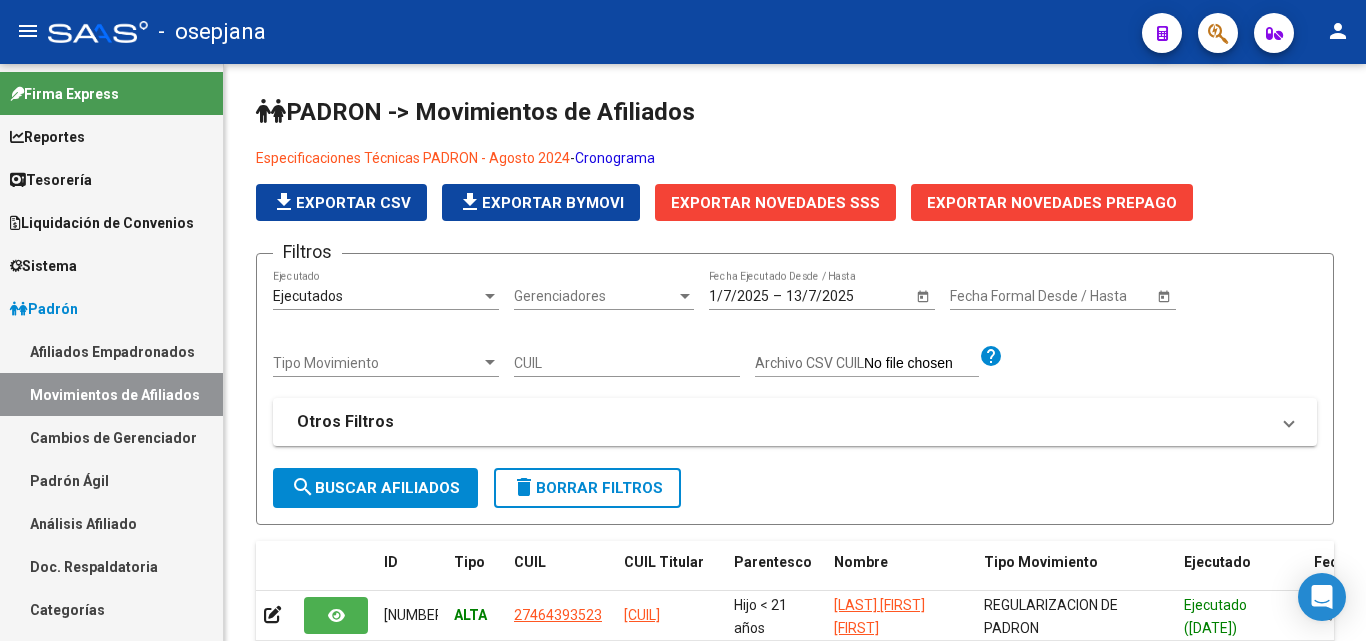 scroll, scrollTop: 0, scrollLeft: 0, axis: both 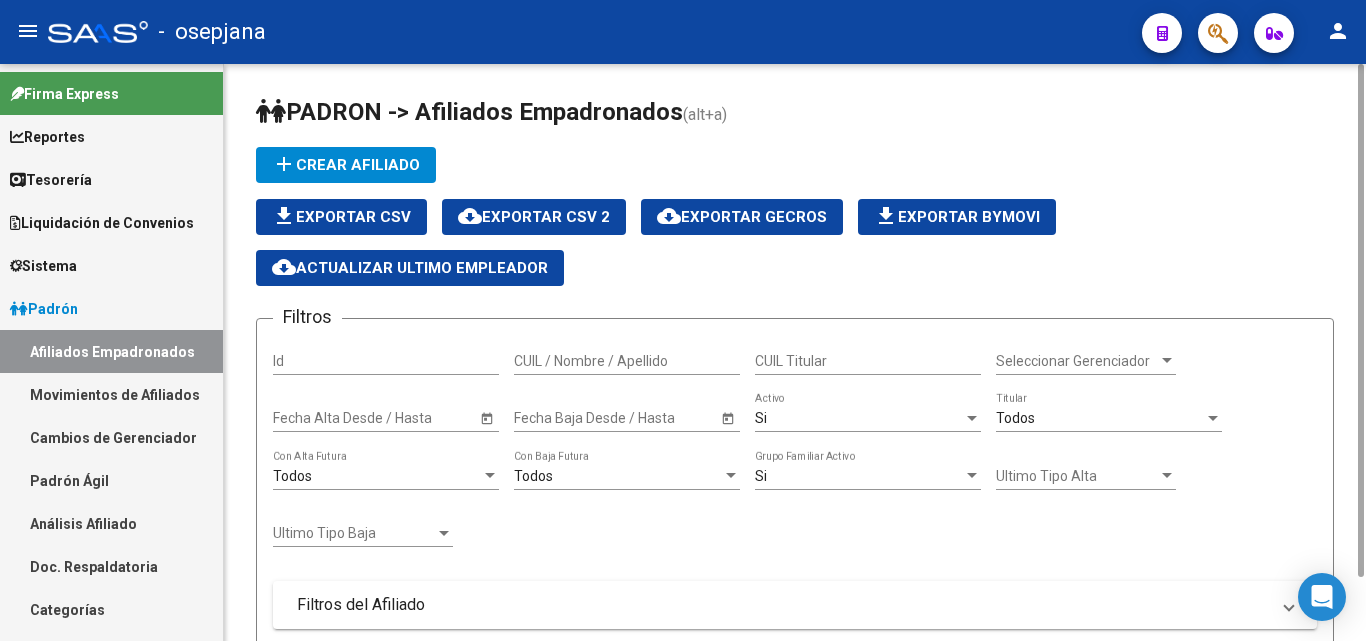click on "Movimientos de Afiliados" at bounding box center [111, 394] 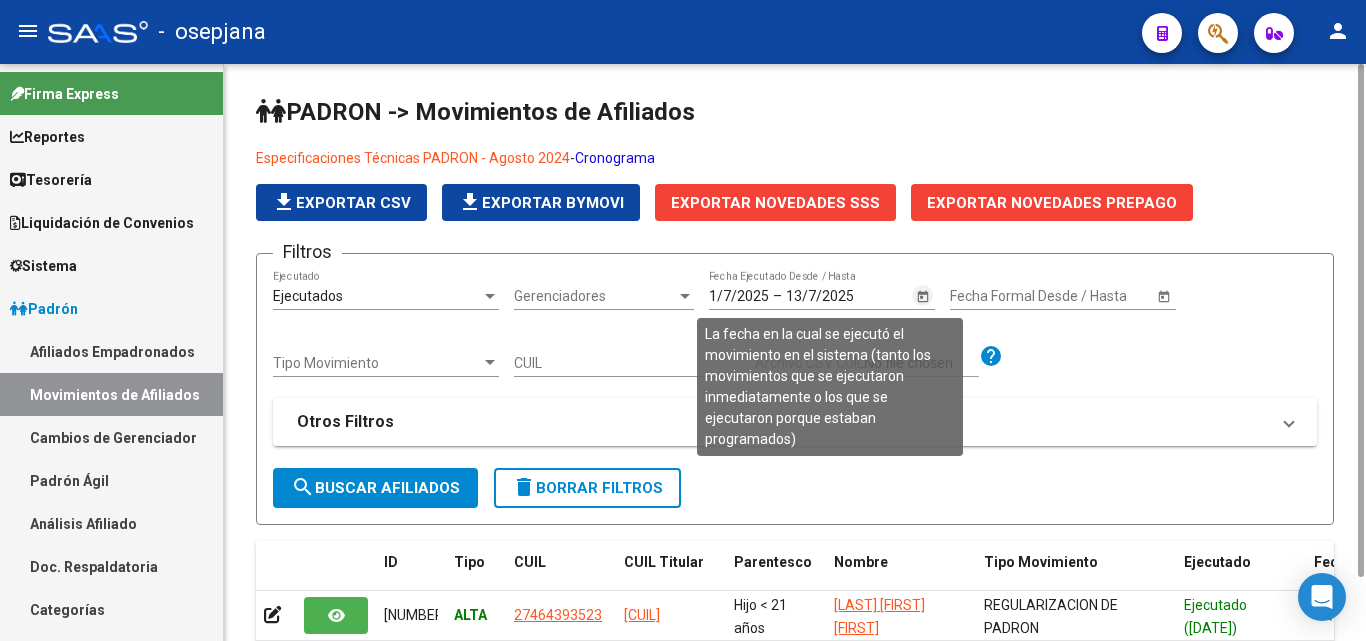 click 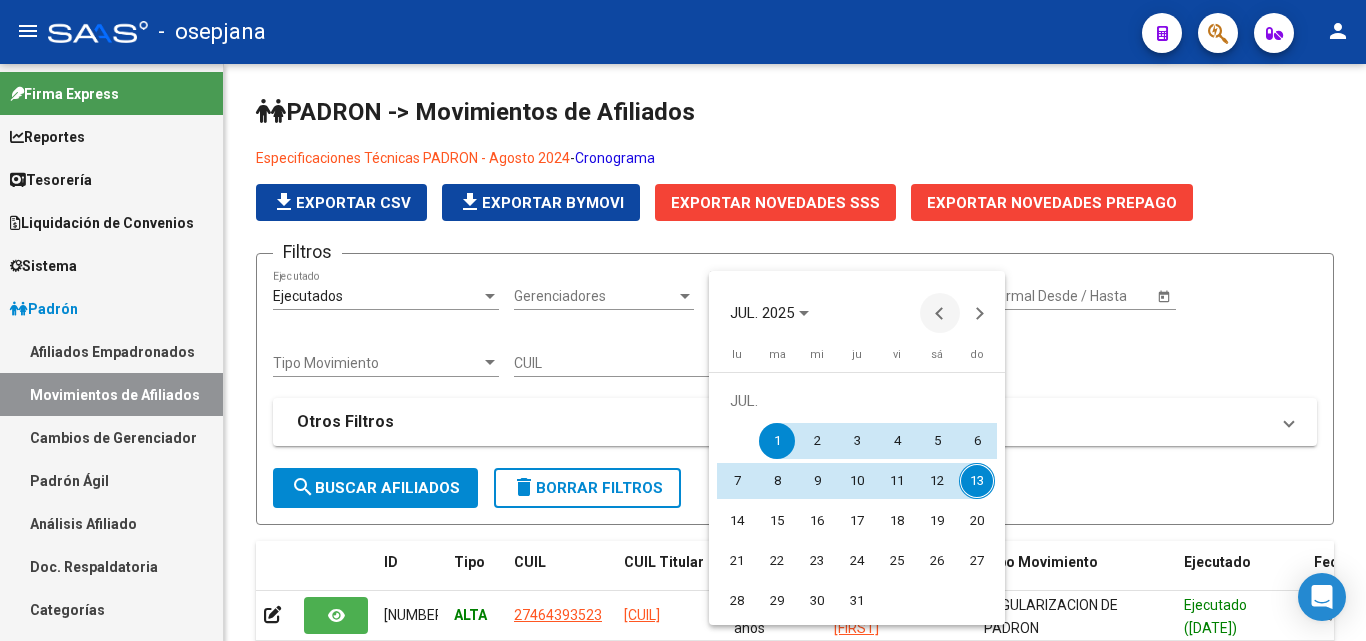 click at bounding box center (940, 313) 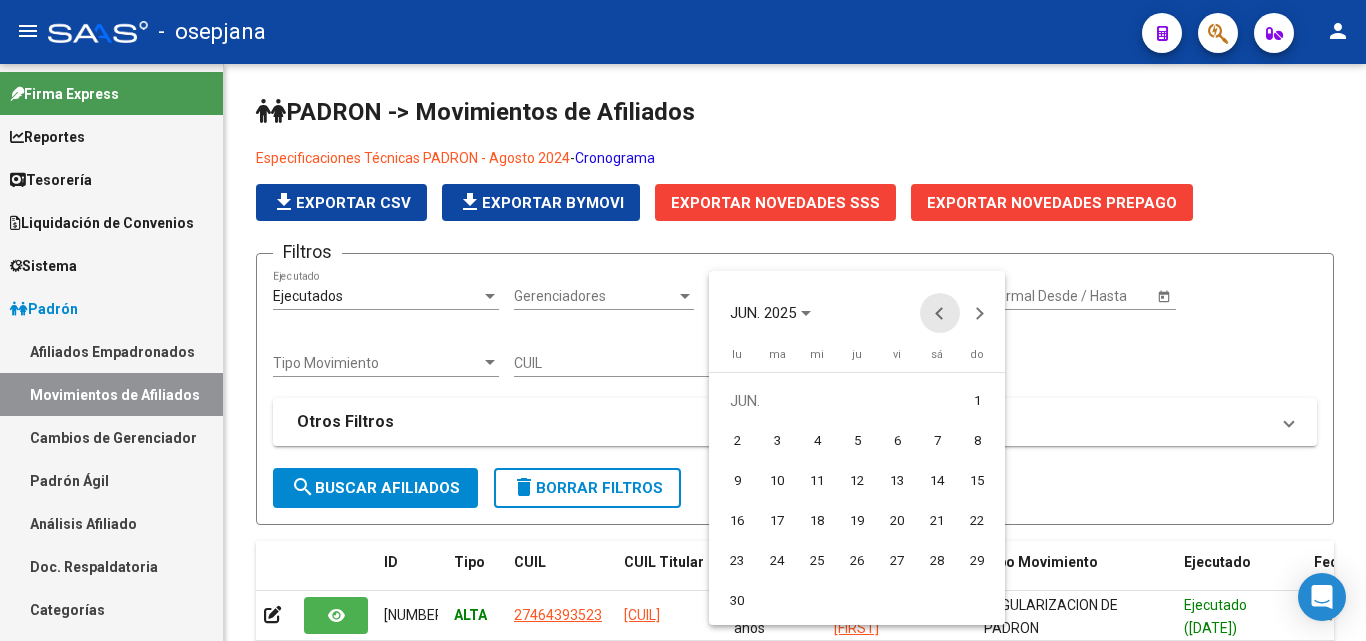 click at bounding box center [940, 313] 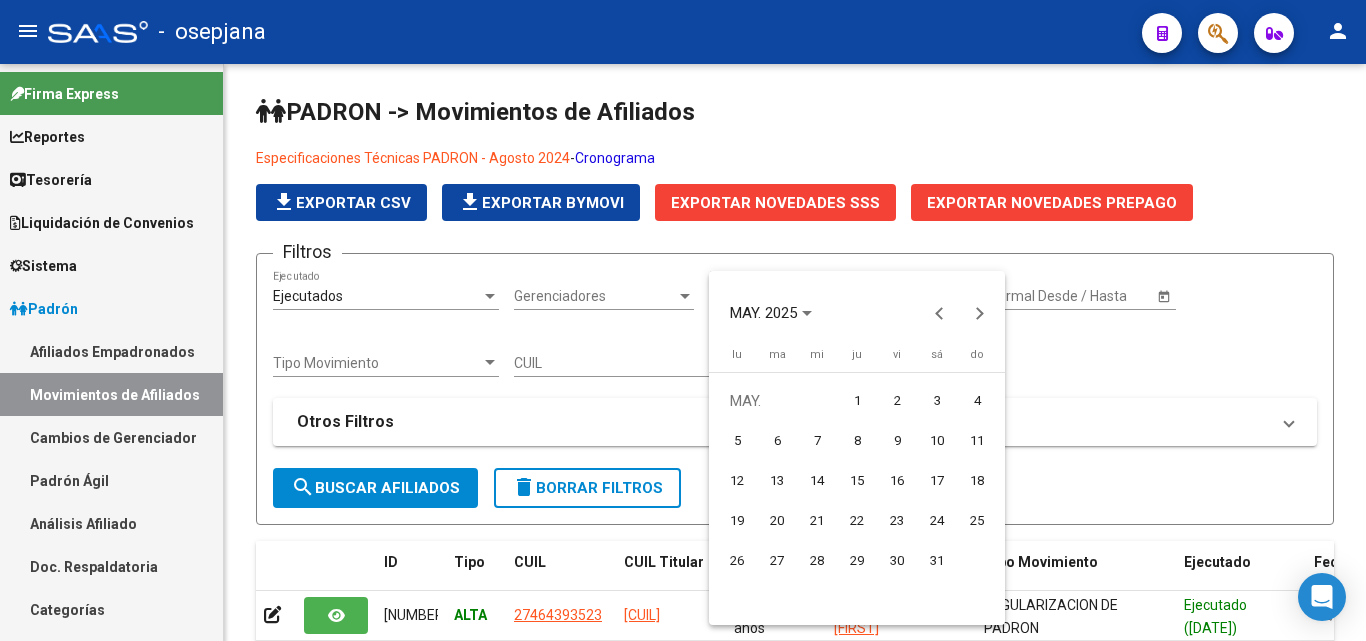 click on "1" at bounding box center (857, 401) 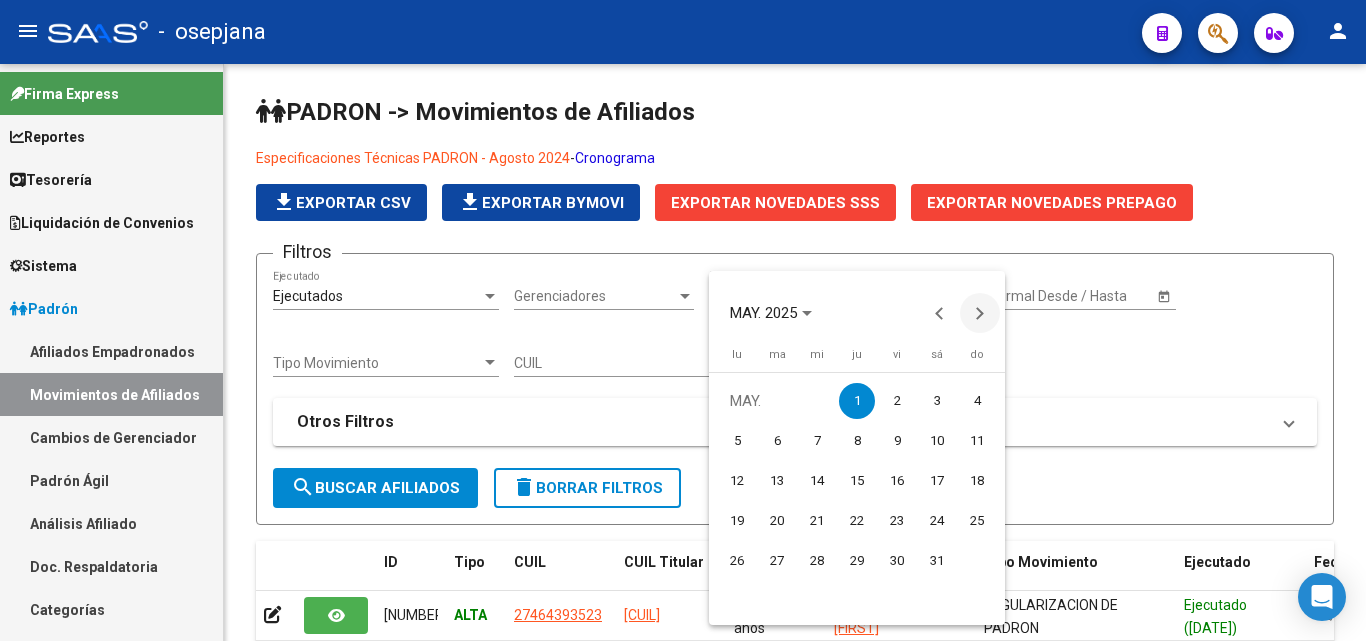 click at bounding box center (980, 313) 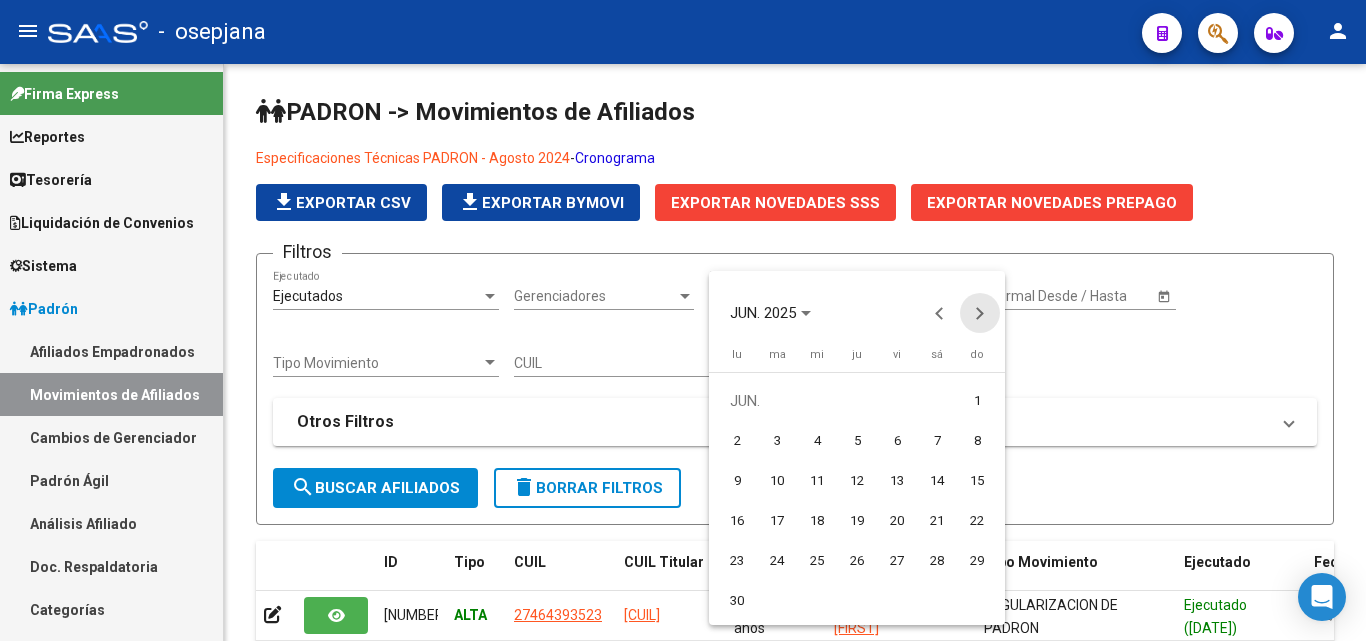 click at bounding box center (980, 313) 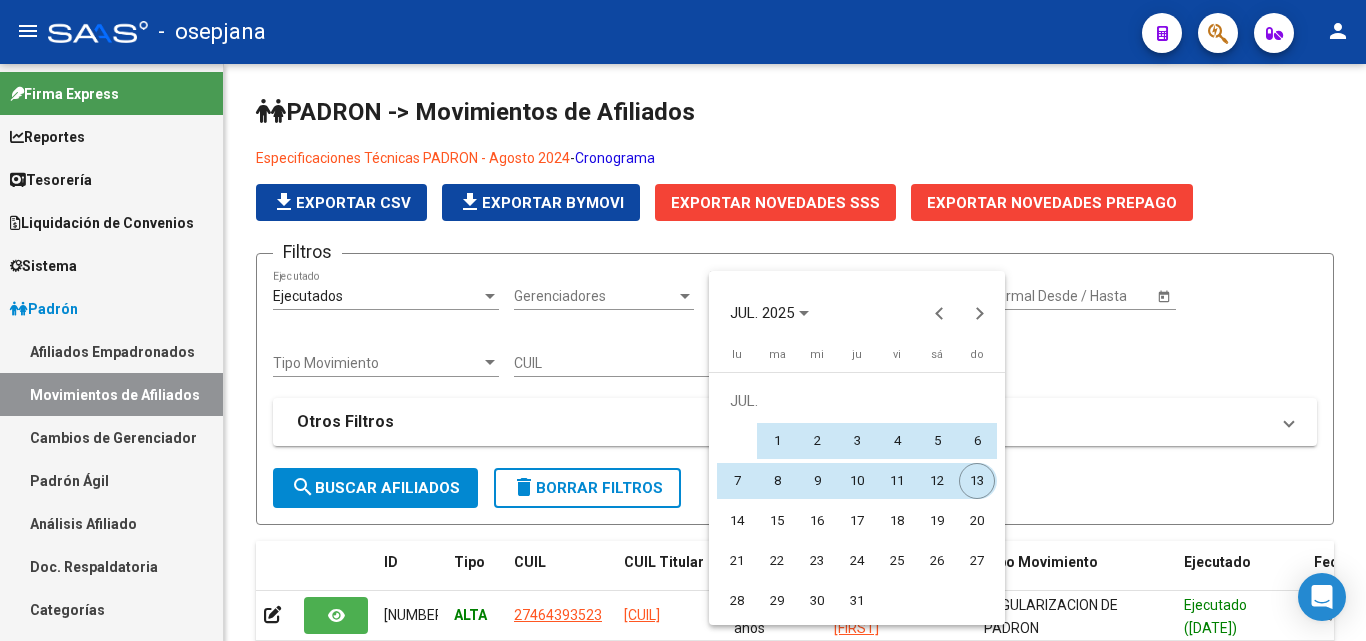 click on "13" at bounding box center (977, 481) 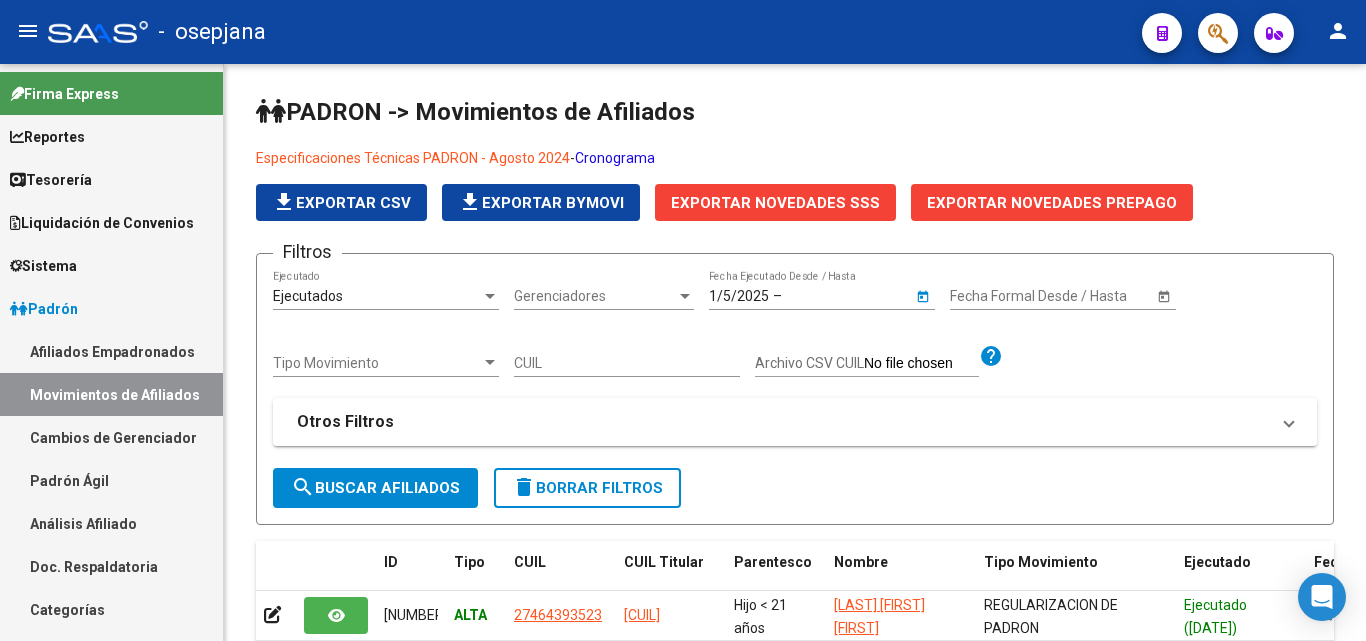 type on "13/7/2025" 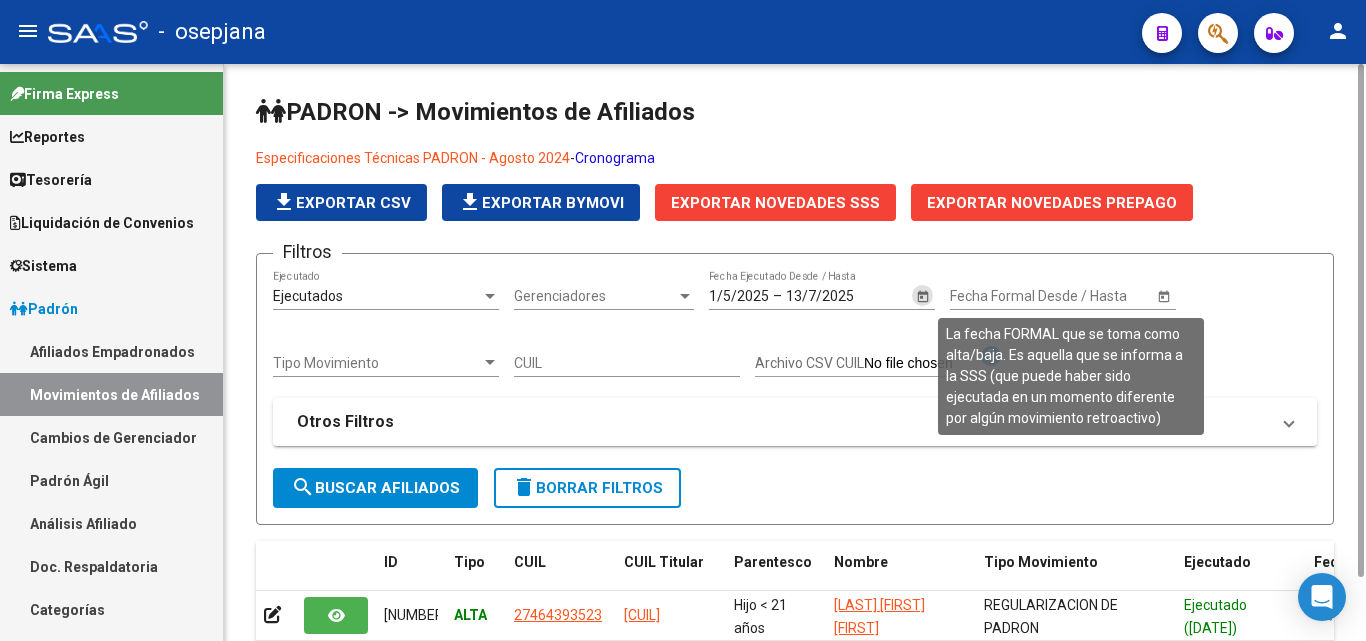 click 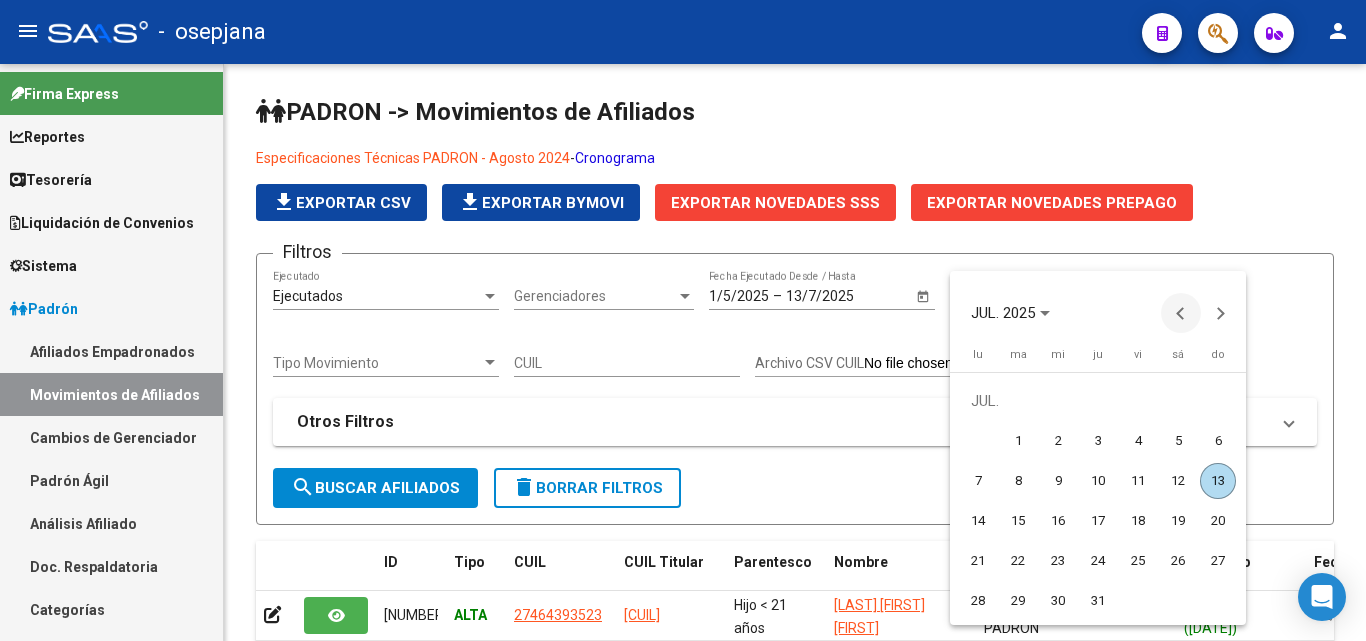 click at bounding box center [1181, 313] 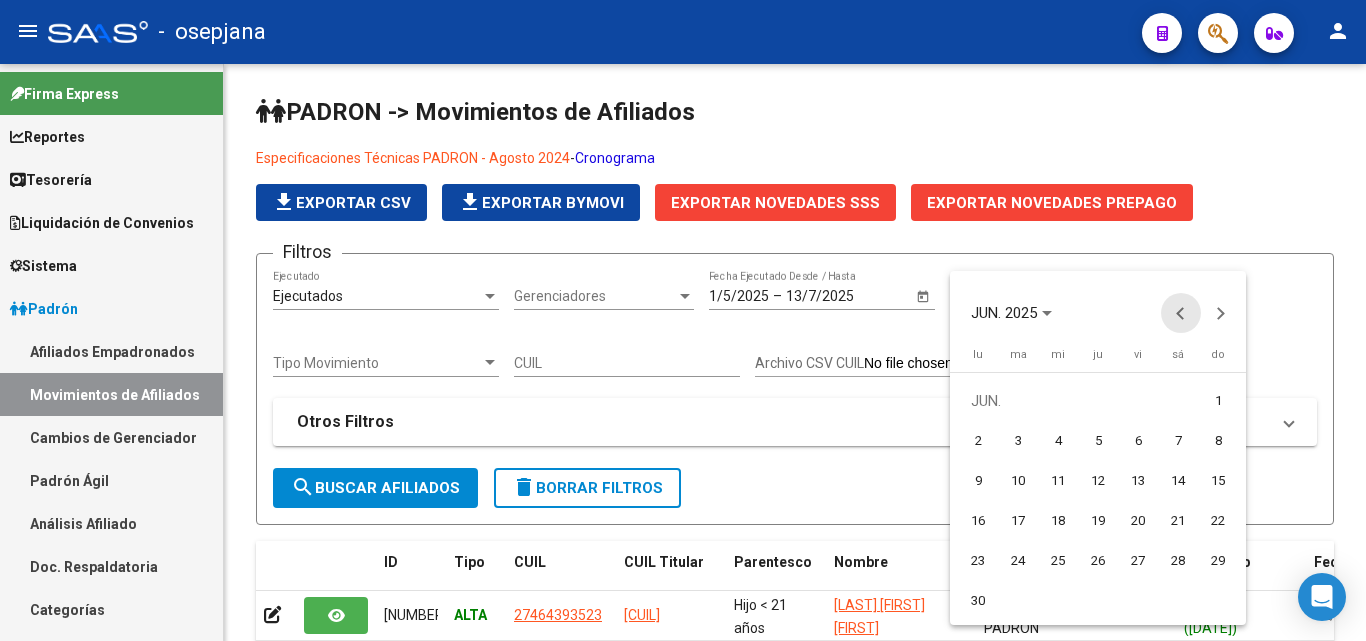 click at bounding box center [1181, 313] 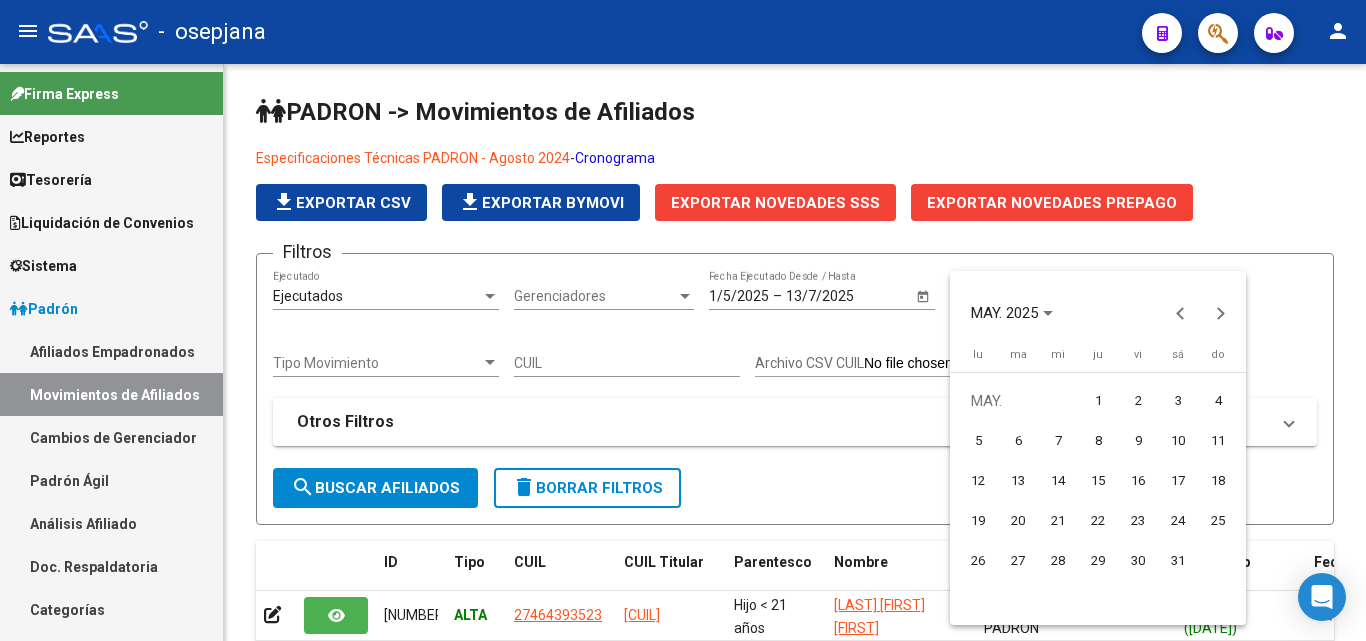 click on "1" at bounding box center (1098, 401) 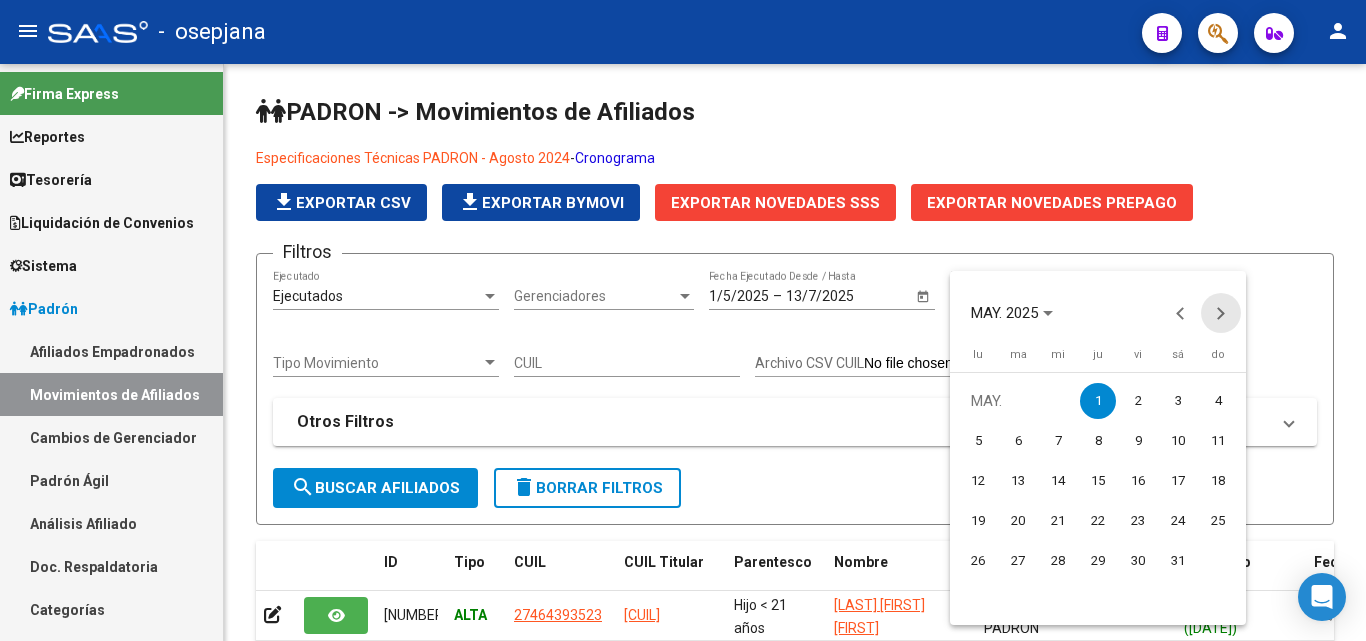 click at bounding box center [1221, 313] 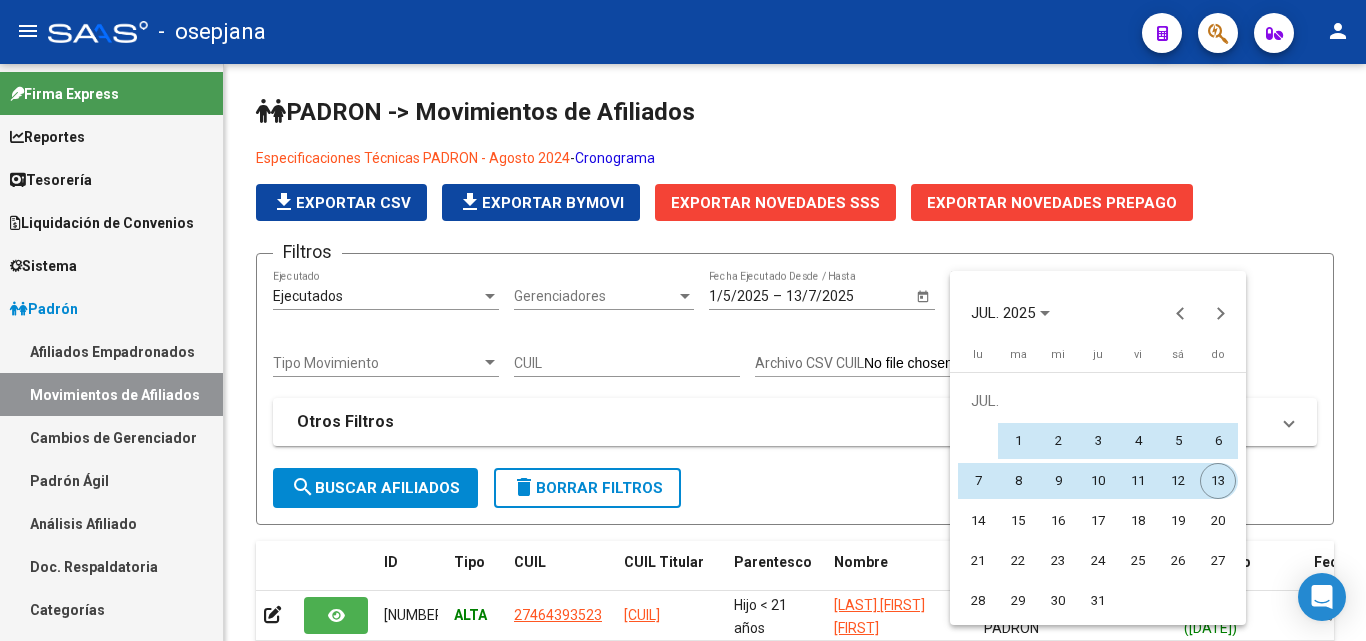 click on "13" at bounding box center (1218, 481) 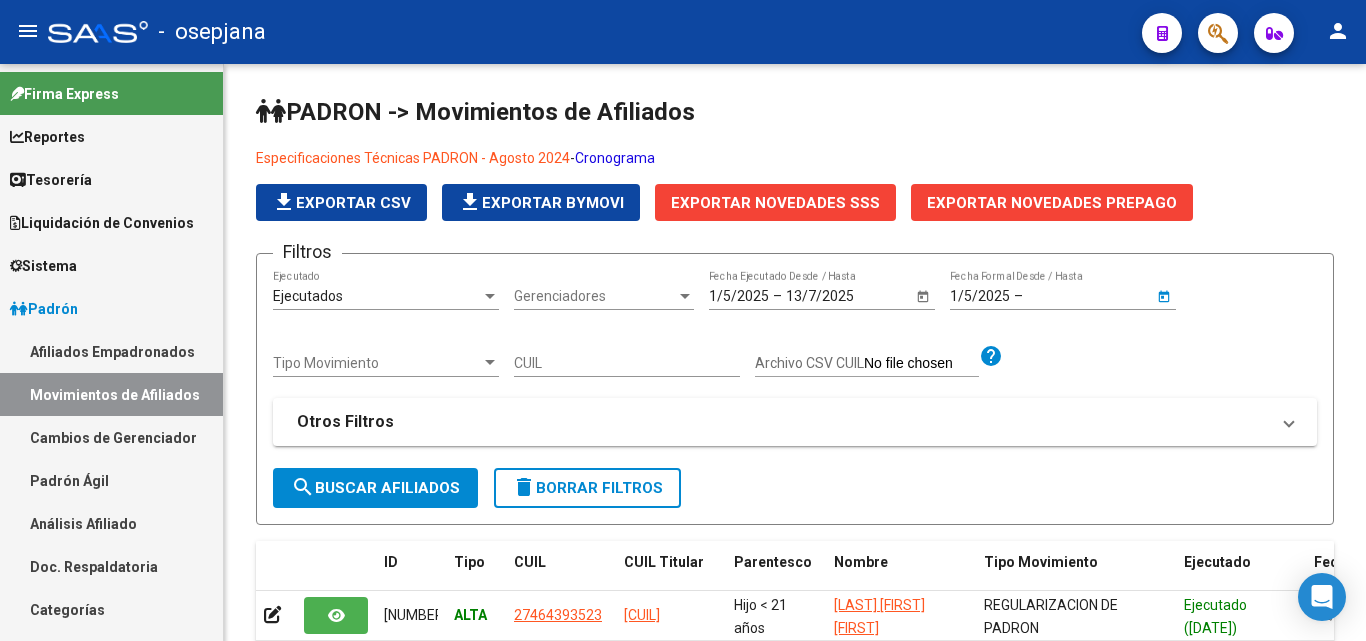type on "13/7/2025" 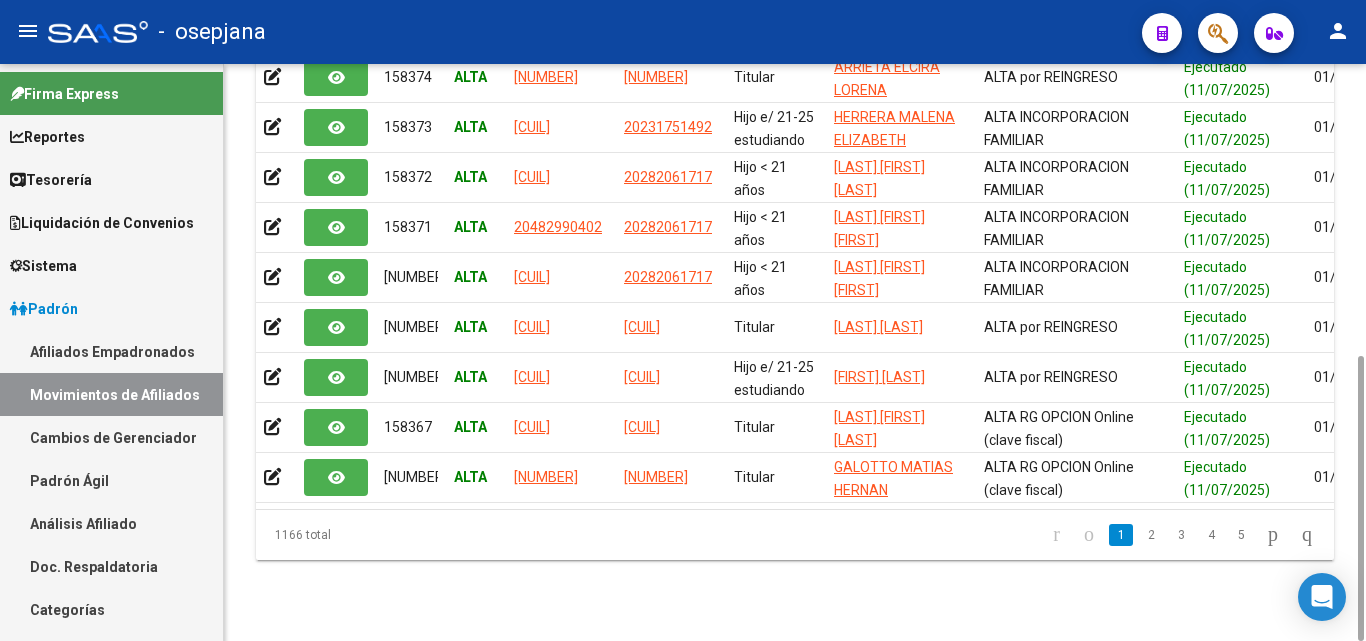 scroll, scrollTop: 388, scrollLeft: 0, axis: vertical 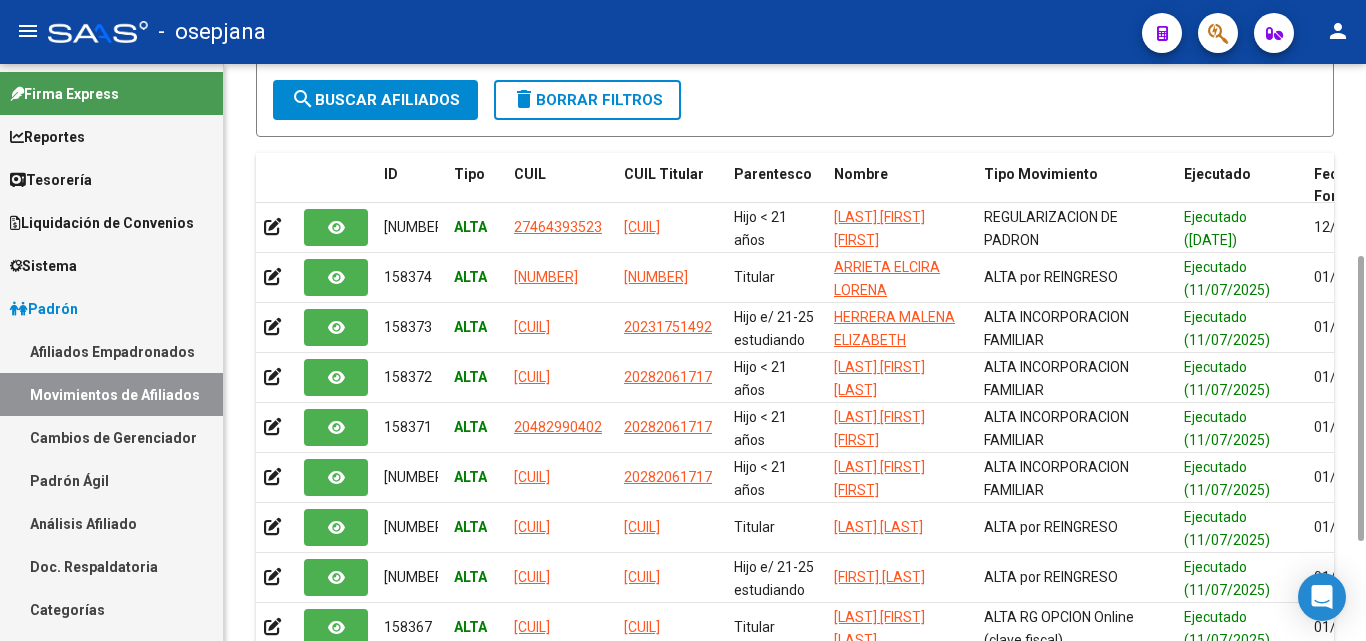 click on "search  Buscar Afiliados" 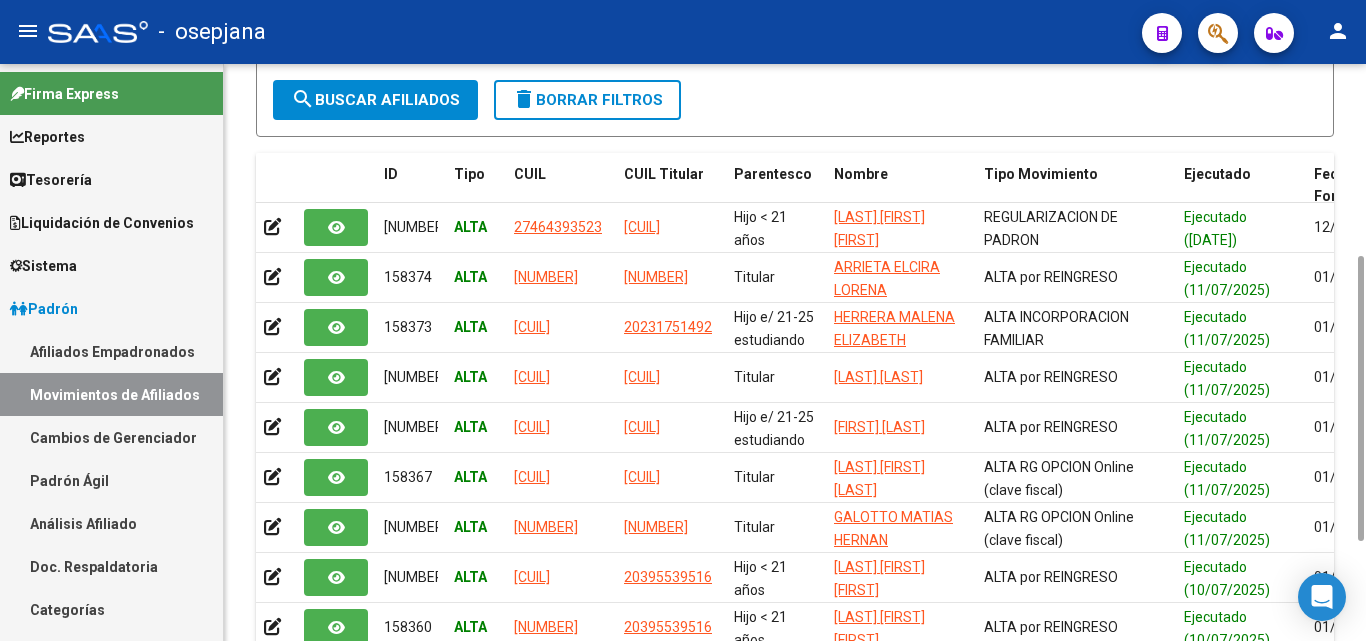scroll, scrollTop: 0, scrollLeft: 0, axis: both 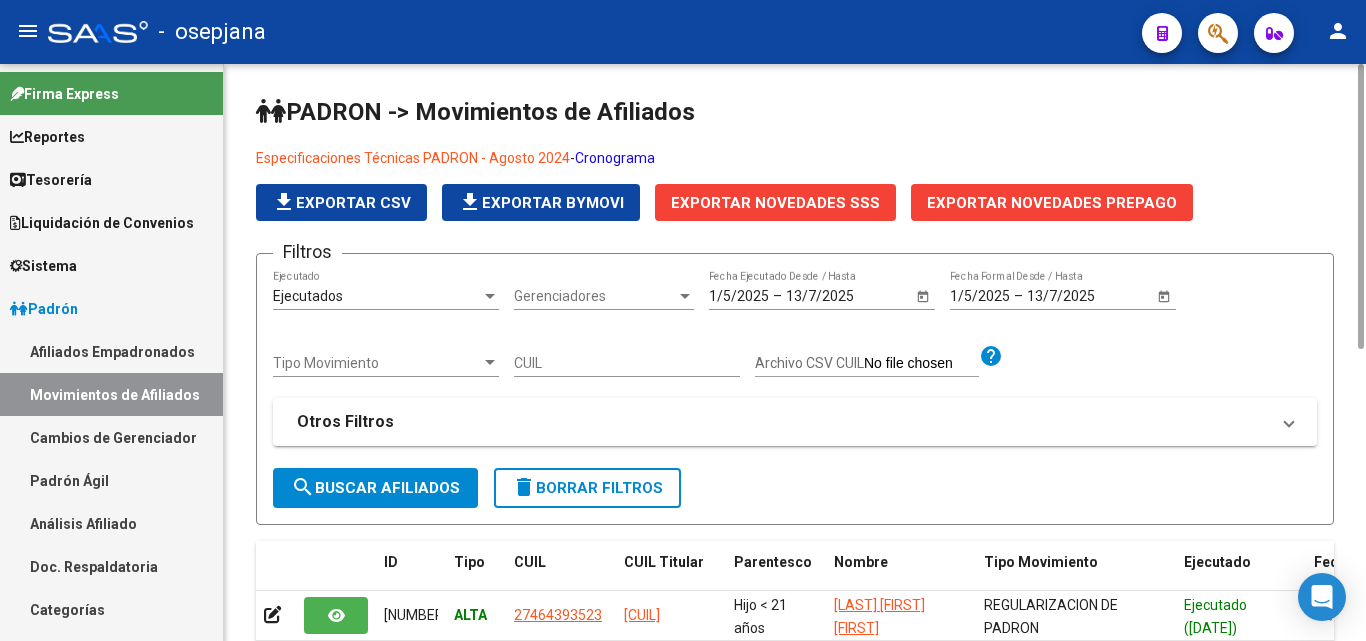 click on "Exportar Novedades SSS" 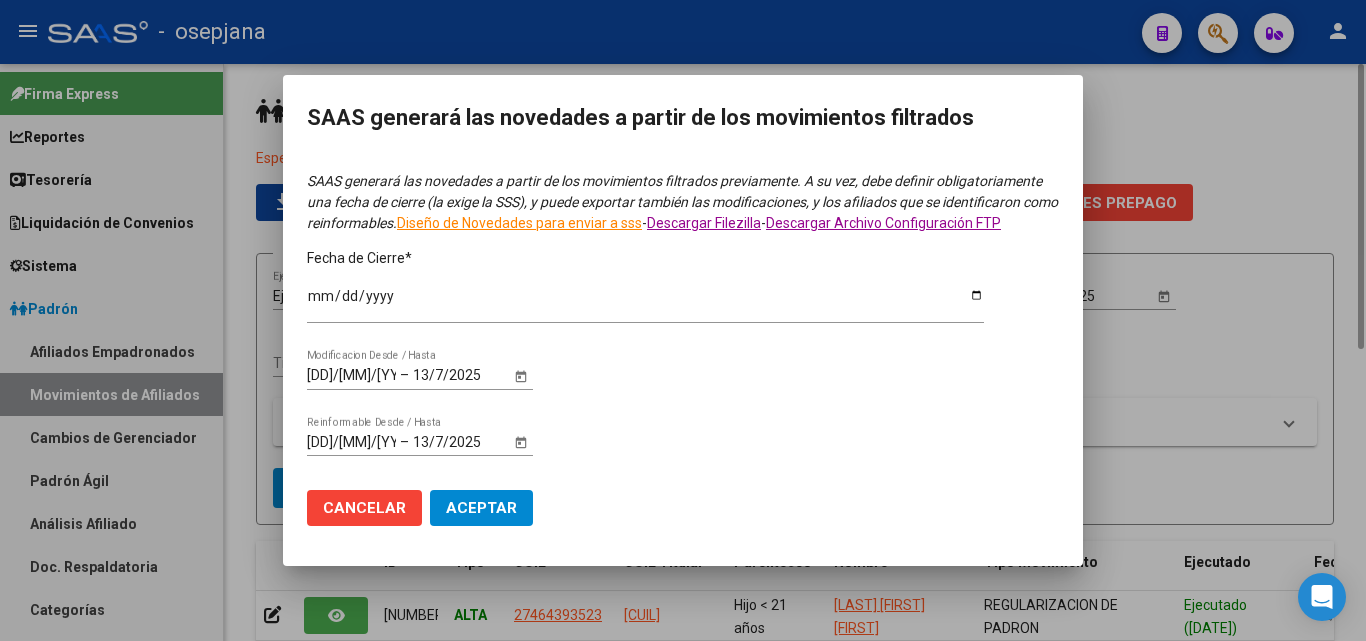 type on "2025-06-30" 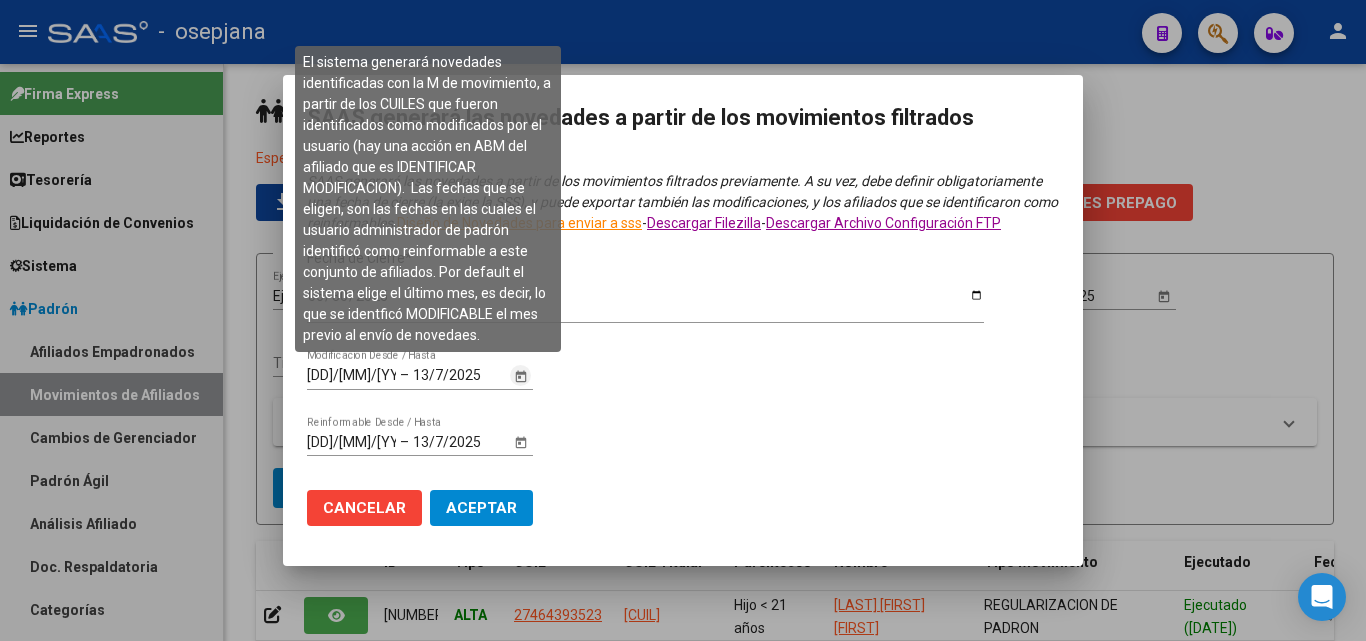click 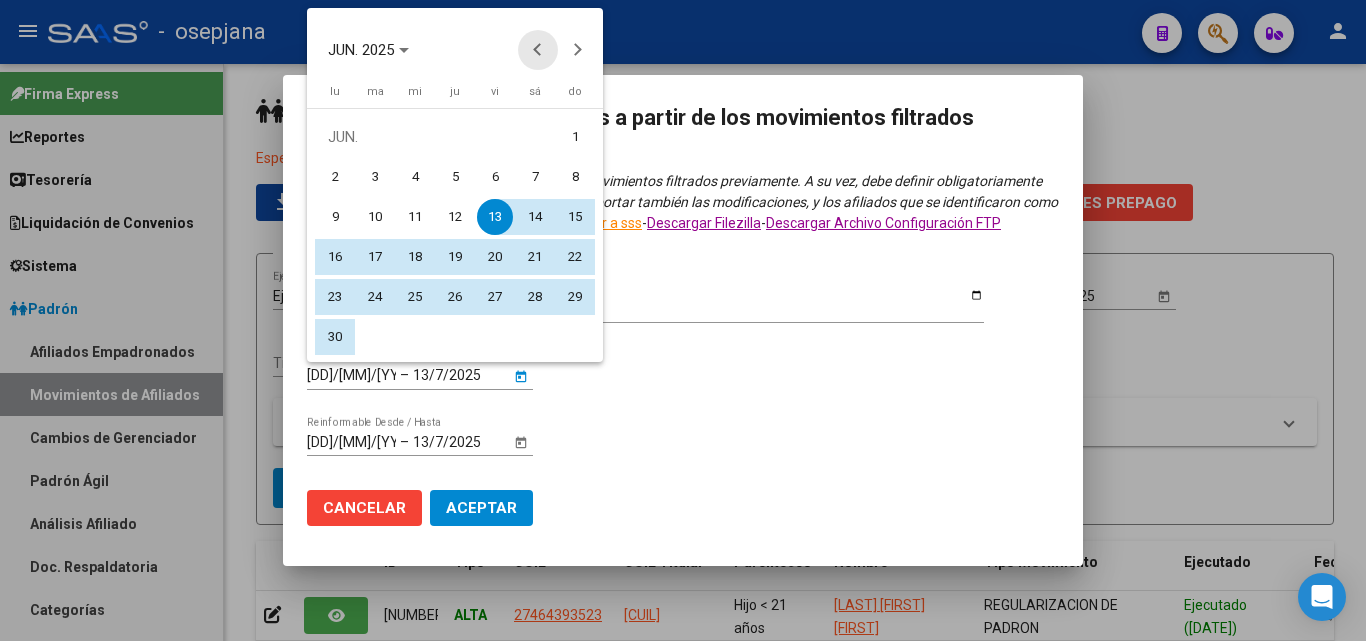 click at bounding box center [538, 50] 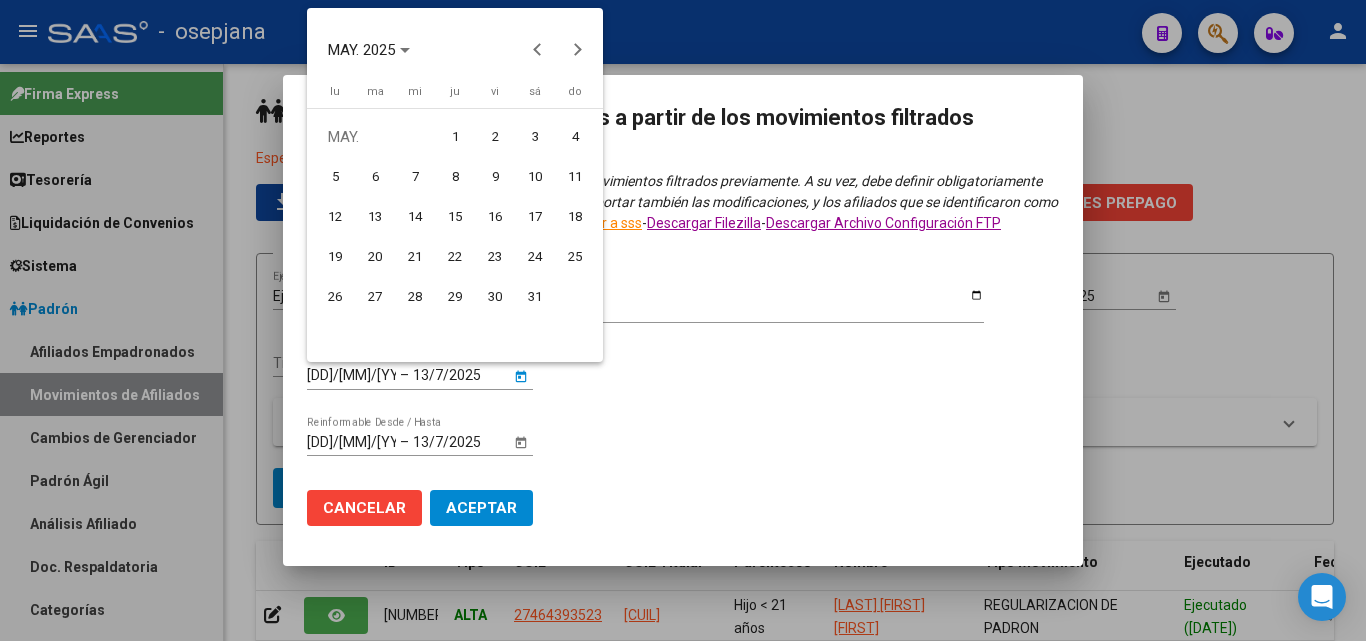 click on "1" at bounding box center [455, 137] 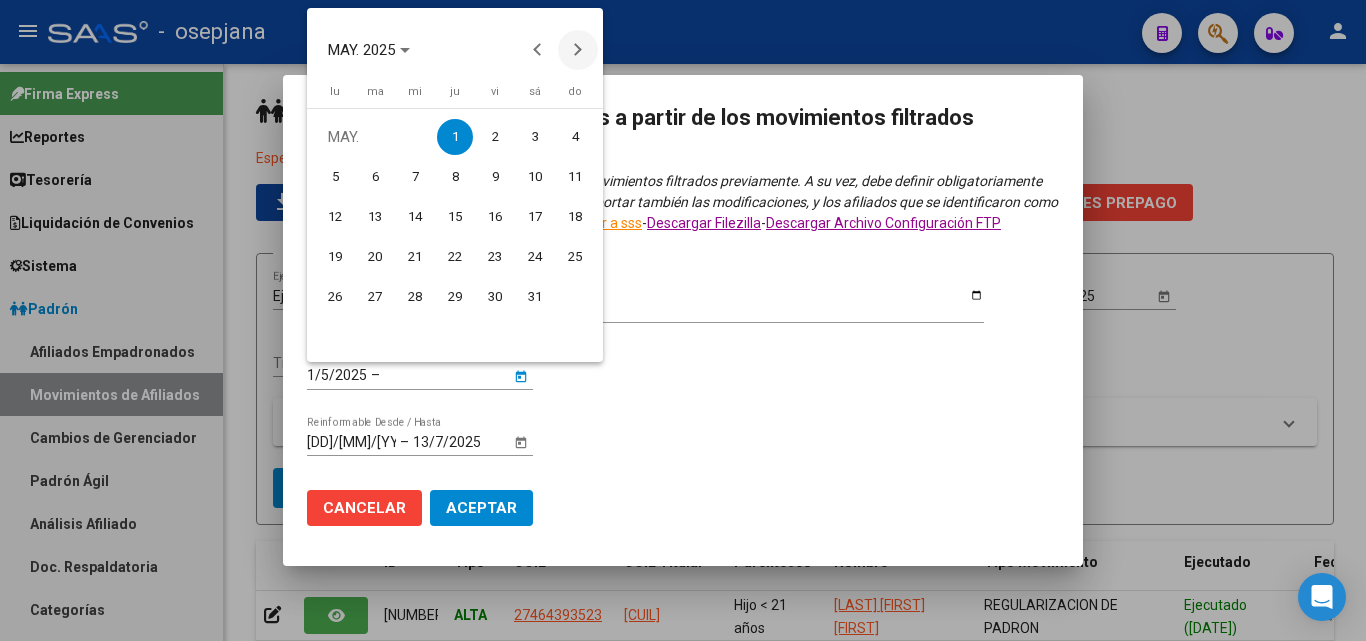 click at bounding box center (578, 50) 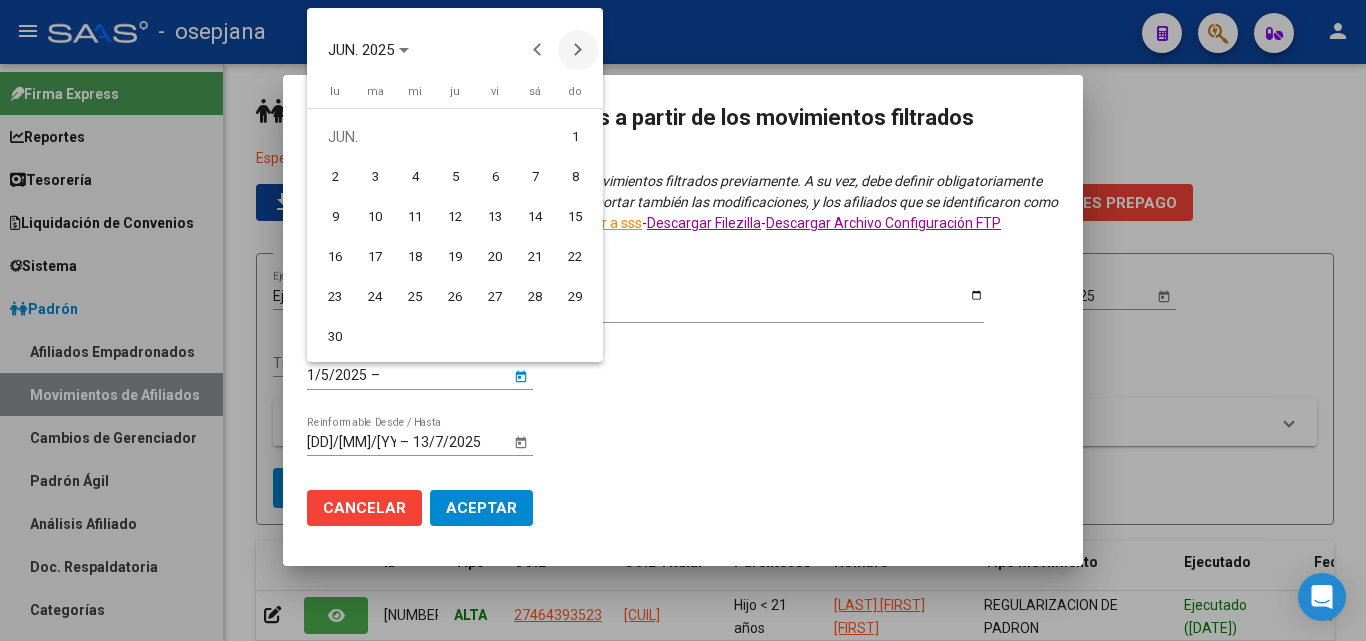 click at bounding box center [578, 50] 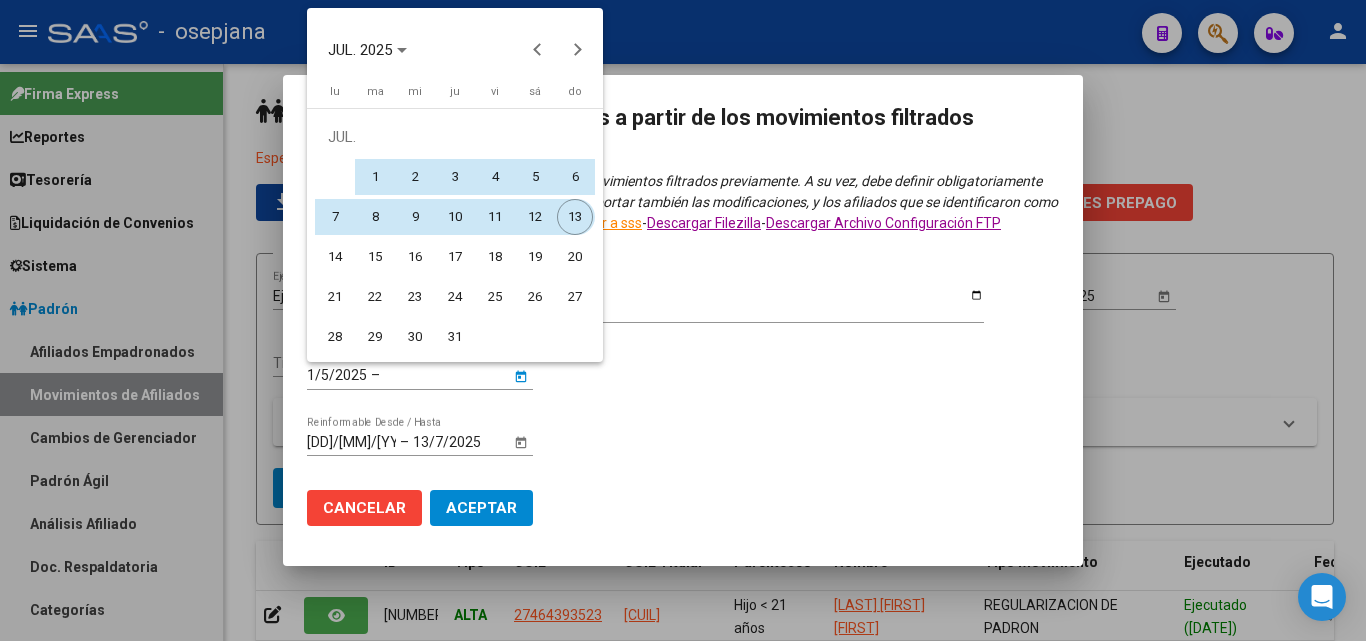 click on "13" at bounding box center (575, 217) 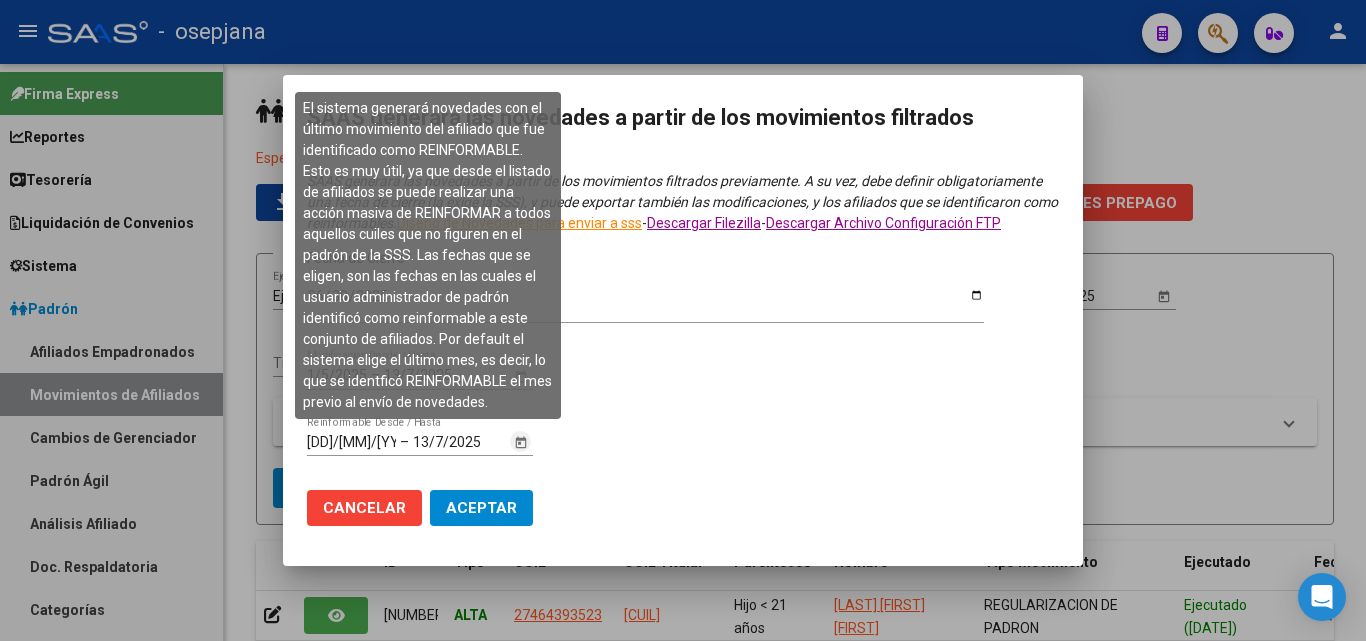 click 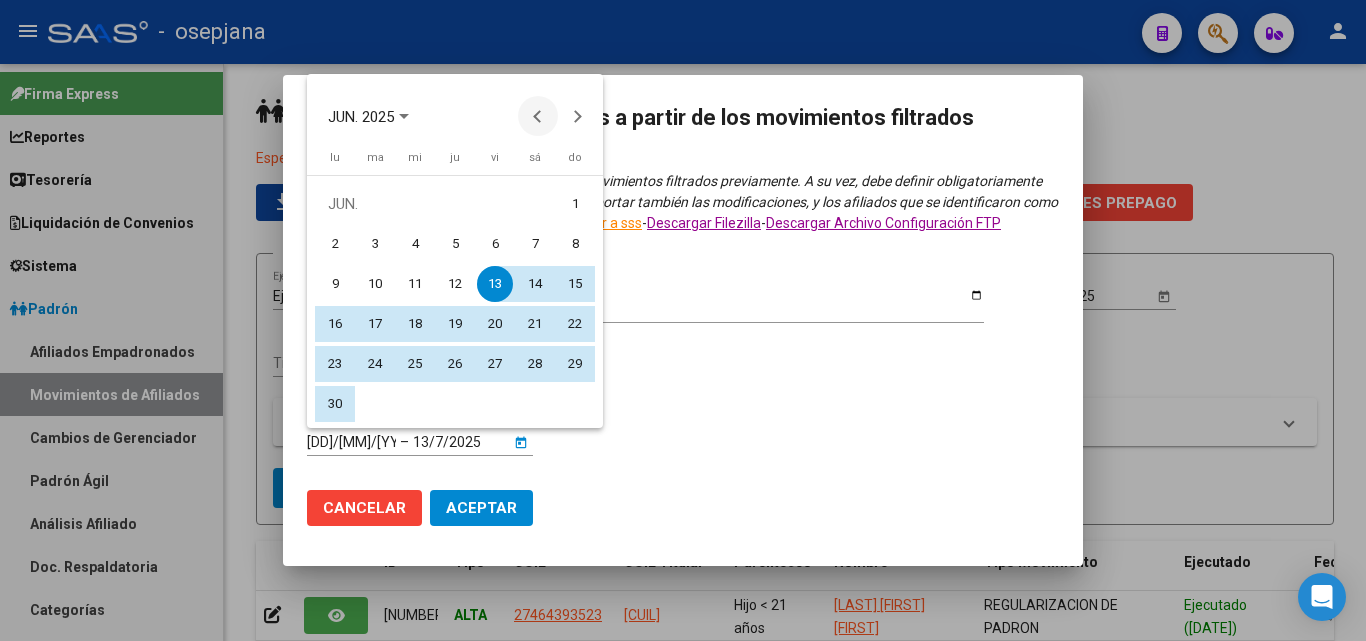 click at bounding box center (538, 116) 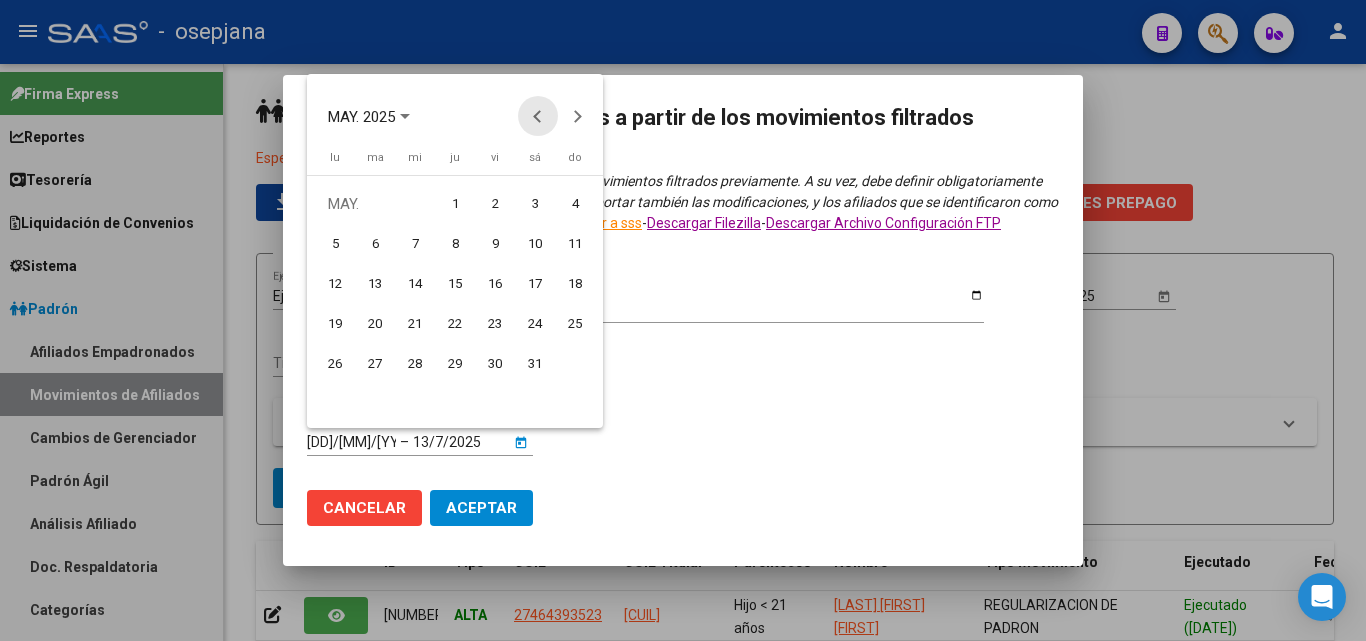 click at bounding box center [538, 116] 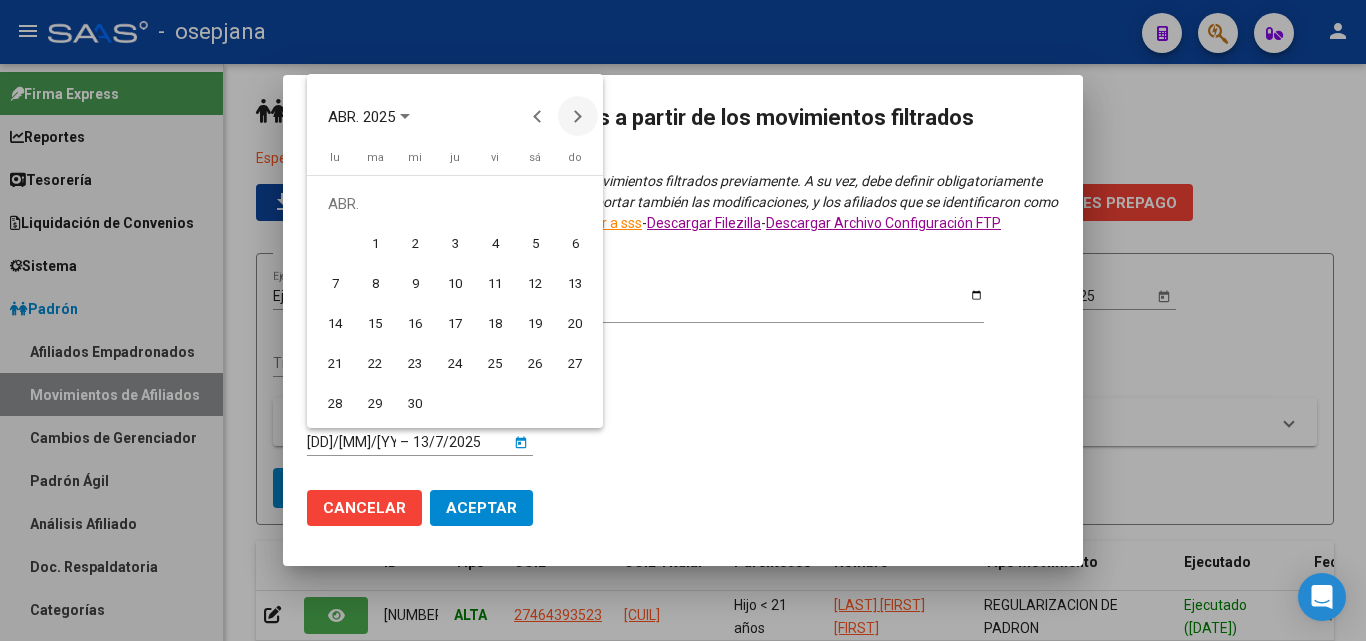 click at bounding box center [578, 116] 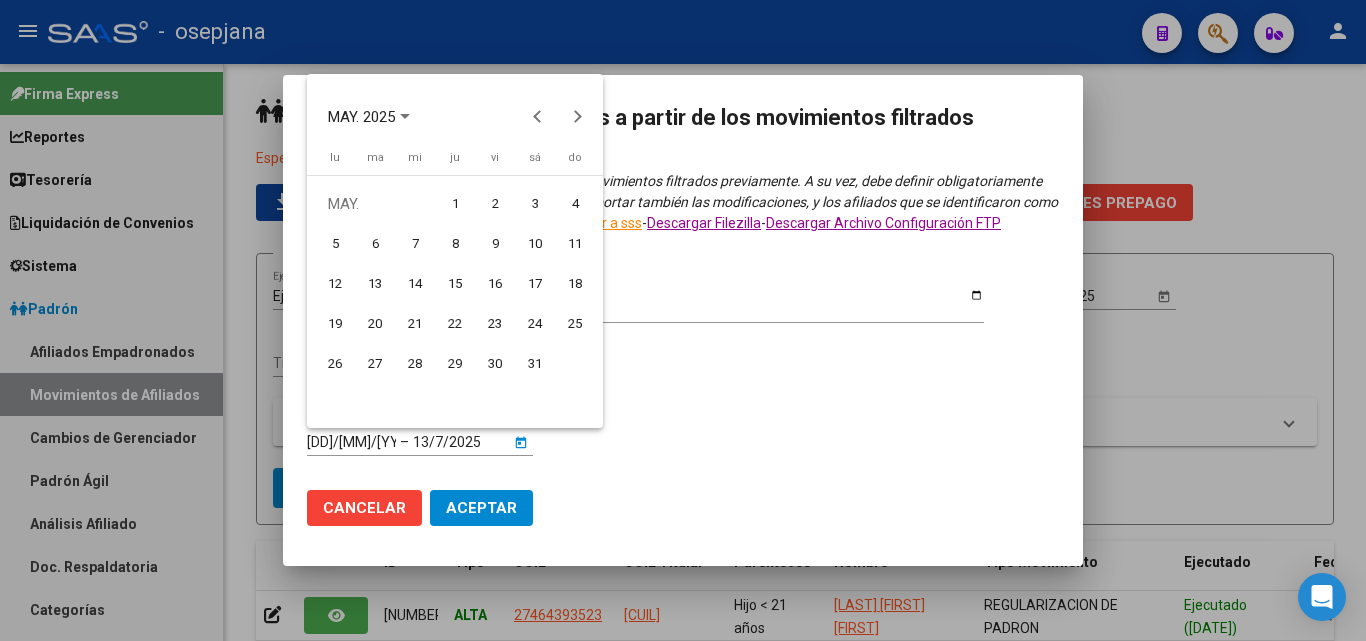 click on "1" at bounding box center (455, 204) 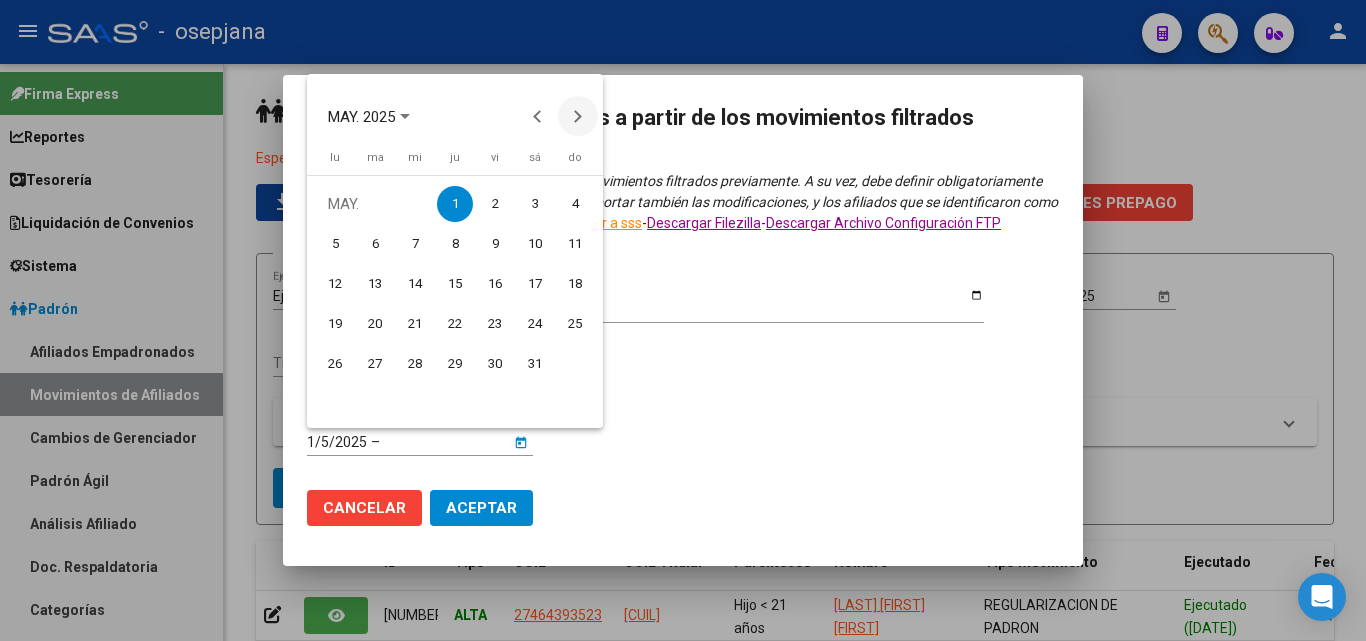 click at bounding box center (578, 116) 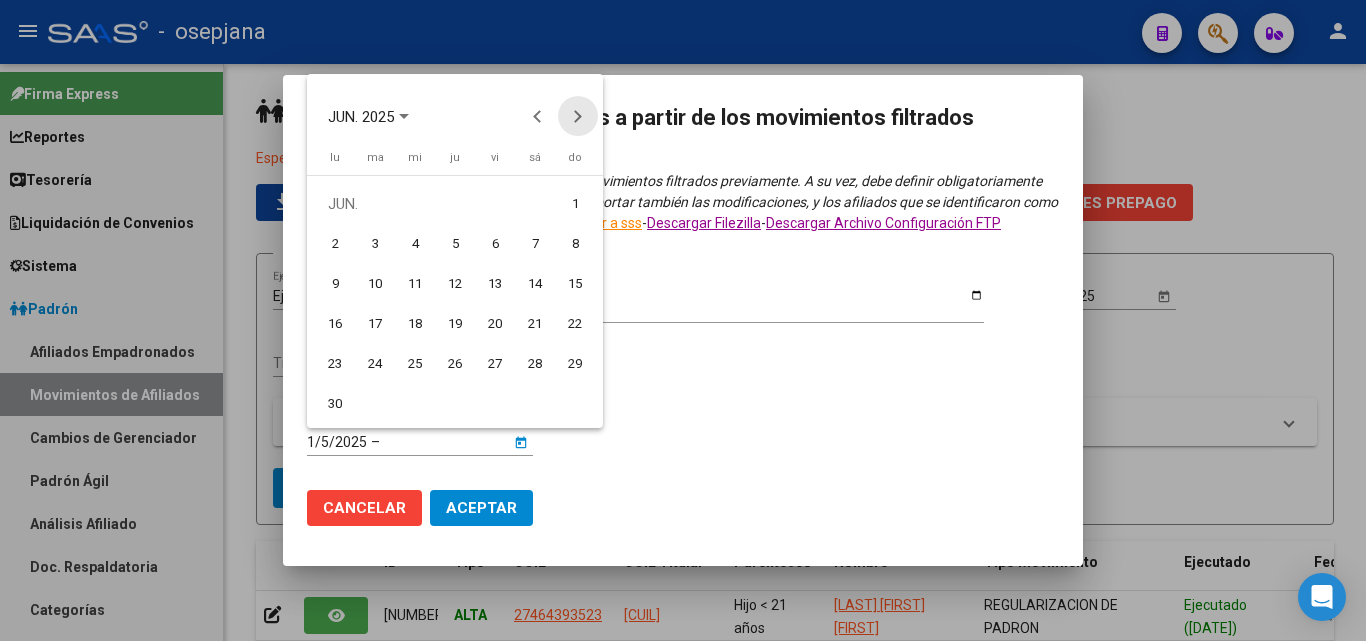 click at bounding box center [578, 116] 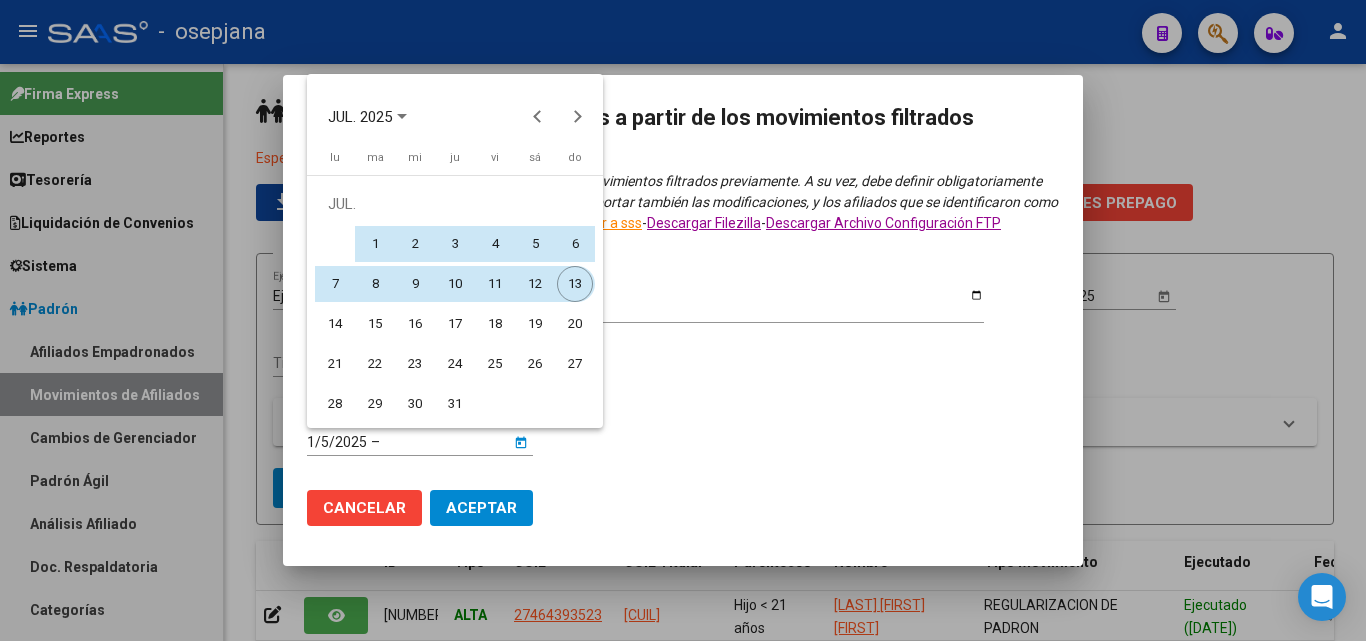 click on "13" at bounding box center [575, 284] 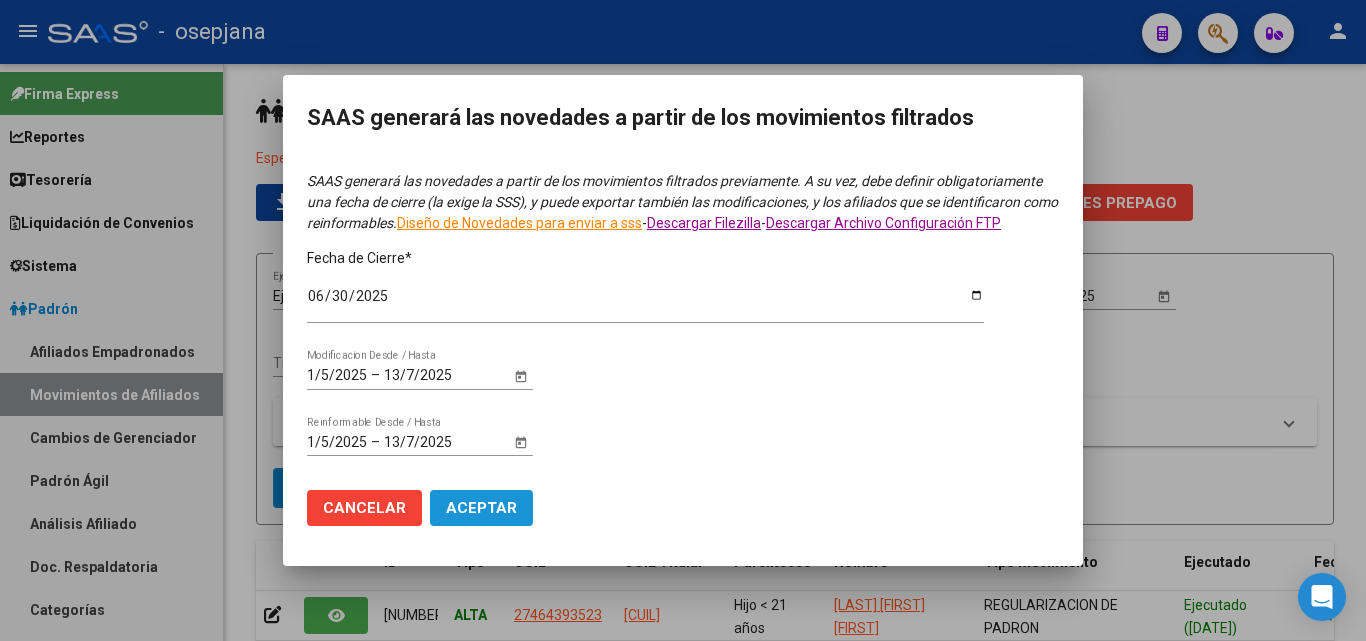 click on "Aceptar" 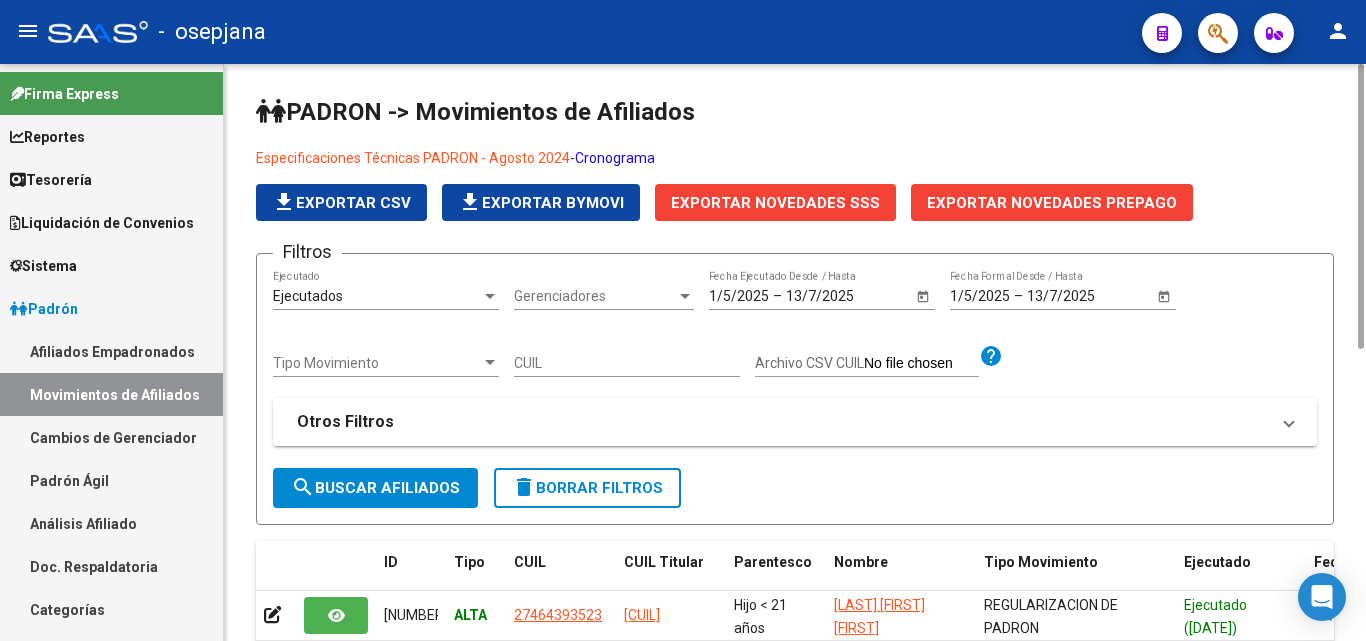 click on "Especificaciones Técnicas PADRON - Agosto 2024" 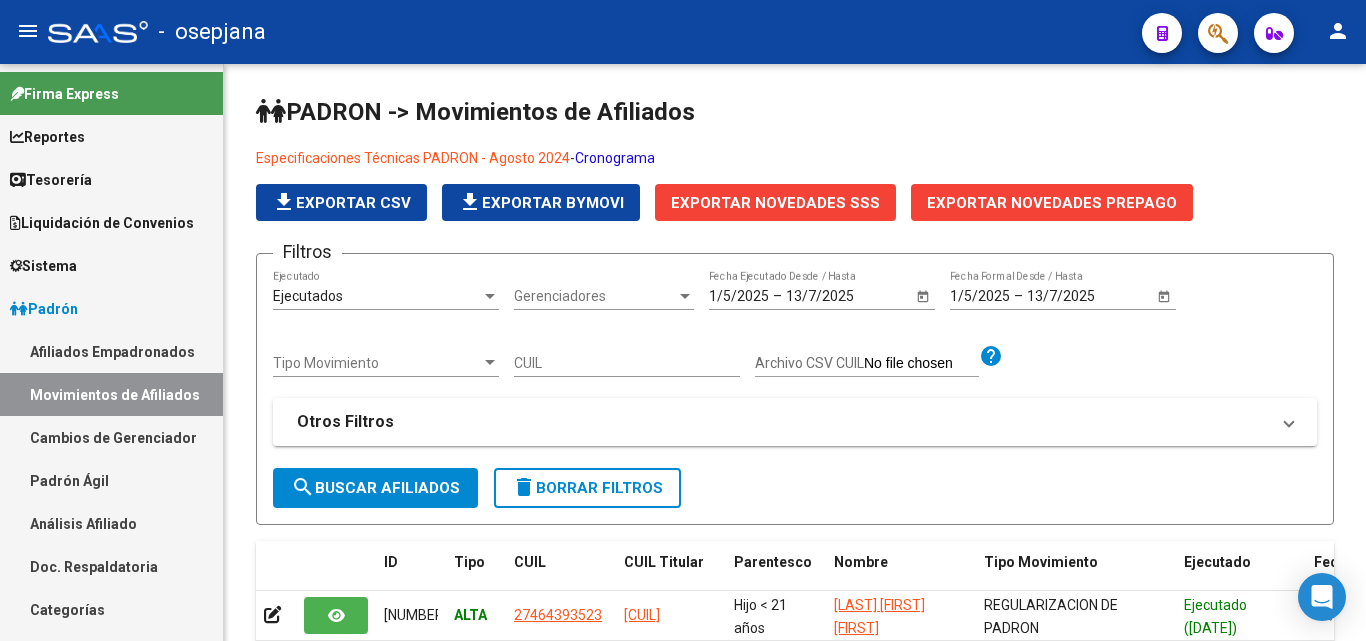 click 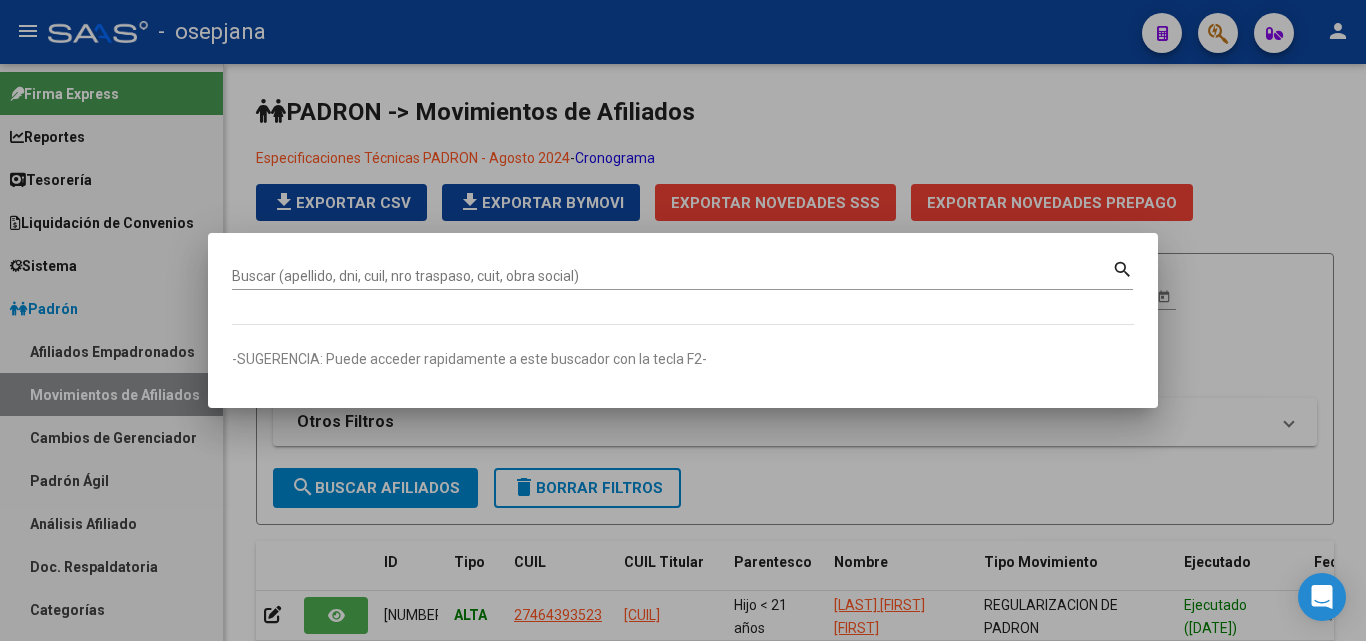 click at bounding box center [683, 320] 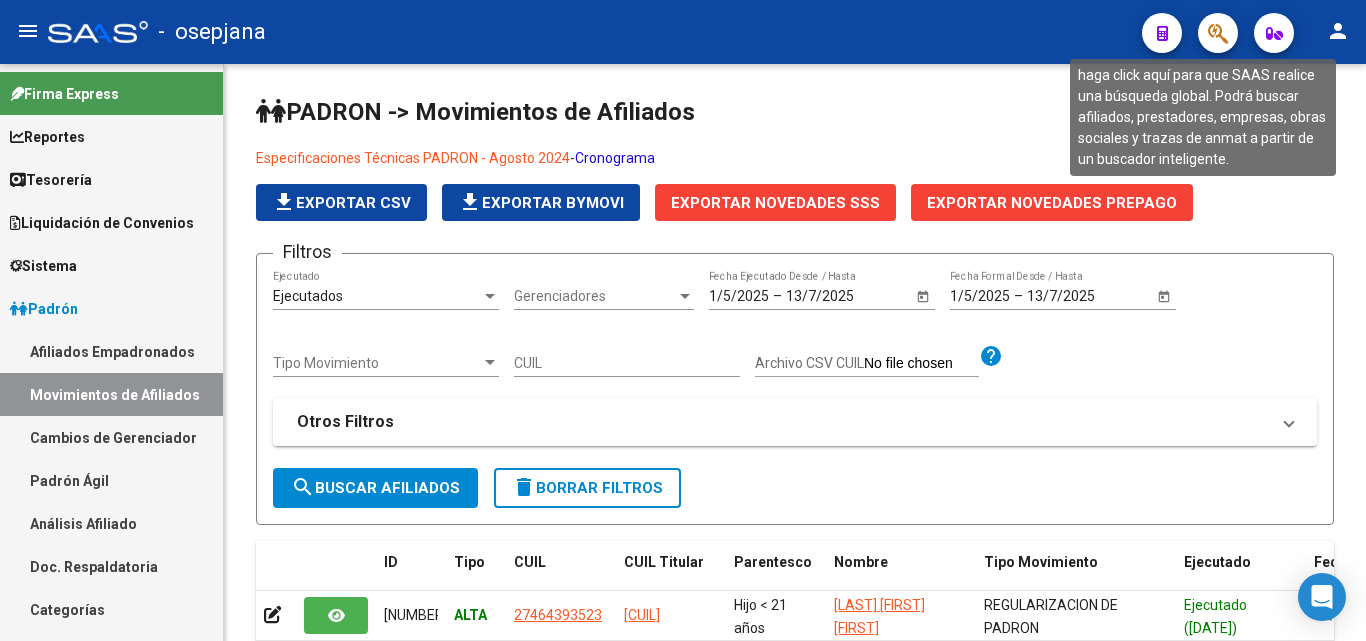 click 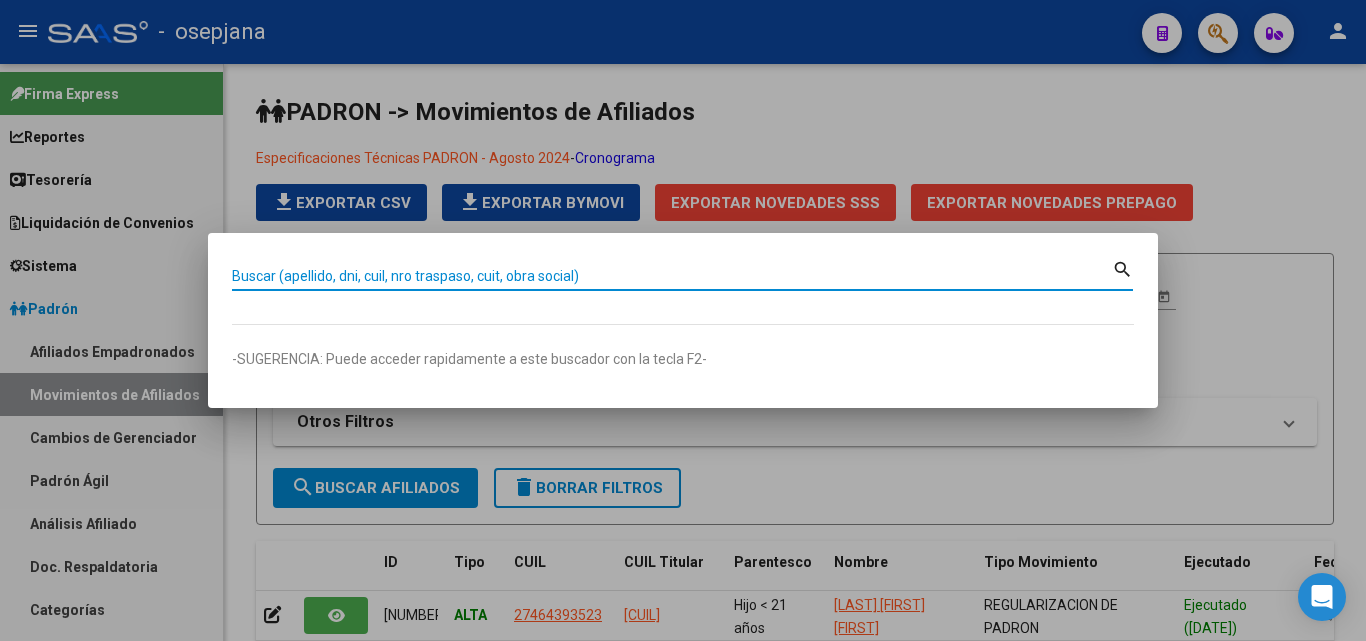 paste on "53142386" 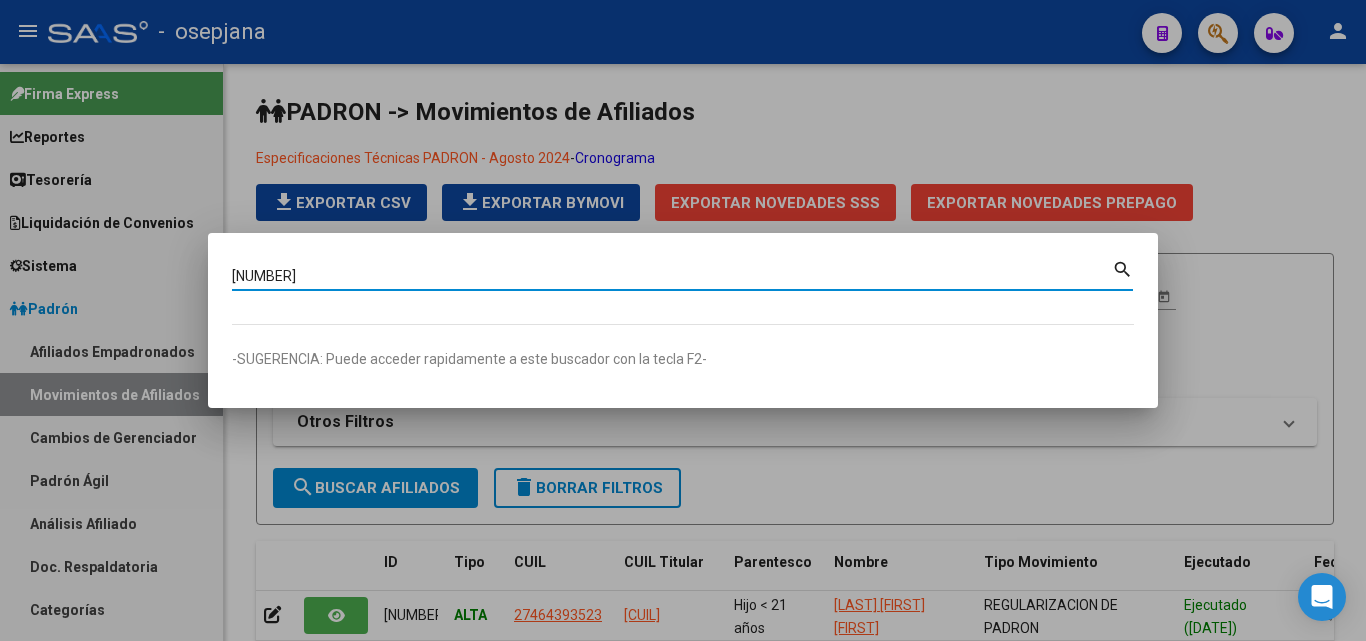 type on "53142386" 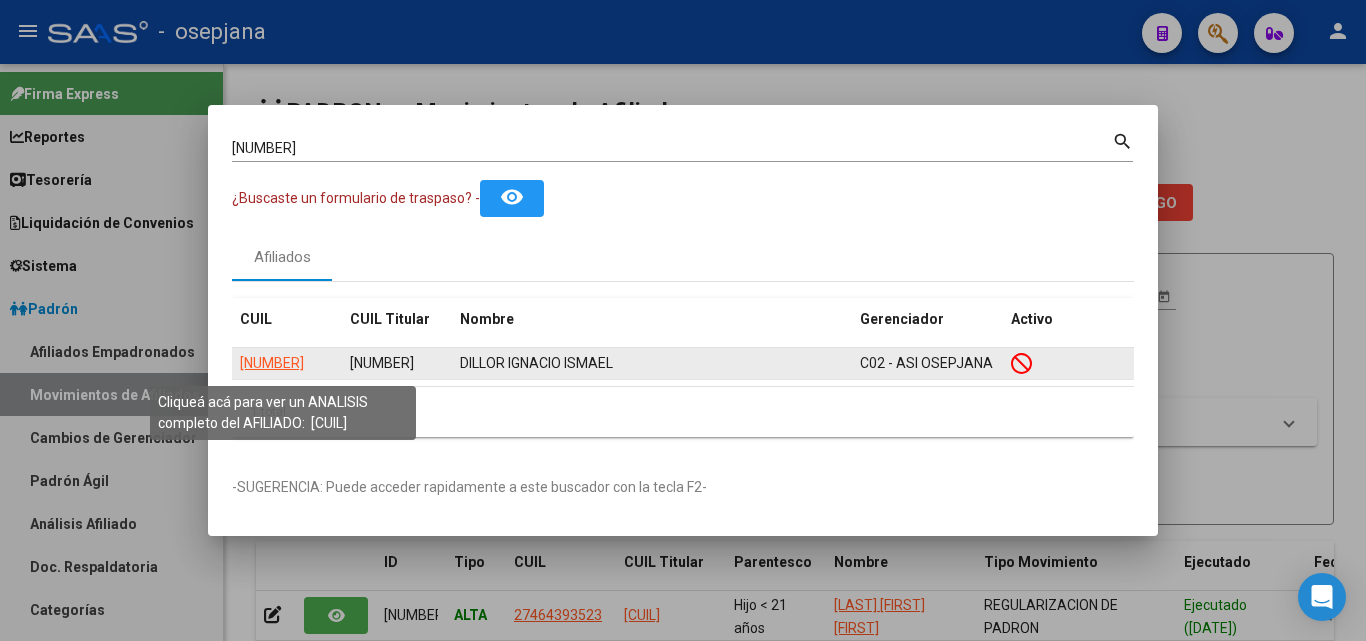 click on "20531423861" 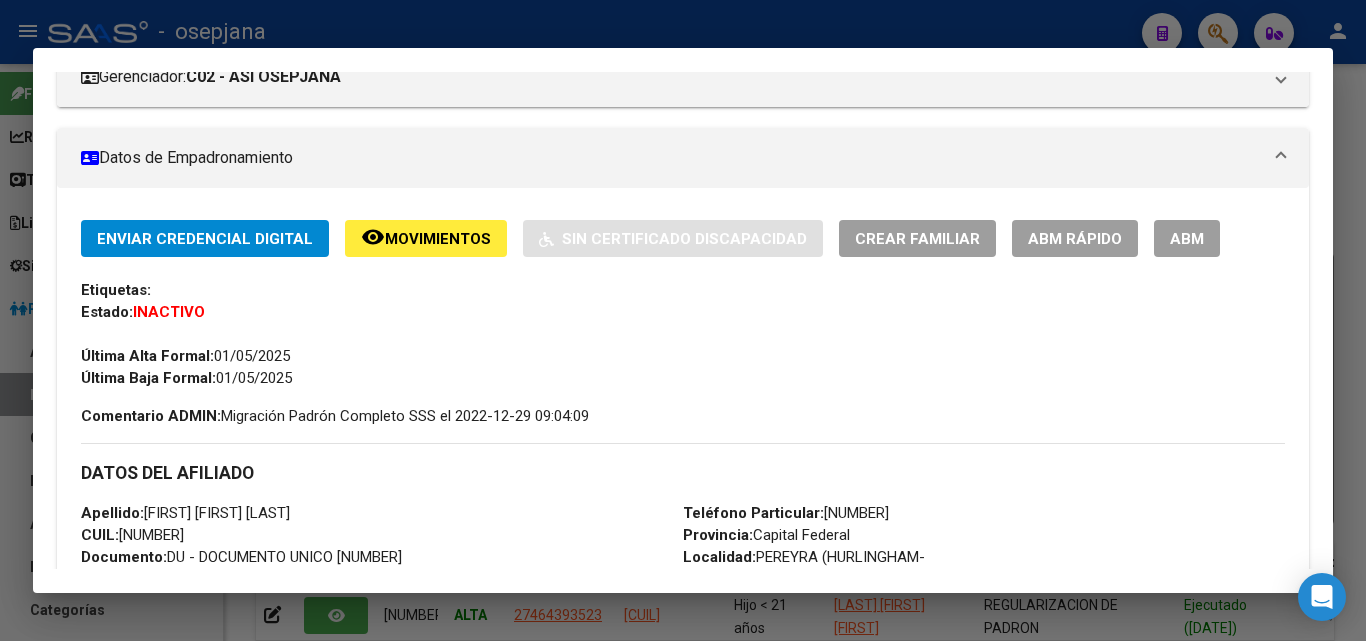 scroll, scrollTop: 200, scrollLeft: 0, axis: vertical 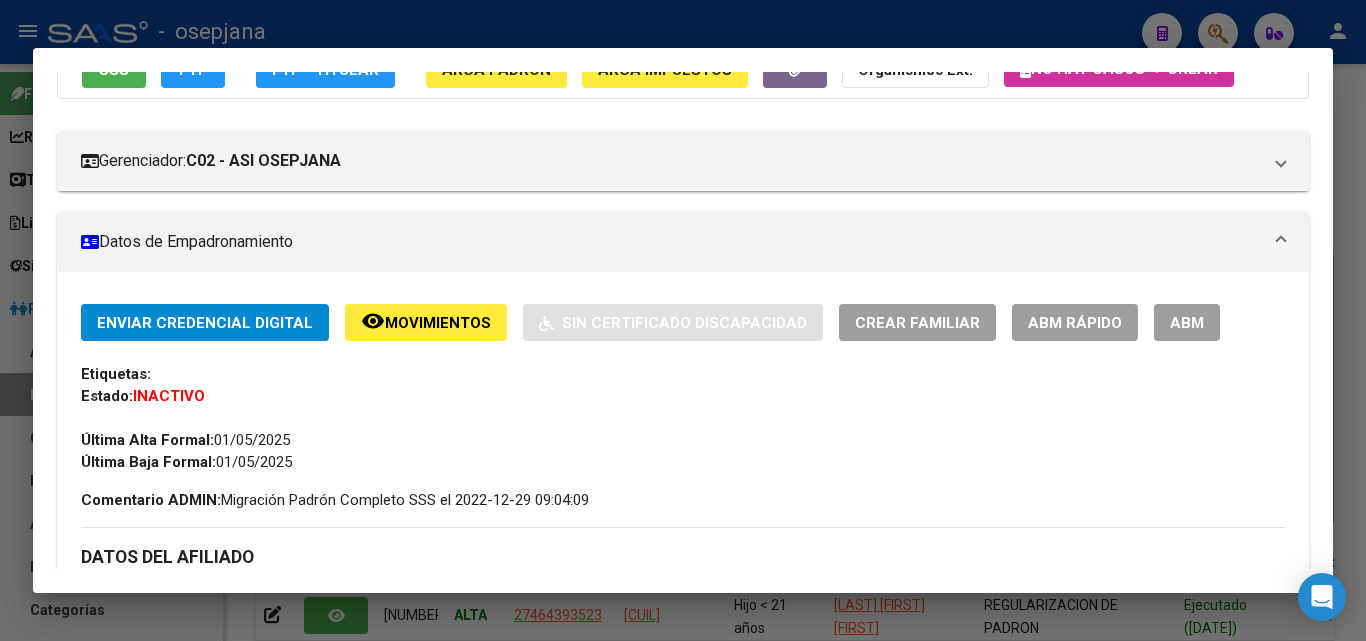 click on "ABM Rápido" 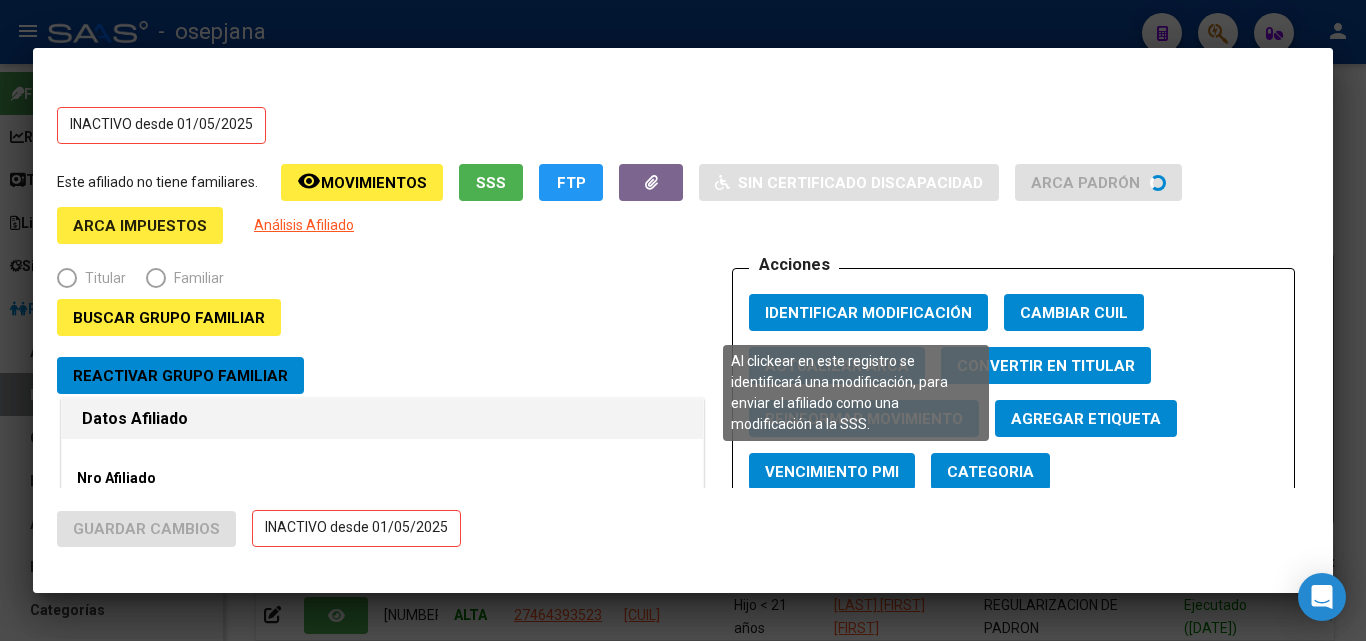 radio on "true" 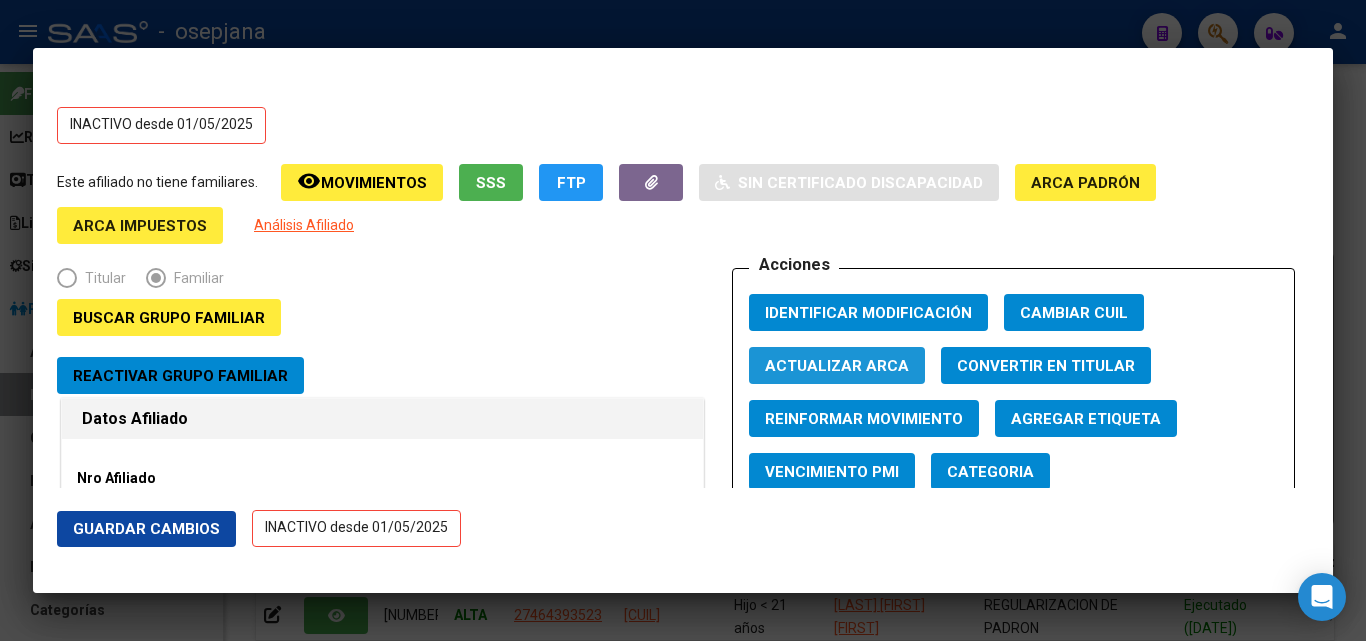 click on "Actualizar ARCA" at bounding box center [837, 366] 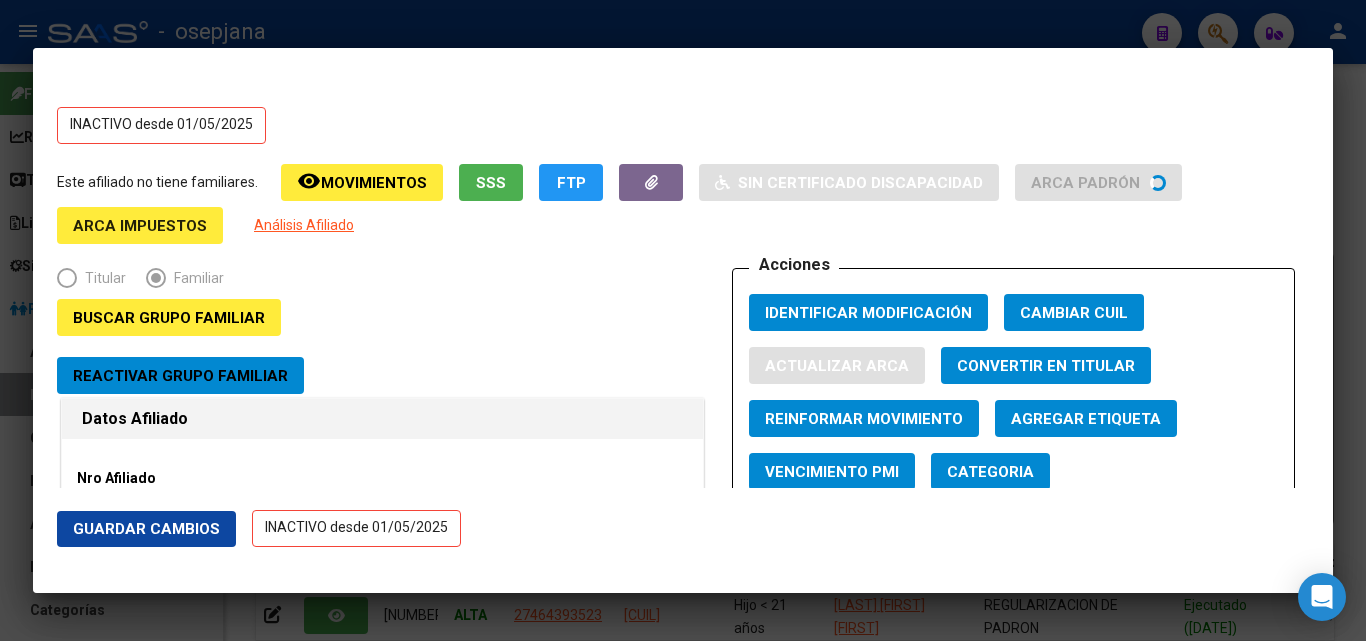 type on "DILLOR" 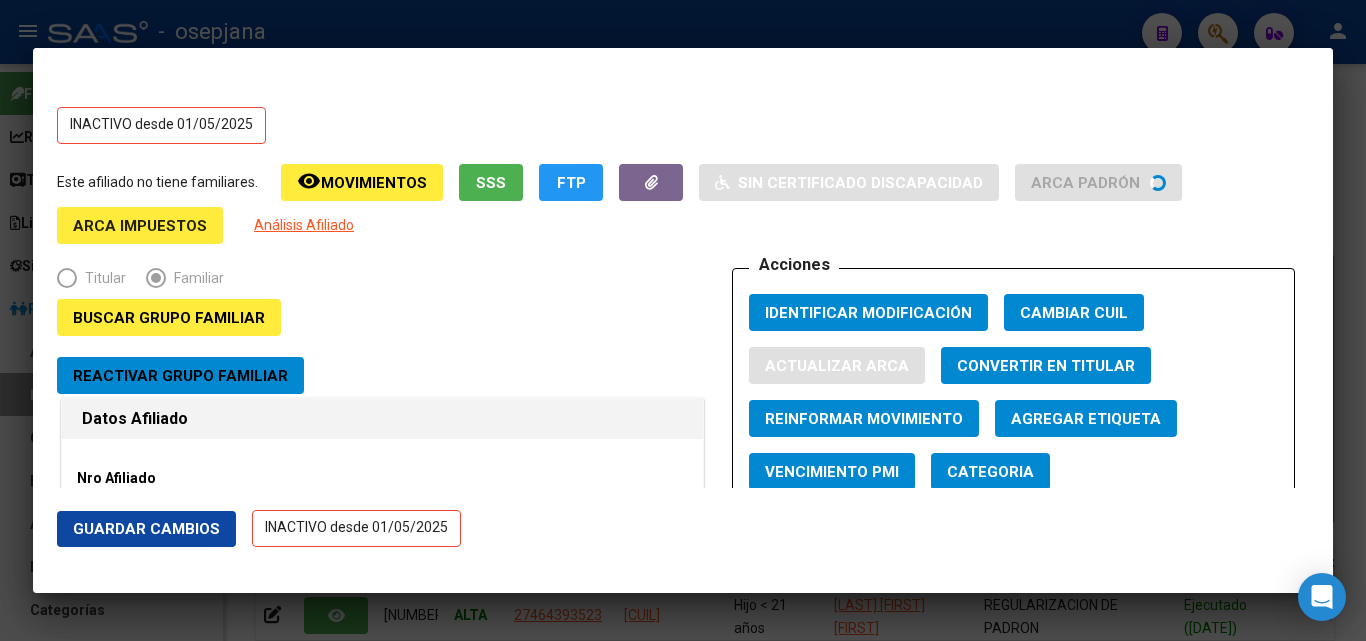 type on "IGNACIO ISMAEL" 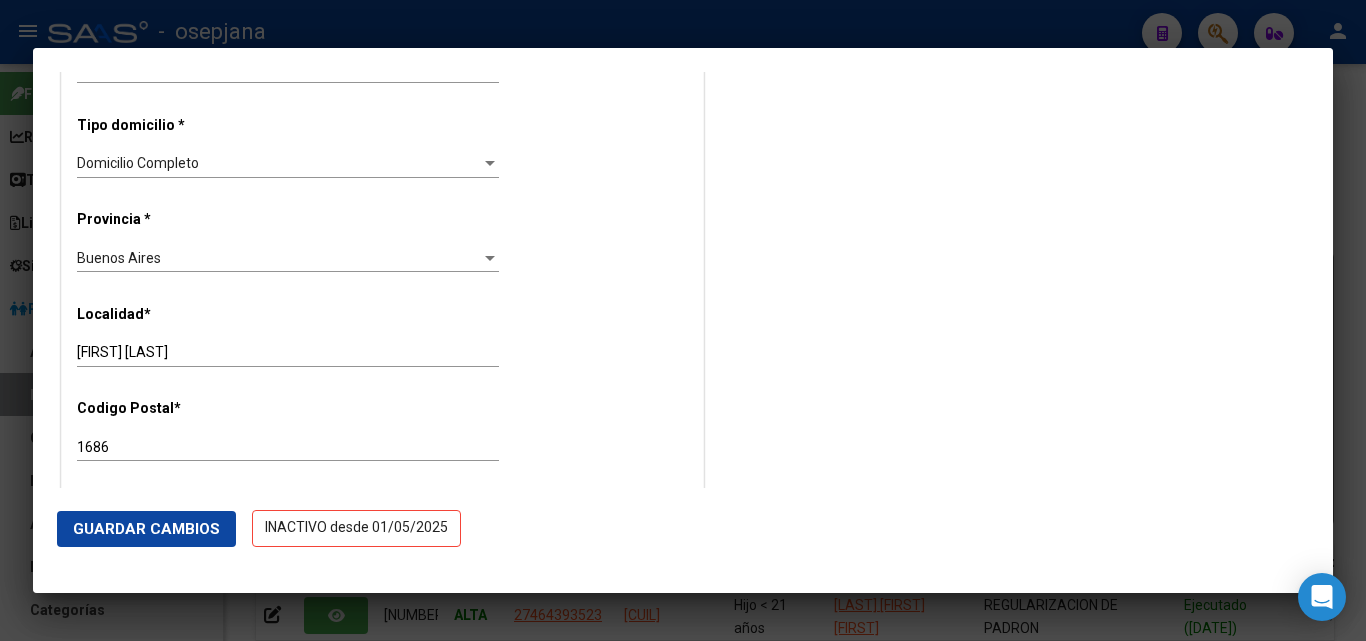 scroll, scrollTop: 1700, scrollLeft: 0, axis: vertical 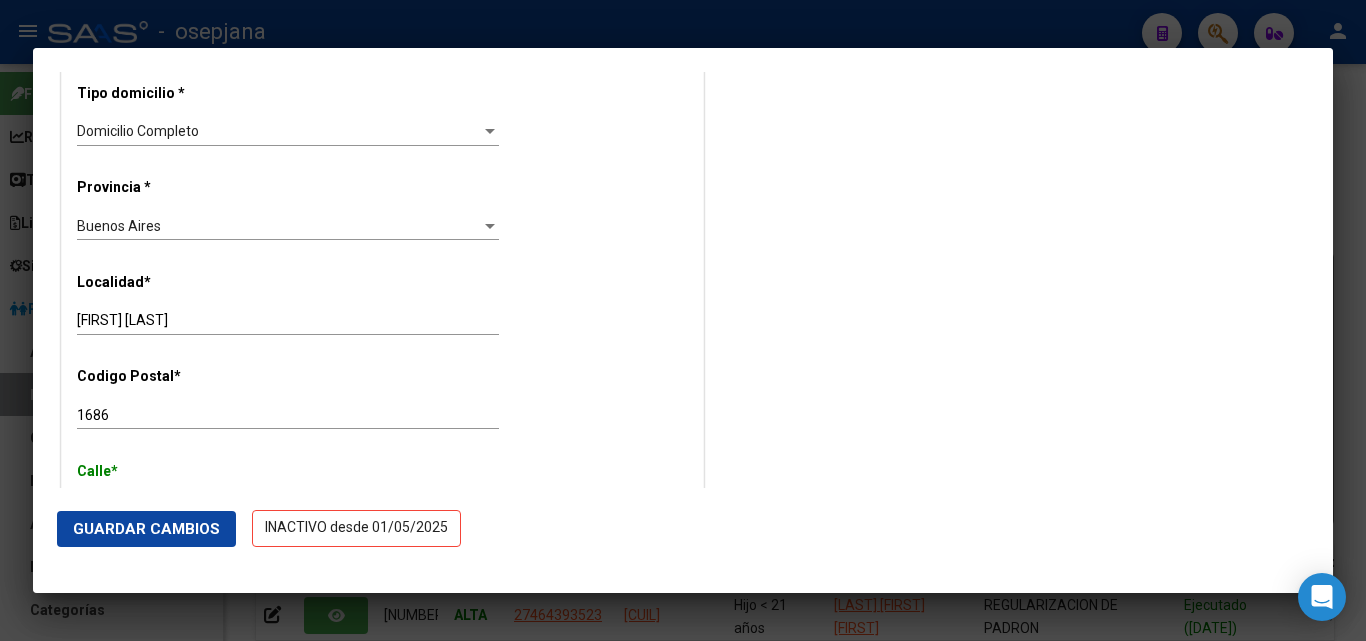 click on "Guardar Cambios" 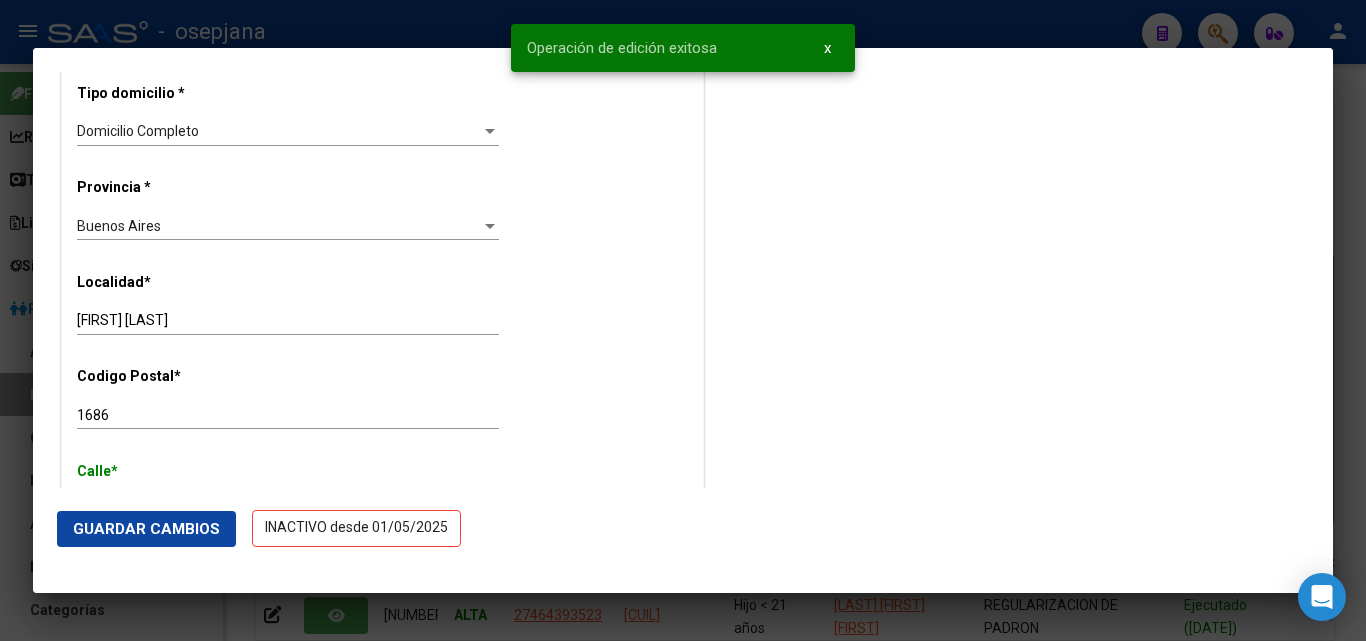 click at bounding box center [683, 320] 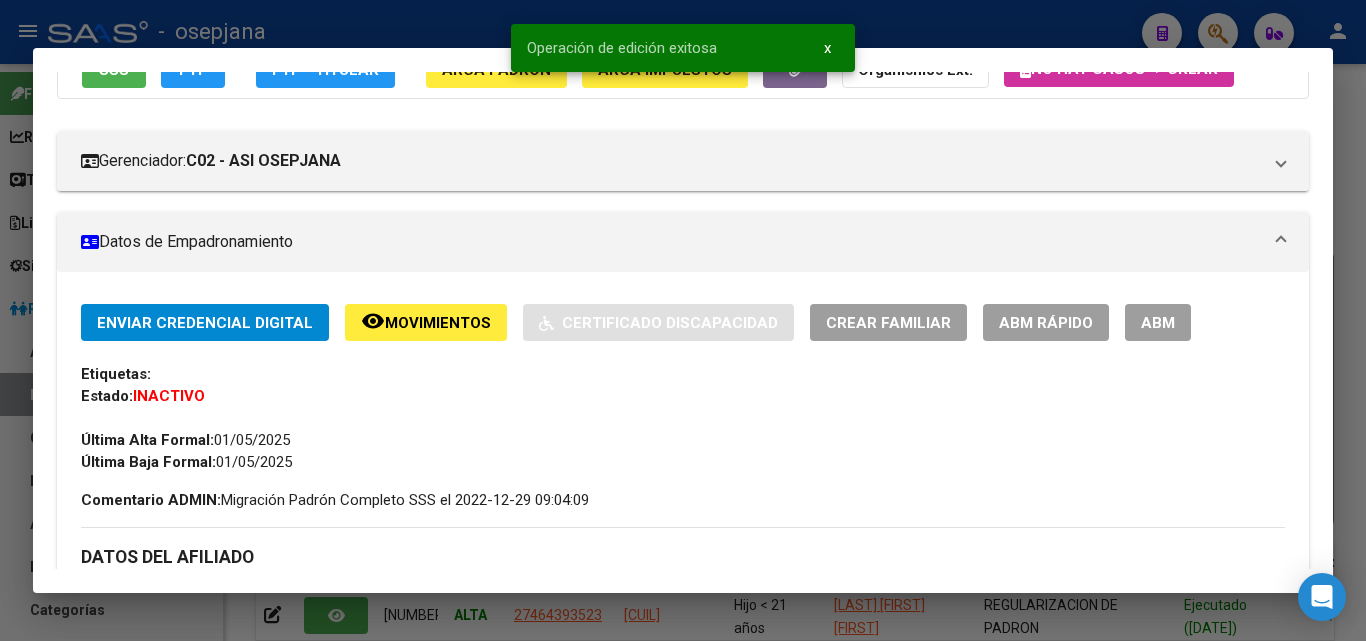 click at bounding box center (683, 320) 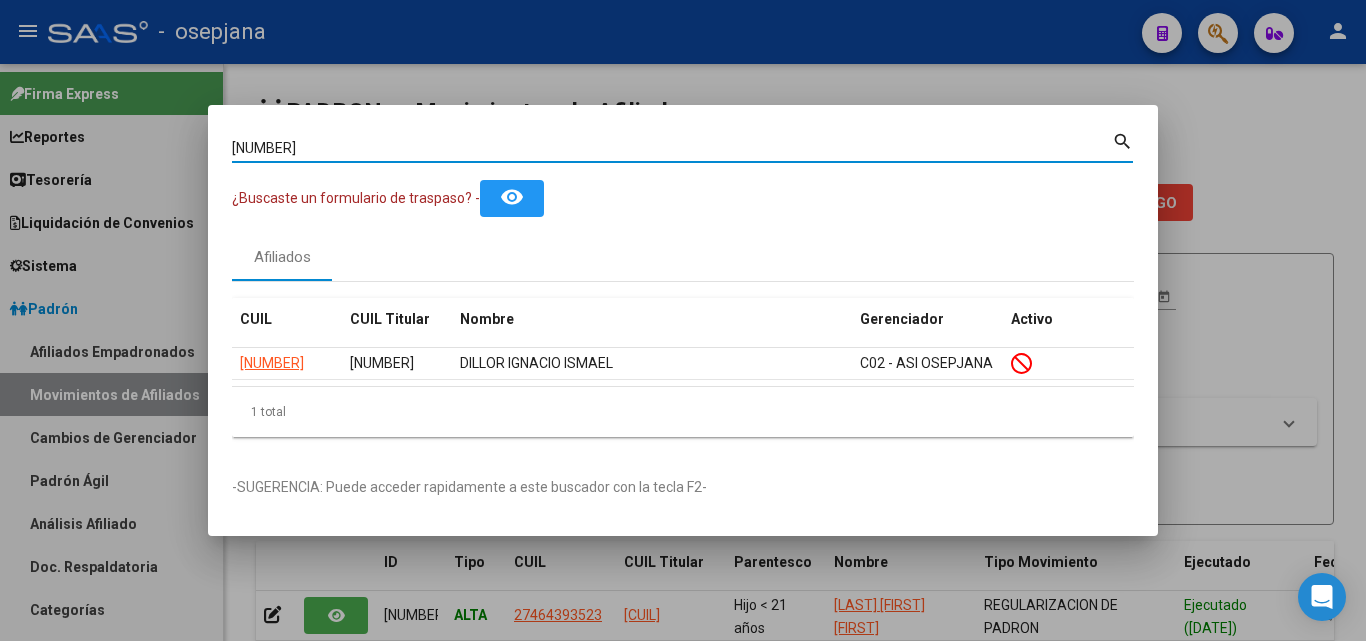 drag, startPoint x: 306, startPoint y: 147, endPoint x: 0, endPoint y: 143, distance: 306.02615 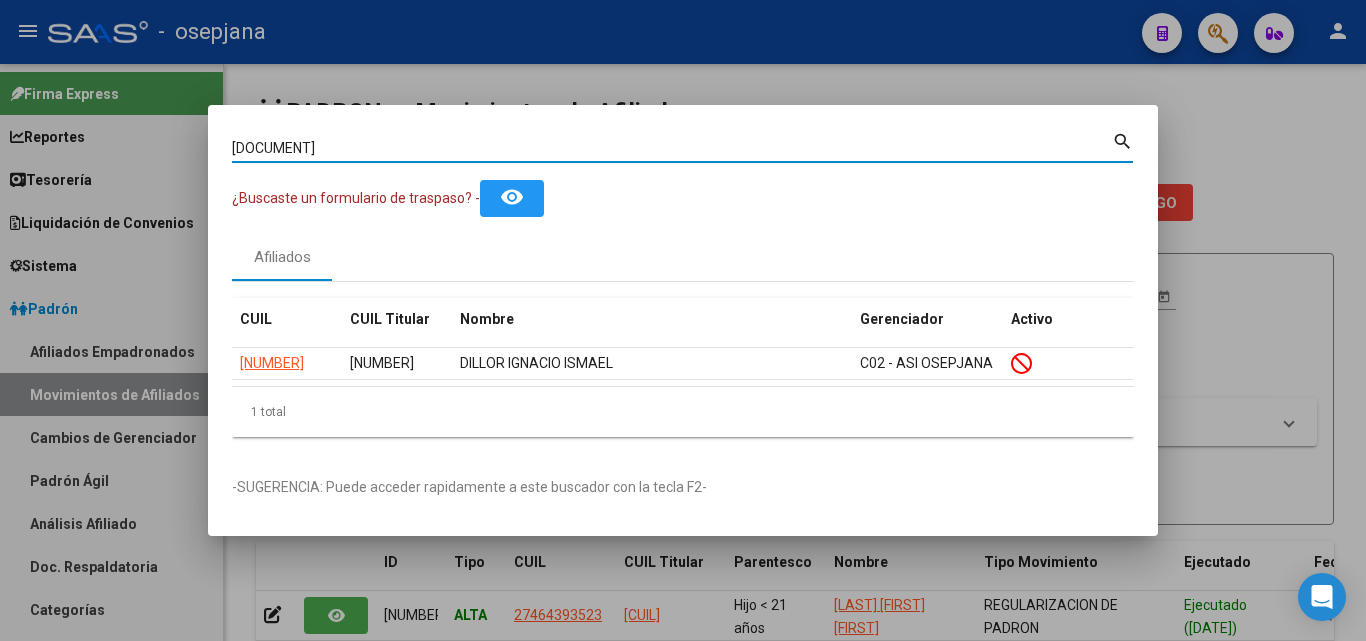 type on "46417517" 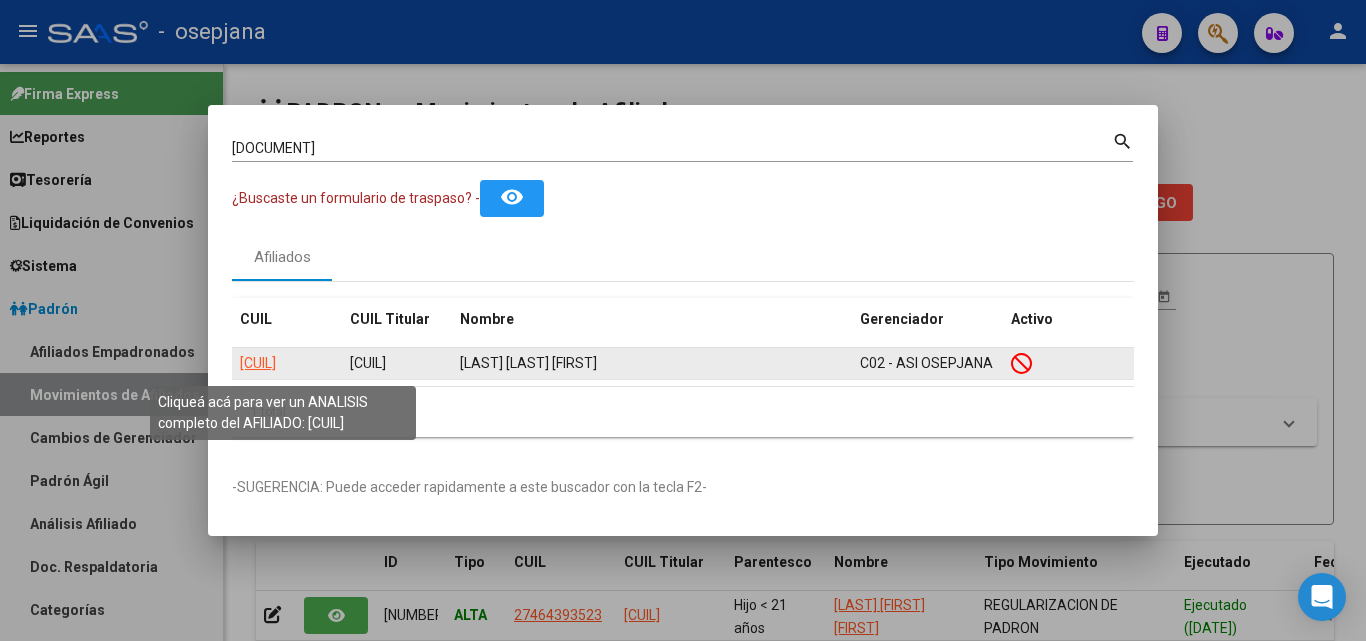 click on "20464175173" 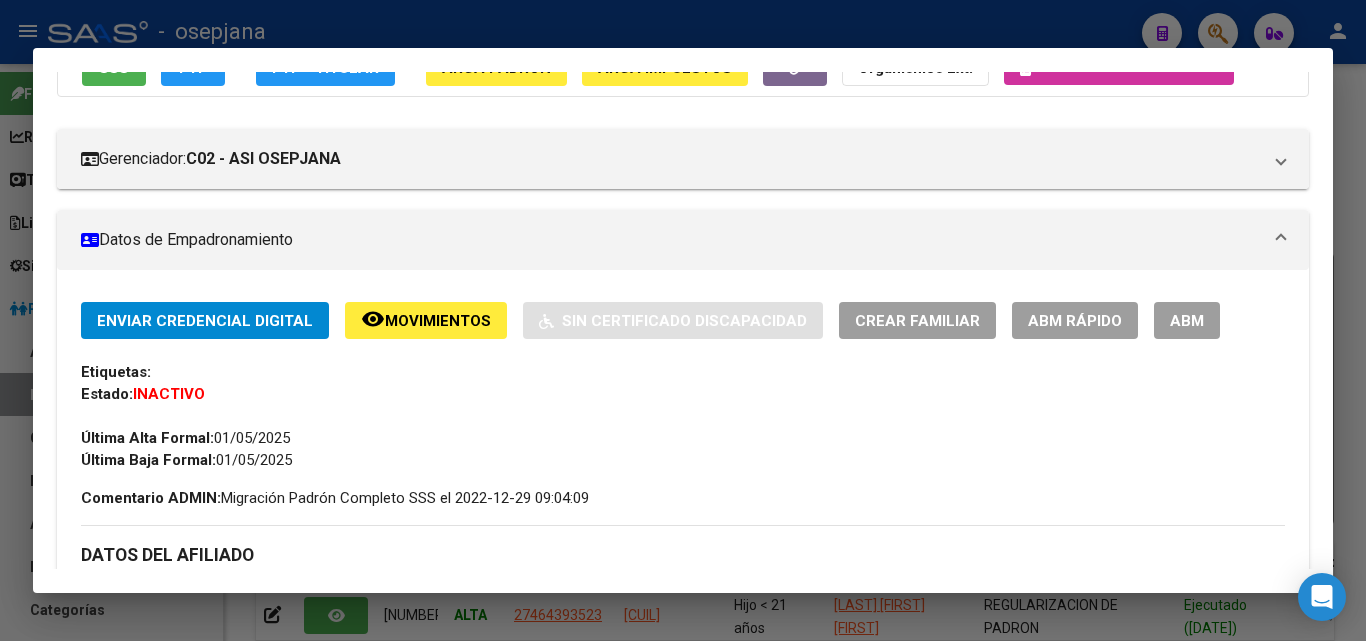 scroll, scrollTop: 200, scrollLeft: 0, axis: vertical 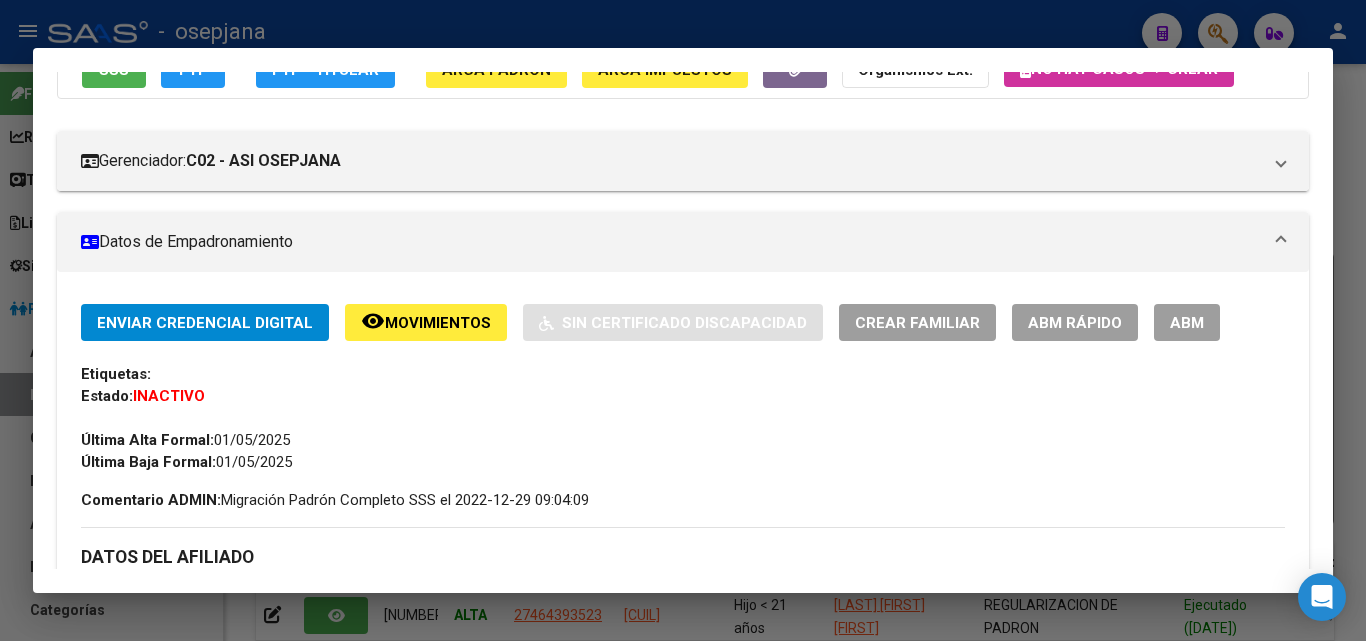 click on "ABM Rápido" 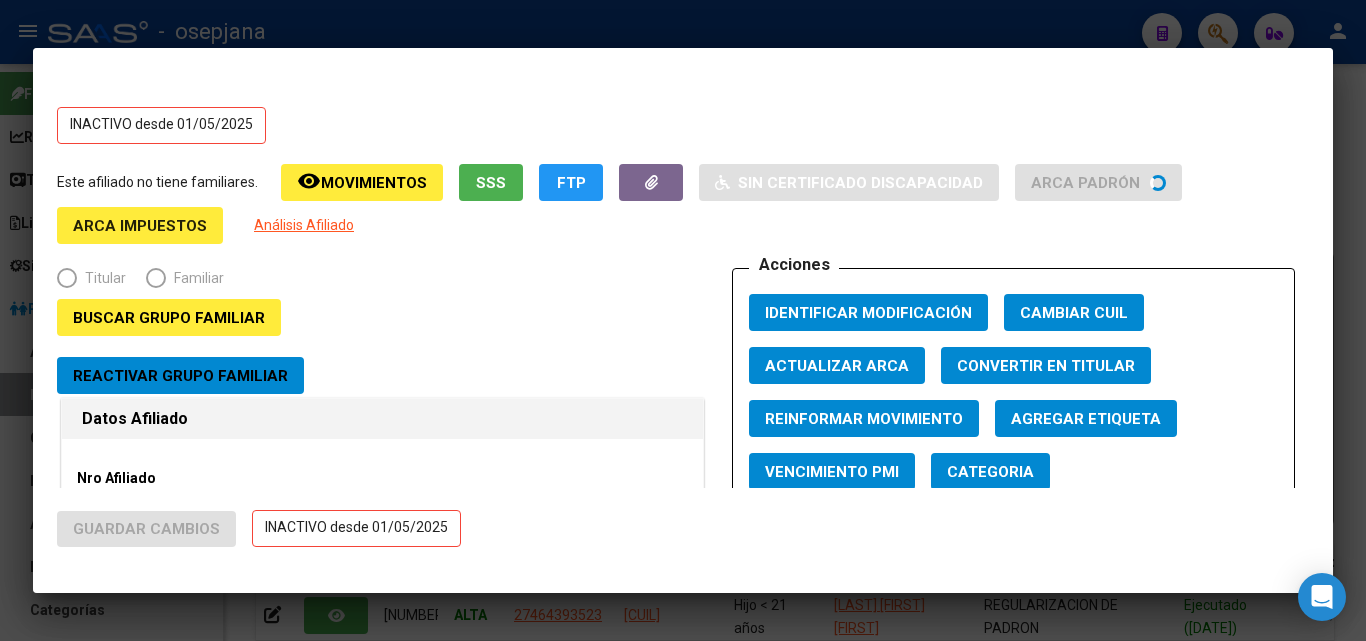 radio on "true" 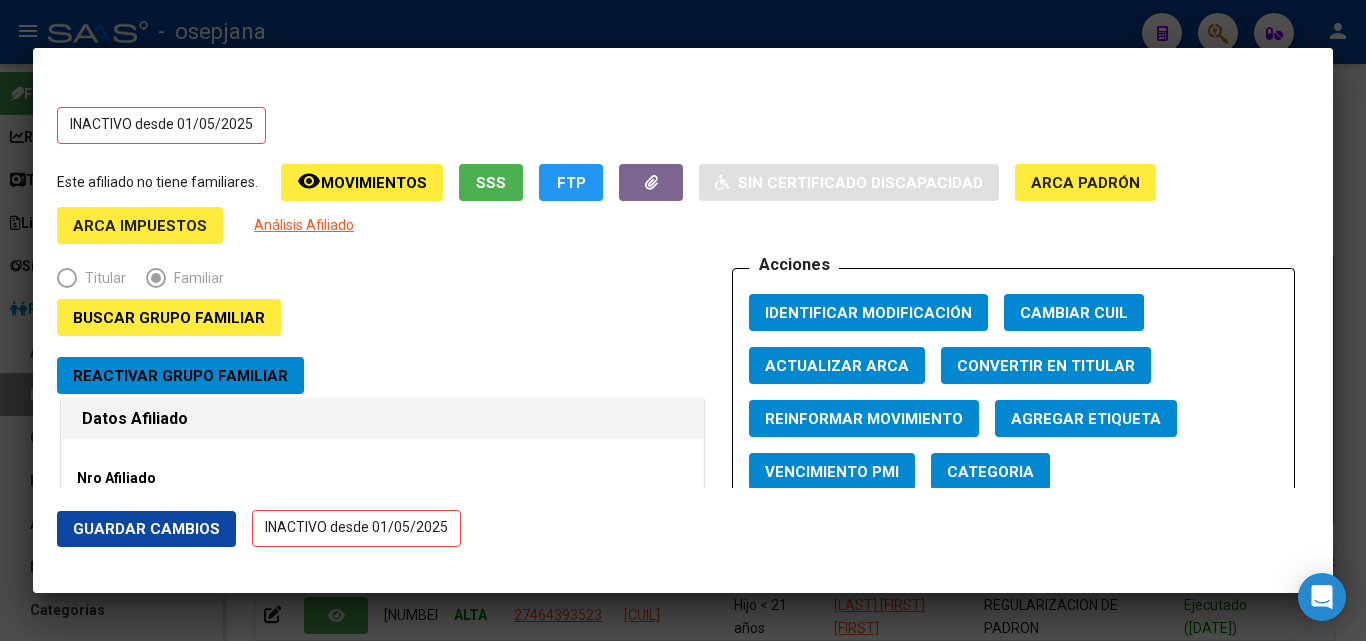 click on "Actualizar ARCA" at bounding box center [837, 366] 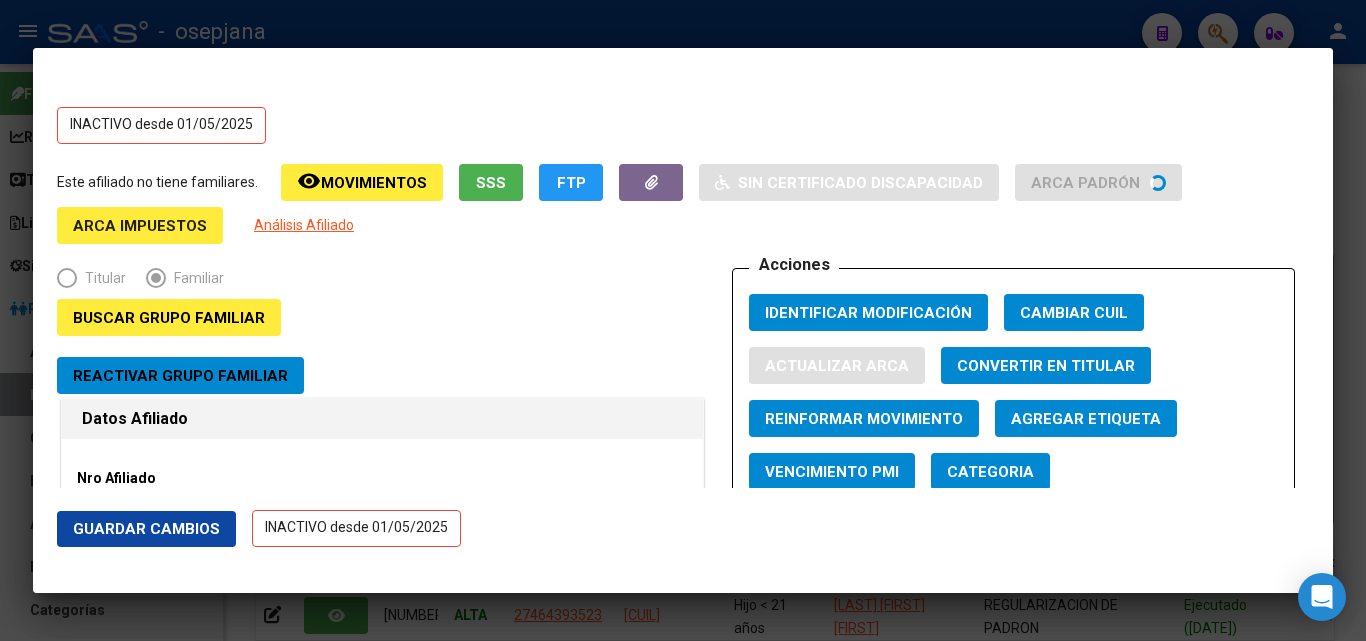 type on "DE LA SILVA" 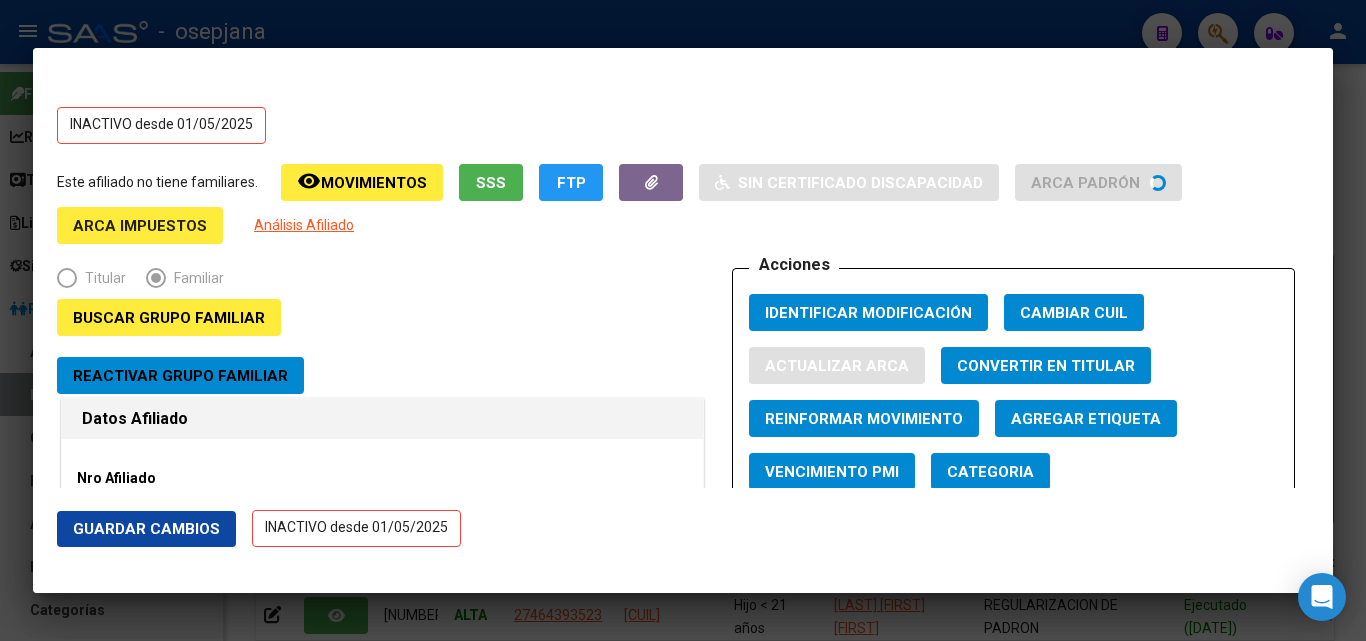 type on "URIEL" 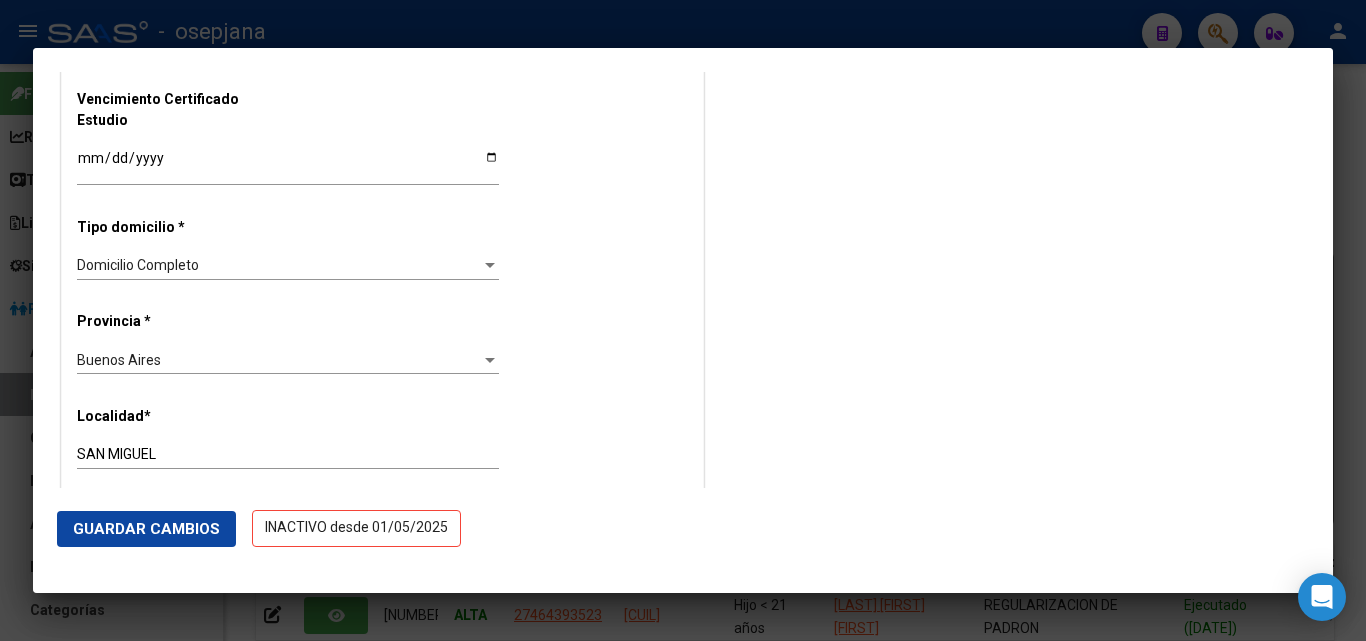 scroll, scrollTop: 1600, scrollLeft: 0, axis: vertical 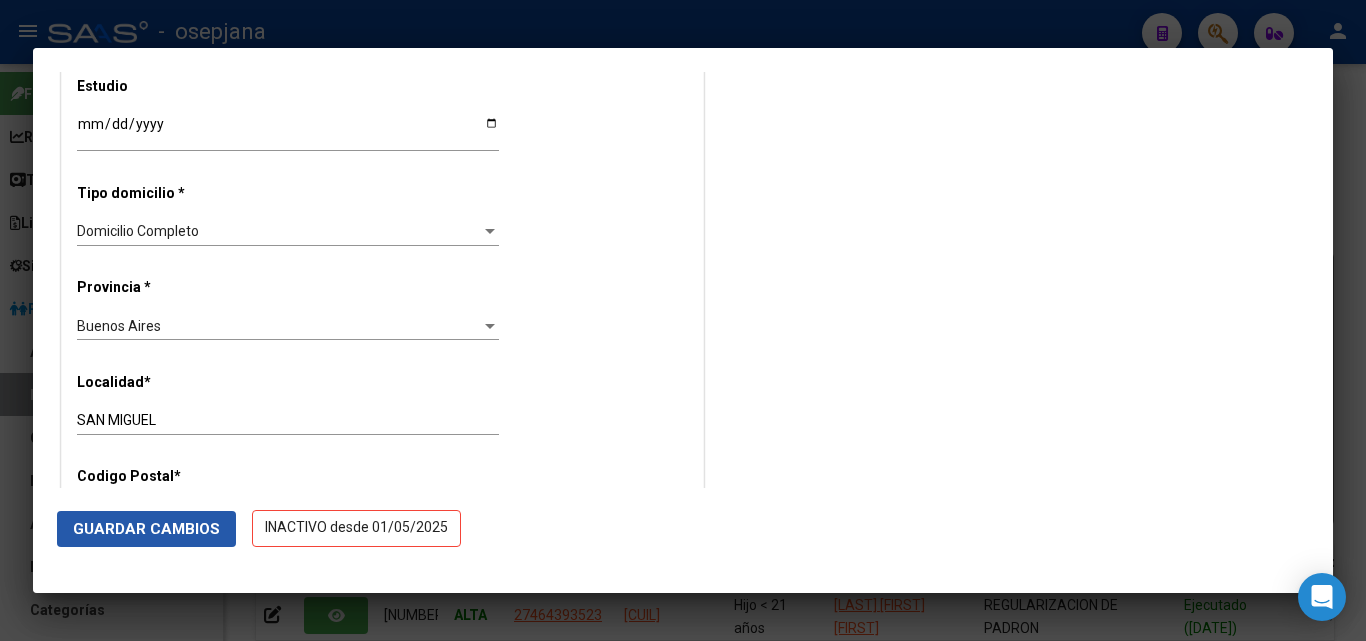 click on "Guardar Cambios" 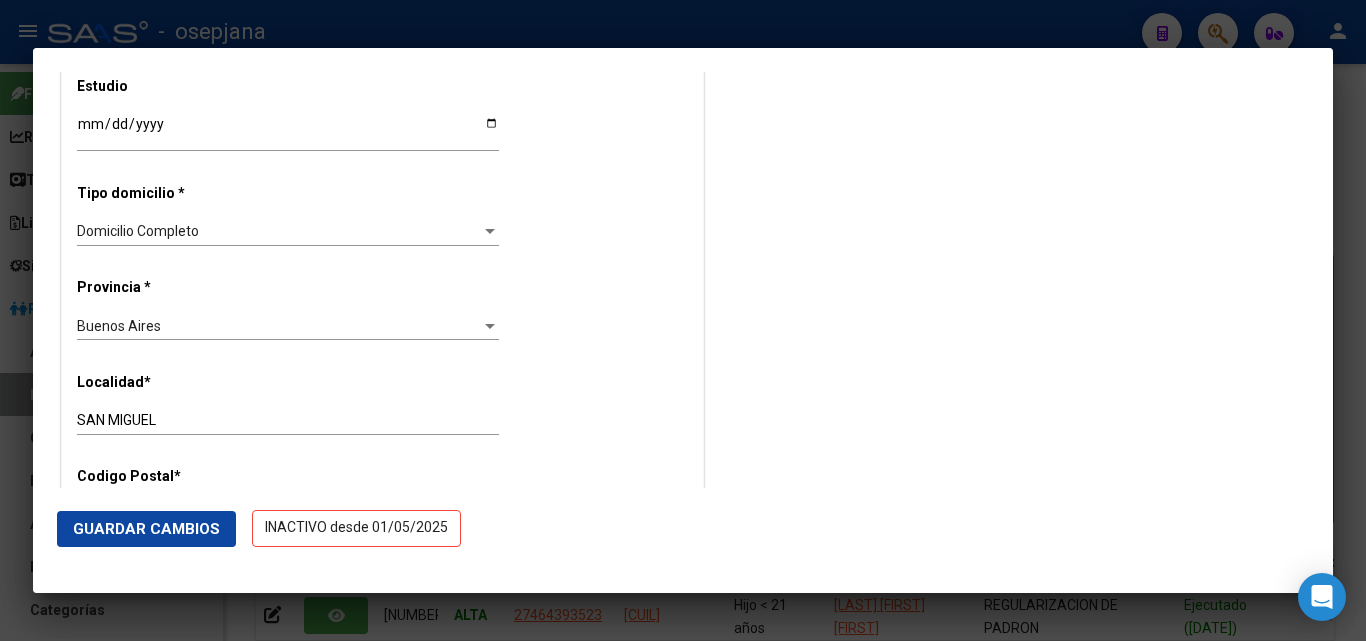 click at bounding box center (683, 320) 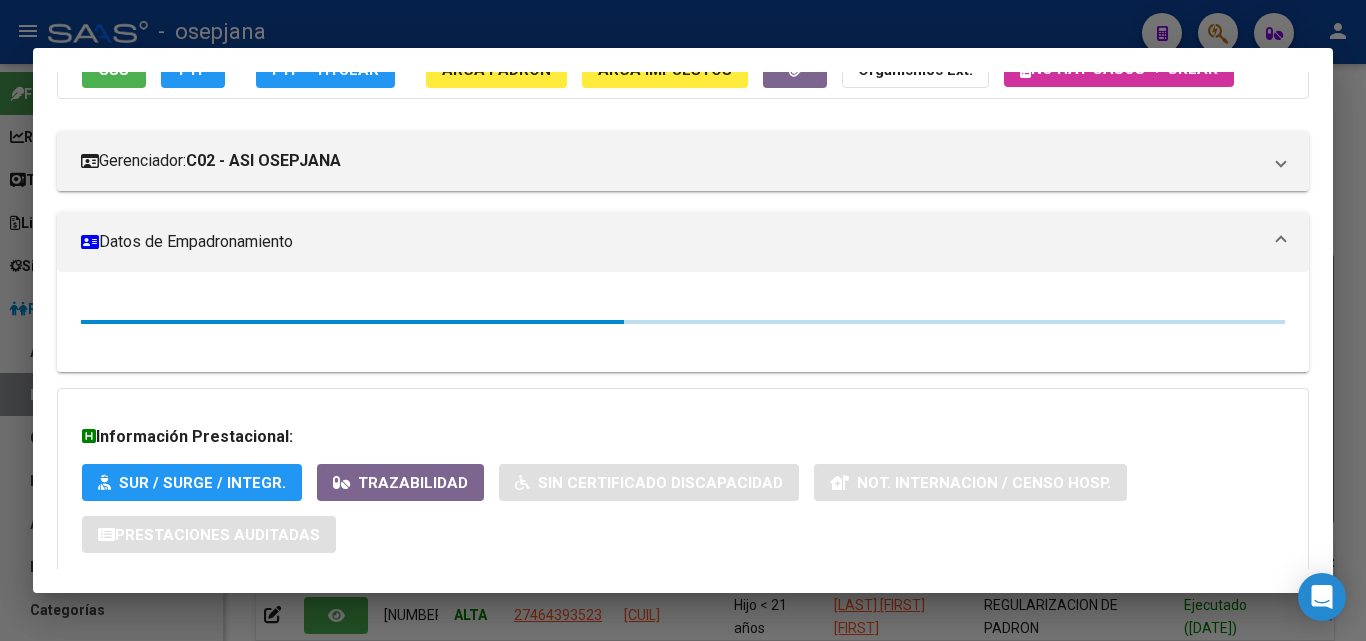 click at bounding box center [683, 320] 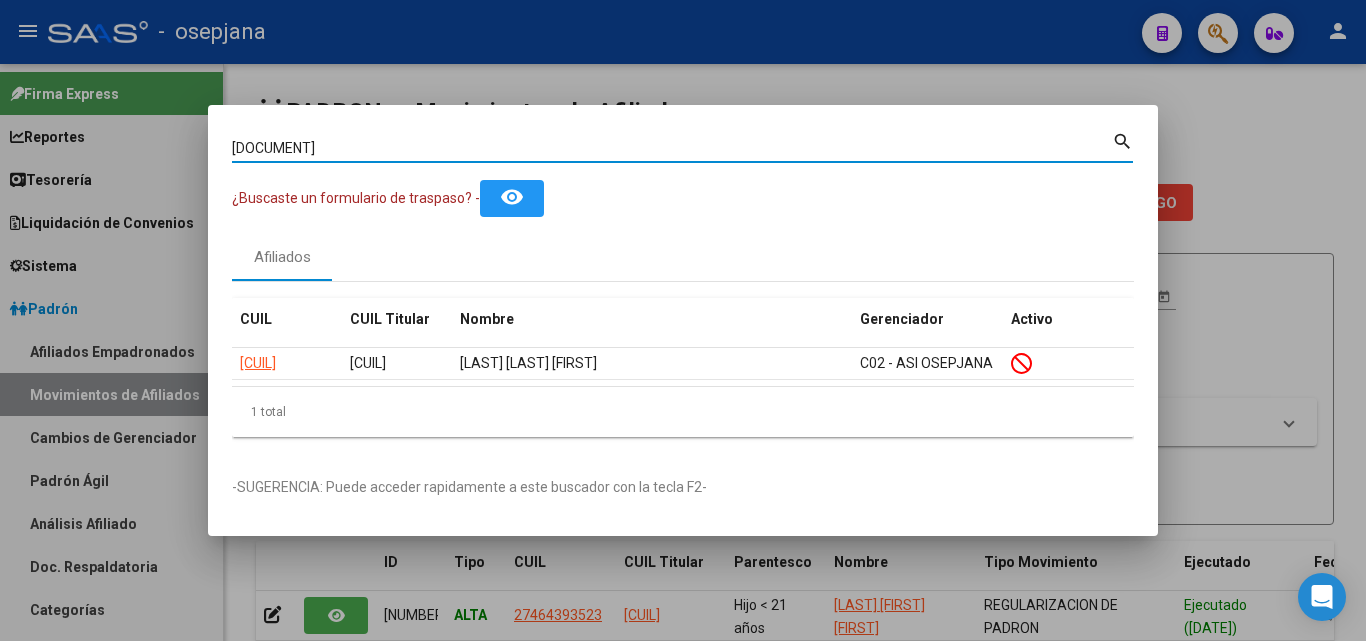 drag, startPoint x: 385, startPoint y: 141, endPoint x: 80, endPoint y: 125, distance: 305.41937 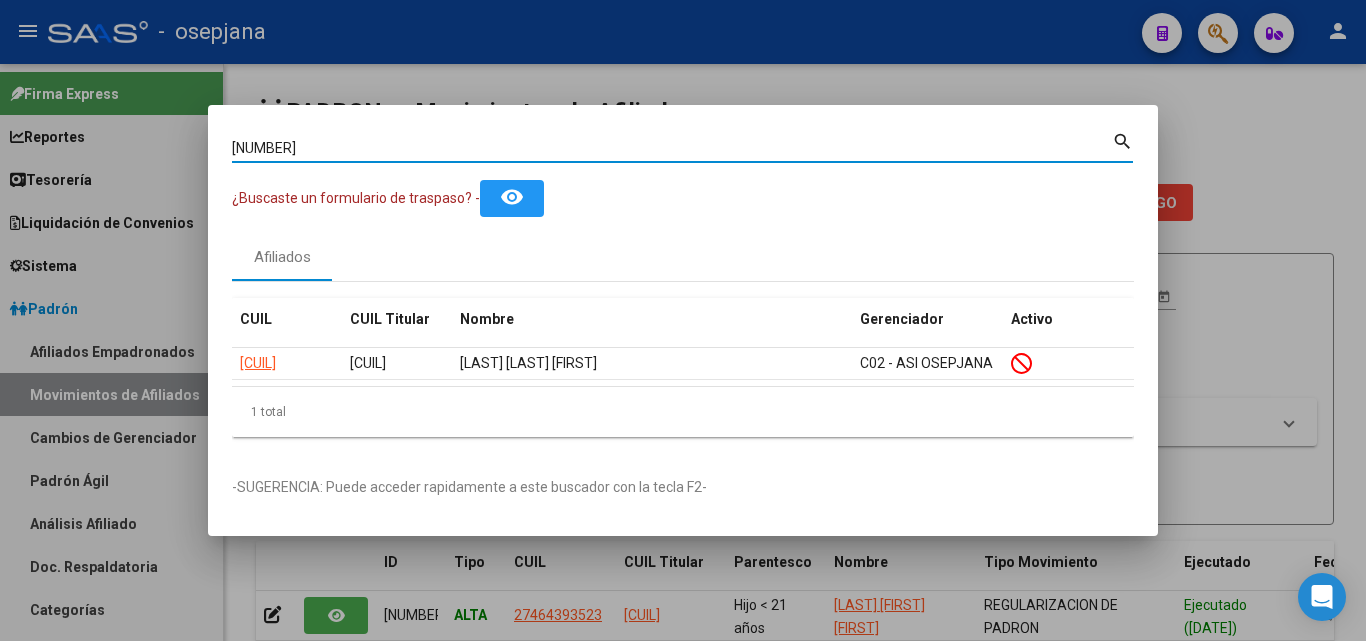 type on "55418650" 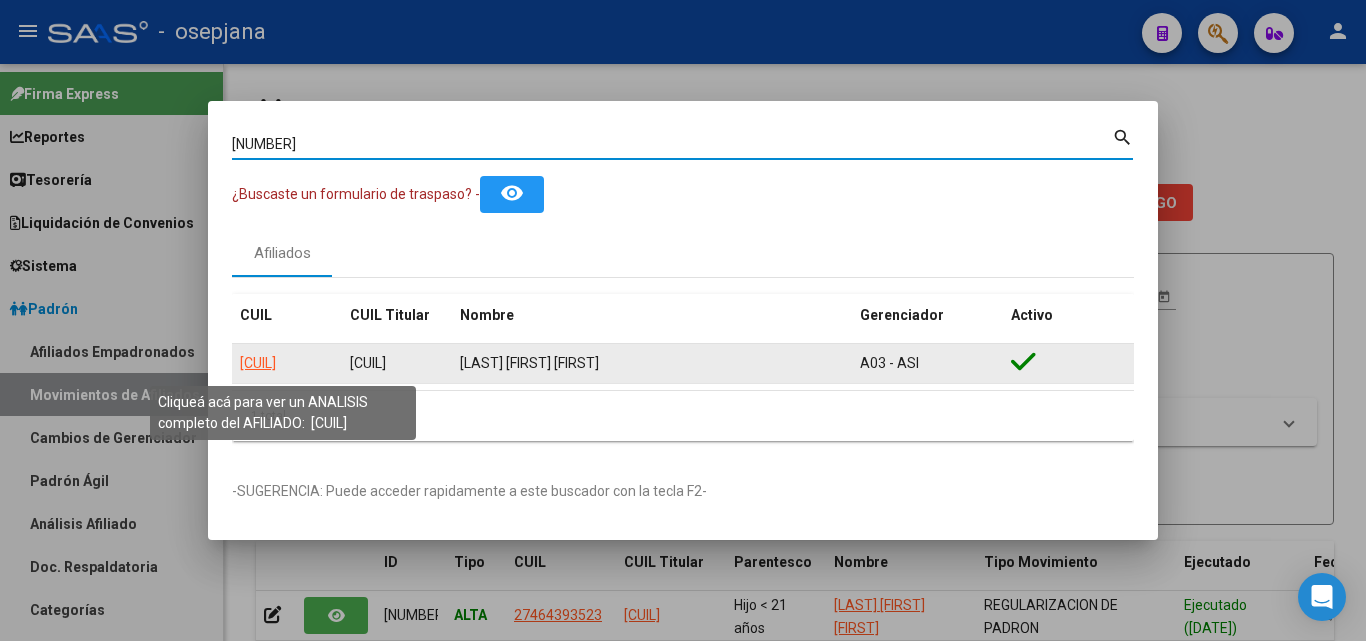 click on "20554186506" 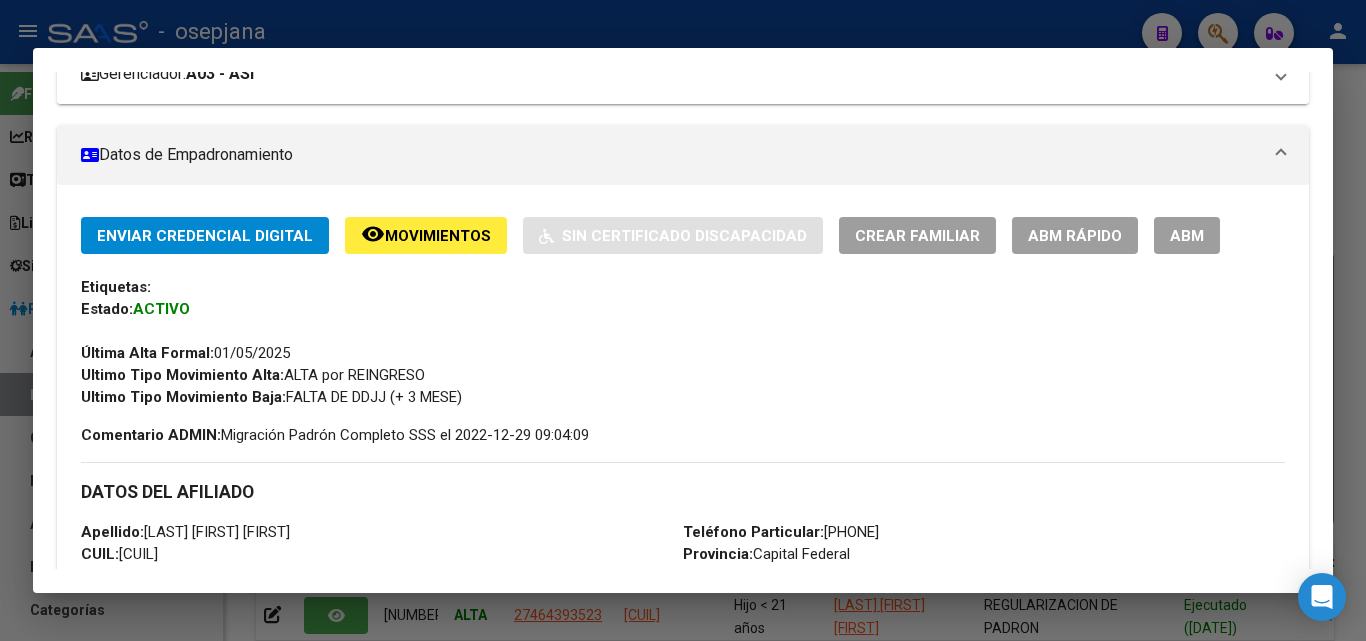 scroll, scrollTop: 200, scrollLeft: 0, axis: vertical 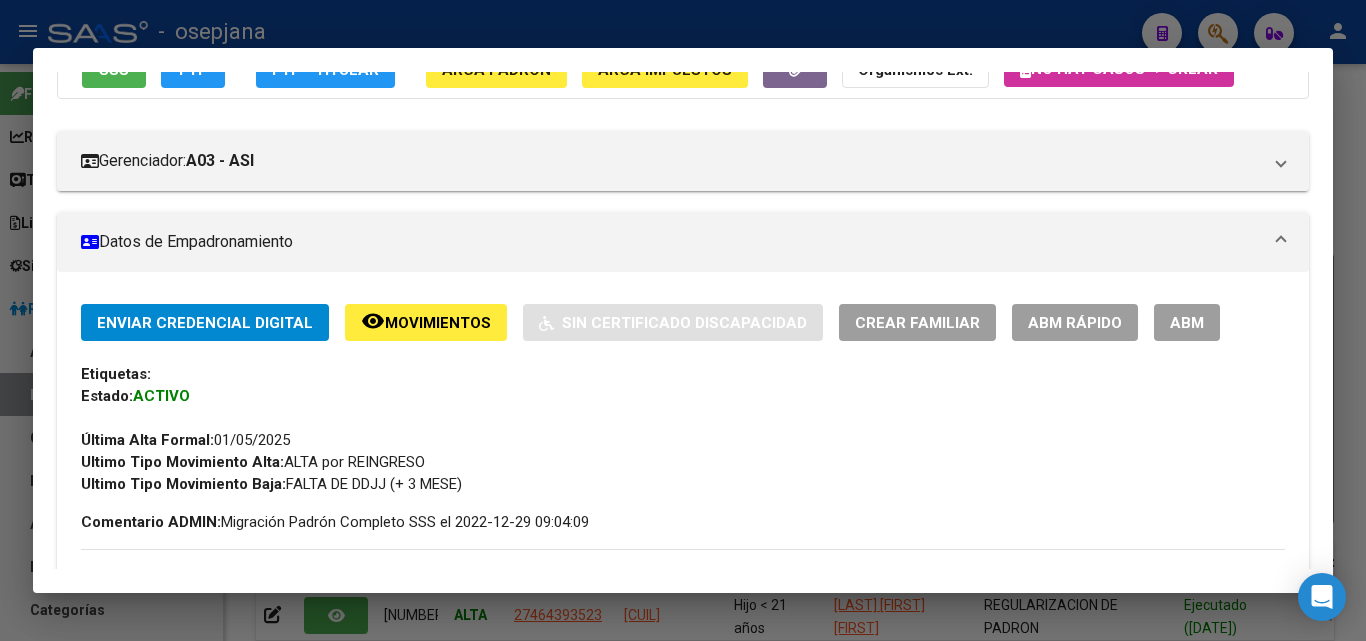 click on "ABM Rápido" 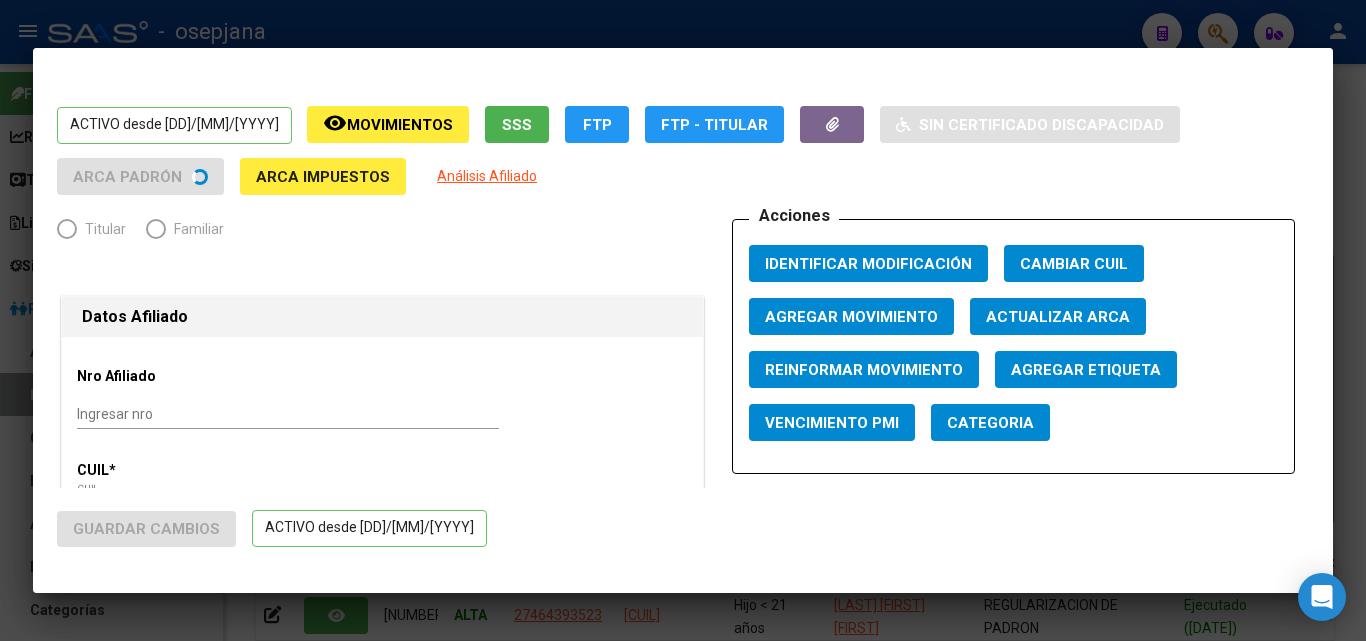radio on "true" 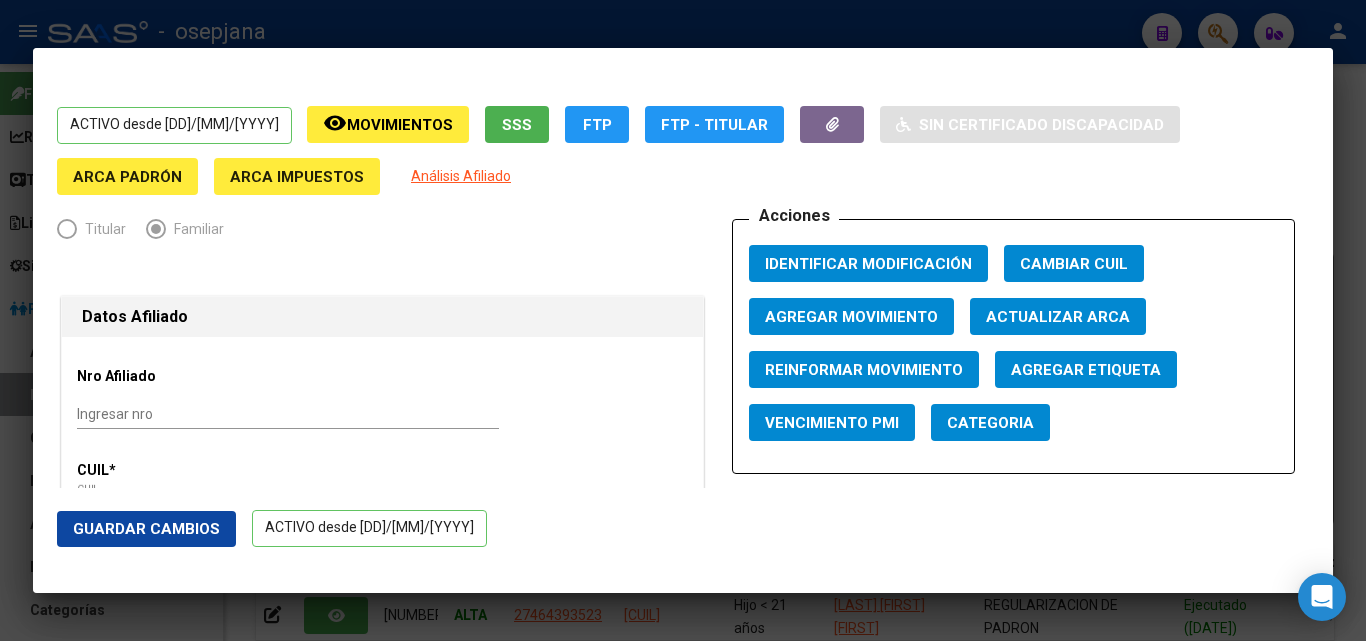 click on "Actualizar ARCA" at bounding box center [1058, 317] 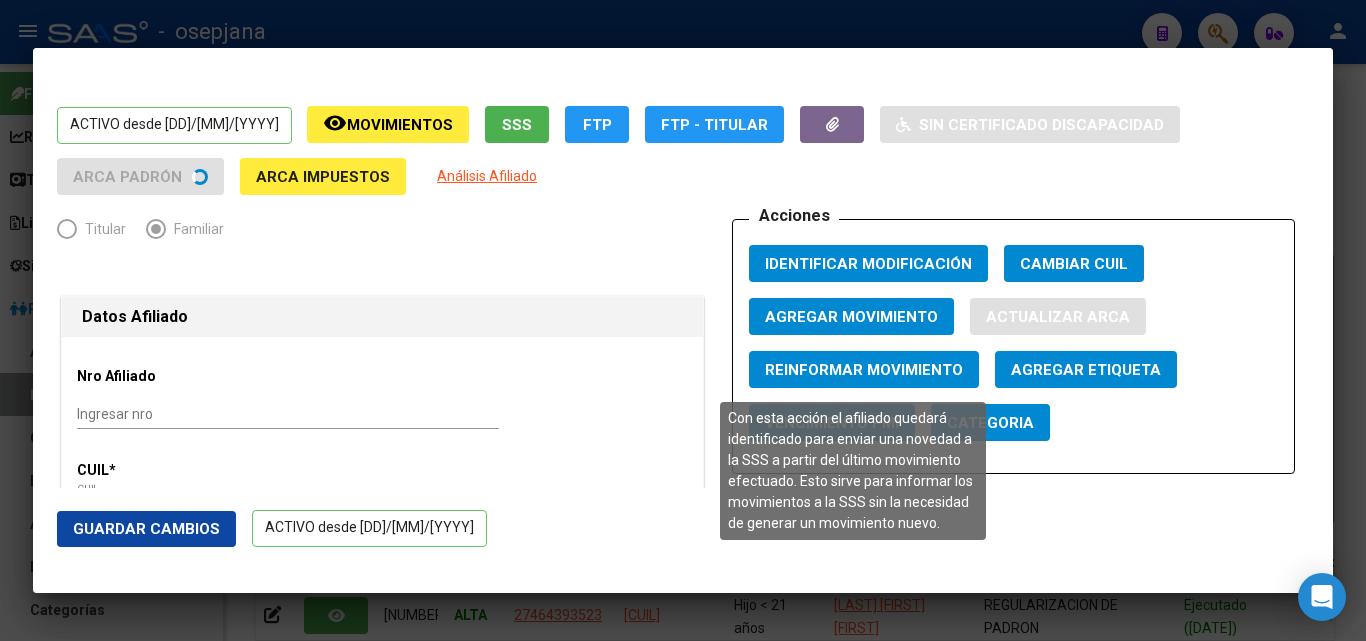 type on "VAZQUEZ" 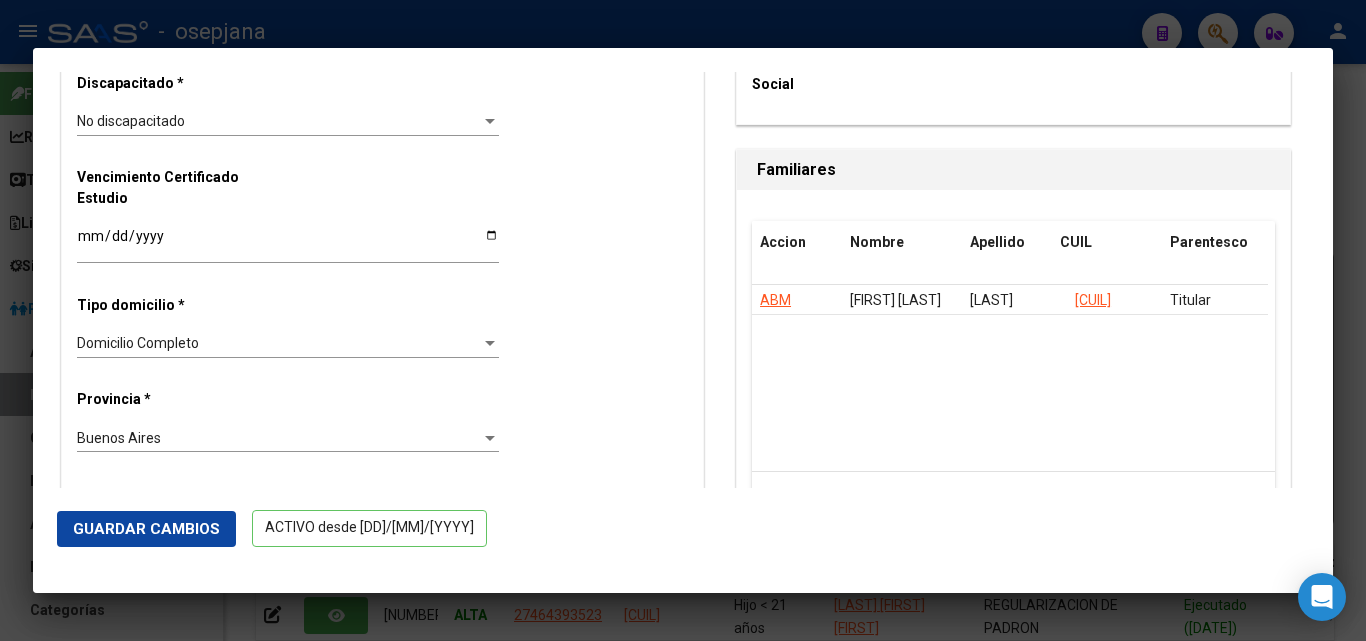 scroll, scrollTop: 1400, scrollLeft: 0, axis: vertical 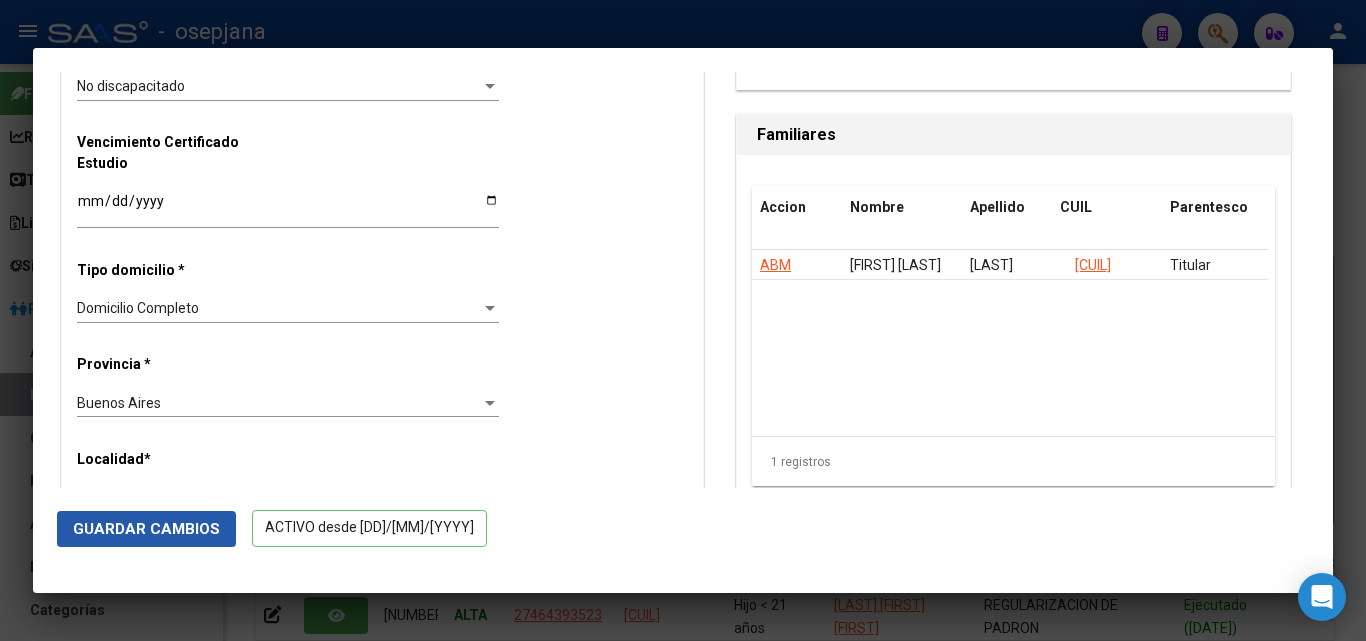 click on "Guardar Cambios" 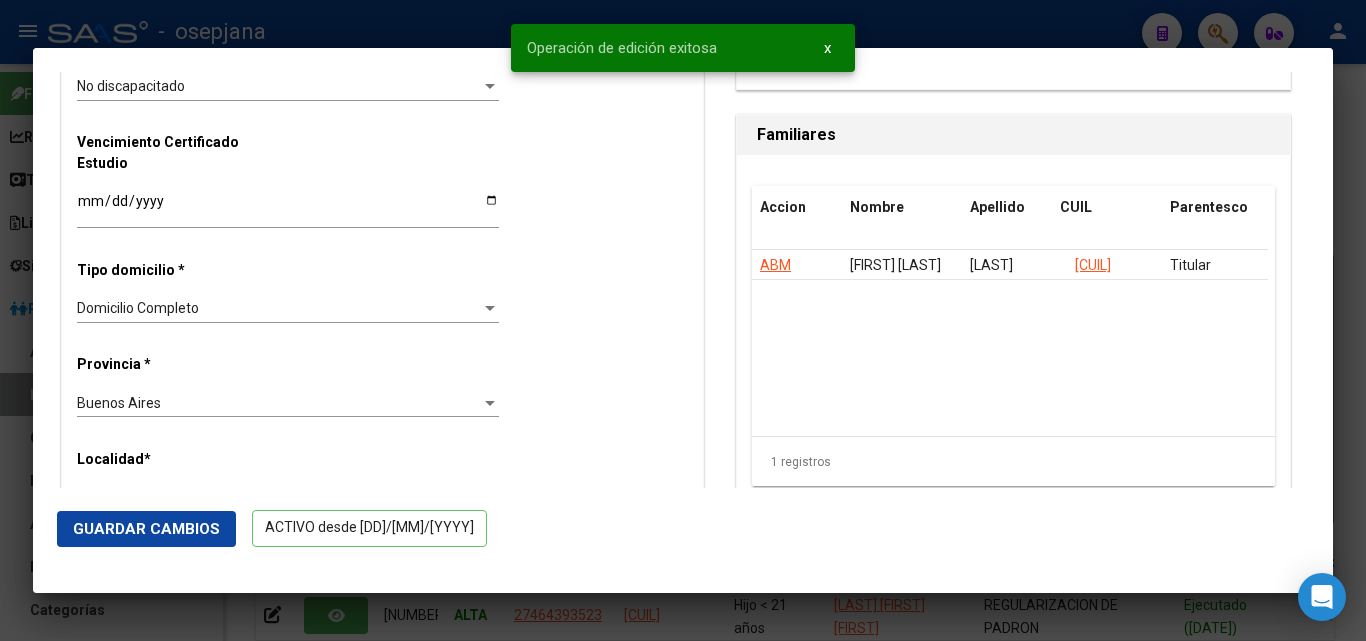 click at bounding box center (683, 320) 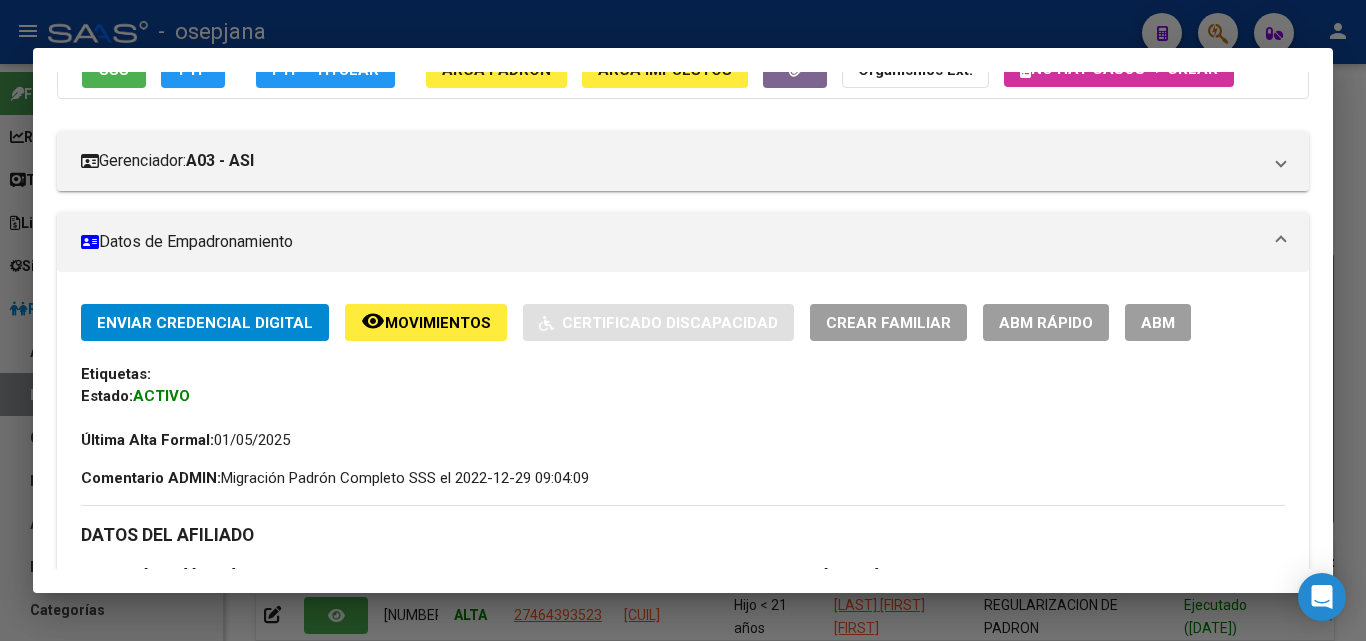 click at bounding box center [683, 320] 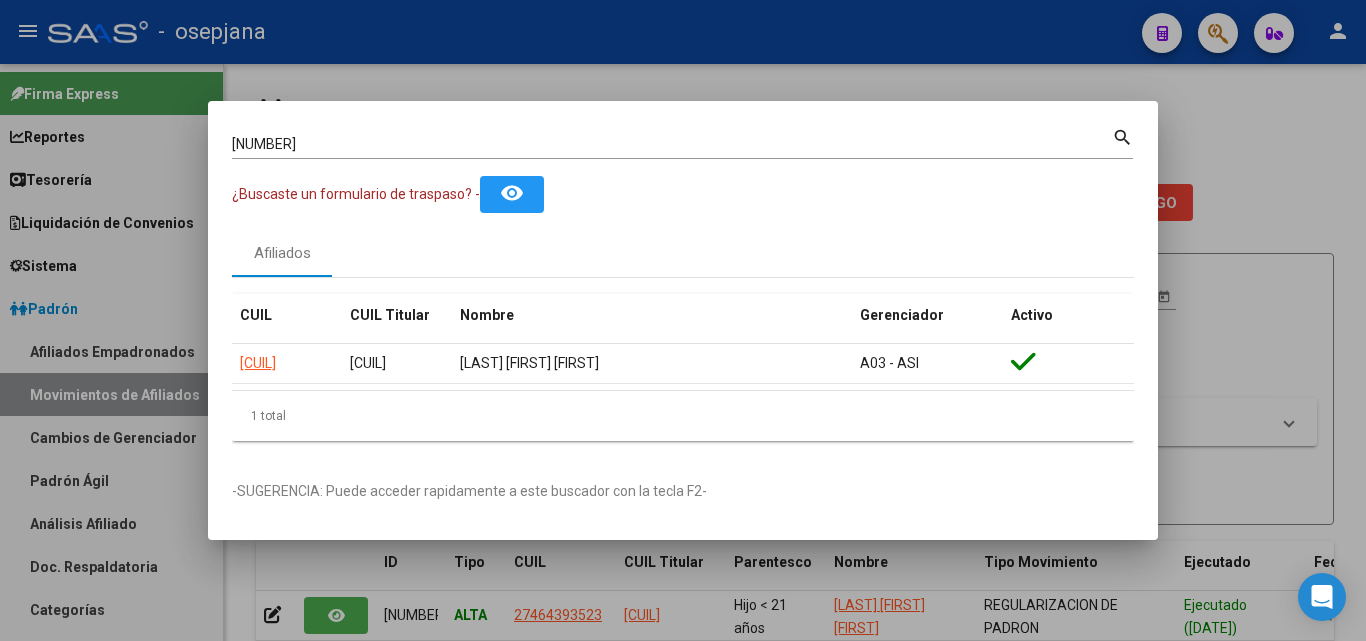 drag, startPoint x: 305, startPoint y: 125, endPoint x: 161, endPoint y: 133, distance: 144.22205 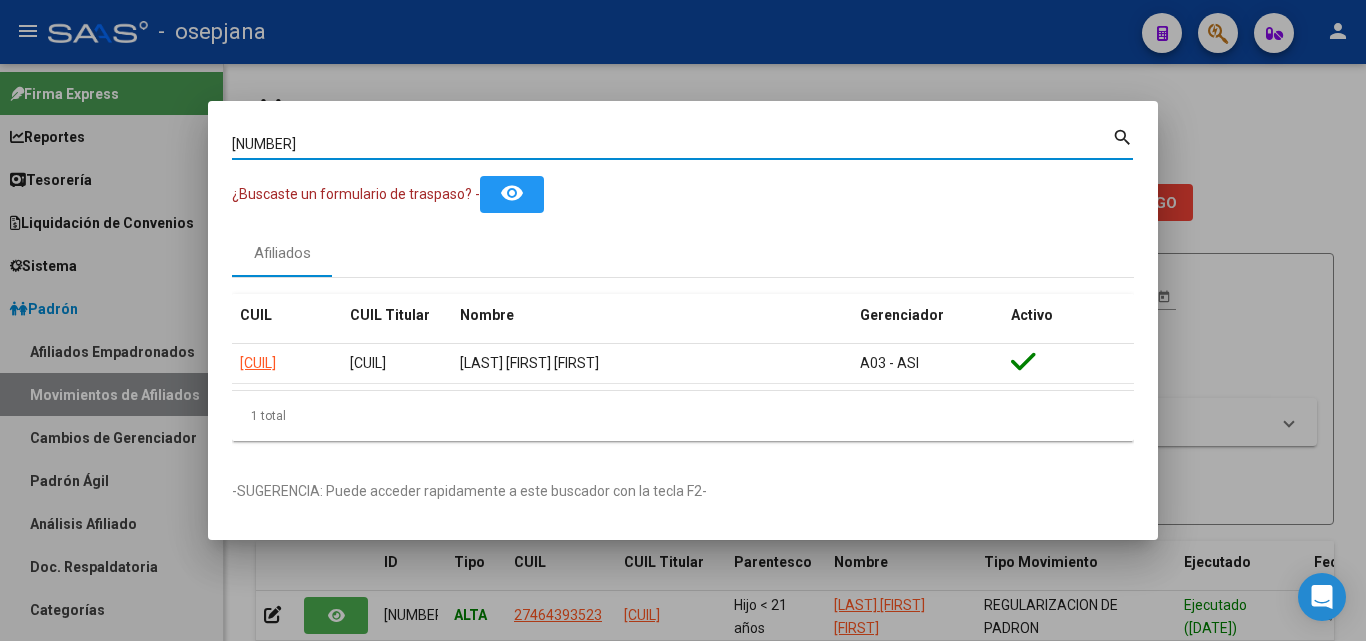 drag, startPoint x: 300, startPoint y: 141, endPoint x: 79, endPoint y: 118, distance: 222.1936 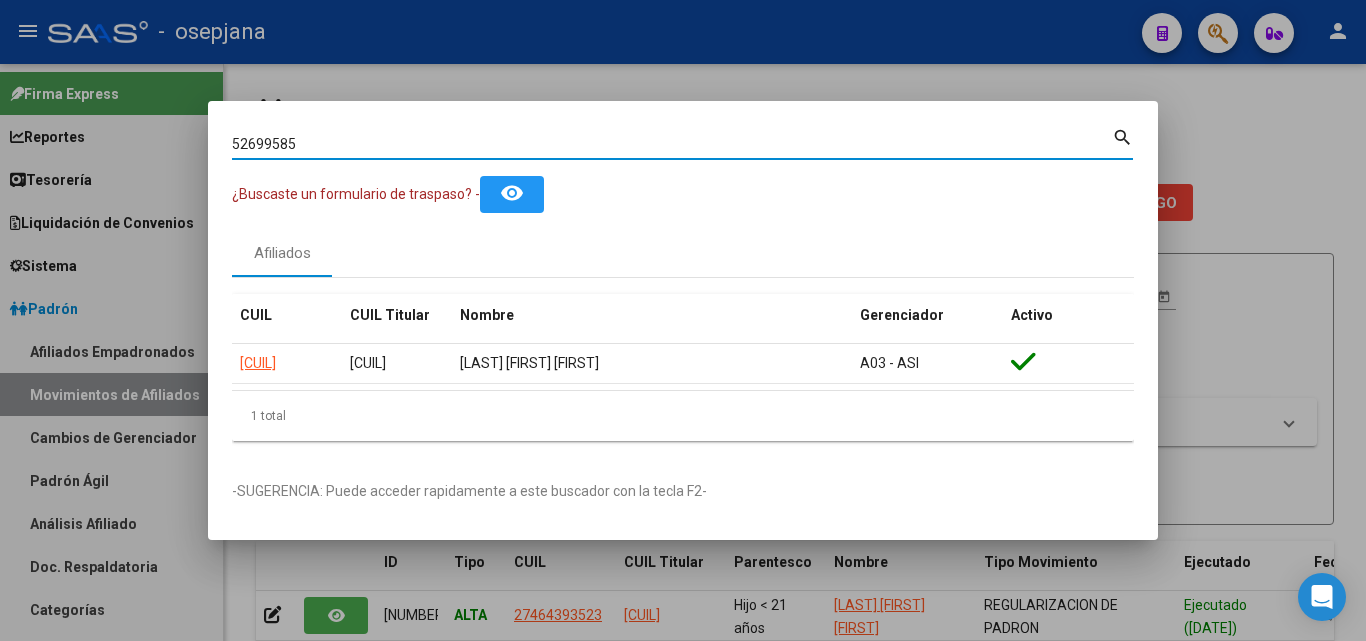 type on "52699585" 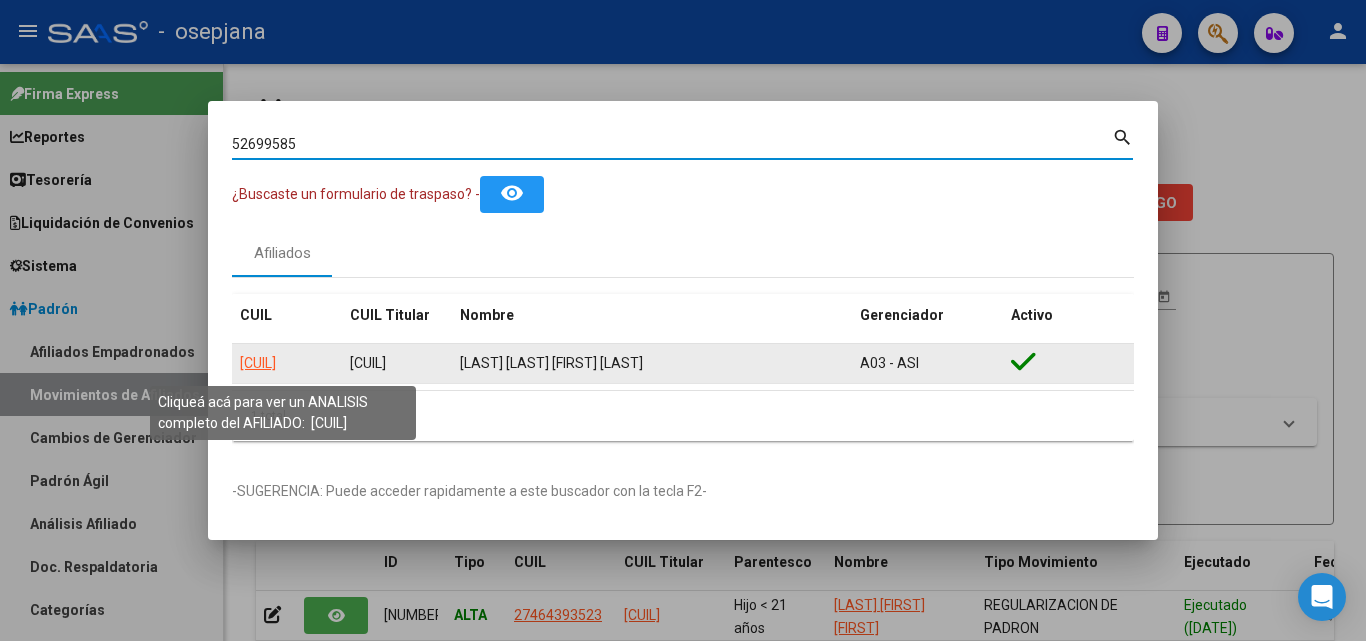 click on "27526995851" 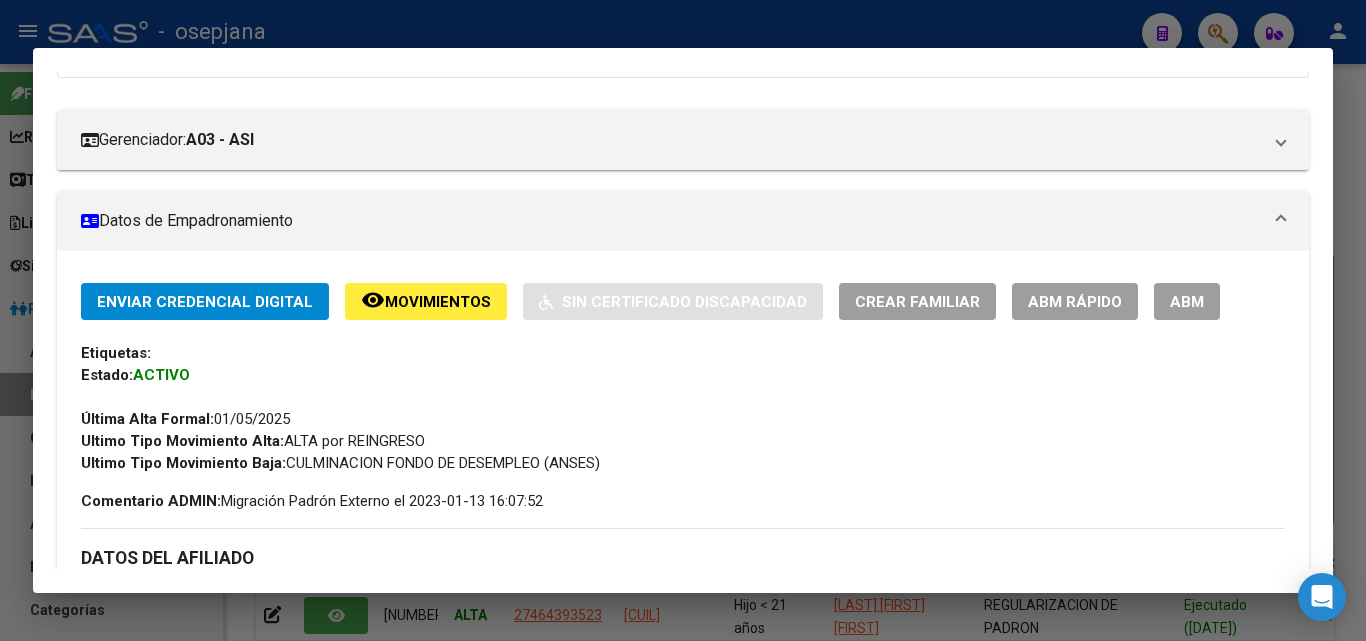 scroll, scrollTop: 200, scrollLeft: 0, axis: vertical 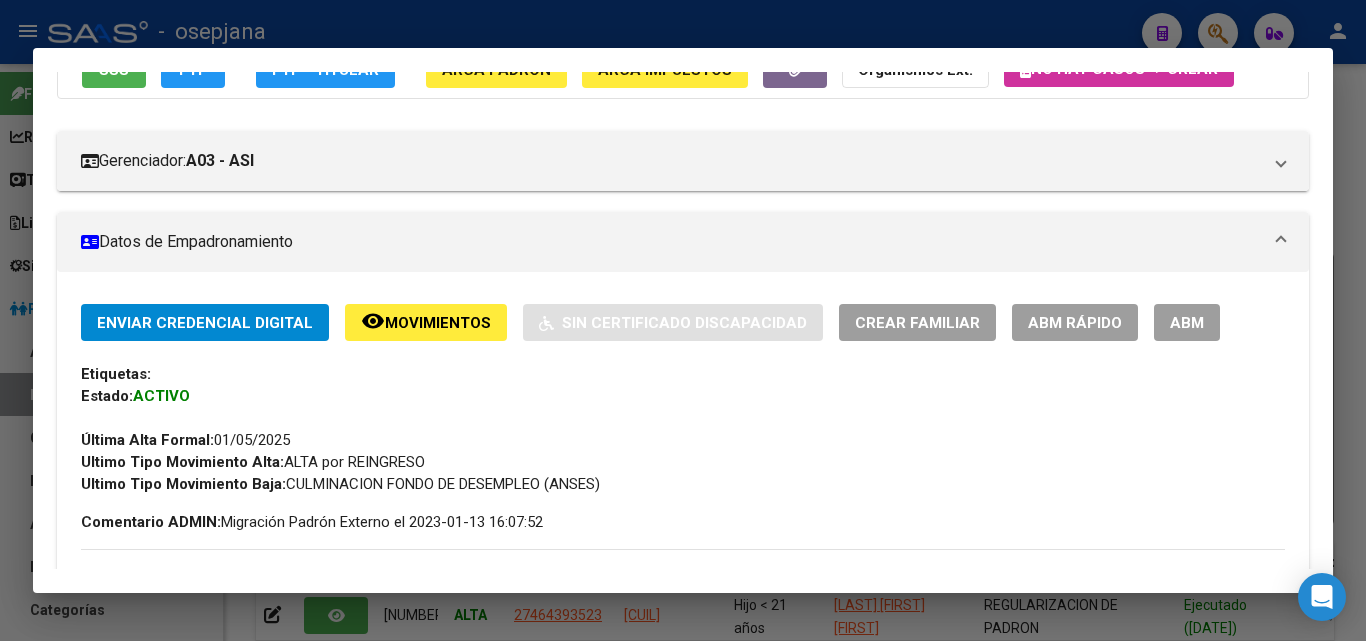 click on "ABM Rápido" 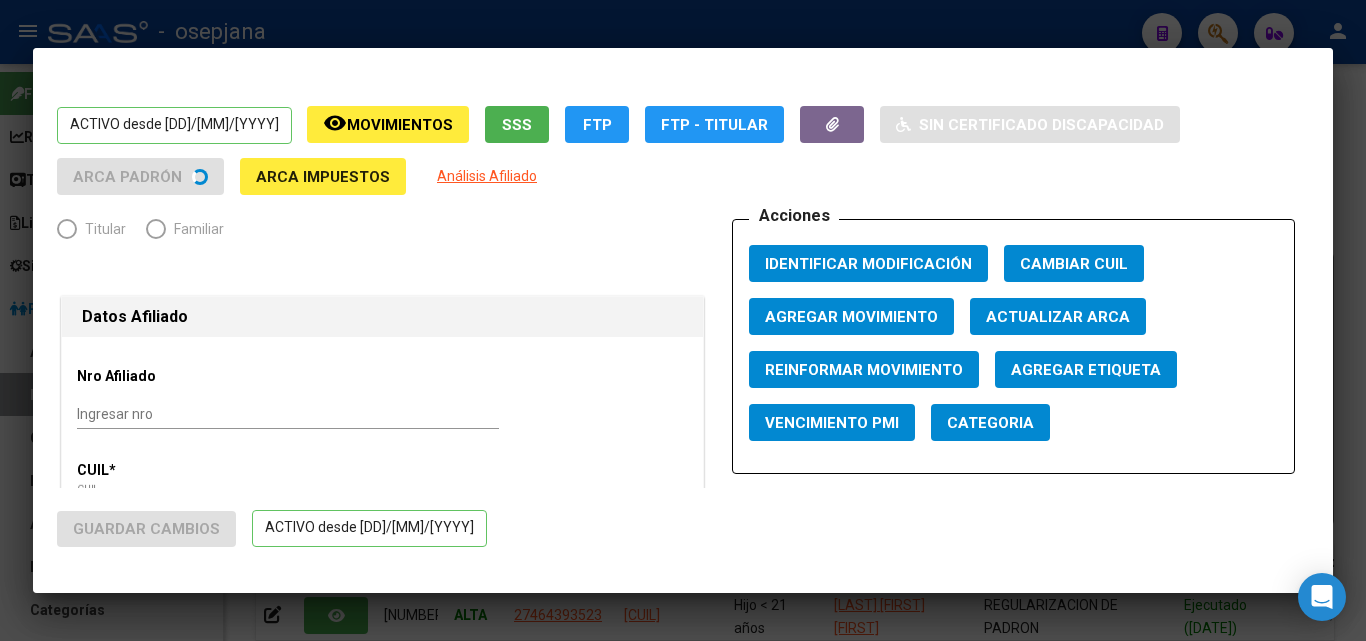 radio on "true" 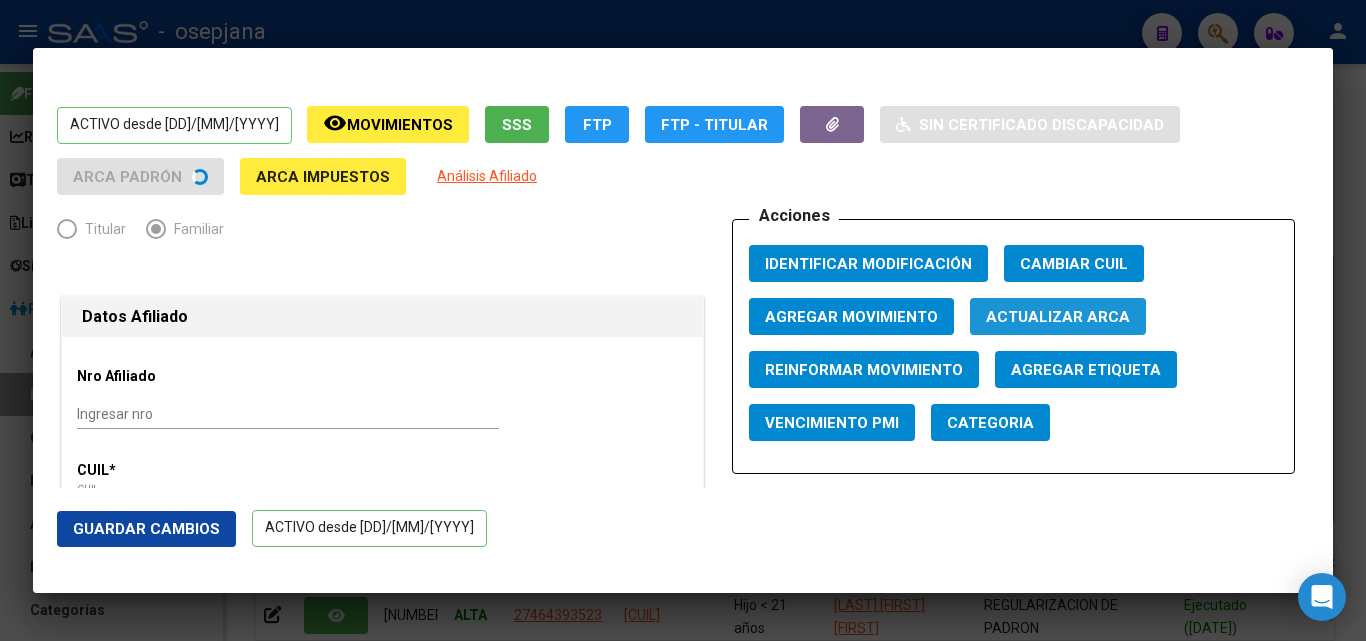 click on "Actualizar ARCA" at bounding box center [1058, 317] 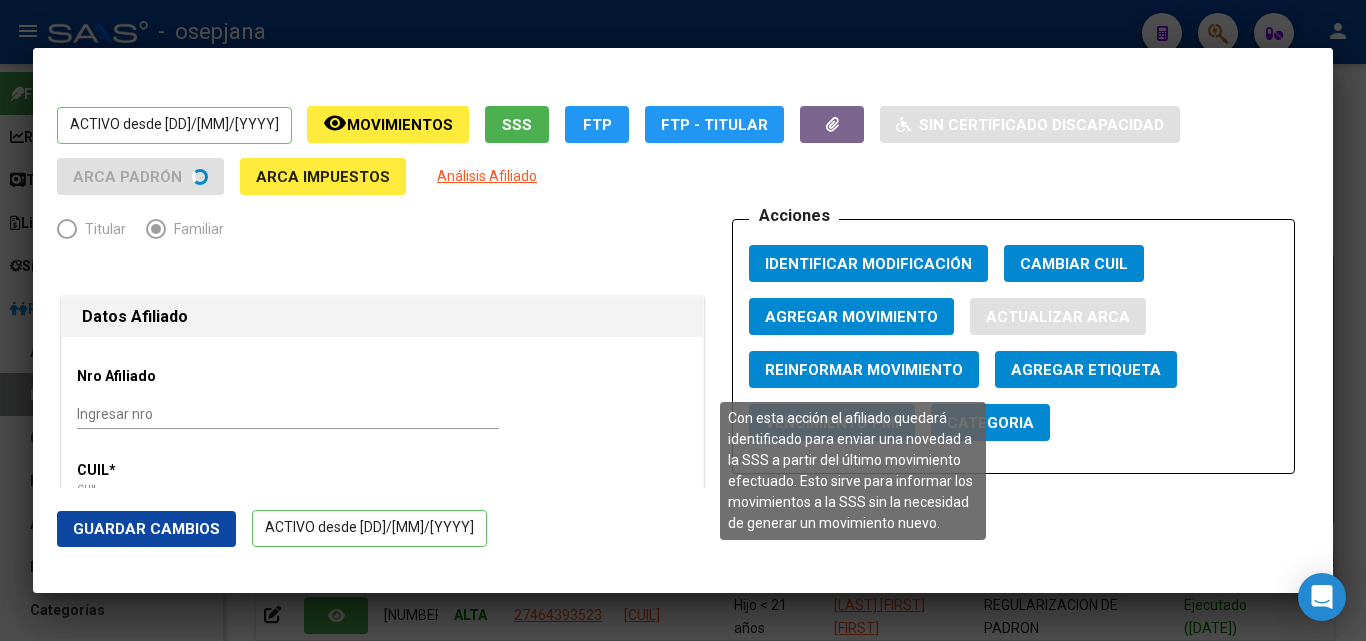 type on "RODRIGUEZ BARRIOS BIANCA LUJAN" 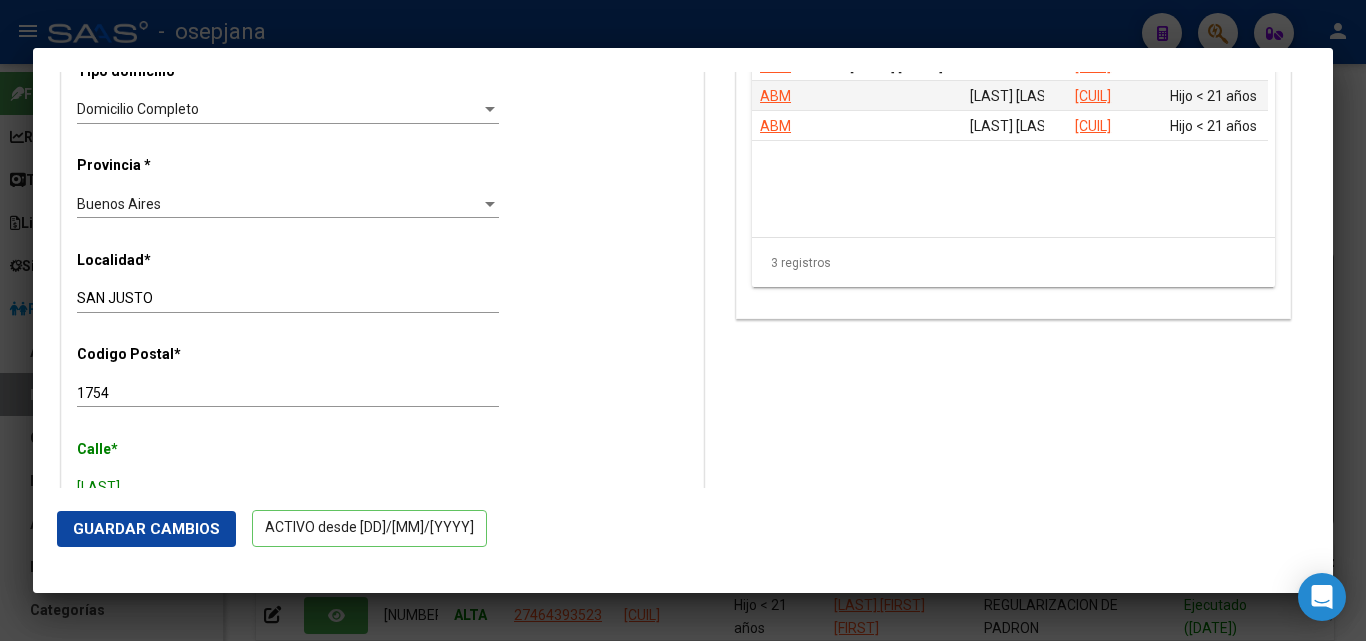 scroll, scrollTop: 1600, scrollLeft: 0, axis: vertical 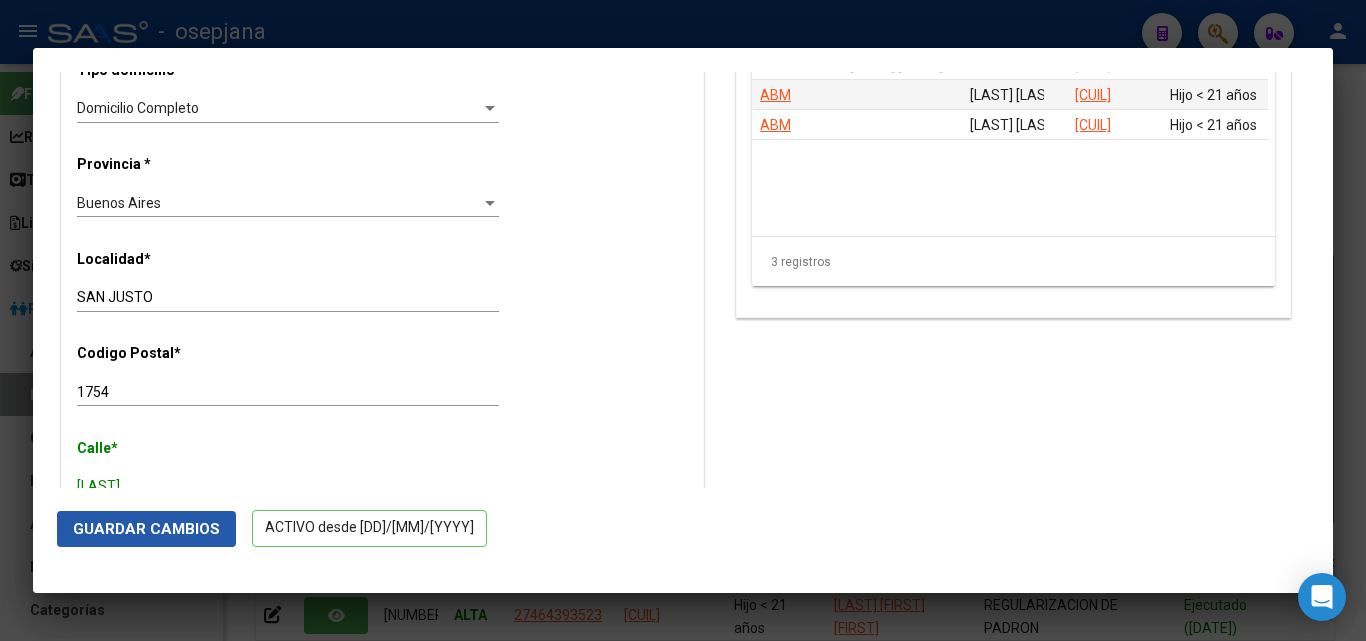 click on "Guardar Cambios" 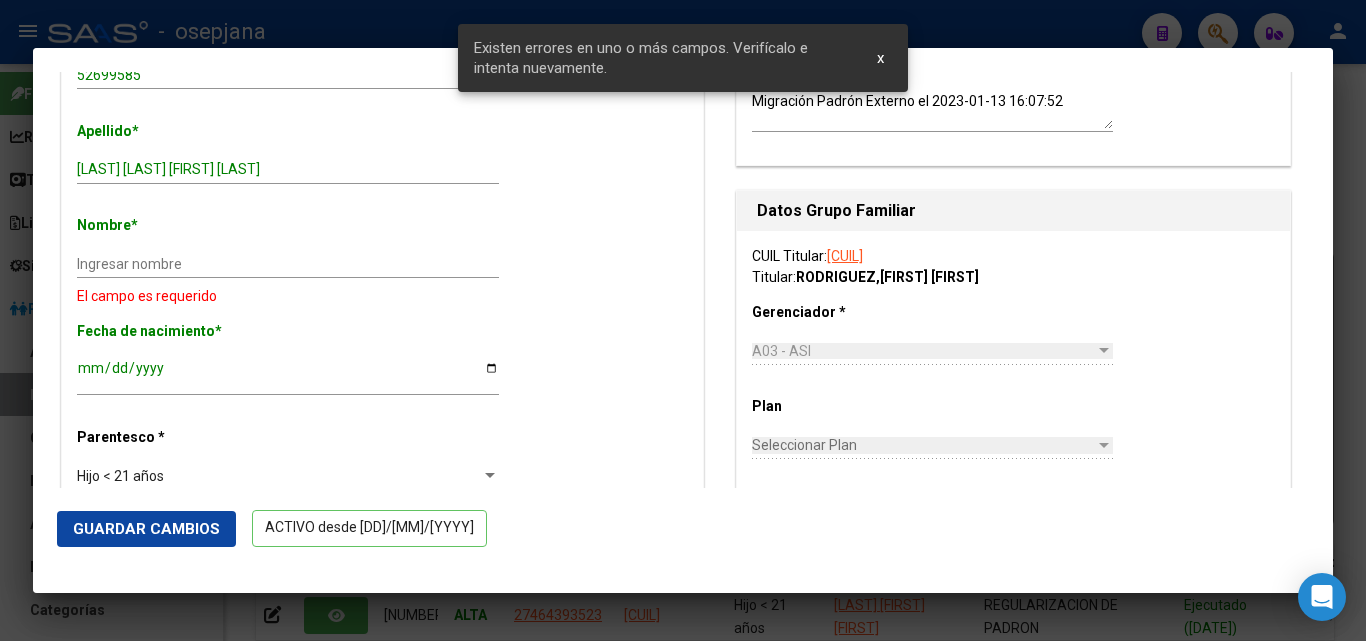 scroll, scrollTop: 611, scrollLeft: 0, axis: vertical 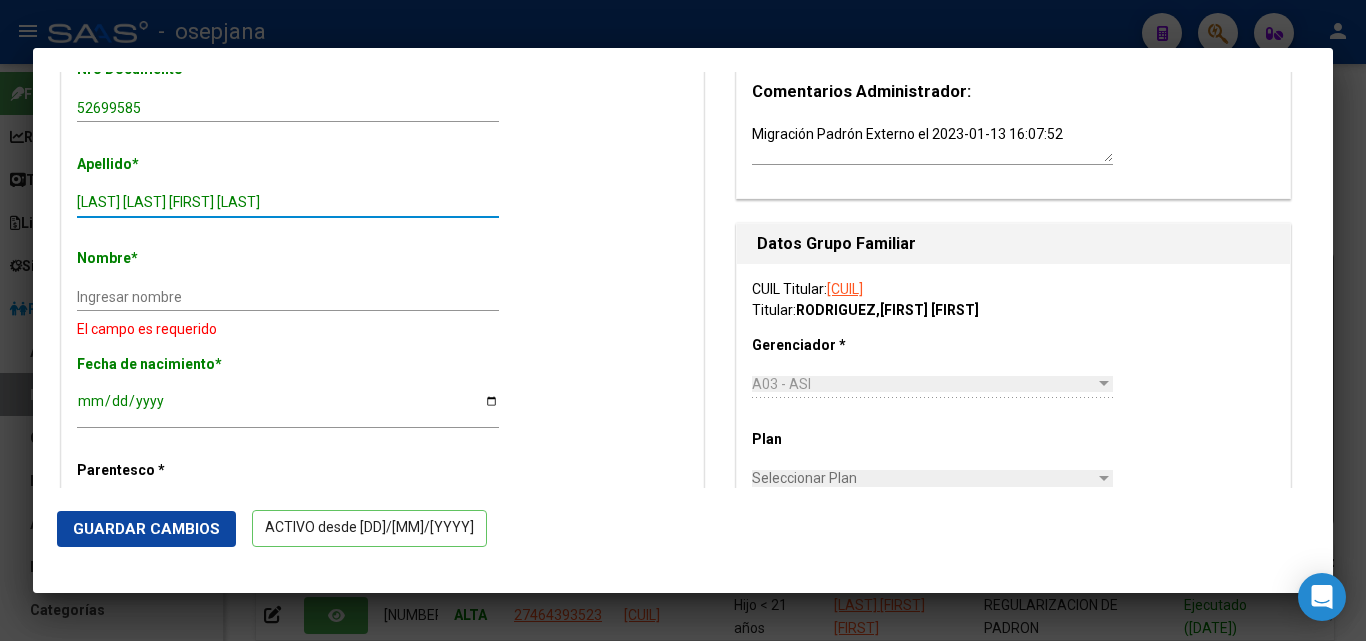 drag, startPoint x: 335, startPoint y: 196, endPoint x: 216, endPoint y: 199, distance: 119.03781 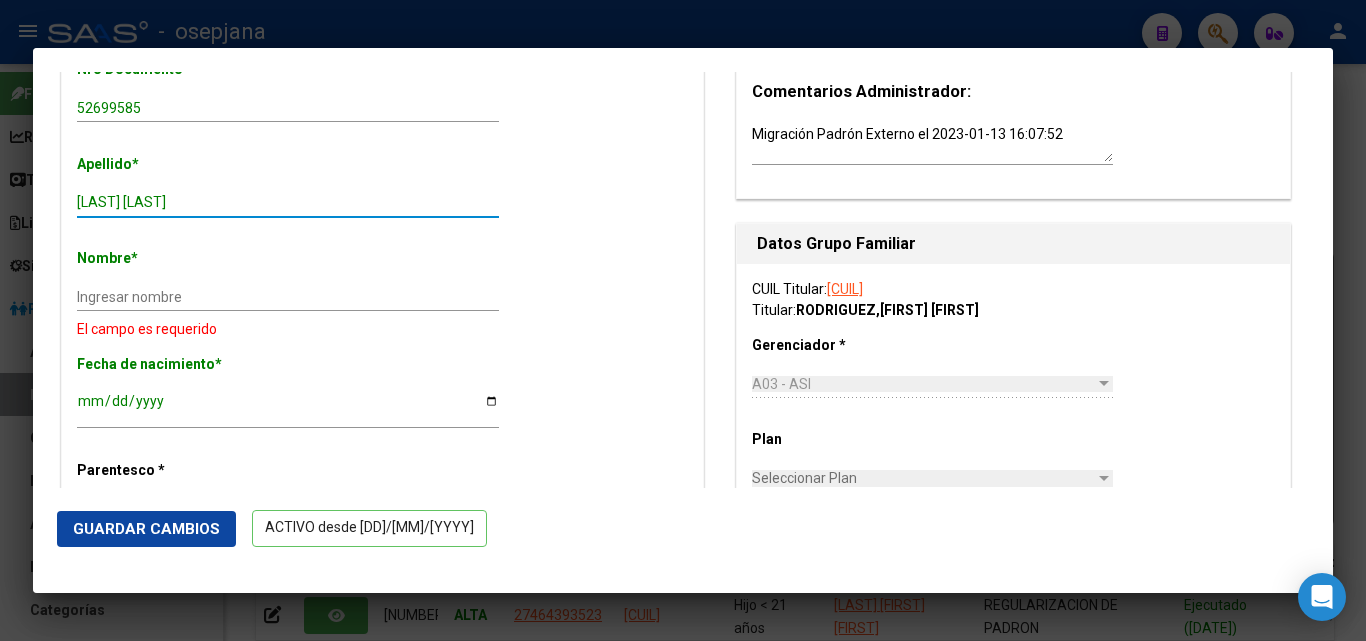 type on "RODRIGUEZ BARRIOS" 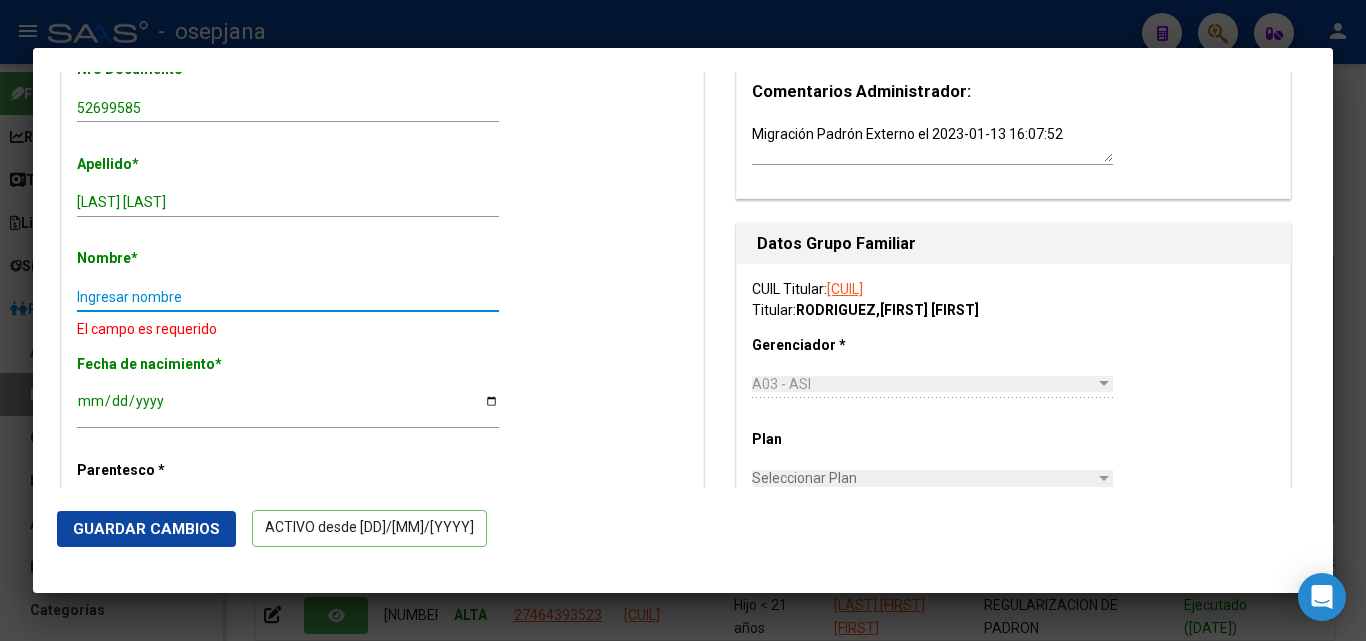 click on "Ingresar nombre" at bounding box center [288, 297] 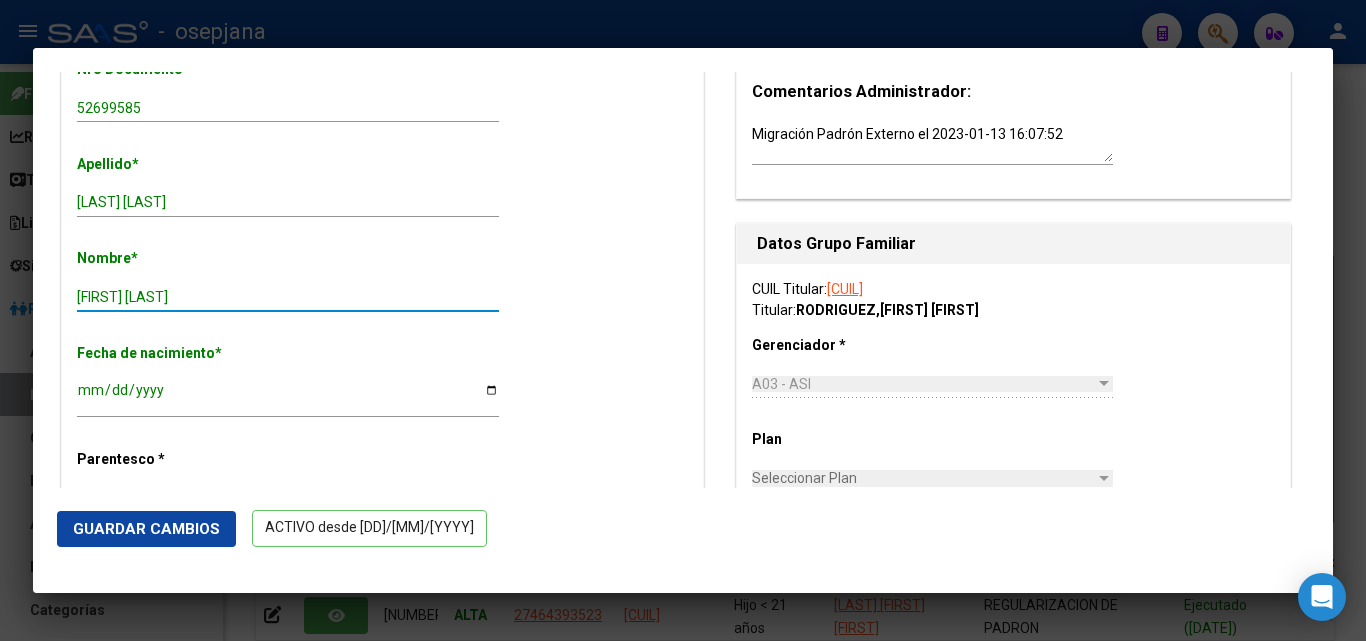 type on "BIANCA LUJAN" 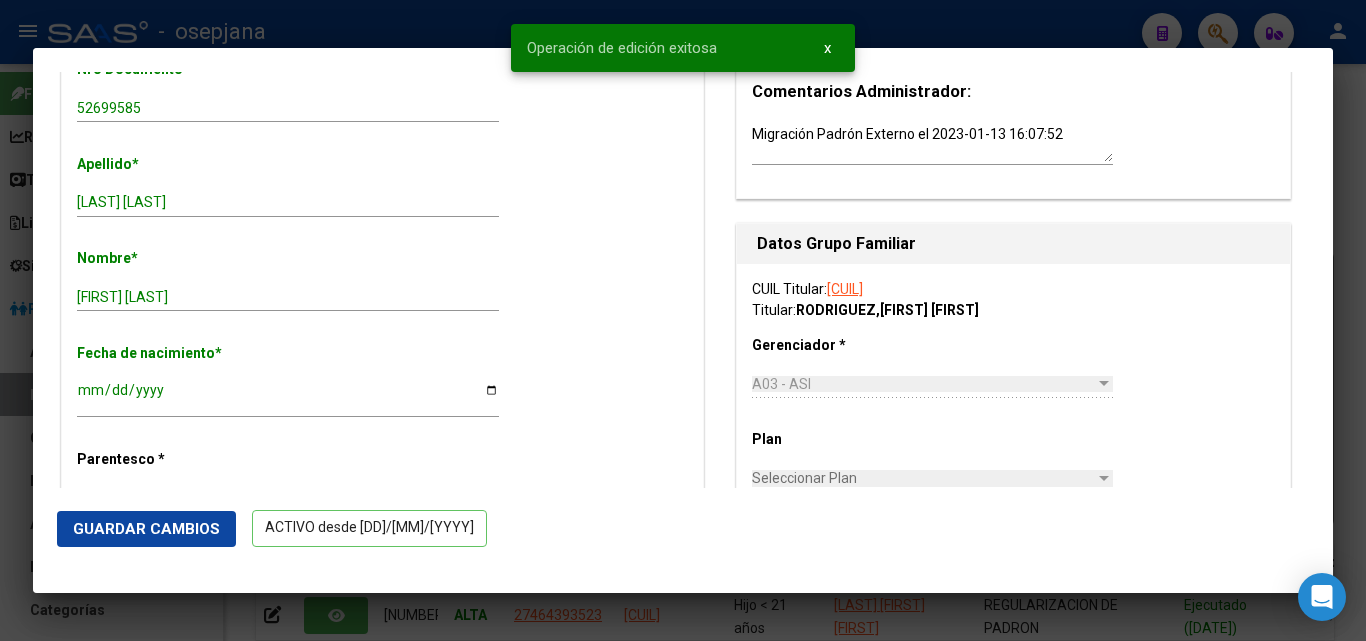 click at bounding box center (683, 320) 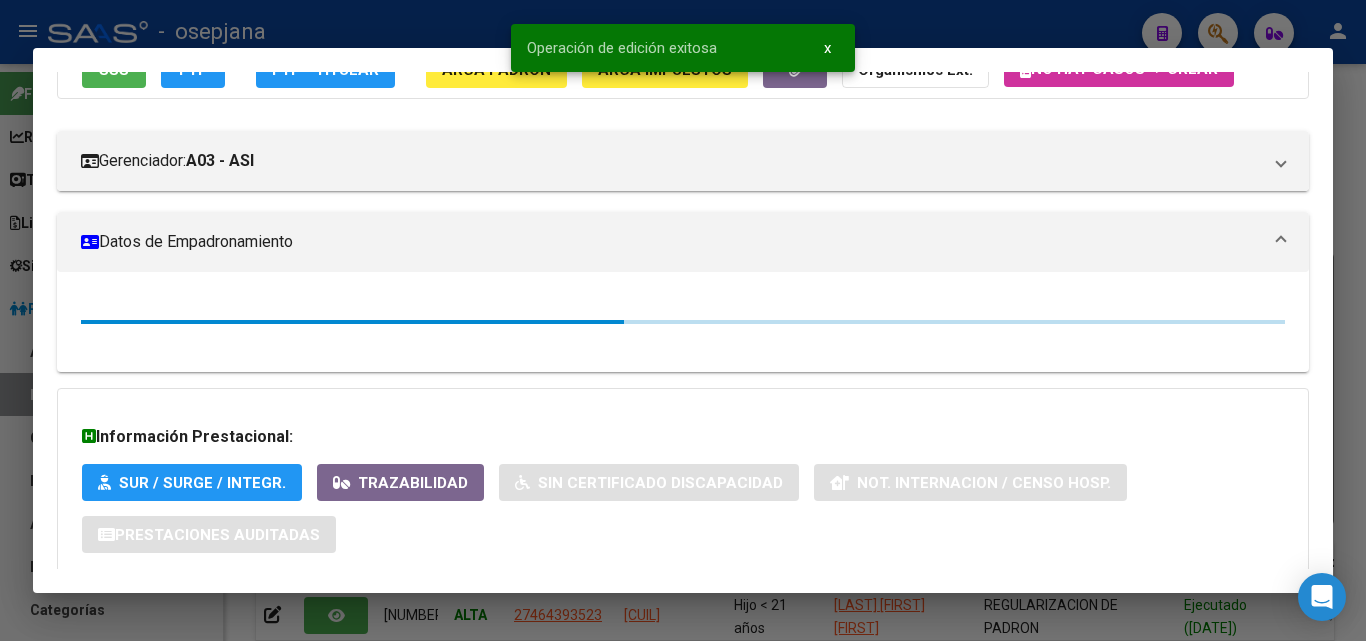 click at bounding box center (683, 320) 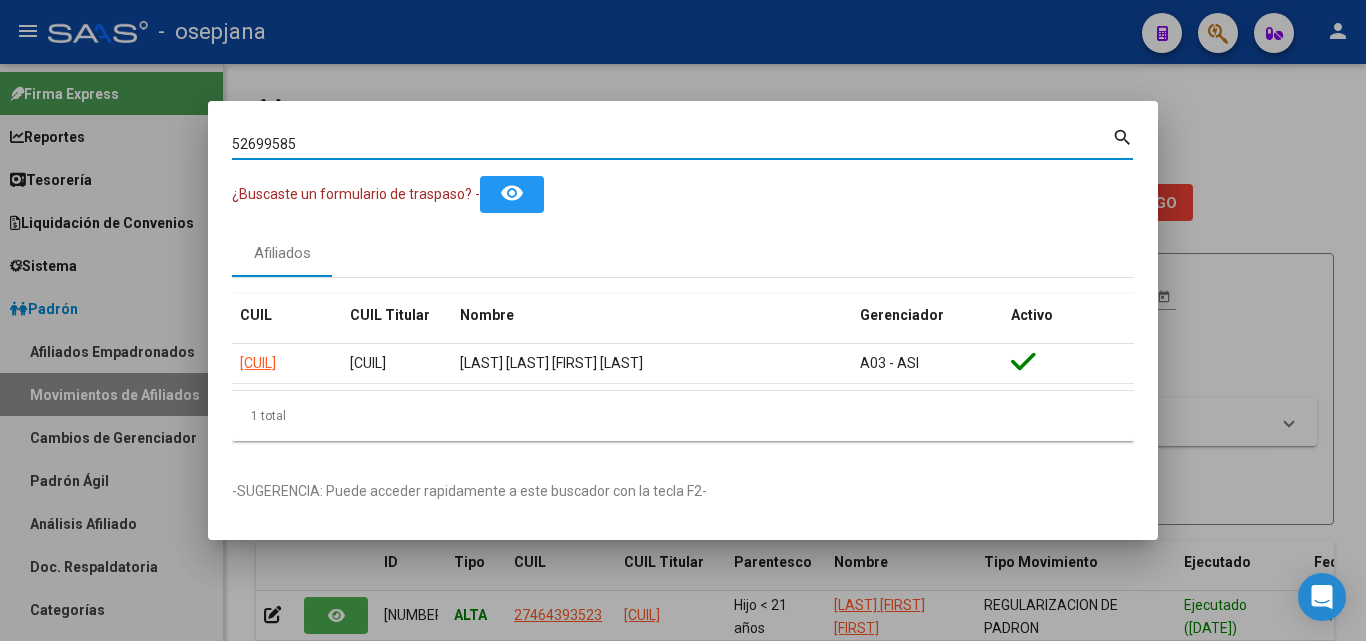 drag, startPoint x: 346, startPoint y: 145, endPoint x: 39, endPoint y: 135, distance: 307.1628 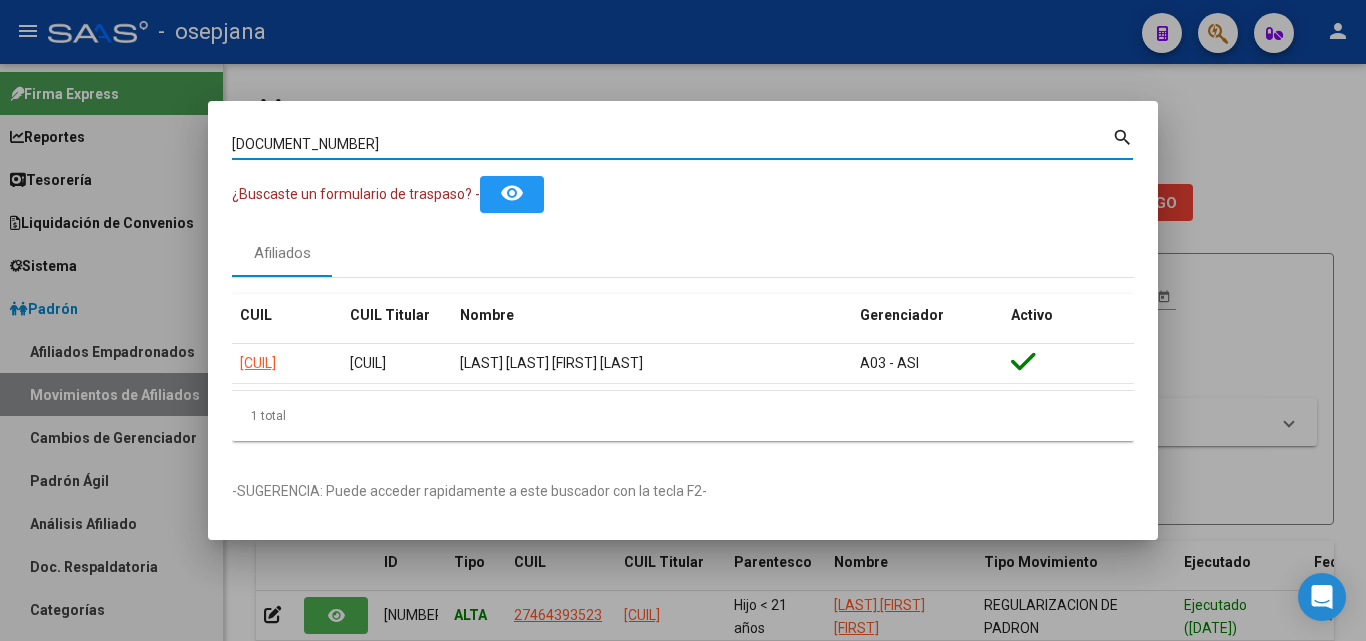 type on "59377451" 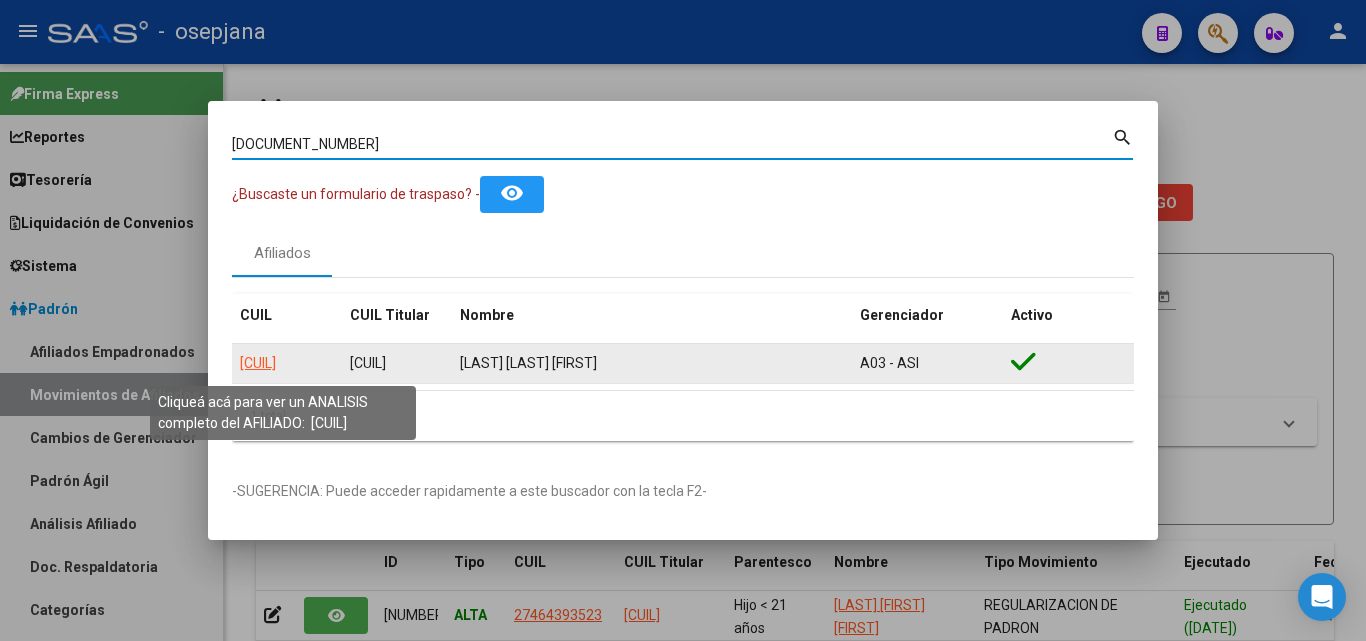 click on "20593774512" 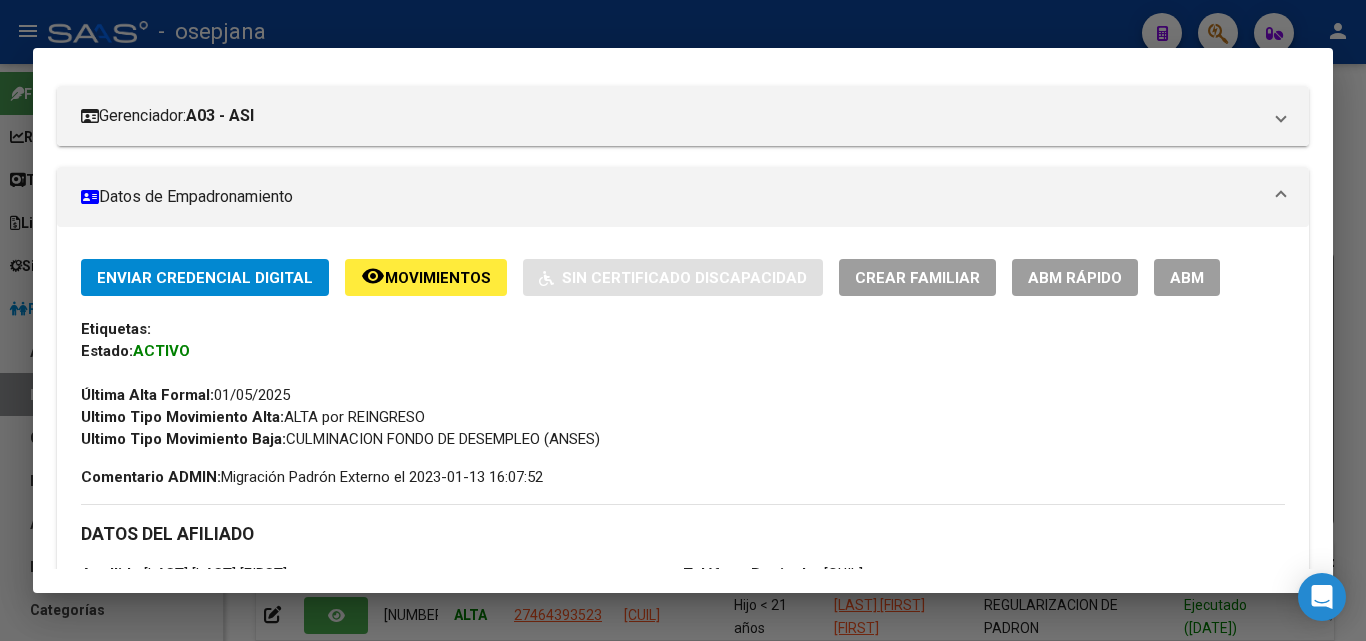 scroll, scrollTop: 200, scrollLeft: 0, axis: vertical 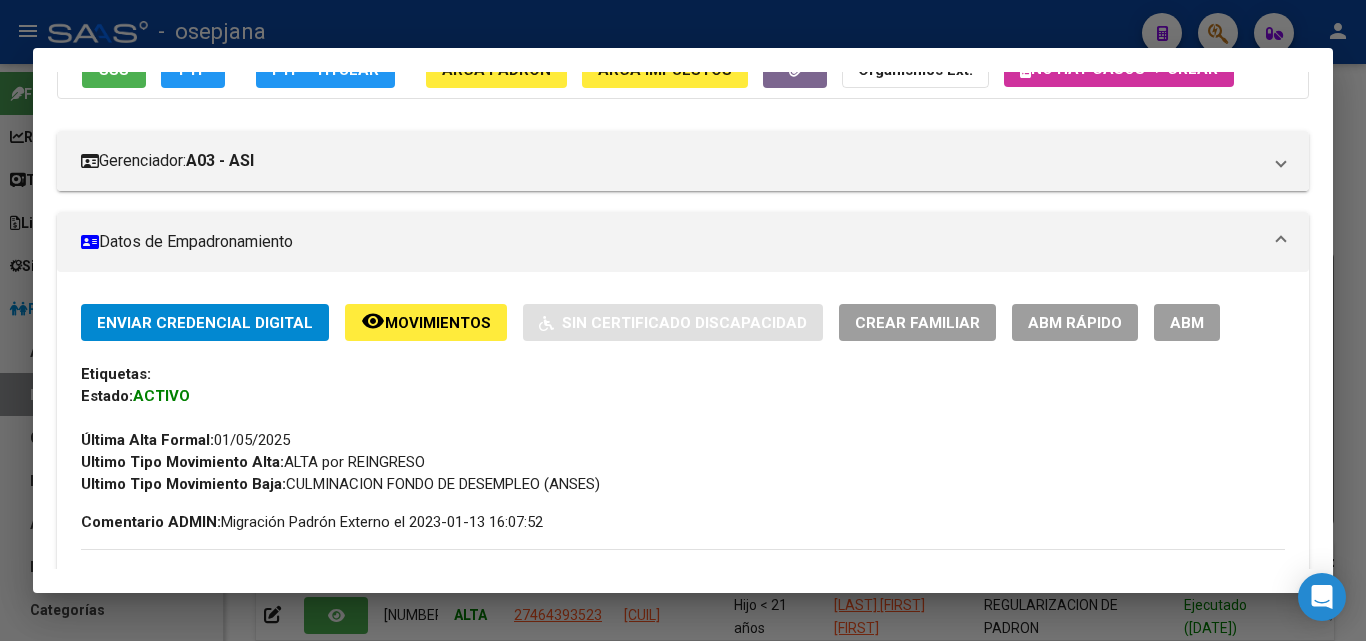 click on "ABM Rápido" 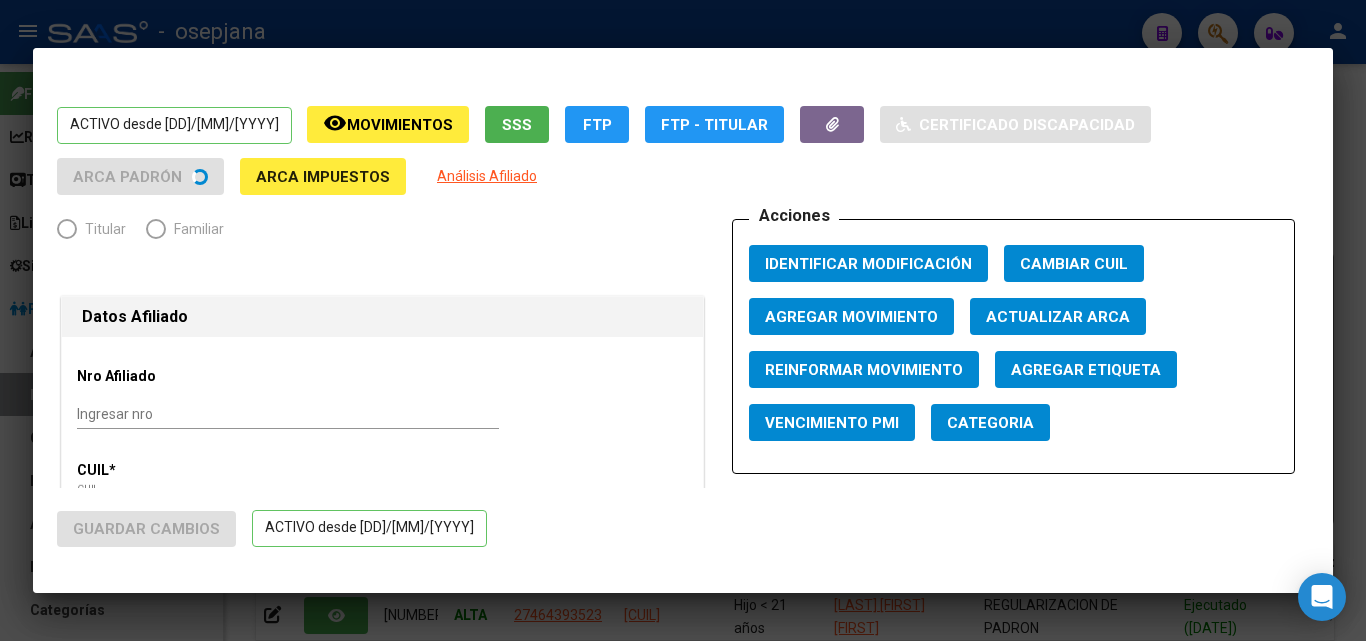 radio on "true" 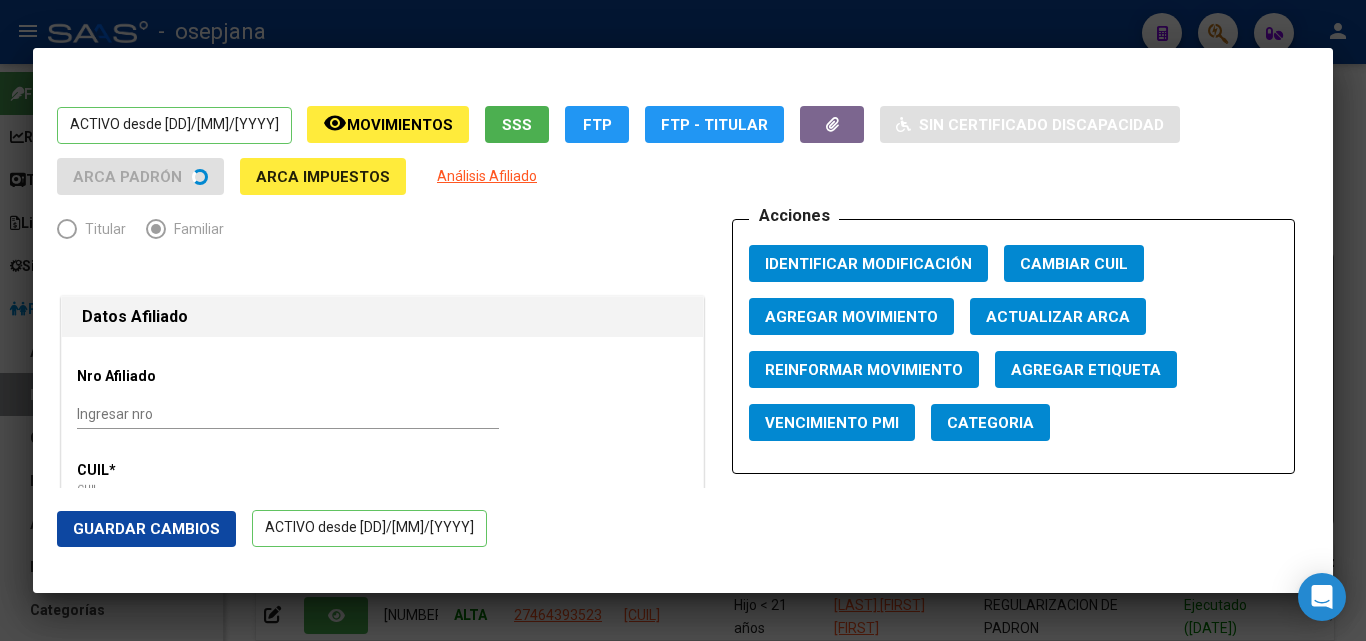 click on "Actualizar ARCA" at bounding box center (1058, 317) 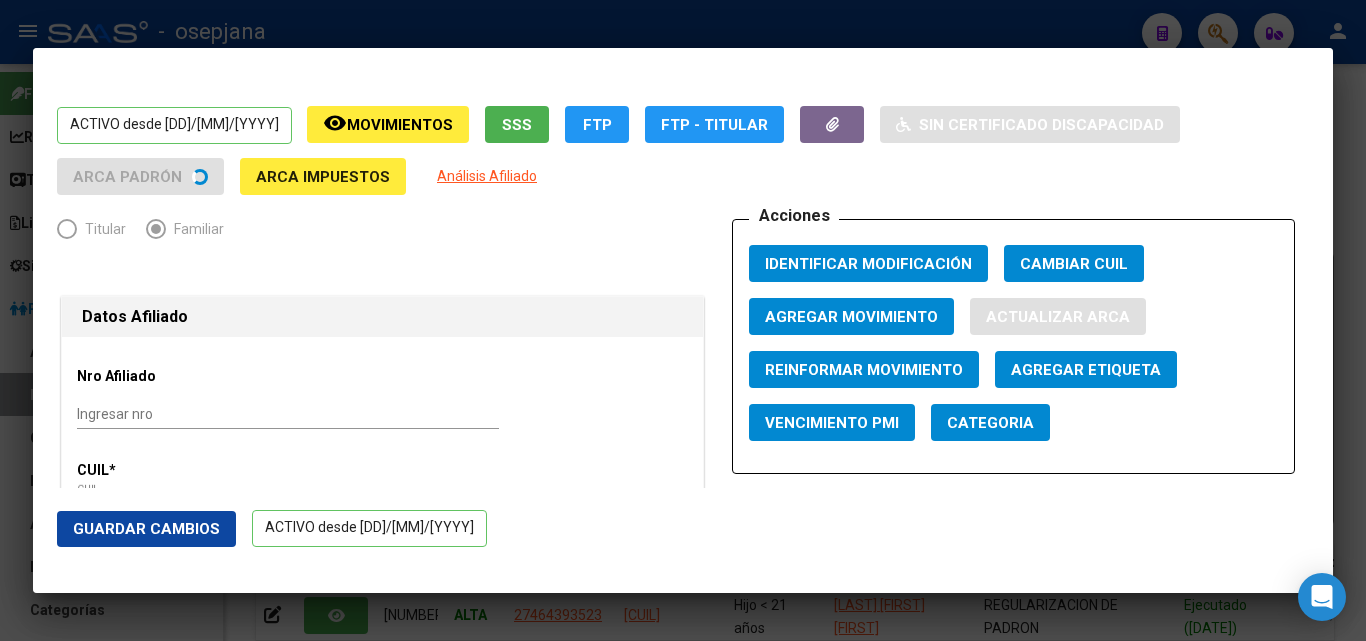 type on "RODRIGUEZ MALDONADO" 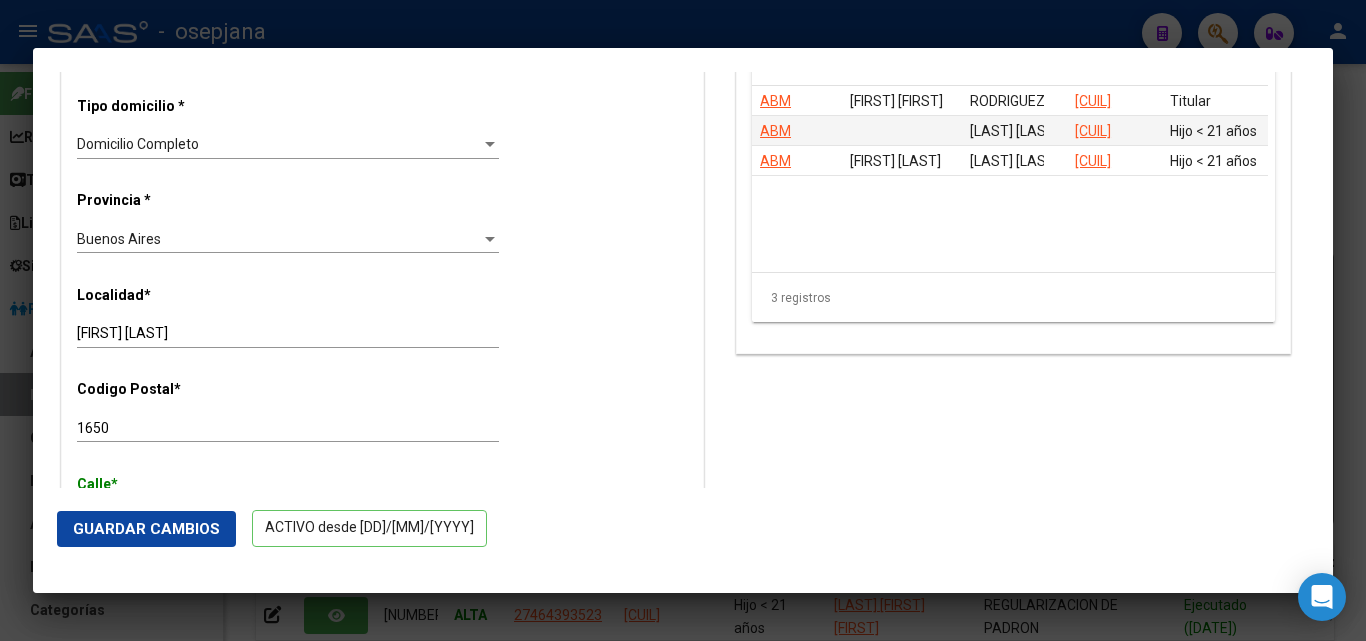 scroll, scrollTop: 1600, scrollLeft: 0, axis: vertical 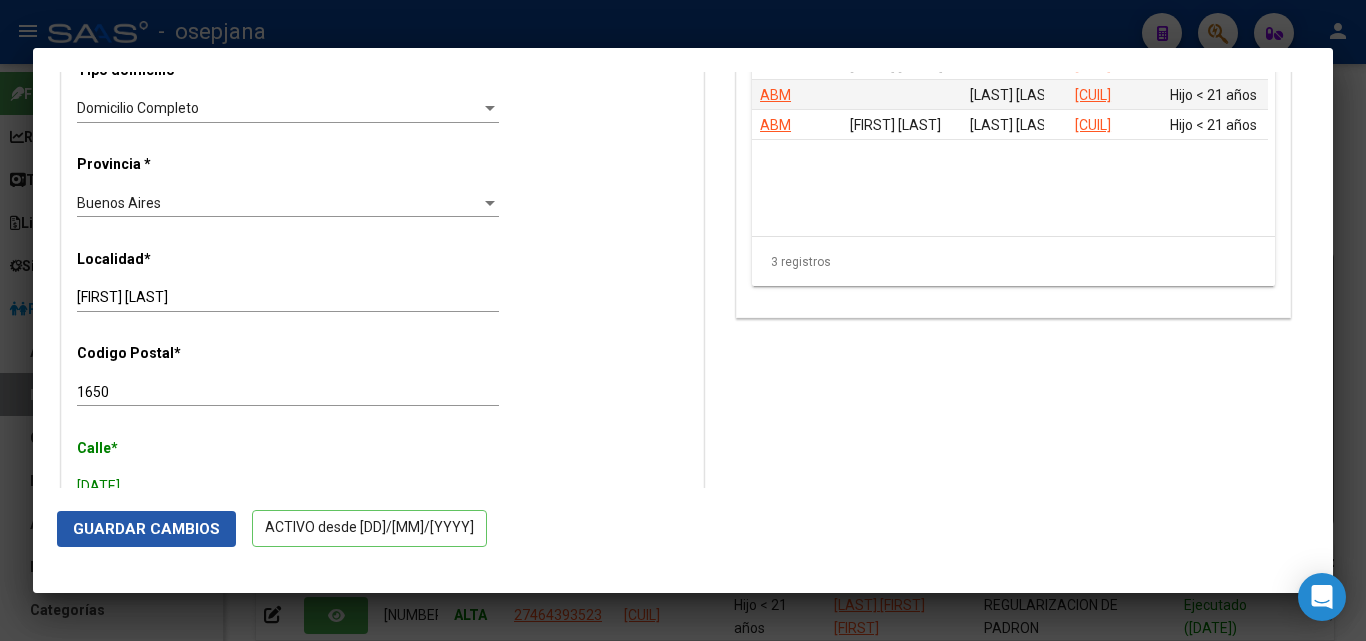 drag, startPoint x: 151, startPoint y: 528, endPoint x: 271, endPoint y: 489, distance: 126.178444 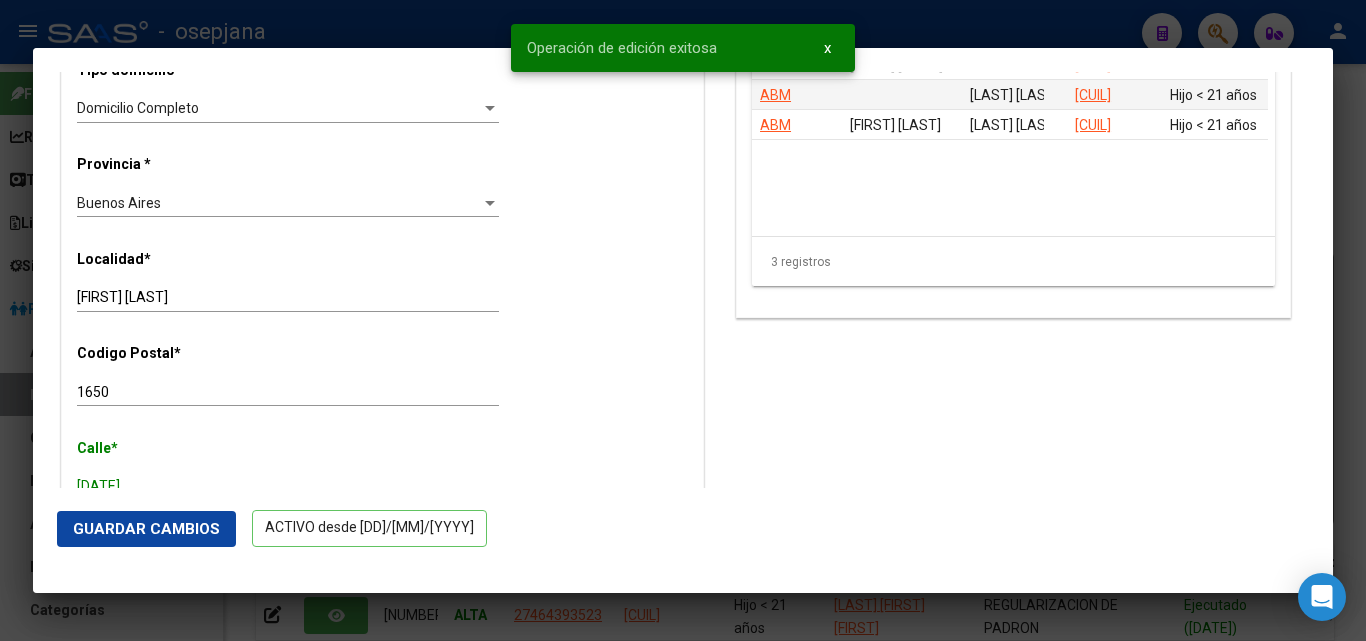 click at bounding box center [683, 320] 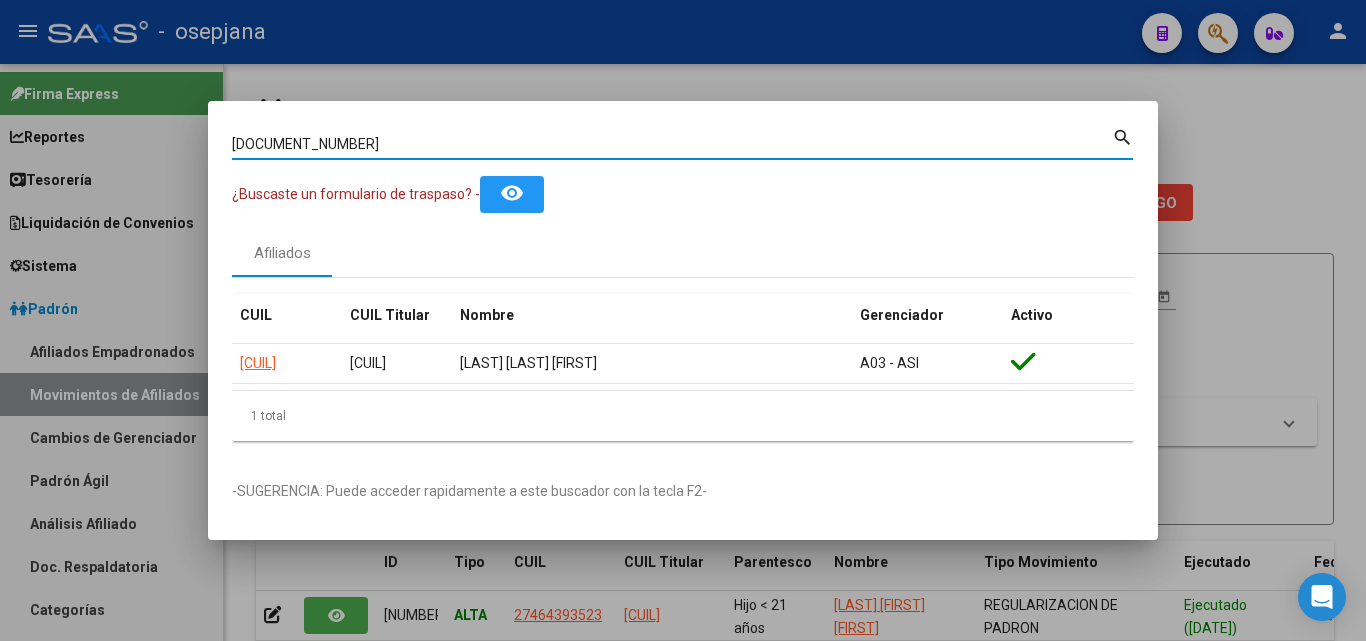 drag, startPoint x: 313, startPoint y: 142, endPoint x: 79, endPoint y: 141, distance: 234.00214 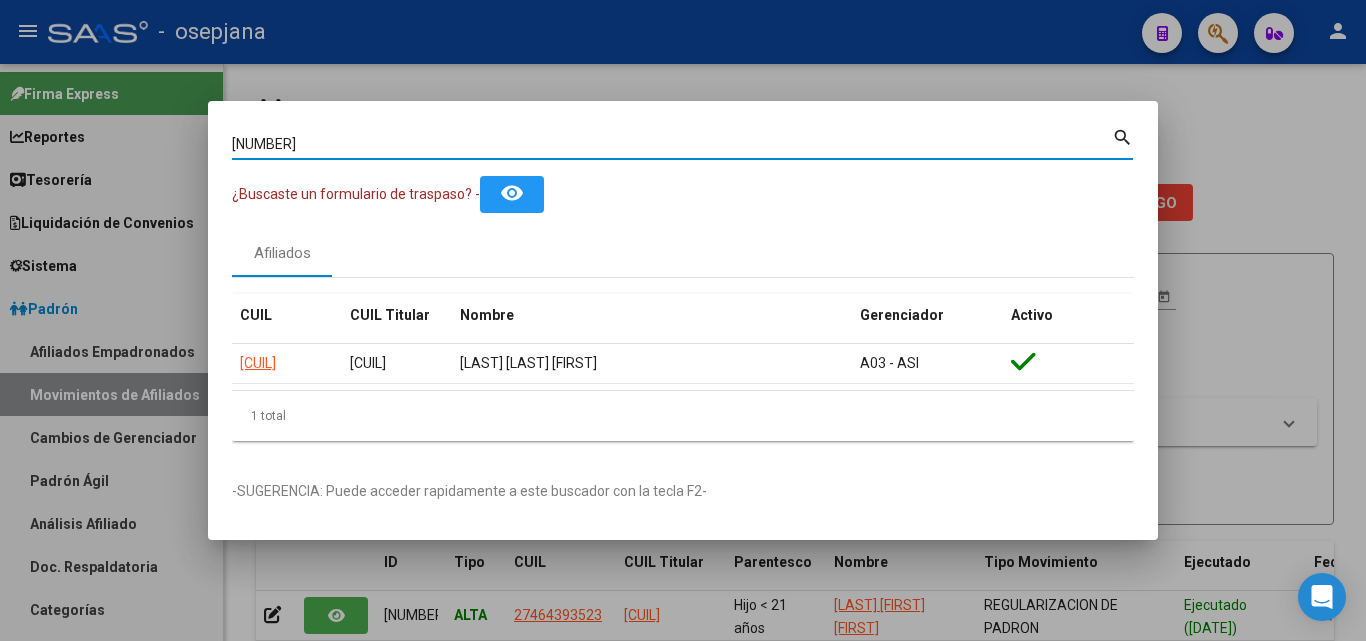 type on "55670979" 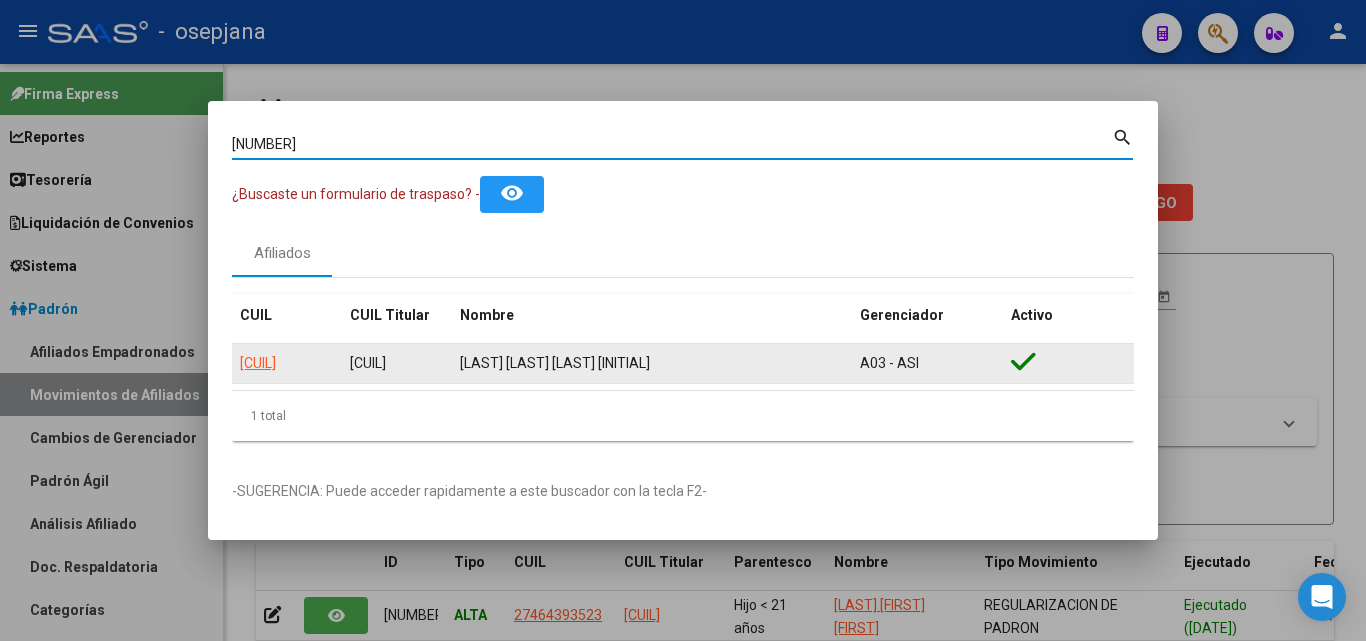 click on "20556709794" 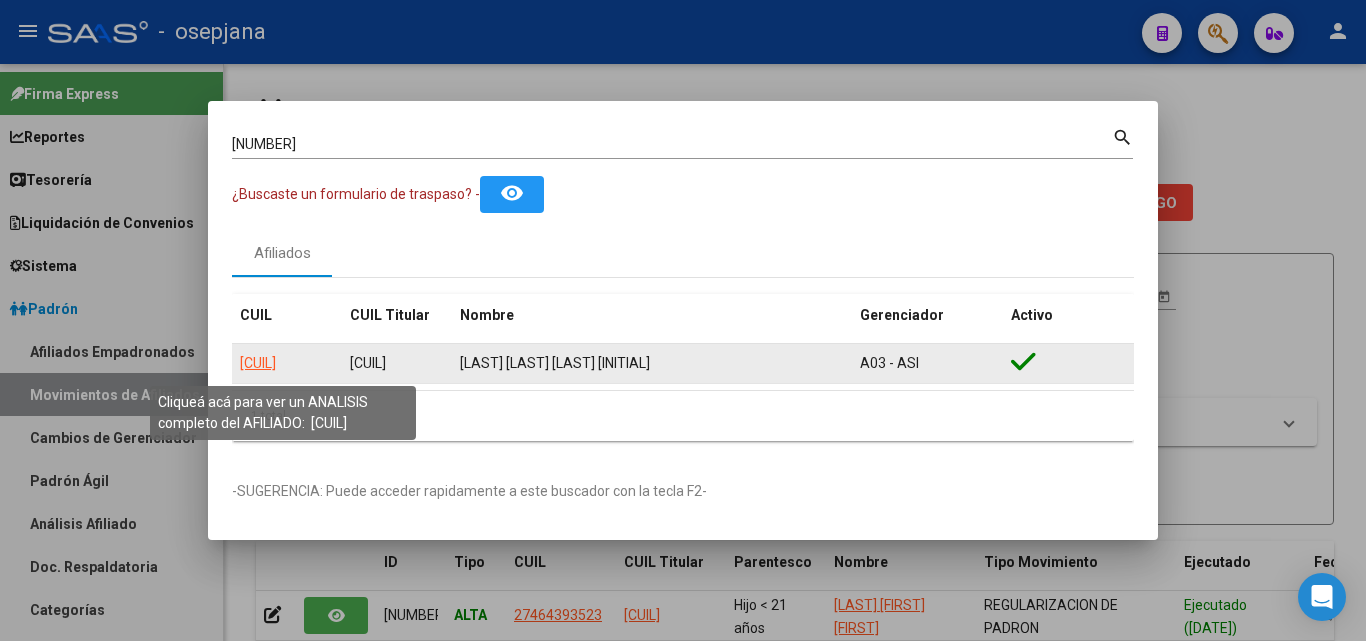 click on "20556709794" 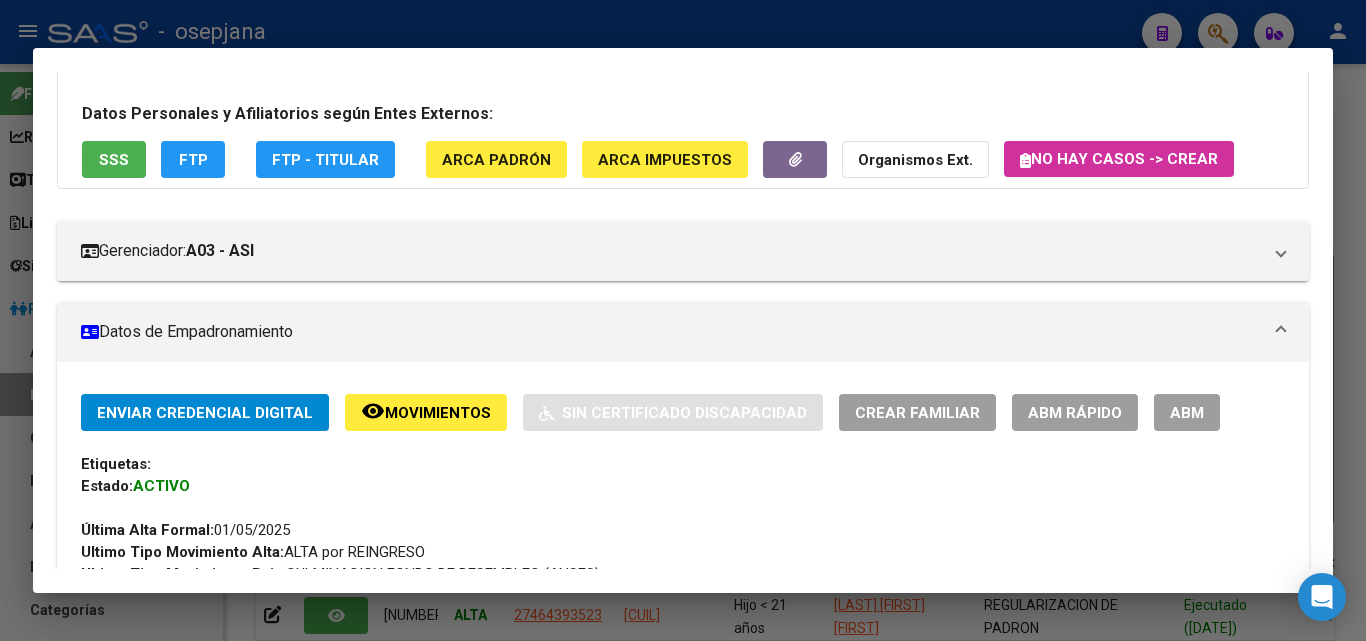 scroll, scrollTop: 100, scrollLeft: 0, axis: vertical 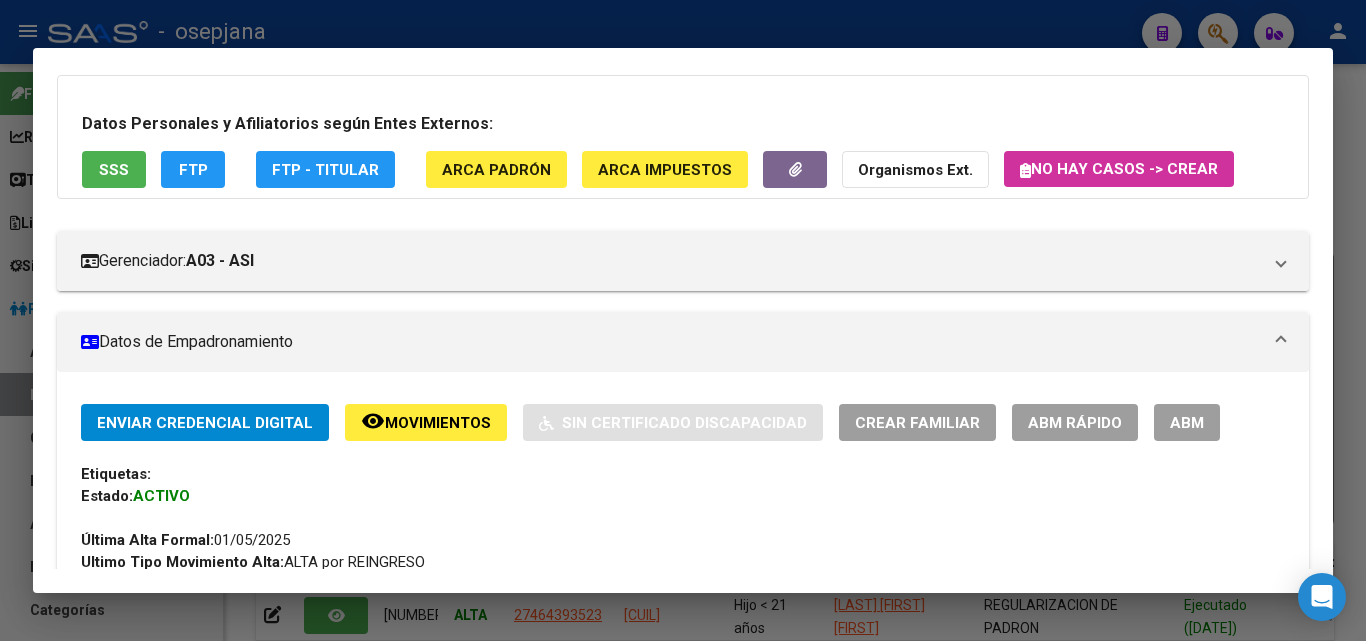 click on "ABM Rápido" 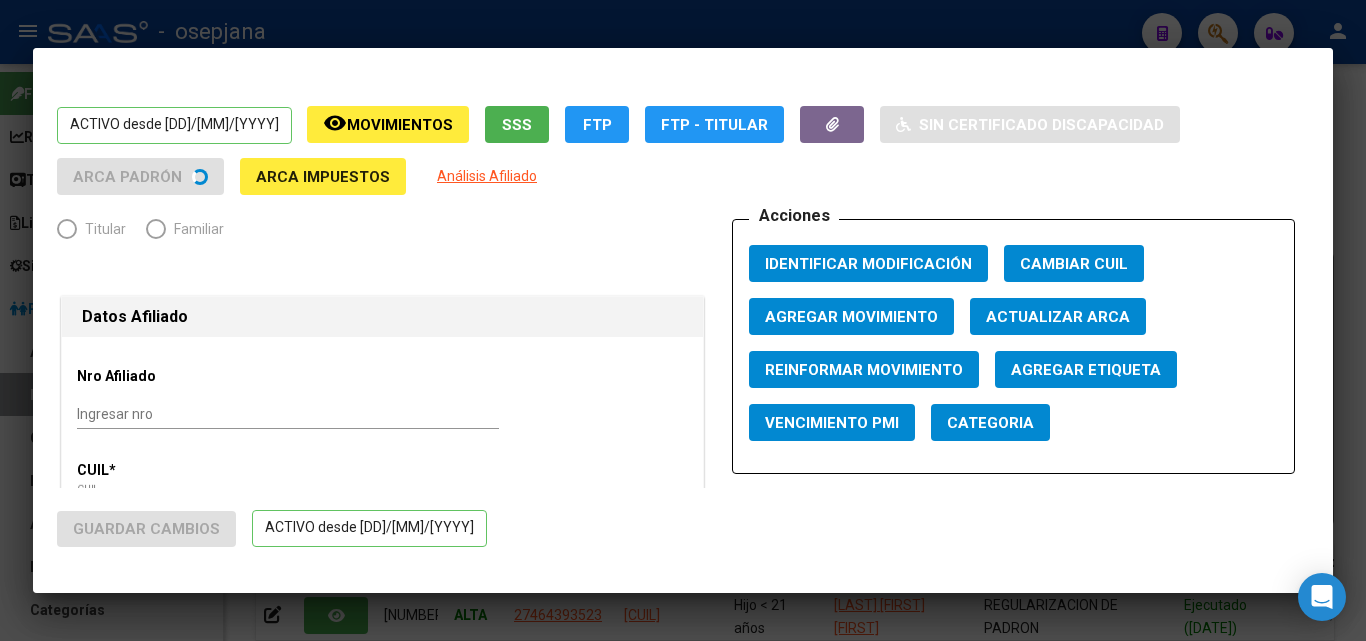 radio on "true" 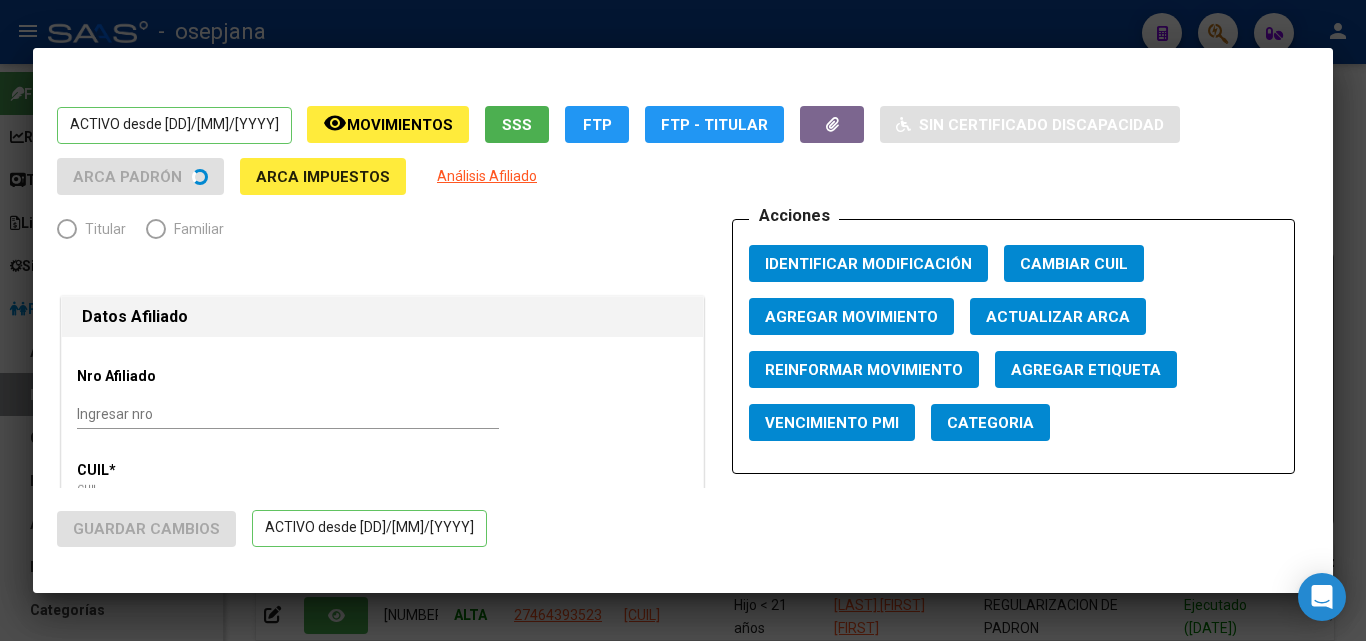 type on "30-71610432-6" 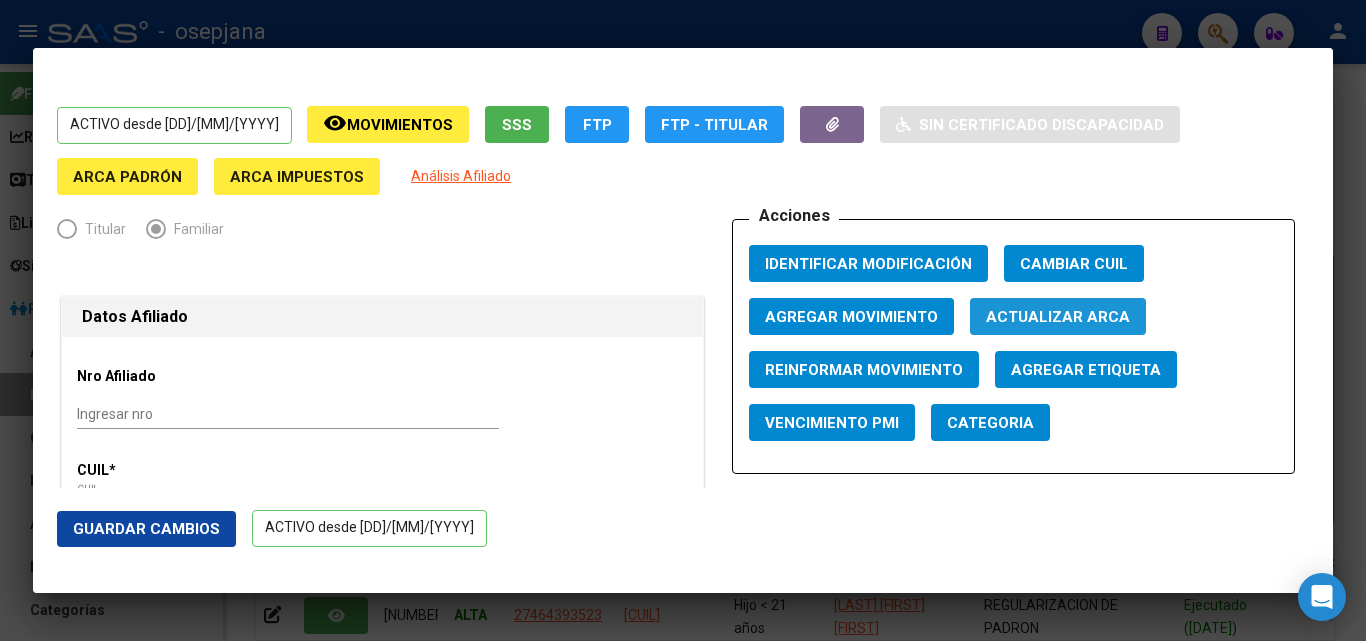 click on "Actualizar ARCA" at bounding box center [1058, 317] 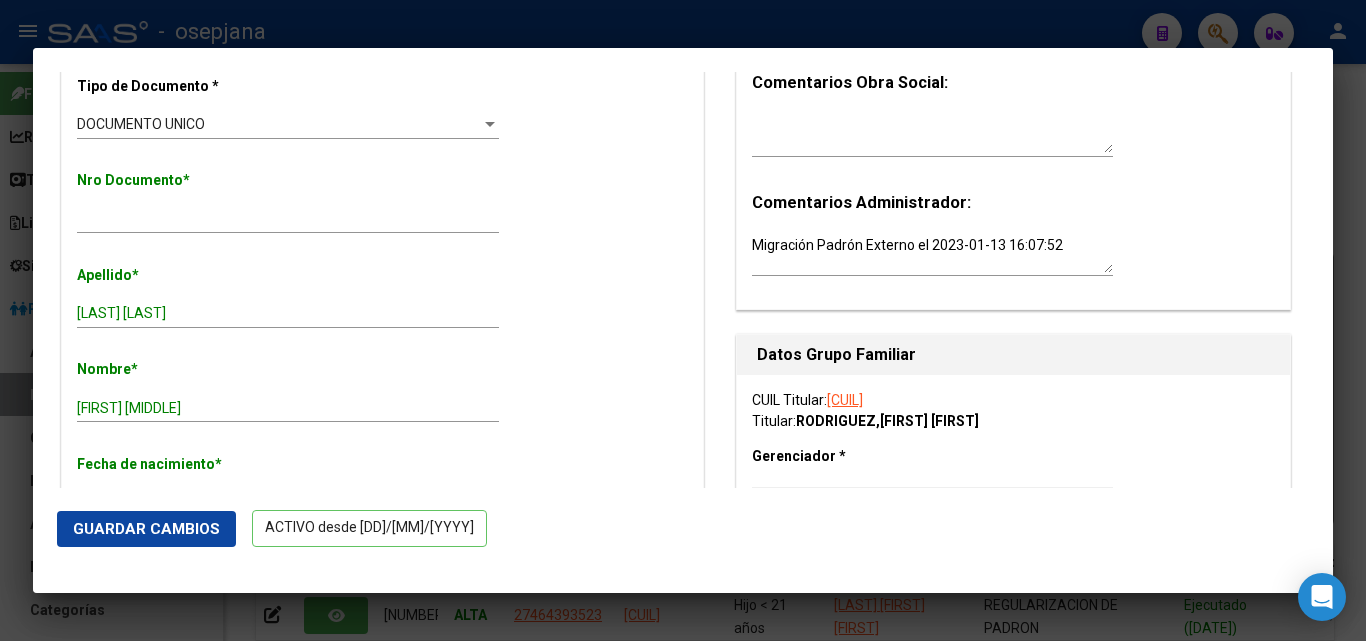 scroll, scrollTop: 600, scrollLeft: 0, axis: vertical 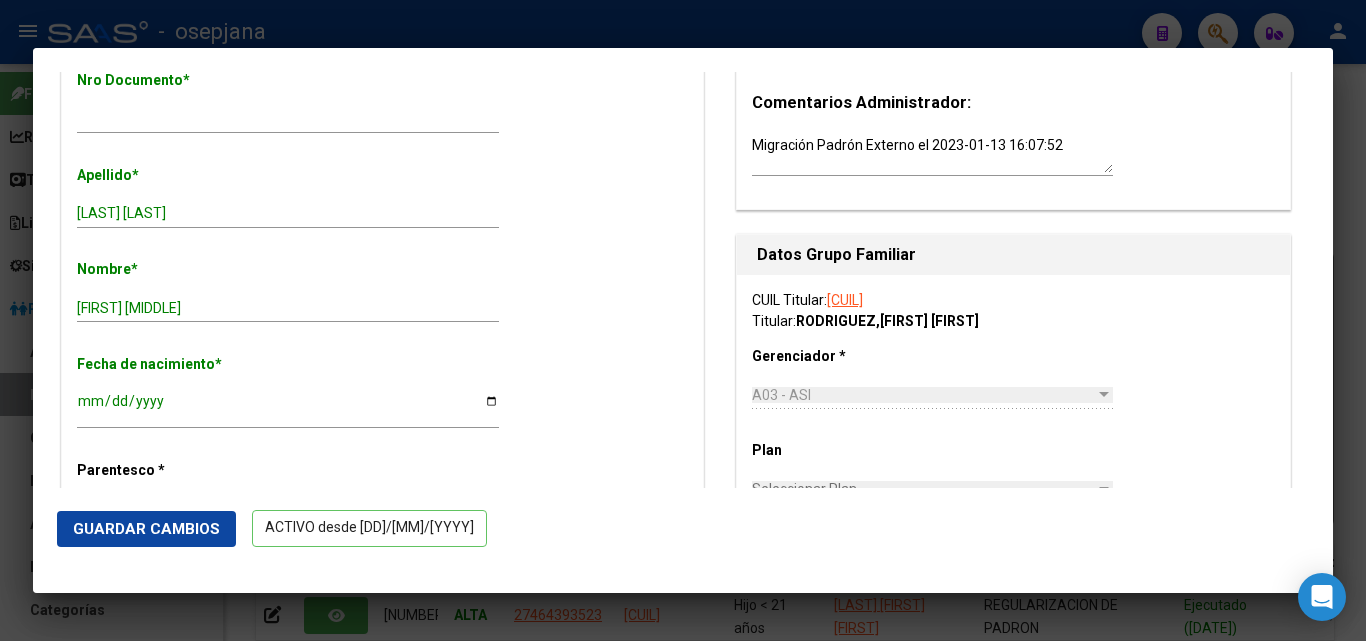 click on "Guardar Cambios" 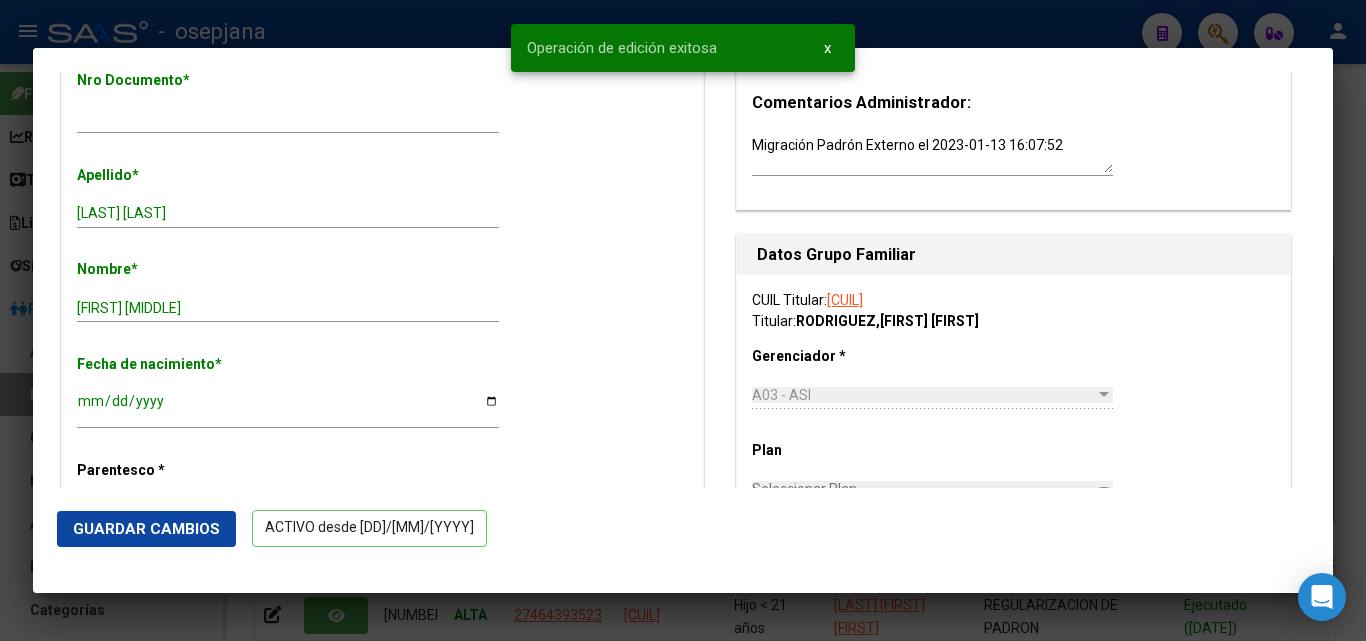 click at bounding box center [683, 320] 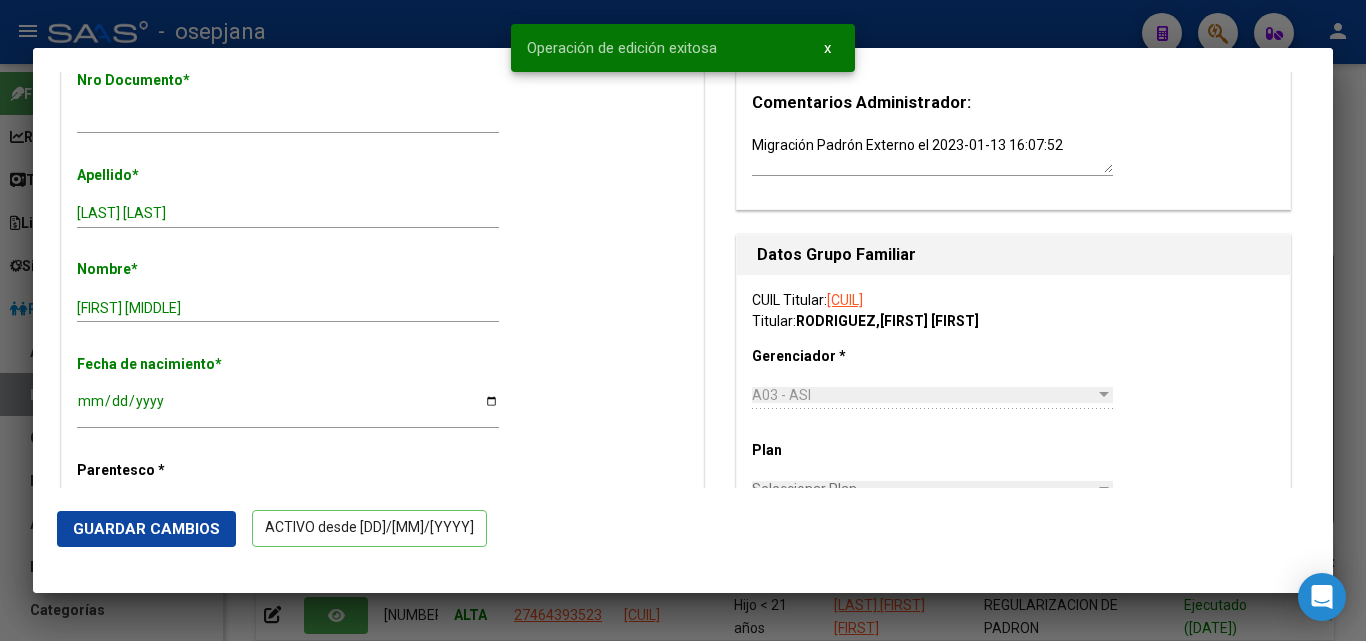 click at bounding box center (683, 320) 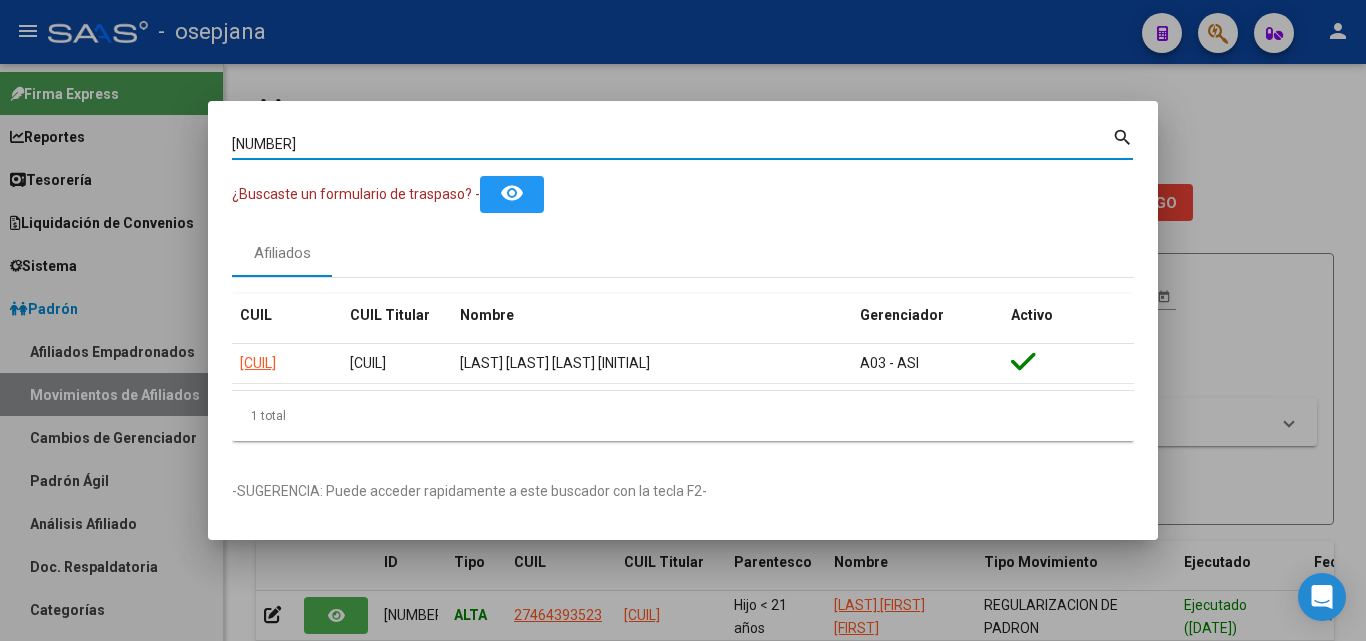 drag, startPoint x: 321, startPoint y: 142, endPoint x: 172, endPoint y: 135, distance: 149.16434 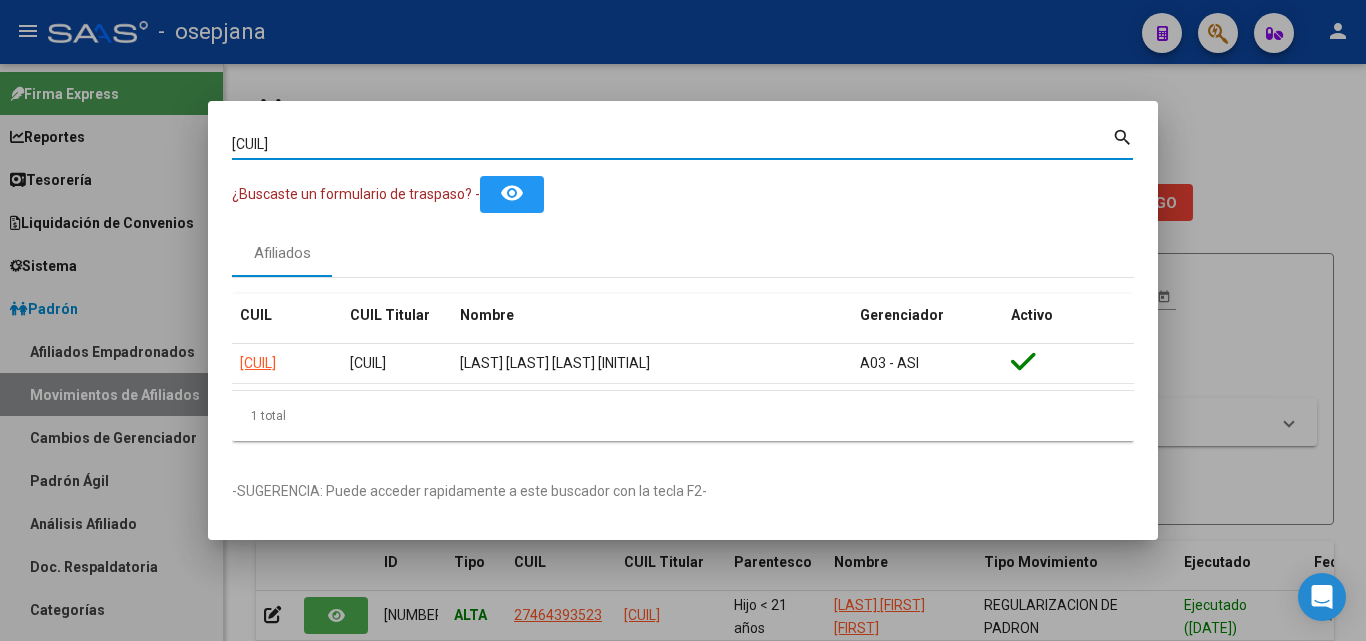 type on "49260497" 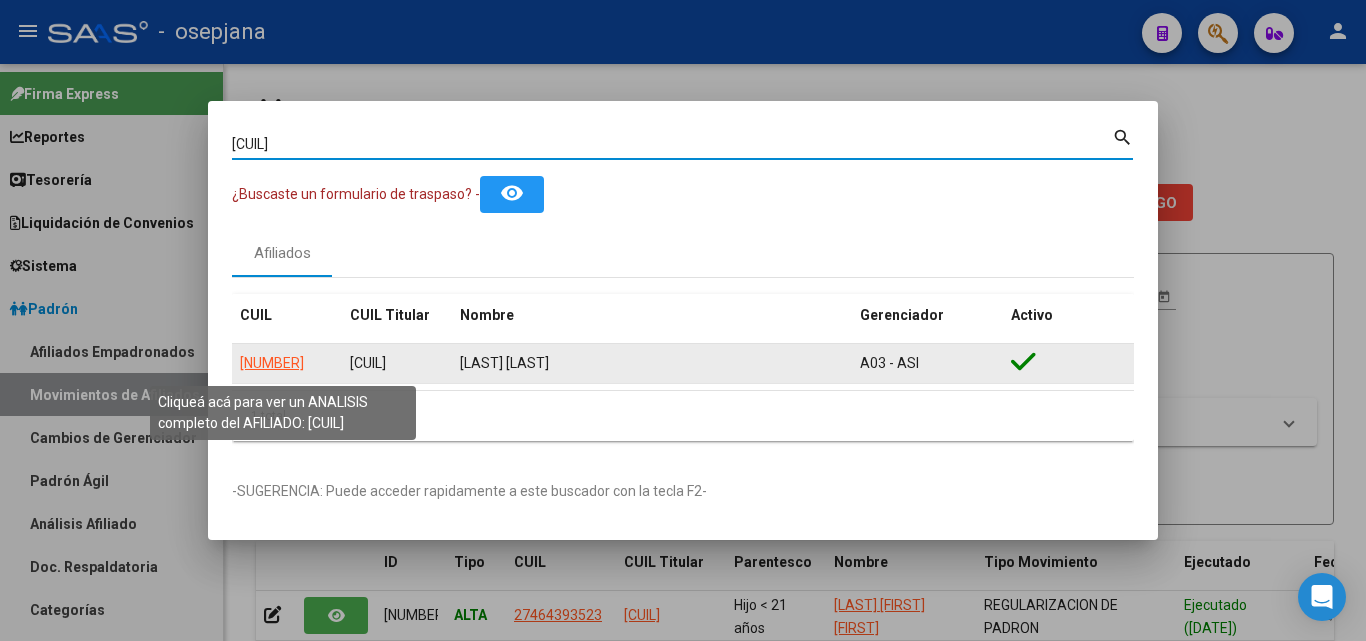 click on "20492604977" 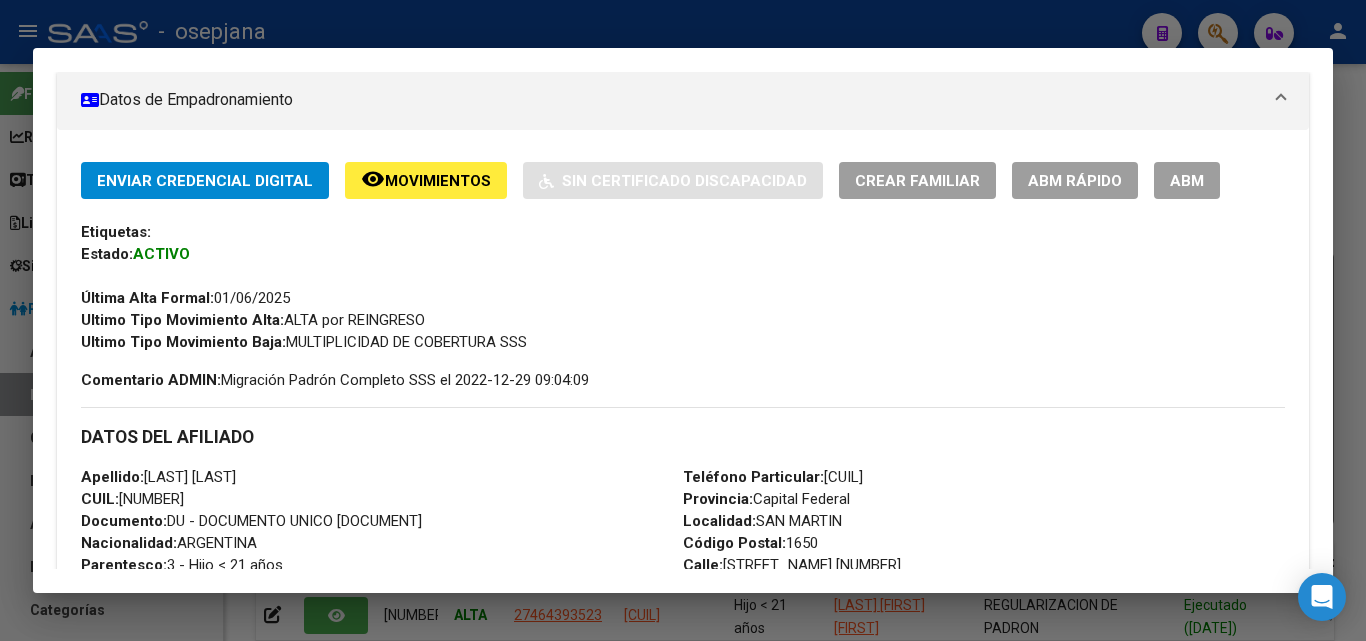 scroll, scrollTop: 300, scrollLeft: 0, axis: vertical 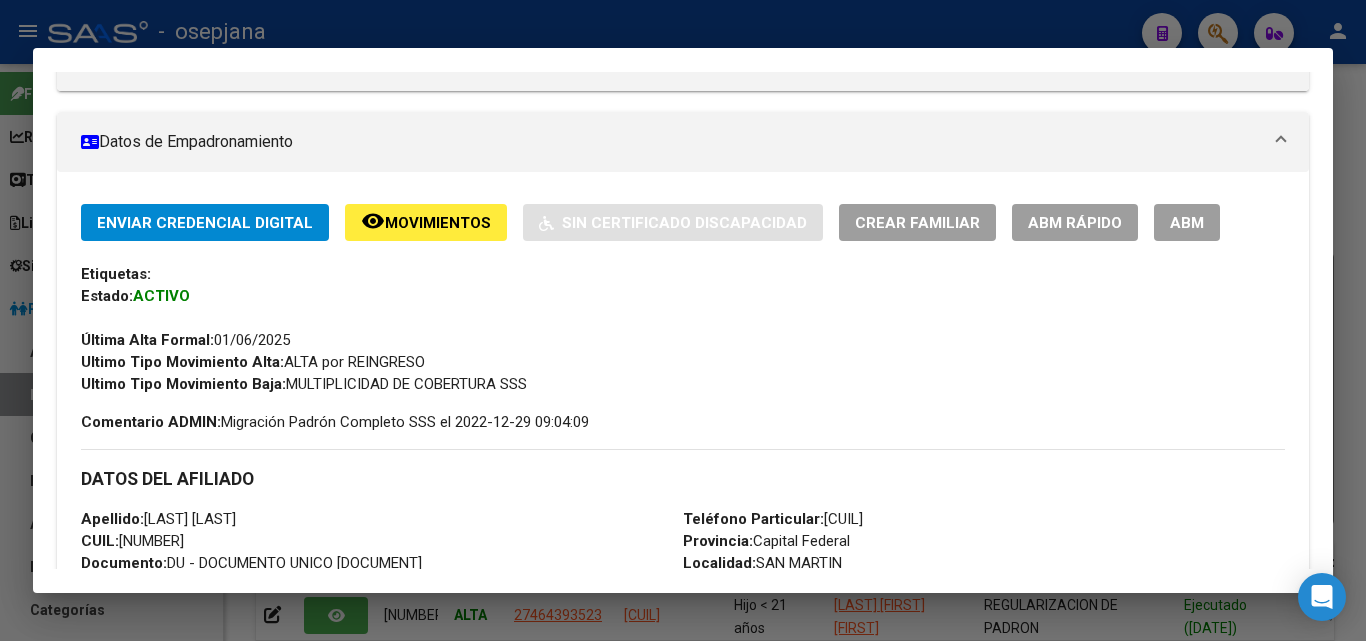 click on "ABM Rápido" 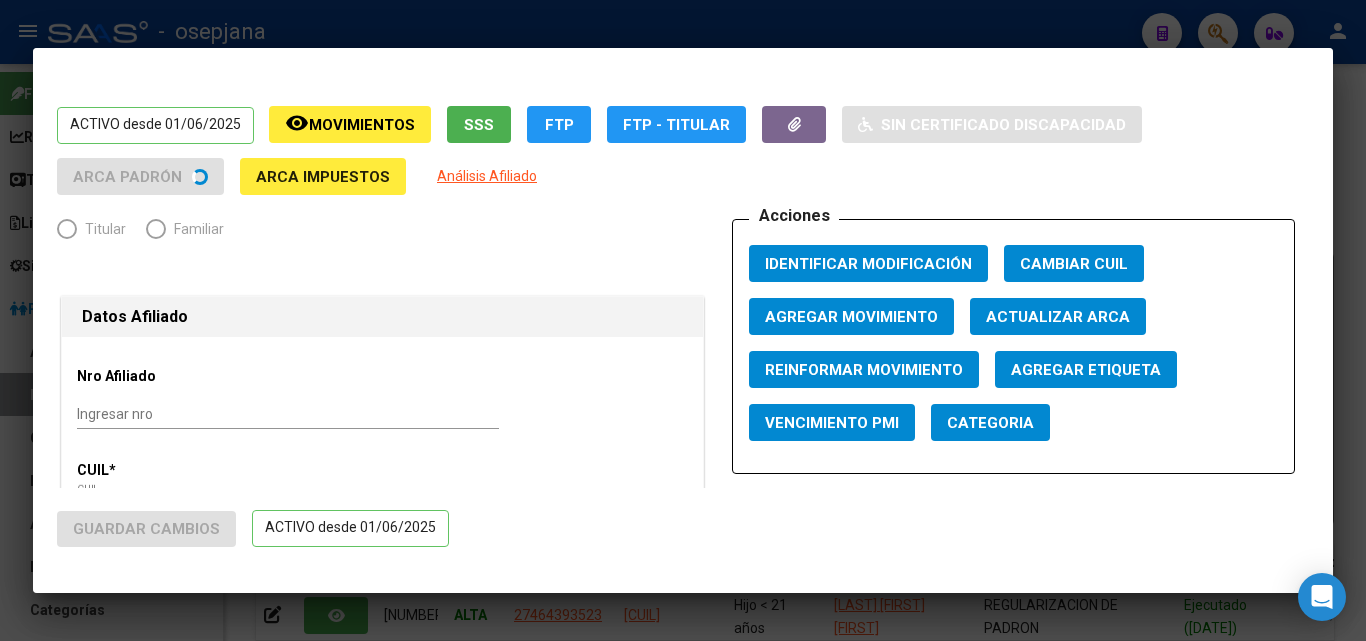 radio on "true" 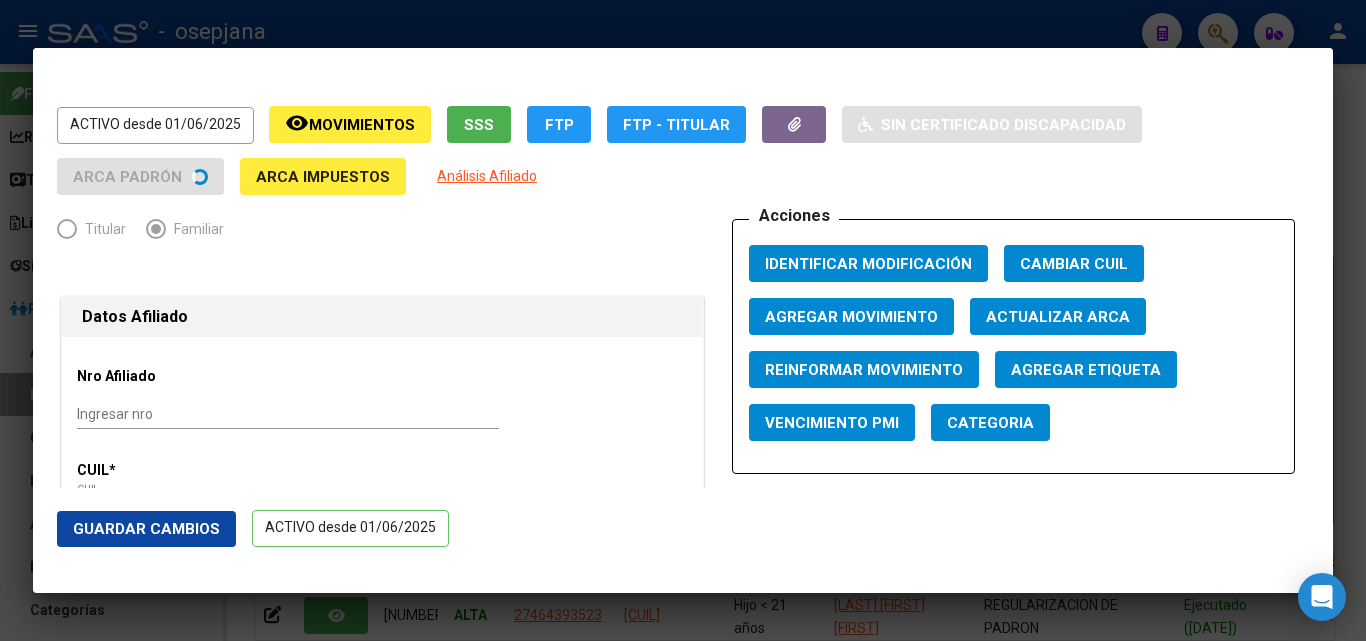 click on "Actualizar ARCA" at bounding box center [1058, 317] 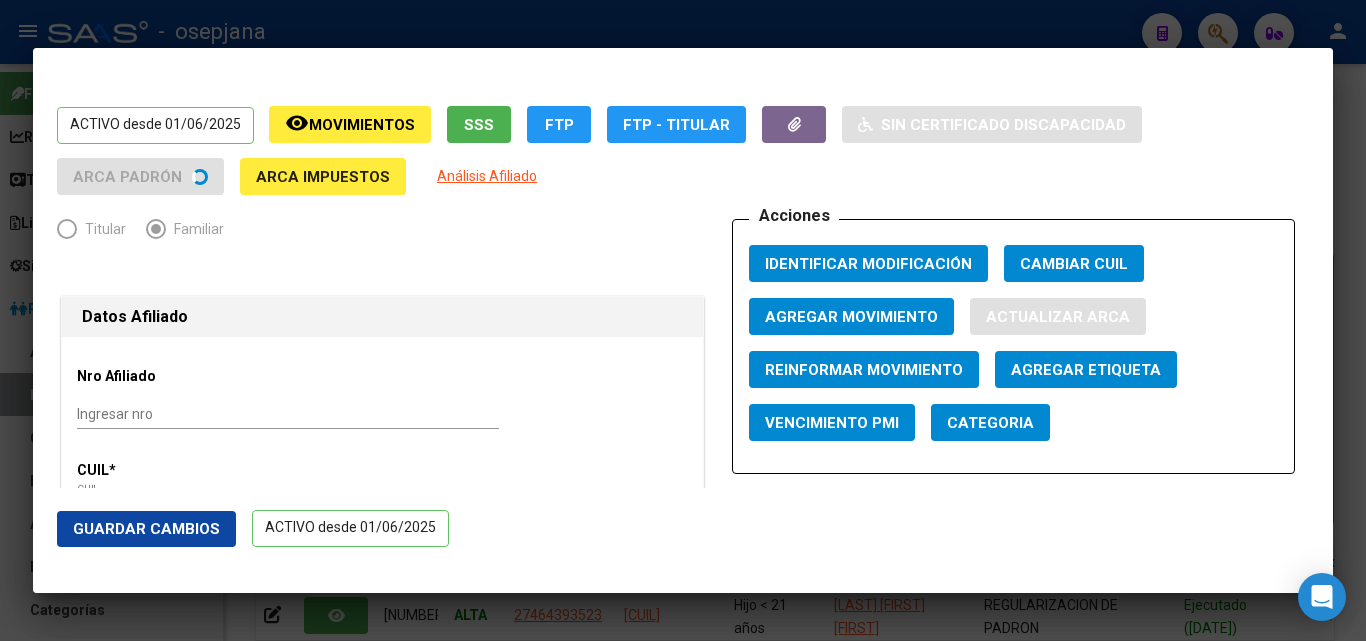 type on "VILLAFAN" 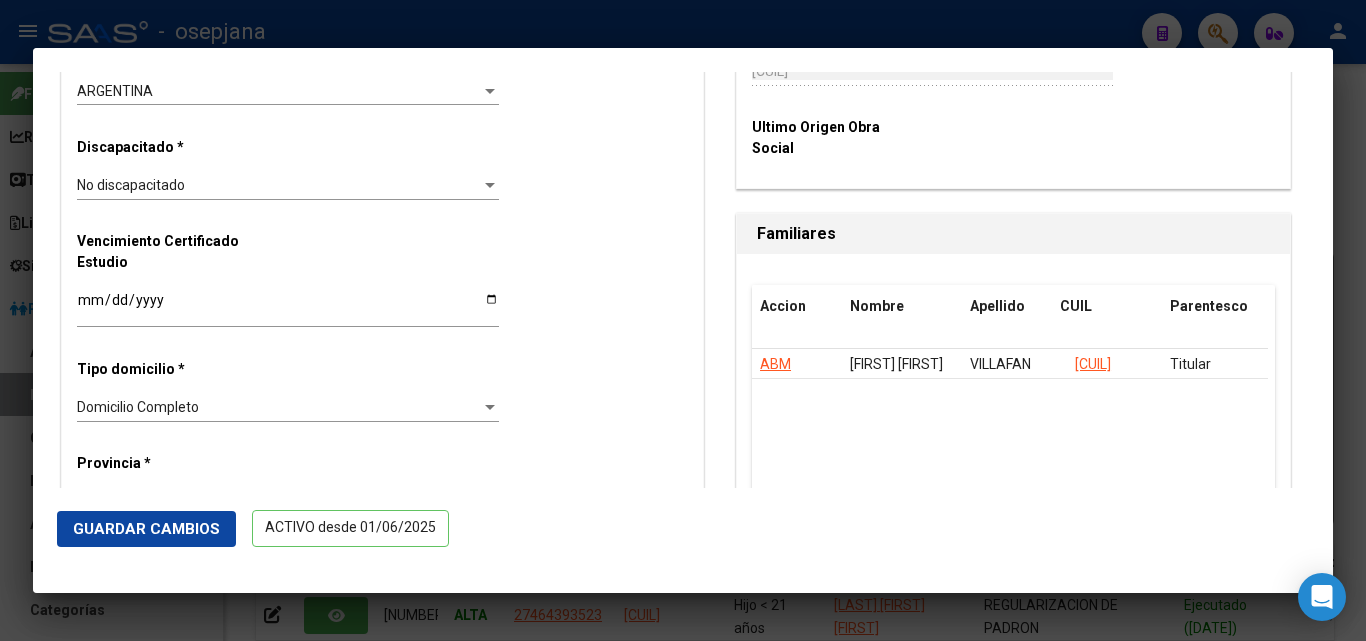 scroll, scrollTop: 1400, scrollLeft: 0, axis: vertical 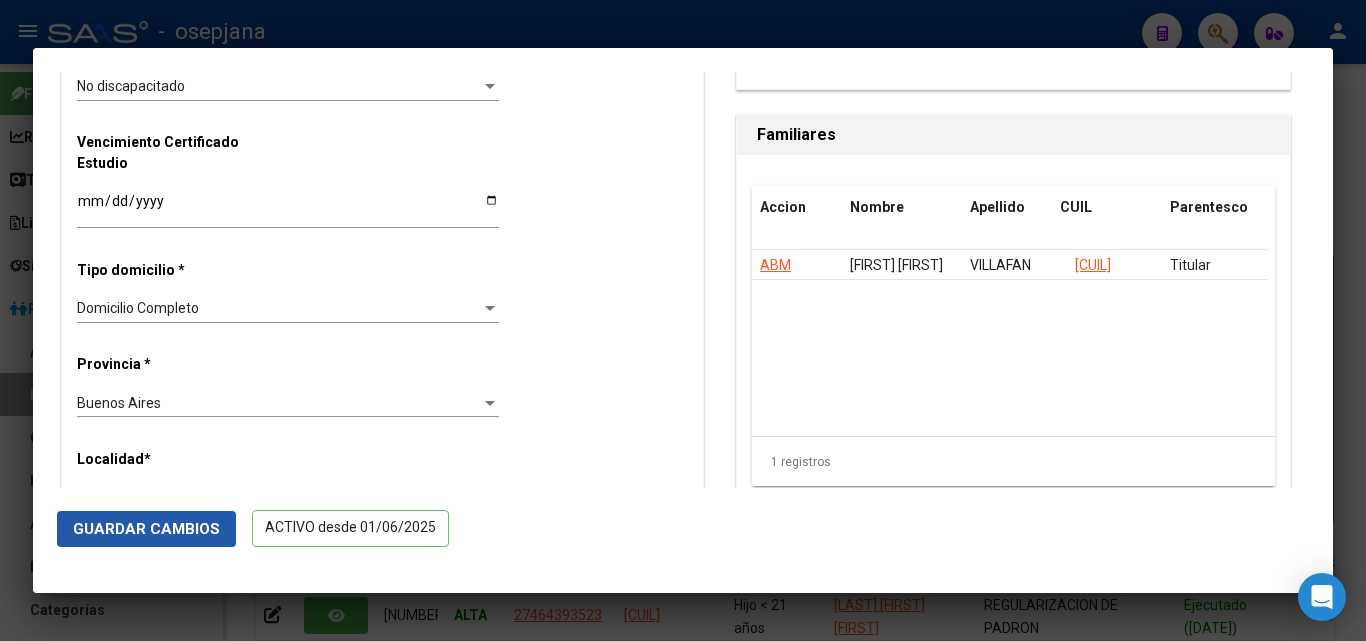 click on "Guardar Cambios" 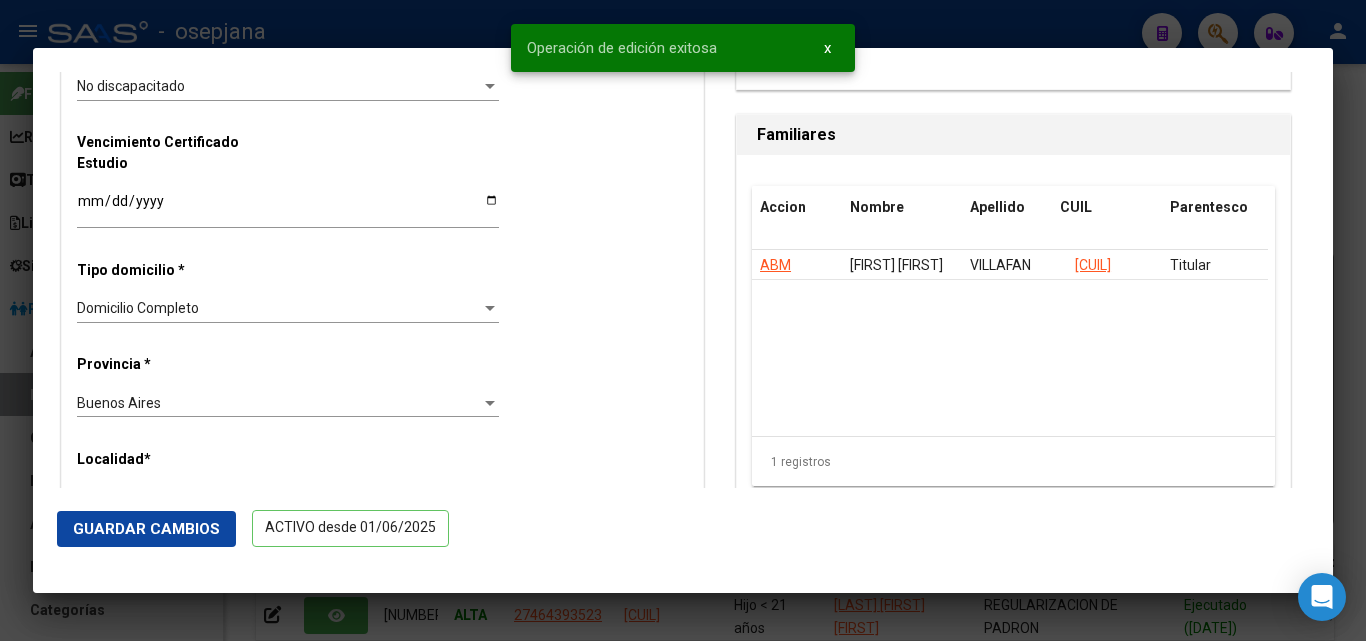 click at bounding box center (683, 320) 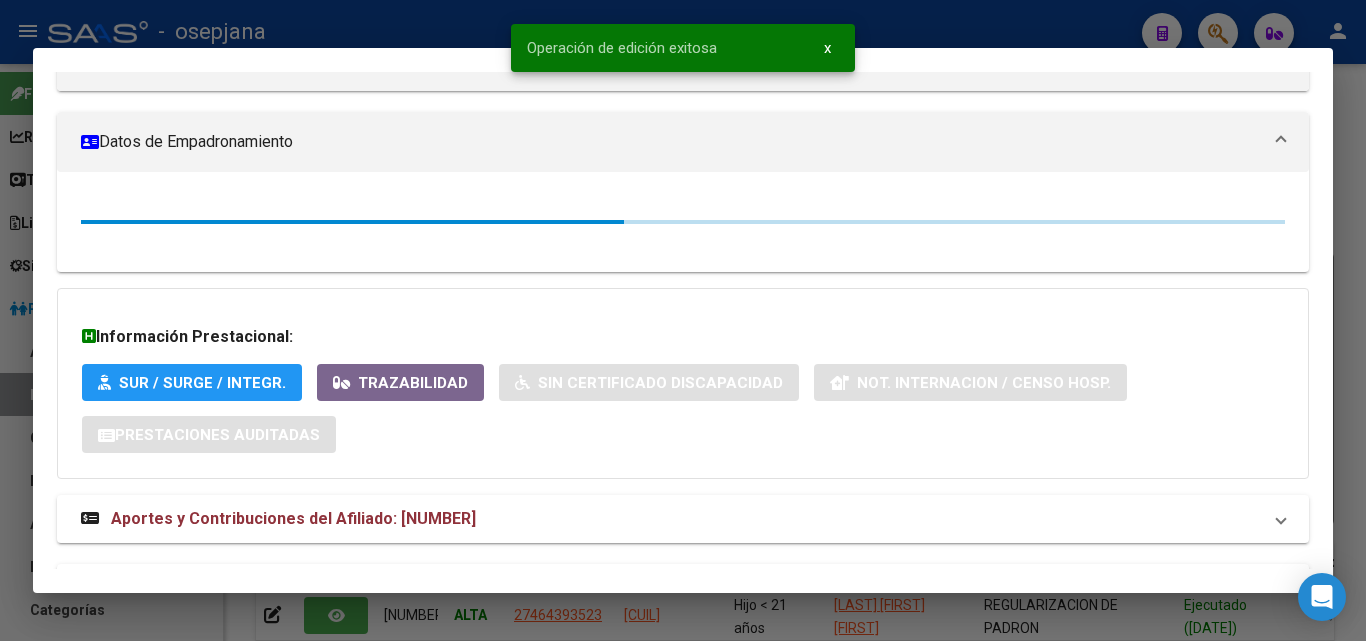 click at bounding box center [683, 320] 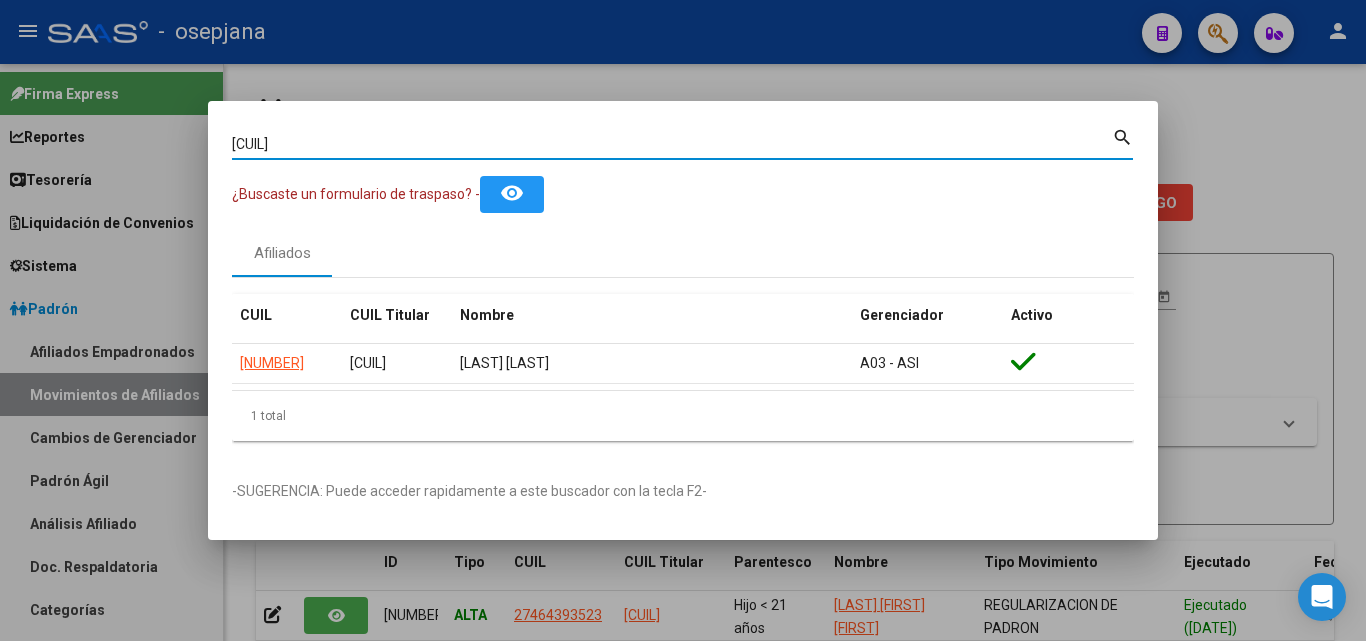 drag, startPoint x: 313, startPoint y: 148, endPoint x: 111, endPoint y: 113, distance: 205.00975 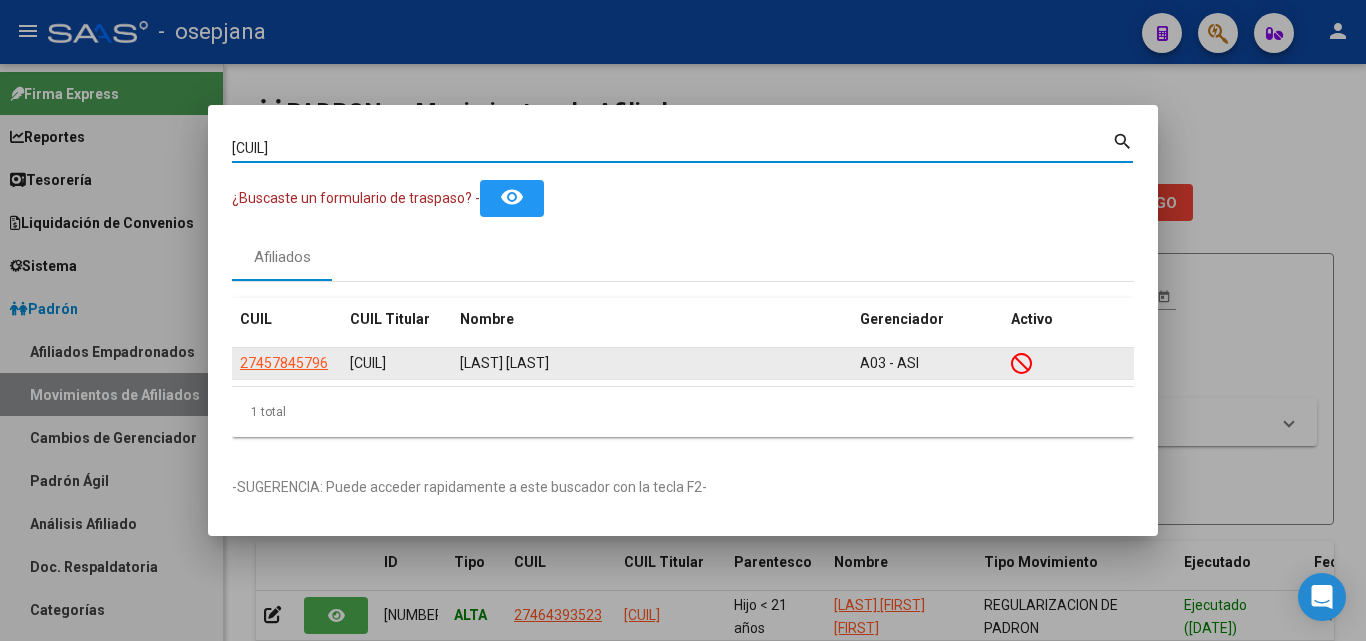click on "27457845796" 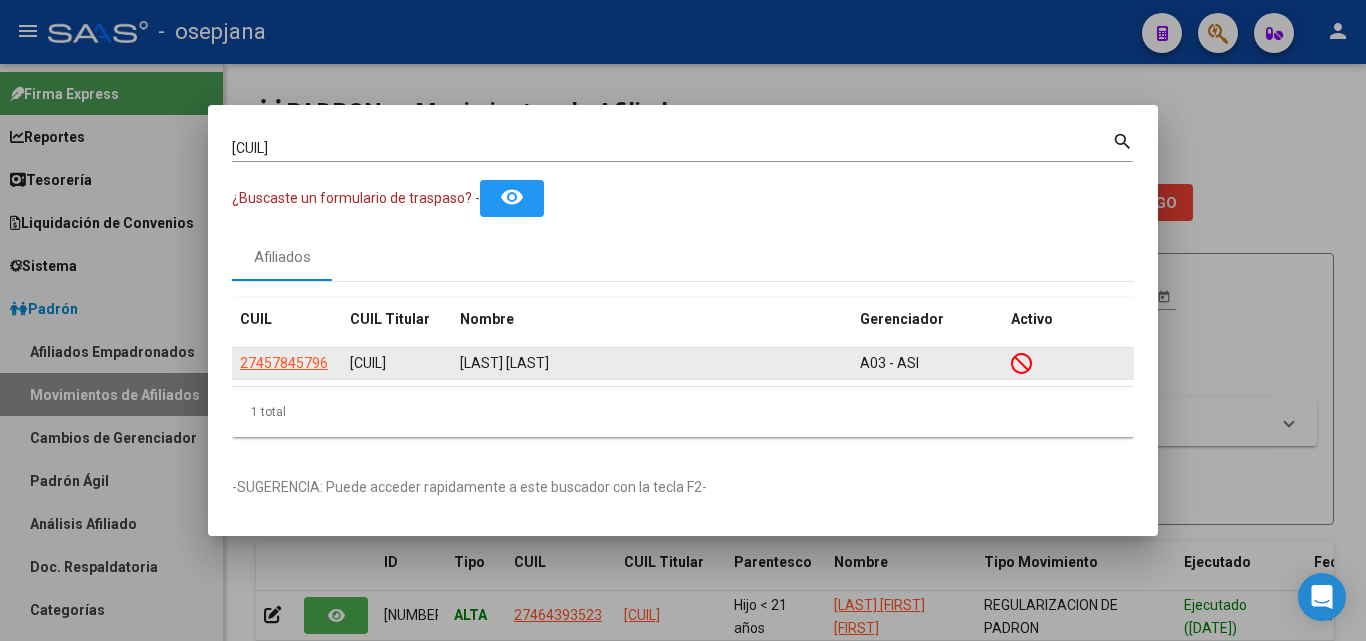click on "27457845796" 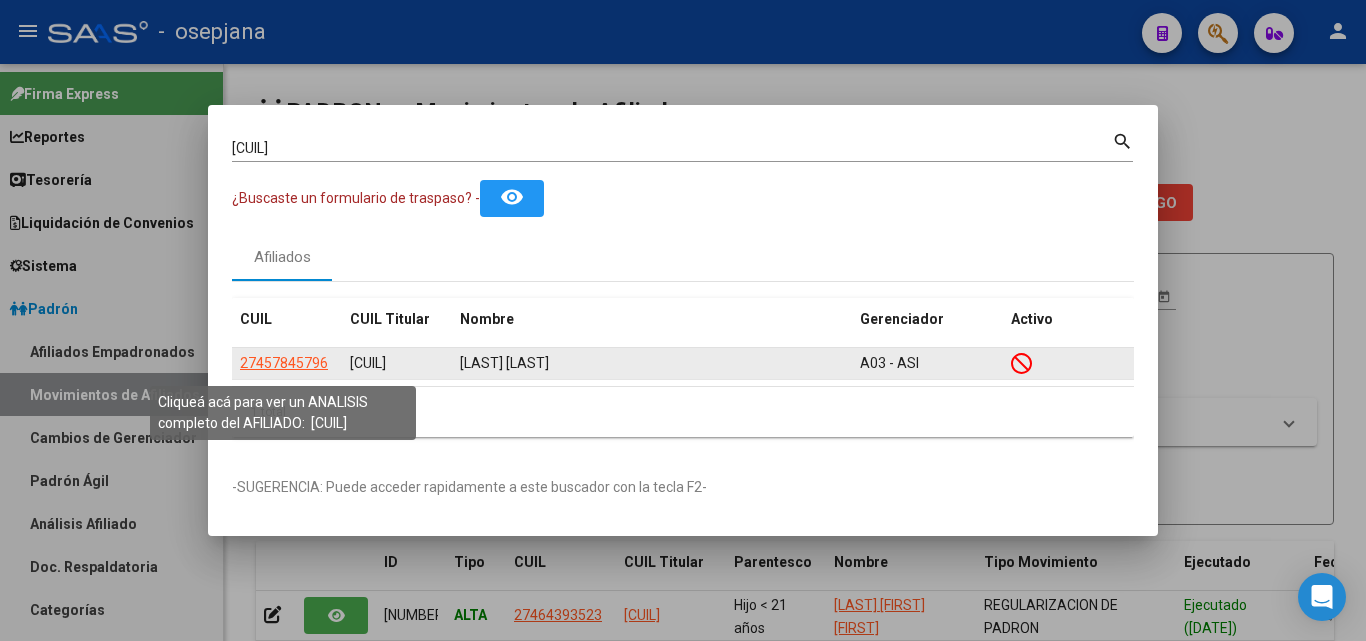 click on "27457845796" 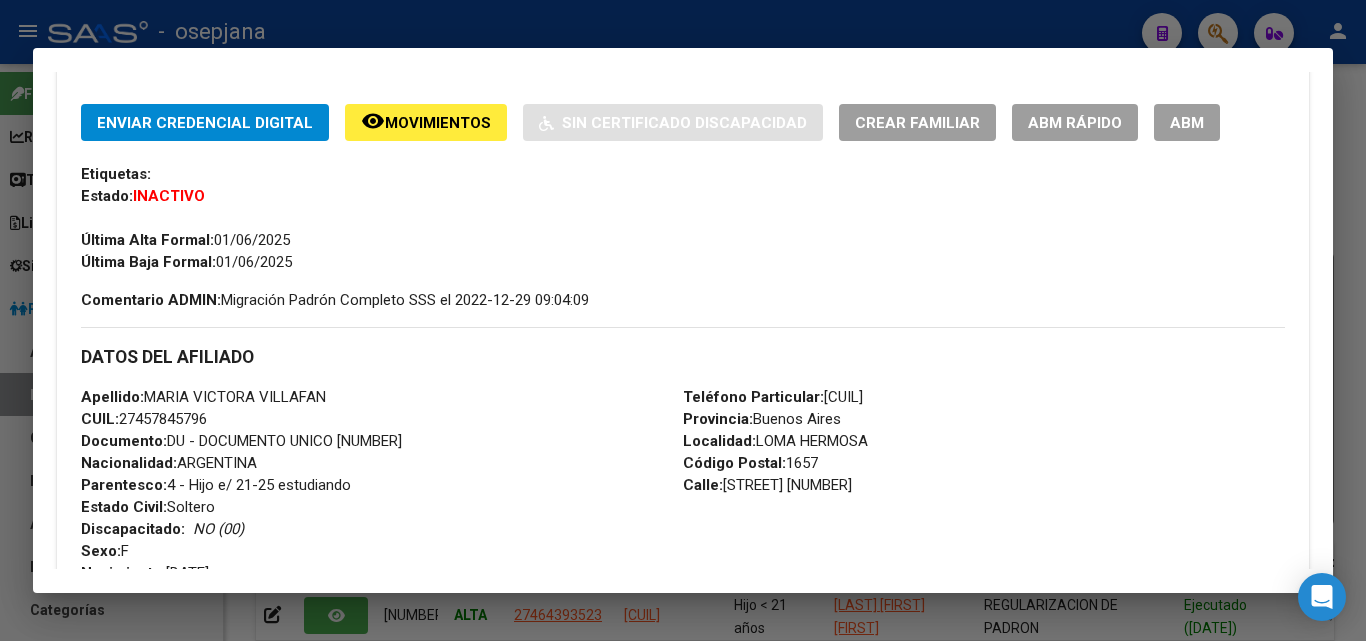 scroll, scrollTop: 500, scrollLeft: 0, axis: vertical 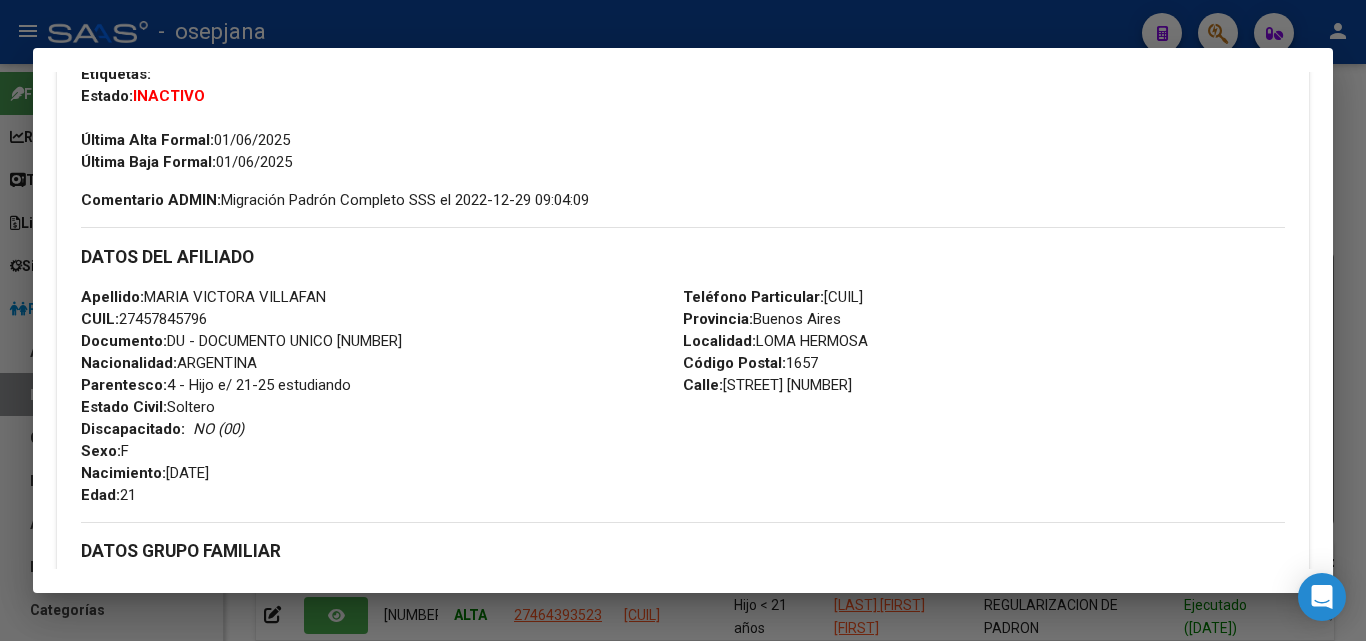 click at bounding box center (683, 320) 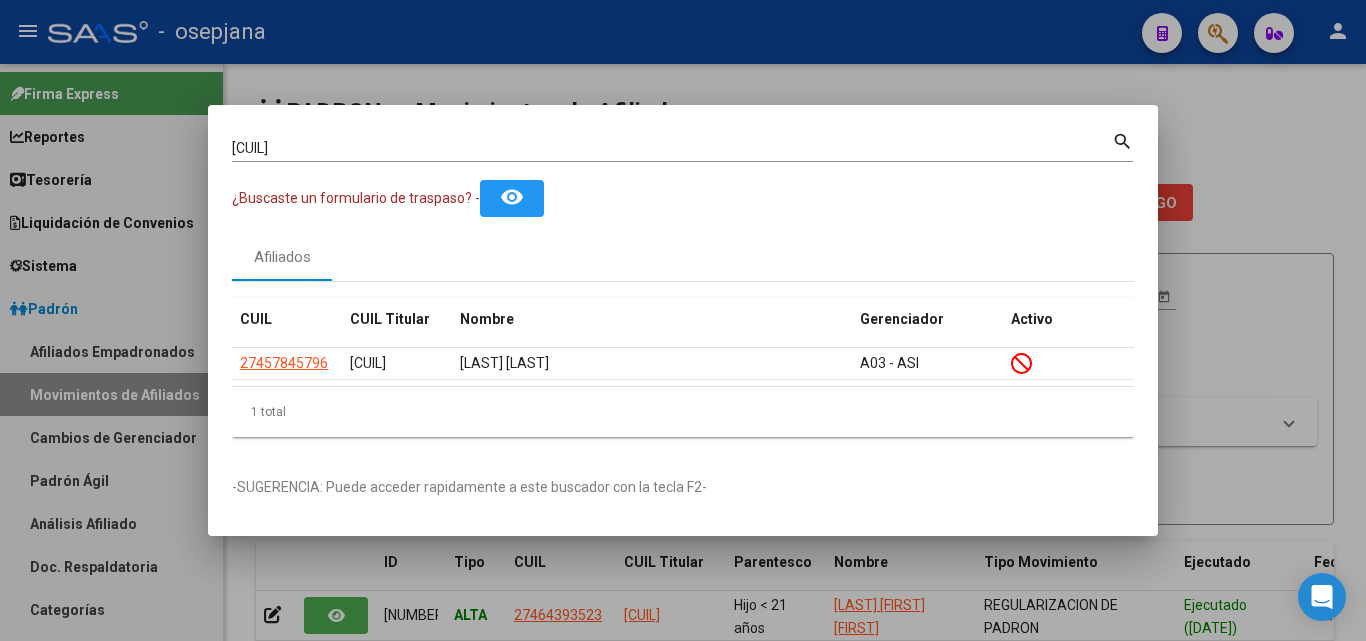 click at bounding box center (683, 320) 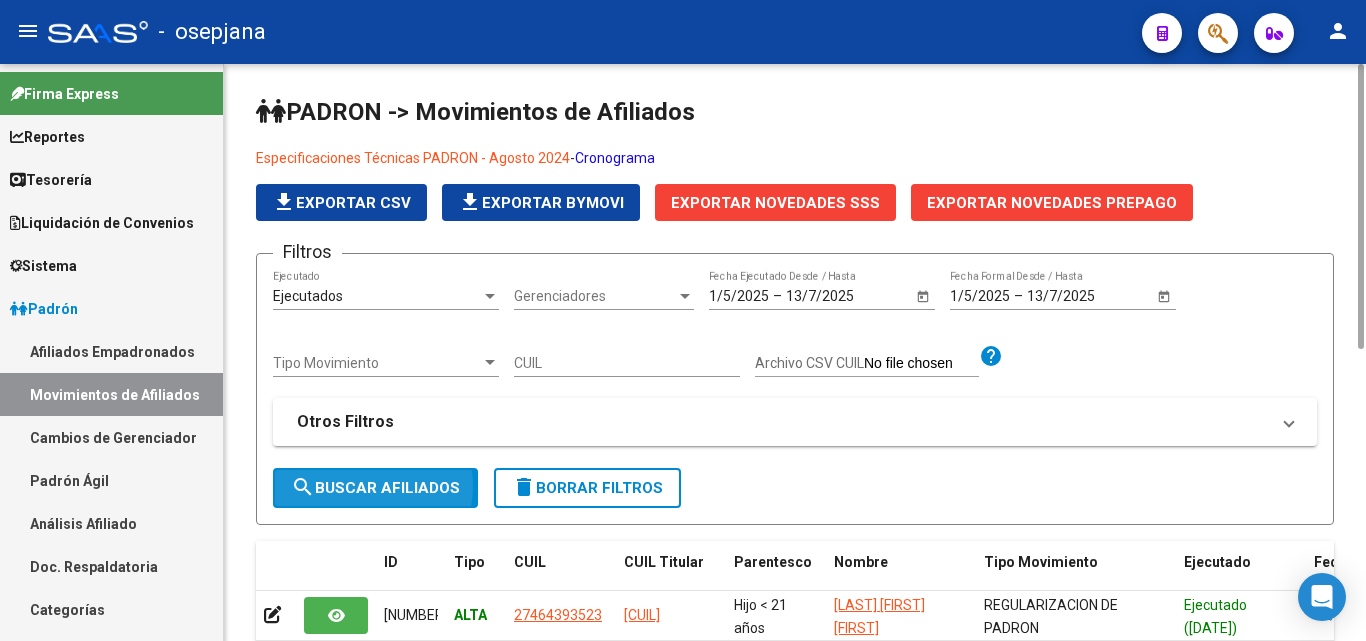 click on "search  Buscar Afiliados" 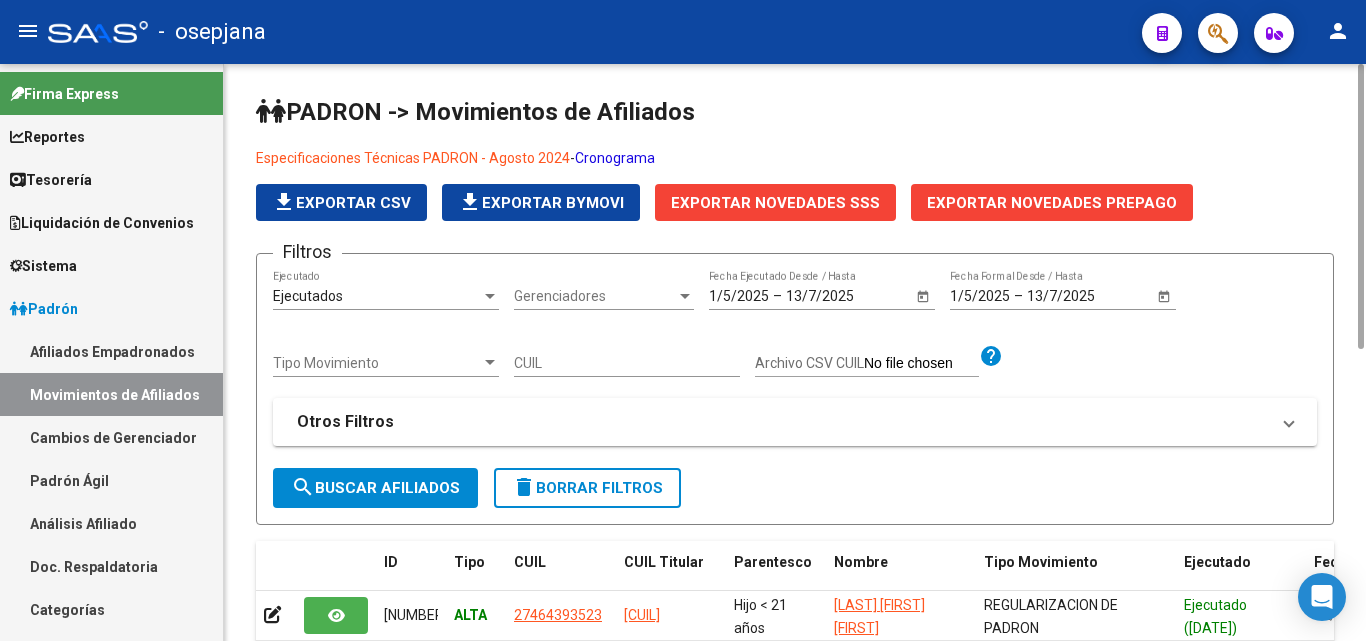 click on "search  Buscar Afiliados" 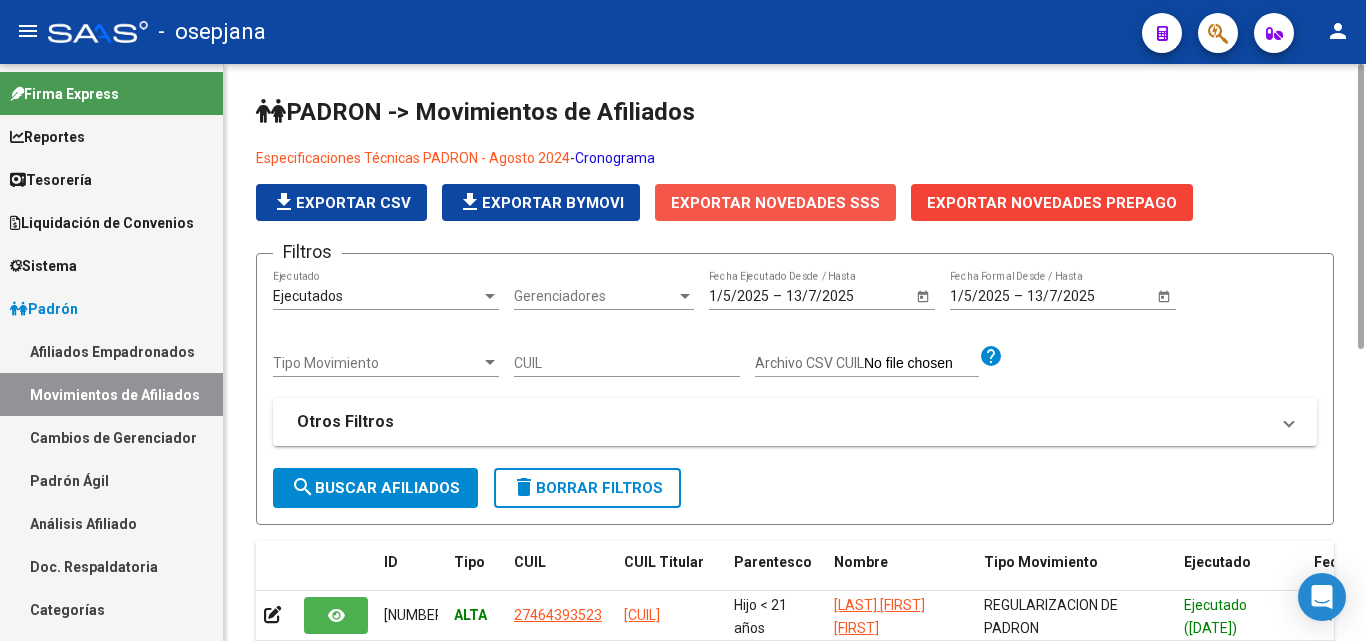 click on "Exportar Novedades SSS" 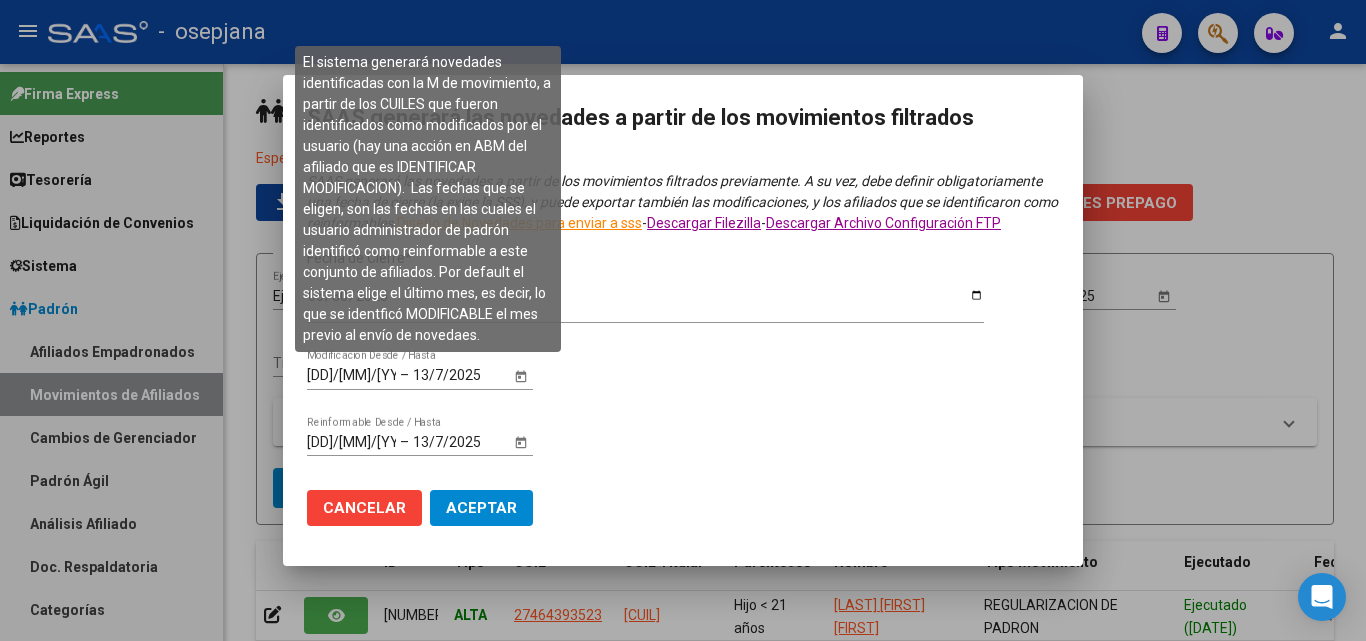 click 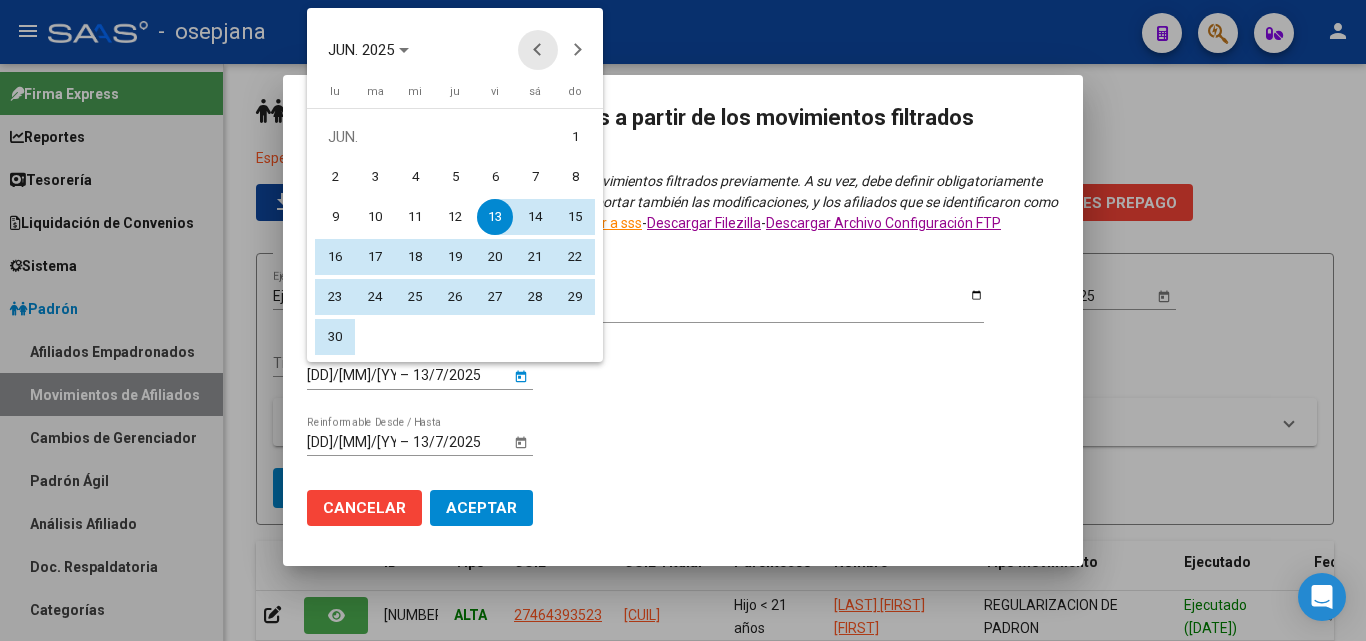 click at bounding box center (538, 50) 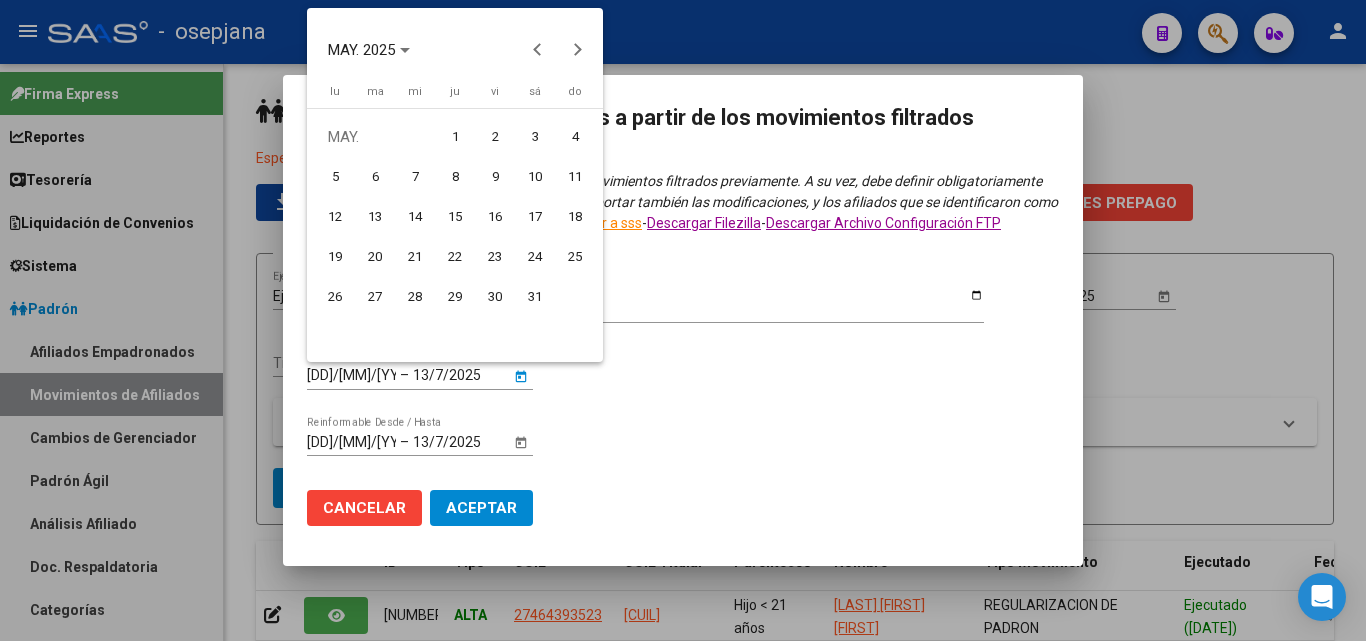 click on "1" at bounding box center (455, 137) 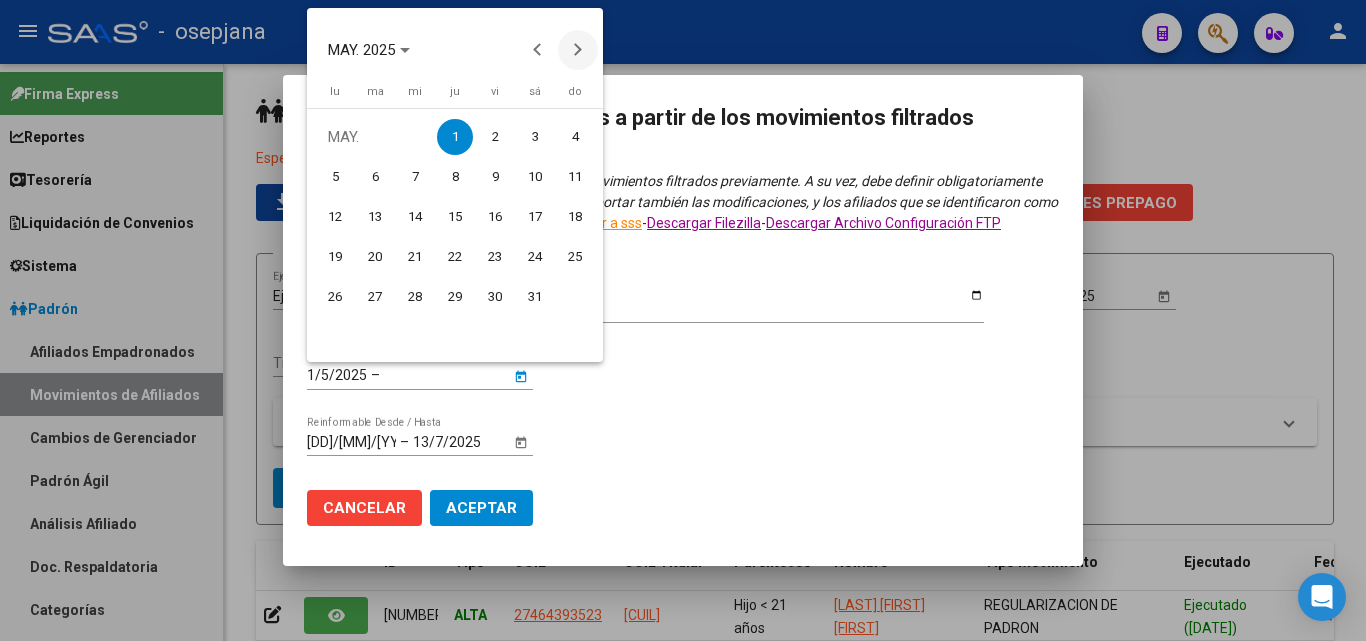 click at bounding box center (578, 50) 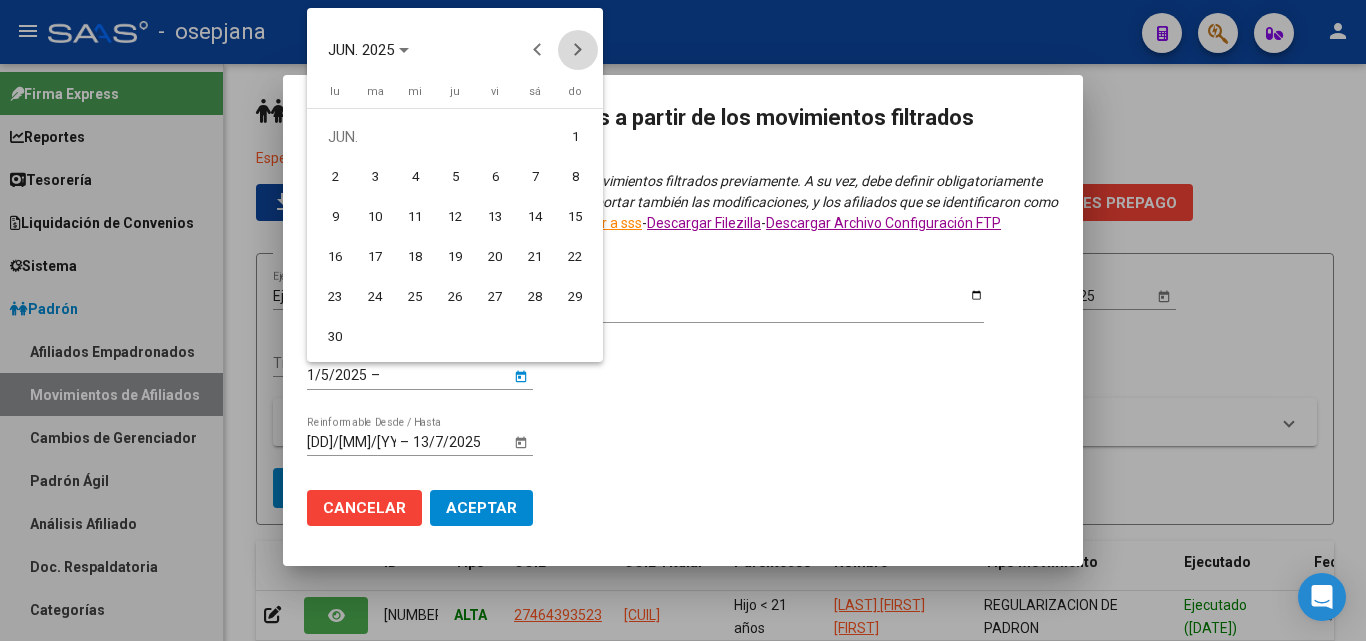 click at bounding box center (578, 50) 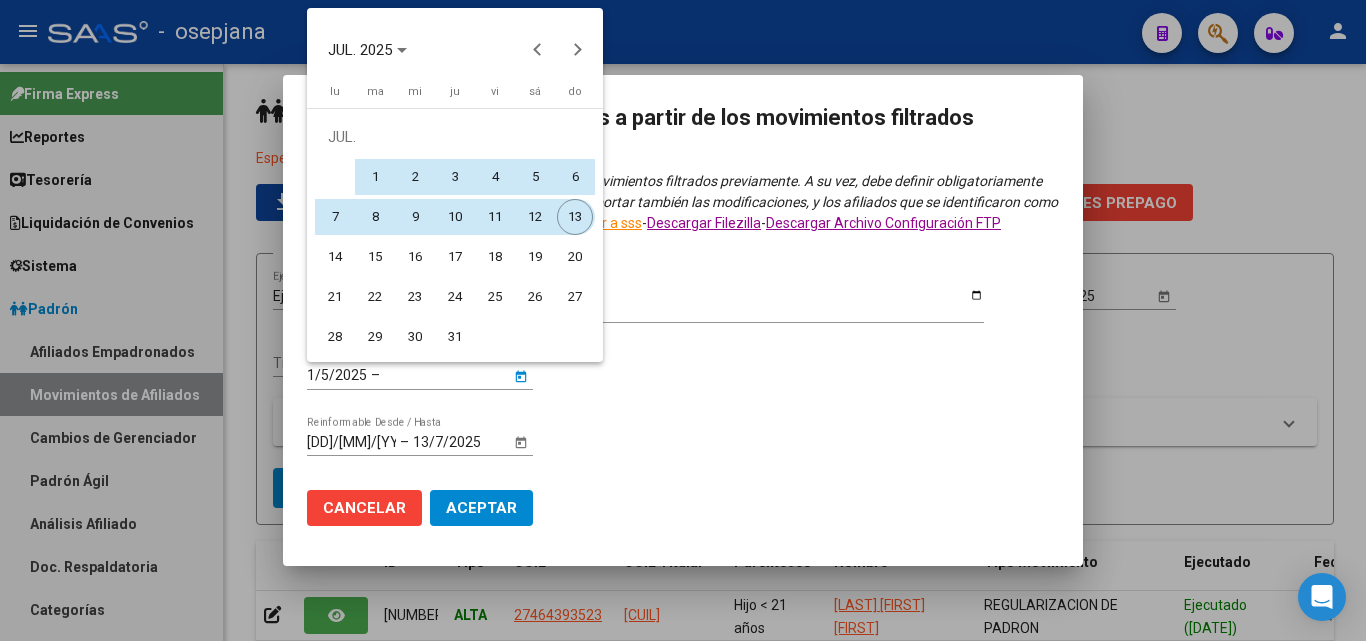 click on "13" at bounding box center [575, 217] 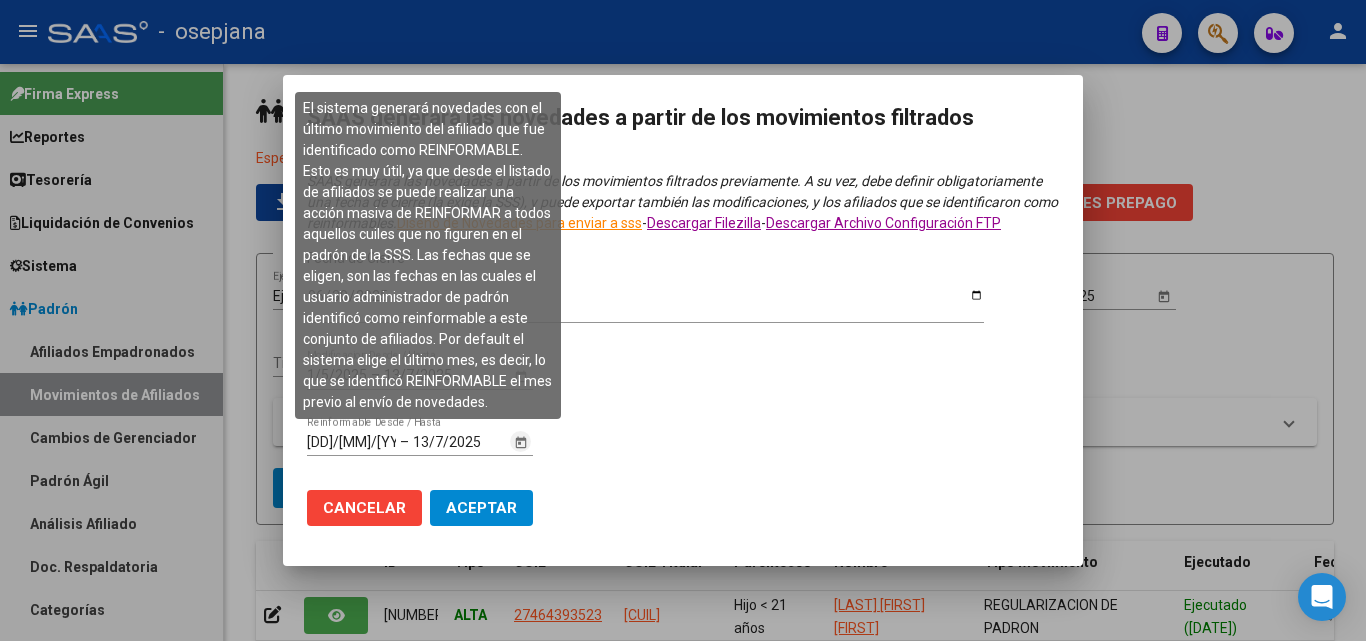 click 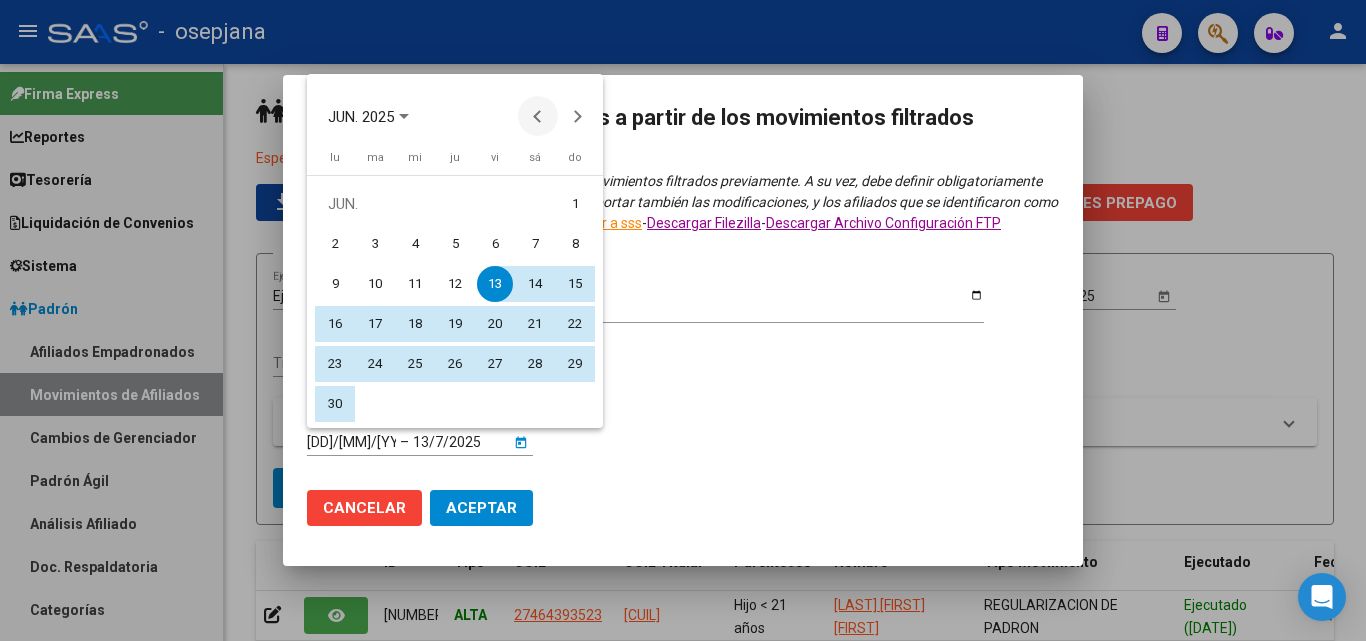 click at bounding box center [538, 116] 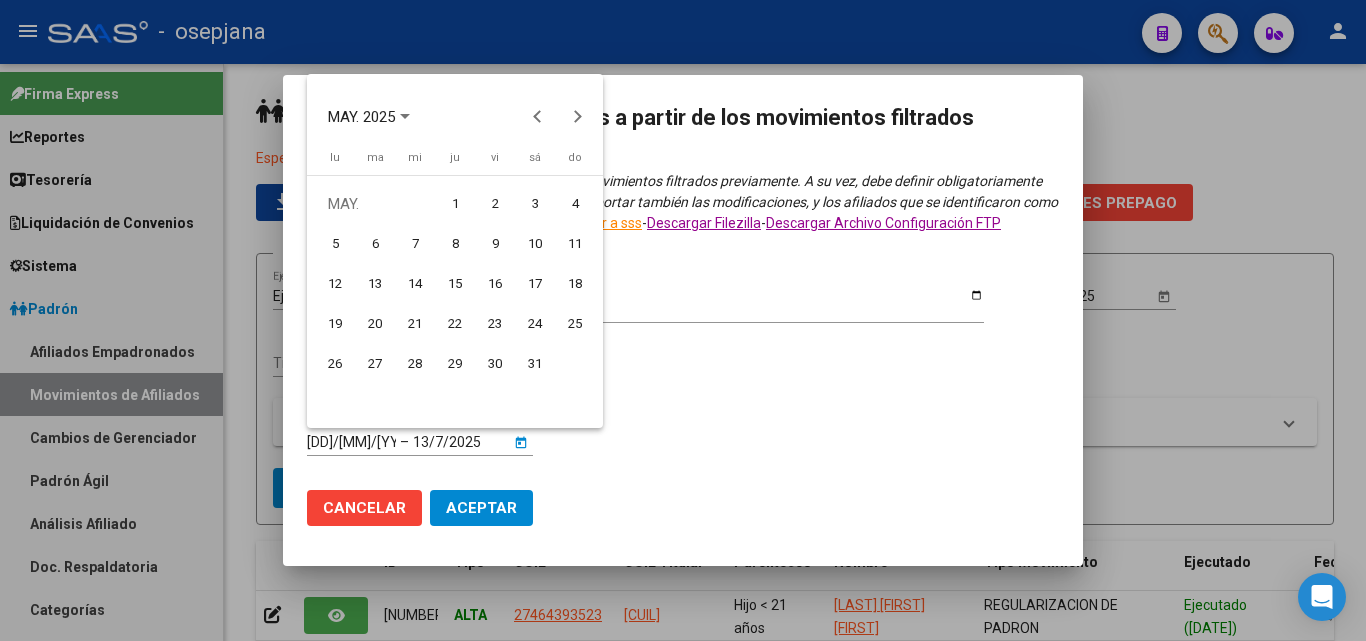 drag, startPoint x: 468, startPoint y: 206, endPoint x: 485, endPoint y: 202, distance: 17.464249 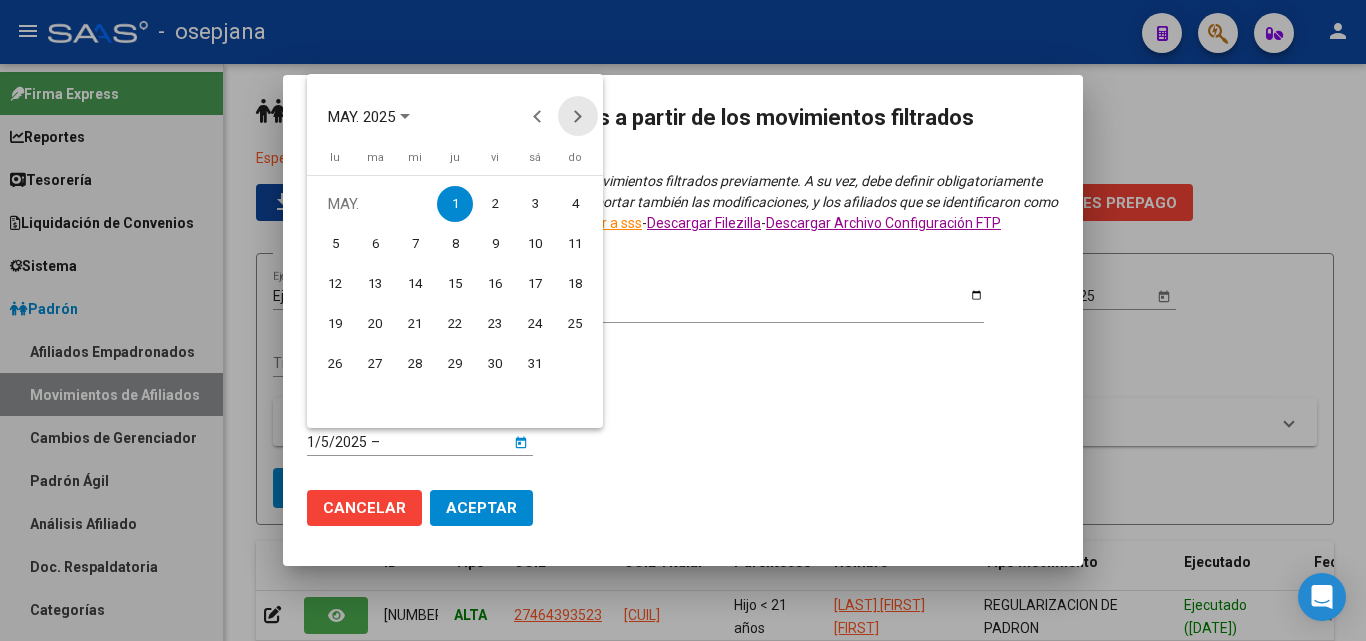 click at bounding box center (578, 116) 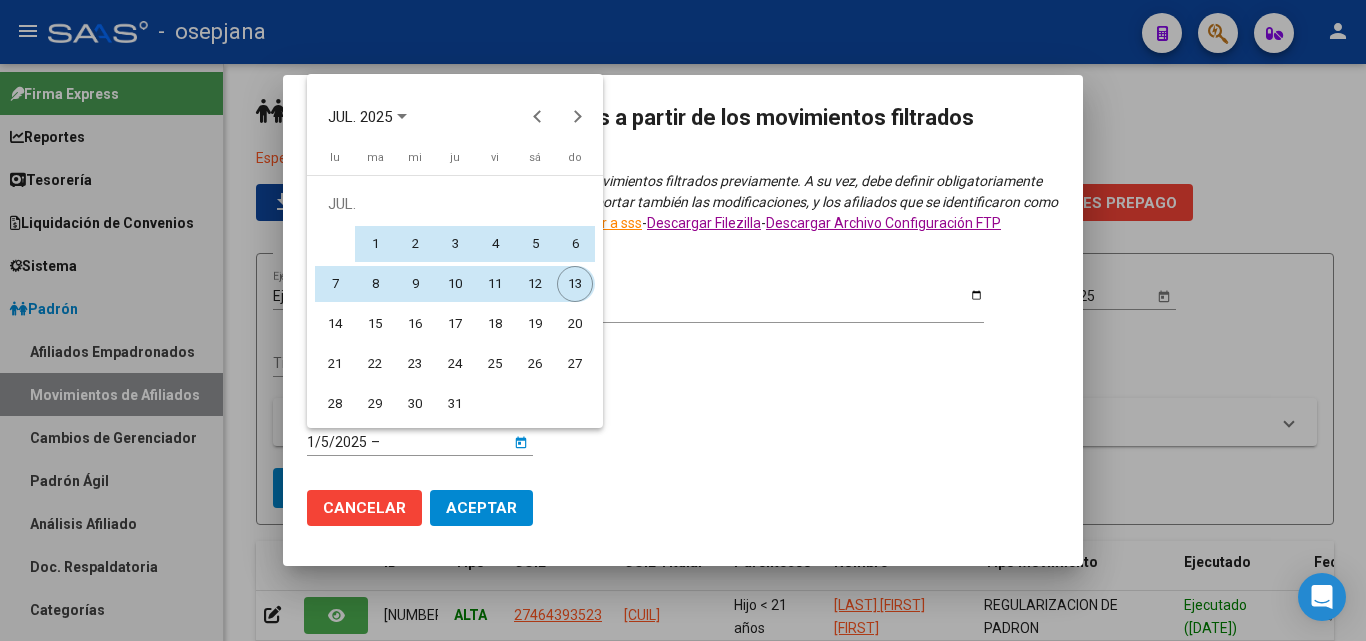 click on "13" at bounding box center [575, 284] 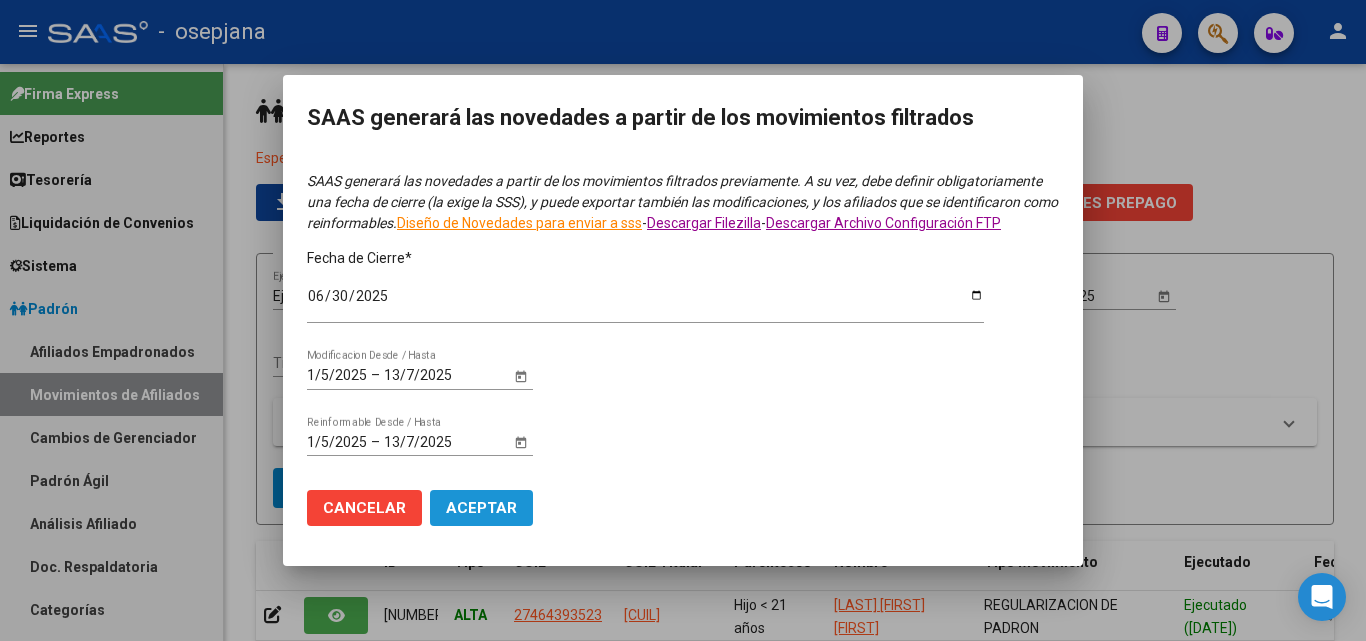 click on "Aceptar" 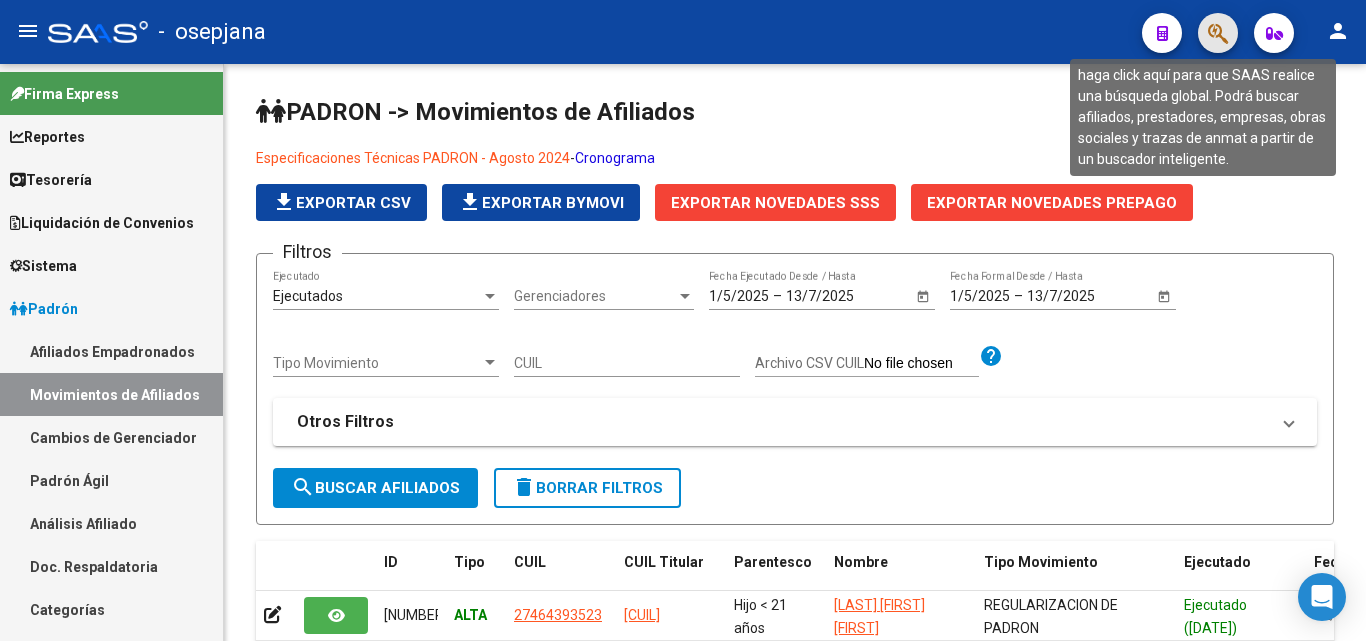 click 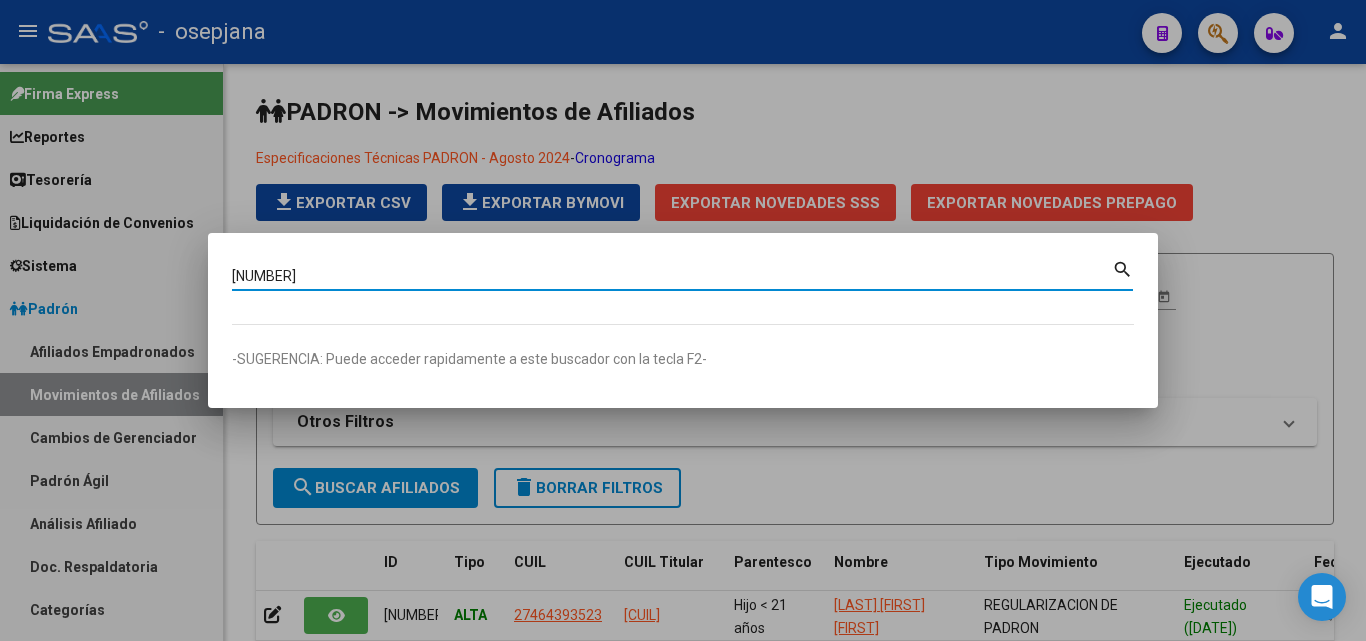 type on "35339344" 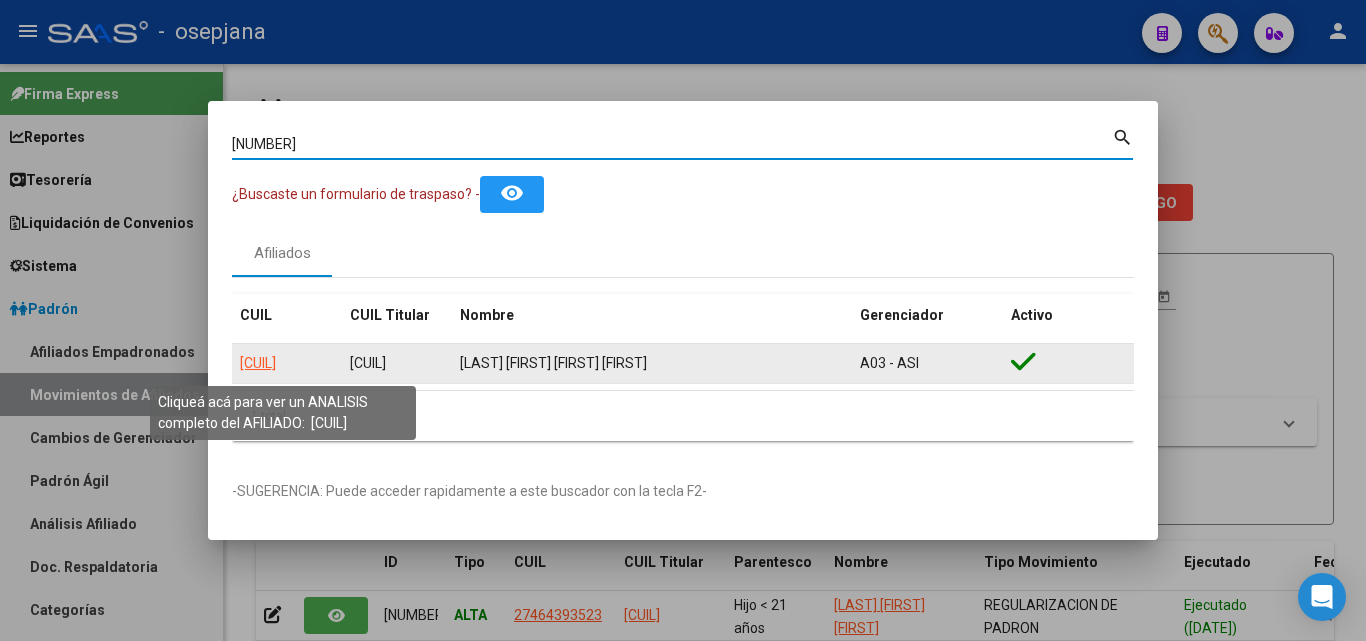 click on "20353393449" 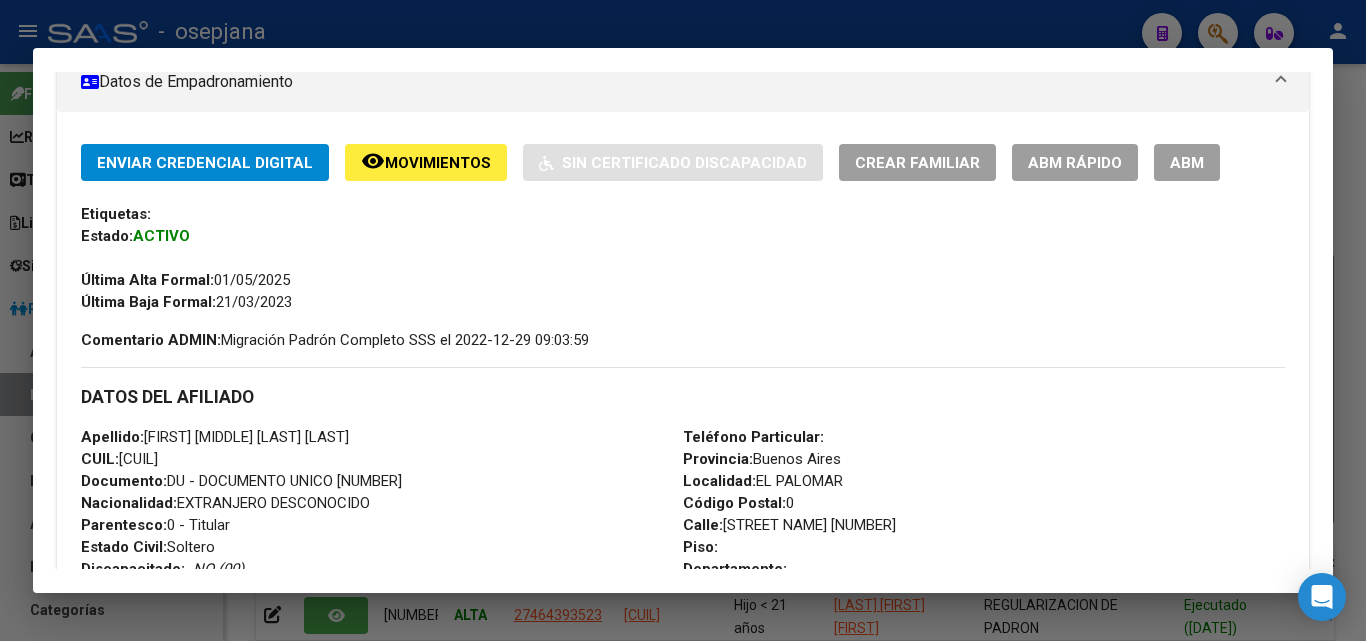 scroll, scrollTop: 400, scrollLeft: 0, axis: vertical 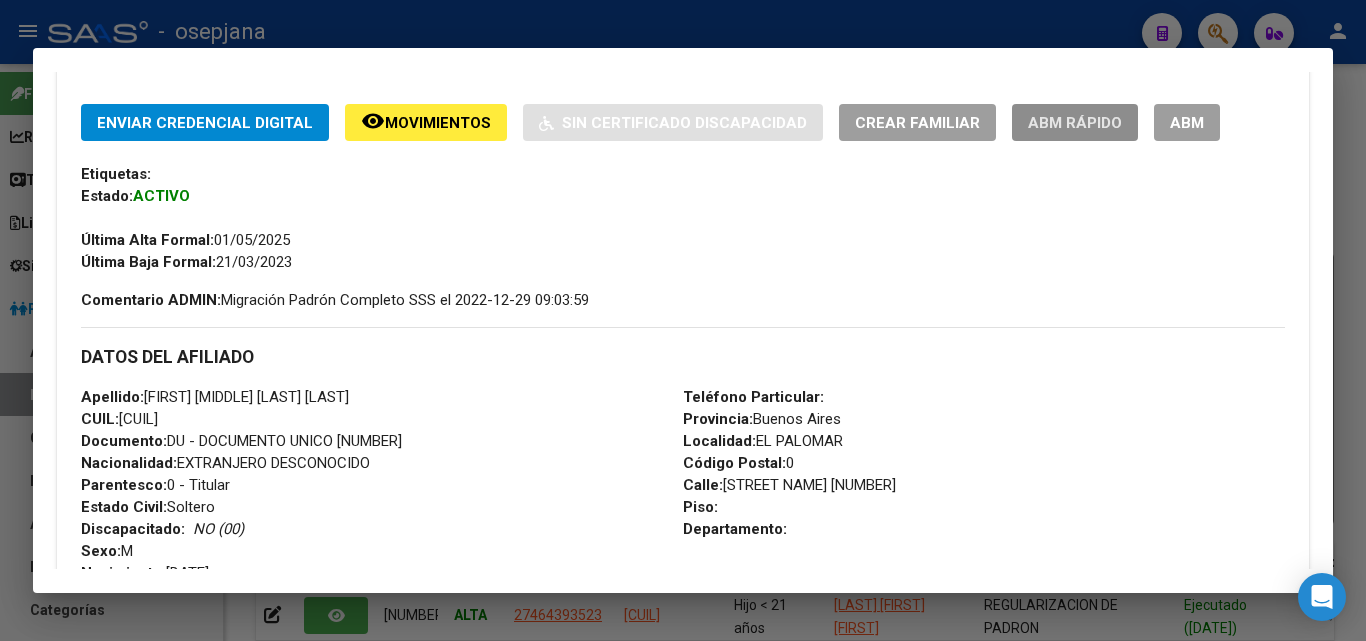 click on "ABM Rápido" 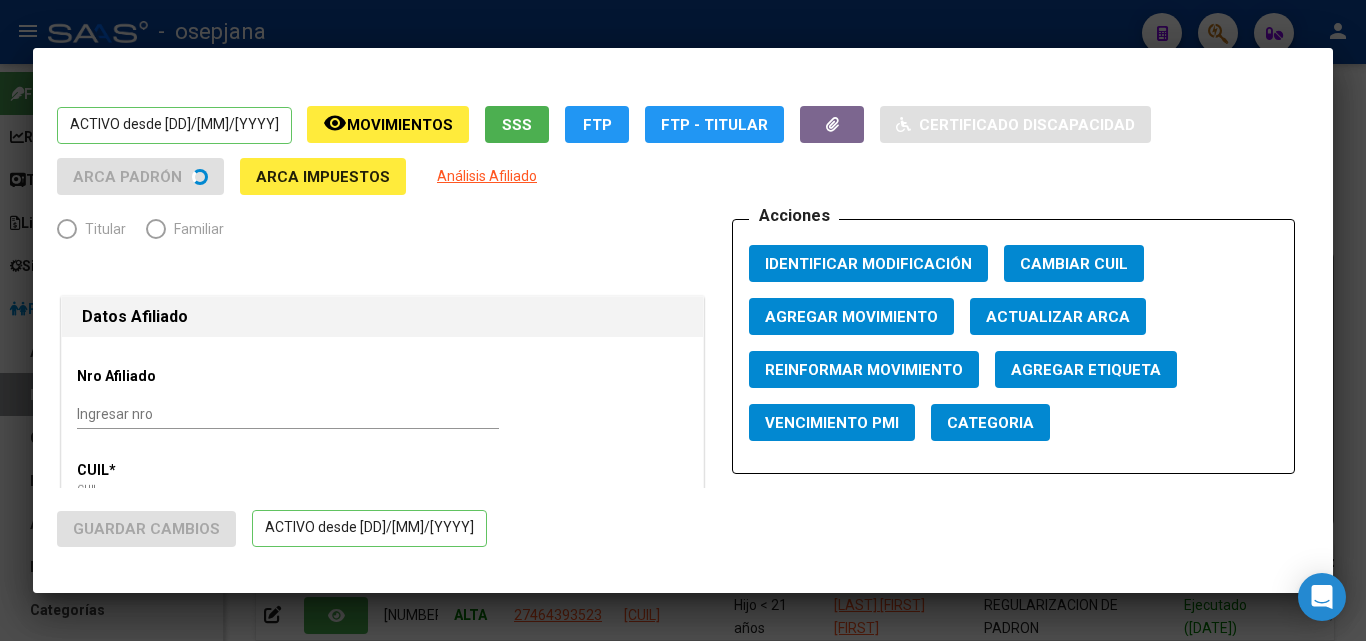 radio on "true" 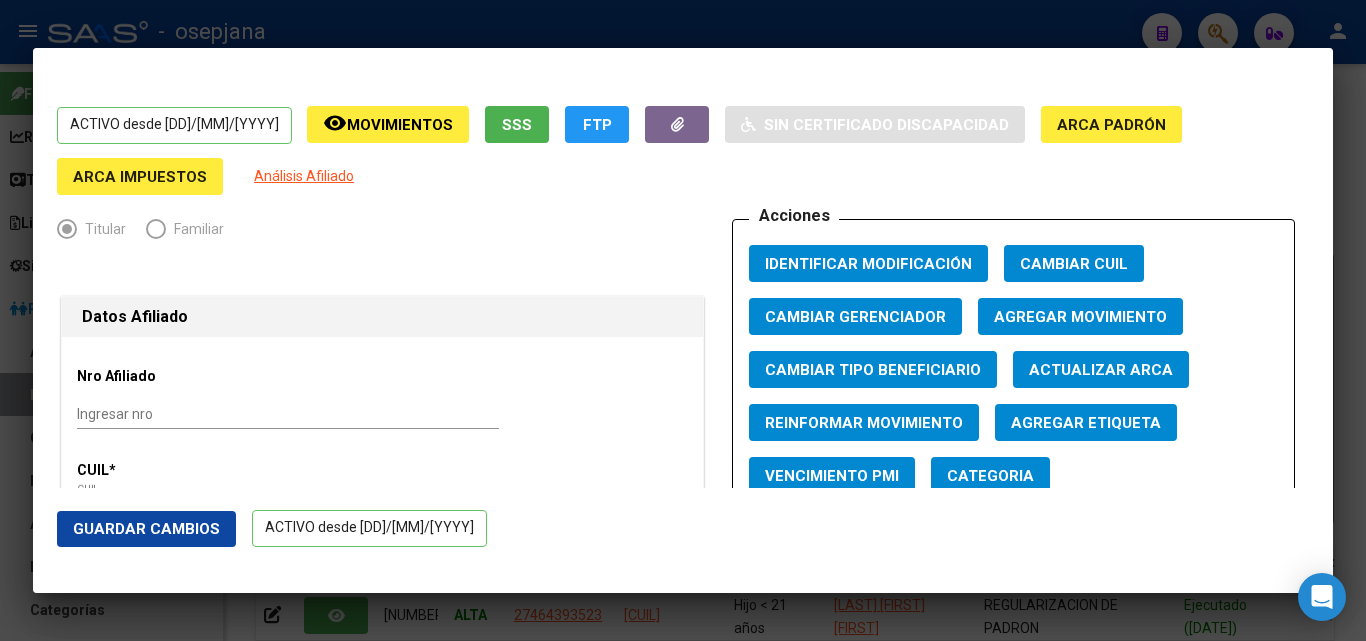 click on "Actualizar ARCA" at bounding box center (1101, 370) 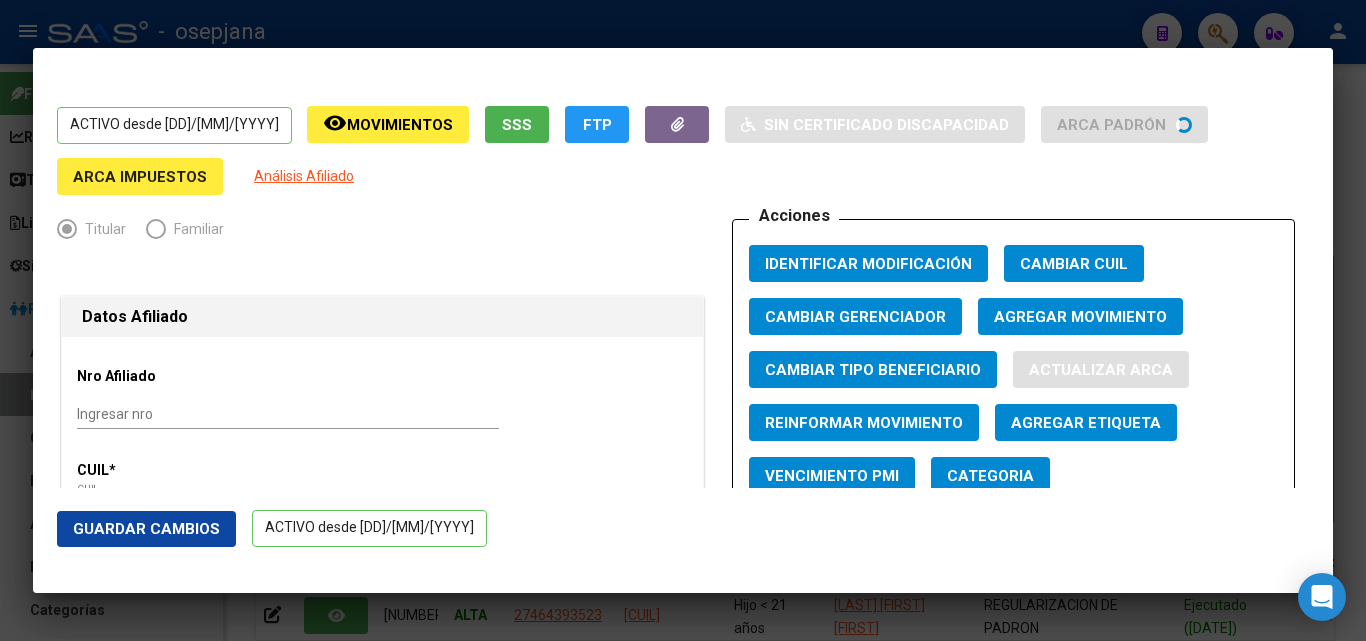 type on "BARRAZA" 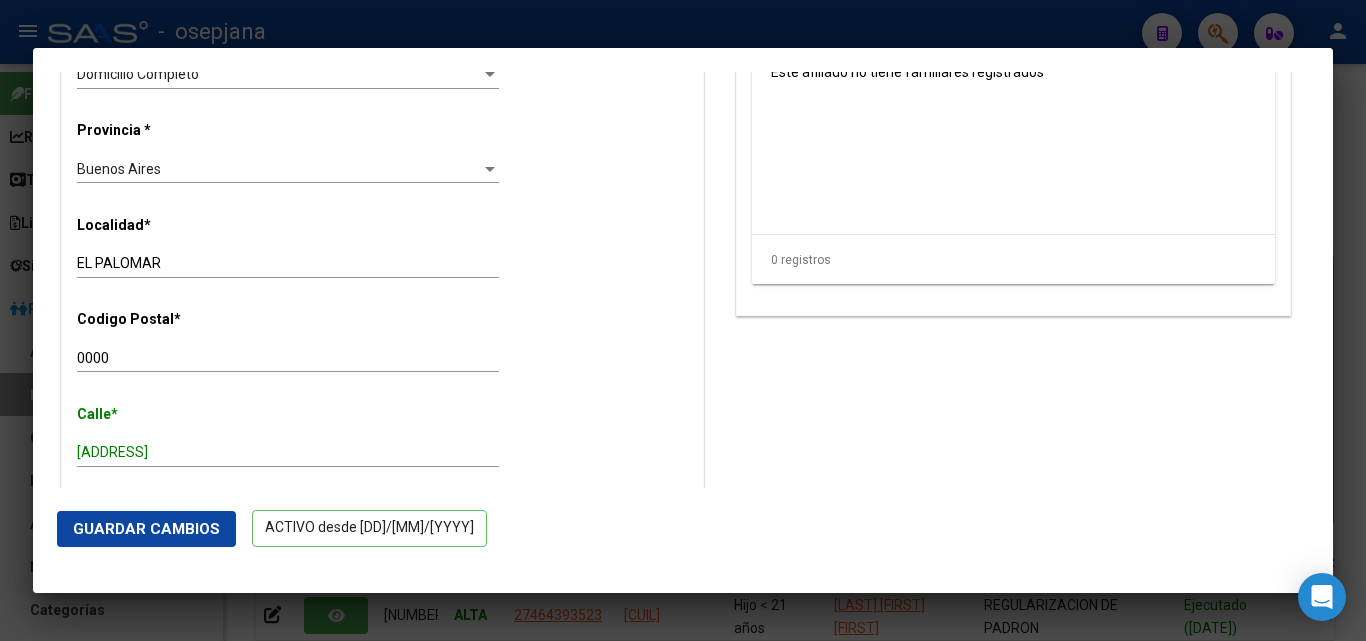 scroll, scrollTop: 1700, scrollLeft: 0, axis: vertical 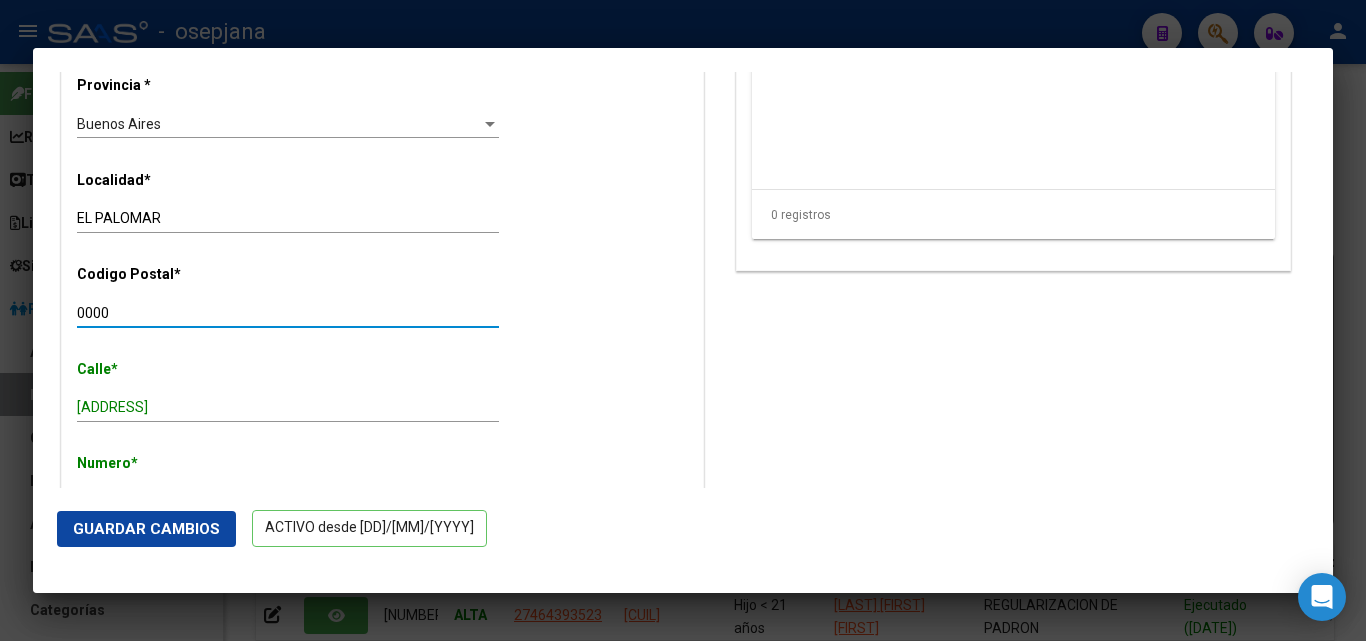 drag, startPoint x: 94, startPoint y: 310, endPoint x: 12, endPoint y: 311, distance: 82.006096 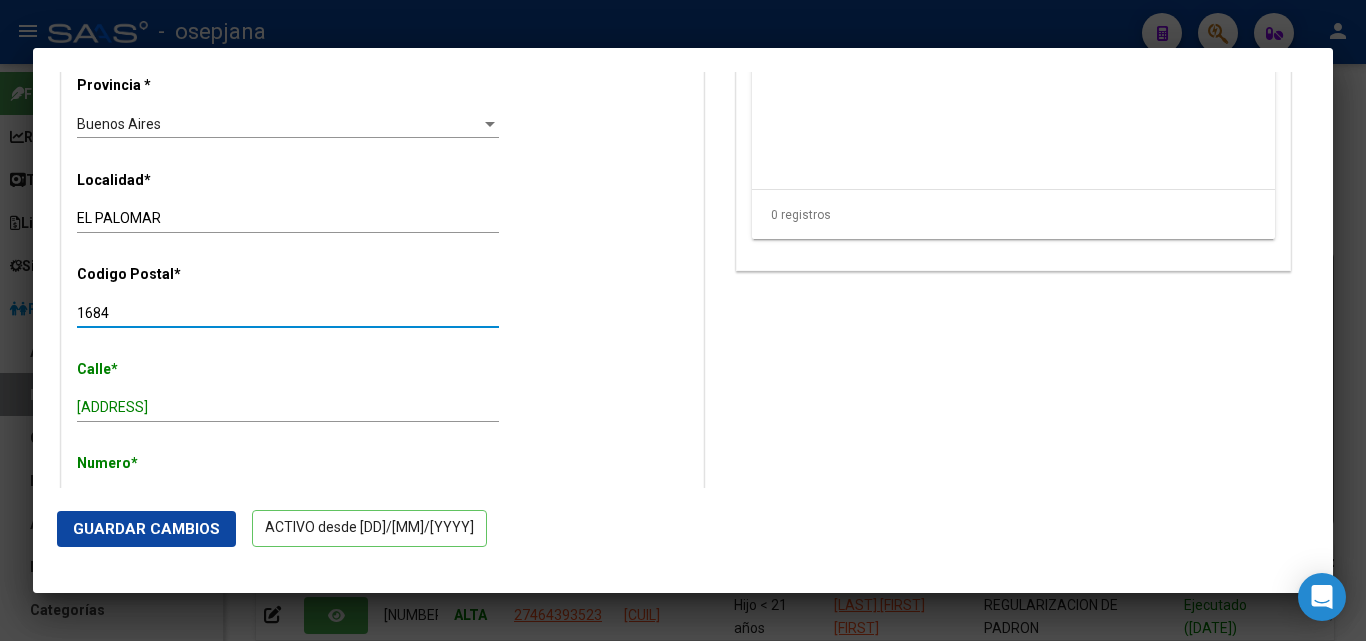 type on "1684" 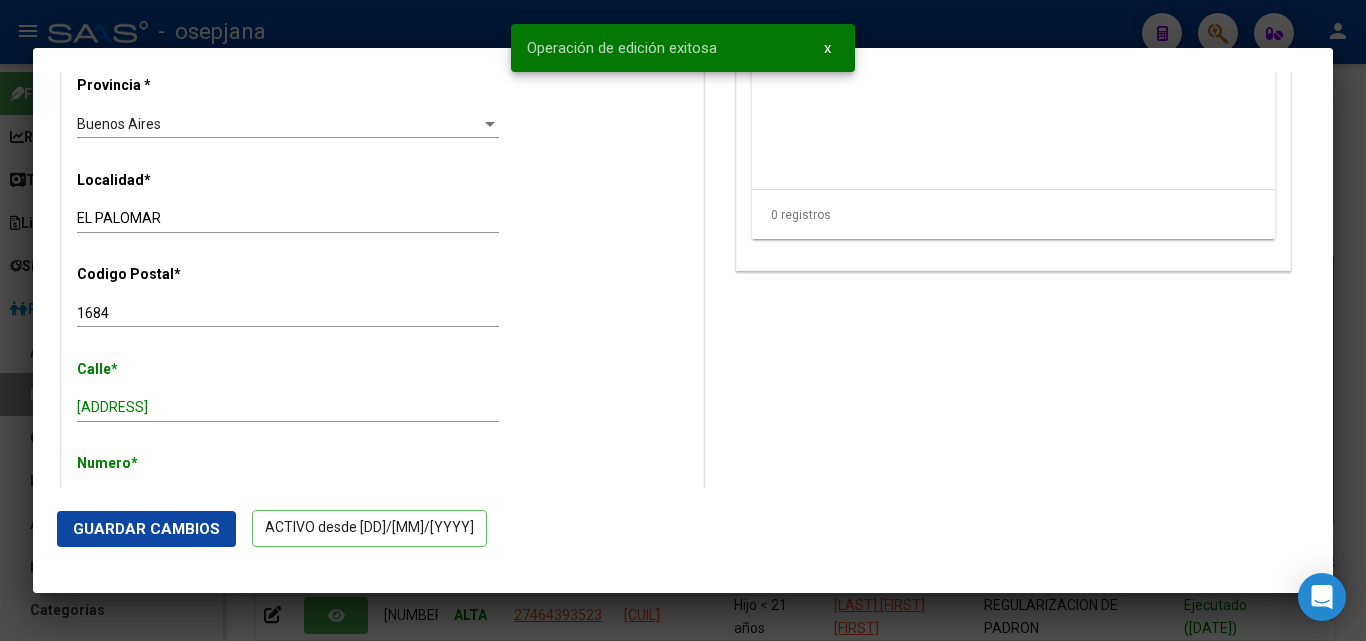 click at bounding box center (683, 320) 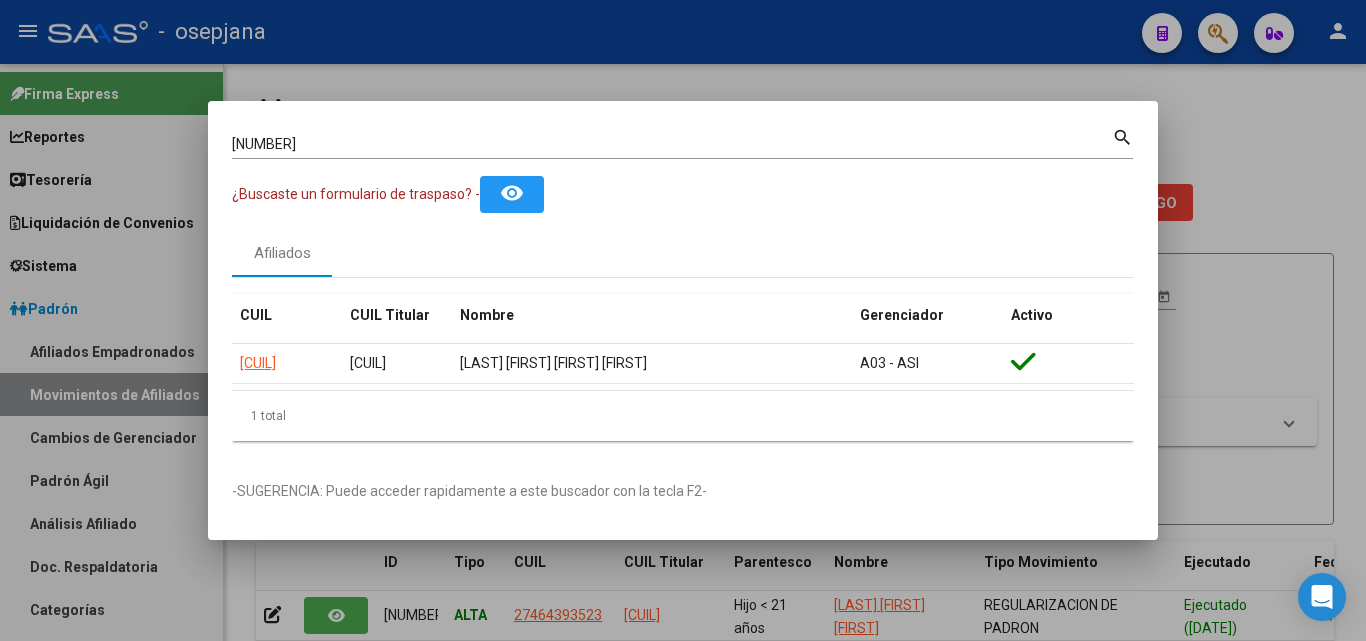 drag, startPoint x: 362, startPoint y: 159, endPoint x: 279, endPoint y: 134, distance: 86.683334 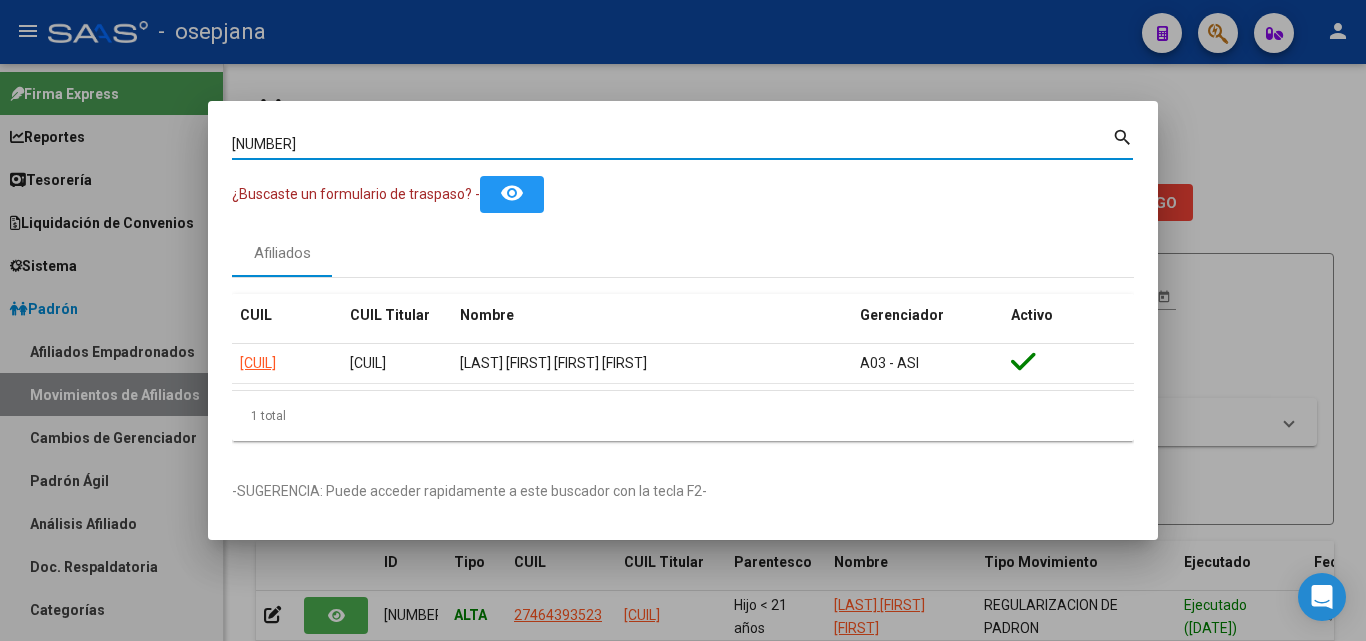 drag, startPoint x: 353, startPoint y: 143, endPoint x: 127, endPoint y: 143, distance: 226 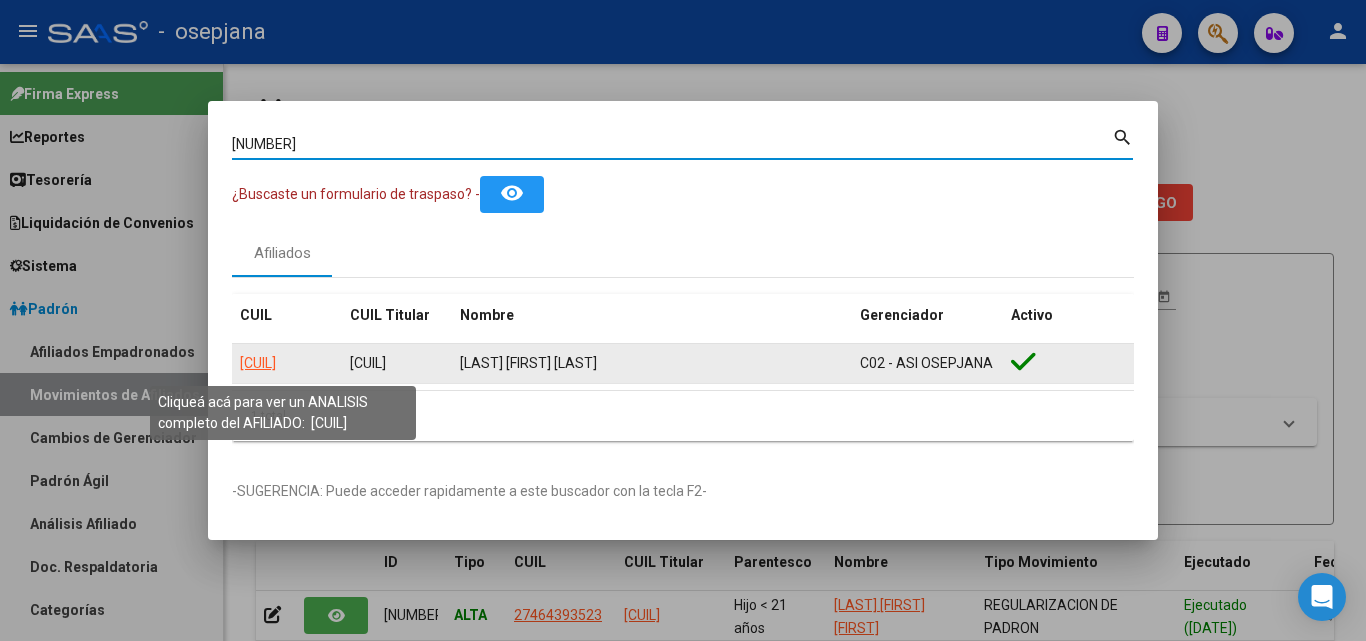 click on "27535272986" 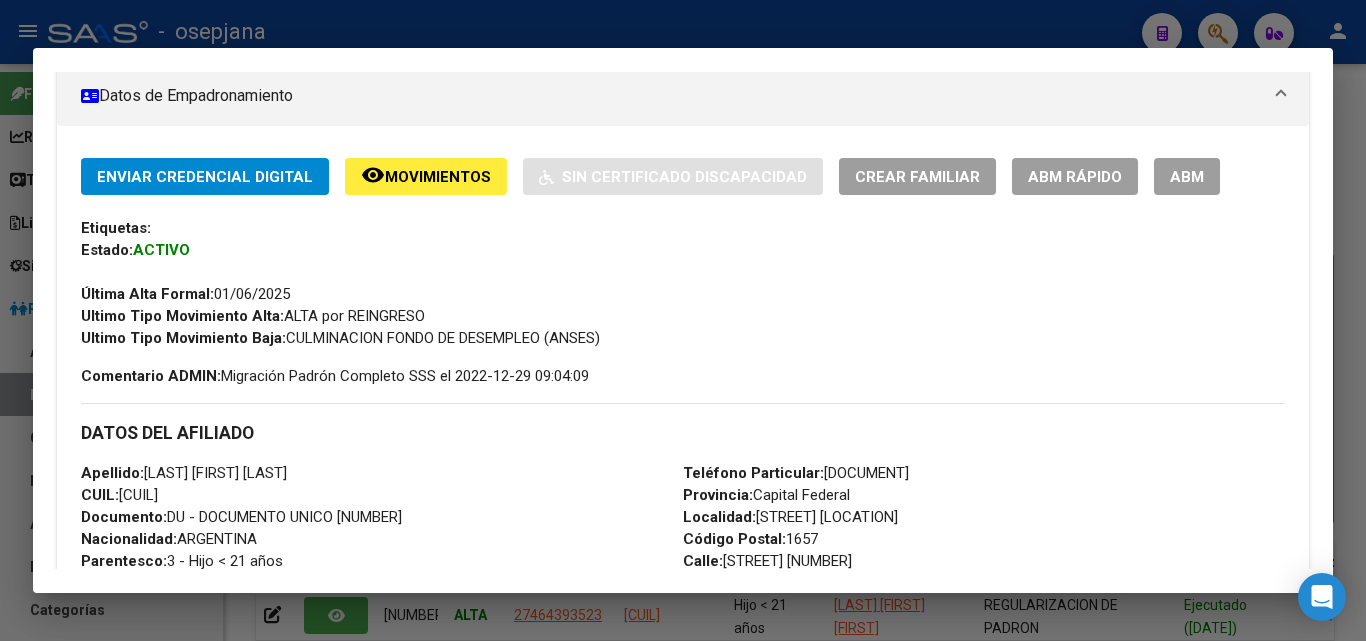scroll, scrollTop: 400, scrollLeft: 0, axis: vertical 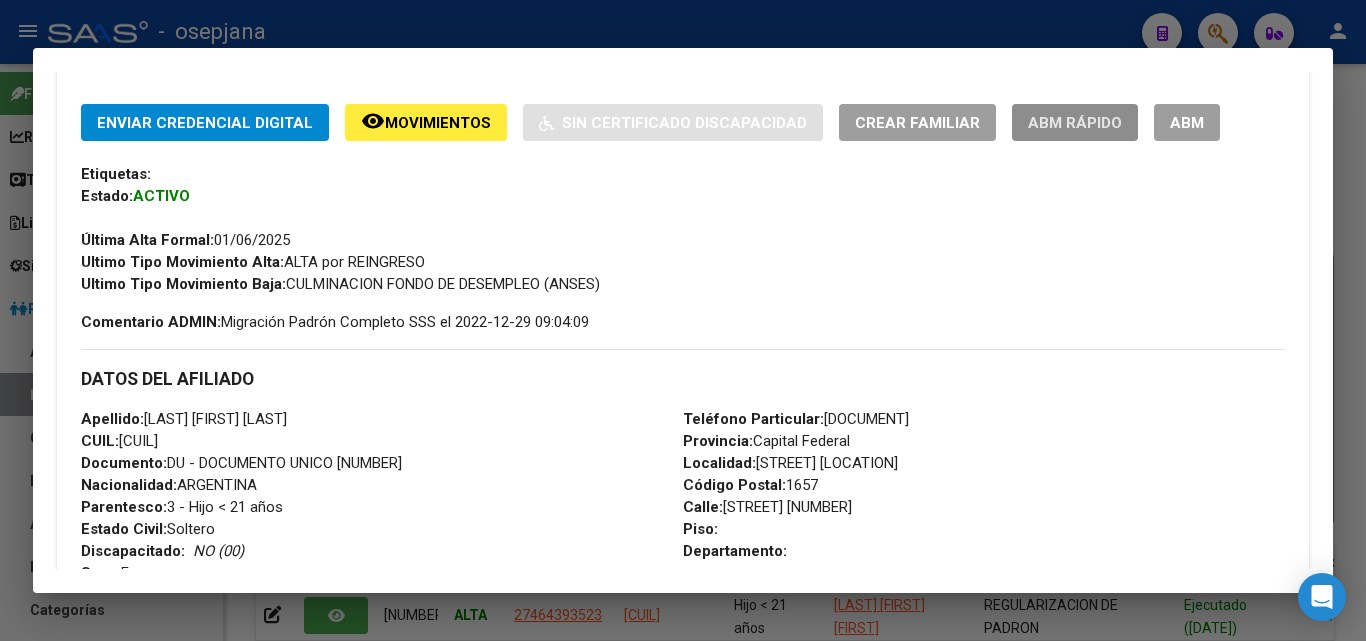 click on "ABM Rápido" 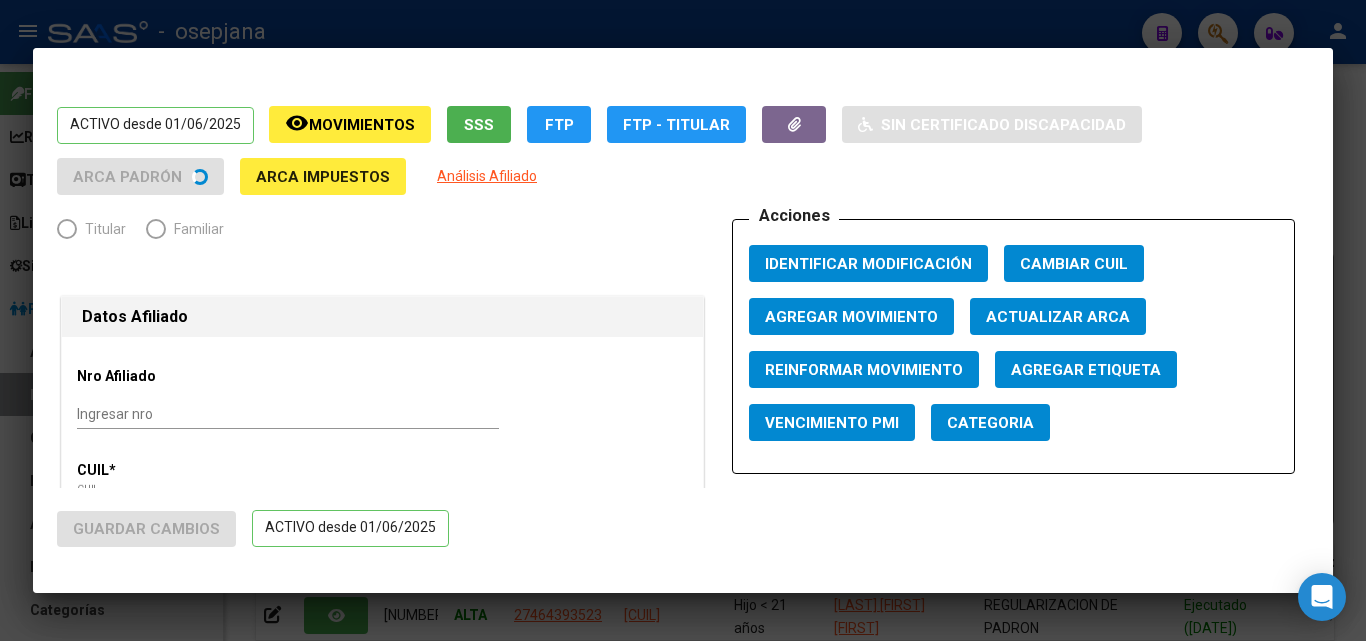 radio on "true" 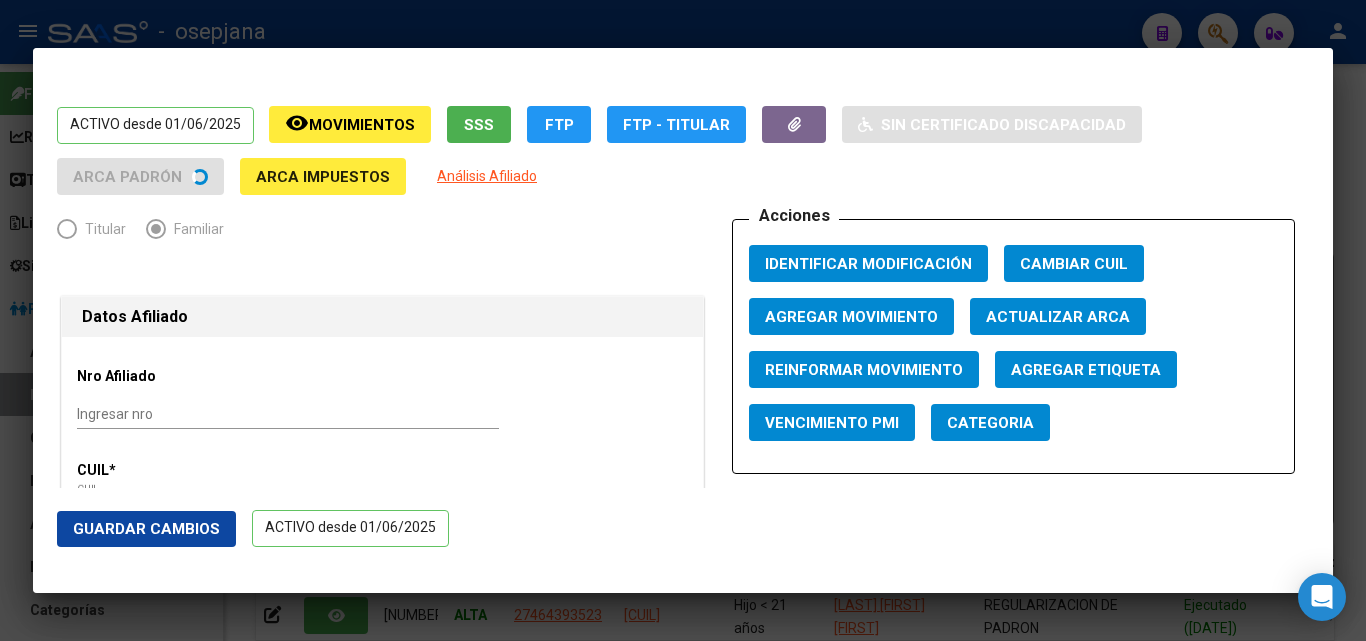 click on "Actualizar ARCA" at bounding box center (1058, 317) 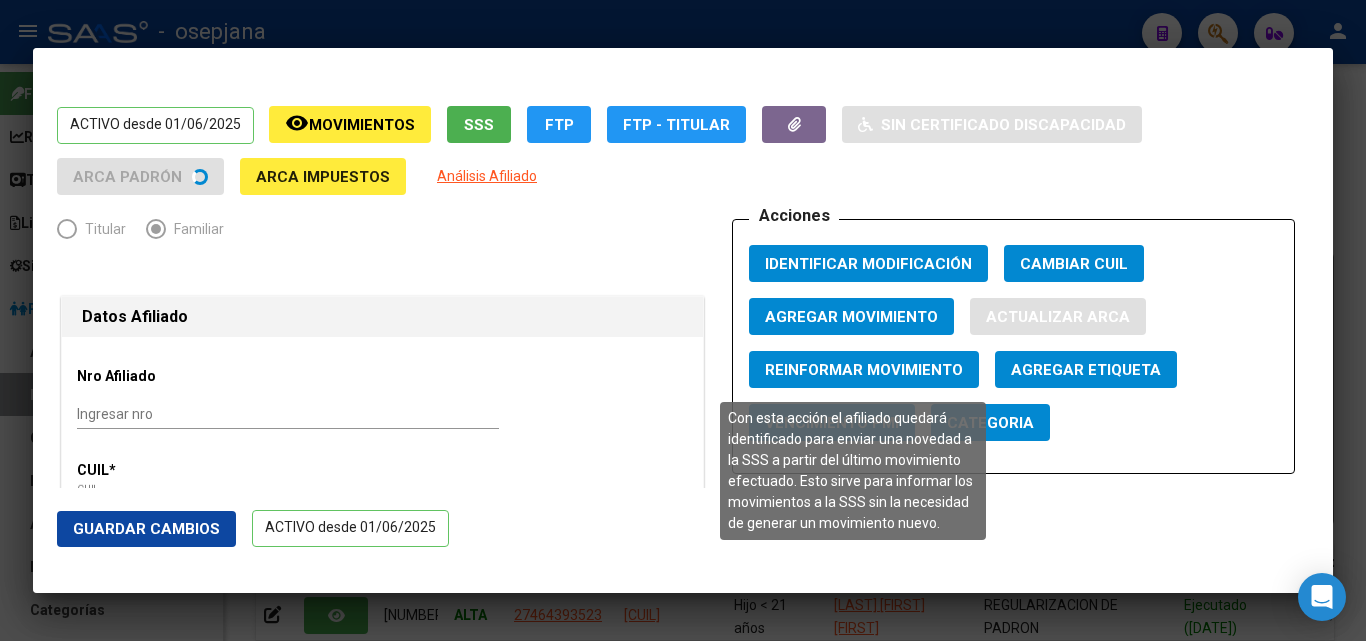 type on "GUAYMAS LIZ DEBORAH" 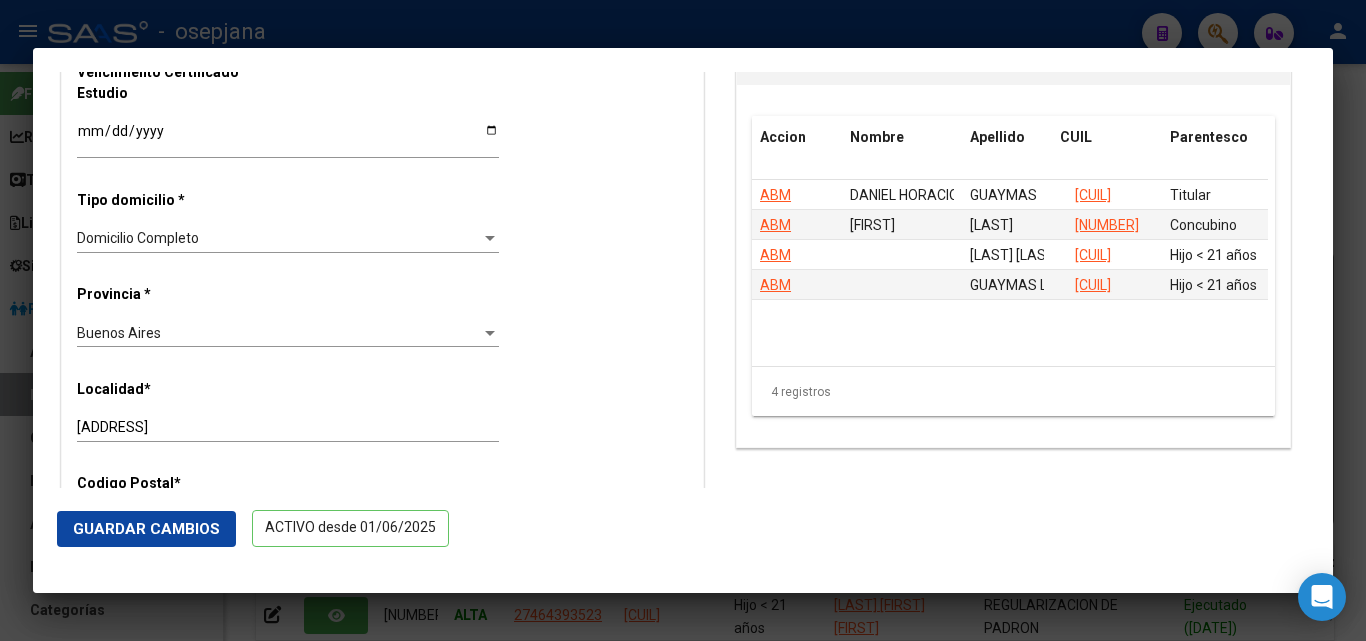 scroll, scrollTop: 1500, scrollLeft: 0, axis: vertical 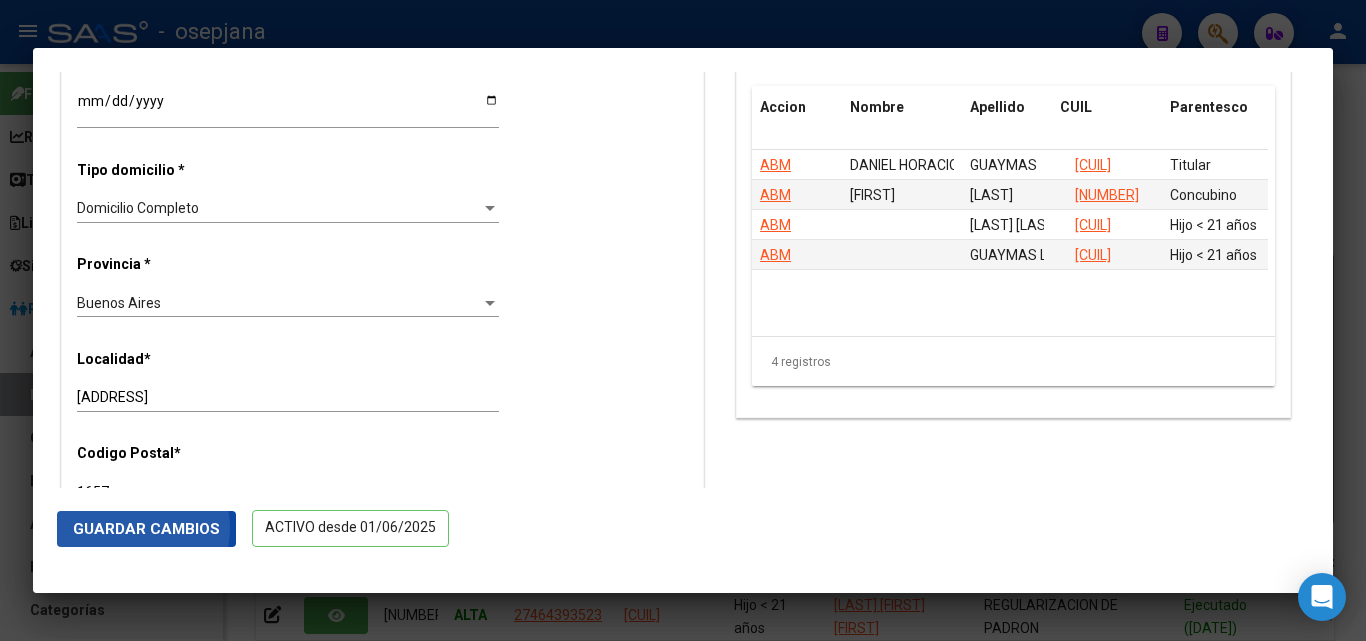 click on "Guardar Cambios" 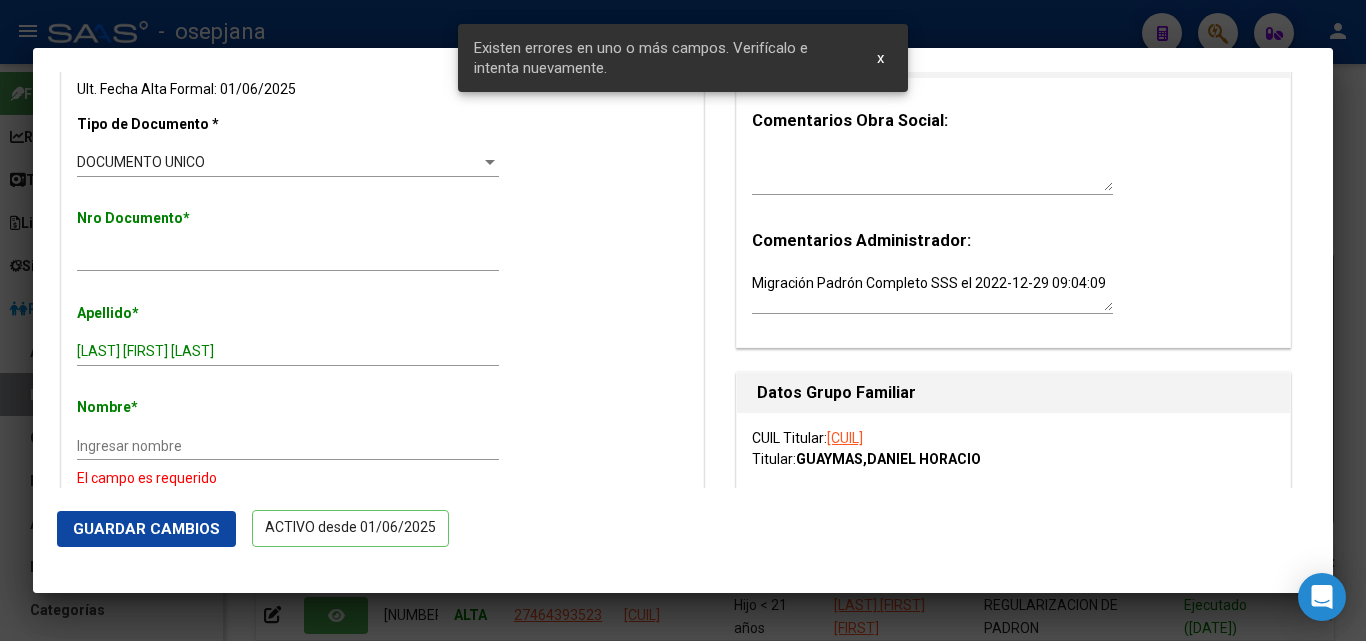 scroll, scrollTop: 511, scrollLeft: 0, axis: vertical 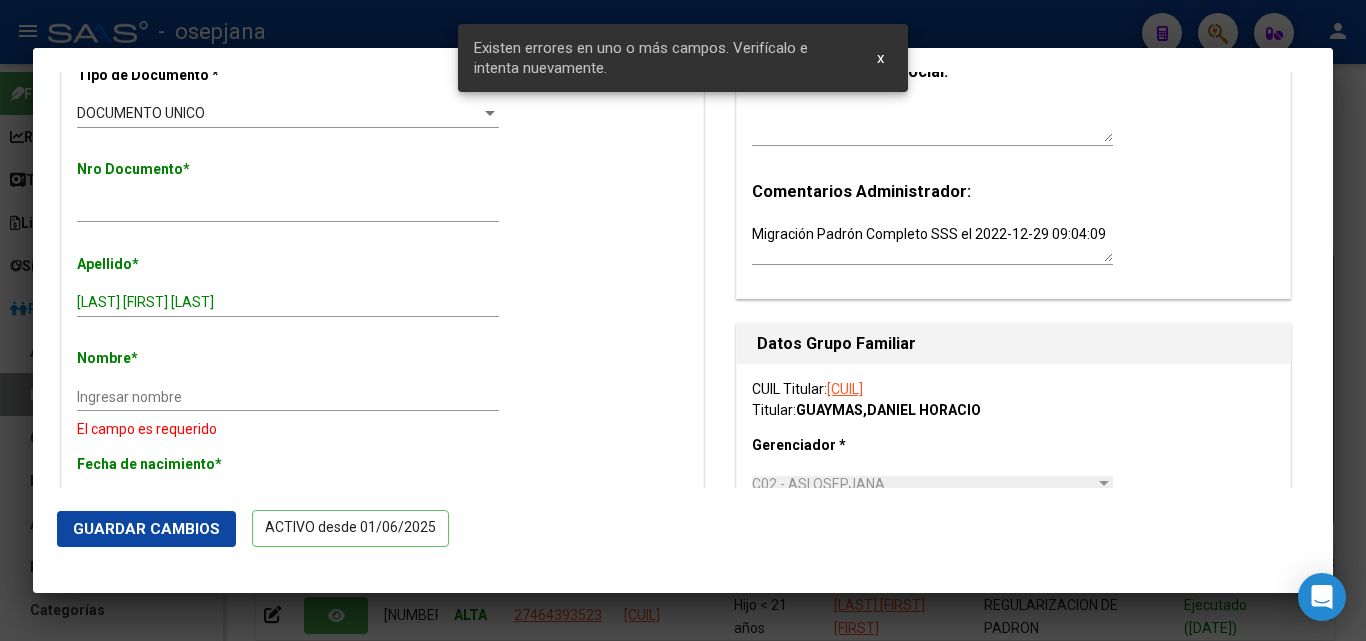 drag, startPoint x: 312, startPoint y: 290, endPoint x: 228, endPoint y: 292, distance: 84.0238 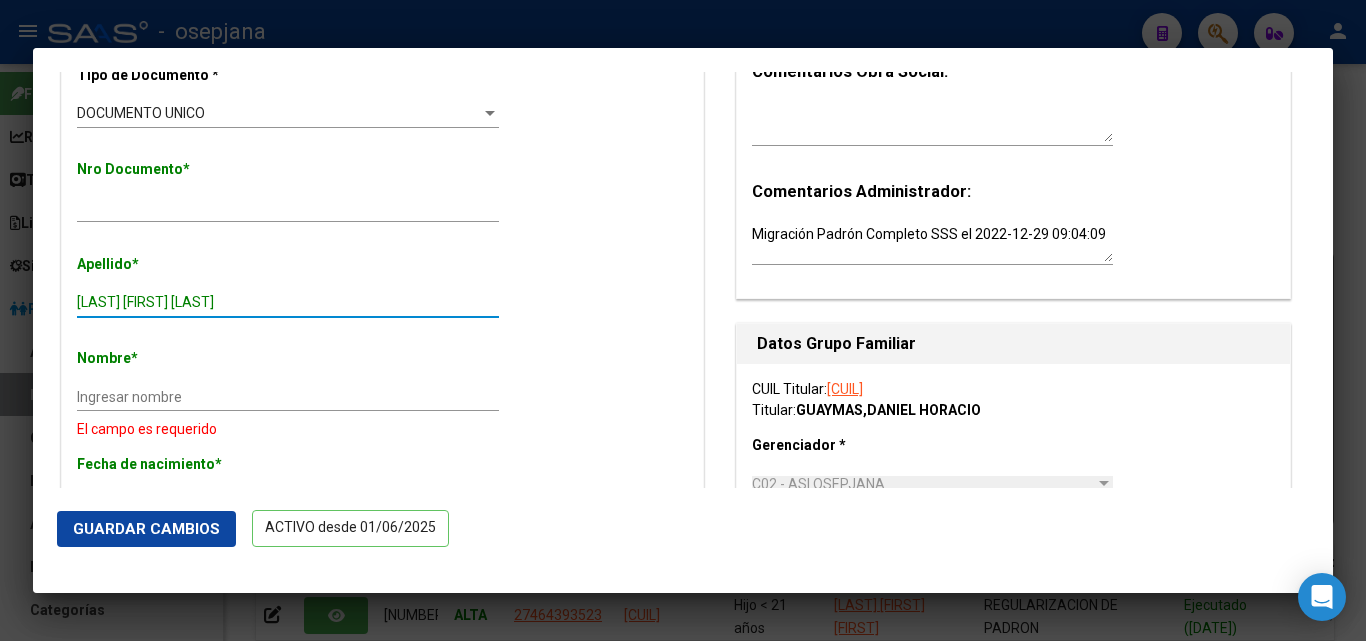 drag, startPoint x: 254, startPoint y: 300, endPoint x: 149, endPoint y: 302, distance: 105.01904 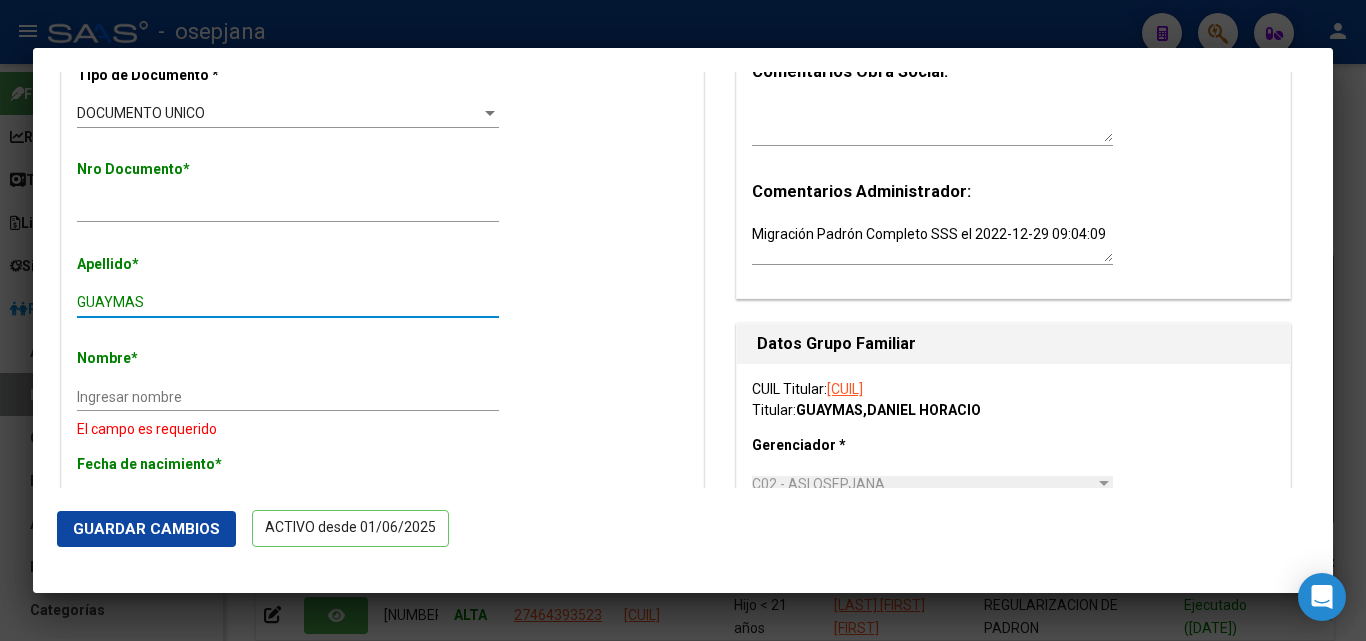 type on "GUAYMAS" 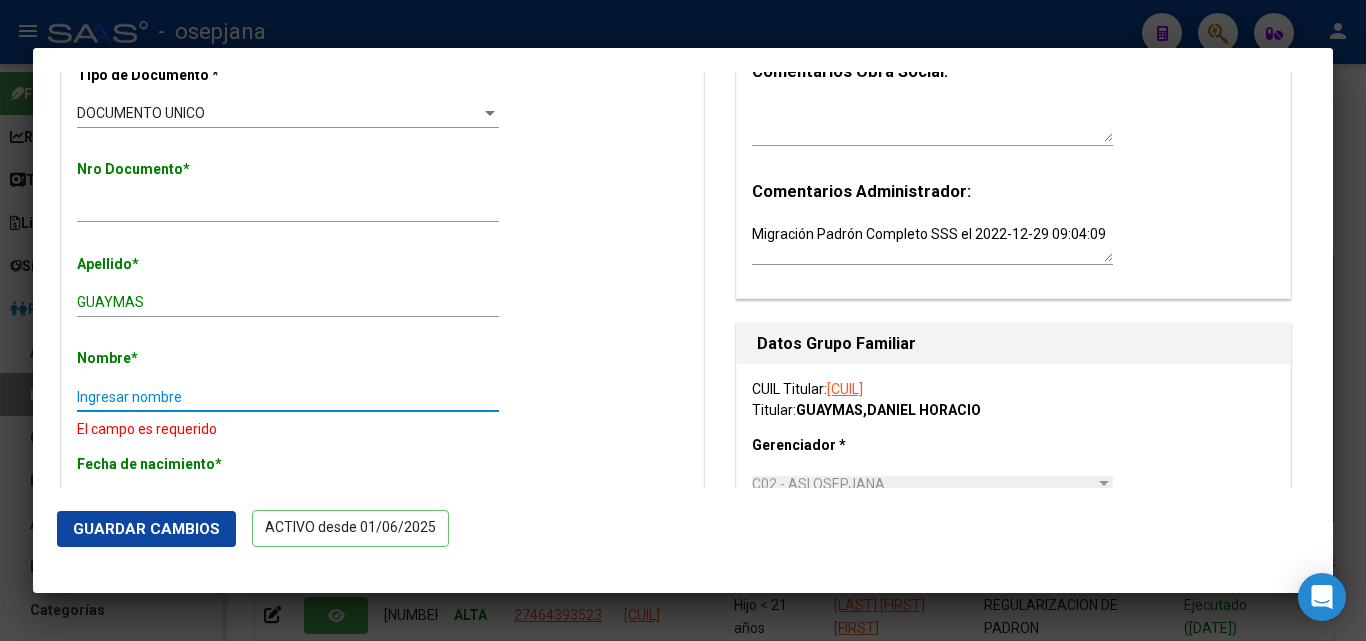 paste on "LIZ DEBORAH" 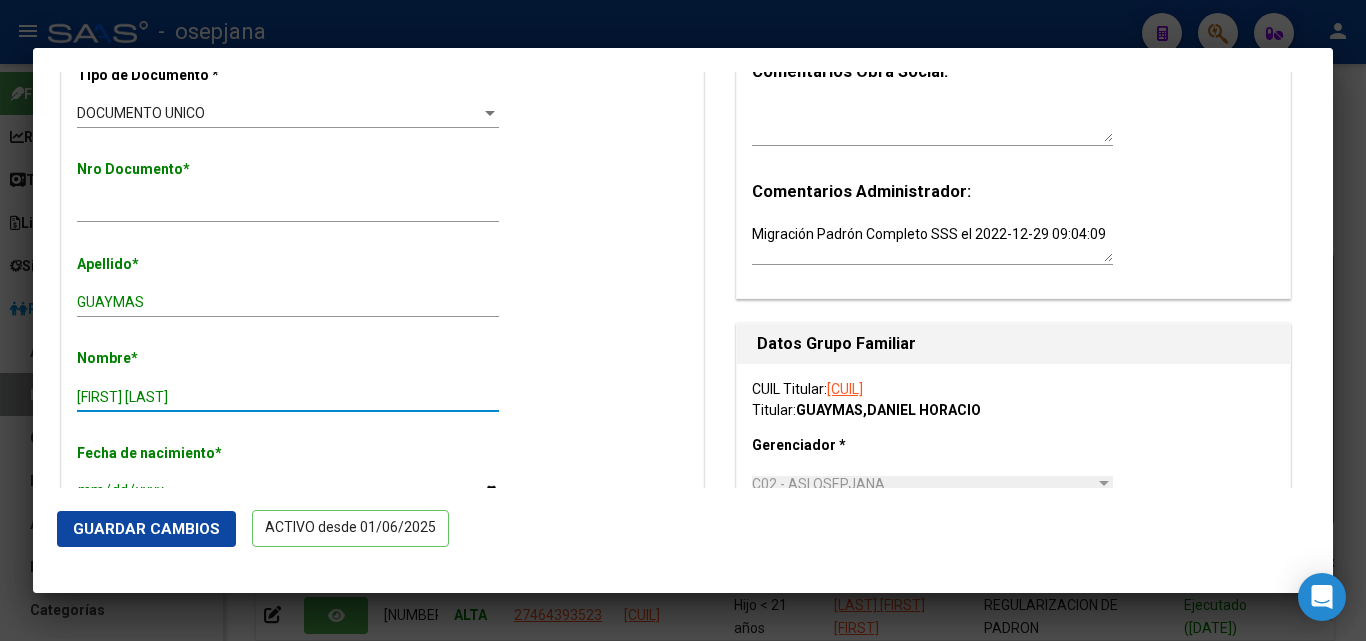 type on "LIZ DEBORAH" 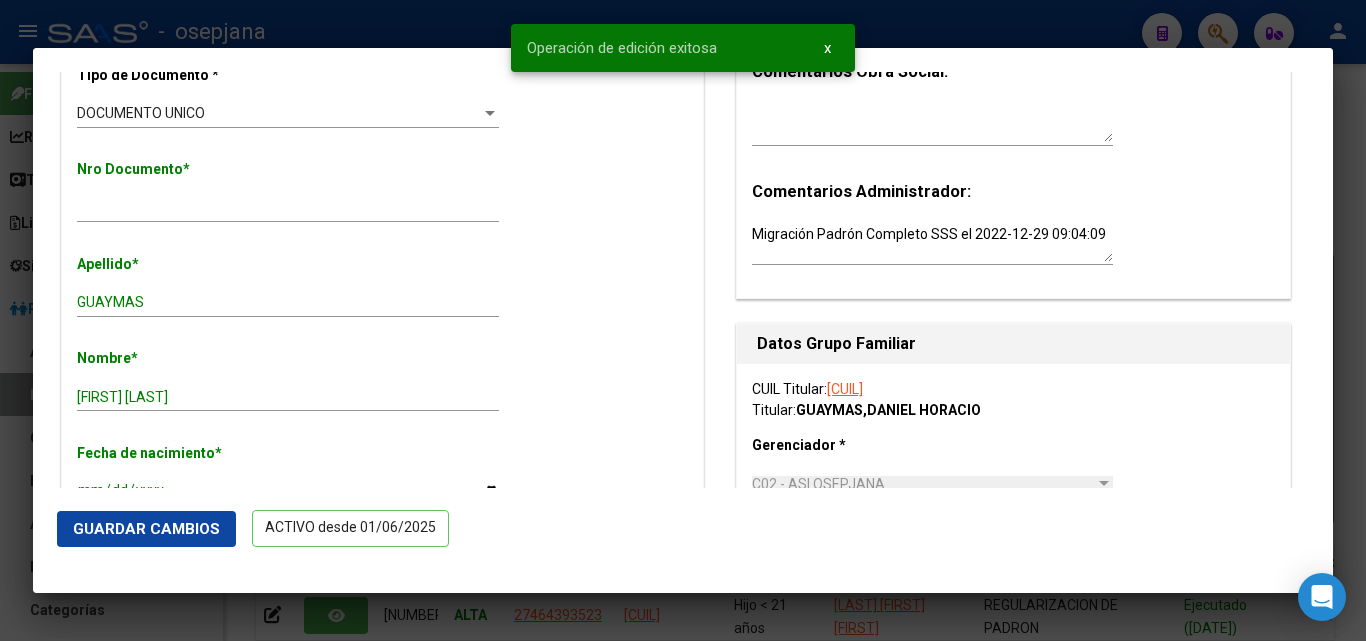 click at bounding box center (683, 320) 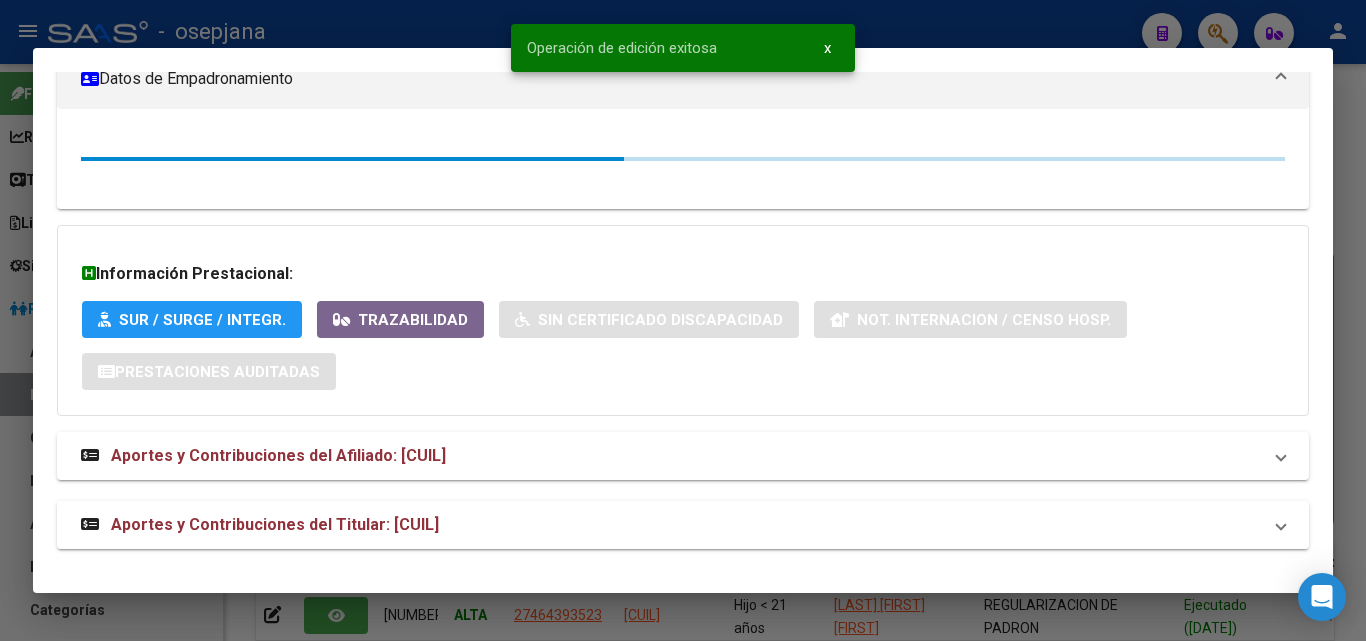 click at bounding box center (683, 320) 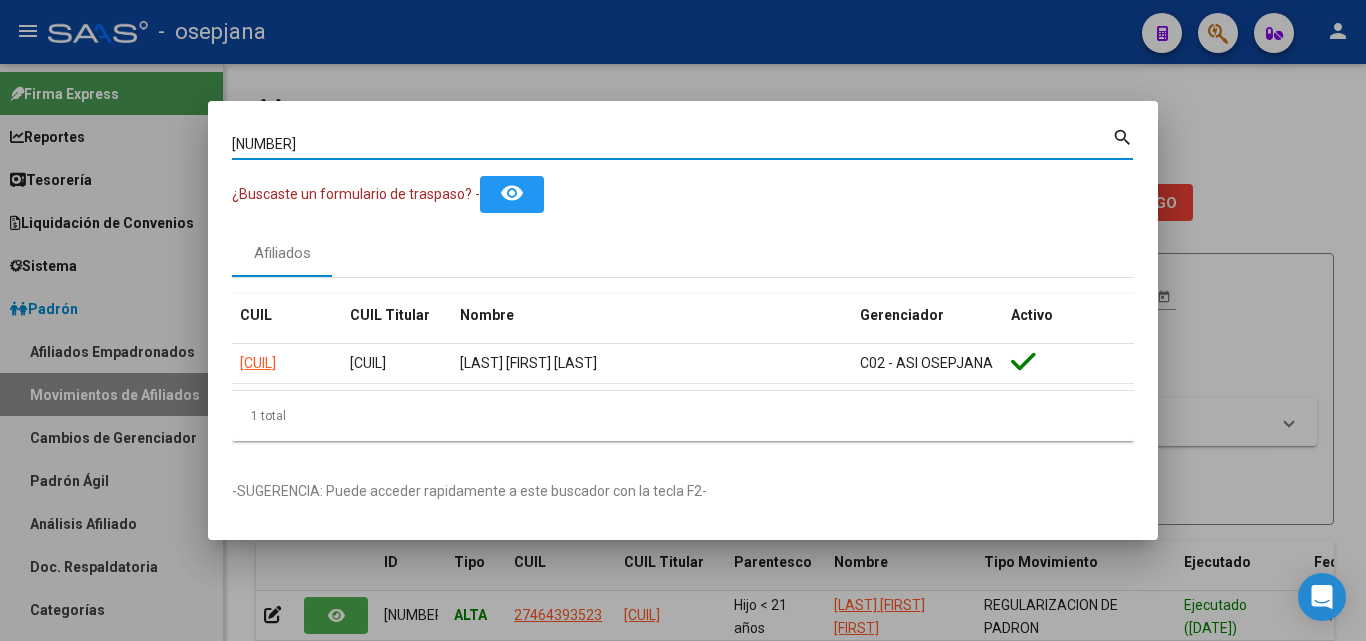 drag, startPoint x: 347, startPoint y: 146, endPoint x: 6, endPoint y: 125, distance: 341.64603 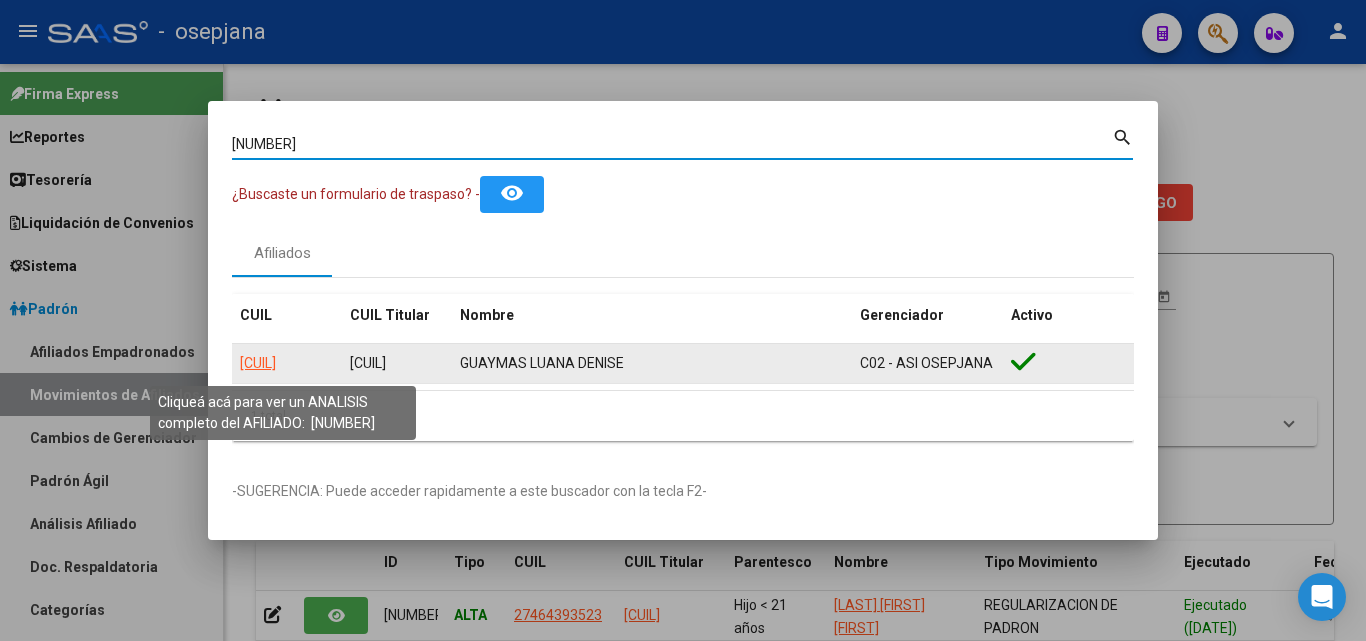 click on "27551958316" 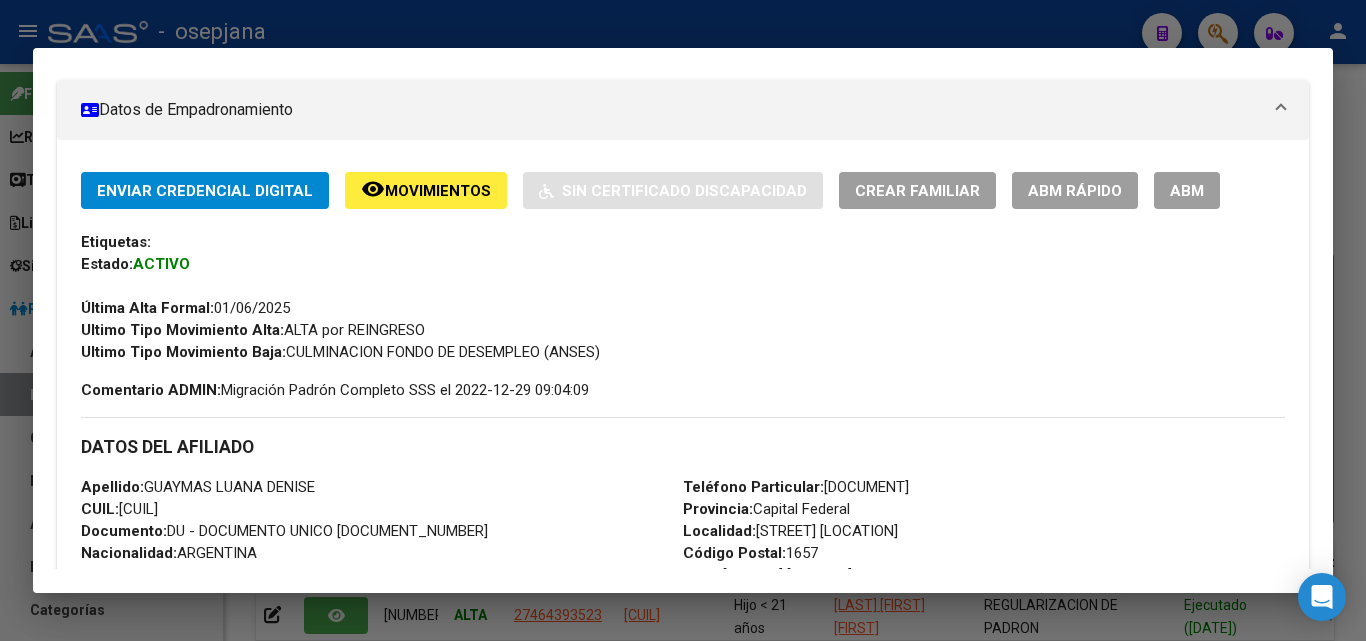 scroll, scrollTop: 300, scrollLeft: 0, axis: vertical 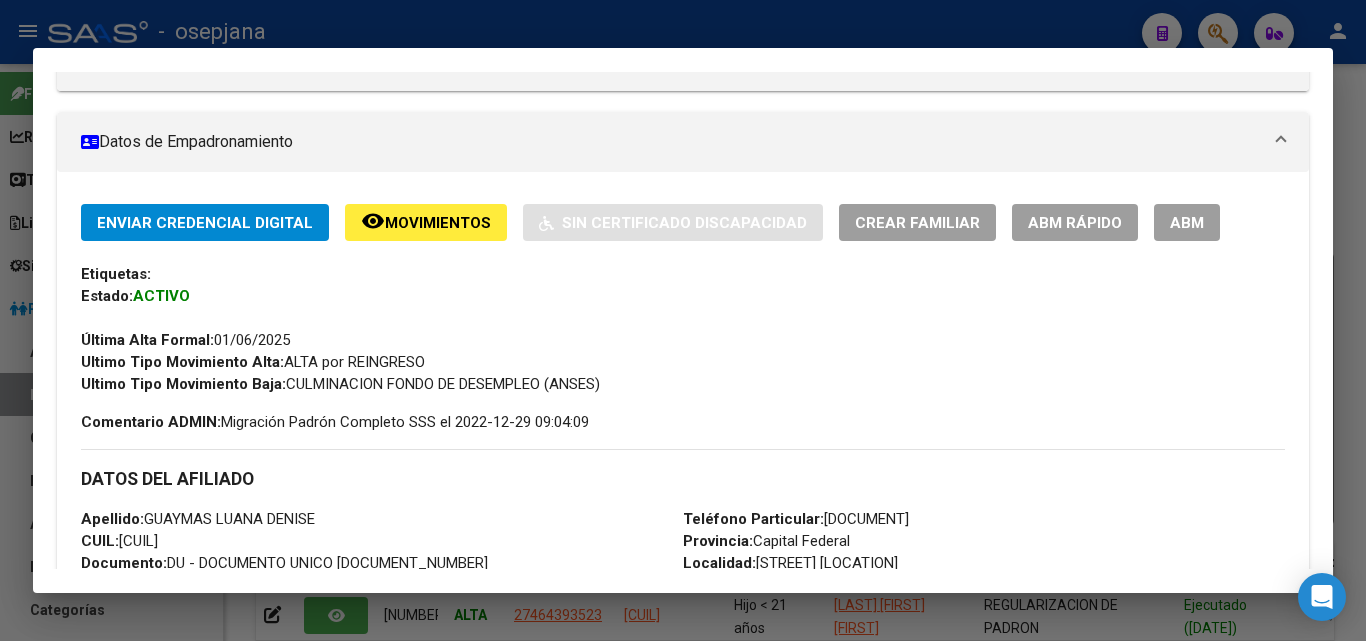 click on "ABM Rápido" 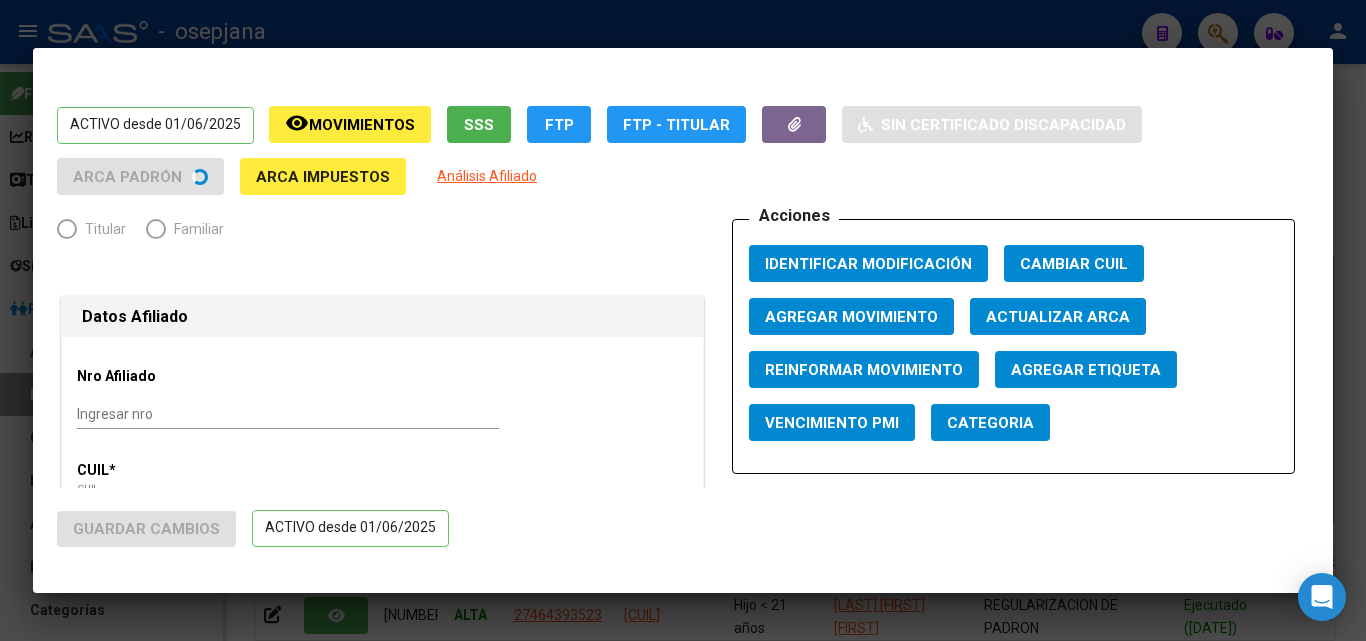radio on "true" 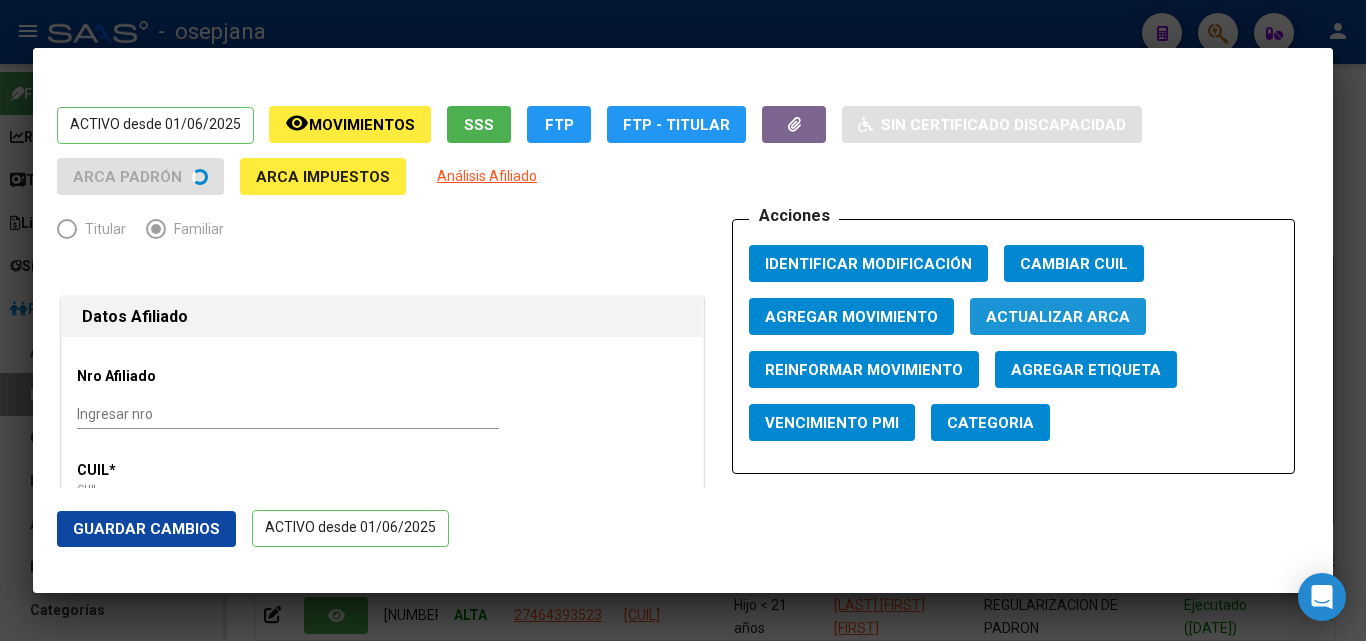 click on "Actualizar ARCA" at bounding box center (1058, 316) 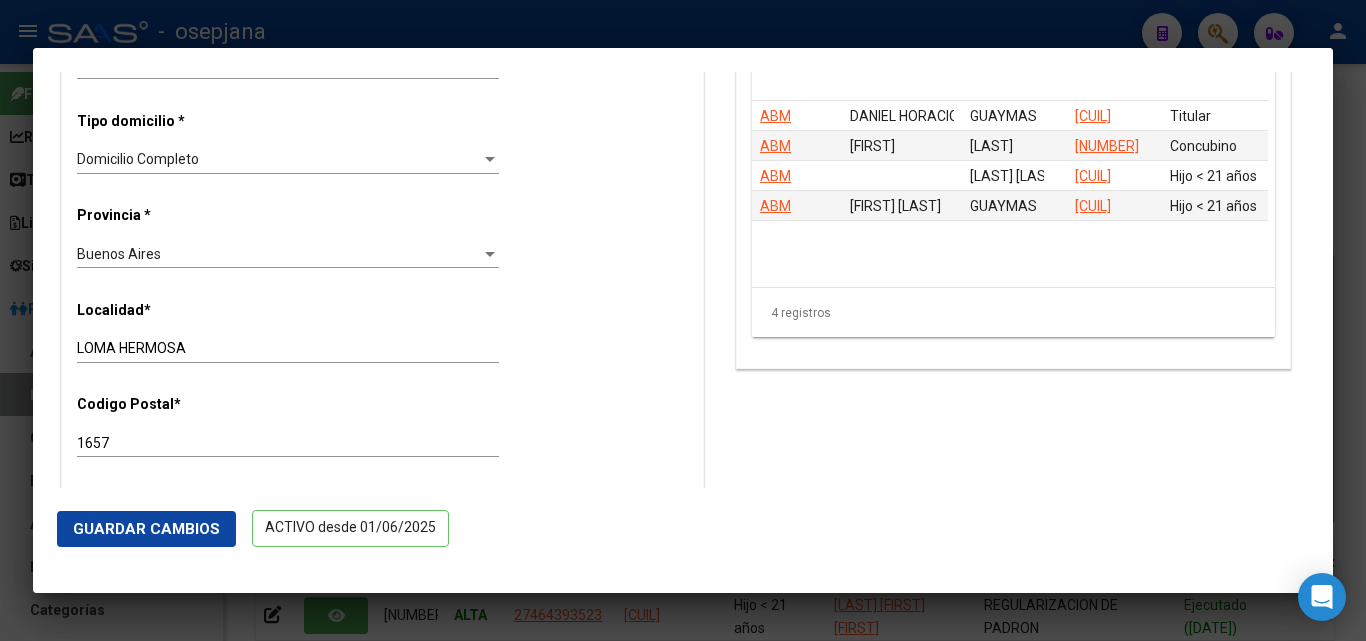 scroll, scrollTop: 1600, scrollLeft: 0, axis: vertical 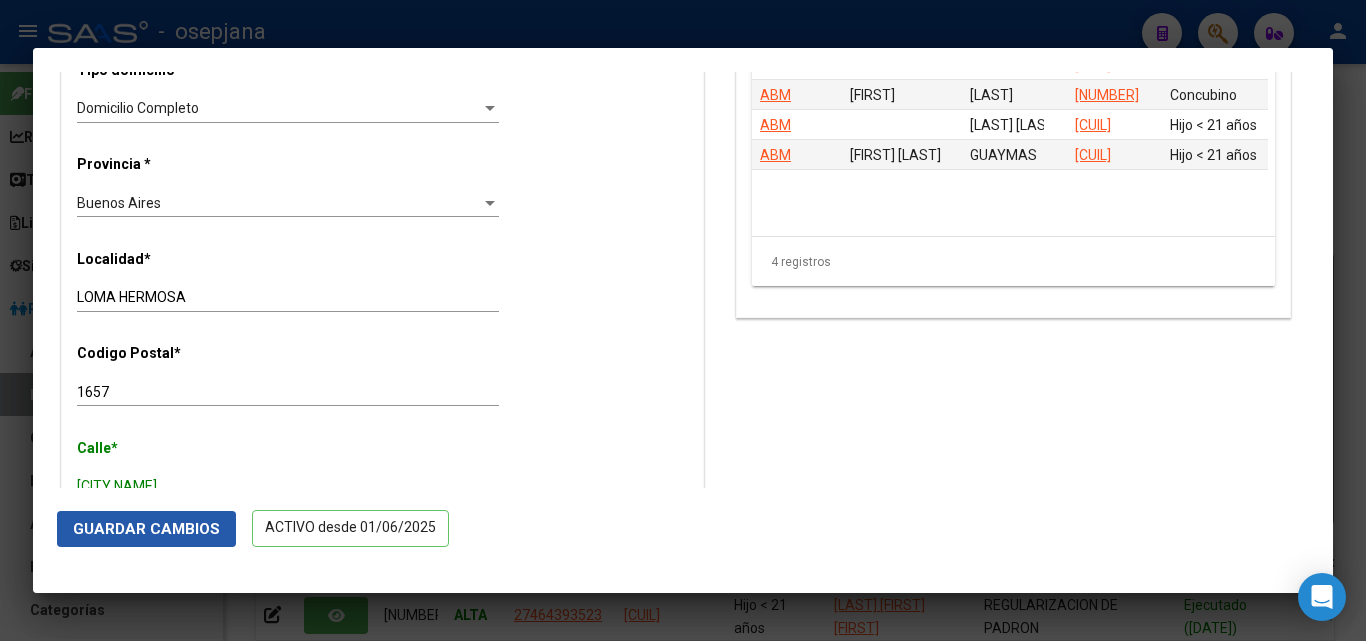 click on "Guardar Cambios" 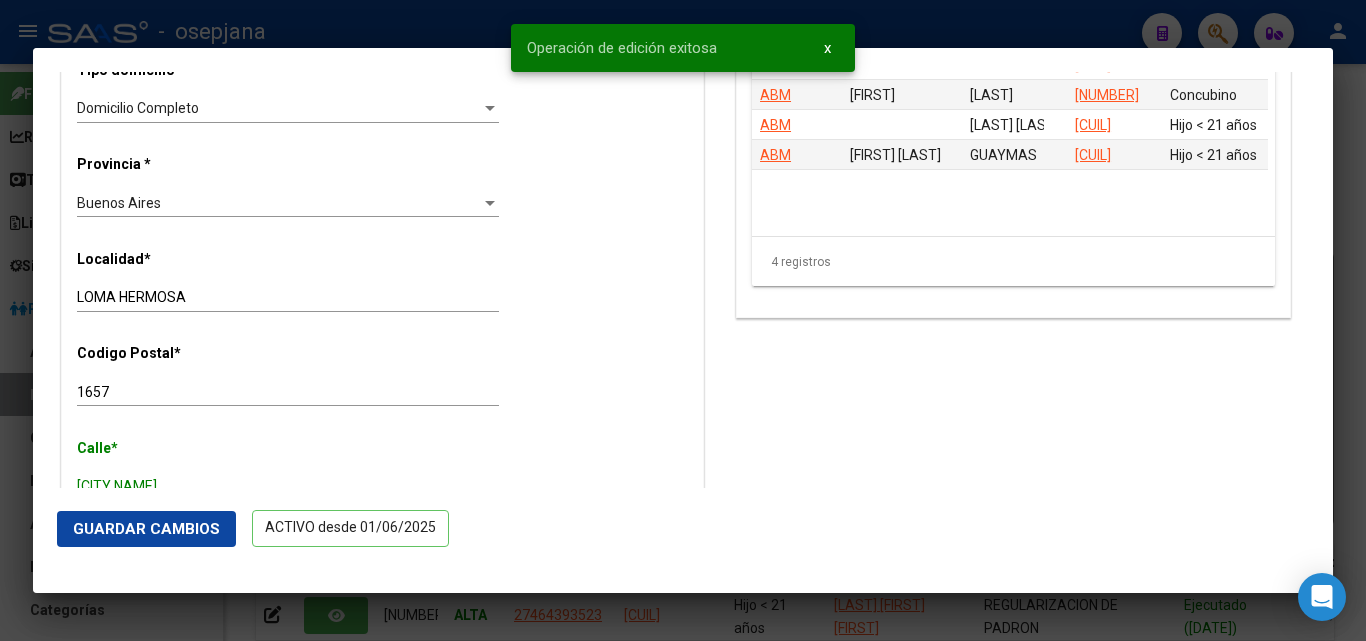 click at bounding box center [683, 320] 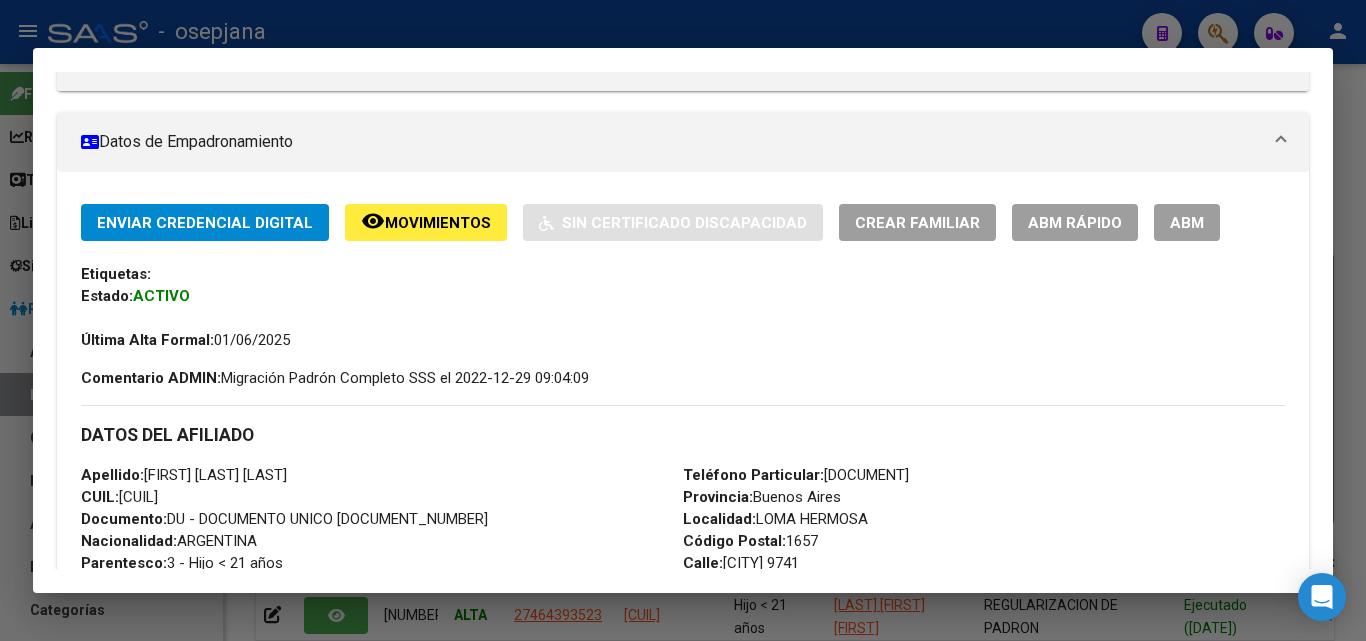 click at bounding box center (683, 320) 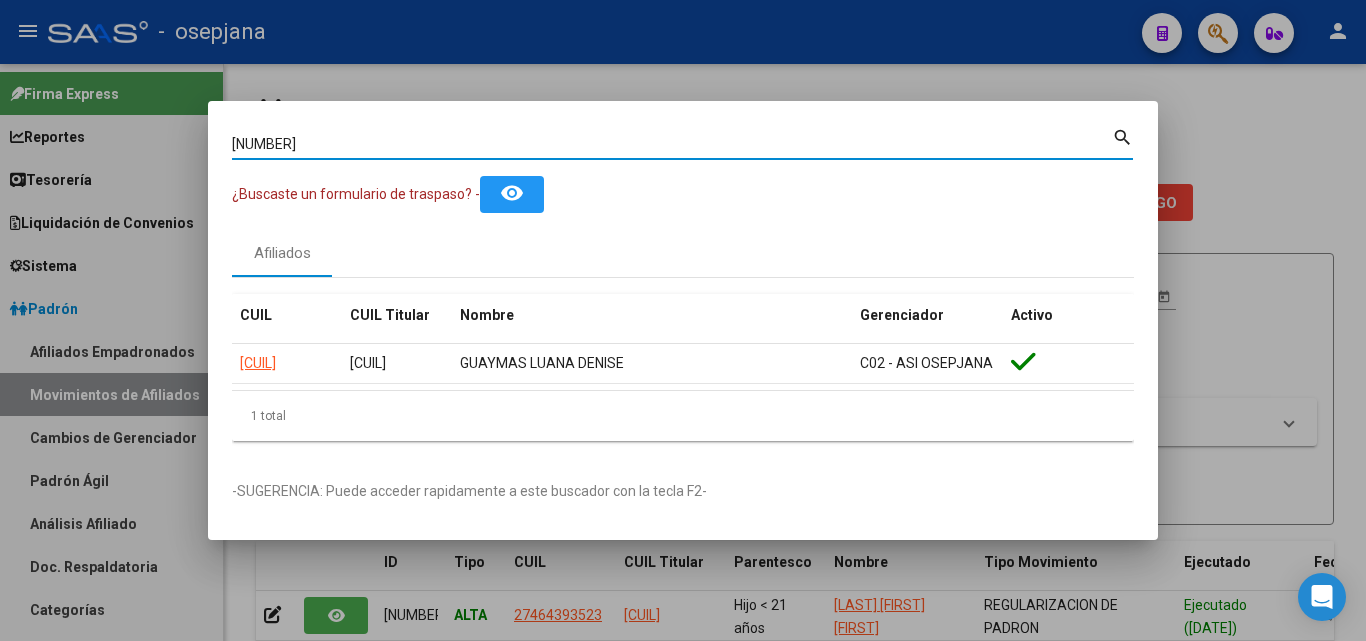 drag, startPoint x: 315, startPoint y: 140, endPoint x: 58, endPoint y: 118, distance: 257.9399 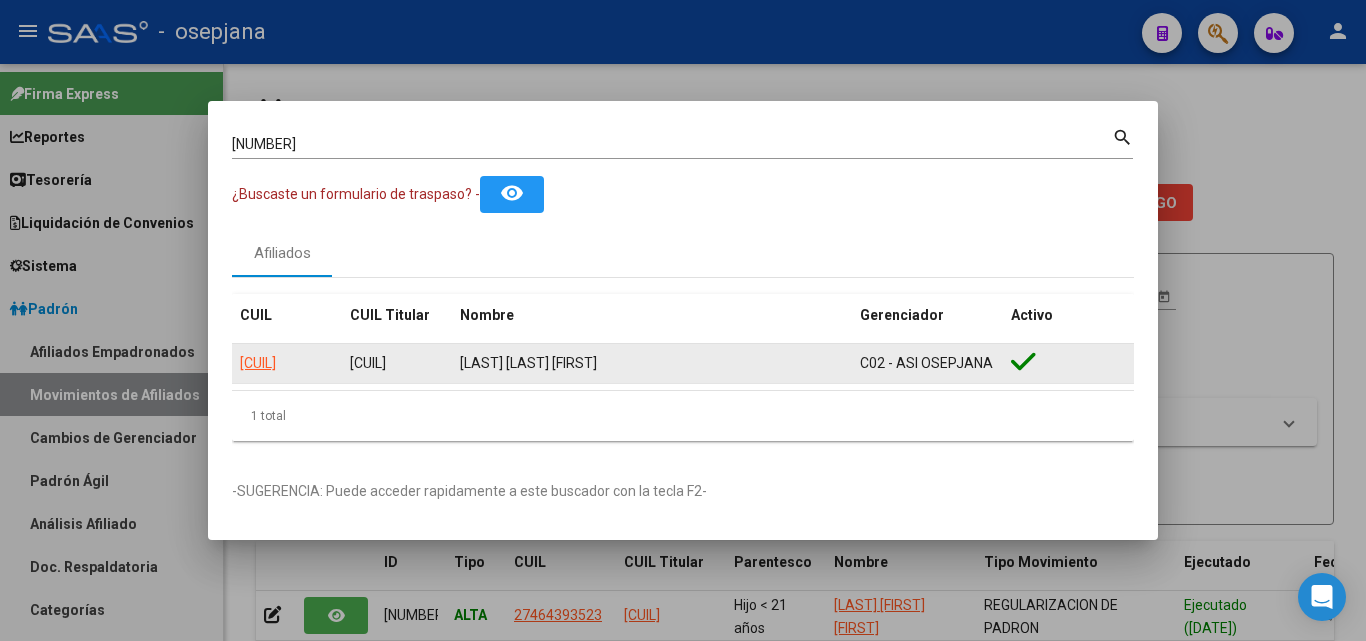click on "27485761905" 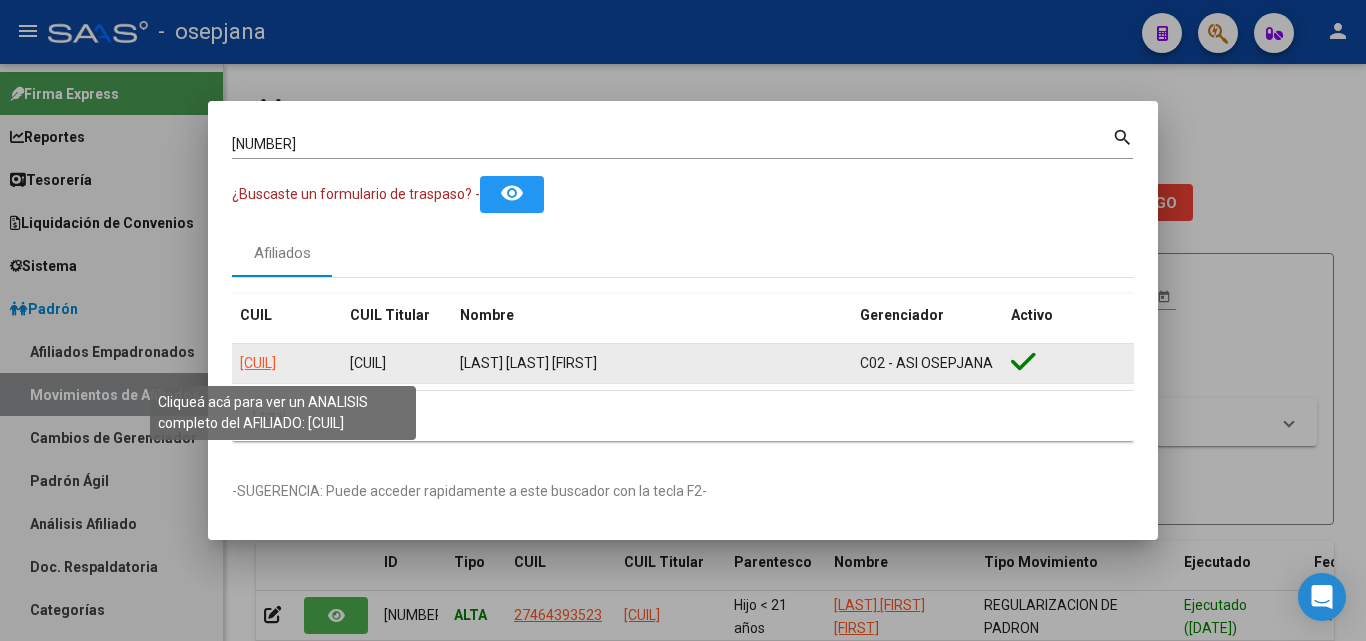 click on "27485761905" 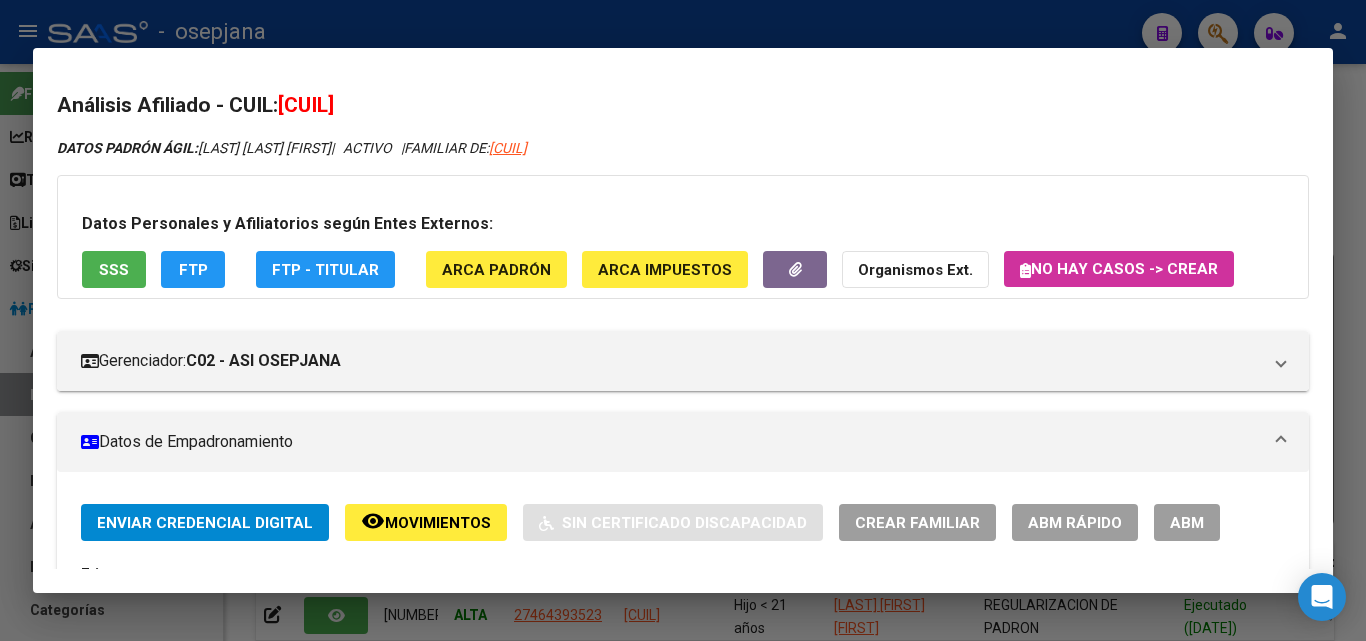 click on "ABM Rápido" 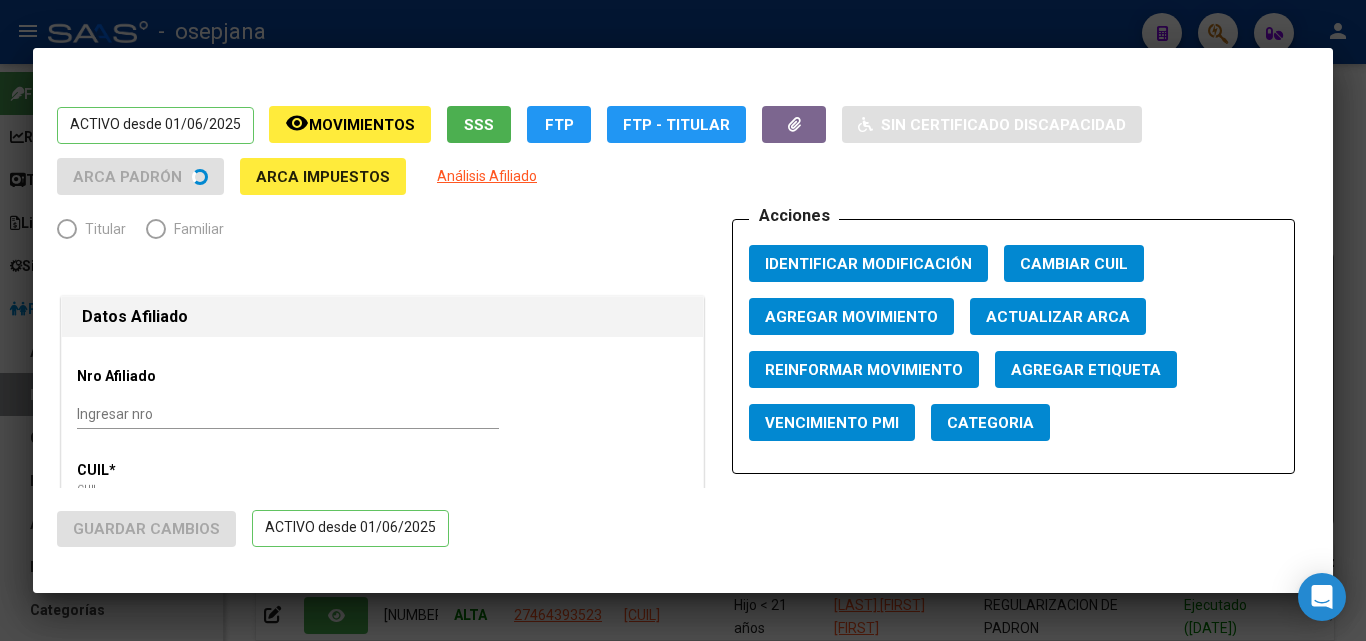 radio on "true" 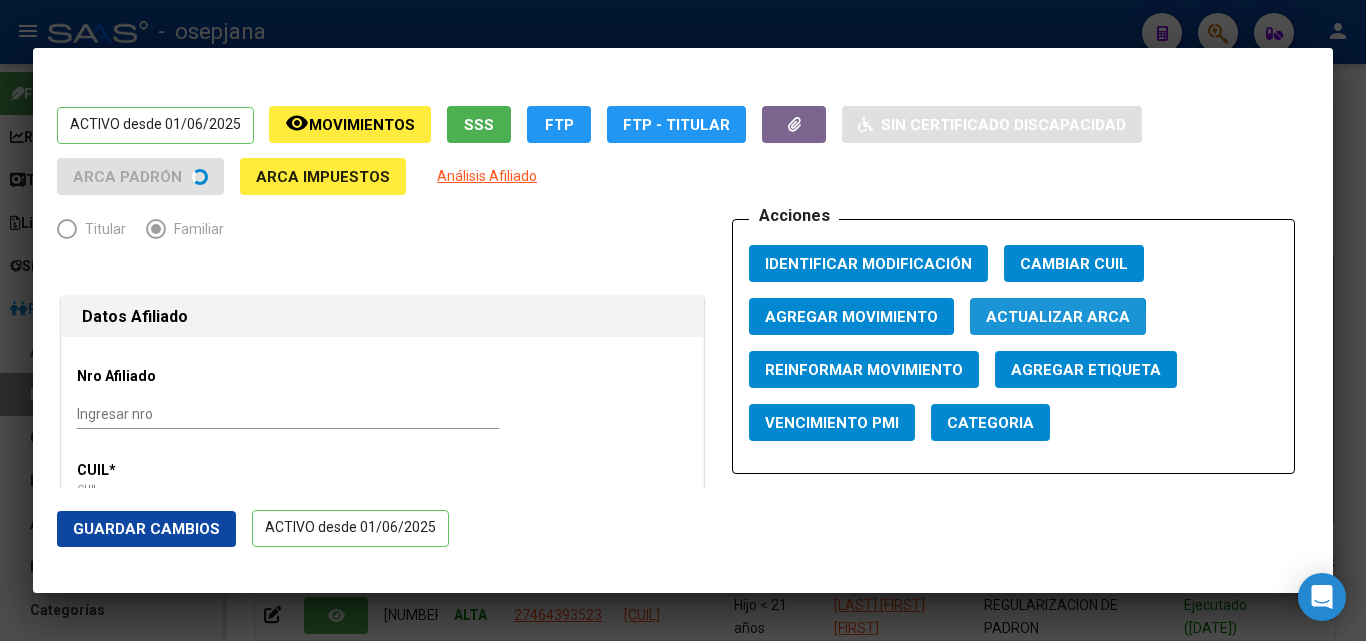 click on "Actualizar ARCA" at bounding box center [1058, 317] 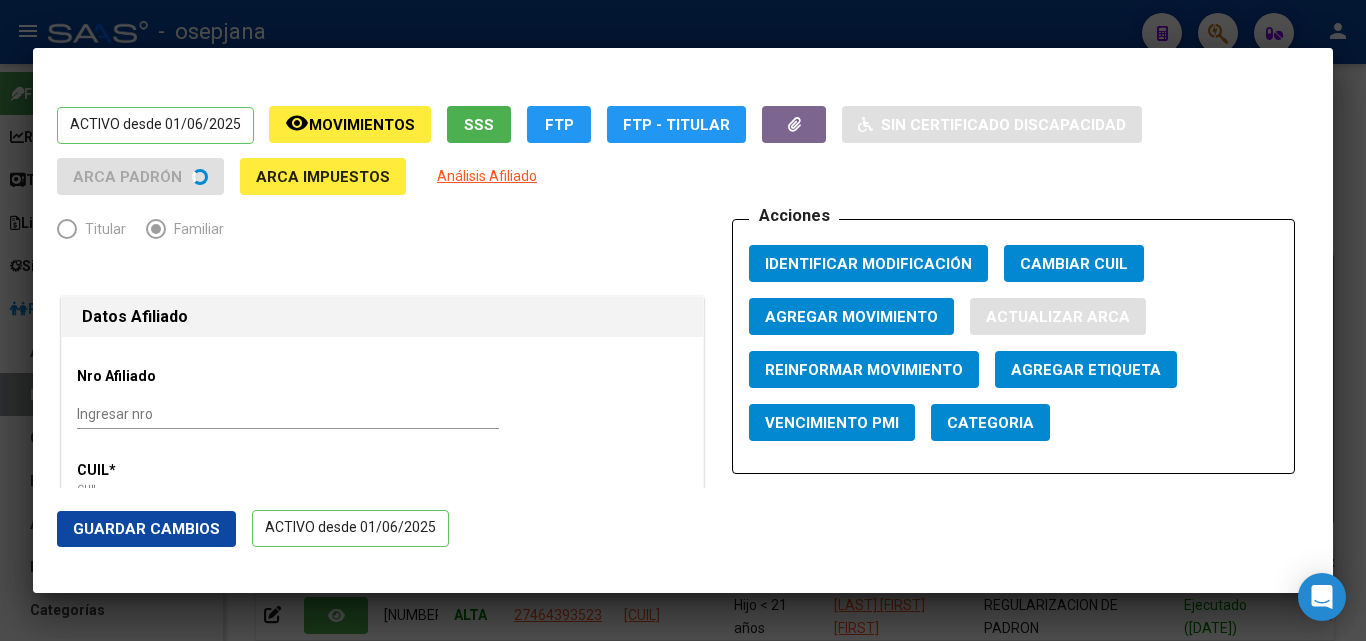 type on "GUAYMAS" 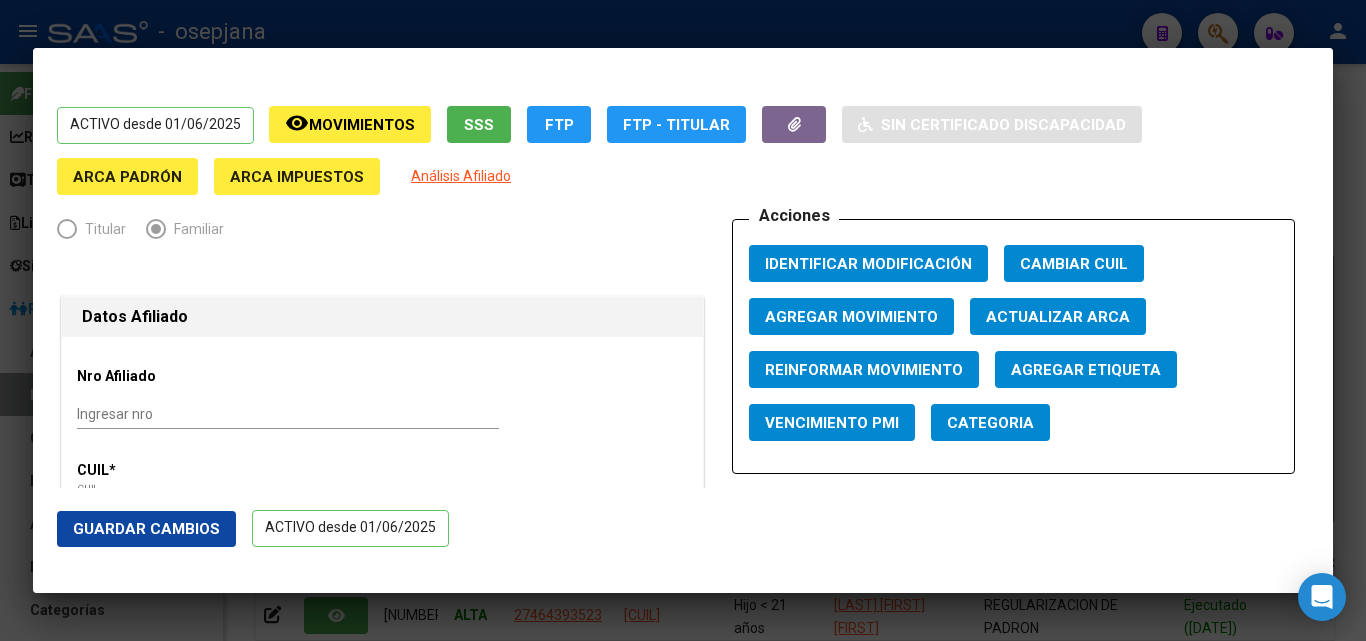 click on "Guardar Cambios" 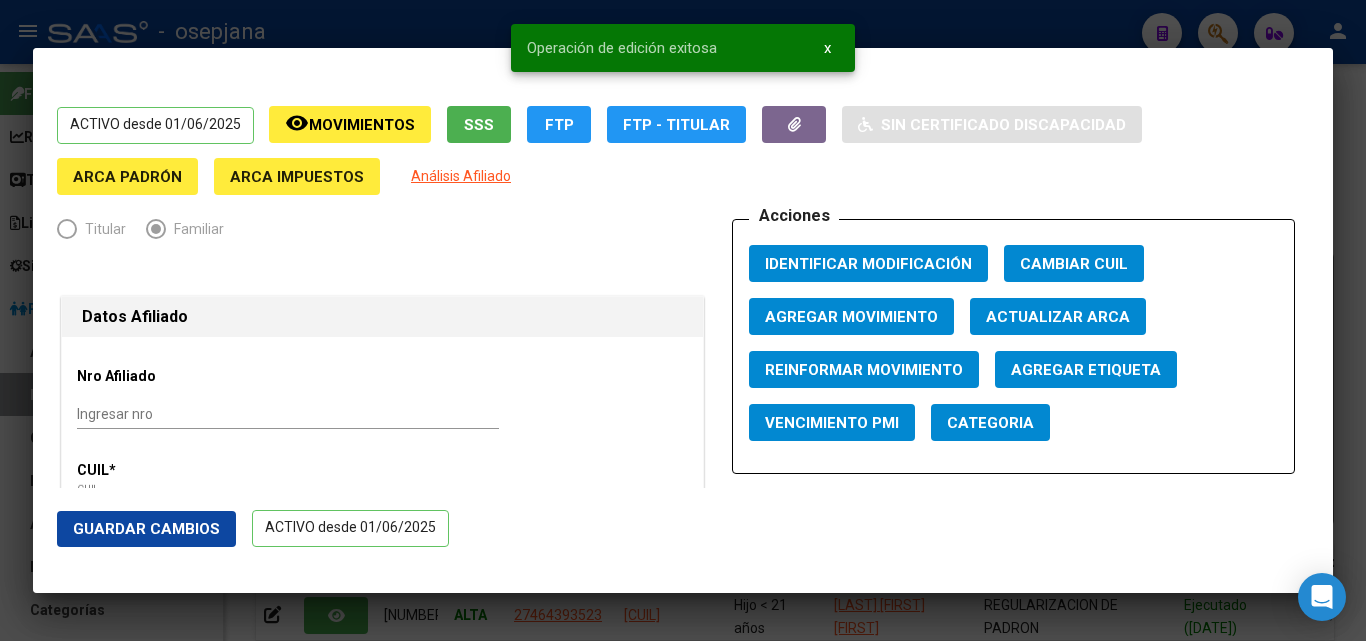 click at bounding box center (683, 320) 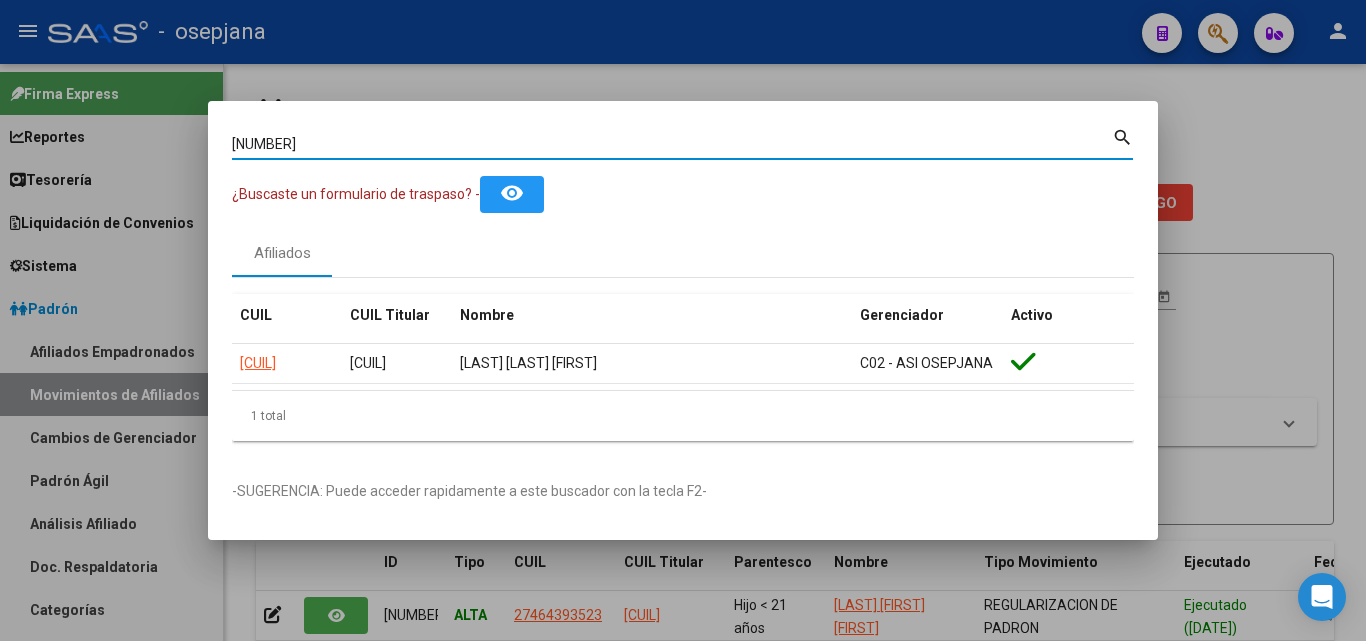 drag, startPoint x: 323, startPoint y: 136, endPoint x: 92, endPoint y: 104, distance: 233.20592 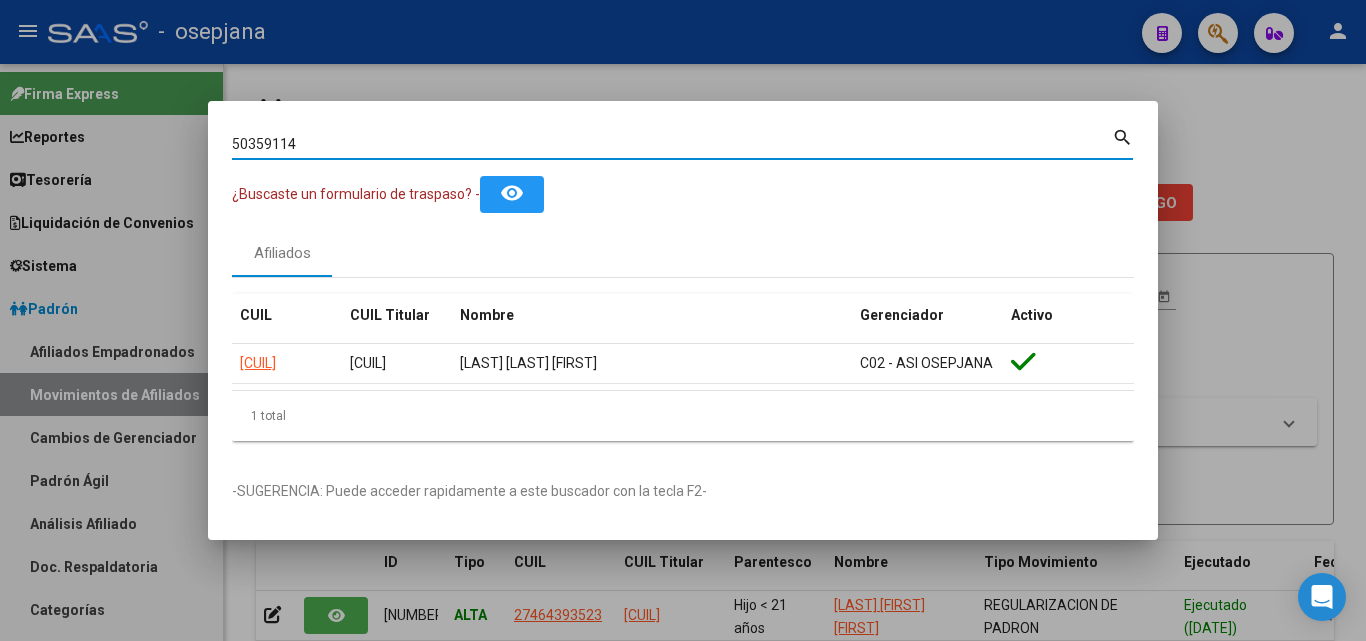 type on "50359114" 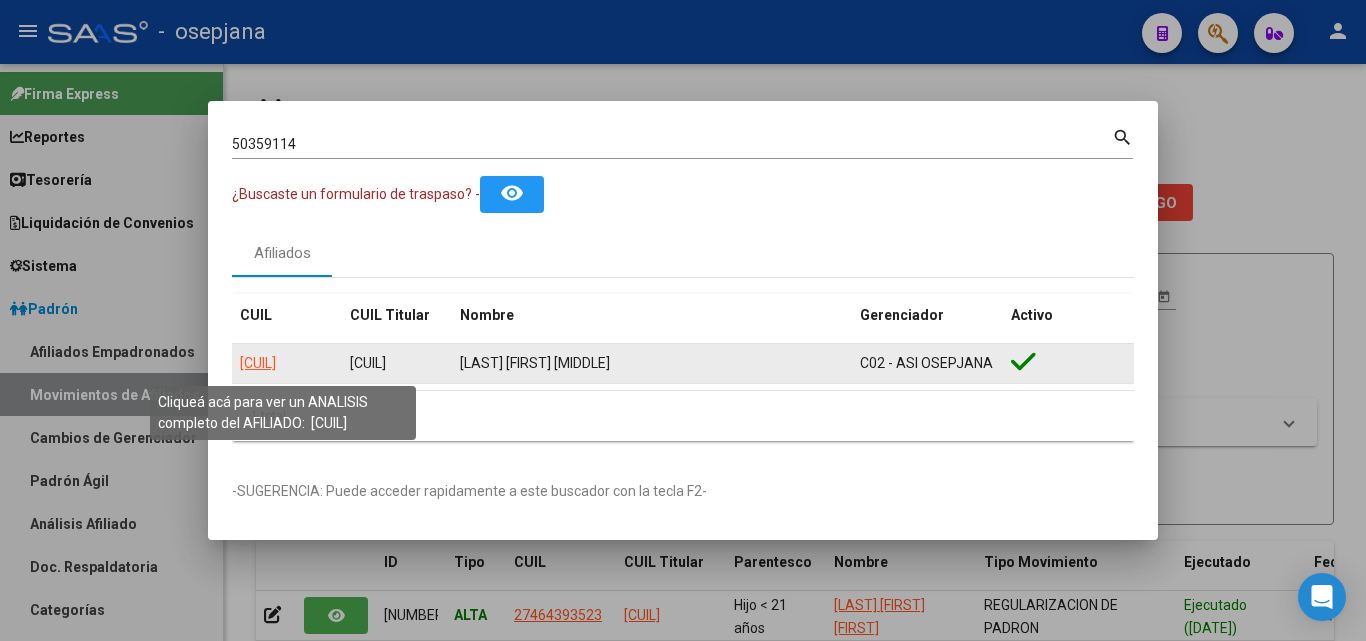 click on "27503591141" 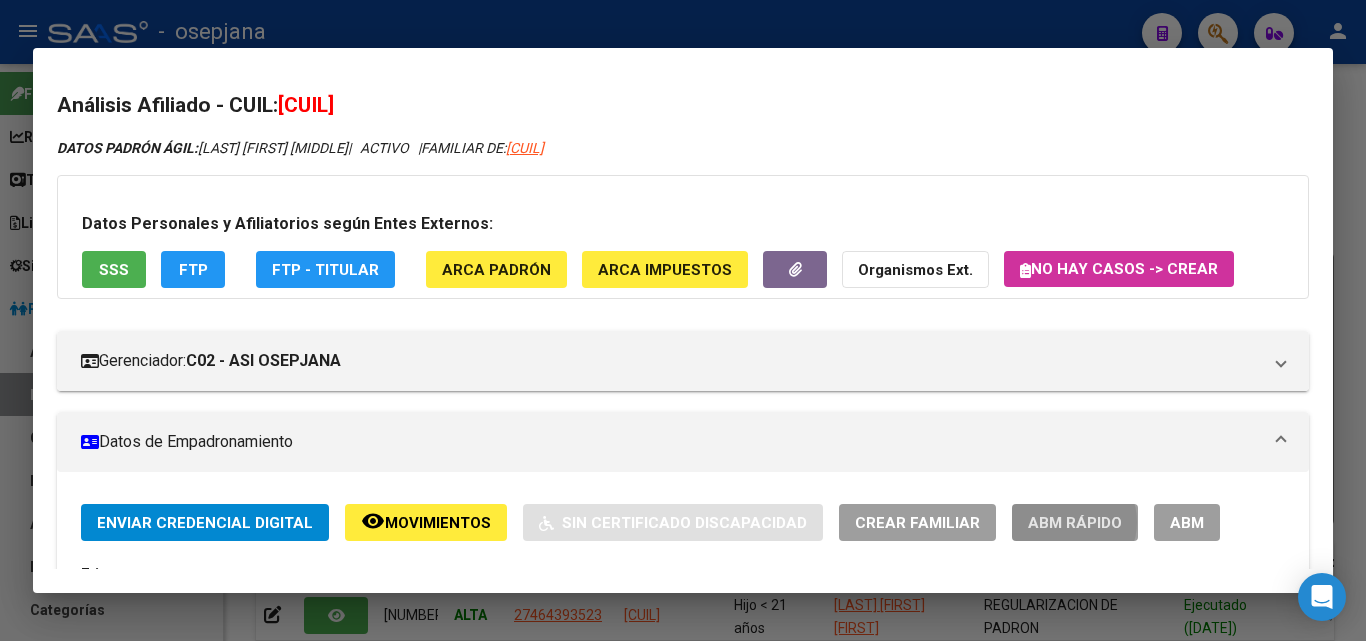 click on "ABM Rápido" 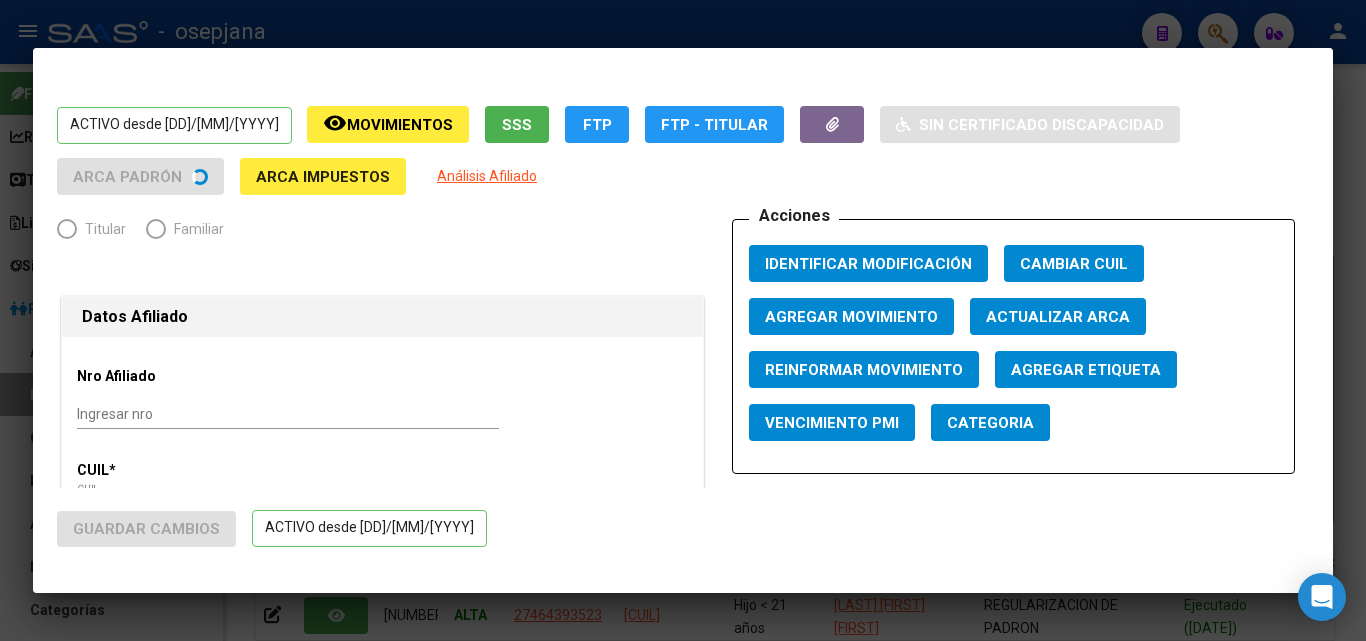 radio on "true" 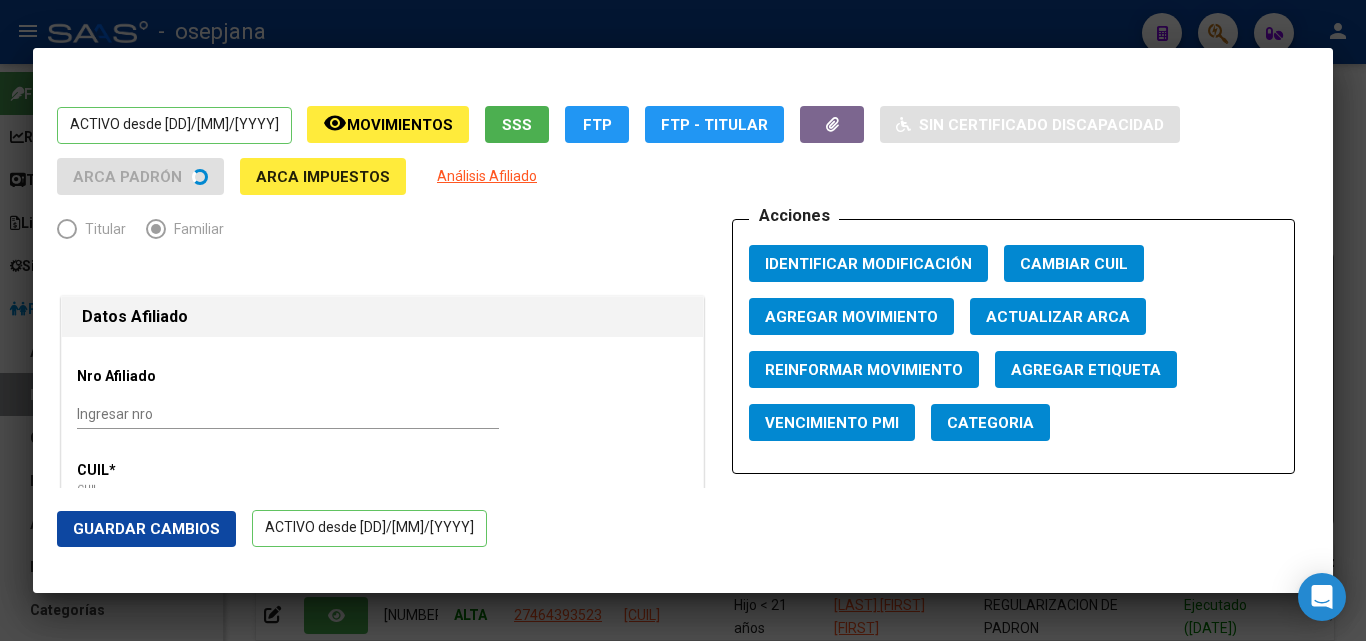 click on "Actualizar ARCA" at bounding box center (1058, 317) 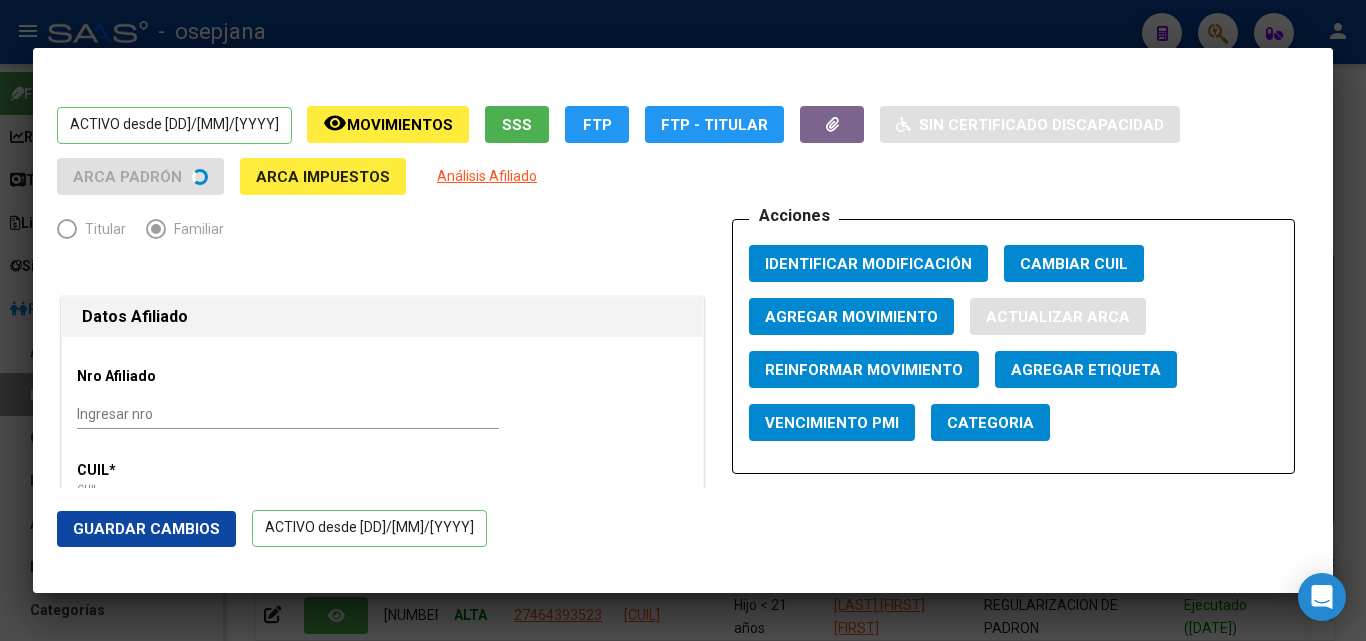 type on "CABRAL" 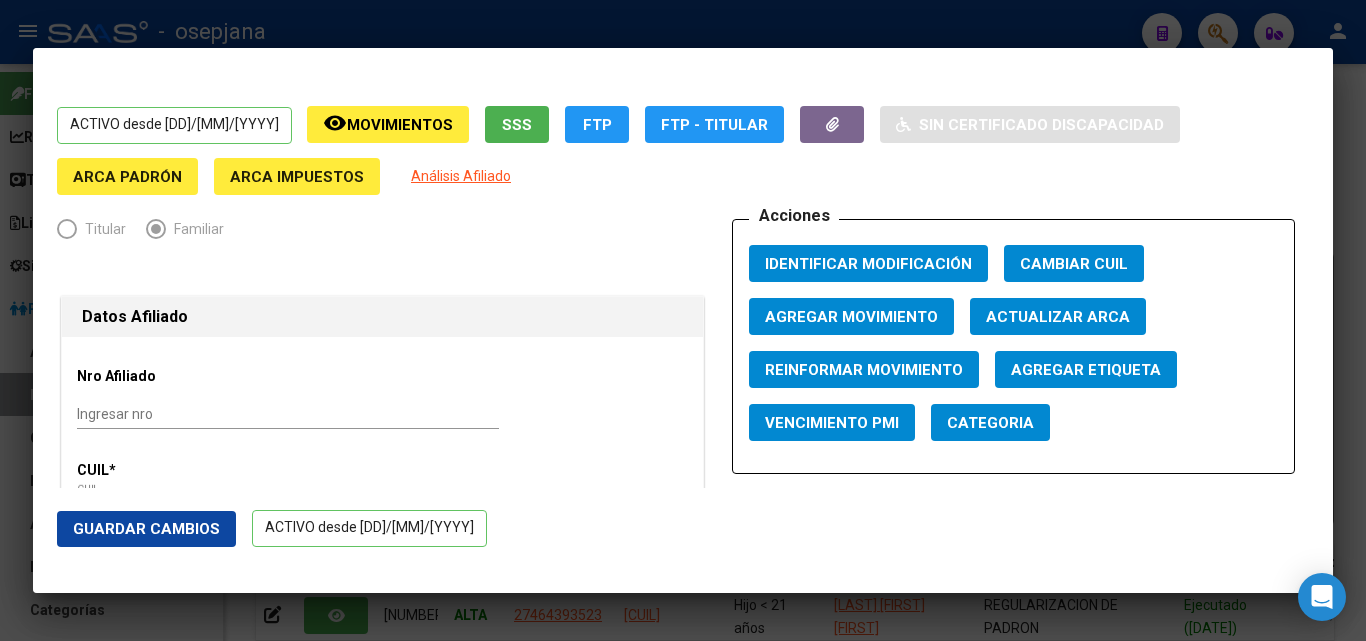 click on "Guardar Cambios" 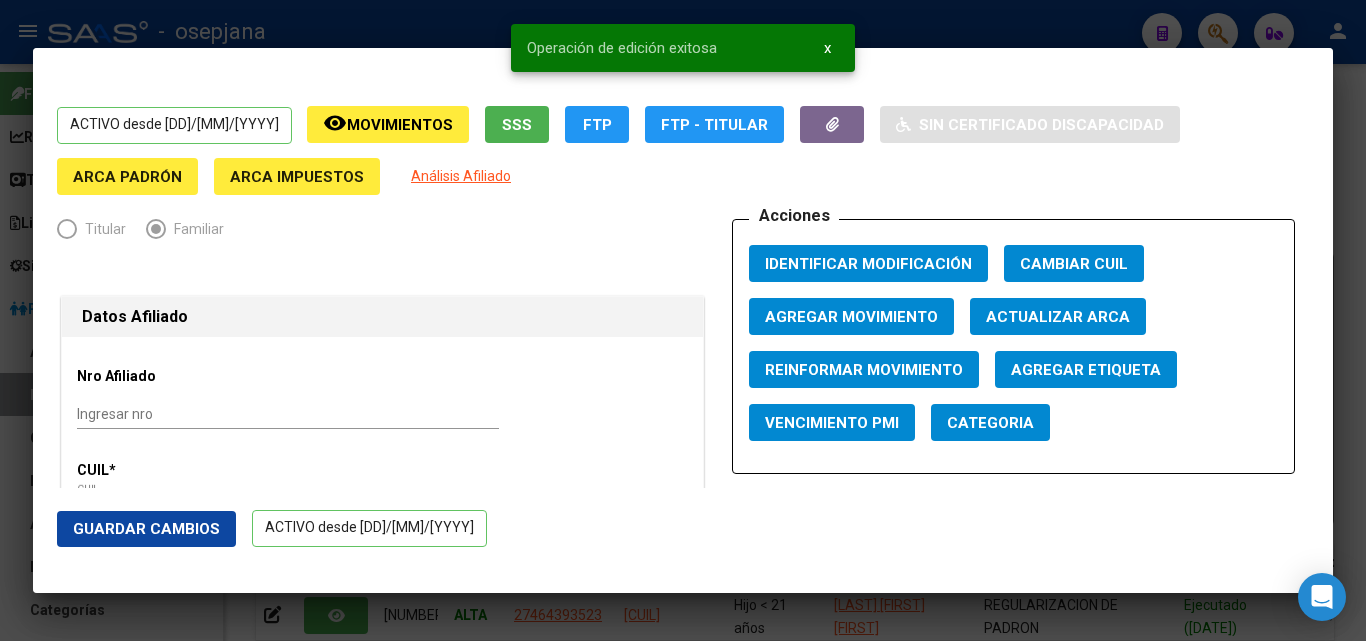 click at bounding box center [683, 320] 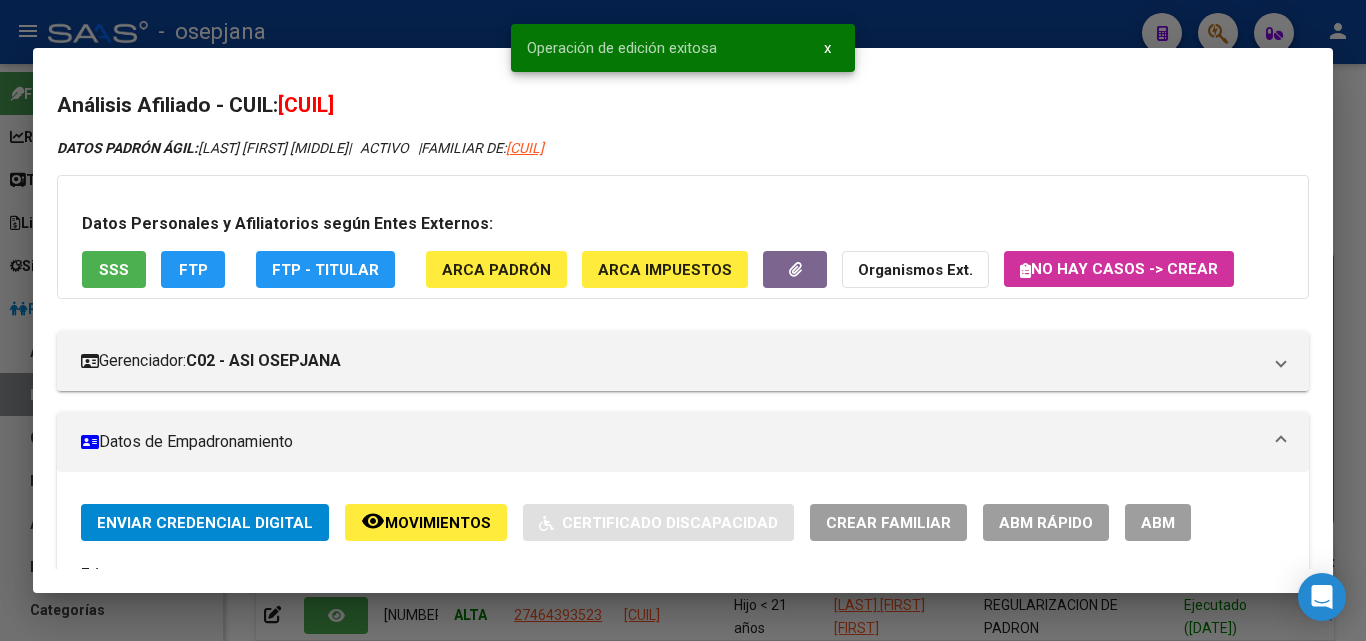 click at bounding box center [683, 320] 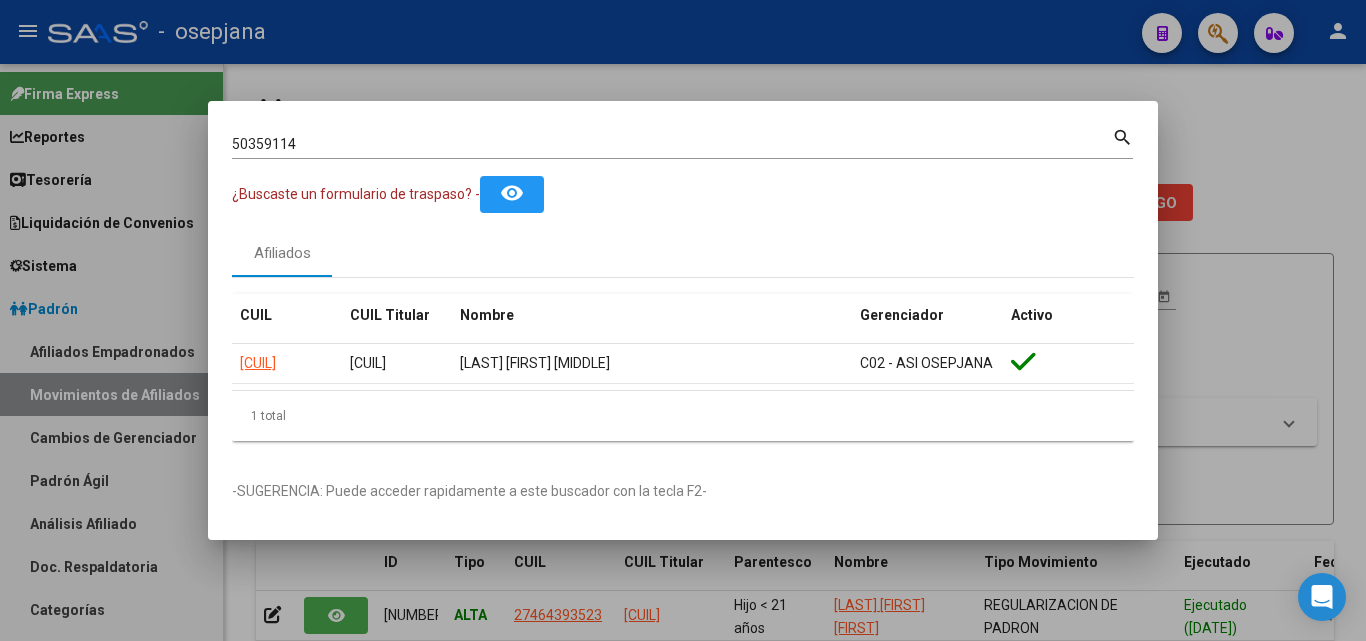 drag, startPoint x: 308, startPoint y: 134, endPoint x: 185, endPoint y: 129, distance: 123.101585 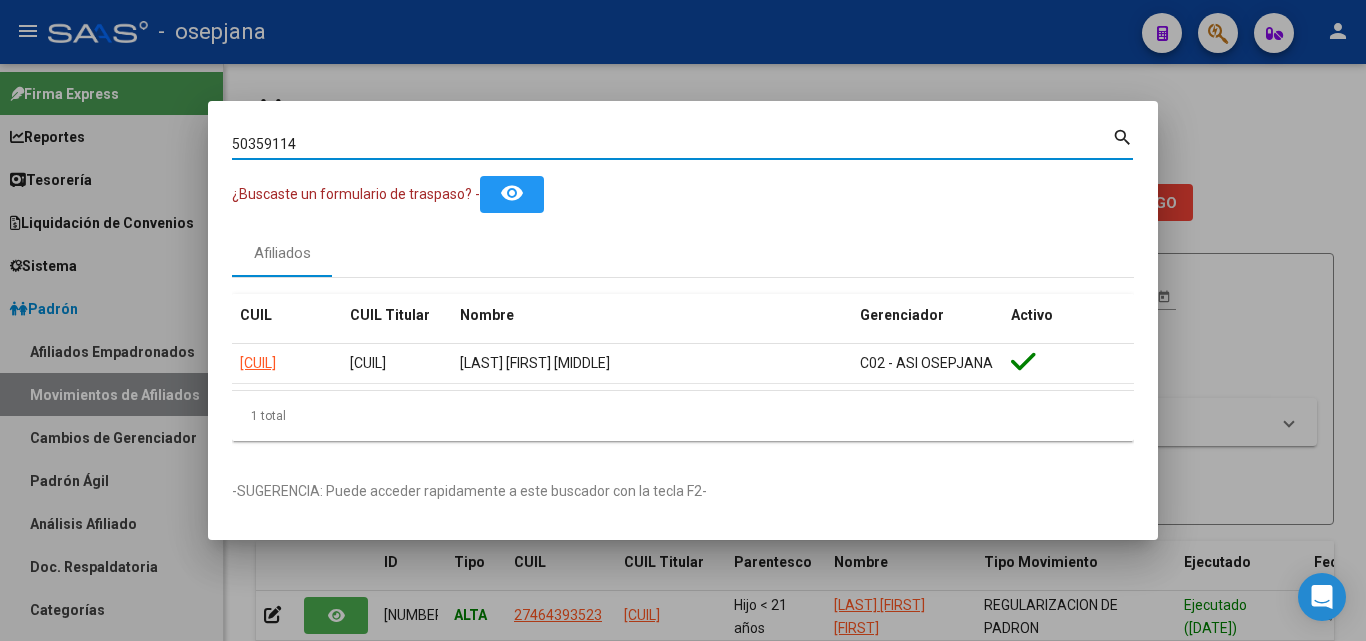 drag, startPoint x: 333, startPoint y: 148, endPoint x: 57, endPoint y: 110, distance: 278.60367 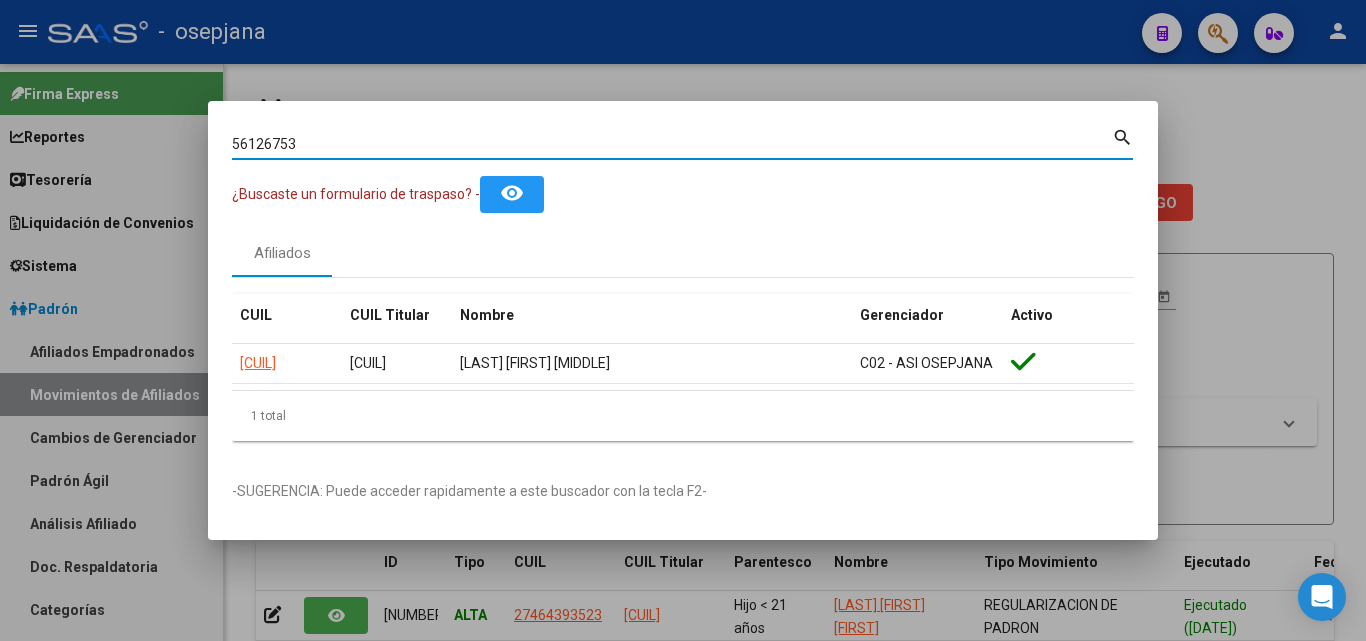 type on "56126753" 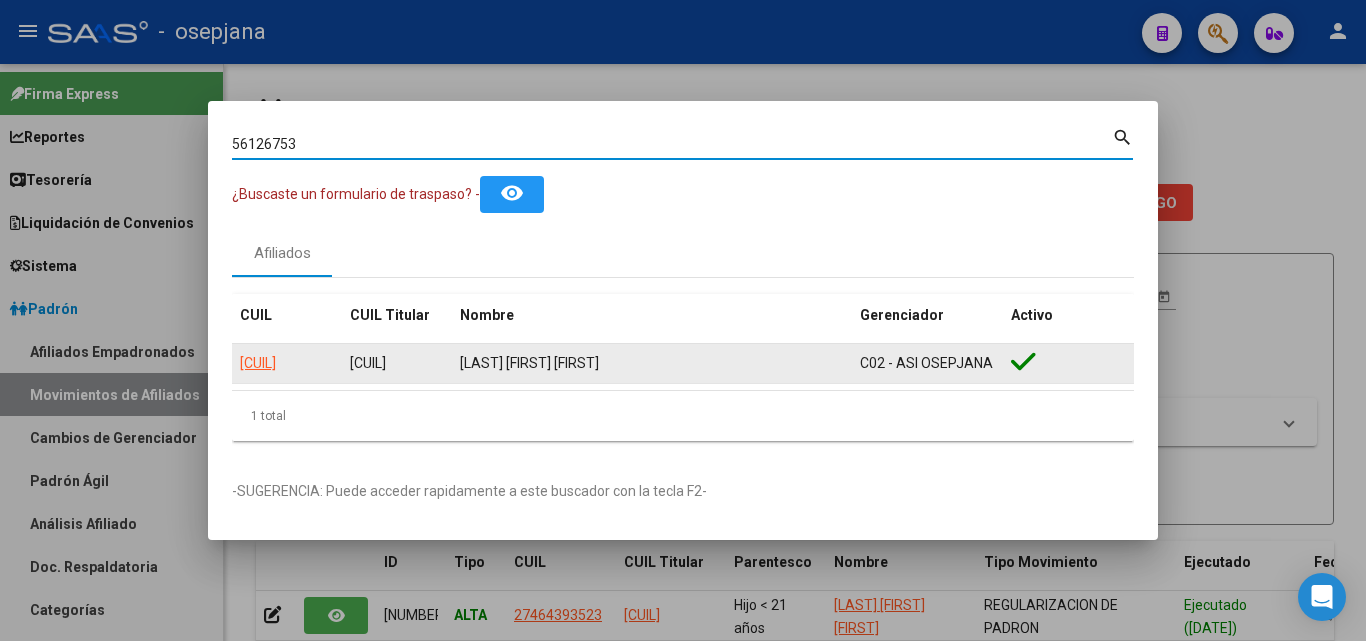 click on "20561267538" 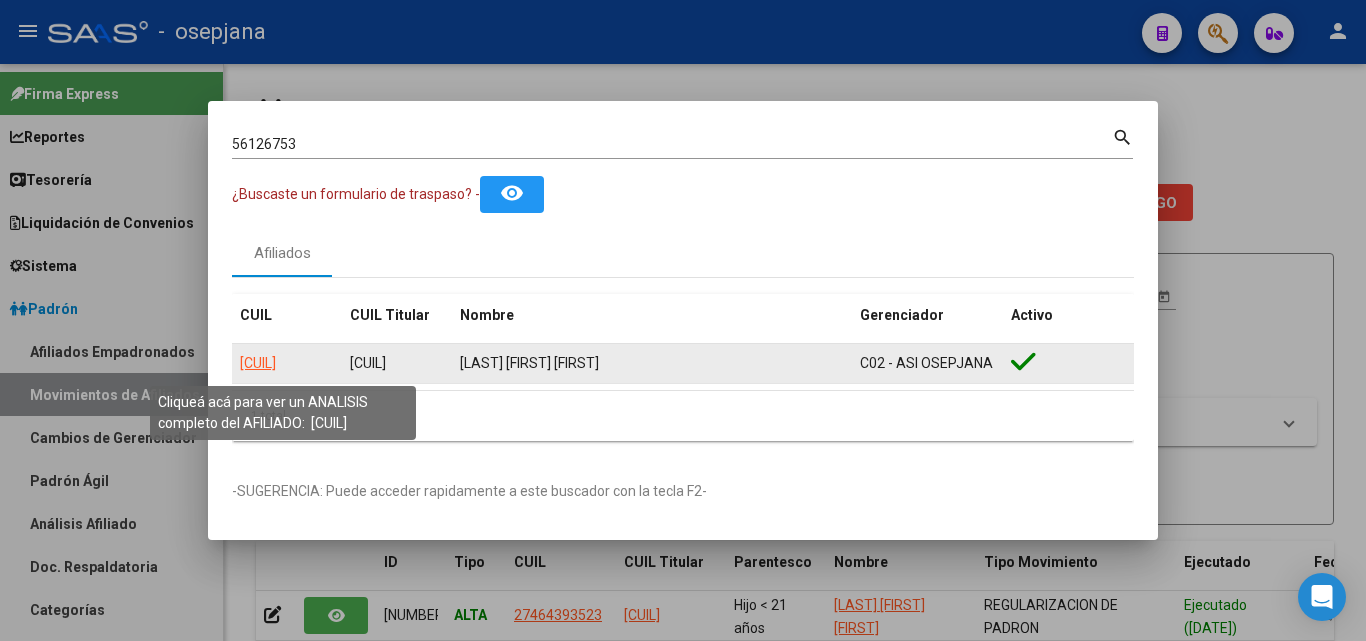 click on "20561267538" 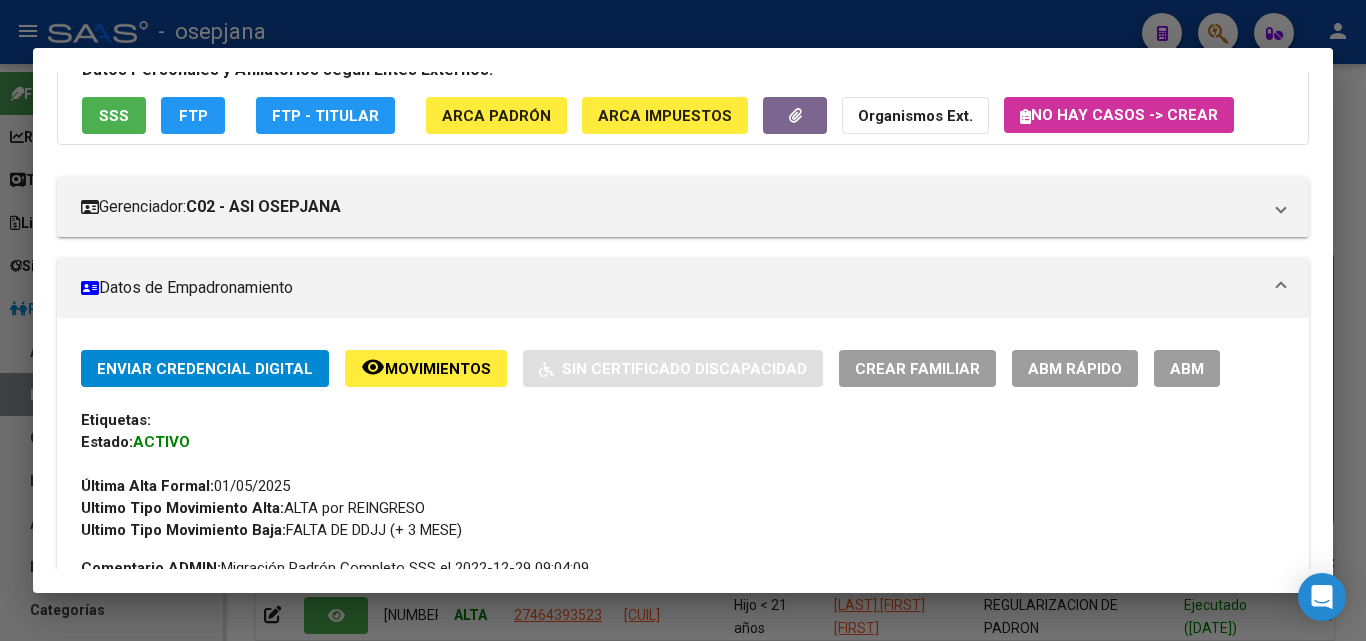 scroll, scrollTop: 200, scrollLeft: 0, axis: vertical 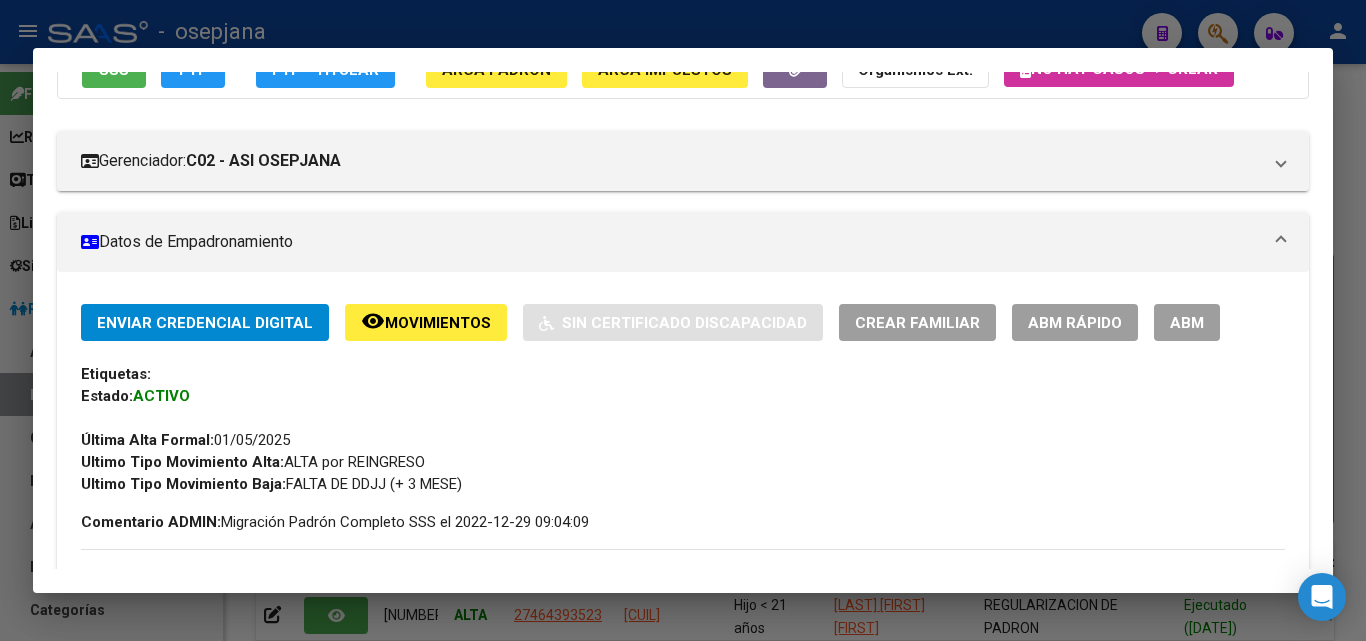 click on "ABM Rápido" 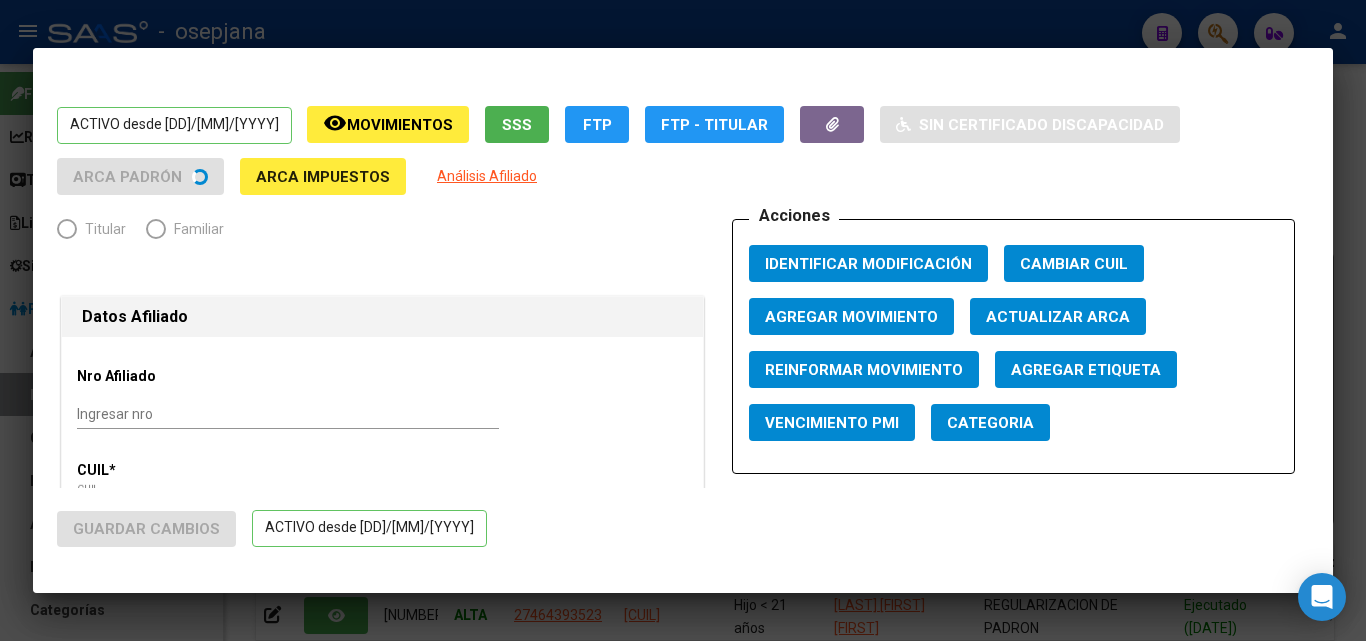 radio on "true" 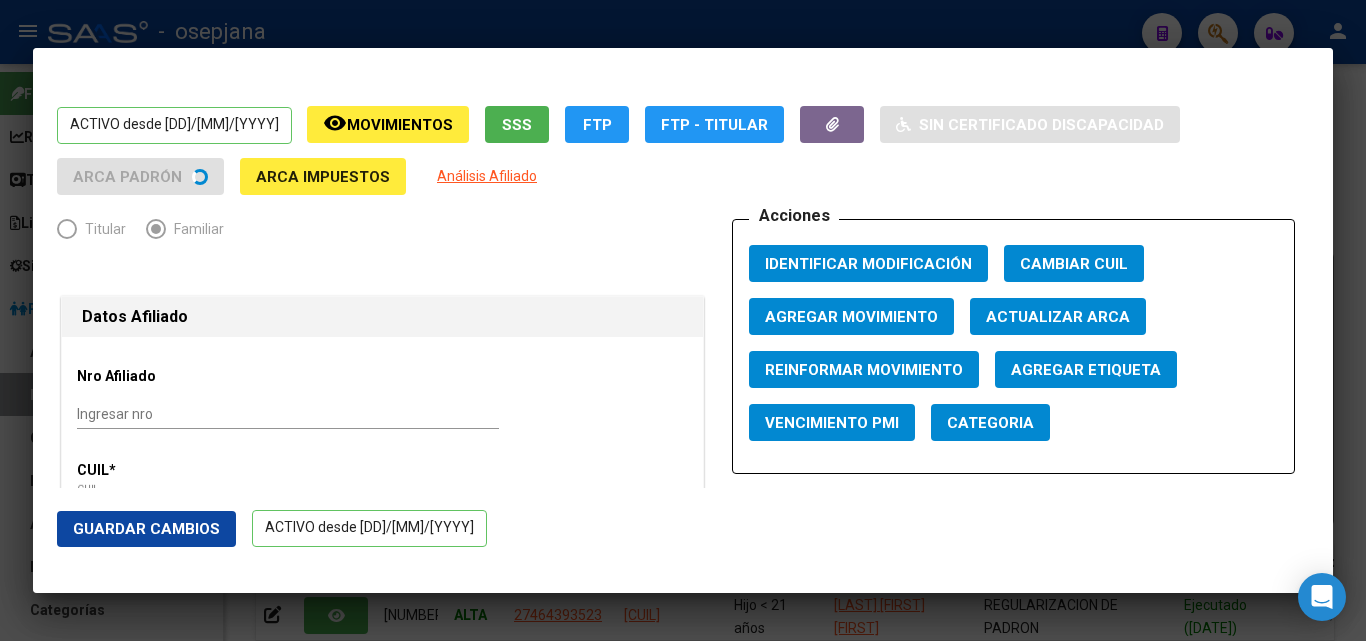 click on "Actualizar ARCA" at bounding box center (1058, 317) 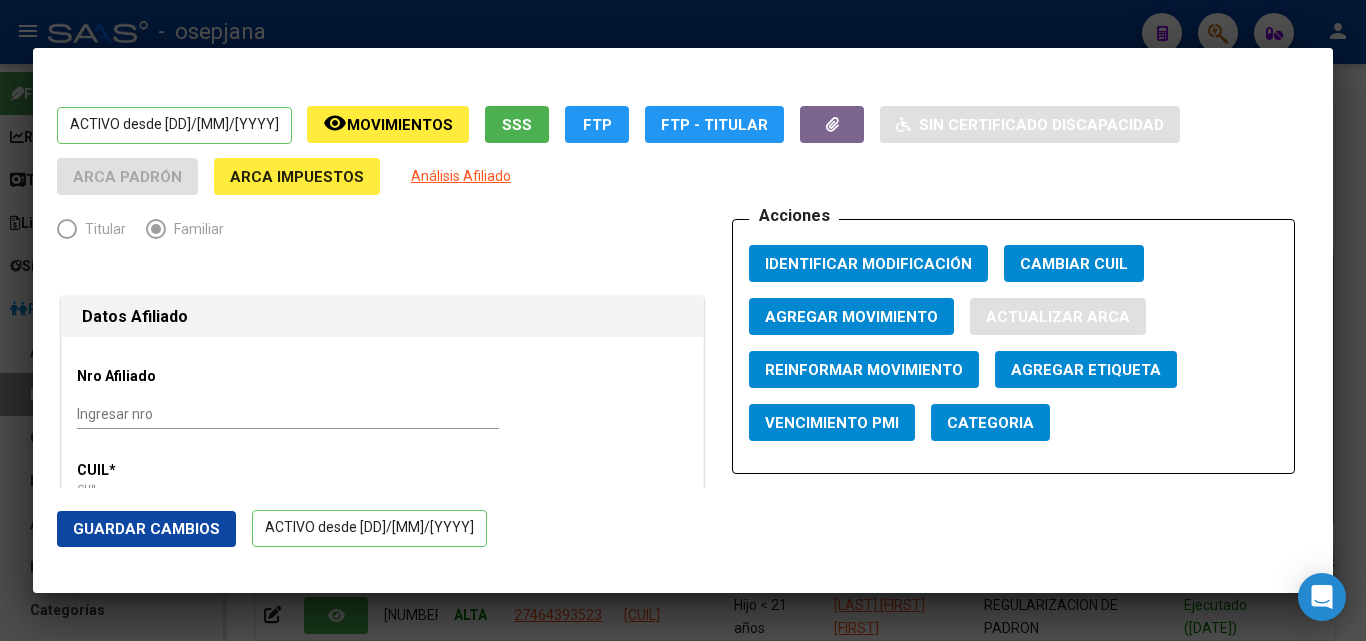 type on "CABRAL" 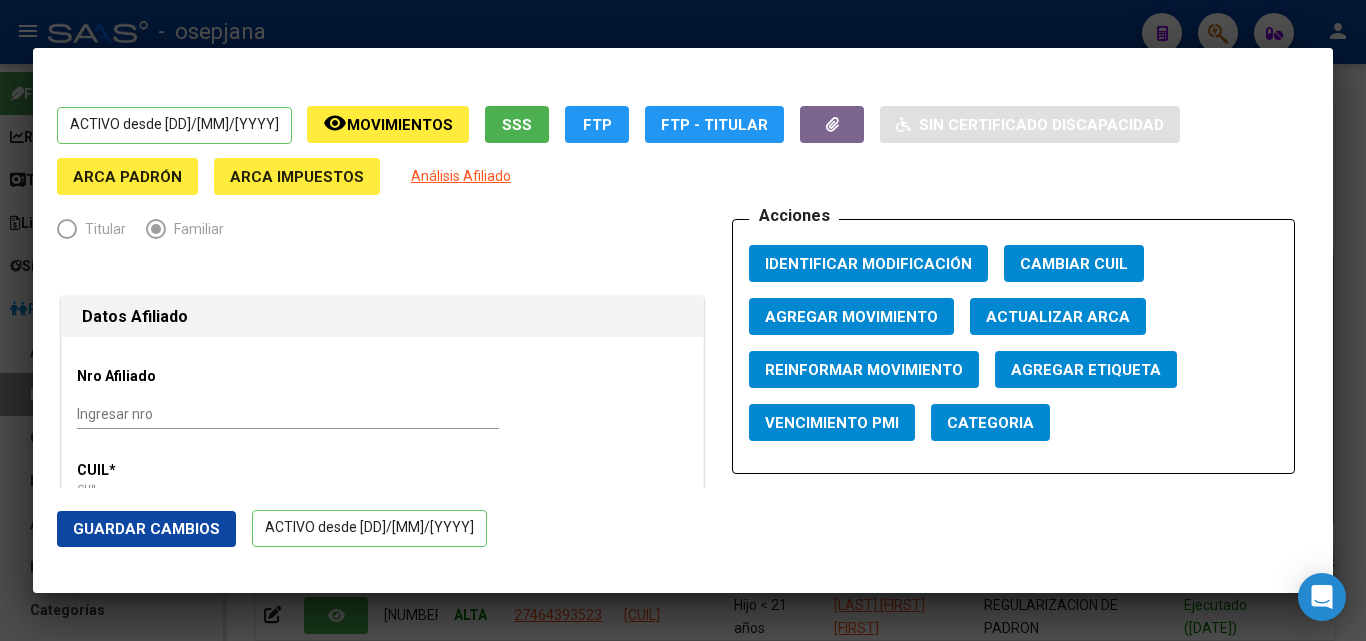 click on "Guardar Cambios" 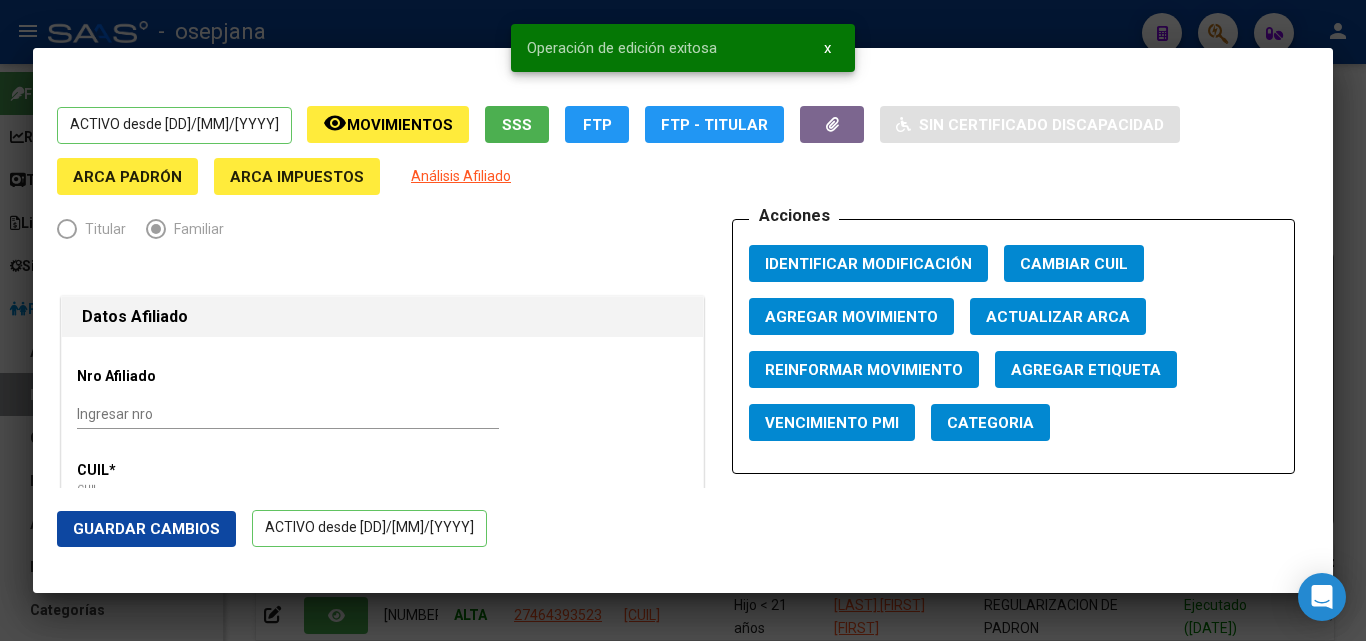 click at bounding box center [683, 320] 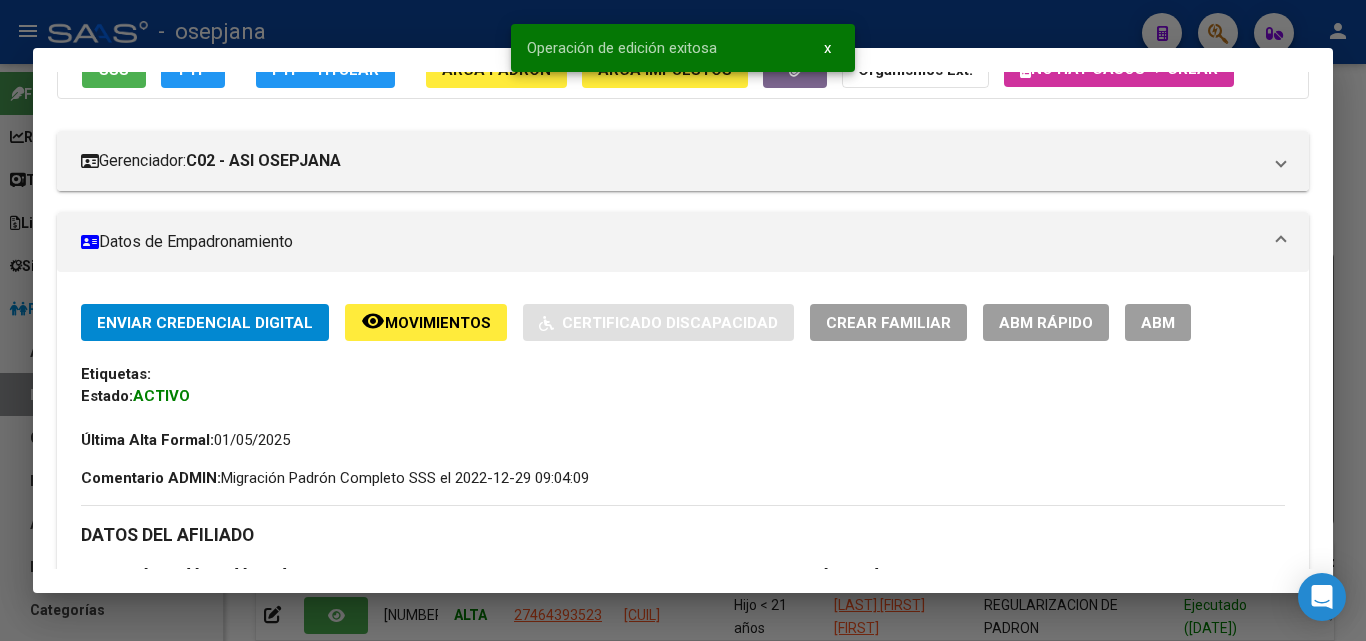 click at bounding box center (683, 320) 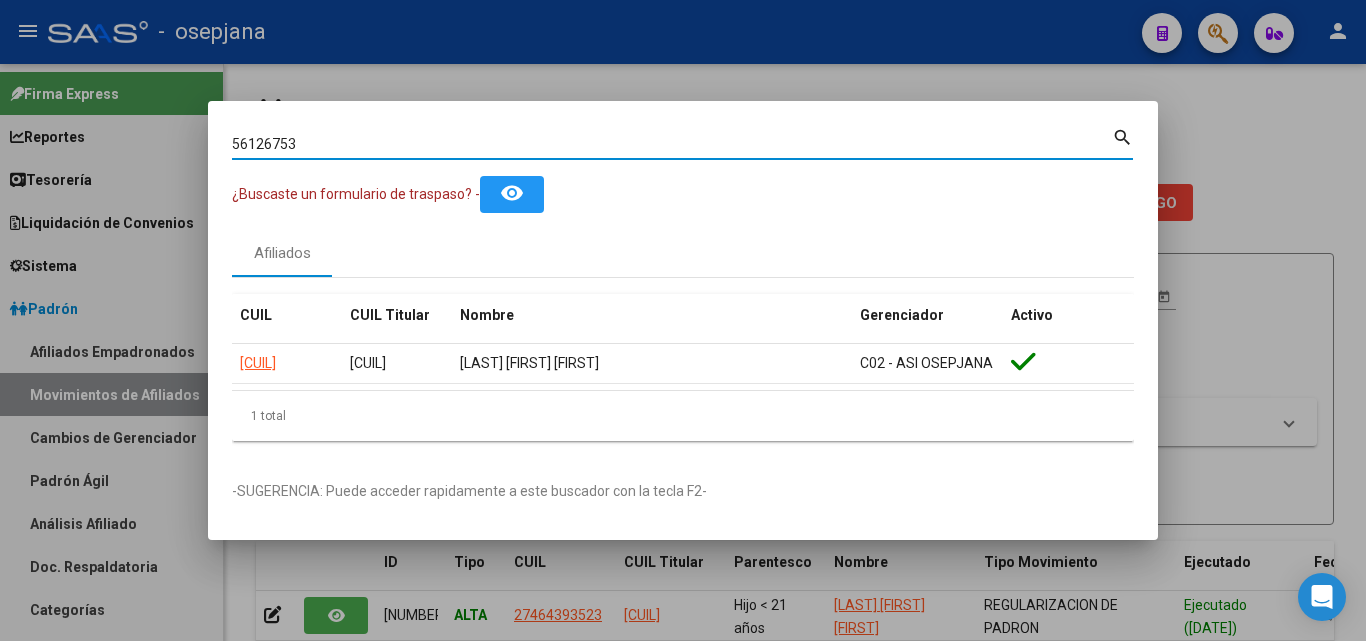 drag, startPoint x: 267, startPoint y: 142, endPoint x: 43, endPoint y: 109, distance: 226.41776 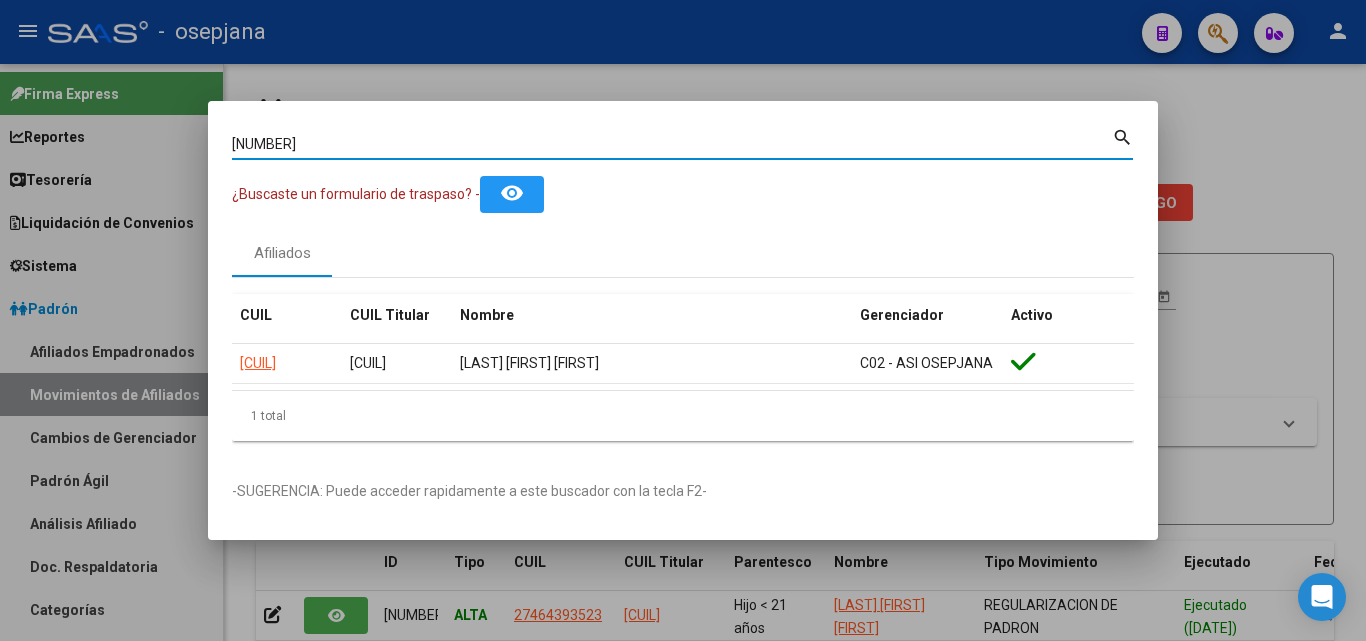 type on "50359115" 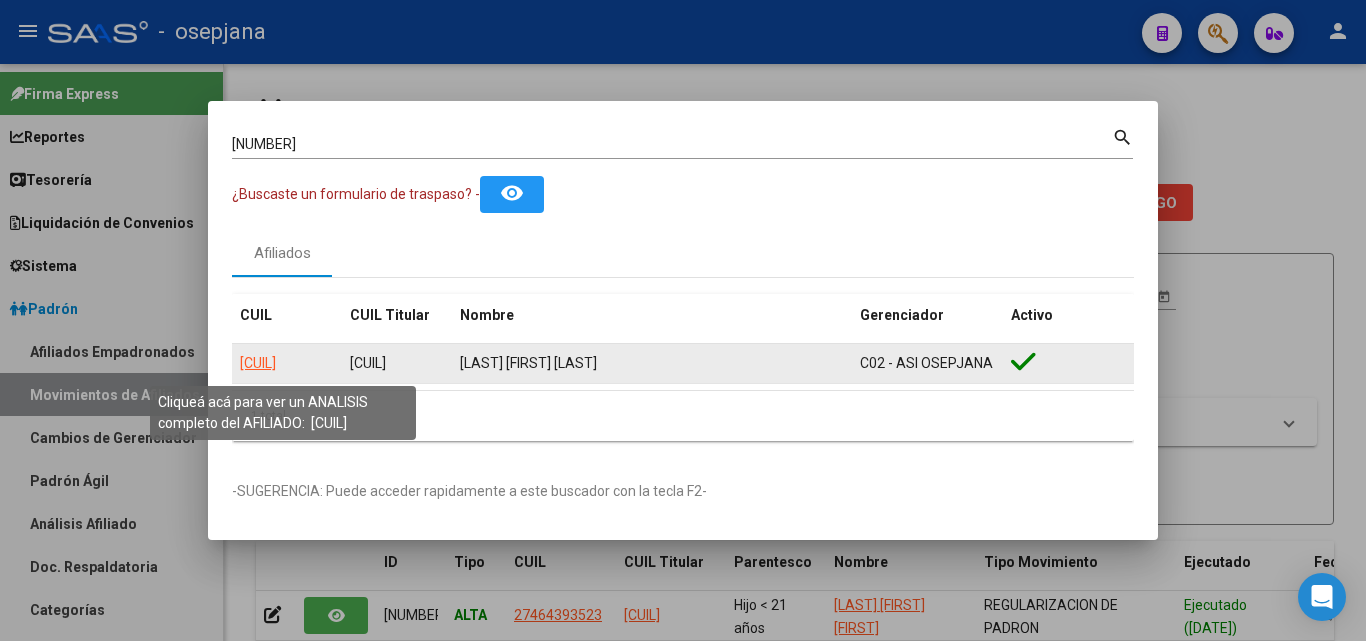 click on "20503591155" 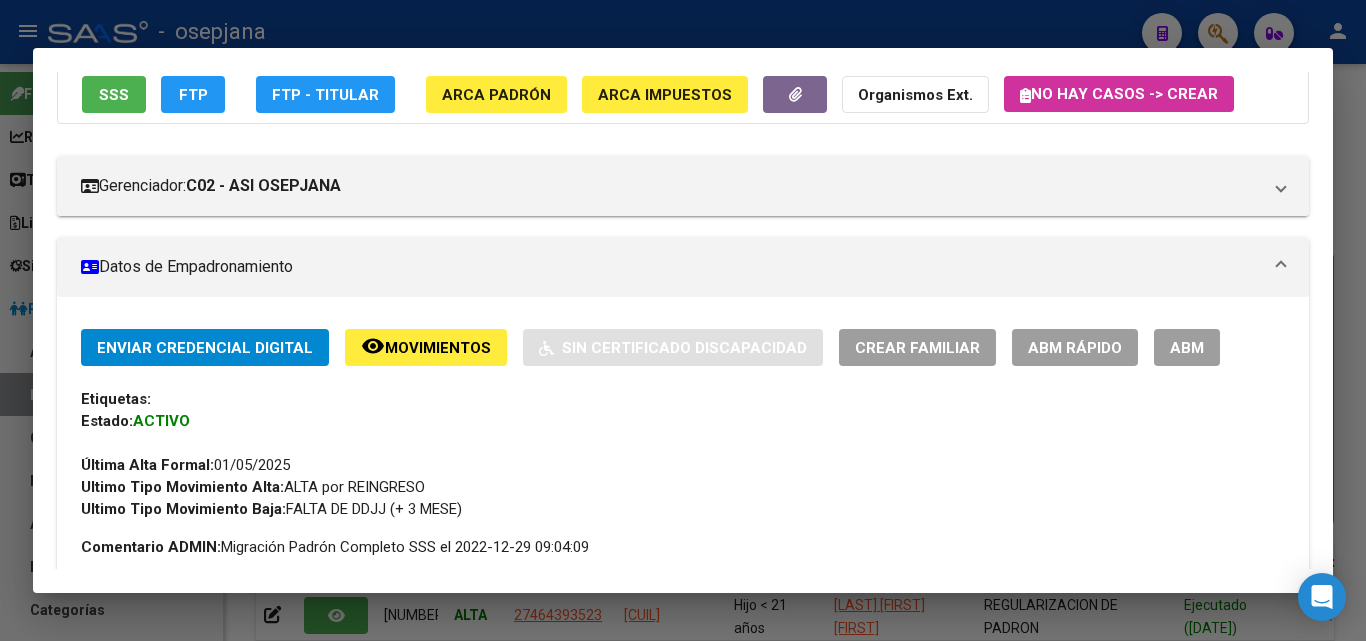 scroll, scrollTop: 200, scrollLeft: 0, axis: vertical 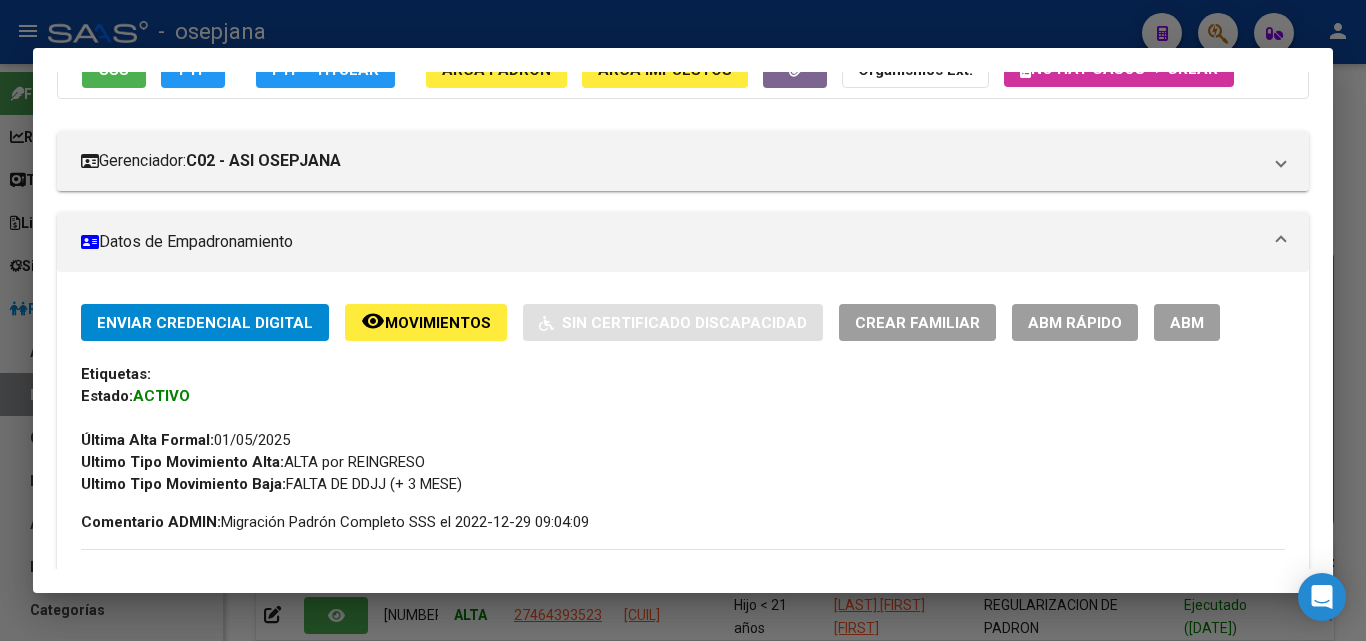 click on "ABM Rápido" 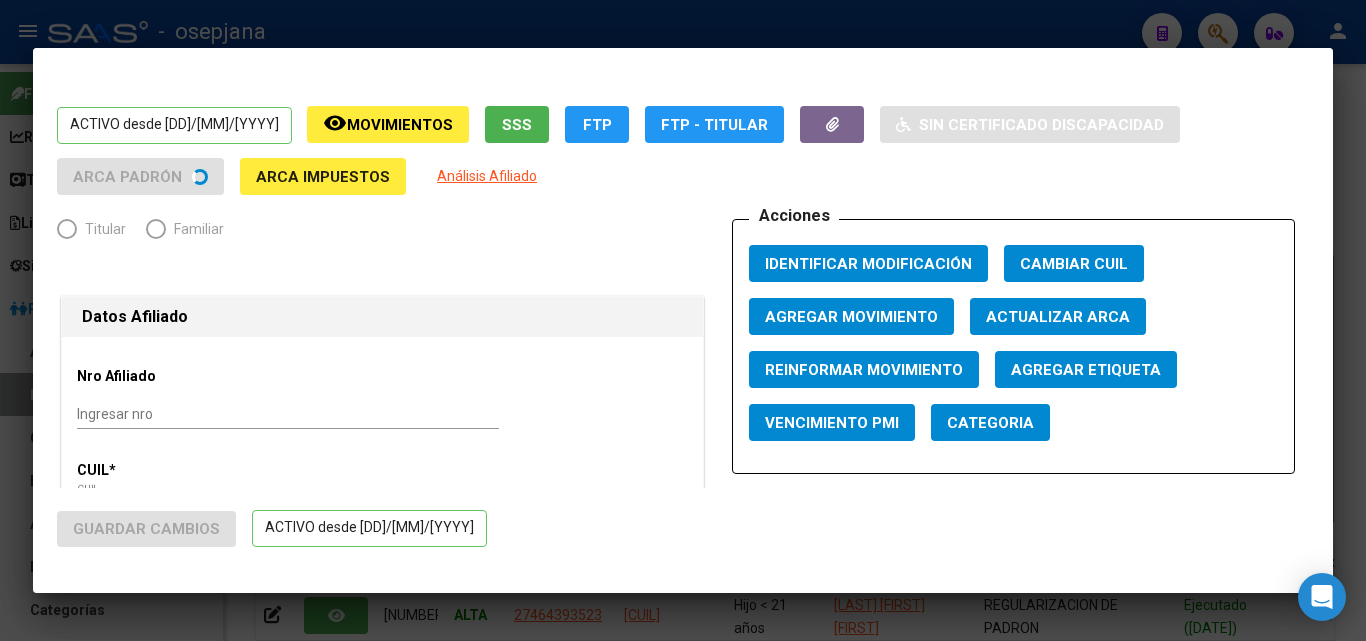 radio on "true" 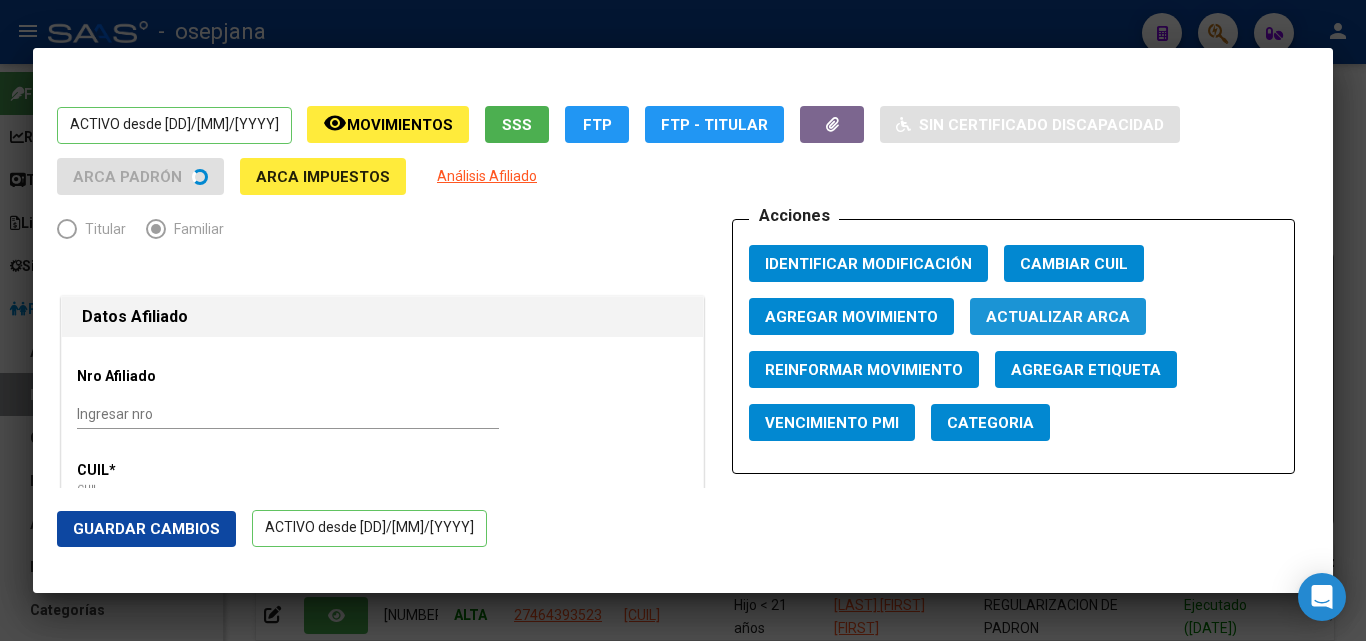 click on "Actualizar ARCA" at bounding box center [1058, 317] 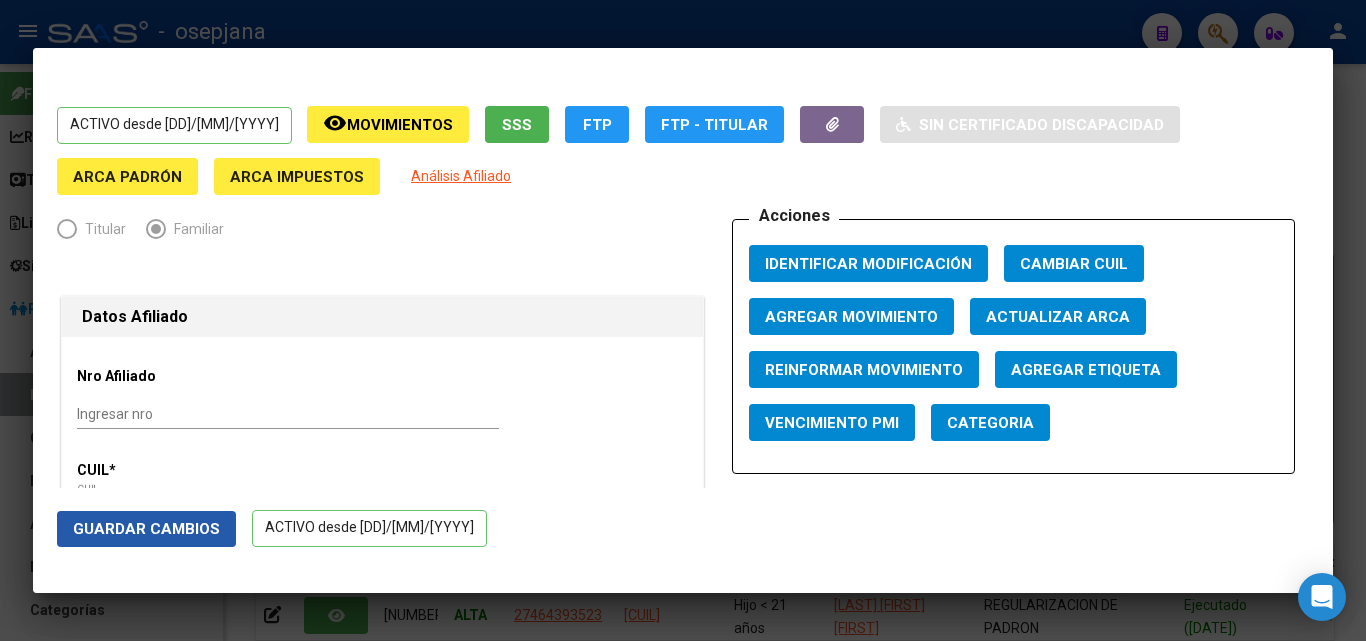 click on "Guardar Cambios" 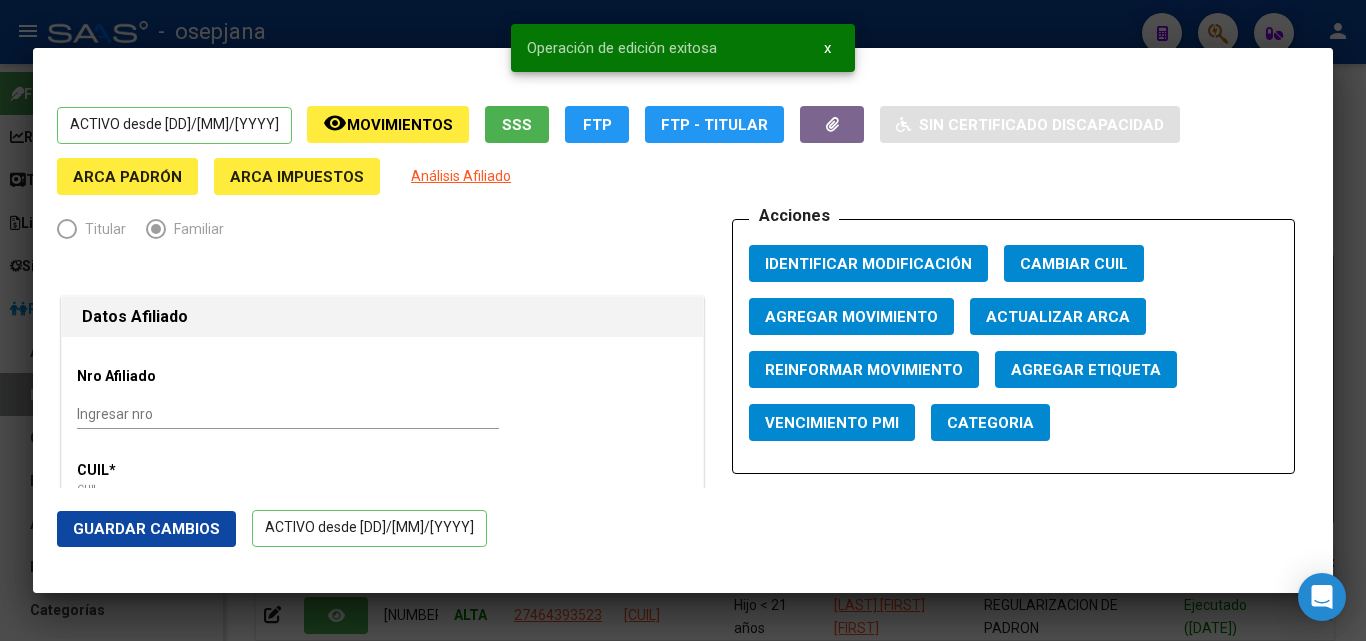click on "Operación de edición exitosa x" at bounding box center (683, 48) 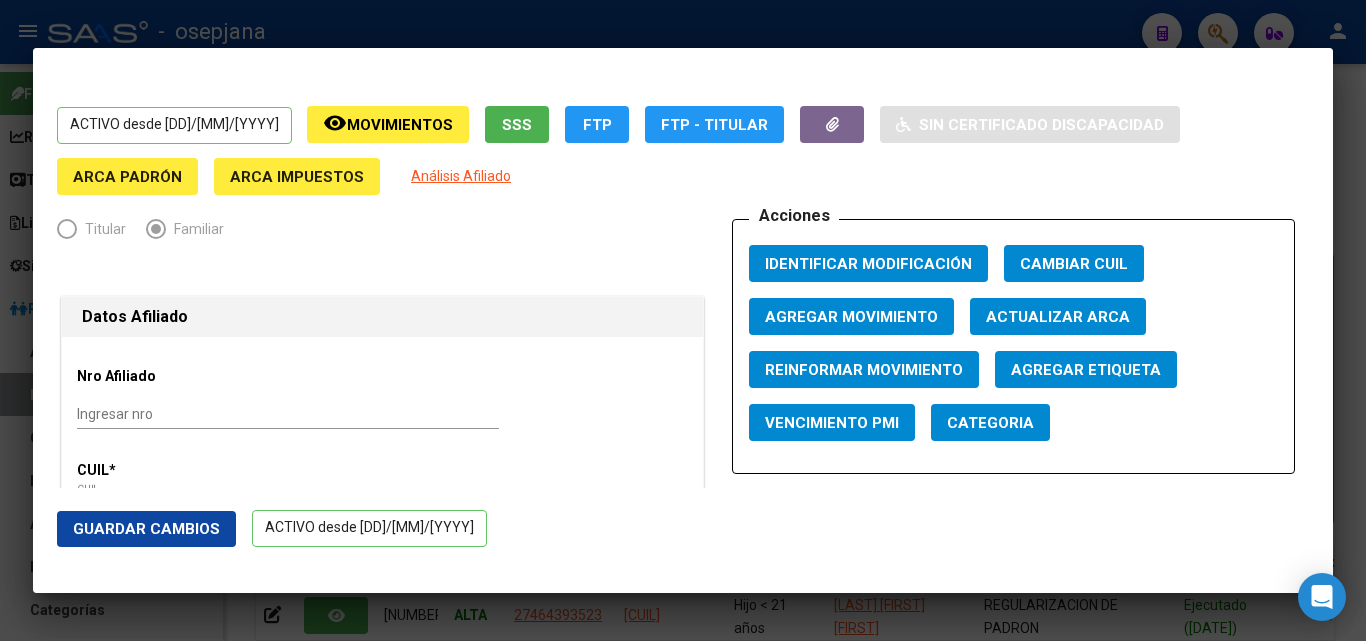 drag, startPoint x: 575, startPoint y: 20, endPoint x: 430, endPoint y: 93, distance: 162.33916 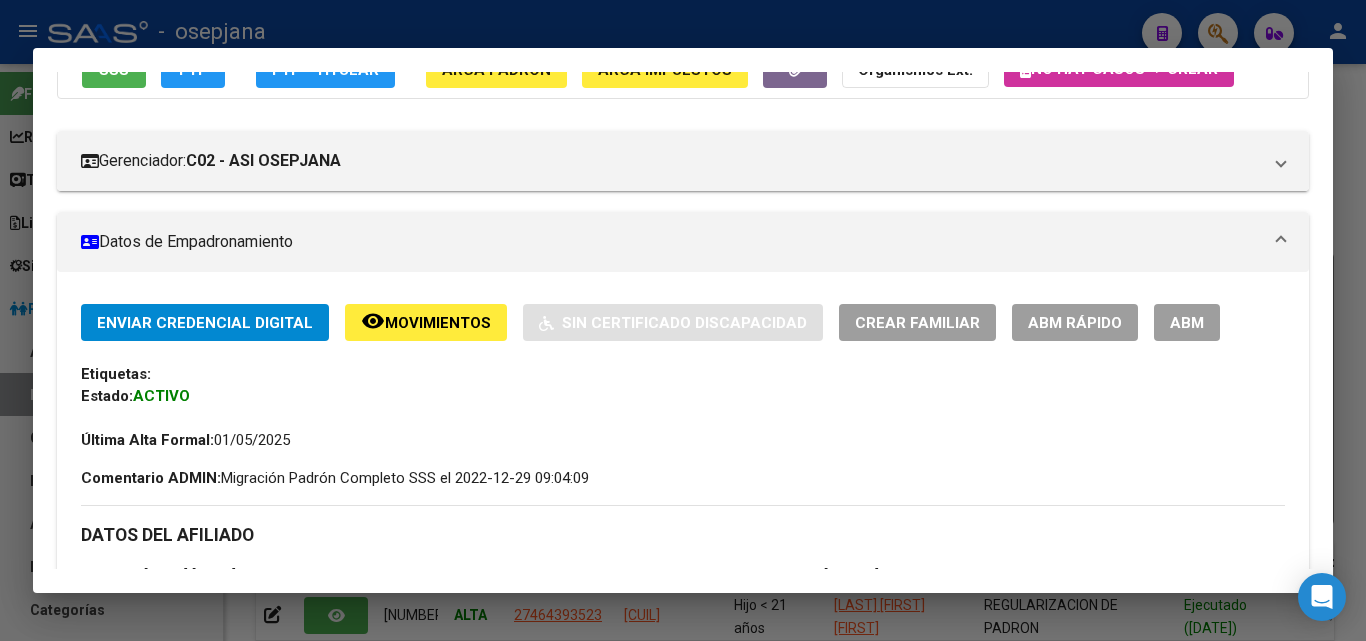 click at bounding box center [683, 320] 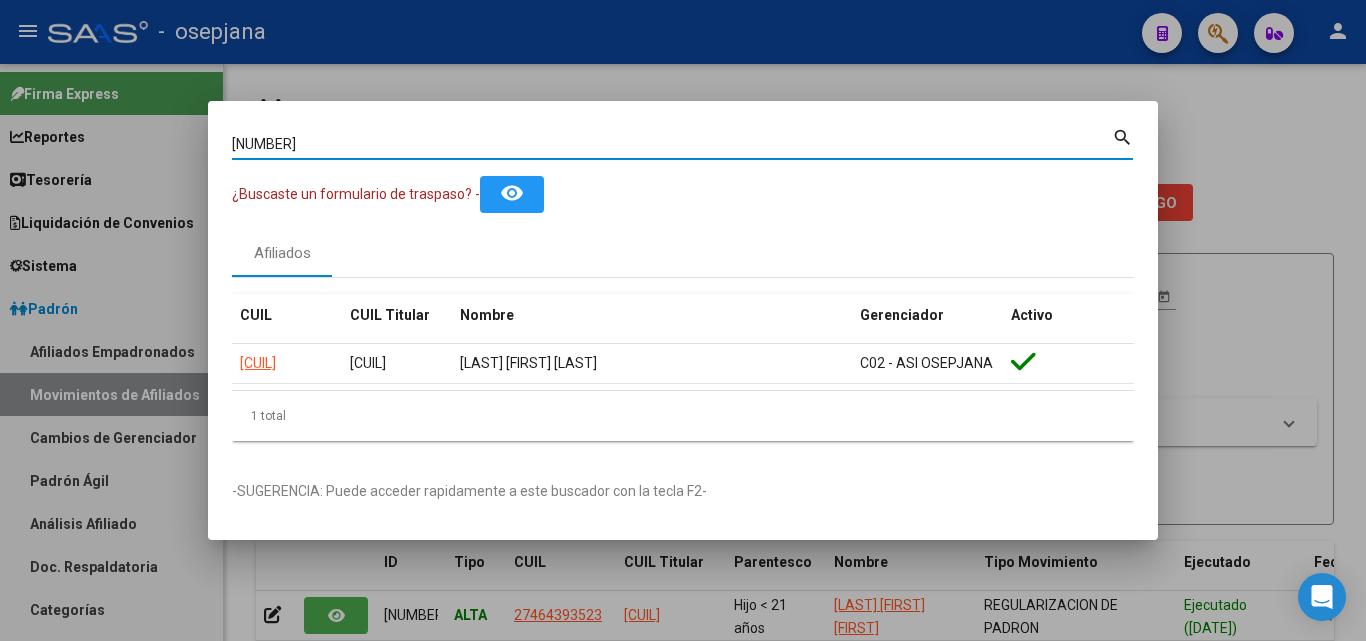 drag, startPoint x: 332, startPoint y: 145, endPoint x: 12, endPoint y: 104, distance: 322.61588 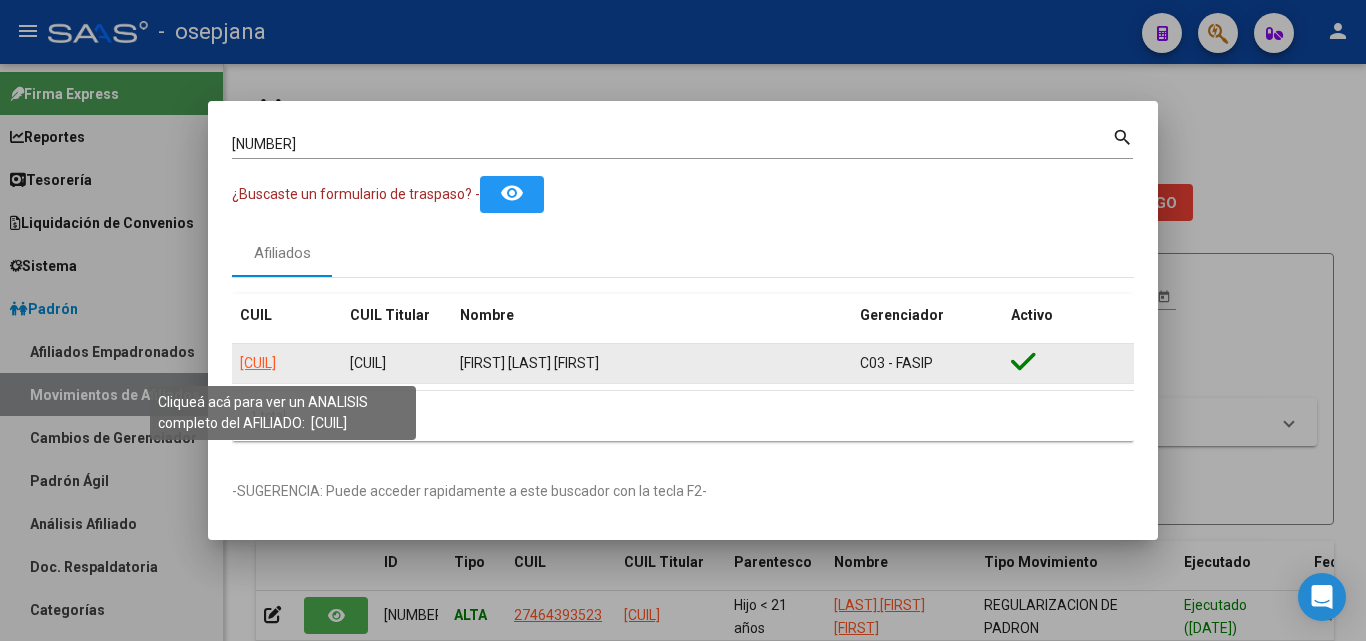 click on "27226292891" 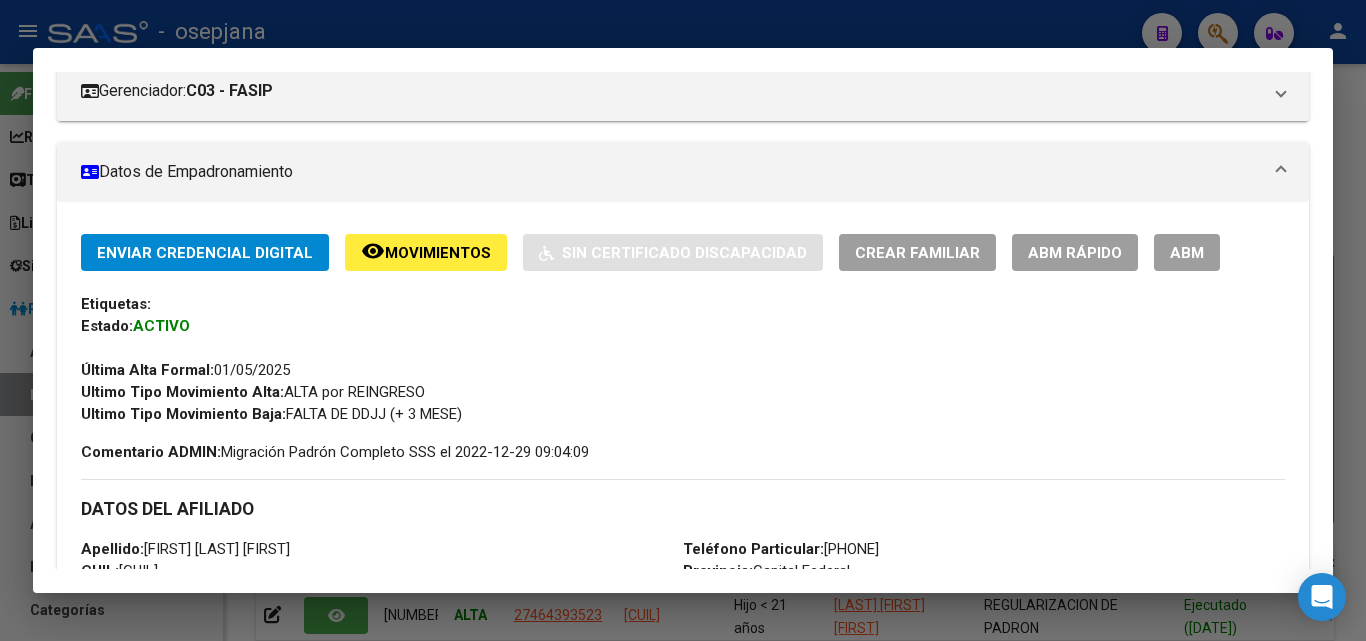 scroll, scrollTop: 300, scrollLeft: 0, axis: vertical 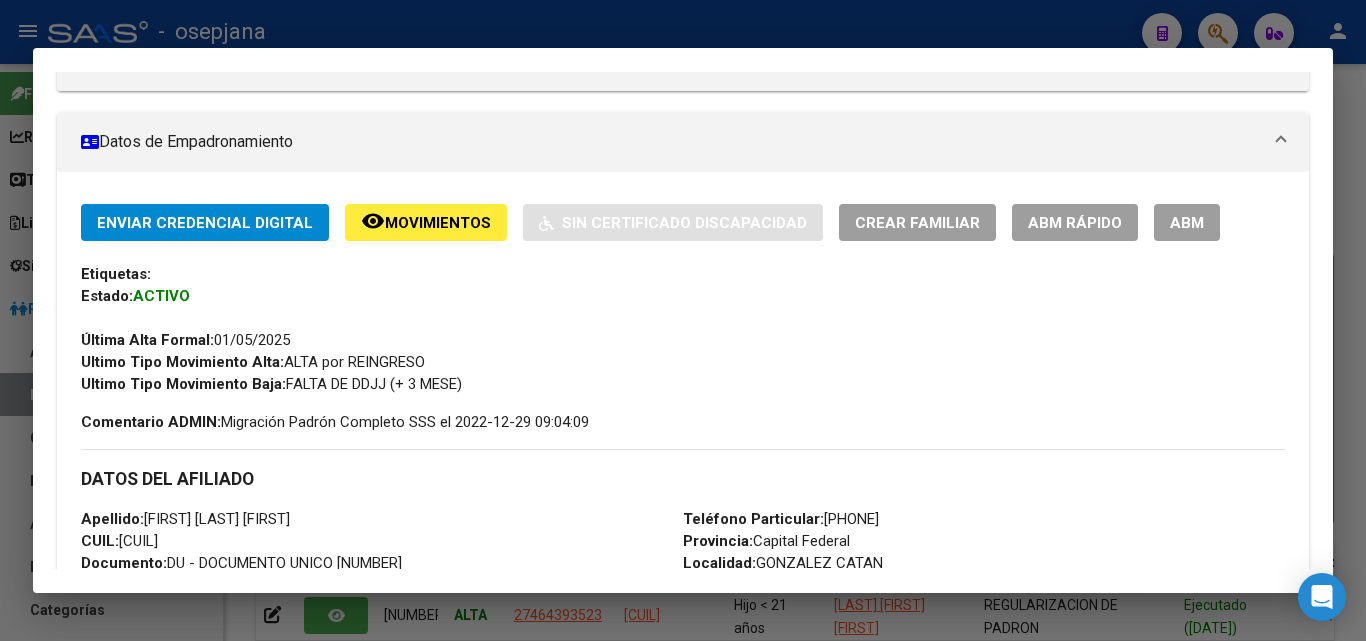 click on "ABM Rápido" 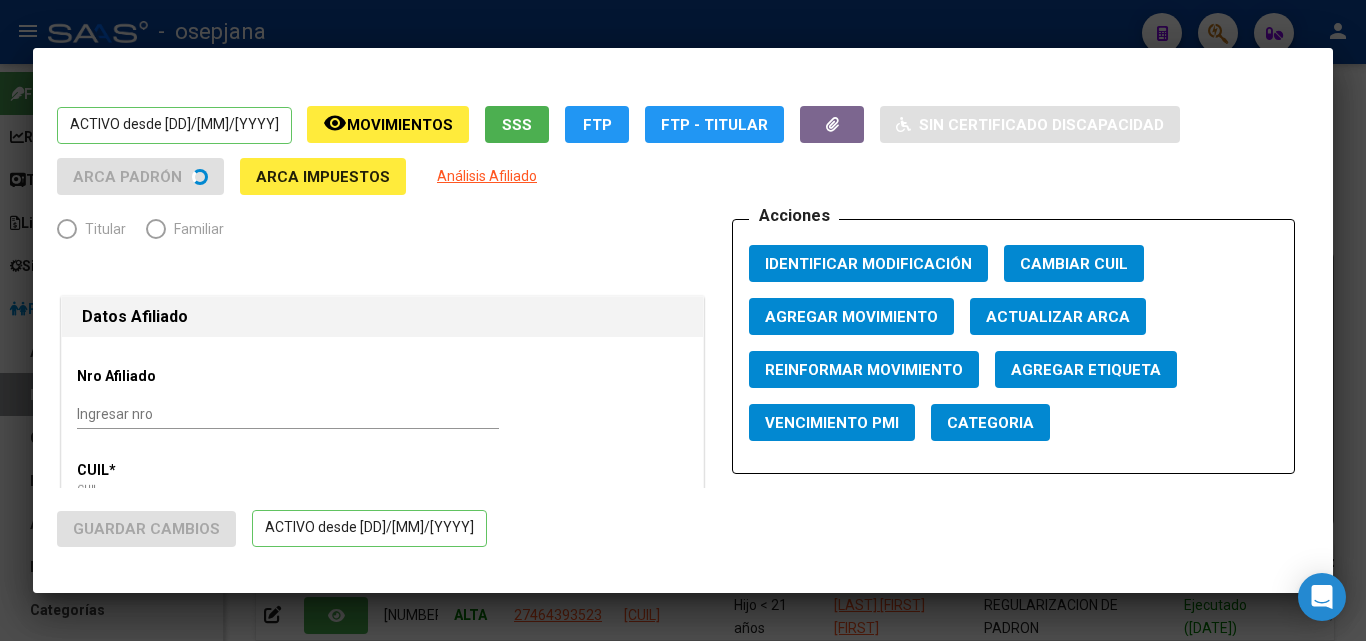 radio on "true" 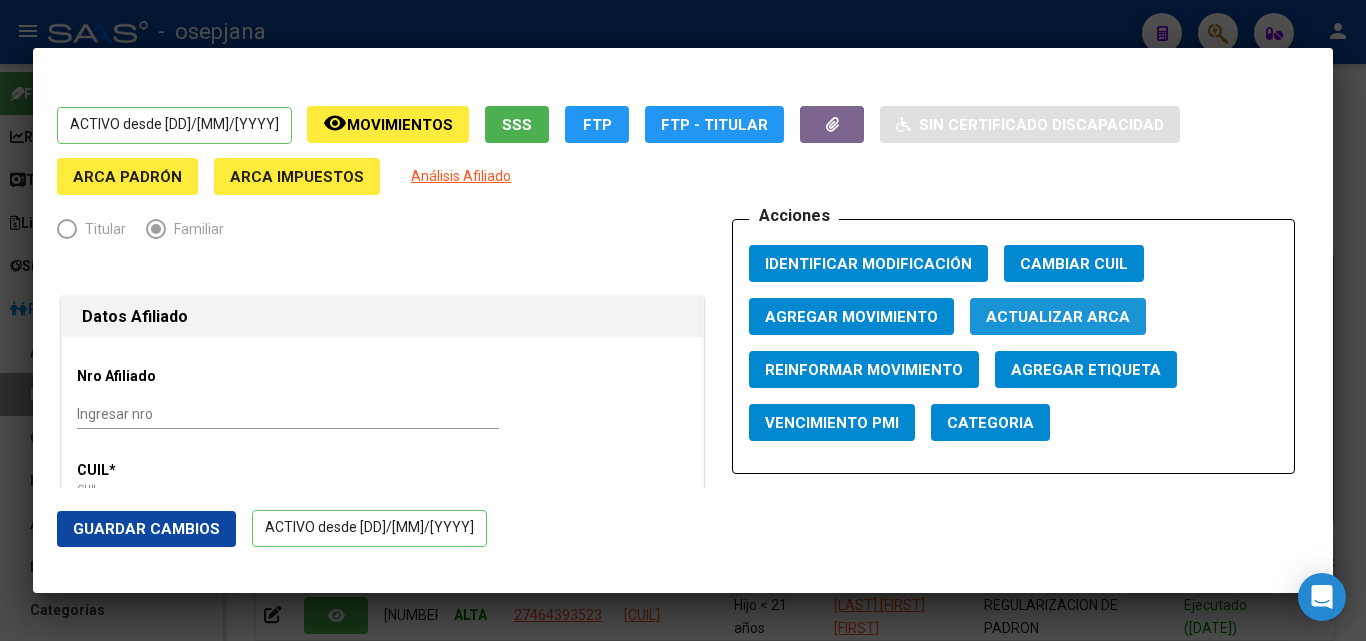 click on "Actualizar ARCA" at bounding box center [1058, 316] 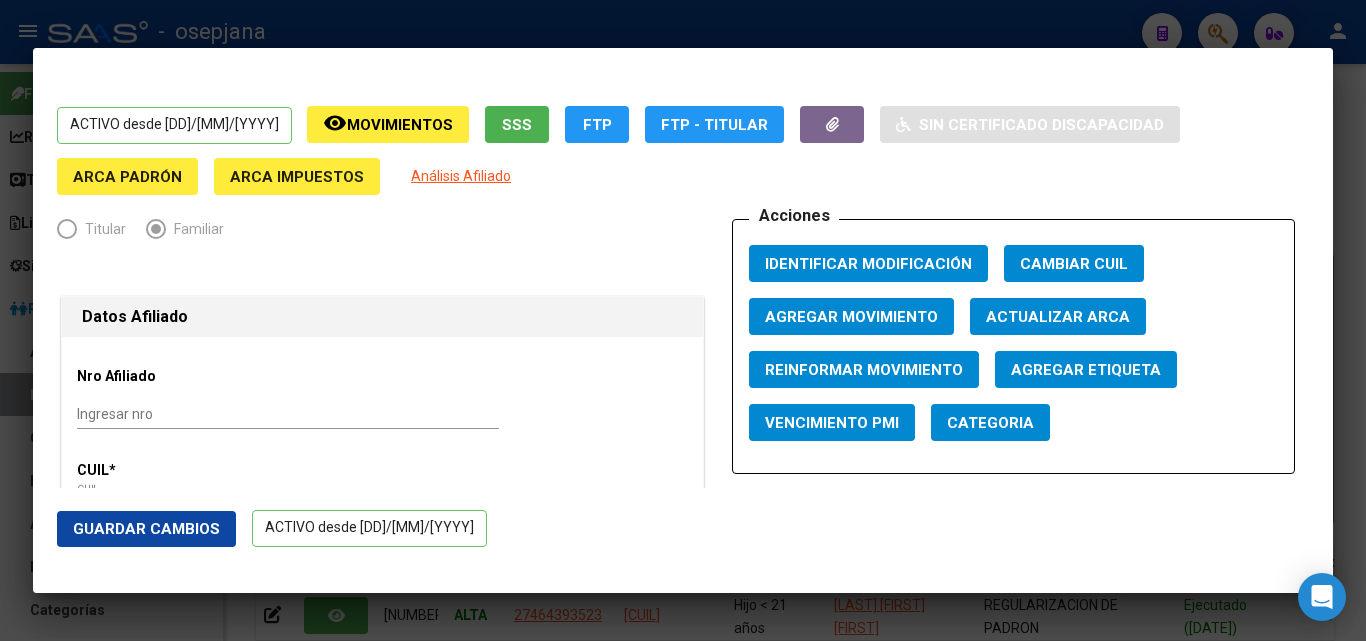 click on "ARCA Padrón" 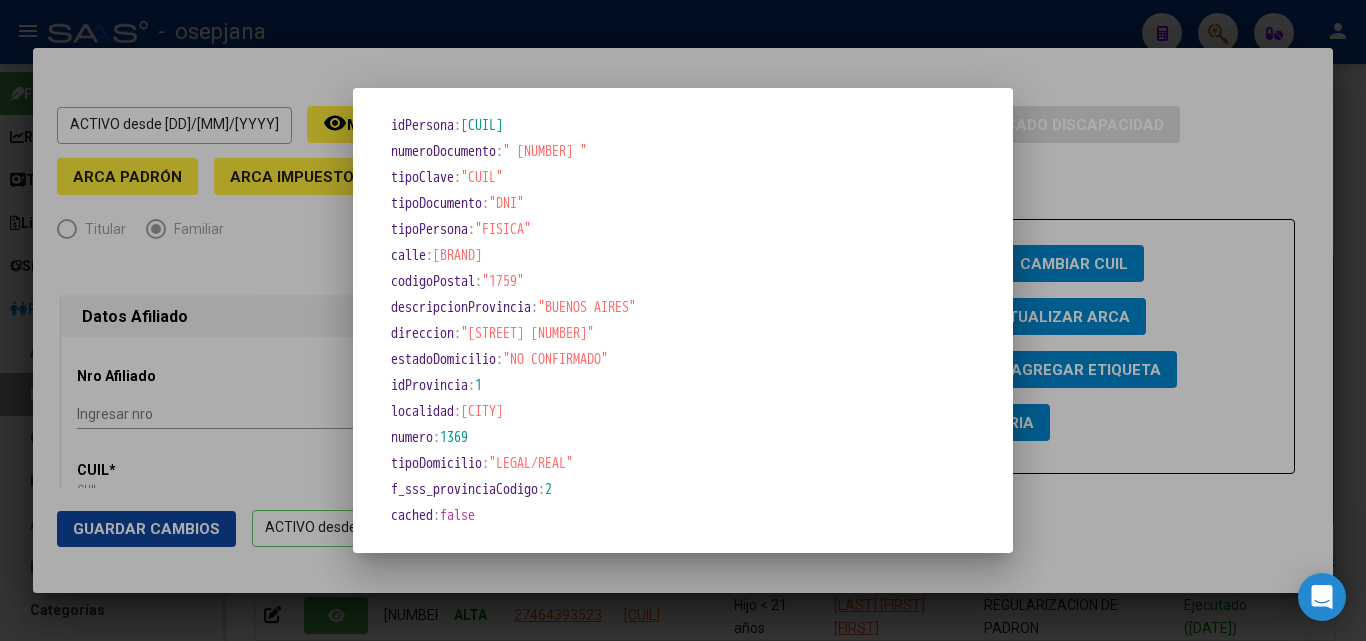 scroll, scrollTop: 8, scrollLeft: 0, axis: vertical 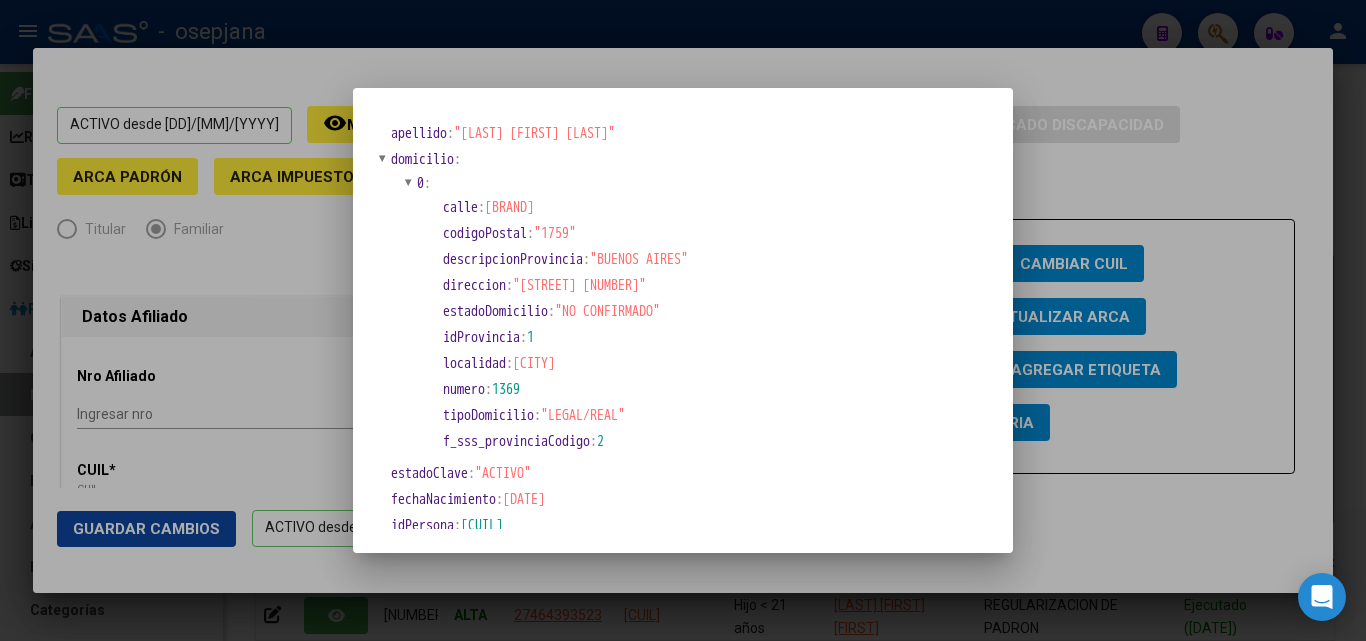 click at bounding box center [683, 320] 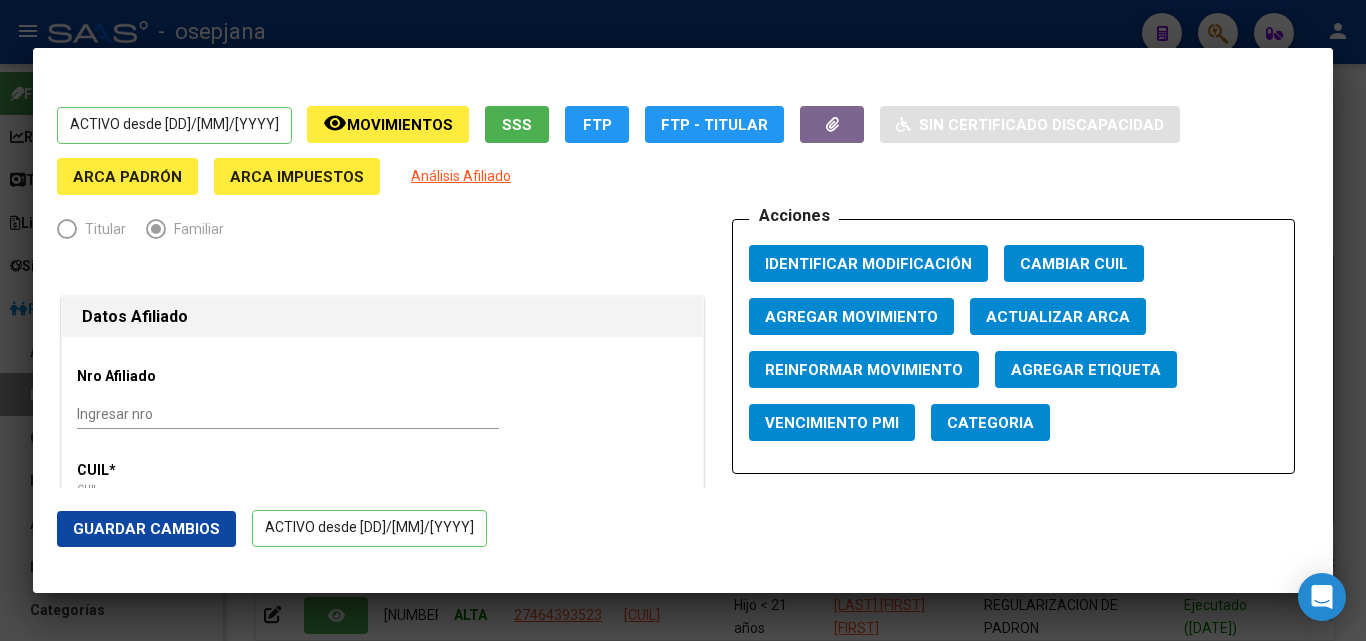 click on "Guardar Cambios" 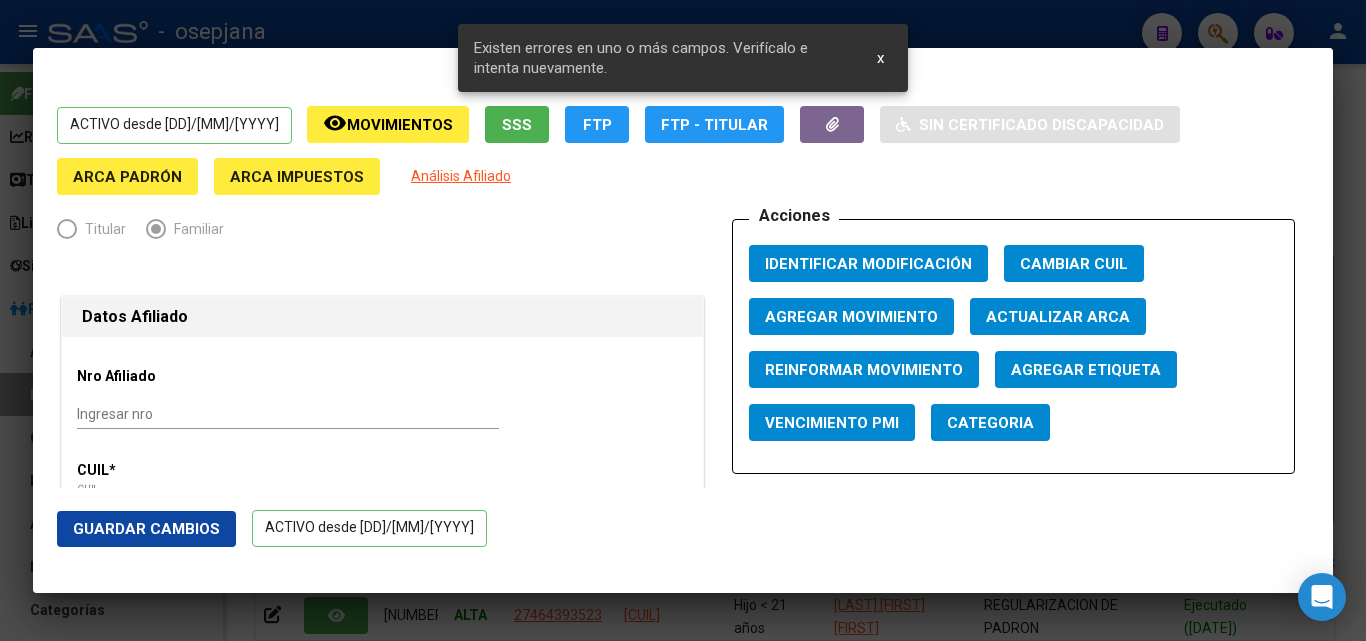drag, startPoint x: 314, startPoint y: 18, endPoint x: 374, endPoint y: 102, distance: 103.227905 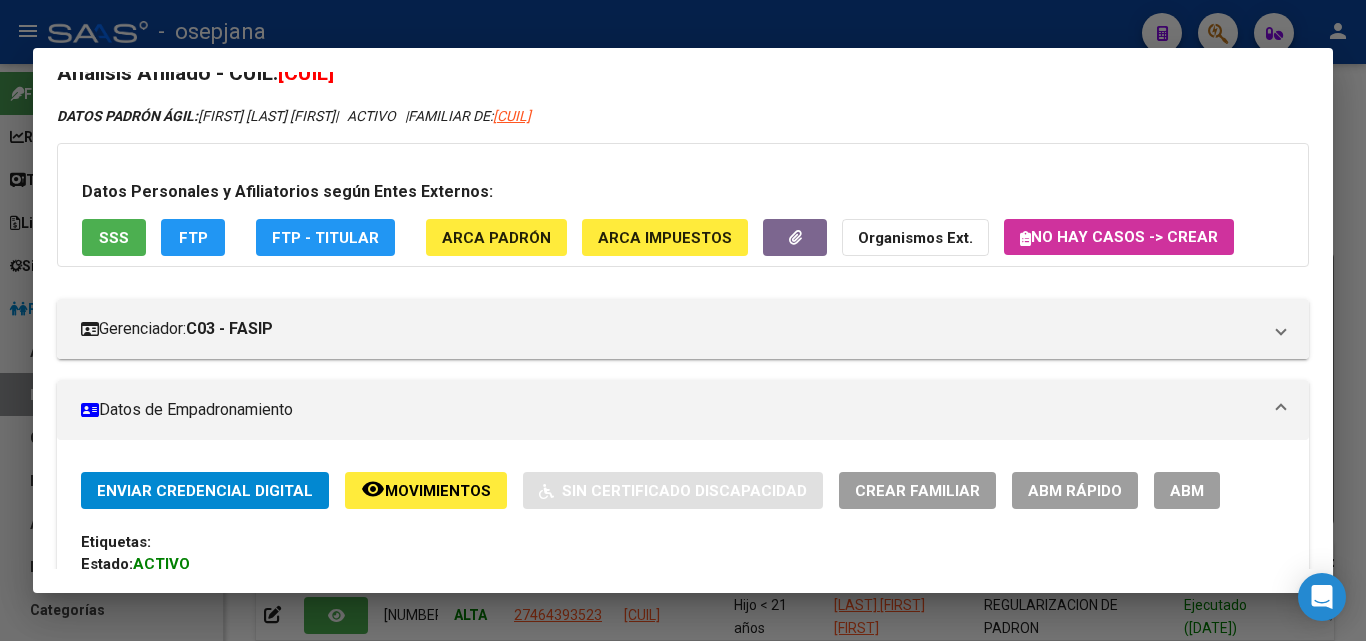 scroll, scrollTop: 0, scrollLeft: 0, axis: both 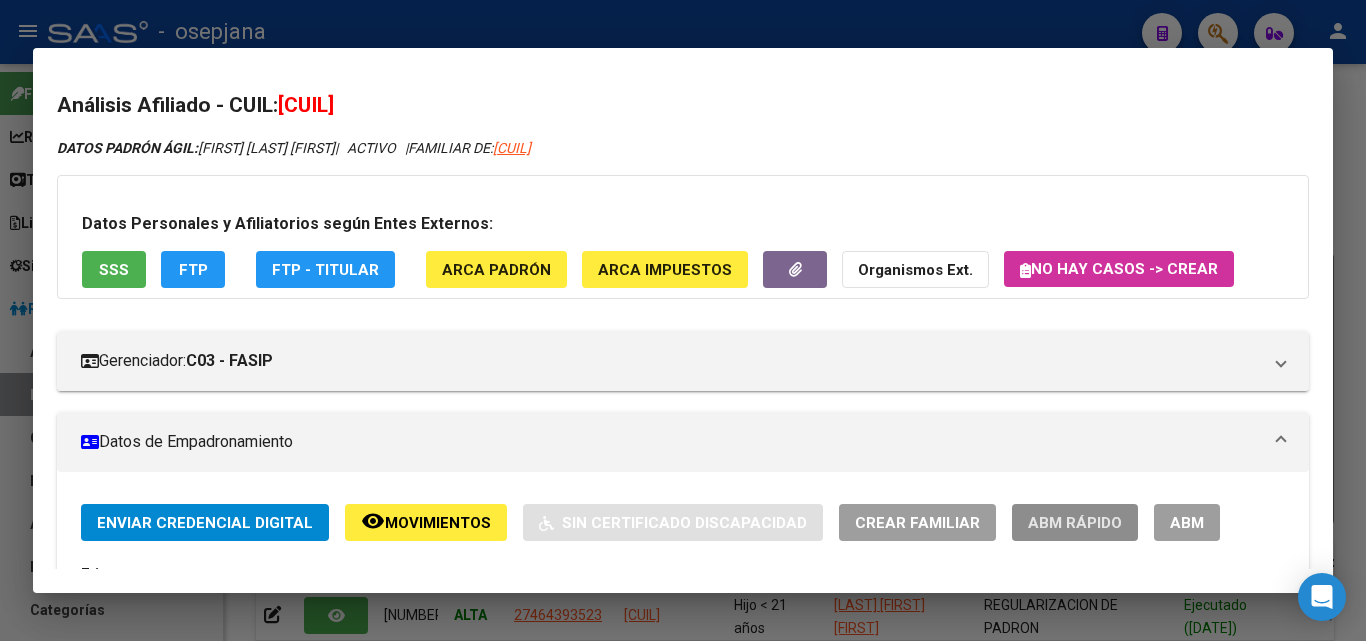 click on "ABM Rápido" 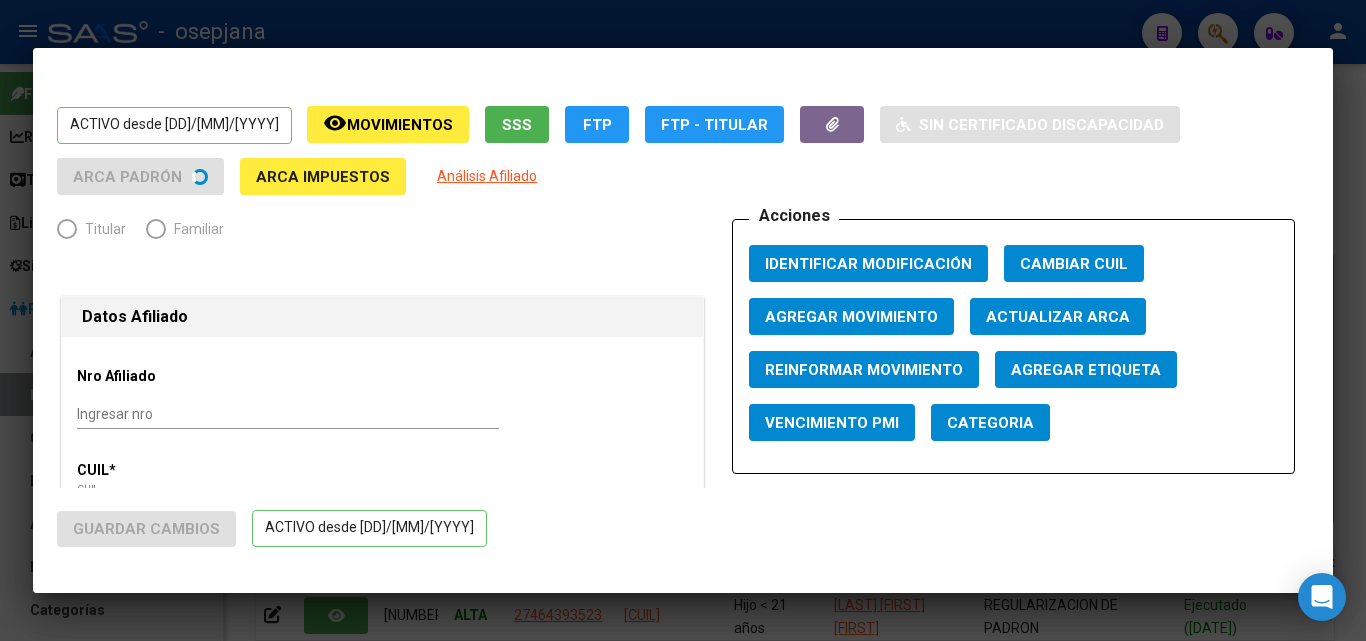 radio on "true" 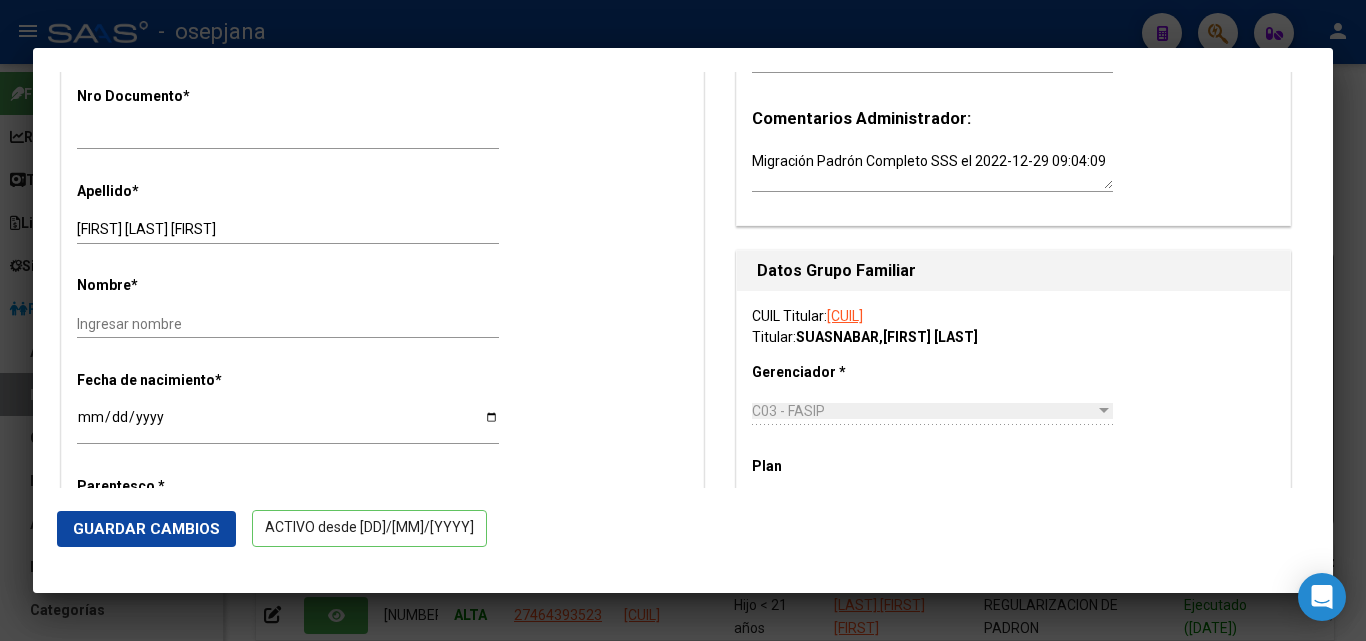 scroll, scrollTop: 600, scrollLeft: 0, axis: vertical 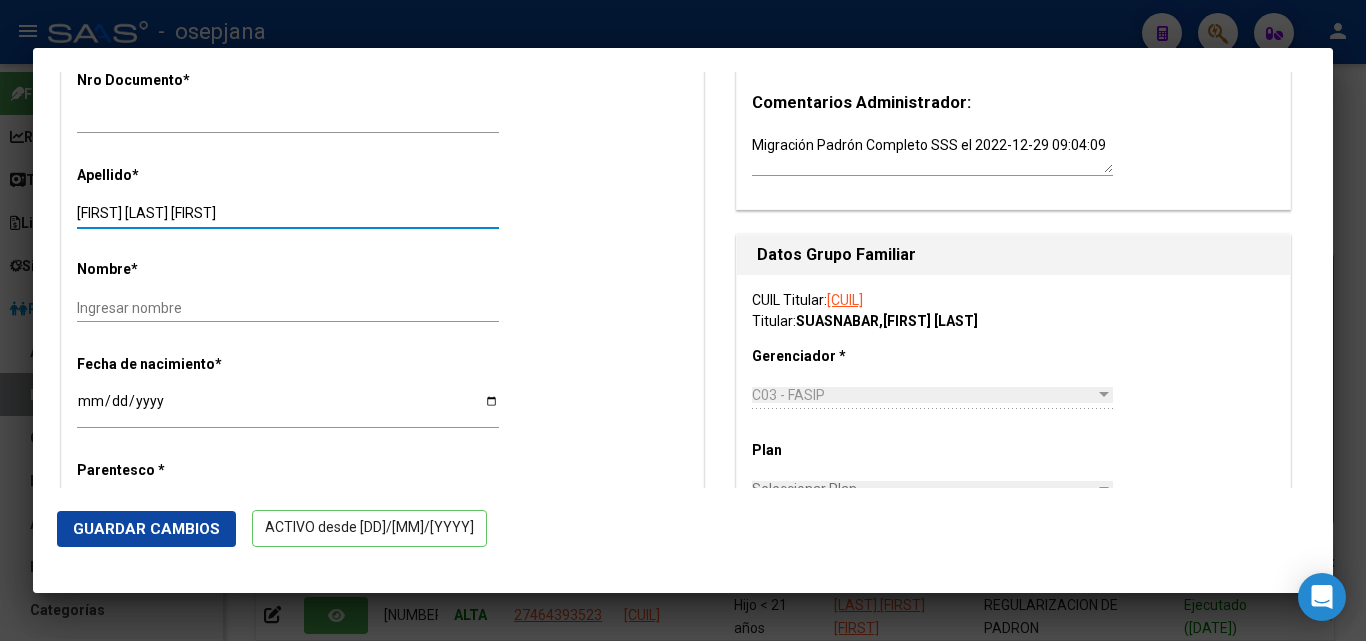 drag, startPoint x: 298, startPoint y: 219, endPoint x: 125, endPoint y: 218, distance: 173.00288 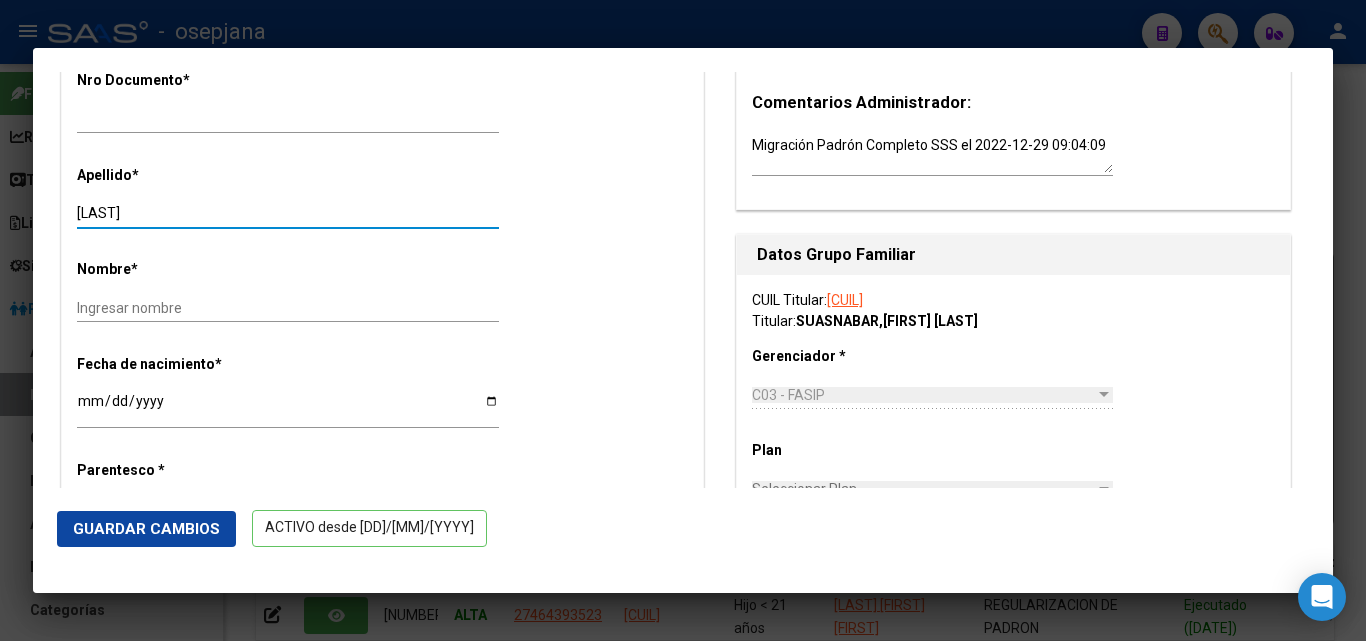 type on "TEVEZ" 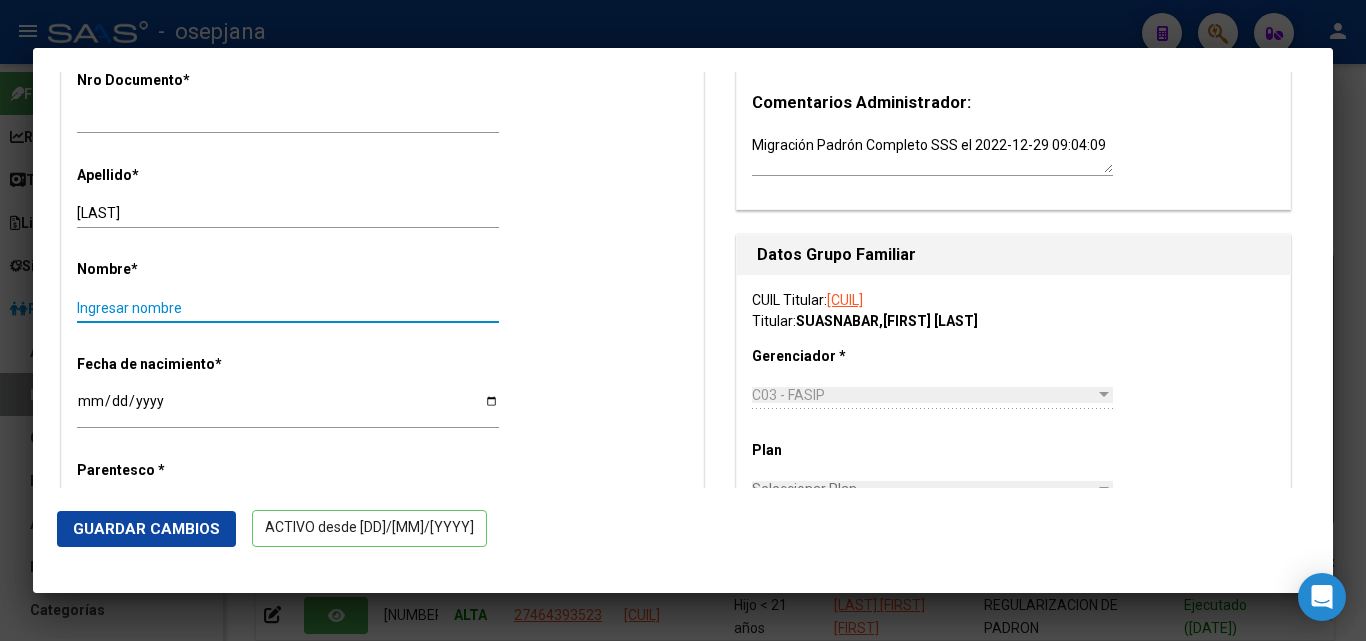 paste on "NORMA LAURA" 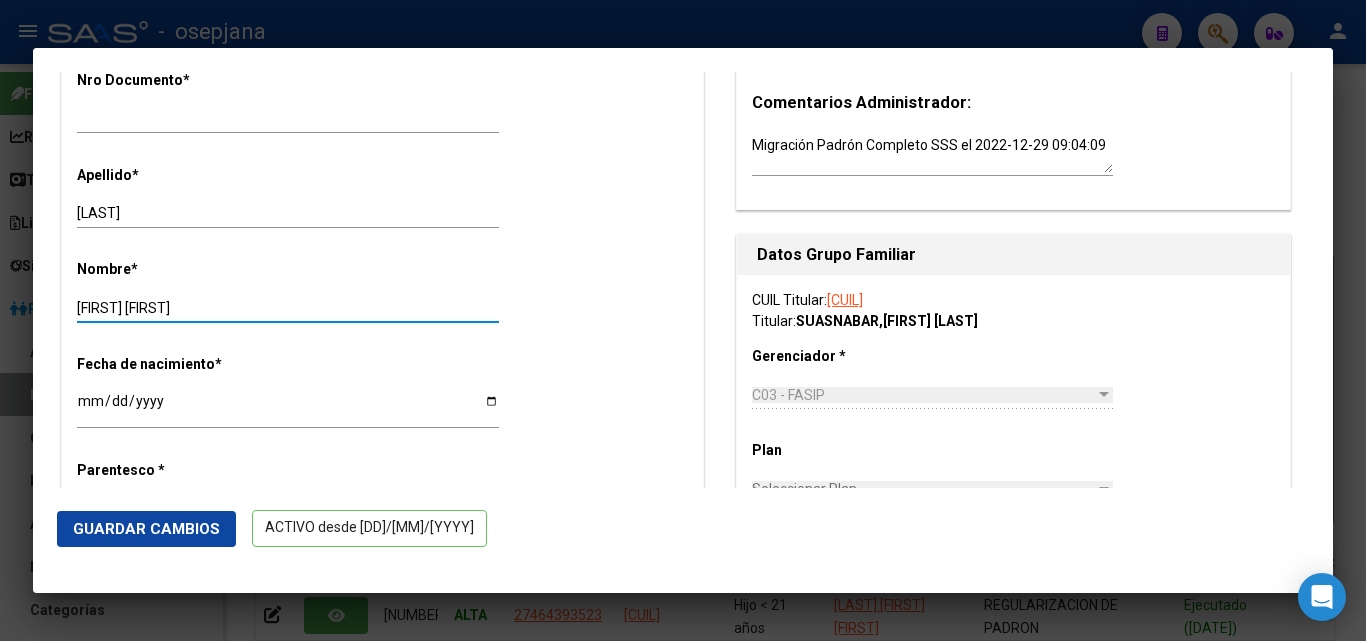 type on "NORMA LAURA" 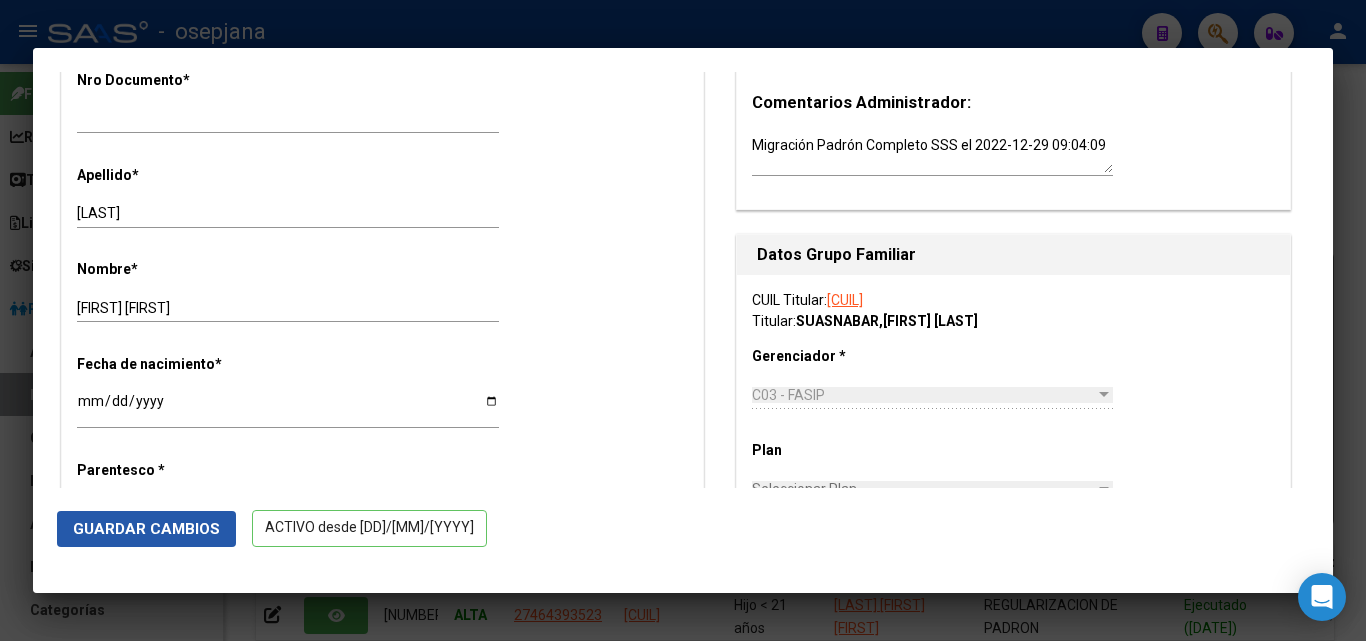 click on "Guardar Cambios" 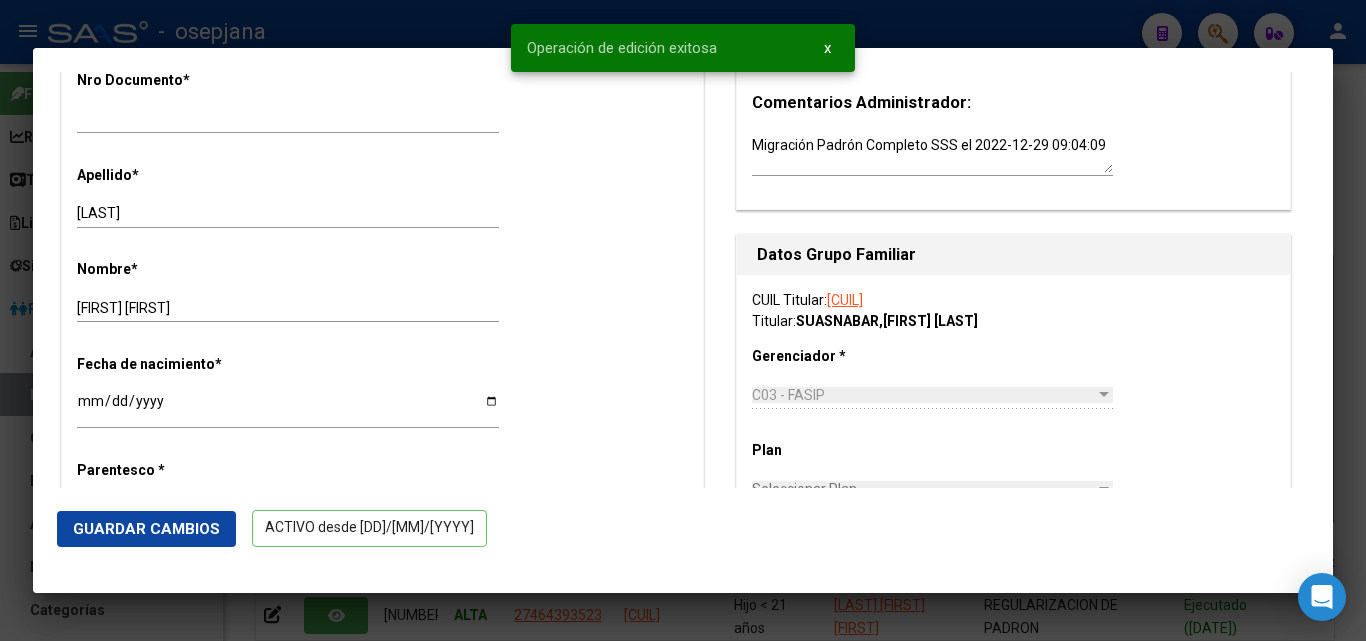 click at bounding box center [683, 320] 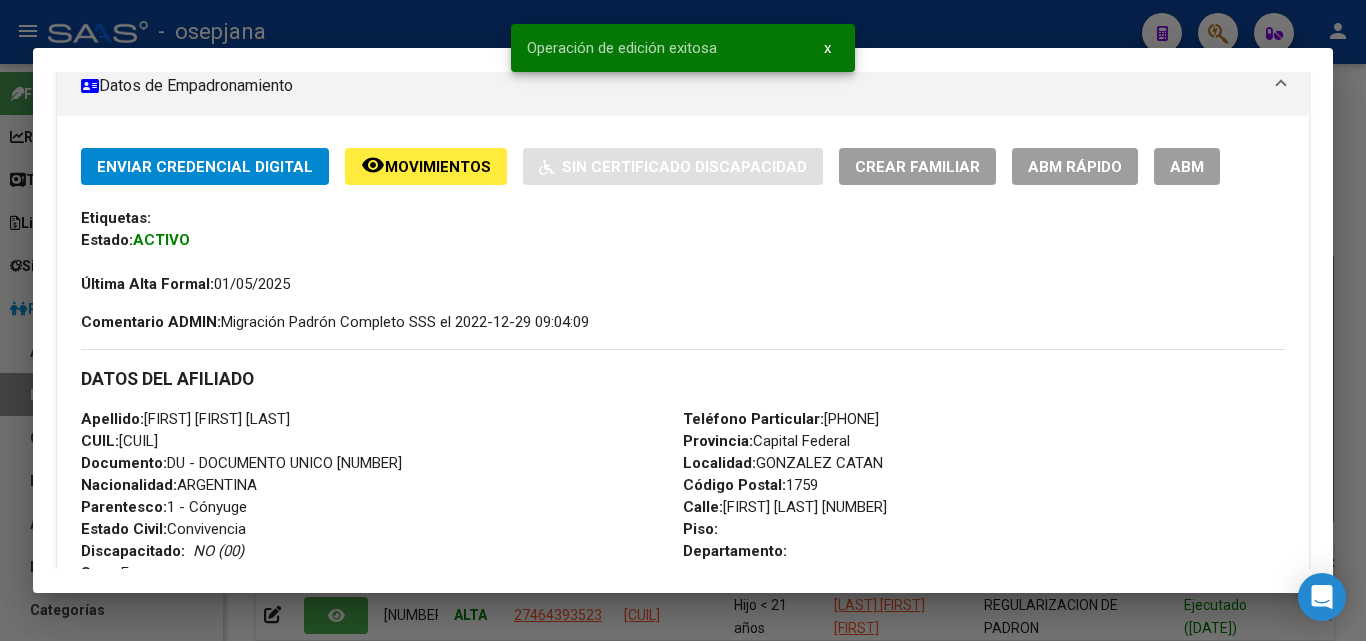 scroll, scrollTop: 400, scrollLeft: 0, axis: vertical 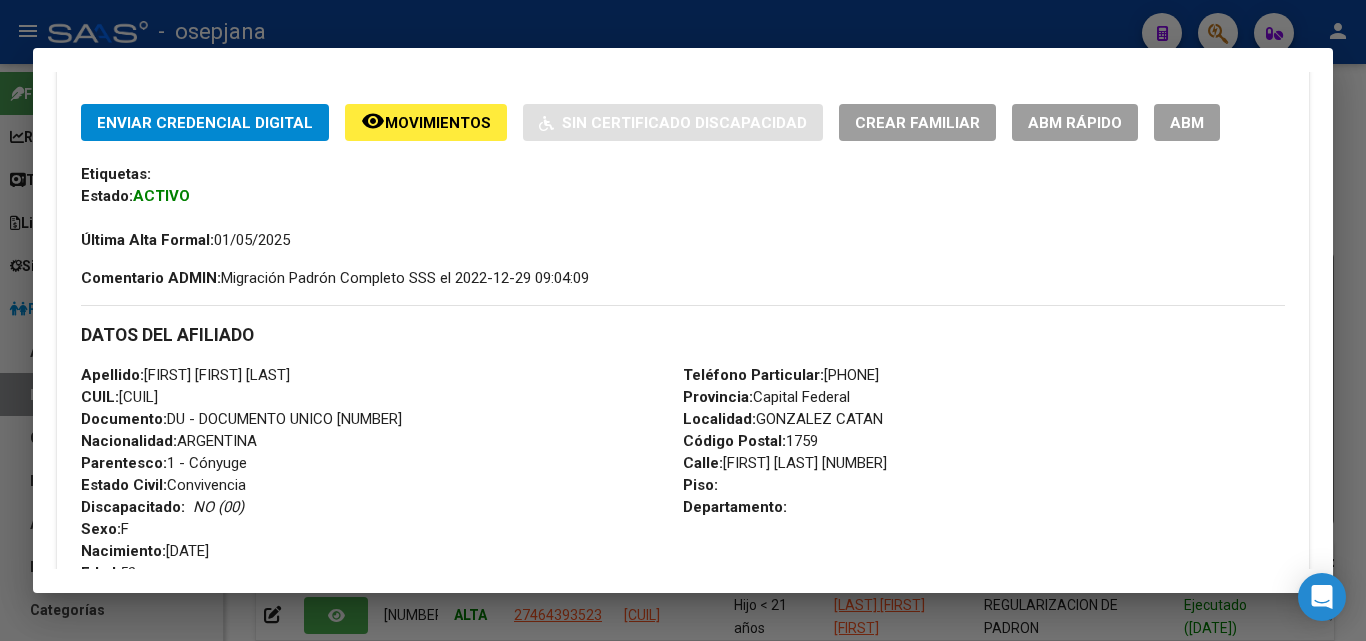 click on "ABM Rápido" 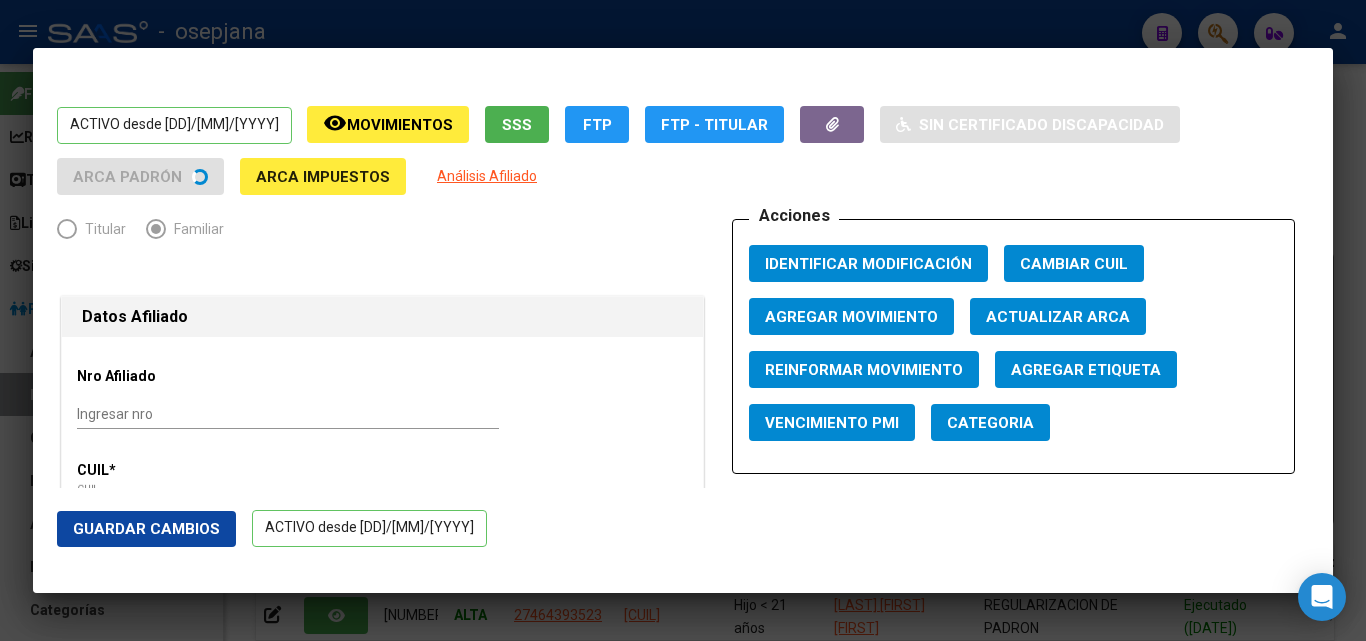 radio on "true" 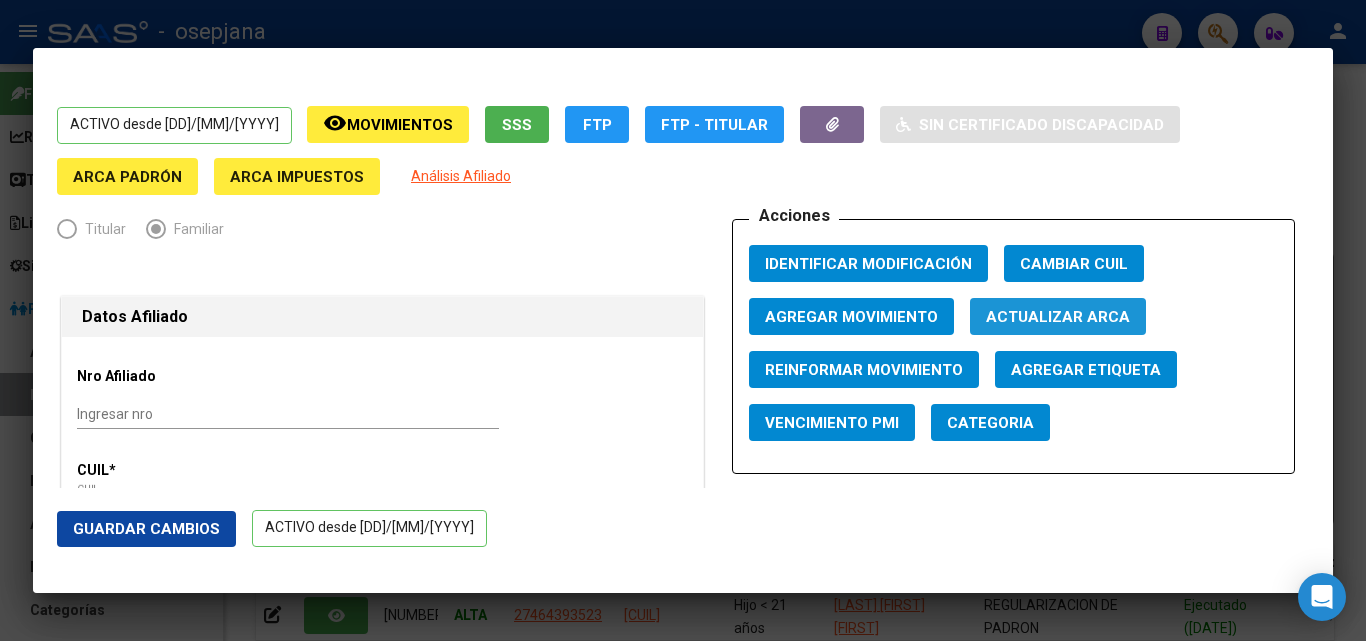 click on "Actualizar ARCA" at bounding box center (1058, 317) 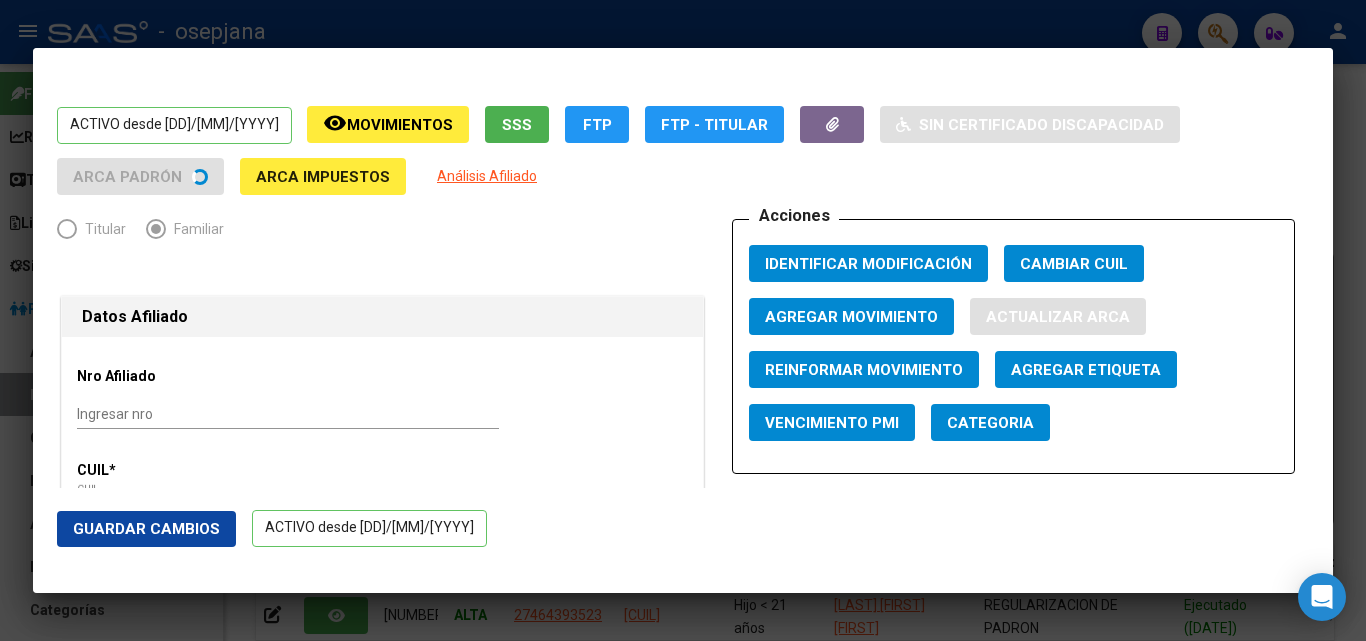type on "TEVEZ NORMA LAURA" 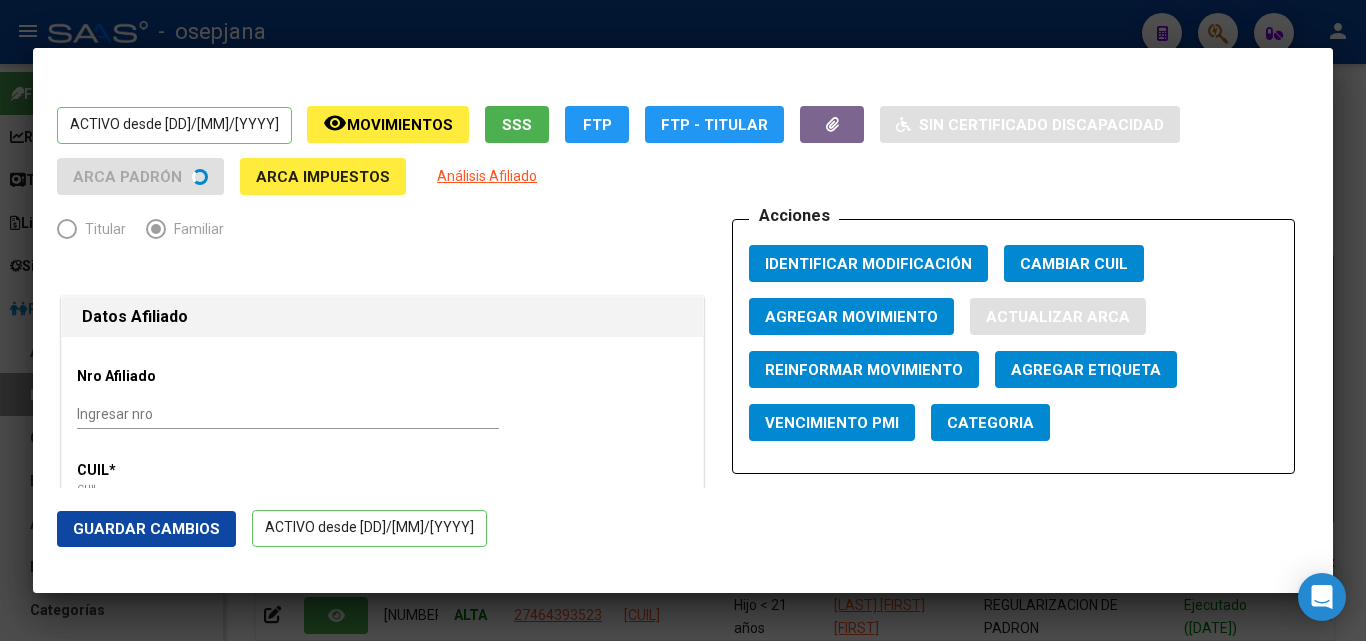 type on "GONZALEZ CATAN" 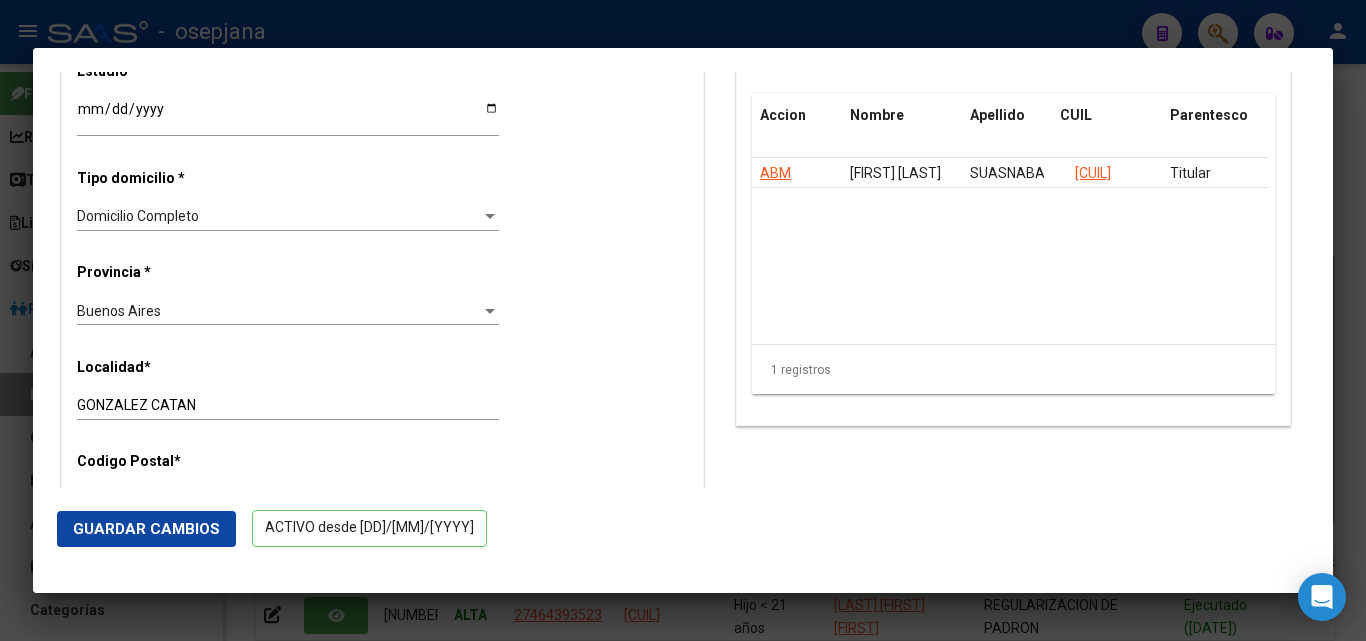 scroll, scrollTop: 1500, scrollLeft: 0, axis: vertical 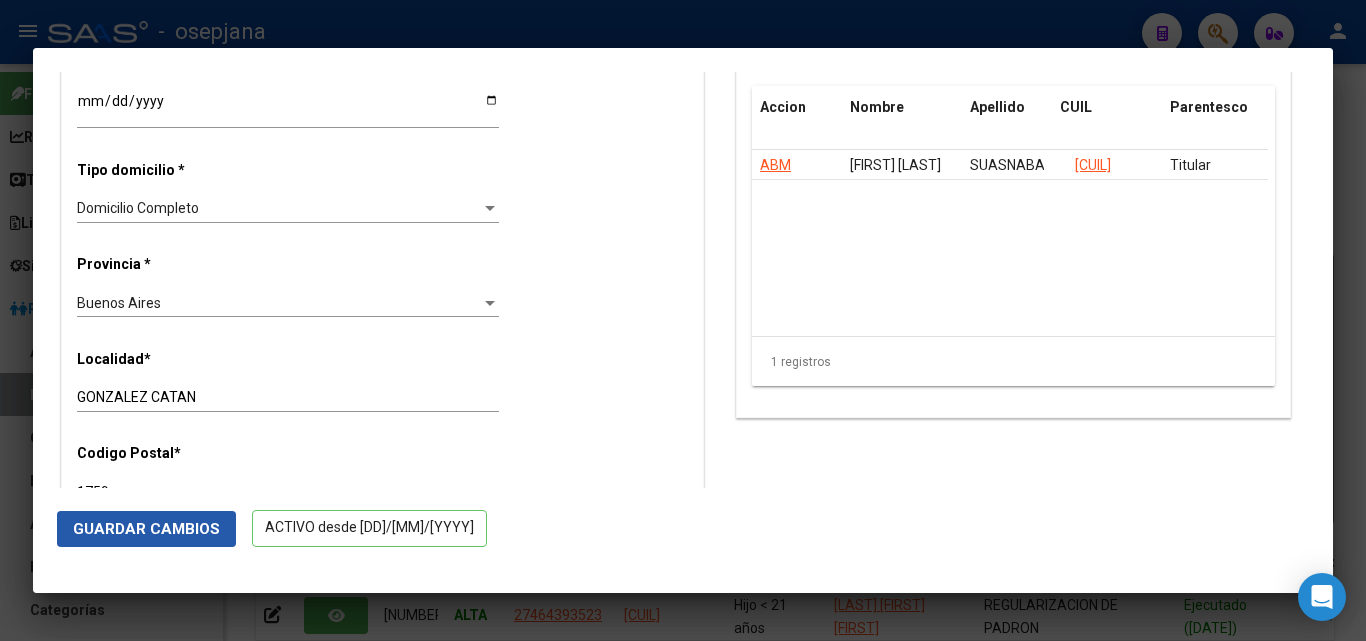 click on "Guardar Cambios" 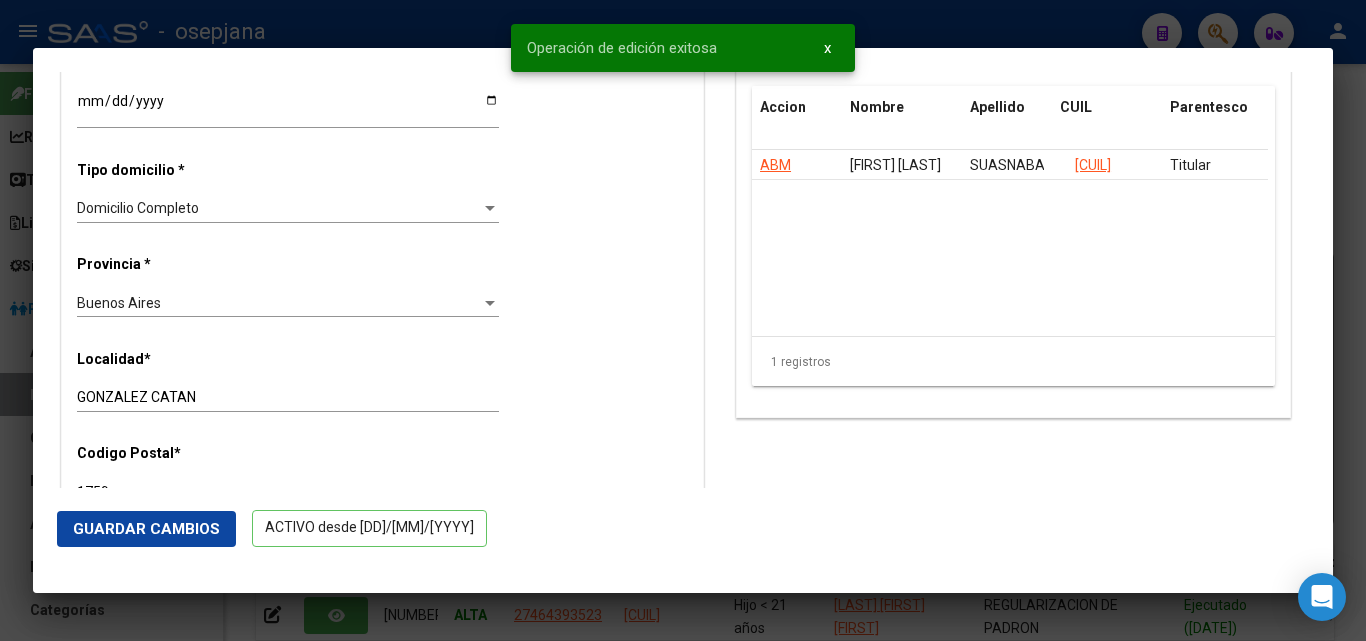click at bounding box center (683, 320) 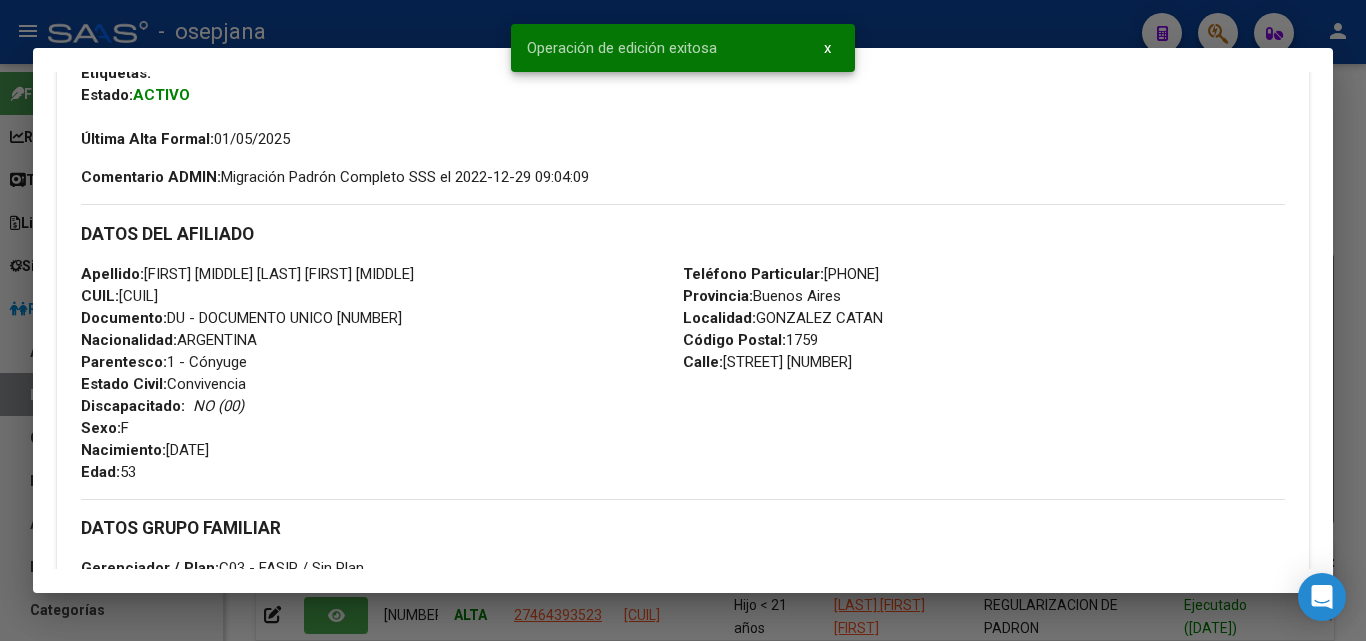 scroll, scrollTop: 500, scrollLeft: 0, axis: vertical 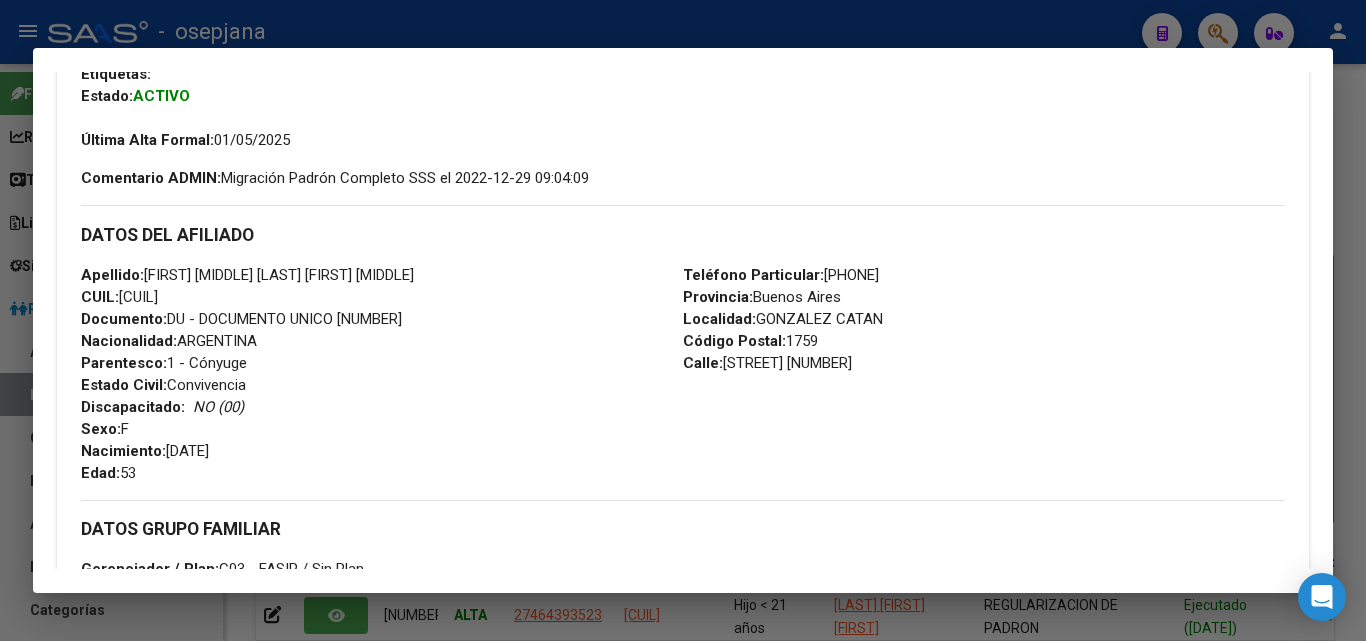 click at bounding box center [683, 320] 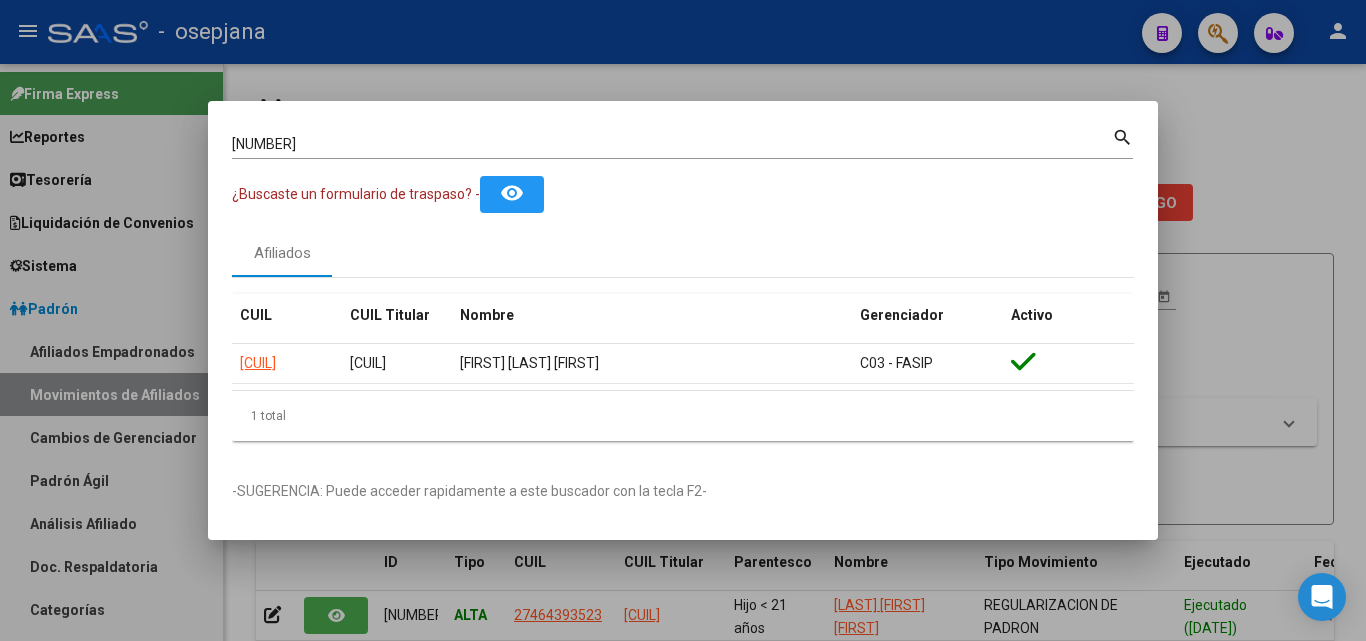 drag, startPoint x: 360, startPoint y: 153, endPoint x: 172, endPoint y: 136, distance: 188.76706 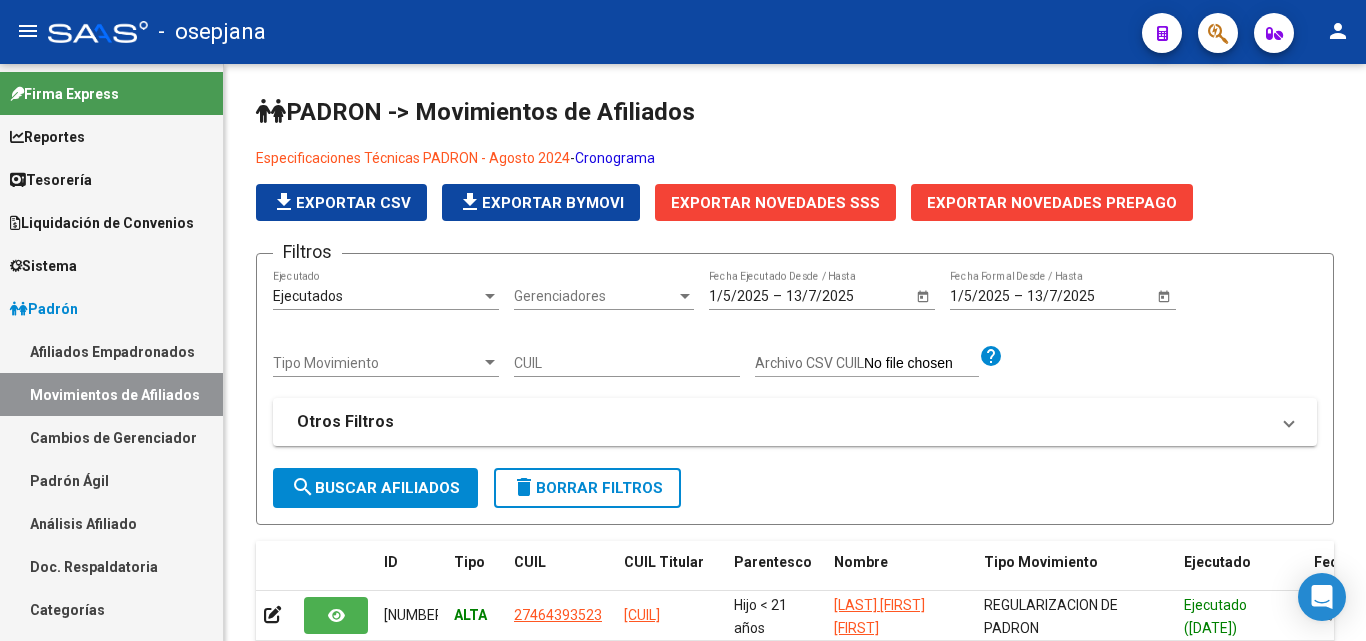 click 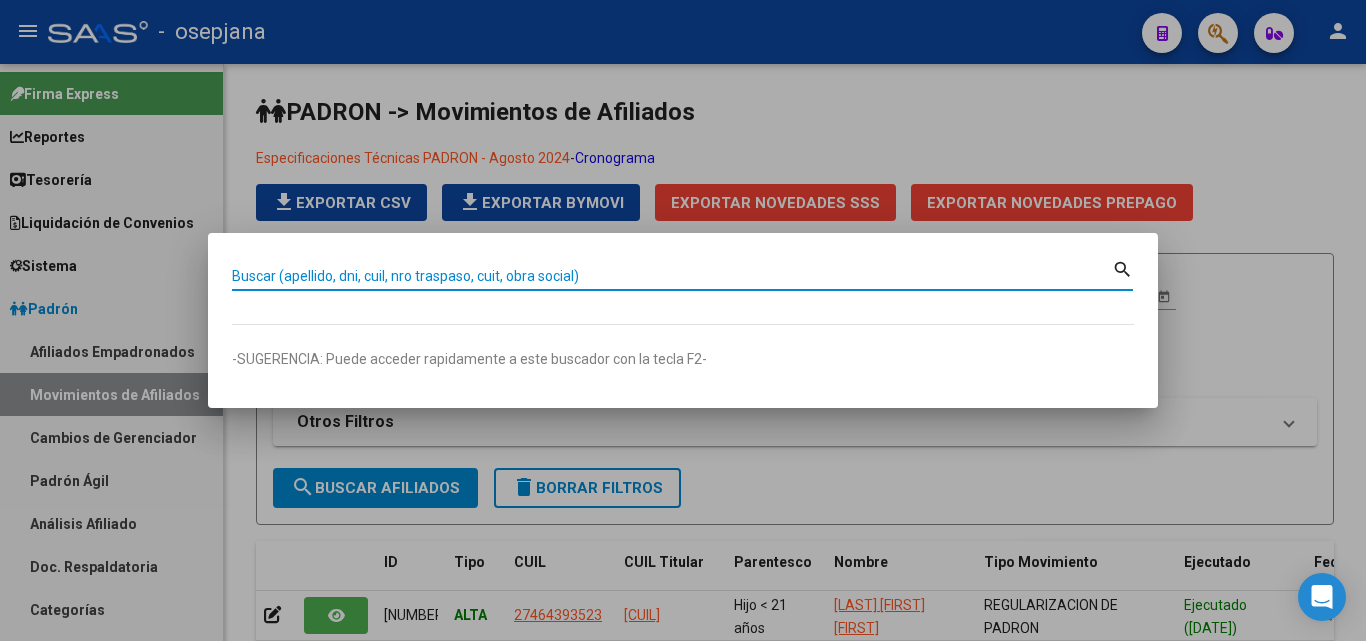 paste on "52999523" 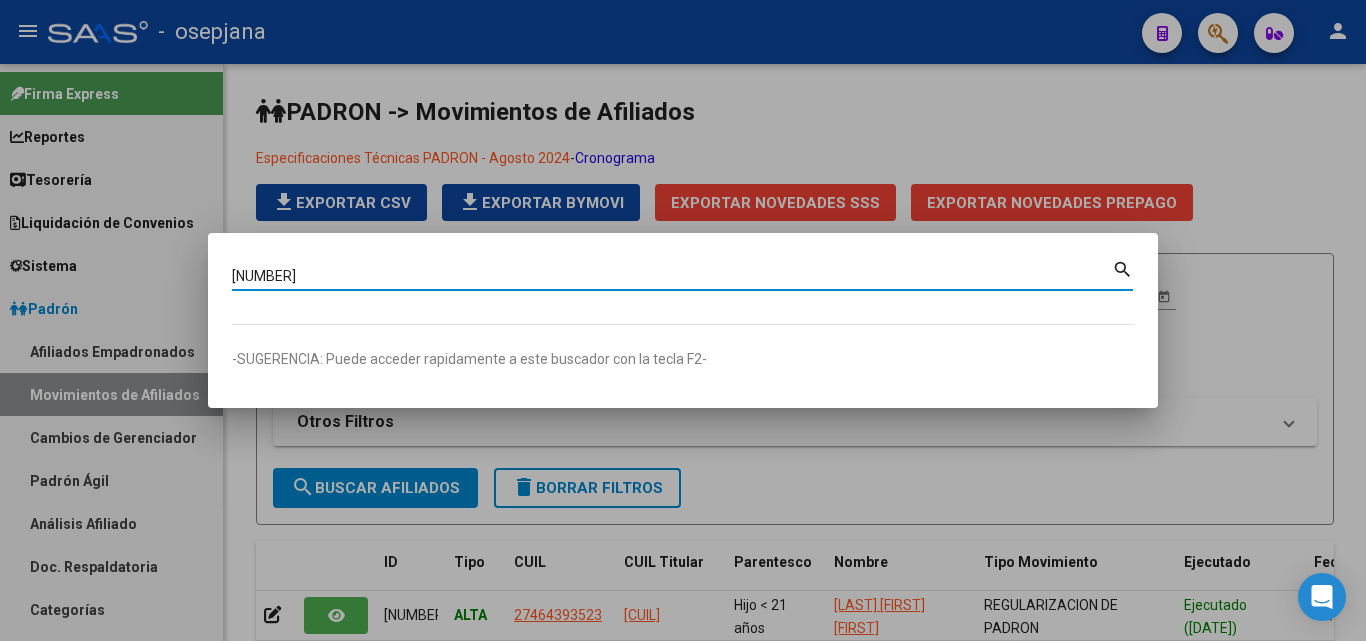 type on "52999523" 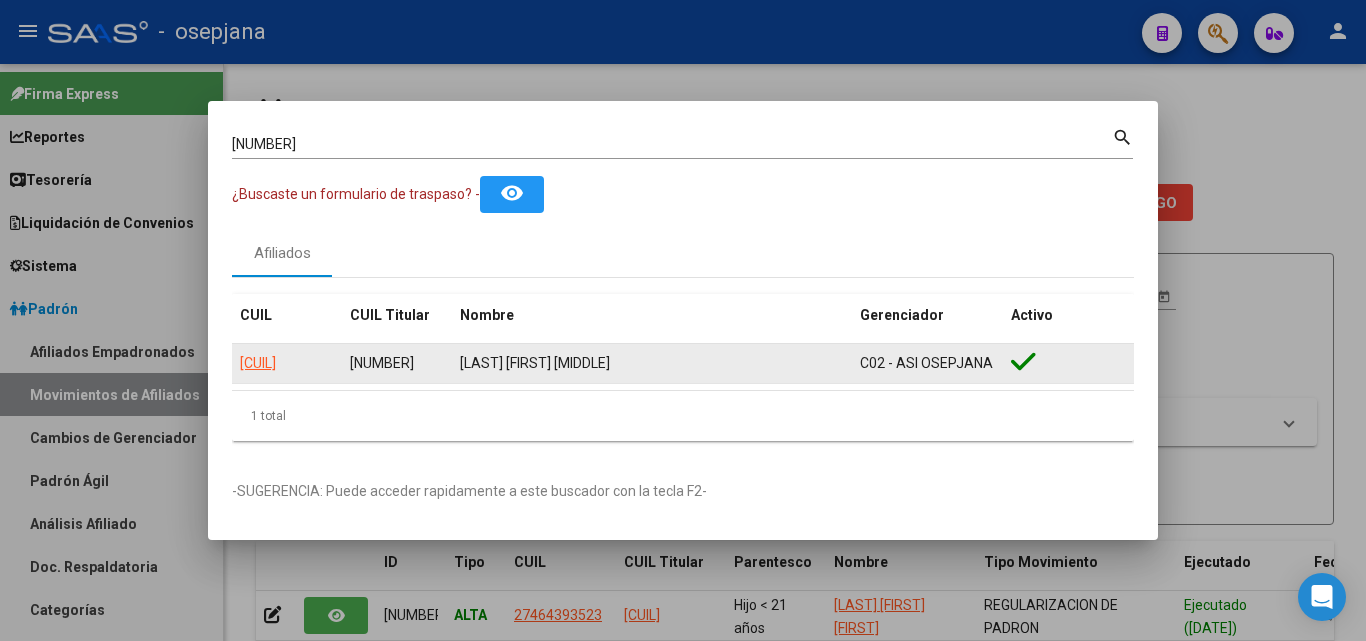 click on "20529995238" 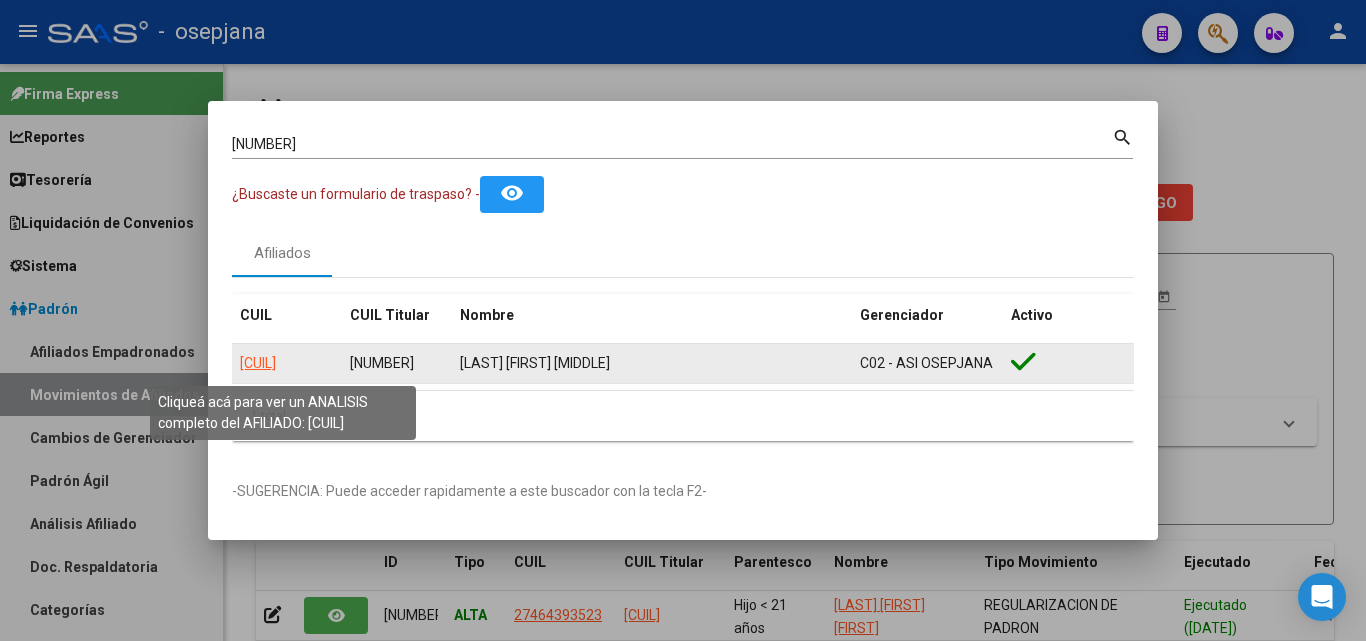 click on "20529995238" 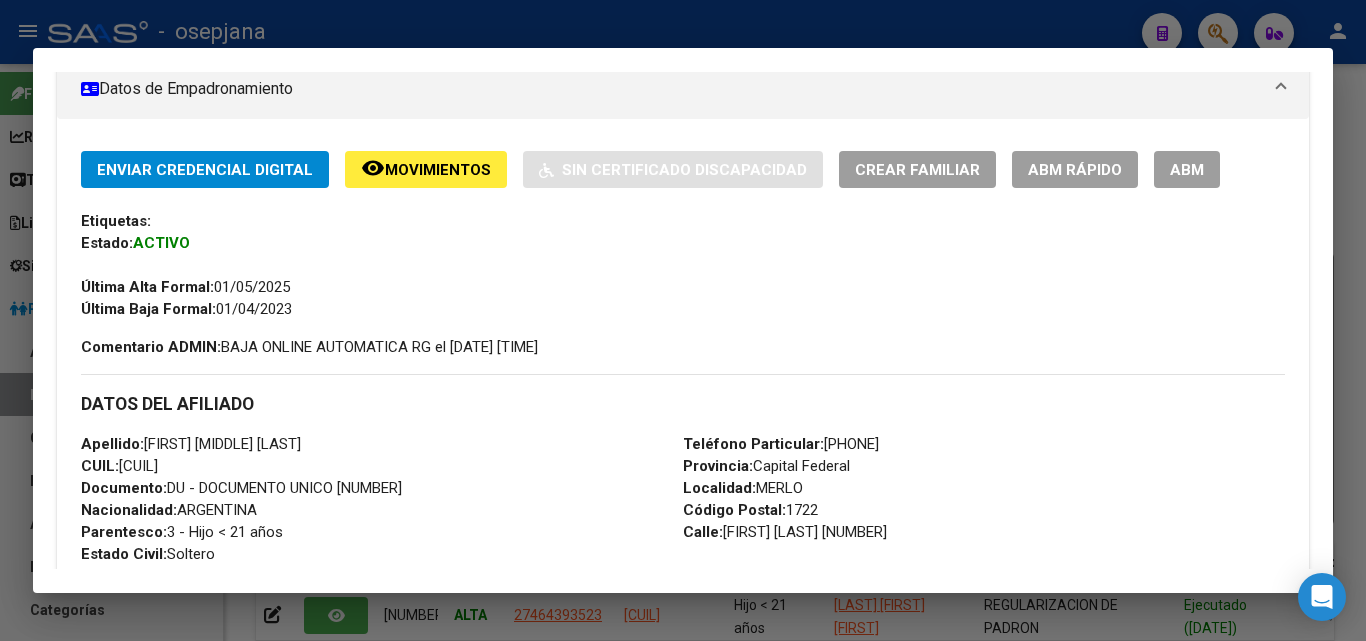 scroll, scrollTop: 400, scrollLeft: 0, axis: vertical 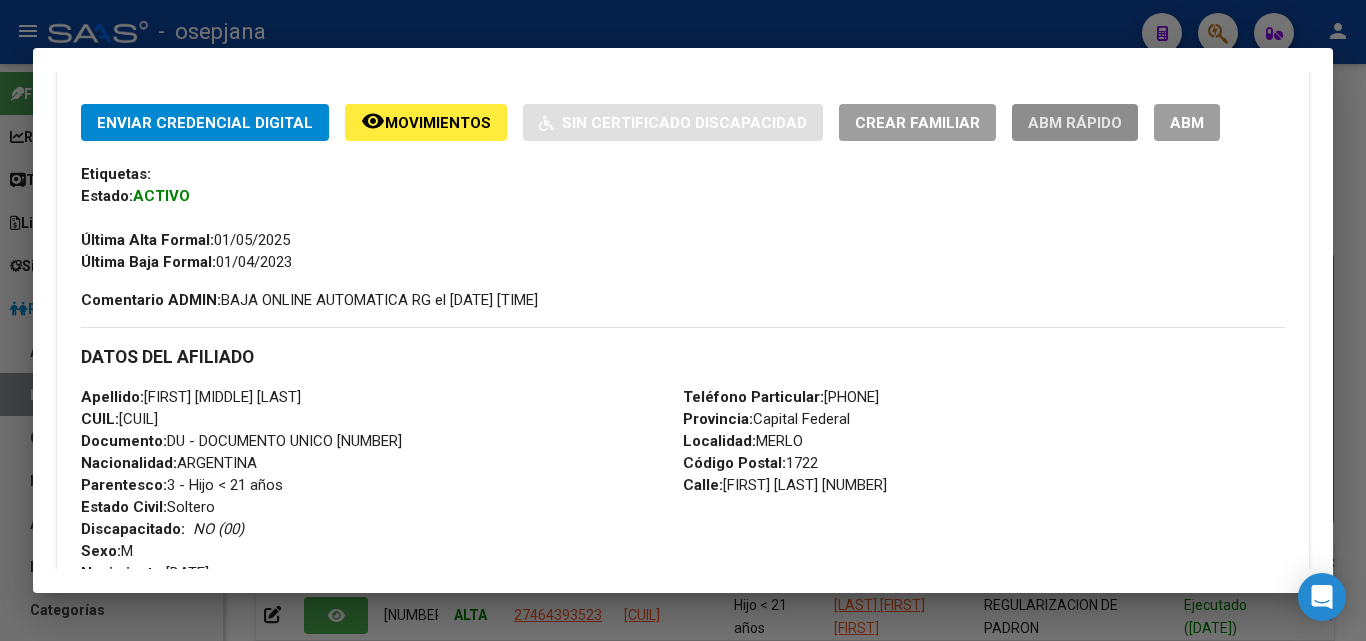 click on "ABM Rápido" 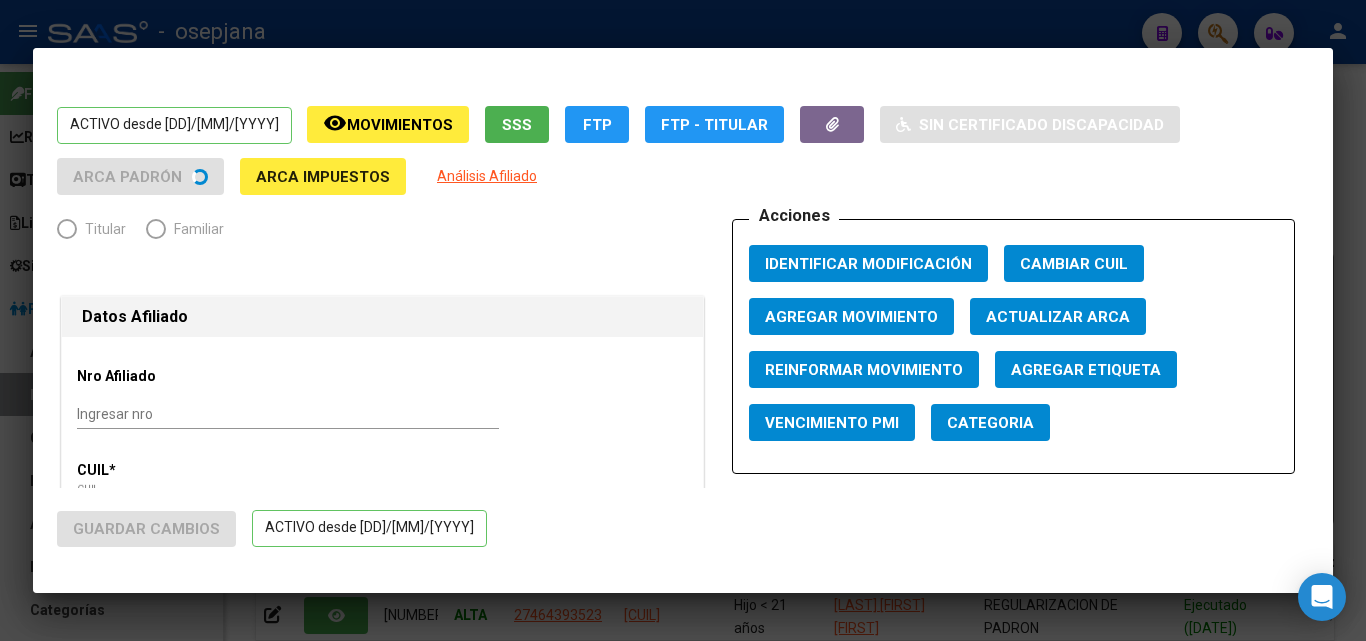 radio on "true" 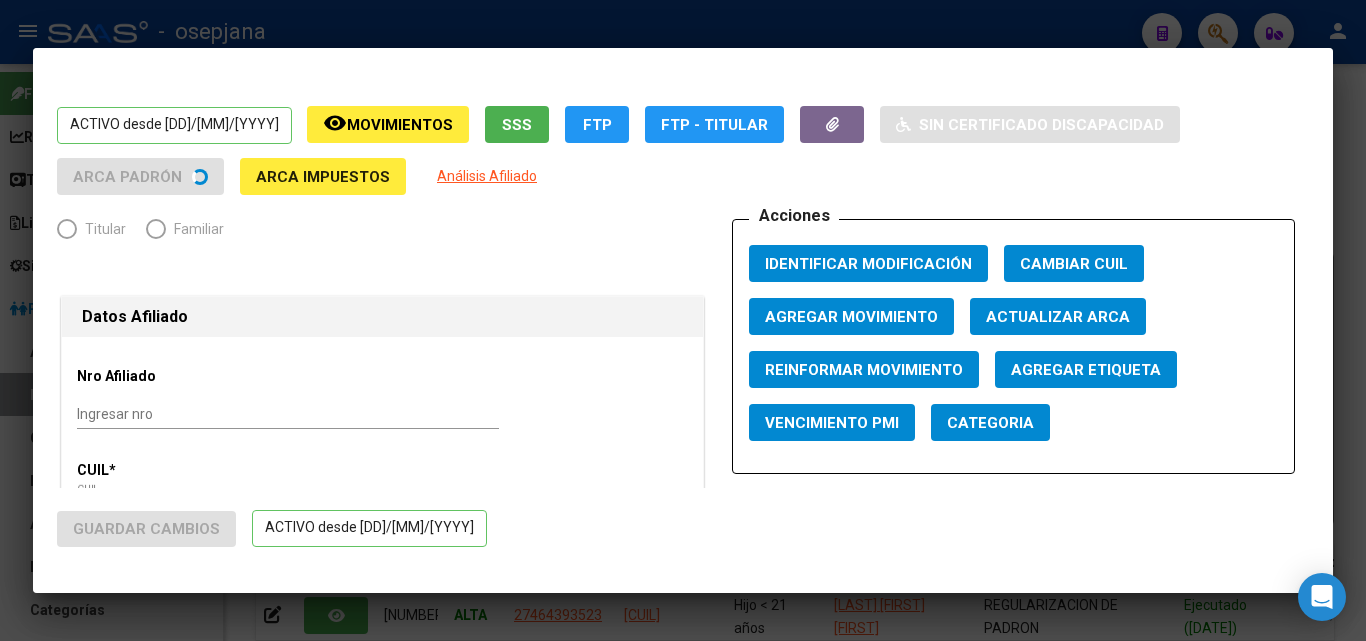type on "30-65209929-3" 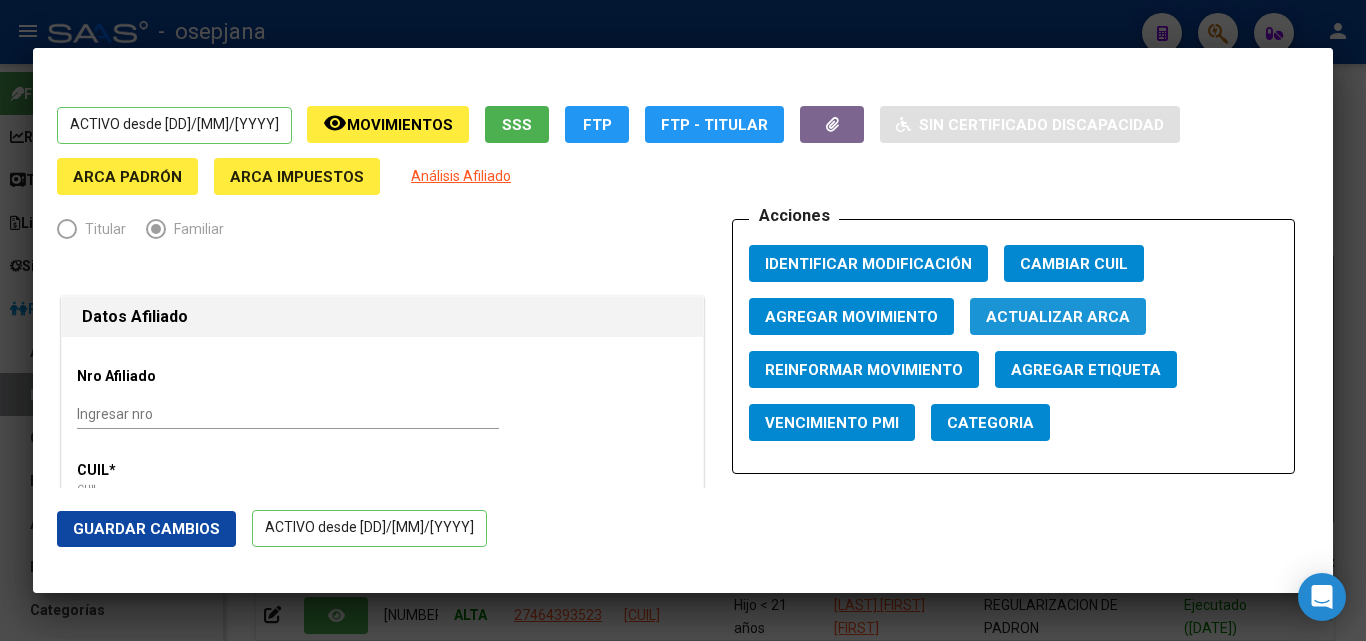 click on "Actualizar ARCA" at bounding box center [1058, 317] 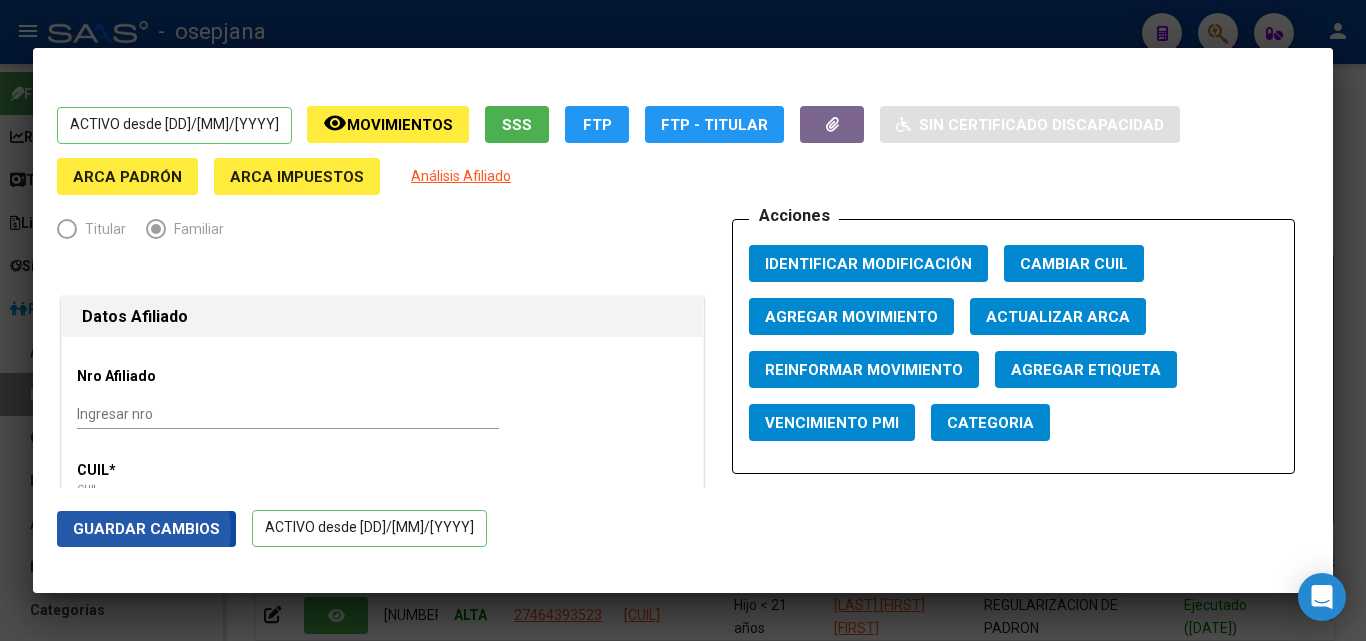 click on "Guardar Cambios" 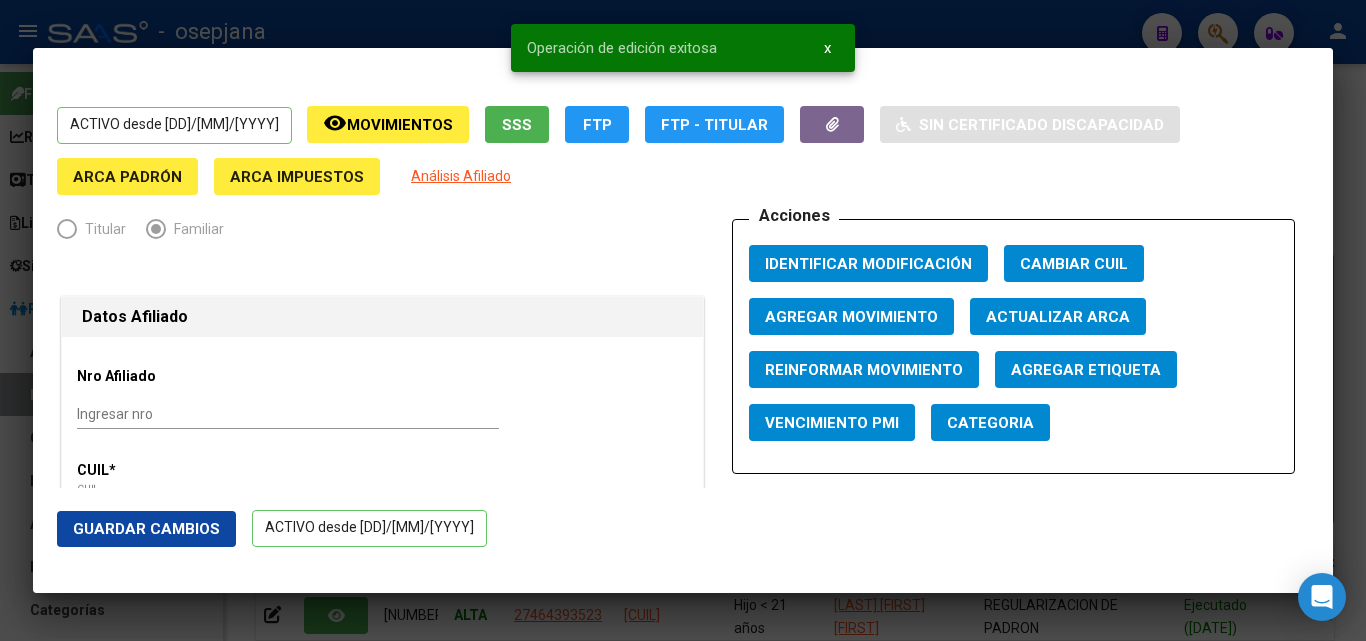 click at bounding box center [683, 320] 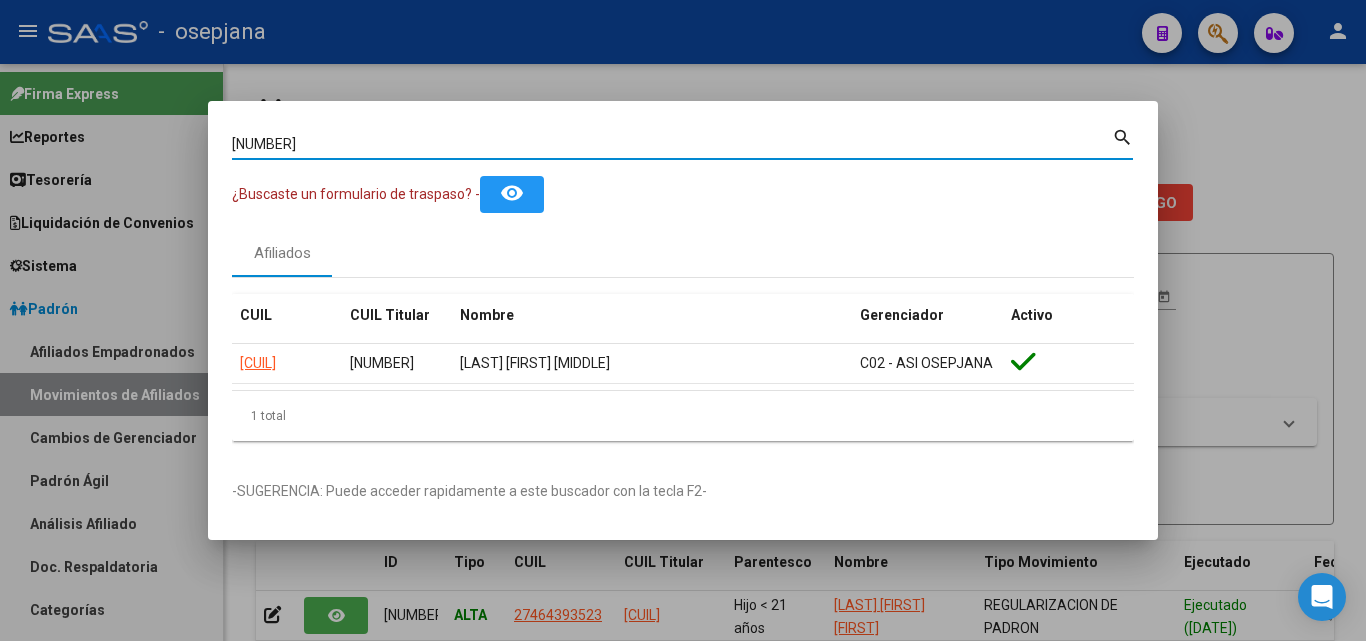 drag, startPoint x: 337, startPoint y: 149, endPoint x: 148, endPoint y: 122, distance: 190.91884 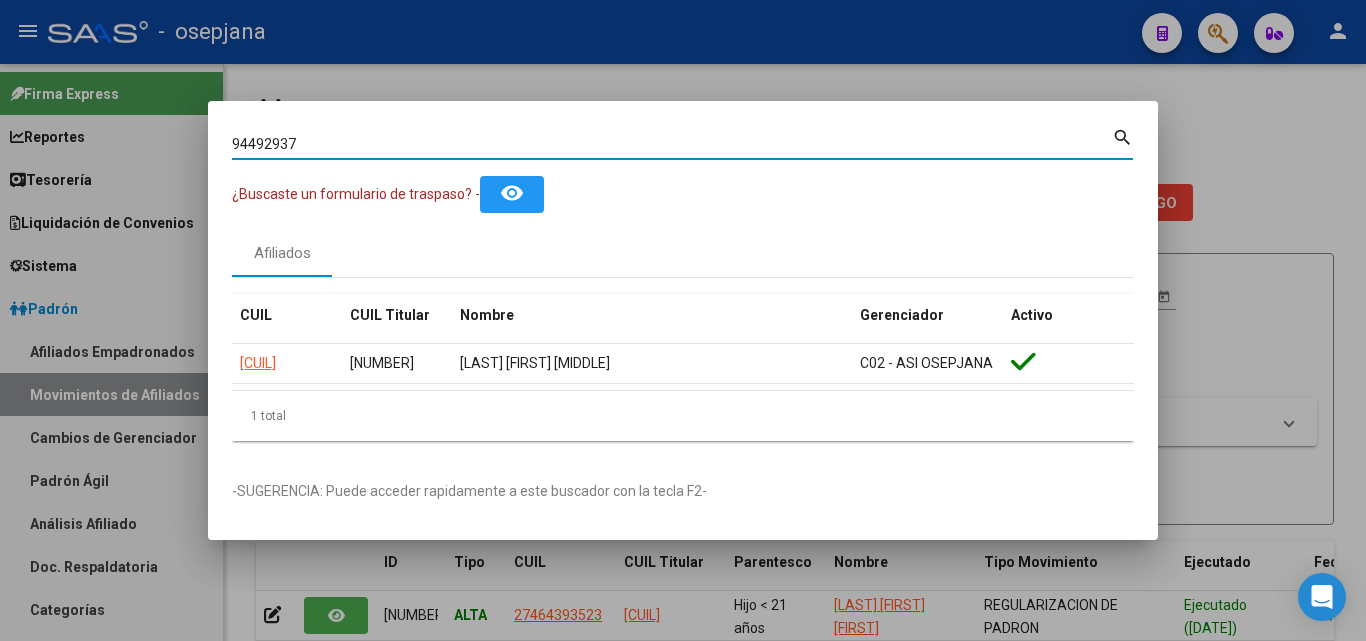 type on "94492937" 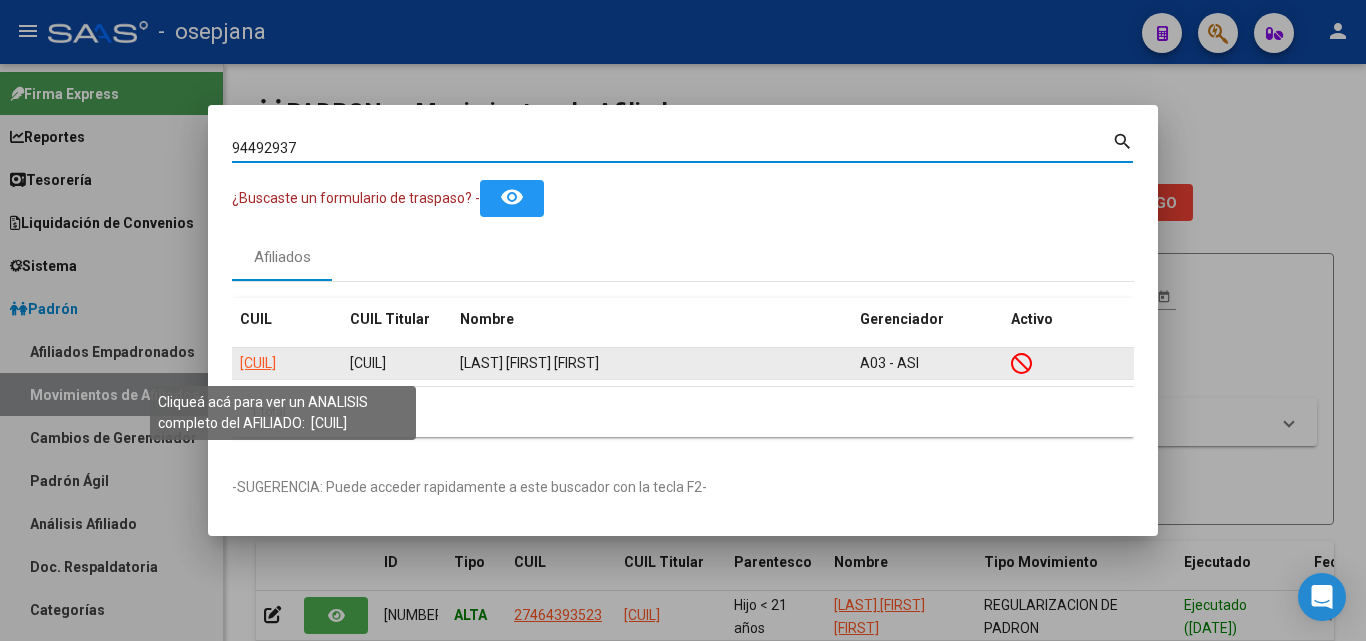 click on "27944929377" 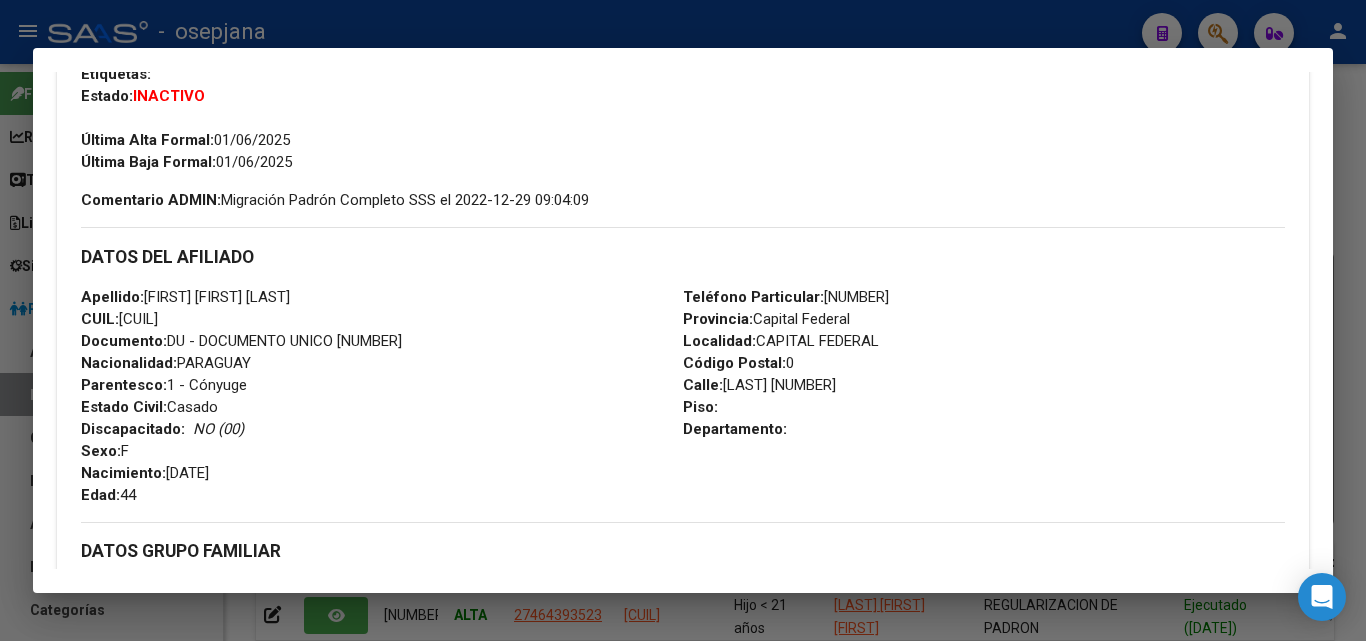 scroll, scrollTop: 400, scrollLeft: 0, axis: vertical 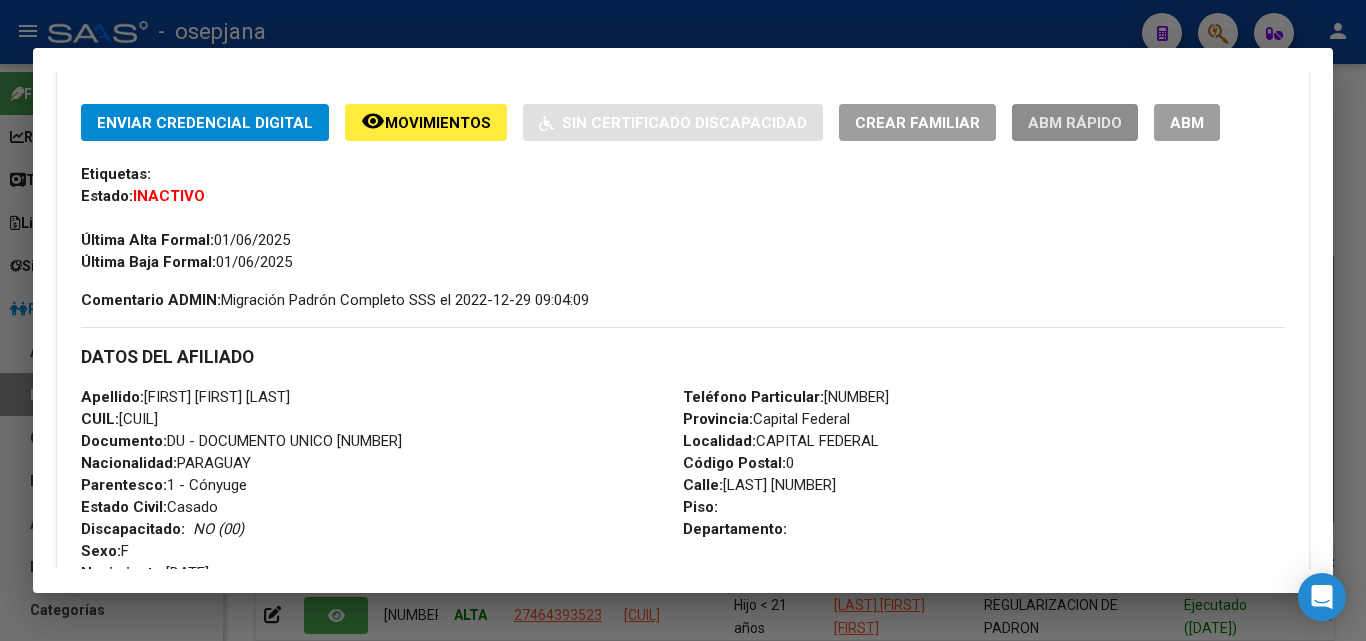 click on "ABM Rápido" 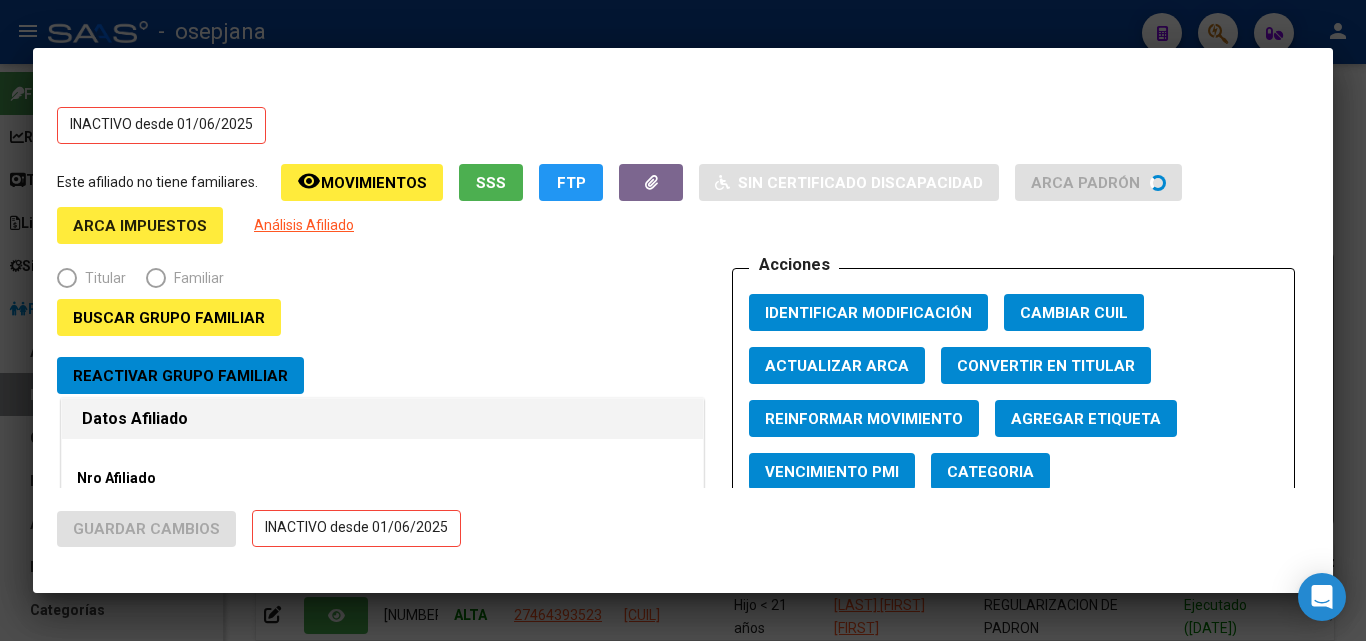 radio on "true" 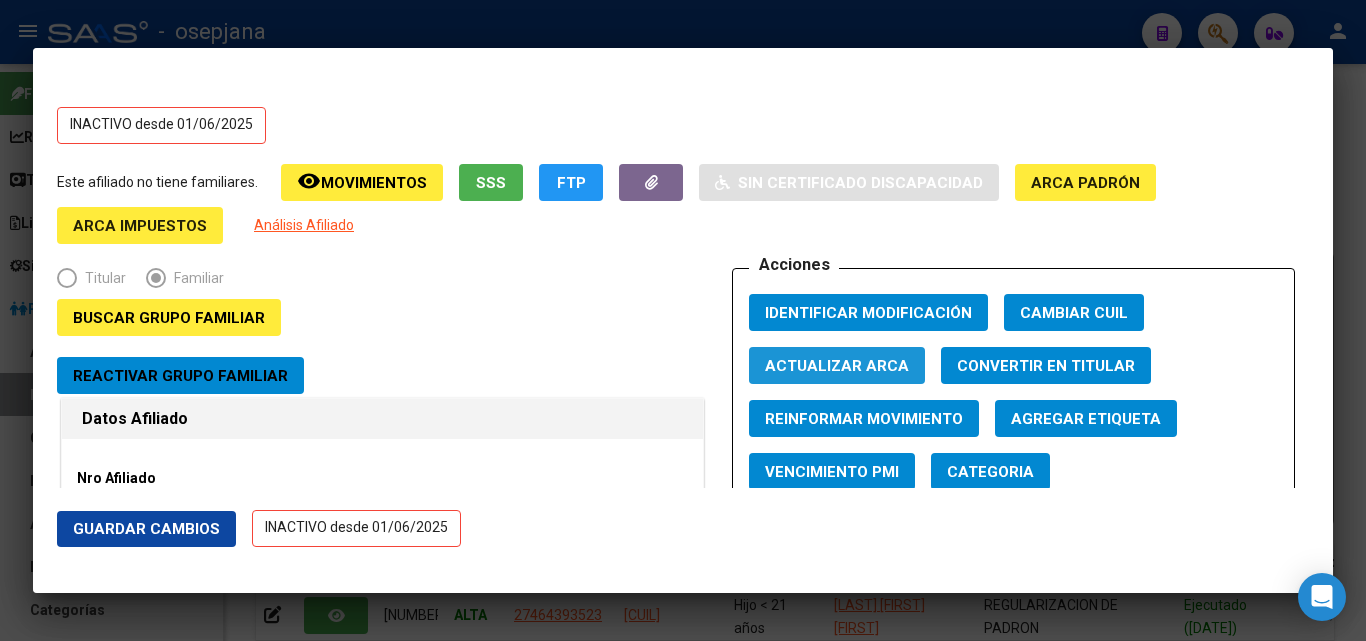 click on "Actualizar ARCA" at bounding box center [837, 366] 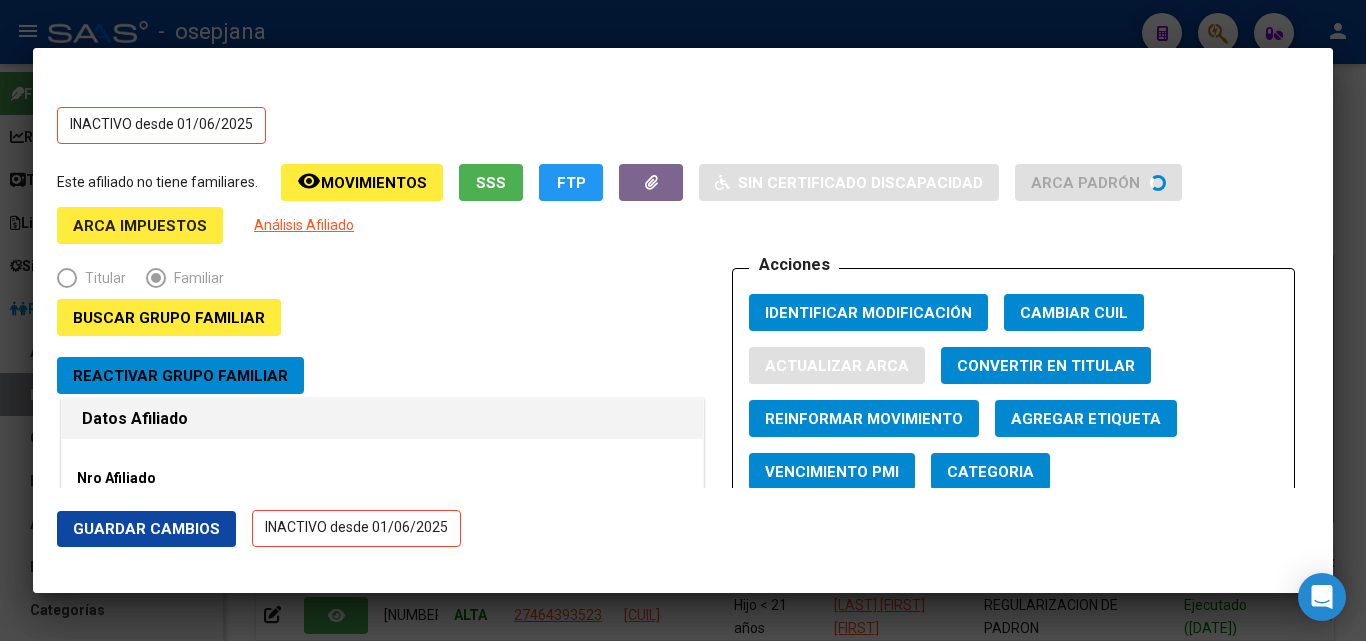 type on "DUARTE GERONIMA GRACIELA" 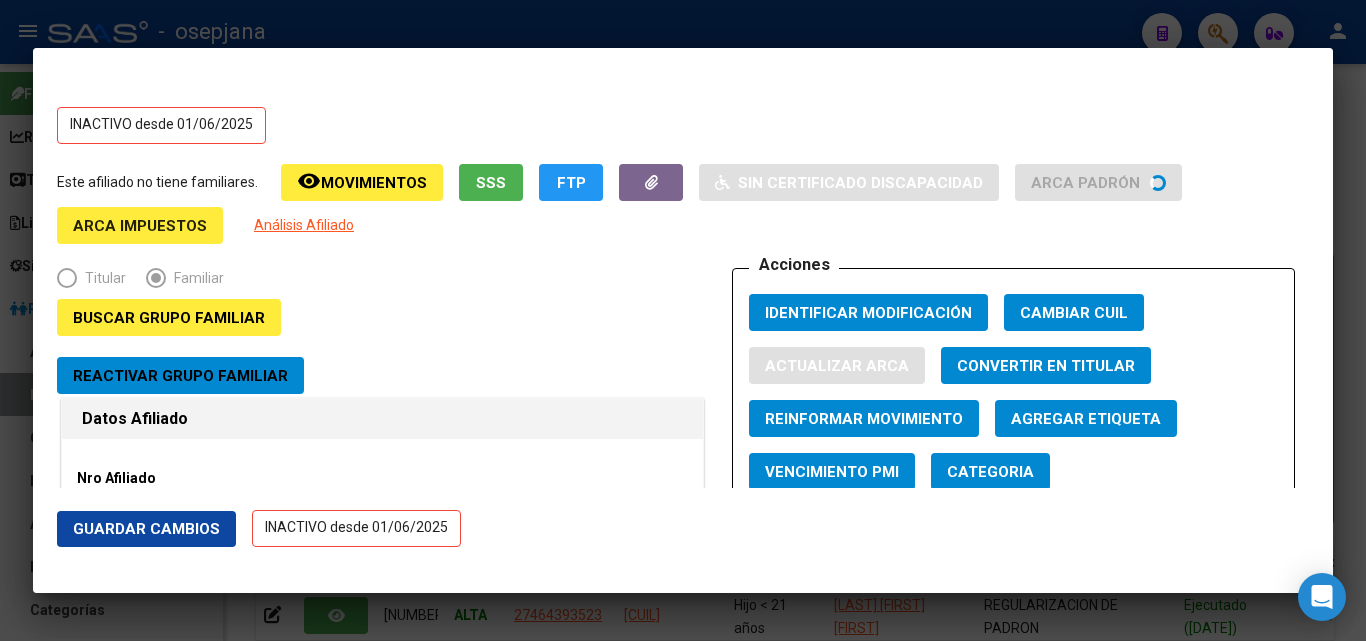 type on "CABA" 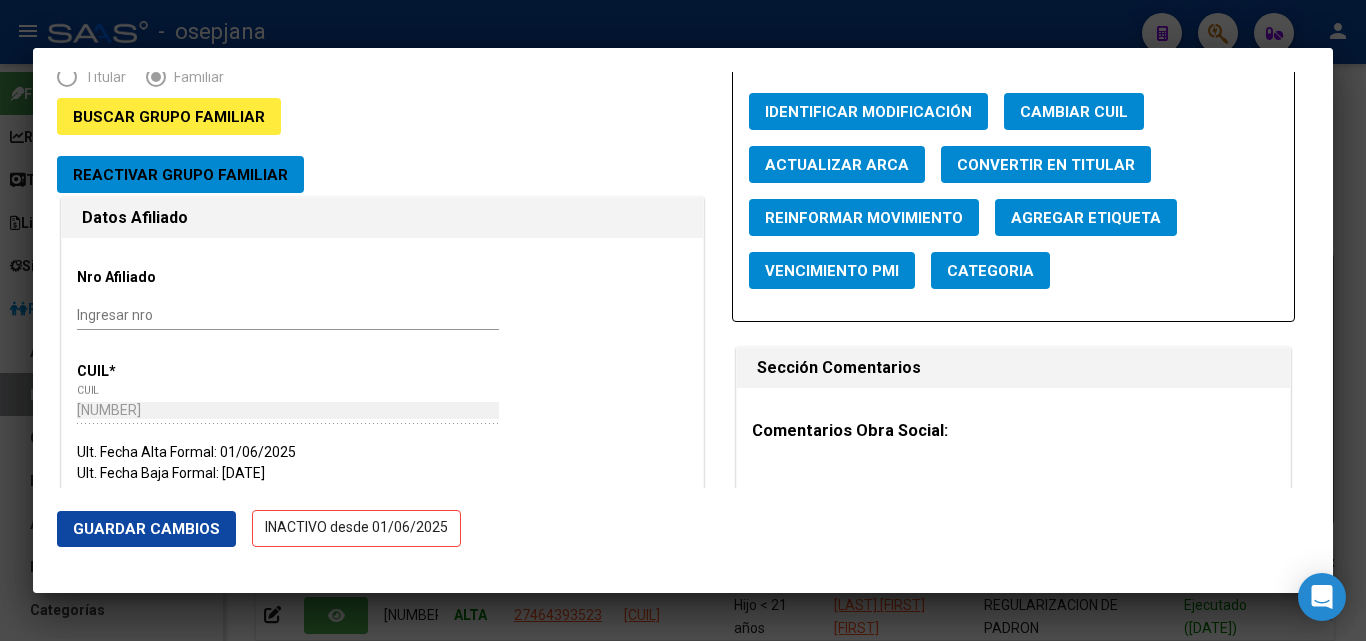 scroll, scrollTop: 200, scrollLeft: 0, axis: vertical 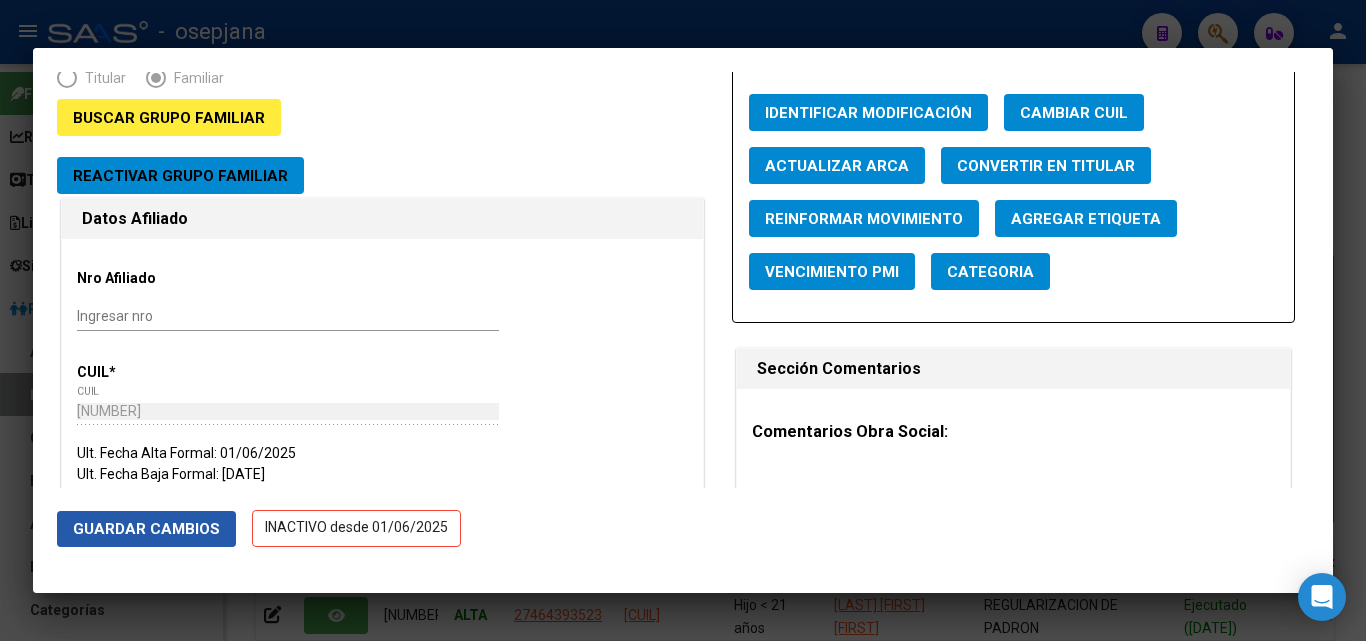 click on "Guardar Cambios" 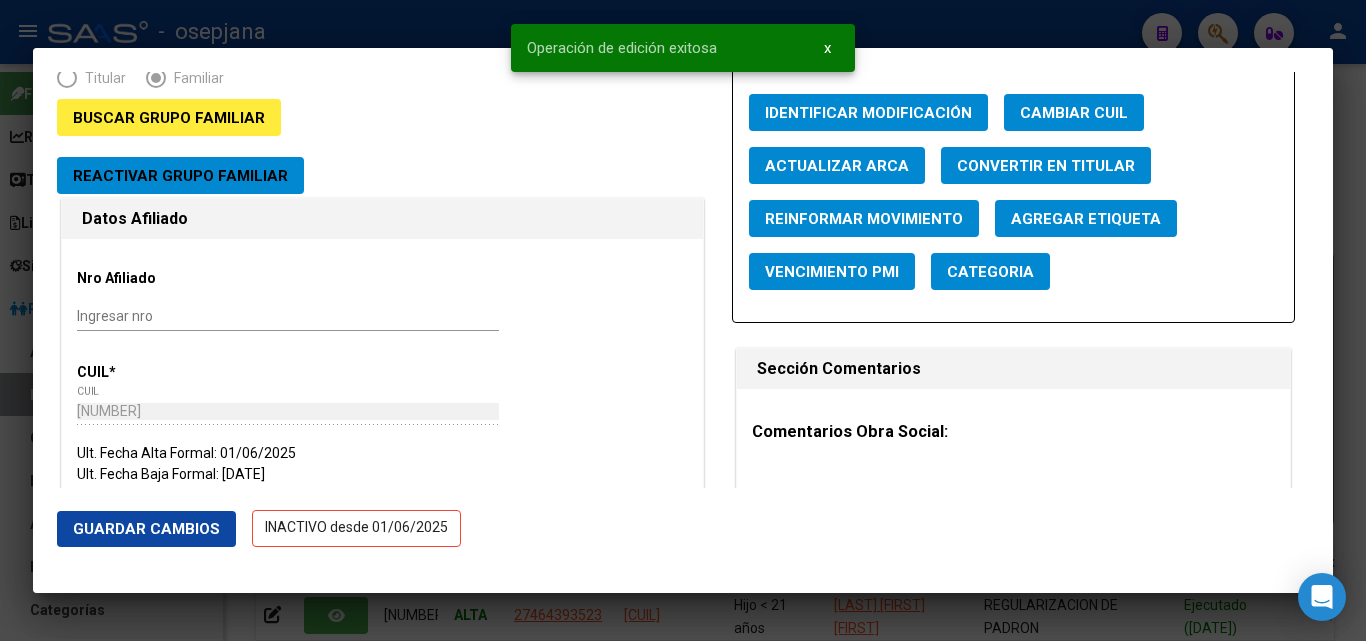 click at bounding box center (683, 320) 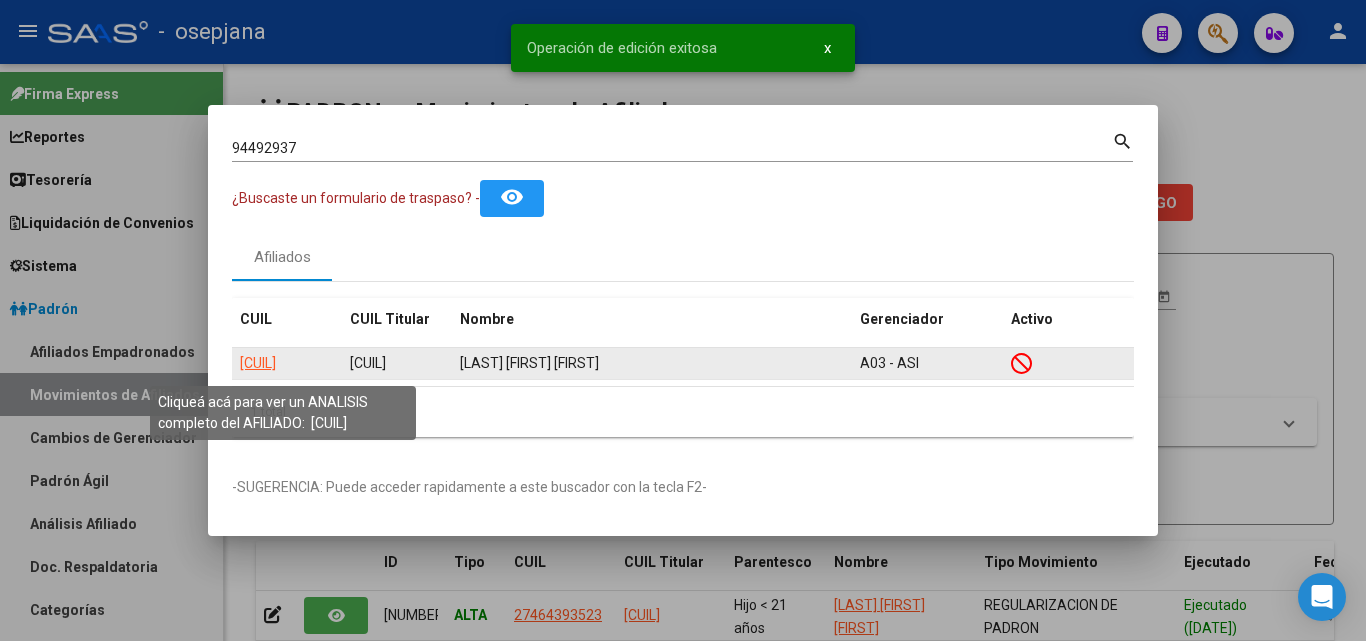 click on "27944929377" 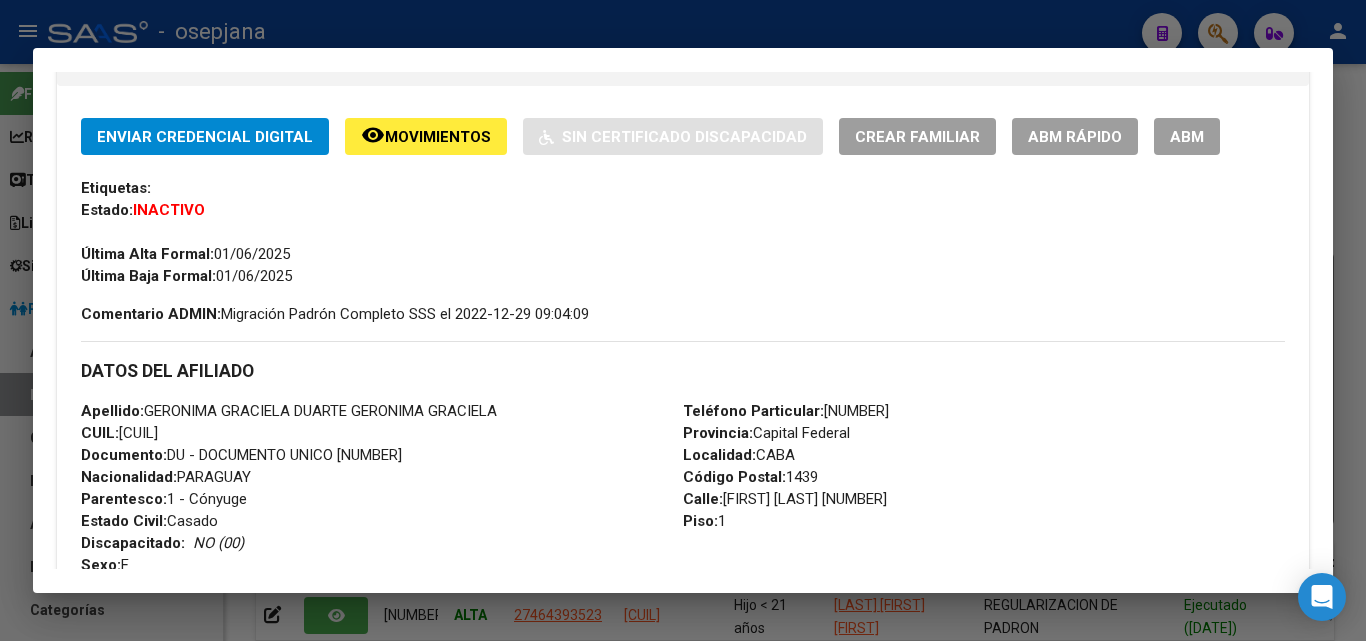scroll, scrollTop: 400, scrollLeft: 0, axis: vertical 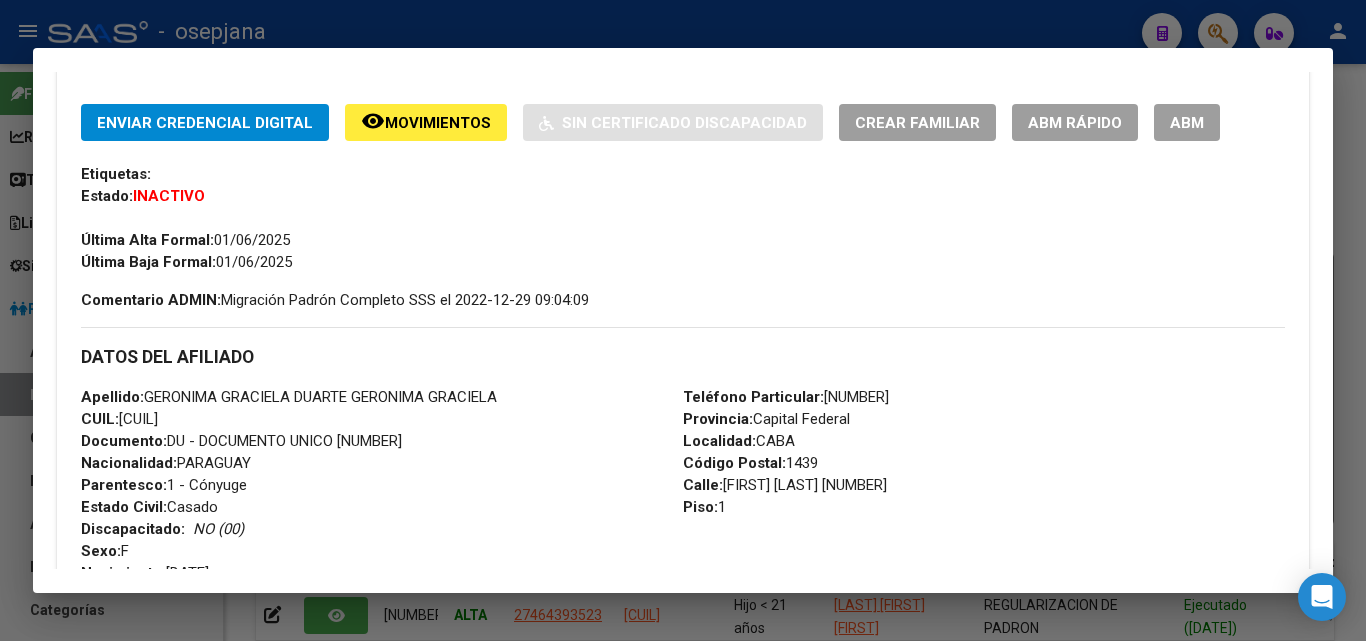 click at bounding box center [683, 320] 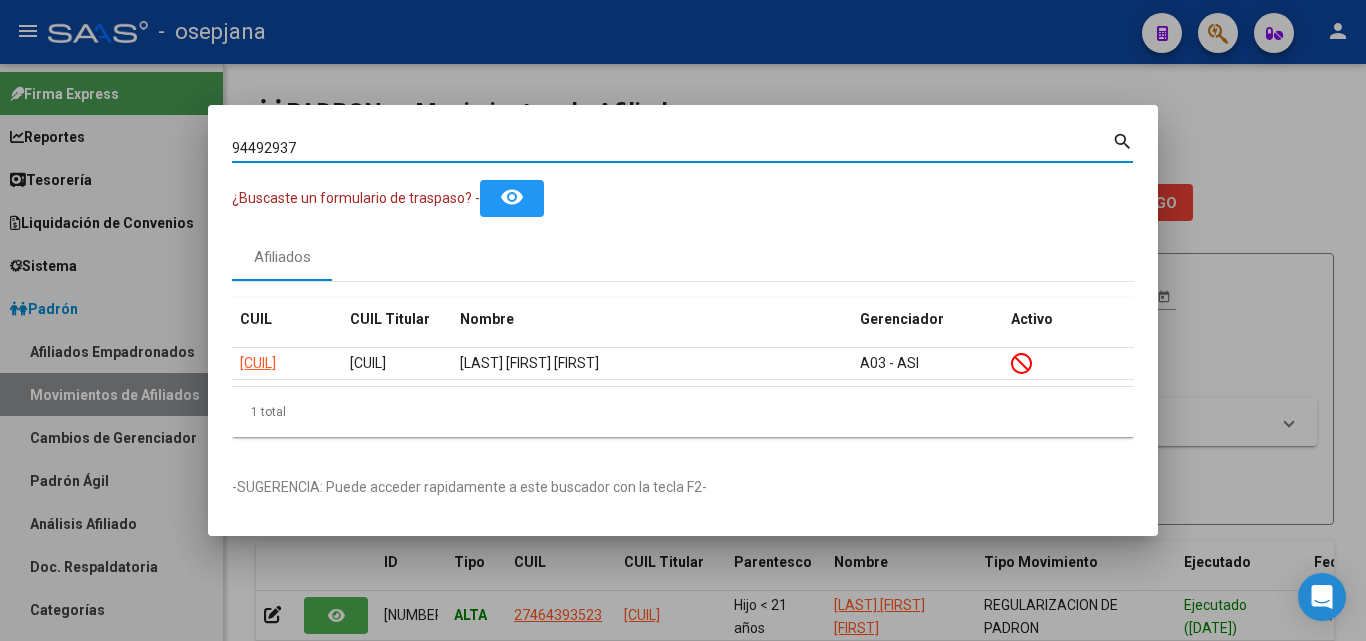 drag, startPoint x: 340, startPoint y: 146, endPoint x: 109, endPoint y: 135, distance: 231.26175 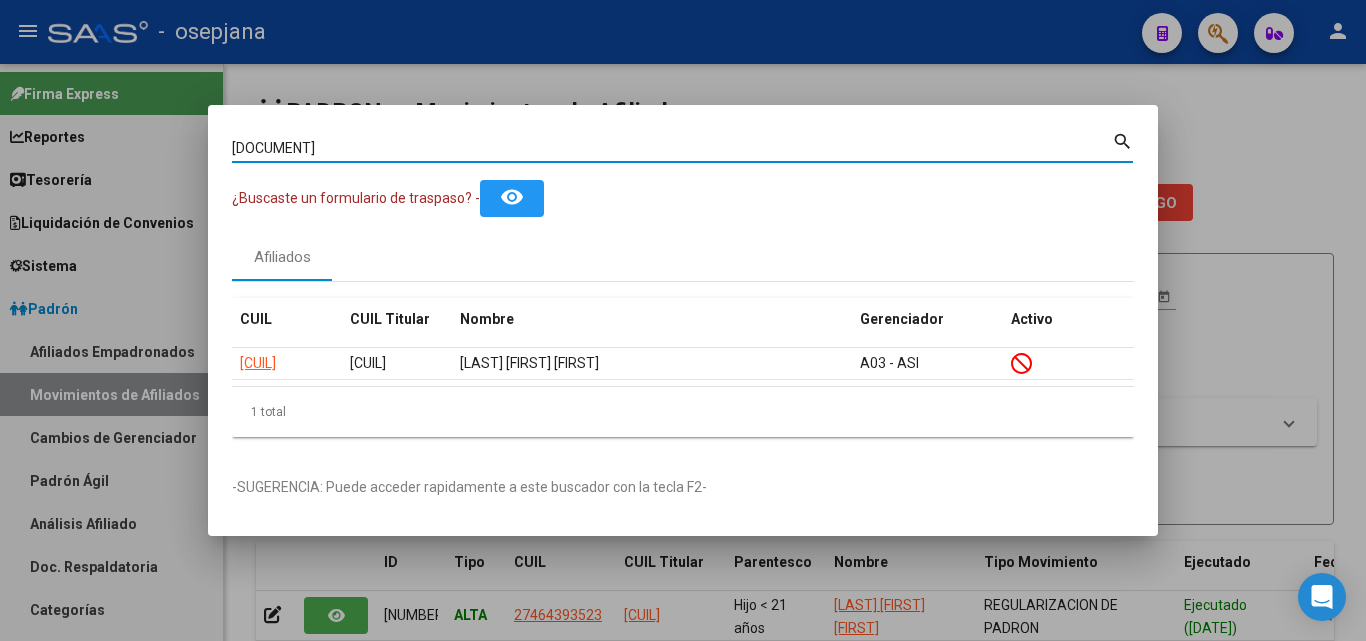 type on "46021387" 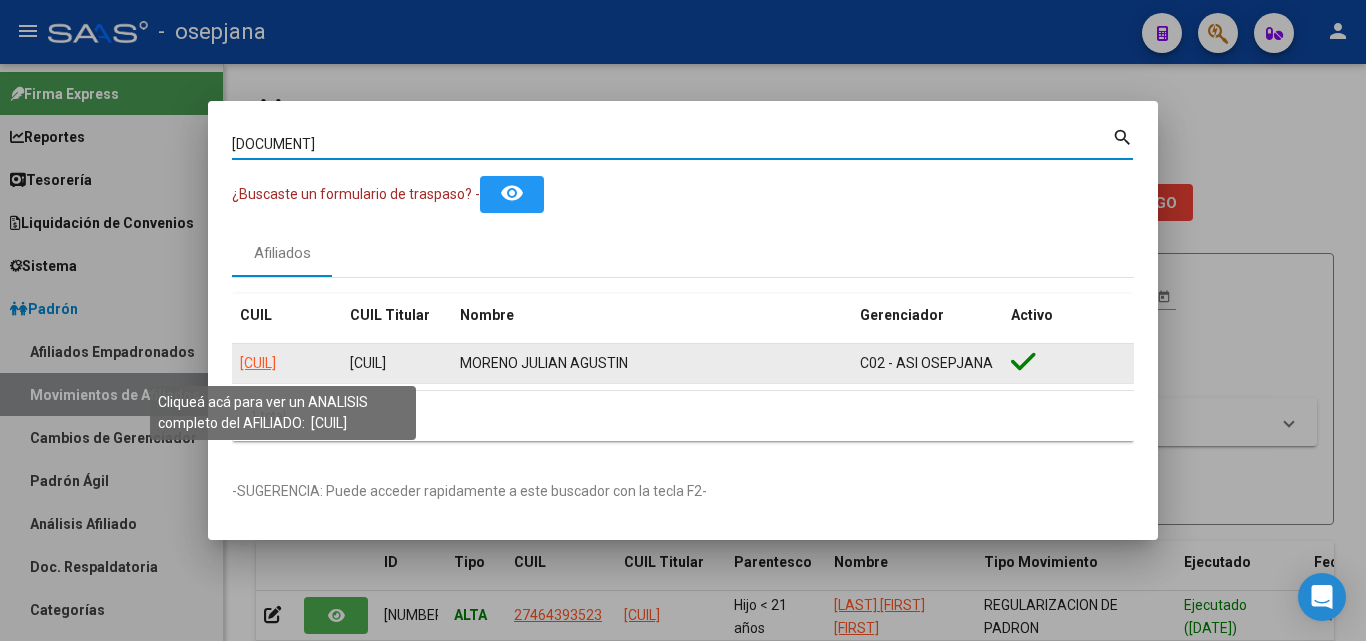 click on "20460213879" 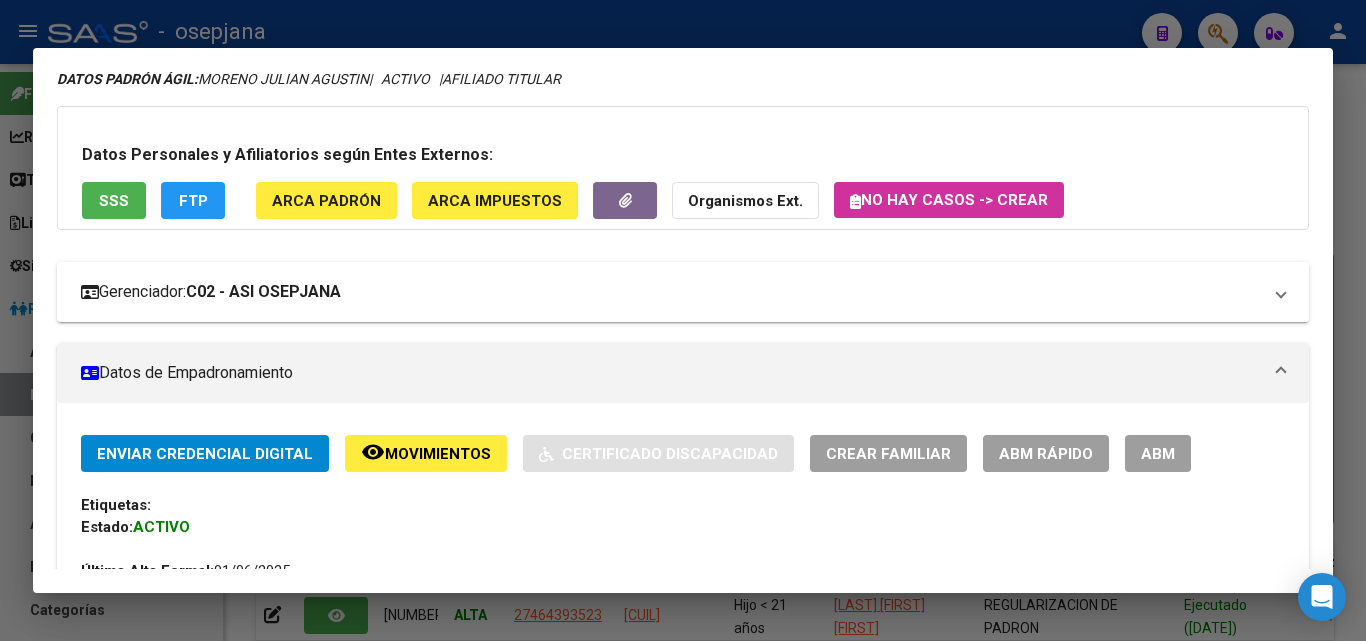 scroll, scrollTop: 100, scrollLeft: 0, axis: vertical 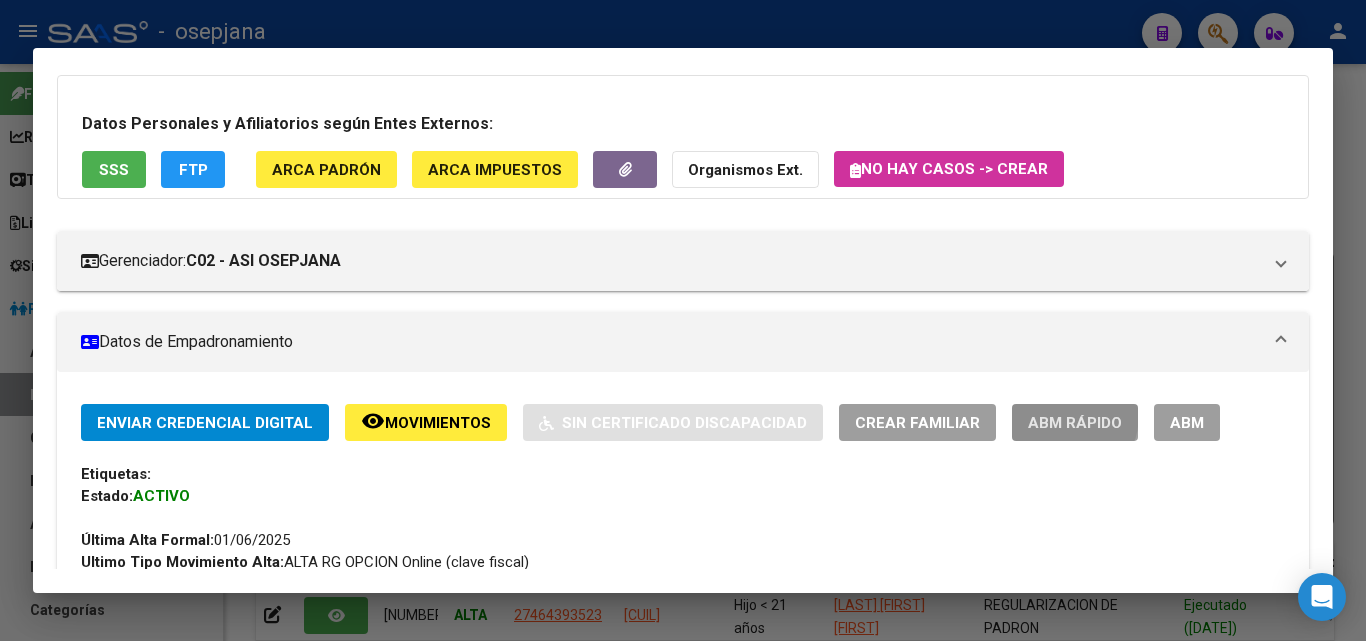 click on "ABM Rápido" 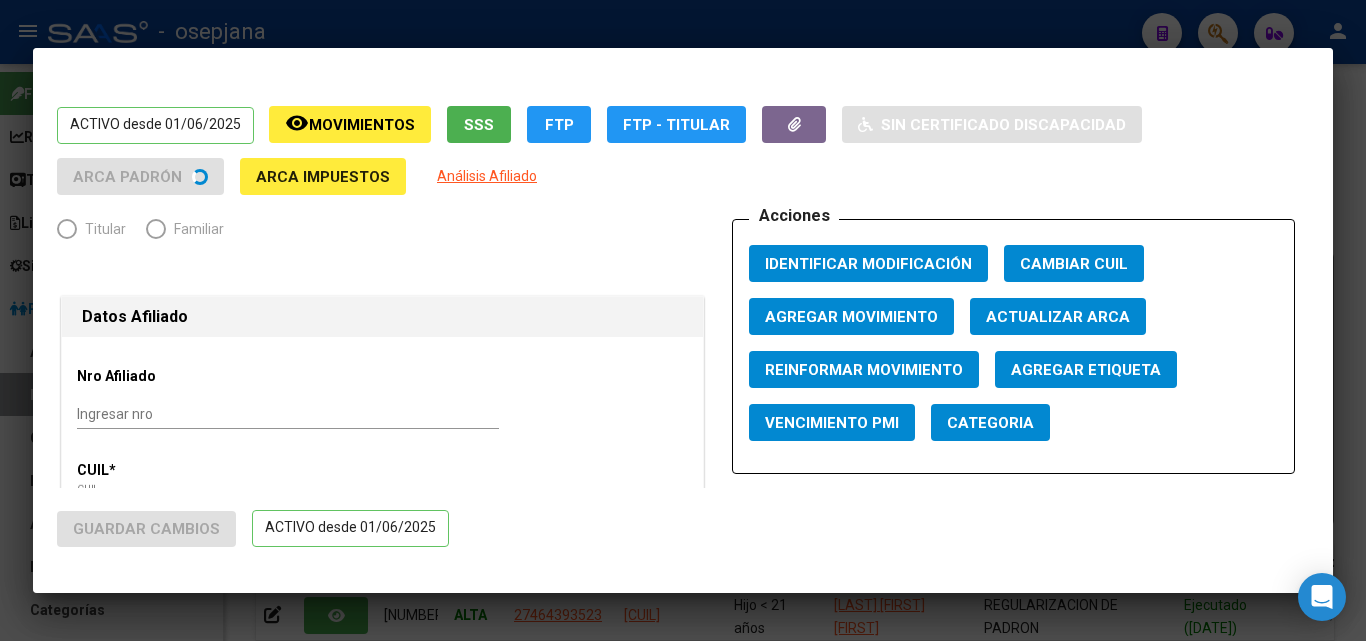 radio on "true" 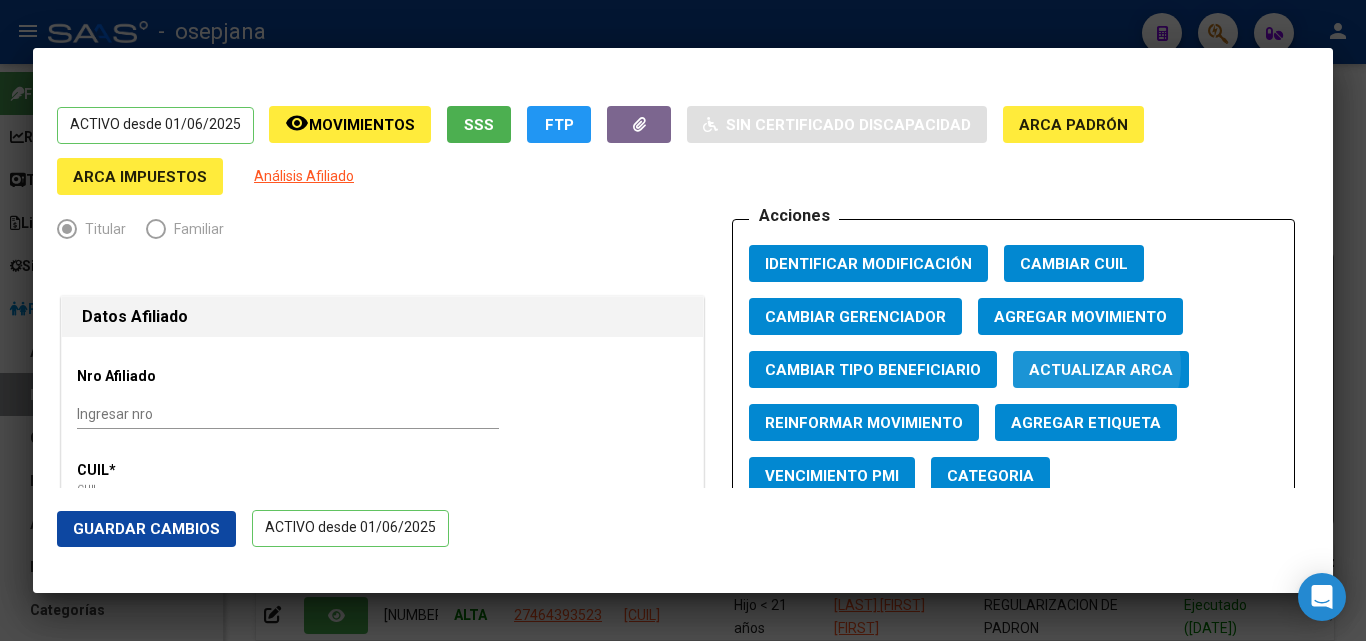 click on "Actualizar ARCA" at bounding box center [1101, 370] 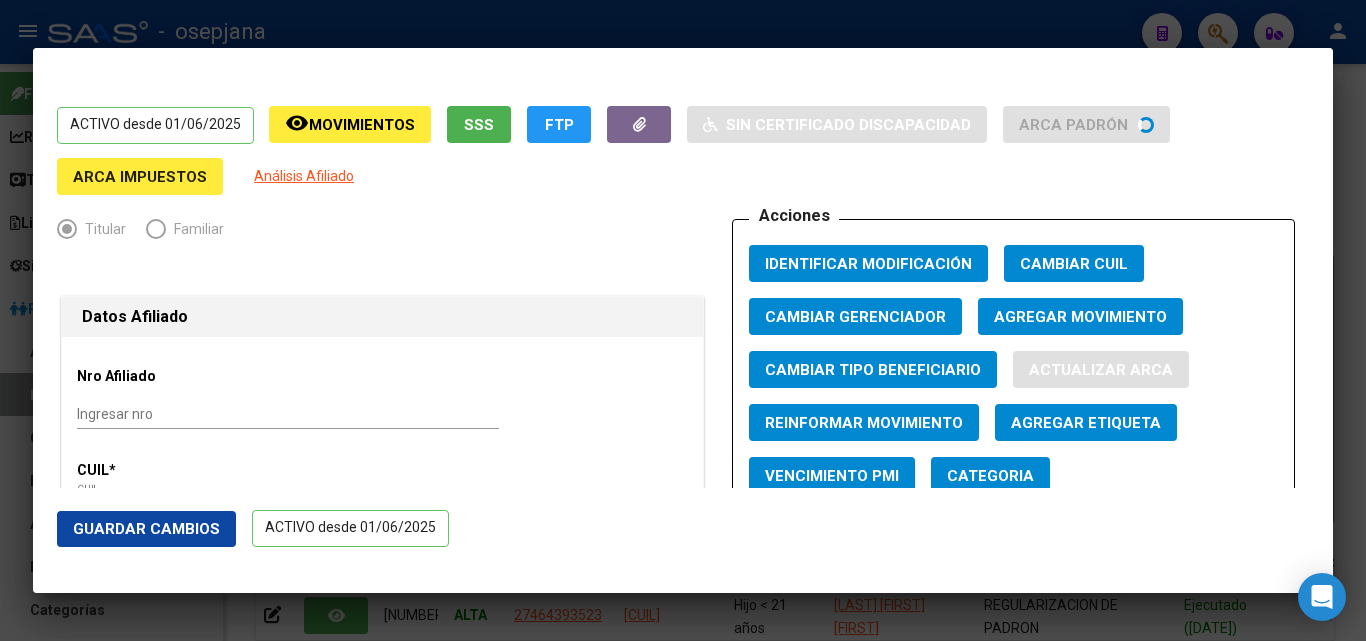 type on "0000" 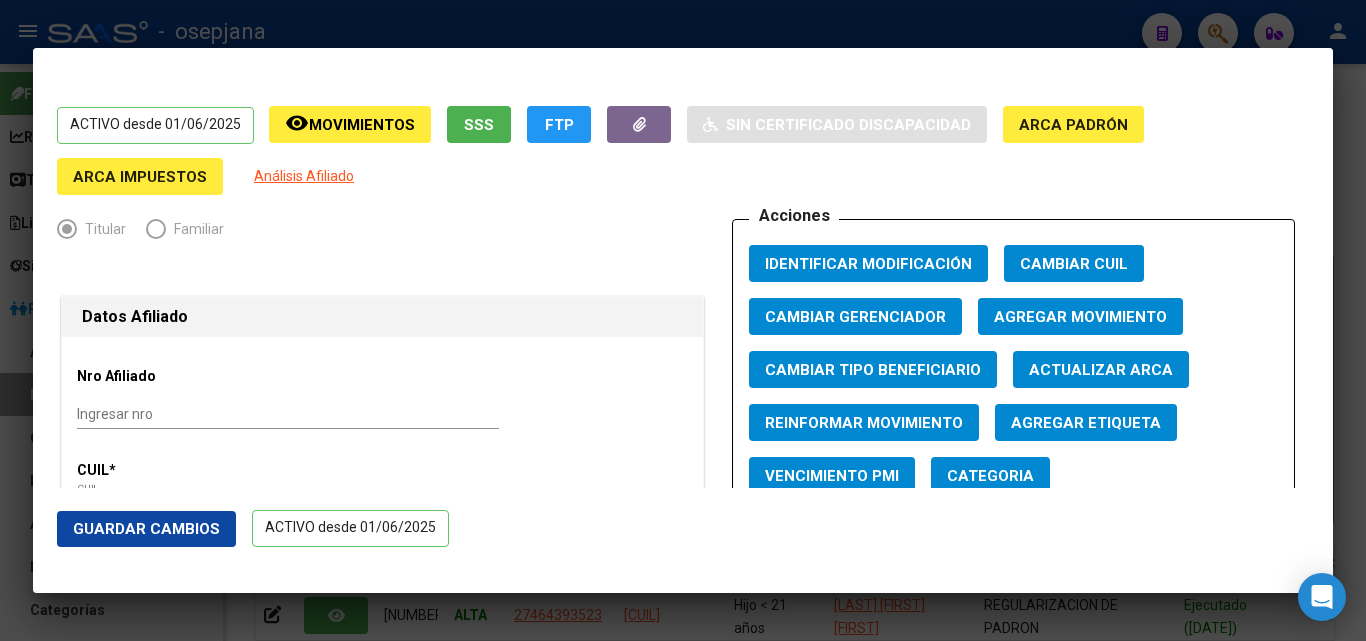 click on "Guardar Cambios" 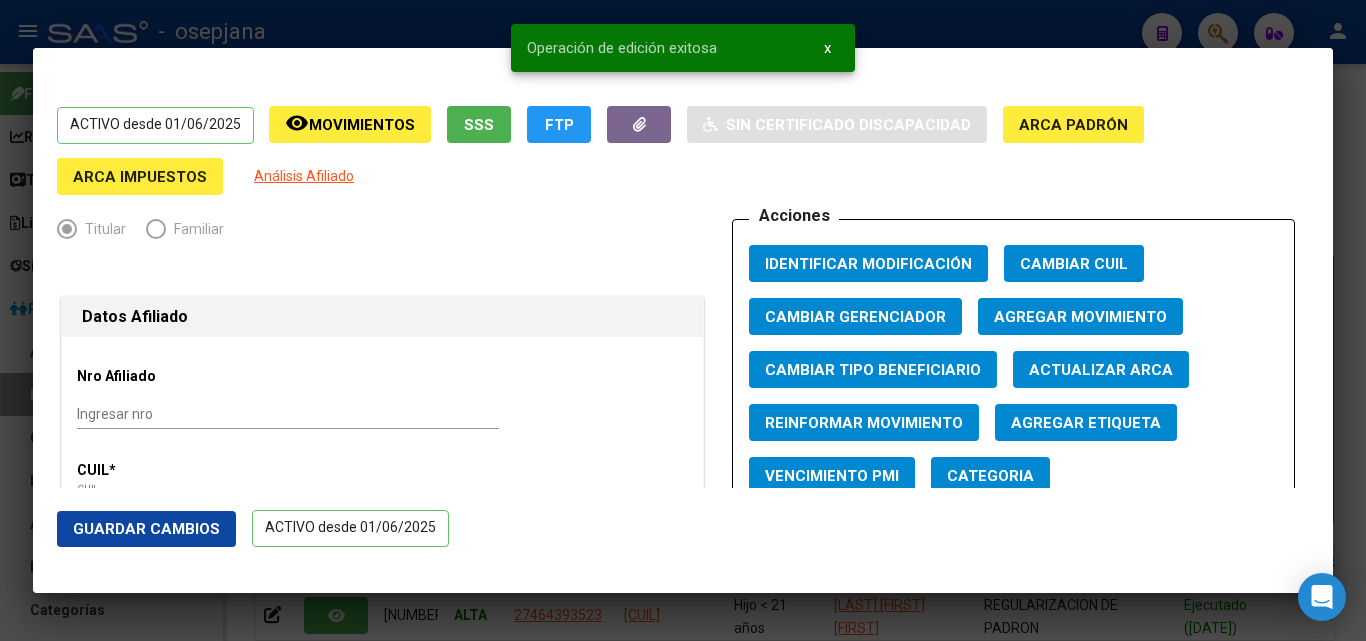 click at bounding box center [683, 320] 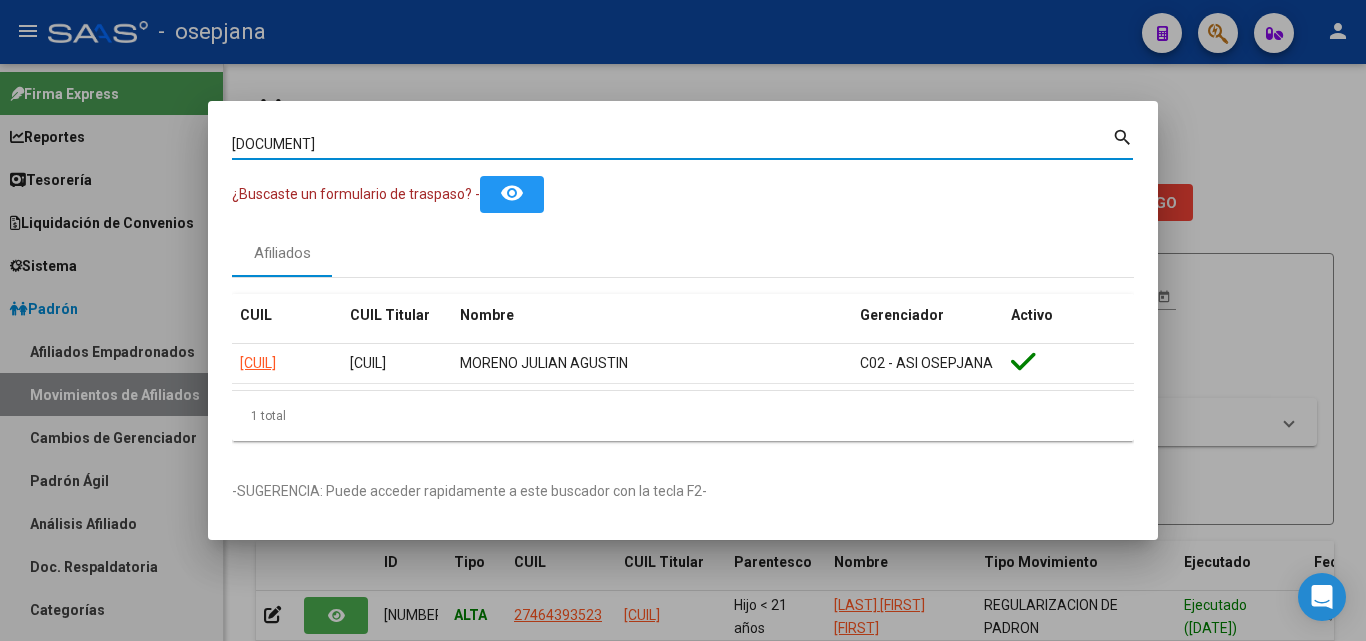 drag, startPoint x: 427, startPoint y: 146, endPoint x: 0, endPoint y: 90, distance: 430.65646 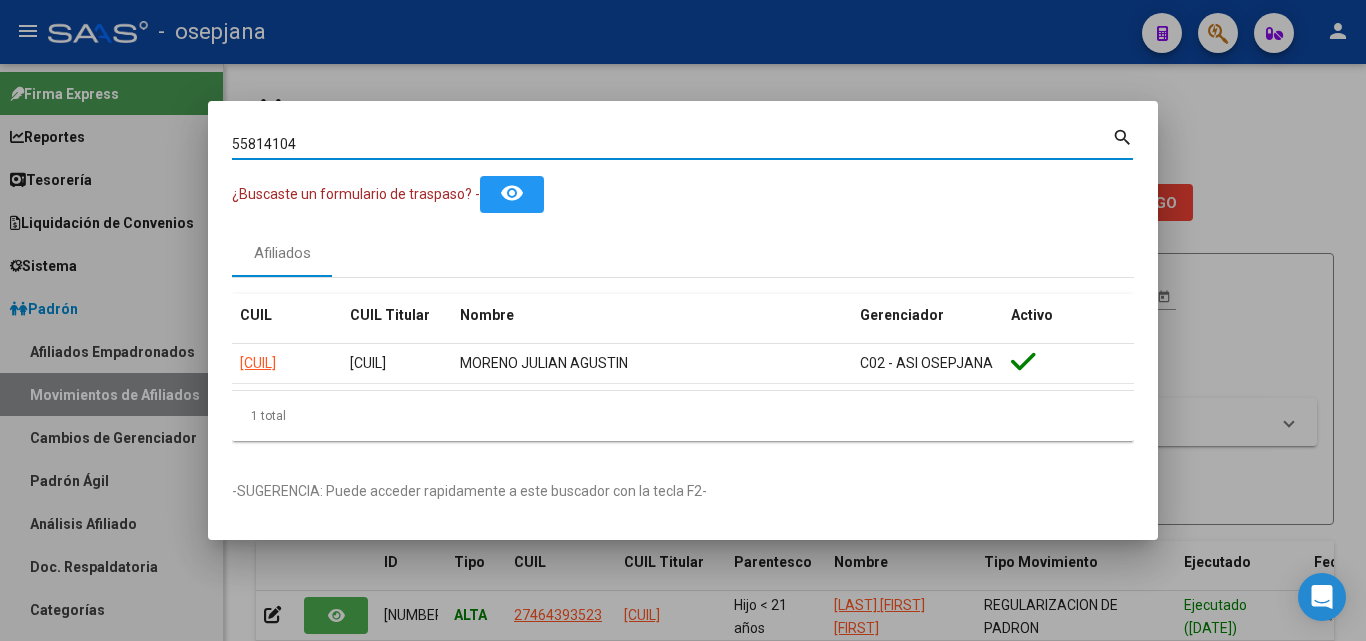 type on "55814104" 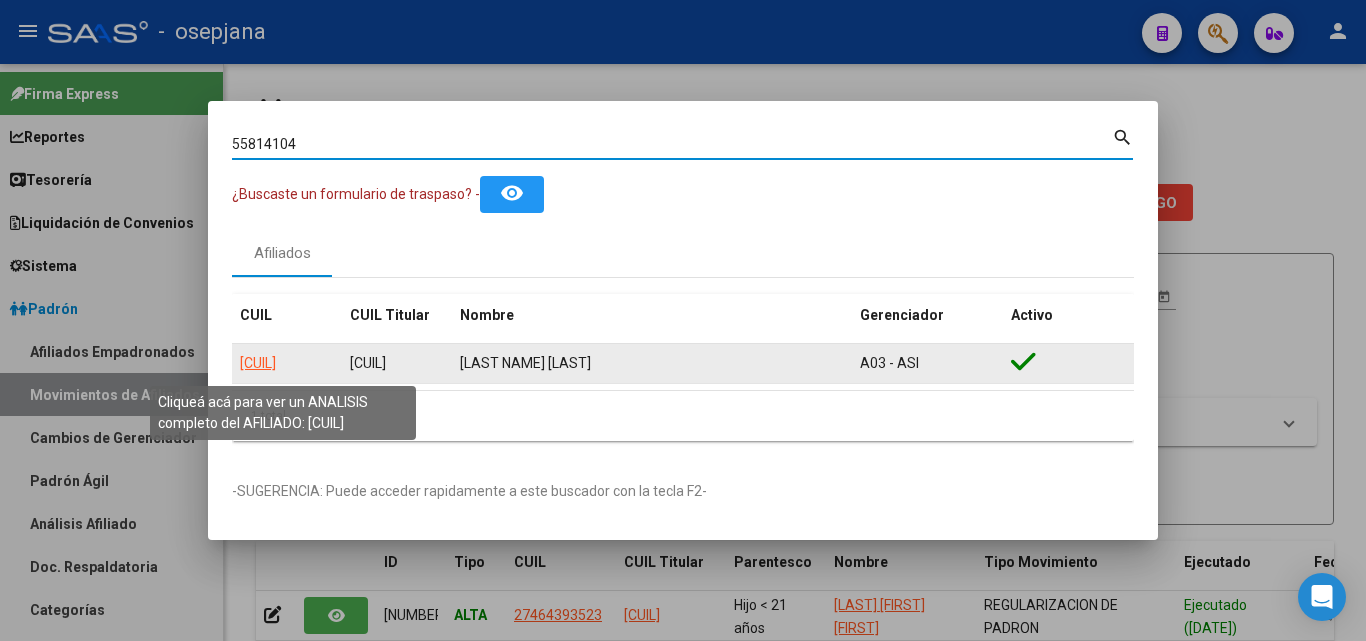click on "27558141048" 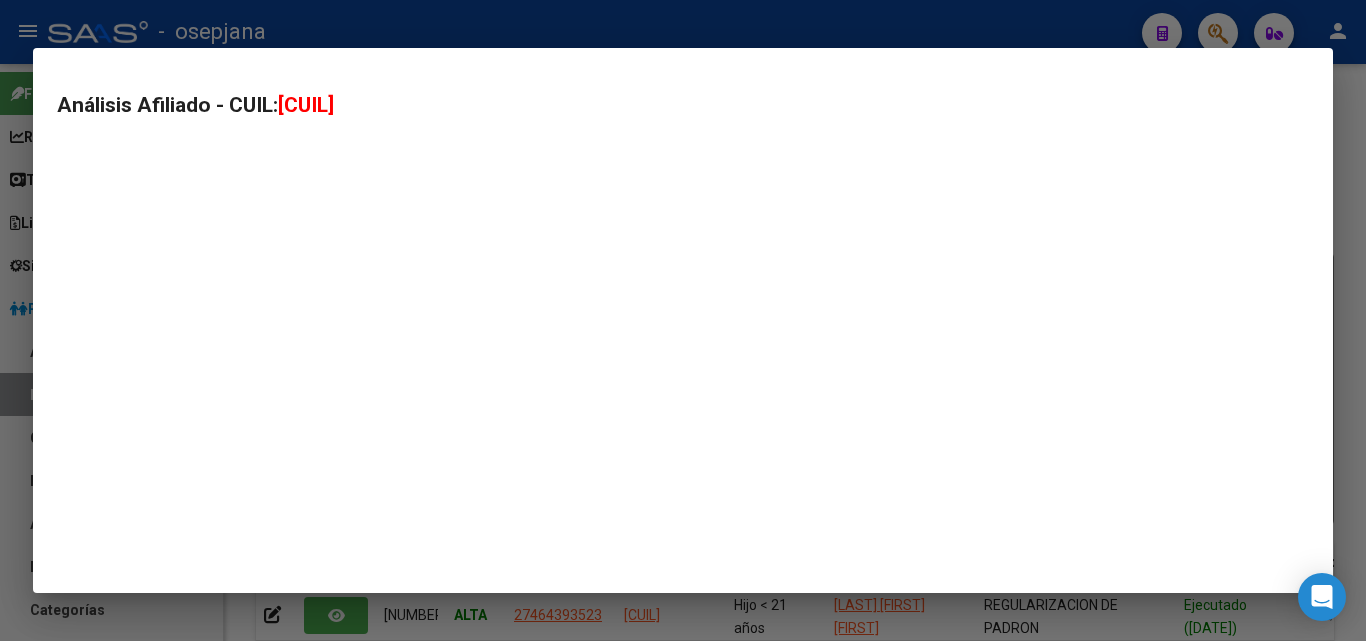 type on "27558141048" 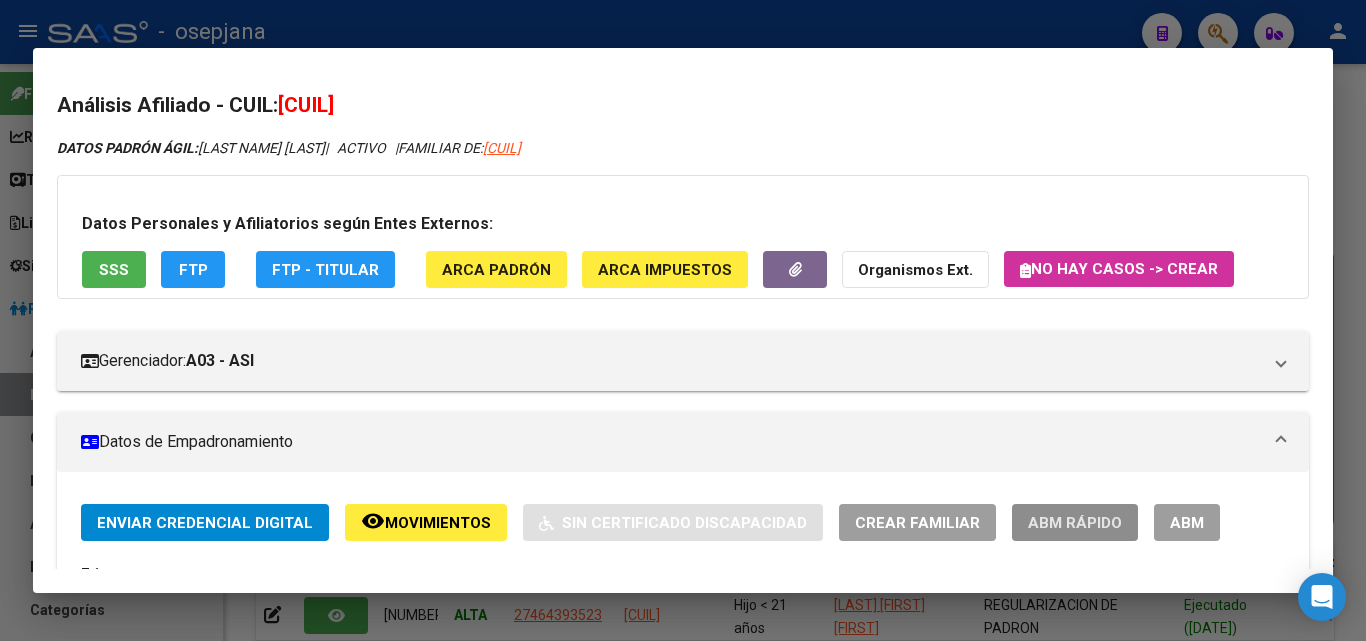 click on "ABM Rápido" 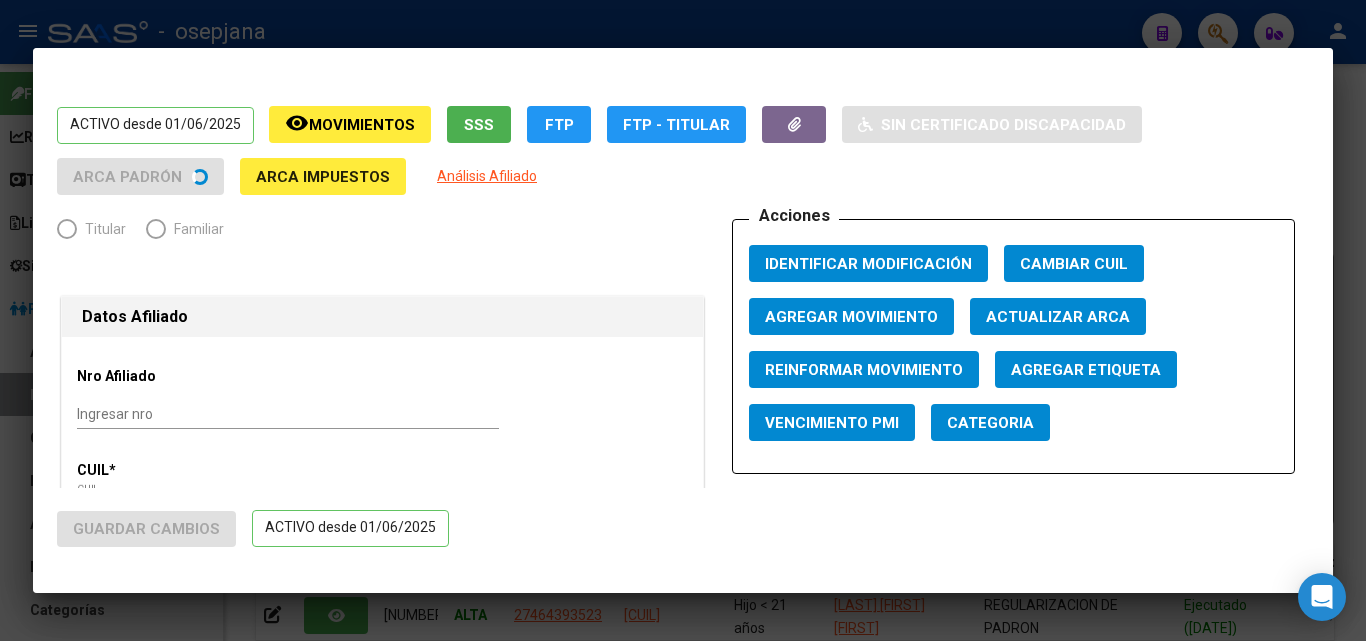 type 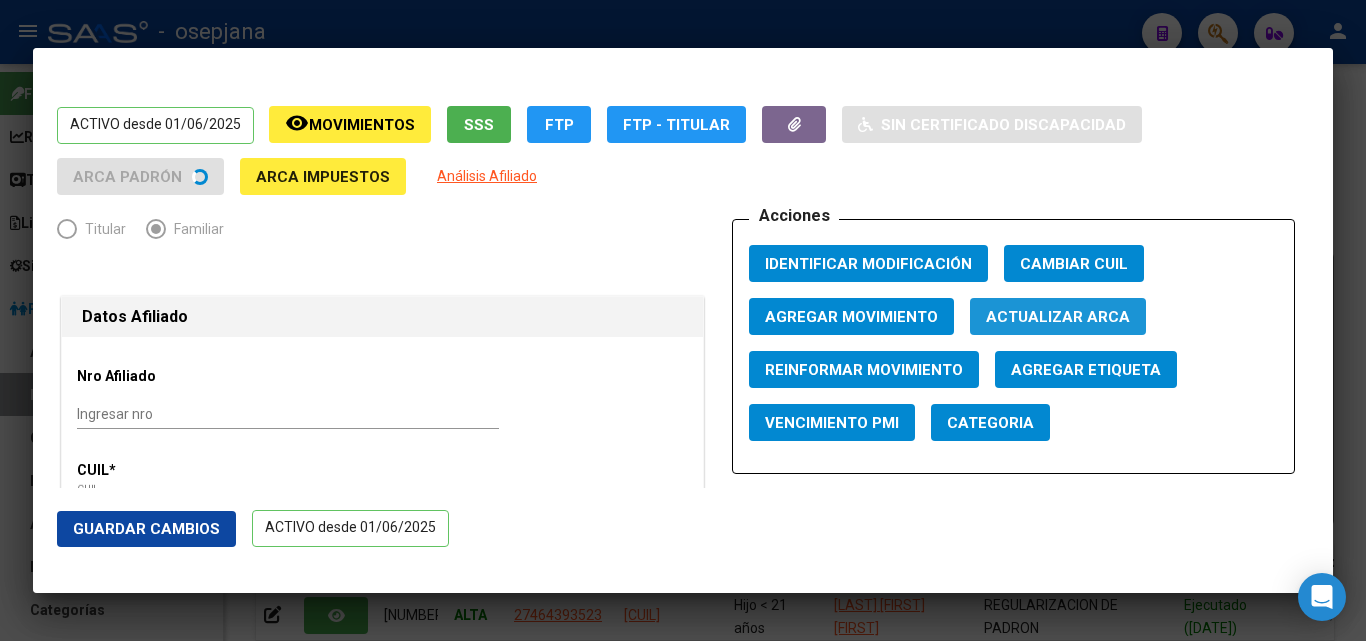 click on "Actualizar ARCA" at bounding box center (1058, 317) 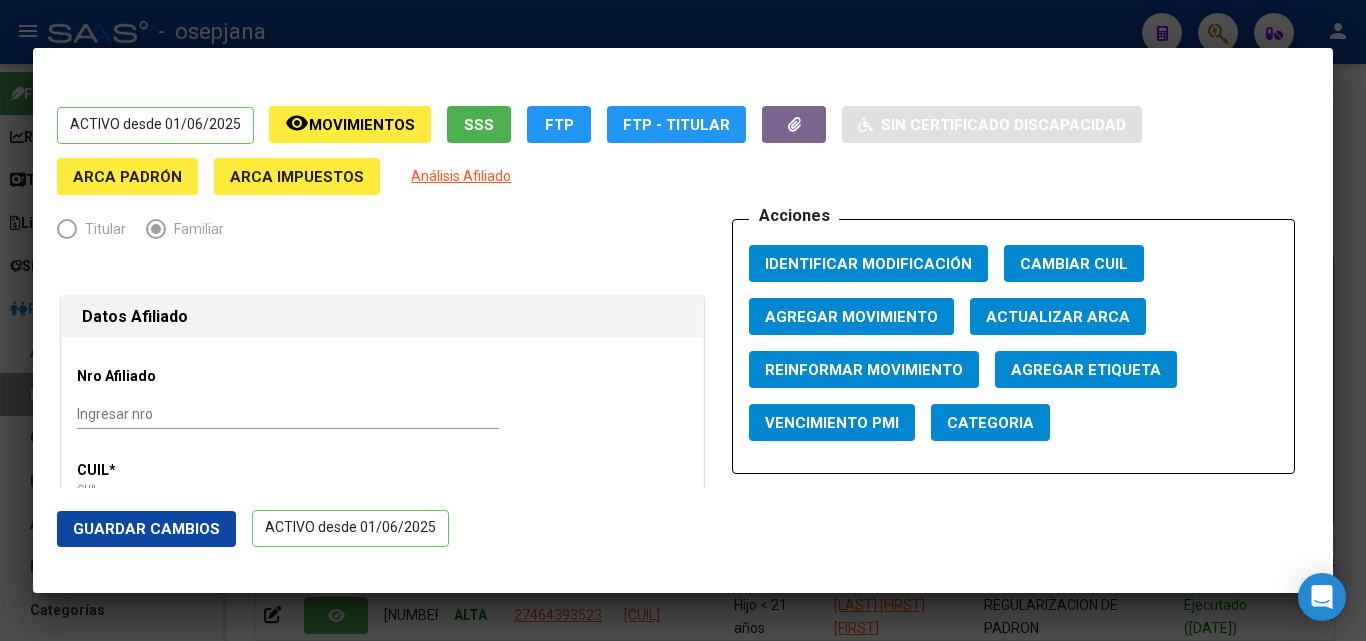click on "Guardar Cambios" 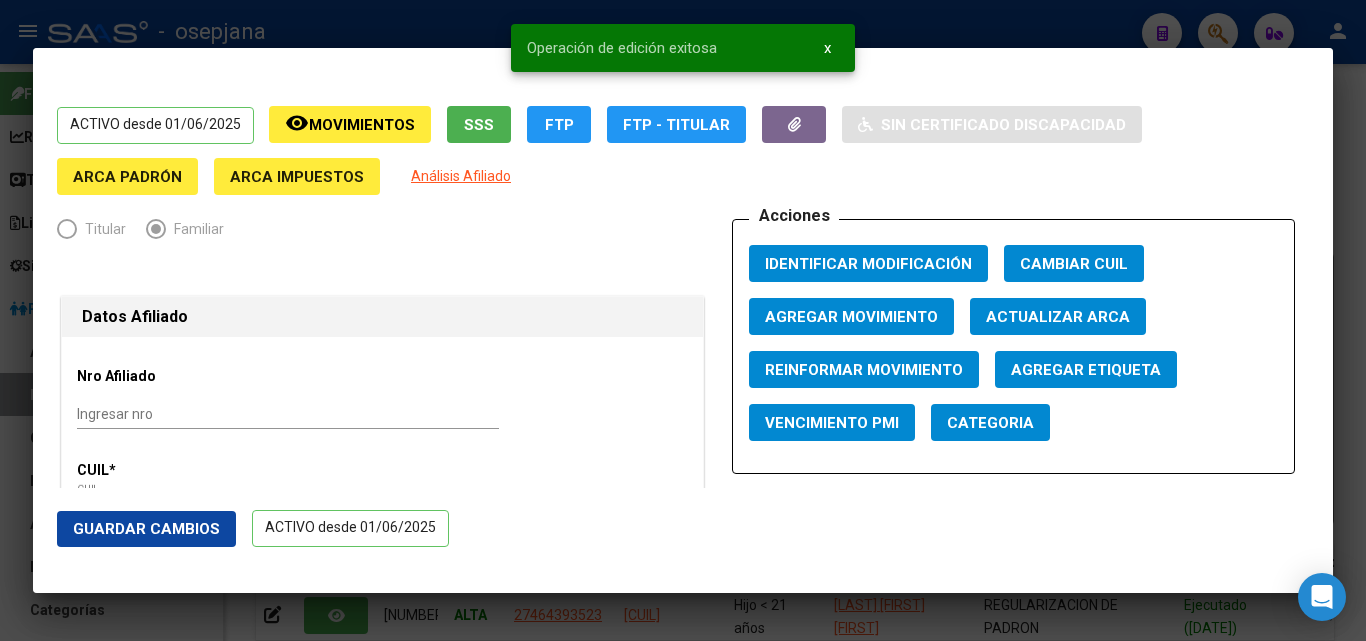 click at bounding box center (683, 320) 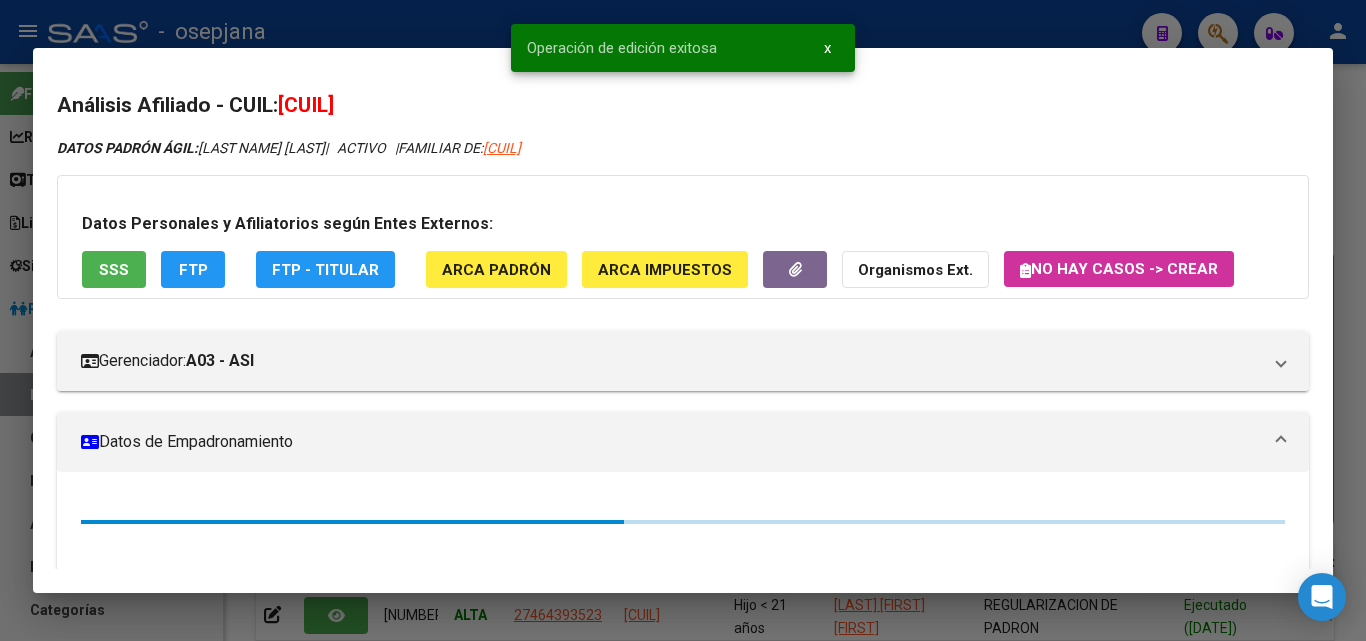 click at bounding box center (683, 320) 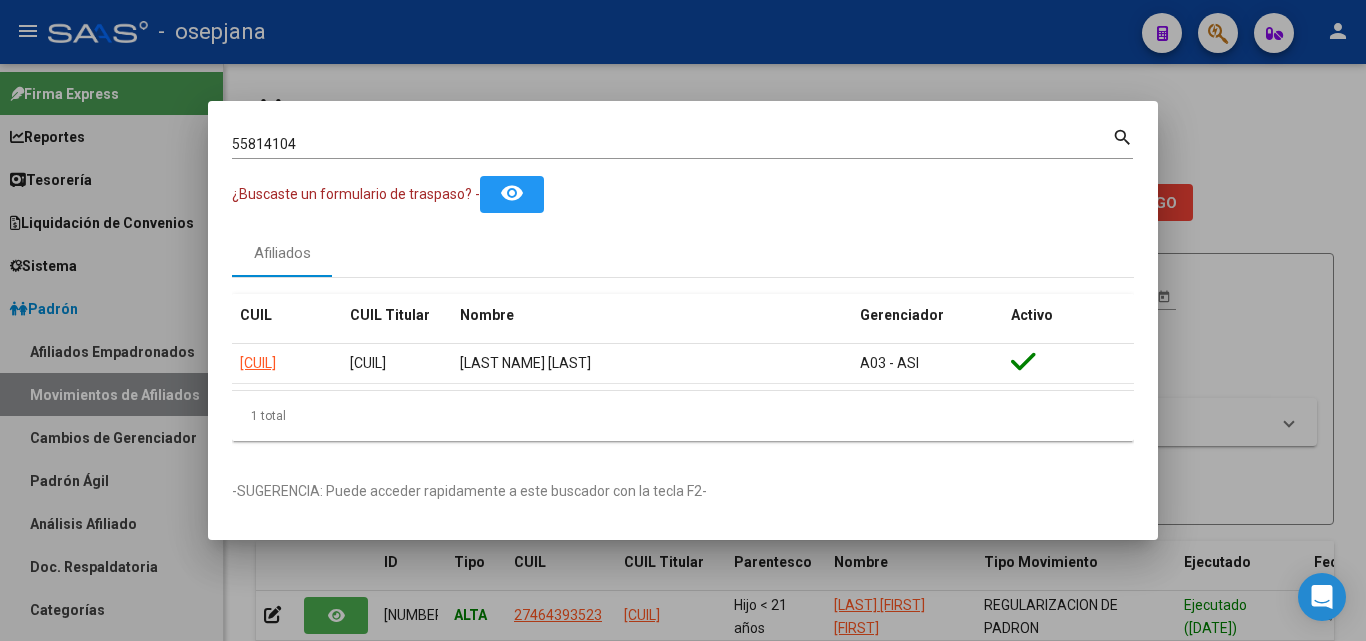 drag, startPoint x: 406, startPoint y: 134, endPoint x: 155, endPoint y: 136, distance: 251.00797 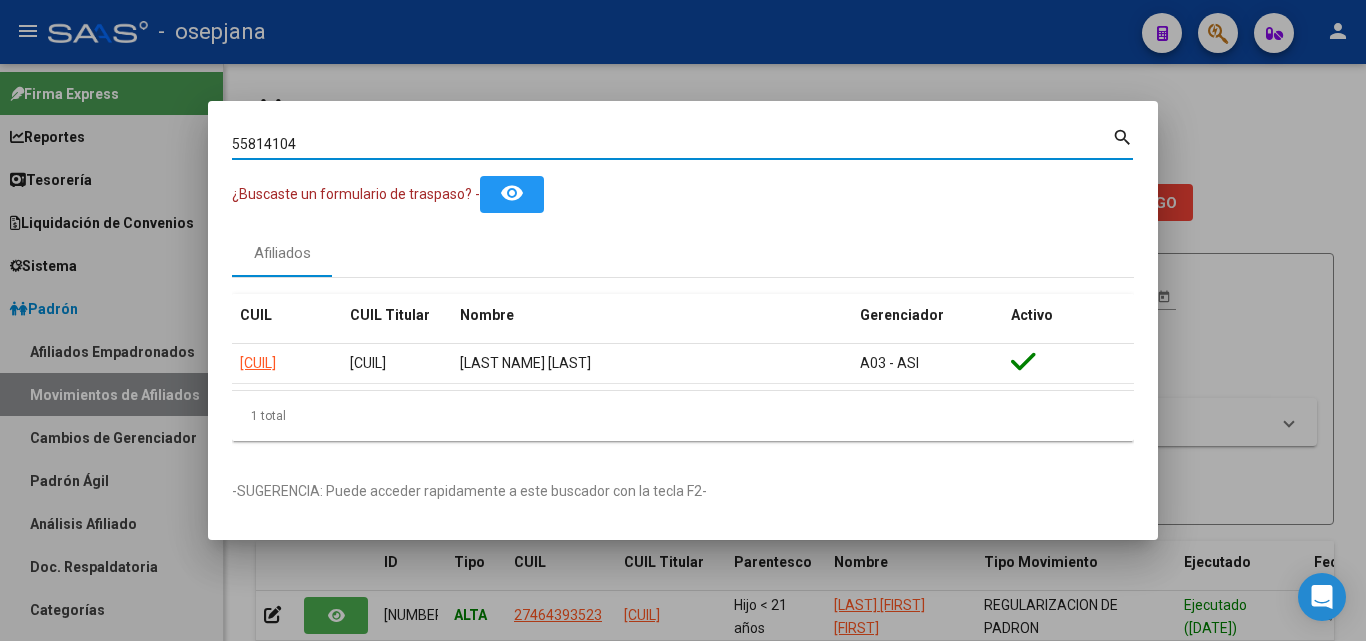 drag, startPoint x: 353, startPoint y: 148, endPoint x: 151, endPoint y: 123, distance: 203.54115 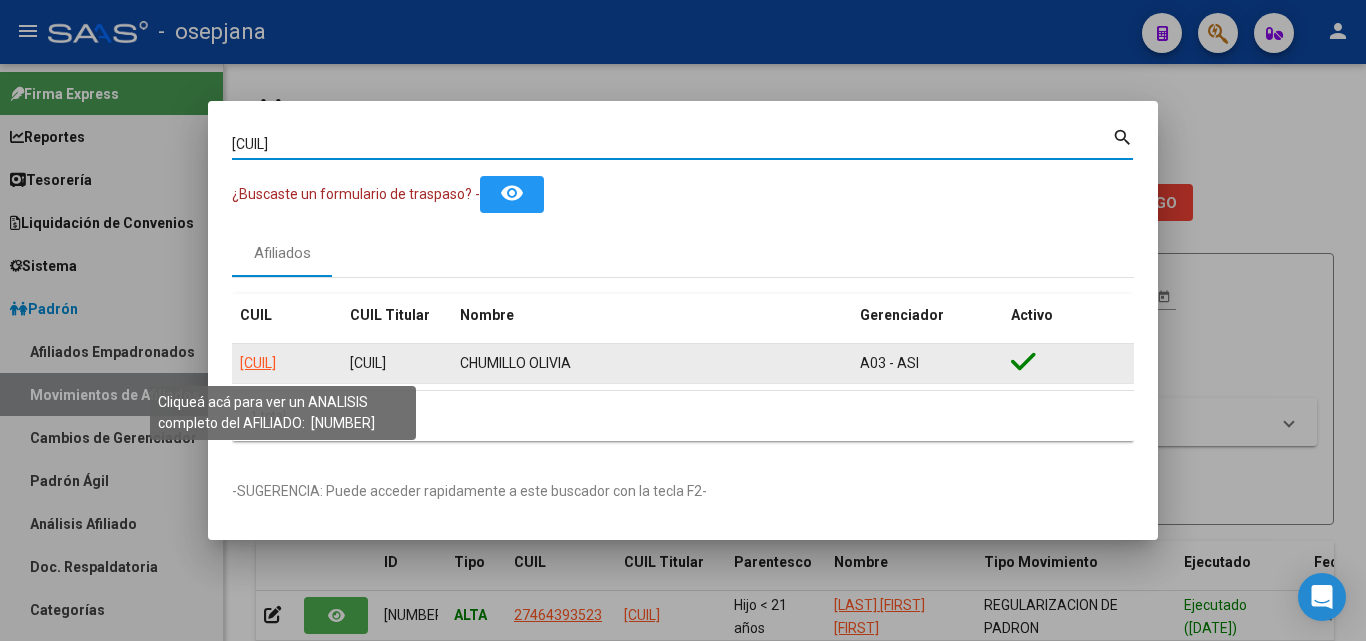 click on "27534571629" 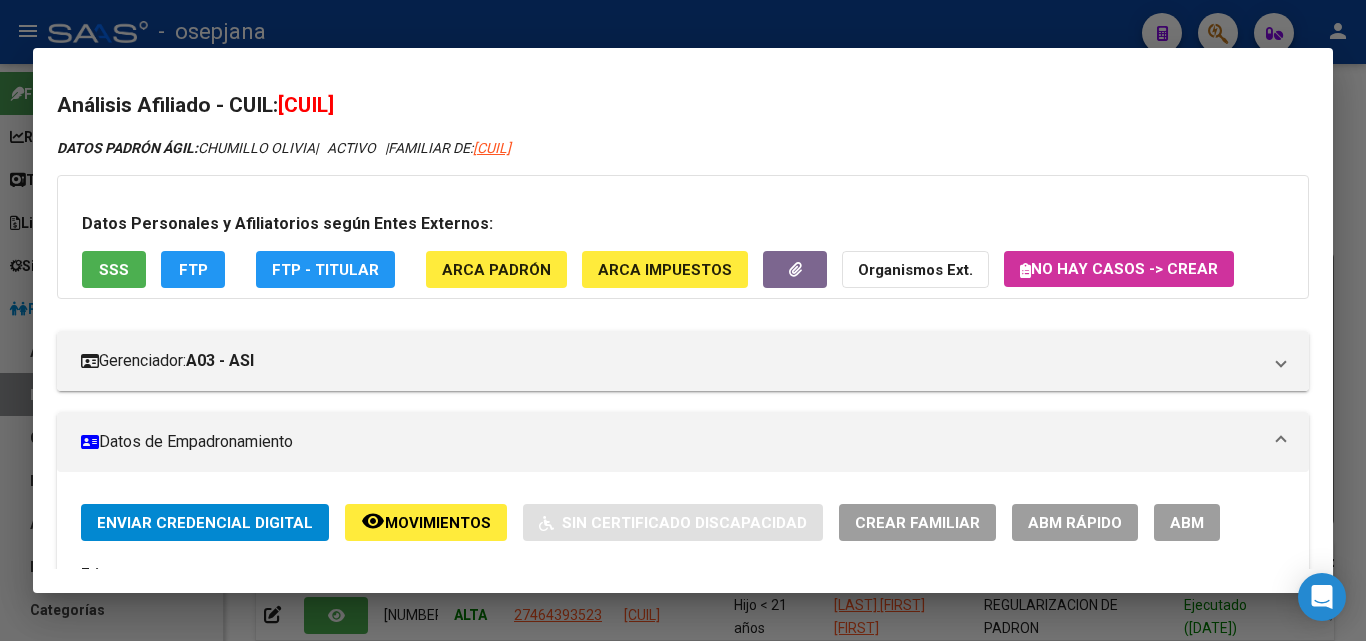 click on "ABM Rápido" 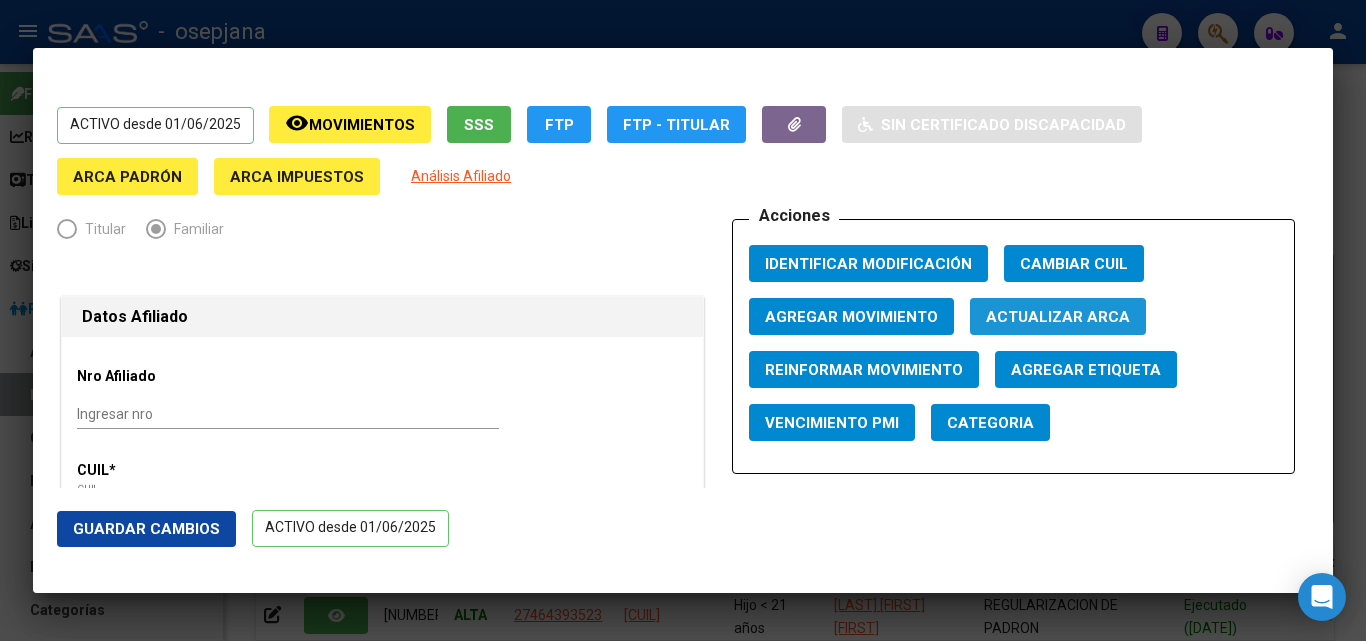 click on "Actualizar ARCA" at bounding box center (1058, 317) 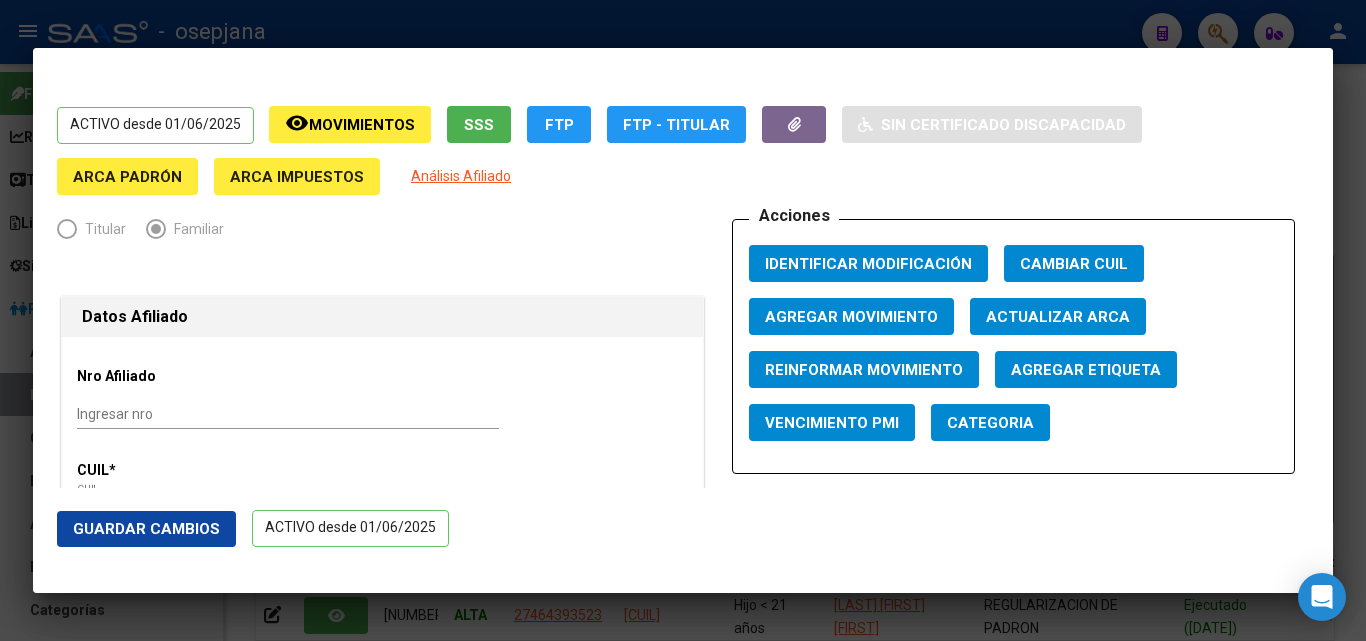 click on "Actualizar ARCA" at bounding box center [1058, 317] 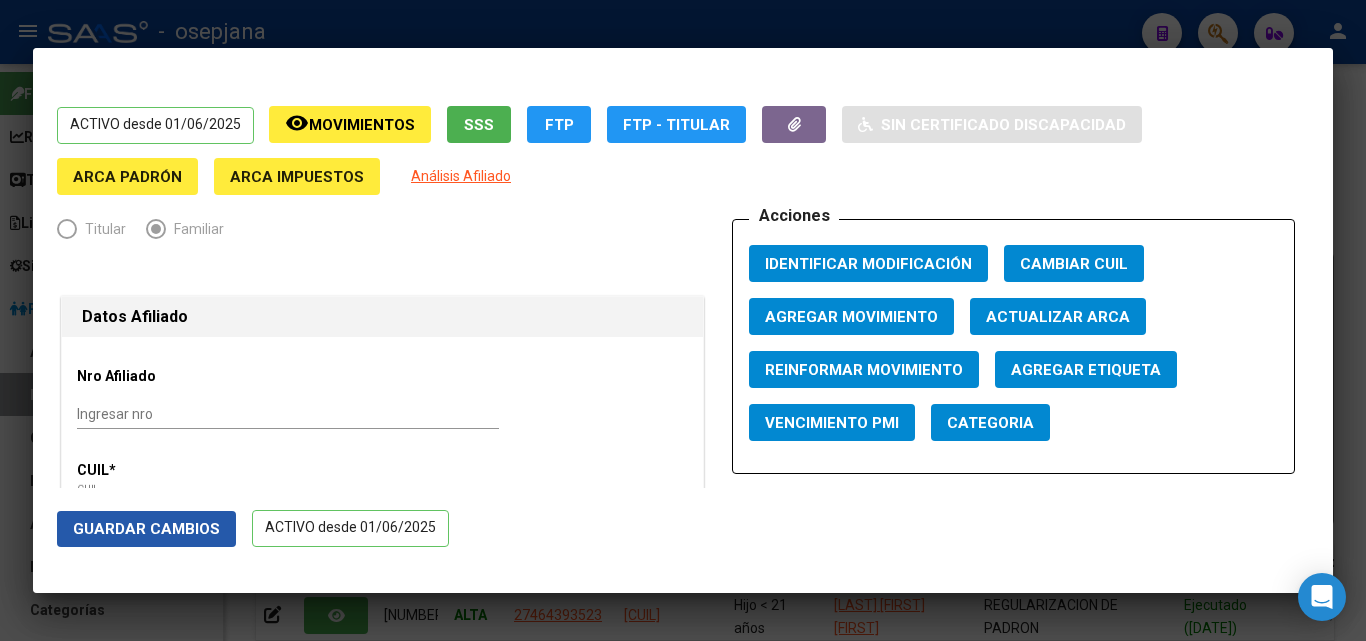 click on "Guardar Cambios" 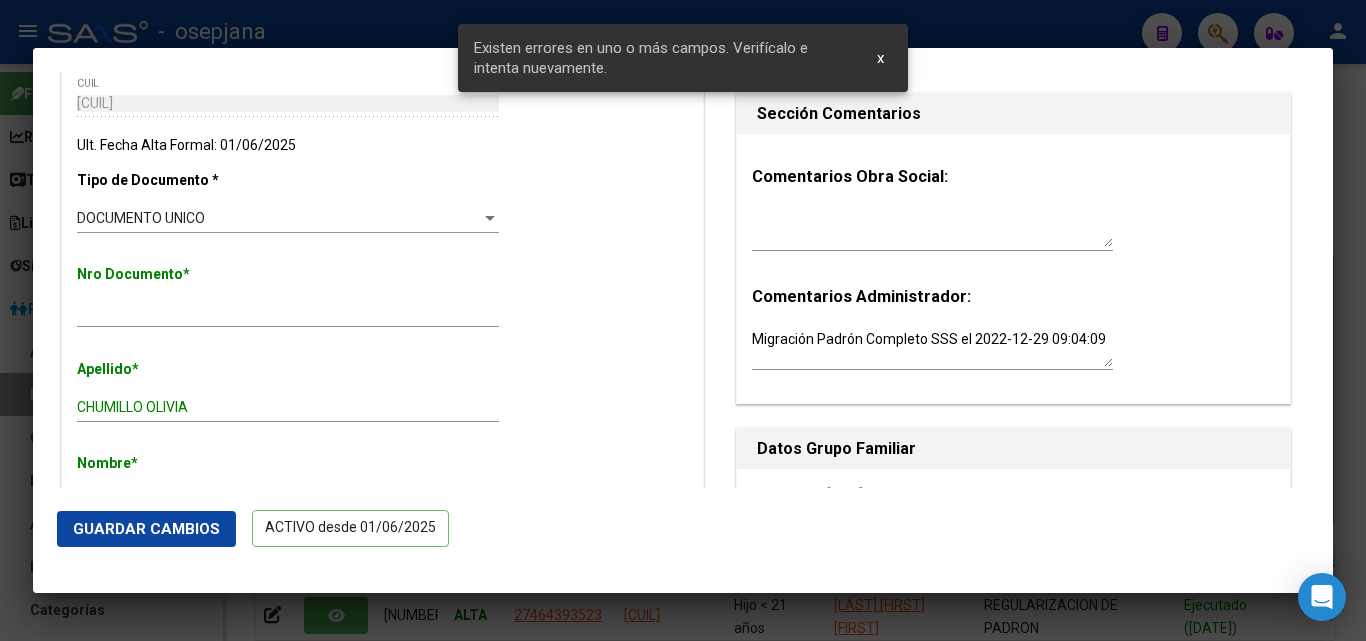 scroll, scrollTop: 500, scrollLeft: 0, axis: vertical 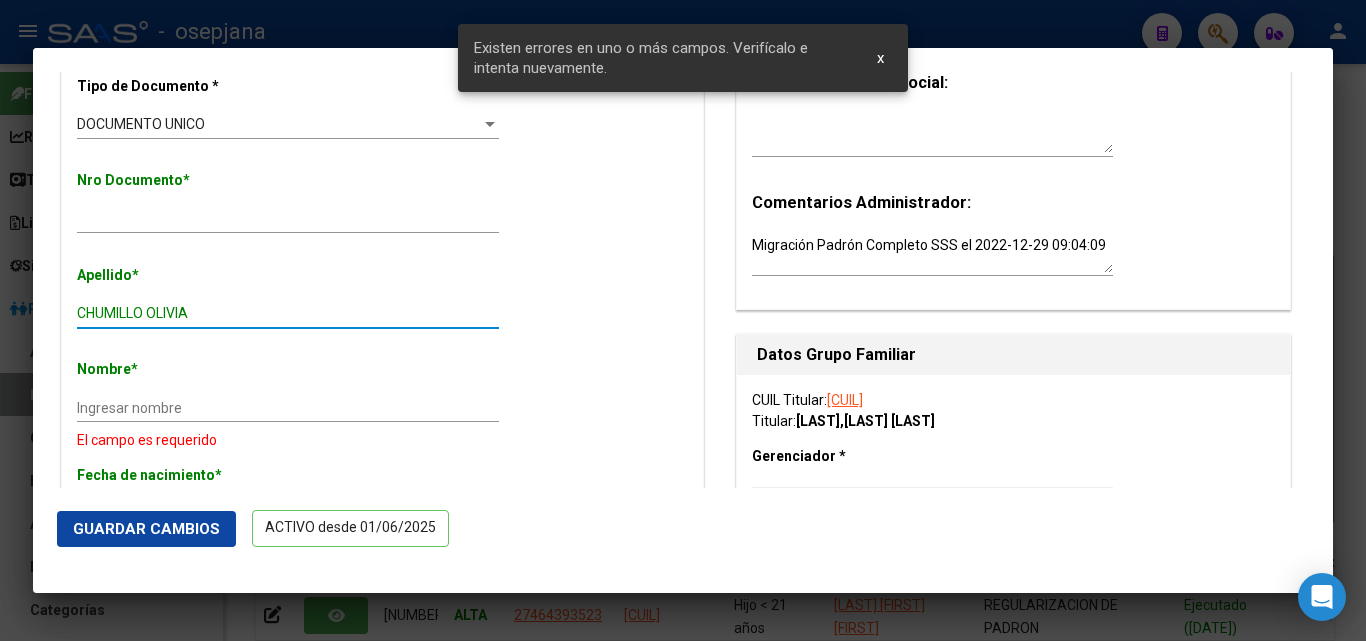 drag, startPoint x: 233, startPoint y: 315, endPoint x: 151, endPoint y: 315, distance: 82 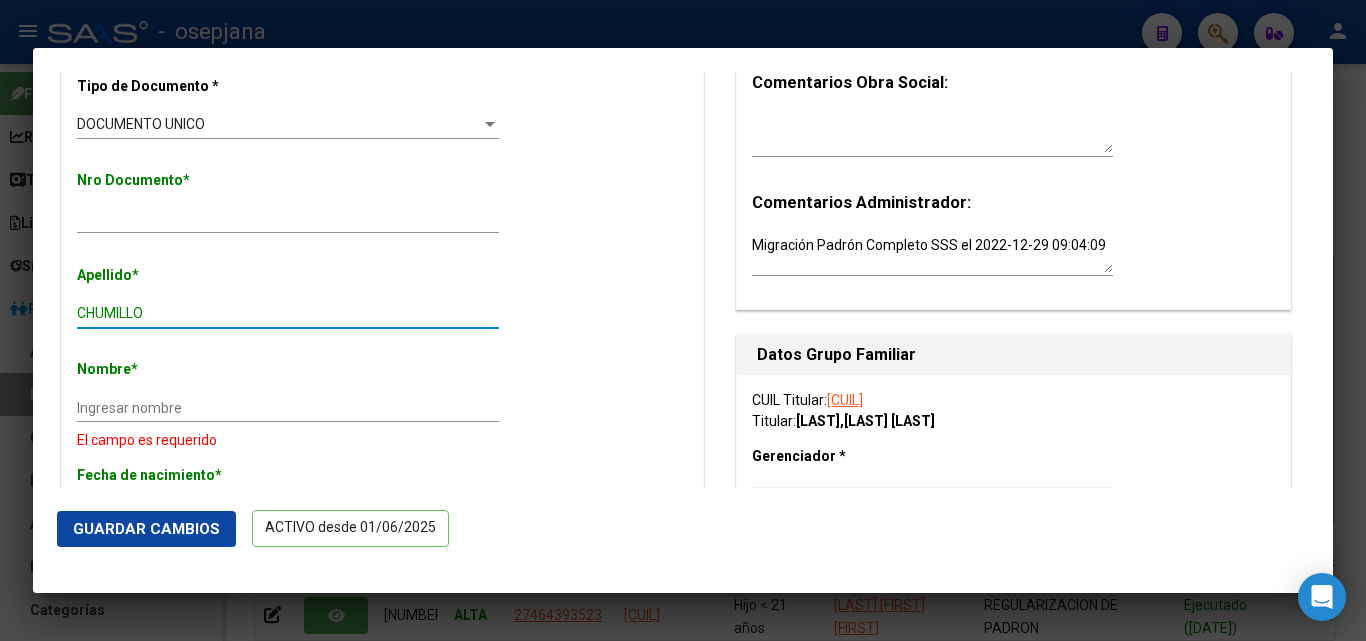 click on "Ingresar nombre" at bounding box center (288, 408) 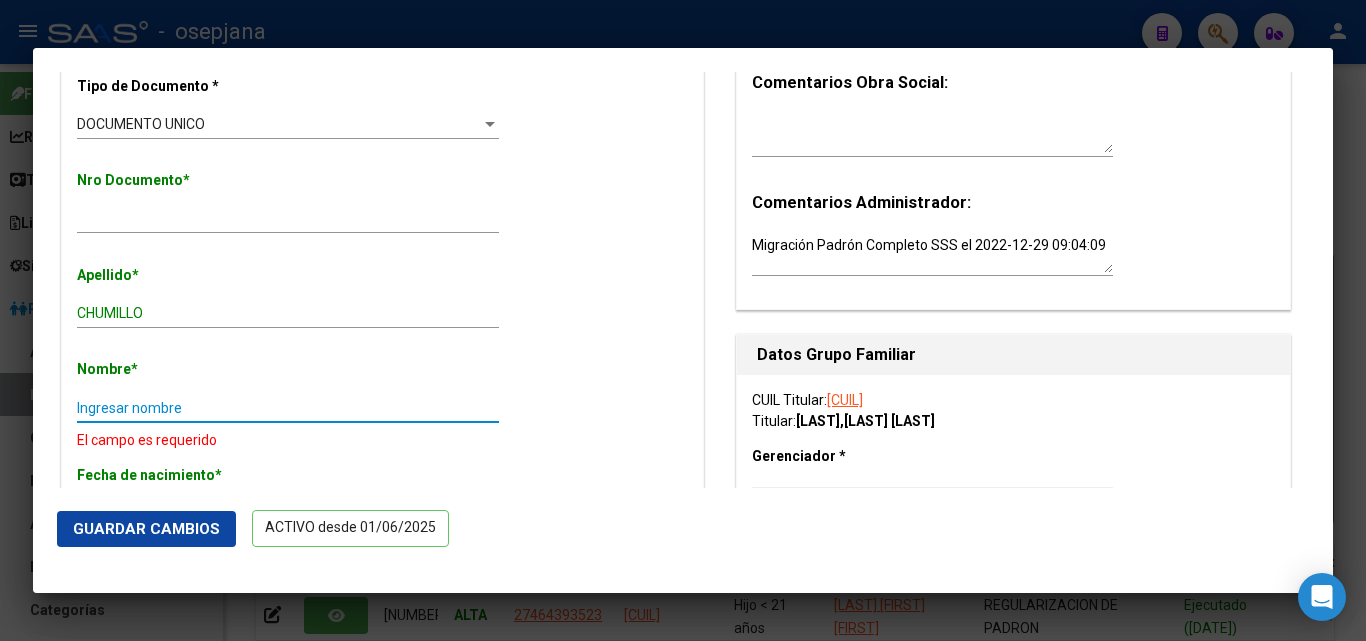 paste on "OLIVIA" 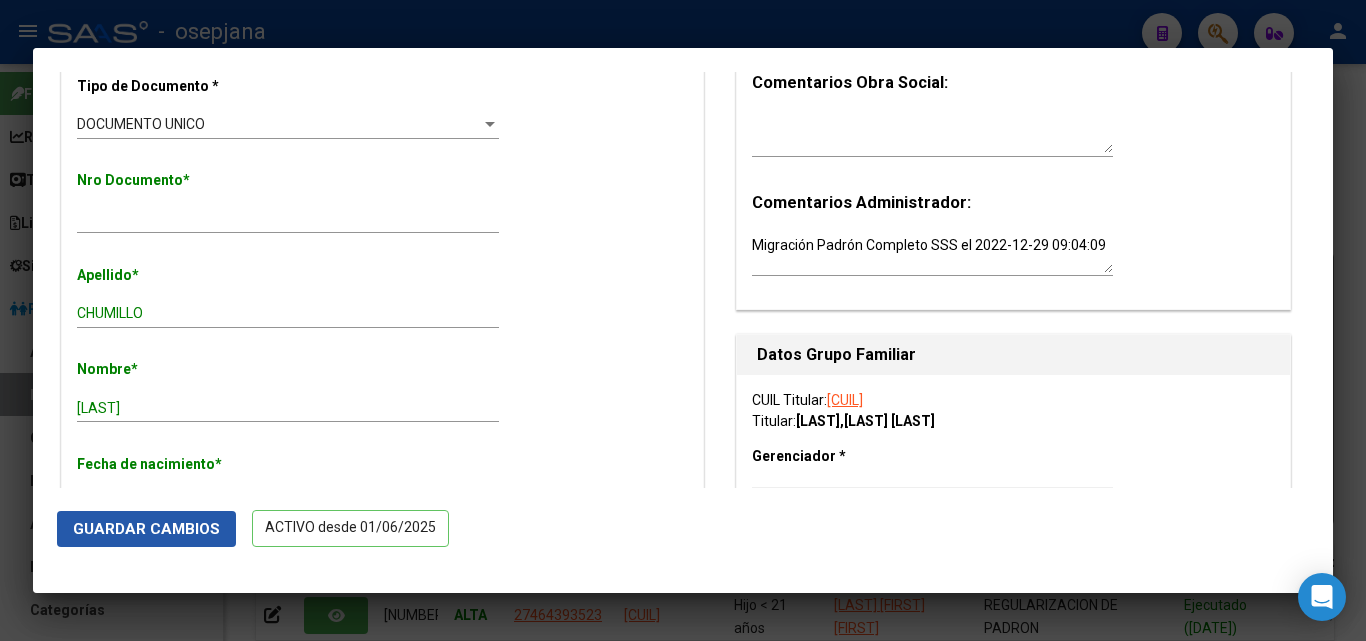click on "Guardar Cambios" 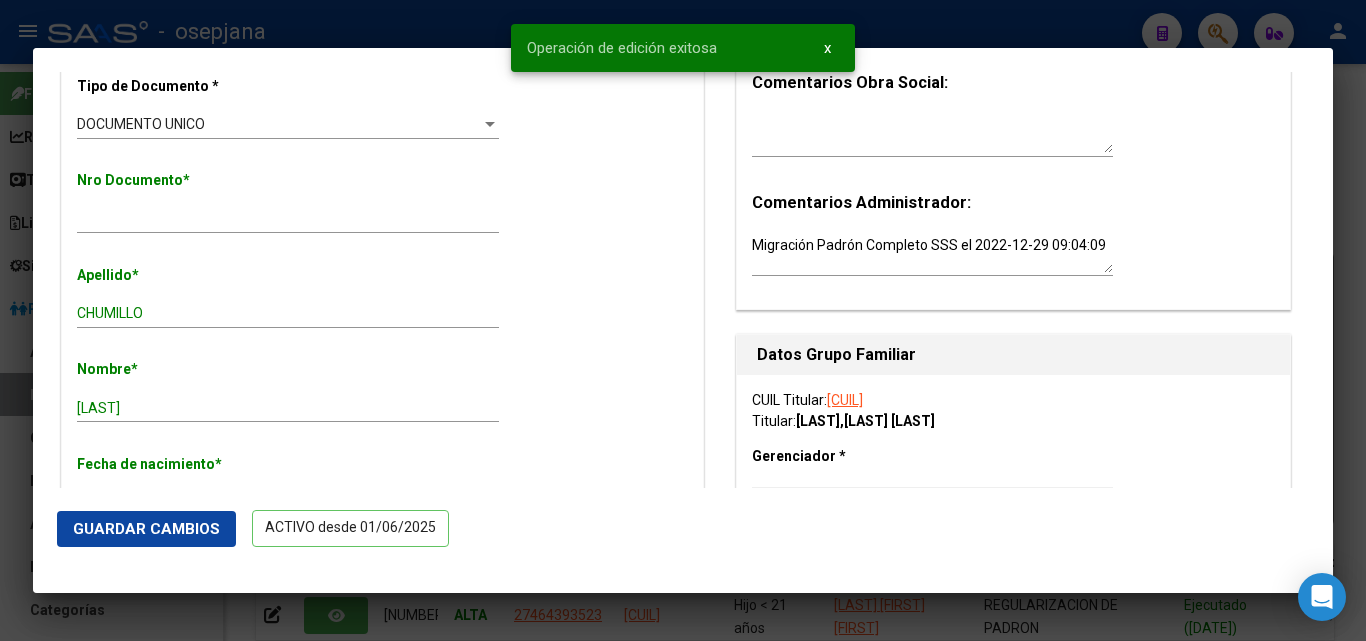 click at bounding box center [683, 320] 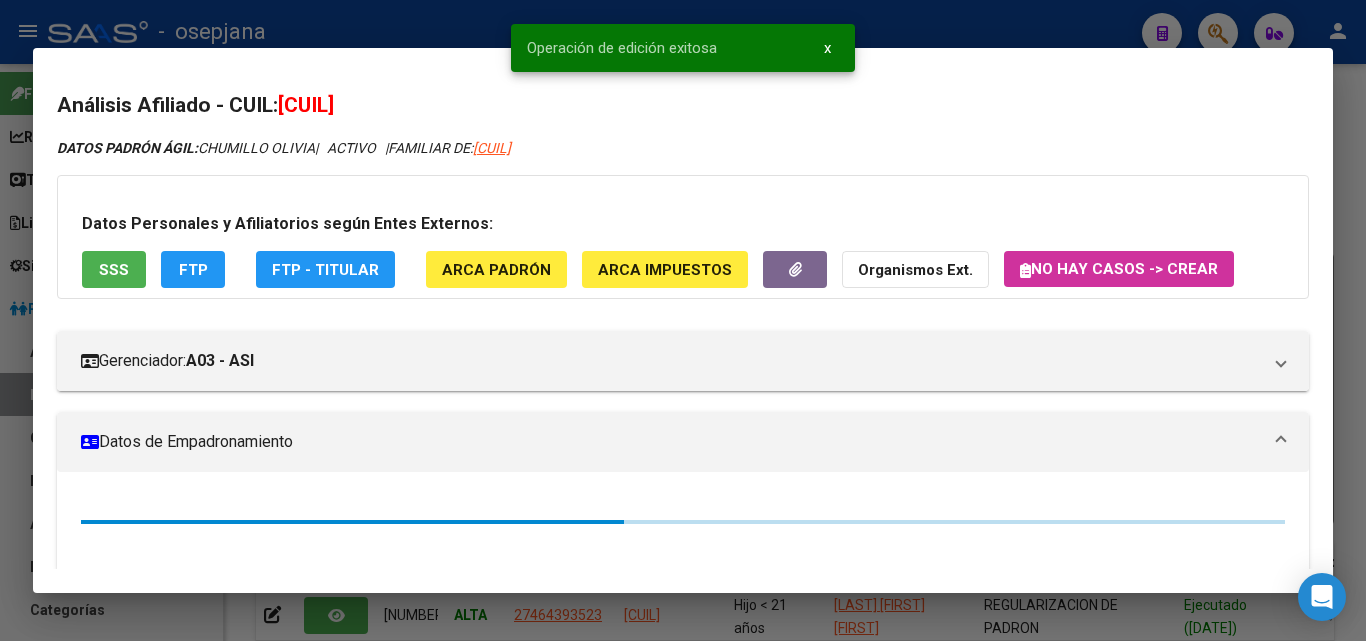 click at bounding box center (683, 320) 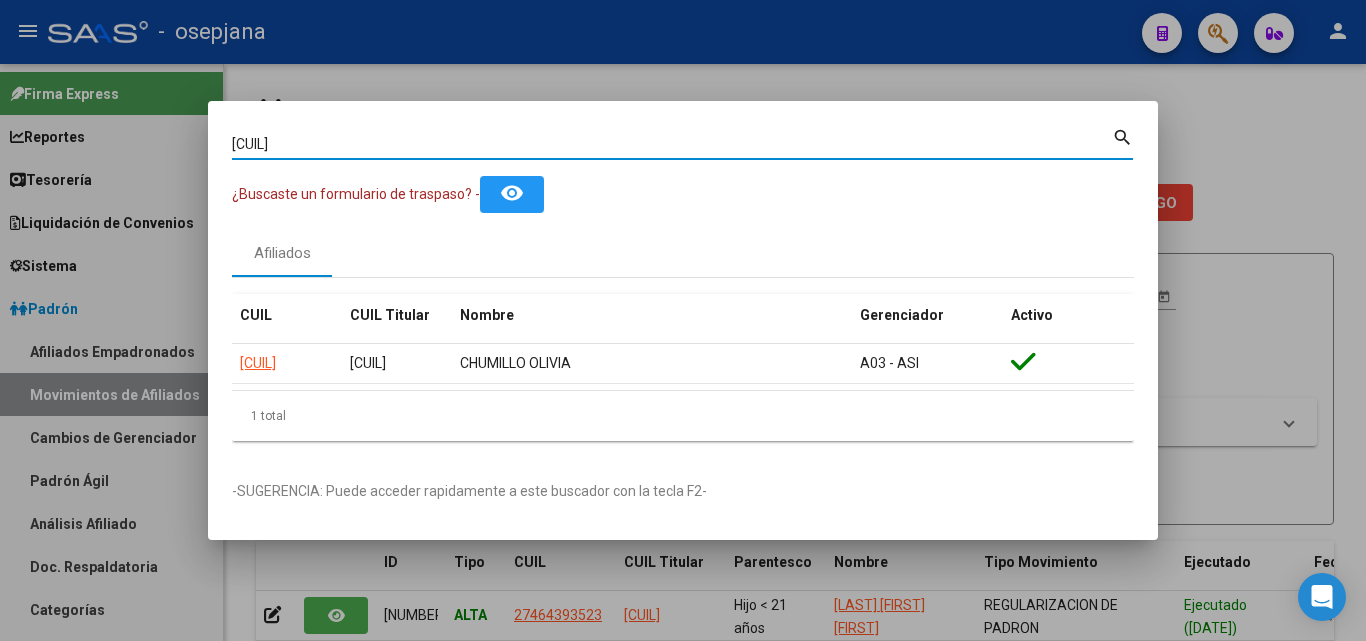 drag, startPoint x: 387, startPoint y: 147, endPoint x: 109, endPoint y: 135, distance: 278.25888 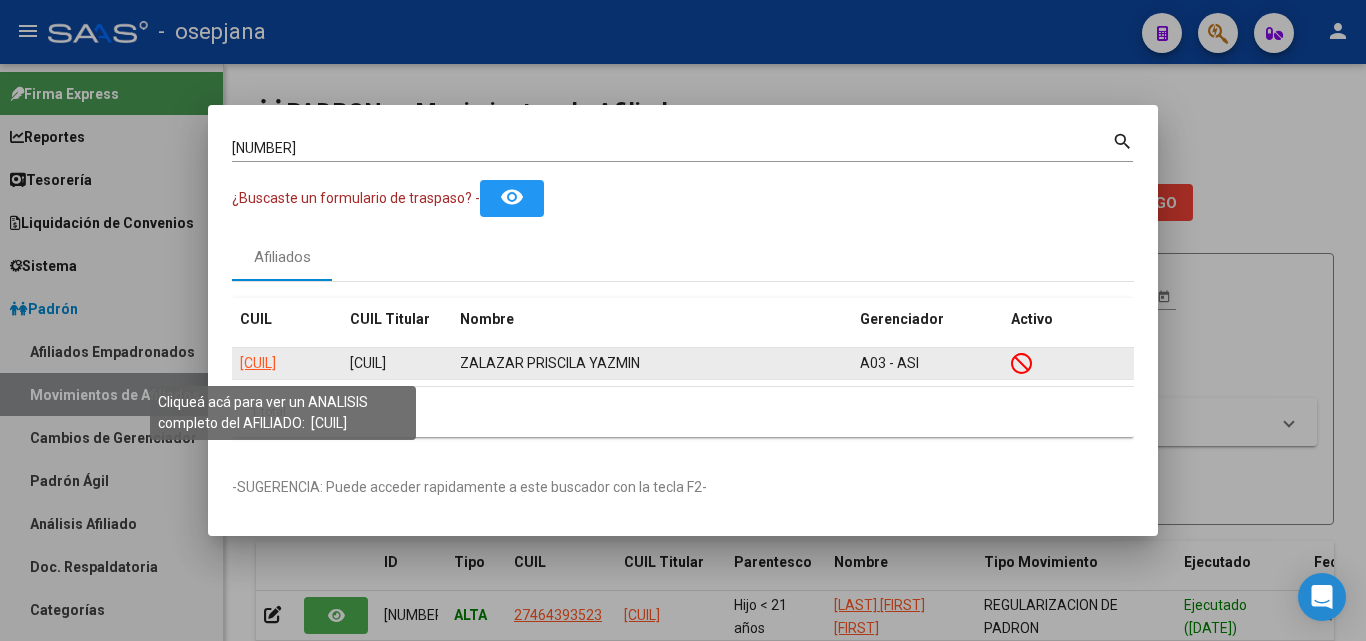 click on "27441127133" 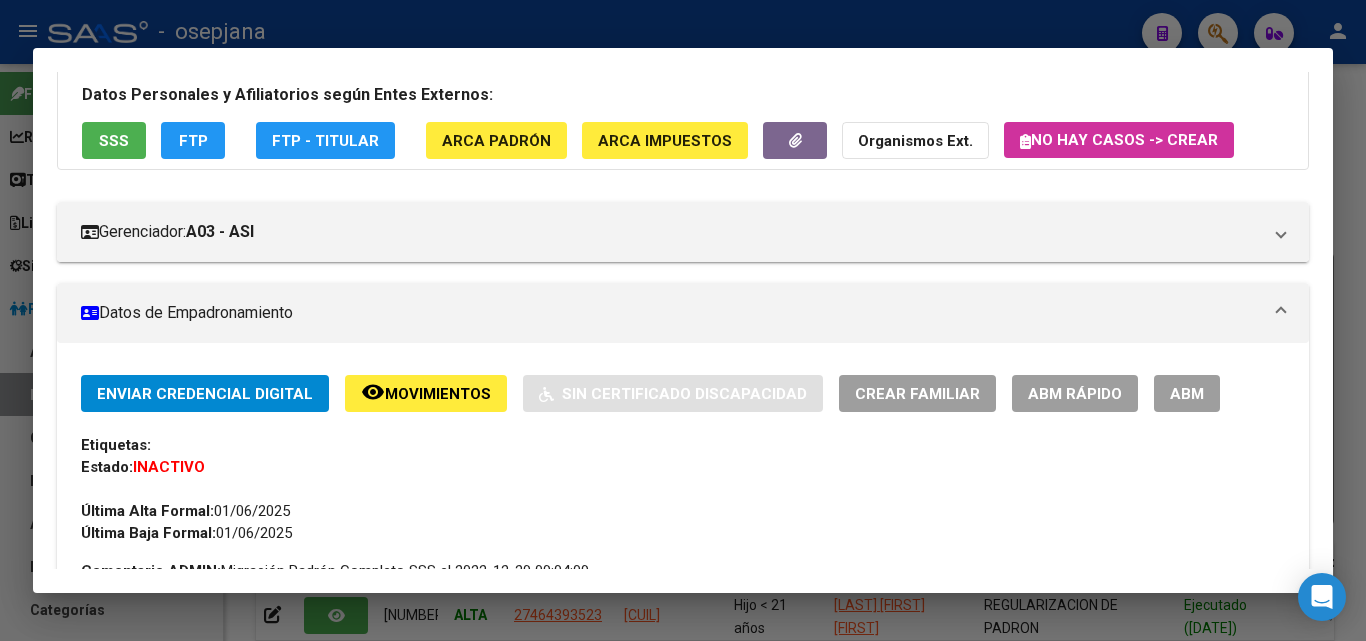 scroll, scrollTop: 100, scrollLeft: 0, axis: vertical 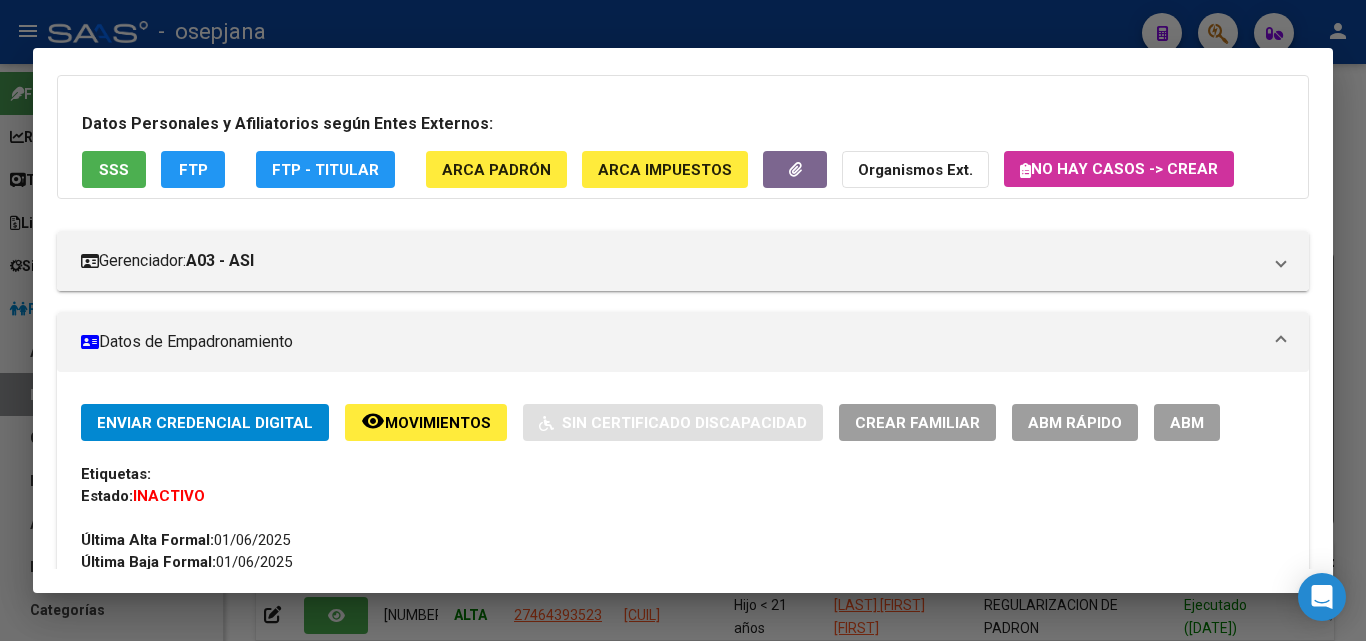 click on "ABM Rápido" 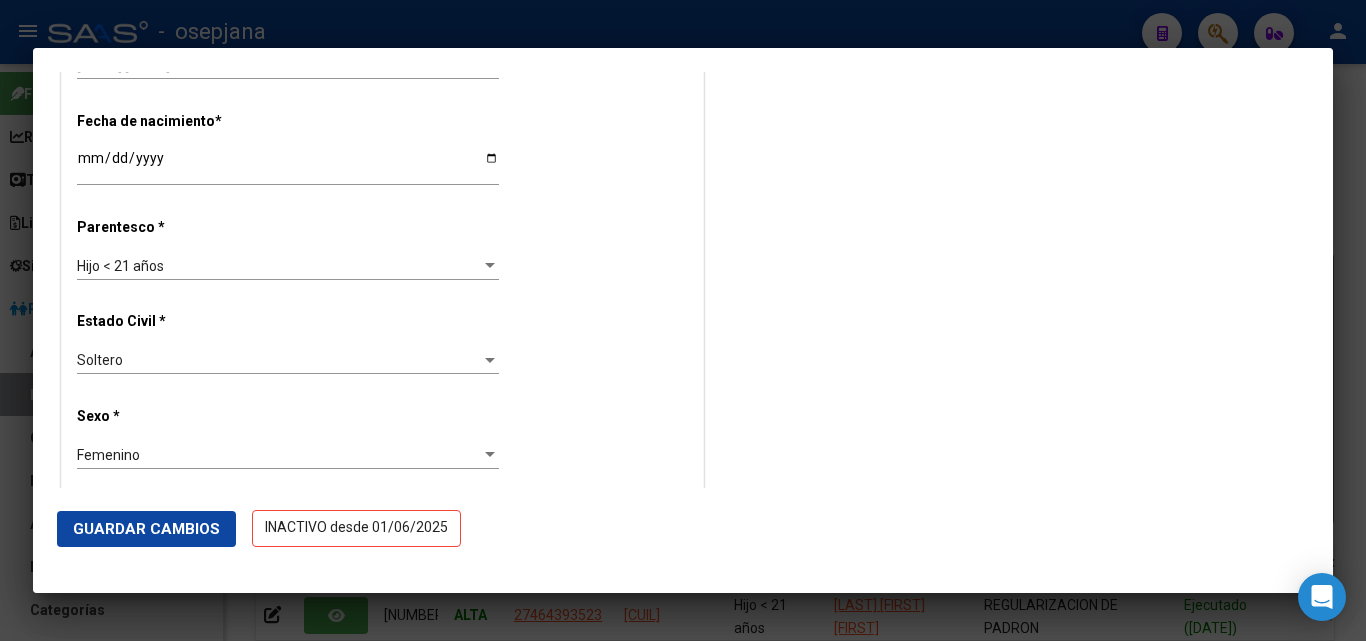 scroll, scrollTop: 1000, scrollLeft: 0, axis: vertical 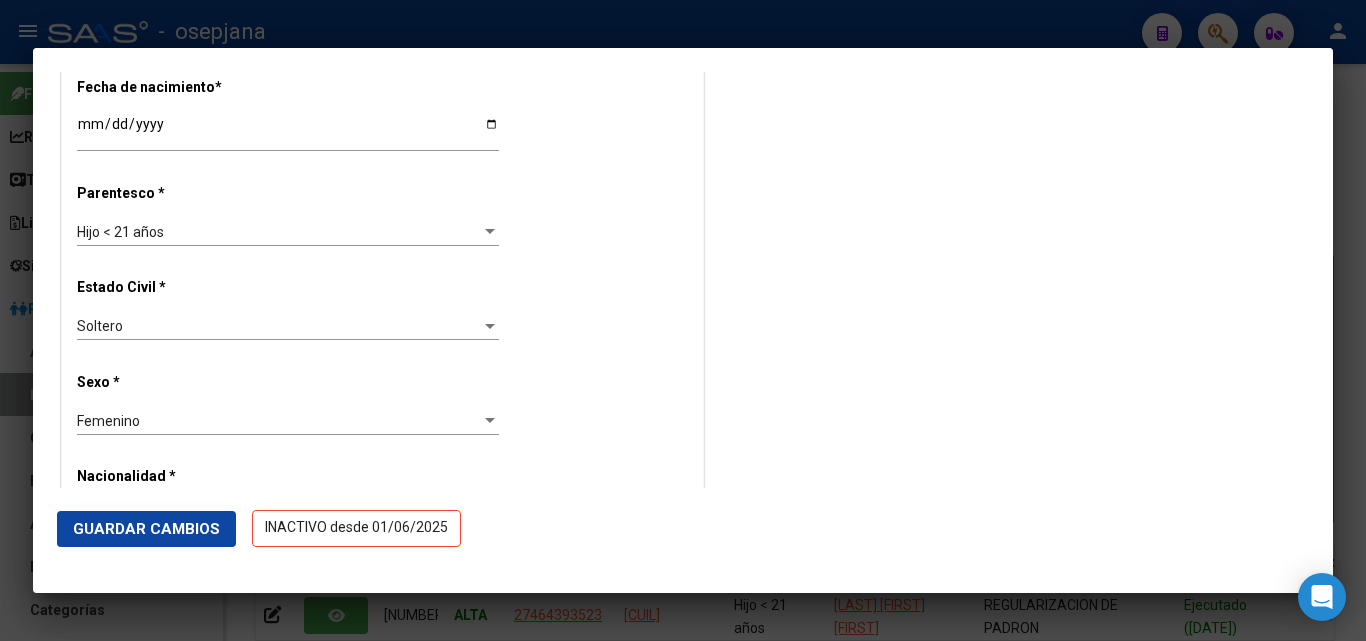 click at bounding box center (490, 231) 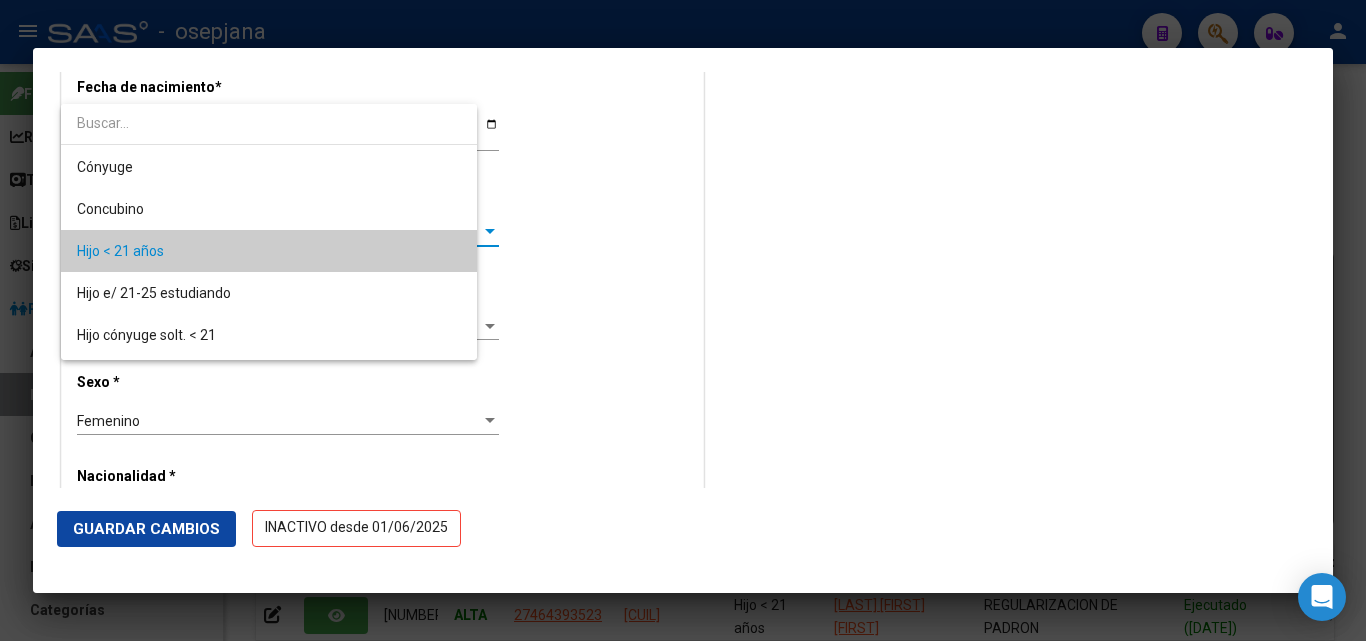 scroll, scrollTop: 19, scrollLeft: 0, axis: vertical 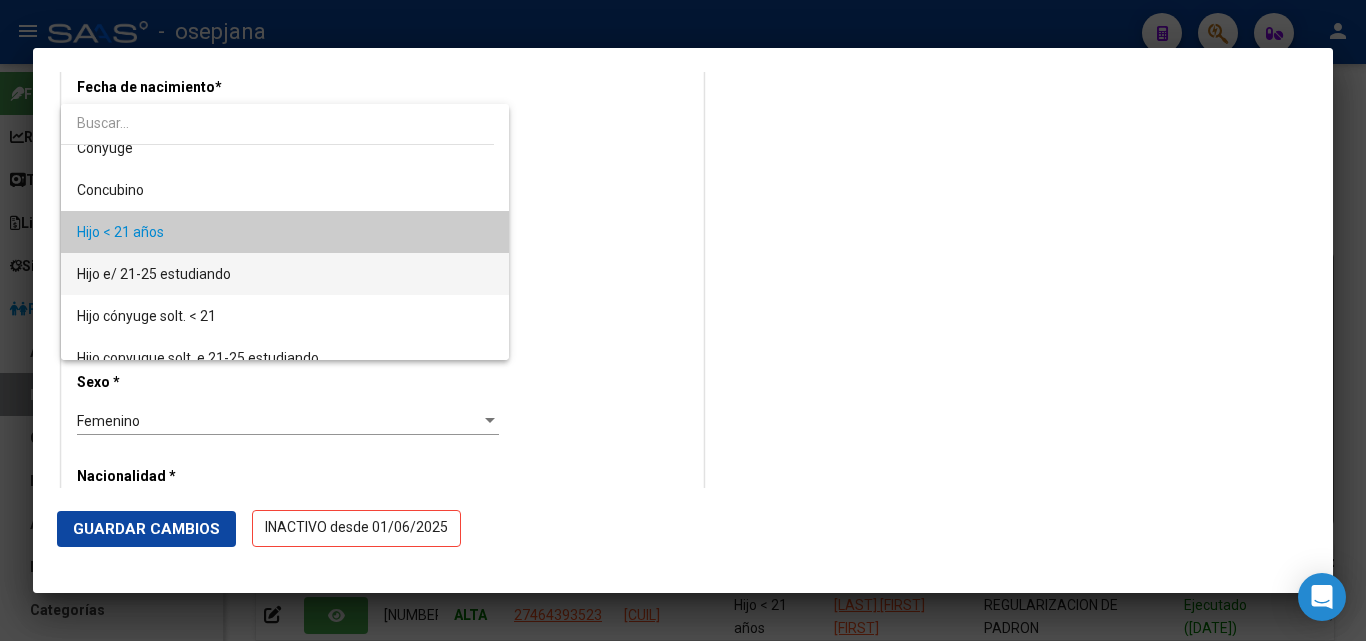 click on "Hijo e/ 21-25 estudiando" at bounding box center [285, 274] 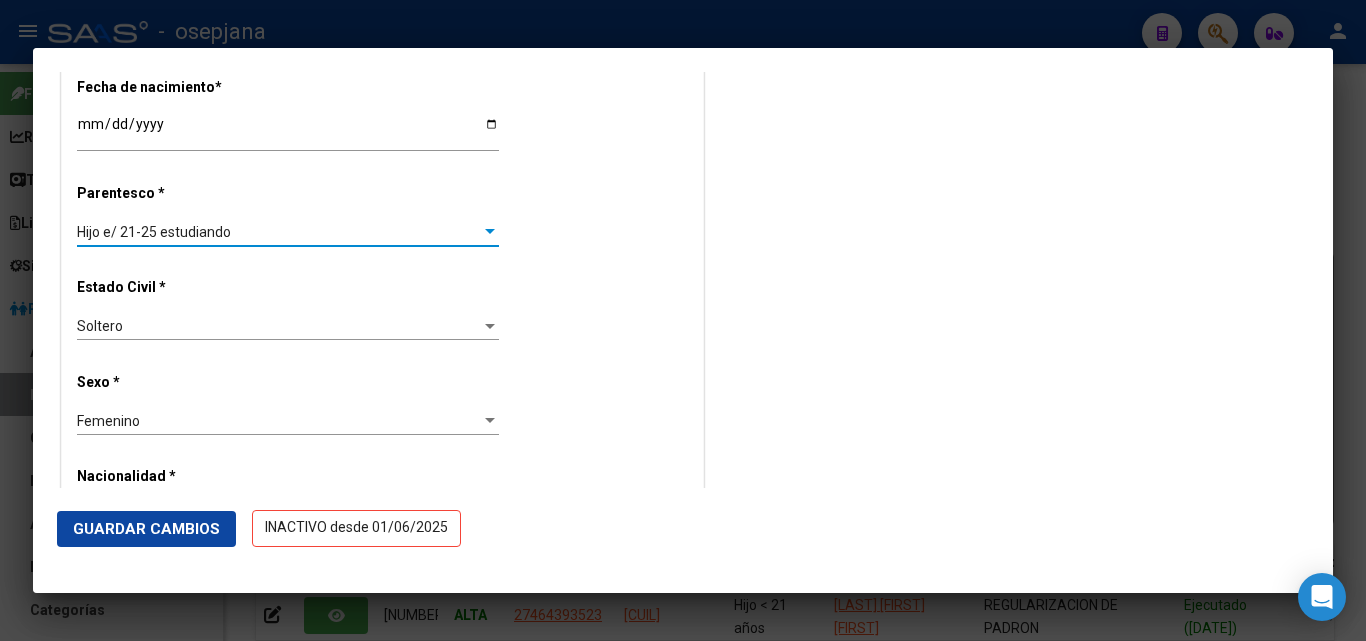 click on "Guardar Cambios" 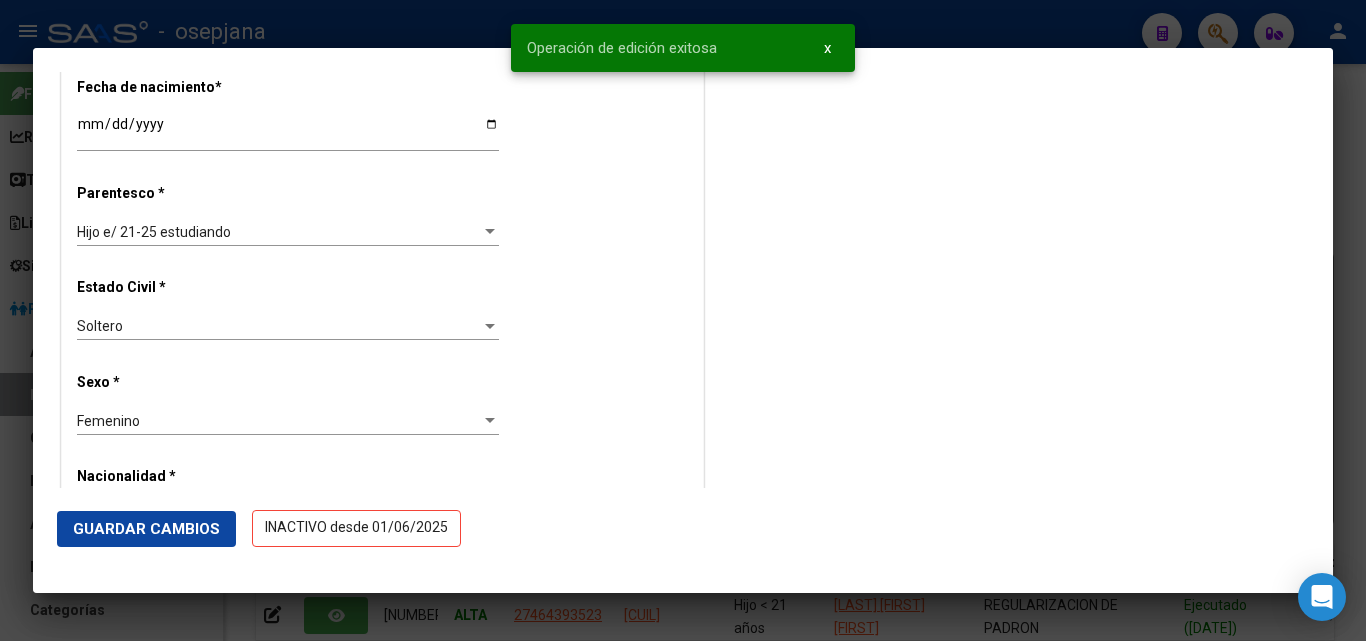 click at bounding box center [683, 320] 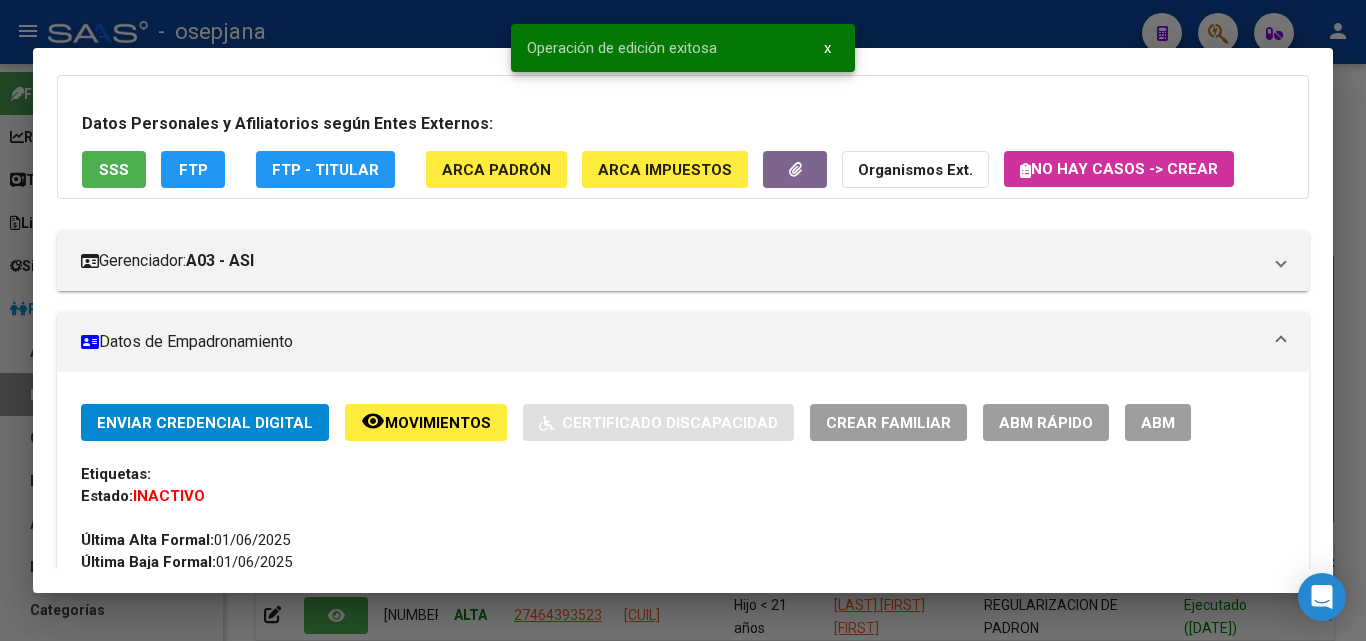 click at bounding box center [683, 320] 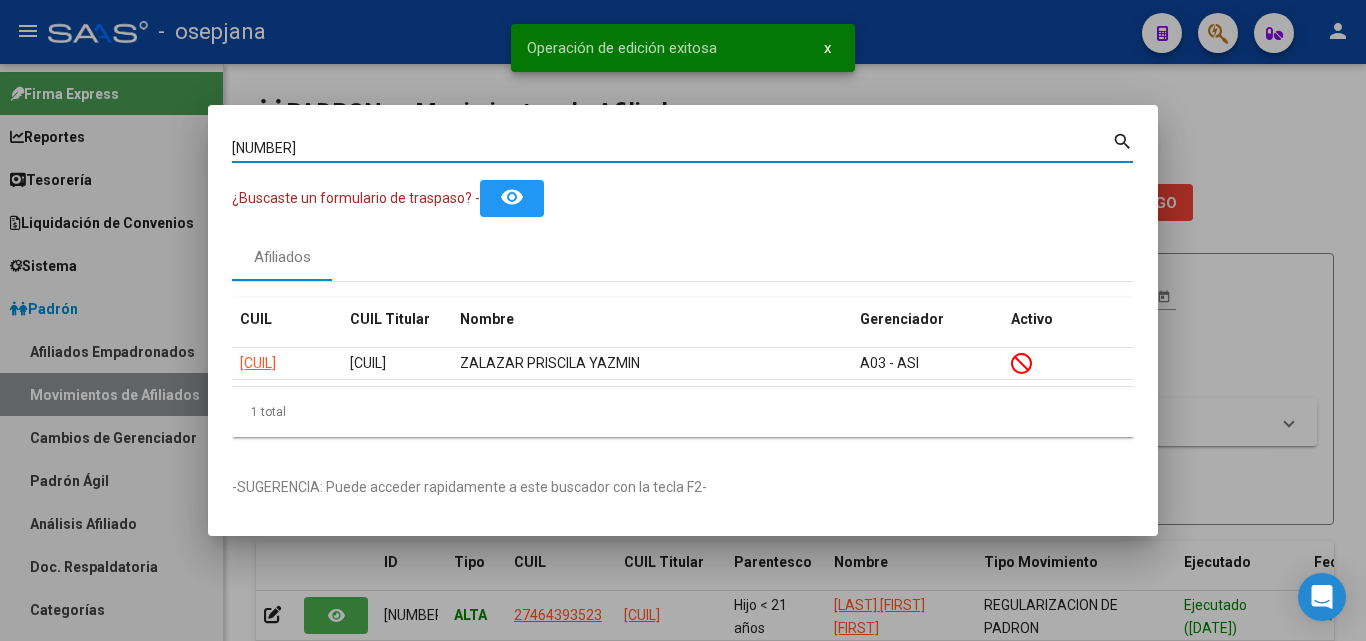 click on "44112713" at bounding box center [672, 148] 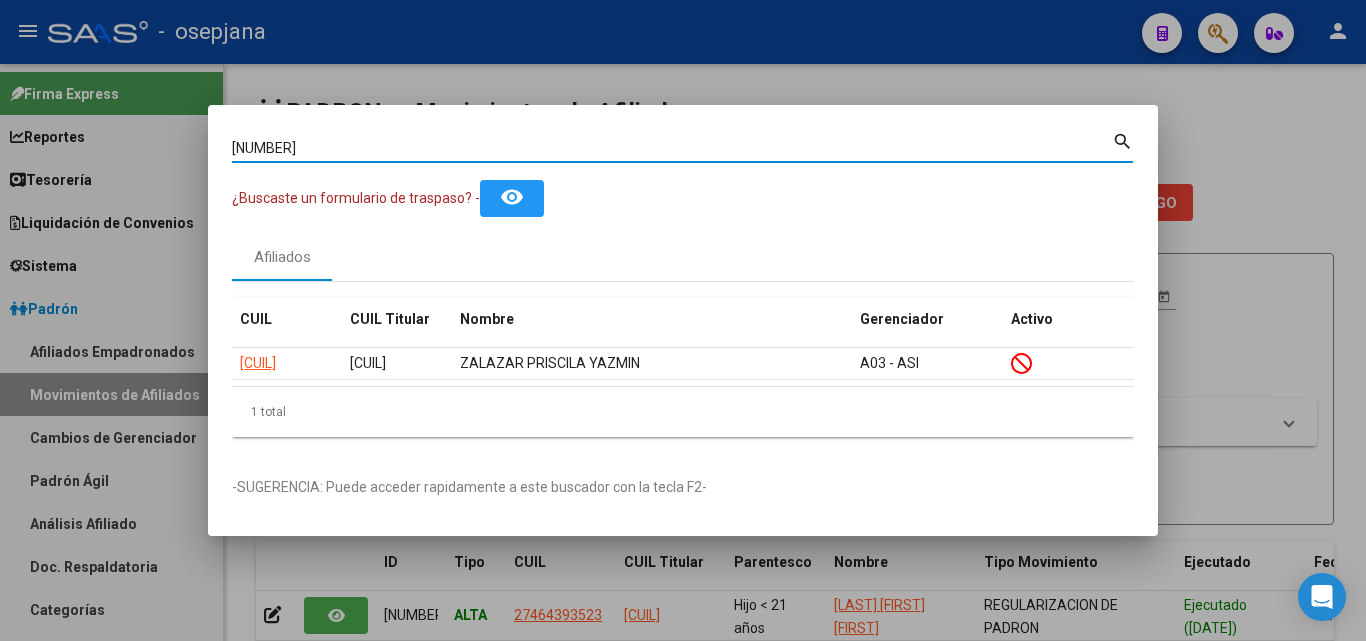 drag, startPoint x: 375, startPoint y: 148, endPoint x: 20, endPoint y: 103, distance: 357.84076 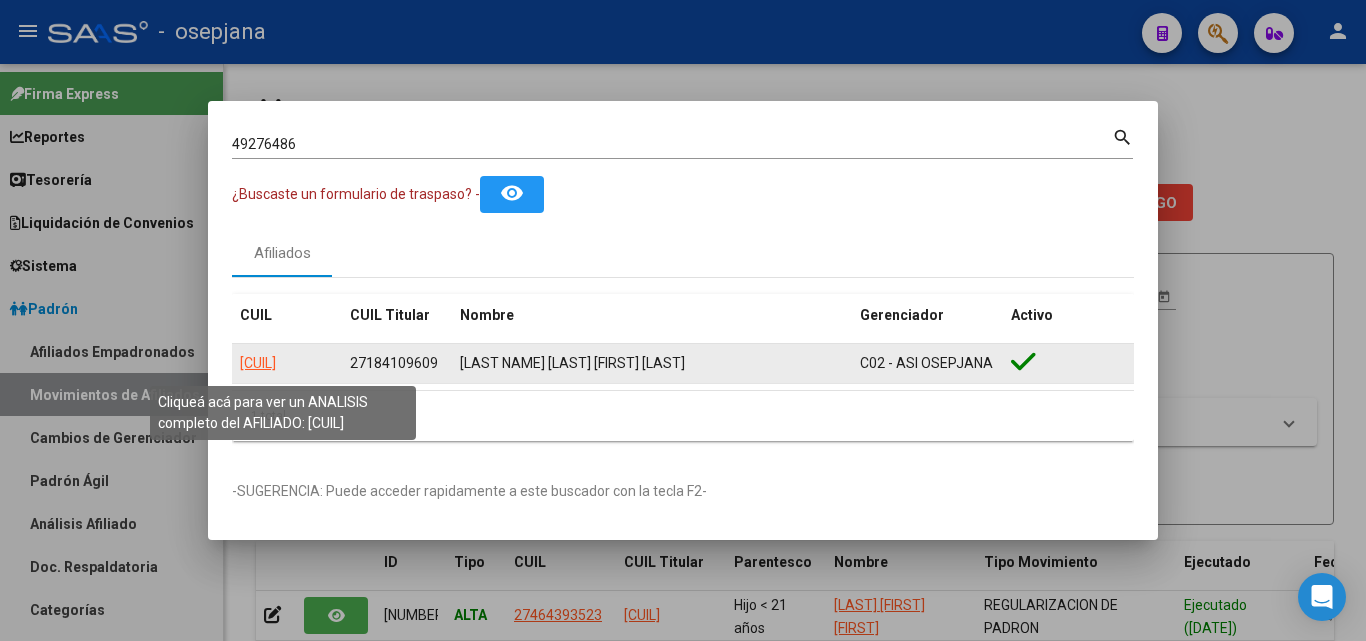 click on "20492764869" 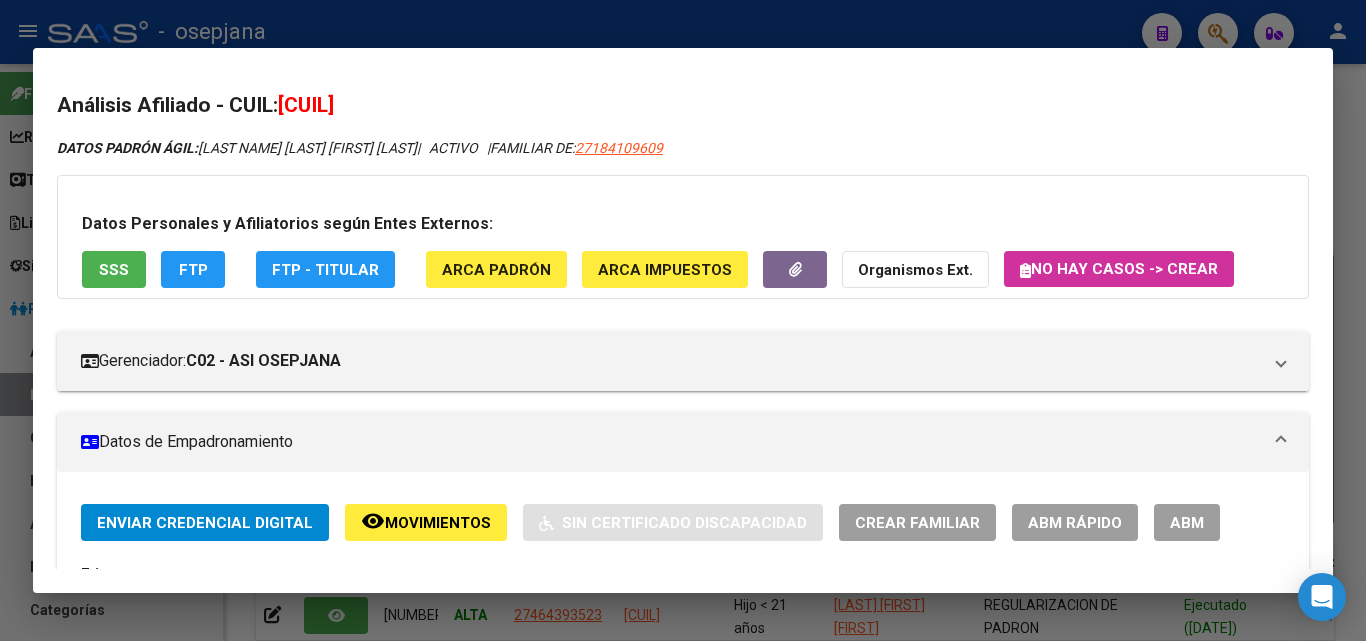 click on "ABM Rápido" 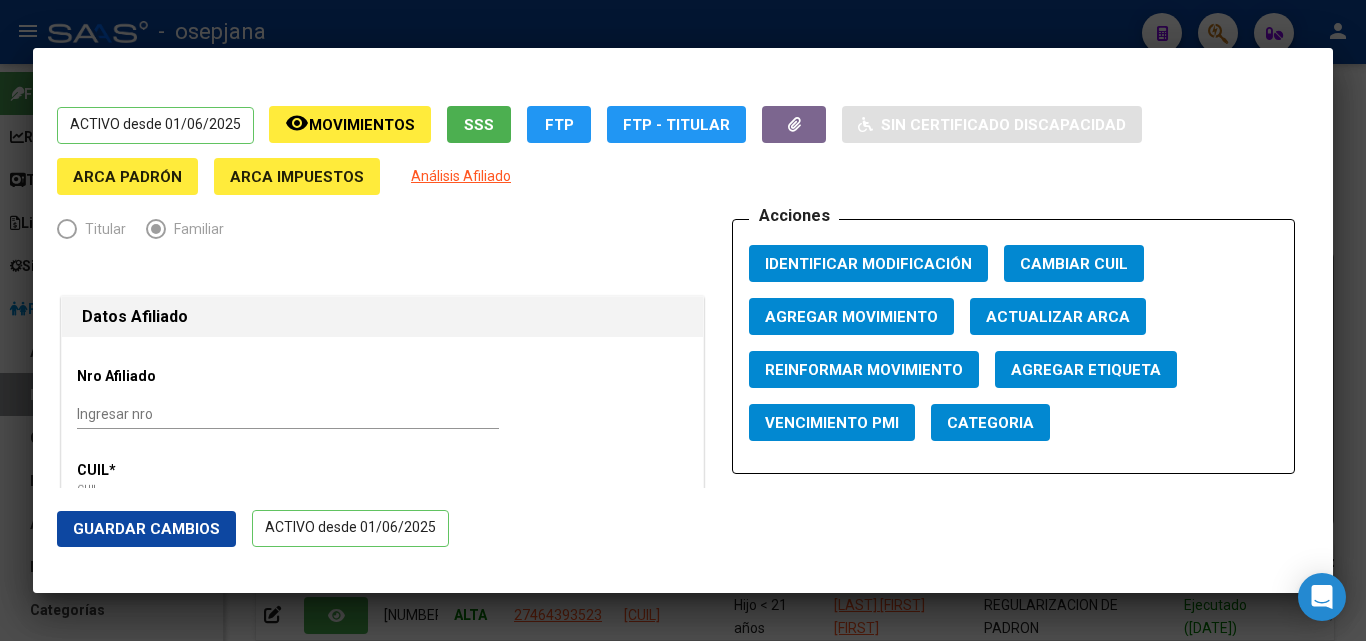 click on "Actualizar ARCA" at bounding box center [1058, 317] 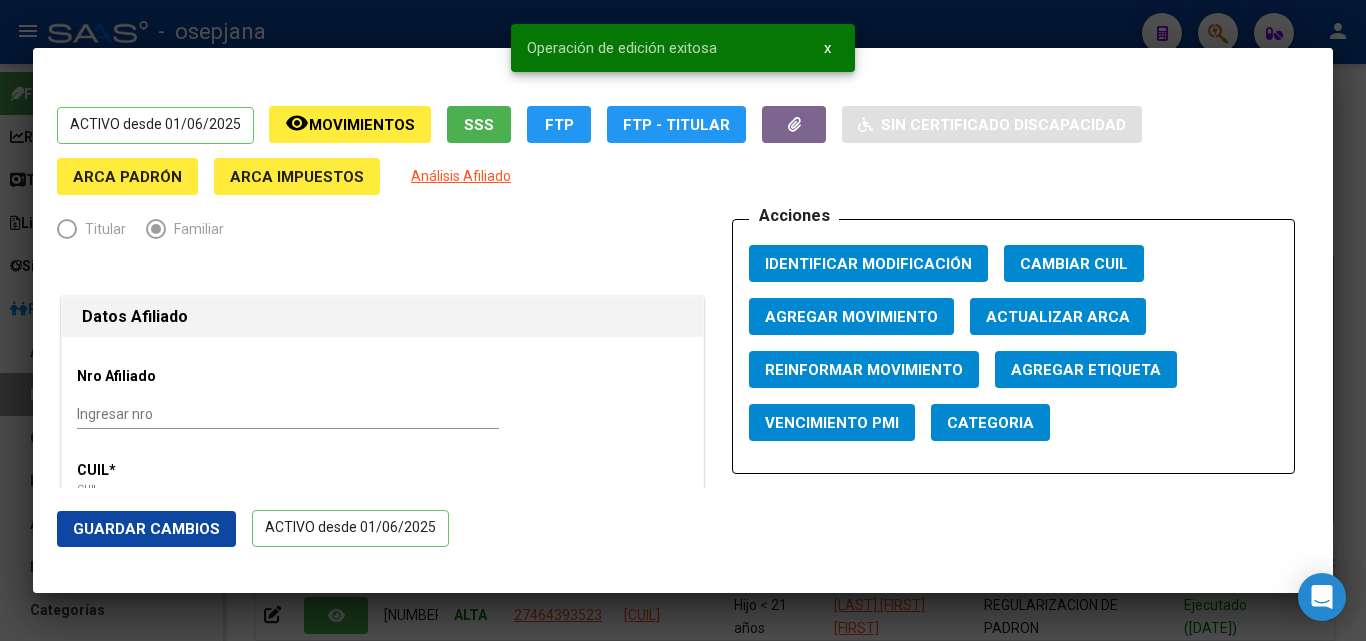 click at bounding box center (683, 320) 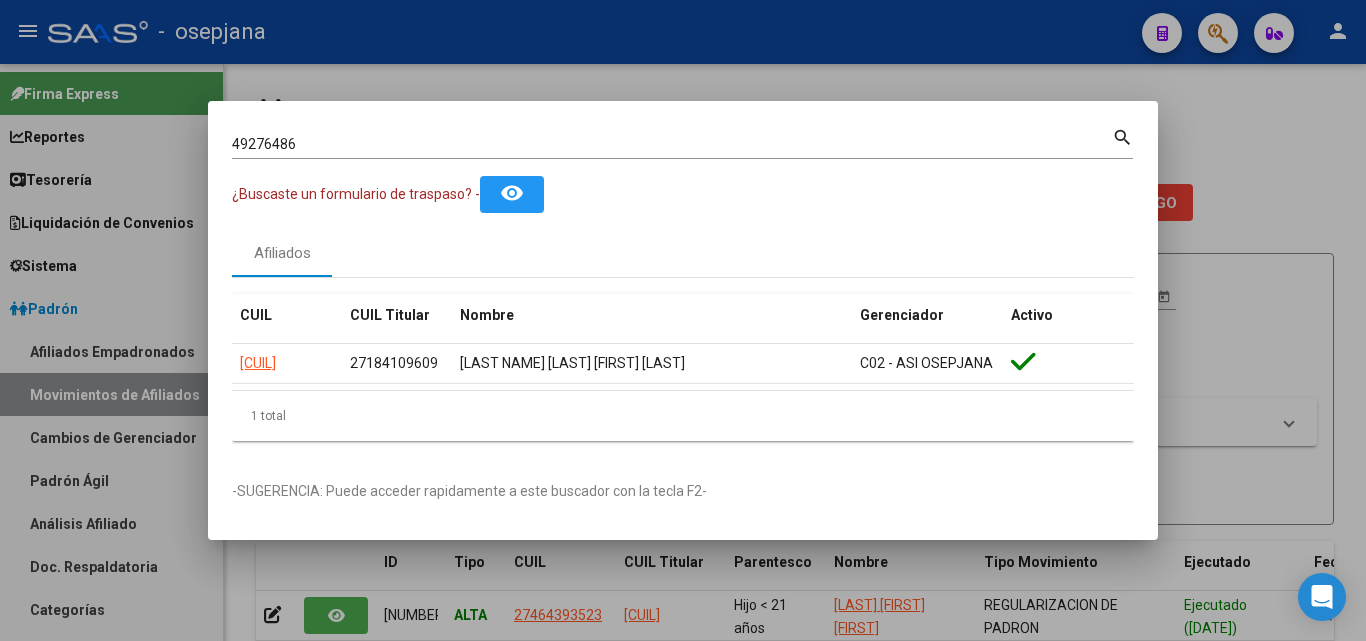 click on "49276486 Buscar (apellido, dni, cuil, nro traspaso, cuit, obra social)" at bounding box center (672, 145) 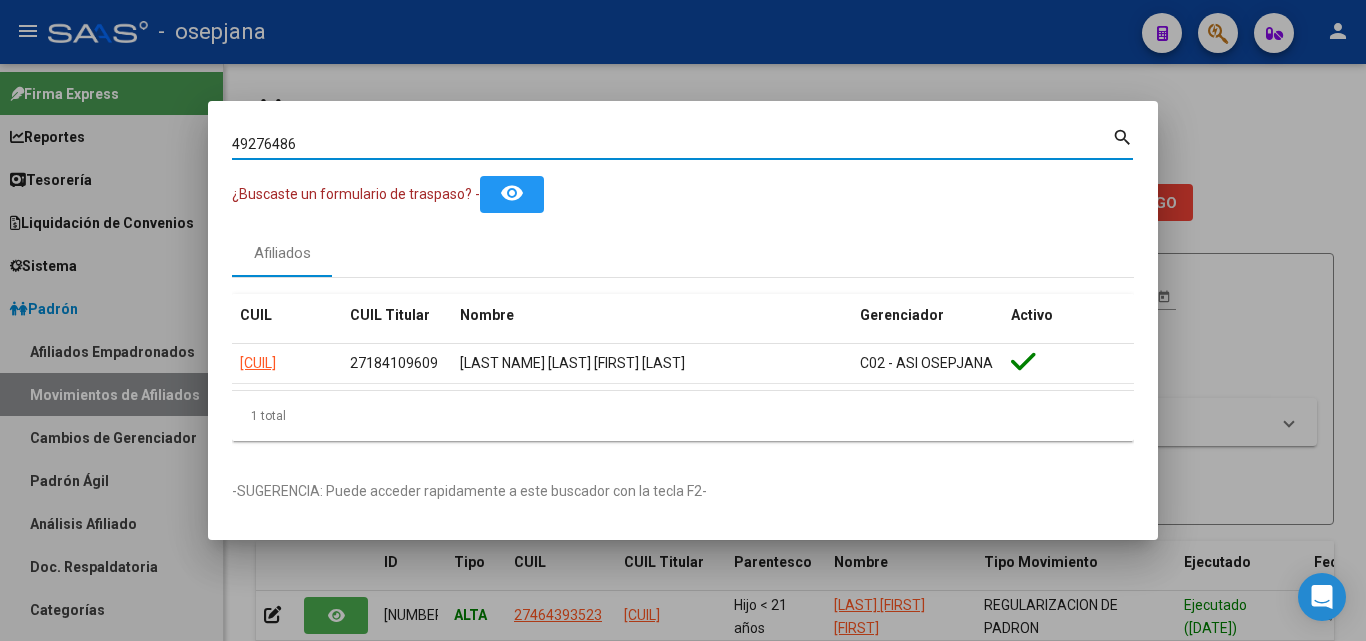 drag, startPoint x: 302, startPoint y: 141, endPoint x: 97, endPoint y: 129, distance: 205.35092 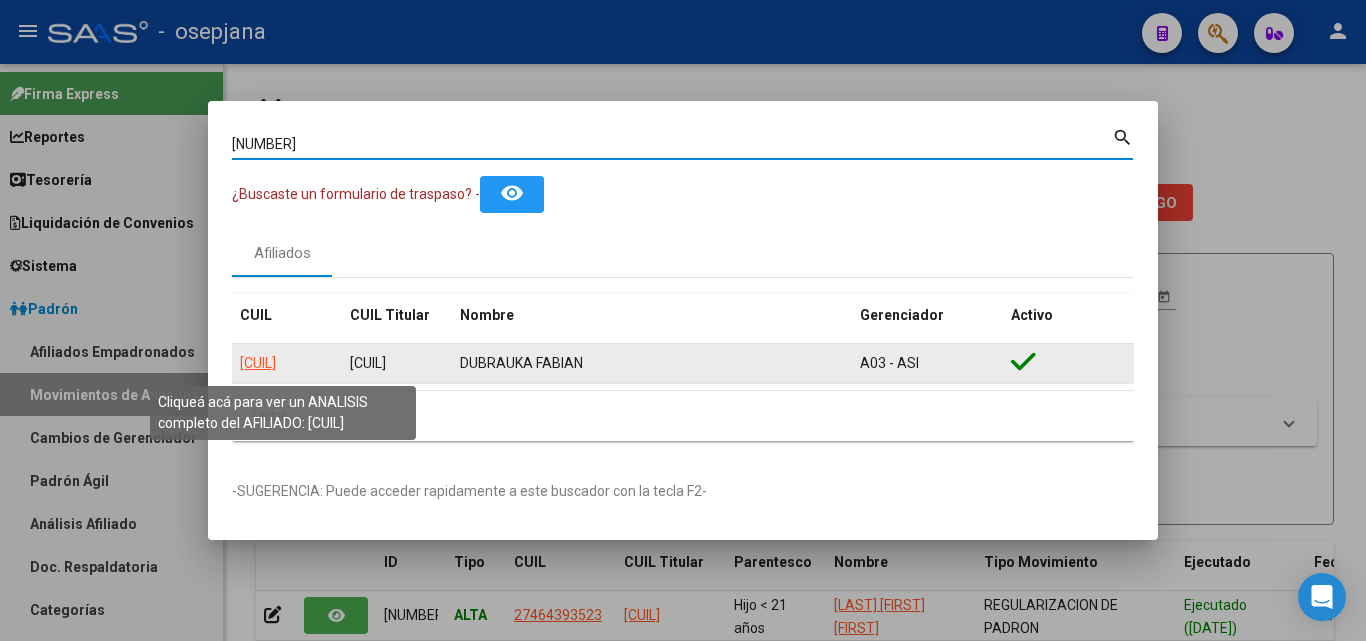 click on "20451453360" 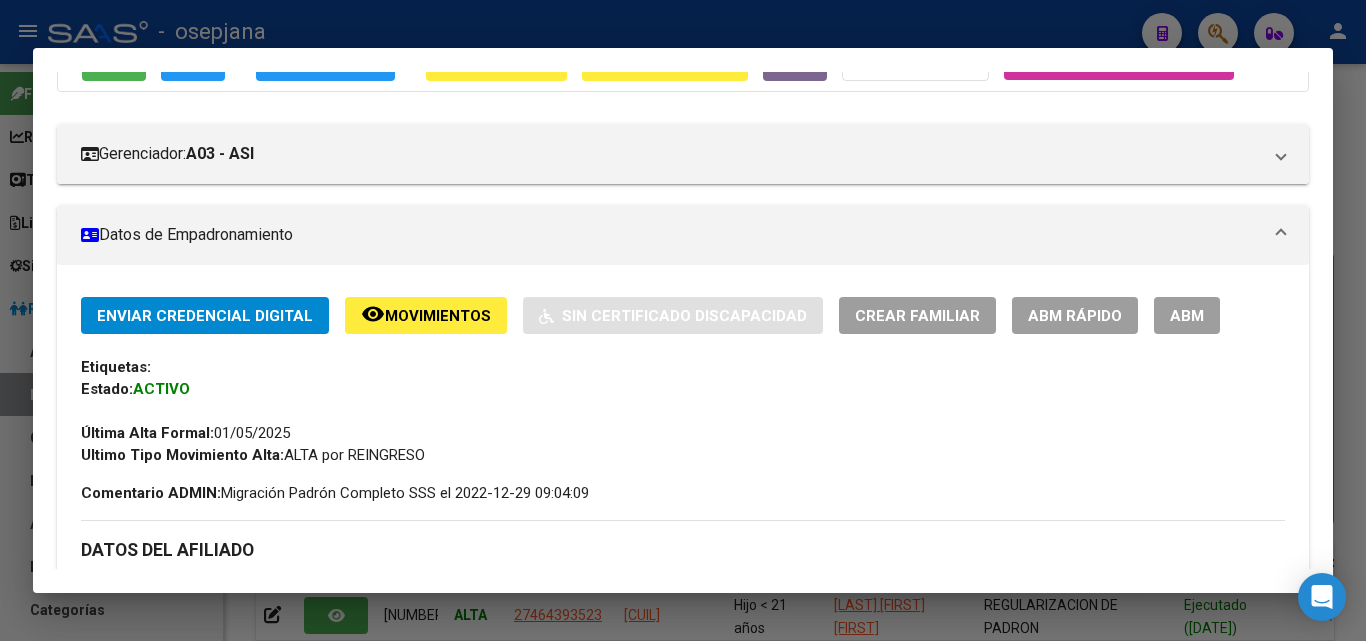 scroll, scrollTop: 200, scrollLeft: 0, axis: vertical 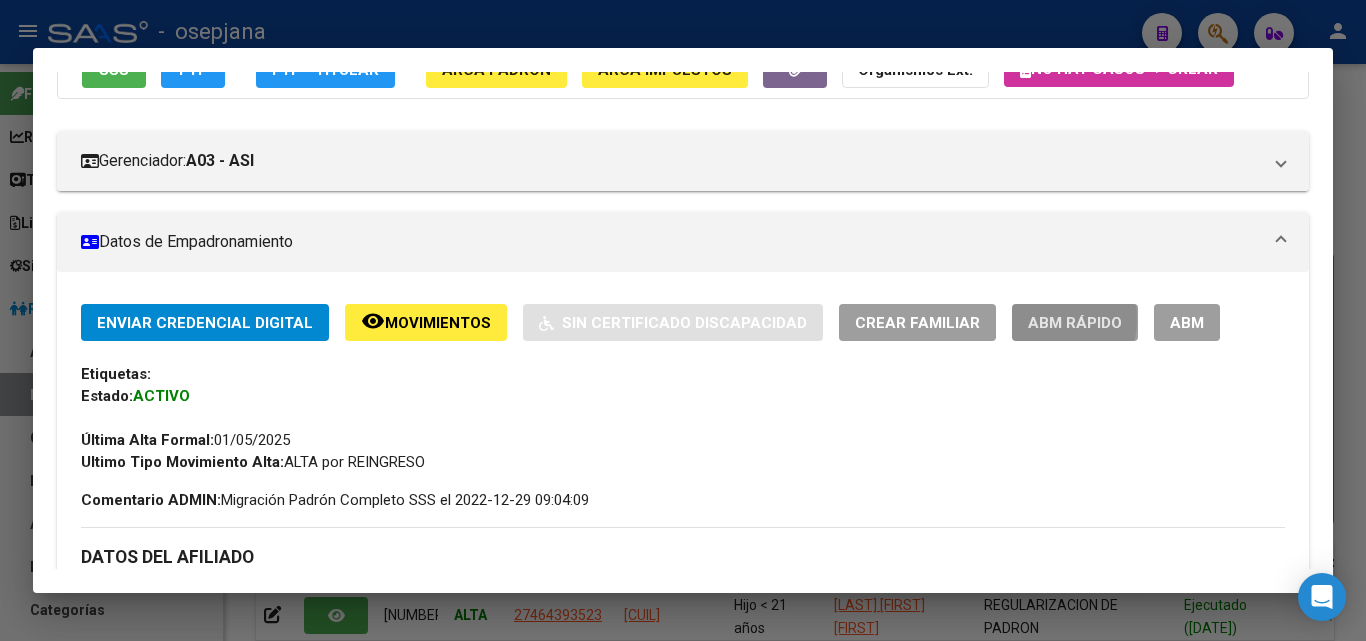 click on "ABM Rápido" 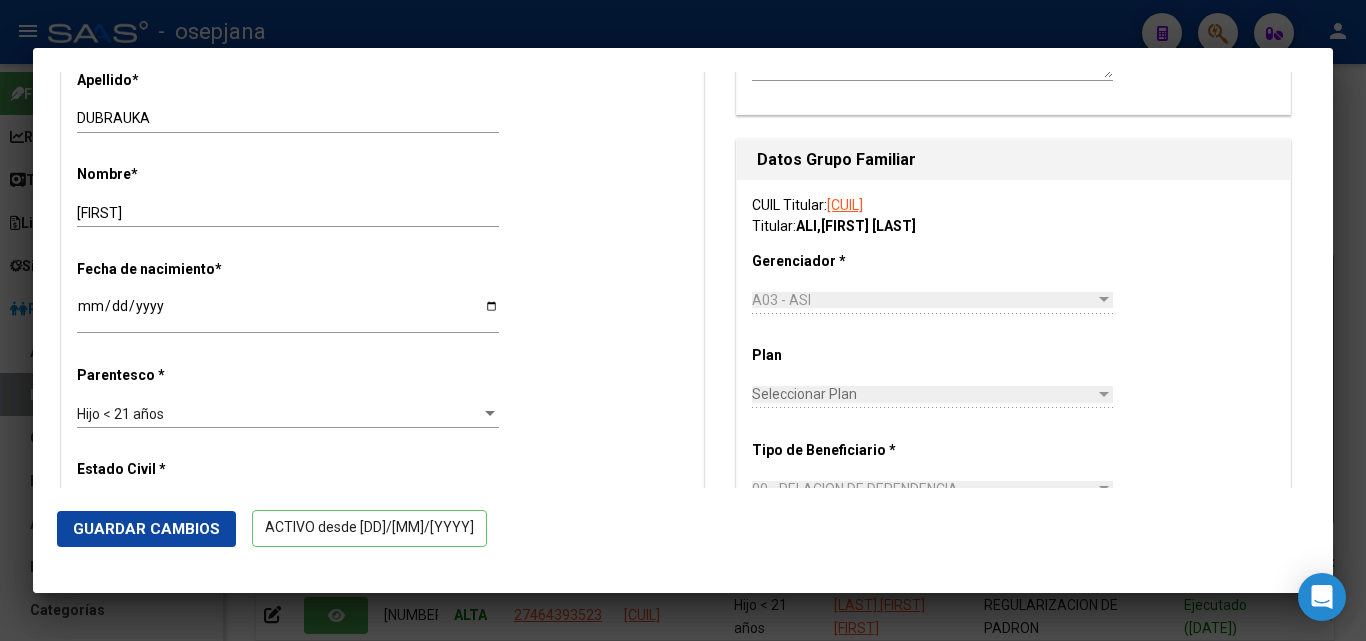 scroll, scrollTop: 700, scrollLeft: 0, axis: vertical 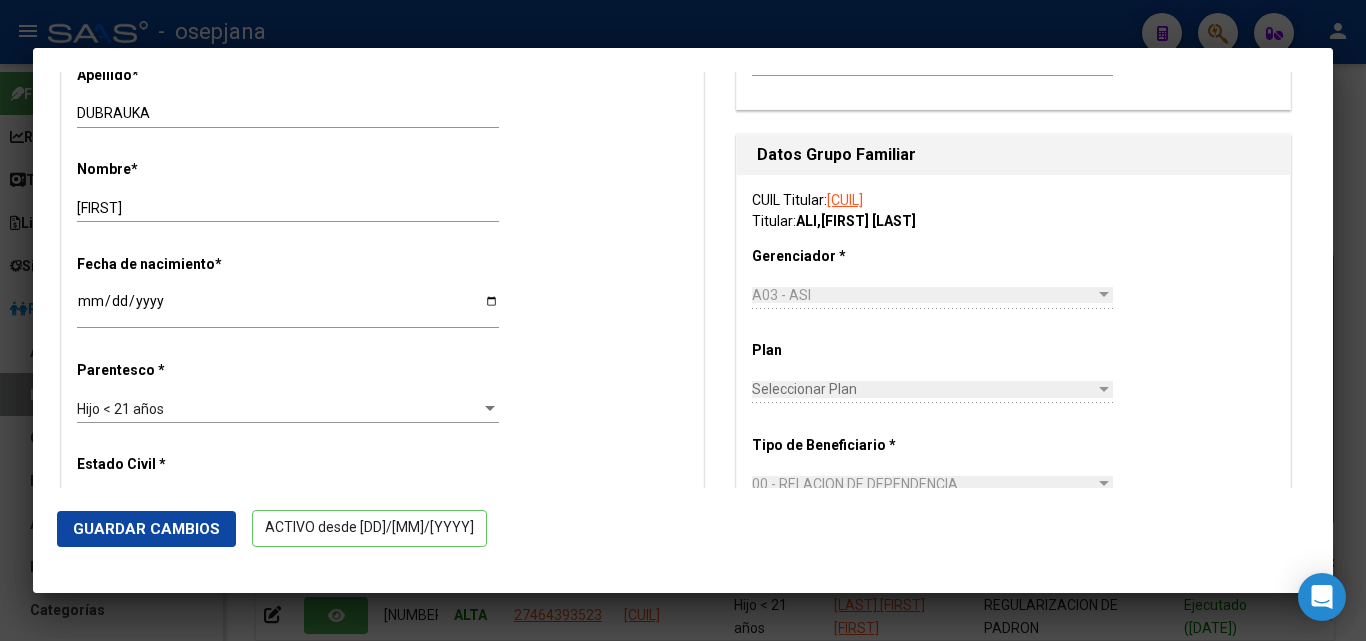 click at bounding box center (490, 409) 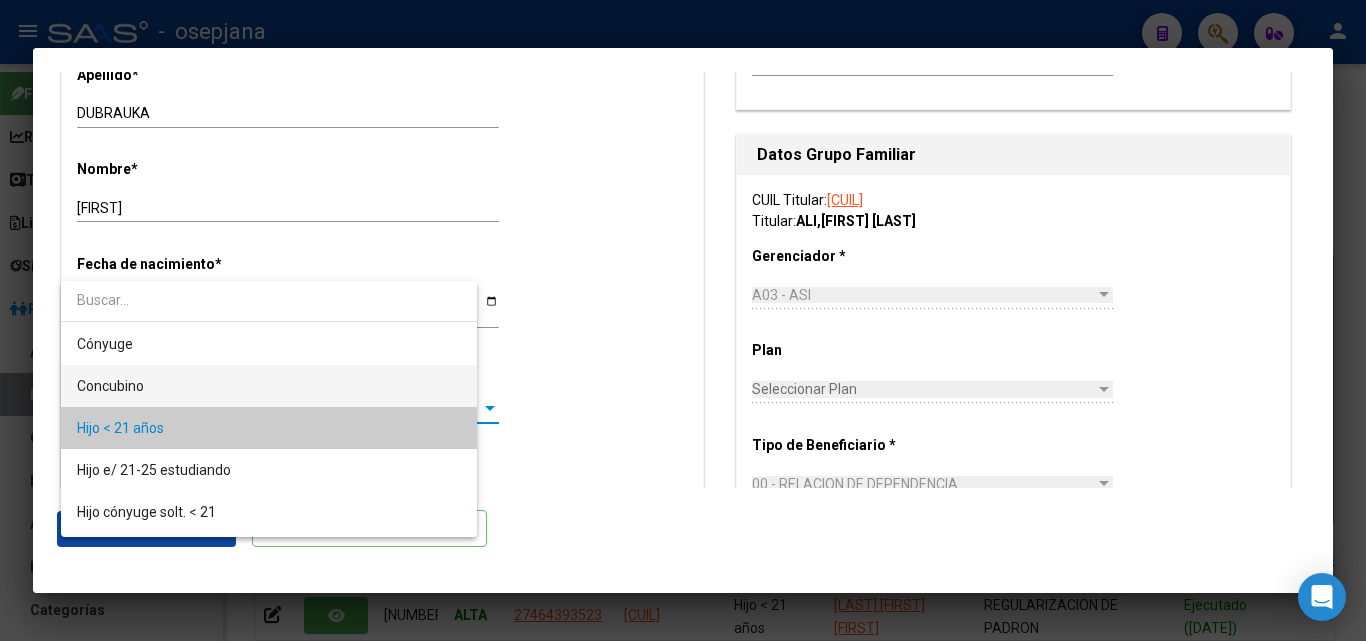 scroll, scrollTop: 19, scrollLeft: 0, axis: vertical 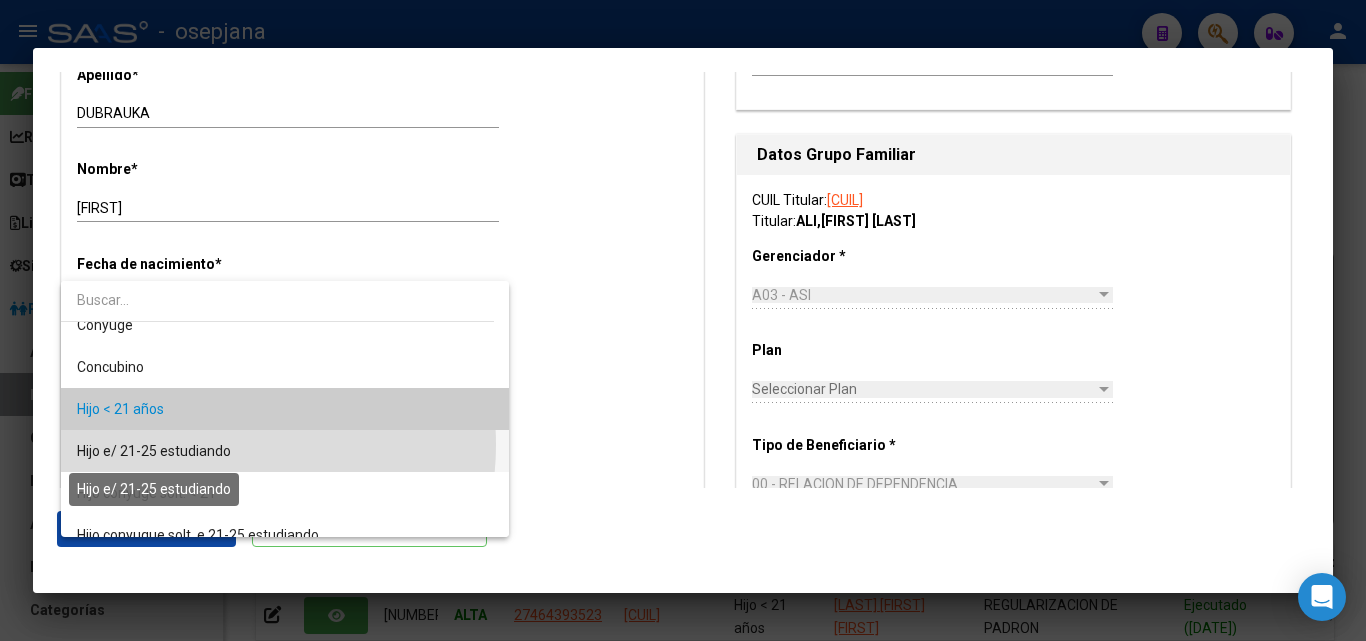 click on "Hijo e/ 21-25 estudiando" at bounding box center (154, 451) 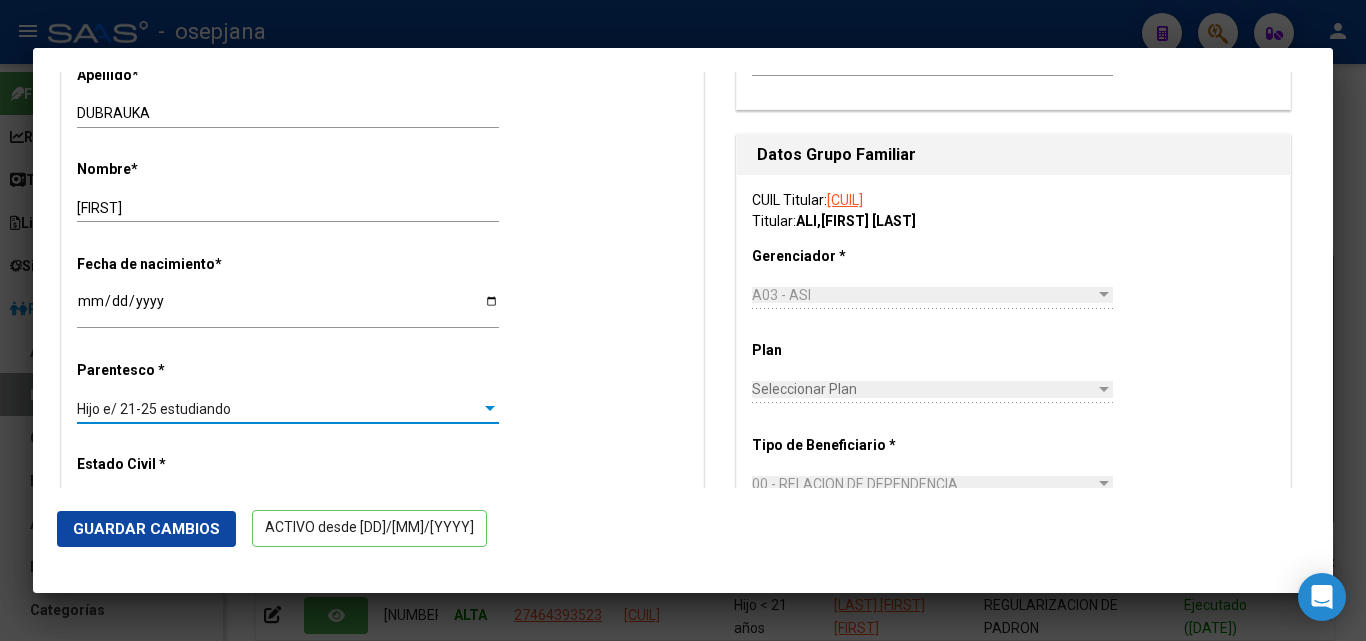 click on "Guardar Cambios" 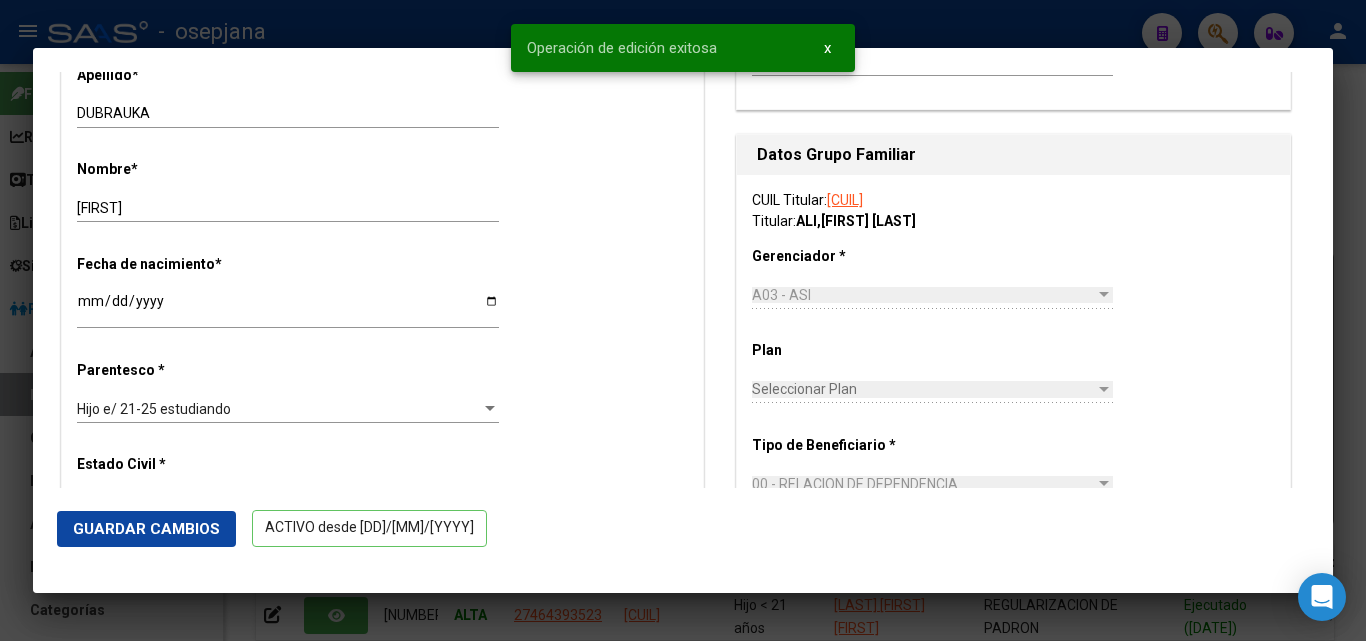 click at bounding box center [683, 320] 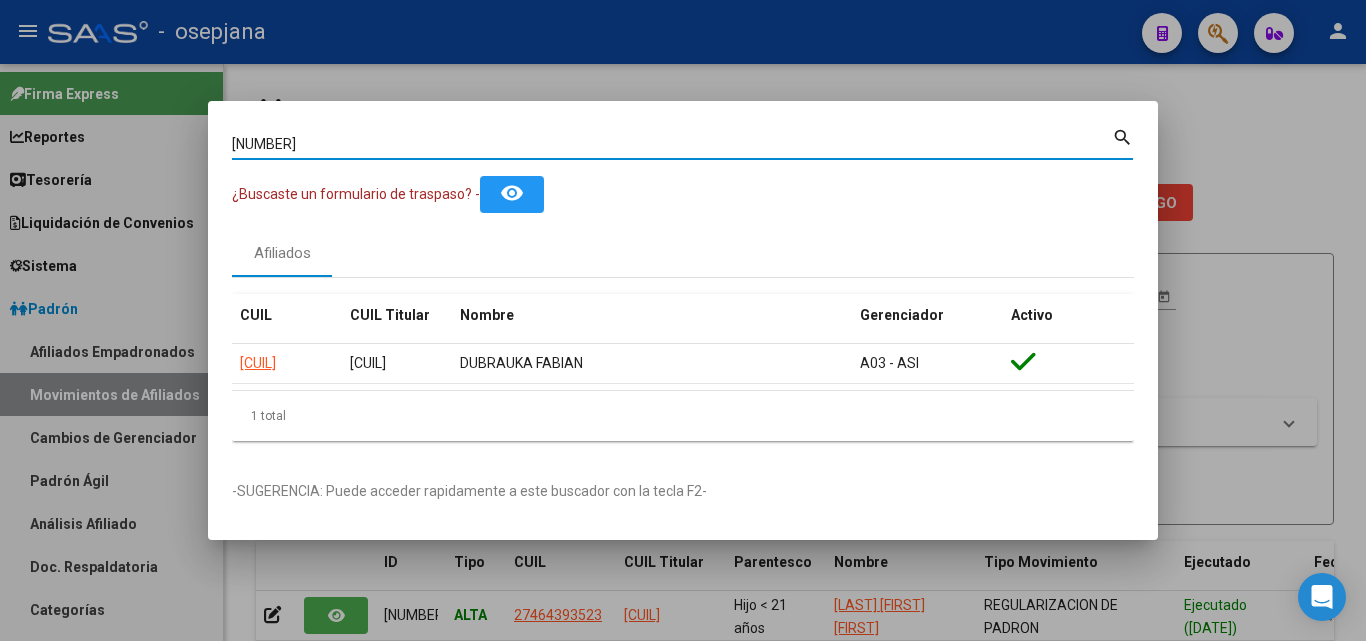 drag, startPoint x: 414, startPoint y: 142, endPoint x: 106, endPoint y: 120, distance: 308.78473 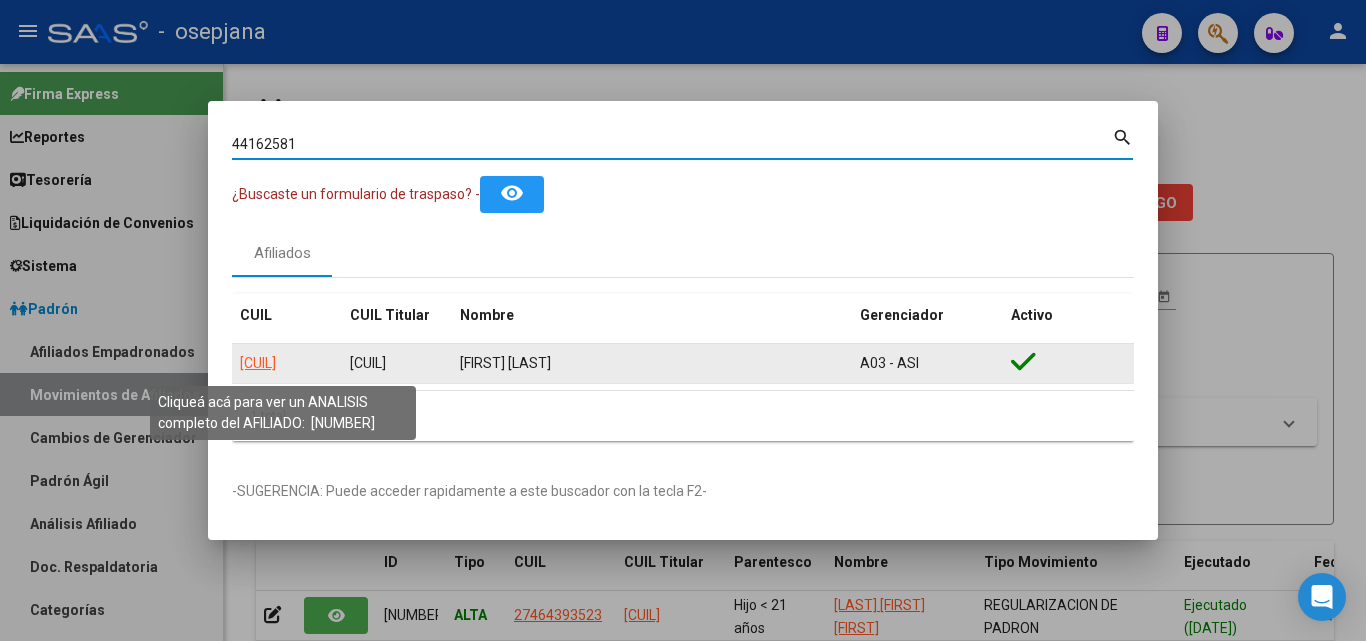 click on "20441625813" 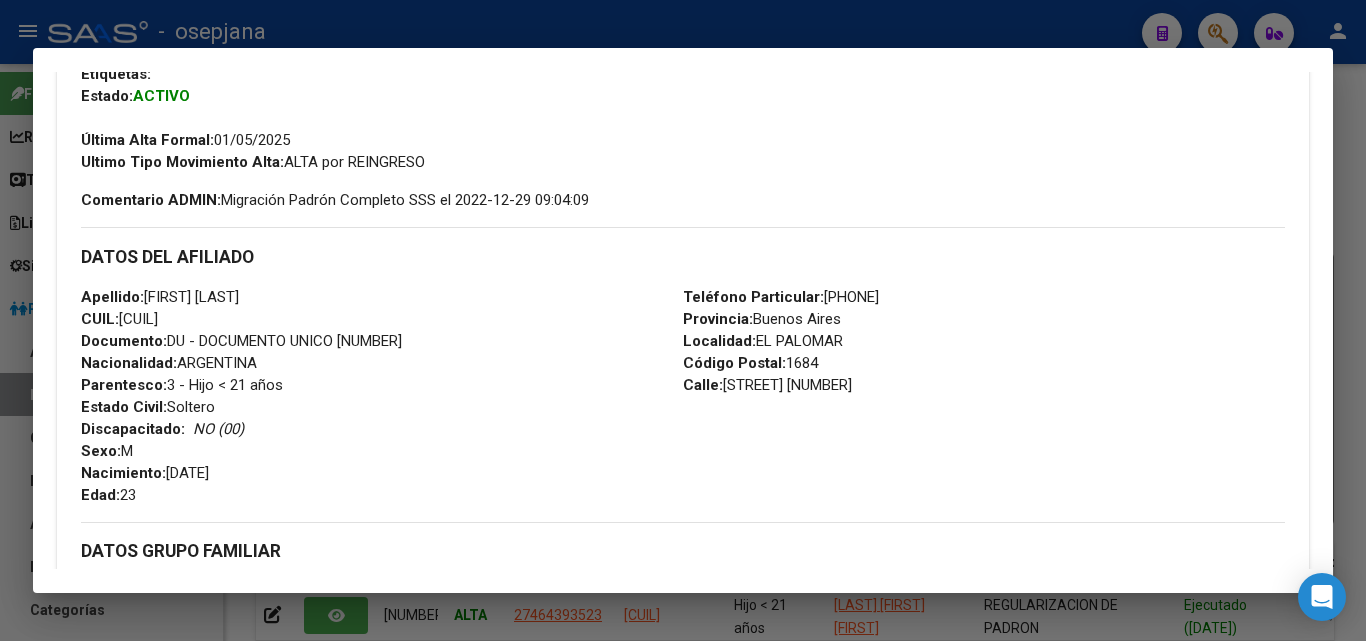 scroll, scrollTop: 300, scrollLeft: 0, axis: vertical 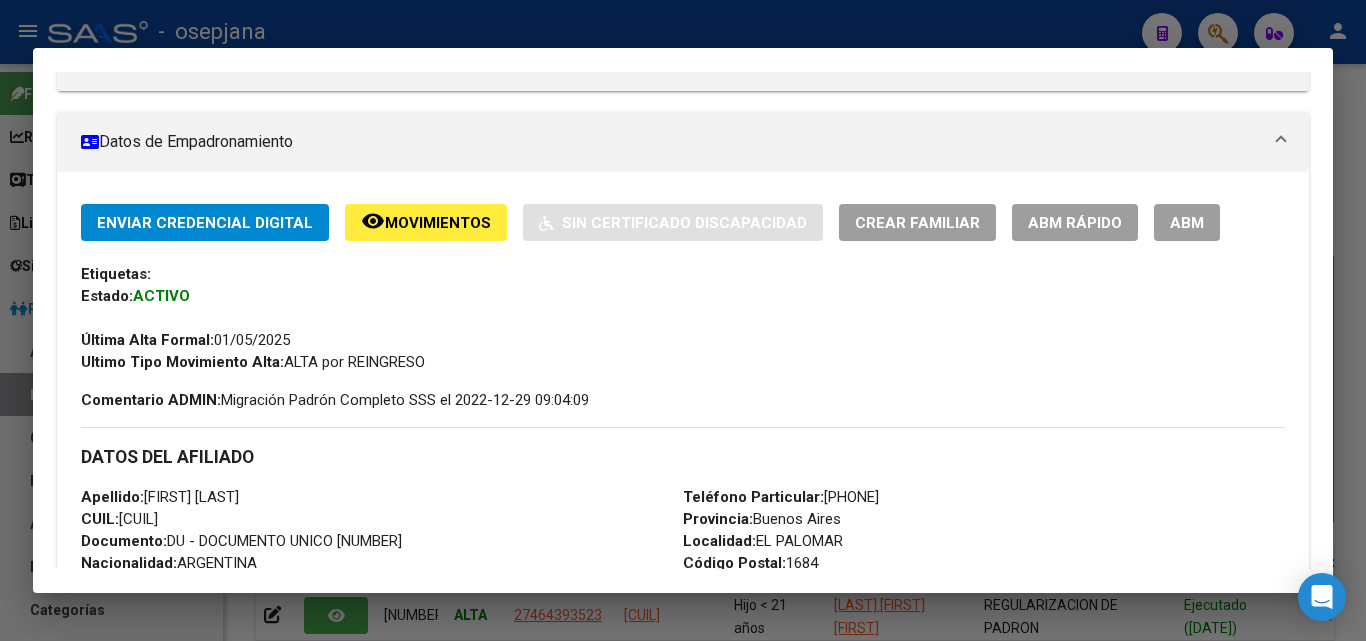 click on "ABM Rápido" 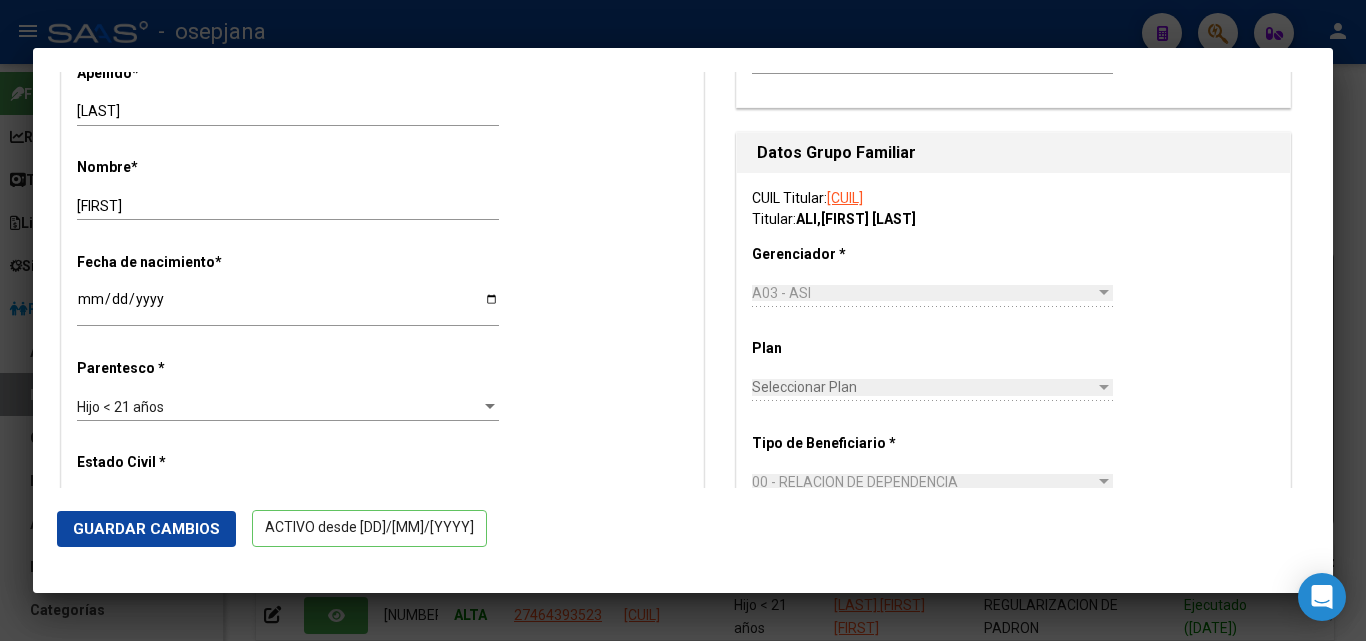 scroll, scrollTop: 800, scrollLeft: 0, axis: vertical 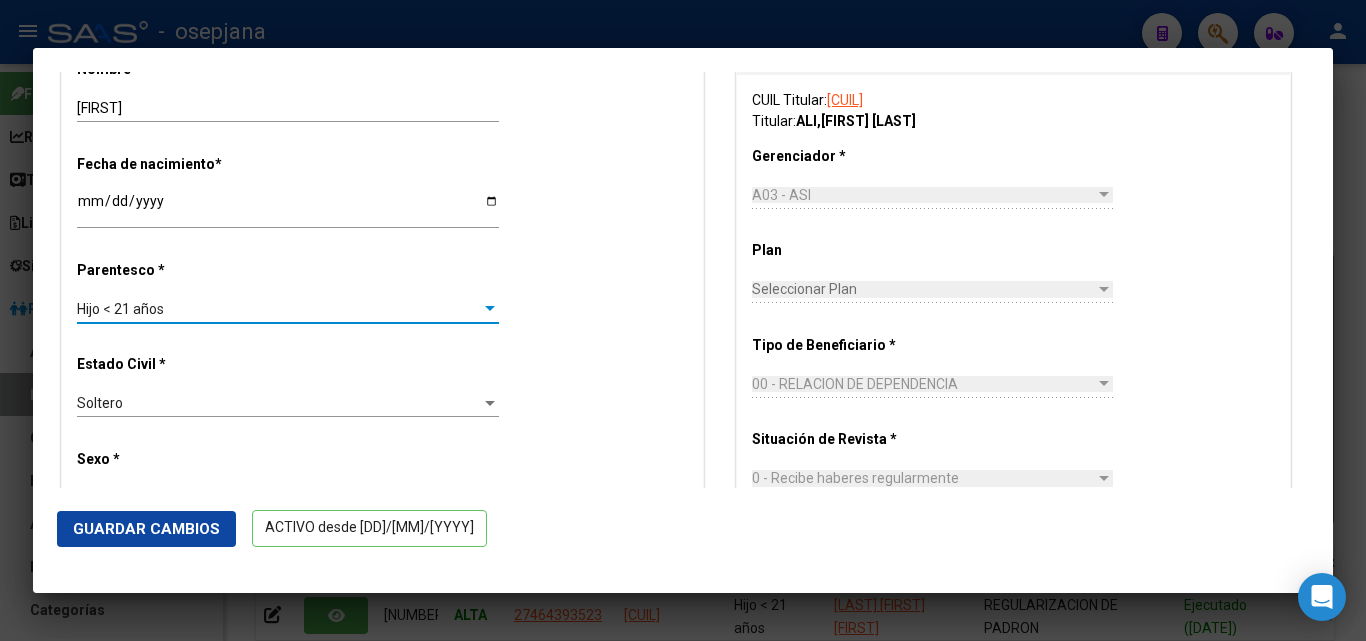 click at bounding box center [490, 308] 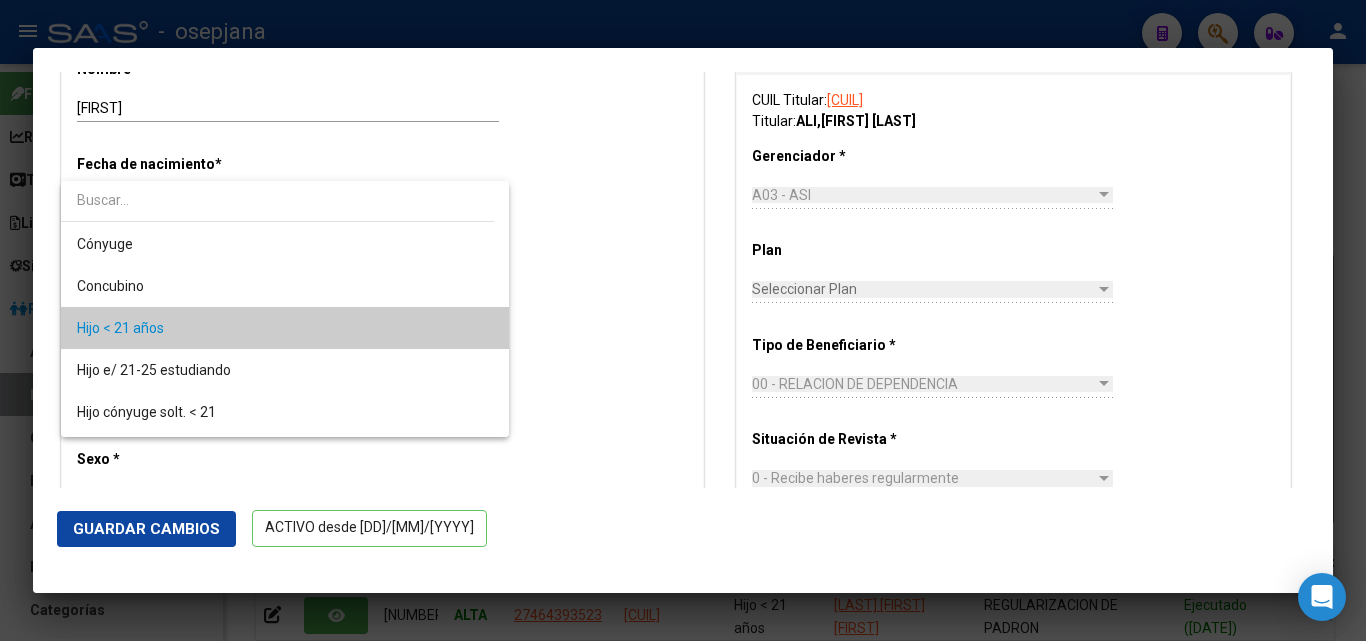 scroll, scrollTop: 19, scrollLeft: 0, axis: vertical 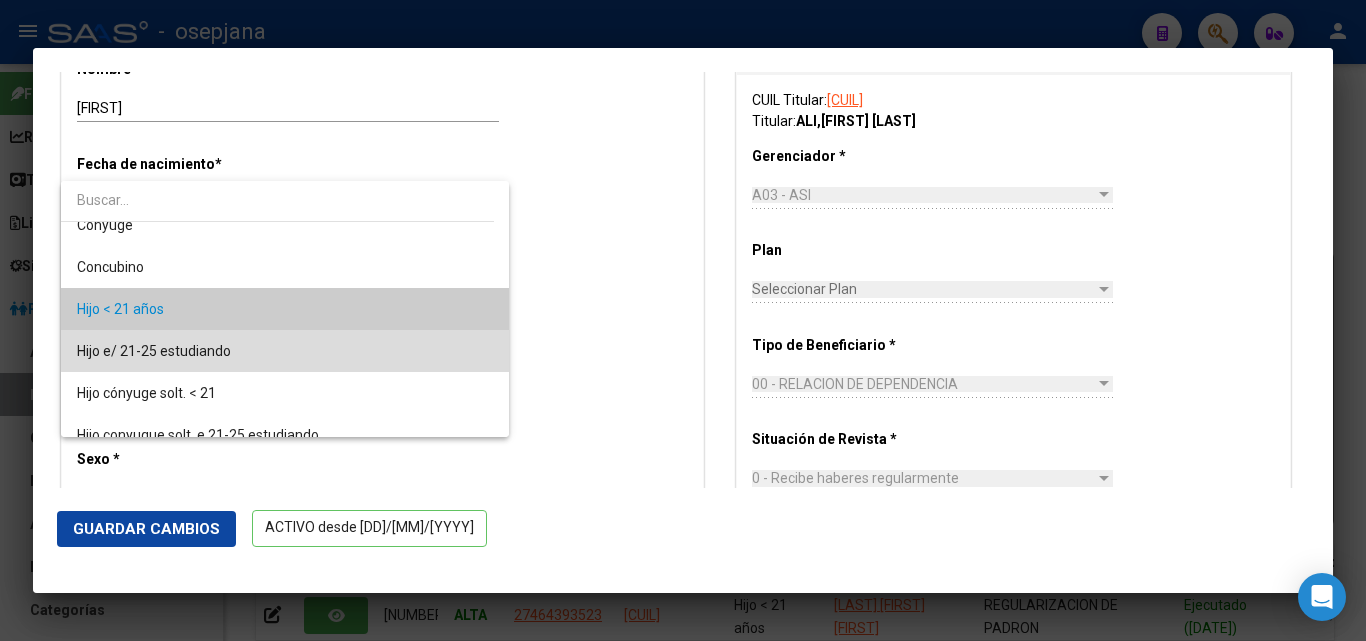 click on "Hijo e/ 21-25 estudiando" at bounding box center [285, 351] 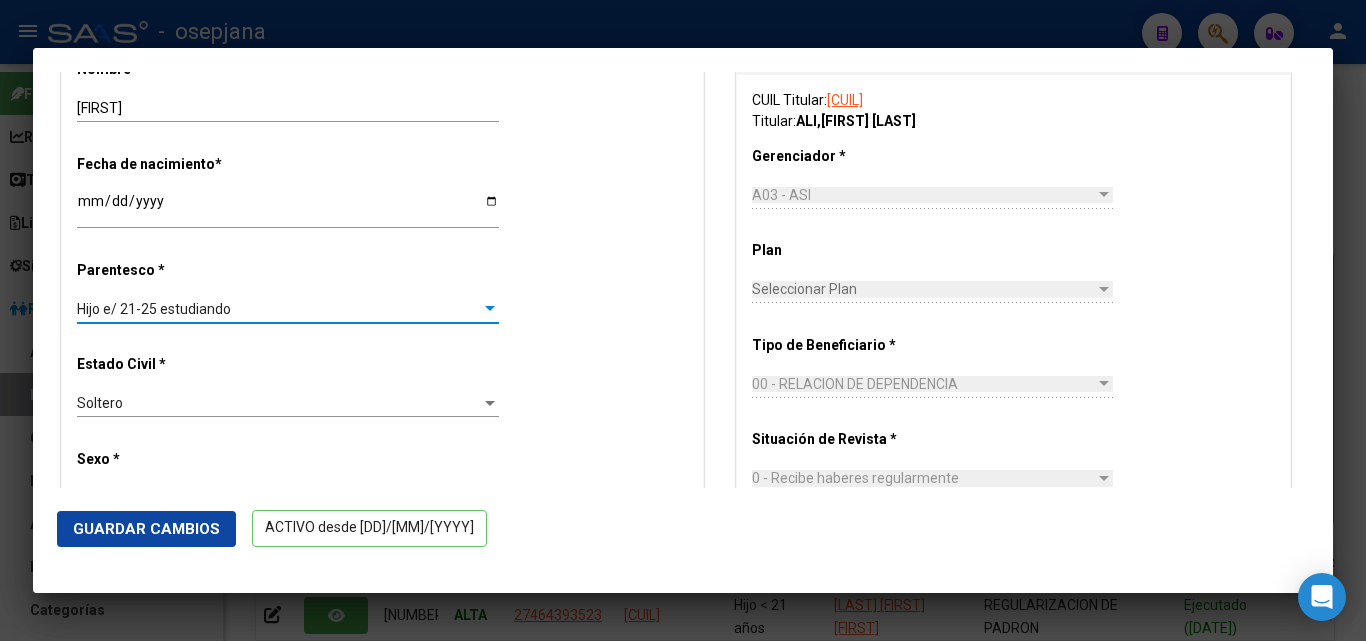 click on "Guardar Cambios" 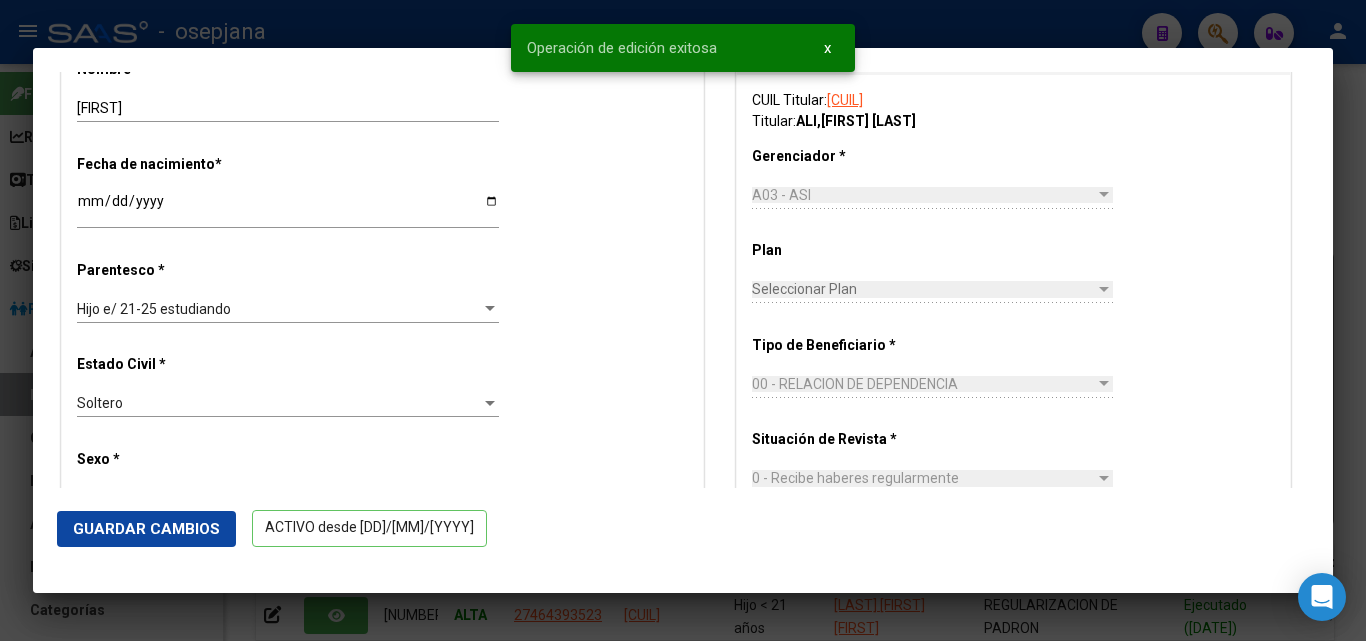 click at bounding box center (683, 320) 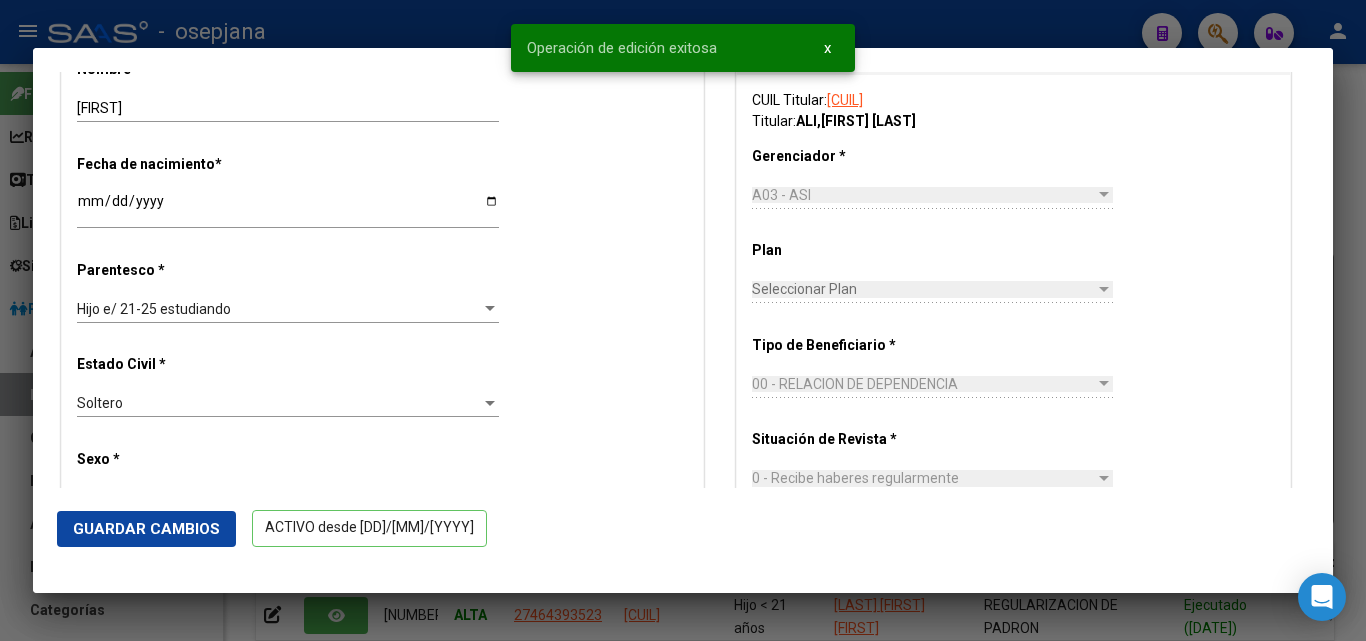click at bounding box center [683, 320] 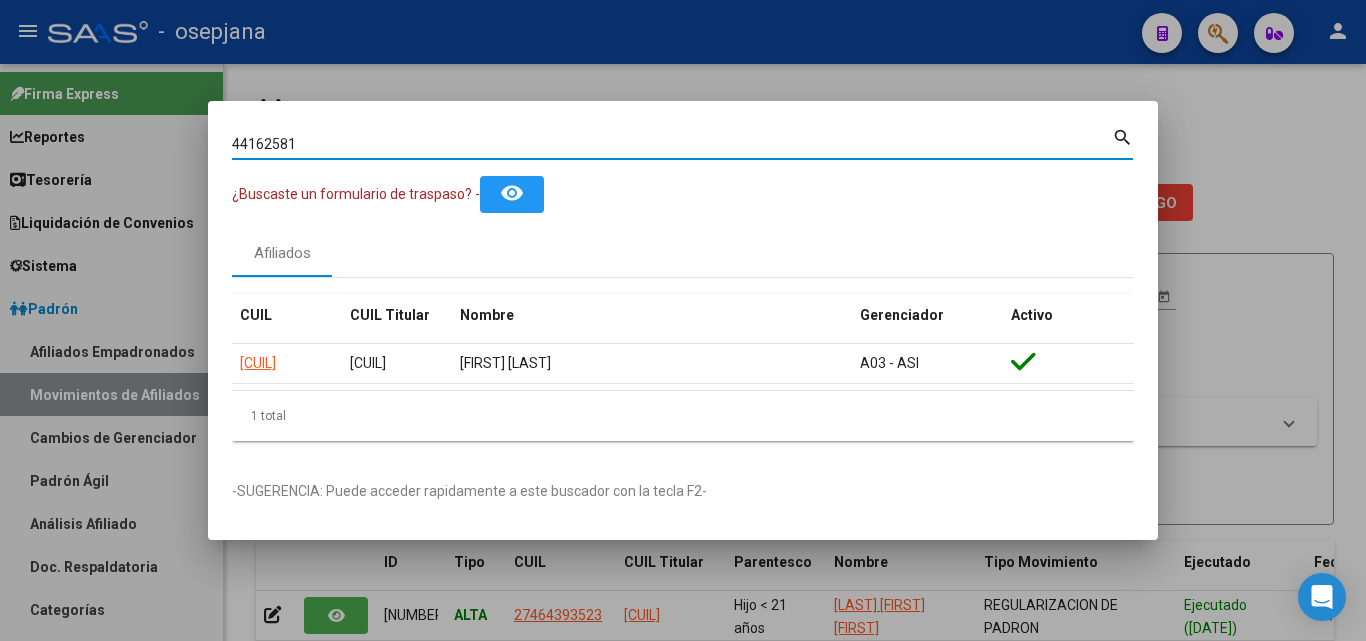 drag, startPoint x: 477, startPoint y: 143, endPoint x: 0, endPoint y: 125, distance: 477.3395 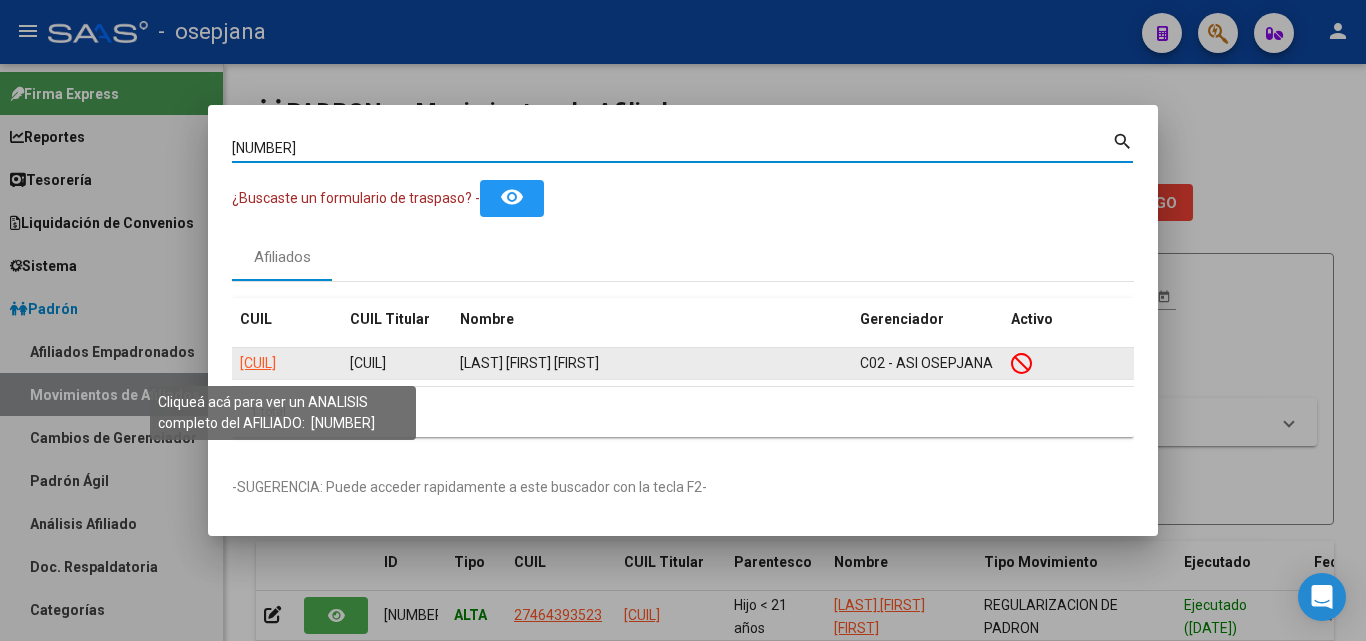 click on "27458983750" 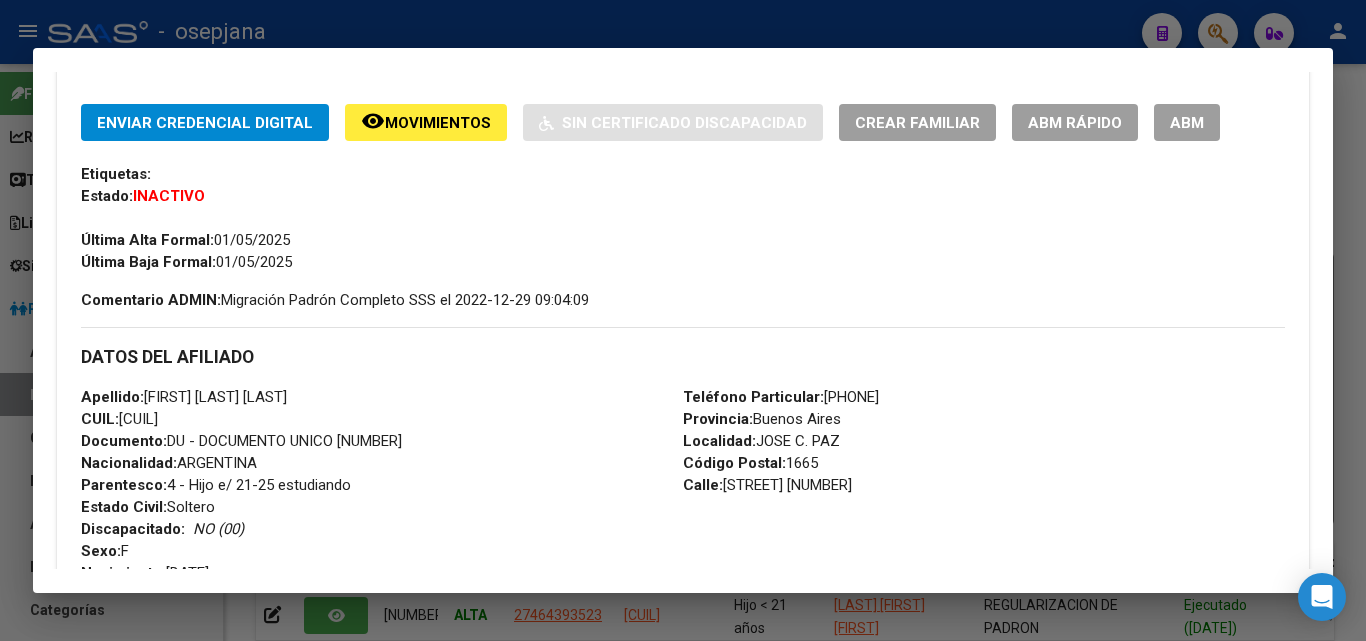 scroll, scrollTop: 500, scrollLeft: 0, axis: vertical 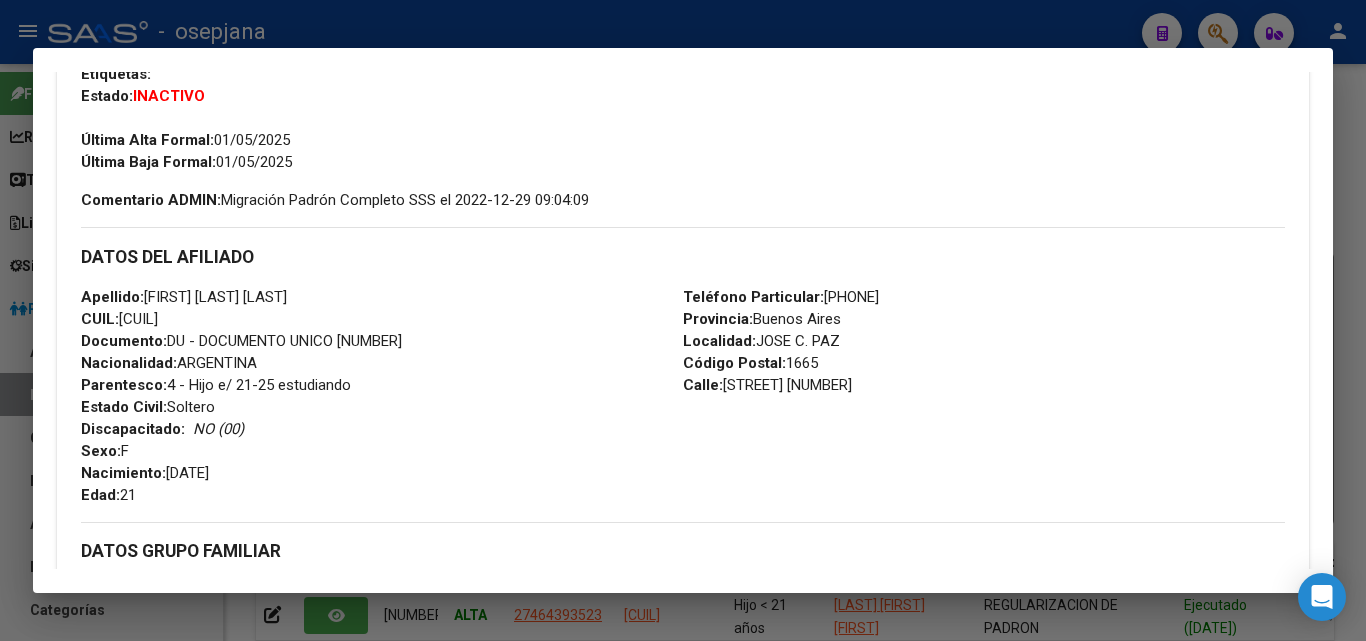 click at bounding box center (683, 320) 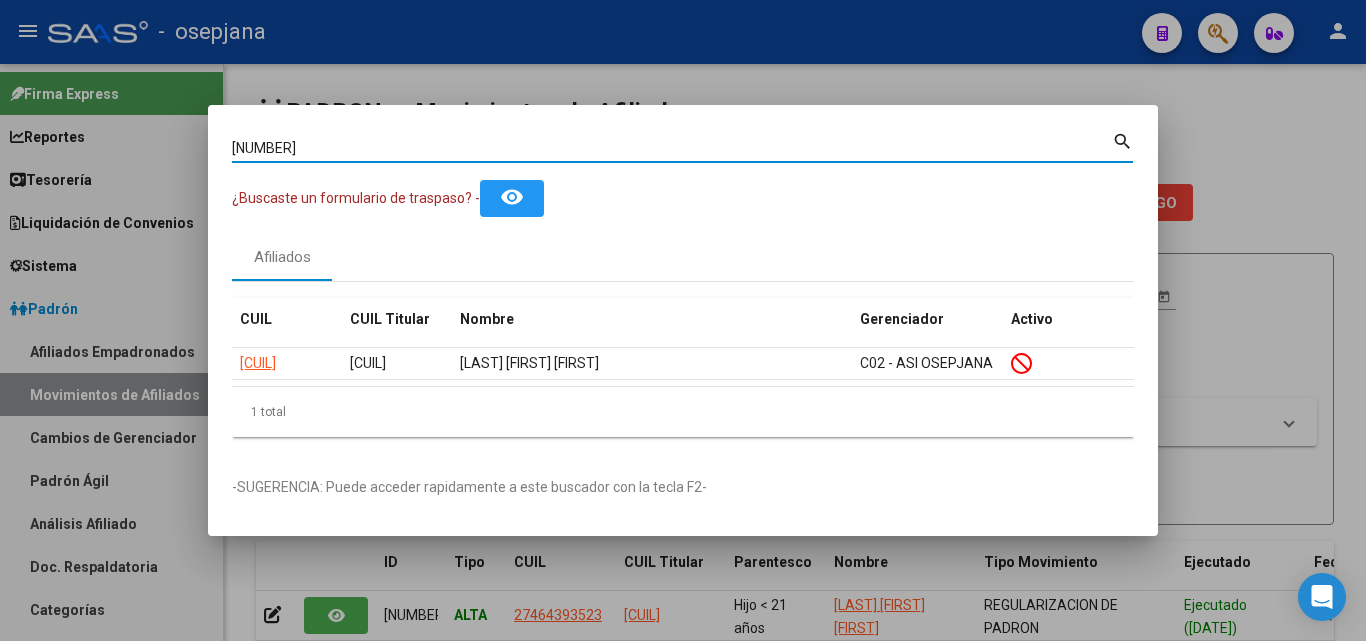 drag, startPoint x: 319, startPoint y: 148, endPoint x: 109, endPoint y: 148, distance: 210 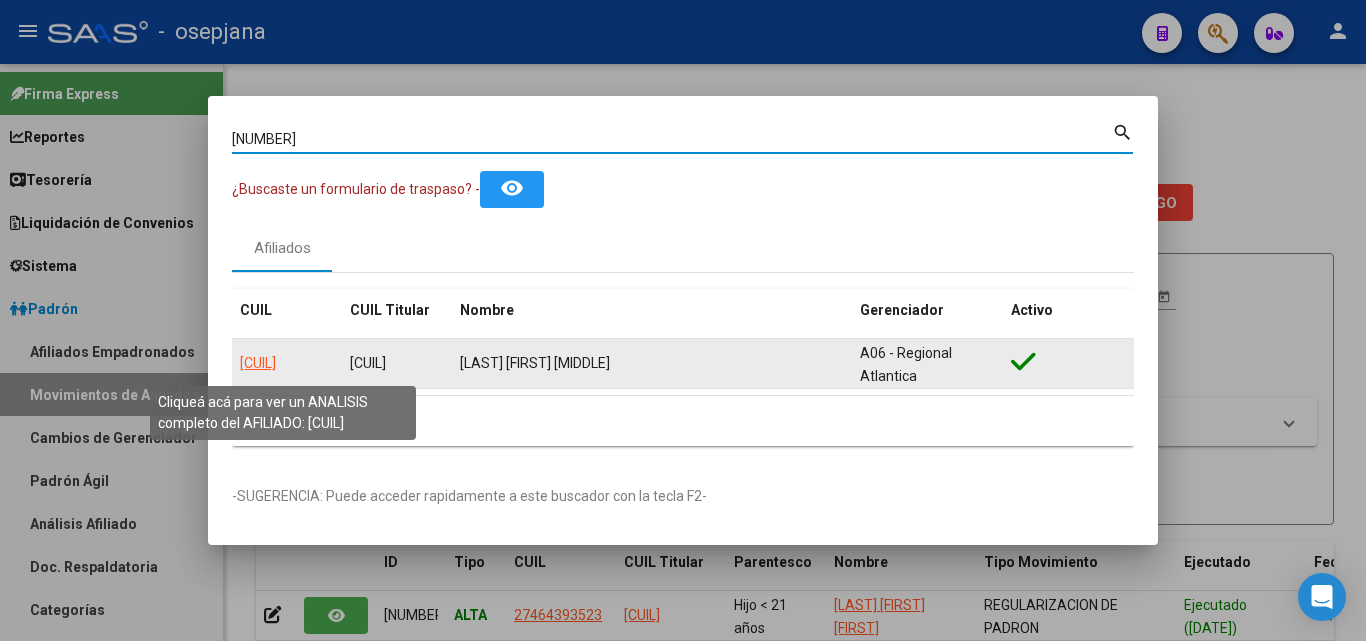 click on "20457410345" 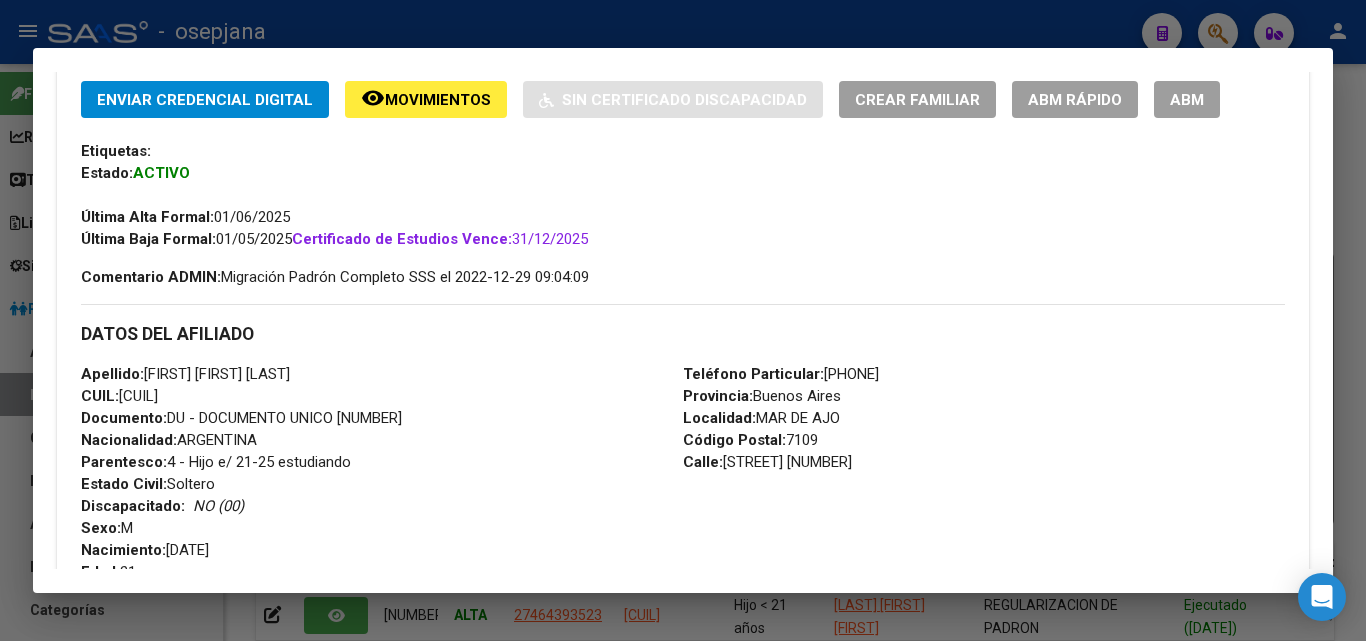scroll, scrollTop: 400, scrollLeft: 0, axis: vertical 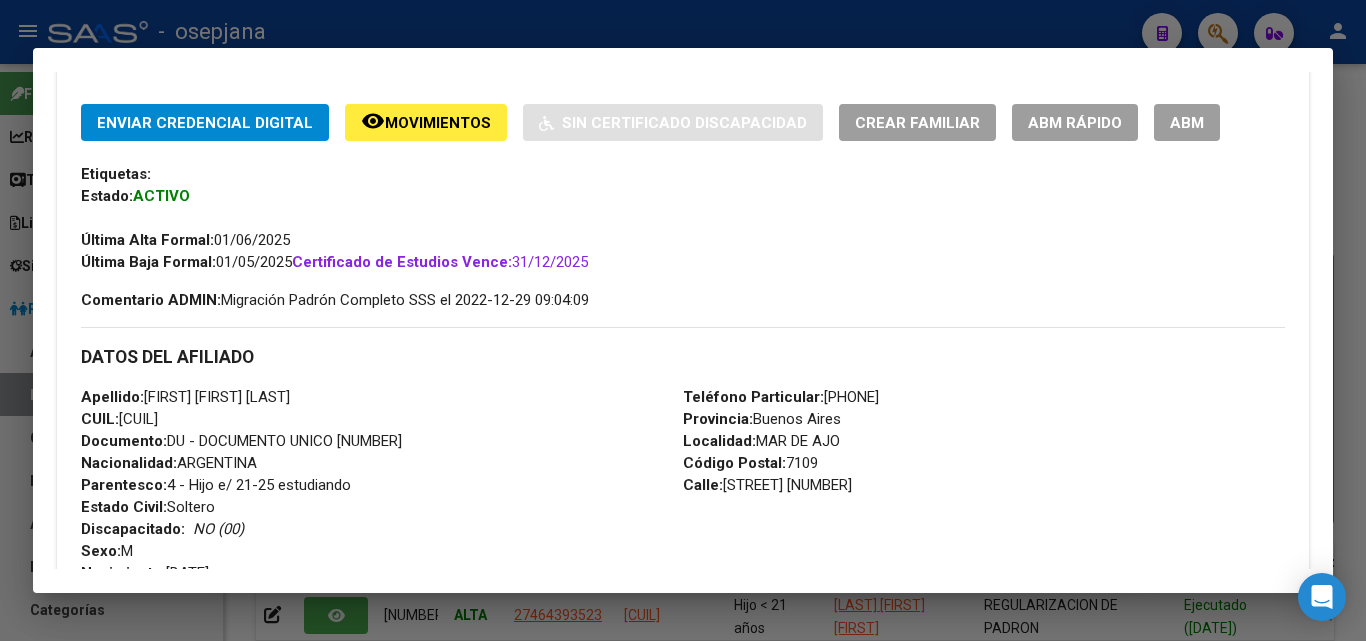 click at bounding box center (683, 320) 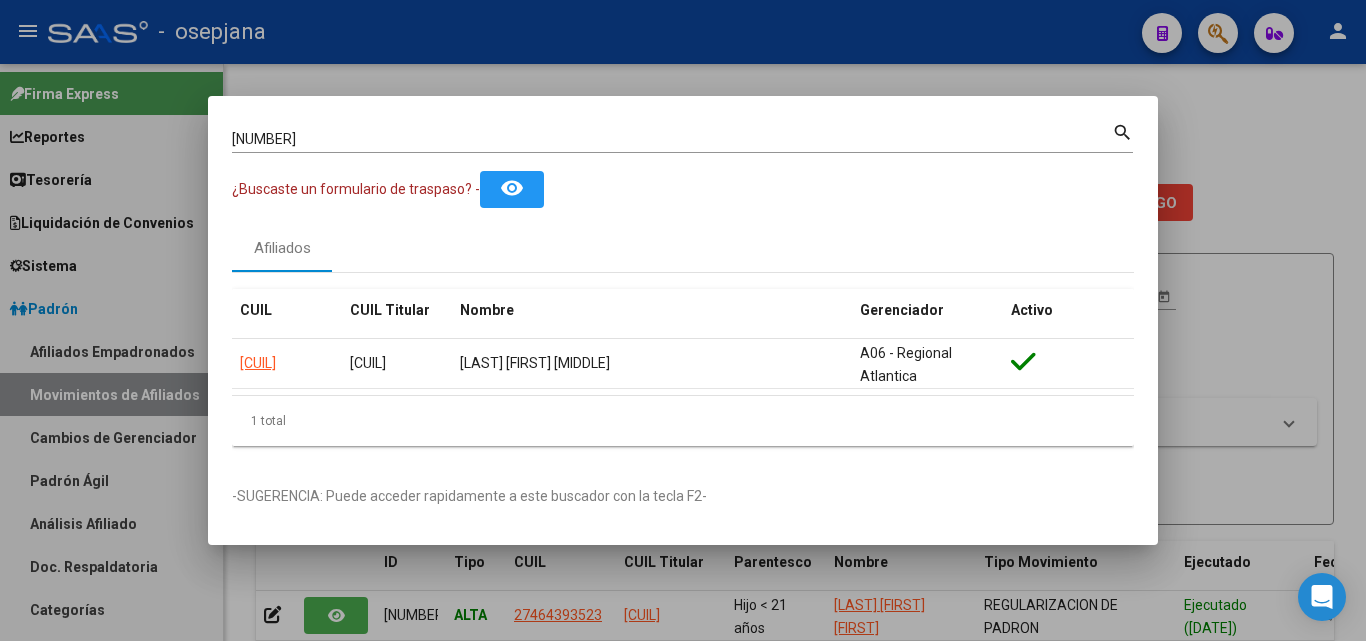 drag, startPoint x: 365, startPoint y: 131, endPoint x: 102, endPoint y: 110, distance: 263.83707 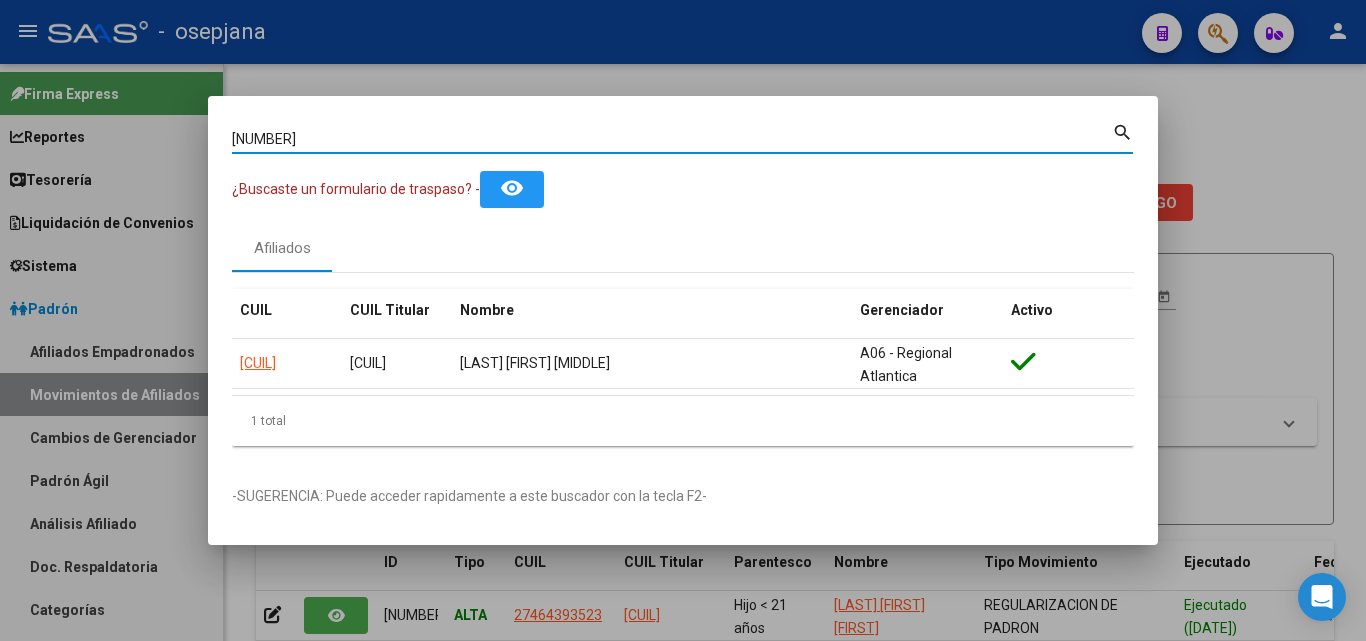 drag, startPoint x: 356, startPoint y: 142, endPoint x: 124, endPoint y: 132, distance: 232.21542 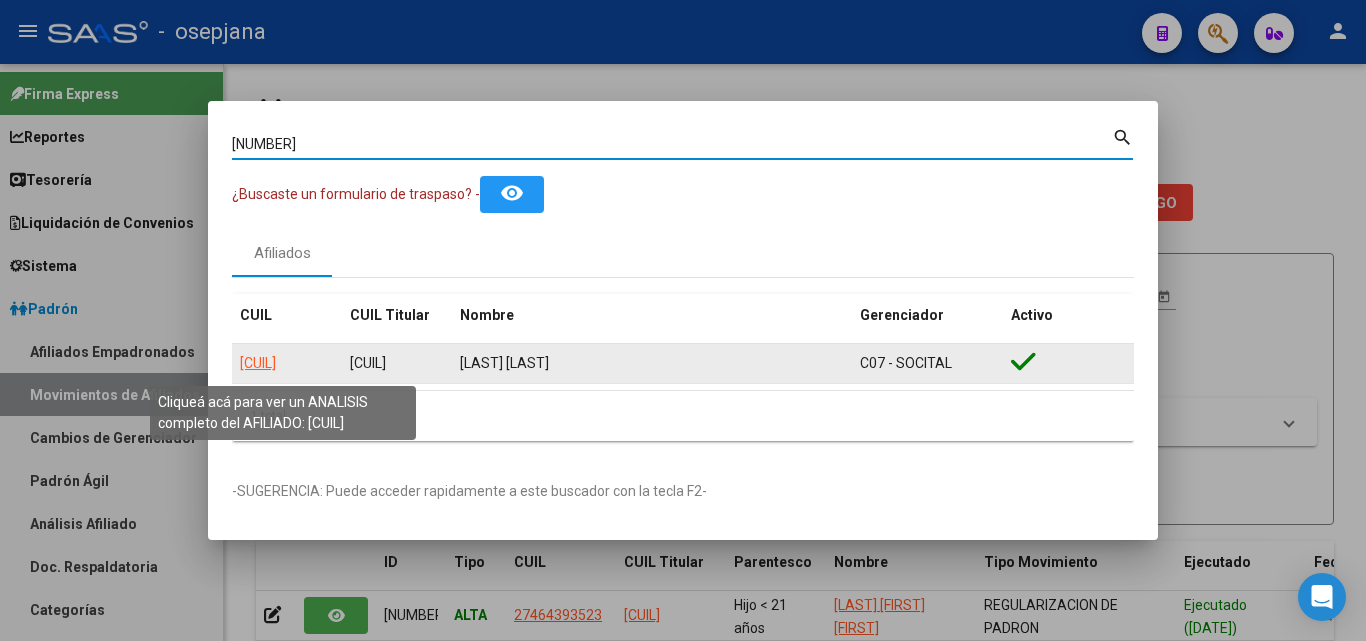 click on "20145442185" 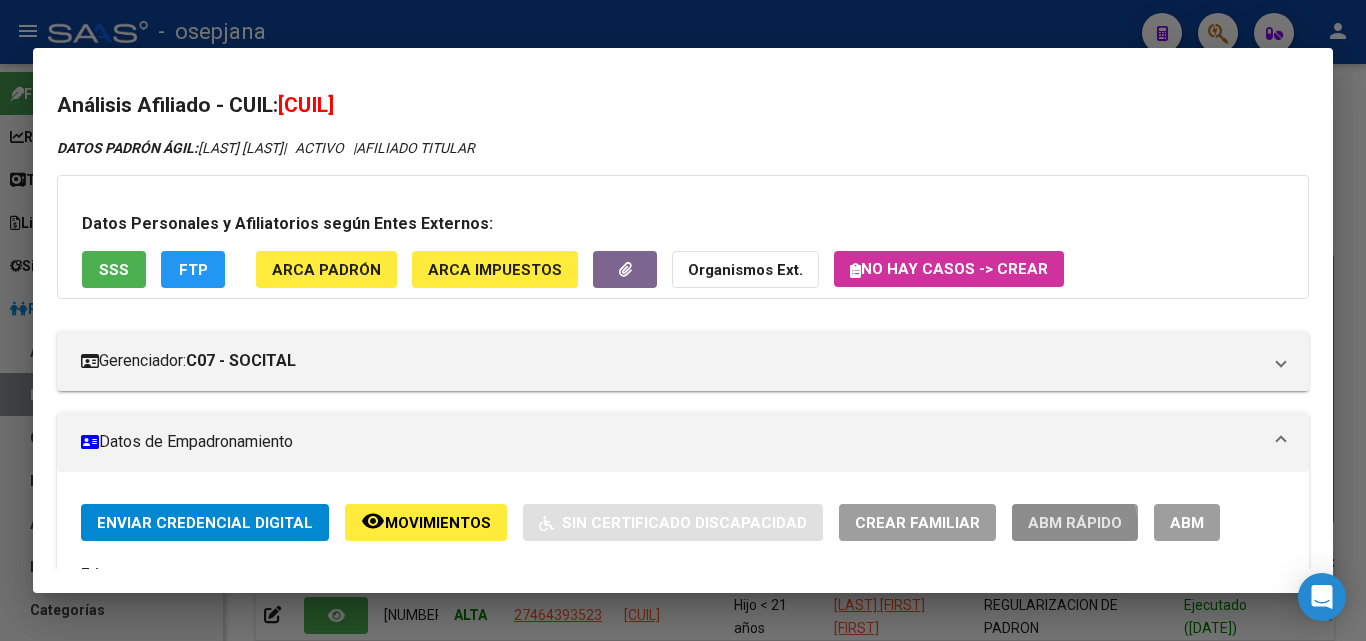 click on "ABM Rápido" 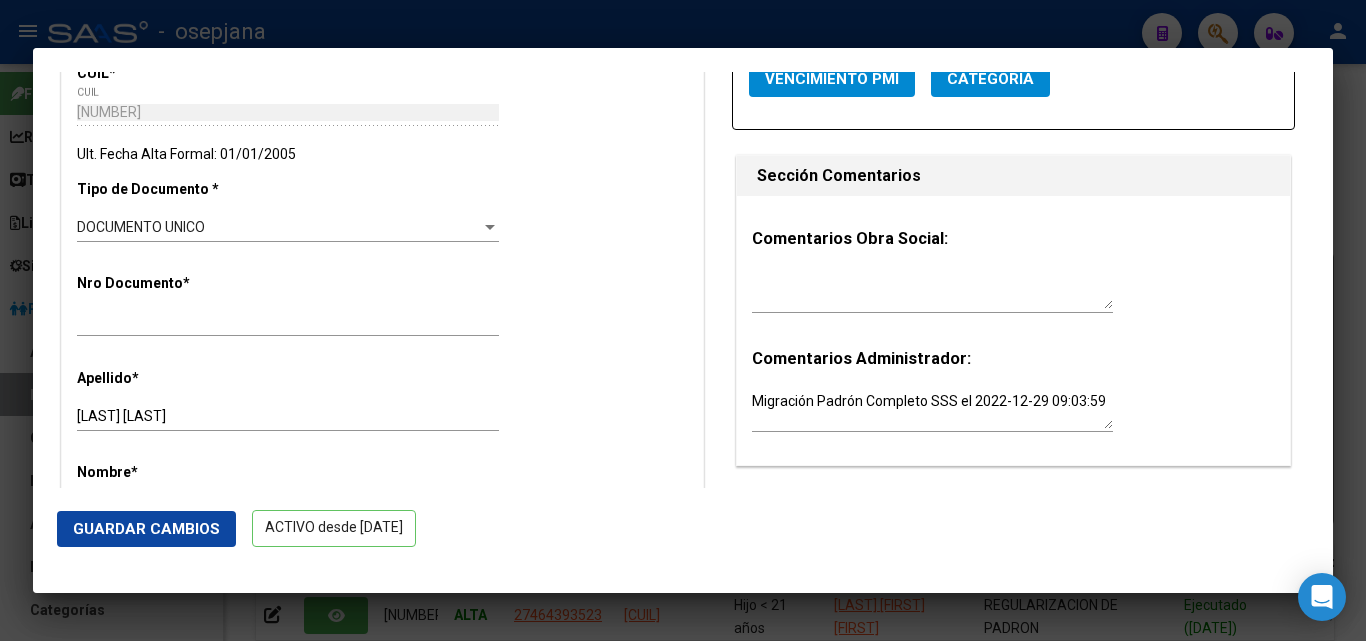 scroll, scrollTop: 200, scrollLeft: 0, axis: vertical 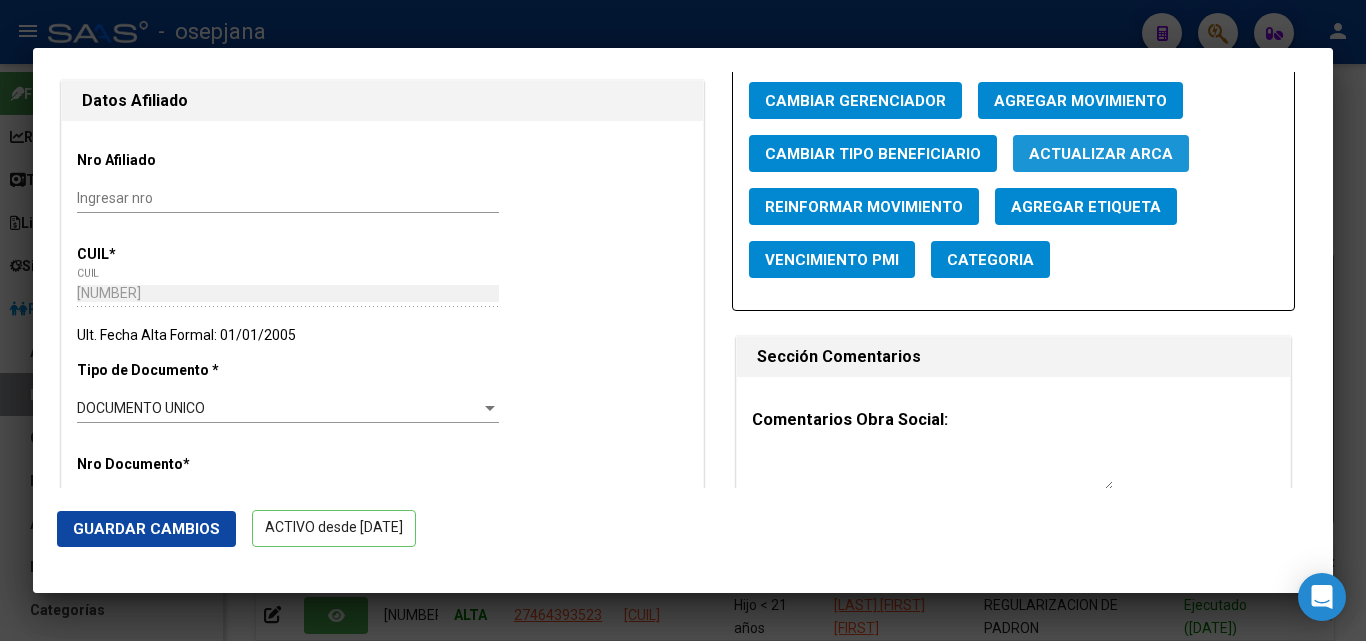click on "Actualizar ARCA" at bounding box center [1101, 154] 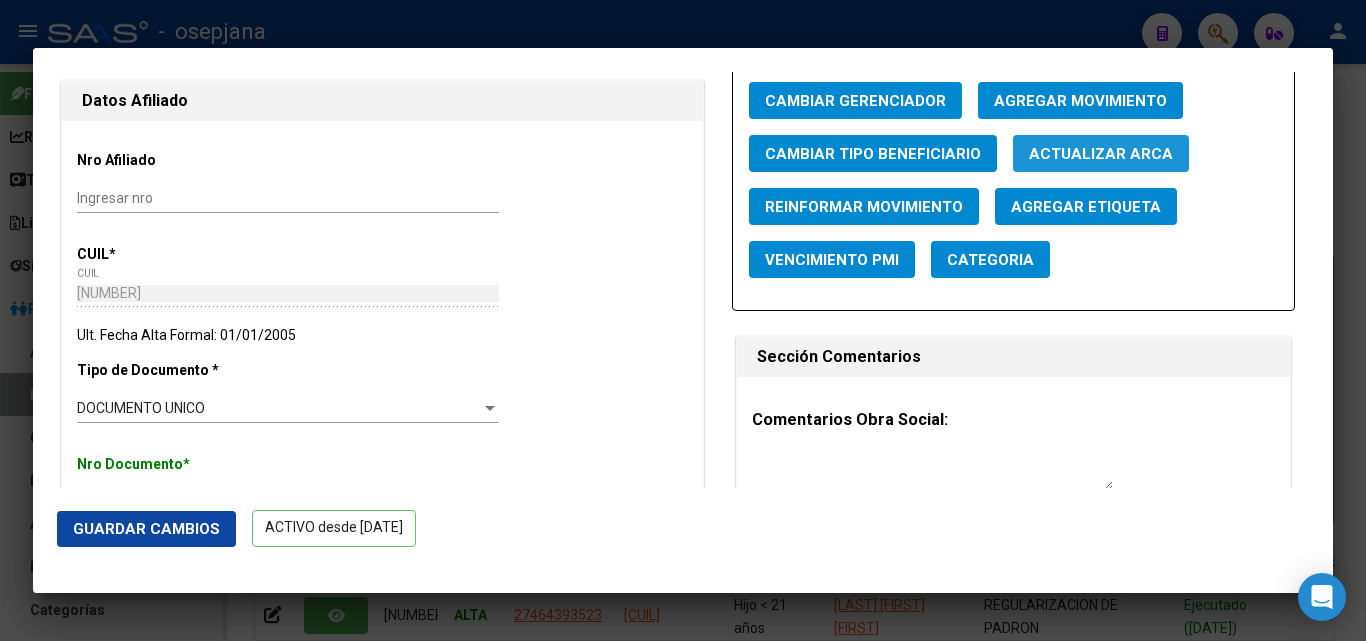 click on "Actualizar ARCA" at bounding box center (1101, 154) 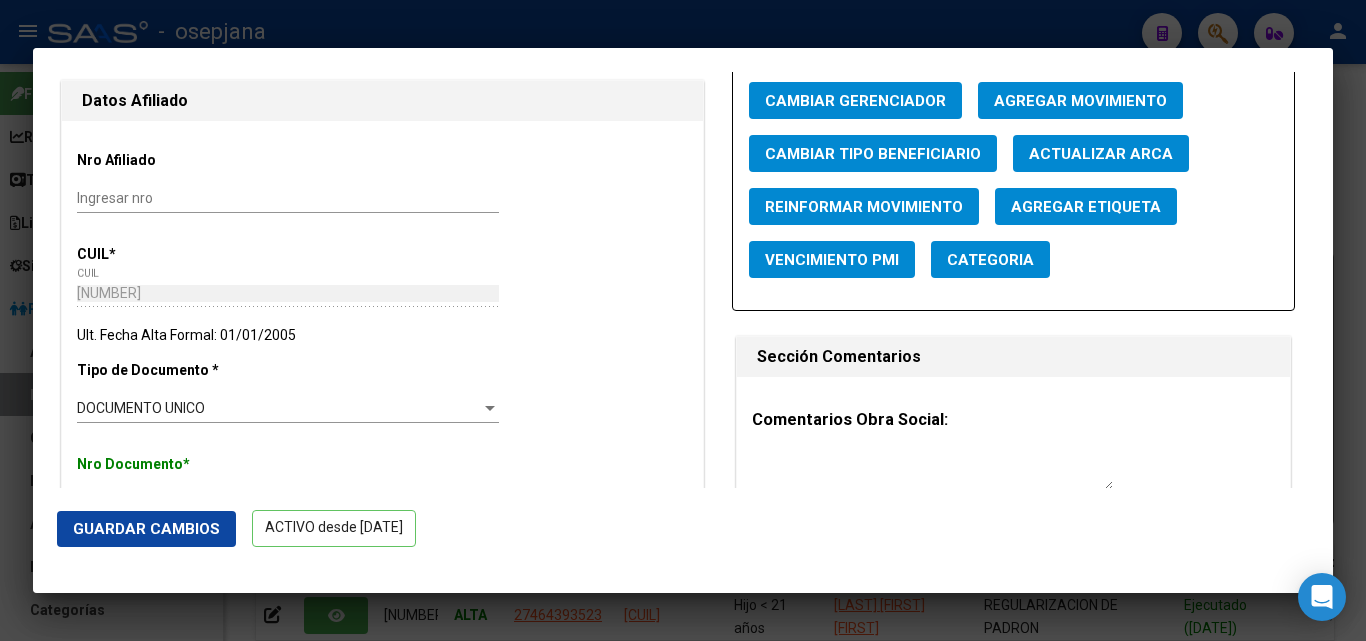 click on "Guardar Cambios" 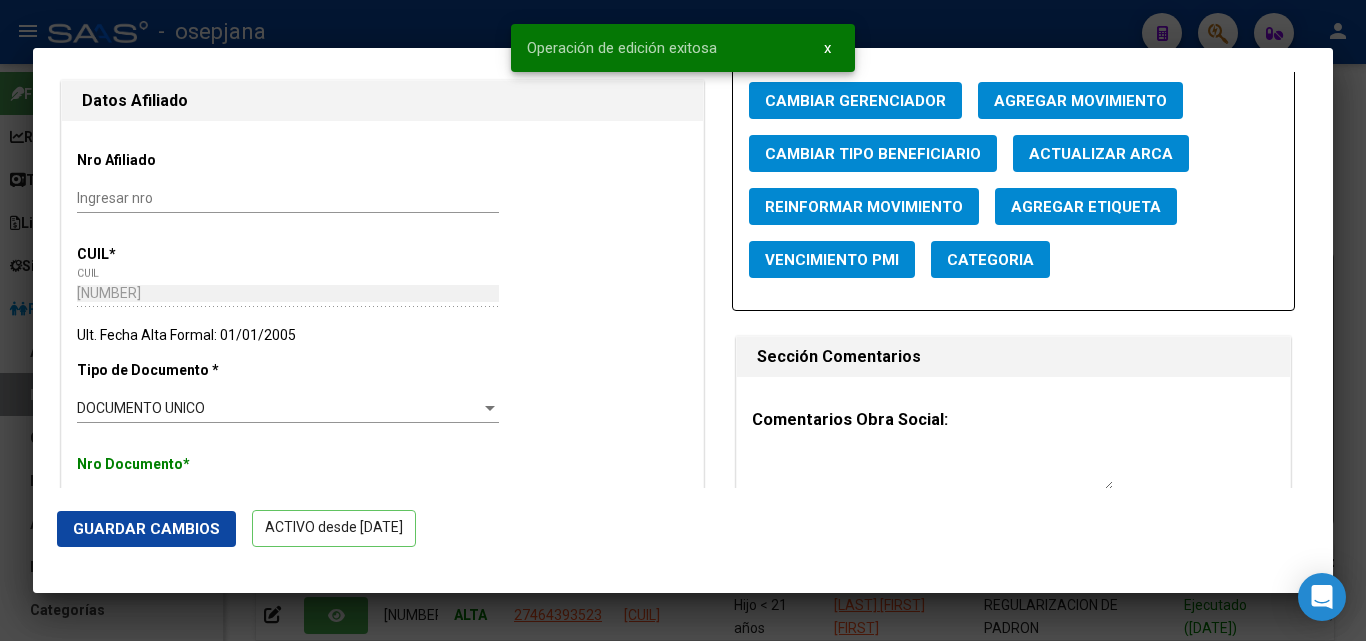 click at bounding box center [683, 320] 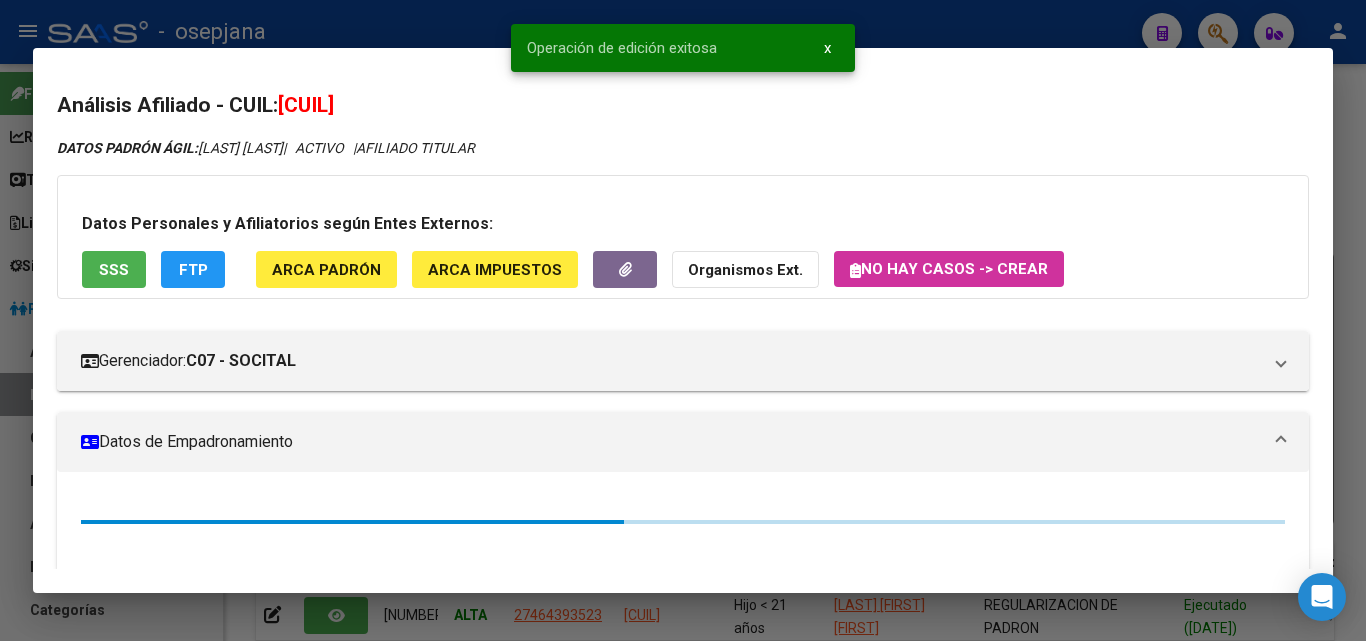 click at bounding box center (683, 320) 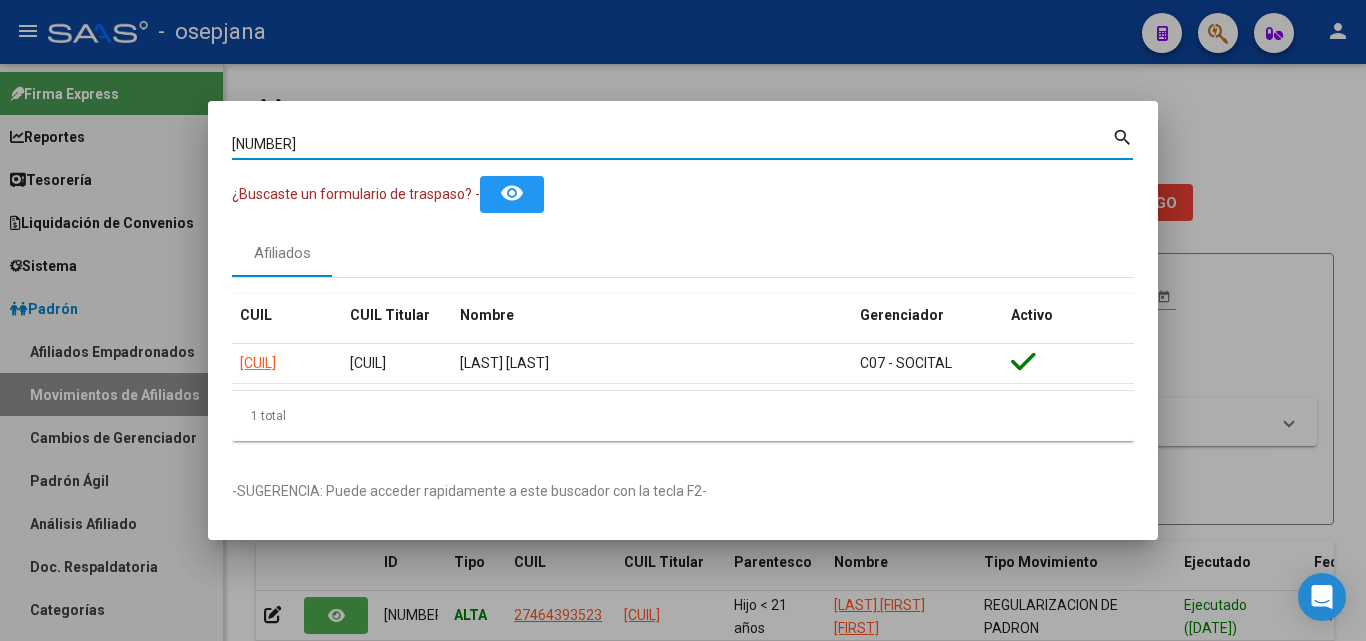 drag, startPoint x: 331, startPoint y: 147, endPoint x: 141, endPoint y: 127, distance: 191.04973 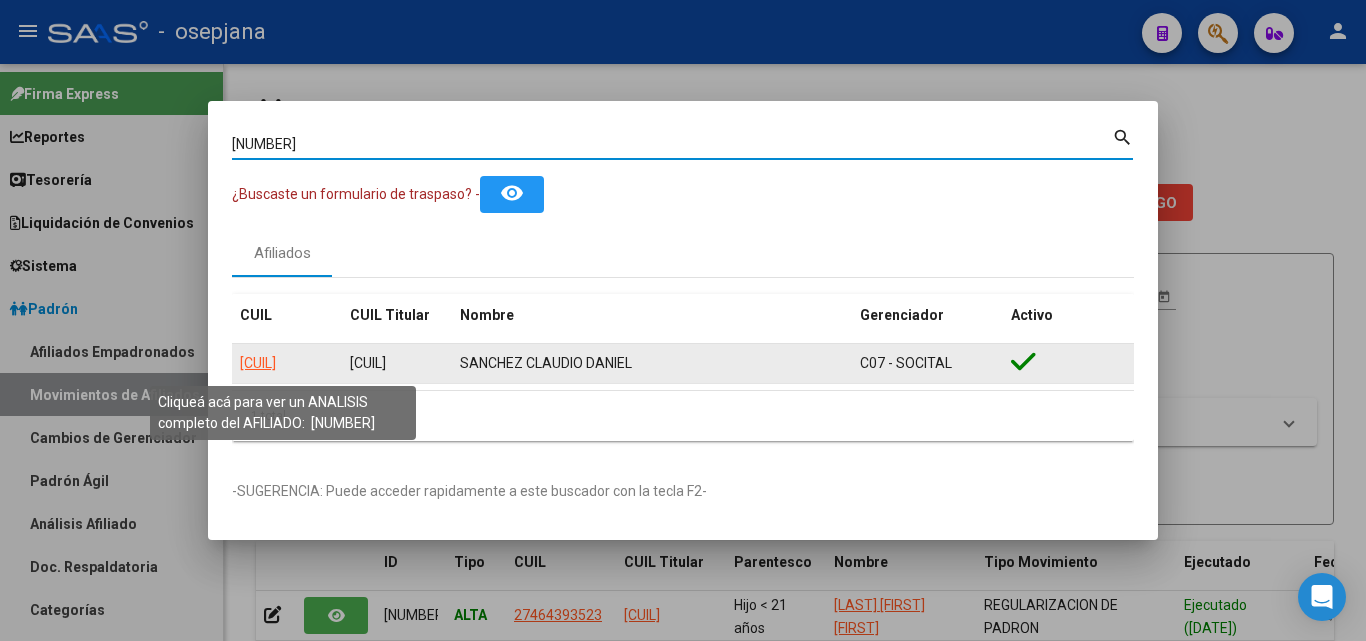click on "20167129197" 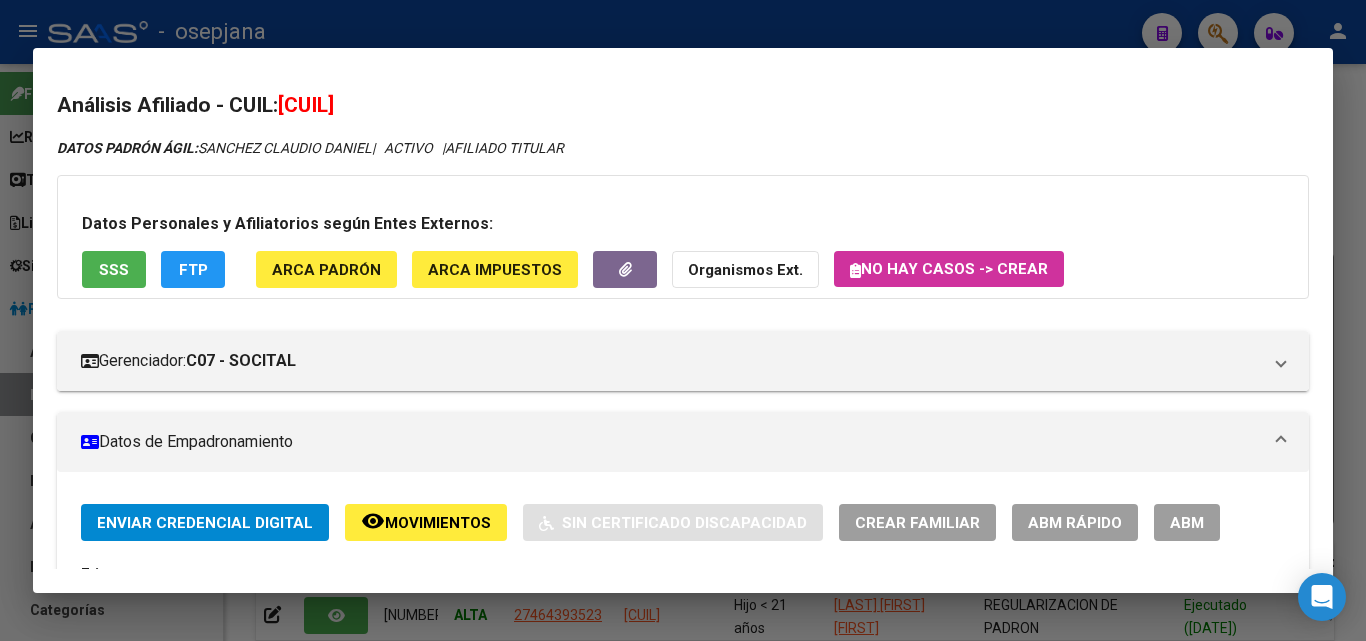 click on "ABM Rápido" 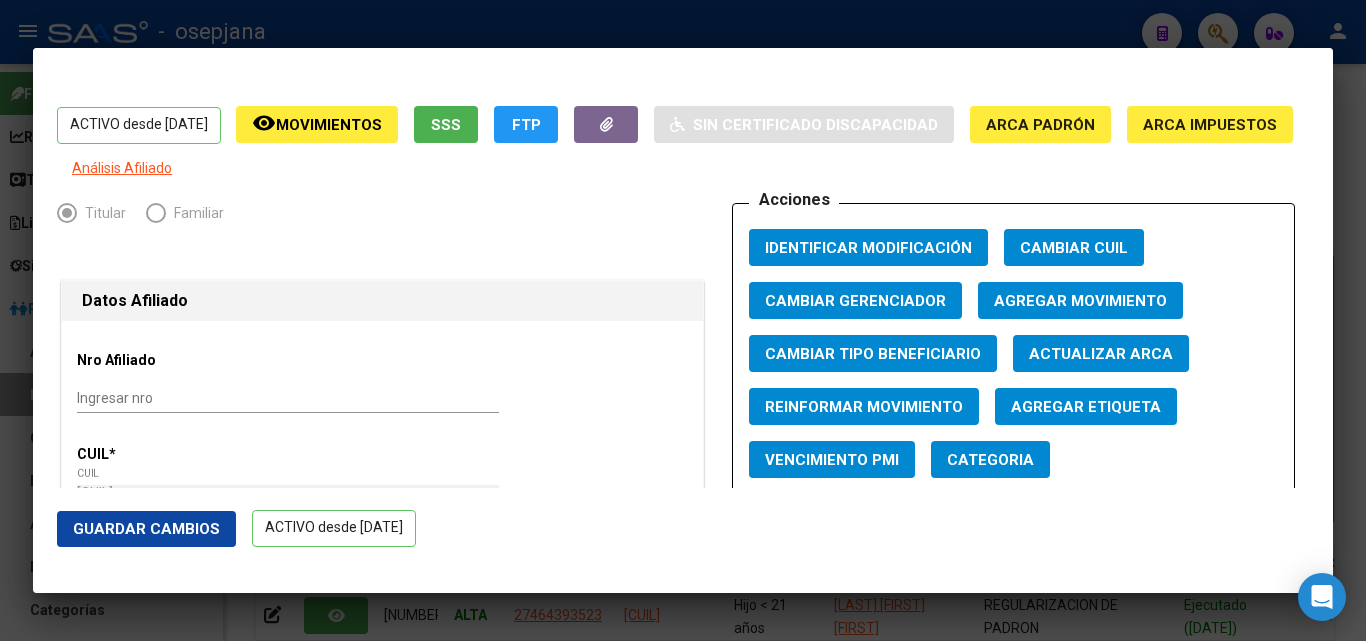 click on "Actualizar ARCA" at bounding box center (1101, 354) 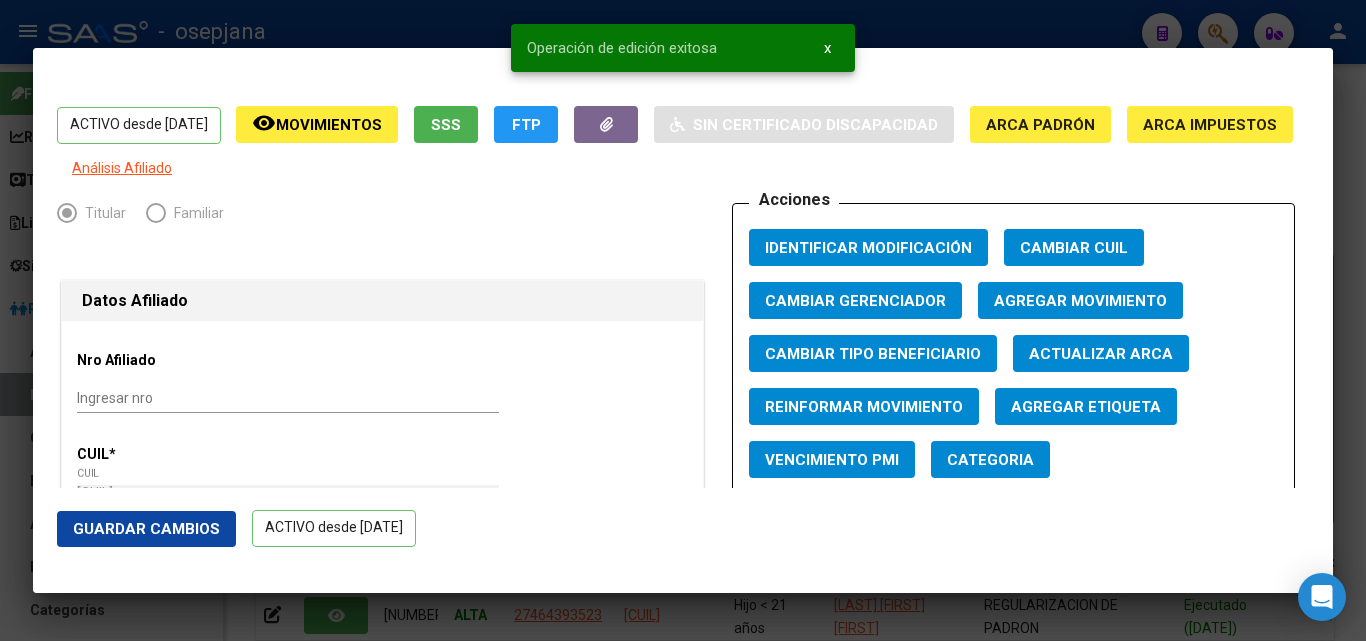 click at bounding box center [683, 320] 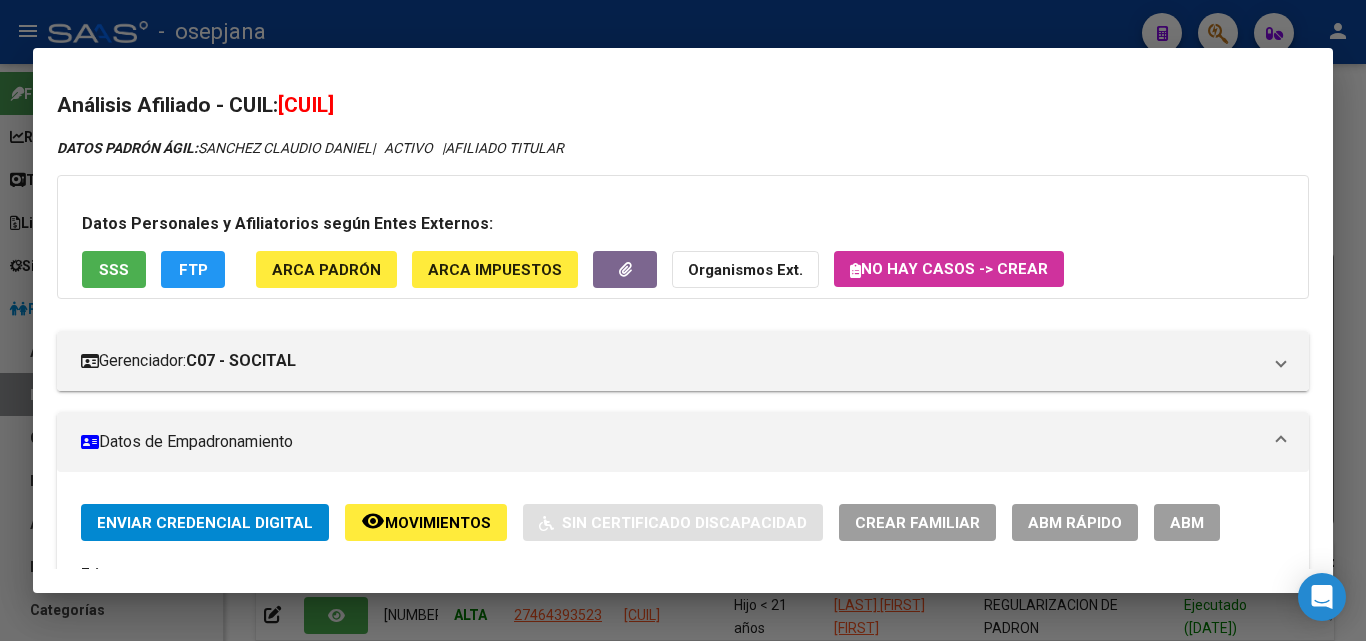 click at bounding box center [683, 320] 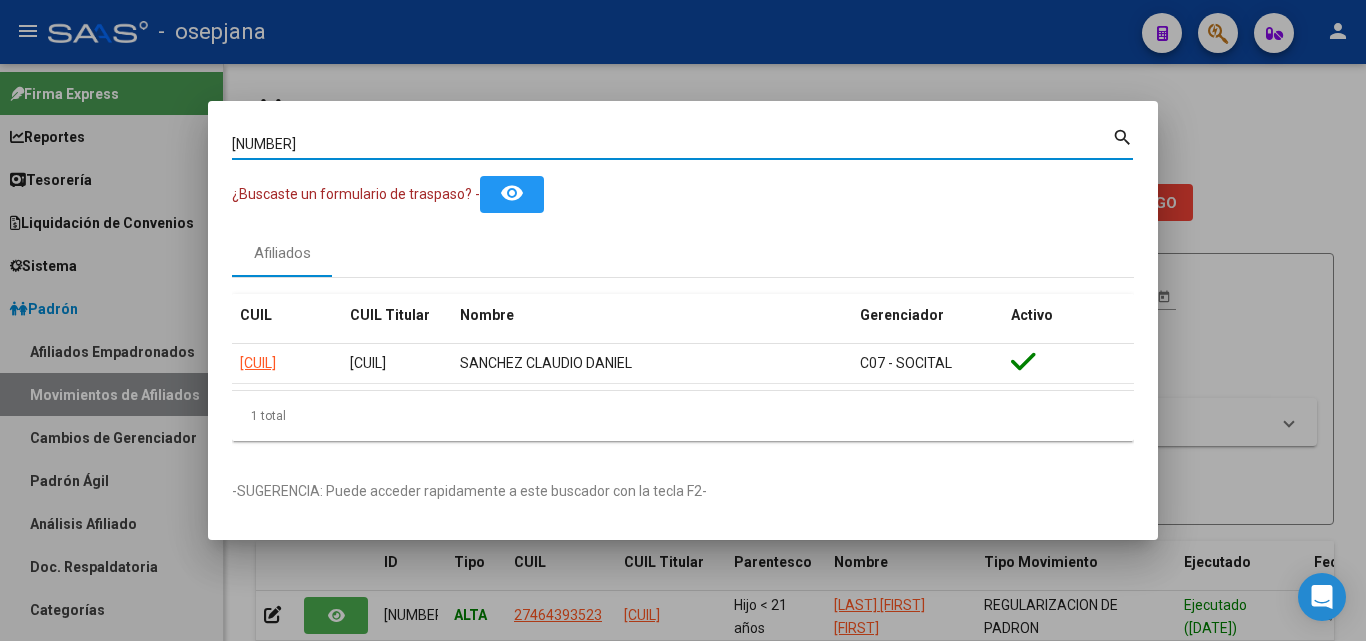 drag, startPoint x: 377, startPoint y: 142, endPoint x: 161, endPoint y: 134, distance: 216.1481 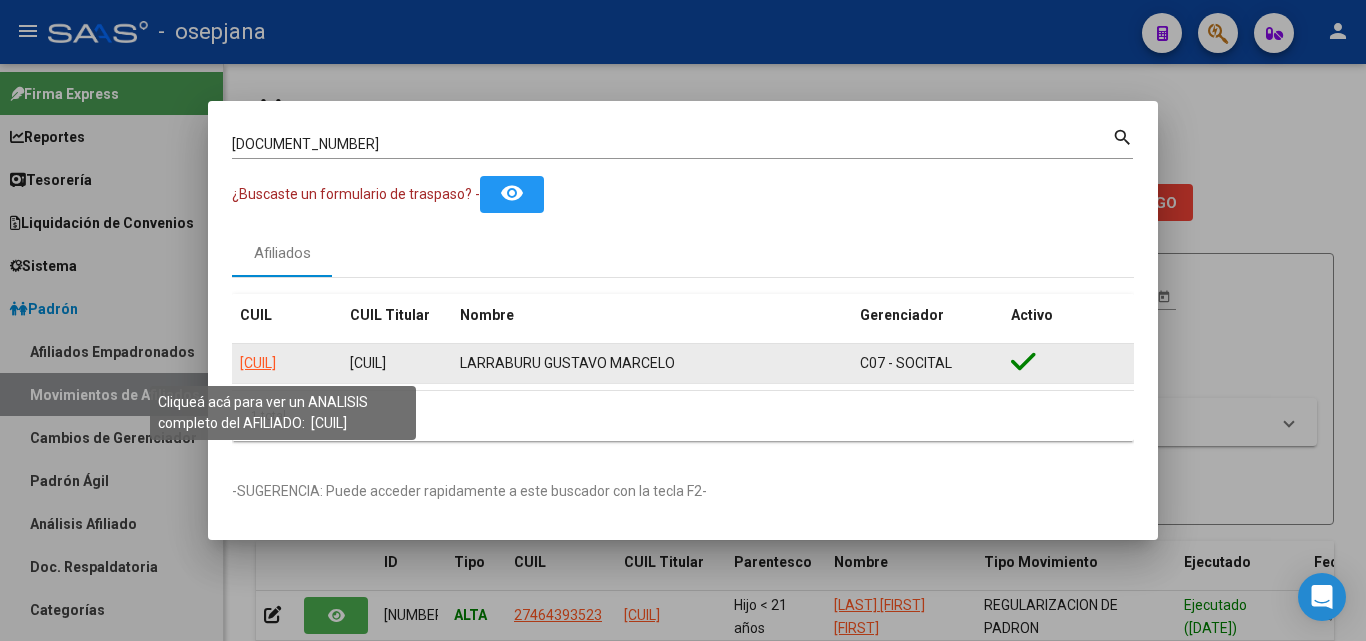 click on "20220863302" 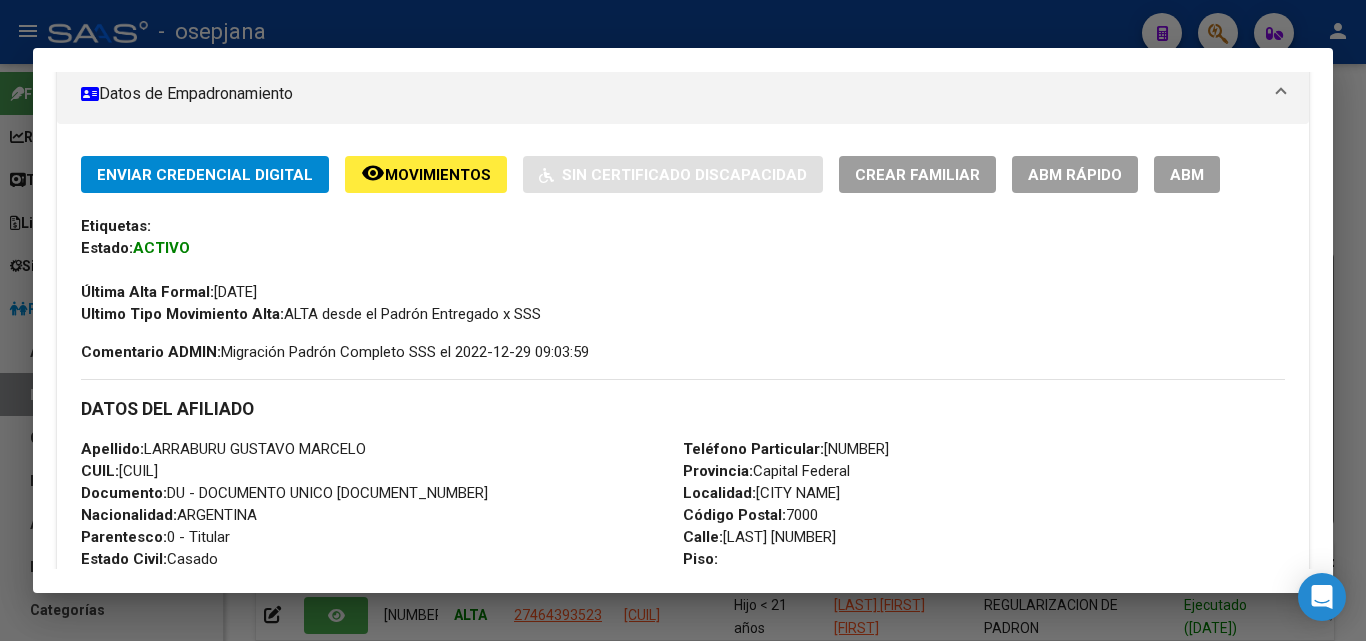 scroll, scrollTop: 200, scrollLeft: 0, axis: vertical 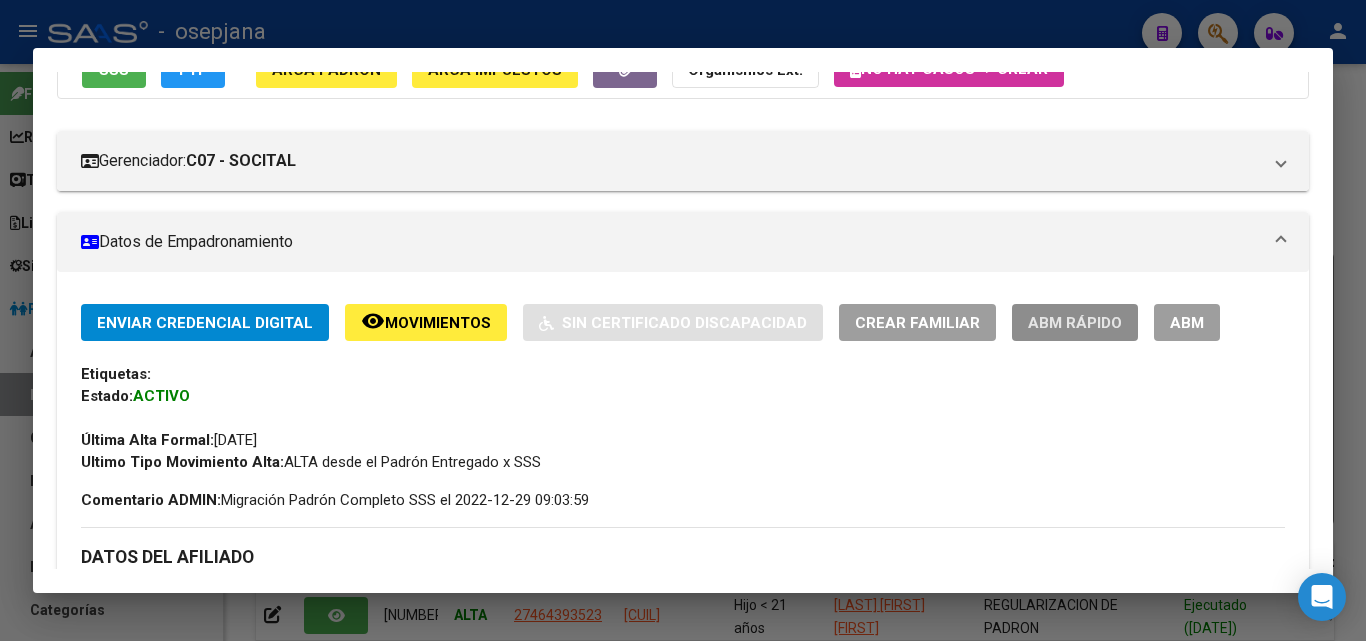 click on "ABM Rápido" 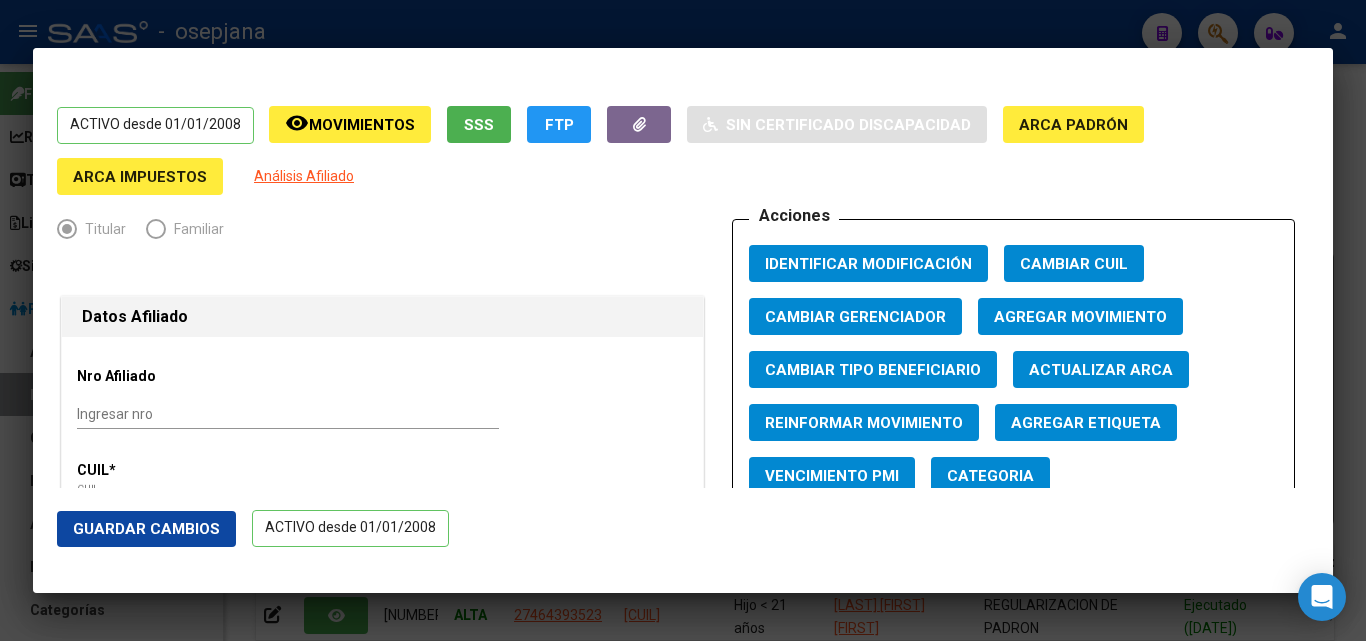 click on "Actualizar ARCA" at bounding box center [1101, 370] 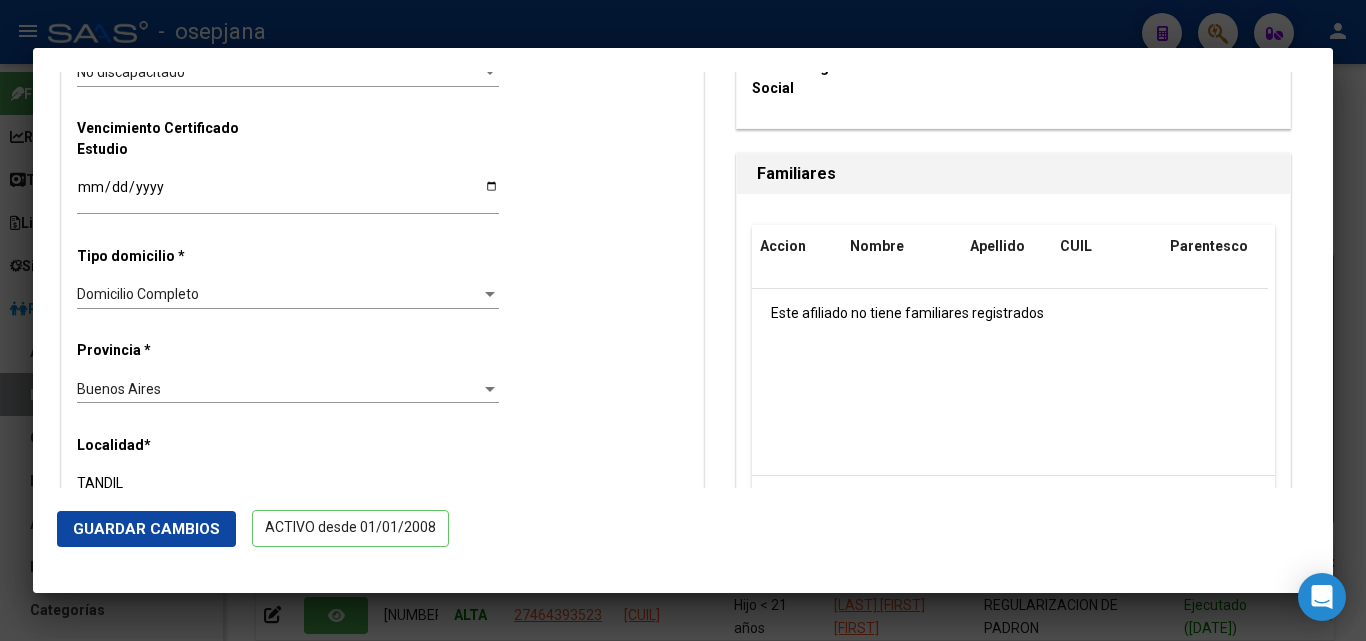 scroll, scrollTop: 1500, scrollLeft: 0, axis: vertical 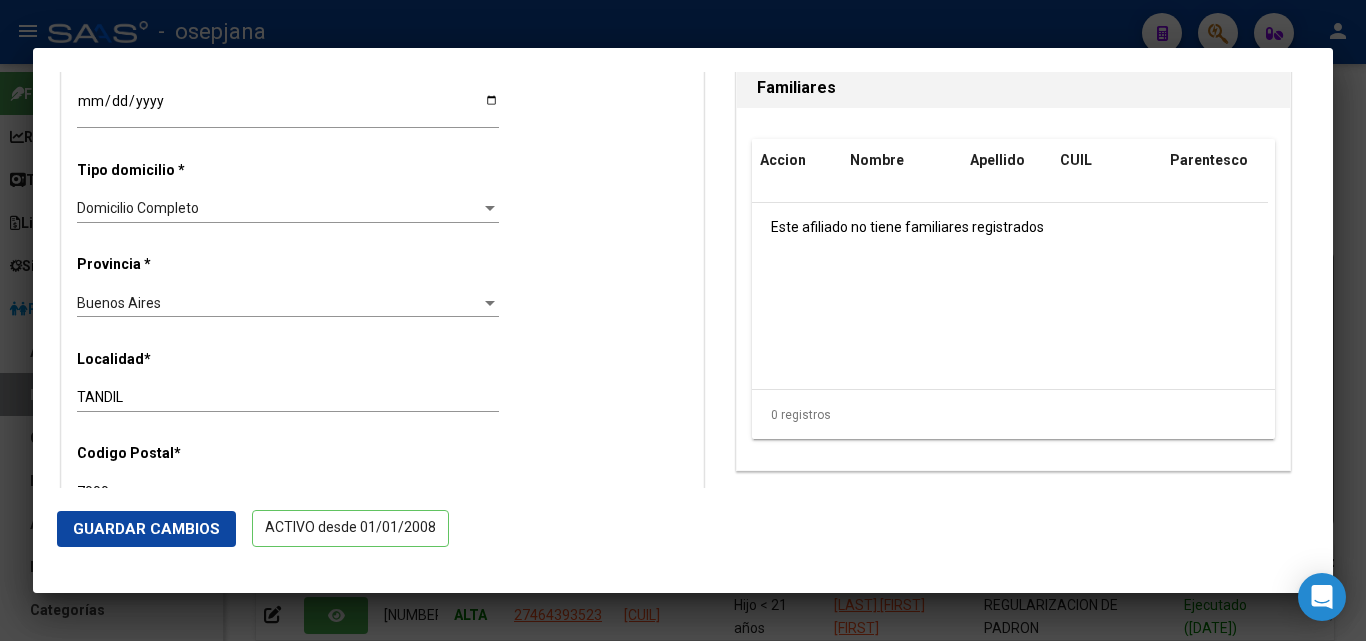 click on "Guardar Cambios" 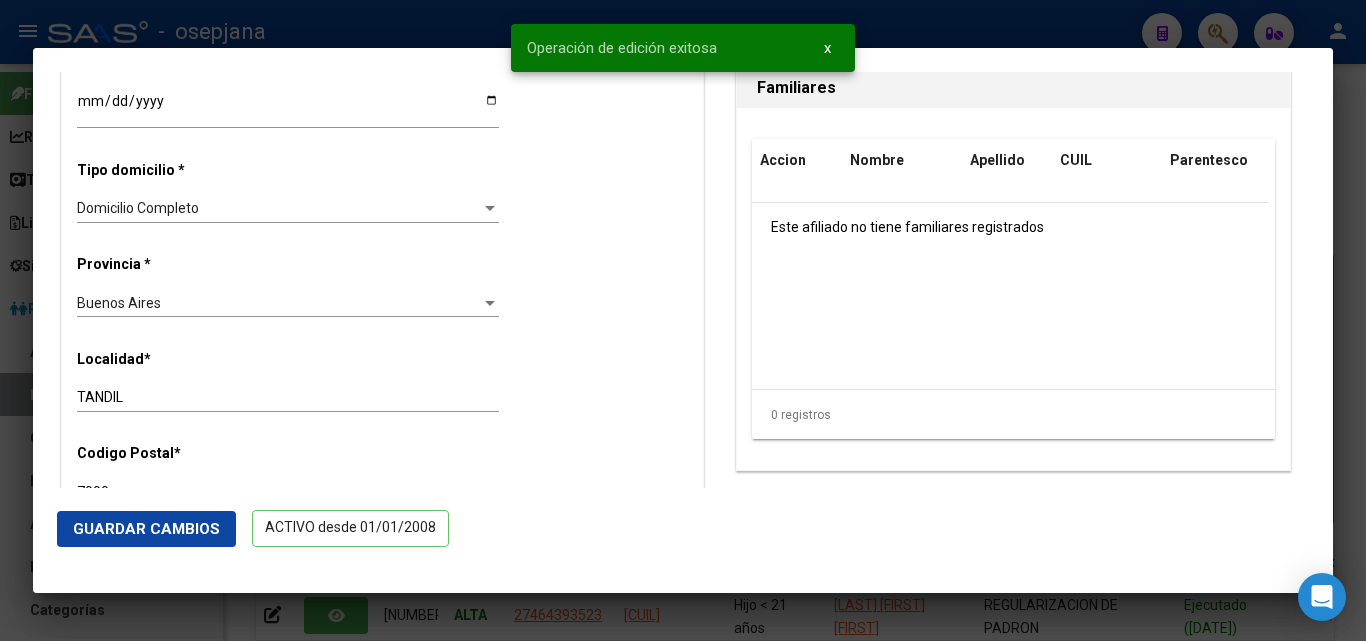 click at bounding box center [683, 320] 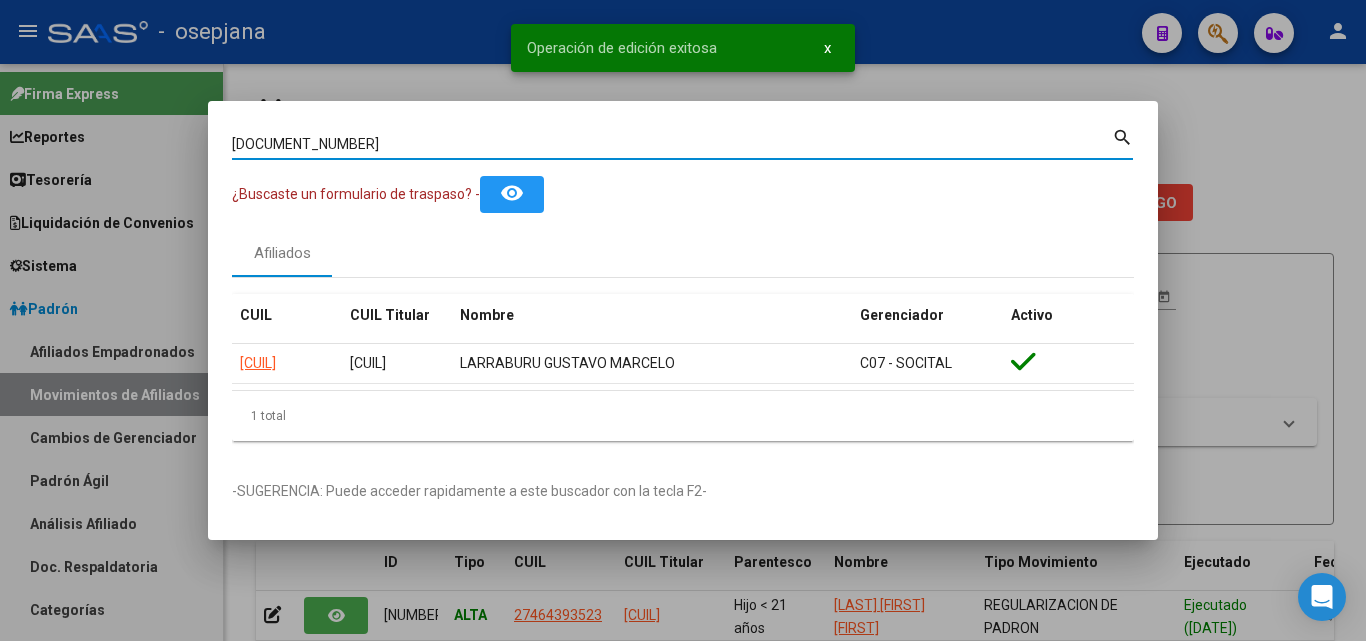 drag, startPoint x: 363, startPoint y: 147, endPoint x: 88, endPoint y: 126, distance: 275.80066 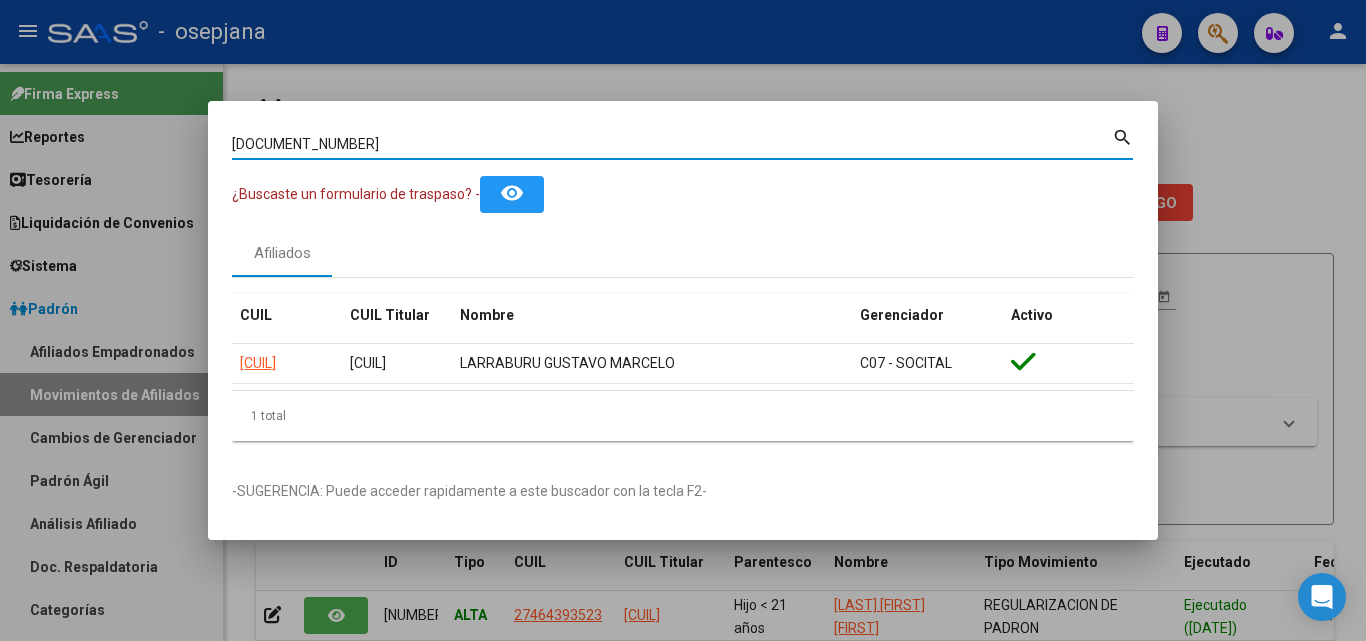 paste on "14204583" 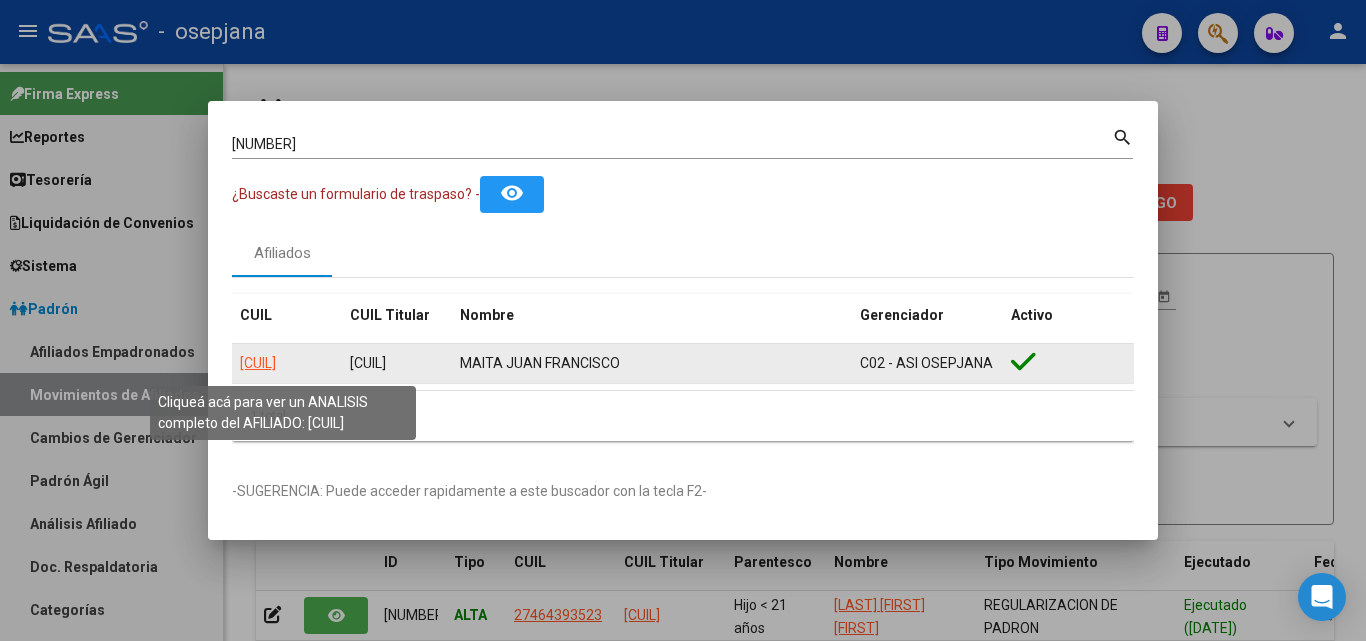click on "20142045835" 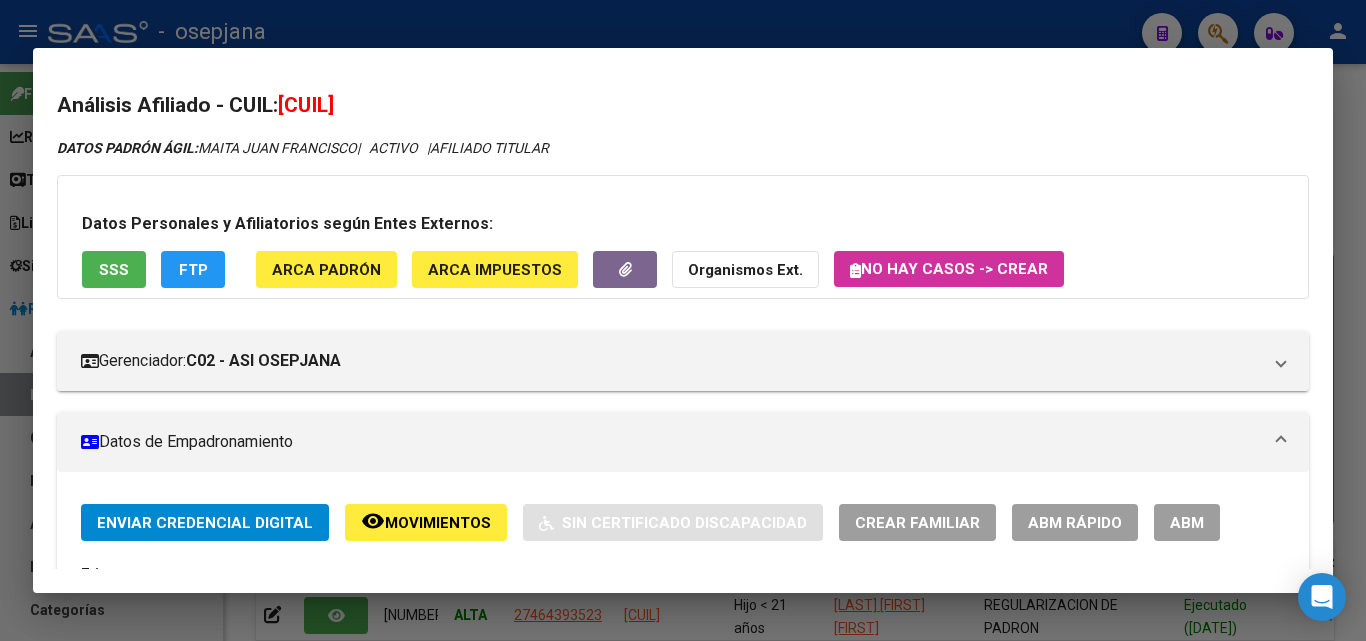 click on "Enviar Credencial Digital remove_red_eye Movimientos    Sin Certificado Discapacidad Crear Familiar ABM Rápido ABM Etiquetas: Estado: ACTIVO Última Alta Formal:  01/01/2010 Ultimo Tipo Movimiento Alta:  ALTA desde el Padrón Entregado x SSS Comentario ADMIN:  Migración Padrón Completo SSS el 2022-12-29 09:03:59 DATOS DEL AFILIADO Apellido:   MAITA JUAN FRANCISCO           CUIL:  20142045835 Documento:  DU - DOCUMENTO UNICO 14204583  Nacionalidad:  ARGENTINA Parentesco:  0 - Titular Estado Civil:  Soltero Discapacitado:    NO (00) Sexo:  M Nacimiento:  03/10/1960 Edad:  64  Teléfono Particular:  4847-0913            Provincia:  Capital Federal Localidad:  VILLA BALLESTER      Código Postal:  1653 Calle:  V. LOPEZ             4135  Piso:        Departamento:       DATOS GRUPO FAMILIAR Gerenciador / Plan:  C02 - ASI OSEPJANA / Sin Plan Empleador:    20142045835 Tipo Beneficiario Titular:   04 - MONOTRIBUTISTAS  Situacion de Revista Titular:  99 - No se conoce situación de revista  Id Fecha Movimiento" at bounding box center (683, 1011) 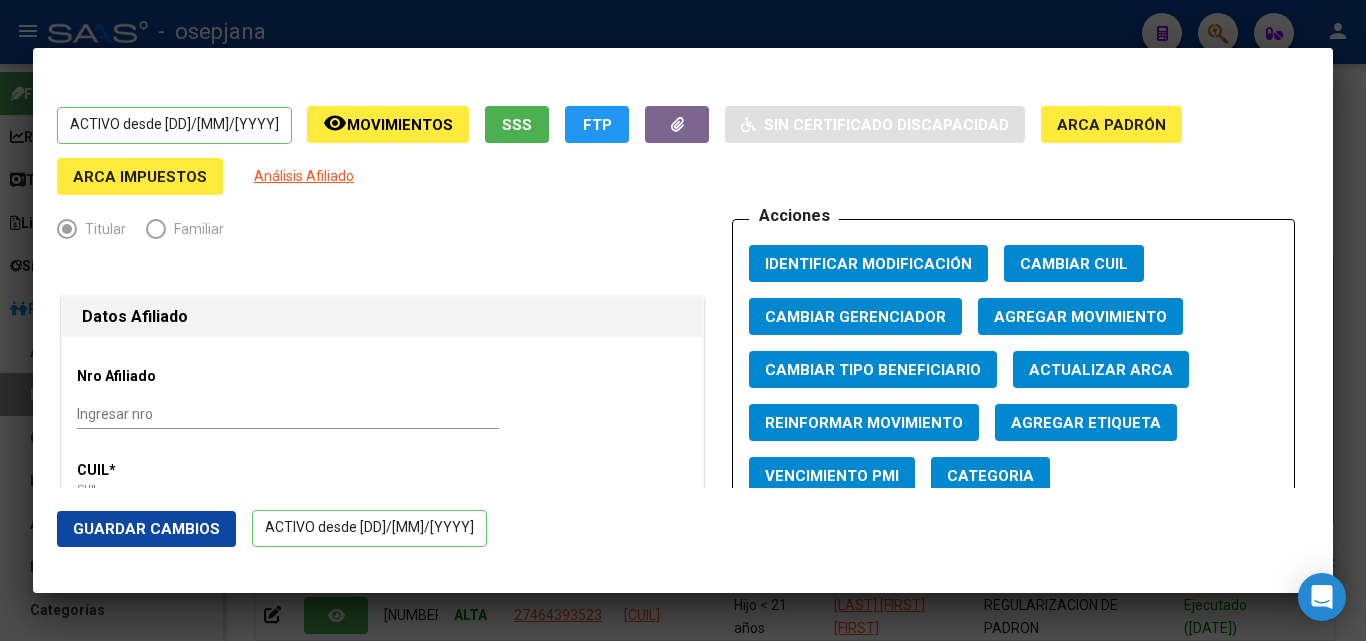 click on "Actualizar ARCA" at bounding box center (1101, 370) 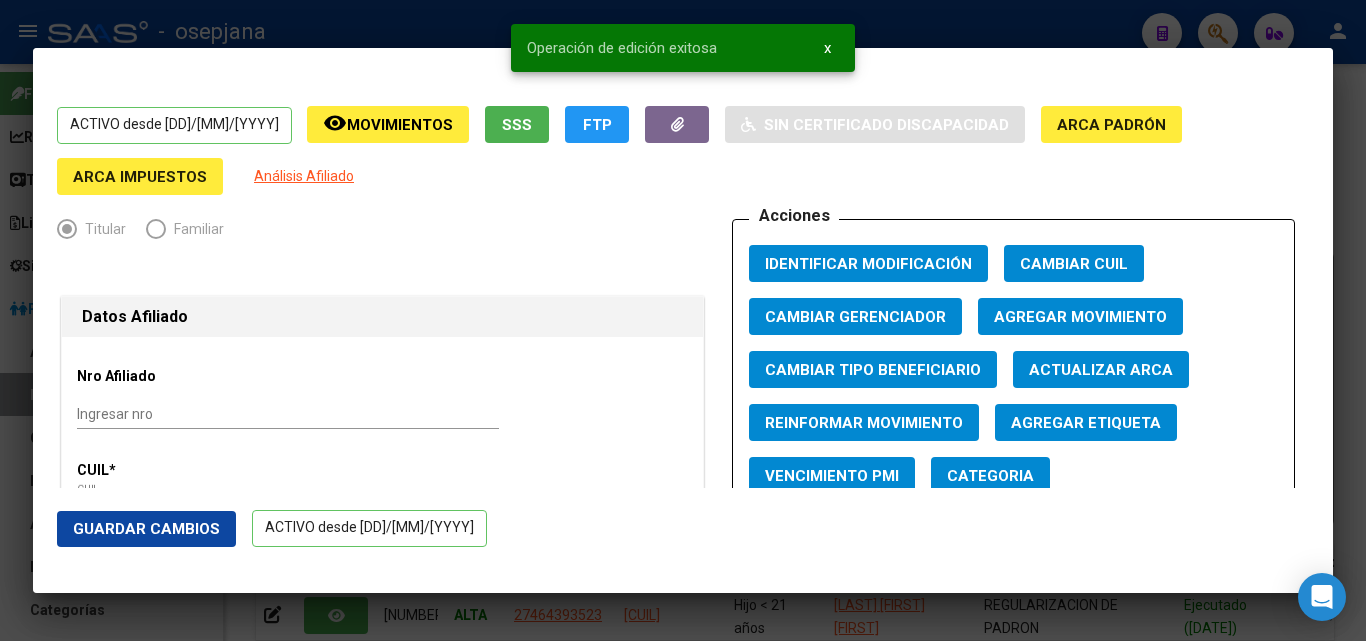 click at bounding box center [683, 320] 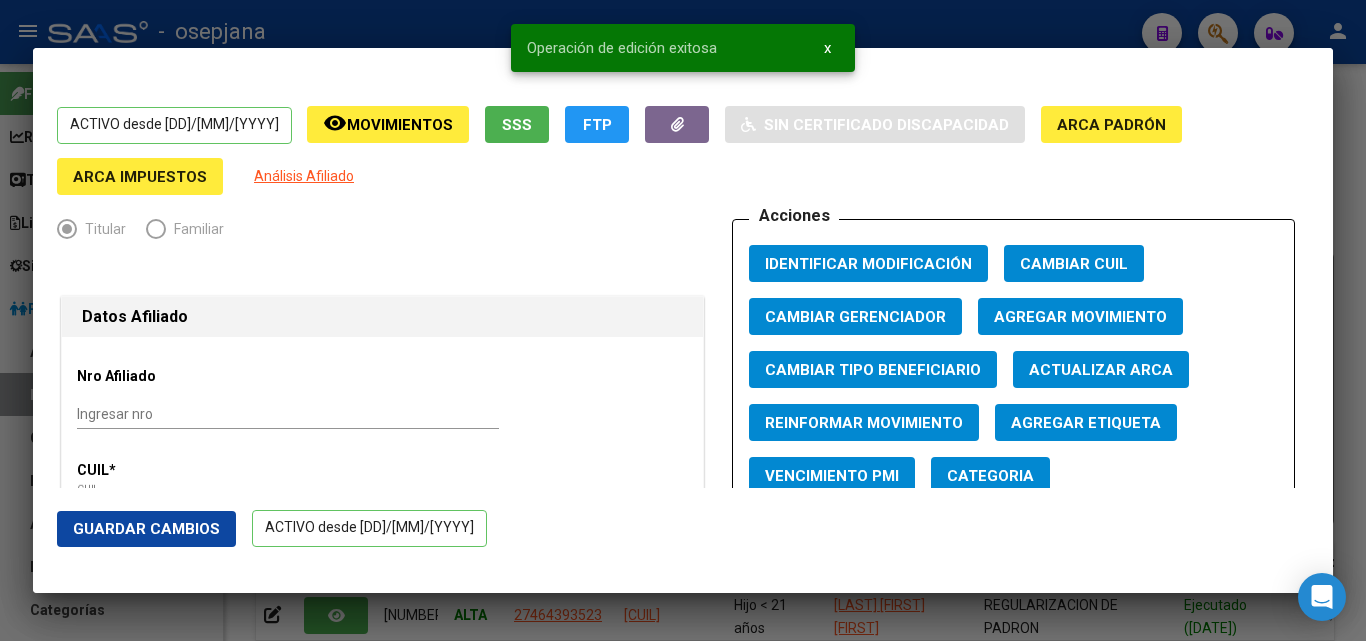 click at bounding box center (683, 320) 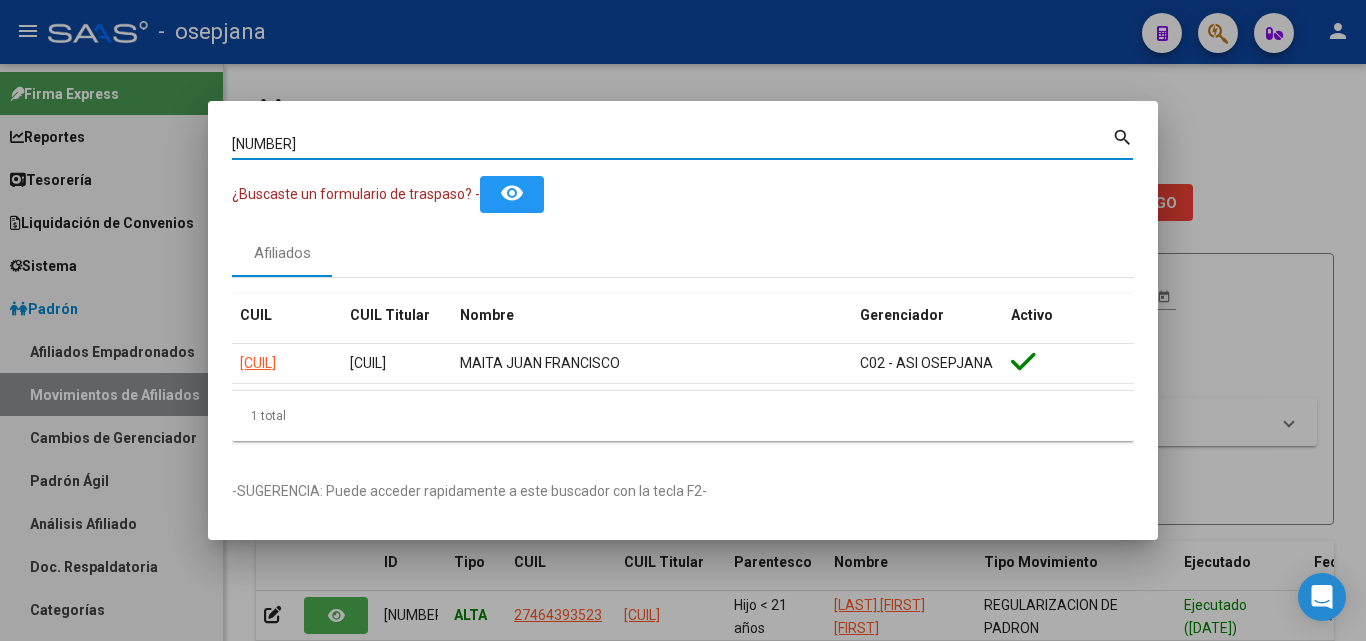 drag, startPoint x: 342, startPoint y: 142, endPoint x: 112, endPoint y: 112, distance: 231.94827 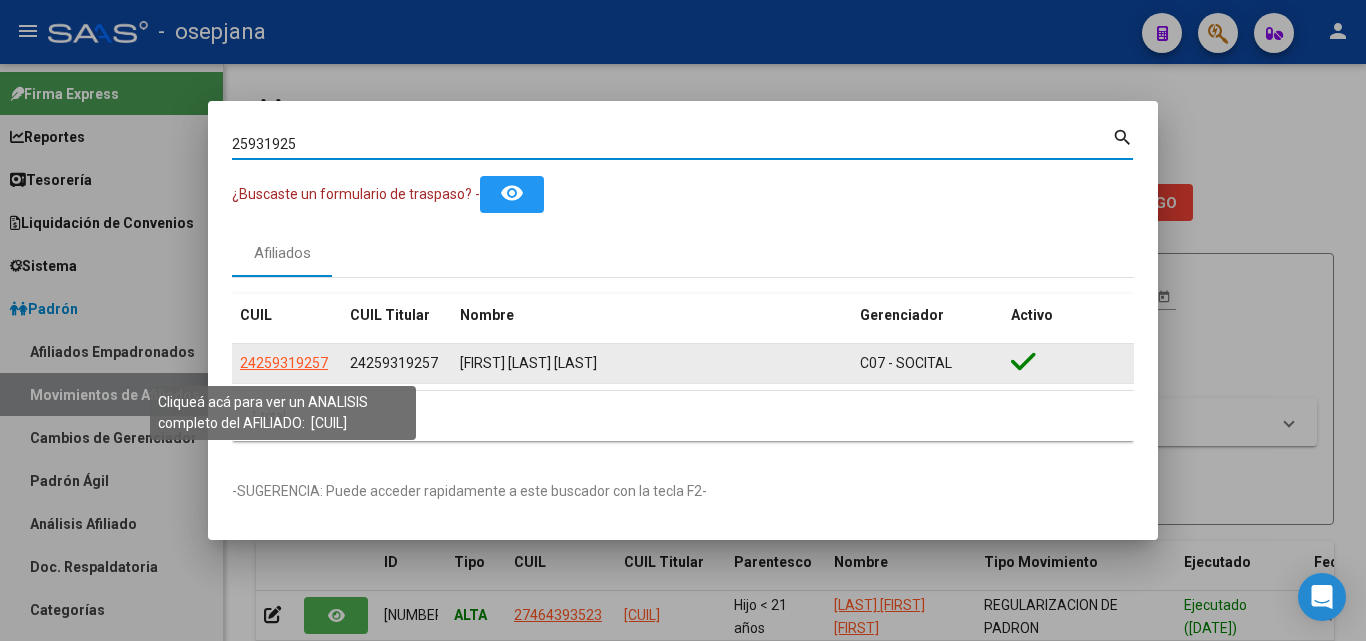click on "24259319257" 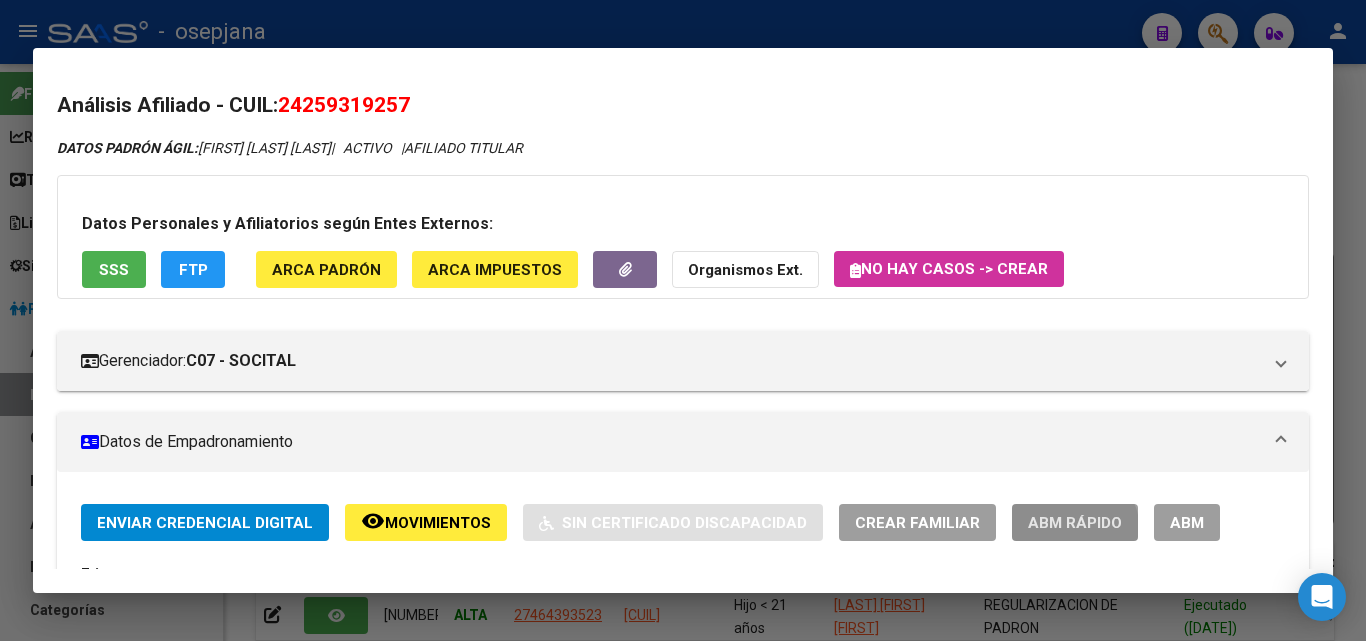 click on "ABM Rápido" 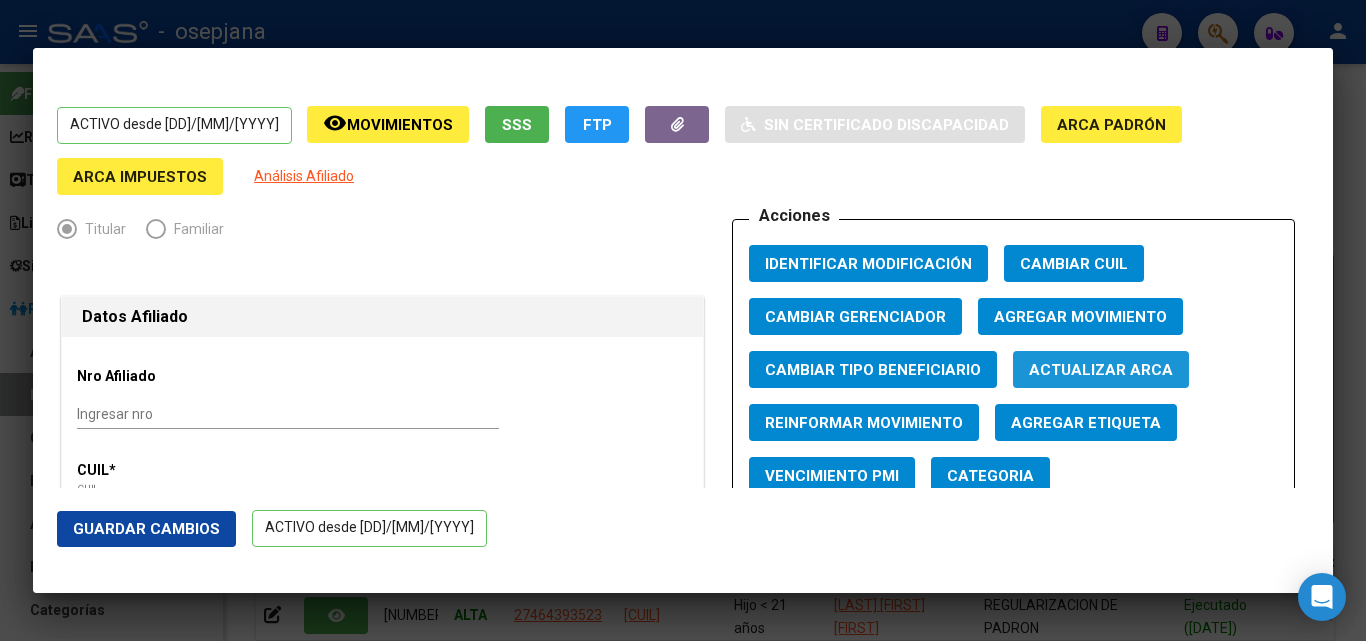click on "Actualizar ARCA" at bounding box center [1101, 370] 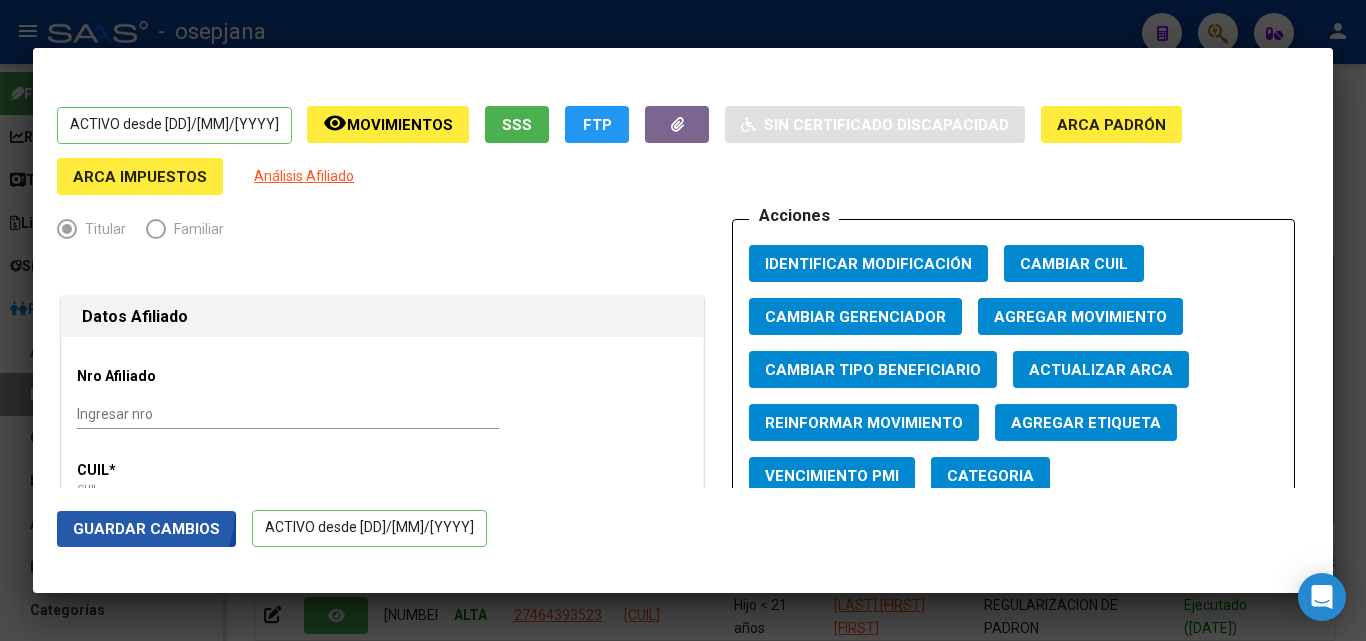 click on "Guardar Cambios" 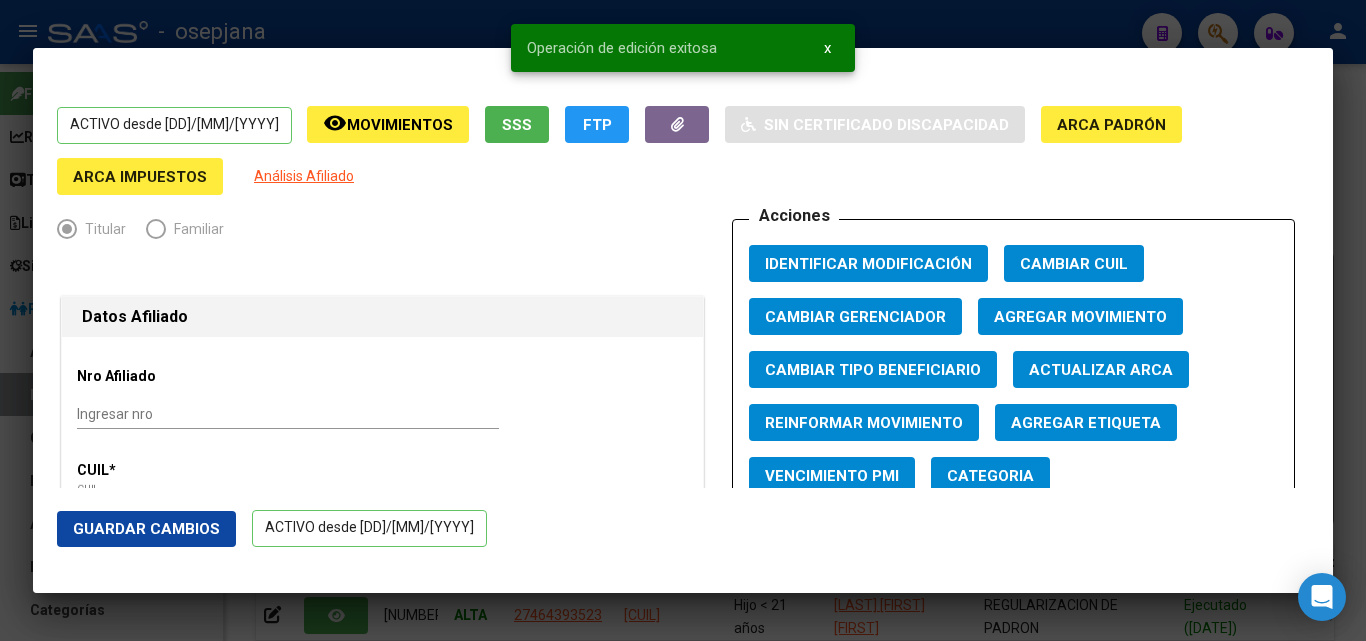 click at bounding box center (683, 320) 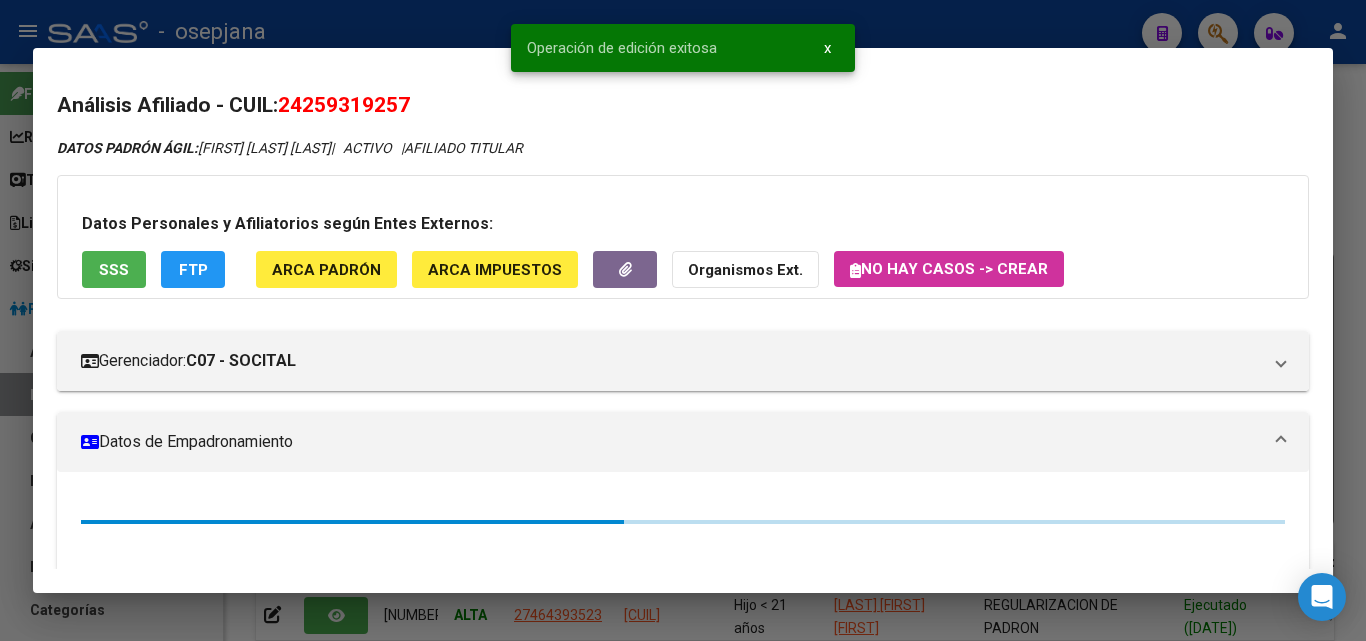 click at bounding box center [683, 320] 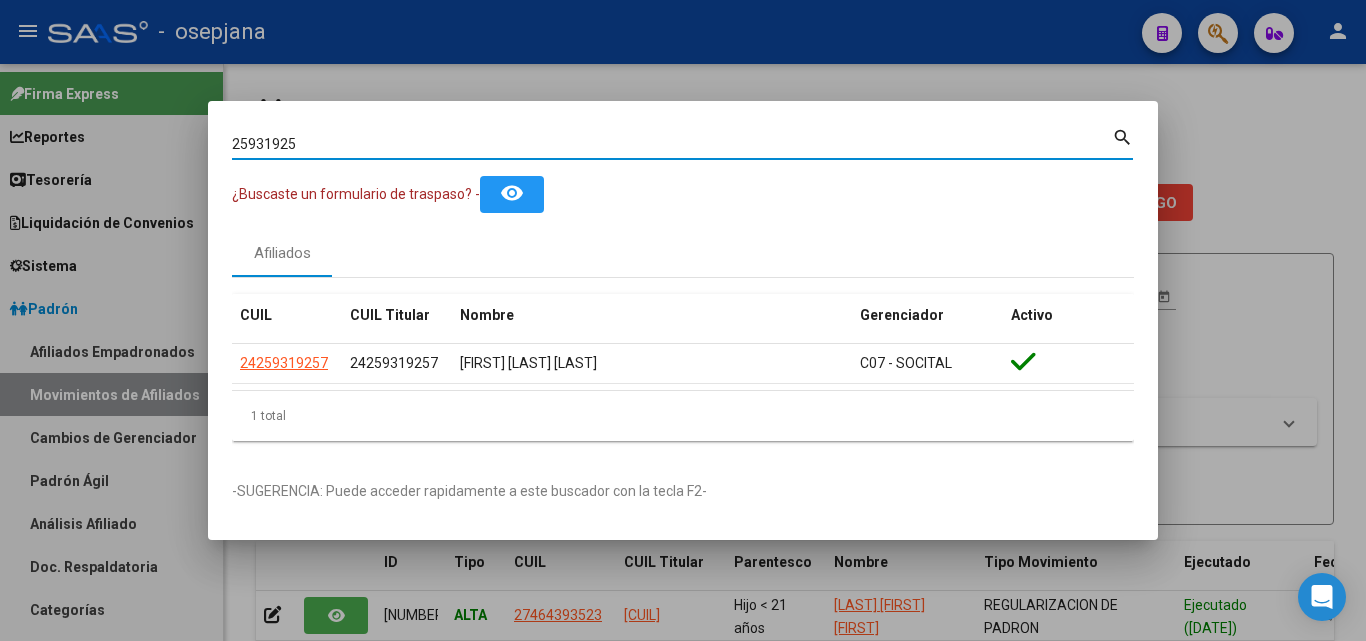 drag, startPoint x: 351, startPoint y: 136, endPoint x: 77, endPoint y: 121, distance: 274.41028 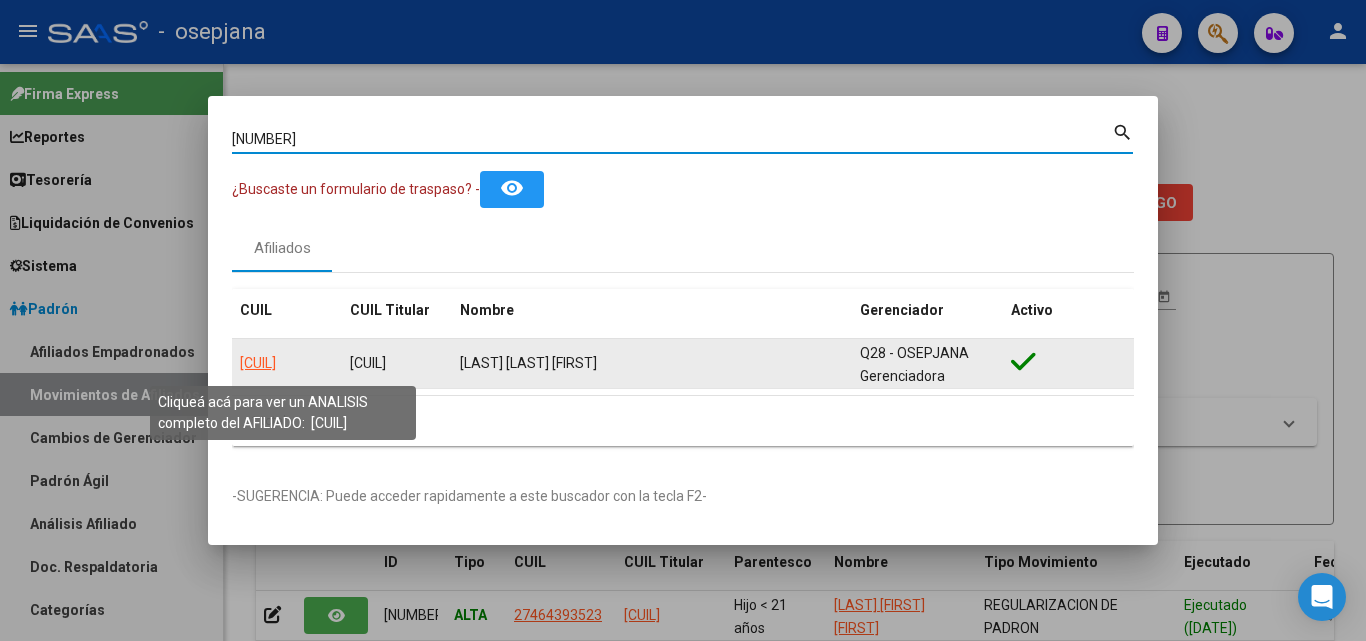 click on "20250208724" 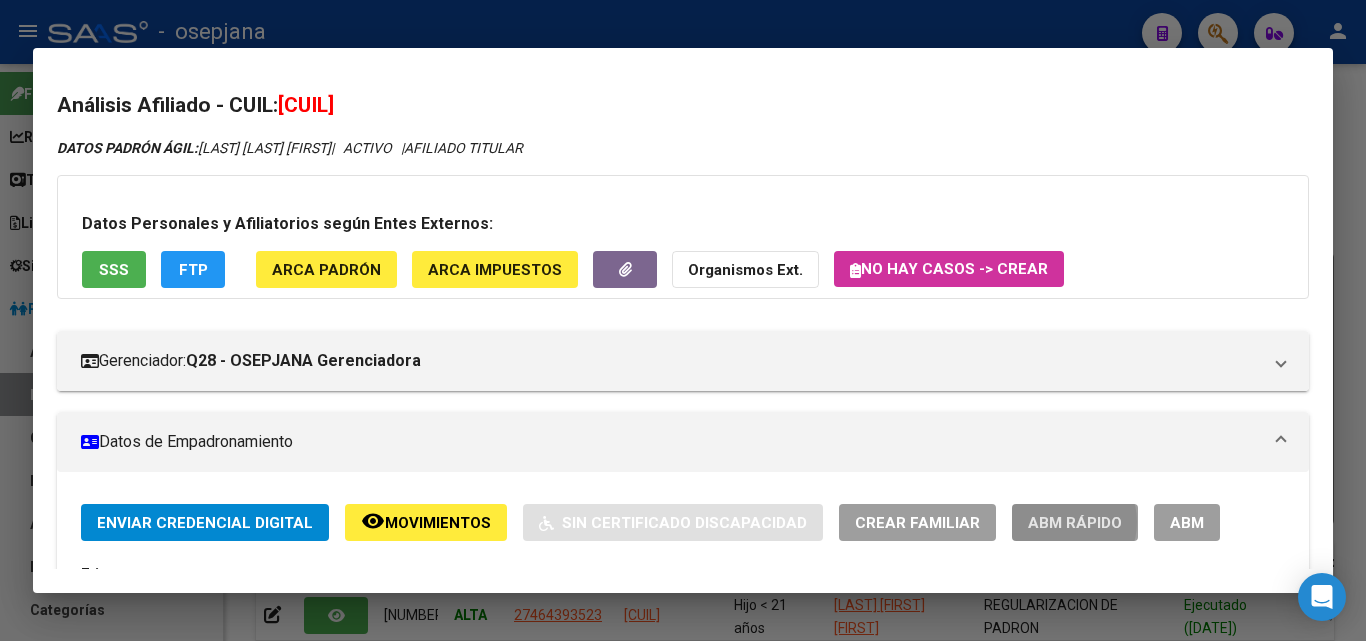 click on "ABM Rápido" 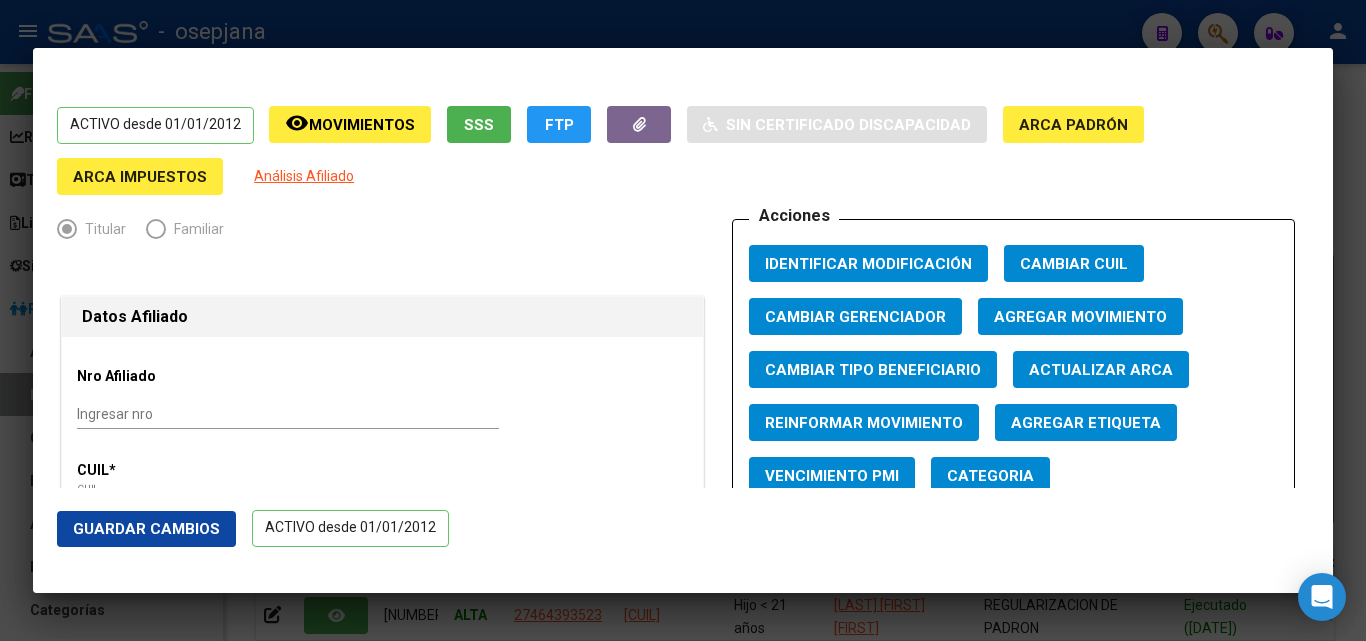click on "Actualizar ARCA" at bounding box center [1101, 369] 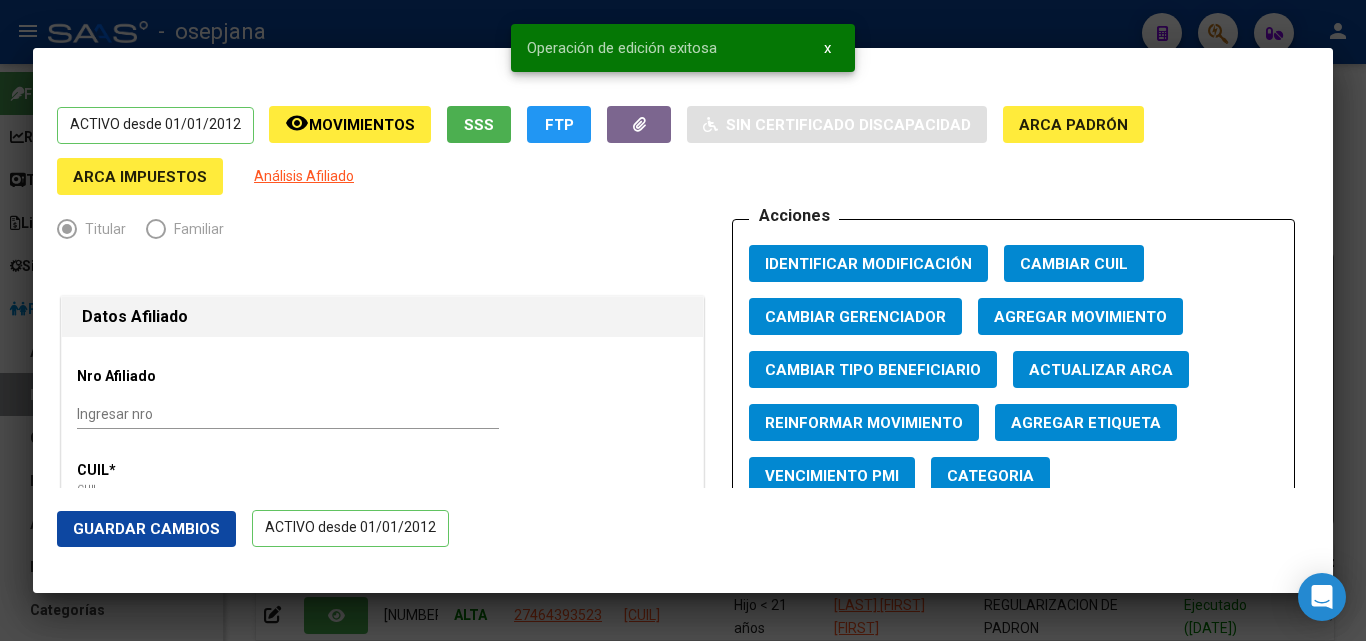 click at bounding box center (683, 320) 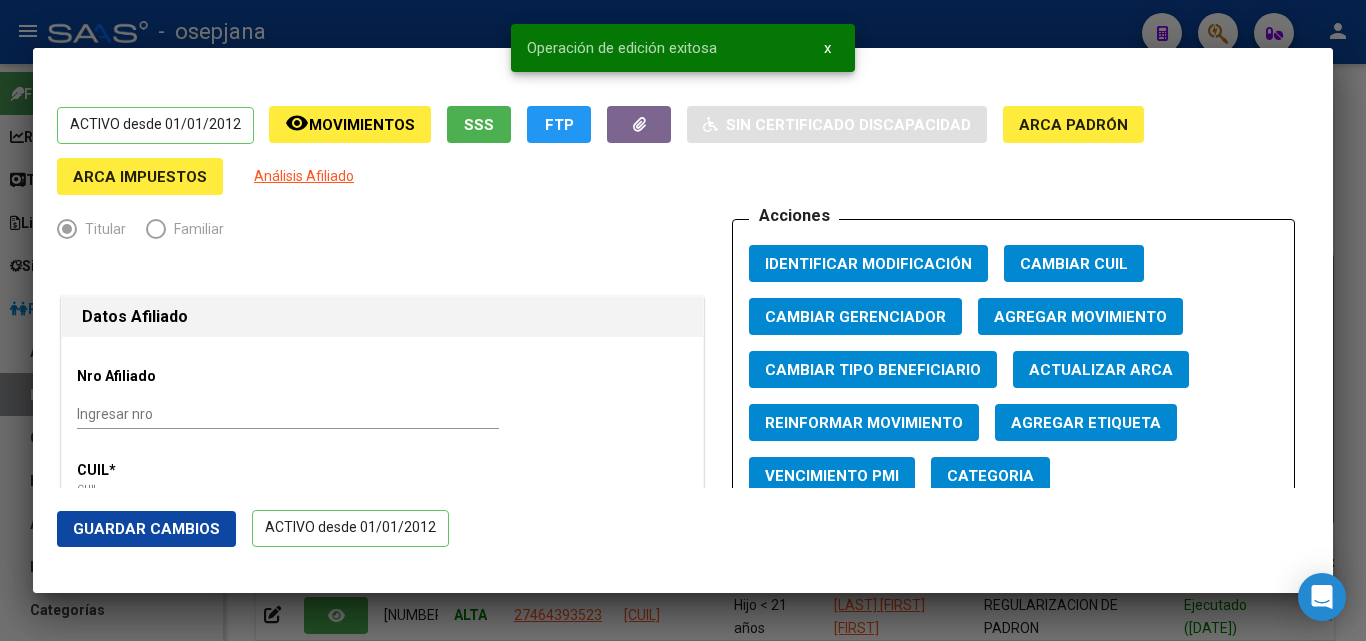 click at bounding box center (683, 320) 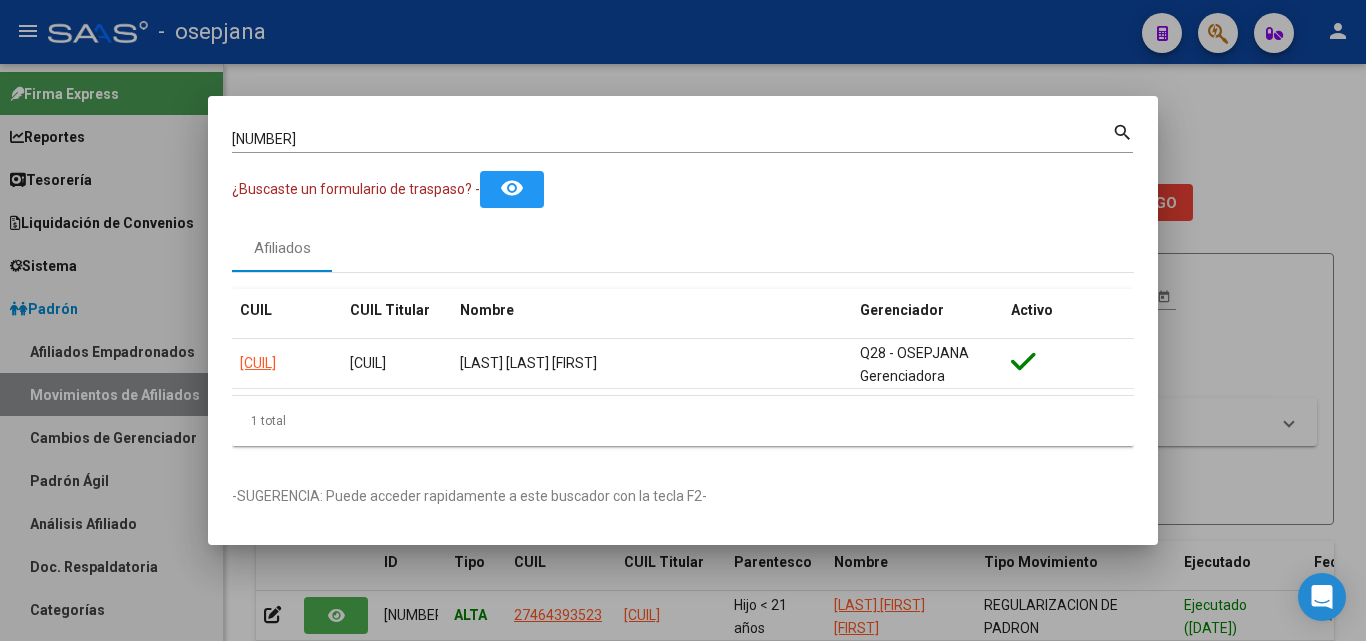 click on "25020872 Buscar (apellido, dni, cuil, nro traspaso, cuit, obra social) search ¿Buscaste un formulario de traspaso? -   remove_red_eye Afiliados CUIL CUIL Titular Nombre Gerenciador Activo 20250208724 20250208724  RODRIGUEZ NOORDERMEER JERONIMO  Q28 - OSEPJANA Gerenciadora  1 total   1  -SUGERENCIA: Puede acceder rapidamente a este buscador con la tecla F2-" at bounding box center [683, 320] 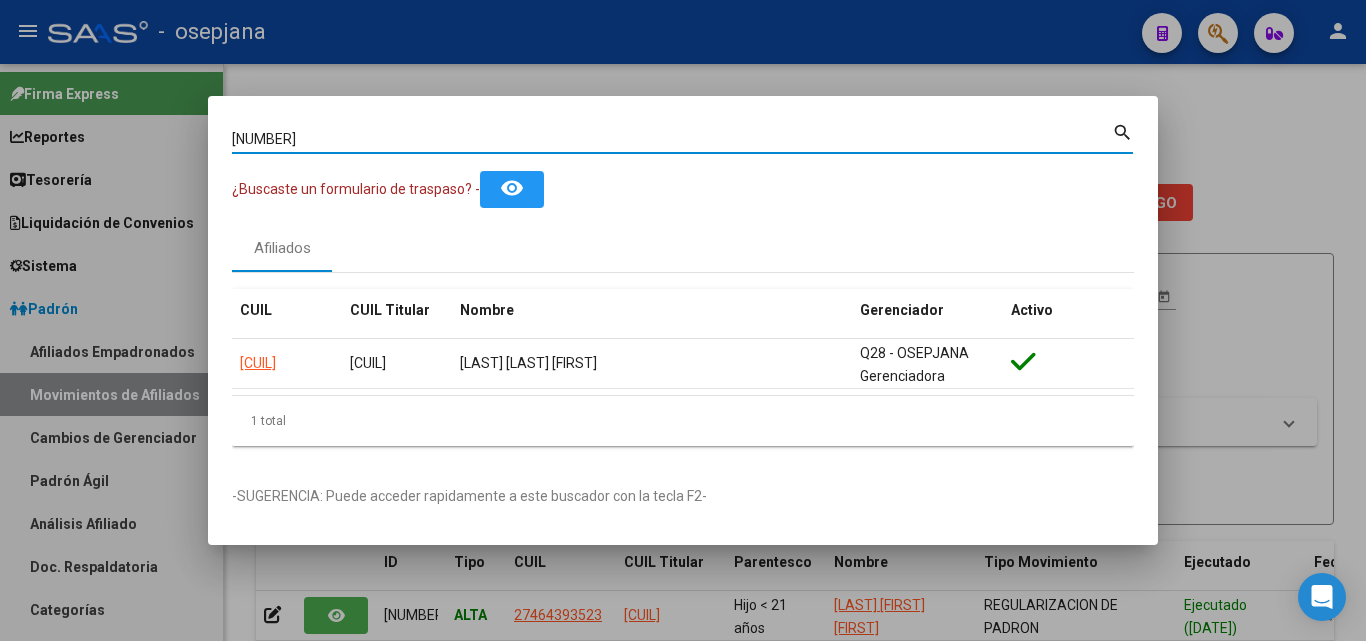 drag, startPoint x: 335, startPoint y: 134, endPoint x: 98, endPoint y: 129, distance: 237.05273 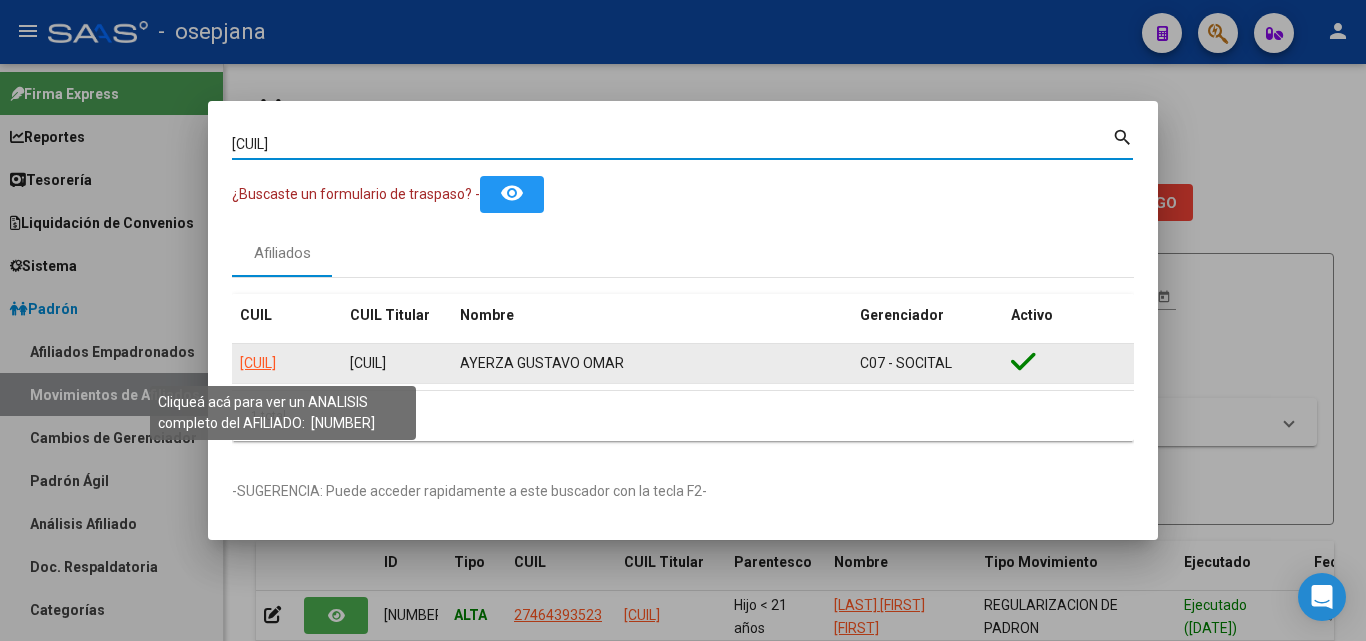 click on "20215049648" 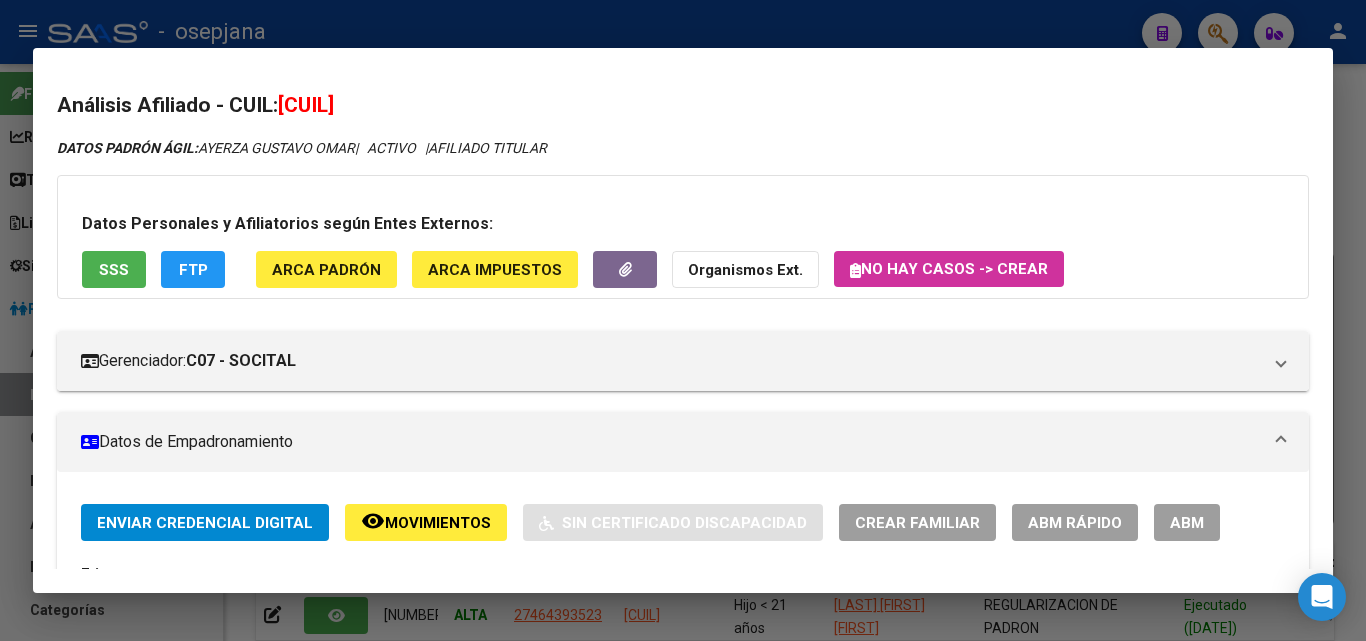 click on "ABM Rápido" 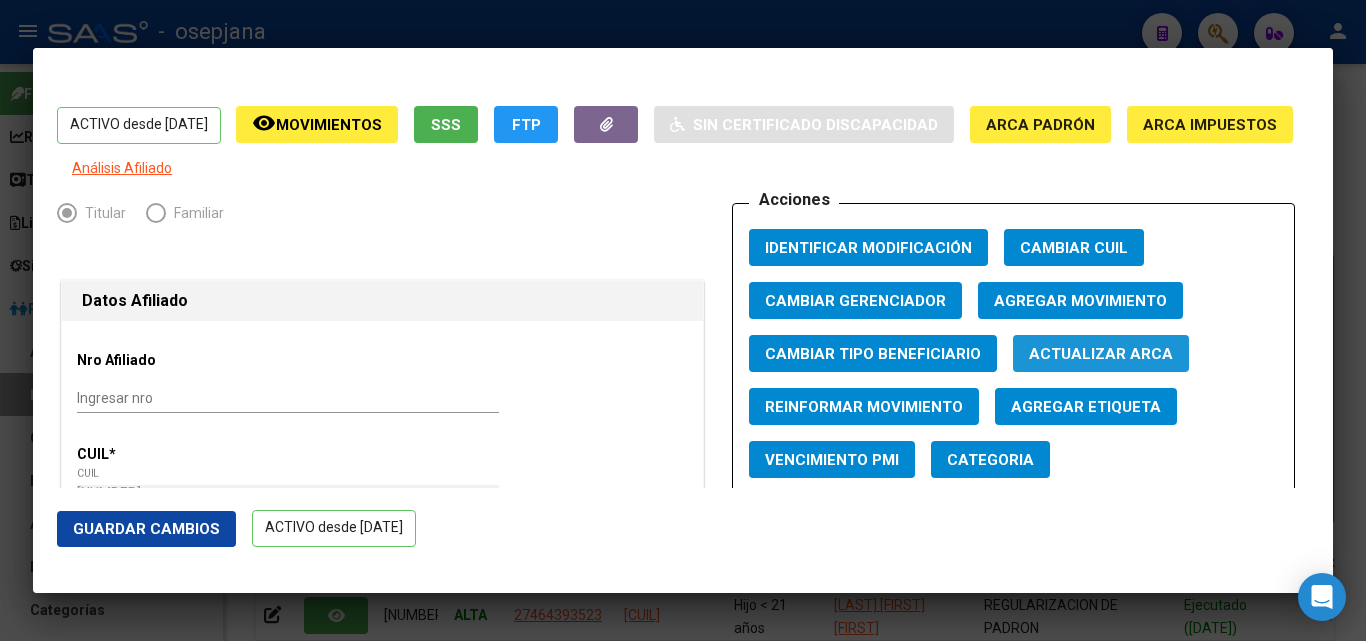 click on "Actualizar ARCA" at bounding box center (1101, 354) 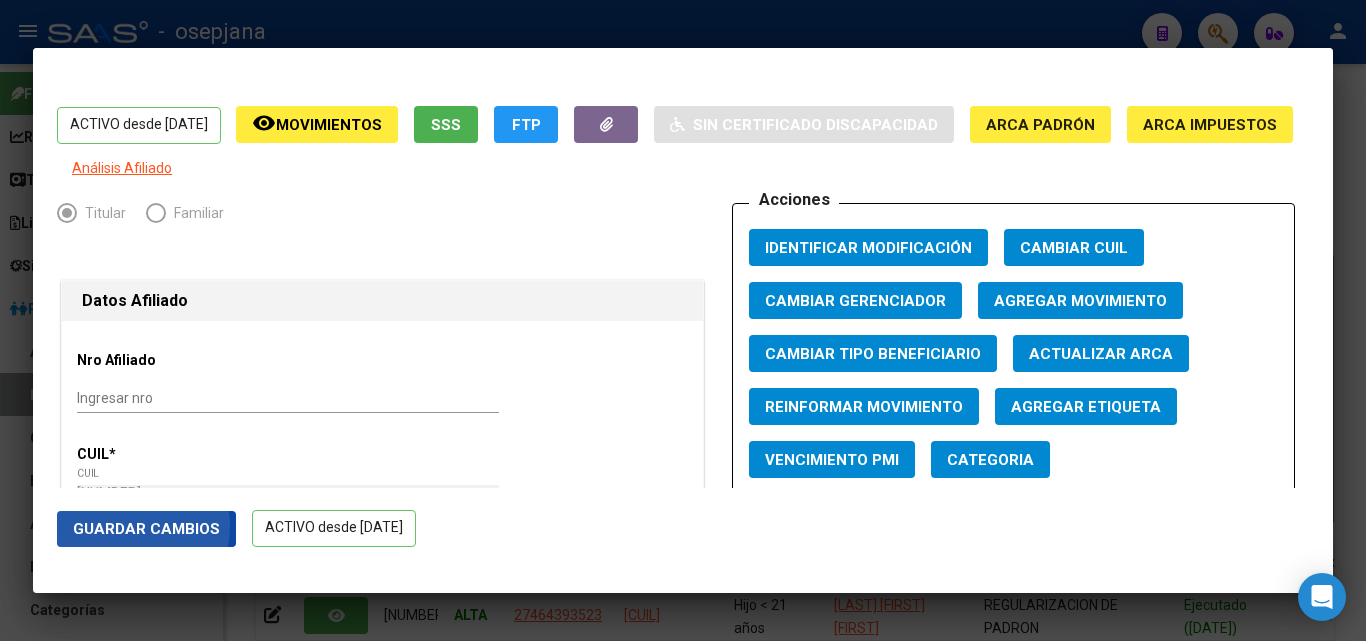 click on "Guardar Cambios" 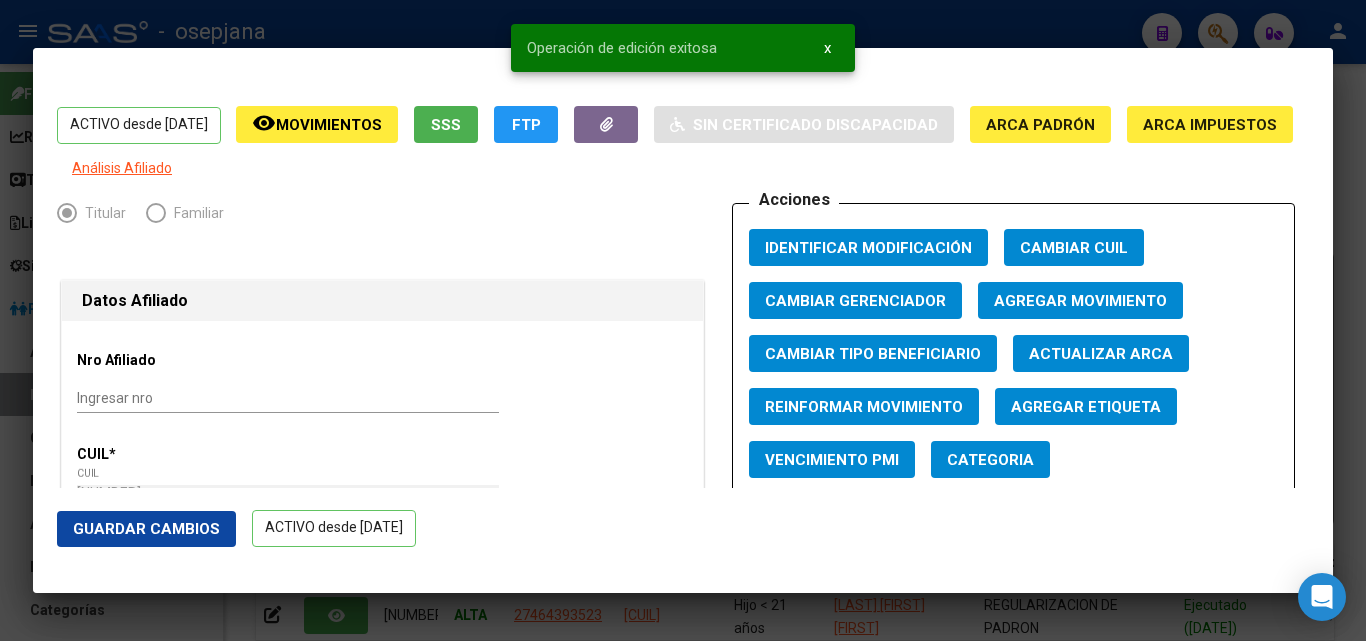 click at bounding box center [683, 320] 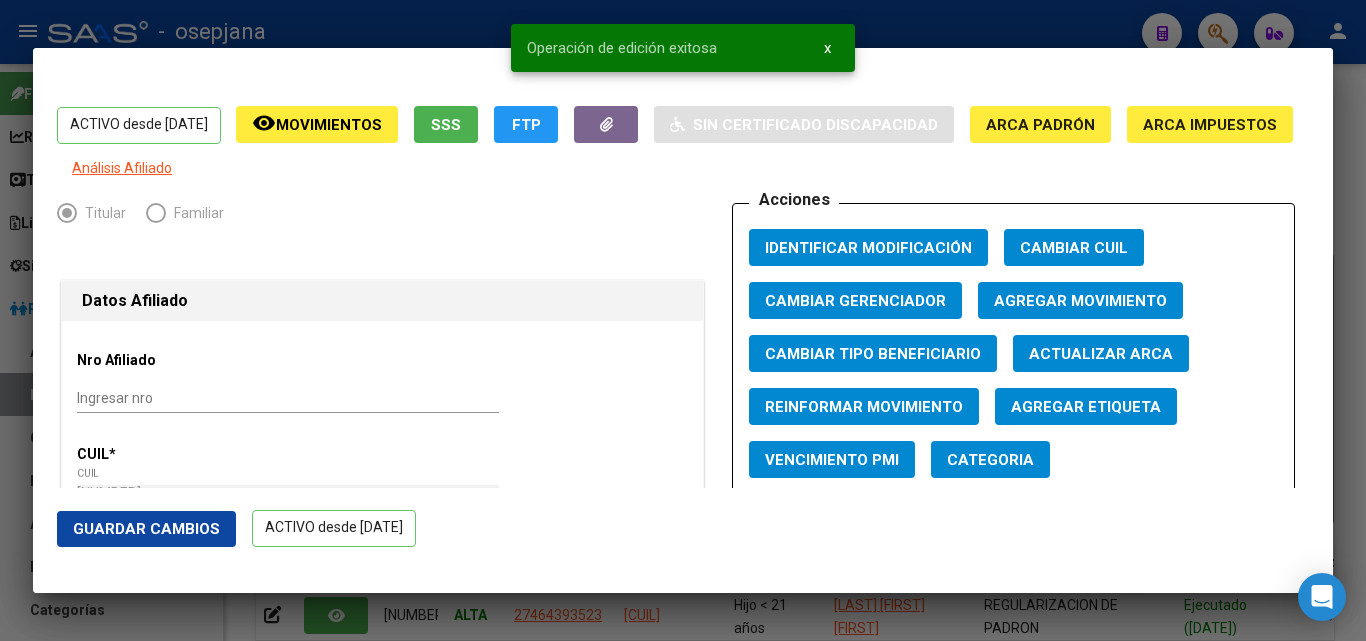 click at bounding box center (683, 320) 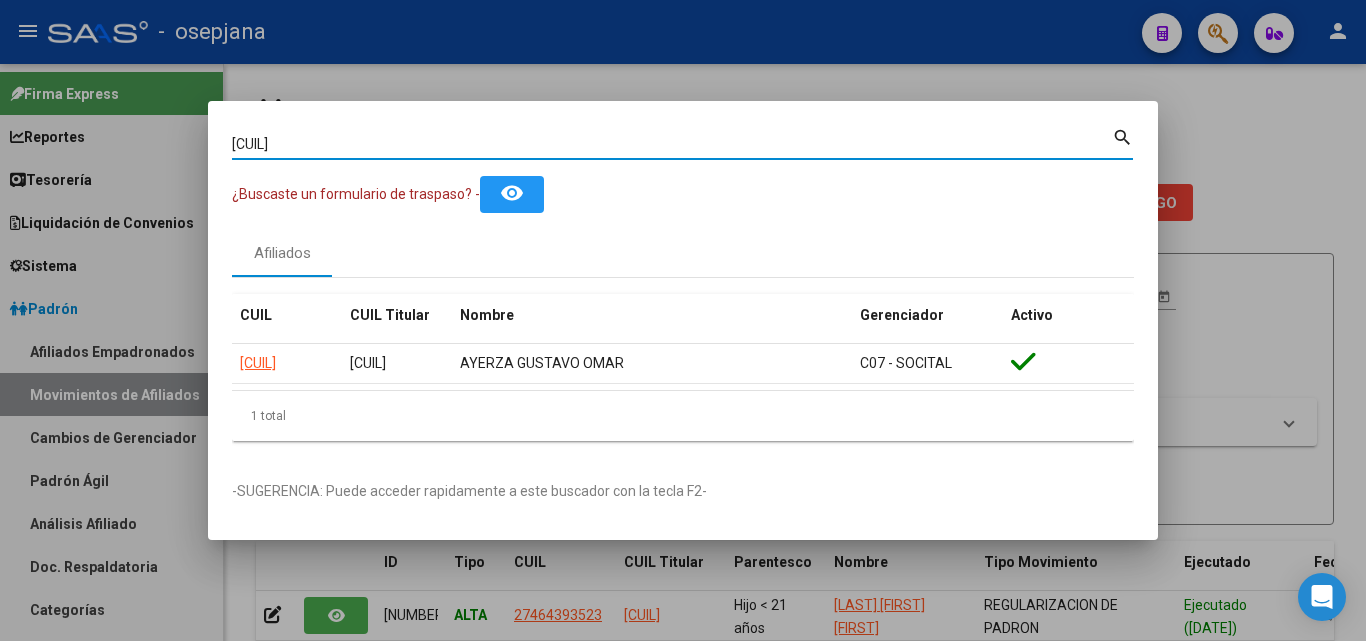 drag, startPoint x: 345, startPoint y: 142, endPoint x: 135, endPoint y: 127, distance: 210.53503 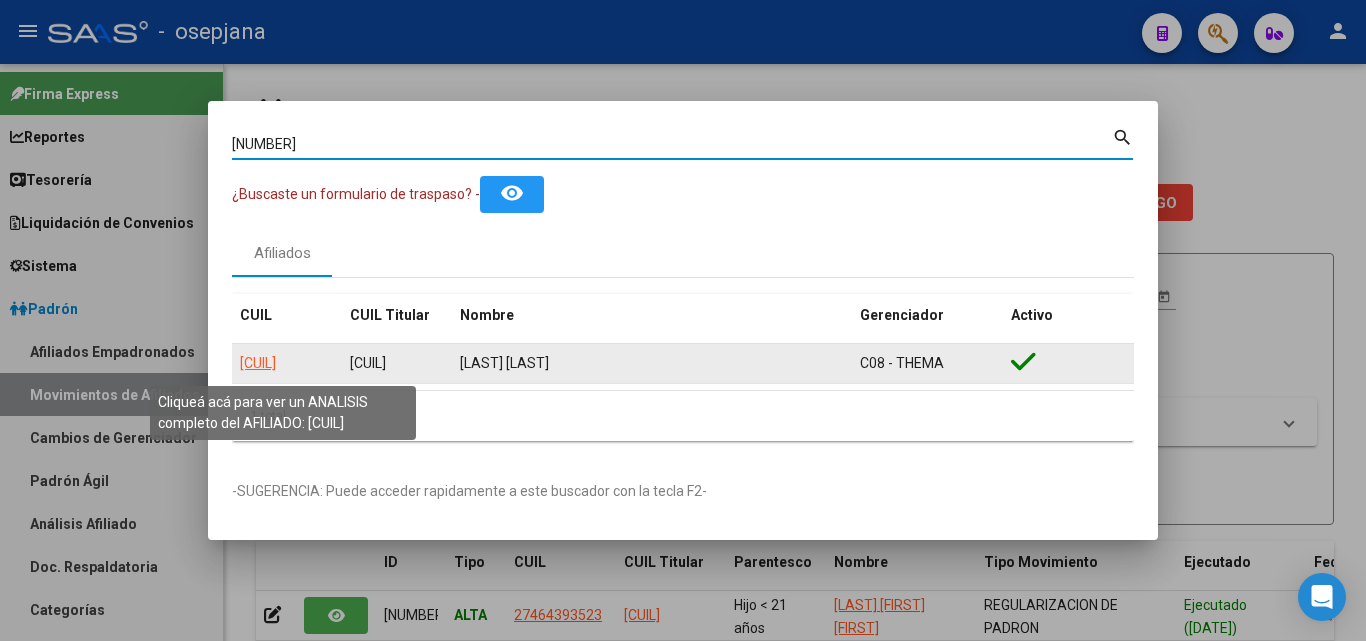 click on "20218024921" 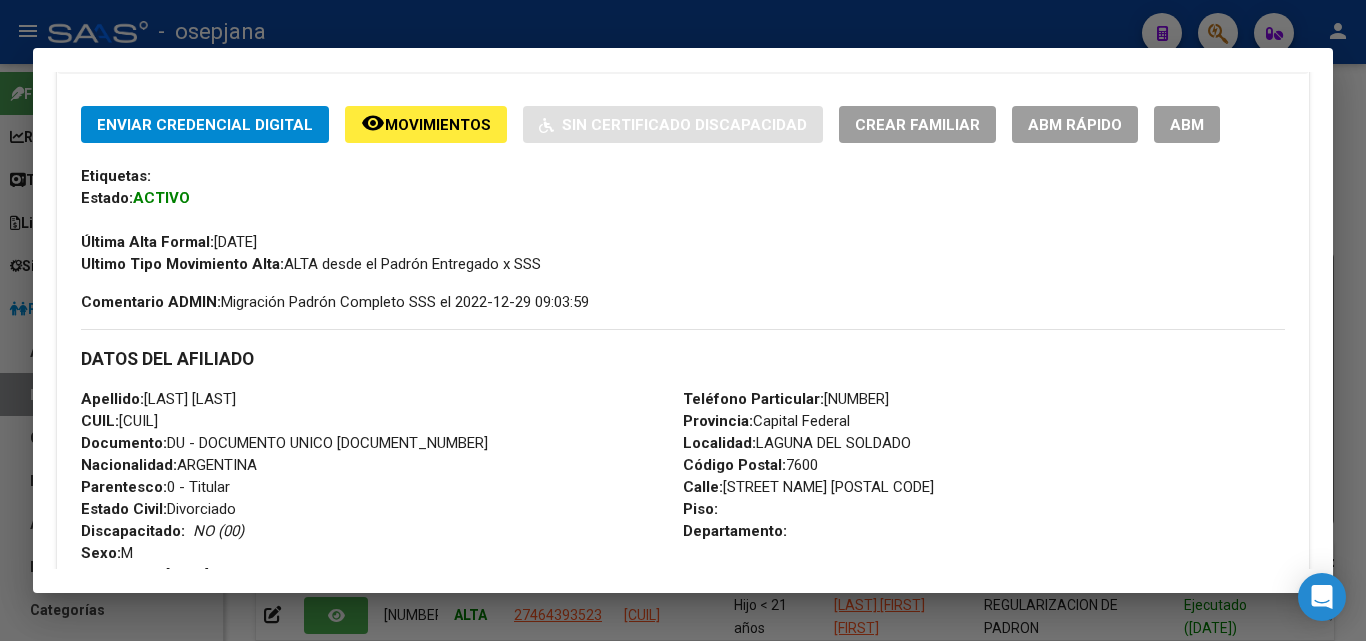 scroll, scrollTop: 400, scrollLeft: 0, axis: vertical 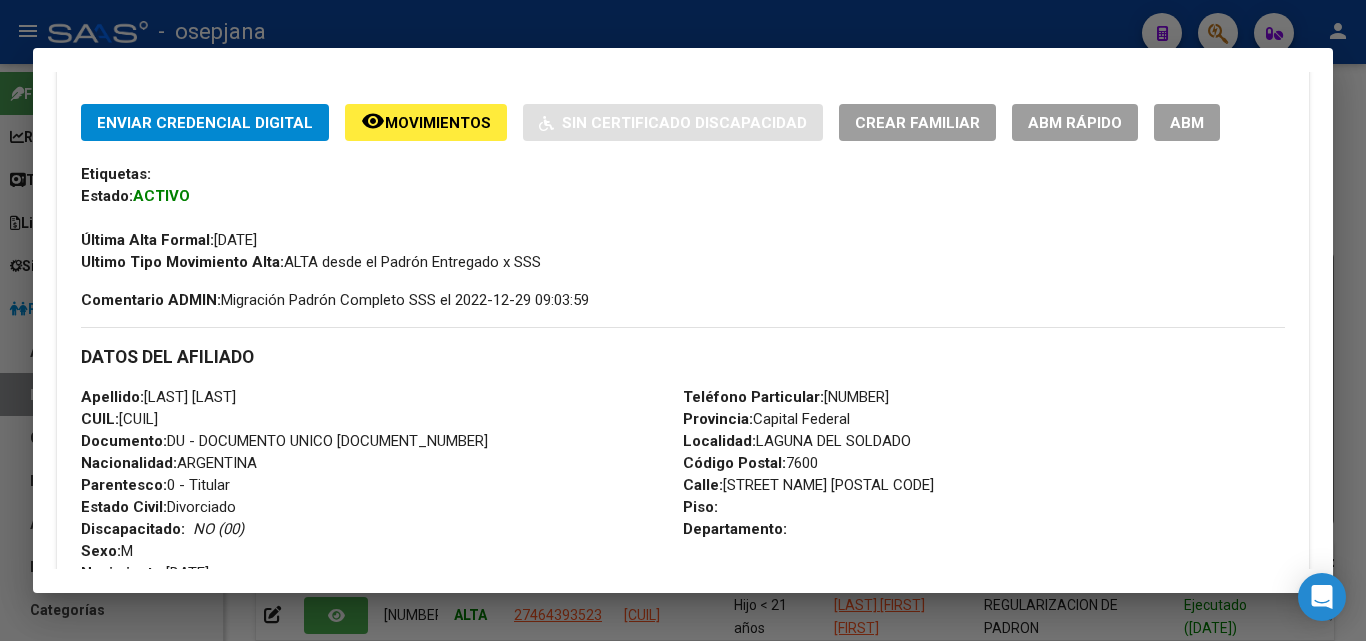 click on "ABM Rápido" 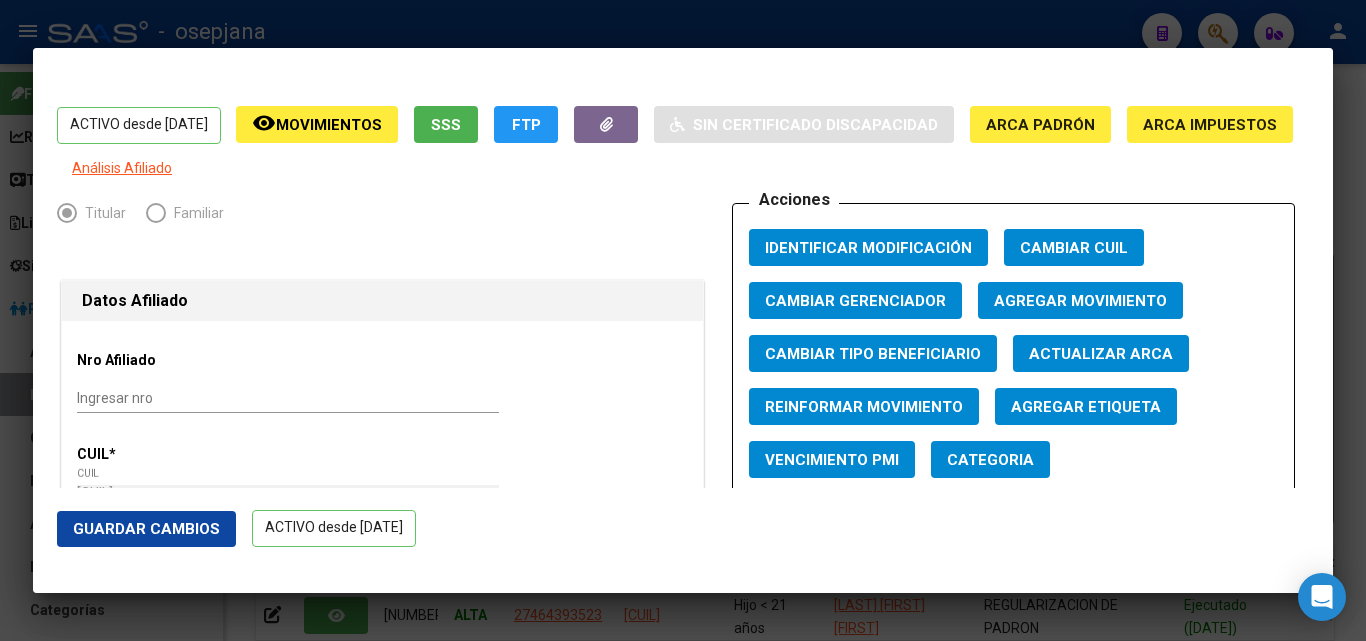 click on "Actualizar ARCA" at bounding box center (1101, 353) 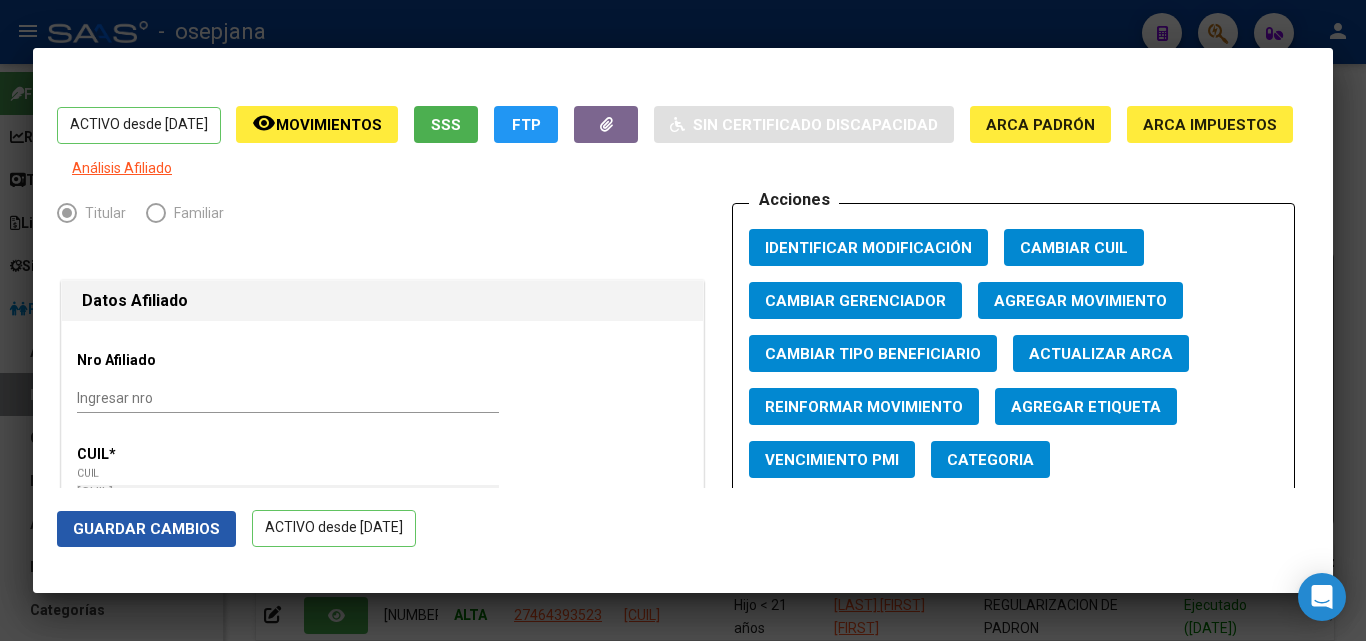click on "Guardar Cambios" 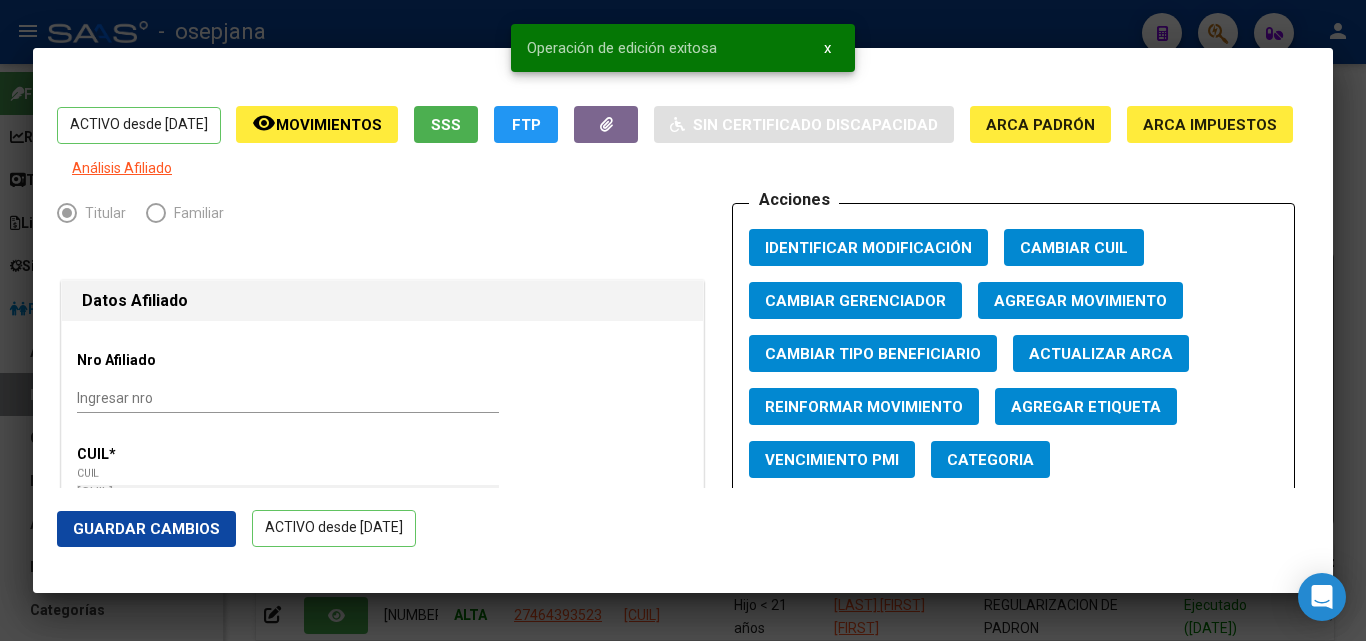 click at bounding box center (683, 320) 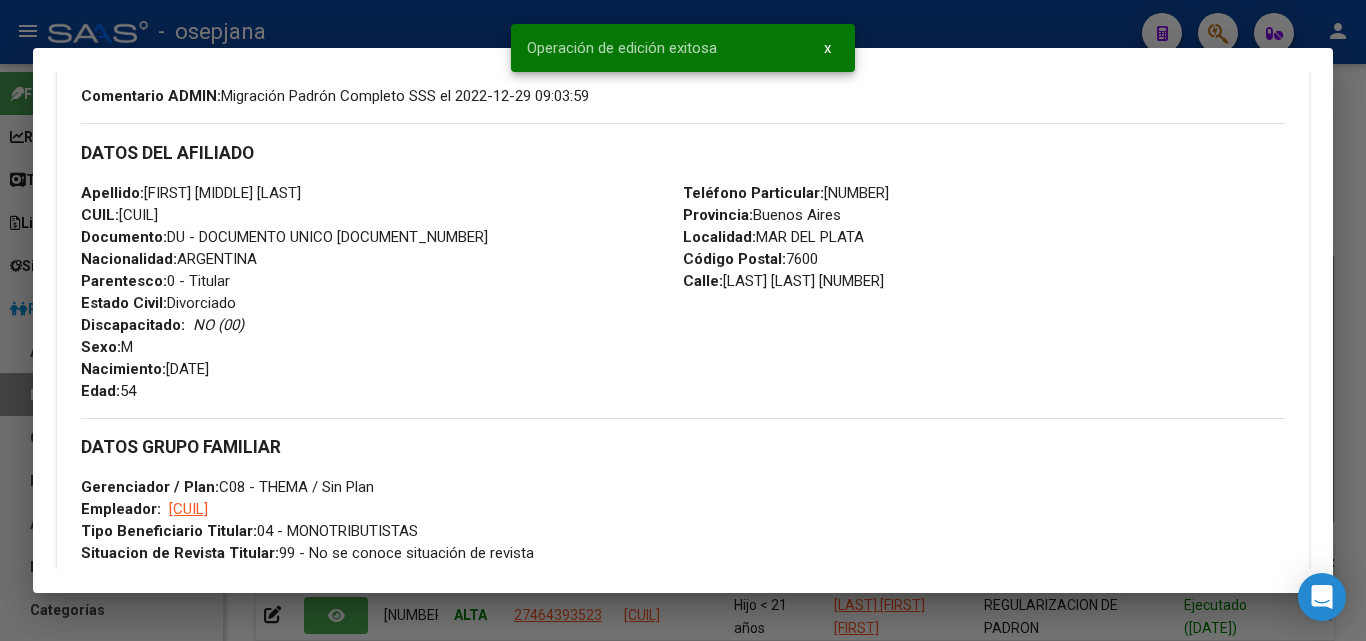 scroll, scrollTop: 600, scrollLeft: 0, axis: vertical 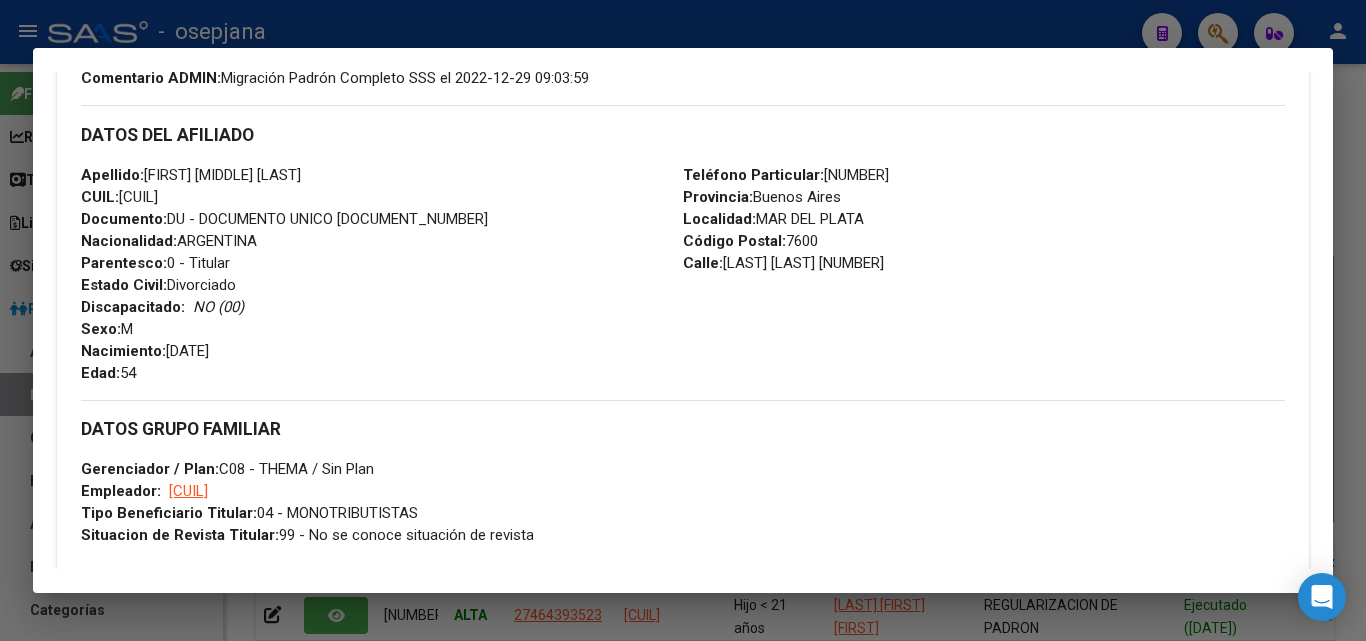 click at bounding box center (683, 320) 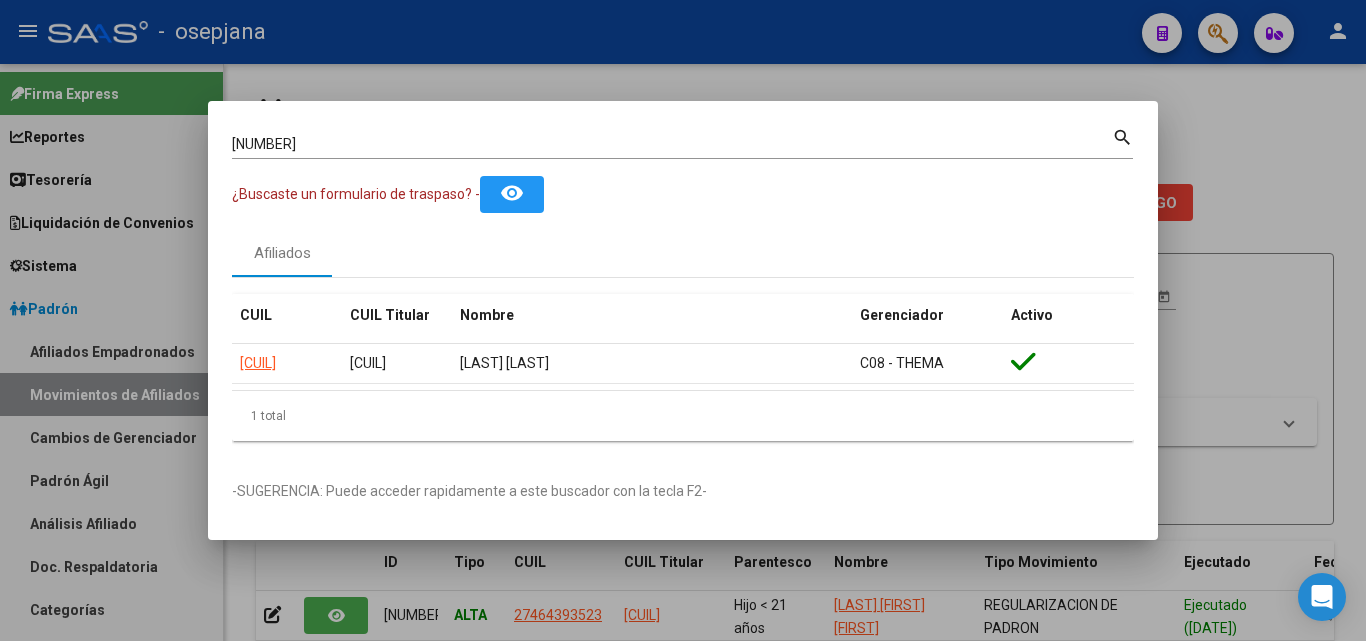 click at bounding box center (683, 320) 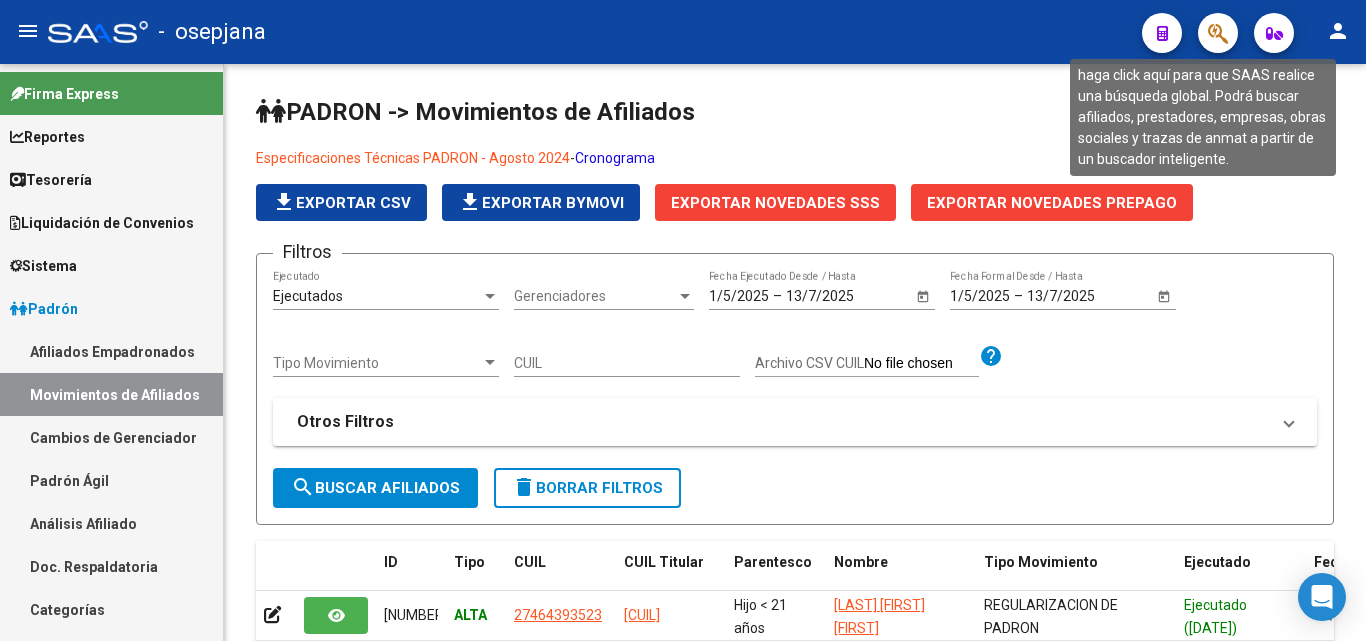 click 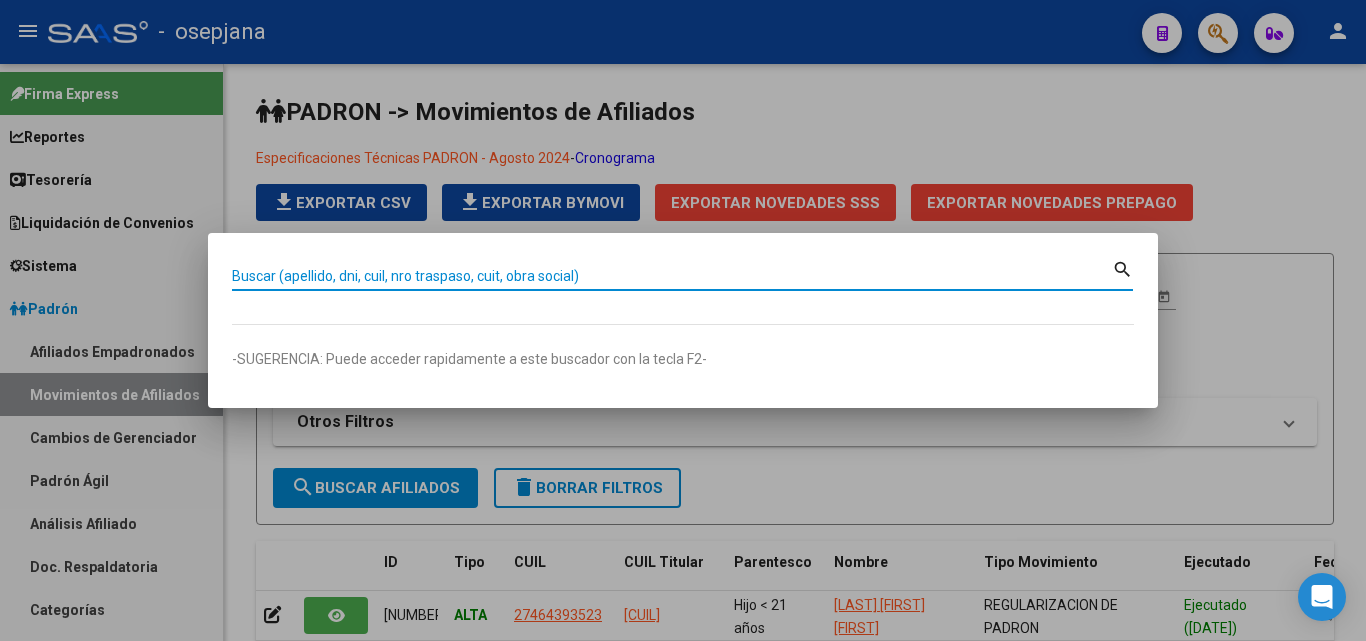 paste on "27827129" 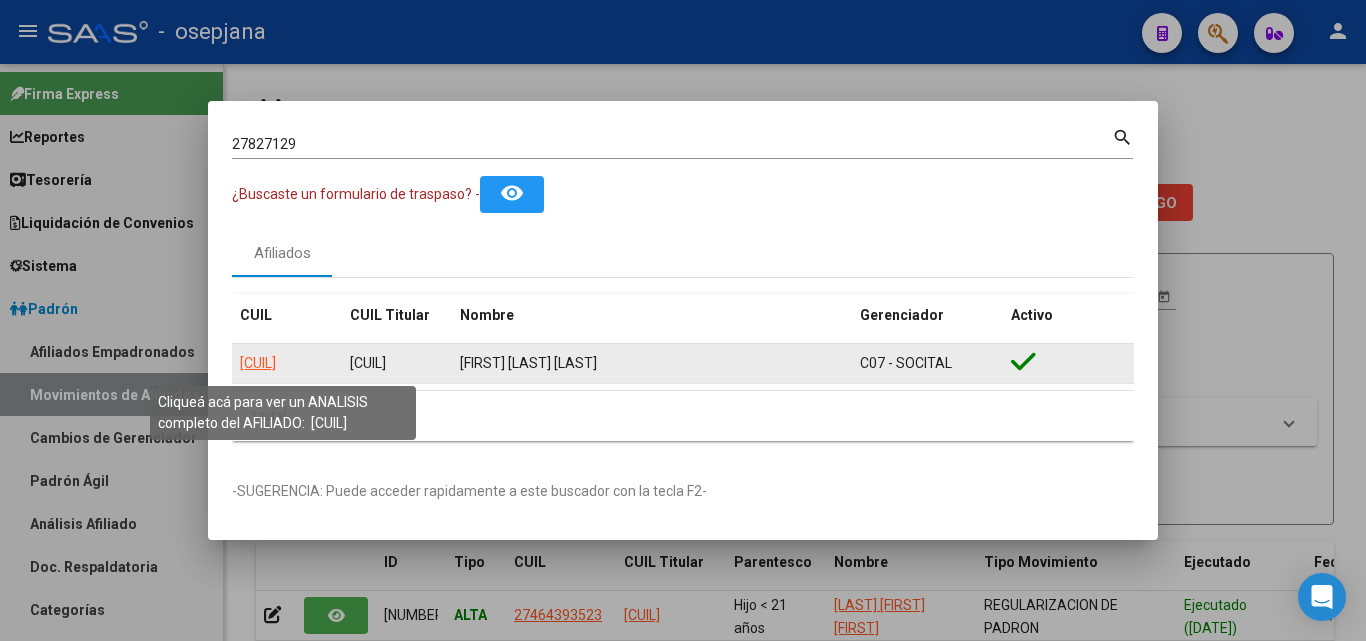 click on "20278271294" 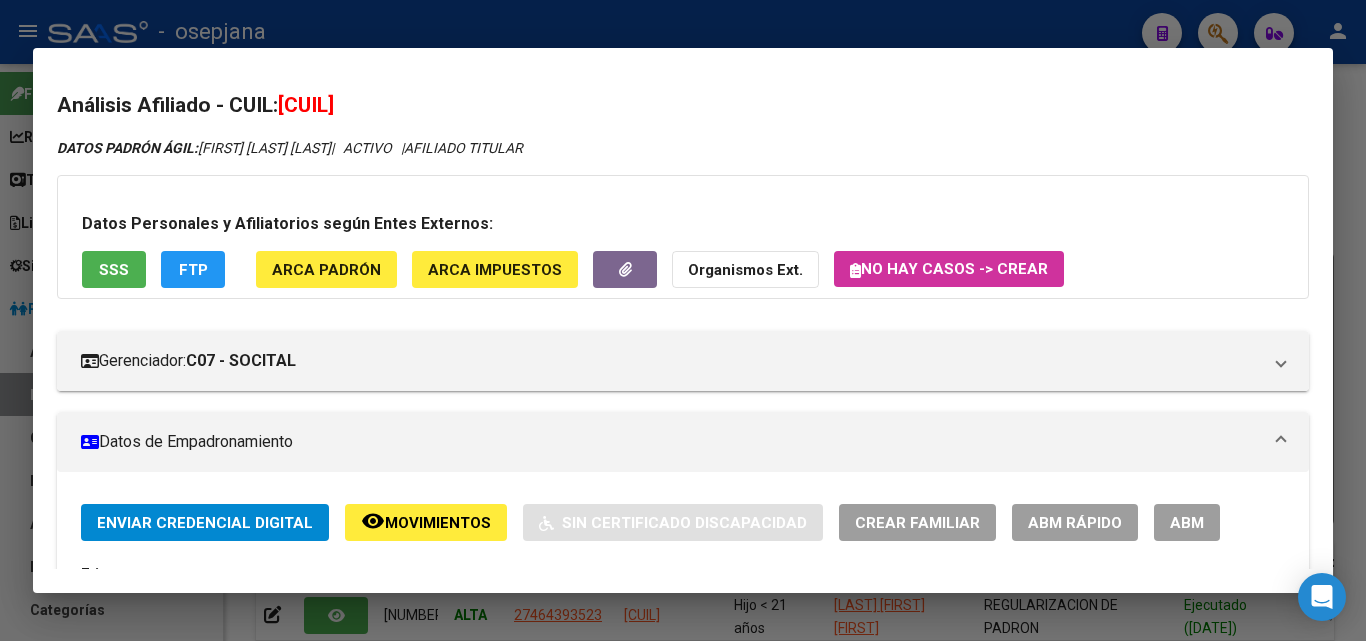 click on "ABM Rápido" 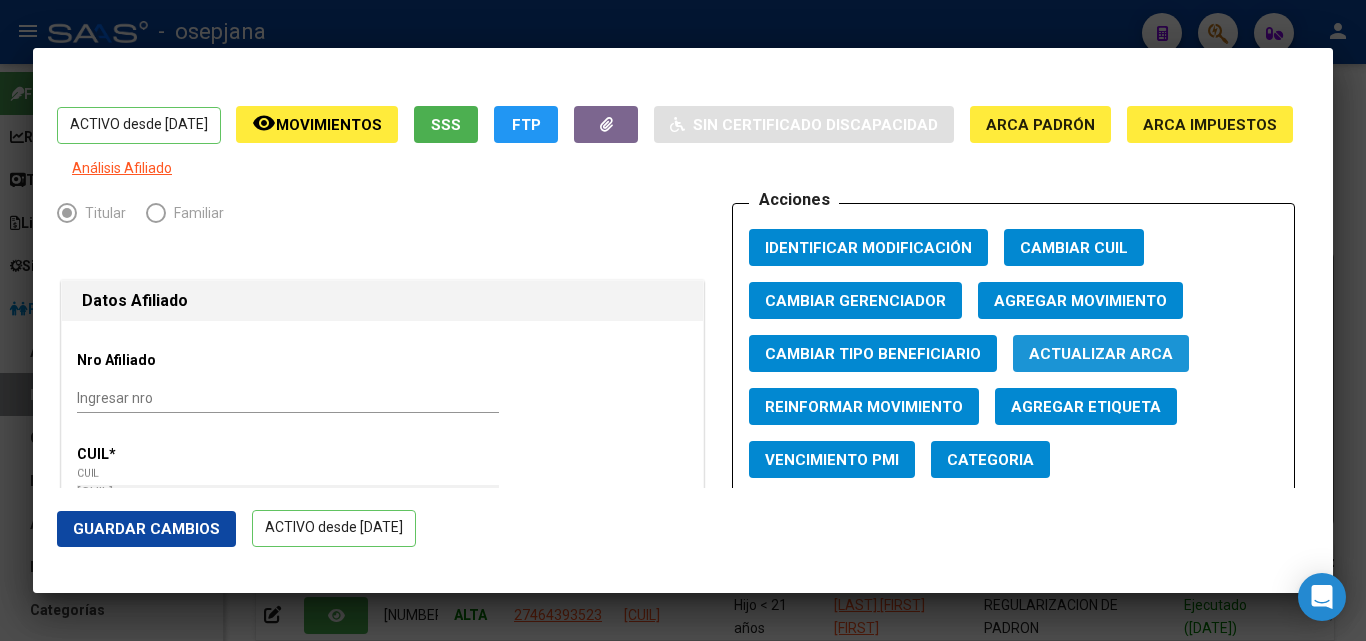 click on "Actualizar ARCA" at bounding box center (1101, 354) 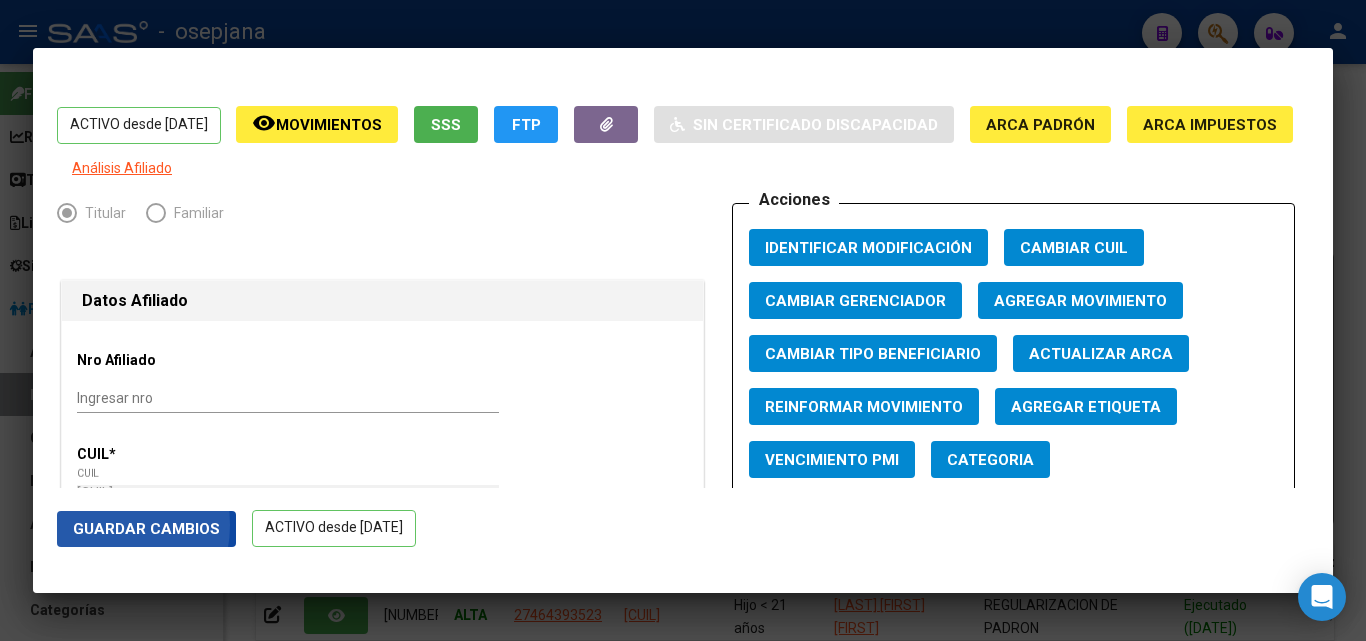 click on "Guardar Cambios" 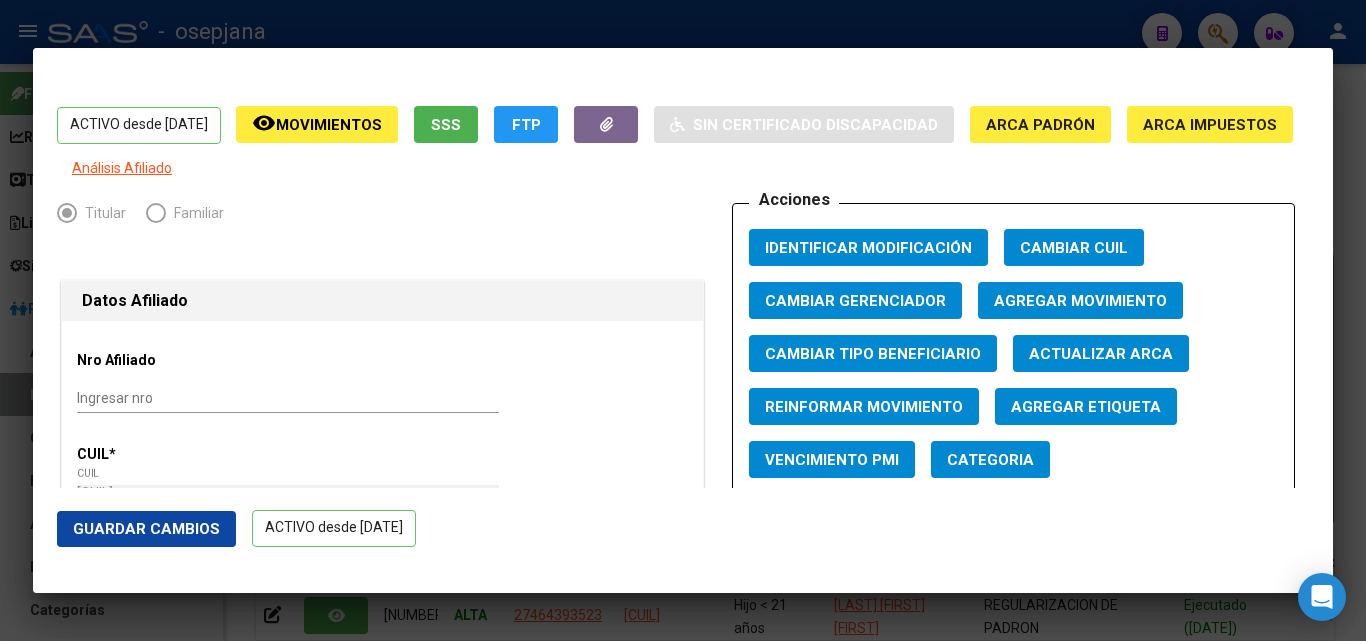 click at bounding box center [683, 320] 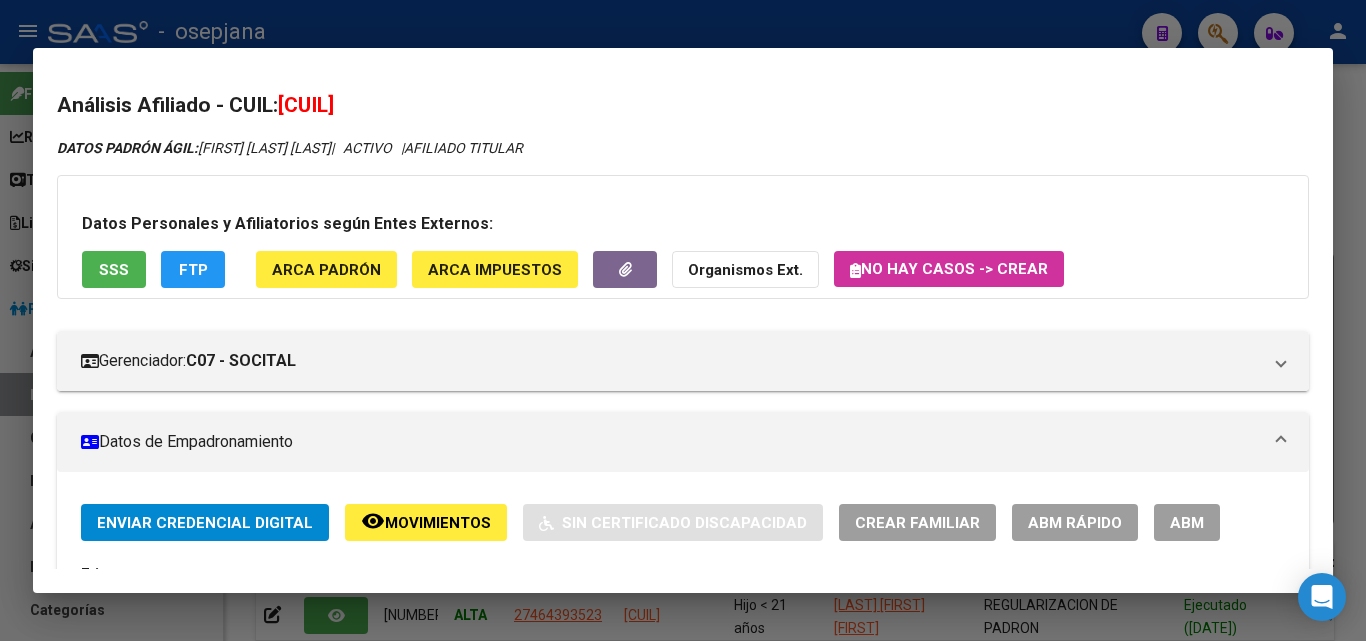 click at bounding box center (683, 320) 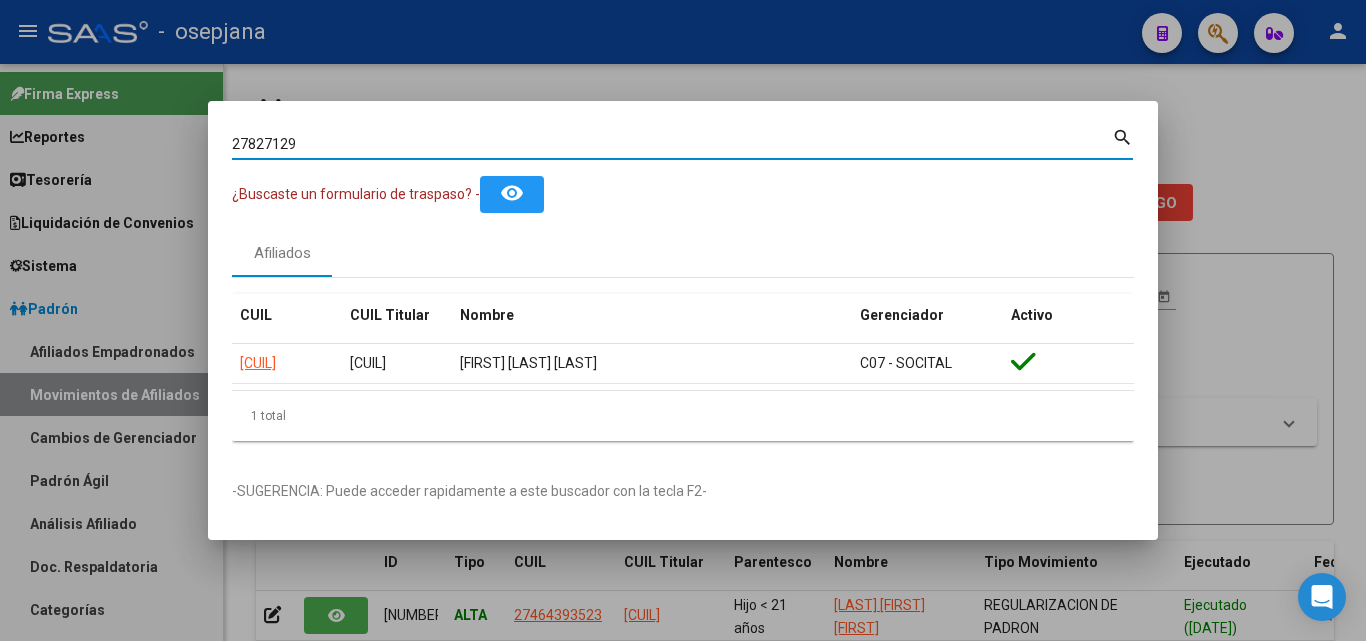 drag, startPoint x: 390, startPoint y: 140, endPoint x: 98, endPoint y: 120, distance: 292.68414 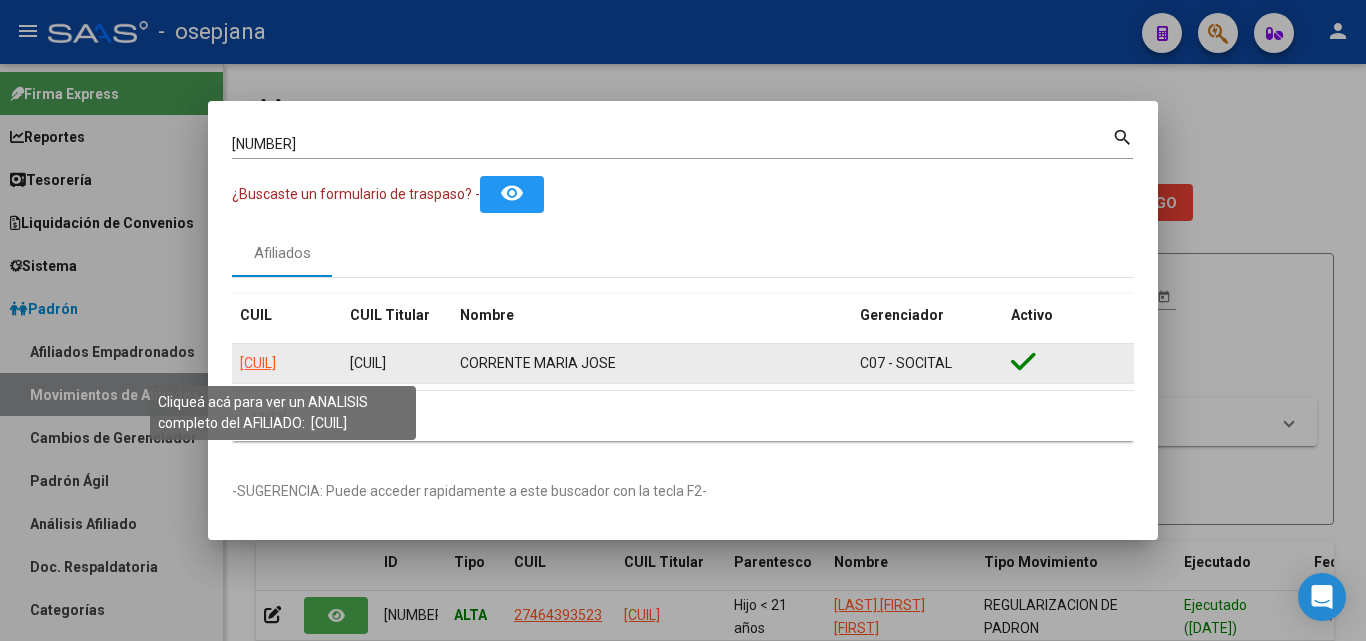 click on "27348530807" 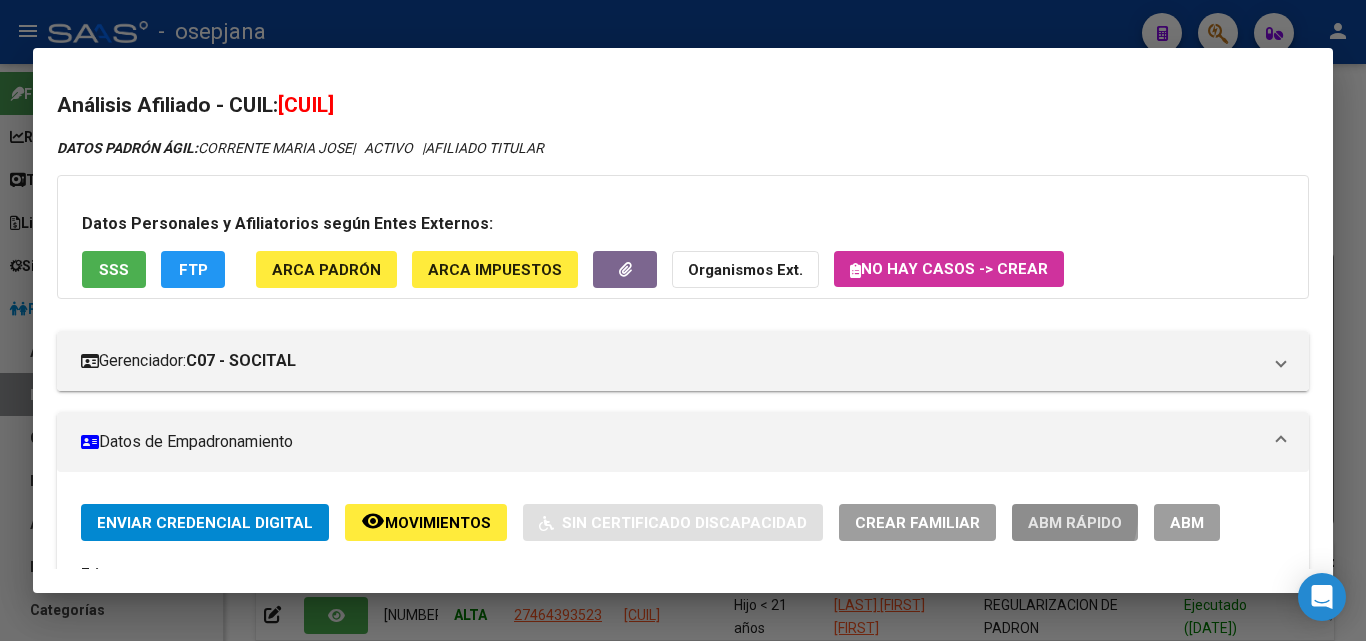 click on "ABM Rápido" 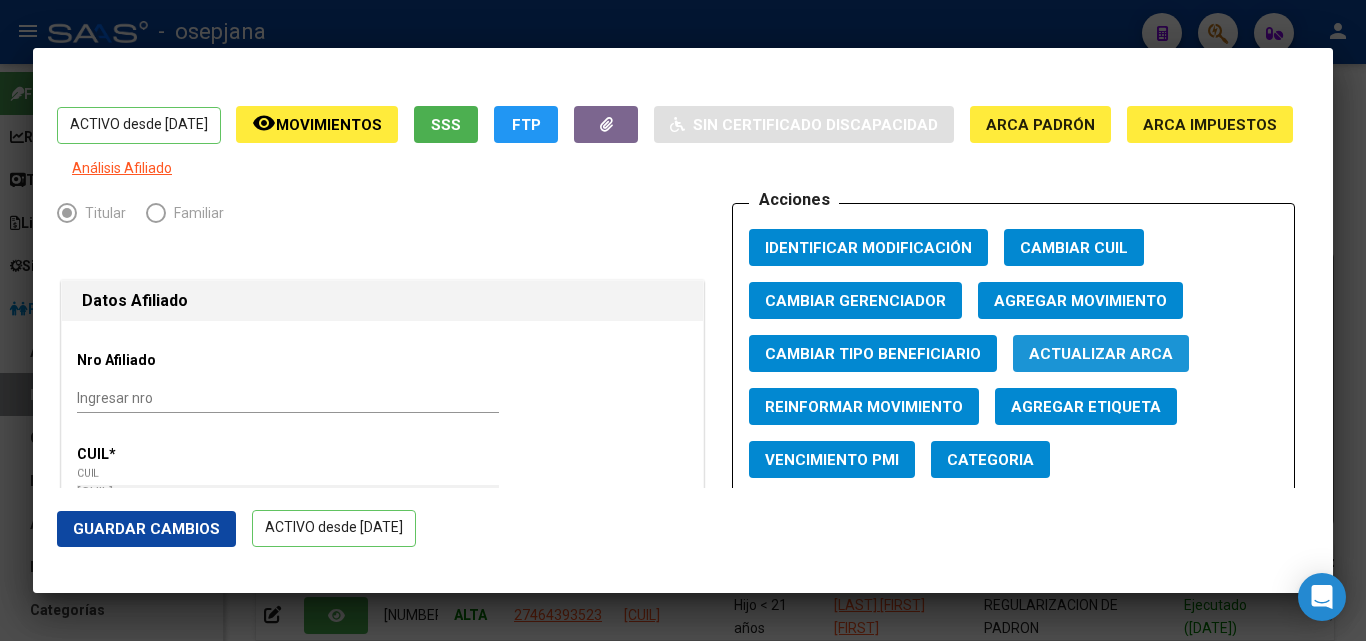 click on "Actualizar ARCA" at bounding box center [1101, 354] 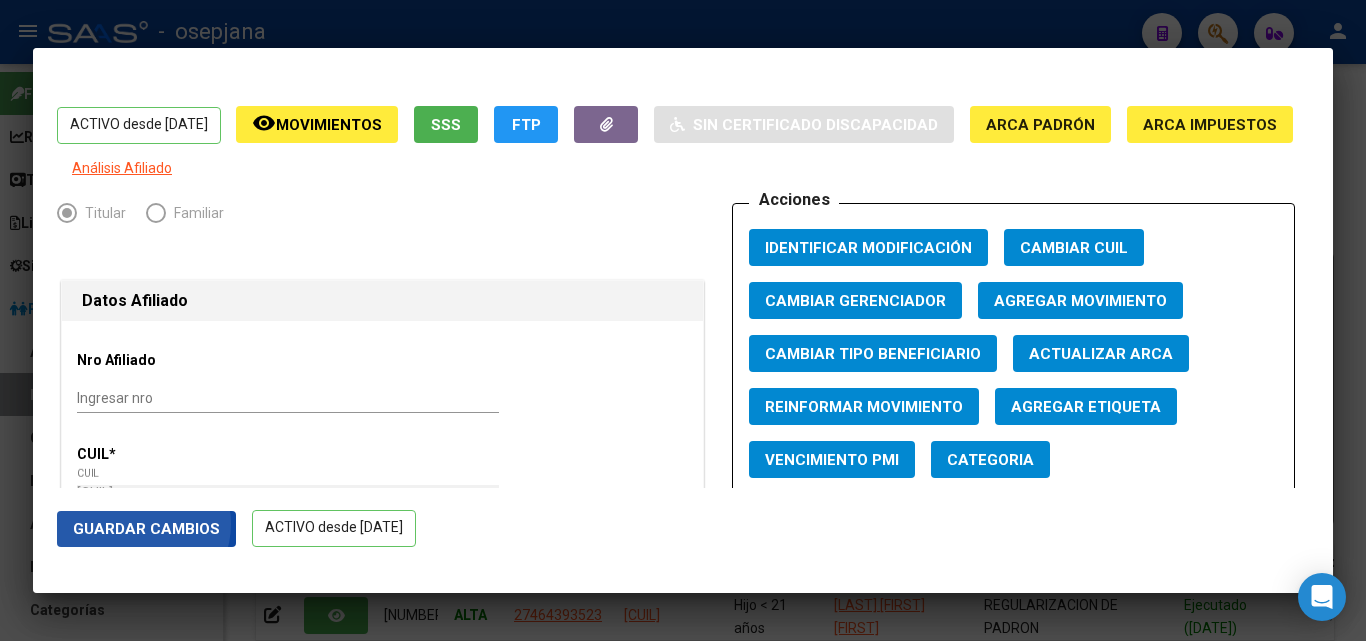 click on "Guardar Cambios" 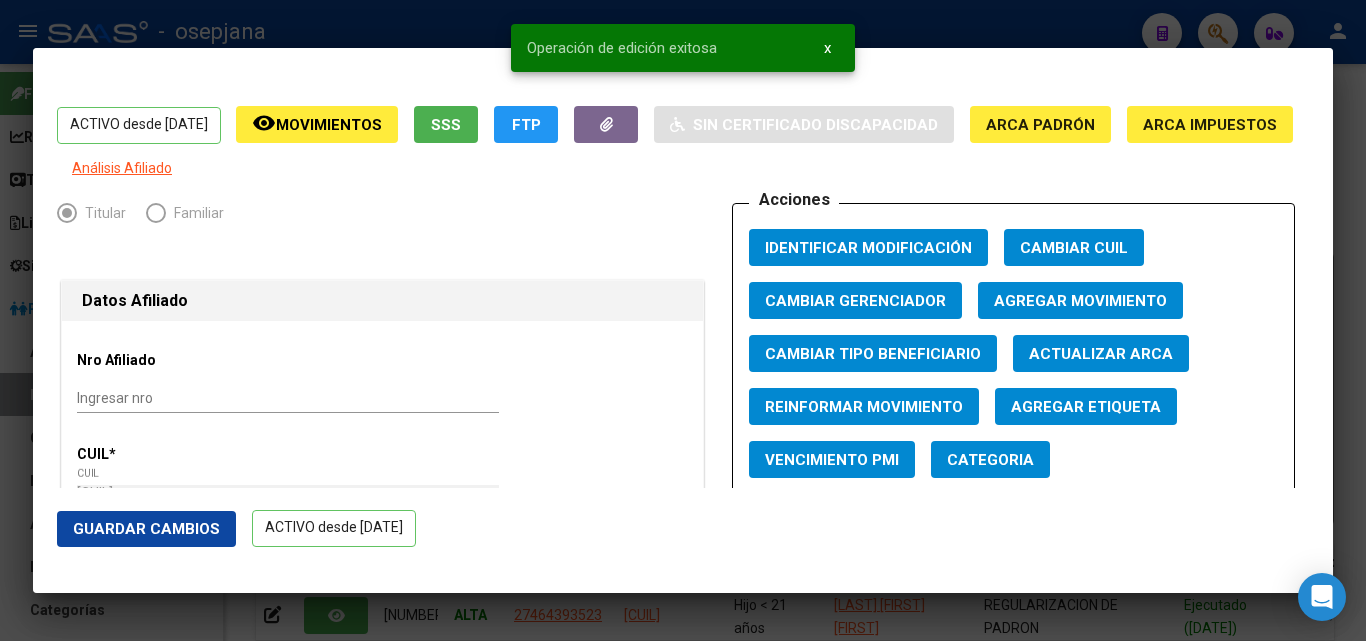 click at bounding box center (683, 320) 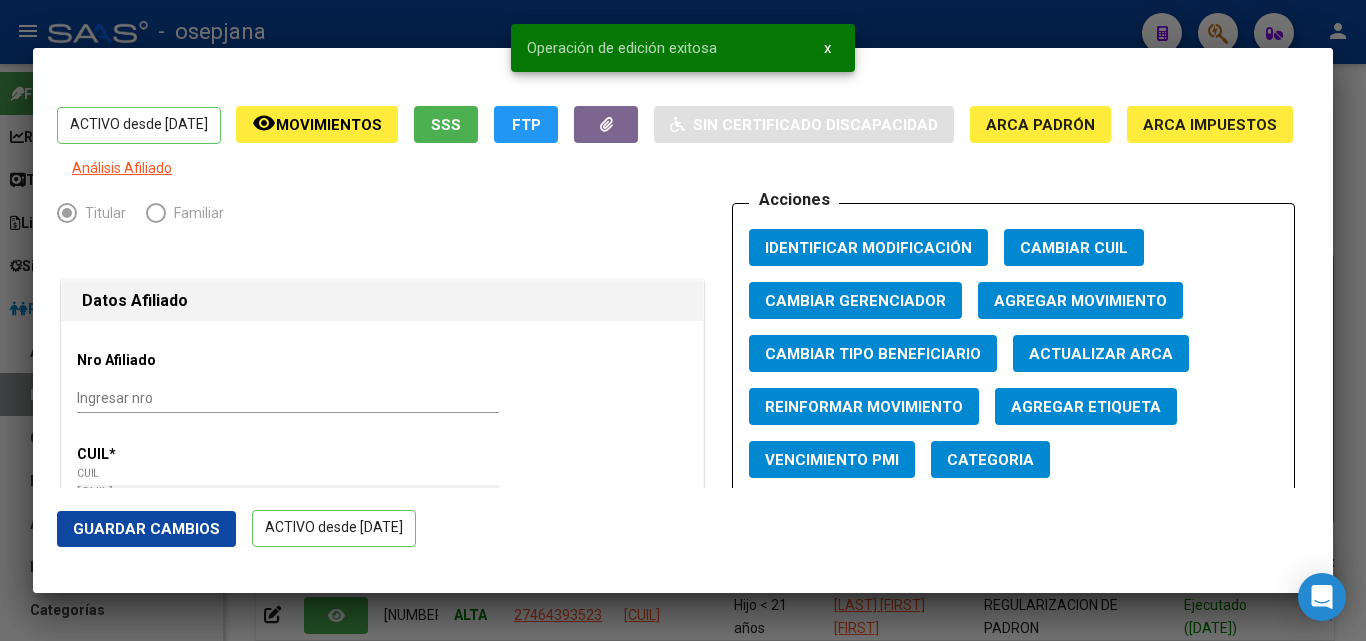 click at bounding box center (683, 320) 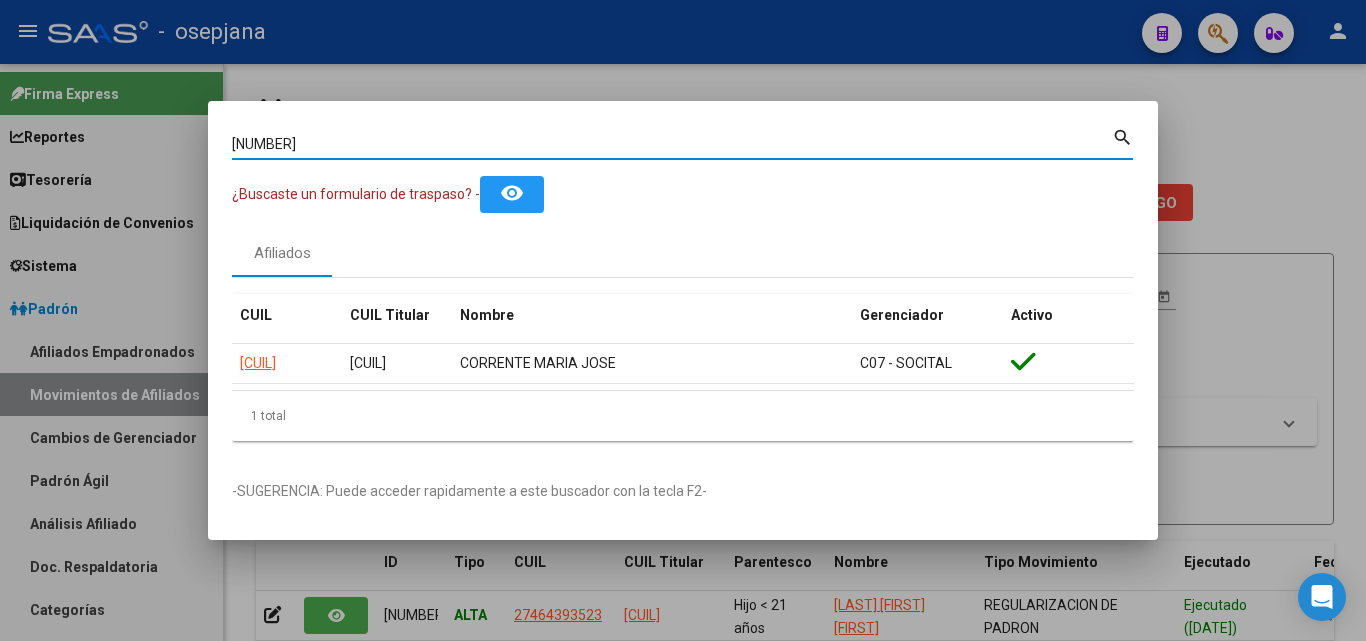 drag, startPoint x: 354, startPoint y: 145, endPoint x: 90, endPoint y: 111, distance: 266.1804 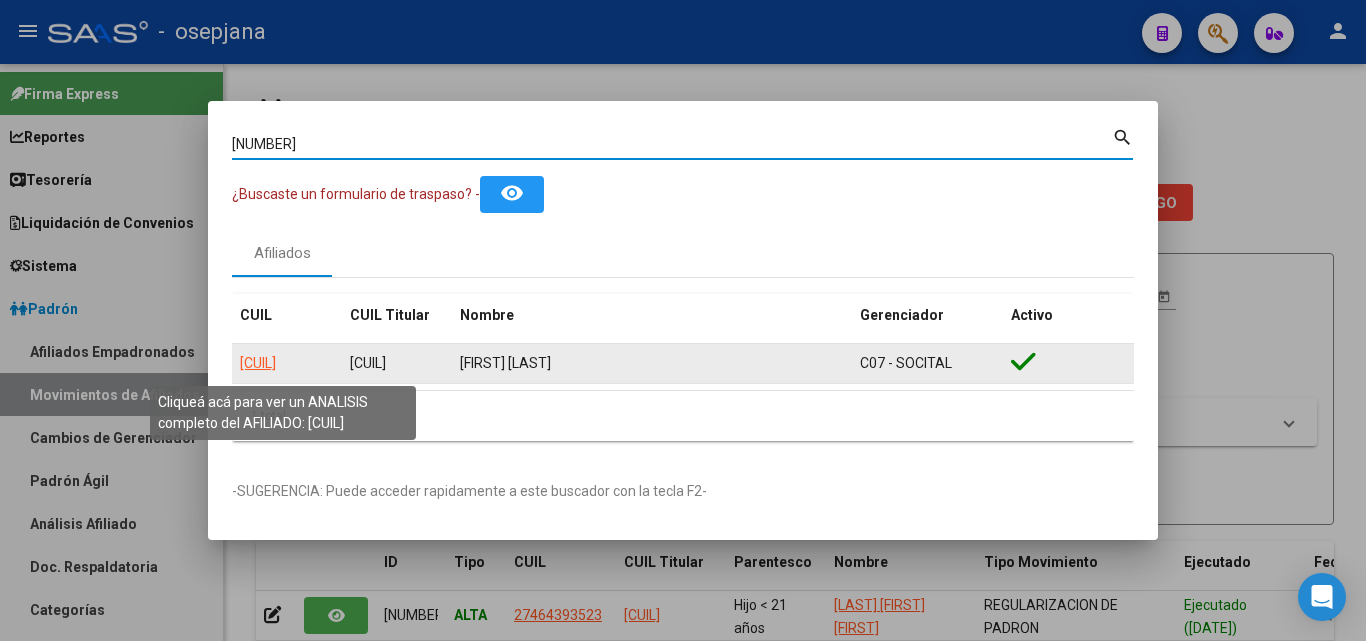 click on "20266312203" 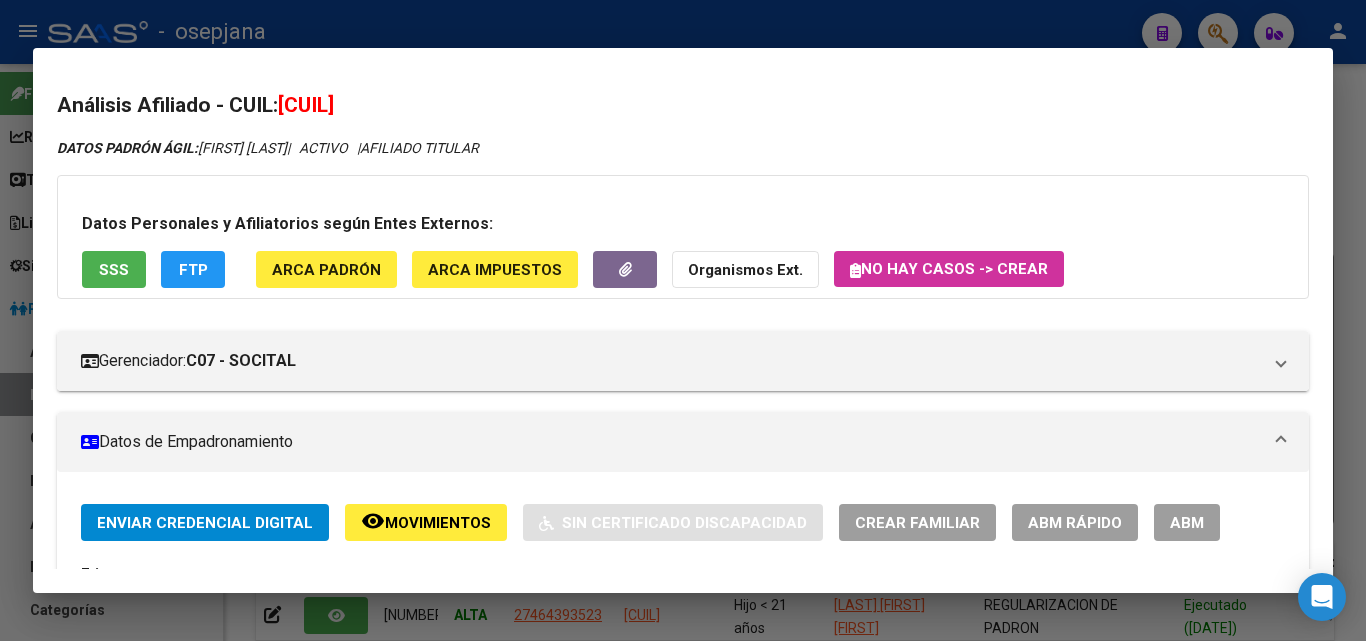 click on "ABM Rápido" 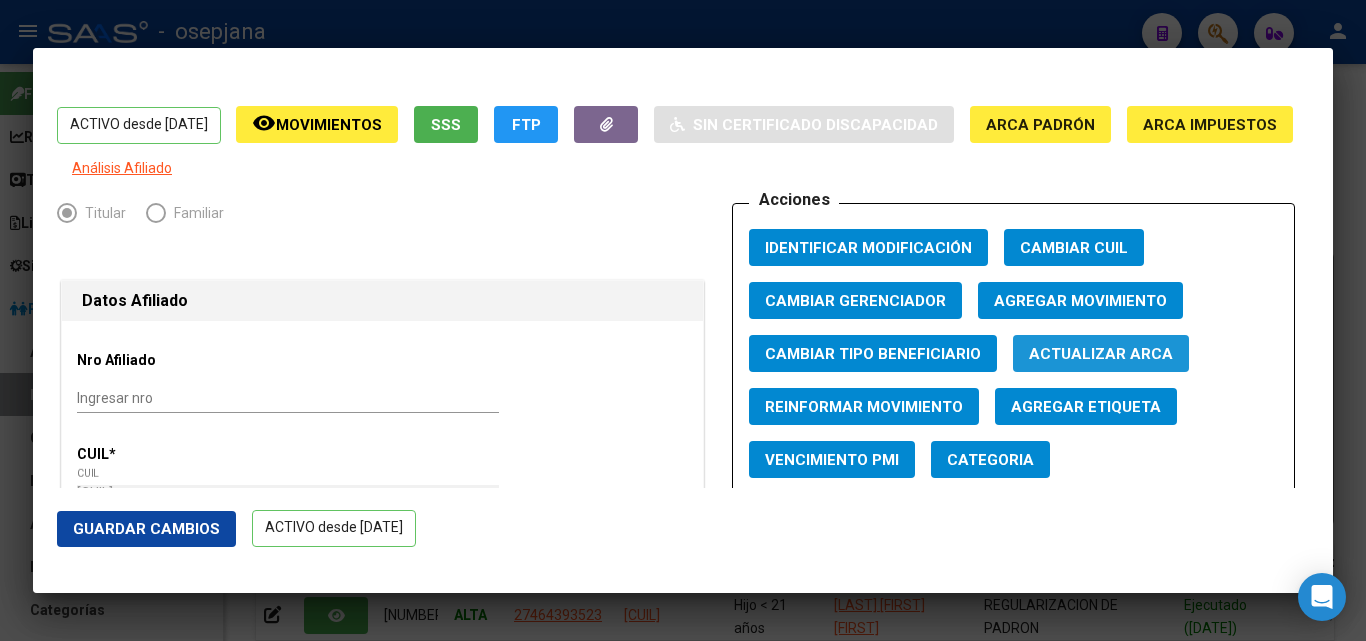 click on "Actualizar ARCA" at bounding box center (1101, 353) 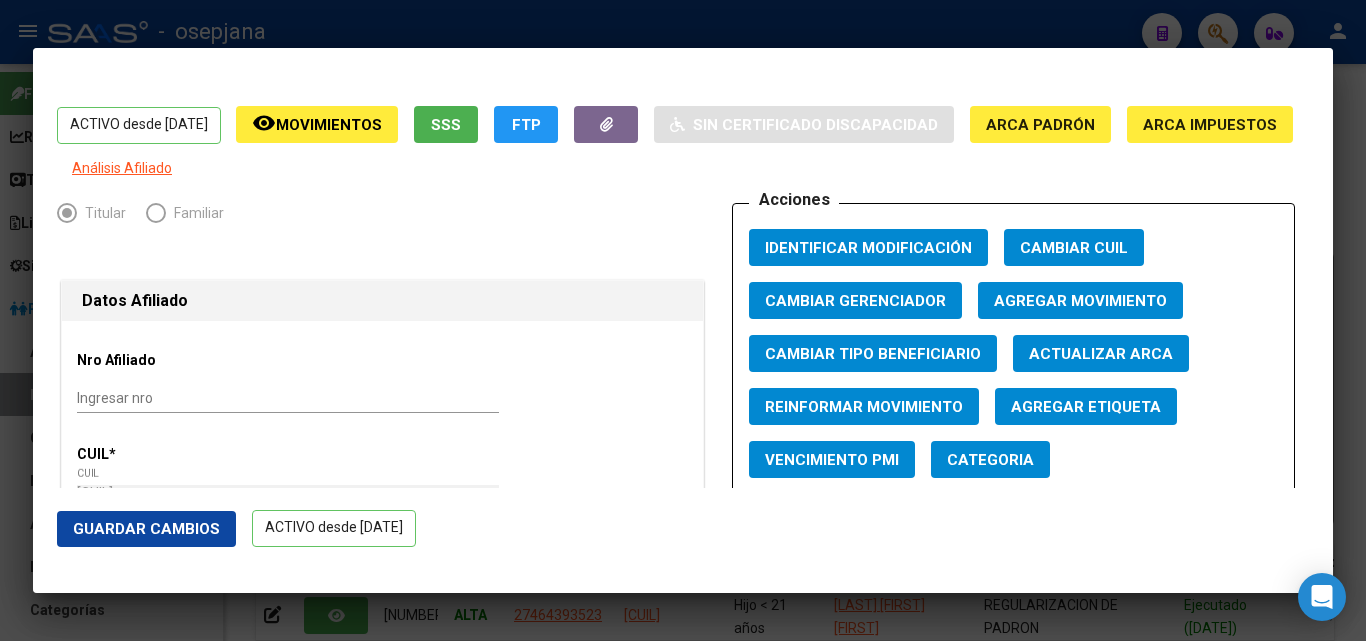 click on "Guardar Cambios" 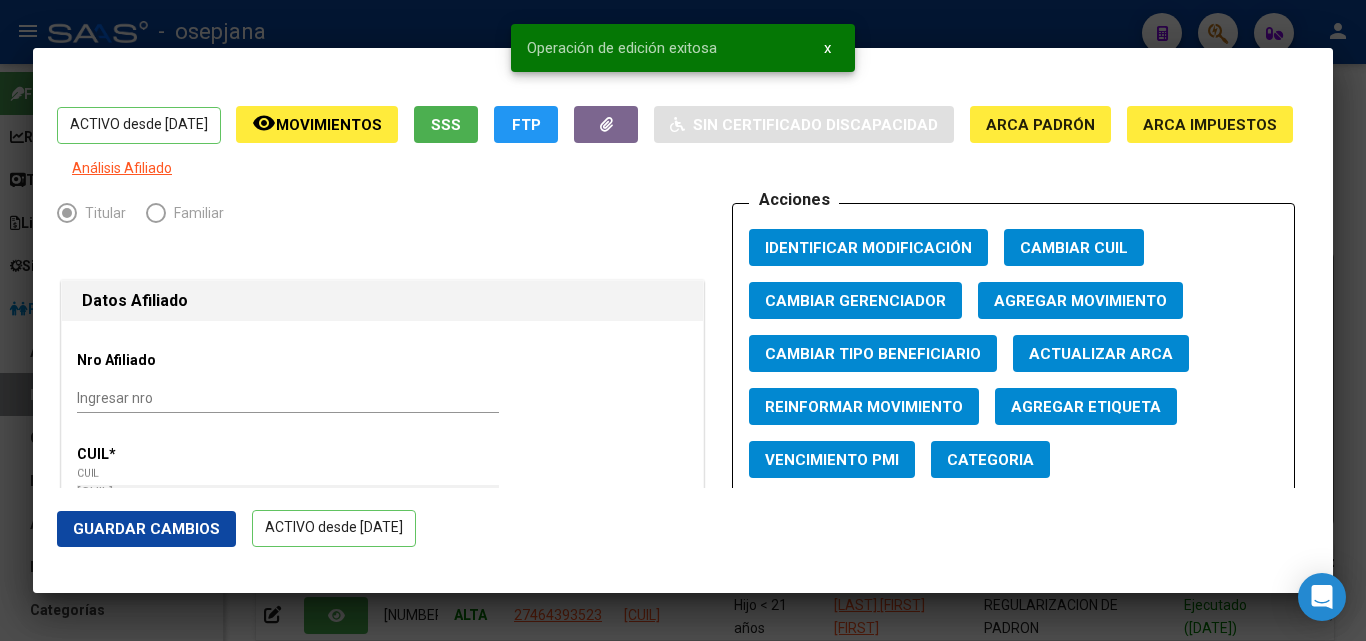 click at bounding box center [683, 320] 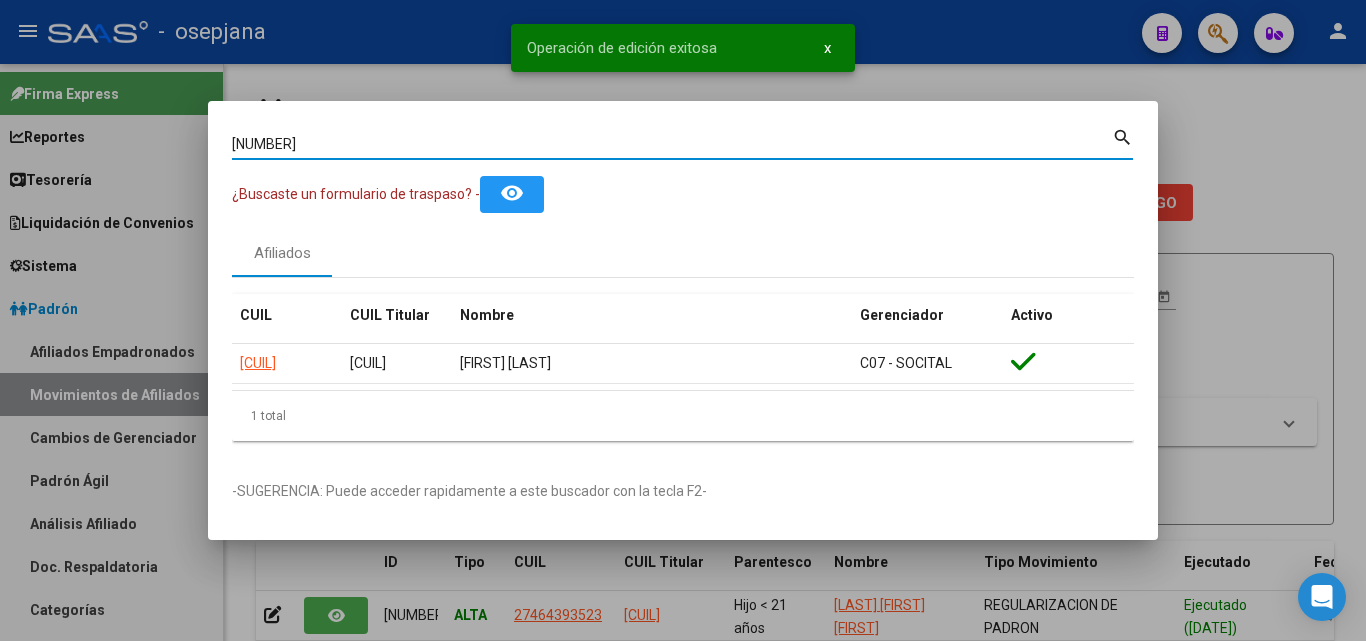 drag, startPoint x: 347, startPoint y: 143, endPoint x: 2, endPoint y: 40, distance: 360.0472 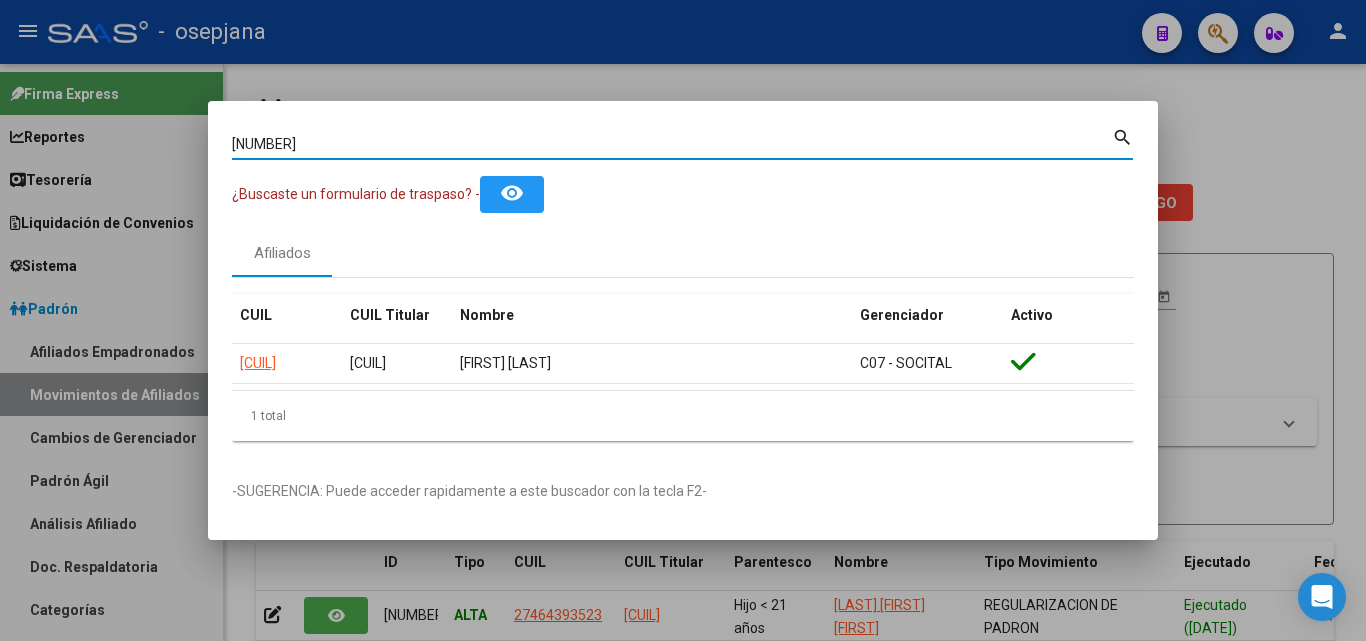 paste on "30195527" 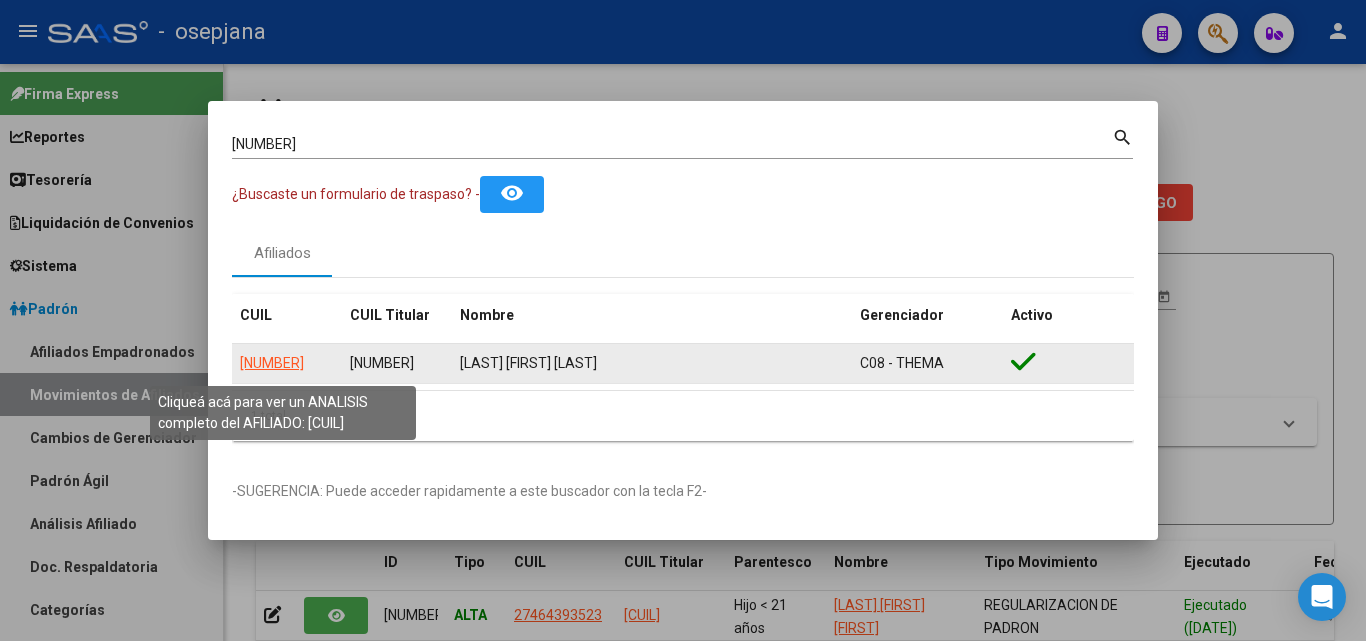 click on "24301955274" 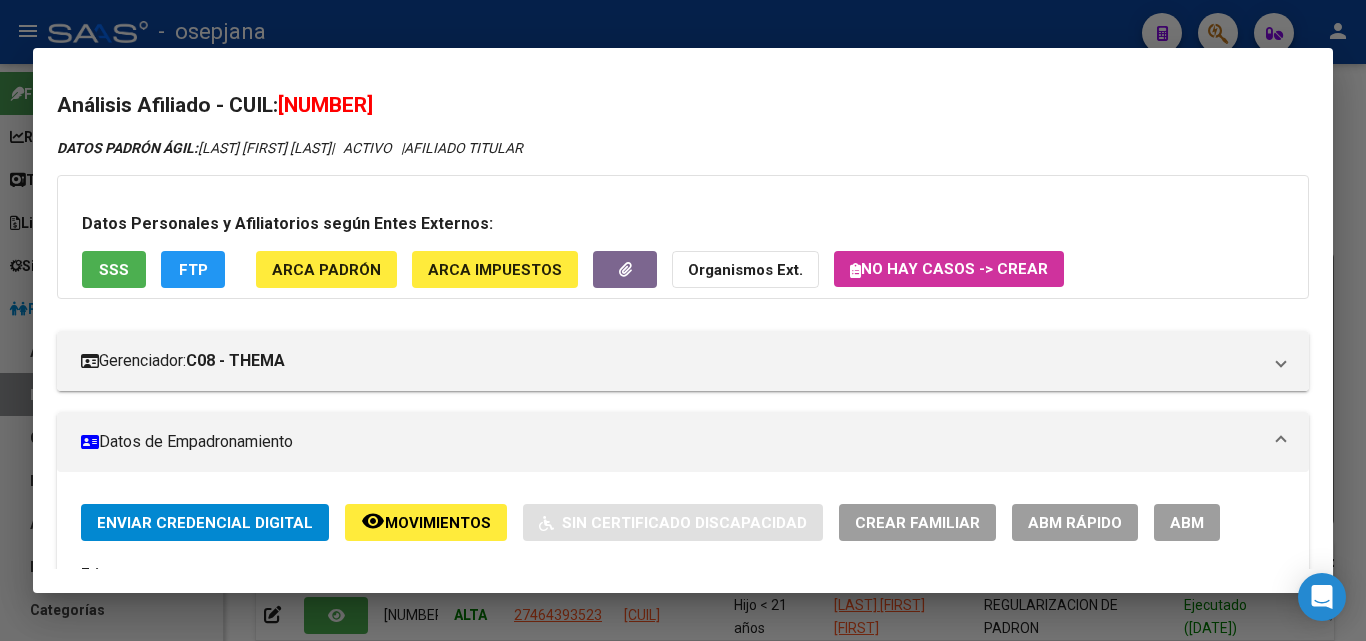 click on "ABM Rápido" 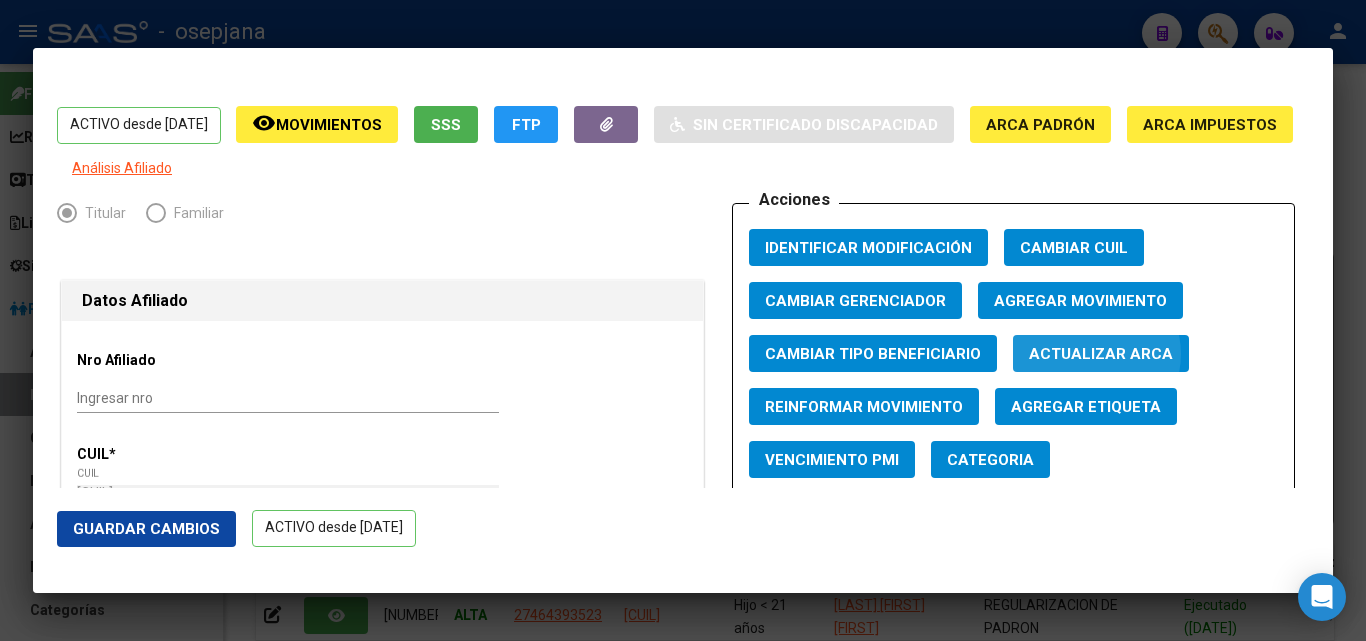 click on "Actualizar ARCA" at bounding box center [1101, 354] 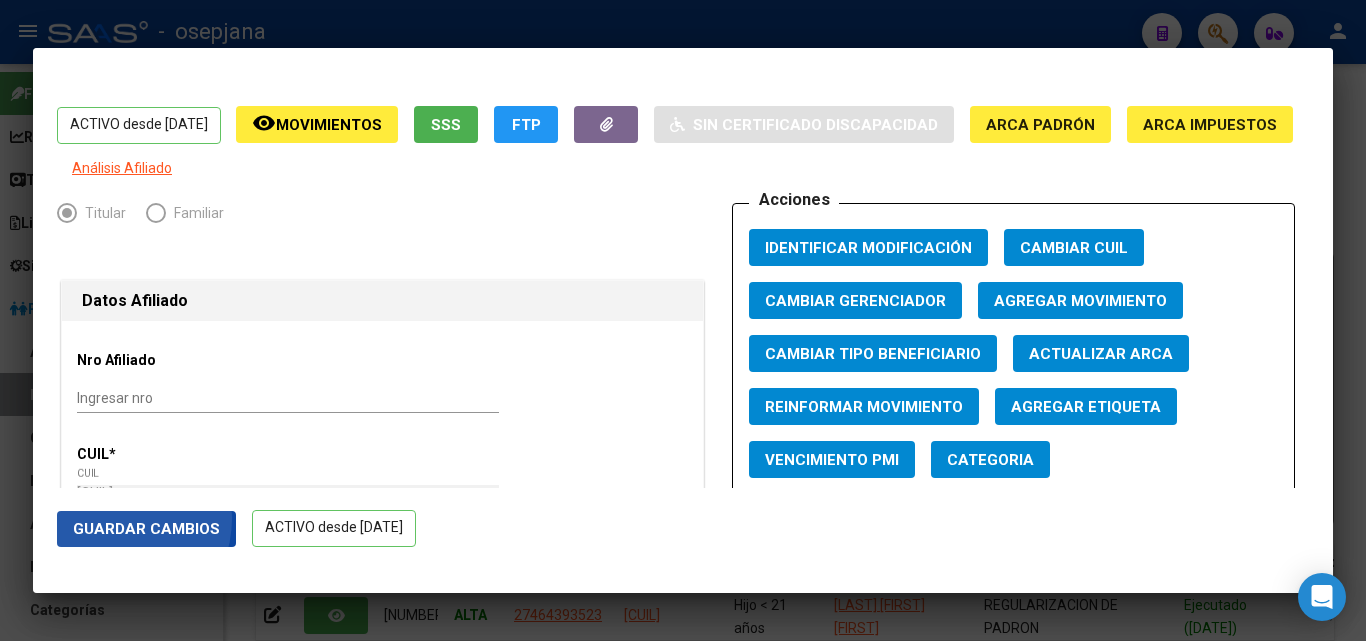 click on "Guardar Cambios" 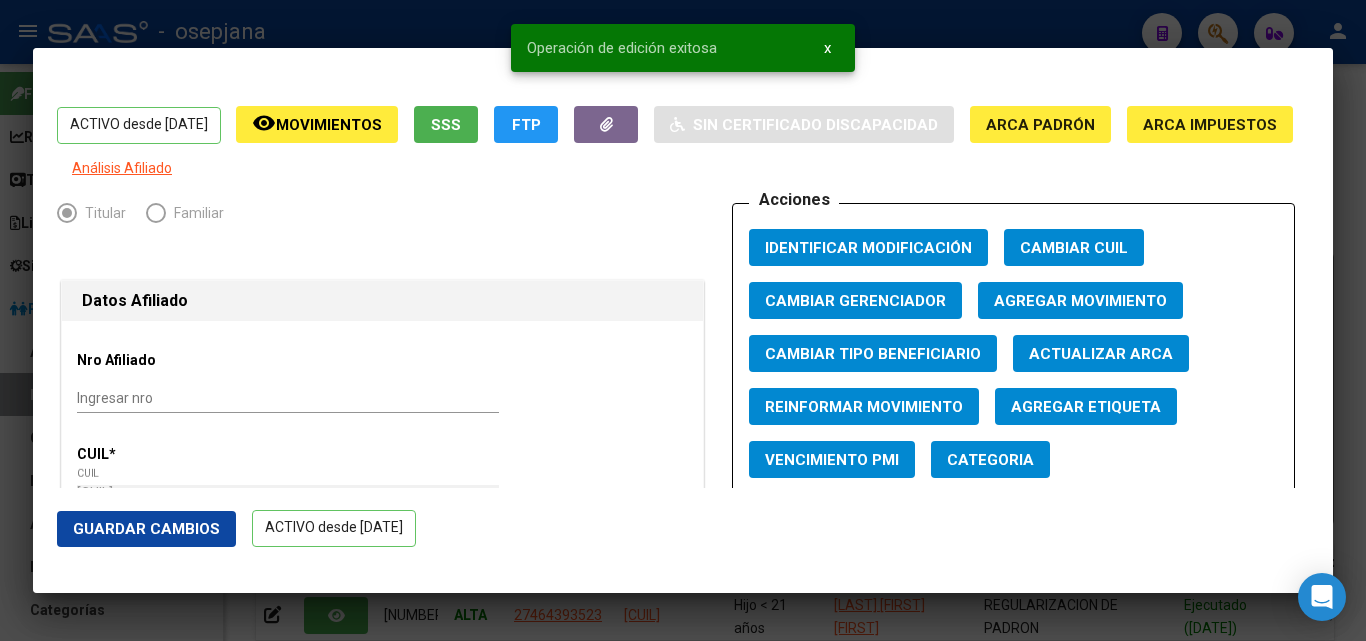 click at bounding box center (683, 320) 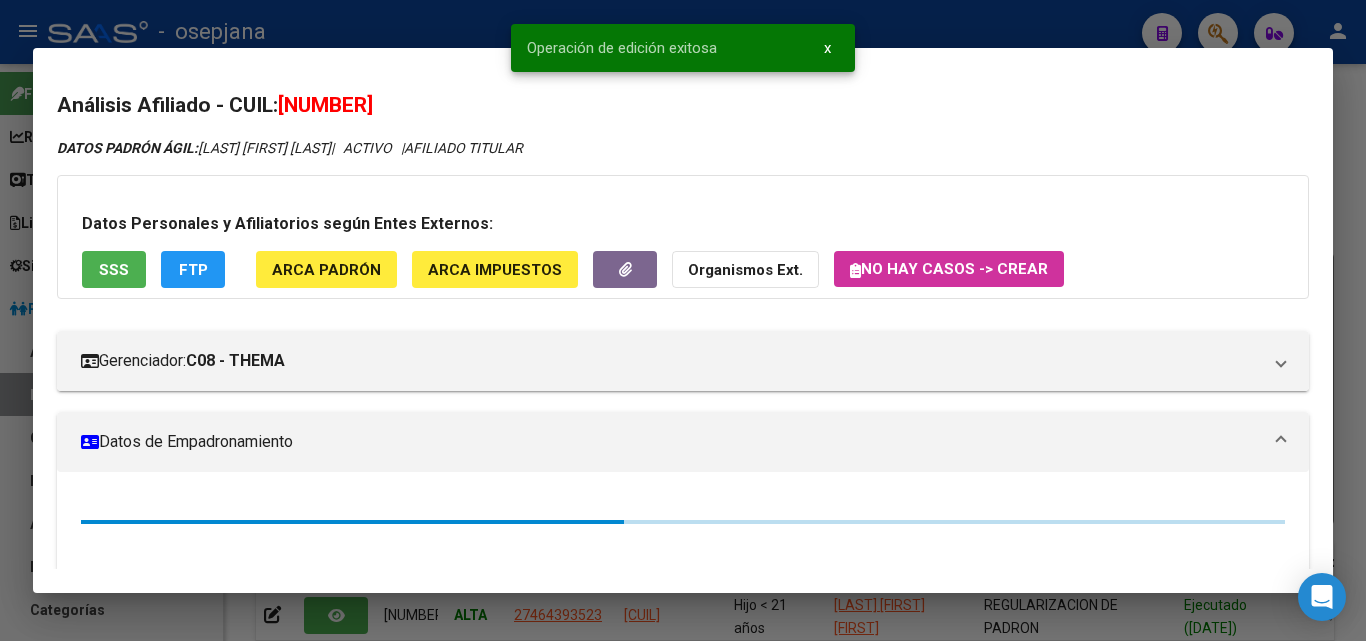 click at bounding box center (683, 320) 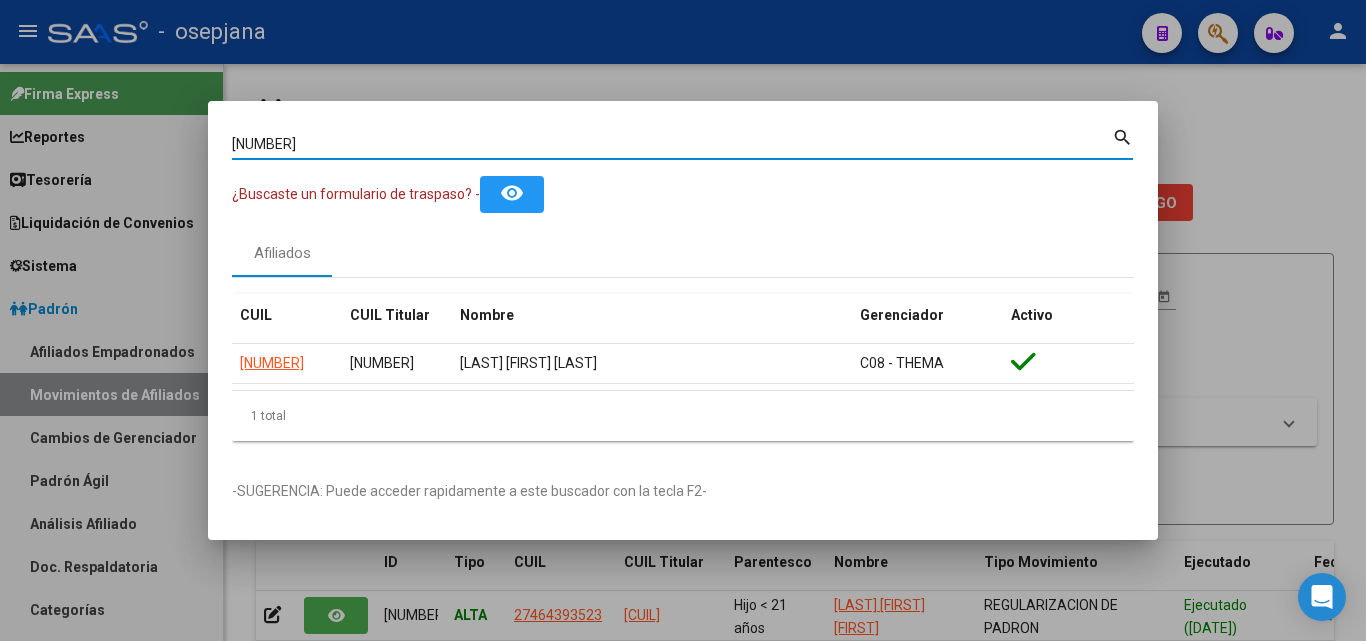 drag, startPoint x: 366, startPoint y: 147, endPoint x: 140, endPoint y: 144, distance: 226.01991 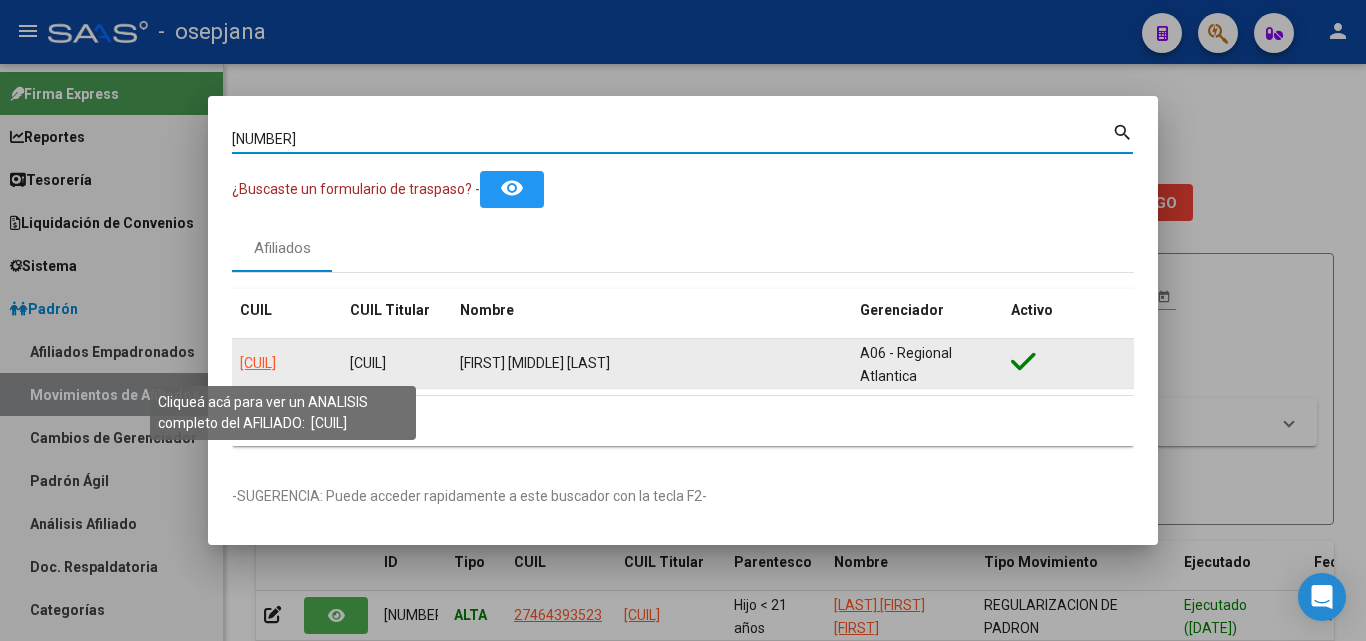 click on "20161471586" 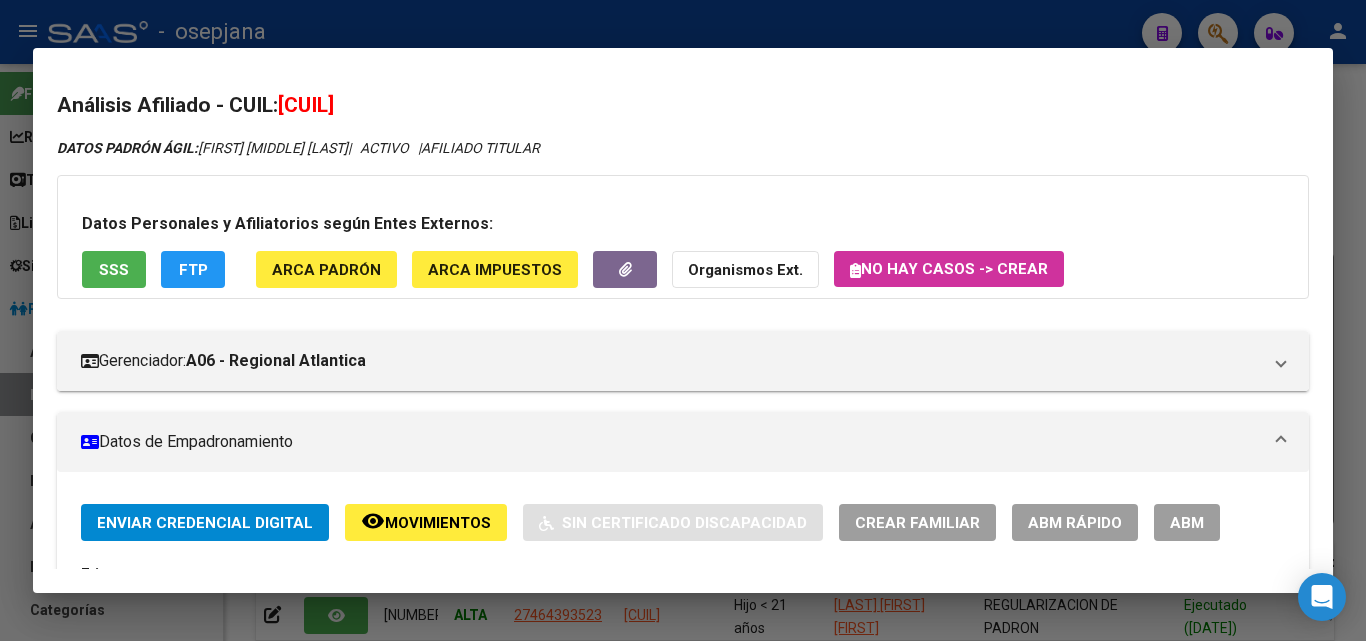 click on "ABM Rápido" 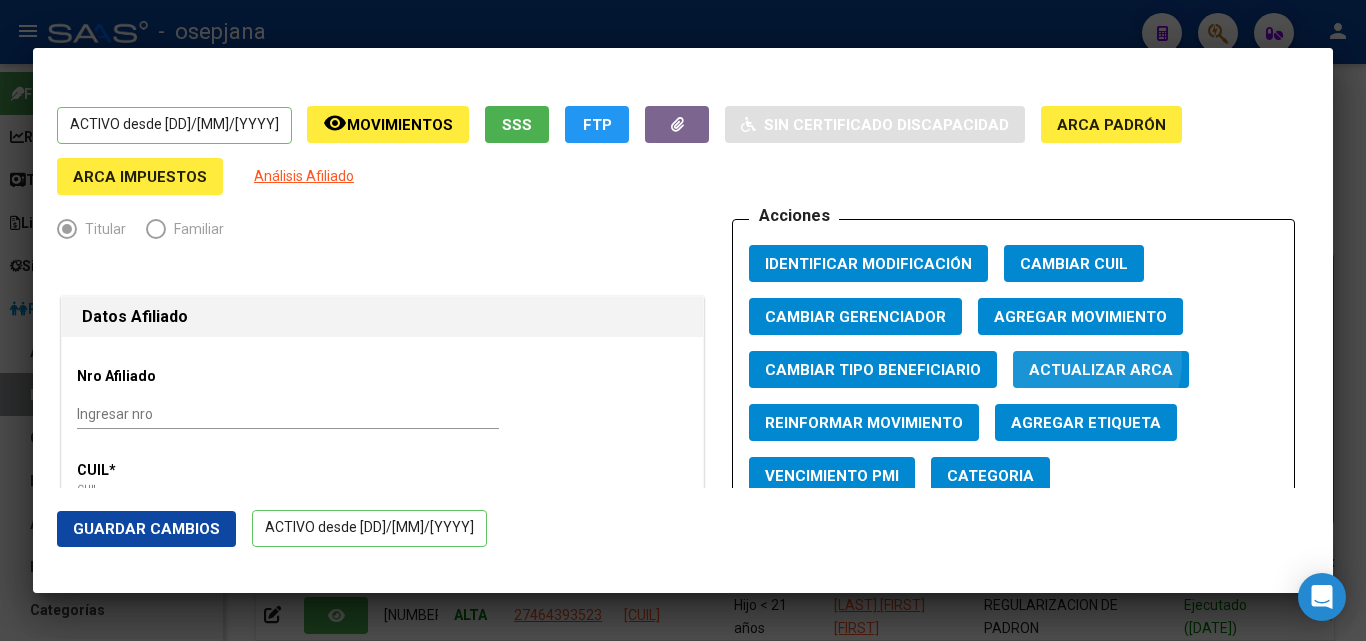 click on "Actualizar ARCA" at bounding box center (1101, 370) 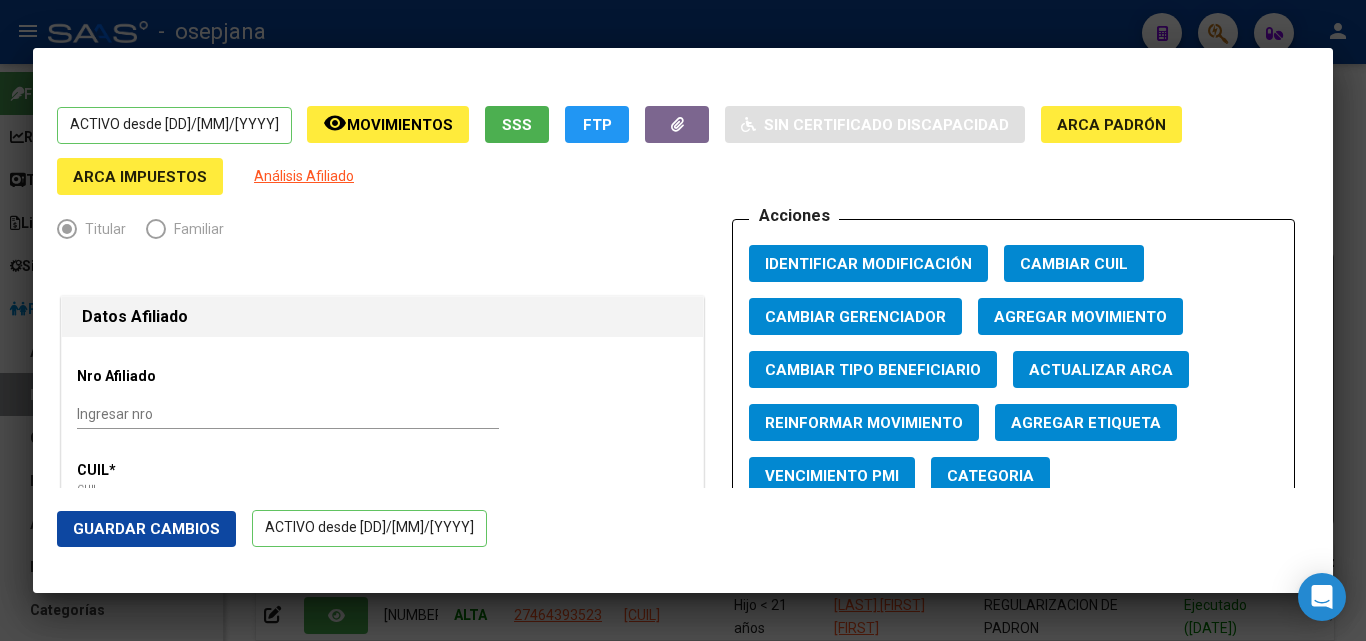 click on "Guardar Cambios" 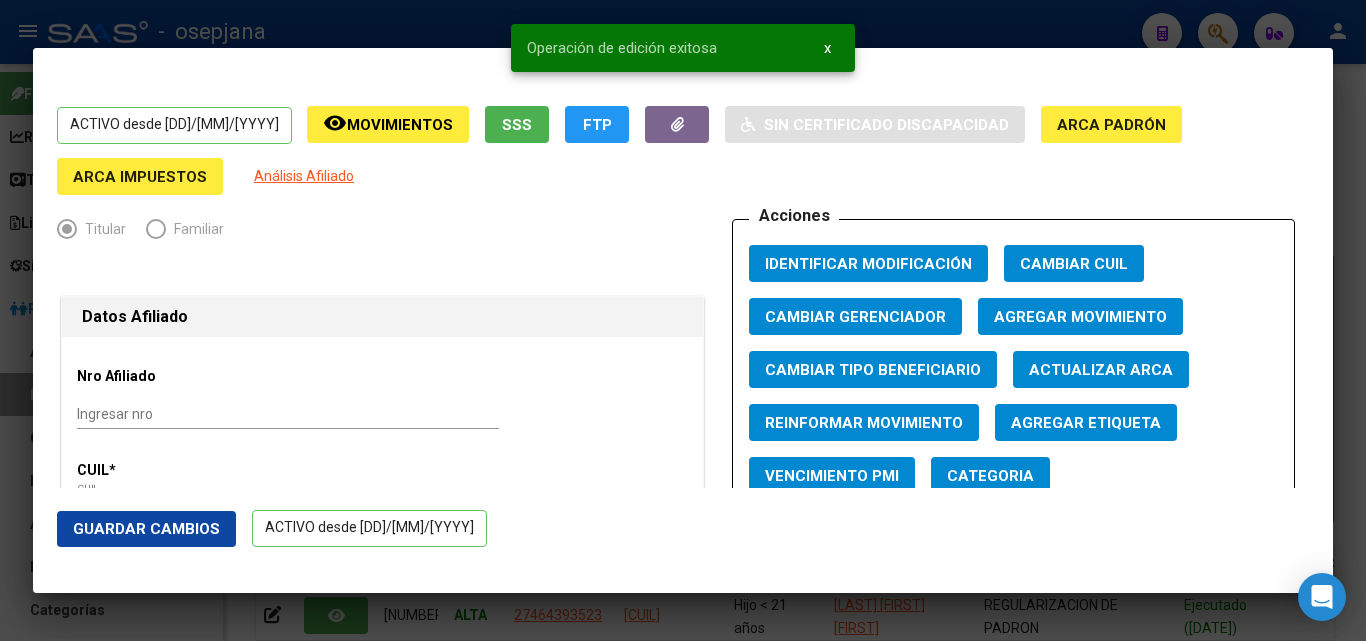 click at bounding box center [683, 320] 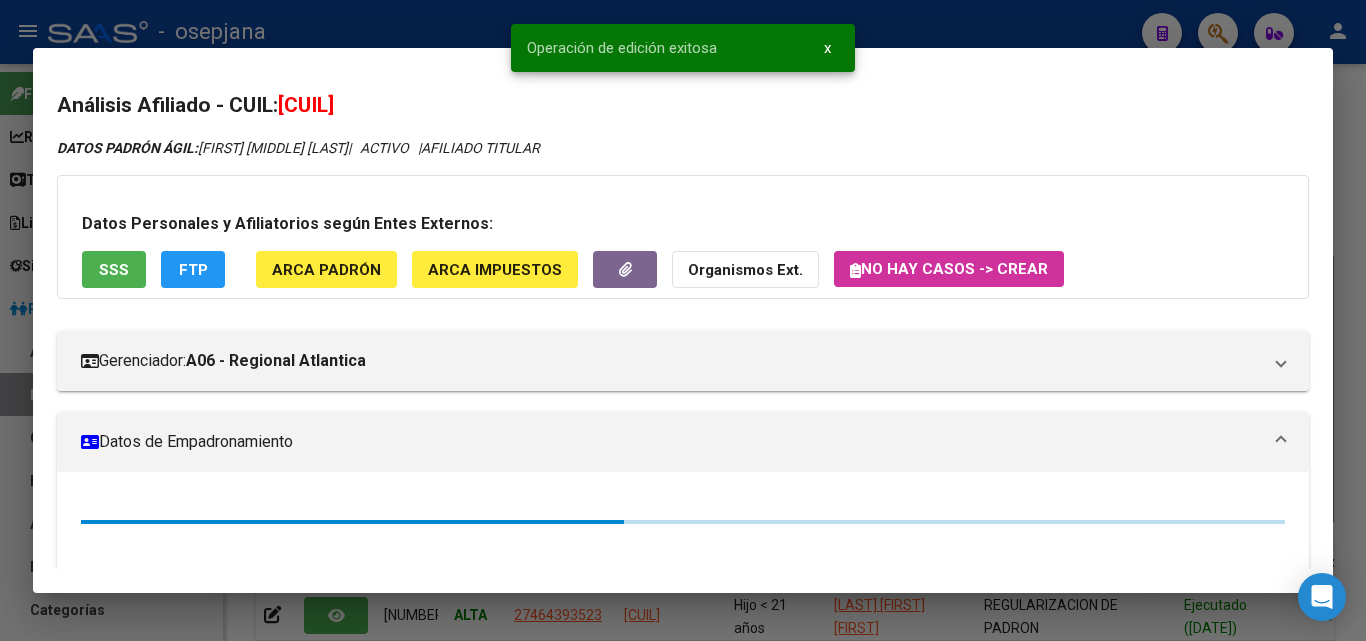 click at bounding box center [683, 320] 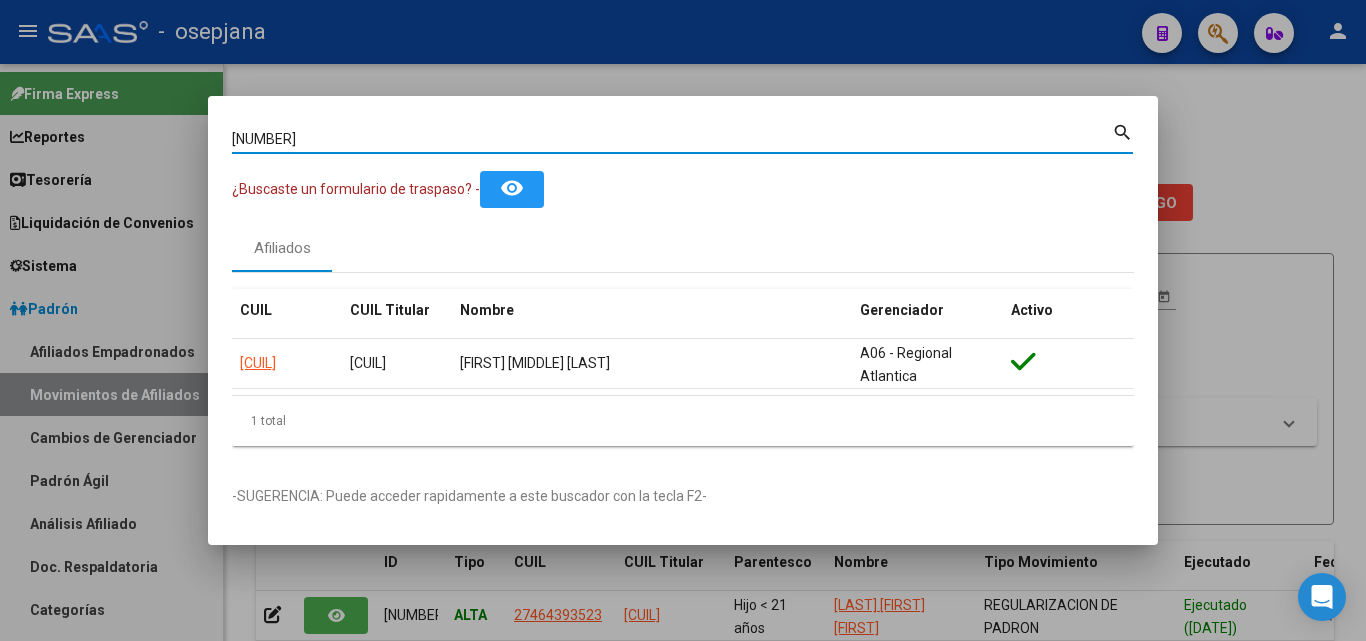 drag, startPoint x: 333, startPoint y: 144, endPoint x: 113, endPoint y: 137, distance: 220.11133 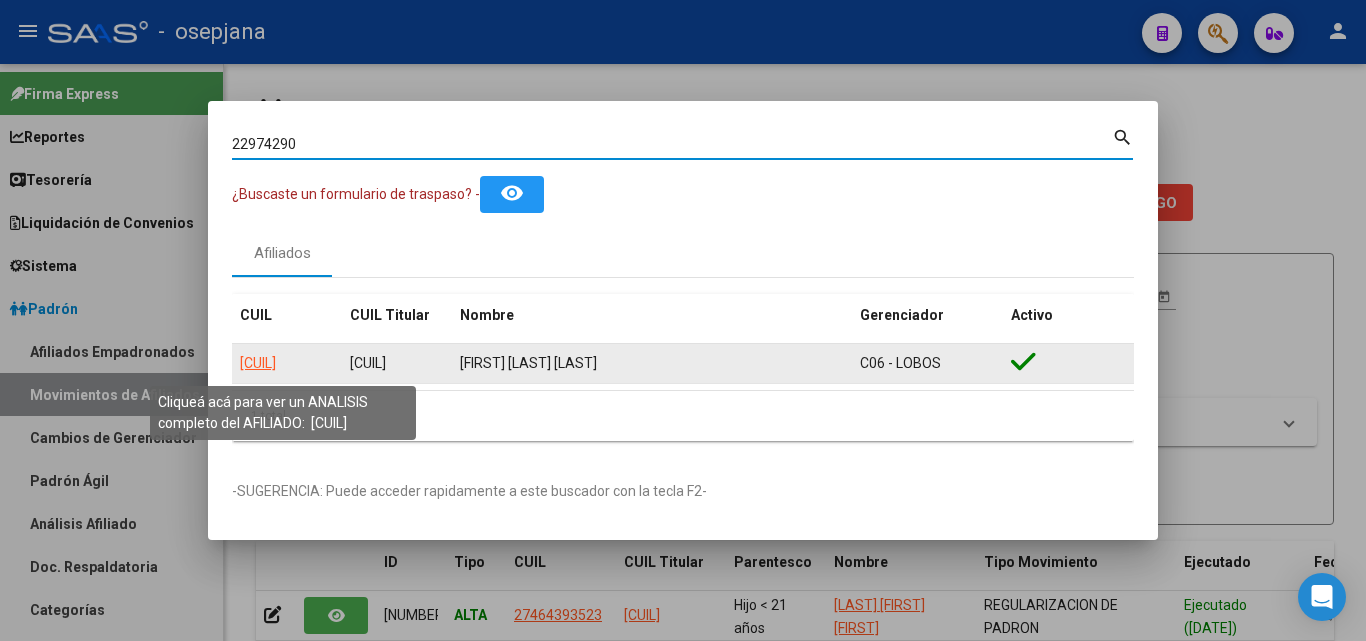 click on "20229742907" 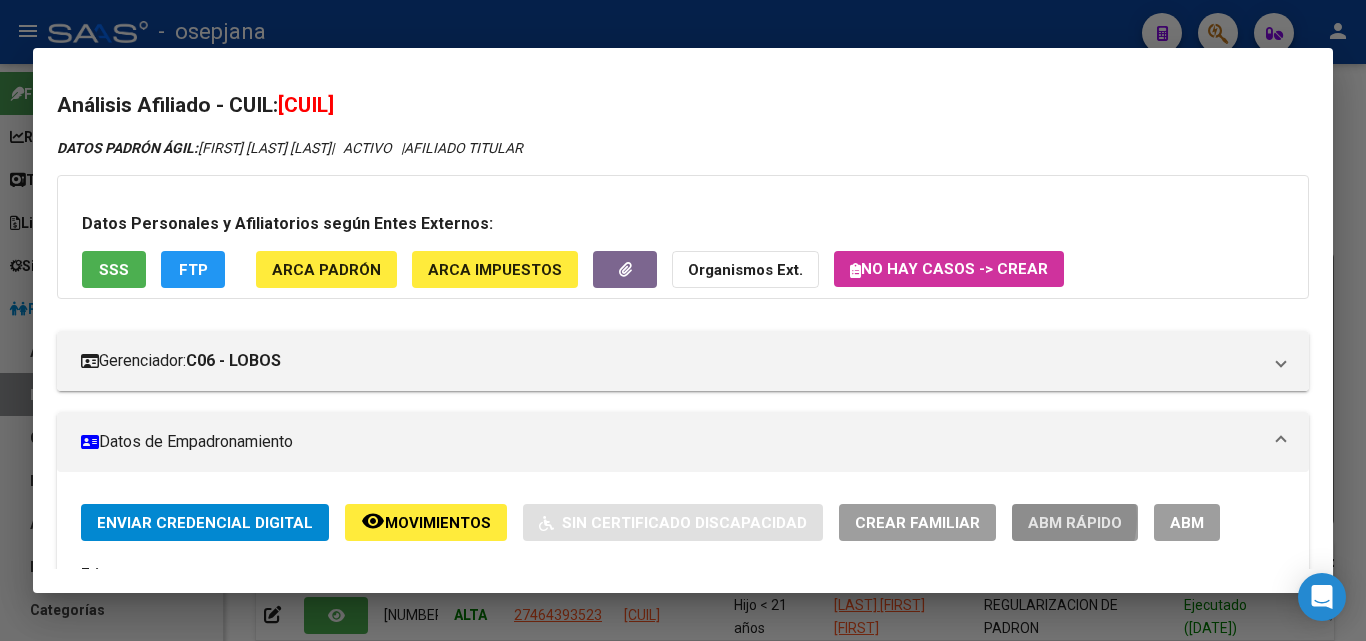 click on "ABM Rápido" 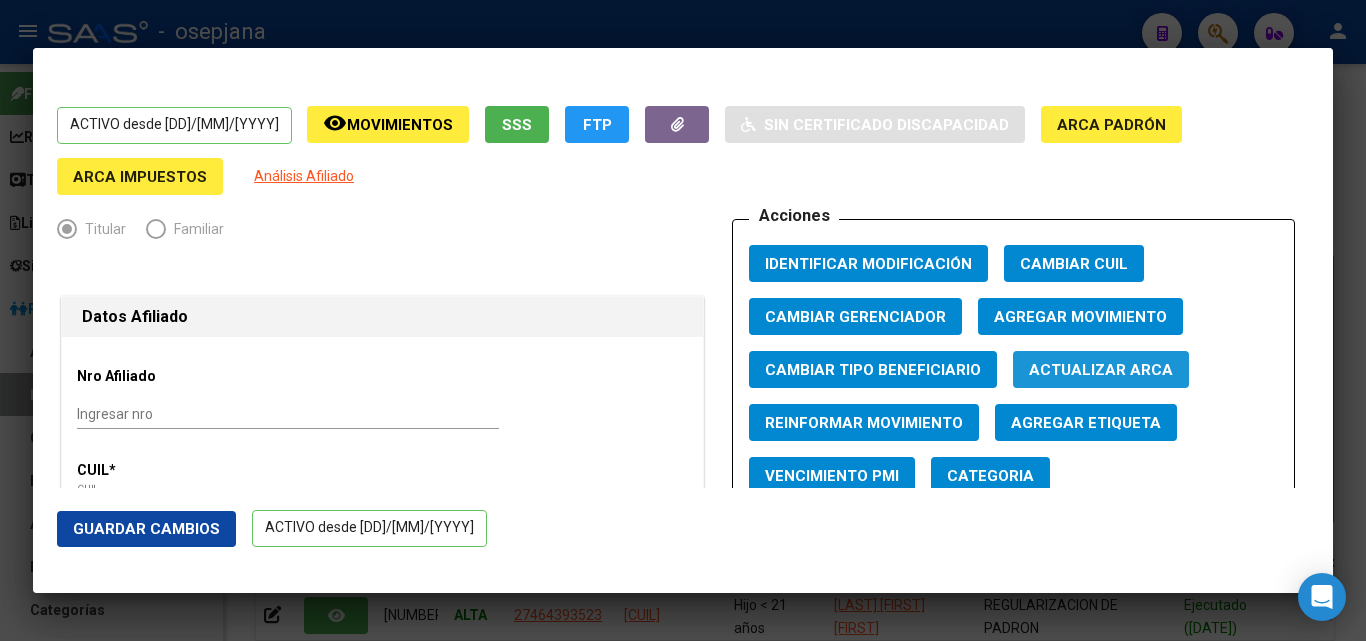 click on "Actualizar ARCA" at bounding box center (1101, 370) 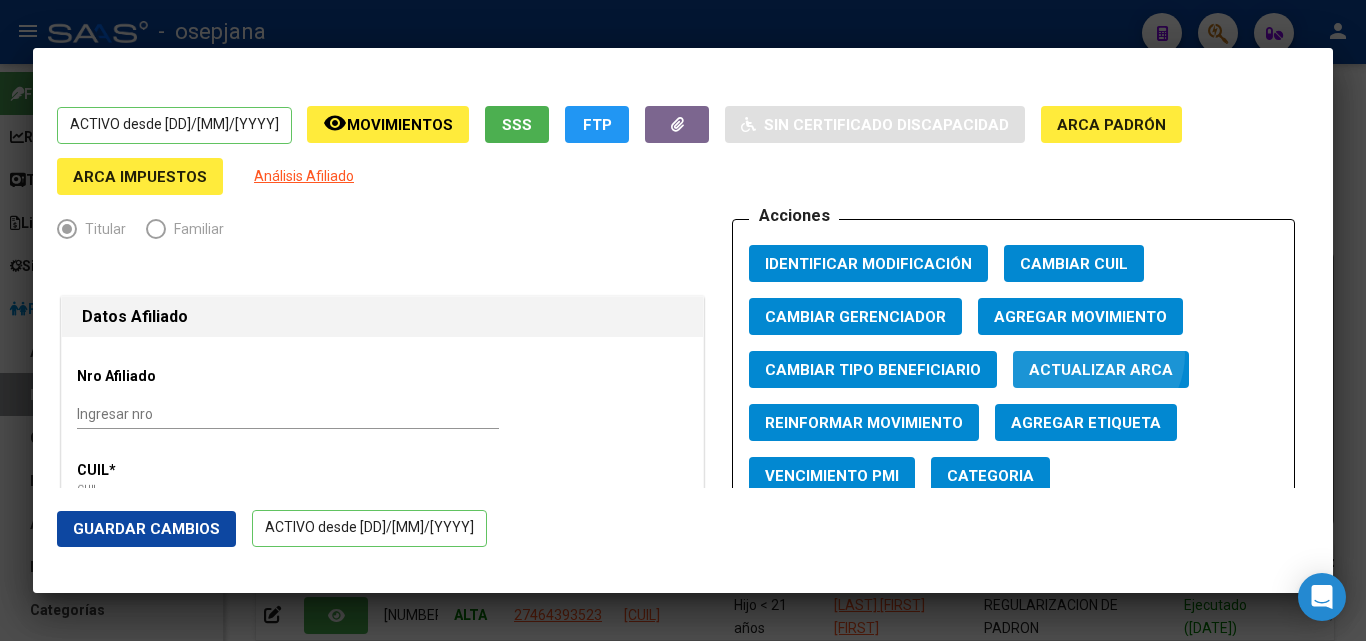 click on "Actualizar ARCA" at bounding box center (1101, 369) 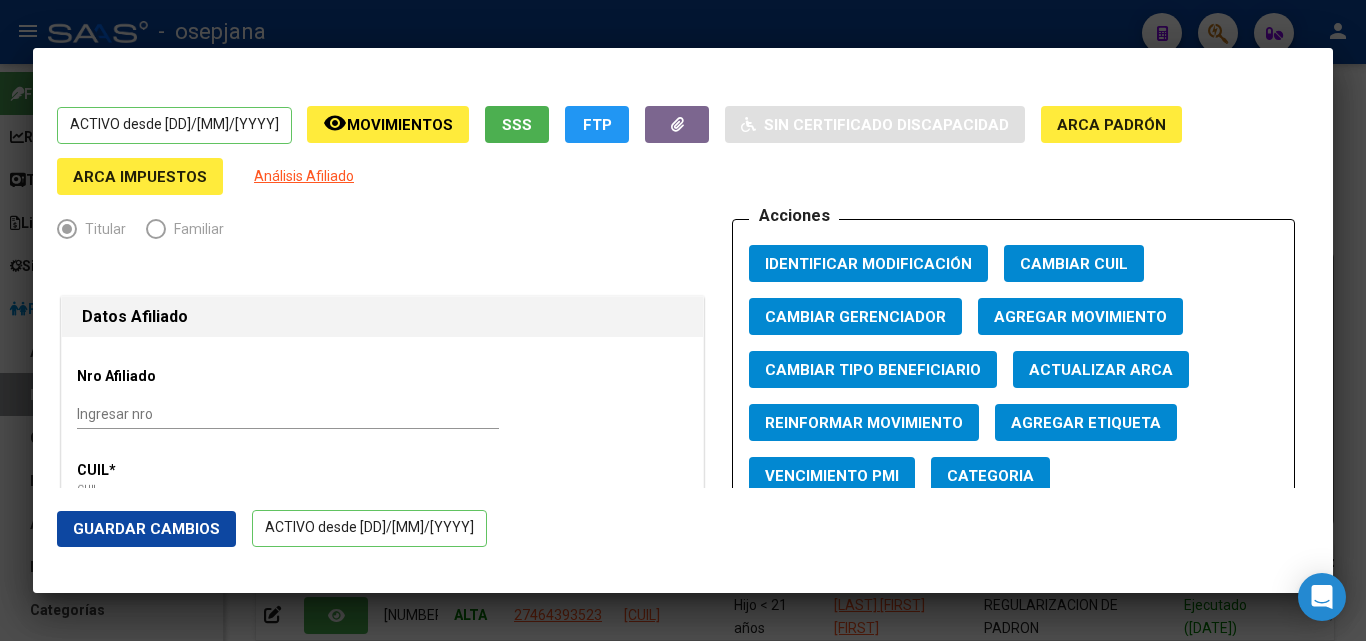 click on "Guardar Cambios" 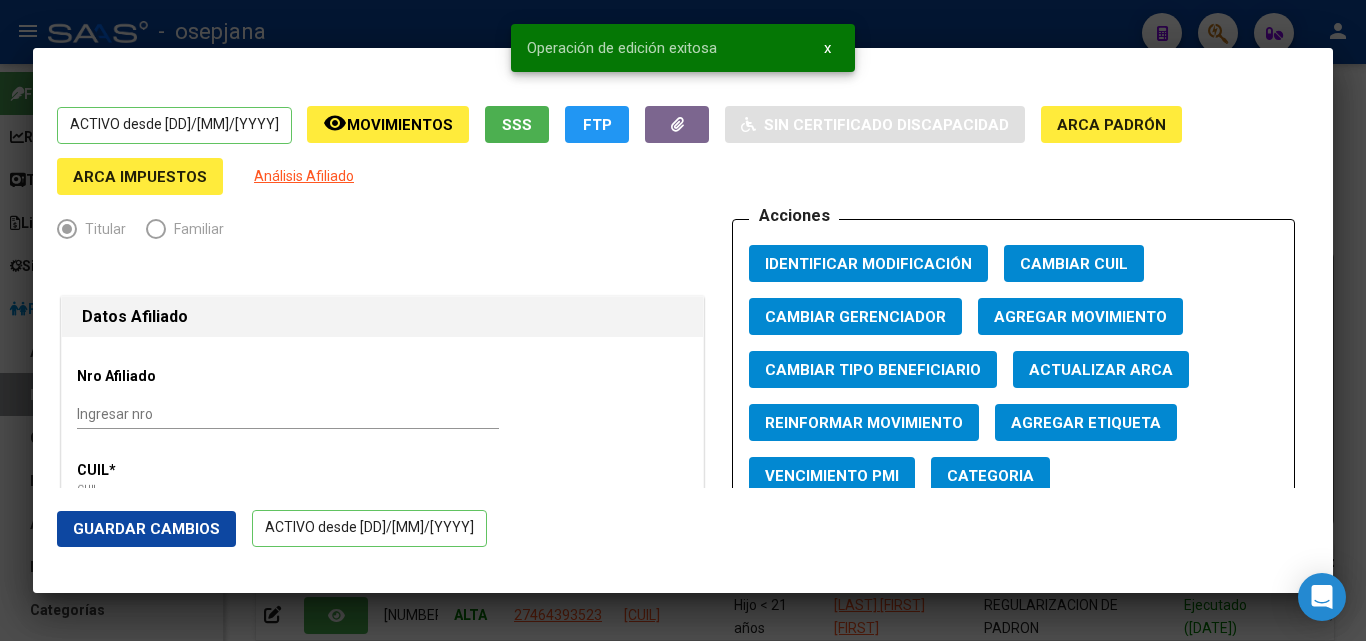 click on "Operación de edición exitosa x" at bounding box center [683, 48] 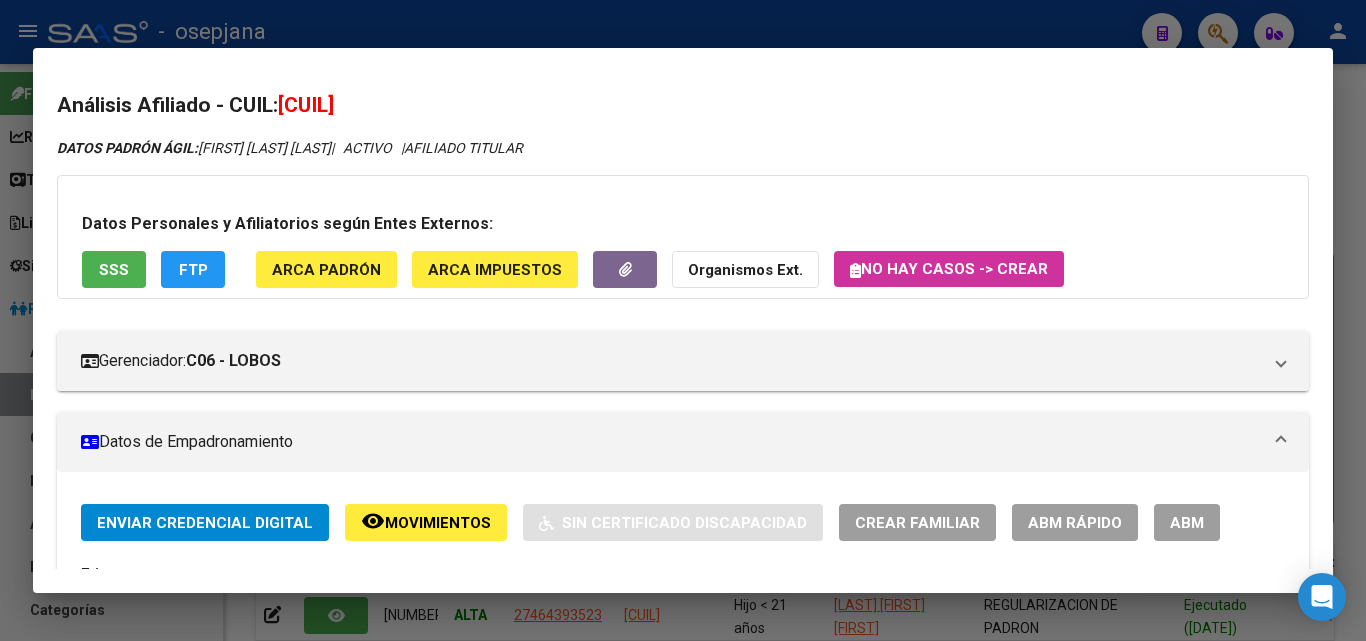 click at bounding box center (683, 320) 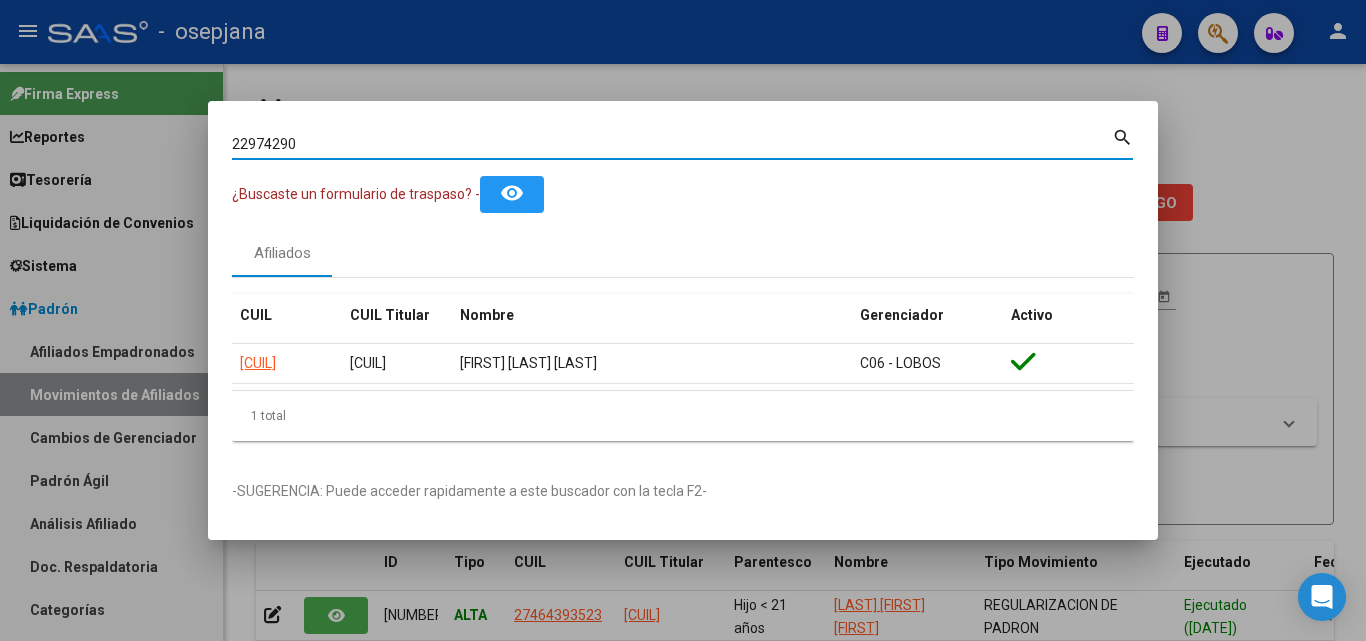 drag, startPoint x: 119, startPoint y: 115, endPoint x: 0, endPoint y: 99, distance: 120.070816 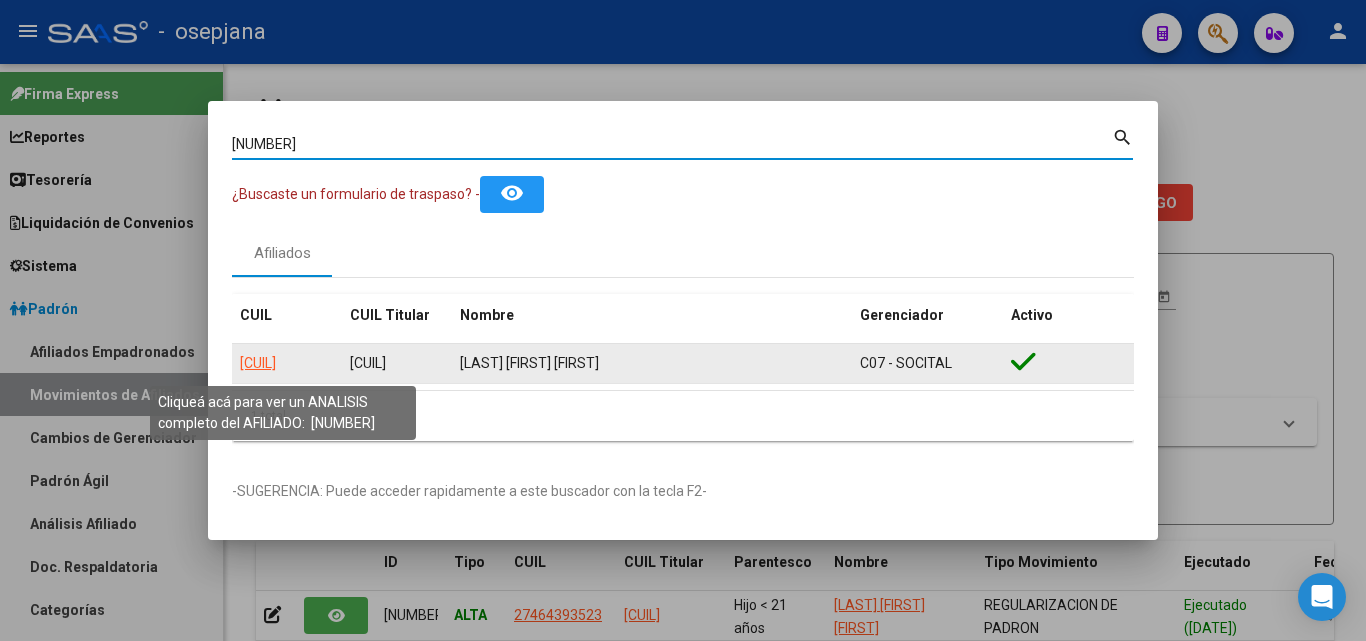 click on "20169776114" 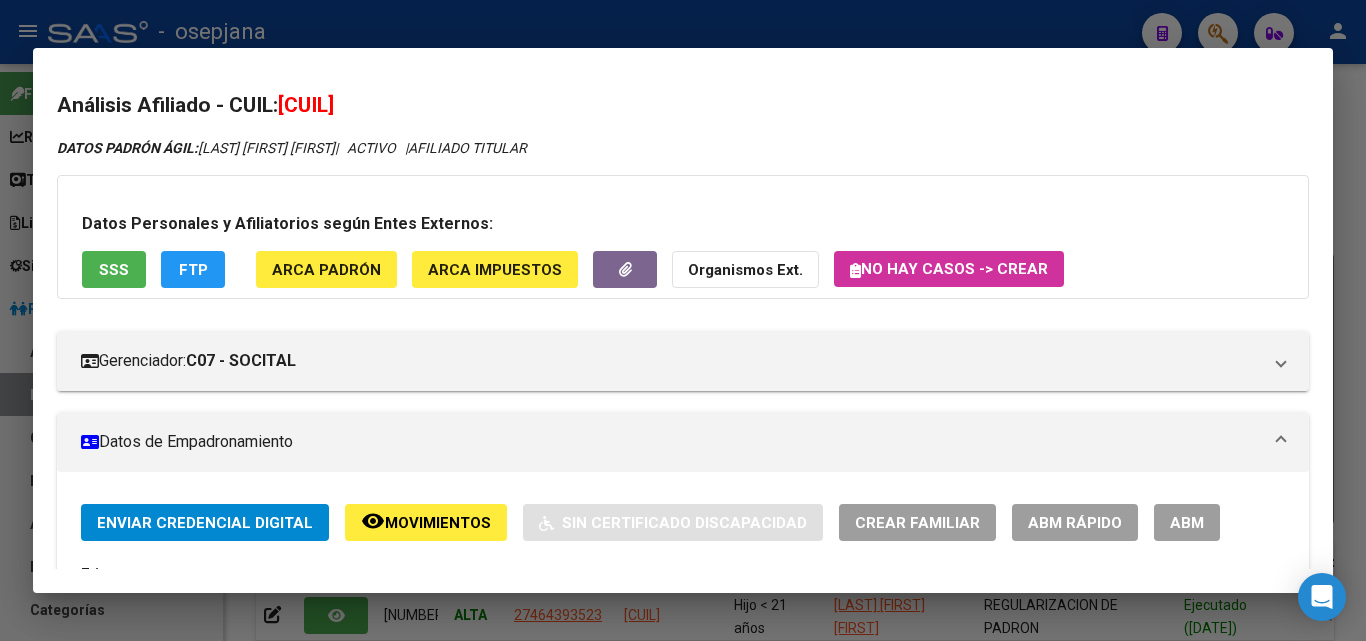 click on "ABM Rápido" 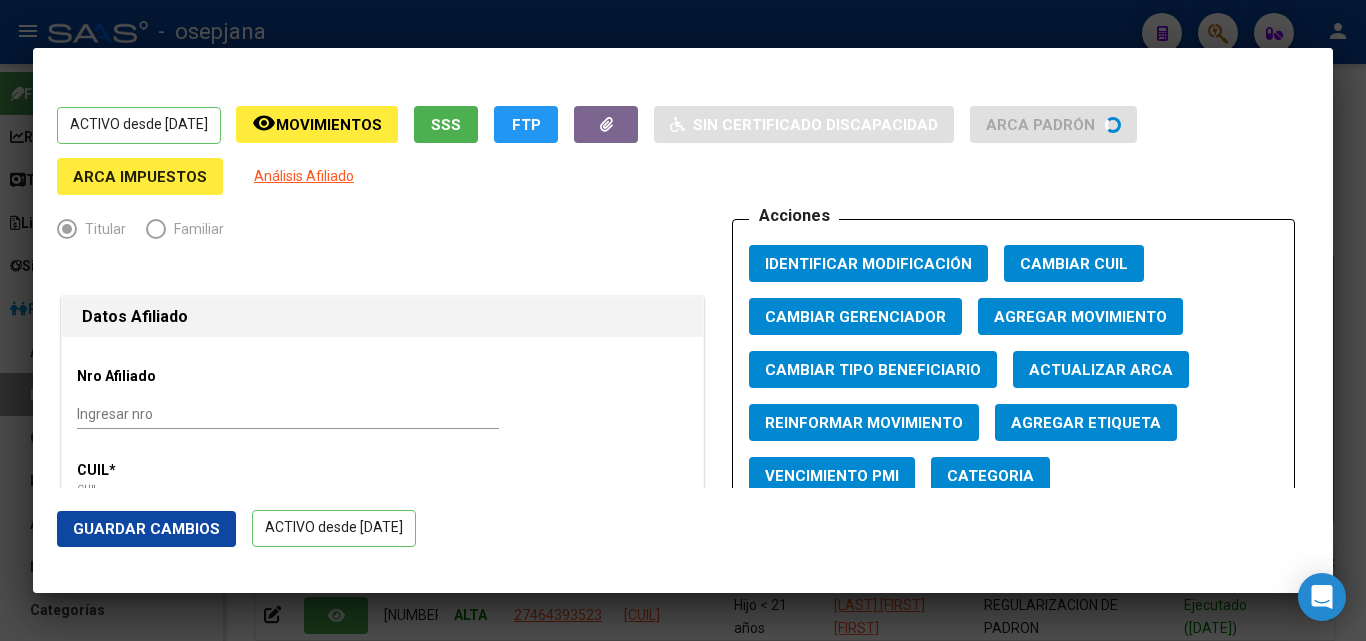 click on "Actualizar ARCA" at bounding box center (1101, 370) 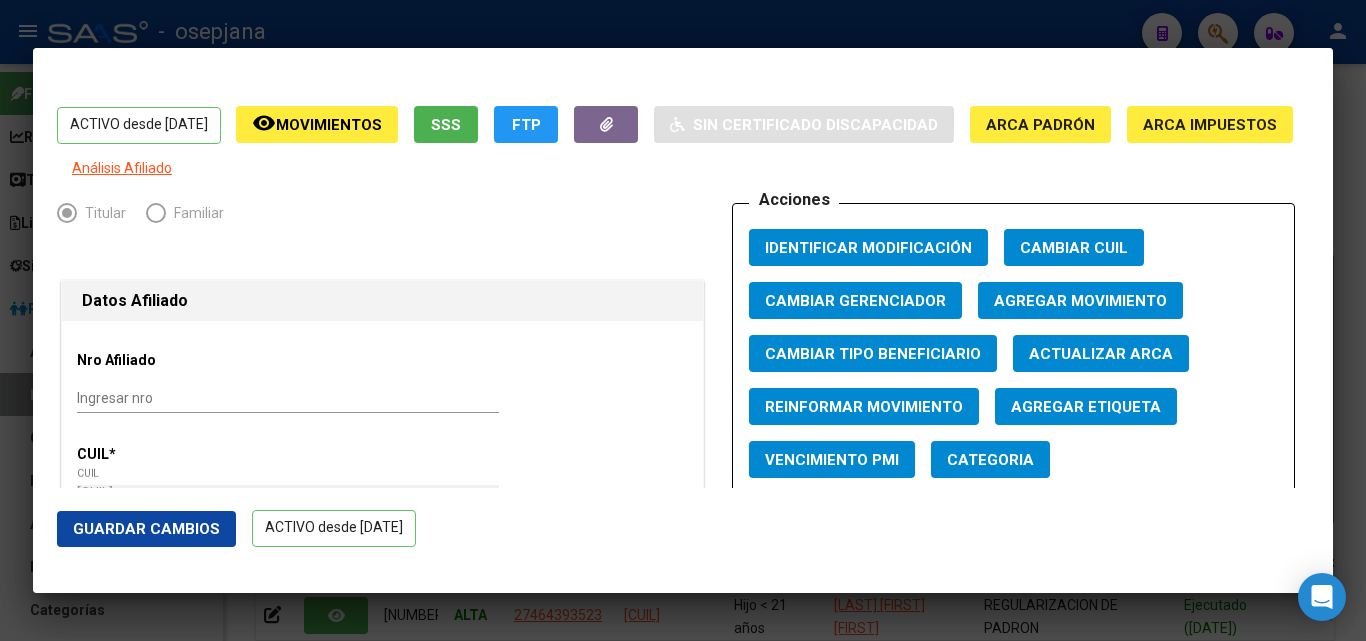 click on "Guardar Cambios" 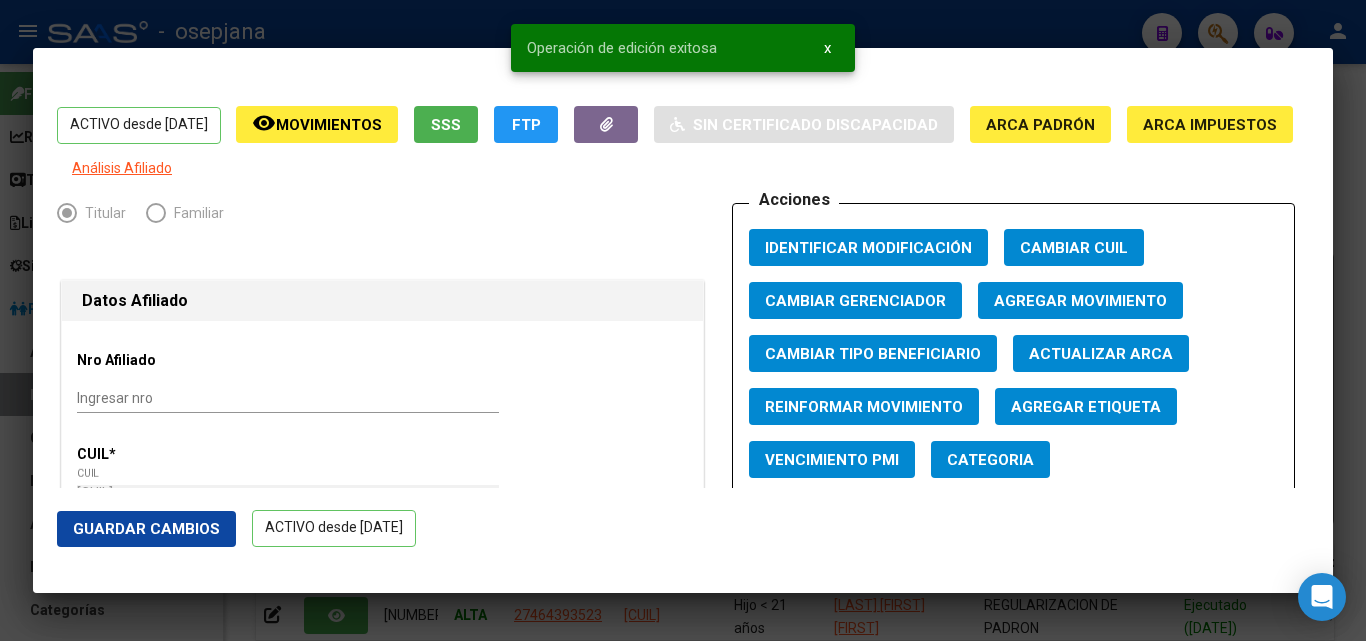 click at bounding box center [683, 320] 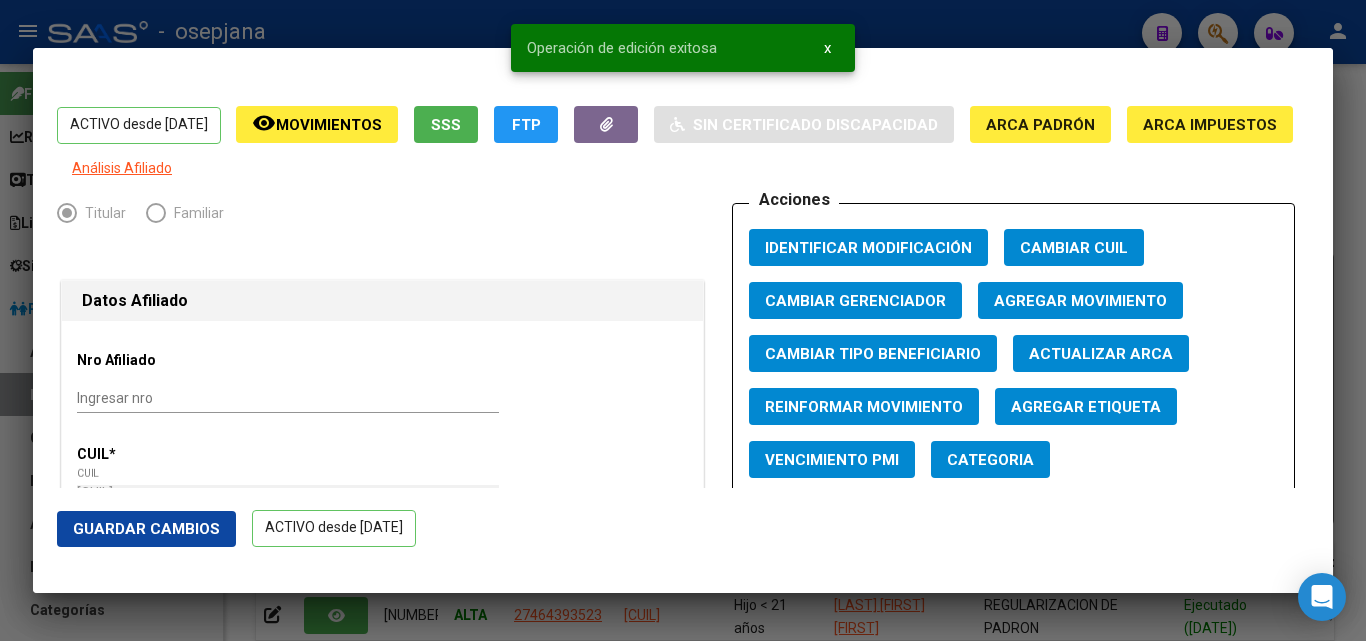 click at bounding box center (683, 320) 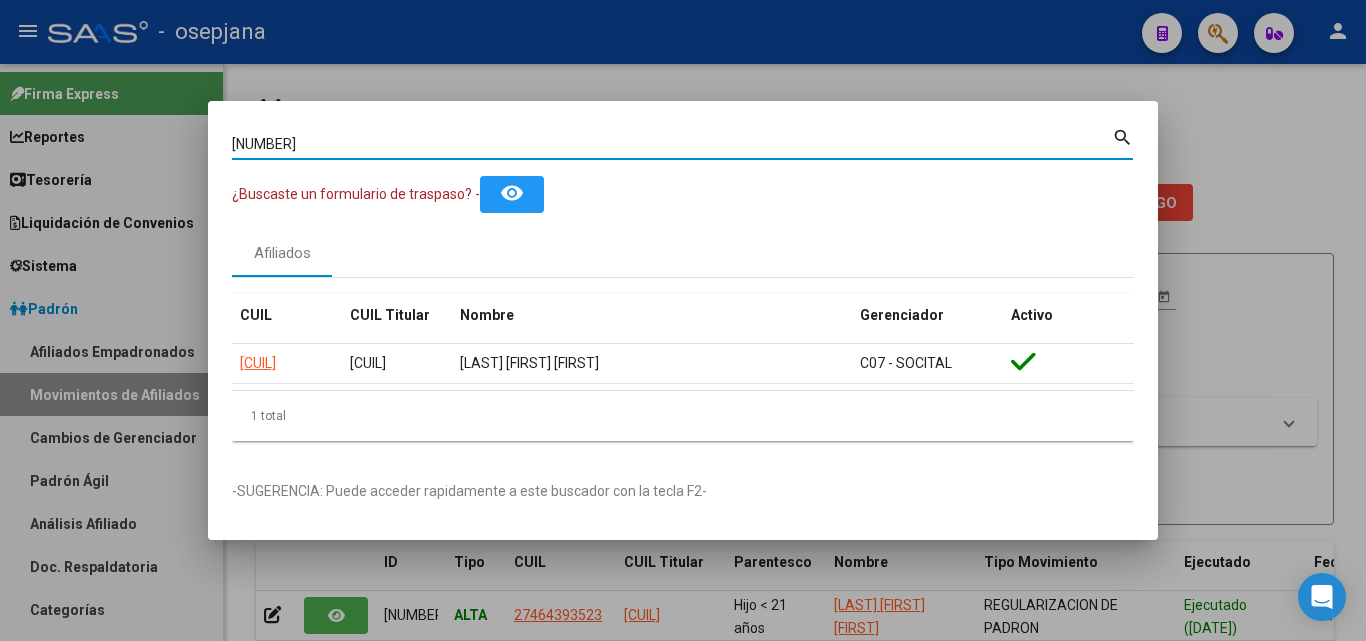 drag, startPoint x: 413, startPoint y: 139, endPoint x: 0, endPoint y: 96, distance: 415.23245 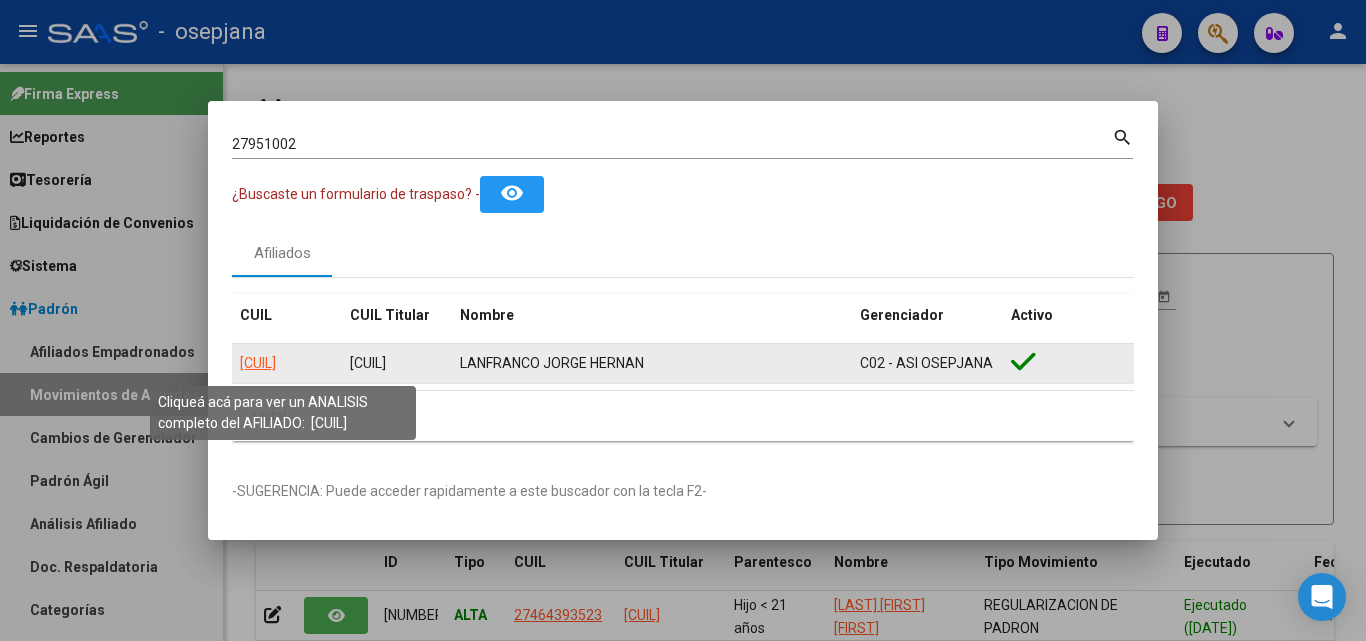 click on "20279510020" 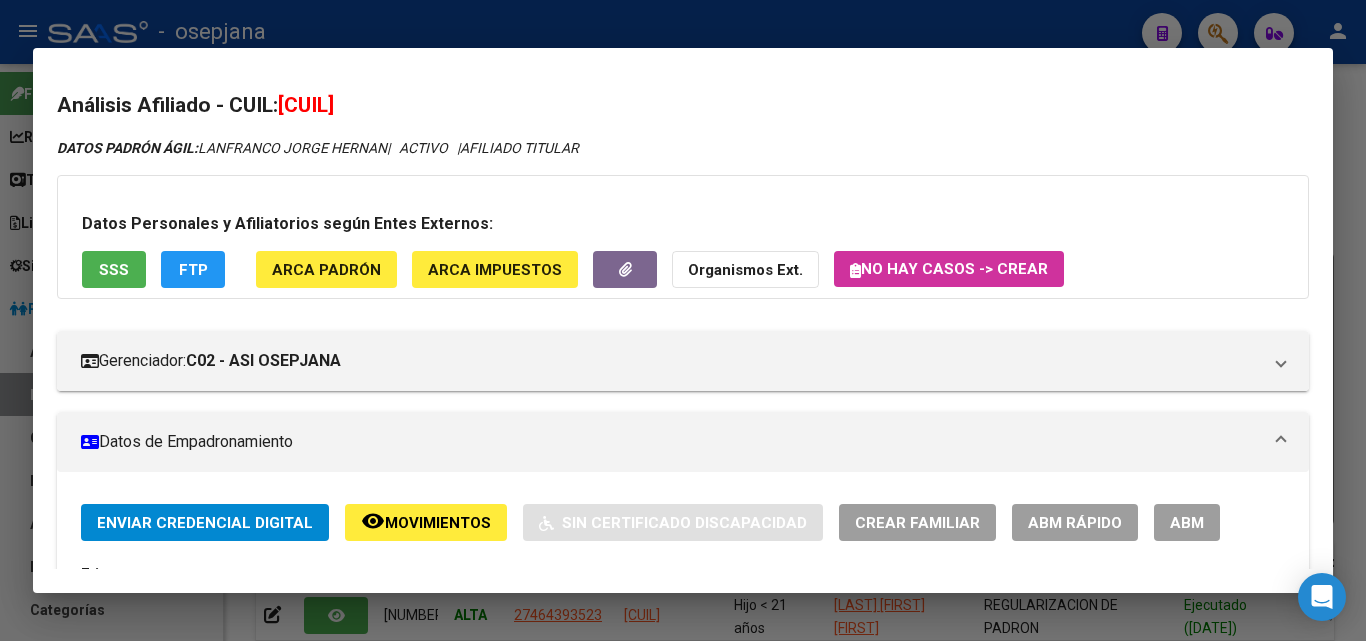 click on "ABM Rápido" 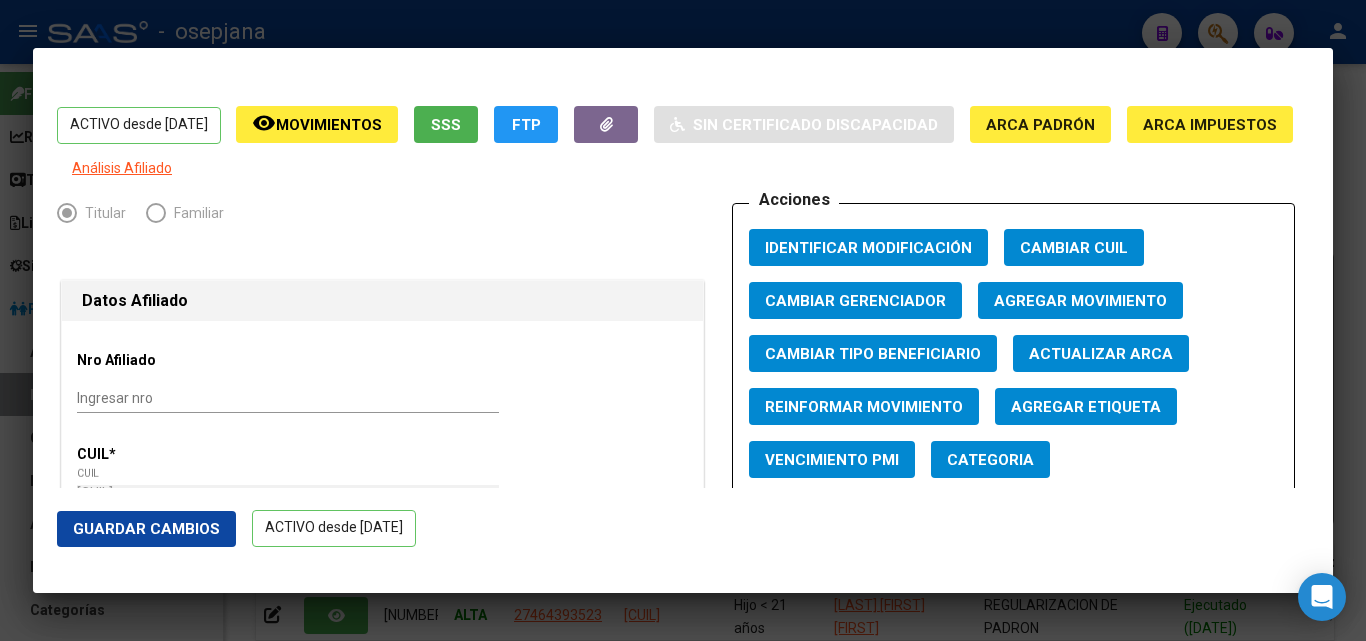 click on "Actualizar ARCA" at bounding box center [1101, 354] 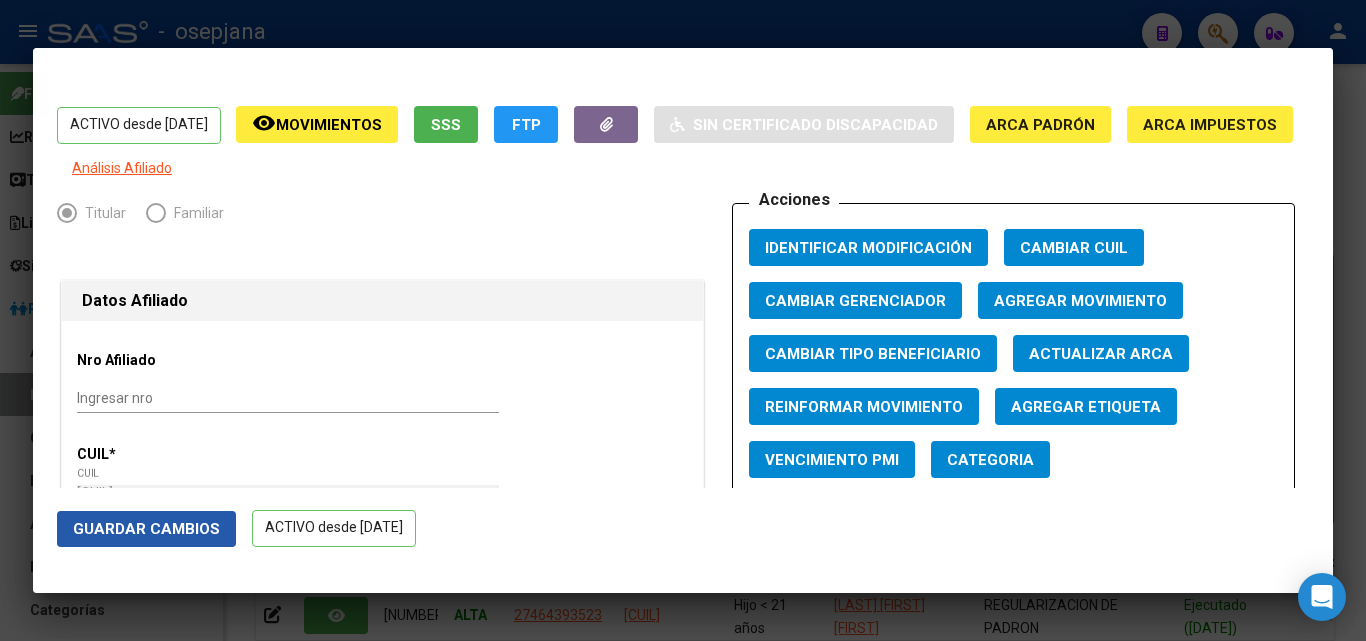 click on "Guardar Cambios" 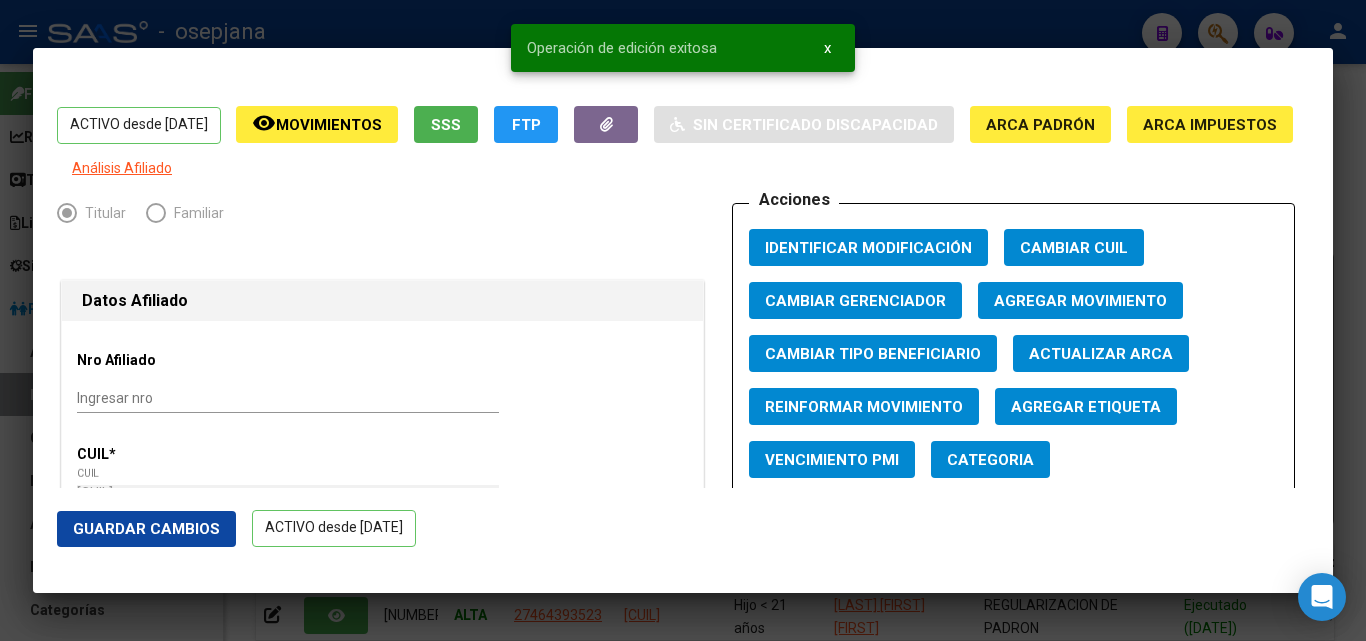 click at bounding box center [683, 320] 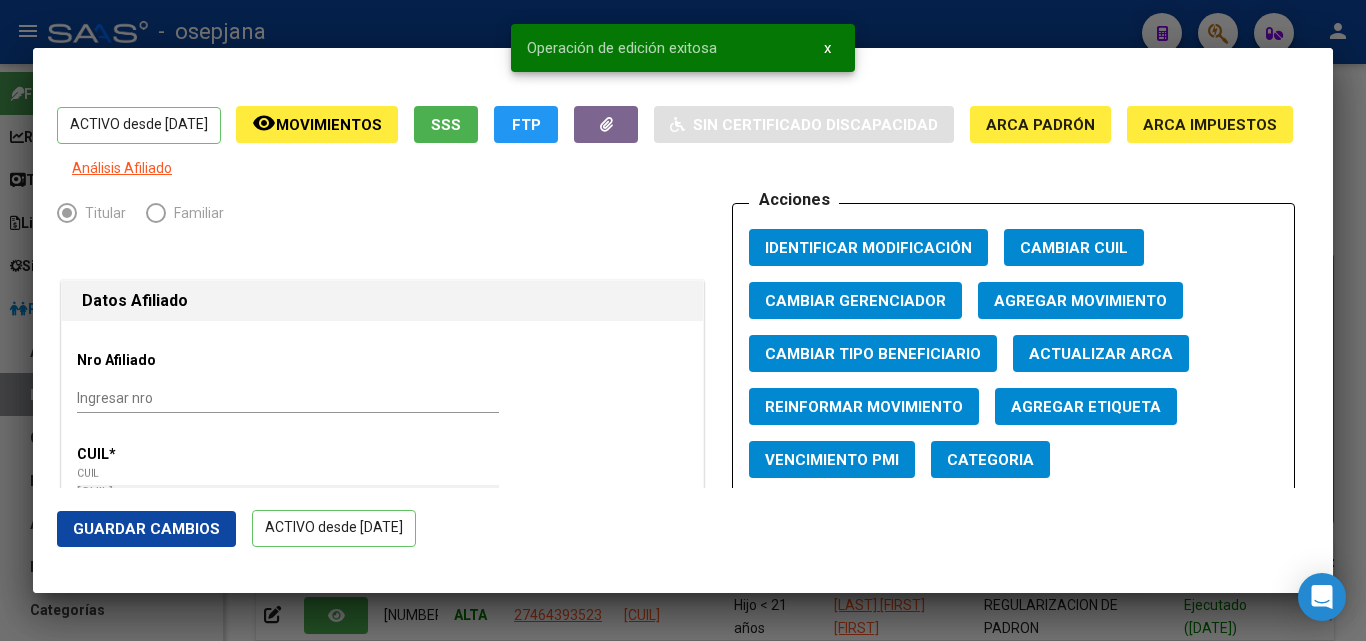 click at bounding box center [683, 320] 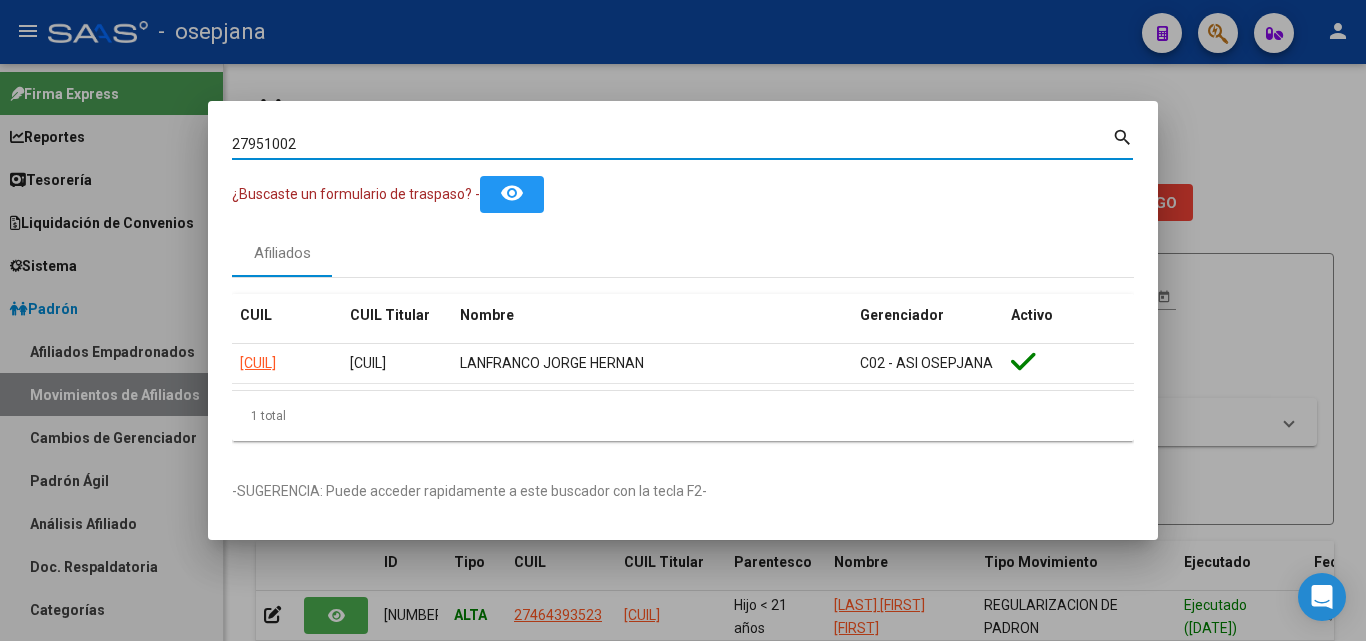 drag, startPoint x: 391, startPoint y: 145, endPoint x: 0, endPoint y: 95, distance: 394.18396 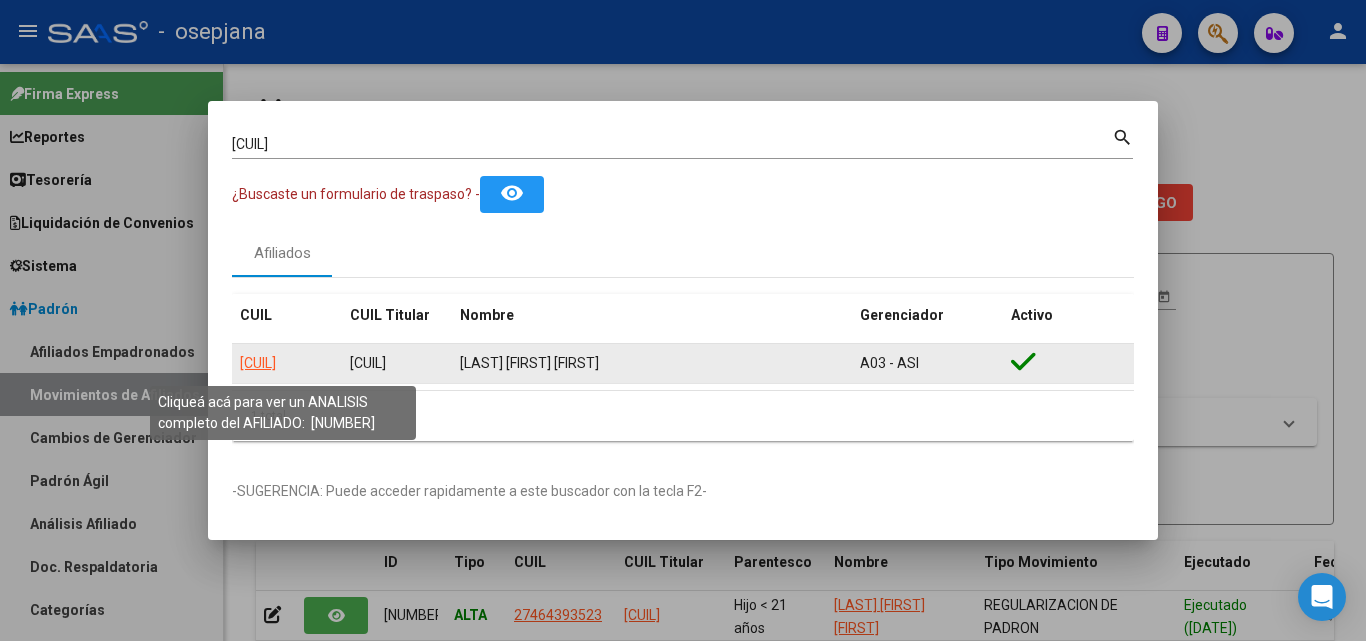 click on "27216693006" 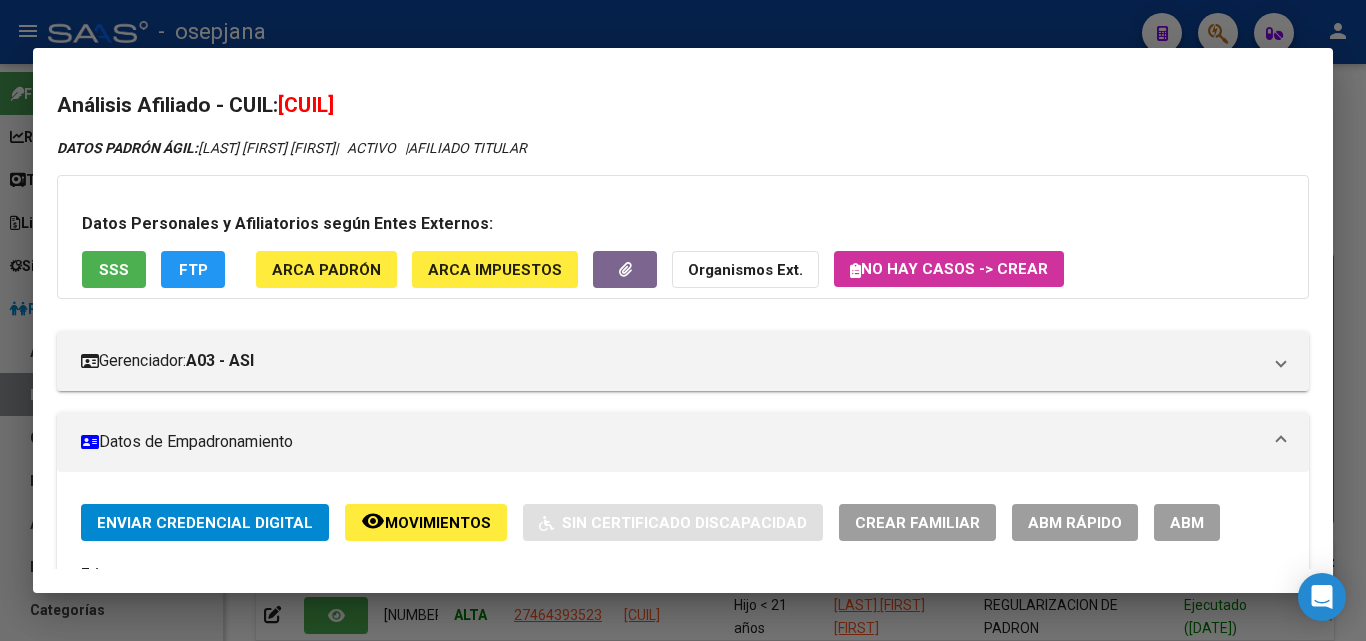 click on "ABM Rápido" 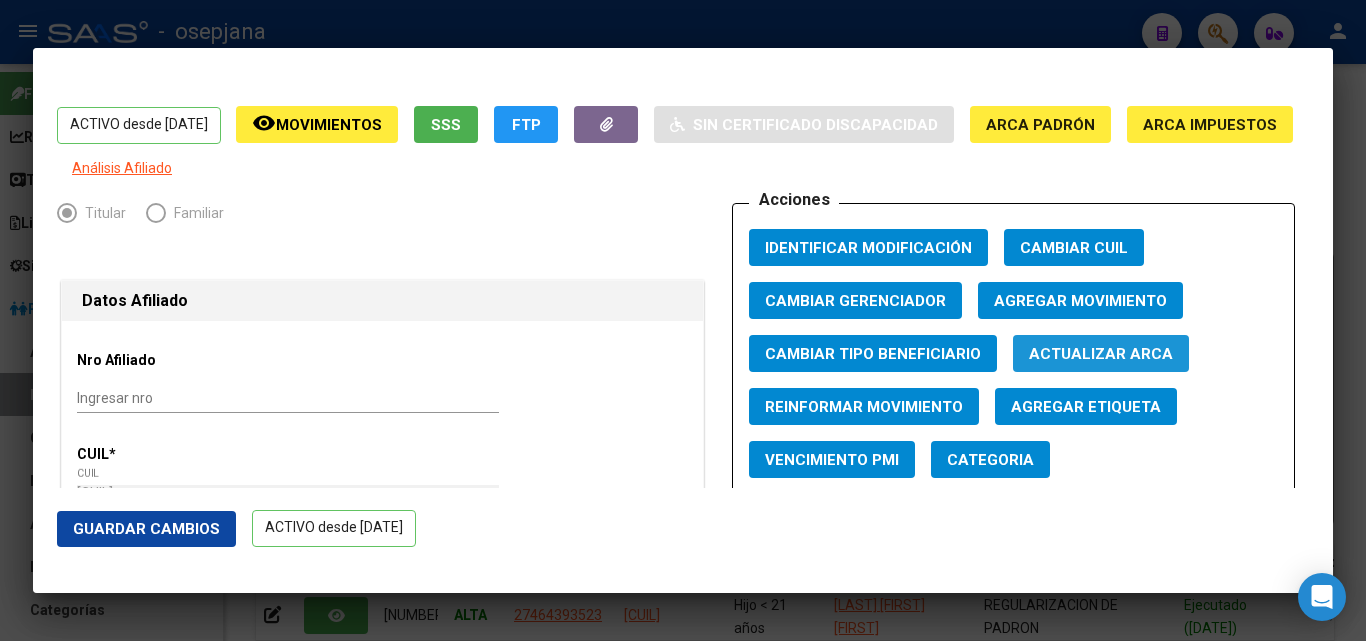 click on "Actualizar ARCA" at bounding box center [1101, 354] 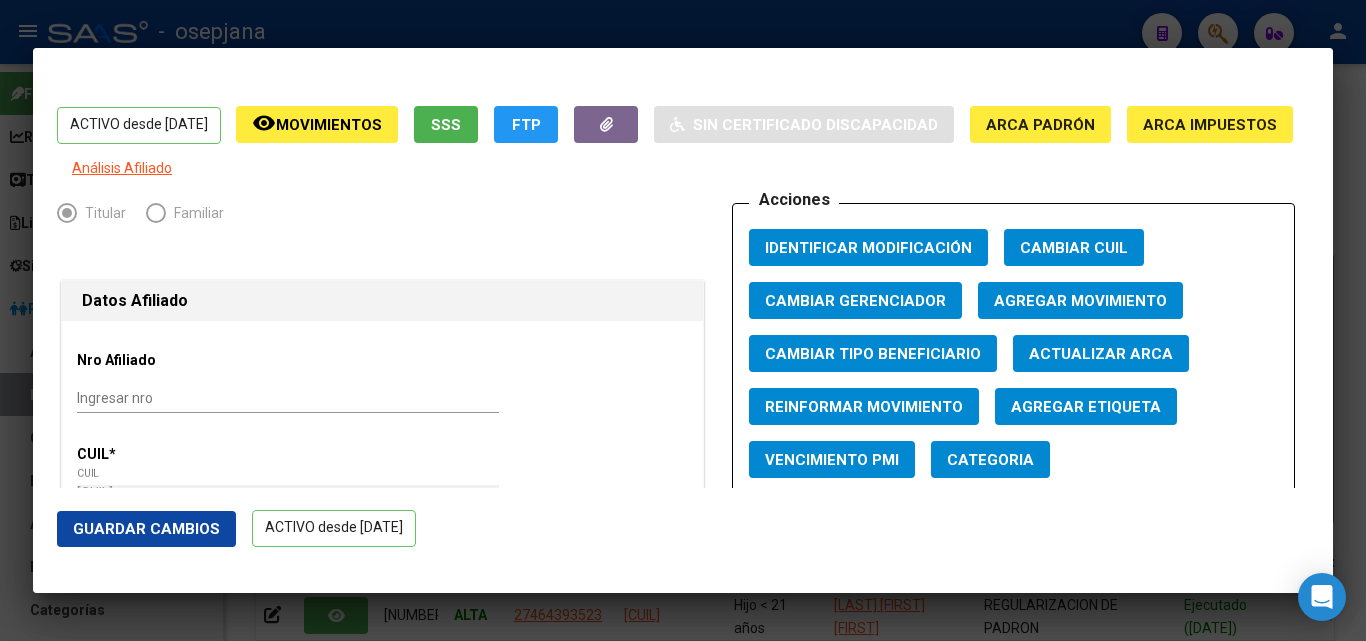 click on "Guardar Cambios" 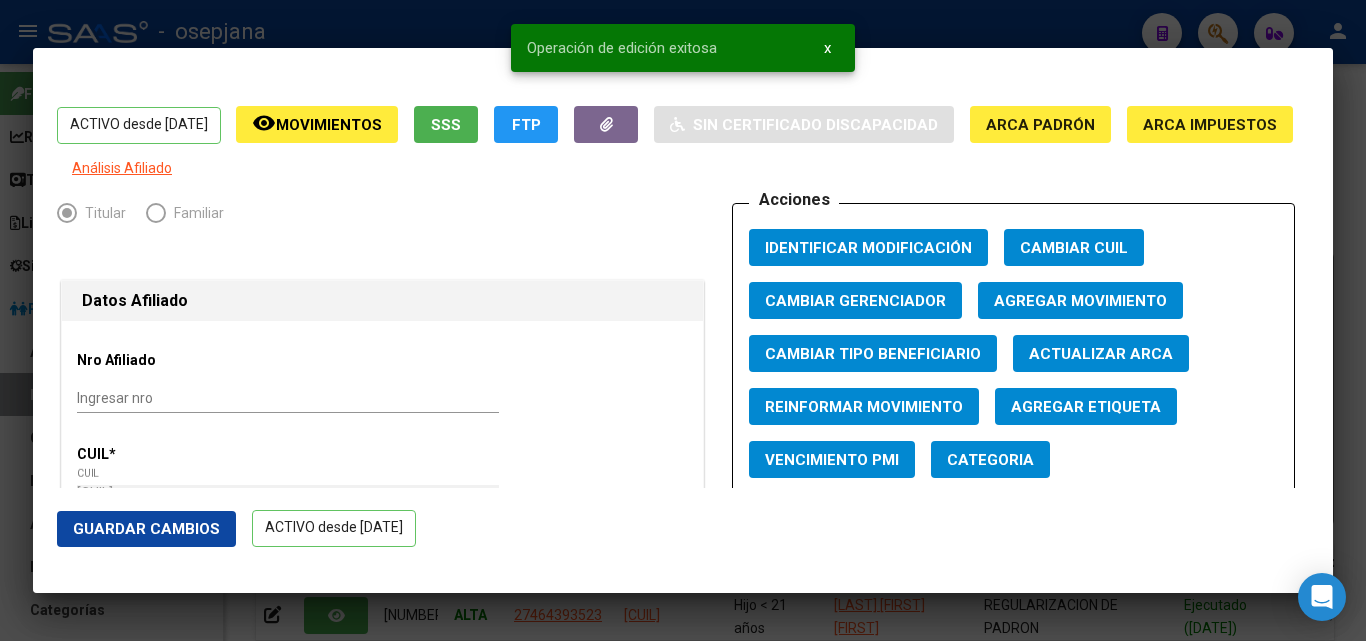 click at bounding box center (683, 320) 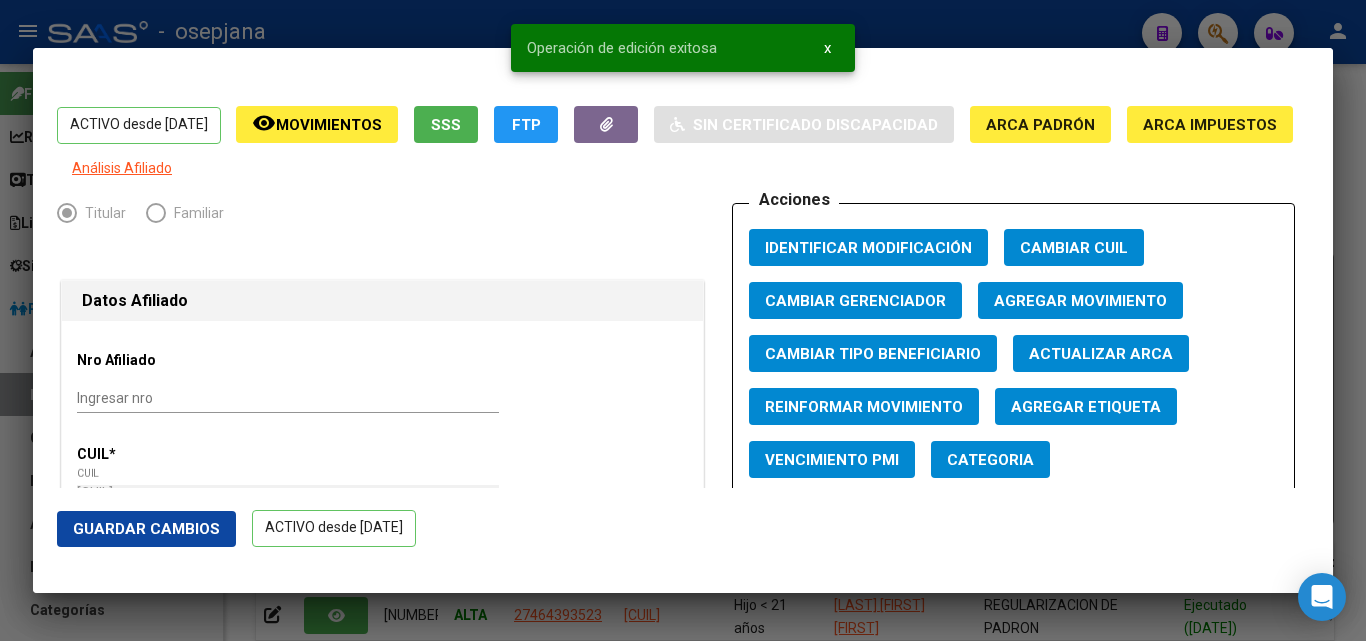 click at bounding box center [683, 320] 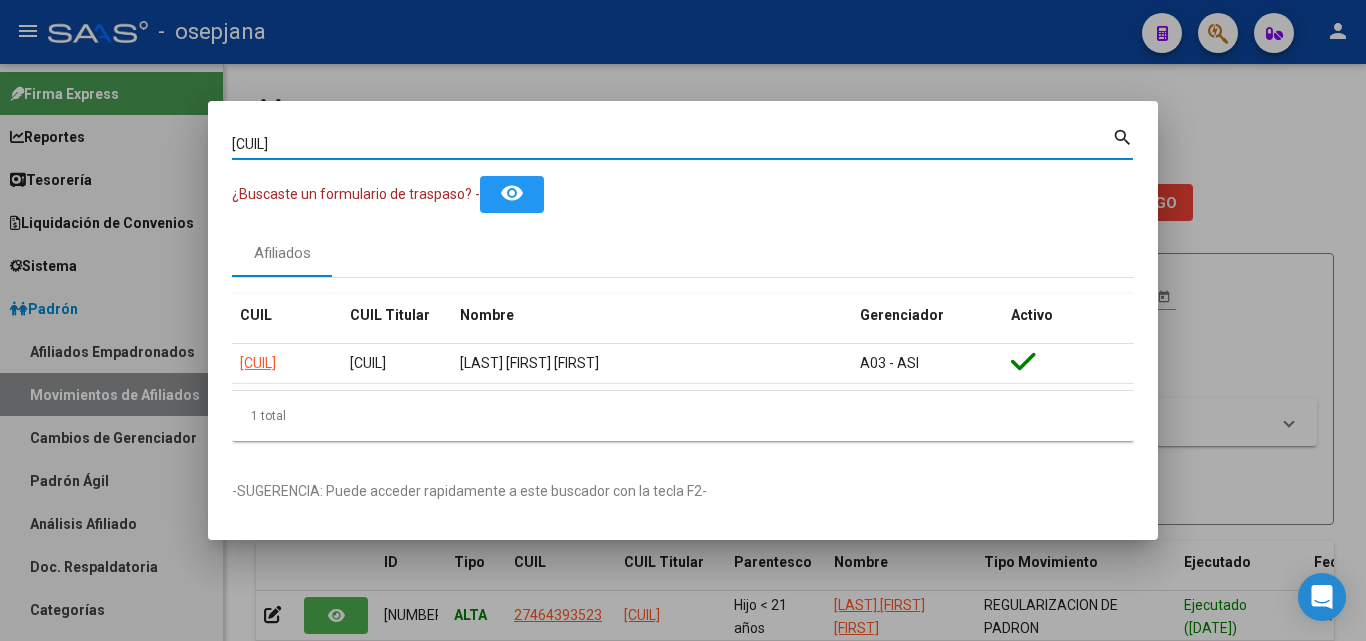 drag, startPoint x: 407, startPoint y: 144, endPoint x: 141, endPoint y: 141, distance: 266.0169 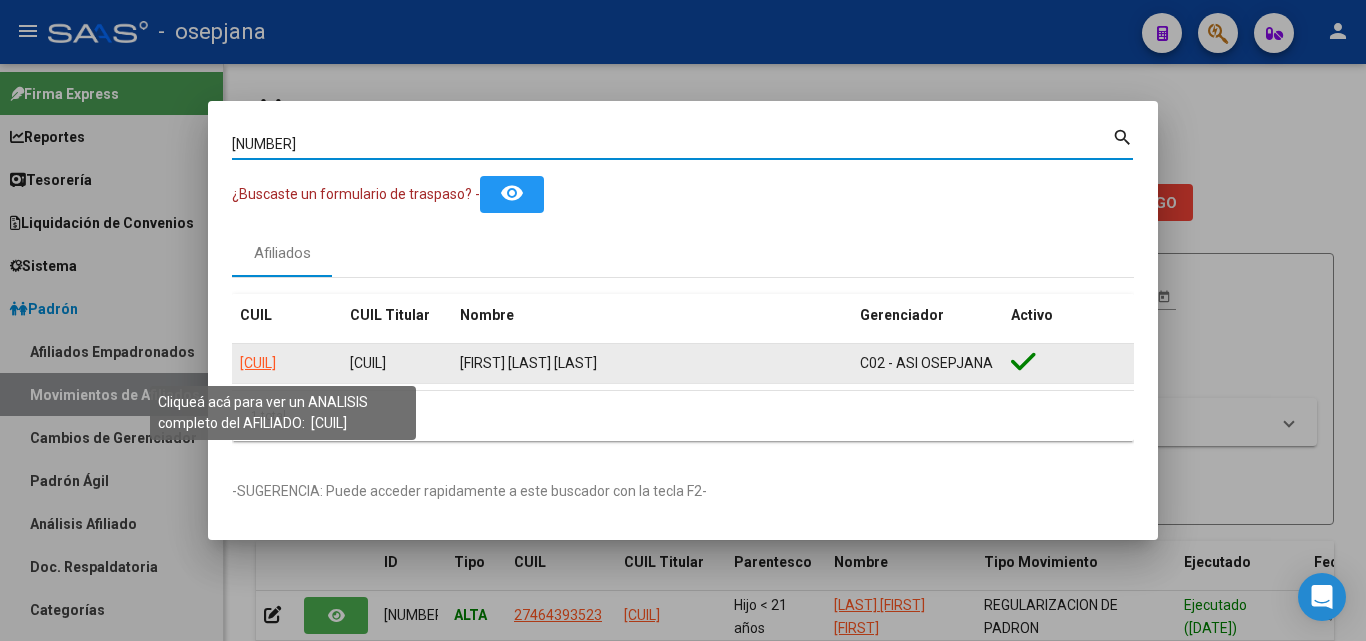 click on "20162908163" 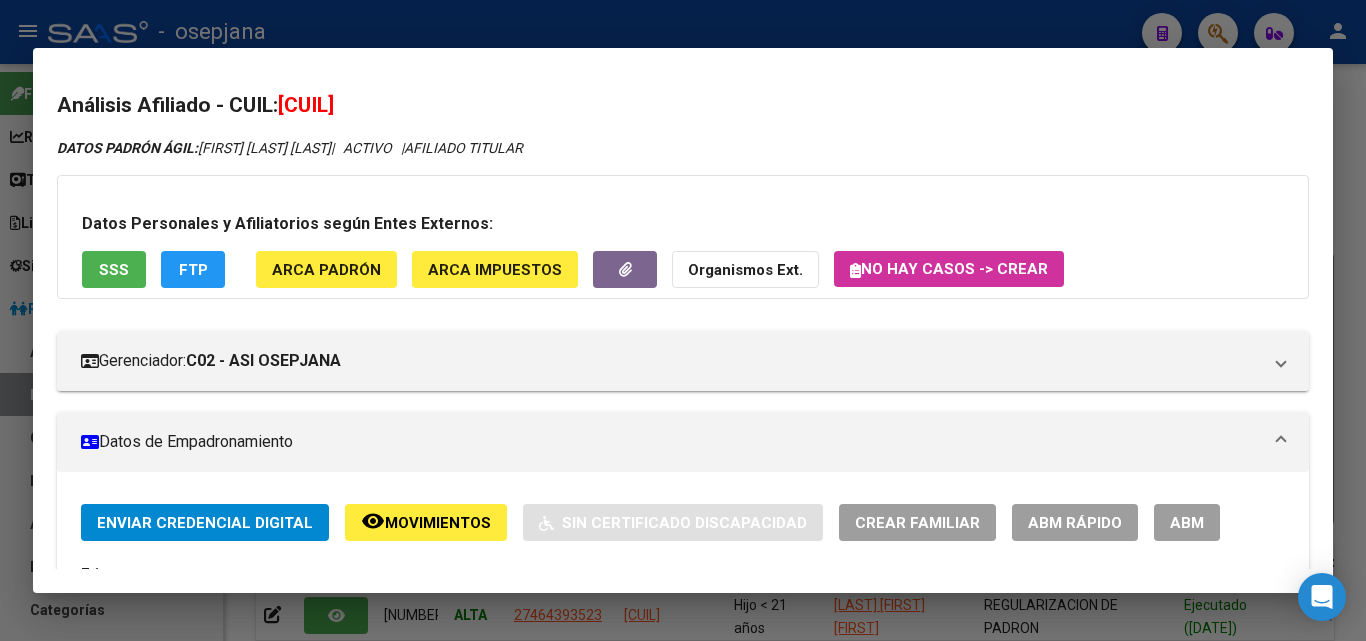 click on "ABM Rápido" 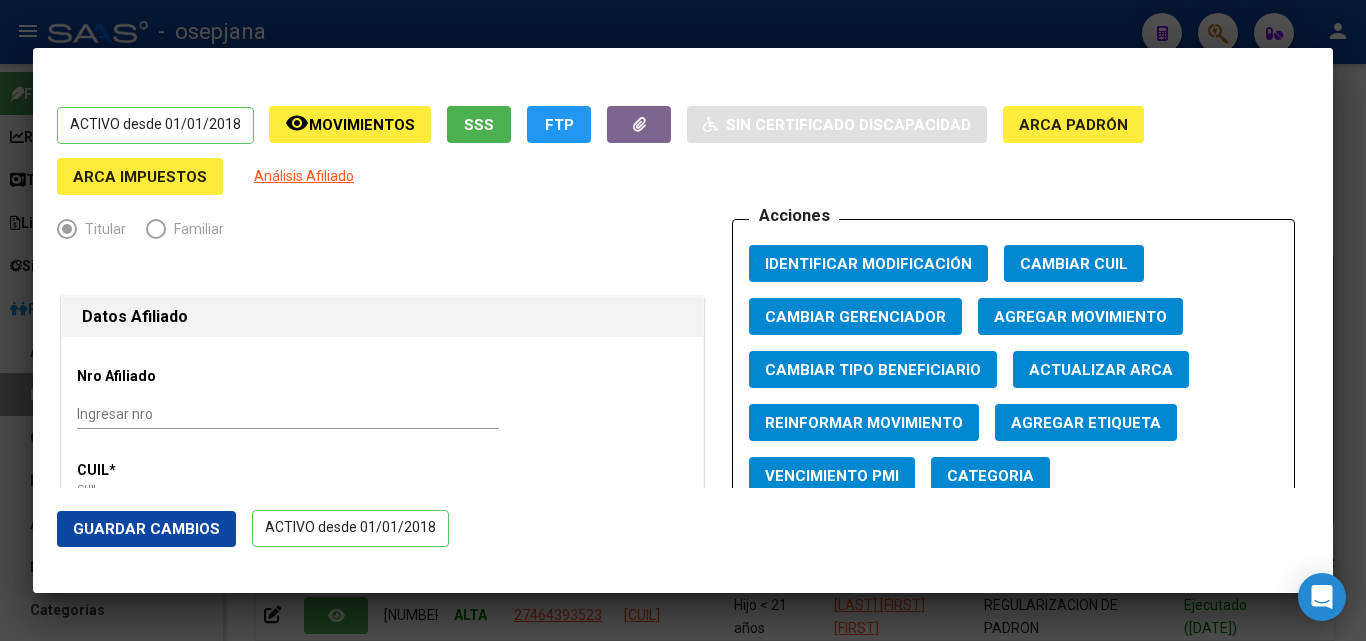 click on "Actualizar ARCA" at bounding box center [1101, 370] 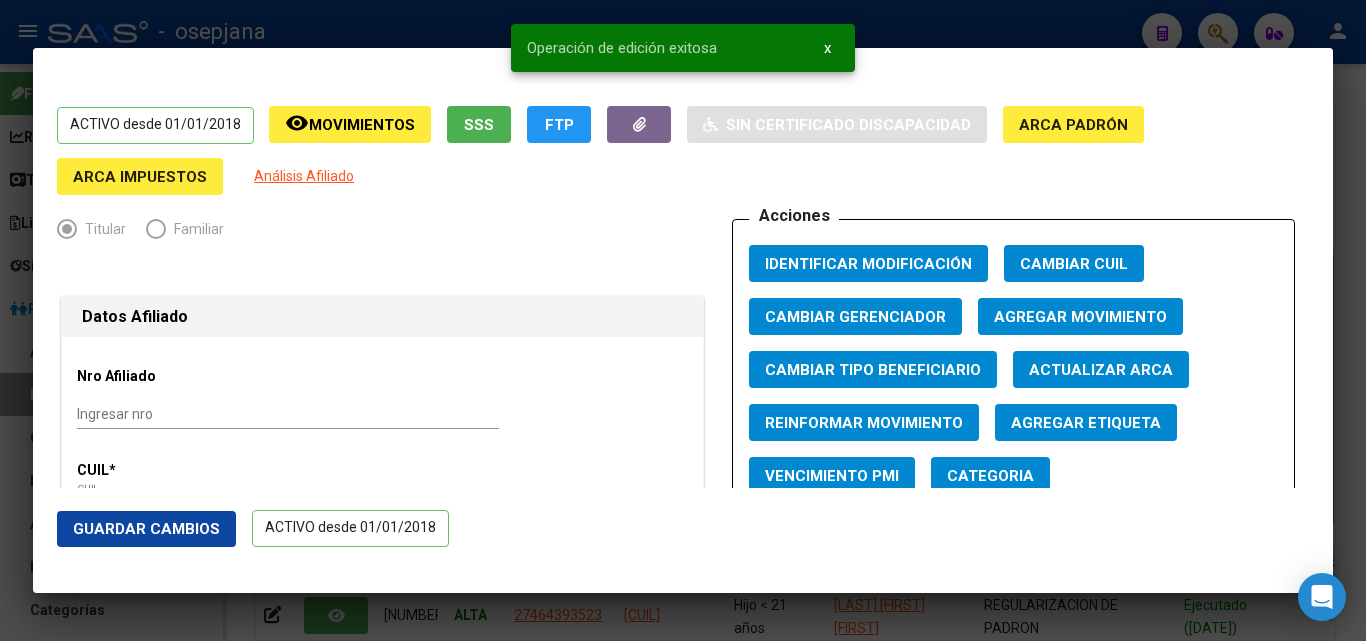 click at bounding box center (683, 320) 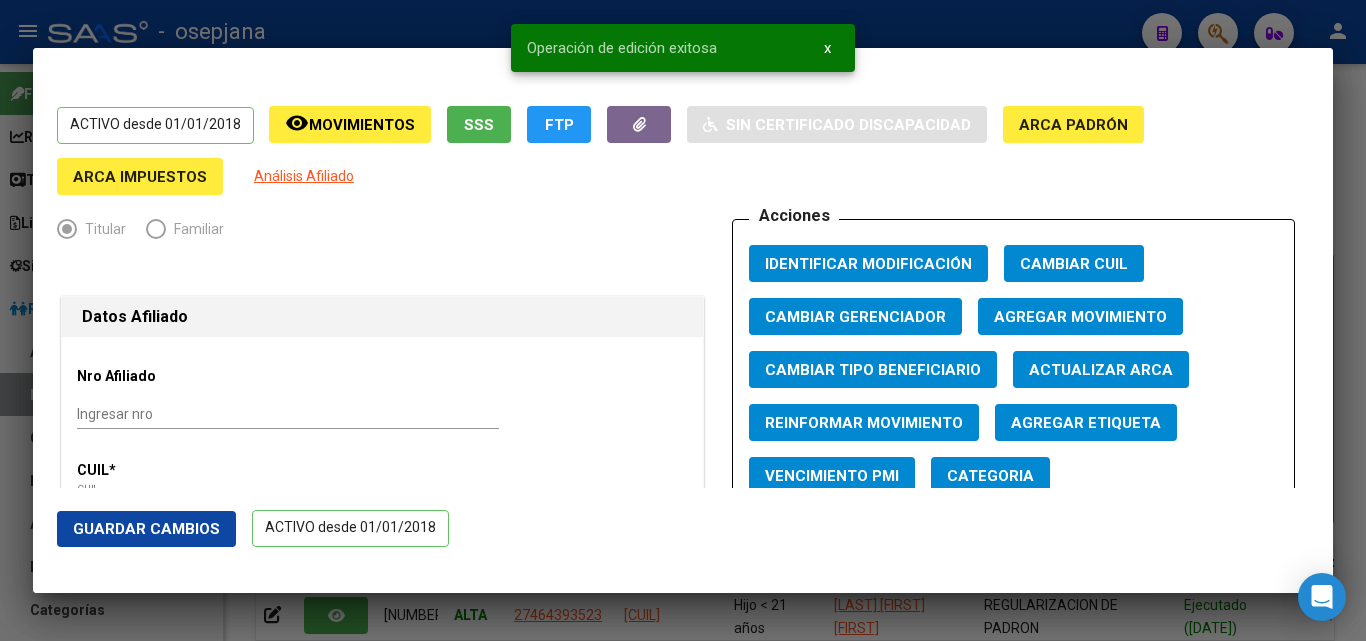 click at bounding box center (683, 320) 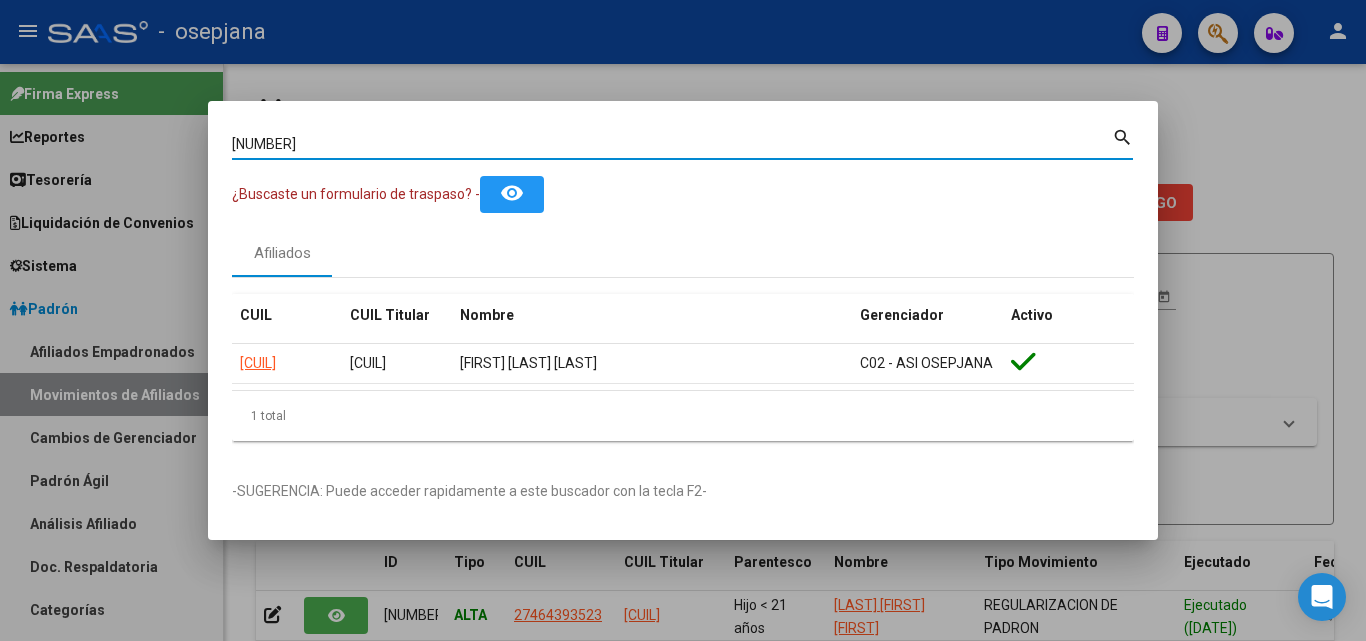 drag, startPoint x: 390, startPoint y: 150, endPoint x: 0, endPoint y: 70, distance: 398.12057 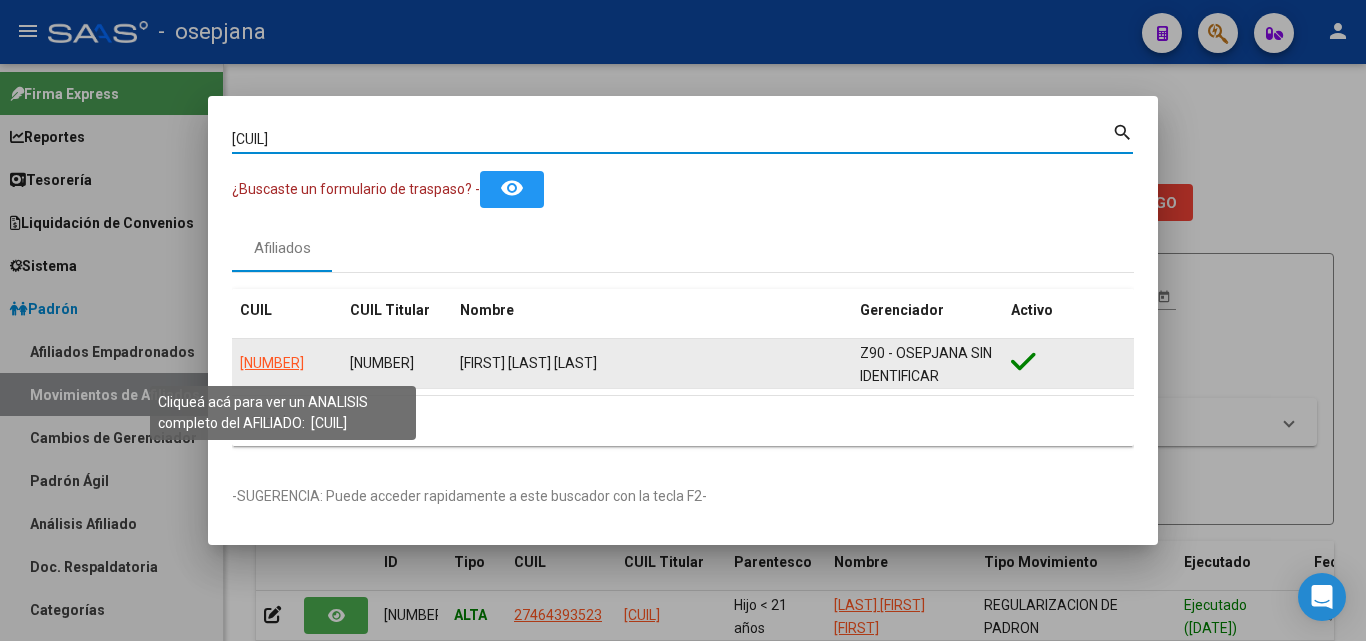 click on "20218711899" 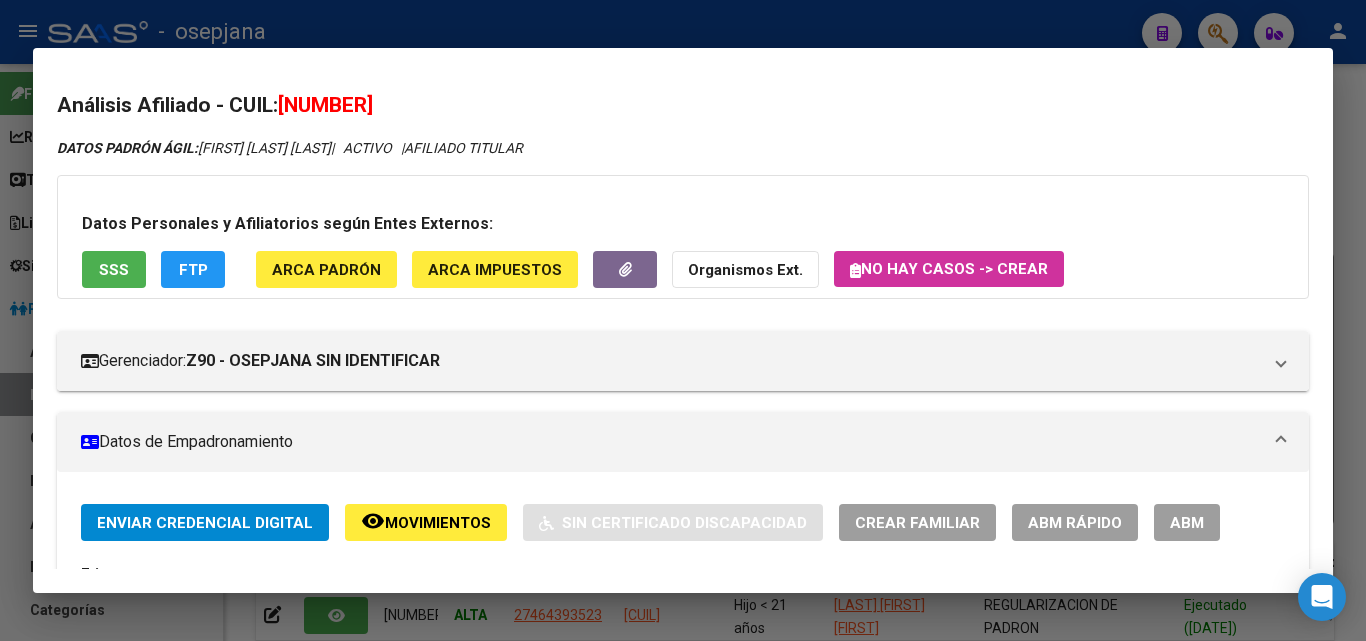 click on "ABM Rápido" 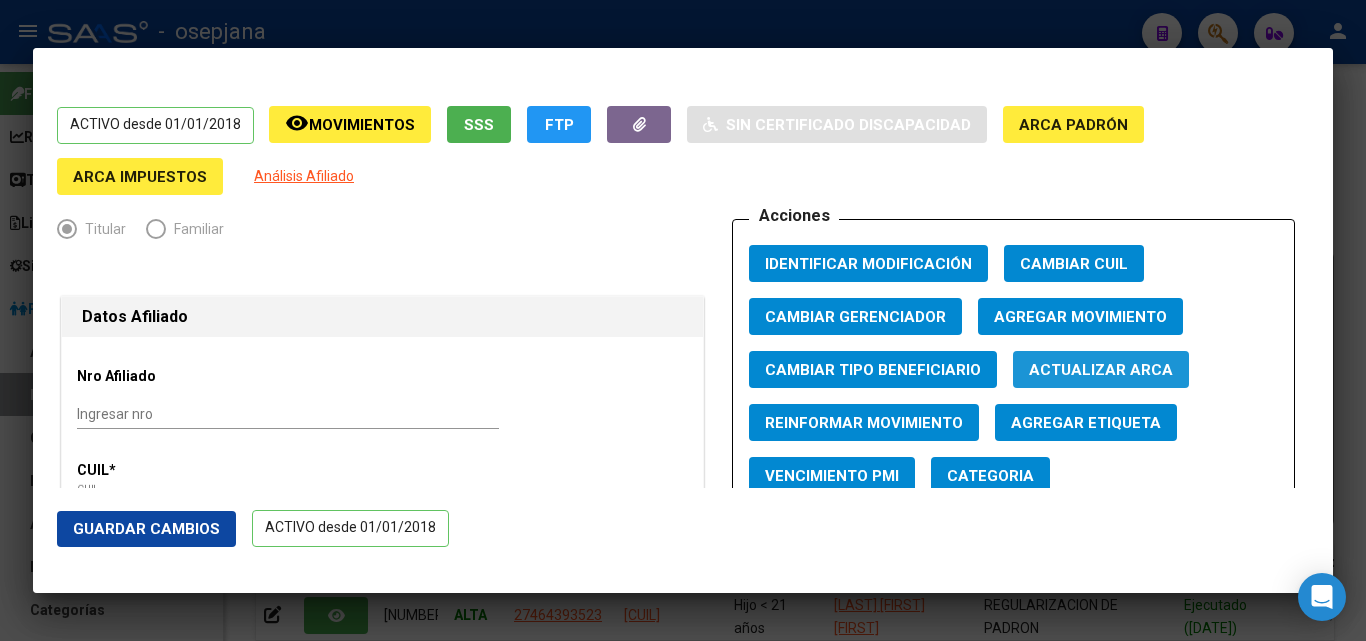 click on "Actualizar ARCA" at bounding box center [1101, 370] 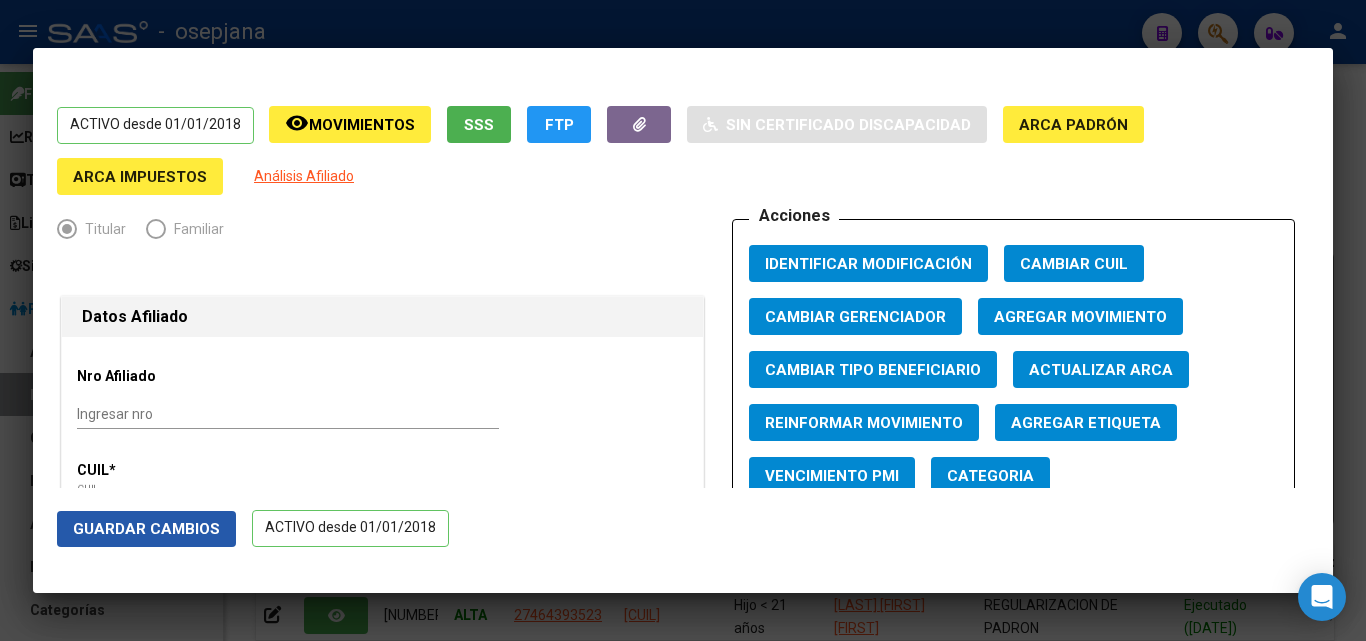 click on "Guardar Cambios" 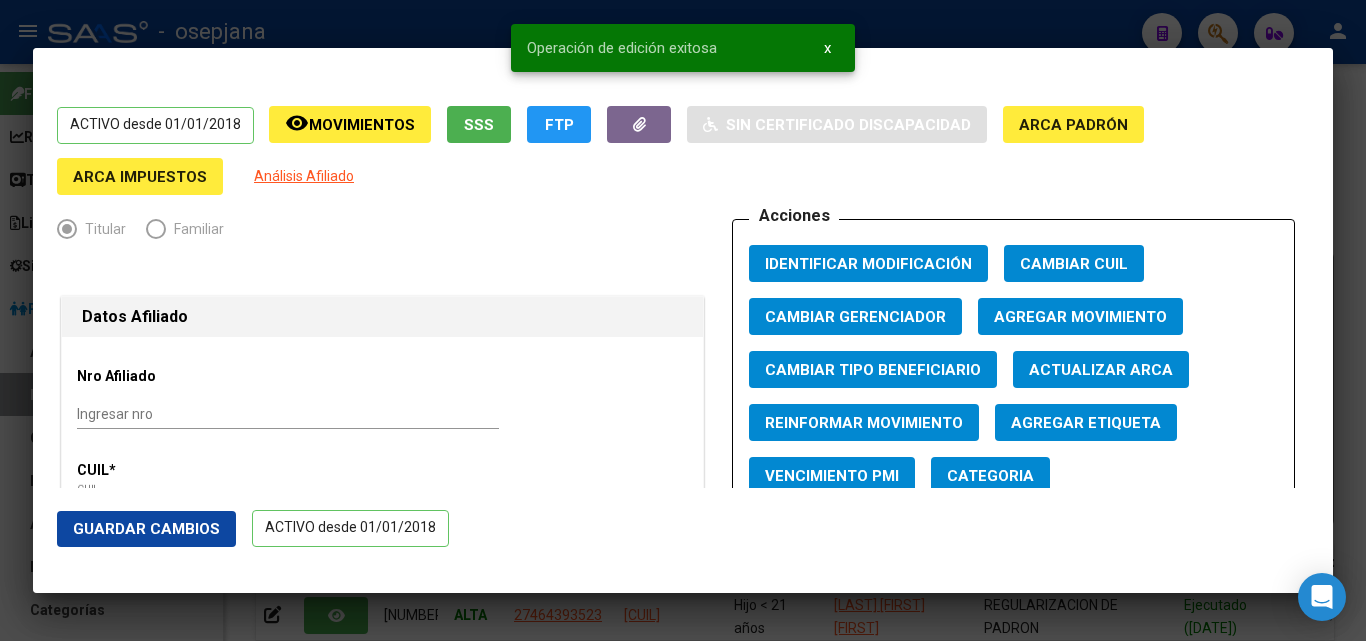 click at bounding box center (683, 320) 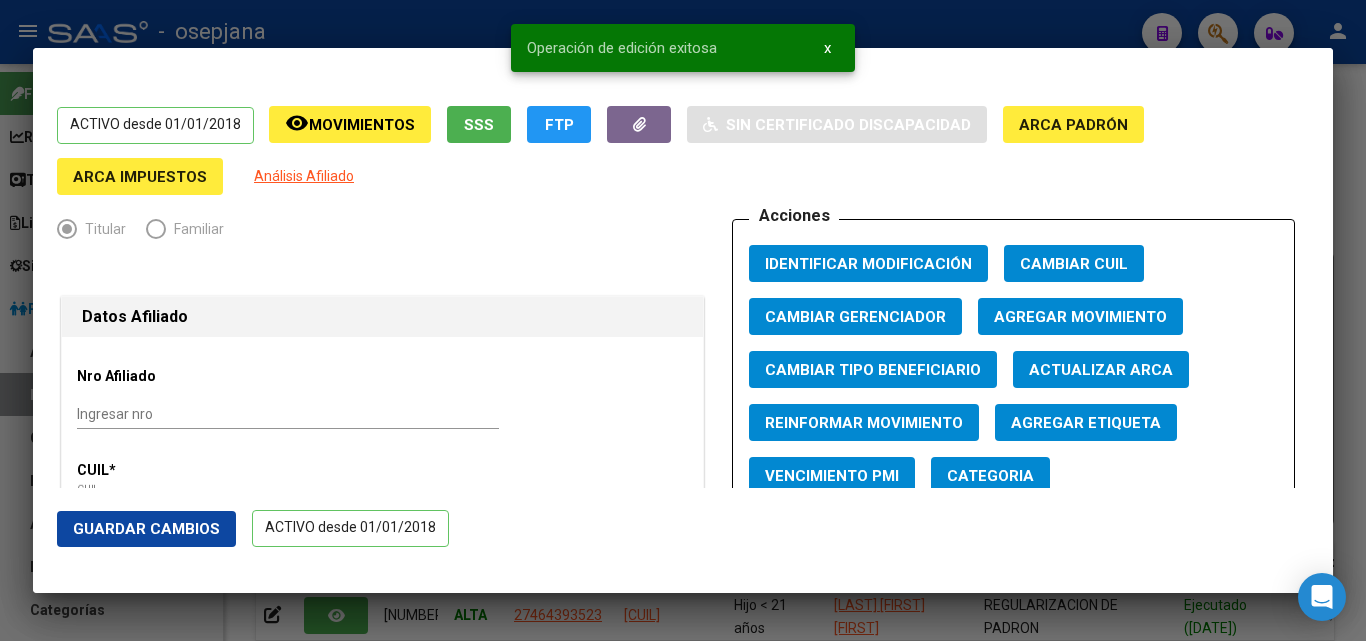 click at bounding box center (683, 320) 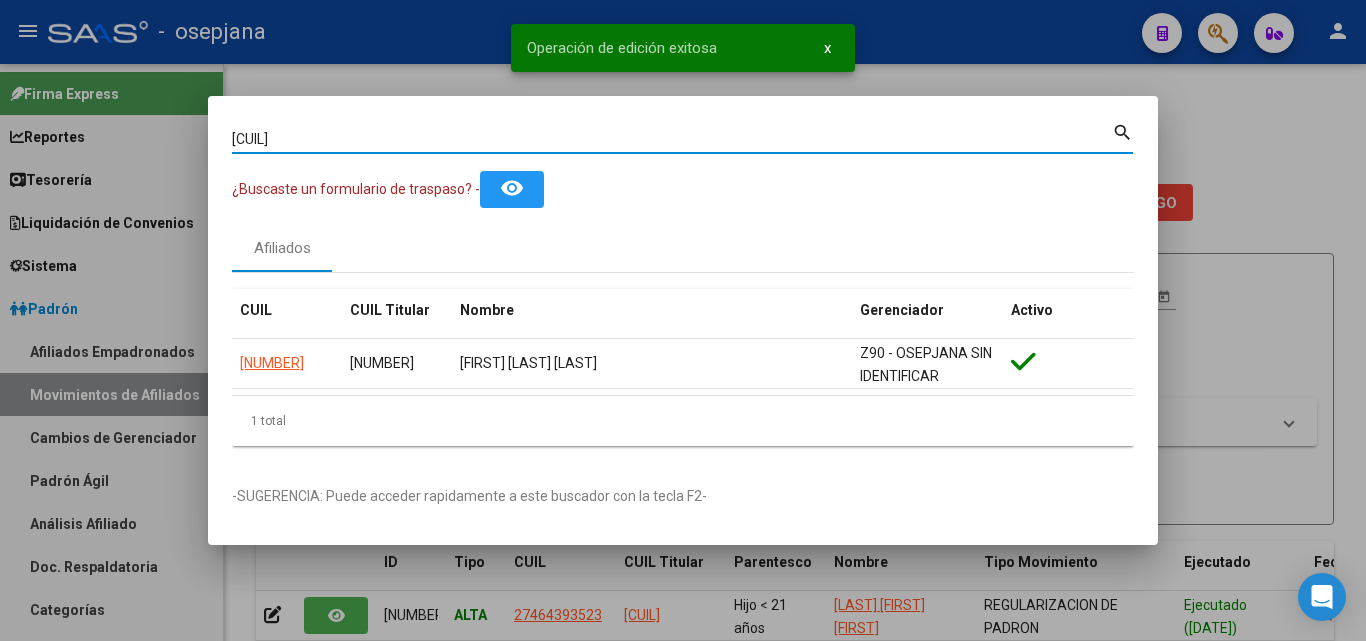 drag, startPoint x: 359, startPoint y: 146, endPoint x: 125, endPoint y: 102, distance: 238.10081 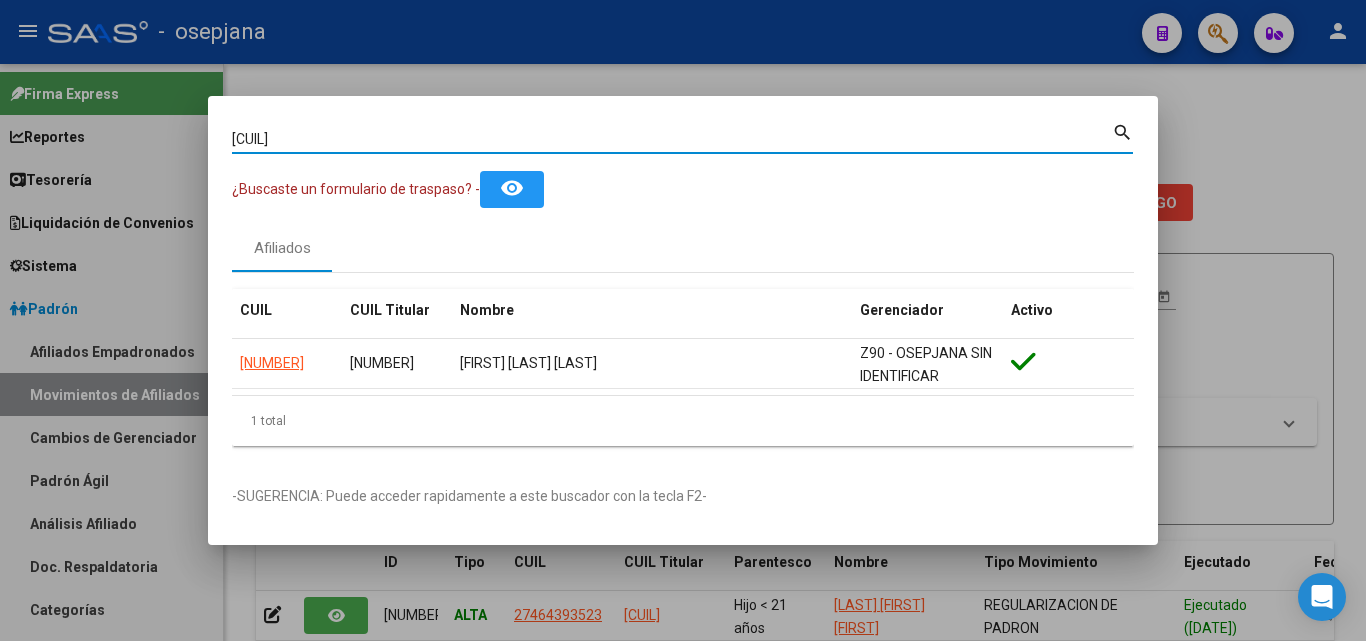 paste on "5001838" 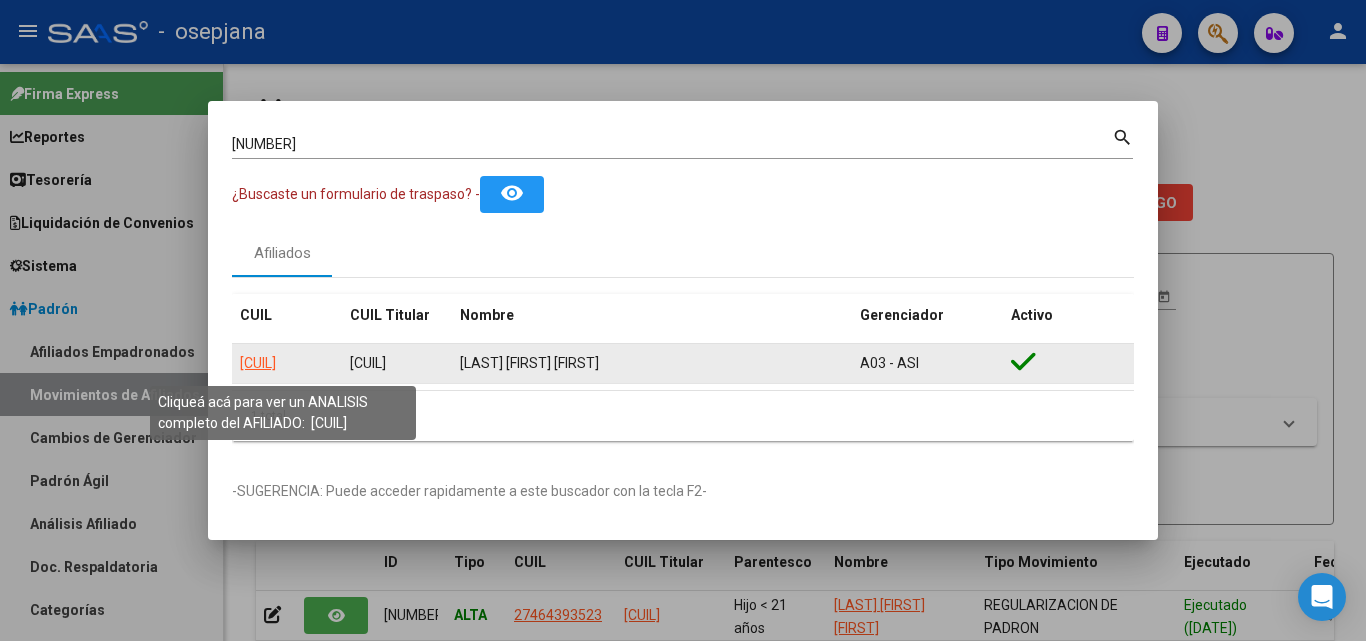 click on "20250018380" 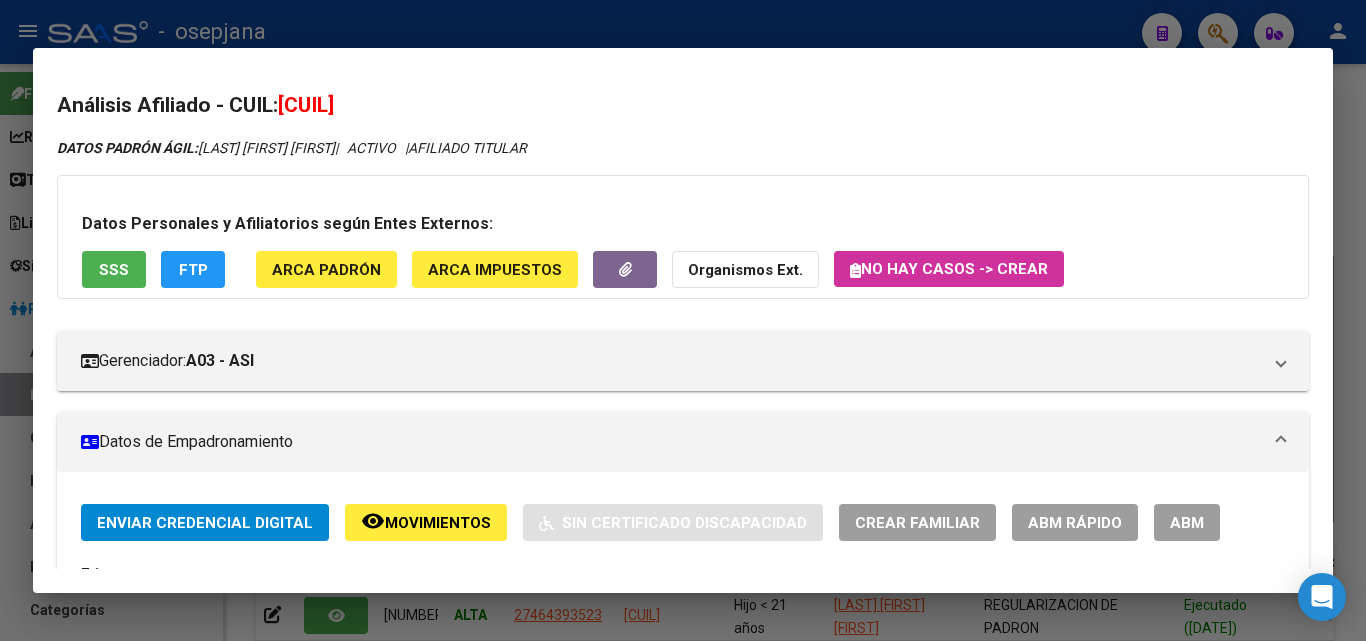 click on "ABM Rápido" 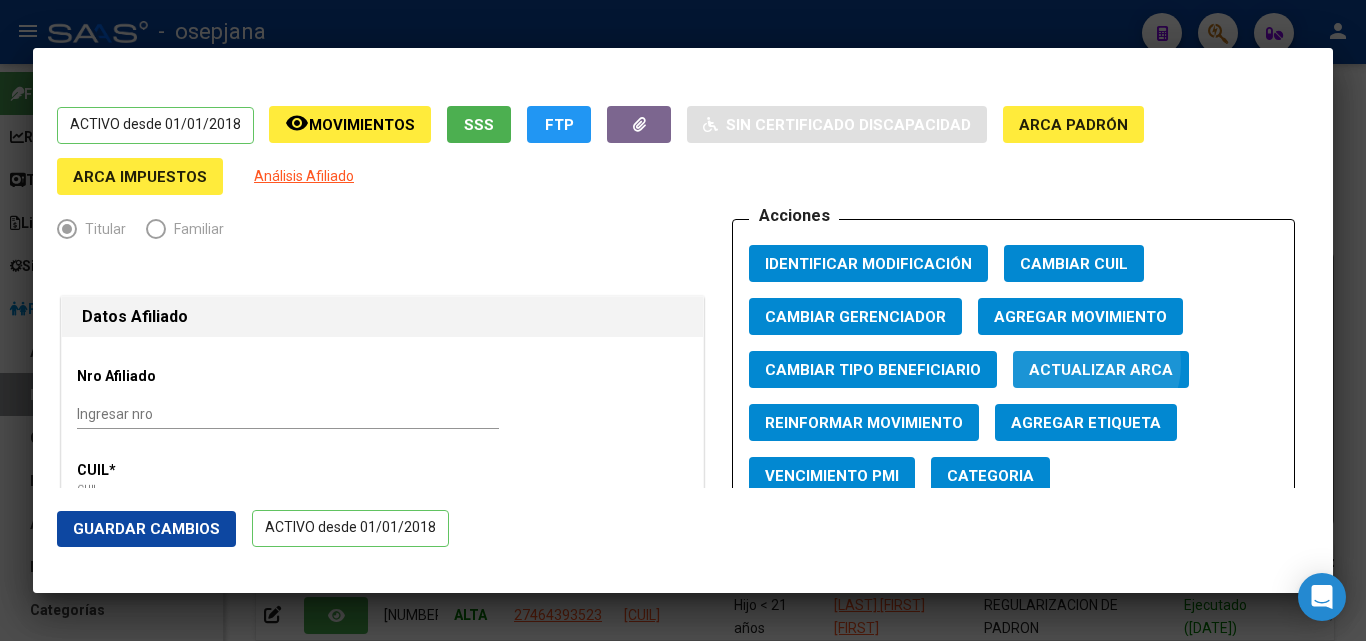 click on "Actualizar ARCA" at bounding box center [1101, 370] 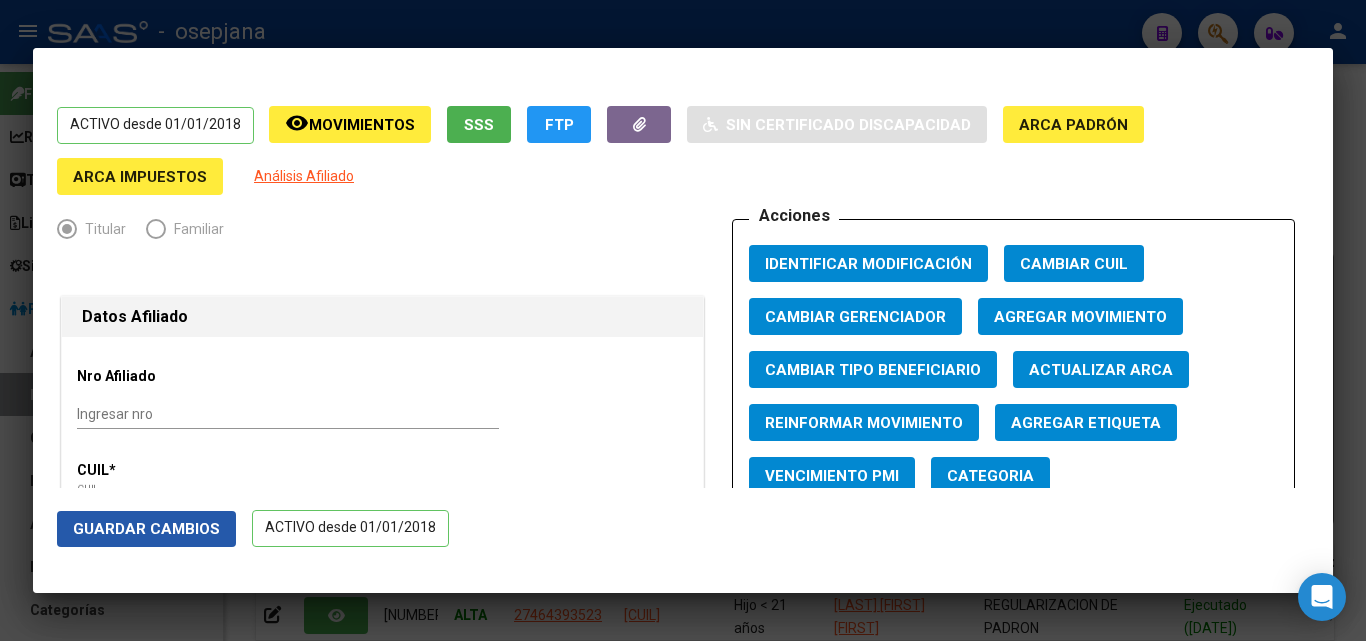 click on "Guardar Cambios" 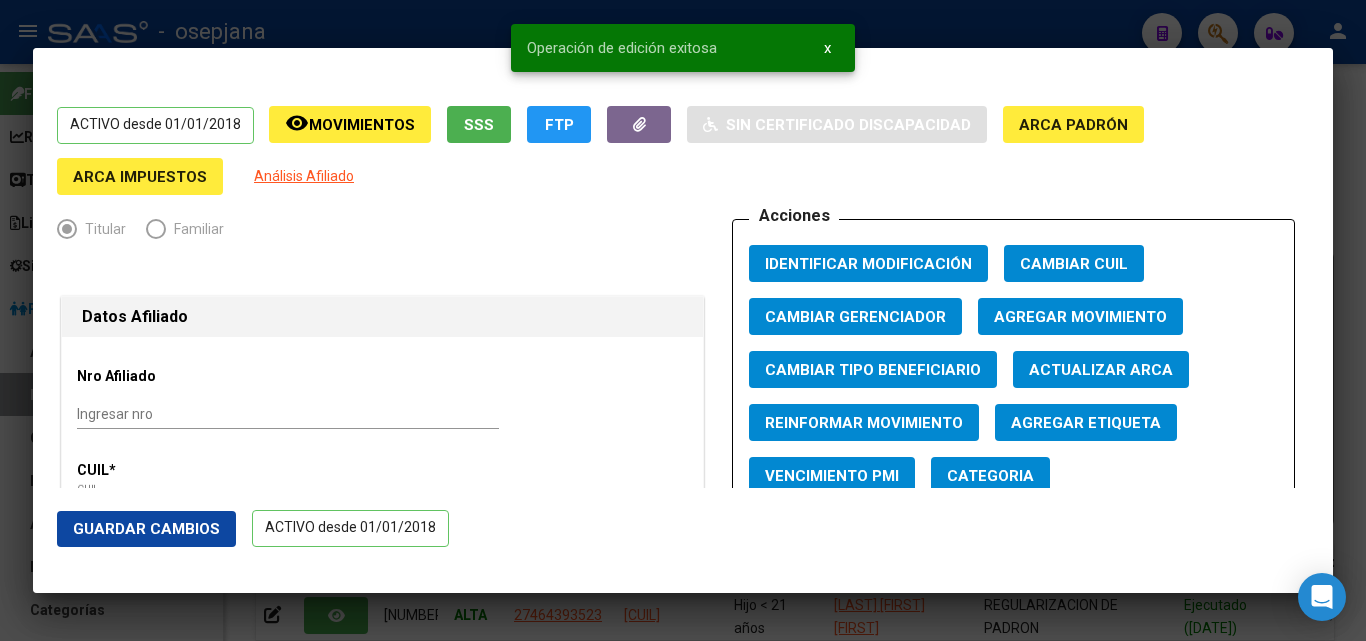 click at bounding box center [683, 320] 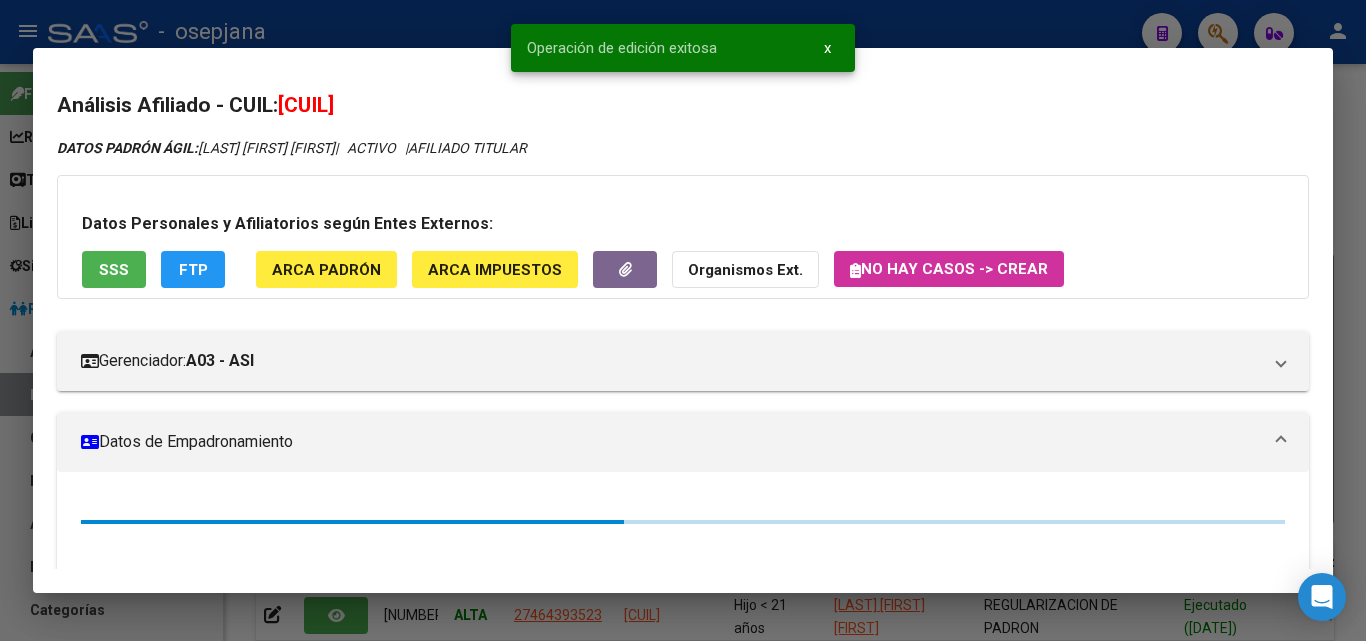 click at bounding box center (683, 320) 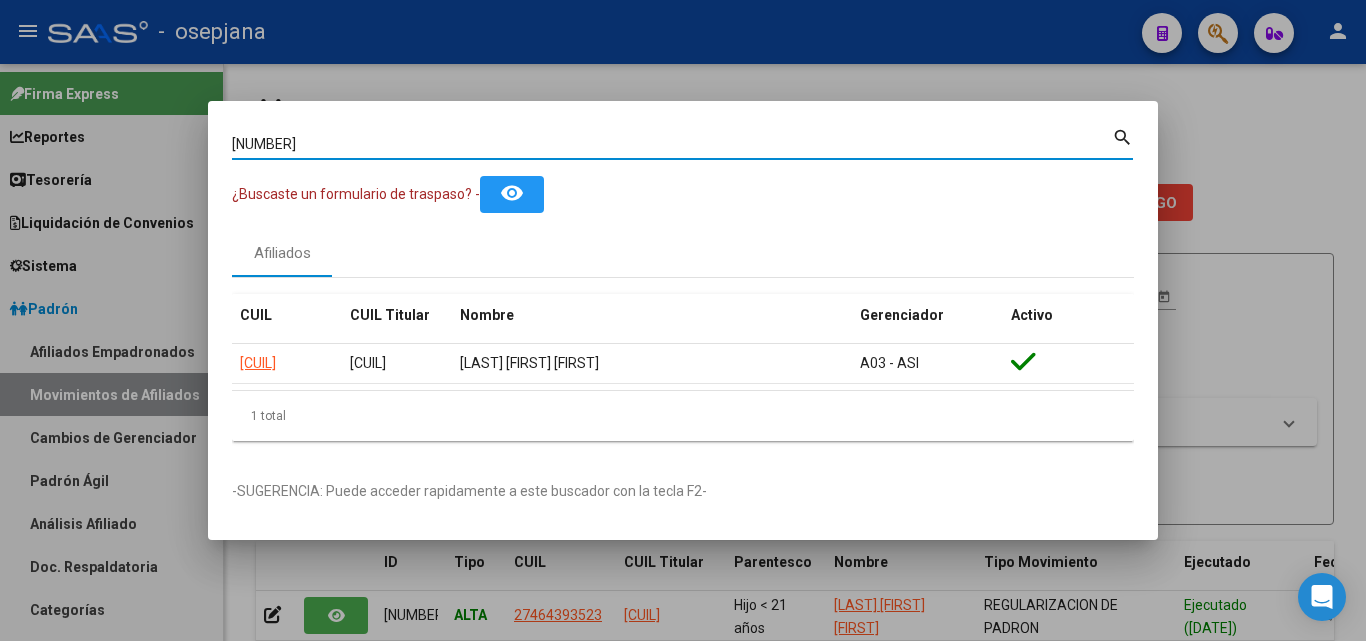 drag, startPoint x: 453, startPoint y: 148, endPoint x: 131, endPoint y: 131, distance: 322.44846 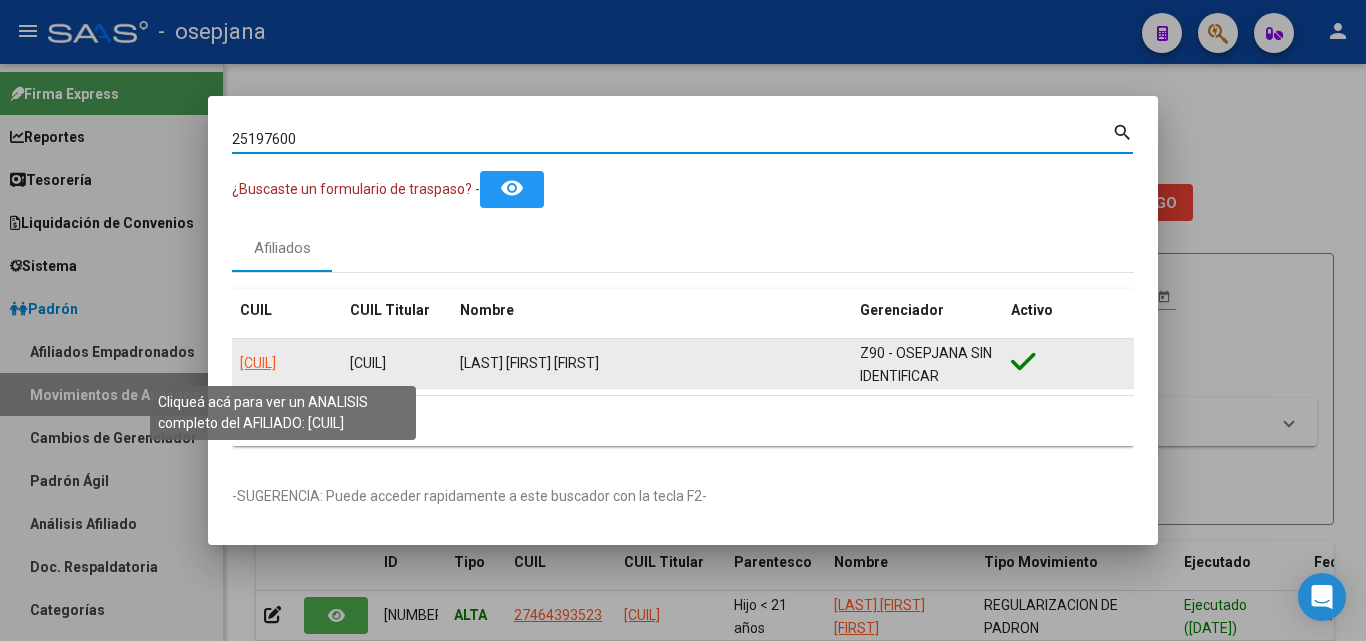 click on "20251976008" 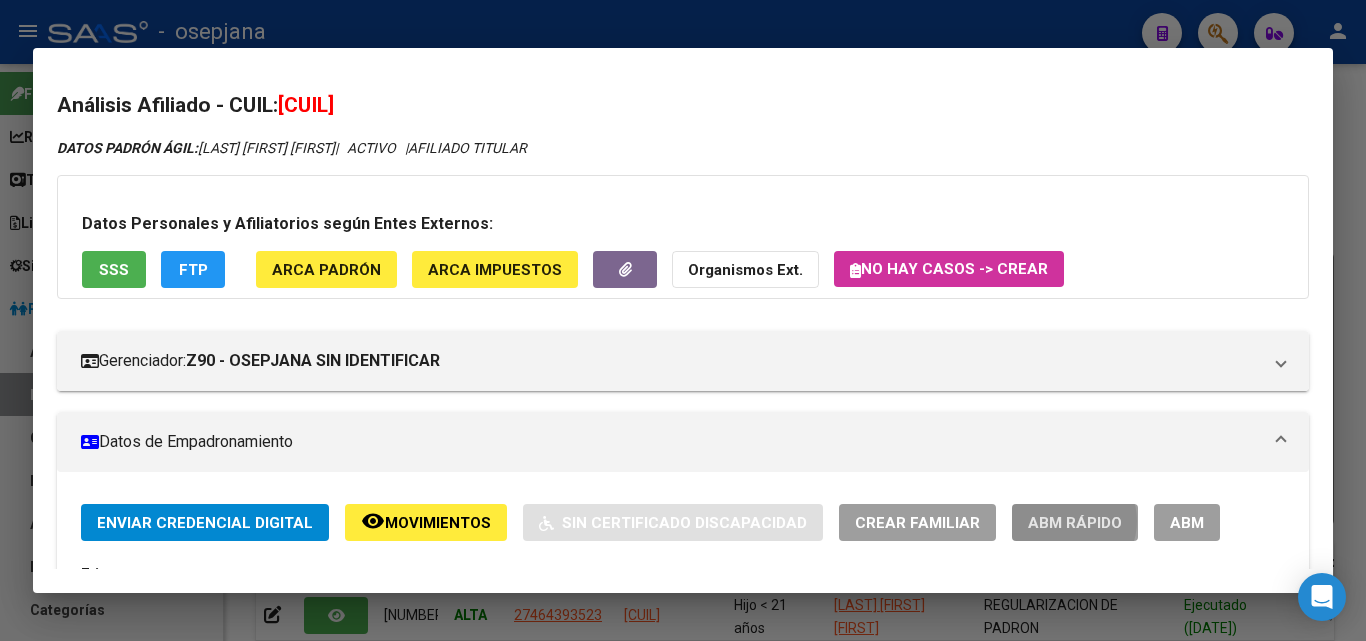 click on "ABM Rápido" 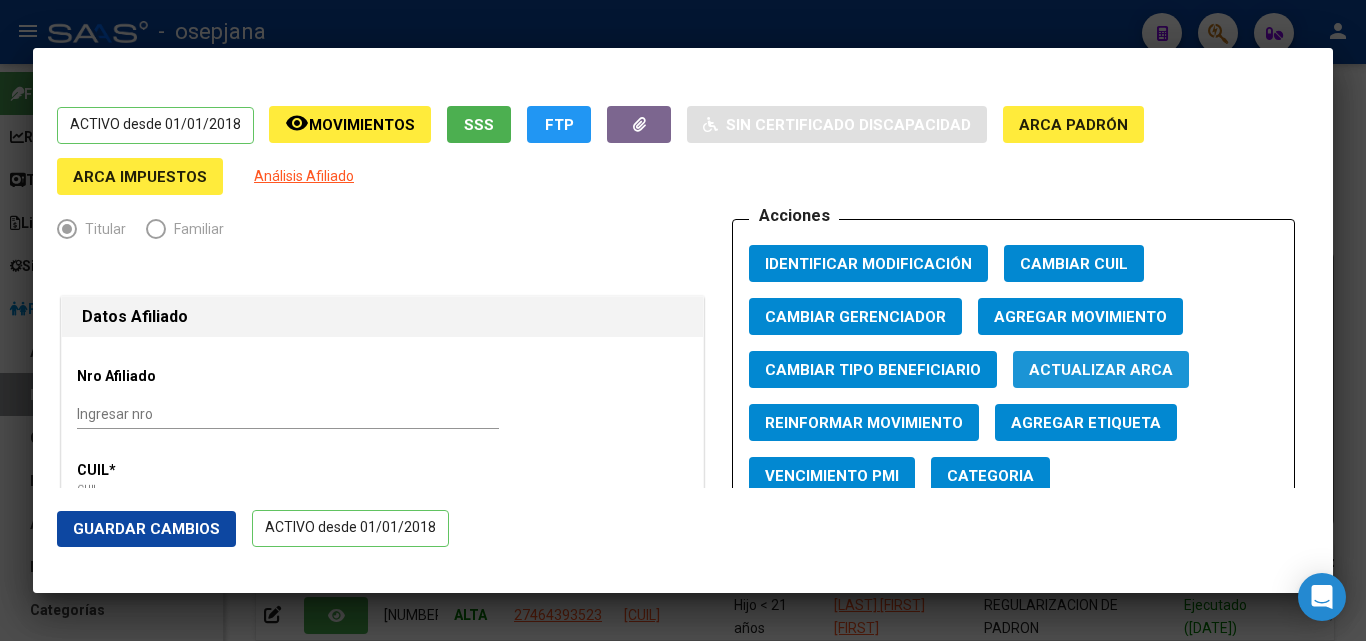click on "Actualizar ARCA" at bounding box center [1101, 370] 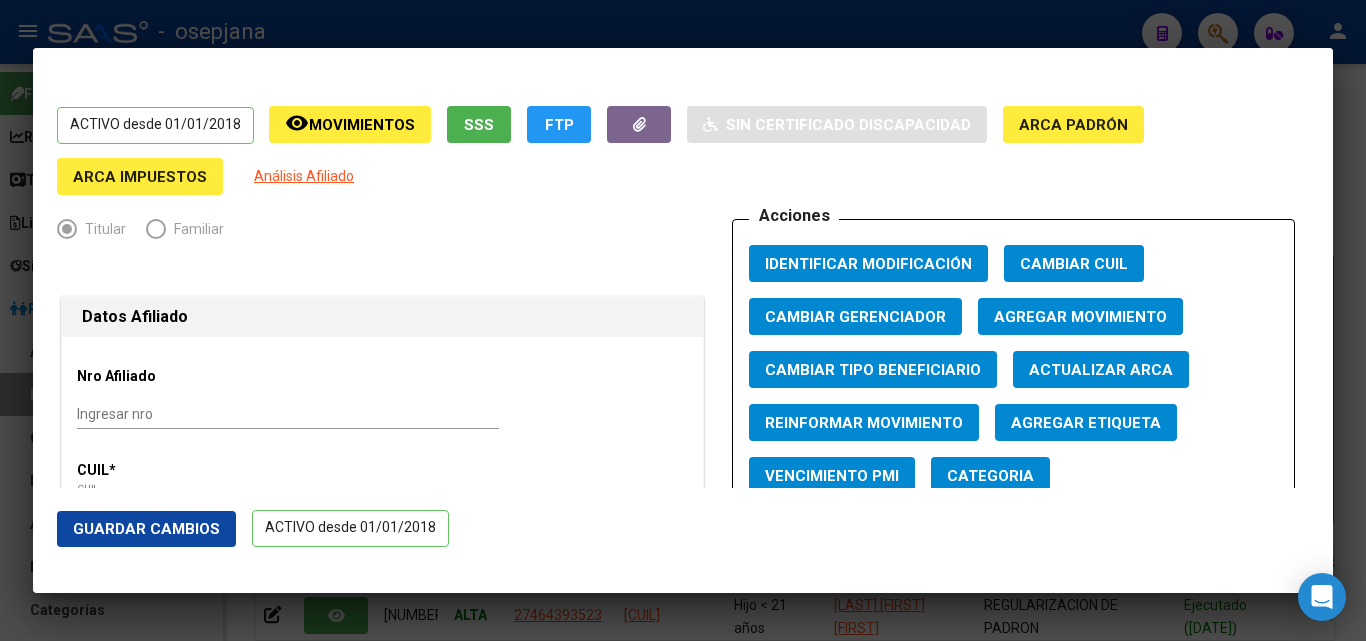 click on "Guardar Cambios" 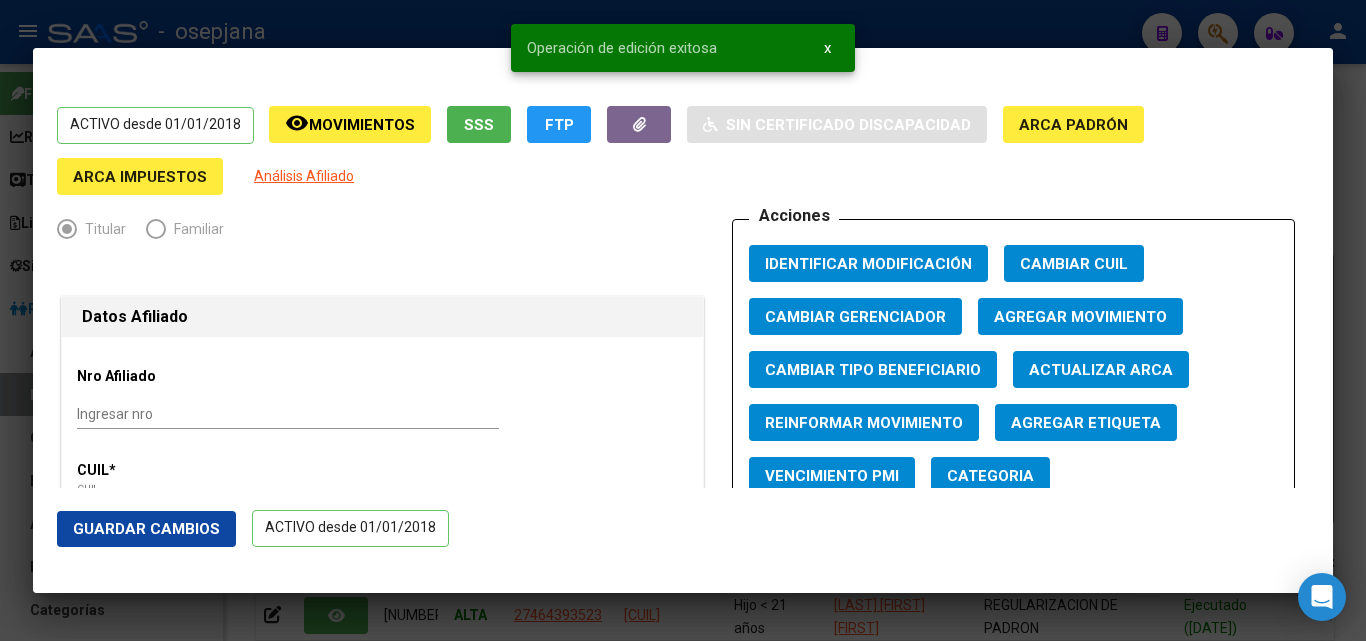 click at bounding box center (683, 320) 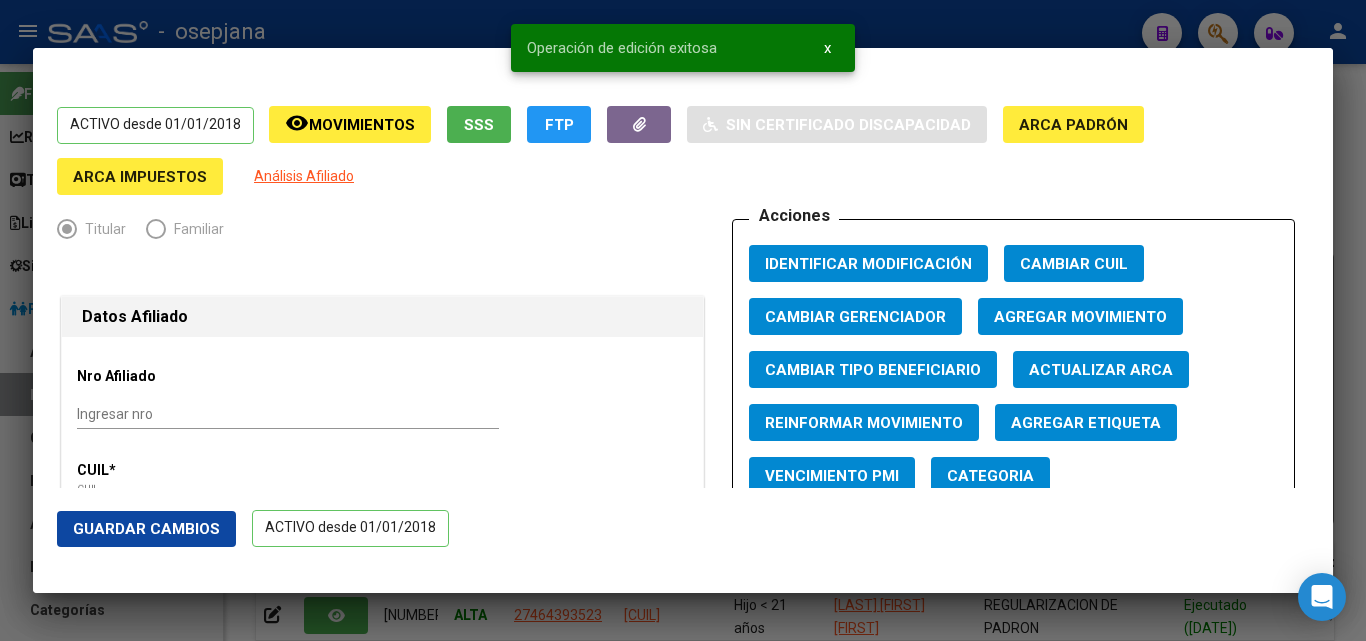click at bounding box center (683, 320) 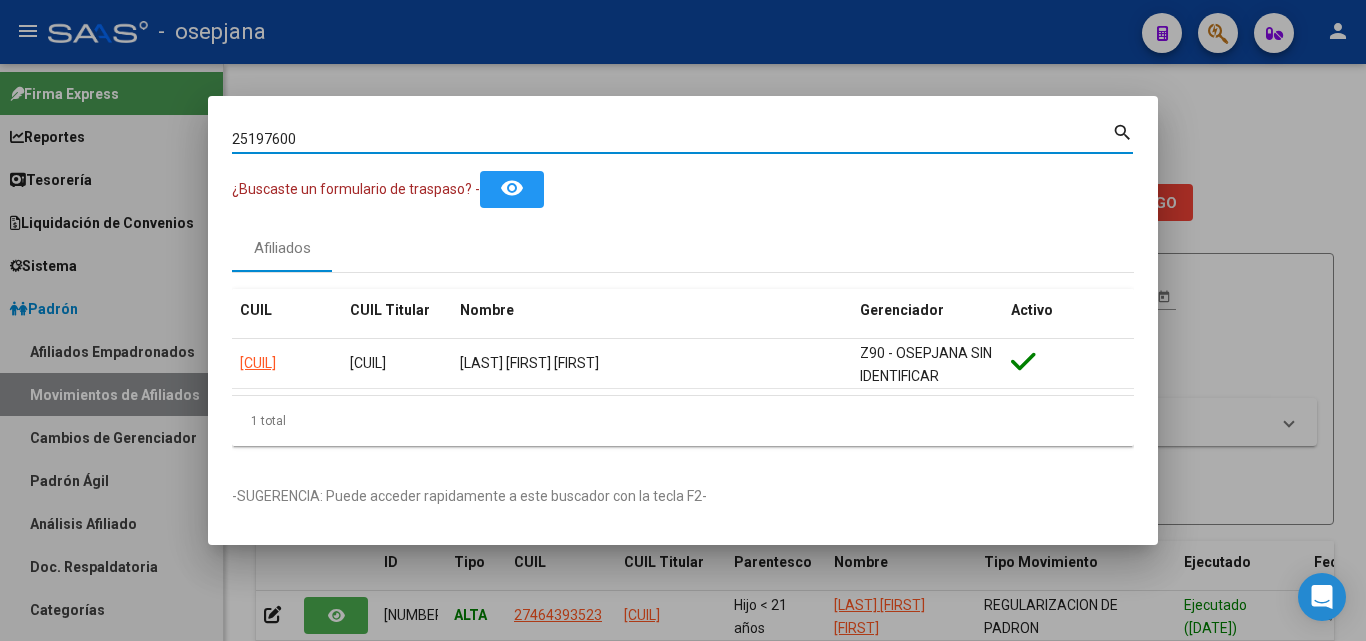 drag, startPoint x: 398, startPoint y: 141, endPoint x: 0, endPoint y: 111, distance: 399.12906 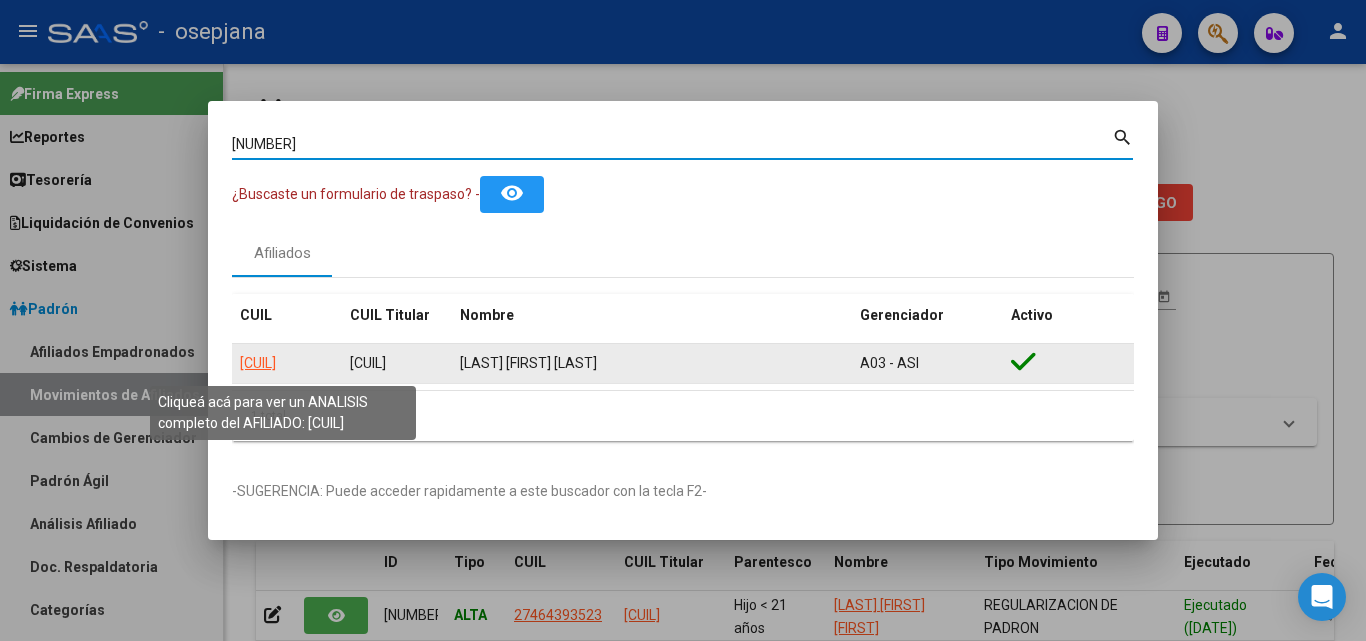 click on "27185575840" 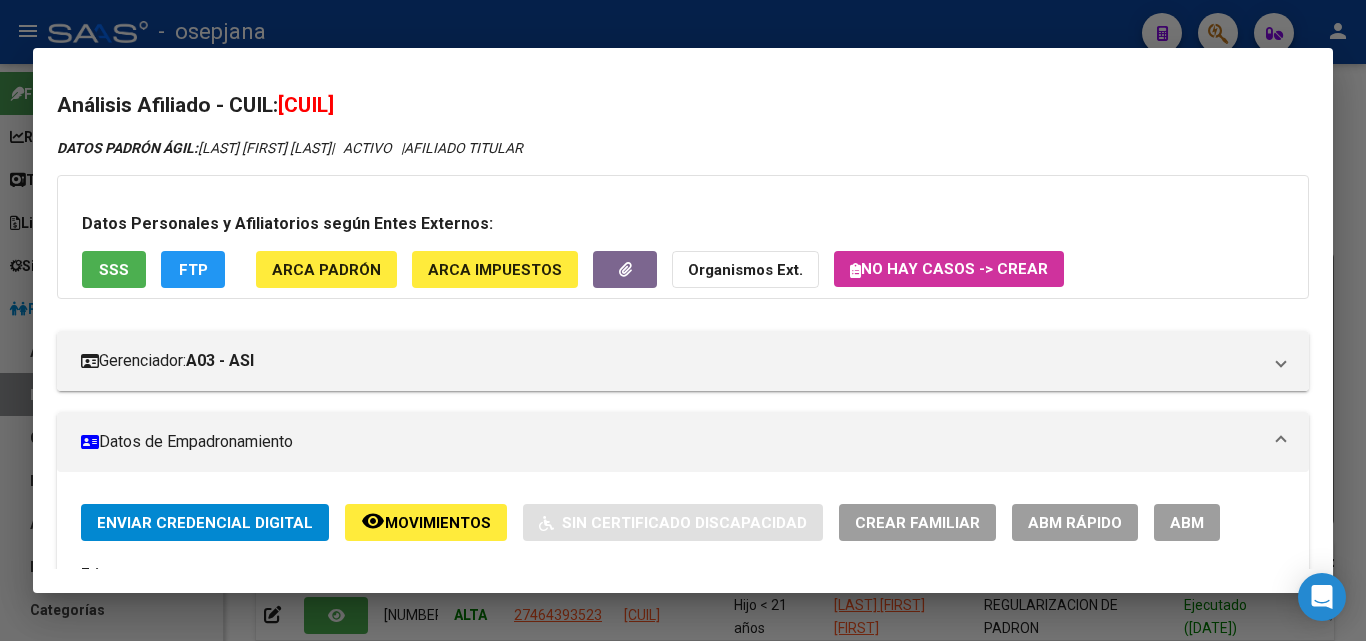 click on "ABM Rápido" 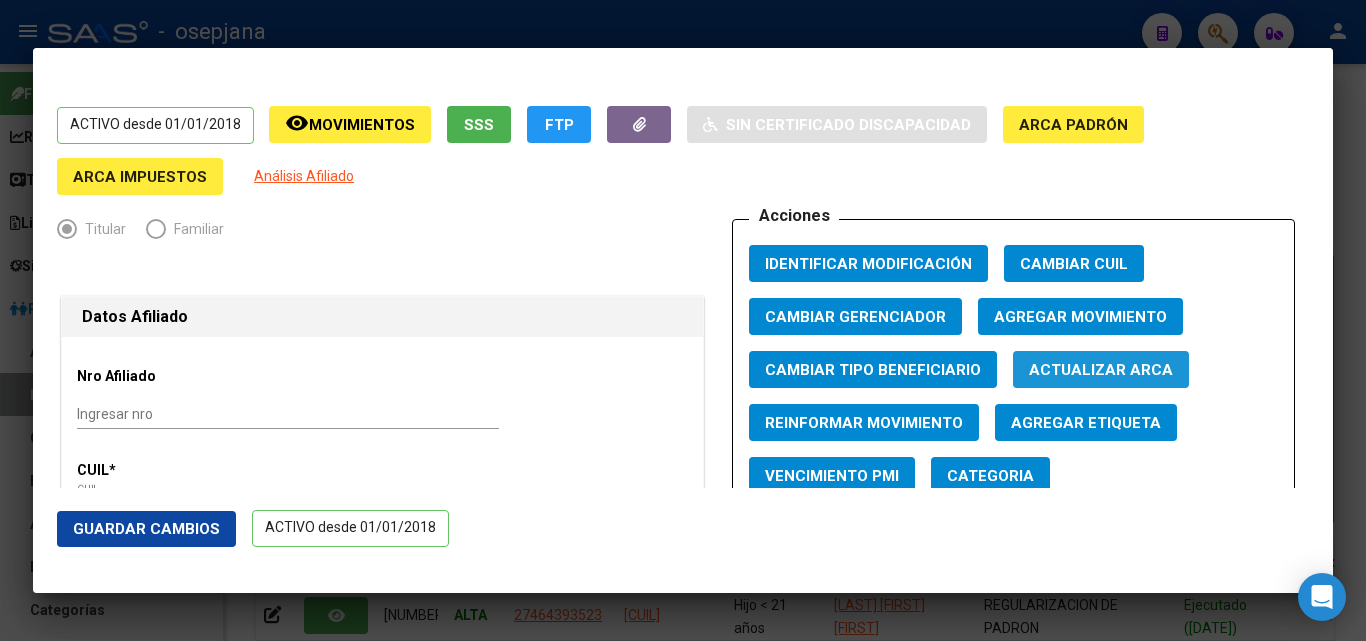 click on "Actualizar ARCA" at bounding box center [1101, 370] 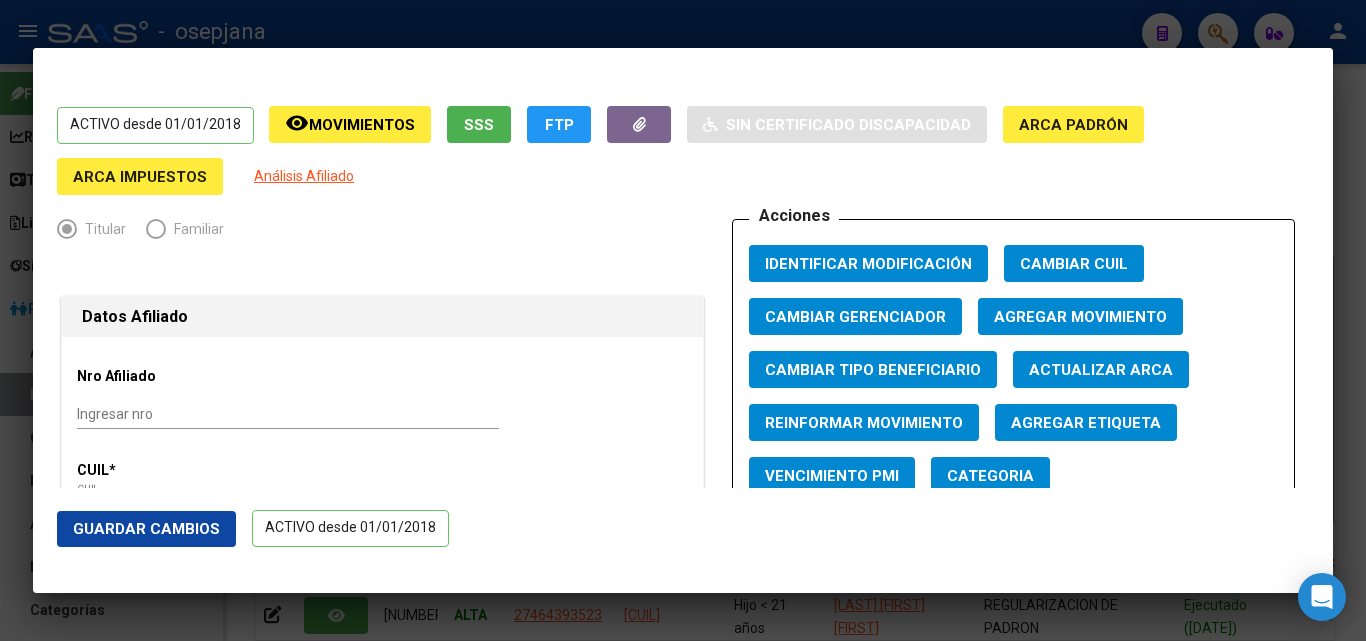 click on "Guardar Cambios" 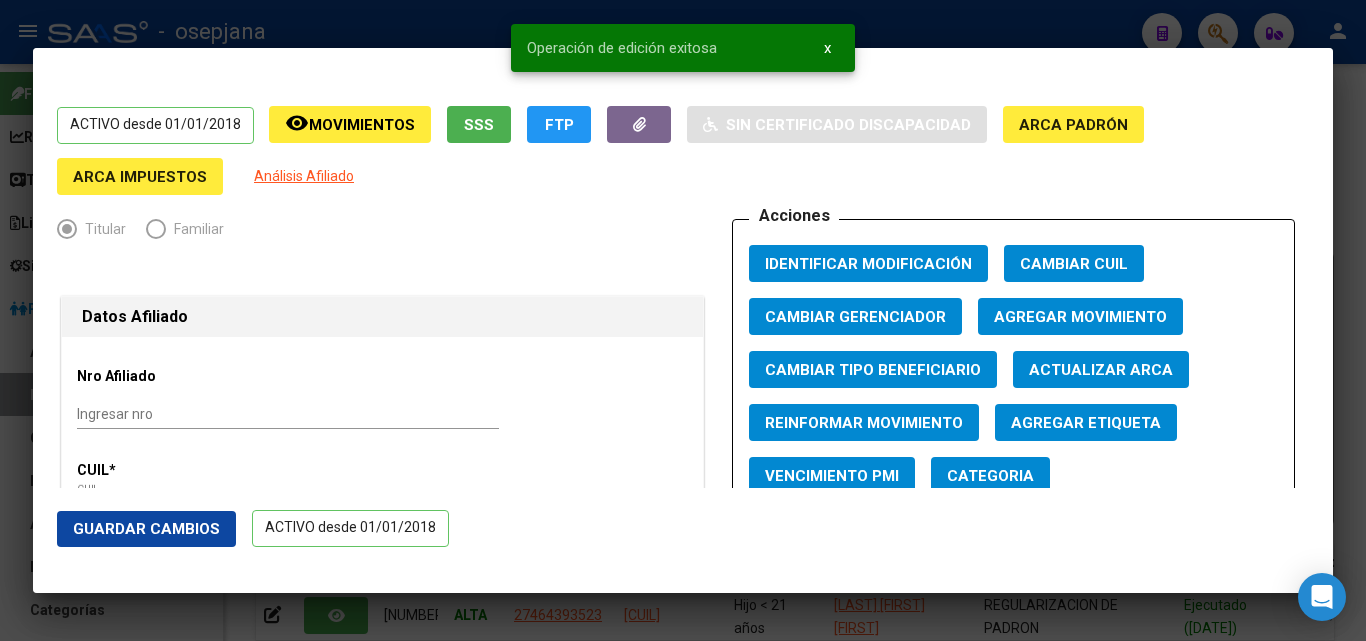 click at bounding box center (683, 320) 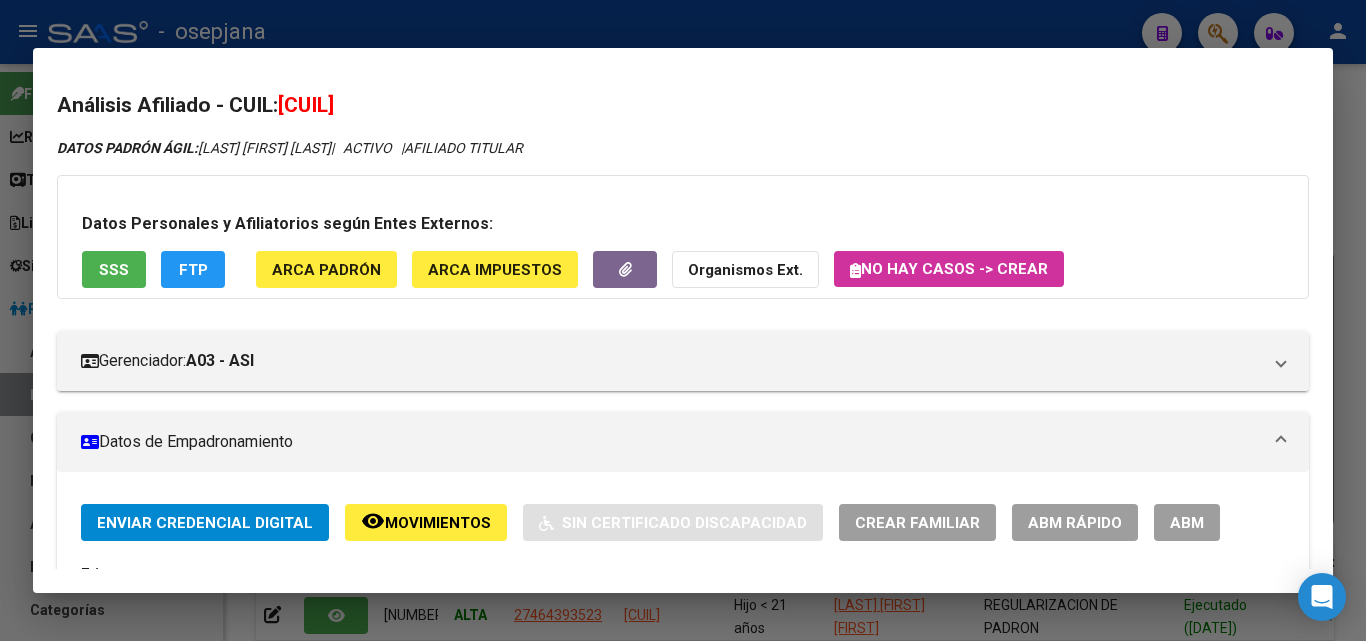 click at bounding box center (683, 320) 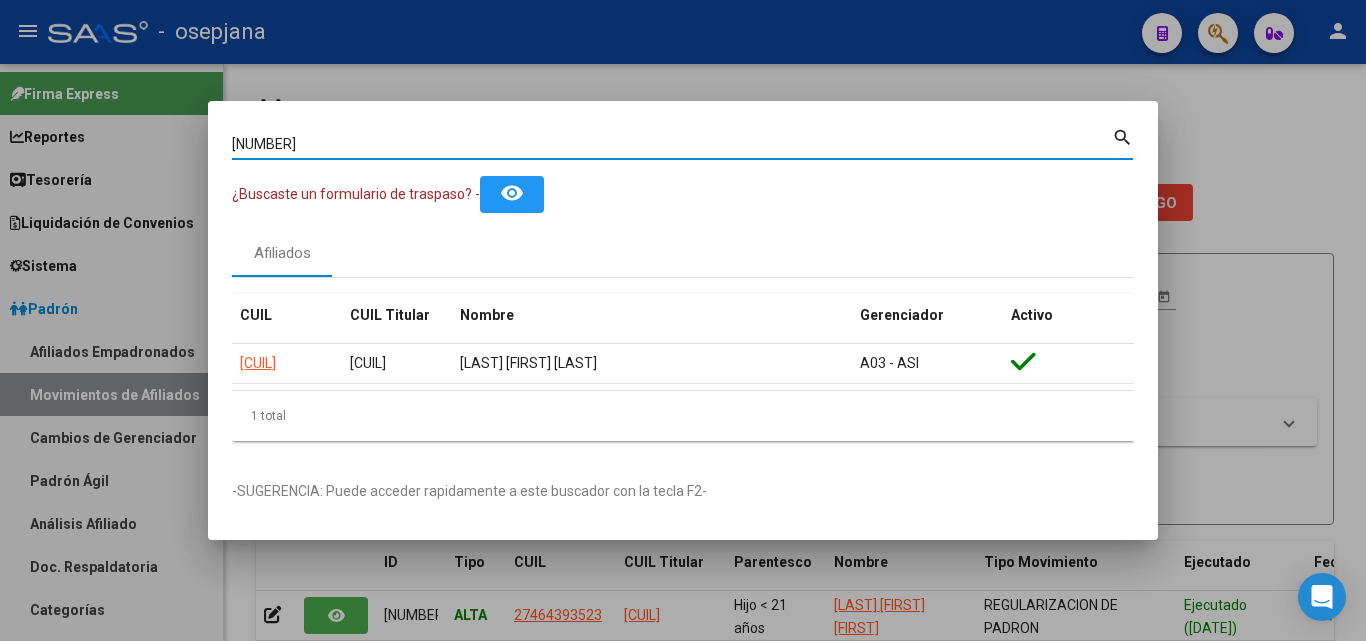 drag, startPoint x: 359, startPoint y: 148, endPoint x: 103, endPoint y: 122, distance: 257.31693 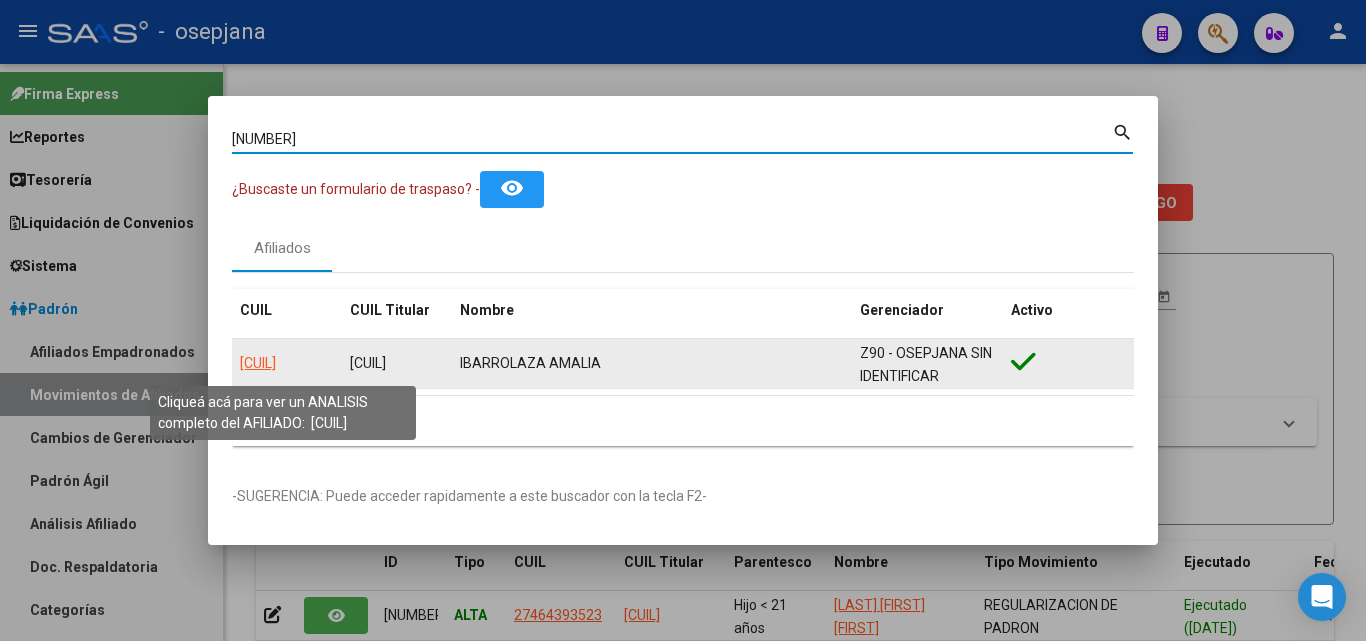 click on "[CUIL]" 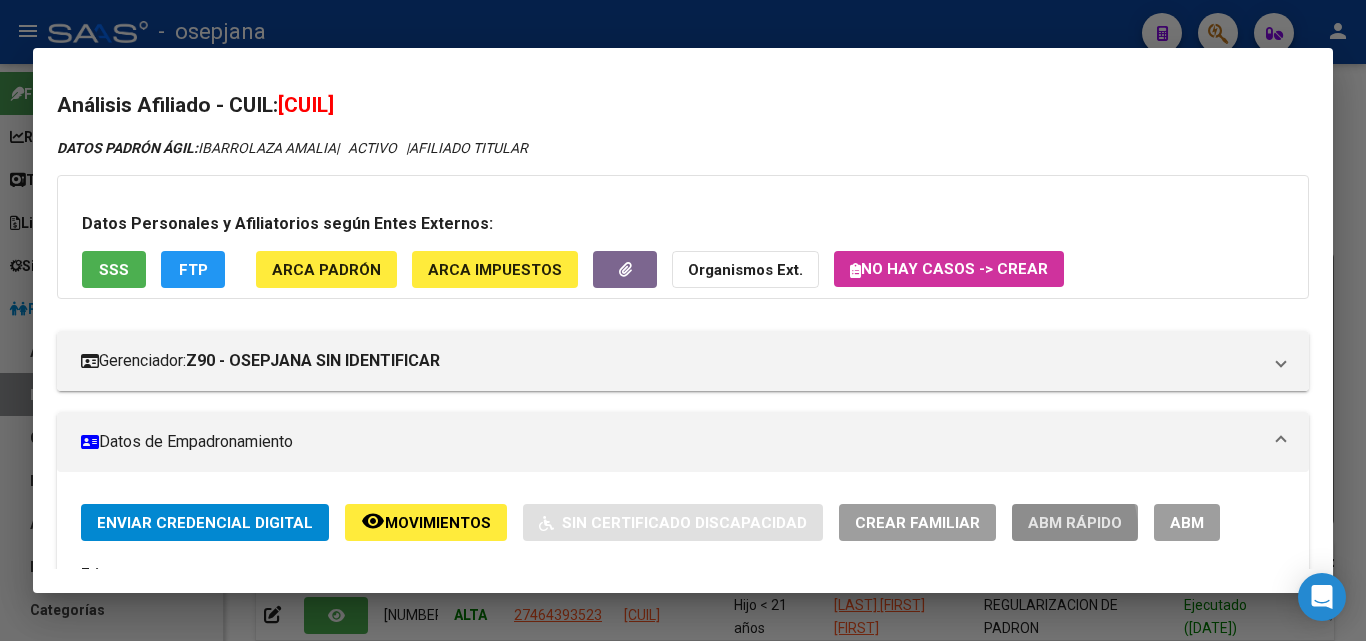 click on "ABM Rápido" 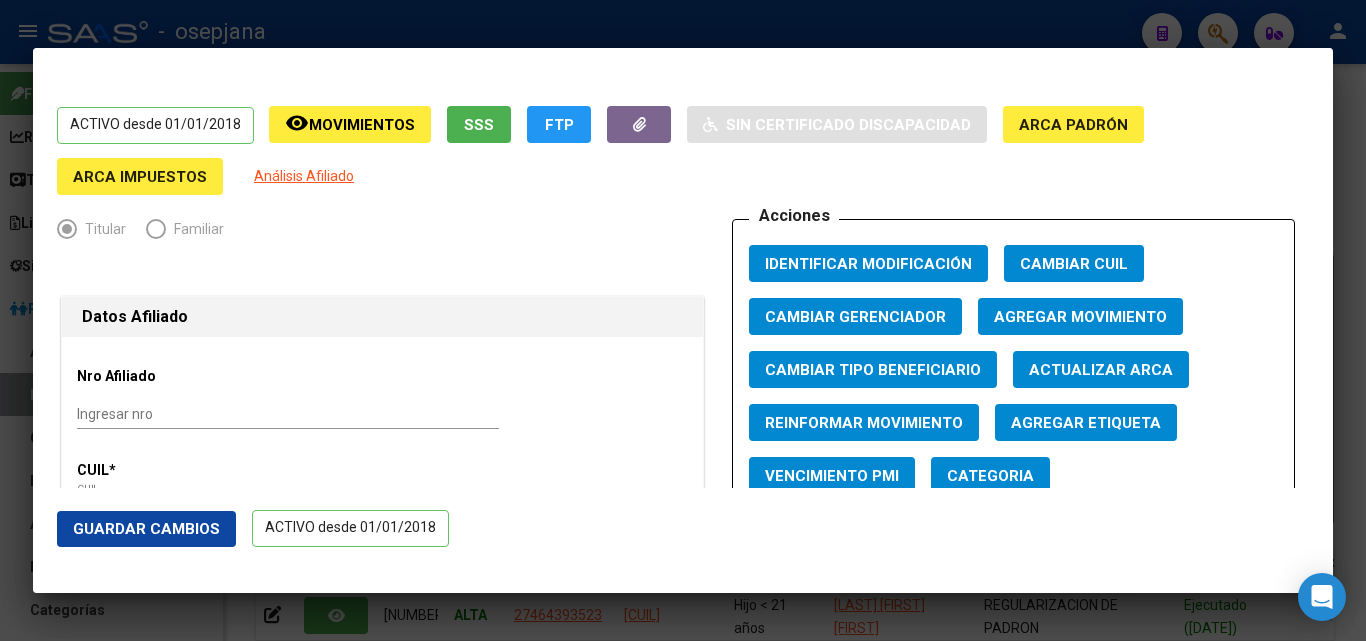 click on "Actualizar ARCA" at bounding box center (1101, 370) 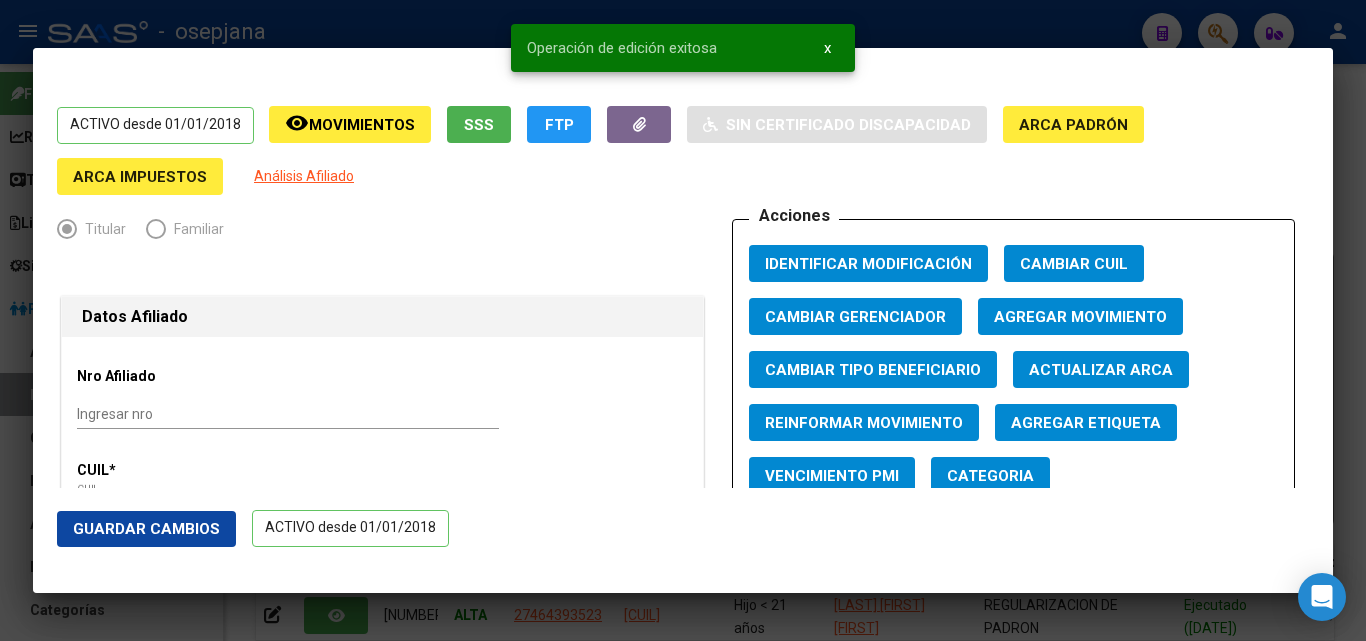 click at bounding box center (683, 320) 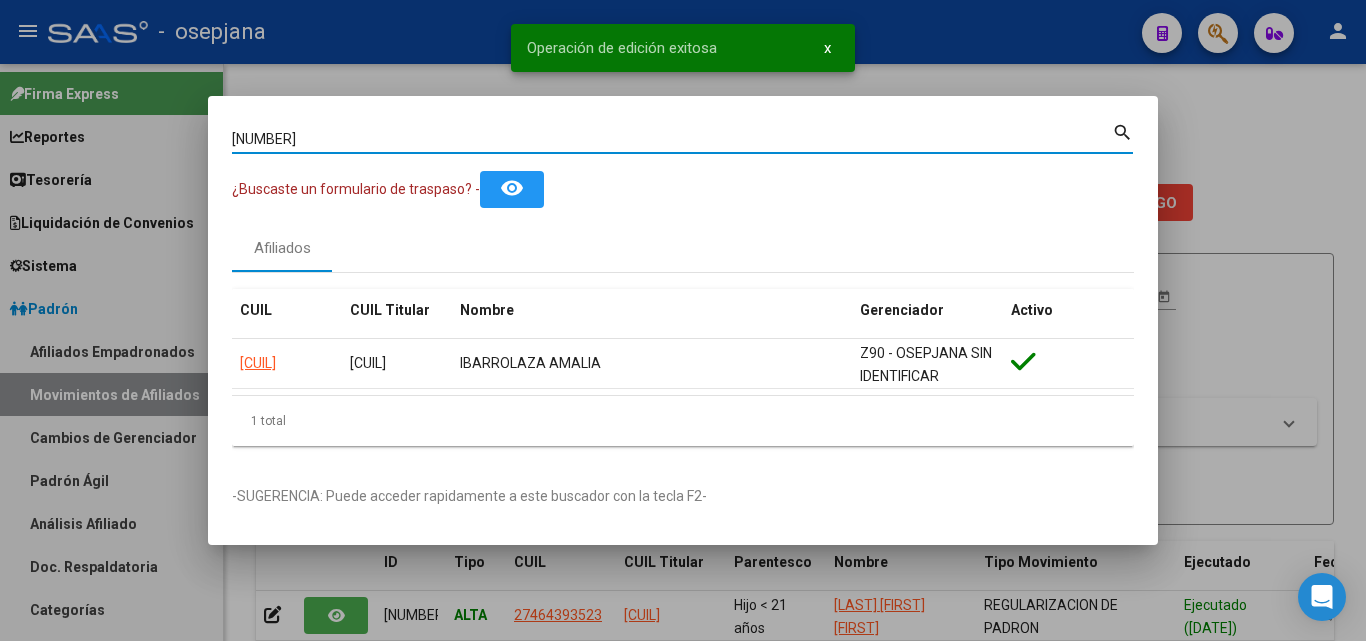 drag, startPoint x: 334, startPoint y: 137, endPoint x: 145, endPoint y: 124, distance: 189.44656 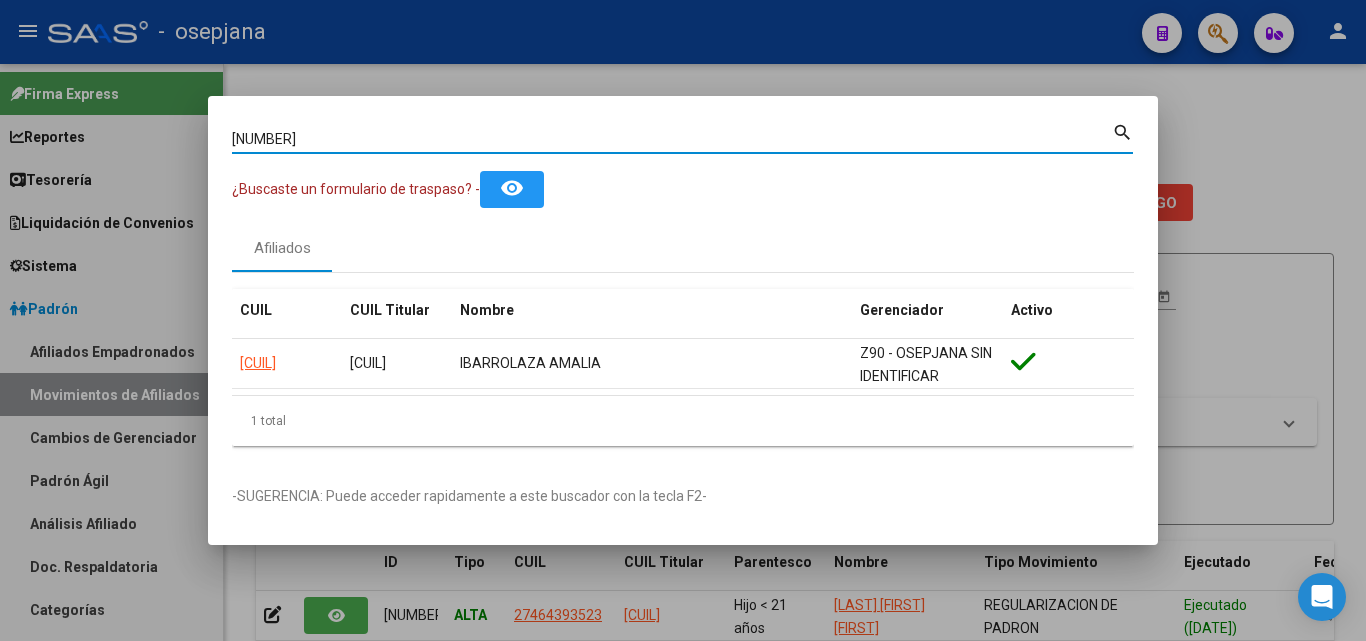 paste on "[NUMBER]" 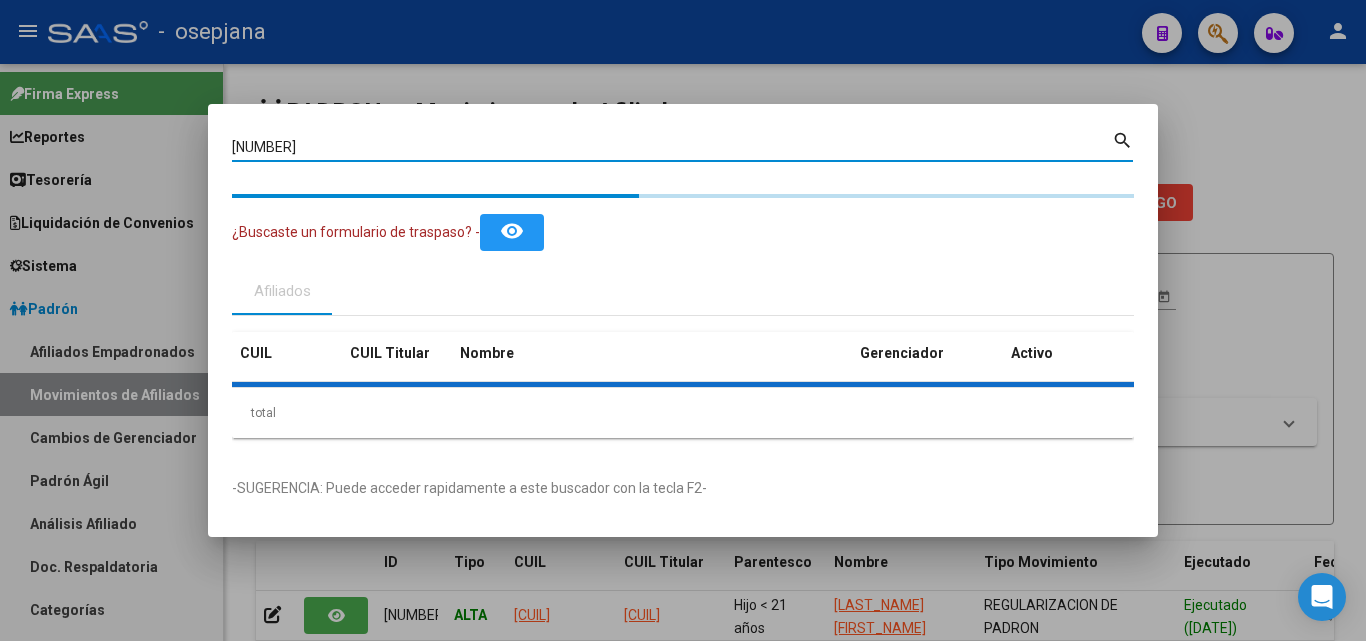 scroll, scrollTop: 0, scrollLeft: 0, axis: both 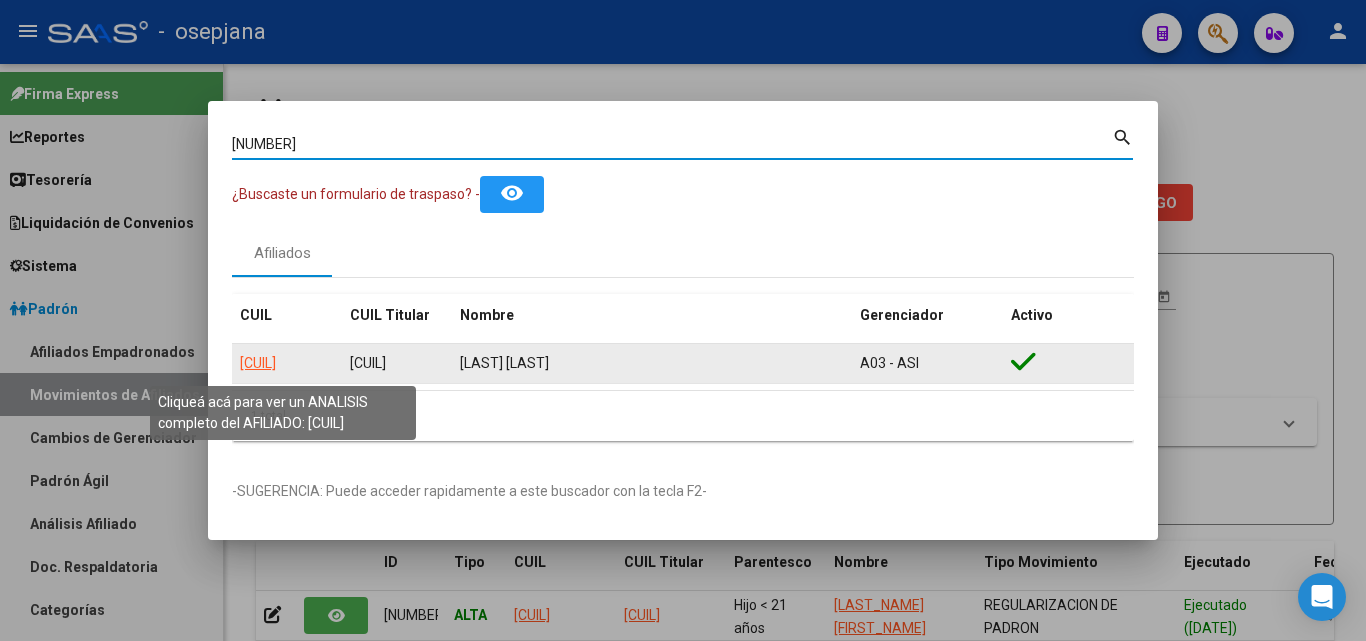 click on "[CUIL]" 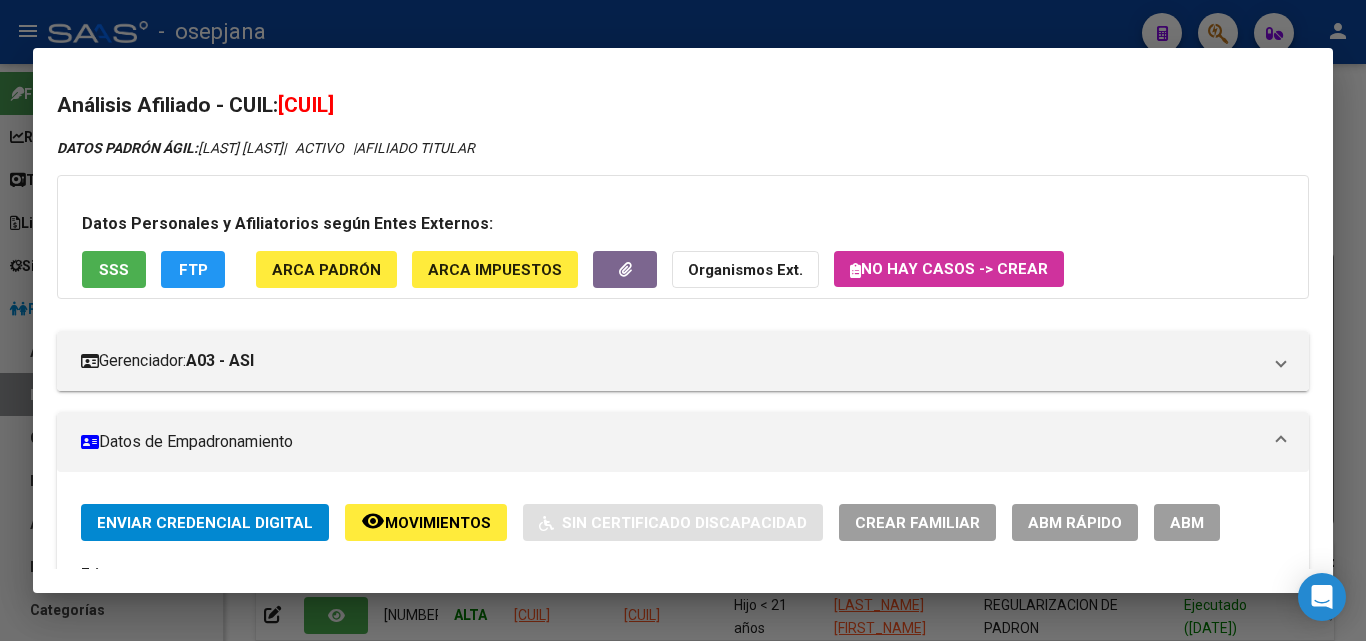 click on "ABM Rápido" 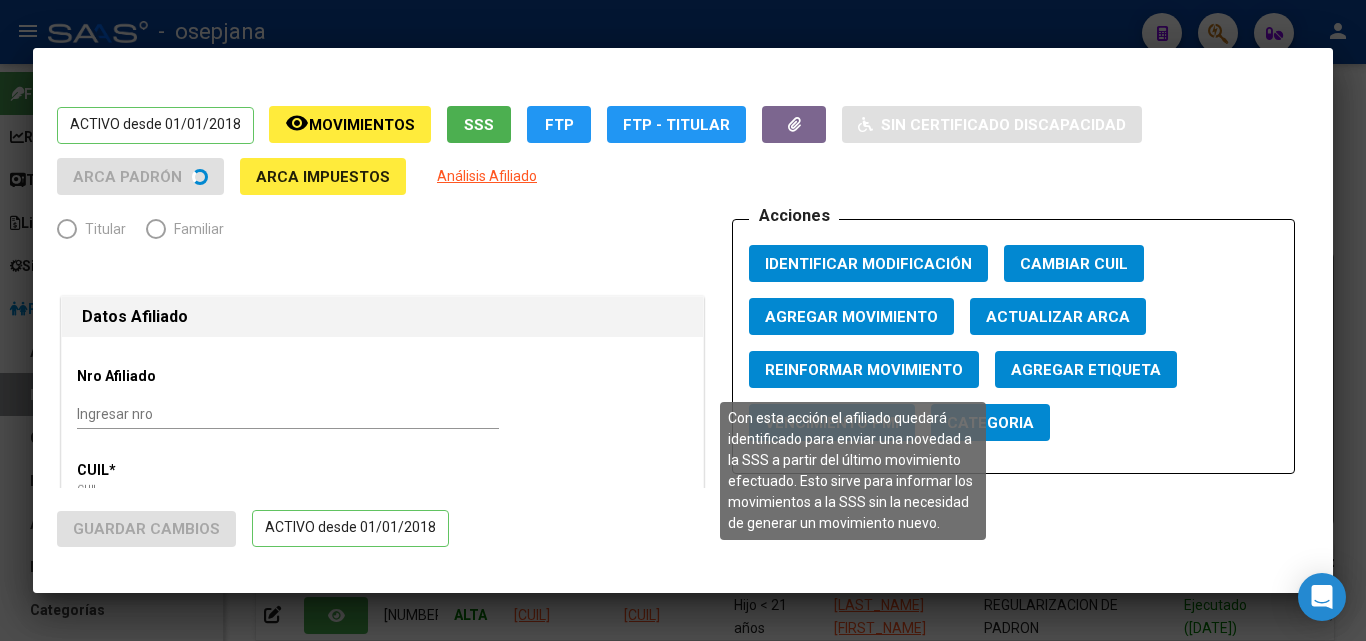radio on "true" 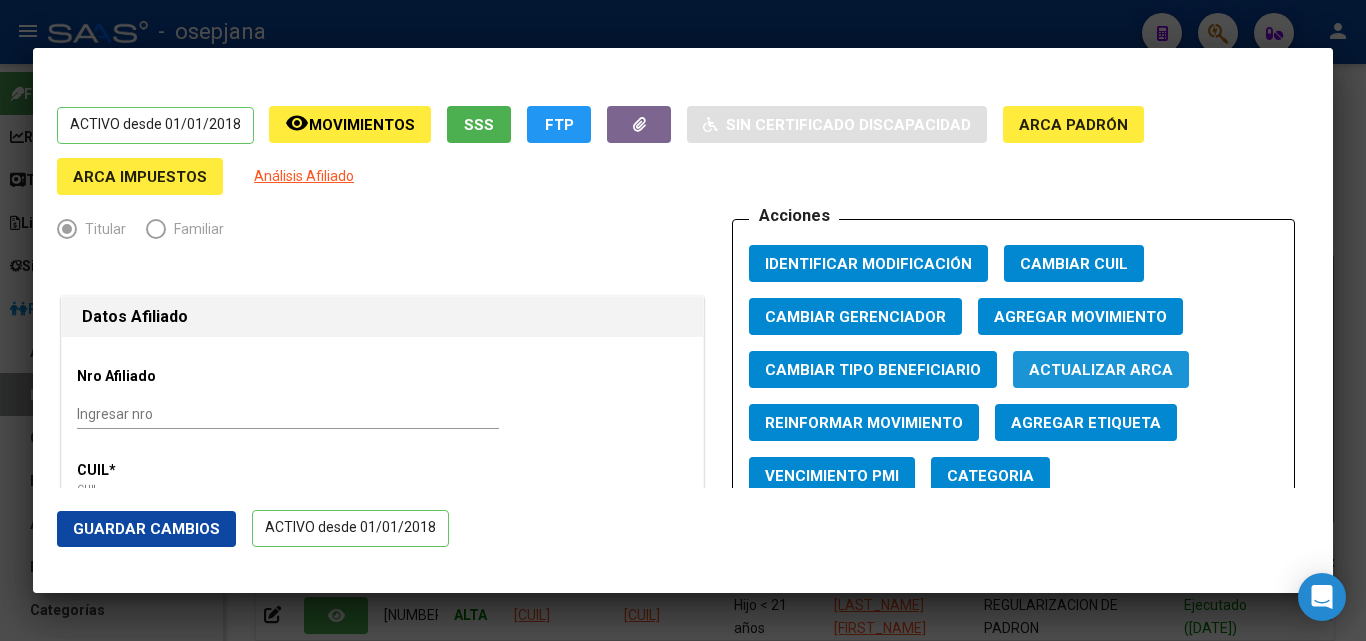 click on "Actualizar ARCA" at bounding box center [1101, 370] 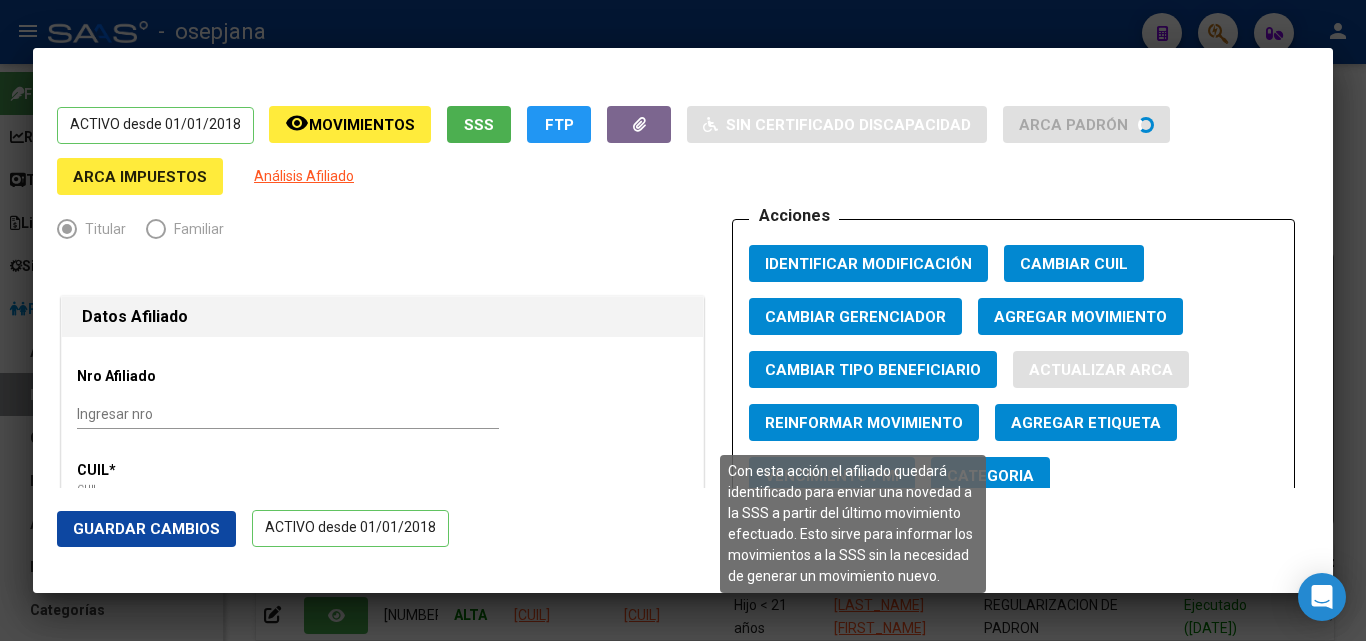 type on "[LAST_NAME] [FIRST_NAME]" 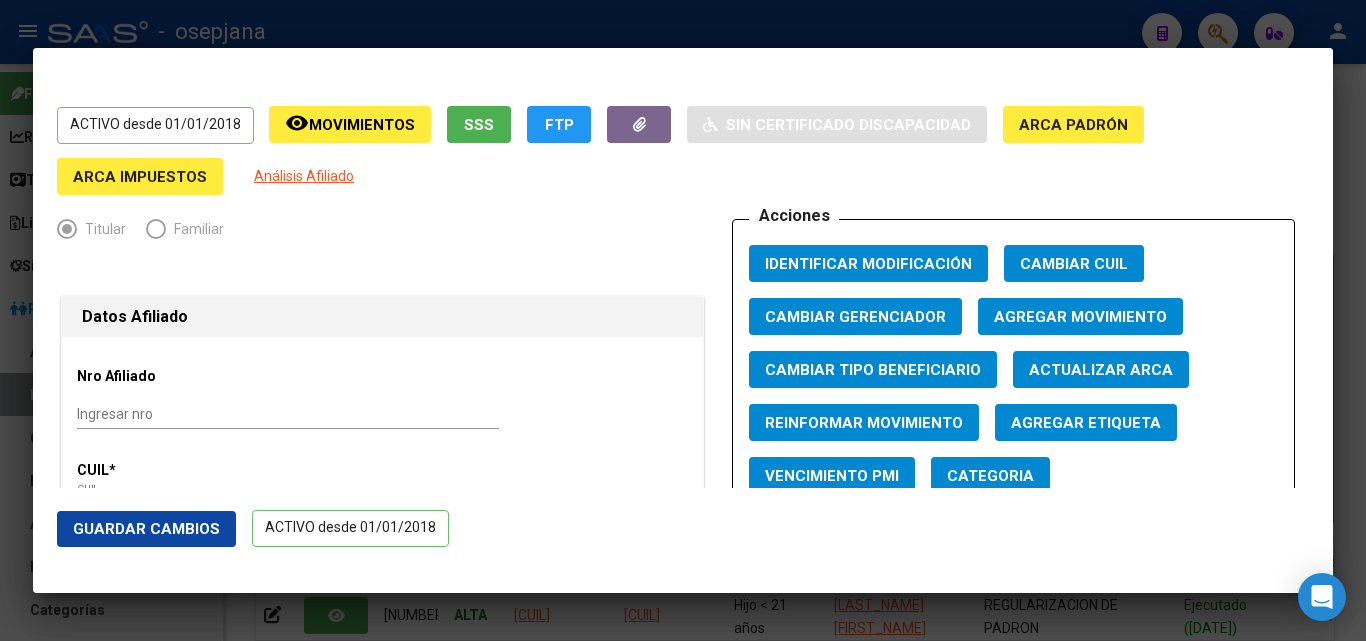 click on "Actualizar ARCA" at bounding box center (1101, 370) 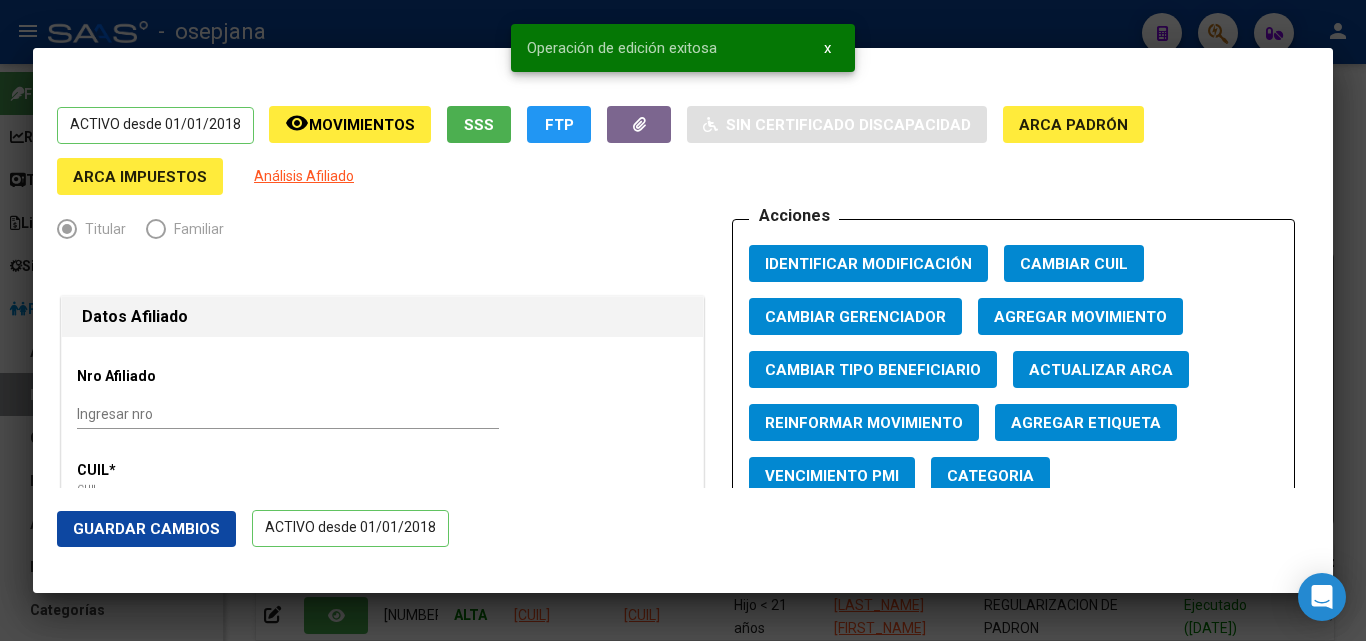 click at bounding box center (683, 320) 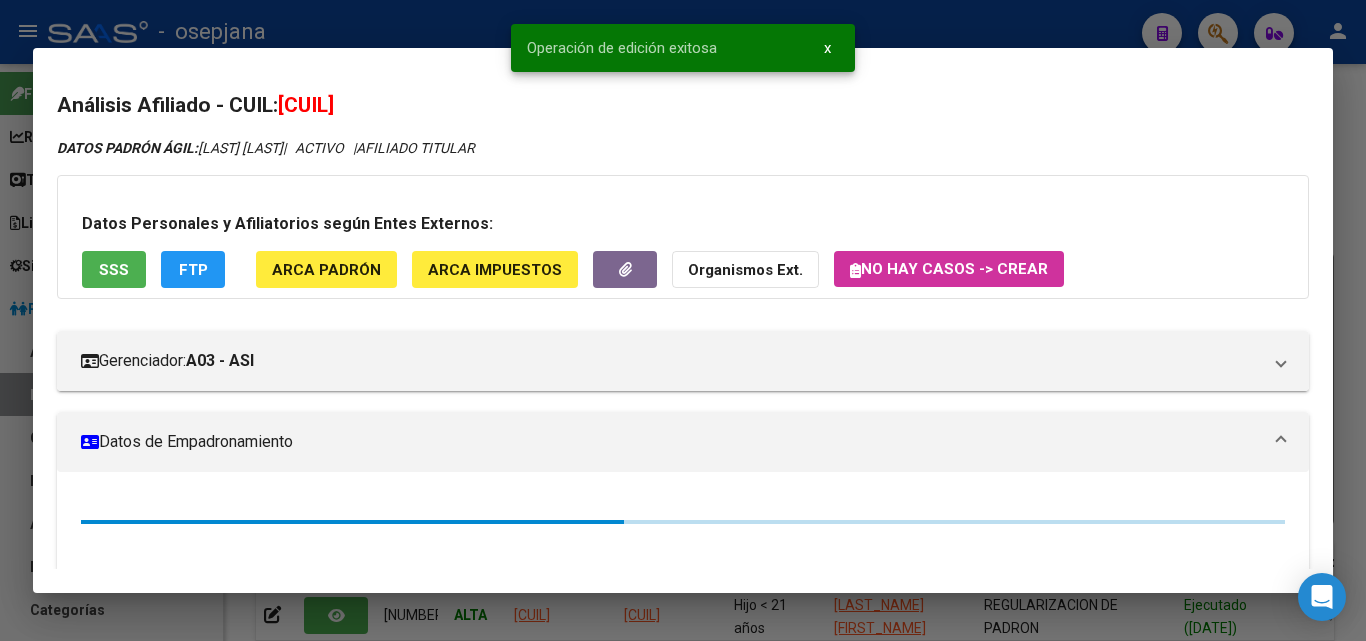 click at bounding box center (683, 320) 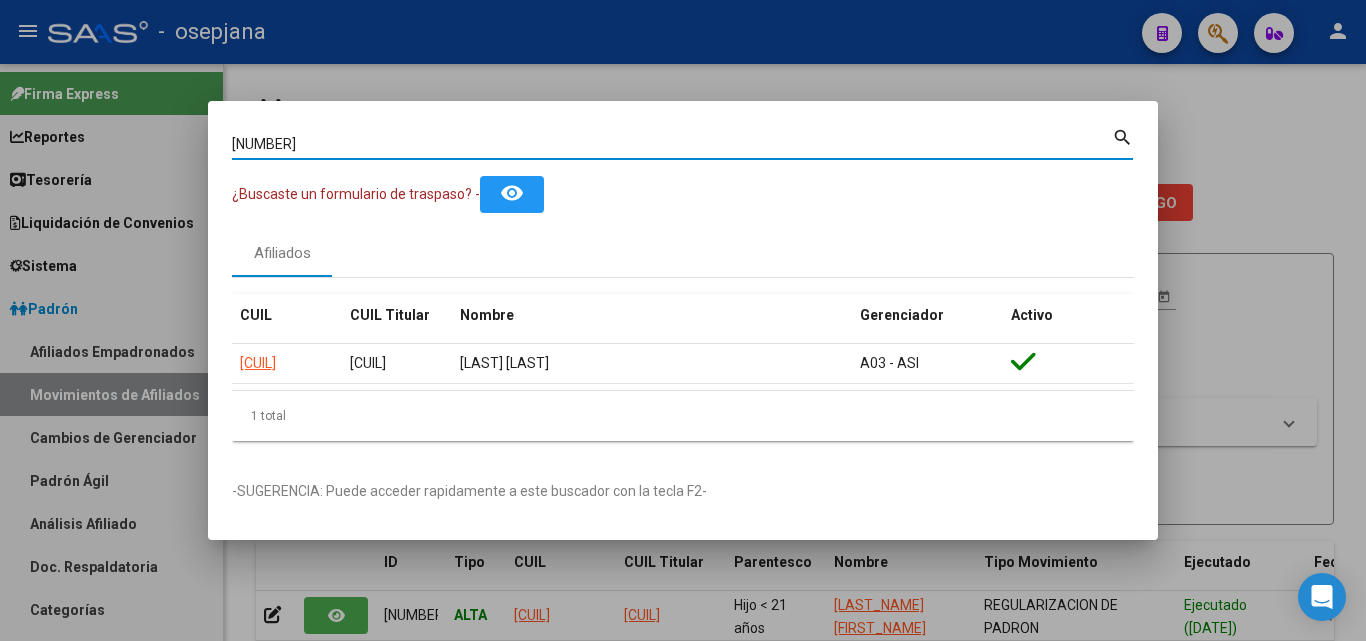 drag, startPoint x: 374, startPoint y: 148, endPoint x: 77, endPoint y: 108, distance: 299.6815 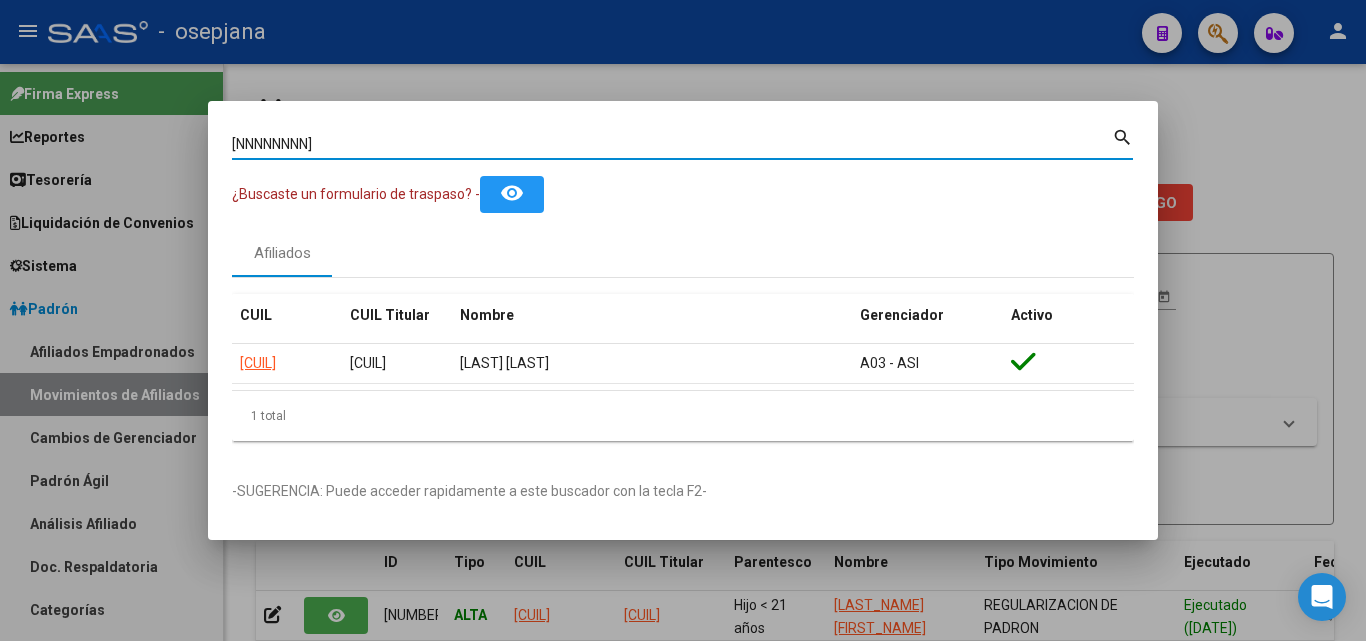 type on "[NNNNNNNN]" 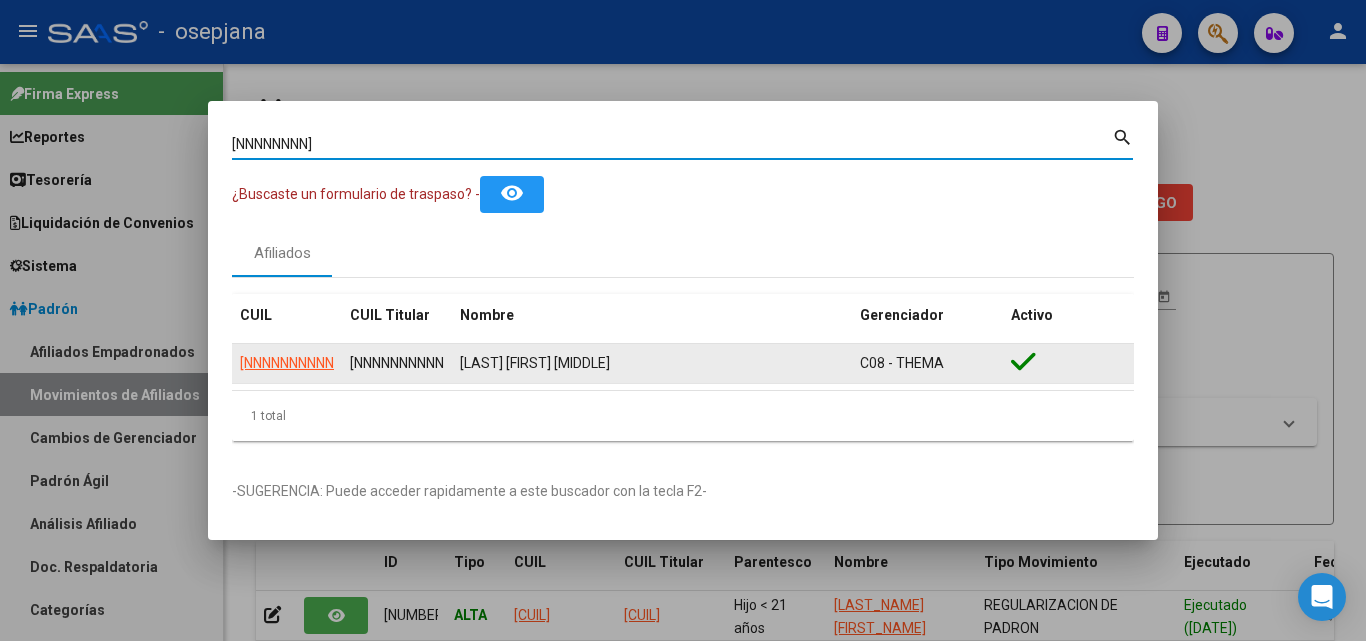 click on "[NNNNNNNNNNN]" 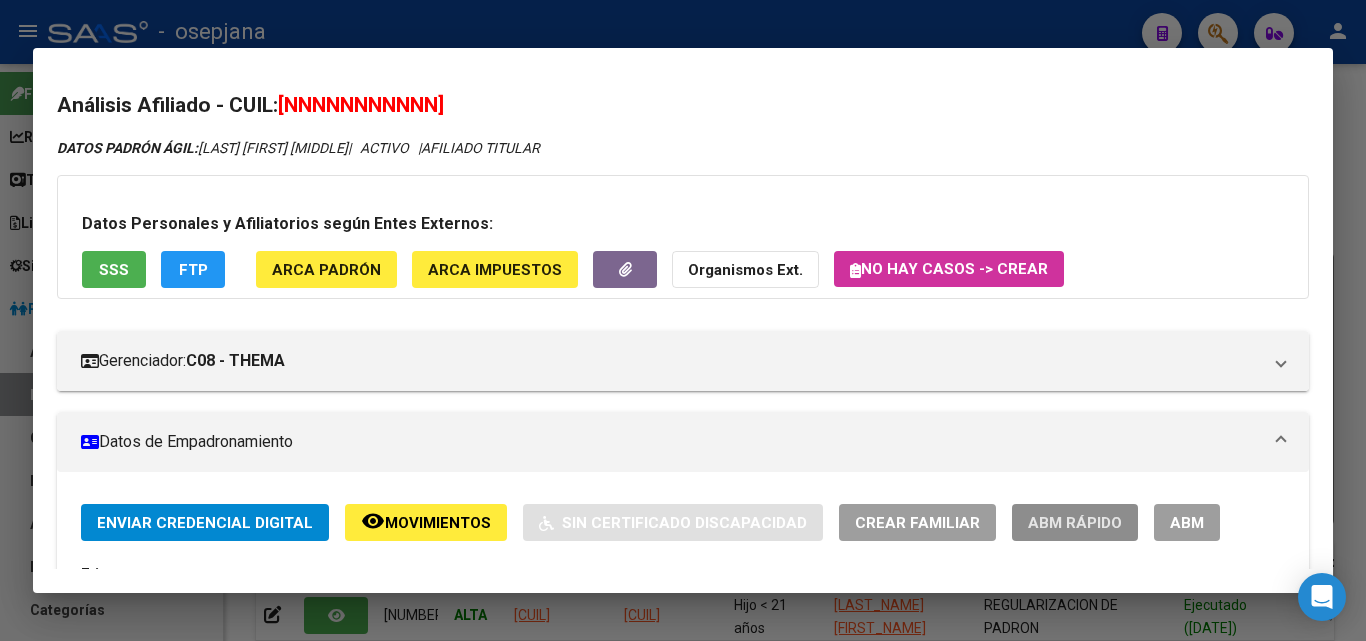 click on "ABM Rápido" 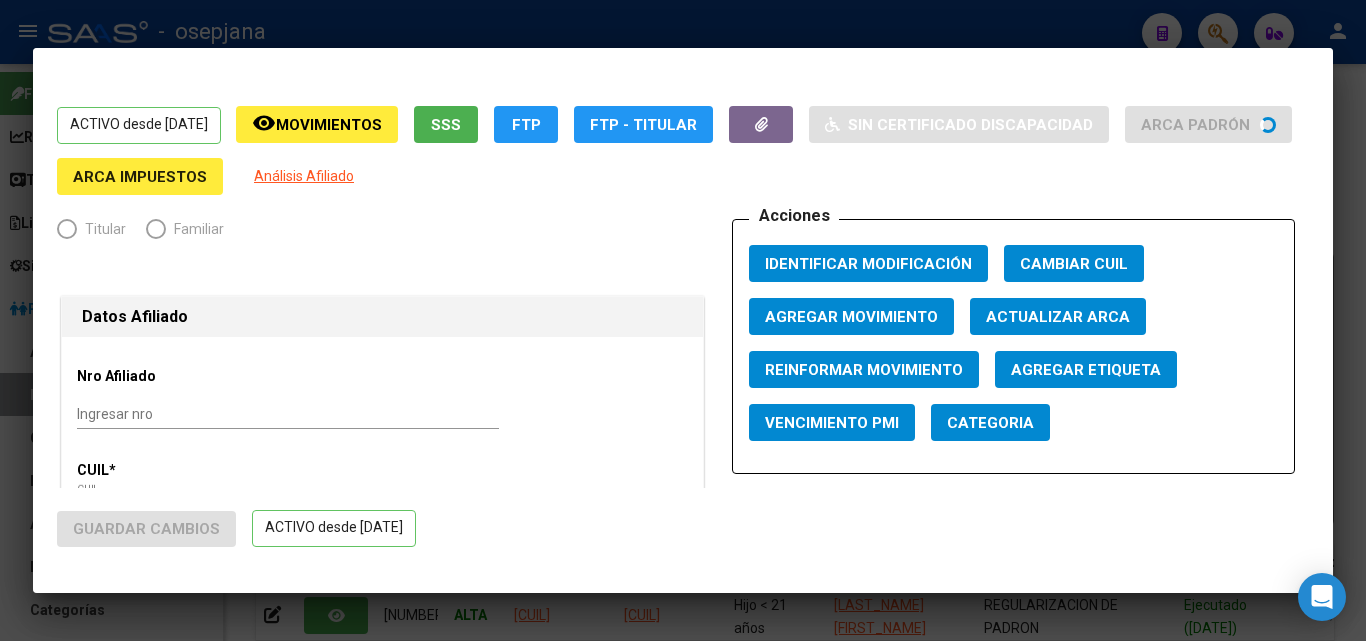 radio on "true" 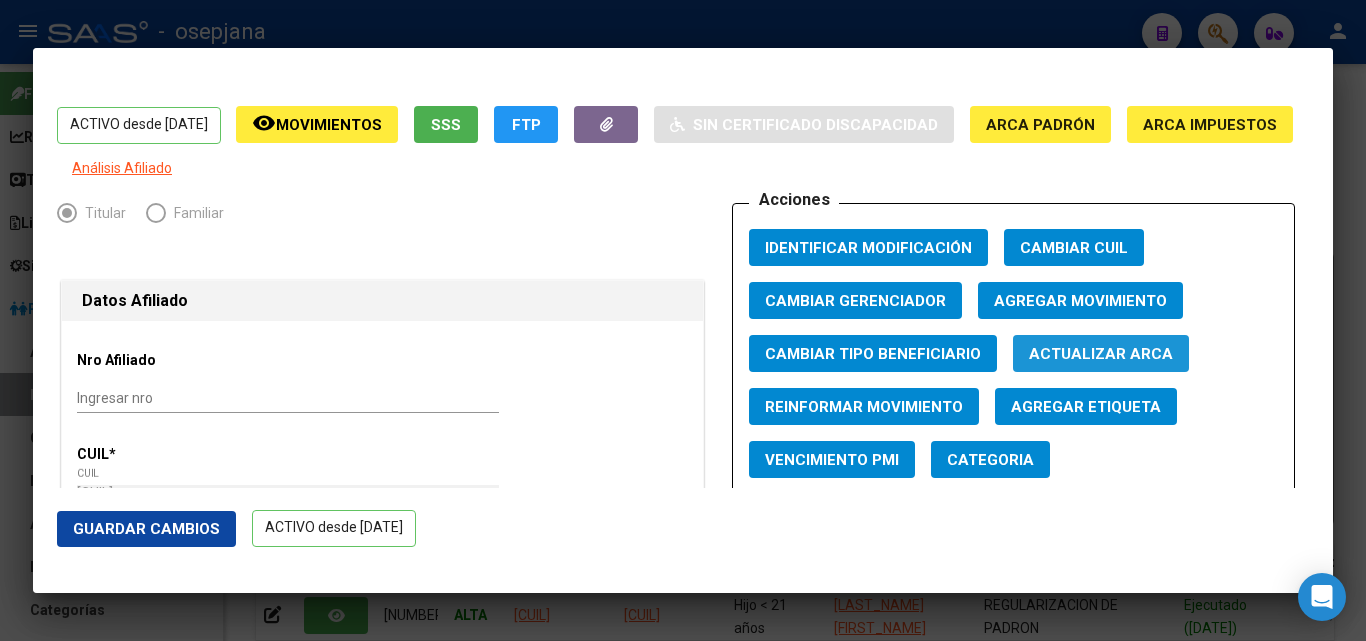 click on "Actualizar ARCA" at bounding box center [1101, 354] 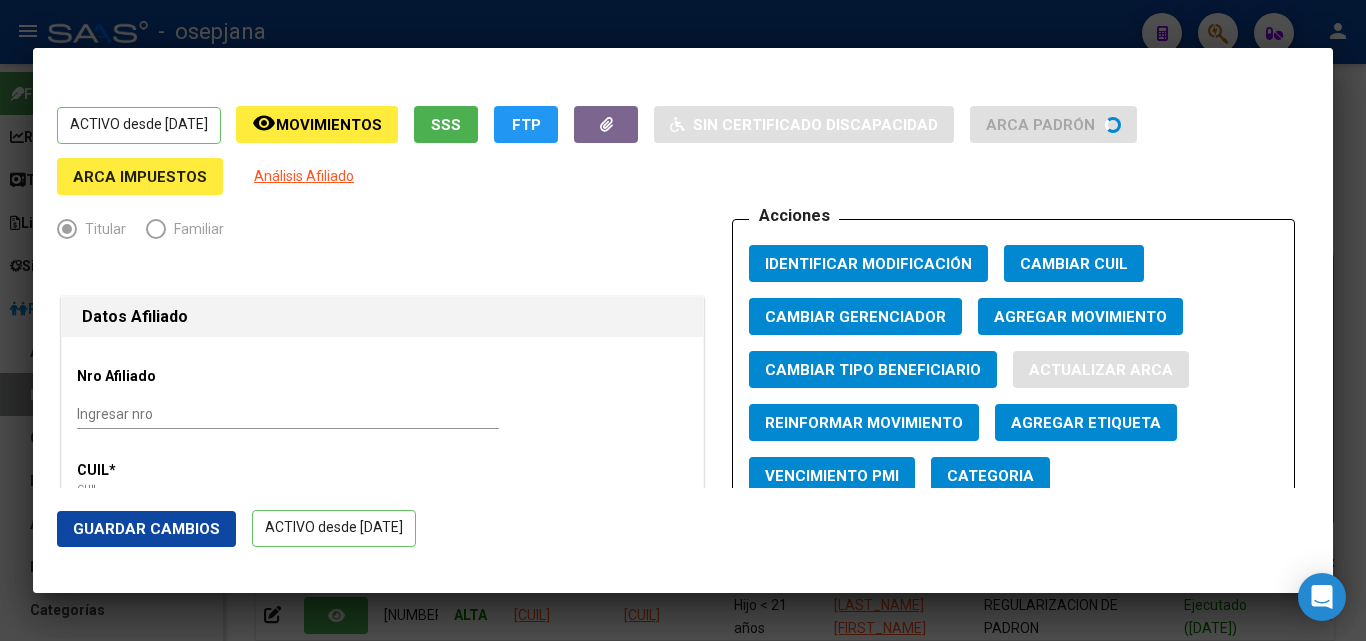 type on "YAPUNCIC" 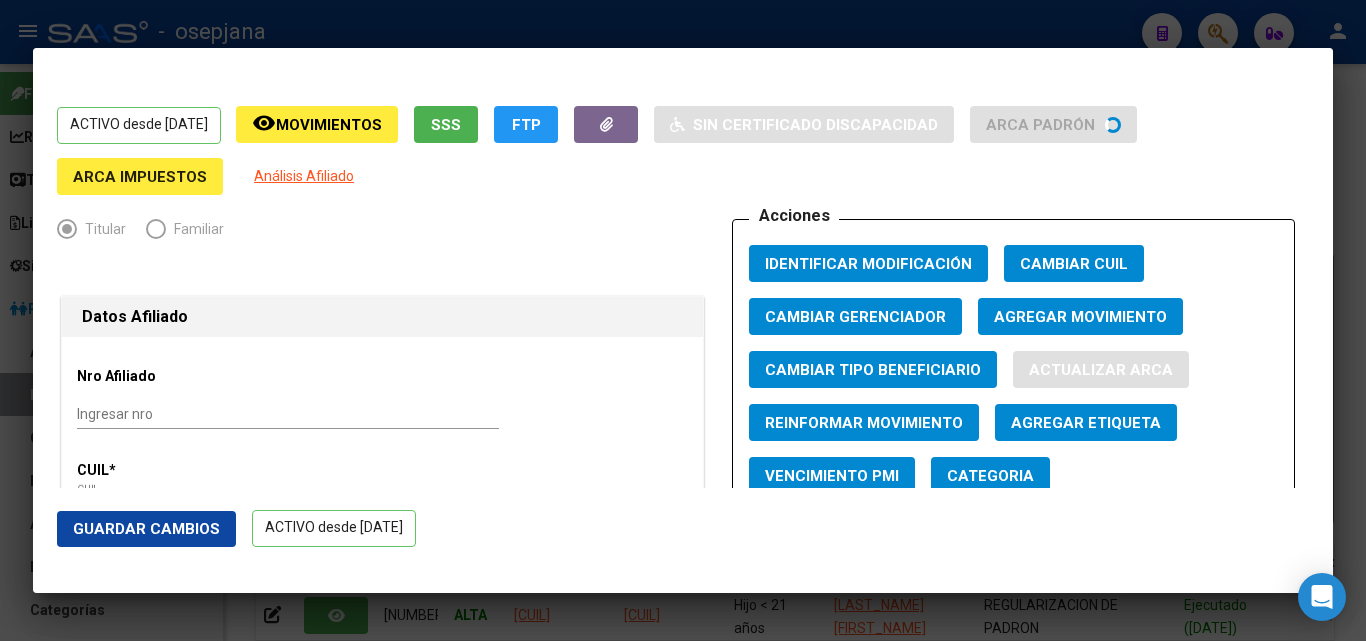 type on "[FIRST NAME] [MIDDLE NAME]" 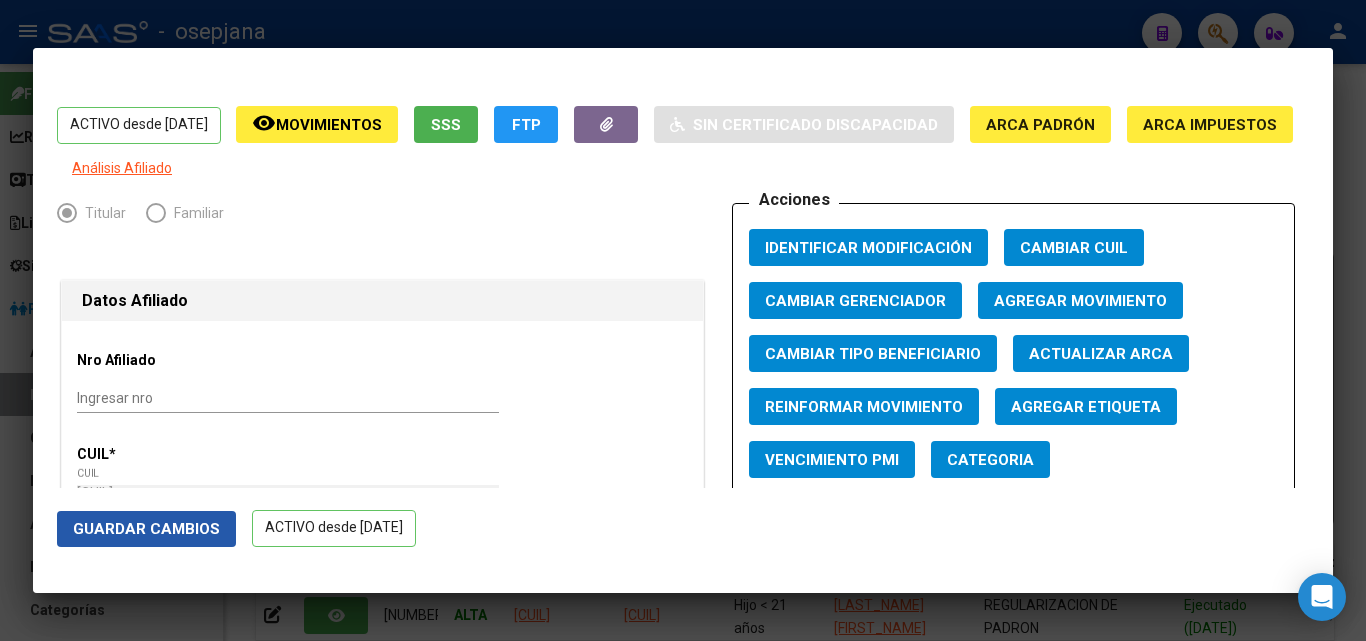 click on "Guardar Cambios" 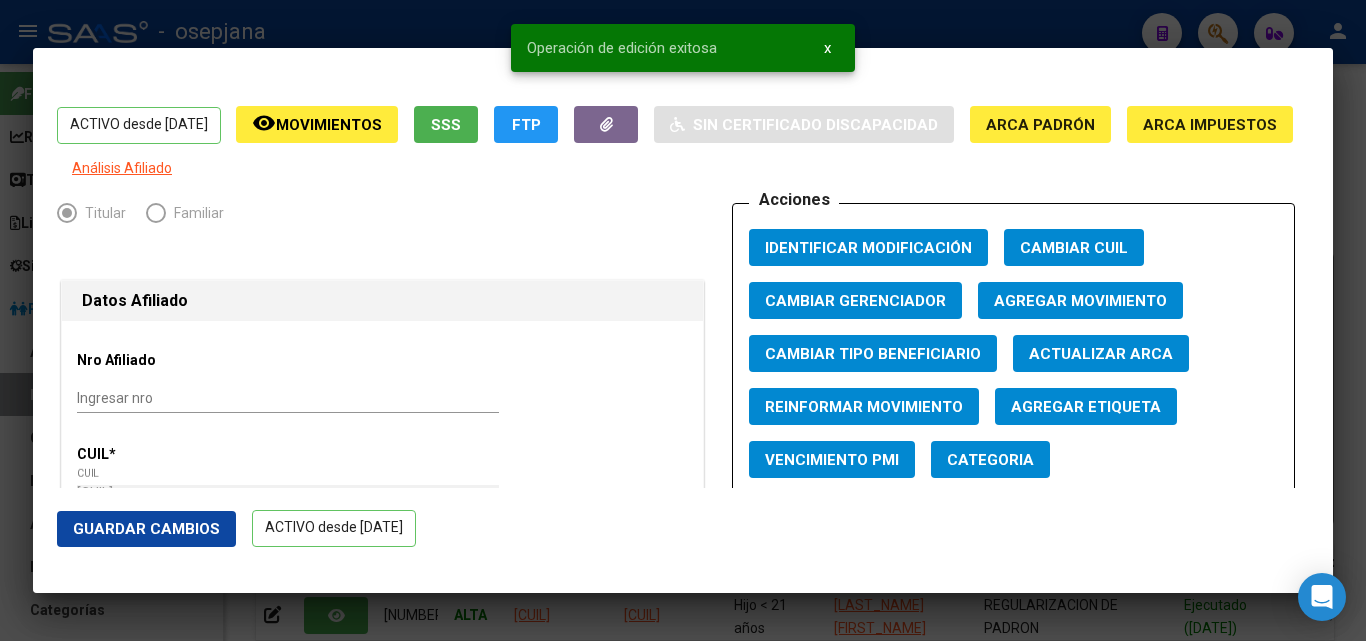 click at bounding box center (683, 320) 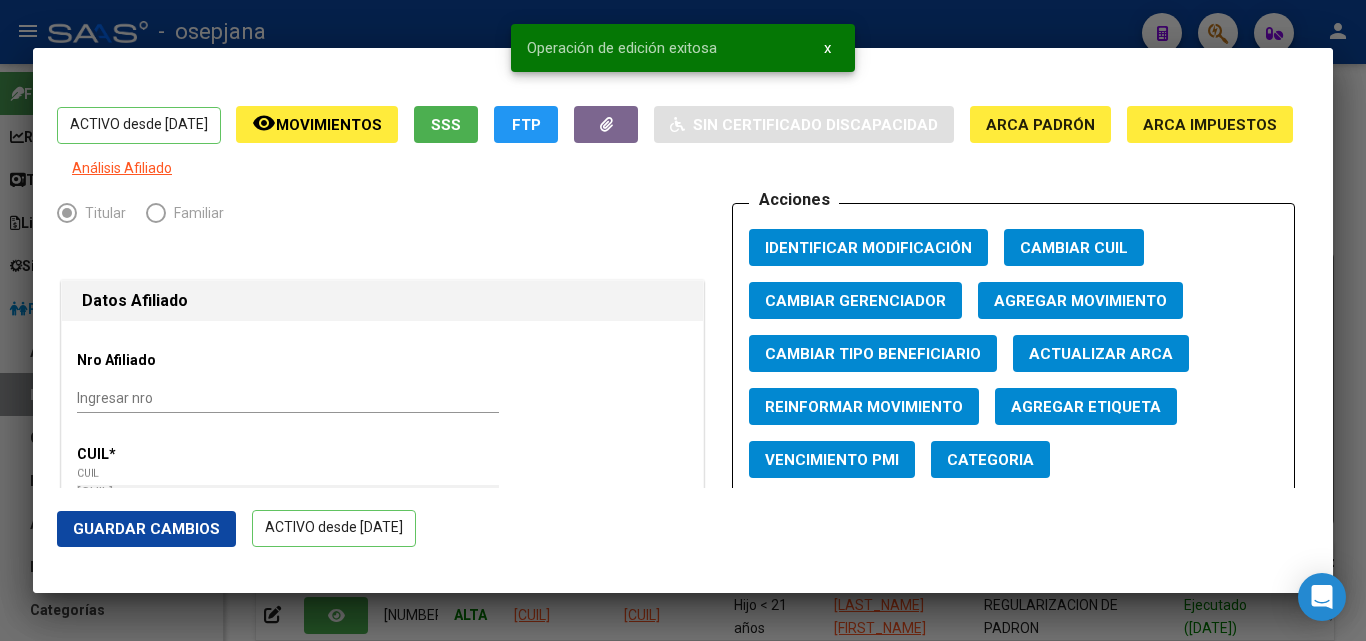 click at bounding box center (683, 320) 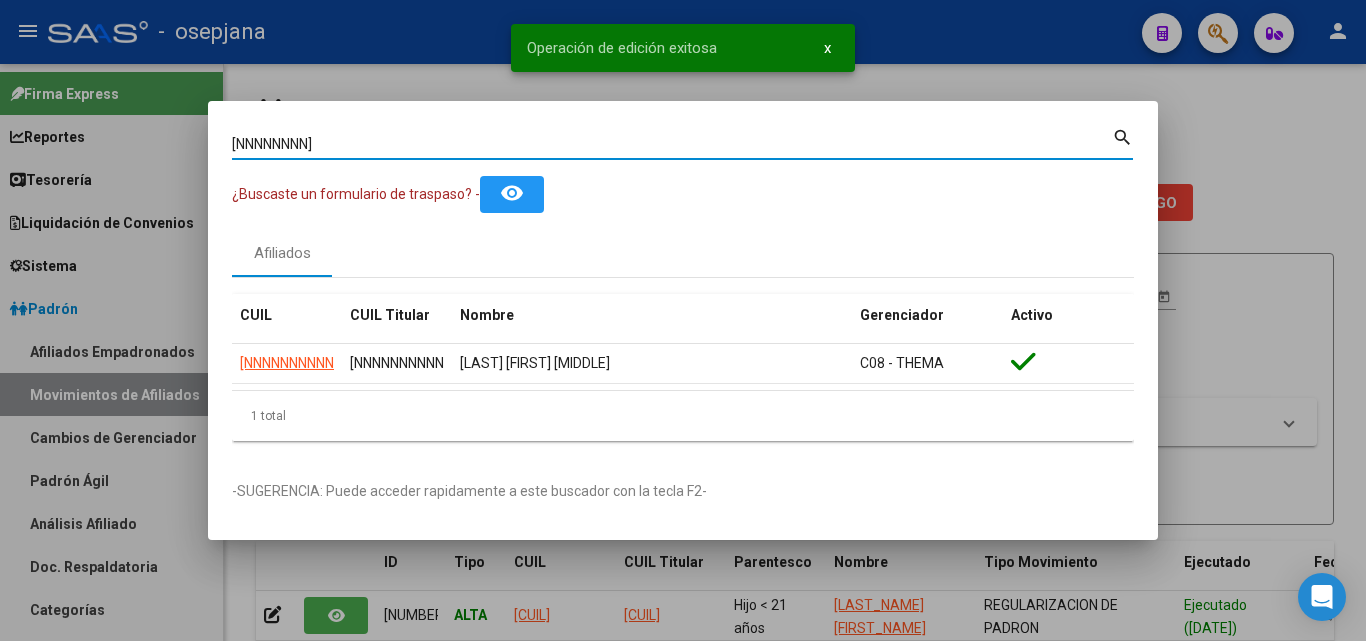 drag, startPoint x: 370, startPoint y: 148, endPoint x: 45, endPoint y: 118, distance: 326.38168 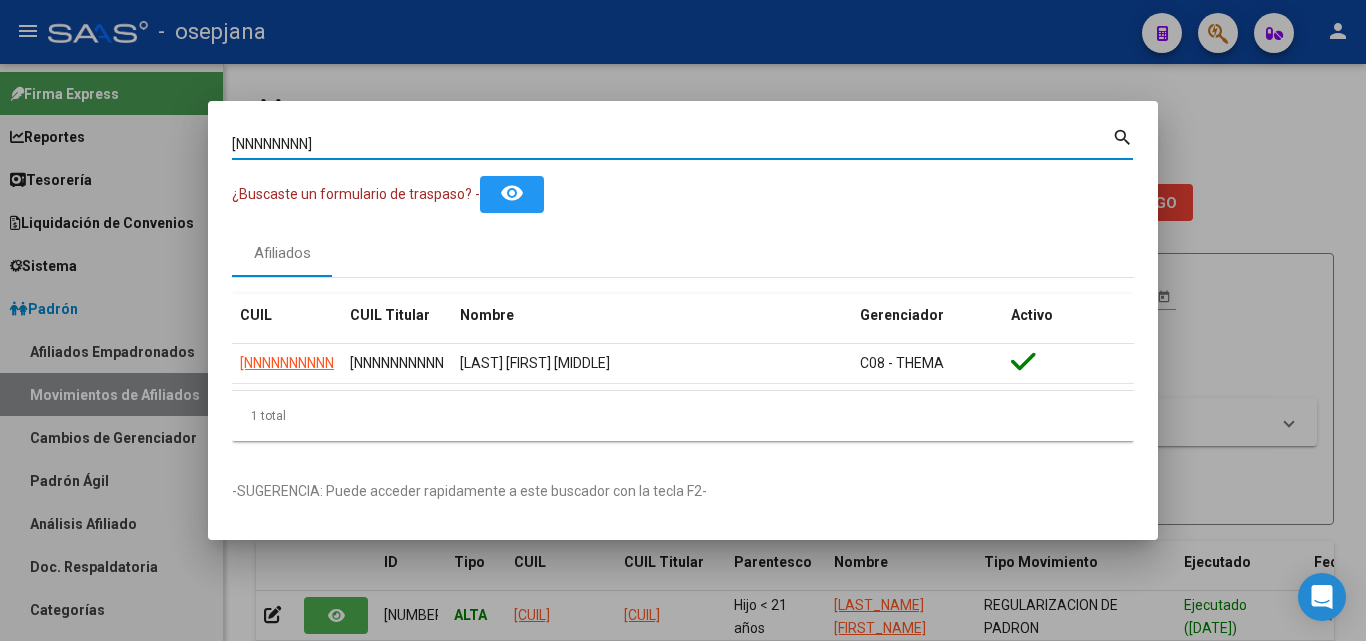 paste on "[NUMBER]" 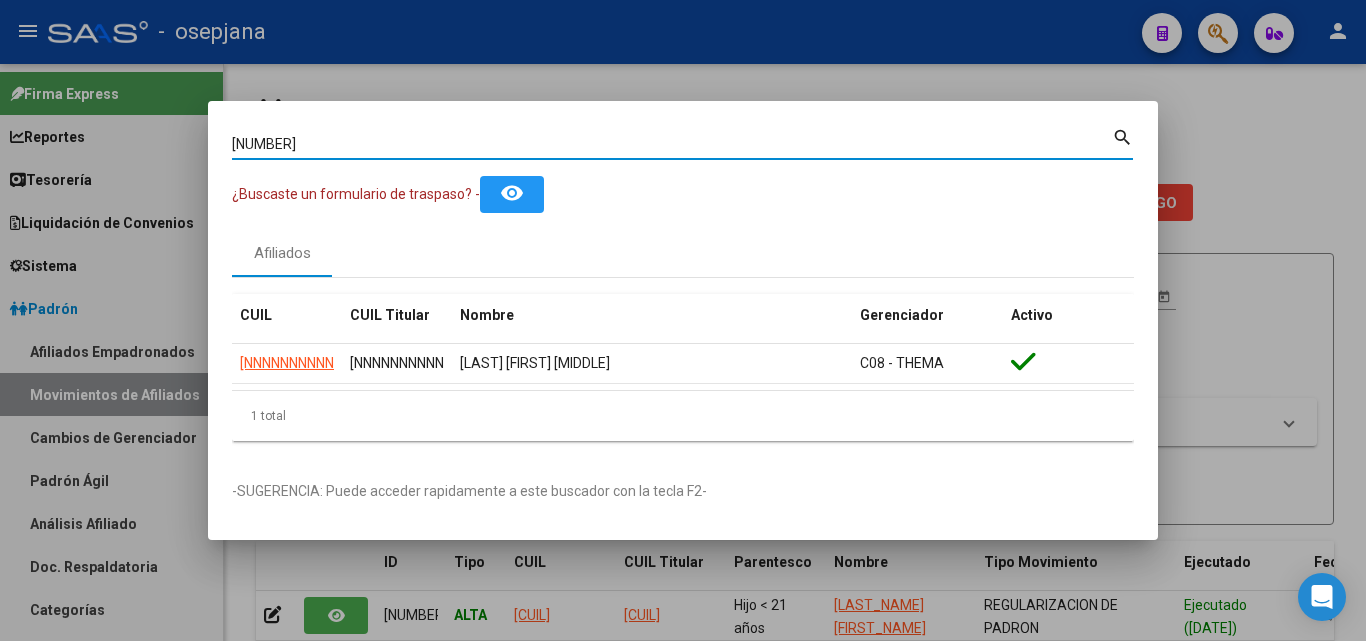 type on "[NUMBER]" 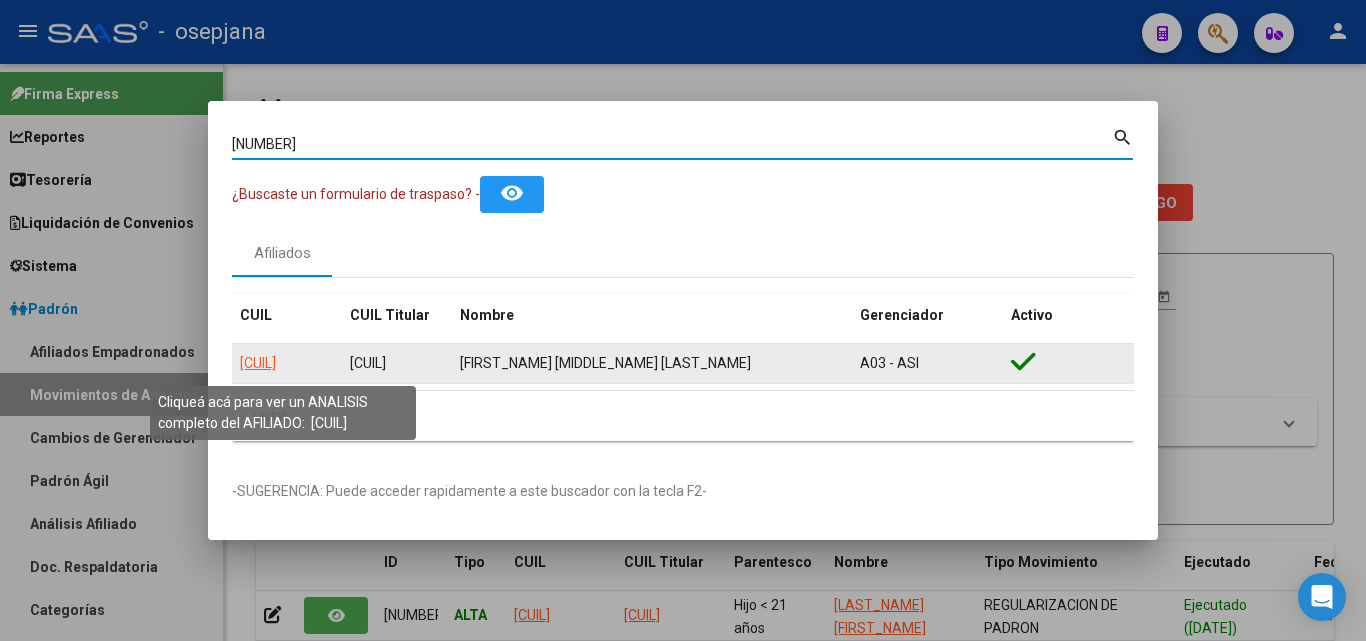 click on "[CUIL]" 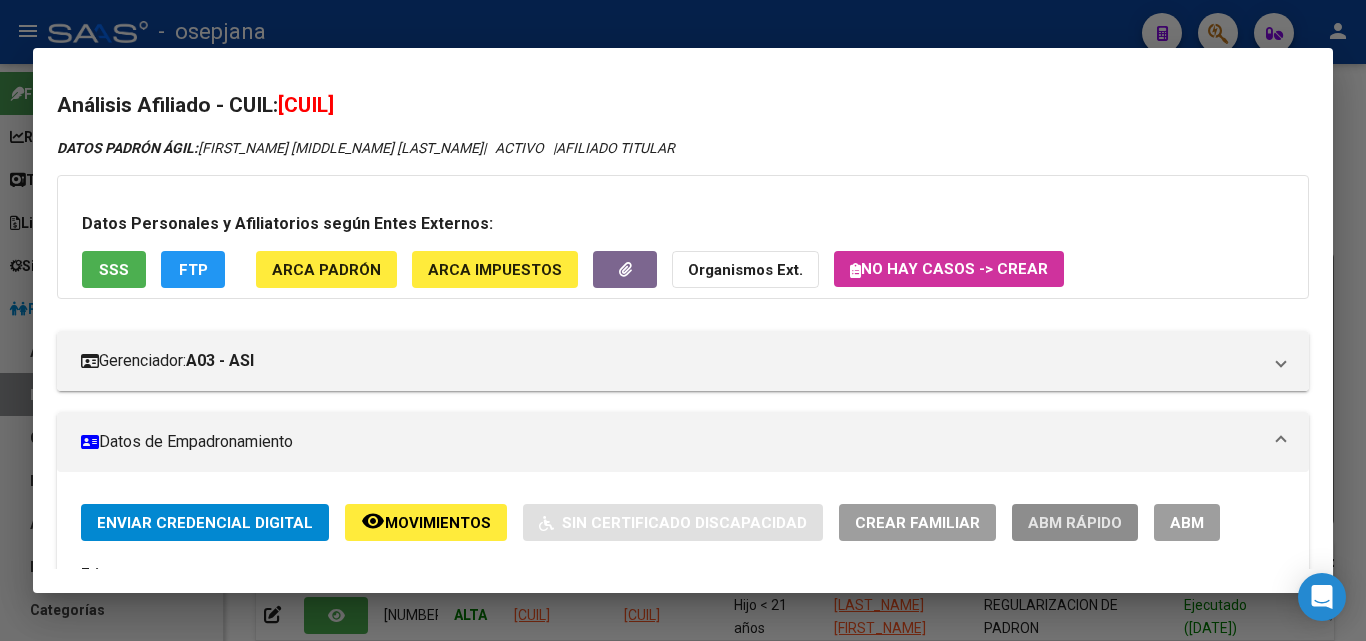 click on "ABM Rápido" 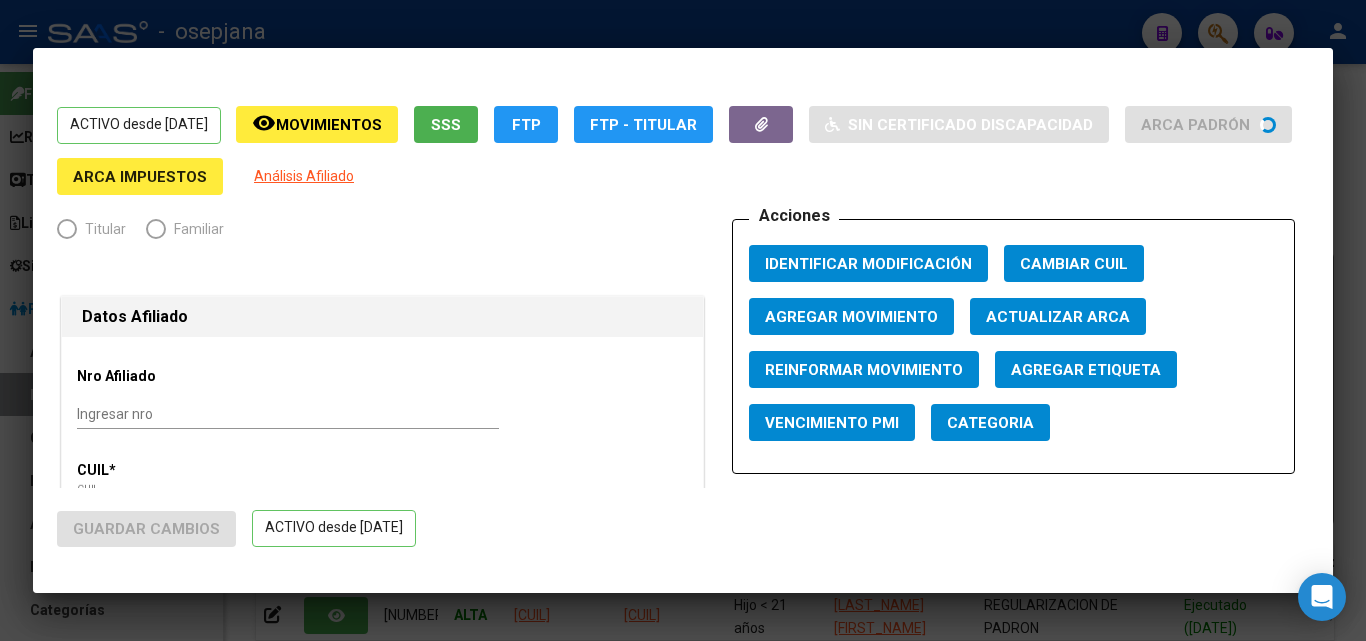 radio on "true" 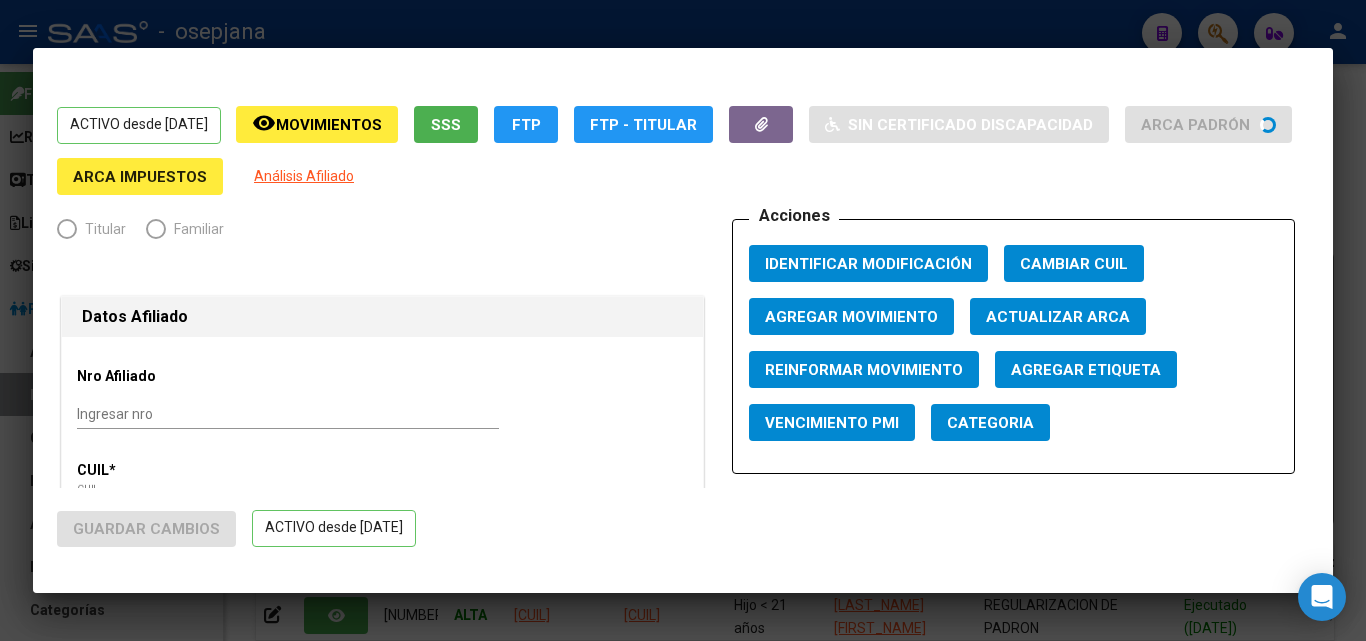 type on "[CUIL]" 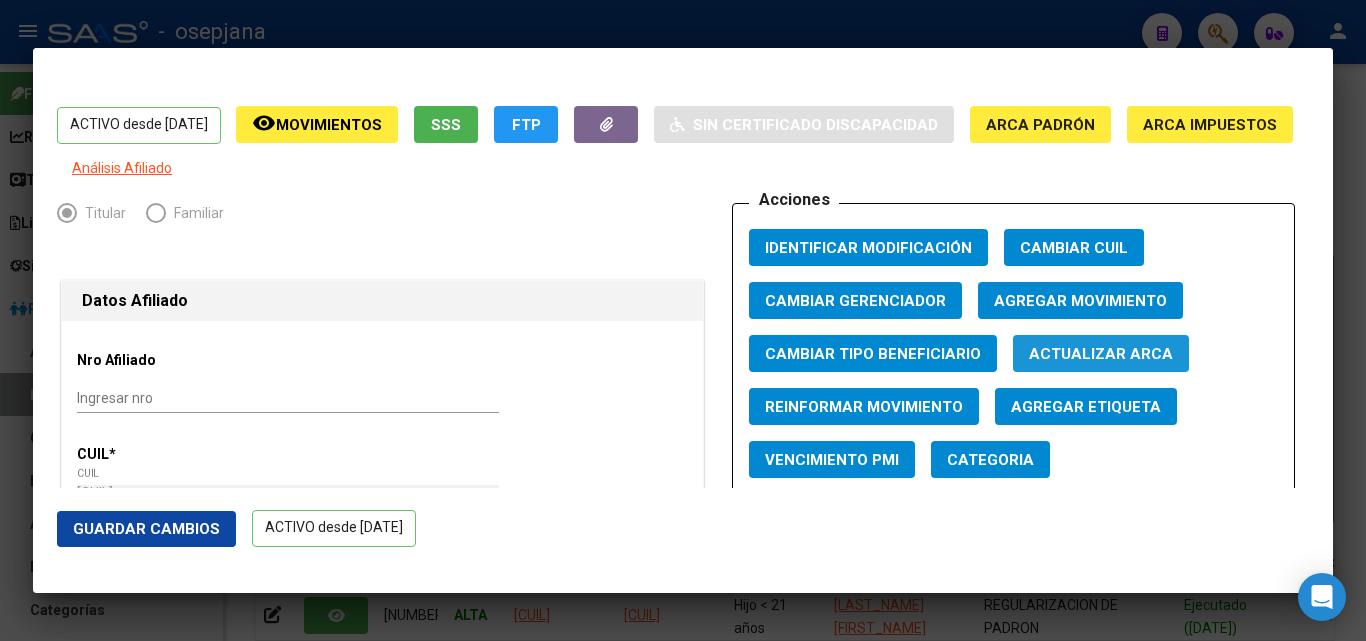 click on "Actualizar ARCA" at bounding box center (1101, 354) 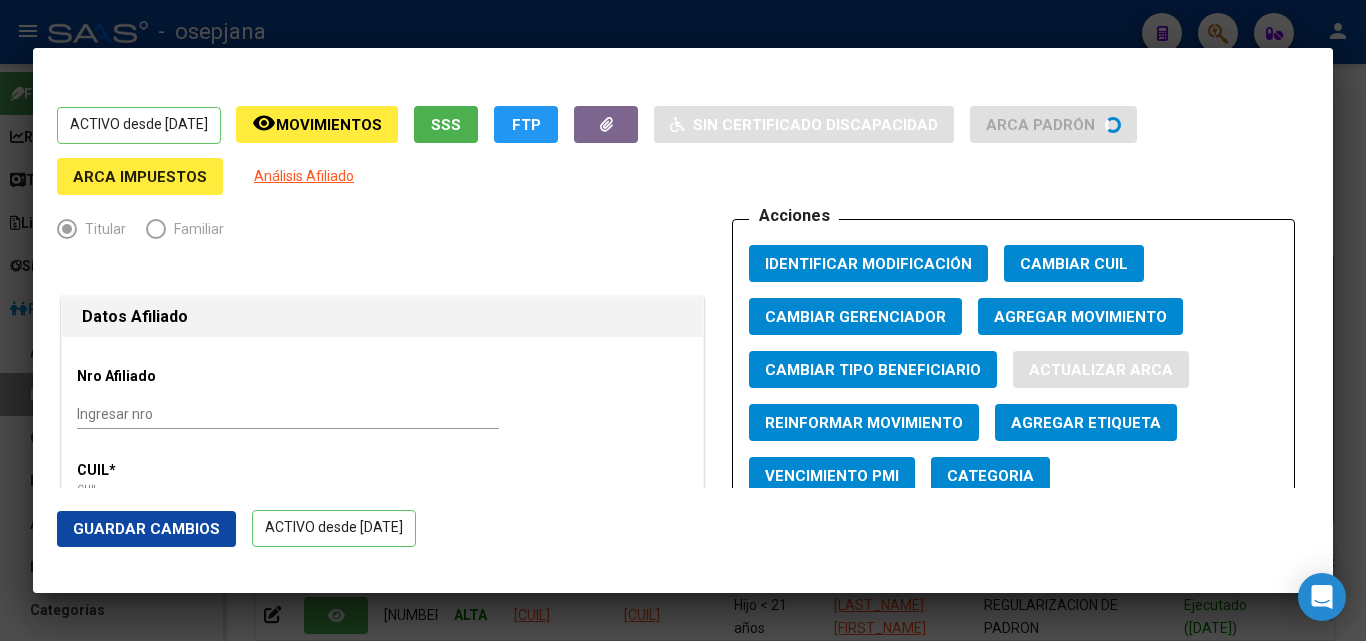 type on "[LAST_NAME]" 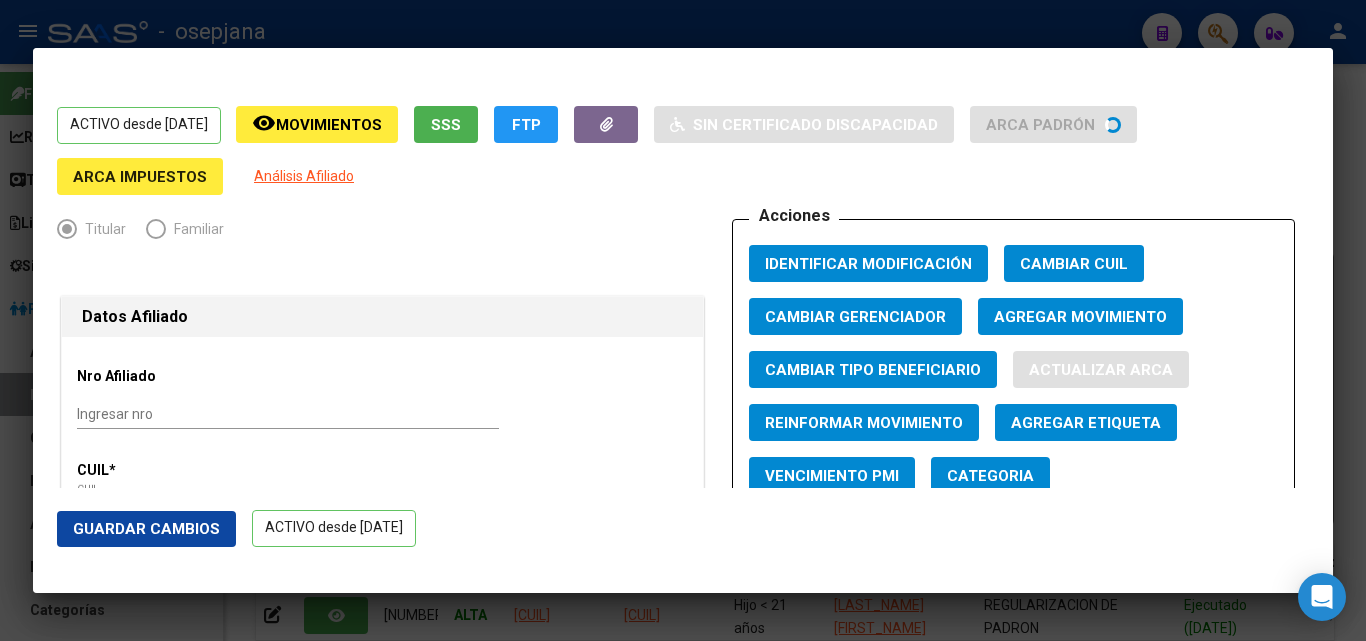 type on "VILLA SARMIENTO" 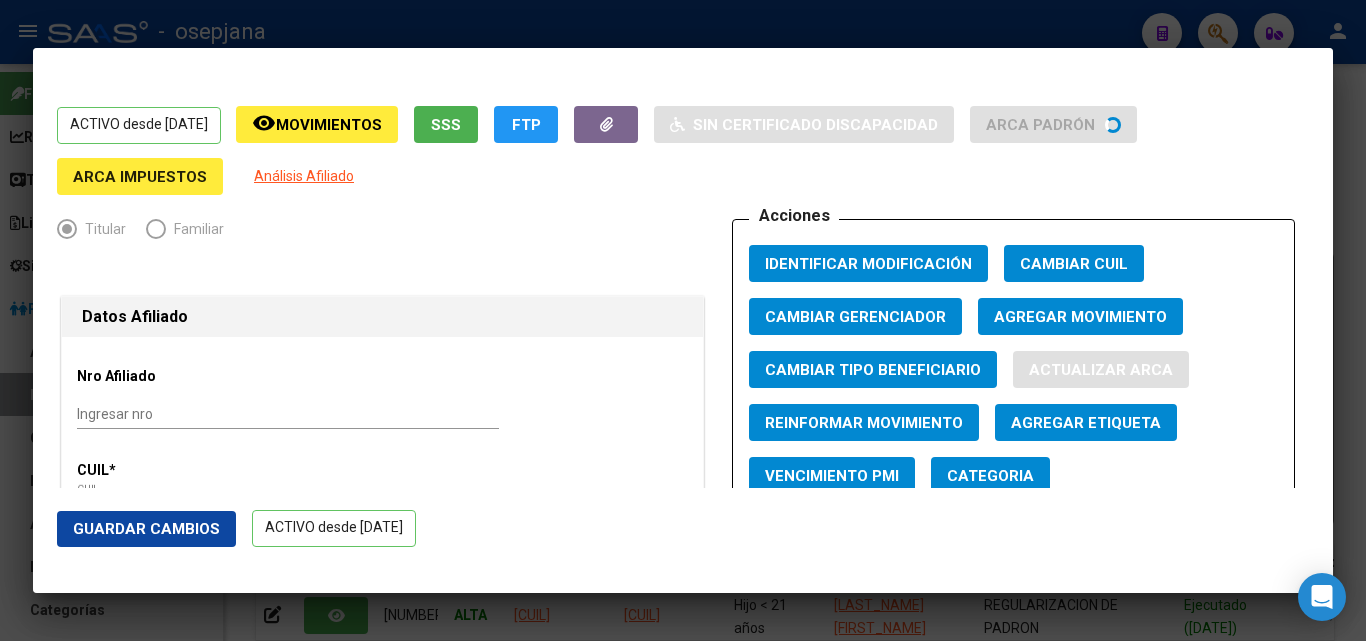 type on "1707" 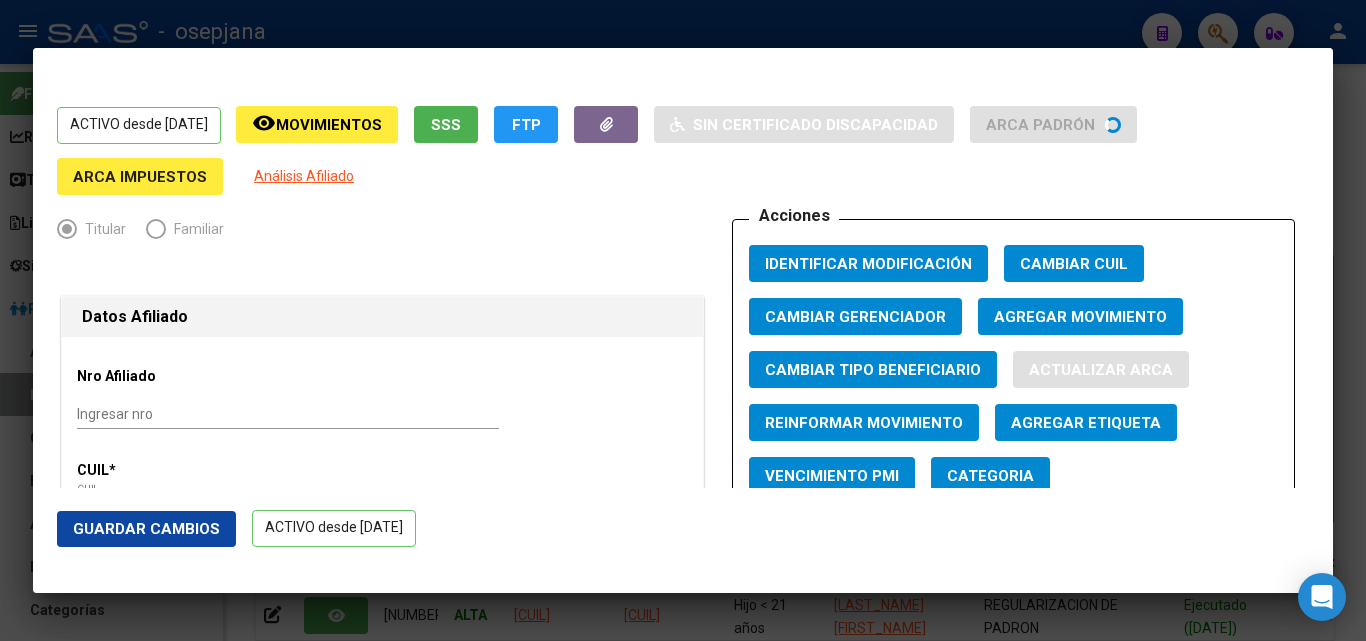 type on "618" 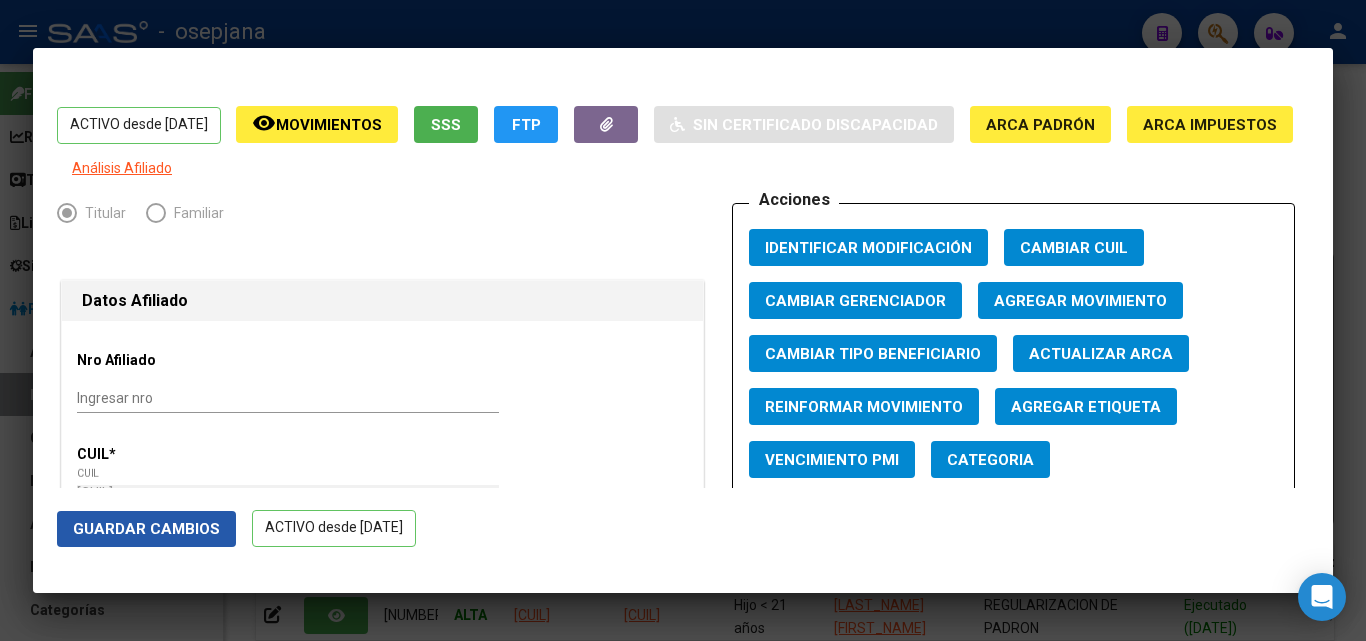 click on "Guardar Cambios" 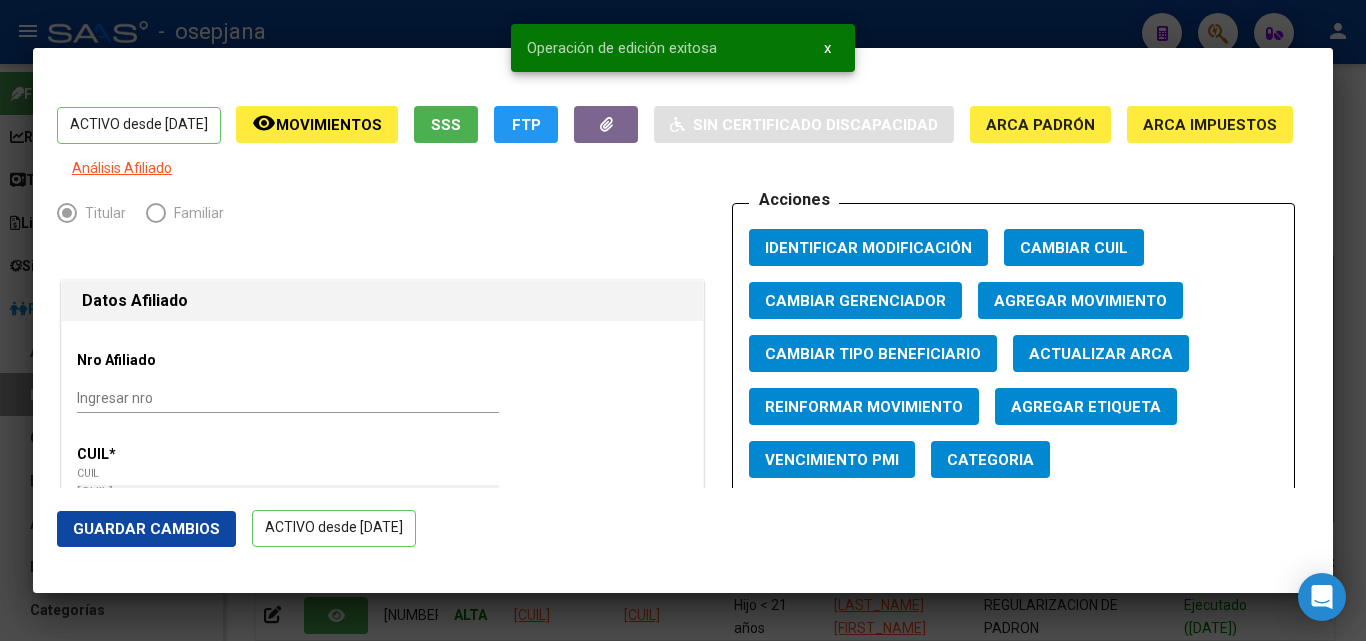 click at bounding box center (683, 320) 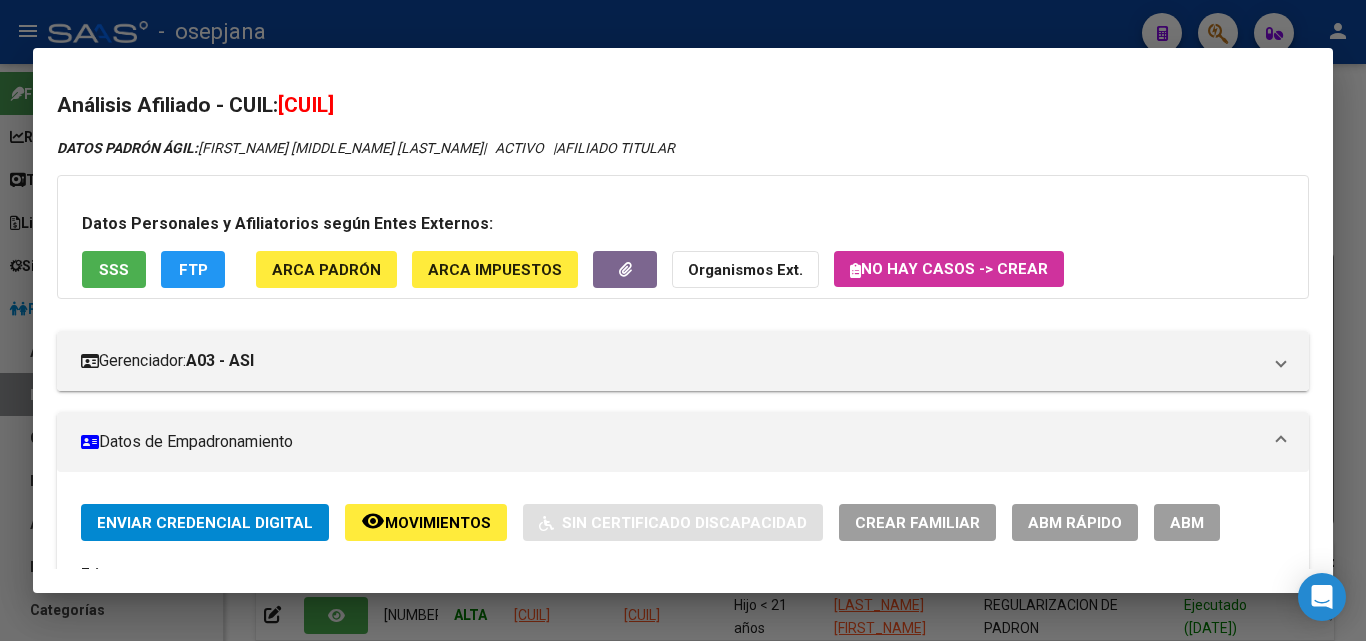 click at bounding box center [683, 320] 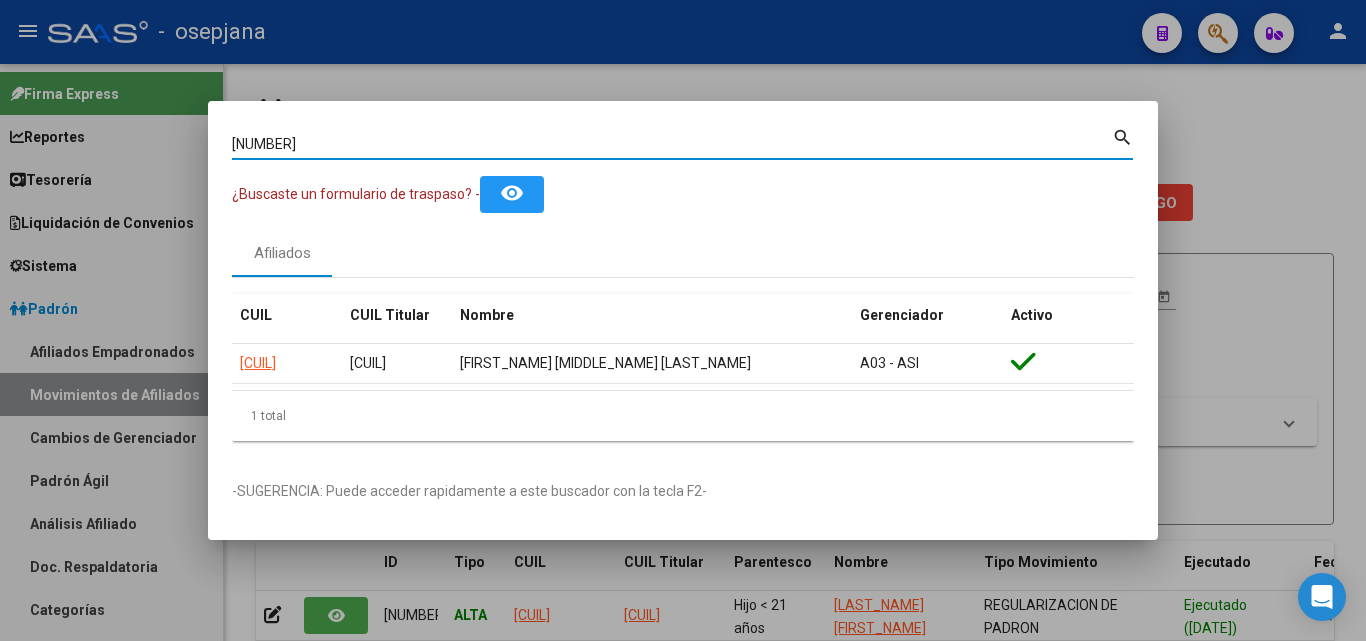 drag, startPoint x: 387, startPoint y: 138, endPoint x: 35, endPoint y: 131, distance: 352.0696 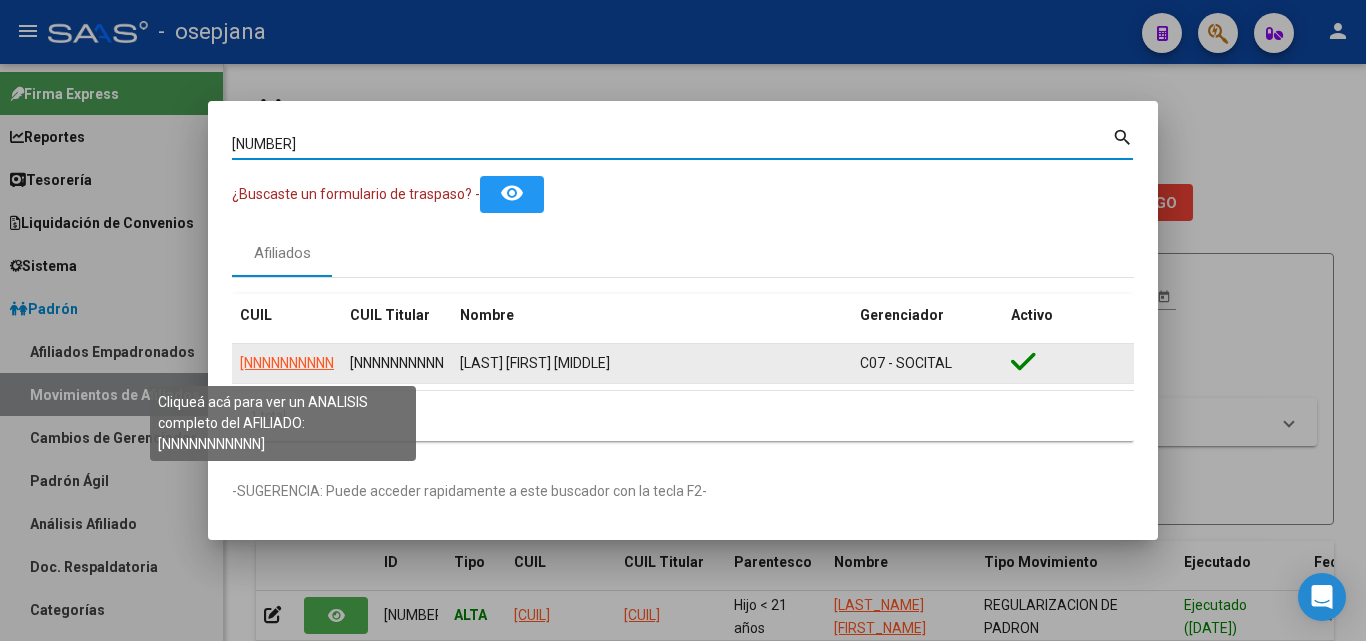 click on "[NNNNNNNNNNN]" 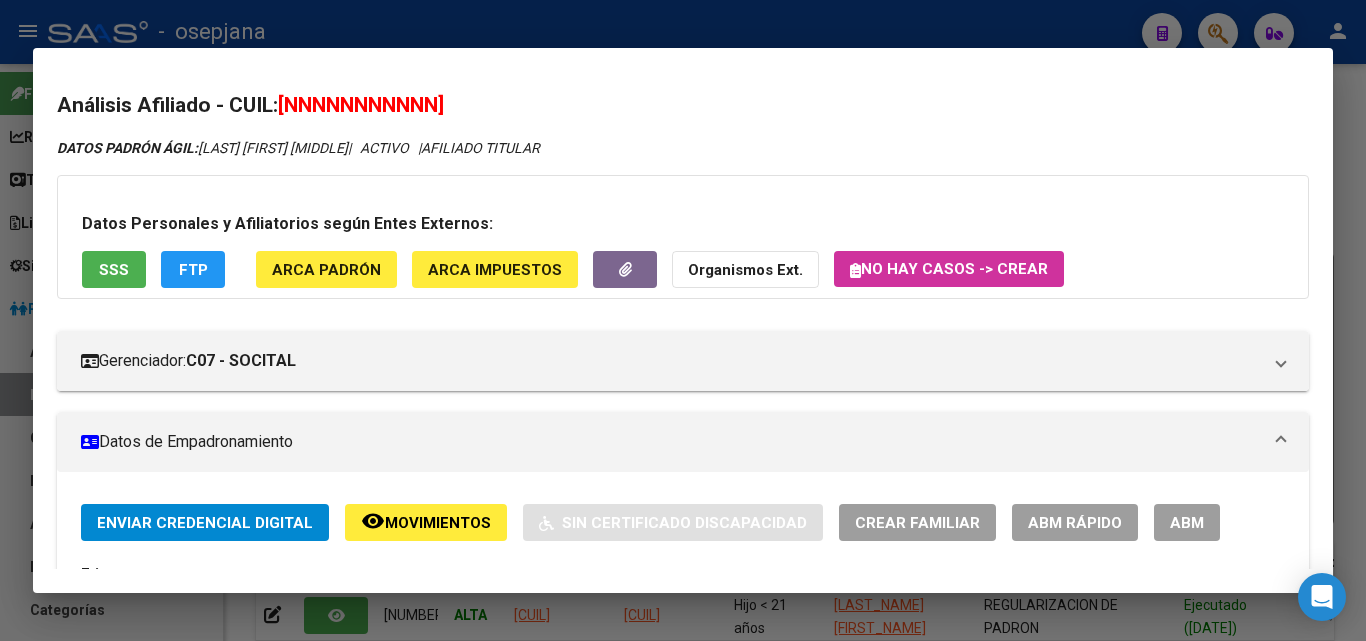 click on "ABM Rápido" 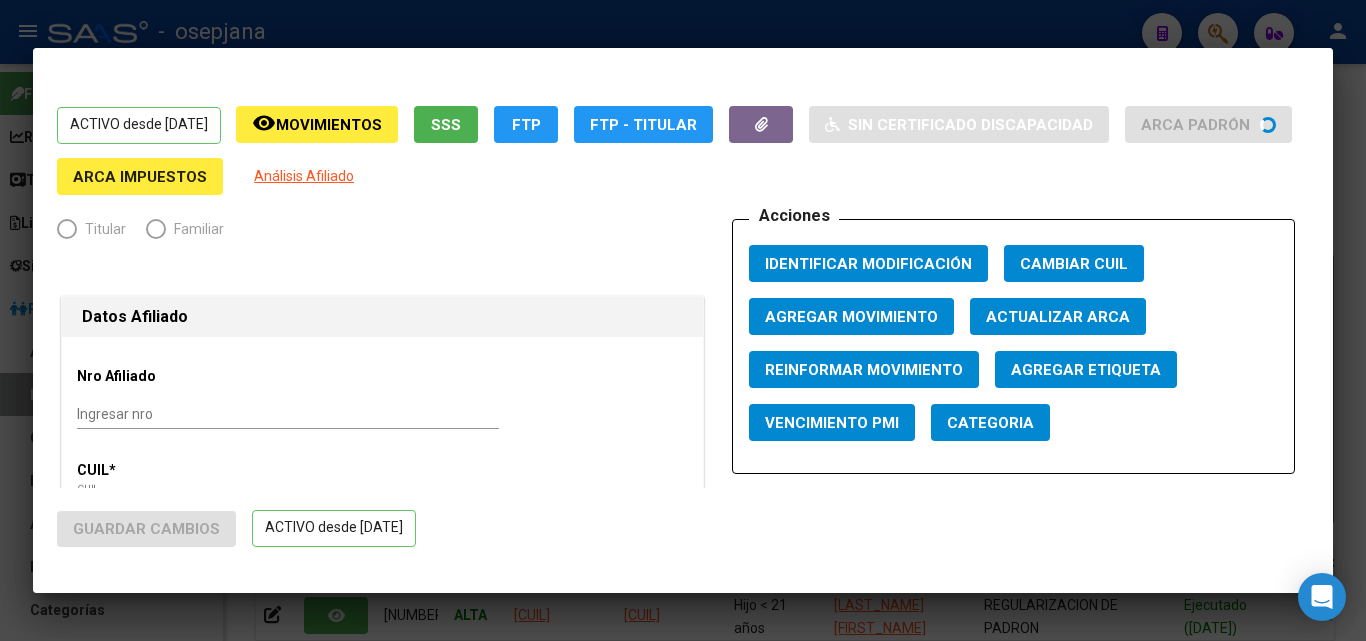 radio on "true" 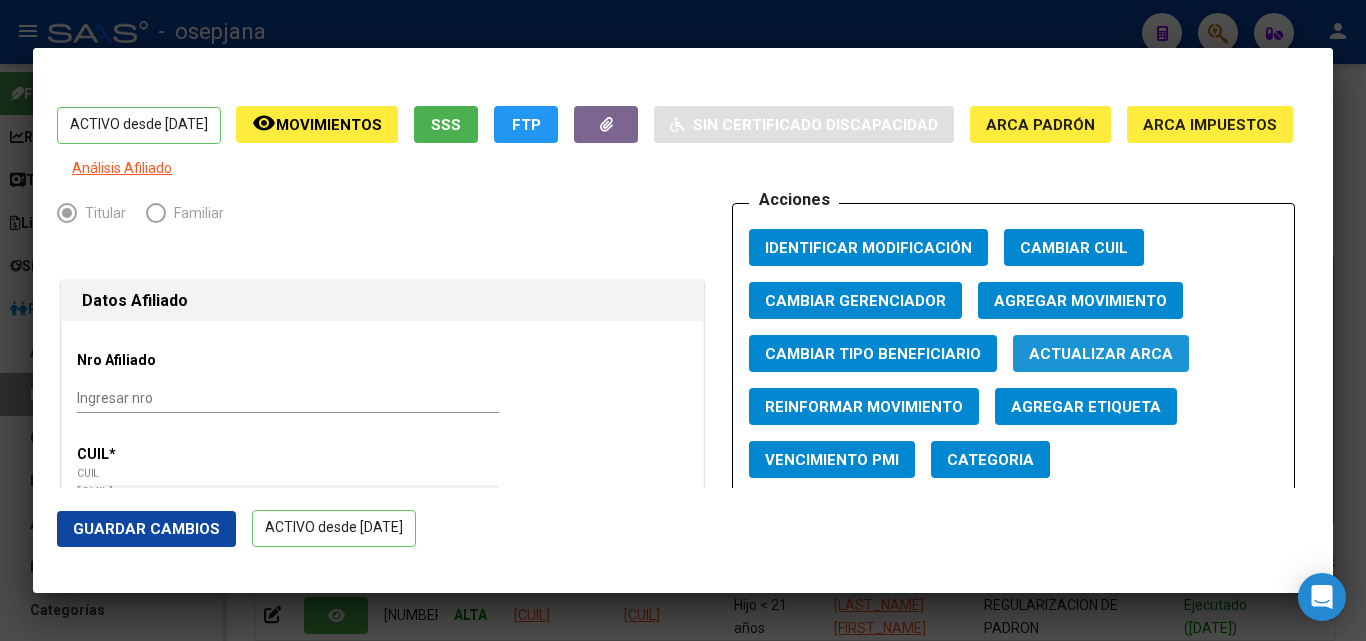 click on "Actualizar ARCA" at bounding box center (1101, 354) 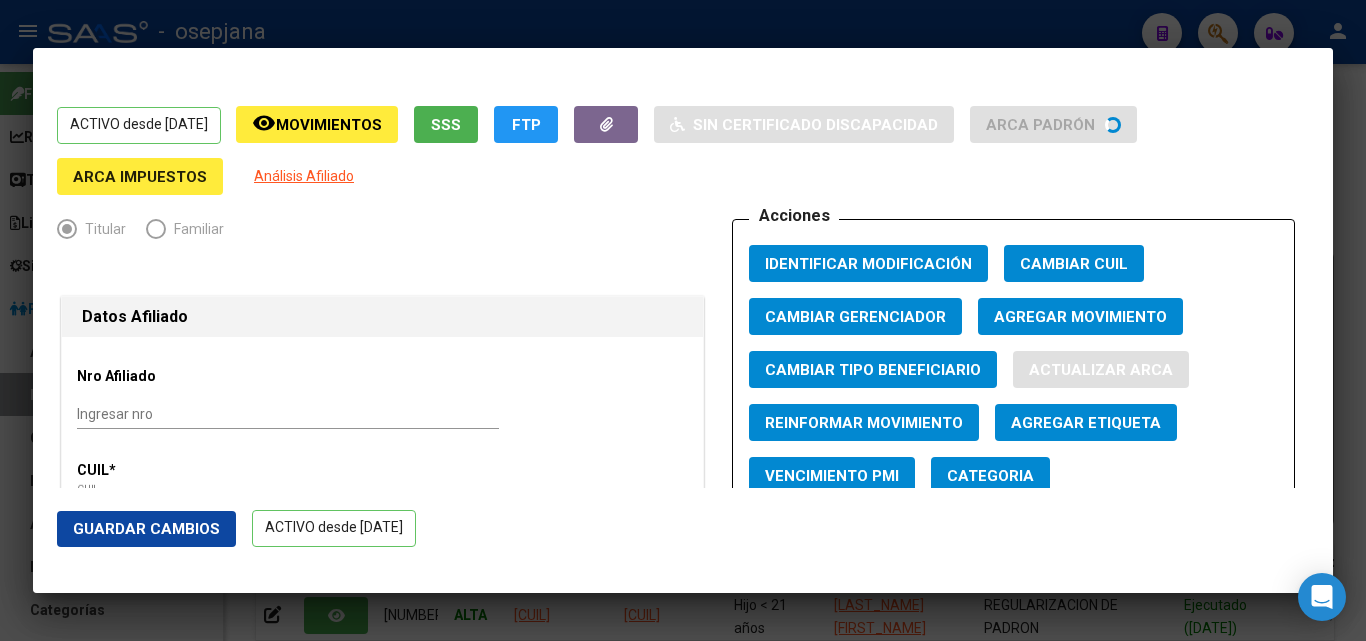 type on "MARQUEZ" 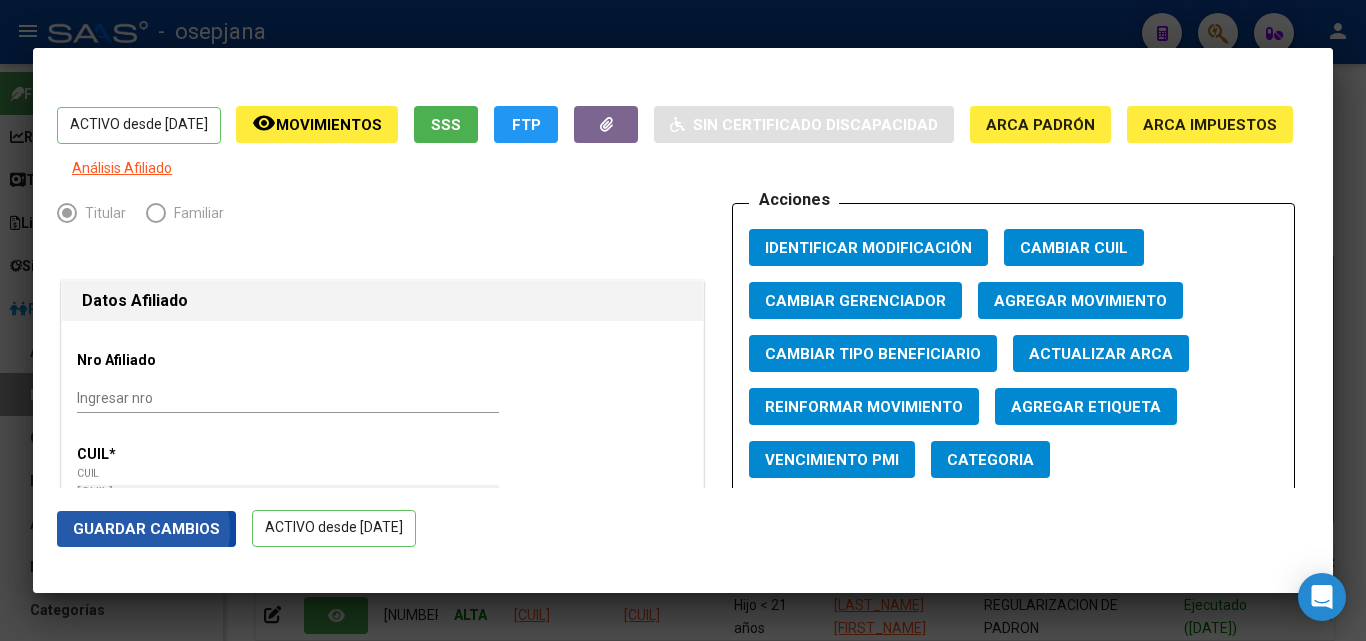 click on "Guardar Cambios" 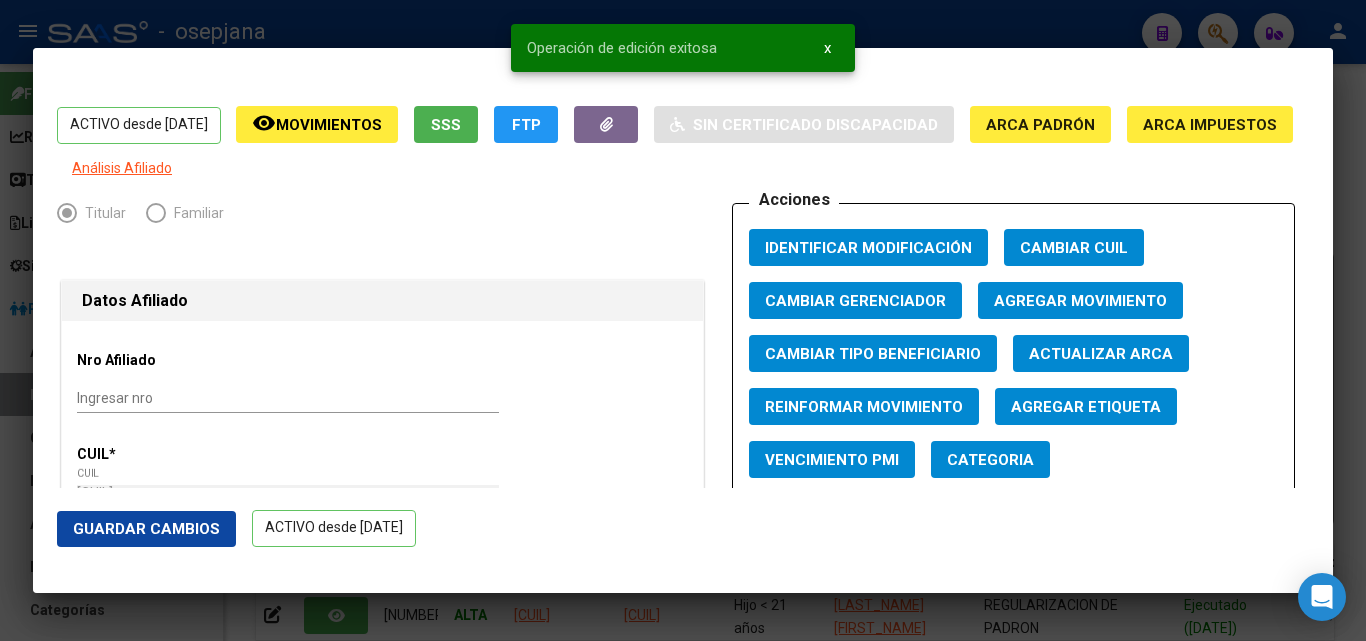 click at bounding box center [683, 320] 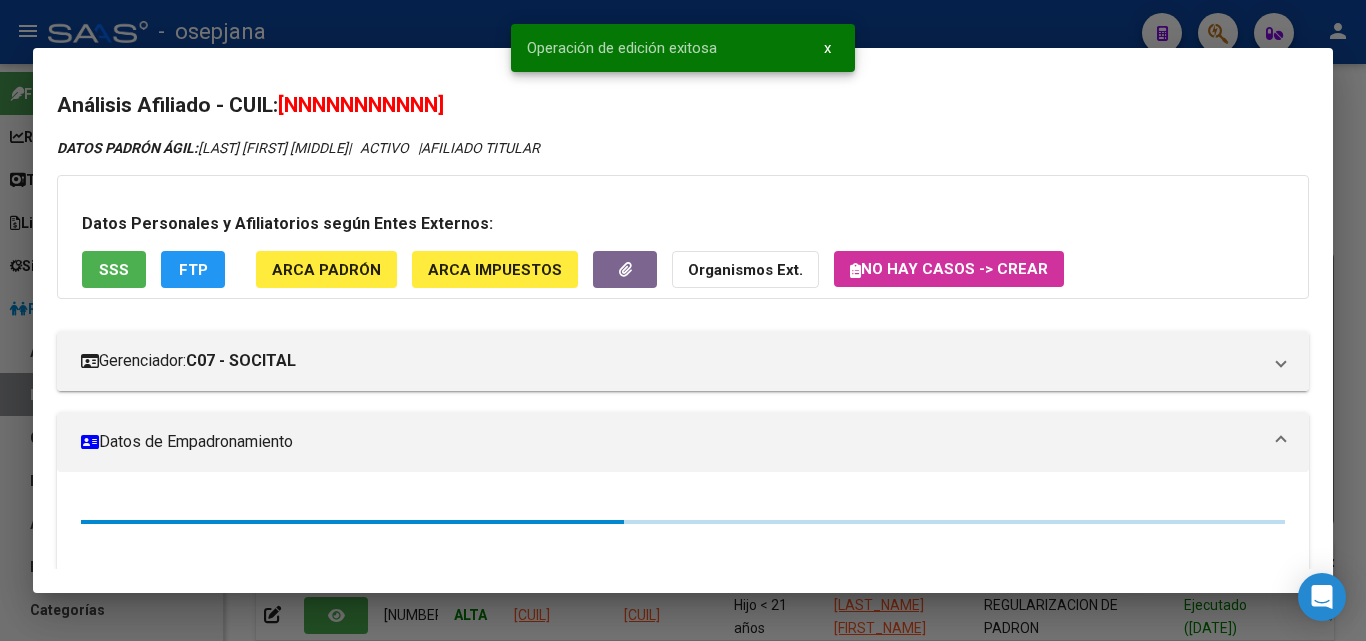 click at bounding box center [683, 320] 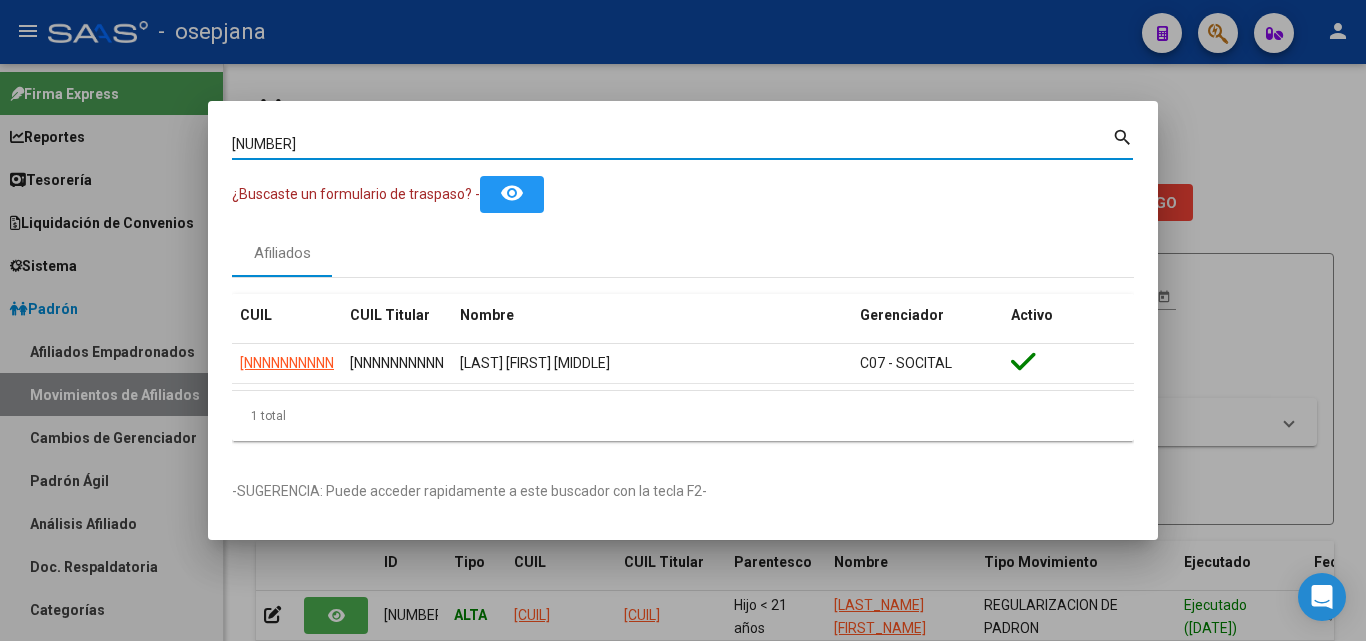 drag, startPoint x: 322, startPoint y: 148, endPoint x: 92, endPoint y: 99, distance: 235.16165 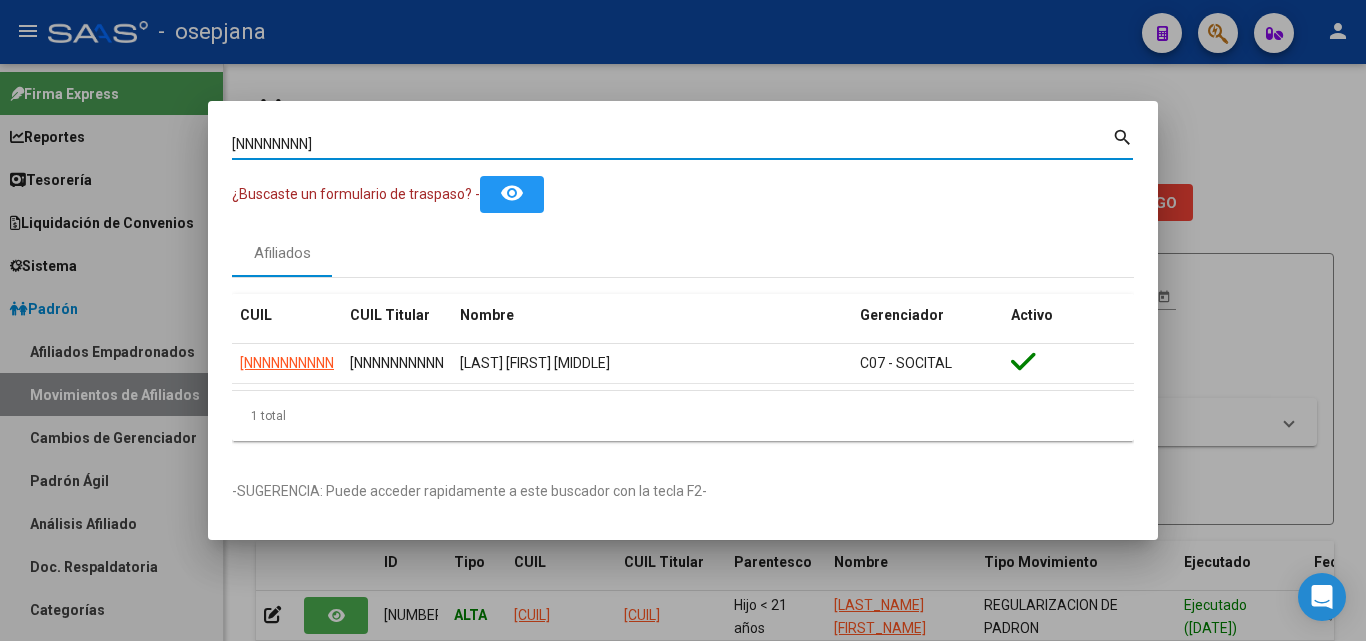 type on "[NNNNNNNN]" 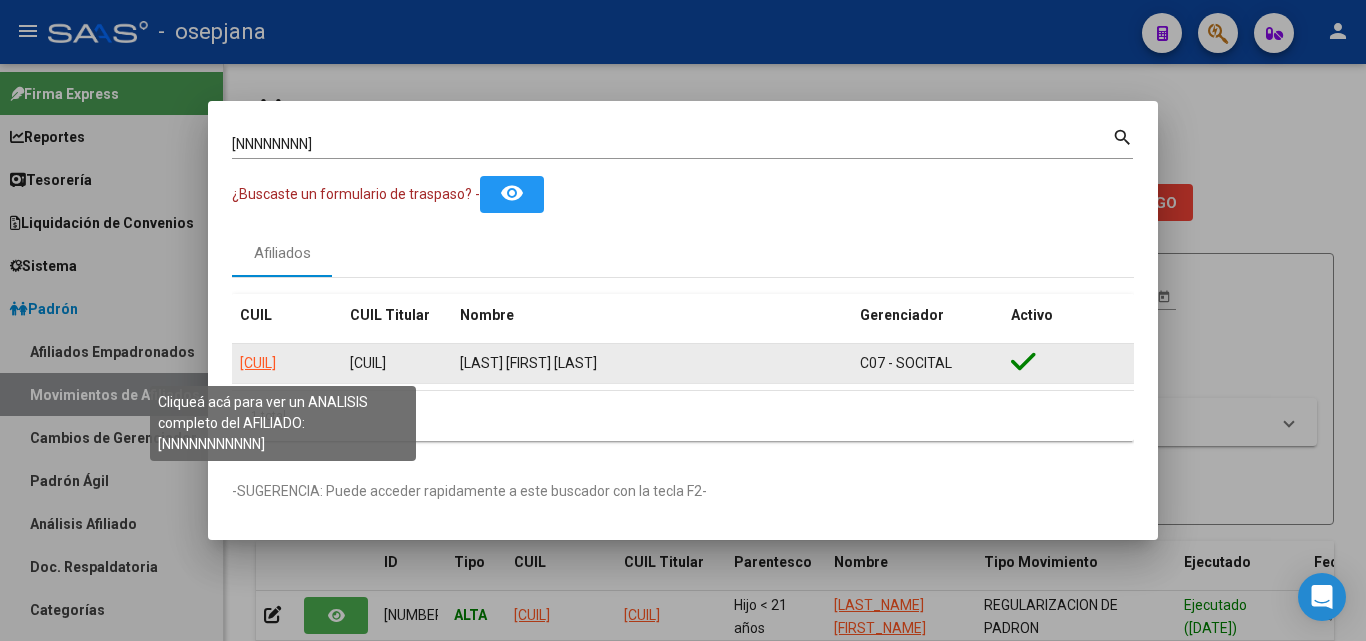 click on "[CUIL]" 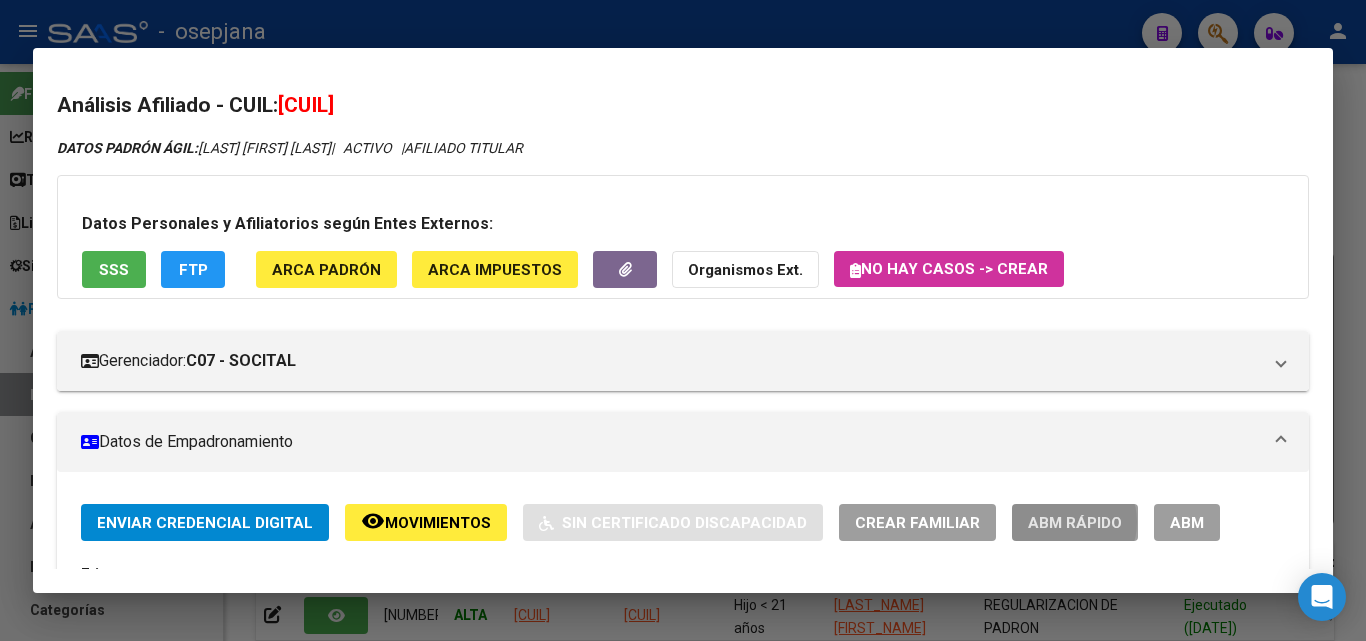 click on "ABM Rápido" 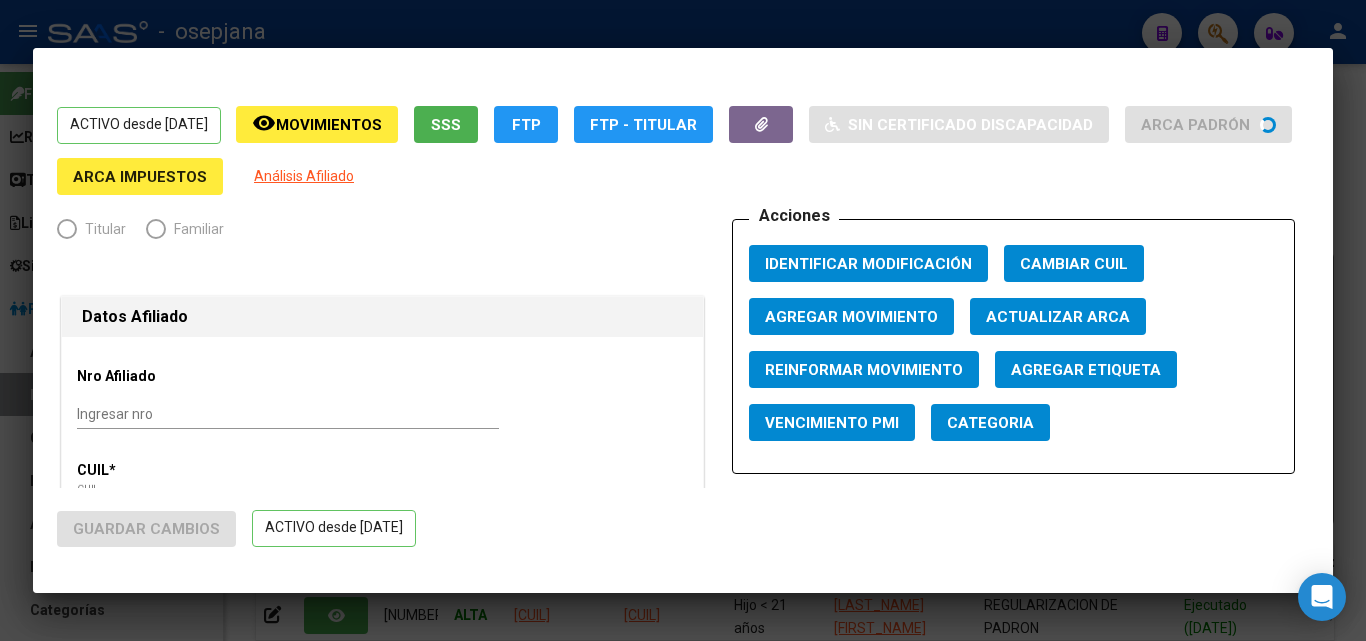 radio on "true" 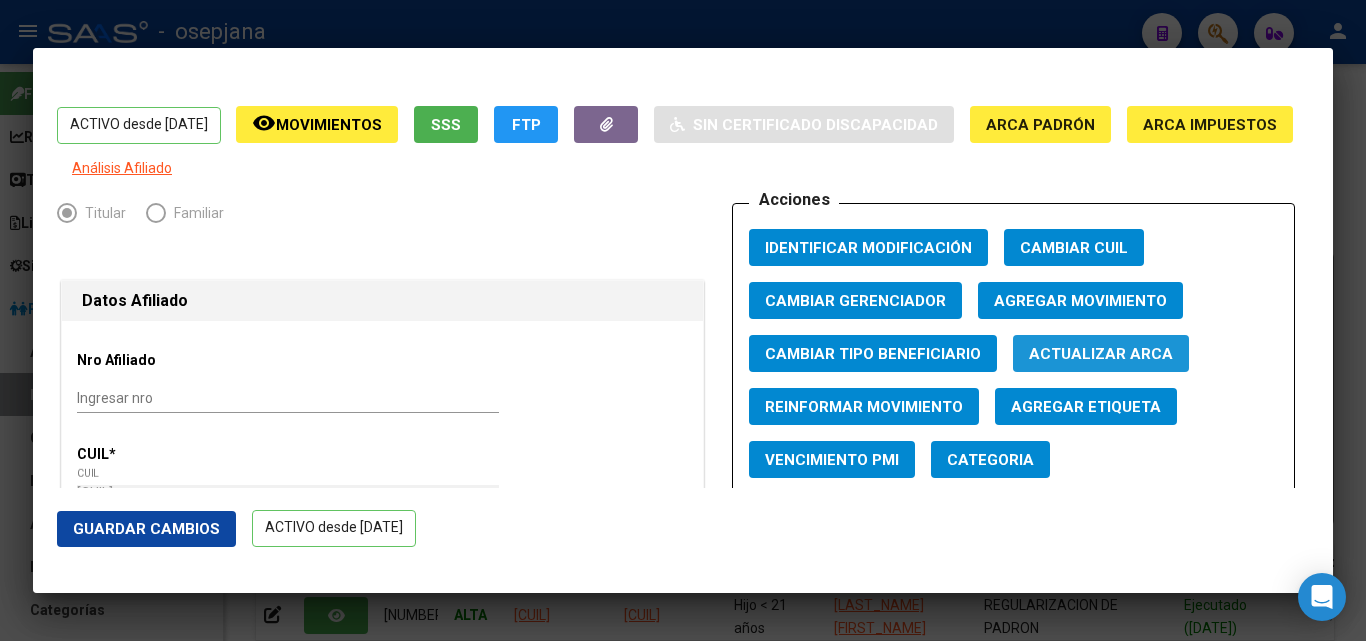click on "Actualizar ARCA" at bounding box center (1101, 354) 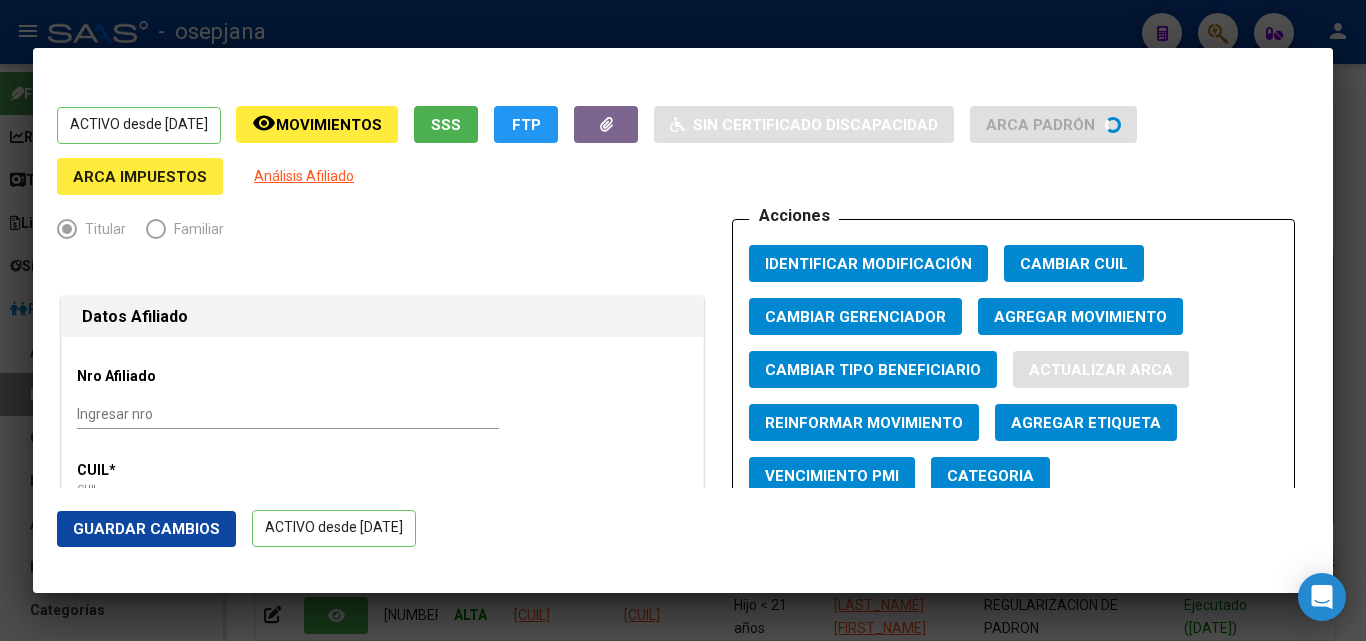 type on "[LAST_NAME]" 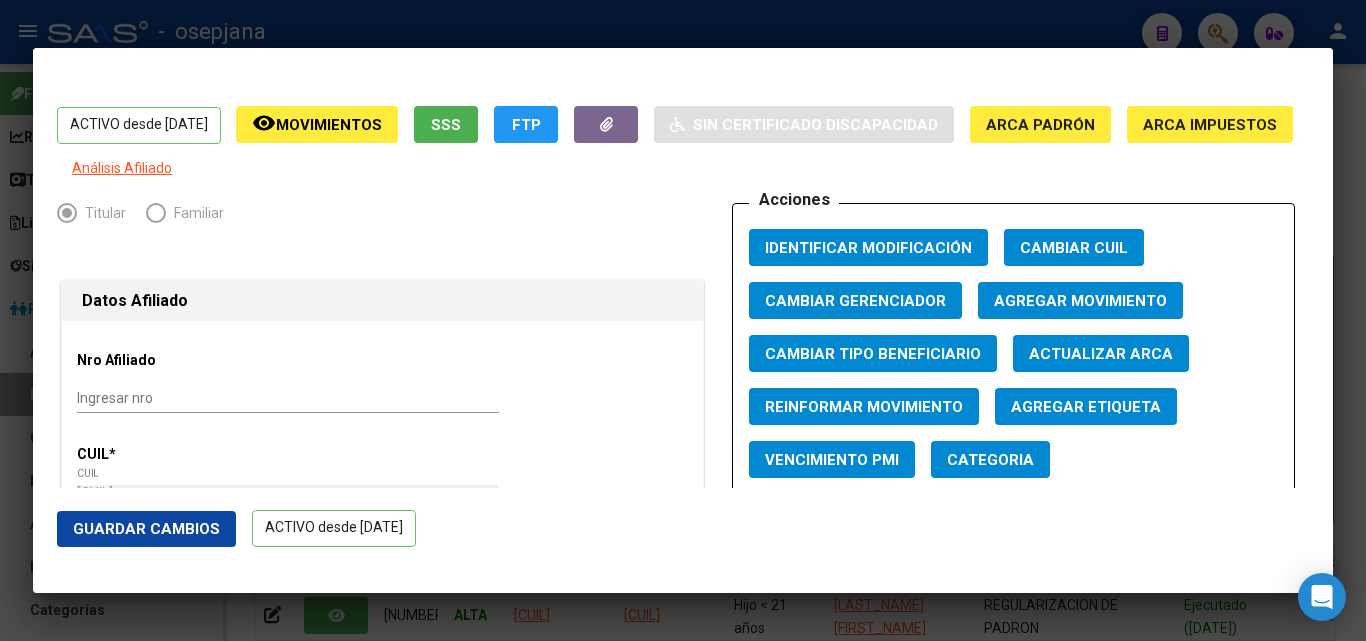 click on "Guardar Cambios" 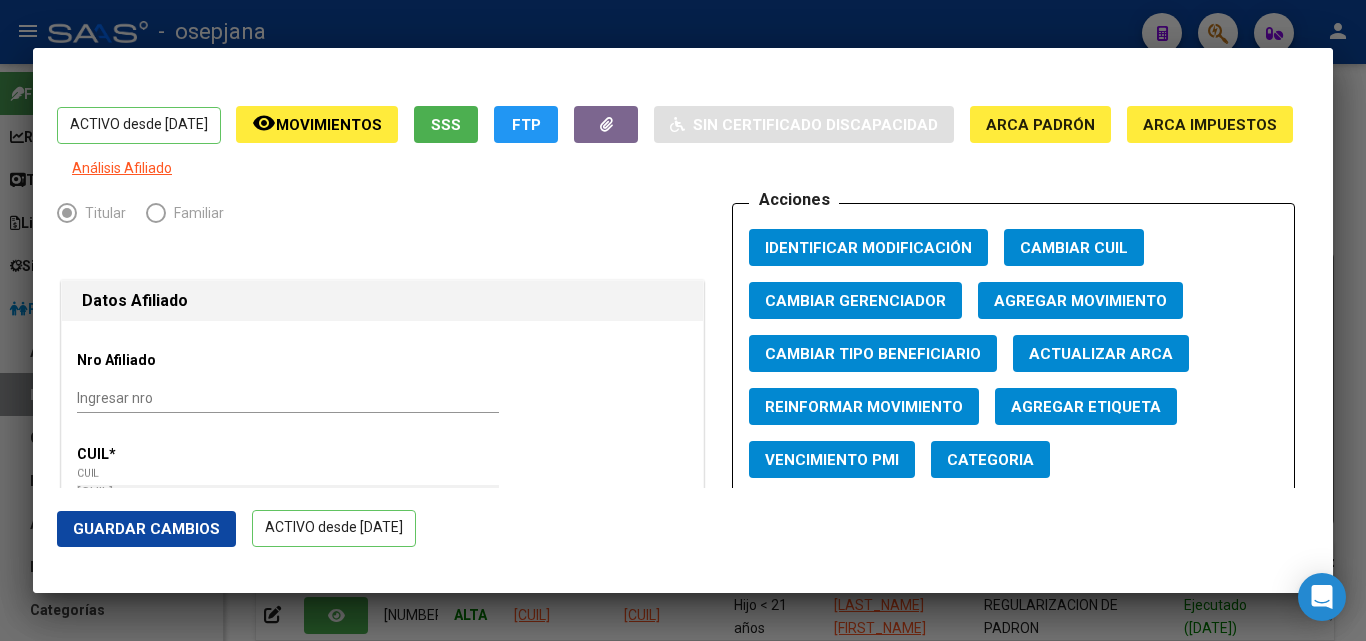 click at bounding box center (683, 320) 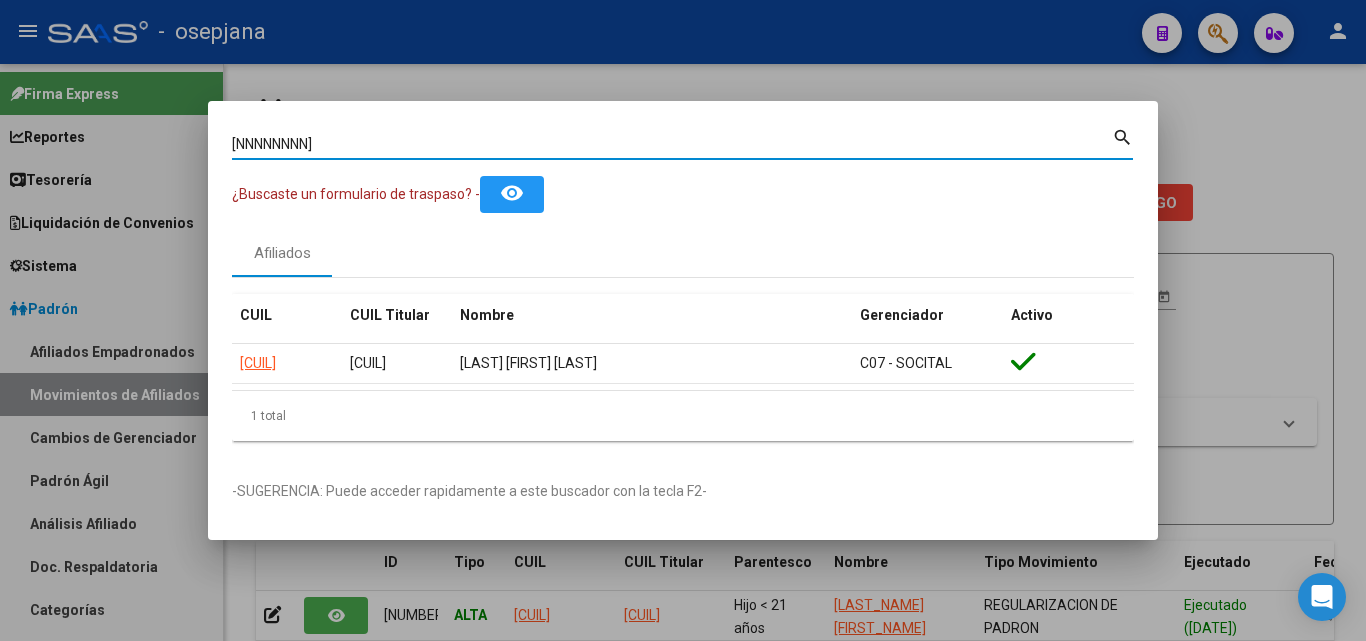 drag, startPoint x: 340, startPoint y: 125, endPoint x: 141, endPoint y: 88, distance: 202.41048 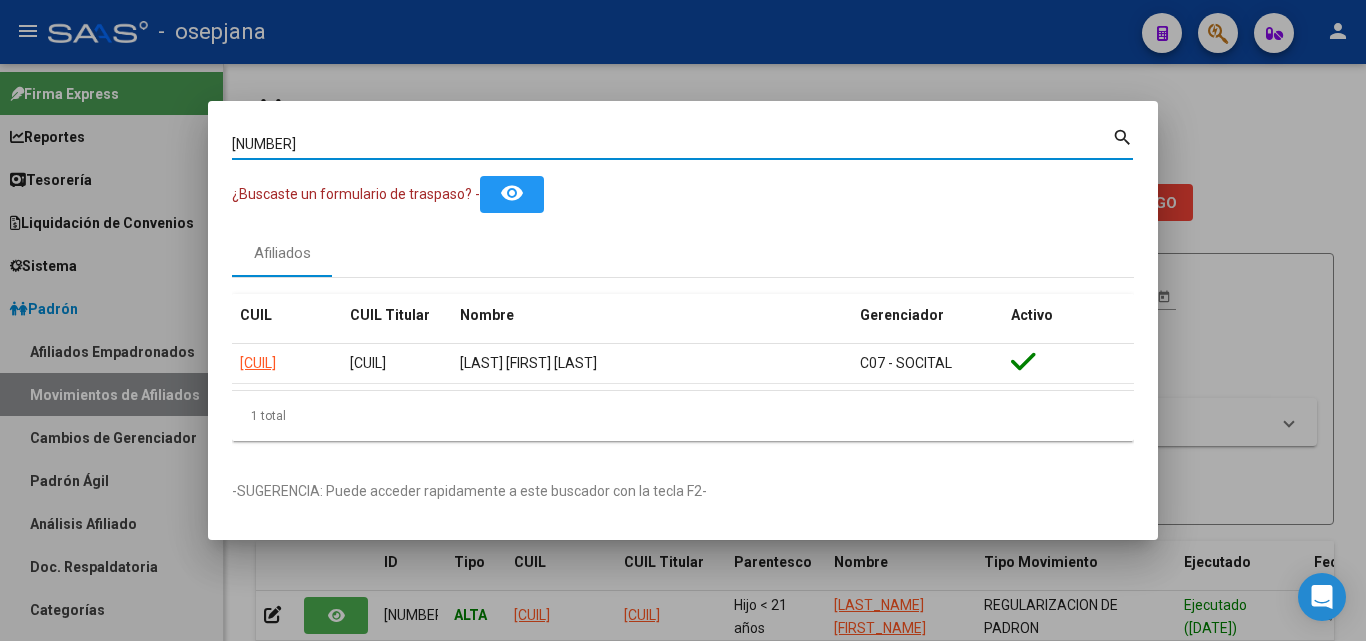 type on "[NUMBER]" 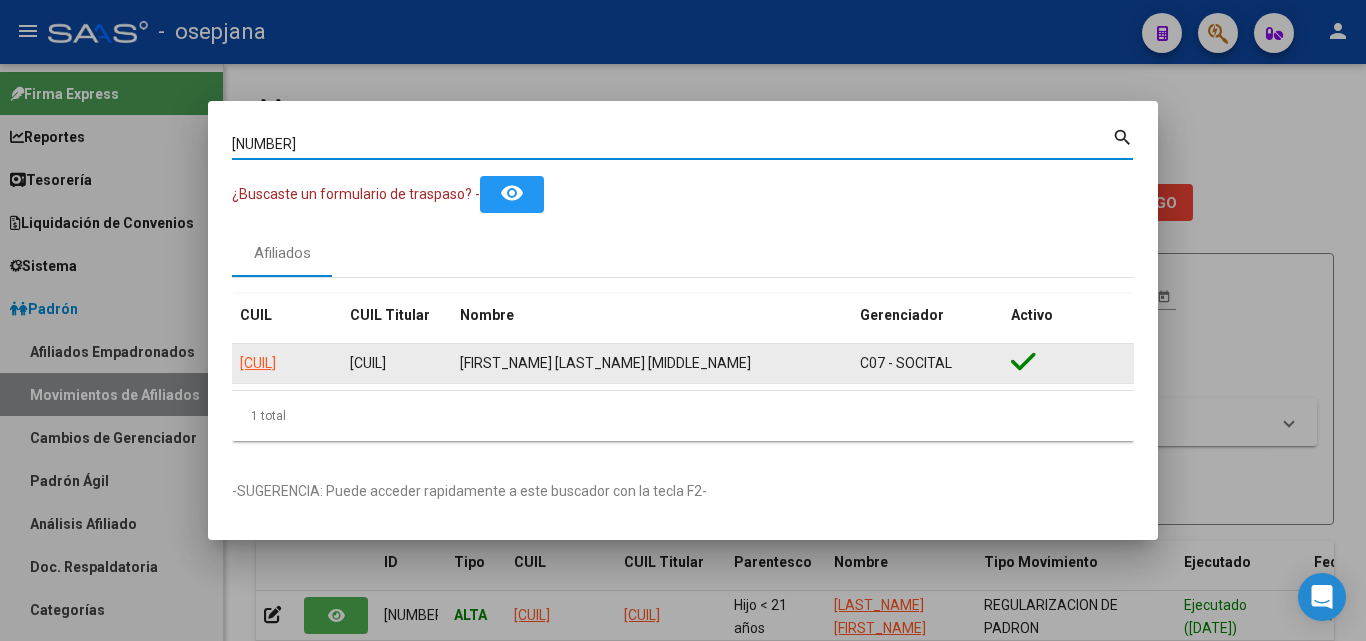 click on "[CUIL]" 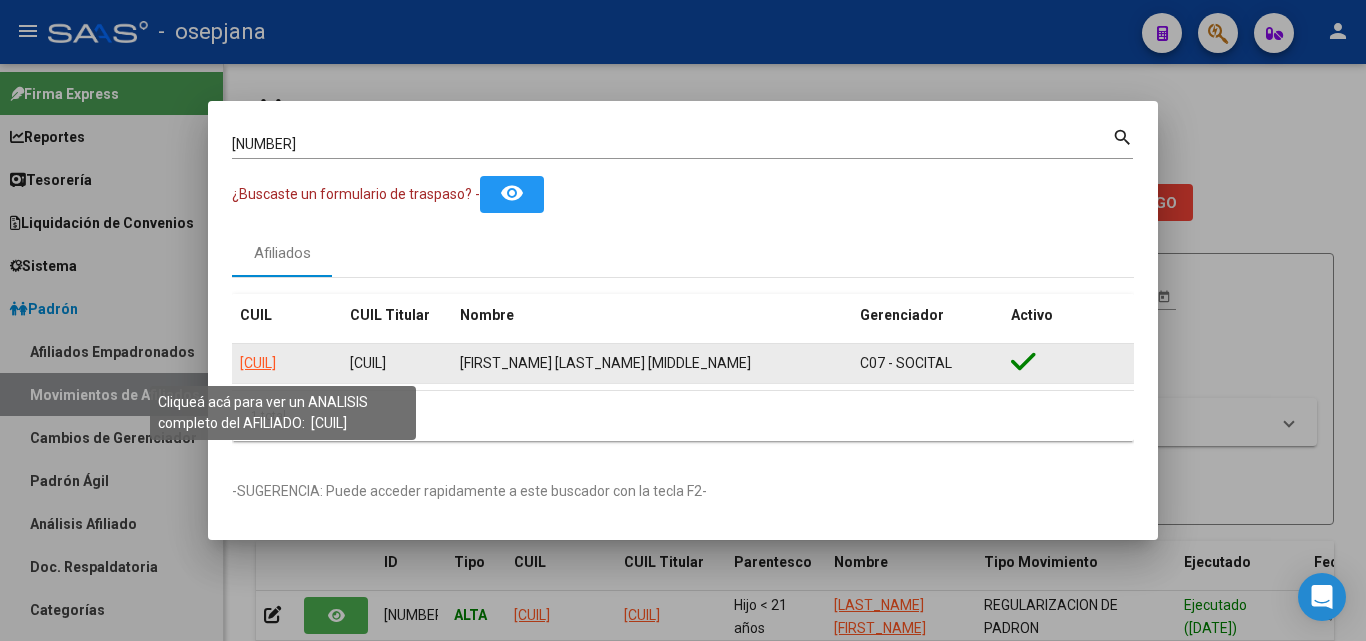 click on "[CUIL]" 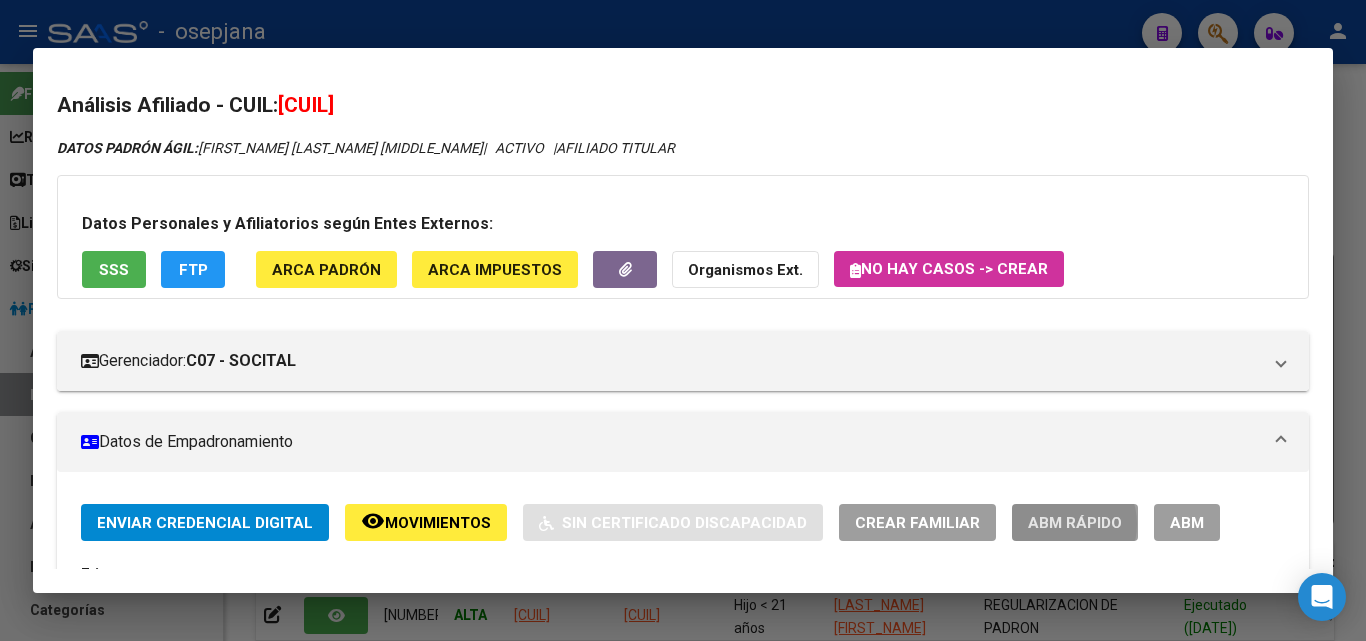 click on "ABM Rápido" 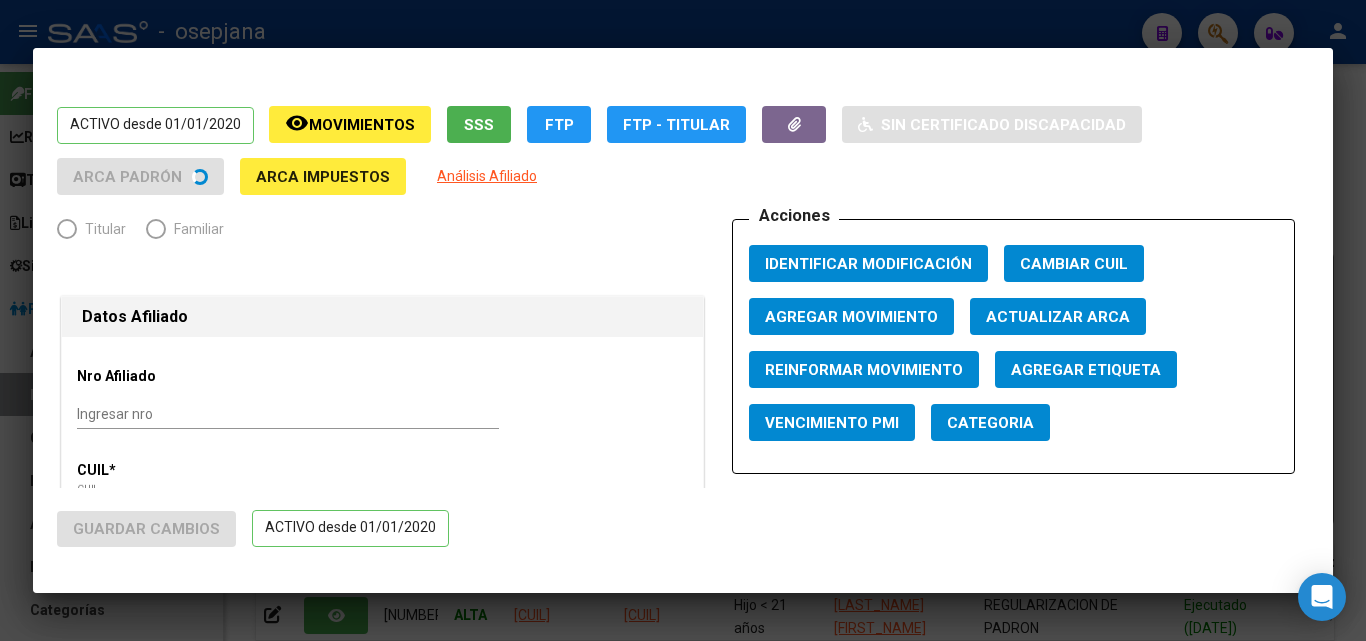 radio on "true" 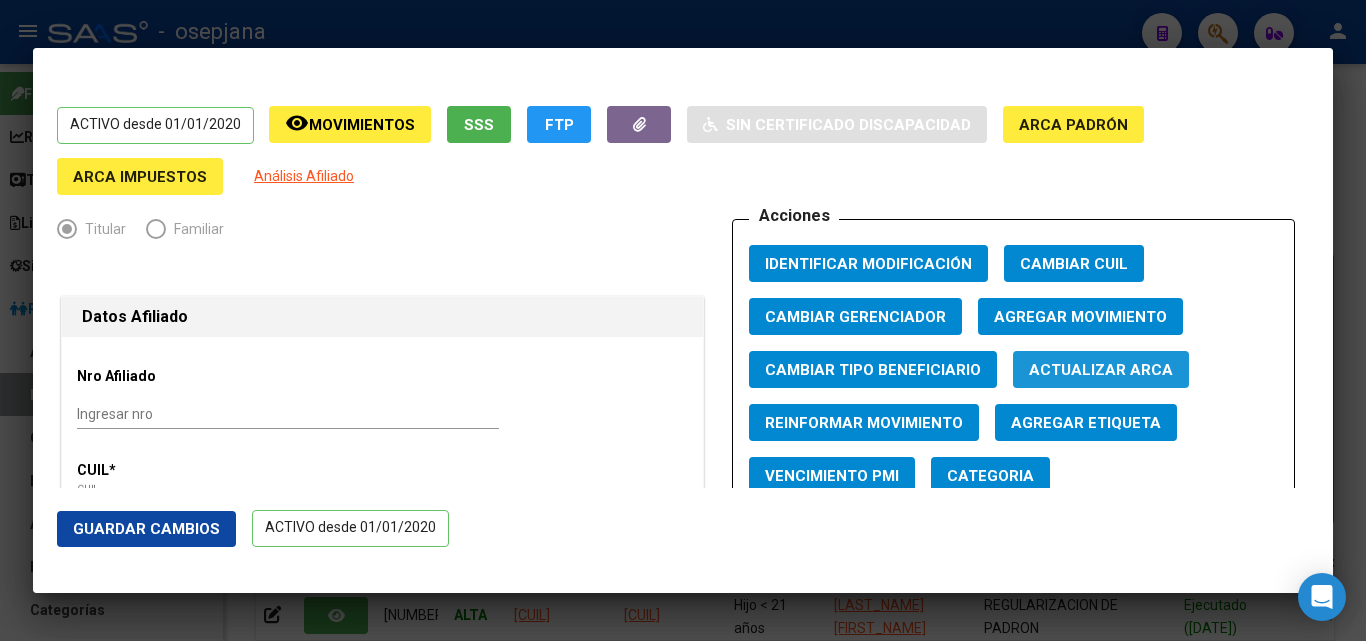 click on "Actualizar ARCA" at bounding box center [1101, 370] 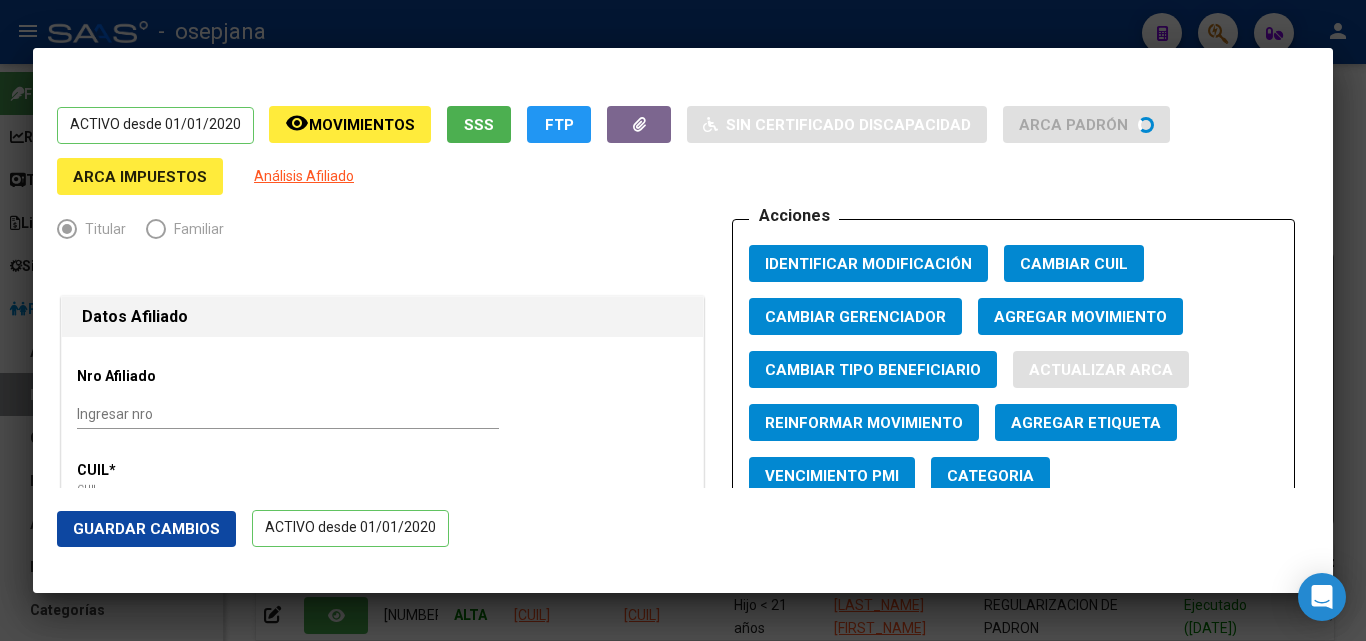 type on "[FIRST] [LAST]" 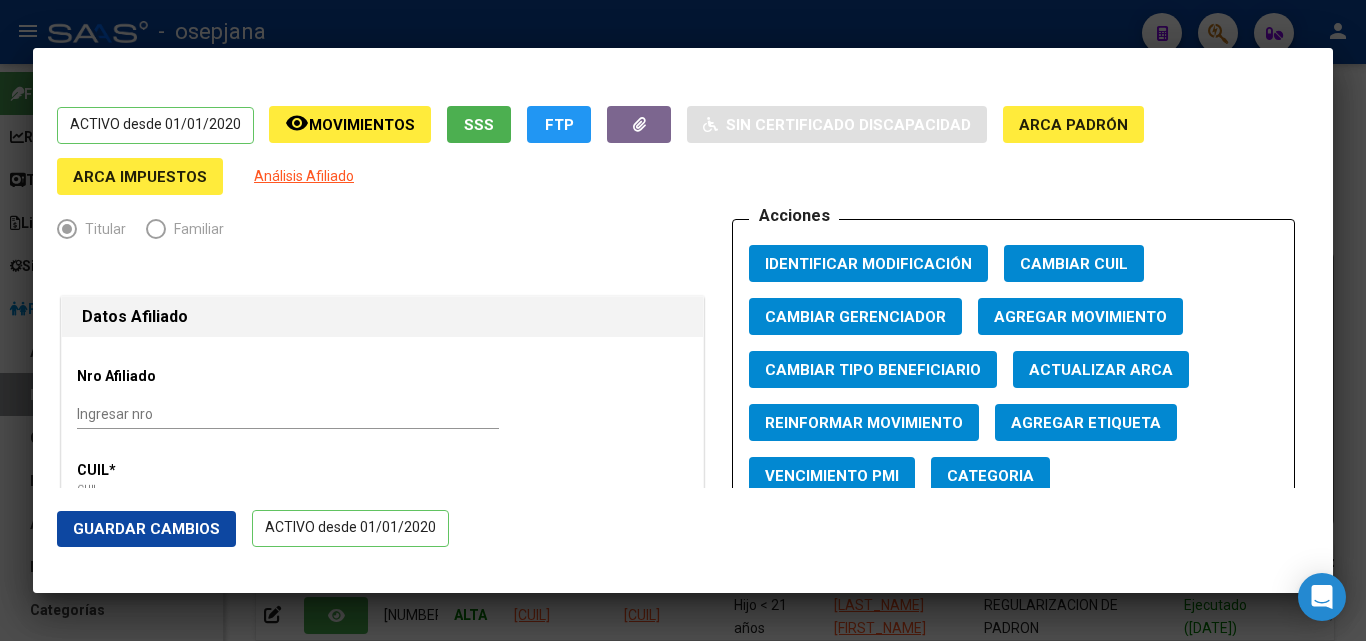 click on "Guardar Cambios" 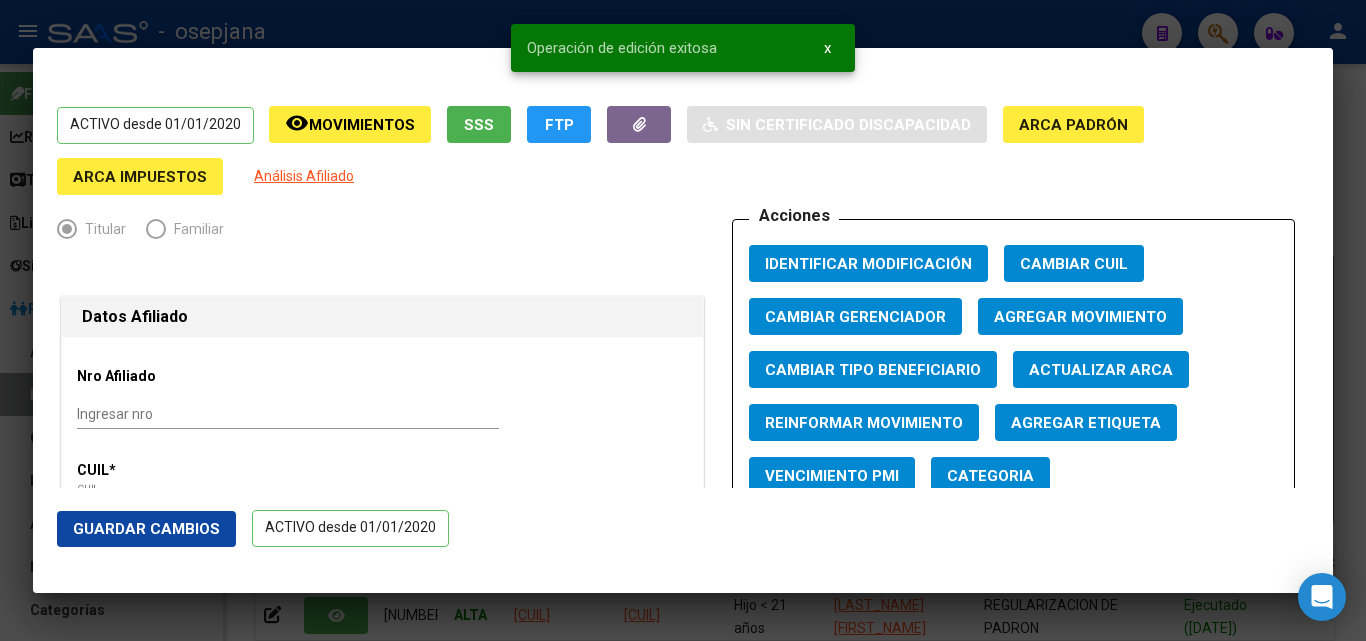 click at bounding box center [683, 320] 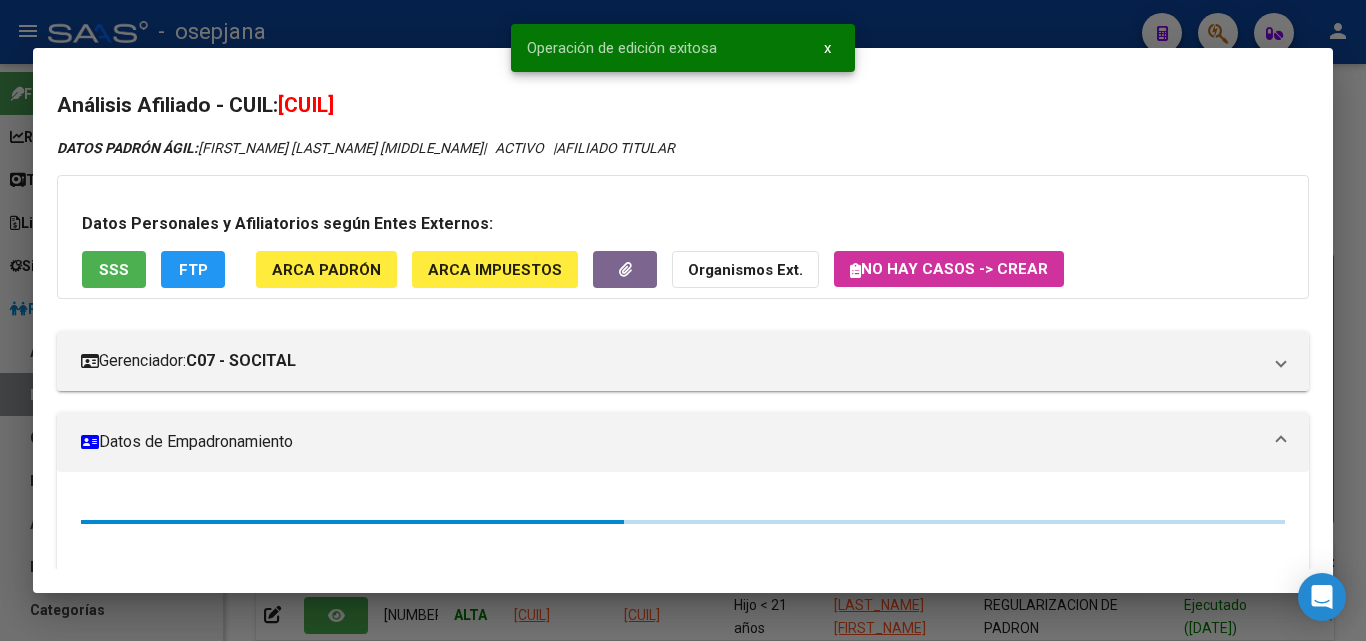 click at bounding box center (683, 320) 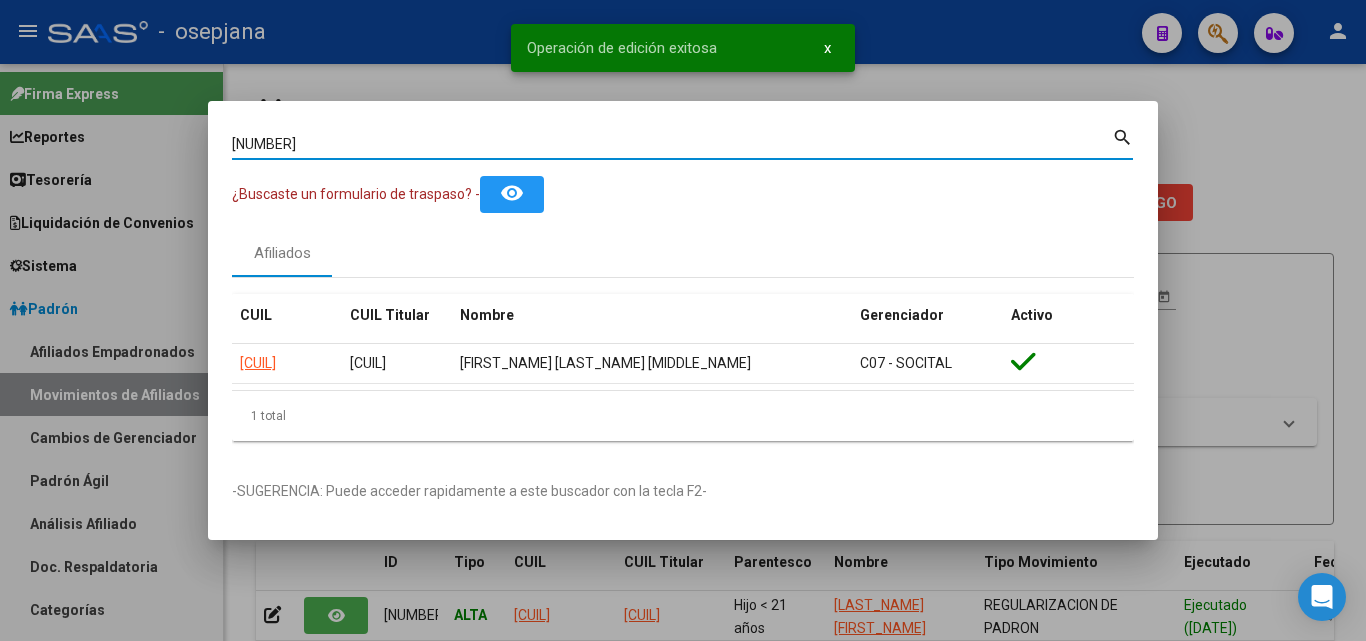 drag, startPoint x: 342, startPoint y: 148, endPoint x: 0, endPoint y: 78, distance: 349.09024 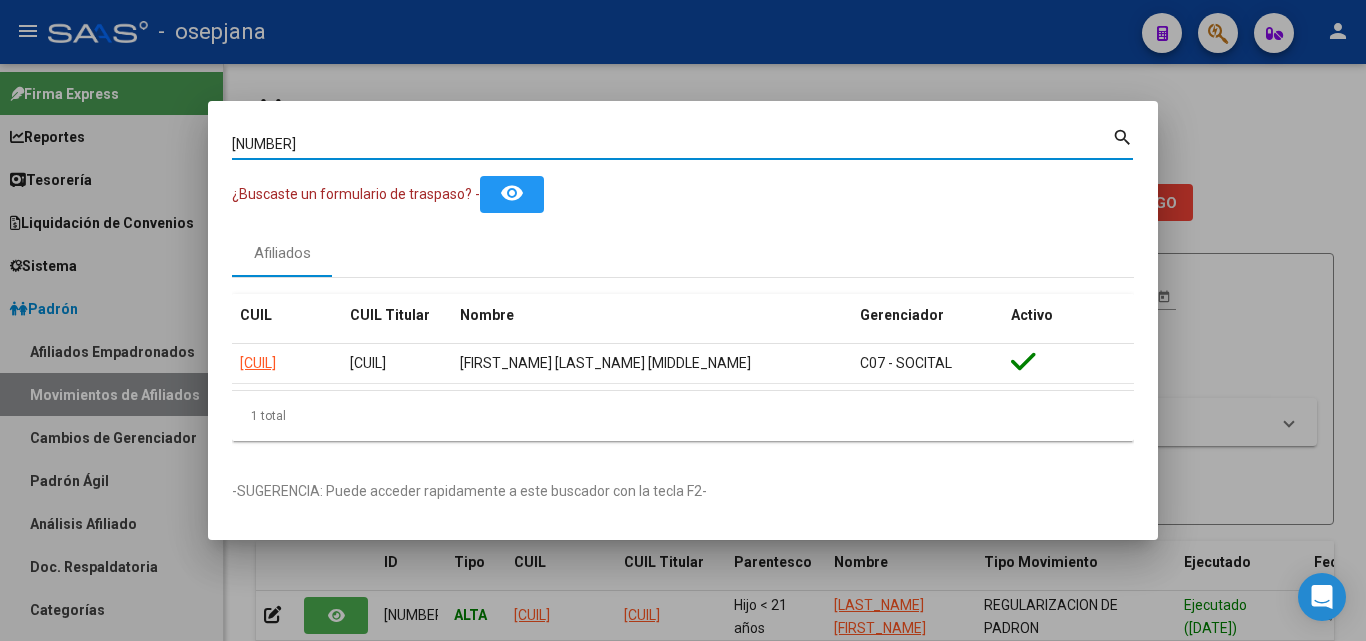 paste on "[NUMBER]" 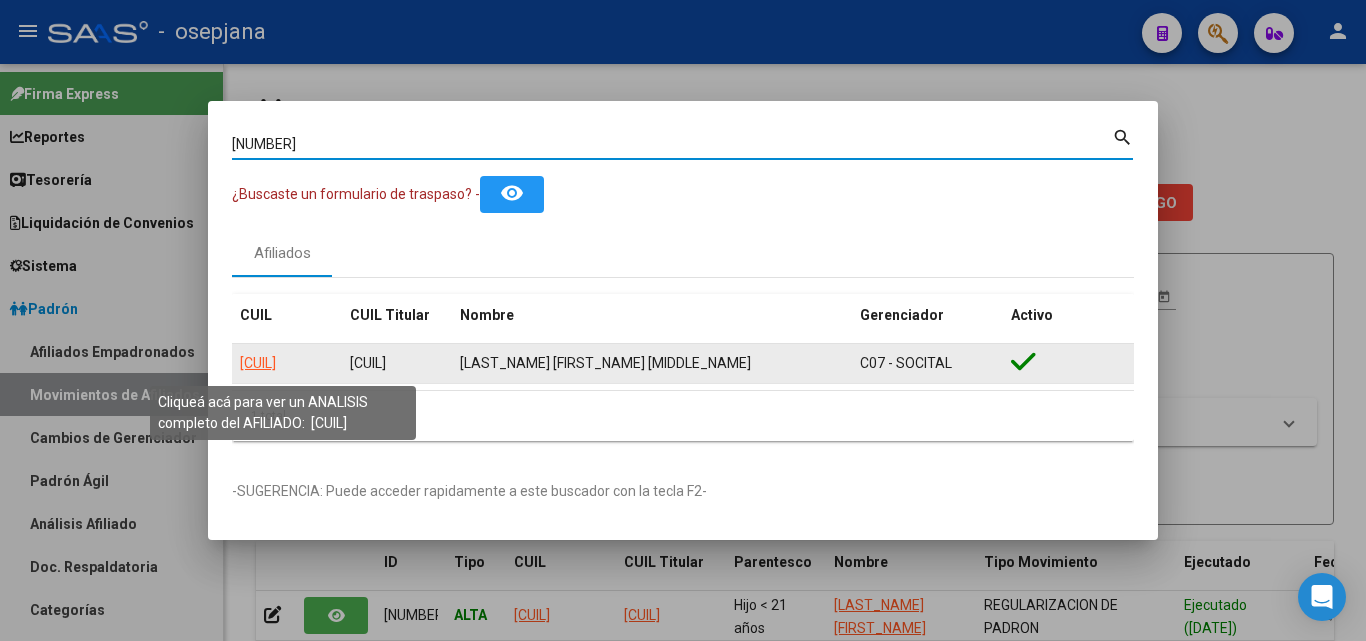 click on "[CUIL]" 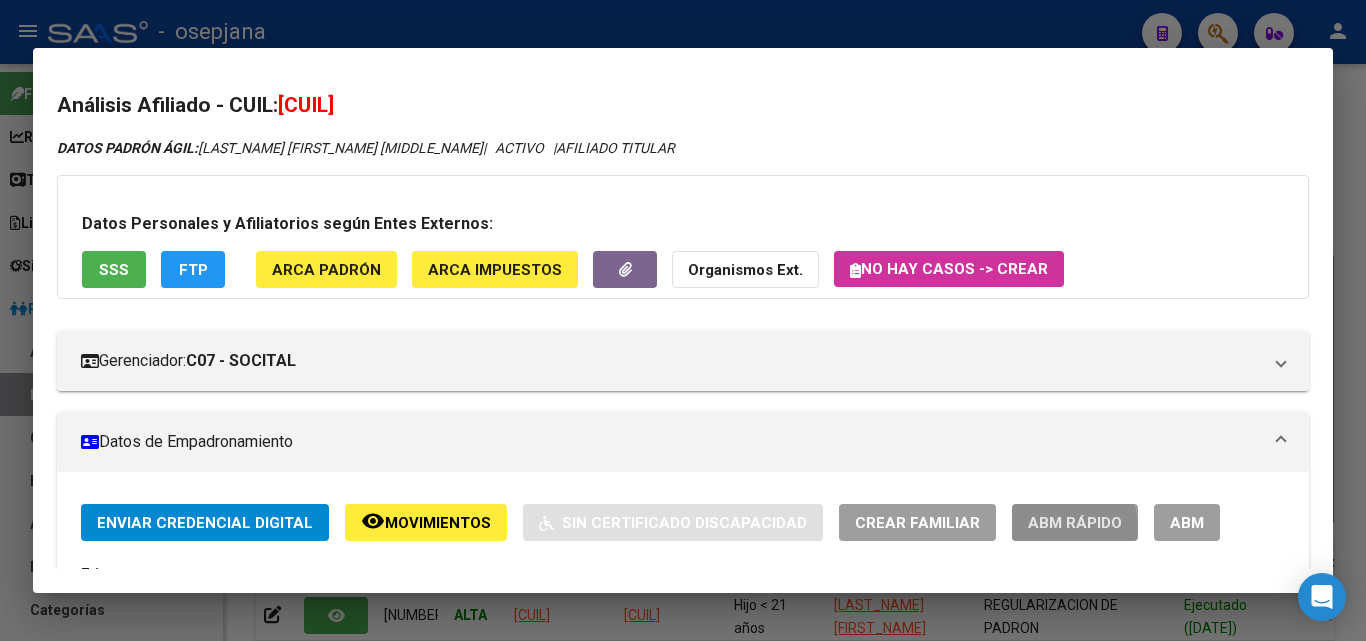 click on "ABM Rápido" 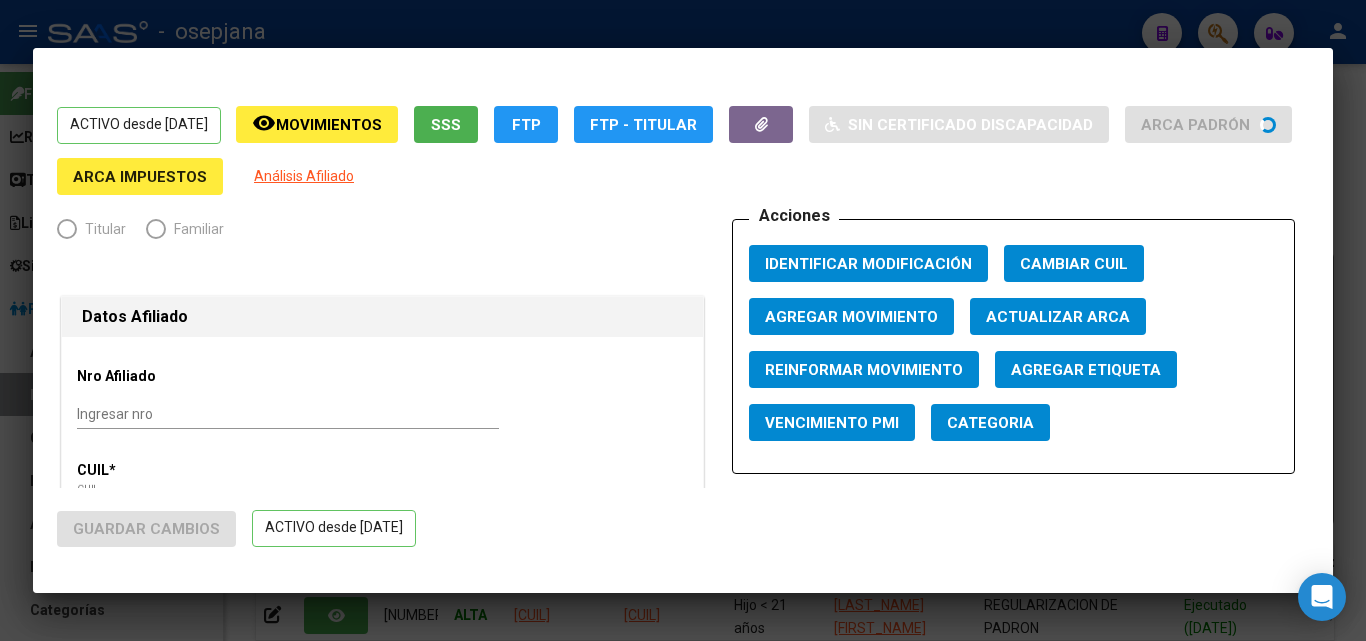 radio on "true" 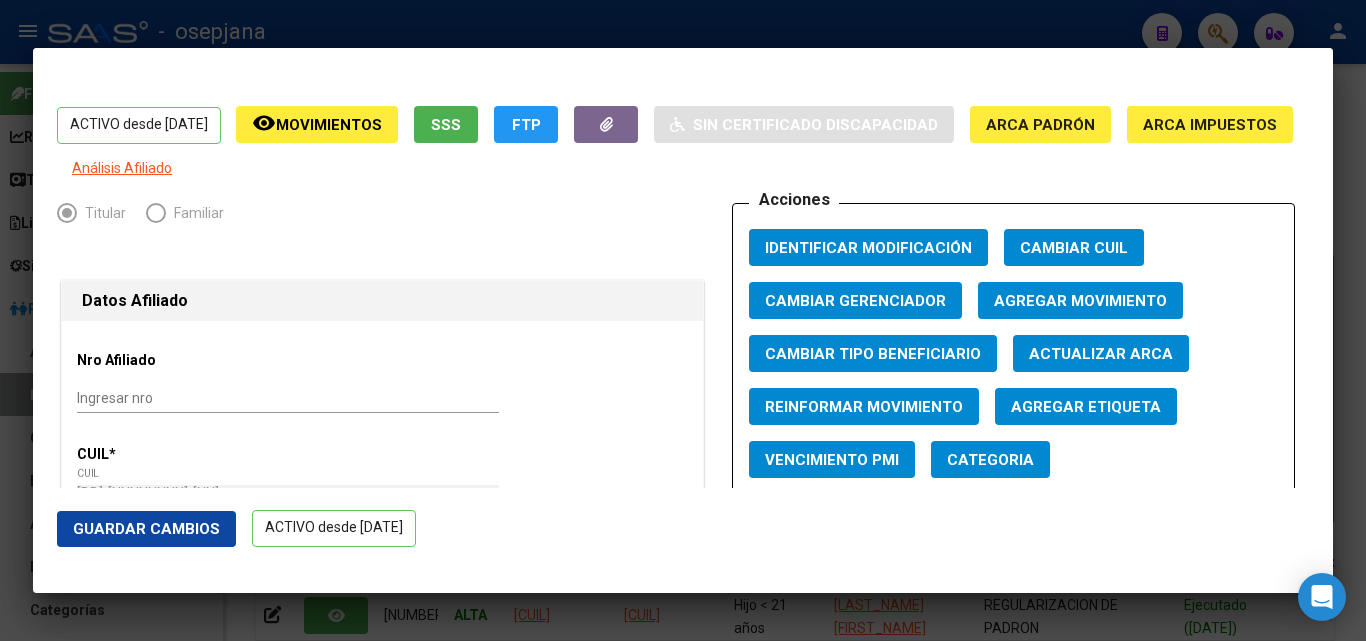 click on "Actualizar ARCA" at bounding box center (1101, 354) 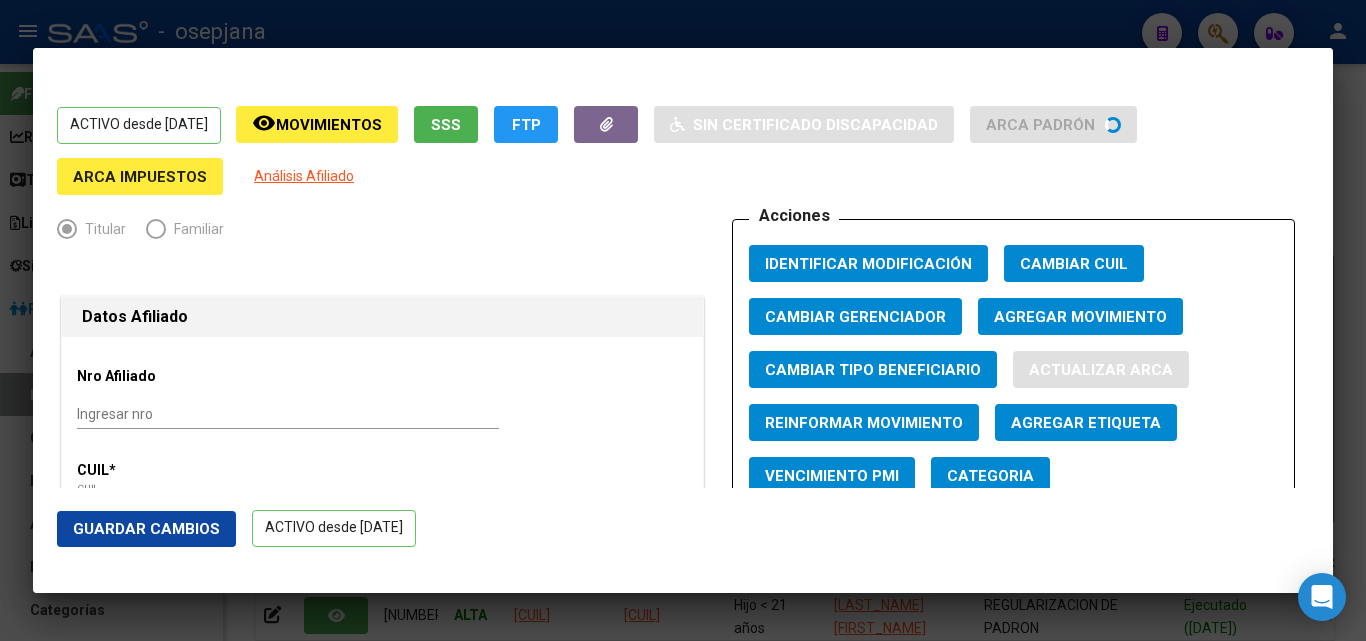 type on "GRACIA" 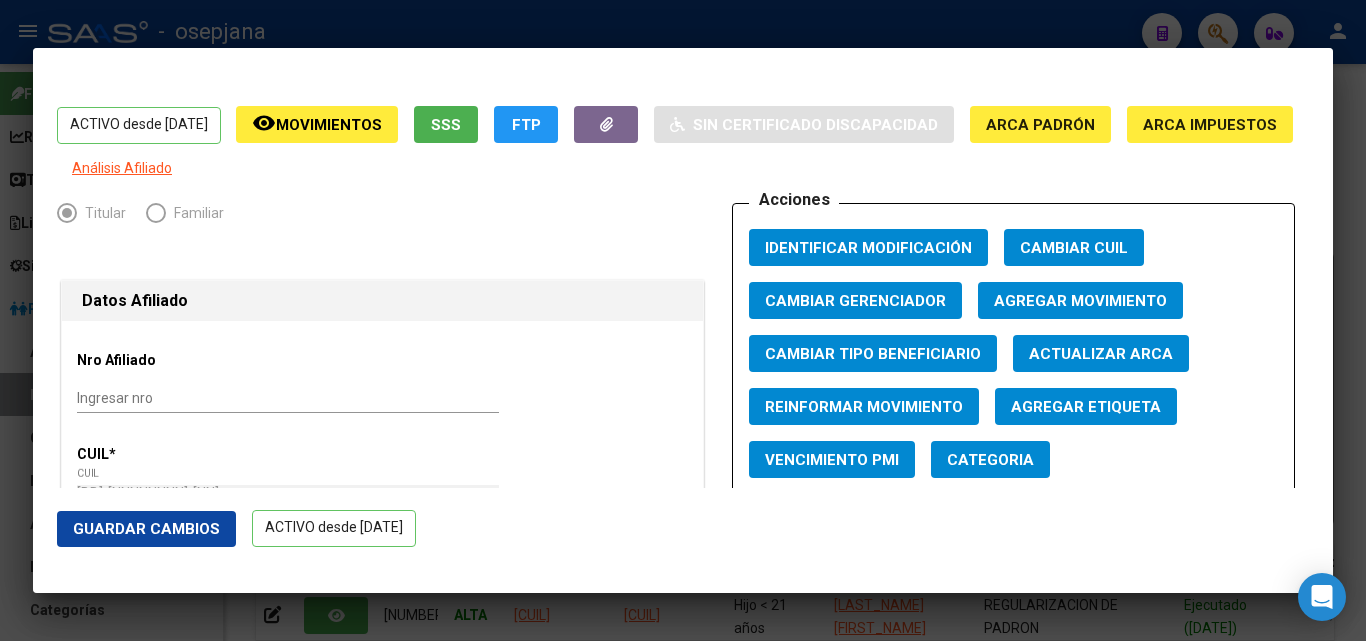 click on "Guardar Cambios" 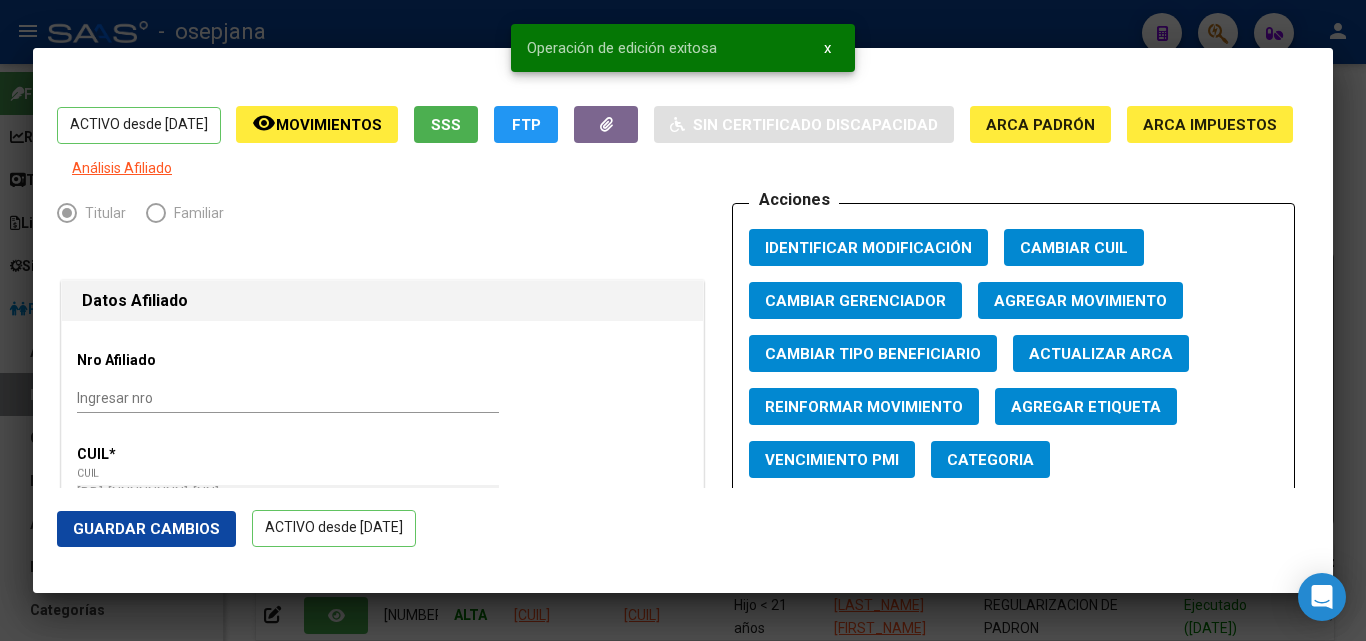 click at bounding box center (683, 320) 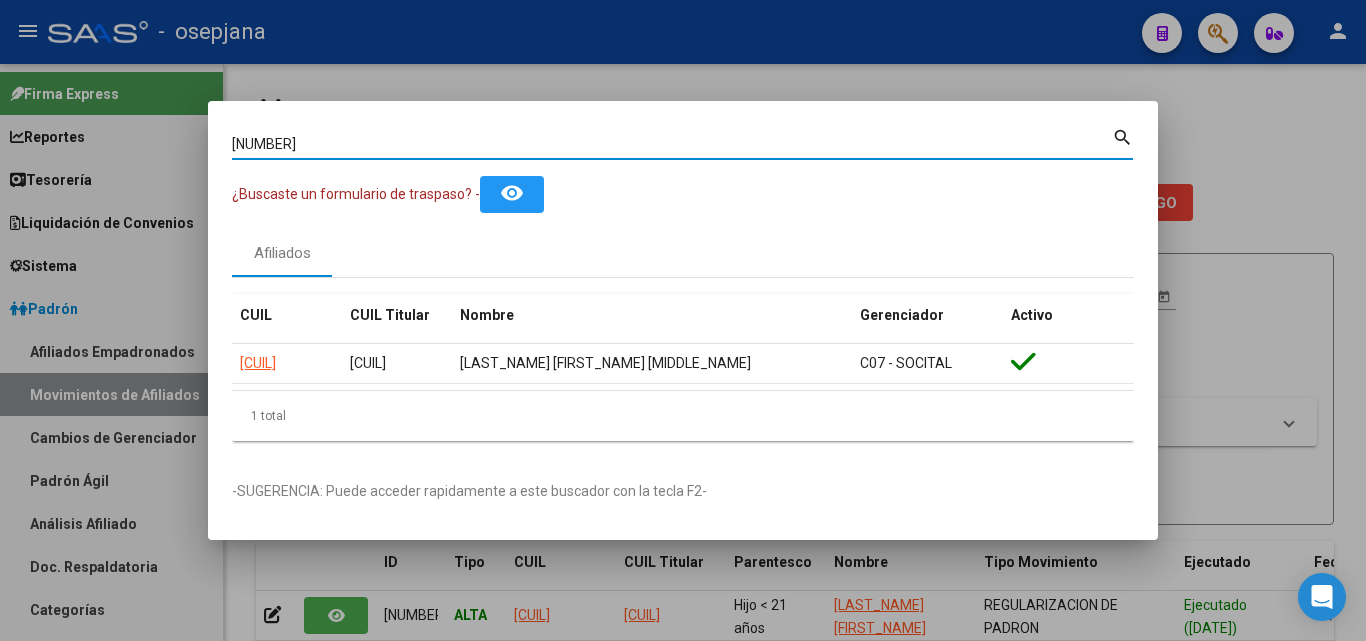 drag, startPoint x: 324, startPoint y: 139, endPoint x: 91, endPoint y: 115, distance: 234.23279 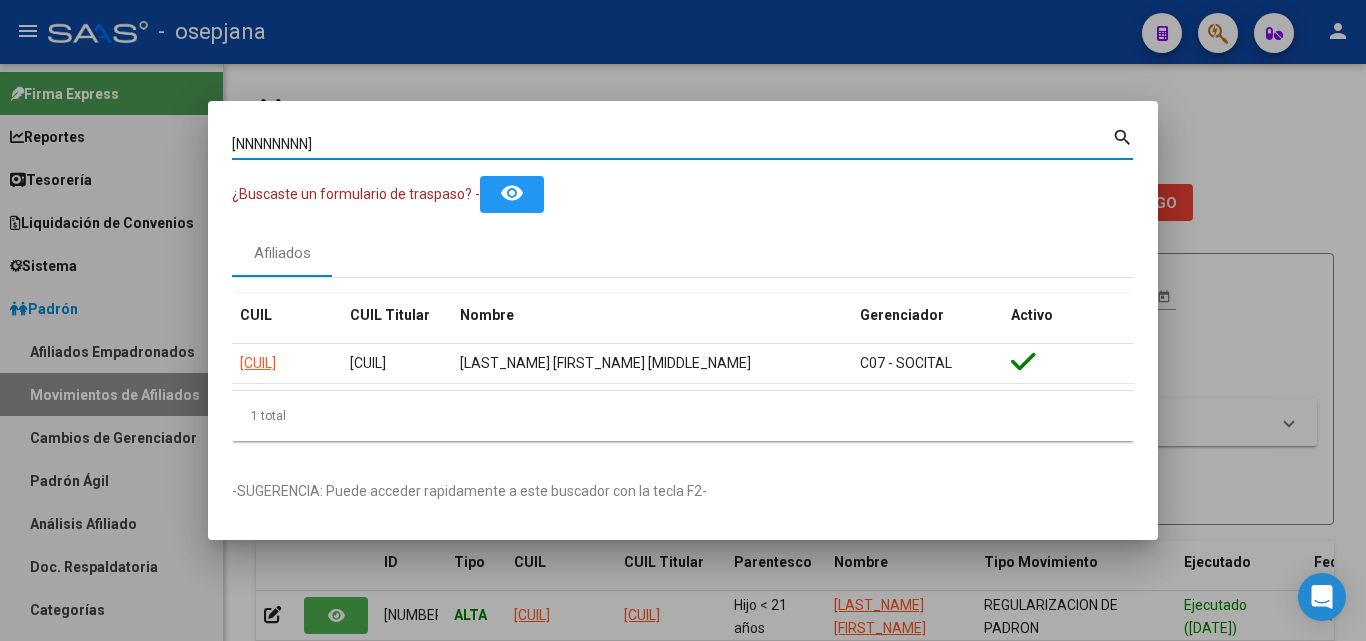 type on "[NNNNNNNN]" 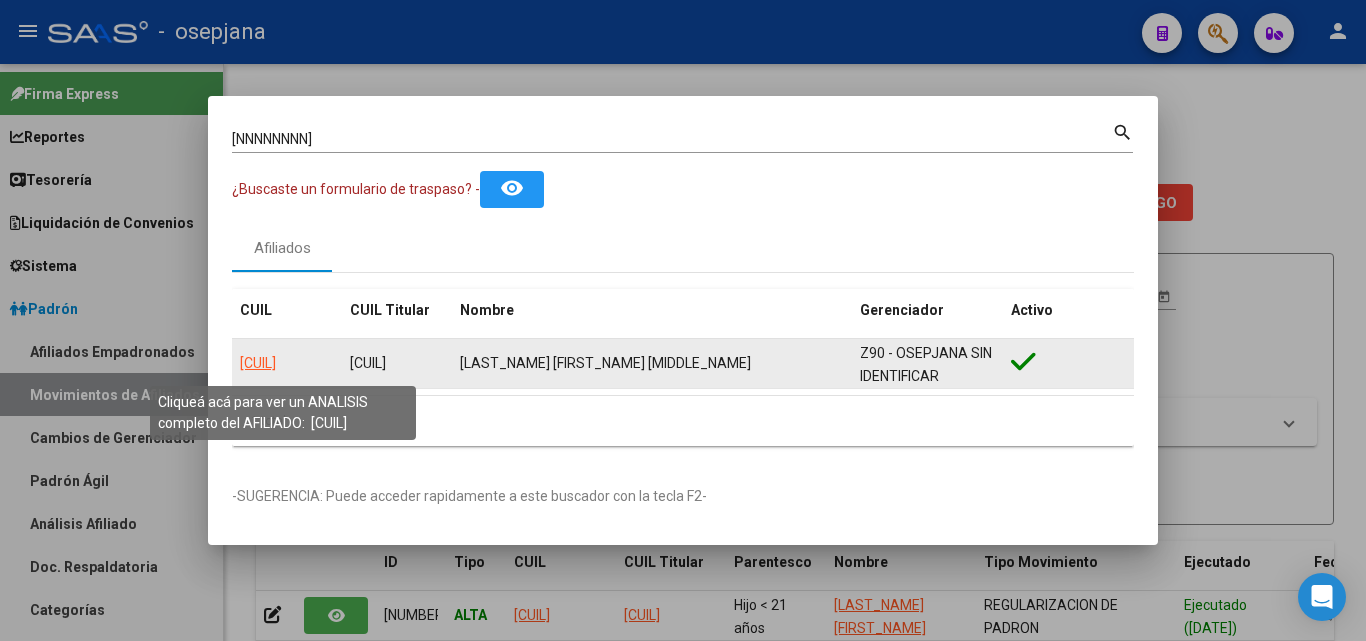 click on "[CUIL]" 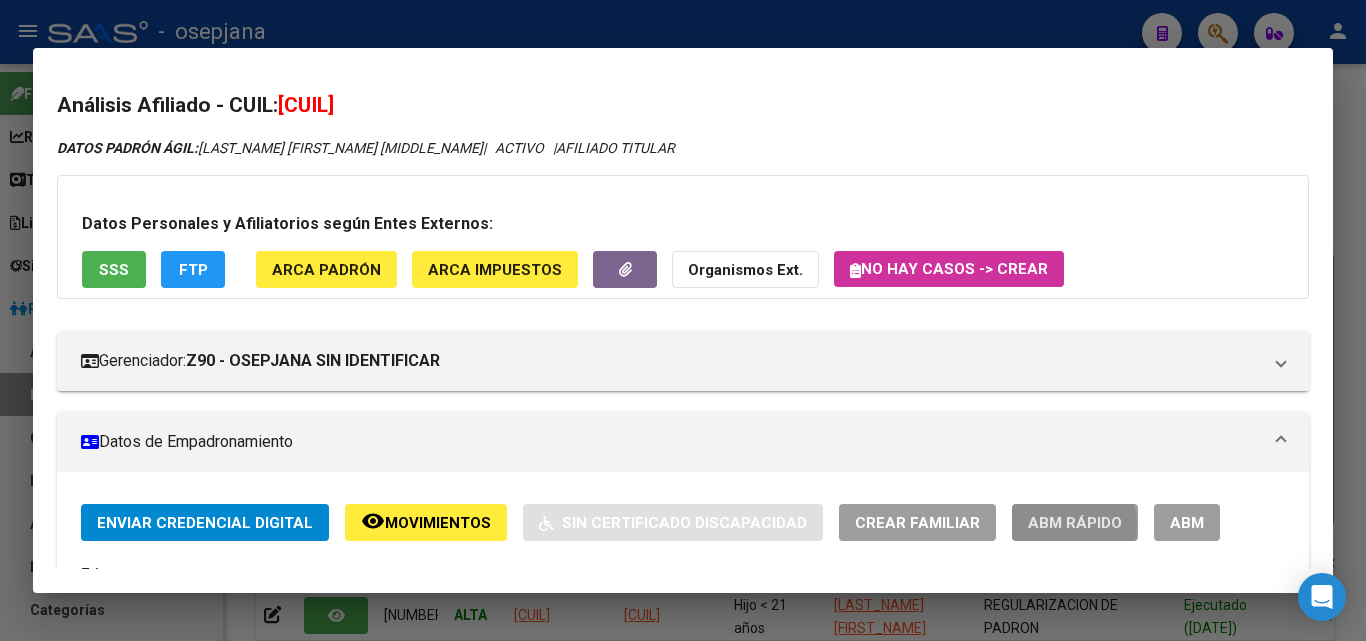 click on "ABM Rápido" 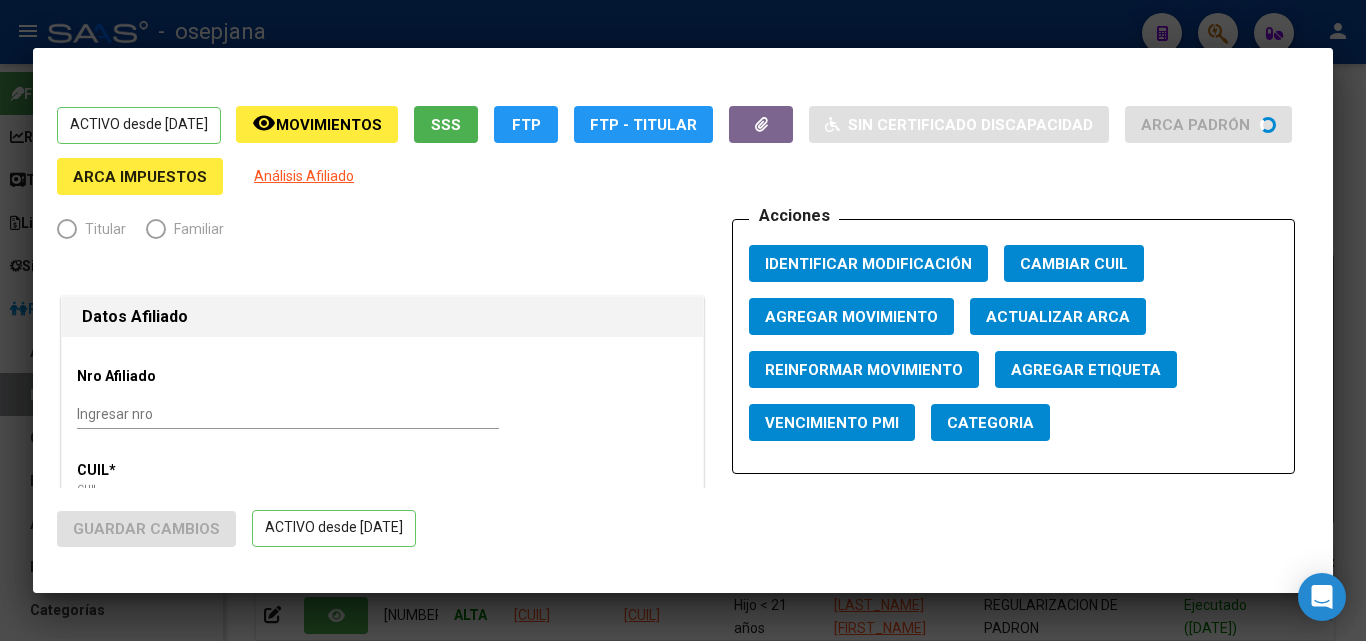 radio on "true" 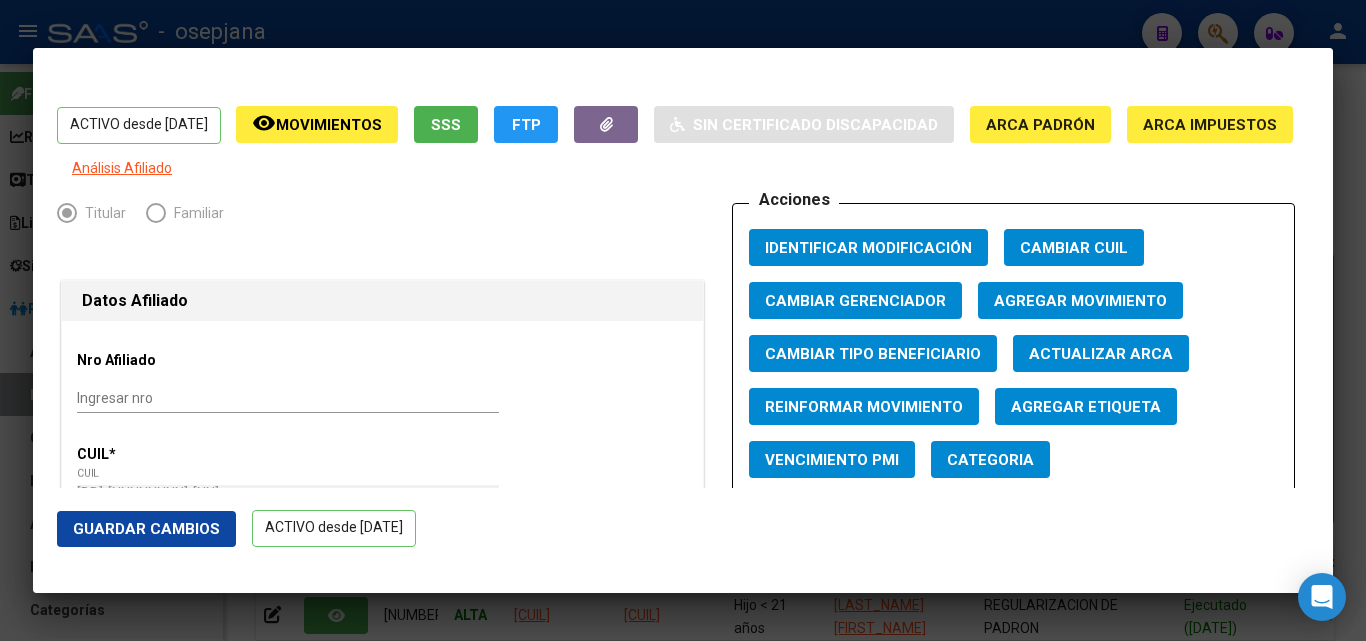 click on "Actualizar ARCA" at bounding box center [1101, 354] 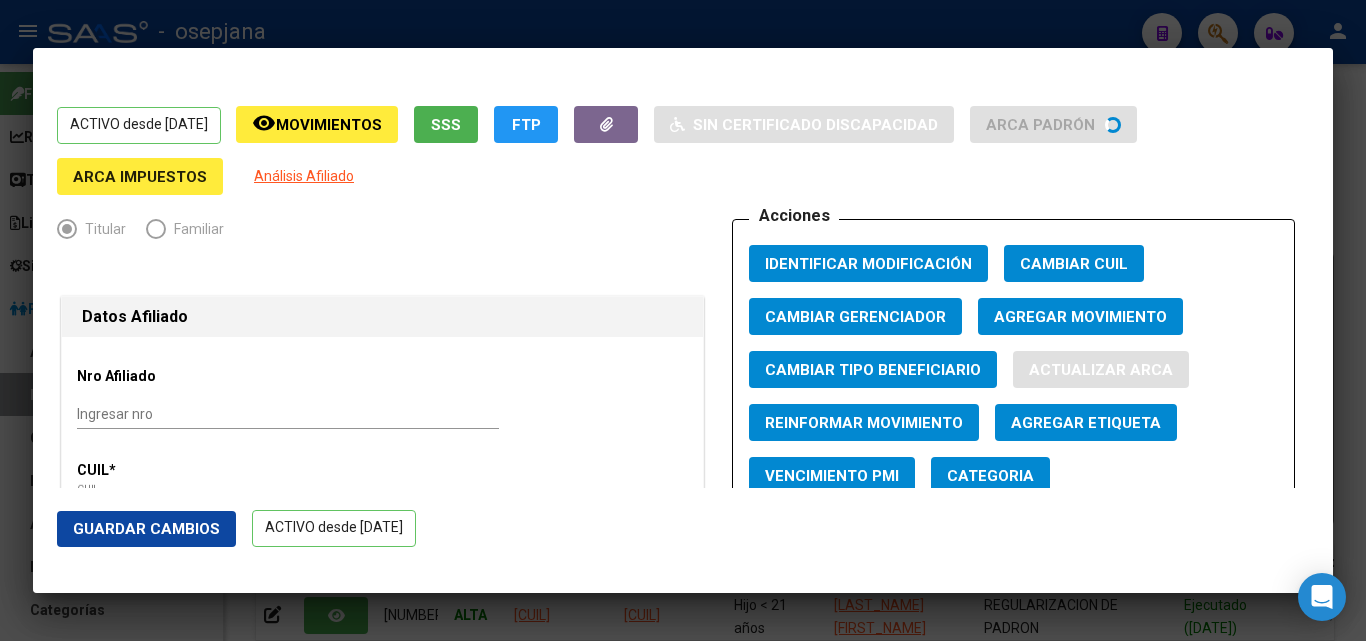 type on "[LAST]" 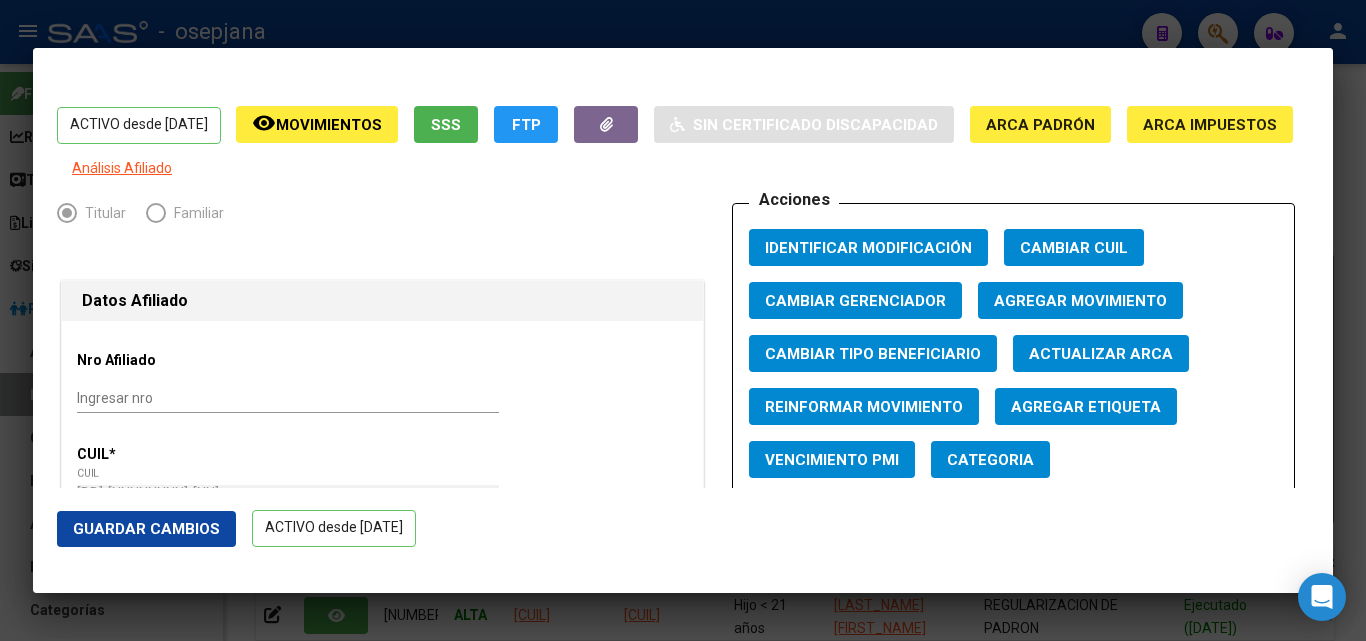 click on "Guardar Cambios" 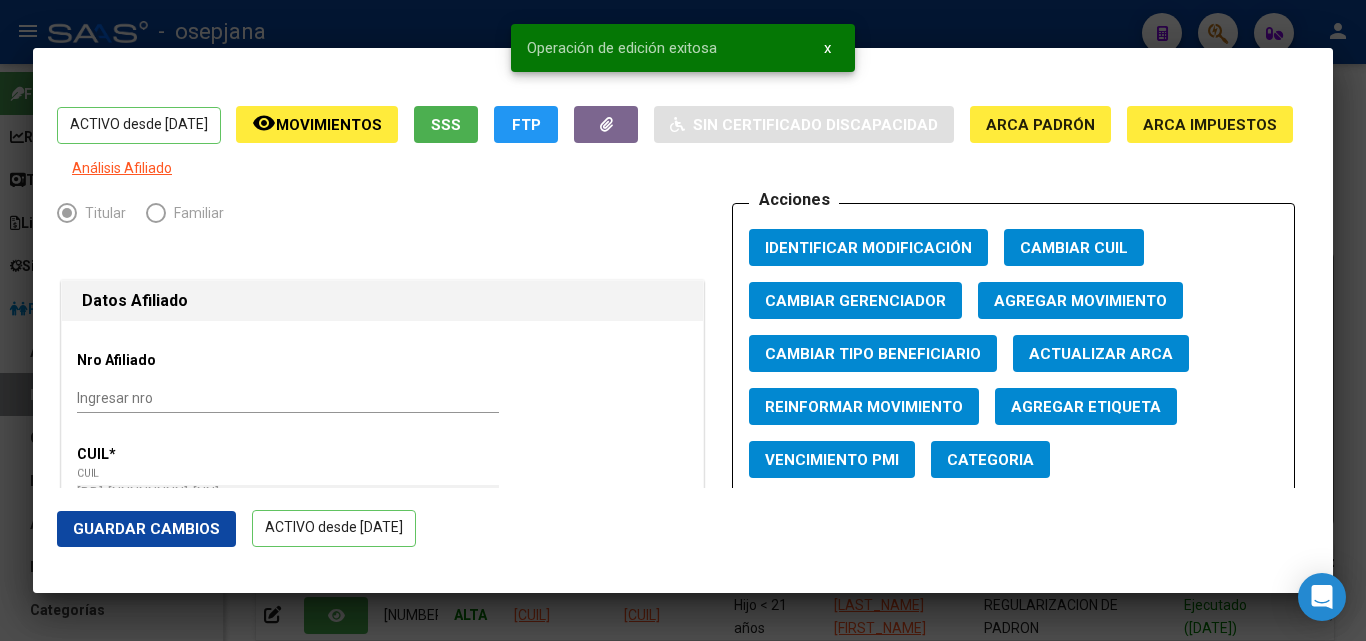 click at bounding box center [683, 320] 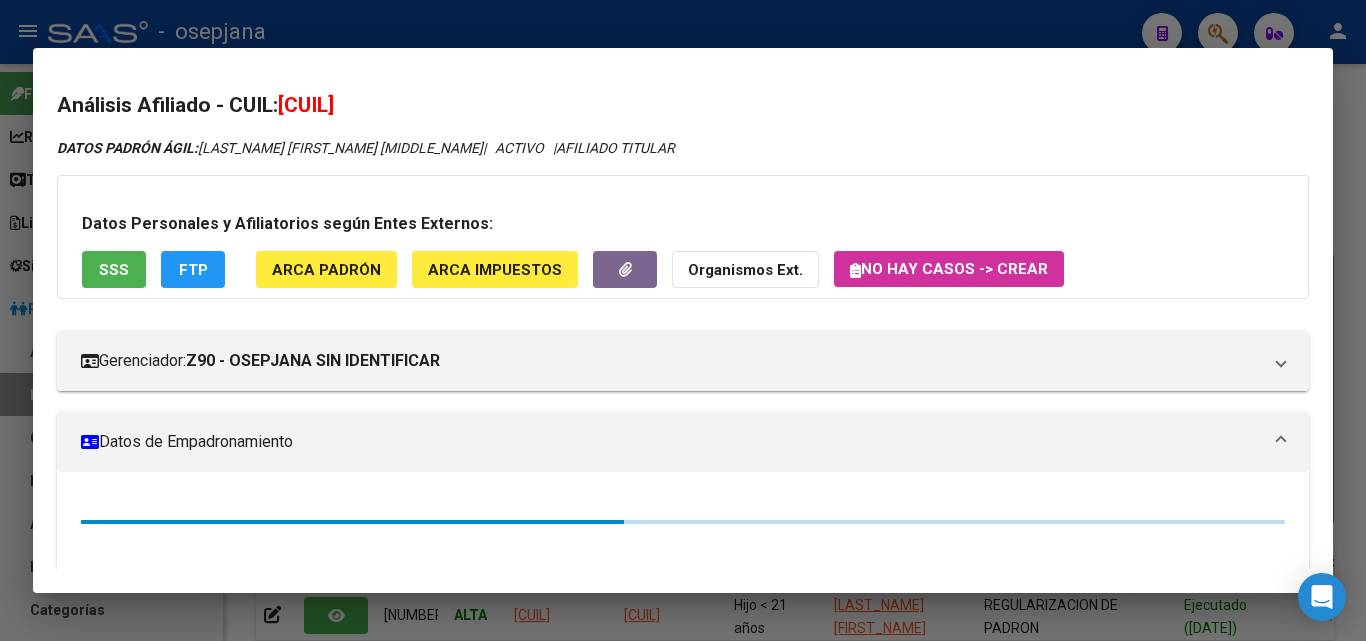 click at bounding box center (683, 320) 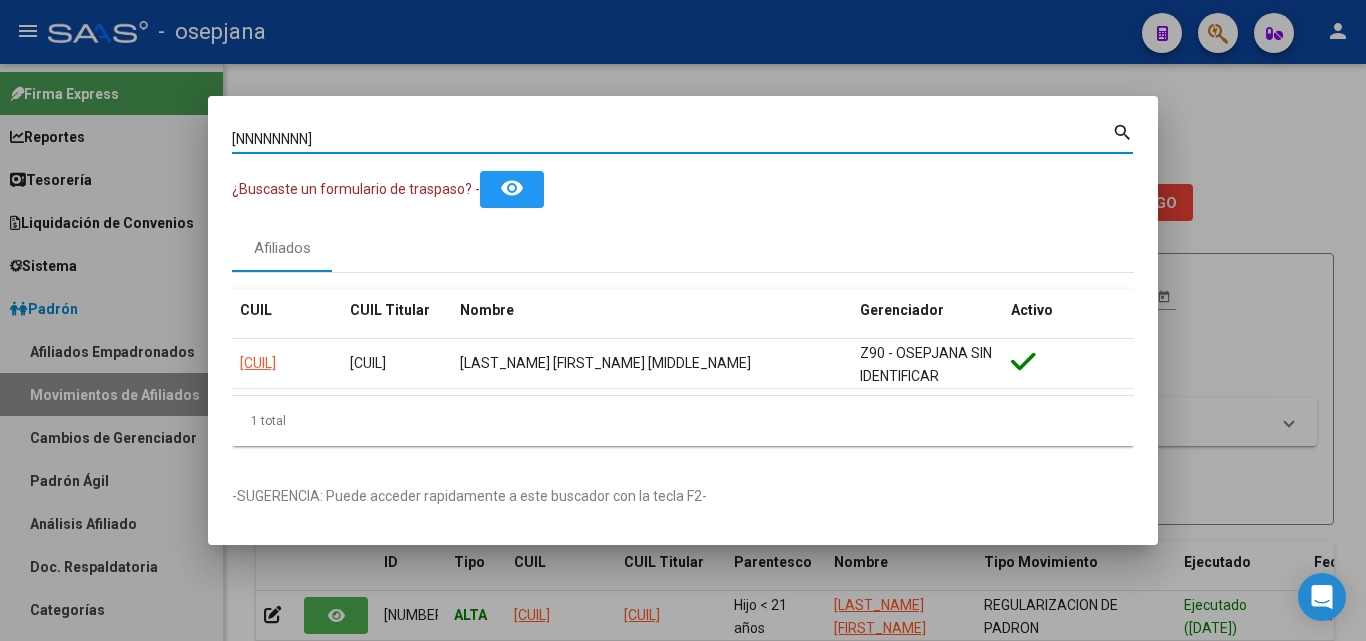 drag, startPoint x: 351, startPoint y: 135, endPoint x: 106, endPoint y: 100, distance: 247.48738 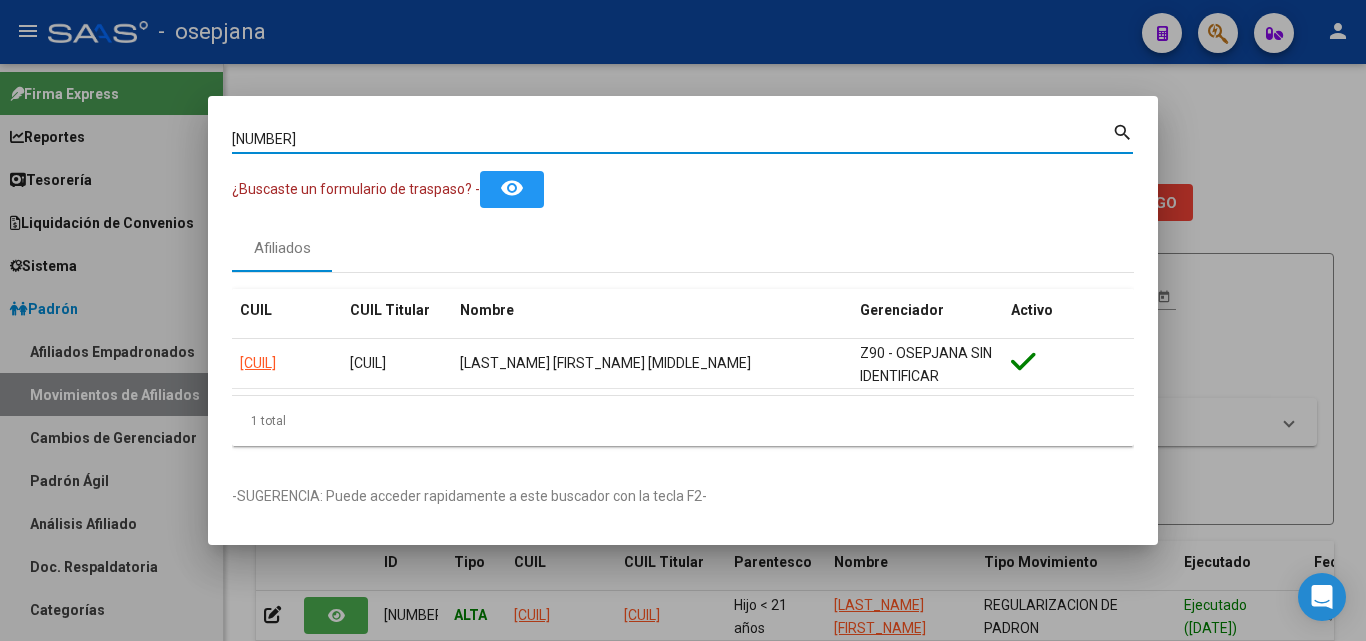 type on "[NUMBER]" 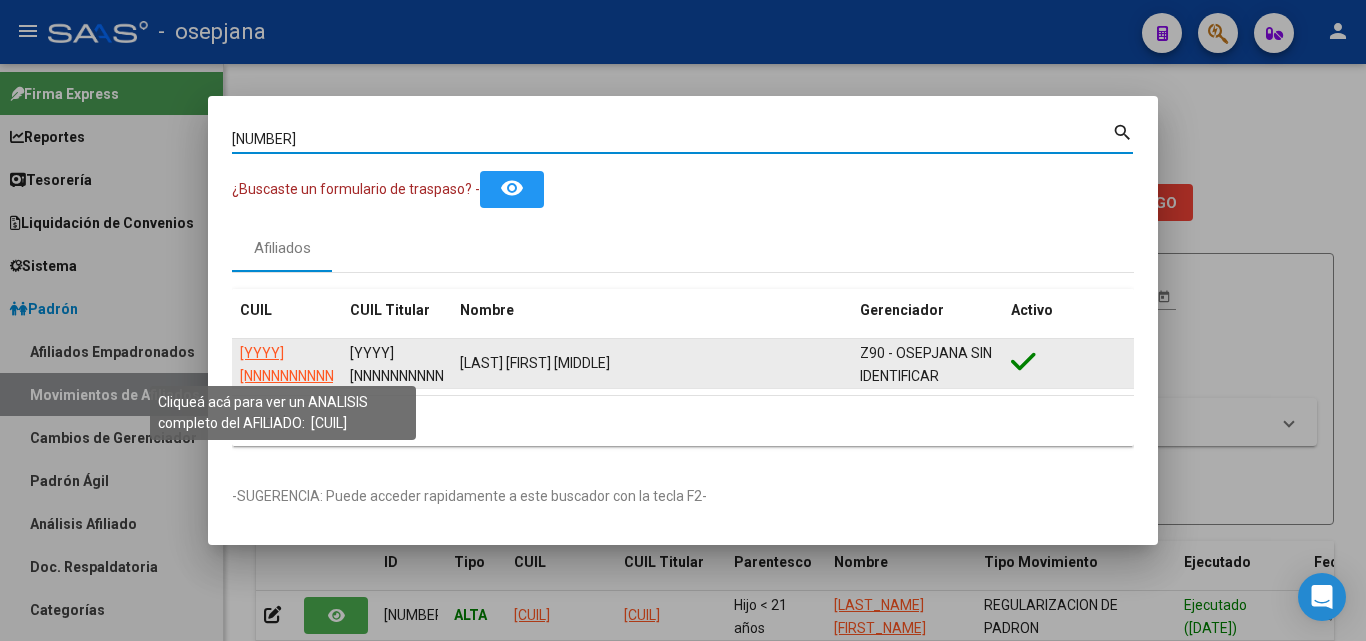 click on "[YYYY][NNNNNNNNNN]" 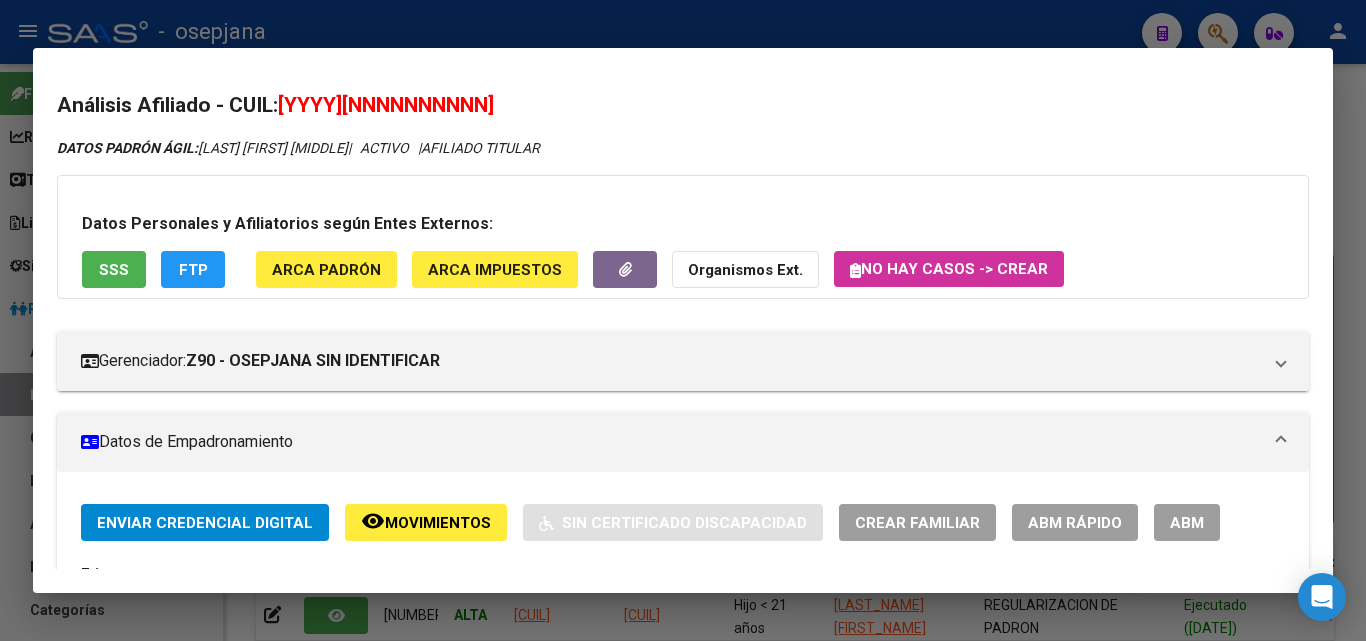 click on "ABM Rápido" 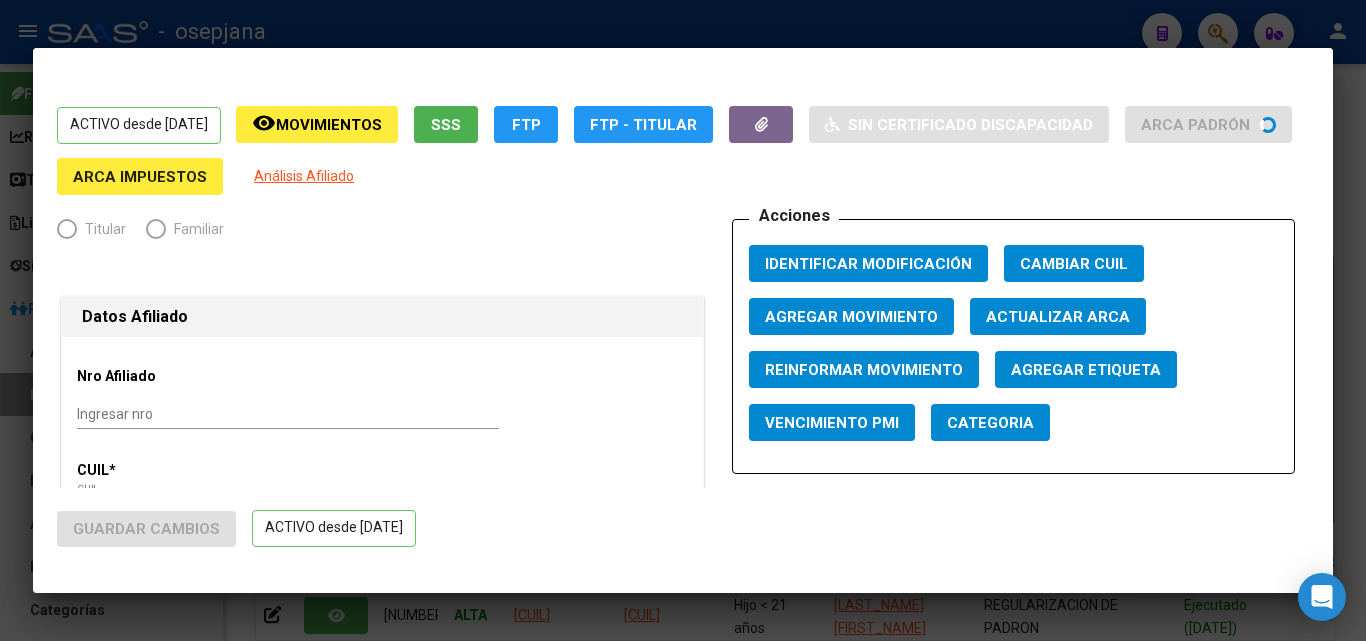 radio on "true" 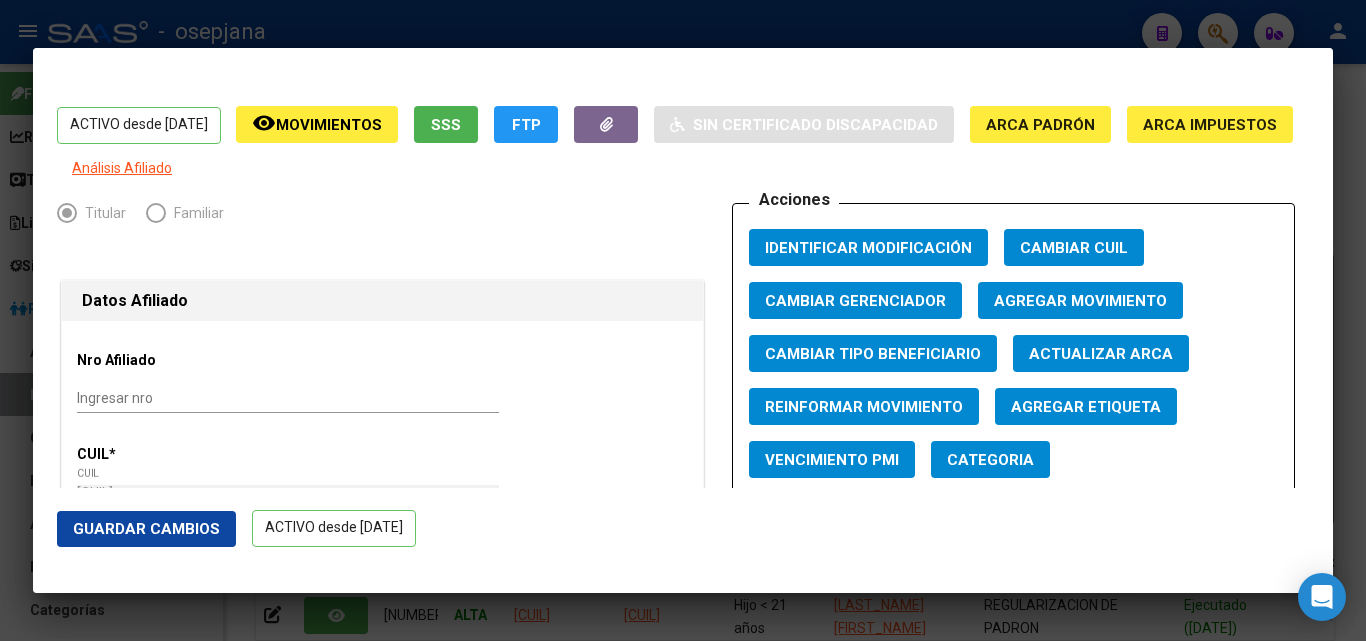 click on "Actualizar ARCA" at bounding box center [1101, 354] 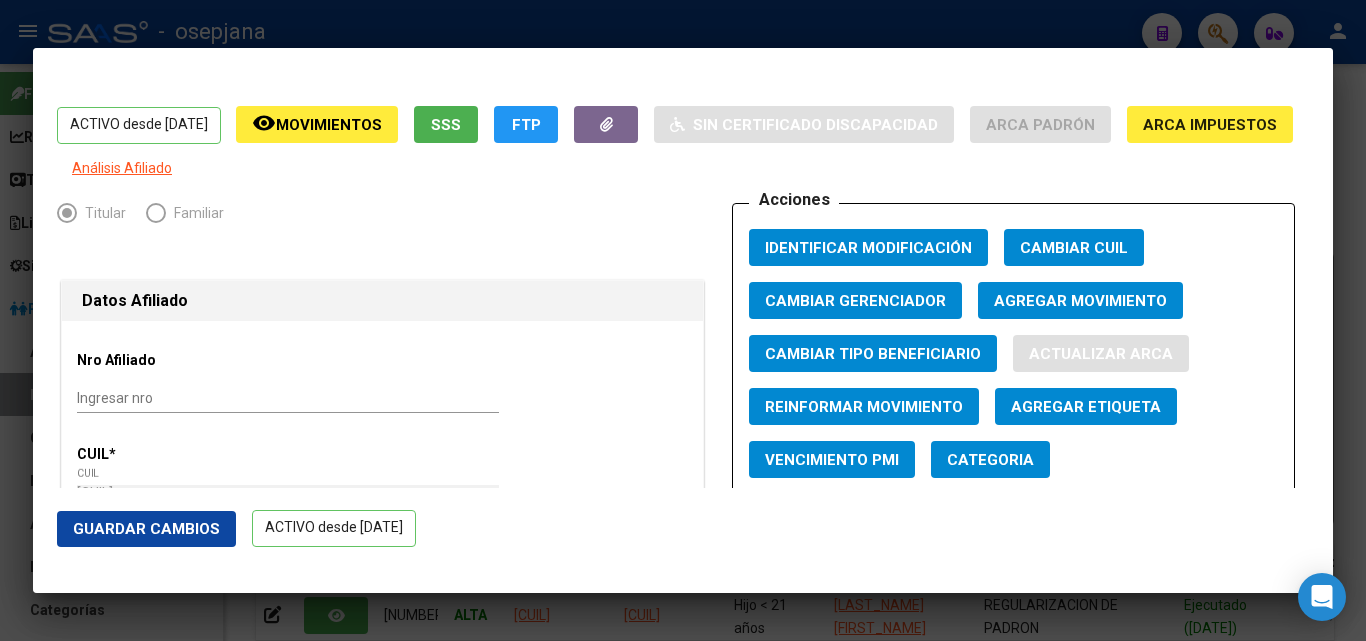 type on "VINAS" 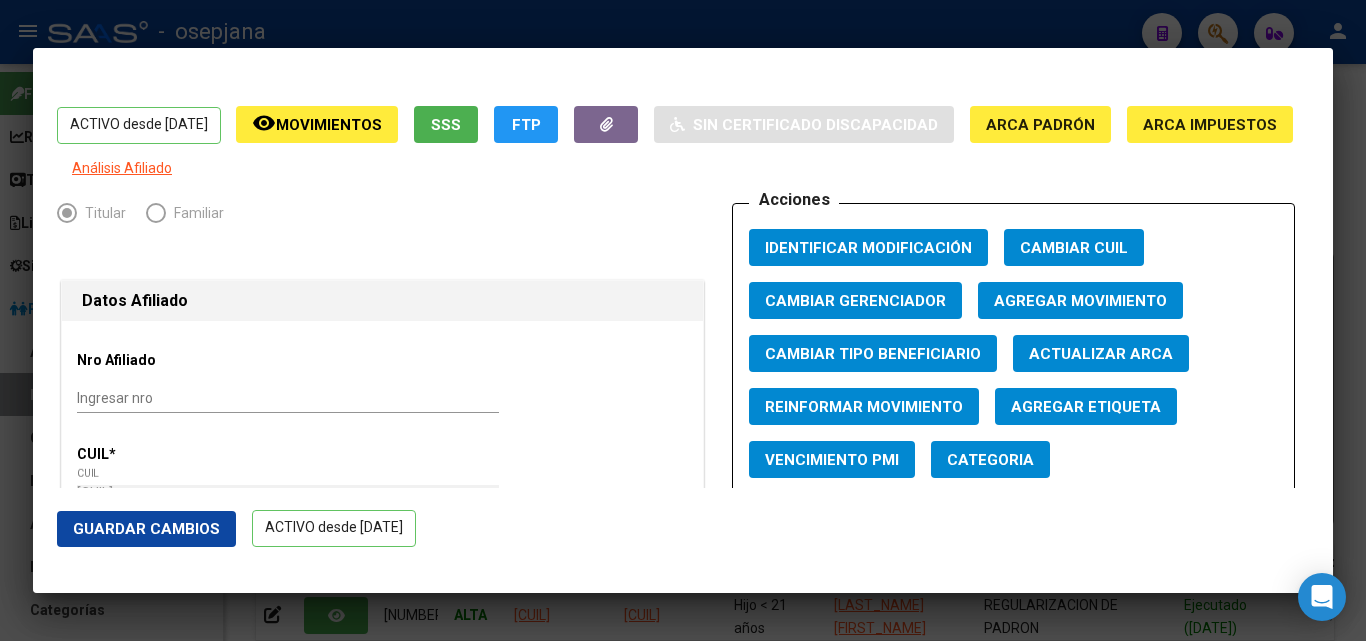 click on "Guardar Cambios" 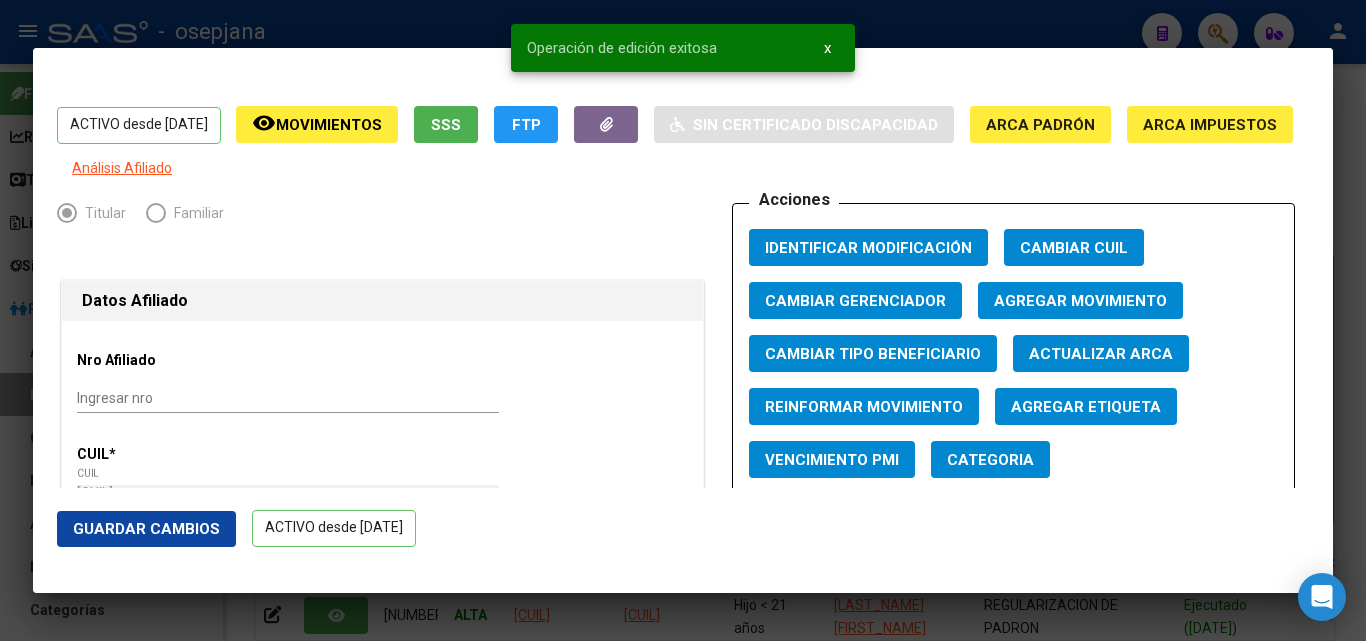 click at bounding box center (683, 320) 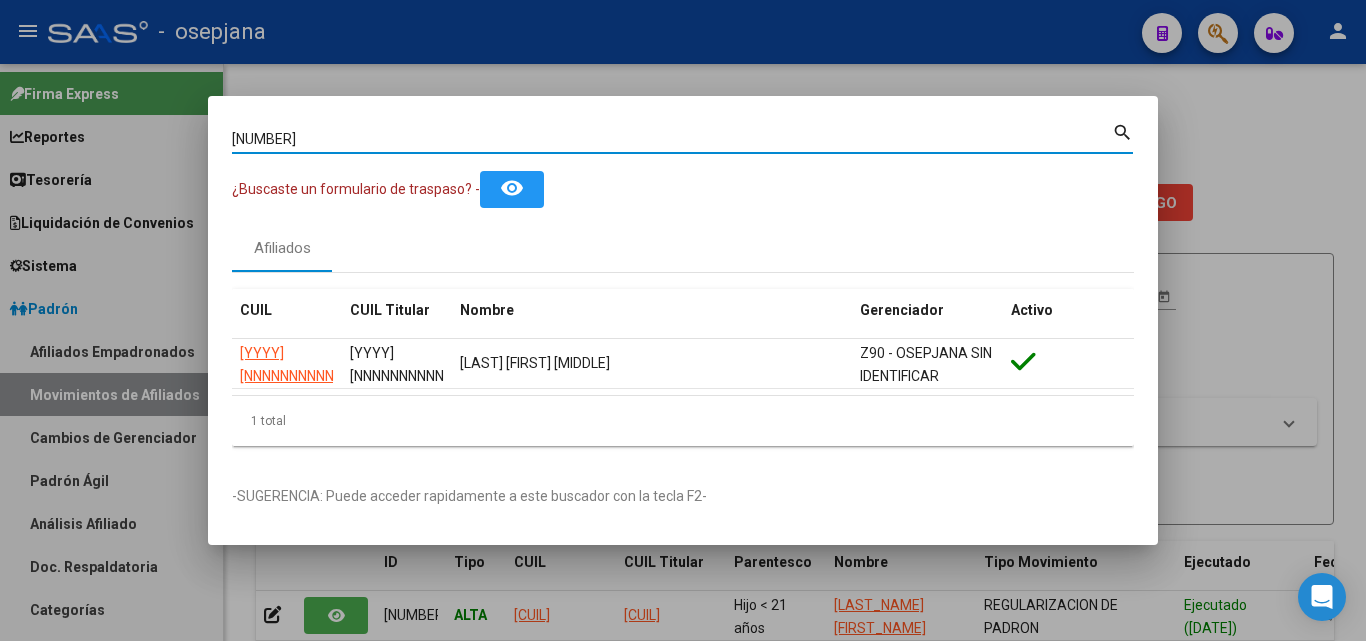 drag, startPoint x: 350, startPoint y: 147, endPoint x: 72, endPoint y: 72, distance: 287.93924 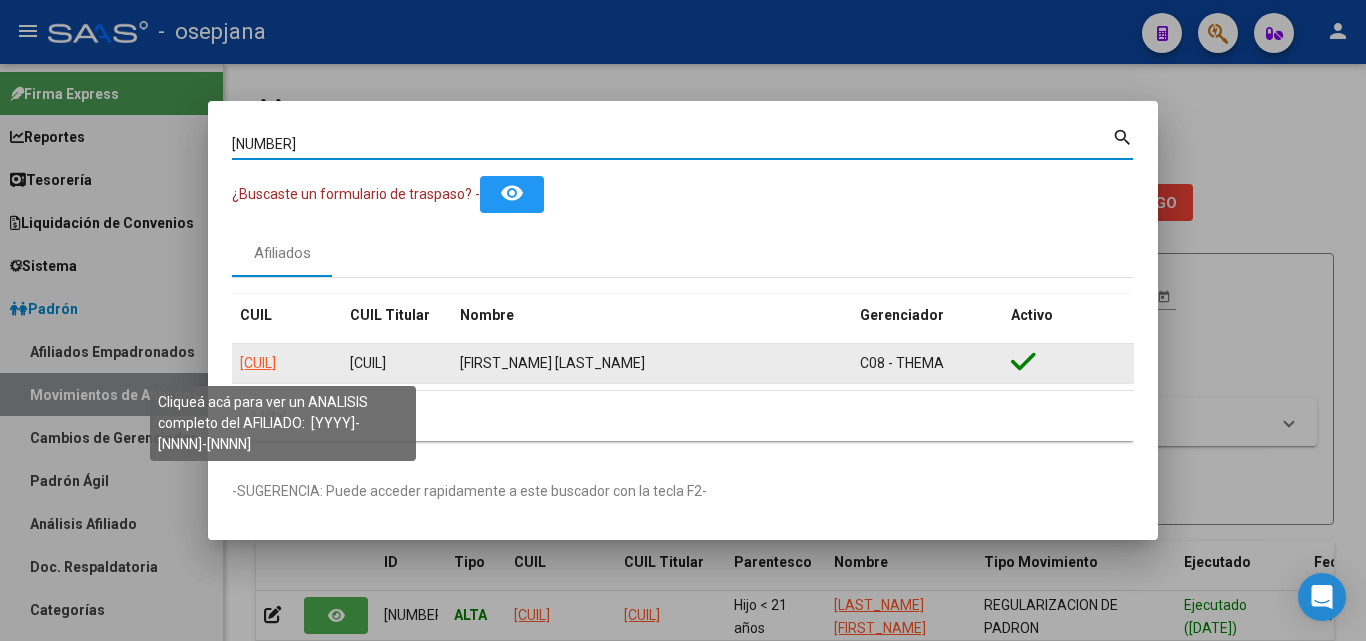 click on "[CUIL]" 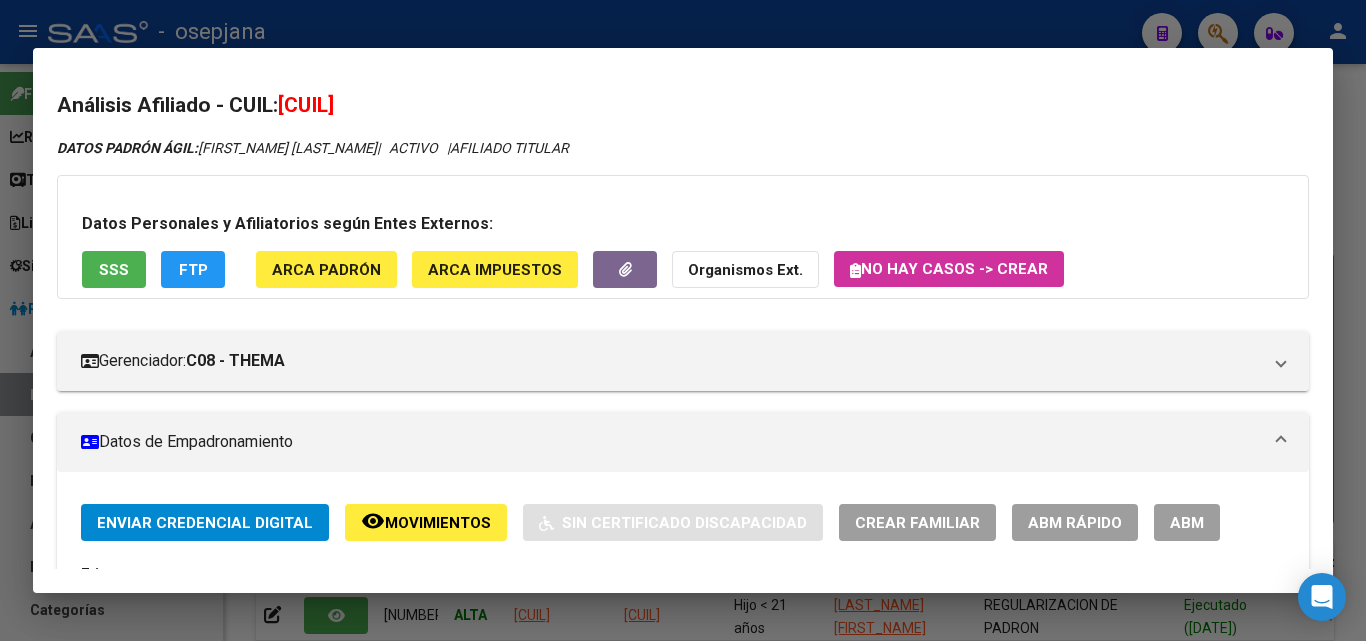 click on "ABM Rápido" 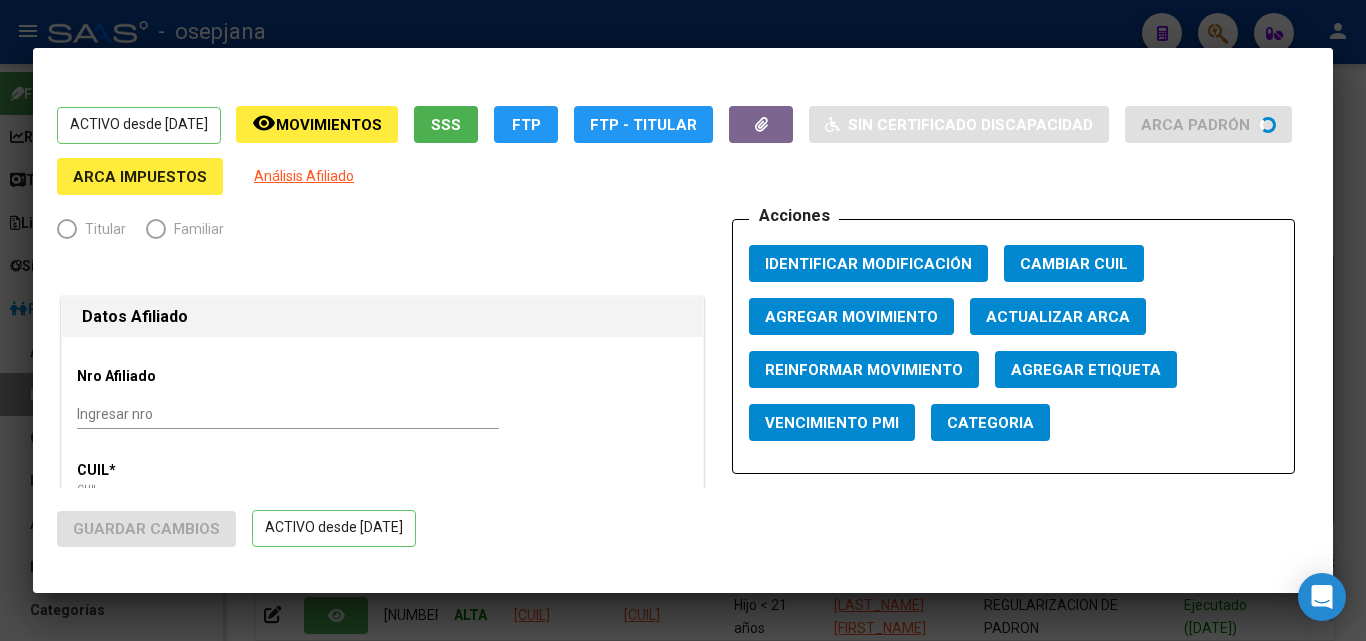 radio on "true" 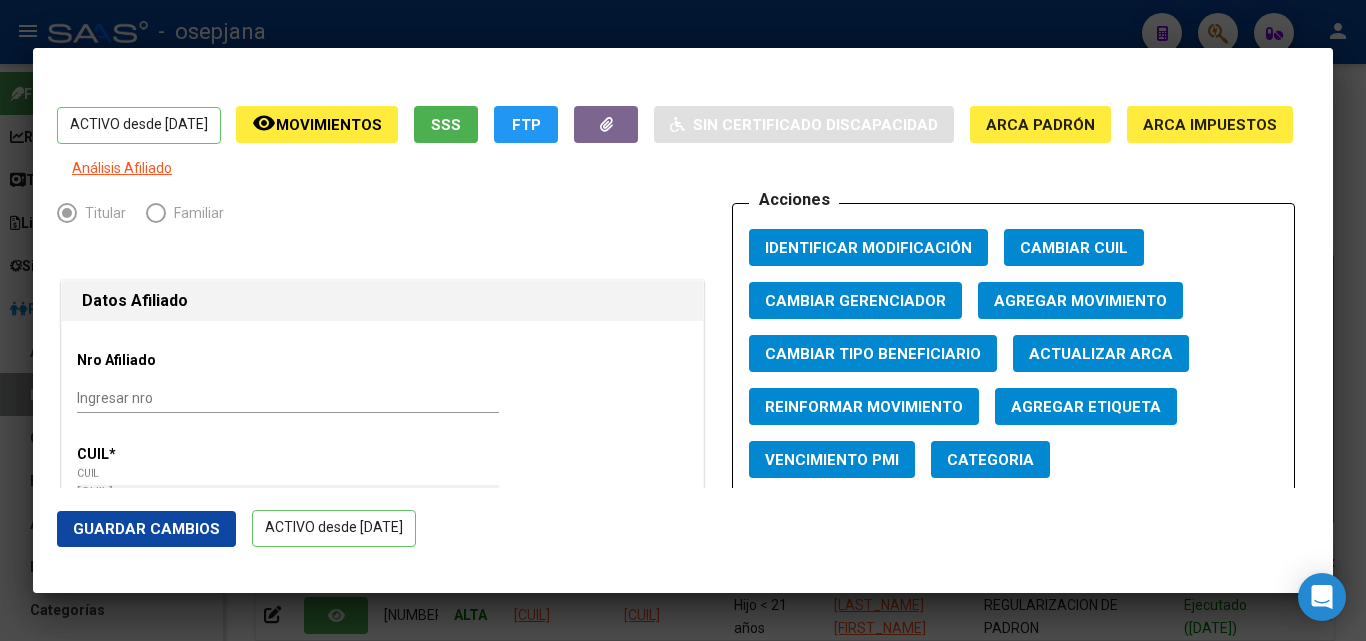 click on "Actualizar ARCA" at bounding box center [1101, 354] 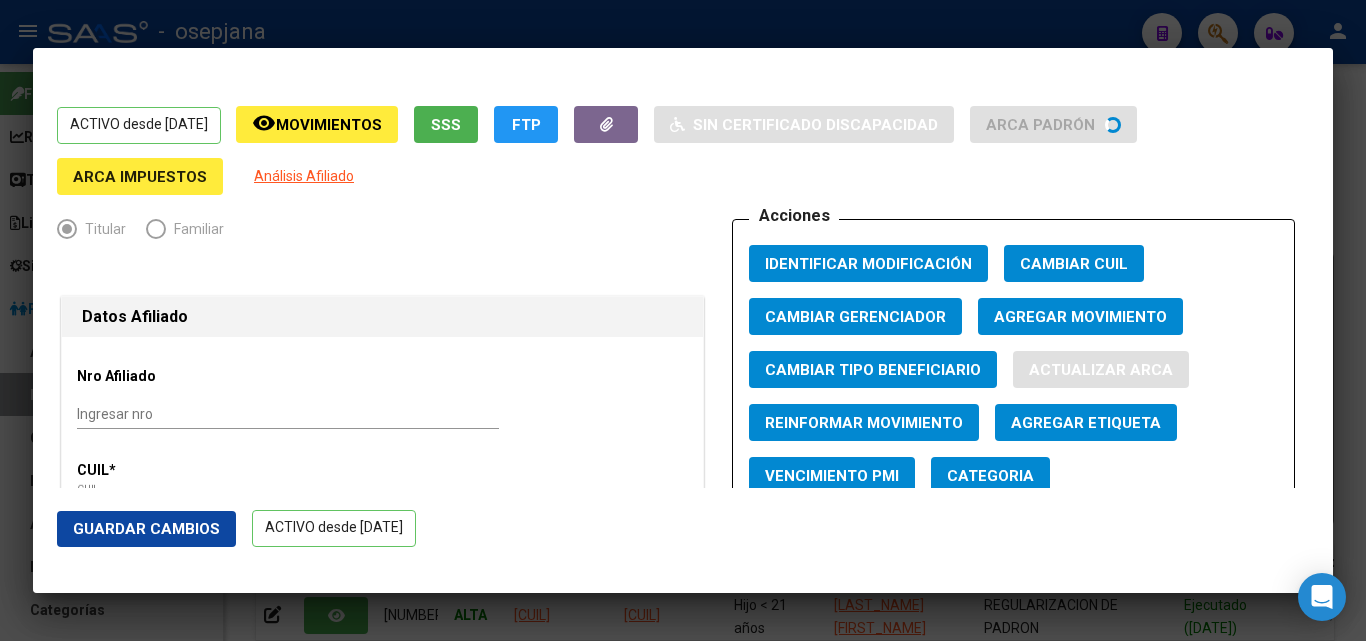 type on "PAIS" 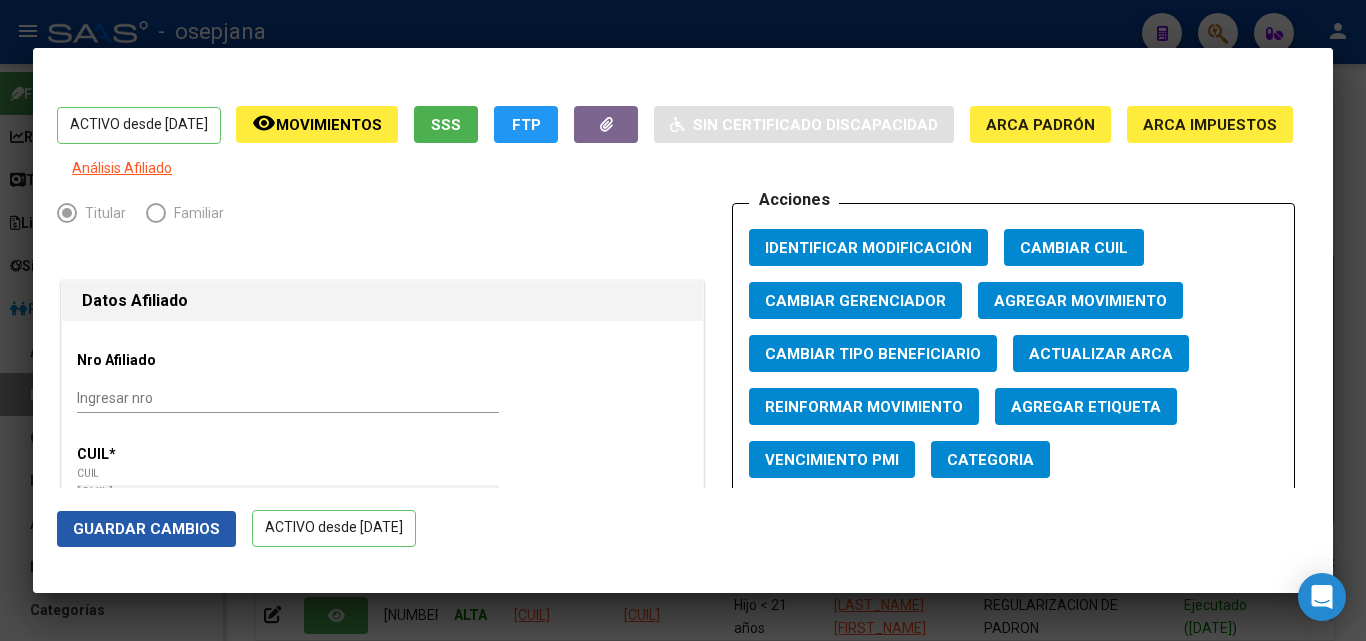 click on "Guardar Cambios" 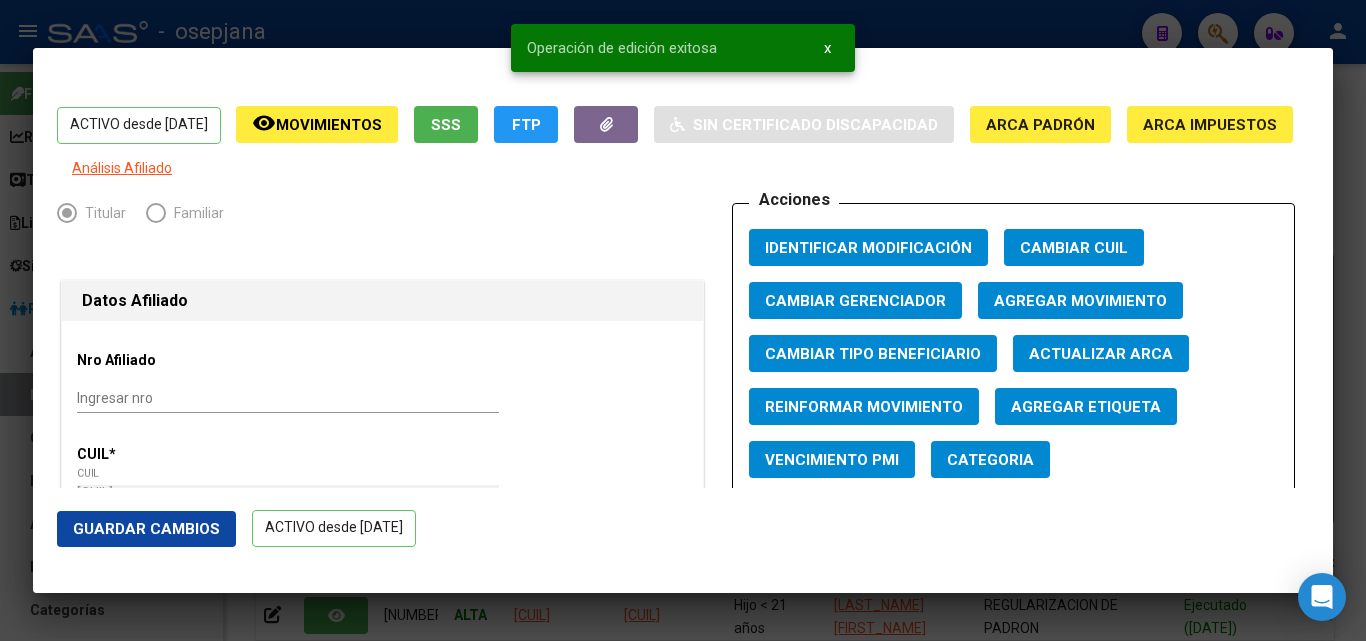 click at bounding box center [683, 320] 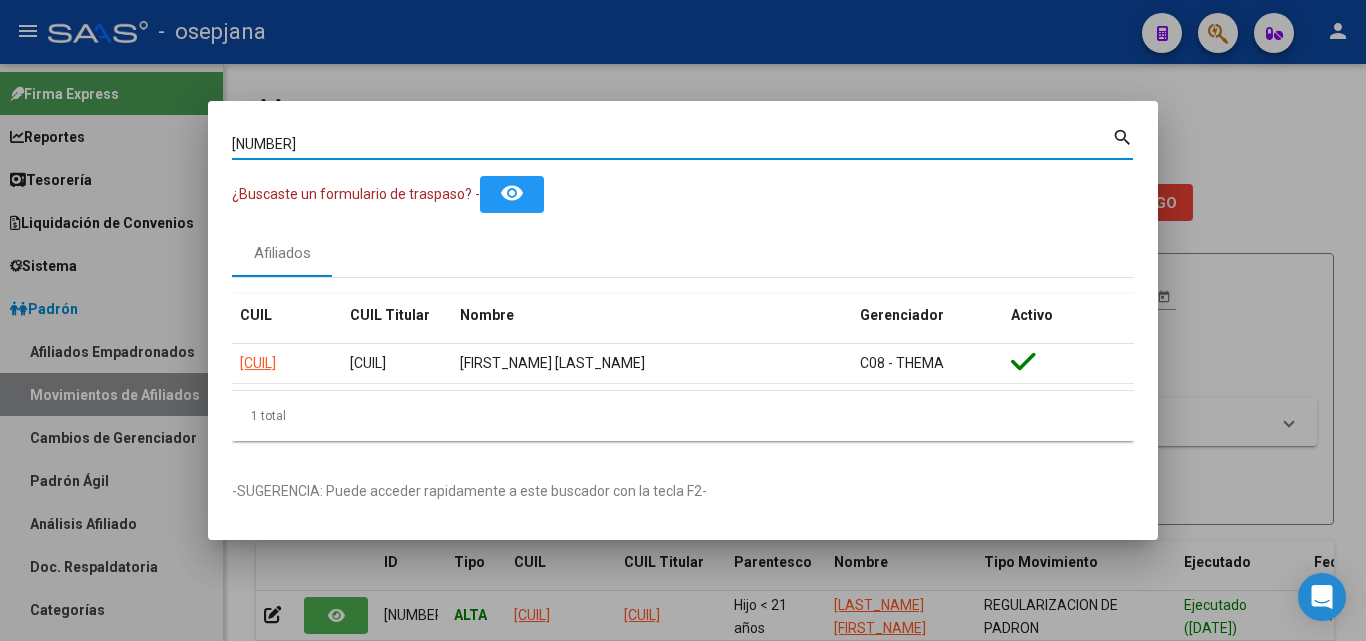 drag, startPoint x: 313, startPoint y: 143, endPoint x: 54, endPoint y: 73, distance: 268.29276 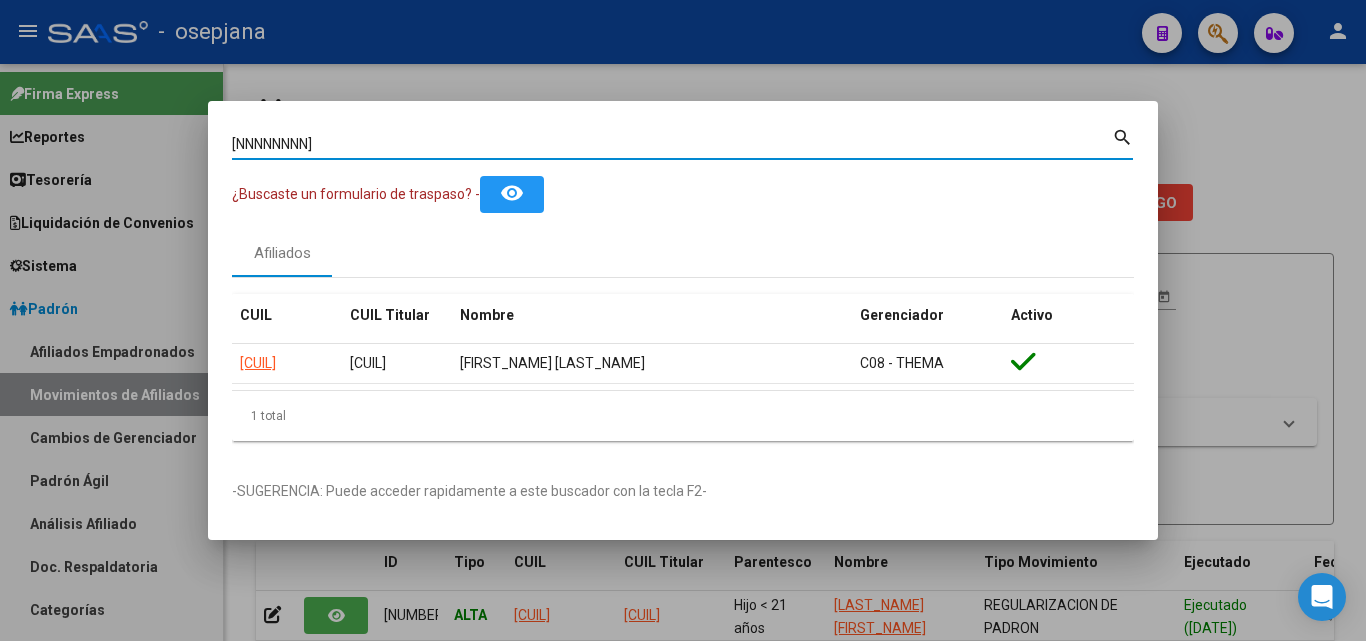 type on "[NNNNNNNN]" 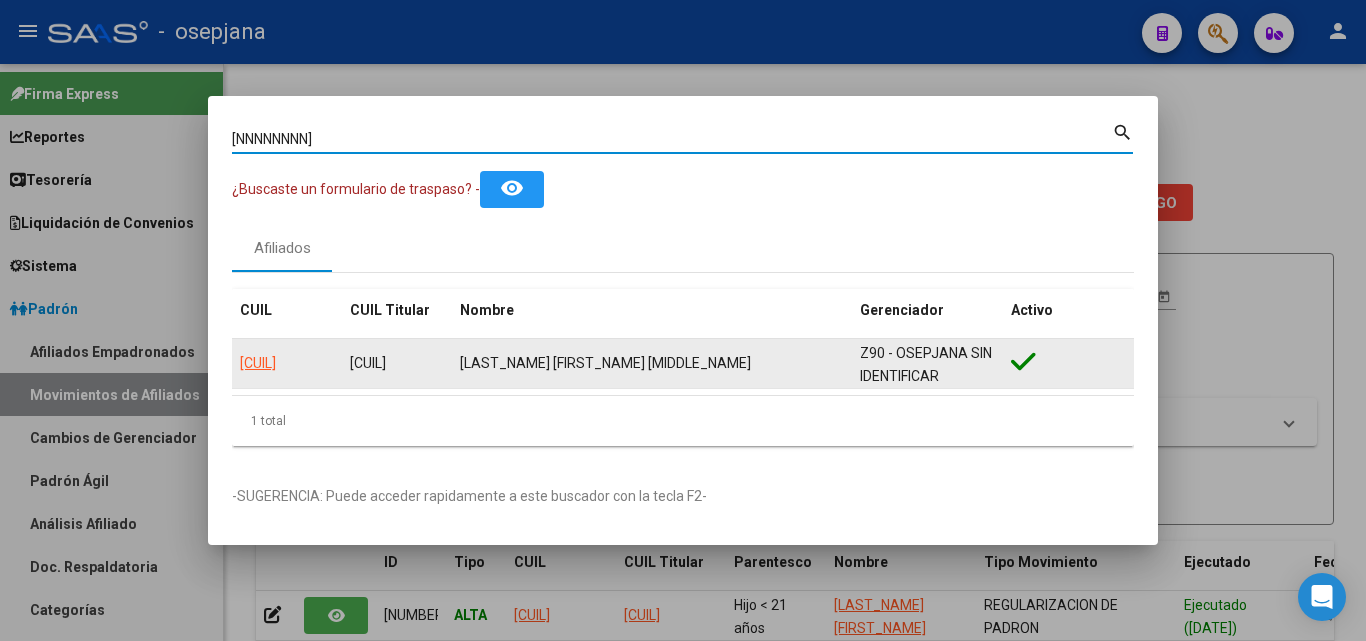 click on "[CUIL]" 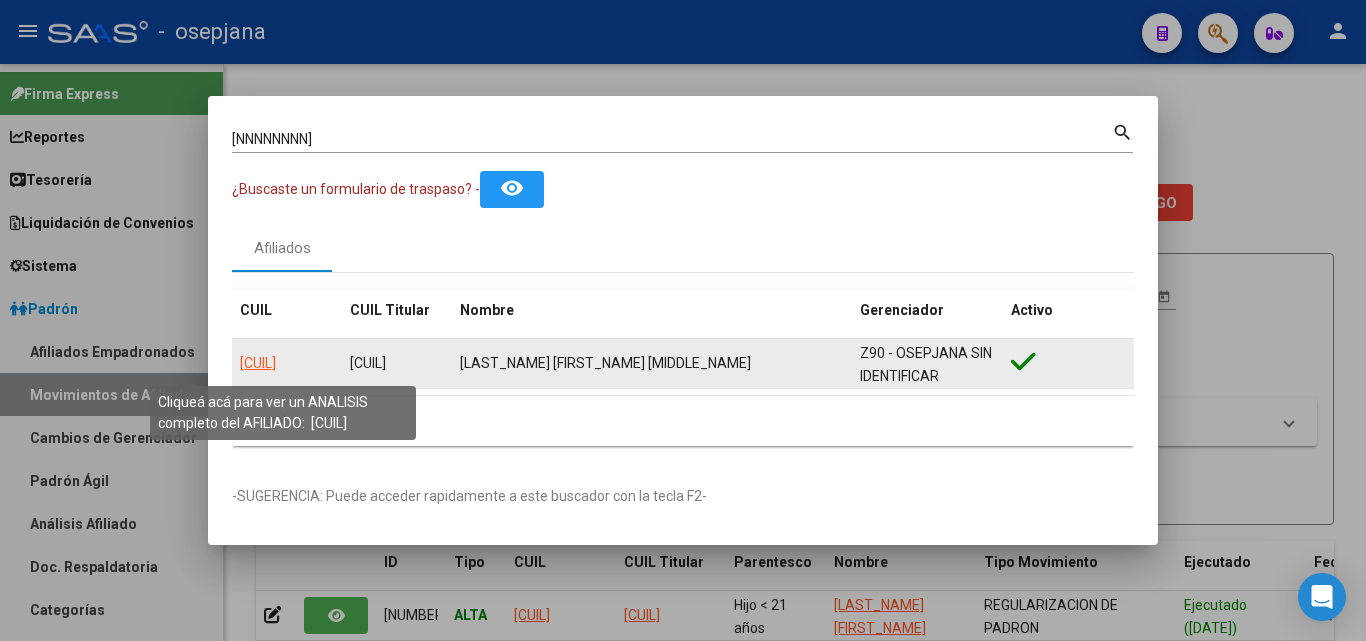 click on "[CUIL]" 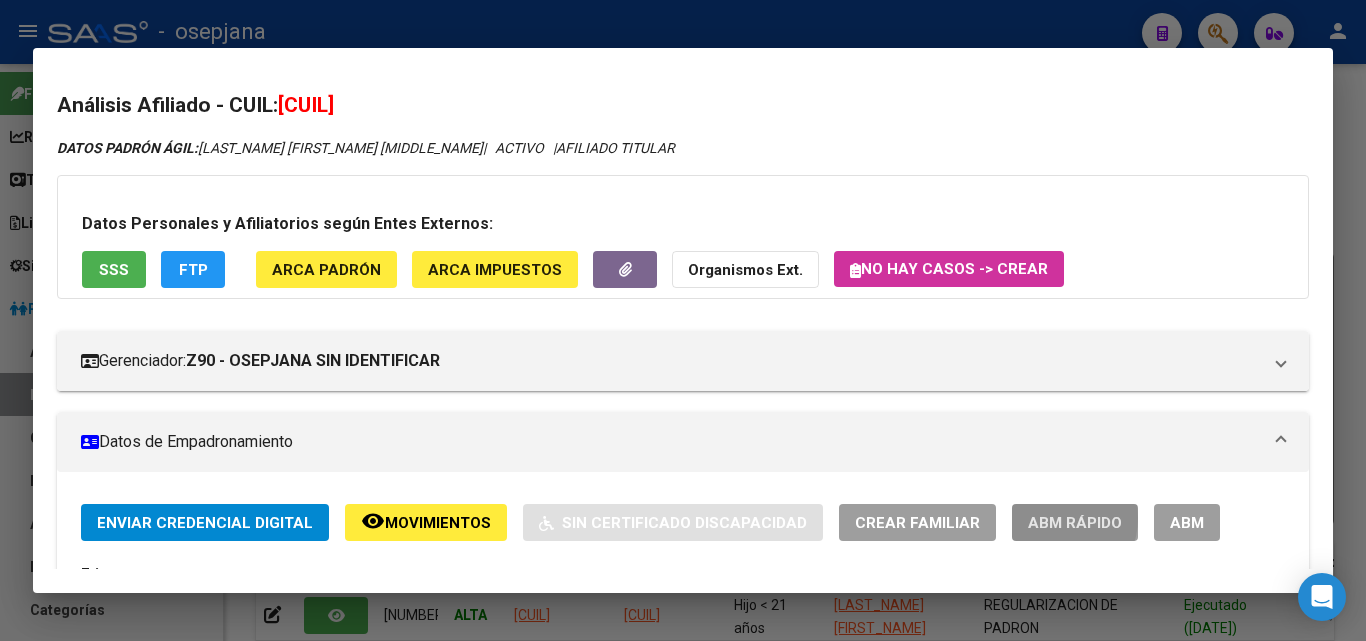 click on "ABM Rápido" 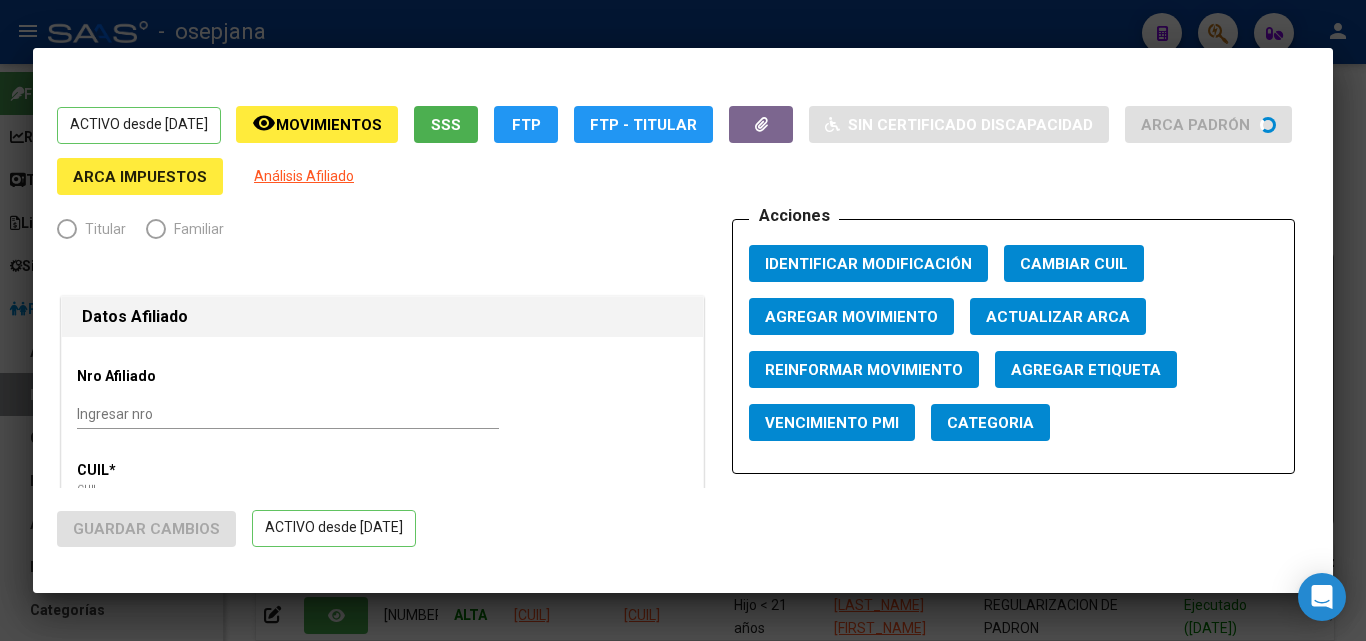 radio on "true" 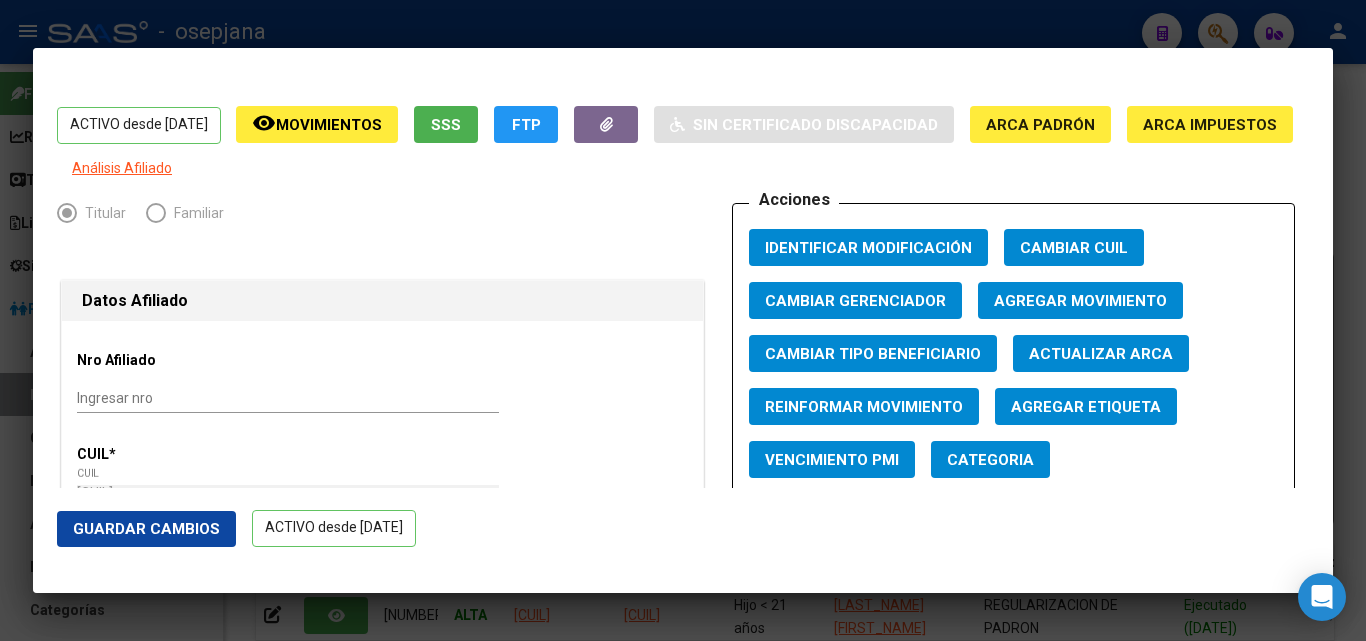 click on "Actualizar ARCA" at bounding box center (1101, 354) 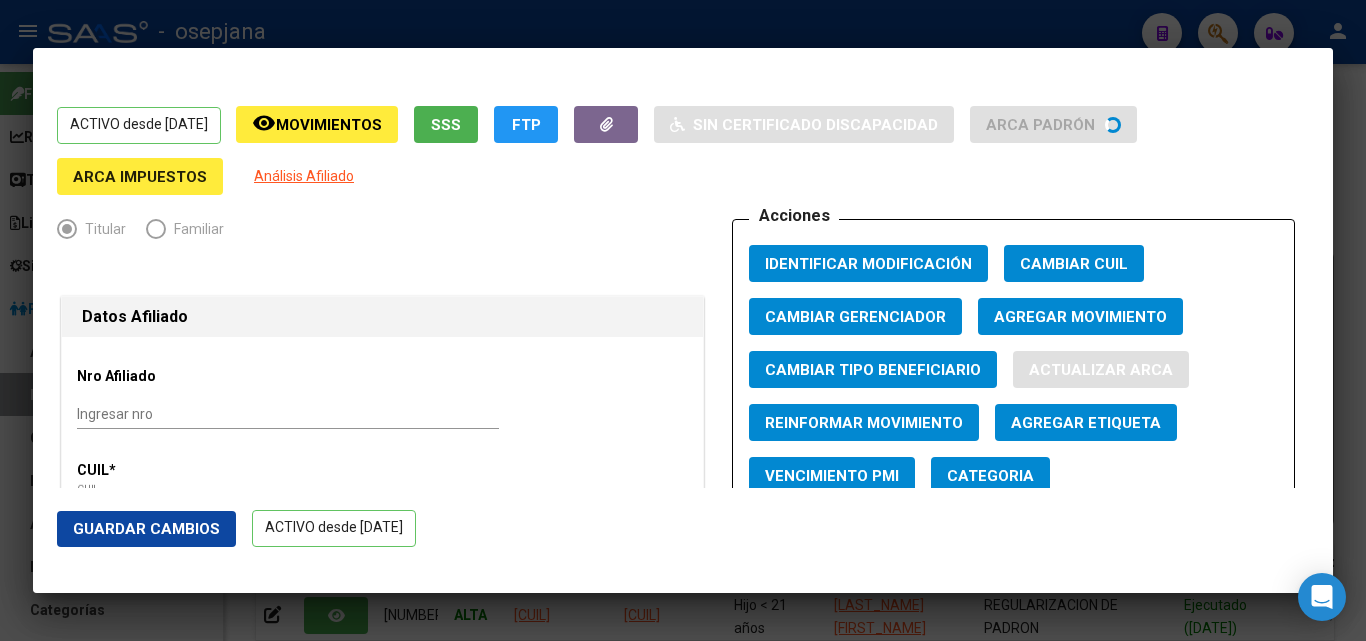 type on "[LAST_NAME]" 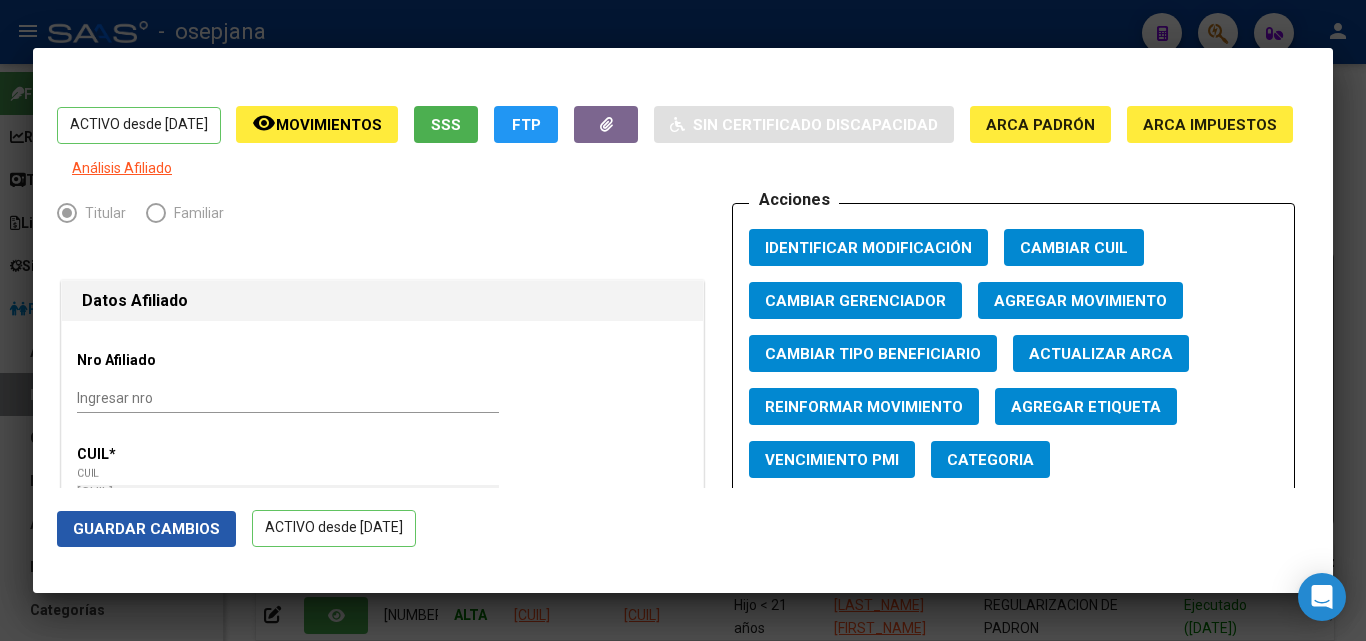 click on "Guardar Cambios" 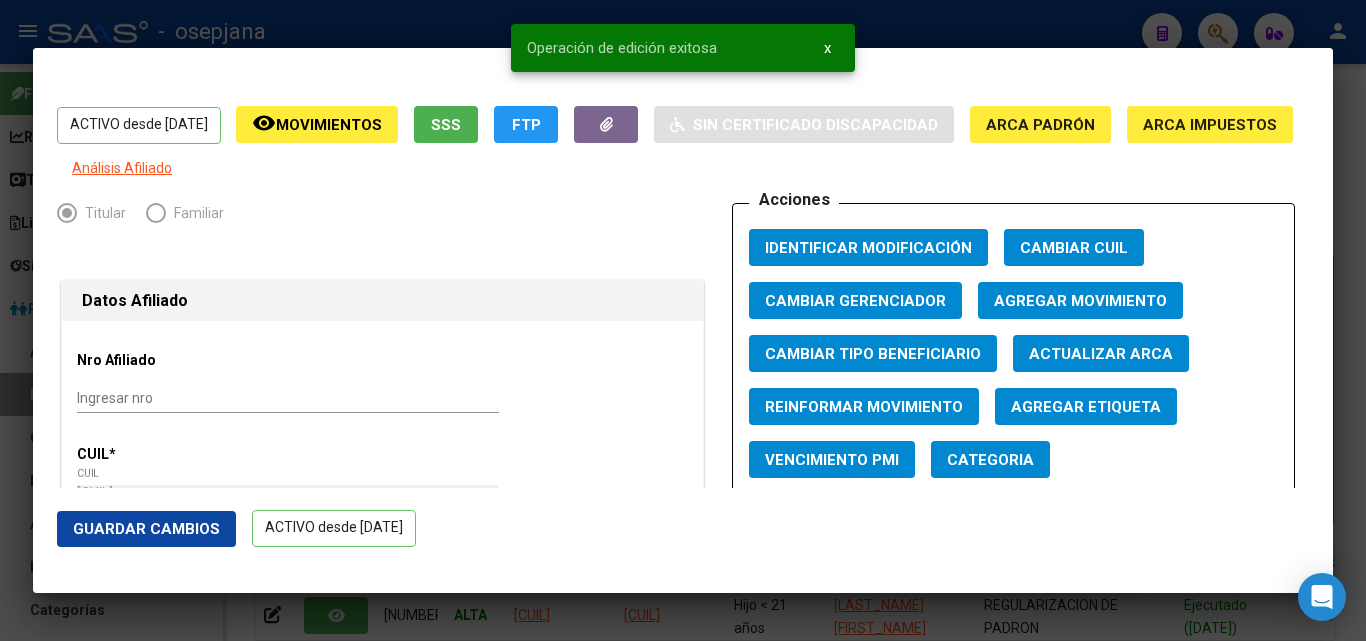 click at bounding box center [683, 320] 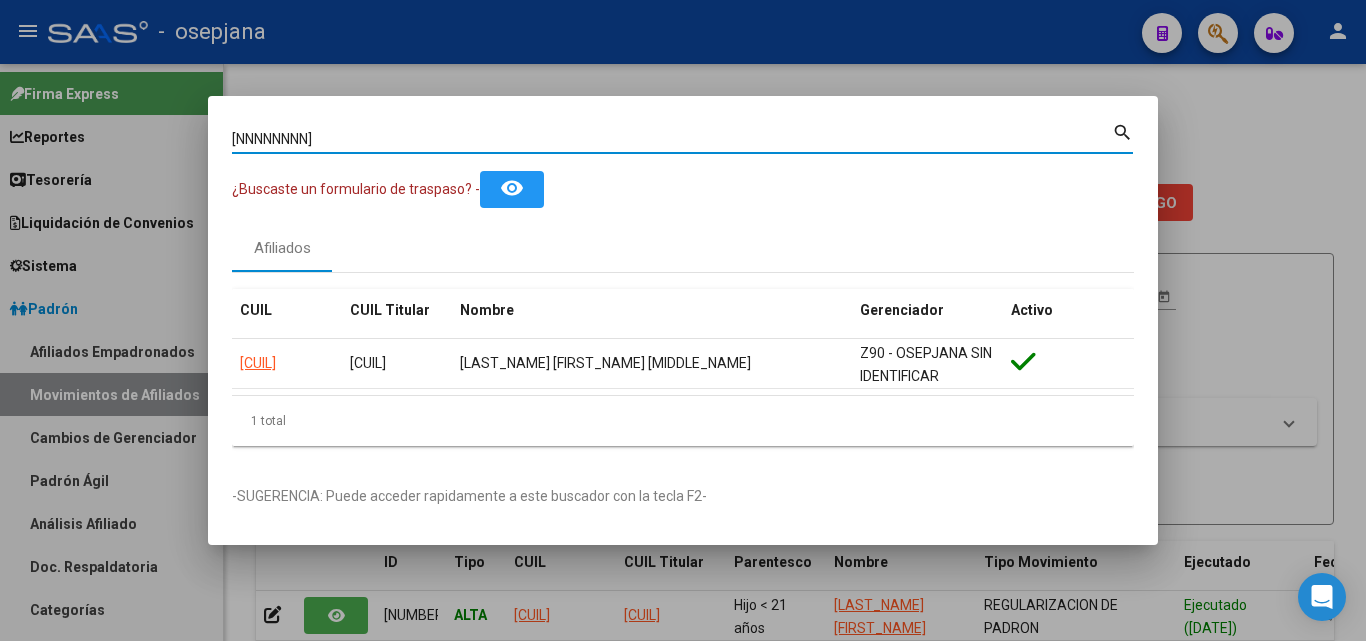 drag, startPoint x: 319, startPoint y: 132, endPoint x: 133, endPoint y: 114, distance: 186.86894 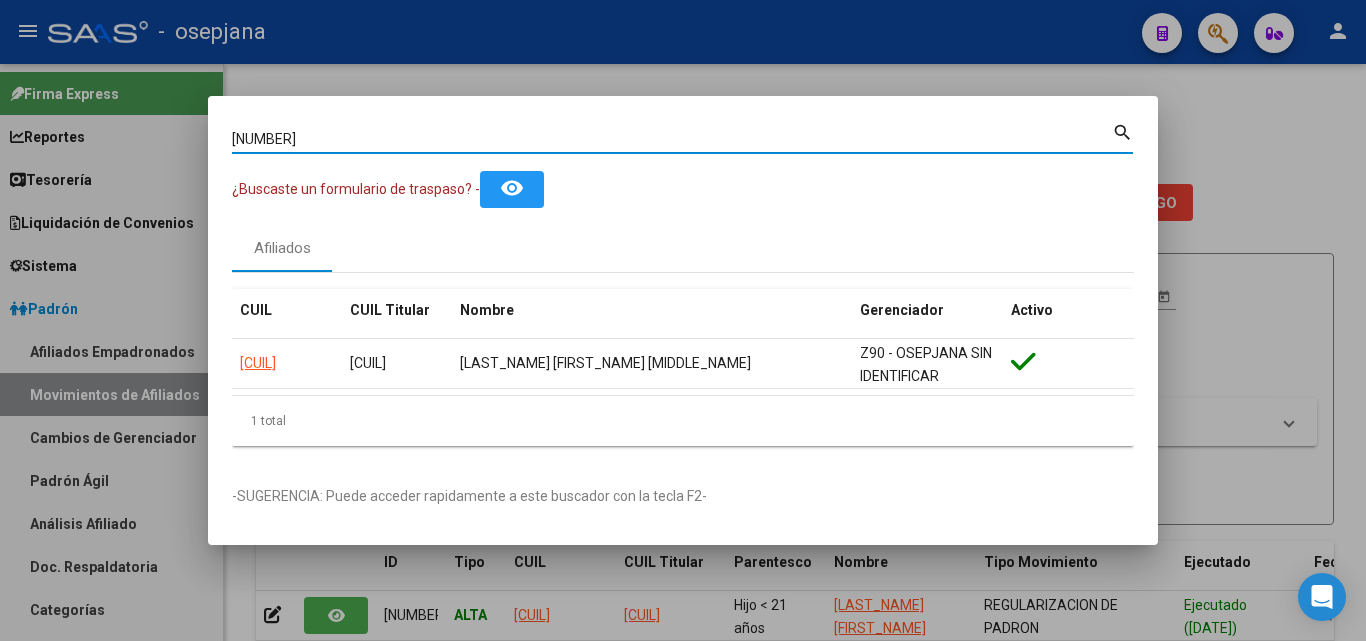 type on "[NUMBER]" 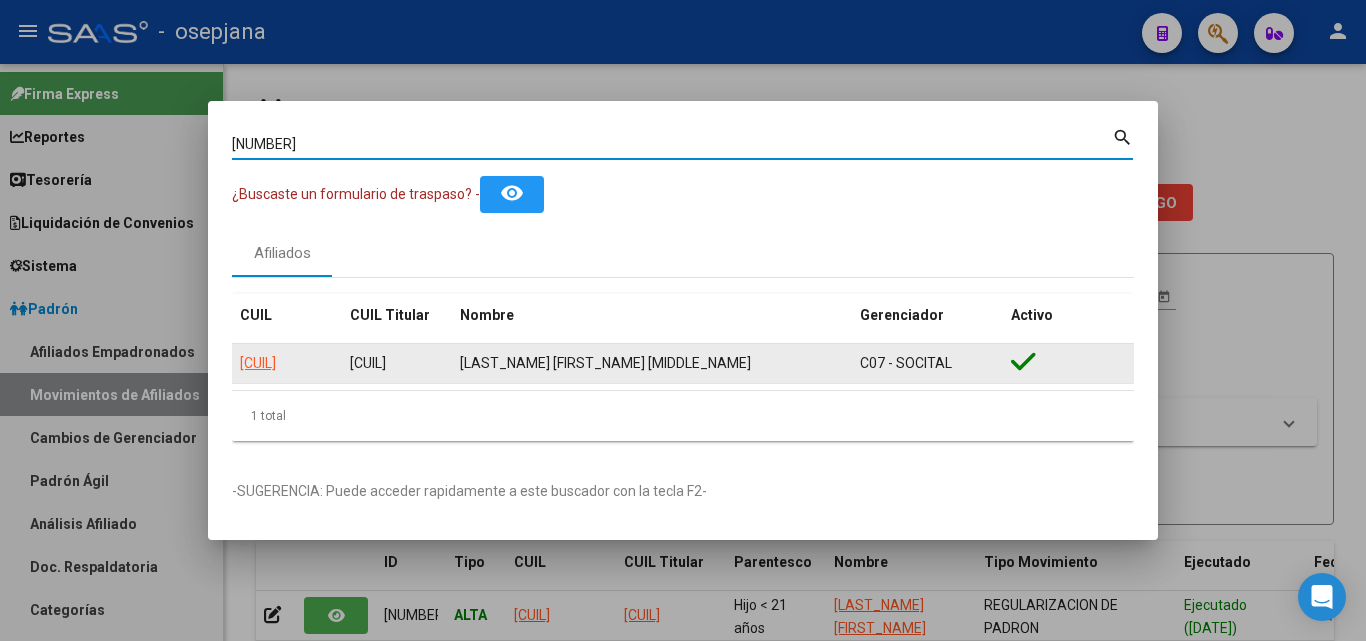 click on "[CUIL]" 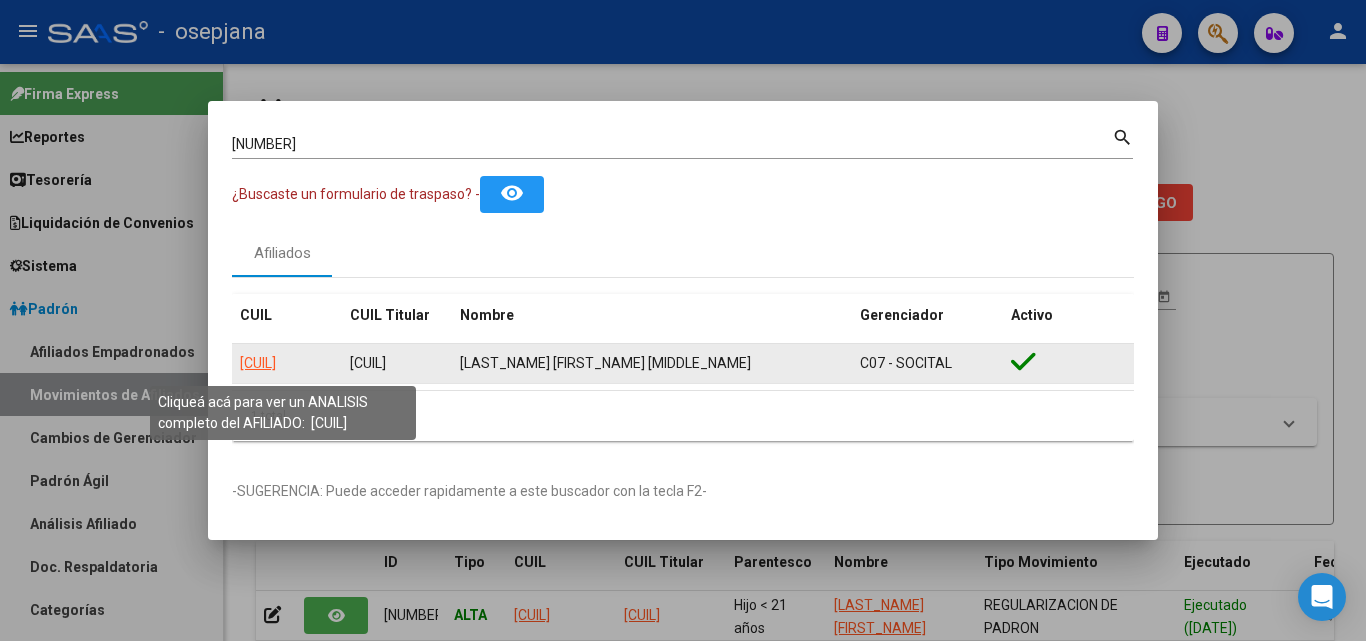 drag, startPoint x: 300, startPoint y: 354, endPoint x: 427, endPoint y: 362, distance: 127.25172 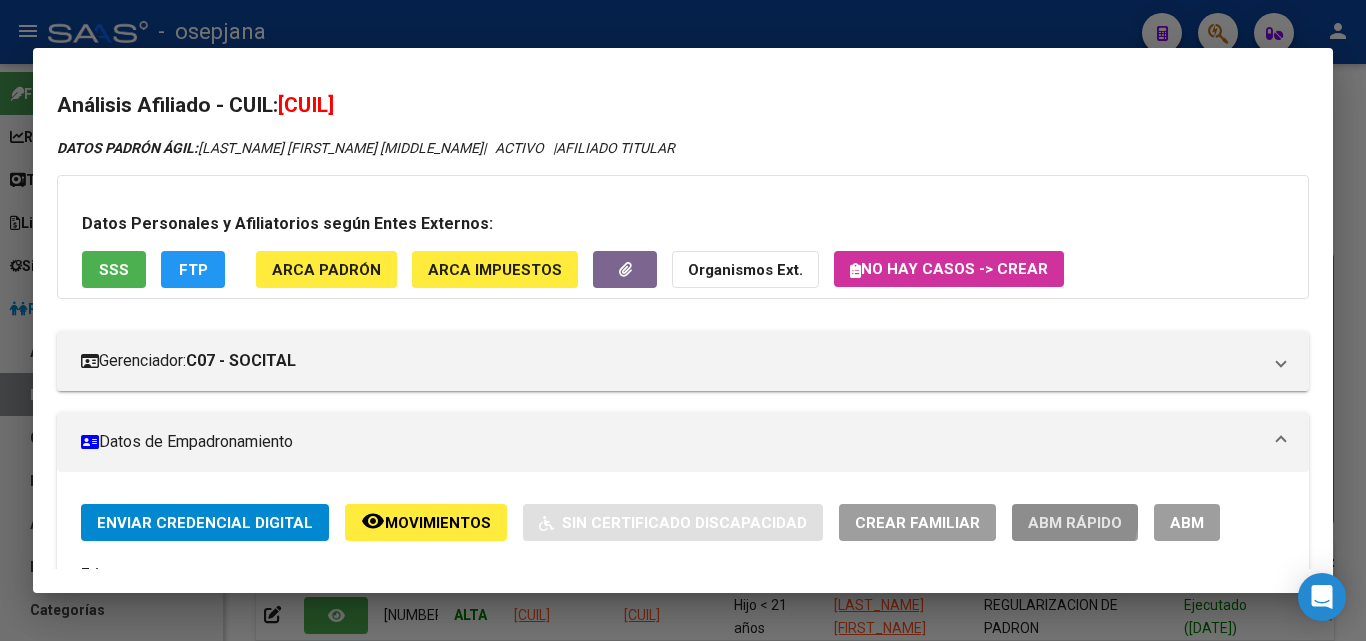 click on "ABM Rápido" 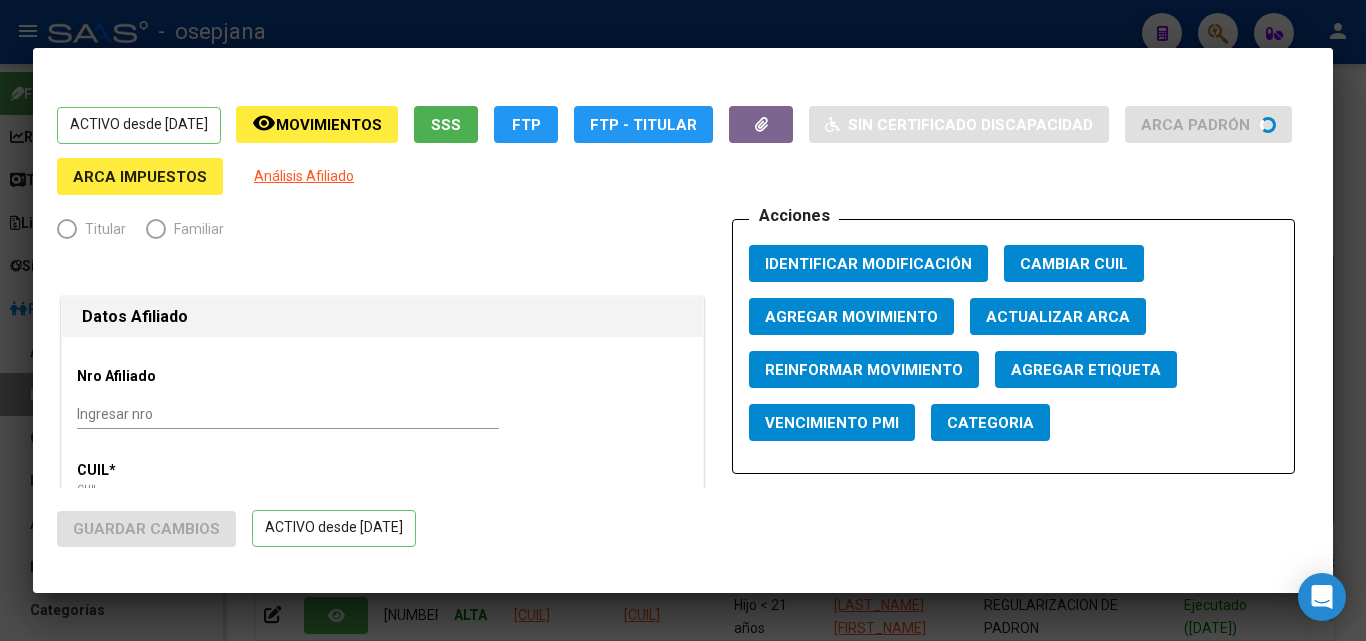 radio on "true" 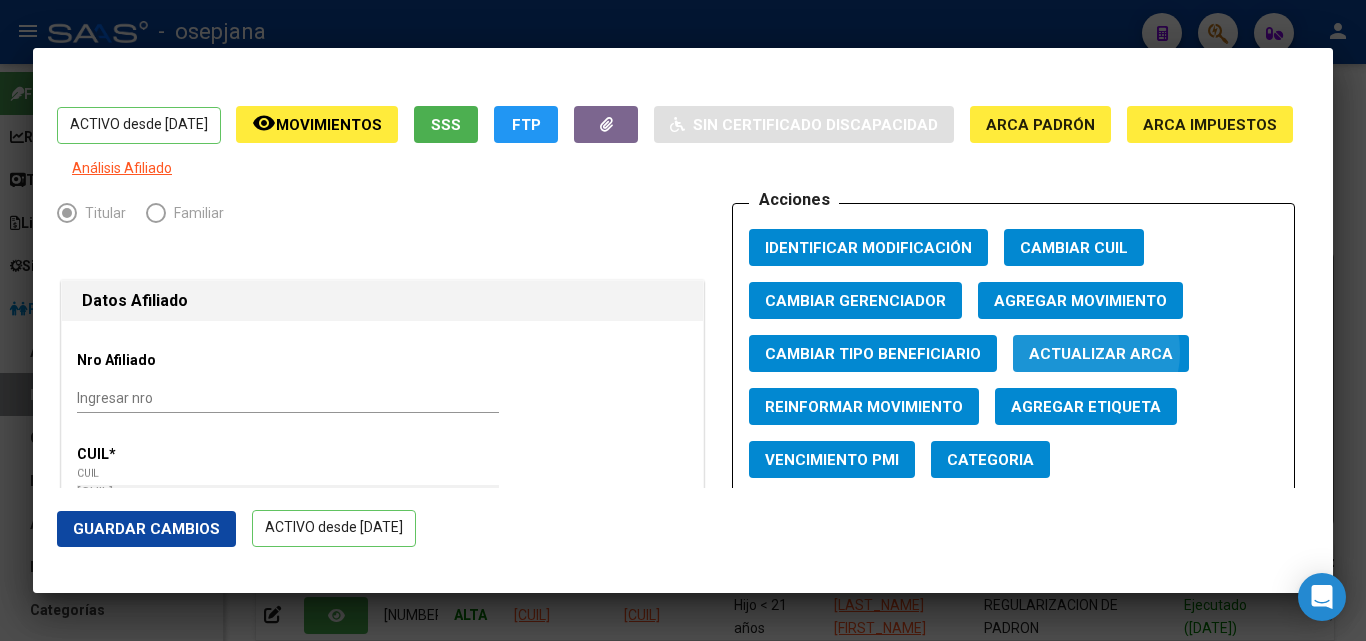 click on "Actualizar ARCA" at bounding box center [1101, 354] 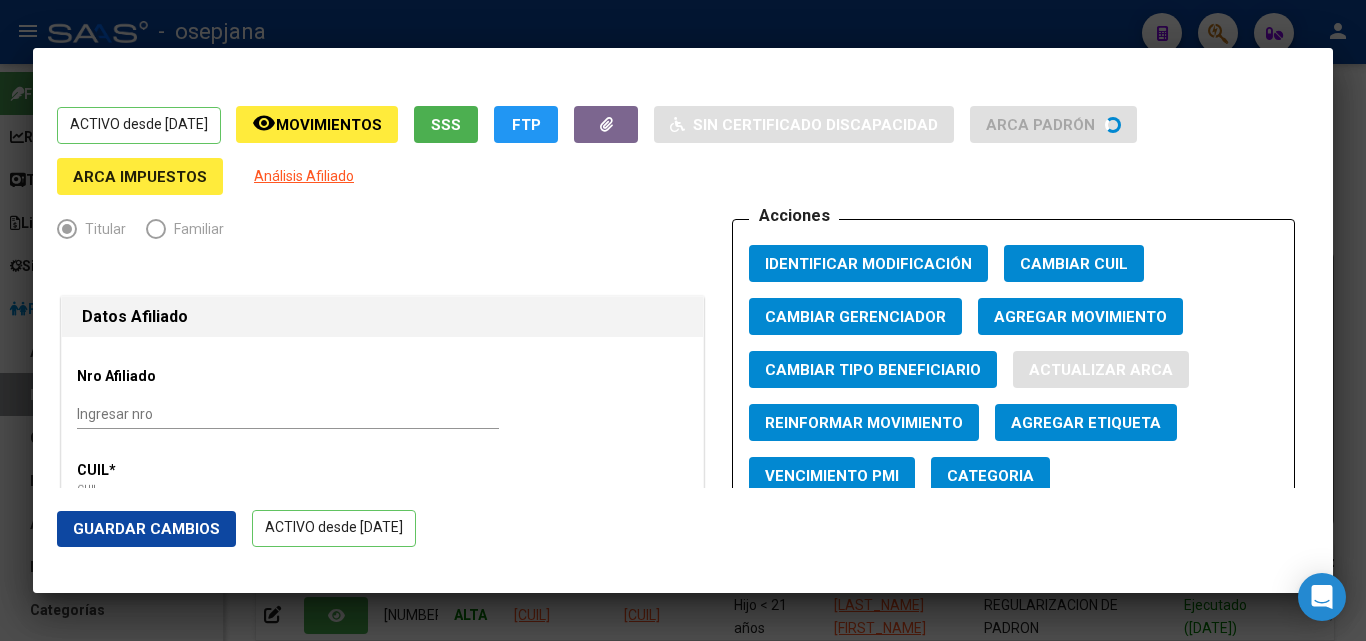 type on "[LAST]" 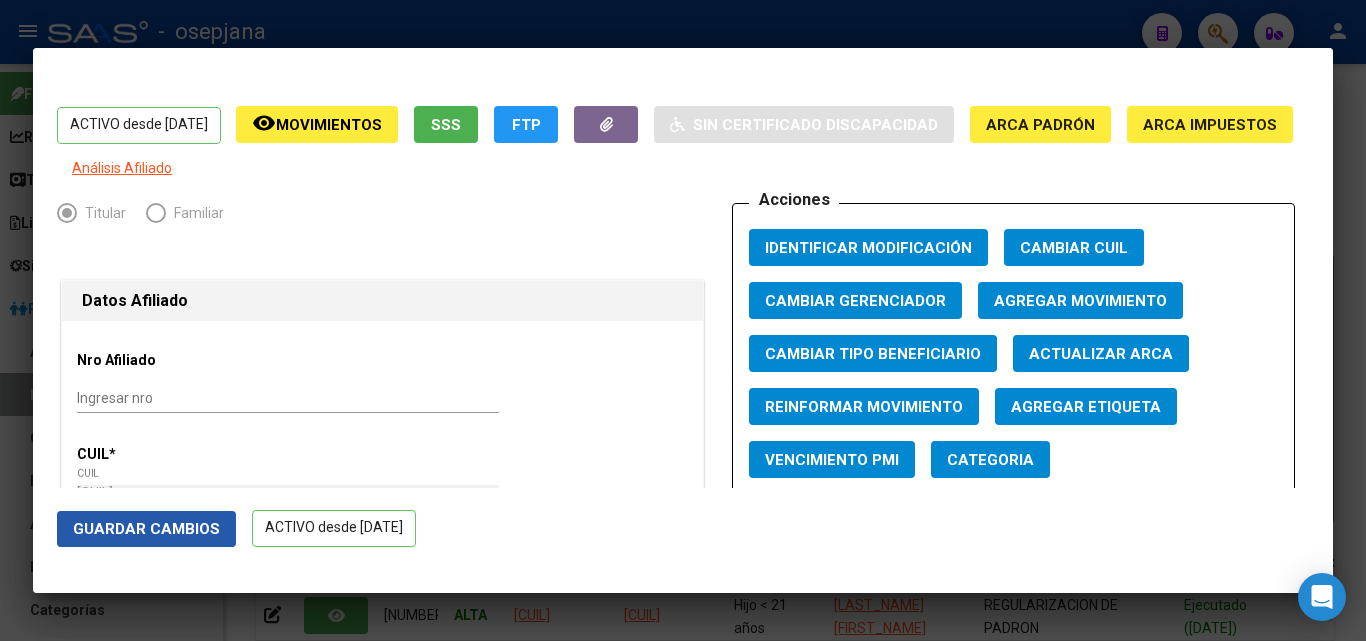 click on "Guardar Cambios" 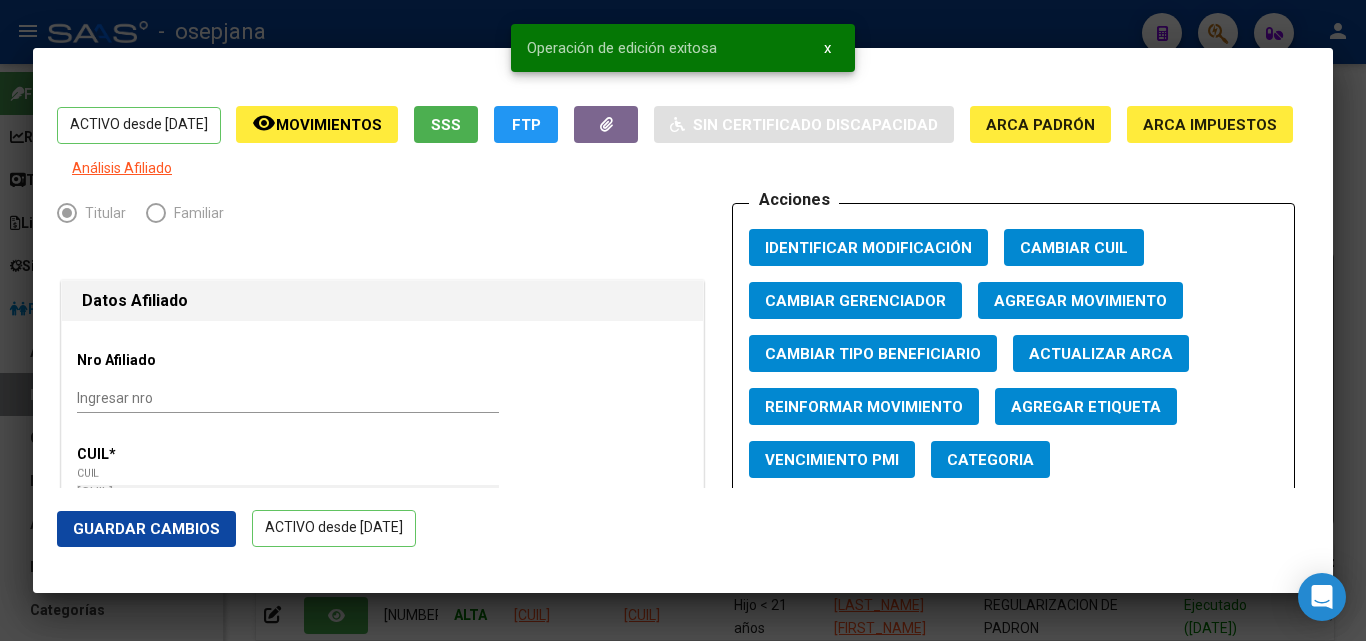 click at bounding box center [683, 320] 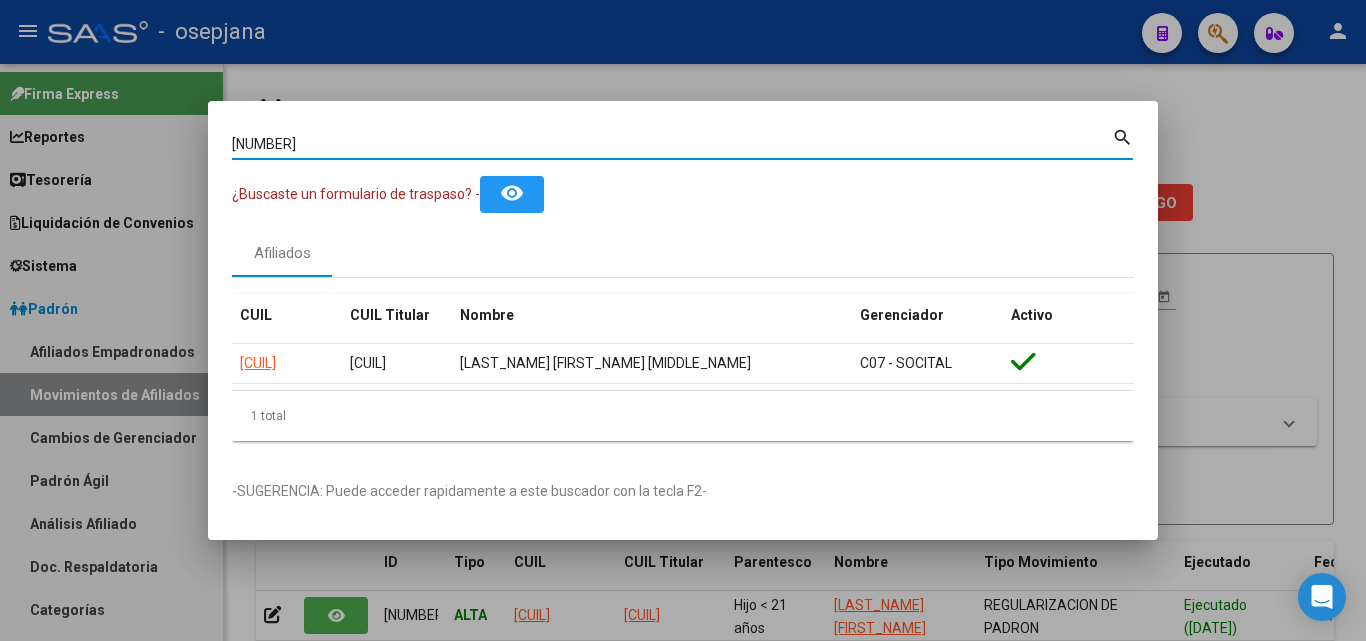 drag, startPoint x: 305, startPoint y: 143, endPoint x: 134, endPoint y: 114, distance: 173.44164 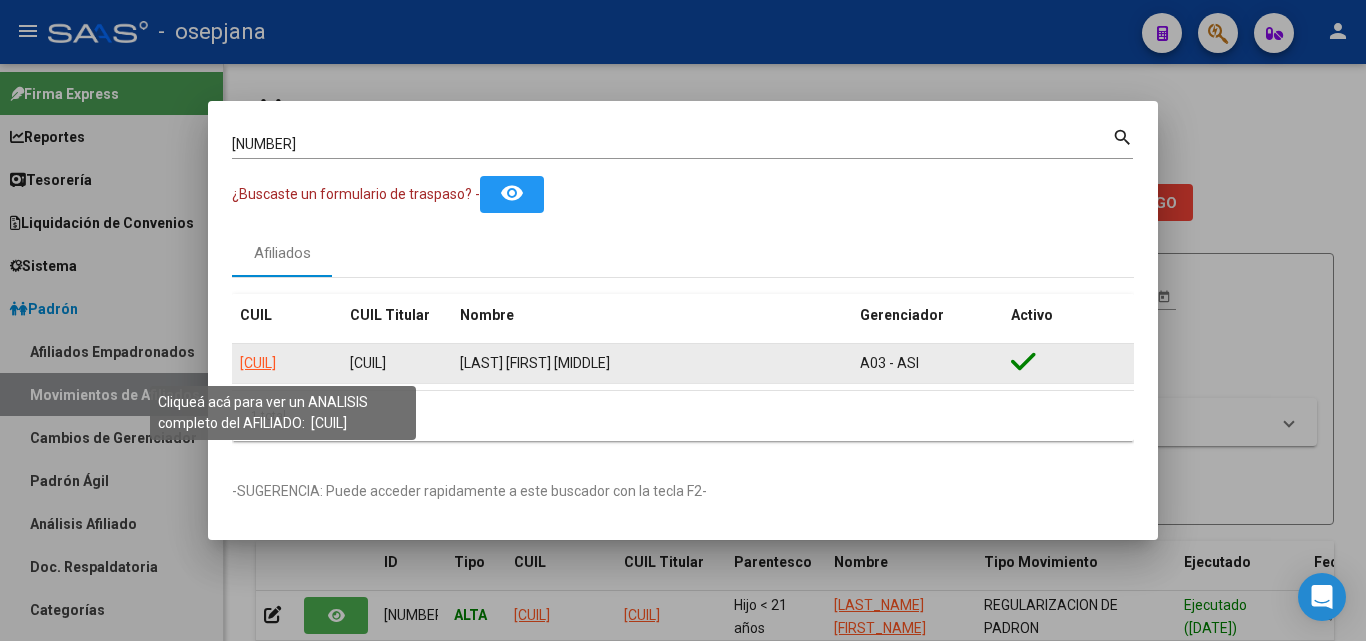 click on "[CUIL]" 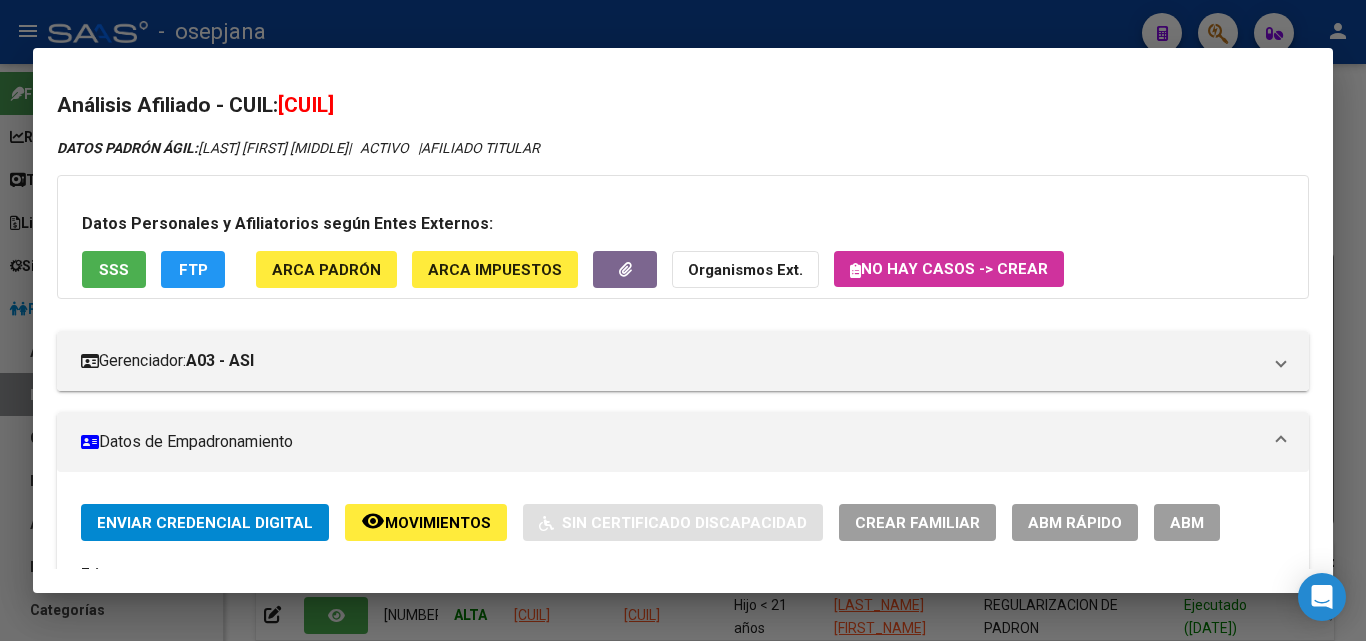 click on "ABM Rápido" 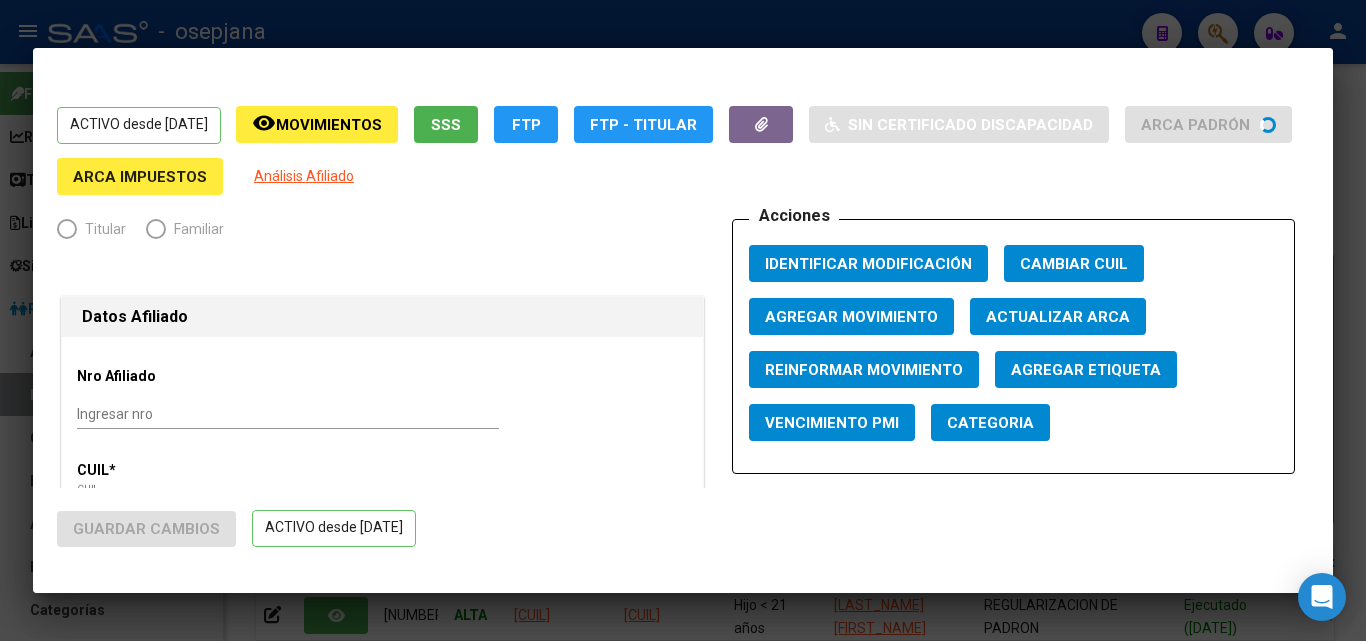 radio on "true" 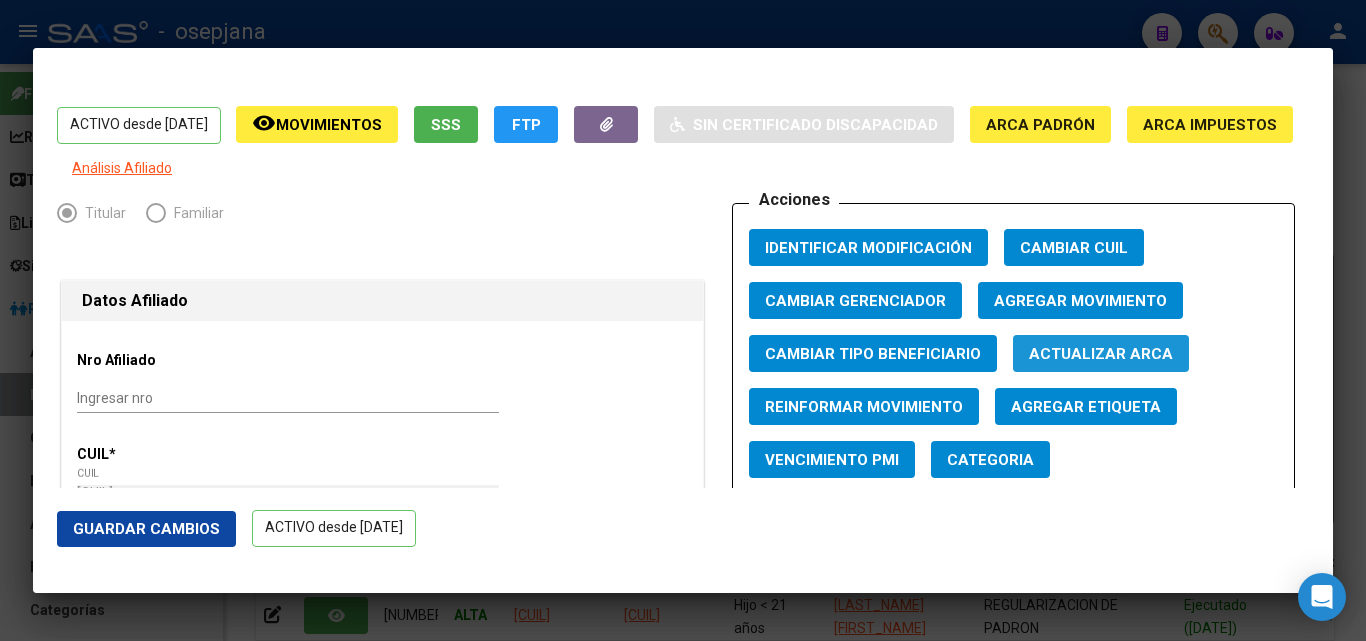 click on "Actualizar ARCA" at bounding box center (1101, 354) 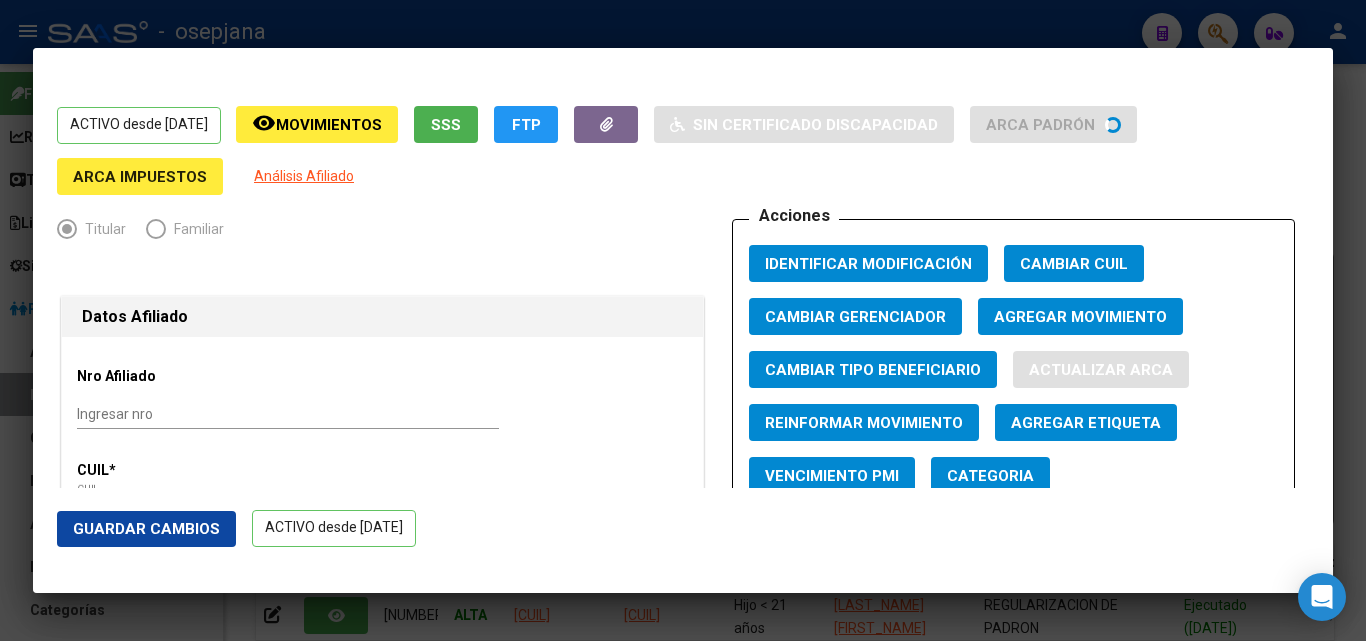 type on "[LAST_NAME]" 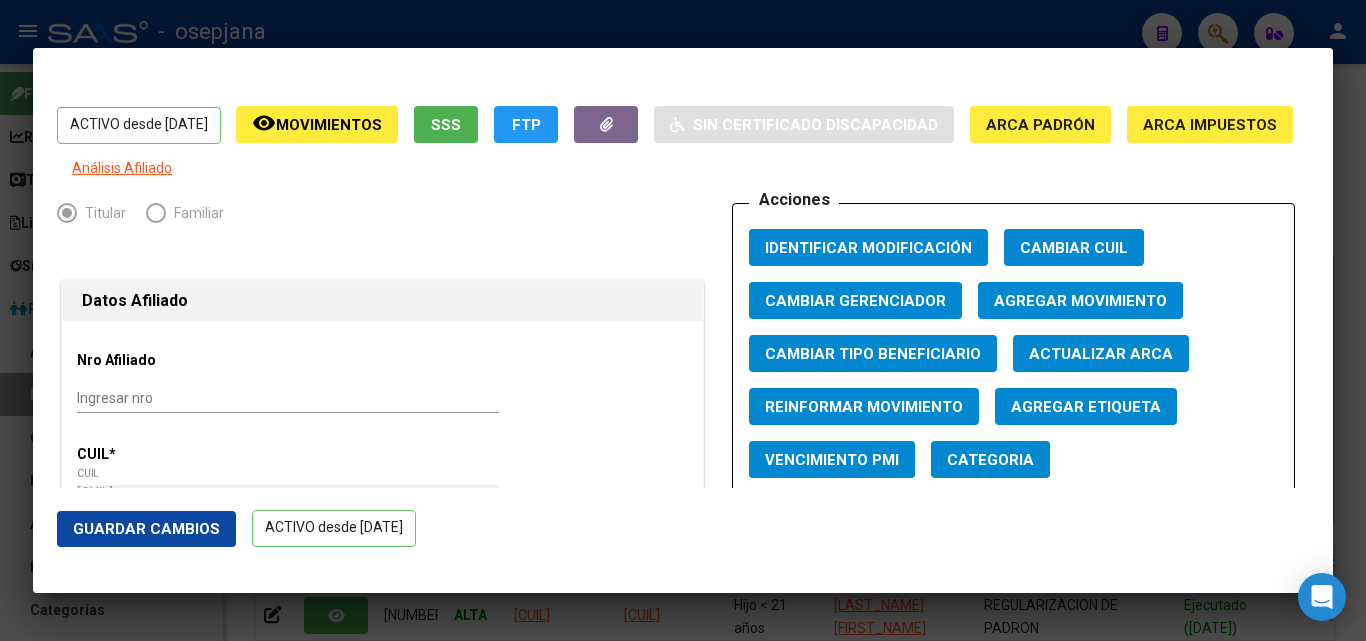click on "Guardar Cambios" 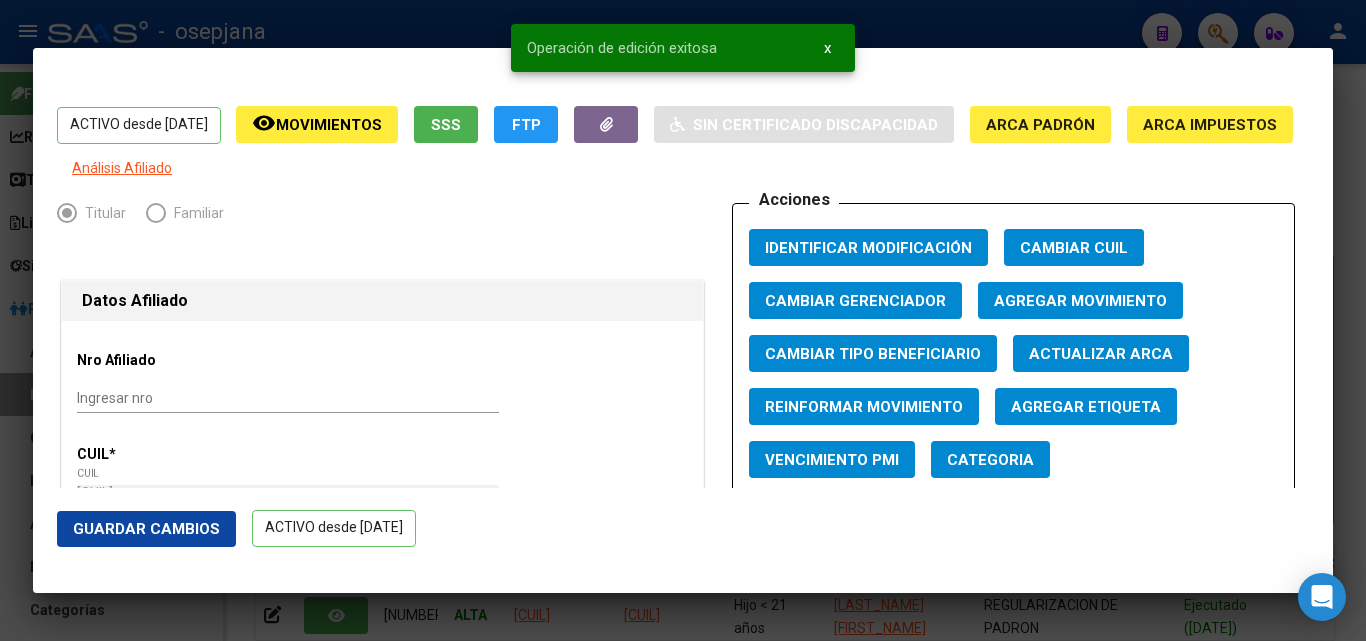 click at bounding box center (683, 320) 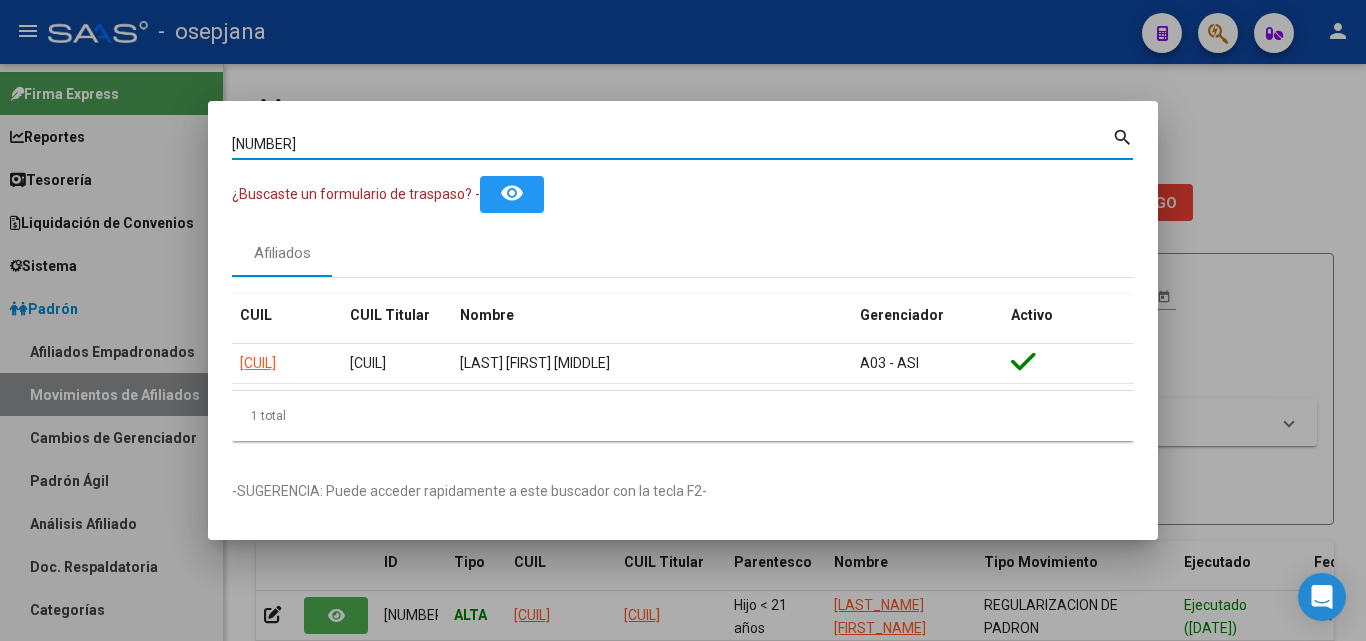 drag, startPoint x: 452, startPoint y: 151, endPoint x: 186, endPoint y: 136, distance: 266.4226 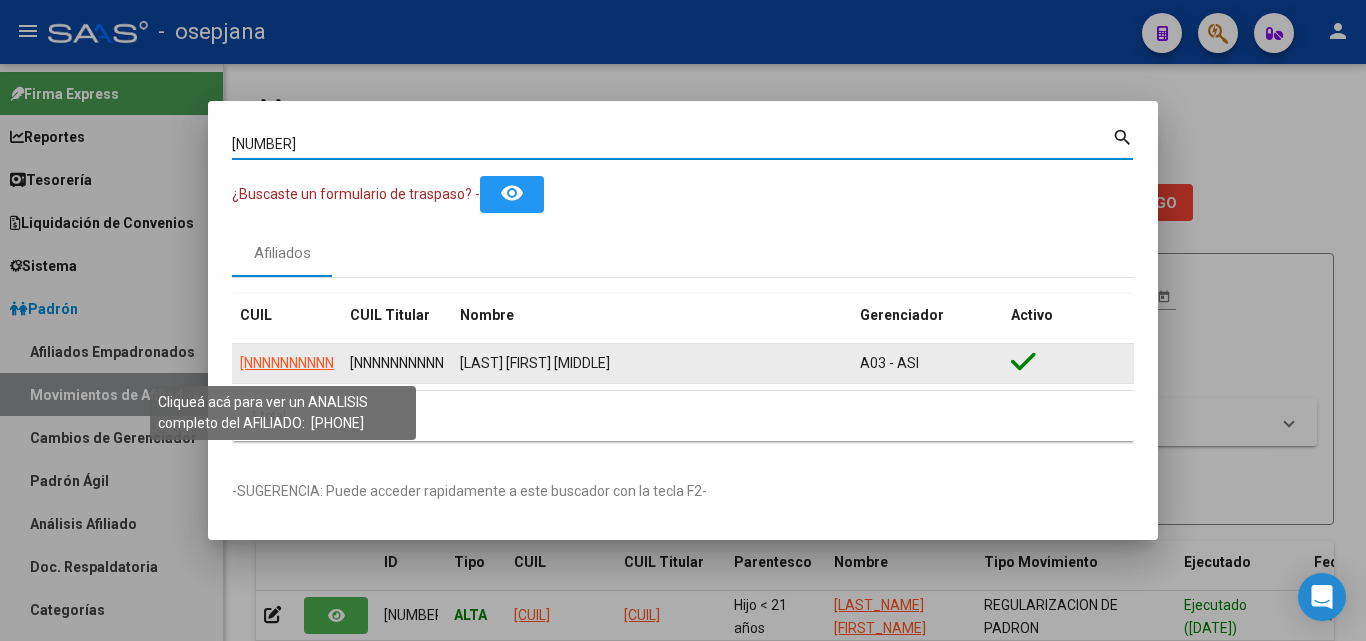 click on "[NNNNNNNNNNN]" 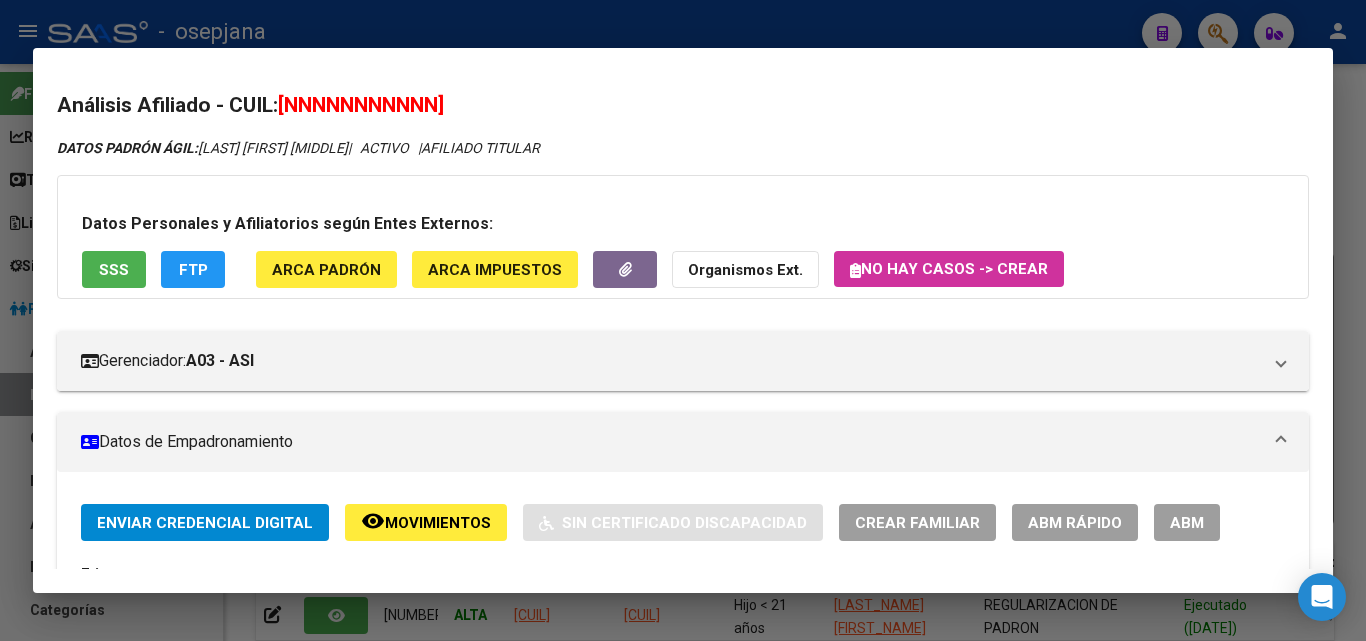 click on "ABM Rápido" 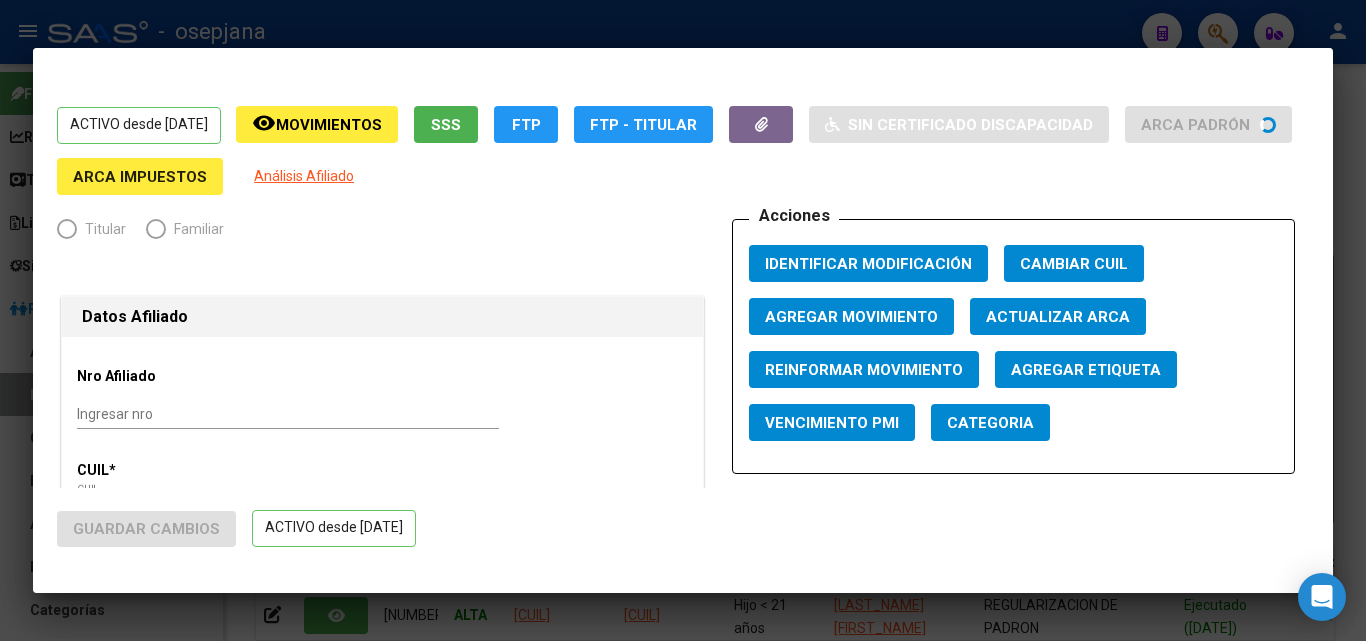 radio on "true" 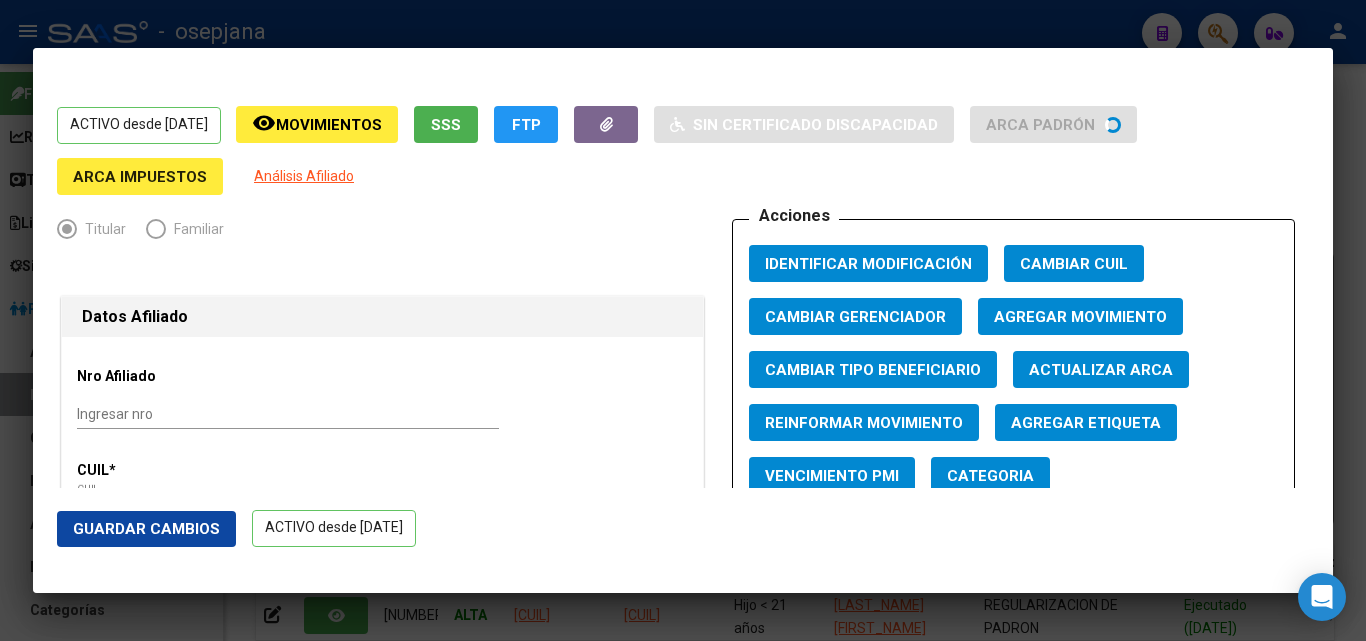 click on "Actualizar ARCA" at bounding box center [1101, 370] 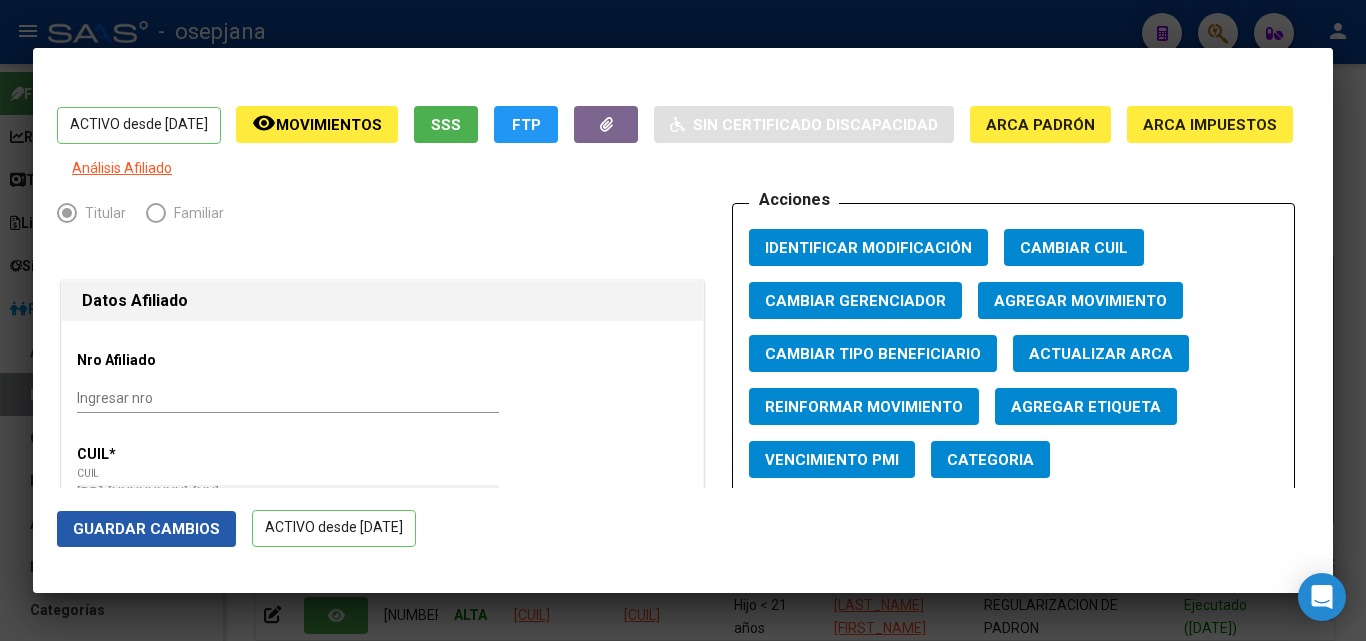click on "Guardar Cambios" 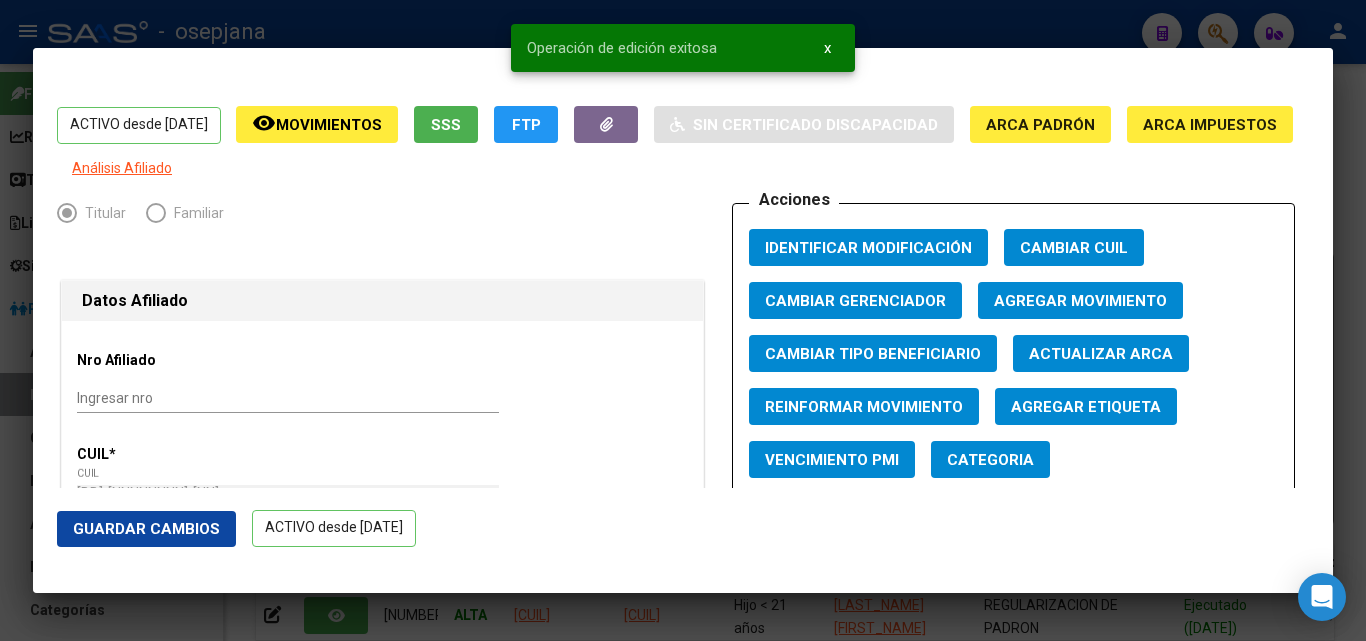 click at bounding box center [683, 320] 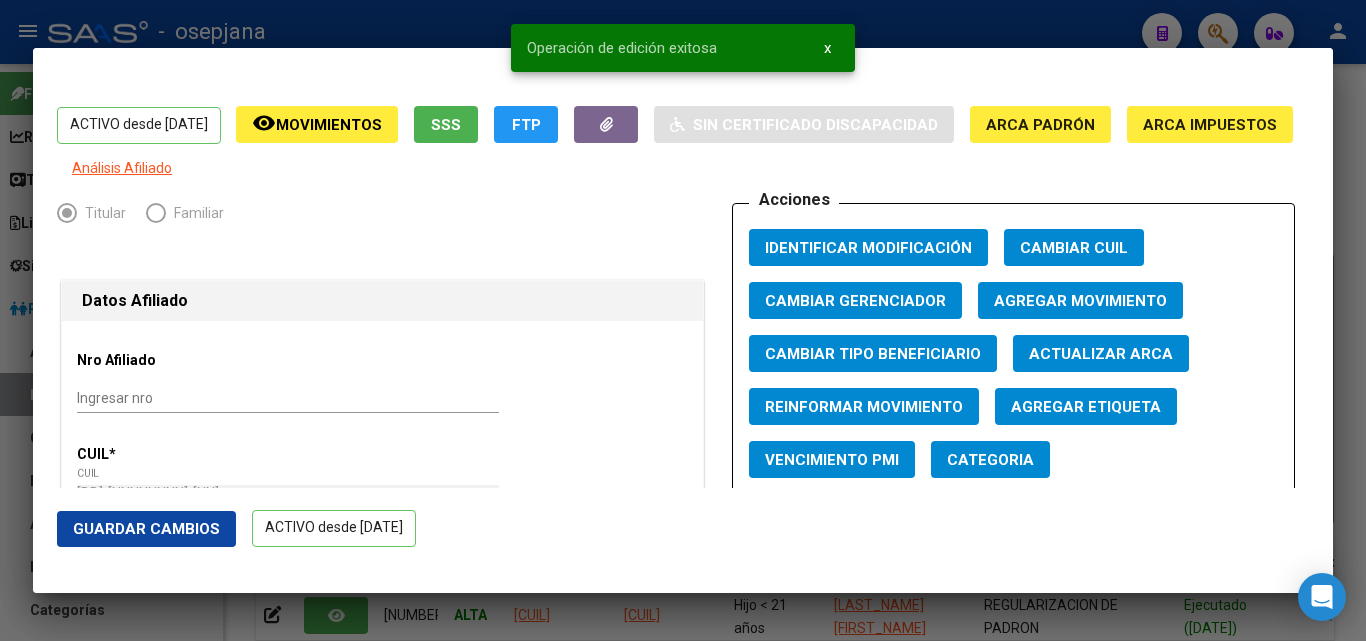 click at bounding box center [683, 320] 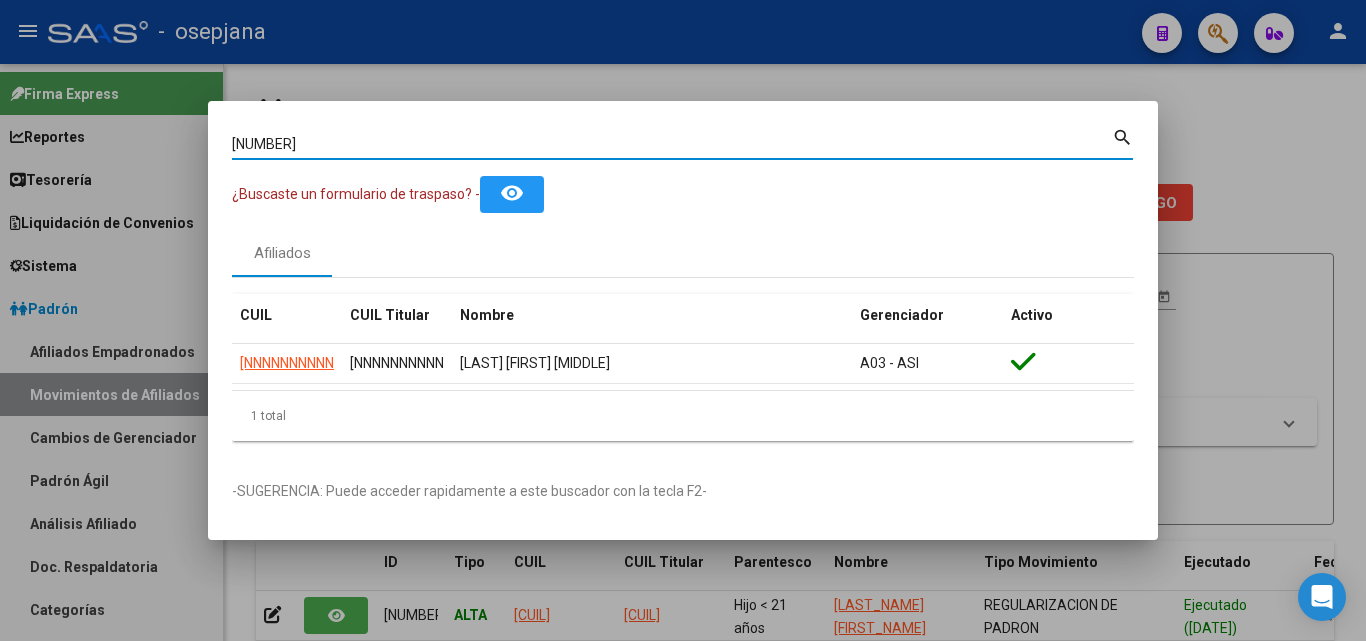 drag, startPoint x: 358, startPoint y: 150, endPoint x: 132, endPoint y: 119, distance: 228.1162 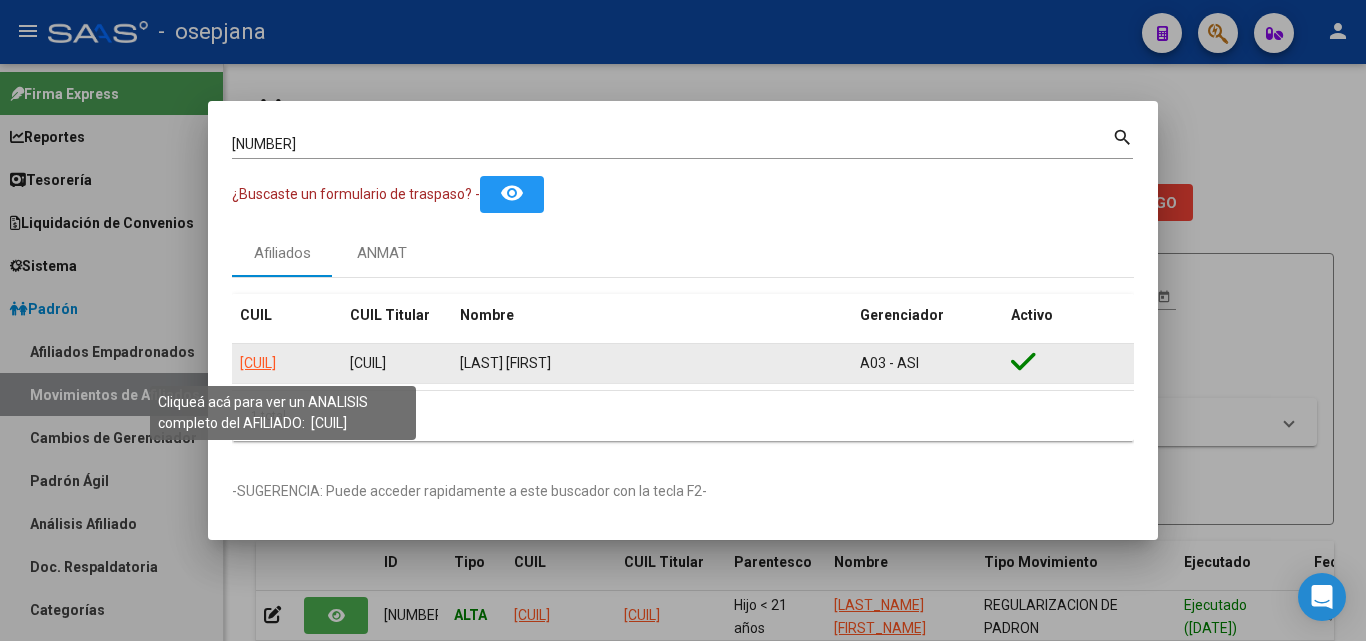 click on "[CUIL]" 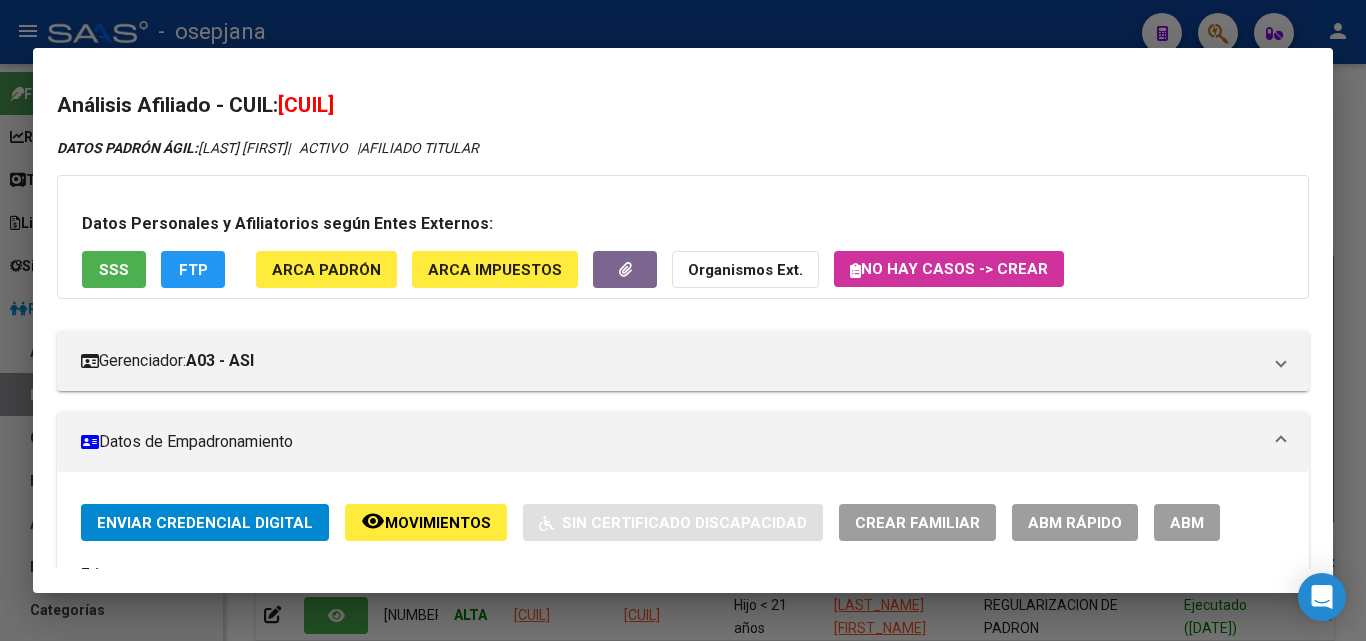 click on "ABM Rápido" 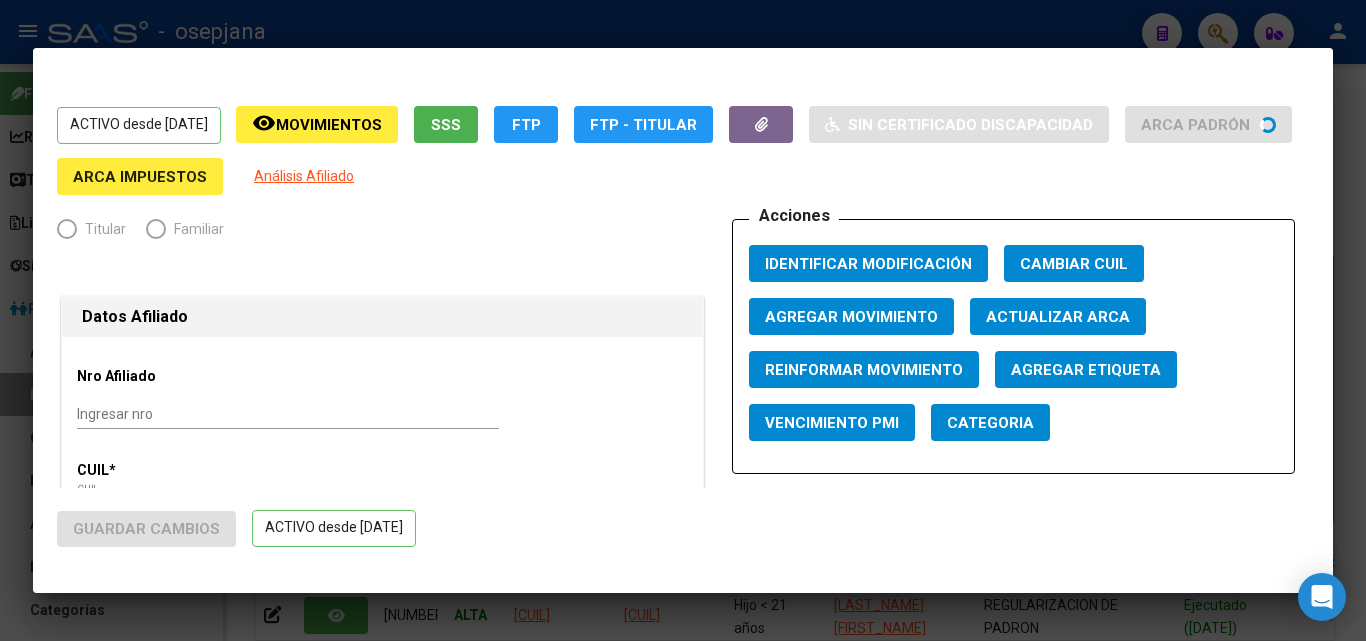 radio on "true" 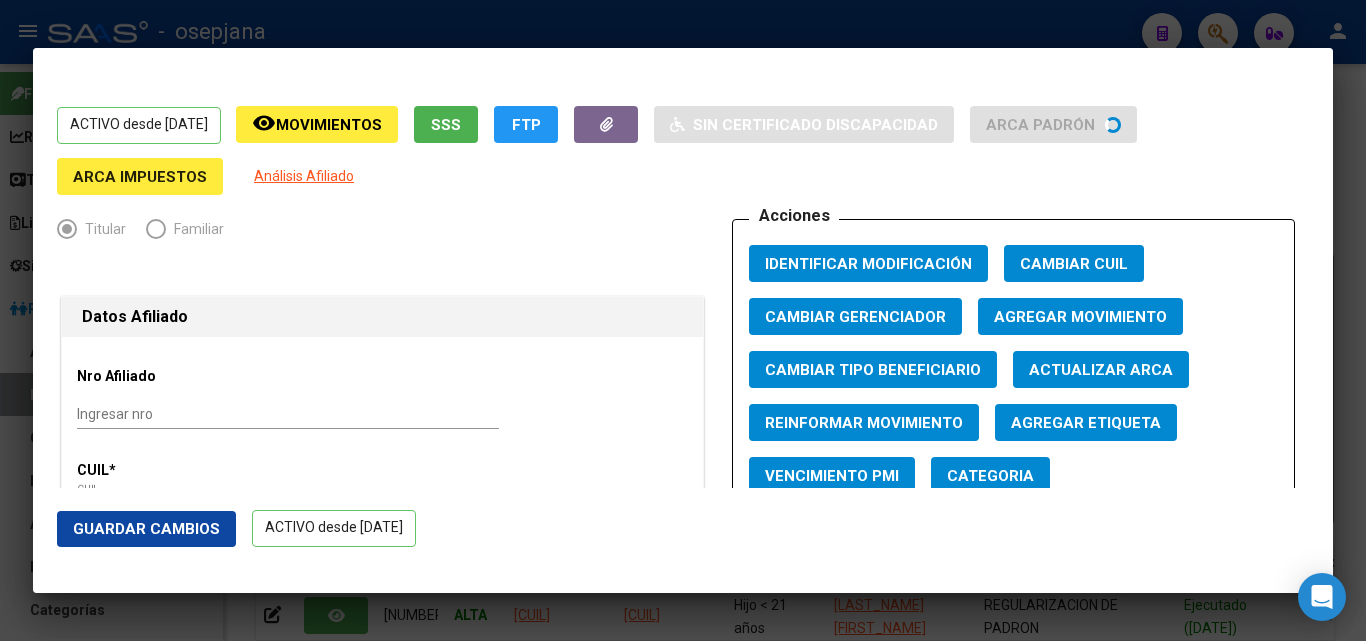 click on "Actualizar ARCA" at bounding box center [1101, 369] 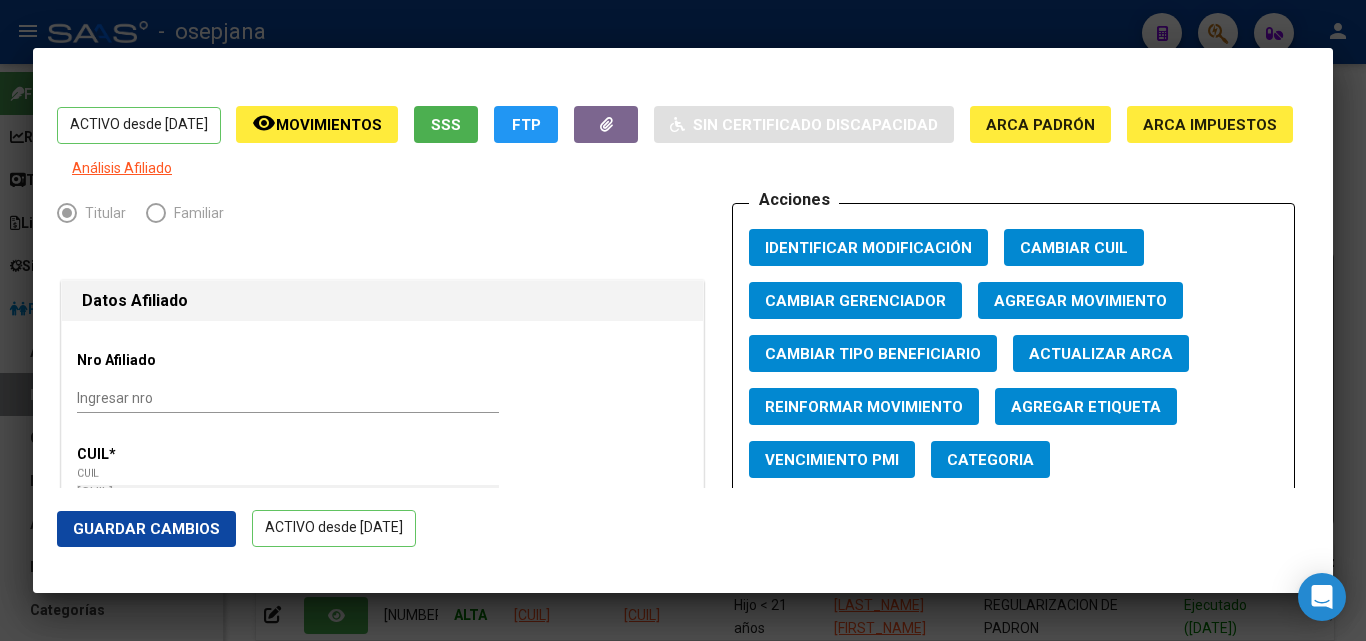 click on "Guardar Cambios" 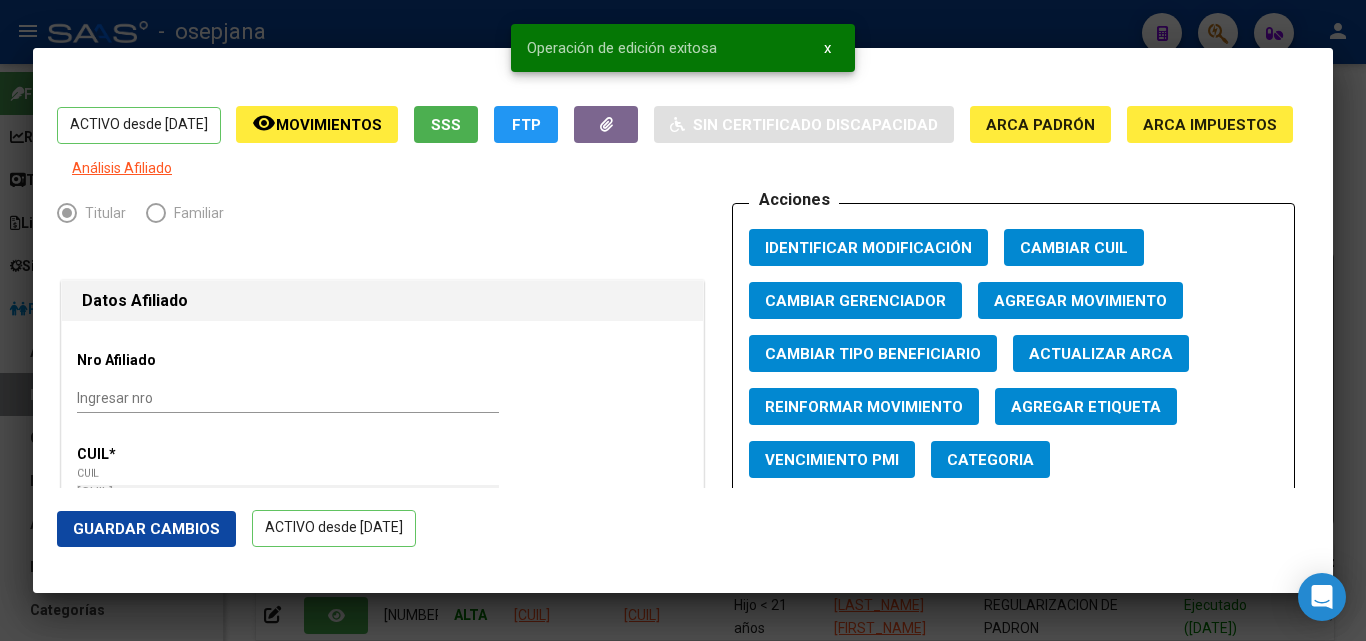 click at bounding box center [683, 320] 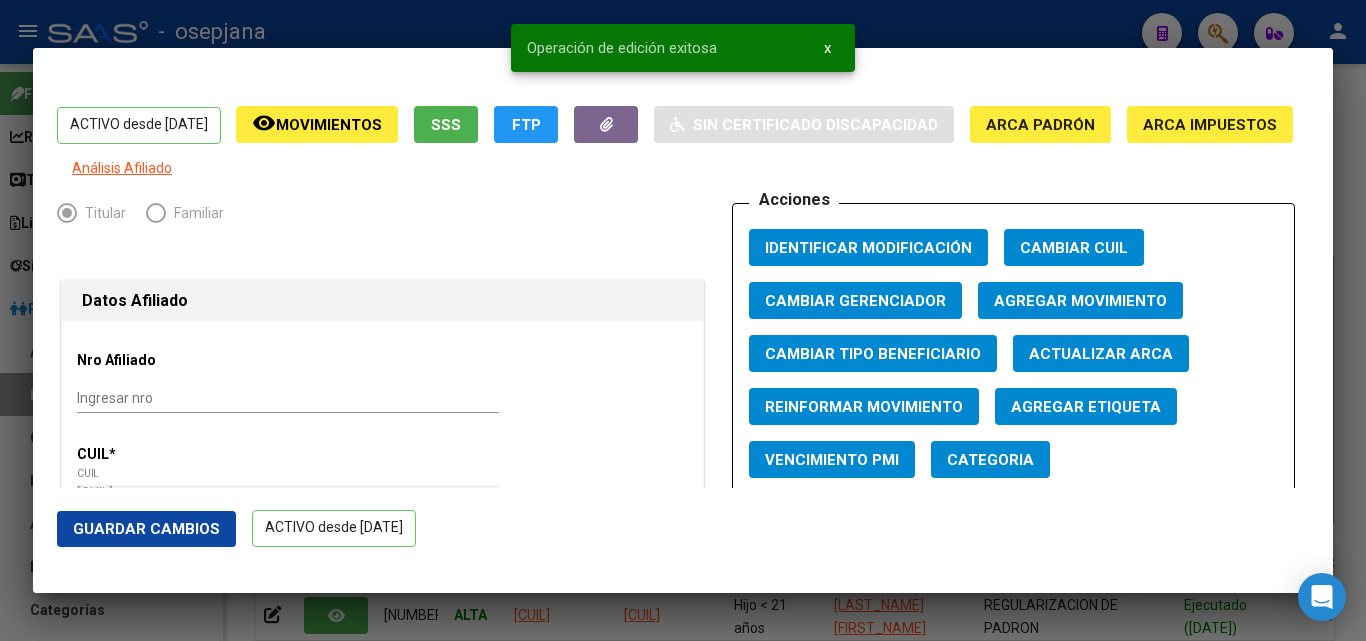 click at bounding box center [683, 320] 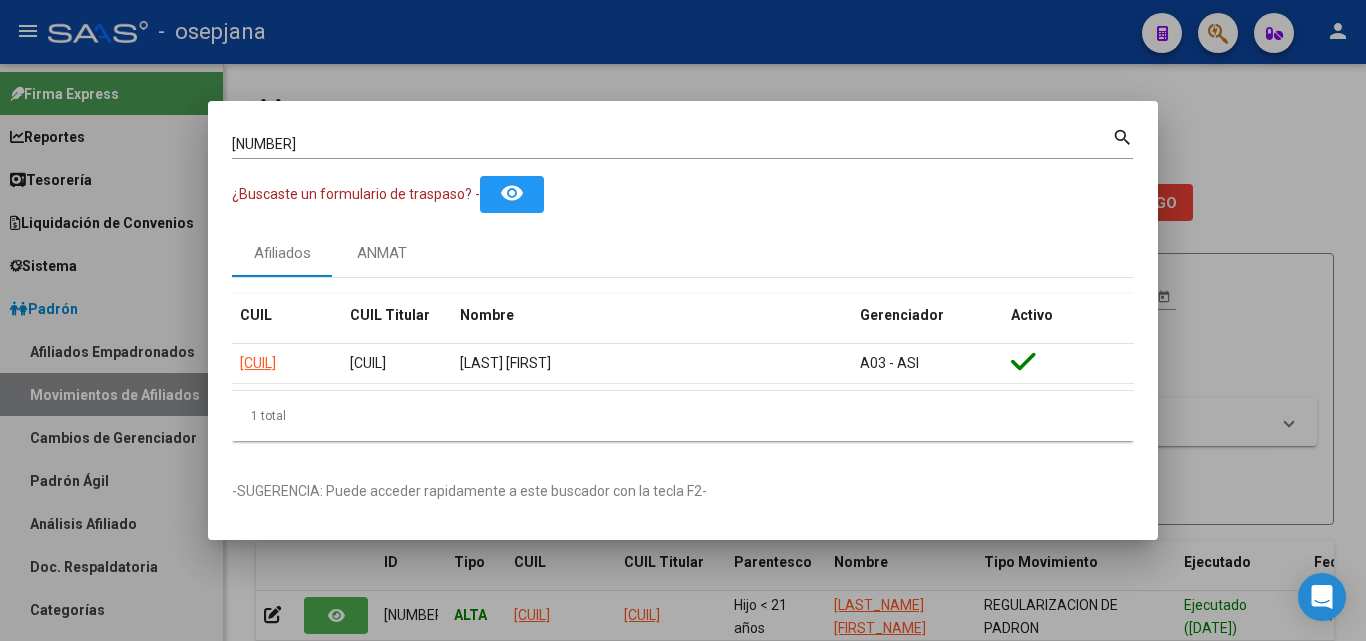 drag, startPoint x: 378, startPoint y: 155, endPoint x: 14, endPoint y: 98, distance: 368.43588 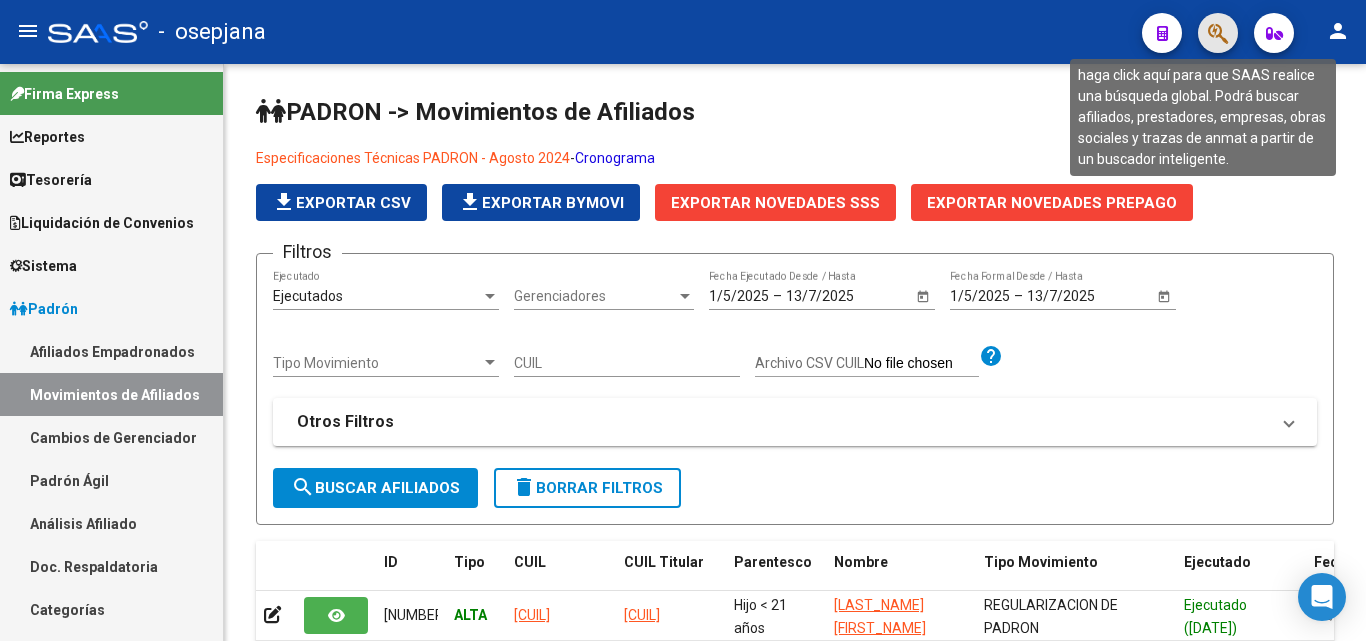 click 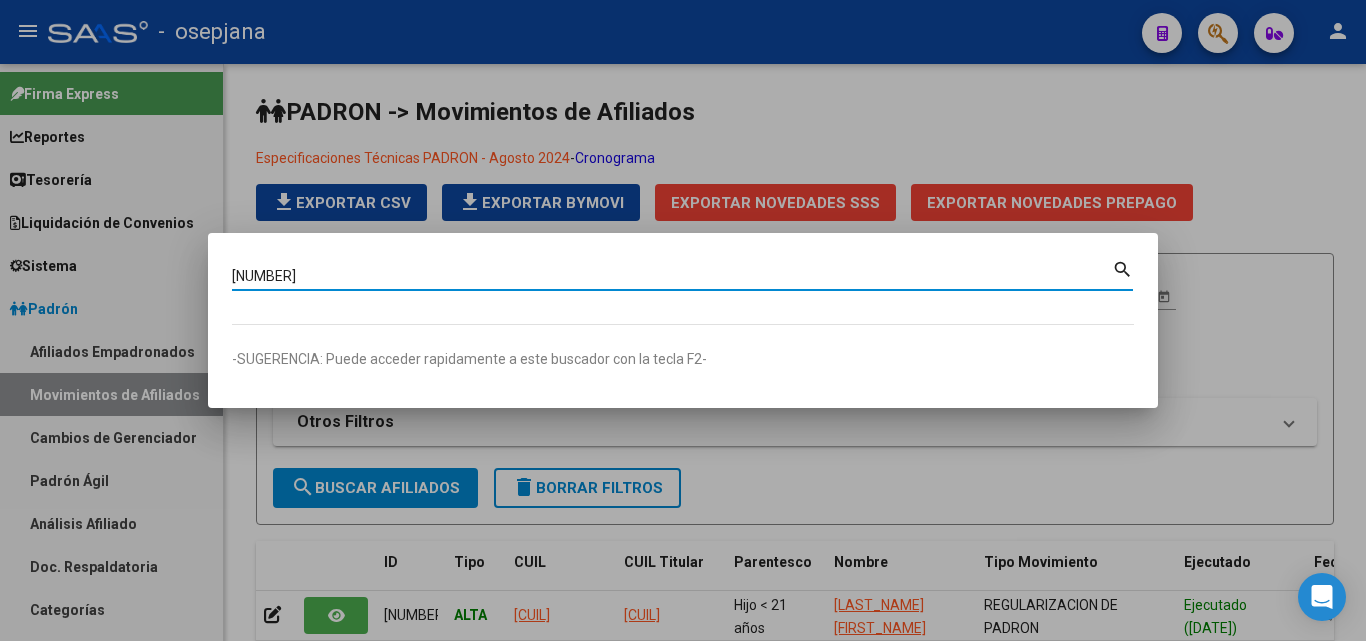 type on "[NUMBER]" 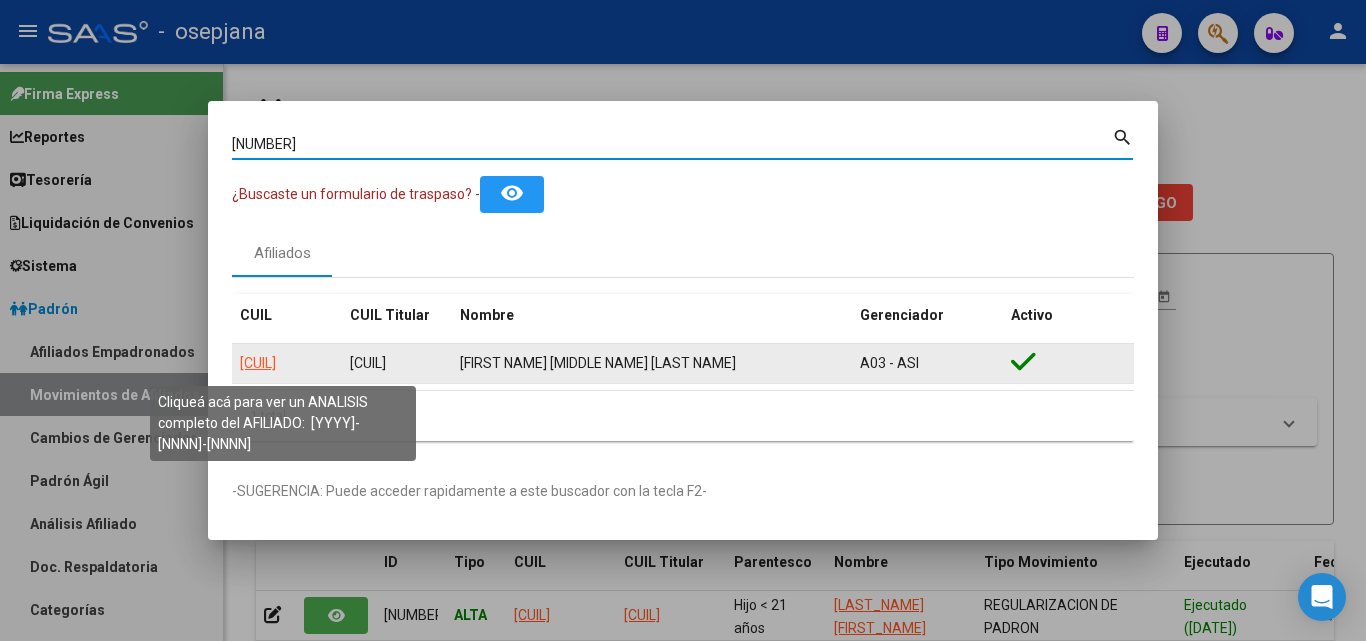 click on "[CUIL]" 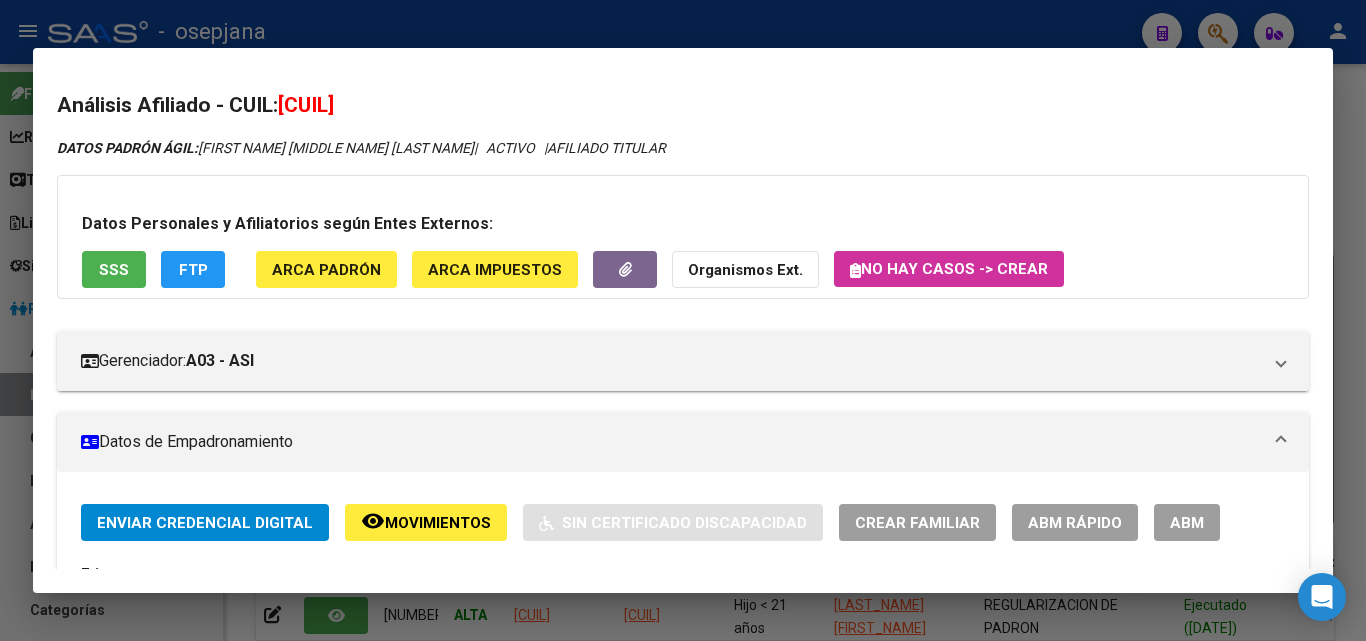 click on "ABM Rápido" 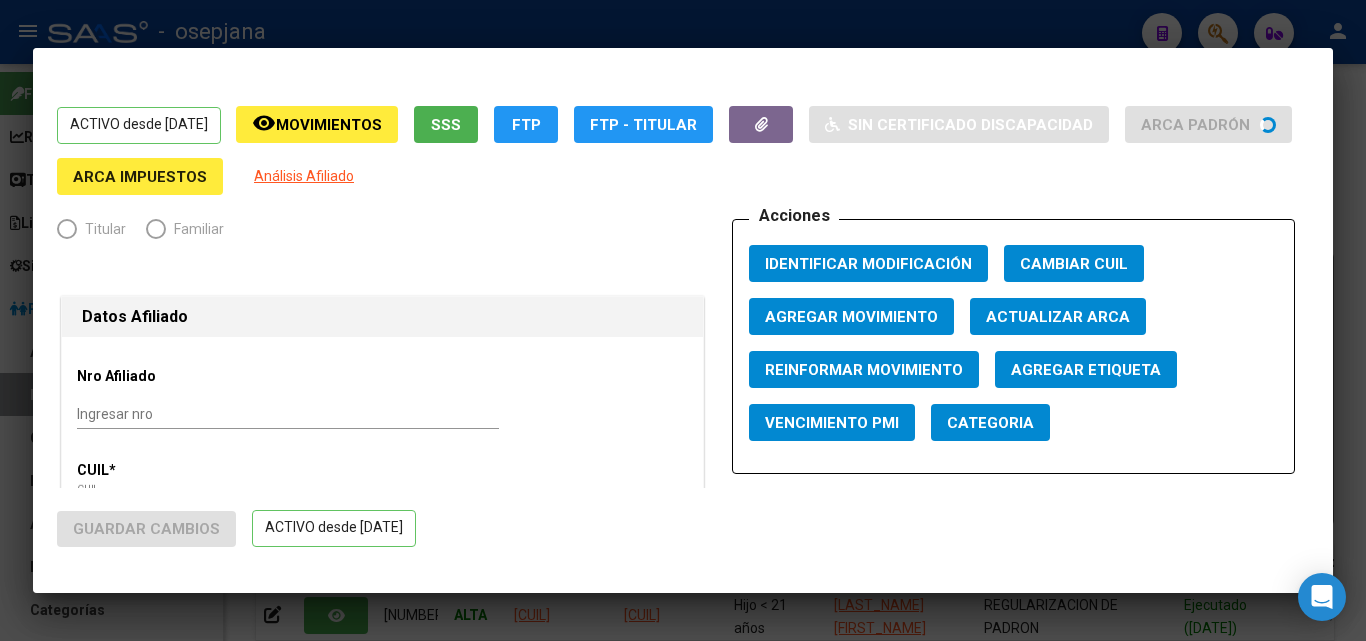radio on "true" 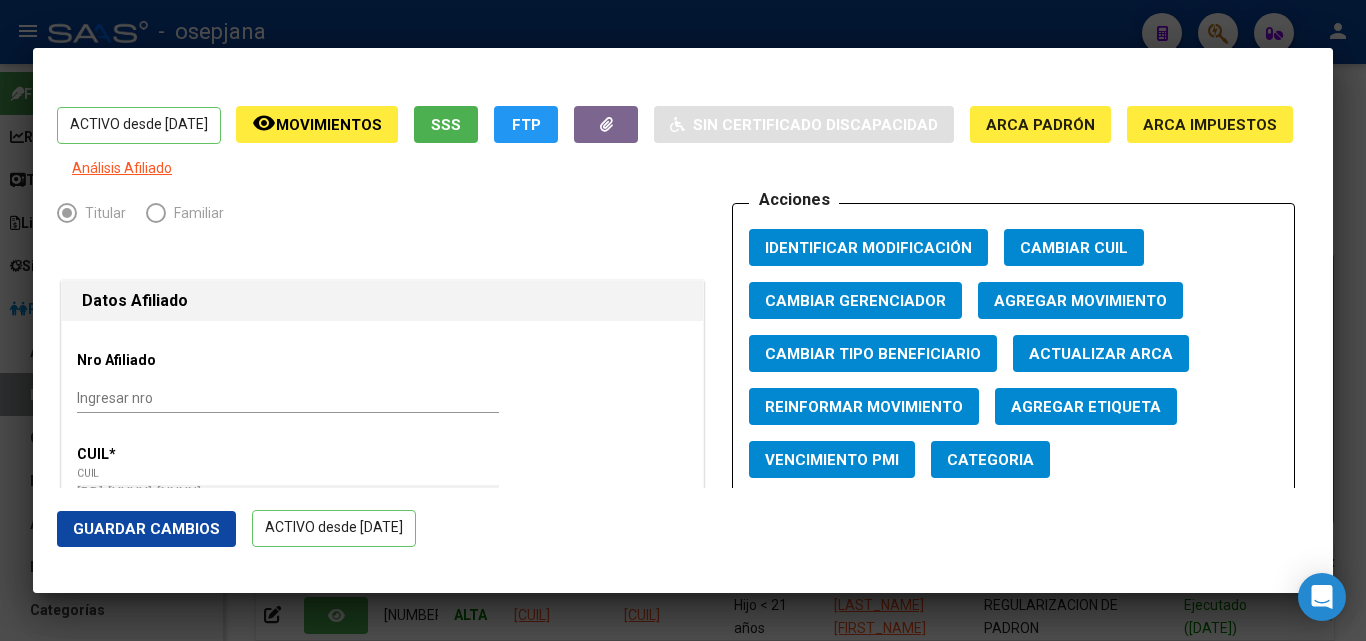 click on "Actualizar ARCA" at bounding box center (1101, 354) 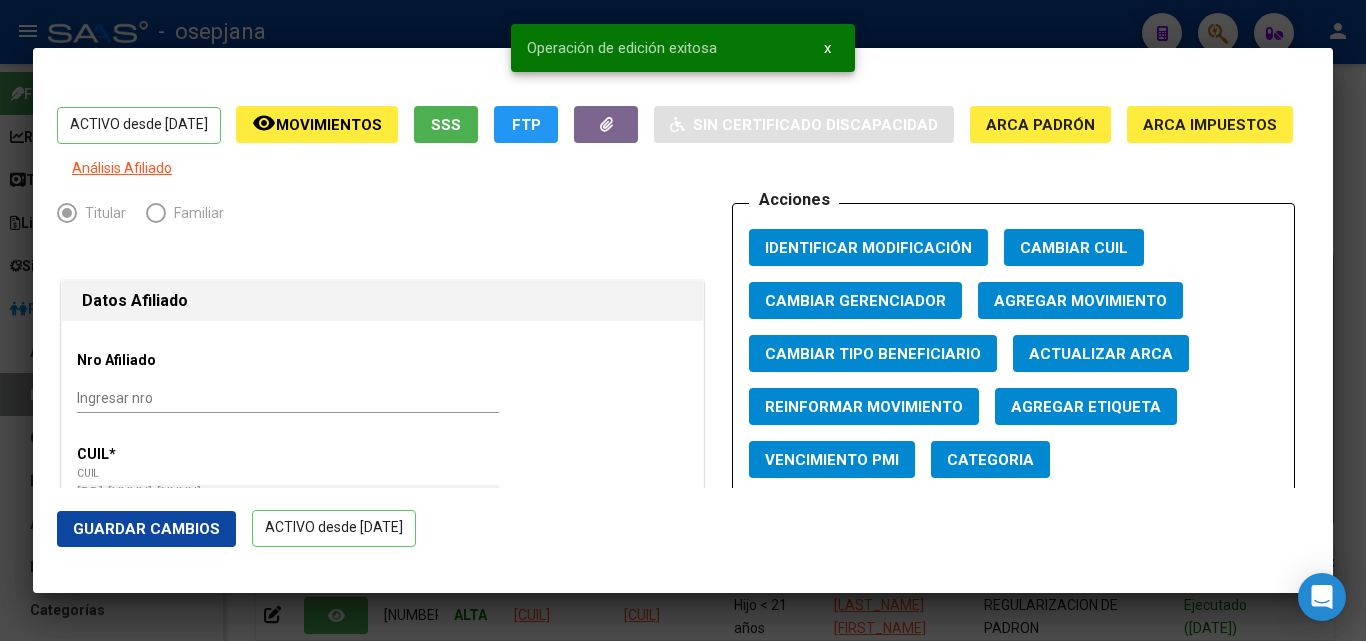 click at bounding box center [683, 320] 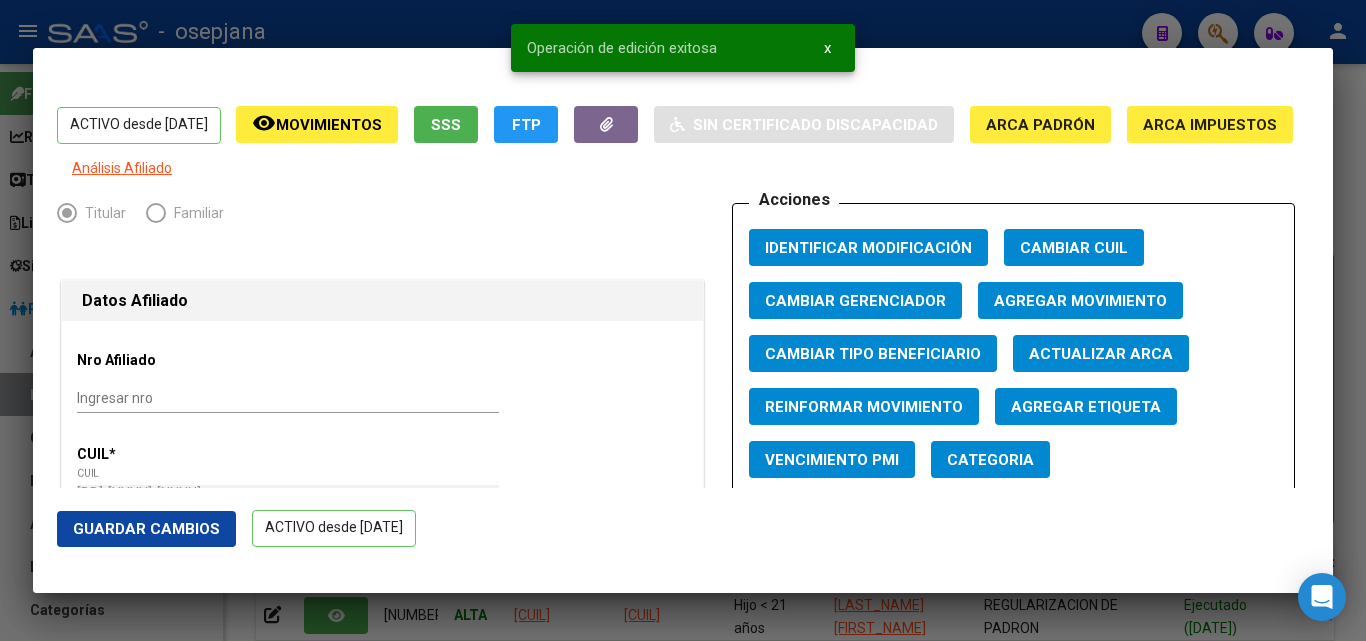 click at bounding box center (683, 320) 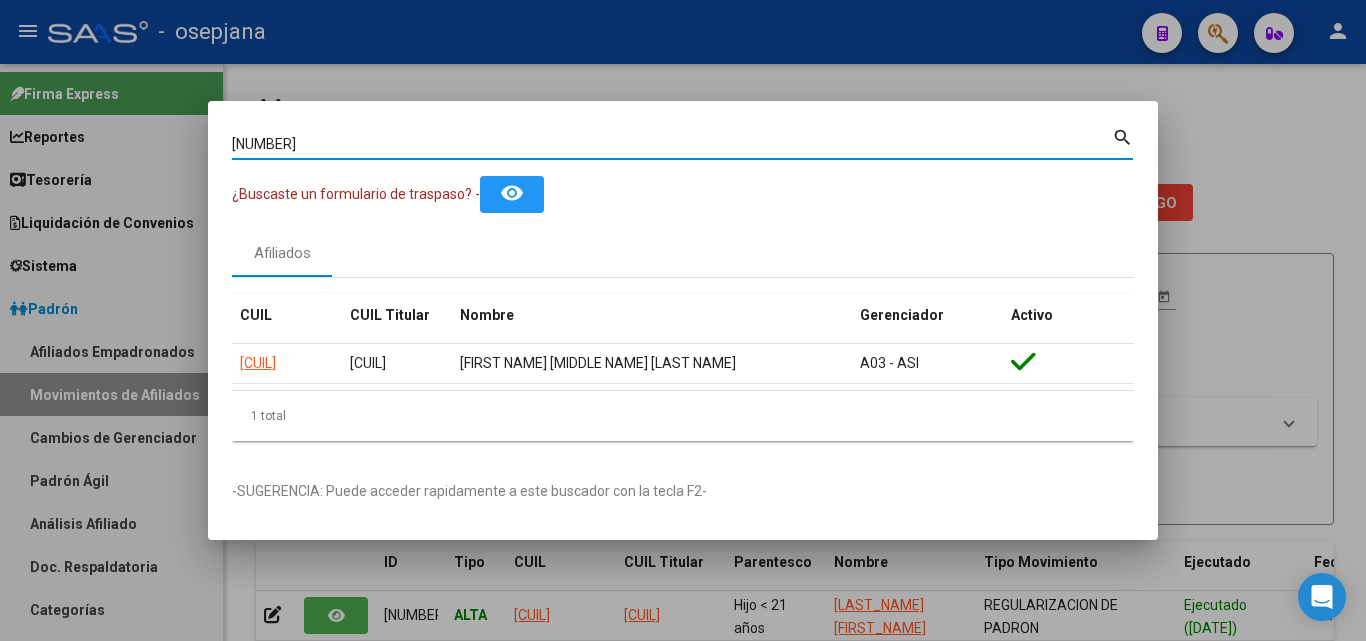 drag, startPoint x: 357, startPoint y: 143, endPoint x: 173, endPoint y: 124, distance: 184.97838 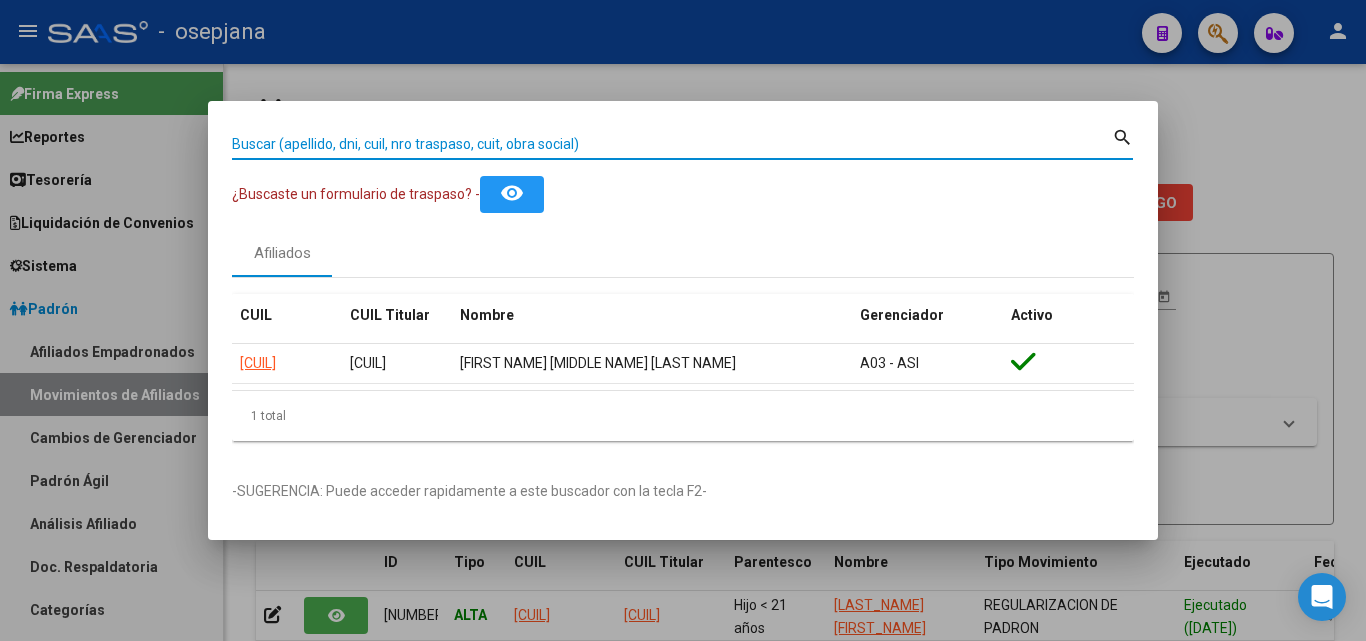 paste on "[NUMBER]" 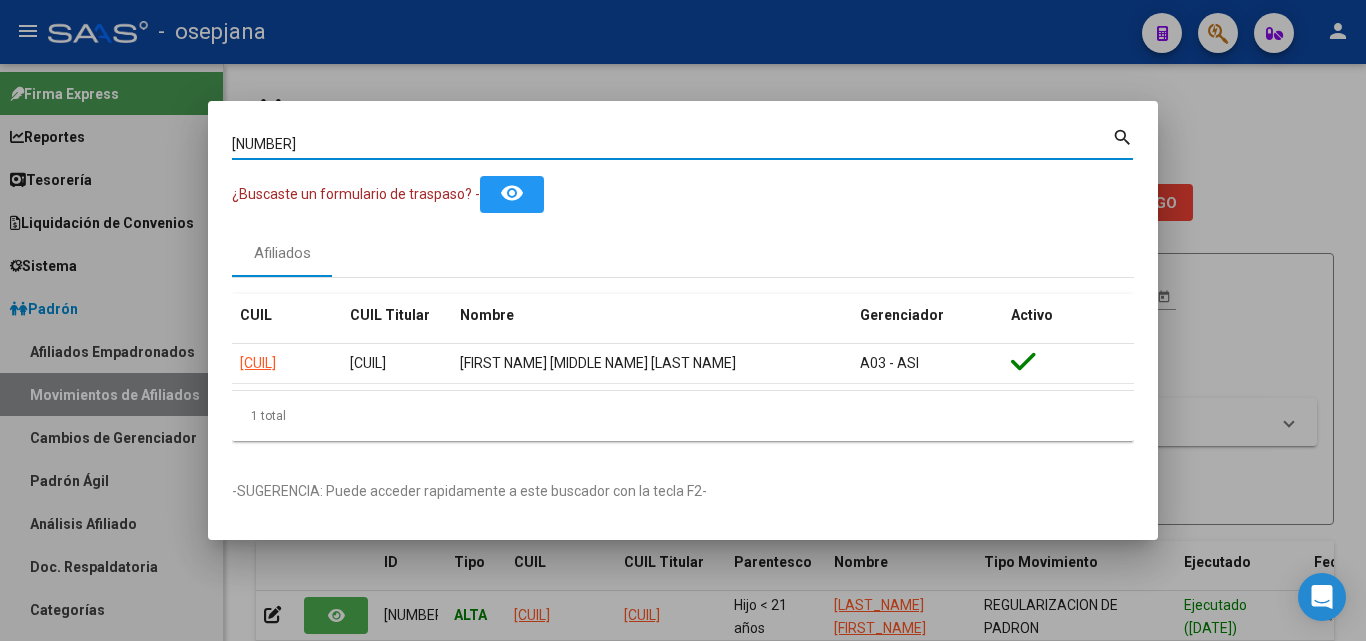 type on "[NUMBER]" 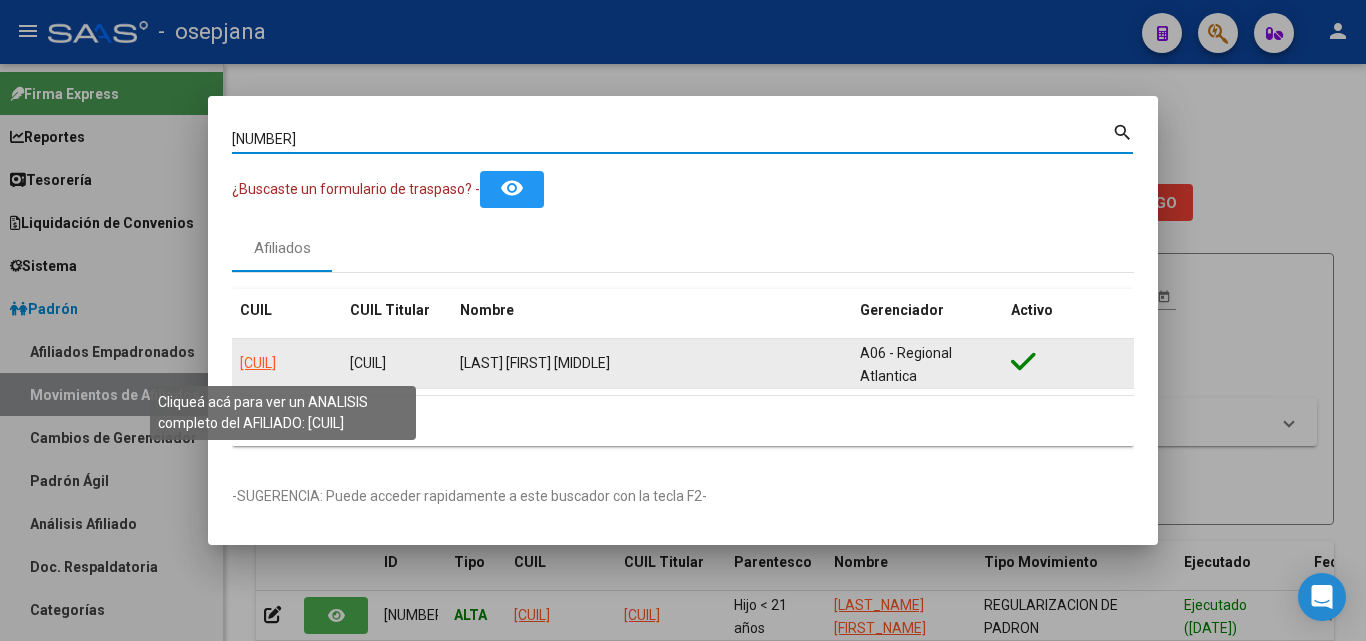 click on "[CUIL]" 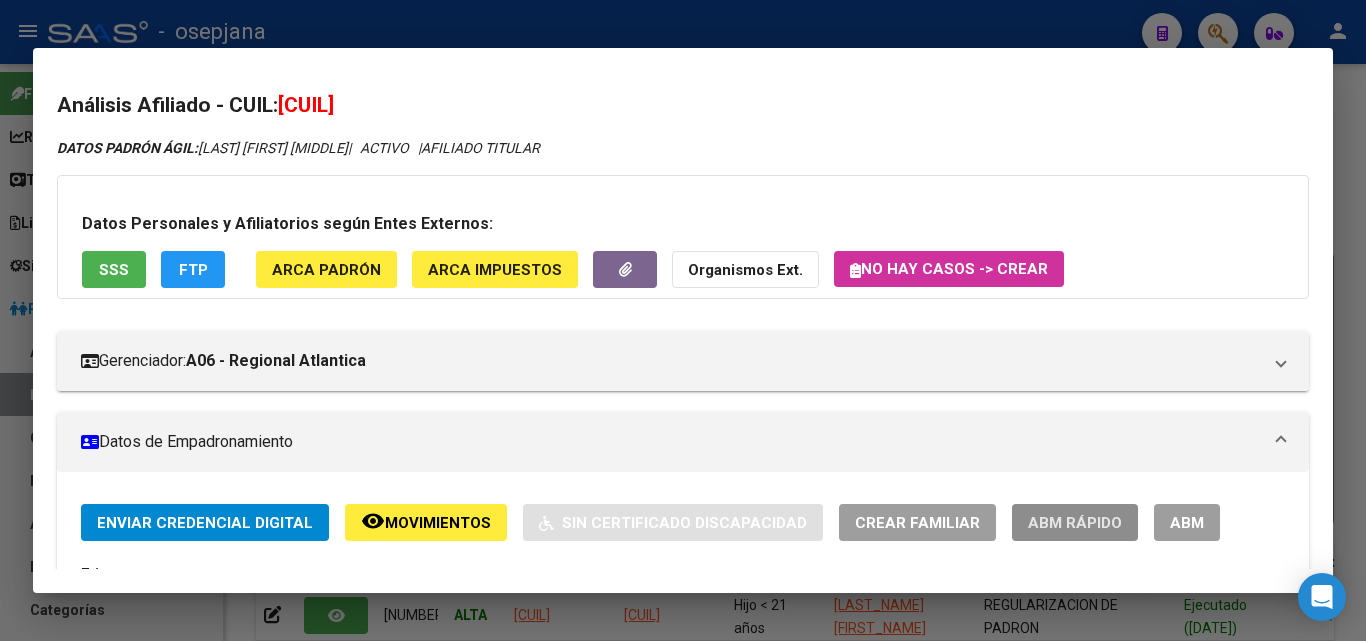 click on "ABM Rápido" 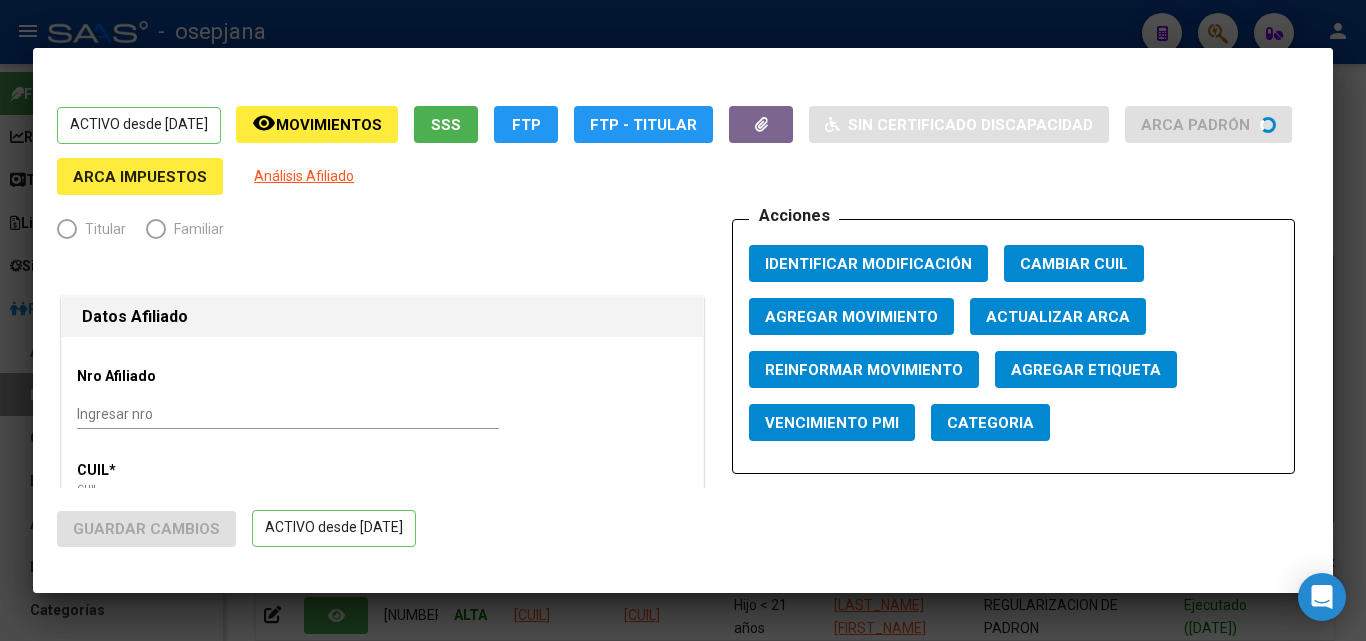 radio on "true" 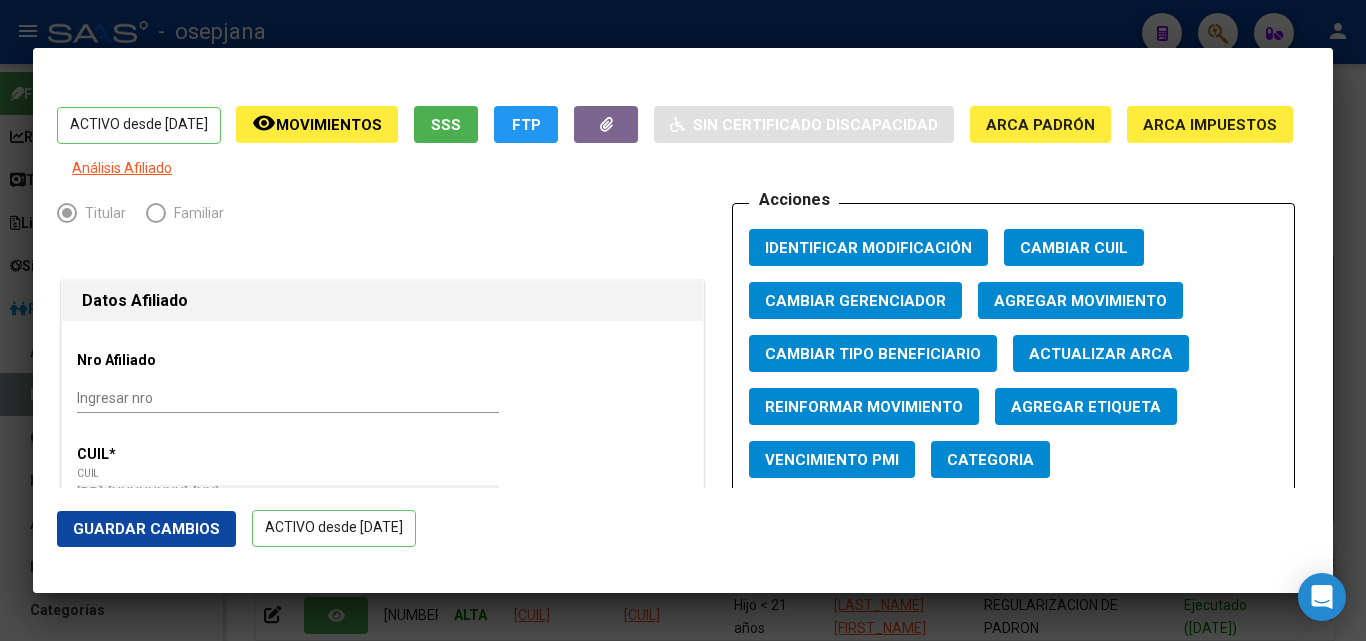click on "Actualizar ARCA" at bounding box center (1101, 354) 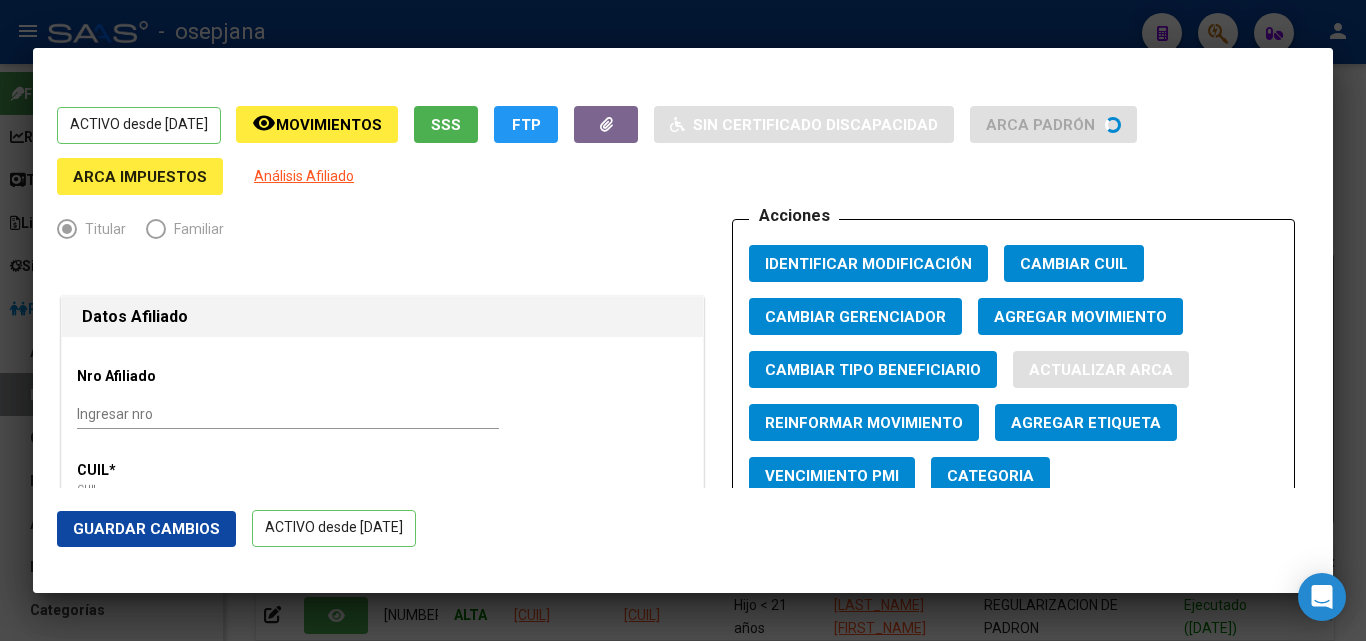 type on "[LAST_NAME]" 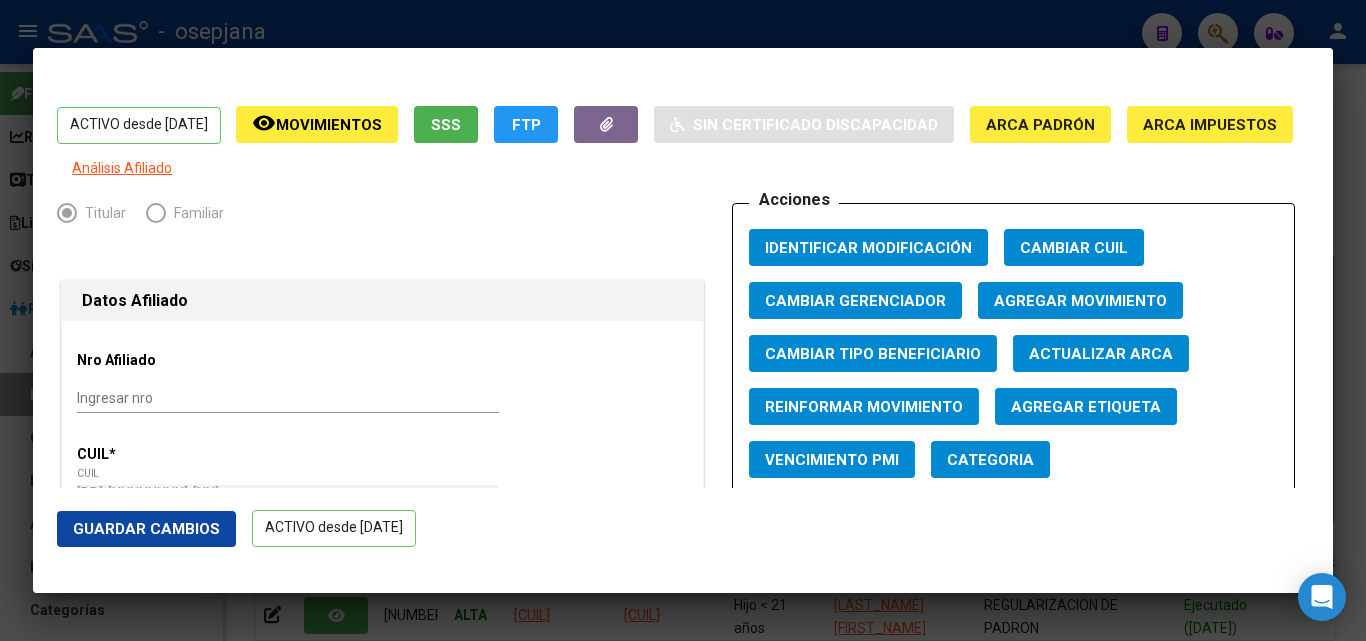 click on "Guardar Cambios" 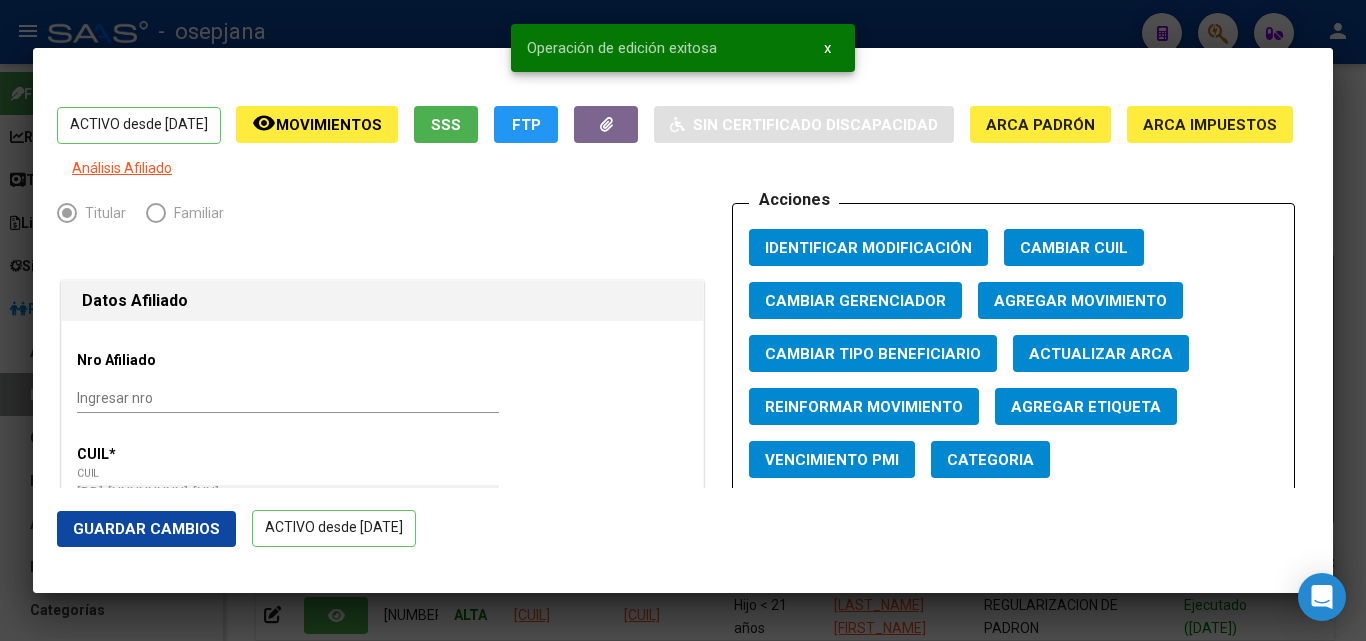 click at bounding box center (683, 320) 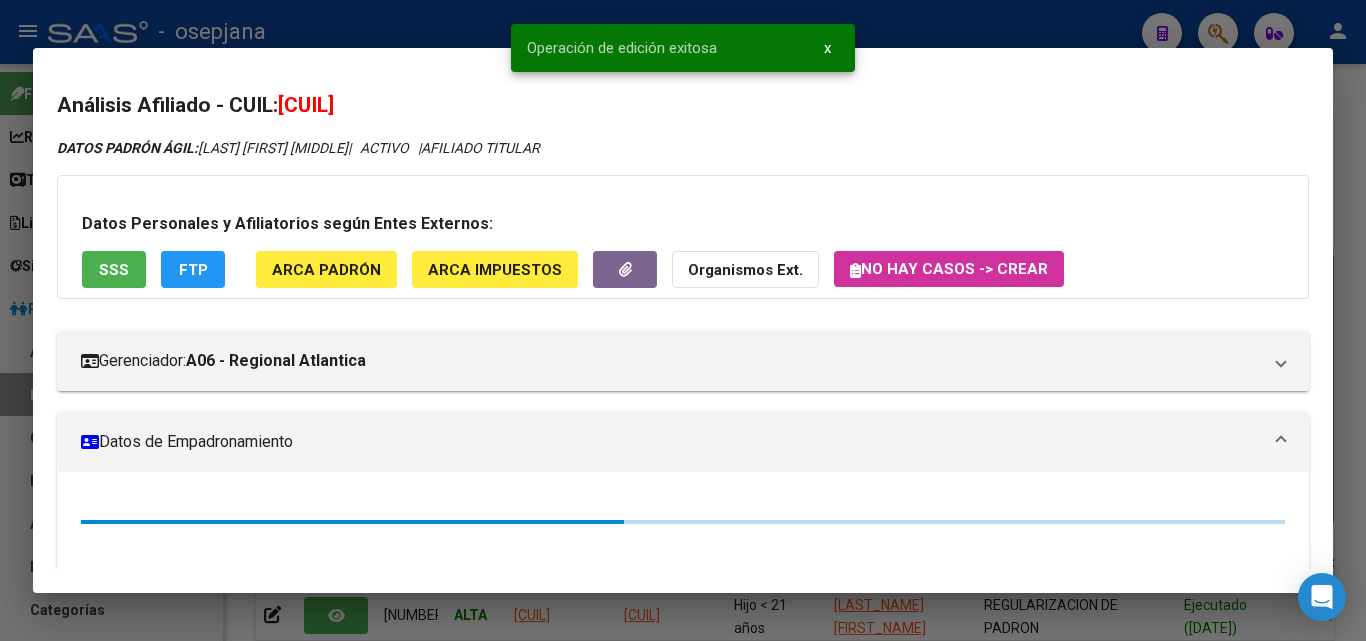 click at bounding box center (683, 320) 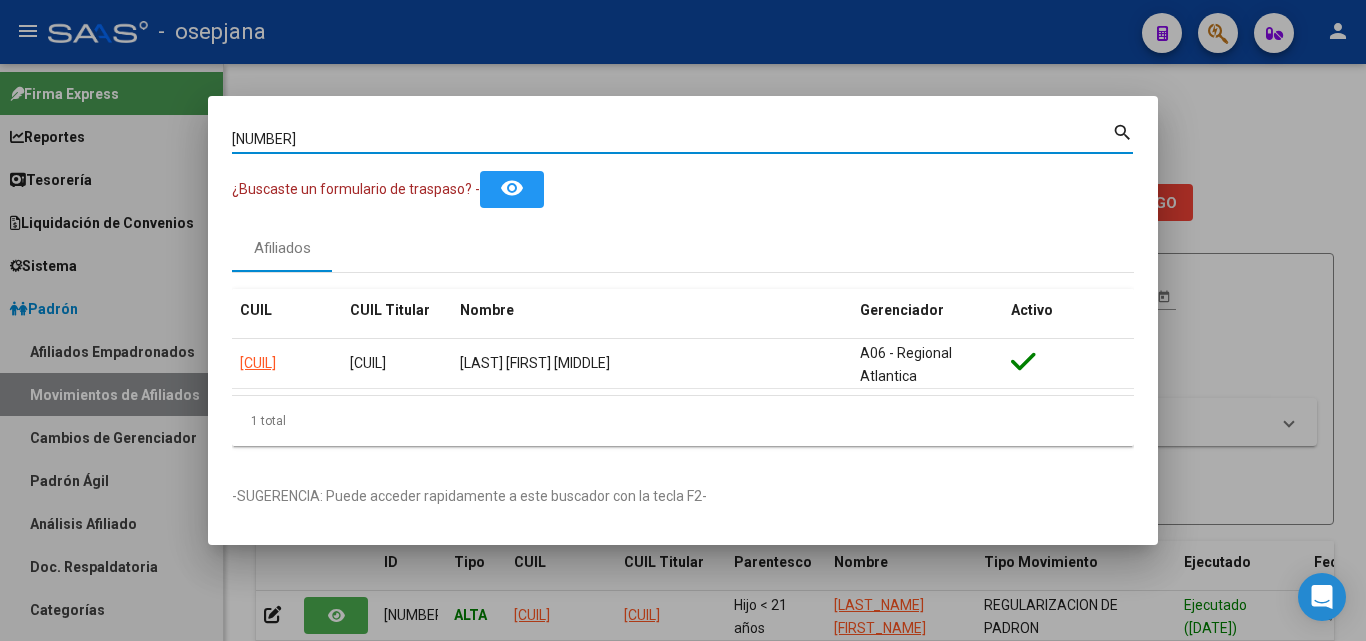 drag, startPoint x: 461, startPoint y: 139, endPoint x: 69, endPoint y: 115, distance: 392.734 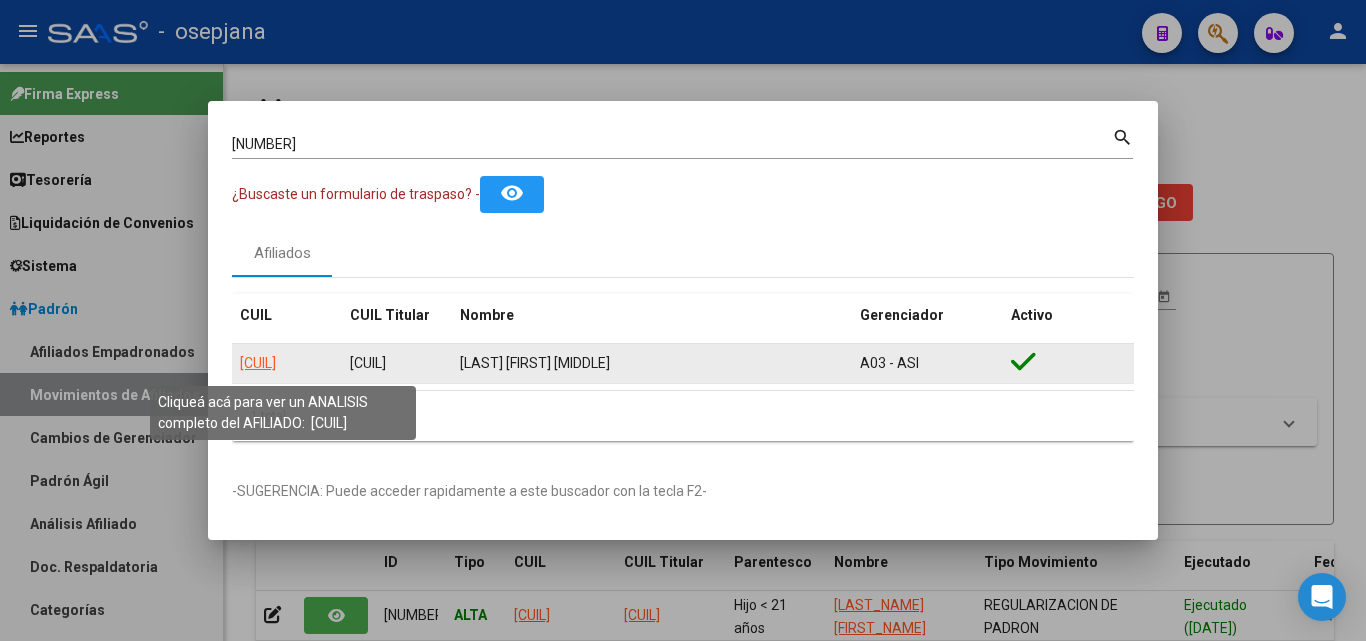 click on "[CUIL]" 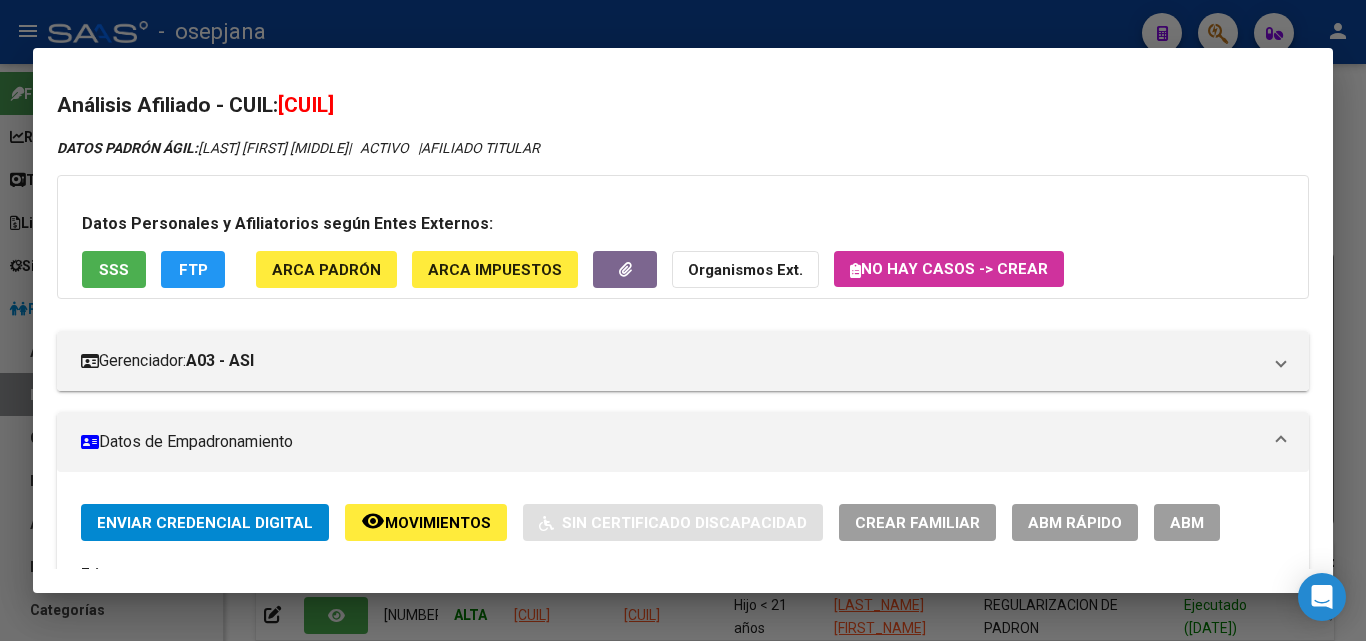 click on "ABM Rápido" 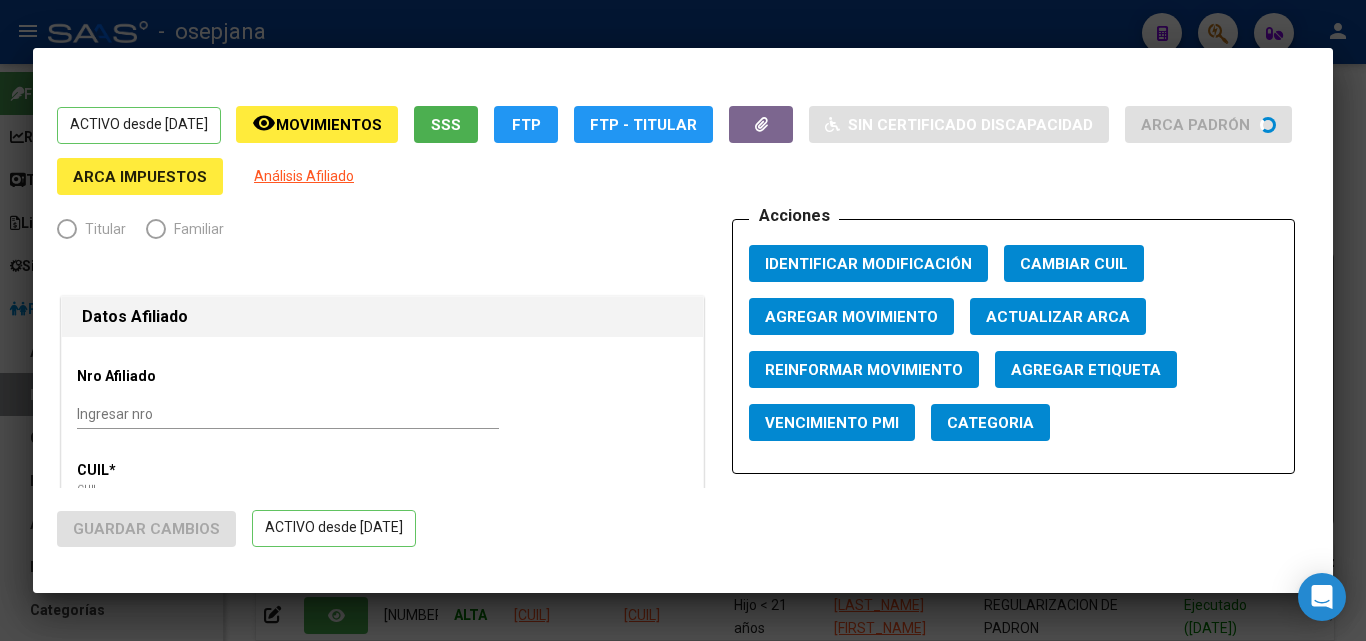 radio on "true" 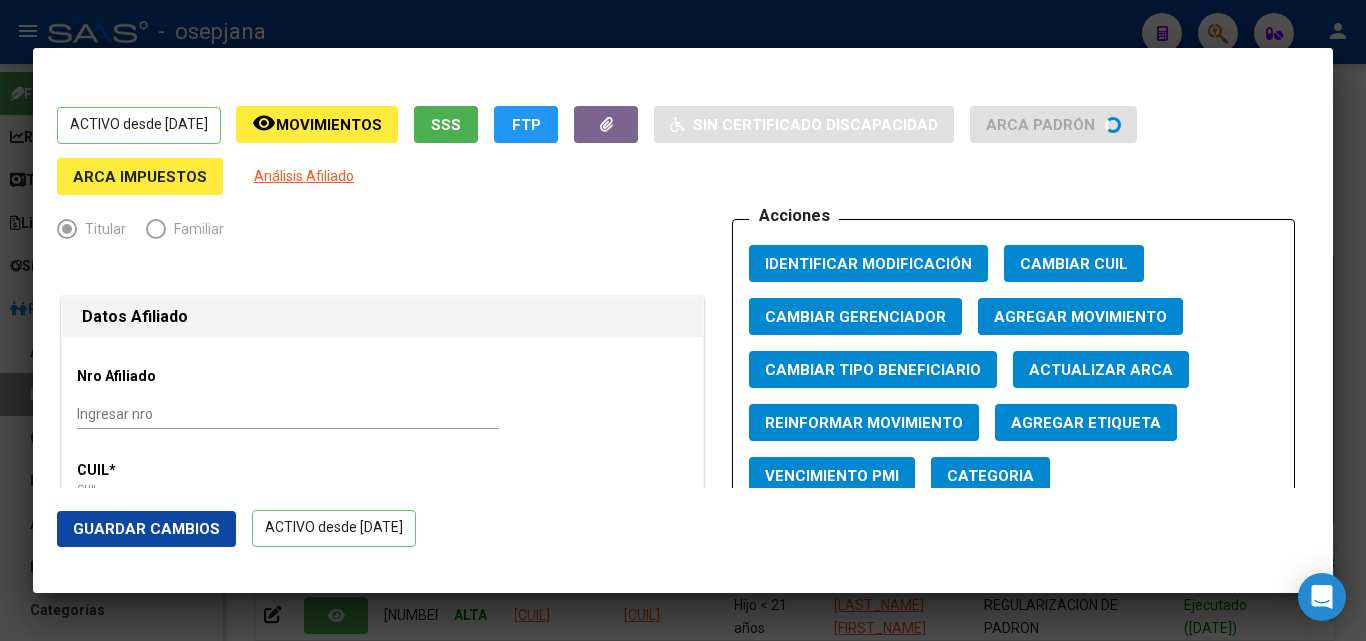 click on "Actualizar ARCA" at bounding box center [1101, 370] 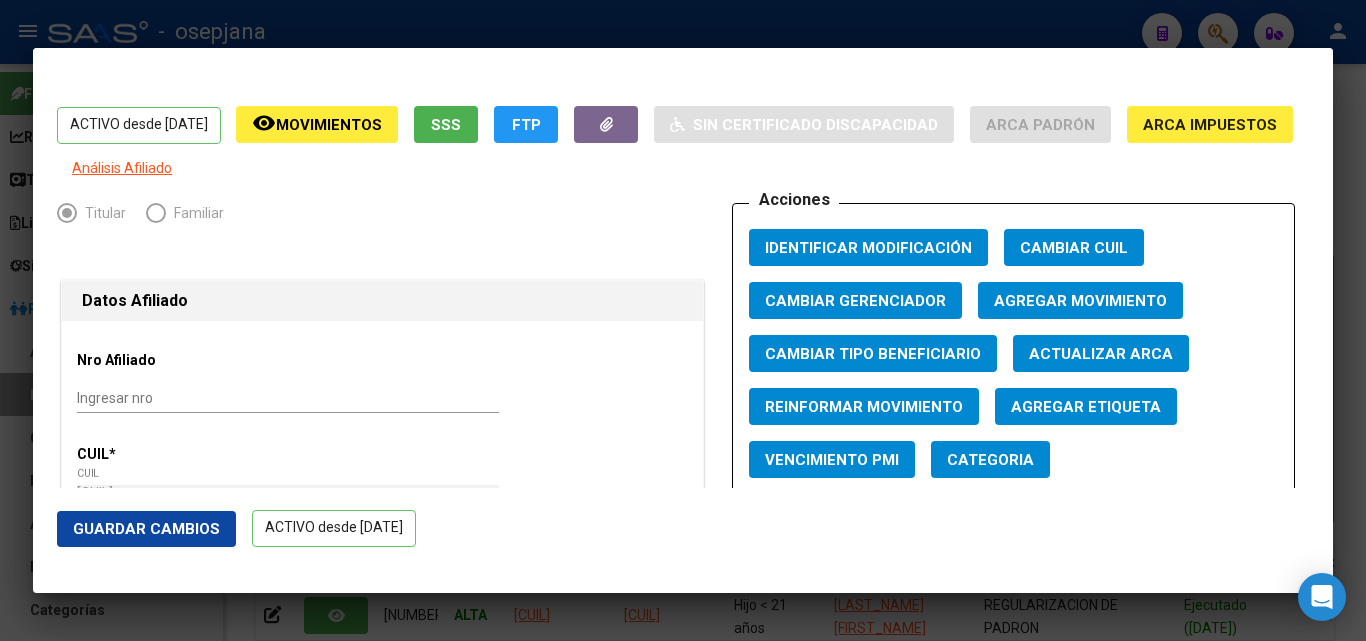 type on "GONZALEZ" 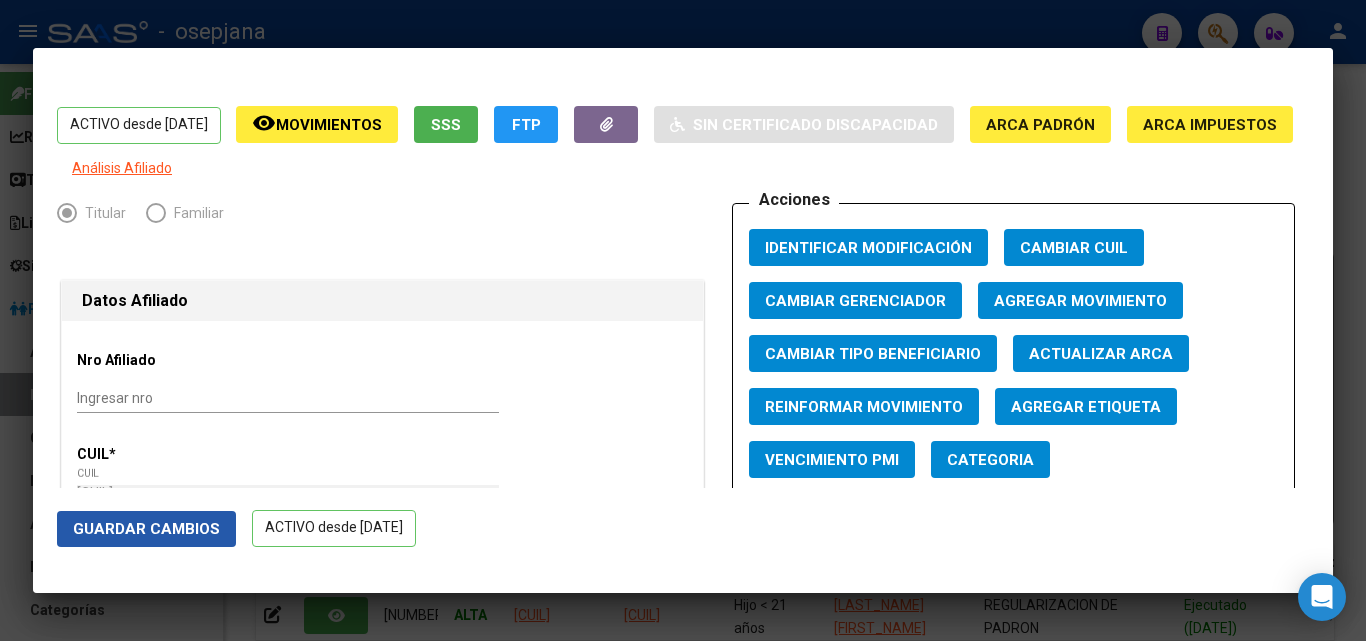 click on "Guardar Cambios" 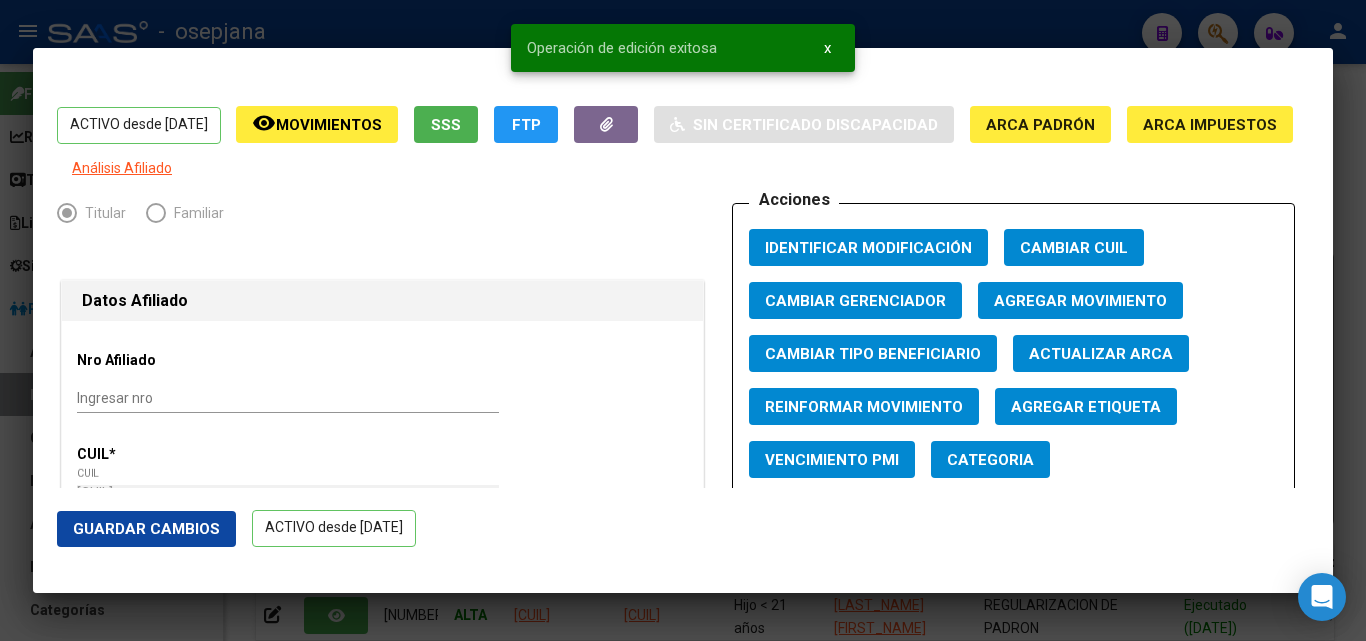 click at bounding box center (683, 320) 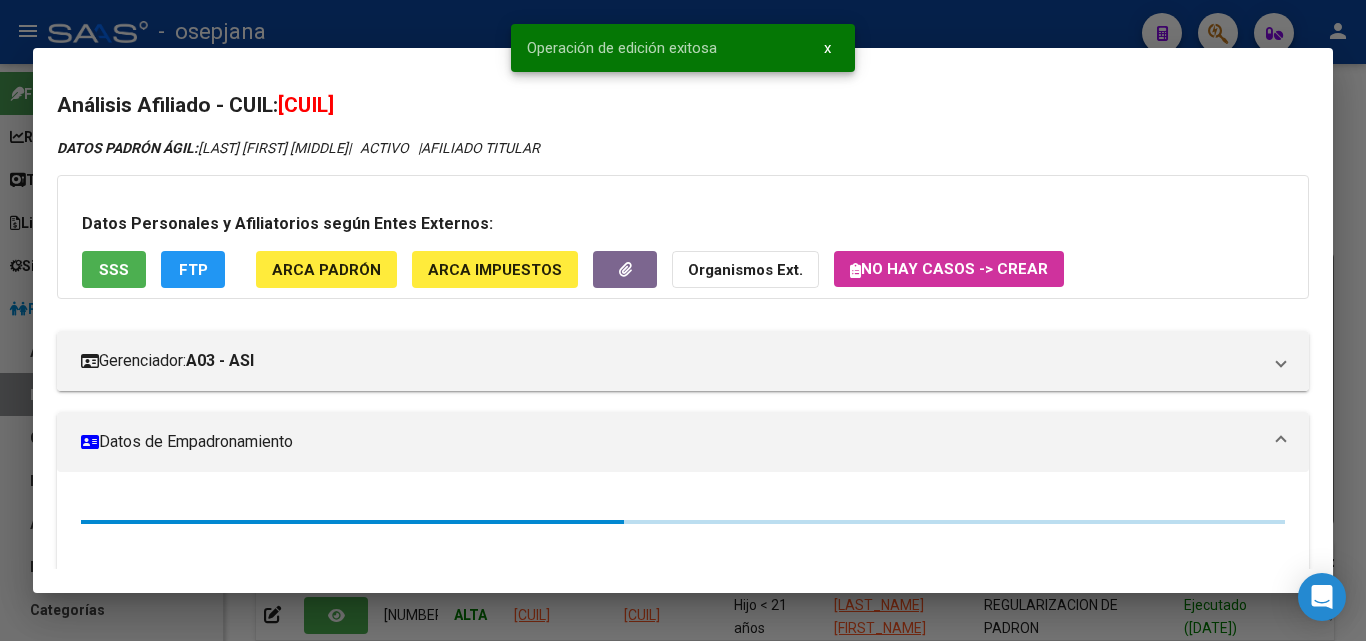 click at bounding box center [683, 320] 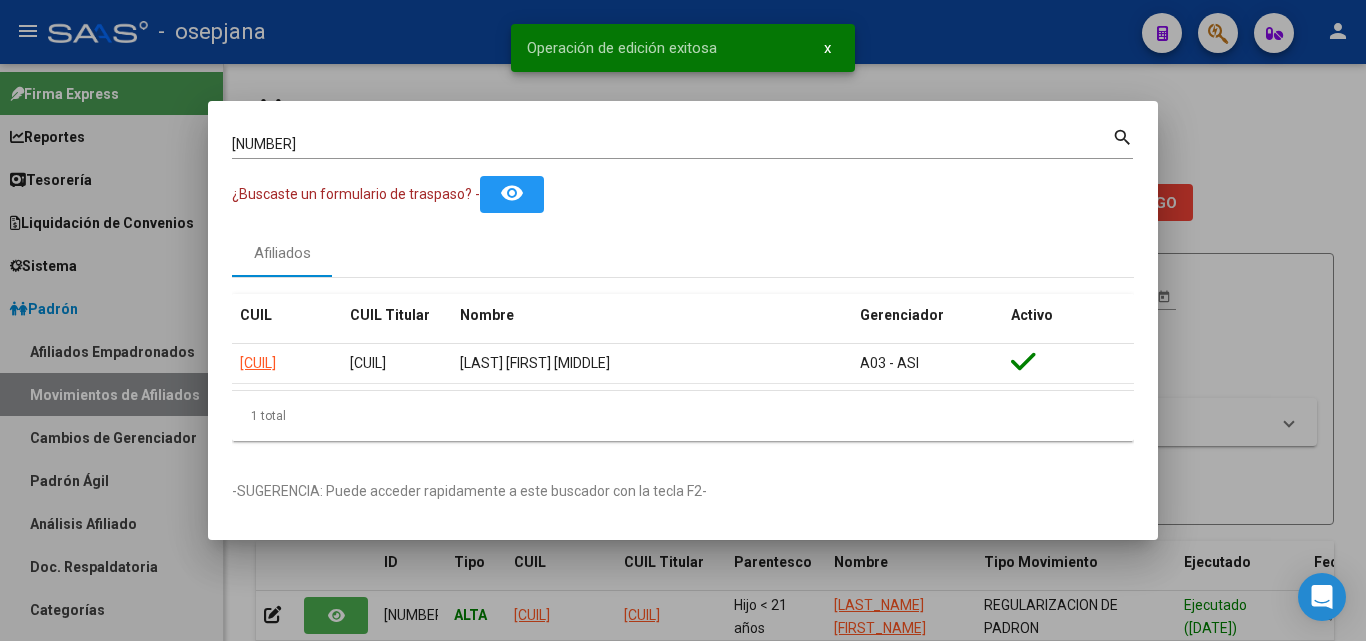 drag, startPoint x: 372, startPoint y: 133, endPoint x: 118, endPoint y: 131, distance: 254.00787 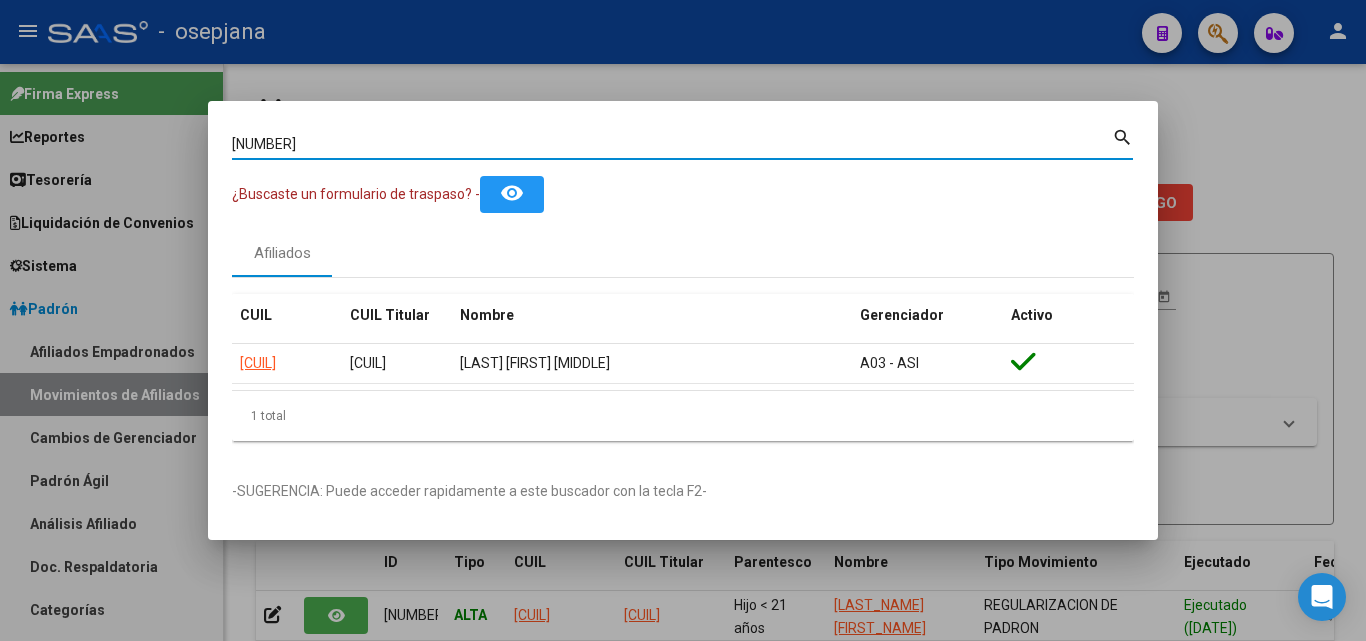 drag, startPoint x: 333, startPoint y: 143, endPoint x: 106, endPoint y: 137, distance: 227.07928 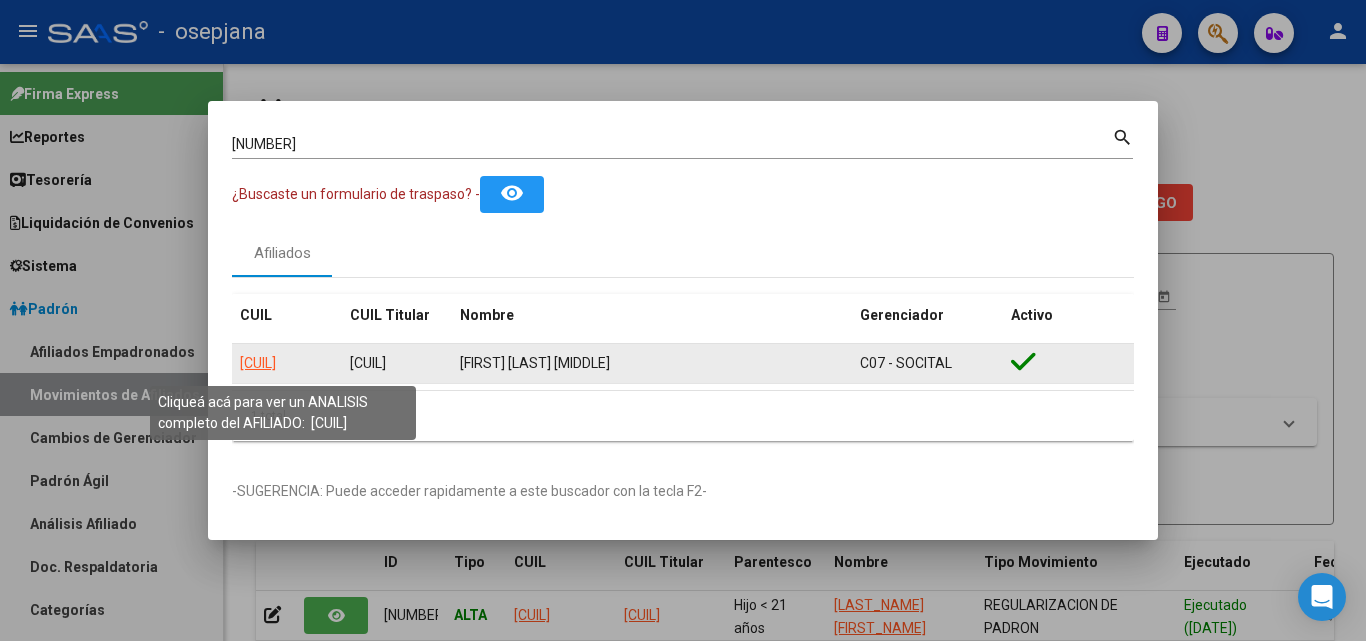click on "[CUIL]" 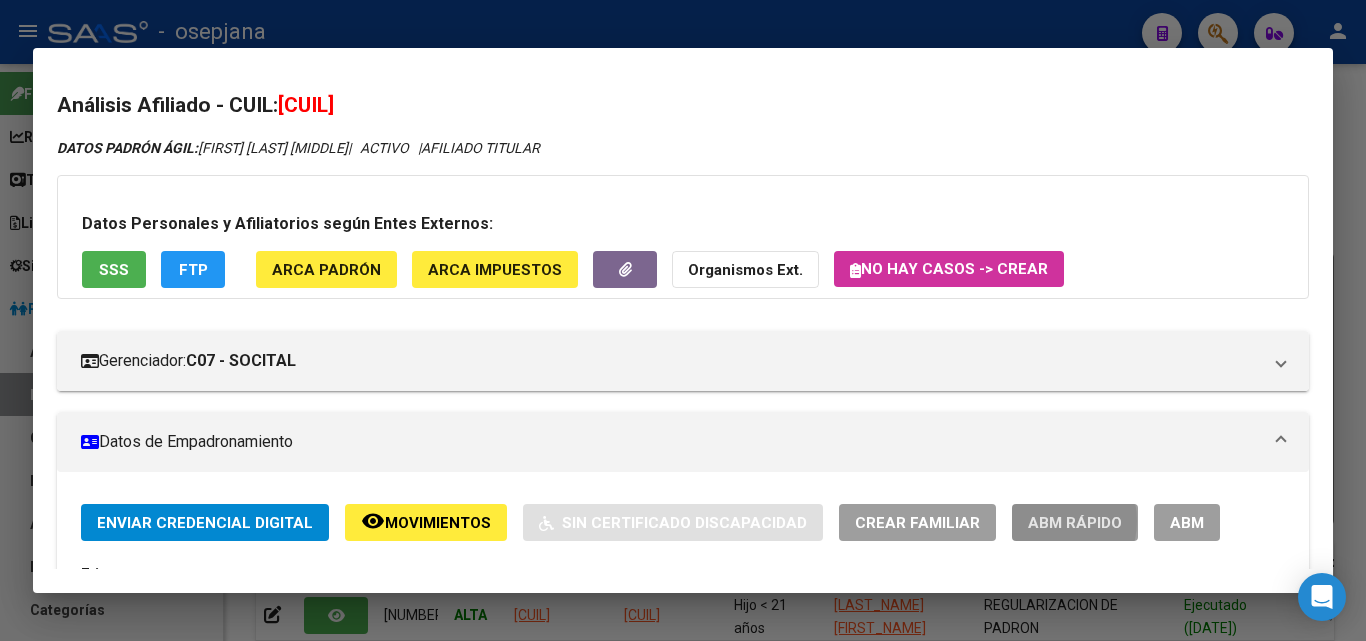 click on "ABM Rápido" 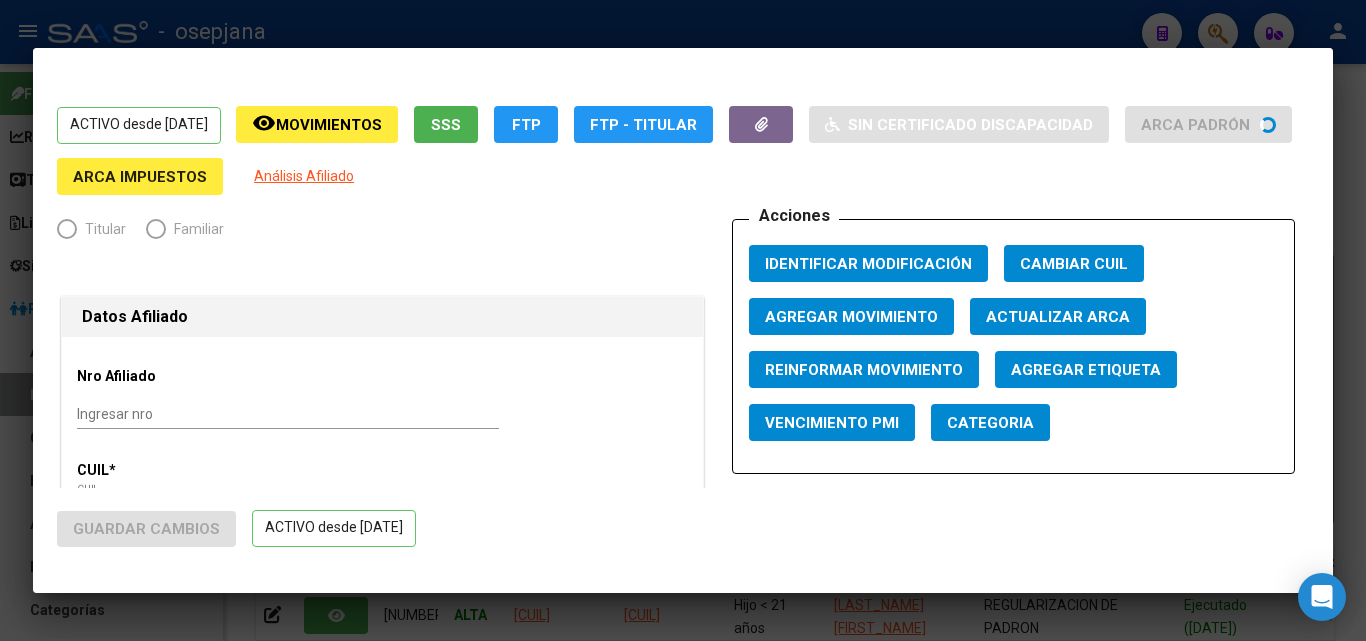 radio on "true" 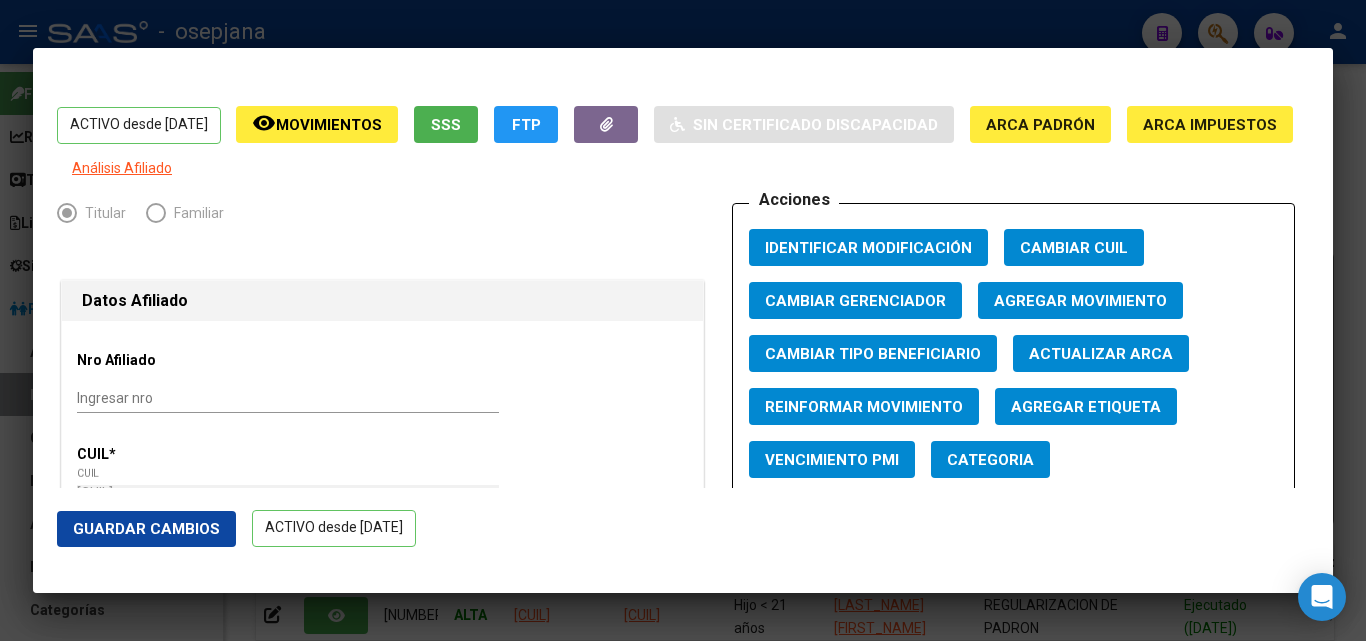 click on "Actualizar ARCA" at bounding box center (1101, 353) 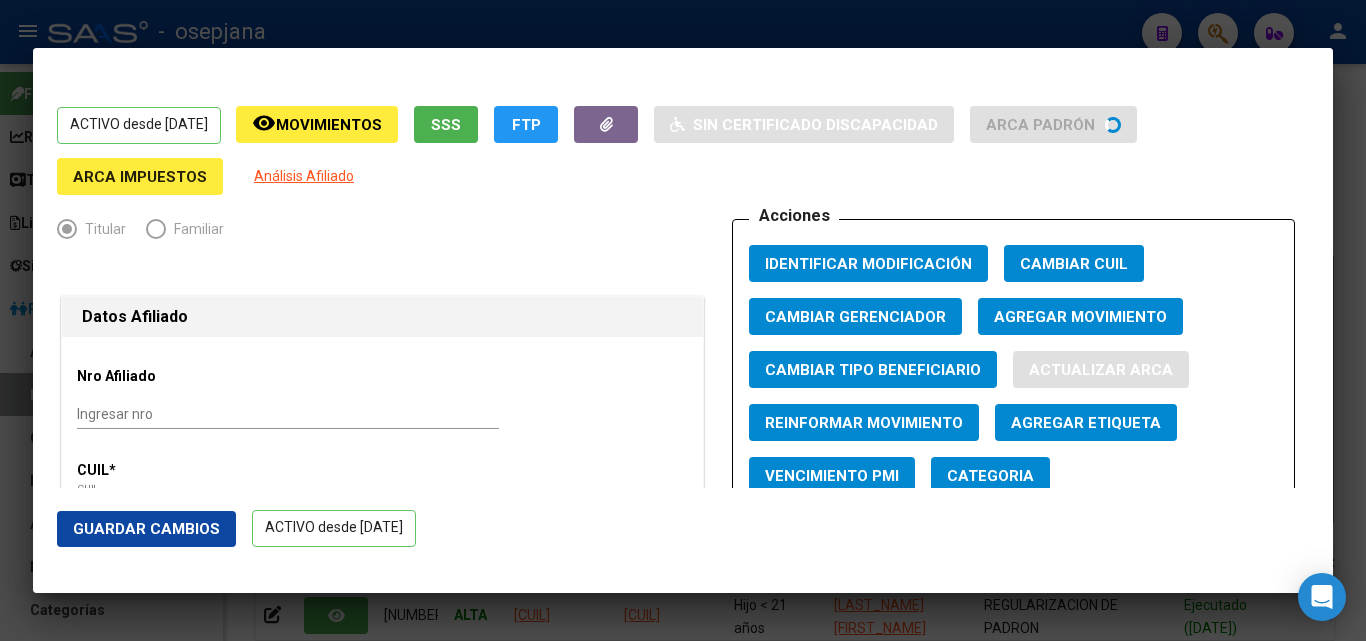 type on "[LAST_NAME]" 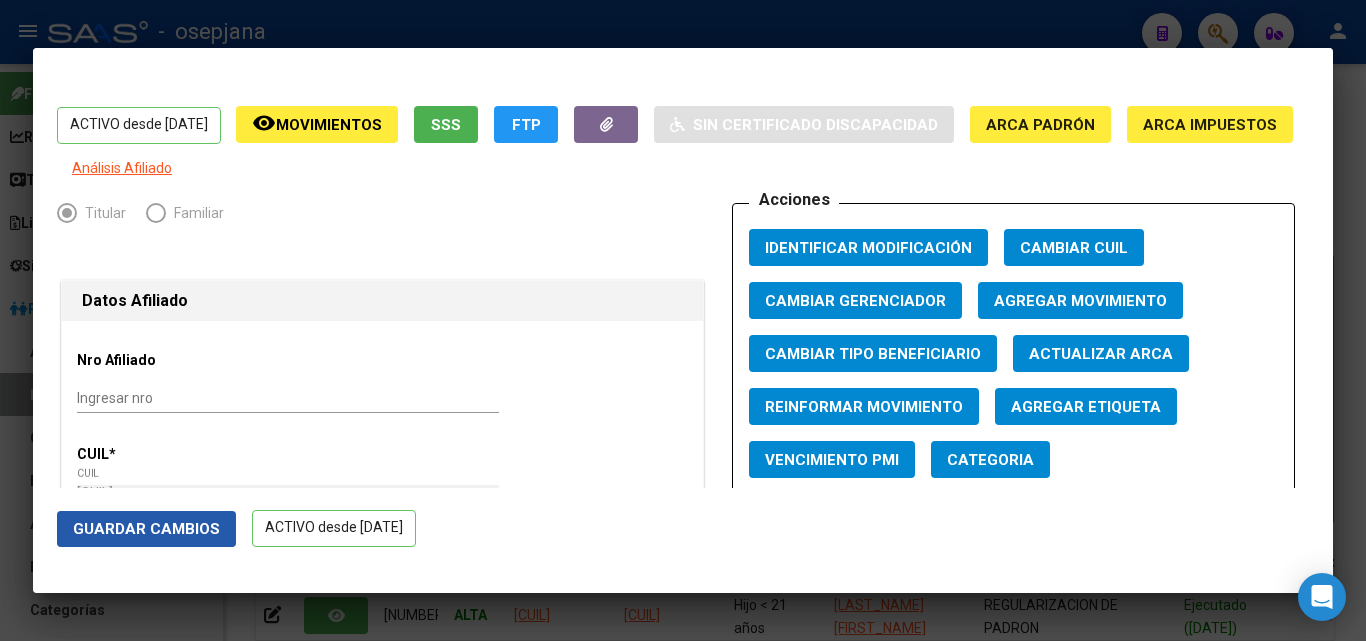 click on "Guardar Cambios" 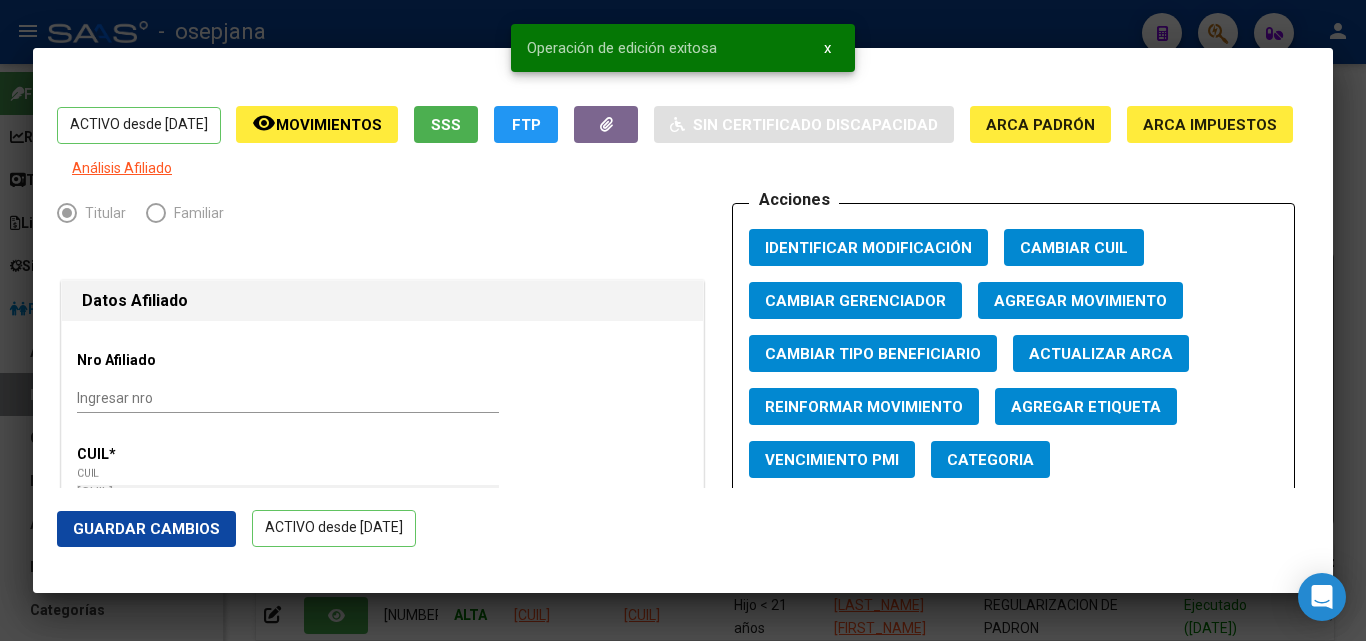 click at bounding box center [683, 320] 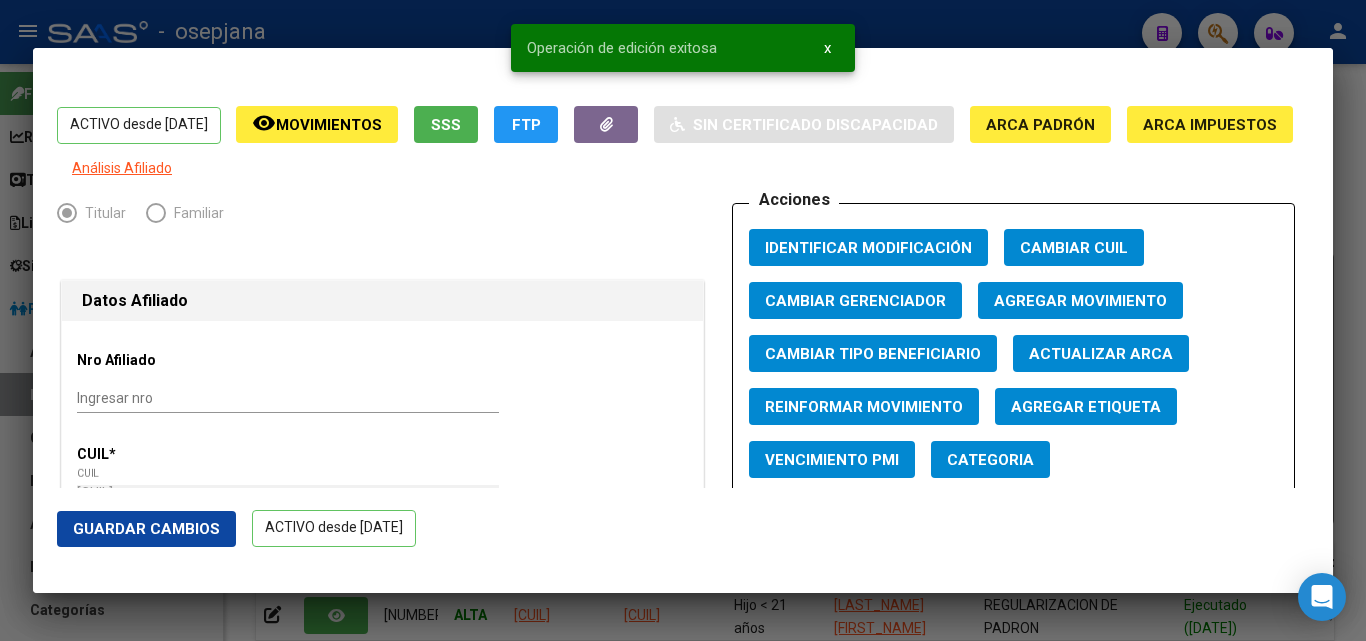 click at bounding box center [683, 320] 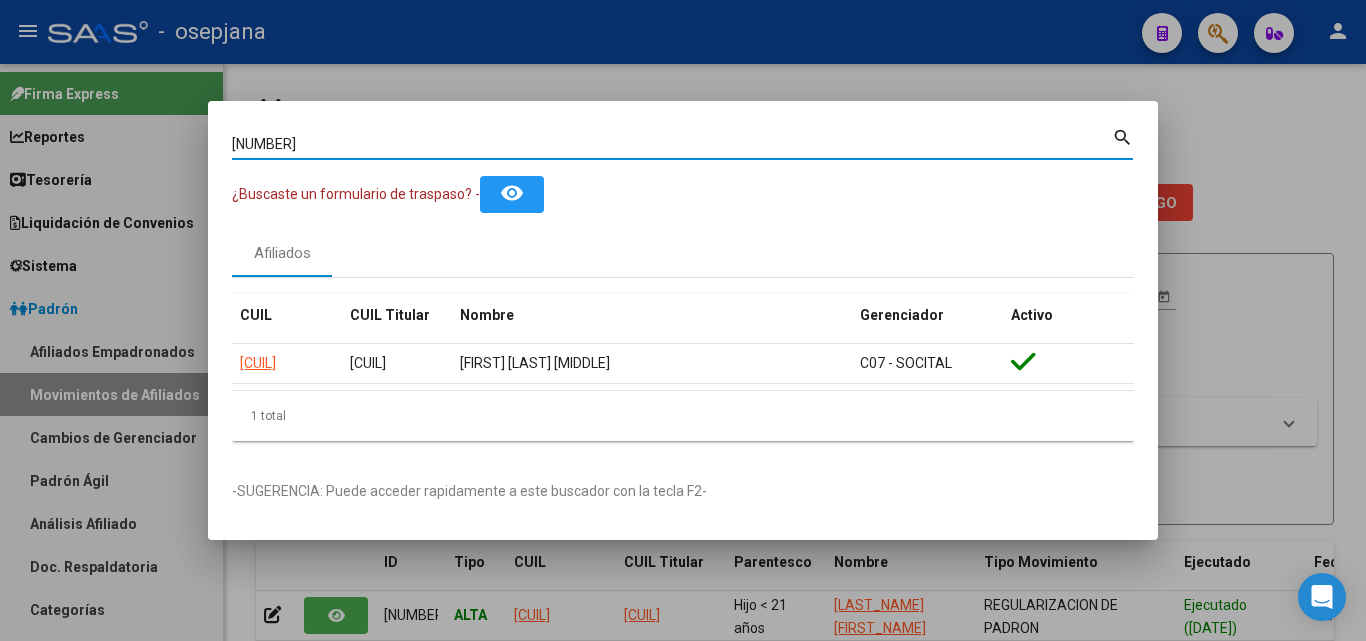 drag, startPoint x: 330, startPoint y: 142, endPoint x: 170, endPoint y: 118, distance: 161.79 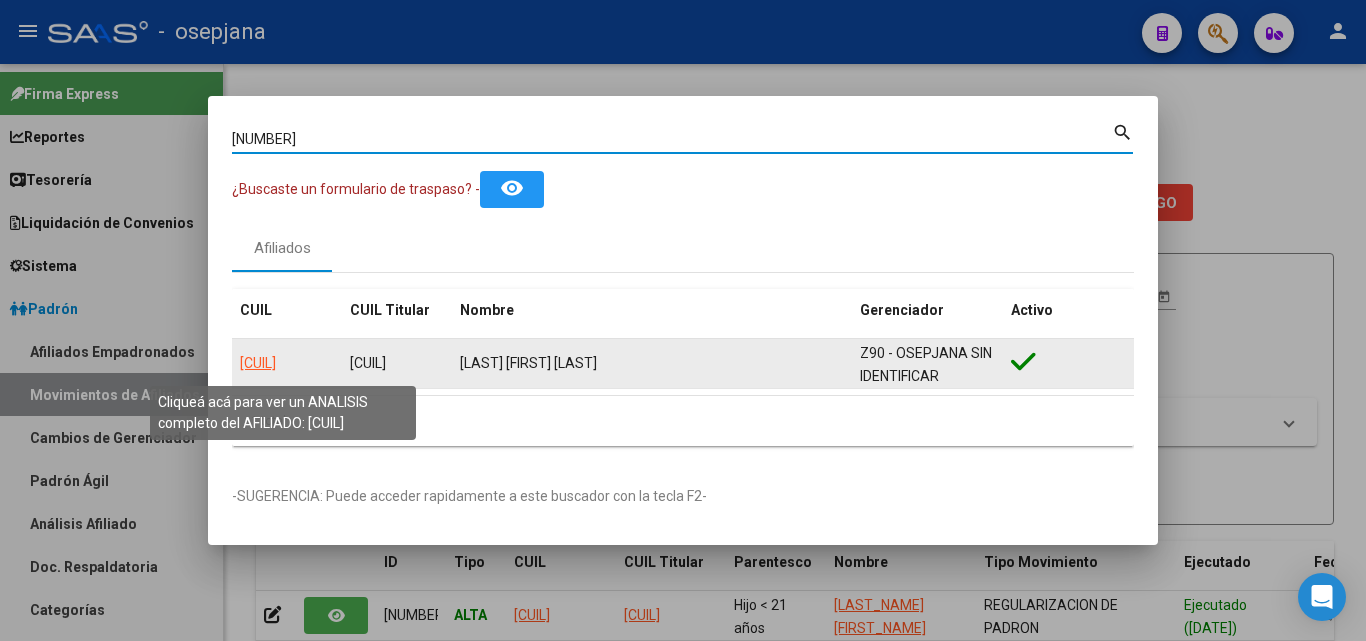 click on "[CUIL]" 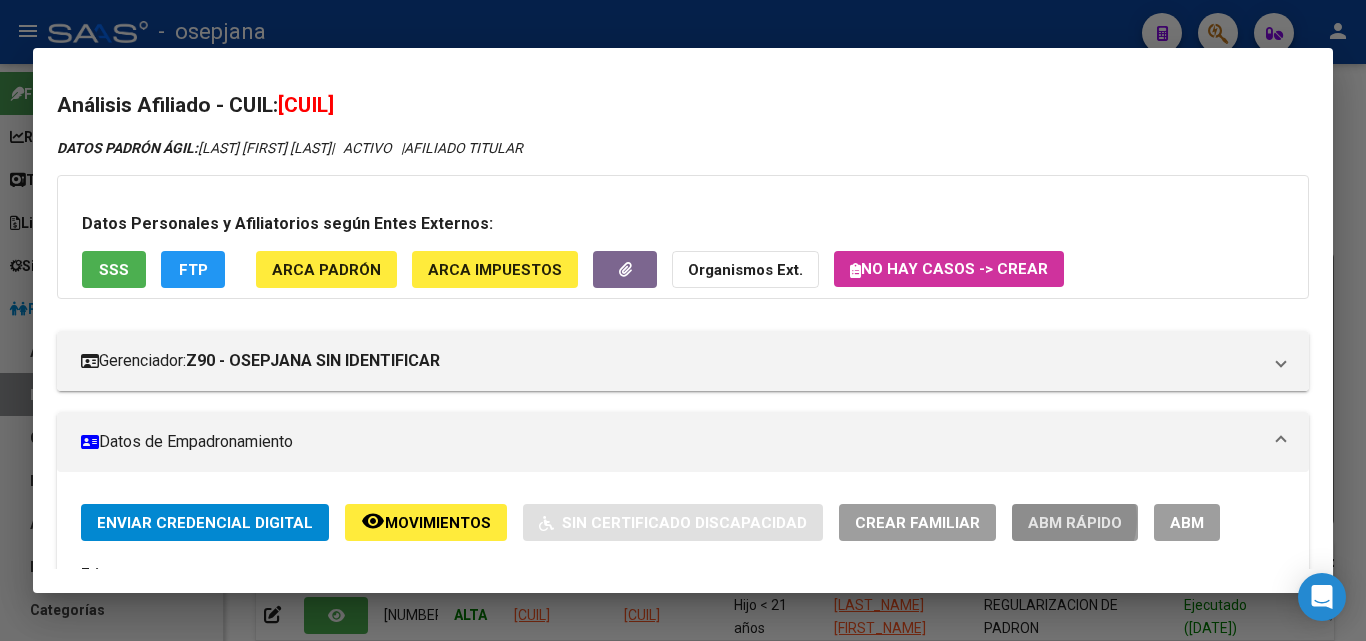 click on "ABM Rápido" 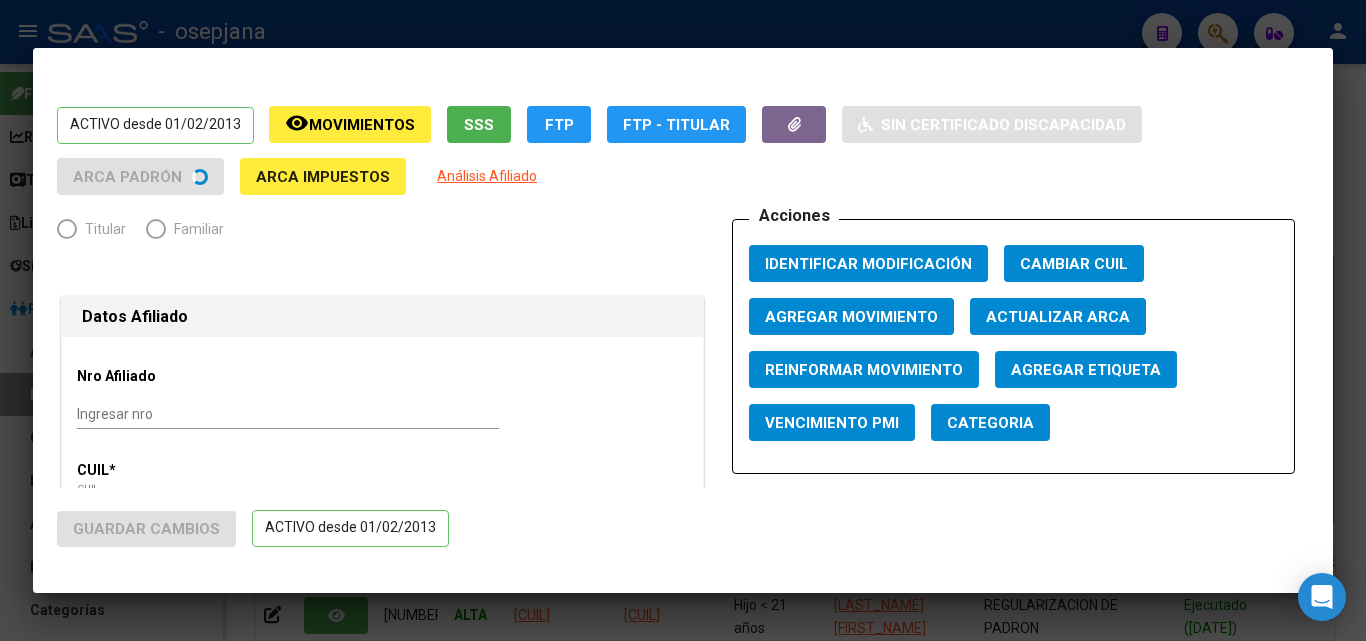 radio on "true" 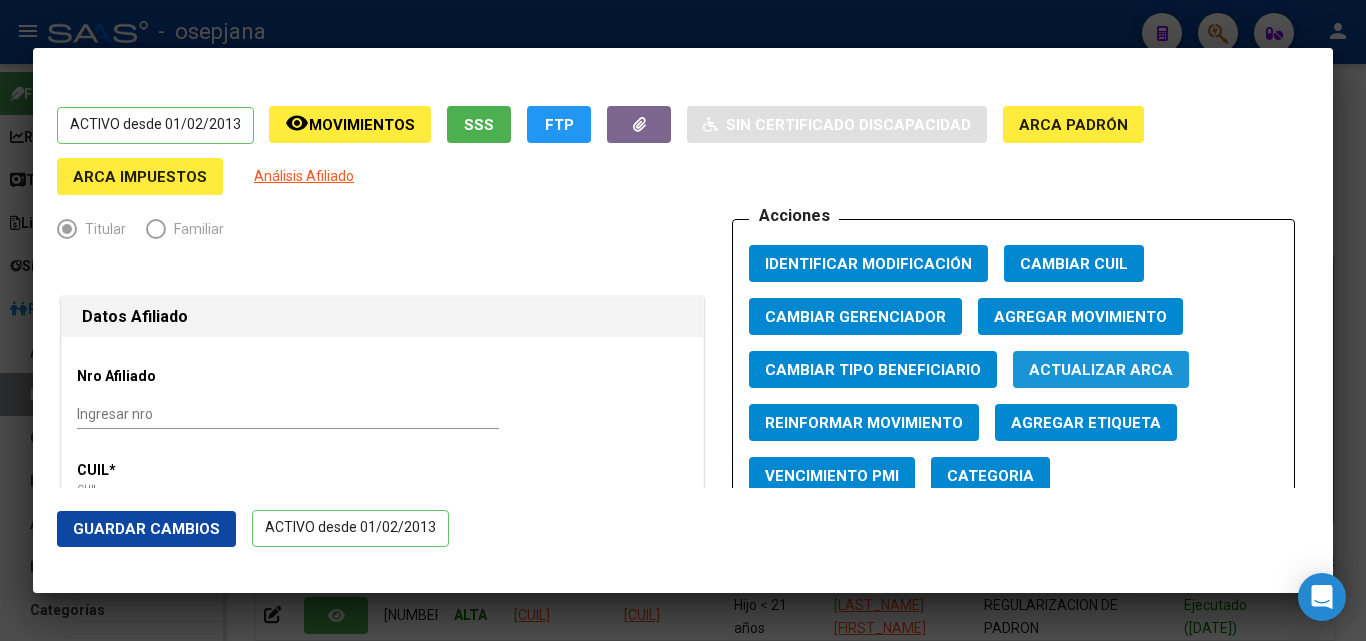 click on "Actualizar ARCA" at bounding box center (1101, 370) 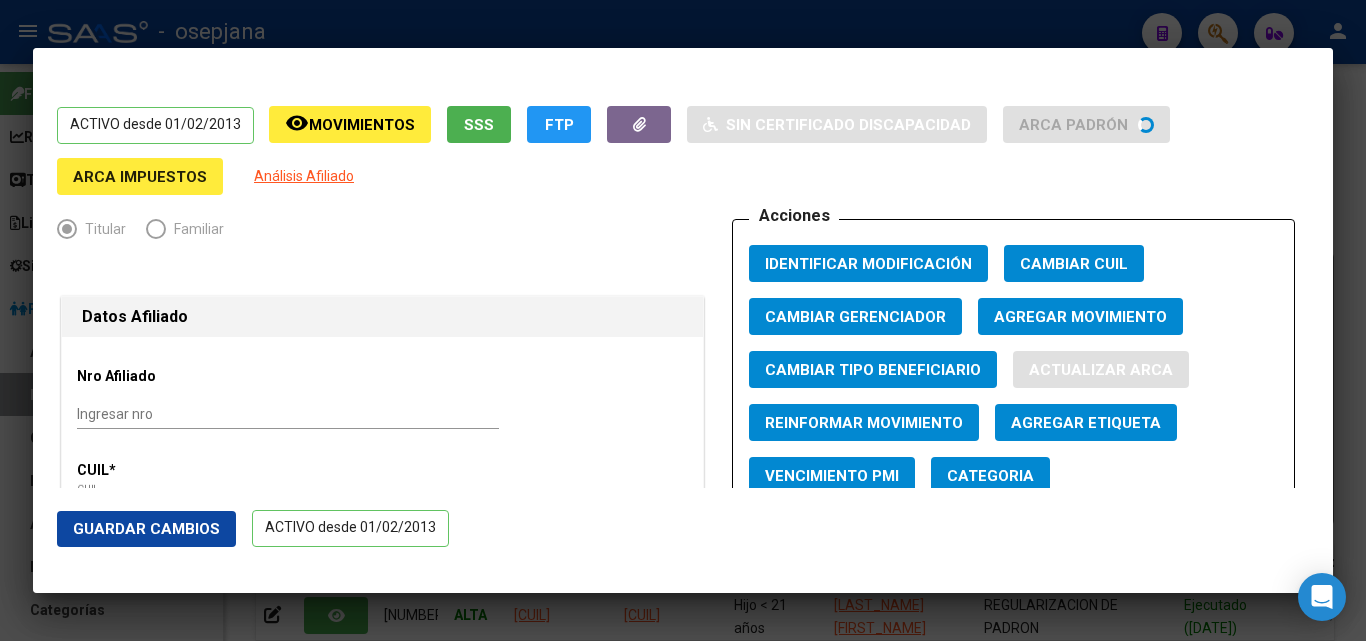 type on "[LAST]" 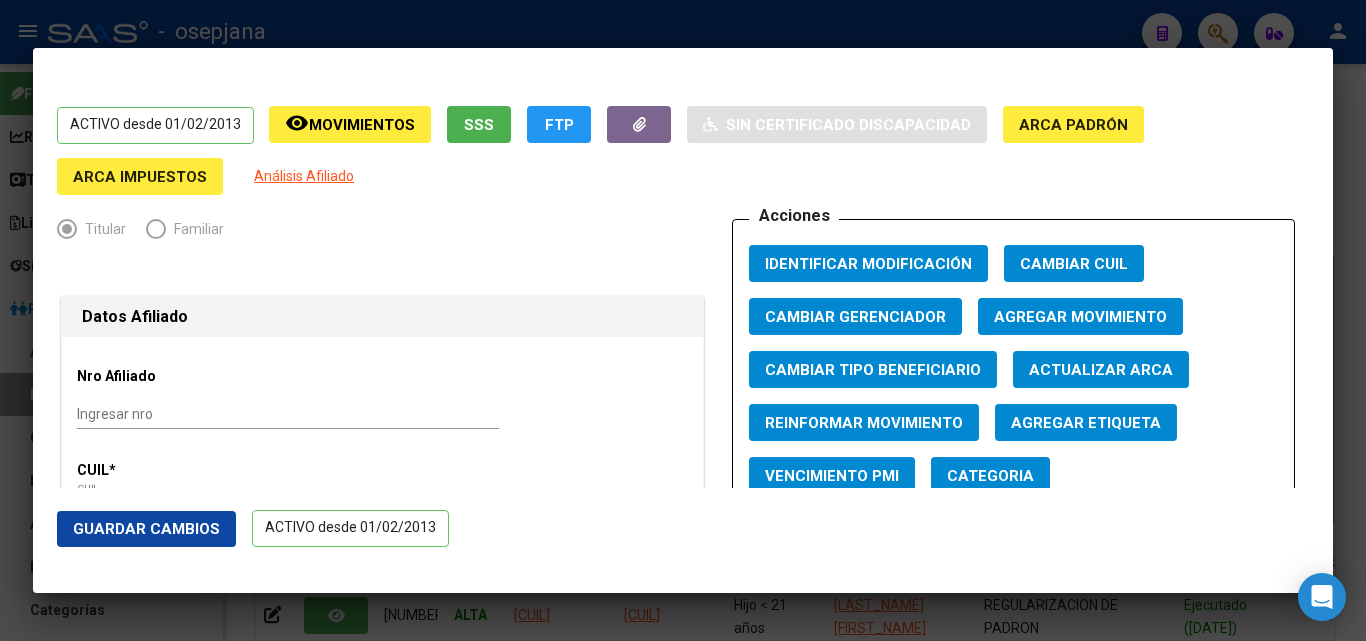 click on "Guardar Cambios" 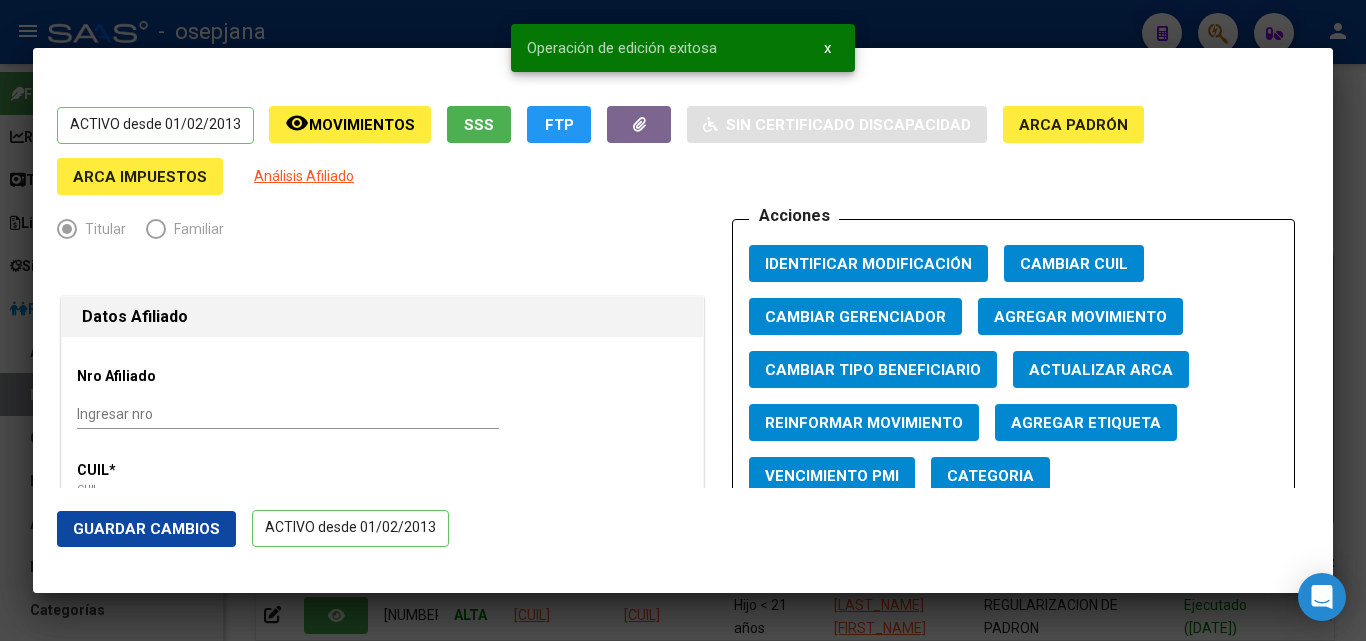 click at bounding box center [683, 320] 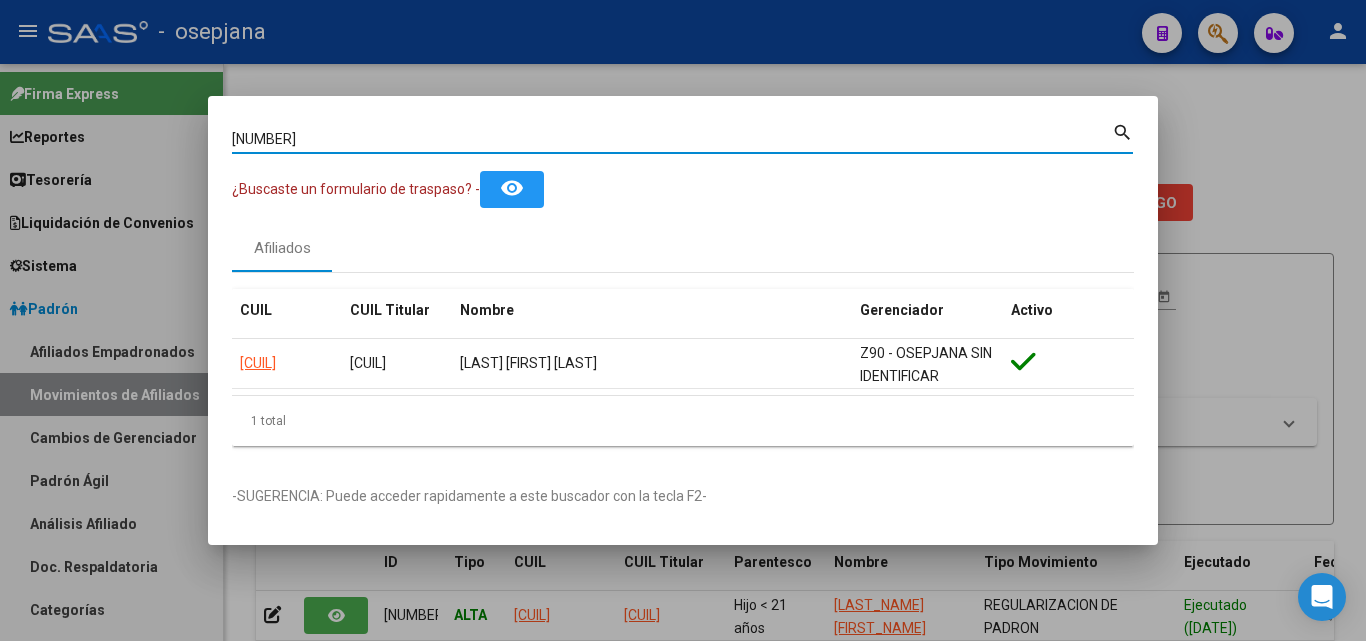drag, startPoint x: 335, startPoint y: 135, endPoint x: 76, endPoint y: 131, distance: 259.03088 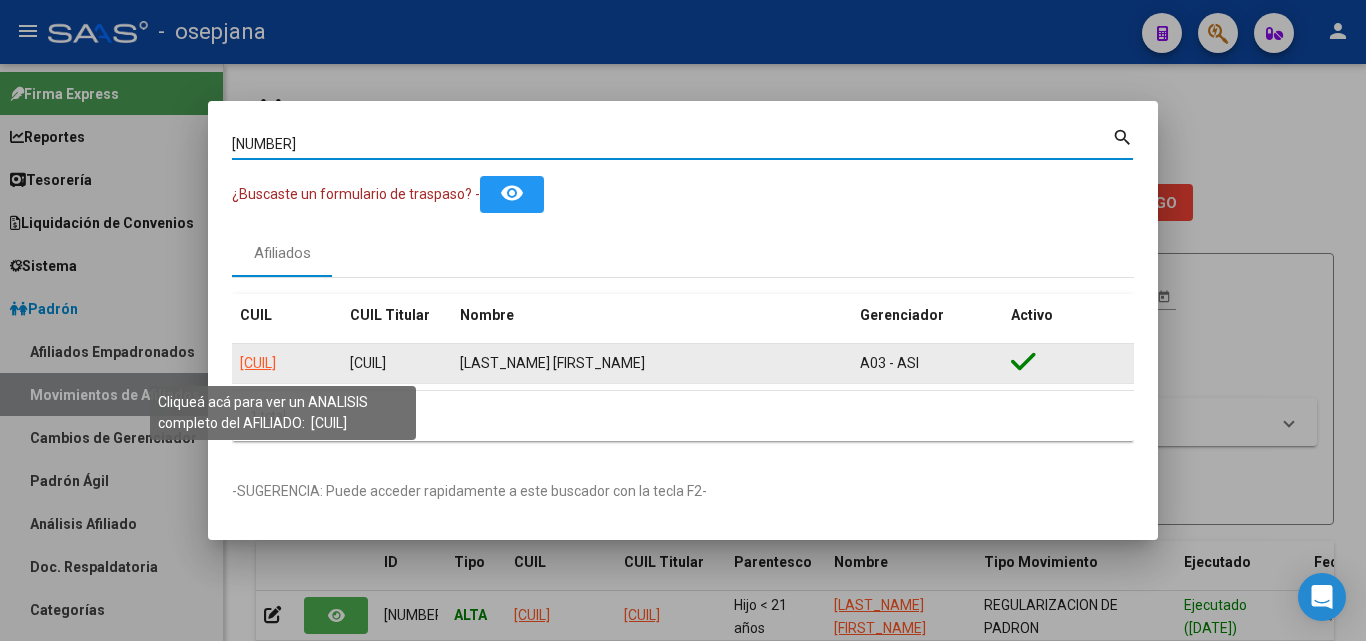 click on "[CUIL]" 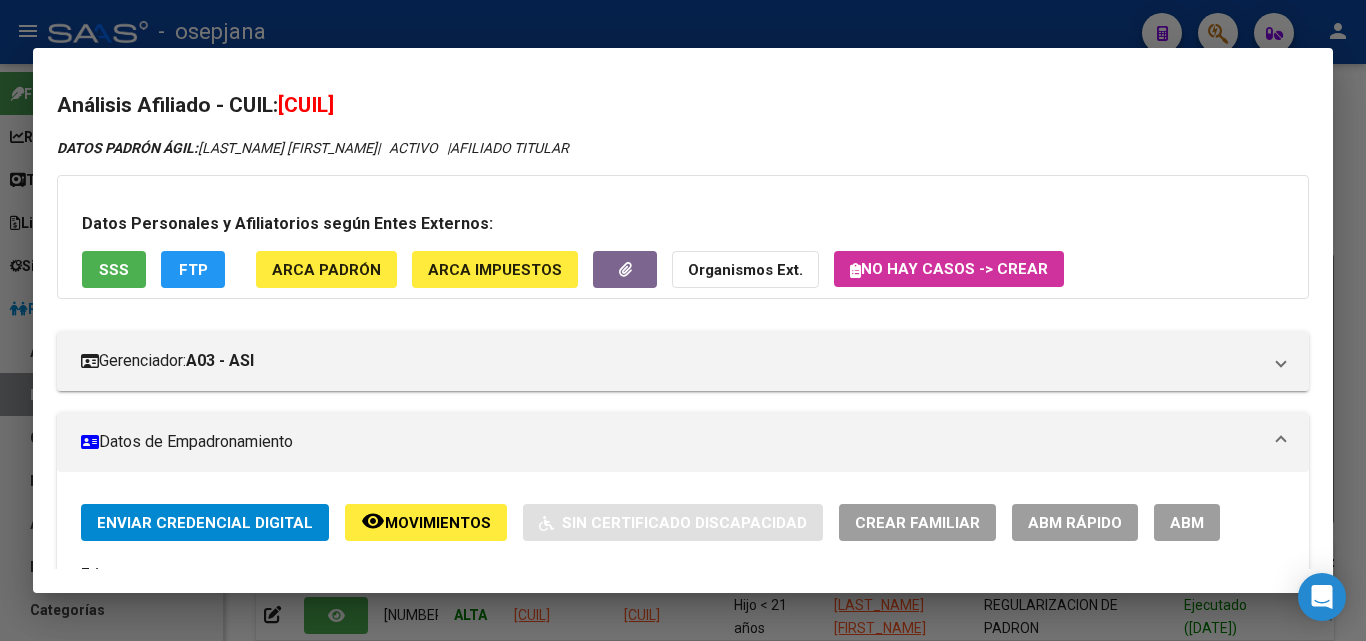 click on "ABM Rápido" 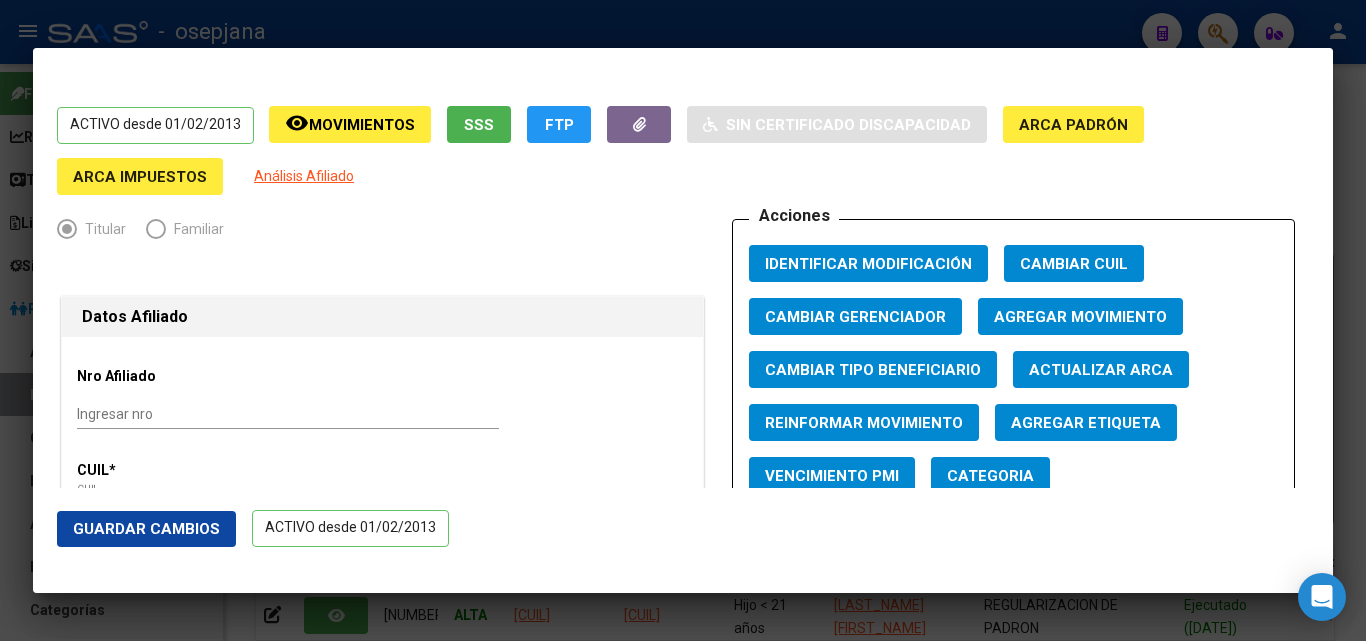 click on "Actualizar ARCA" at bounding box center (1101, 369) 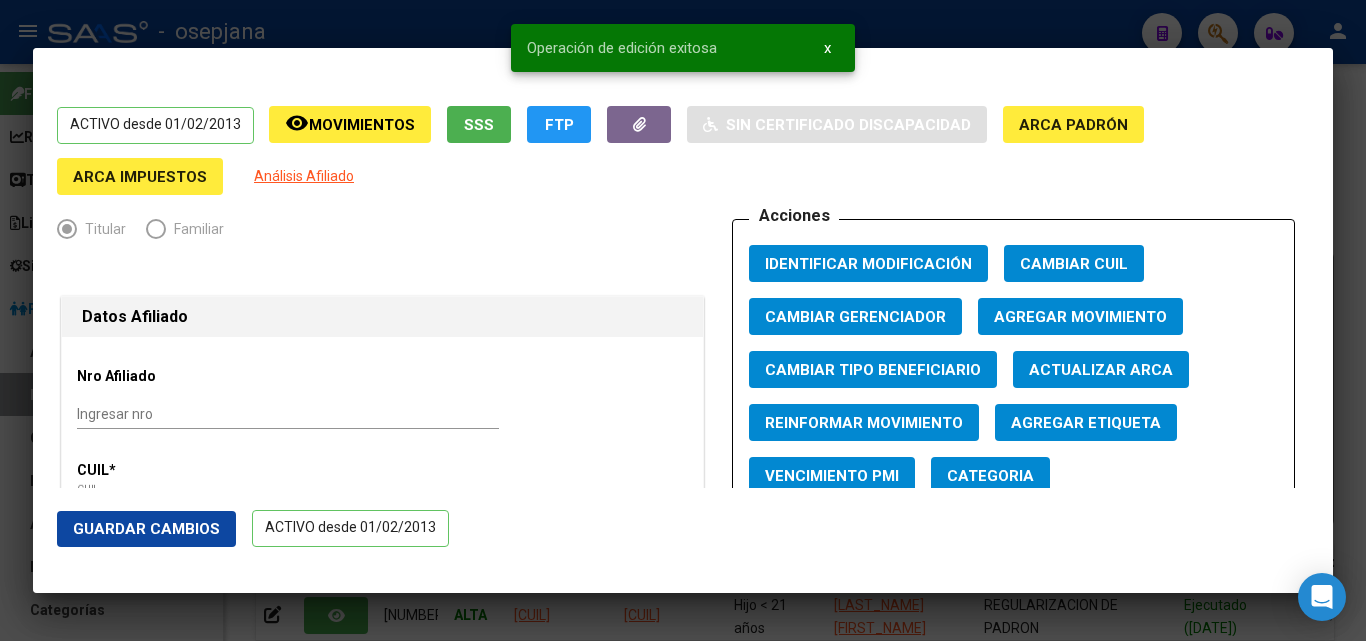 click at bounding box center (683, 320) 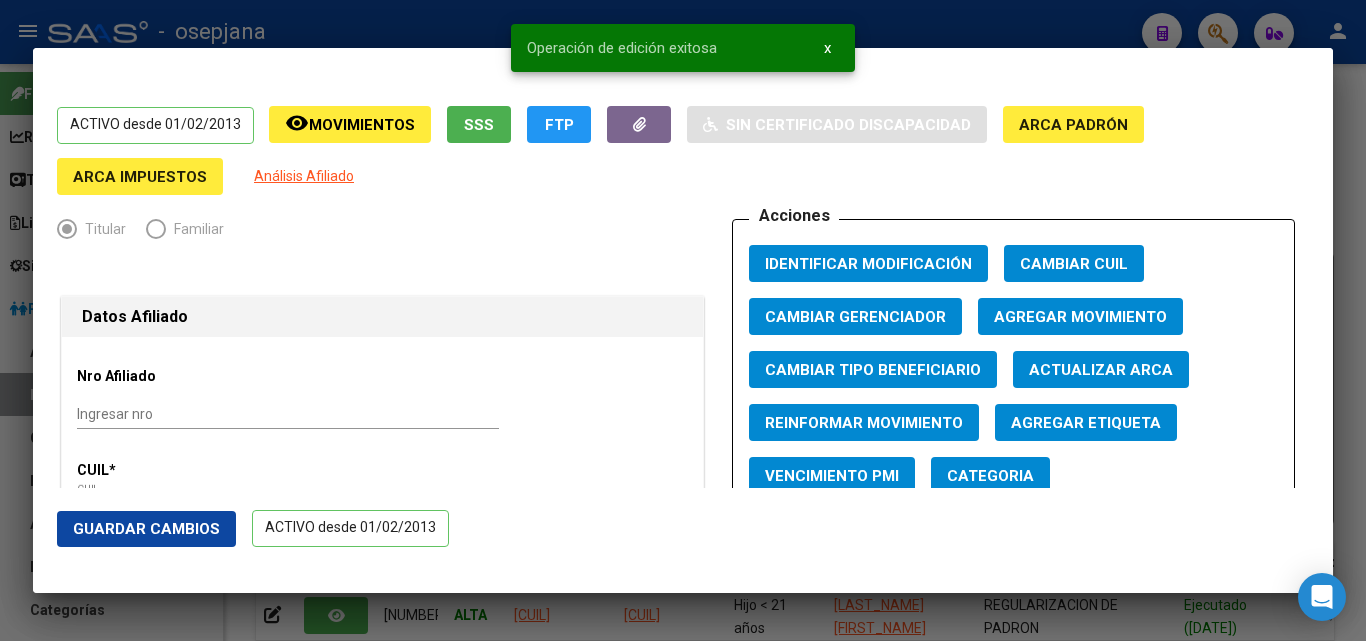 click at bounding box center [683, 320] 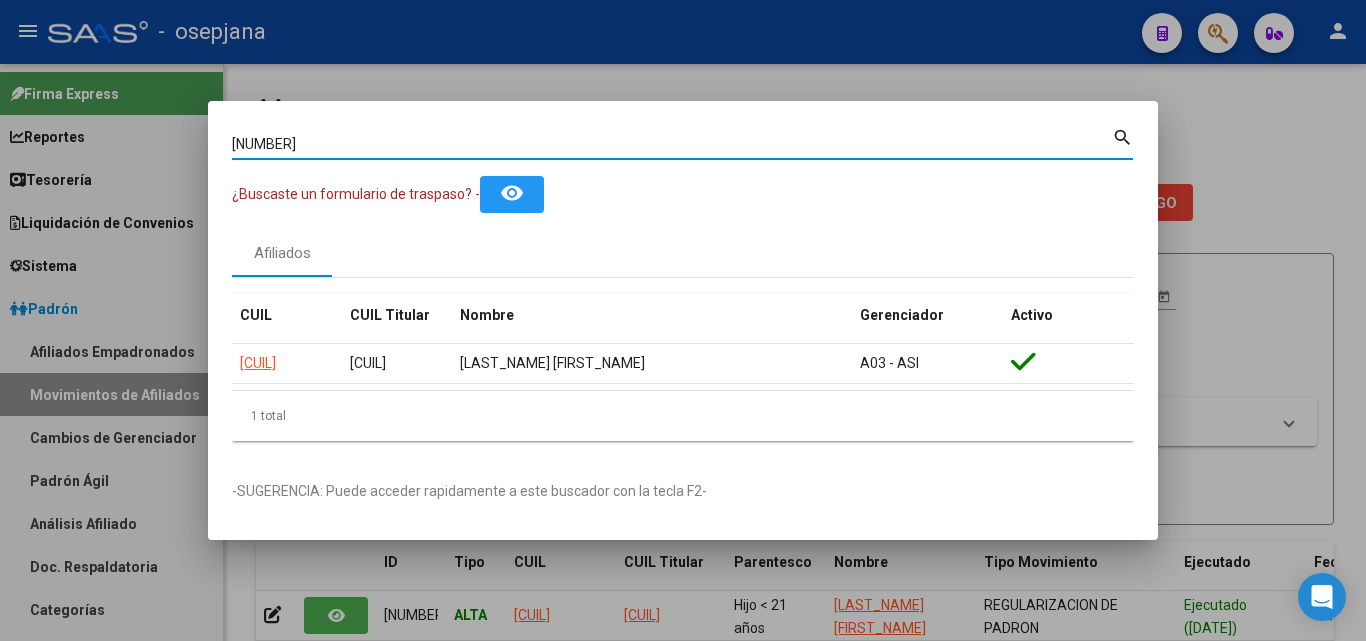 drag, startPoint x: 312, startPoint y: 143, endPoint x: 12, endPoint y: 124, distance: 300.60107 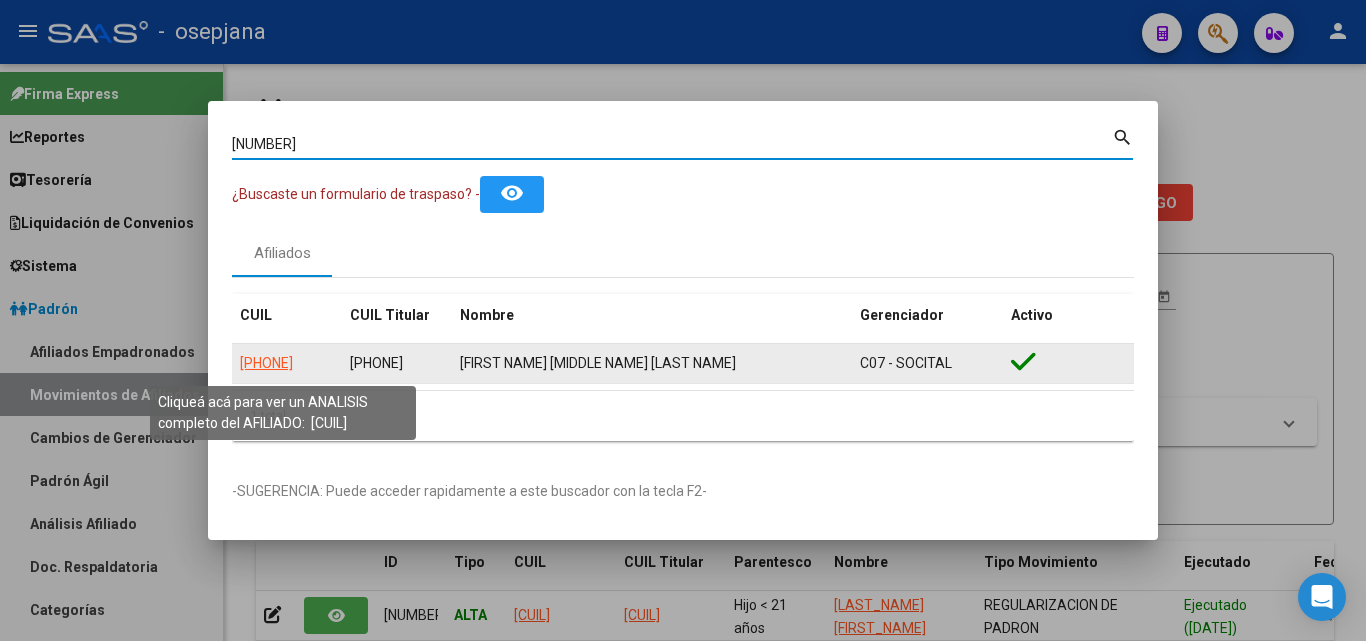 click on "[PHONE]" 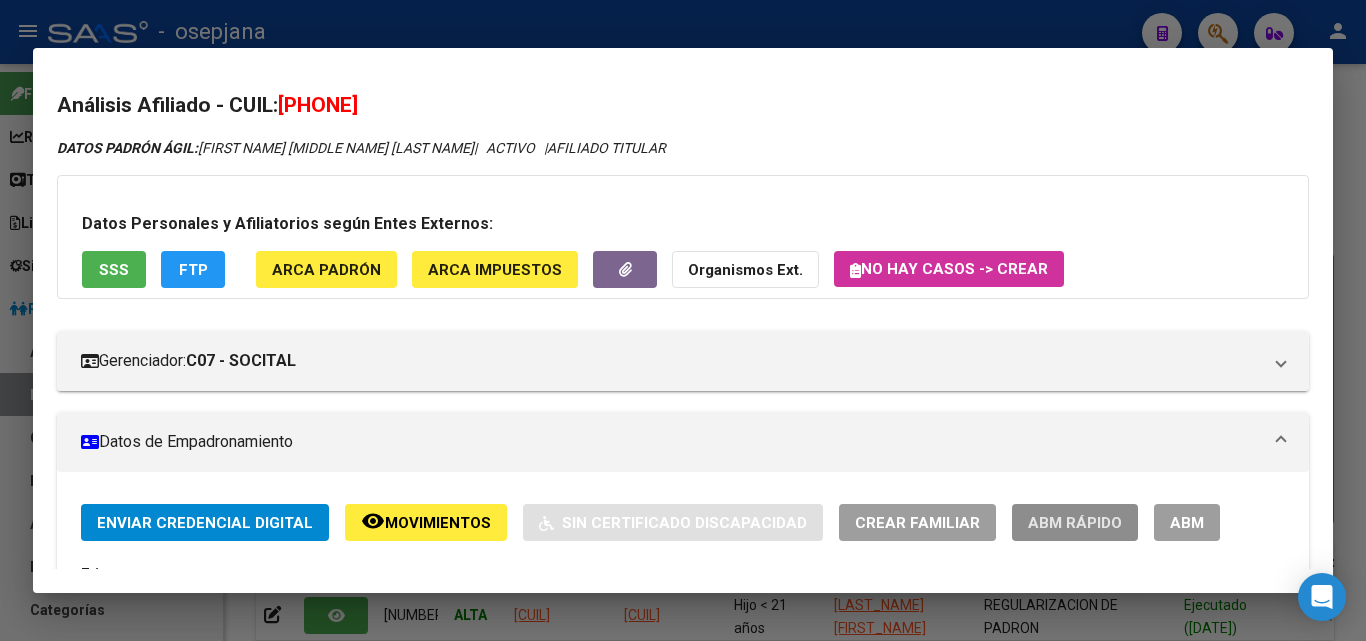 click on "ABM Rápido" 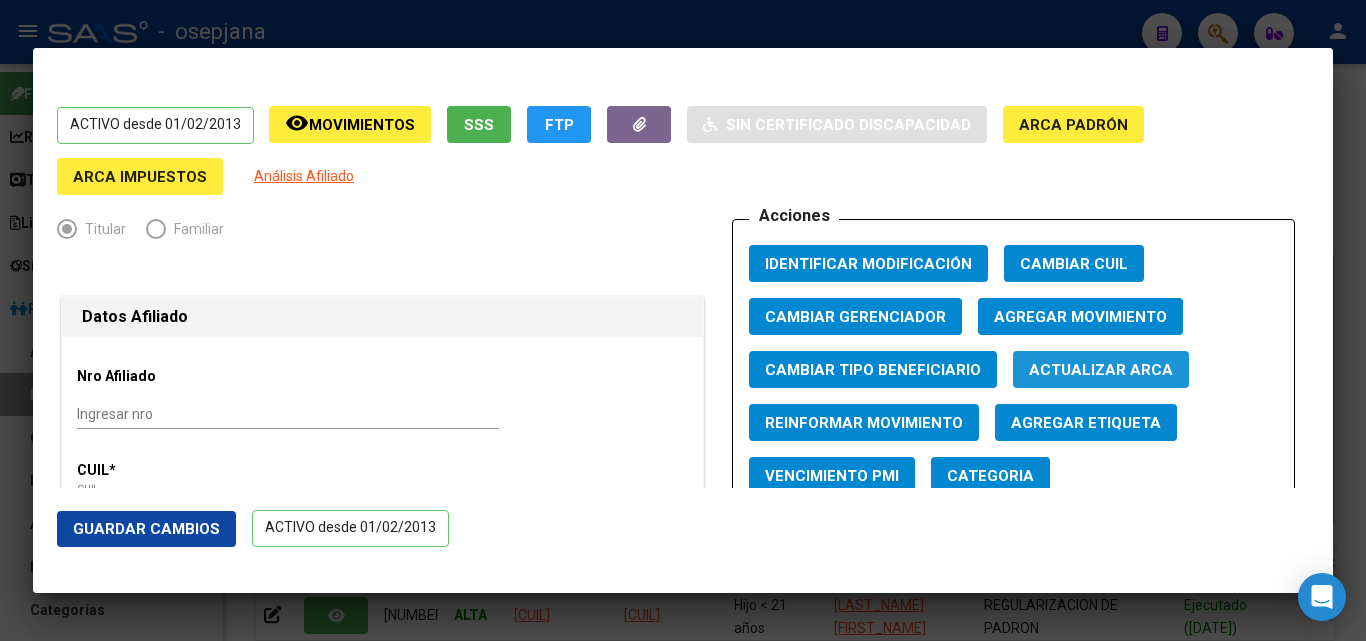 click on "Actualizar ARCA" at bounding box center [1101, 370] 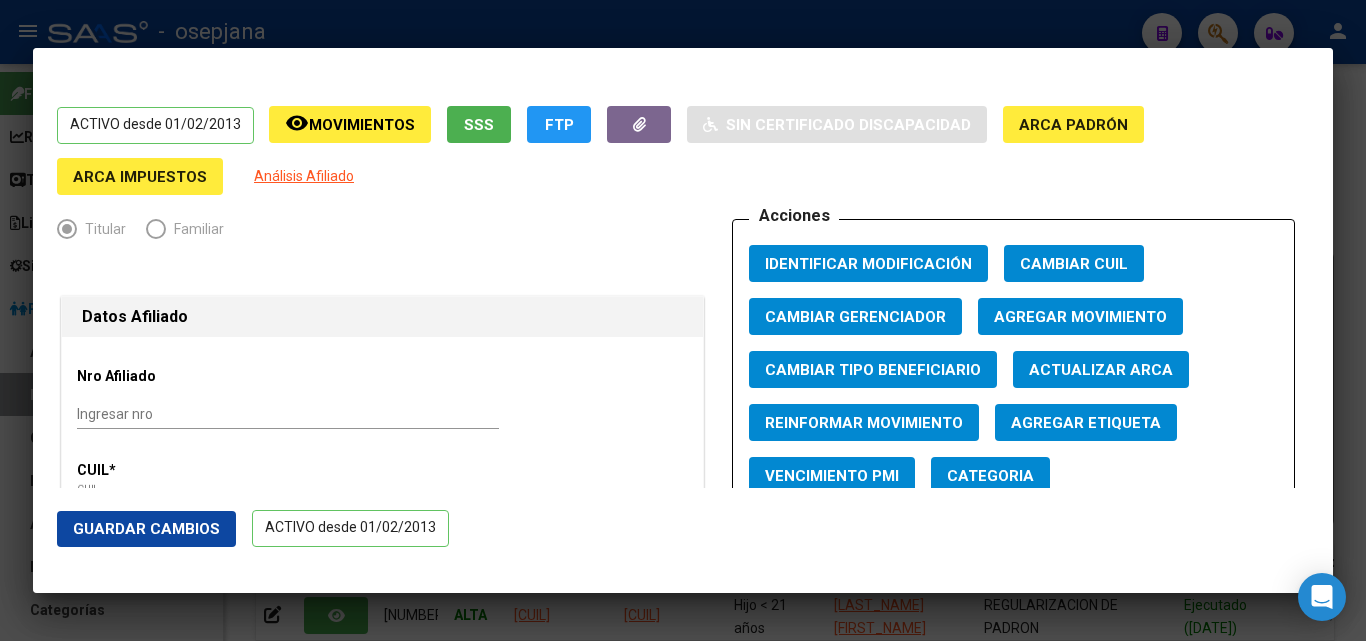 click on "Guardar Cambios" 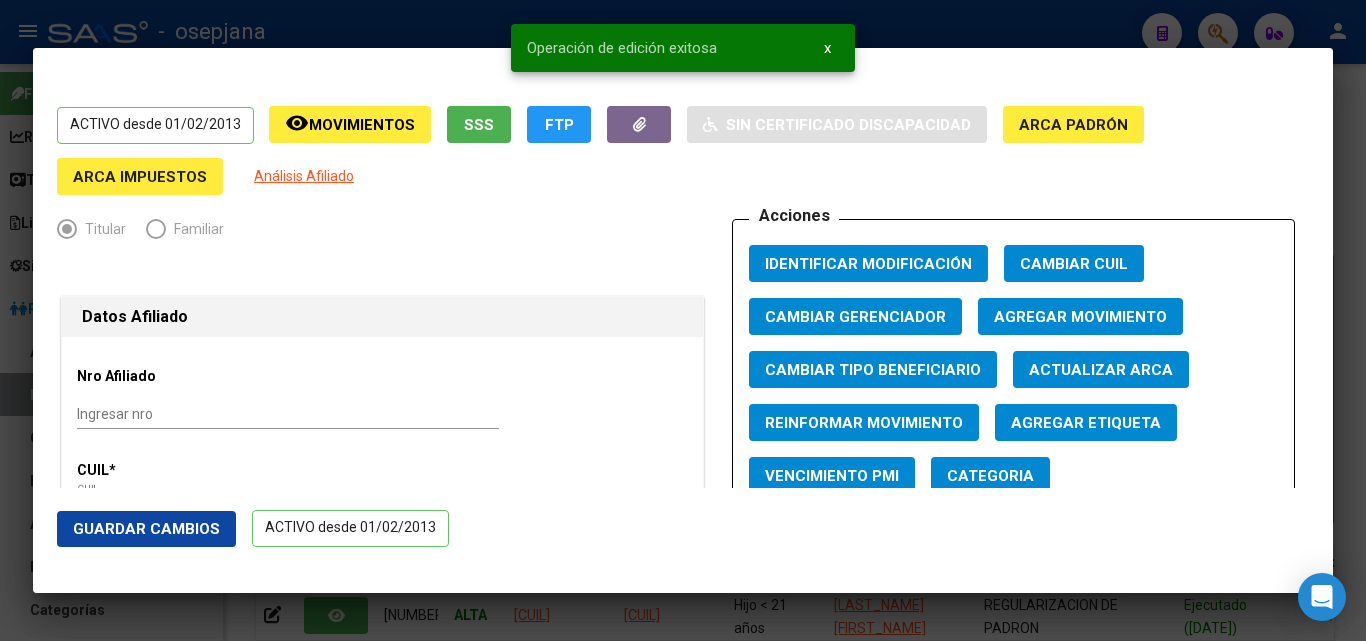 click at bounding box center [683, 320] 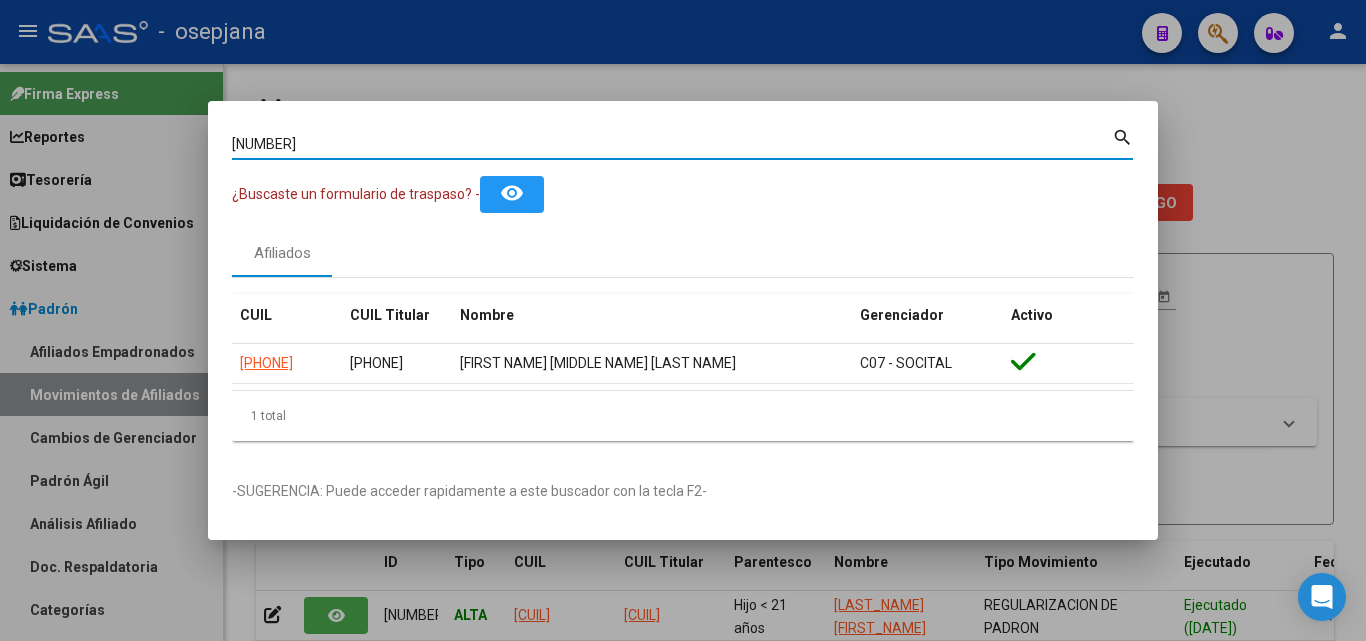 drag, startPoint x: 307, startPoint y: 141, endPoint x: 58, endPoint y: 100, distance: 252.35292 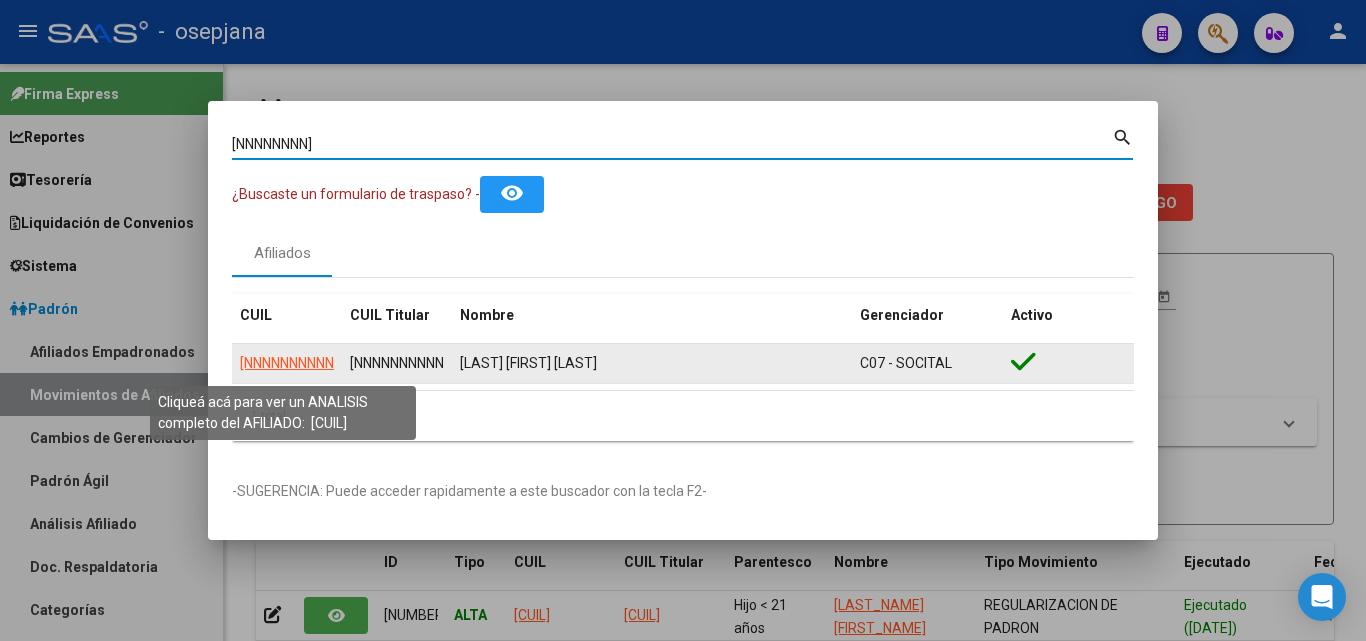 click on "[NNNNNNNNNNN]" 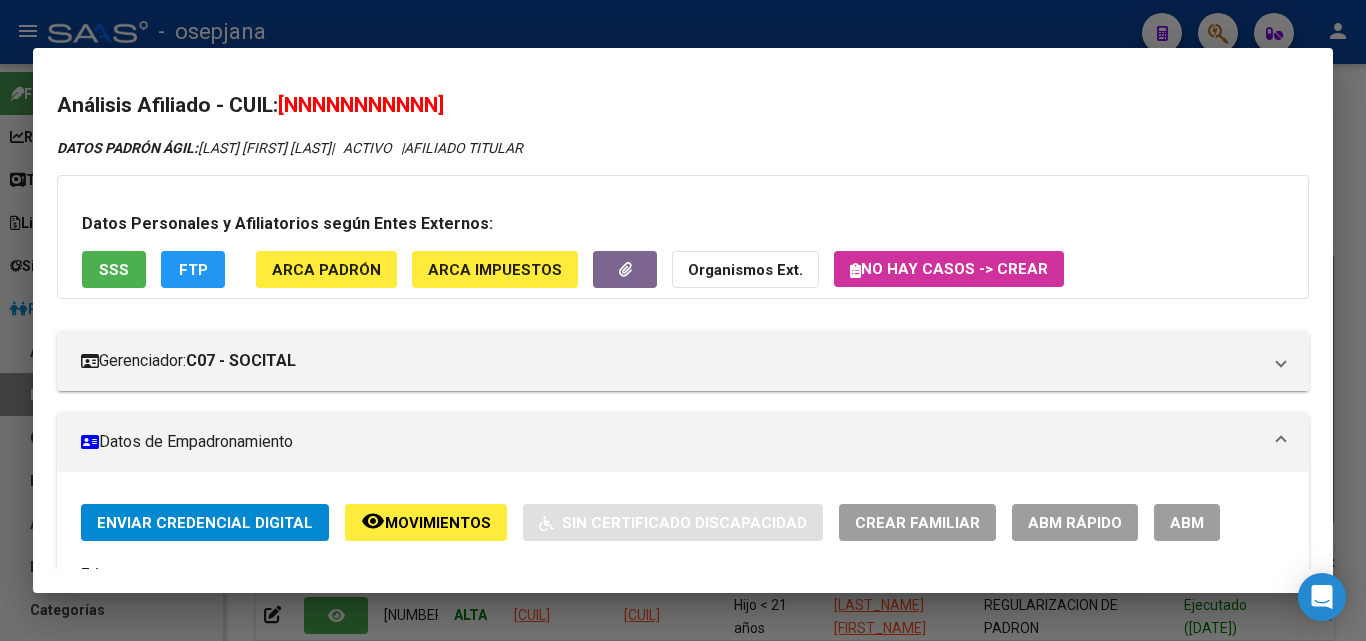 click on "ABM Rápido" 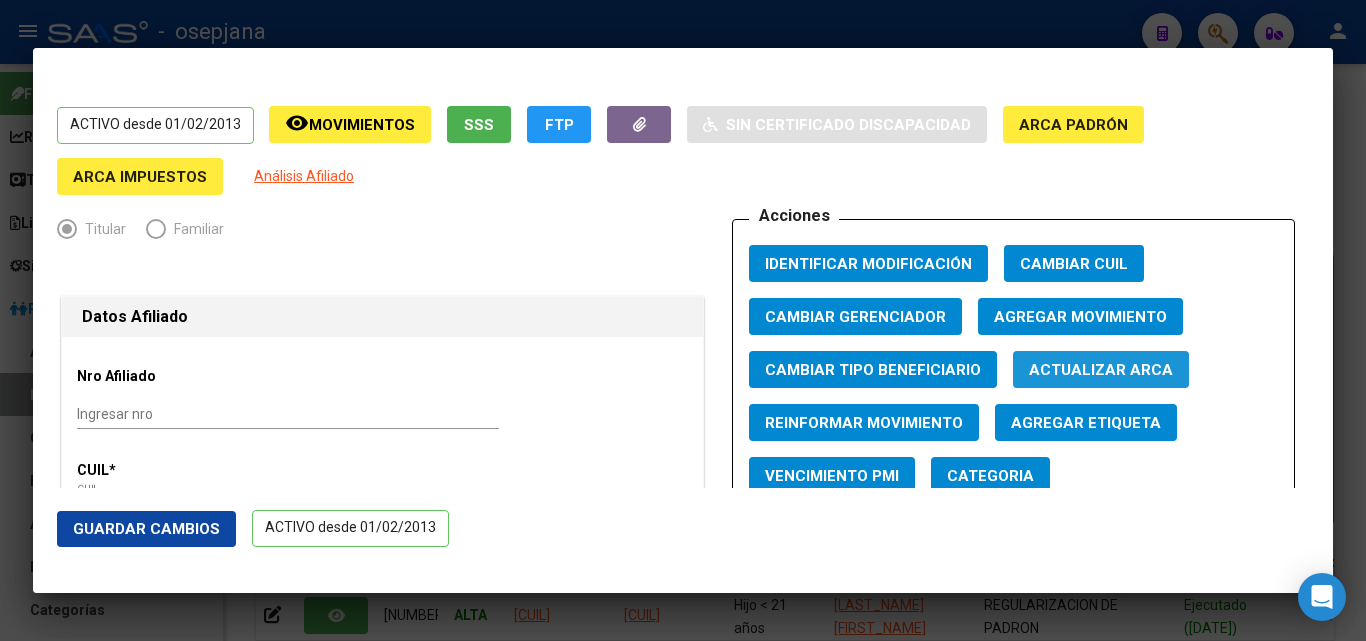 click on "Actualizar ARCA" at bounding box center (1101, 370) 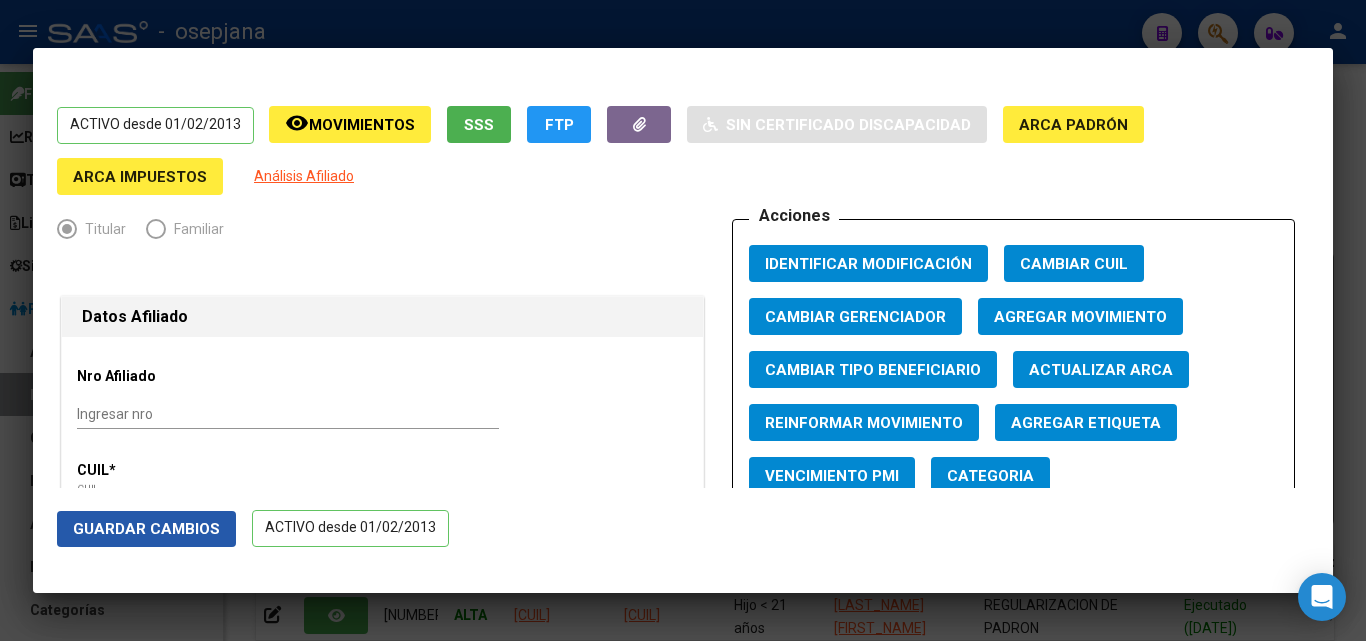 click on "Guardar Cambios" 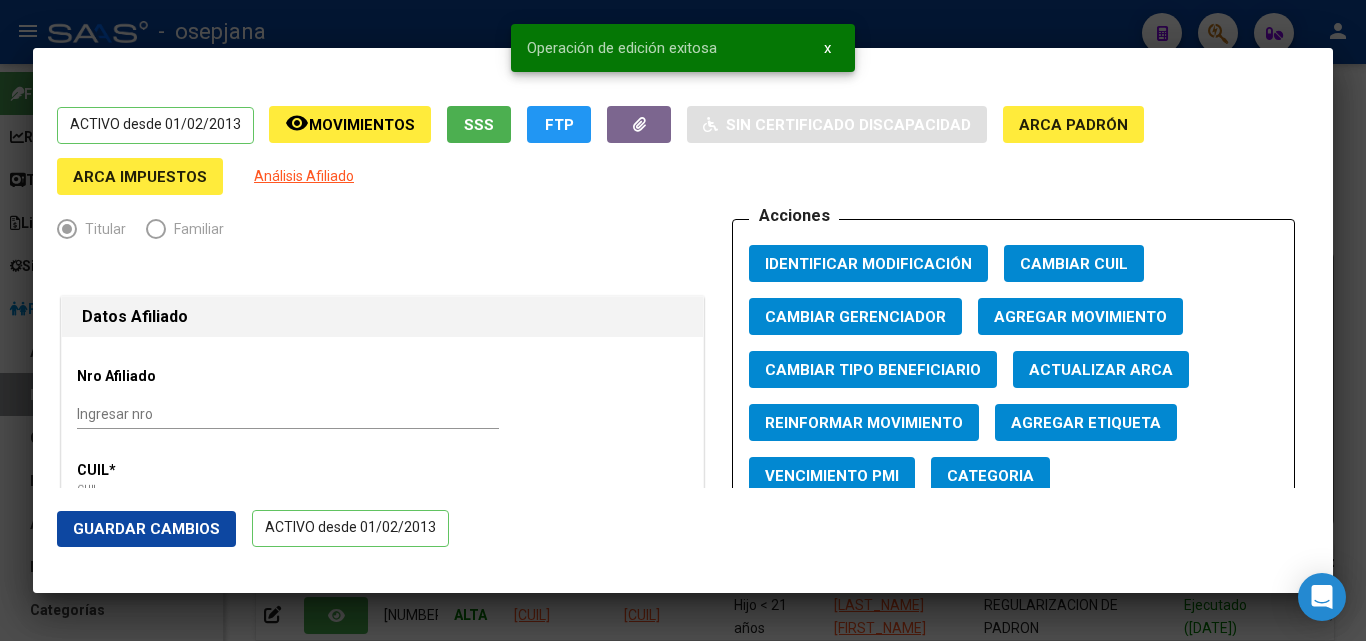 click at bounding box center (683, 320) 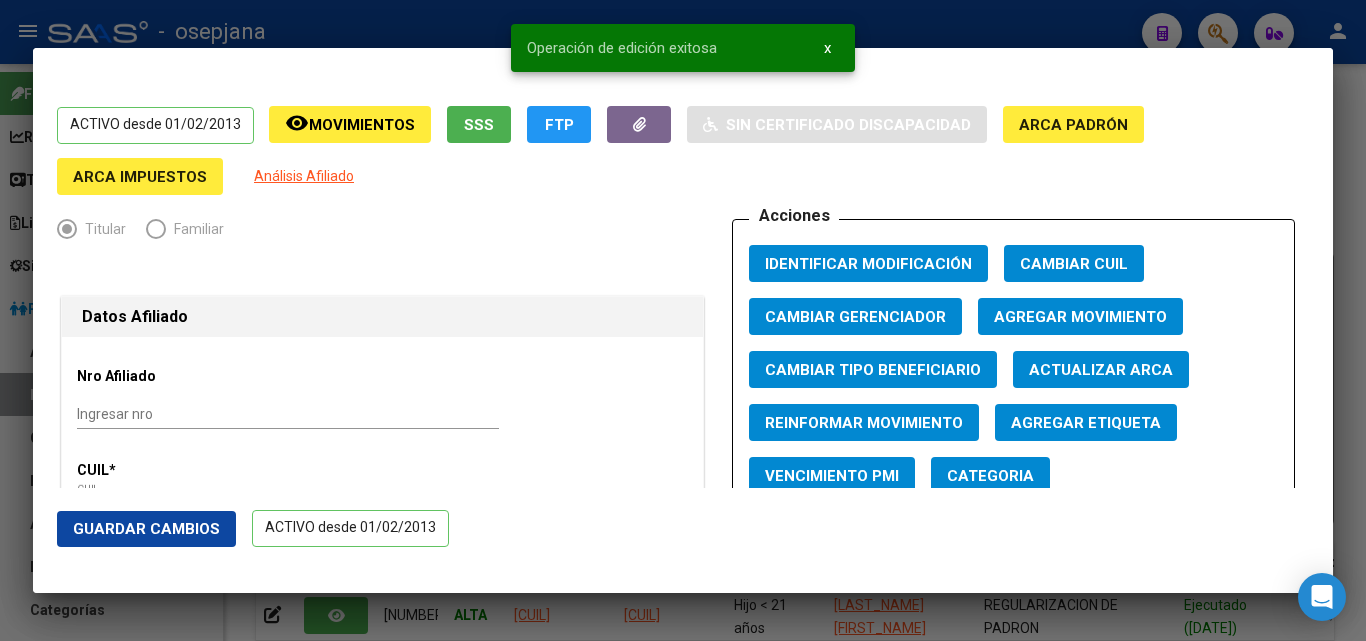 click at bounding box center [683, 320] 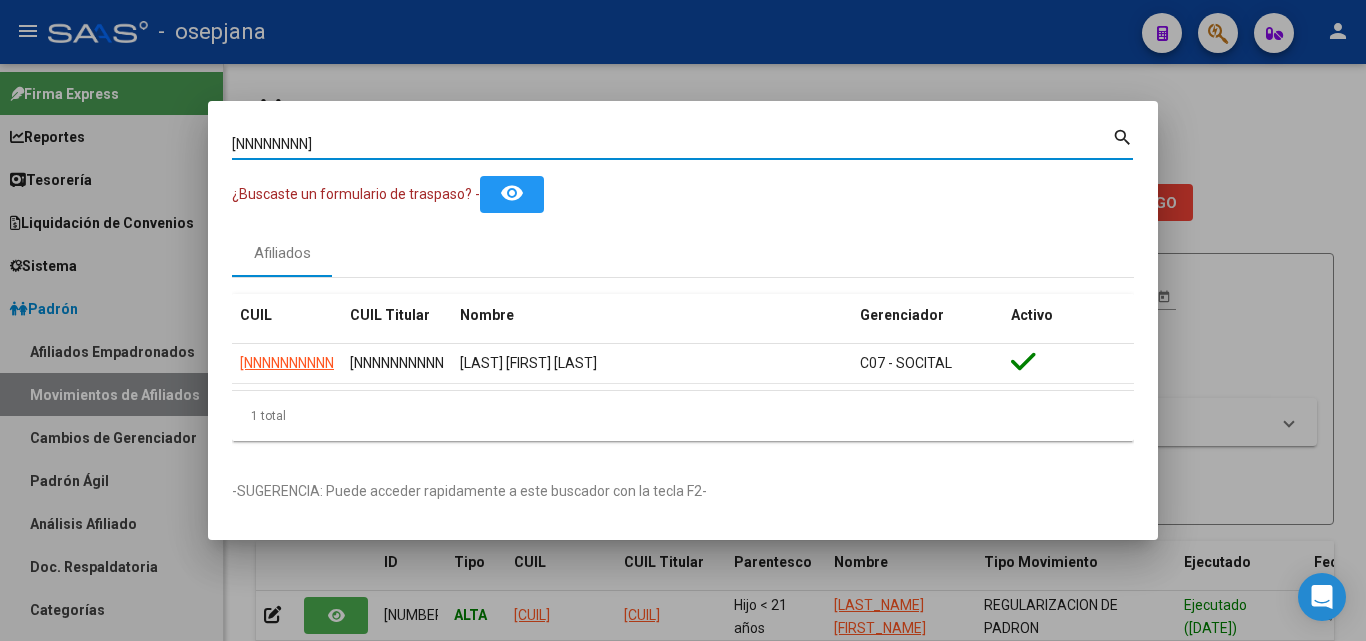 drag, startPoint x: 343, startPoint y: 146, endPoint x: 38, endPoint y: 102, distance: 308.15744 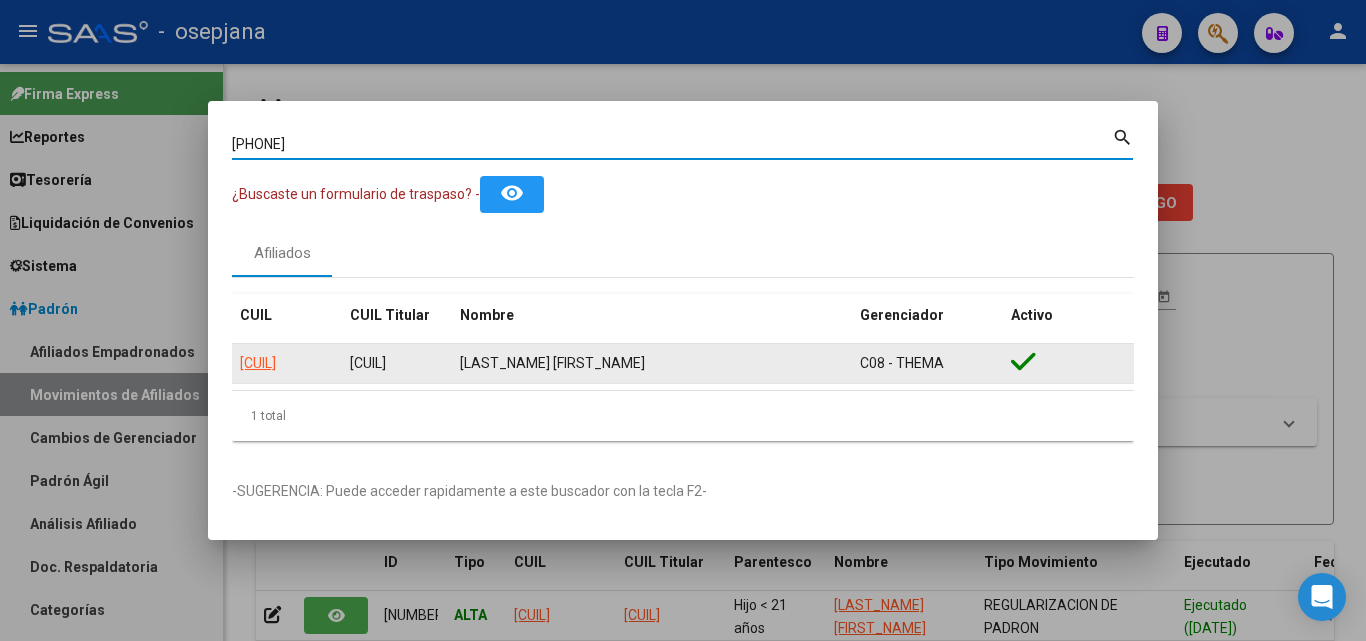 click on "[CUIL]" 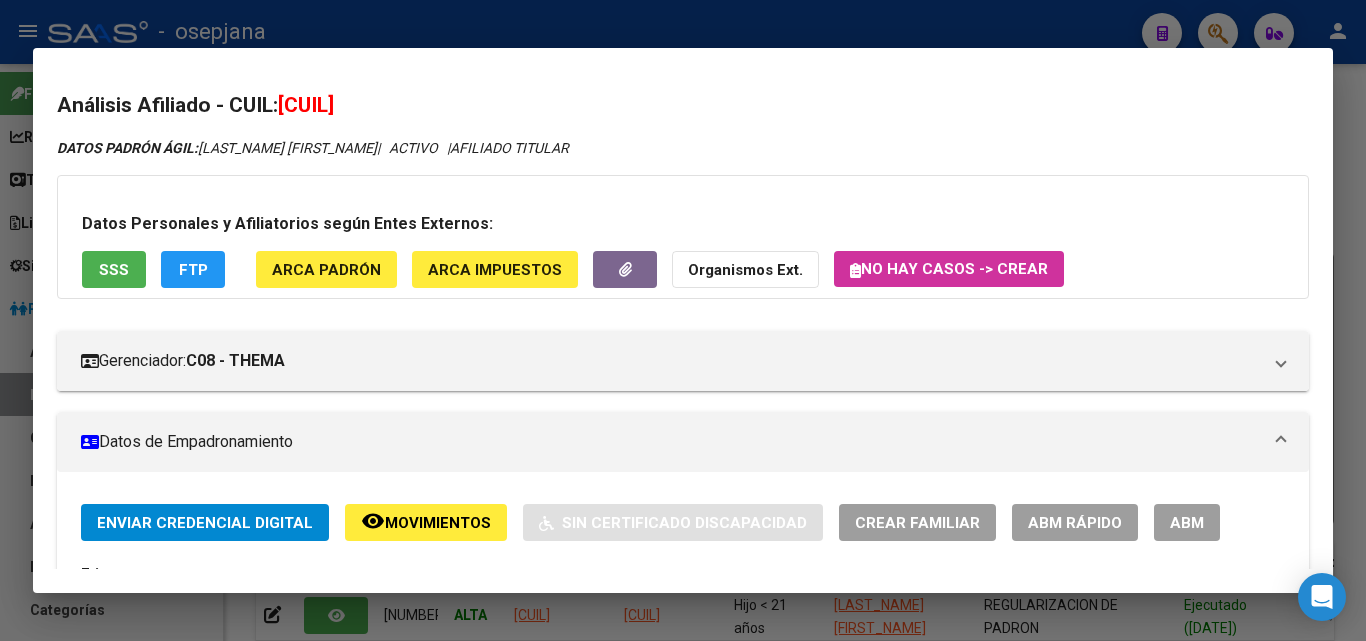 click on "ABM Rápido" 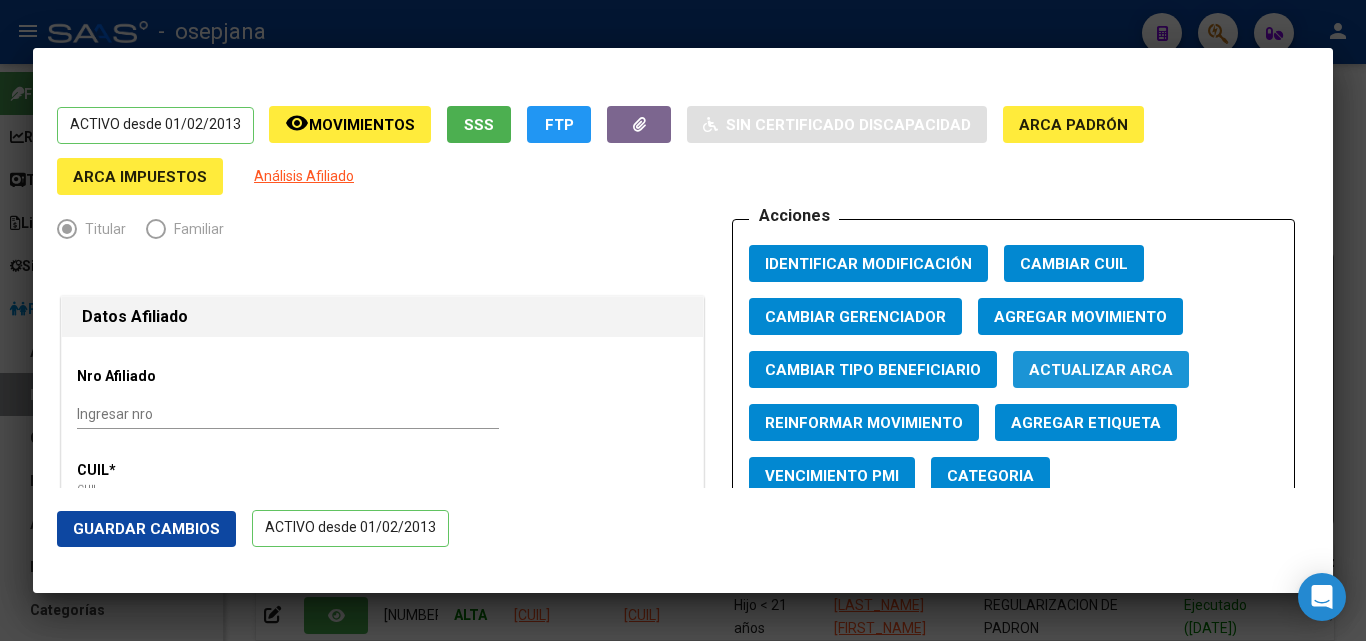 click on "Actualizar ARCA" at bounding box center [1101, 370] 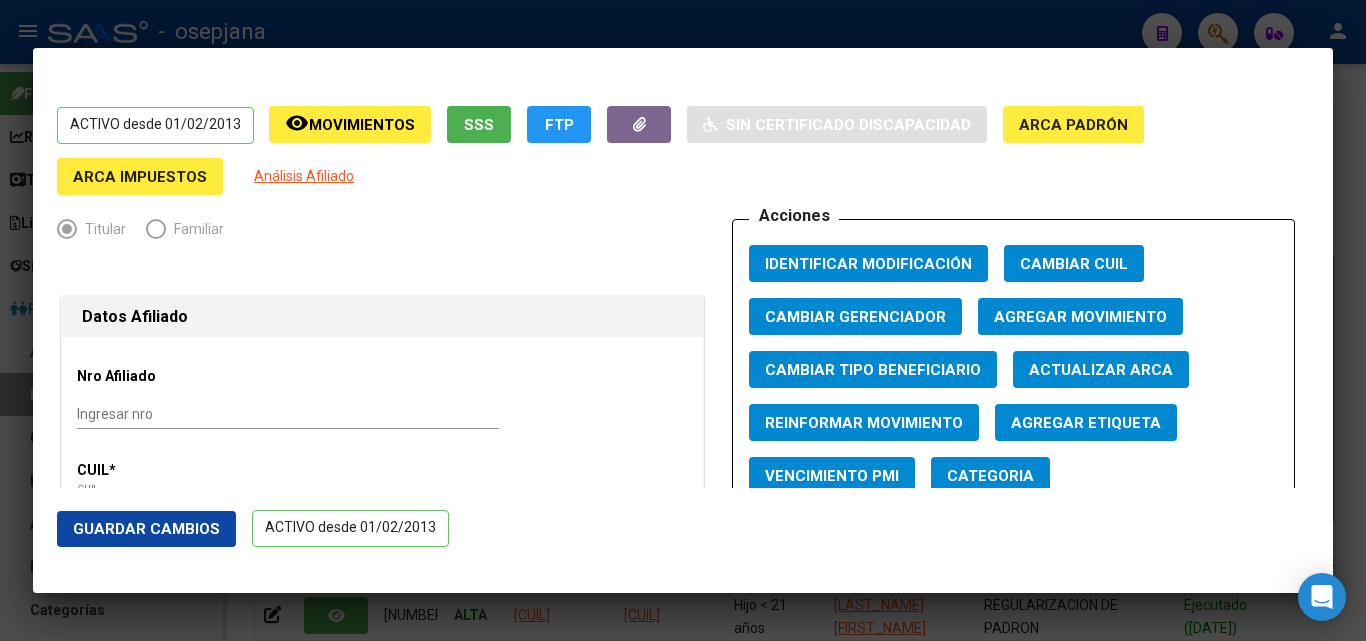 click on "Guardar Cambios" 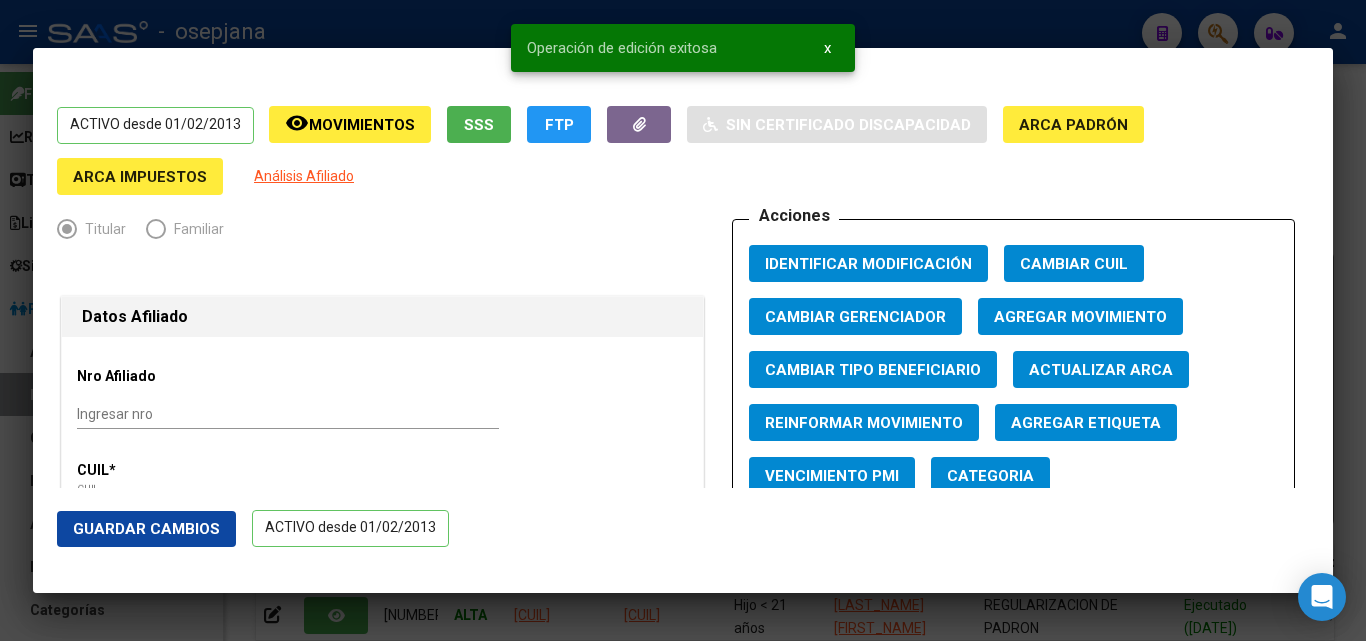 click at bounding box center (683, 320) 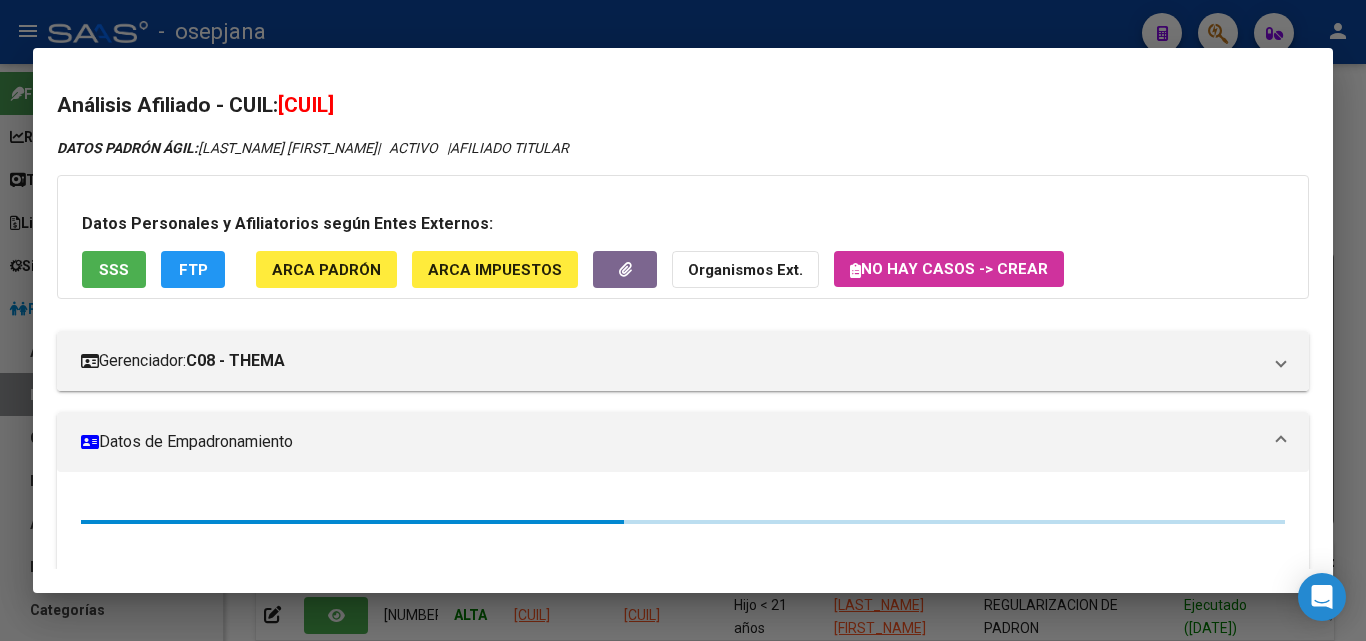 click at bounding box center (683, 320) 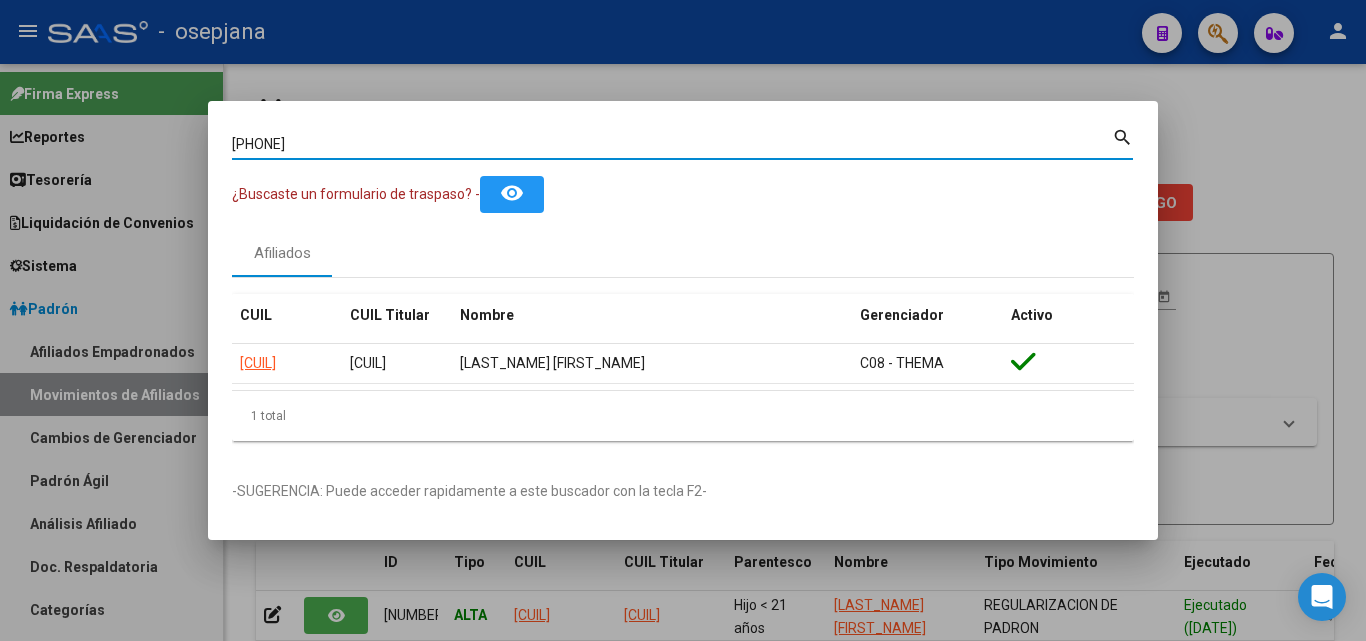 drag, startPoint x: 306, startPoint y: 139, endPoint x: 164, endPoint y: 116, distance: 143.85062 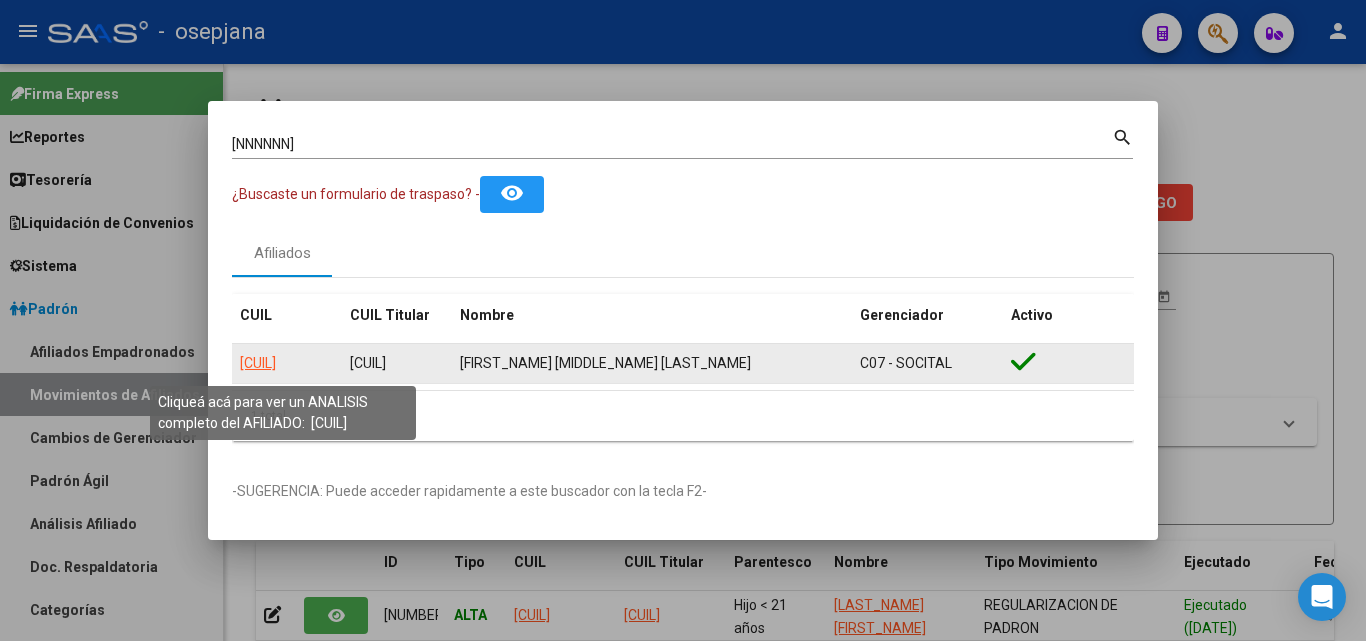 click on "[CUIL]" 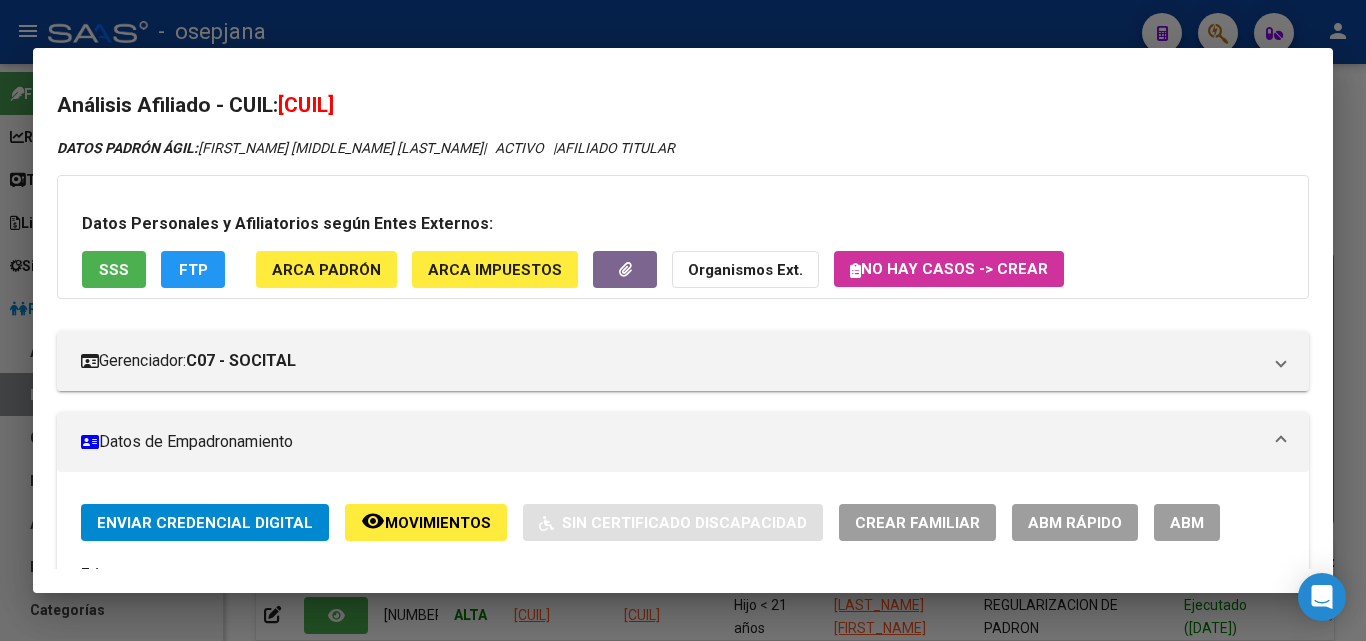 click on "ABM Rápido" 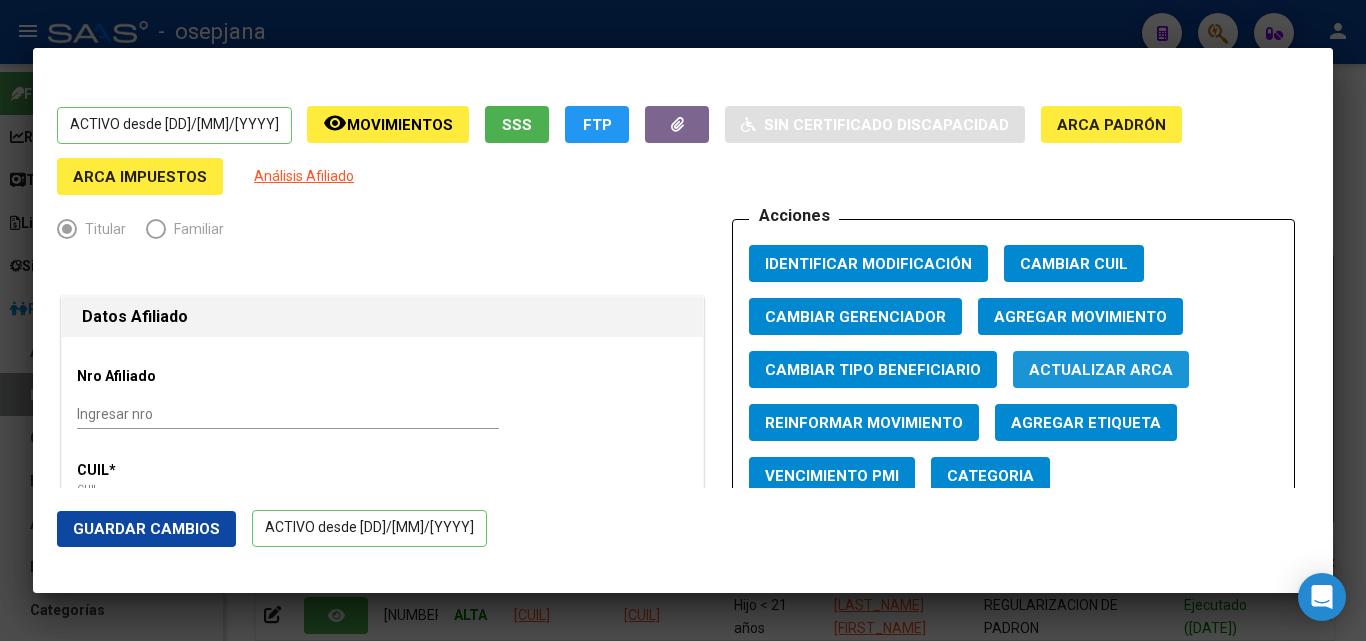 click on "Actualizar ARCA" at bounding box center (1101, 370) 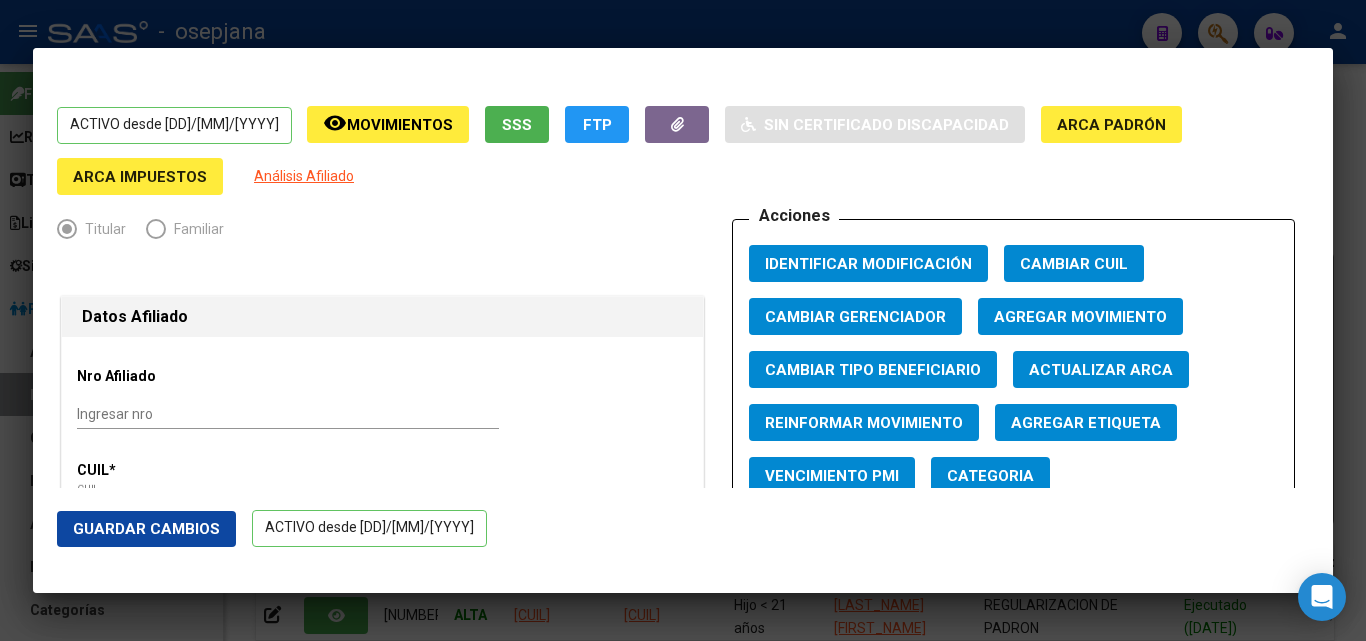 click on "Guardar Cambios" 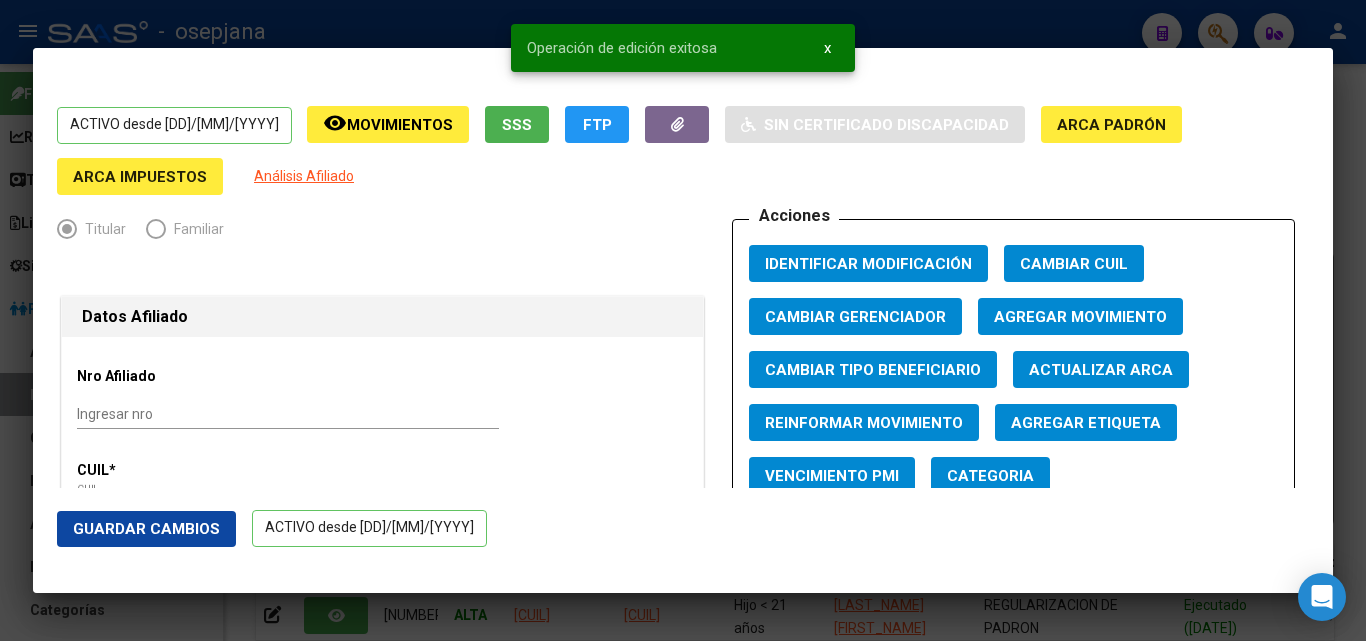click at bounding box center [683, 320] 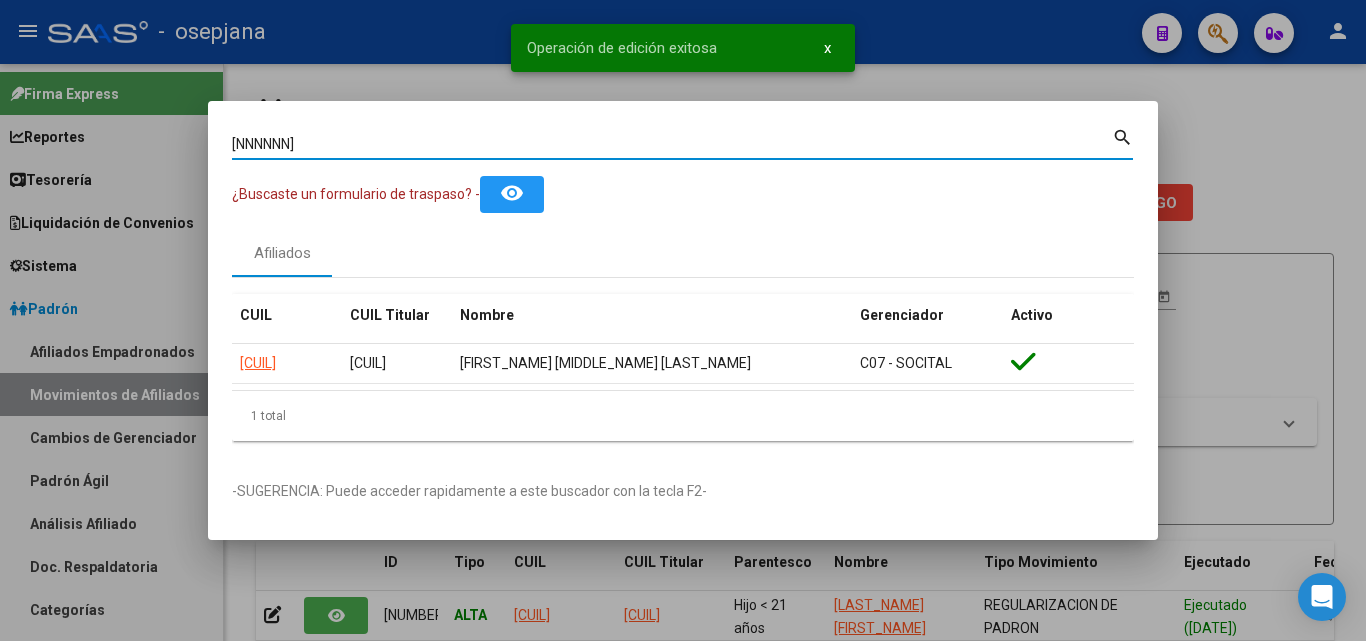 drag, startPoint x: 348, startPoint y: 146, endPoint x: 158, endPoint y: 134, distance: 190.37857 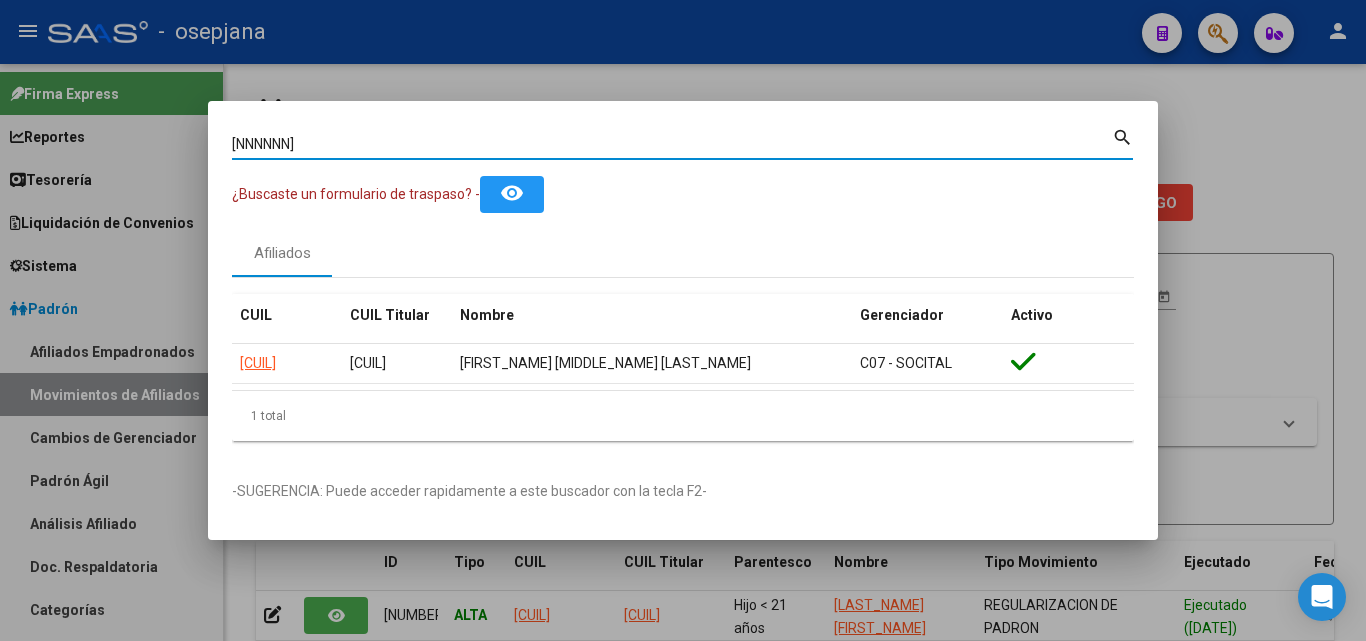 paste on "[NUMBER]" 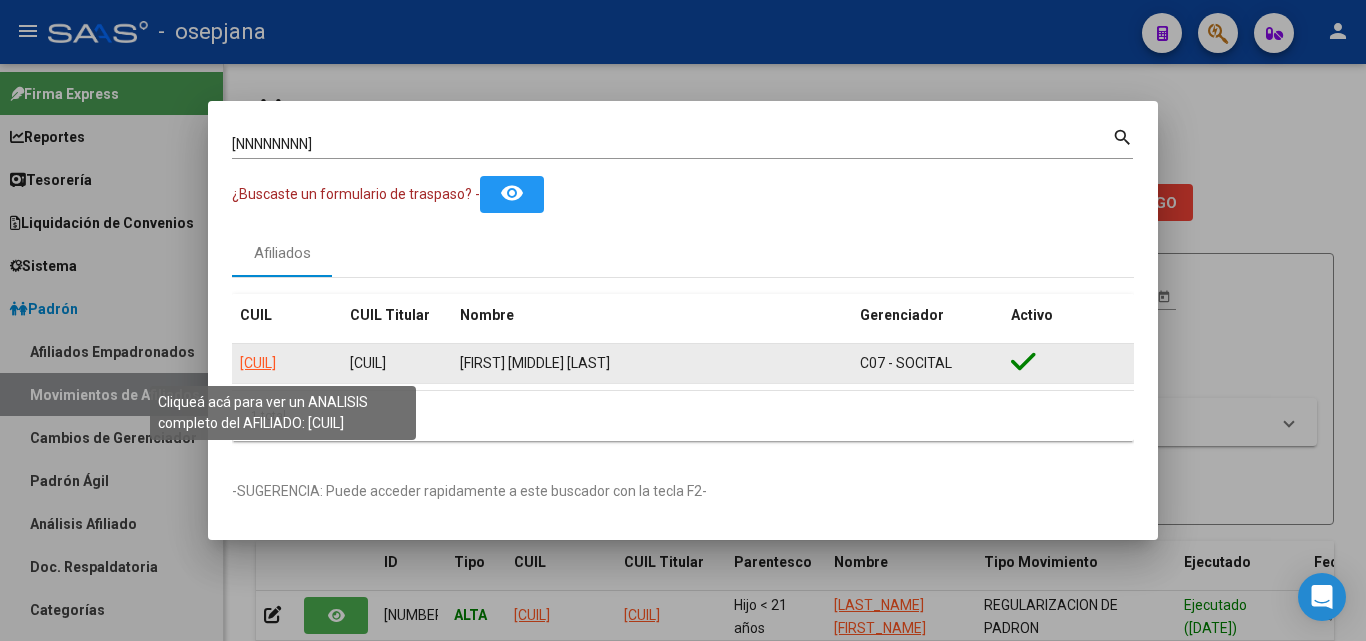 click on "[CUIL]" 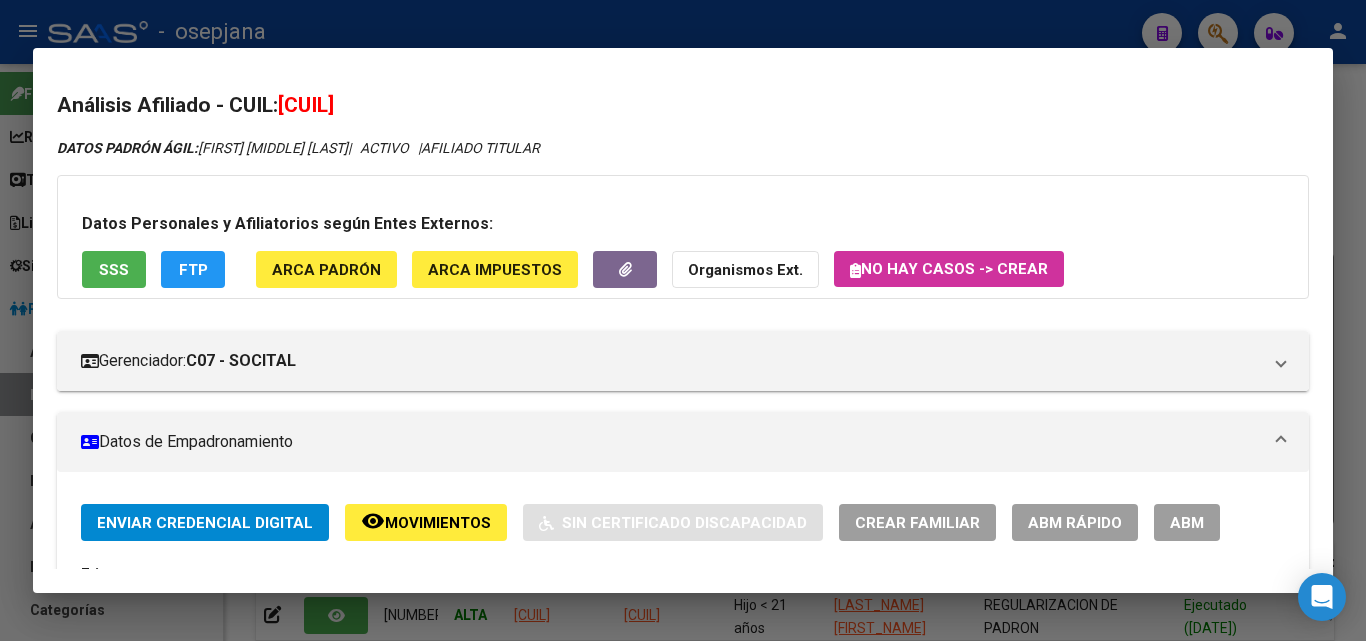 click on "ABM Rápido" 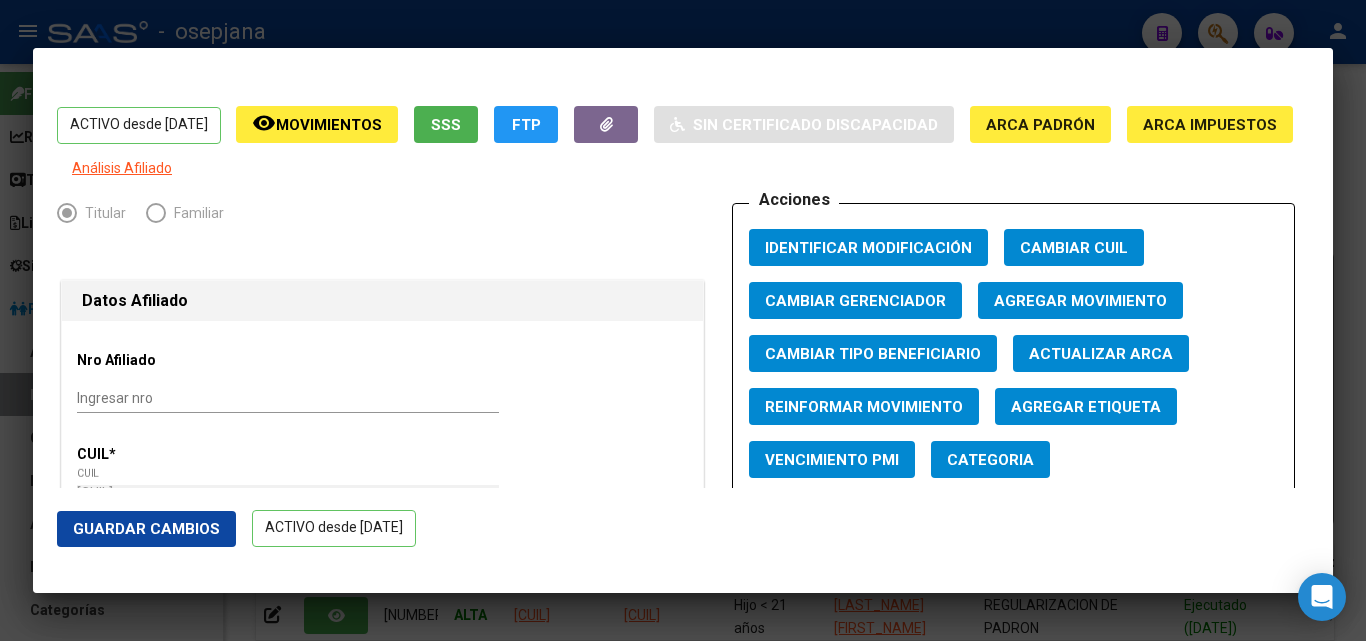 click on "Actualizar ARCA" at bounding box center (1101, 354) 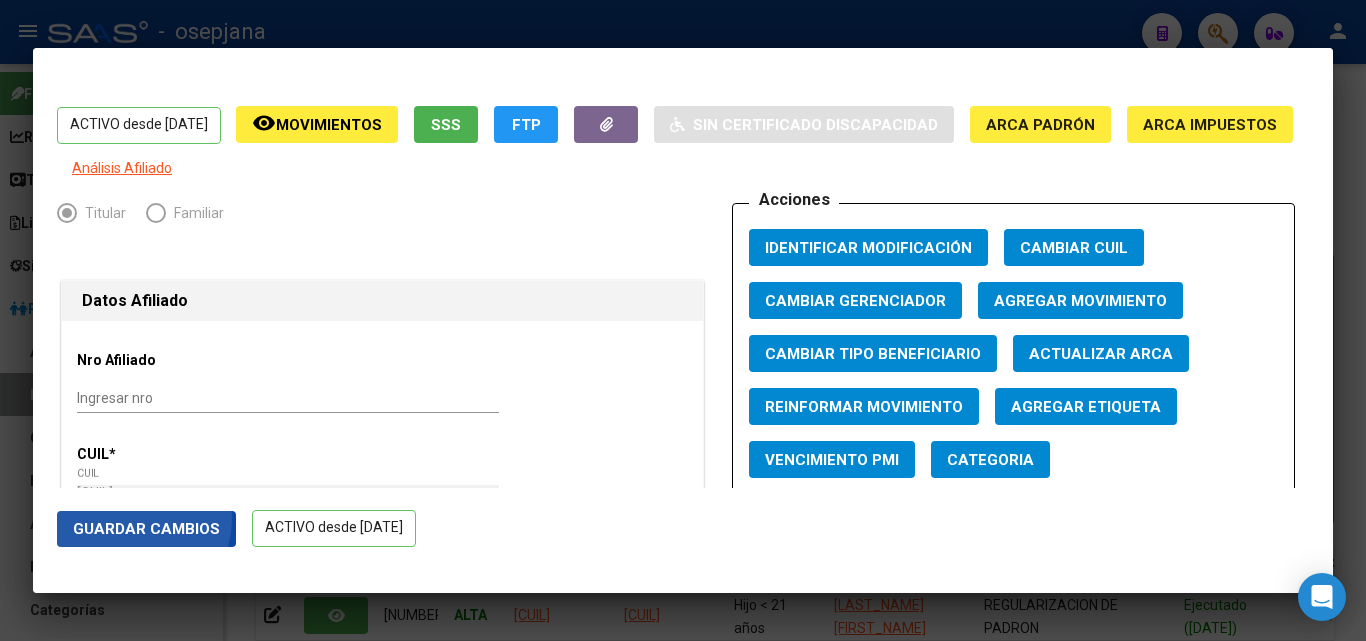 click on "Guardar Cambios" 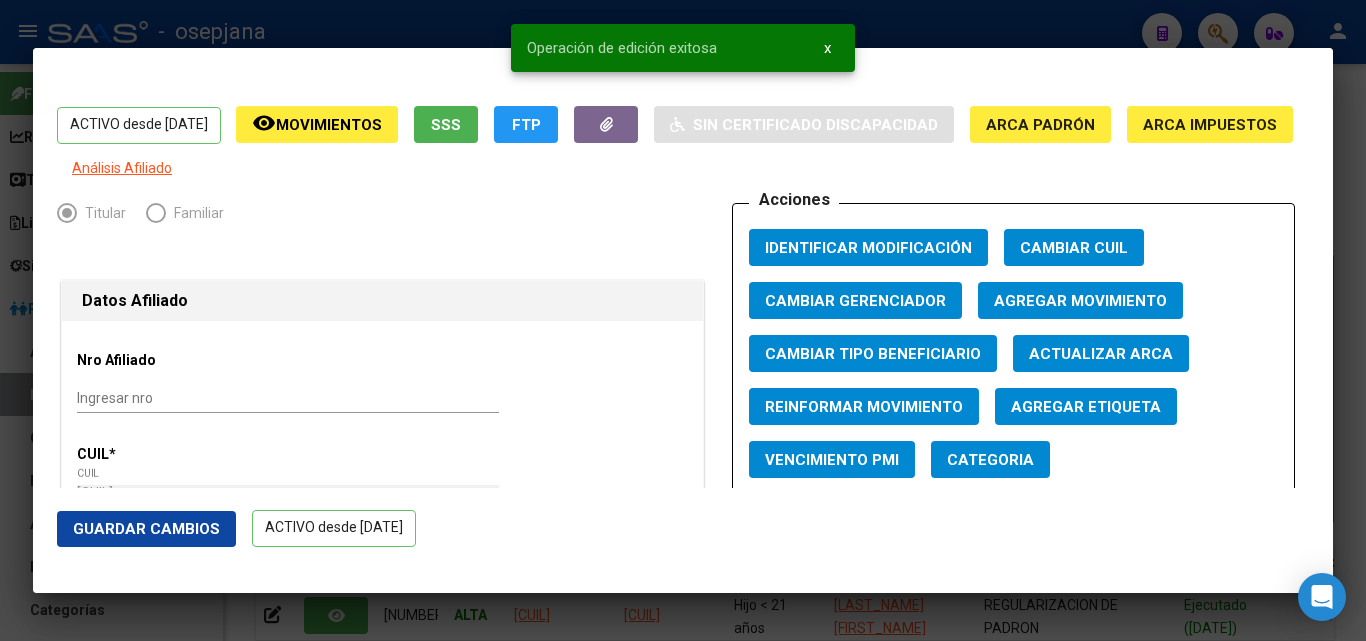 click at bounding box center [683, 320] 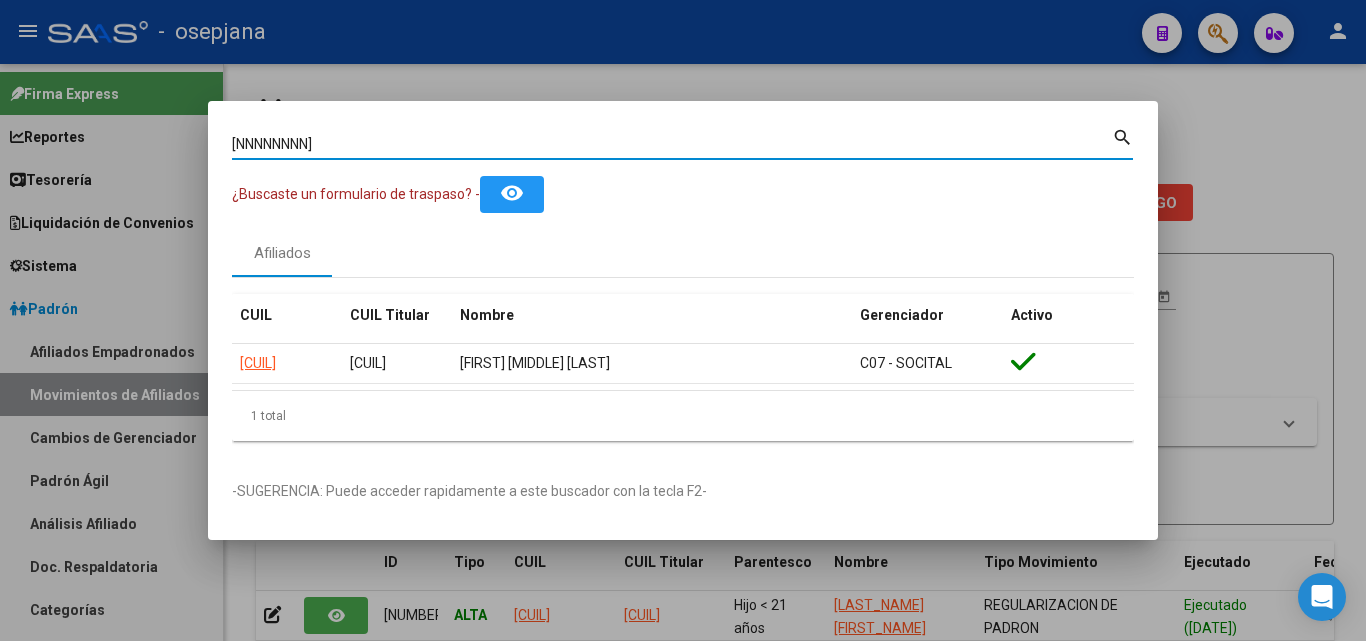 drag, startPoint x: 354, startPoint y: 140, endPoint x: 115, endPoint y: 124, distance: 239.53497 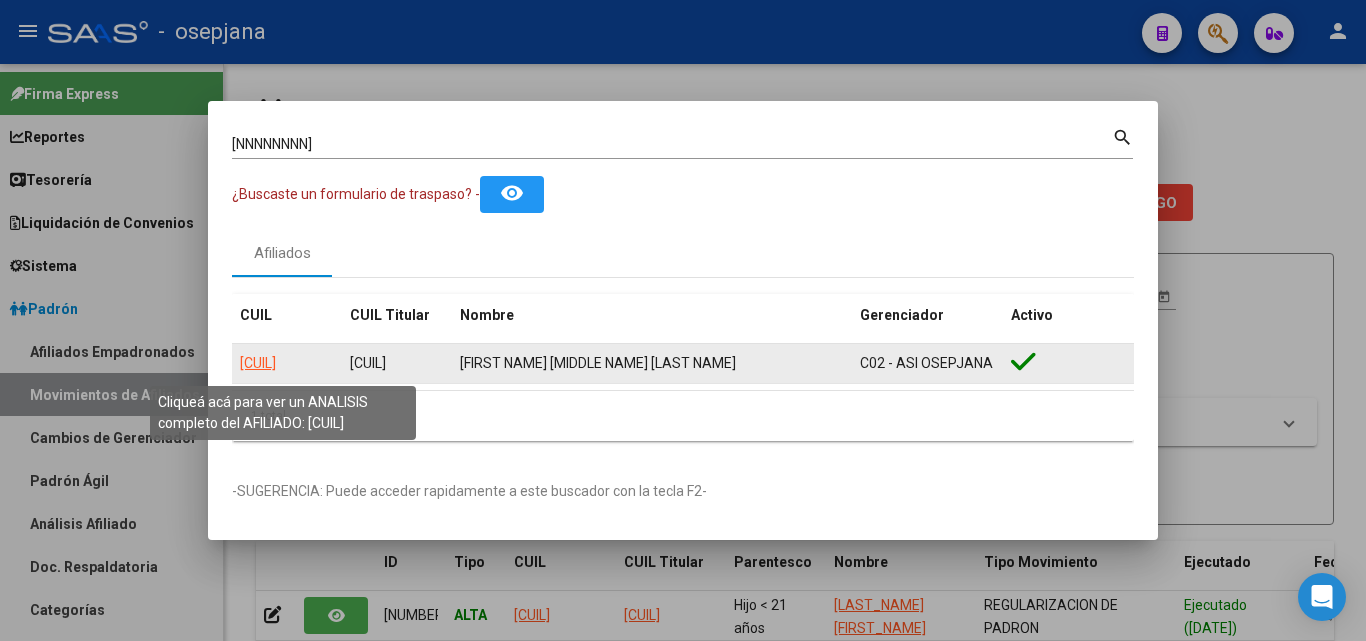 click on "[CUIL]" 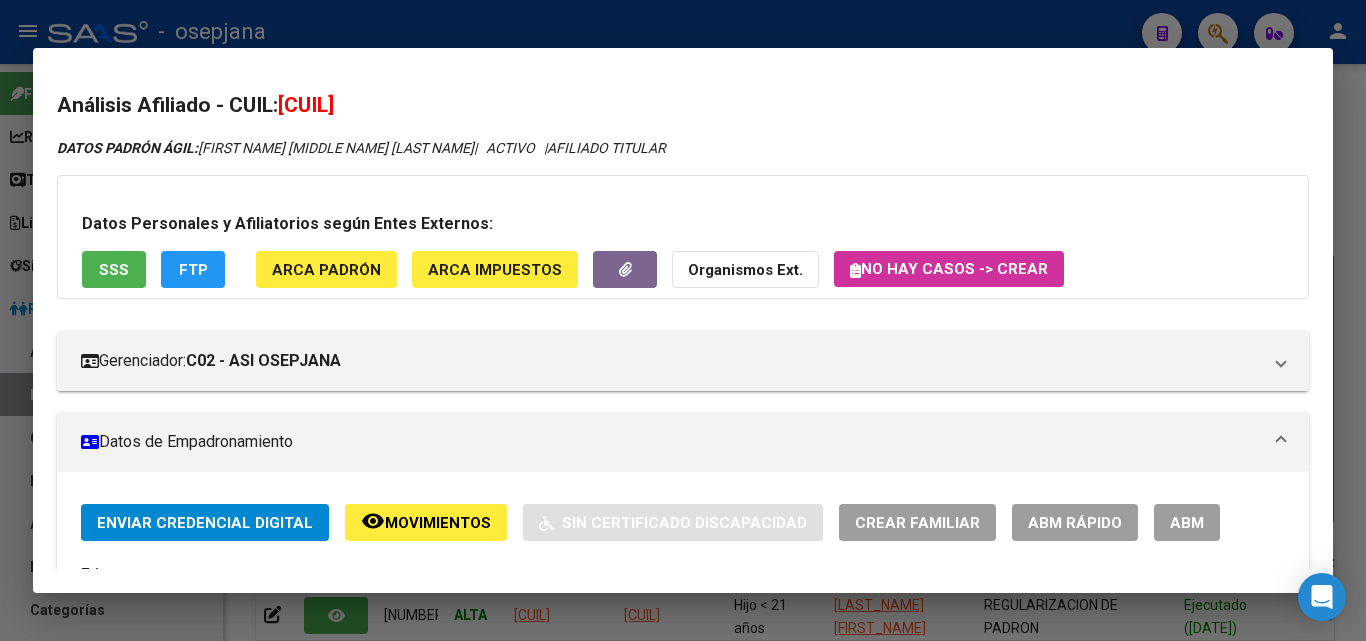 click on "ABM Rápido" 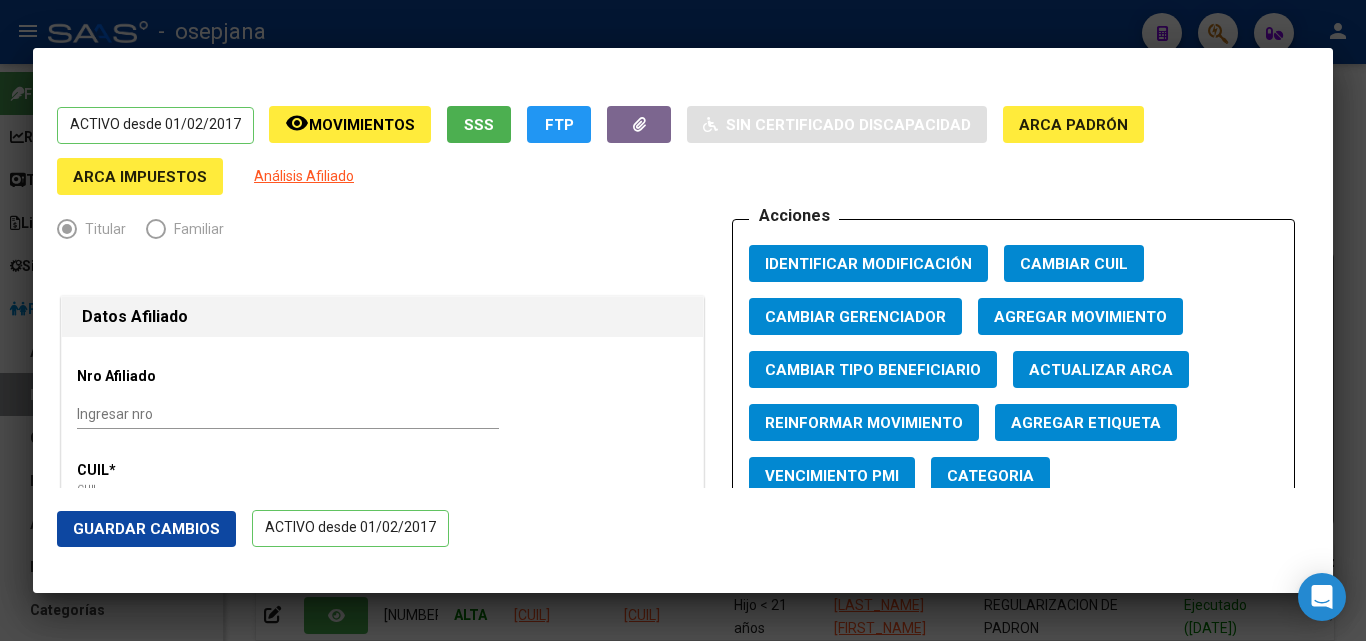 click on "Actualizar ARCA" at bounding box center (1101, 370) 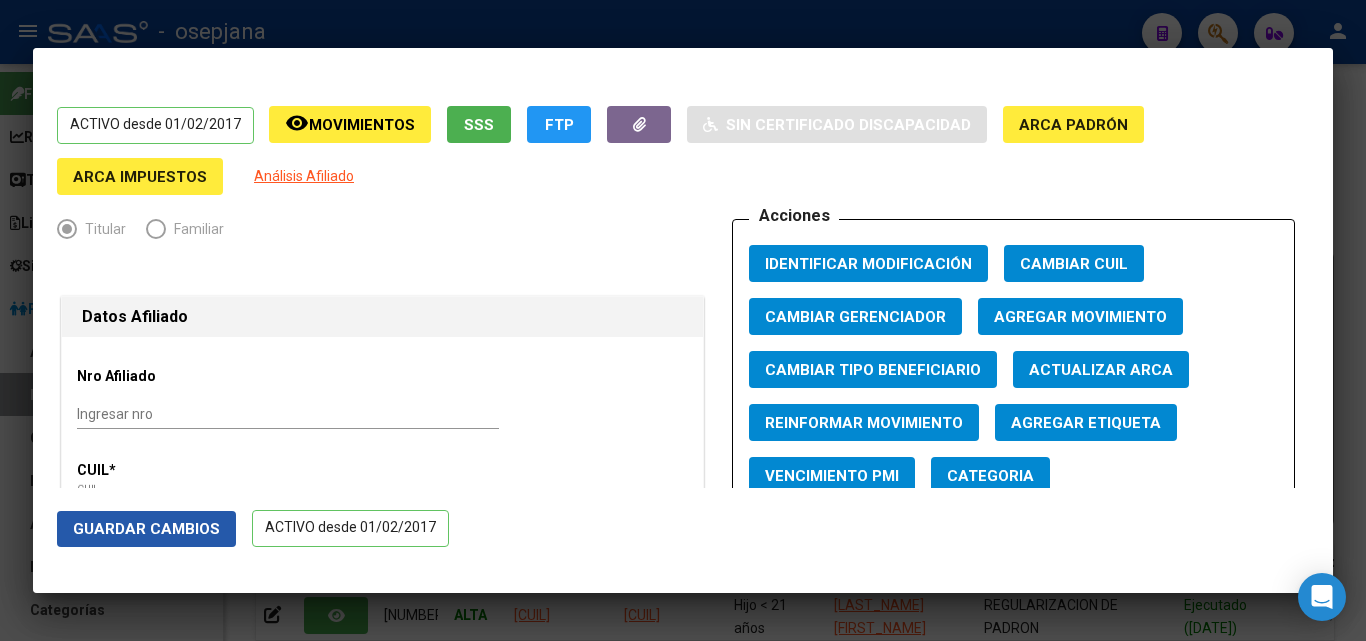 click on "Guardar Cambios" 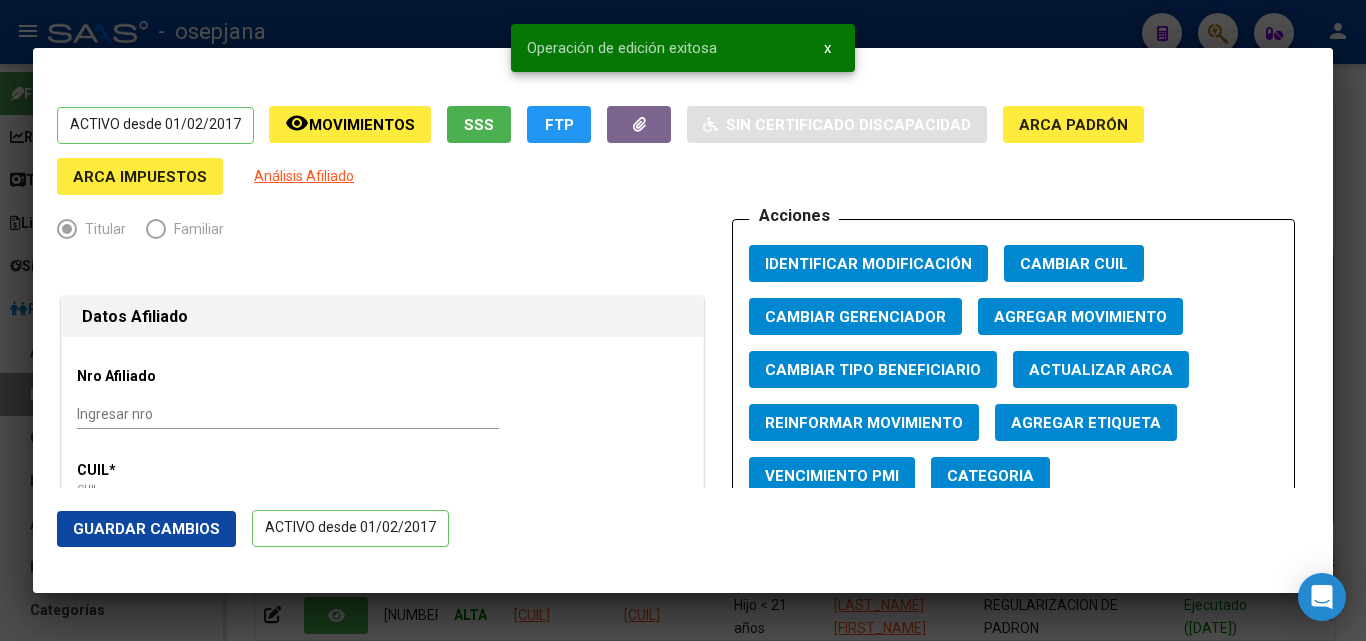 click at bounding box center (683, 320) 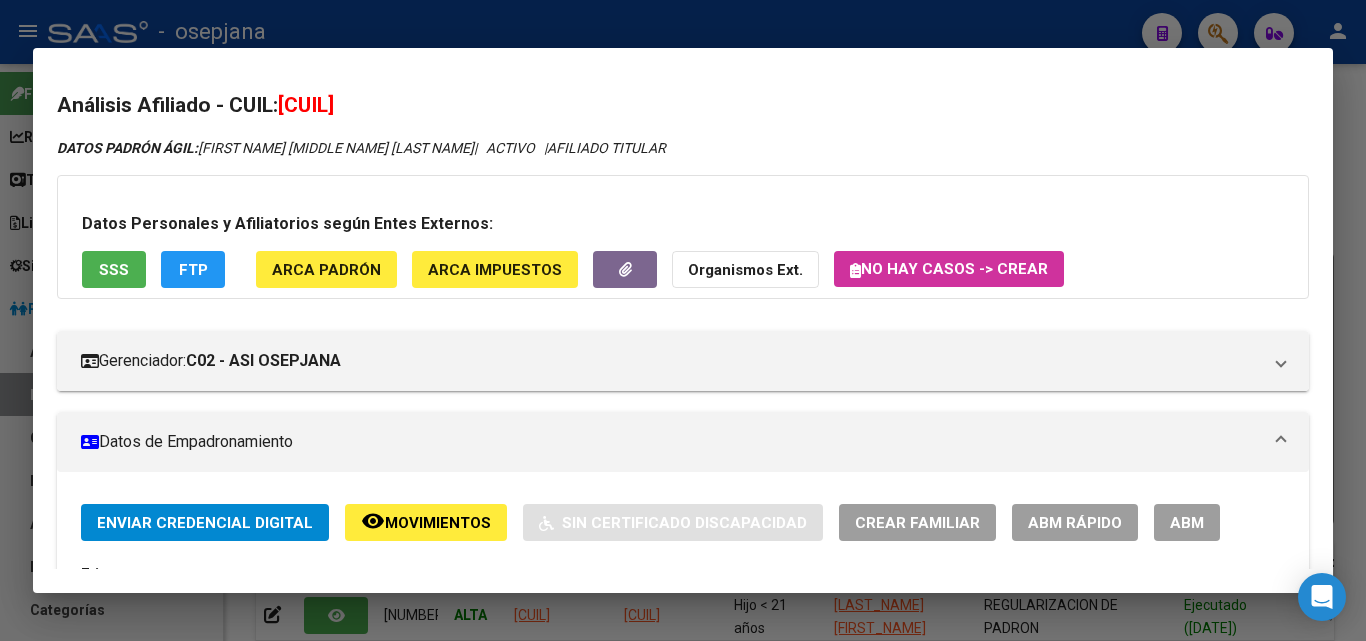 click at bounding box center (683, 320) 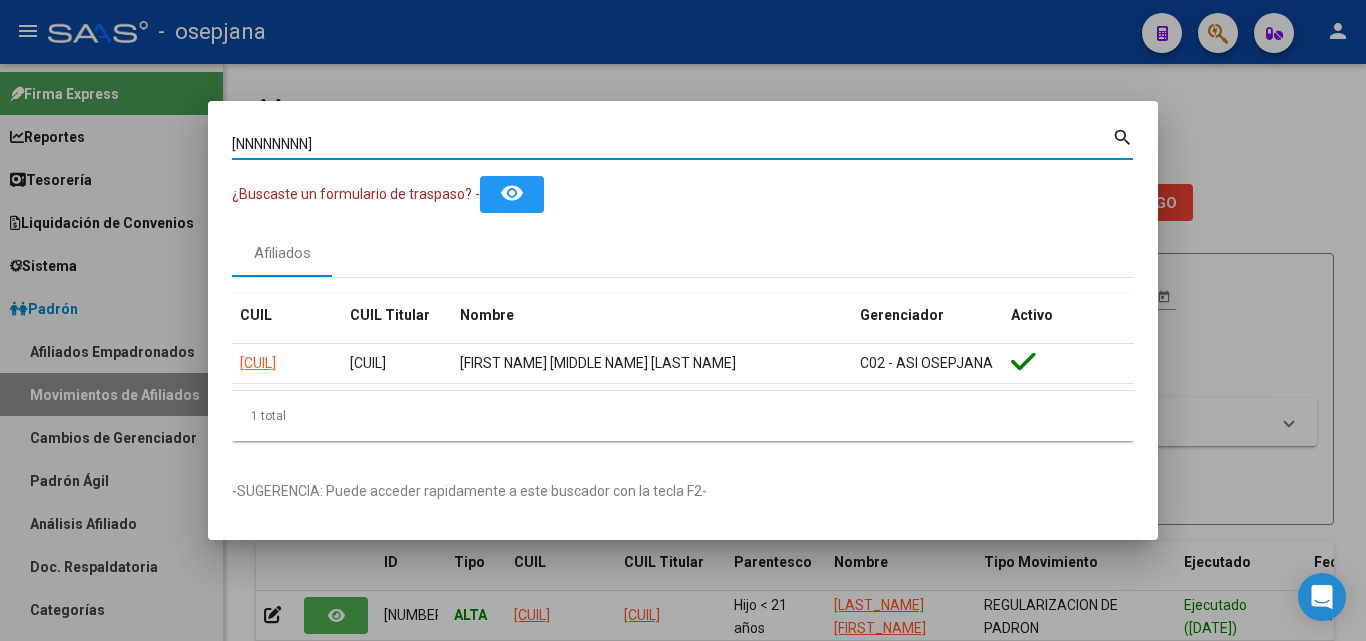 drag, startPoint x: 393, startPoint y: 147, endPoint x: 115, endPoint y: 114, distance: 279.95178 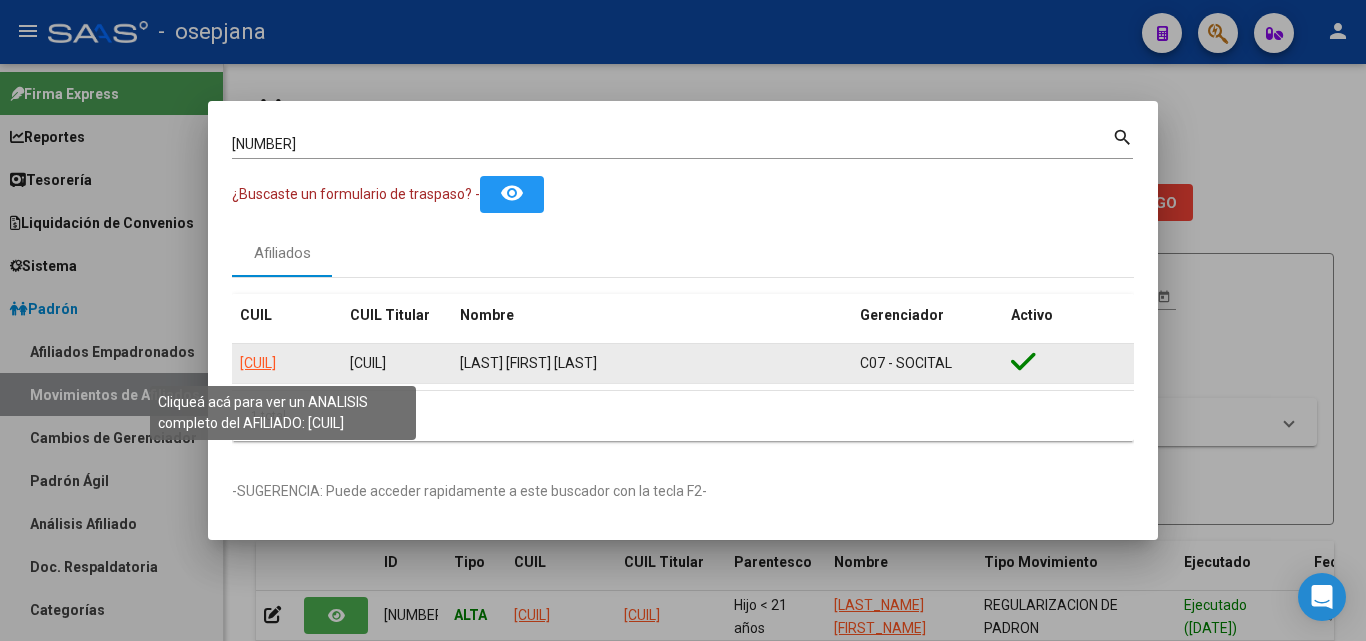 click on "[CUIL]" 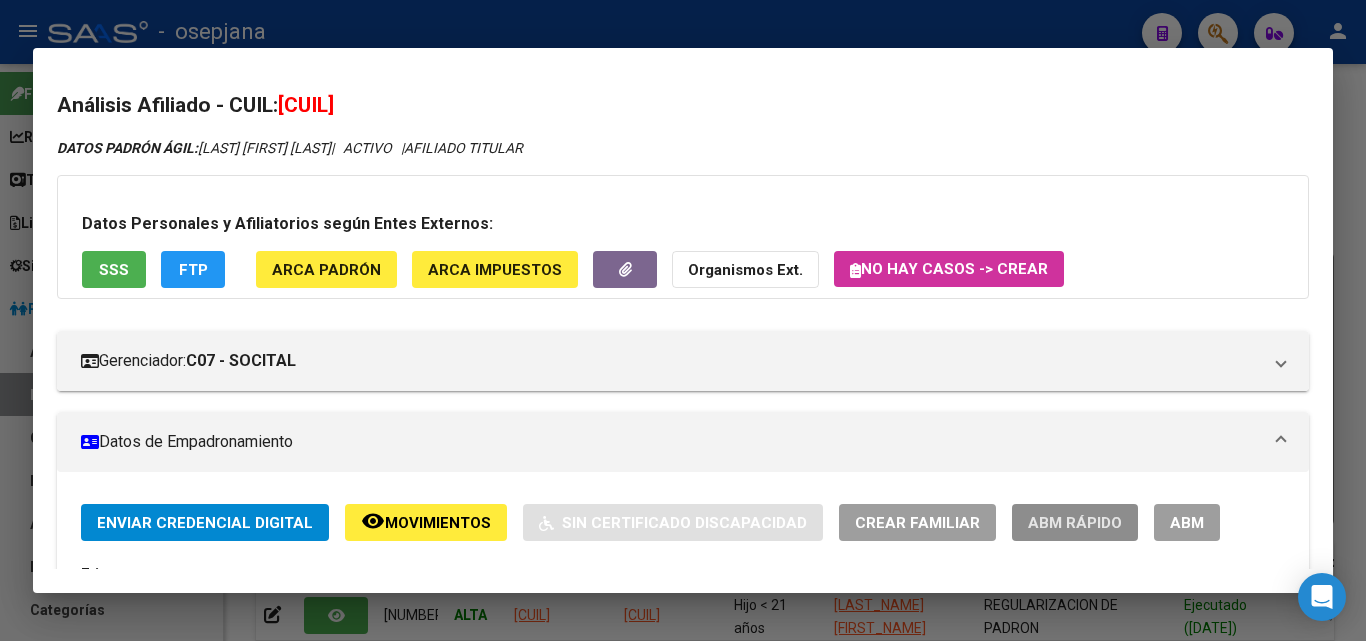 click on "ABM Rápido" 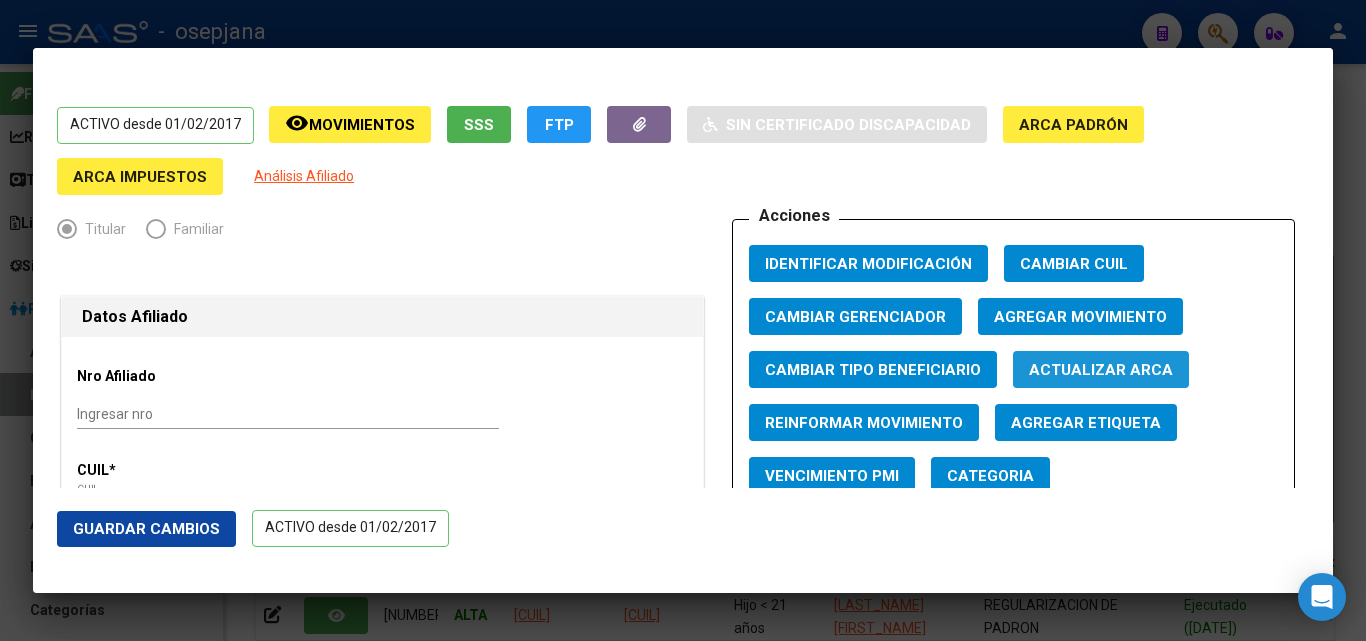 click on "Actualizar ARCA" at bounding box center [1101, 370] 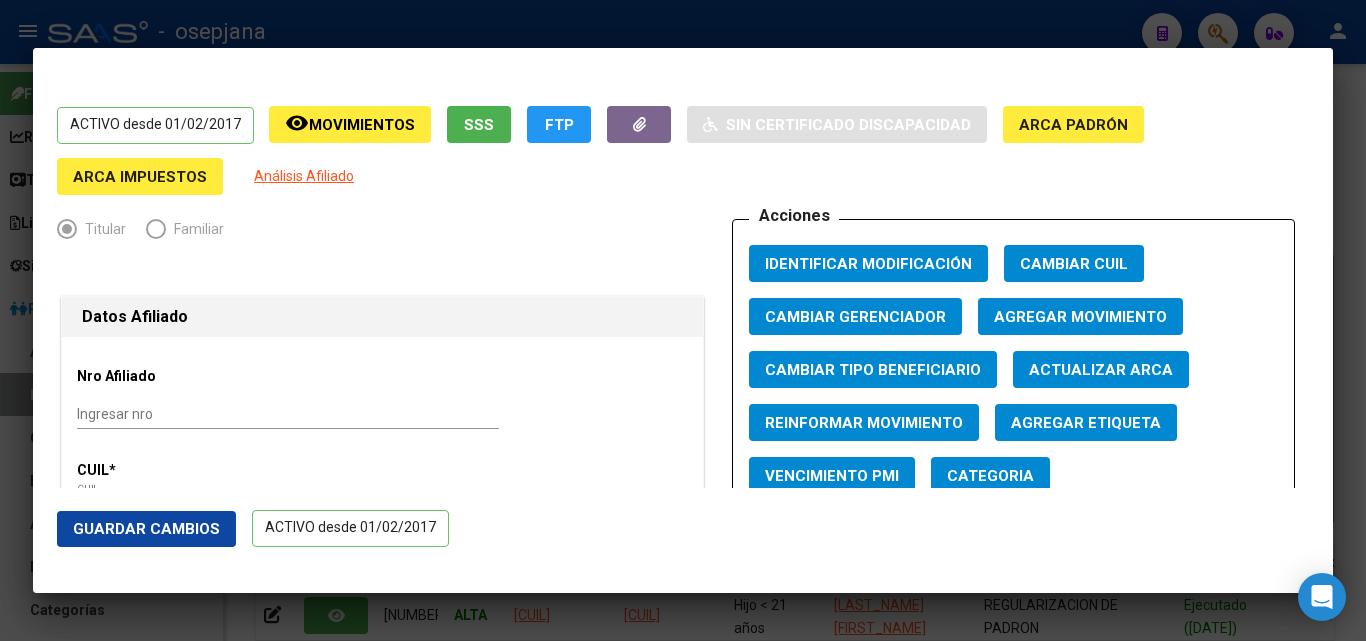 click on "Guardar Cambios" 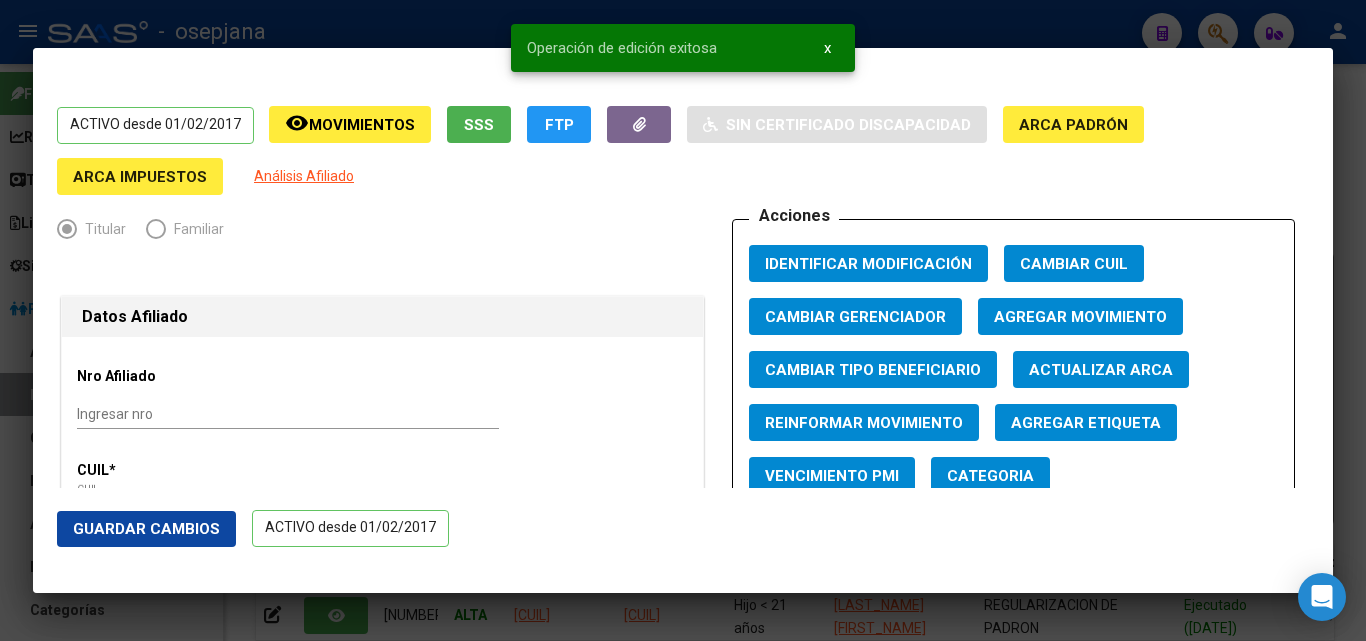 click at bounding box center (683, 320) 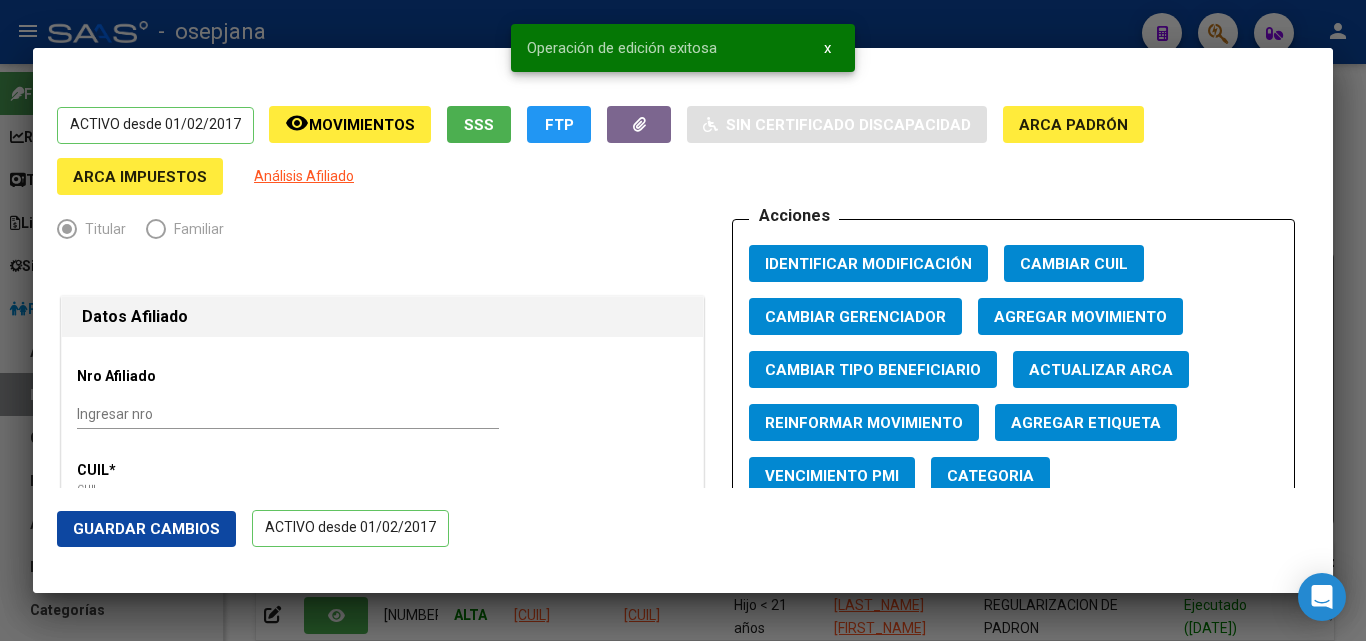click at bounding box center (683, 320) 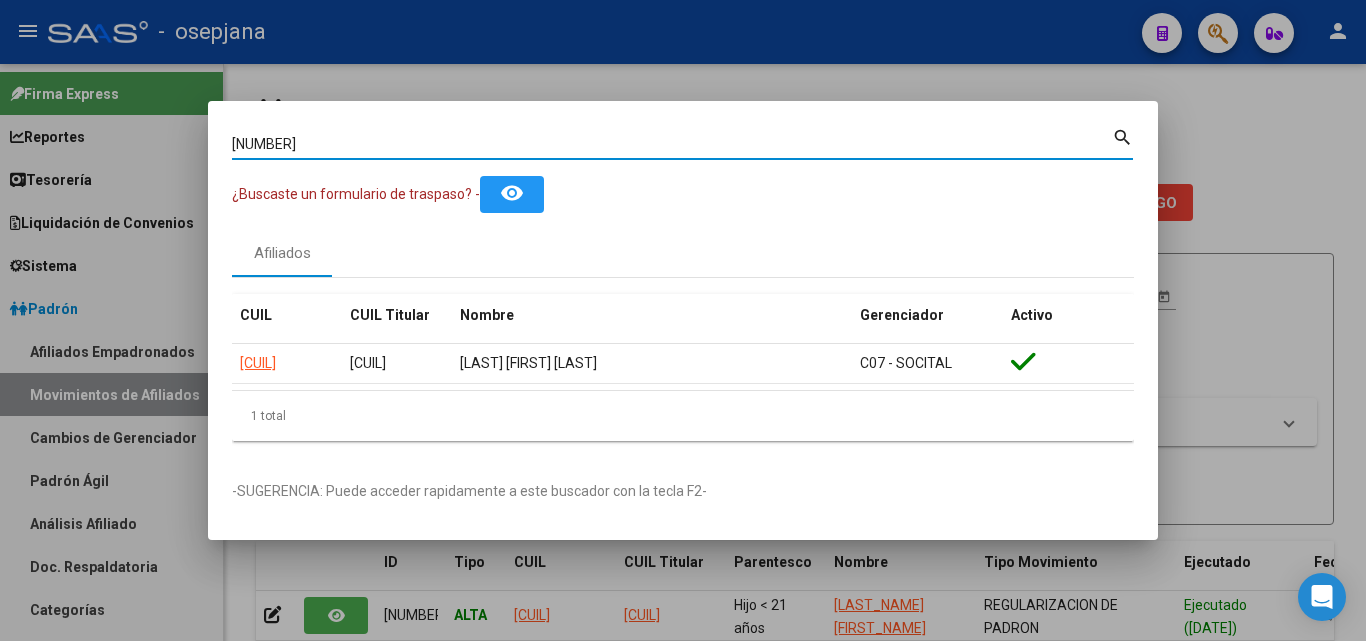 drag, startPoint x: 336, startPoint y: 149, endPoint x: 0, endPoint y: 57, distance: 348.3676 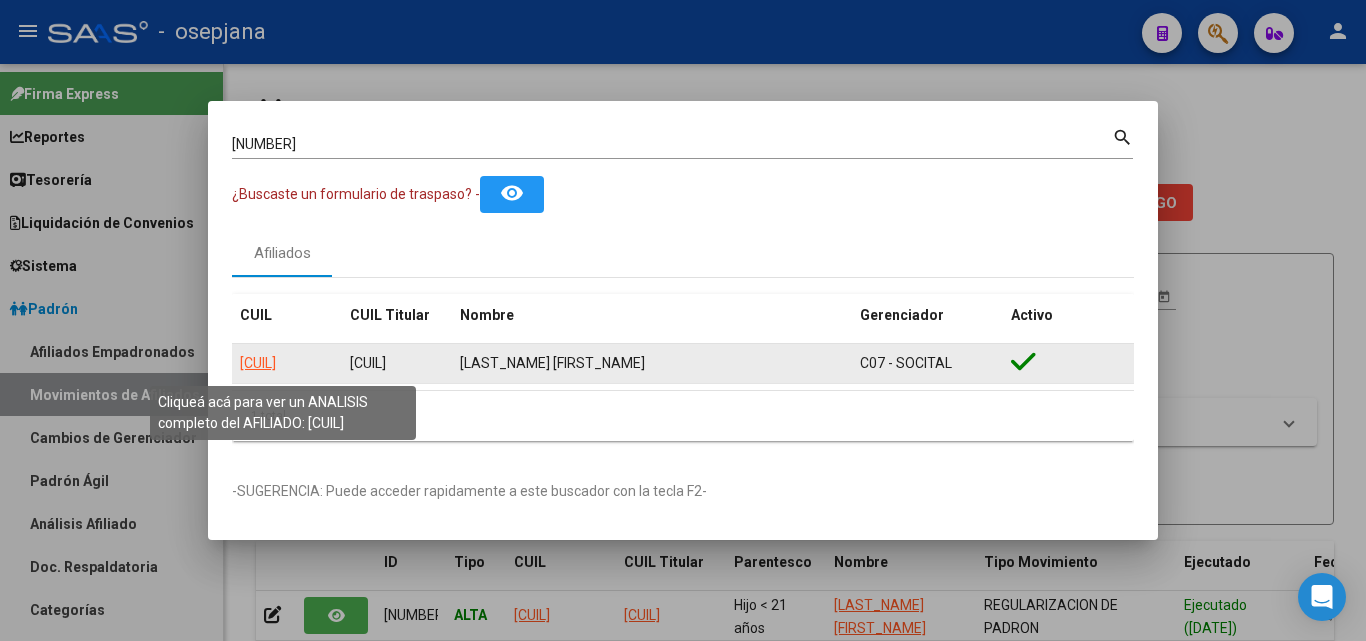 click on "[CUIL]" 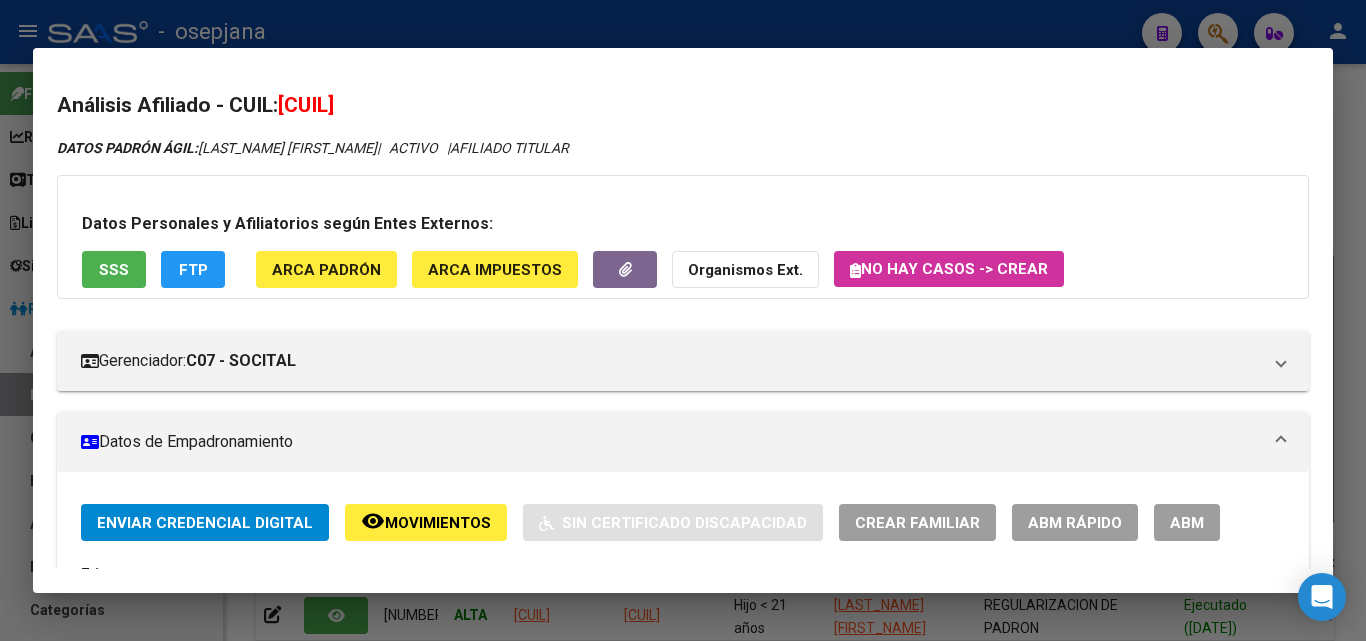 click on "ABM Rápido" 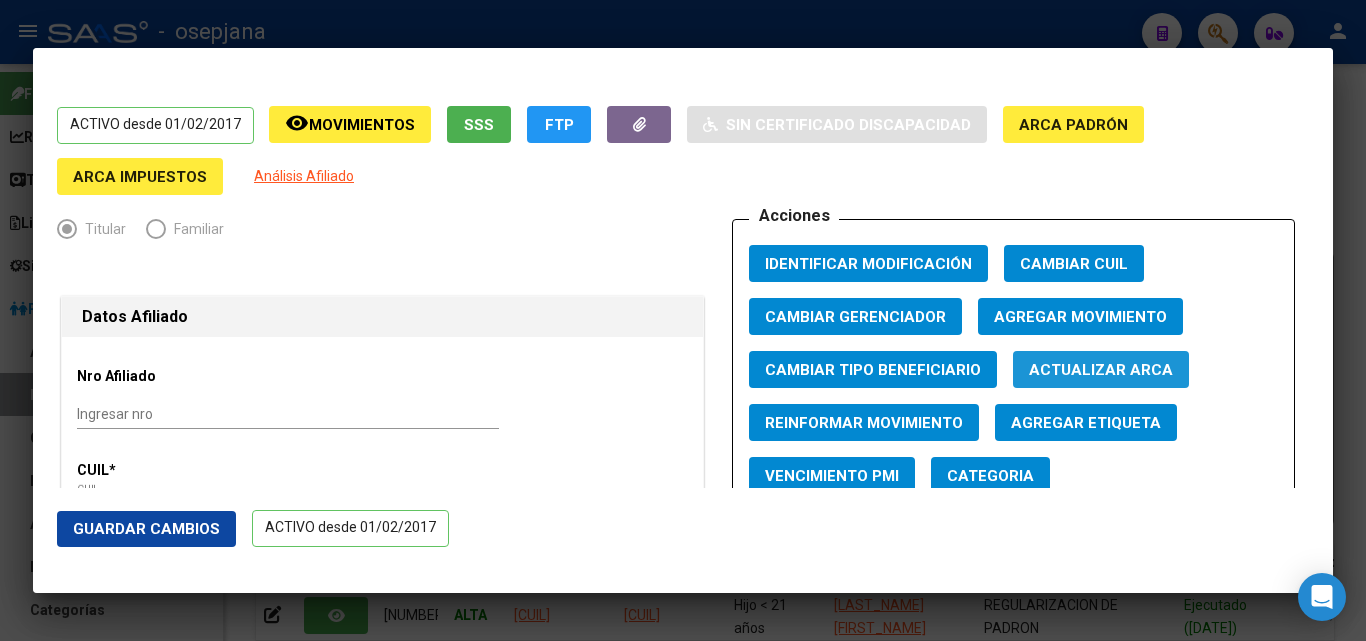 click on "Actualizar ARCA" at bounding box center (1101, 370) 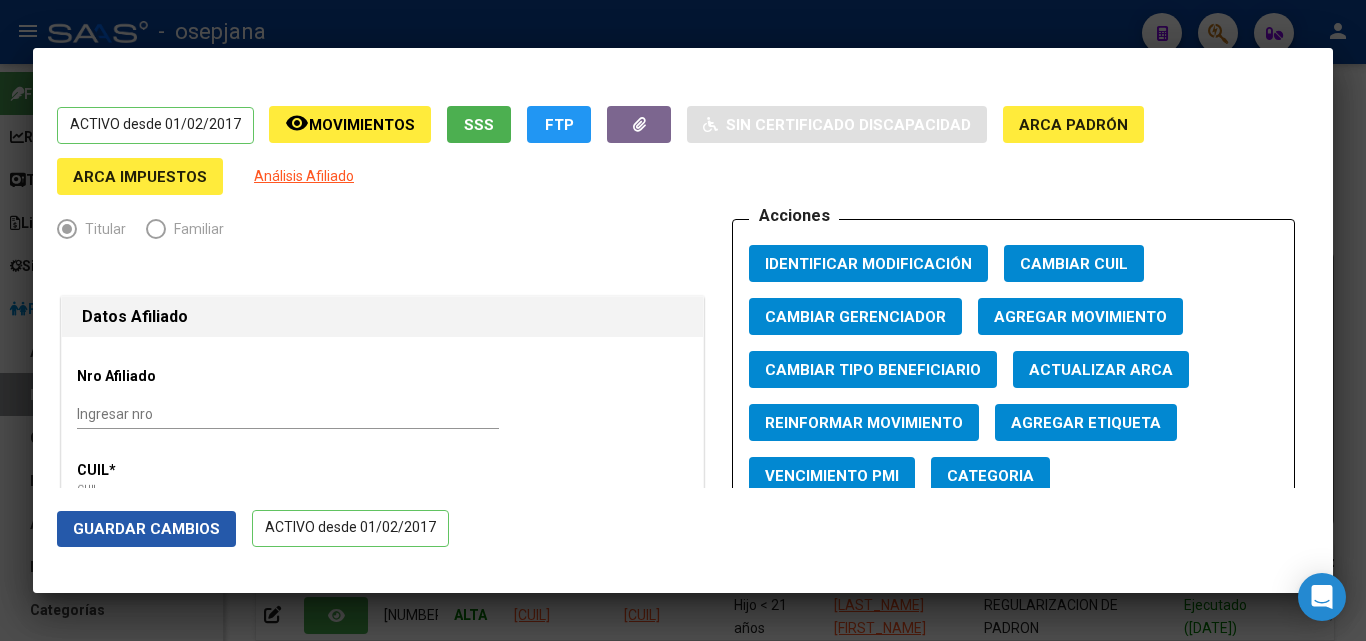 click on "Guardar Cambios" 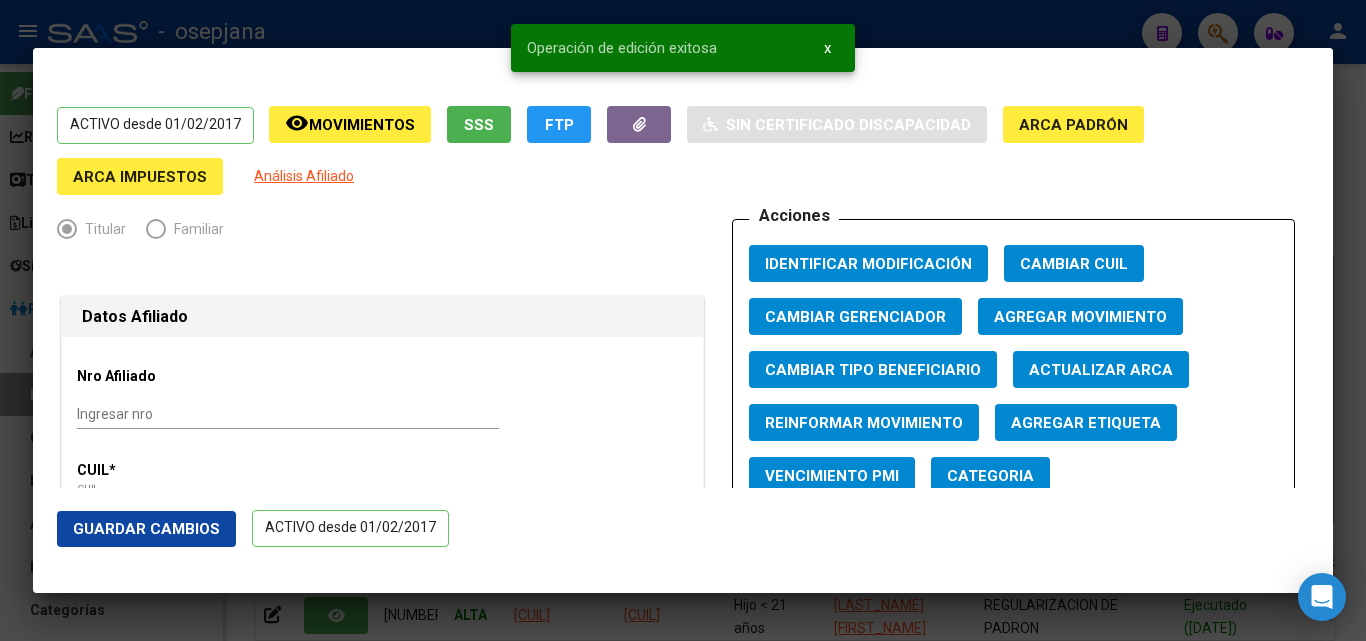 click at bounding box center (683, 320) 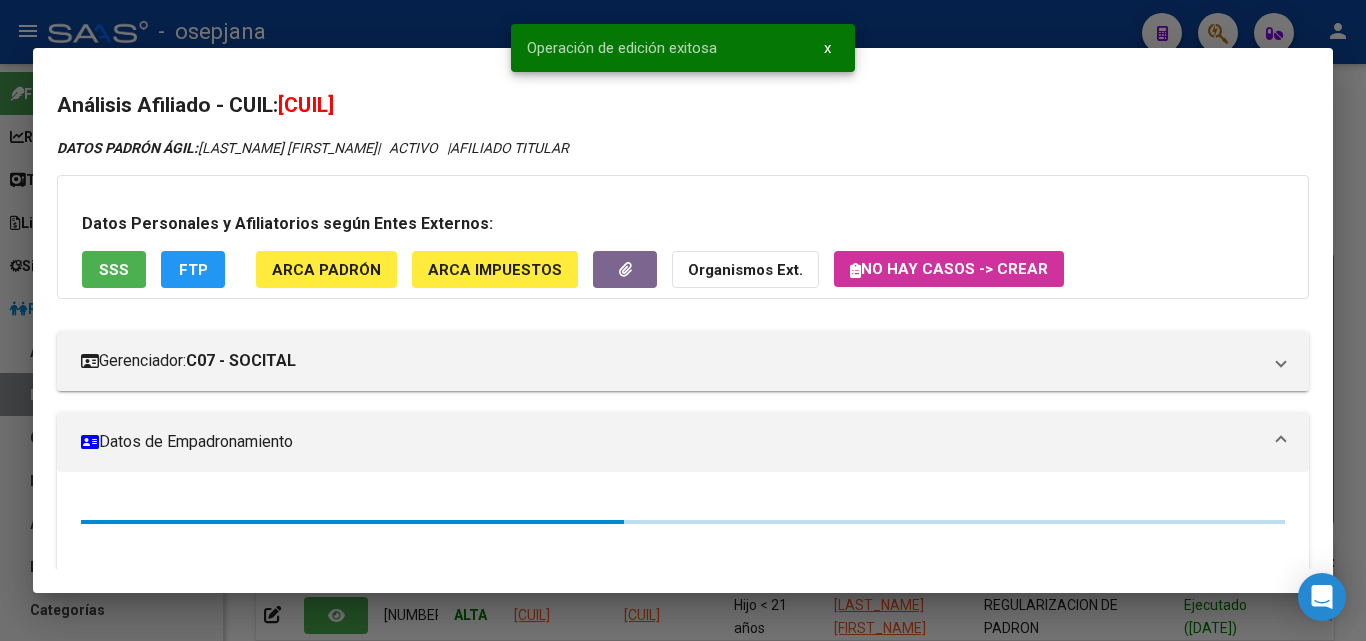 click at bounding box center (683, 320) 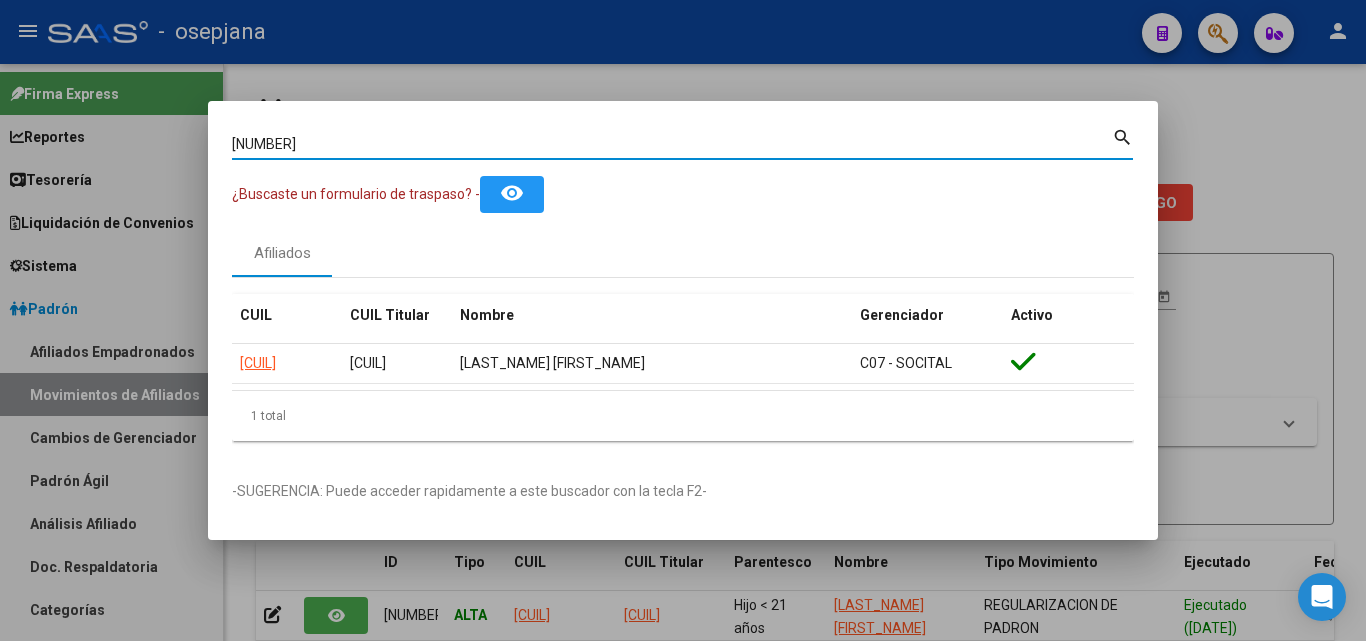 drag, startPoint x: 319, startPoint y: 141, endPoint x: 49, endPoint y: 72, distance: 278.67725 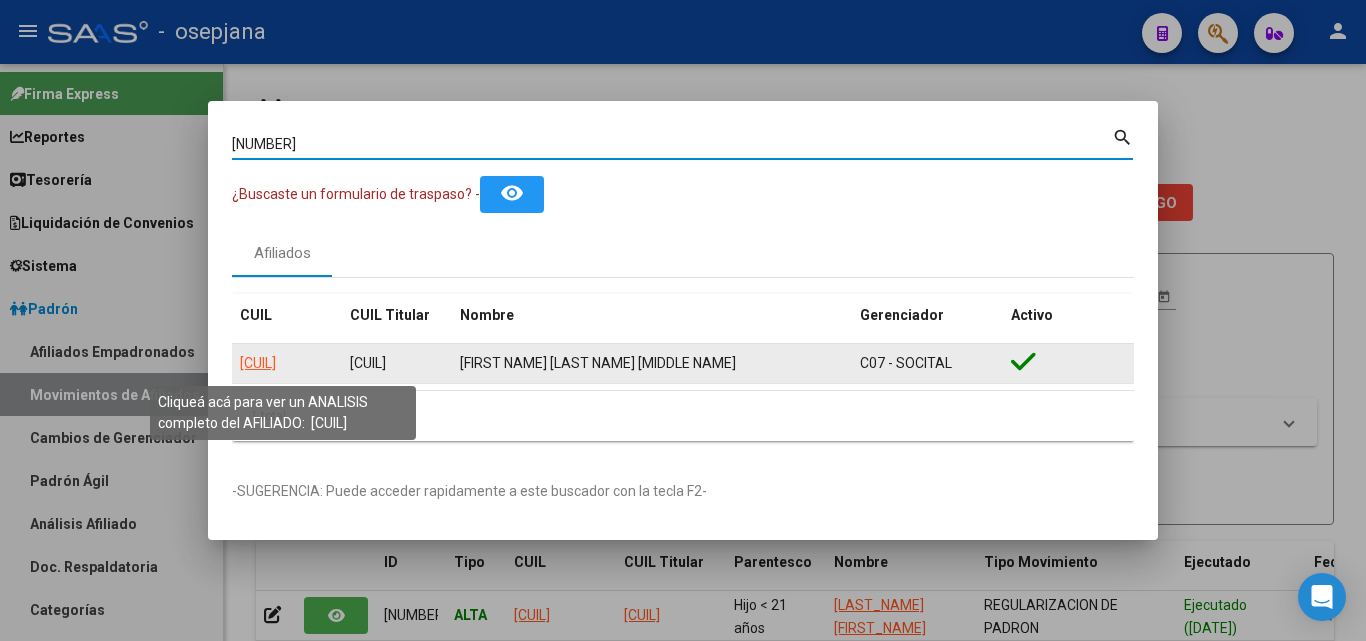click on "[CUIL]" 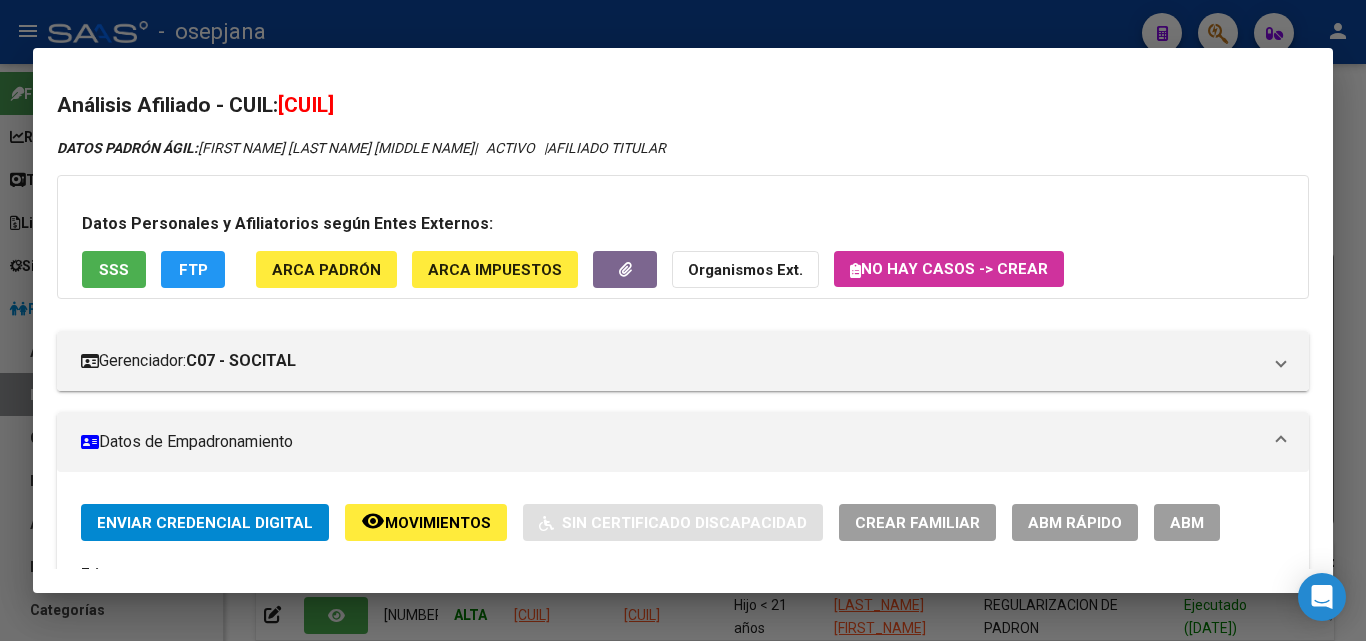 click on "ABM Rápido" 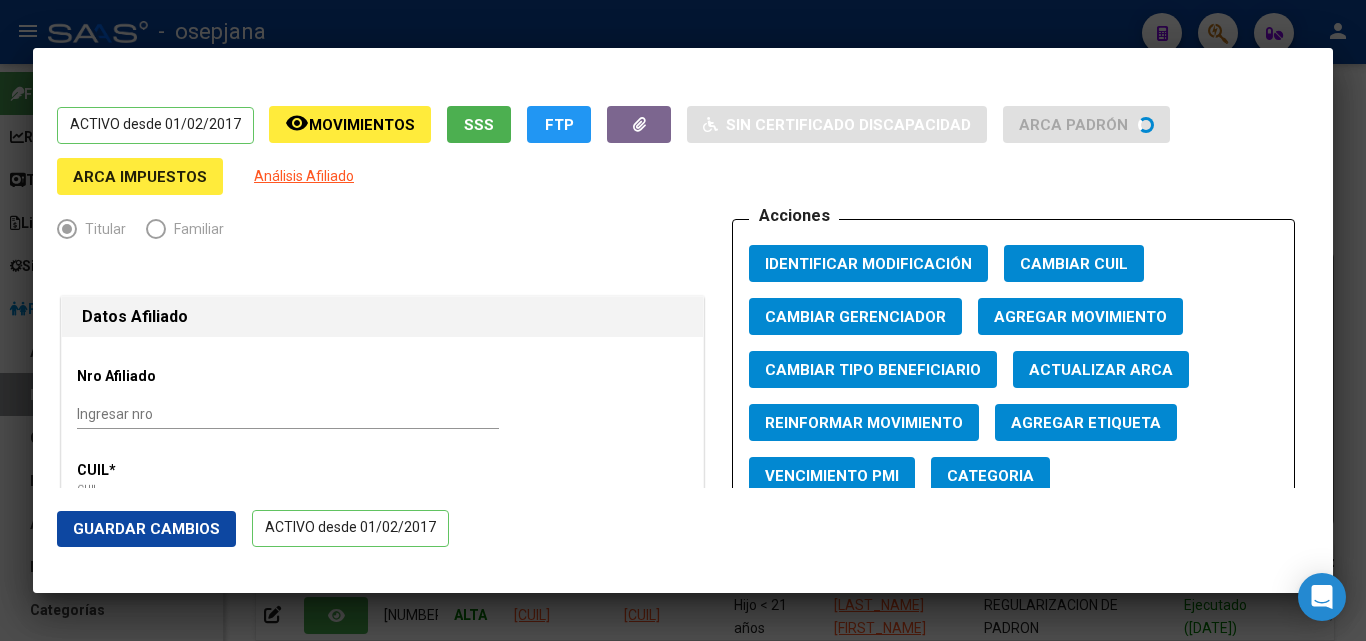 click on "Actualizar ARCA" at bounding box center (1101, 370) 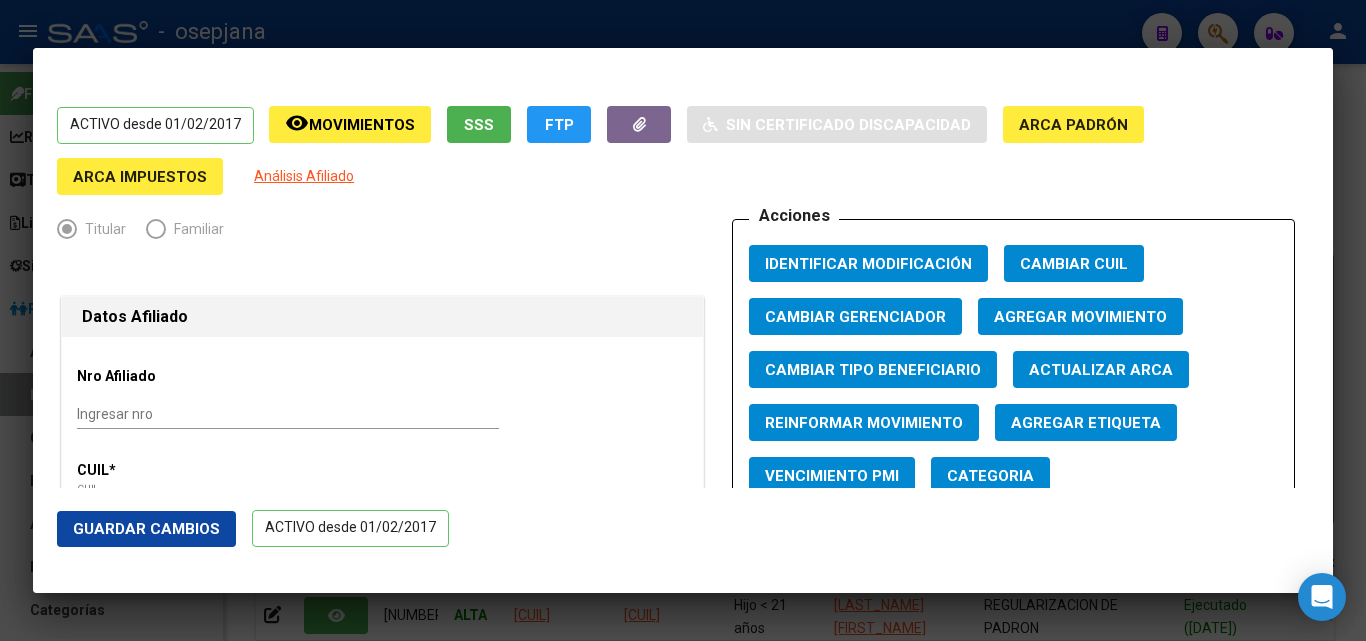 click on "Guardar Cambios" 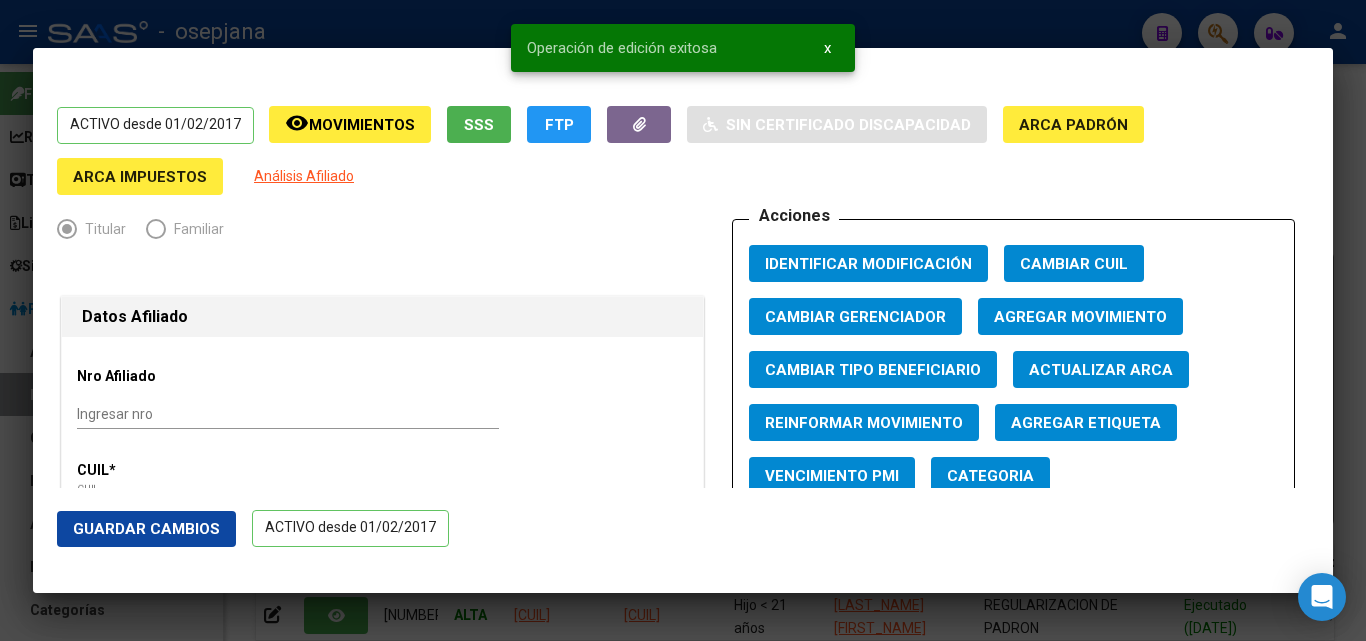click at bounding box center (683, 320) 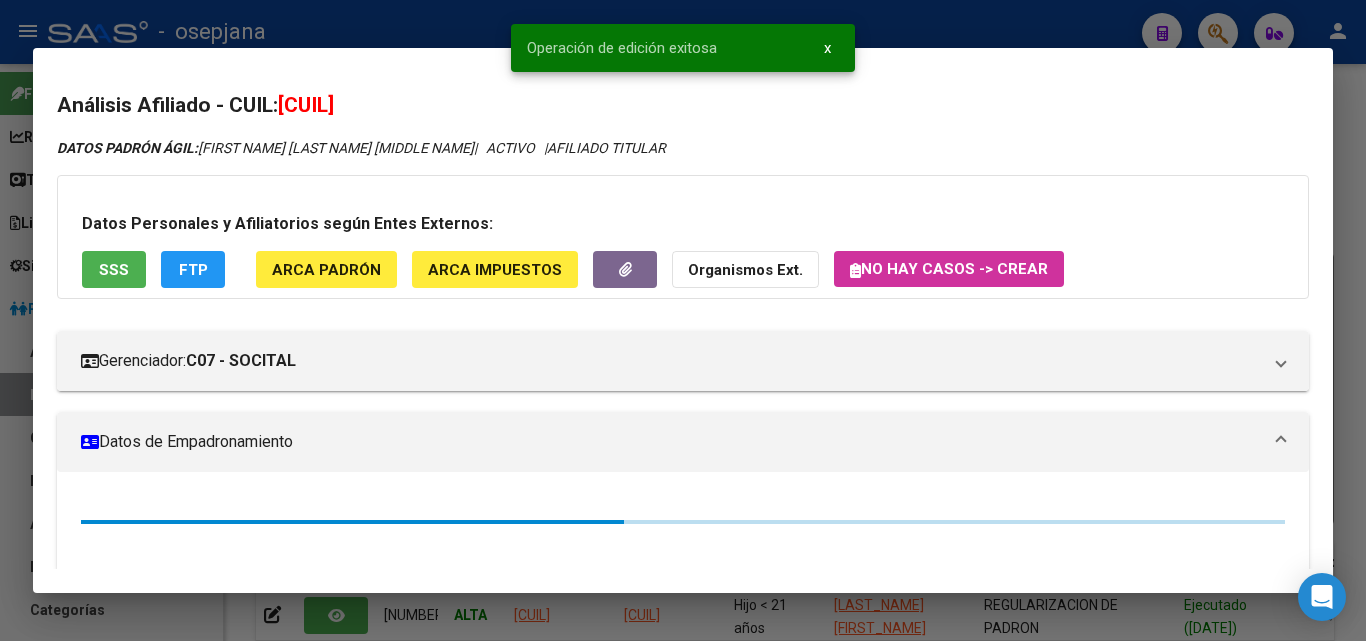 click at bounding box center [683, 320] 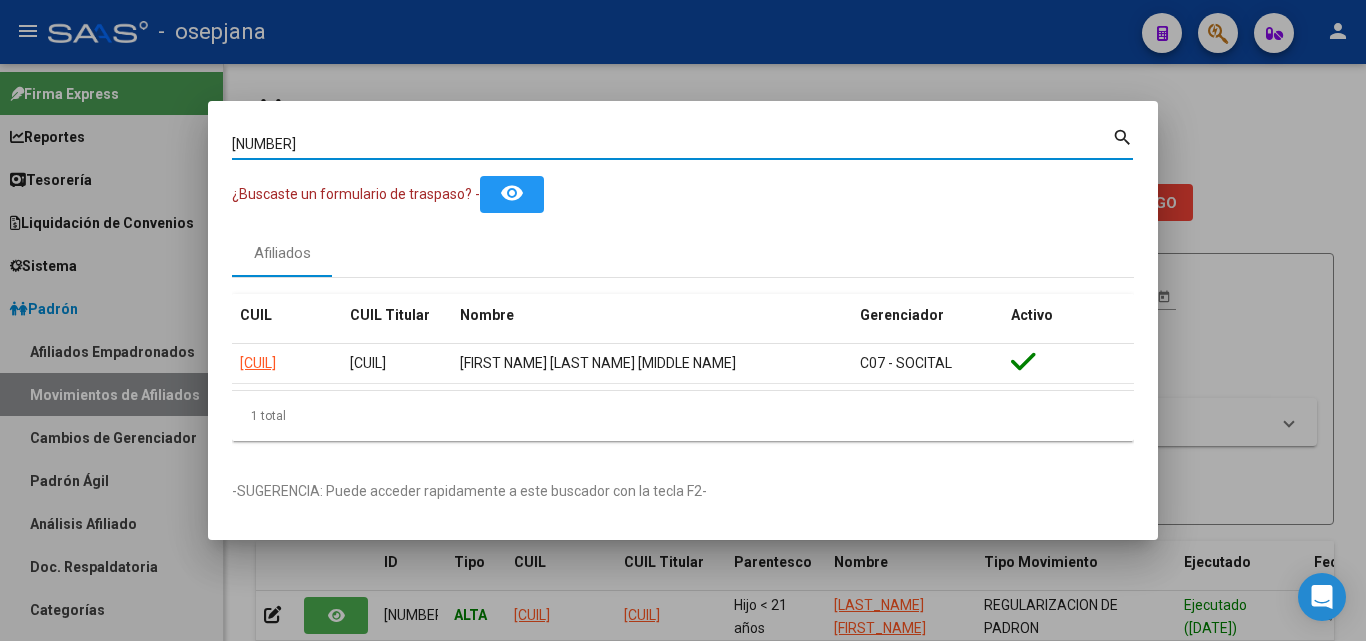 drag, startPoint x: 429, startPoint y: 151, endPoint x: 68, endPoint y: 109, distance: 363.435 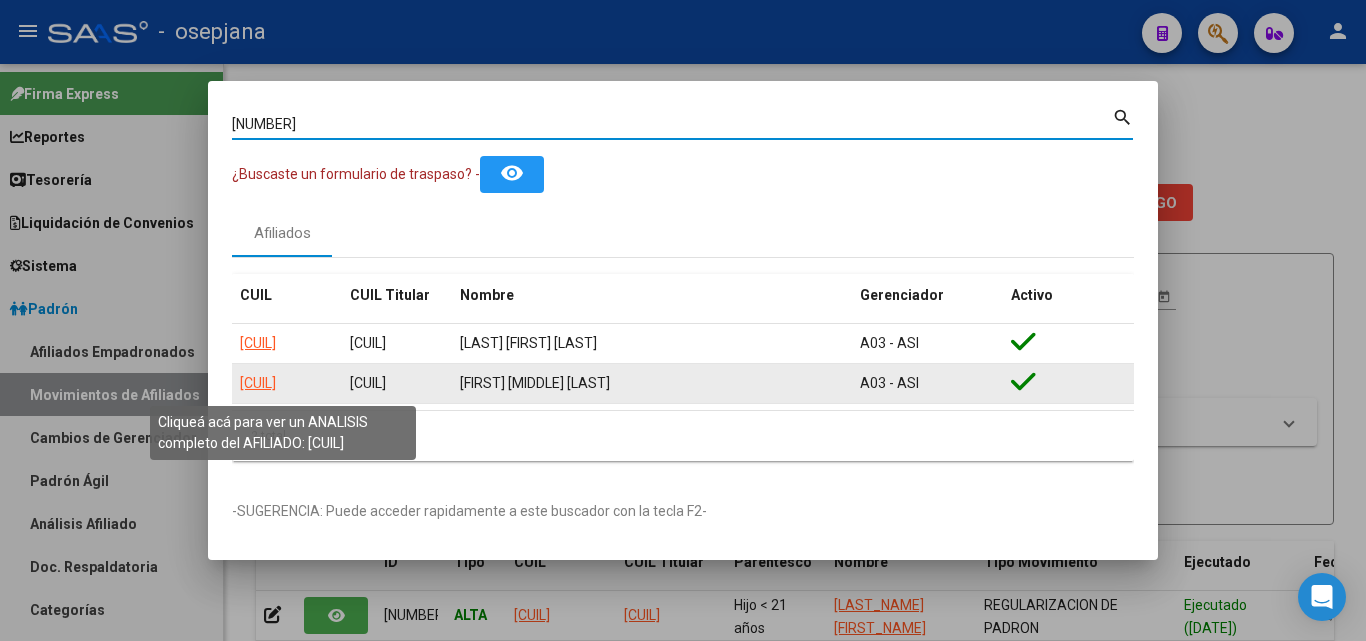 click on "[CUIL]" 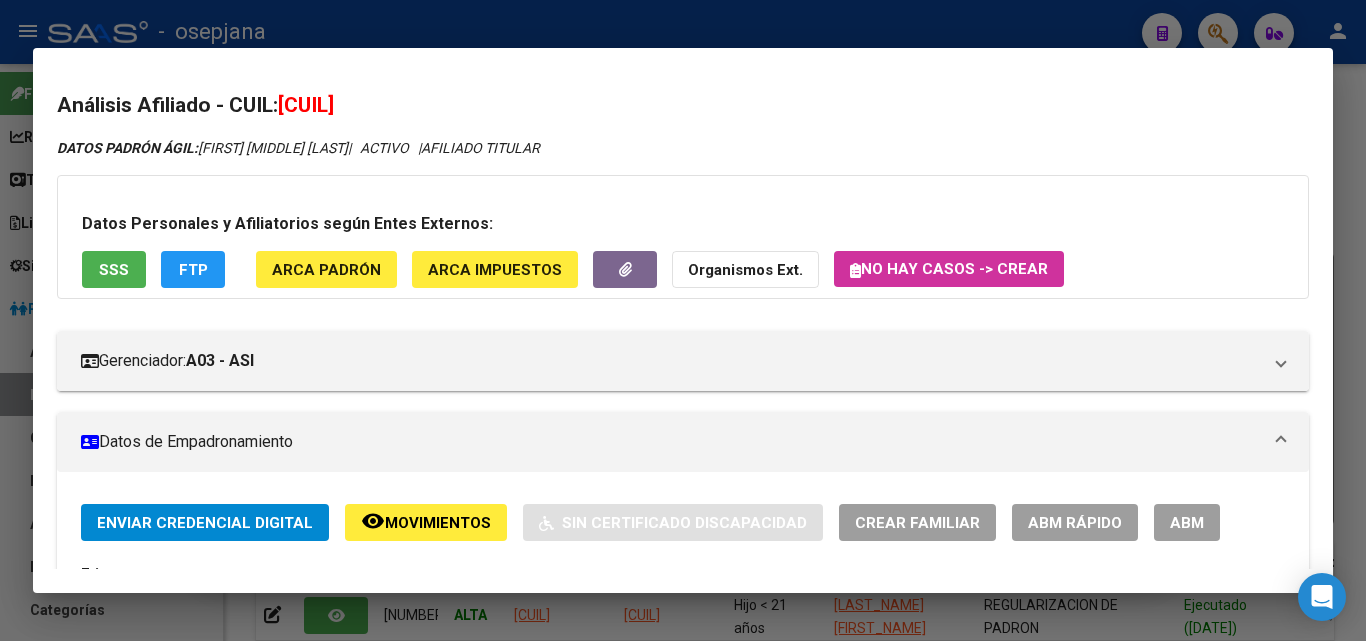click on "ABM Rápido" 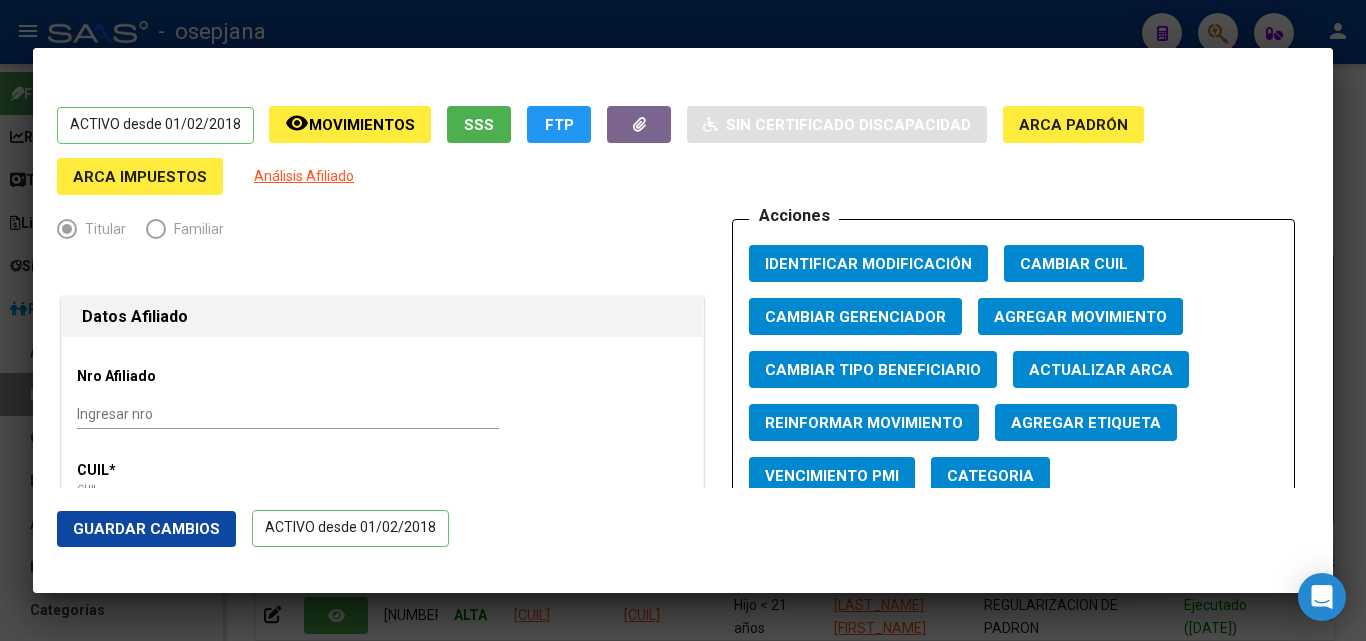 click on "Actualizar ARCA" at bounding box center (1101, 370) 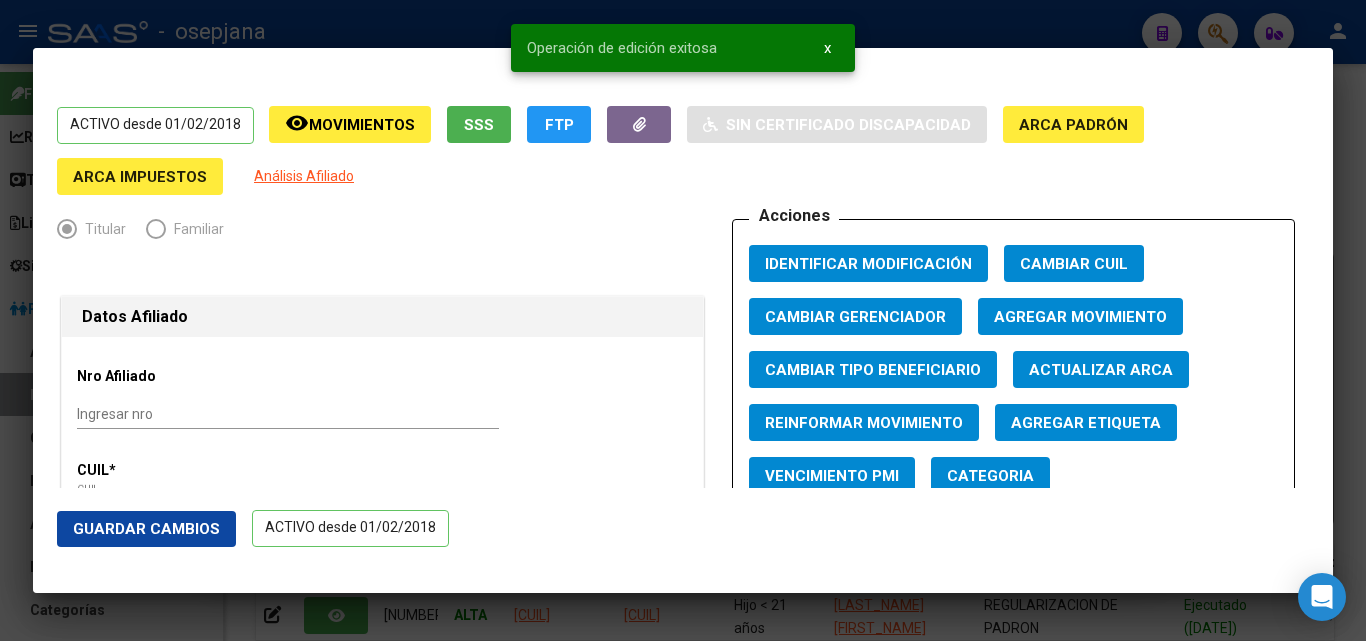 click at bounding box center [683, 320] 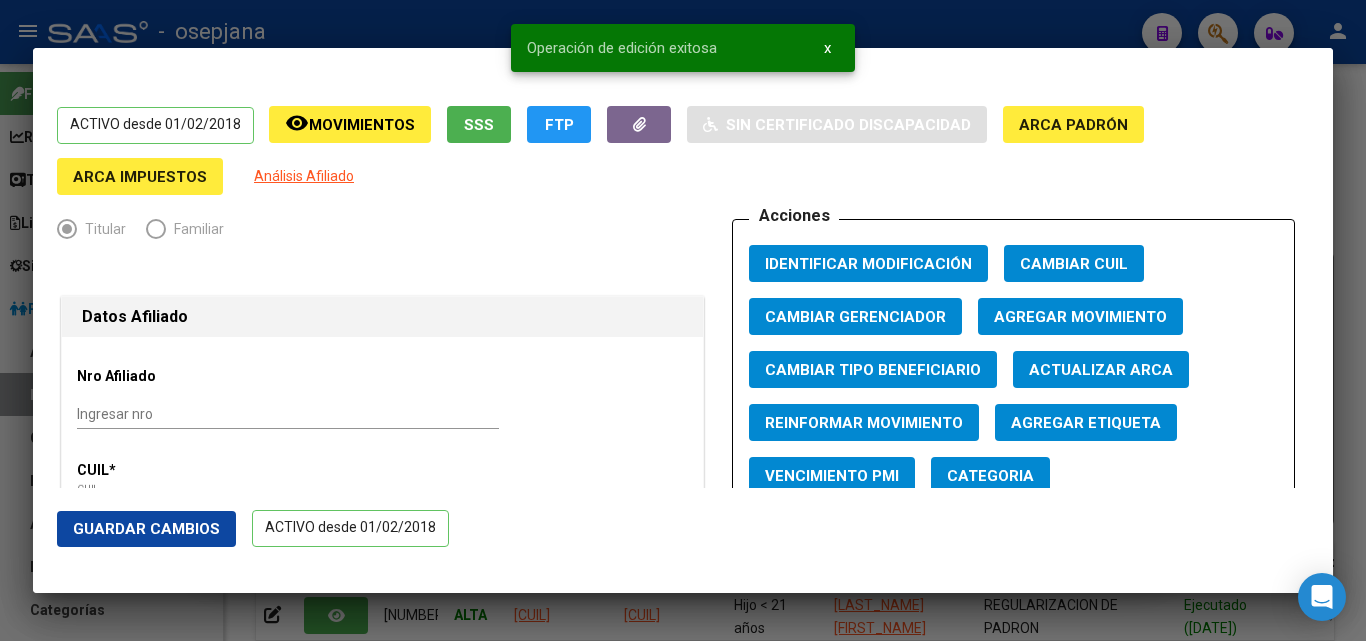 click at bounding box center (683, 320) 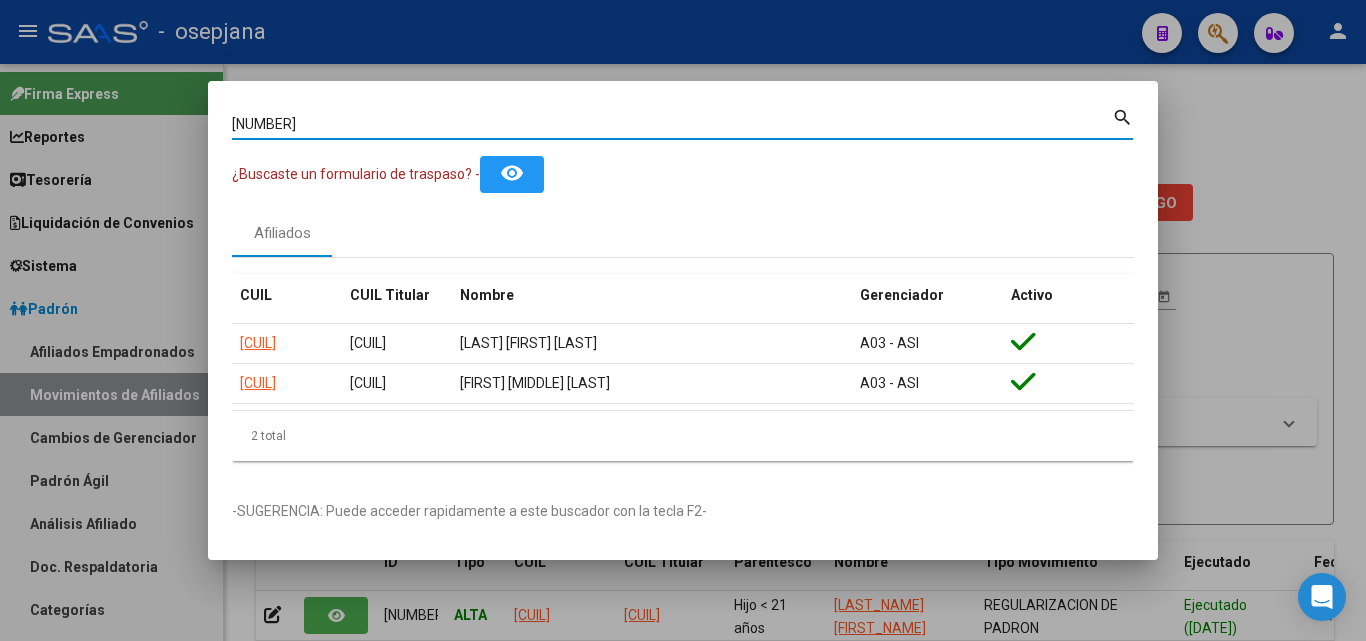 drag, startPoint x: 381, startPoint y: 117, endPoint x: 127, endPoint y: 94, distance: 255.03922 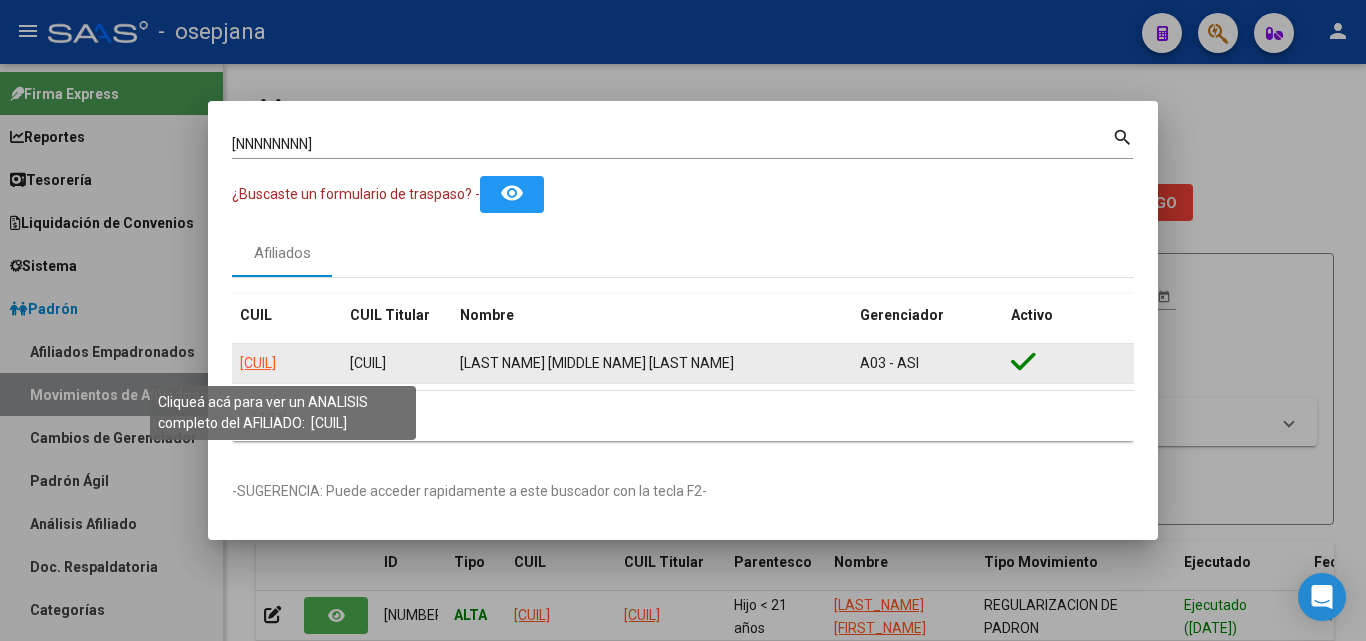 click on "[CUIL]" 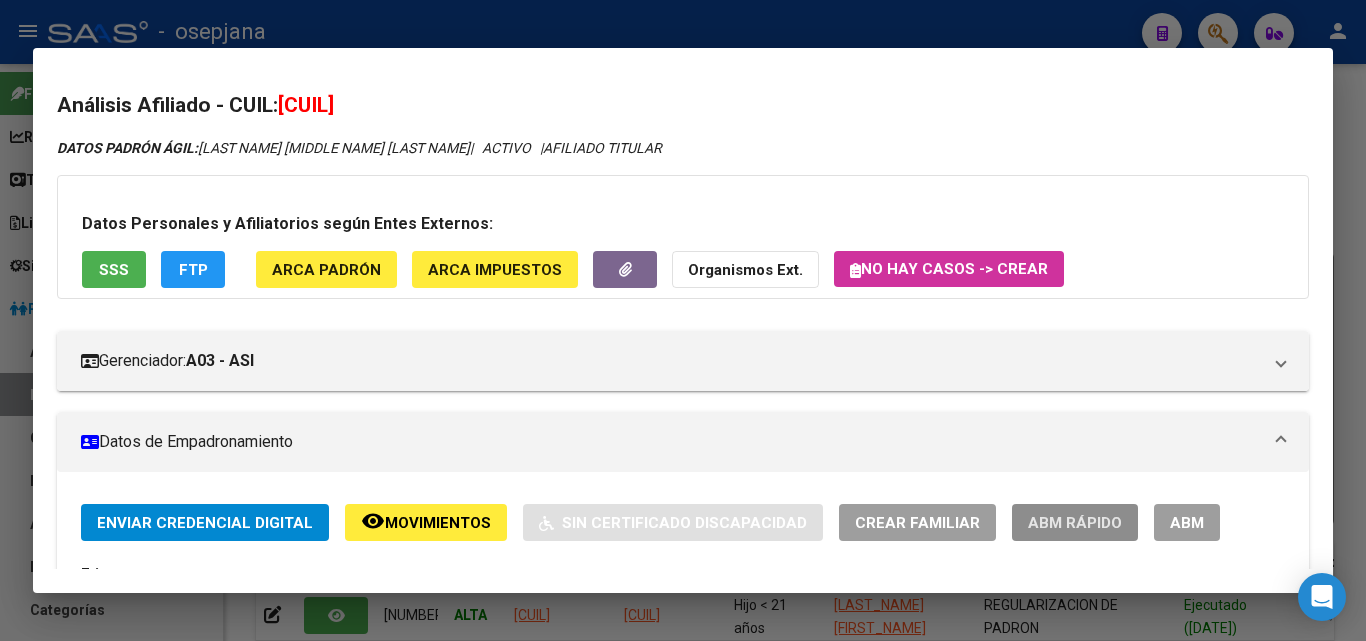 click on "ABM Rápido" 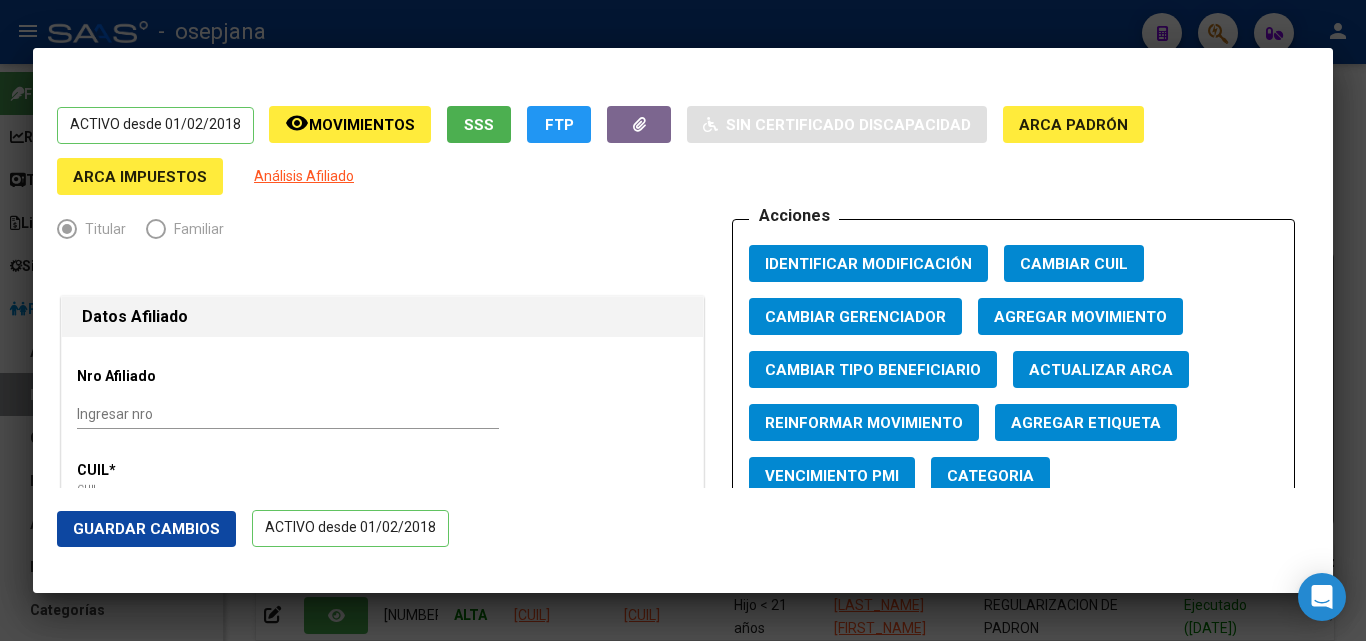 click on "Actualizar ARCA" at bounding box center [1101, 370] 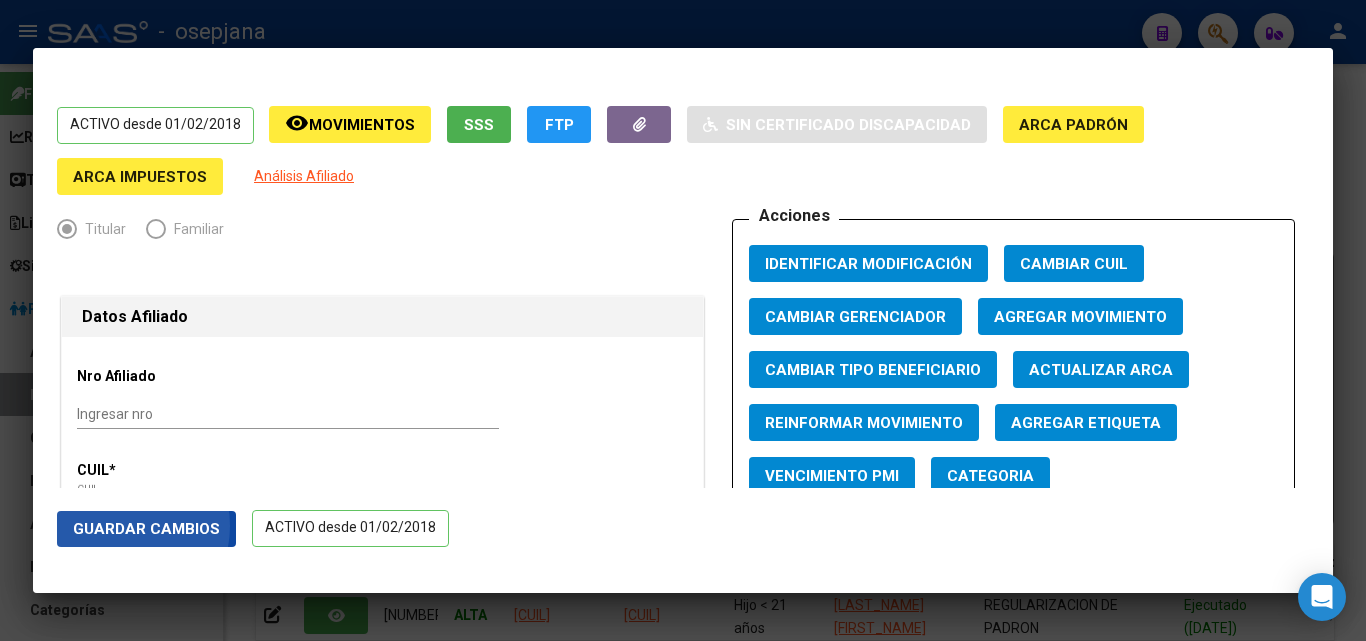 click on "Guardar Cambios" 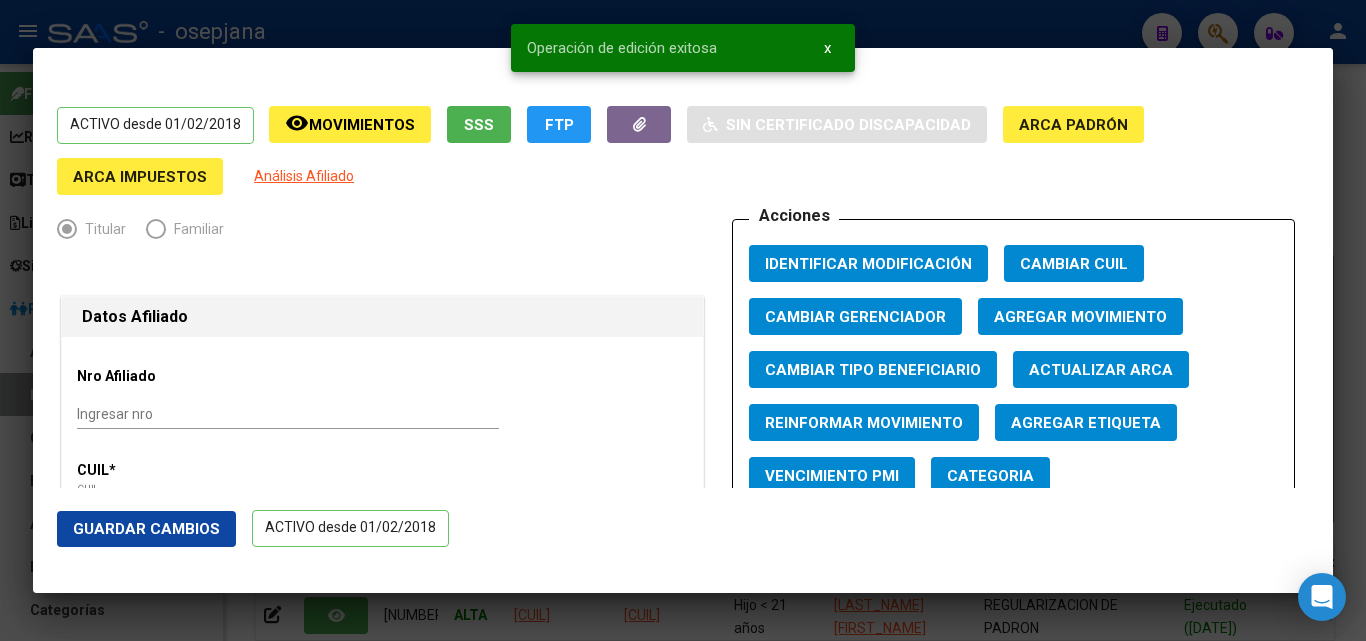 click at bounding box center [683, 320] 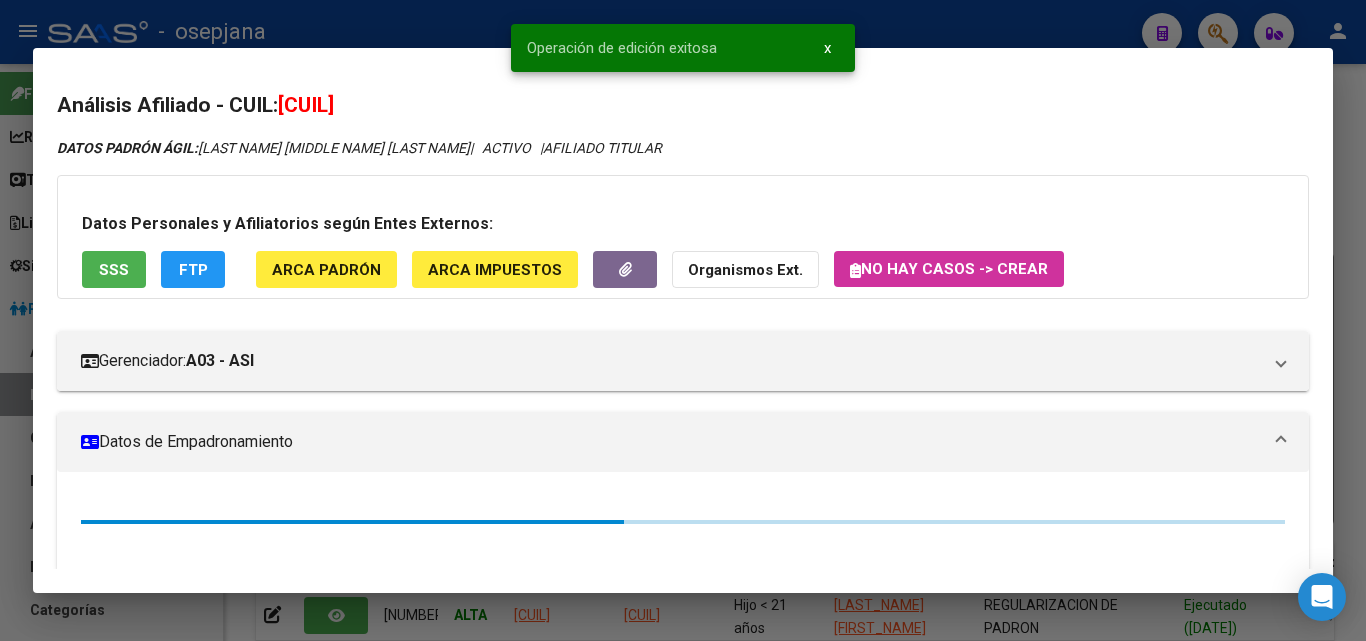 click at bounding box center (683, 320) 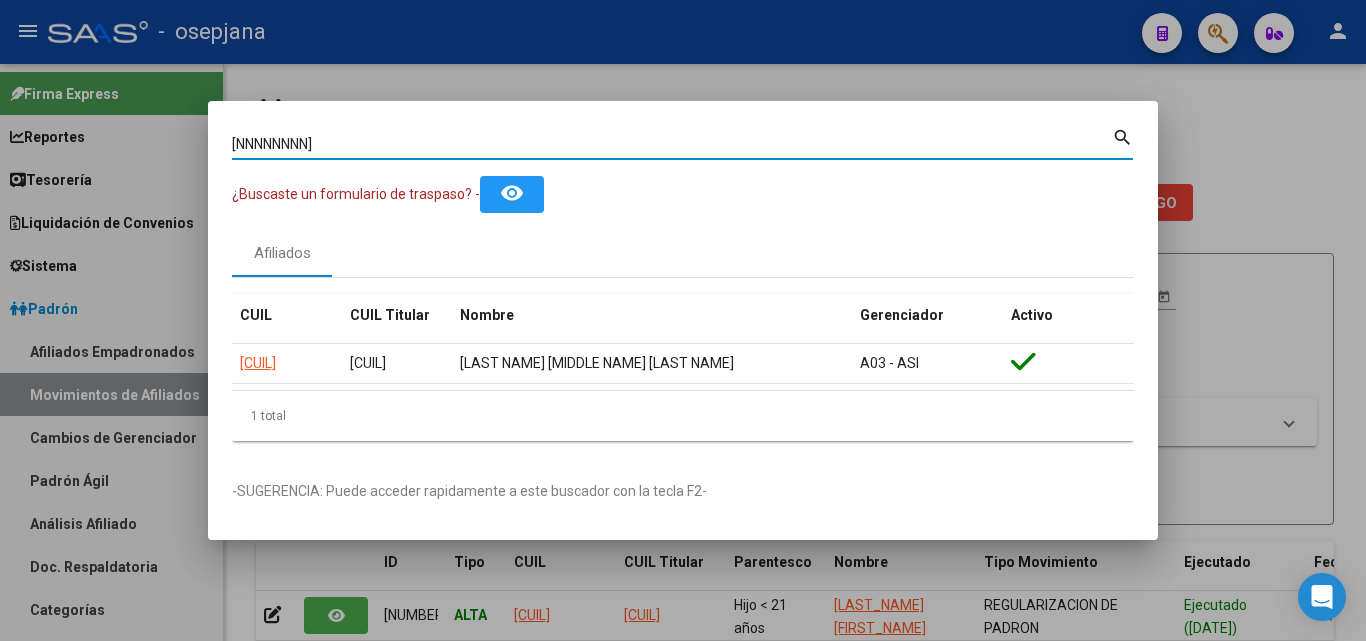 drag, startPoint x: 338, startPoint y: 145, endPoint x: 88, endPoint y: 141, distance: 250.032 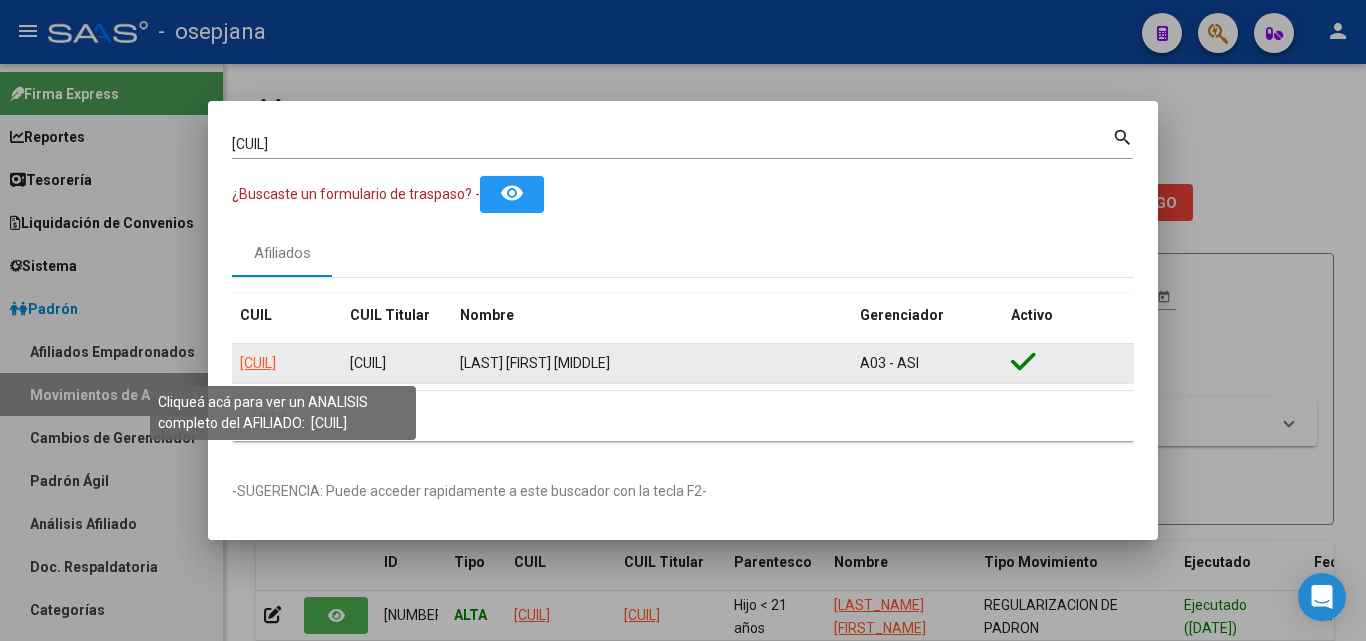 click on "[CUIL]" 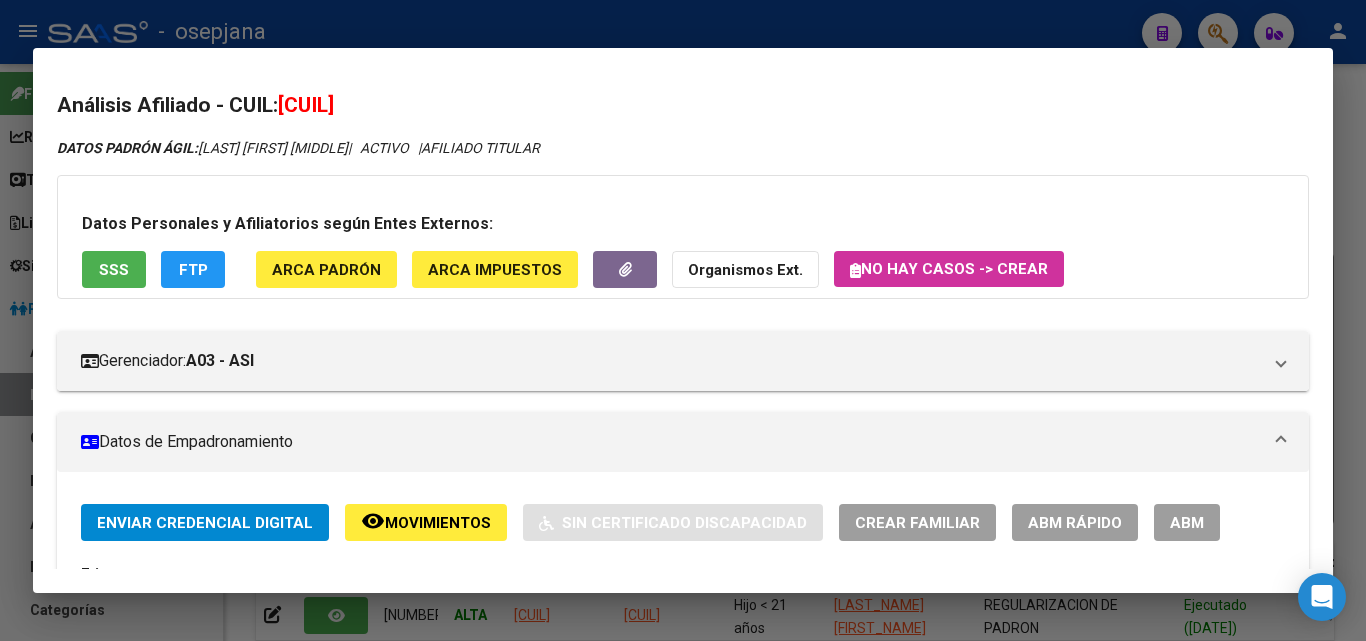 click on "ABM Rápido" 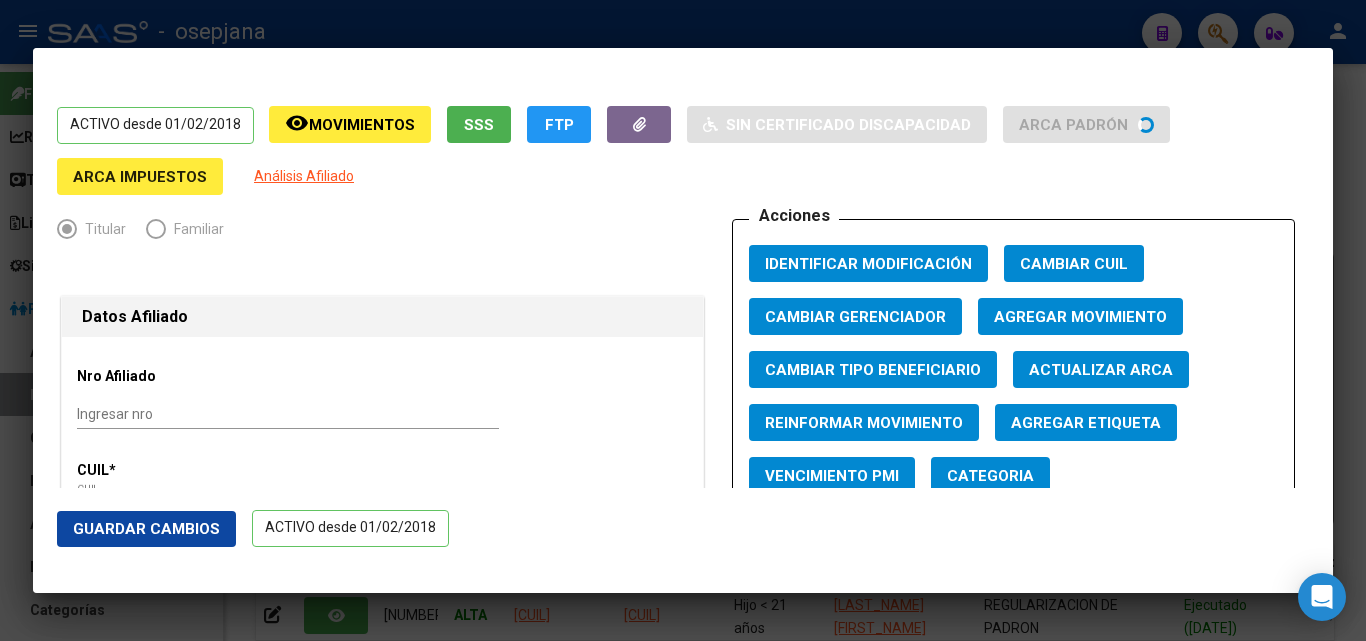 click on "Actualizar ARCA" at bounding box center (1101, 370) 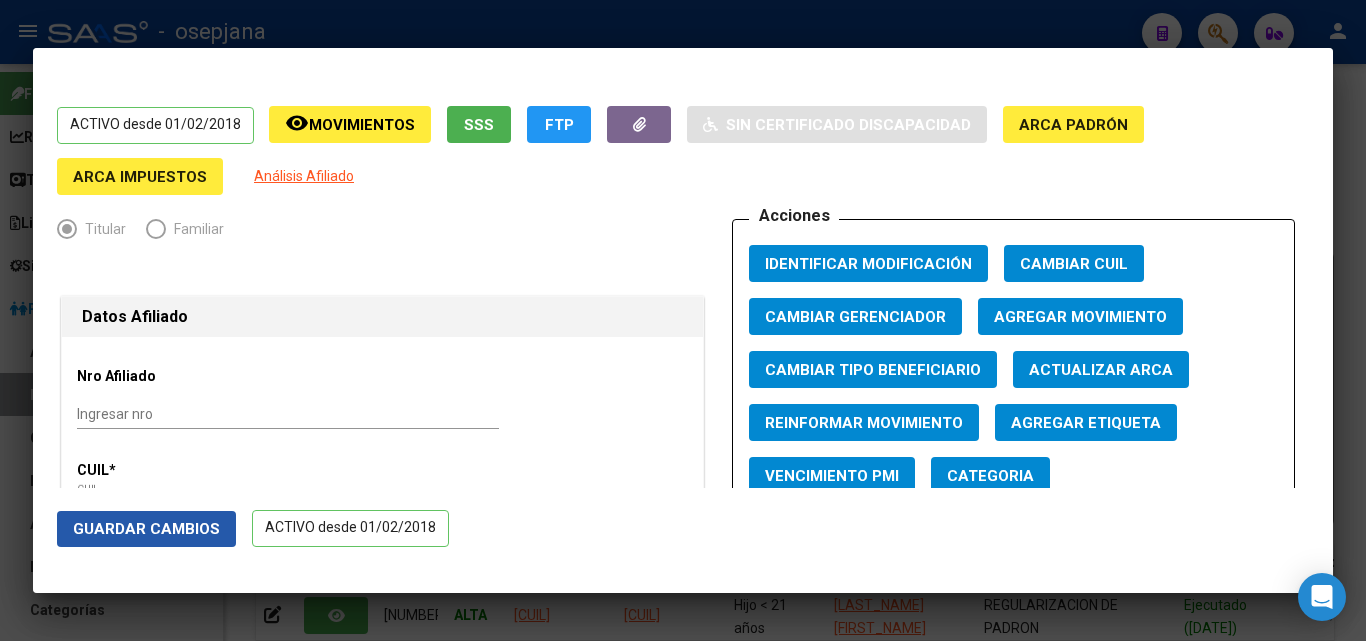 click on "Guardar Cambios" 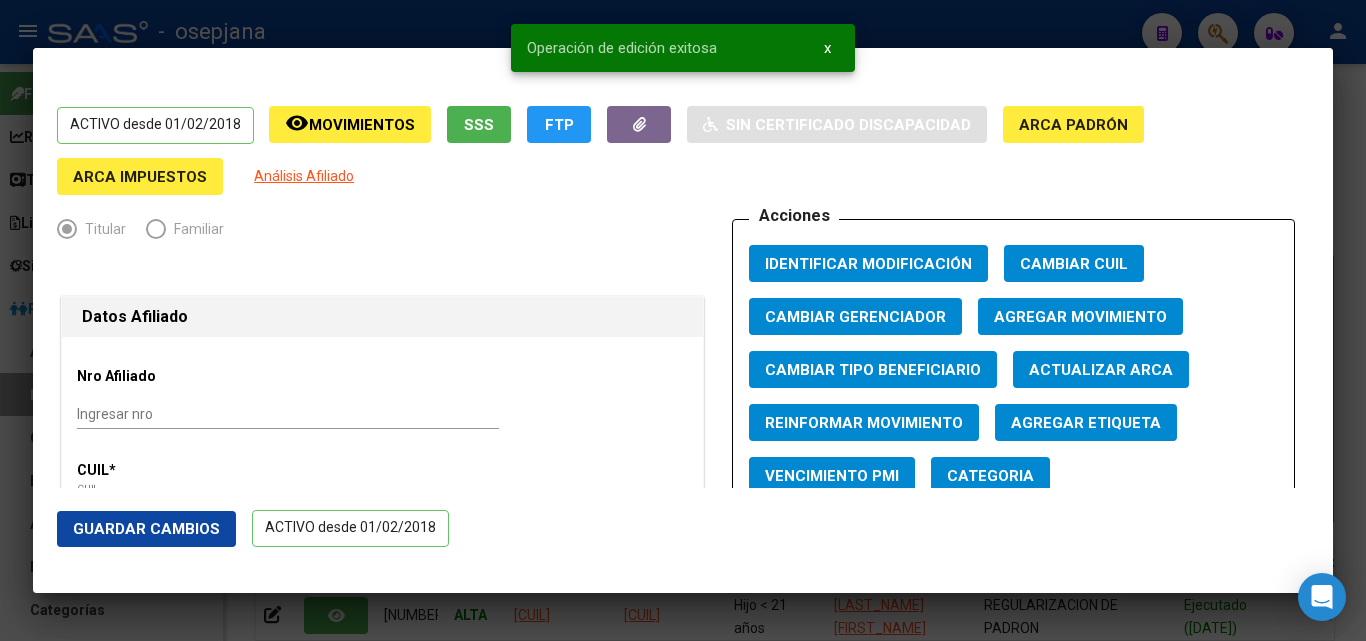 click at bounding box center (683, 320) 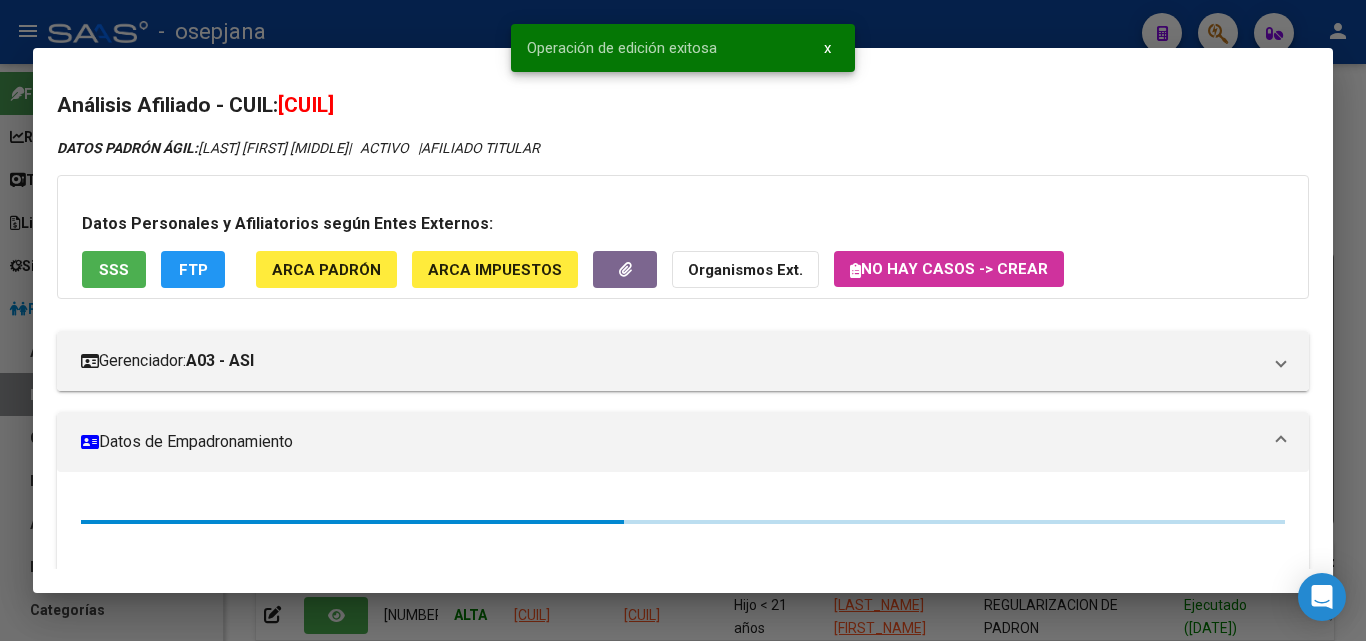 click at bounding box center [683, 320] 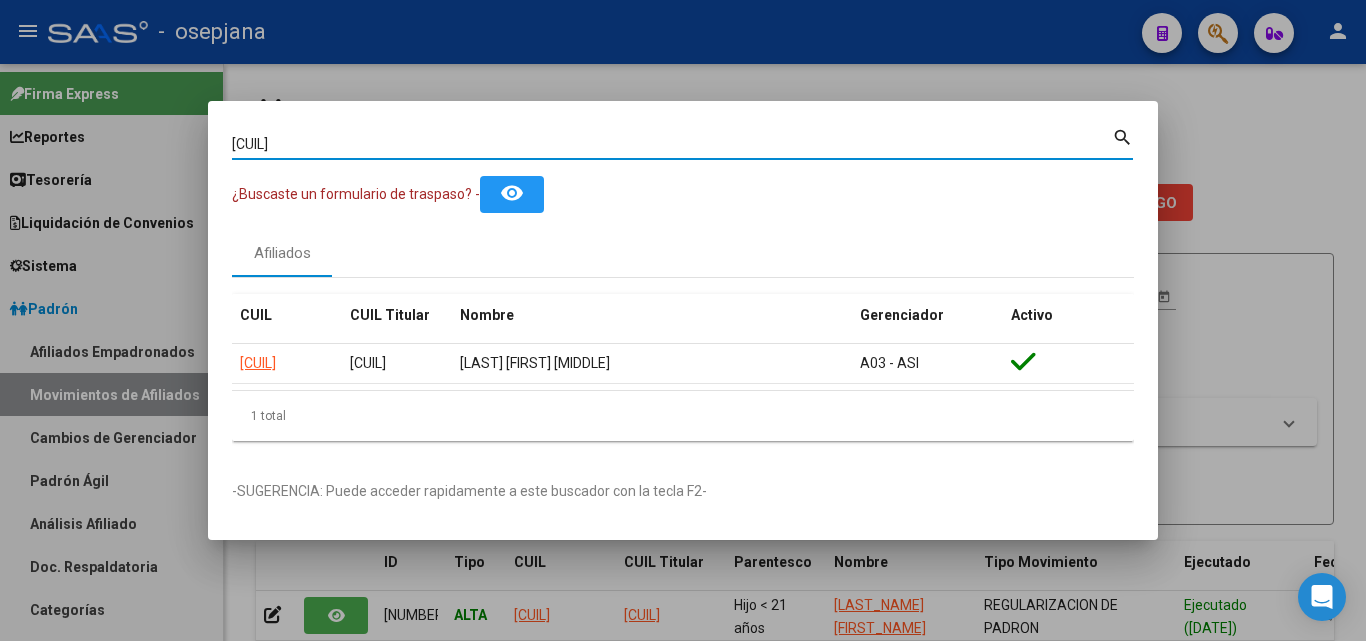 drag, startPoint x: 366, startPoint y: 139, endPoint x: 163, endPoint y: 128, distance: 203.2978 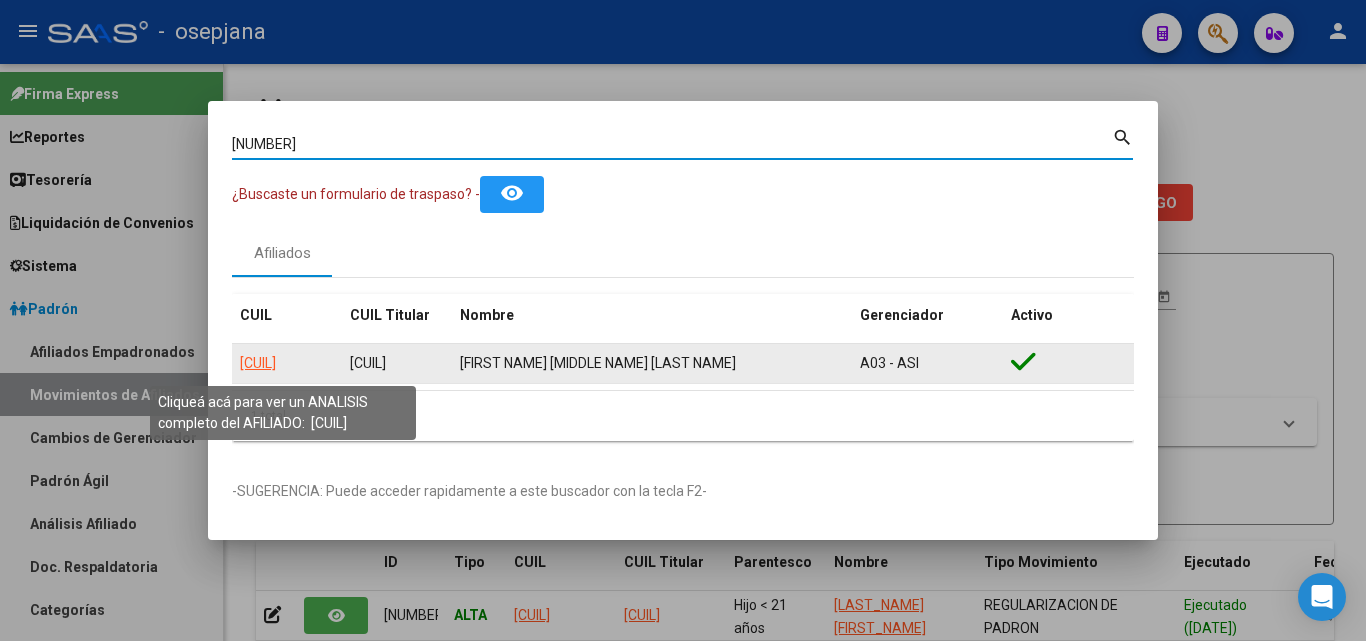 click on "[CUIL]" 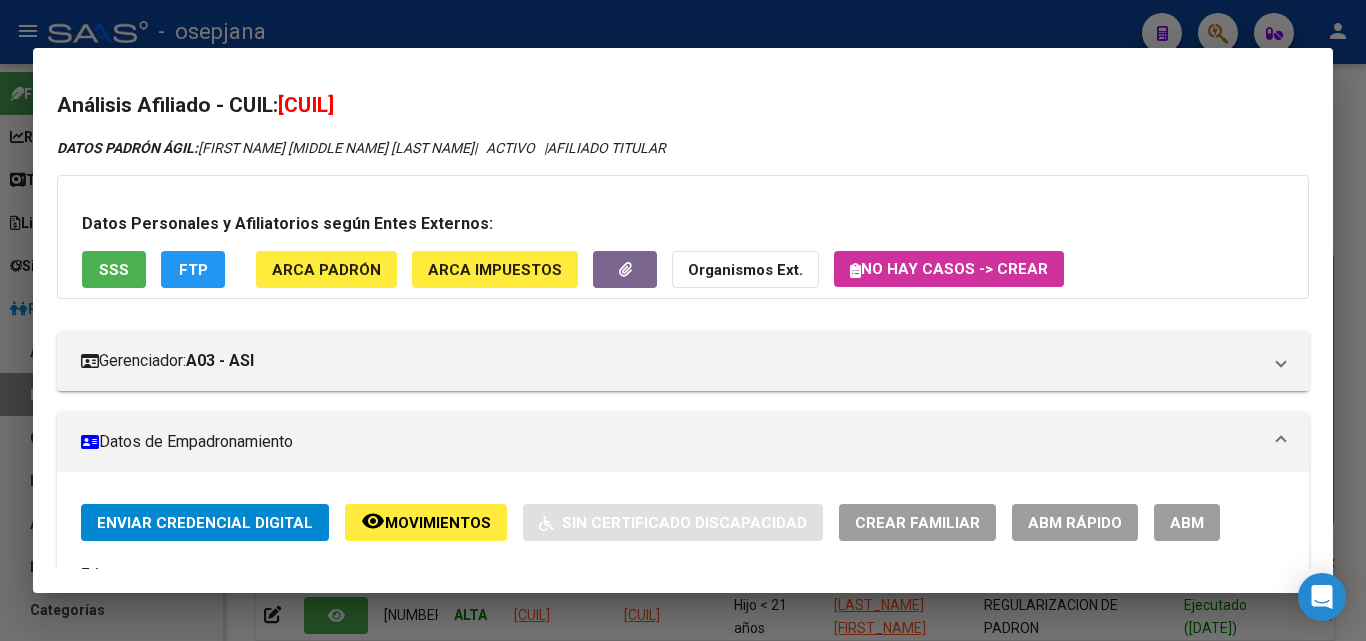 click on "ABM Rápido" 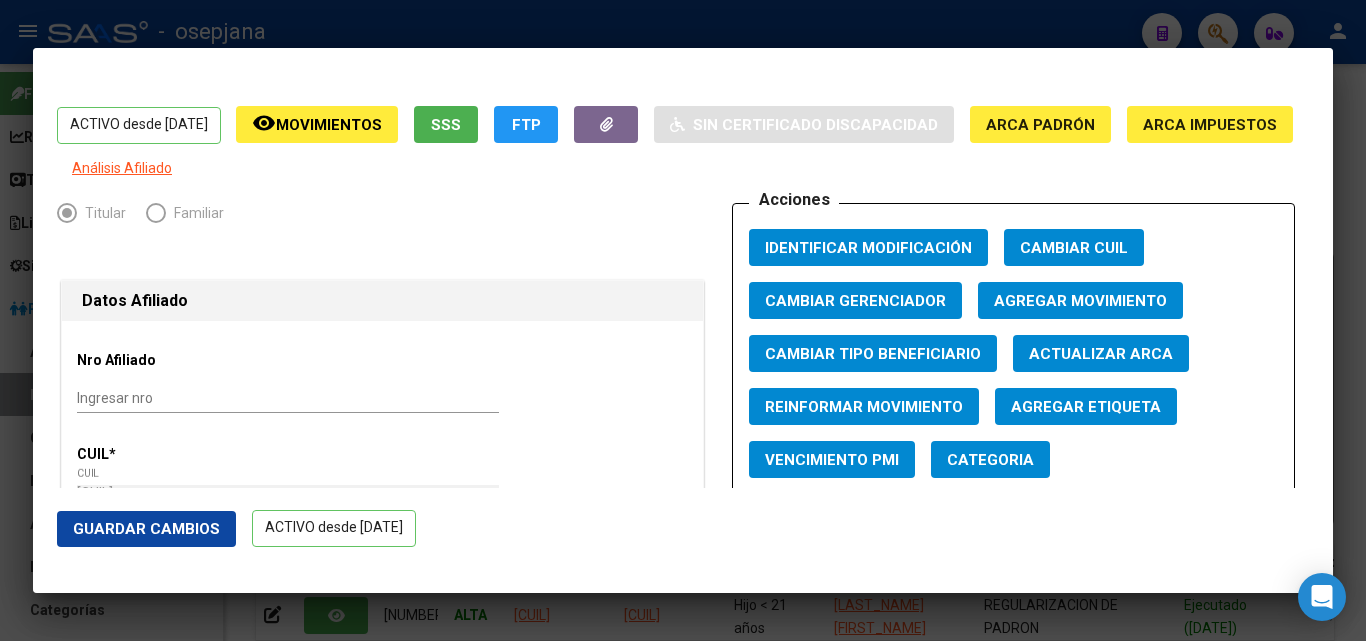 click on "Actualizar ARCA" at bounding box center [1101, 354] 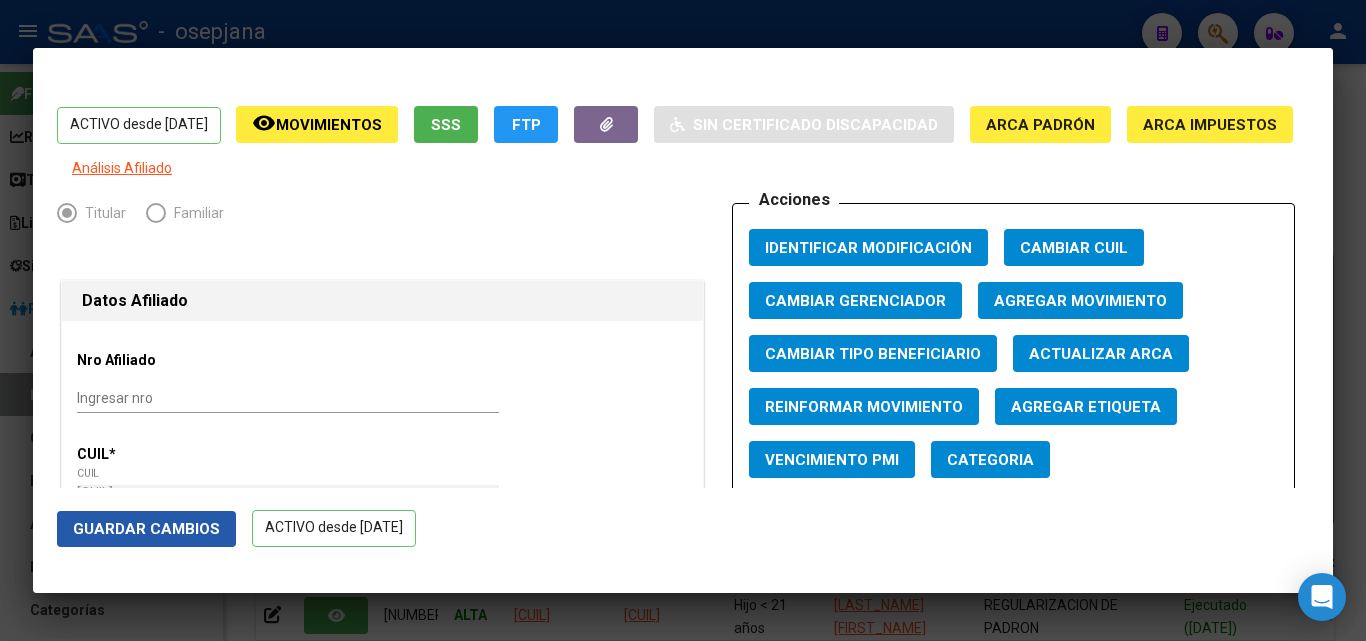 click on "Guardar Cambios" 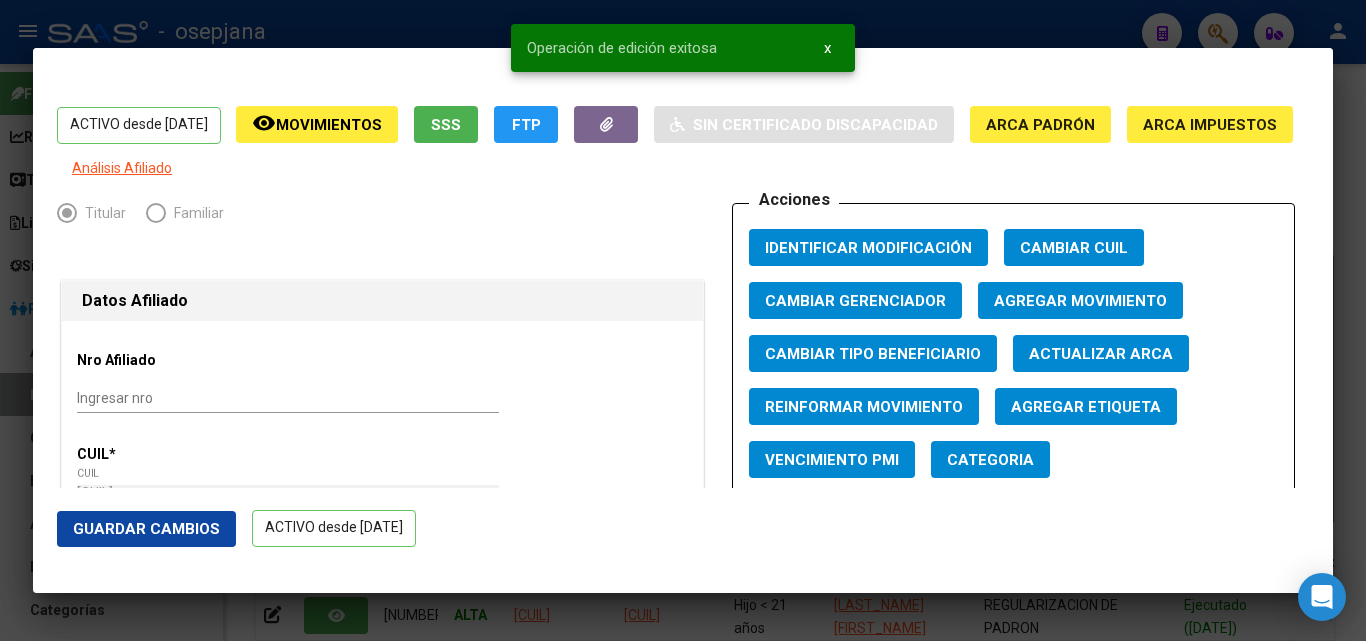 click at bounding box center [683, 320] 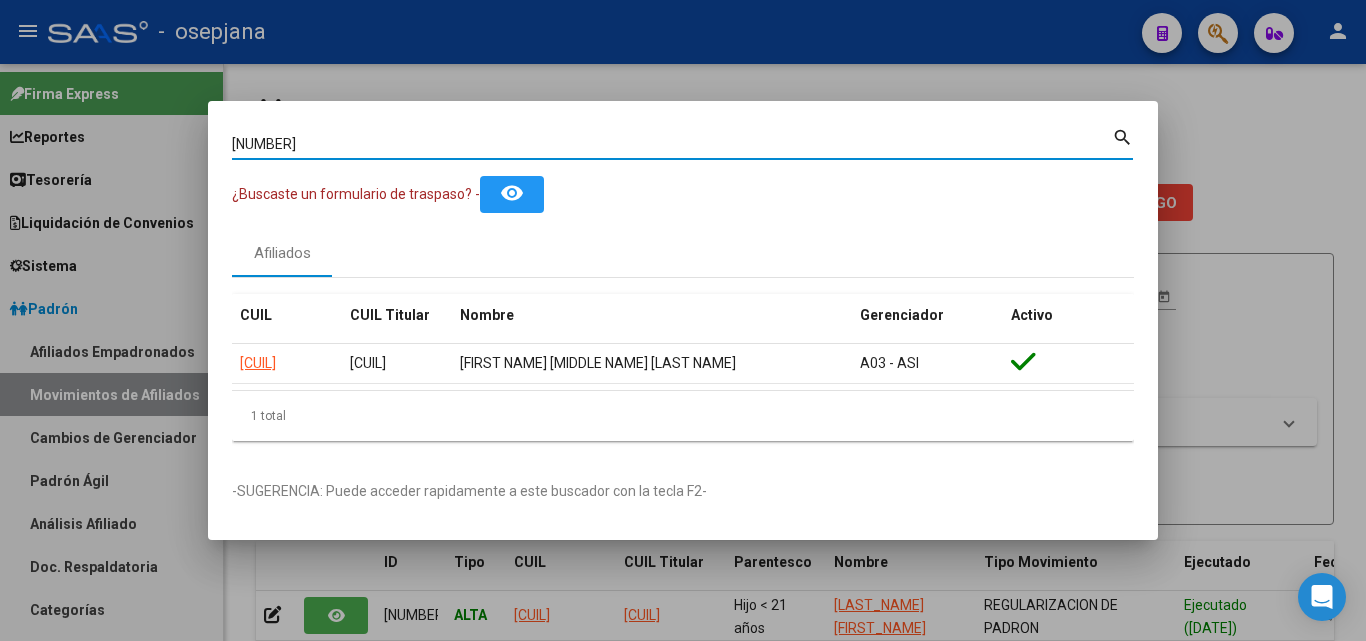 drag, startPoint x: 334, startPoint y: 141, endPoint x: 121, endPoint y: 128, distance: 213.39635 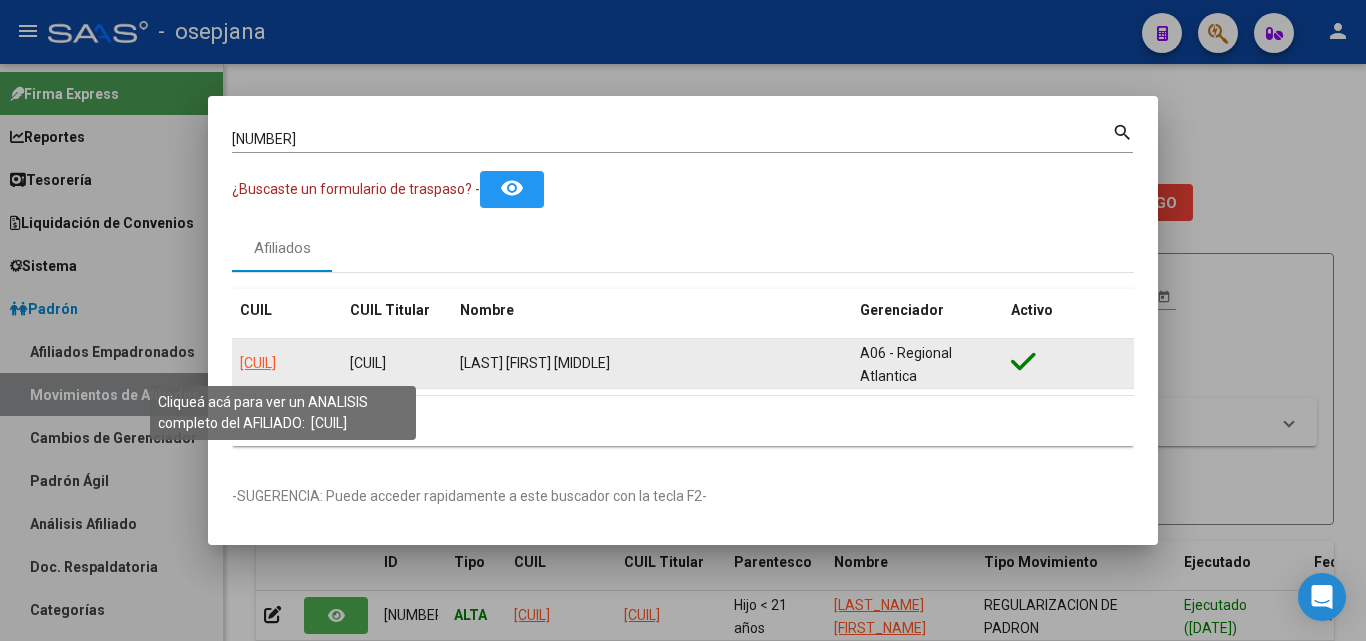 click on "[CUIL]" 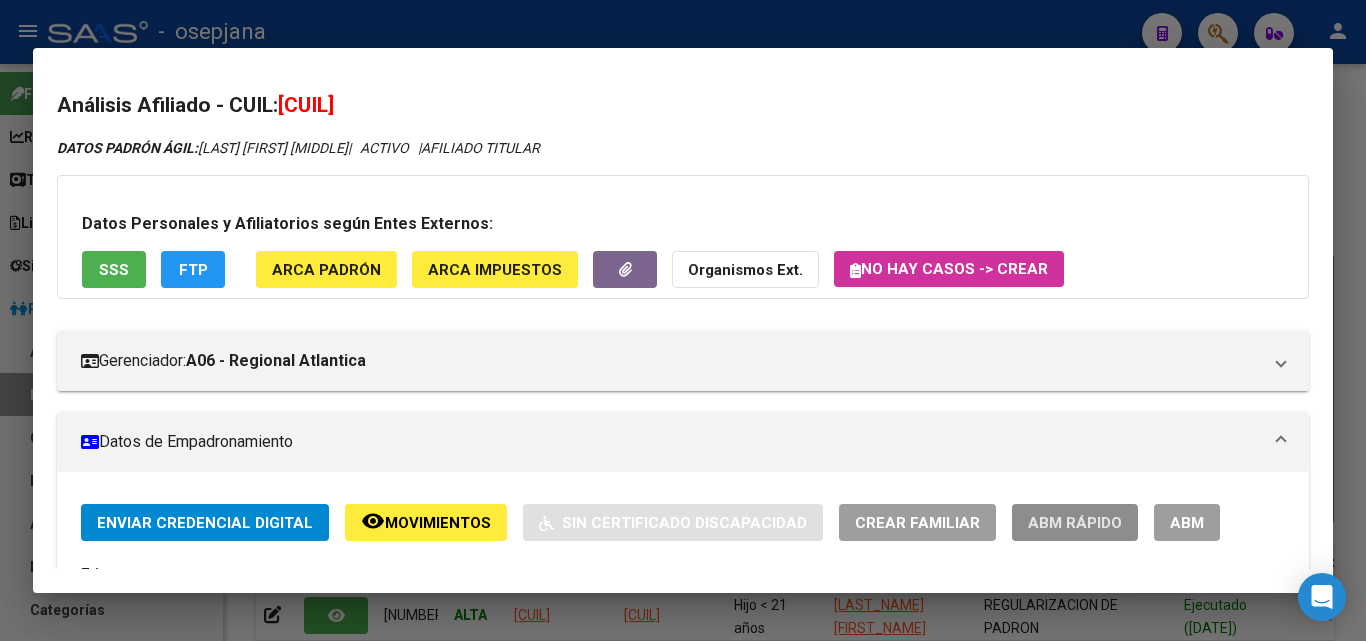 click on "ABM Rápido" 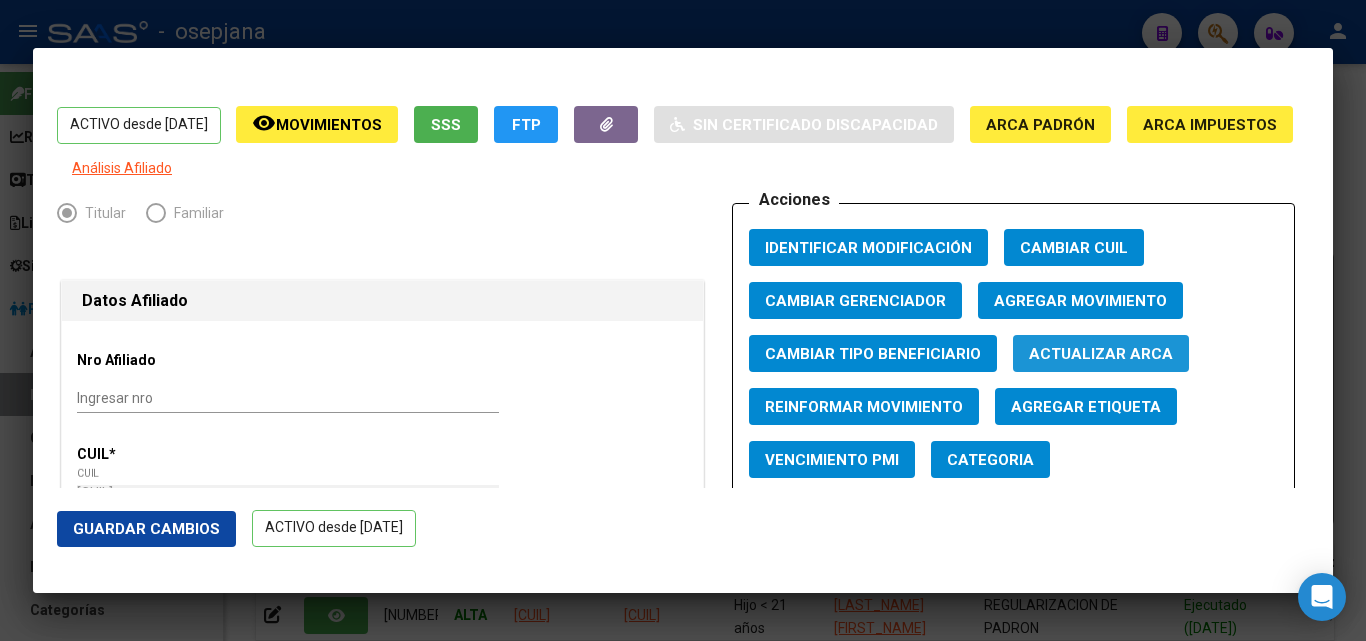 click on "Actualizar ARCA" at bounding box center [1101, 354] 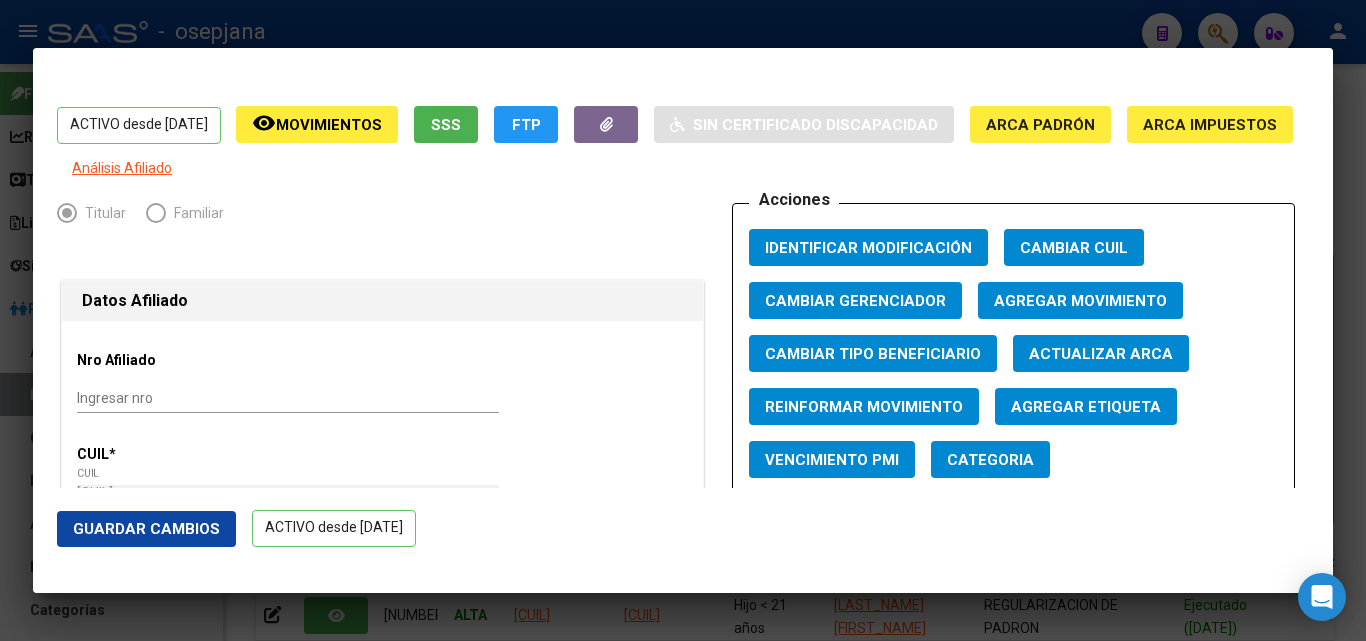 click on "Guardar Cambios" 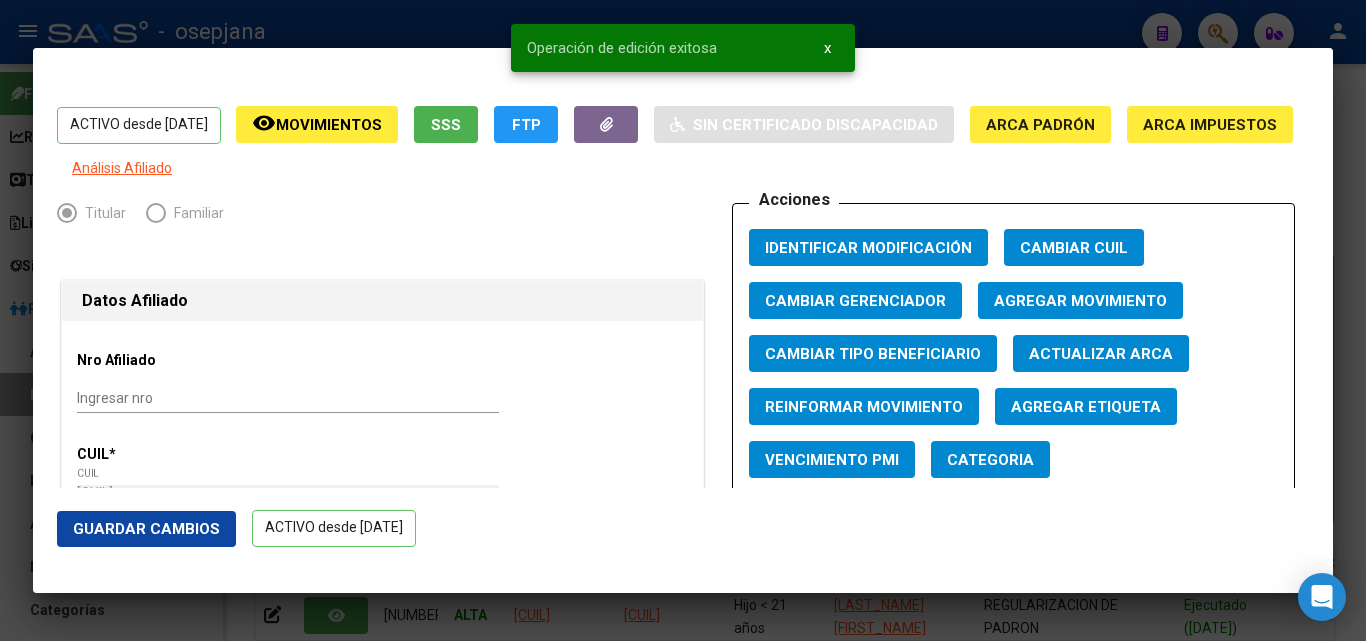 click at bounding box center [683, 320] 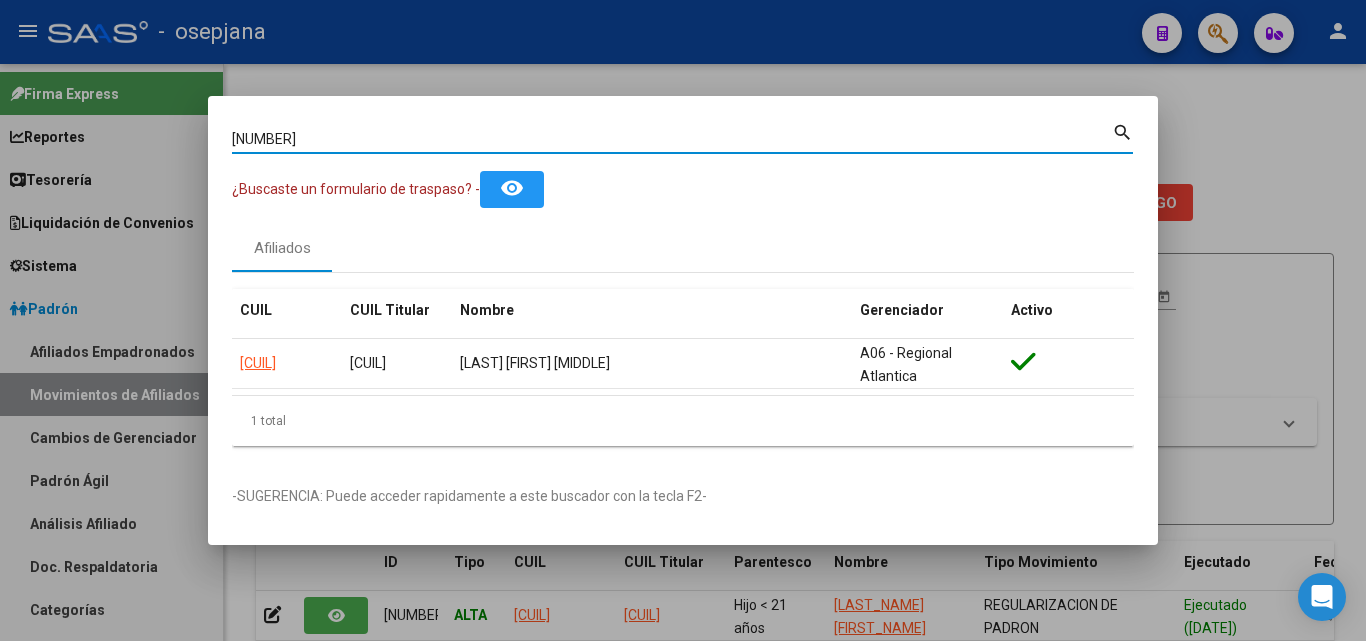 drag, startPoint x: 347, startPoint y: 145, endPoint x: 127, endPoint y: 120, distance: 221.4159 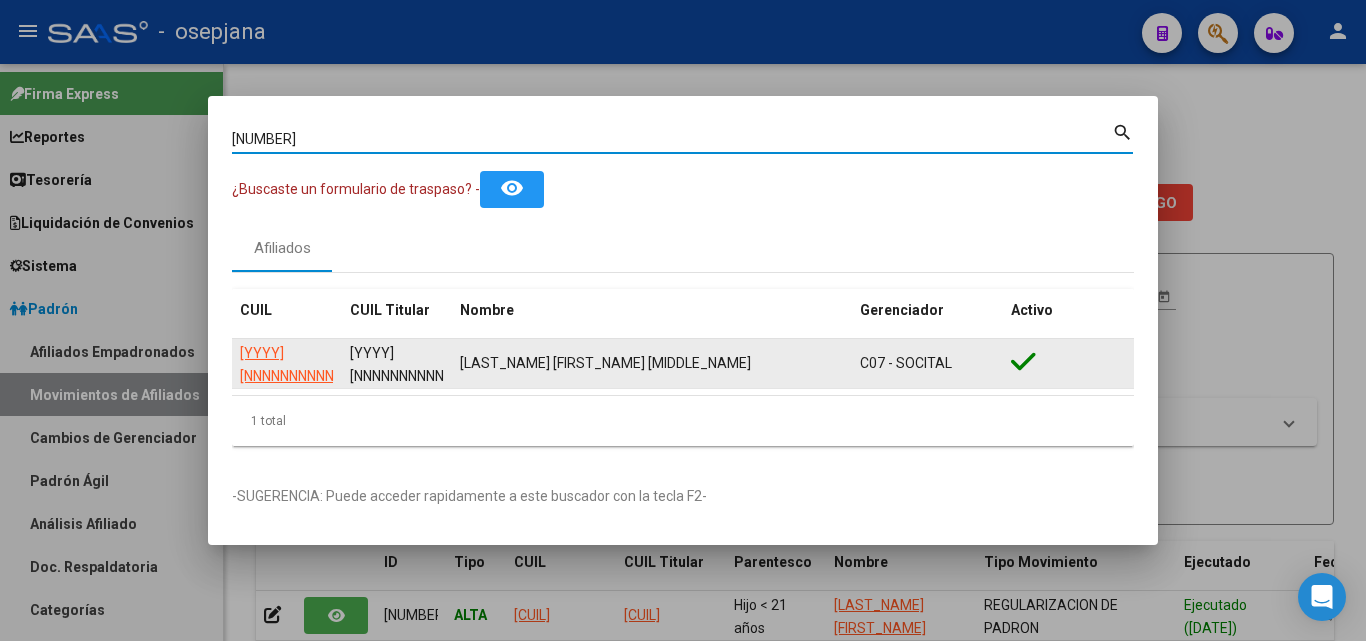 click on "[YYYY][NNNNNNNNNN]" 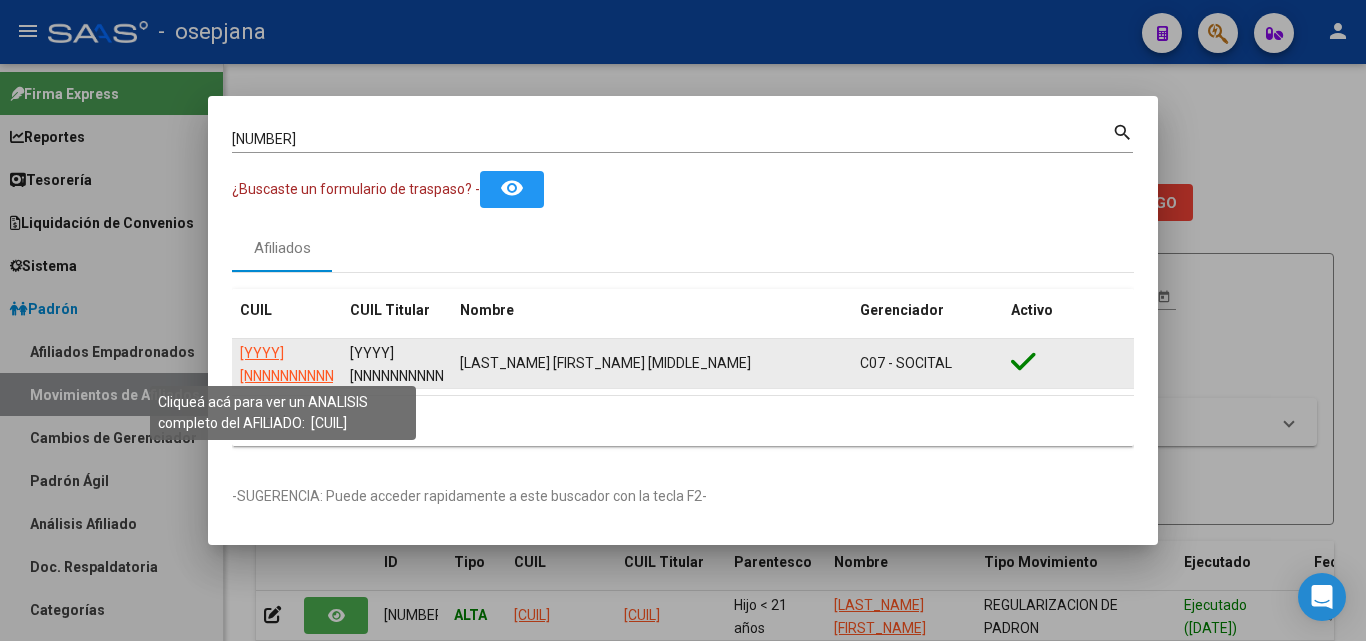 click on "[YYYY][NNNNNNNNNN]" 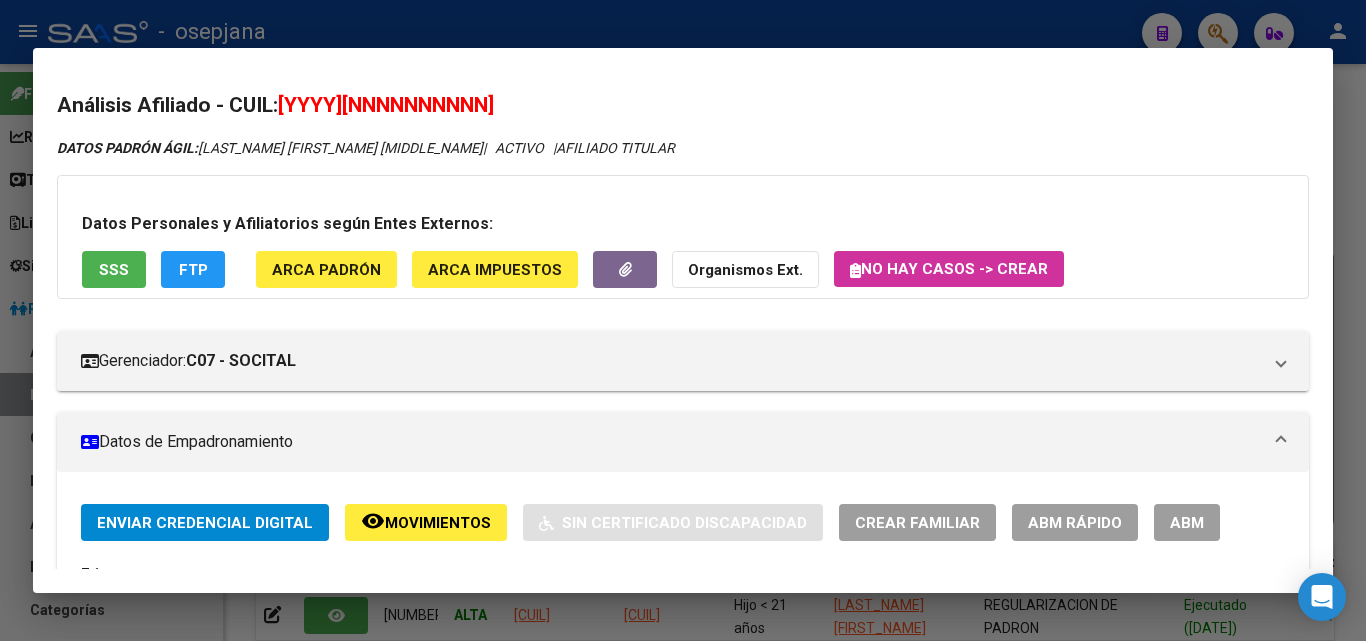 click on "ABM Rápido" 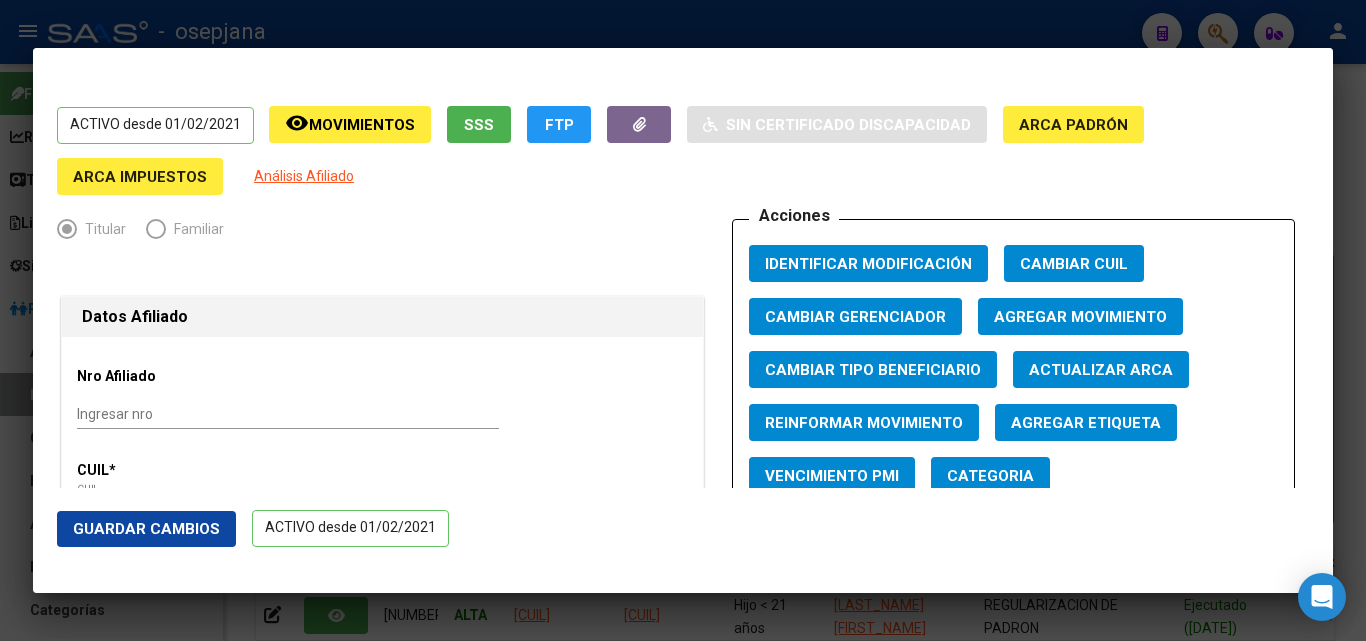 click on "Actualizar ARCA" at bounding box center [1101, 370] 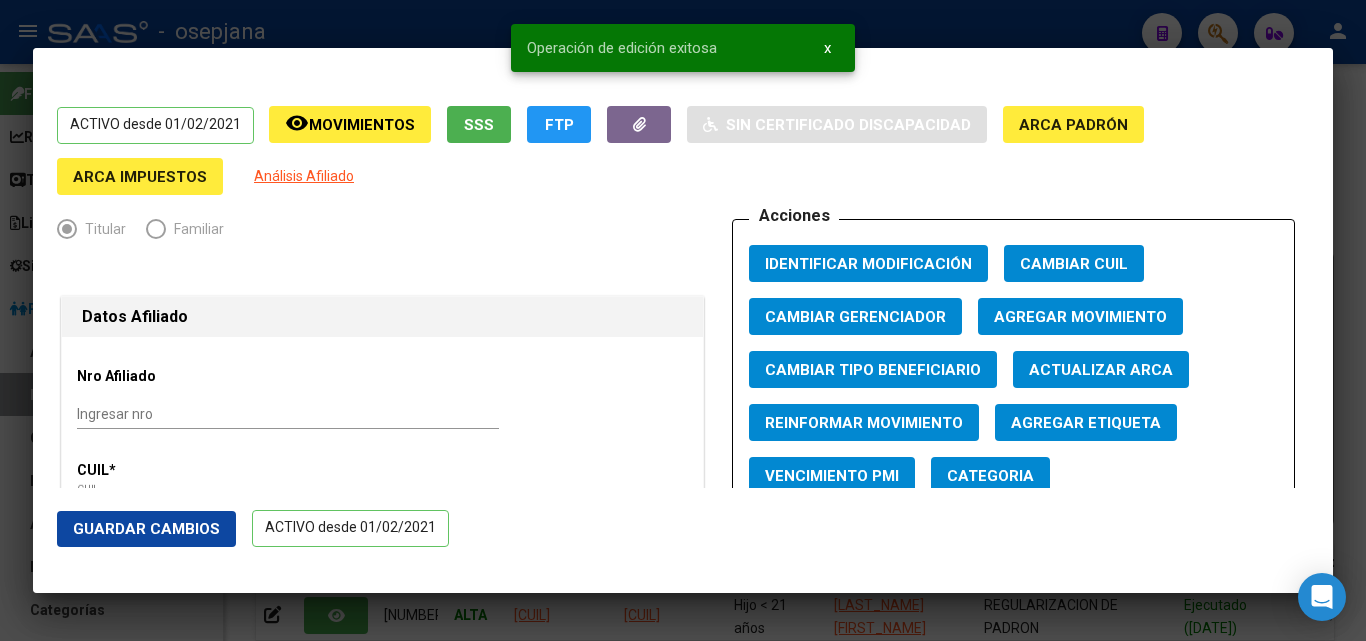 click at bounding box center [683, 320] 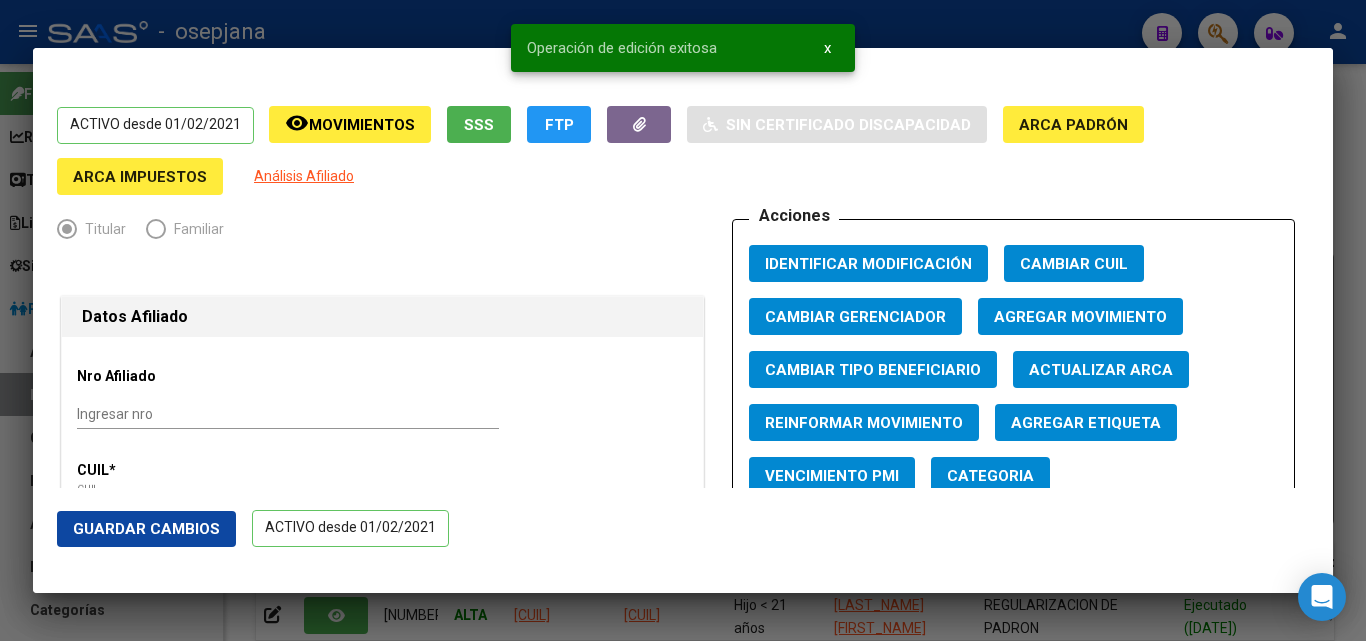 click at bounding box center [683, 320] 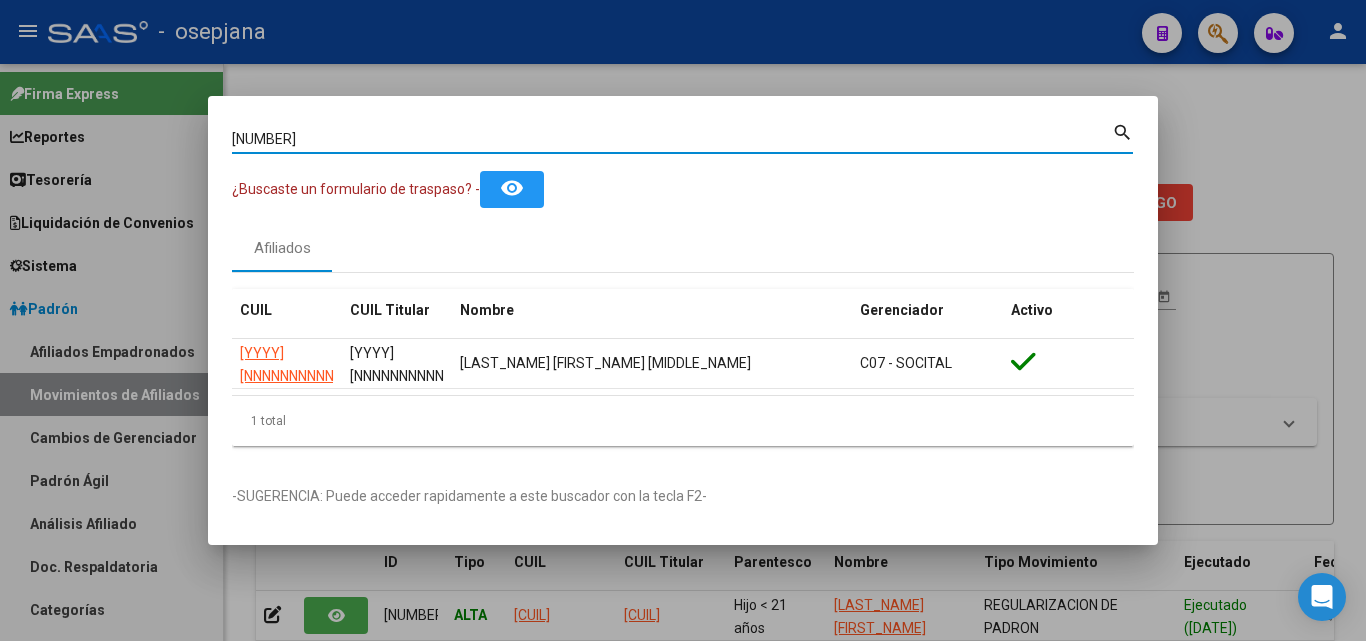 drag, startPoint x: 344, startPoint y: 149, endPoint x: 156, endPoint y: 121, distance: 190.07367 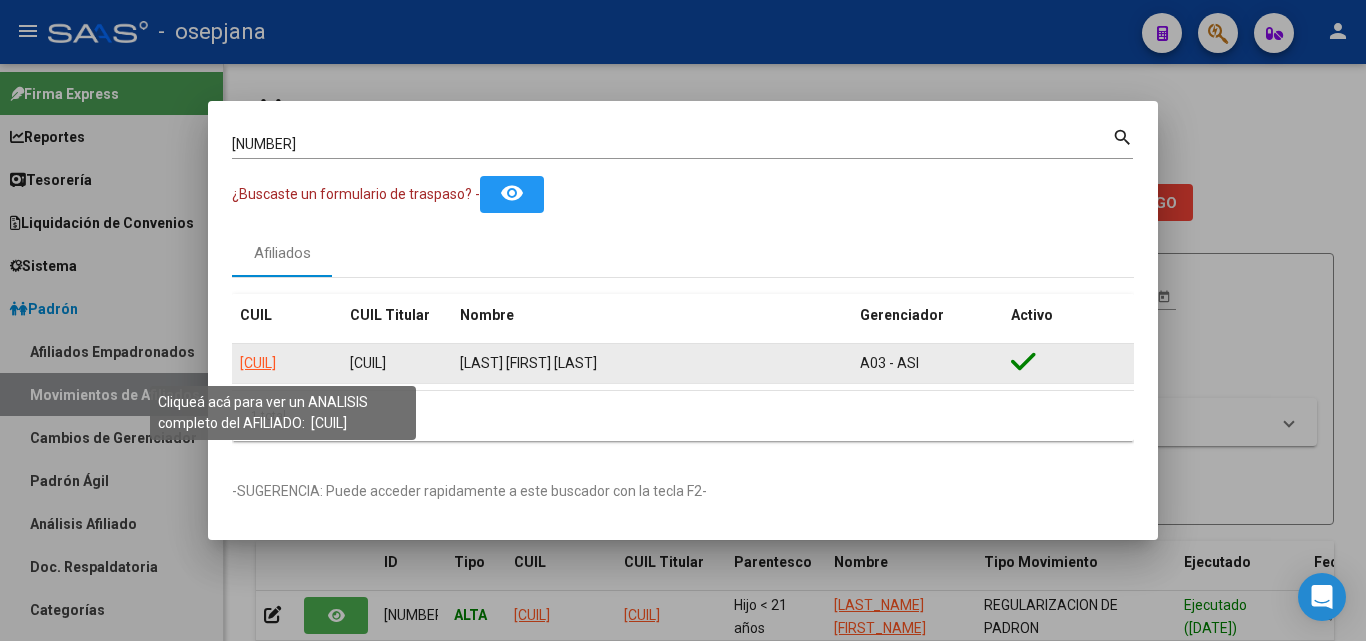 click on "[CUIL]" 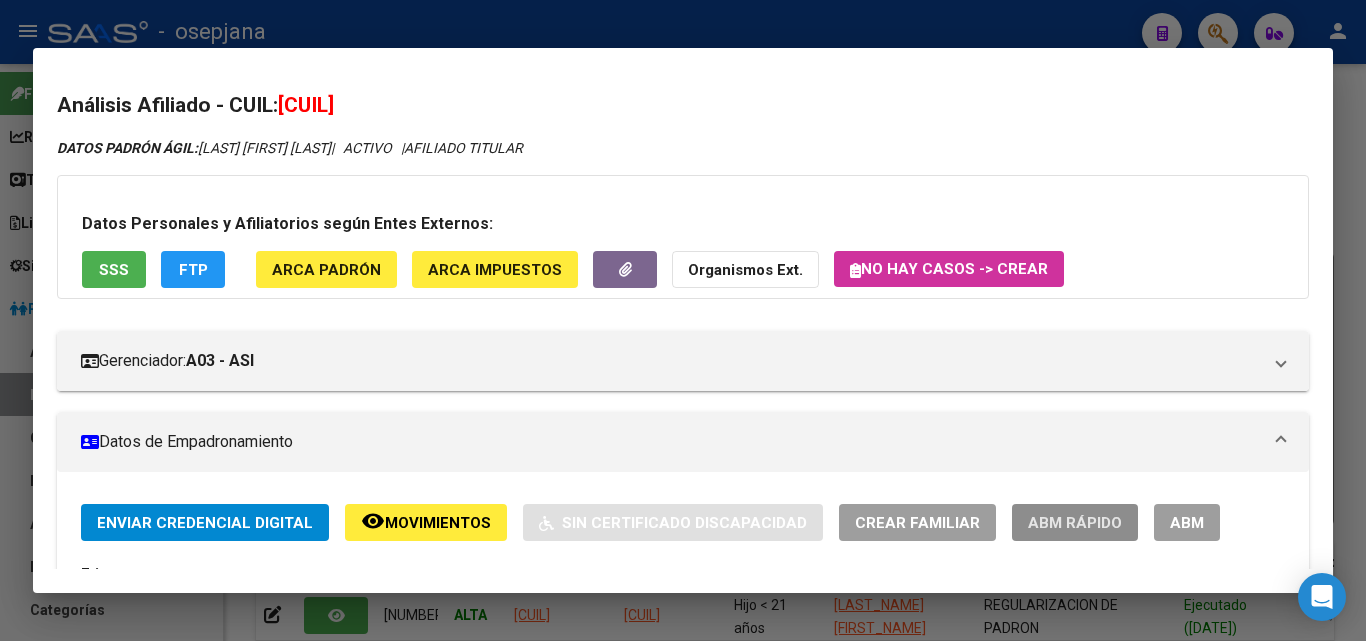 click on "ABM Rápido" 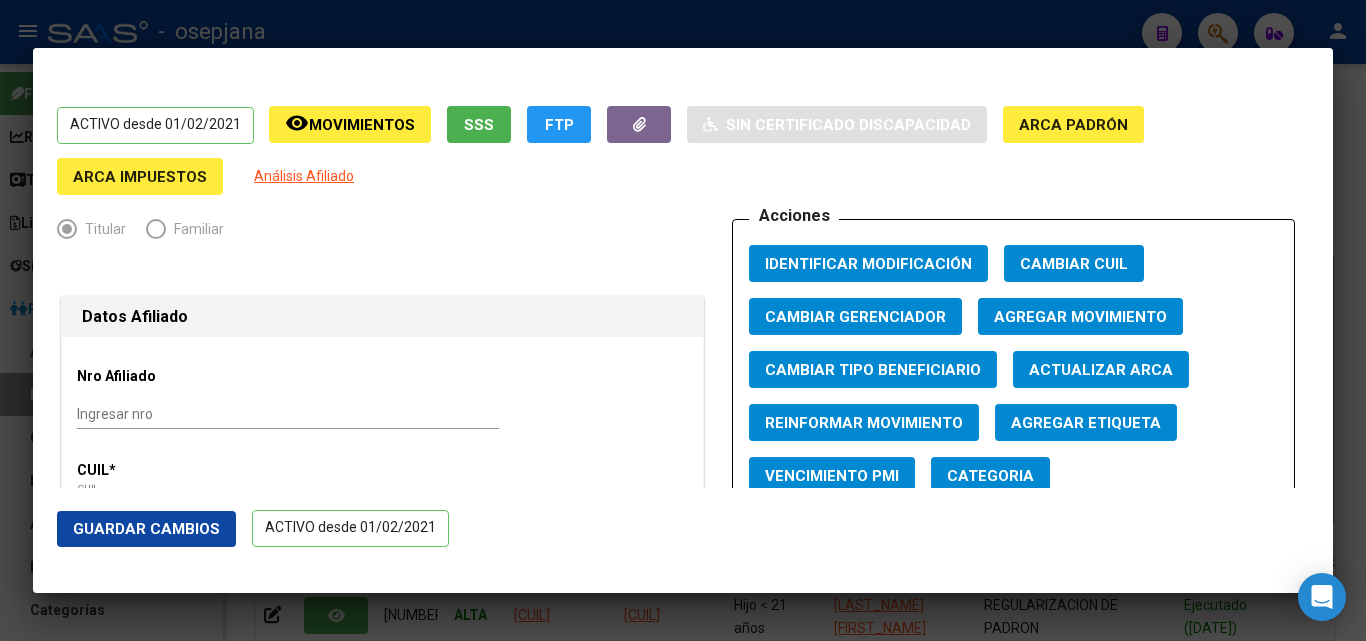 click on "Actualizar ARCA" at bounding box center [1101, 369] 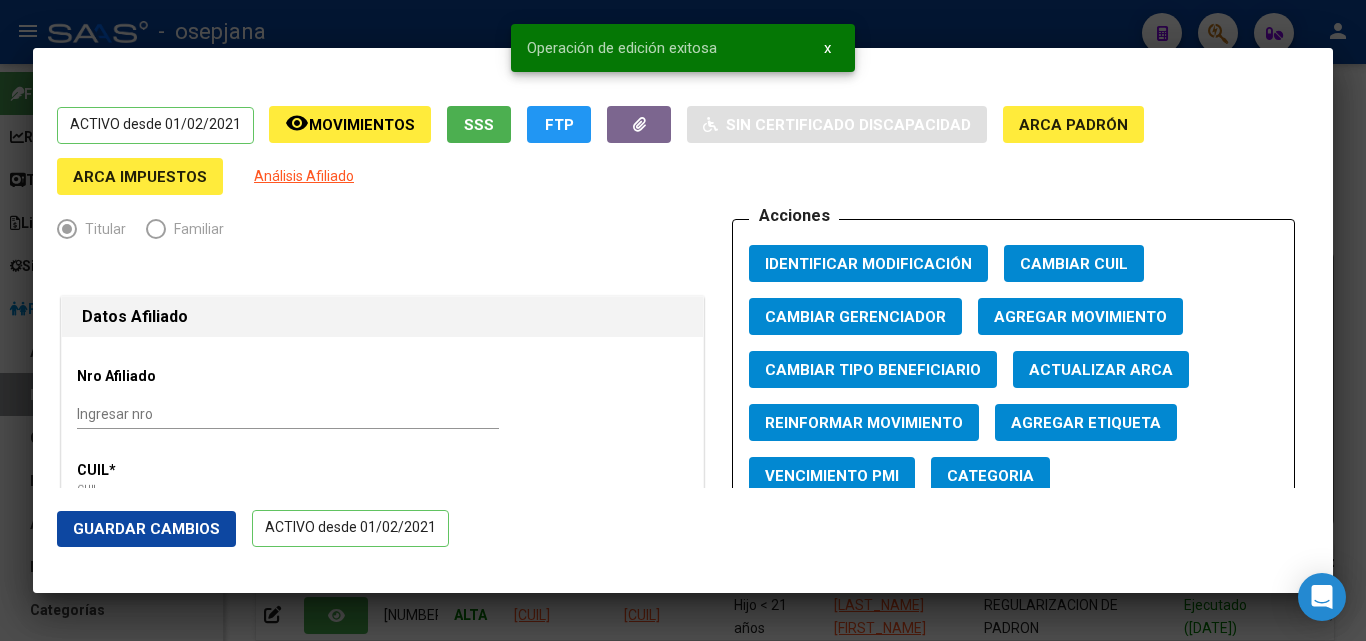 click at bounding box center (683, 320) 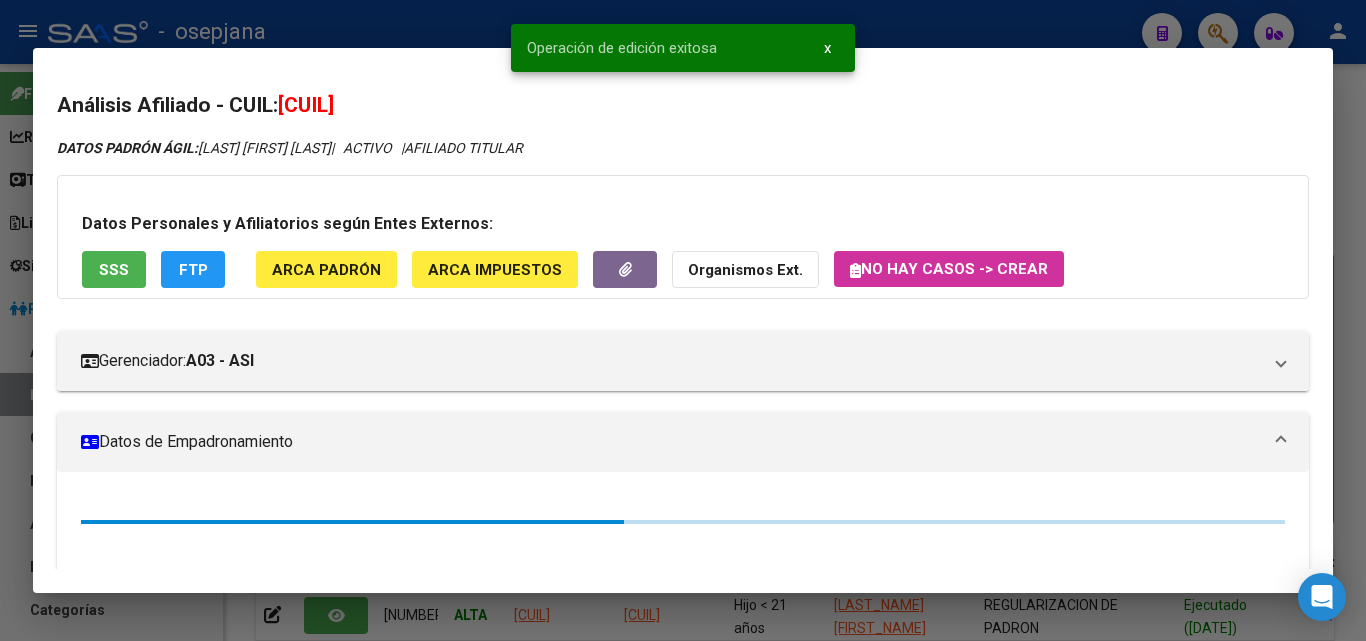 click at bounding box center [683, 320] 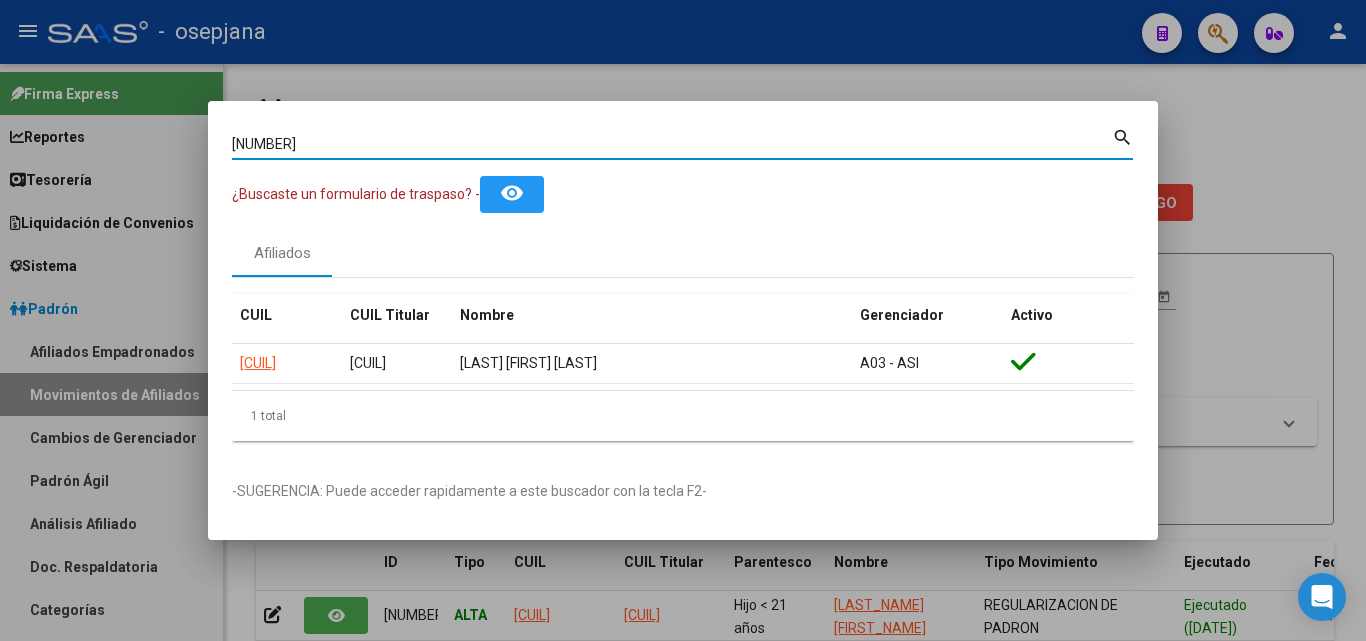drag, startPoint x: 308, startPoint y: 143, endPoint x: 144, endPoint y: 134, distance: 164.24677 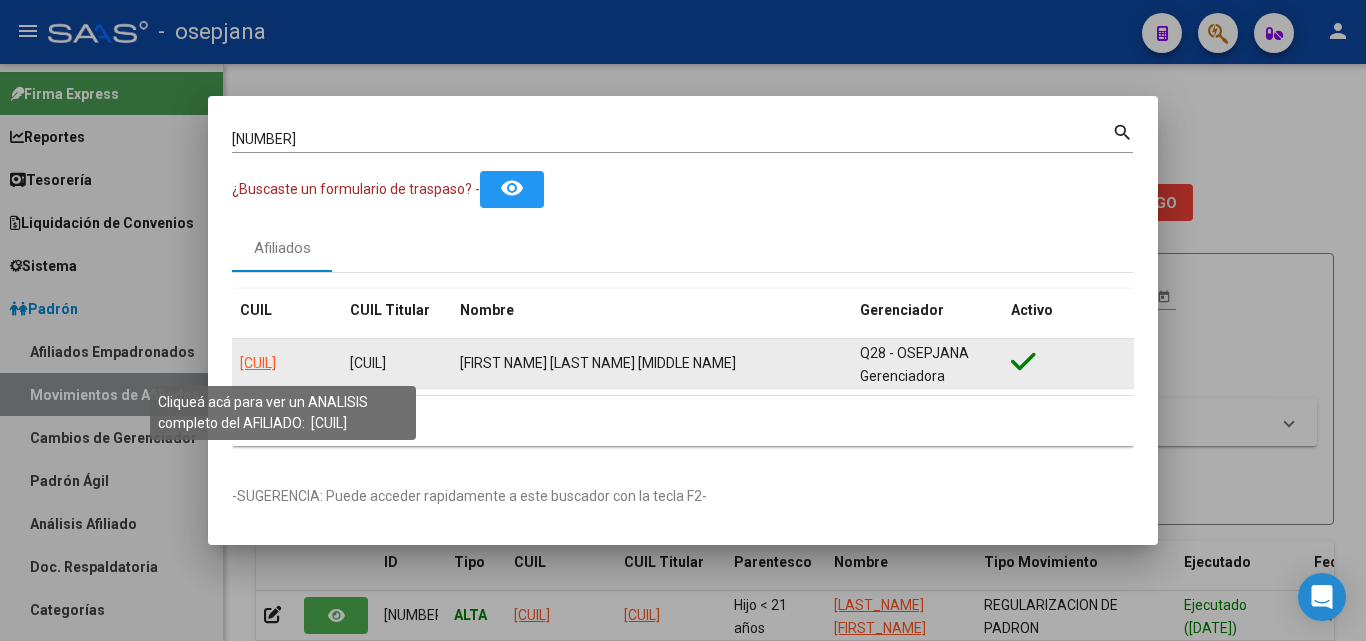 click on "[CUIL]" 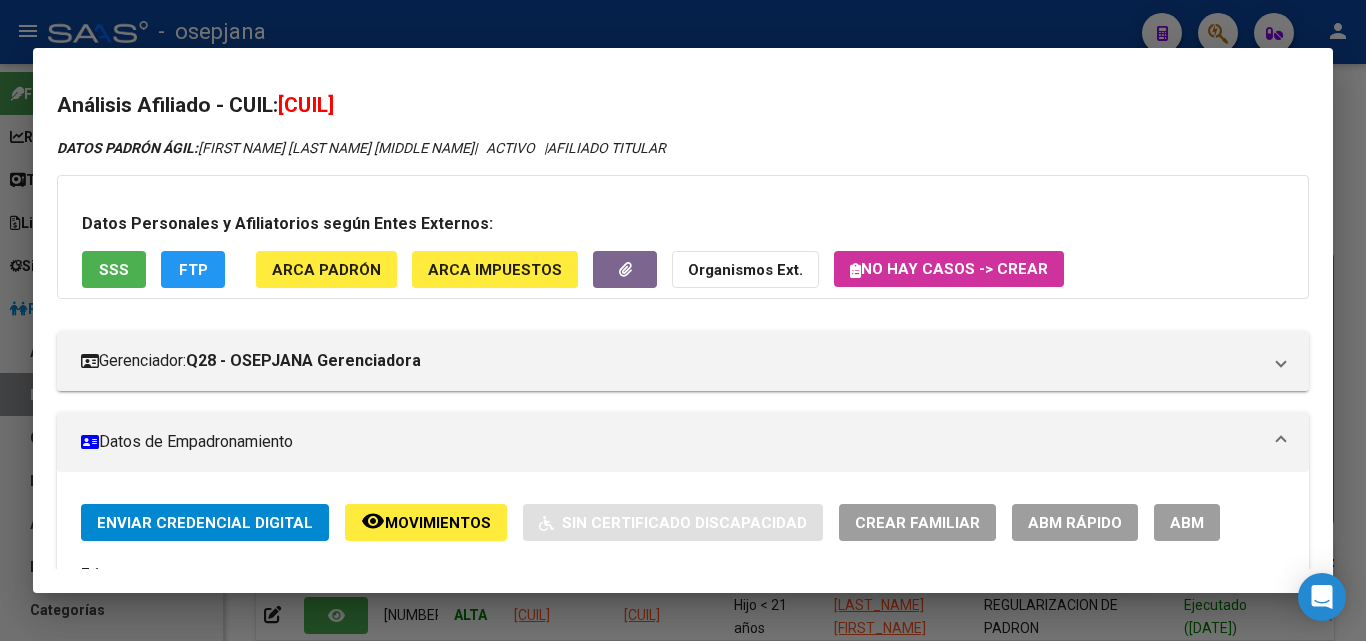 click on "ABM Rápido" 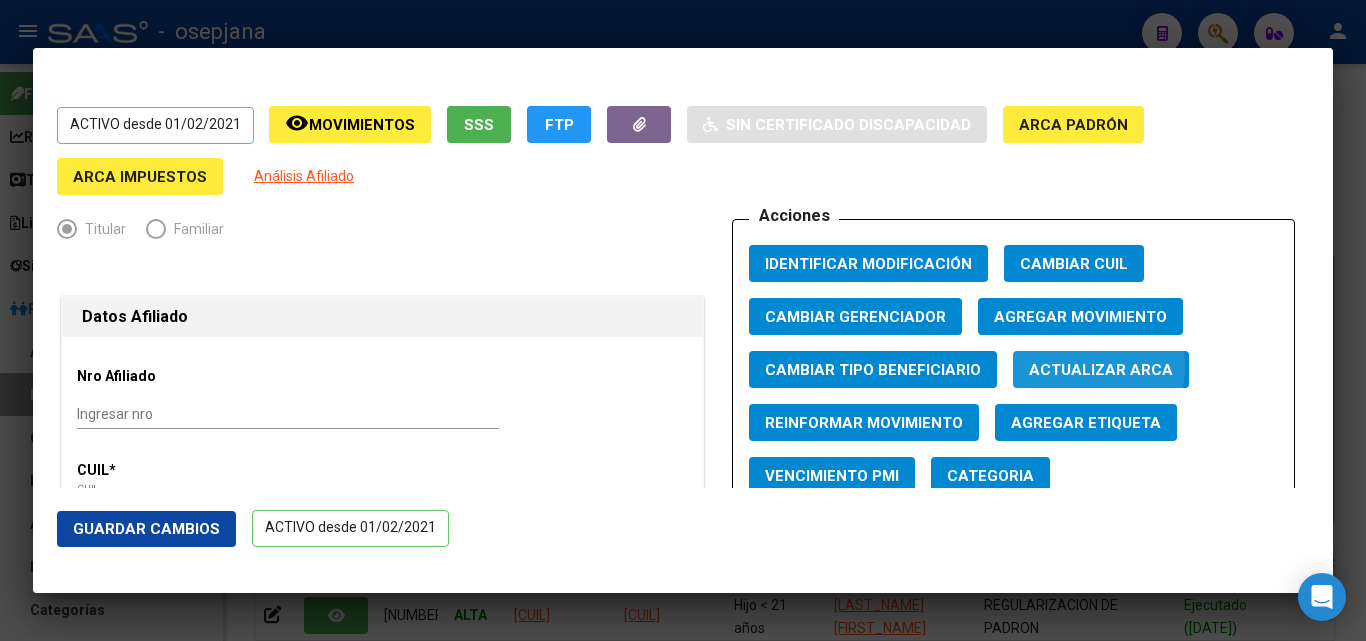 click on "Actualizar ARCA" at bounding box center (1101, 370) 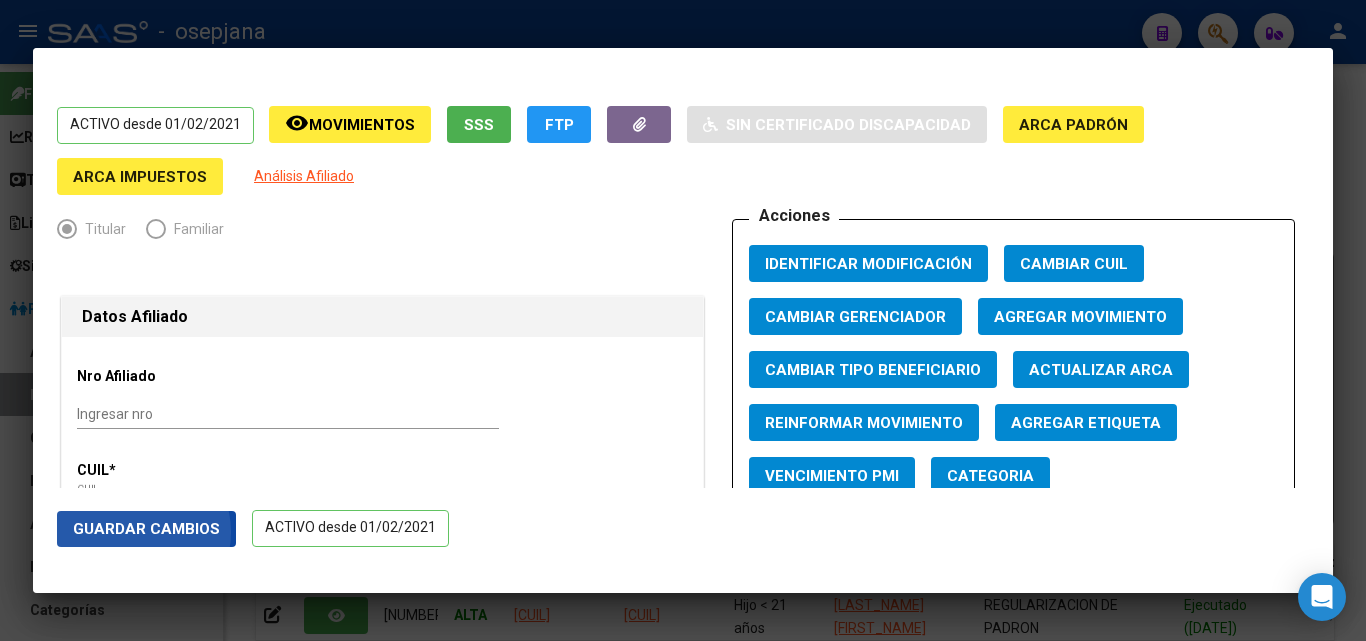 click on "Guardar Cambios" 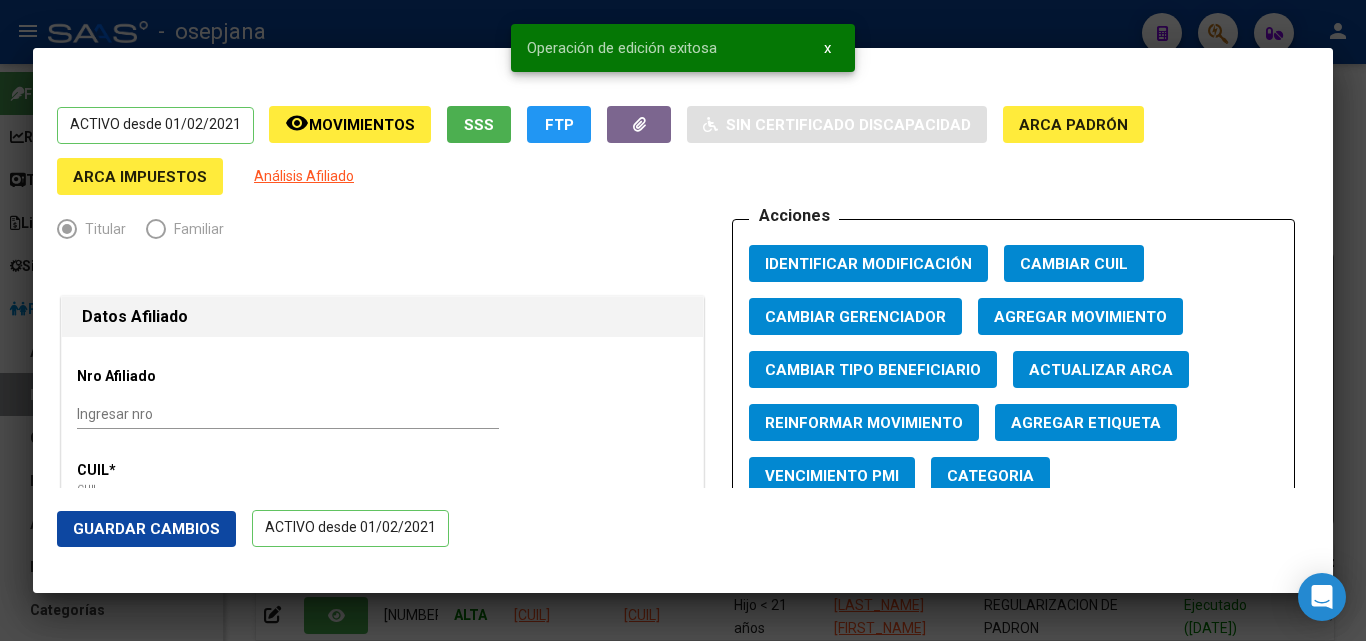 click at bounding box center [683, 320] 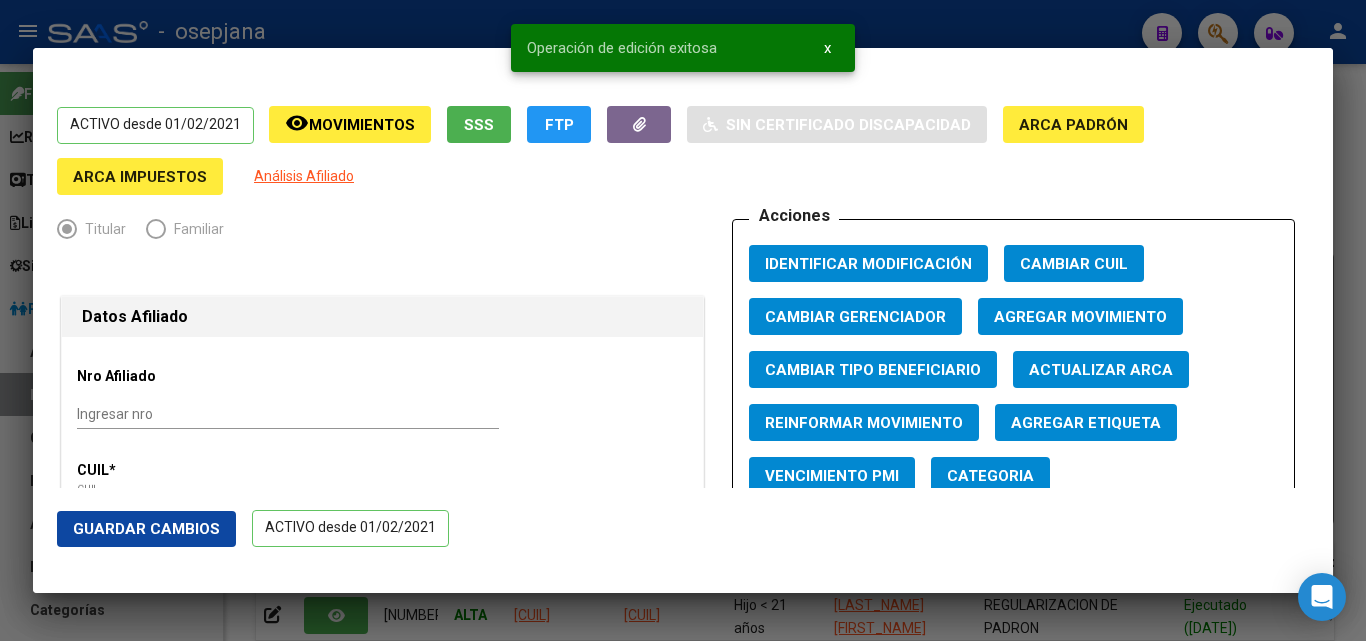 click at bounding box center [683, 320] 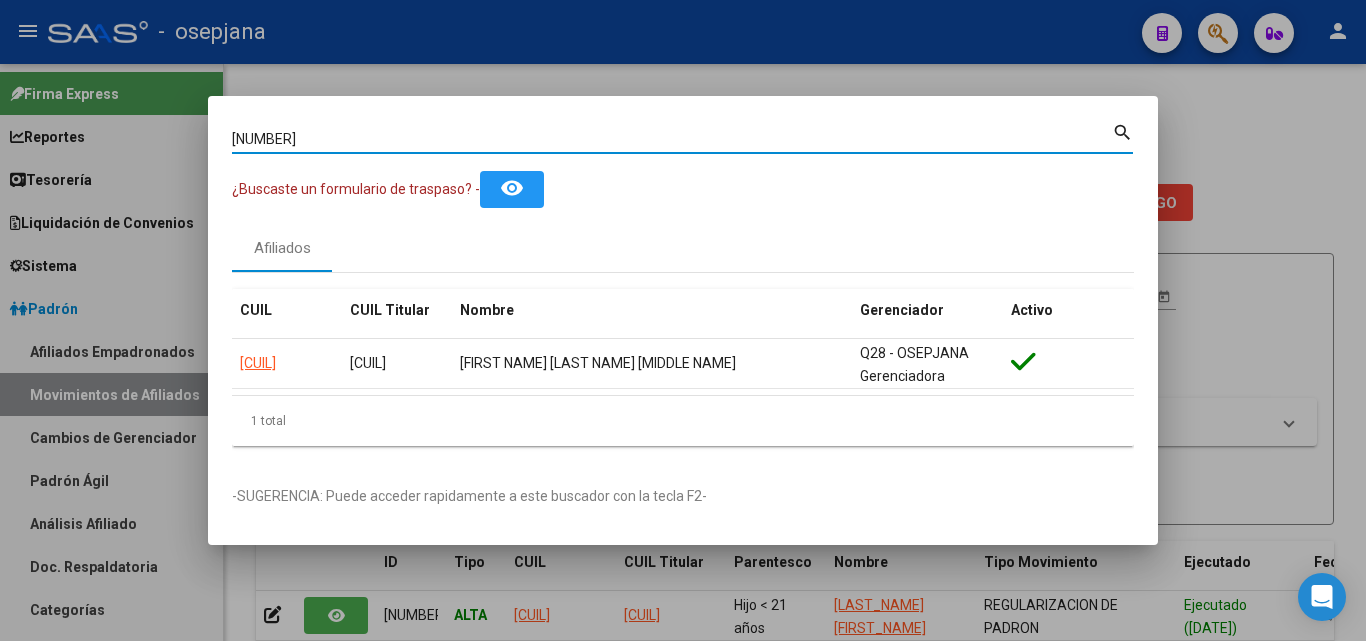 drag, startPoint x: 314, startPoint y: 140, endPoint x: 42, endPoint y: 84, distance: 277.70486 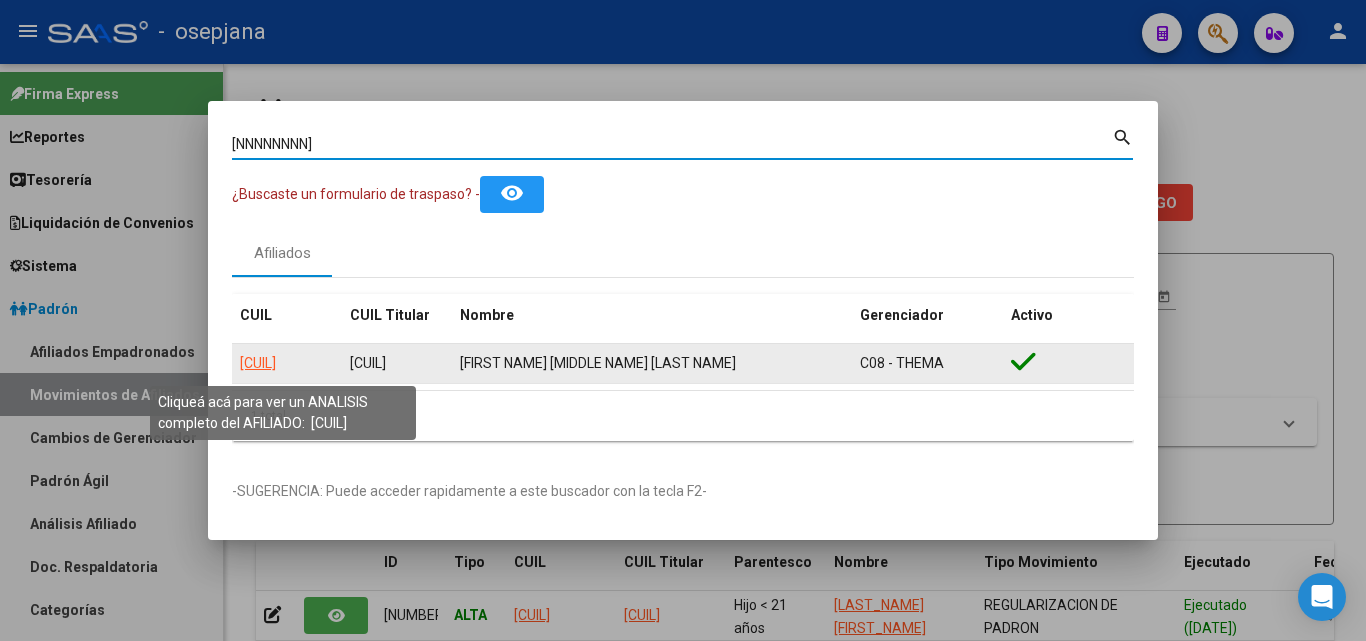 click on "[CUIL]" 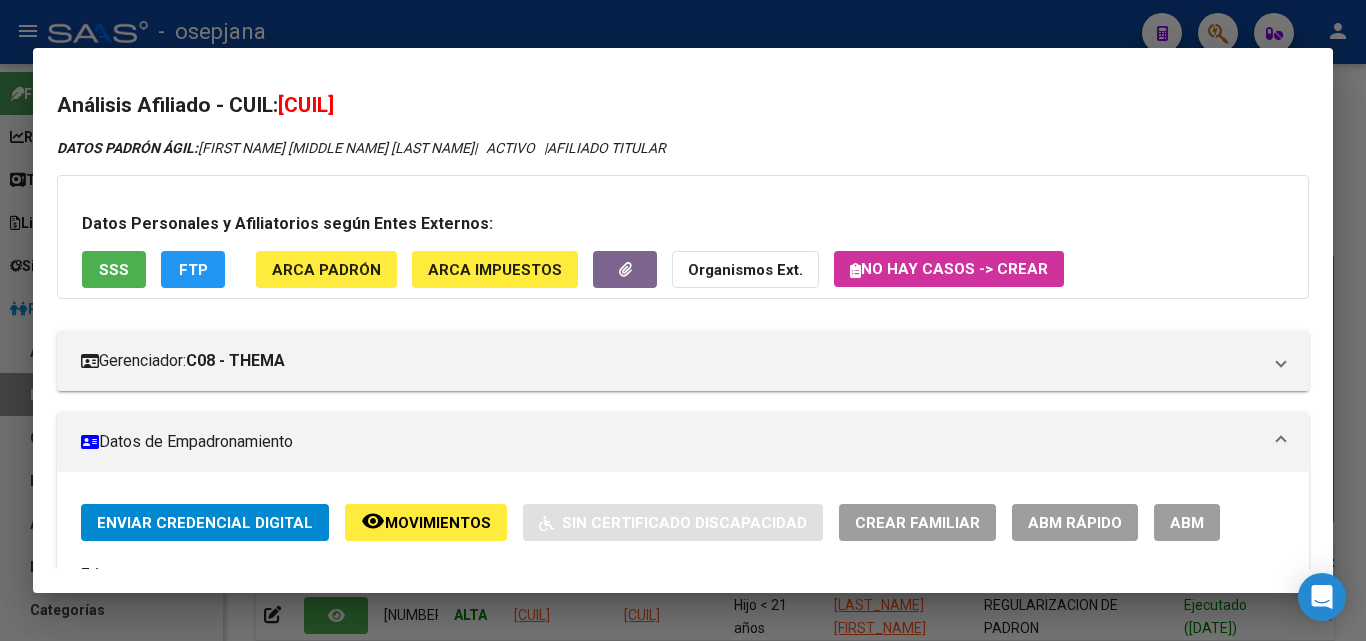 click on "ABM Rápido" 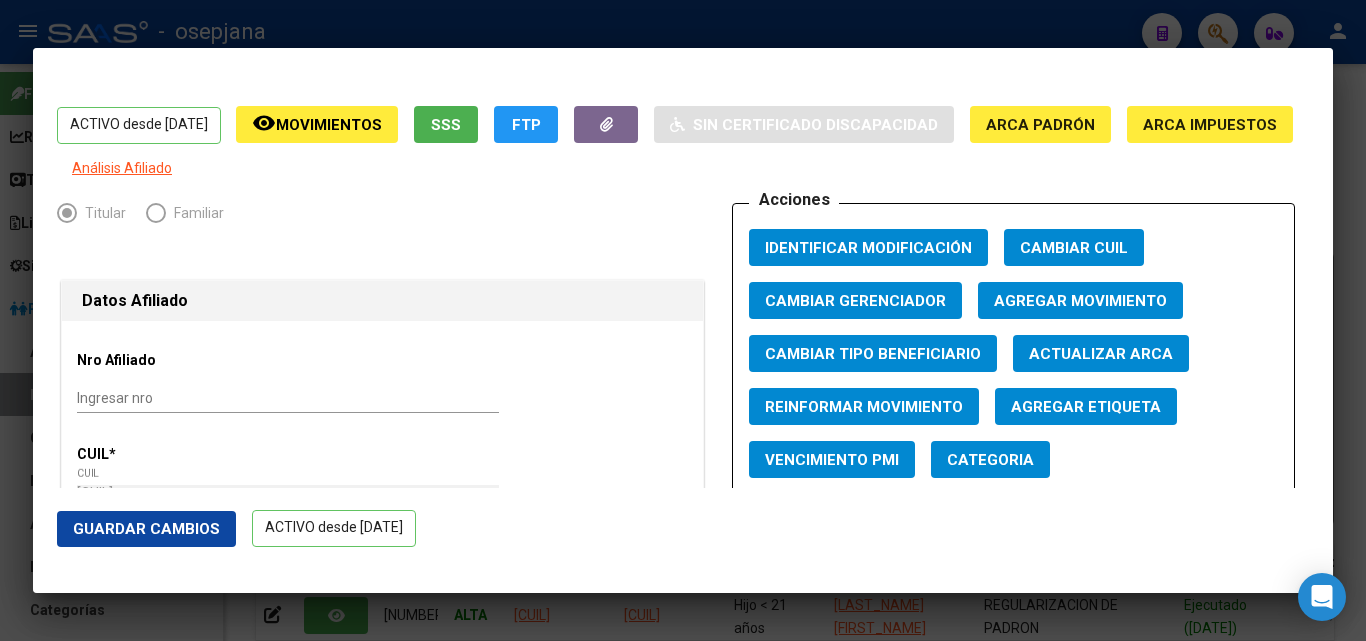 click on "Actualizar ARCA" at bounding box center [1101, 354] 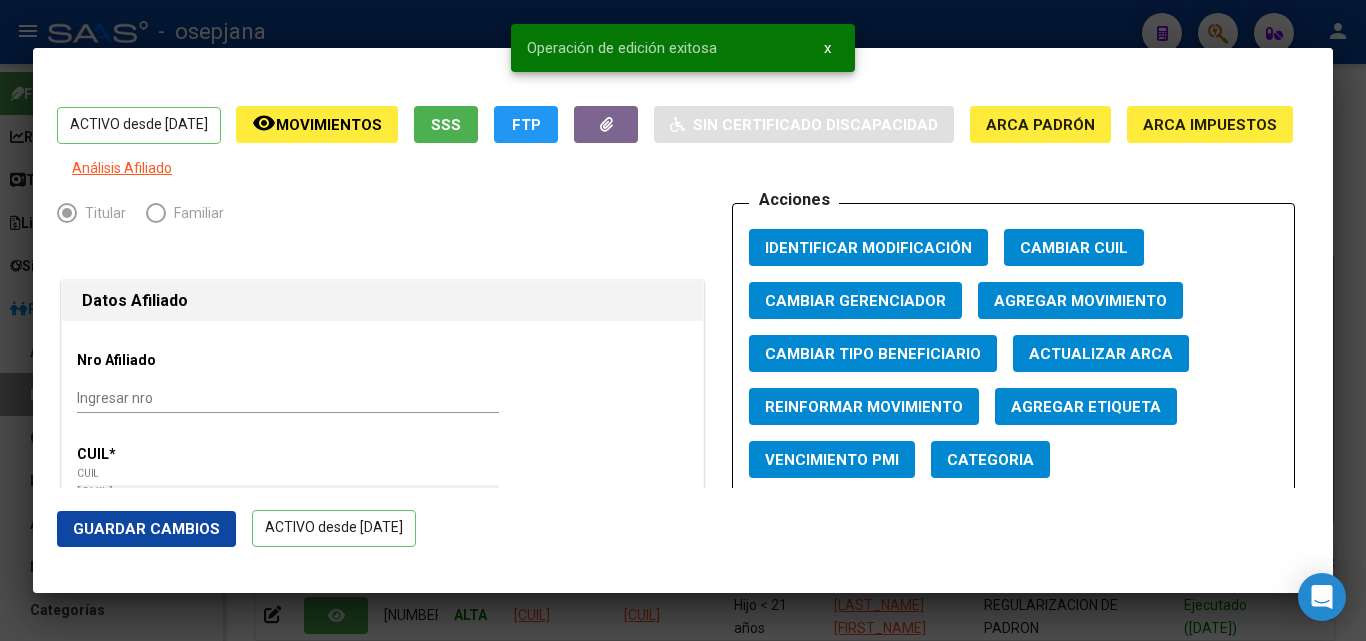 click at bounding box center [683, 320] 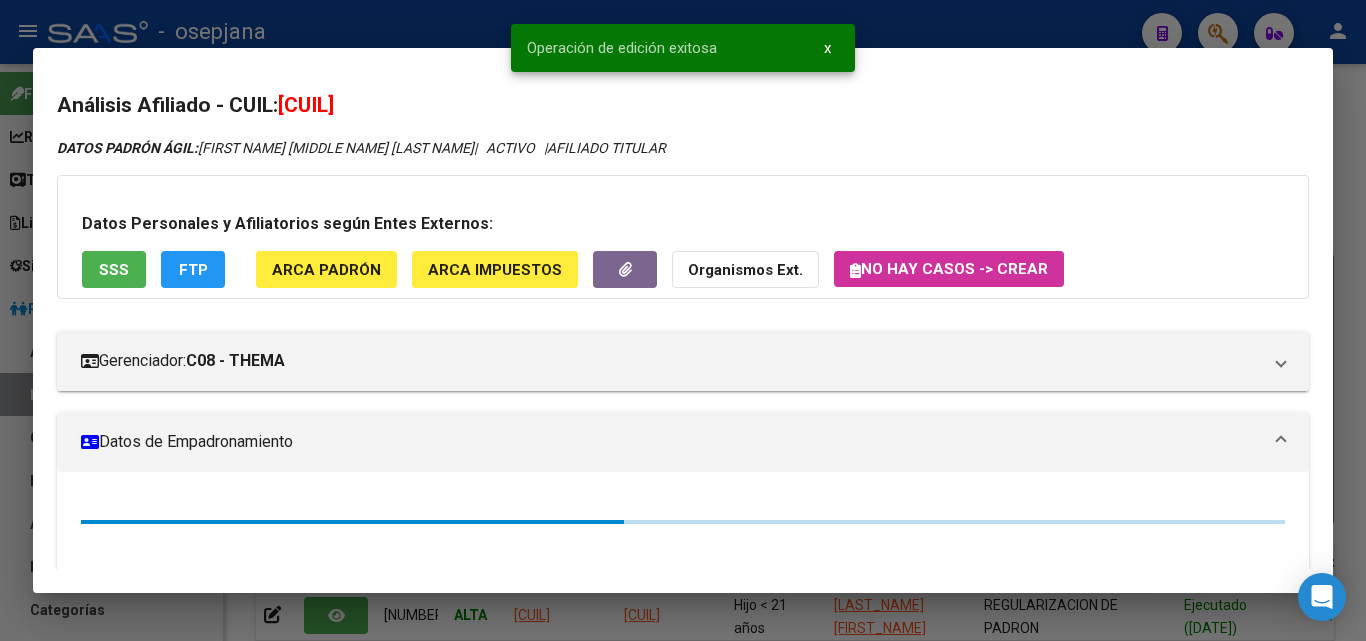 click at bounding box center (683, 320) 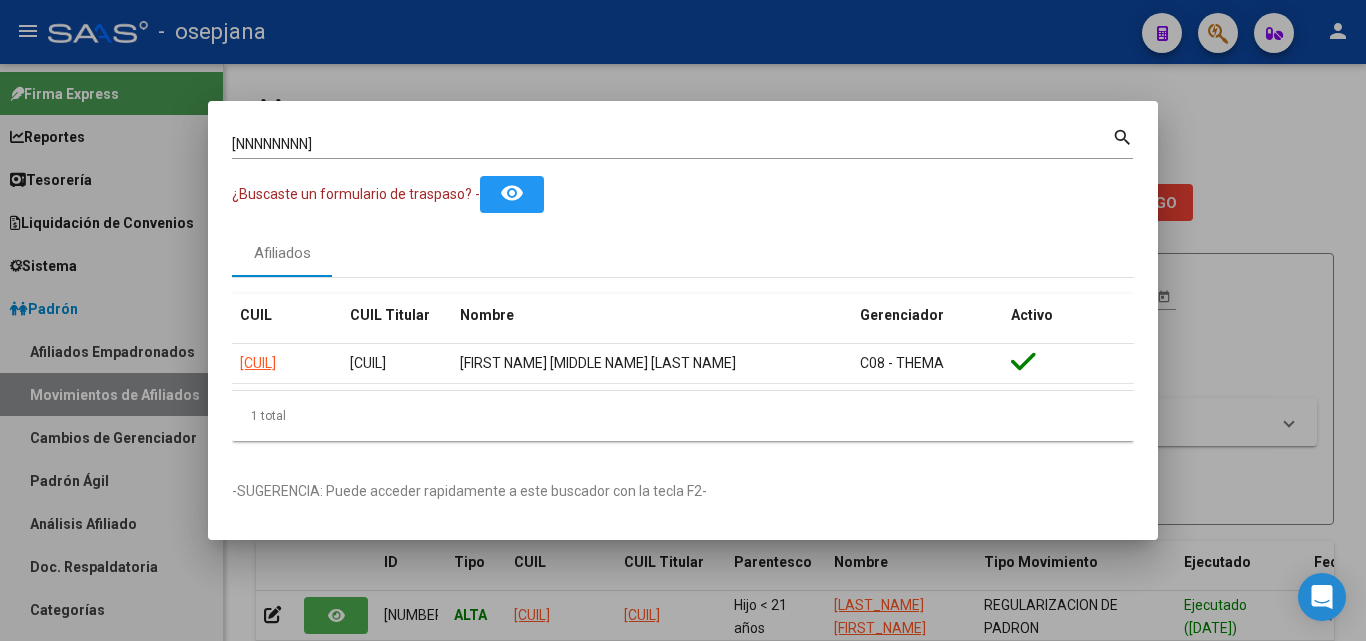 drag, startPoint x: 307, startPoint y: 132, endPoint x: 132, endPoint y: 113, distance: 176.02841 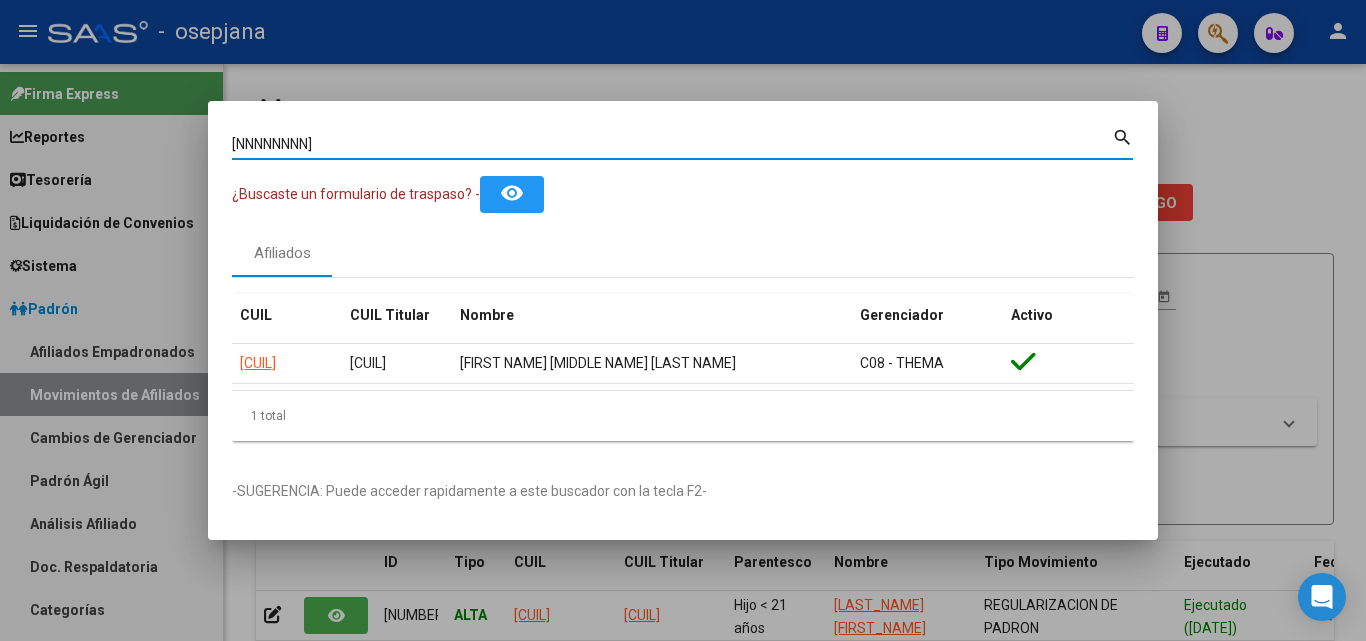 drag, startPoint x: 325, startPoint y: 146, endPoint x: 134, endPoint y: 110, distance: 194.36307 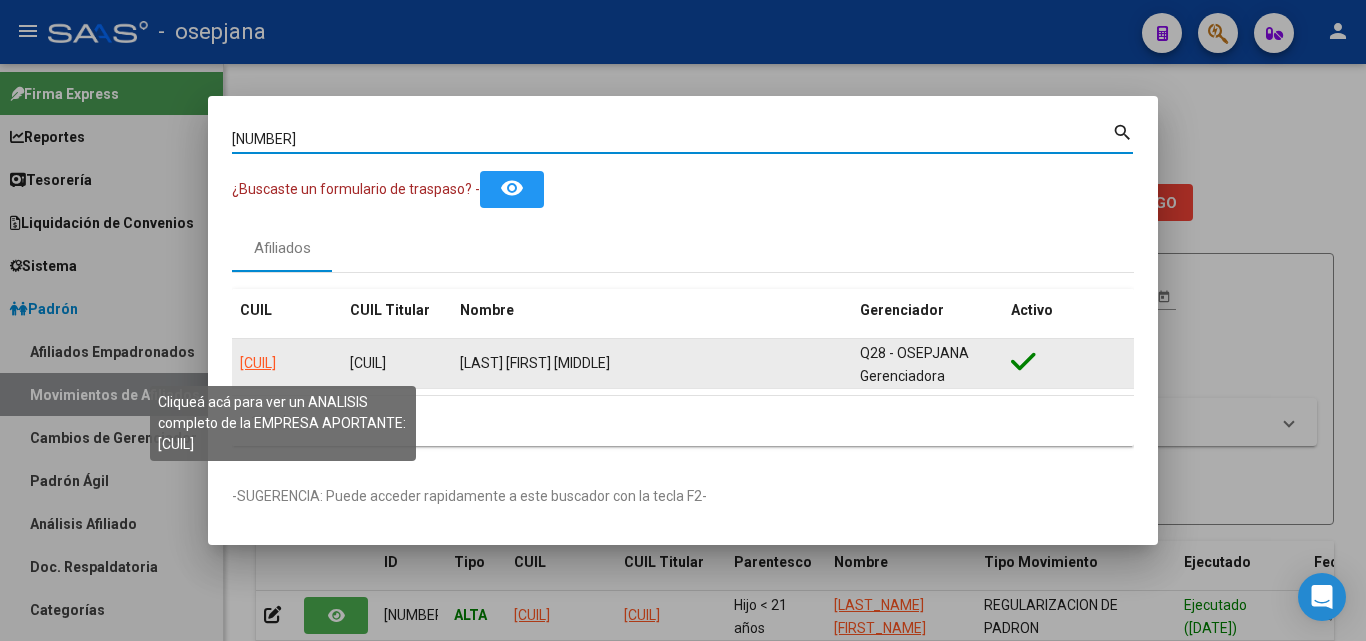 click on "[CUIL]" 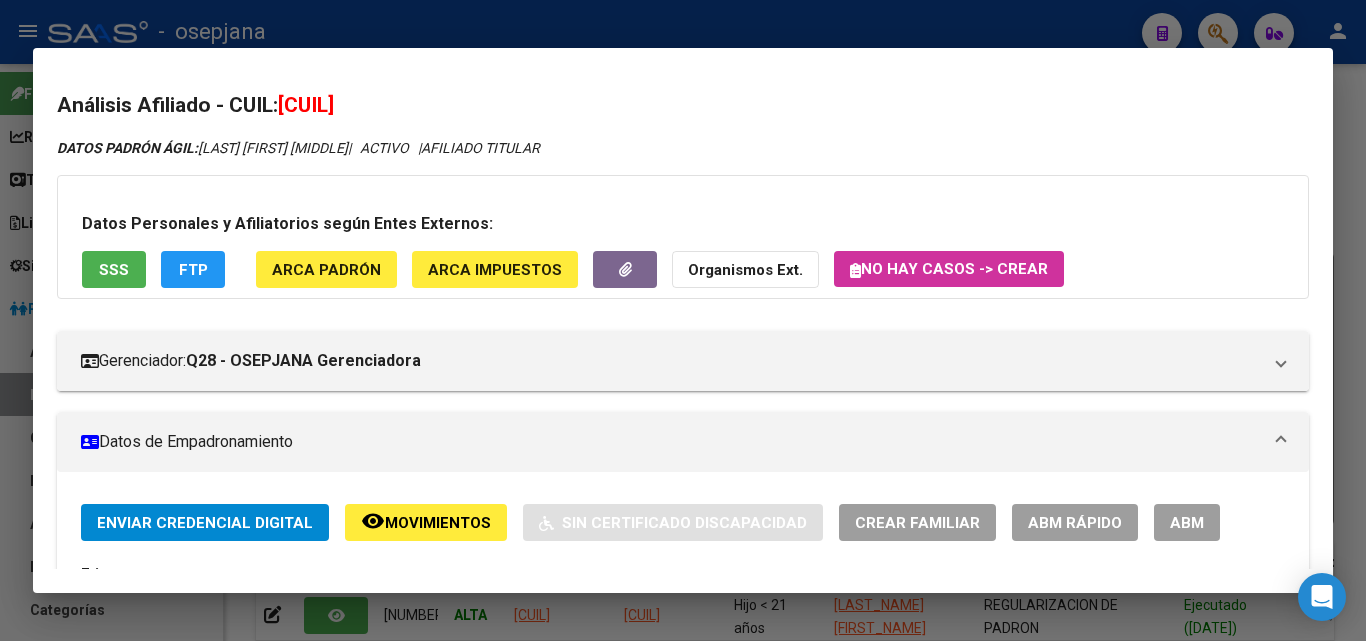 click on "ABM Rápido" 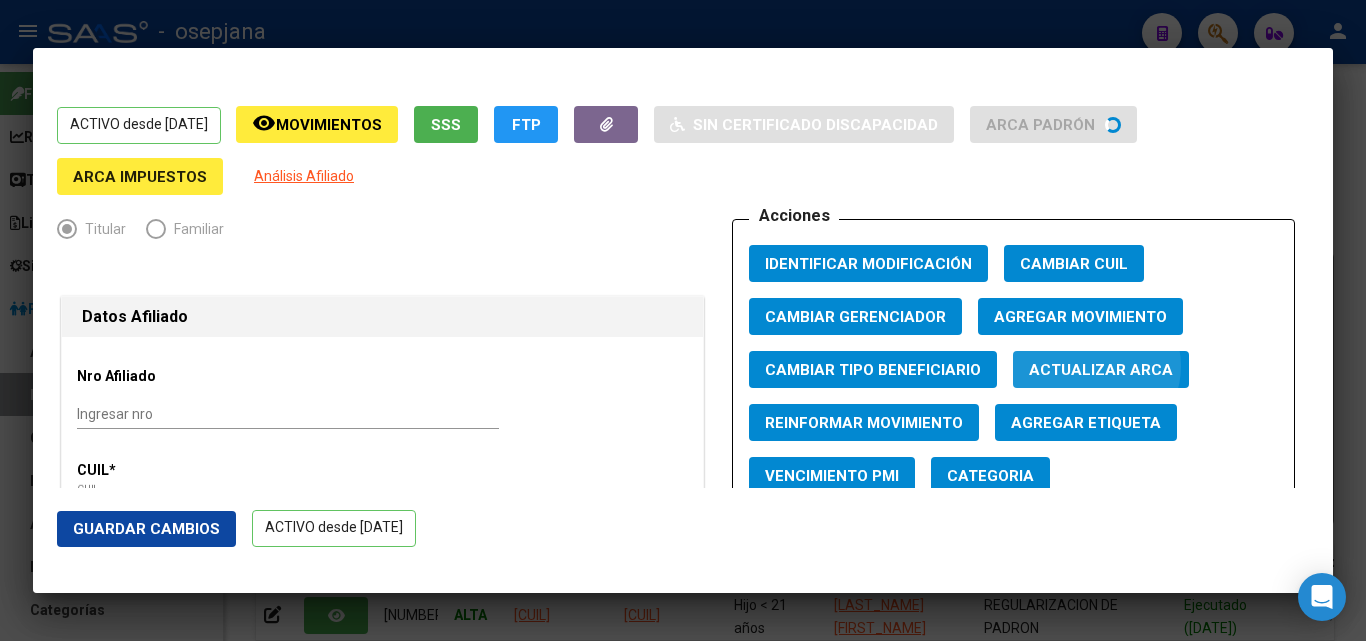 click on "Actualizar ARCA" at bounding box center (1101, 370) 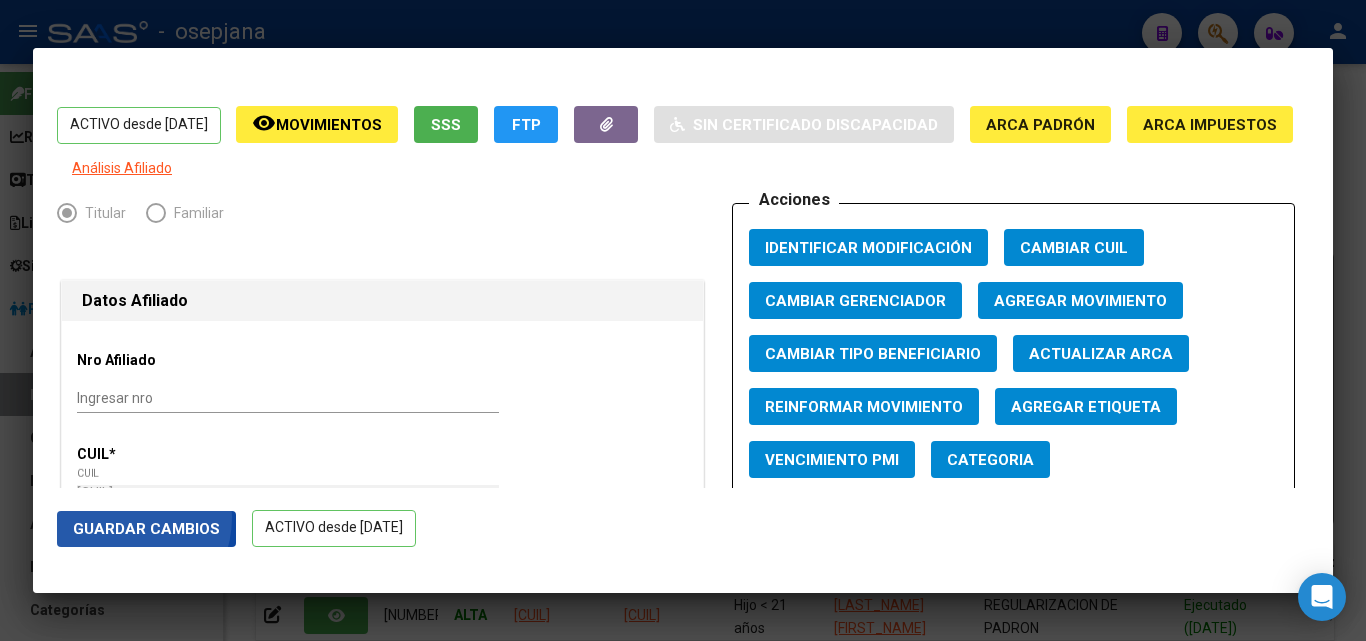 click on "Guardar Cambios" 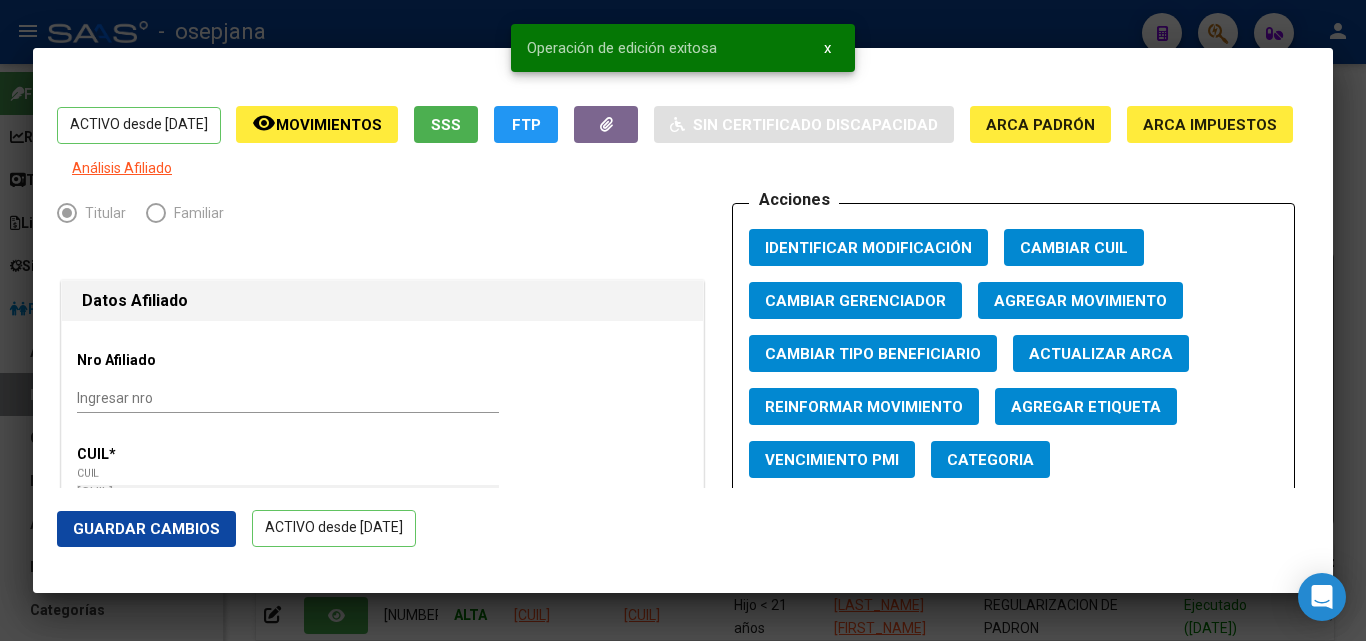 click at bounding box center [683, 320] 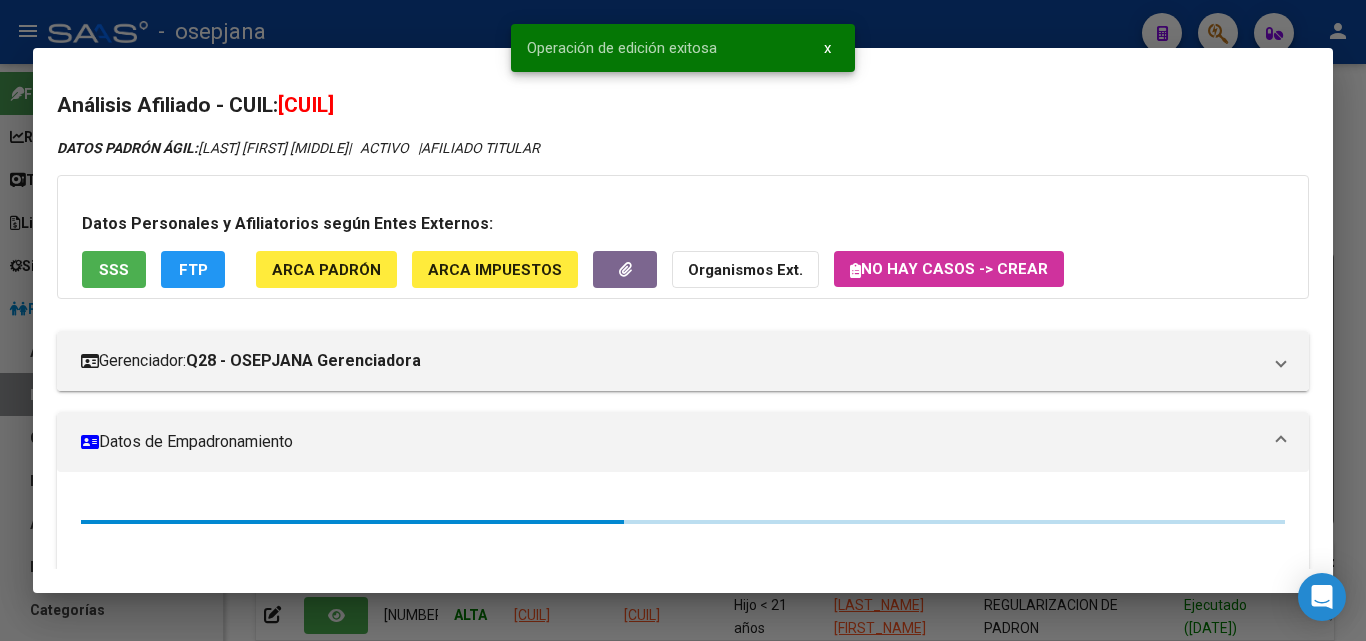 click at bounding box center (683, 320) 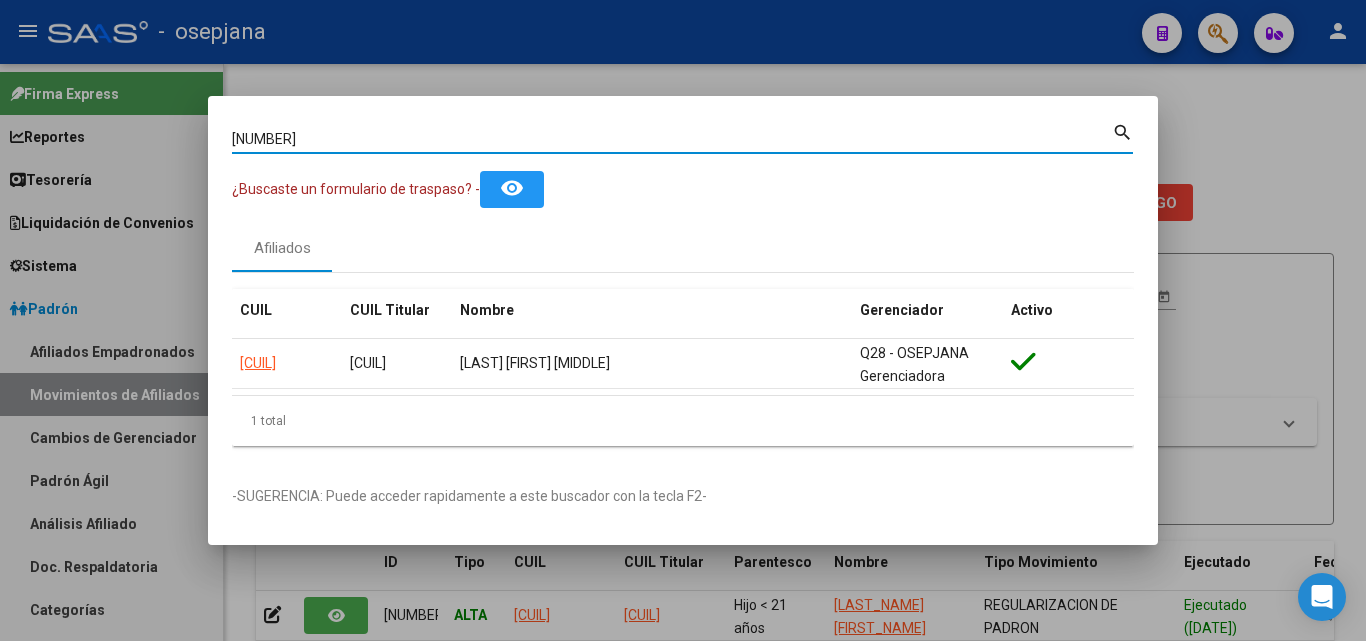 drag, startPoint x: 267, startPoint y: 138, endPoint x: 3, endPoint y: 109, distance: 265.588 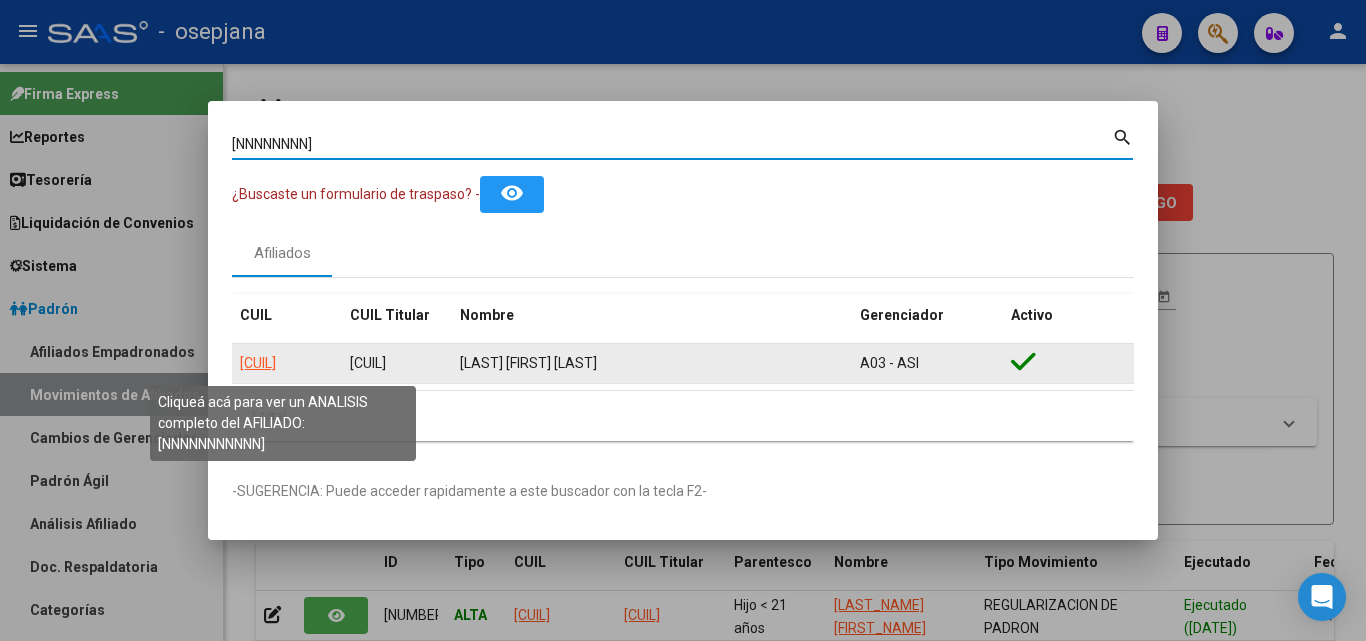 click on "[CUIL]" 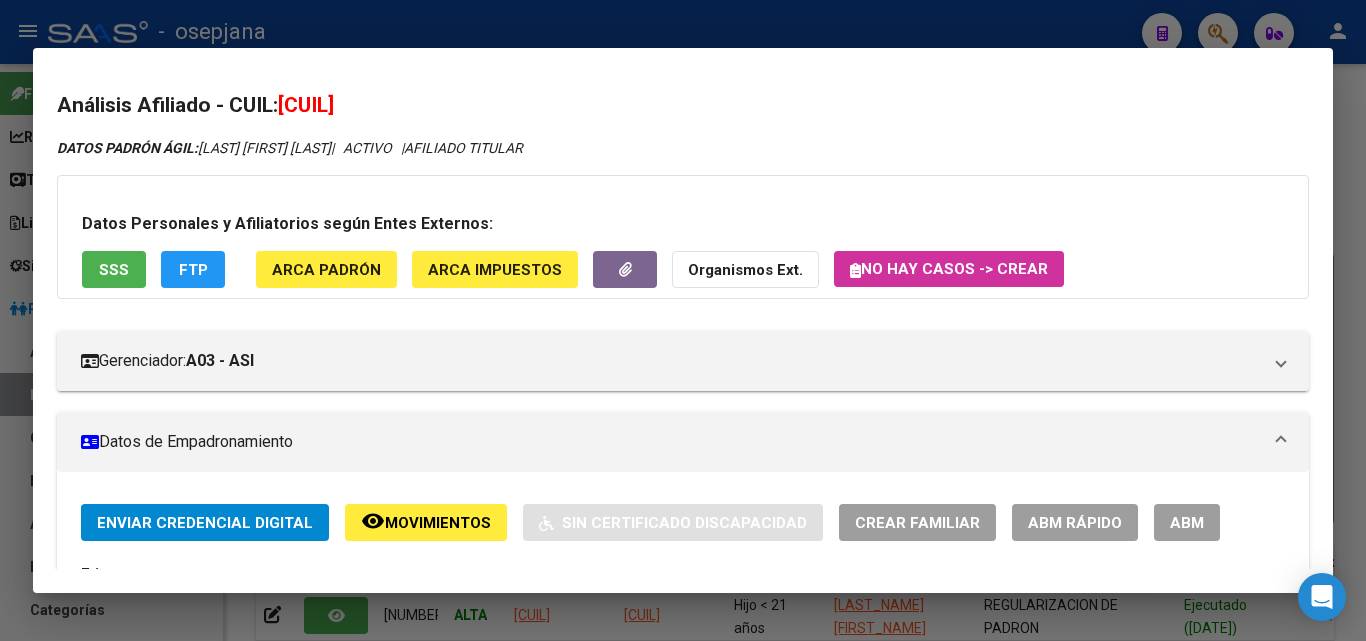 click on "ABM Rápido" 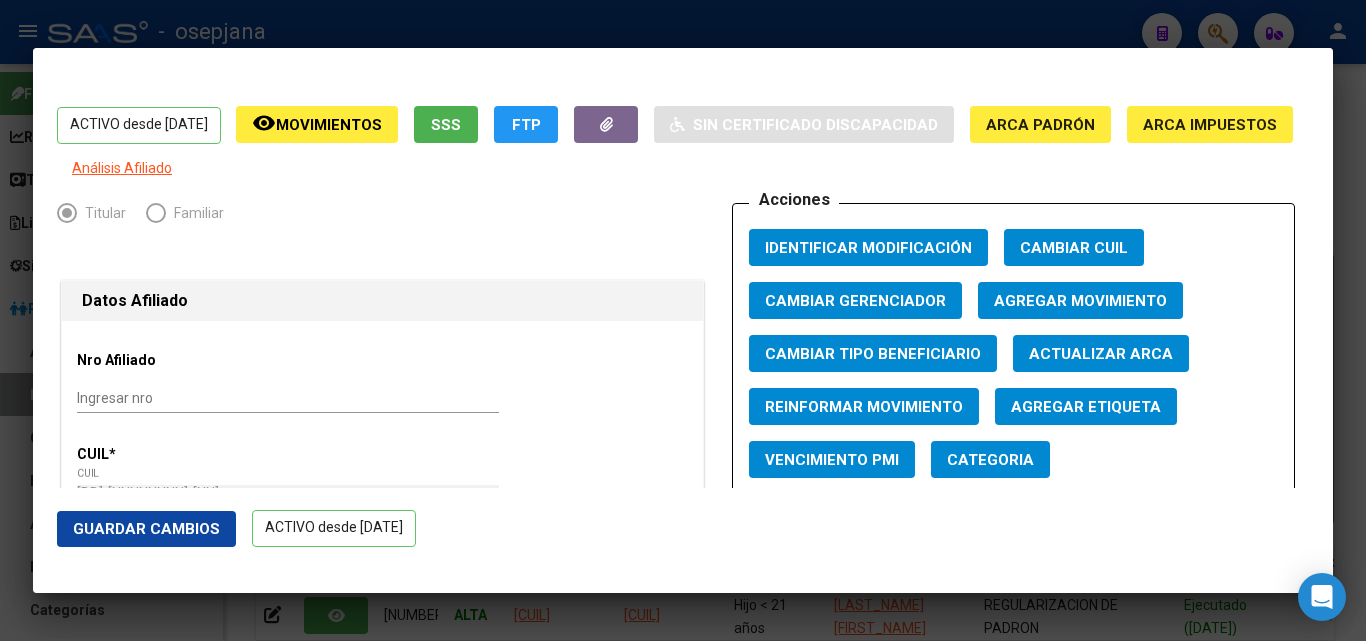 click on "Actualizar ARCA" at bounding box center (1101, 354) 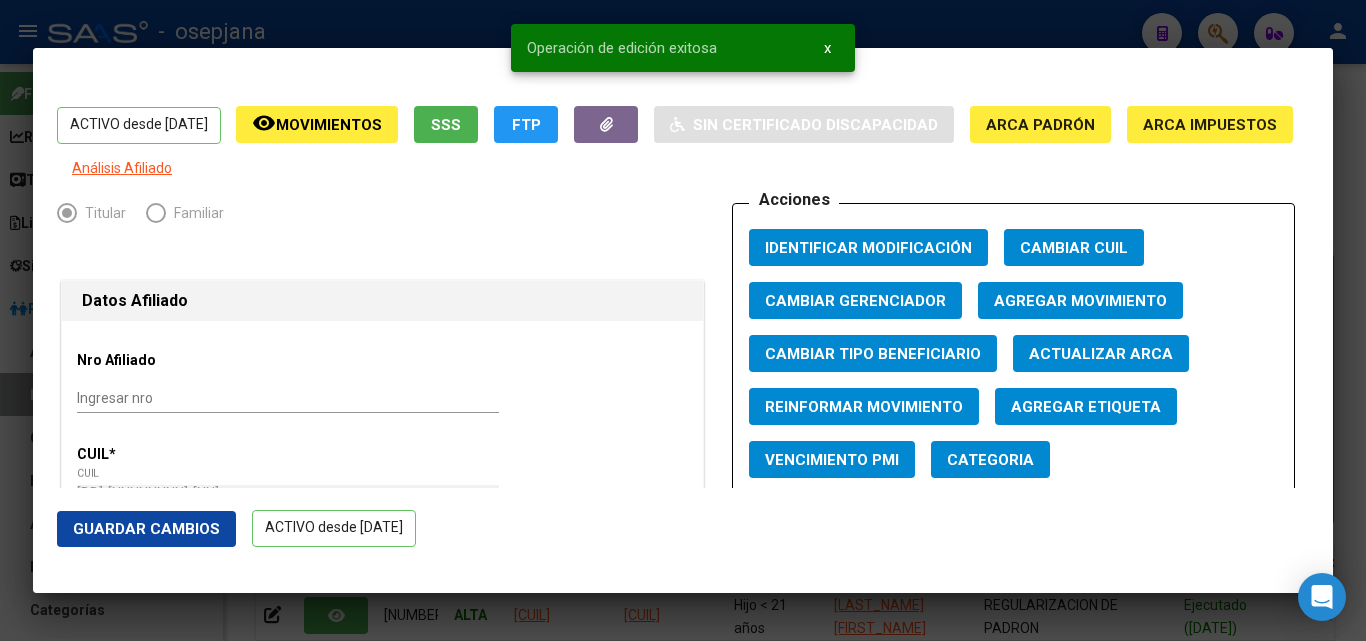 click at bounding box center [683, 320] 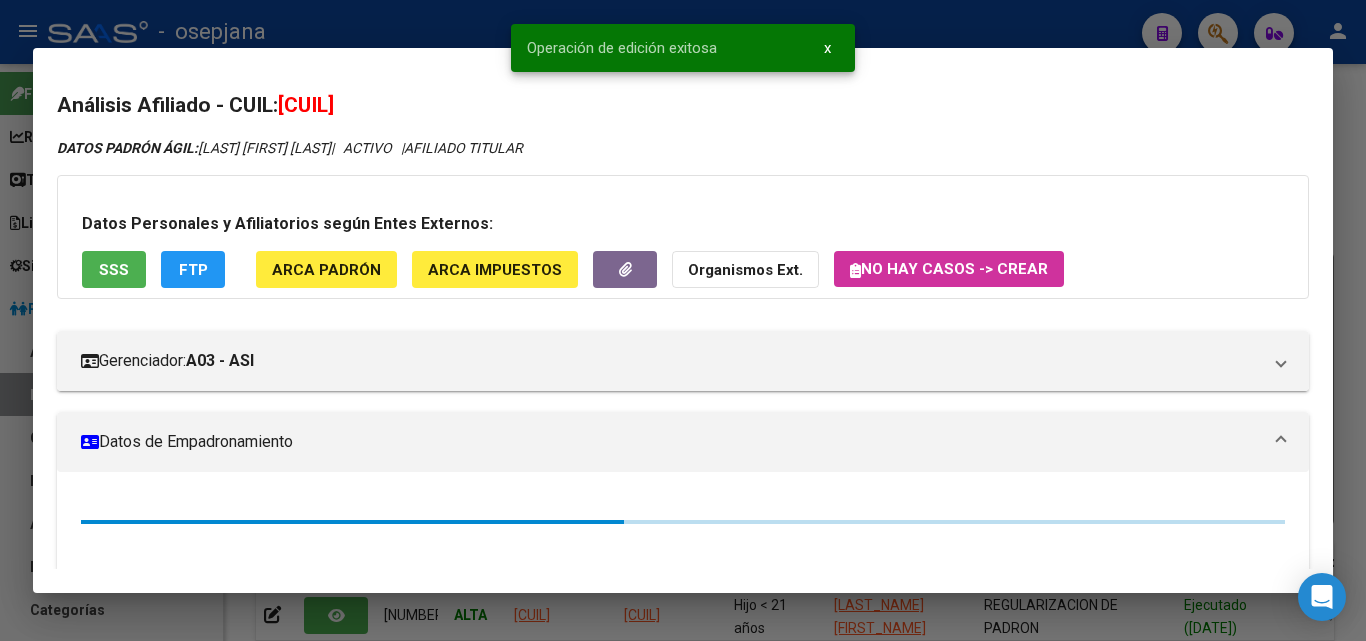 click at bounding box center [683, 320] 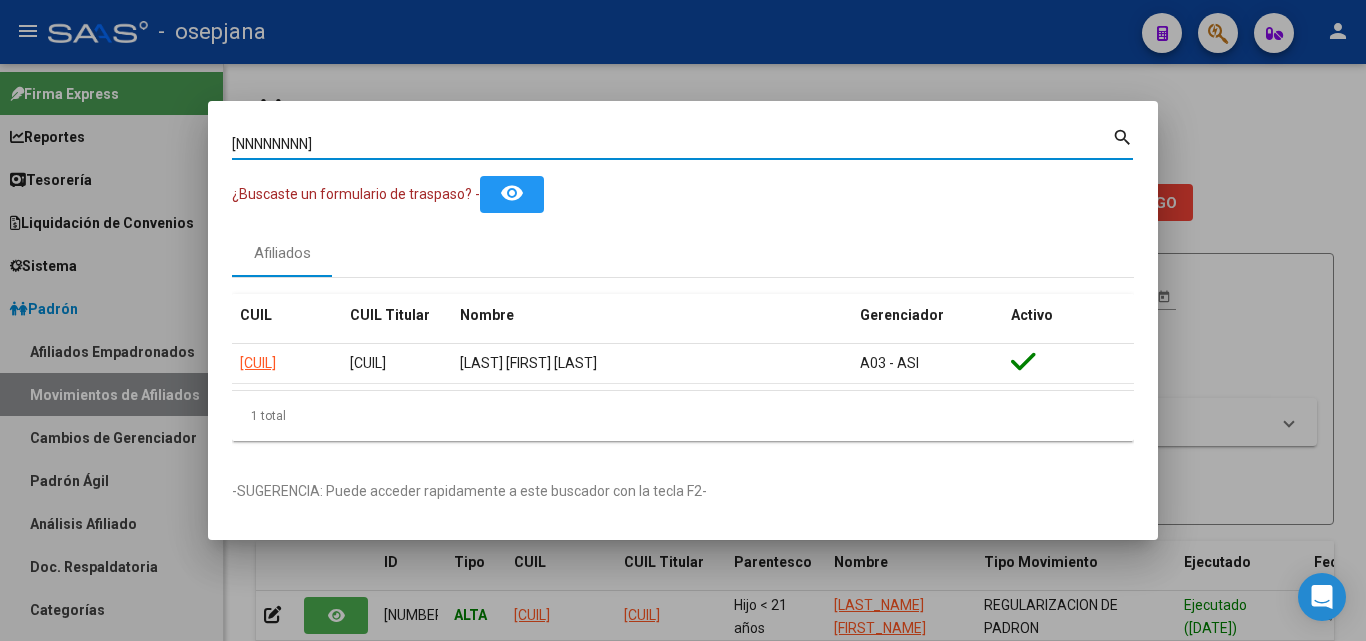 drag, startPoint x: 329, startPoint y: 142, endPoint x: 88, endPoint y: 104, distance: 243.97746 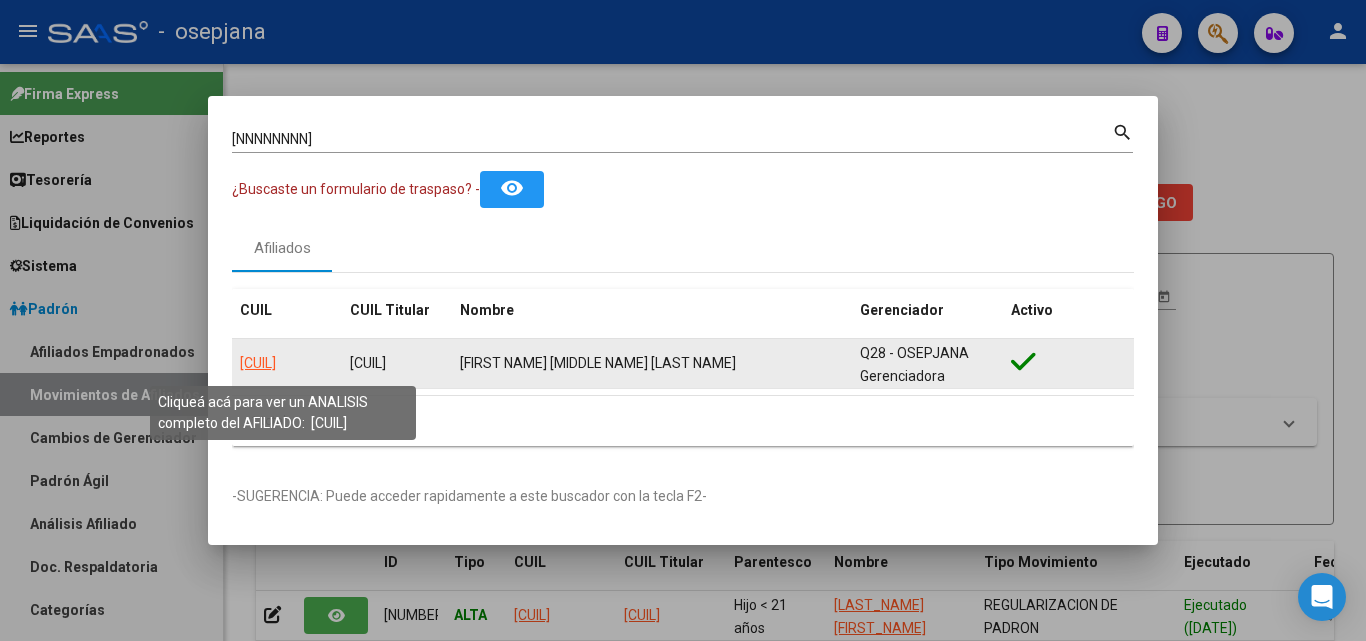 click on "[CUIL]" 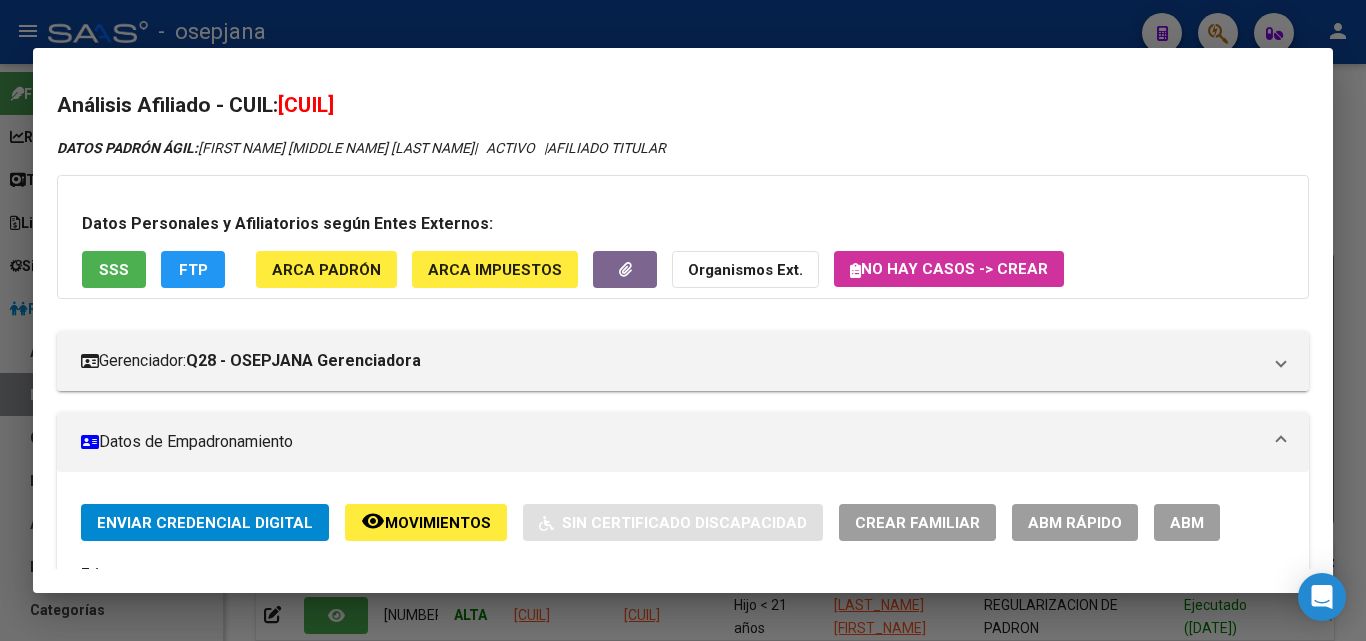 click on "ABM Rápido" 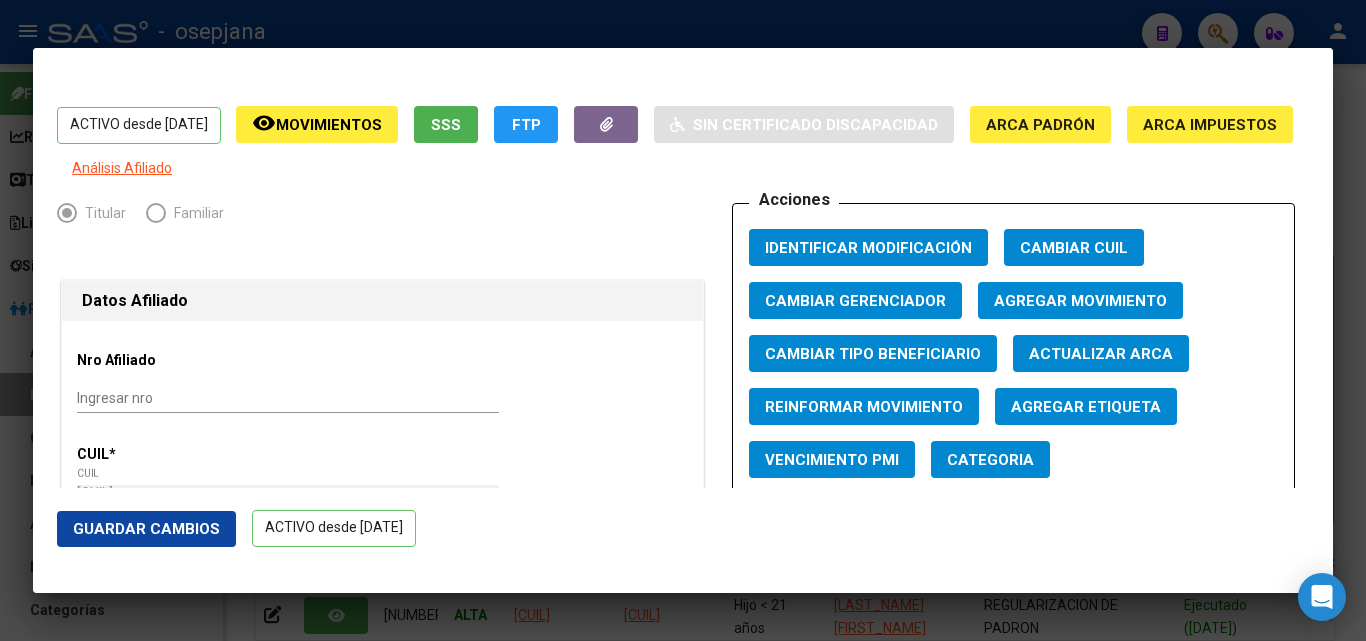 click on "Actualizar ARCA" at bounding box center (1101, 354) 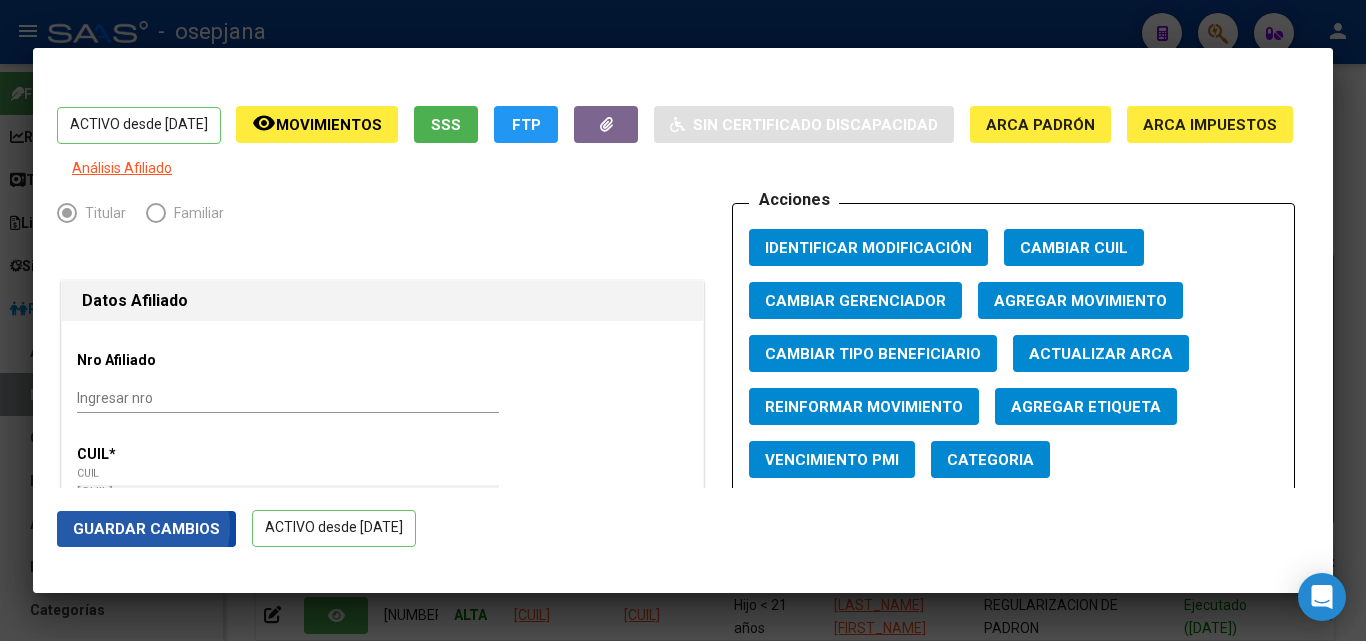 click on "Guardar Cambios" 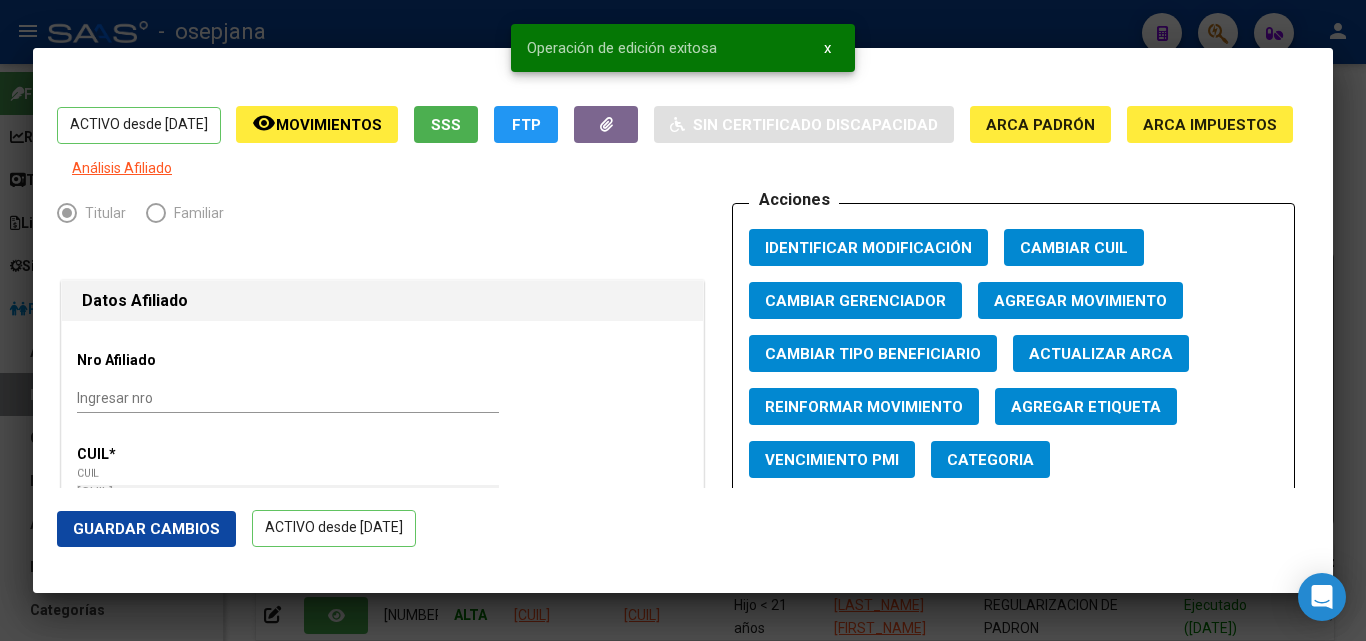 click at bounding box center (683, 320) 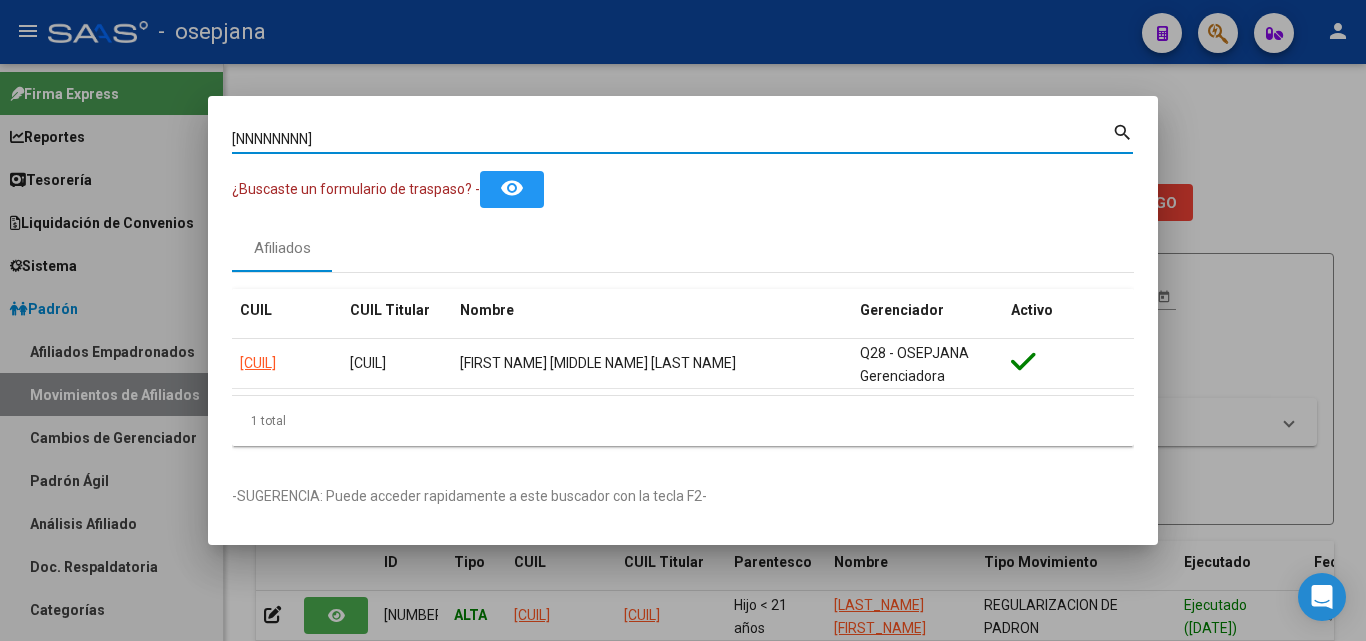drag, startPoint x: 311, startPoint y: 138, endPoint x: 105, endPoint y: 108, distance: 208.173 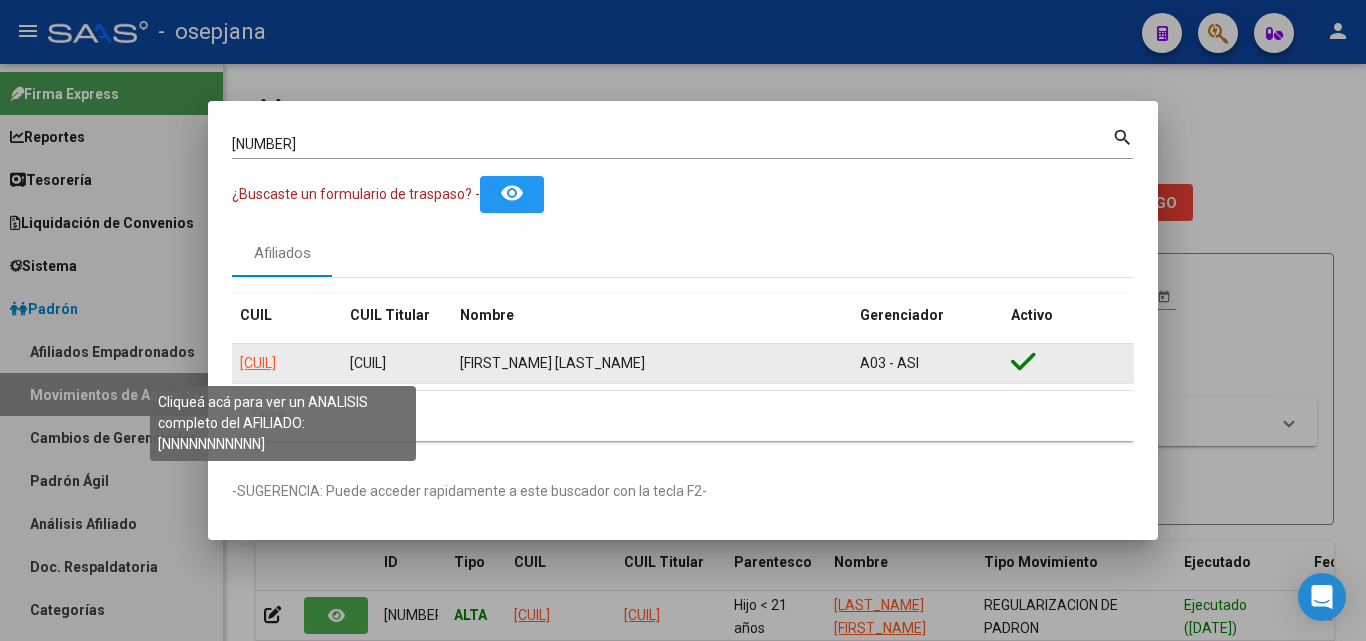click on "[CUIL]" 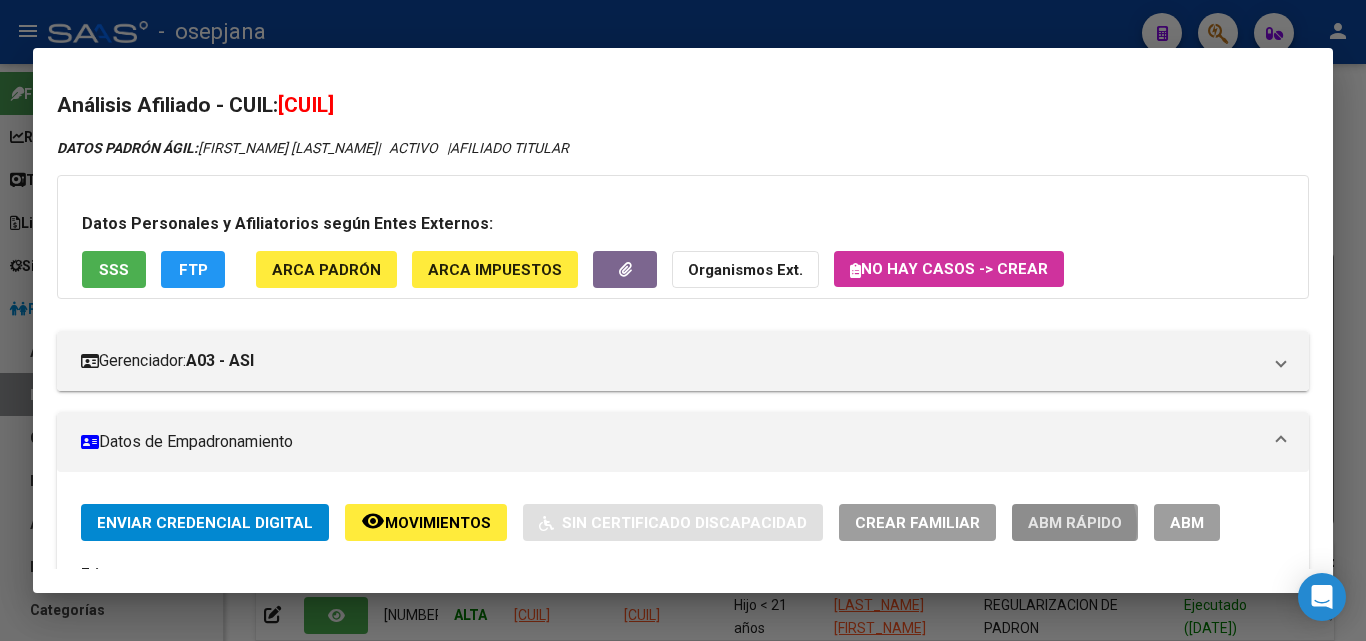 click on "ABM Rápido" 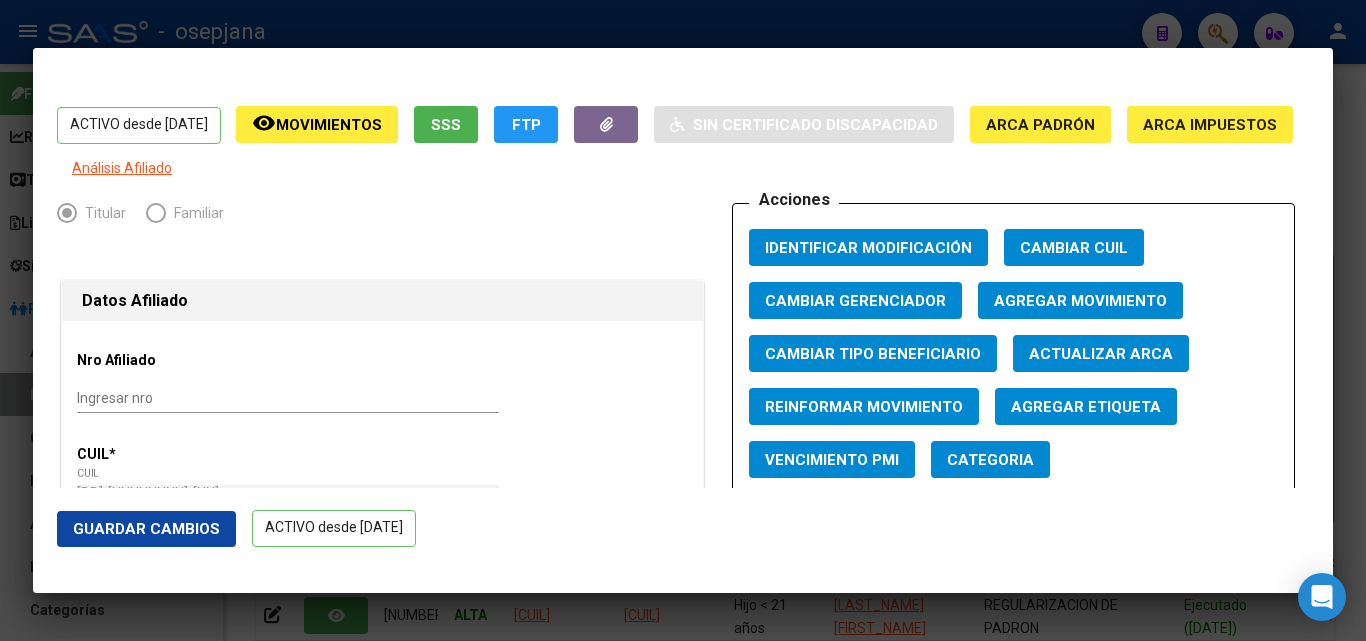 click on "Actualizar ARCA" at bounding box center (1101, 354) 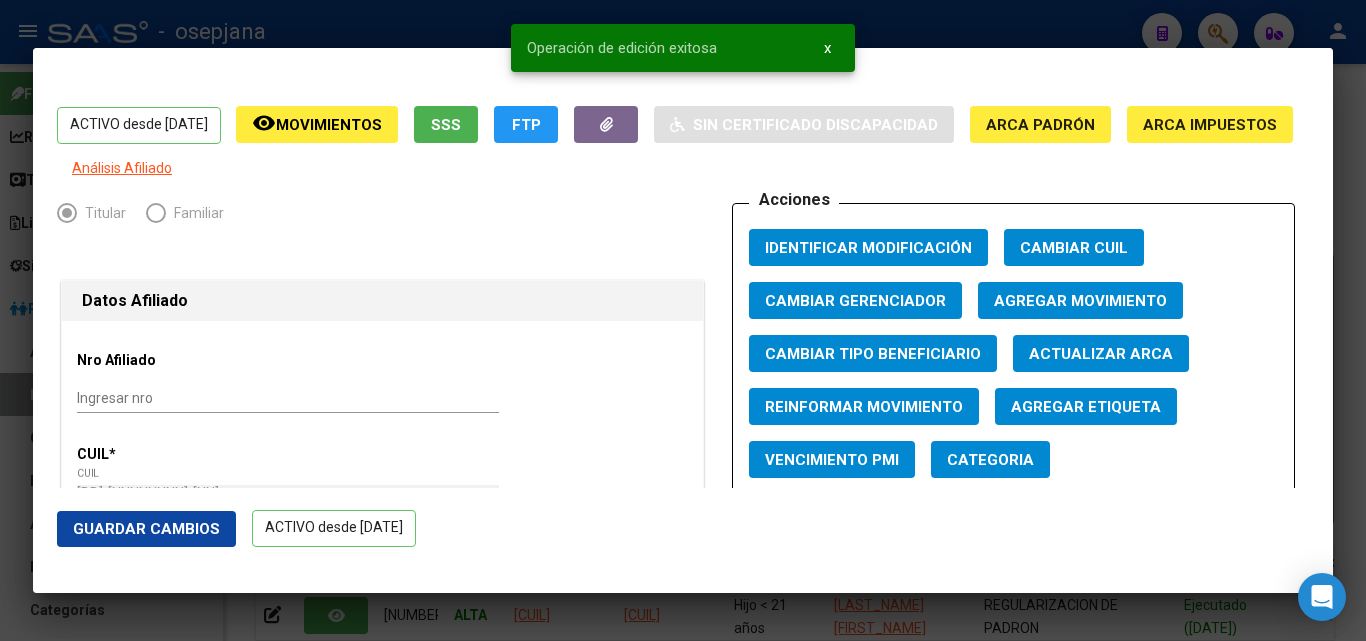 click at bounding box center (683, 320) 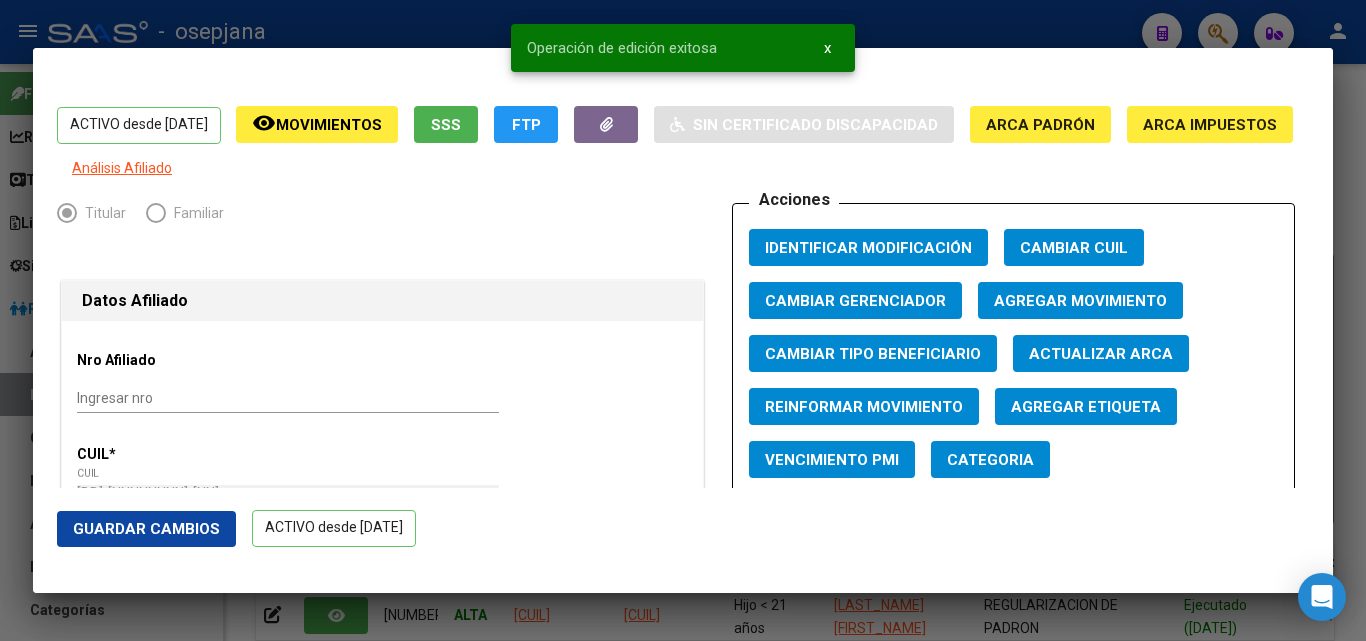 click at bounding box center (683, 320) 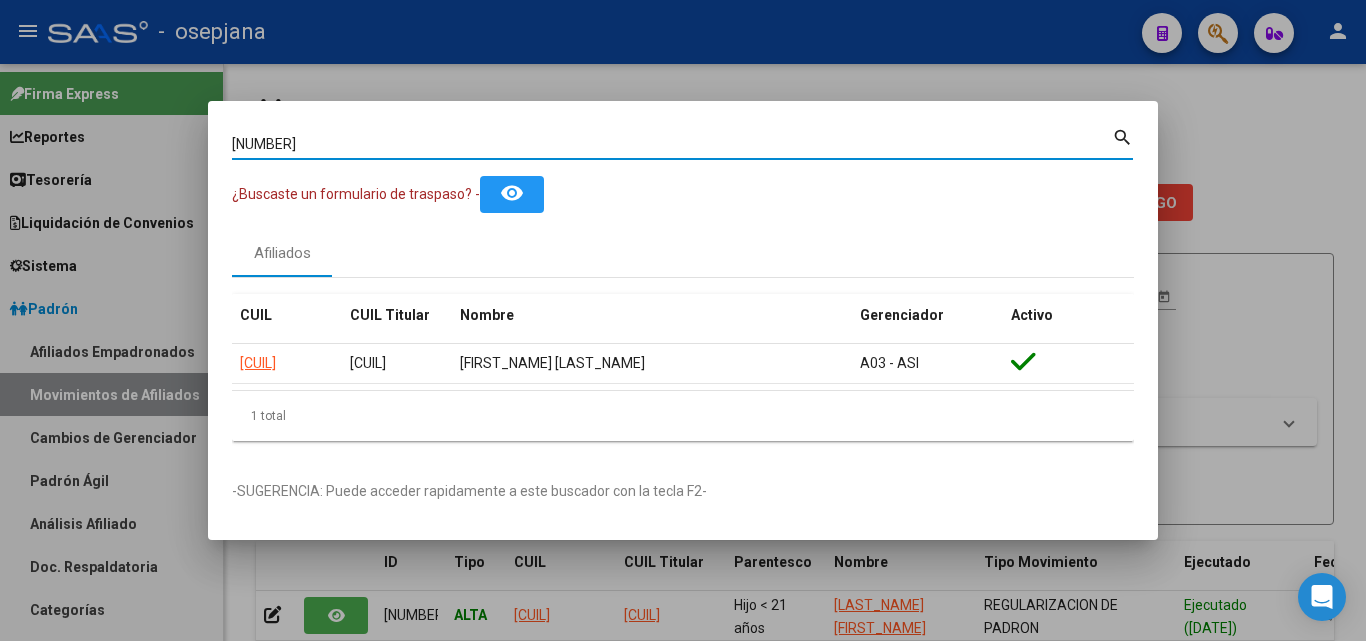 drag, startPoint x: 308, startPoint y: 146, endPoint x: 128, endPoint y: 107, distance: 184.17654 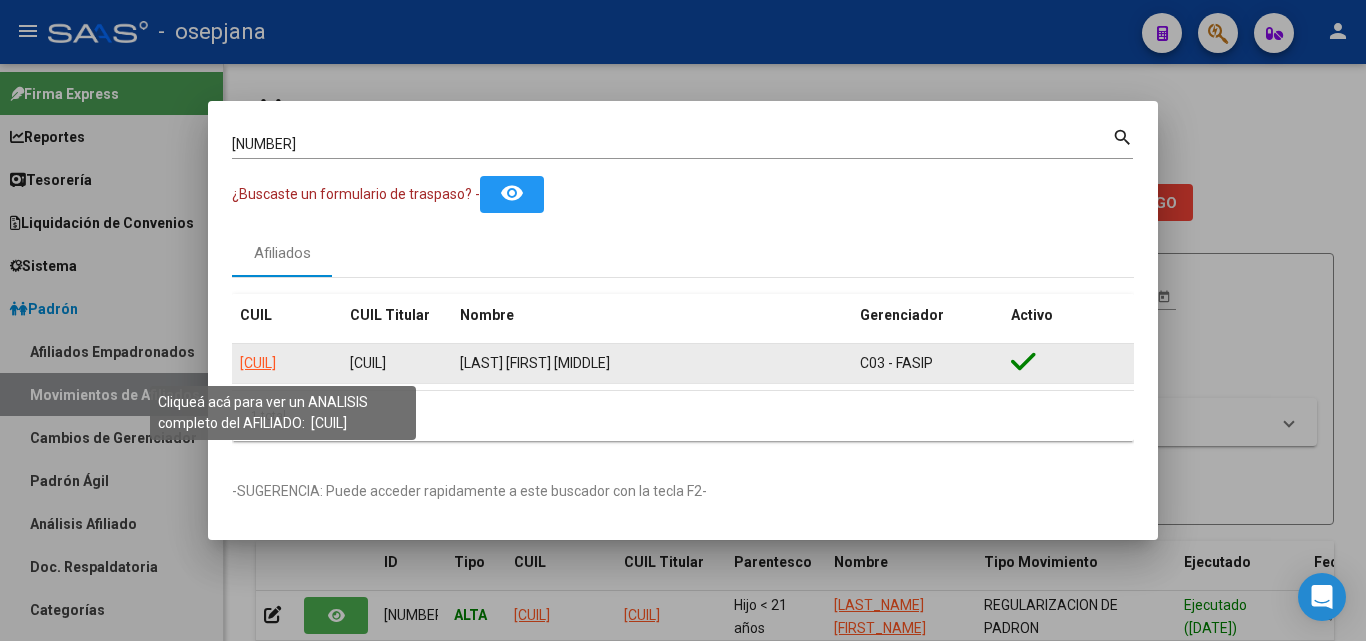 click on "[CUIL]" 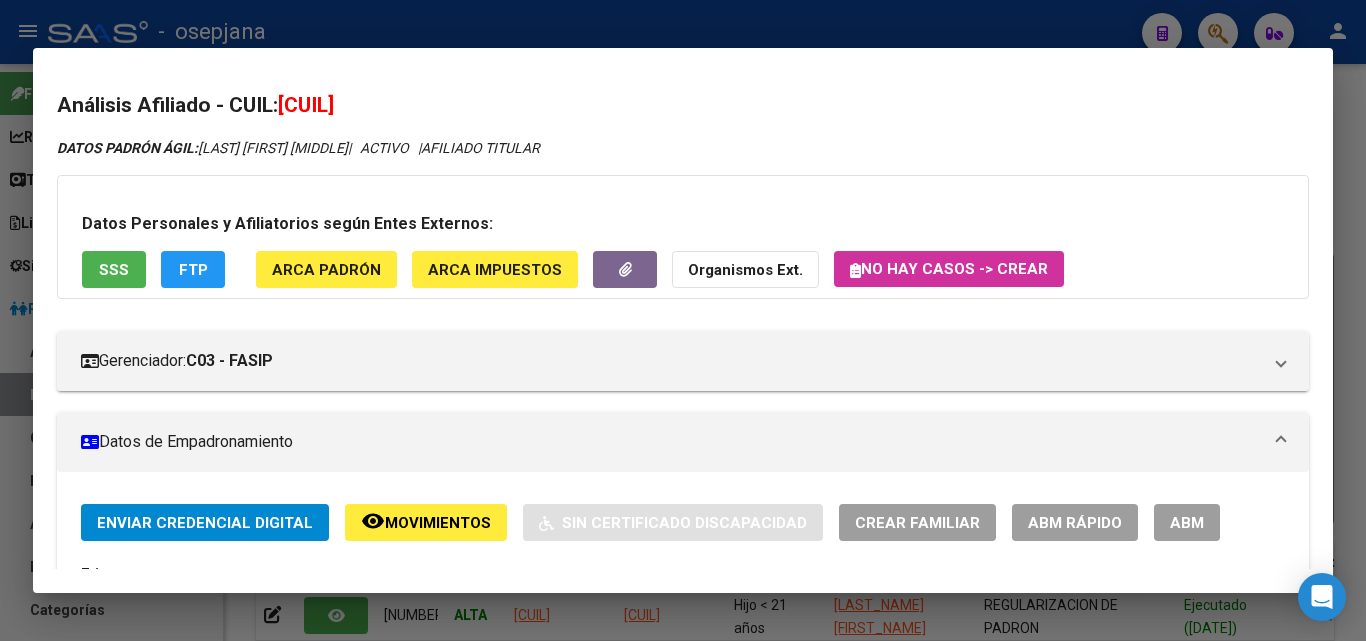 click on "ABM Rápido" 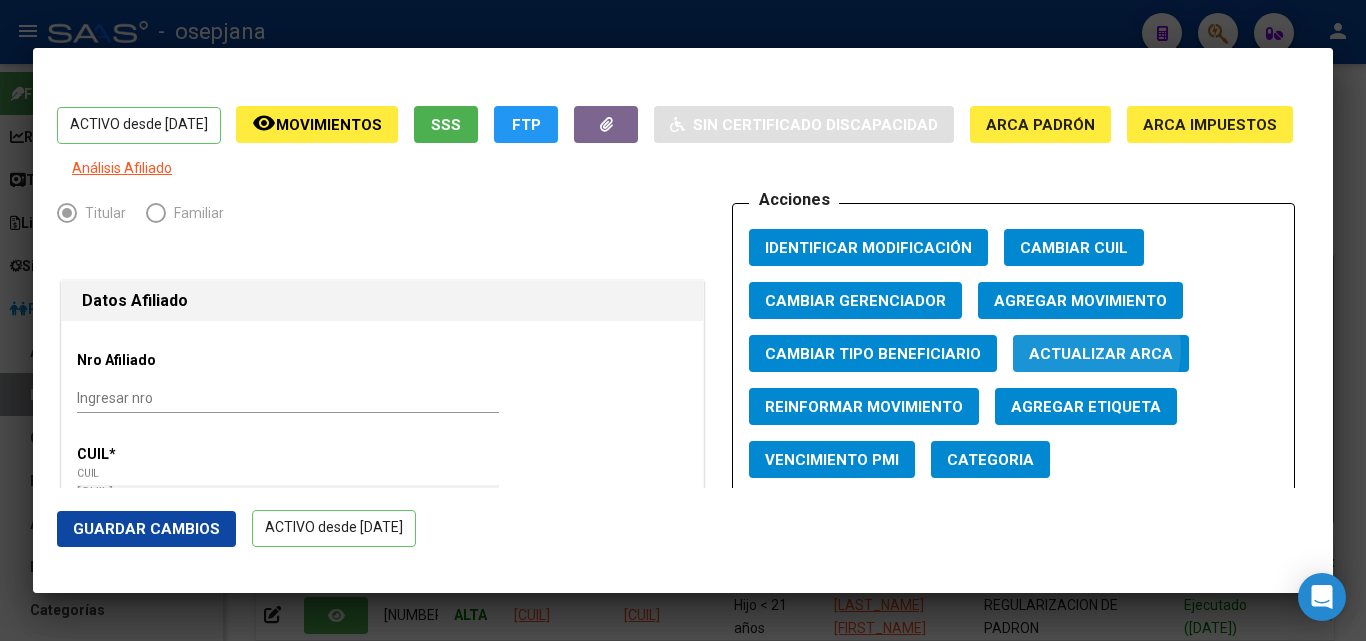 click on "Actualizar ARCA" at bounding box center (1101, 354) 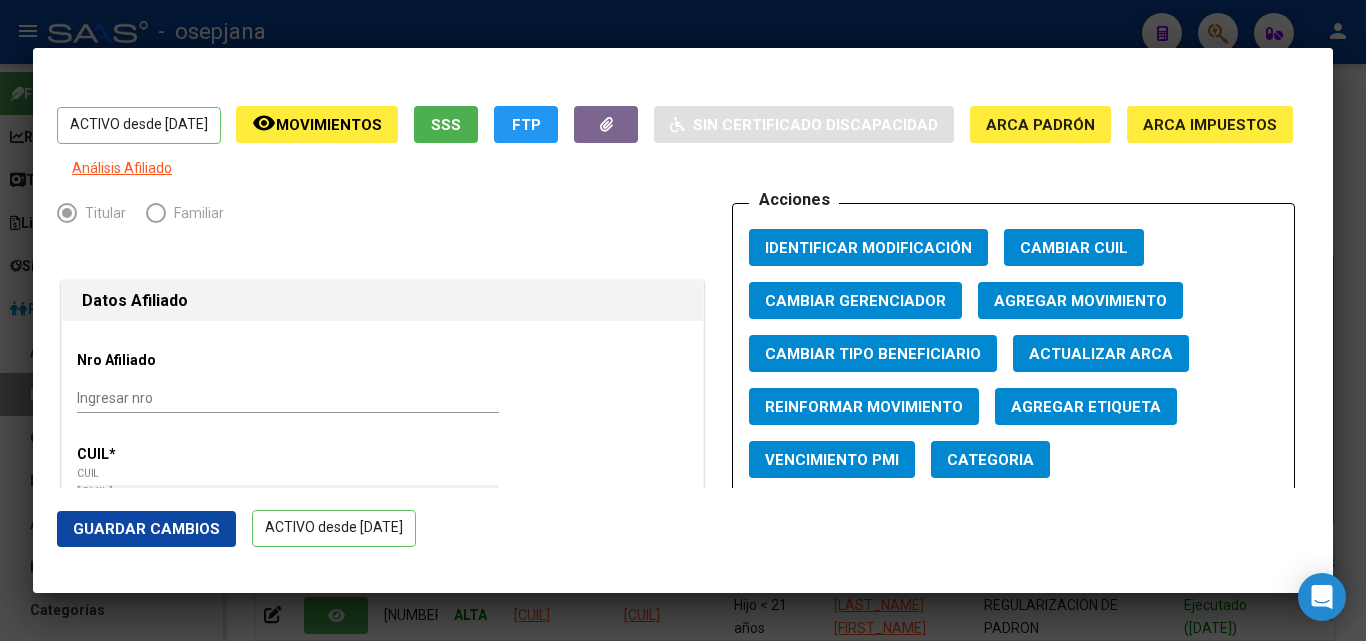 click on "Guardar Cambios" 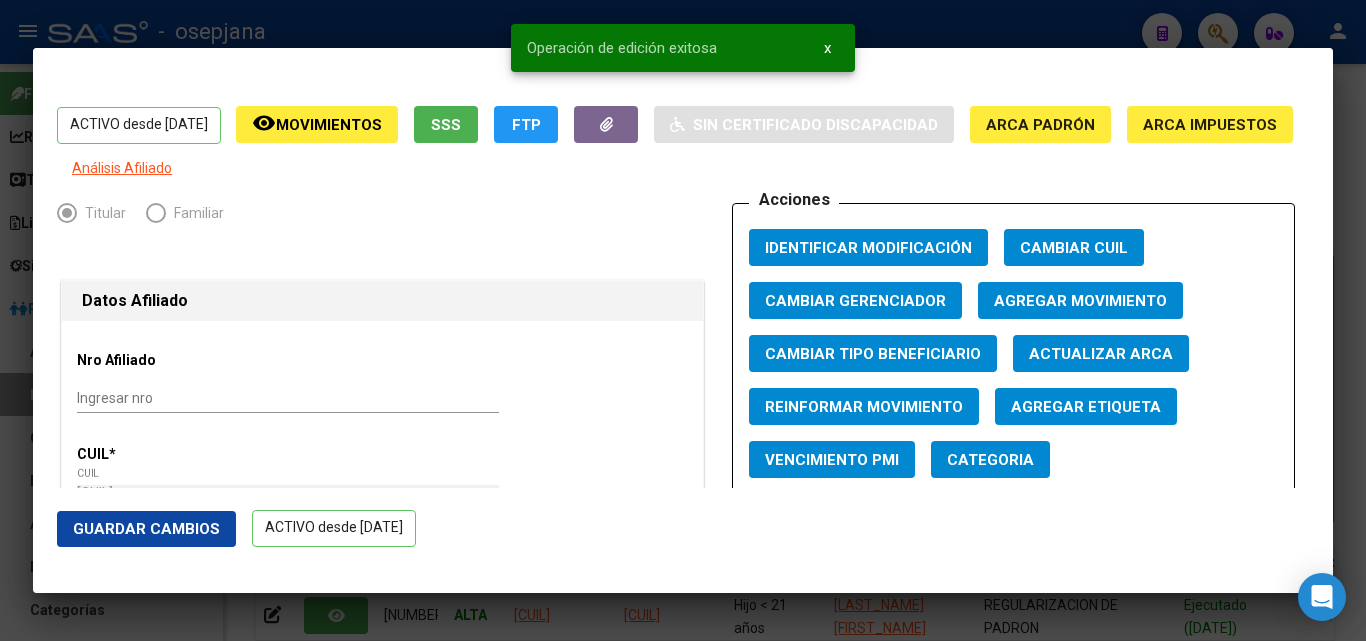 click at bounding box center (683, 320) 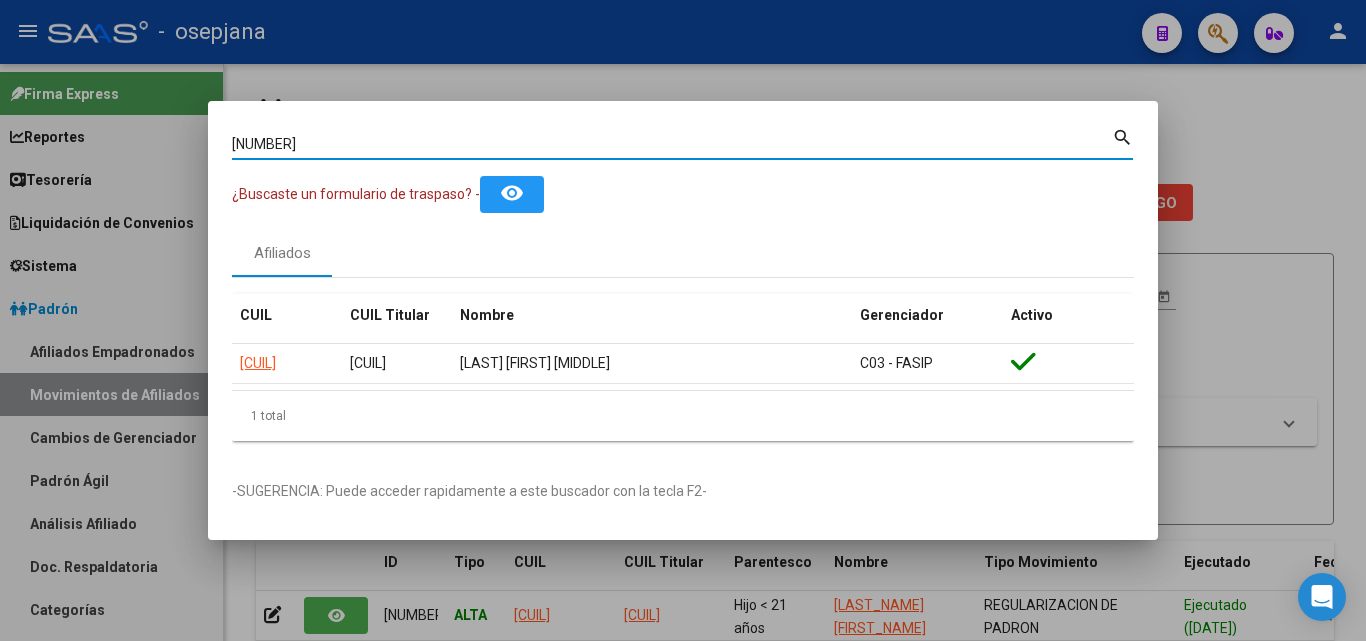drag, startPoint x: 325, startPoint y: 142, endPoint x: 40, endPoint y: 73, distance: 293.2337 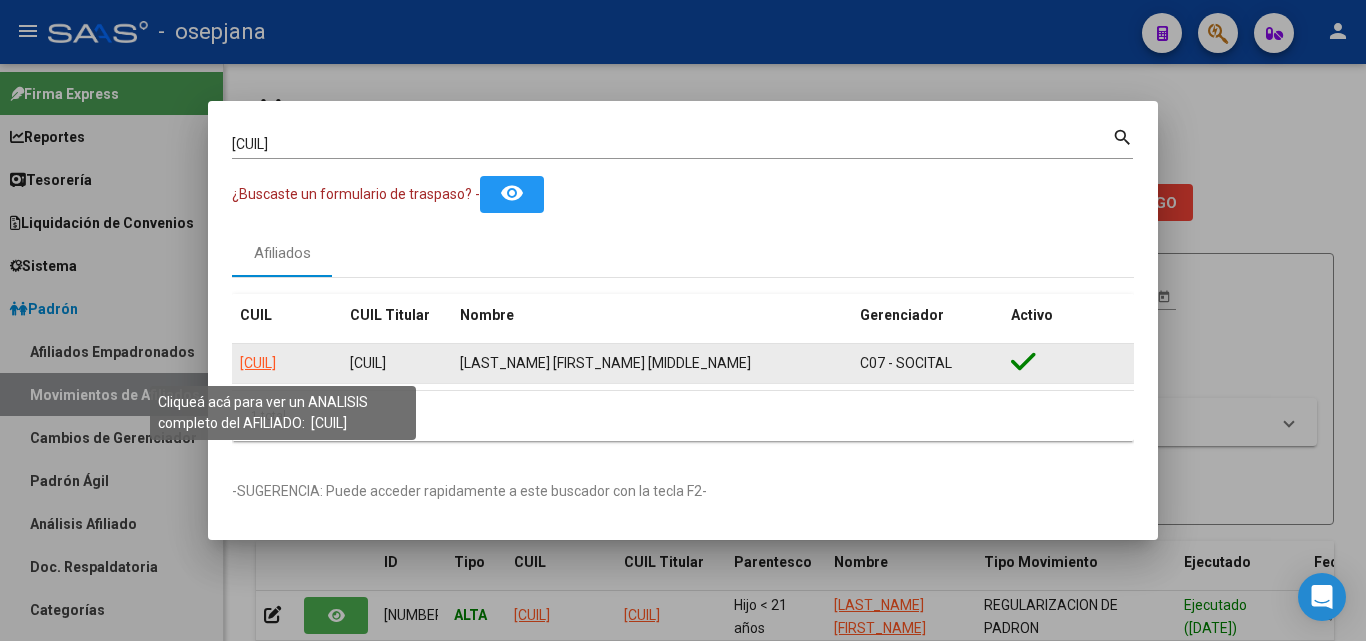 click on "[CUIL]" 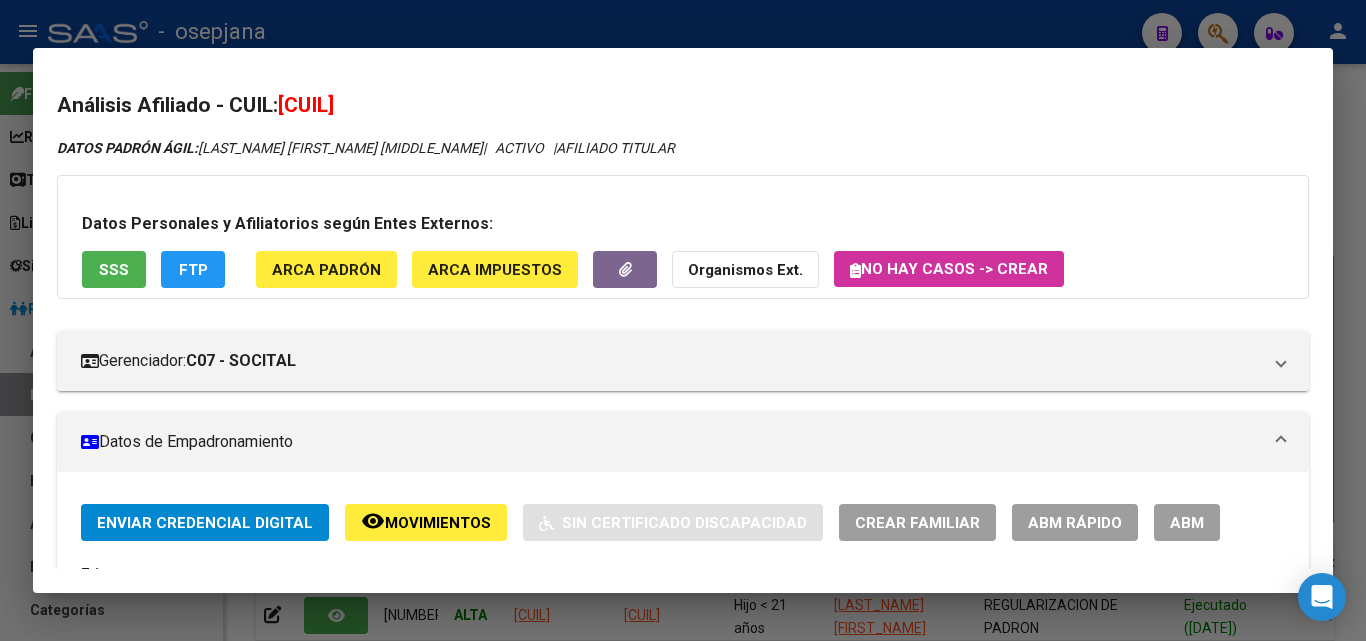 click on "ABM Rápido" 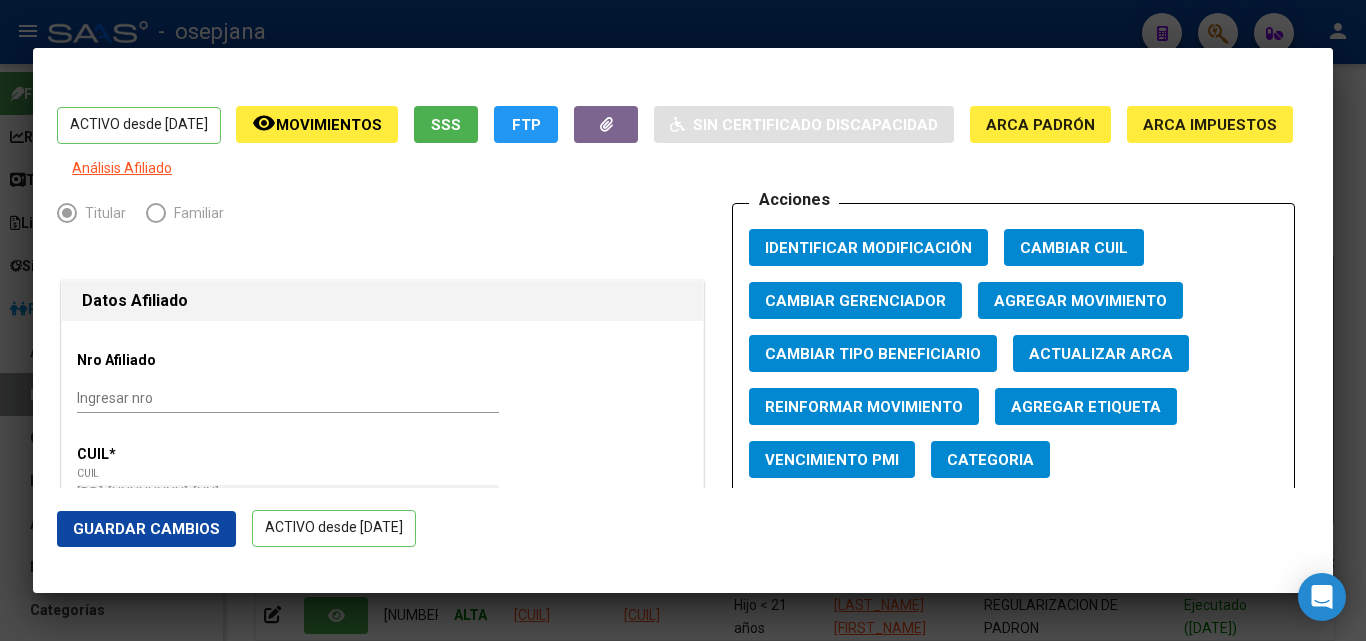 click on "Actualizar ARCA" at bounding box center (1101, 353) 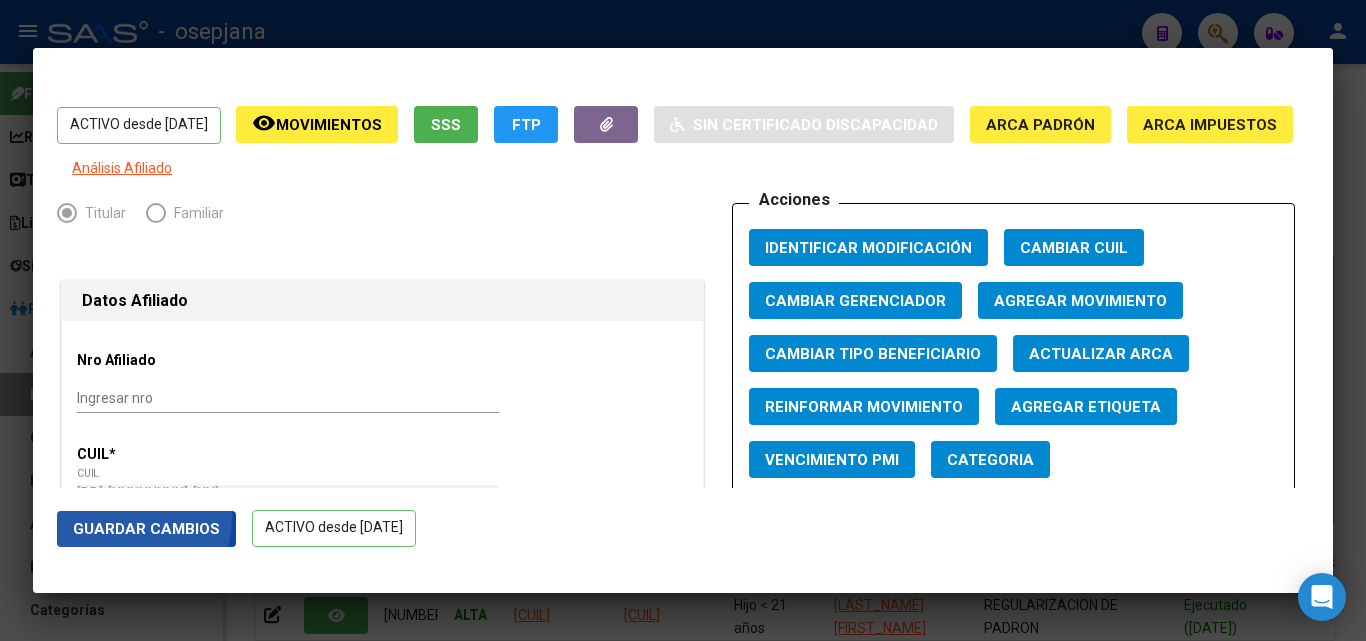 click on "Guardar Cambios" 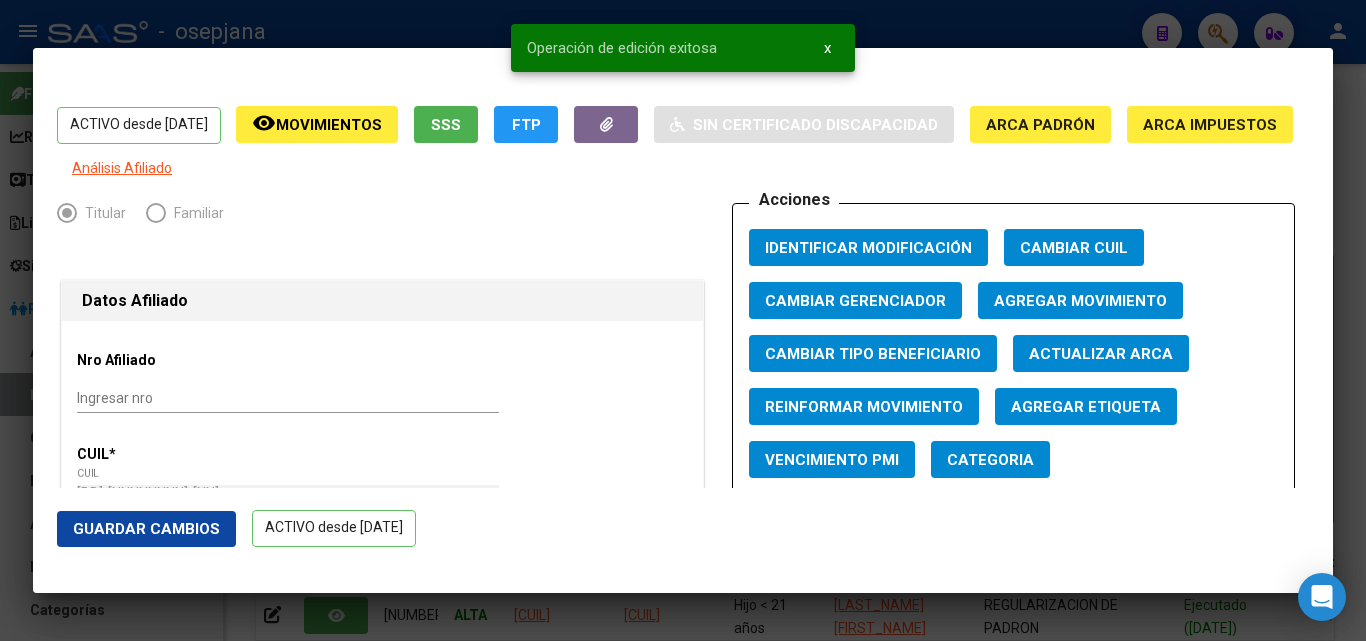 click at bounding box center (683, 320) 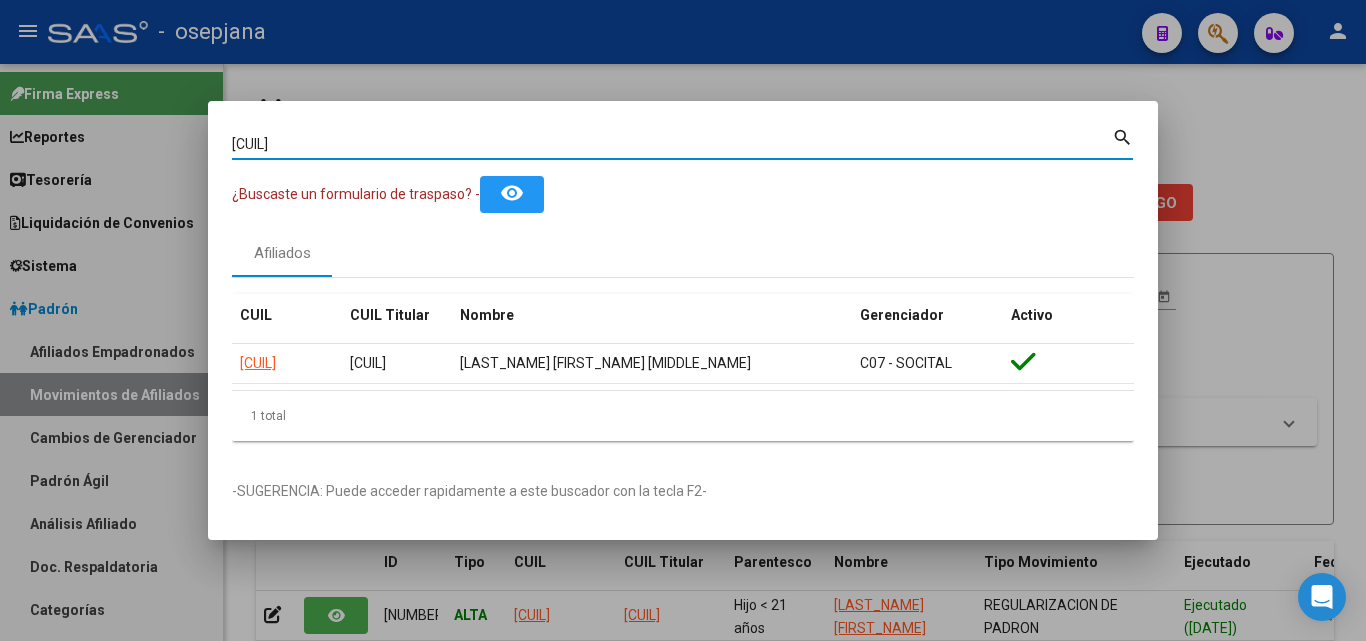drag, startPoint x: 312, startPoint y: 144, endPoint x: 61, endPoint y: 111, distance: 253.16003 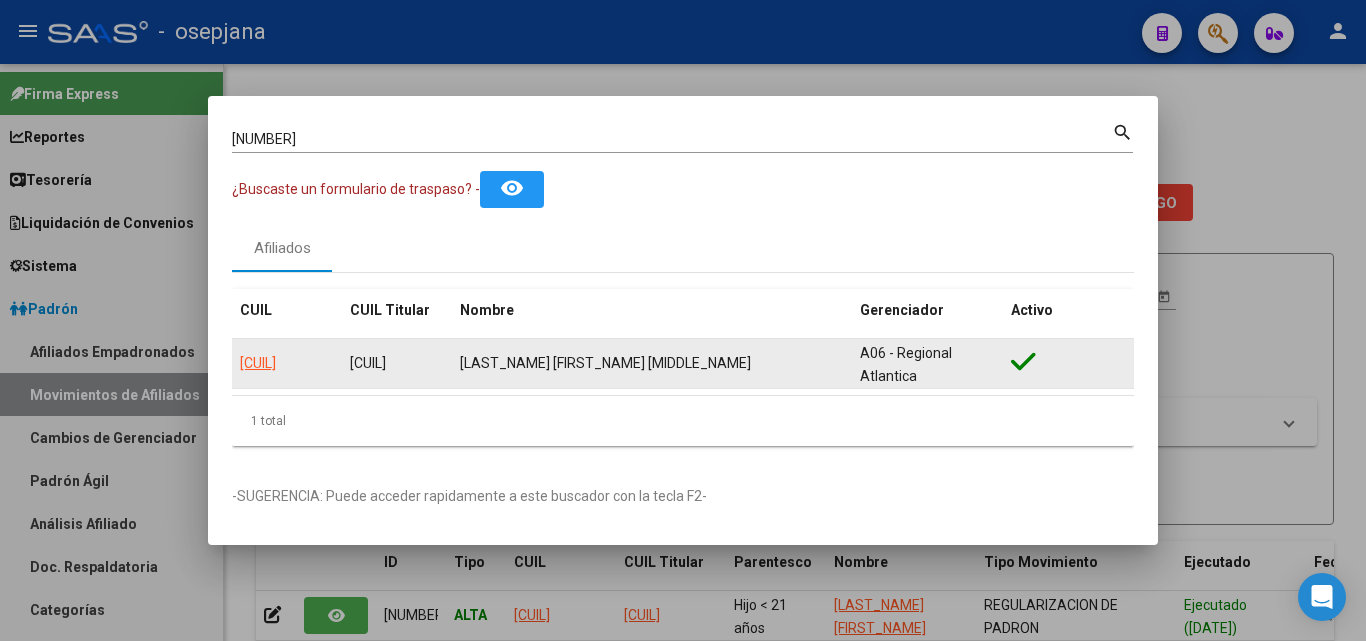 click on "[CUIL]" 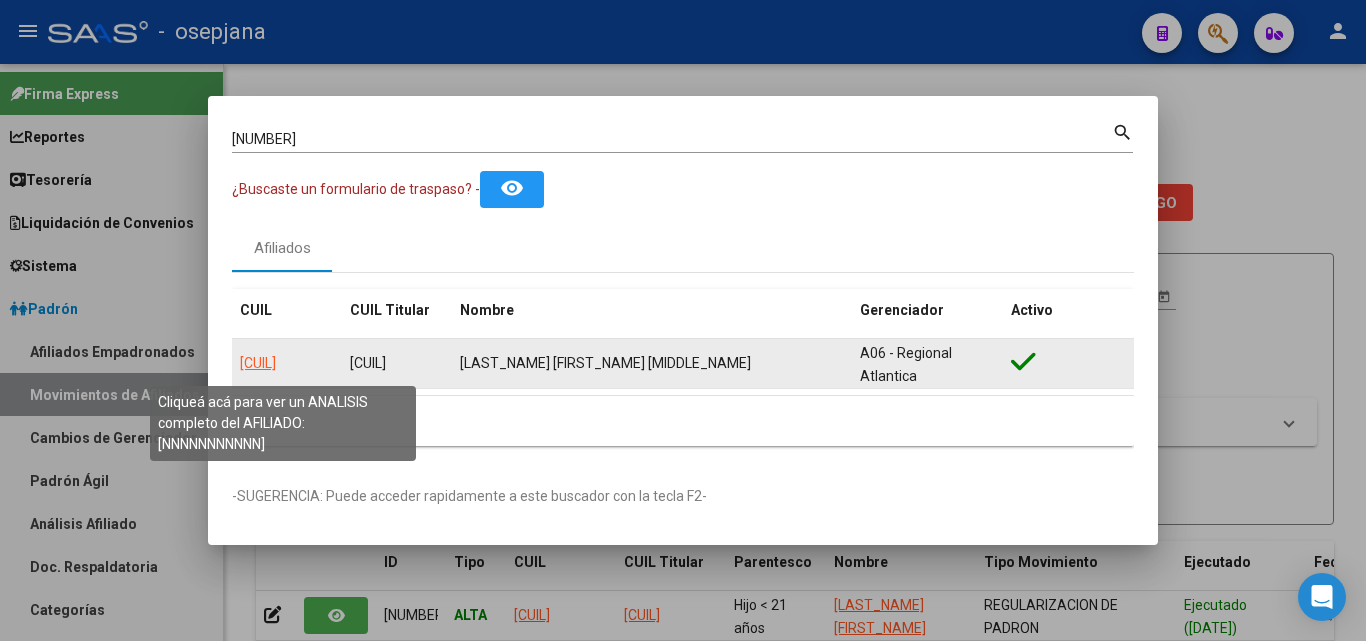click on "[CUIL]" 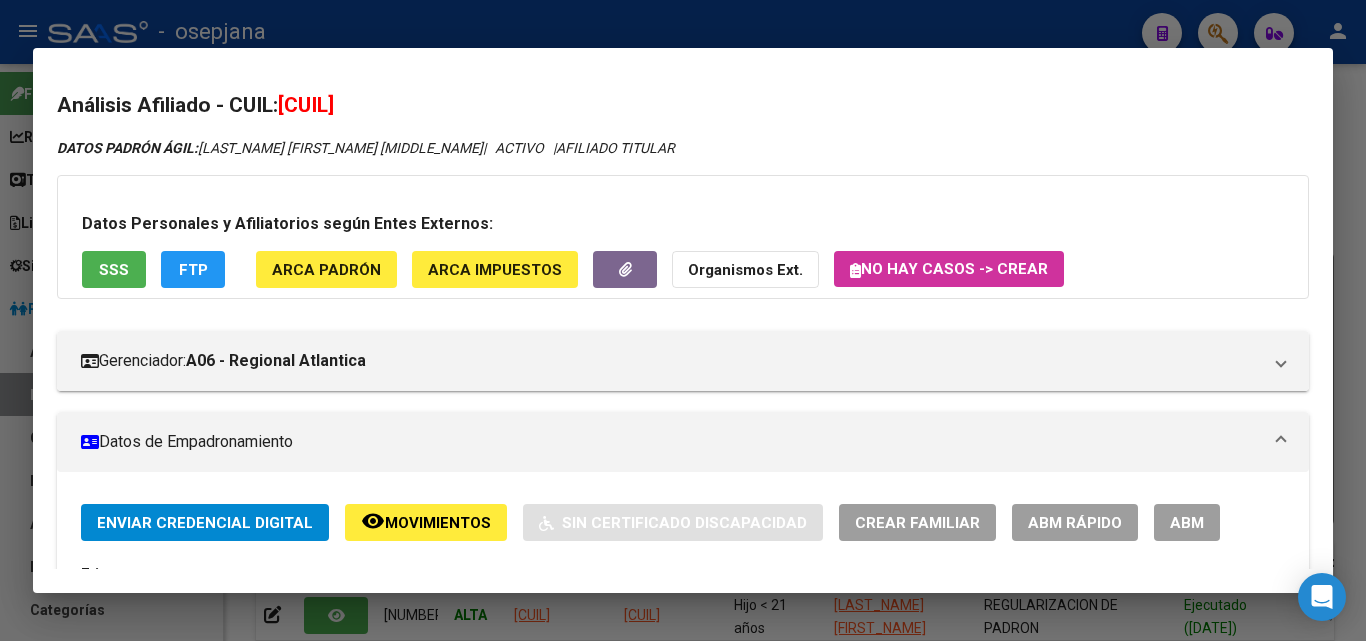 click on "ABM Rápido" 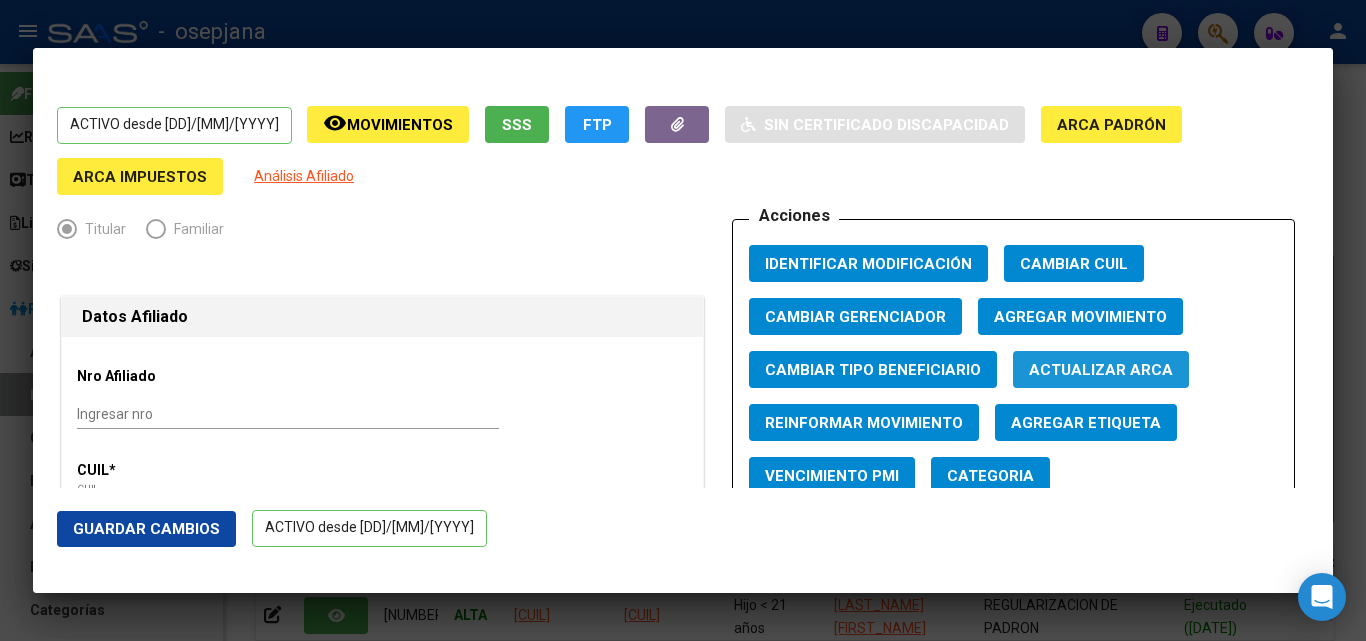 click on "Actualizar ARCA" at bounding box center (1101, 370) 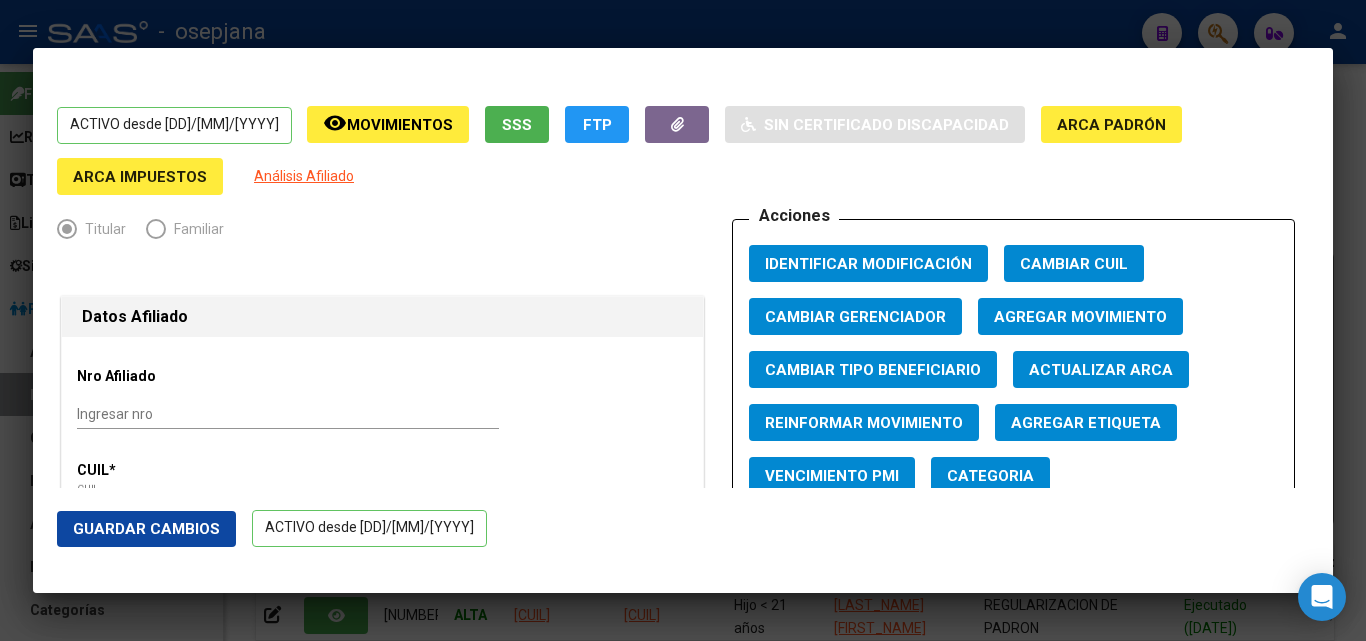 click on "Guardar Cambios" 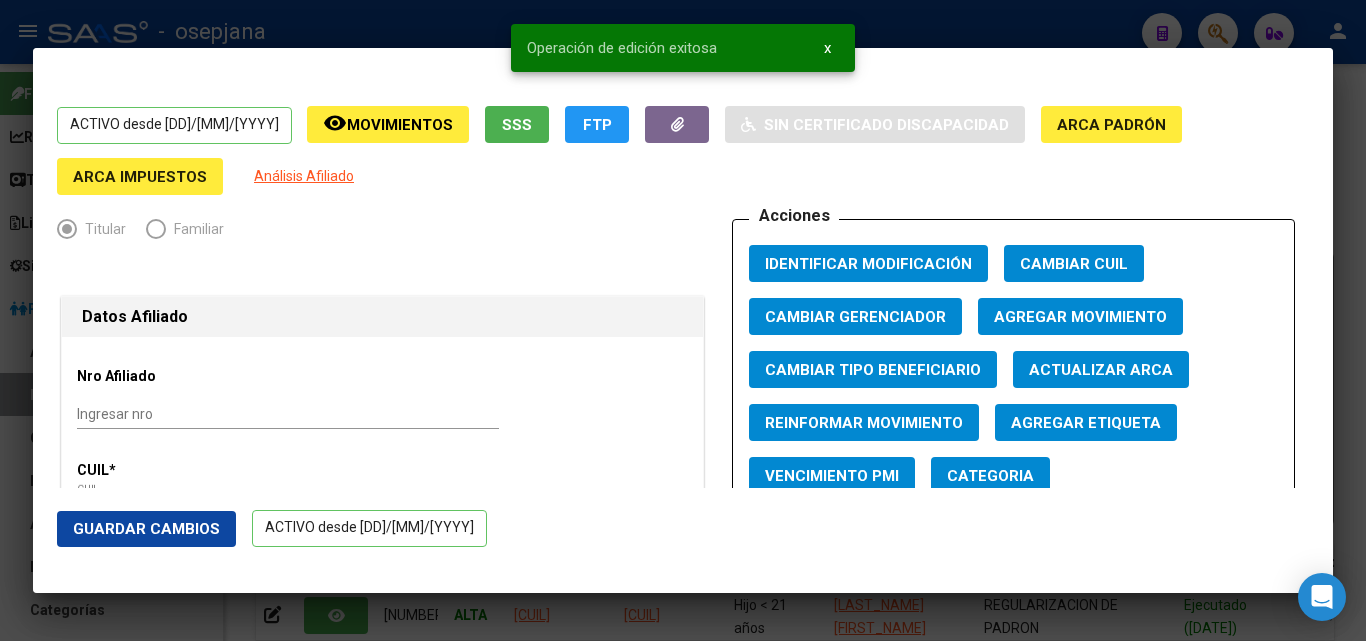 click at bounding box center (683, 320) 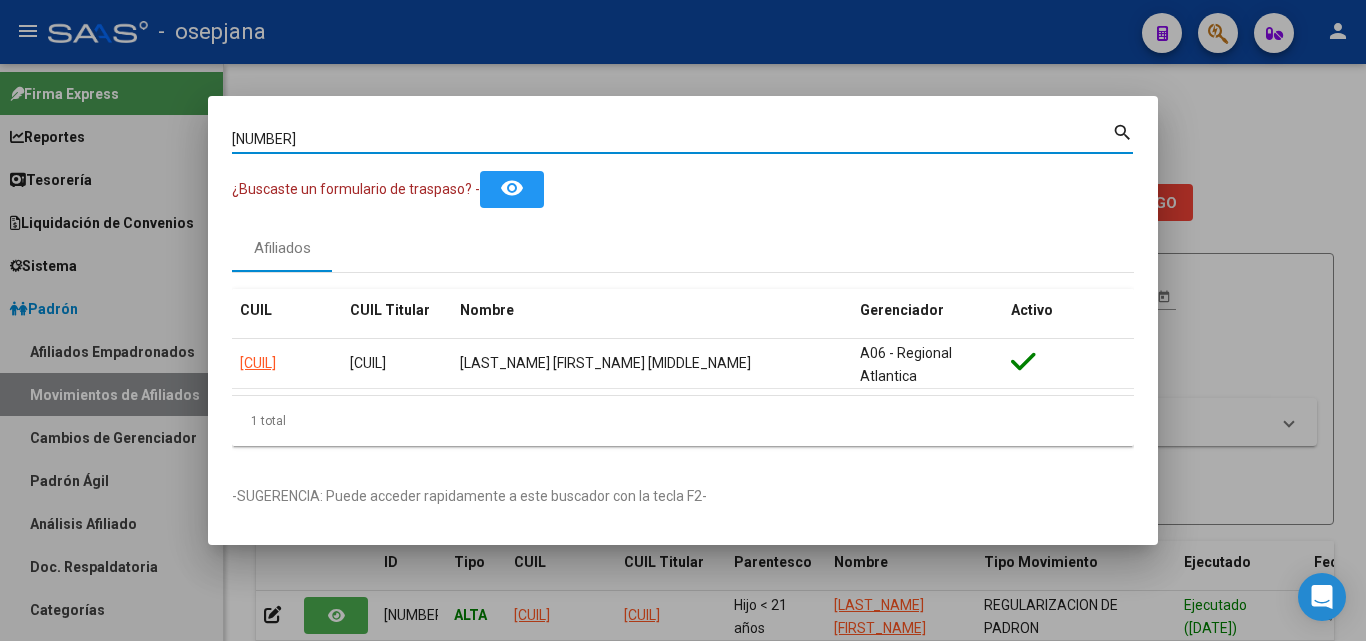drag, startPoint x: 281, startPoint y: 137, endPoint x: 5, endPoint y: 80, distance: 281.8244 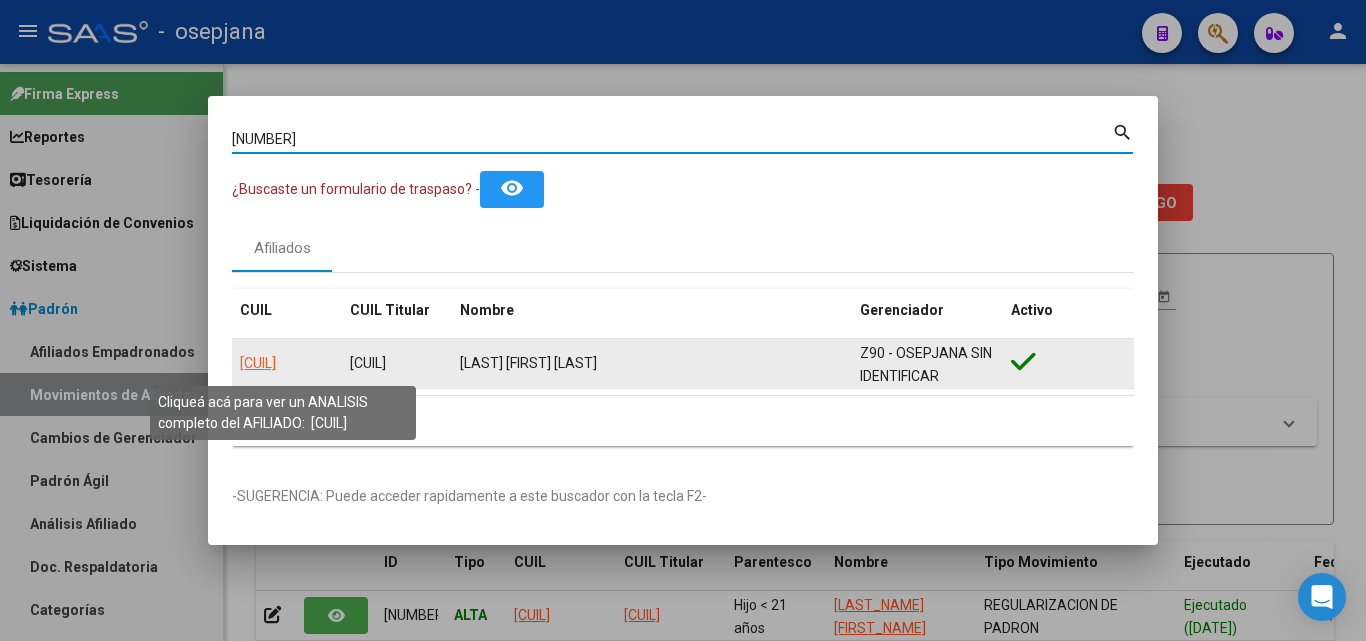 click on "[CUIL]" 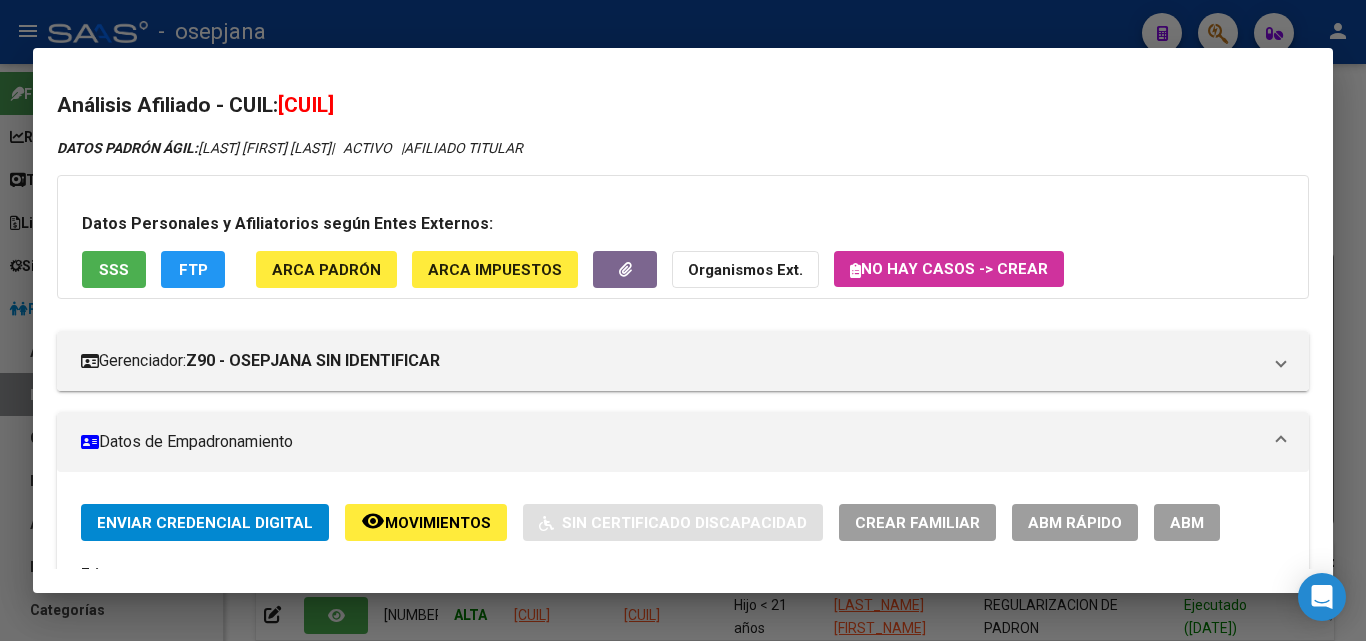 click on "ABM Rápido" 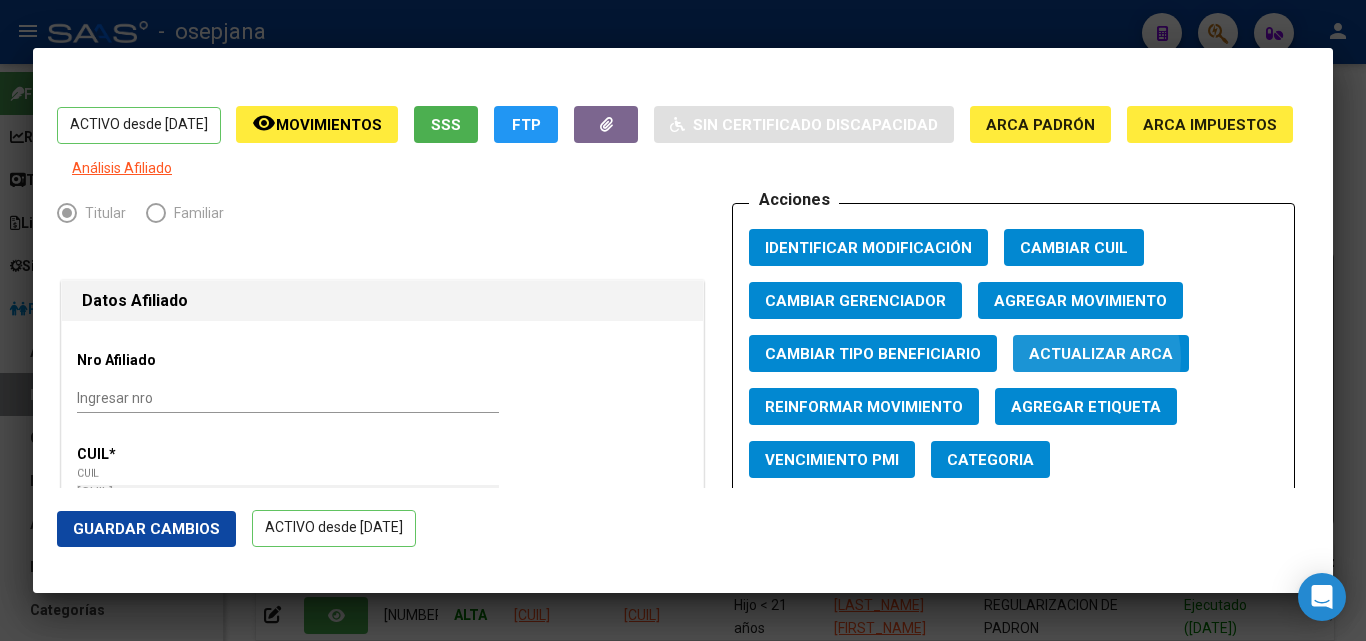 click on "Actualizar ARCA" at bounding box center [1101, 354] 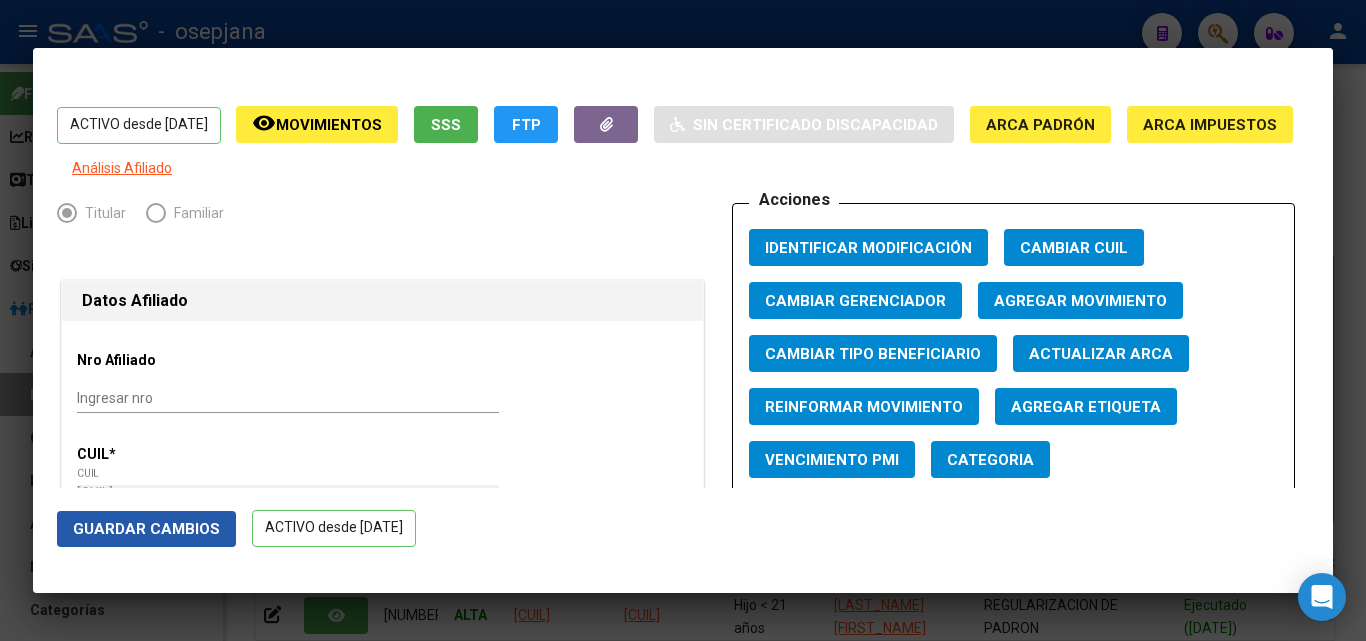 click on "Guardar Cambios" 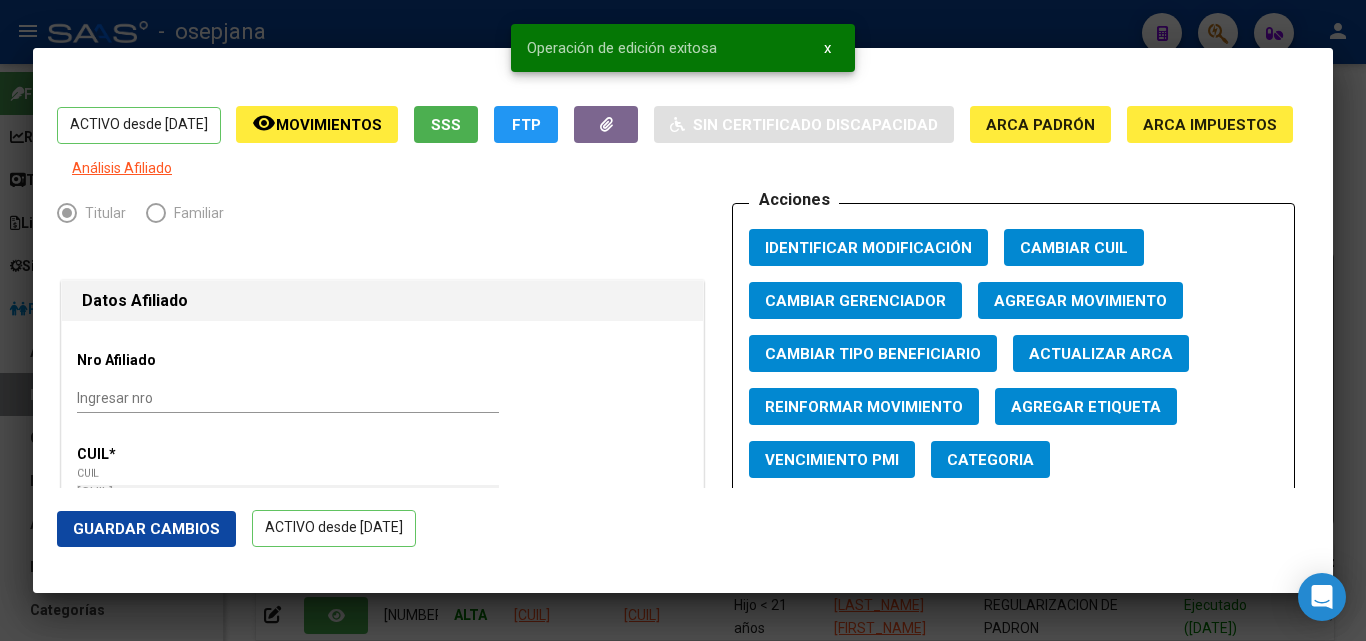 click at bounding box center (683, 320) 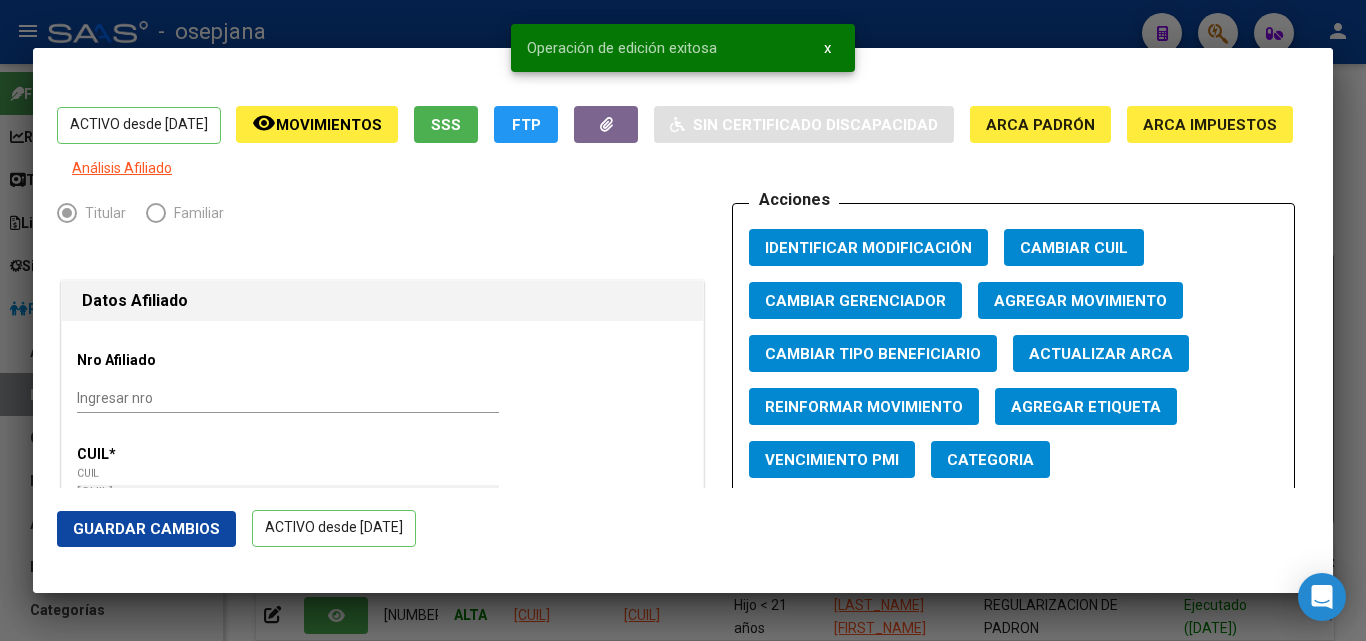 click at bounding box center [683, 320] 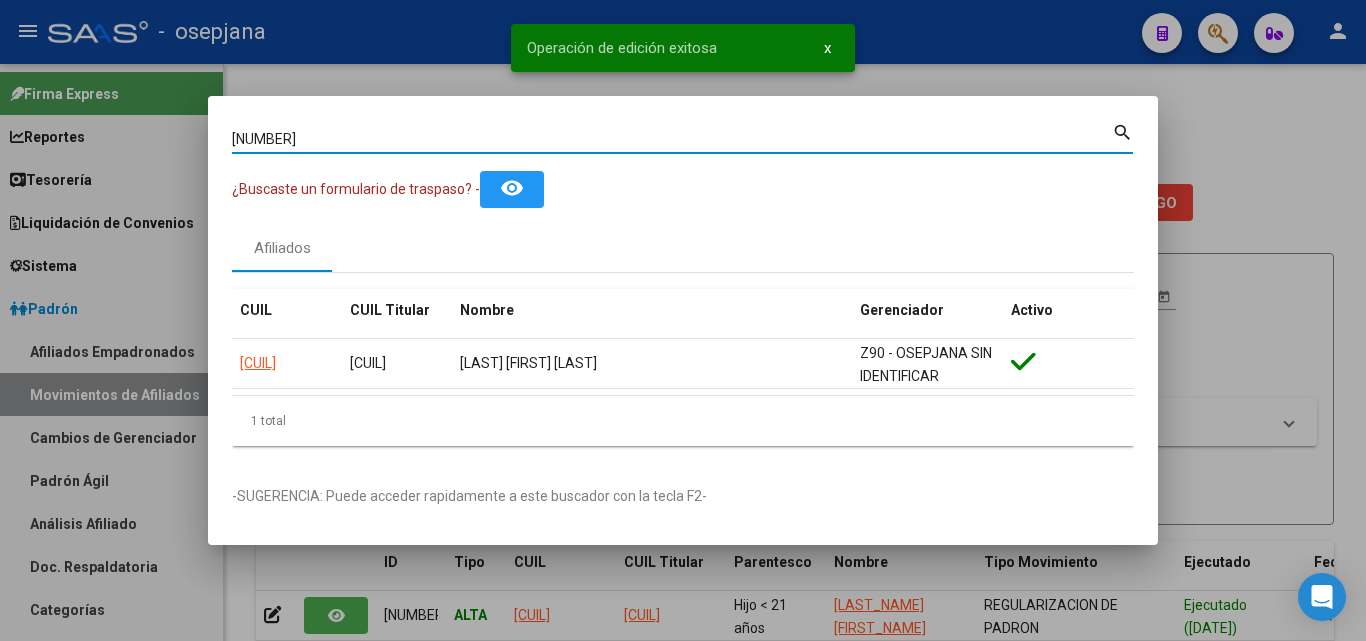 drag, startPoint x: 174, startPoint y: 120, endPoint x: 0, endPoint y: 56, distance: 185.39687 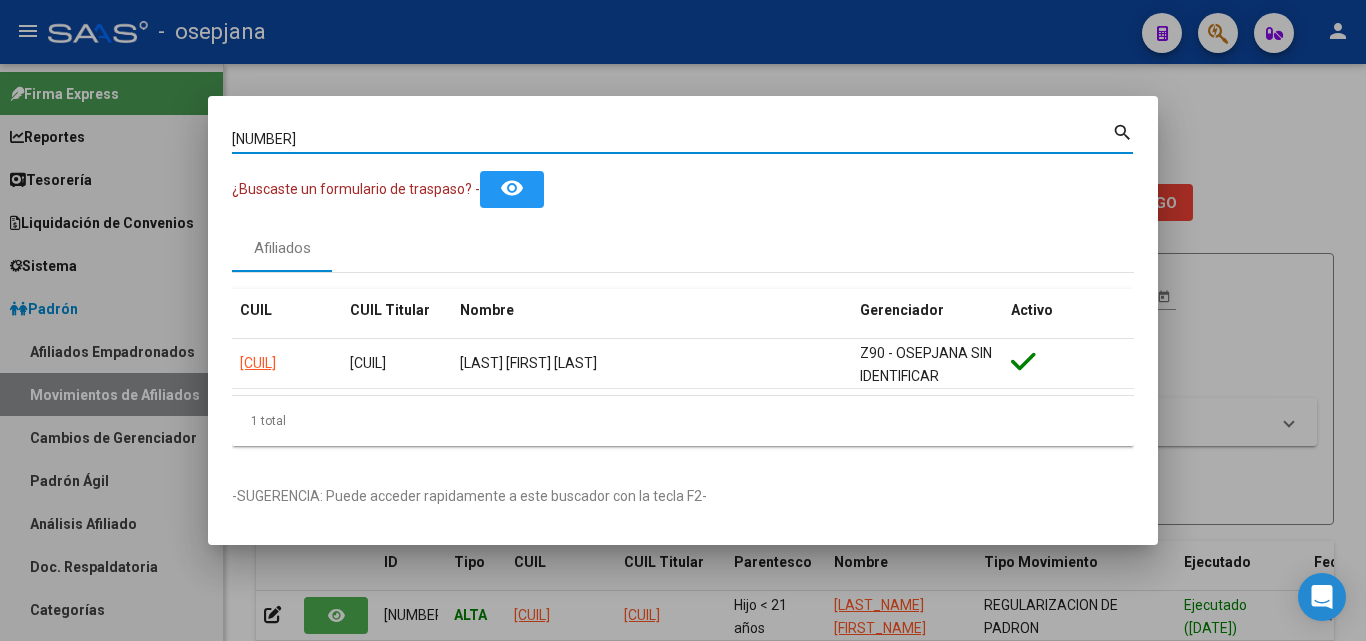 paste on "[NUMBER]" 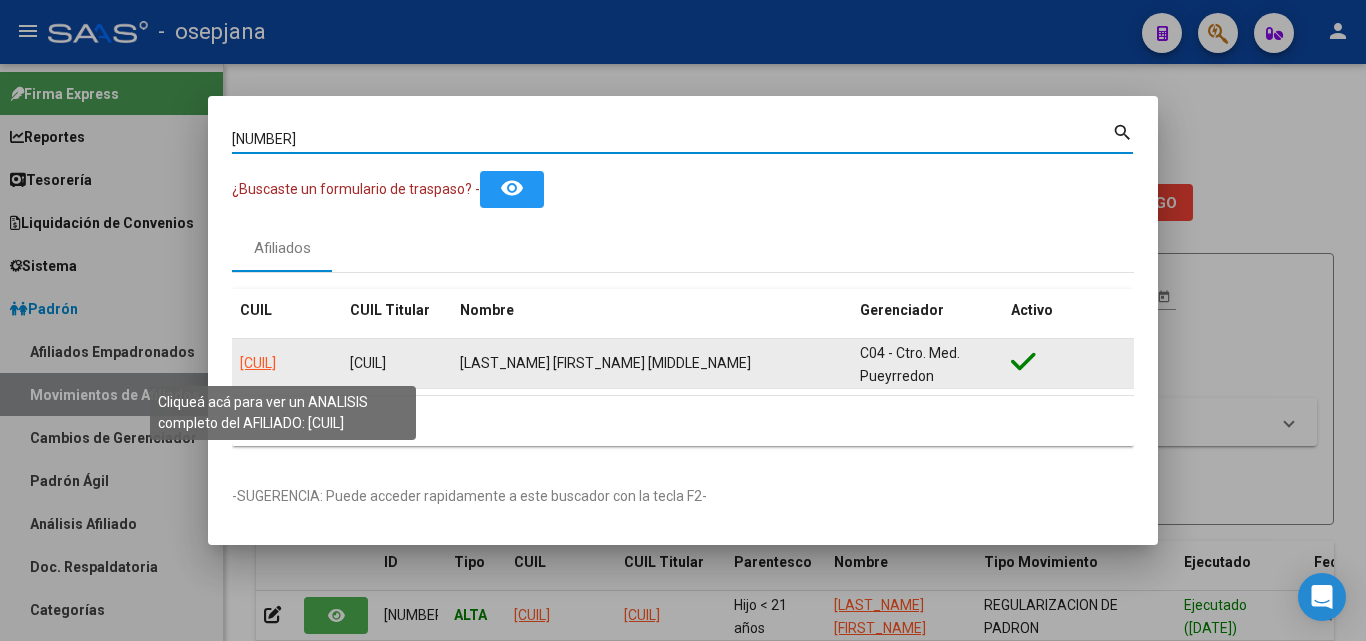 click on "[CUIL]" 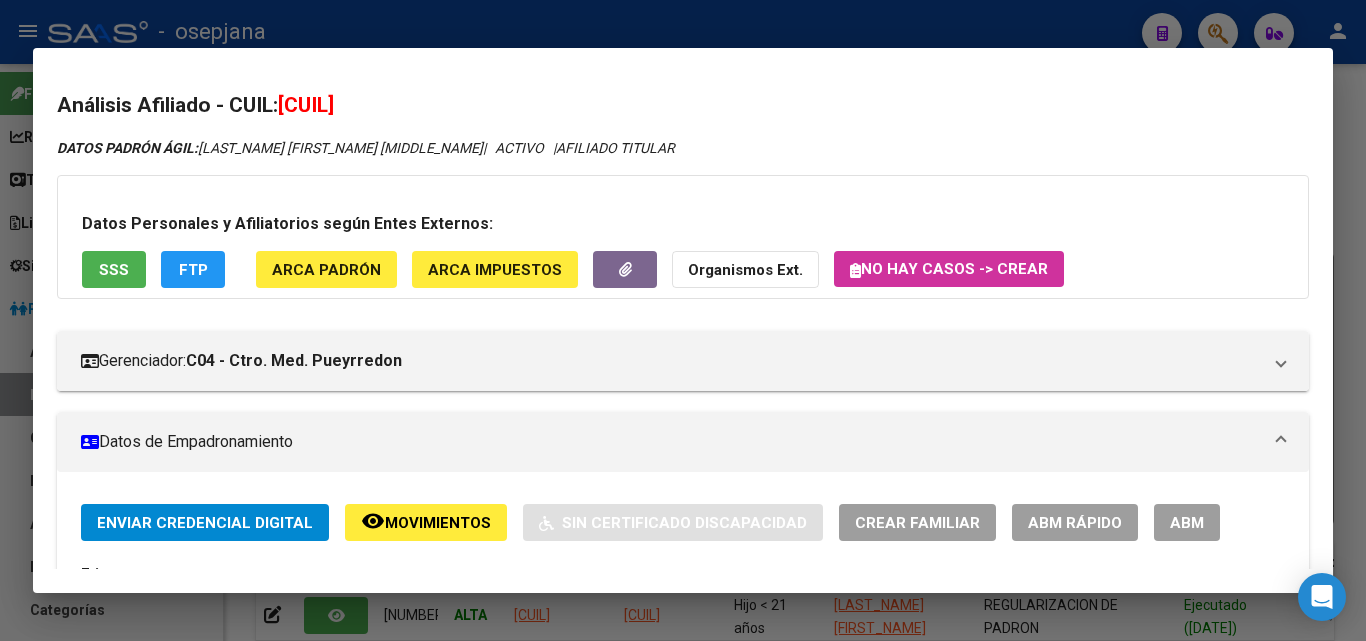 click on "ABM Rápido" 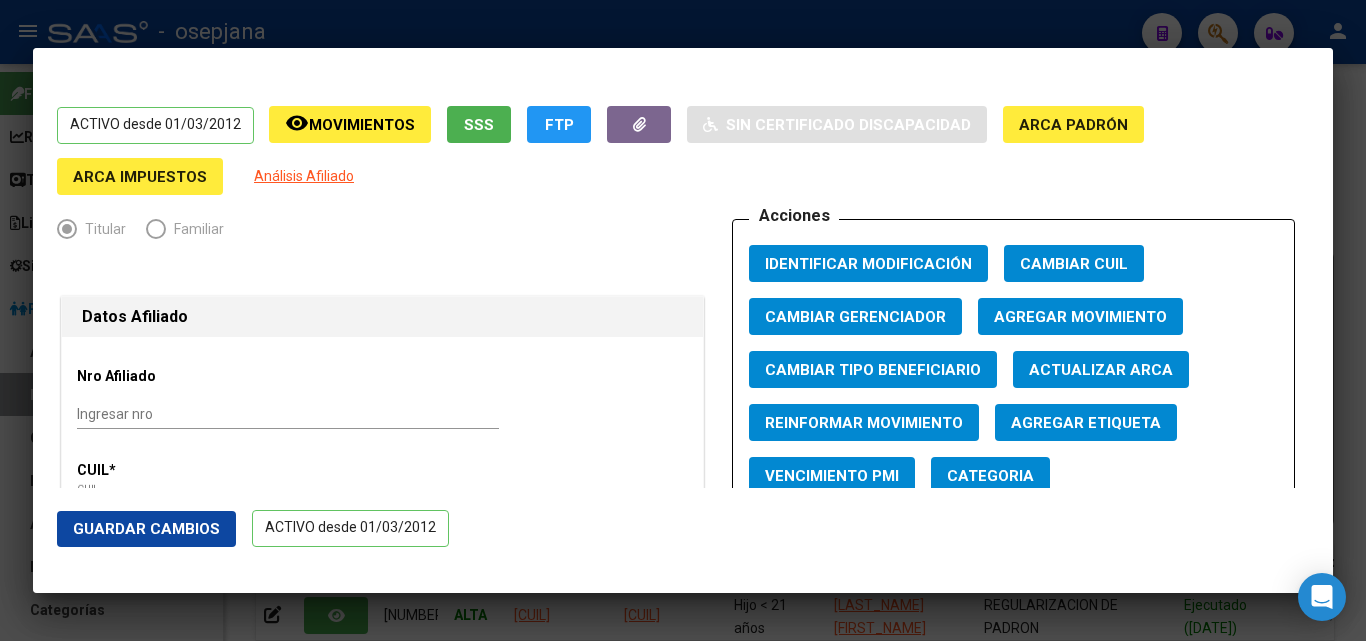 click on "Actualizar ARCA" at bounding box center (1101, 370) 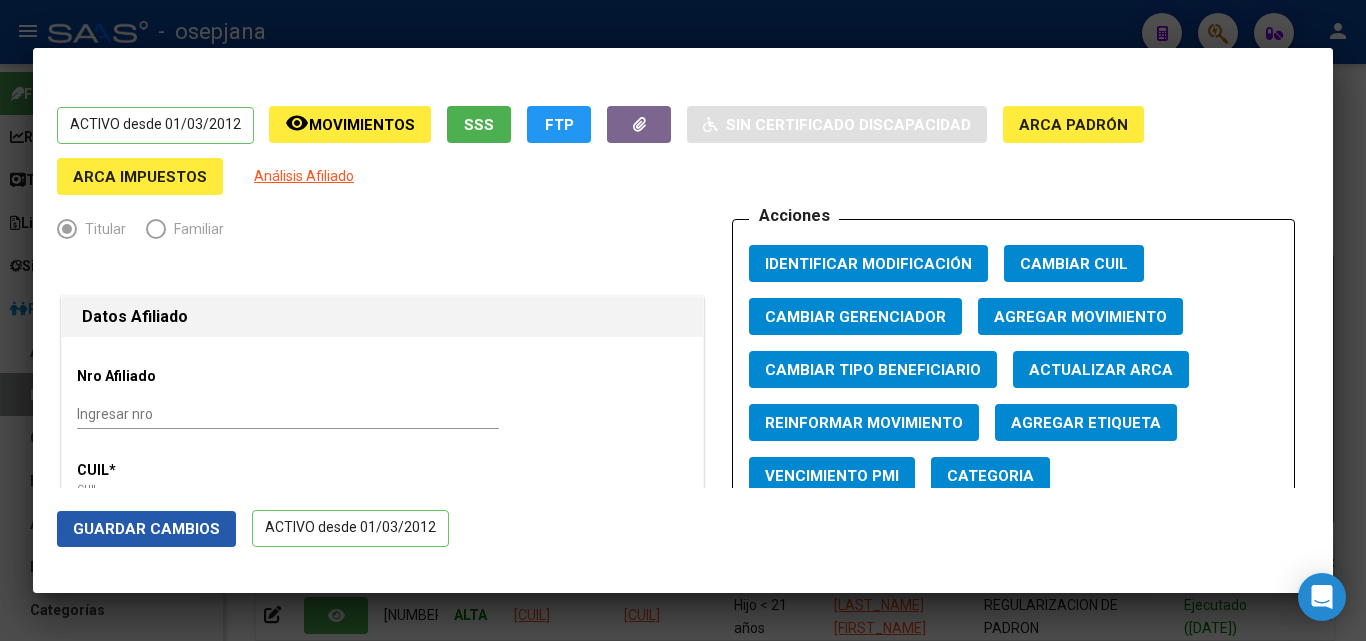 click on "Guardar Cambios" 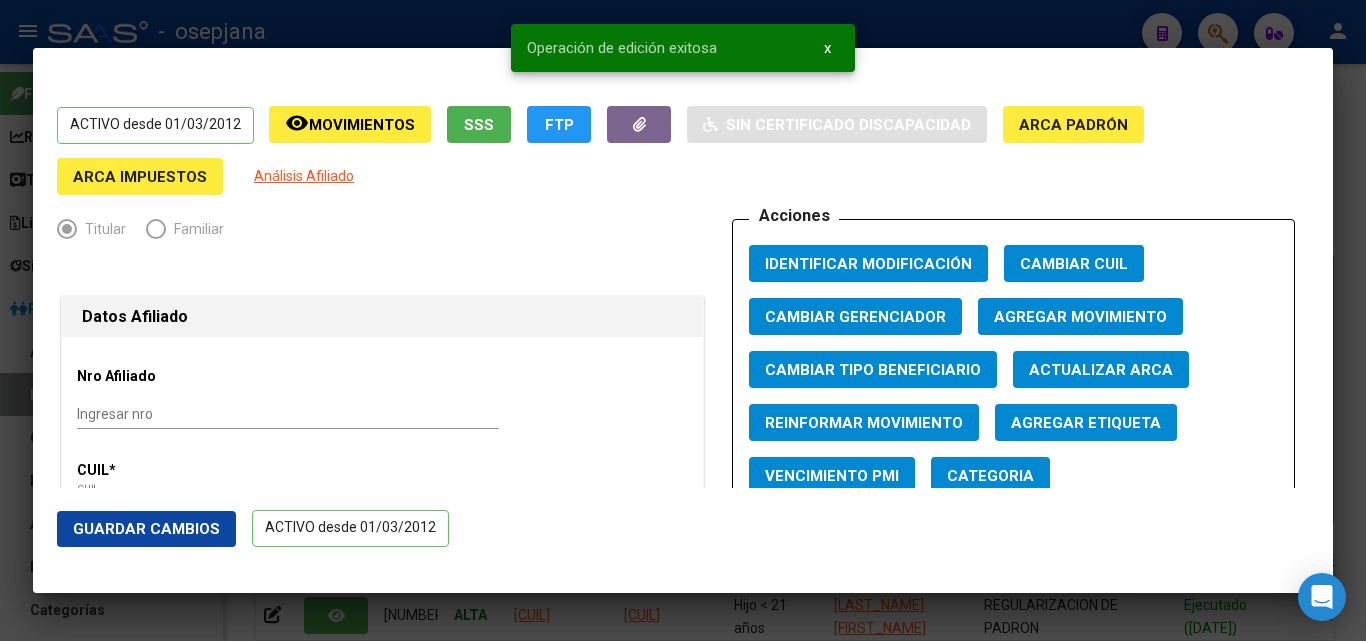 click at bounding box center (683, 320) 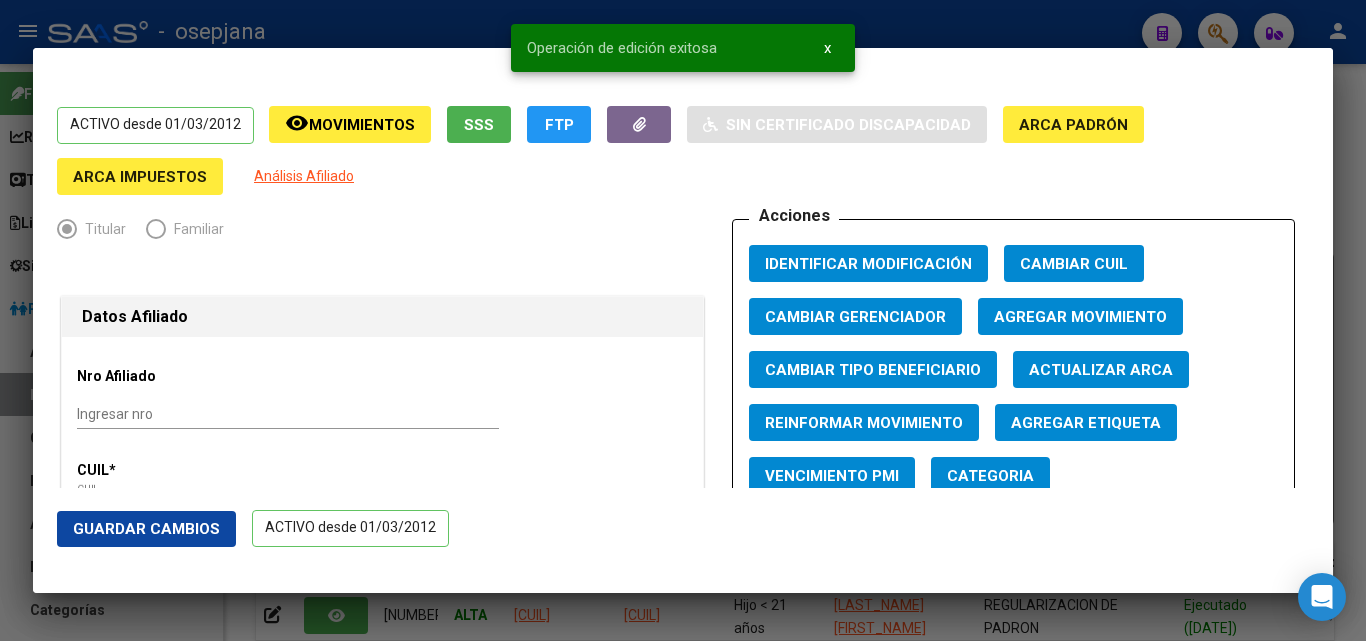click at bounding box center [683, 320] 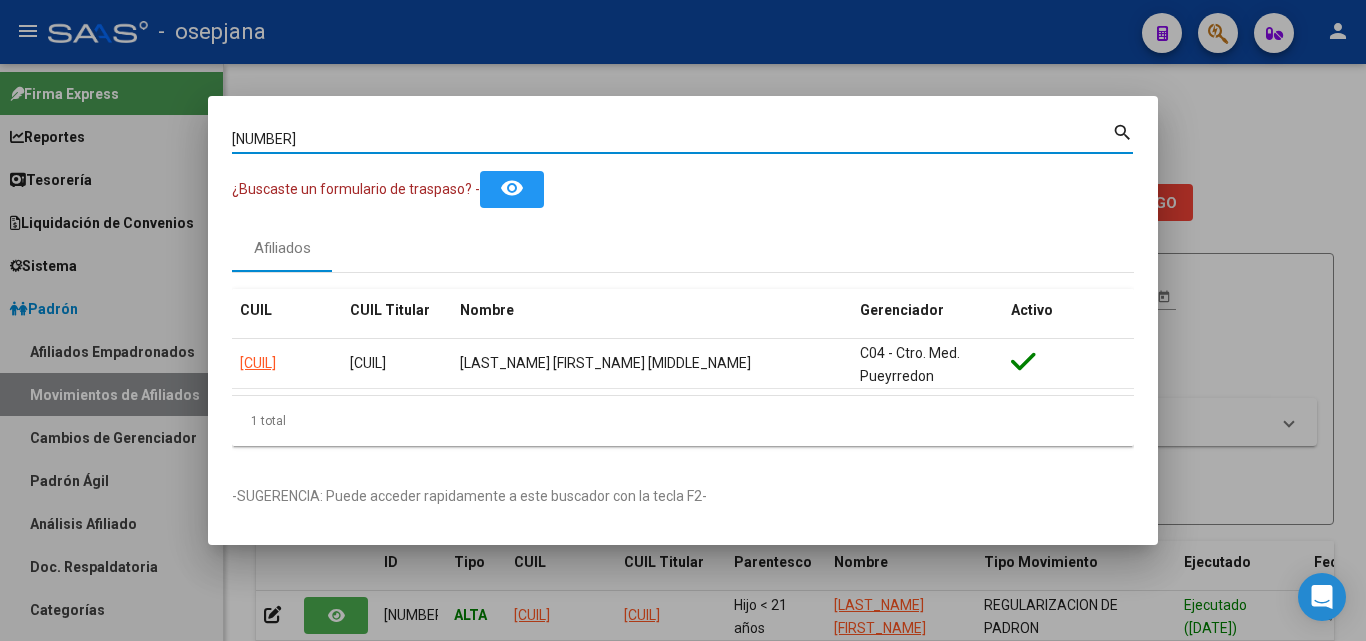 drag, startPoint x: 365, startPoint y: 143, endPoint x: 135, endPoint y: 112, distance: 232.07973 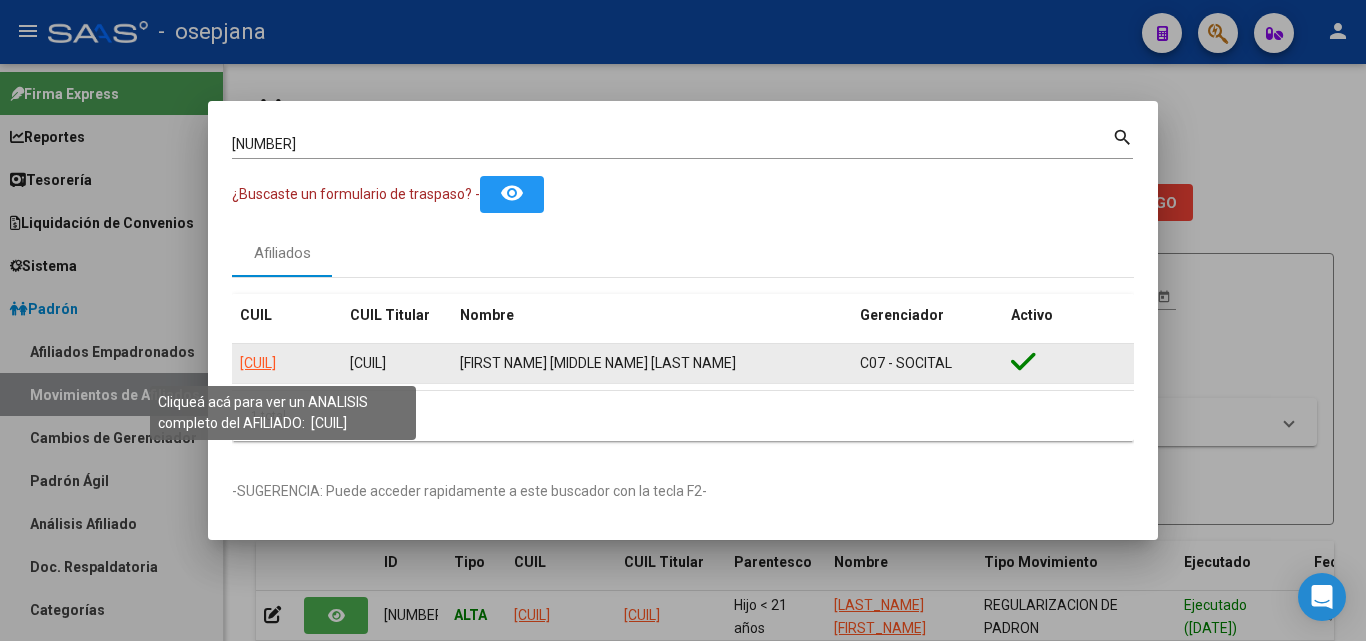 click on "[CUIL]" 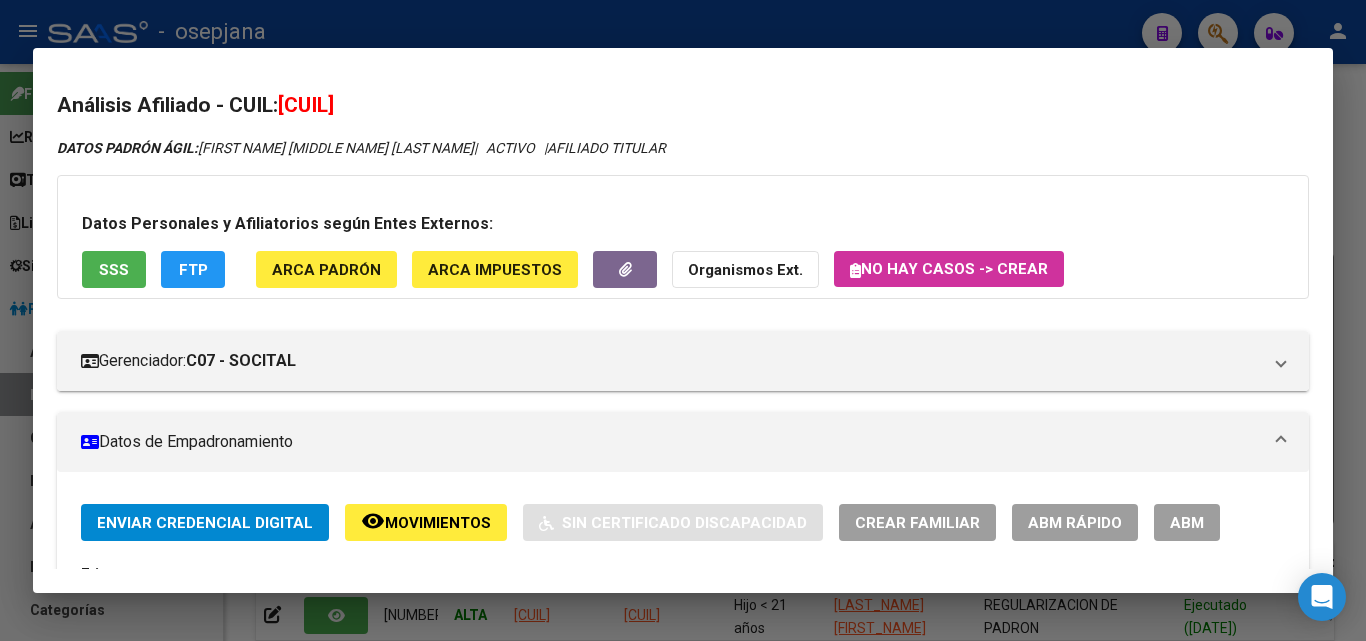 click on "ABM Rápido" 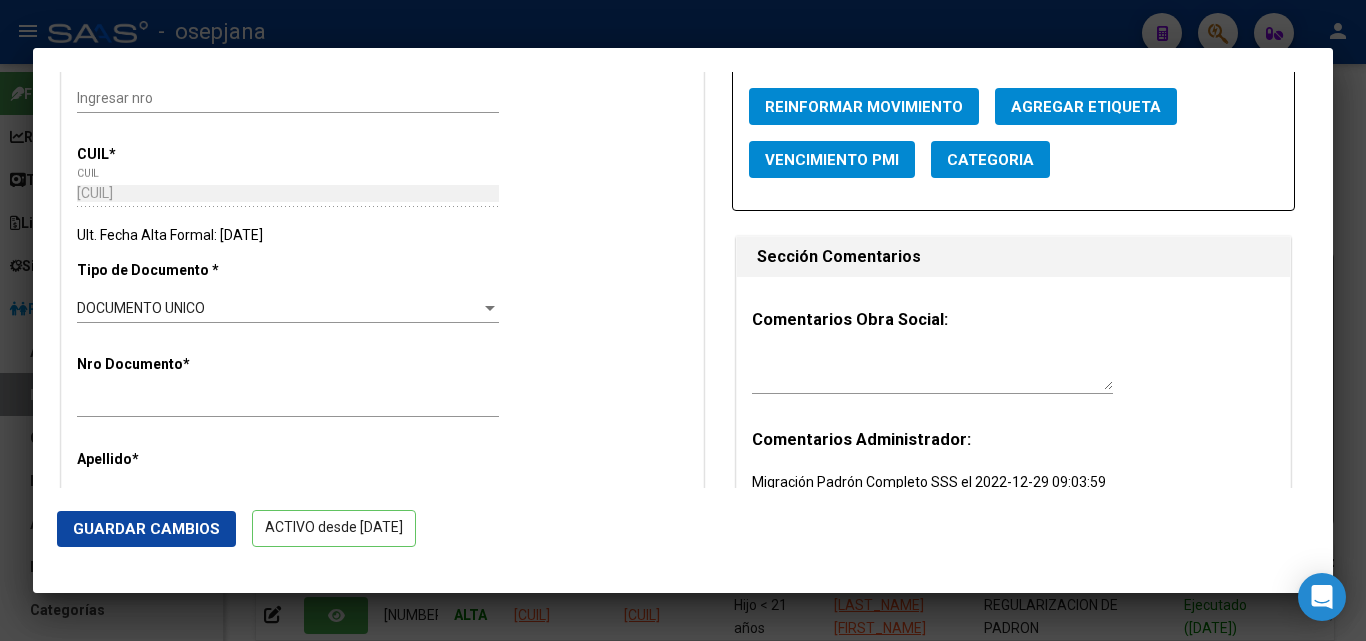 scroll, scrollTop: 200, scrollLeft: 0, axis: vertical 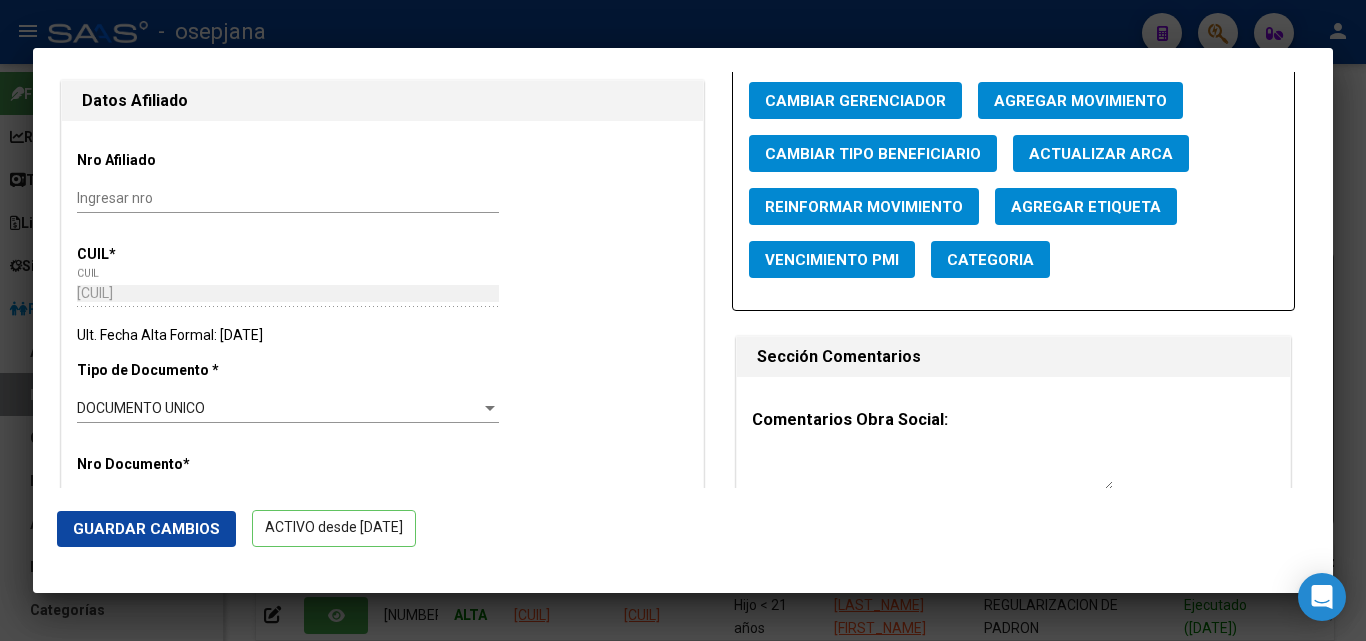 click on "Actualizar ARCA" at bounding box center (1101, 154) 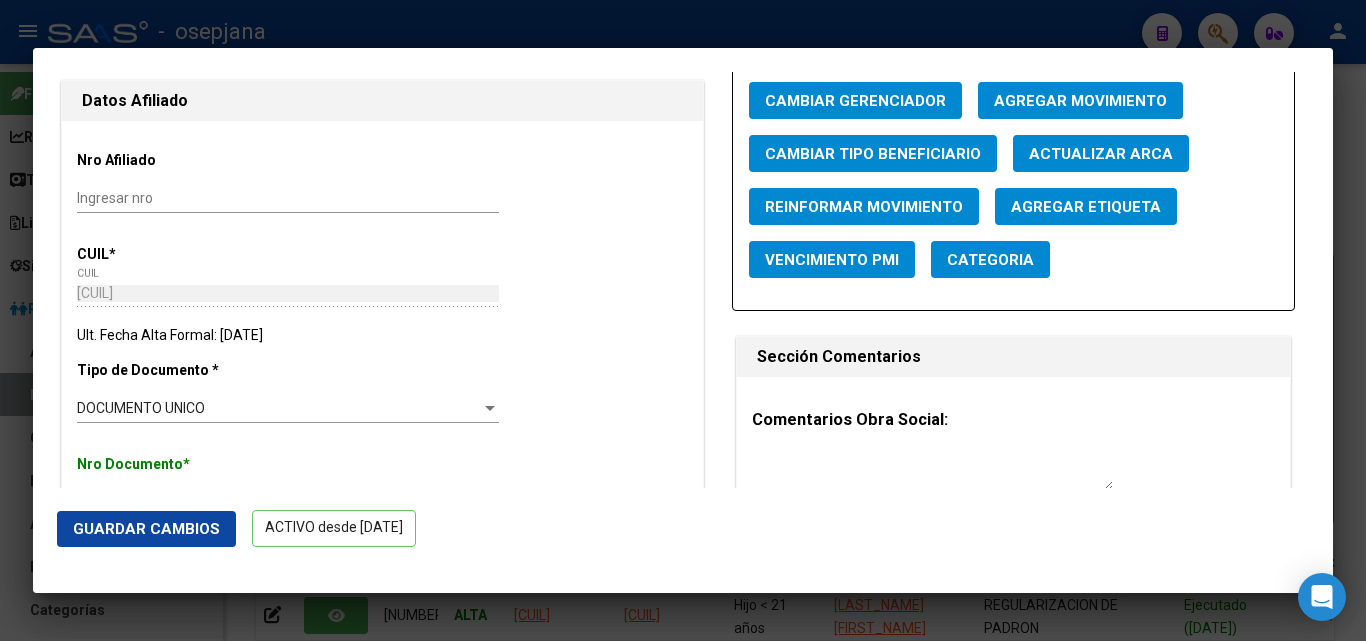 click on "Guardar Cambios" 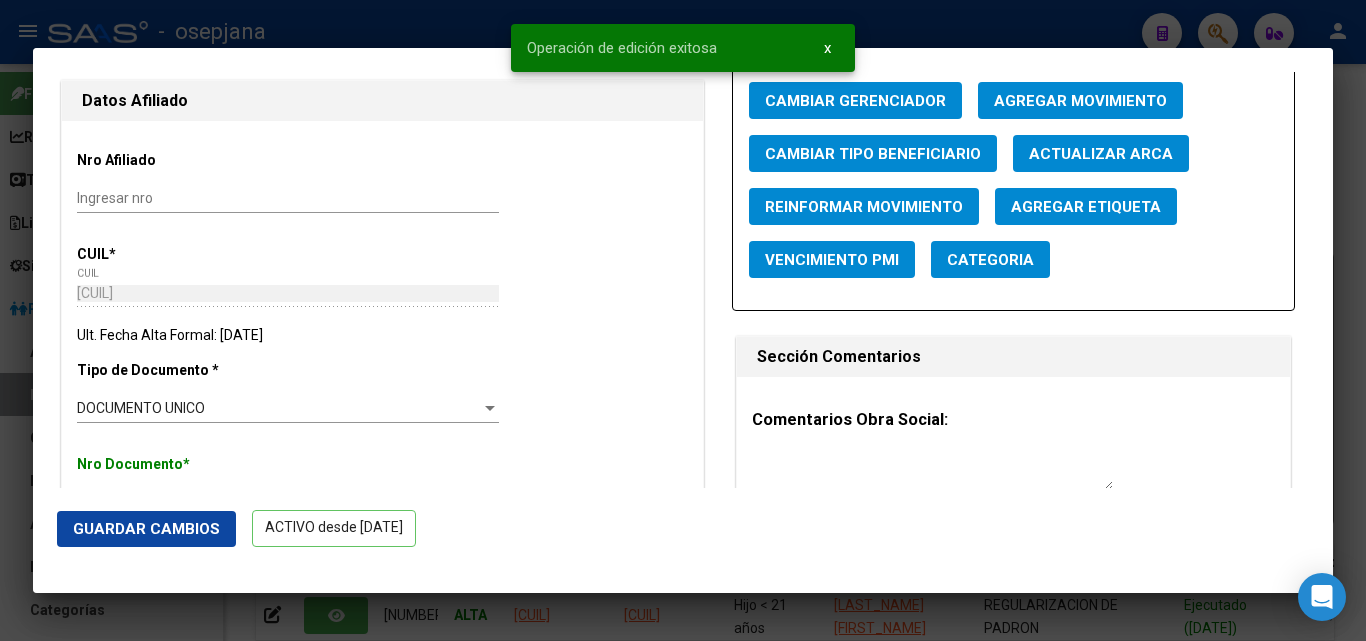 click at bounding box center [683, 320] 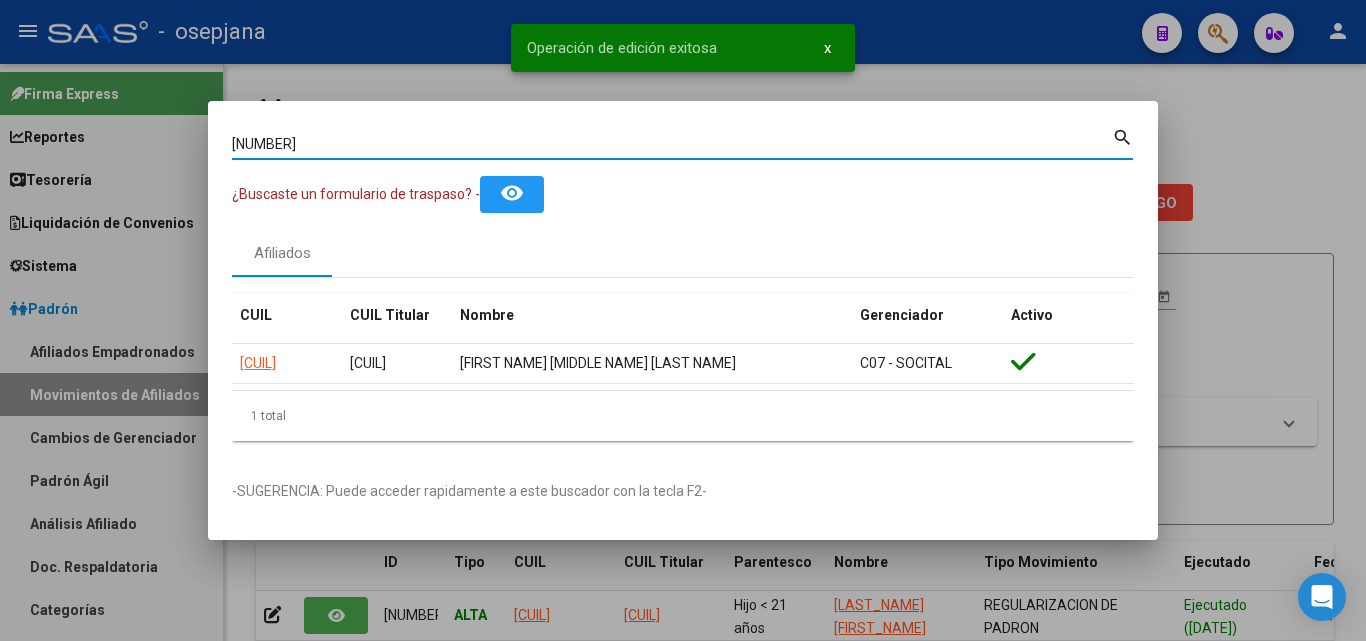 drag, startPoint x: 300, startPoint y: 131, endPoint x: 0, endPoint y: 84, distance: 303.65936 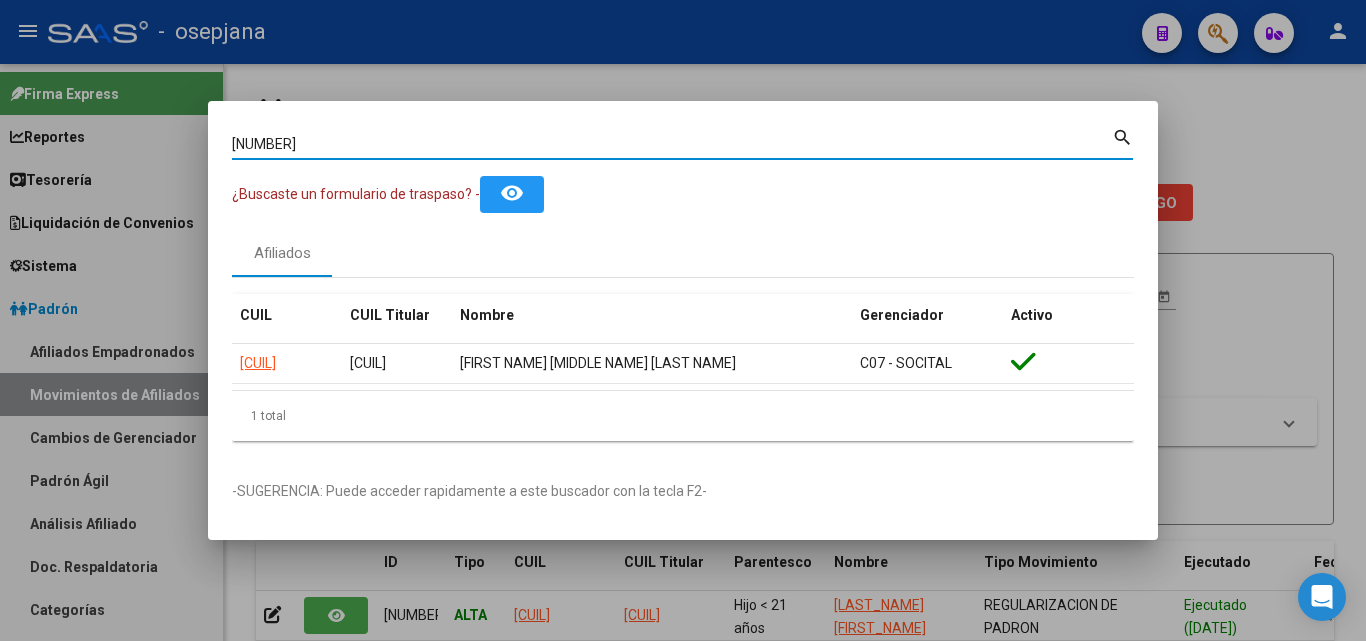 paste on "[NUMBER]" 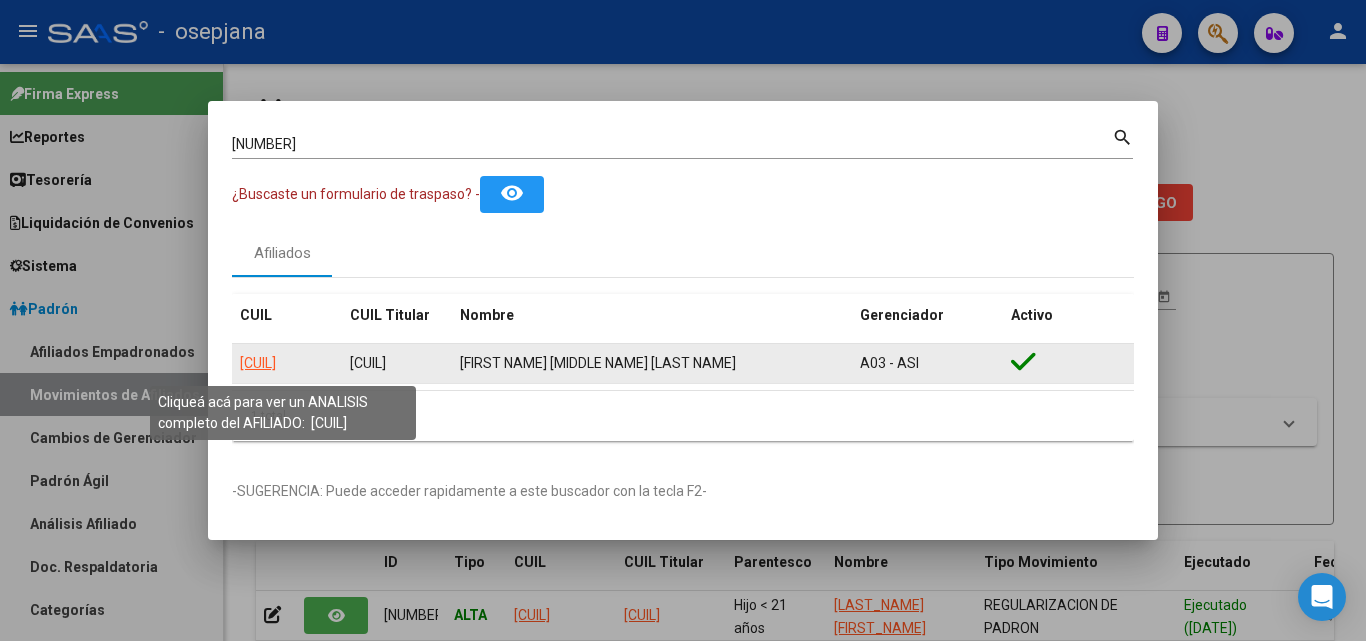 click on "[CUIL]" 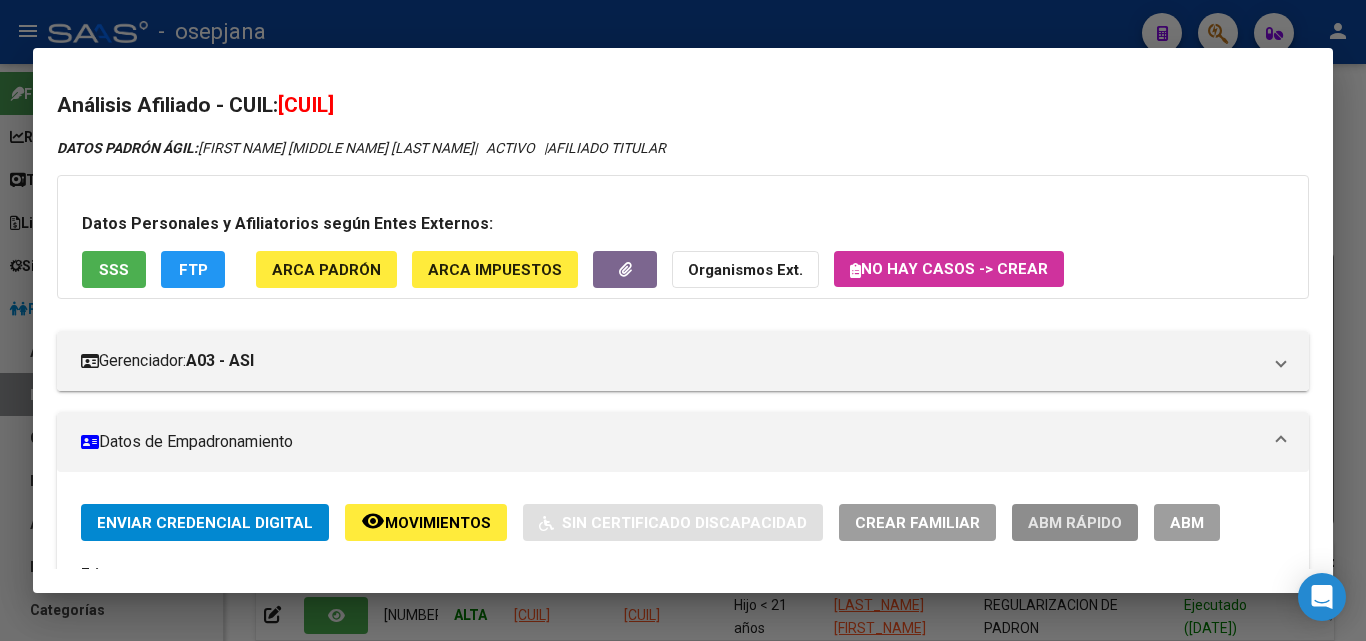 click on "ABM Rápido" 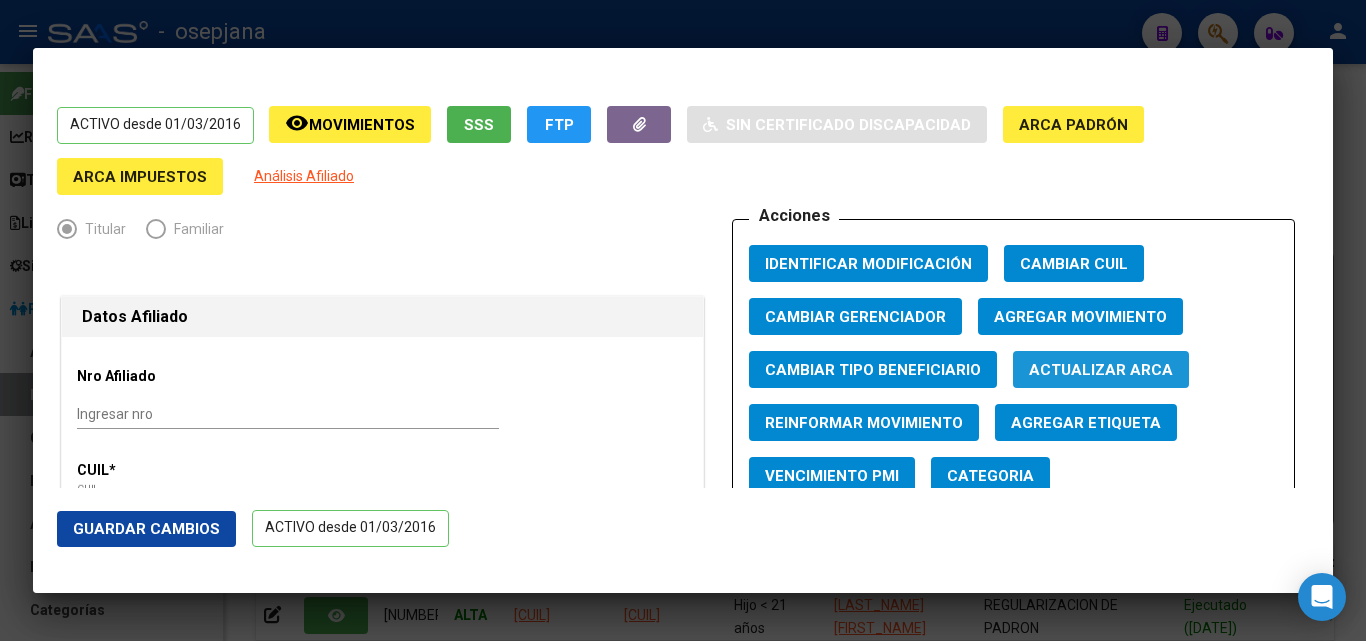 click on "Actualizar ARCA" at bounding box center (1101, 370) 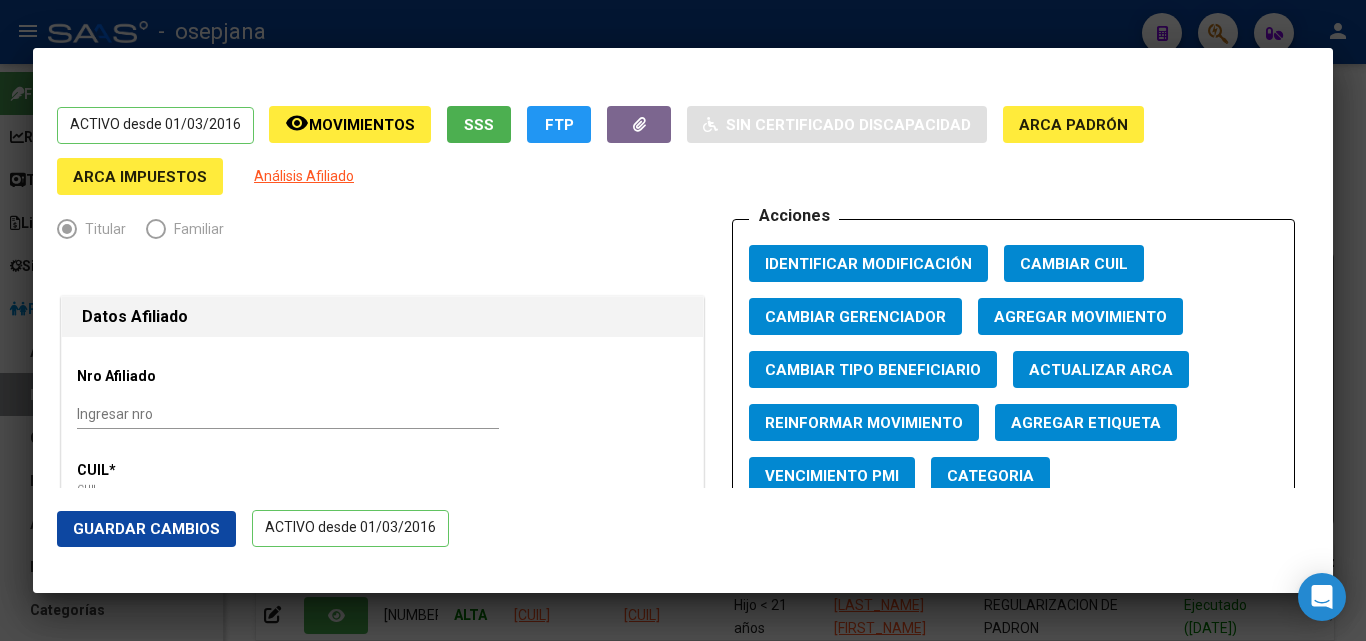 click on "Guardar Cambios" 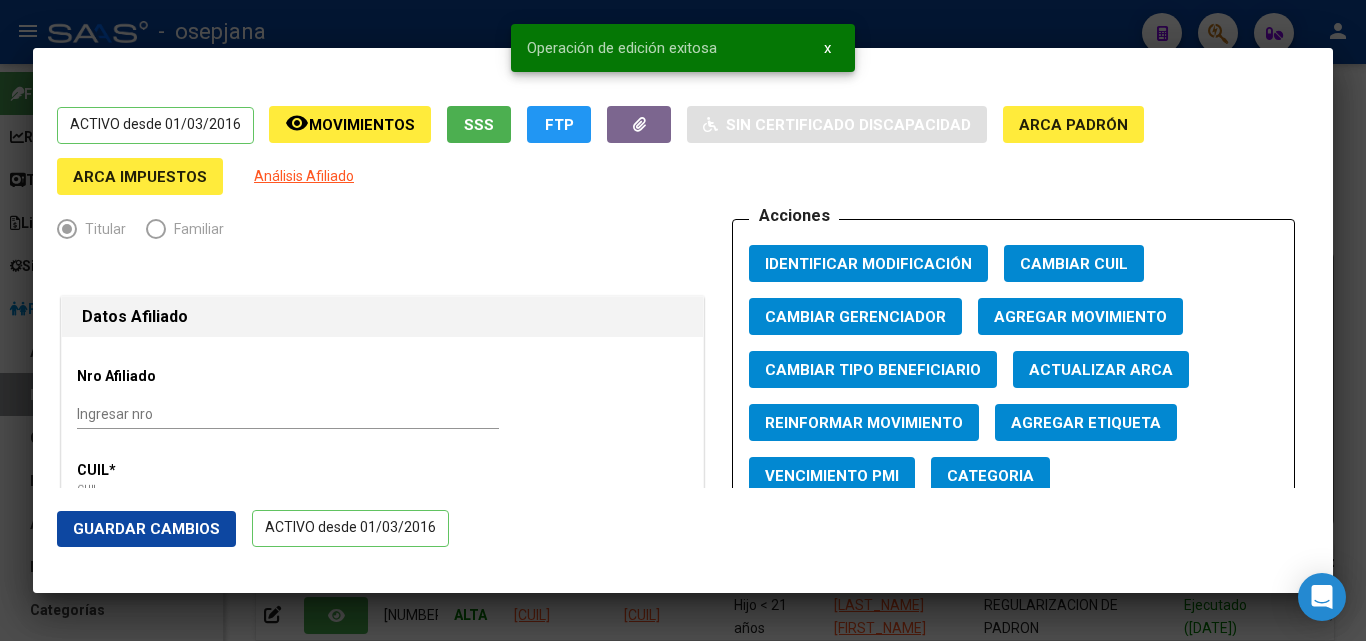 click at bounding box center [683, 320] 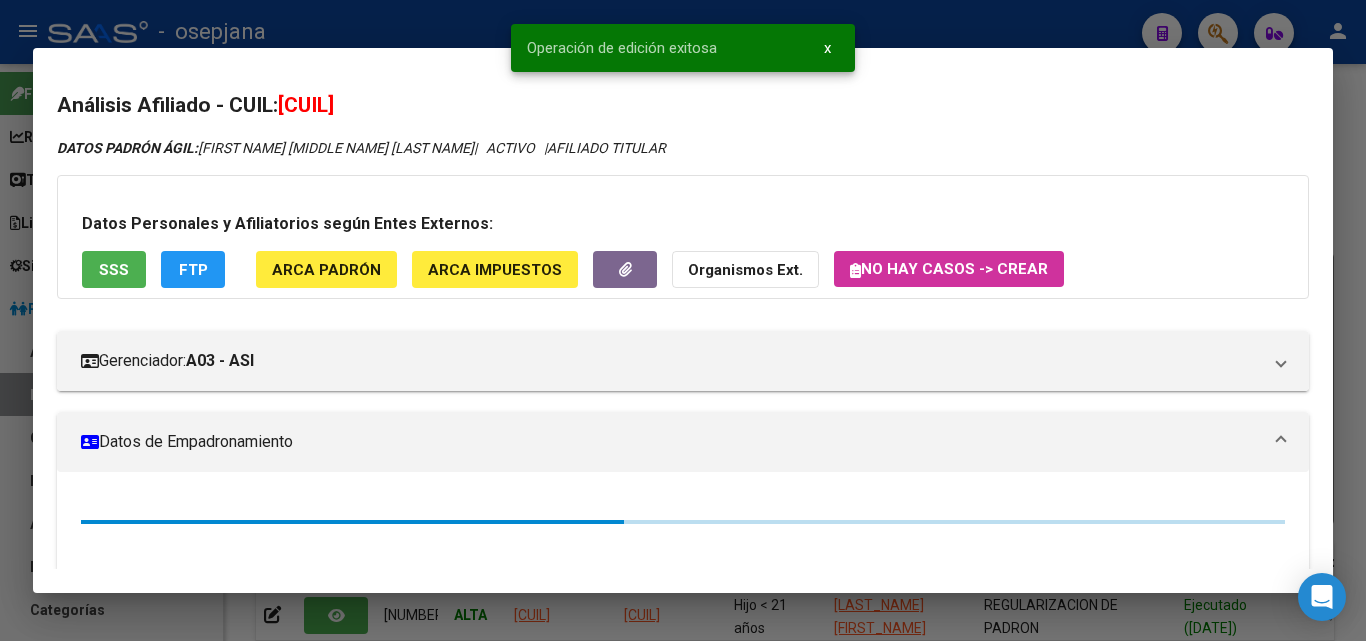click at bounding box center (683, 320) 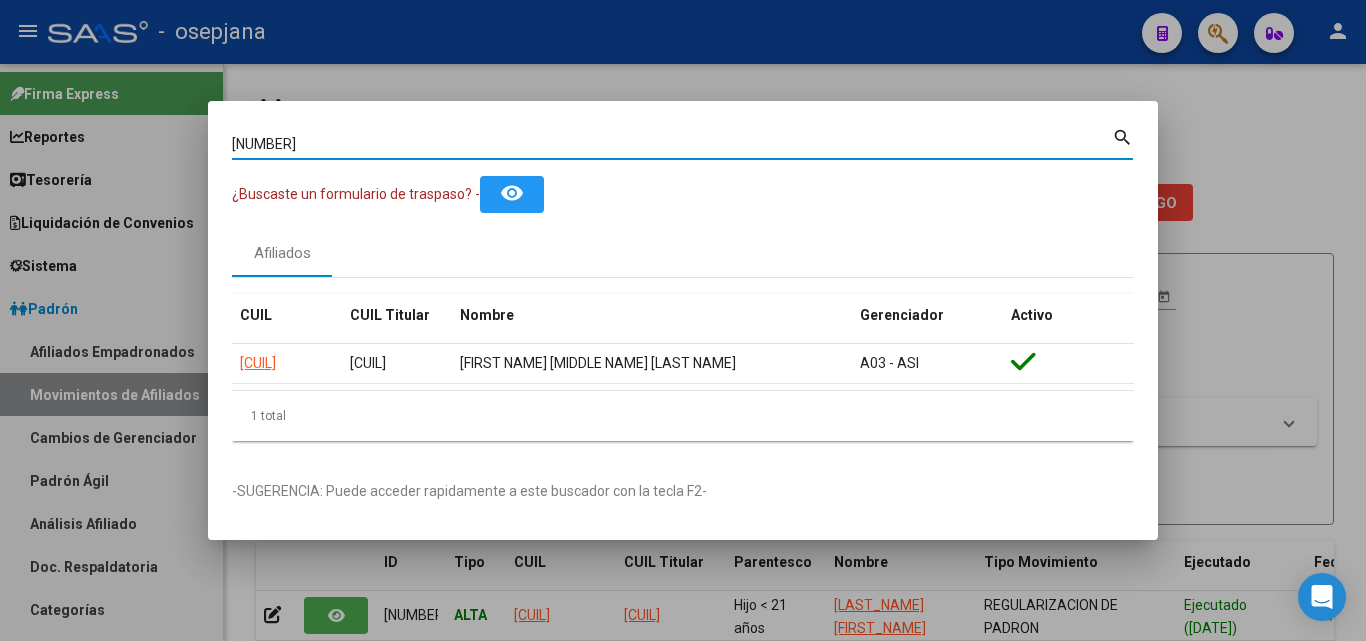 drag, startPoint x: 444, startPoint y: 150, endPoint x: 0, endPoint y: 81, distance: 449.3295 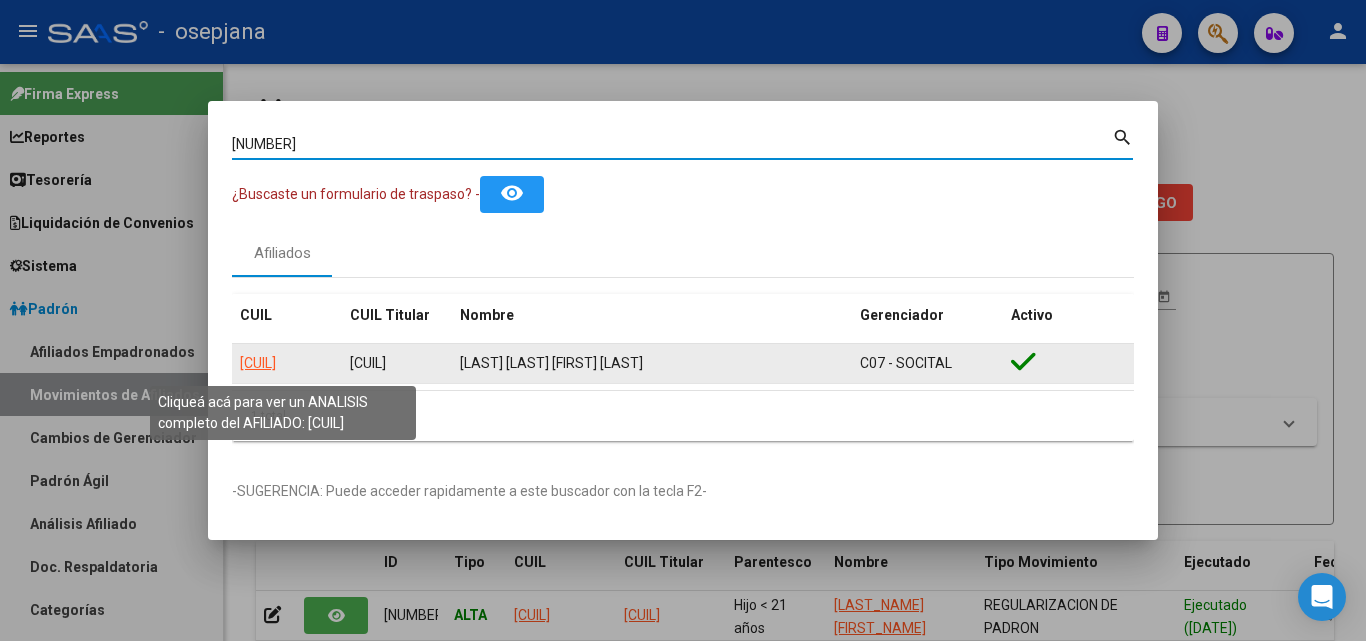 click on "[CUIL]" 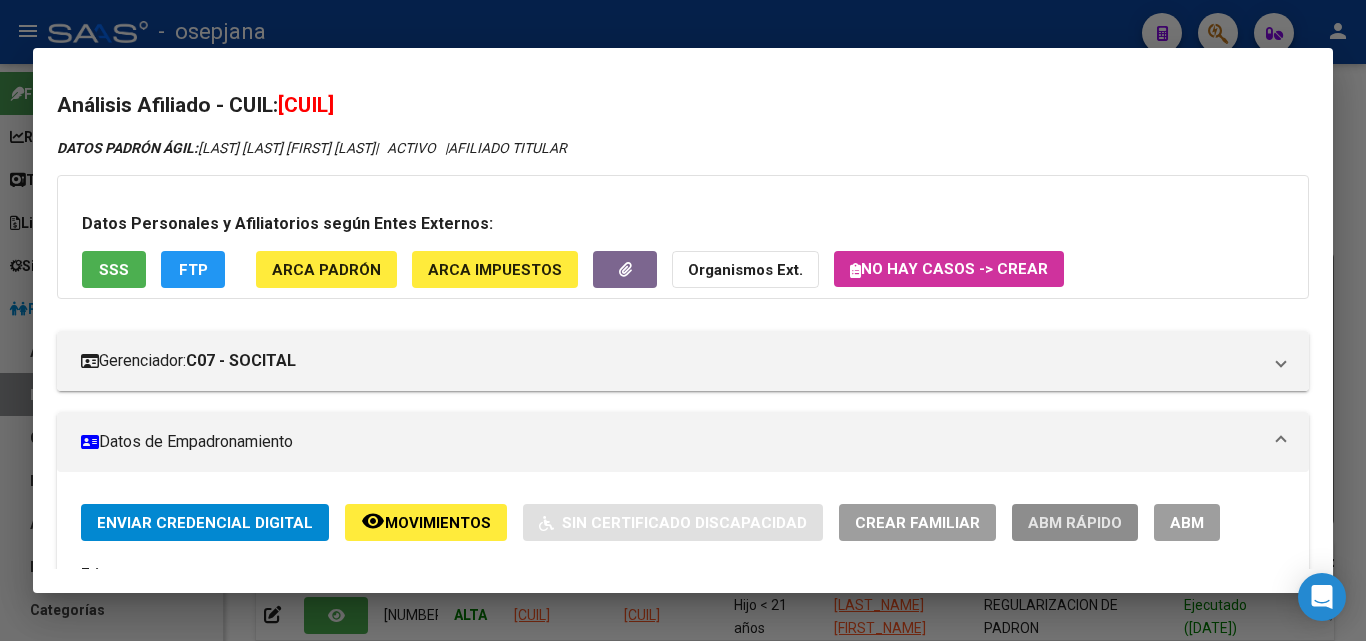 click on "ABM Rápido" 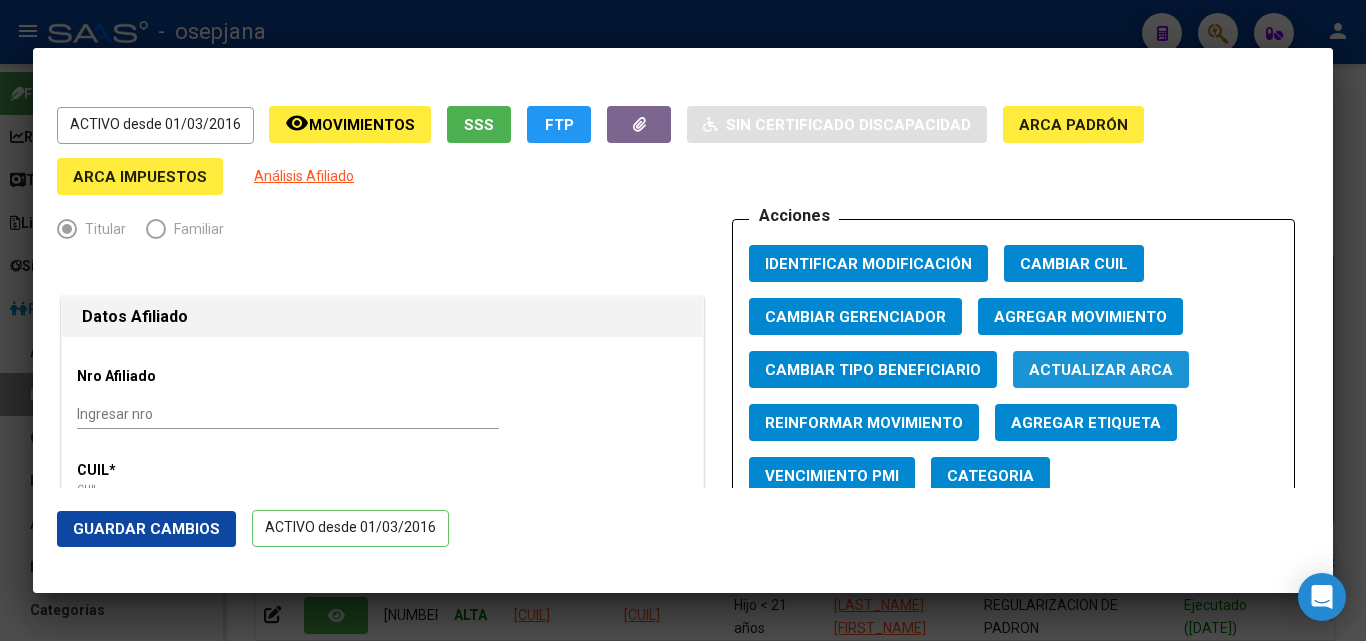 click on "Actualizar ARCA" at bounding box center (1101, 370) 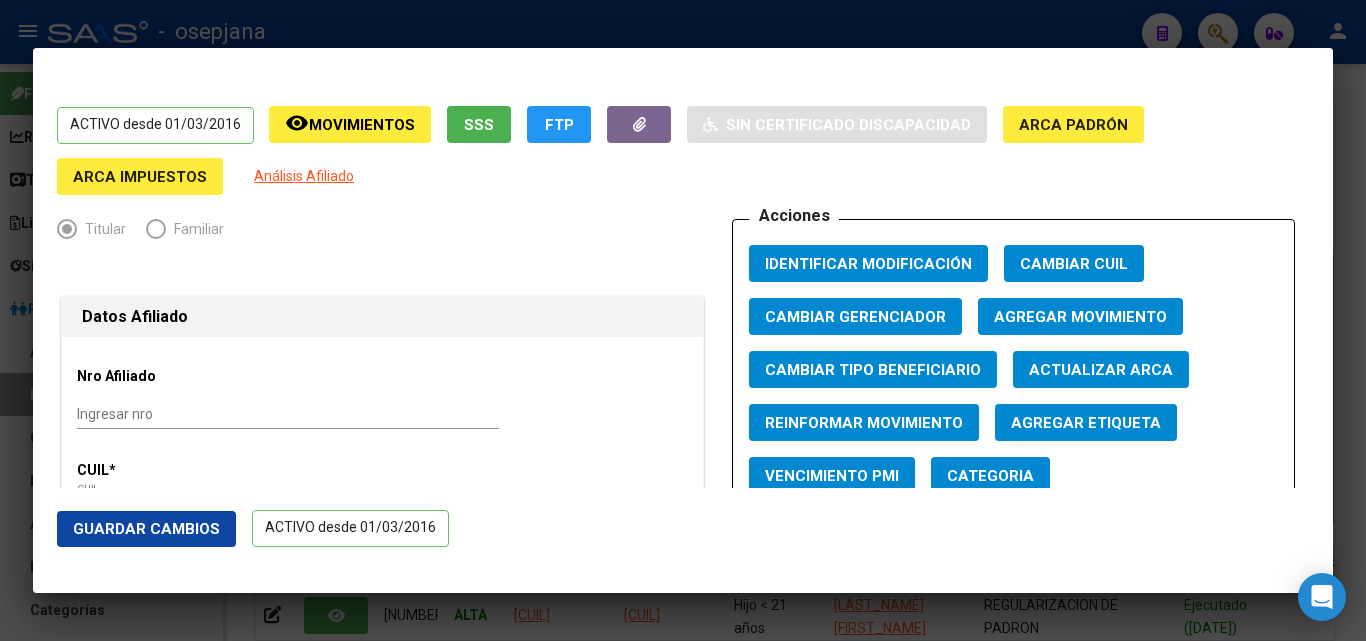 click on "Guardar Cambios" 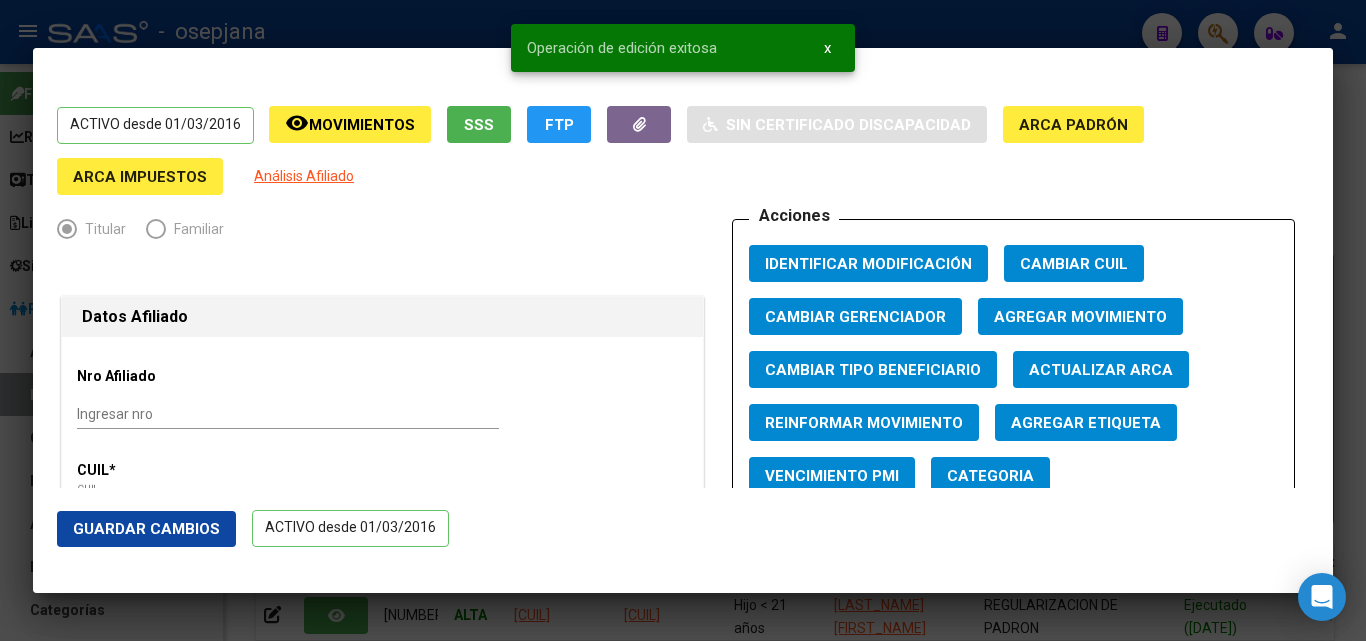 click at bounding box center [683, 320] 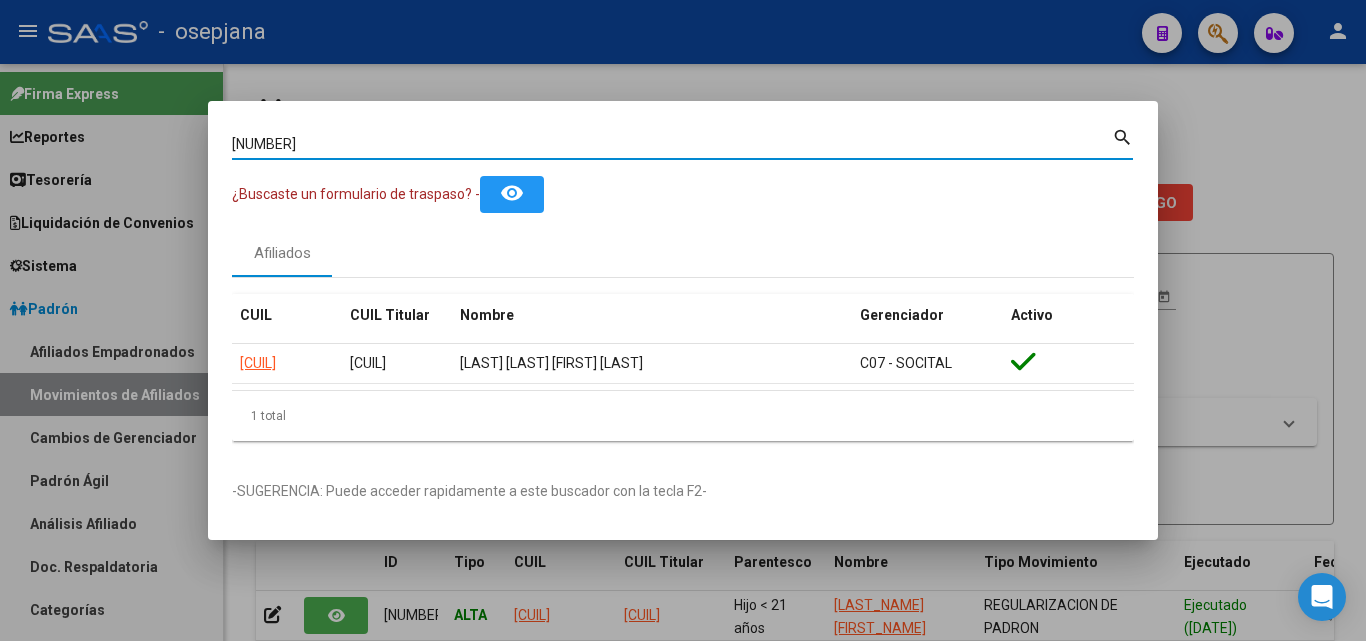 drag, startPoint x: 405, startPoint y: 137, endPoint x: 75, endPoint y: 86, distance: 333.91766 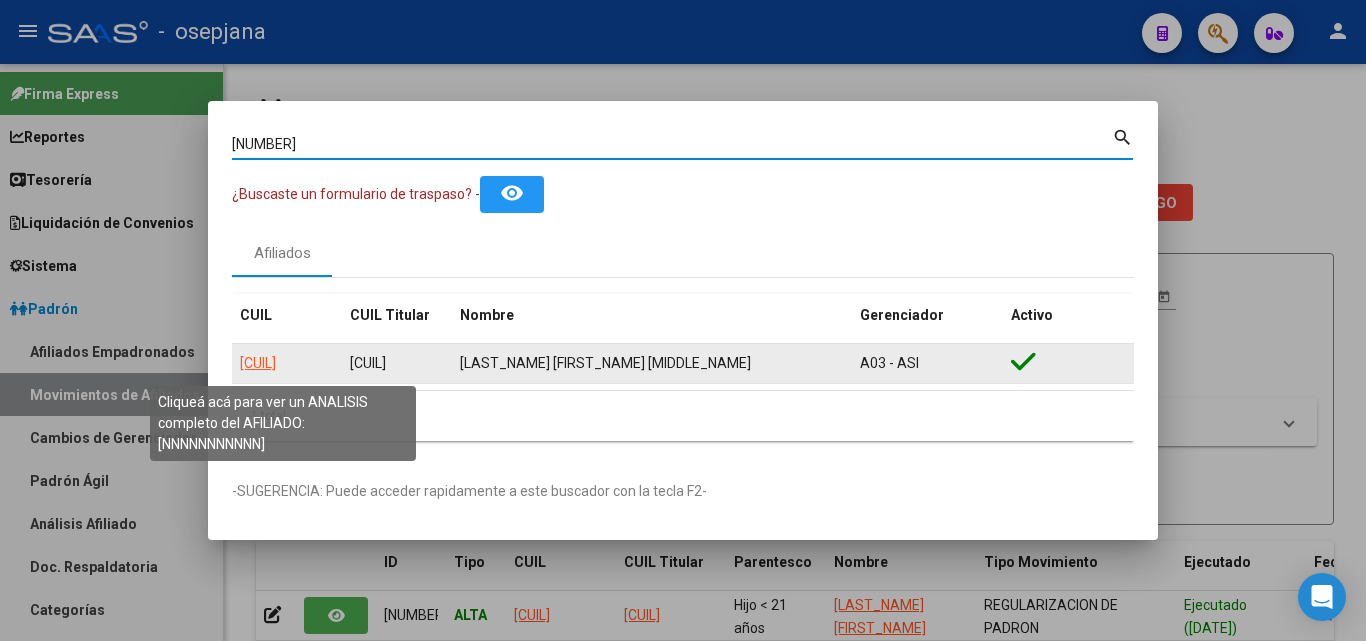 click on "[CUIL]" 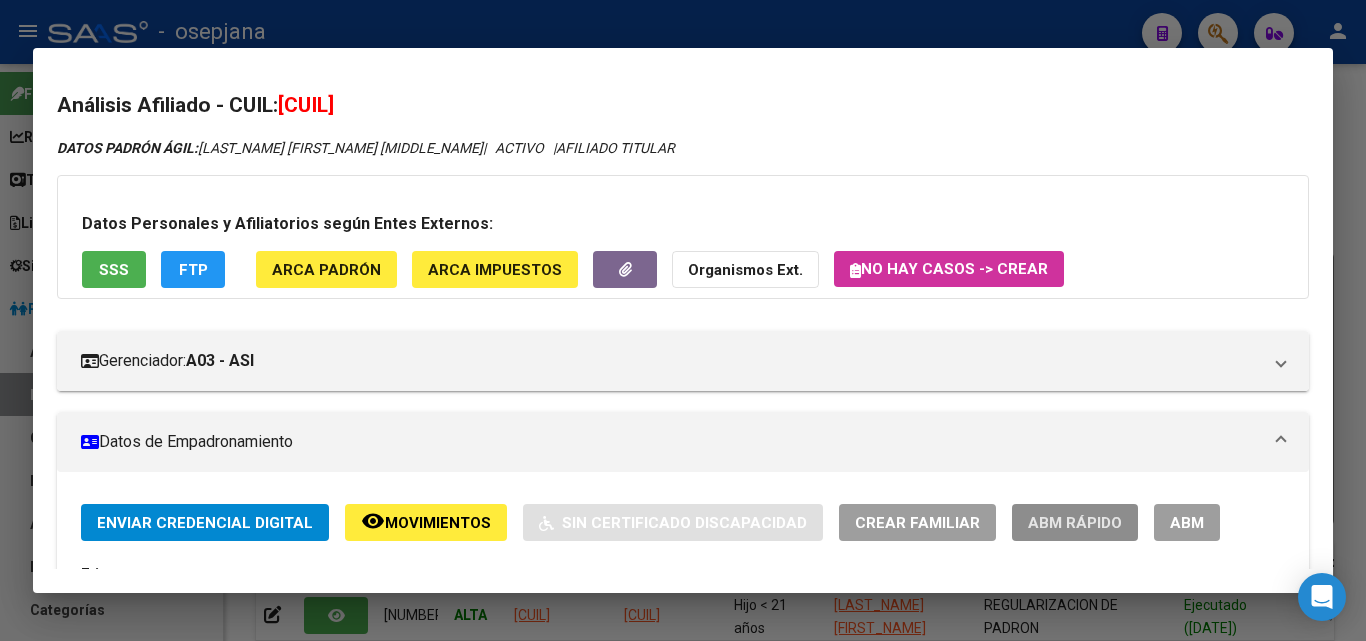 click on "ABM Rápido" 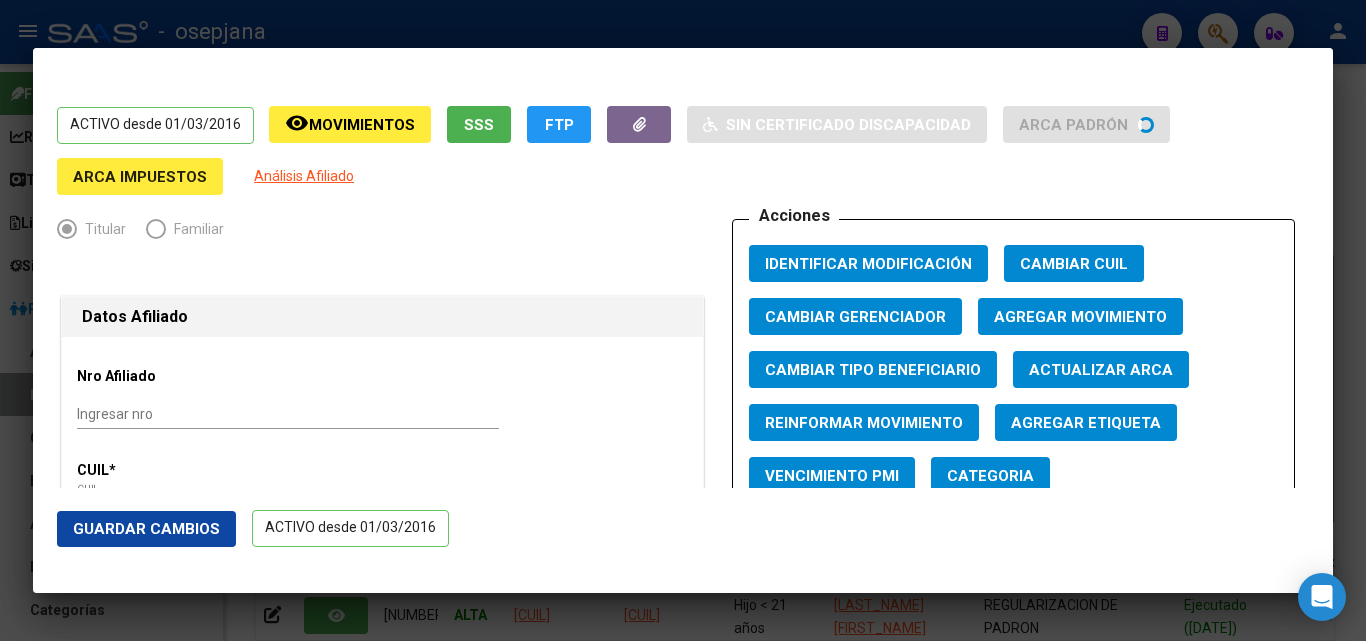 click on "Actualizar ARCA" at bounding box center [1101, 370] 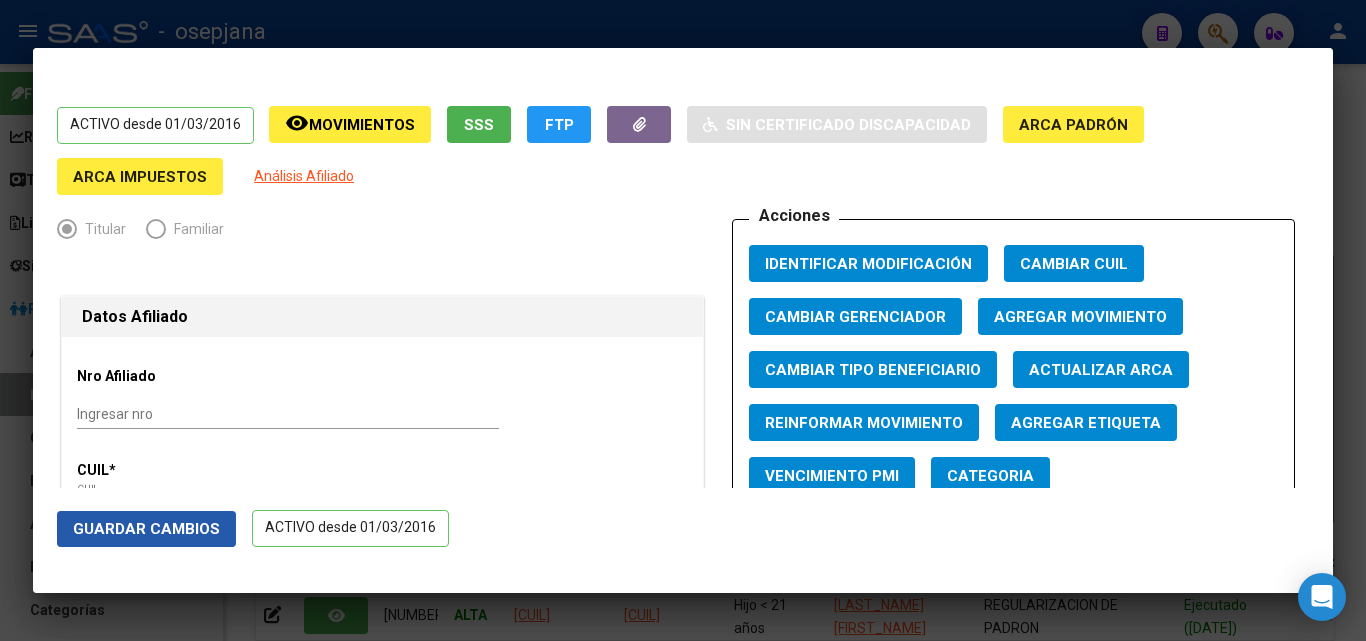 click on "Guardar Cambios" 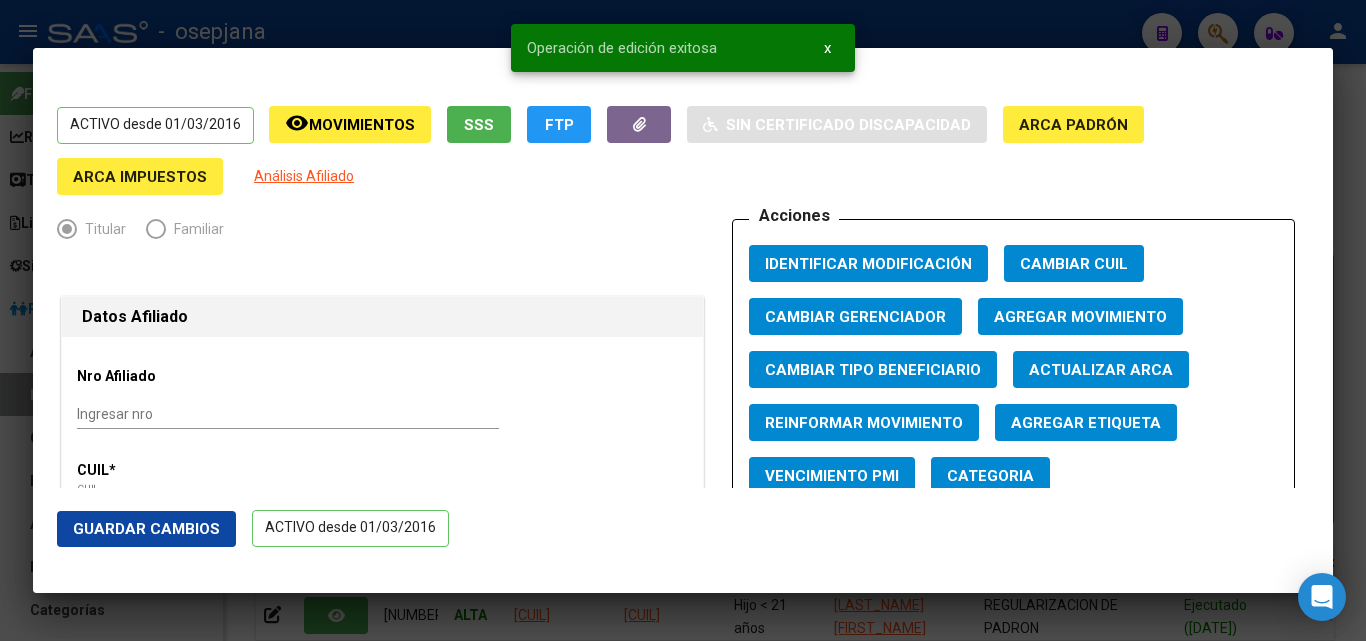 click on "Operación de edición exitosa x" at bounding box center (683, 48) 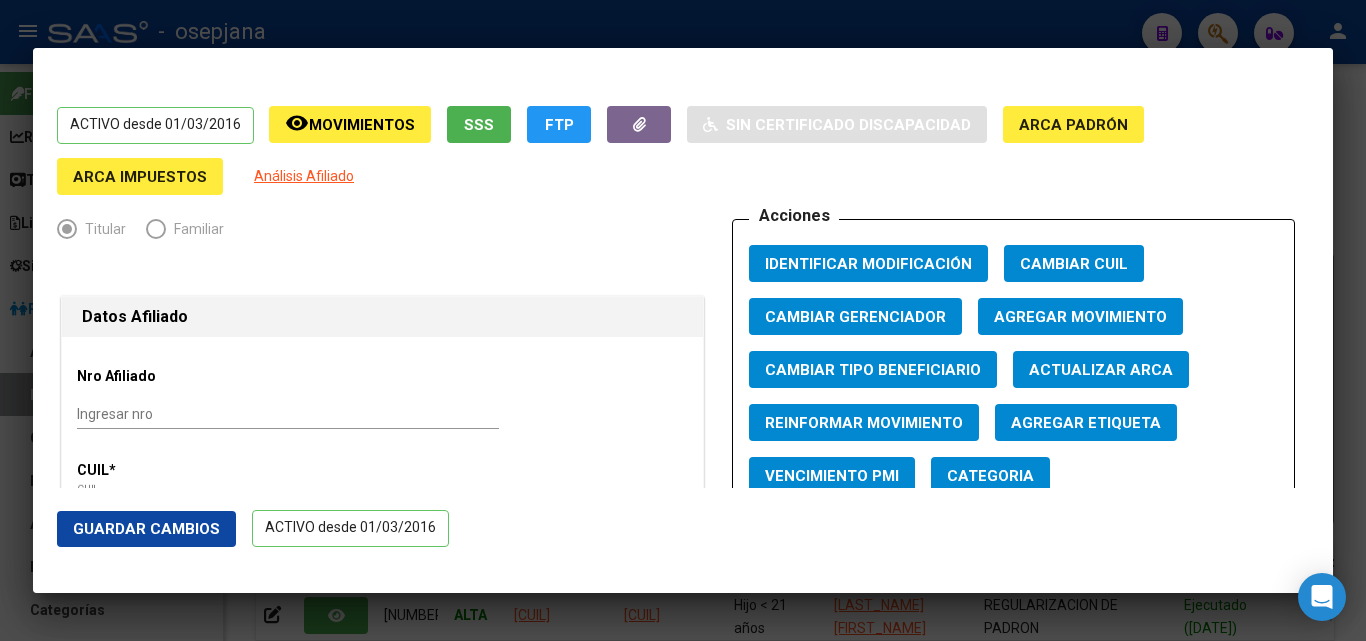 click at bounding box center (683, 320) 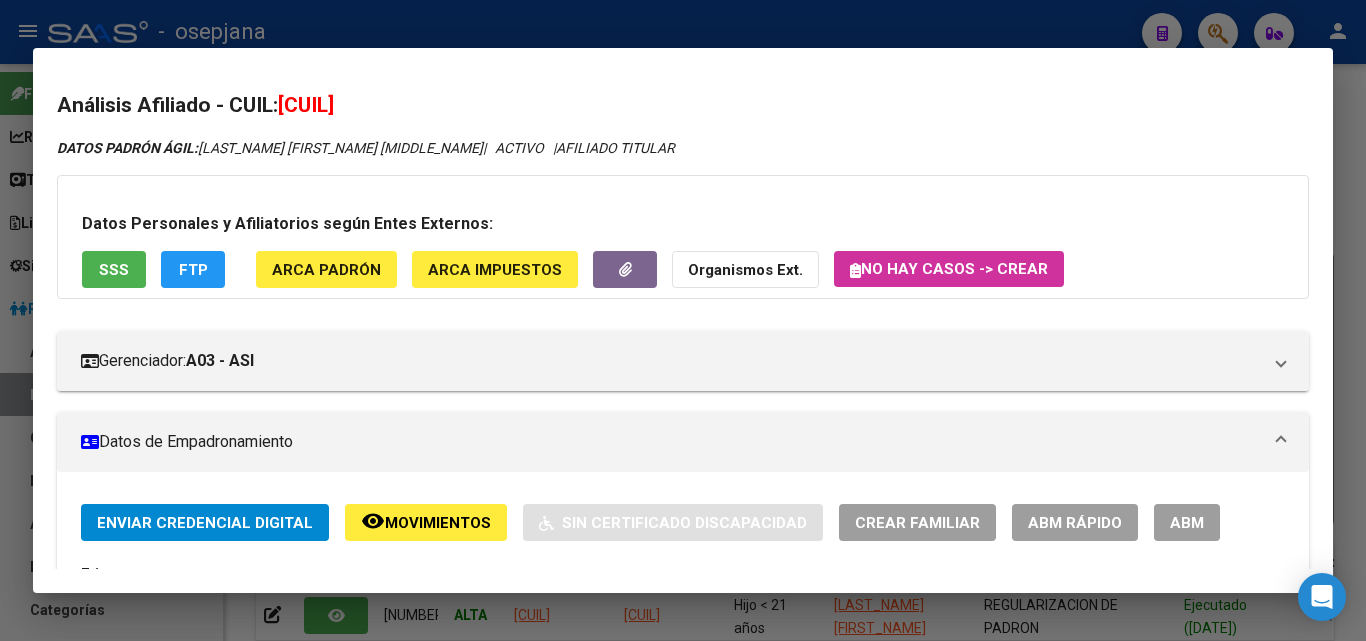 click at bounding box center [683, 320] 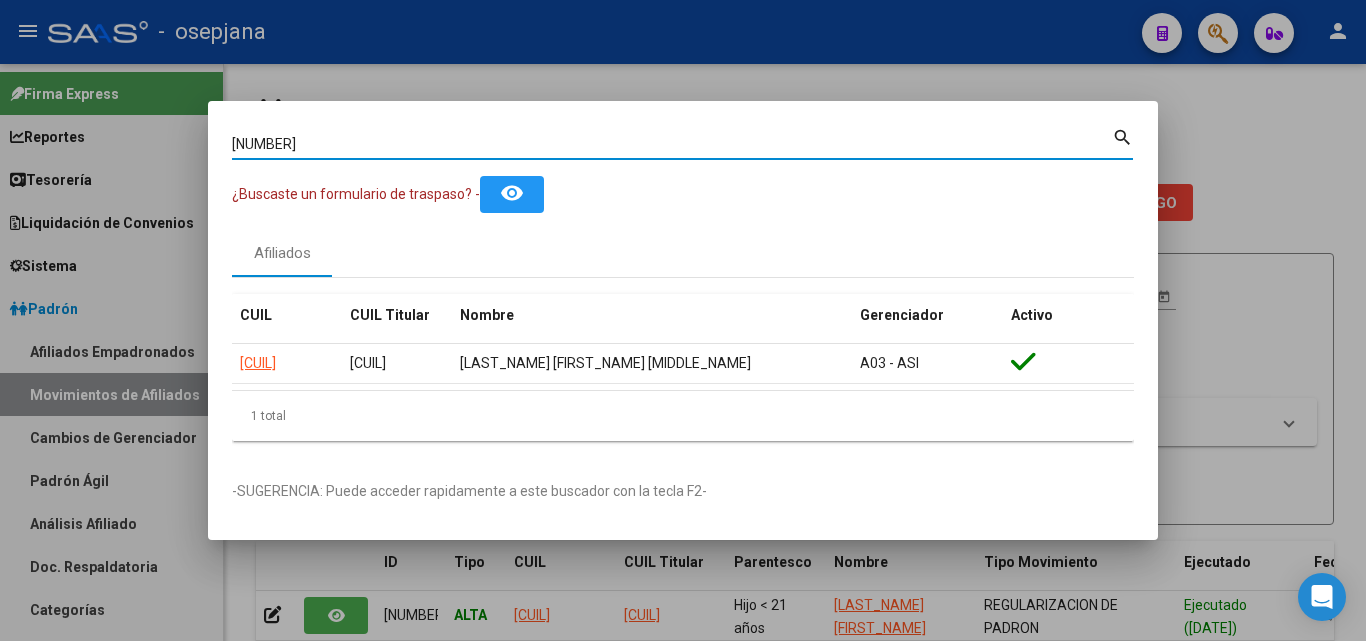 drag, startPoint x: 310, startPoint y: 148, endPoint x: 54, endPoint y: 107, distance: 259.26242 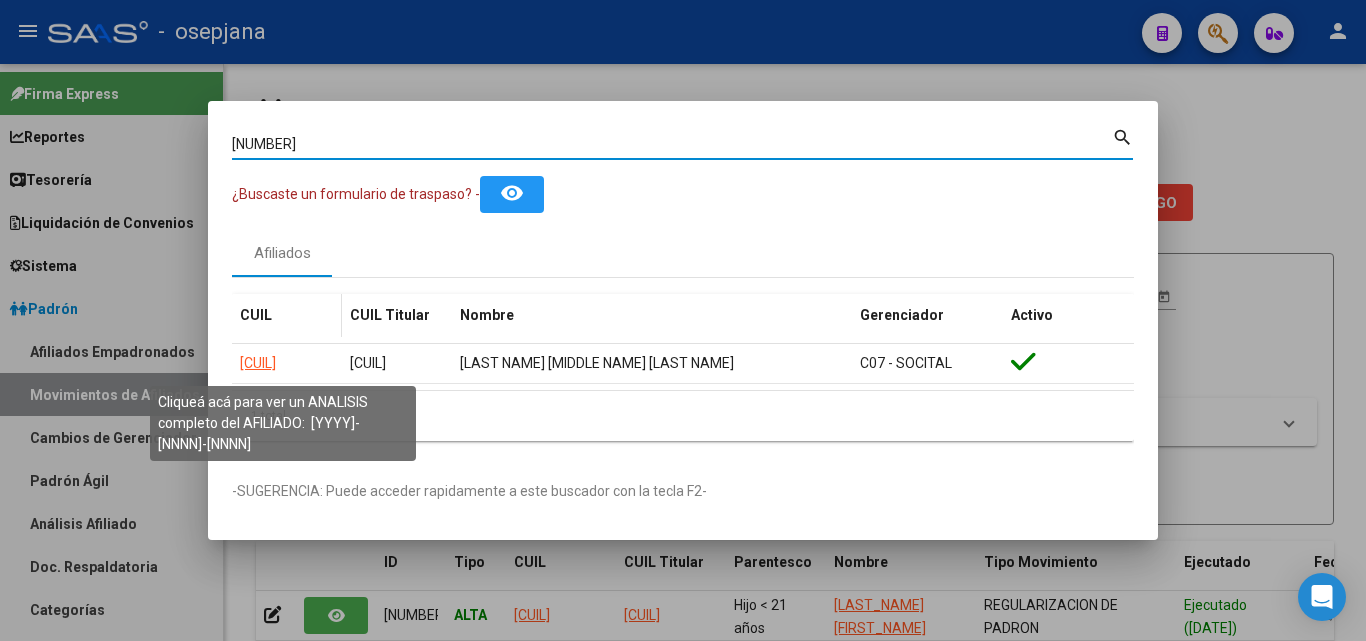 click on "[CUIL]" 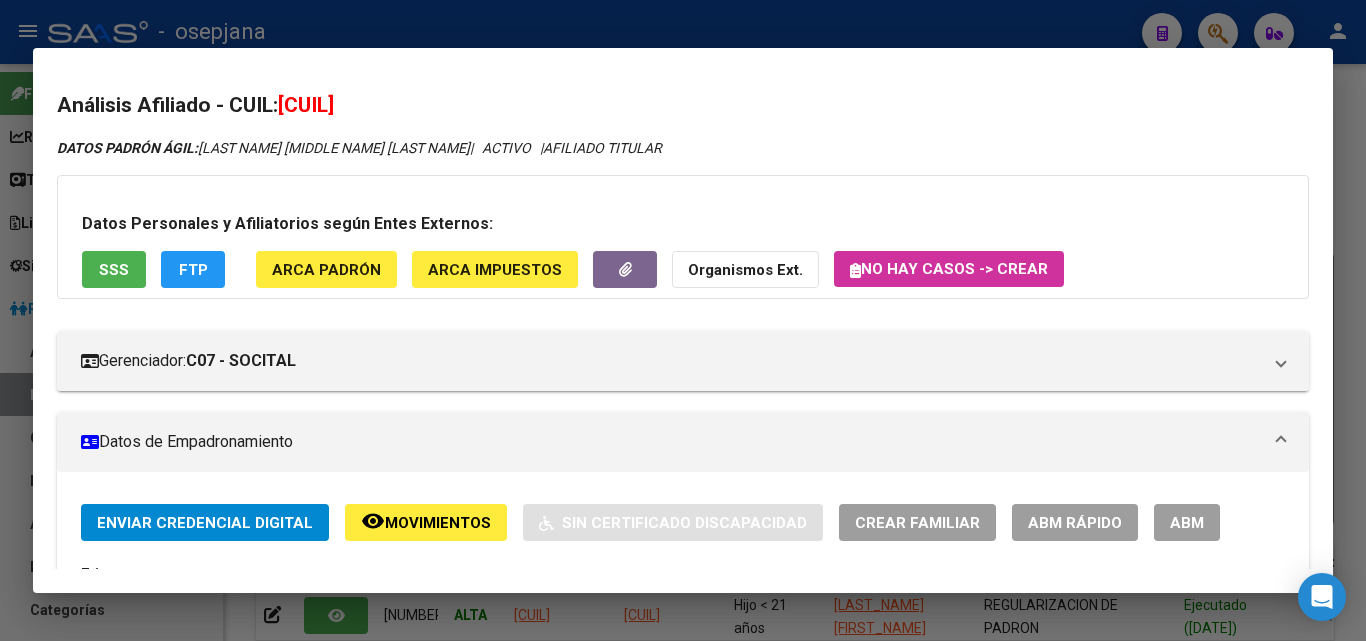 click on "ABM Rápido" 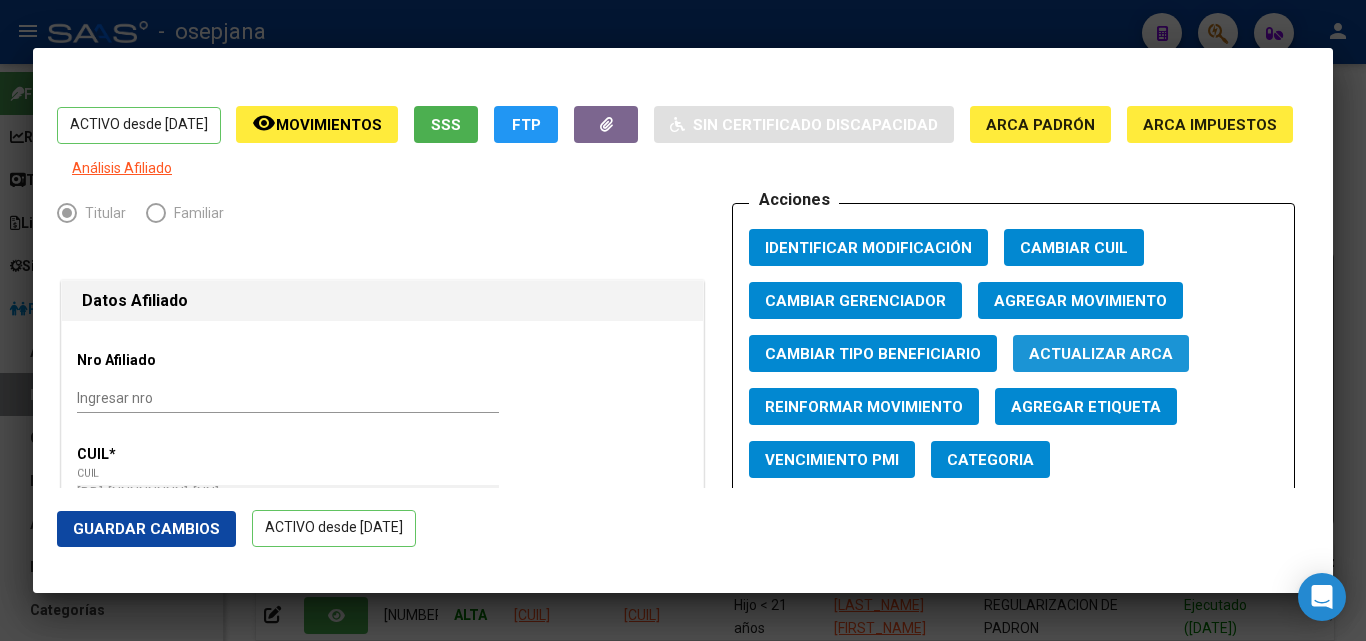 click on "Actualizar ARCA" at bounding box center (1101, 353) 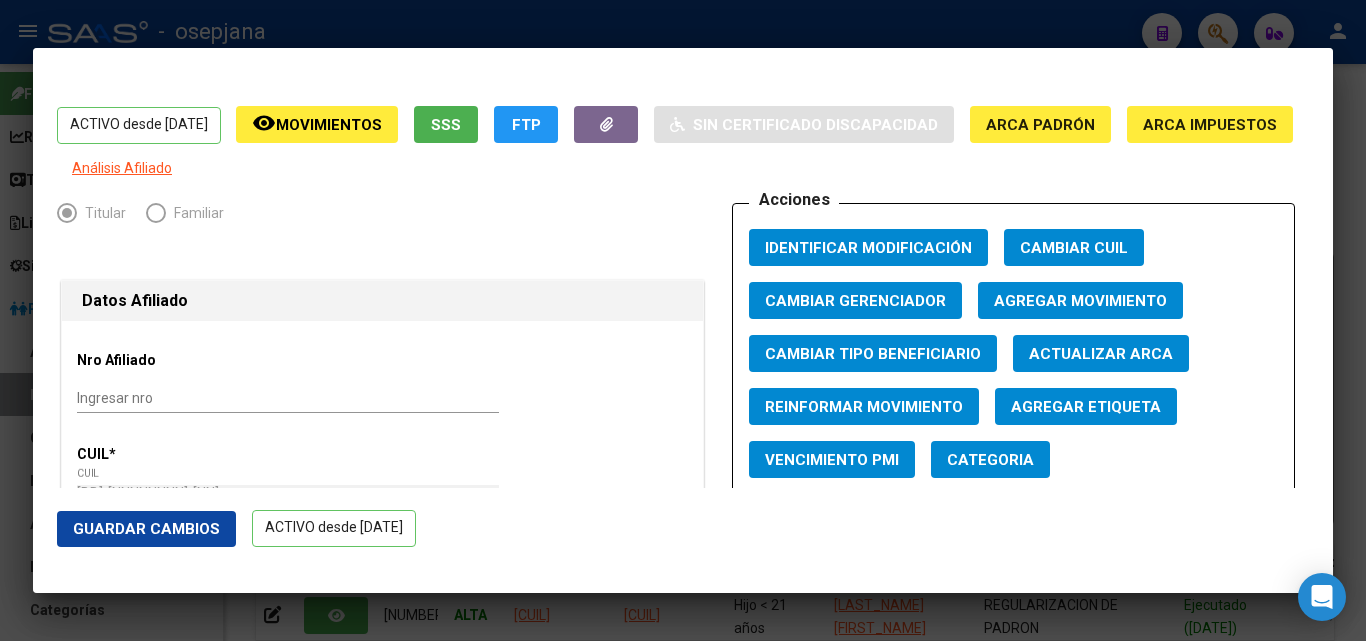 click on "Guardar Cambios" 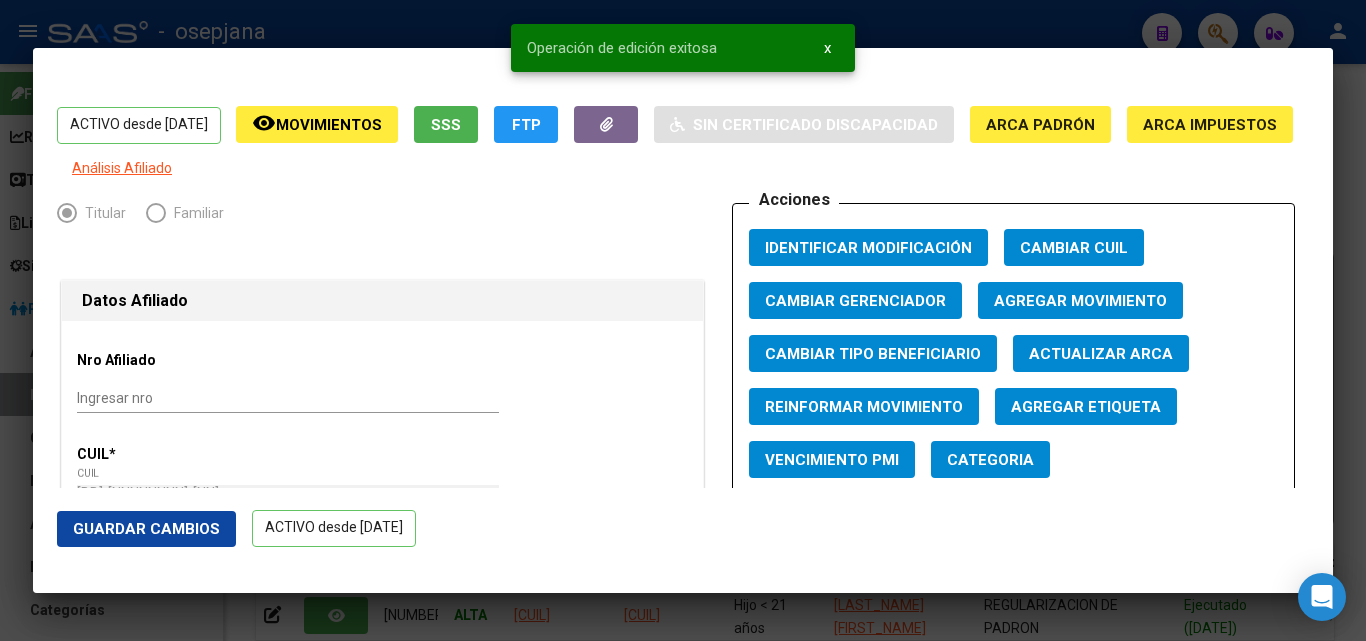 click at bounding box center [683, 320] 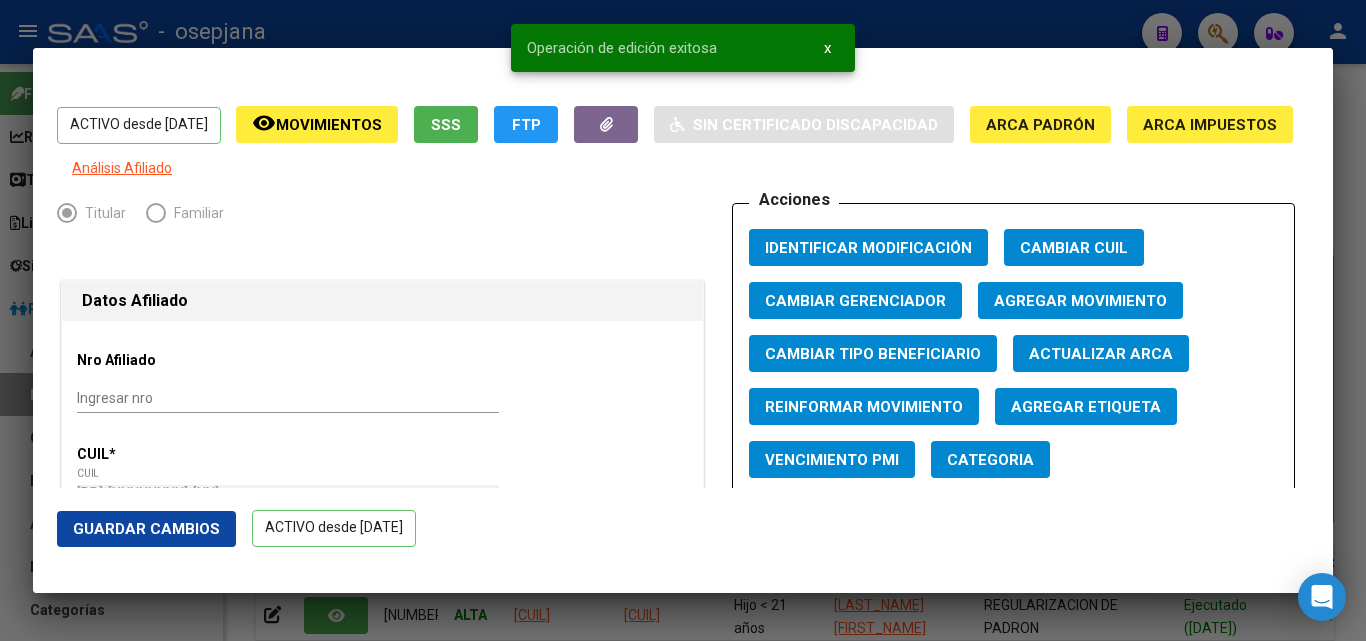 click at bounding box center [683, 320] 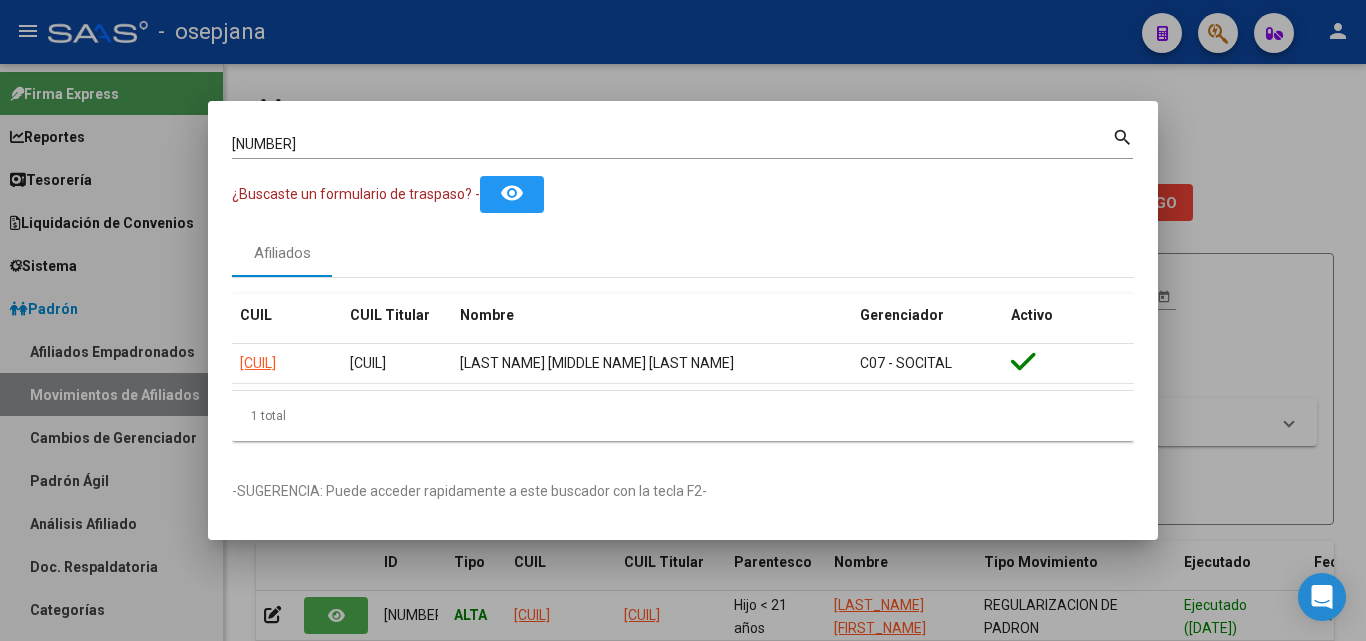 drag, startPoint x: 310, startPoint y: 132, endPoint x: 181, endPoint y: 137, distance: 129.09686 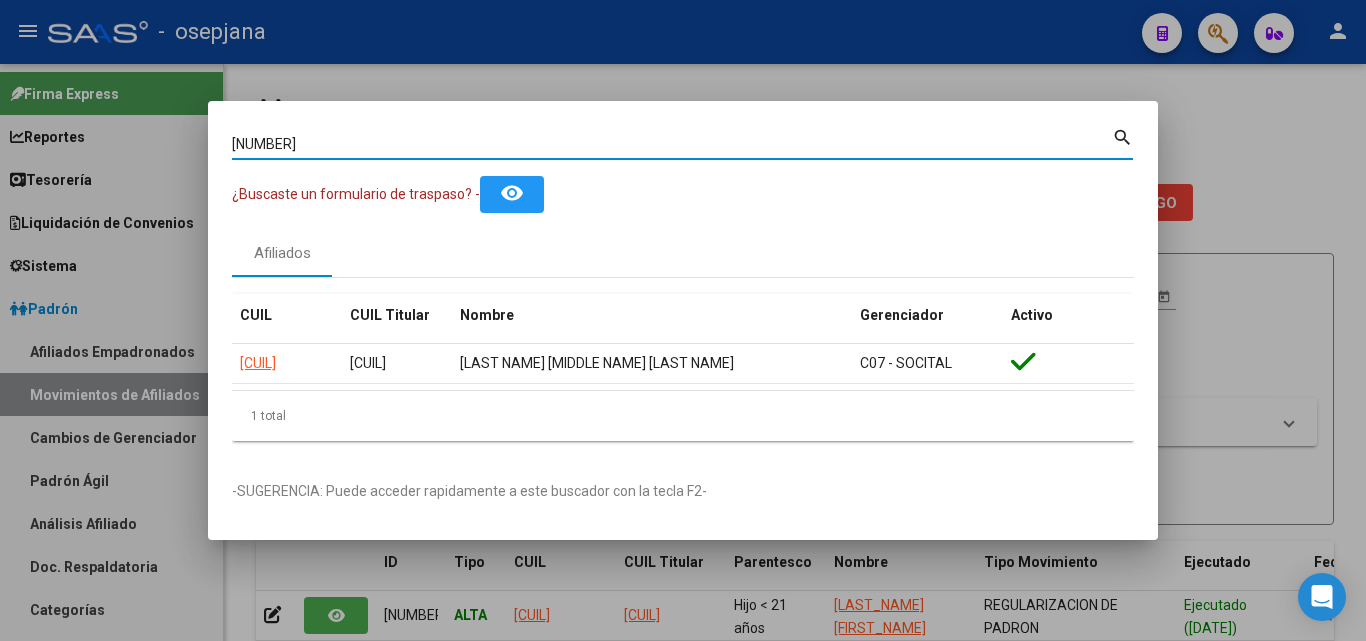 drag, startPoint x: 323, startPoint y: 139, endPoint x: 130, endPoint y: 117, distance: 194.24983 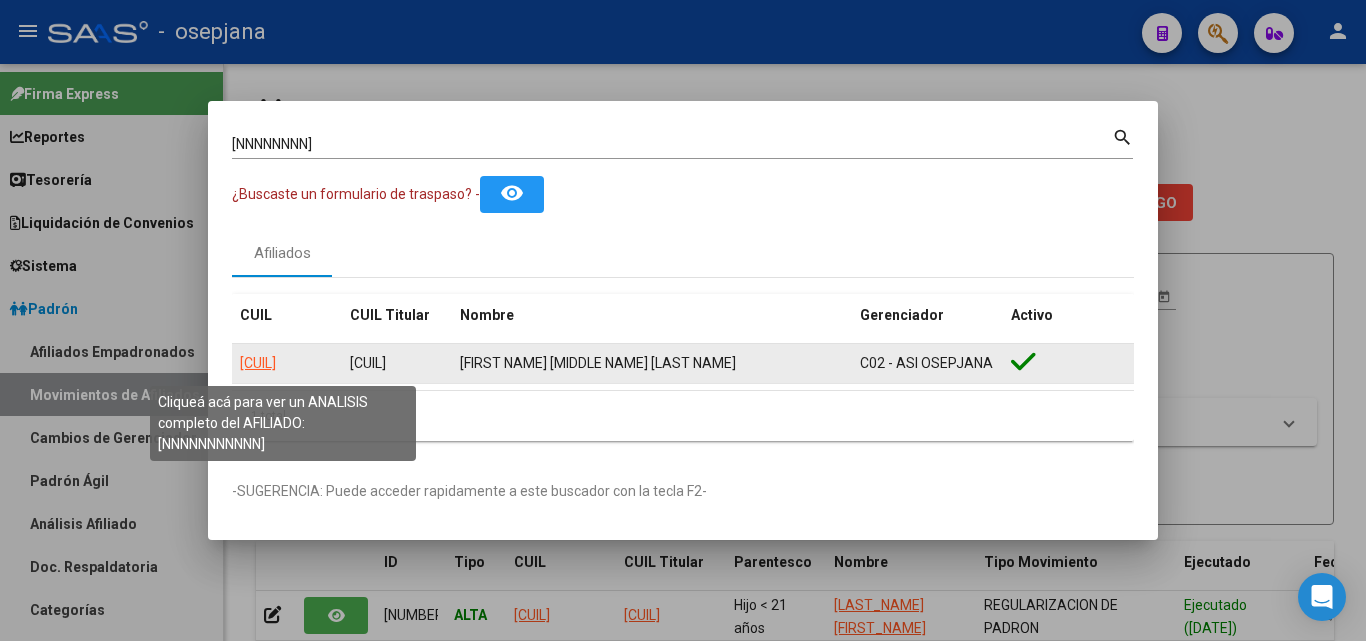 click on "[CUIL]" 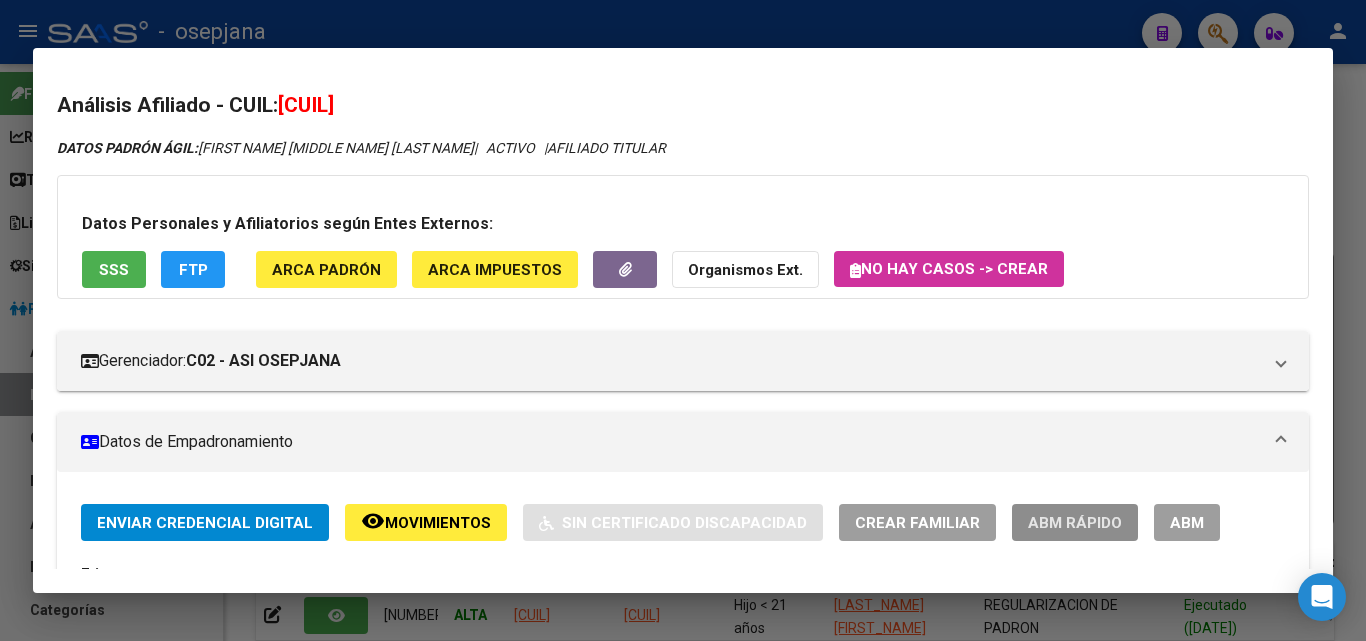 click on "ABM Rápido" 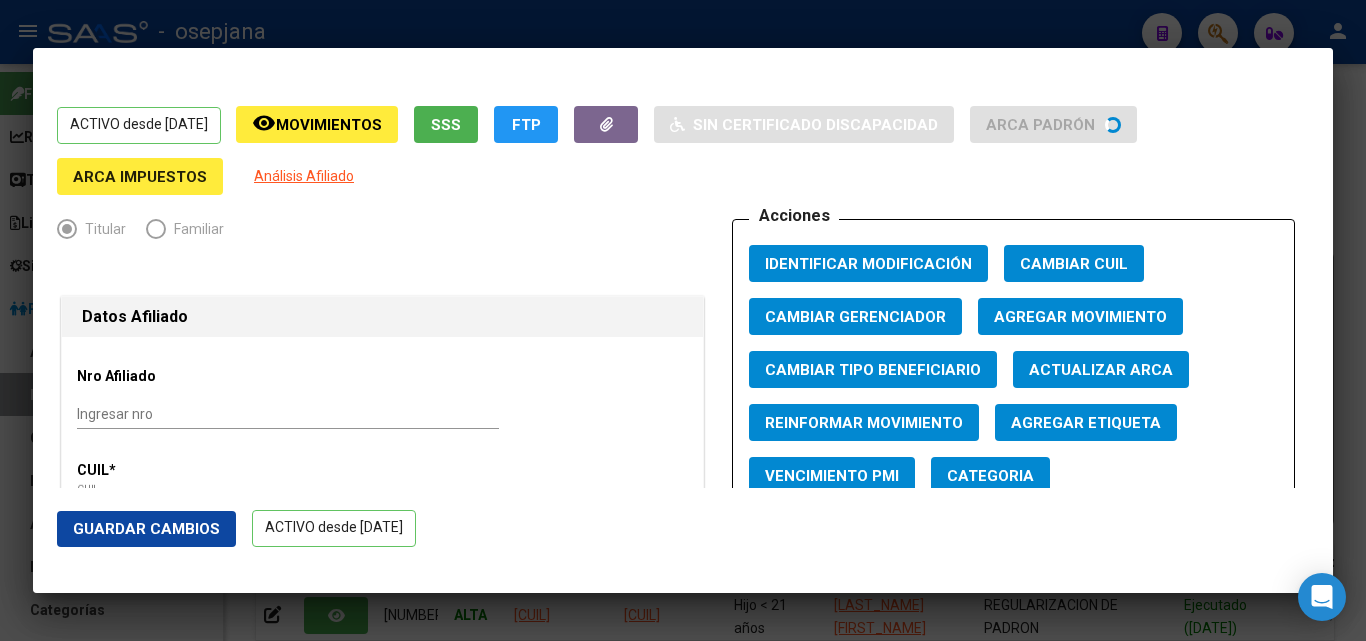 click on "Actualizar ARCA" at bounding box center (1101, 369) 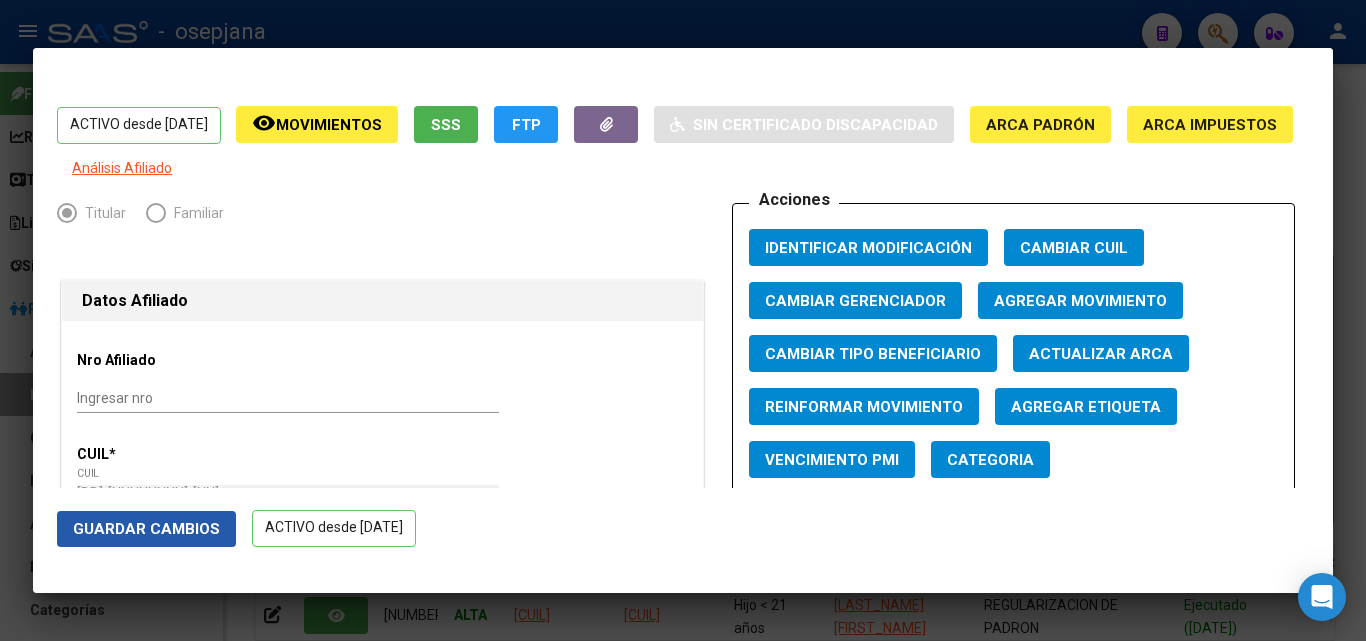 drag, startPoint x: 198, startPoint y: 525, endPoint x: 318, endPoint y: 369, distance: 196.81464 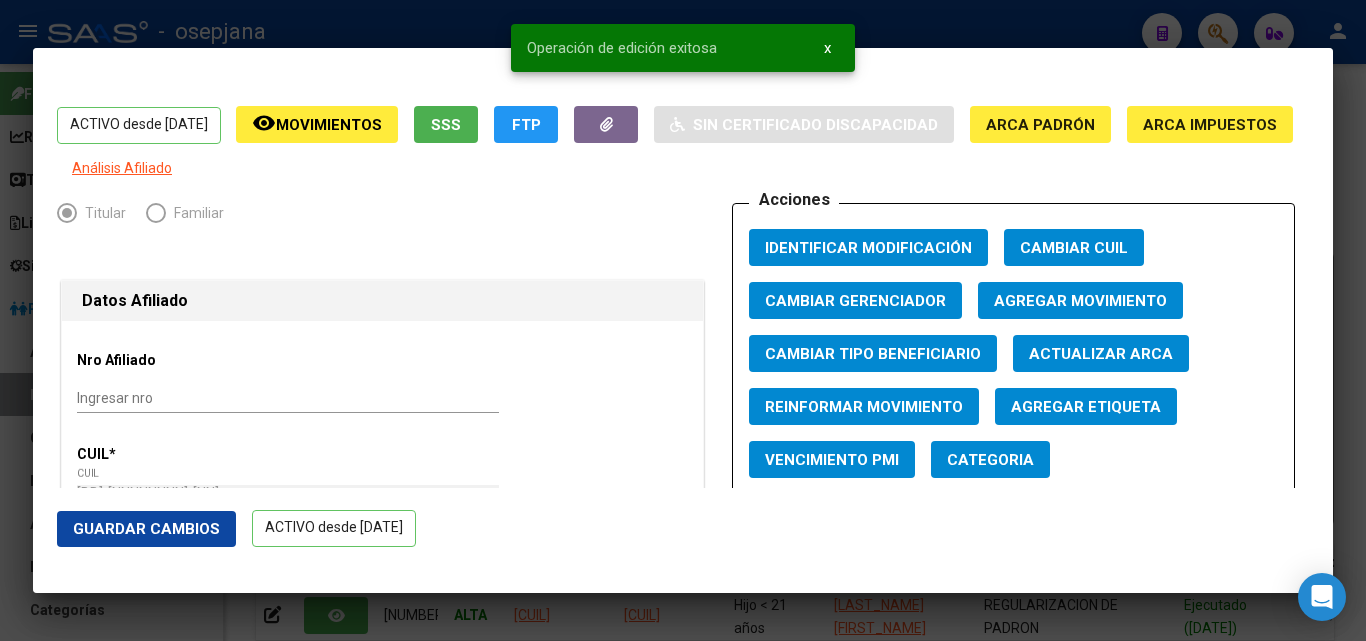 click on "Operación de edición exitosa x" at bounding box center [683, 48] 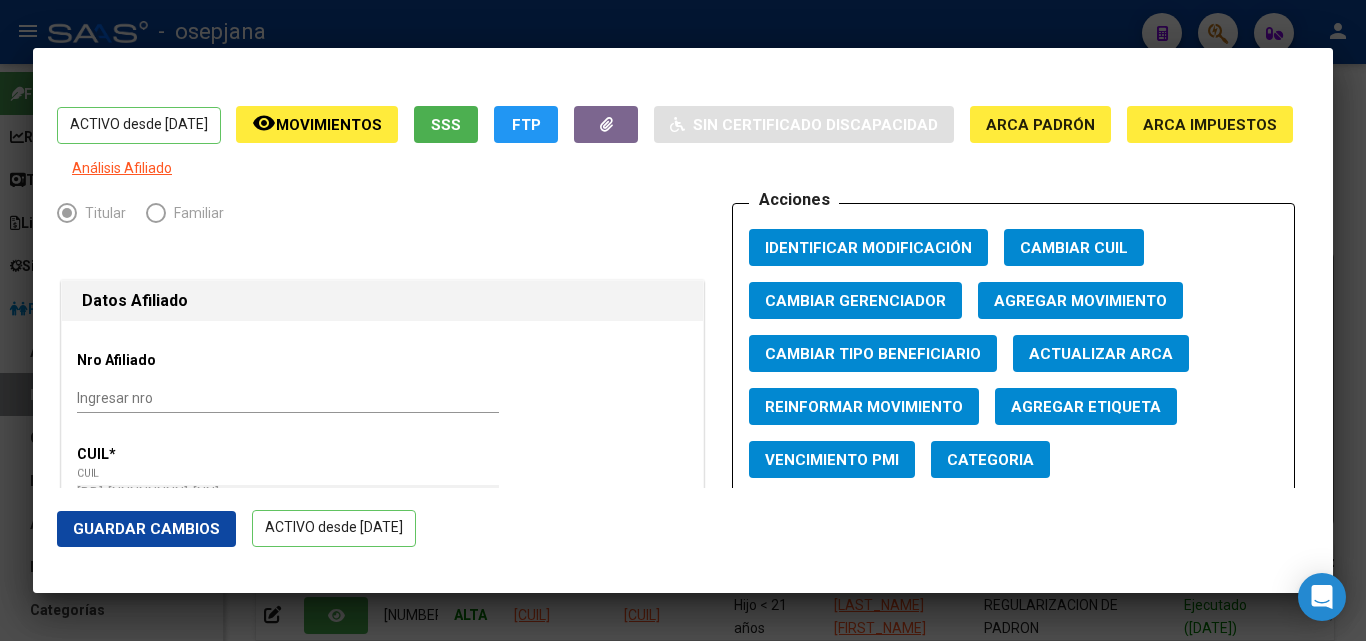 click at bounding box center [683, 320] 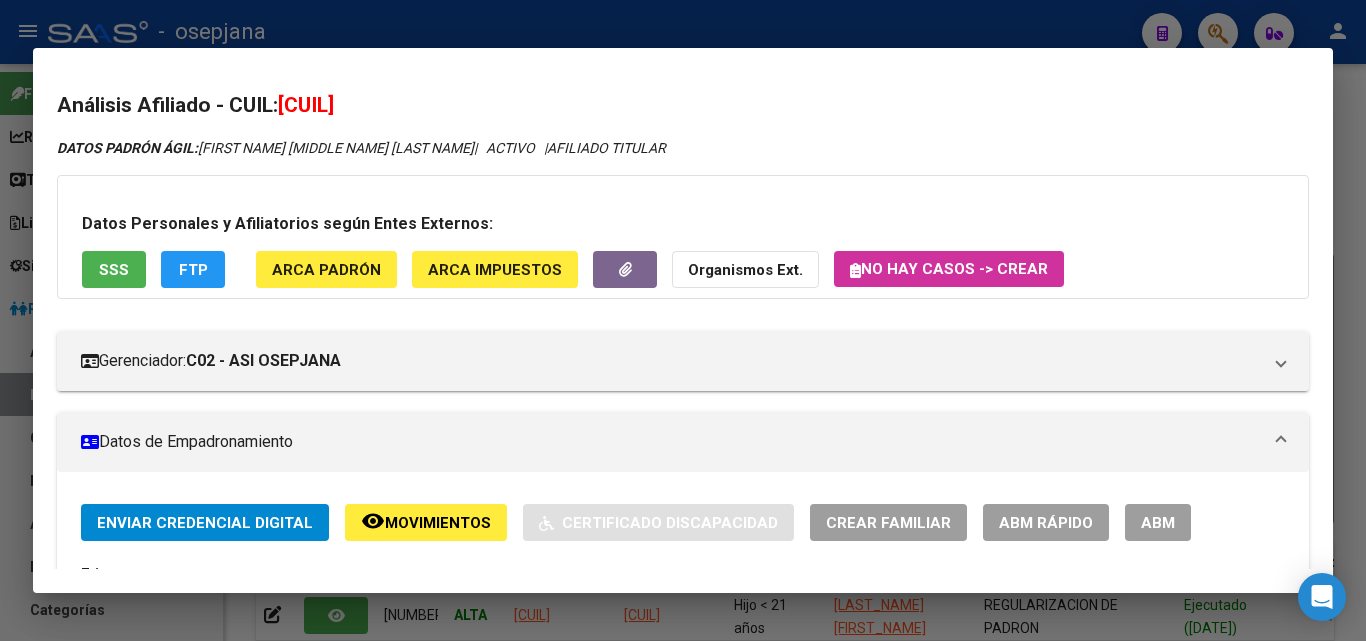 click at bounding box center [683, 320] 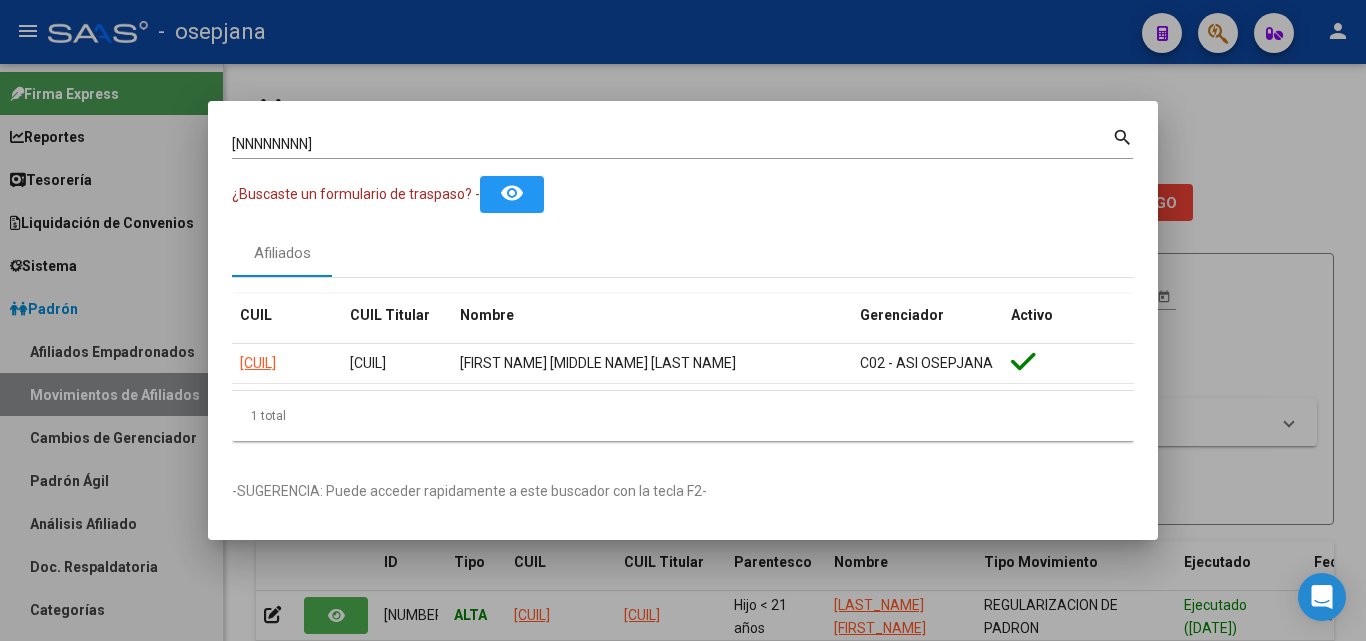 drag, startPoint x: 337, startPoint y: 133, endPoint x: 211, endPoint y: 133, distance: 126 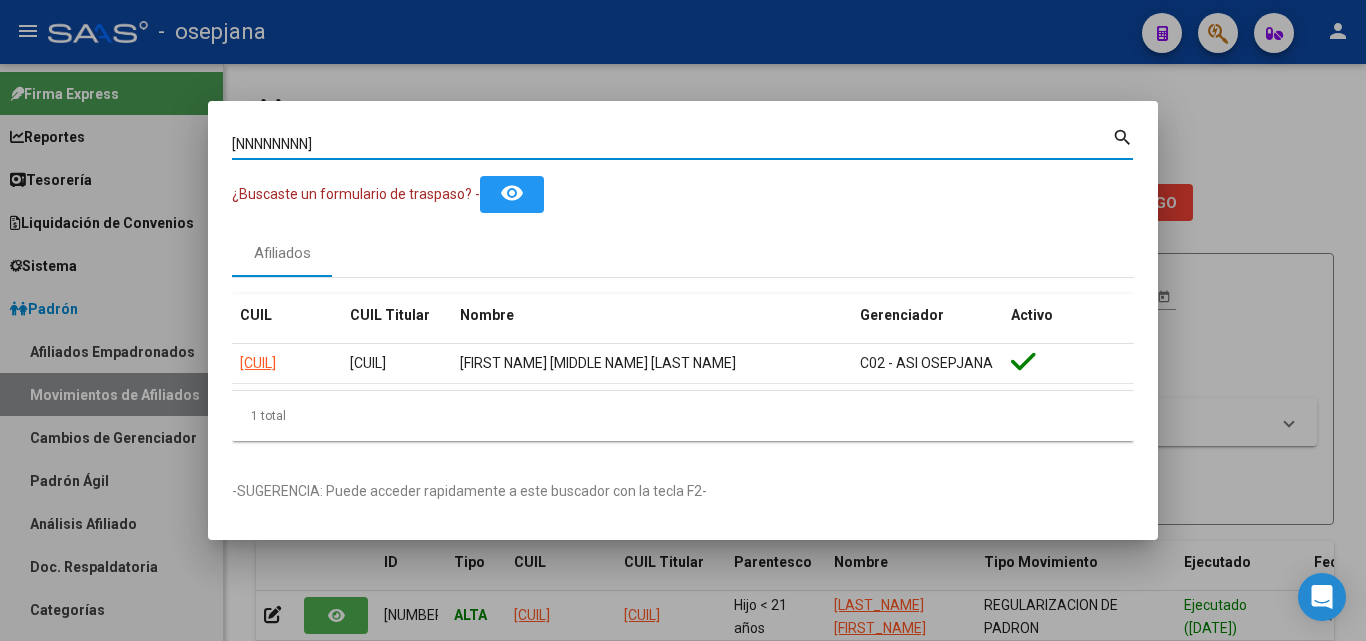 drag, startPoint x: 205, startPoint y: 123, endPoint x: 158, endPoint y: 116, distance: 47.518417 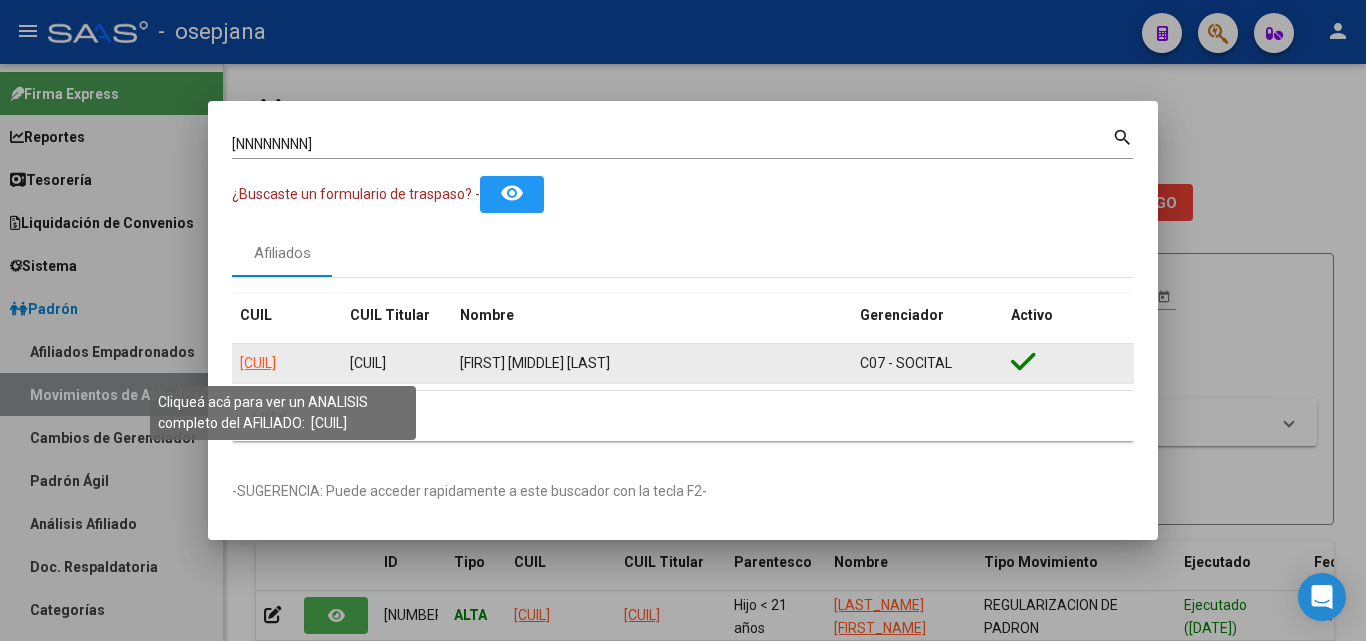 click on "[CUIL]" 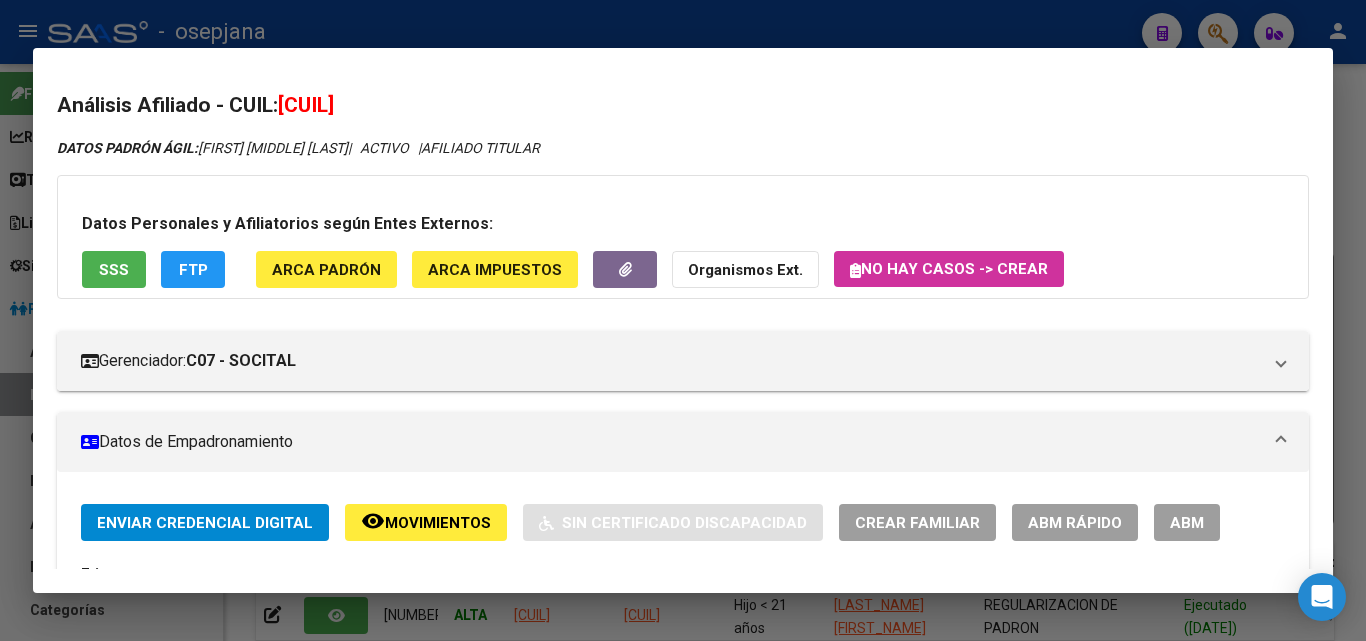 click on "ABM Rápido" 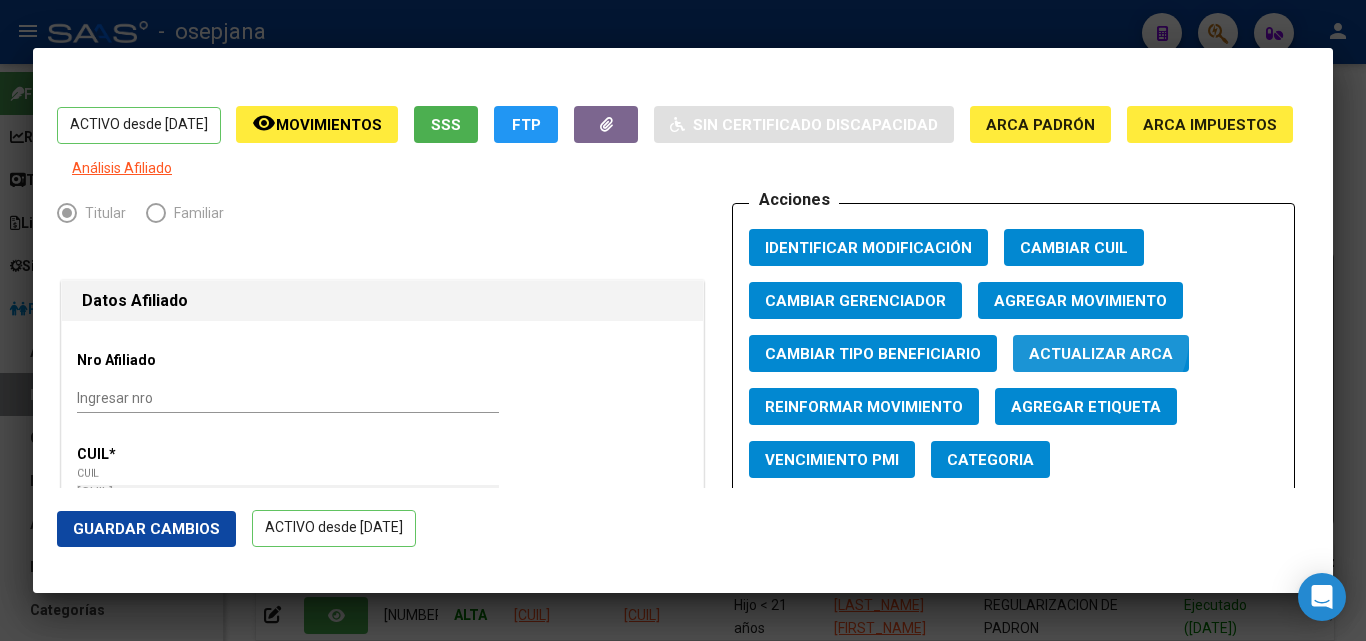 click on "Actualizar ARCA" at bounding box center [1101, 353] 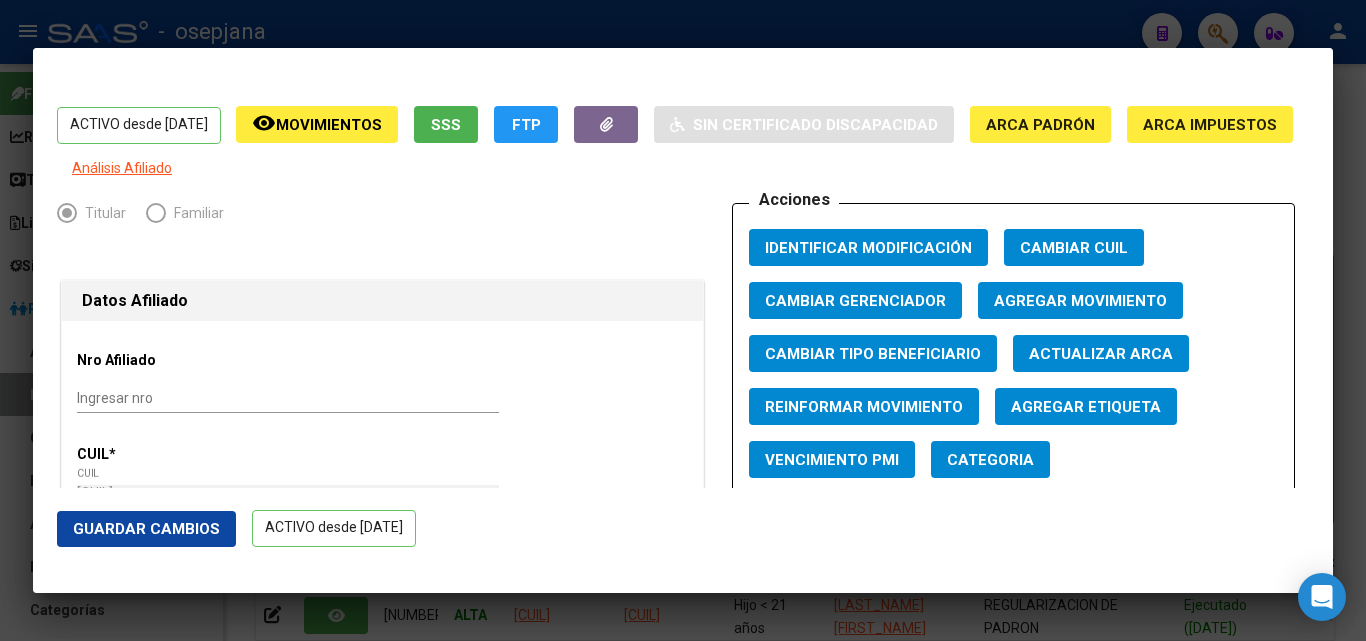 click on "Guardar Cambios" 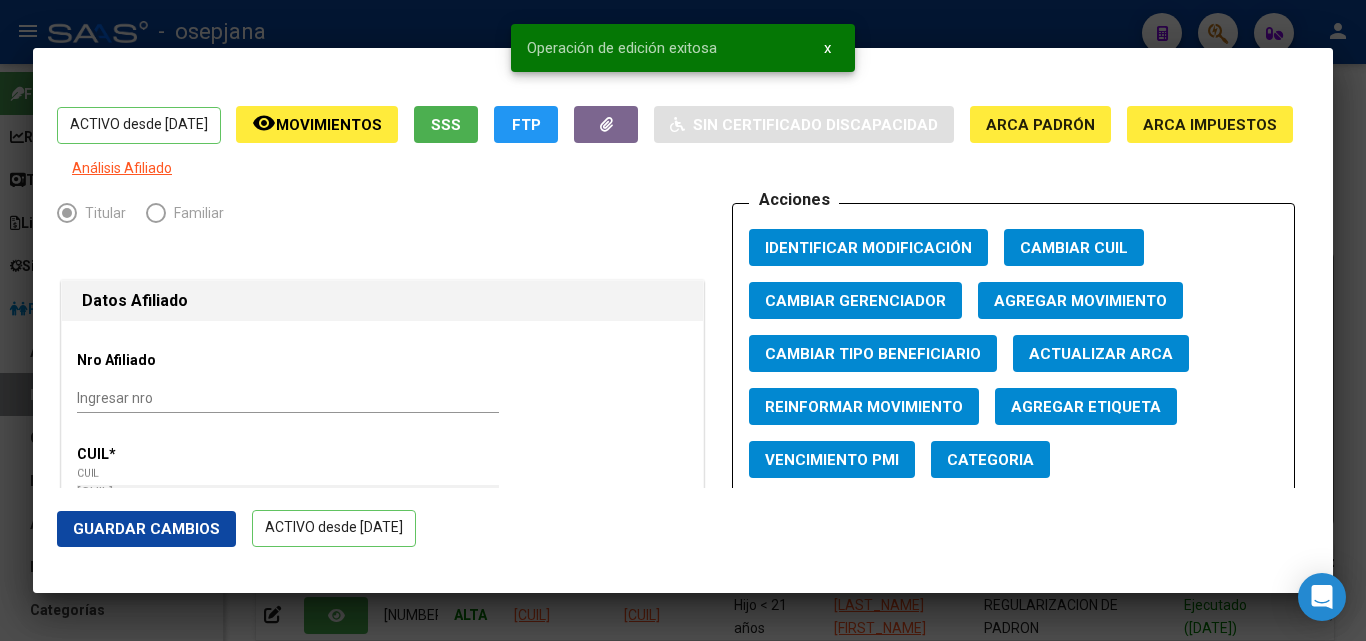 click at bounding box center [683, 320] 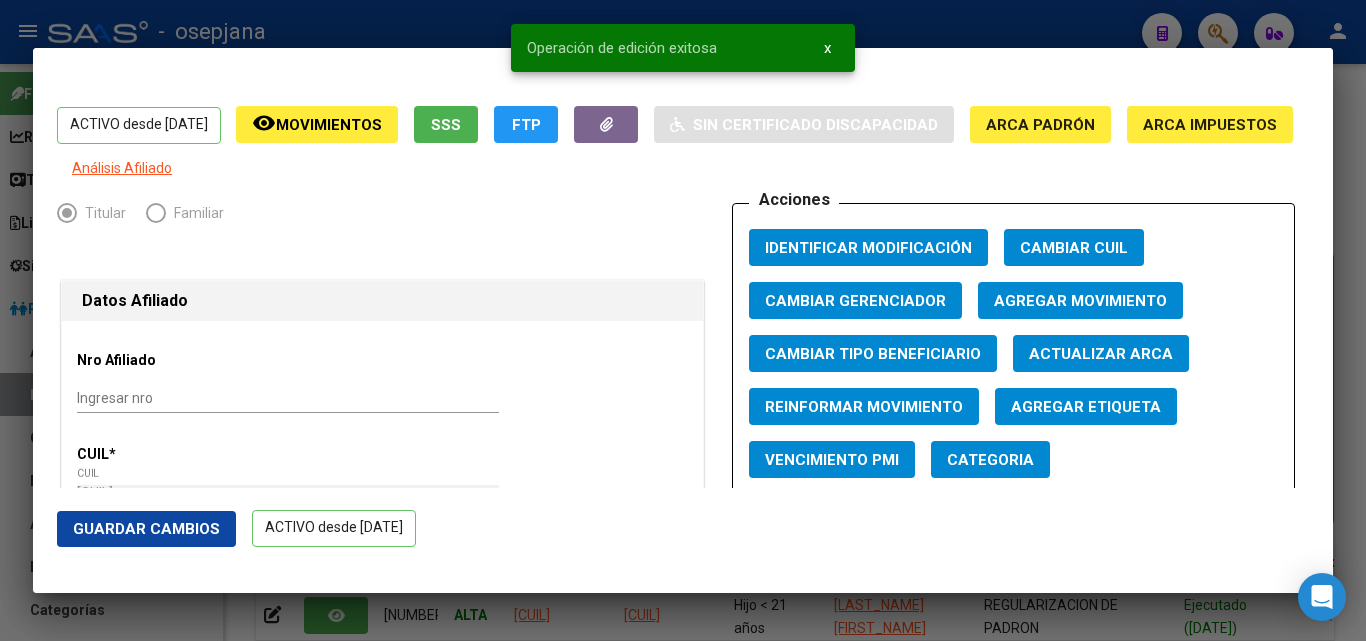 click at bounding box center (683, 320) 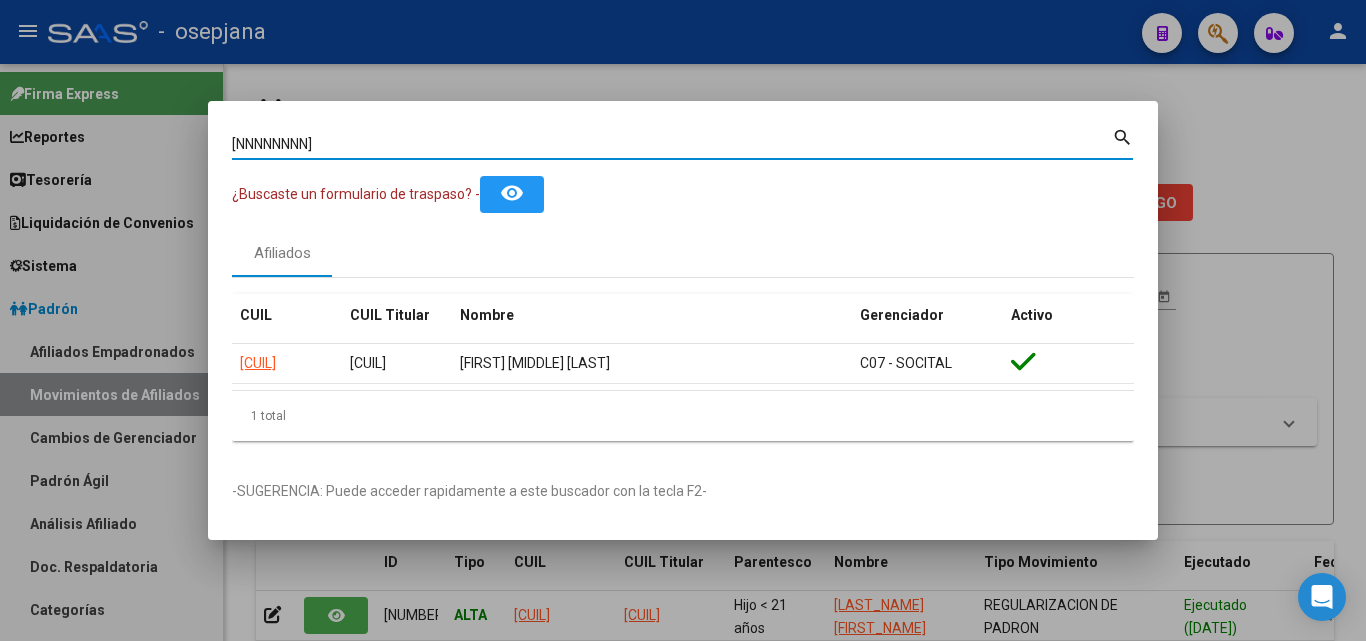drag, startPoint x: 393, startPoint y: 144, endPoint x: 81, endPoint y: 109, distance: 313.957 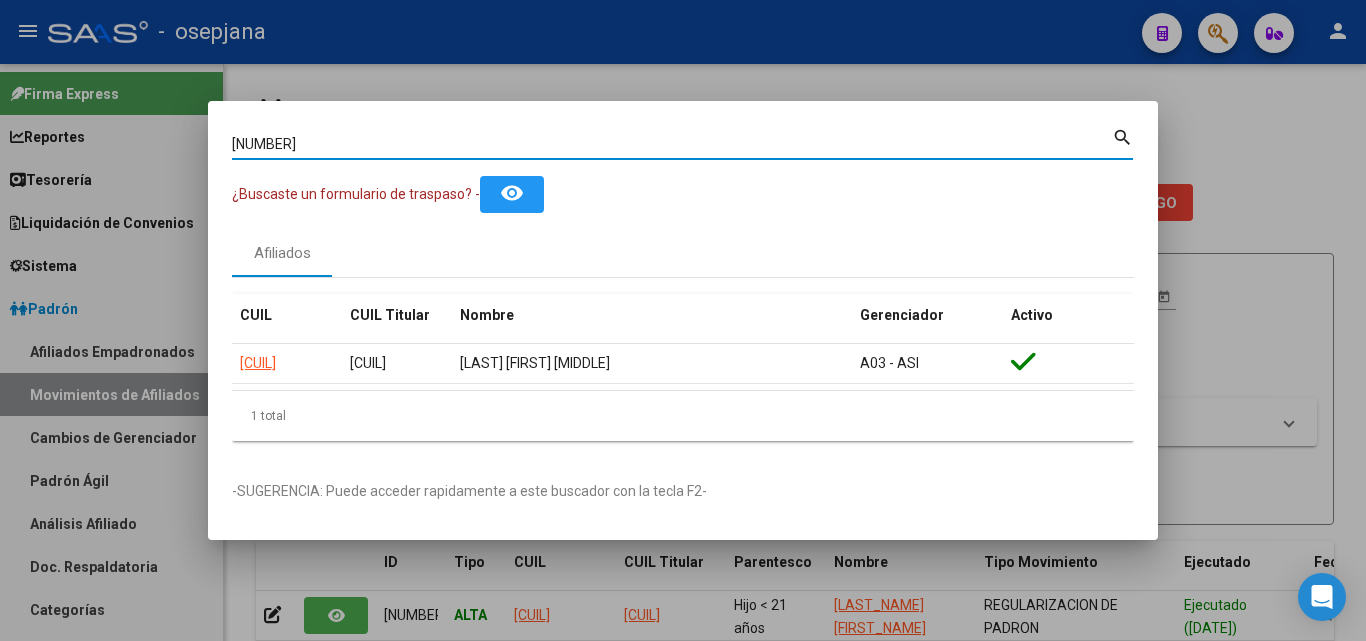 drag, startPoint x: 292, startPoint y: 352, endPoint x: 599, endPoint y: 392, distance: 309.5949 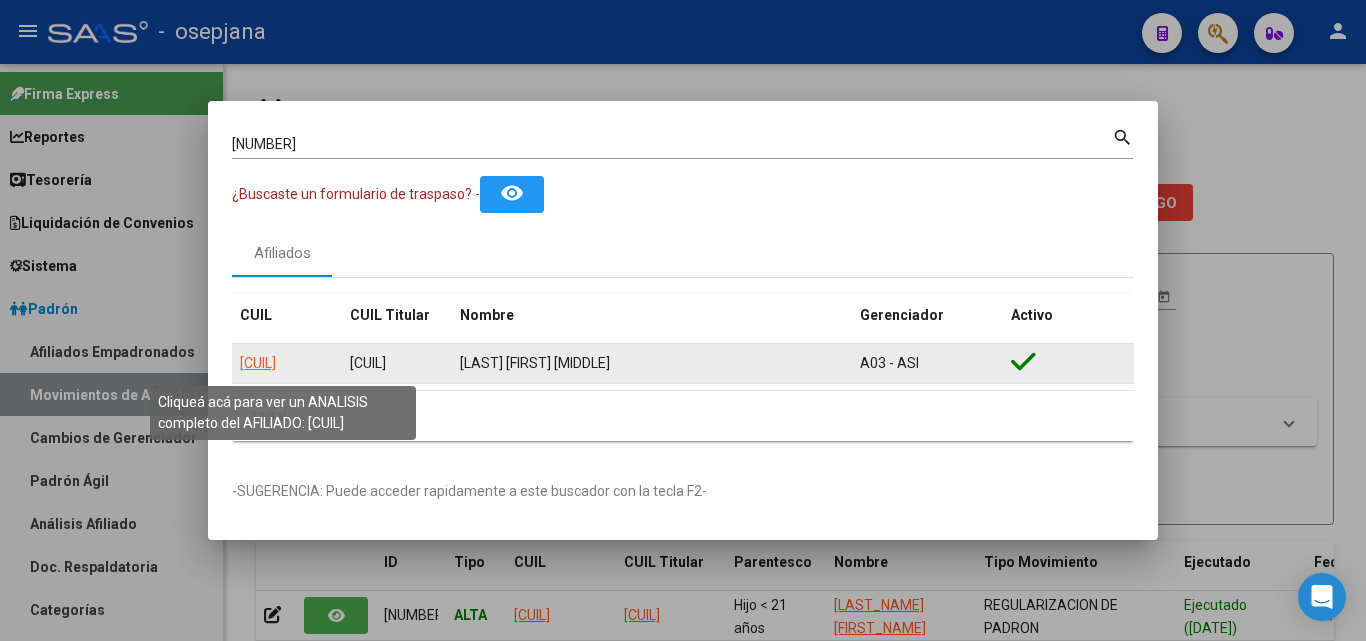 click on "[CUIL]" 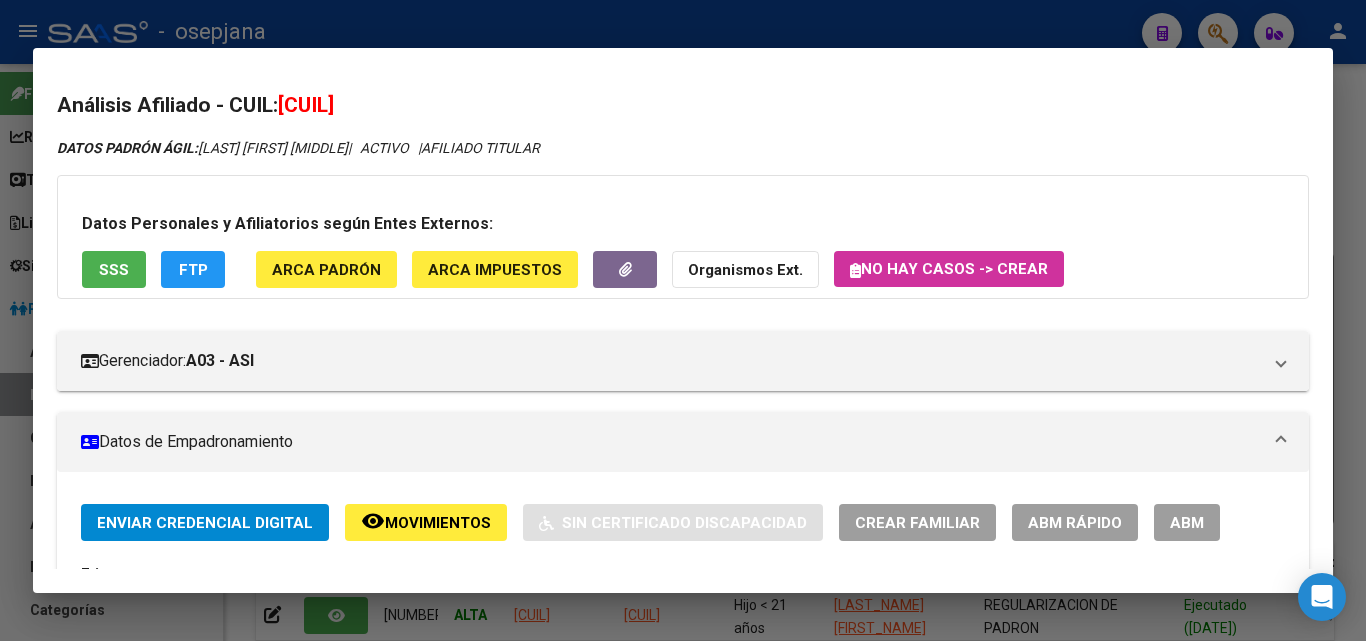 click on "ABM Rápido" 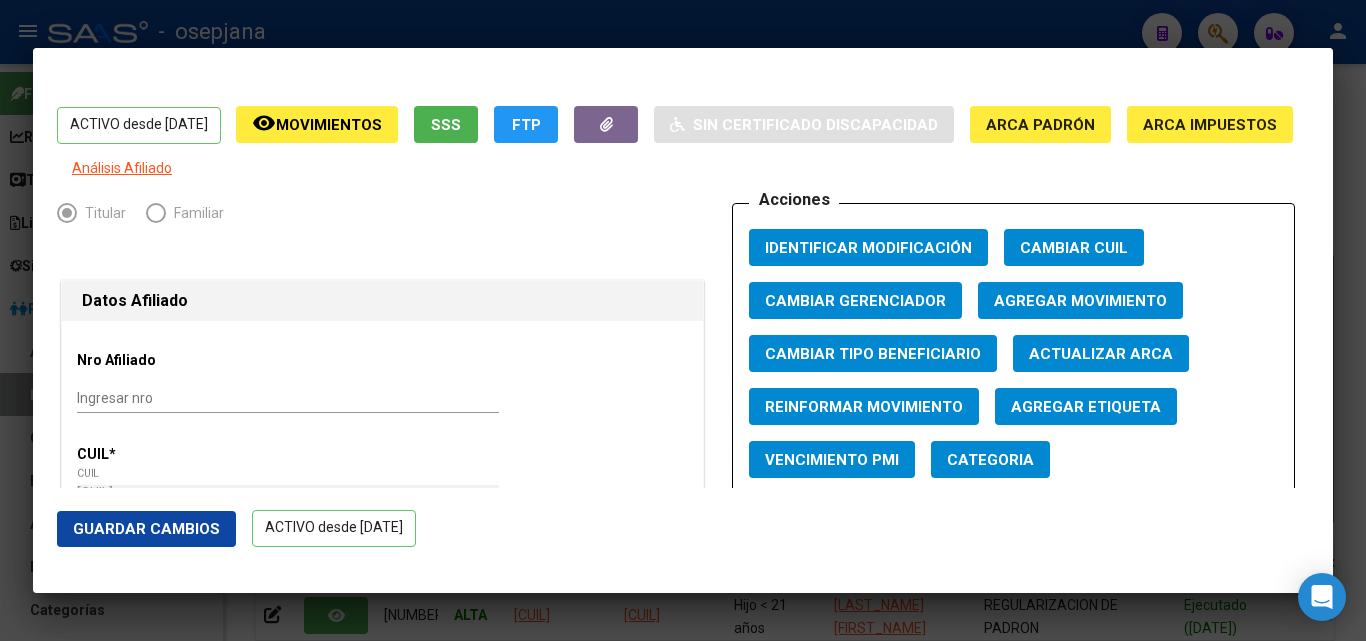 click on "Actualizar ARCA" at bounding box center [1101, 353] 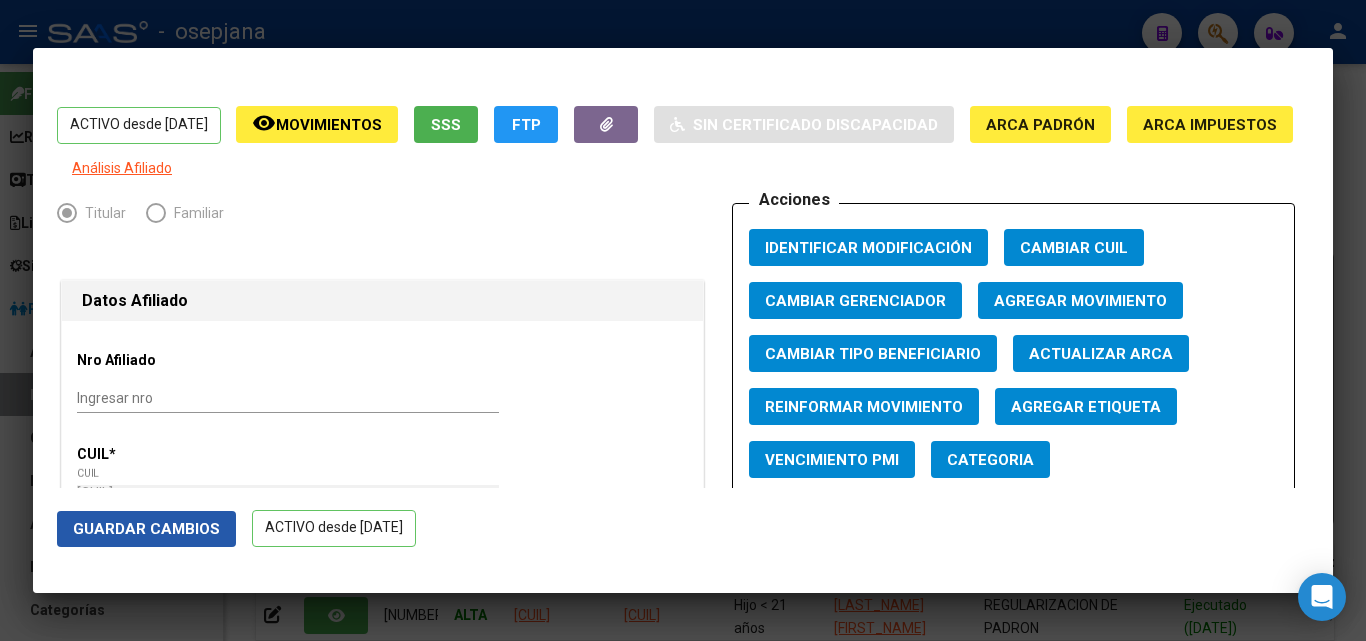 click on "Guardar Cambios" 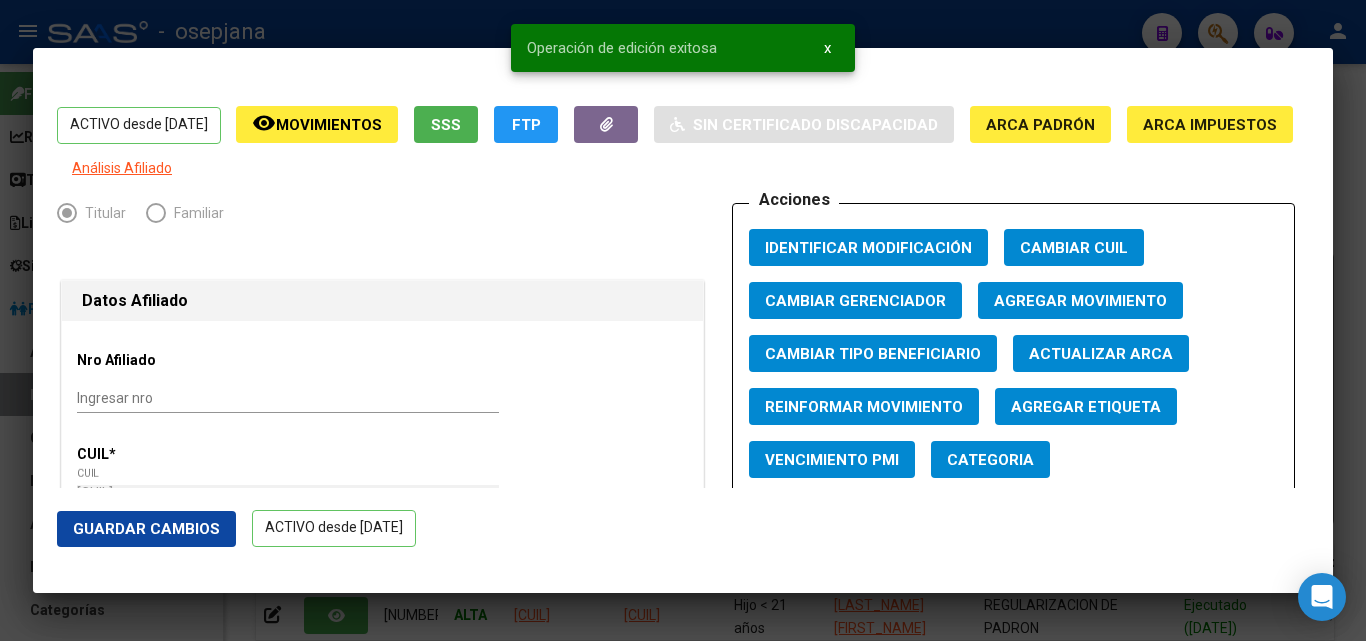 click on "Operación de edición exitosa x" at bounding box center [683, 48] 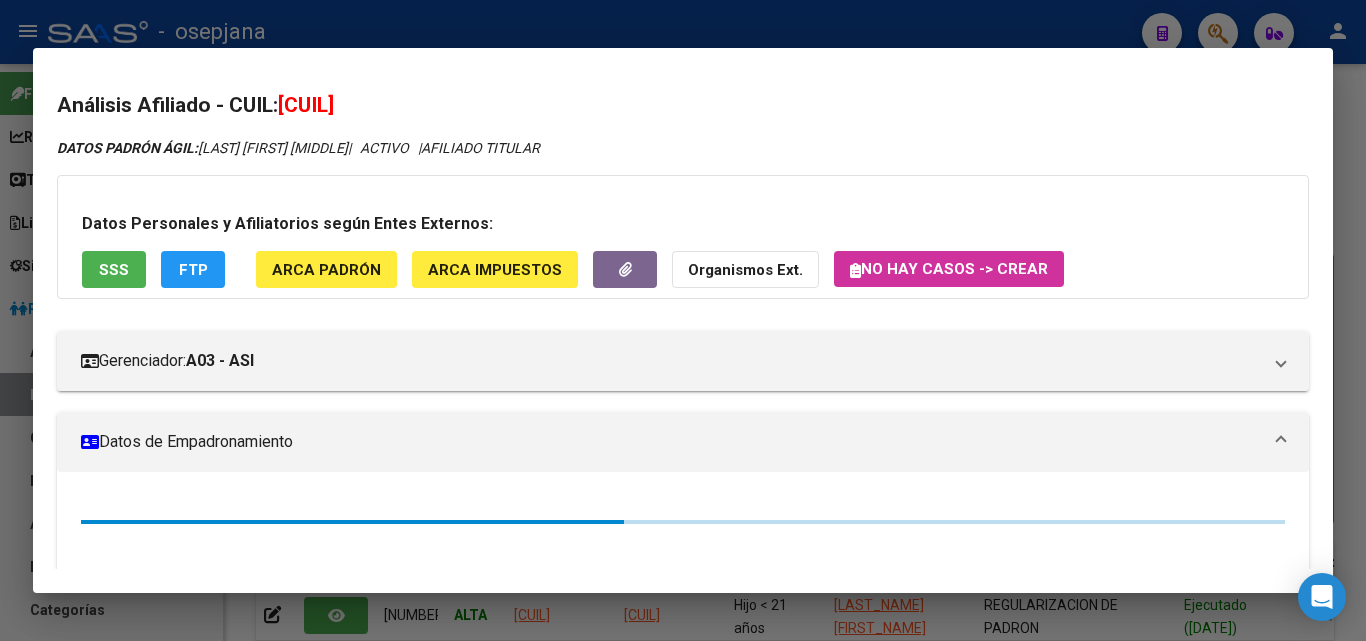 click at bounding box center [683, 320] 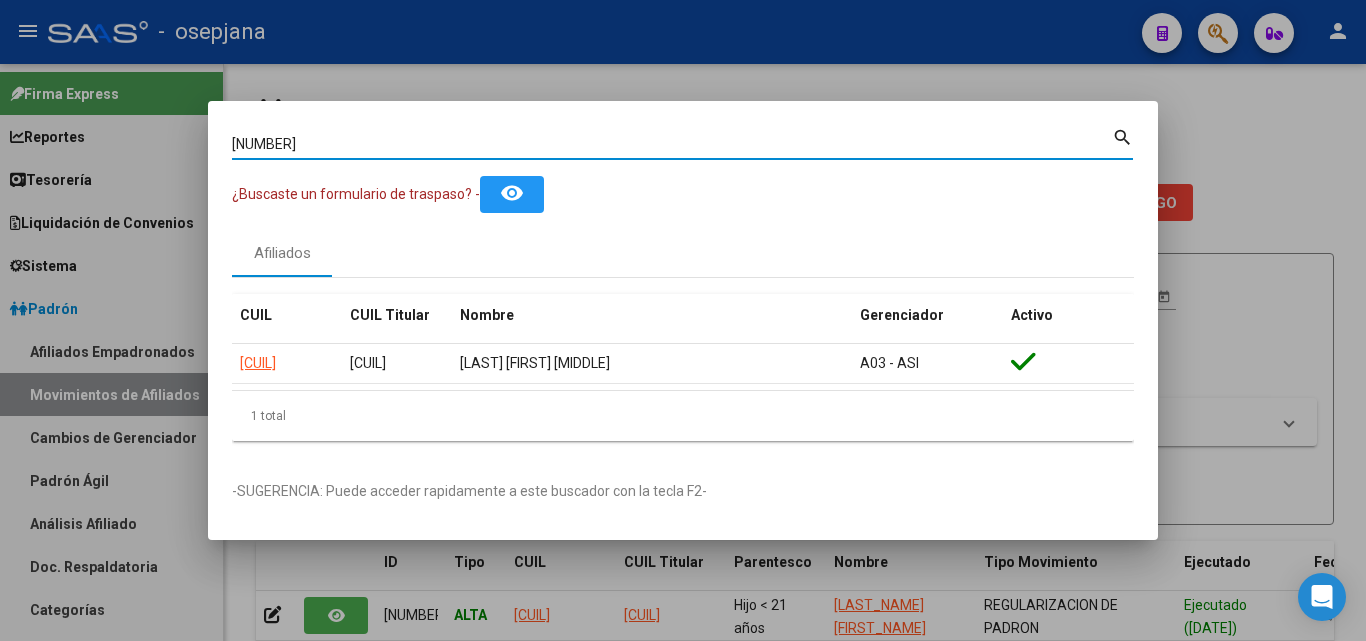 drag, startPoint x: 371, startPoint y: 152, endPoint x: 185, endPoint y: 126, distance: 187.80841 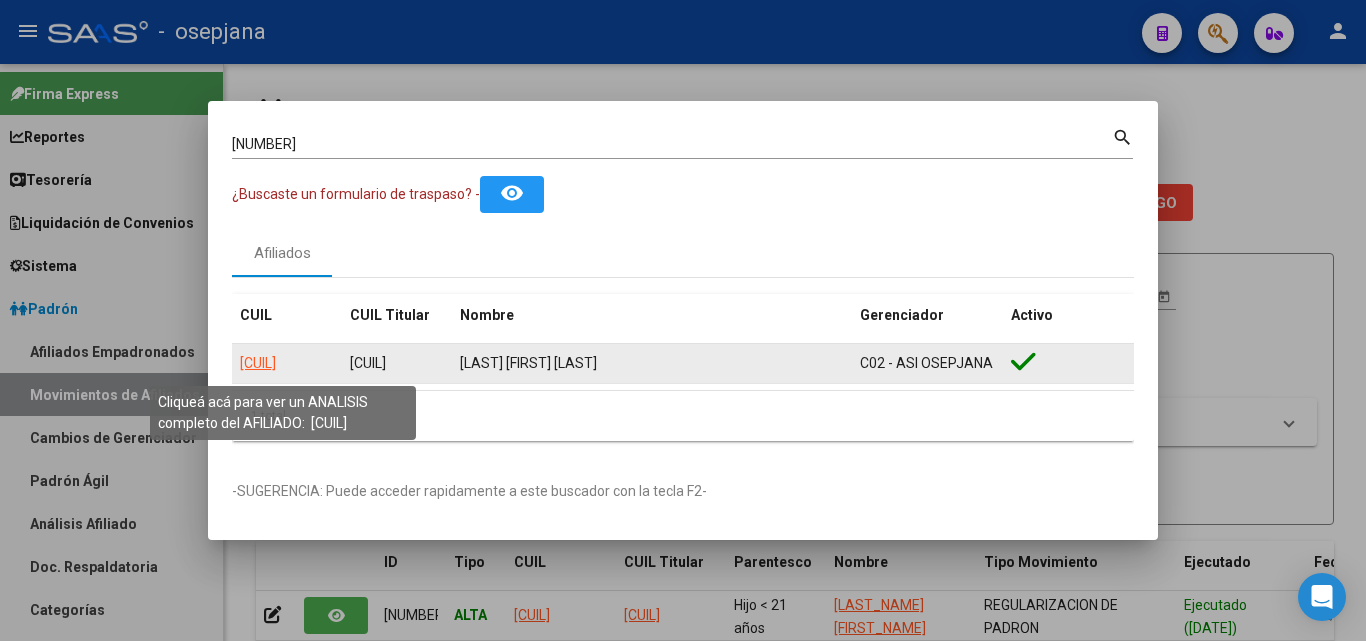 click on "[CUIL]" 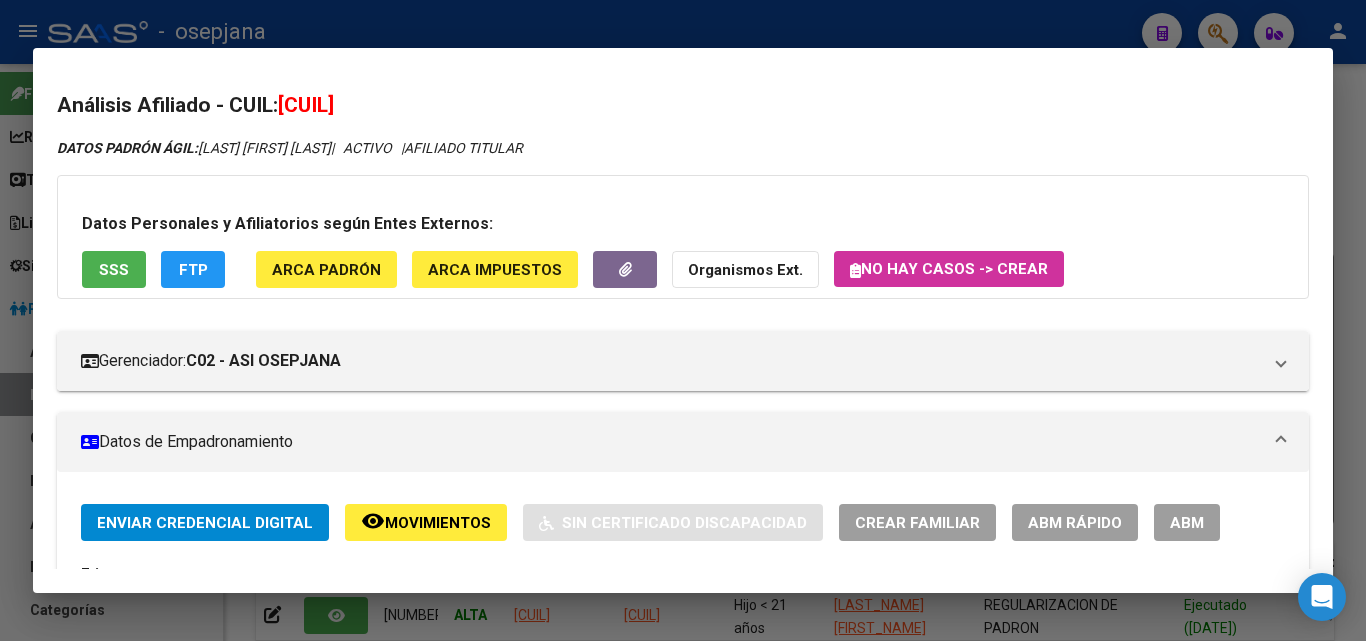click on "ABM Rápido" 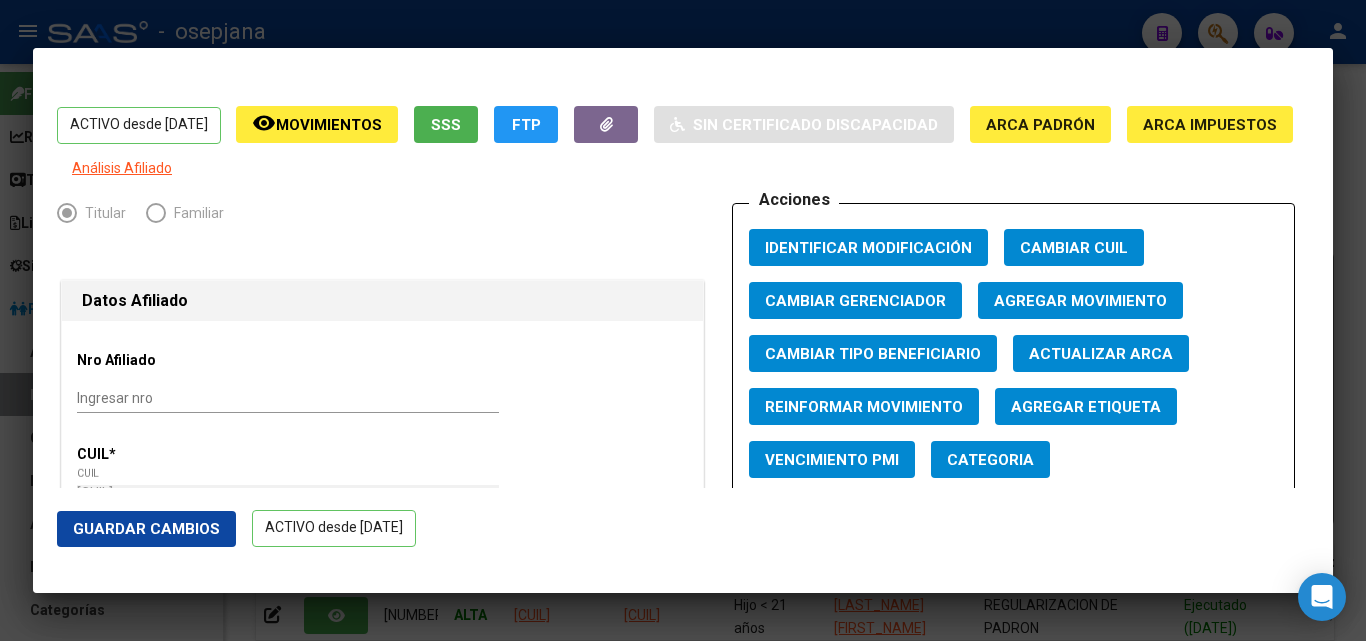 click on "Actualizar ARCA" at bounding box center [1101, 354] 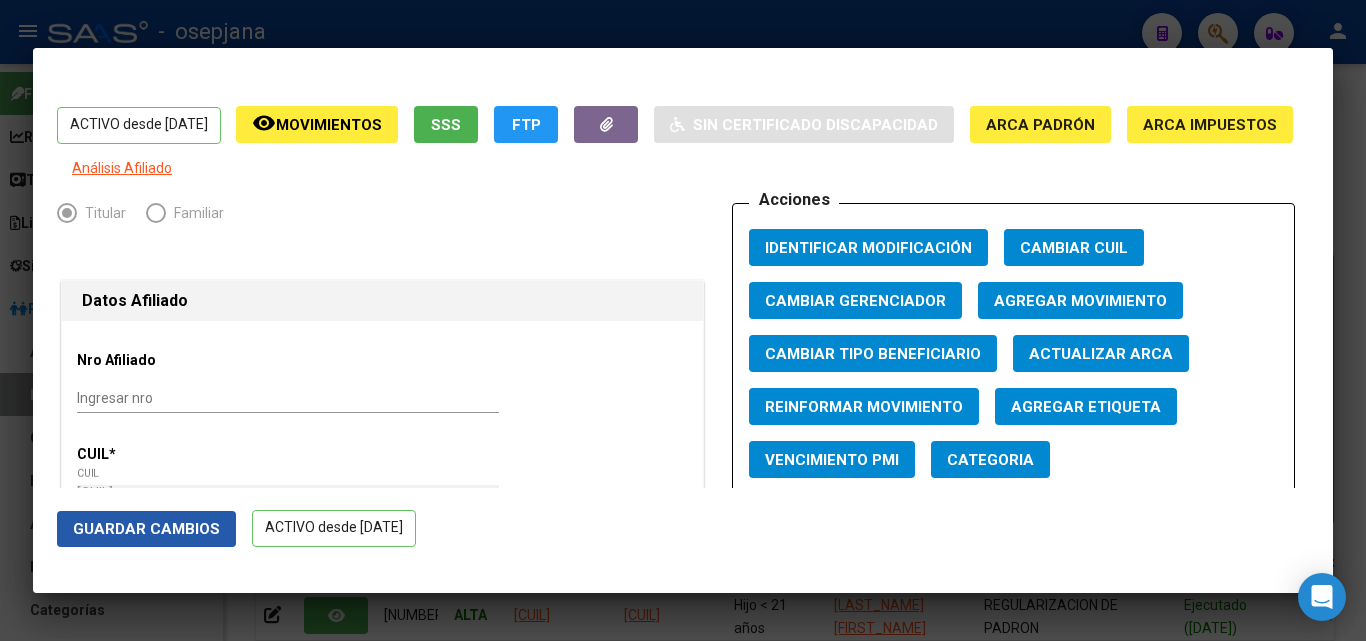 click on "Guardar Cambios" 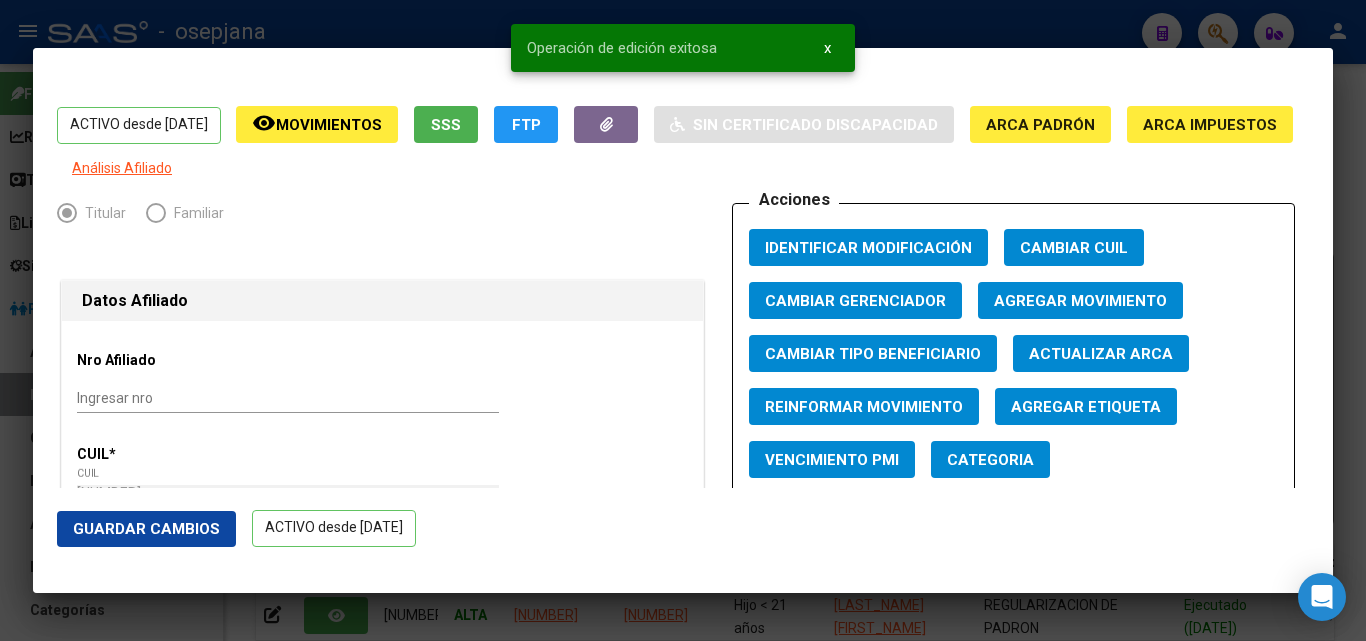 scroll, scrollTop: 0, scrollLeft: 0, axis: both 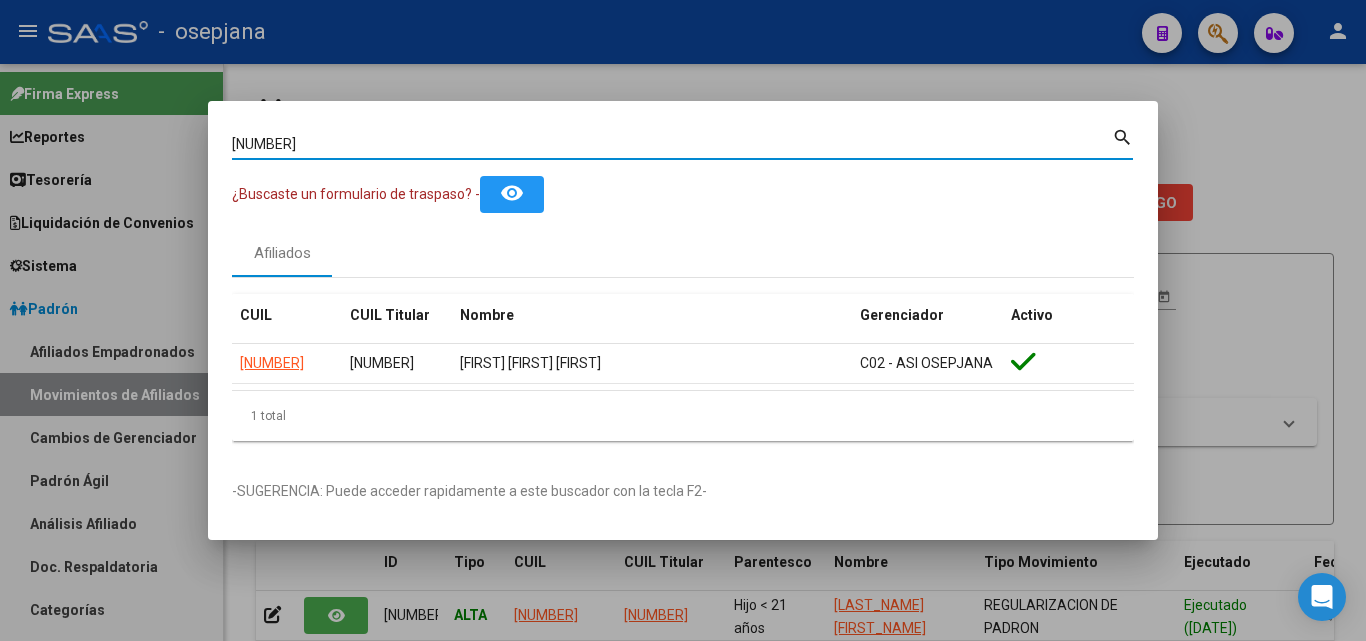 drag, startPoint x: 304, startPoint y: 139, endPoint x: 139, endPoint y: 111, distance: 167.3589 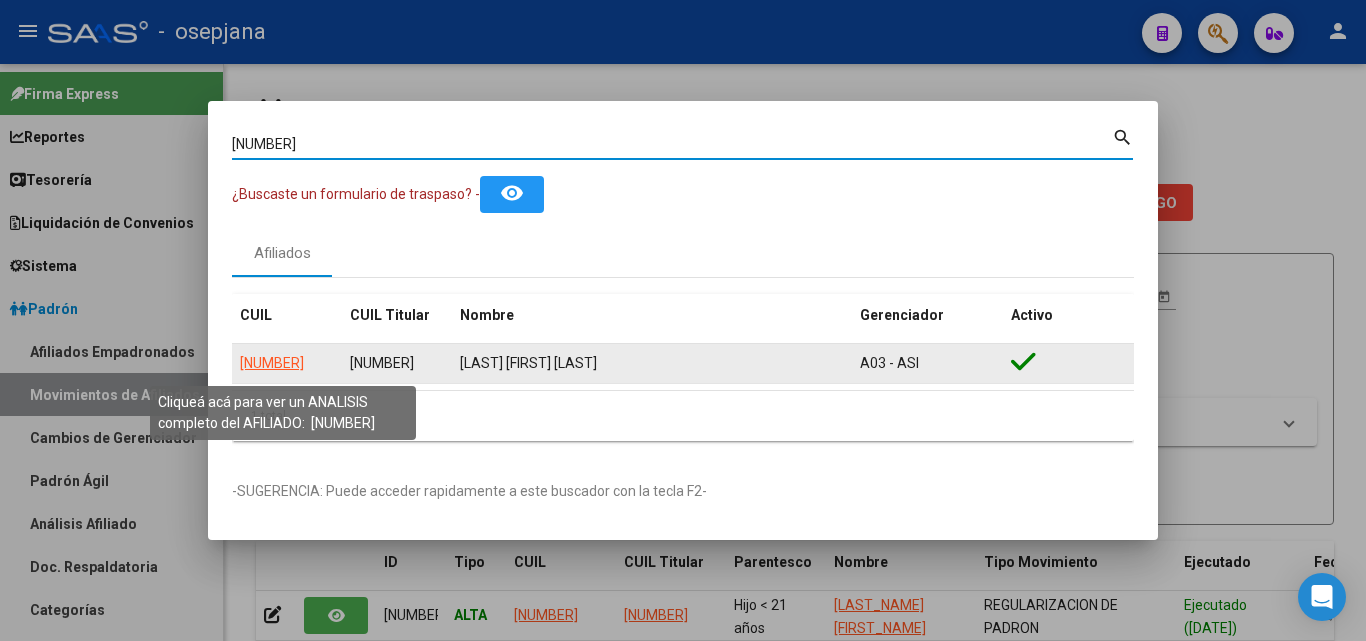 click on "20221442149" 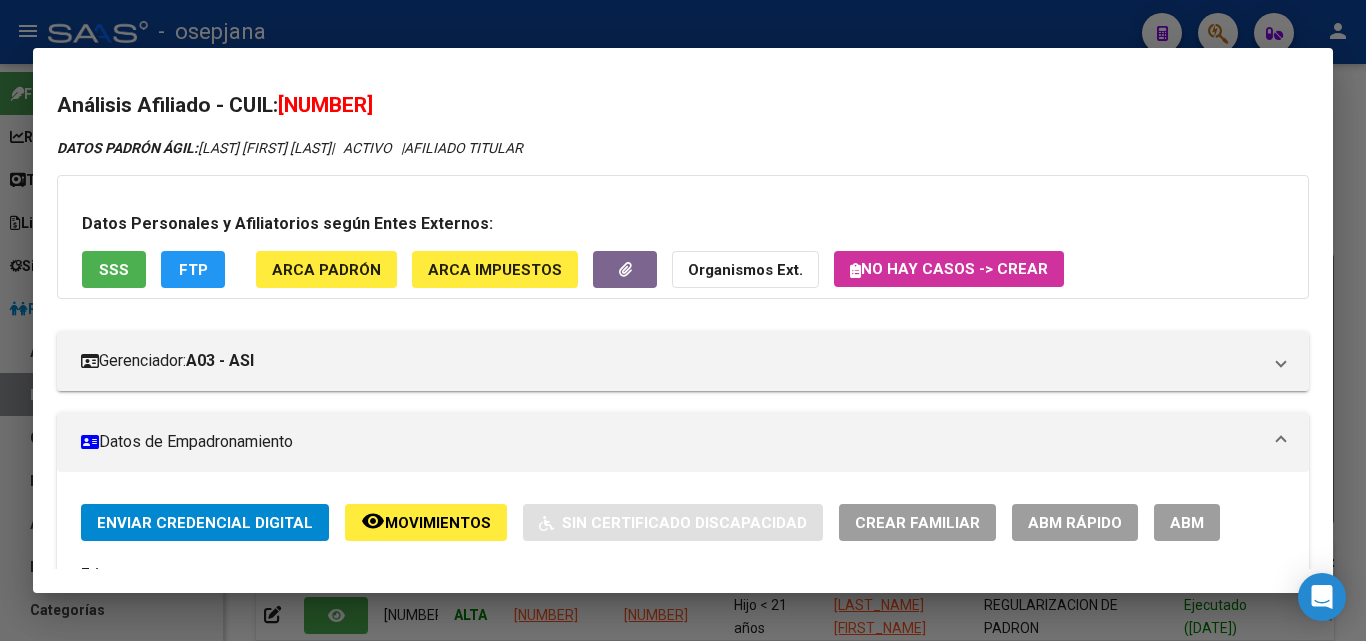click on "ABM Rápido" 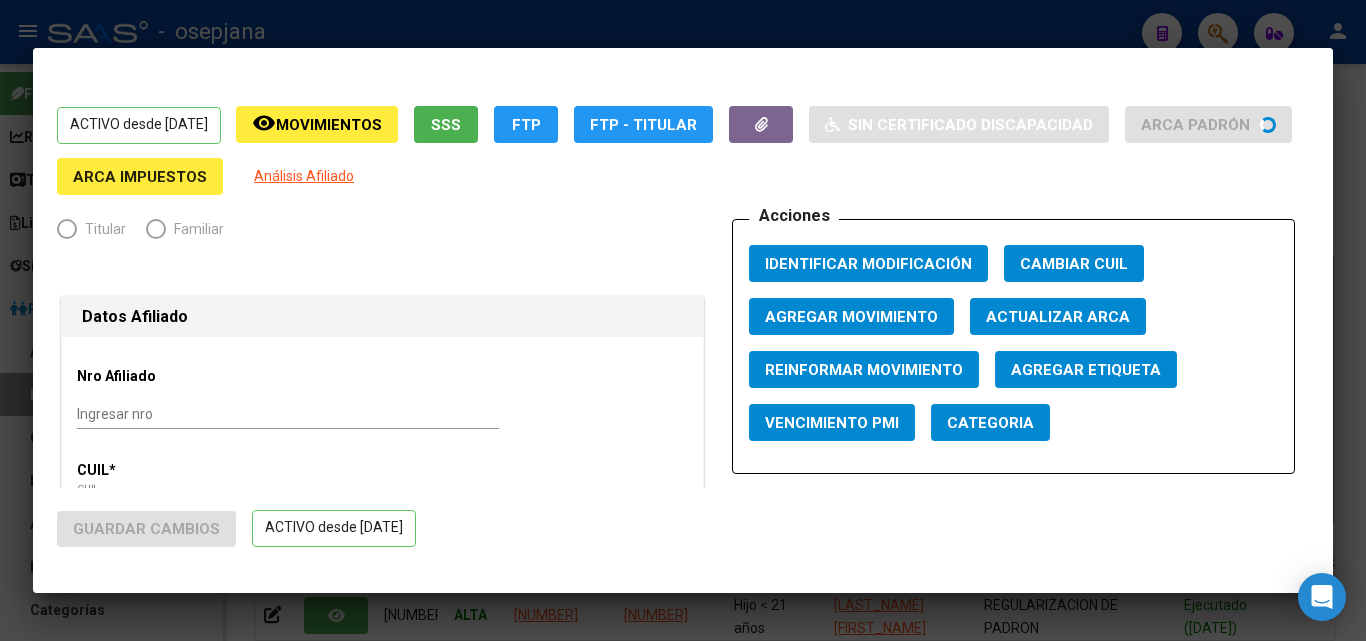 radio on "true" 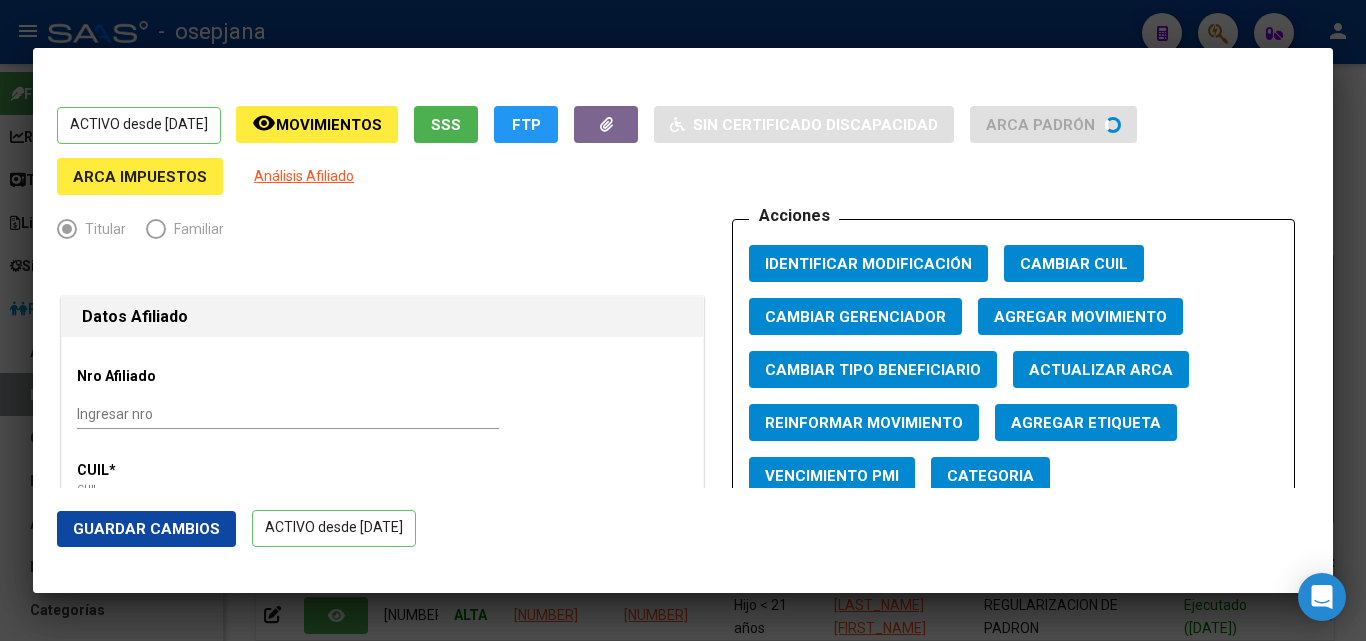 click on "Actualizar ARCA" at bounding box center (1101, 370) 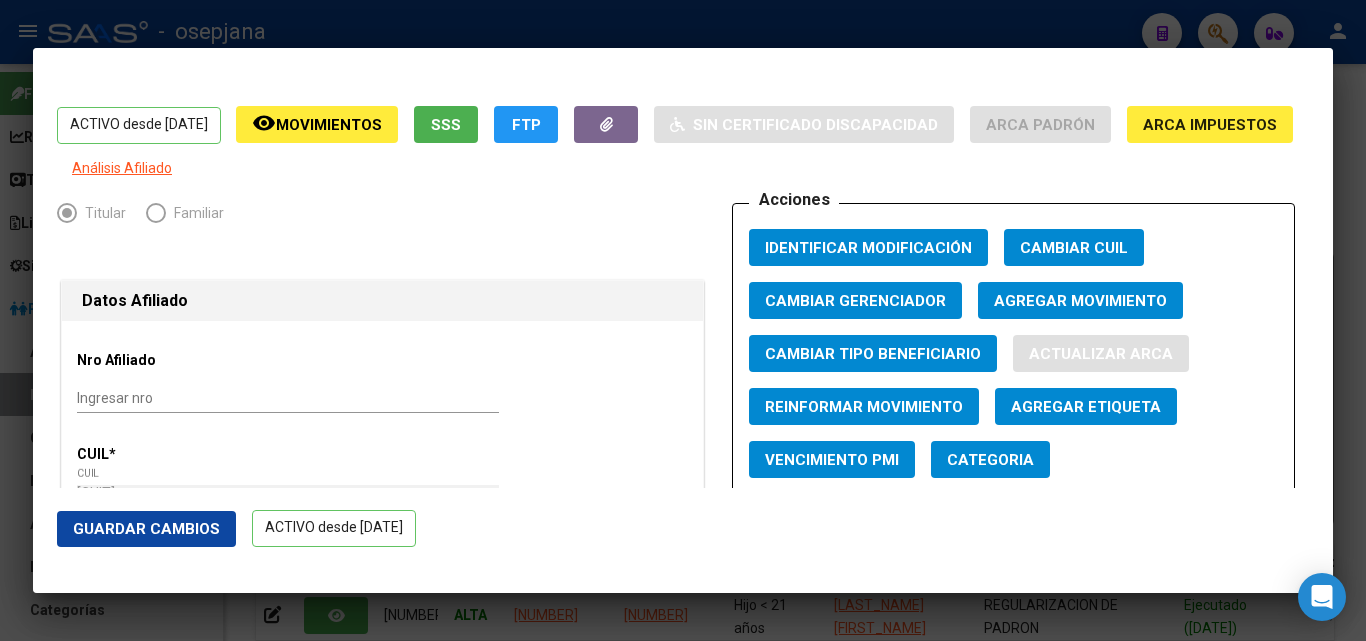 type on "NUÑEZ" 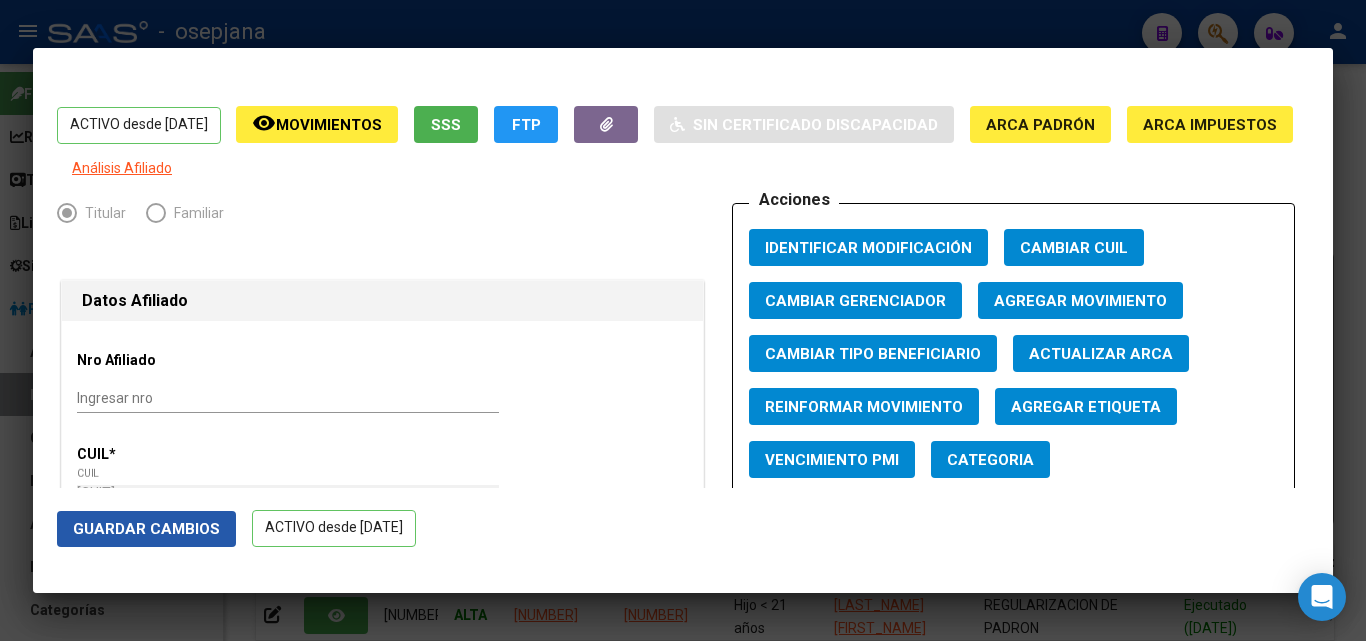 click on "Guardar Cambios" 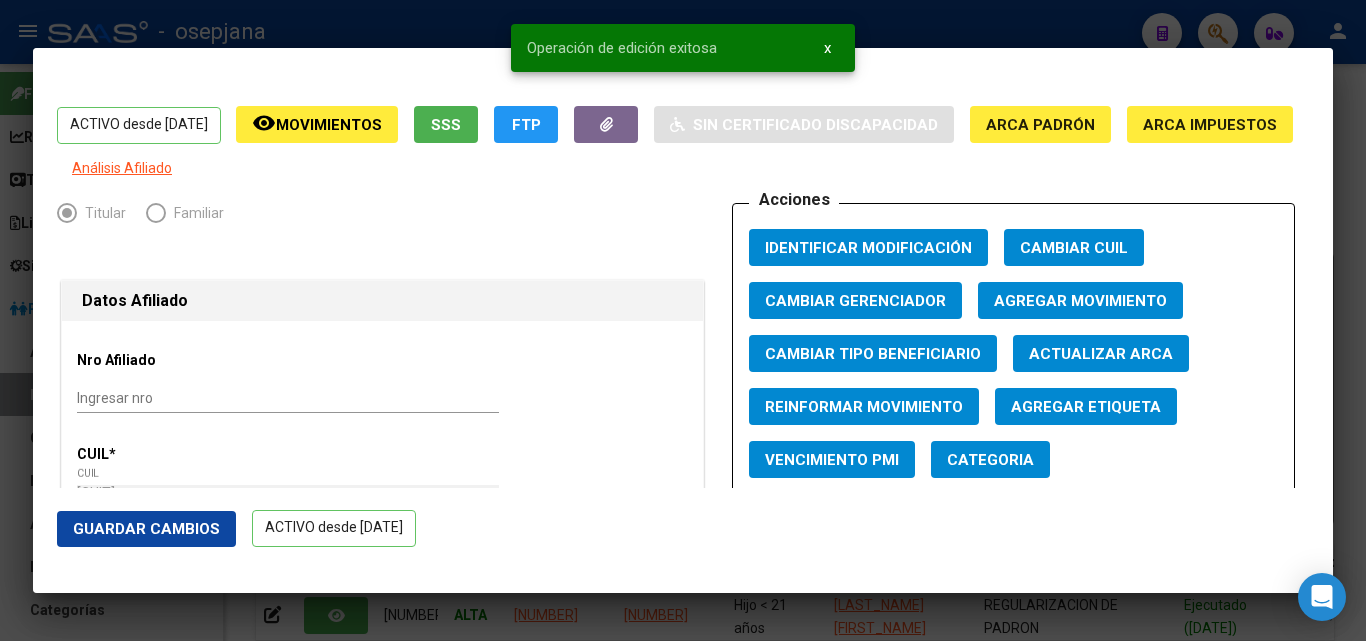 click at bounding box center [683, 320] 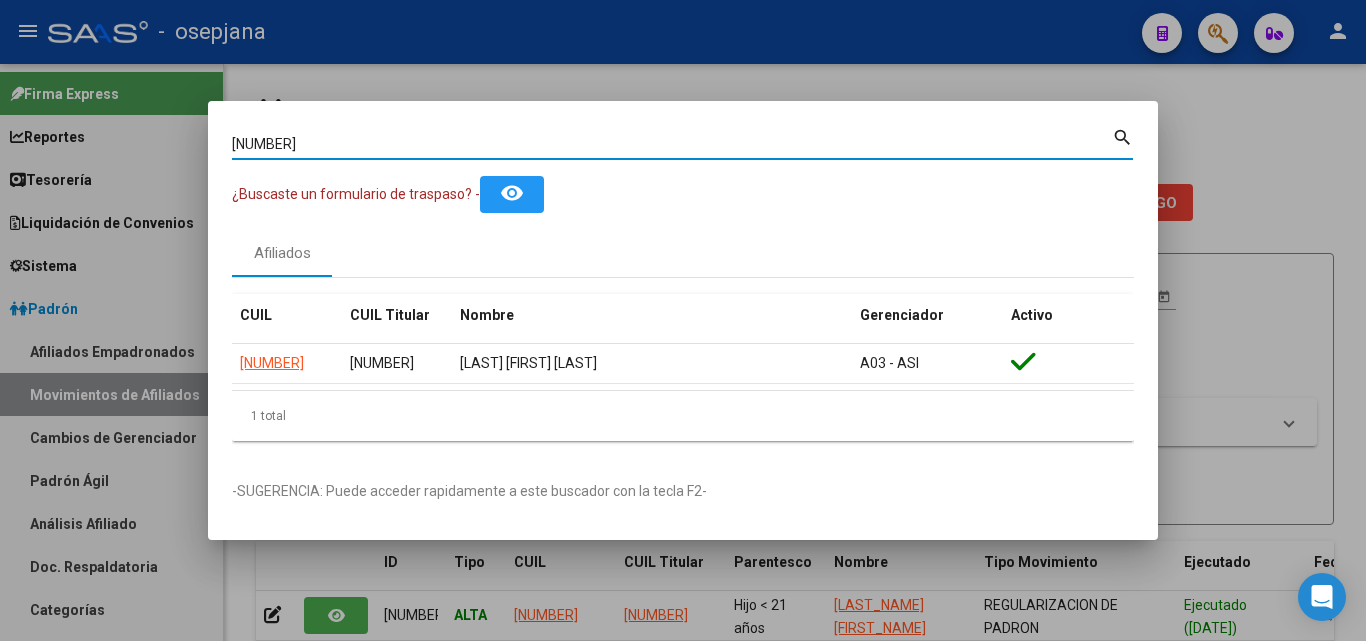drag, startPoint x: 353, startPoint y: 148, endPoint x: 172, endPoint y: 143, distance: 181.06905 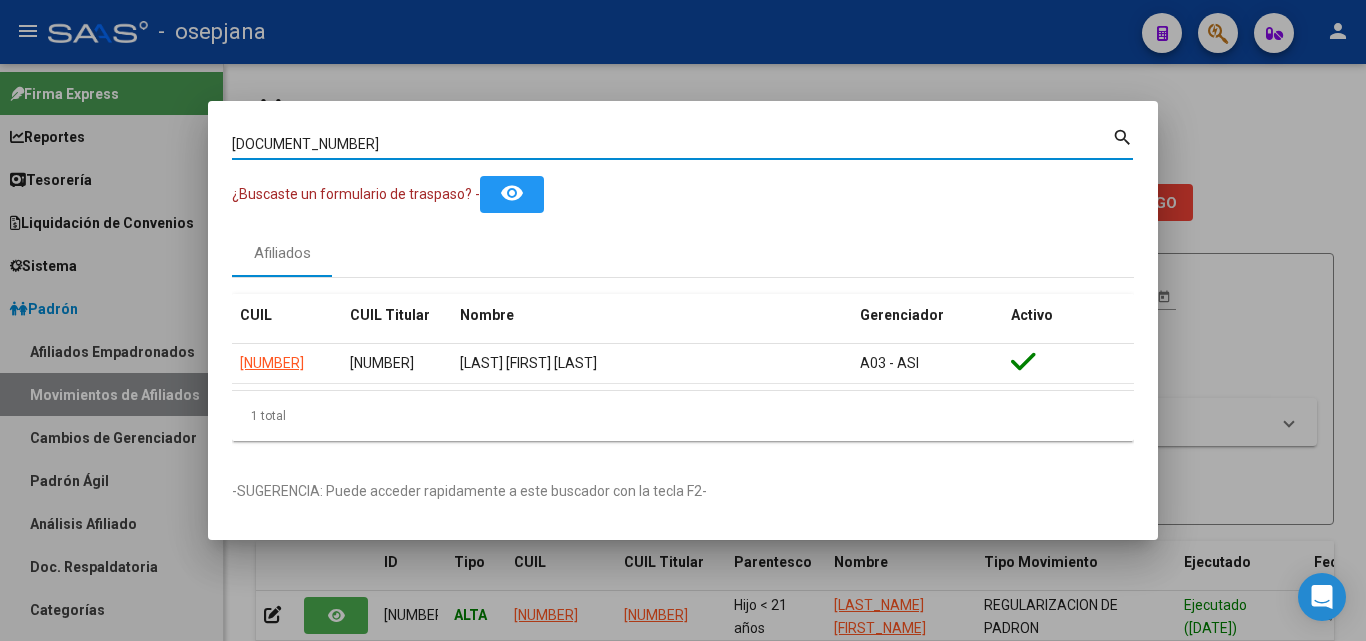 type on "22862433" 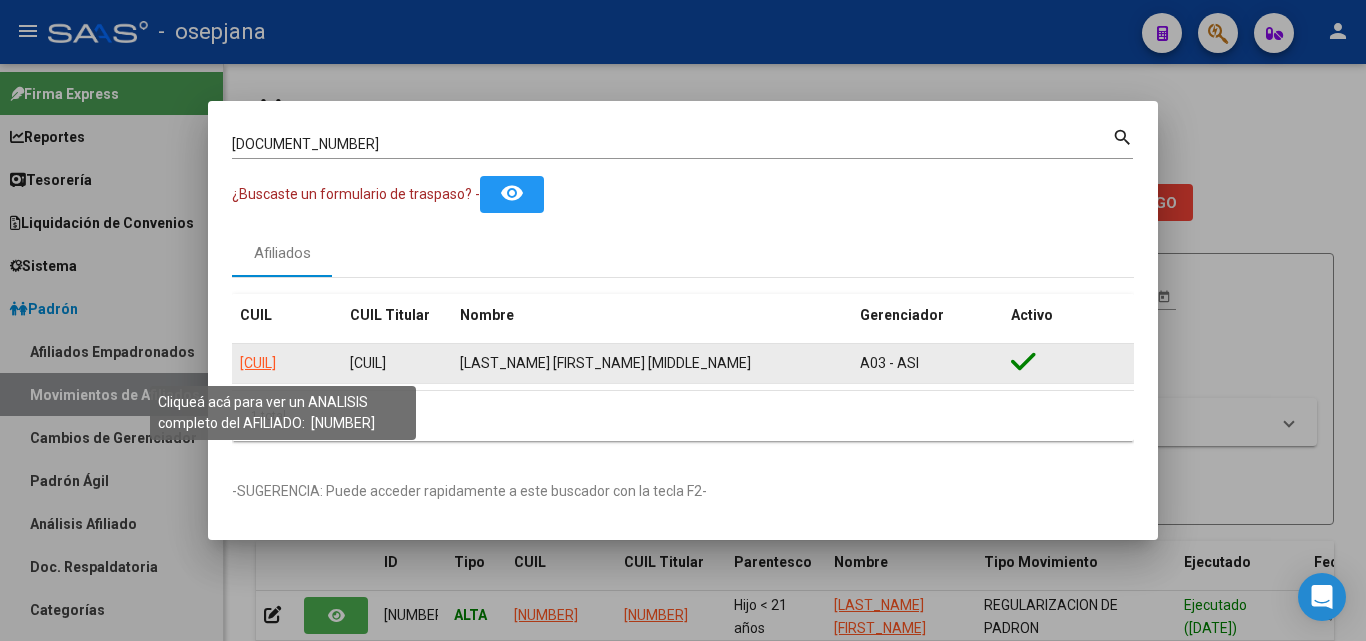 click on "20228624331" 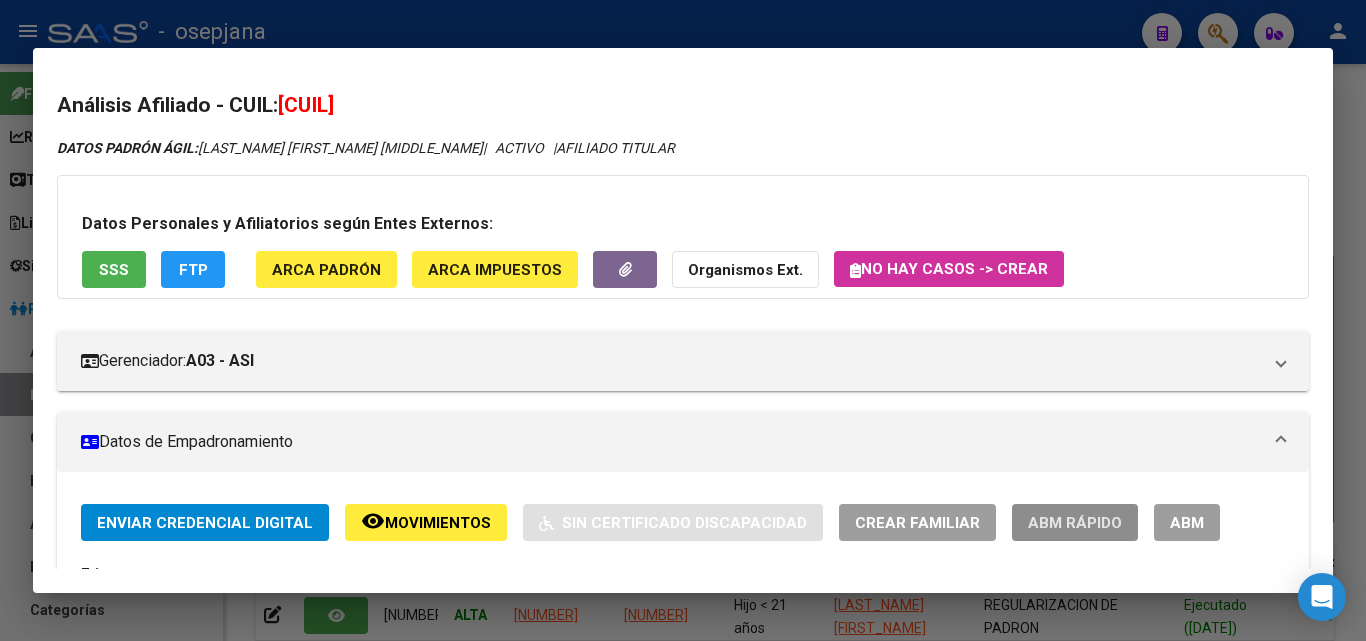 click on "ABM Rápido" 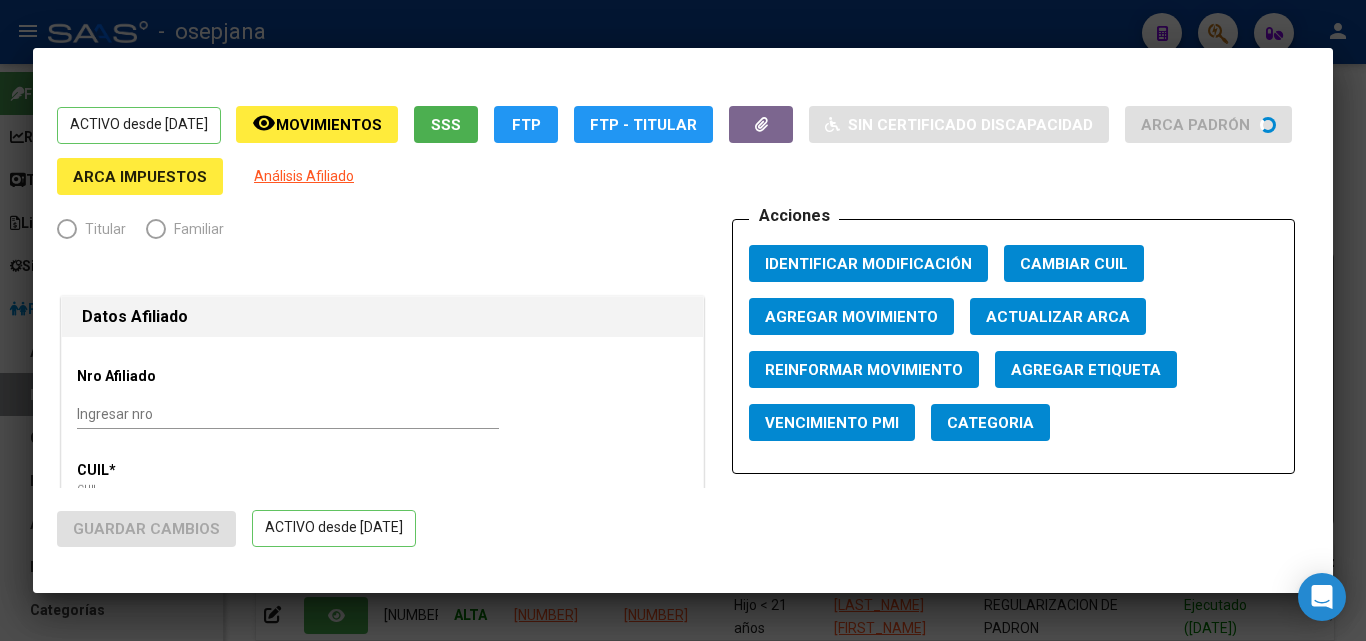 radio on "true" 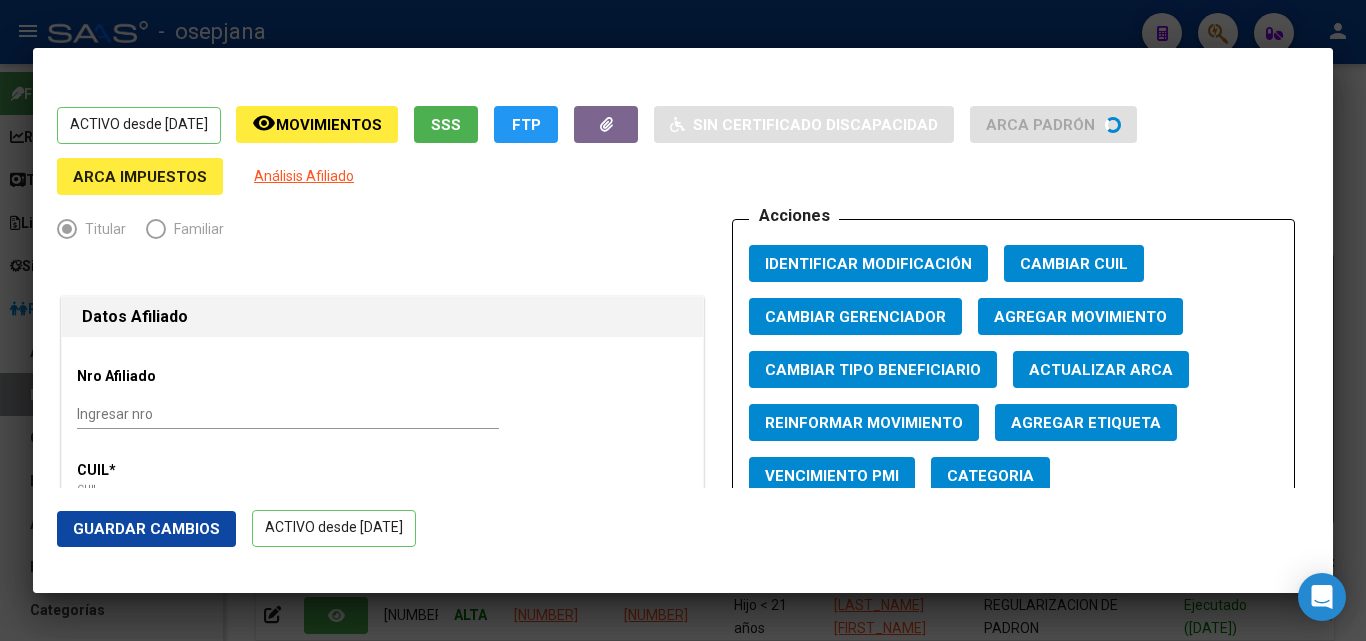 click on "Actualizar ARCA" at bounding box center (1101, 369) 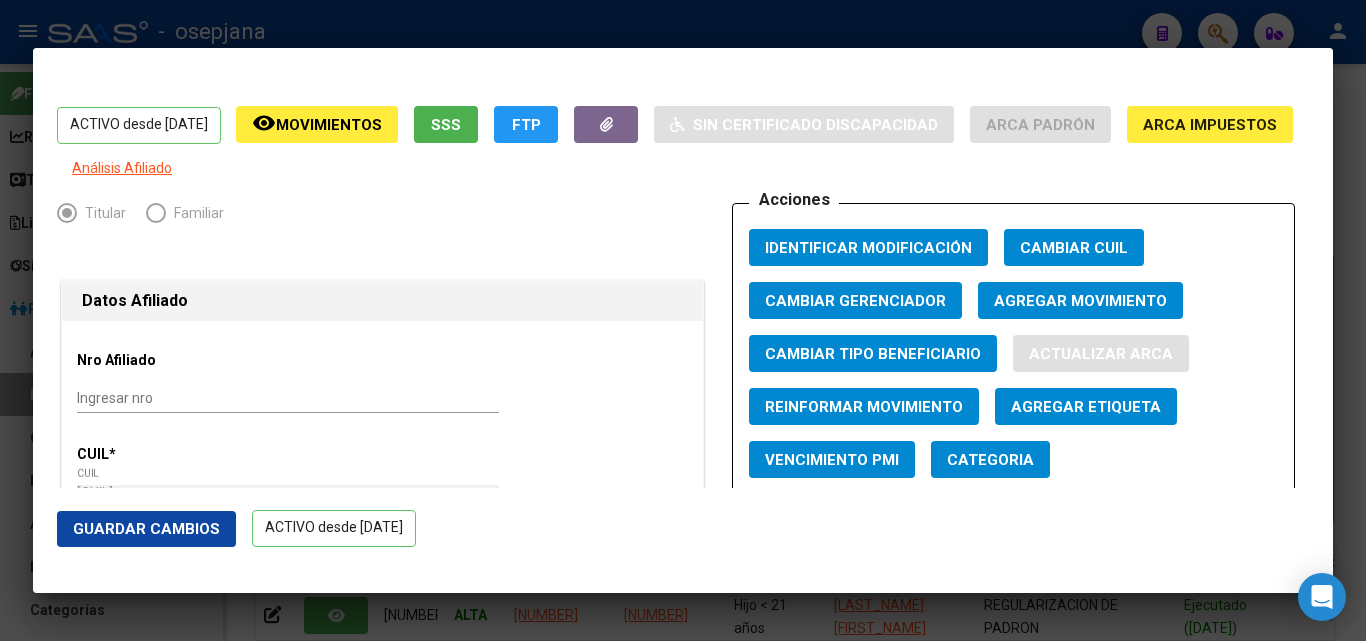 type on "BOHN" 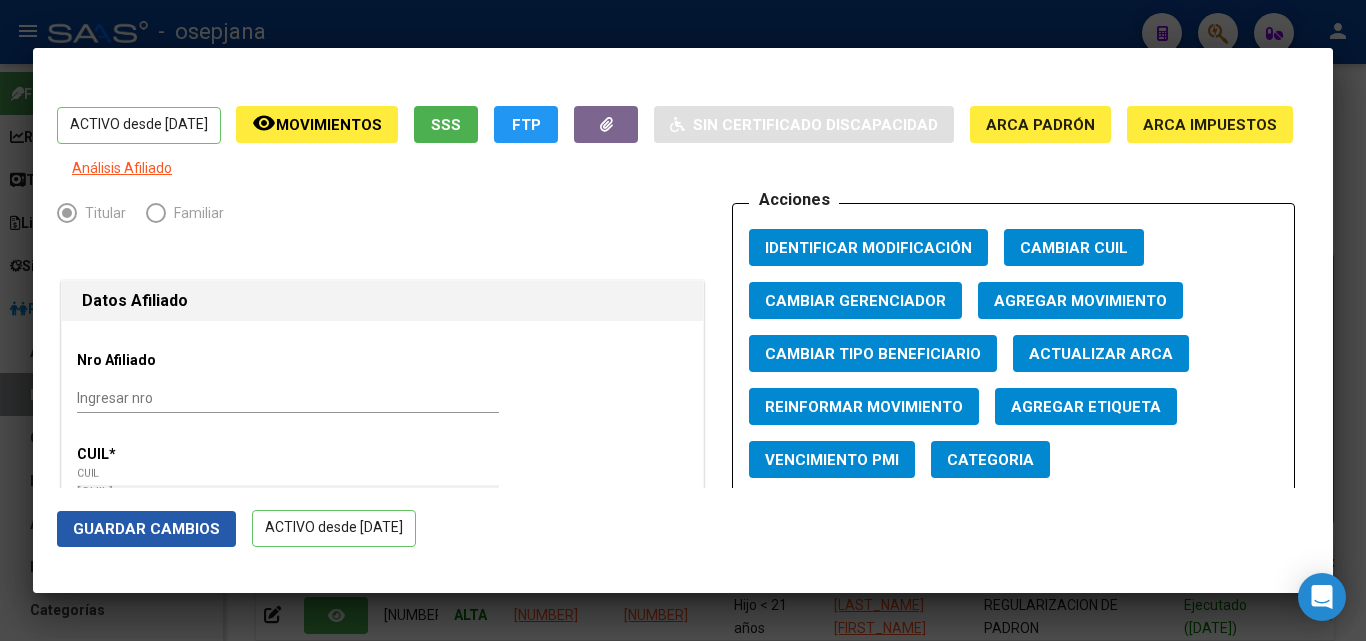 click on "Guardar Cambios" 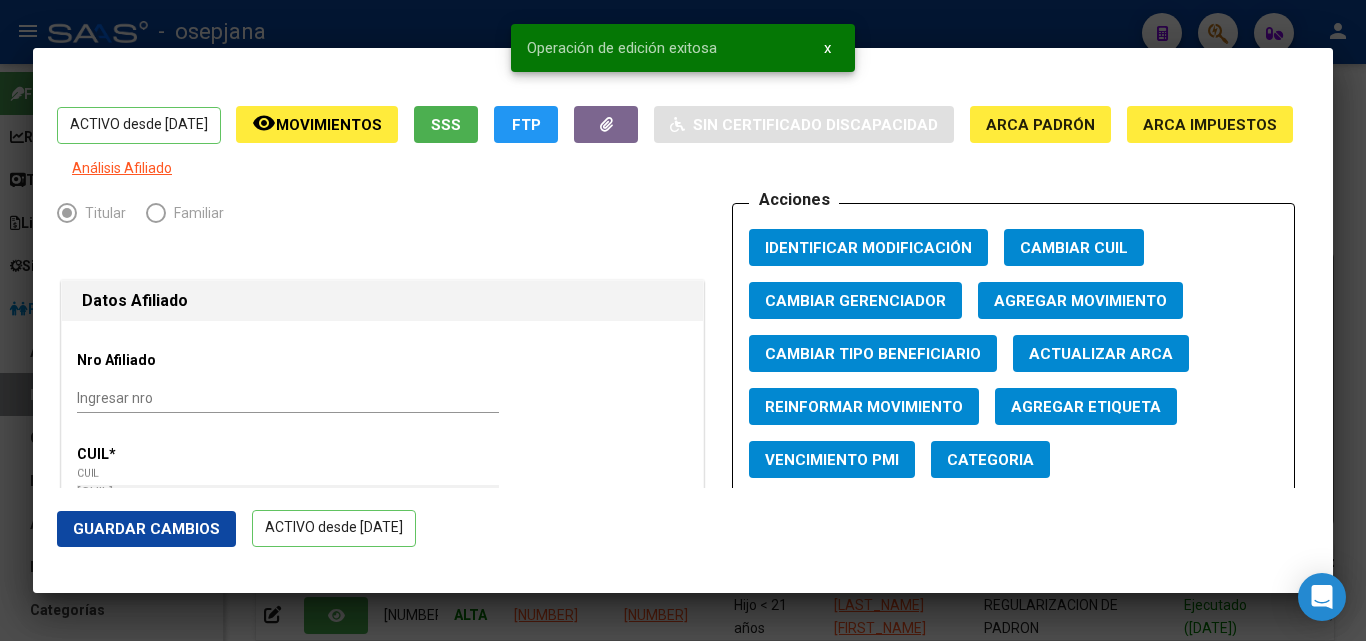 click at bounding box center (683, 320) 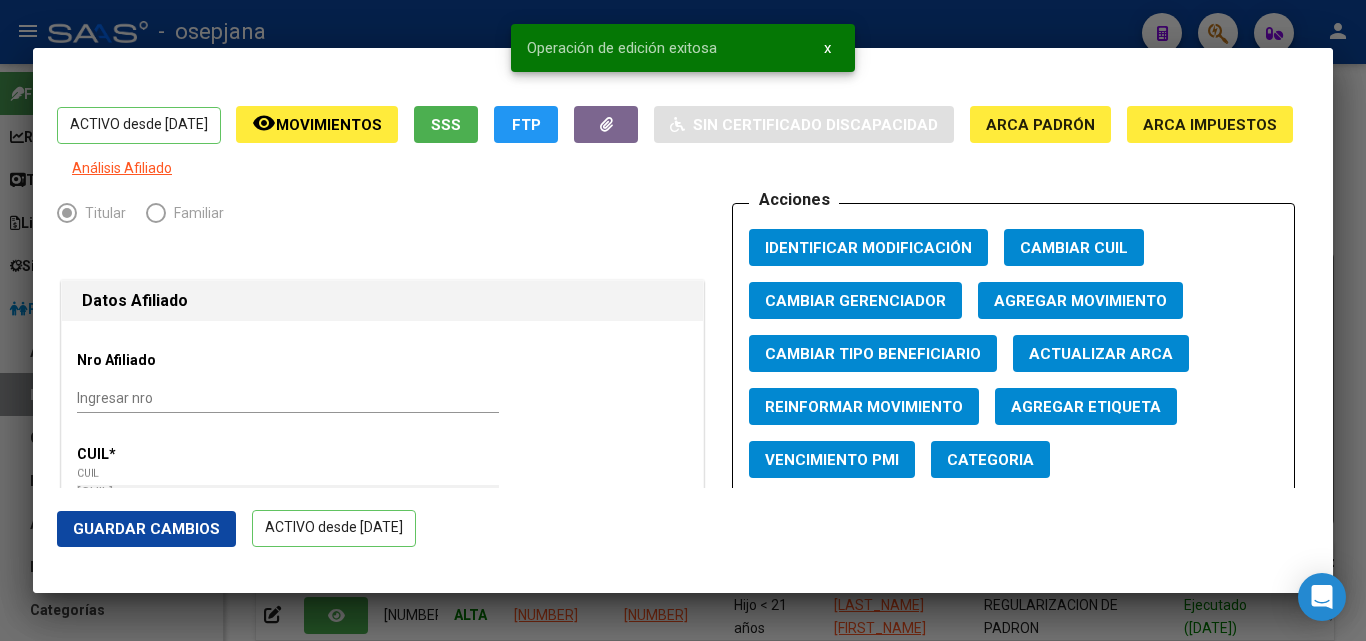 click at bounding box center [683, 320] 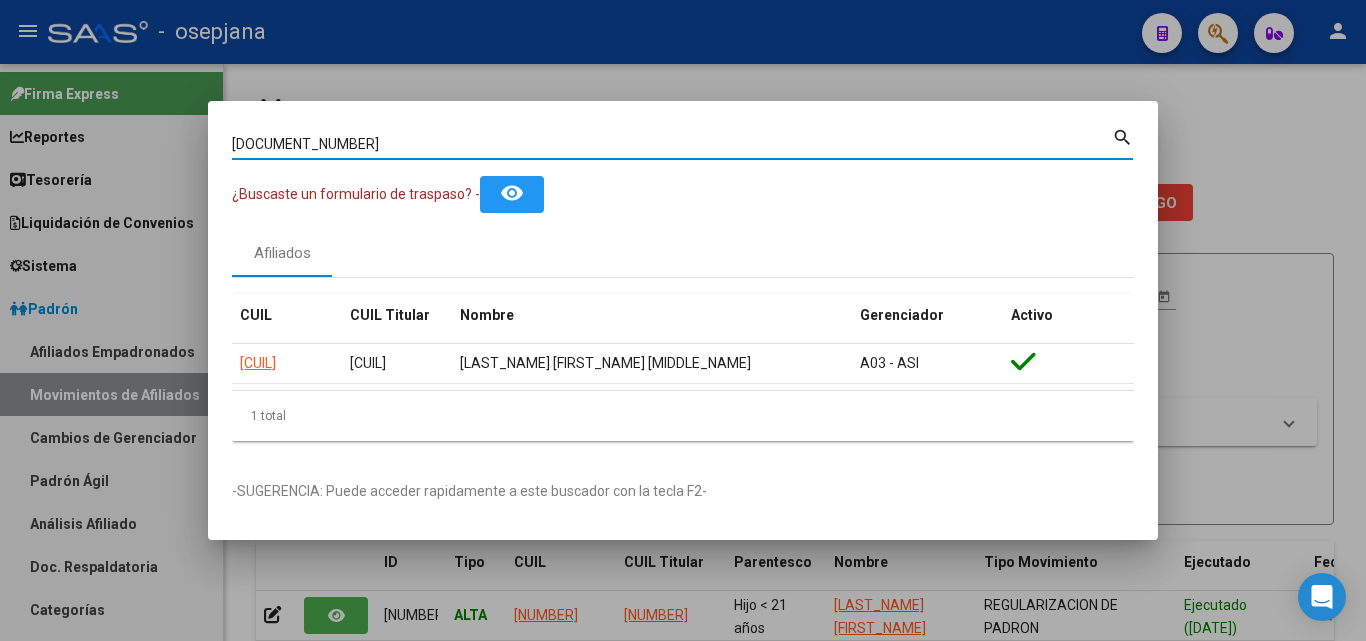 drag, startPoint x: 346, startPoint y: 140, endPoint x: 5, endPoint y: 75, distance: 347.13974 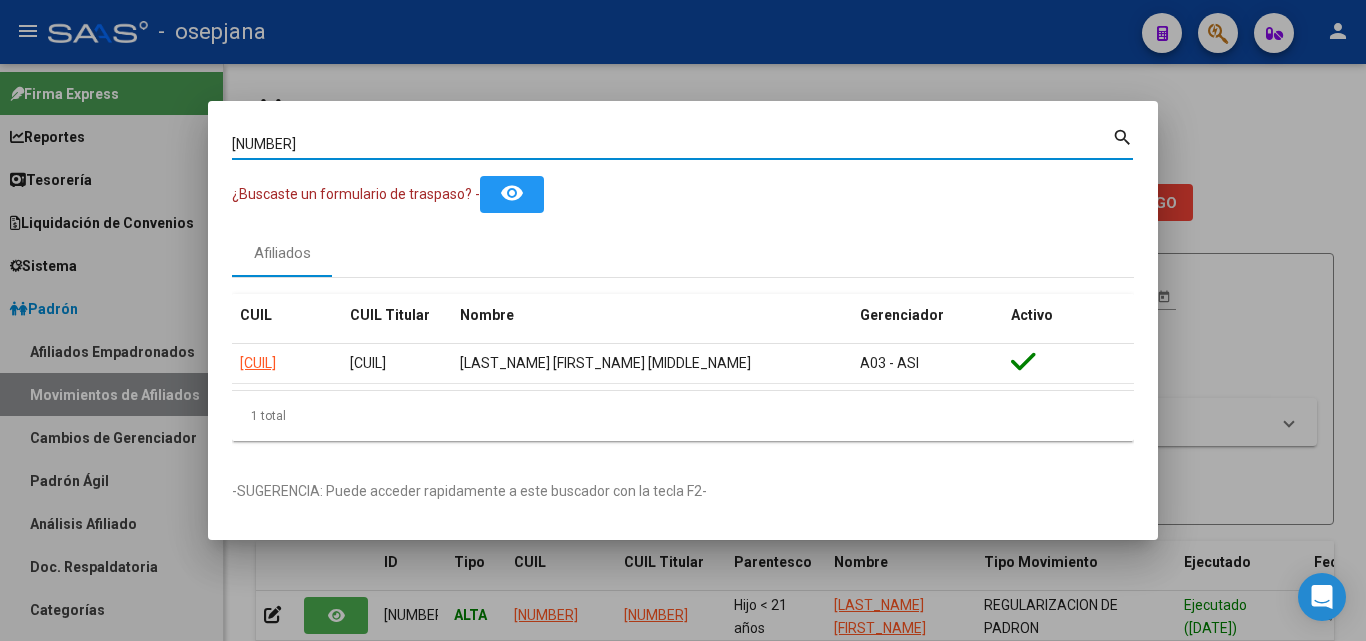 type on "22075159" 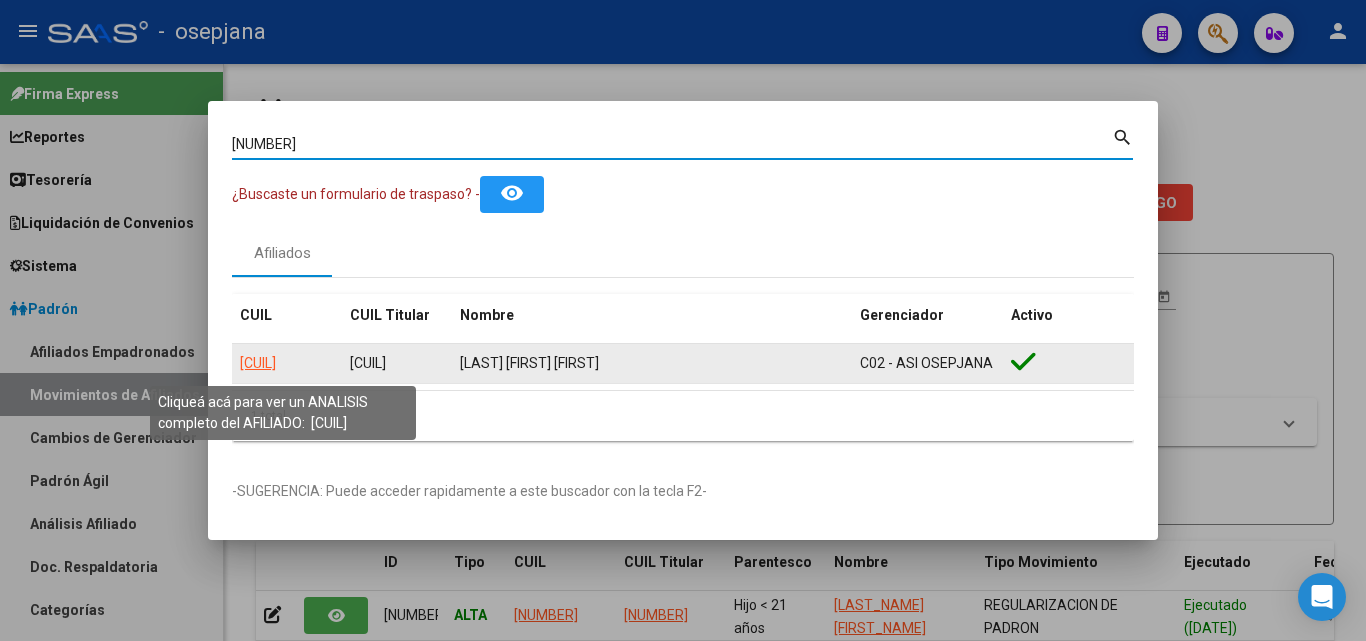 click on "27220751592" 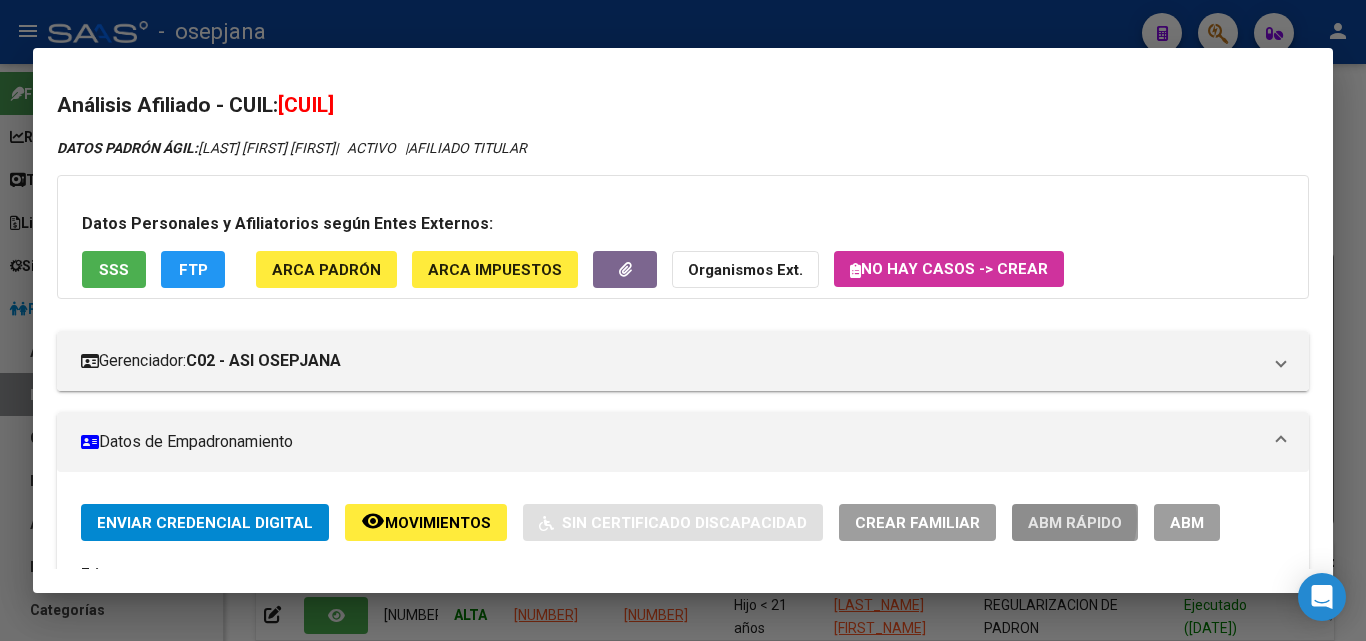 click on "ABM Rápido" 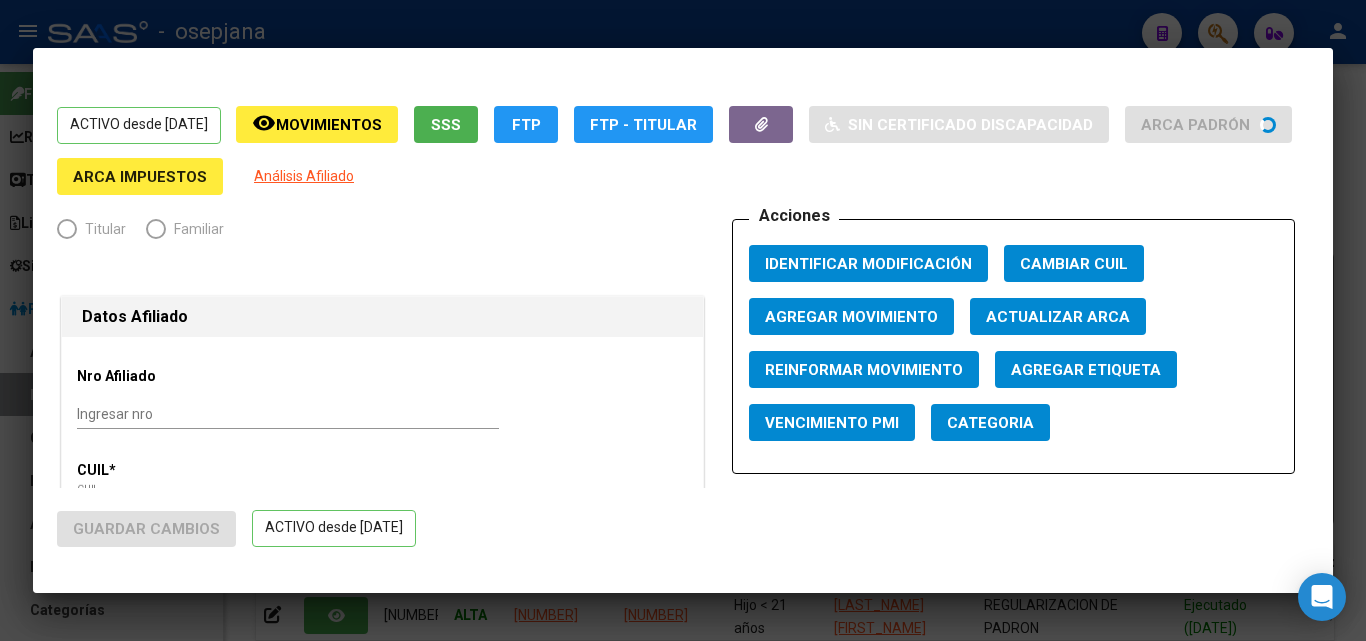 radio on "true" 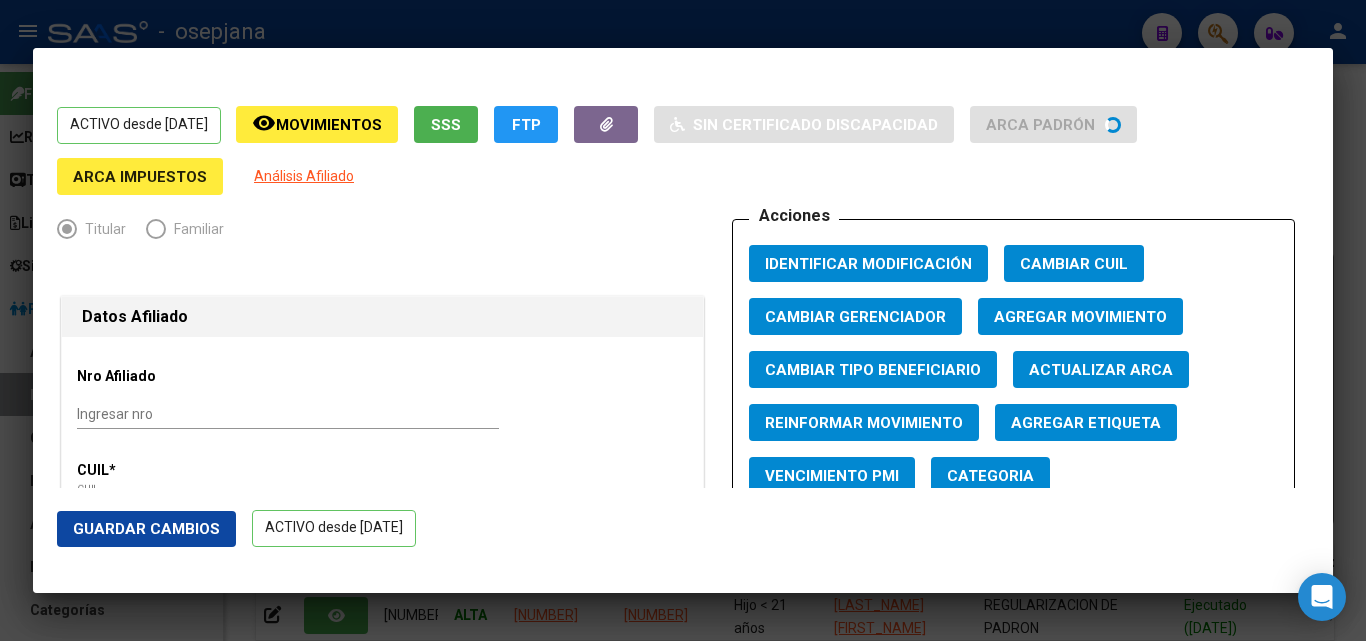 click on "Actualizar ARCA" at bounding box center [1101, 370] 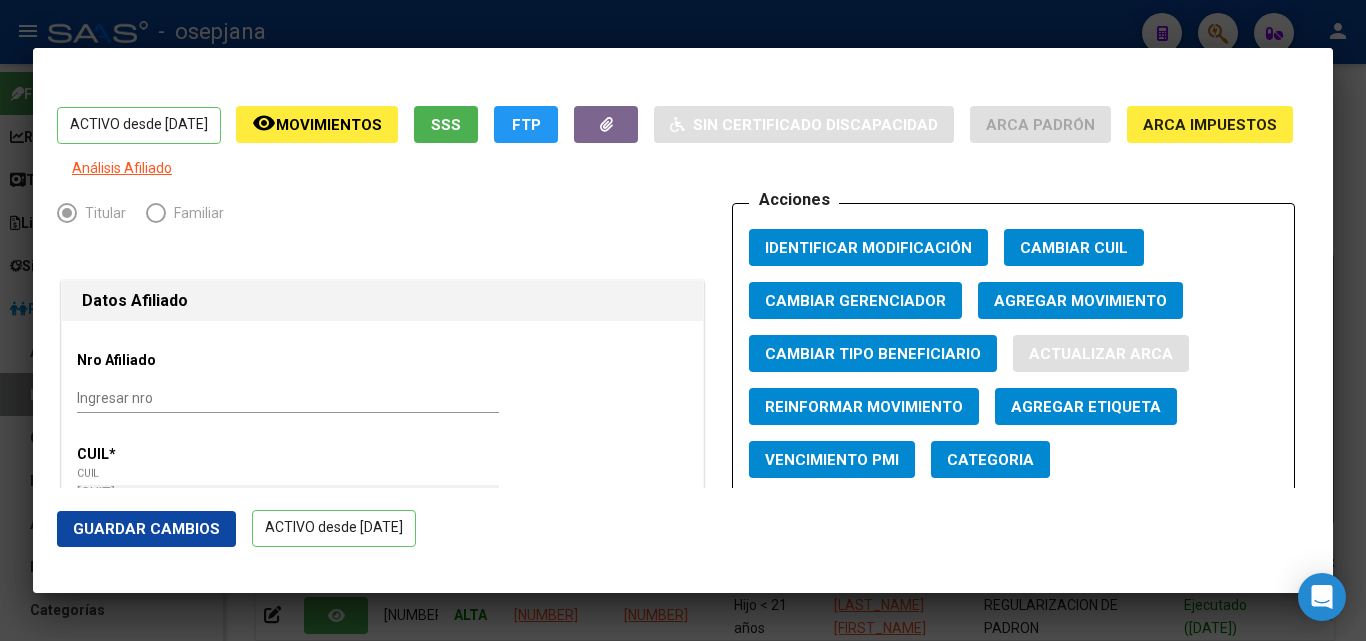 type on "GONZALEZ" 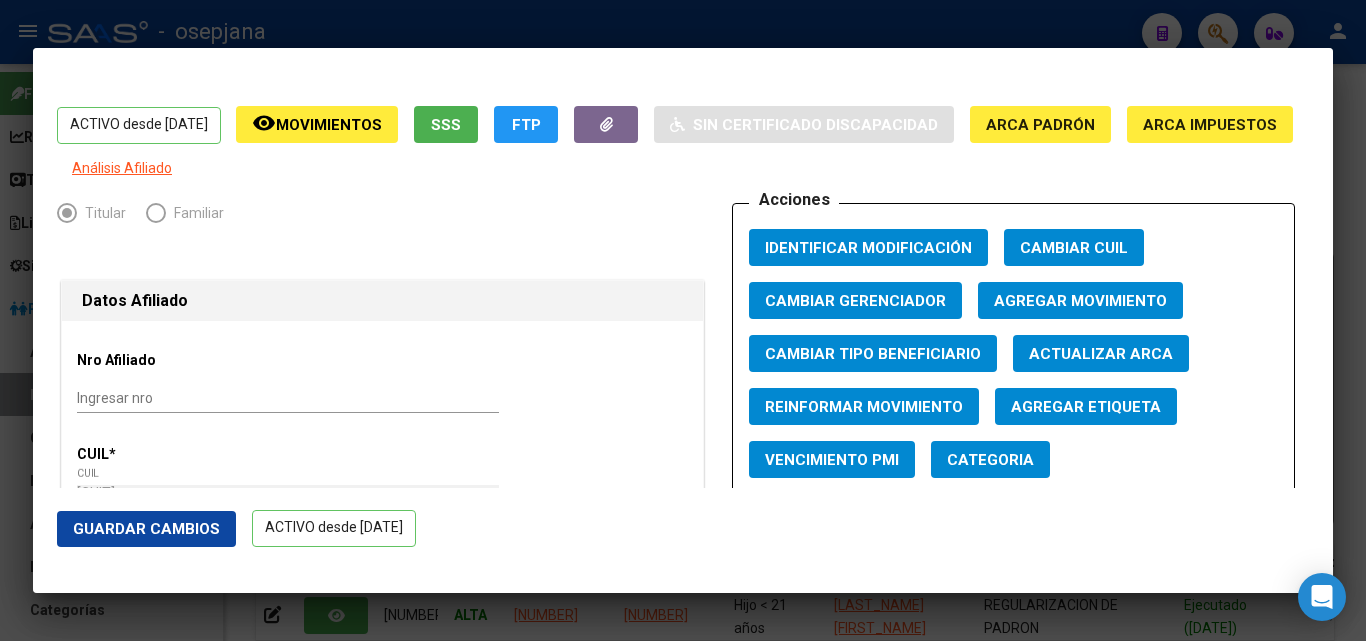 click on "Guardar Cambios" 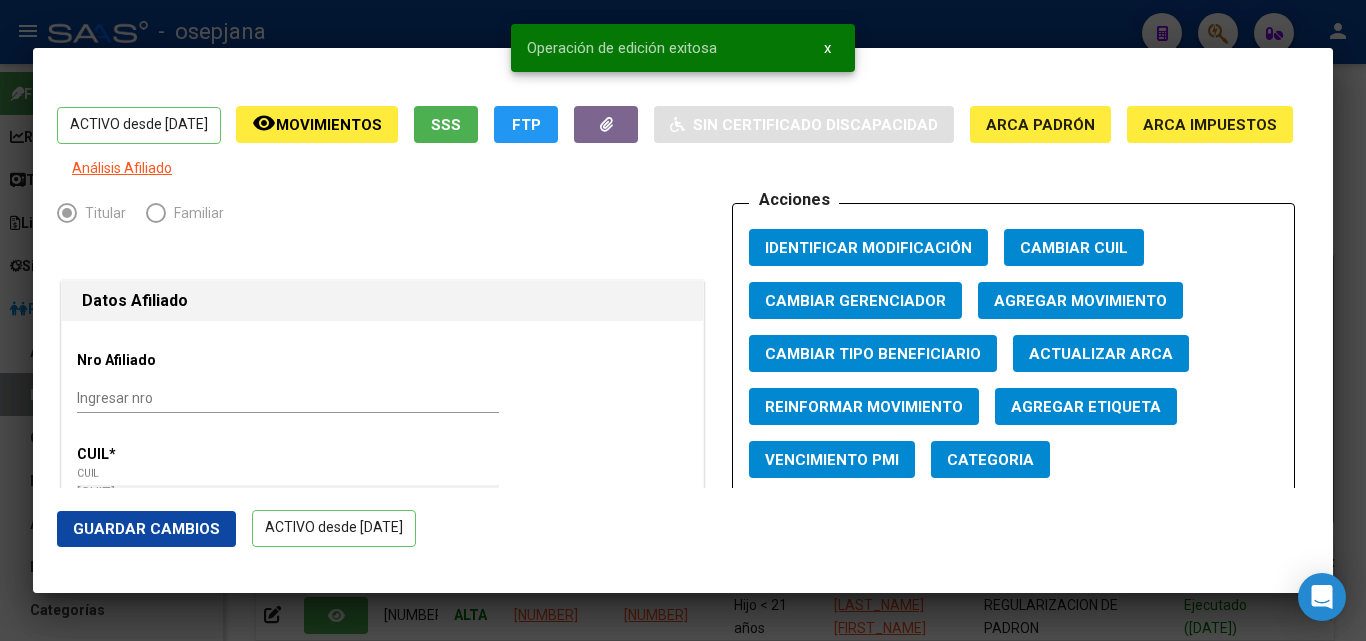 click on "Operación de edición exitosa x" at bounding box center [683, 48] 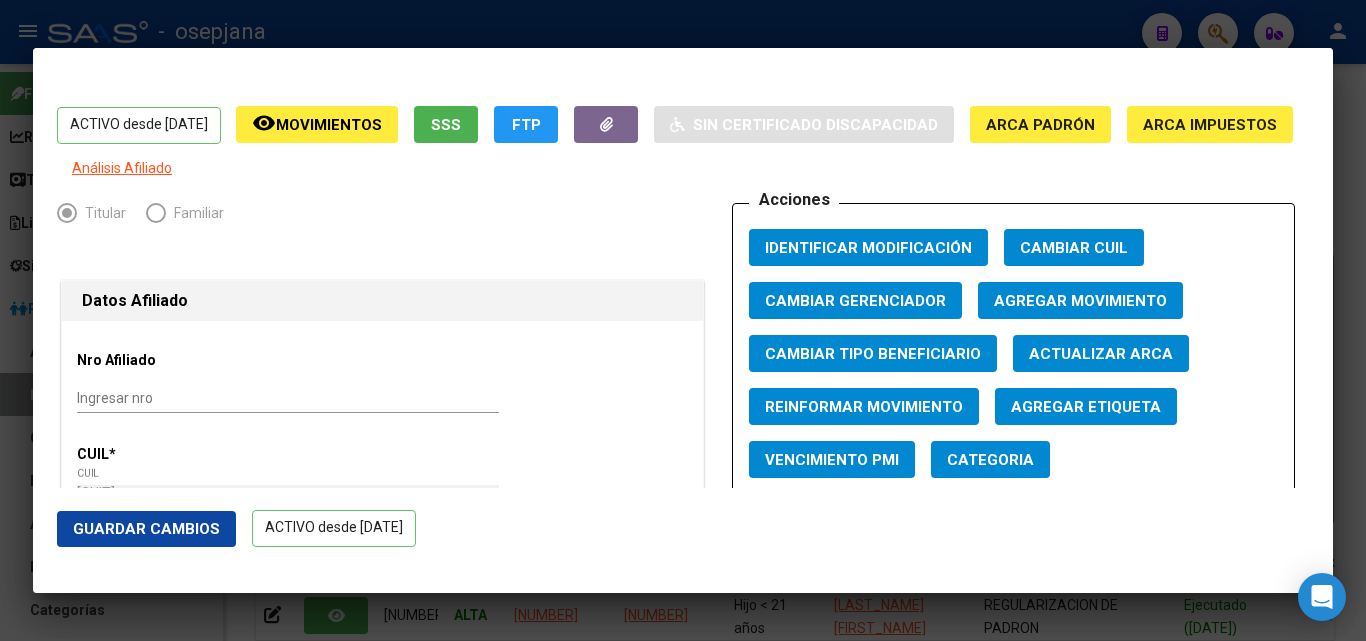 click at bounding box center (683, 320) 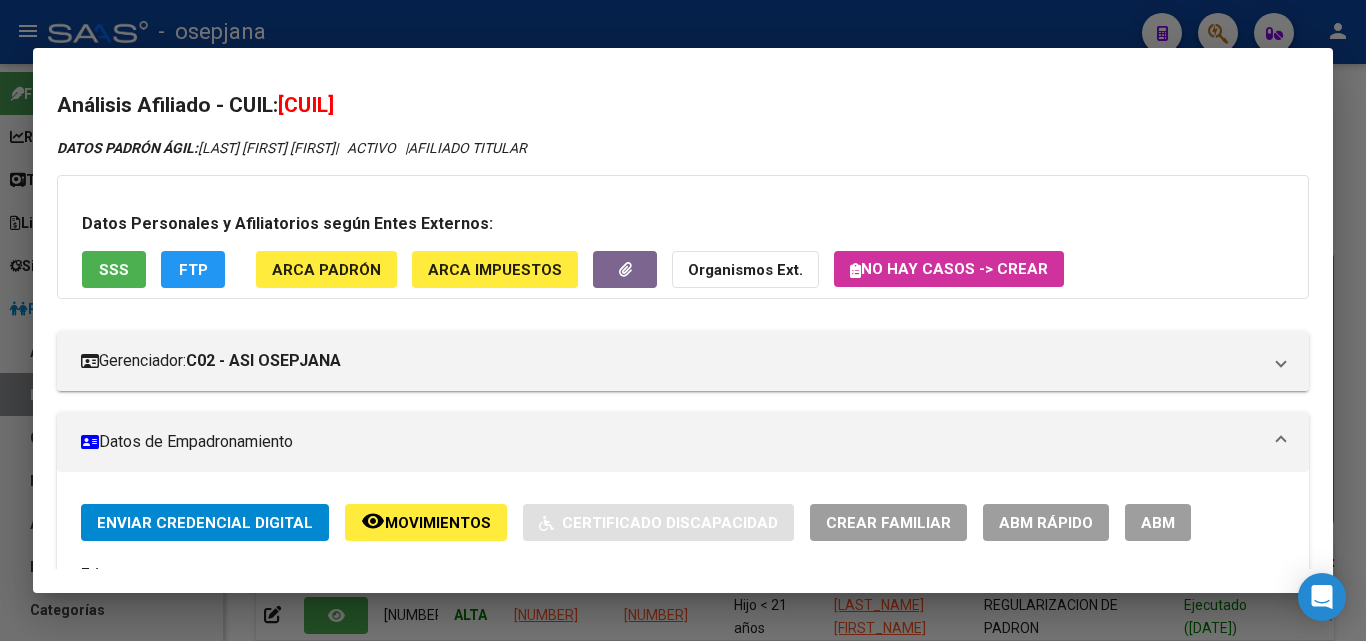 click at bounding box center (683, 320) 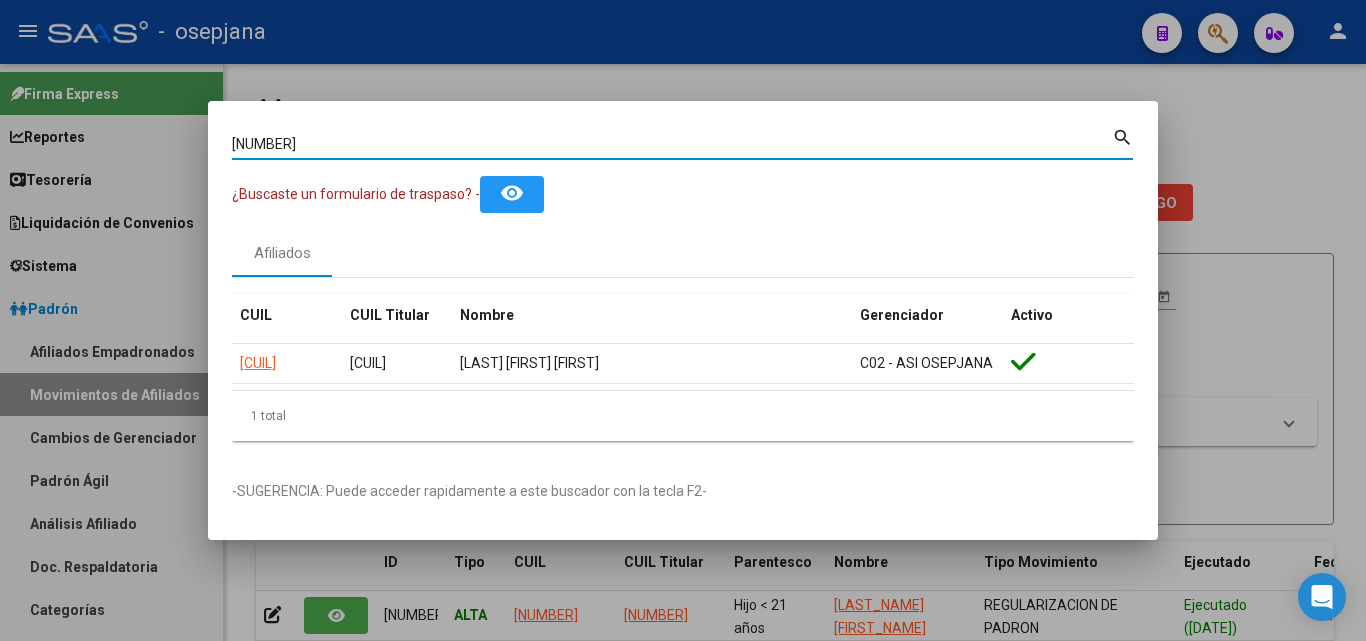 drag, startPoint x: 392, startPoint y: 150, endPoint x: 32, endPoint y: 93, distance: 364.48456 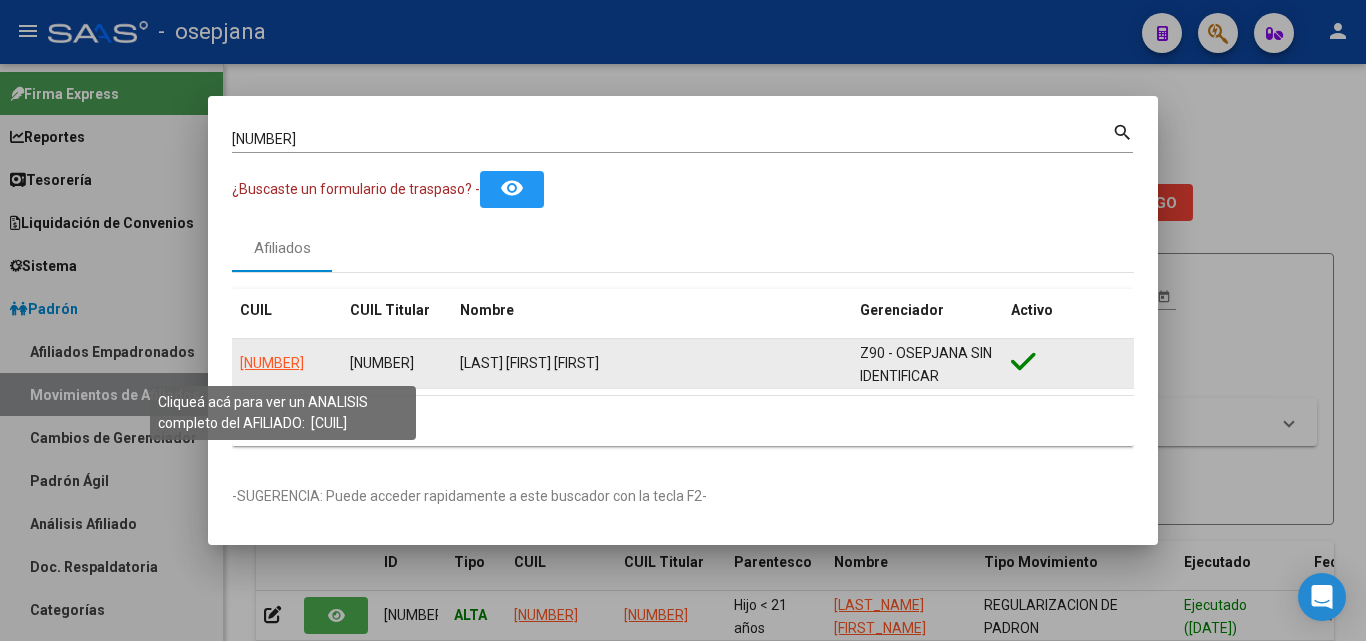 click on "27239831252" 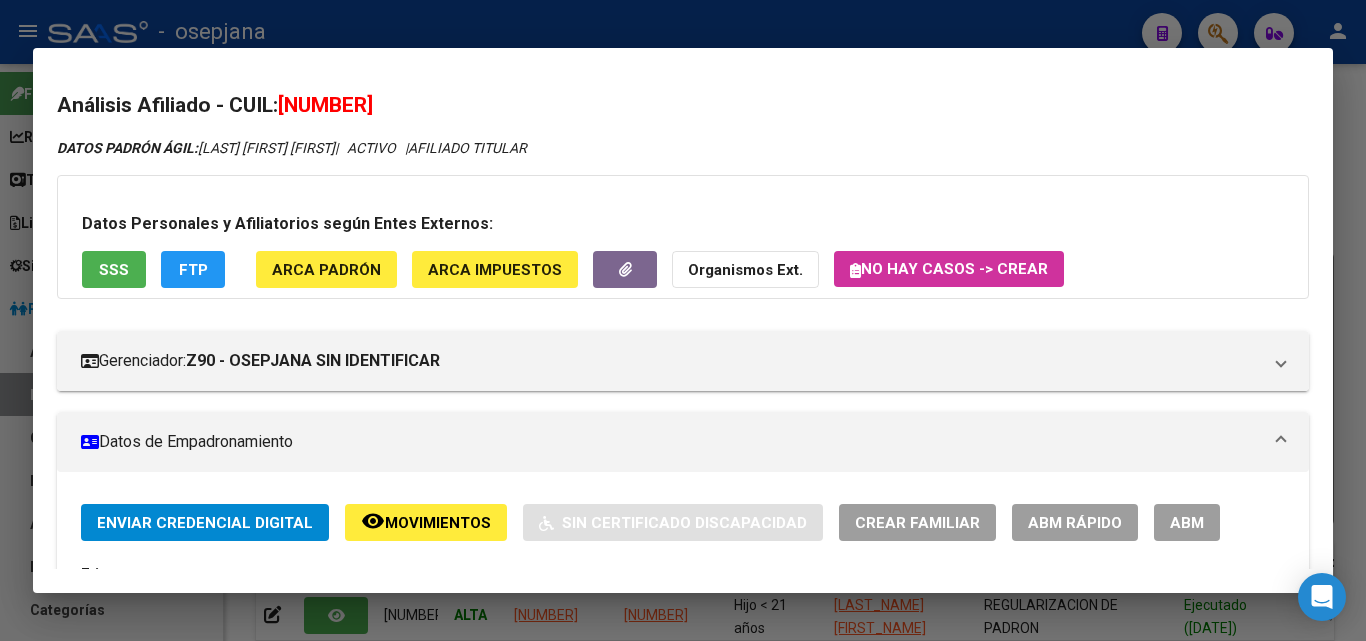 click on "ABM Rápido" 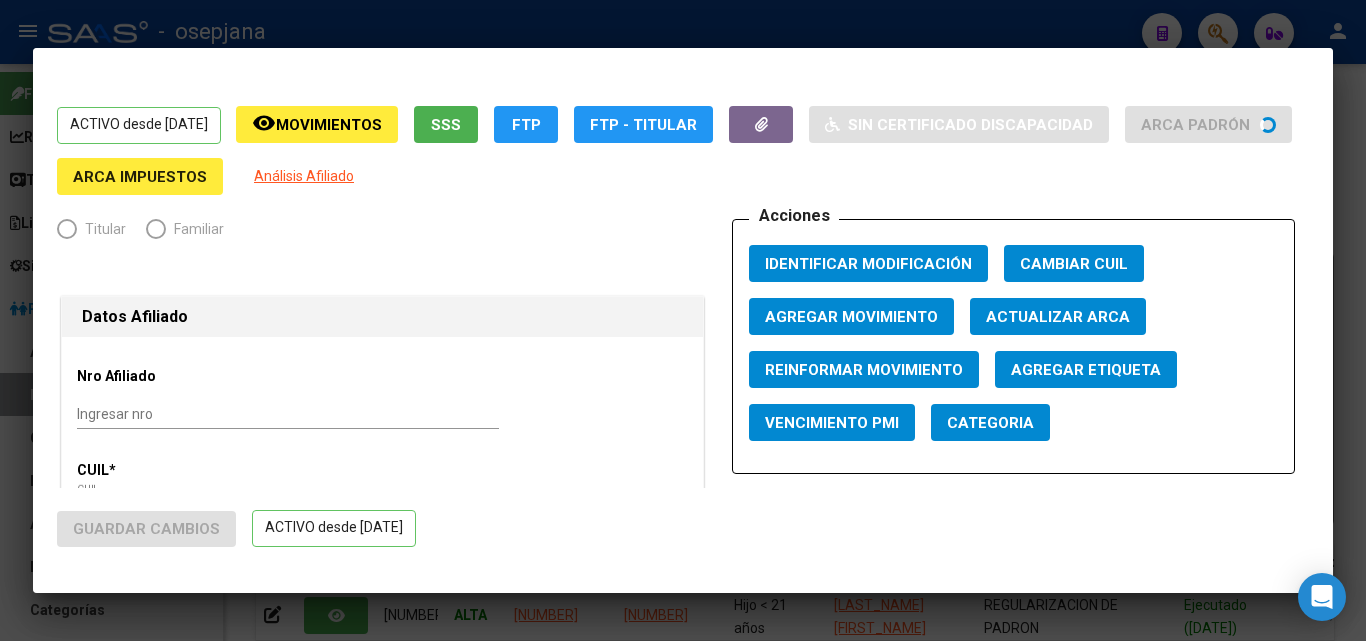 radio on "true" 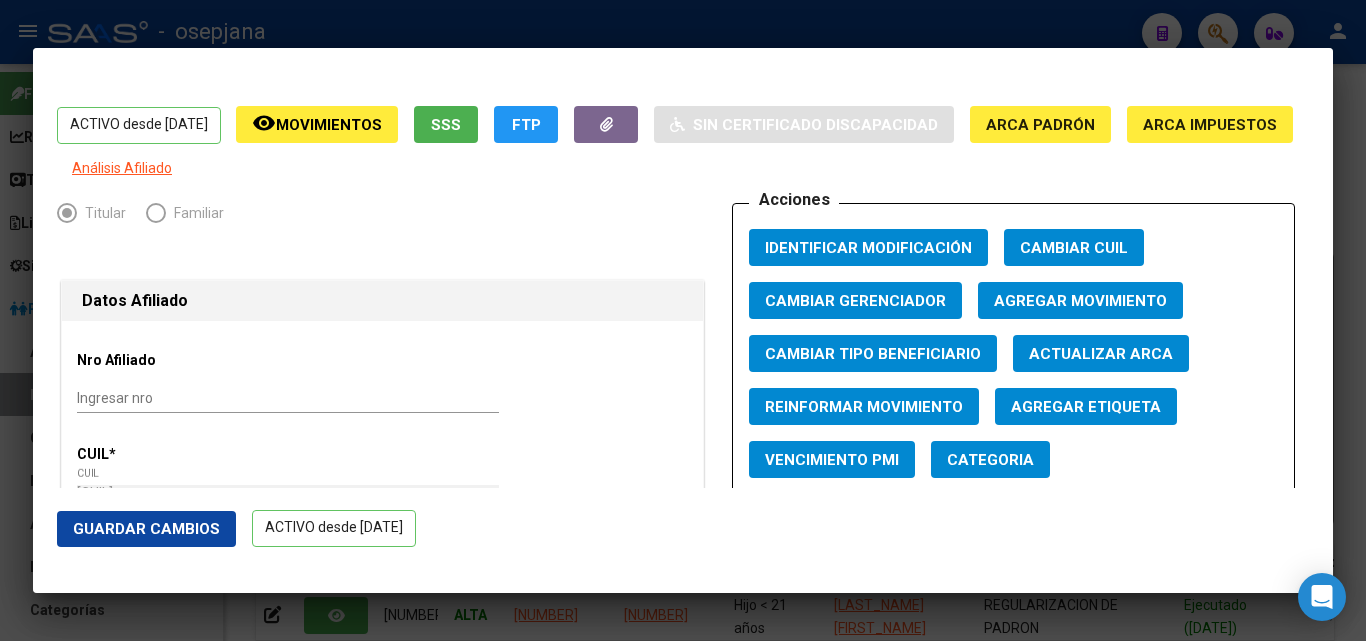 click on "Actualizar ARCA" at bounding box center [1101, 354] 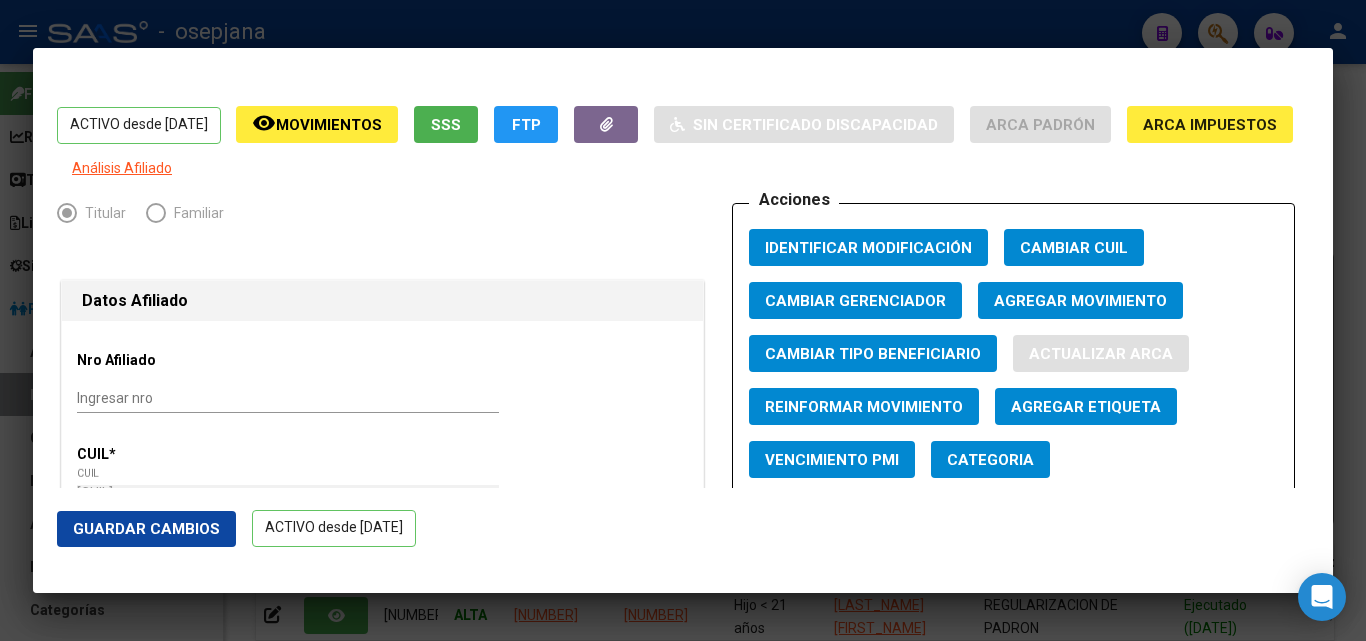 type on "MENDEZ" 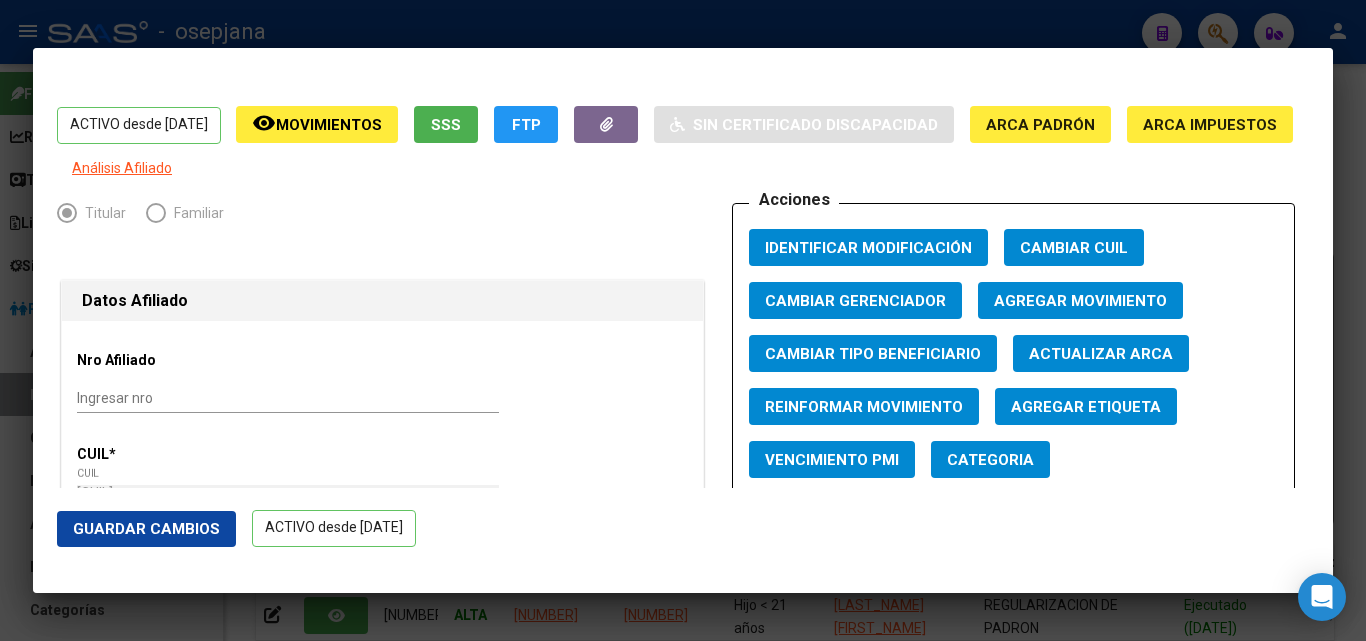 click on "Guardar Cambios" 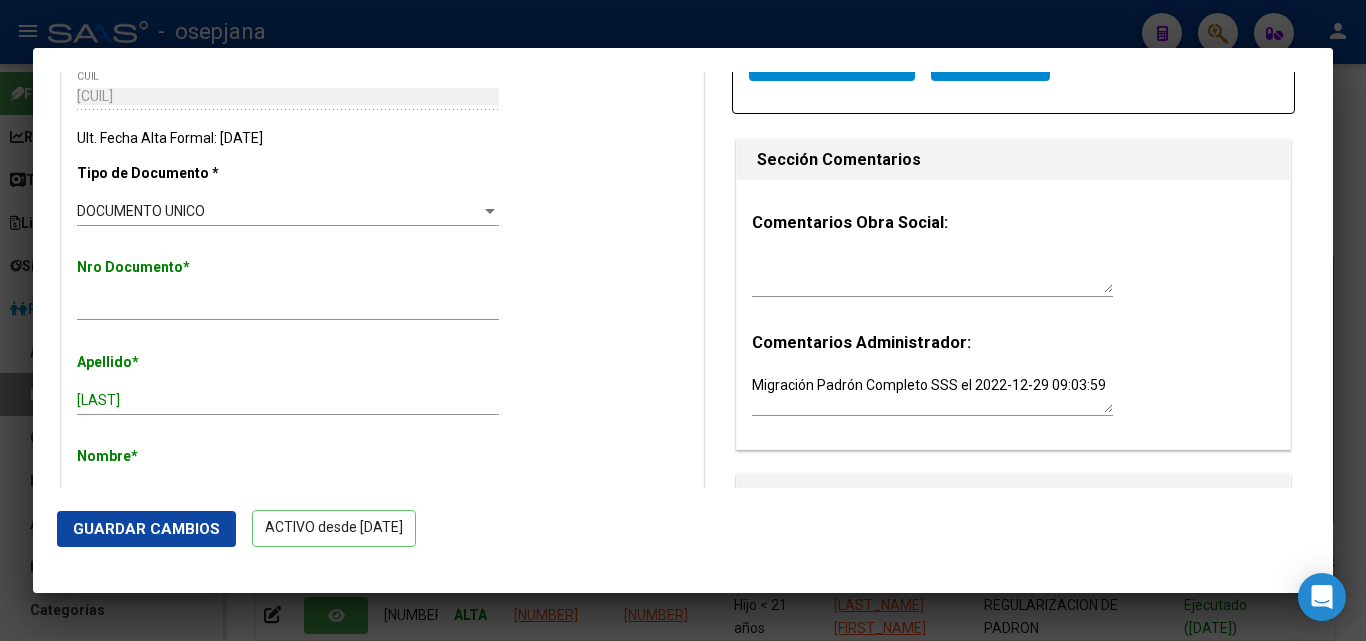 scroll, scrollTop: 100, scrollLeft: 0, axis: vertical 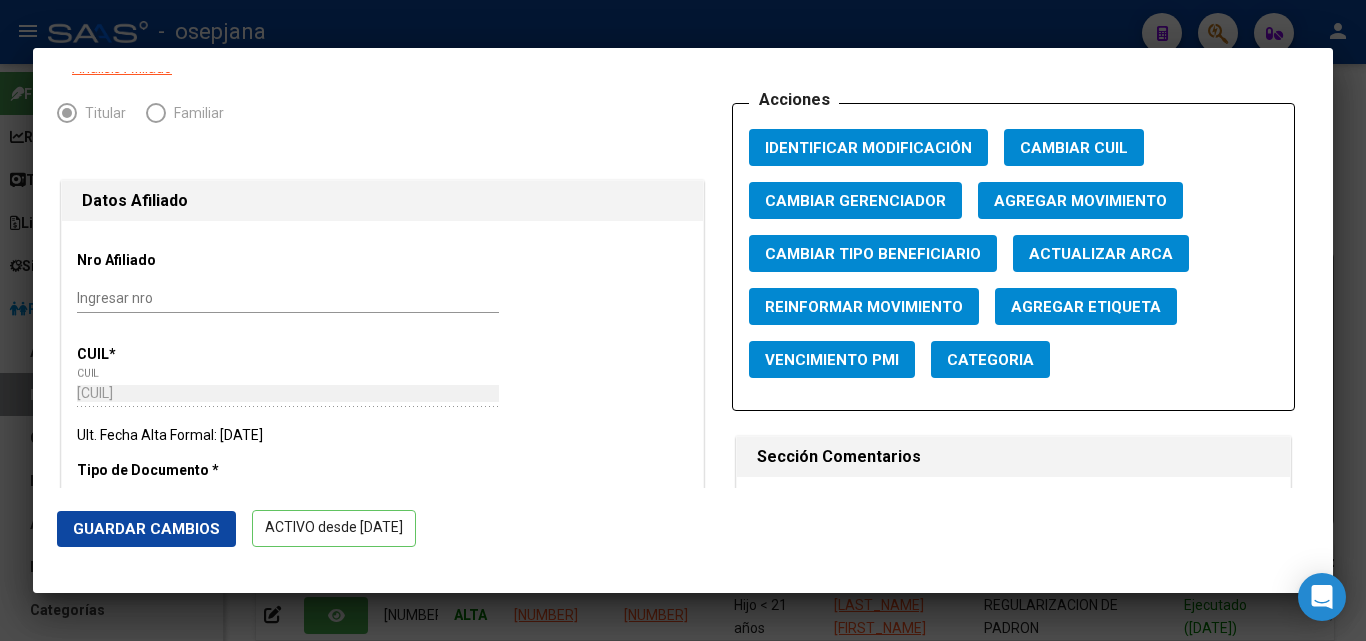 click on "Actualizar ARCA" at bounding box center (1101, 254) 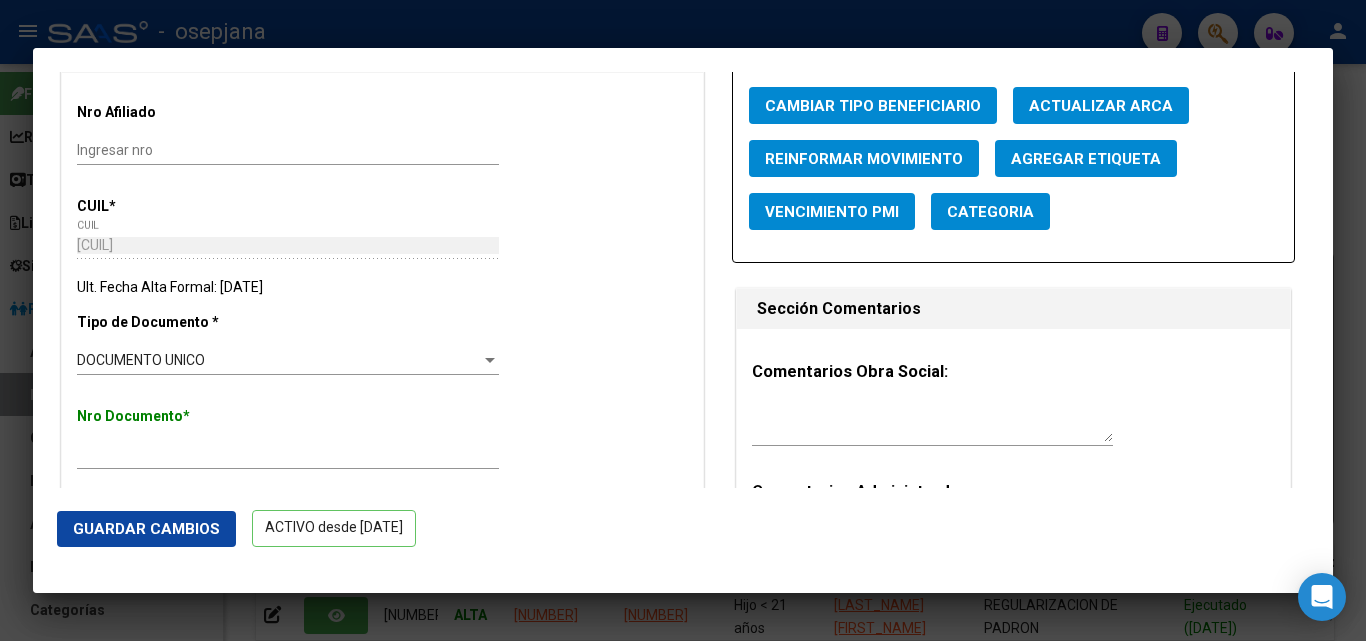 scroll, scrollTop: 0, scrollLeft: 0, axis: both 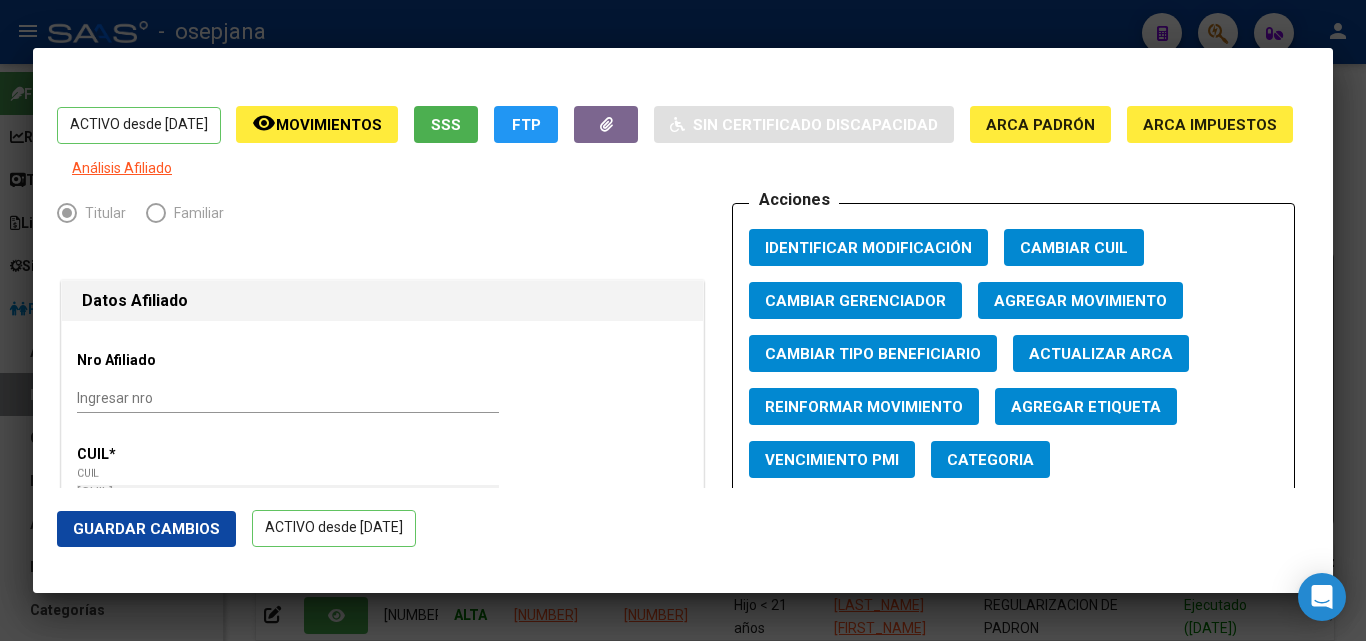 click at bounding box center [683, 320] 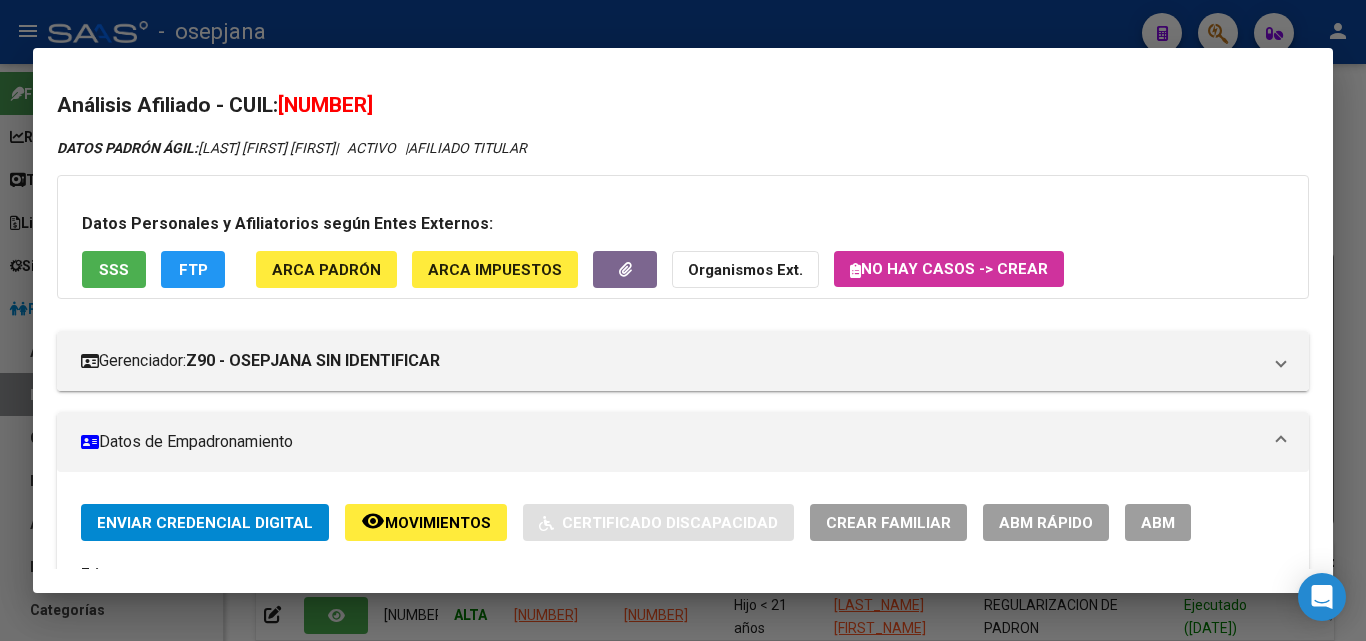 click at bounding box center (683, 320) 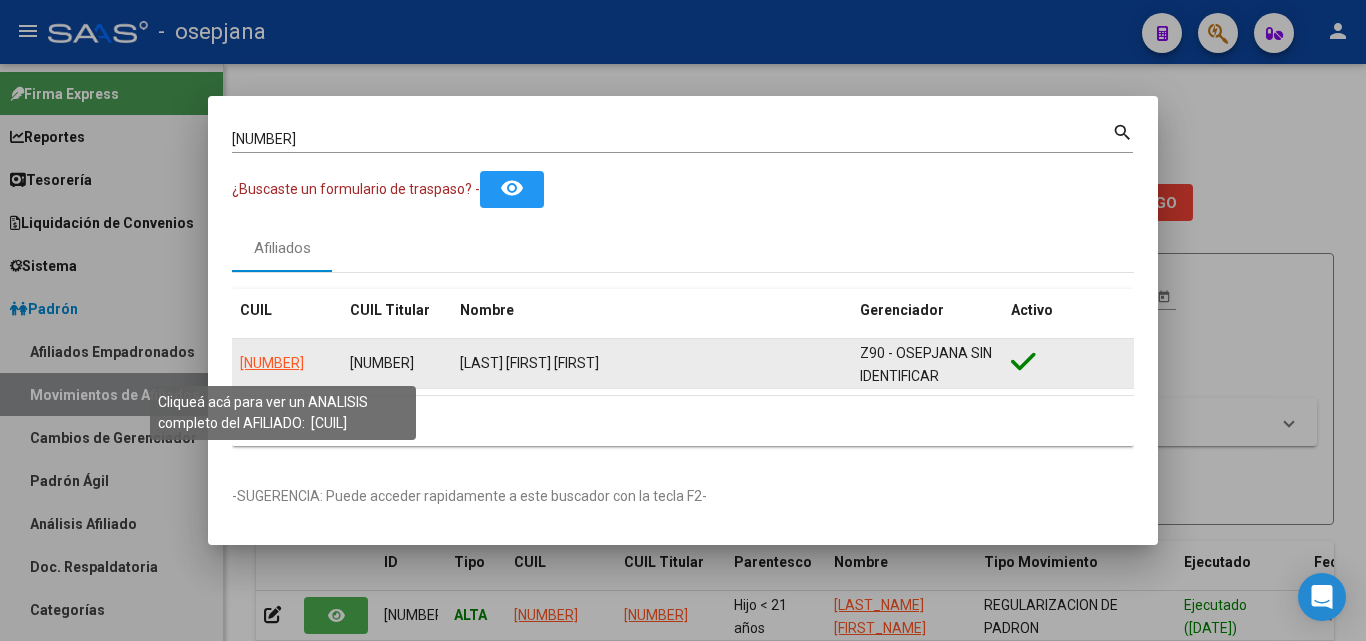 click on "27239831252" 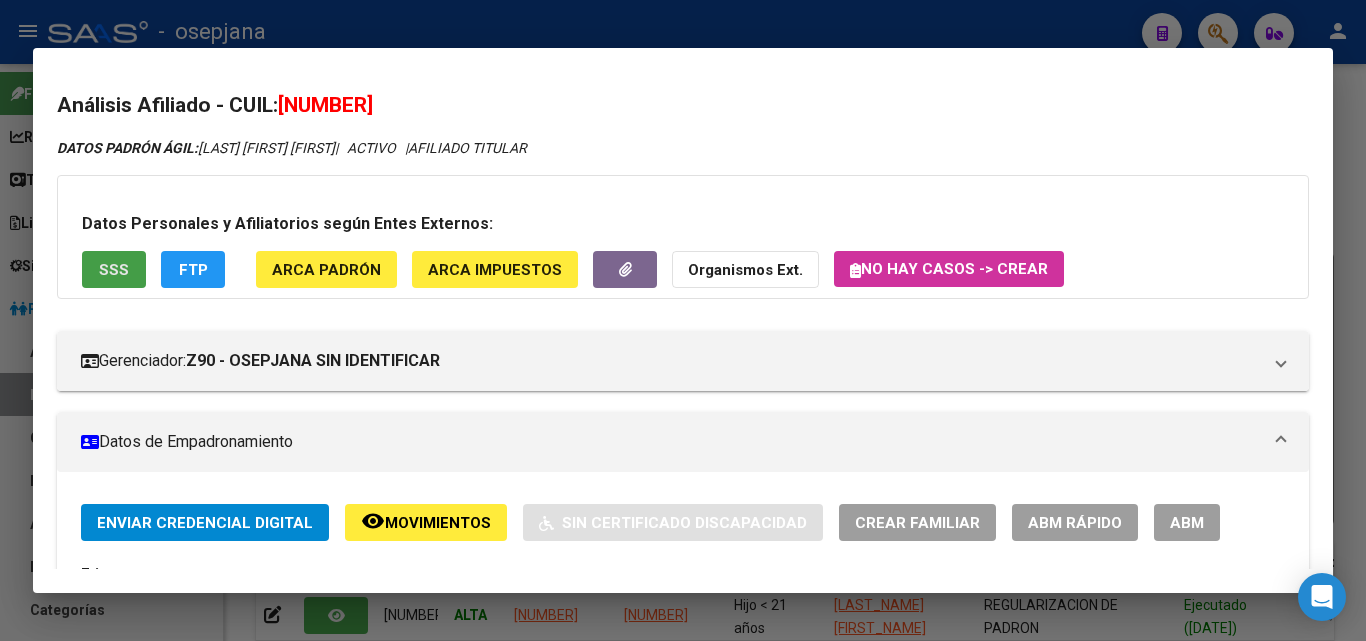 click on "SSS" at bounding box center (114, 270) 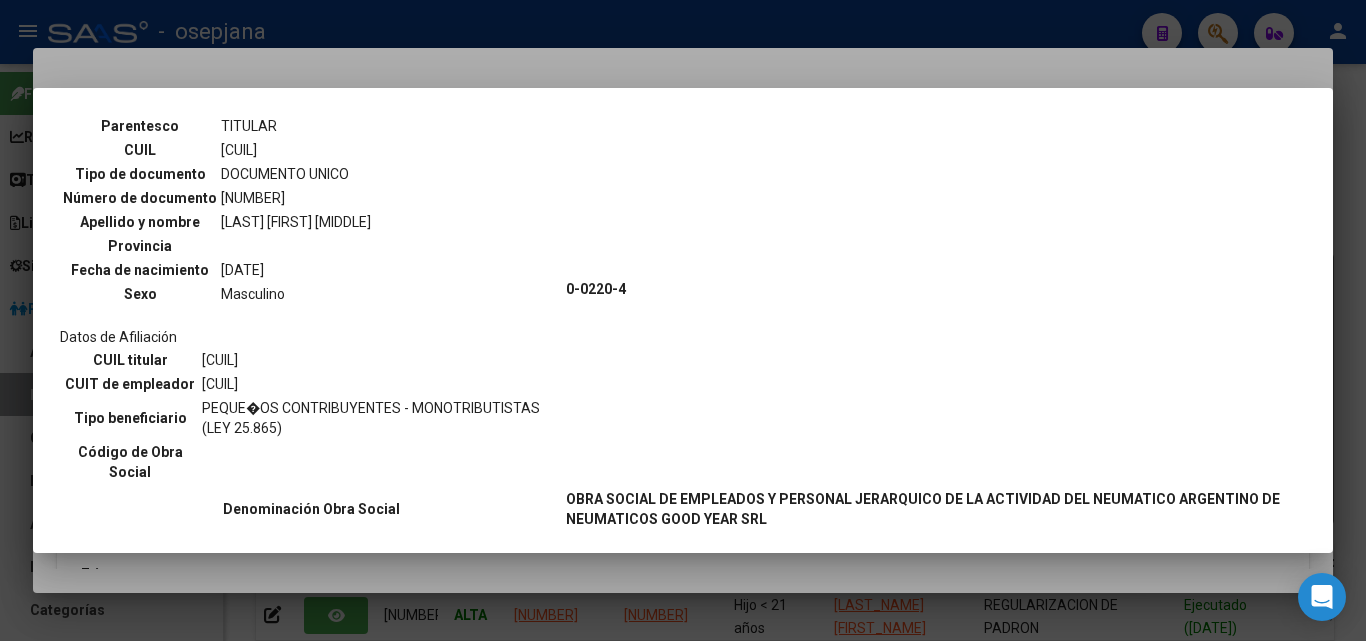 scroll, scrollTop: 0, scrollLeft: 0, axis: both 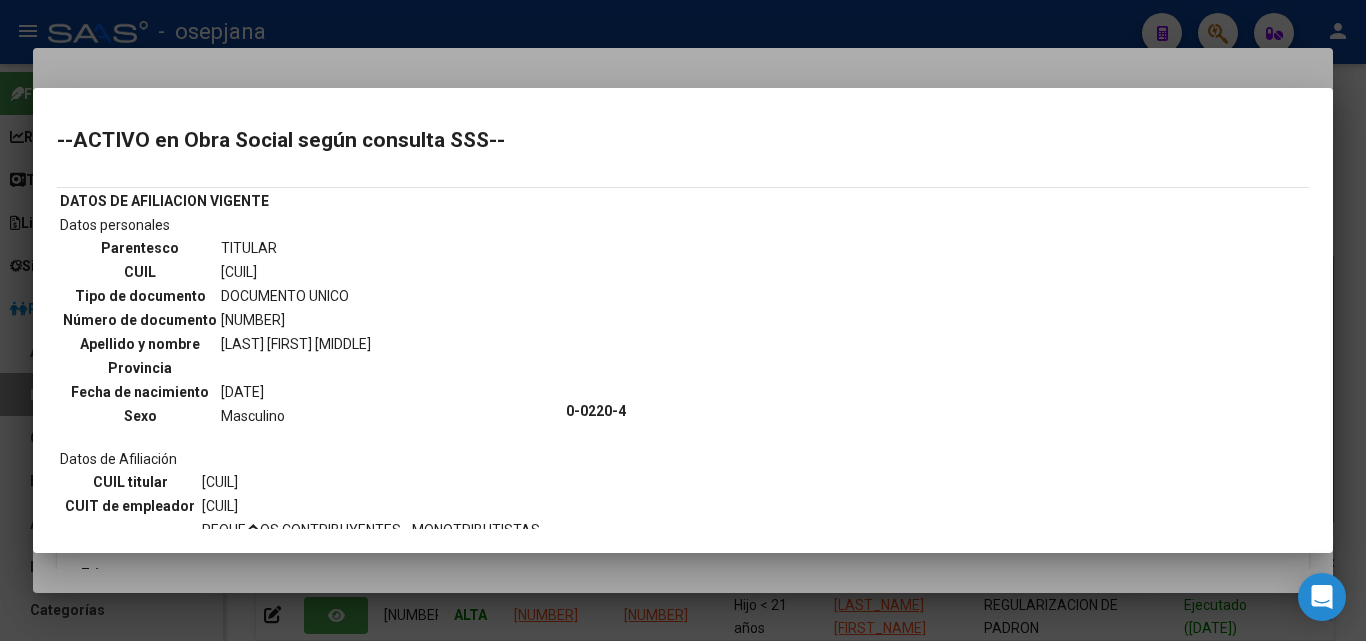 click at bounding box center [683, 320] 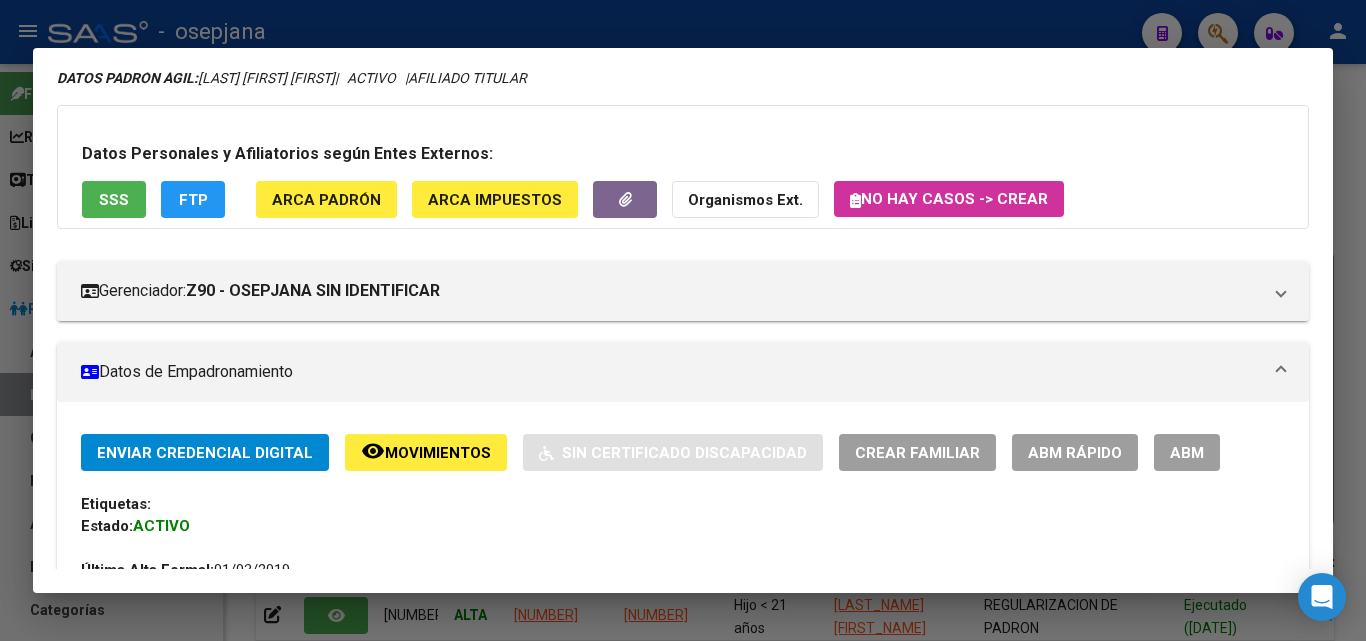scroll, scrollTop: 100, scrollLeft: 0, axis: vertical 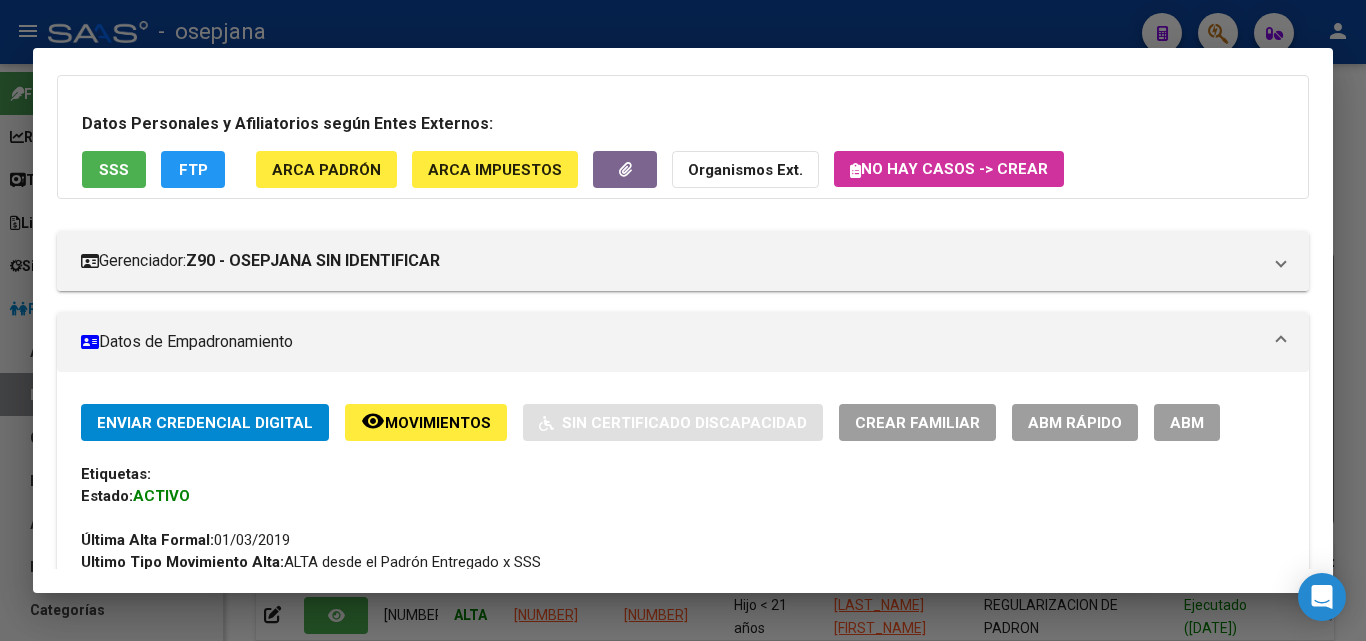 click on "ABM Rápido" 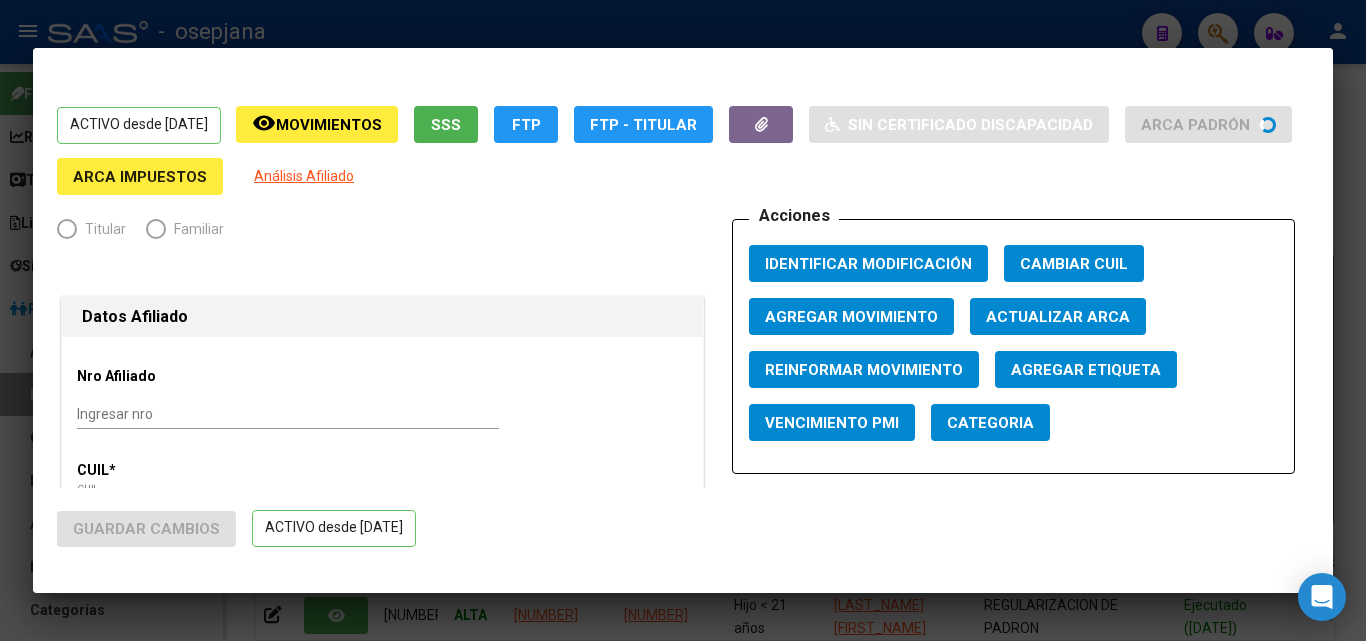 radio on "true" 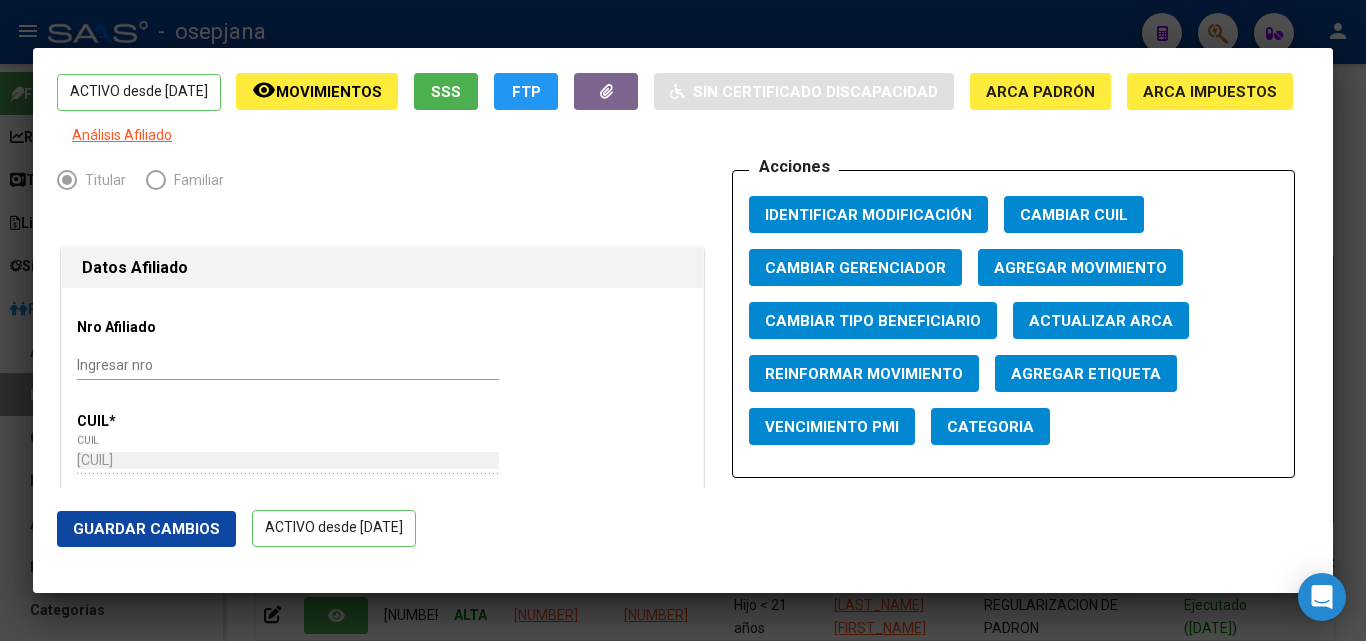scroll, scrollTop: 0, scrollLeft: 0, axis: both 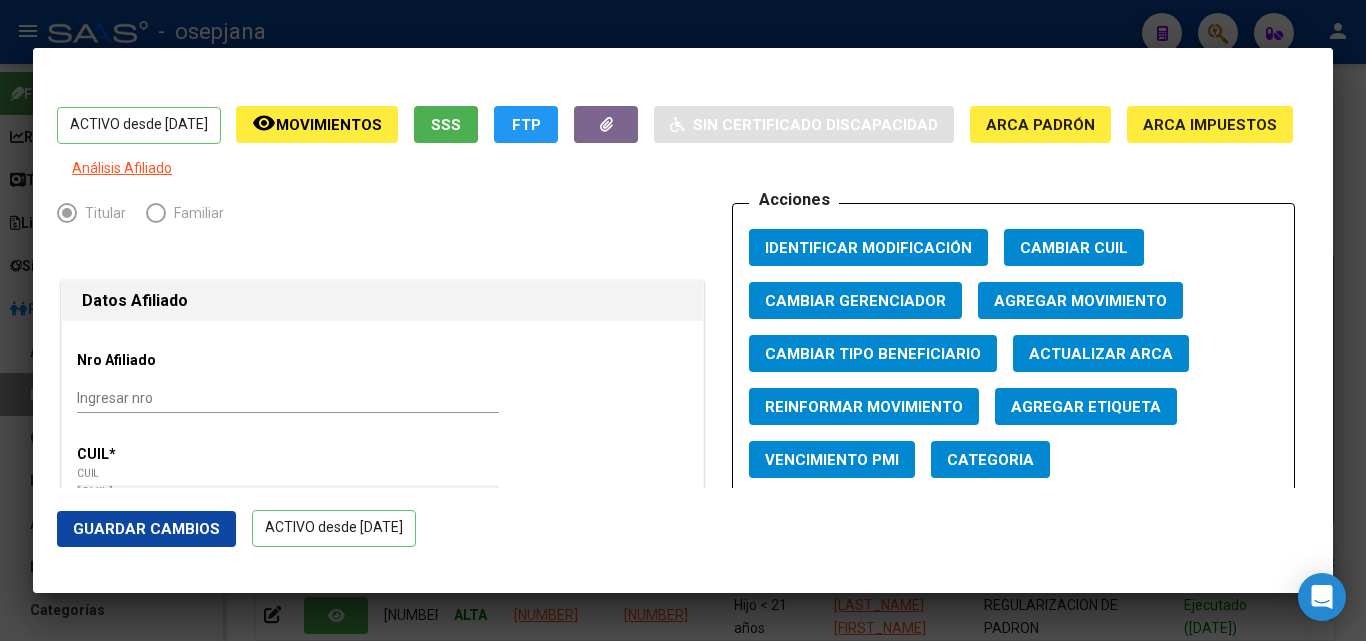 click at bounding box center [683, 320] 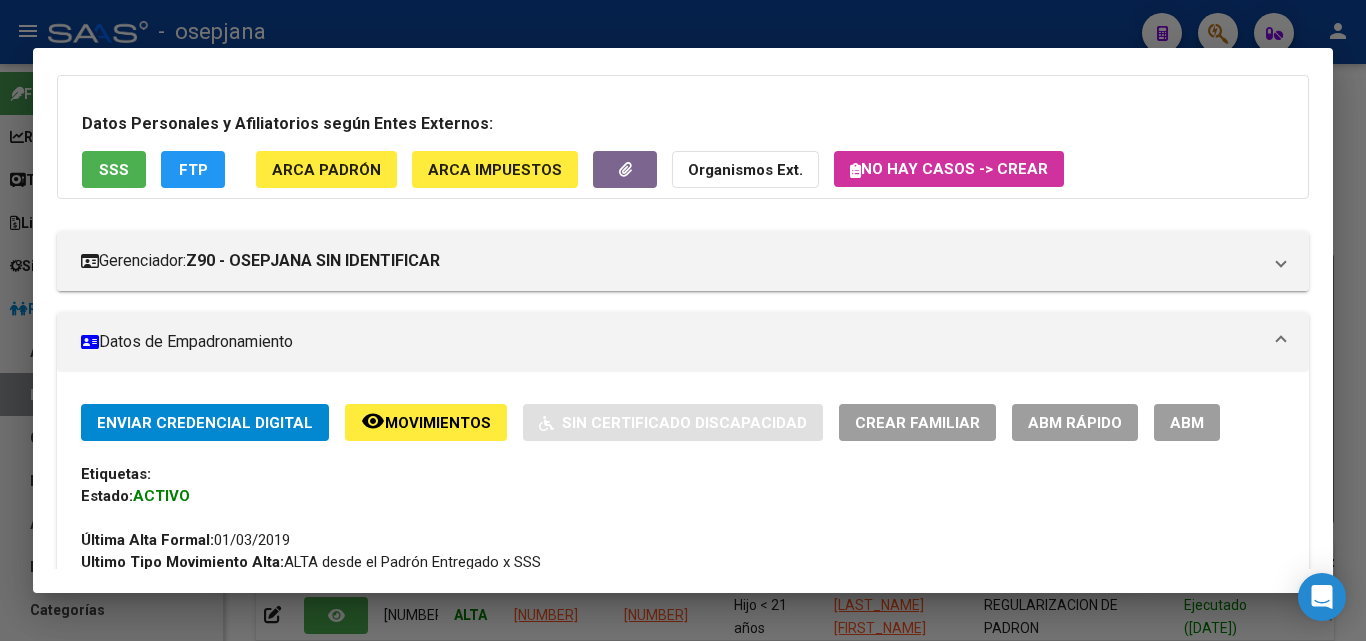 click at bounding box center (683, 320) 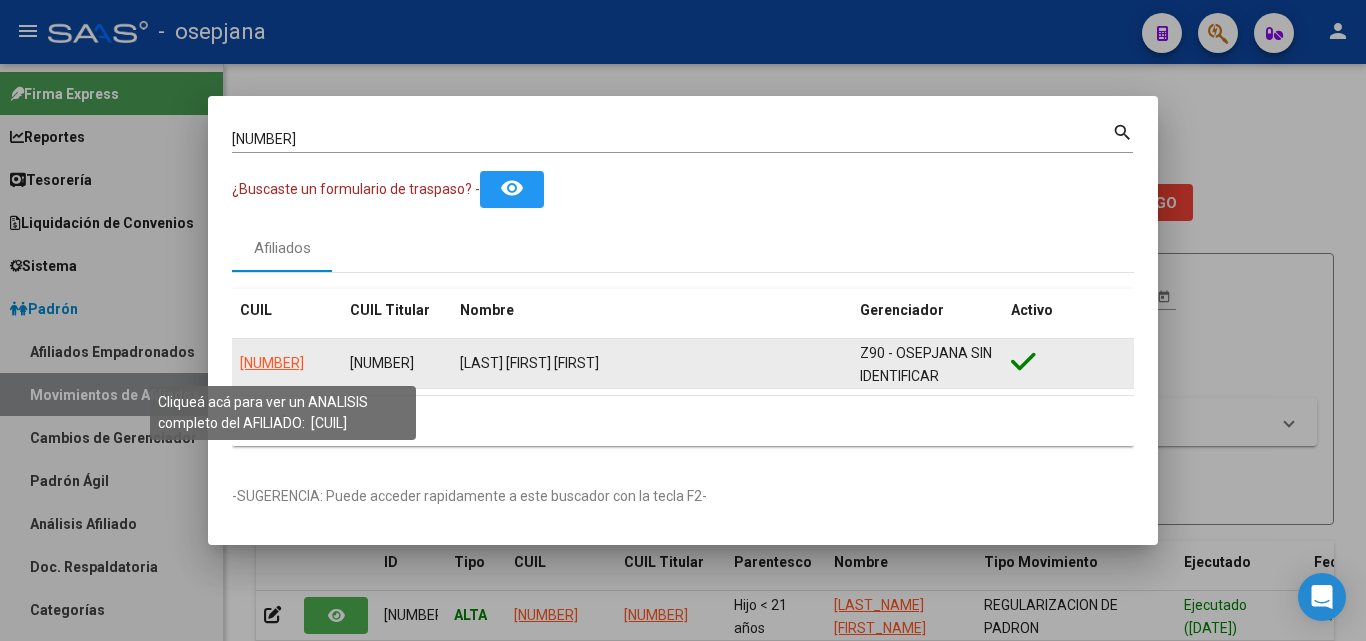 click on "27239831252" 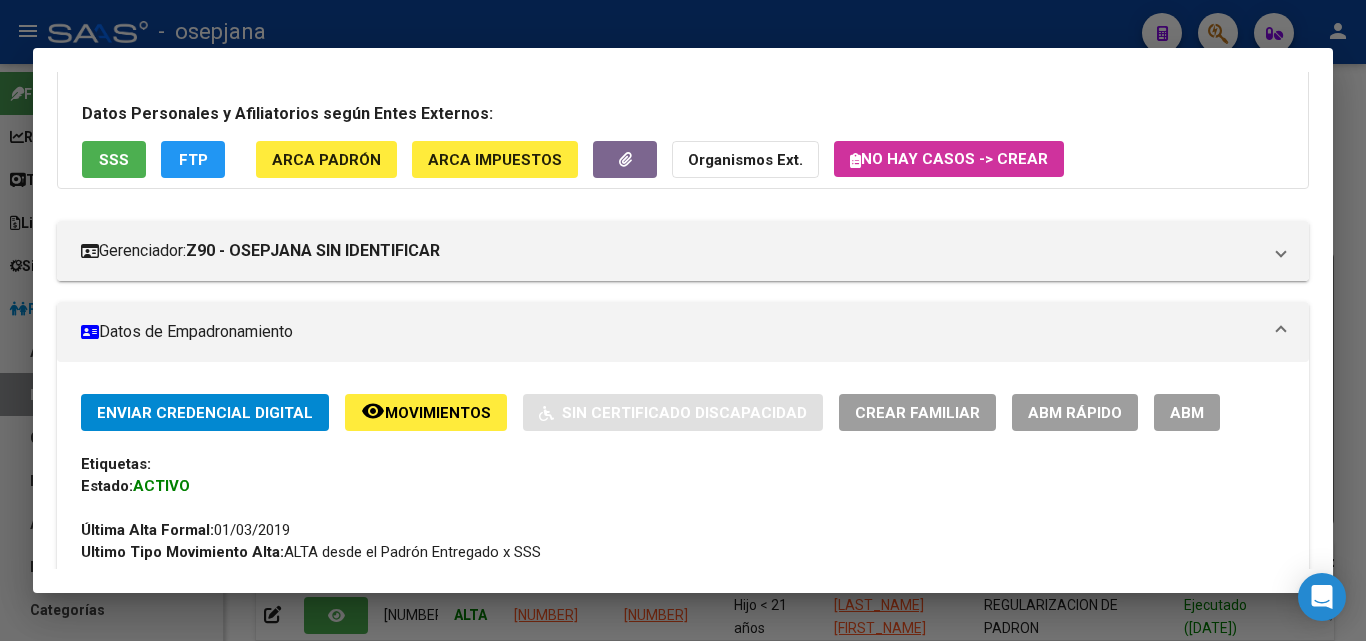 scroll, scrollTop: 100, scrollLeft: 0, axis: vertical 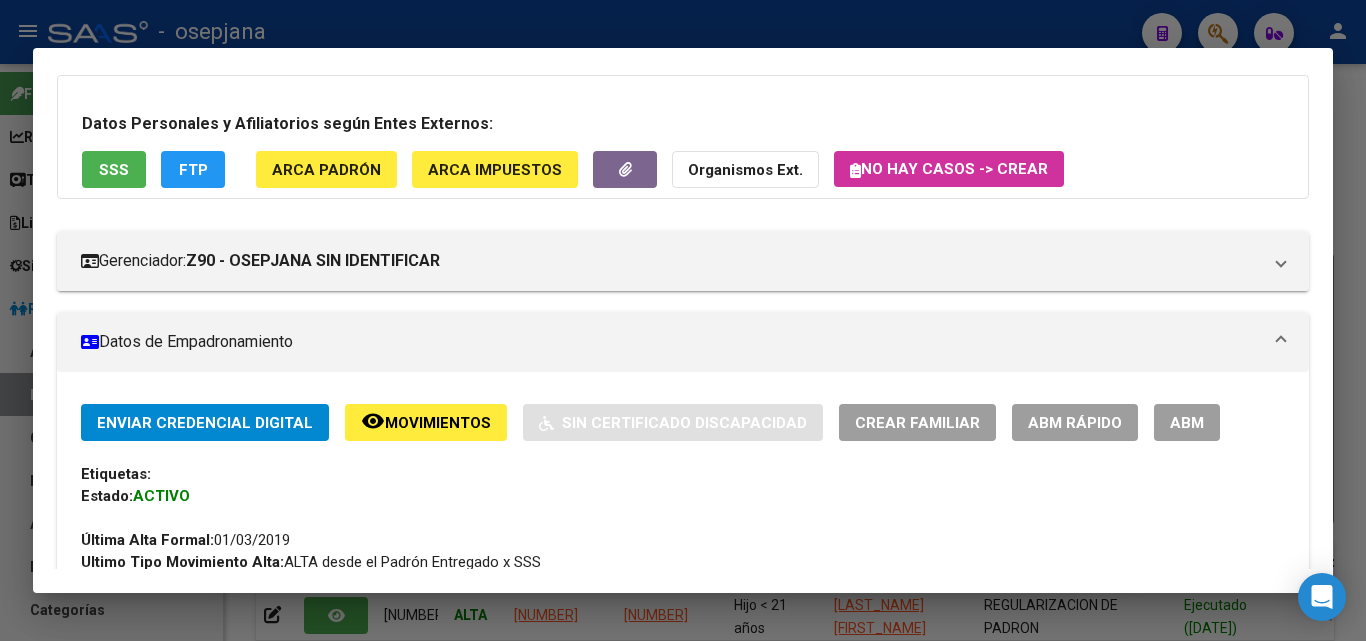 click on "ABM Rápido" 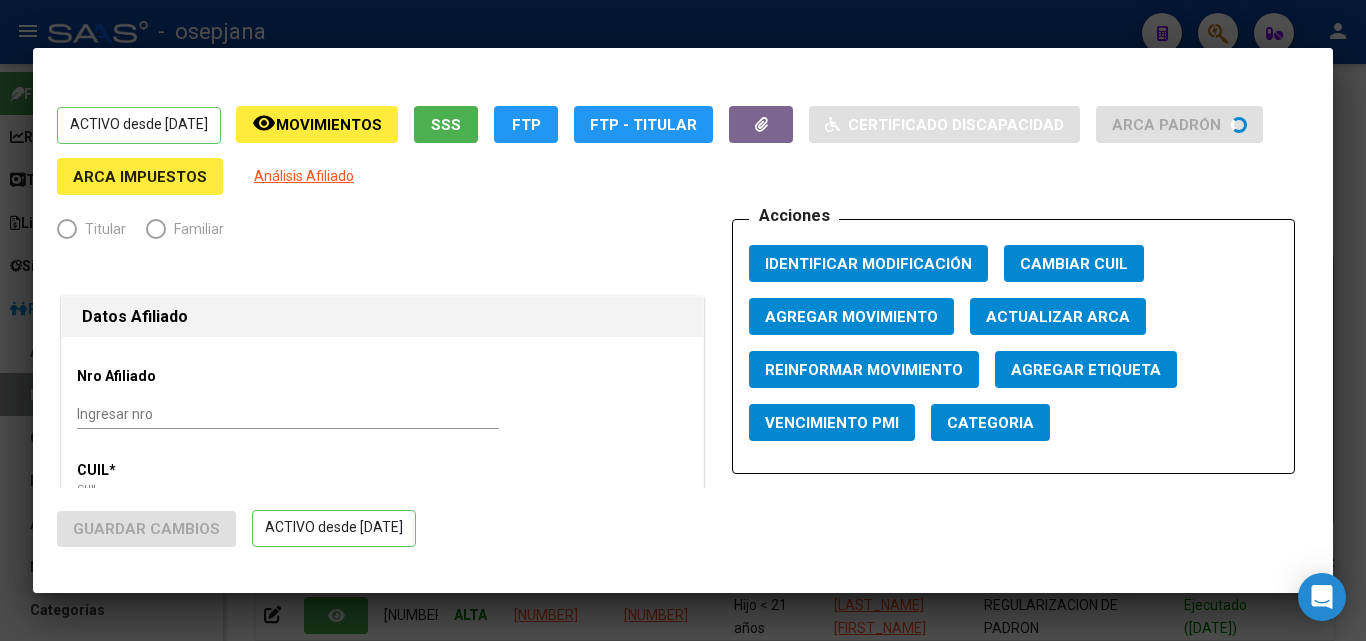 radio on "true" 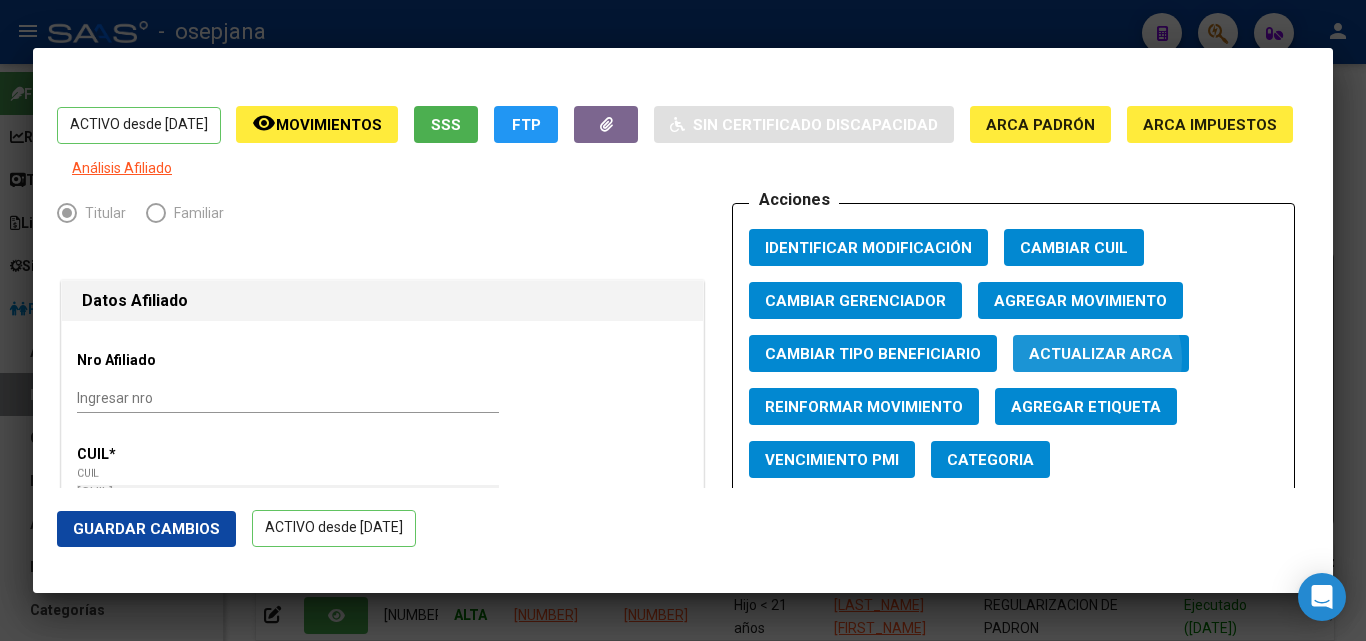 click on "Actualizar ARCA" at bounding box center (1101, 354) 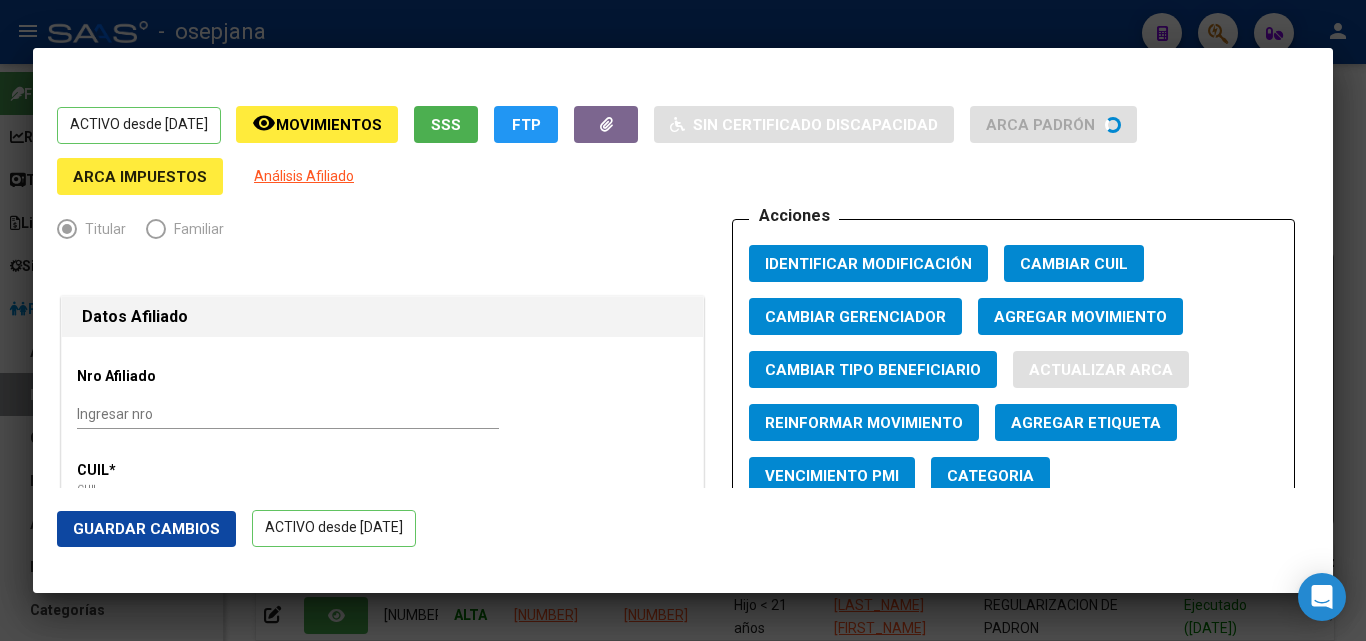 type on "MENDEZ" 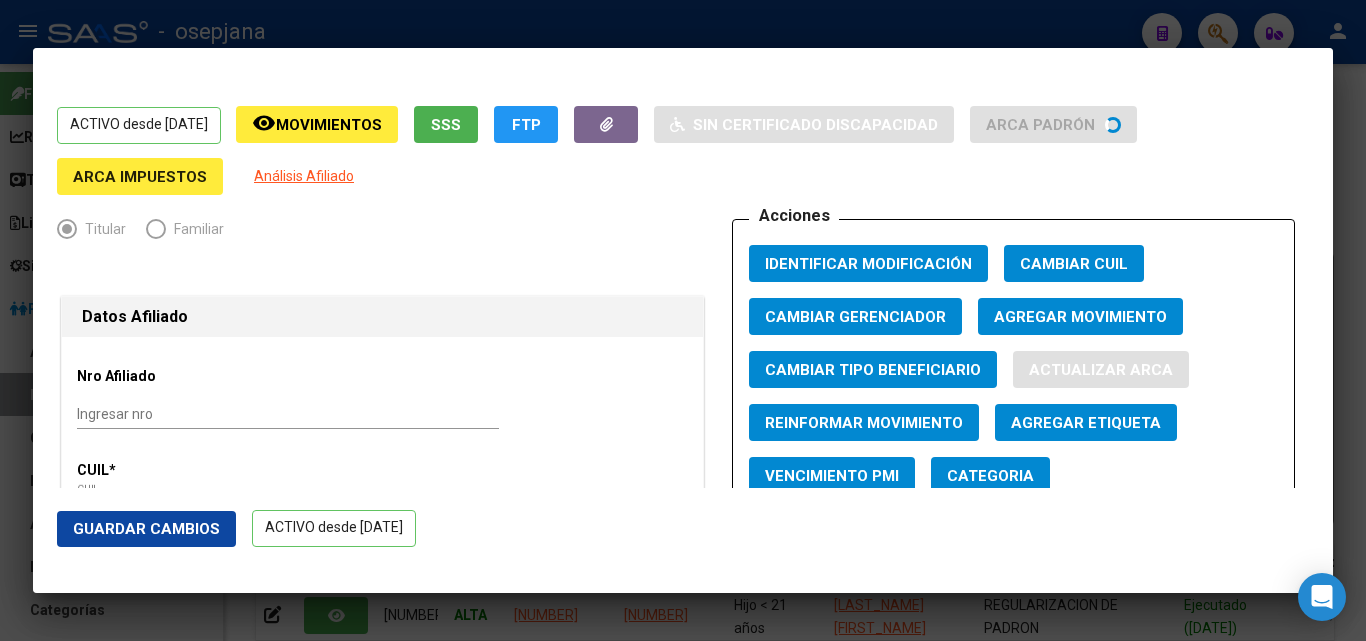 type on "VALERIA ALEJANDRA" 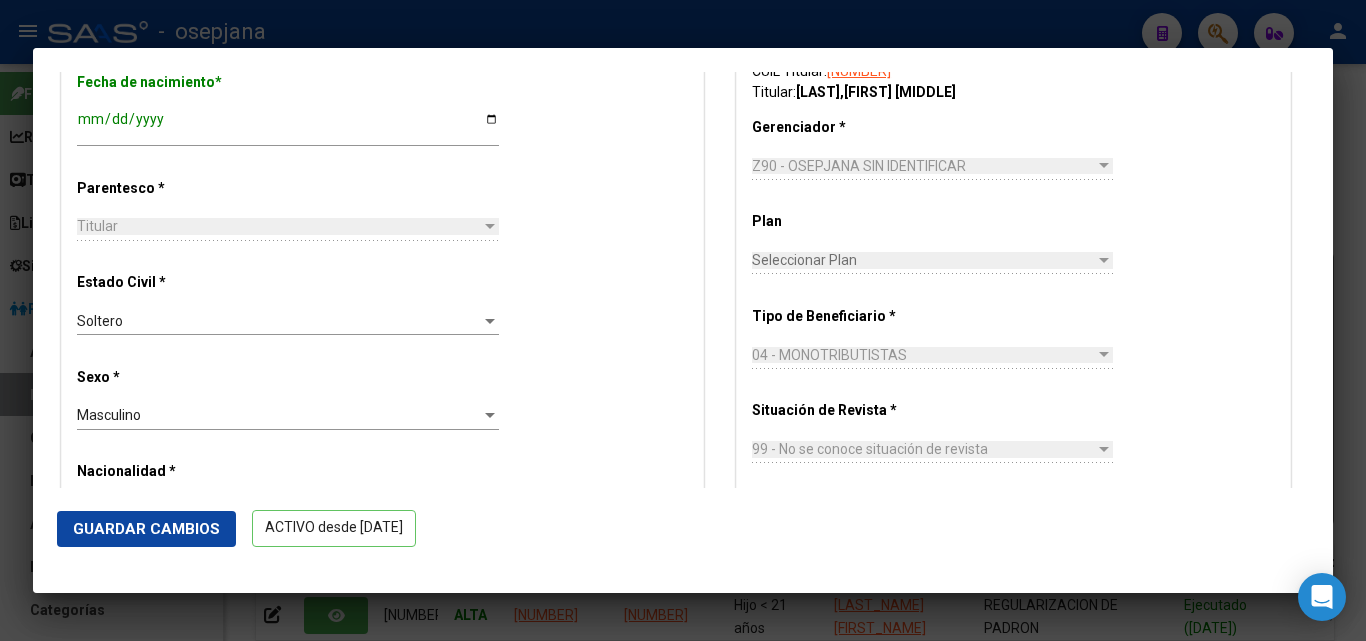 scroll, scrollTop: 900, scrollLeft: 0, axis: vertical 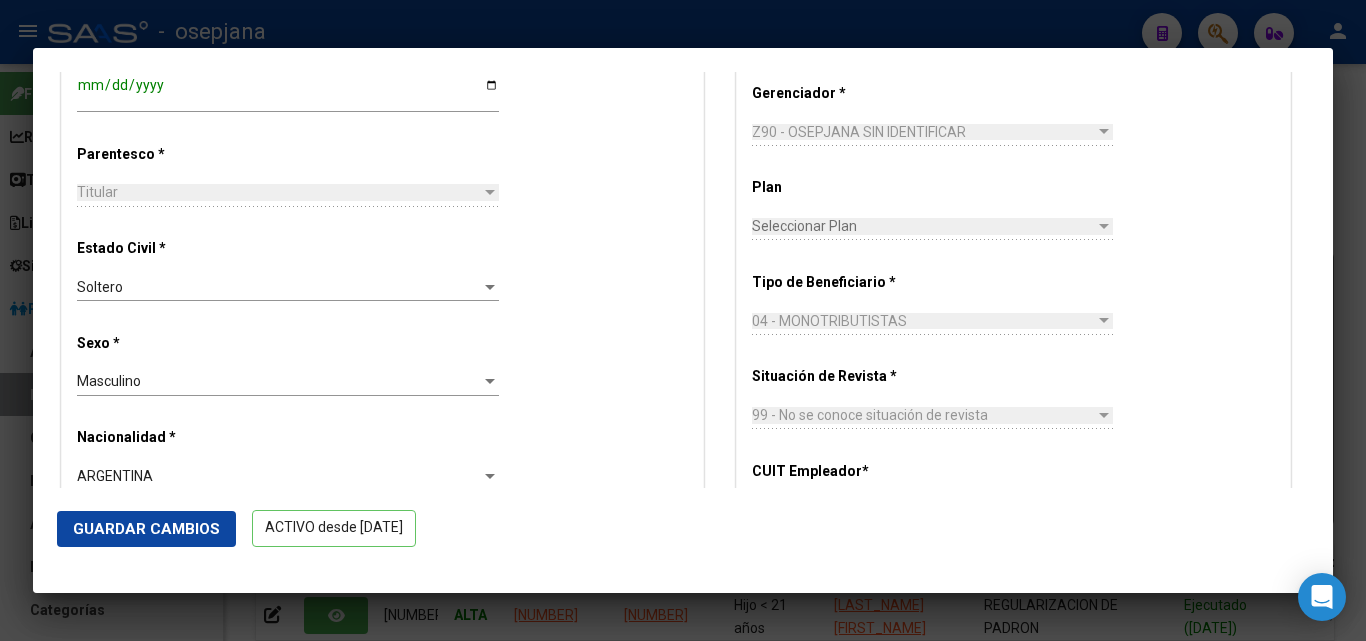 click on "Guardar Cambios" 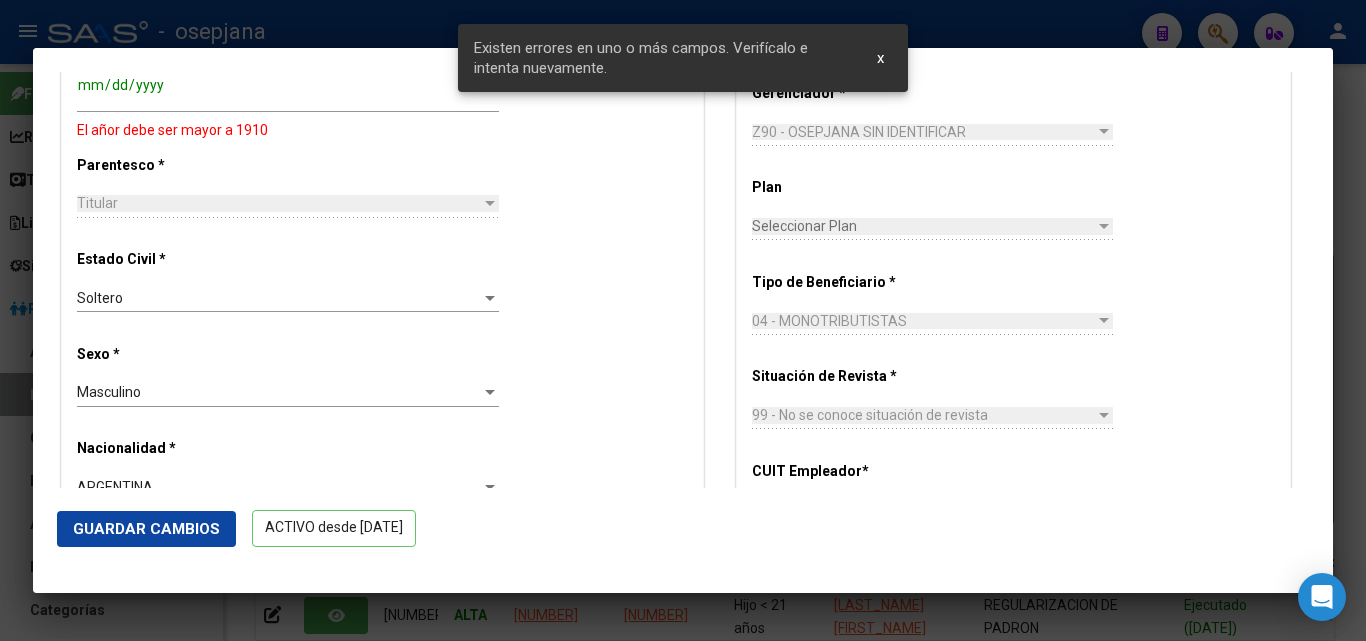 click at bounding box center [683, 320] 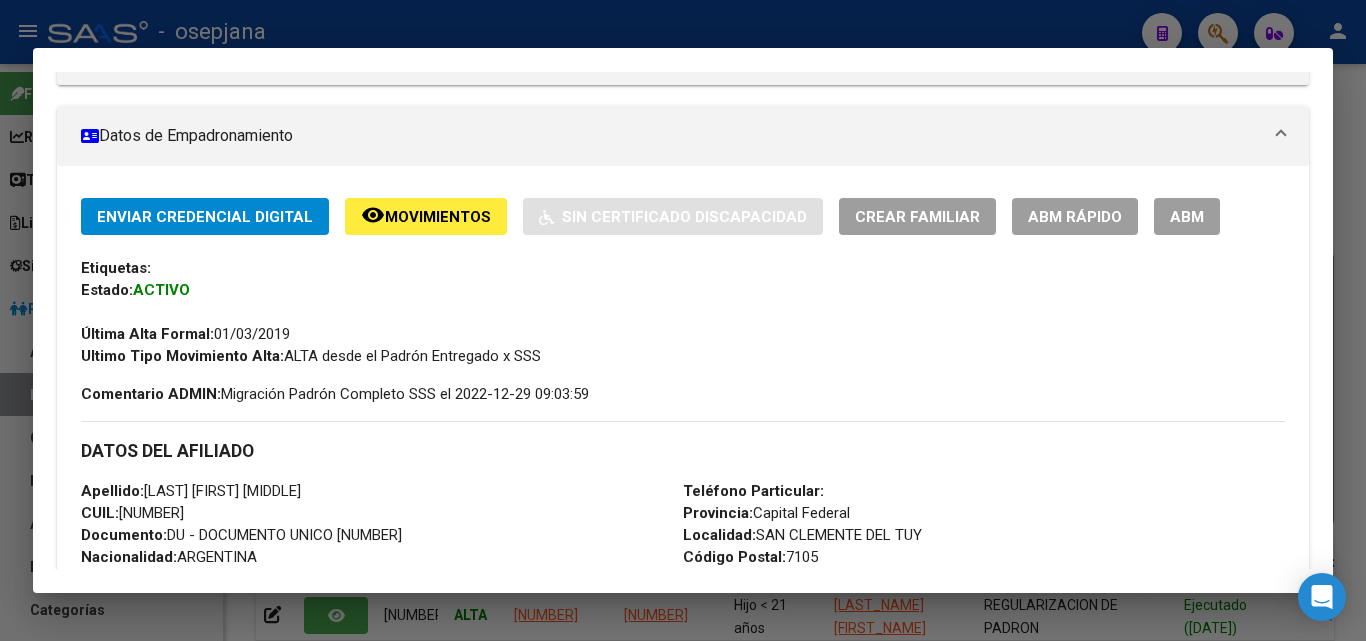 scroll, scrollTop: 300, scrollLeft: 0, axis: vertical 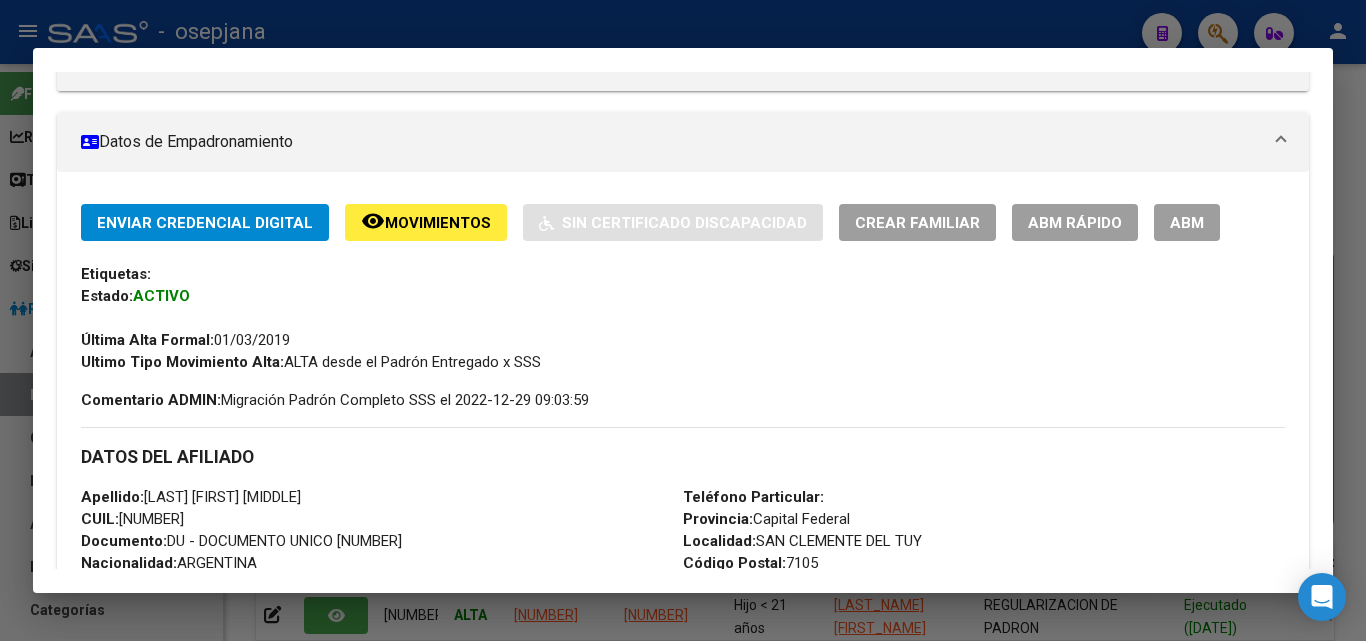 click on "ABM Rápido" 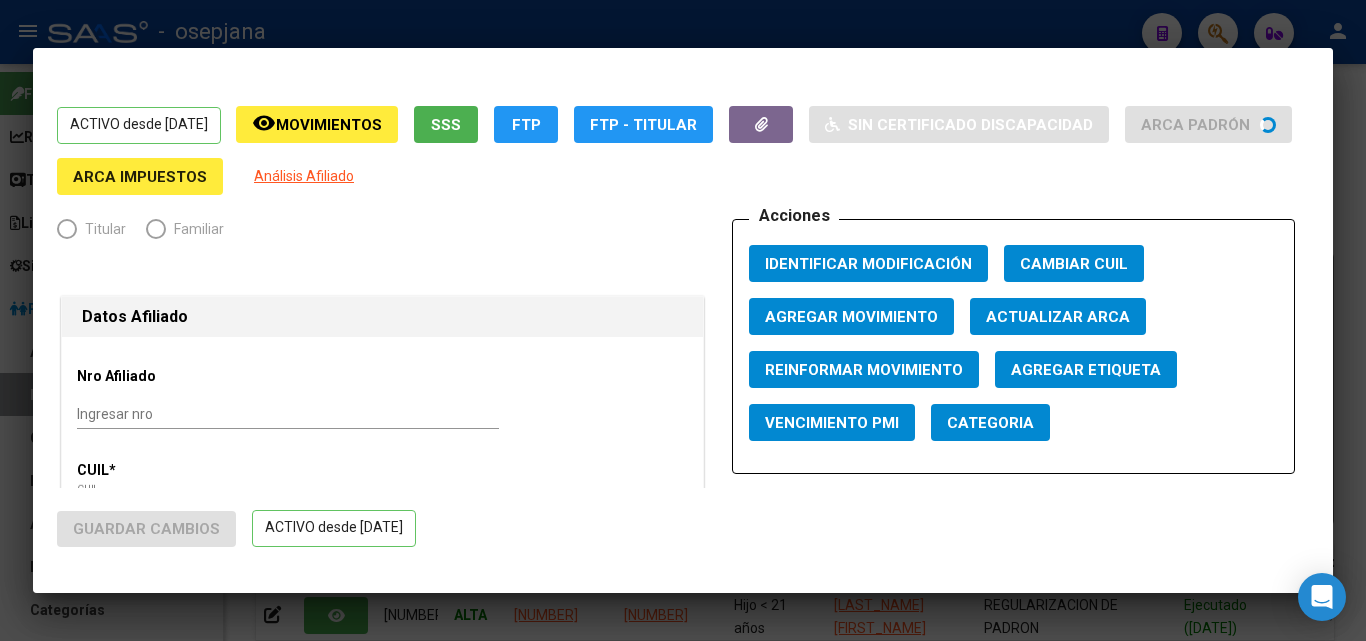 radio on "true" 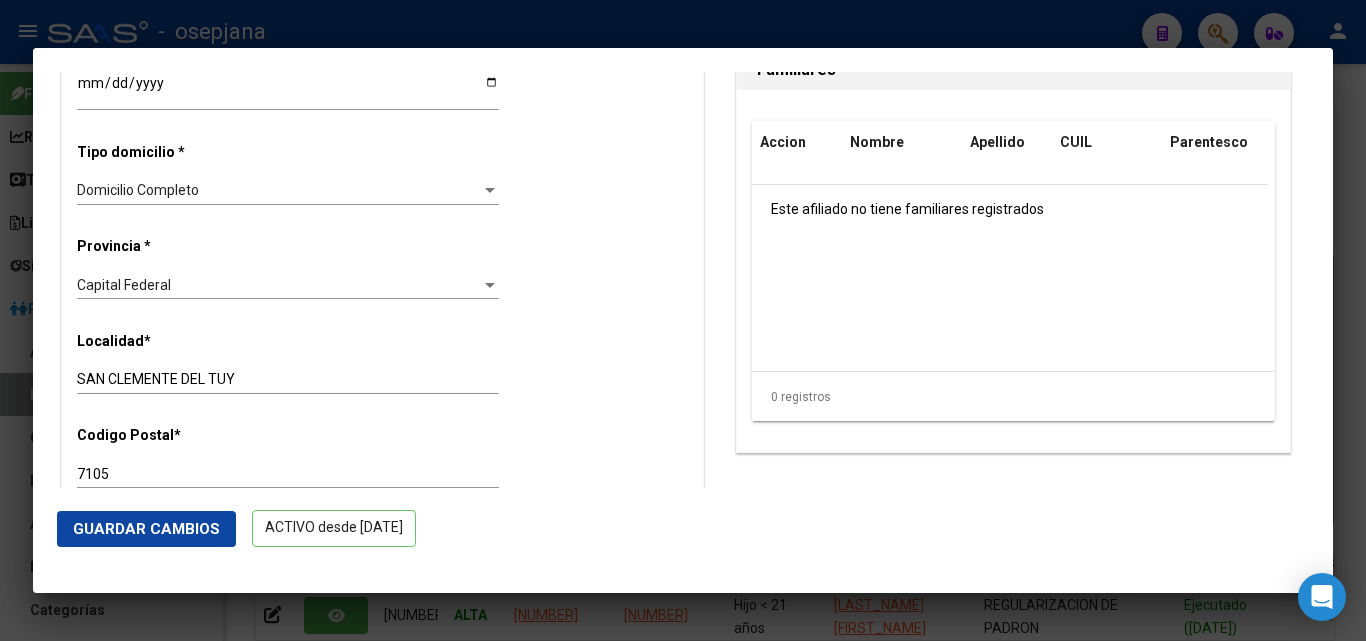 scroll, scrollTop: 1600, scrollLeft: 0, axis: vertical 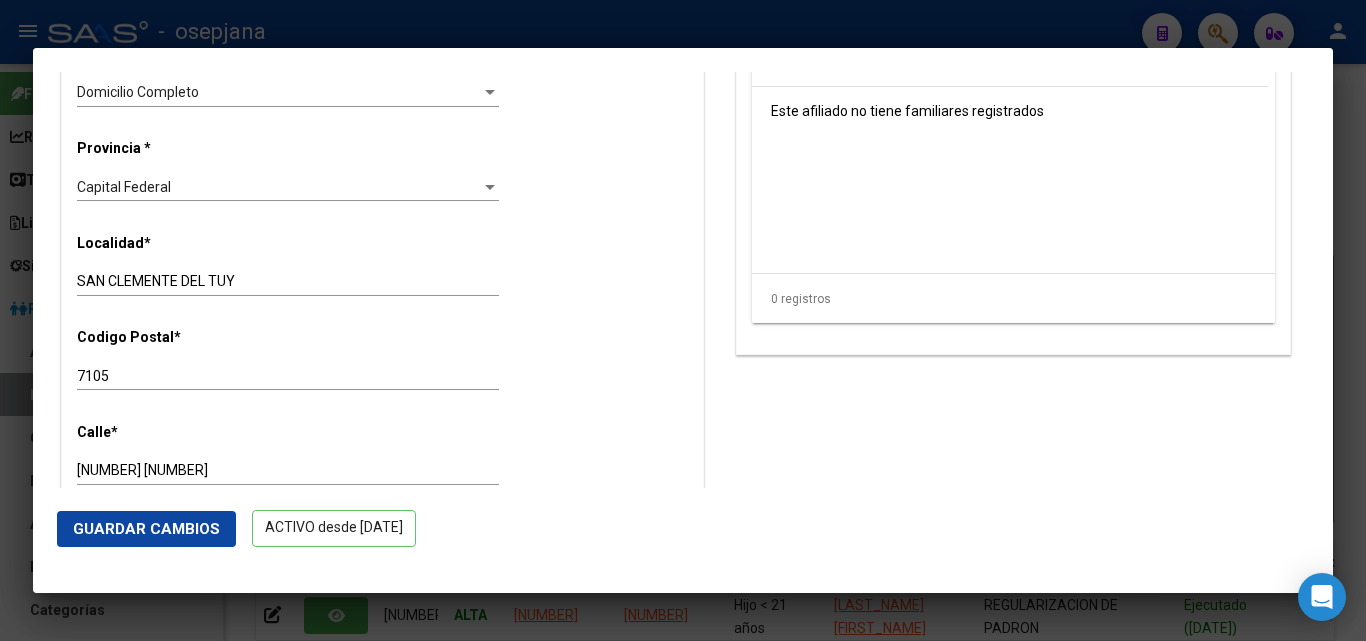 click at bounding box center [490, 187] 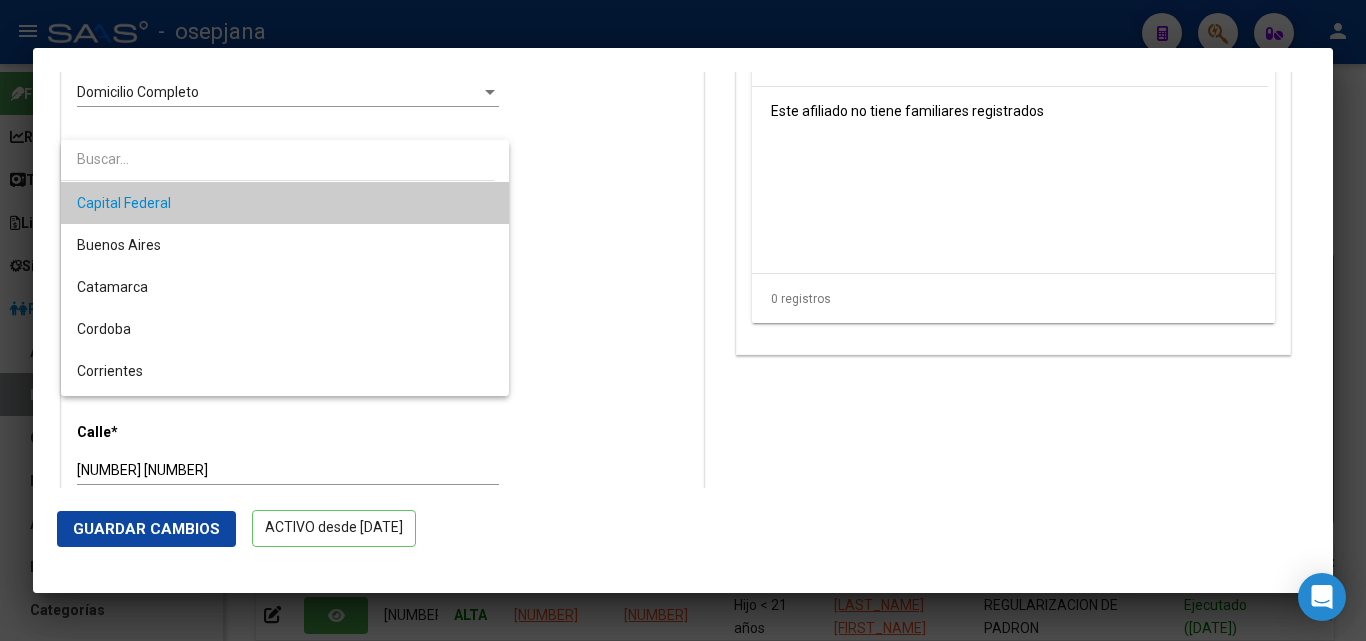click at bounding box center (683, 320) 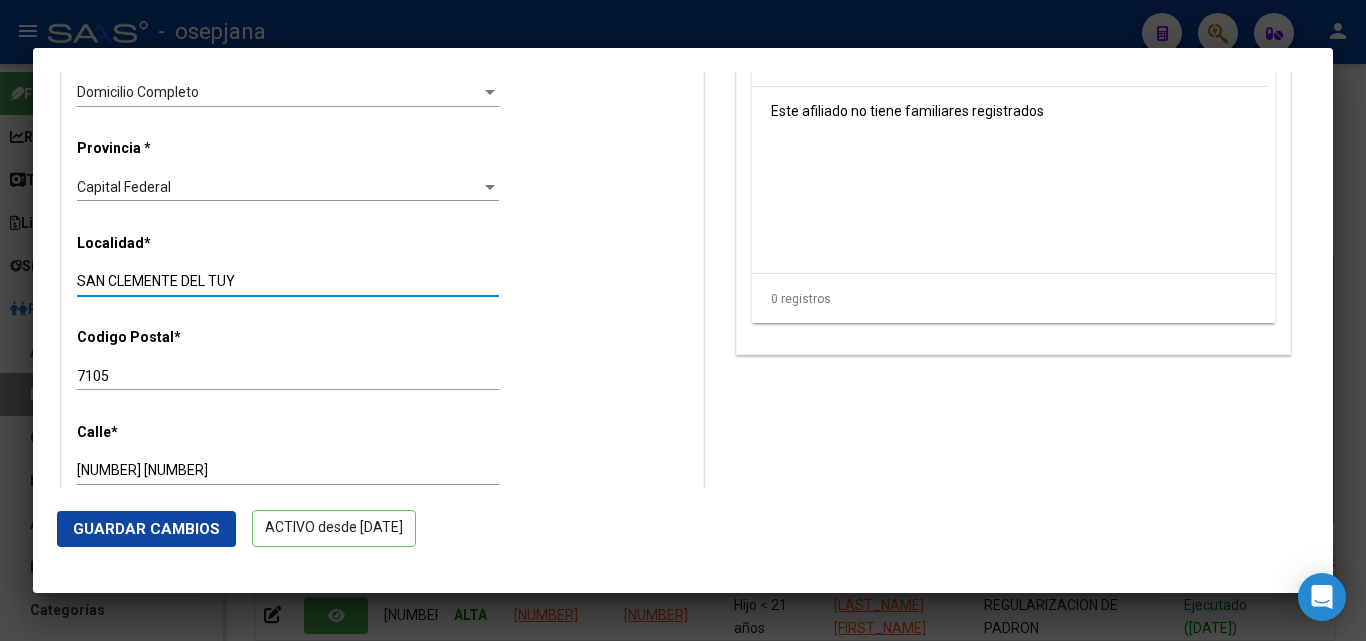 drag, startPoint x: 261, startPoint y: 301, endPoint x: 1, endPoint y: 279, distance: 260.9291 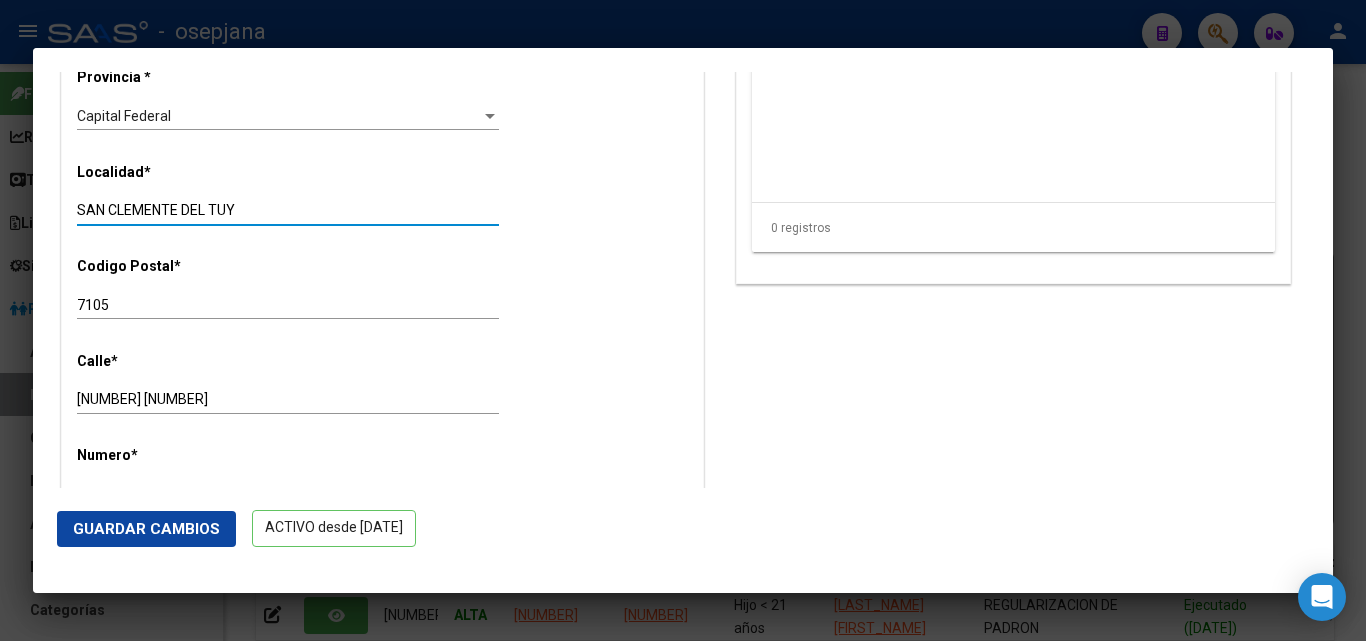 scroll, scrollTop: 1700, scrollLeft: 0, axis: vertical 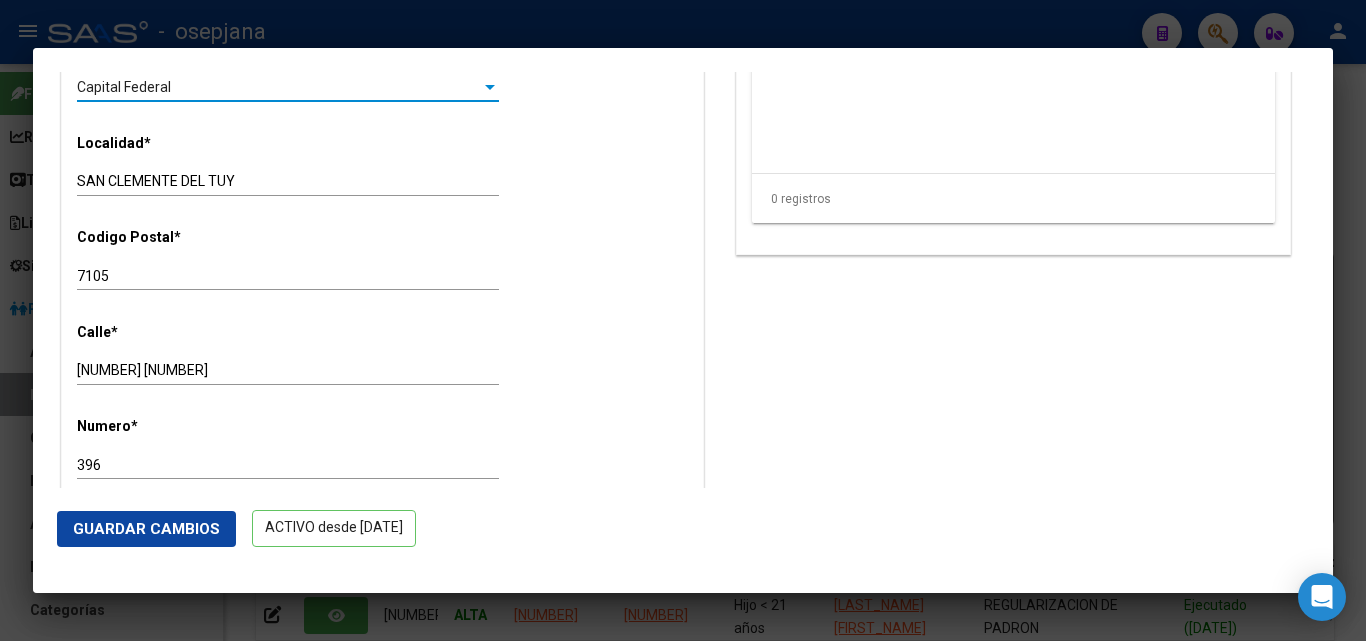 click at bounding box center (490, 87) 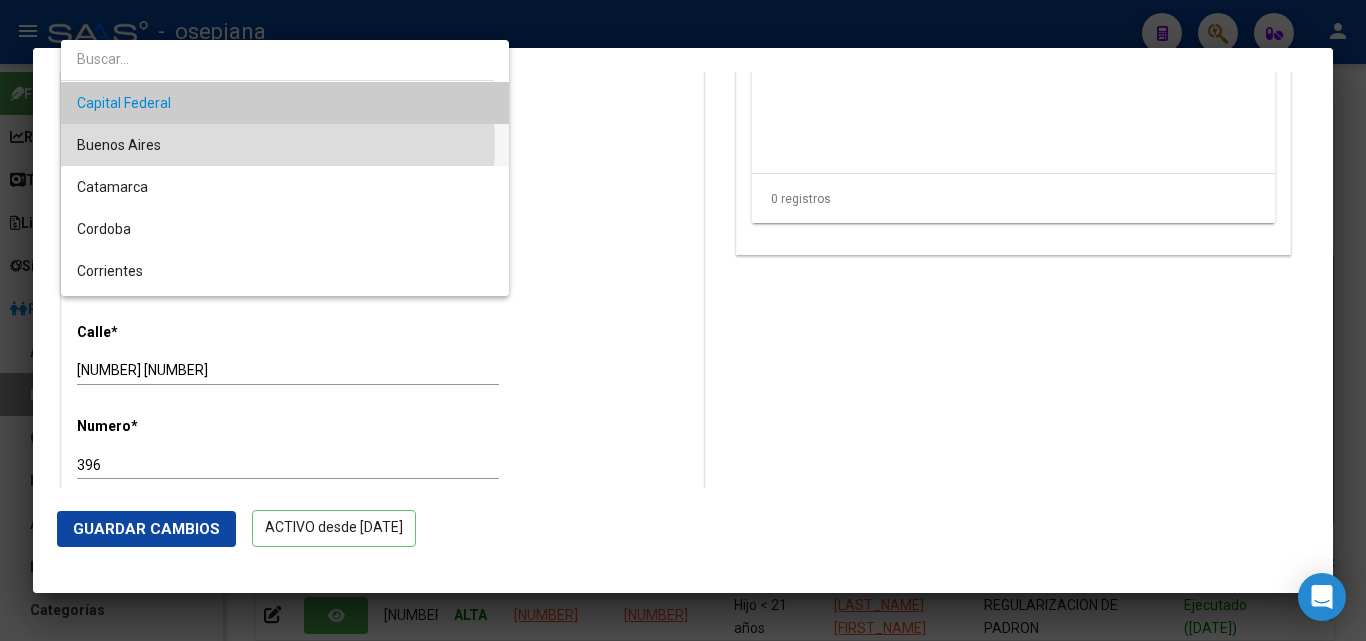 click on "Buenos Aires" at bounding box center (285, 145) 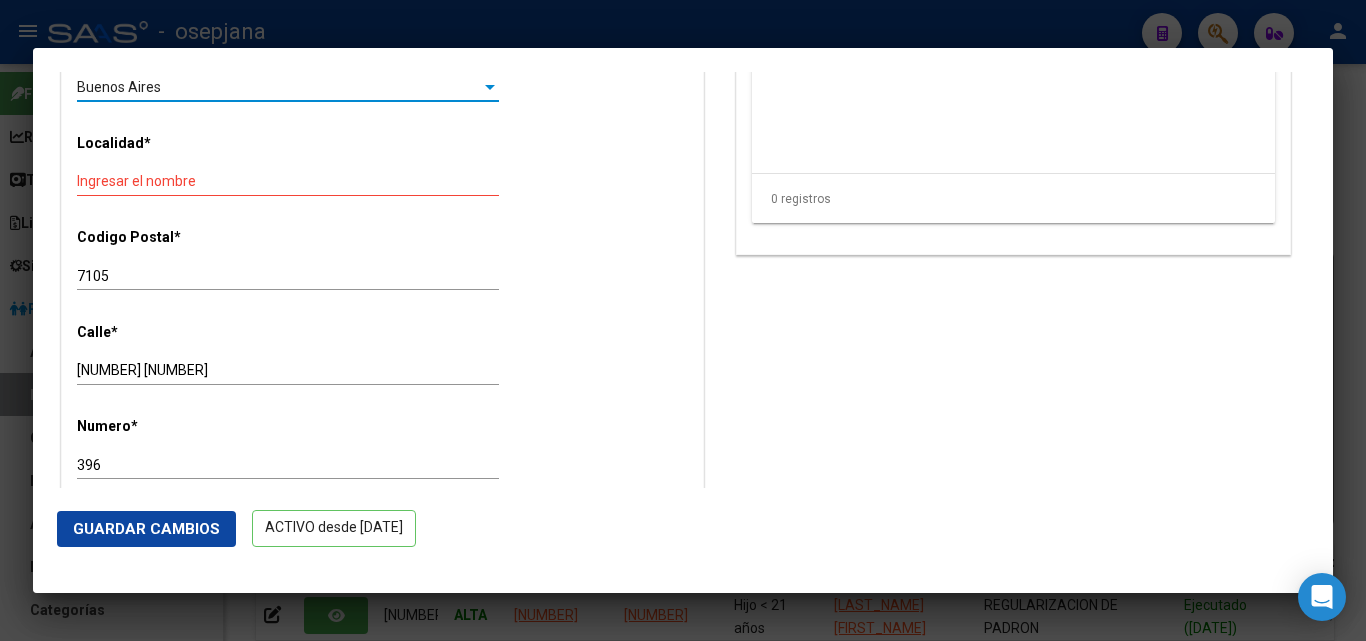 click on "Ingresar el nombre" at bounding box center [288, 181] 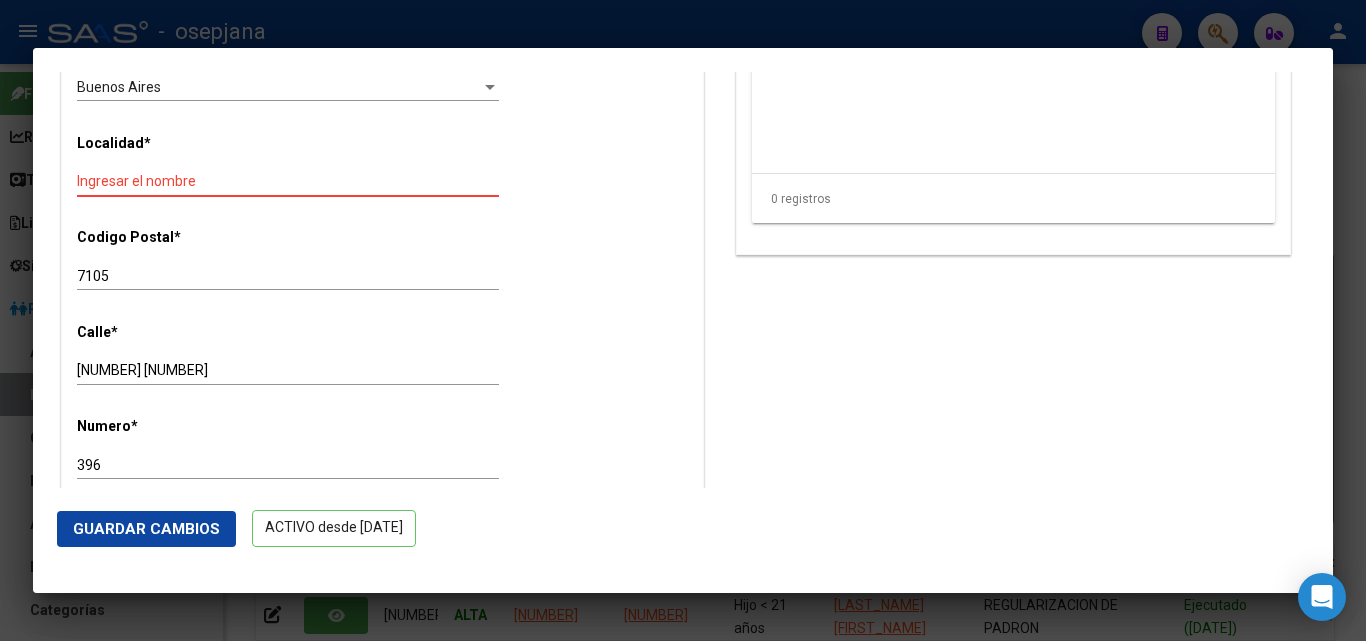 paste on "SAN CLEMENTE DEL TUY" 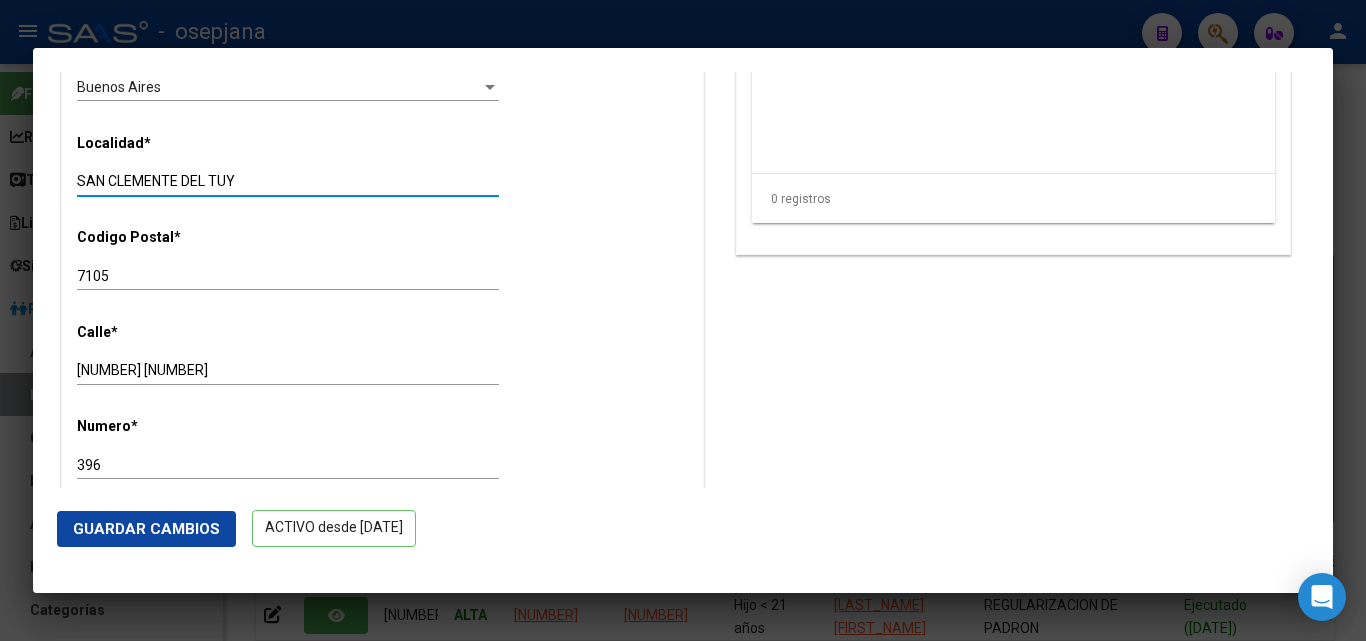 type on "SAN CLEMENTE DEL TUY" 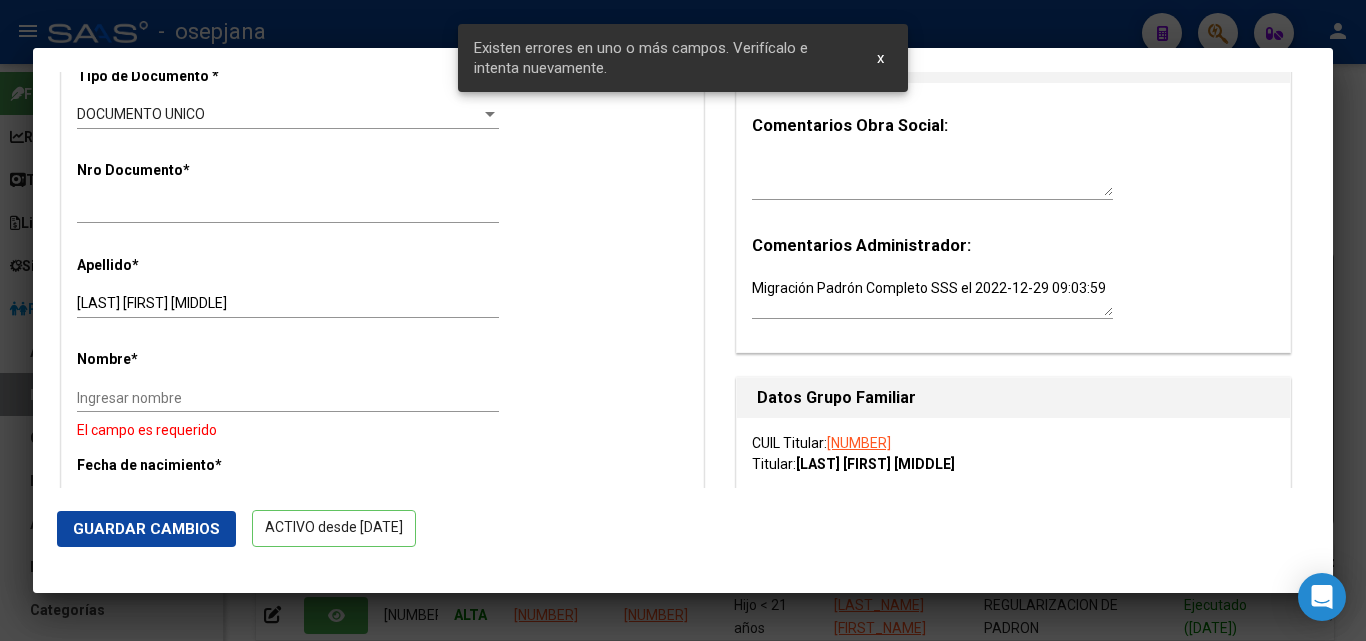 scroll, scrollTop: 611, scrollLeft: 0, axis: vertical 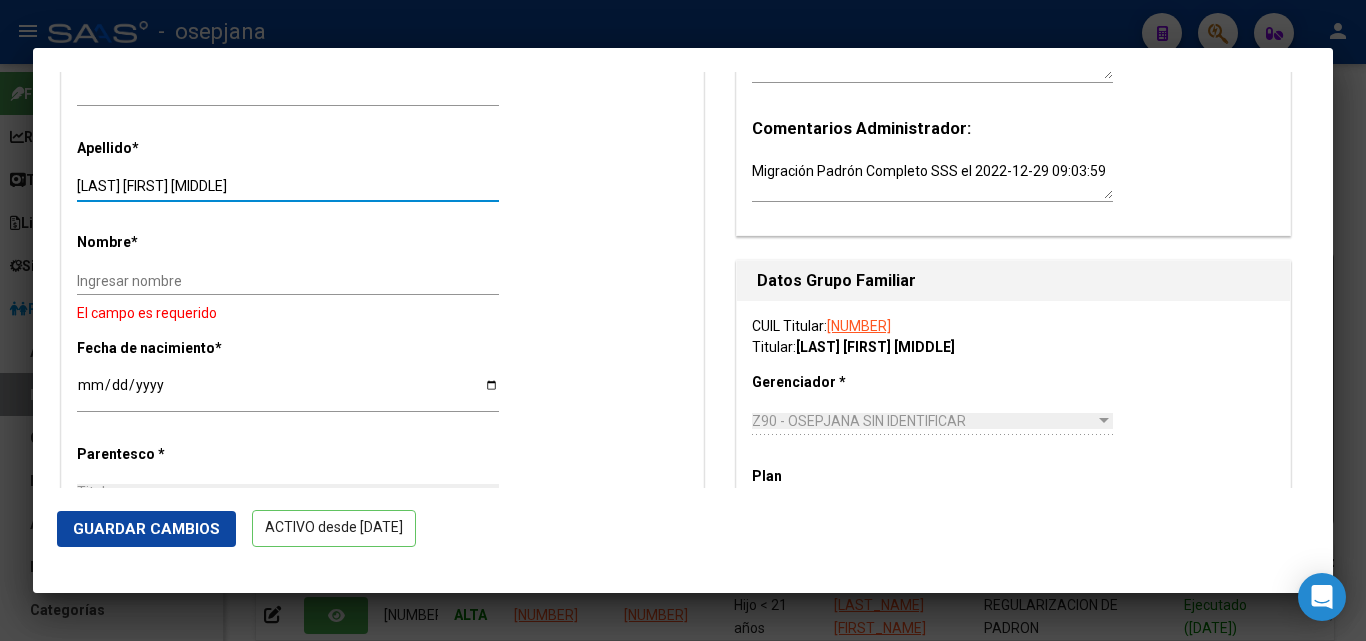 drag, startPoint x: 312, startPoint y: 209, endPoint x: 136, endPoint y: 193, distance: 176.72577 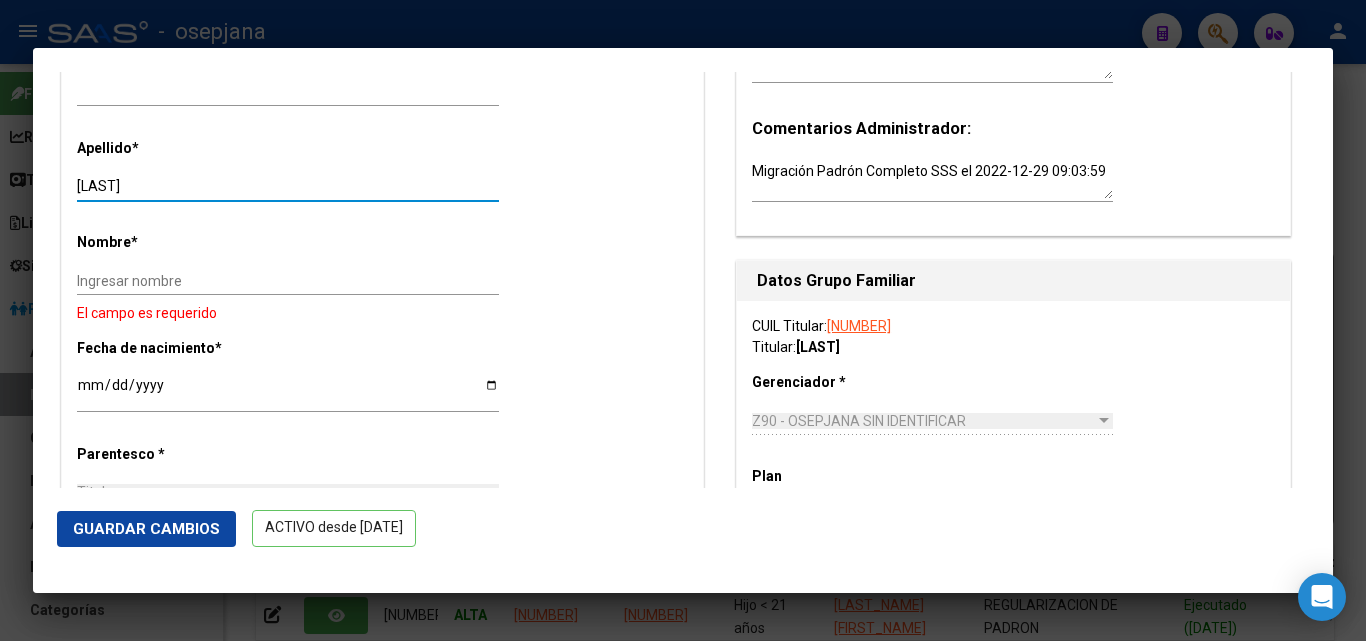 type on "MENDEZ" 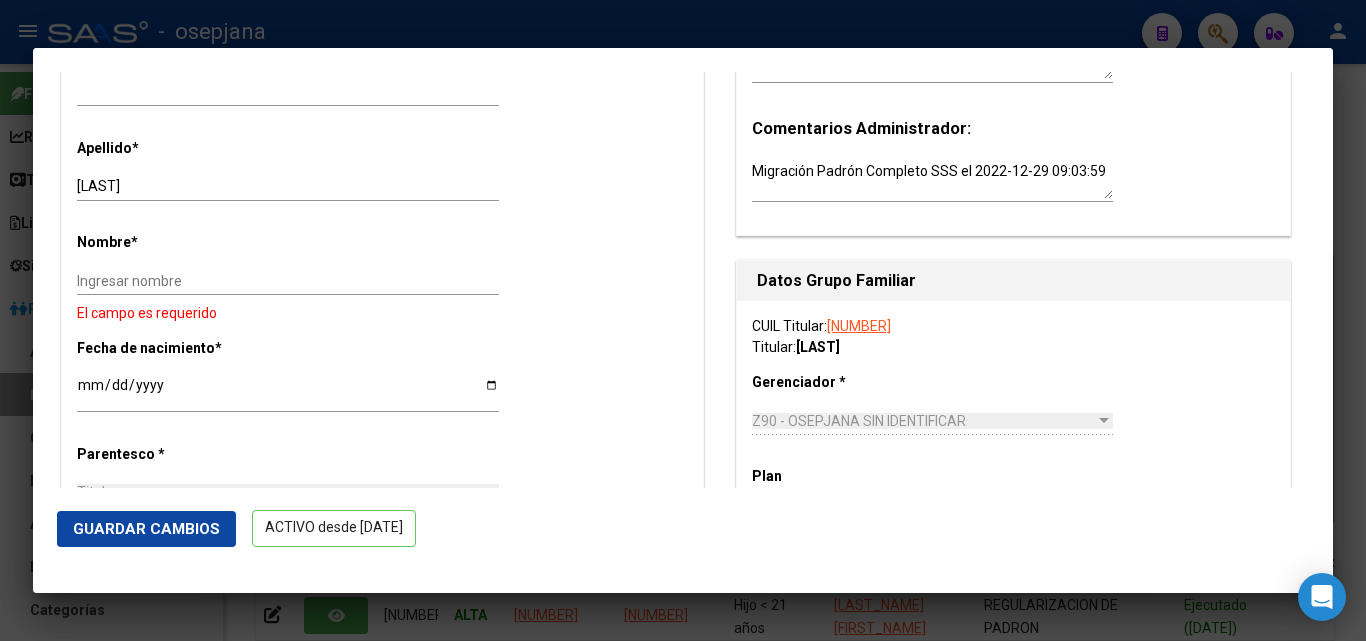 click on "Ingresar nombre" at bounding box center (288, 281) 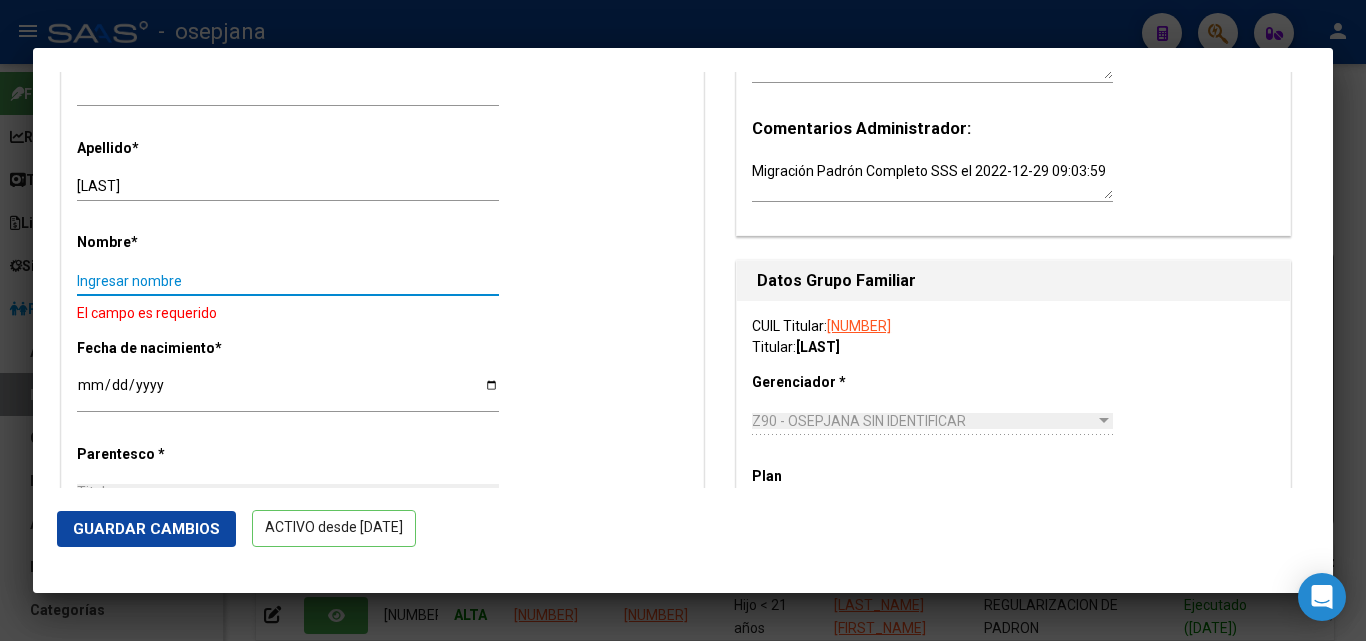 paste on "VALERIA   ALEJANDRO" 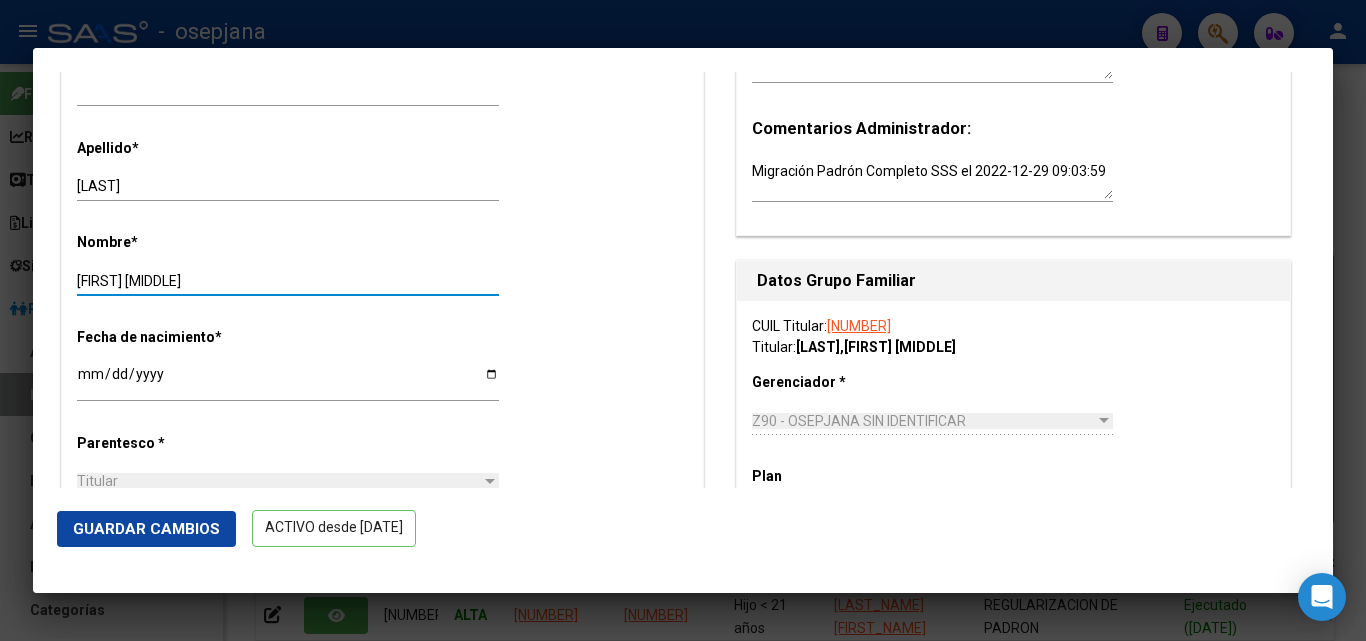 type on "VALERIA   ALEJANDRO" 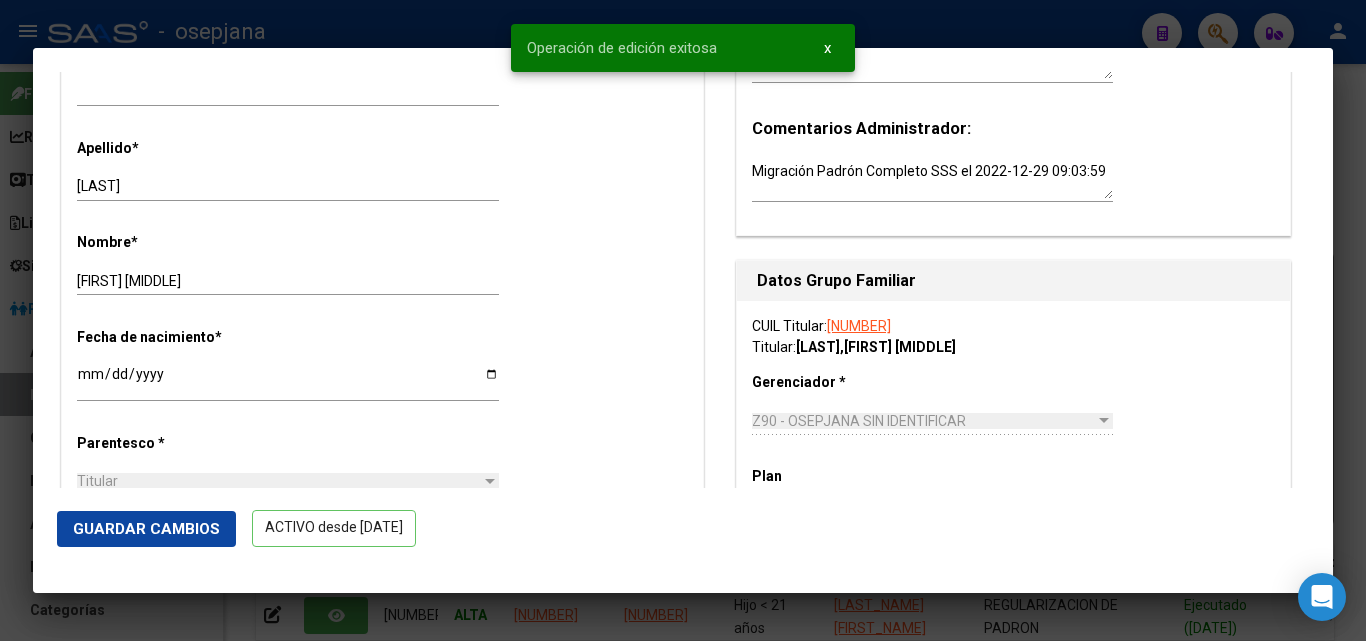 click at bounding box center [683, 320] 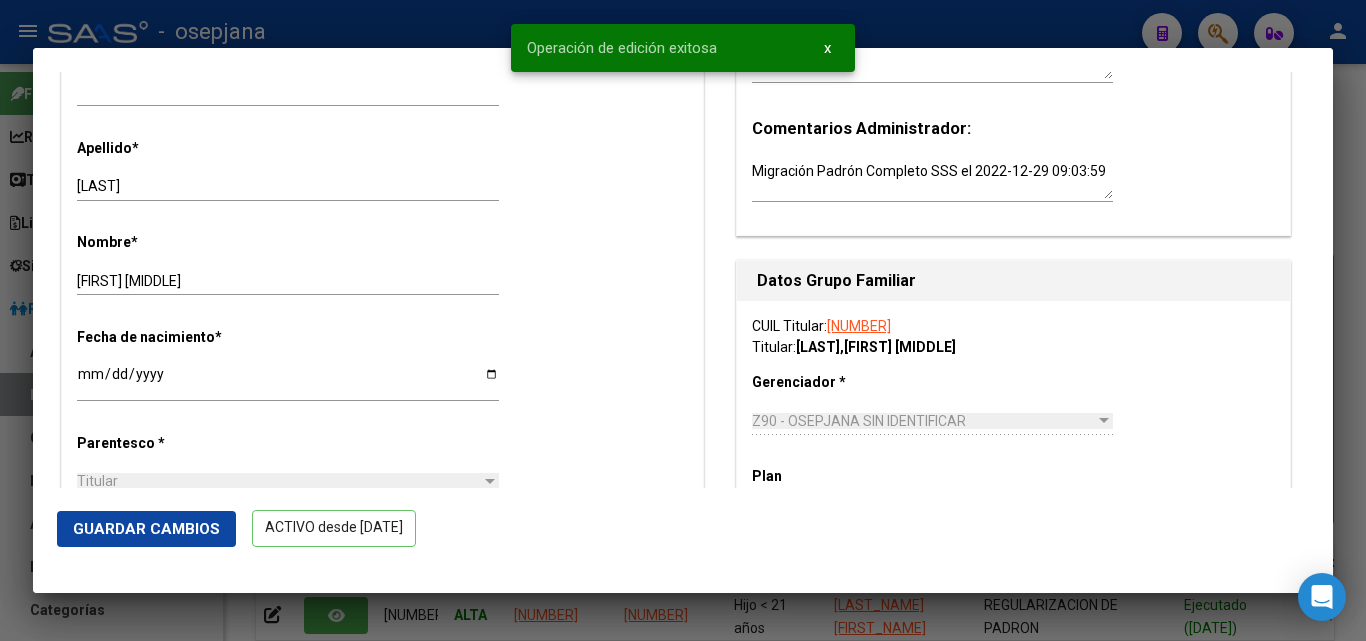 click at bounding box center [683, 320] 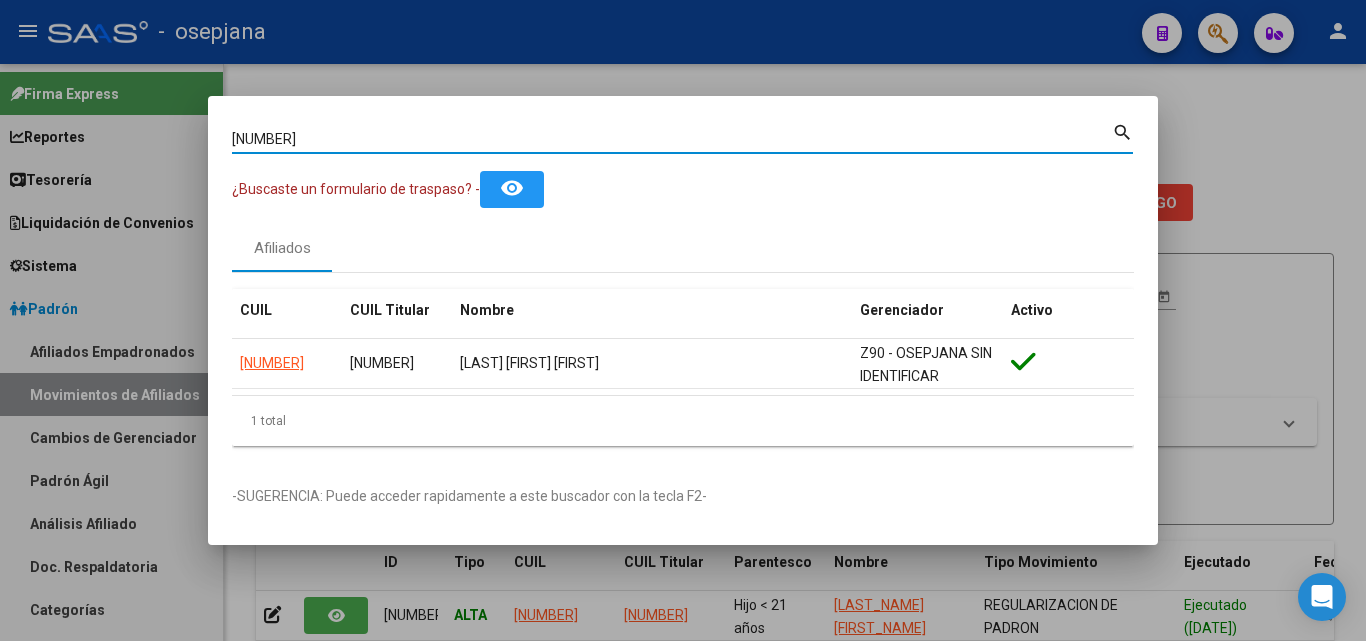 drag, startPoint x: 334, startPoint y: 136, endPoint x: 143, endPoint y: 129, distance: 191.12823 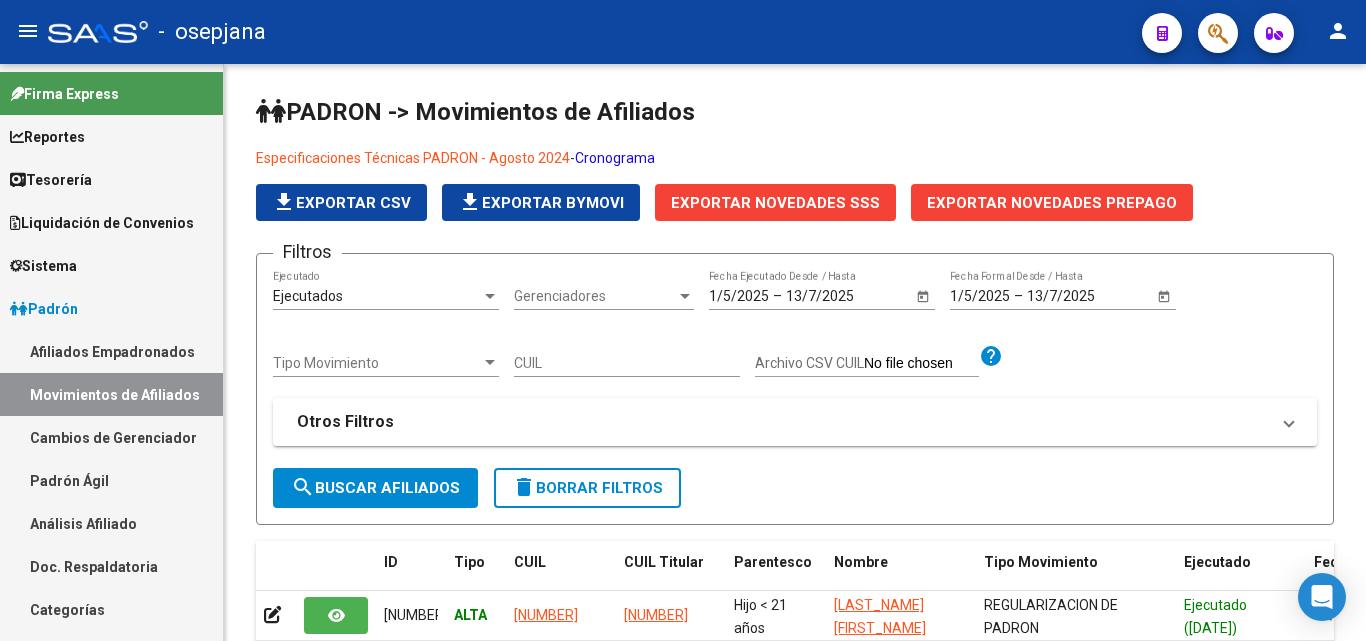 click 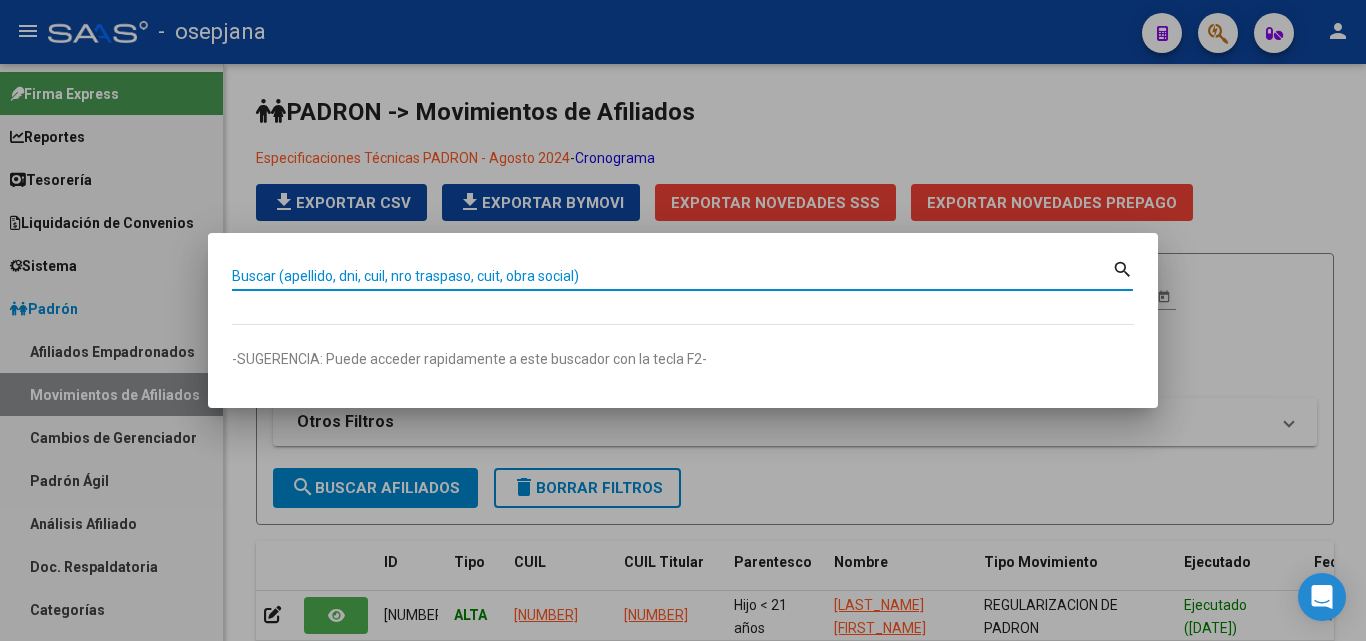 paste on "23983125" 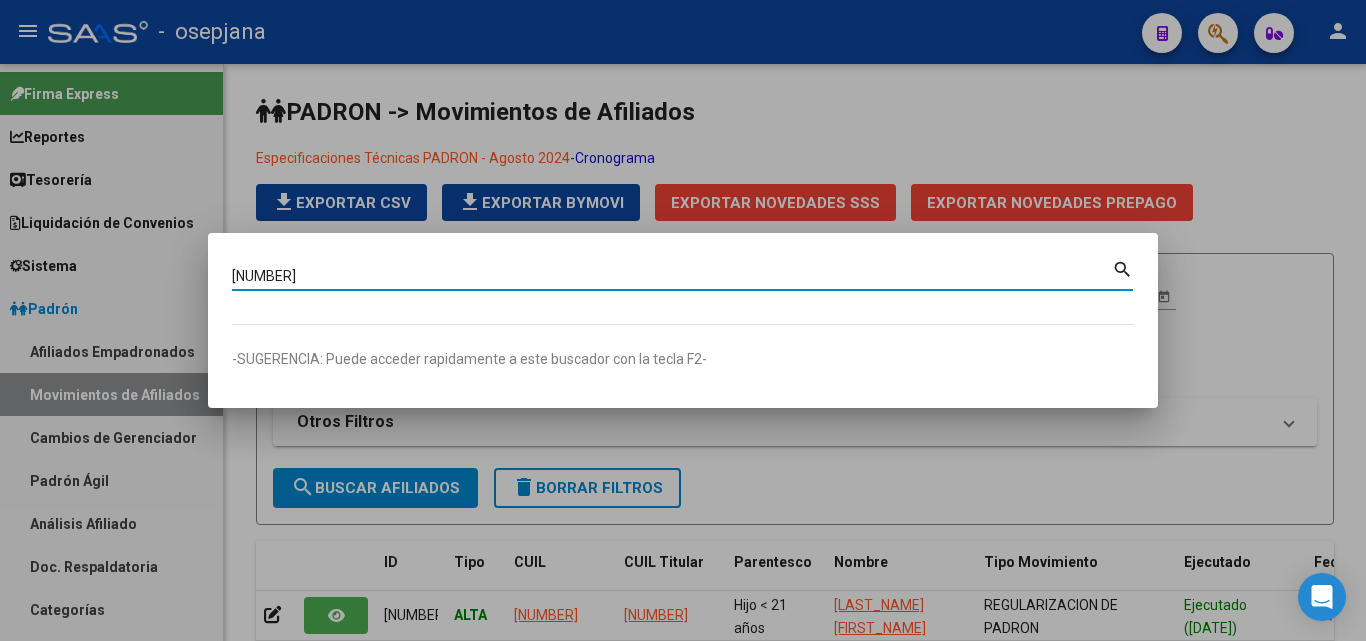 type on "23983125" 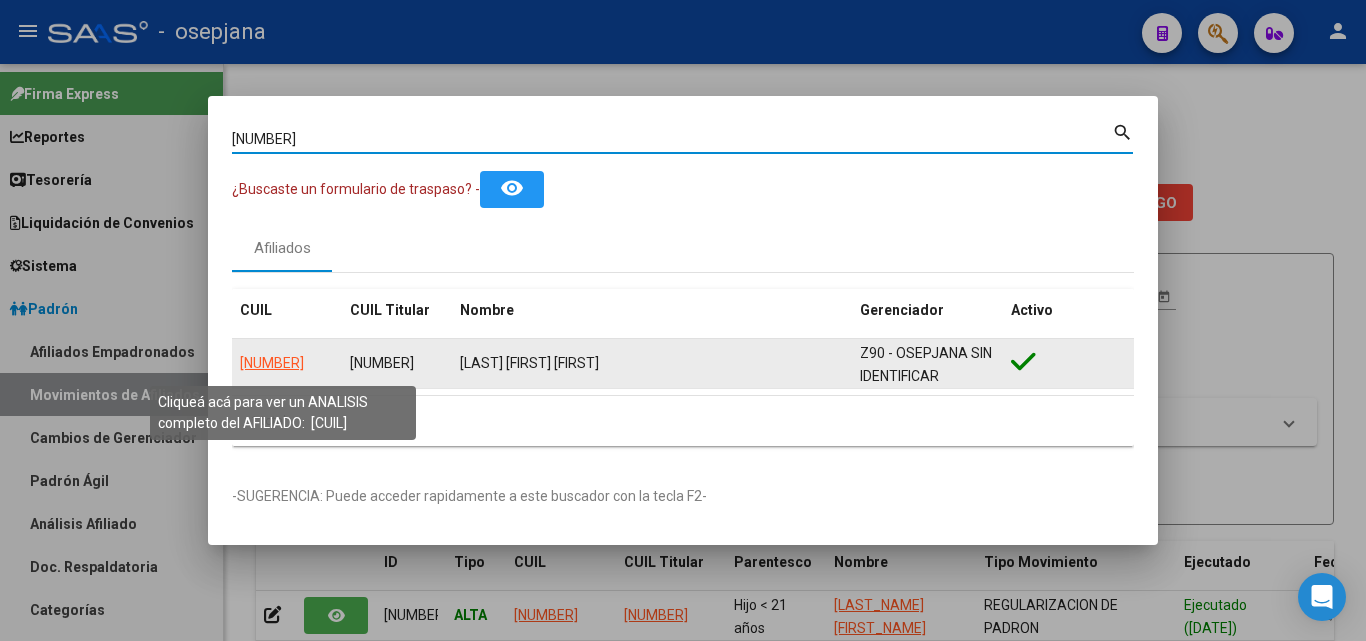 click on "27239831252" 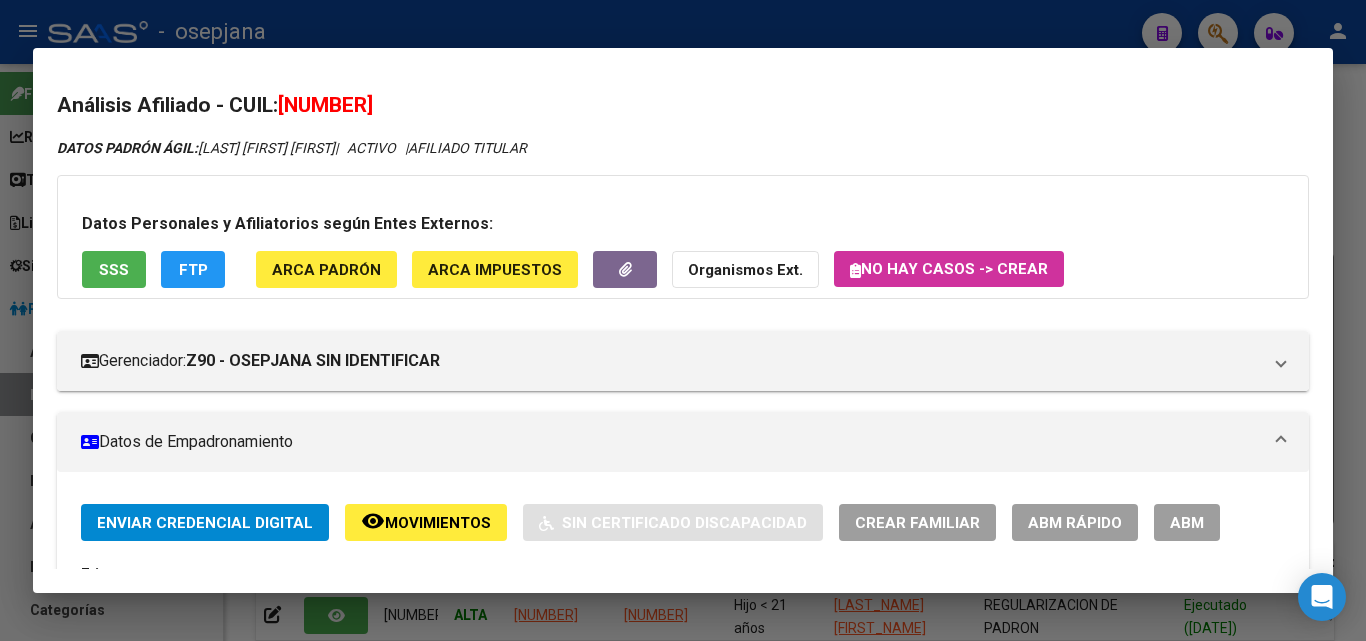 click on "ABM Rápido" 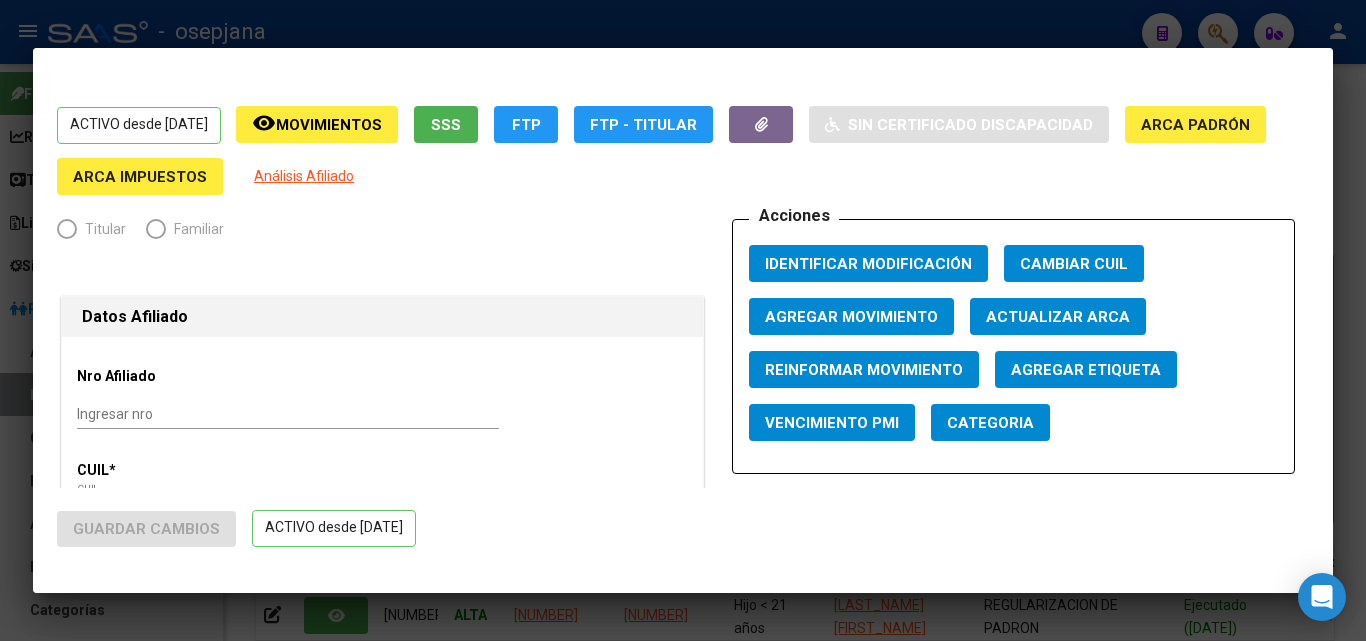 radio on "true" 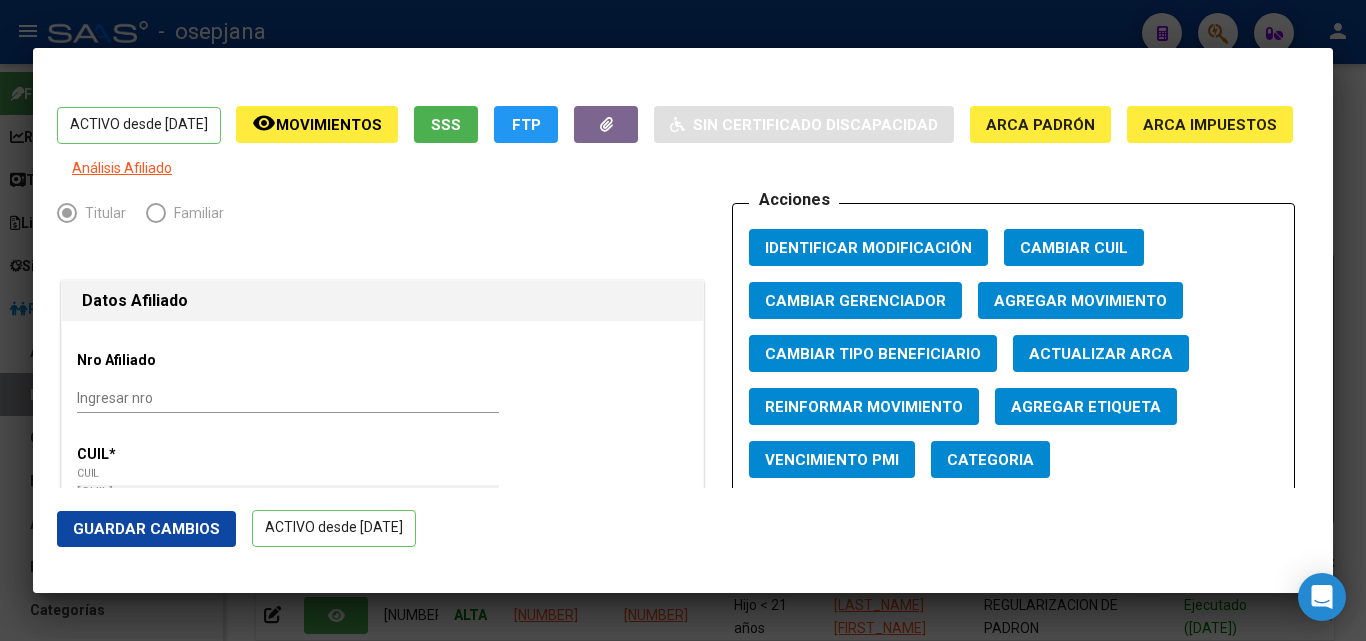 click on "Actualizar ARCA" at bounding box center [1101, 354] 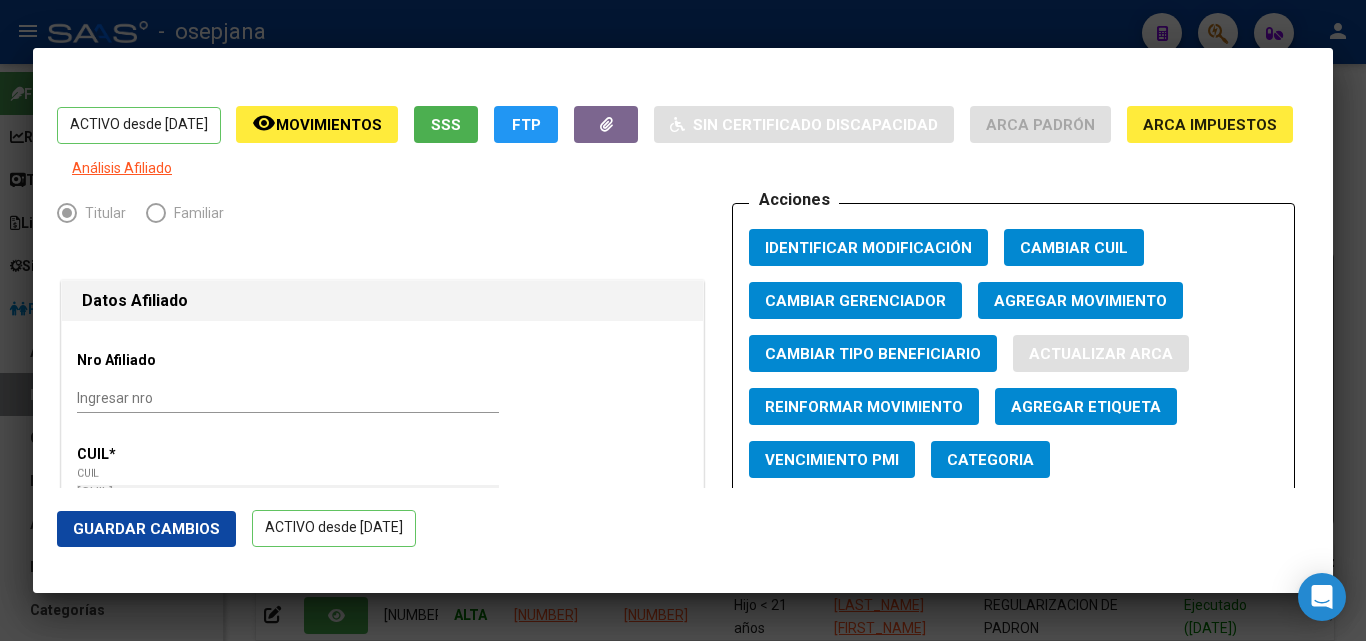 type on "MENDEZ" 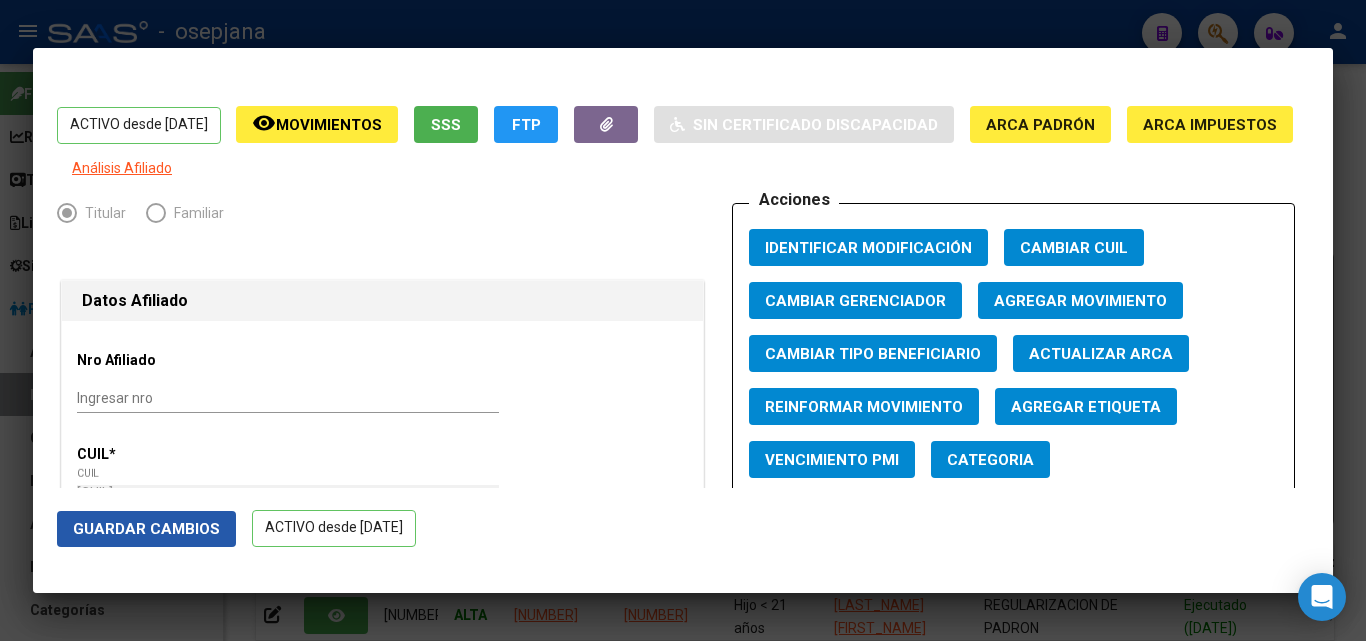 click on "Guardar Cambios" 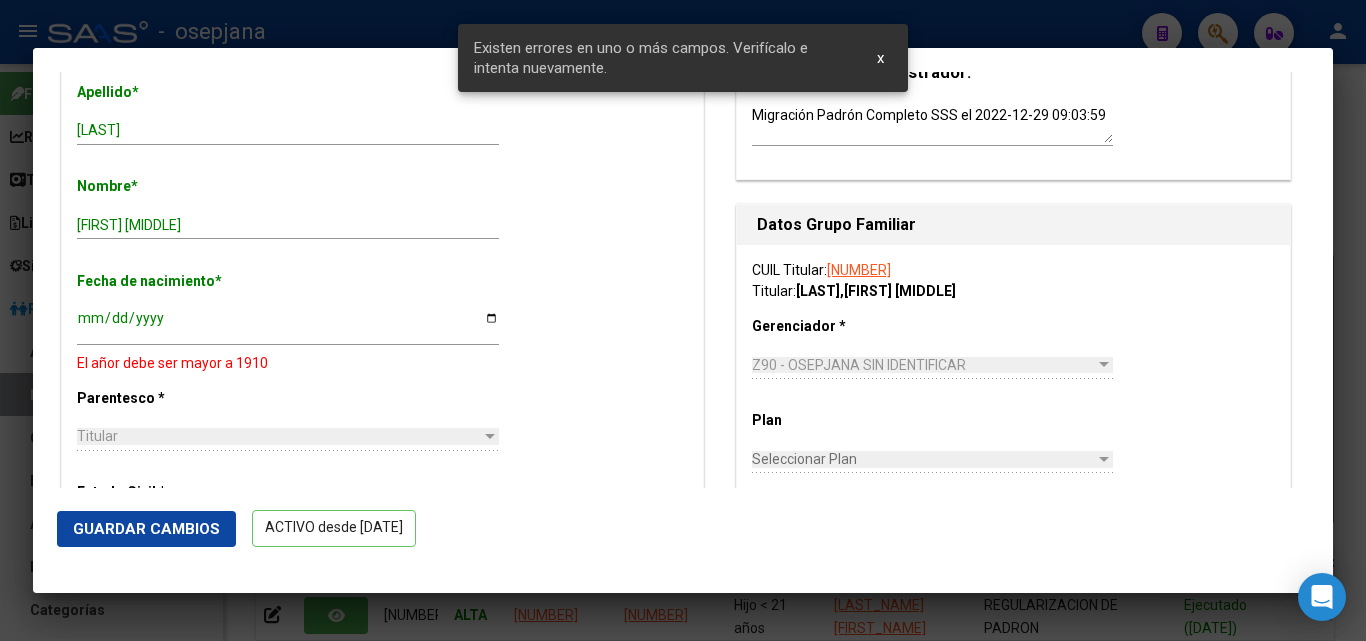 scroll, scrollTop: 700, scrollLeft: 0, axis: vertical 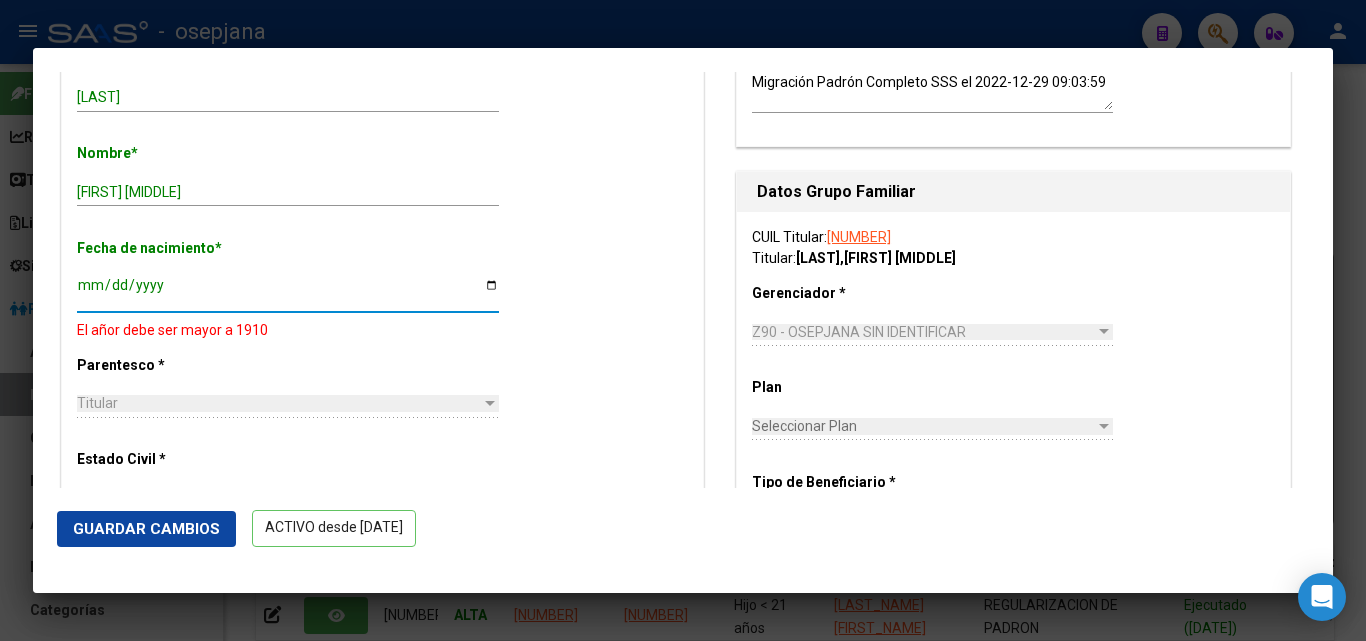 click on "1901-01-01" at bounding box center [288, 292] 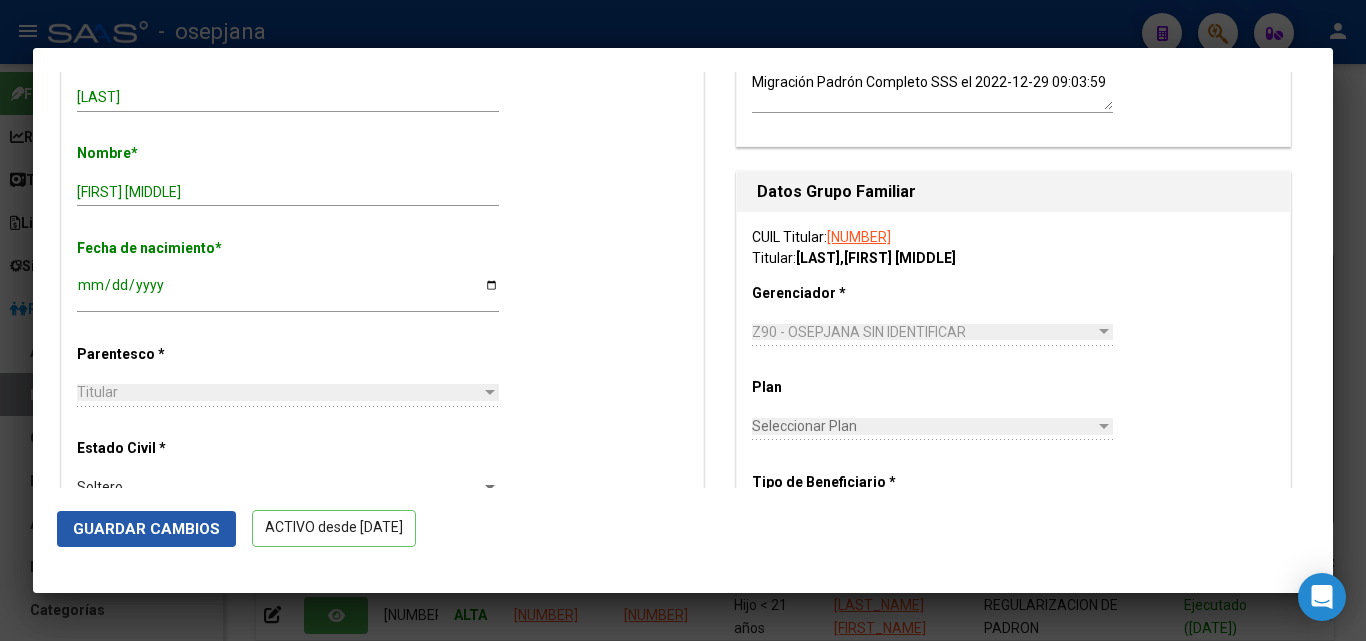 drag, startPoint x: 184, startPoint y: 525, endPoint x: 440, endPoint y: 443, distance: 268.8122 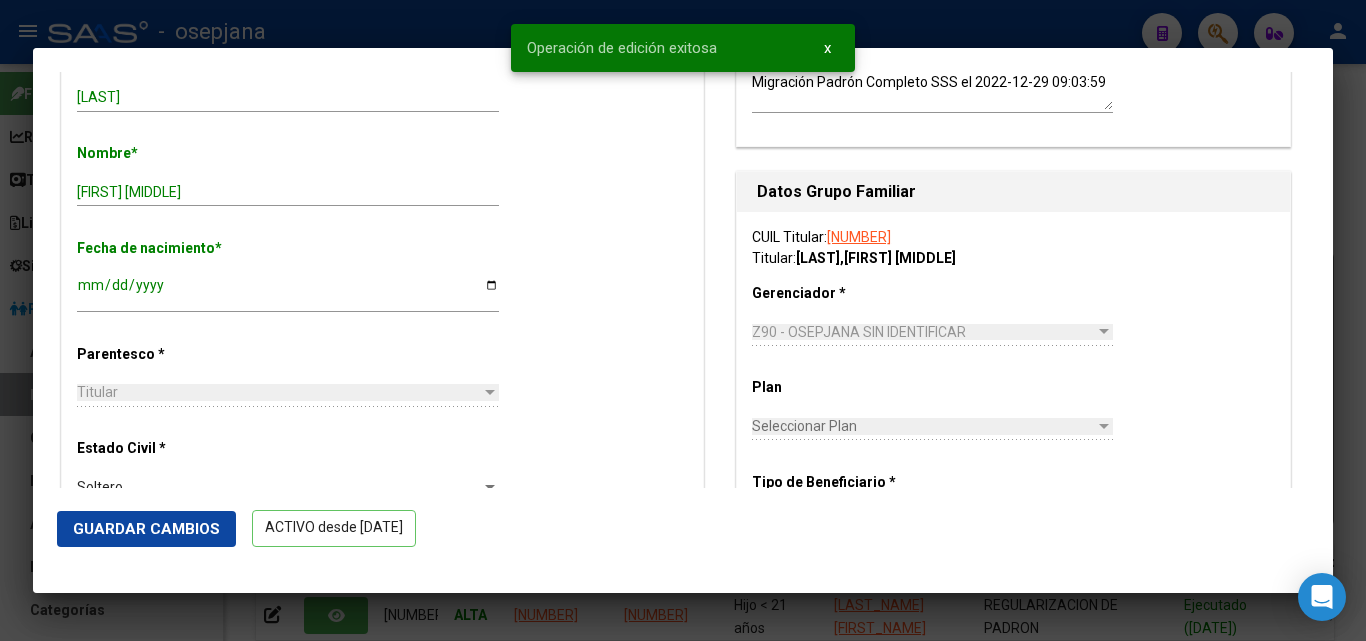 click at bounding box center (683, 320) 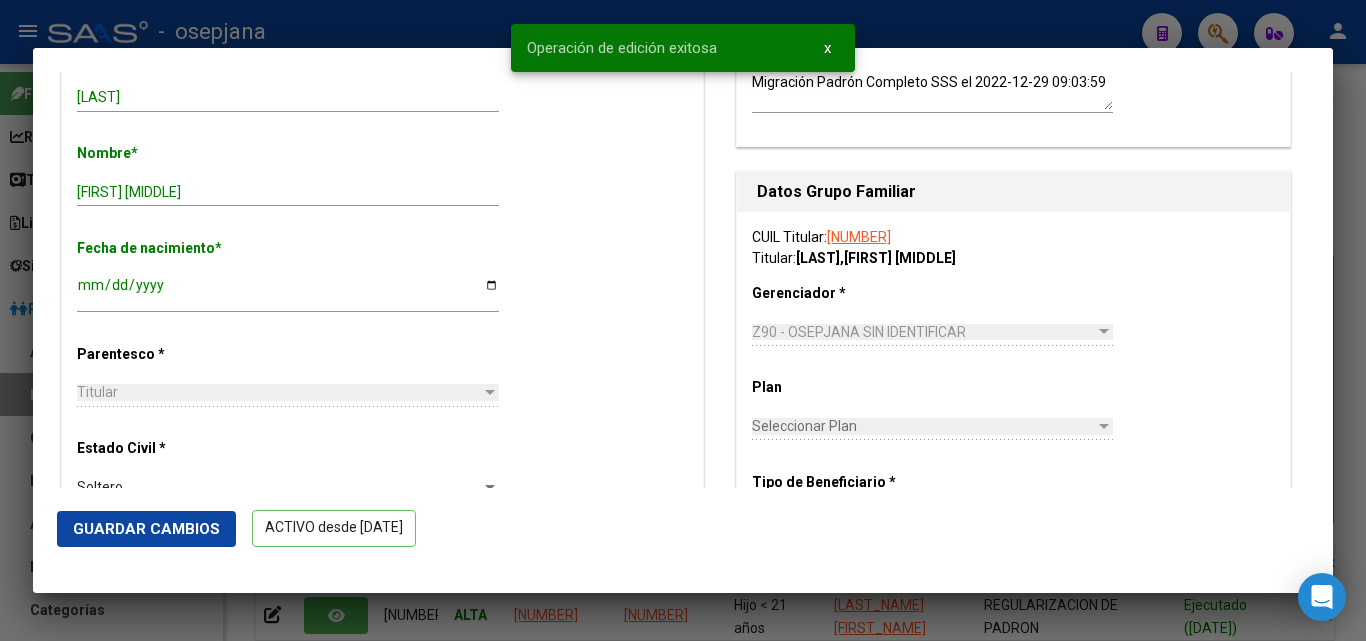 drag, startPoint x: 432, startPoint y: 22, endPoint x: 498, endPoint y: 49, distance: 71.30919 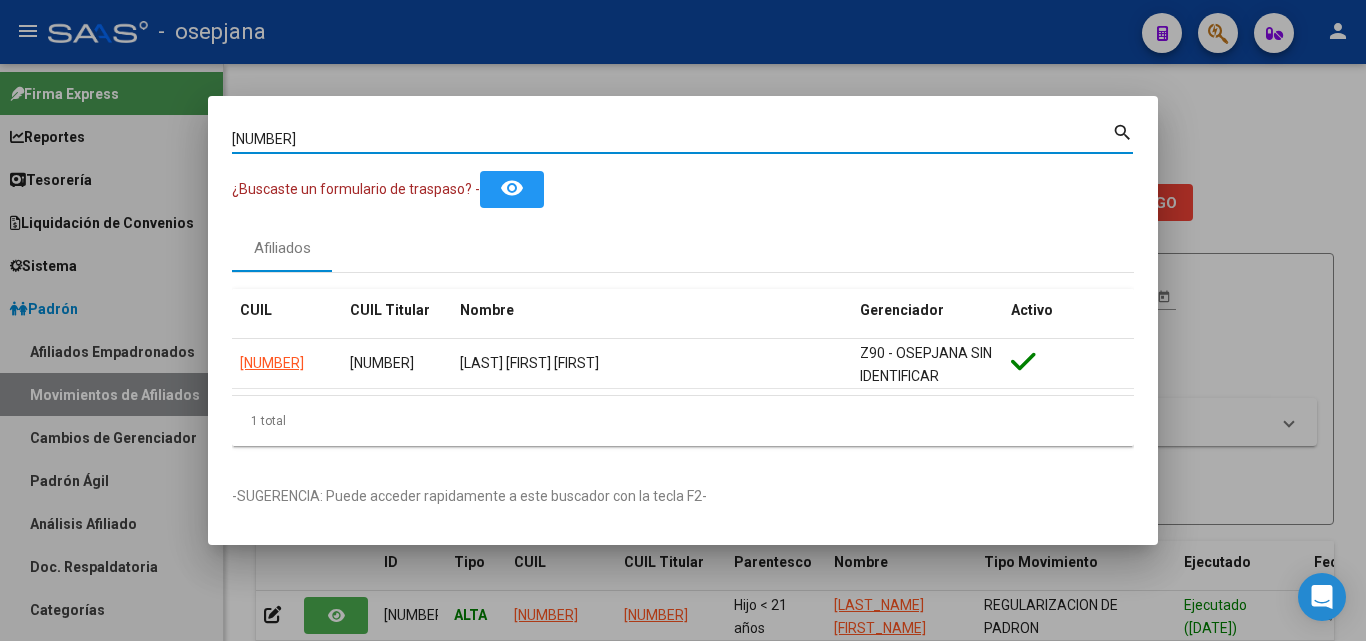 drag, startPoint x: 315, startPoint y: 136, endPoint x: 90, endPoint y: 114, distance: 226.073 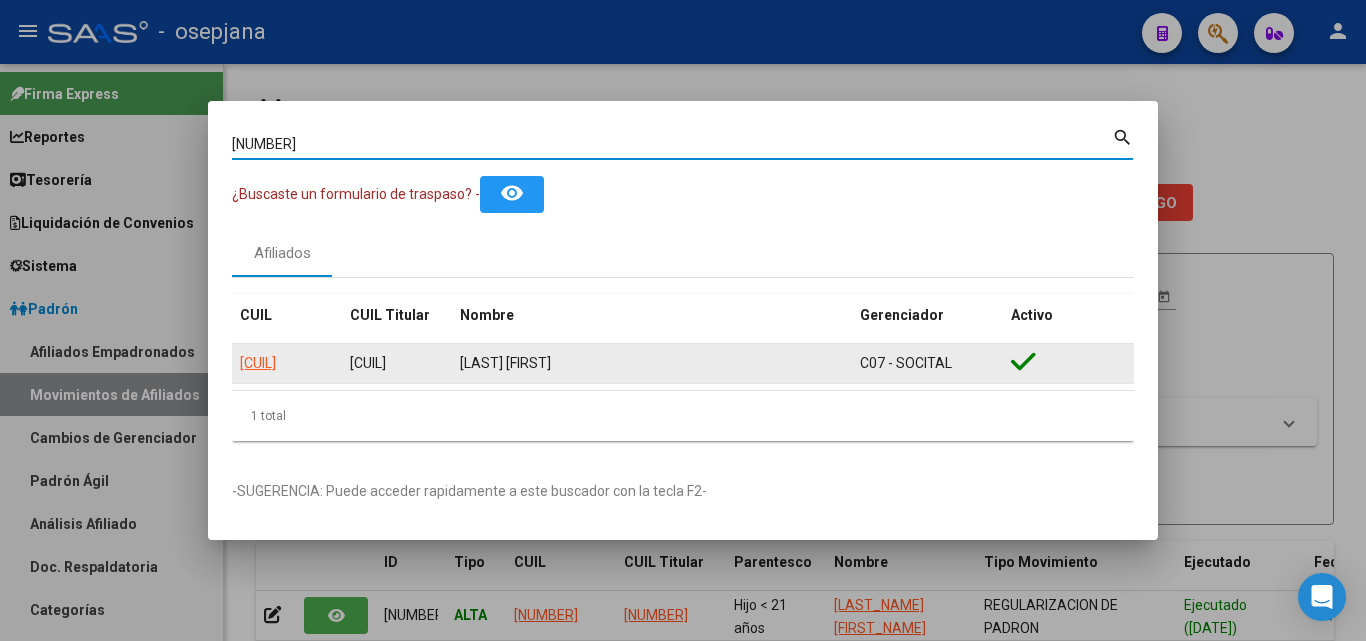 click on "27324253195" 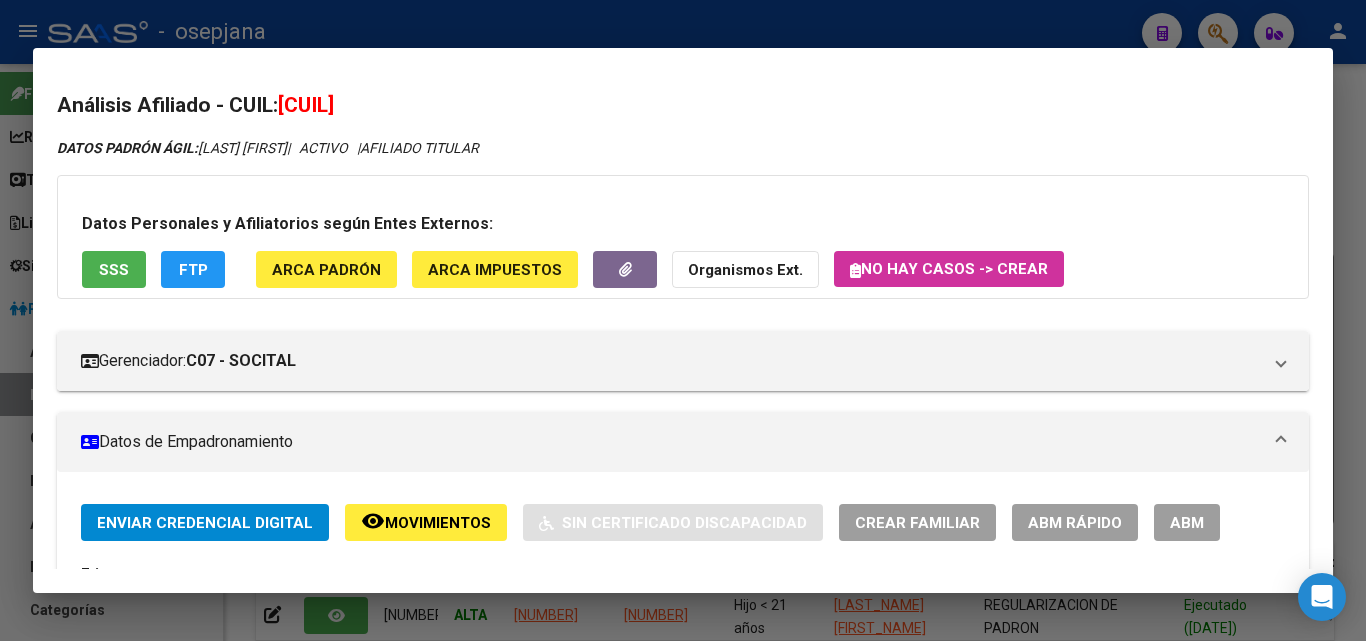 click on "ABM Rápido" 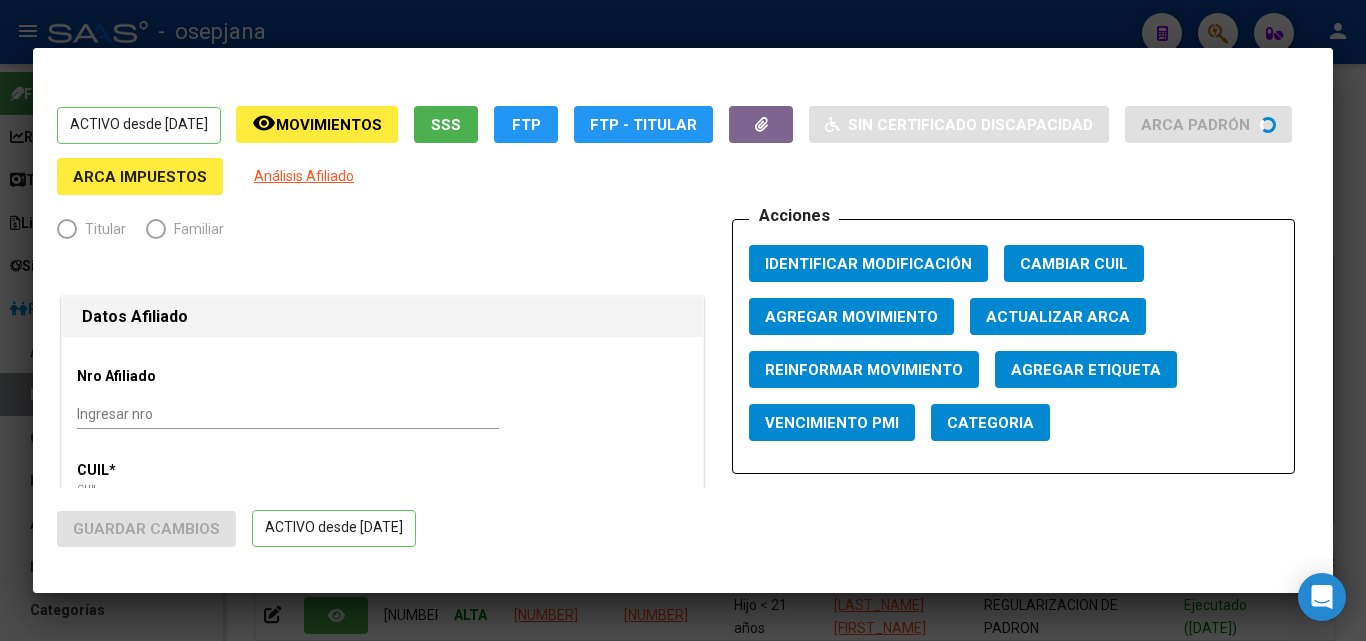 radio on "true" 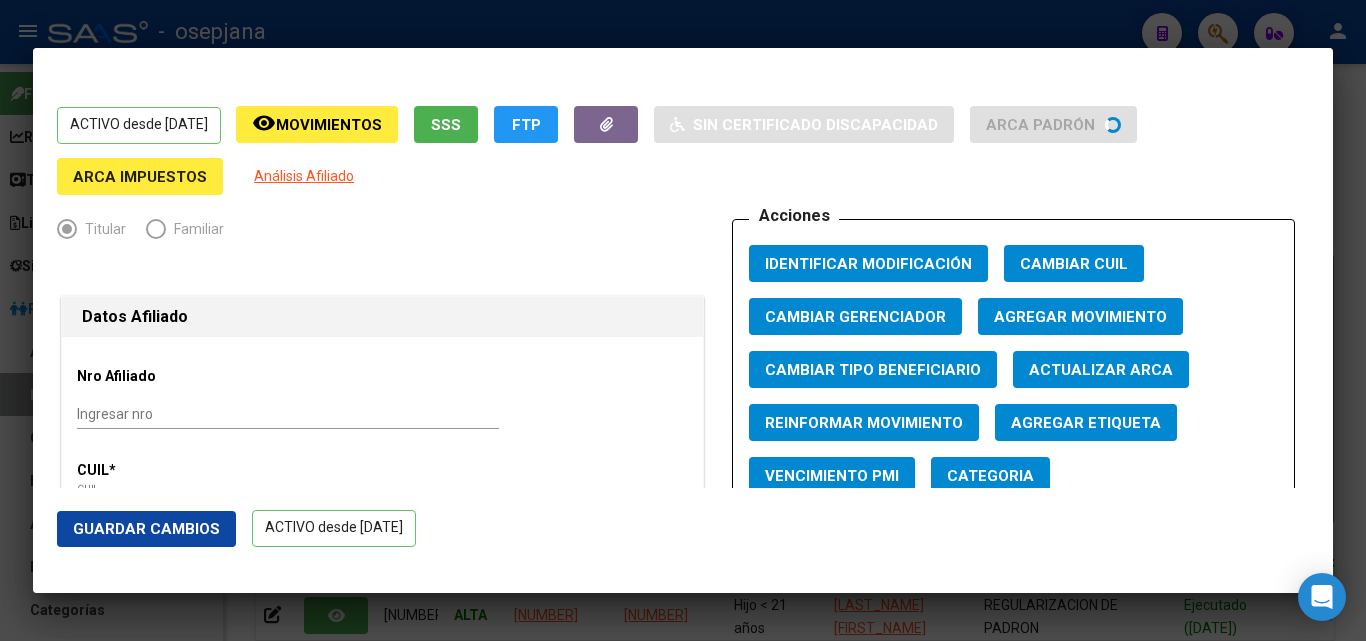 click on "Actualizar ARCA" at bounding box center [1101, 370] 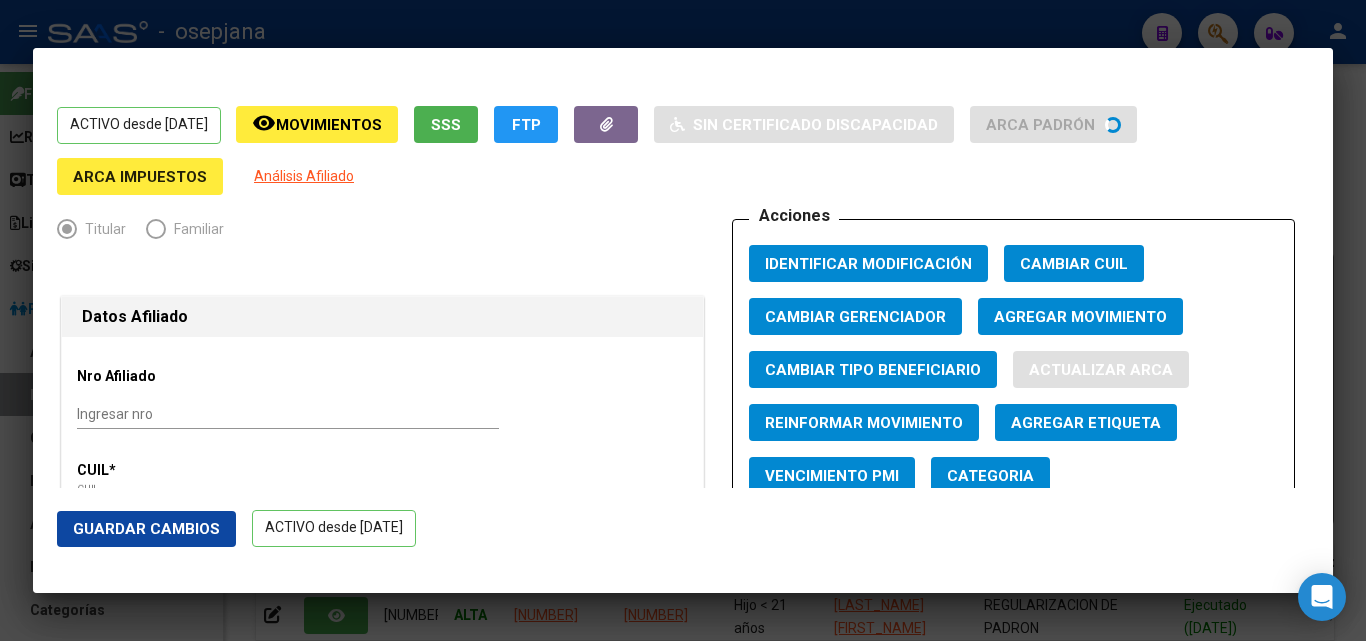 type on "CUERVO" 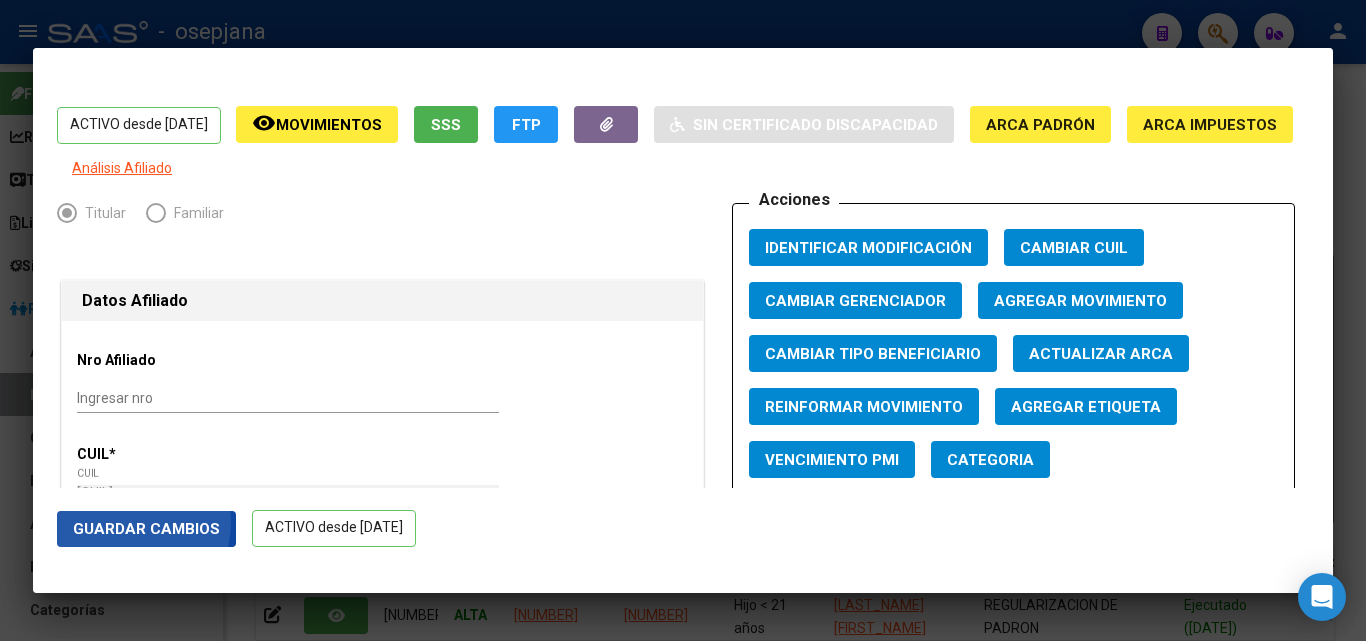 click on "Guardar Cambios" 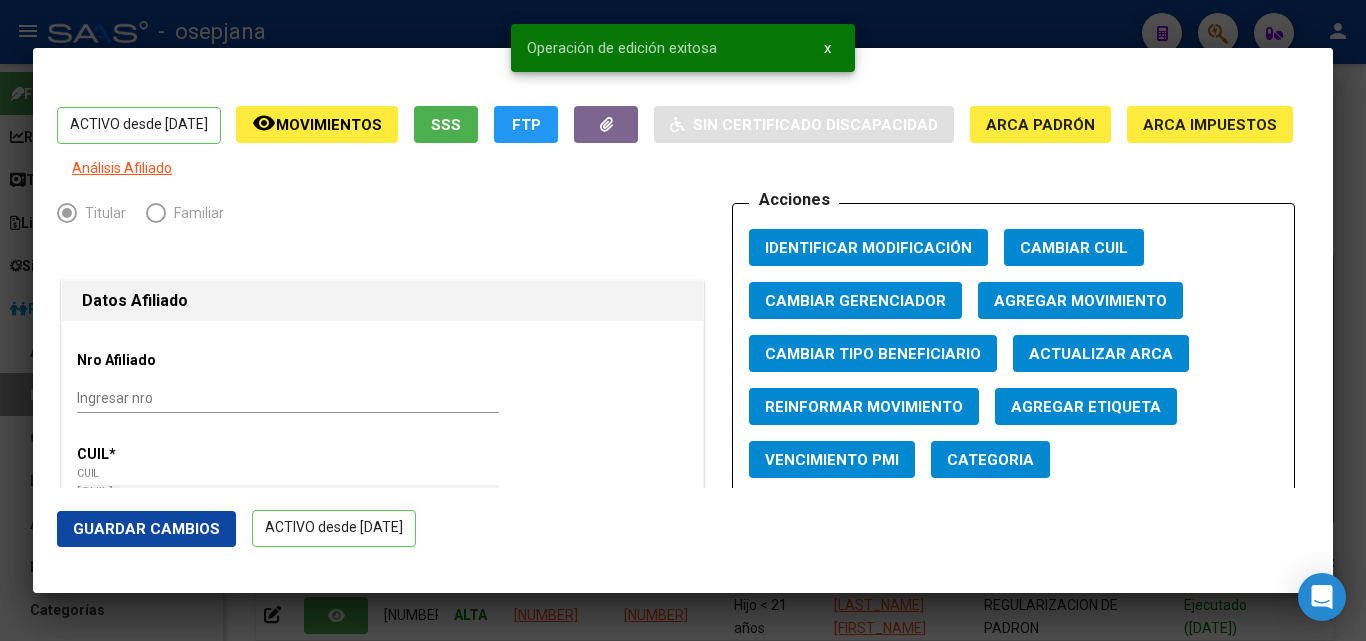 click at bounding box center (683, 320) 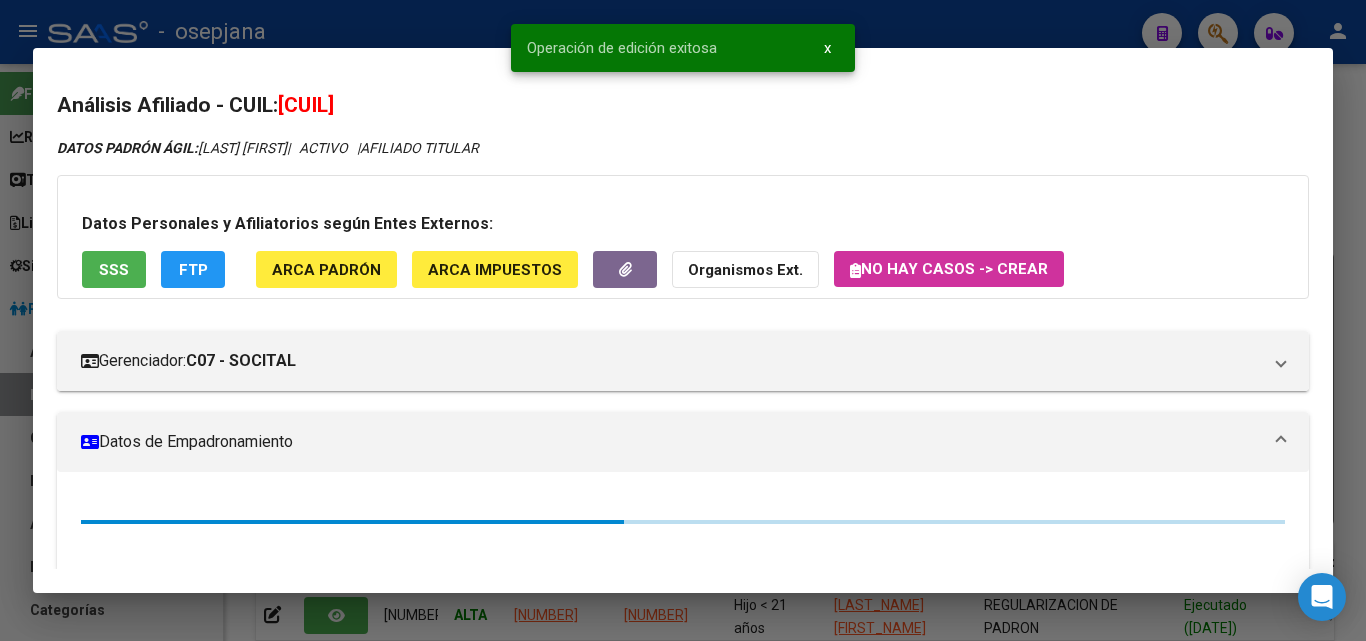 click at bounding box center [683, 320] 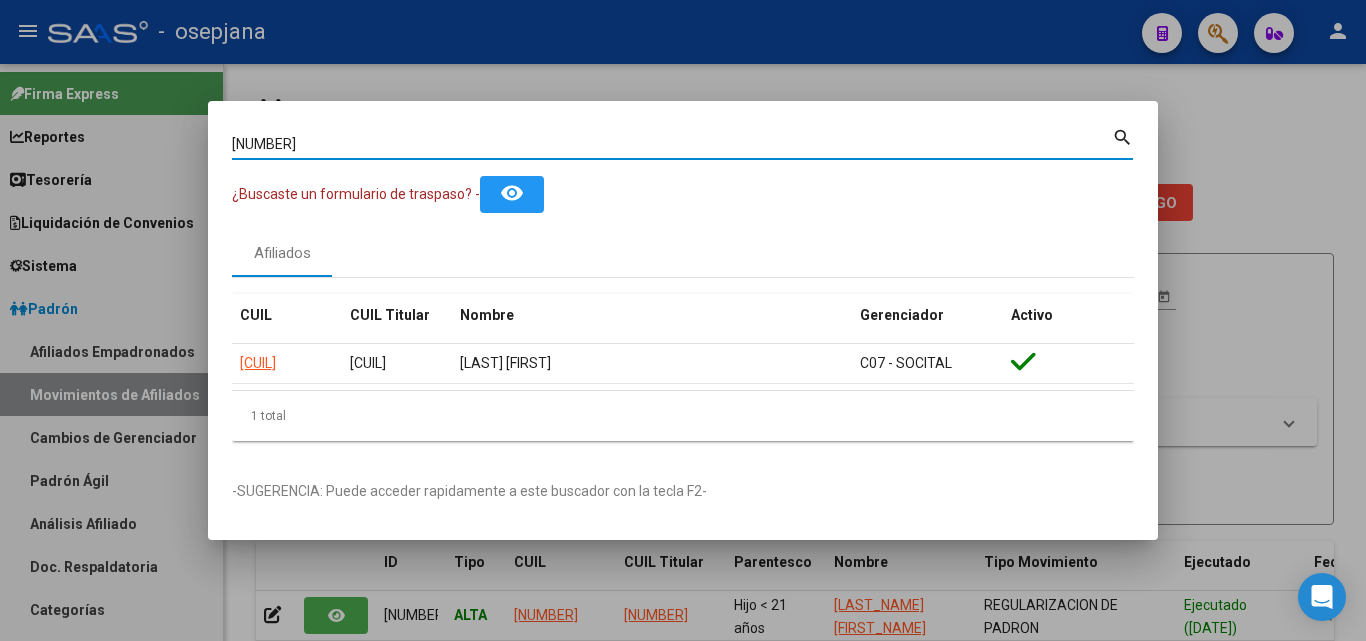 drag, startPoint x: 303, startPoint y: 143, endPoint x: 138, endPoint y: 119, distance: 166.73631 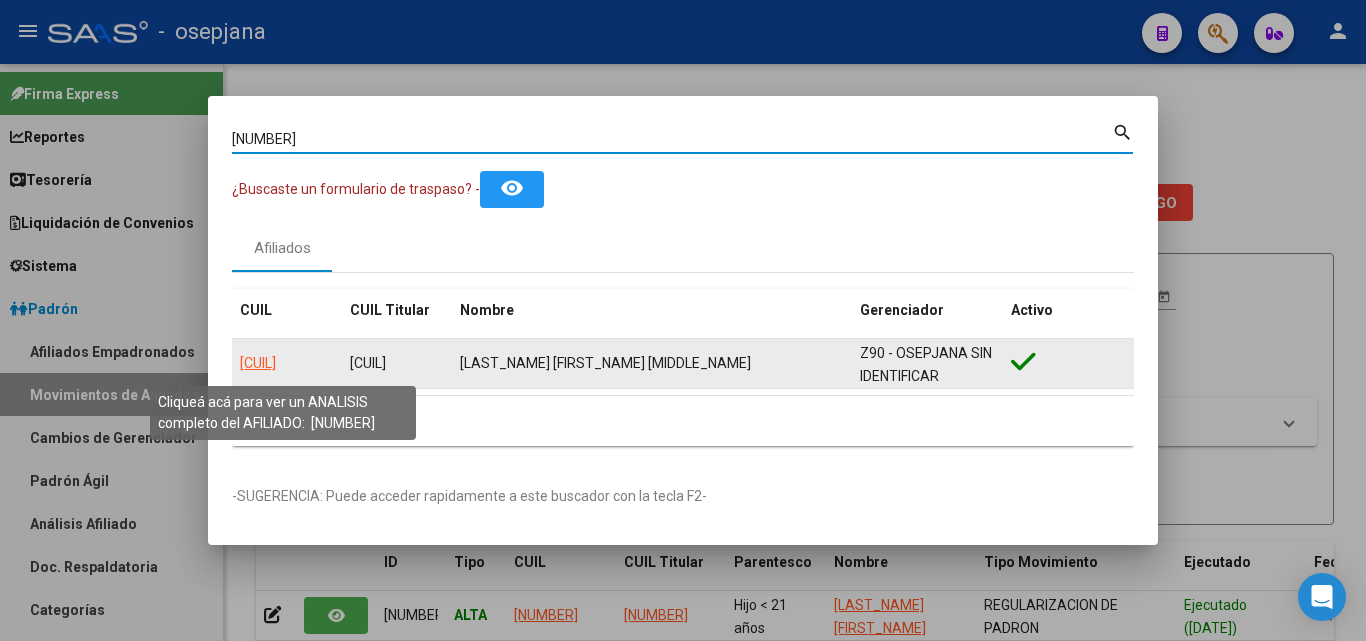 click on "27204207475" 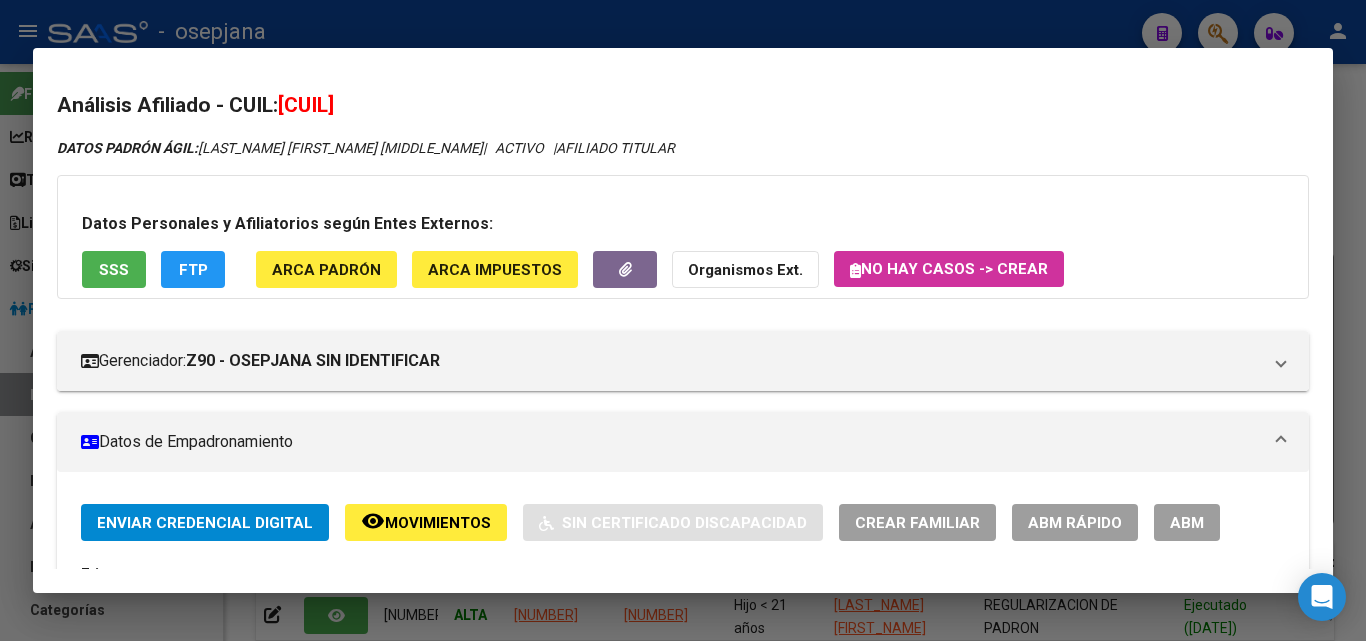 click on "ABM Rápido" 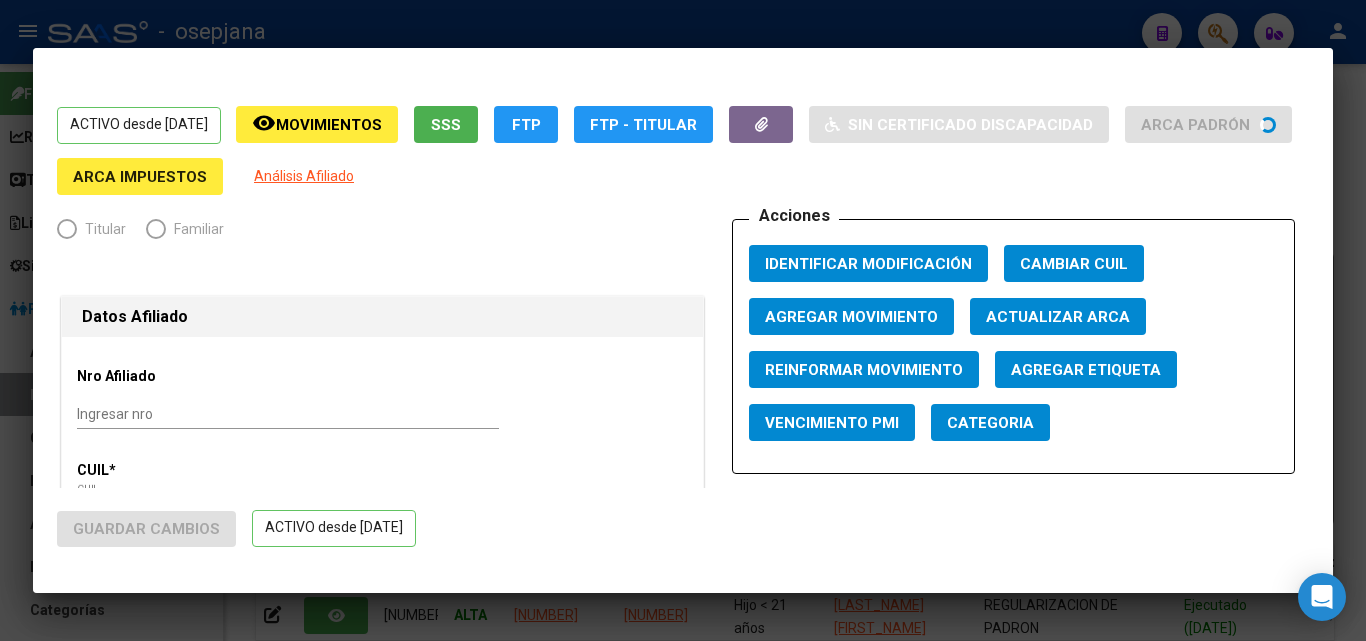 radio on "true" 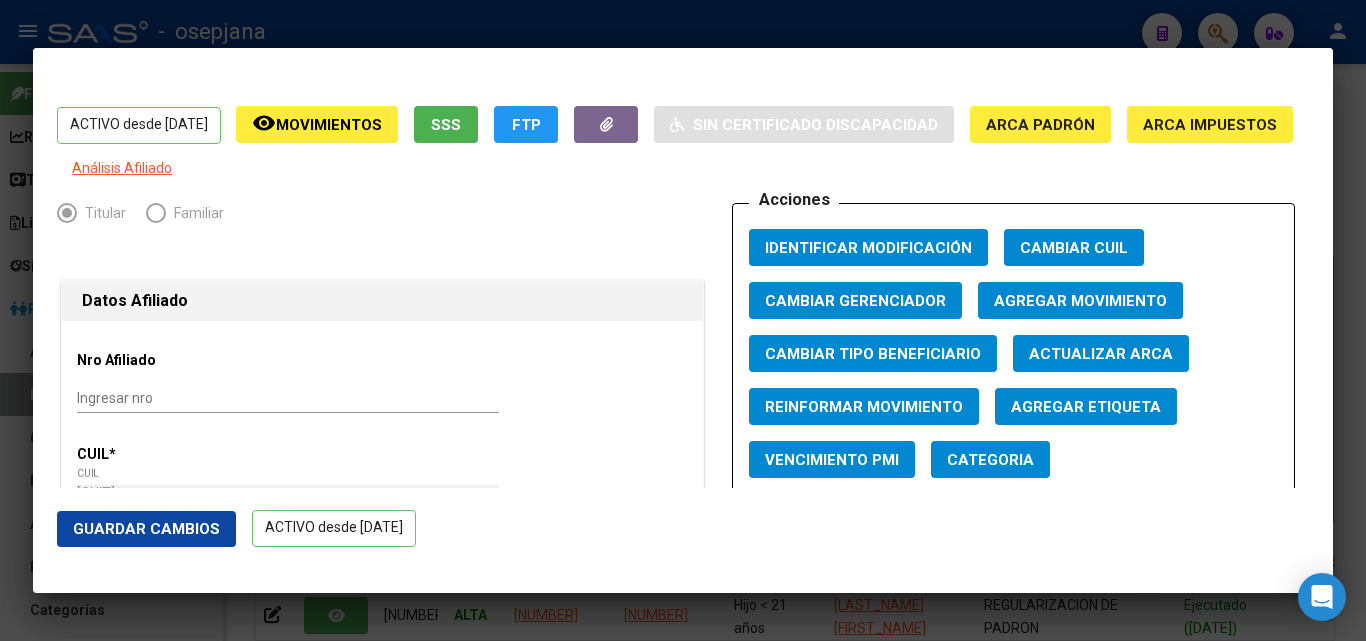 click on "Actualizar ARCA" at bounding box center (1101, 354) 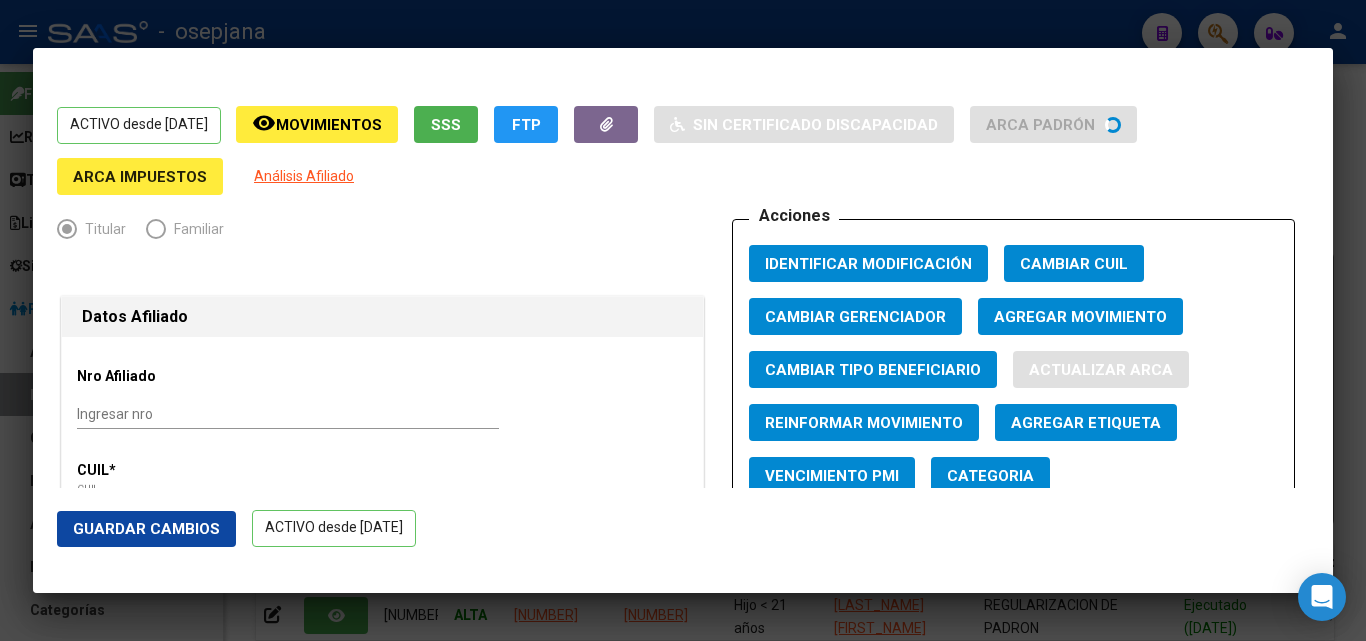 type on "BARRIENTOS" 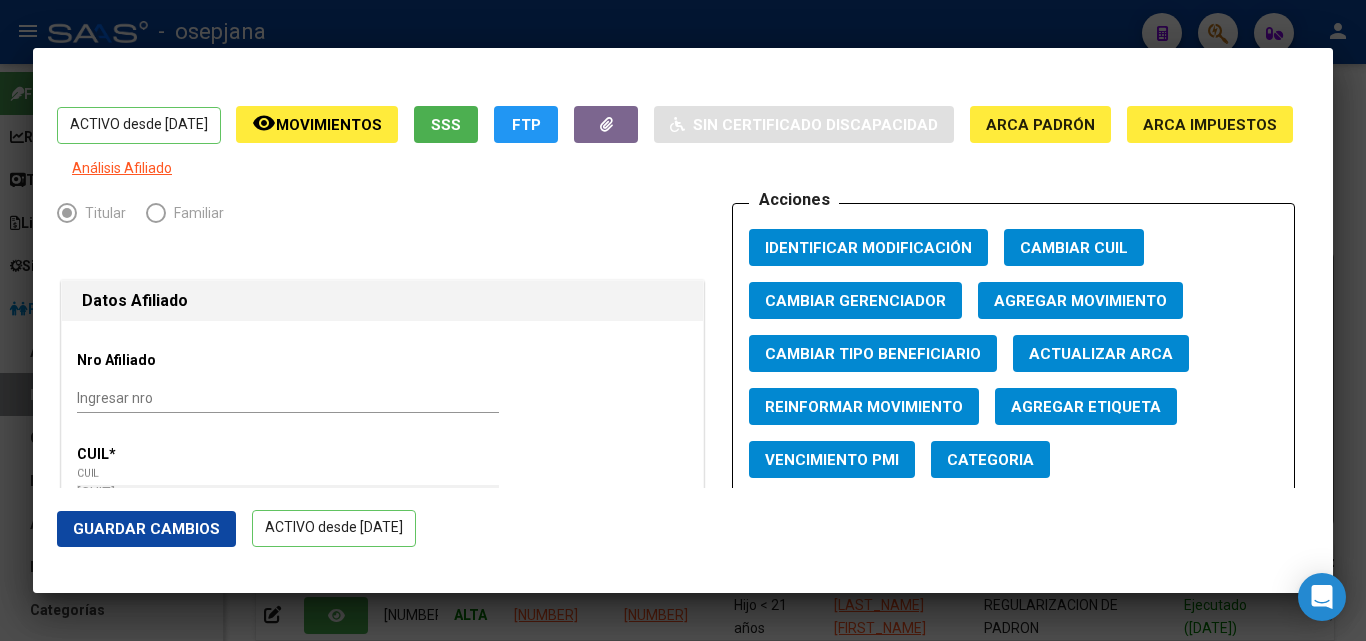 click on "Guardar Cambios" 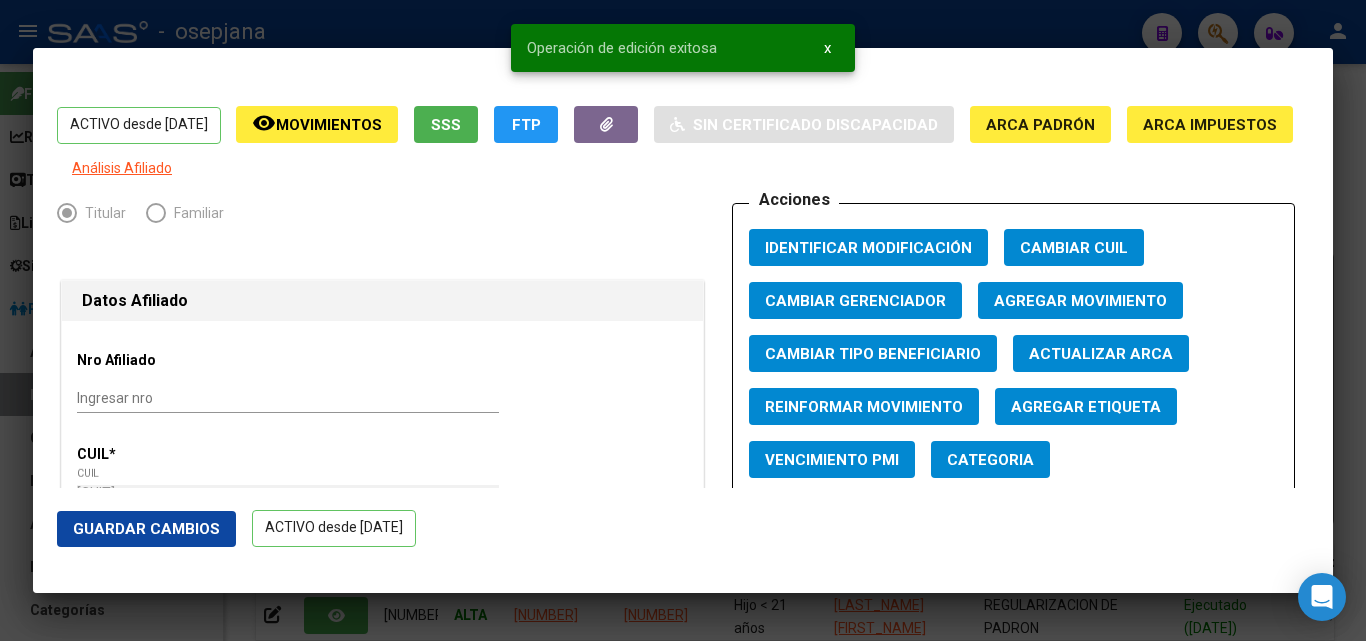 click at bounding box center (683, 320) 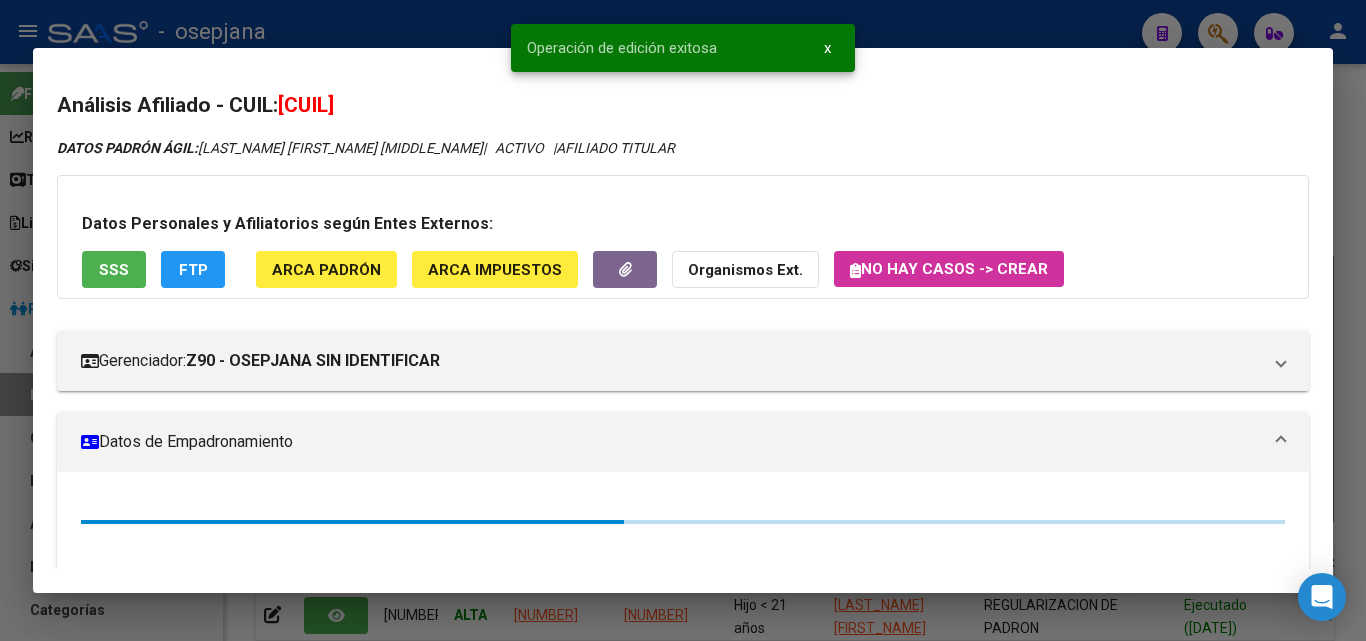 click at bounding box center [683, 320] 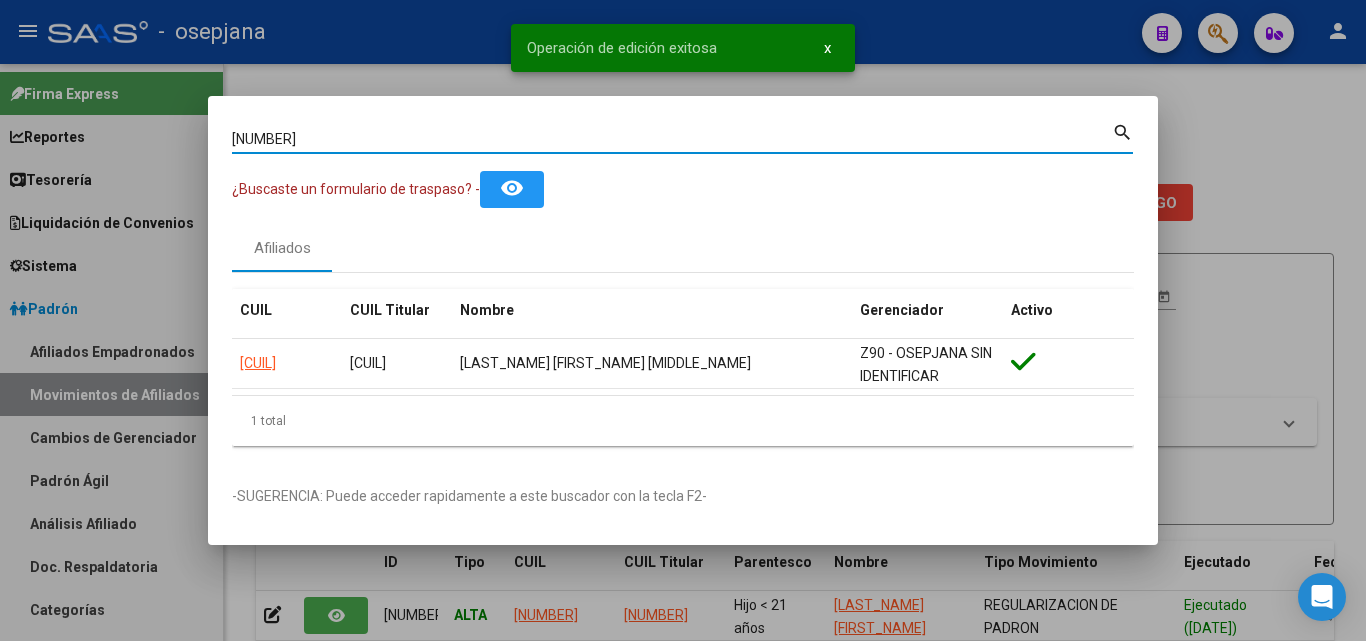 drag, startPoint x: 370, startPoint y: 144, endPoint x: 65, endPoint y: 92, distance: 309.40103 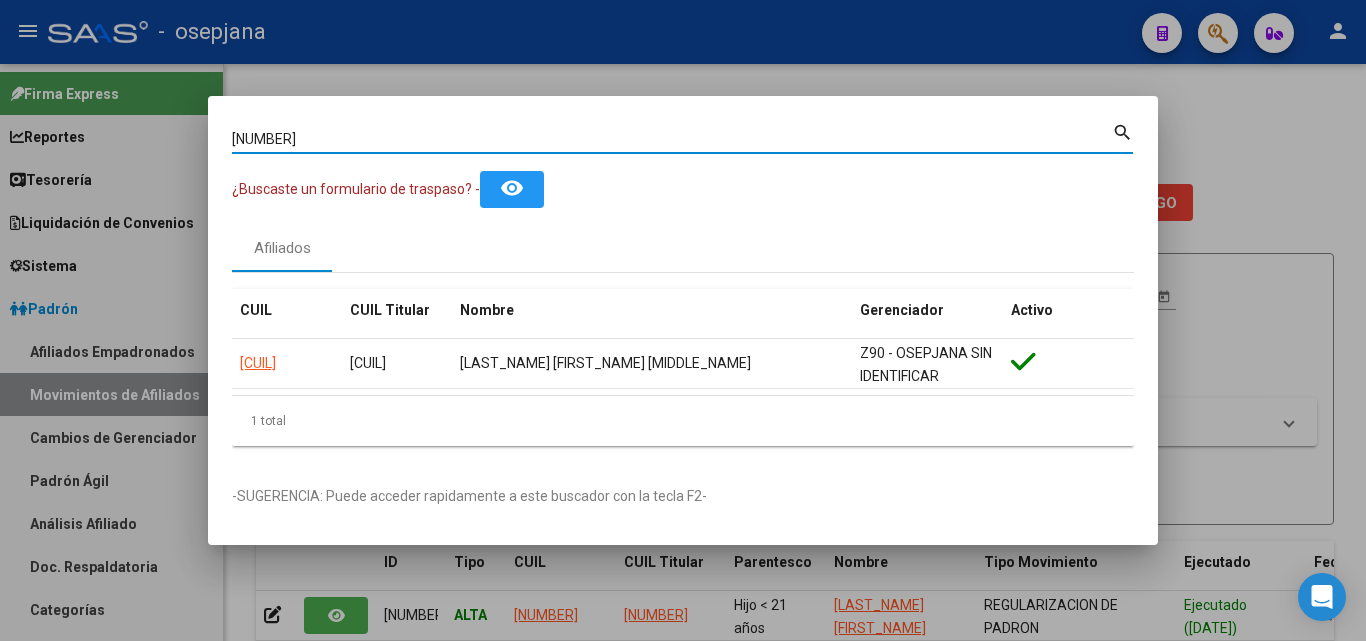 paste on "30402824" 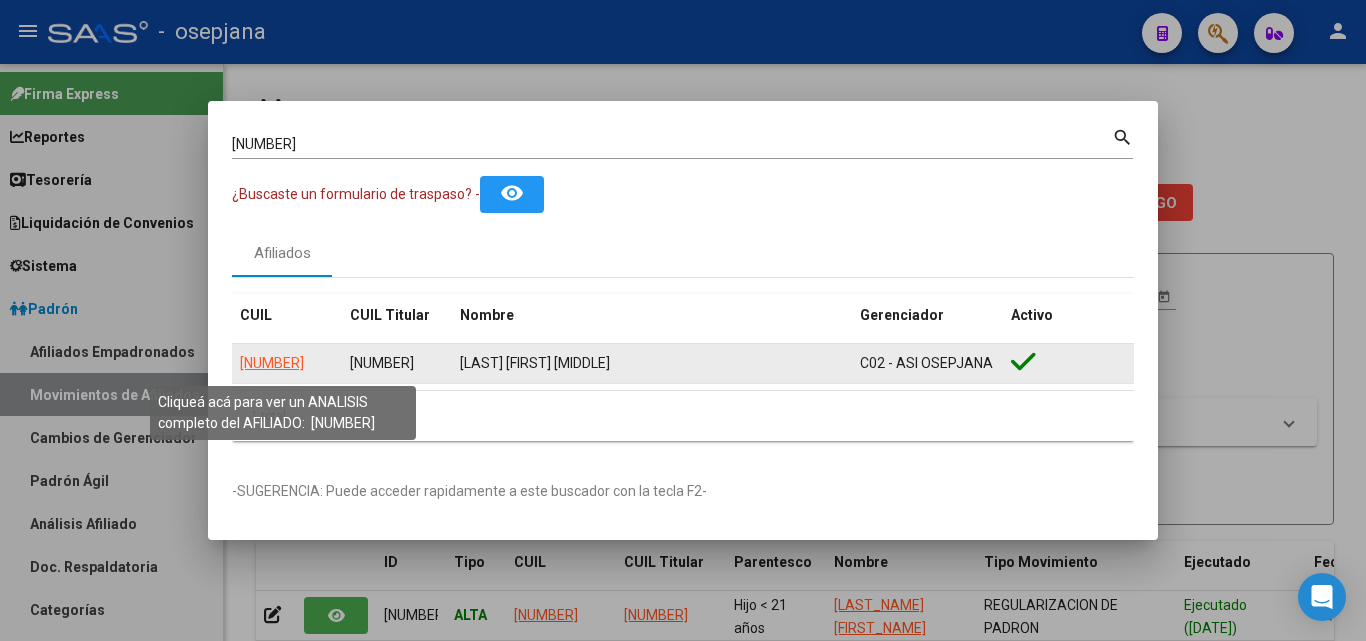 click on "27304028241" 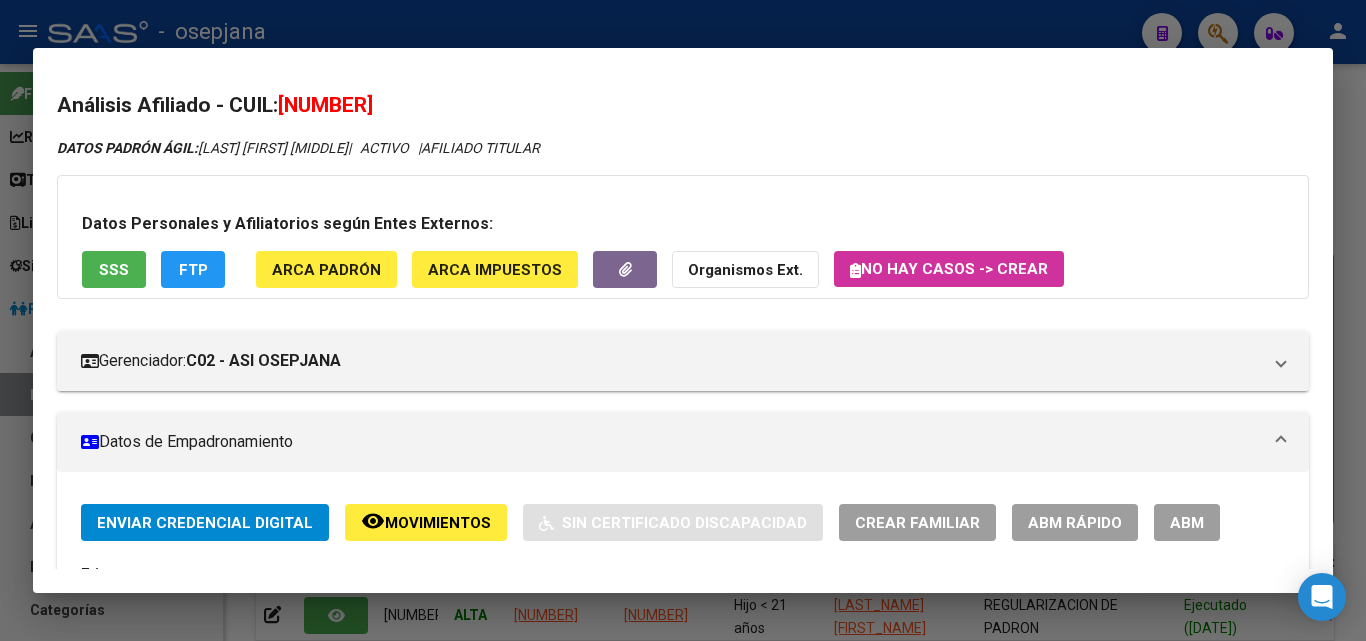 click on "ABM Rápido" 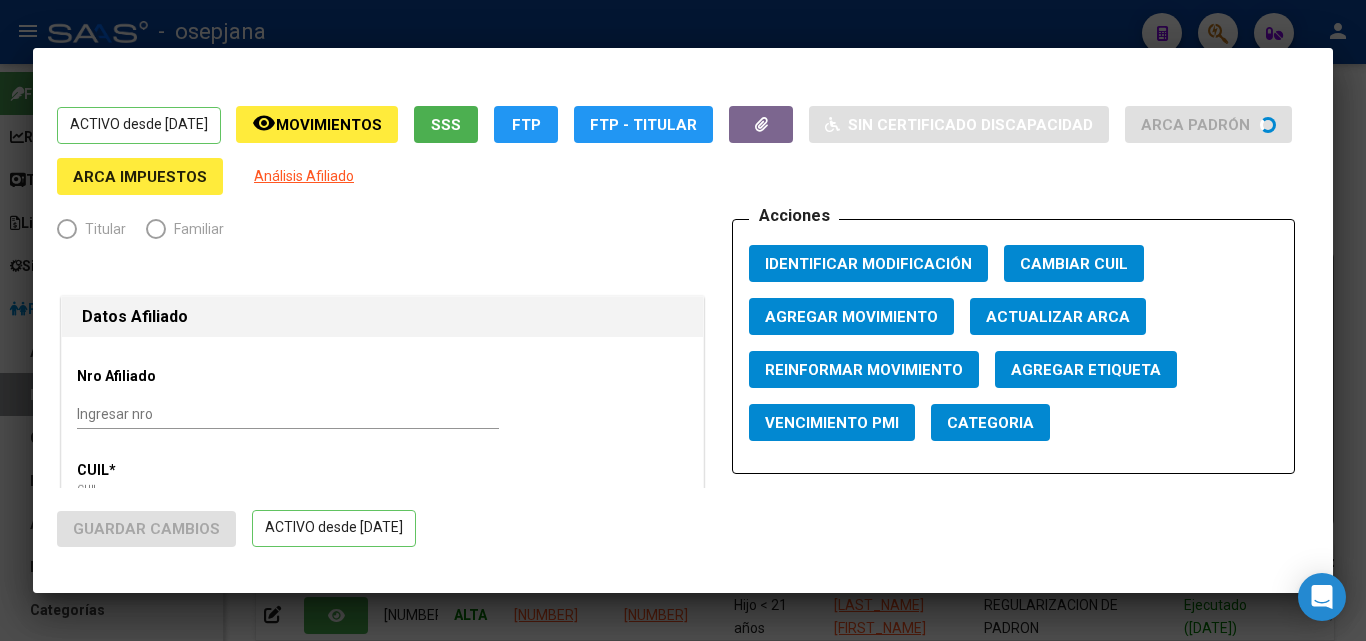 radio on "true" 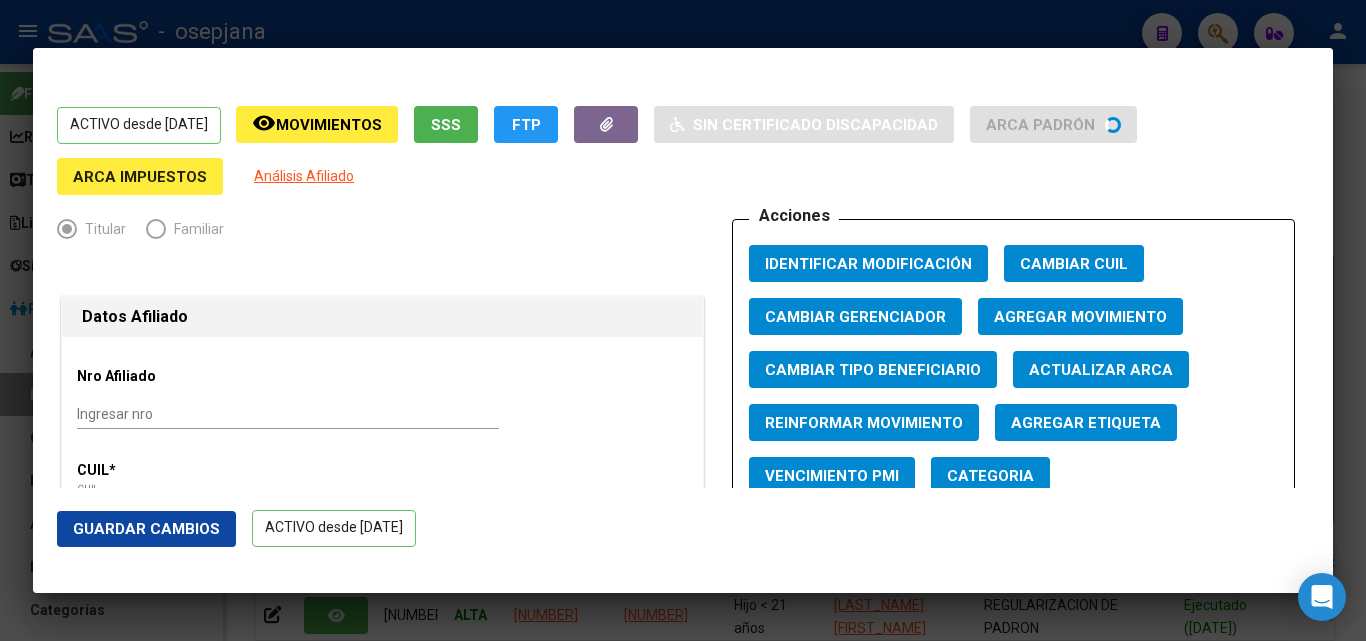 click on "Actualizar ARCA" at bounding box center (1101, 370) 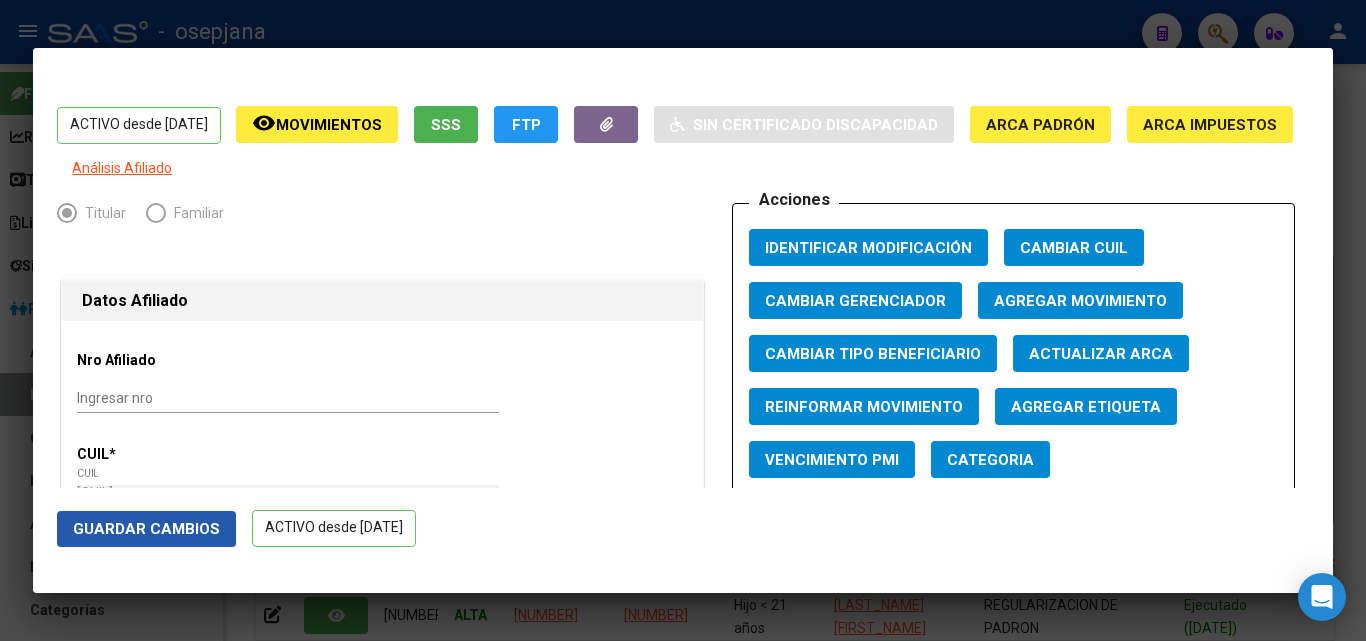 click on "Guardar Cambios" 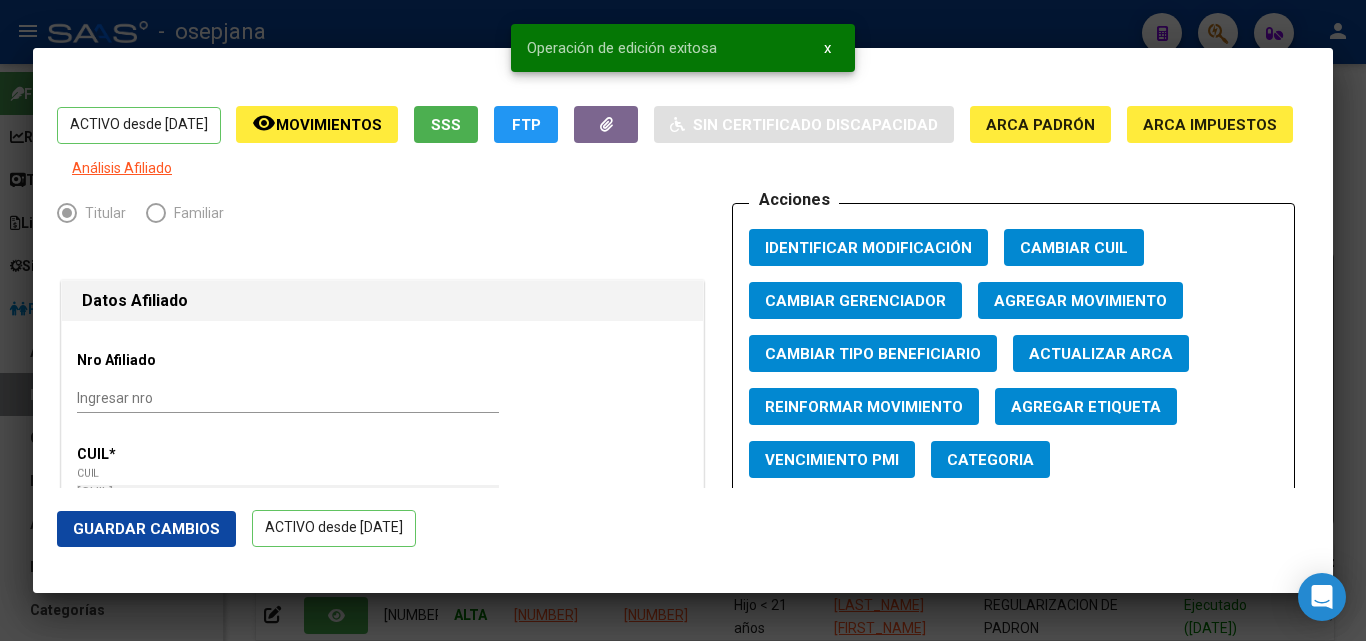 click at bounding box center (683, 320) 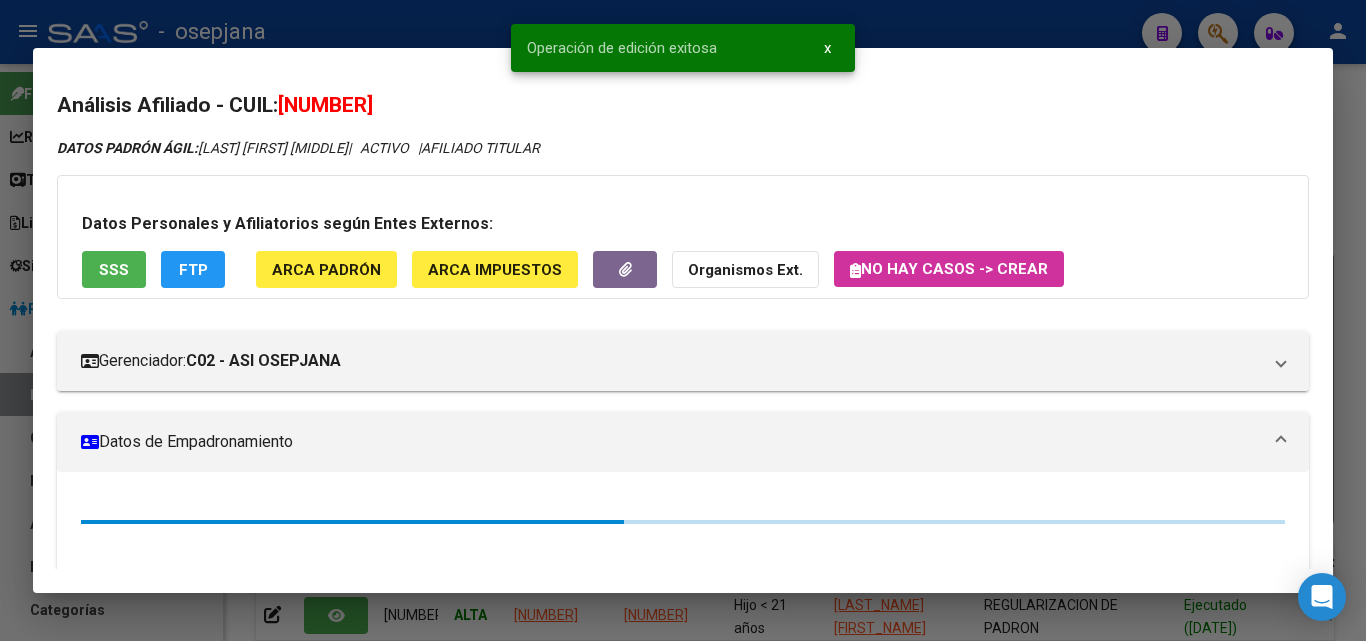 click at bounding box center [683, 320] 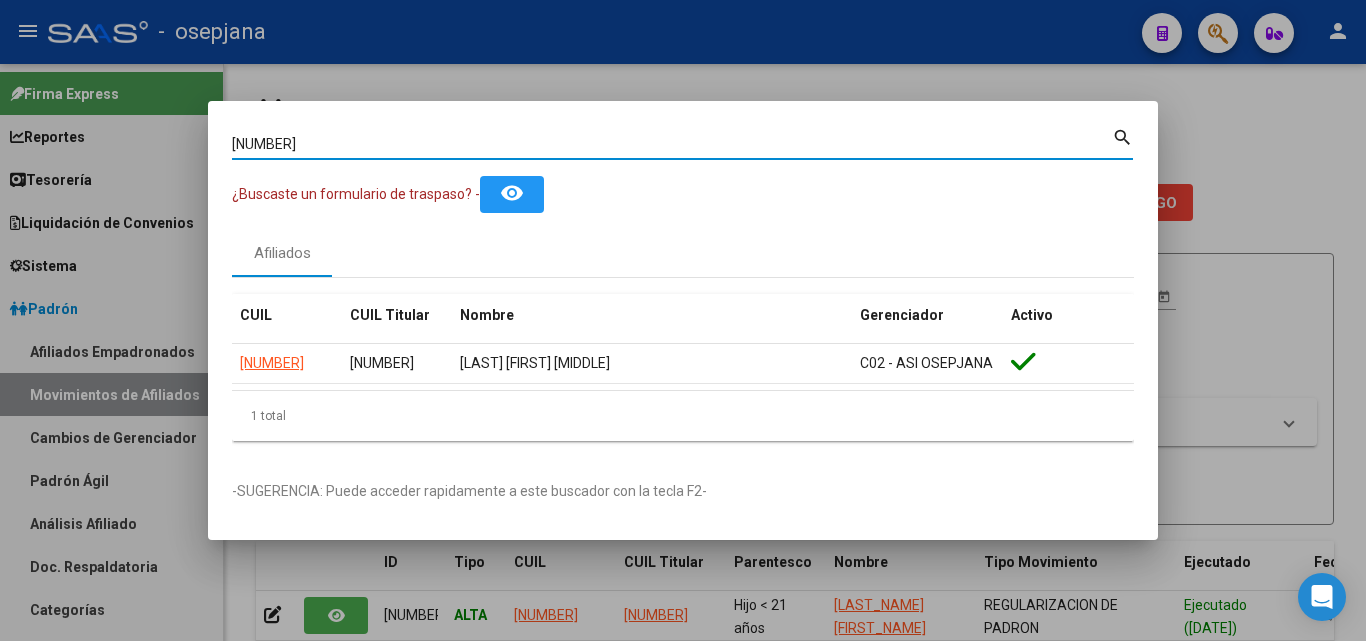 drag, startPoint x: 342, startPoint y: 143, endPoint x: 108, endPoint y: 115, distance: 235.66927 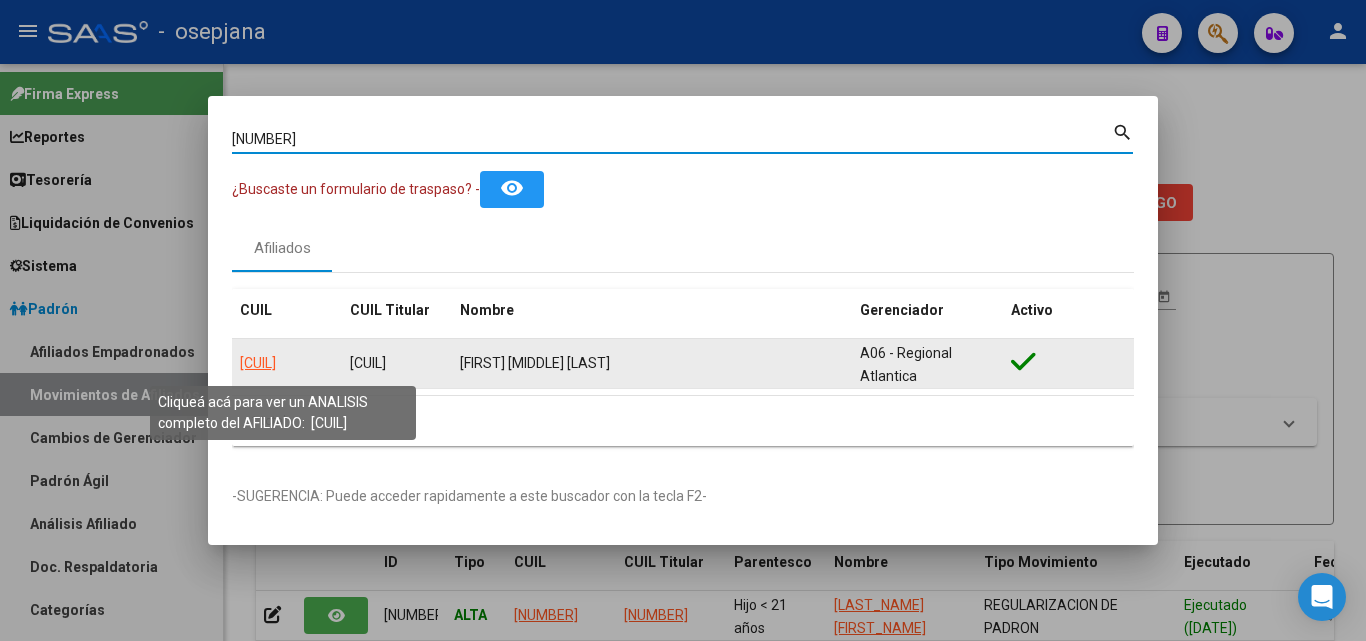 click on "20273935461" 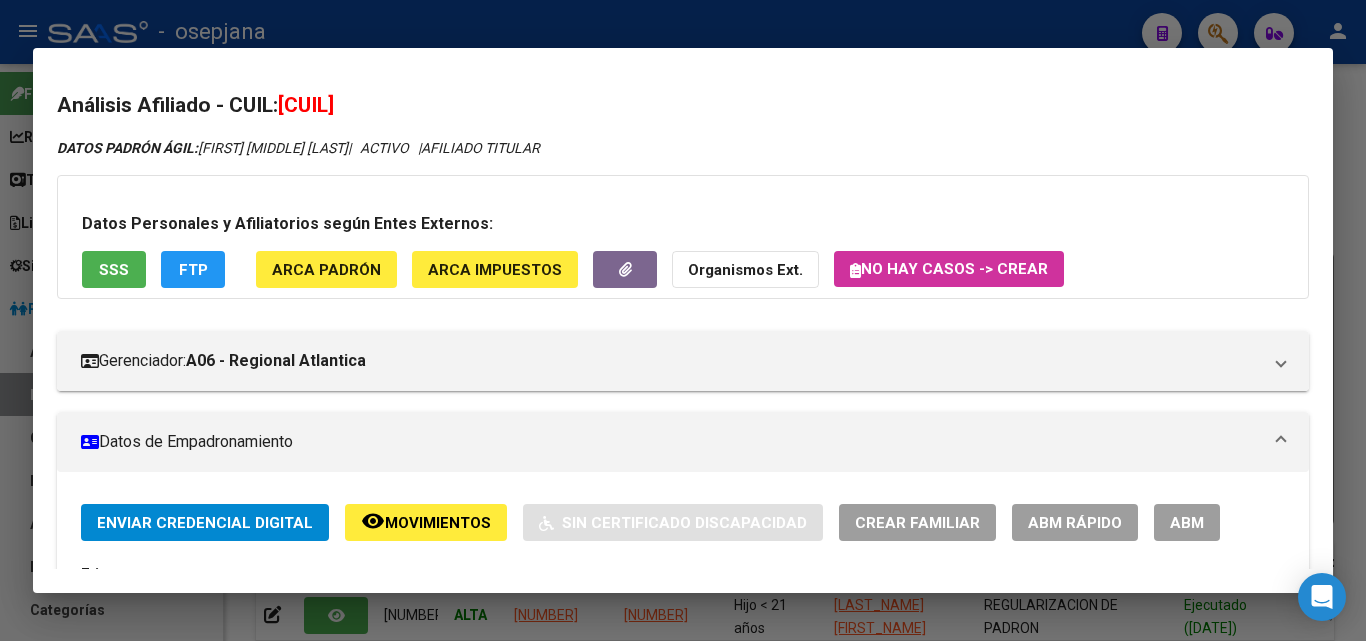 click on "ABM Rápido" 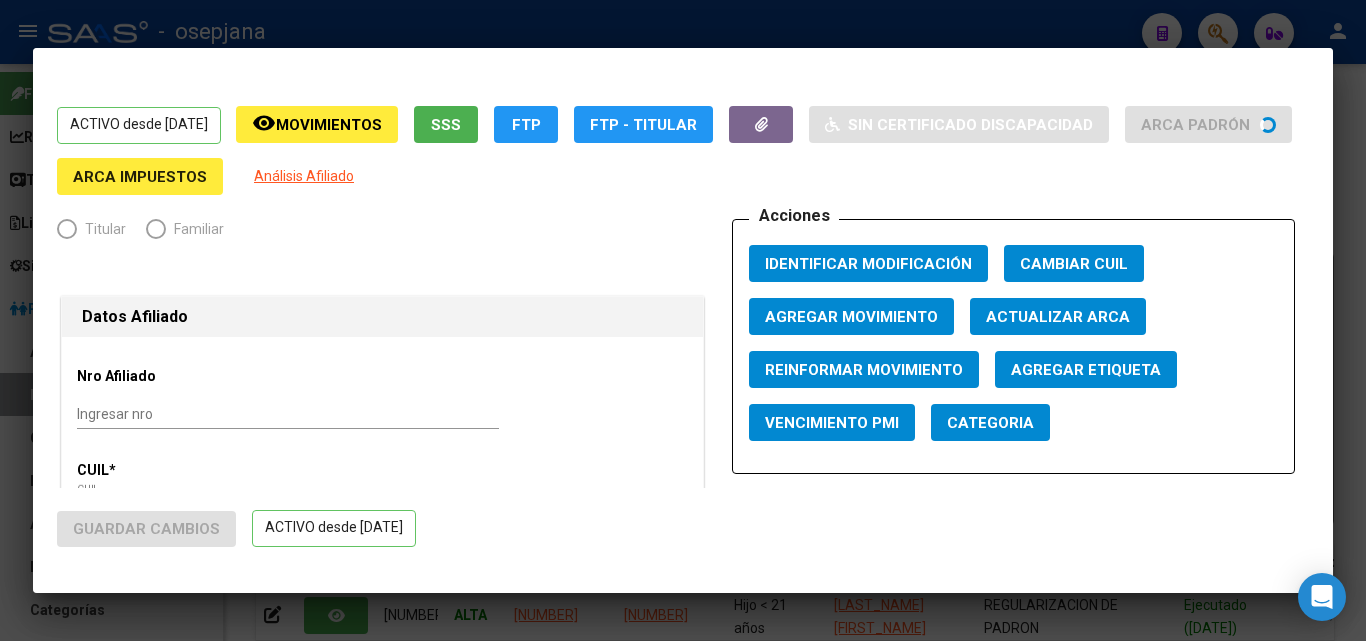 radio on "true" 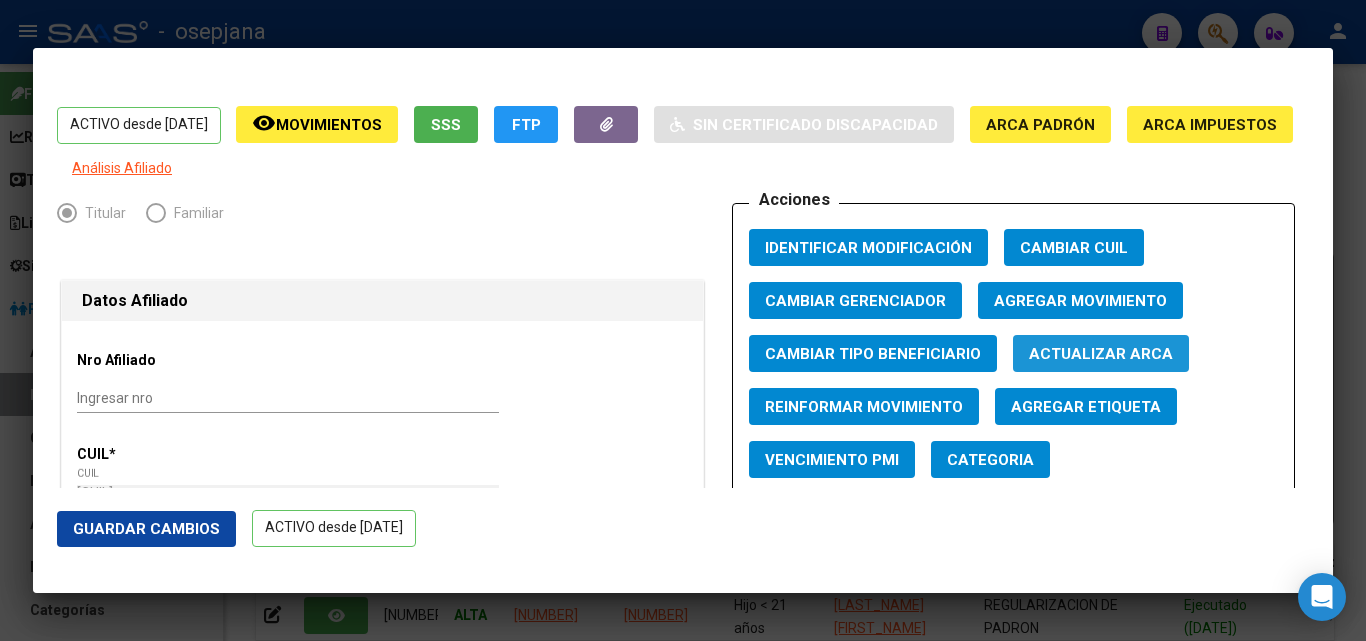 click on "Actualizar ARCA" at bounding box center (1101, 354) 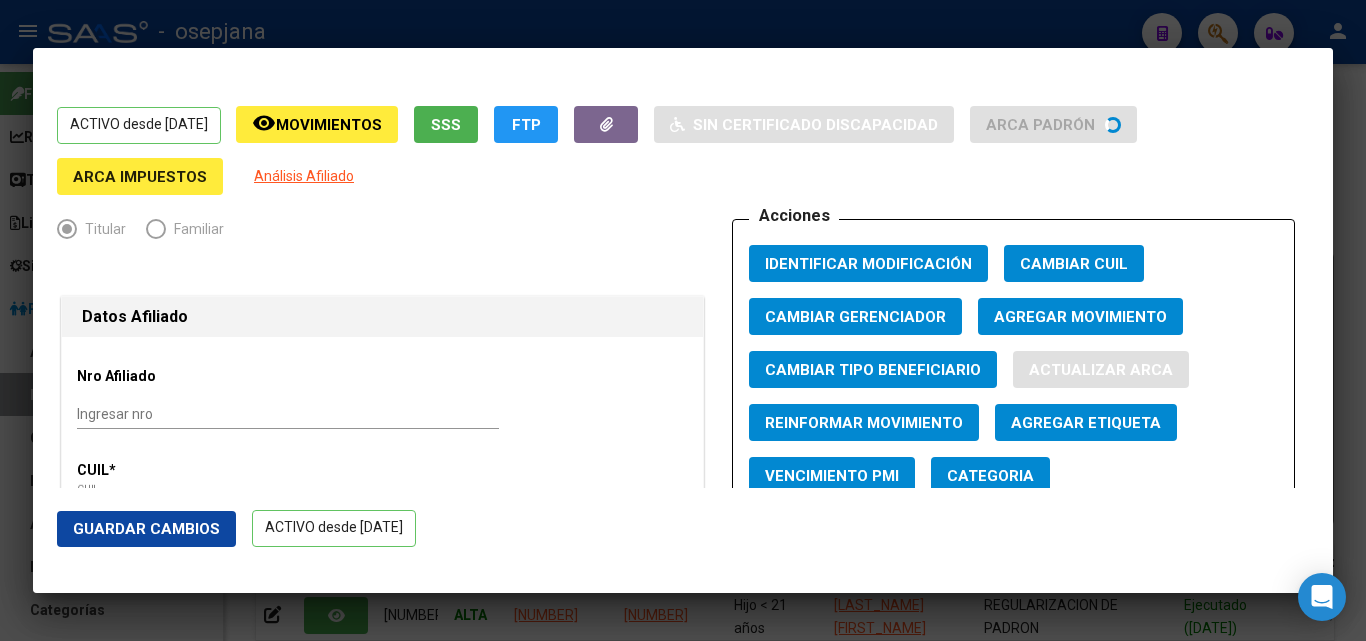 type on "ARANDA" 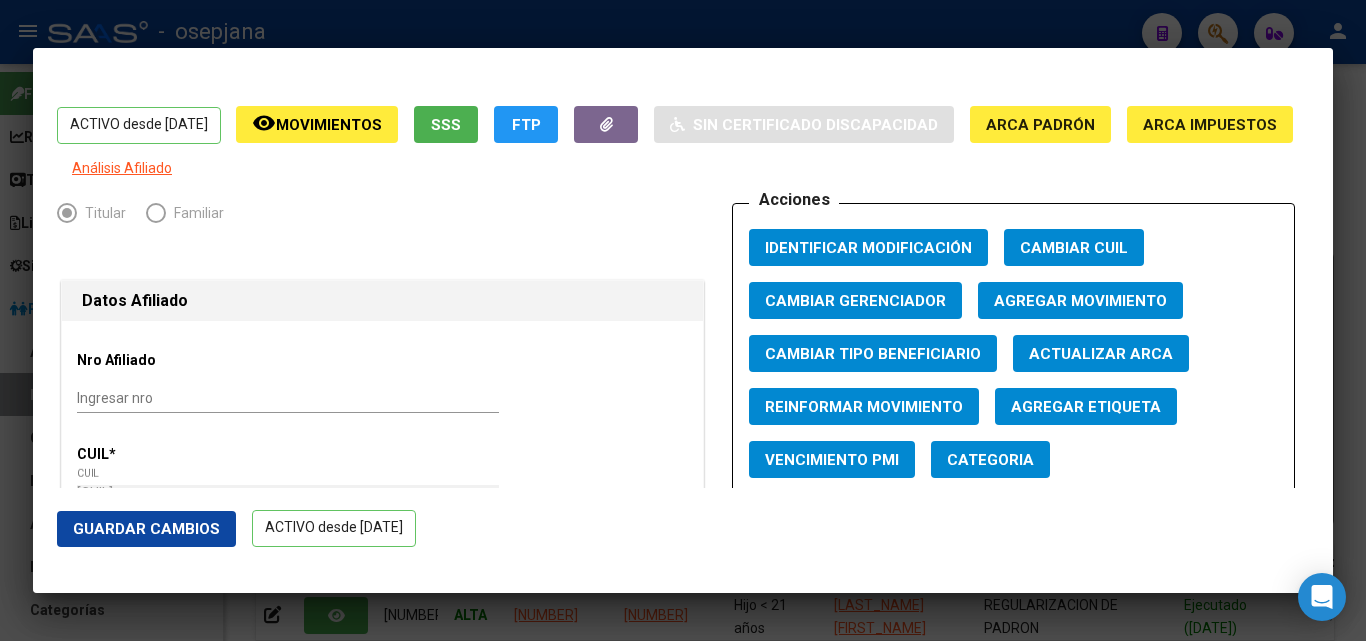 click on "Guardar Cambios" 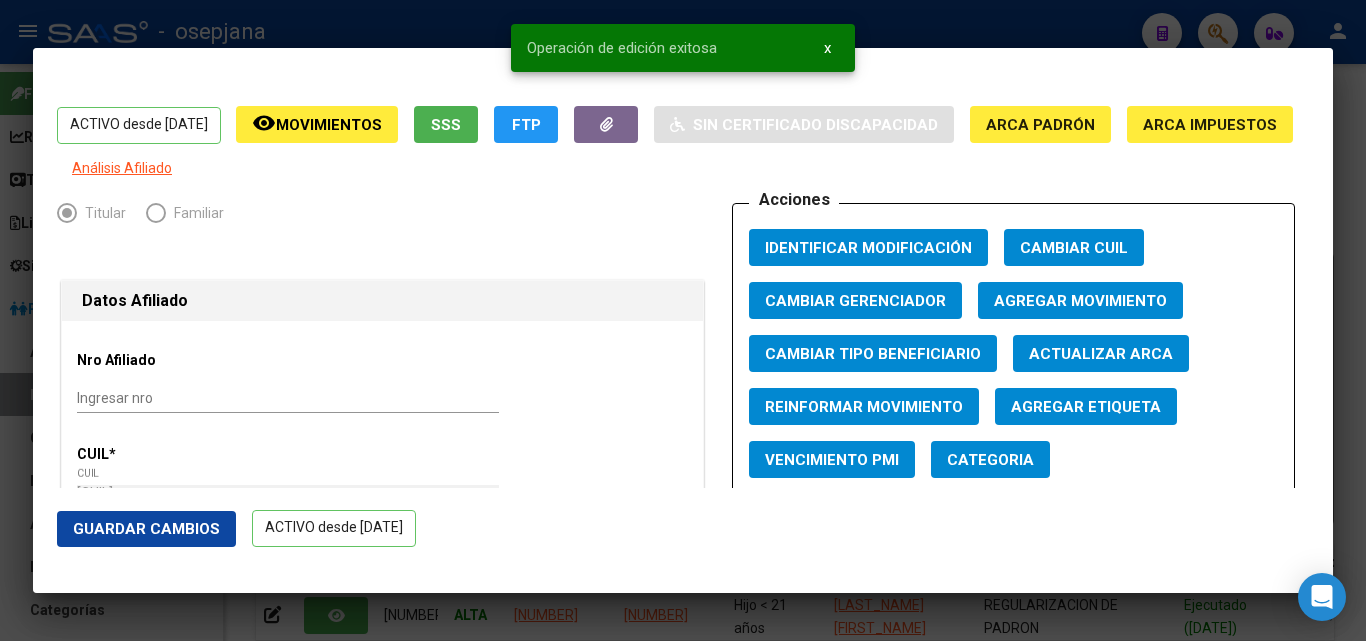 click at bounding box center [683, 320] 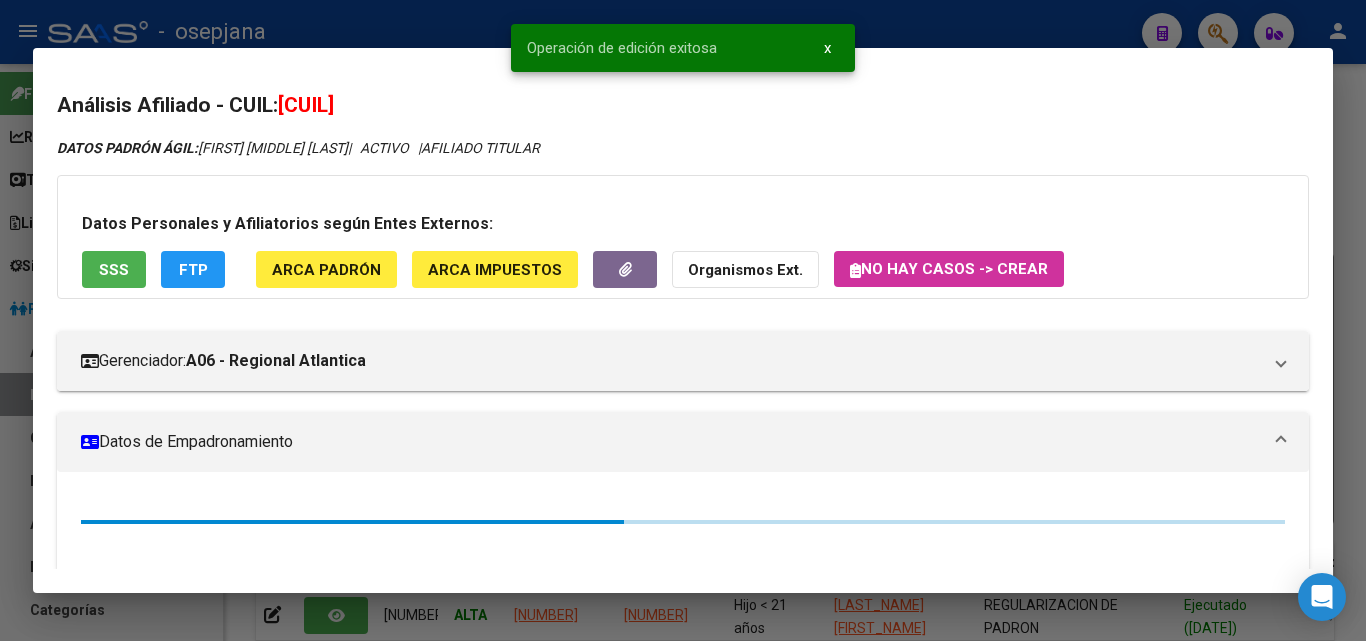 click at bounding box center (683, 320) 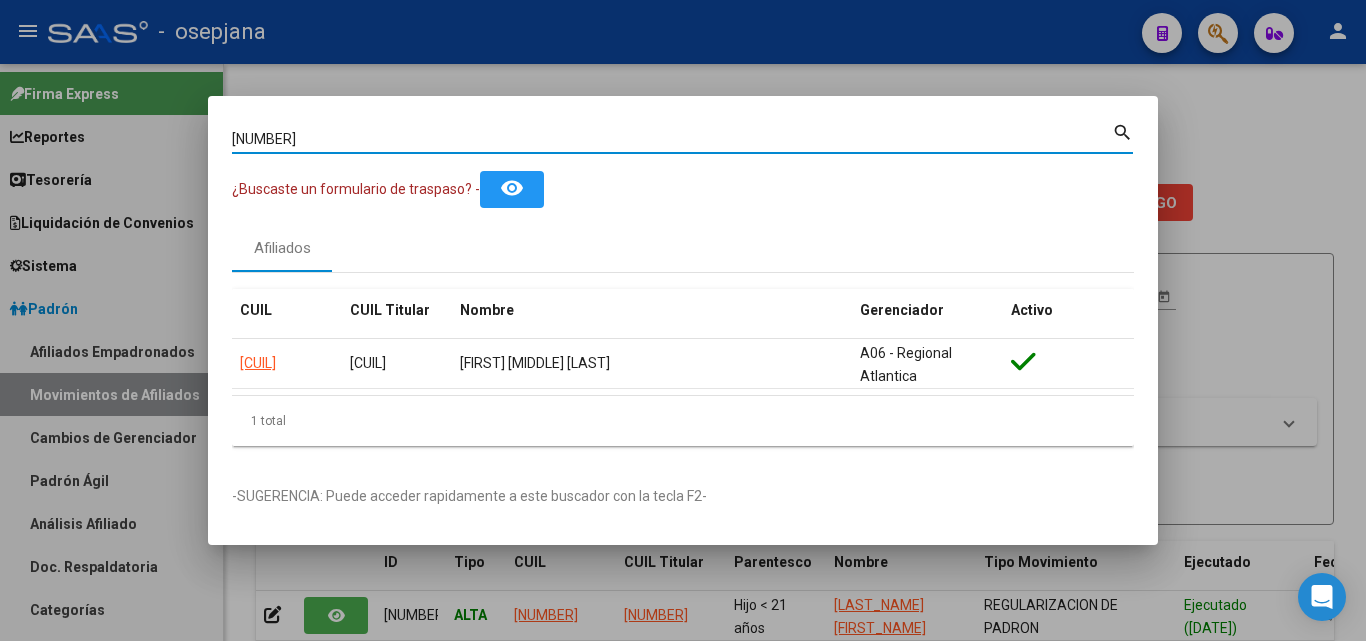 drag, startPoint x: 306, startPoint y: 143, endPoint x: 138, endPoint y: 138, distance: 168.07439 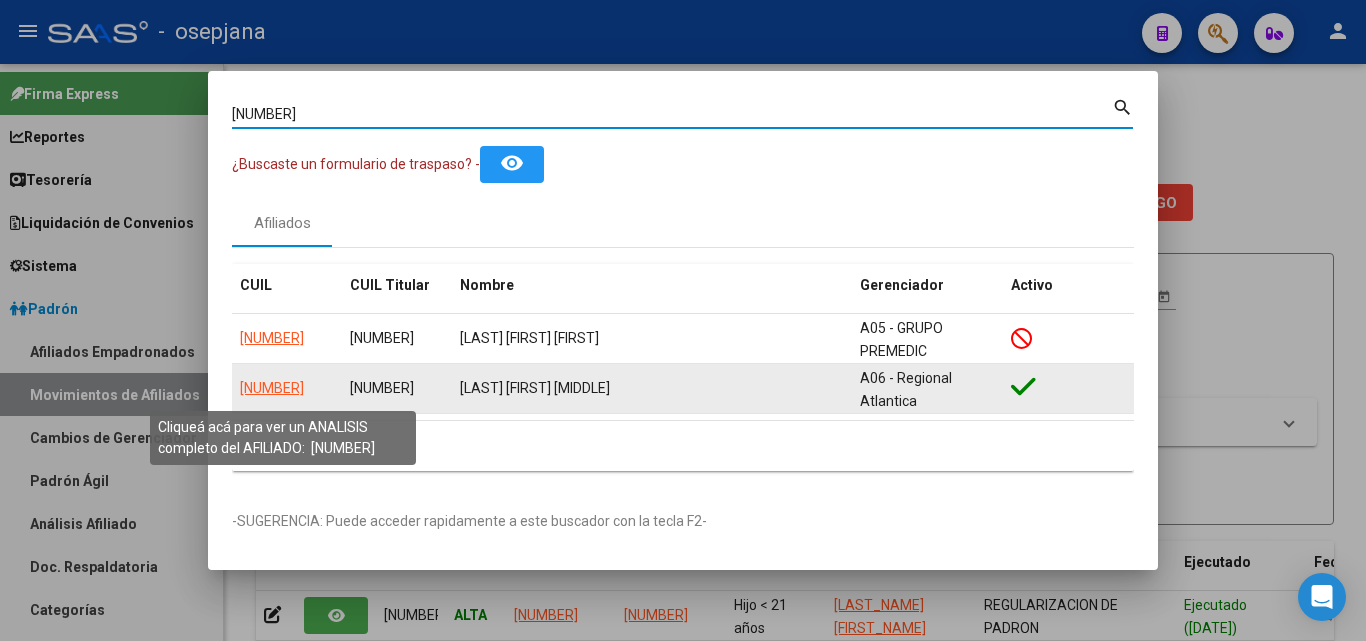click on "20204601462" 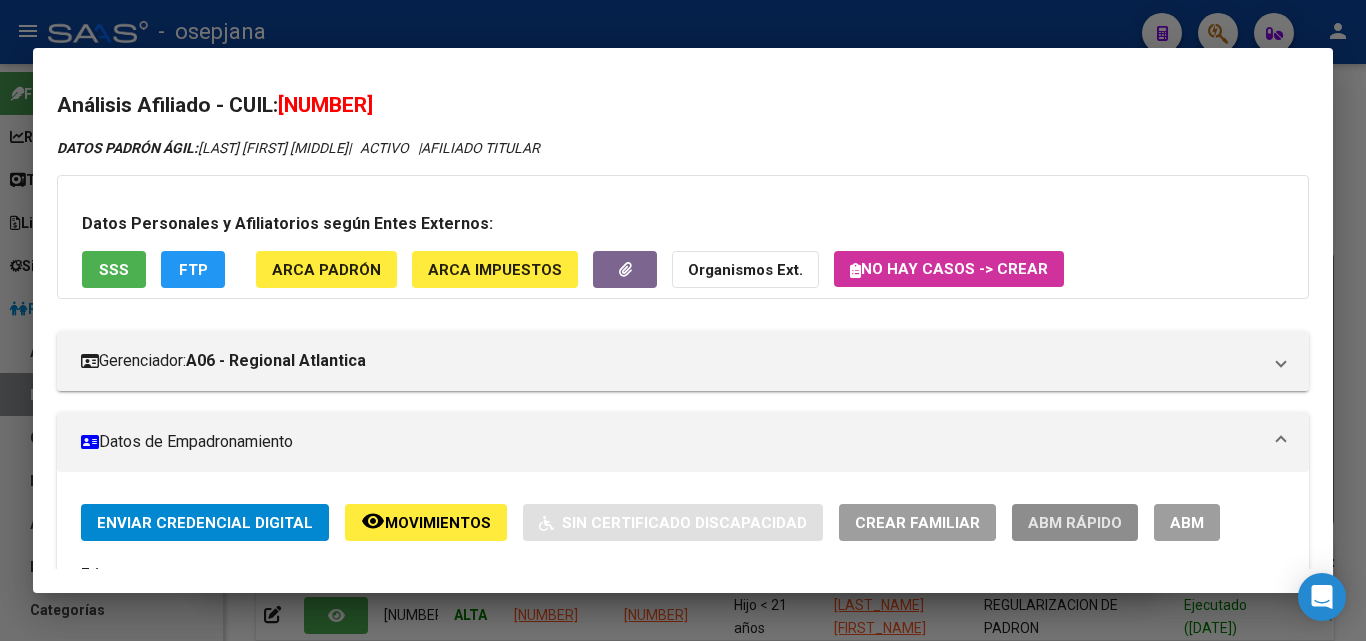 click on "ABM Rápido" 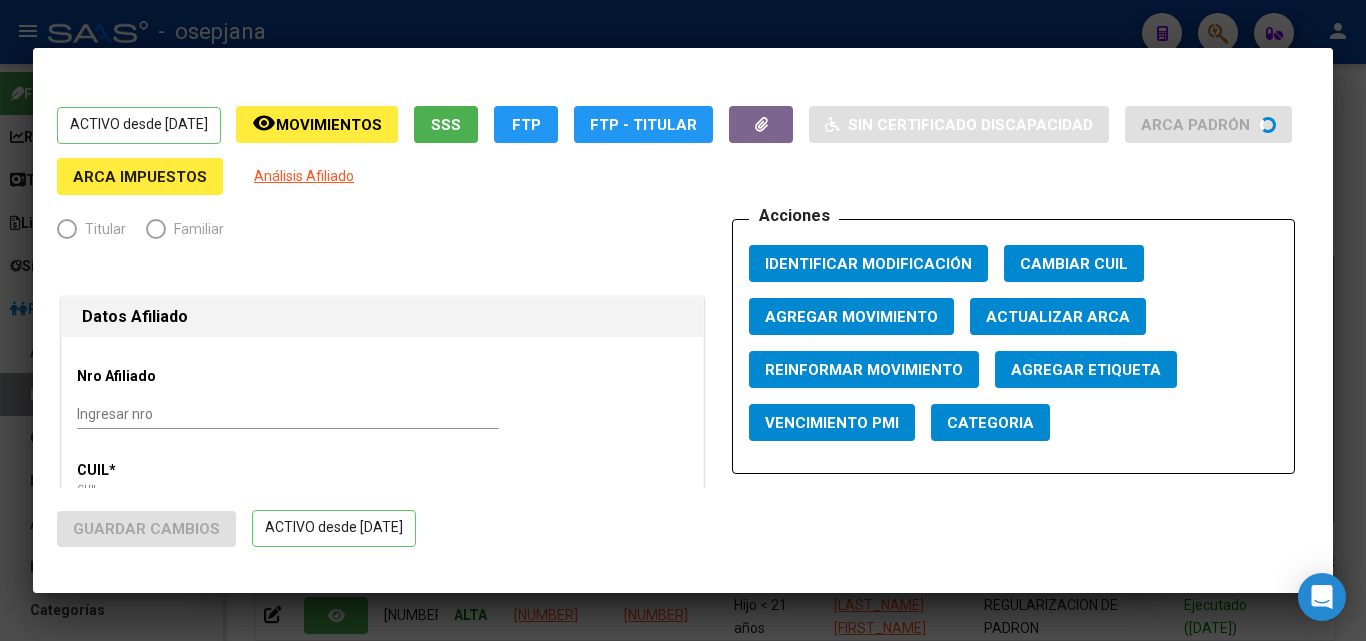 radio on "true" 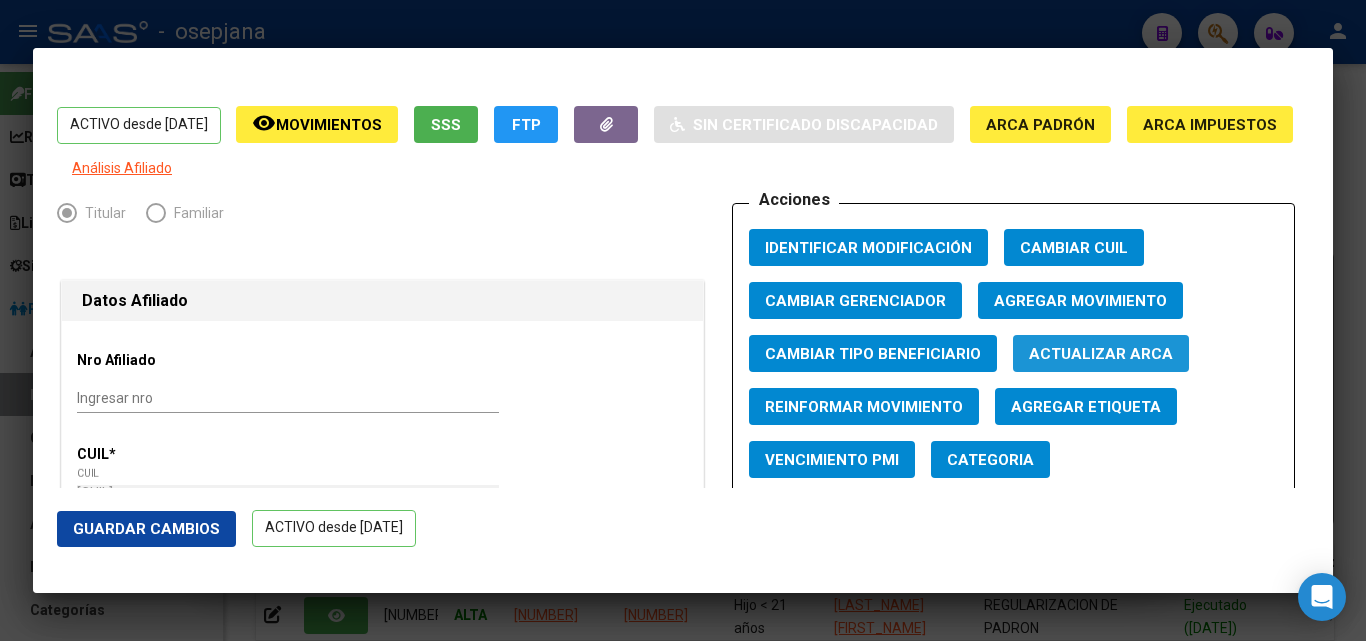 click on "Actualizar ARCA" at bounding box center [1101, 354] 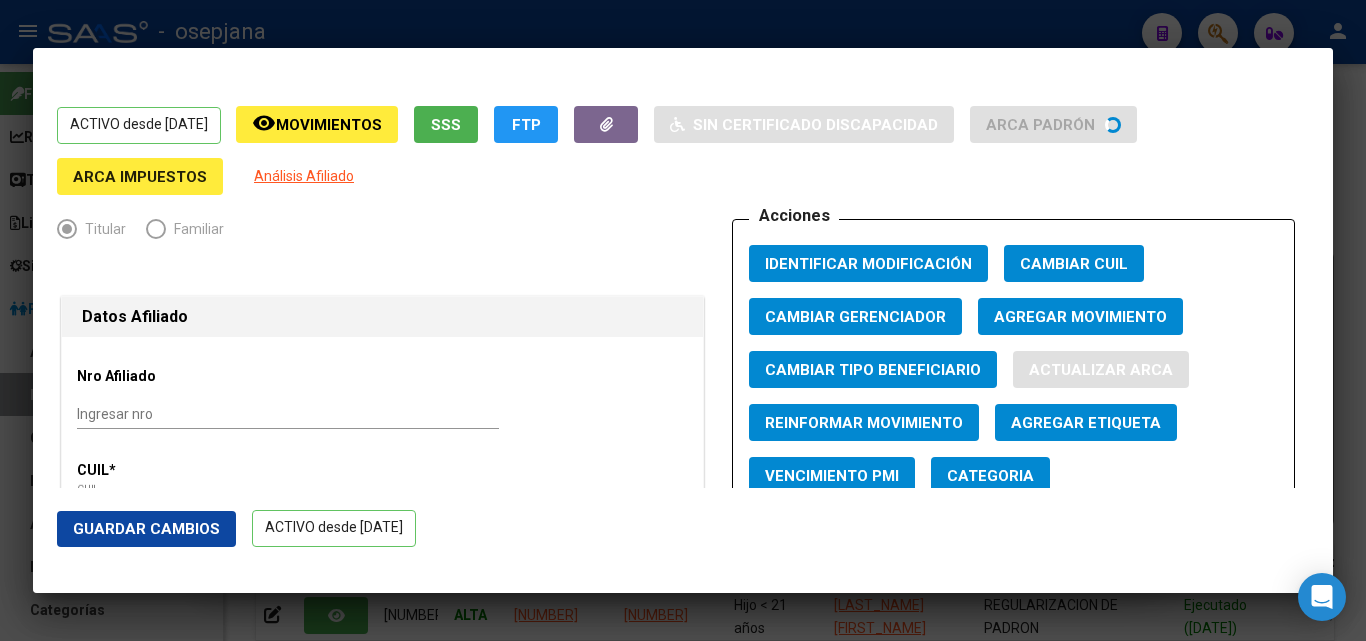 type on "PUEBLAS" 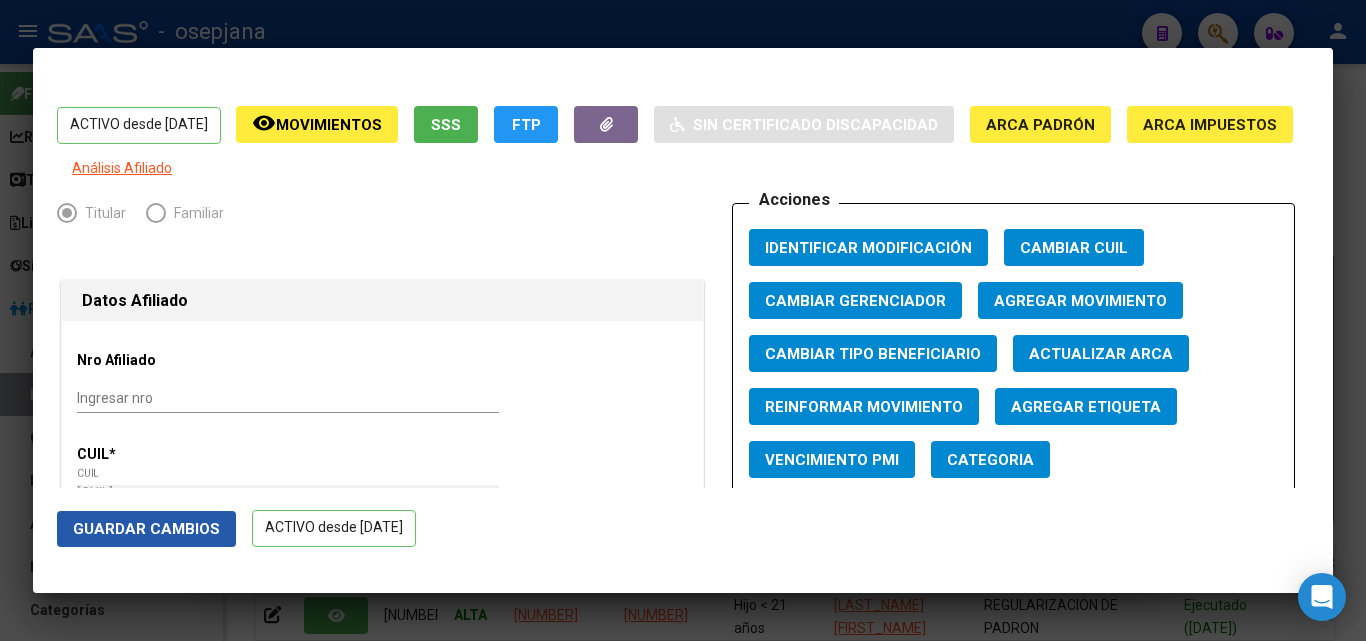 click on "Guardar Cambios" 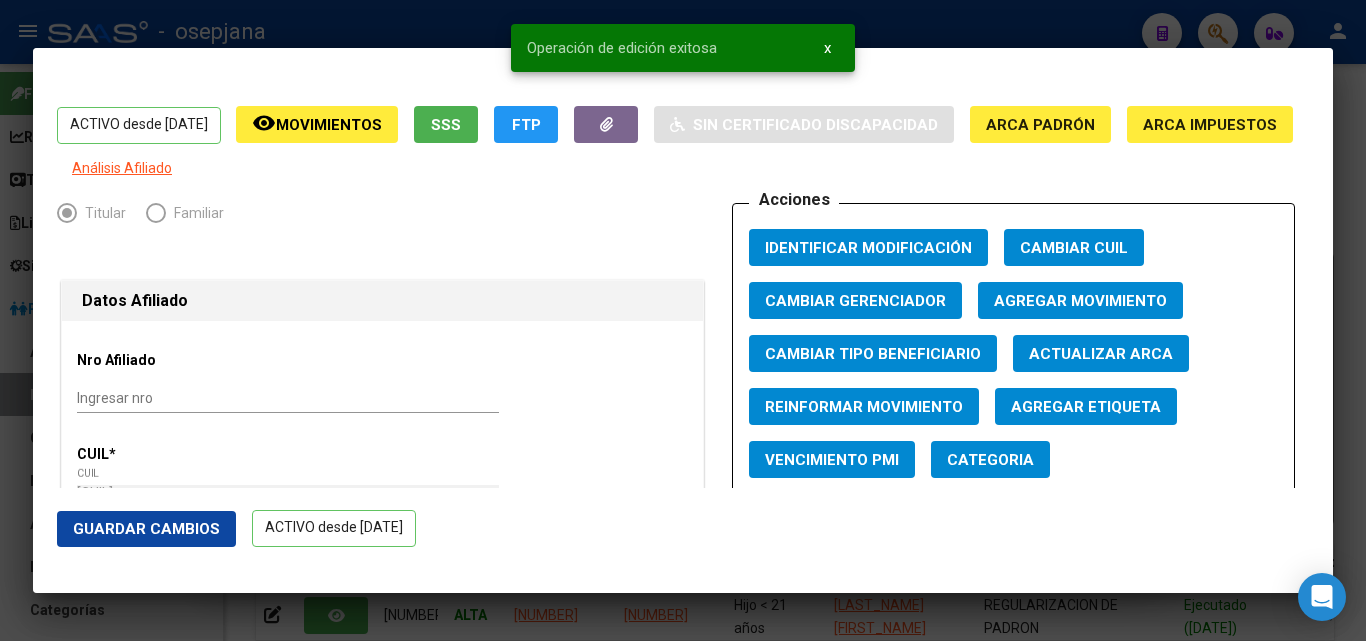 click at bounding box center [683, 320] 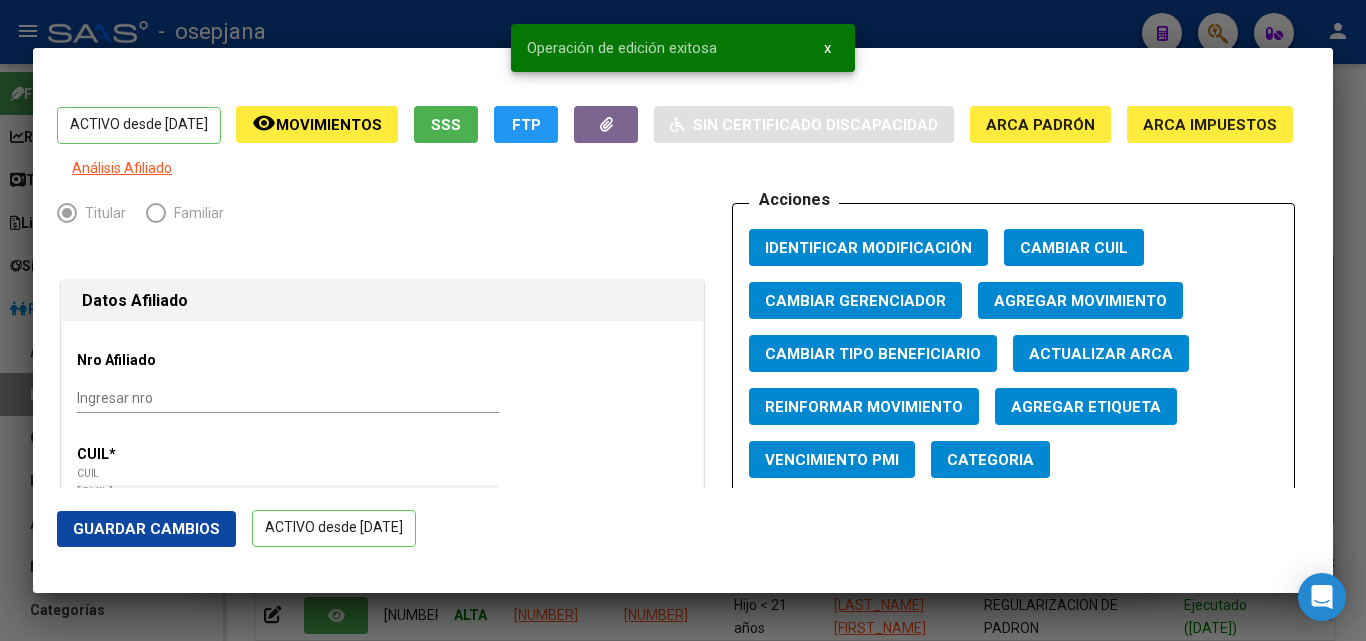 click at bounding box center [683, 320] 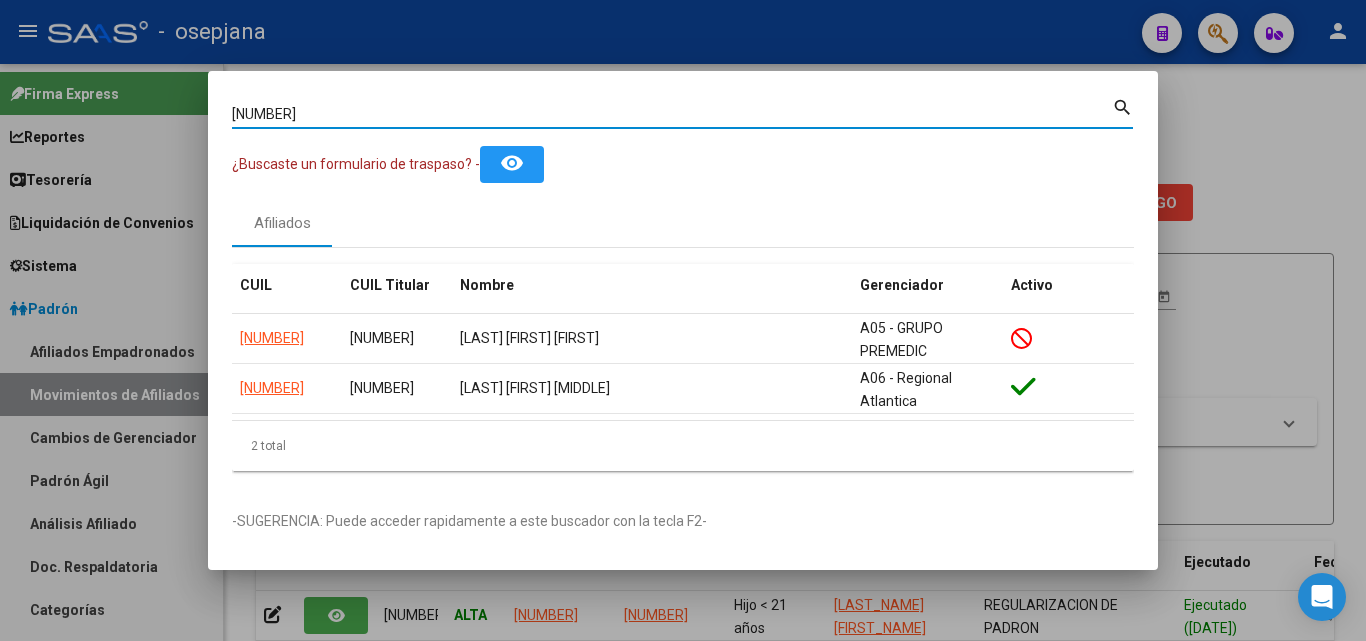 drag, startPoint x: 327, startPoint y: 109, endPoint x: 131, endPoint y: 106, distance: 196.02296 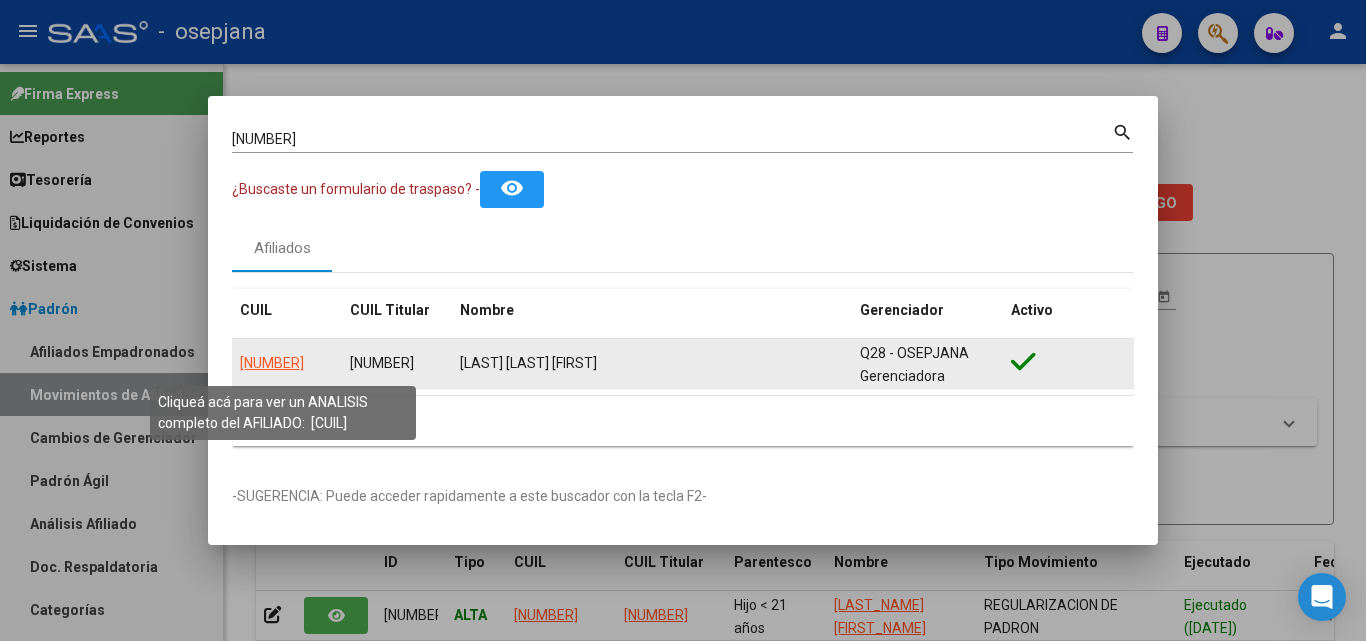 click on "20227820374" 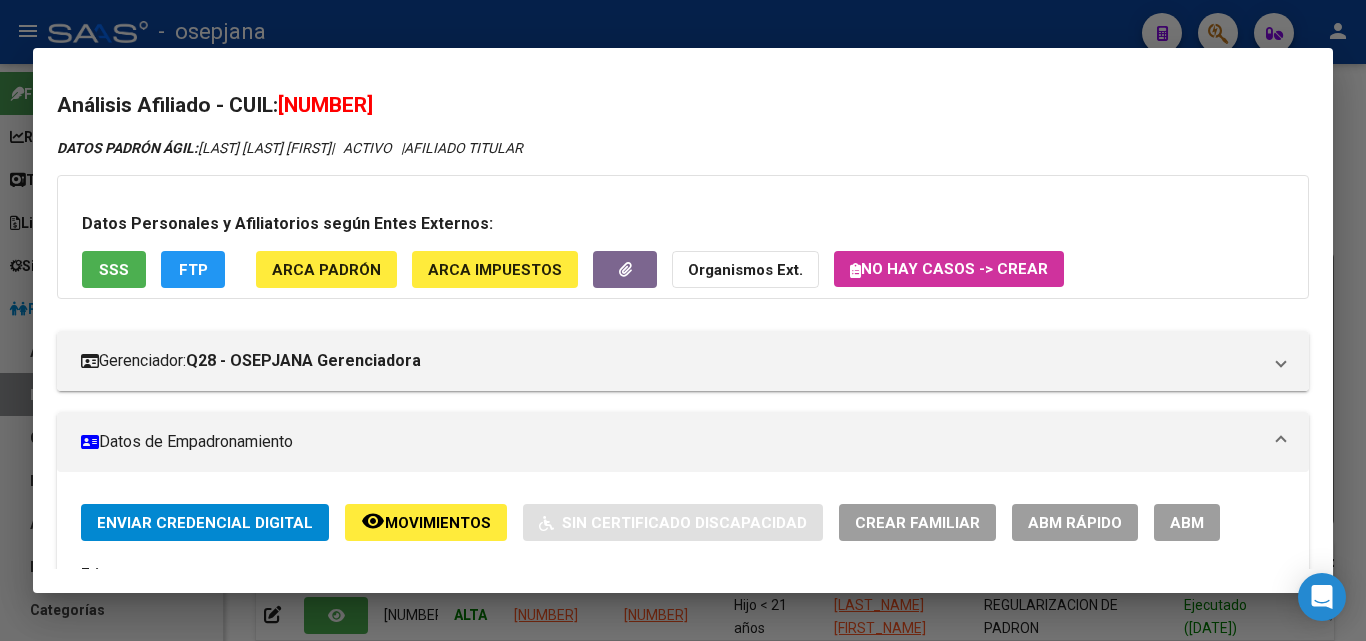 click on "ABM Rápido" 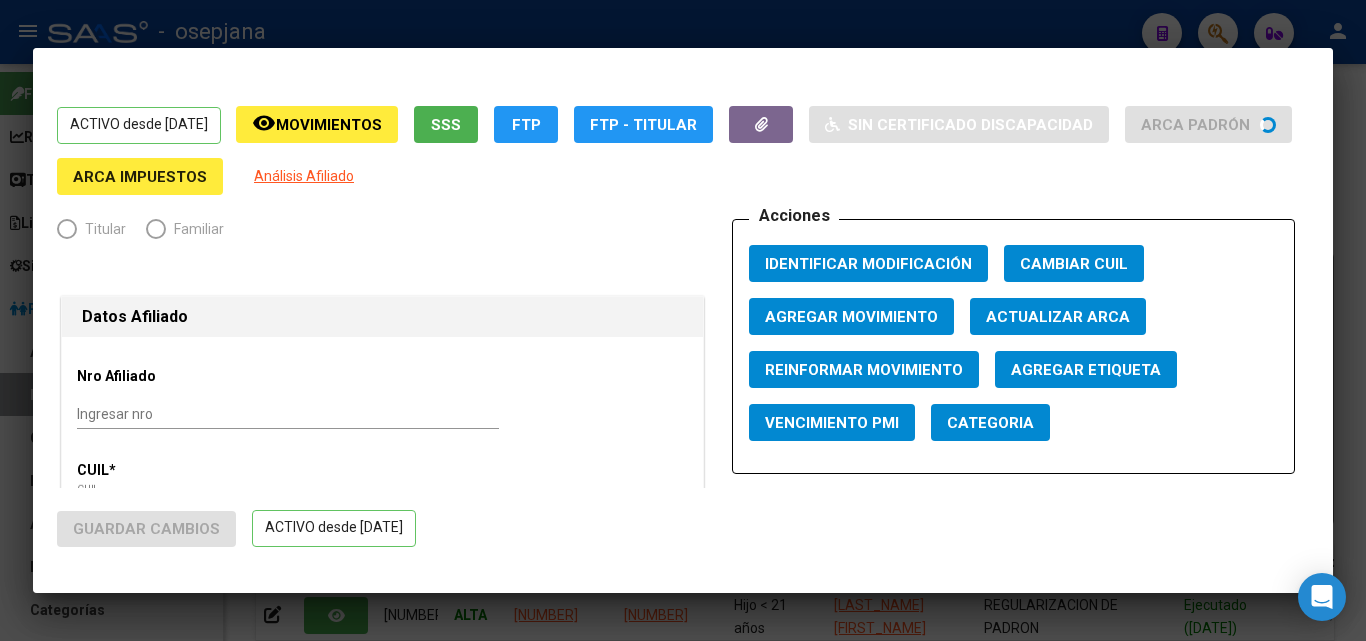 radio on "true" 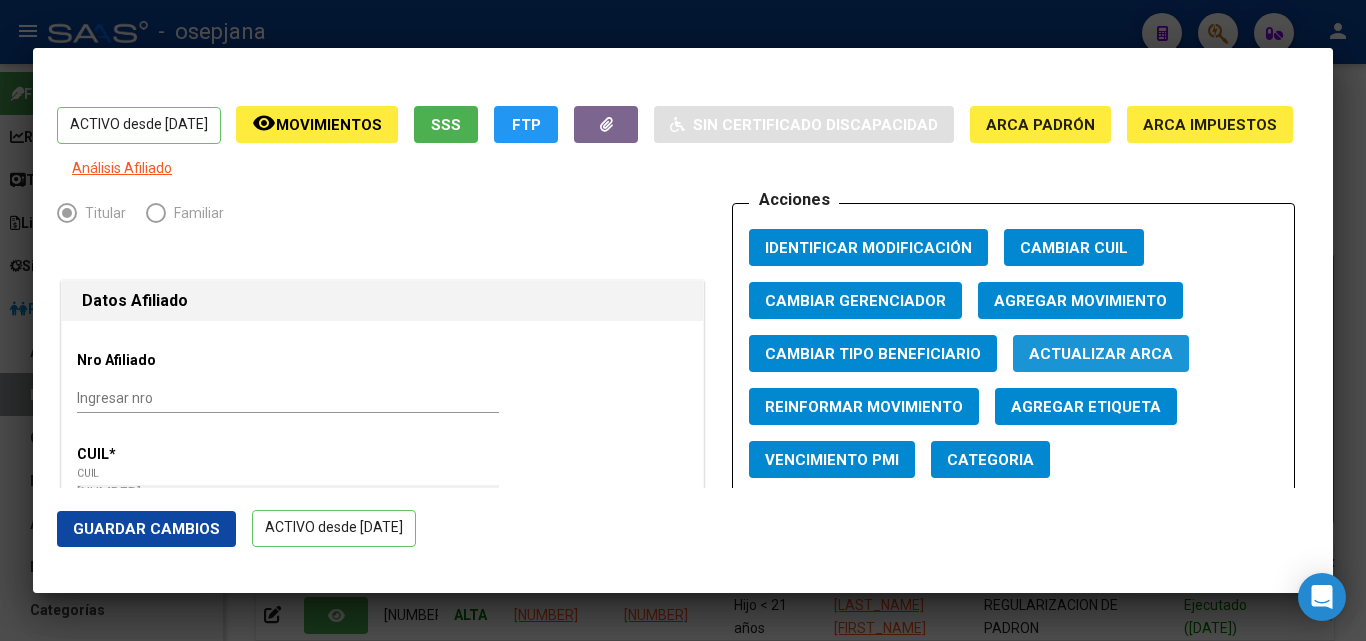 click on "Actualizar ARCA" at bounding box center (1101, 354) 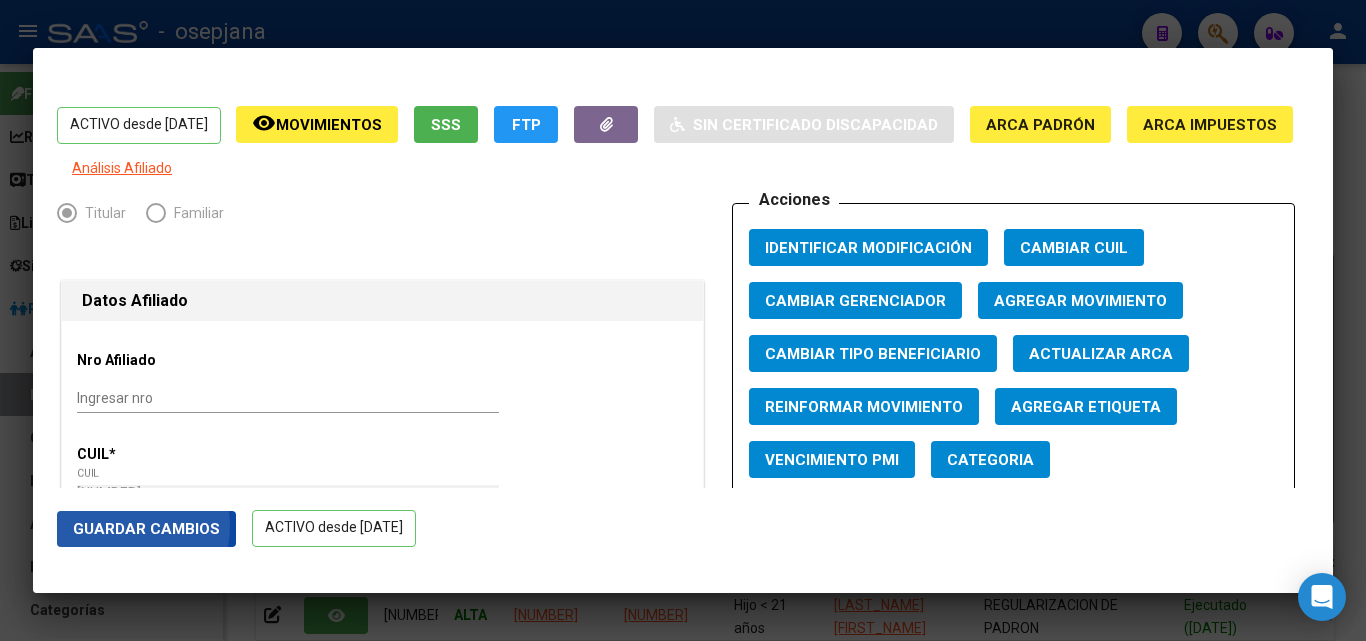 click on "Guardar Cambios" 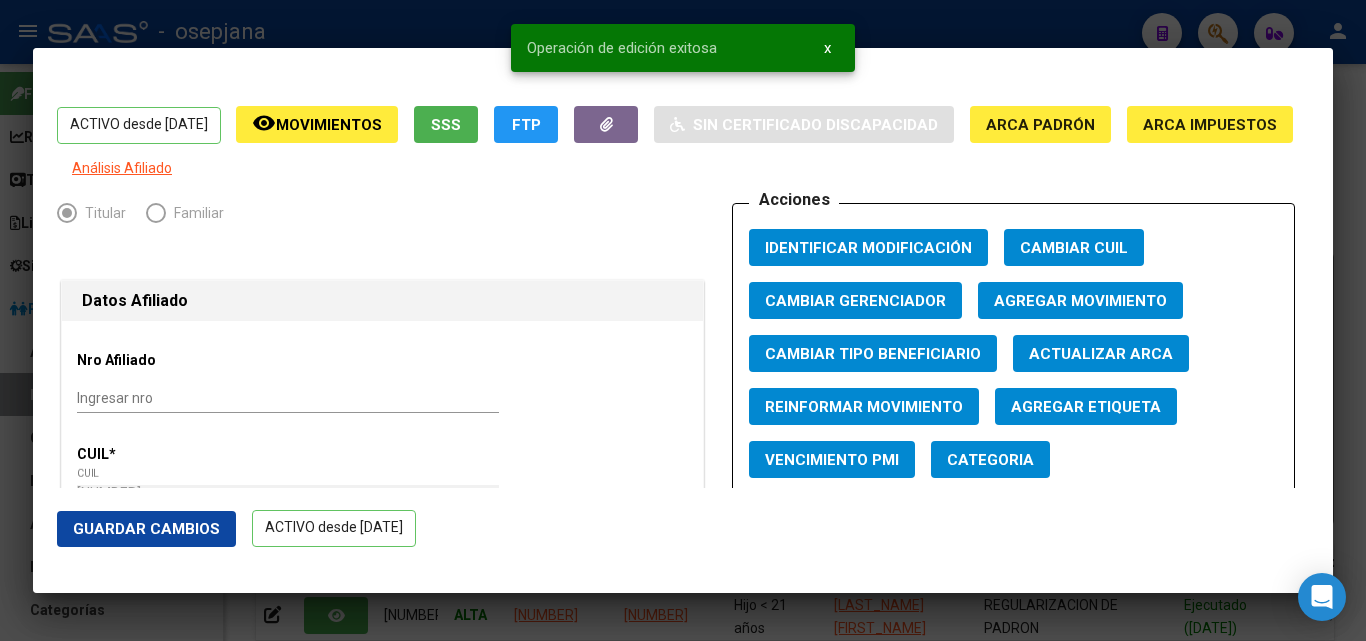 click at bounding box center (683, 320) 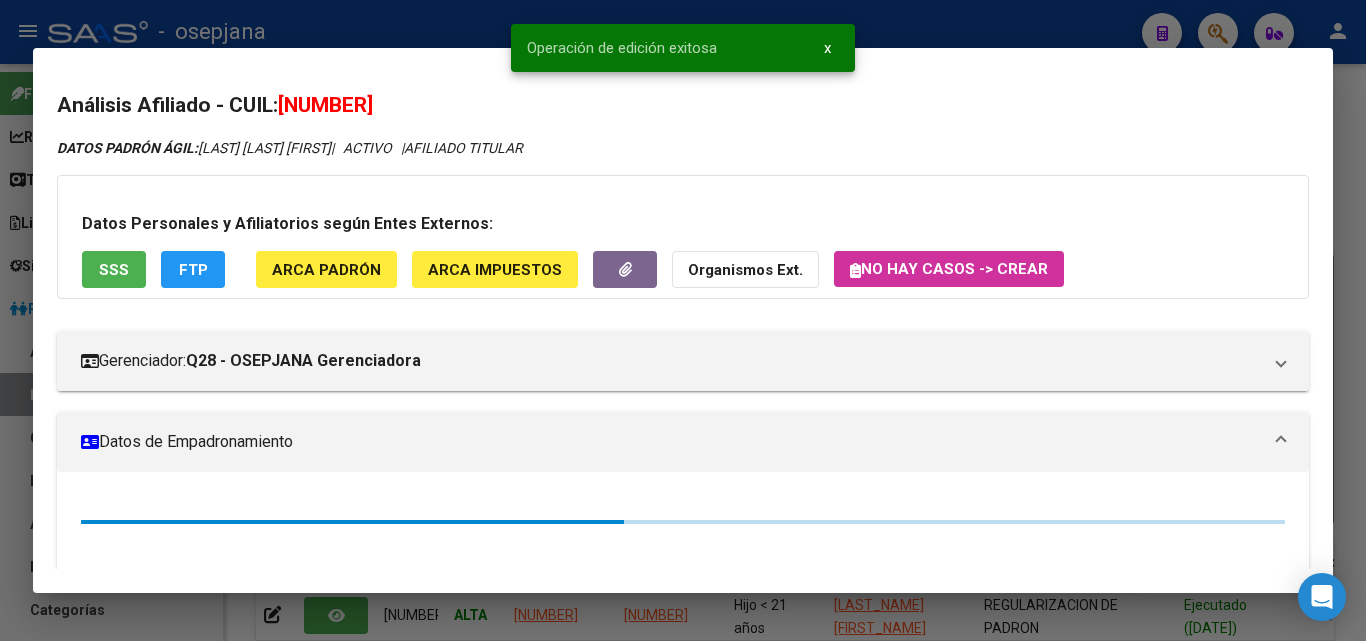 click at bounding box center [683, 320] 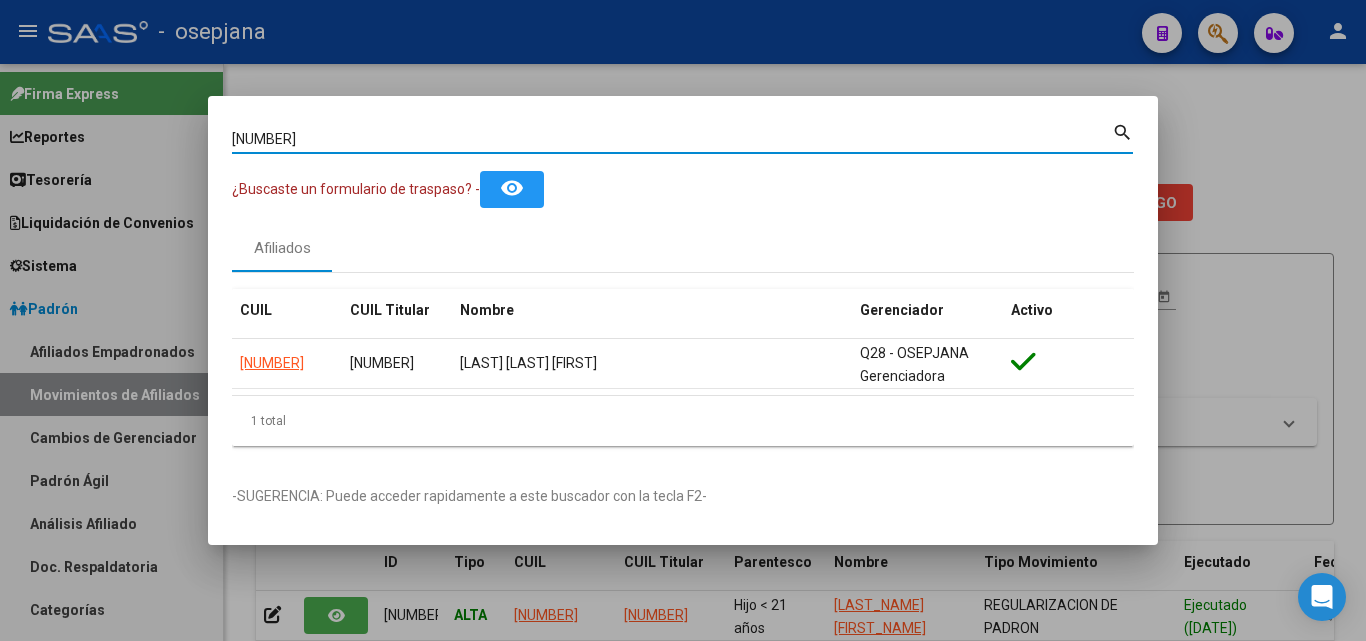 drag, startPoint x: 325, startPoint y: 144, endPoint x: 141, endPoint y: 94, distance: 190.6725 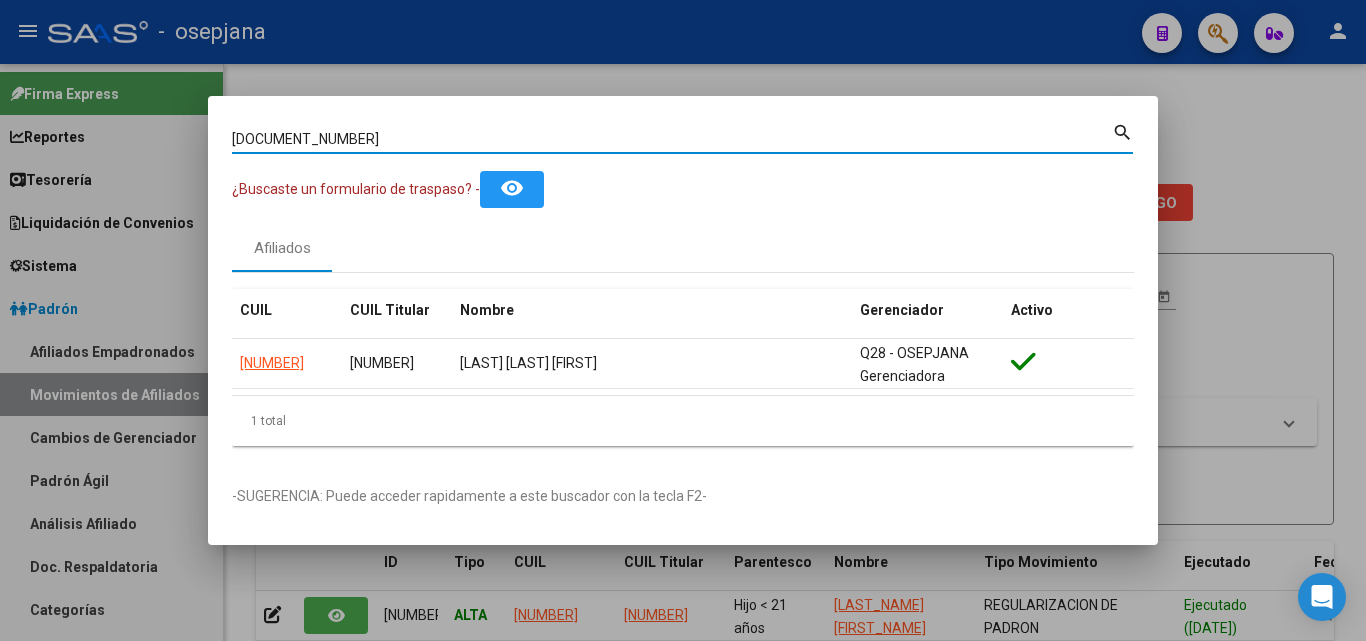 type on "26398131" 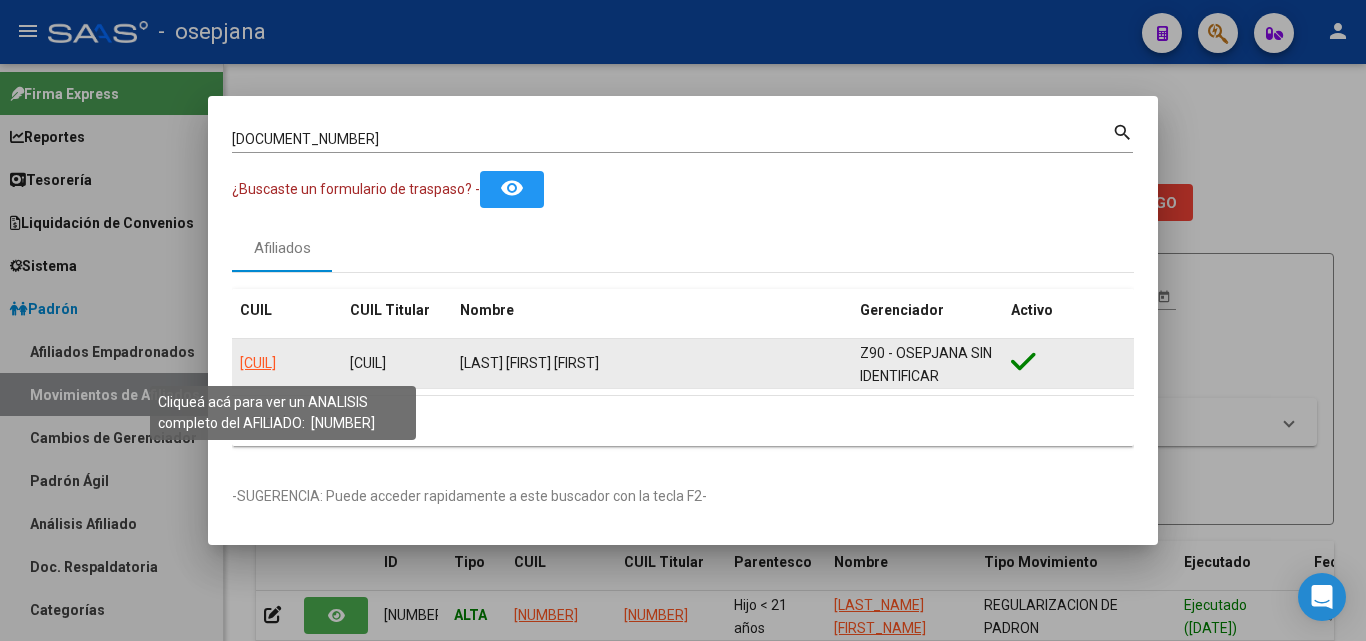 click on "20263981317" 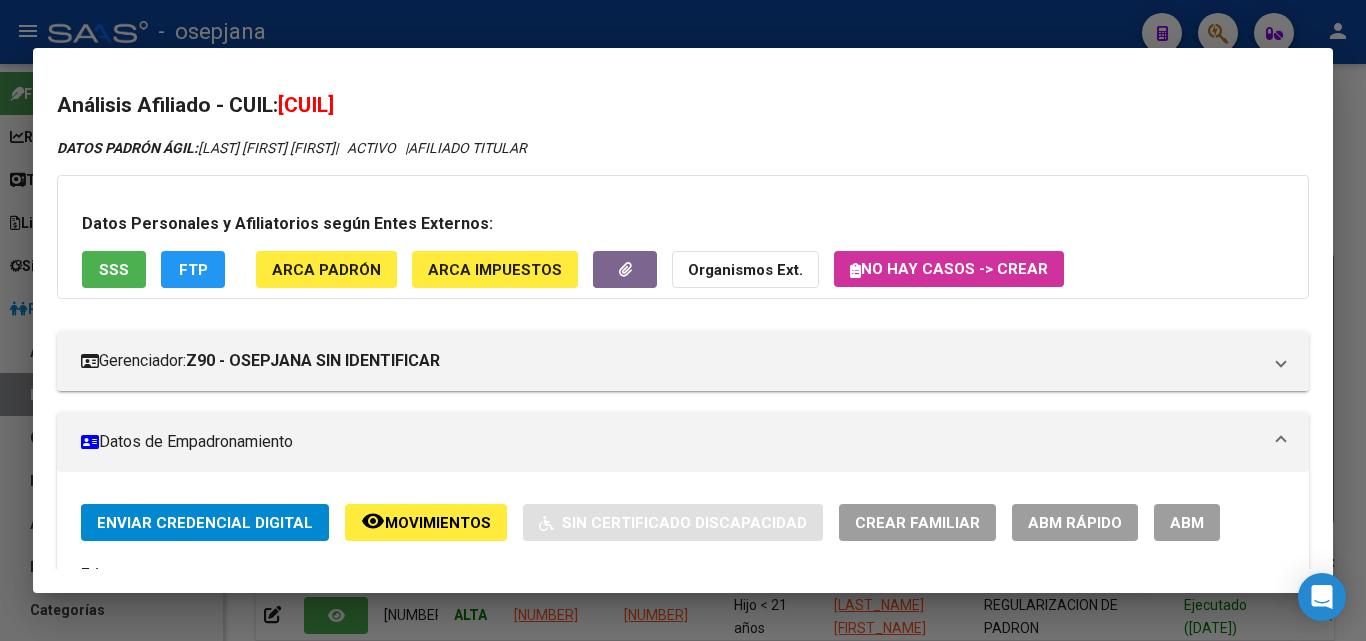 click on "ABM Rápido" 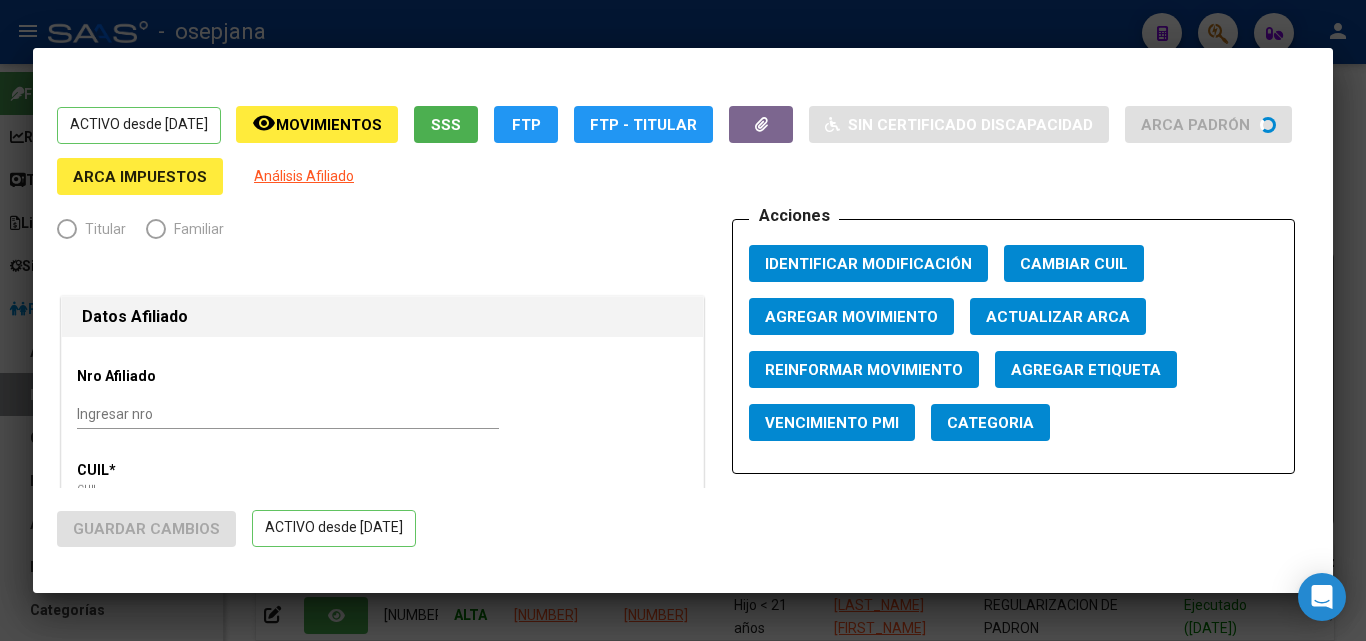 radio on "true" 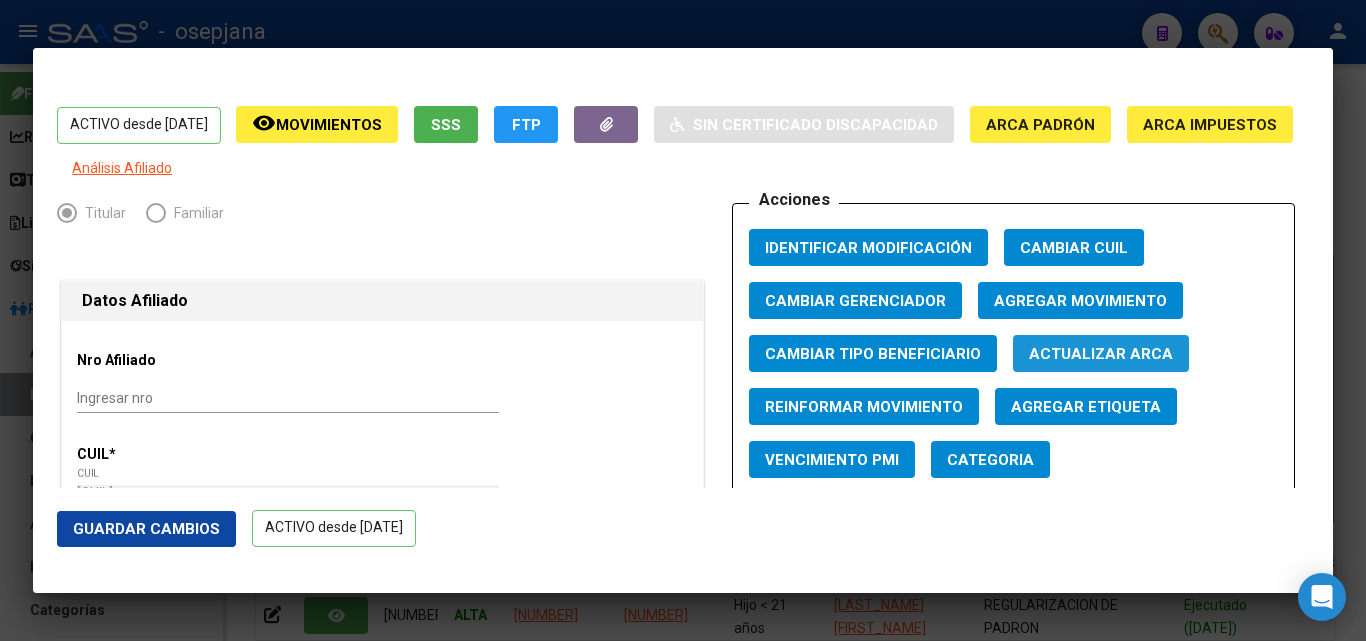 click on "Actualizar ARCA" at bounding box center [1101, 354] 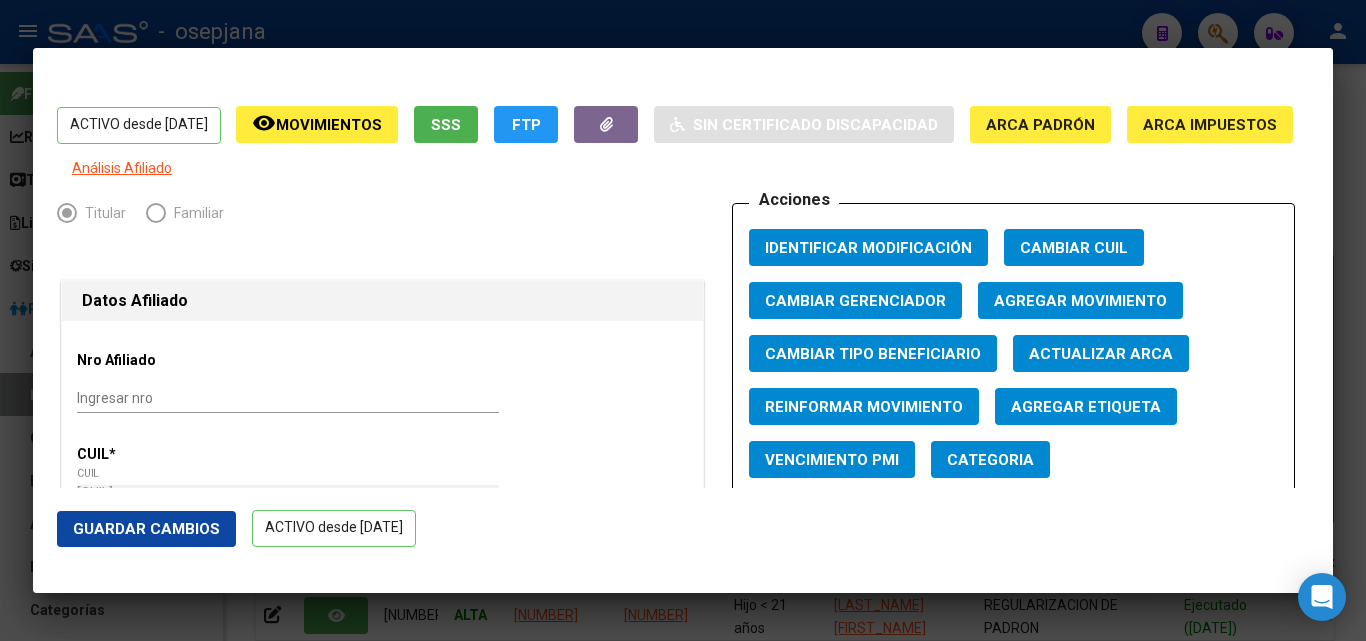 click on "Guardar Cambios" 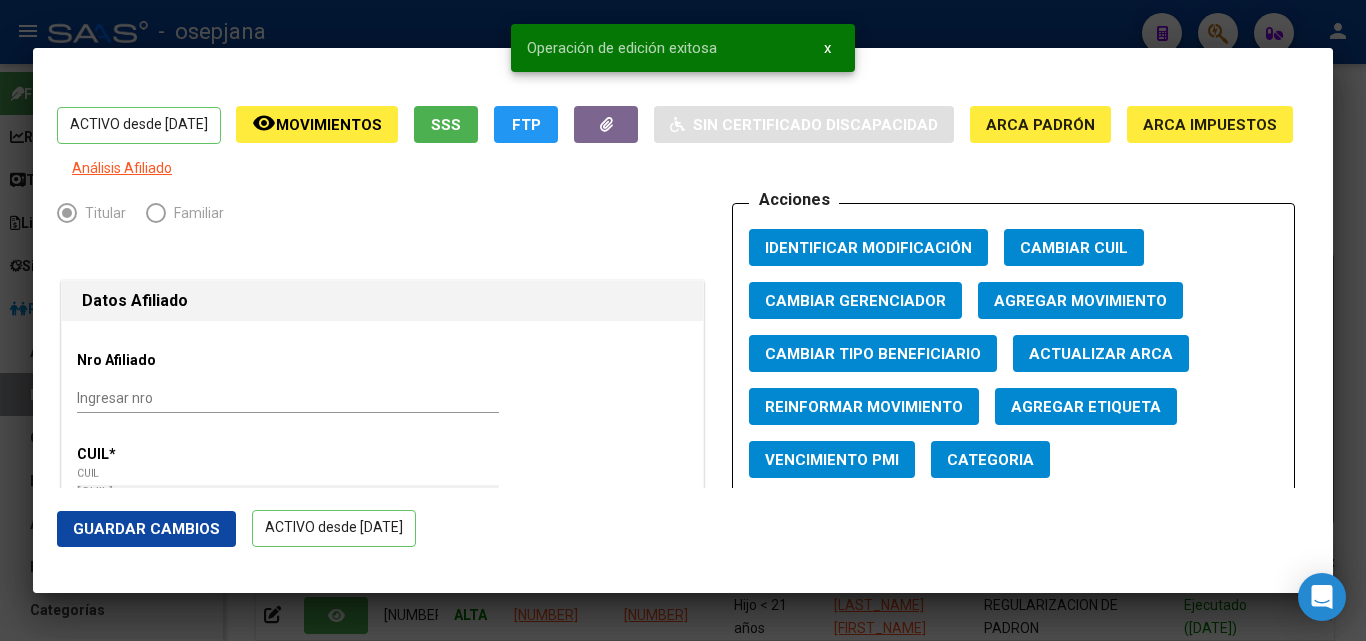 click at bounding box center [683, 320] 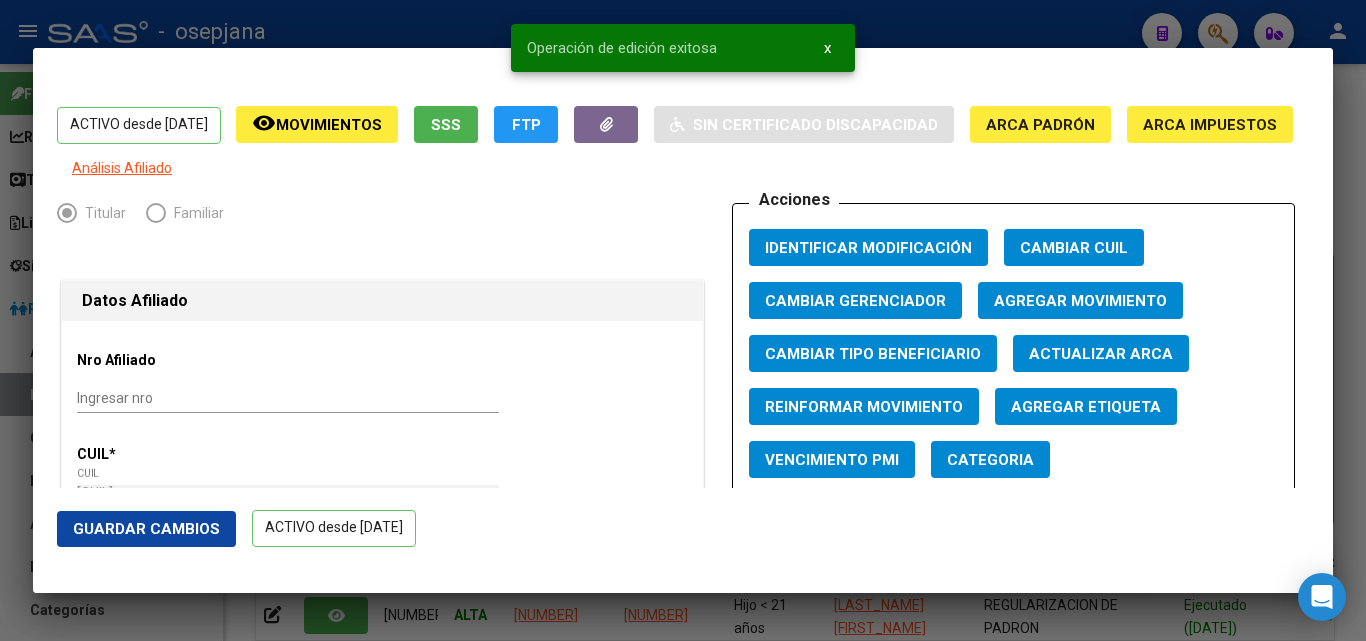 click at bounding box center (683, 320) 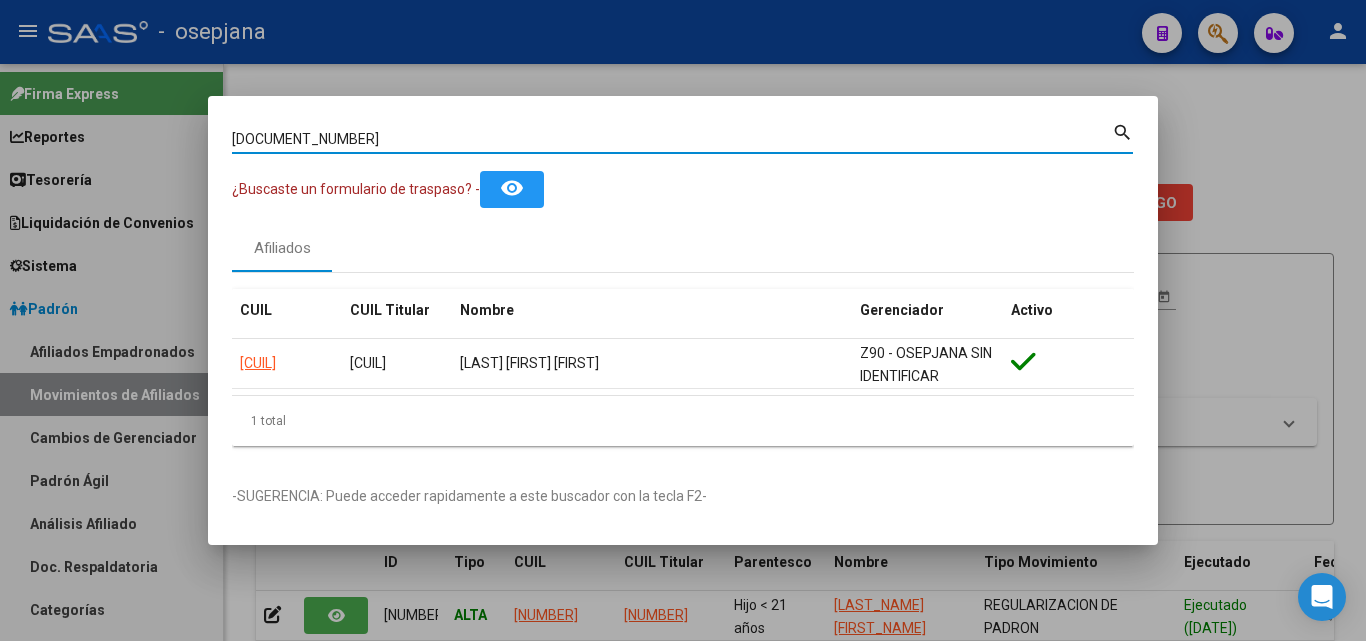 drag, startPoint x: 334, startPoint y: 140, endPoint x: 107, endPoint y: 122, distance: 227.71254 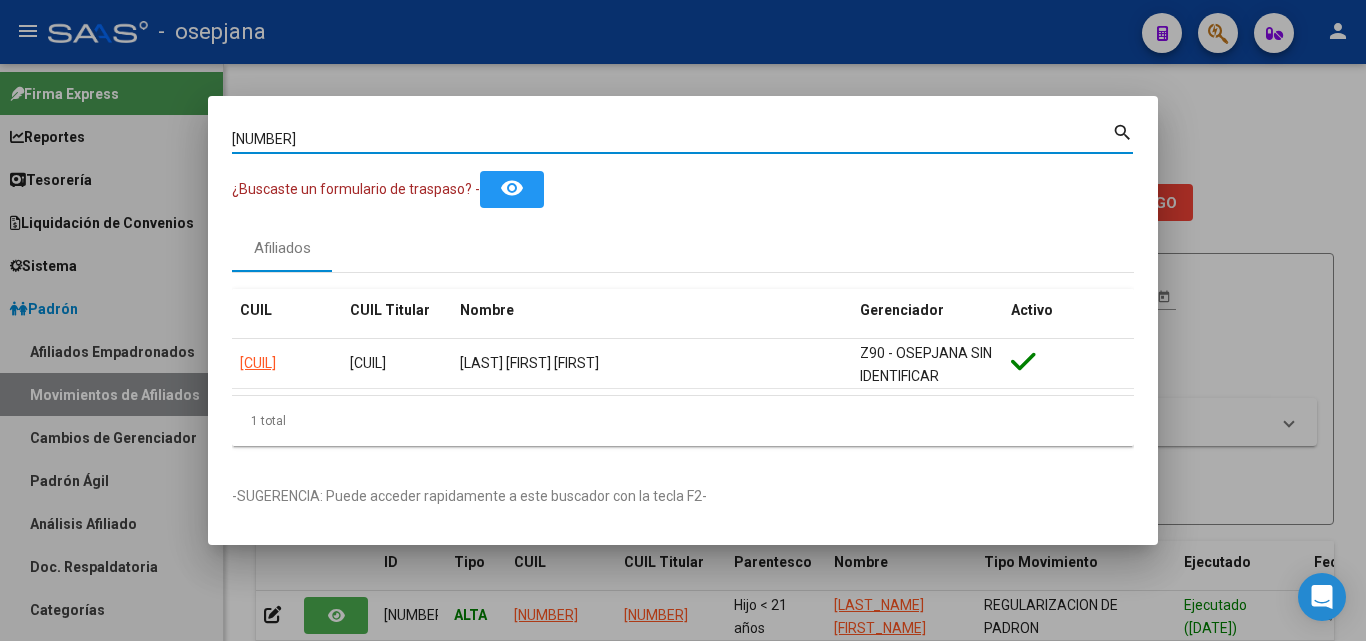type on "43097425" 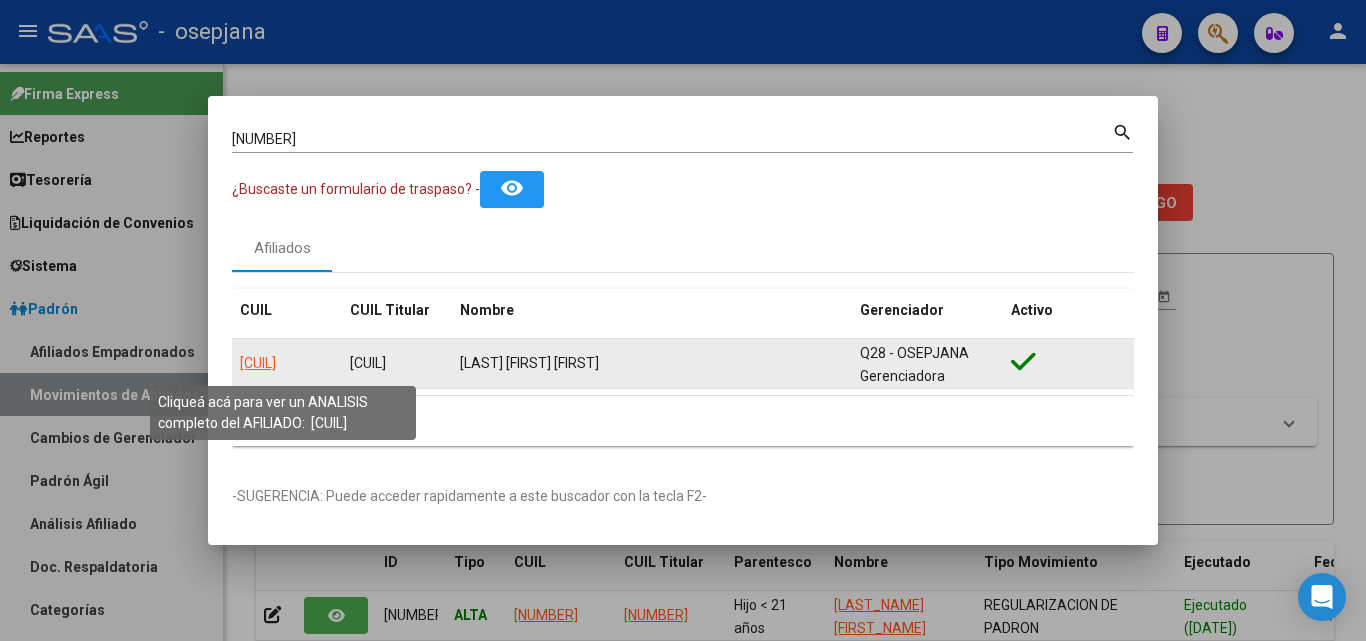click on "20430974255" 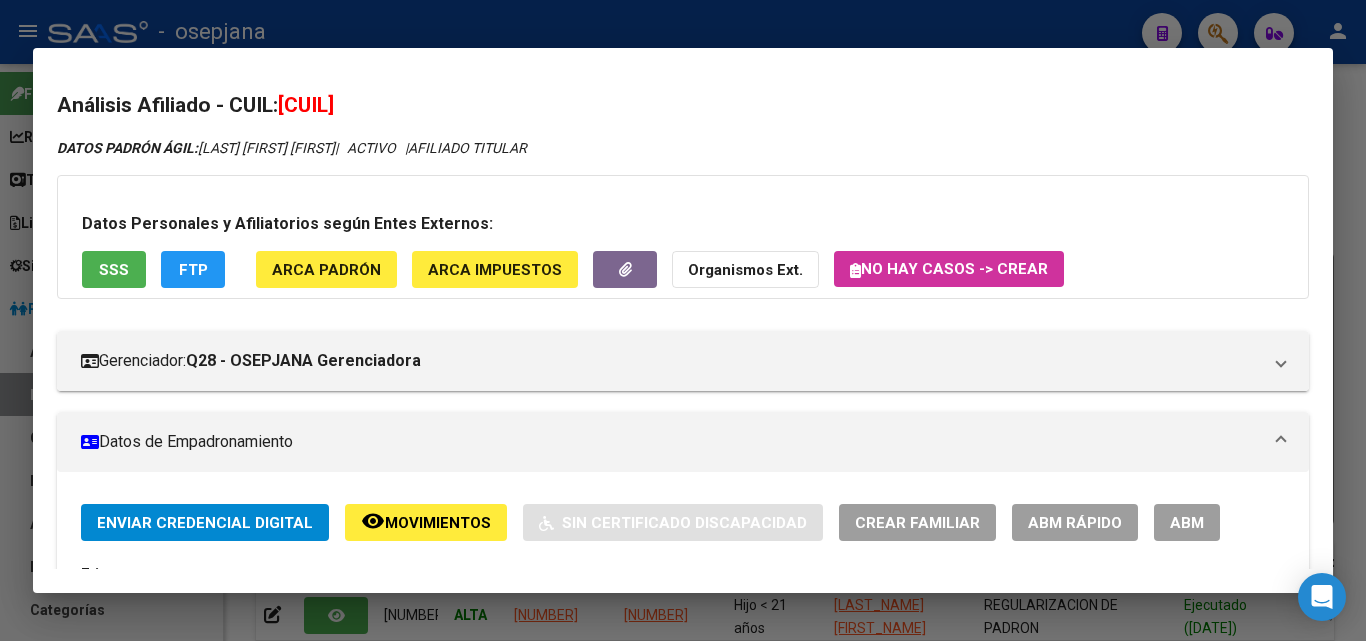 click on "ABM Rápido" 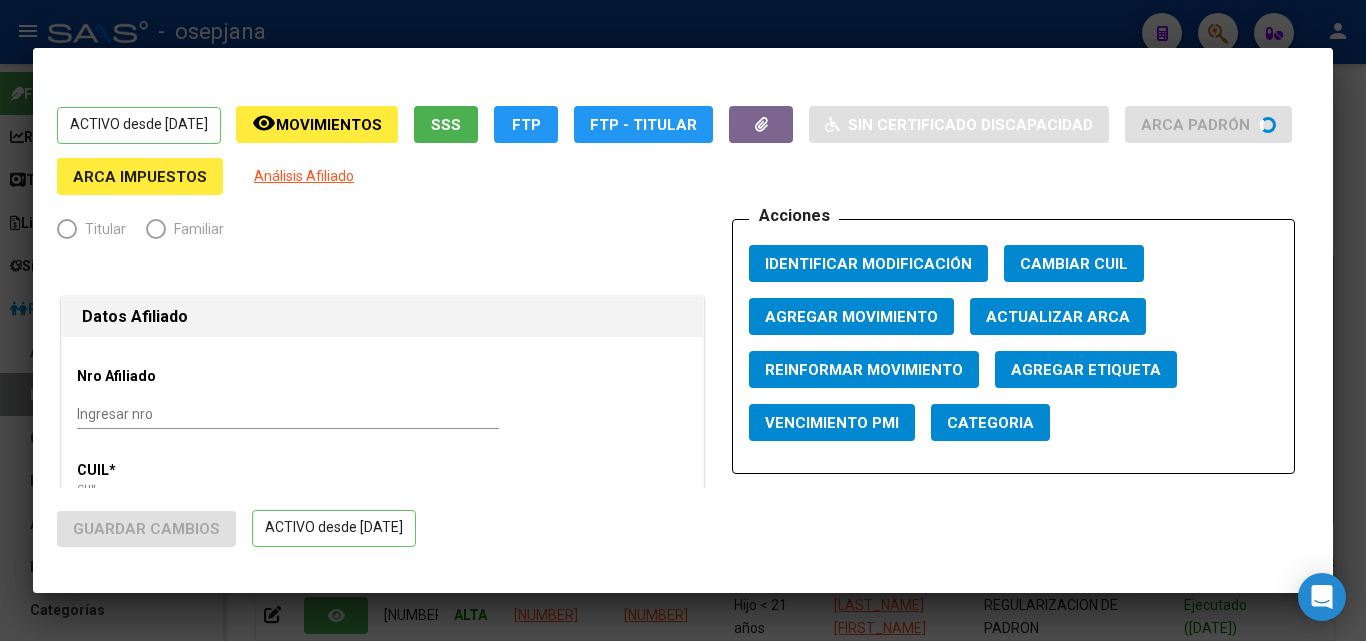 radio on "true" 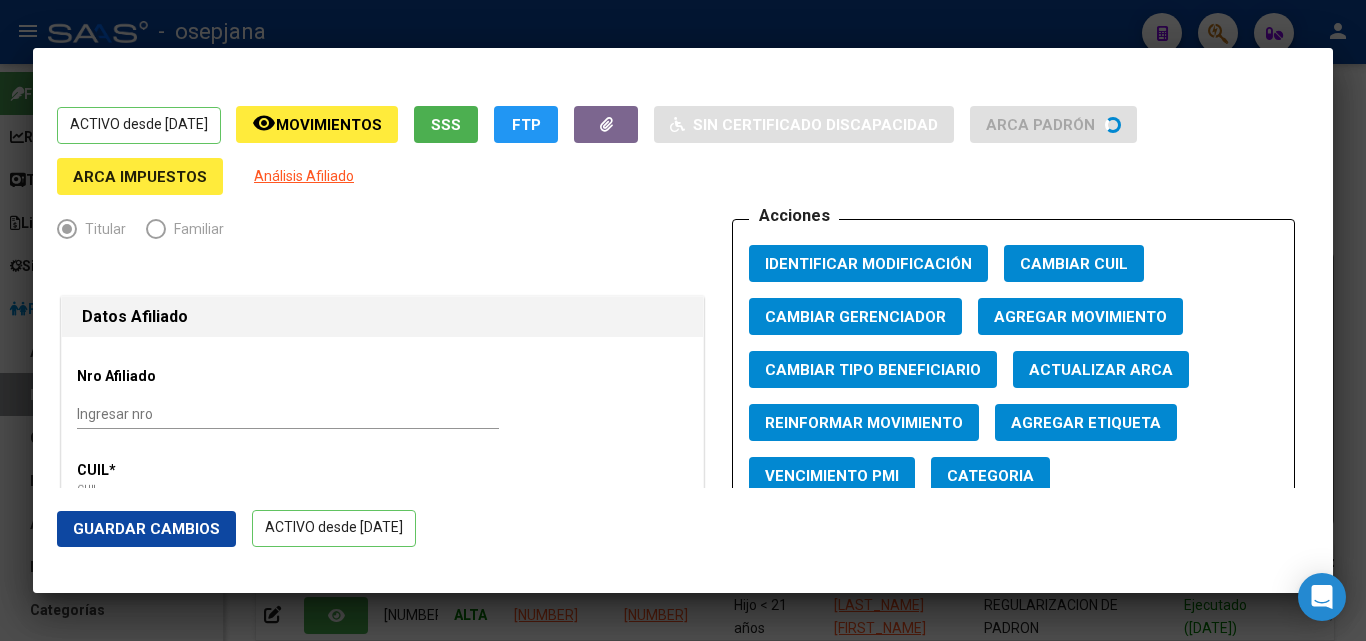 click on "Actualizar ARCA" at bounding box center (1101, 370) 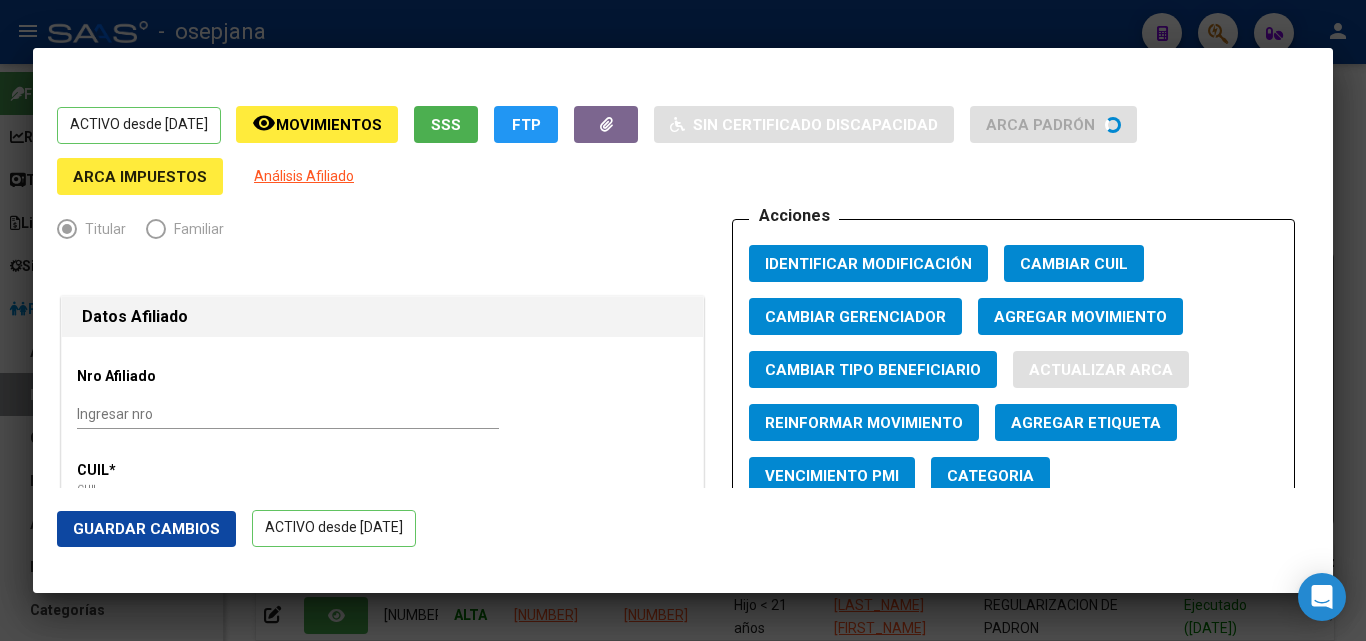 type on "LUCERO" 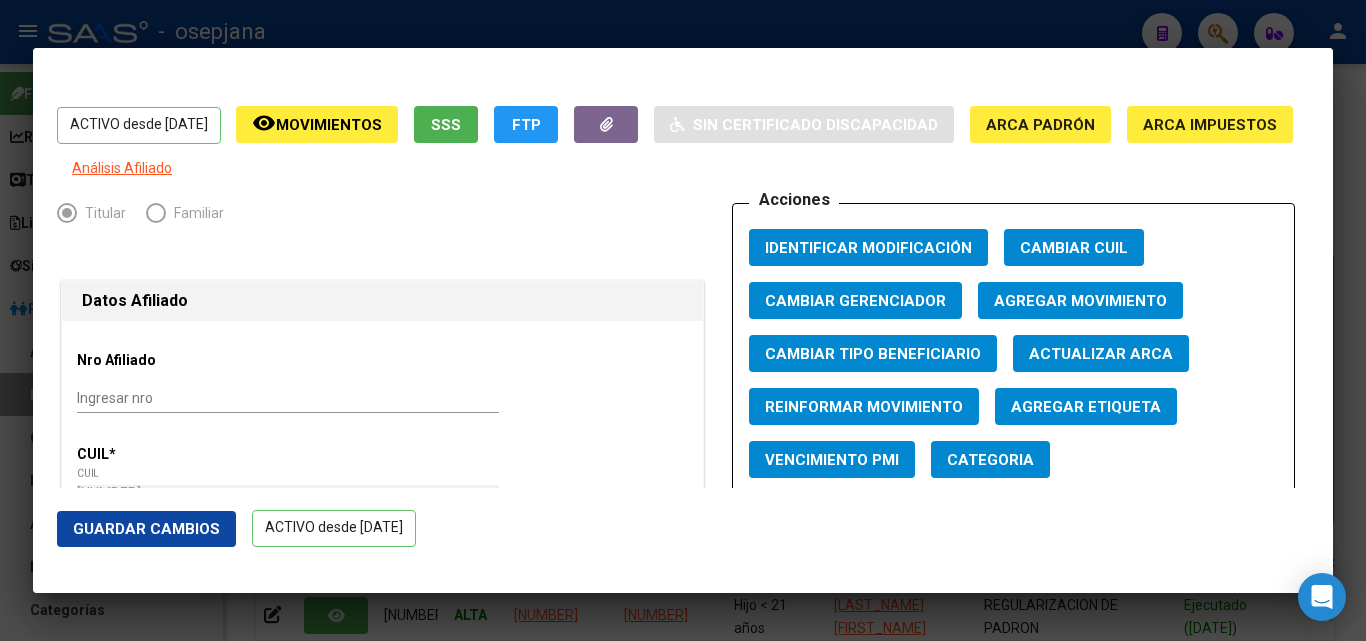 click on "Guardar Cambios" 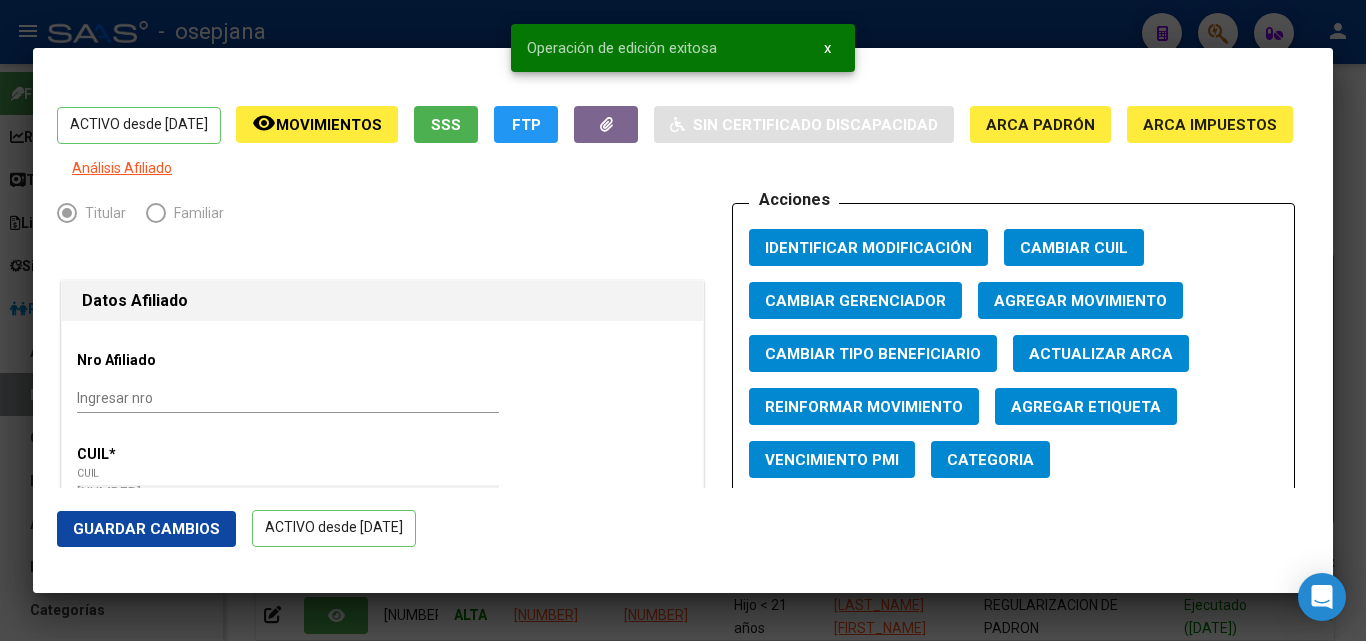 click at bounding box center [683, 320] 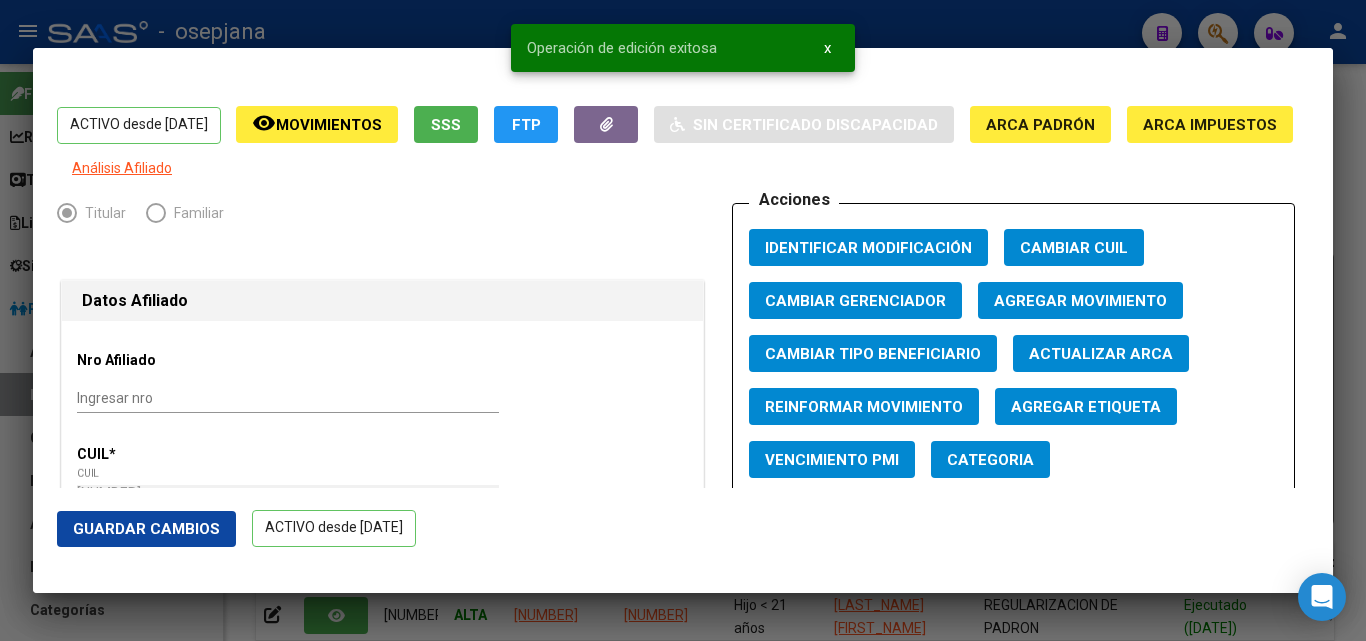click at bounding box center (683, 320) 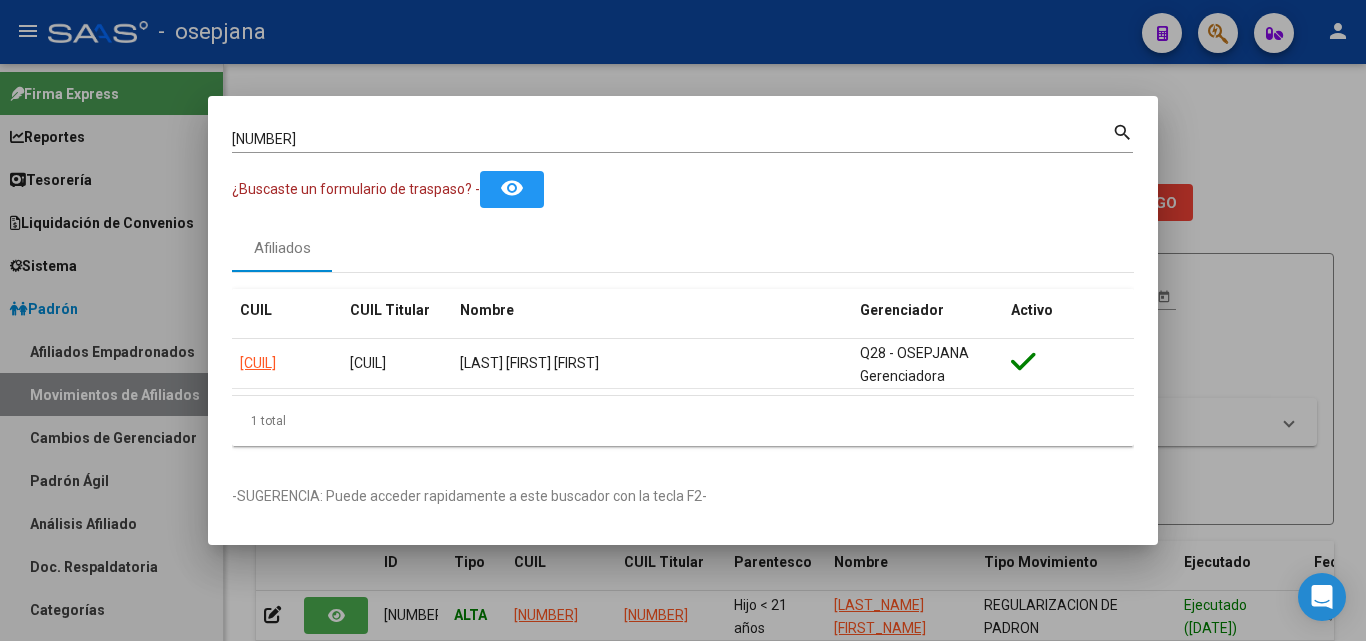 drag, startPoint x: 311, startPoint y: 127, endPoint x: 223, endPoint y: 124, distance: 88.051125 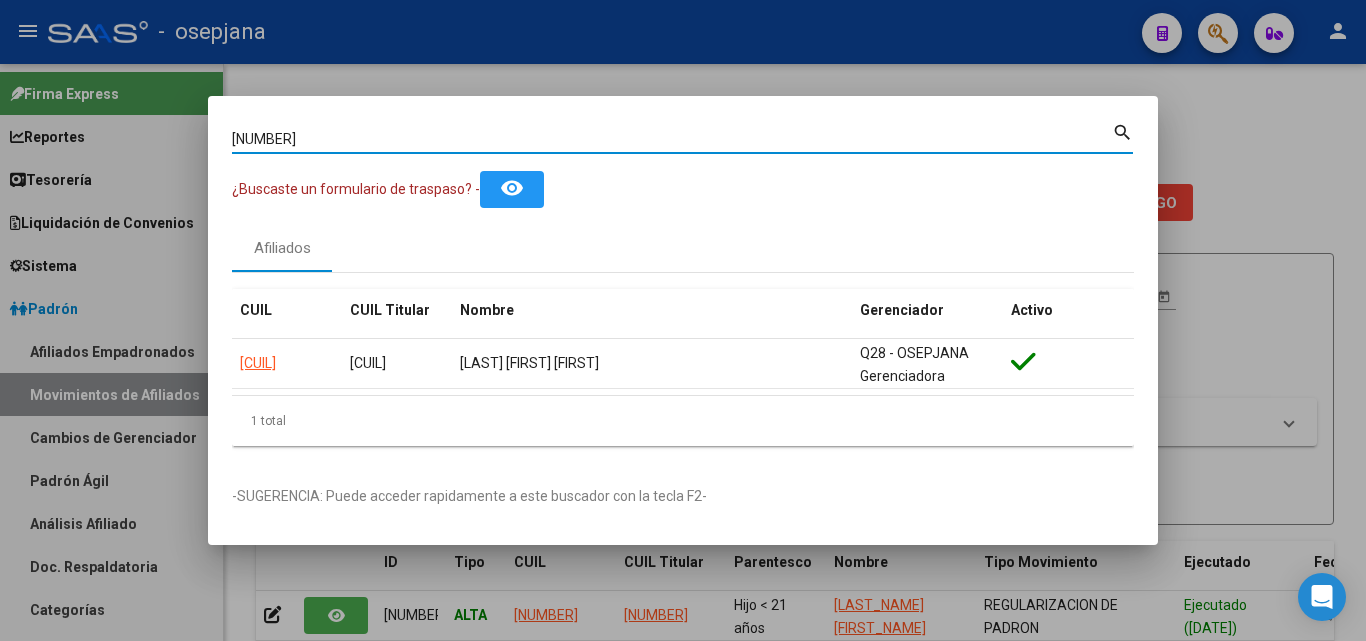 drag, startPoint x: 283, startPoint y: 142, endPoint x: 177, endPoint y: 124, distance: 107.51744 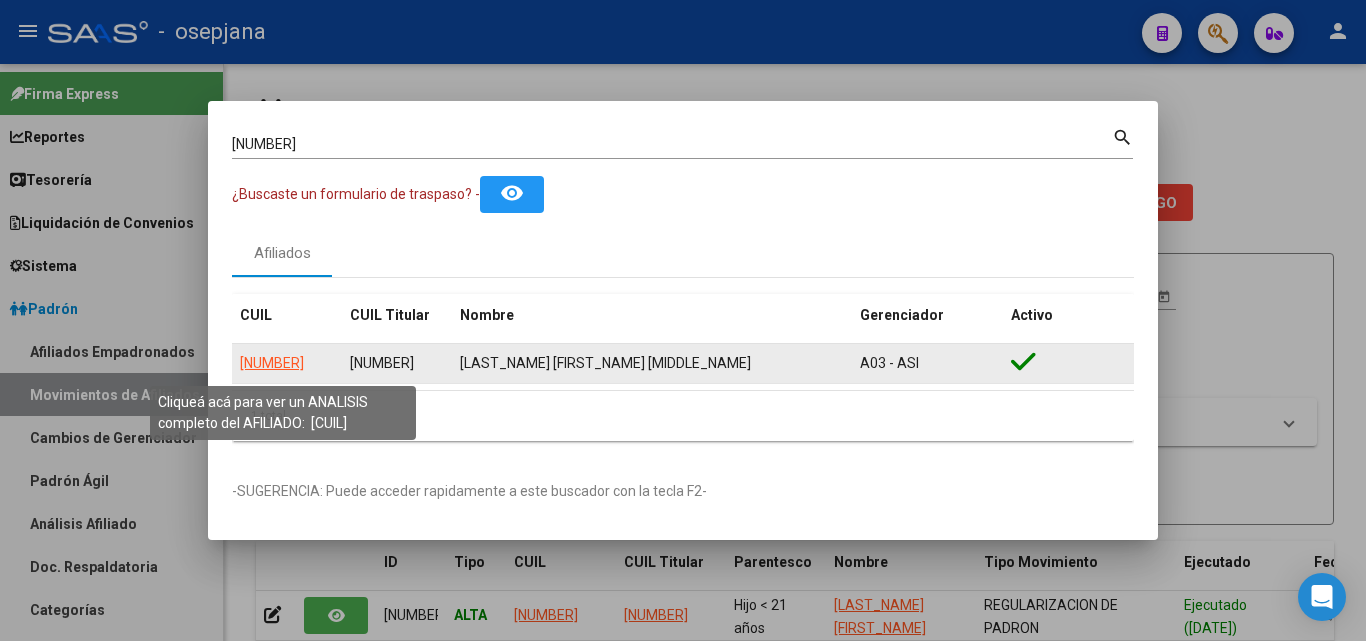 click on "27369493855" 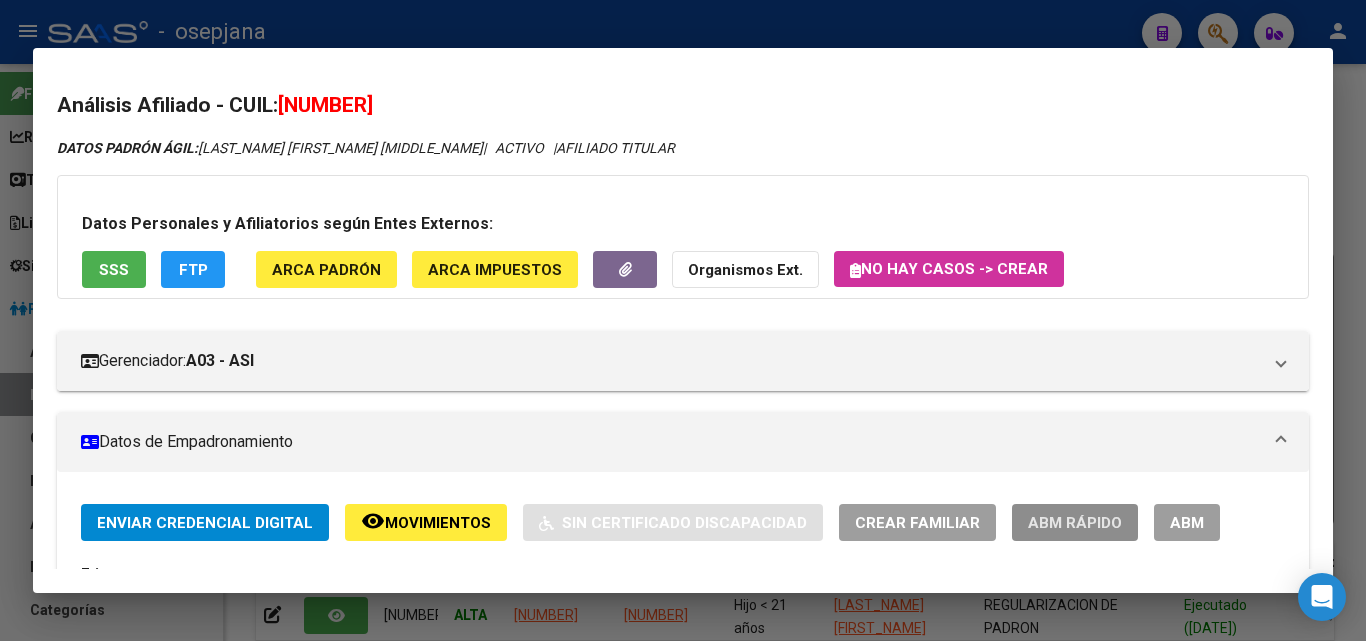 click on "ABM Rápido" 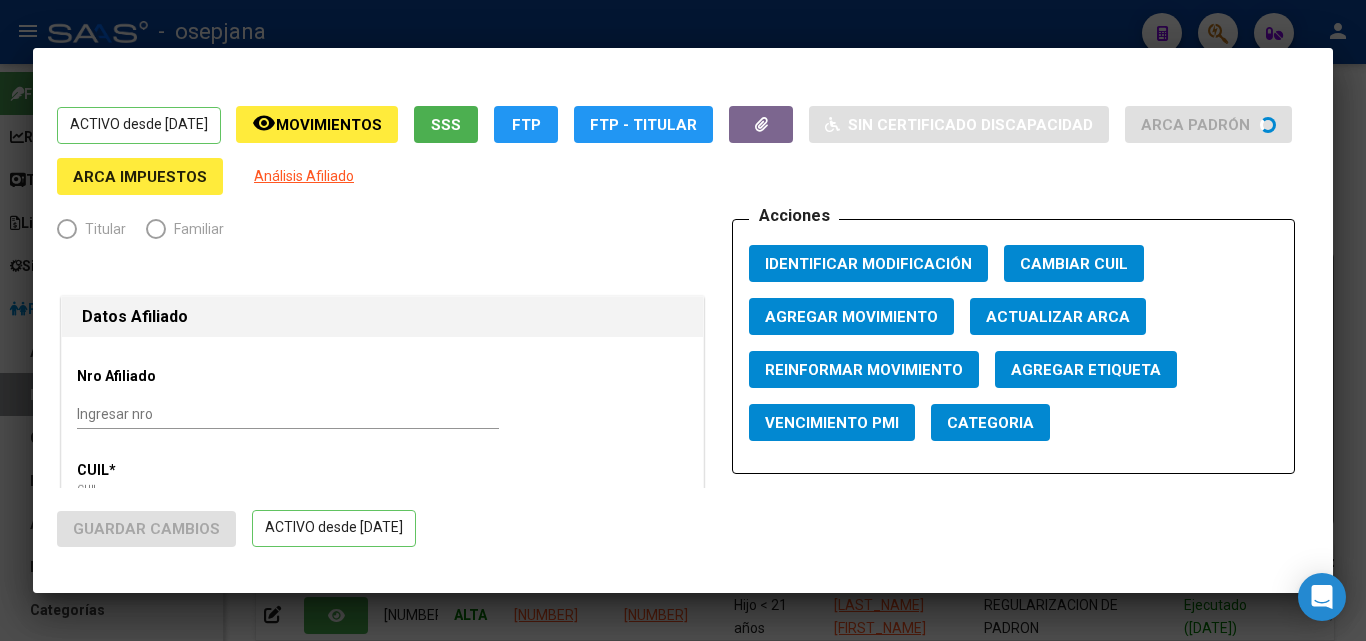 radio on "true" 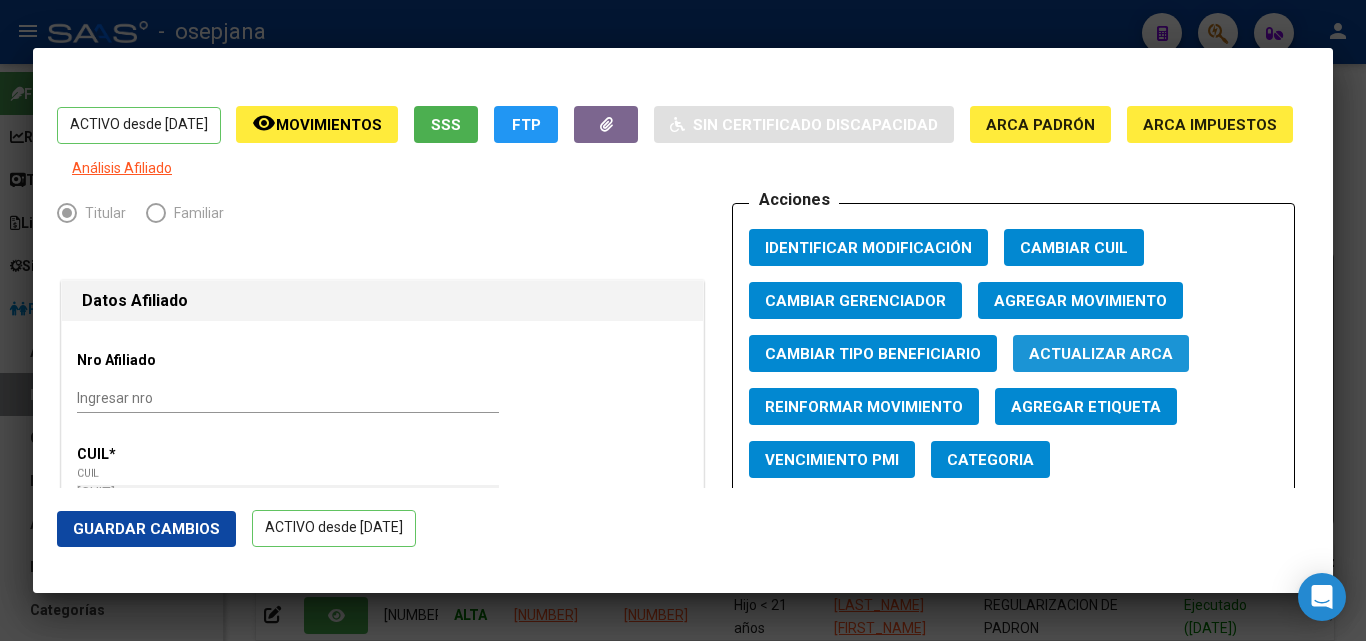 click on "Actualizar ARCA" at bounding box center (1101, 354) 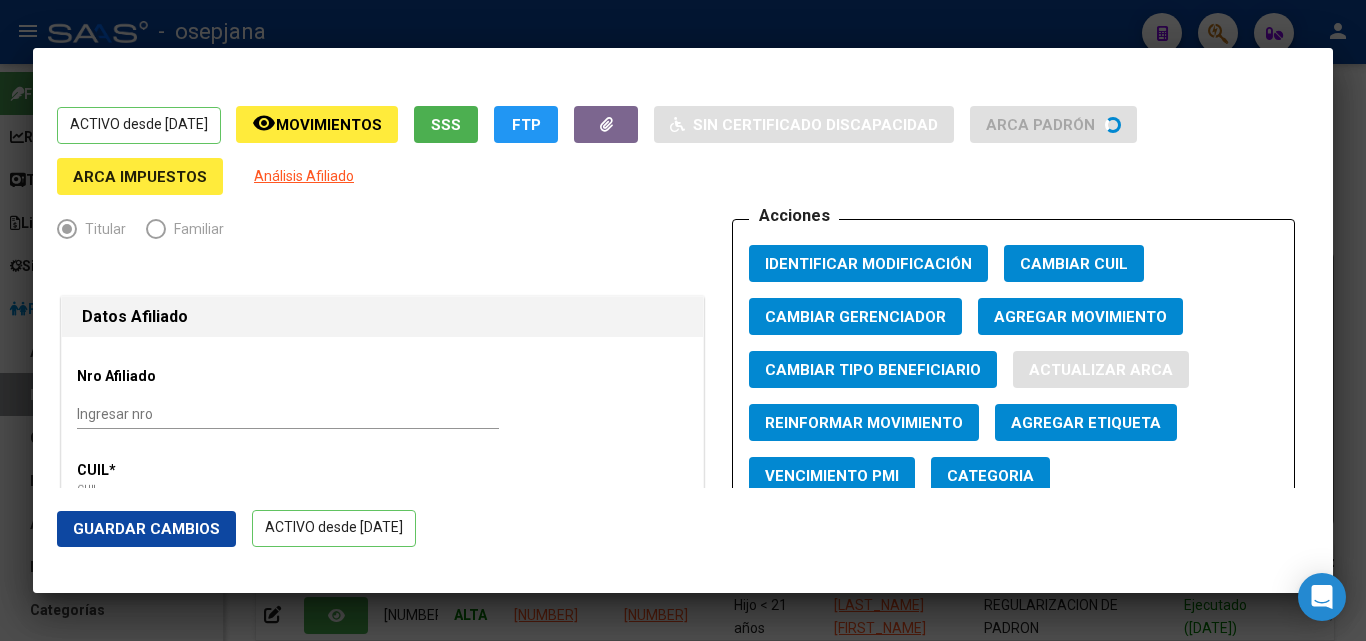 type on "CALLERO" 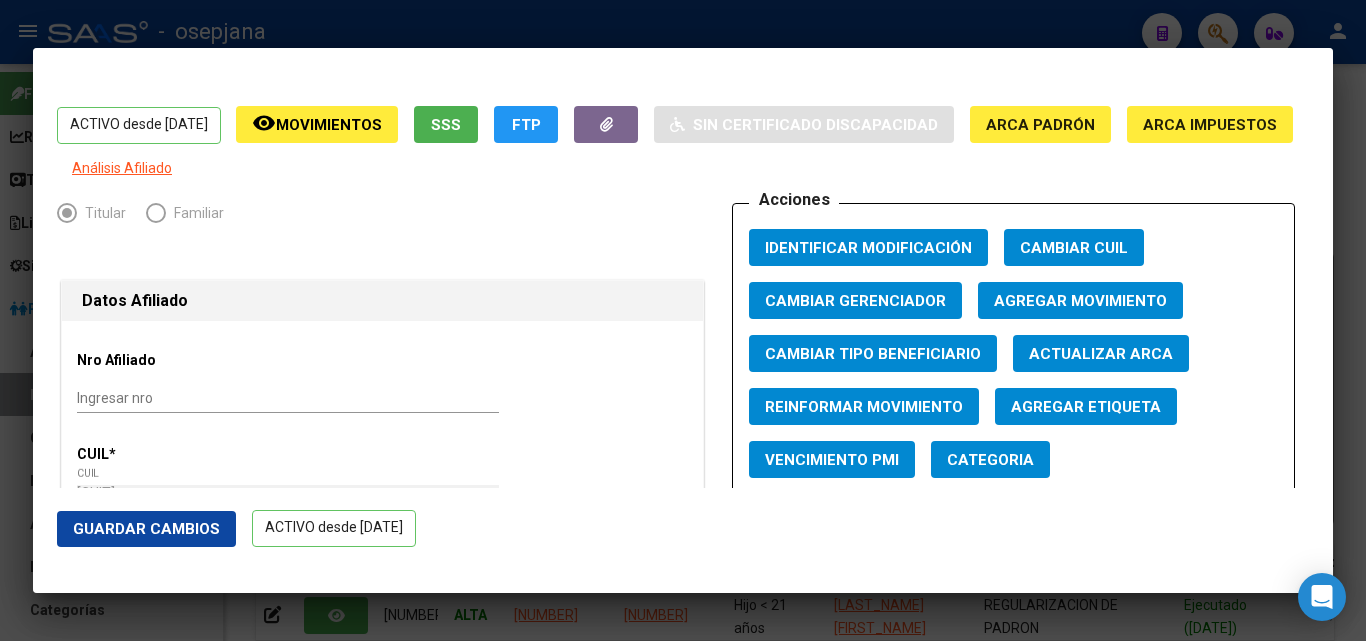click on "Guardar Cambios" 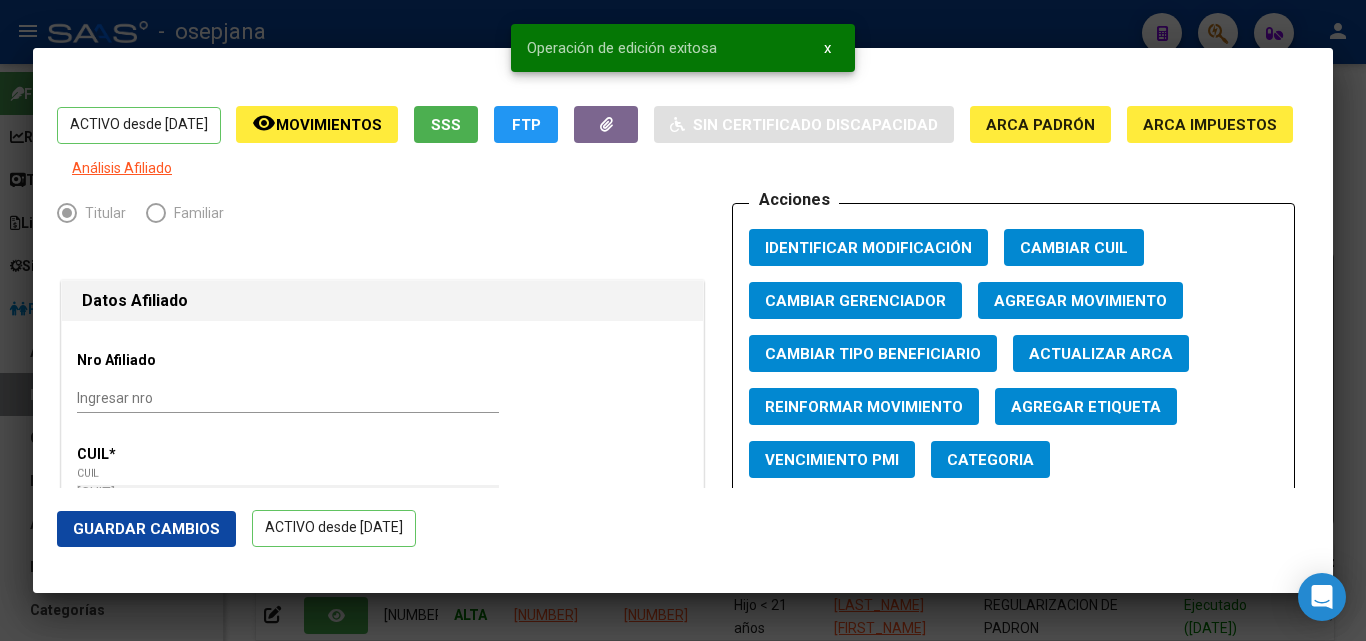 click at bounding box center (683, 320) 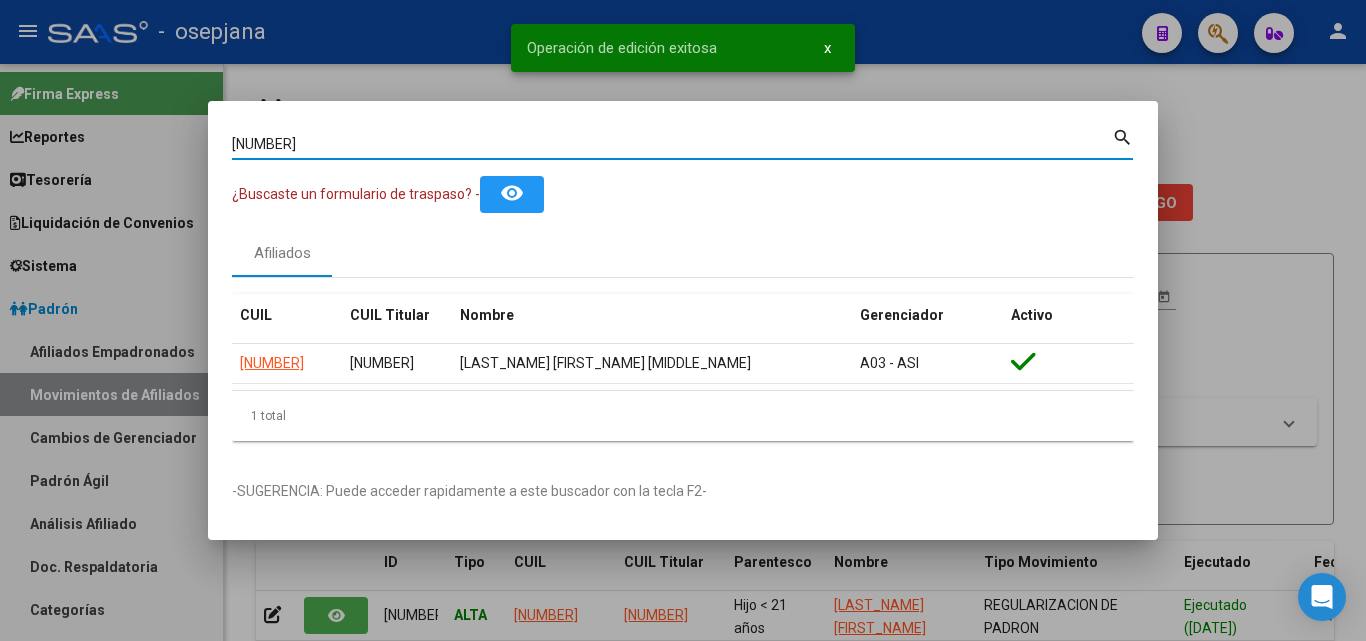 drag, startPoint x: 339, startPoint y: 136, endPoint x: 157, endPoint y: 117, distance: 182.98907 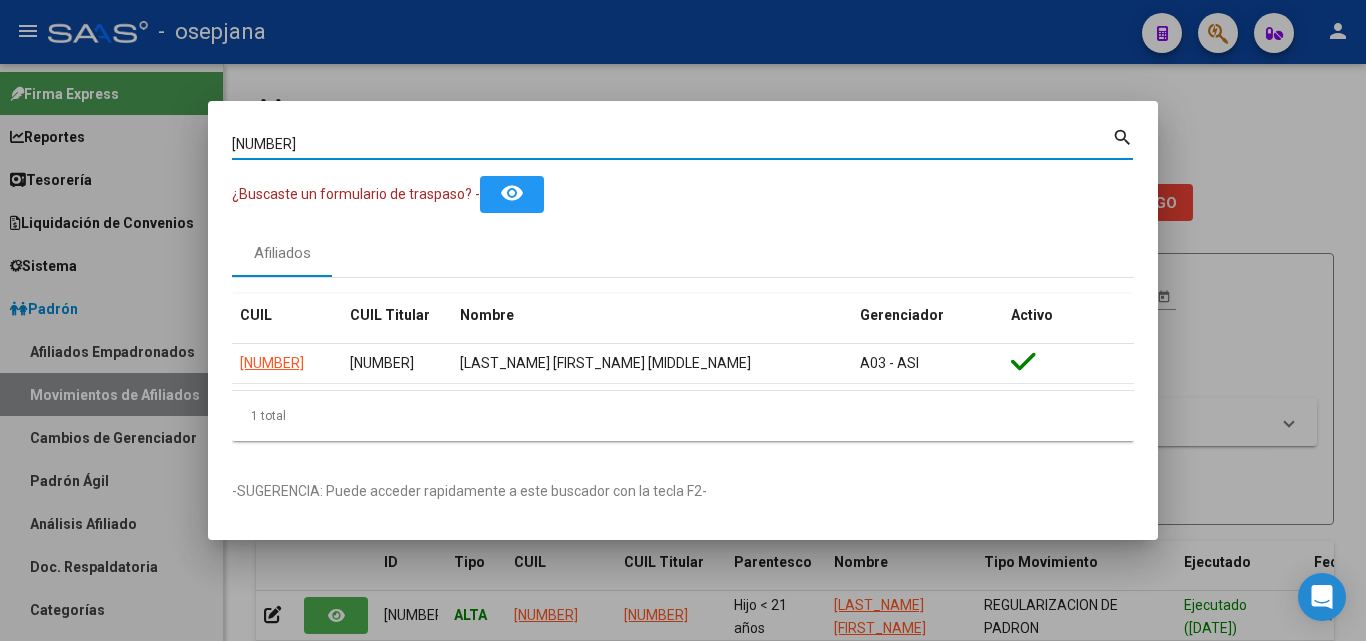 paste on "22671637" 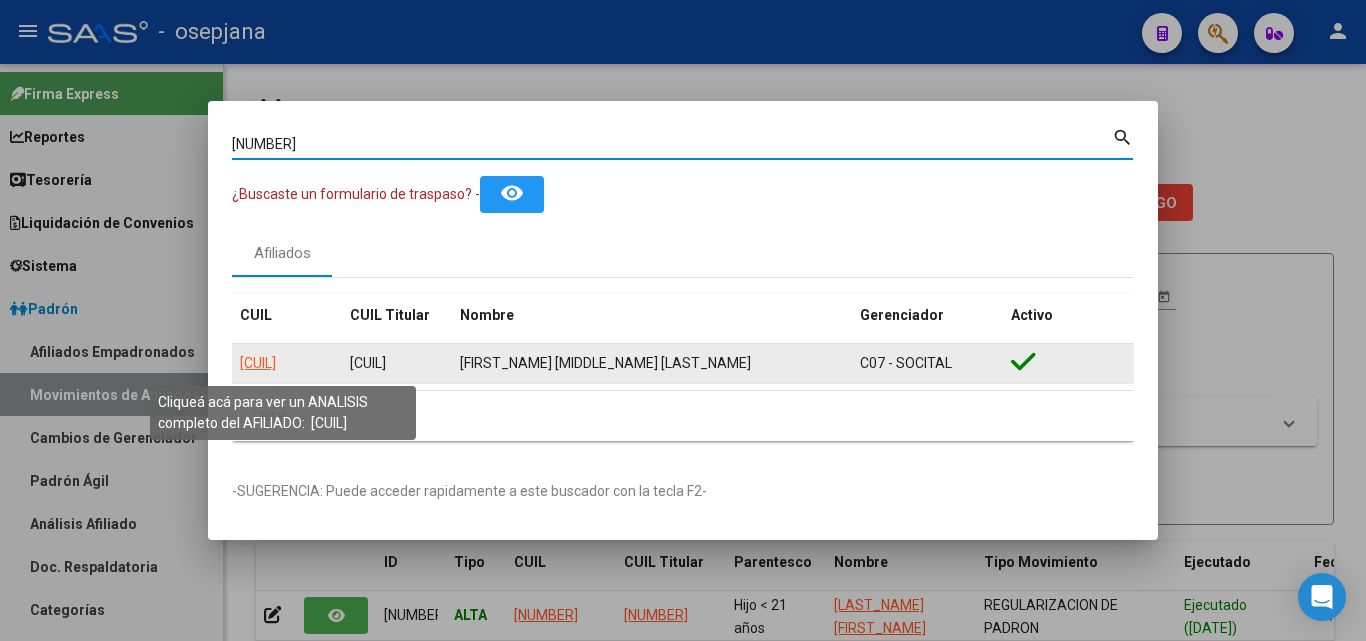 click on "20226716379" 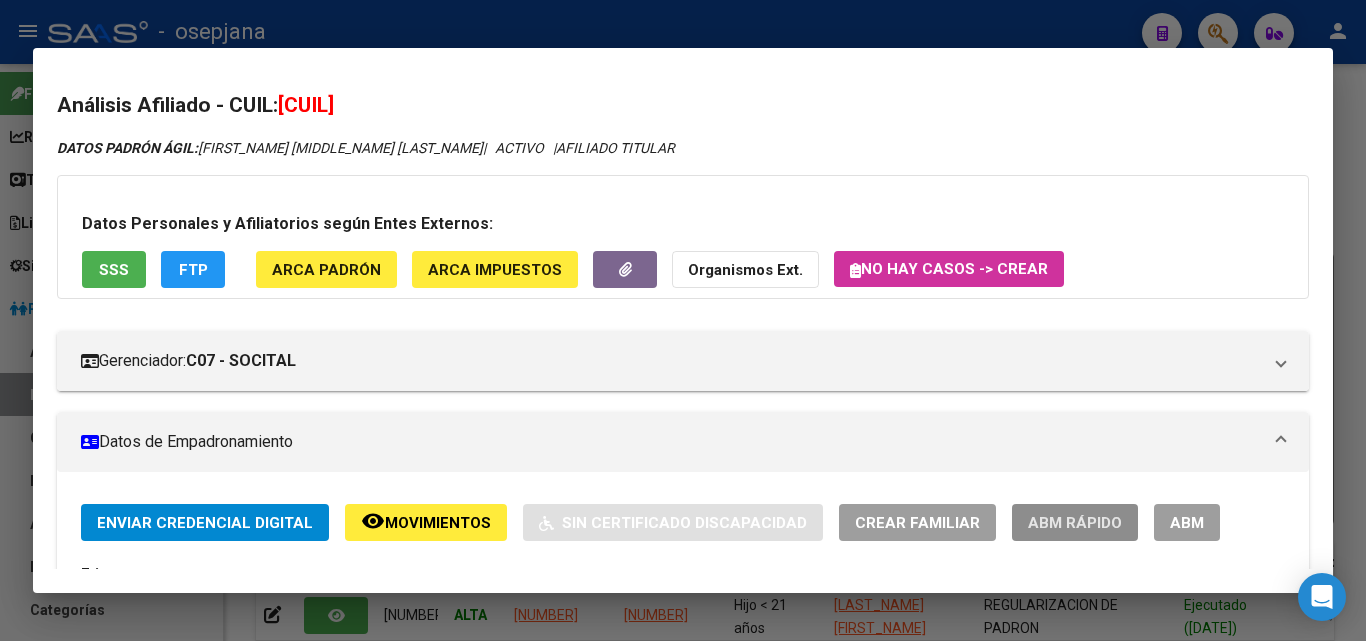 click on "ABM Rápido" 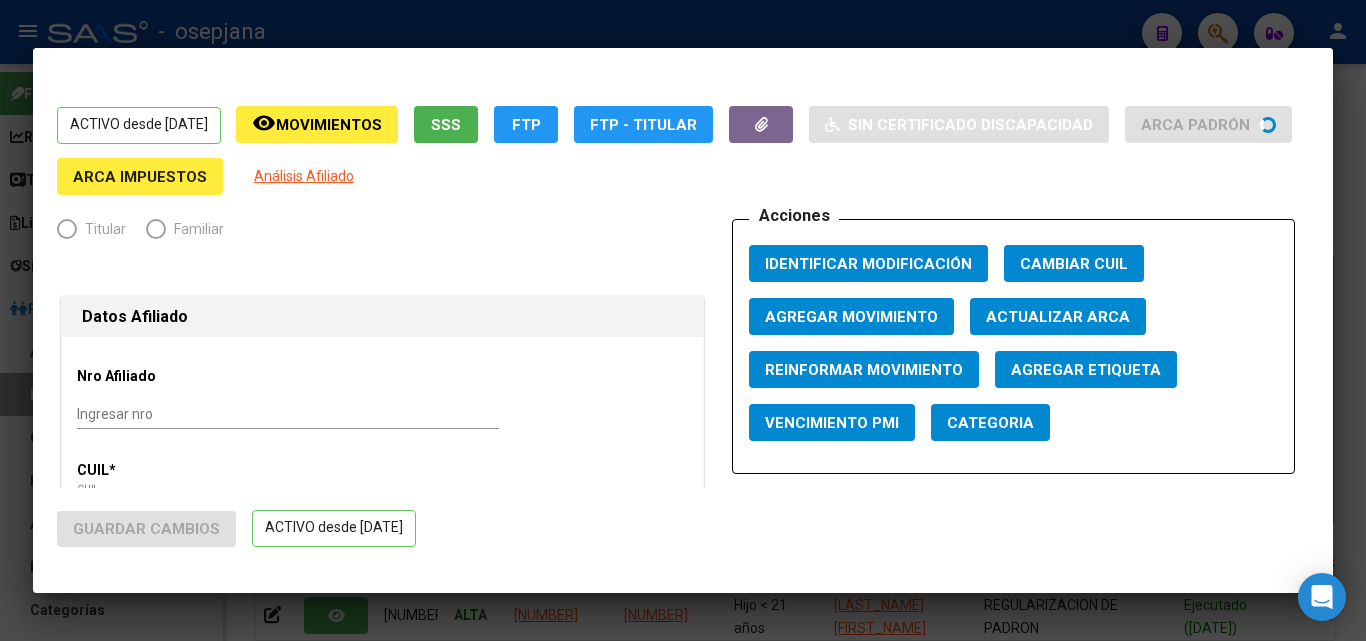 radio on "true" 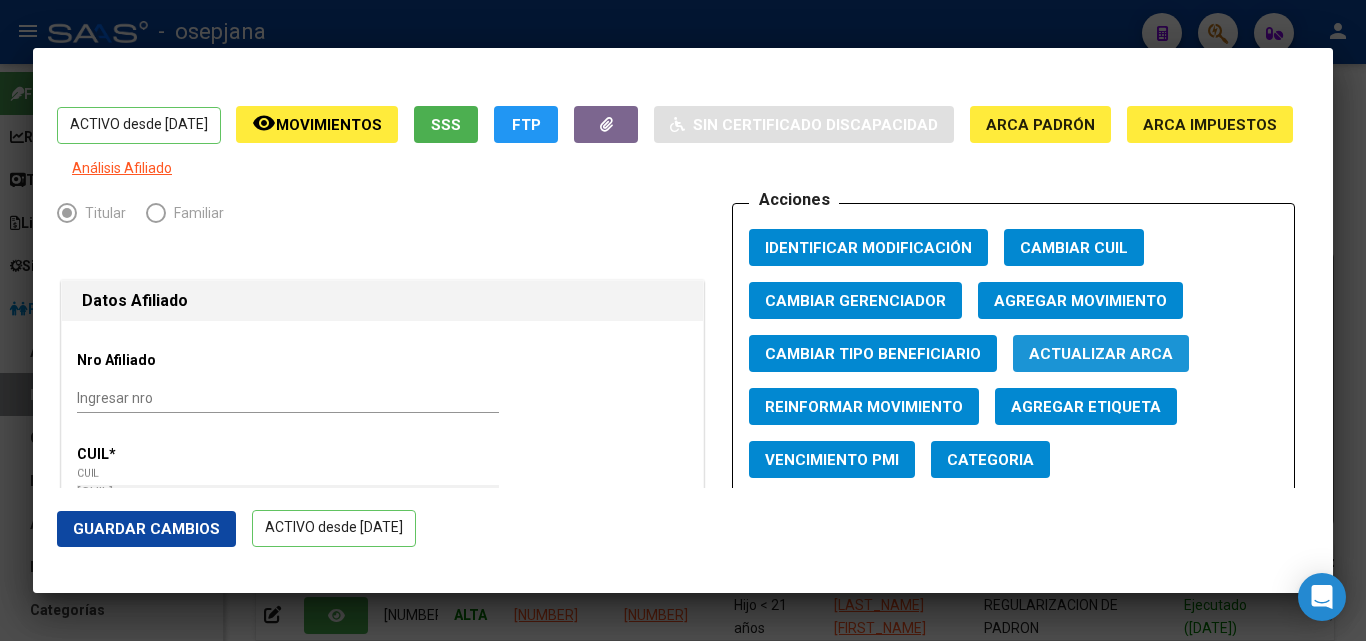 click on "Actualizar ARCA" at bounding box center (1101, 354) 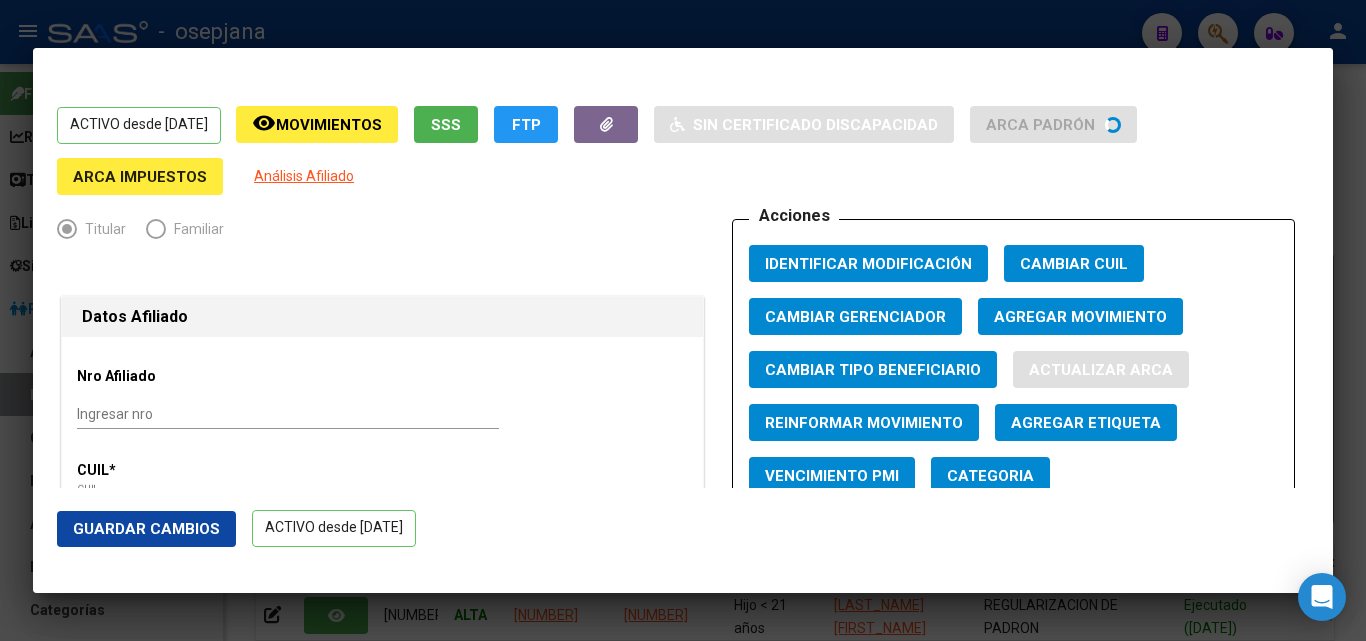 type on "COLAVITA" 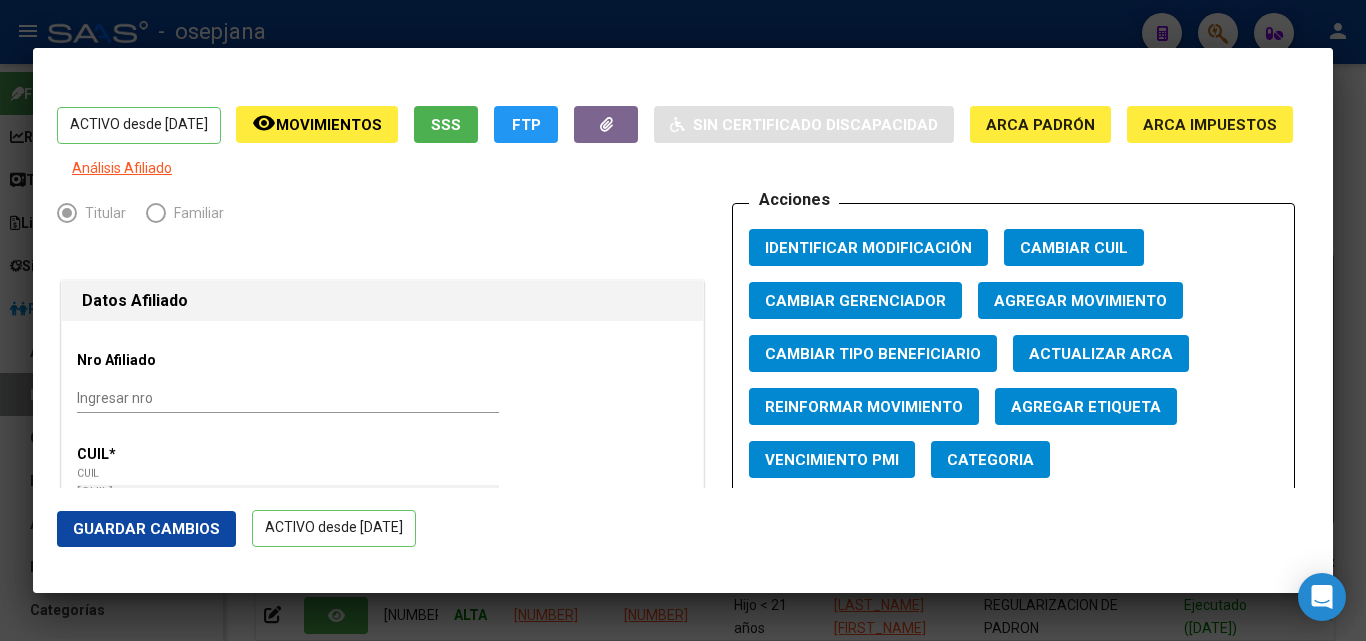 click on "Guardar Cambios" 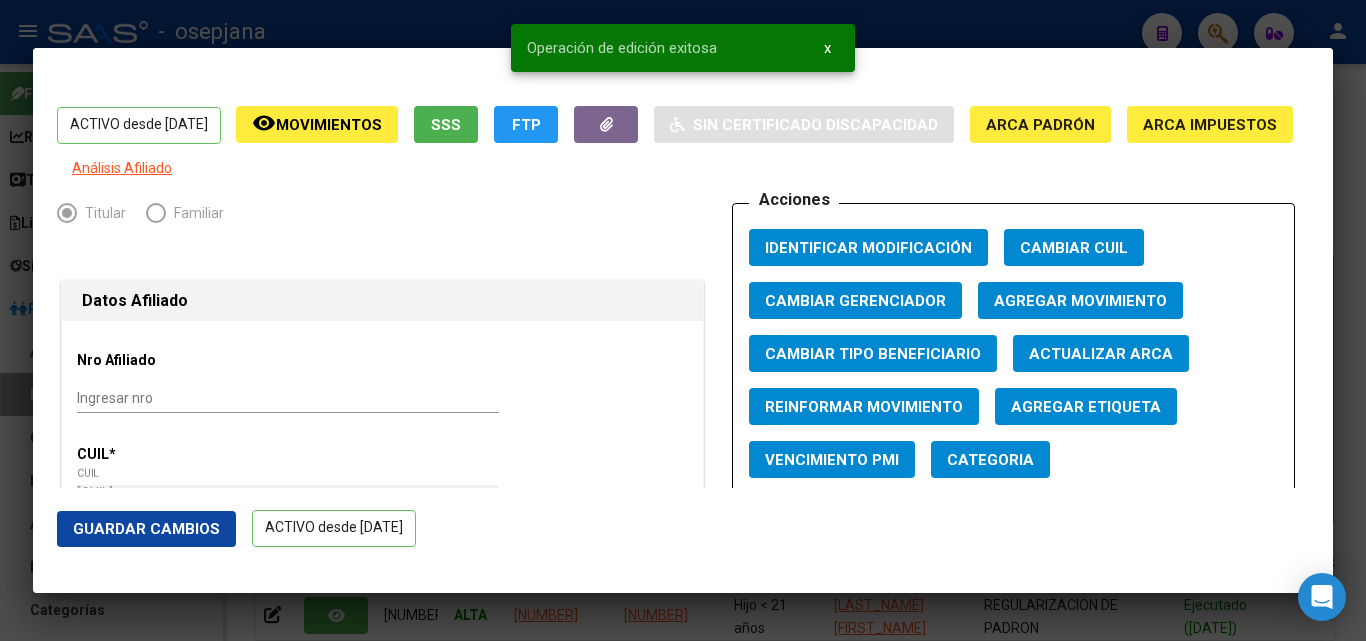 click at bounding box center (683, 320) 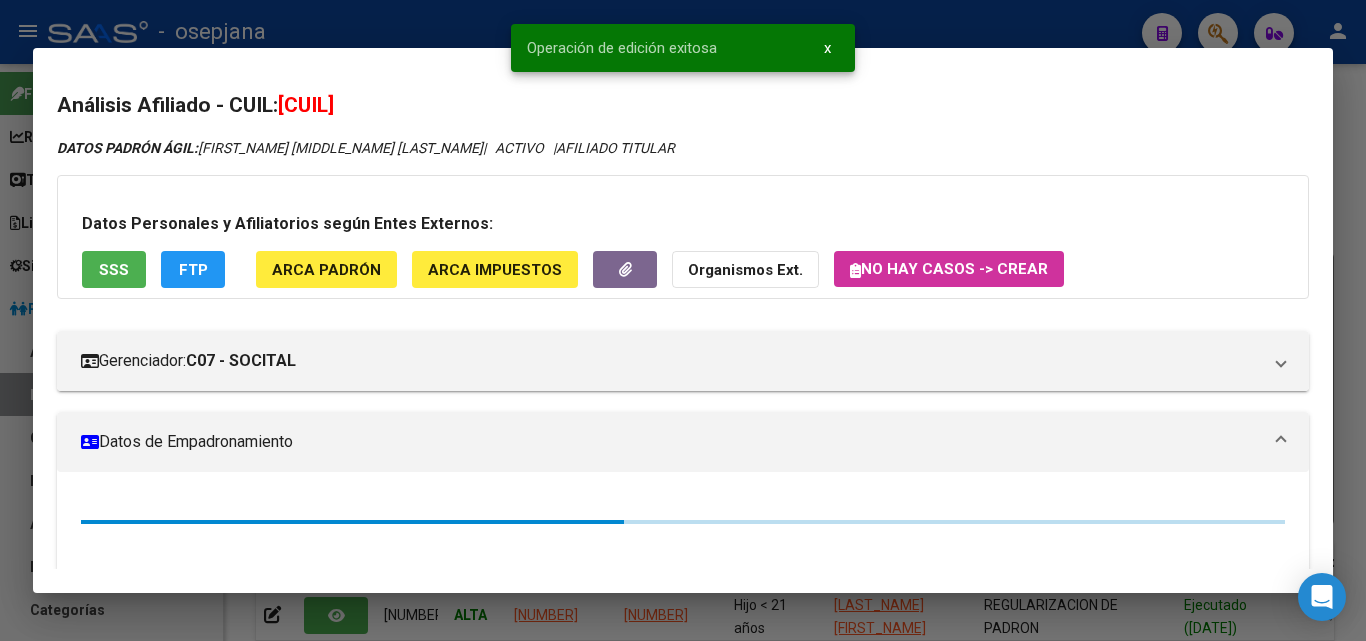 click at bounding box center (683, 320) 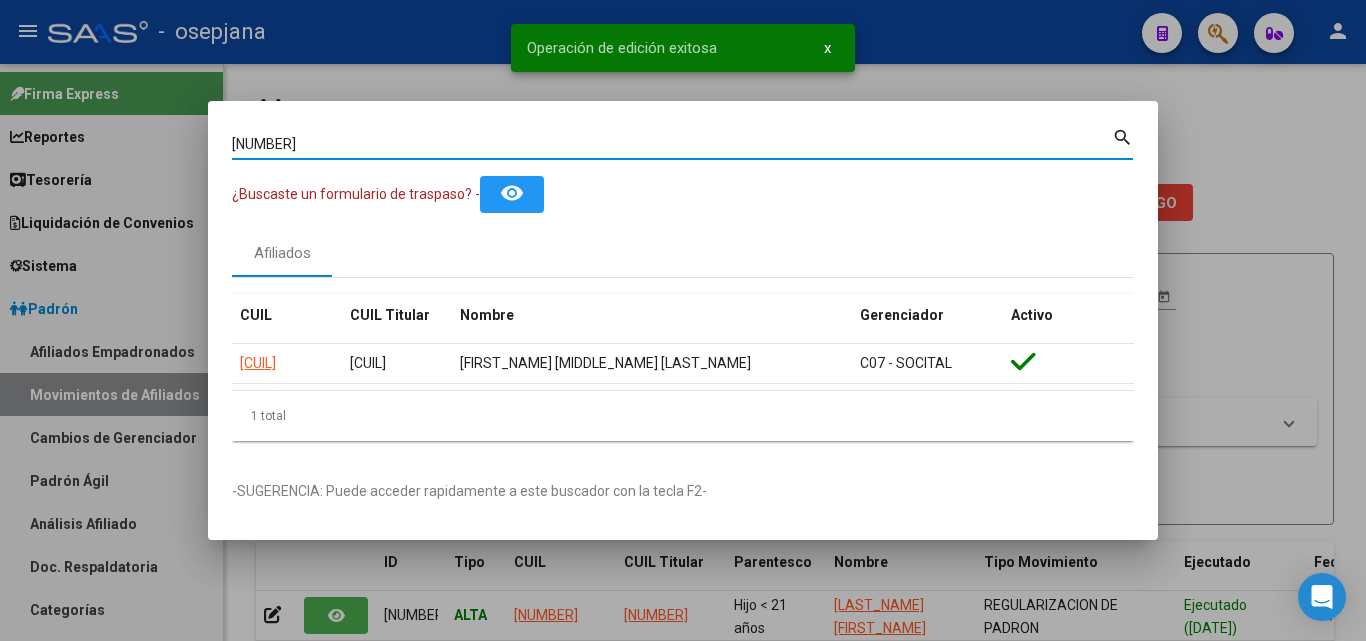 drag, startPoint x: 365, startPoint y: 144, endPoint x: 88, endPoint y: 109, distance: 279.20242 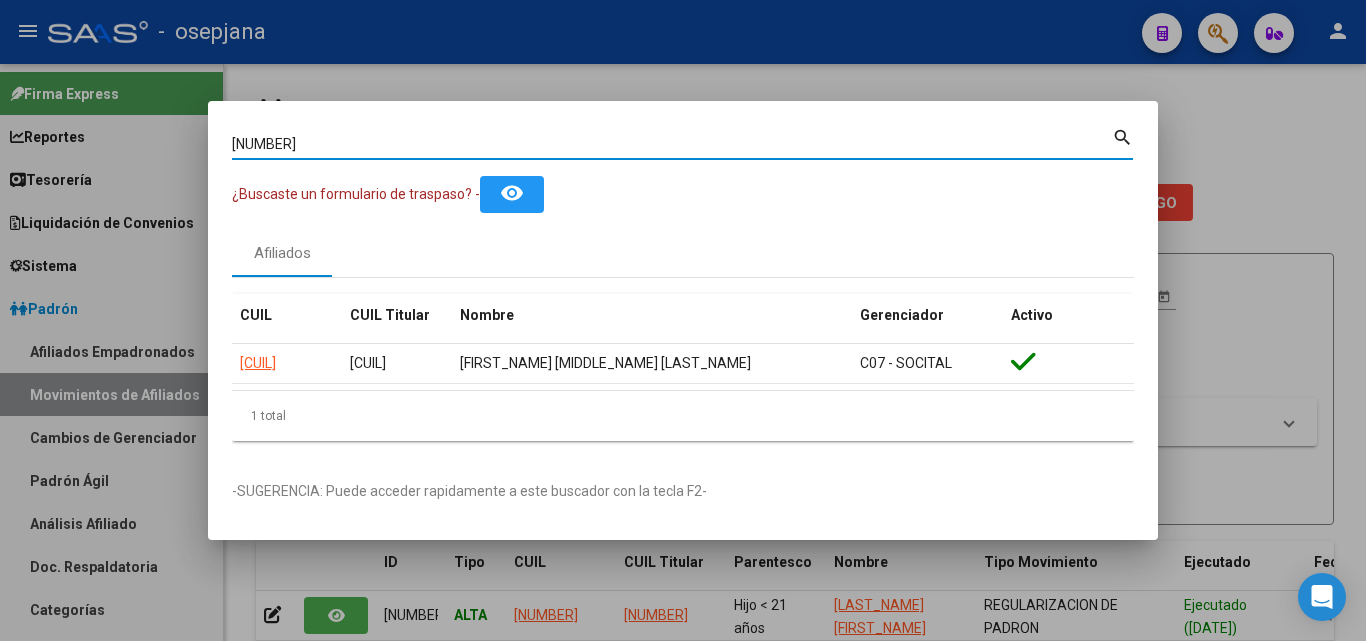 paste on "5765816" 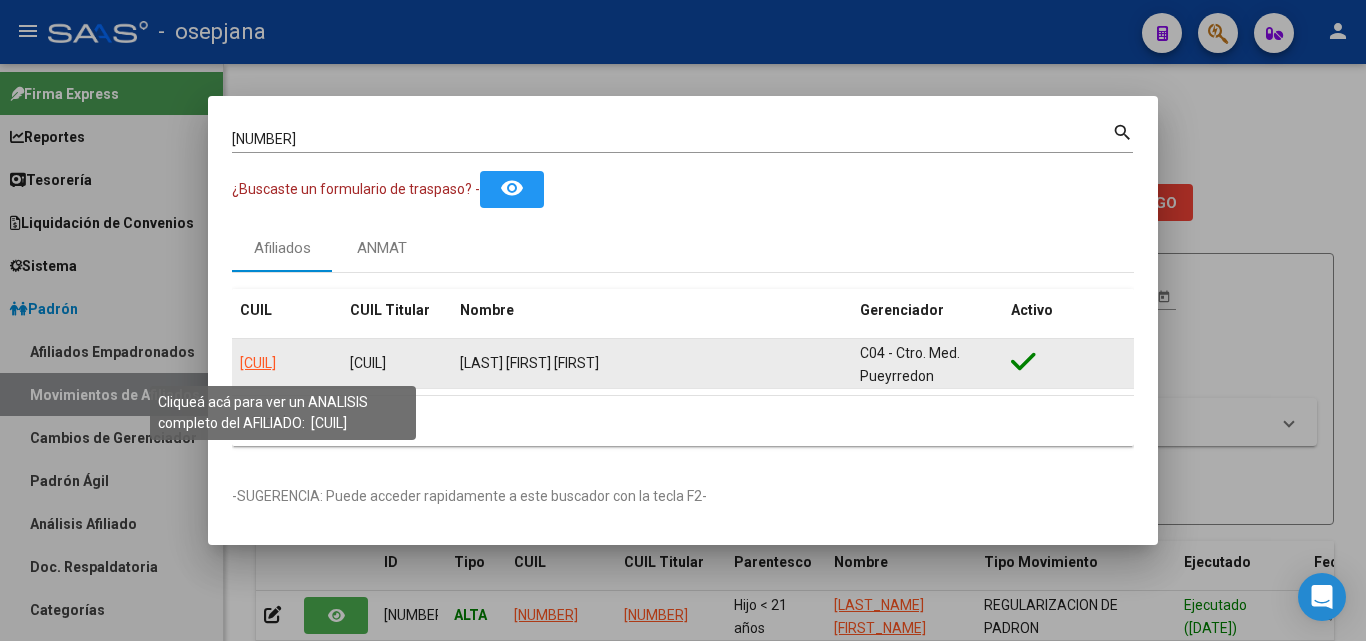 click on "20257658164" 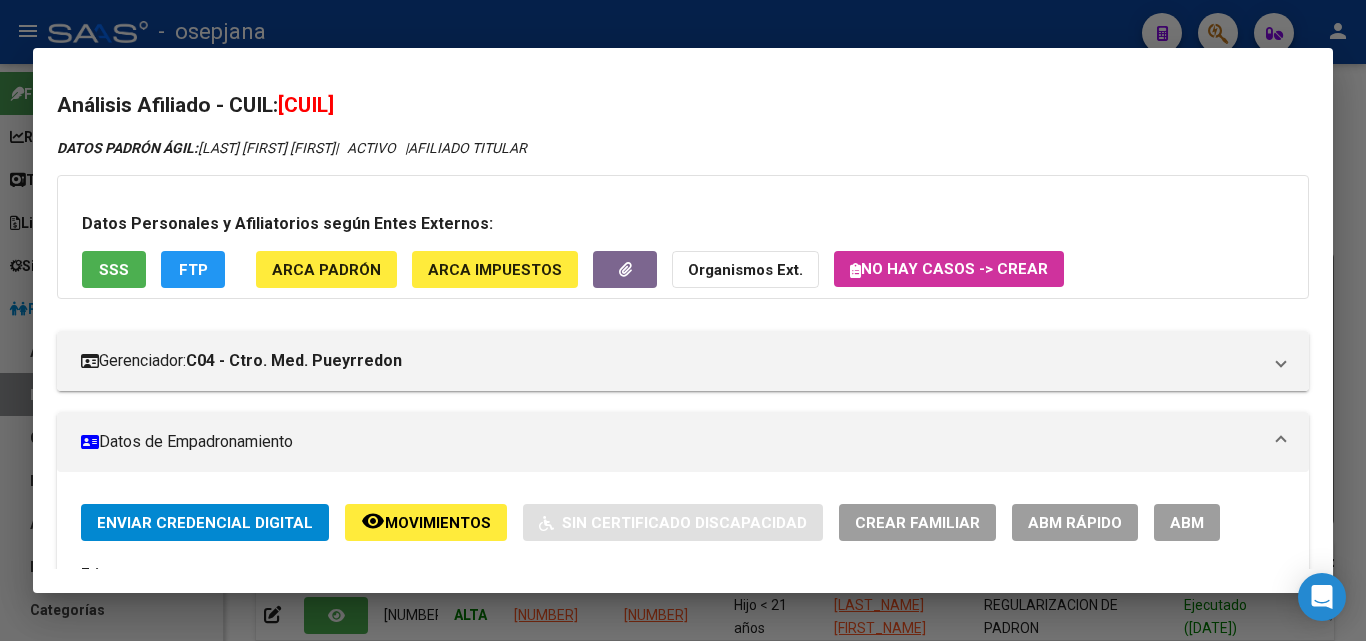 click on "ABM Rápido" 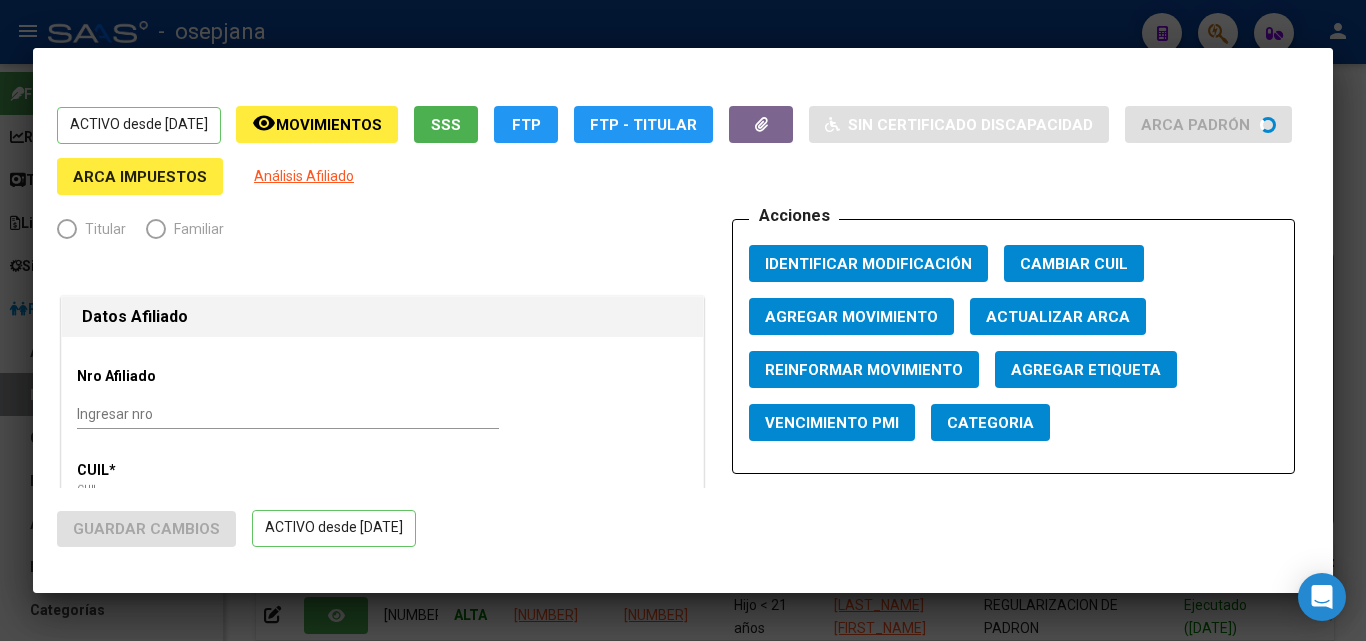 radio on "true" 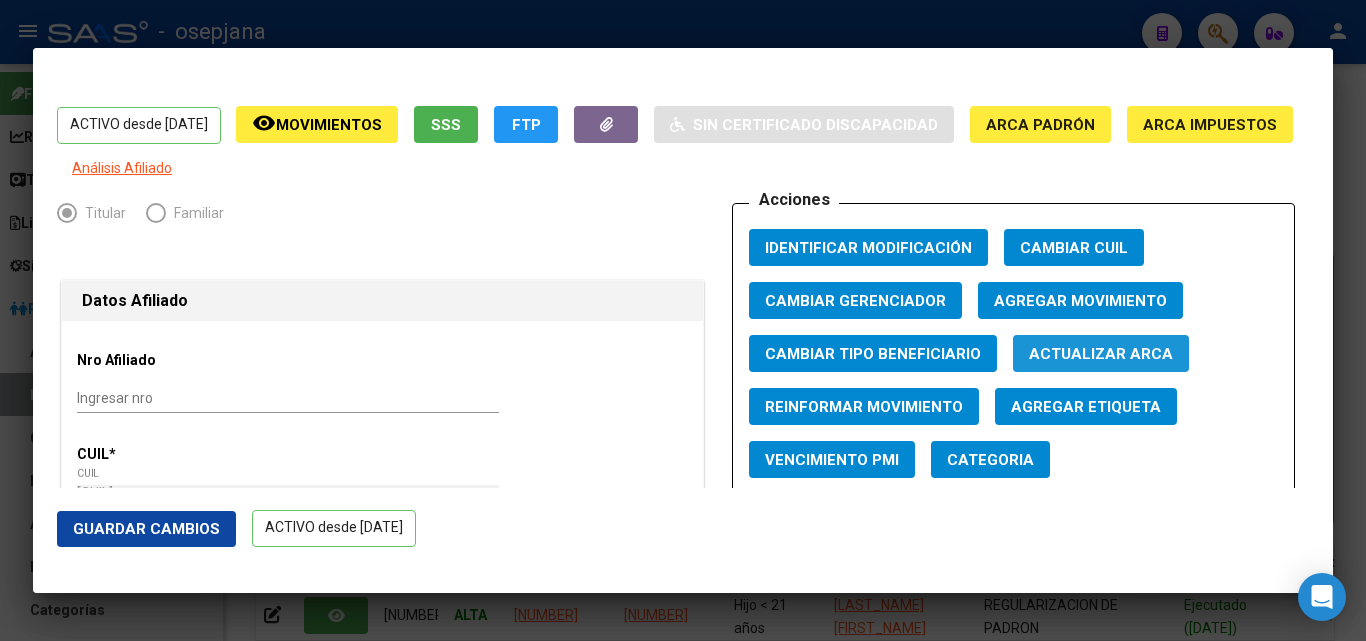 click on "Actualizar ARCA" at bounding box center [1101, 353] 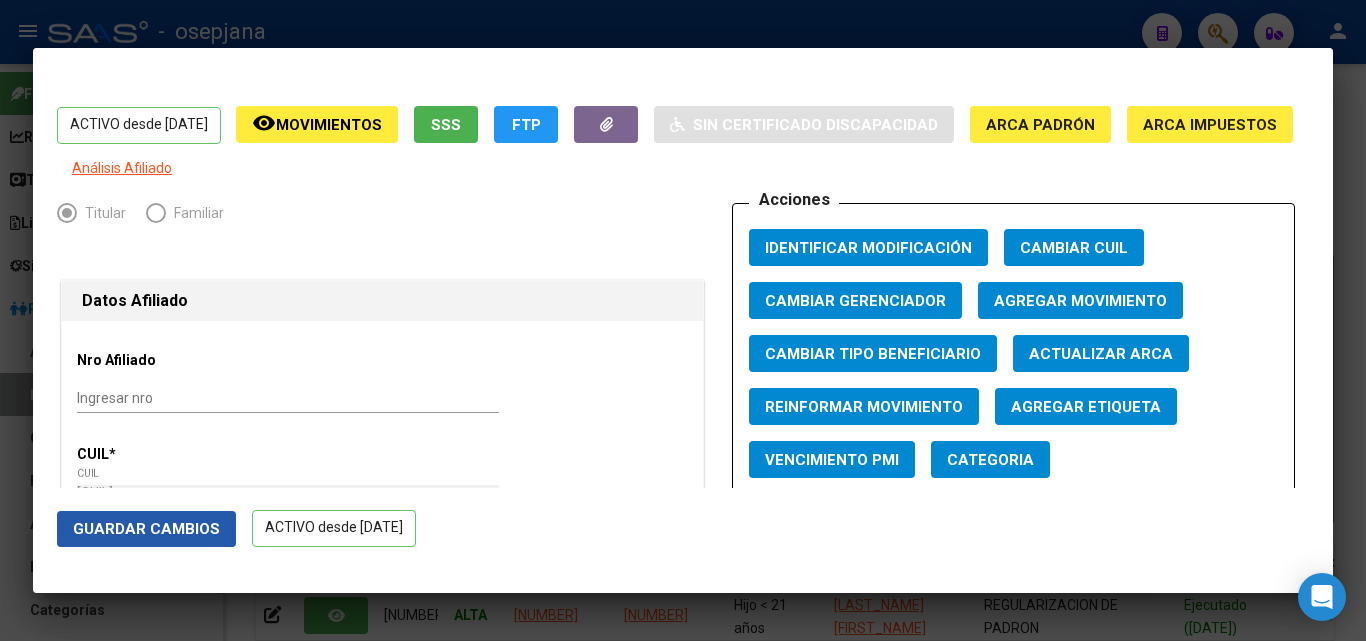click on "Guardar Cambios" 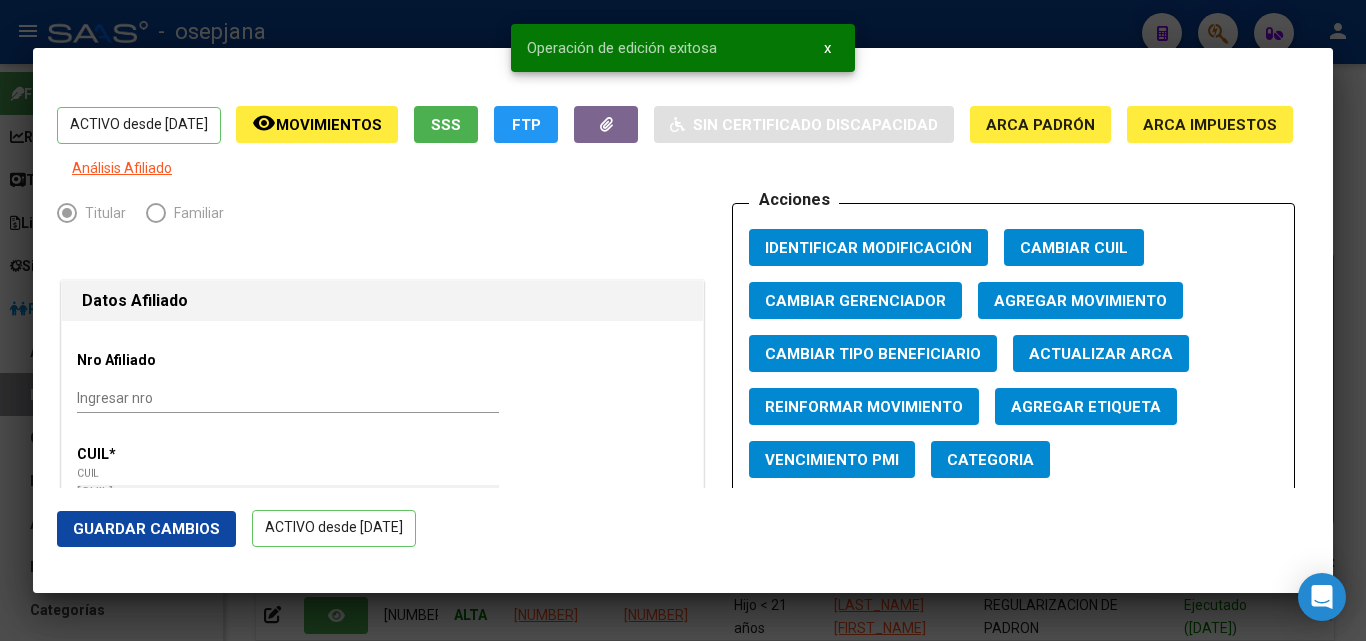 click at bounding box center [683, 320] 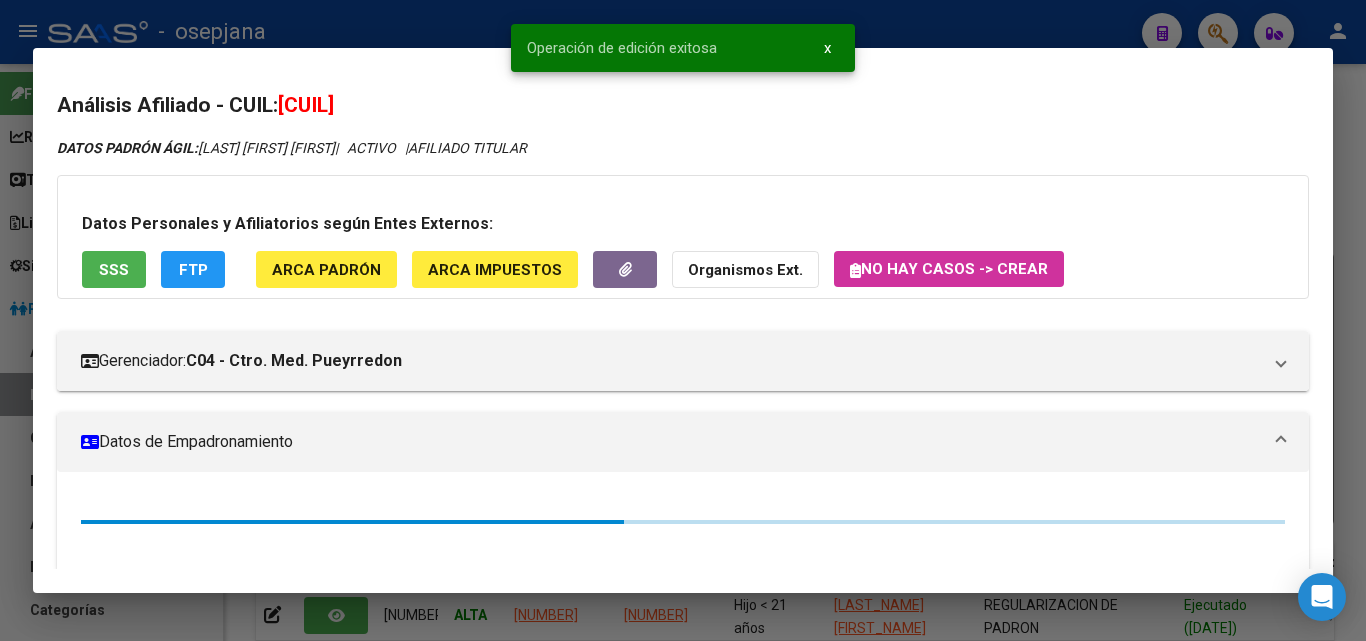 click at bounding box center (683, 320) 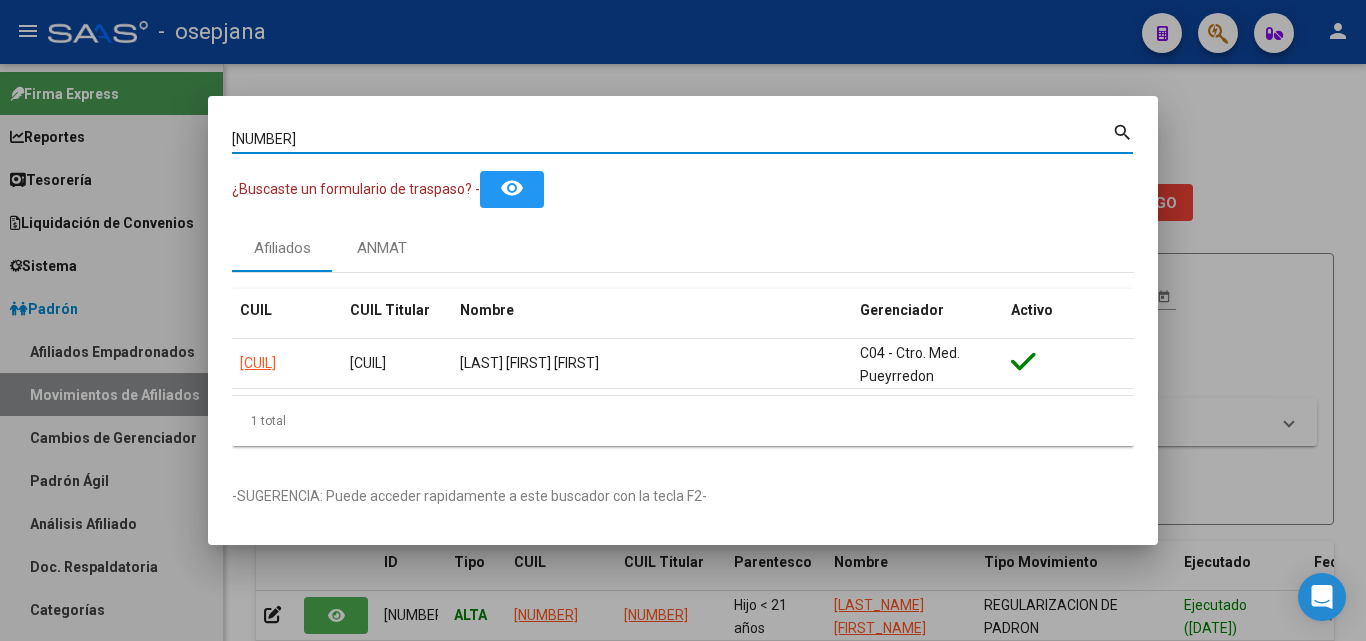 drag, startPoint x: 339, startPoint y: 140, endPoint x: 122, endPoint y: 107, distance: 219.49487 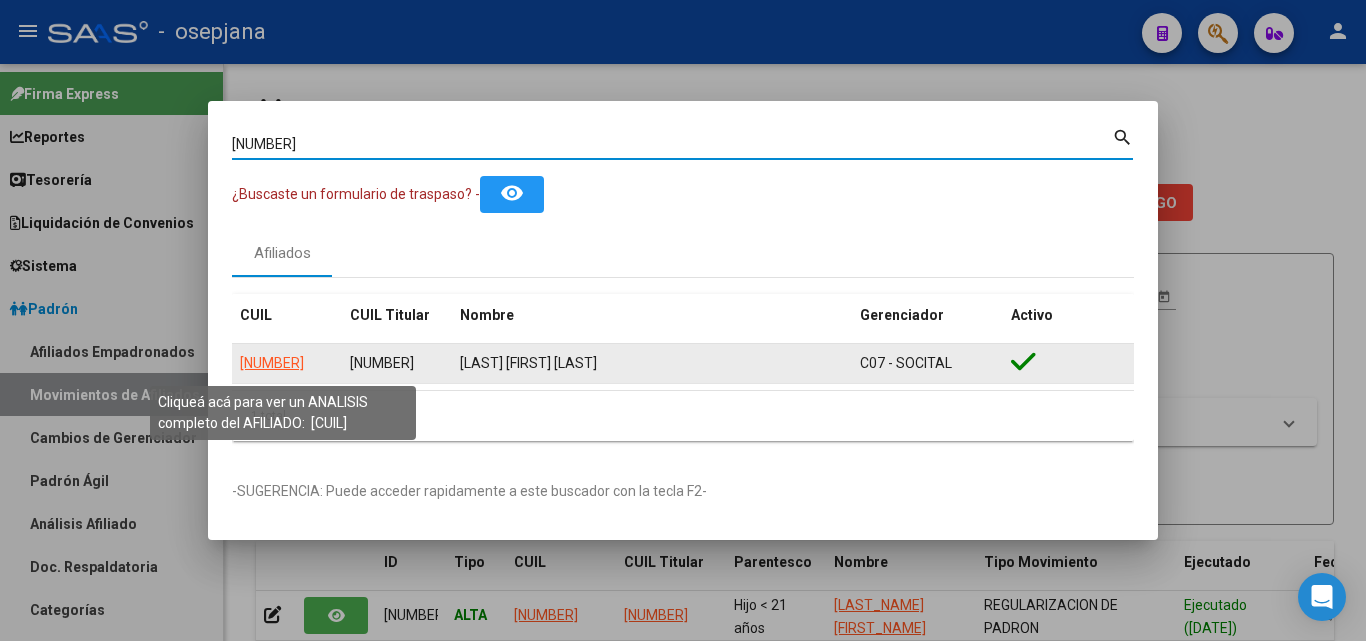 click on "20138242316" 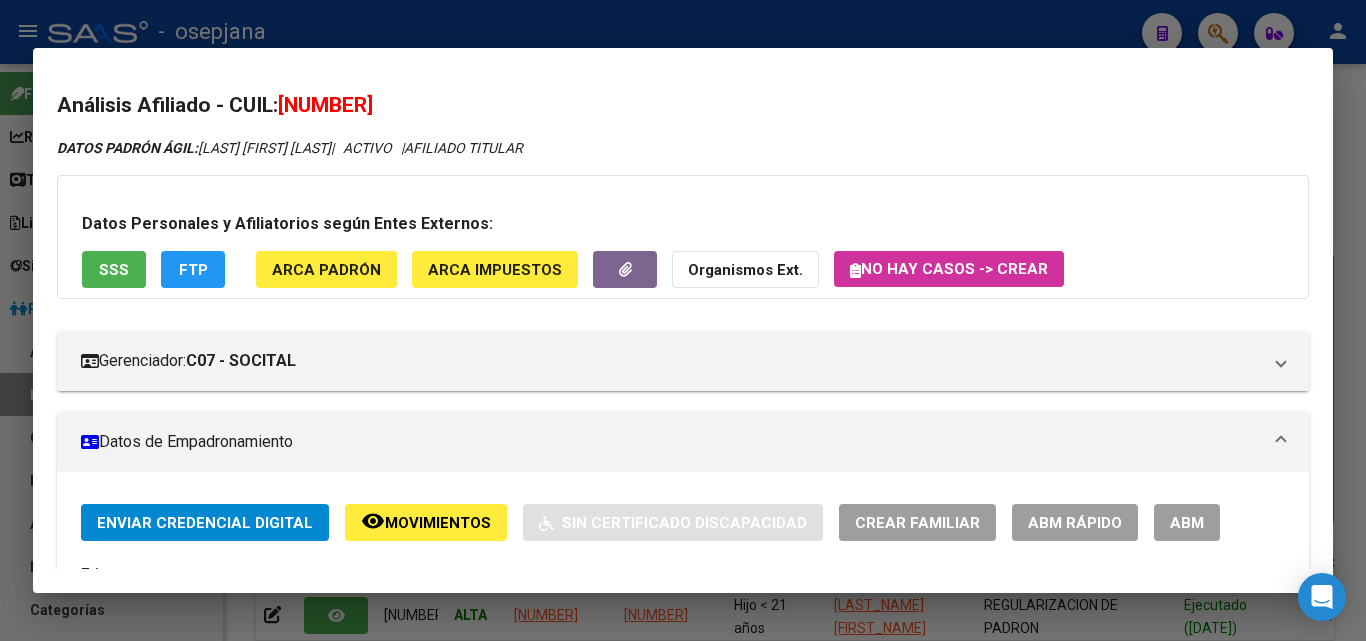 click on "ABM Rápido" 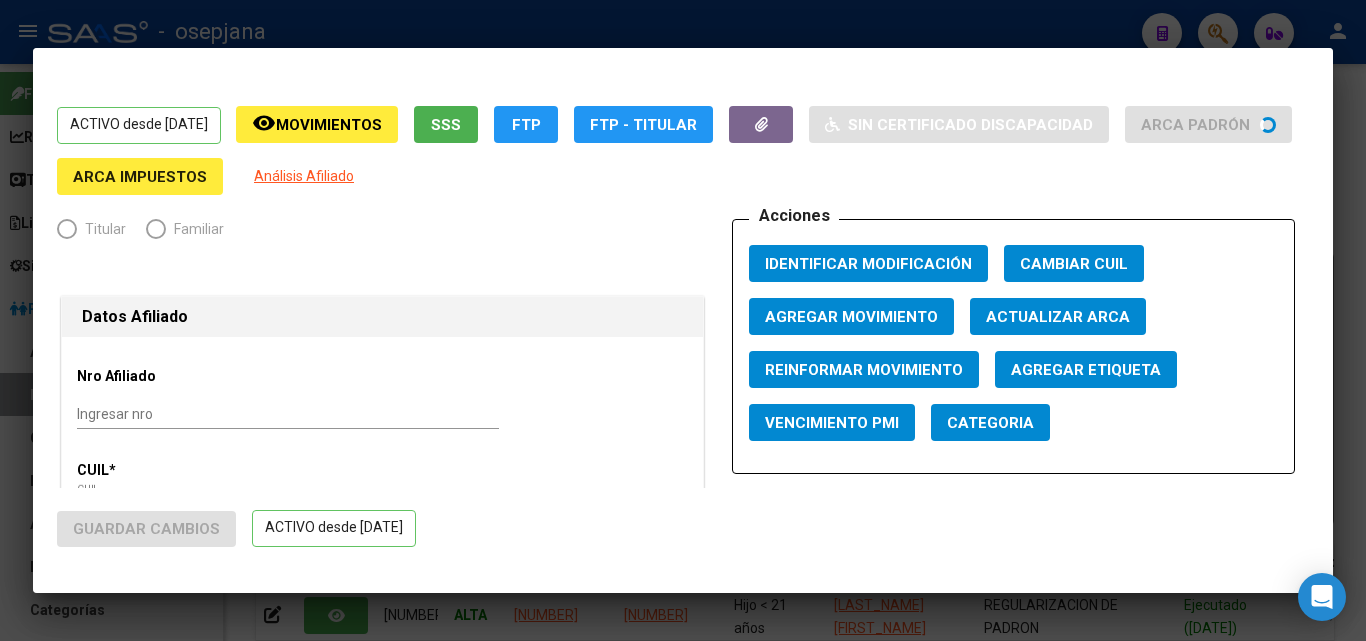 radio on "true" 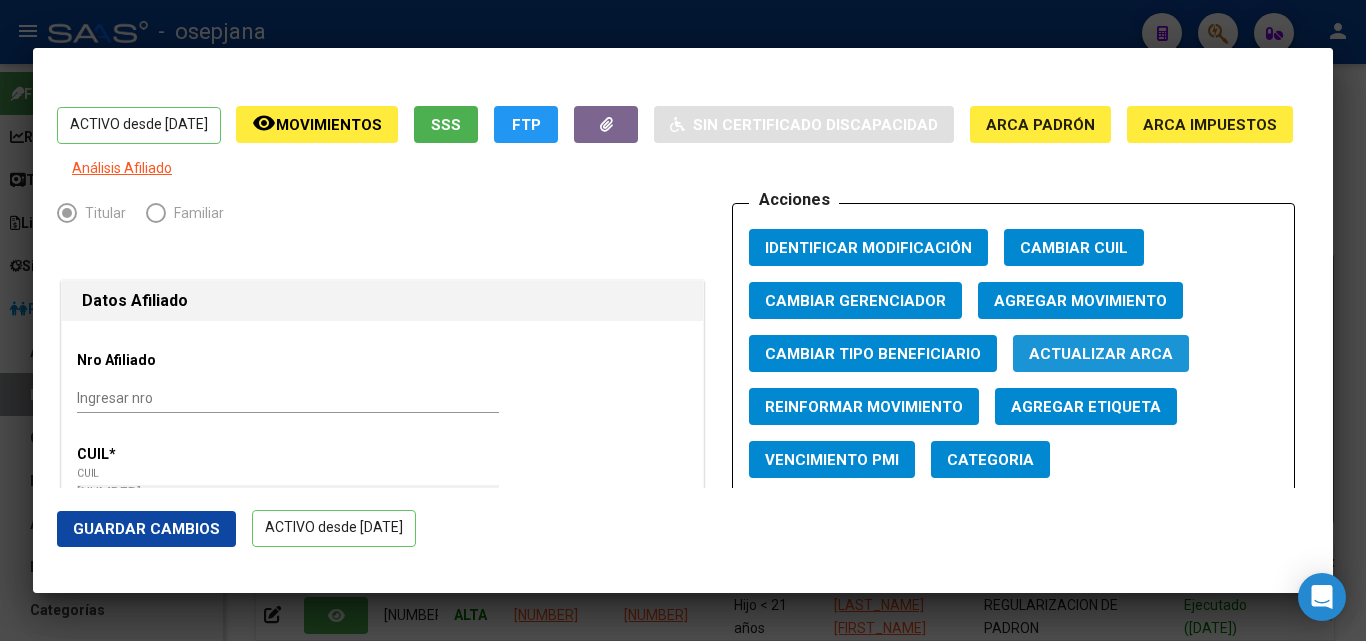 click on "Actualizar ARCA" at bounding box center [1101, 354] 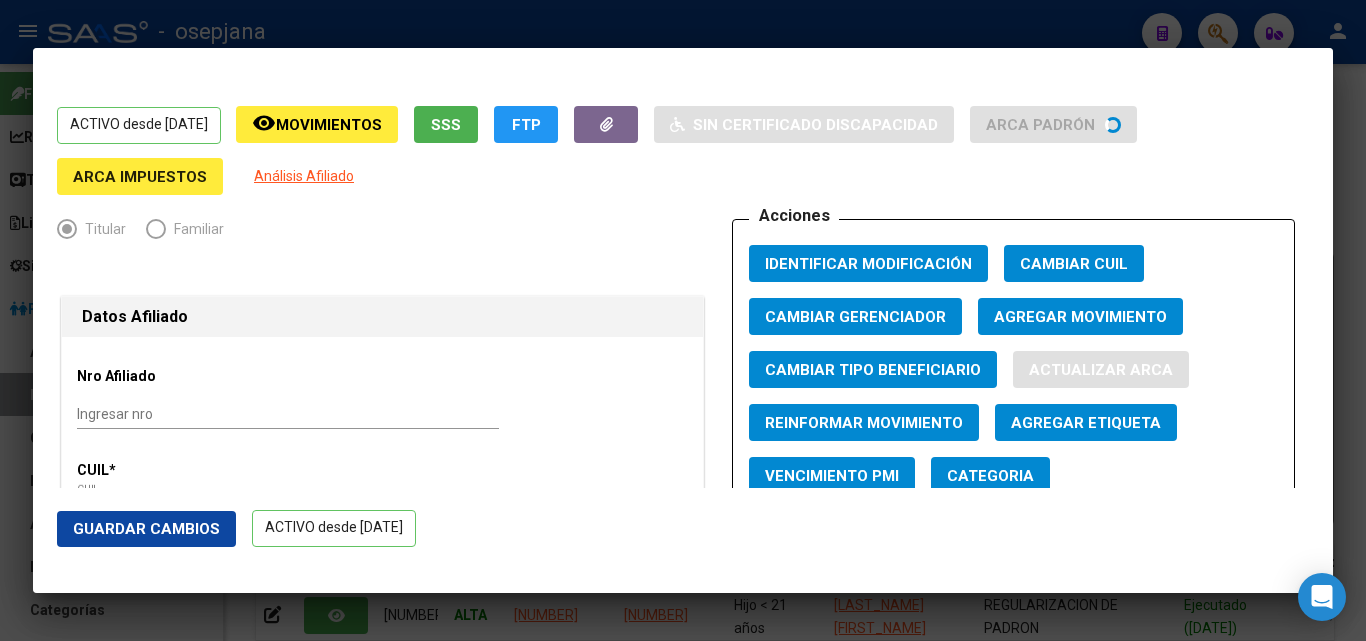 type on "ESTENS" 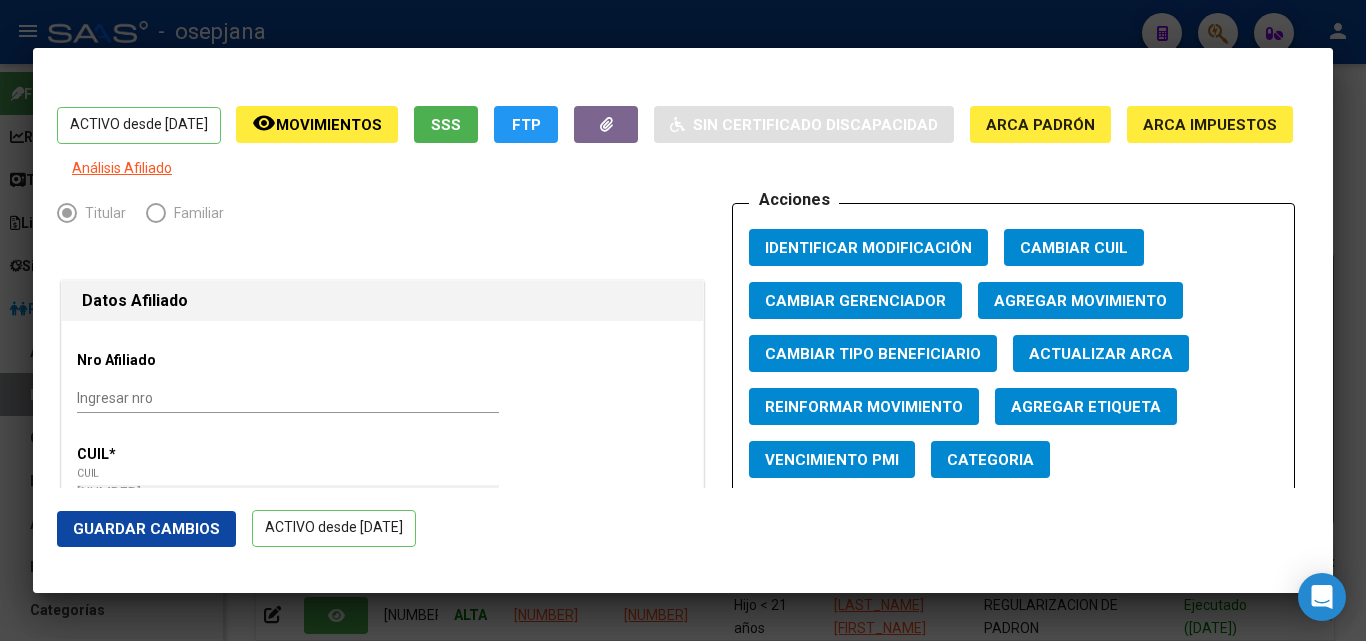 click on "Guardar Cambios" 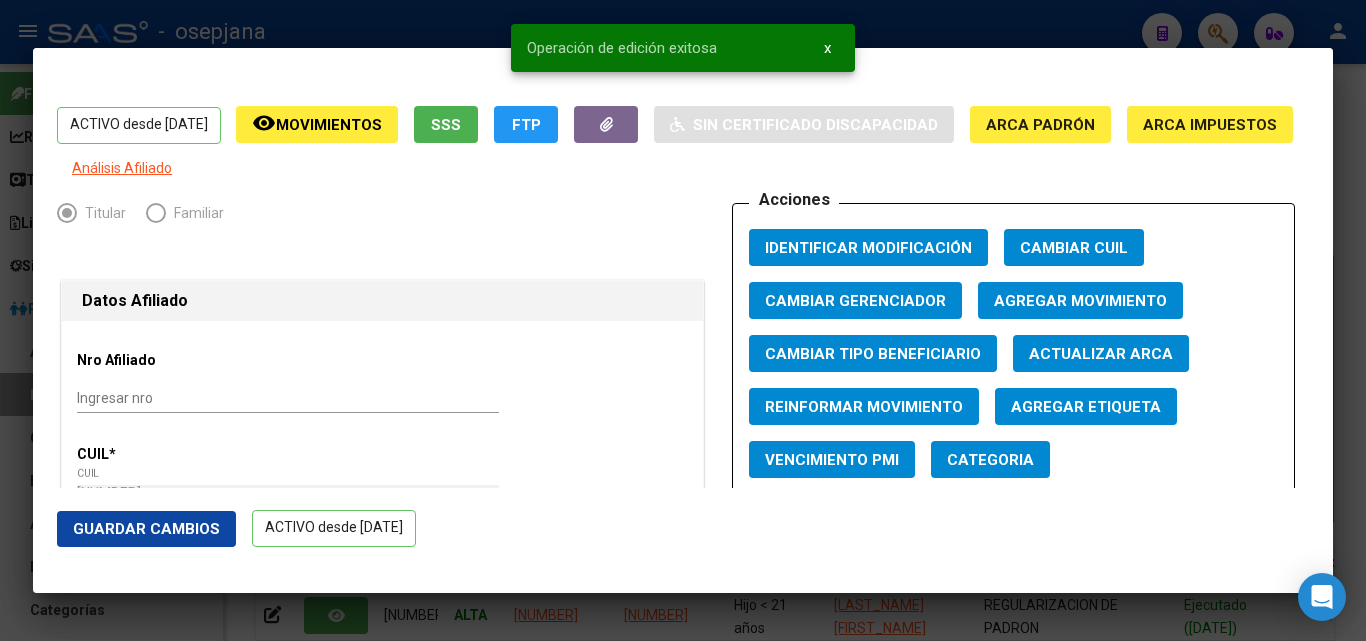 click at bounding box center (683, 320) 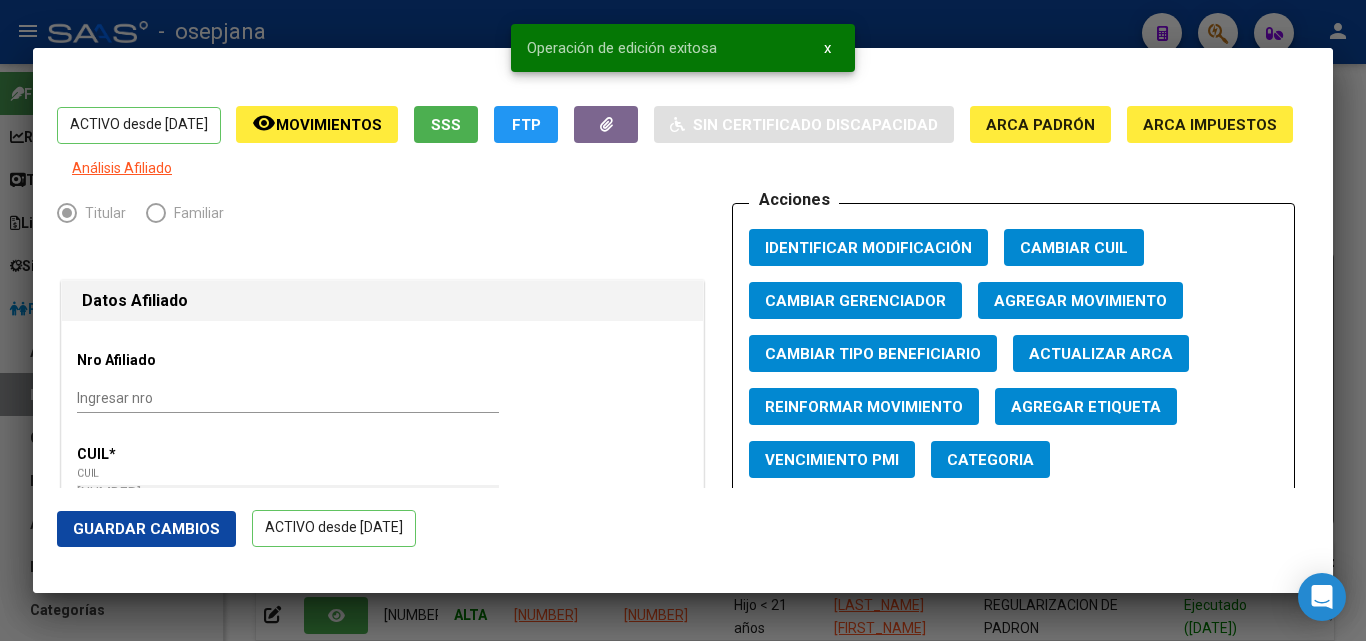 click at bounding box center [683, 320] 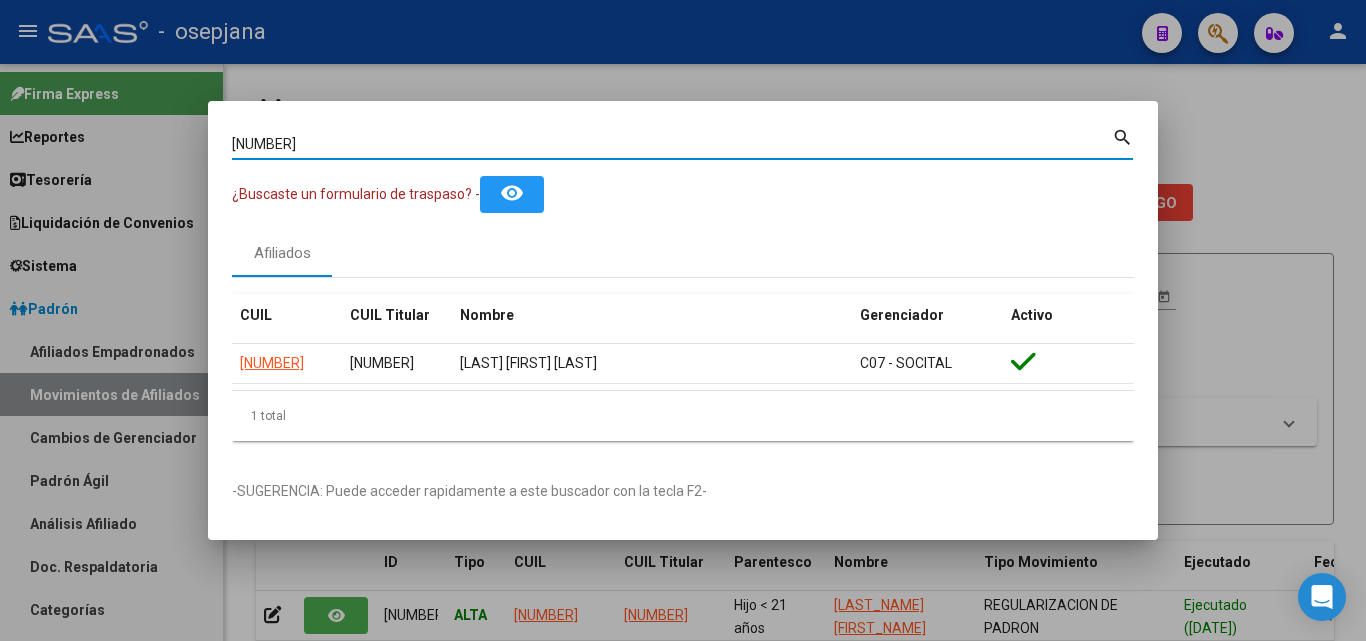 drag, startPoint x: 313, startPoint y: 145, endPoint x: 123, endPoint y: 89, distance: 198.0808 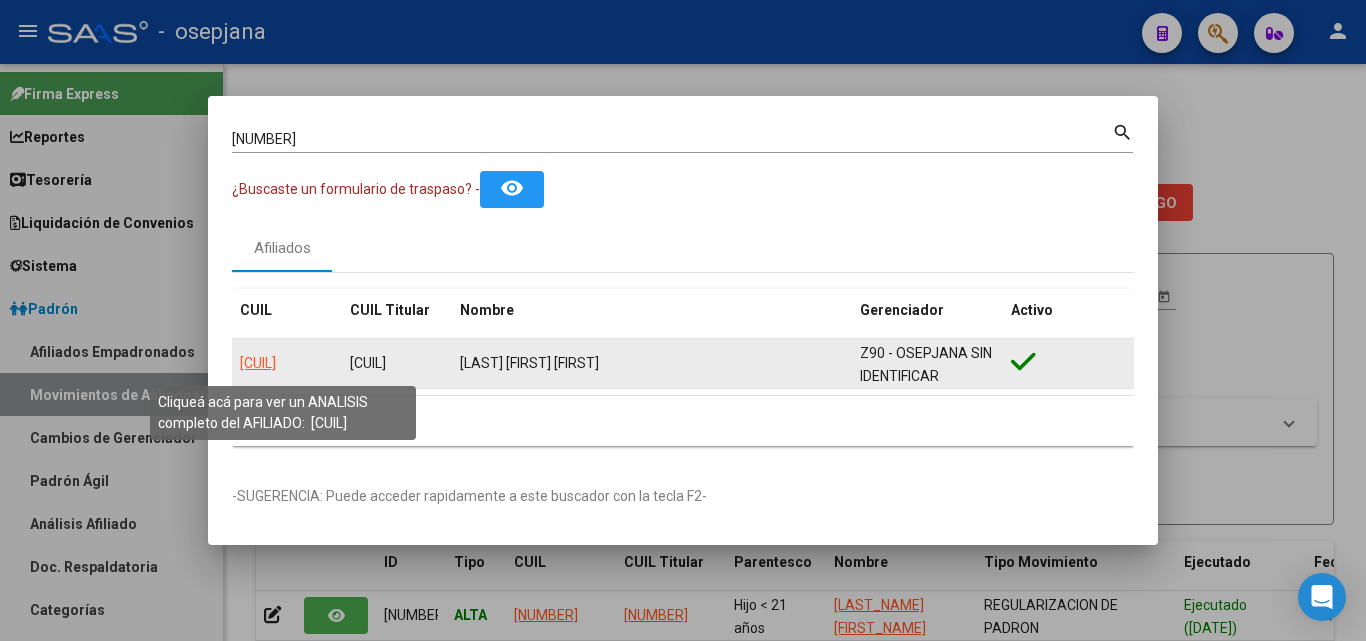 click on "23936060064" 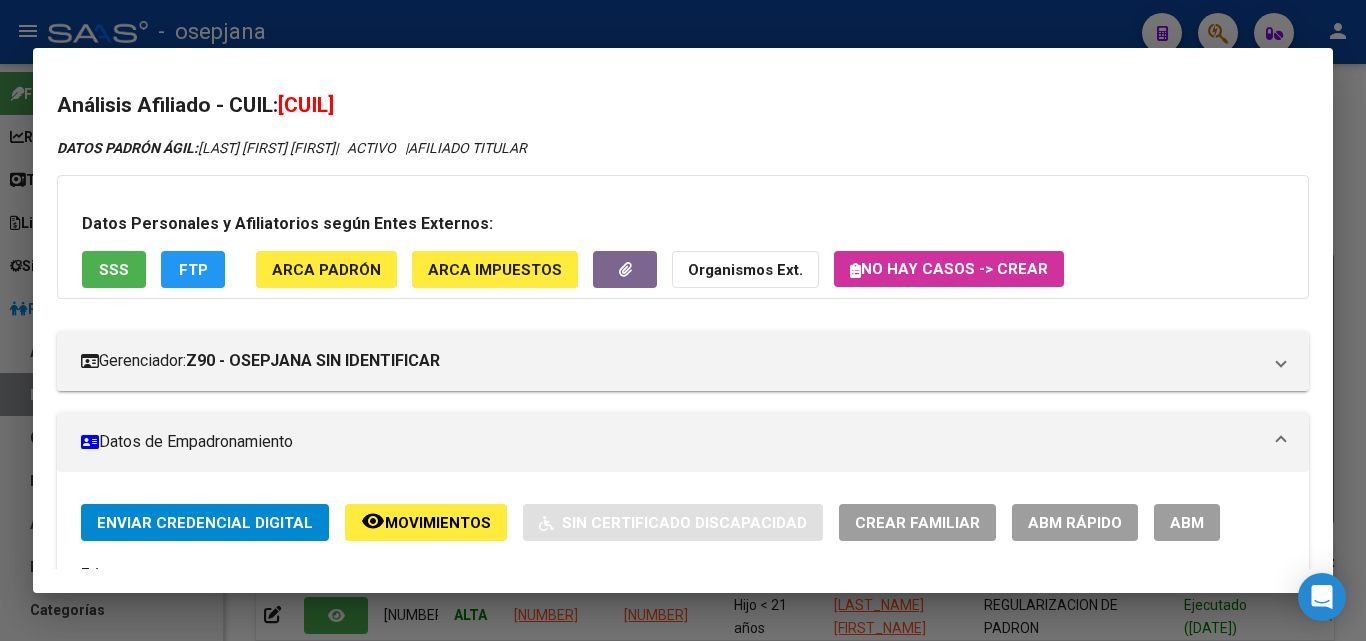 click on "ABM Rápido" 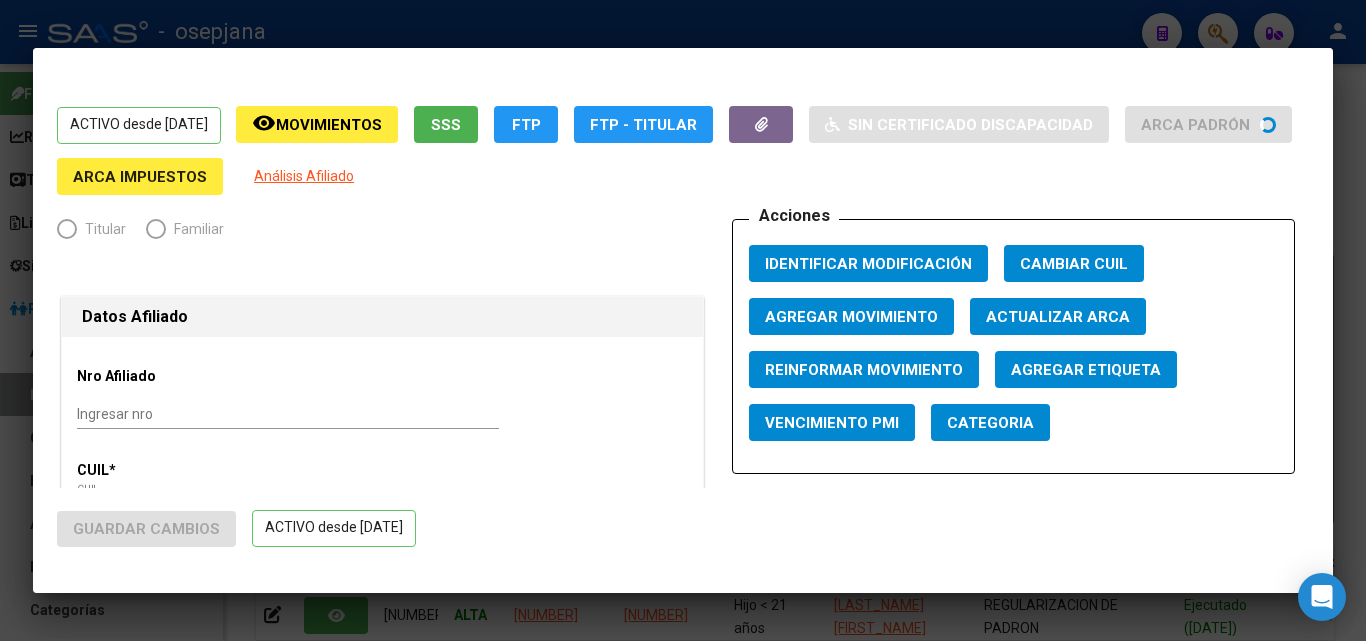radio on "true" 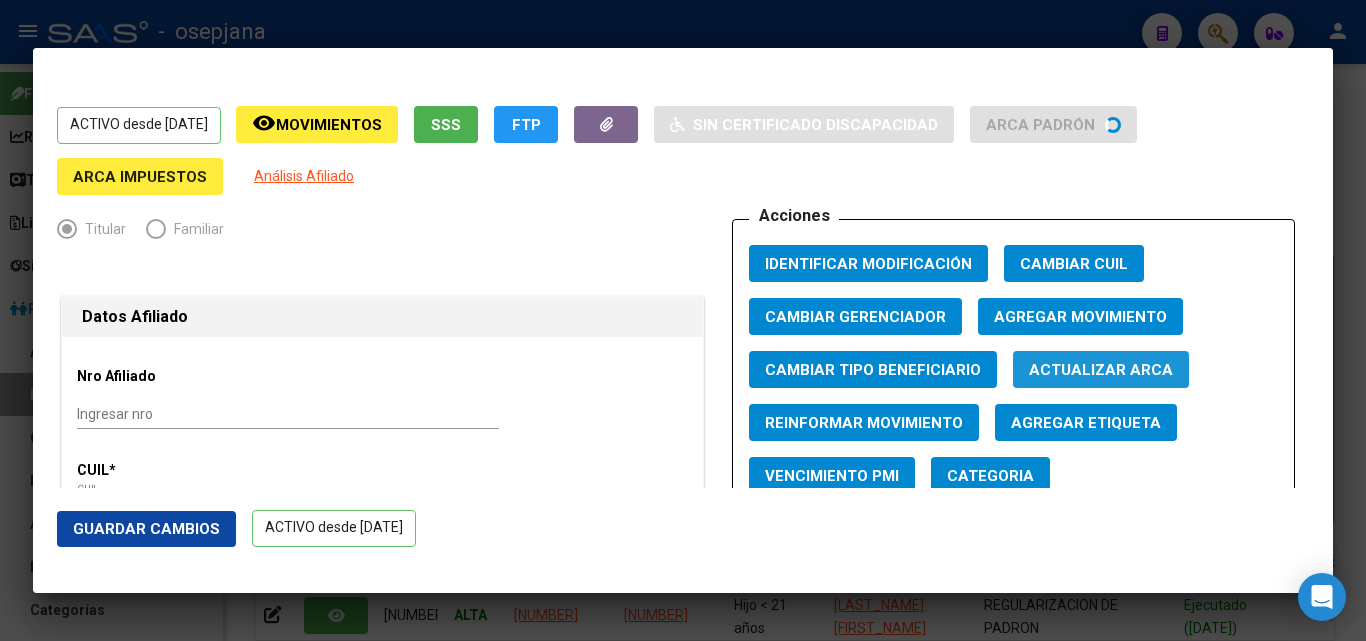 click on "Actualizar ARCA" at bounding box center (1101, 370) 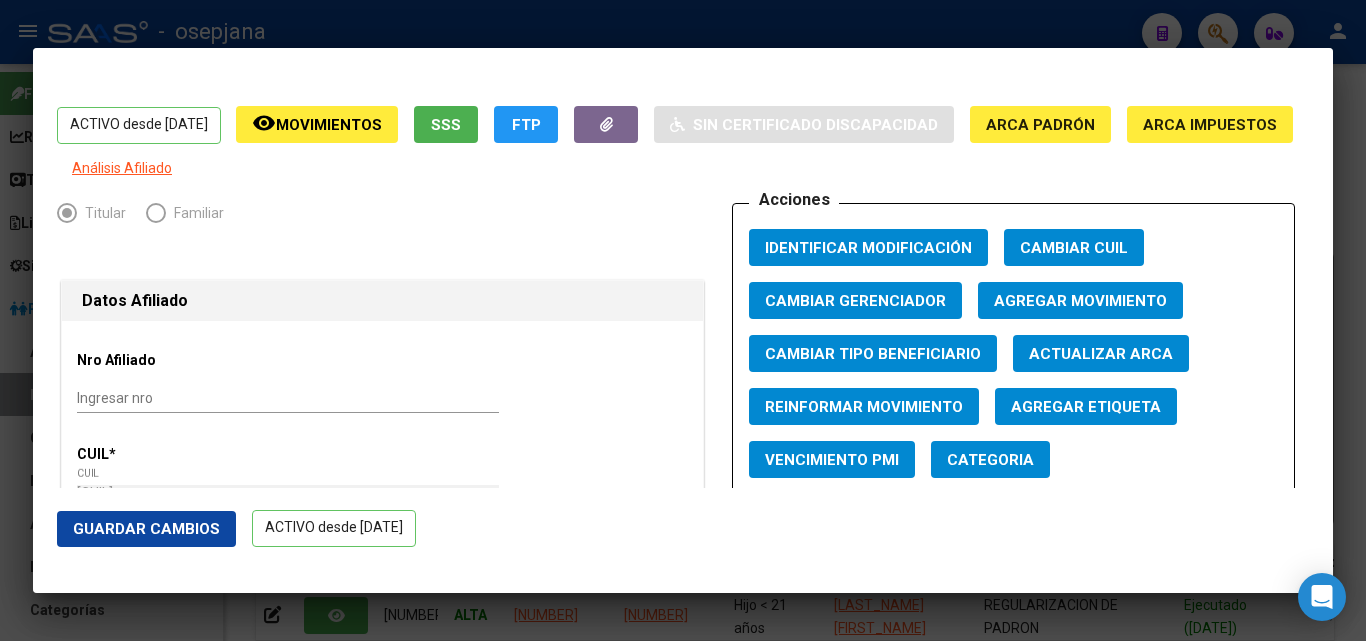 click on "Guardar Cambios" 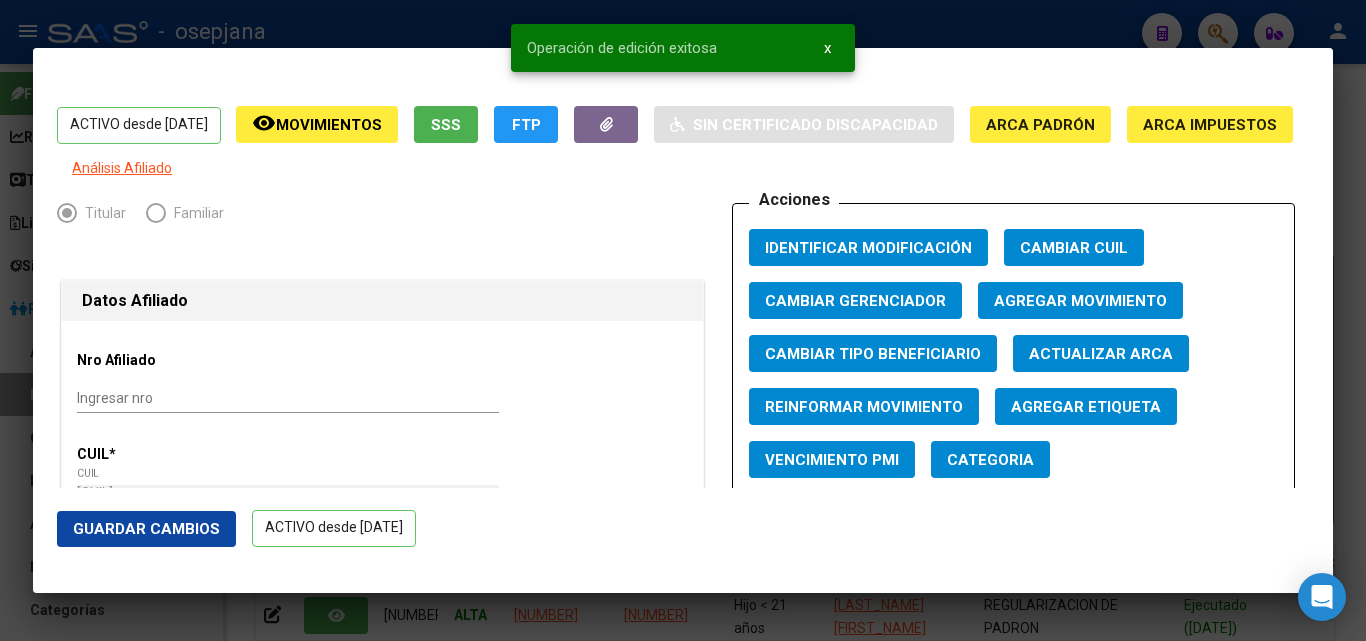 click at bounding box center [683, 320] 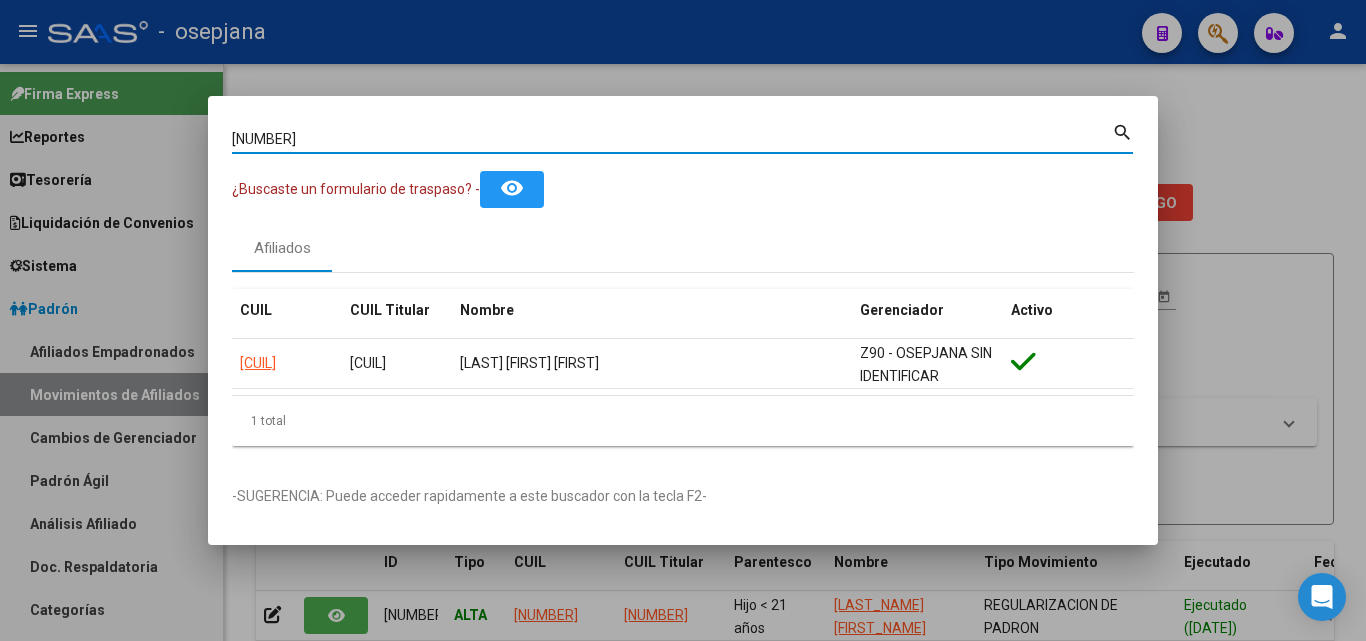 drag, startPoint x: 331, startPoint y: 136, endPoint x: 137, endPoint y: 128, distance: 194.16487 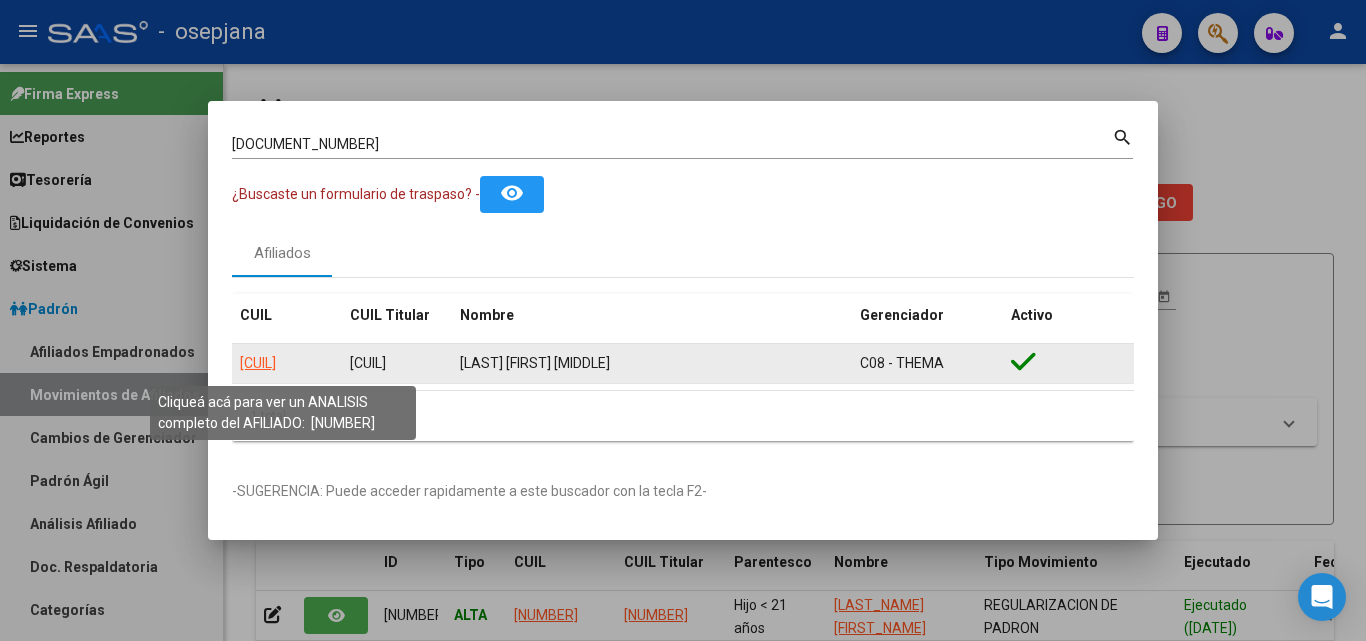 click on "20171787220" 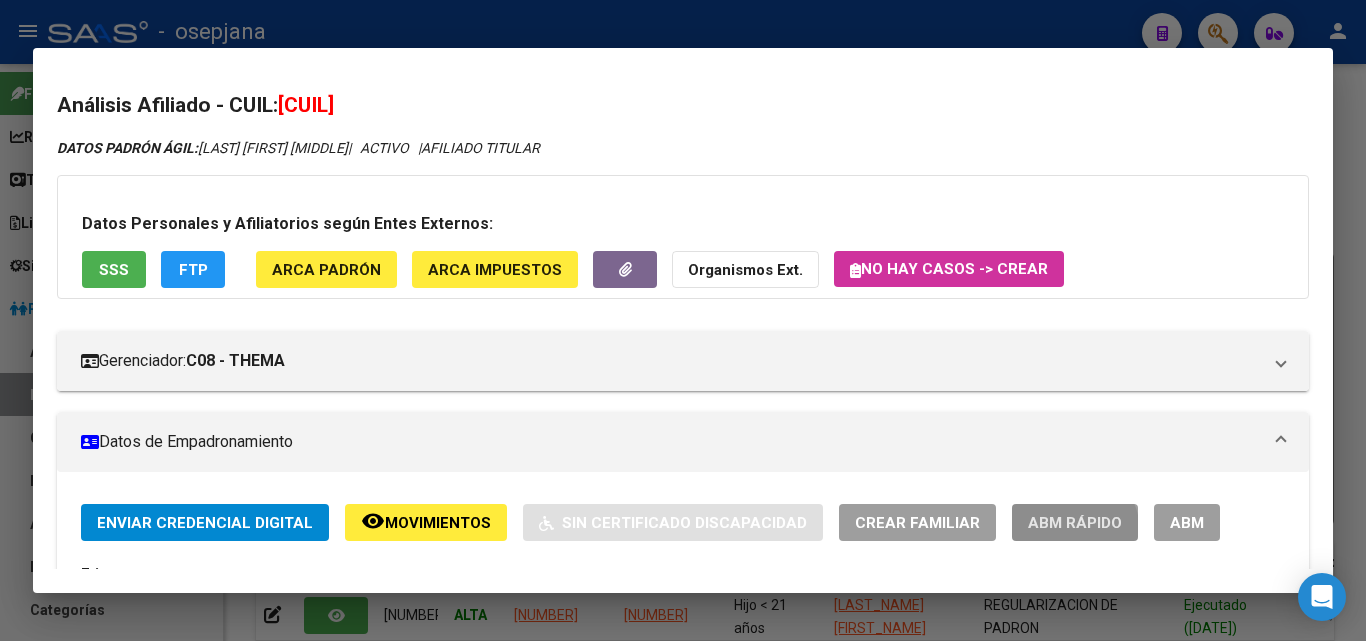 click on "ABM Rápido" 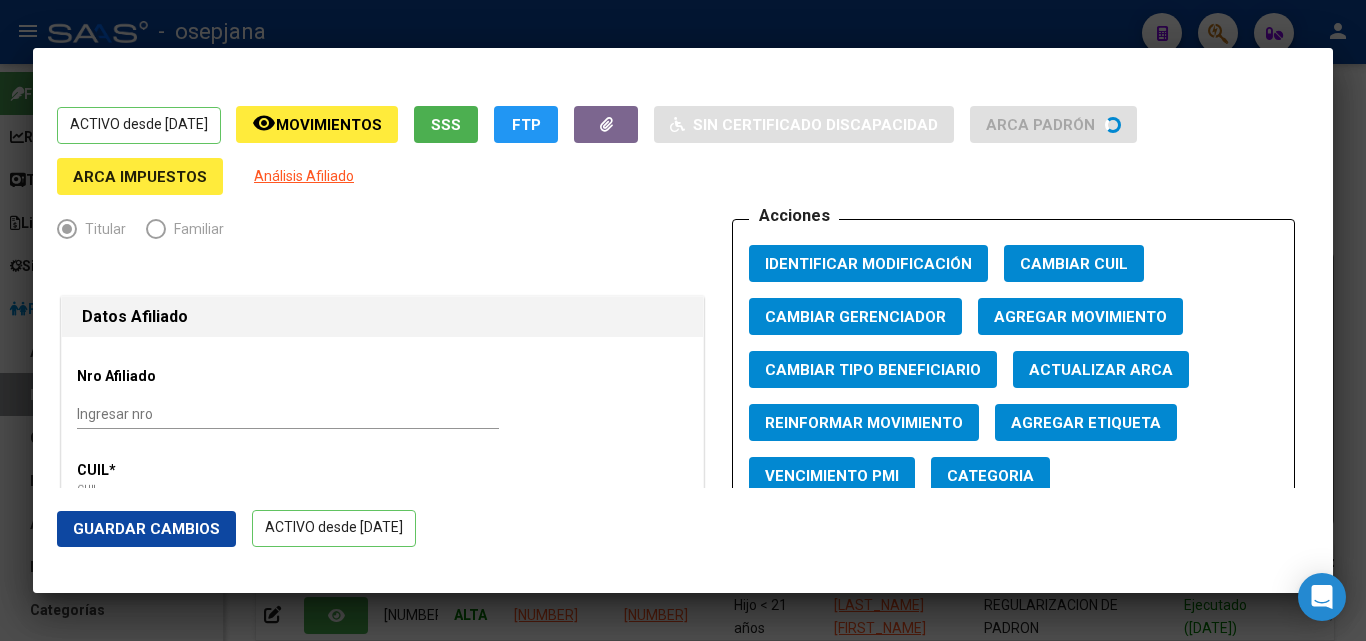 click on "Actualizar ARCA" at bounding box center [1101, 370] 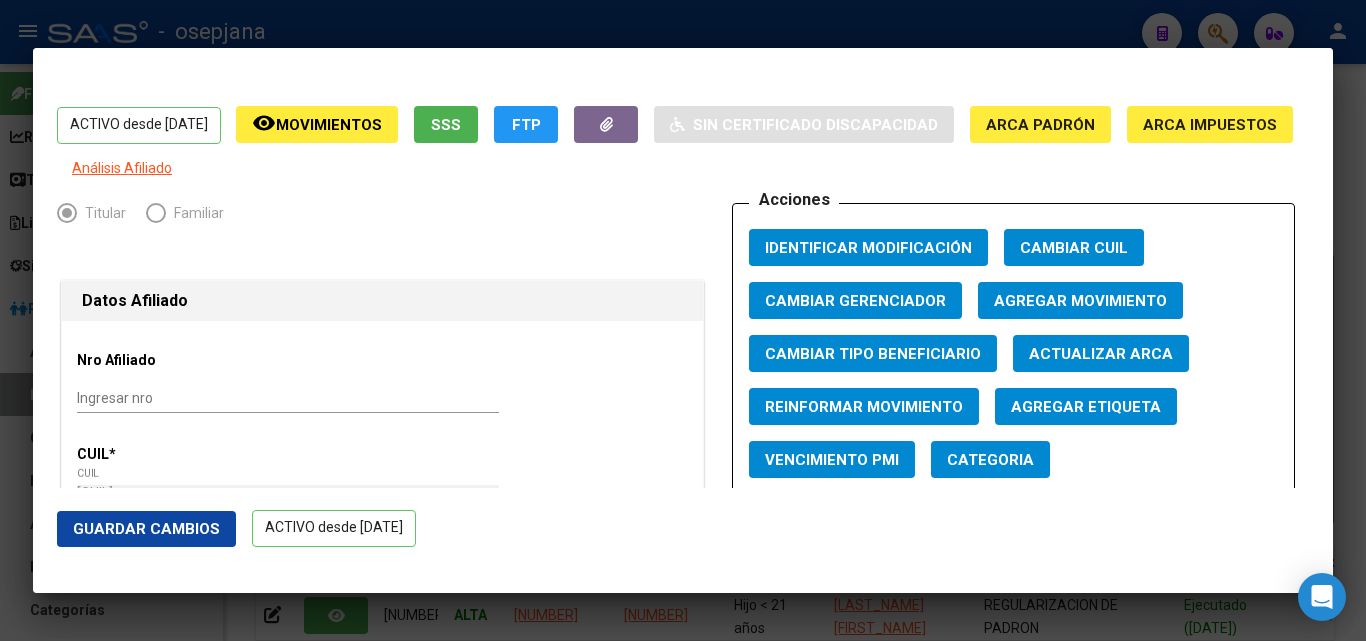 click on "Guardar Cambios" 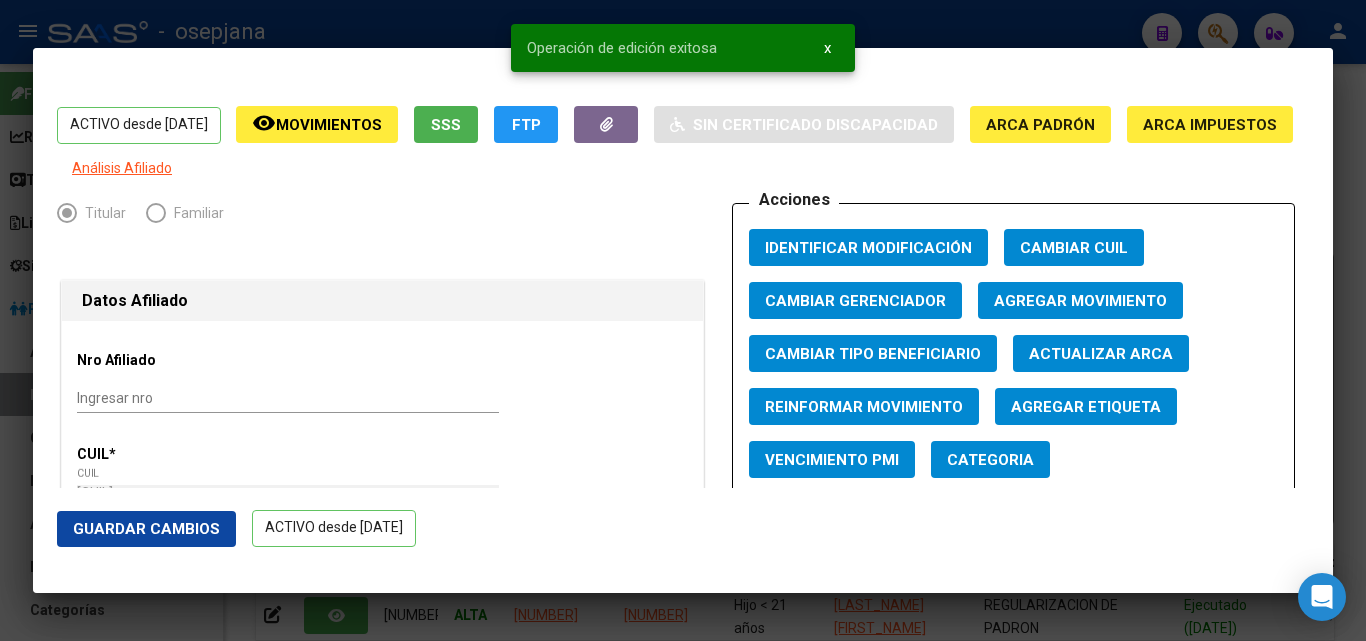 click on "Operación de edición exitosa x" at bounding box center (683, 48) 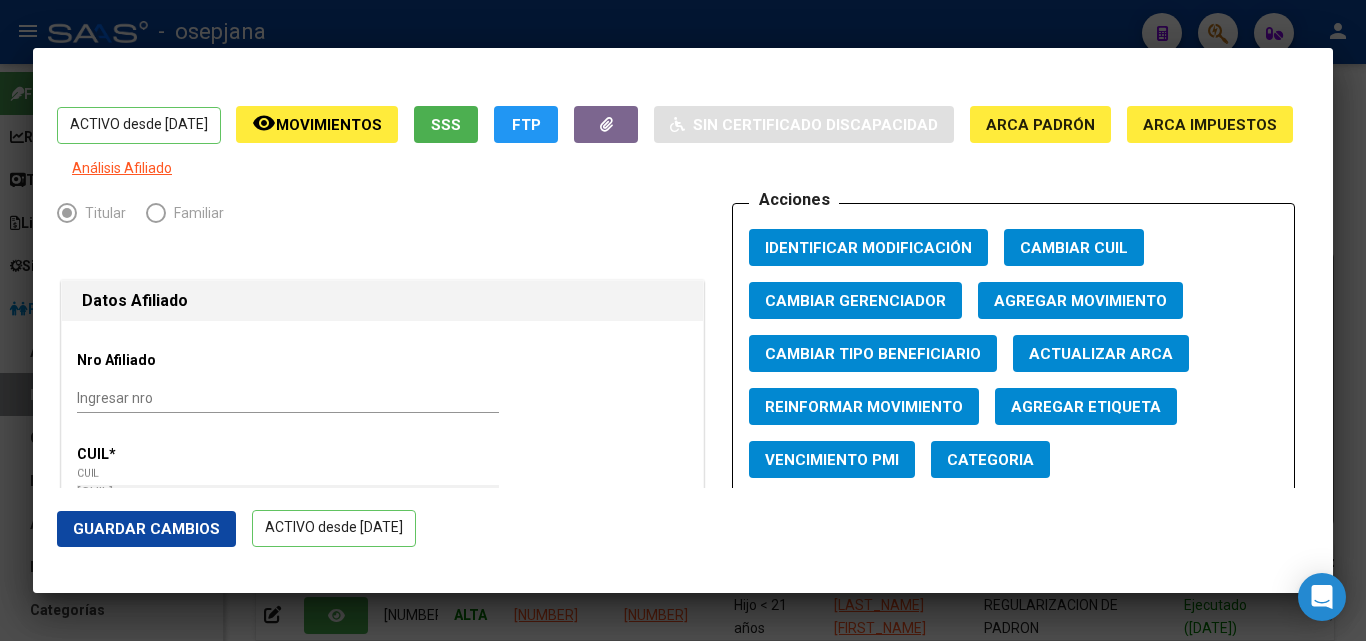 click at bounding box center [683, 320] 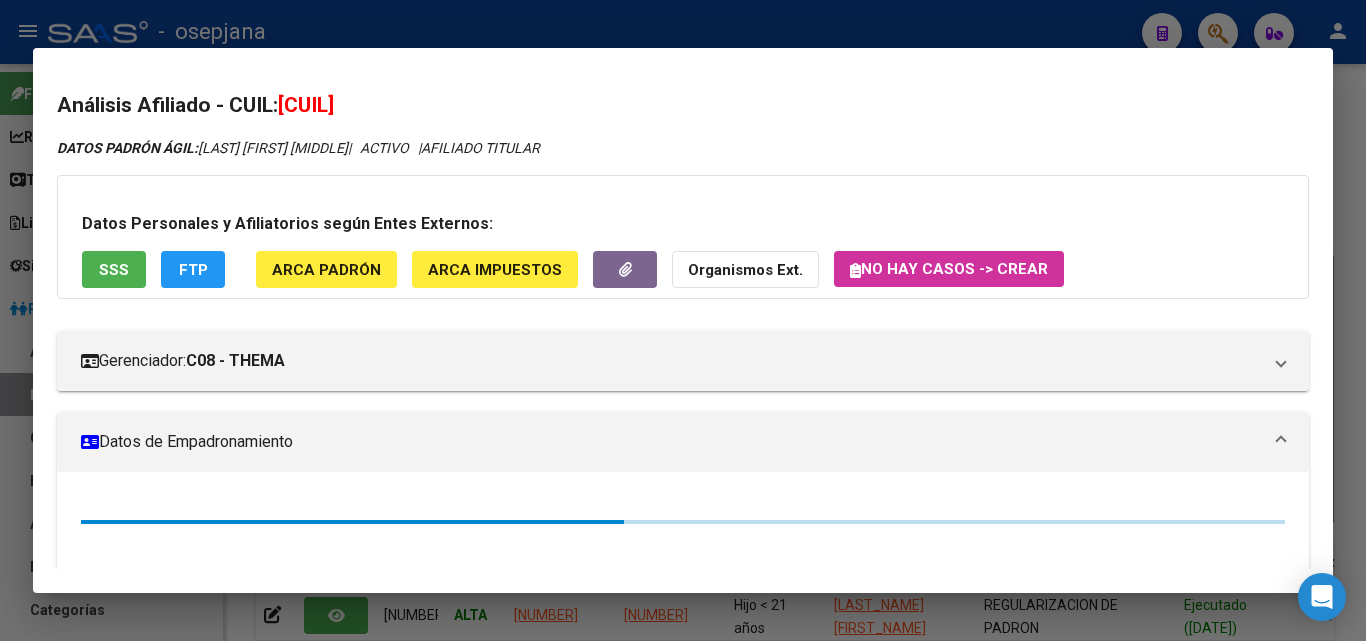 click at bounding box center (683, 320) 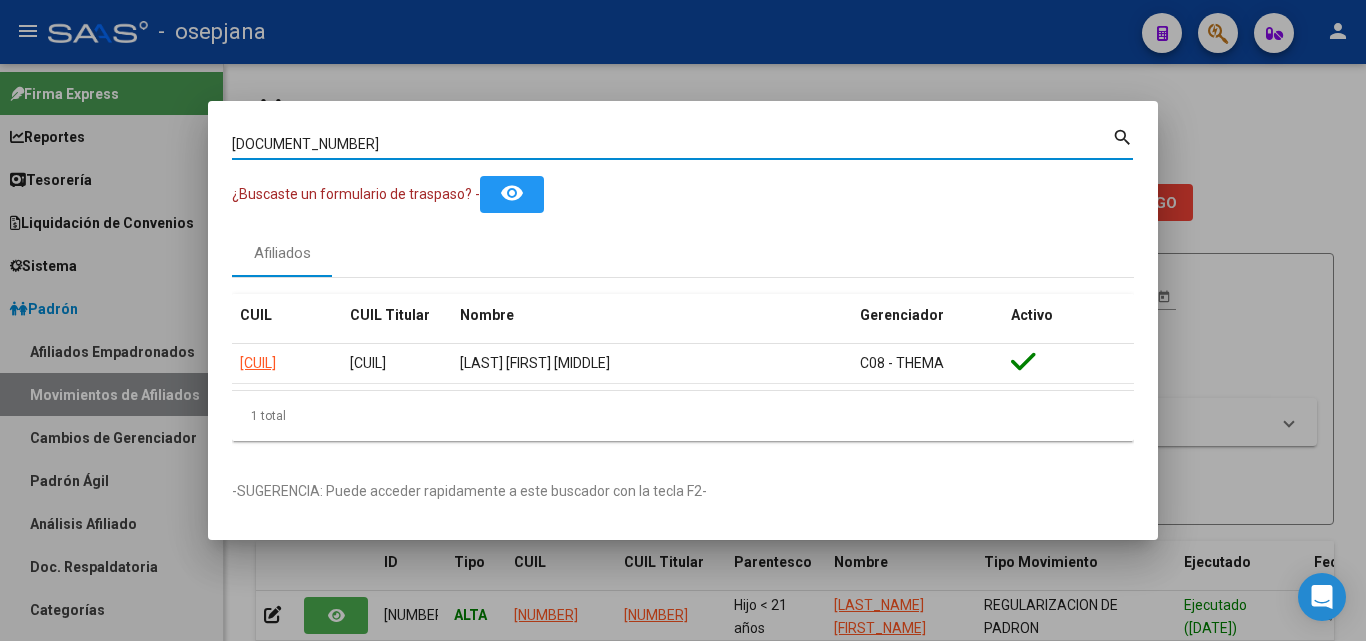 drag, startPoint x: 244, startPoint y: 132, endPoint x: 113, endPoint y: 103, distance: 134.17154 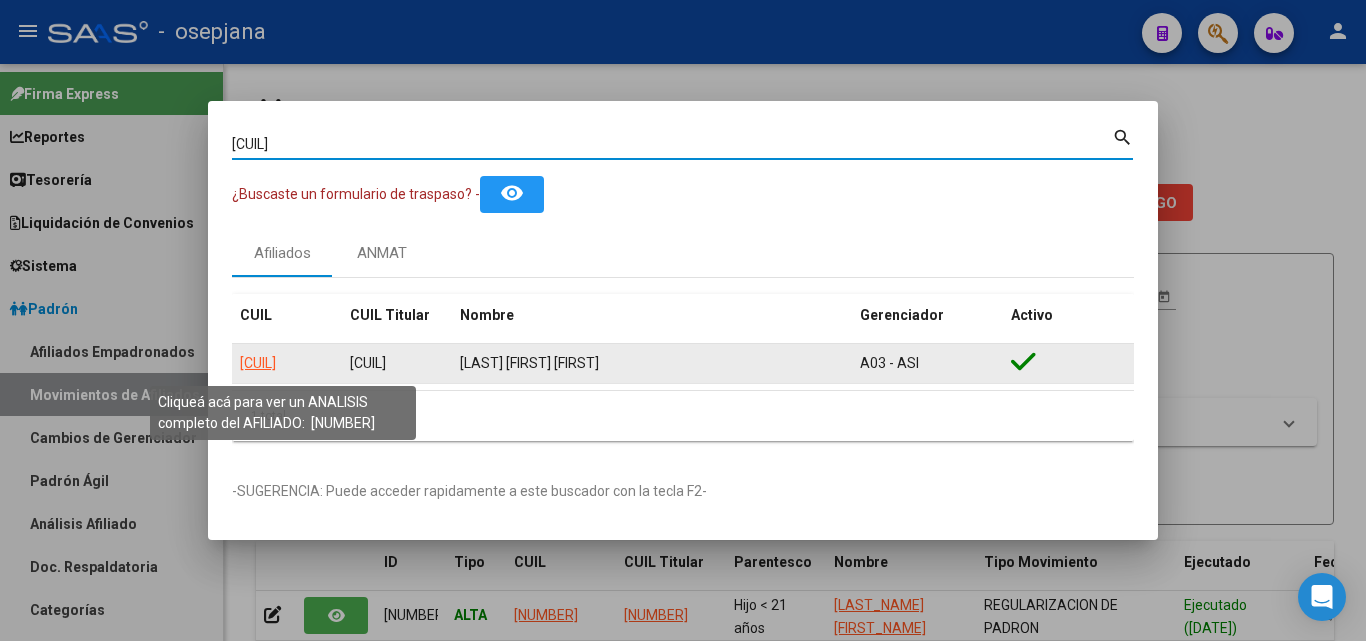 click on "20217610525" 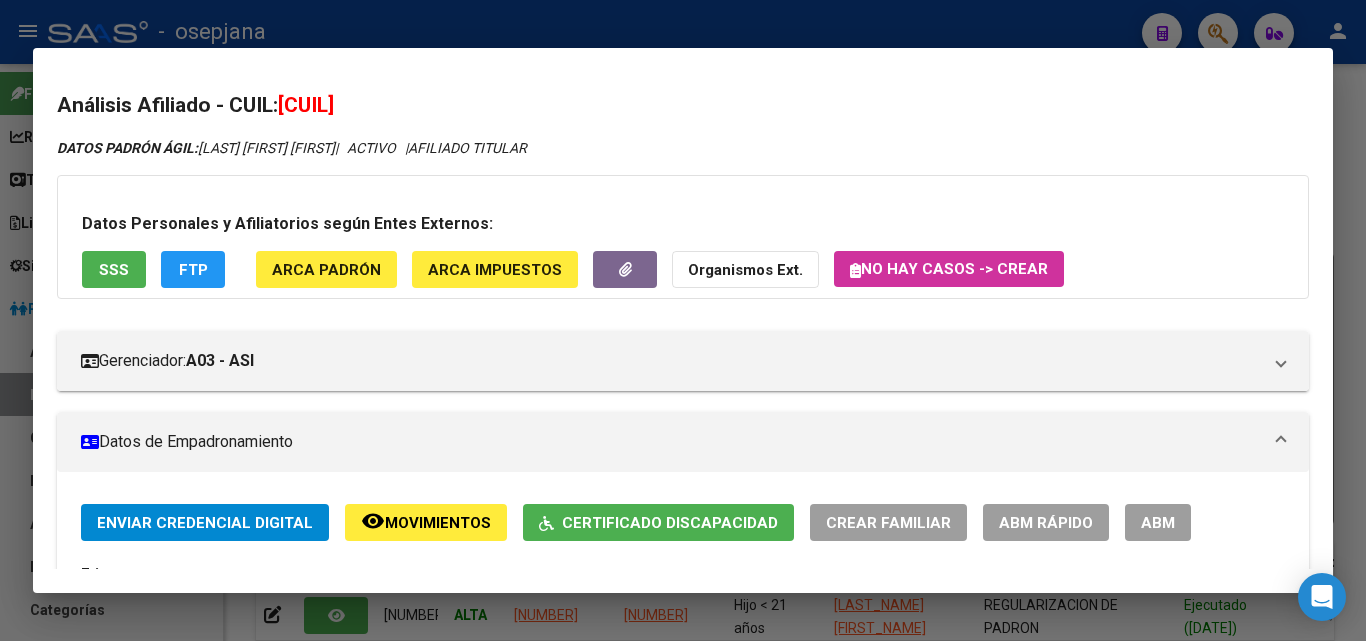 click on "ABM Rápido" 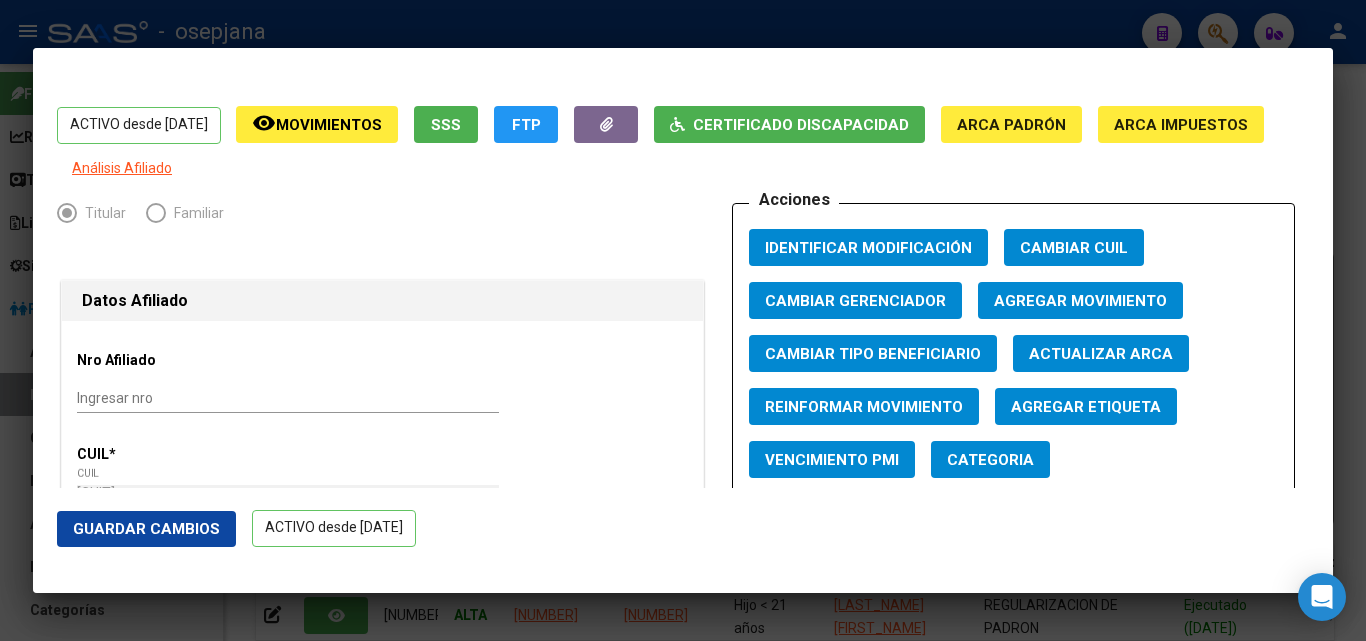 click on "Actualizar ARCA" at bounding box center [1101, 354] 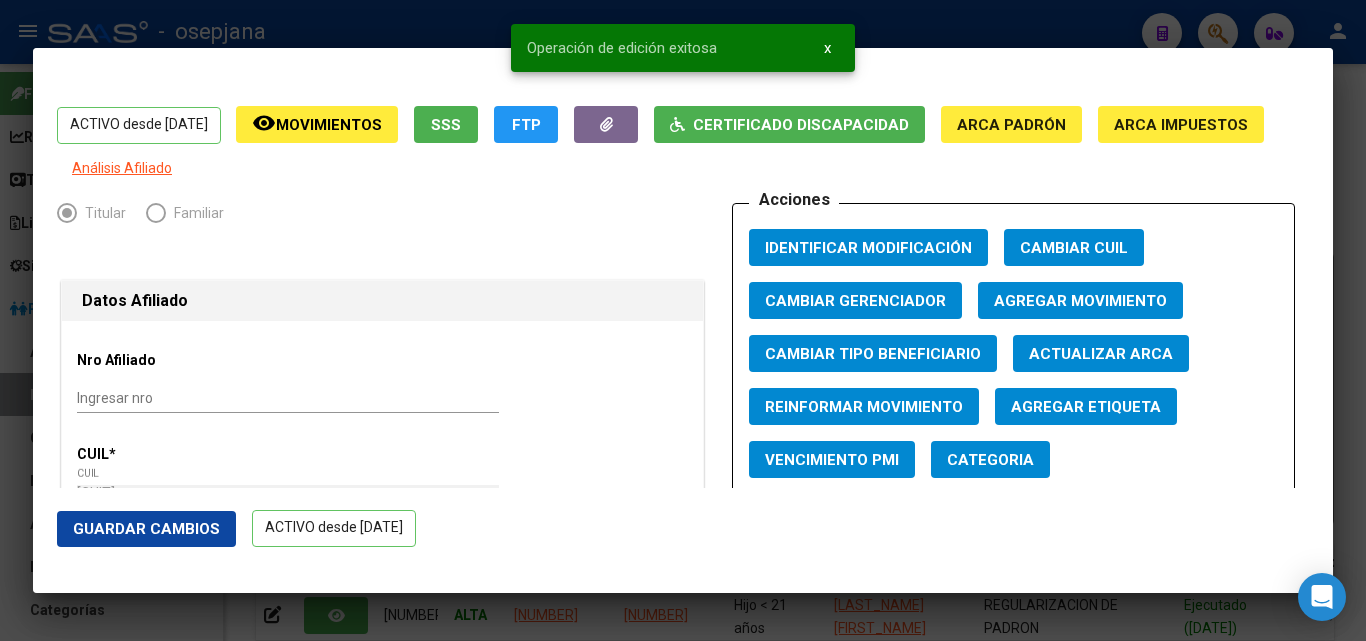 click at bounding box center [683, 320] 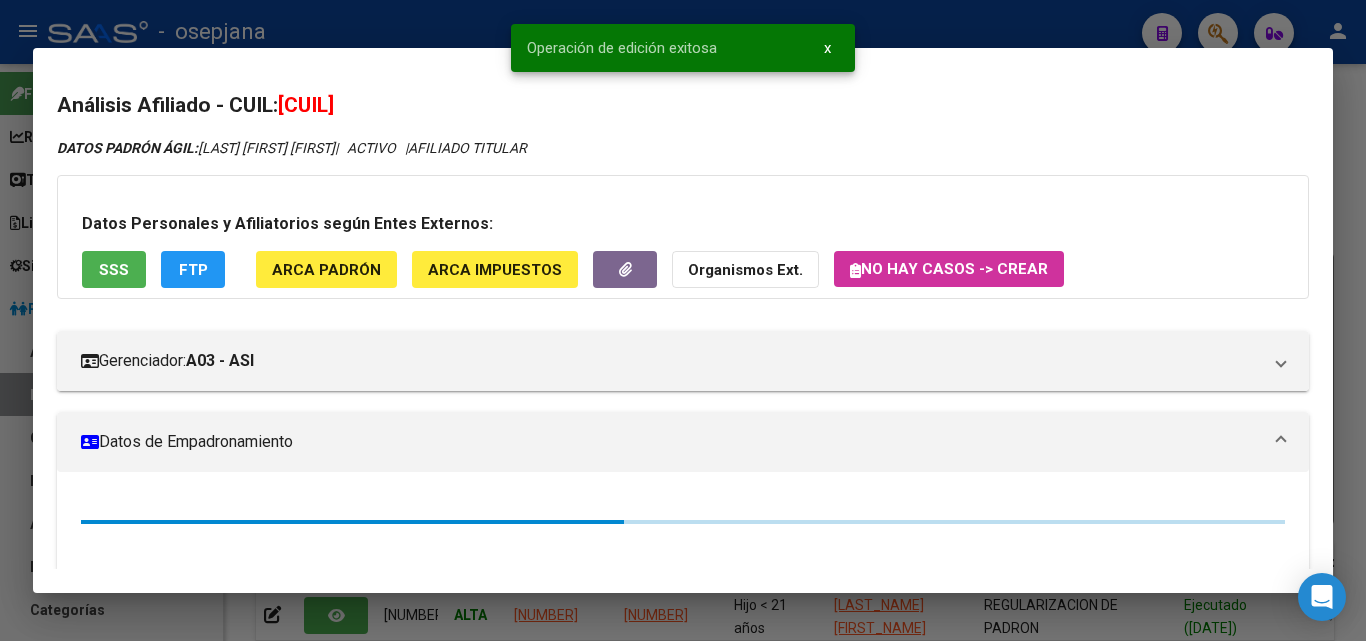 click at bounding box center (683, 320) 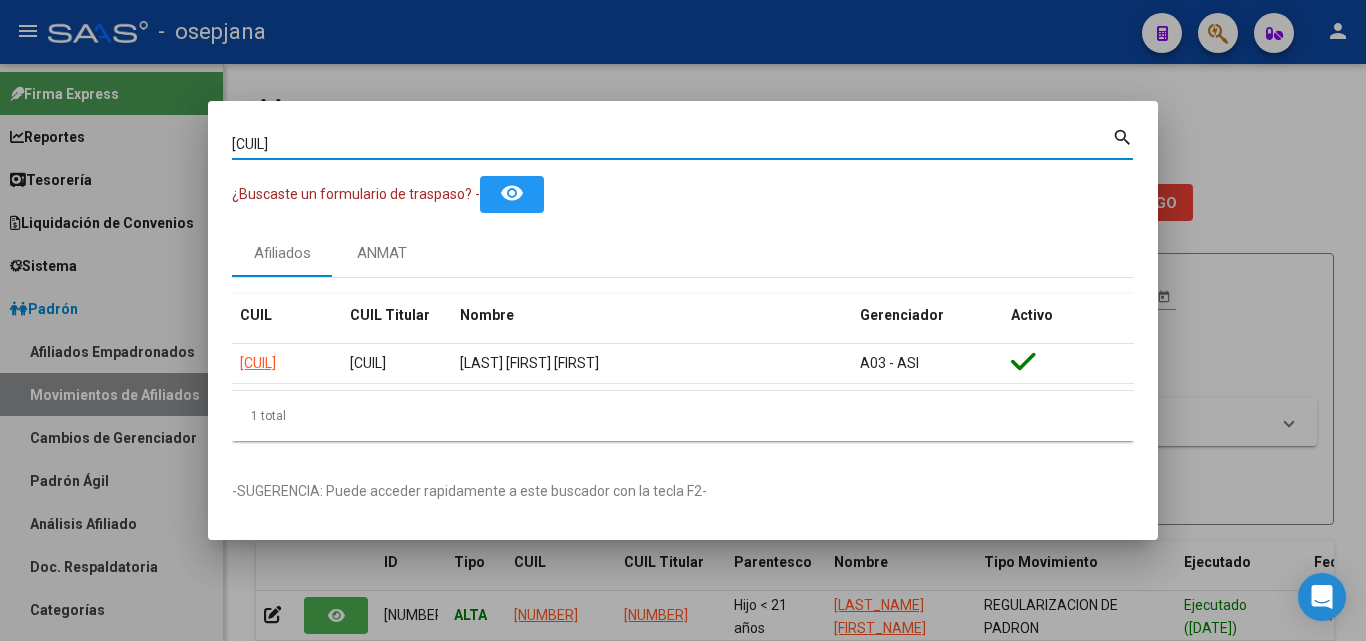 drag, startPoint x: 369, startPoint y: 138, endPoint x: 157, endPoint y: 126, distance: 212.33936 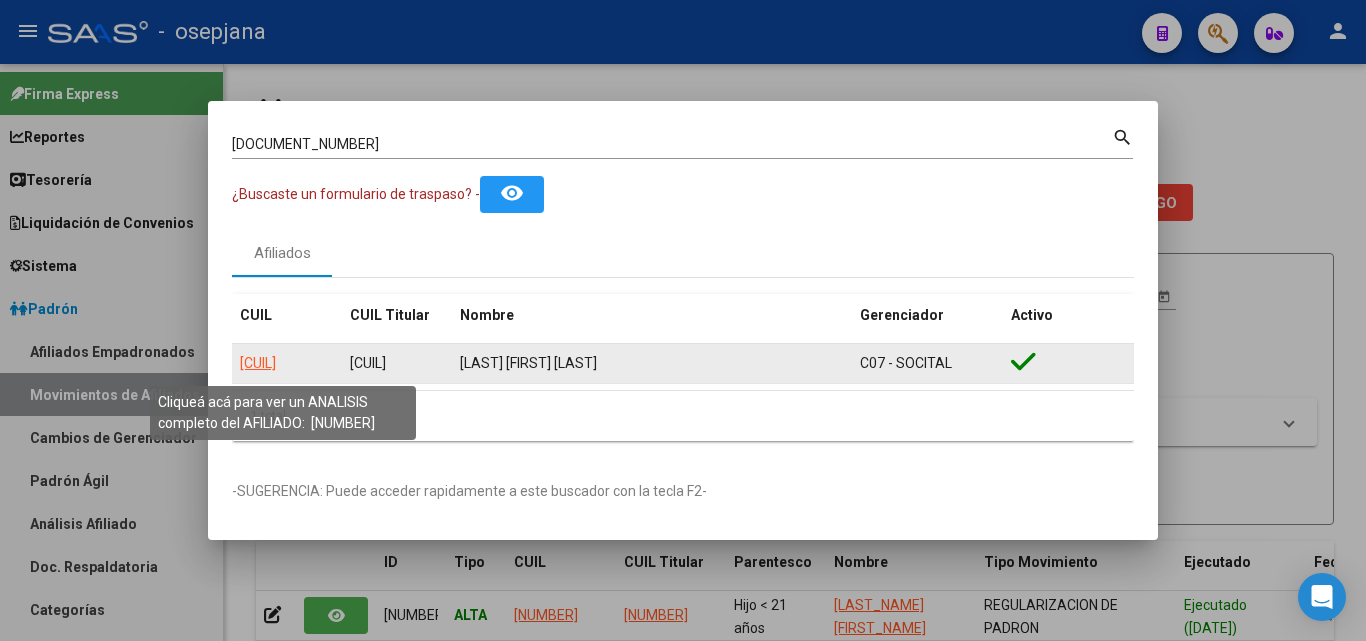 click on "20259319960" 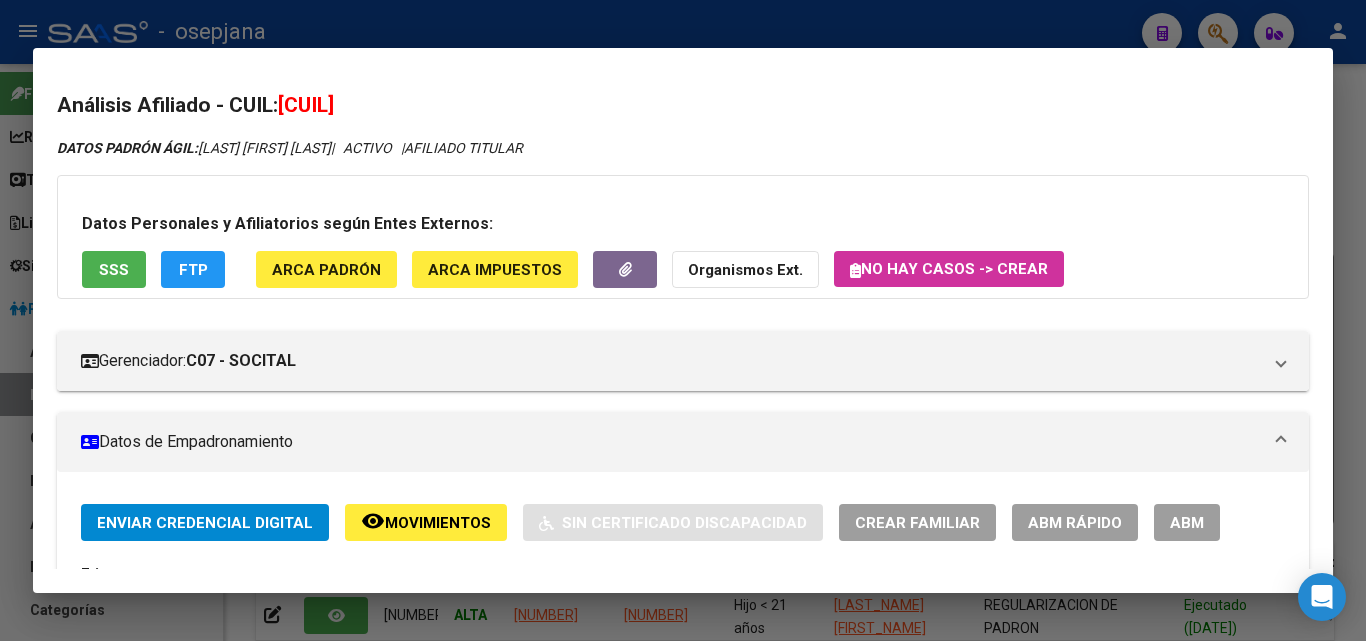 click on "ABM Rápido" 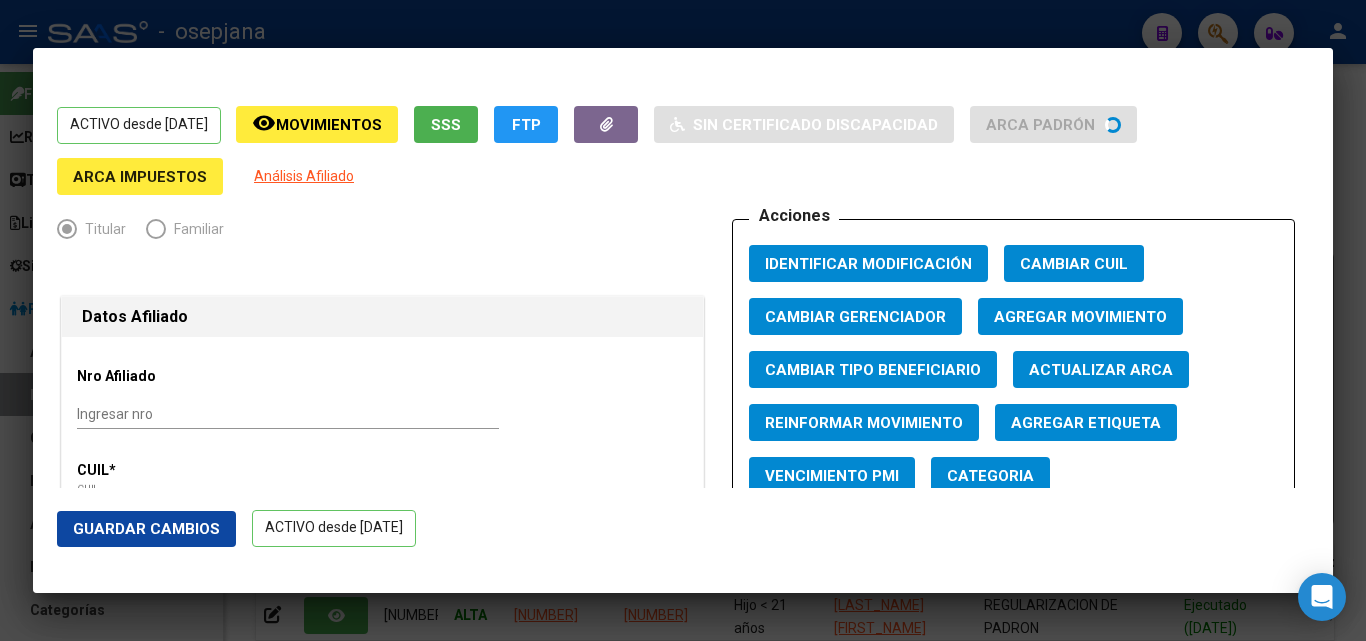 click on "Actualizar ARCA" at bounding box center [1101, 370] 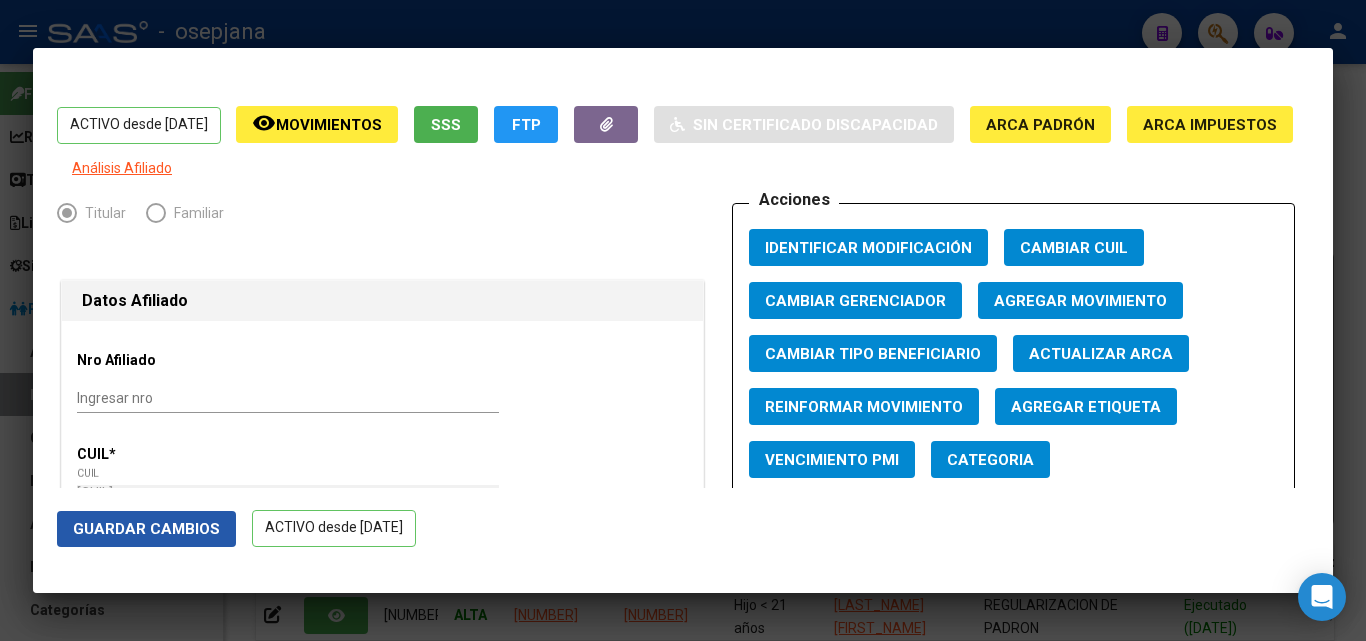 click on "Guardar Cambios" 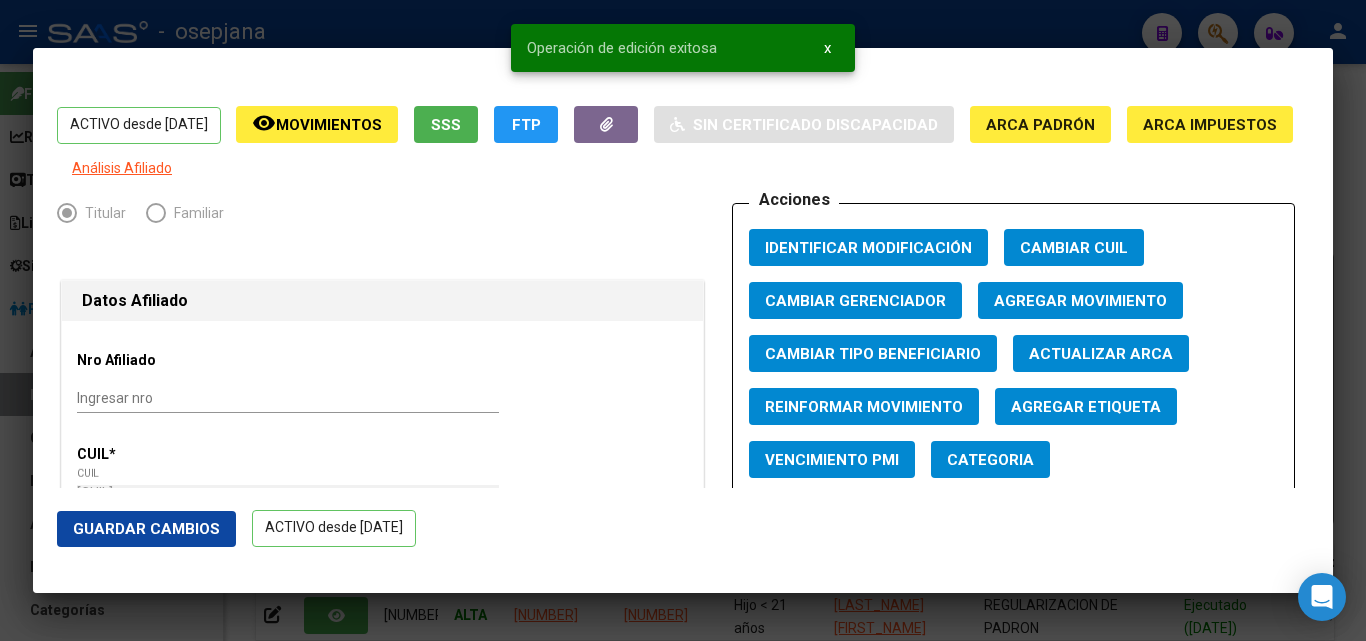 click at bounding box center [683, 320] 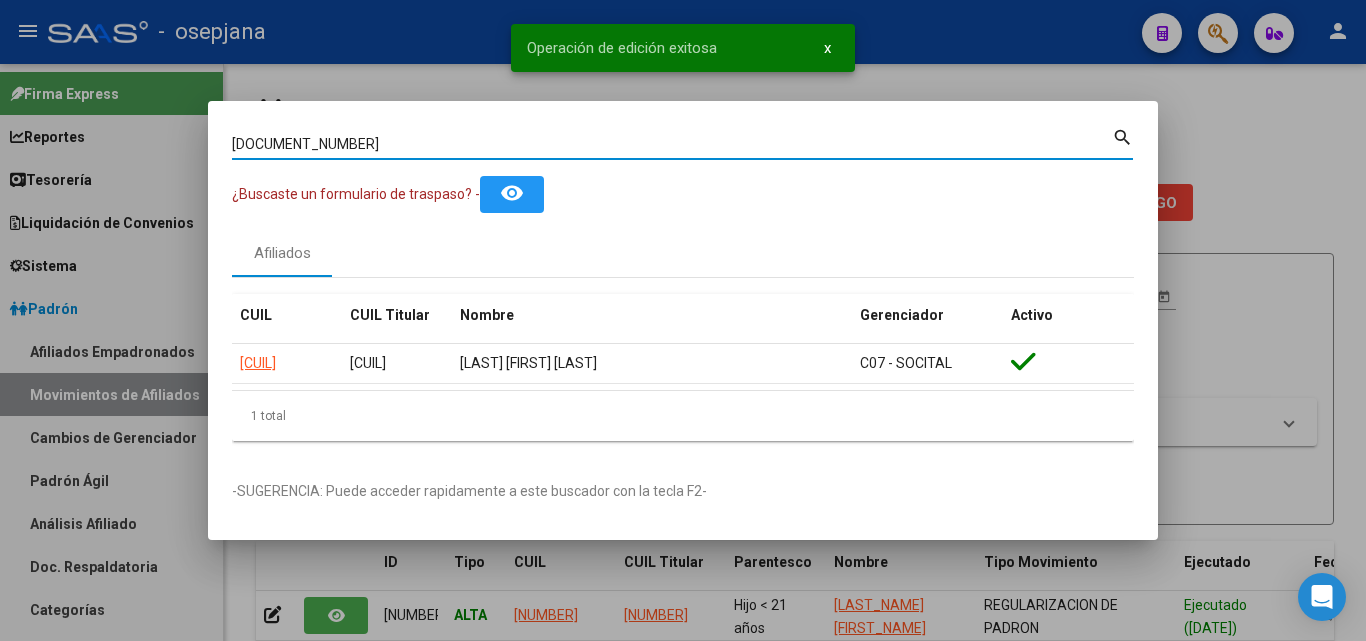 drag, startPoint x: 384, startPoint y: 144, endPoint x: 84, endPoint y: 122, distance: 300.80557 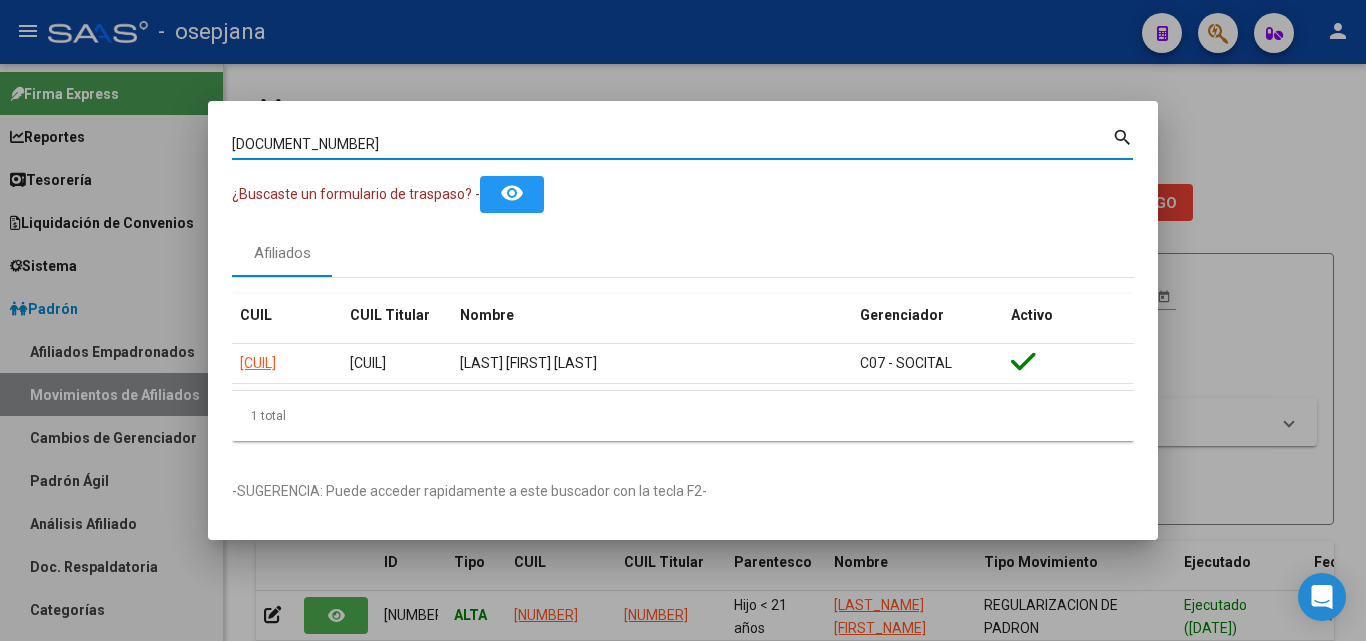 paste on "1417464" 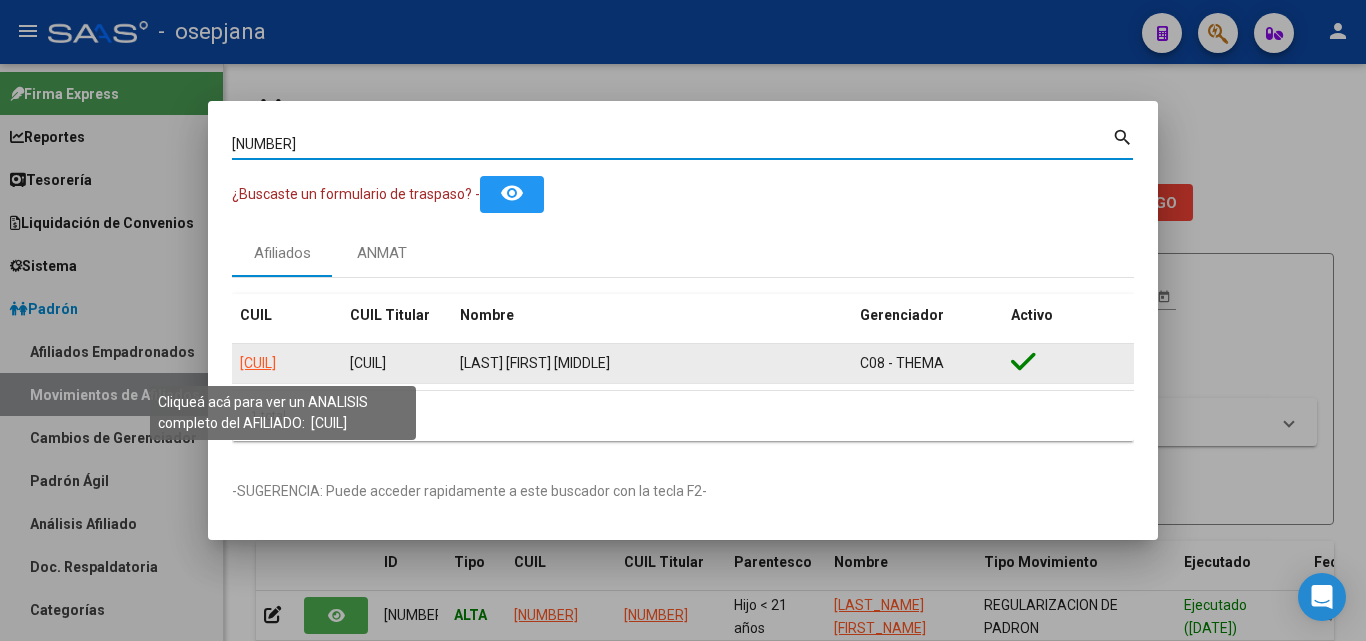 click on "20141746465" 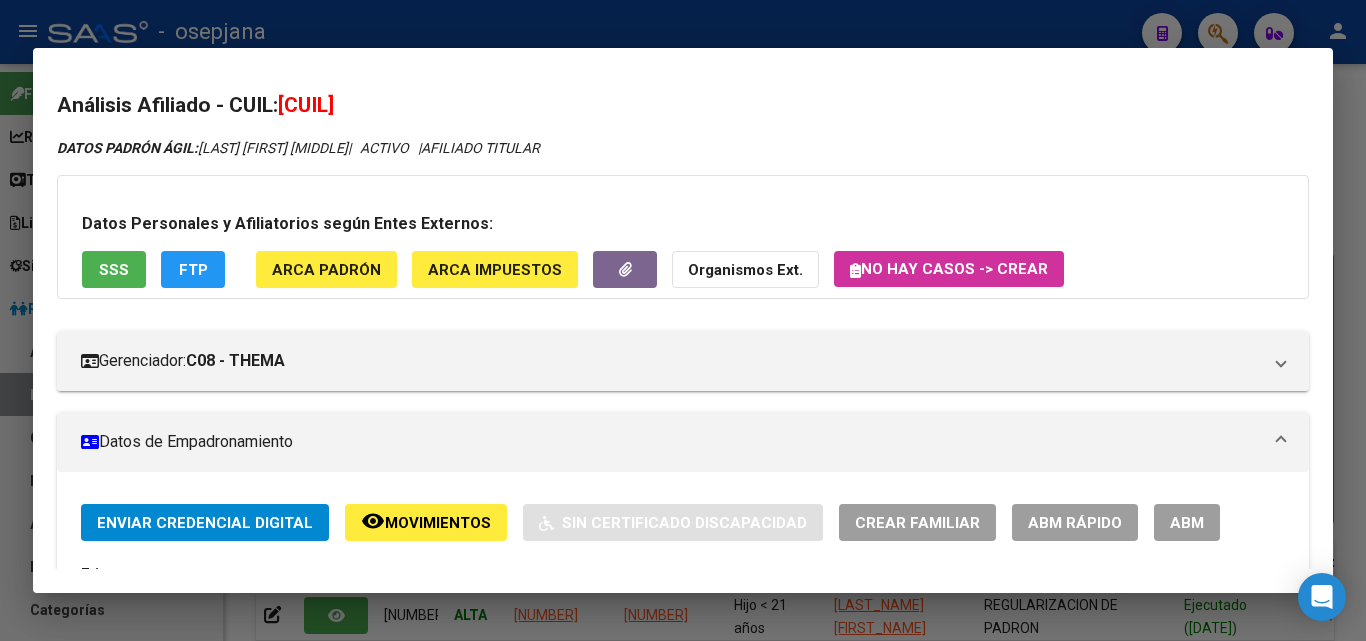 click on "ABM Rápido" 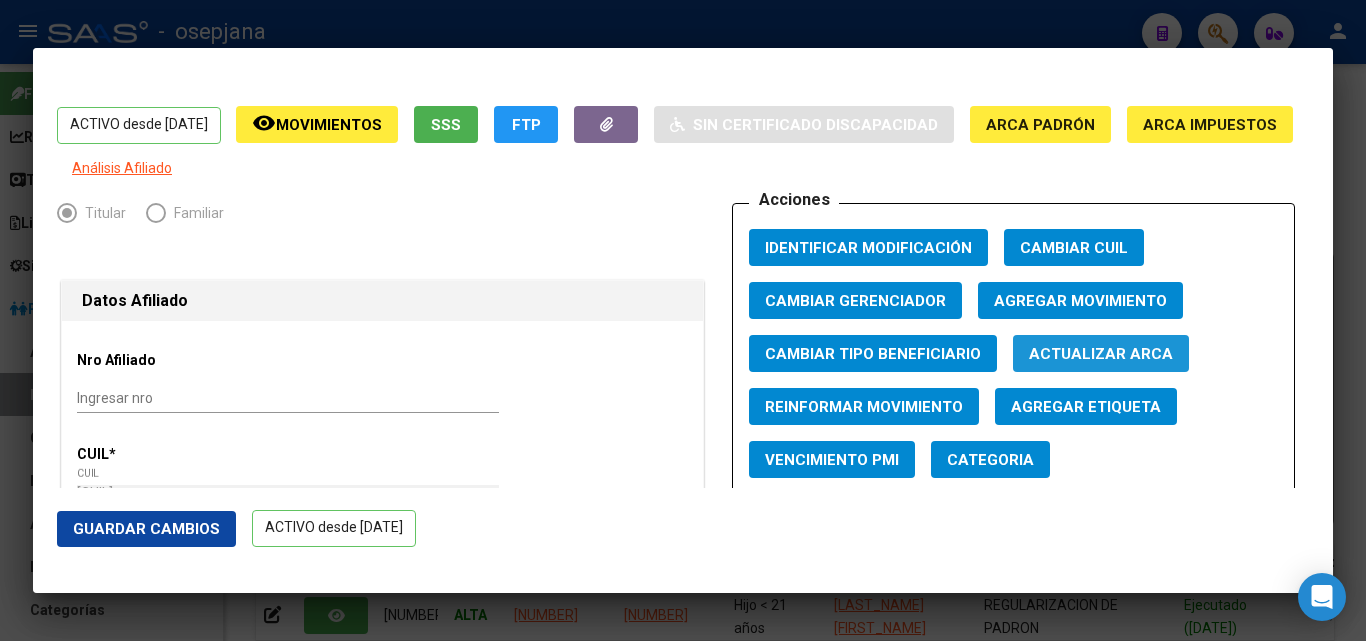 click on "Actualizar ARCA" at bounding box center (1101, 353) 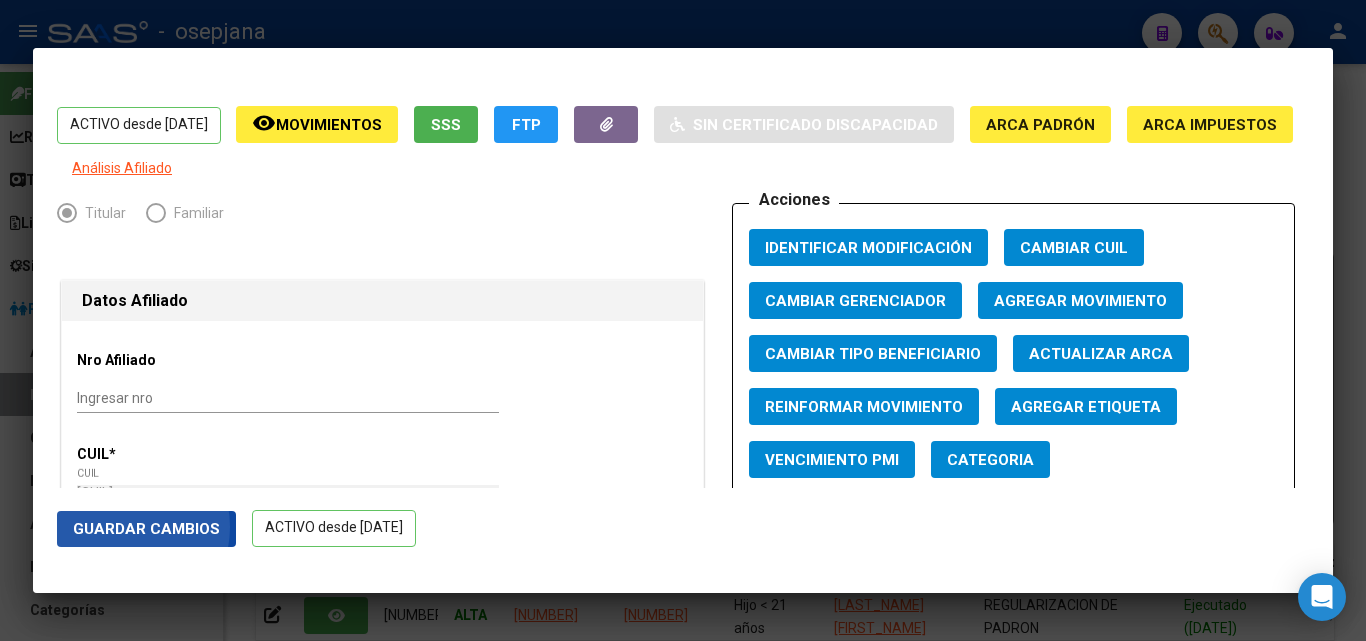 click on "Guardar Cambios" 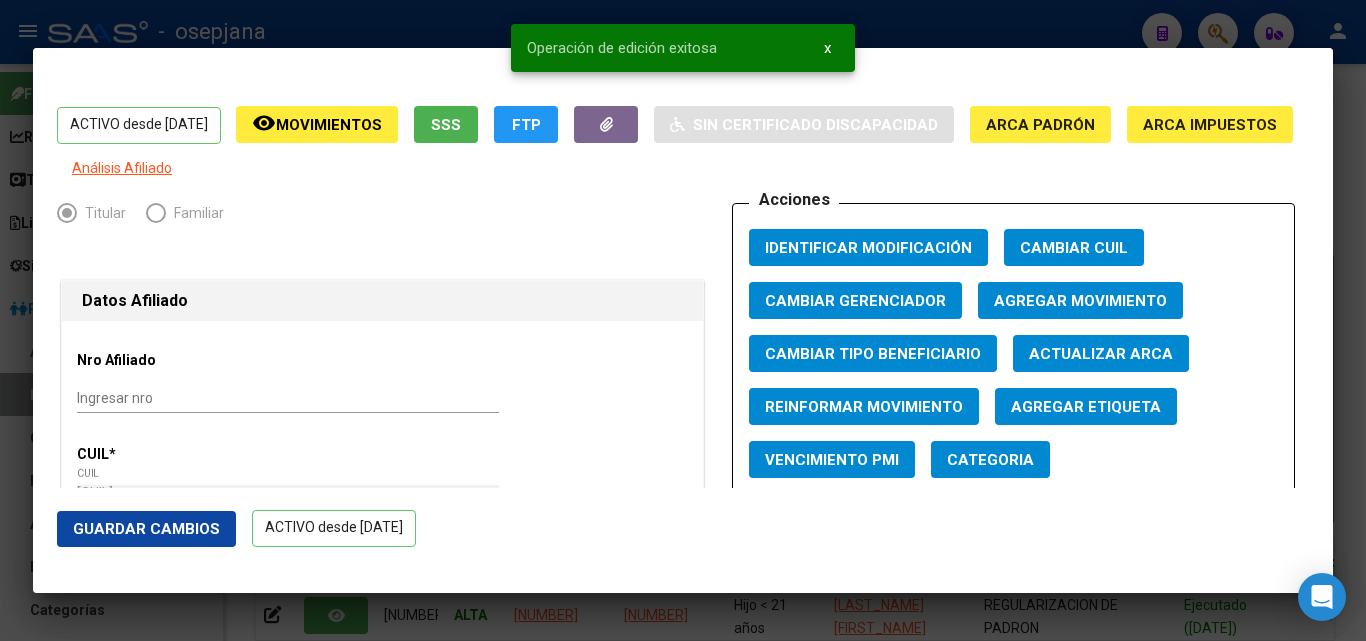 click at bounding box center (683, 320) 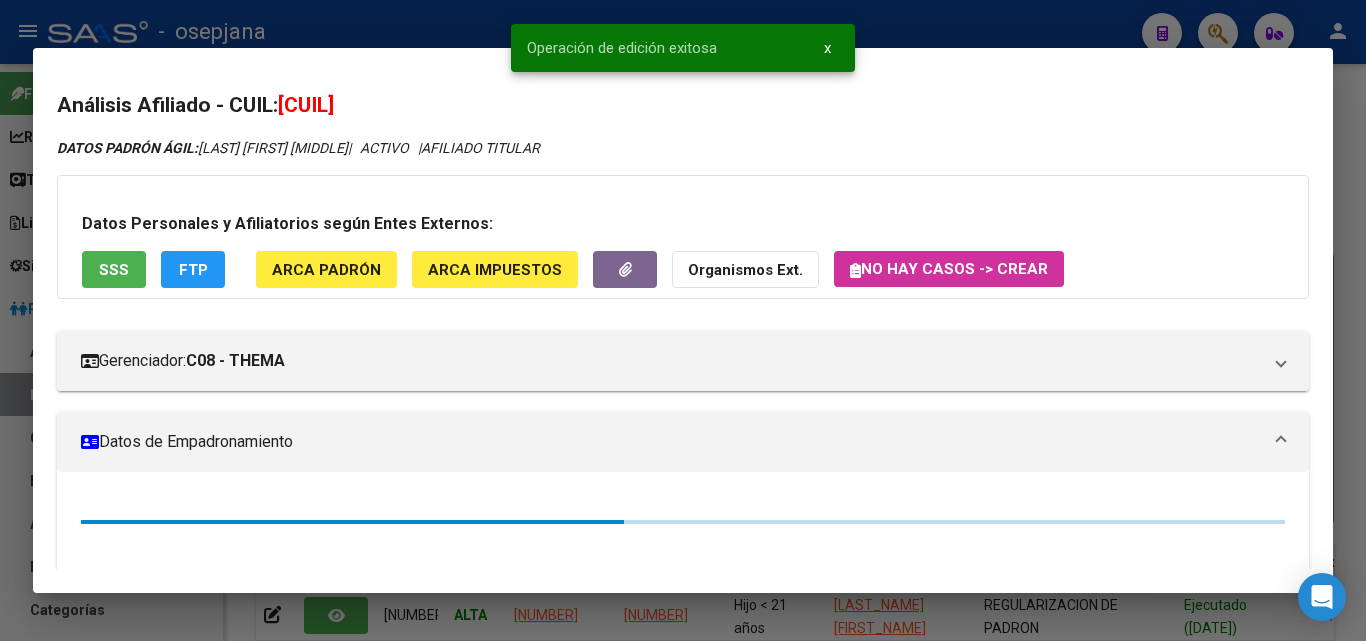 click at bounding box center (683, 320) 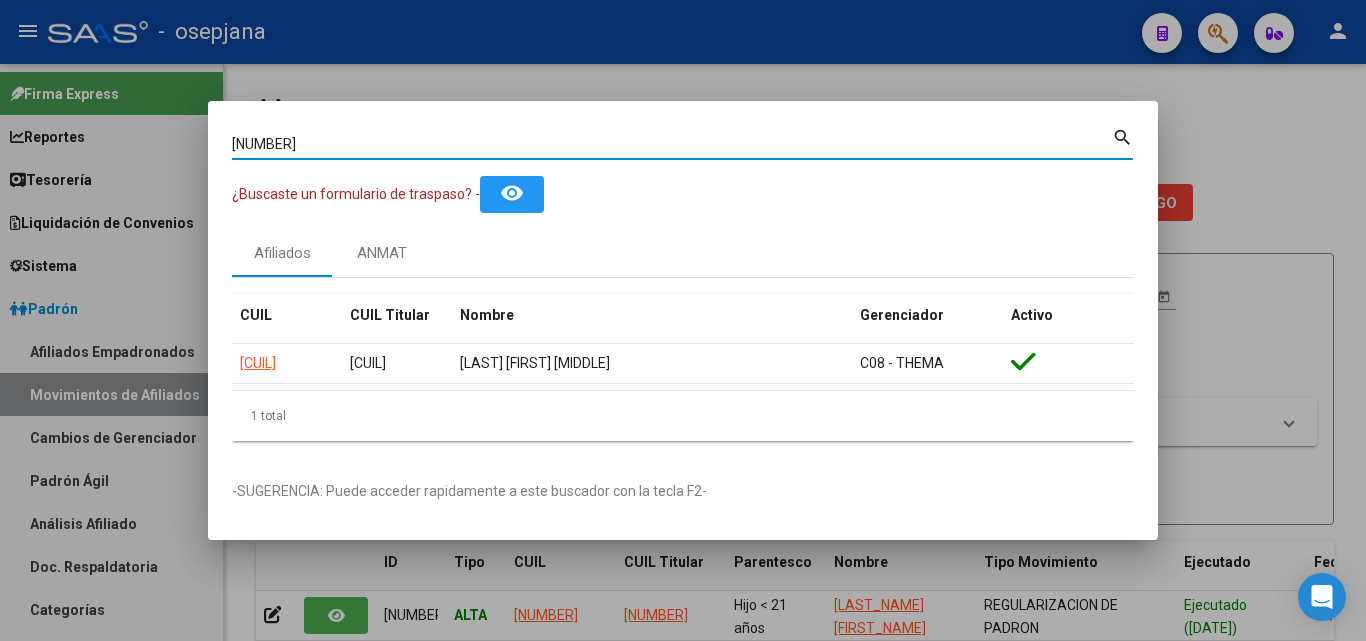 drag, startPoint x: 315, startPoint y: 141, endPoint x: 125, endPoint y: 123, distance: 190.85072 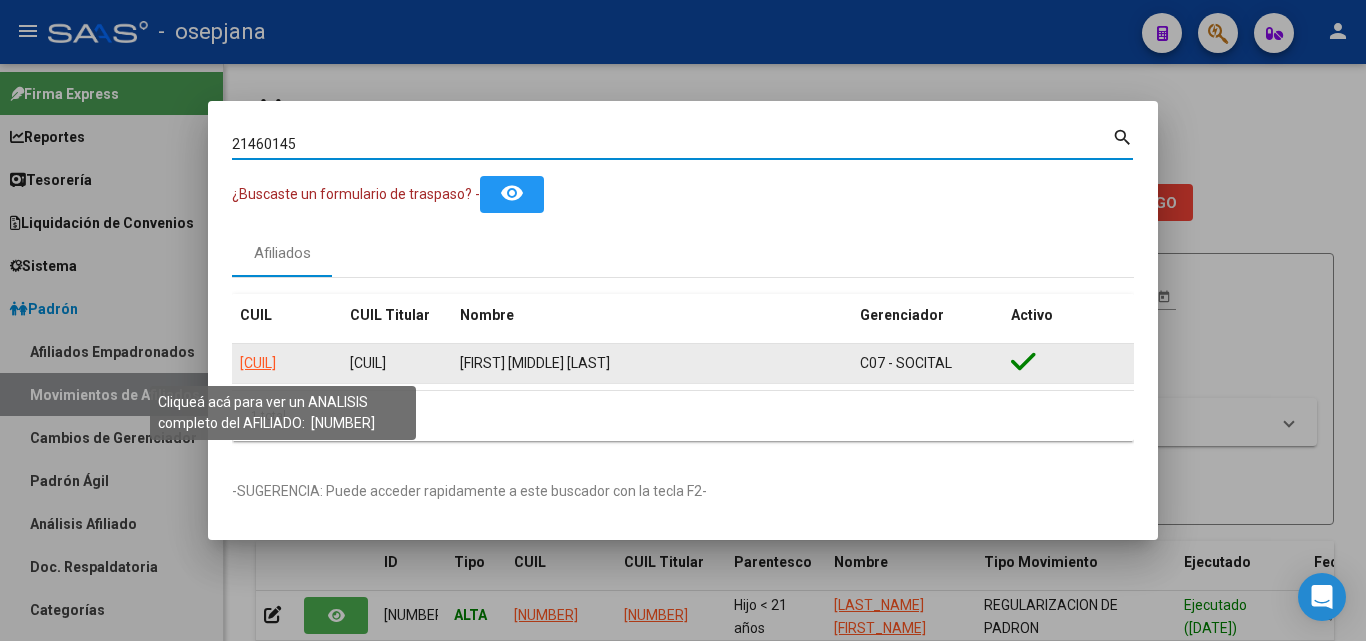 click on "20214601452" 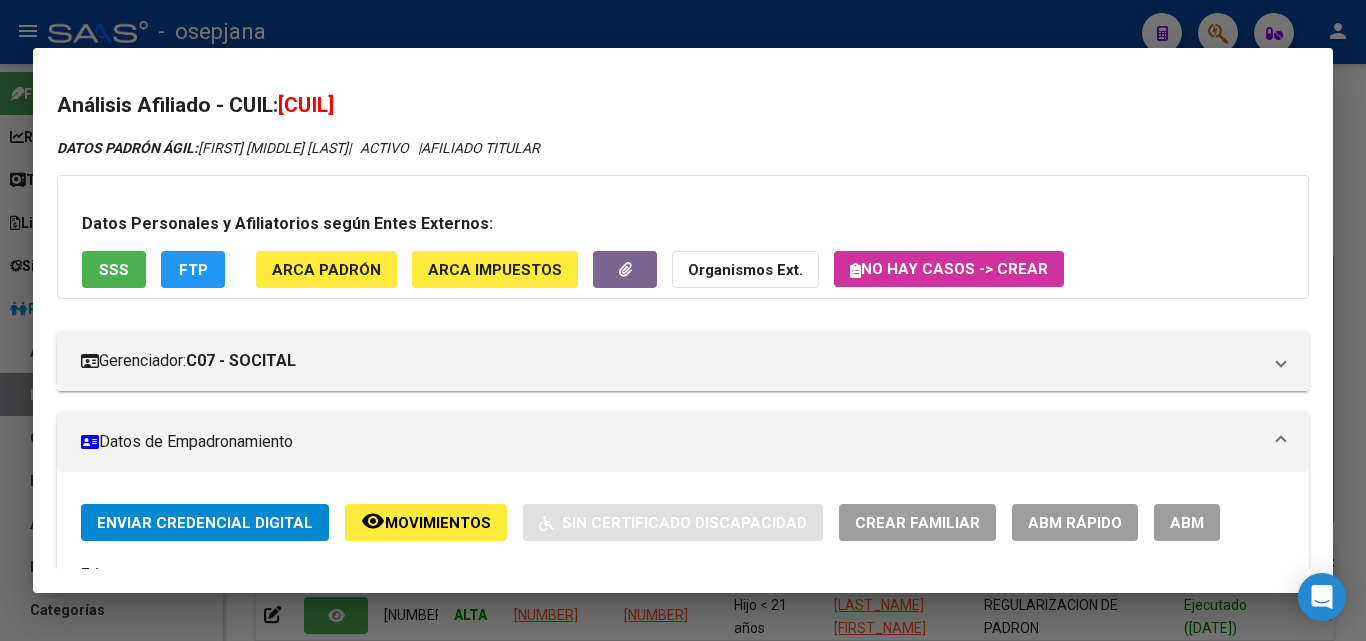 click on "ABM Rápido" 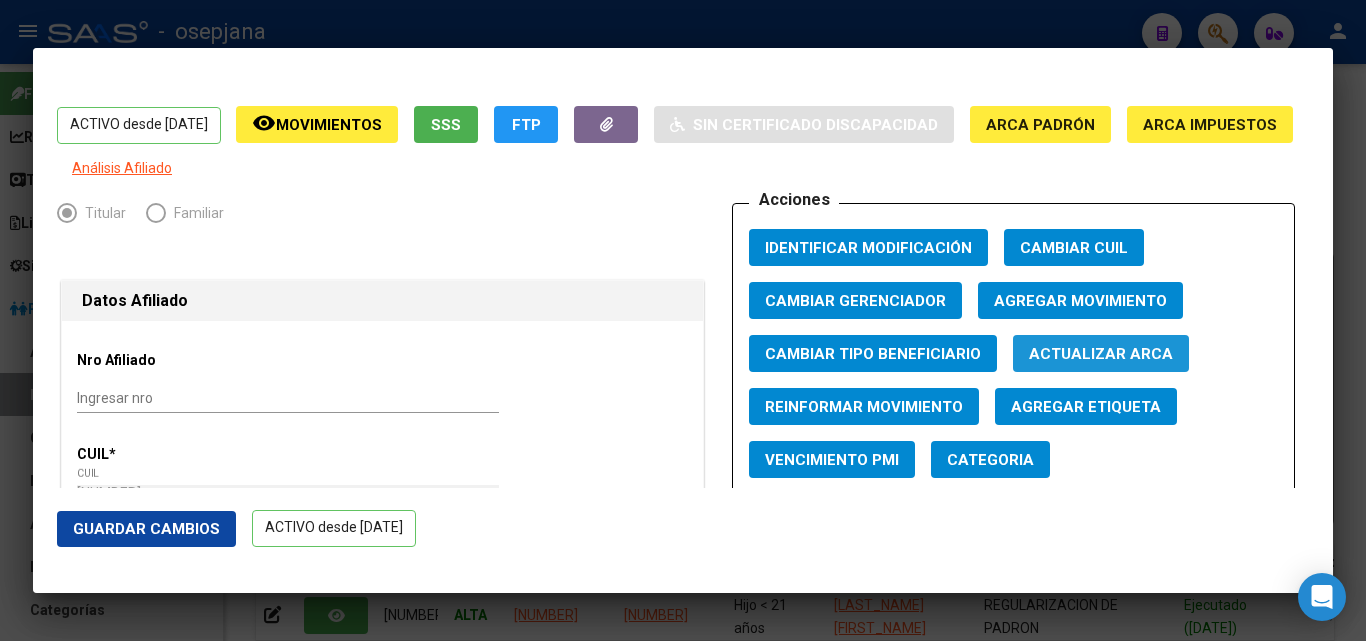 click on "Actualizar ARCA" at bounding box center (1101, 354) 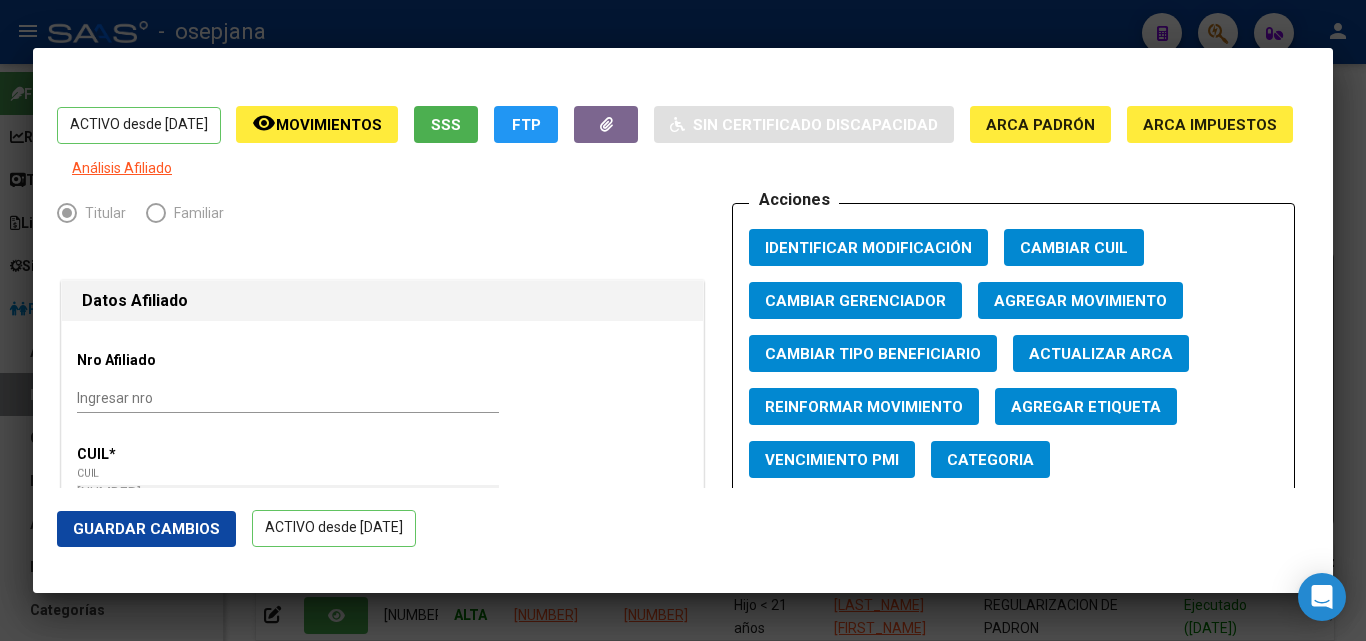 click on "Guardar Cambios" 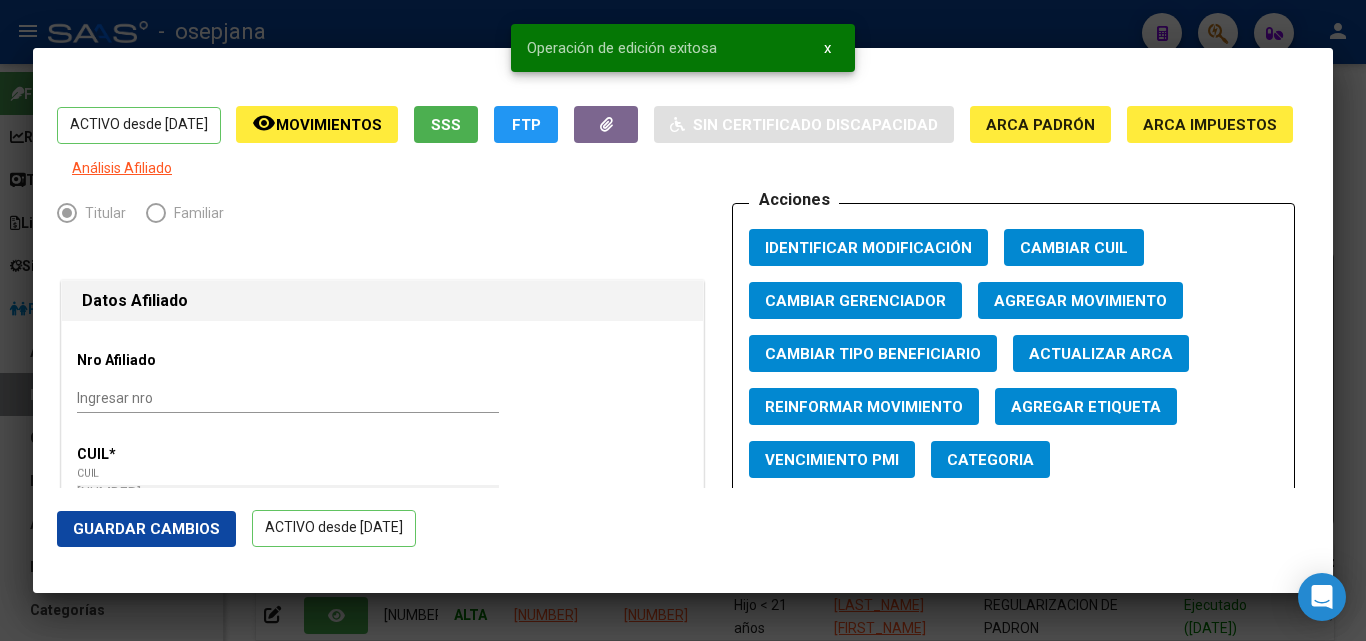 click at bounding box center (683, 320) 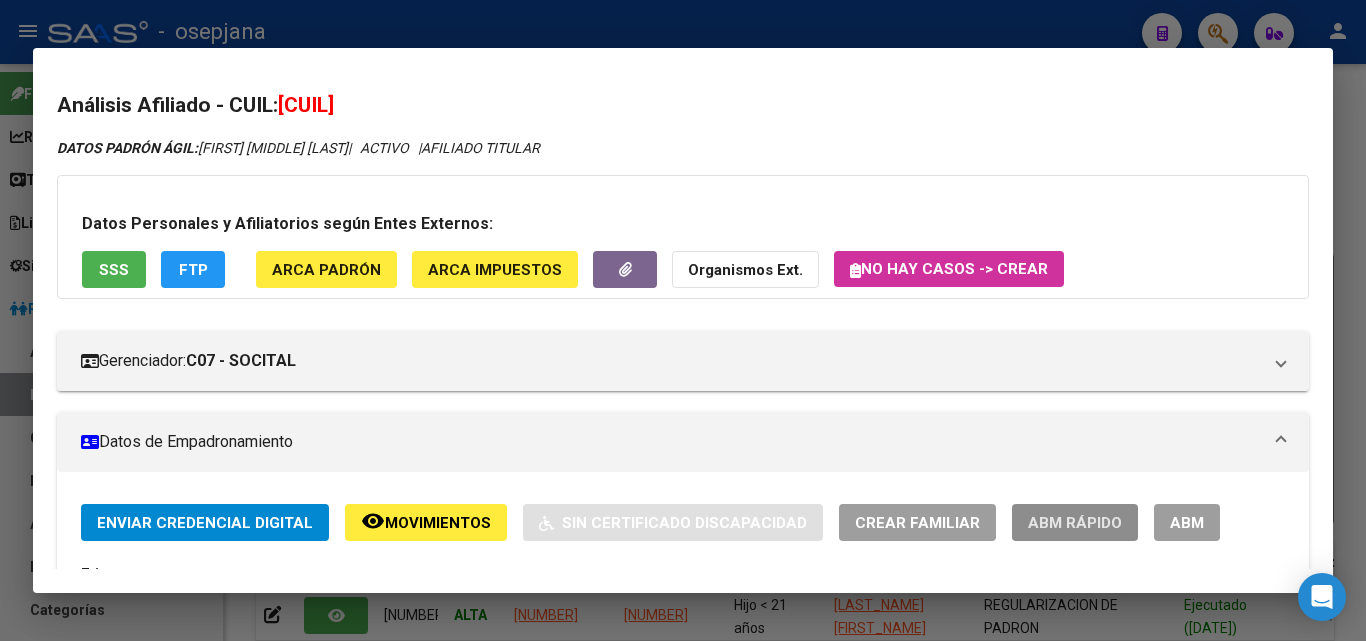 click on "ABM Rápido" 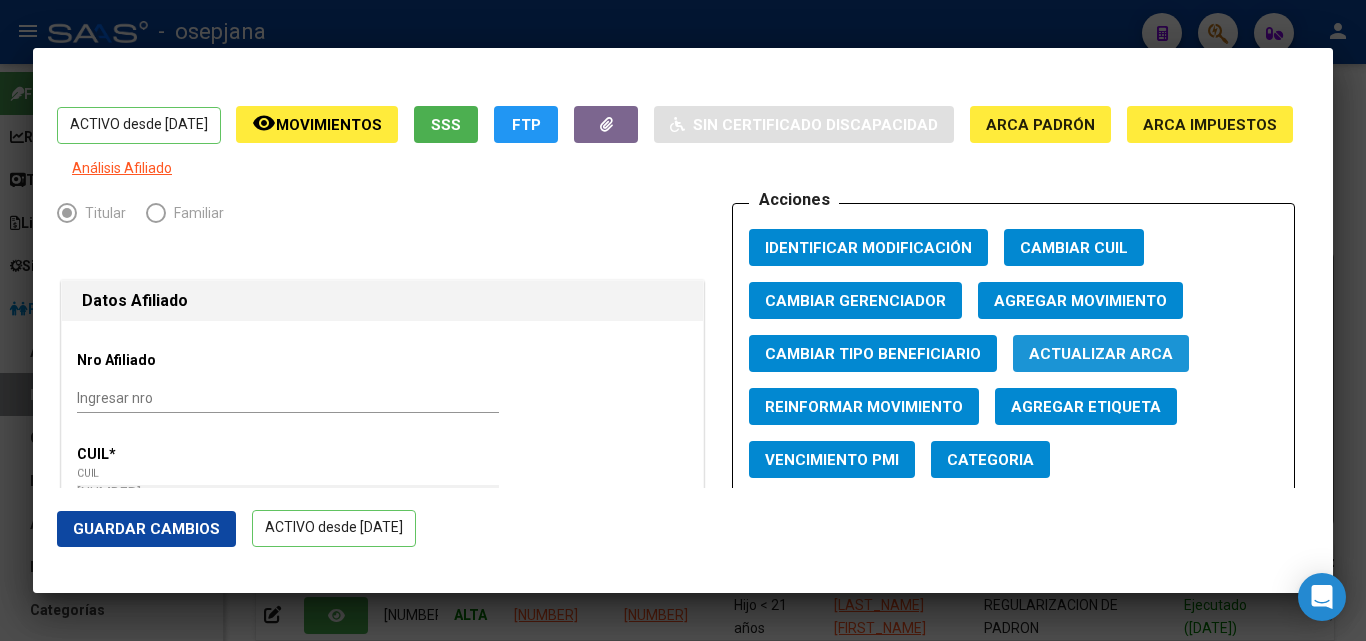 click on "Actualizar ARCA" at bounding box center (1101, 354) 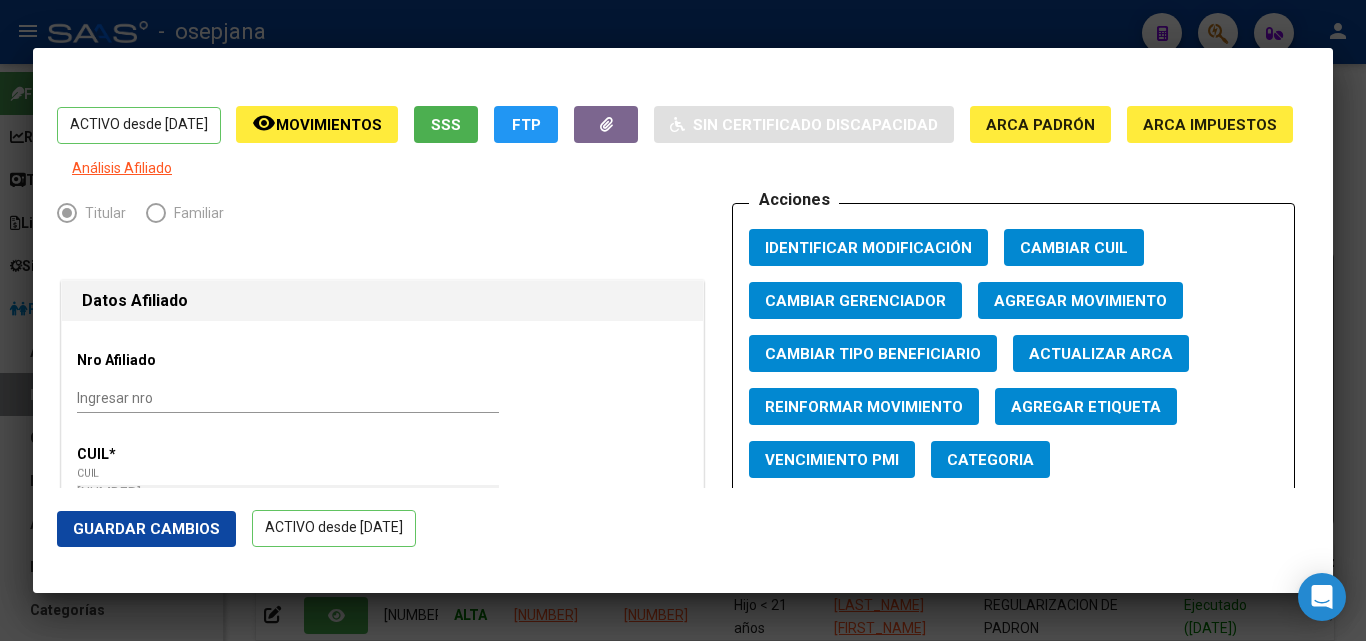 click on "Guardar Cambios" 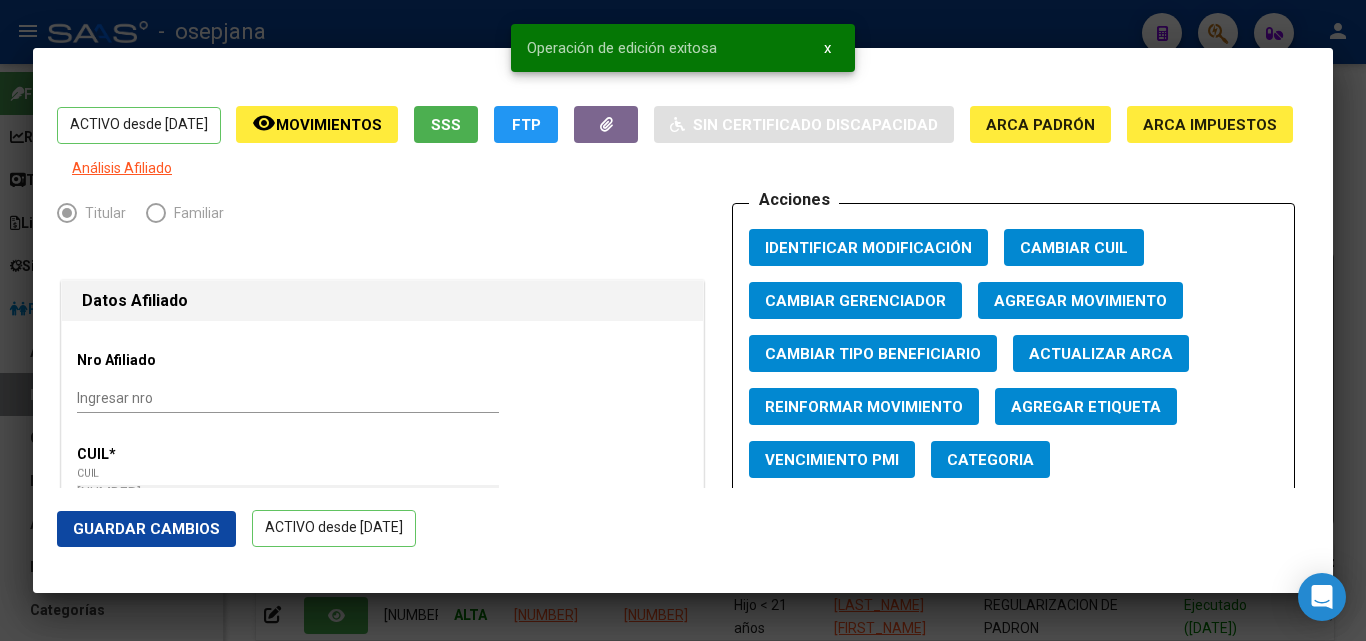 click at bounding box center [683, 320] 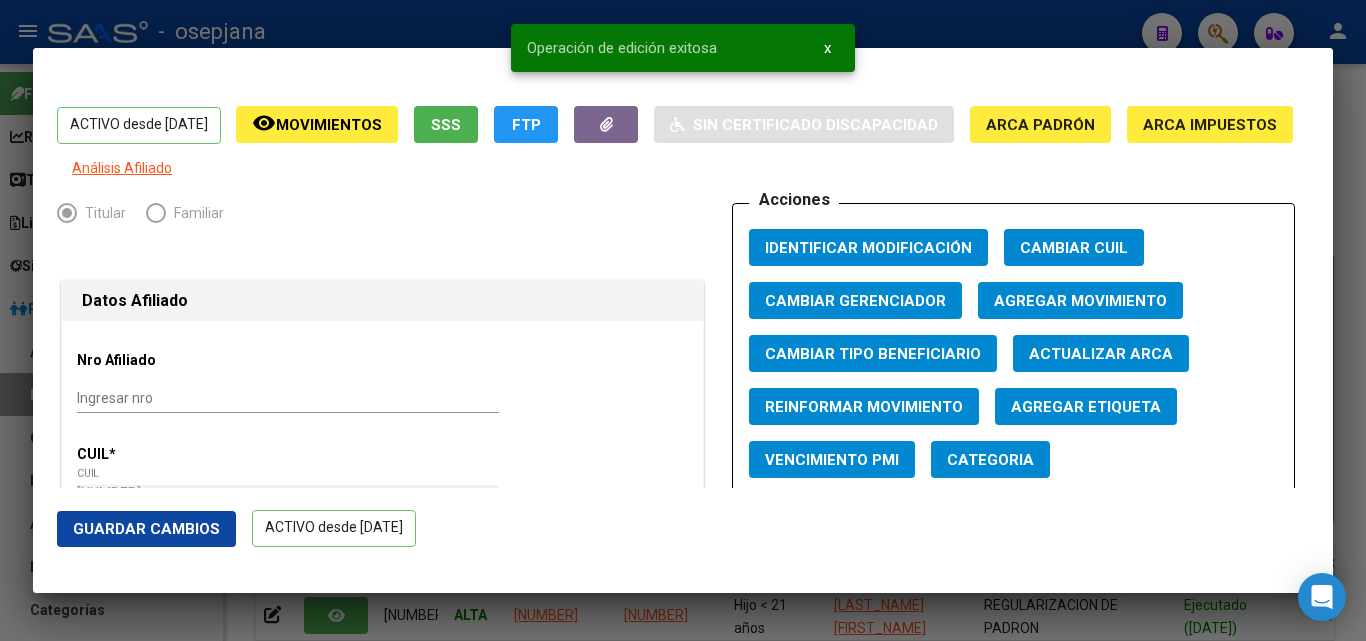 click at bounding box center (683, 320) 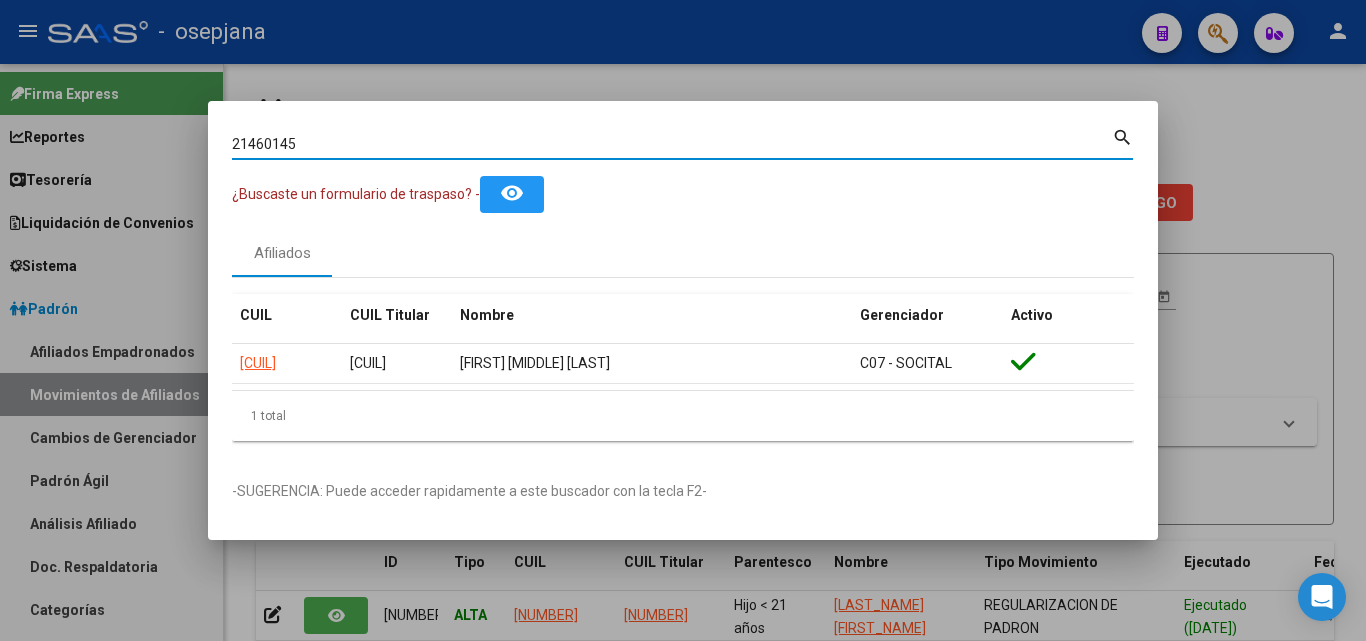 drag, startPoint x: 320, startPoint y: 139, endPoint x: 166, endPoint y: 127, distance: 154.46683 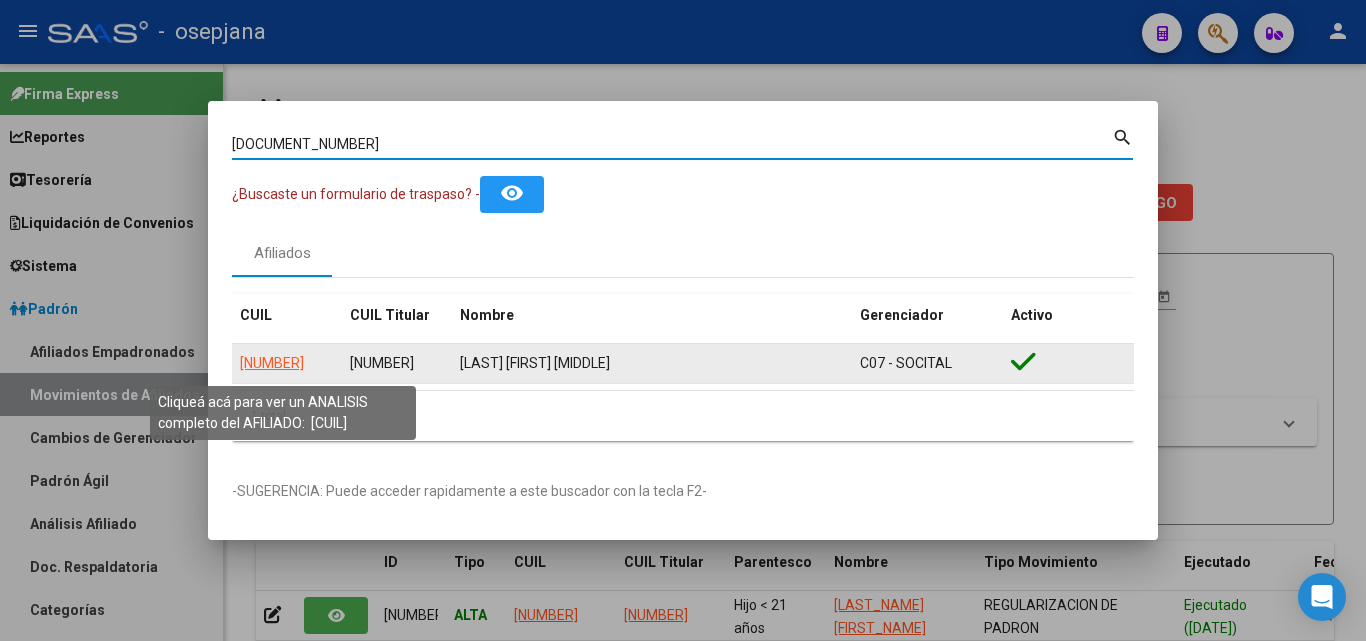 click on "20267757241" 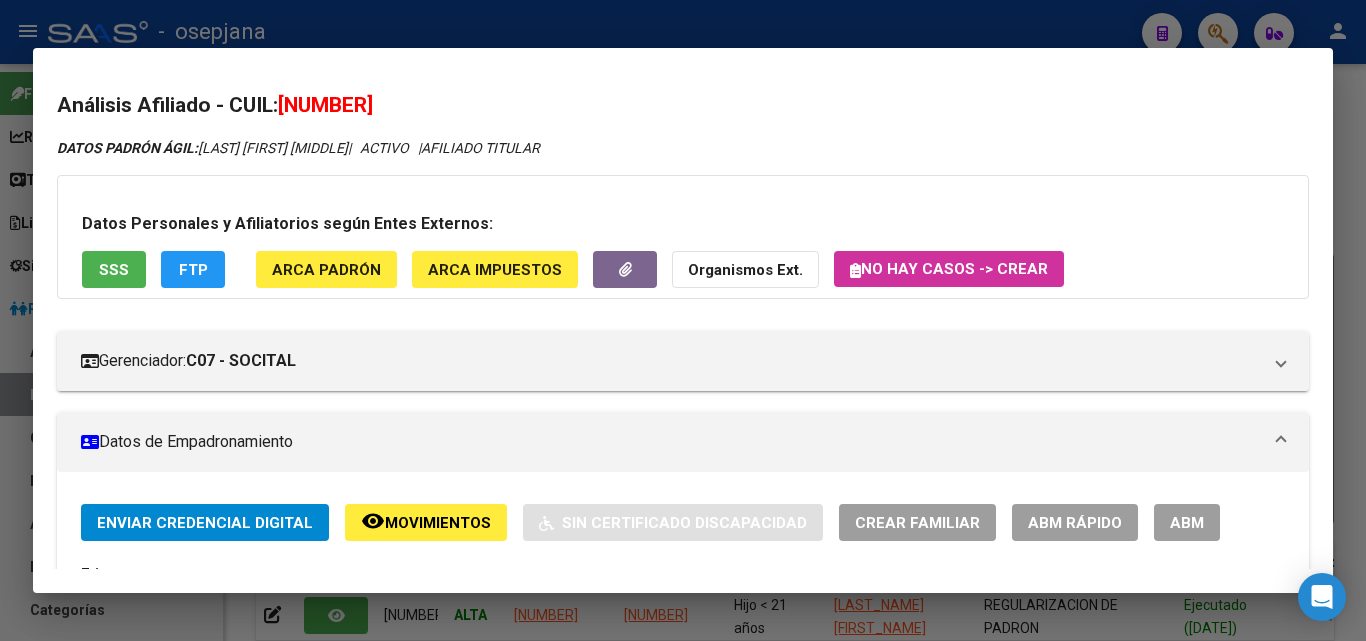 click on "ABM Rápido" 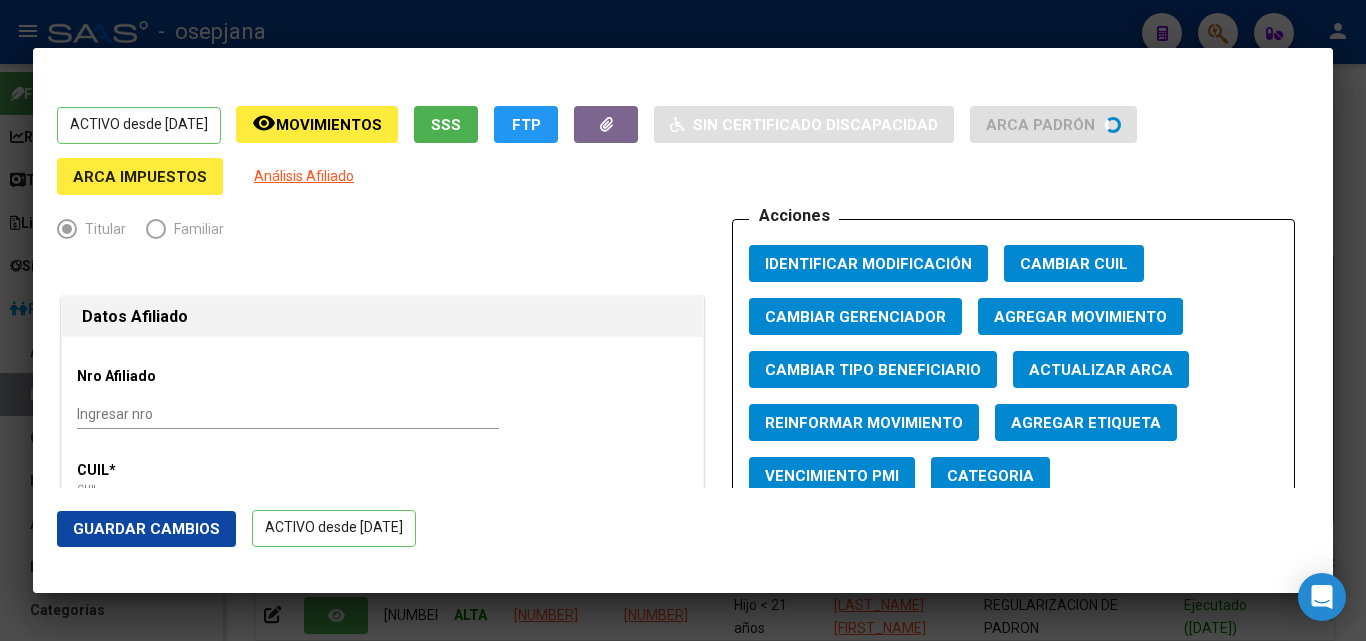 click on "Actualizar ARCA" at bounding box center [1101, 370] 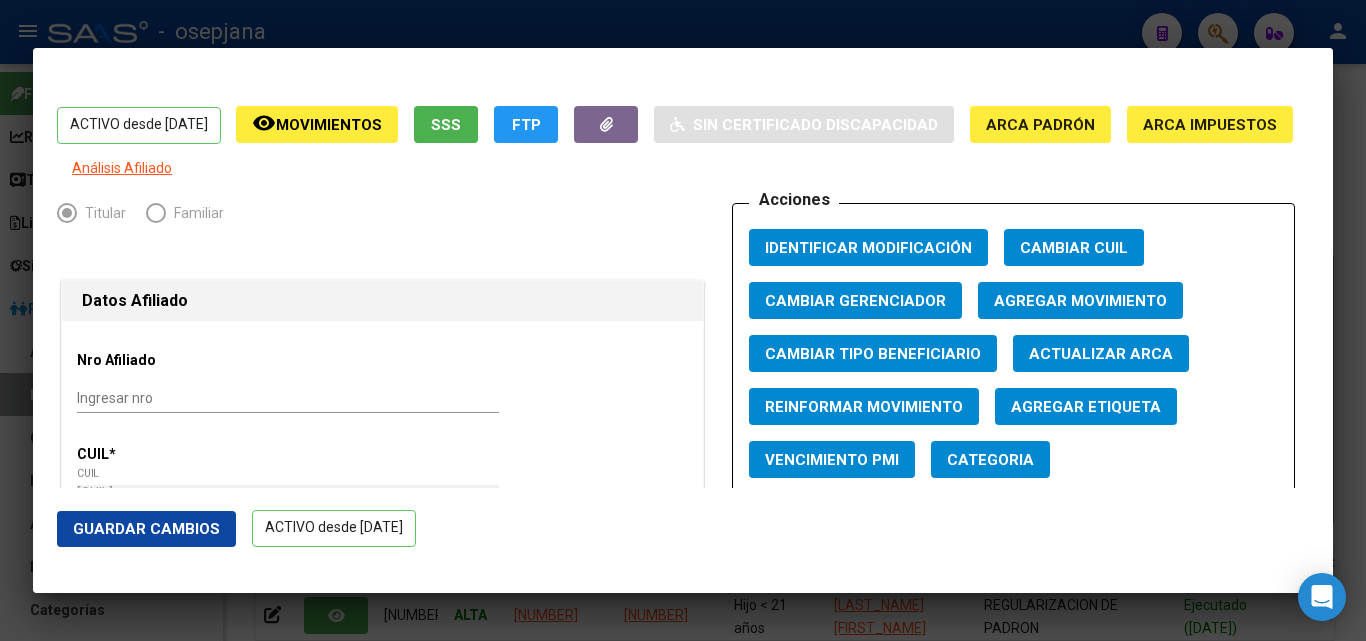 click on "Guardar Cambios" 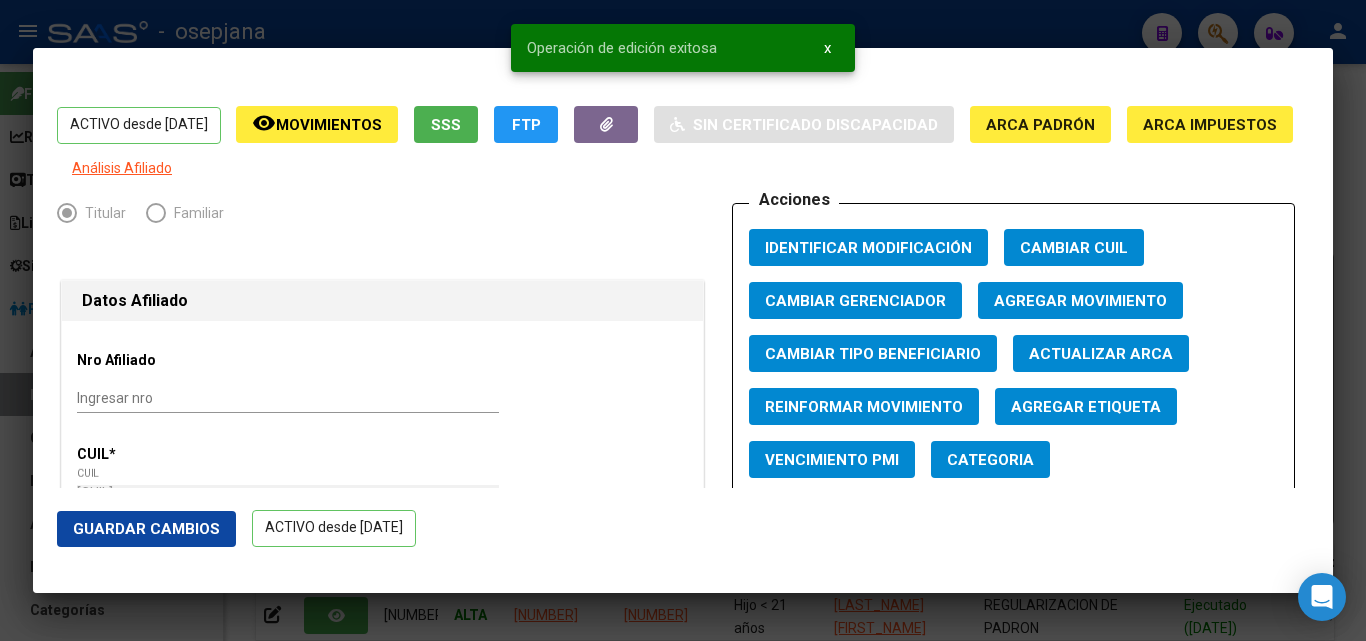 click at bounding box center [683, 320] 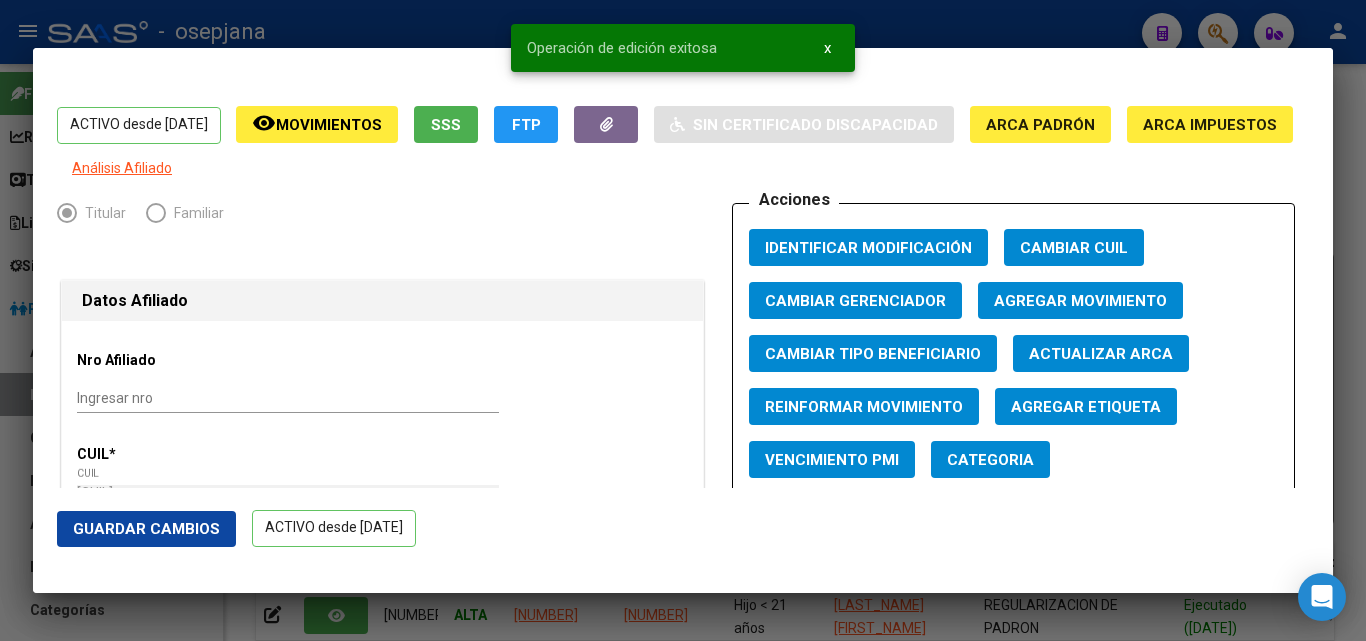 click at bounding box center (683, 320) 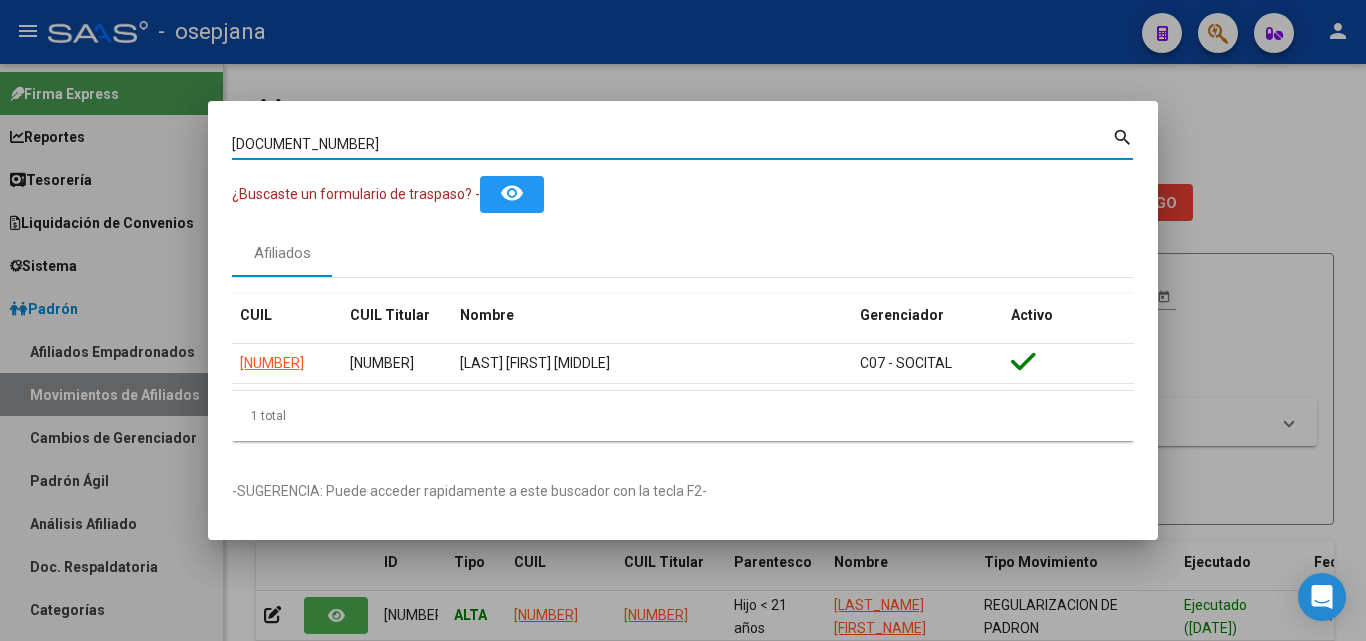 drag, startPoint x: 301, startPoint y: 149, endPoint x: 66, endPoint y: 142, distance: 235.10423 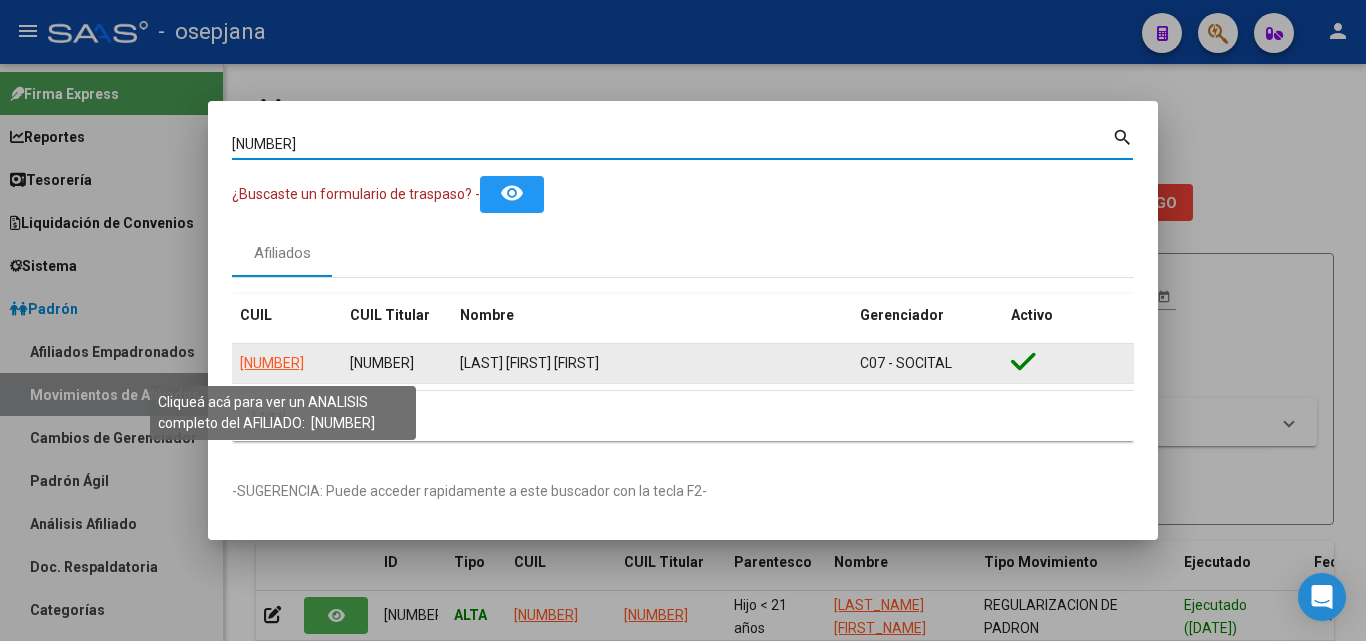 click on "27311560382" 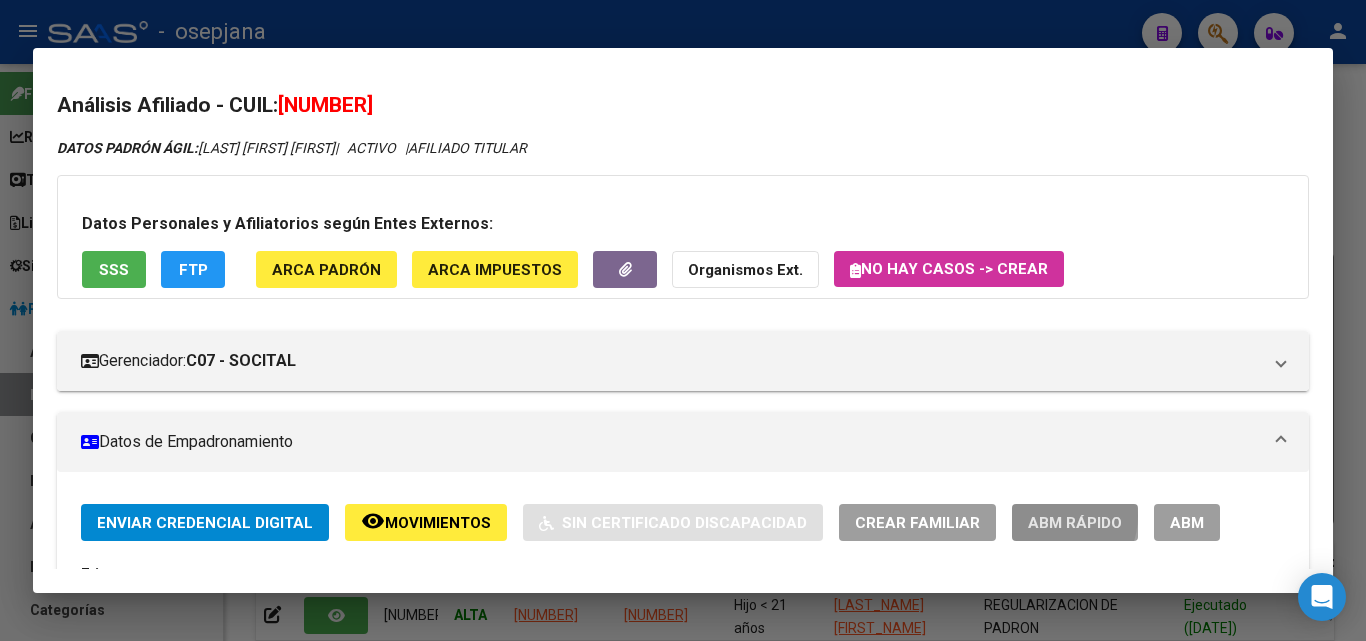 click on "ABM Rápido" 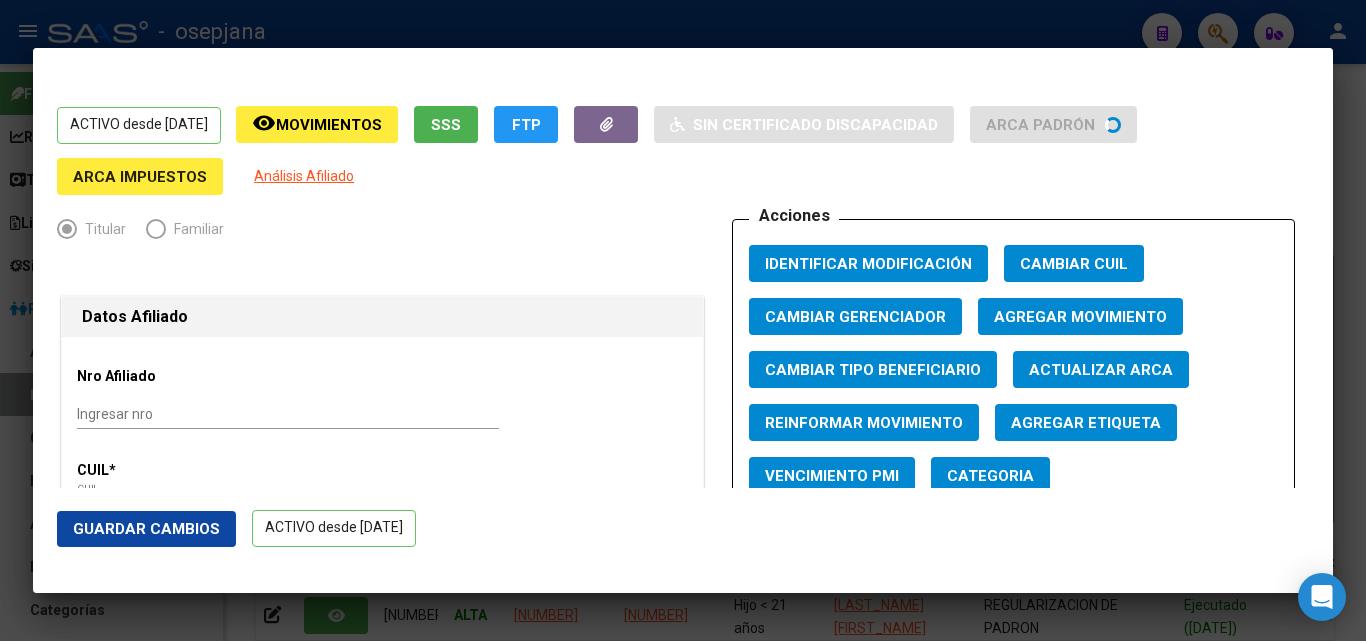 click on "Actualizar ARCA" at bounding box center (1101, 370) 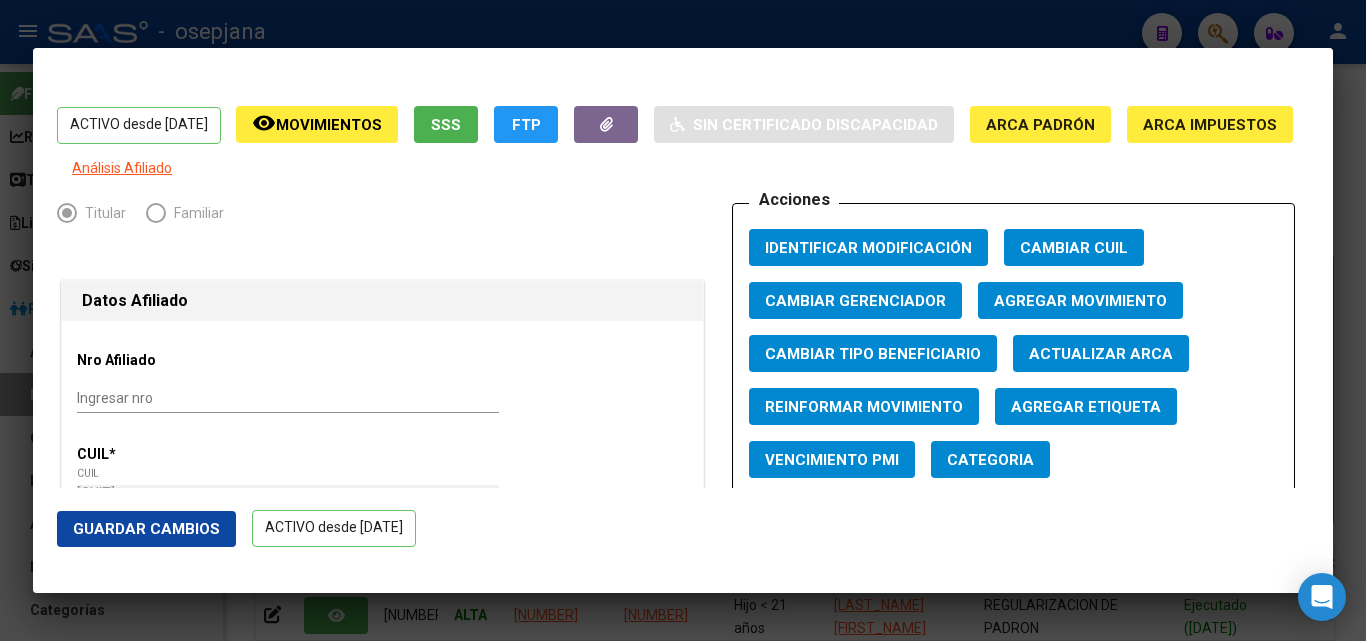 click on "Guardar Cambios" 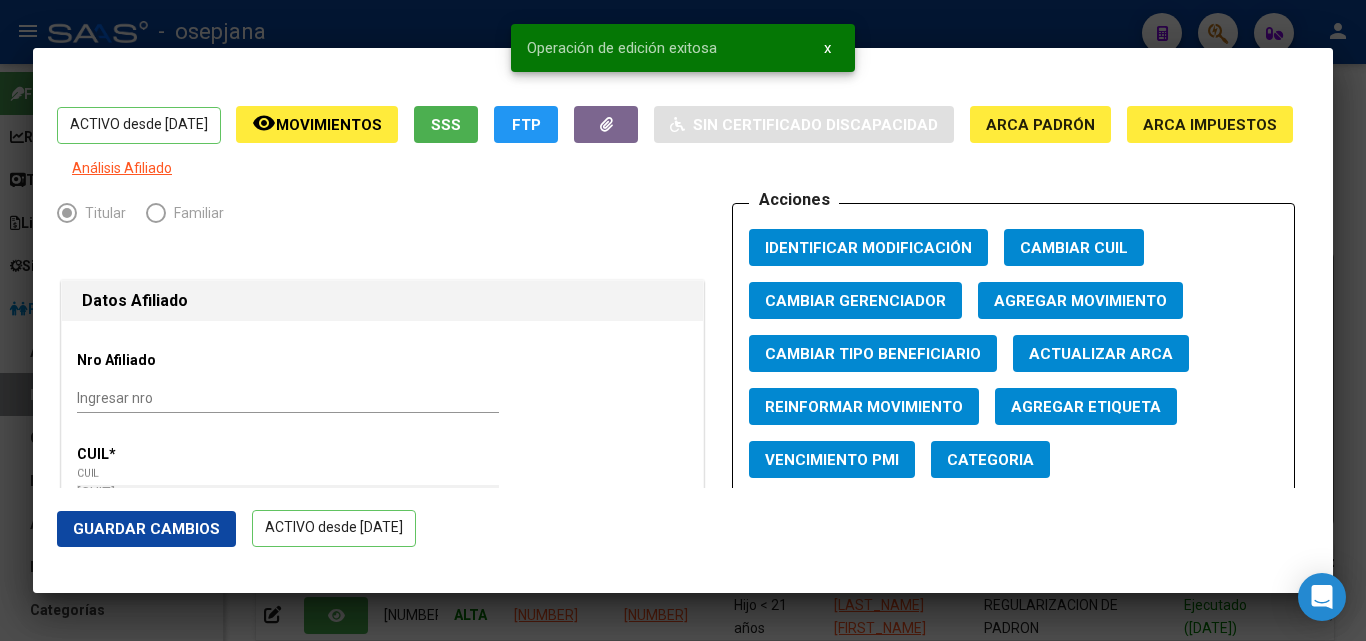click at bounding box center (683, 320) 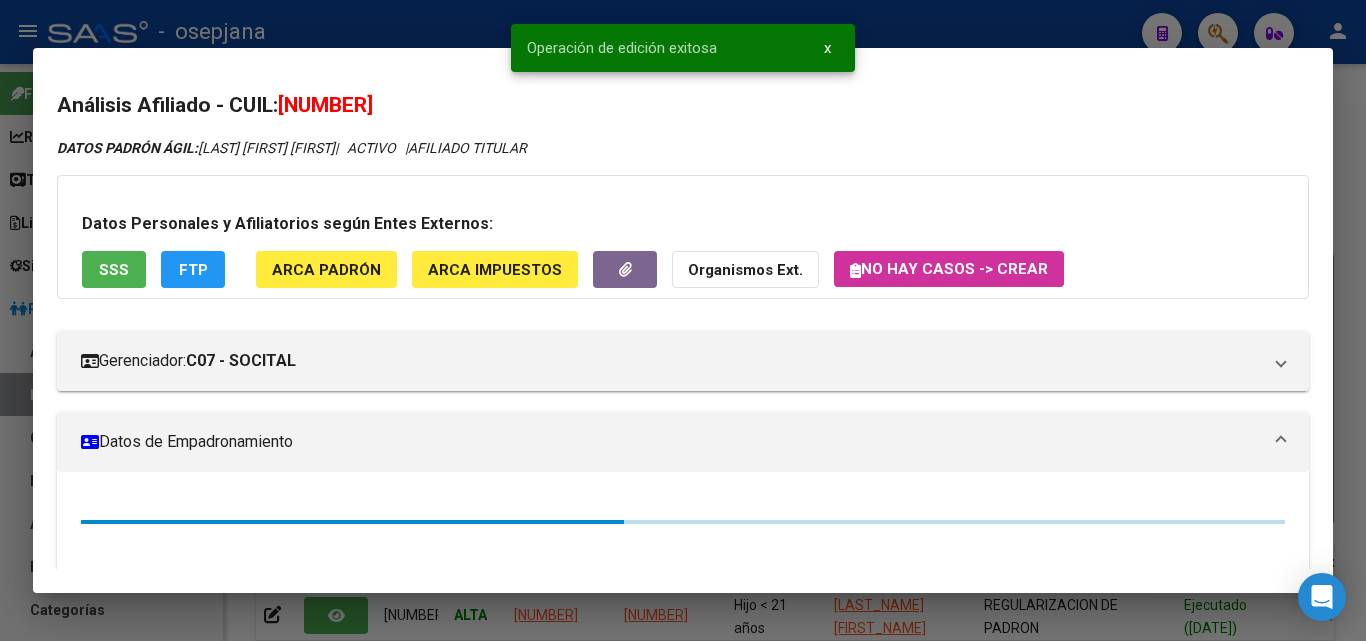 click at bounding box center (683, 320) 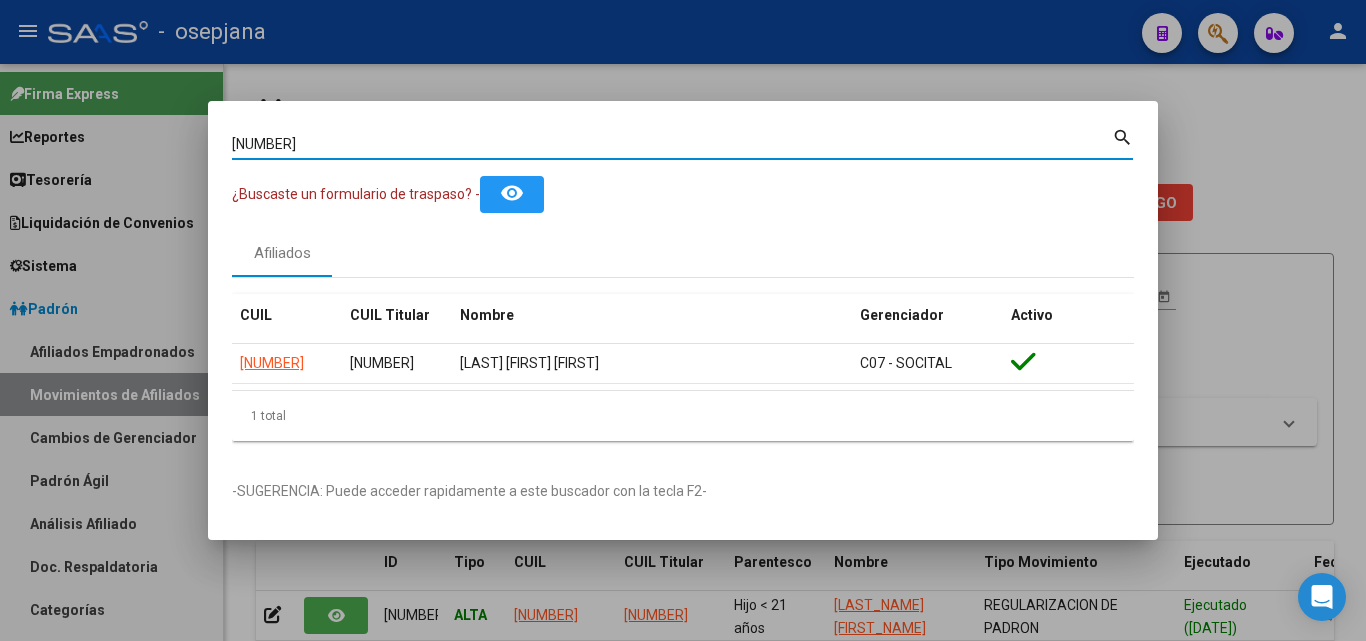 drag, startPoint x: 349, startPoint y: 144, endPoint x: 61, endPoint y: 127, distance: 288.5013 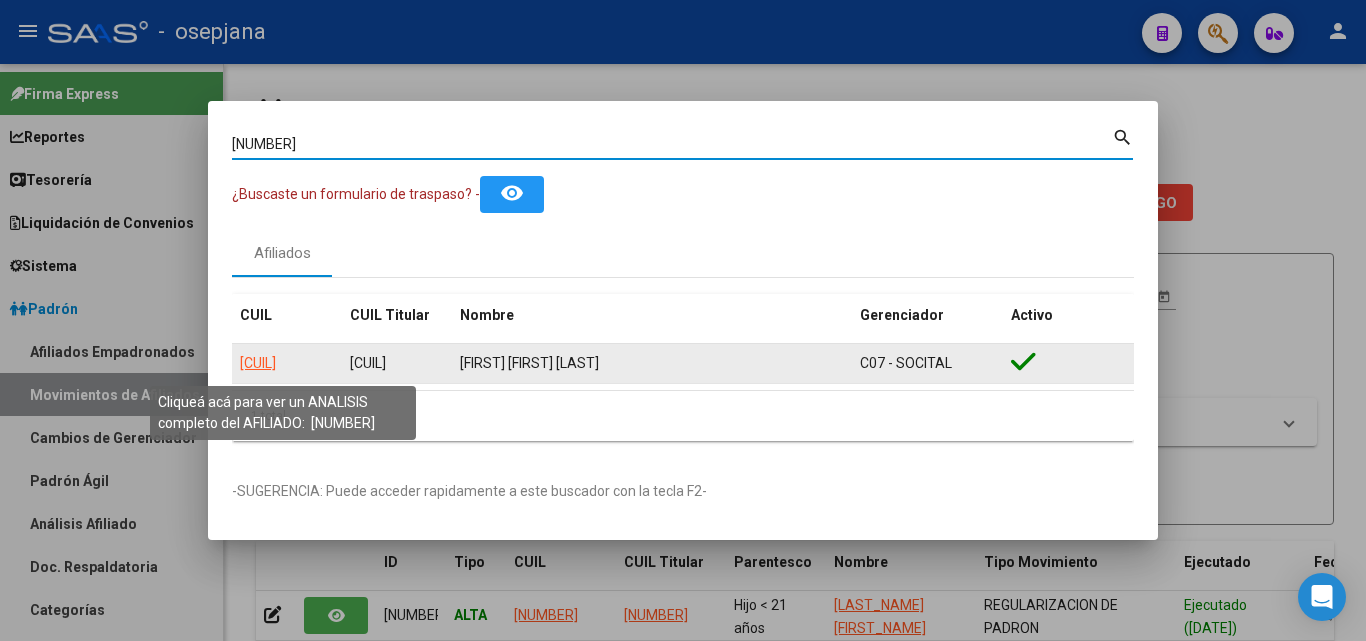 click on "20282007895" 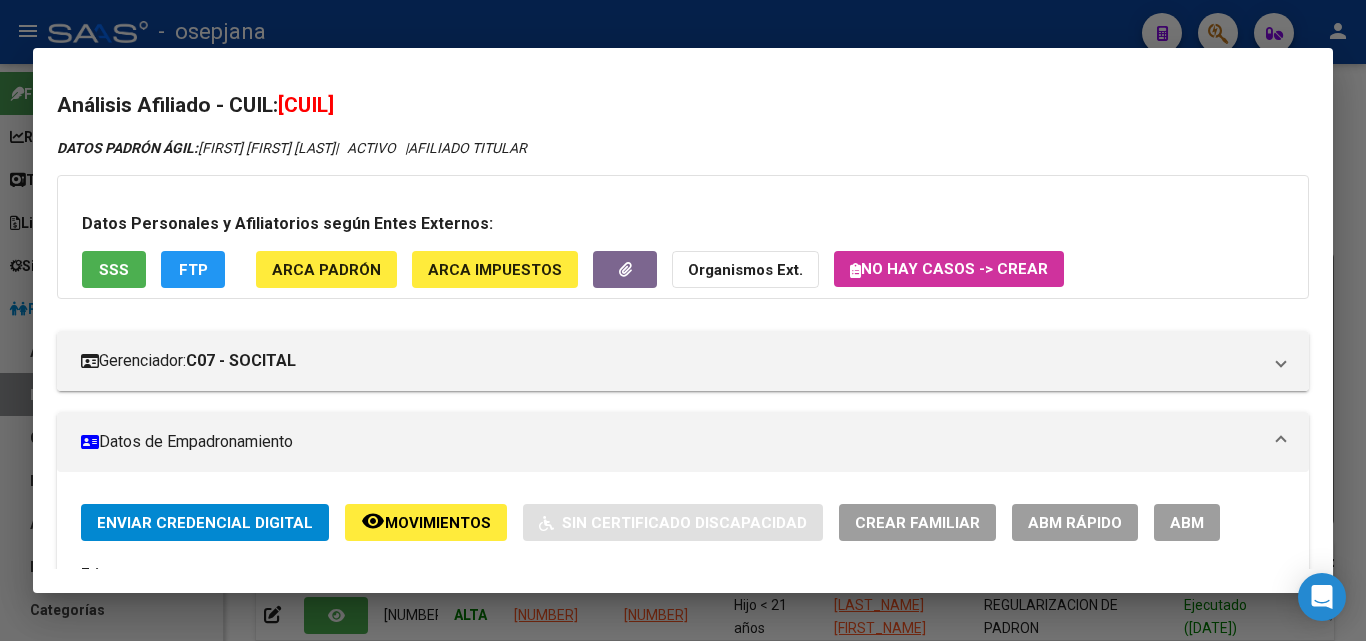 click on "ABM Rápido" 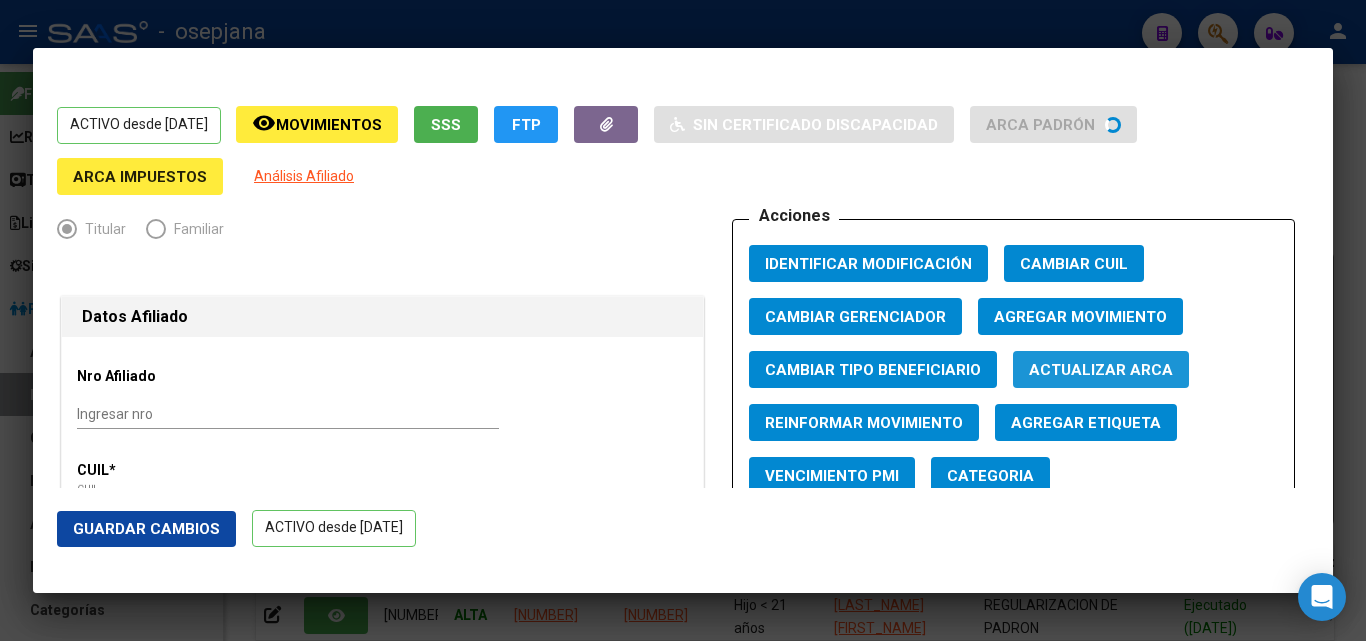 click on "Actualizar ARCA" at bounding box center [1101, 370] 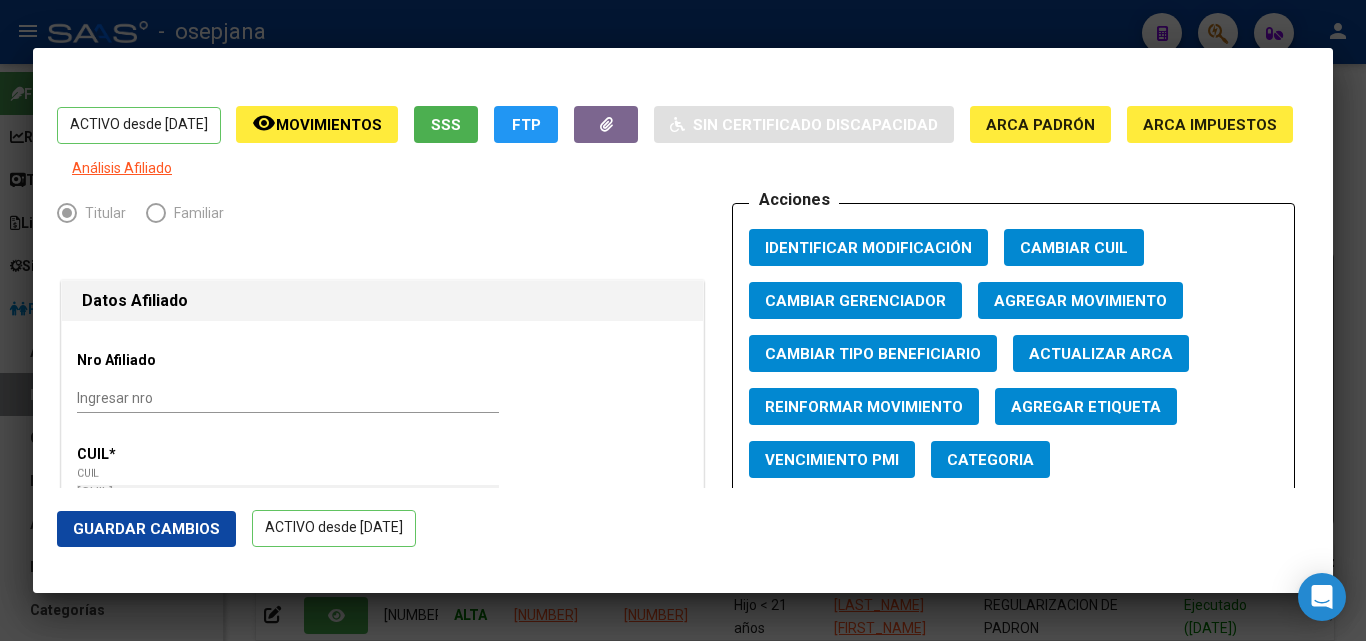 click on "Guardar Cambios" 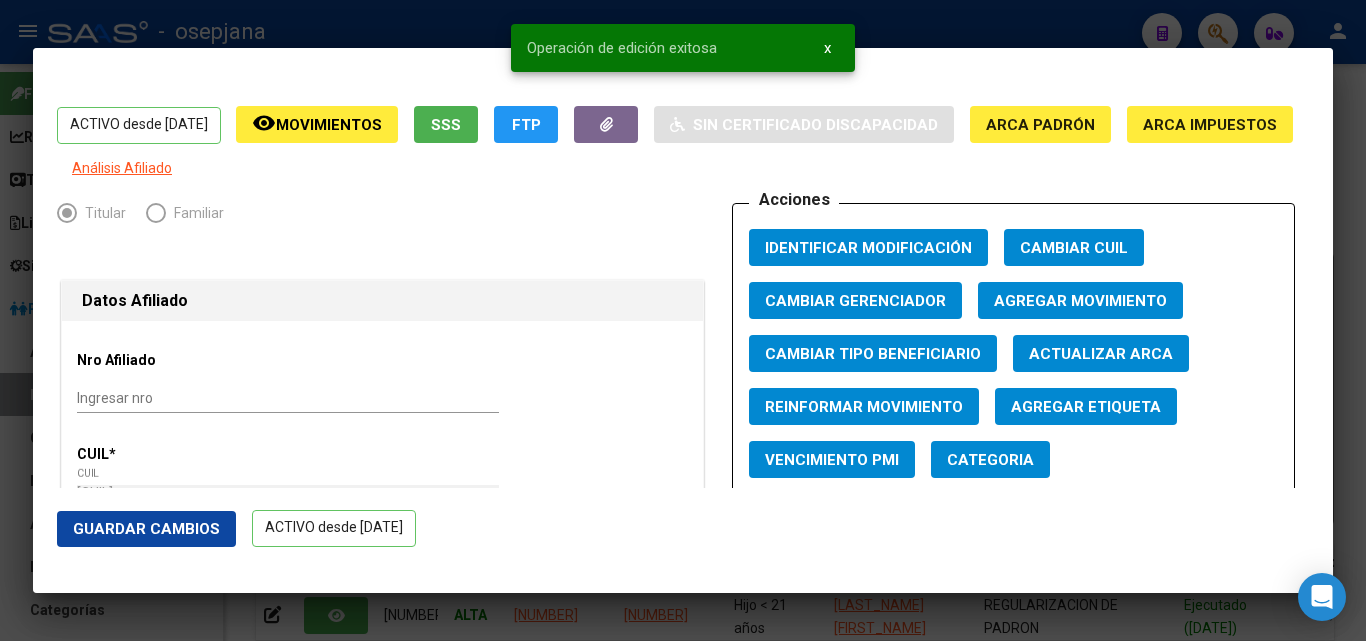 click at bounding box center (683, 320) 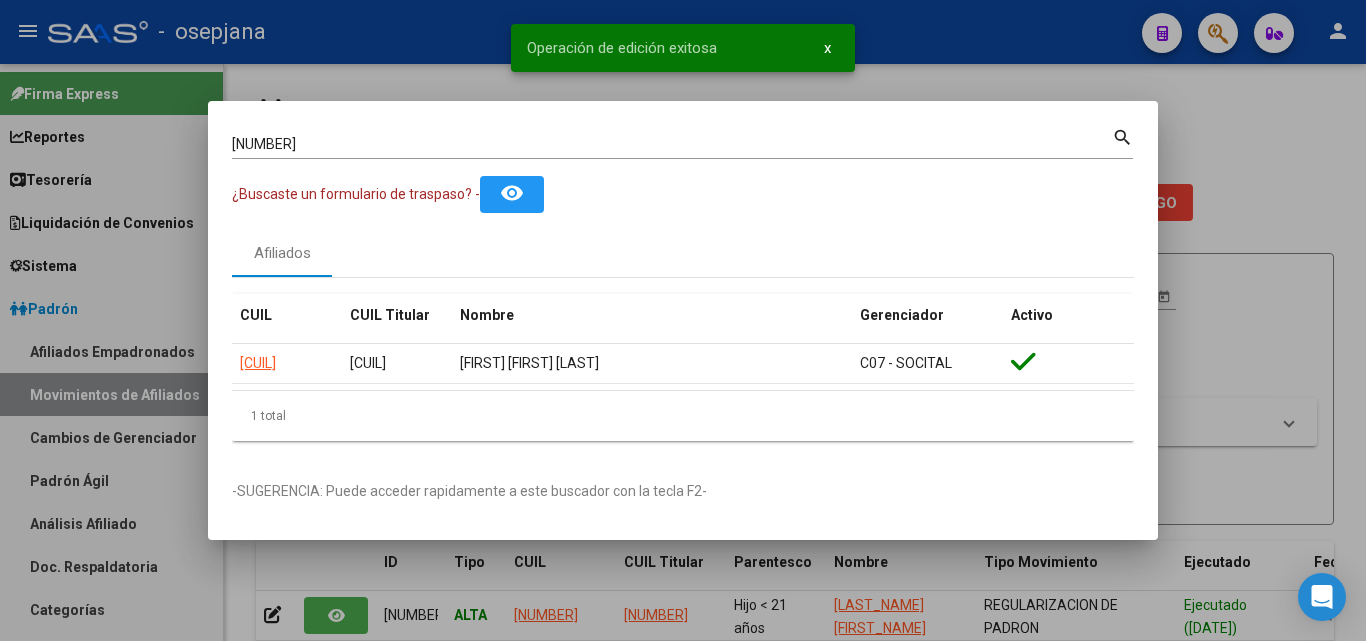drag, startPoint x: 330, startPoint y: 131, endPoint x: 166, endPoint y: 123, distance: 164.195 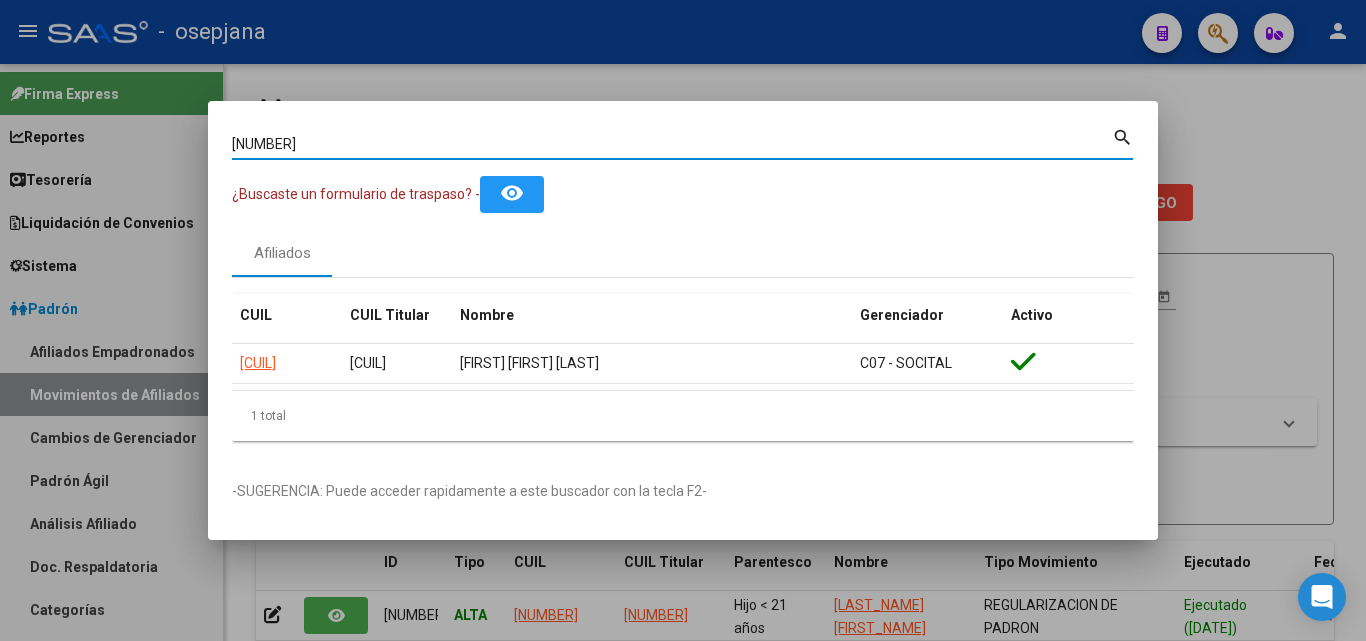 drag, startPoint x: 314, startPoint y: 143, endPoint x: 76, endPoint y: 105, distance: 241.01453 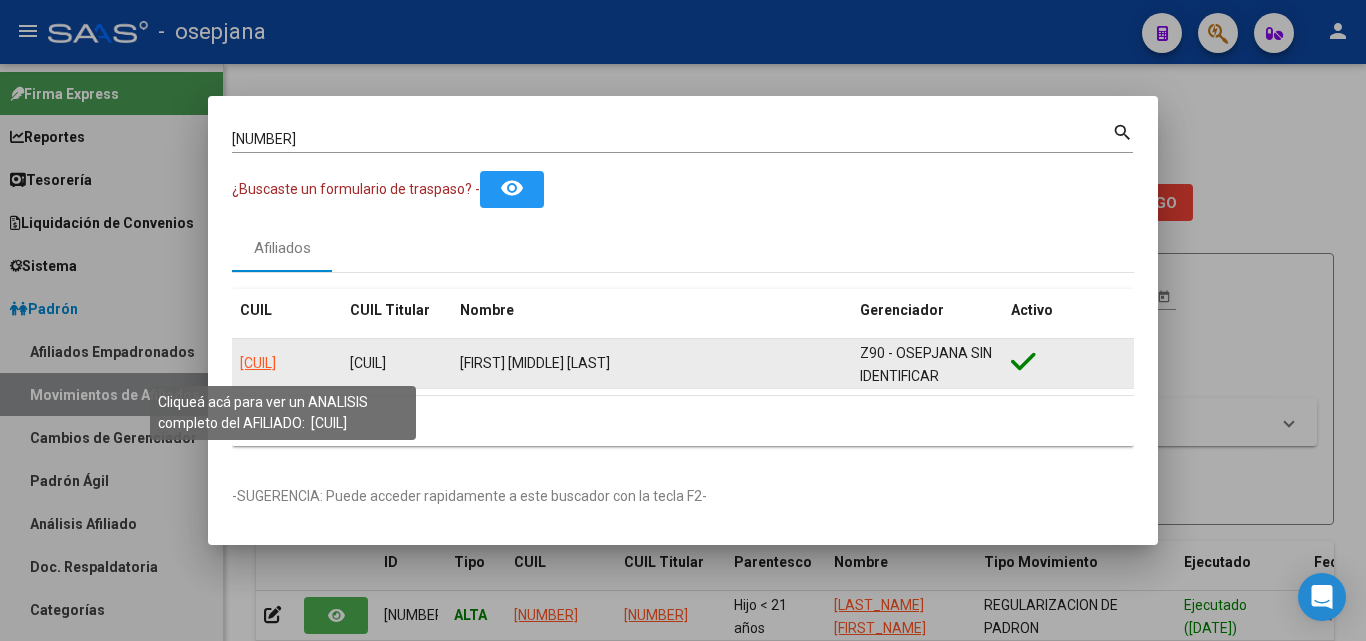 click on "27208389713" 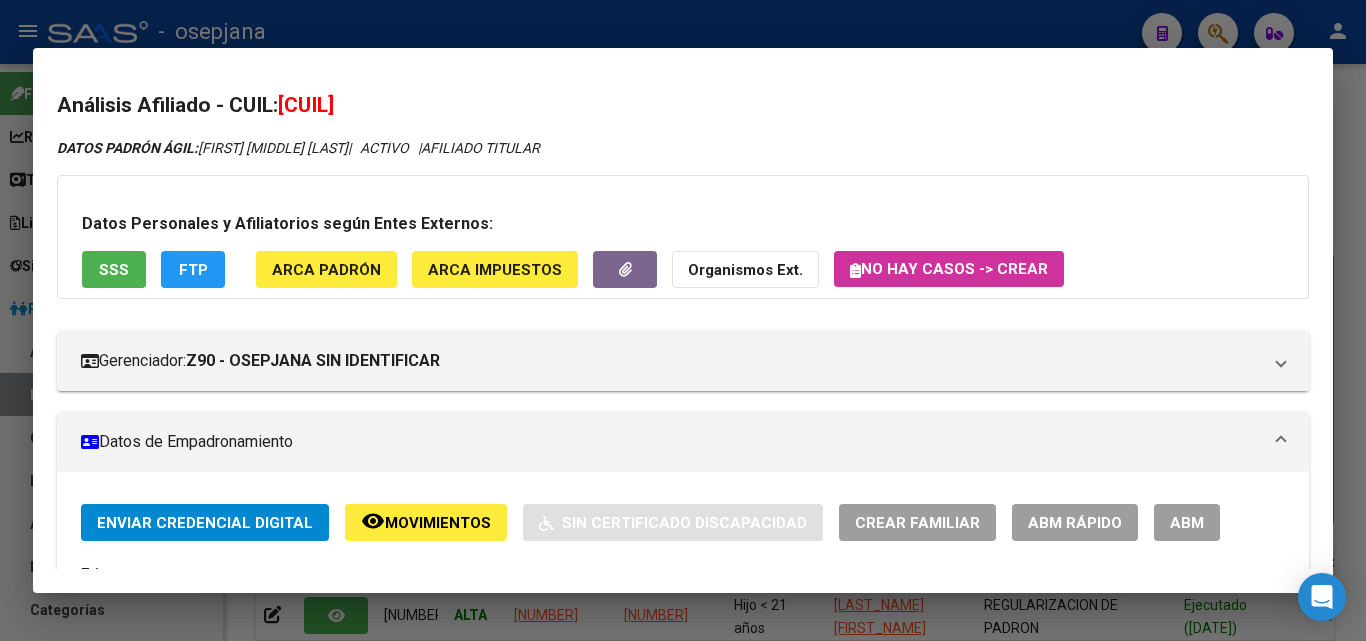 click on "ABM Rápido" 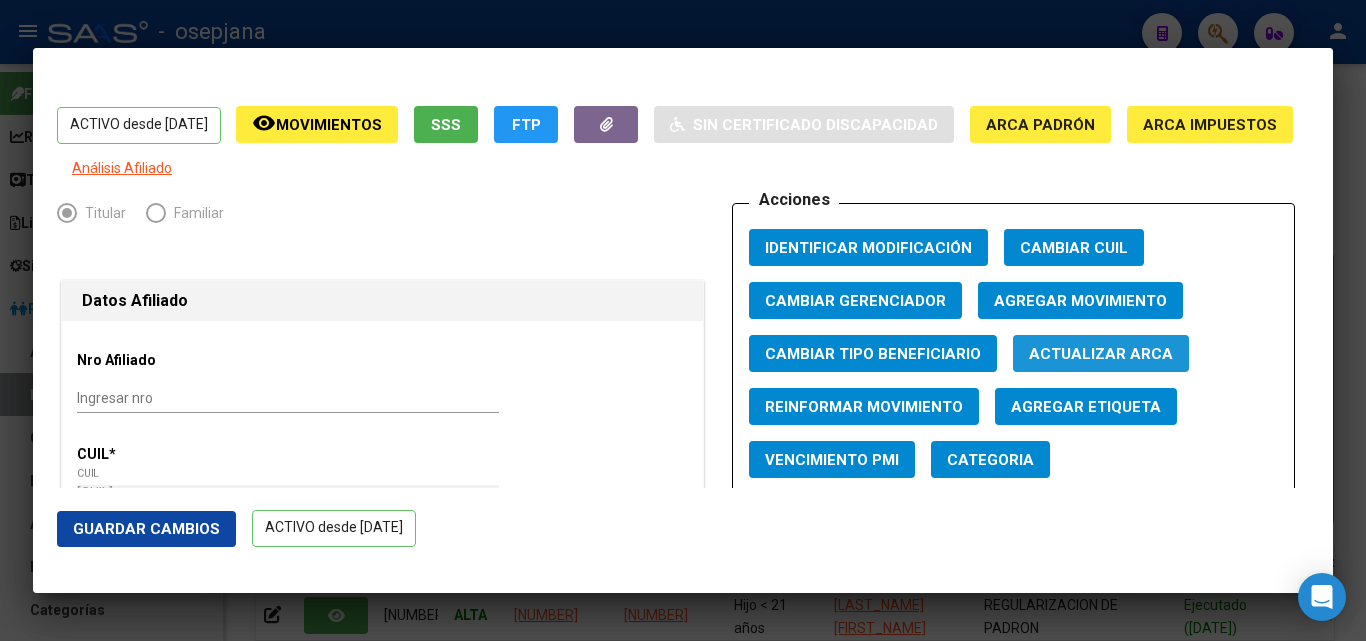 click on "Actualizar ARCA" at bounding box center (1101, 354) 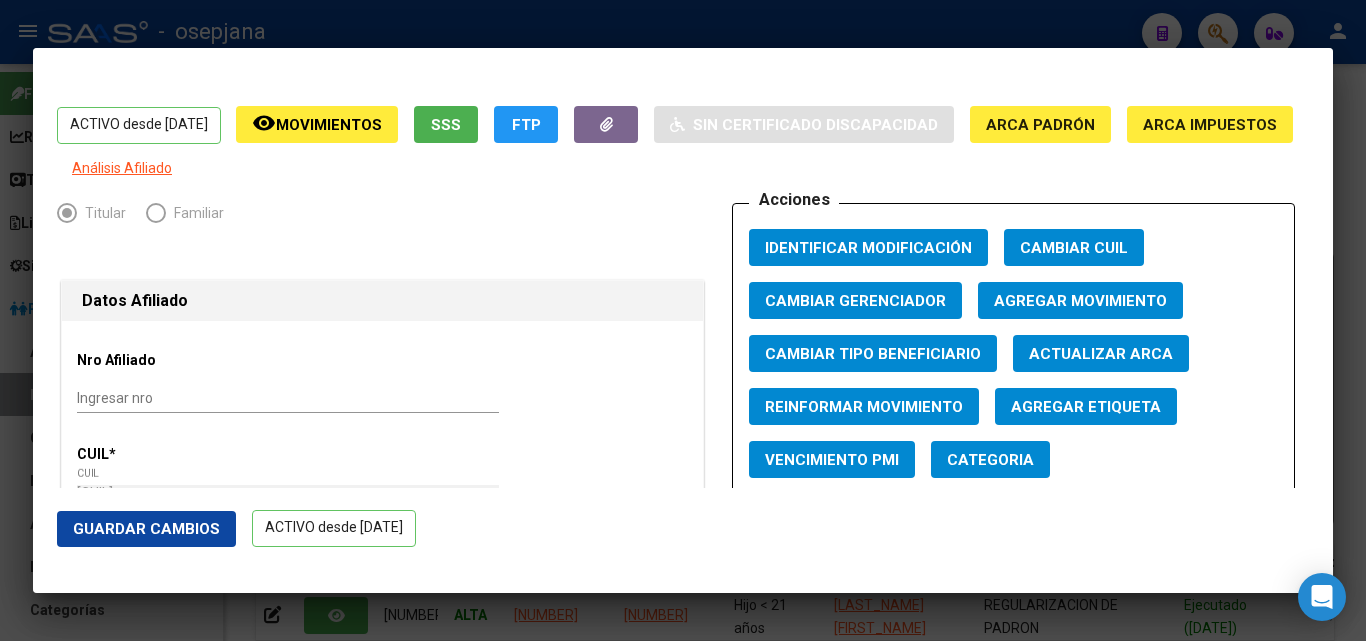 drag, startPoint x: 124, startPoint y: 534, endPoint x: 135, endPoint y: 527, distance: 13.038404 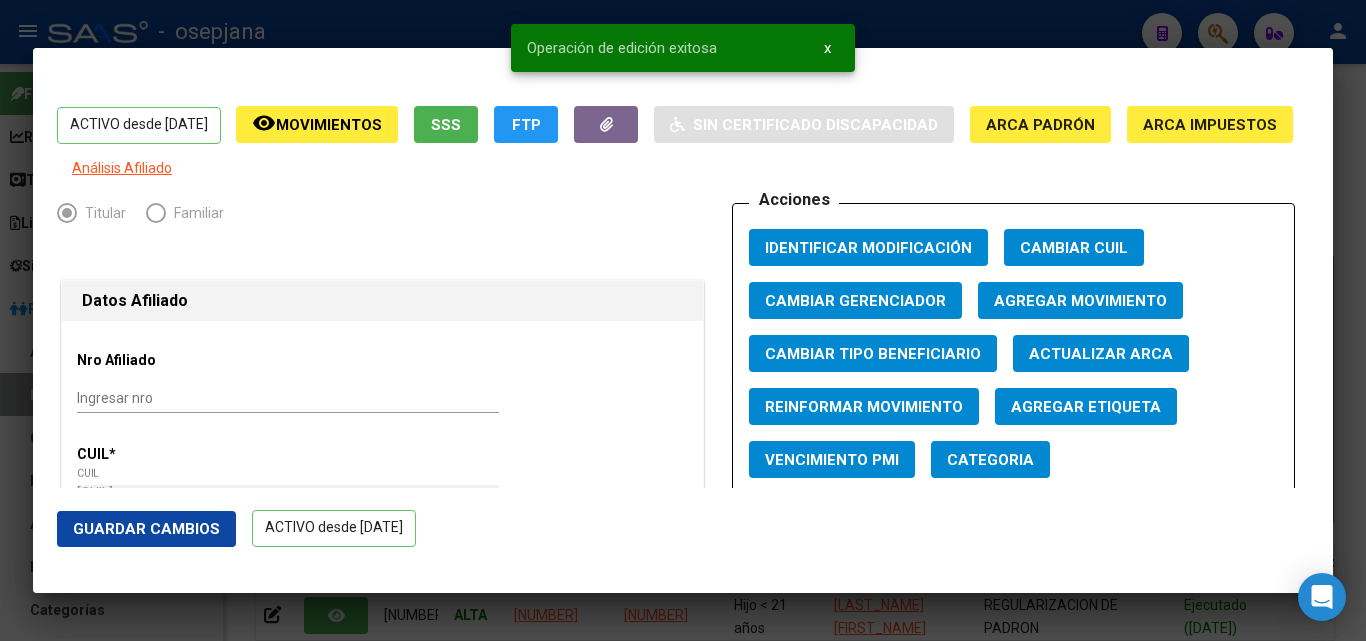 click at bounding box center (683, 320) 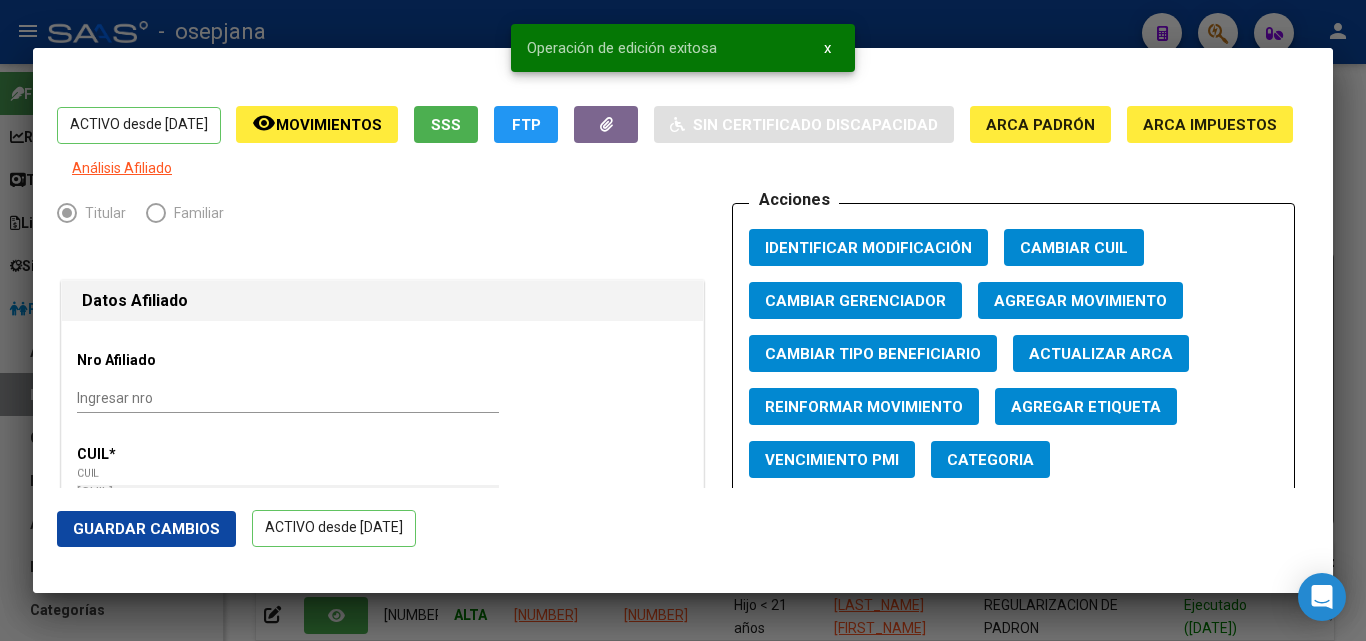 click at bounding box center (683, 320) 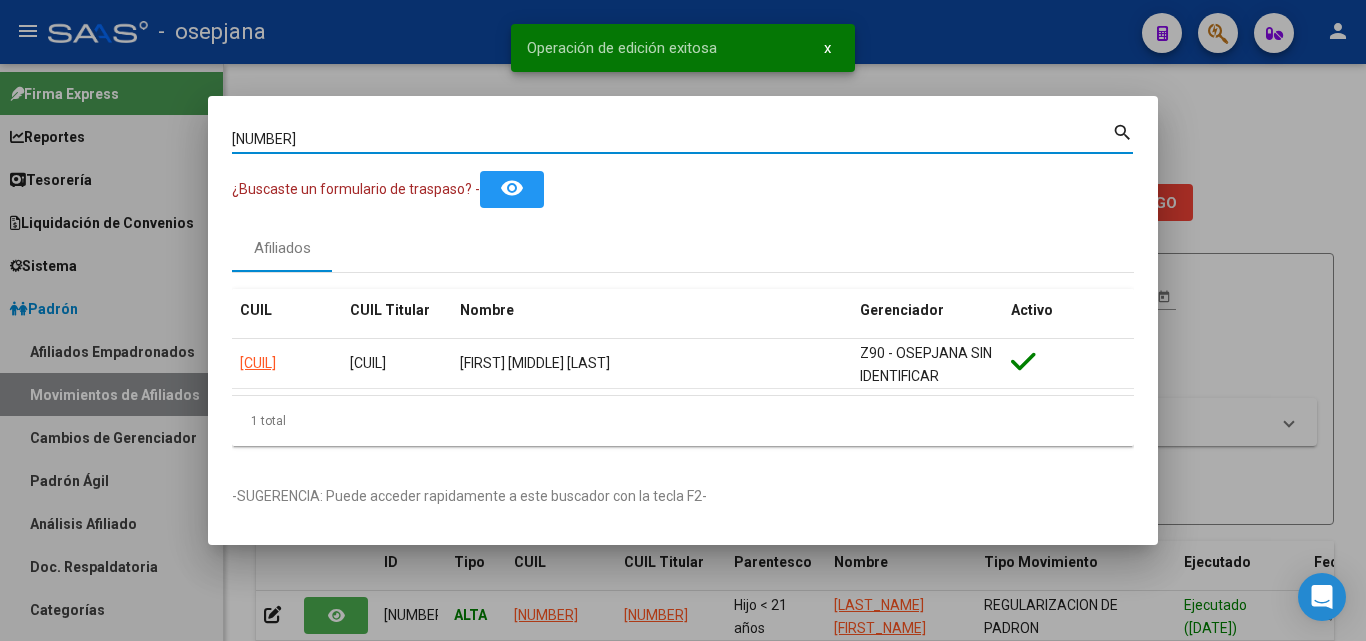 drag, startPoint x: 260, startPoint y: 137, endPoint x: 155, endPoint y: 124, distance: 105.801704 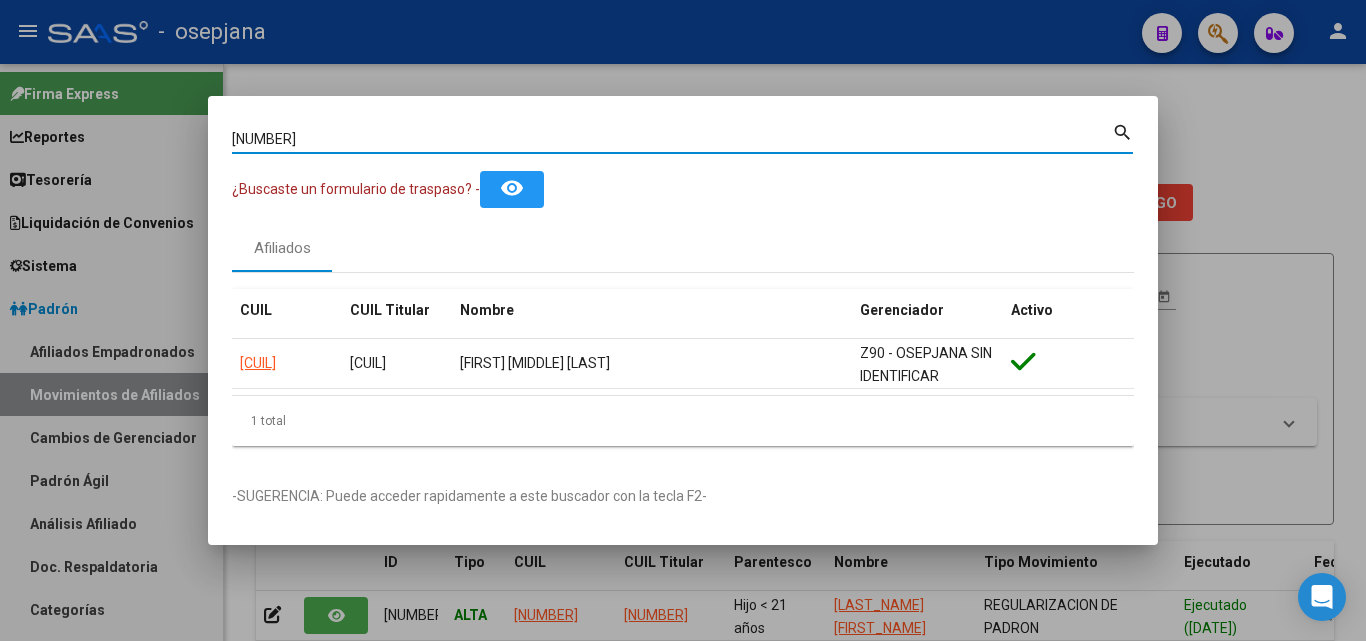 paste on "36177" 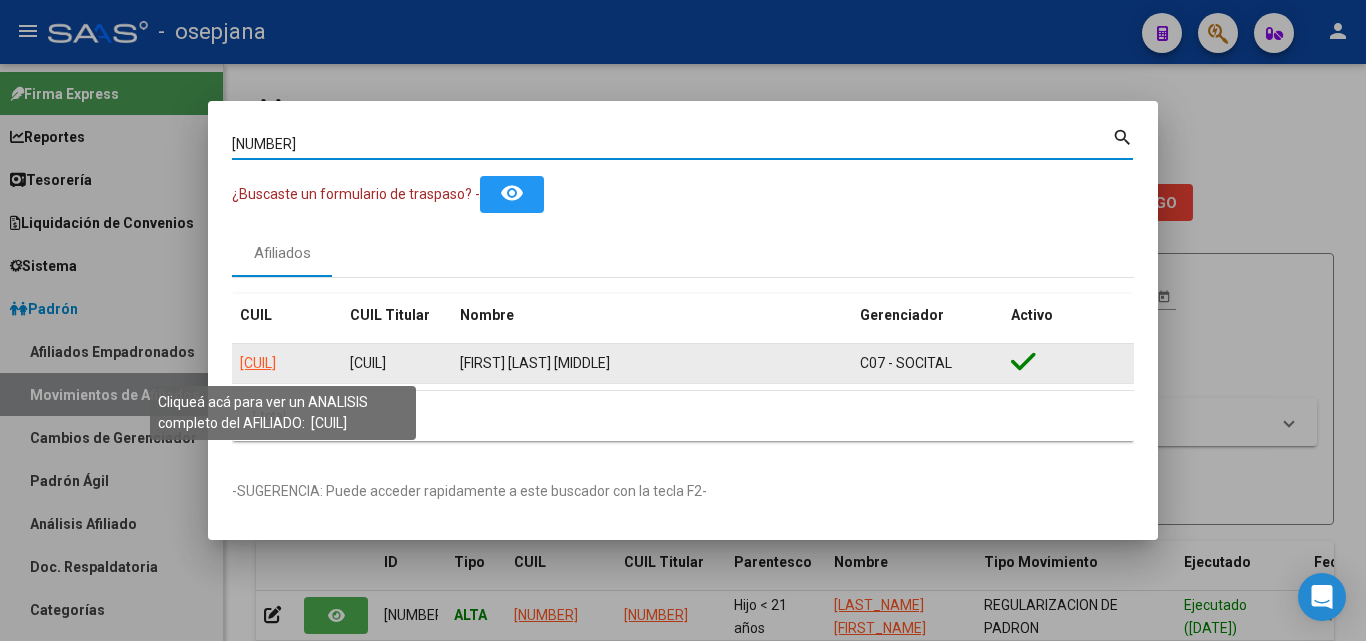 click on "27236177713" 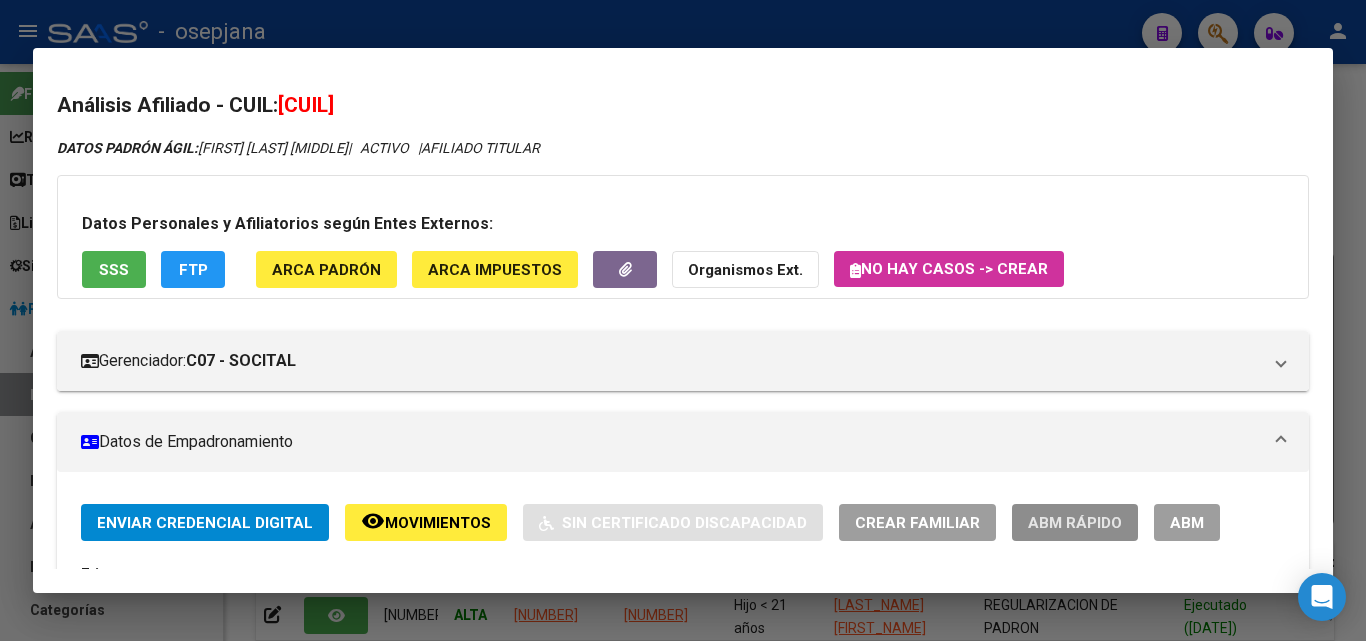 click on "ABM Rápido" 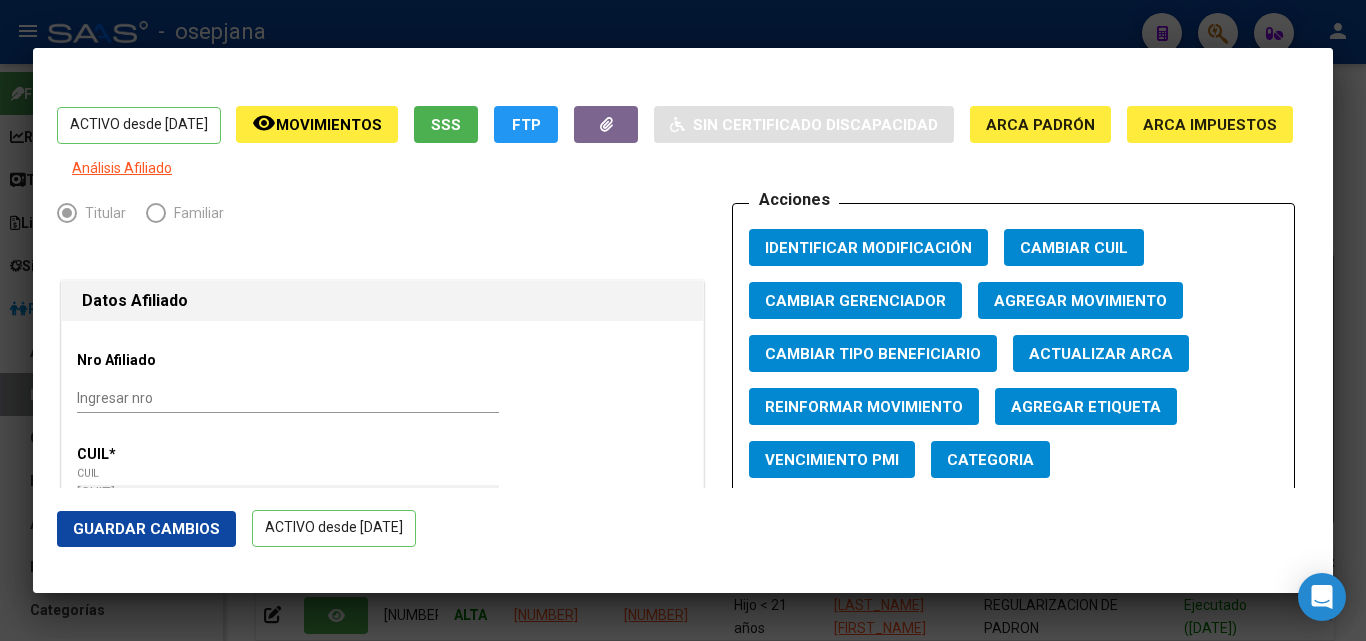 click on "Actualizar ARCA" at bounding box center [1101, 354] 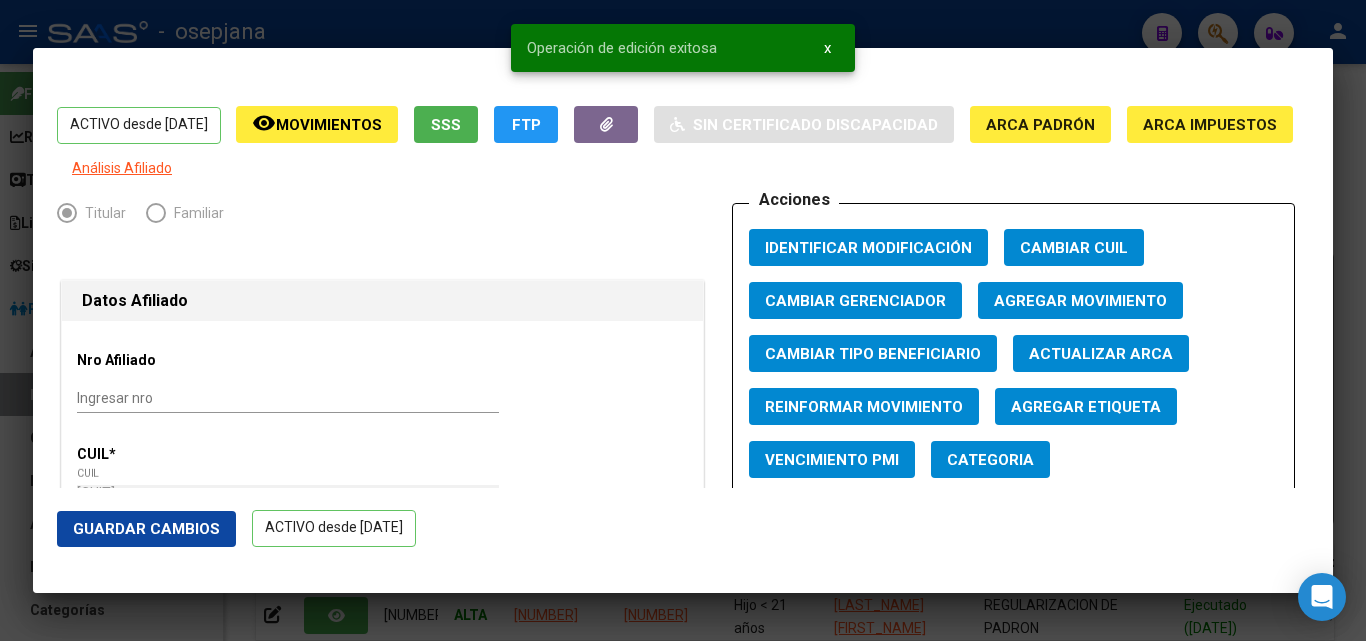 click at bounding box center (683, 320) 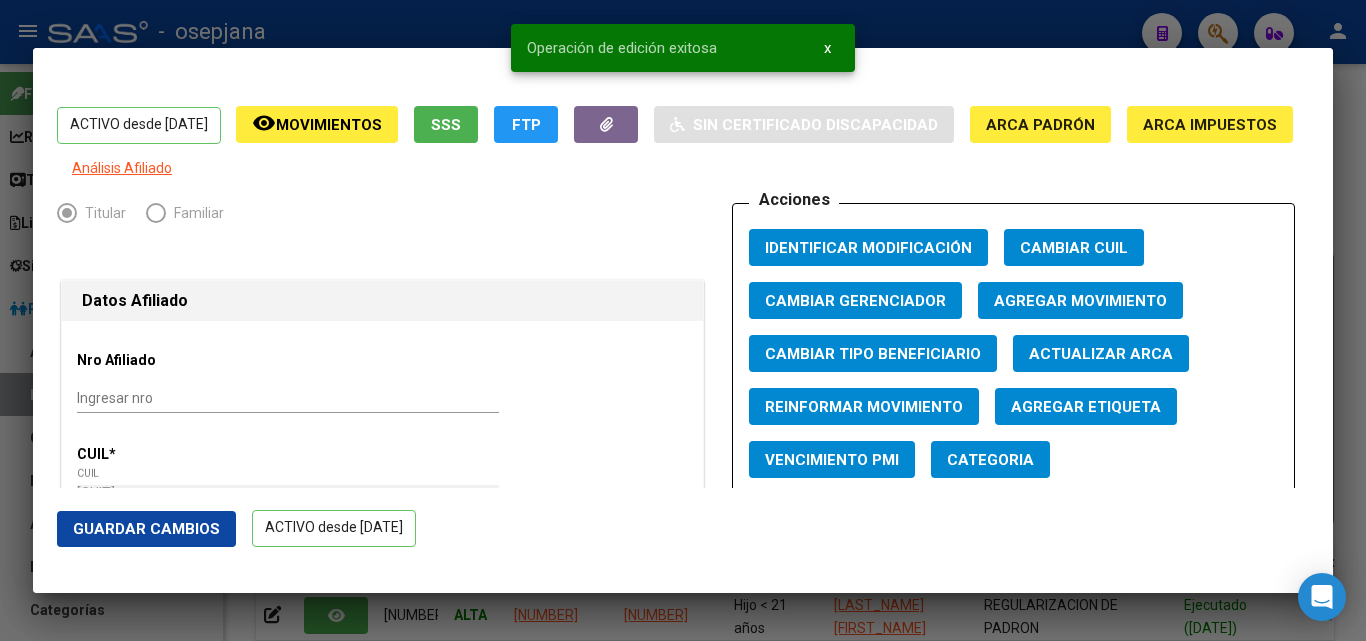 click at bounding box center [683, 320] 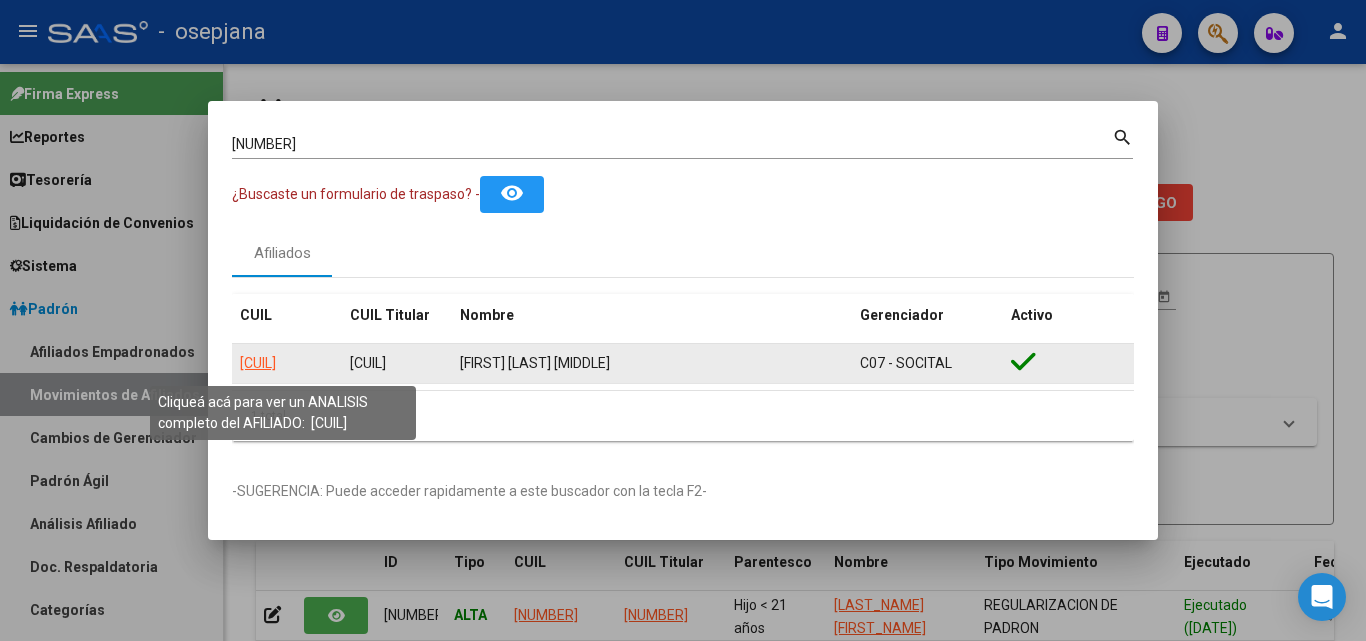 click on "27236177713" 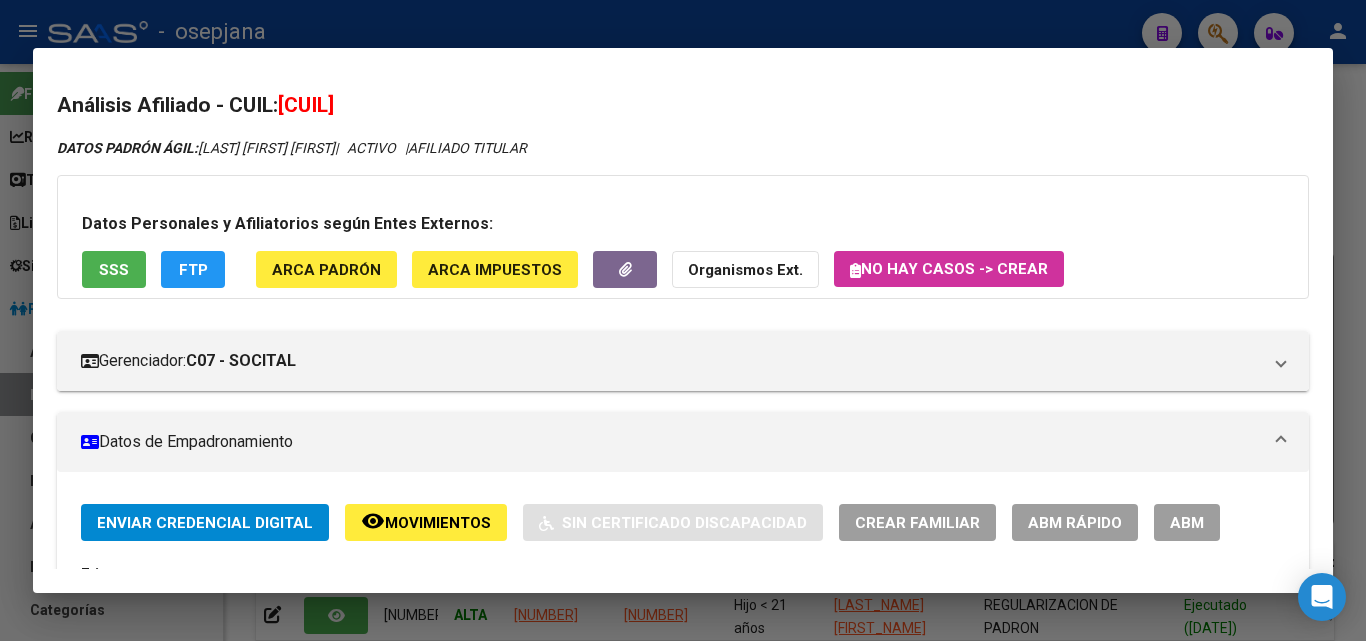 click on "ABM Rápido" 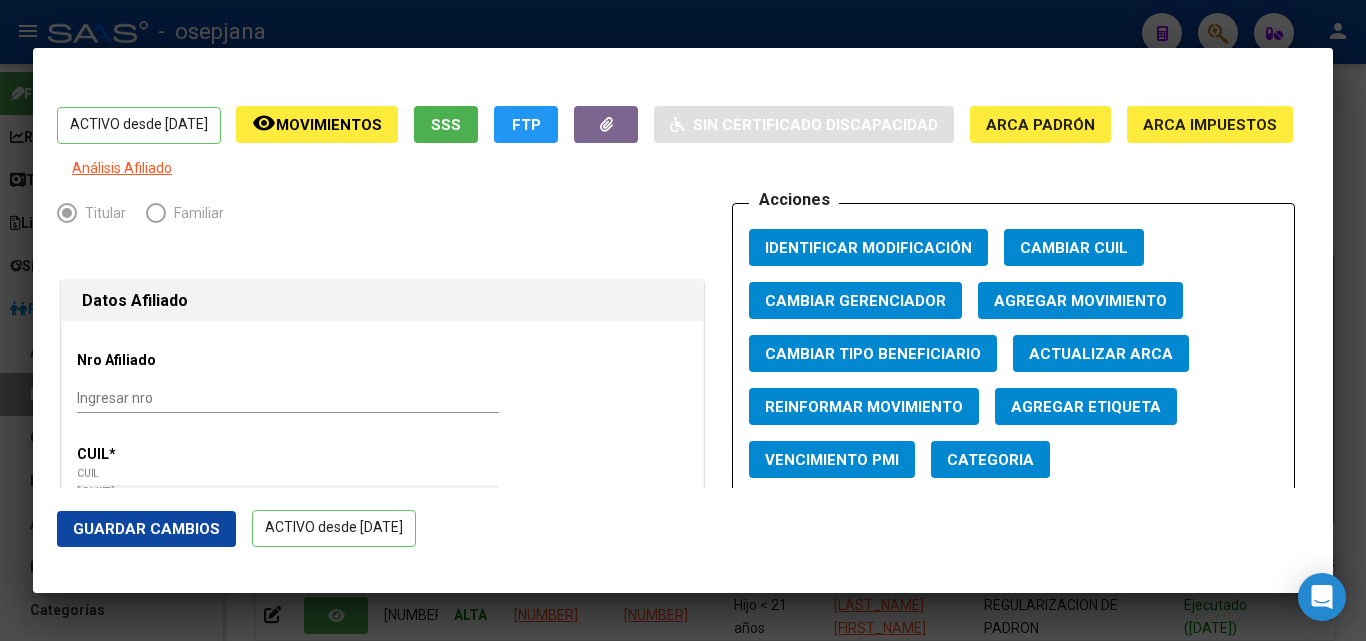 click on "Actualizar ARCA" at bounding box center (1101, 354) 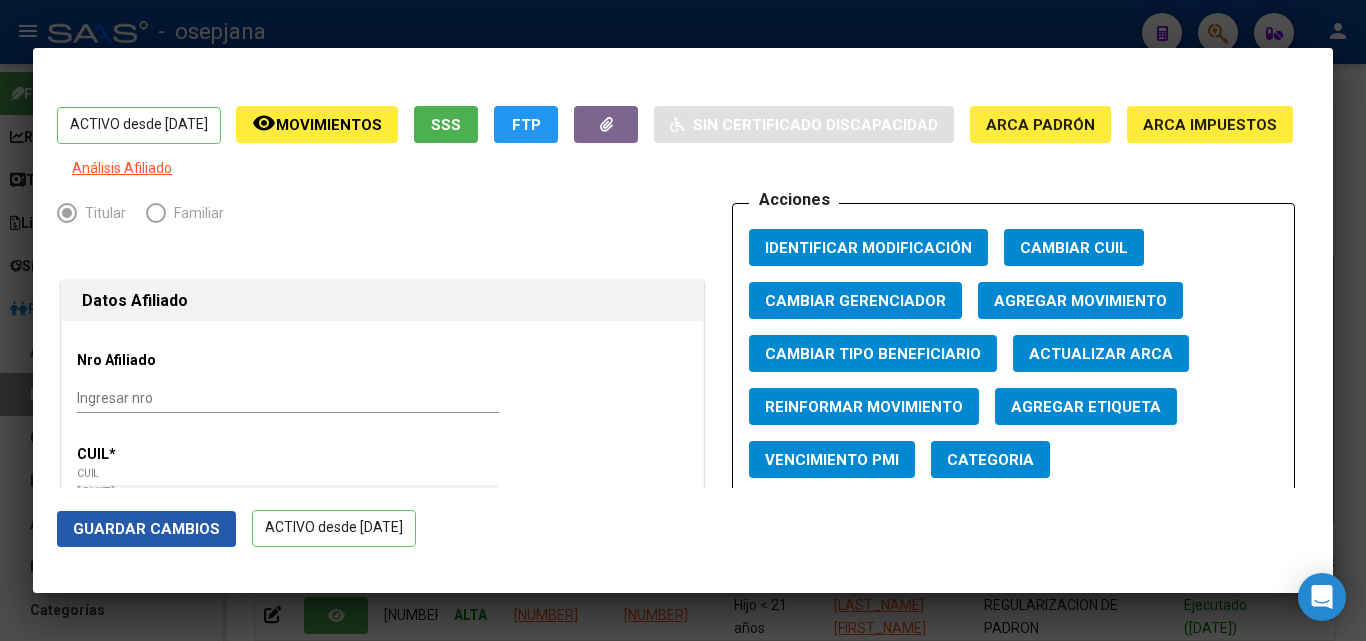 click on "Guardar Cambios" 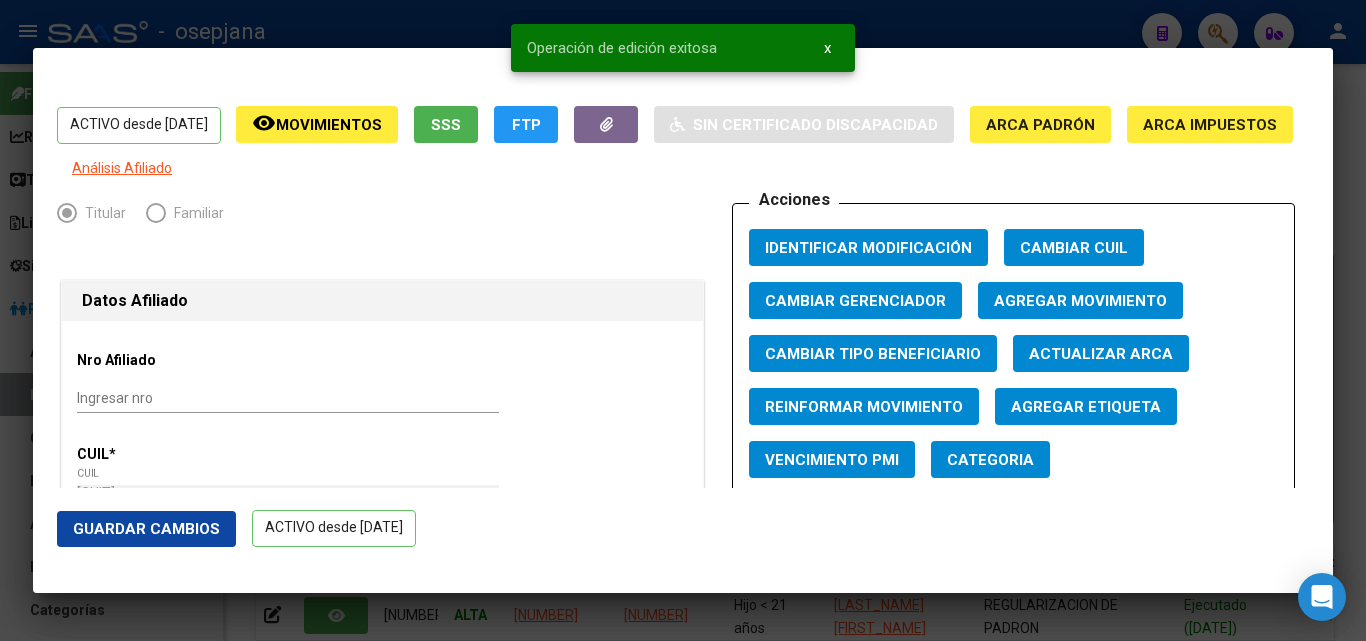 click at bounding box center (683, 320) 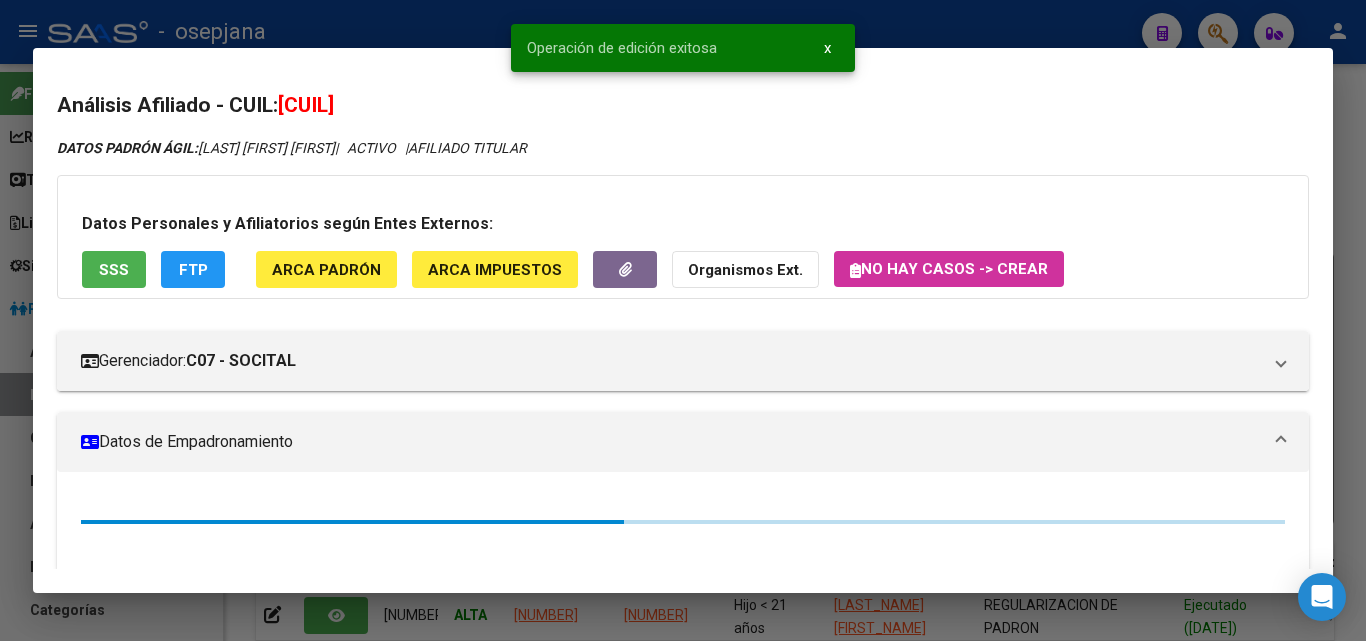 click at bounding box center (683, 320) 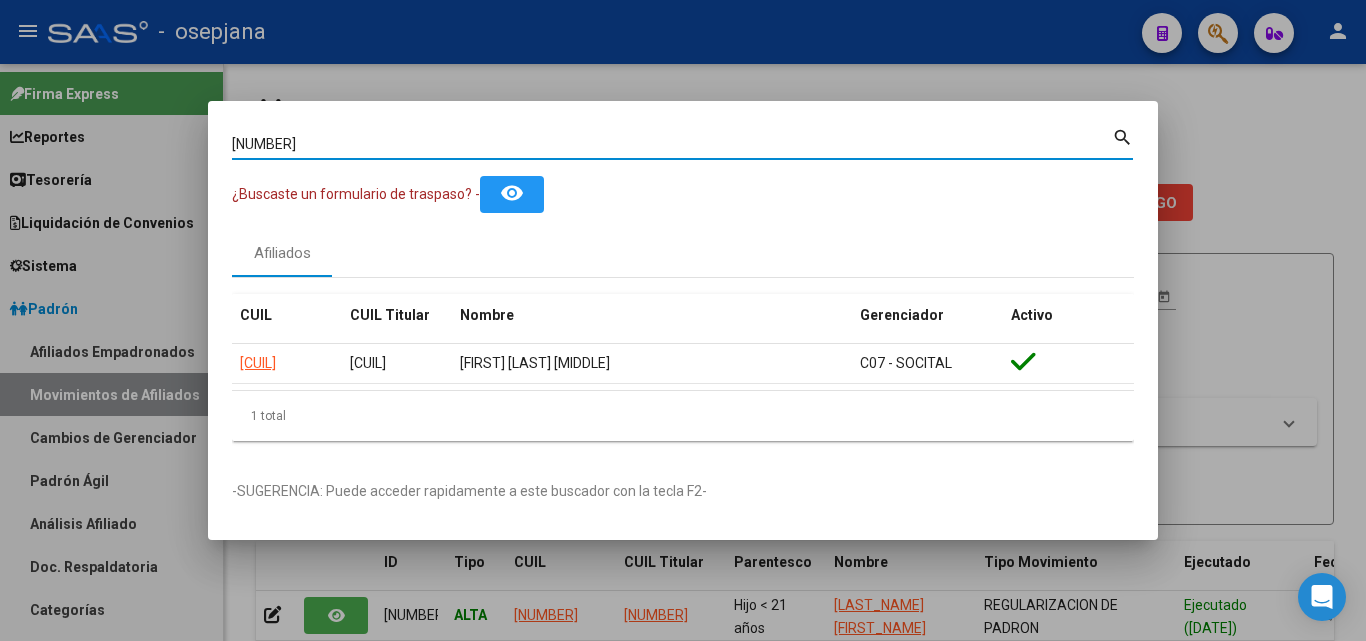 drag, startPoint x: 331, startPoint y: 137, endPoint x: 67, endPoint y: 114, distance: 265 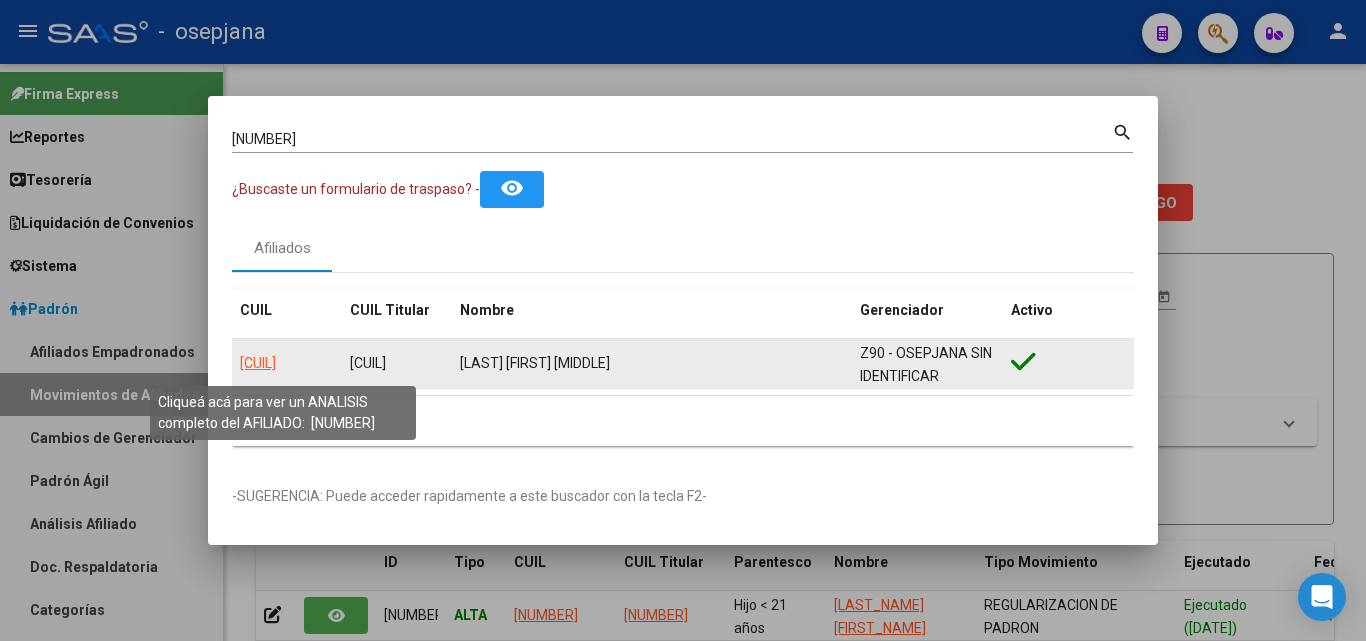 click on "23200941659" 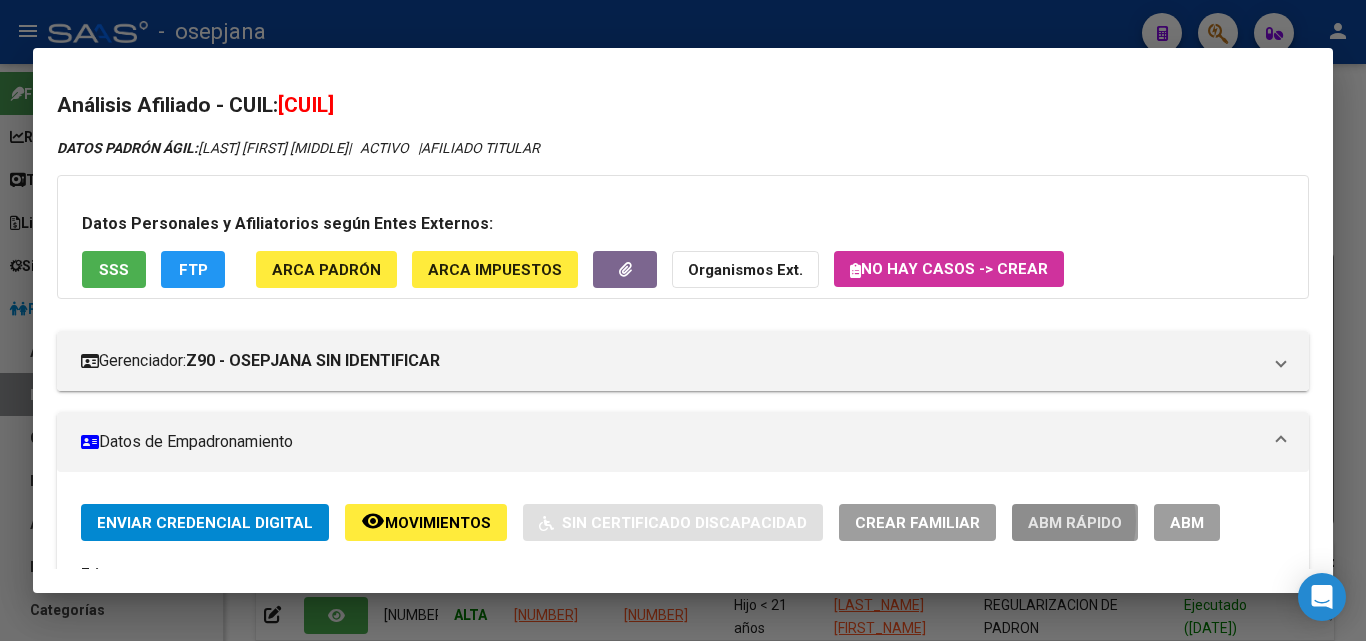 click on "ABM Rápido" 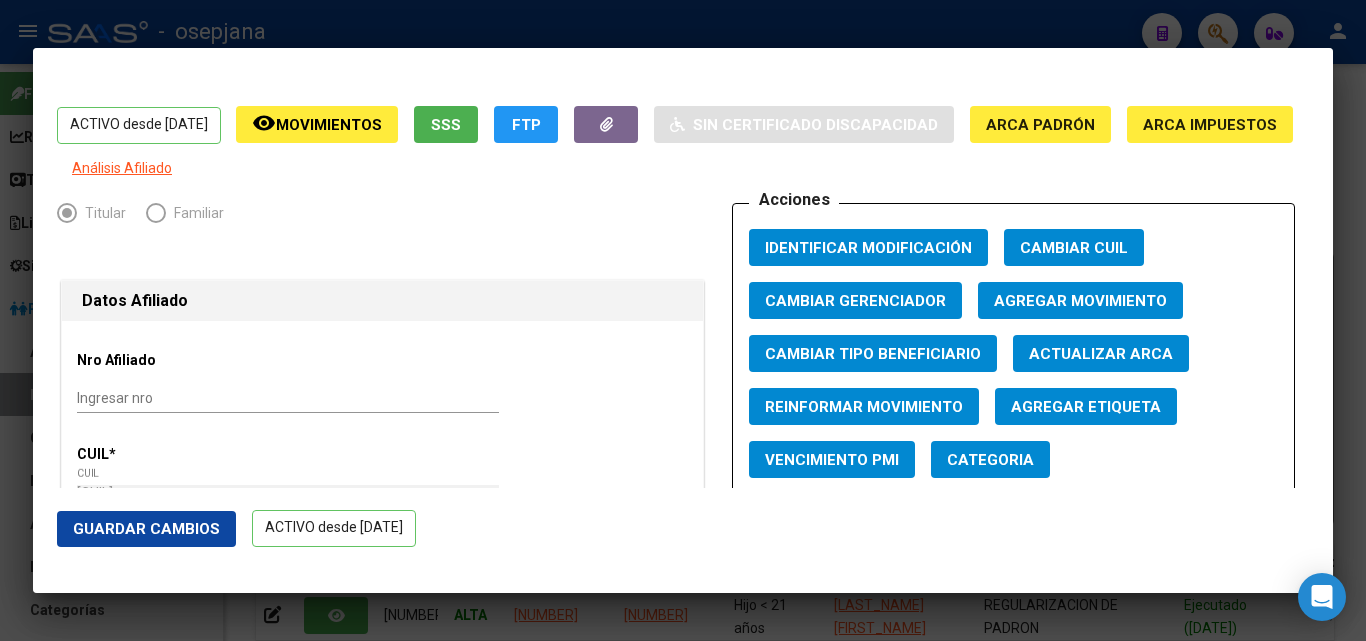 click on "Actualizar ARCA" at bounding box center [1101, 354] 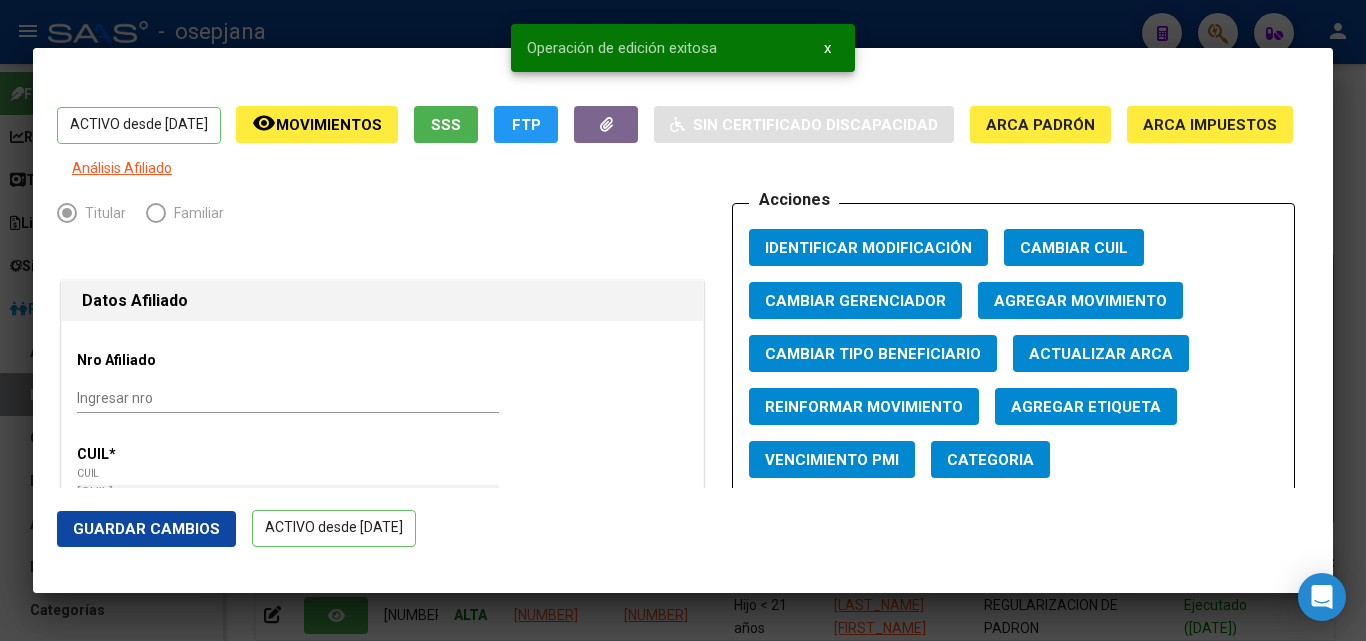 click at bounding box center (683, 320) 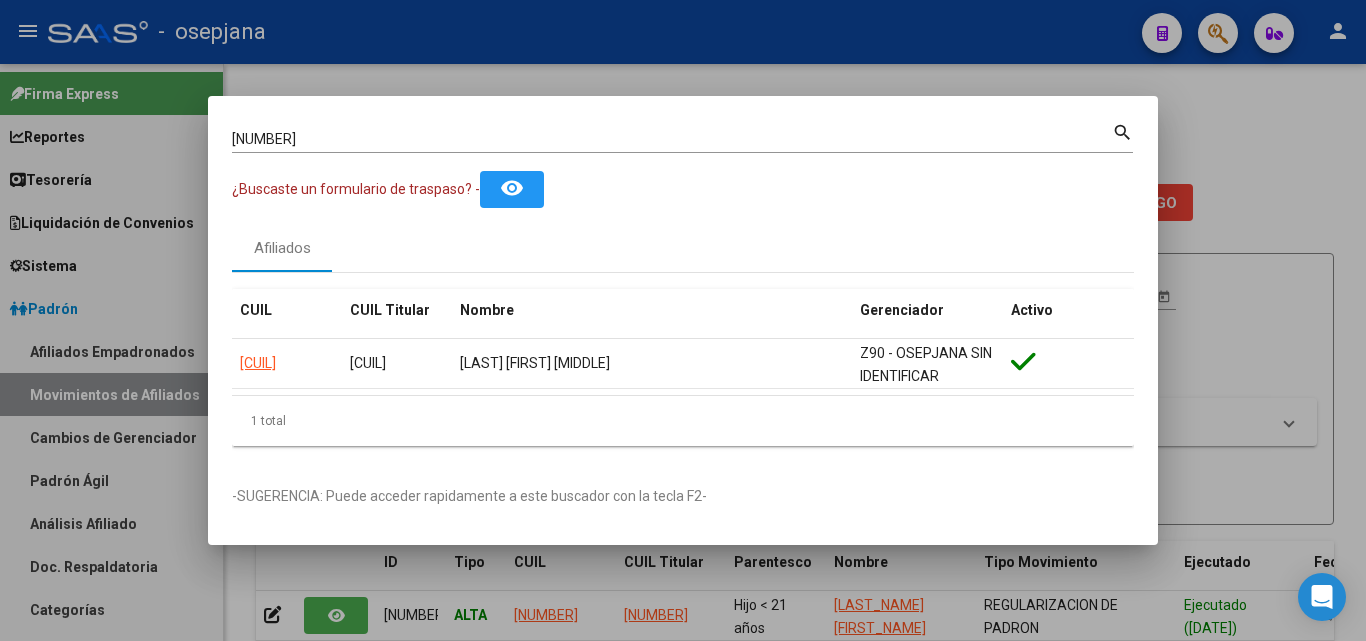 drag, startPoint x: 318, startPoint y: 149, endPoint x: 192, endPoint y: 115, distance: 130.5067 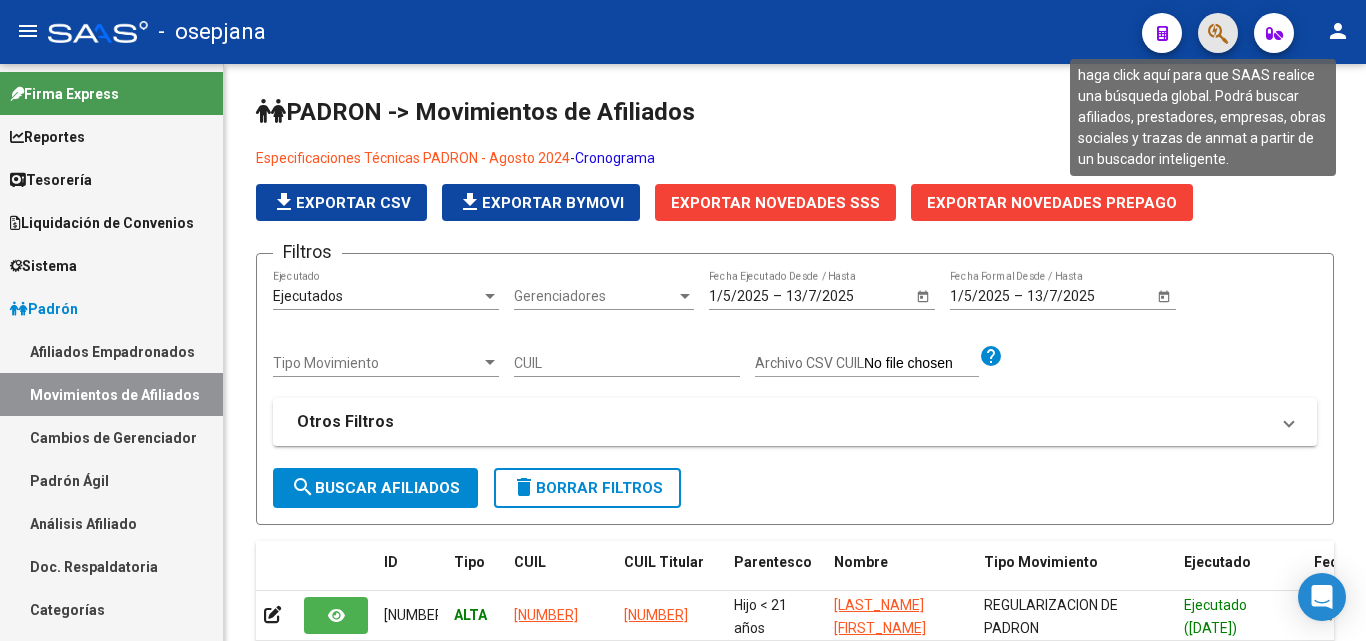 click 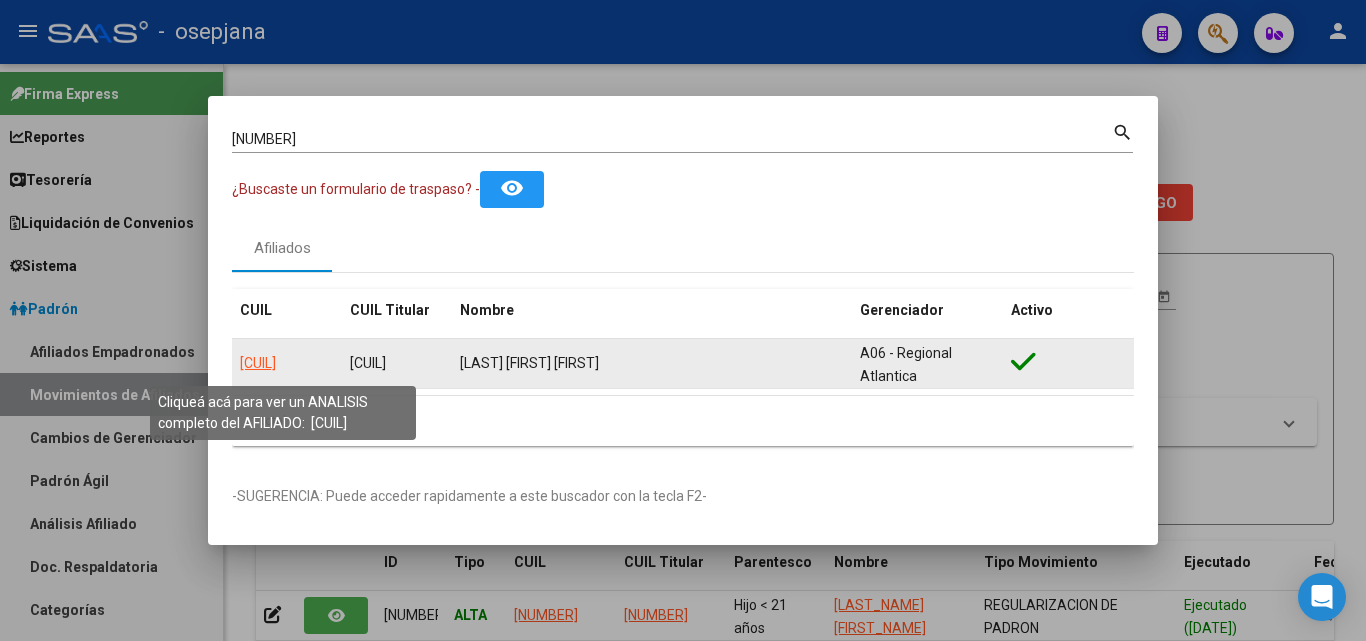 click on "27185632119" 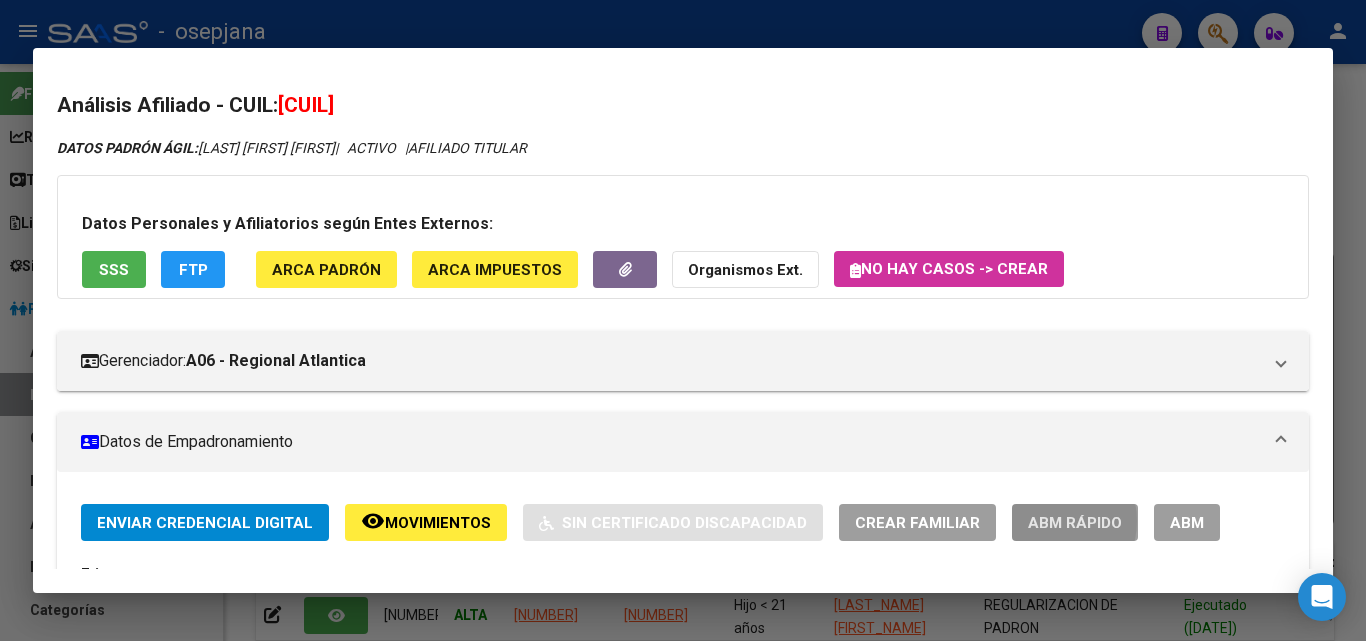 click on "ABM Rápido" 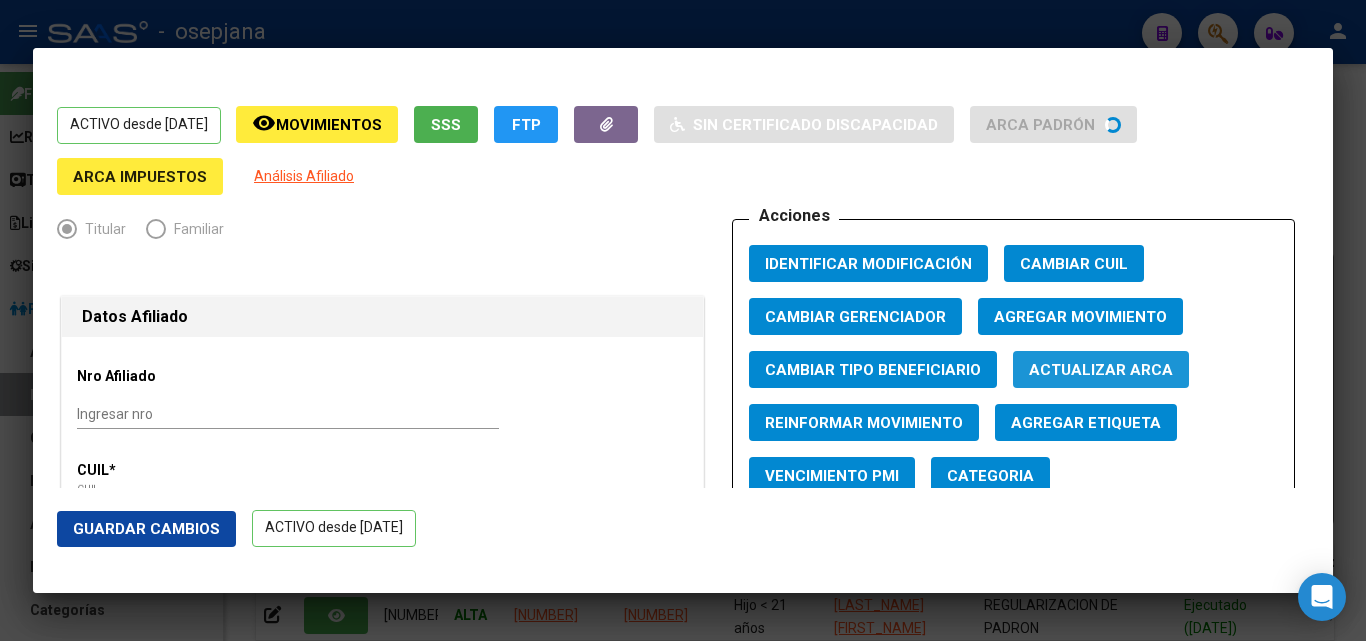 click on "Actualizar ARCA" at bounding box center (1101, 370) 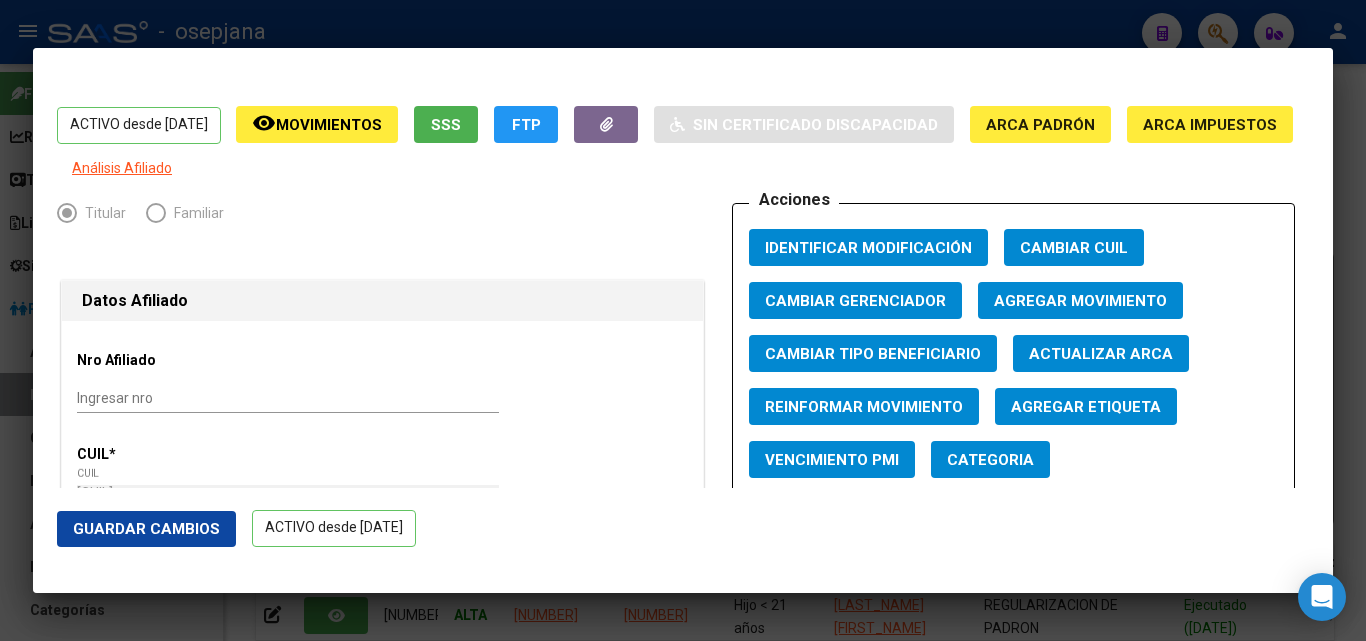 click on "Guardar Cambios" 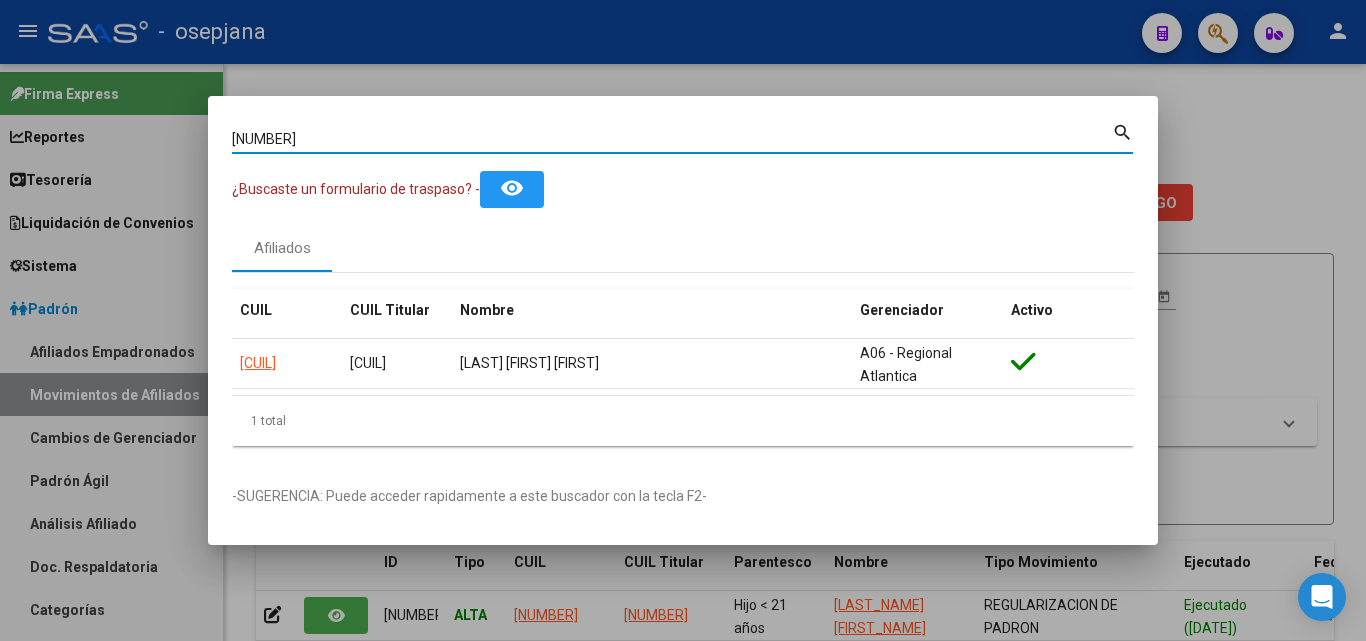 drag, startPoint x: 355, startPoint y: 140, endPoint x: 93, endPoint y: 139, distance: 262.00192 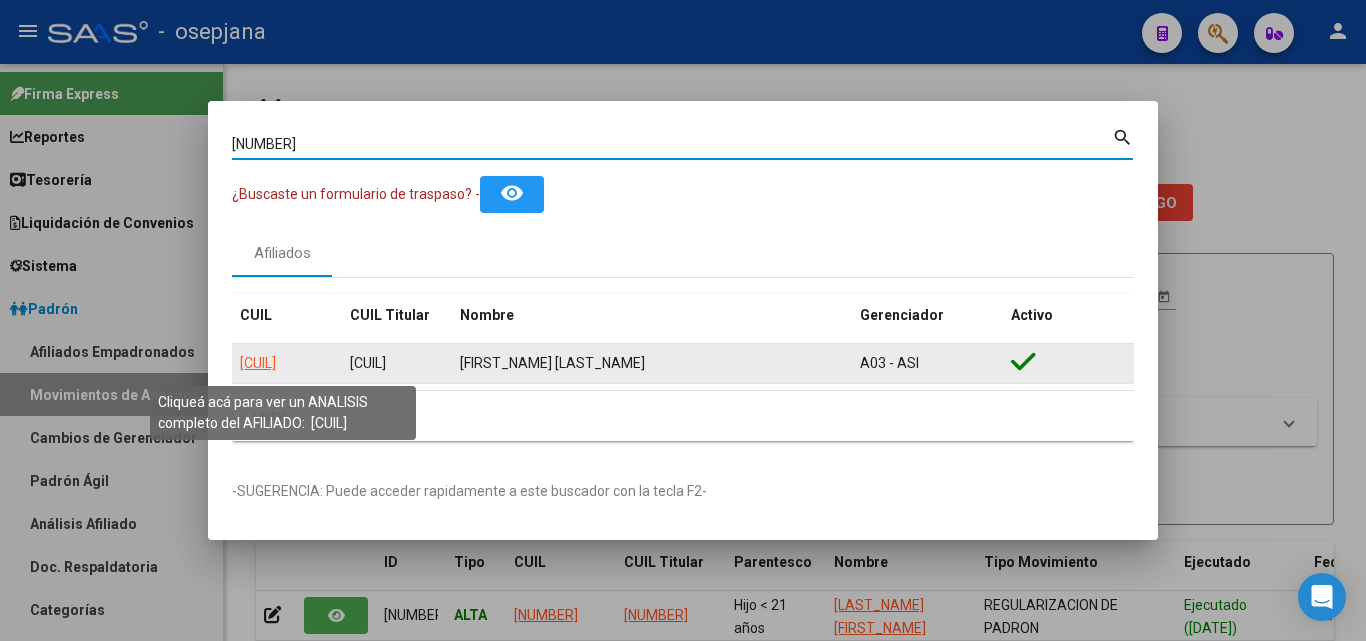 click on "20256542928" 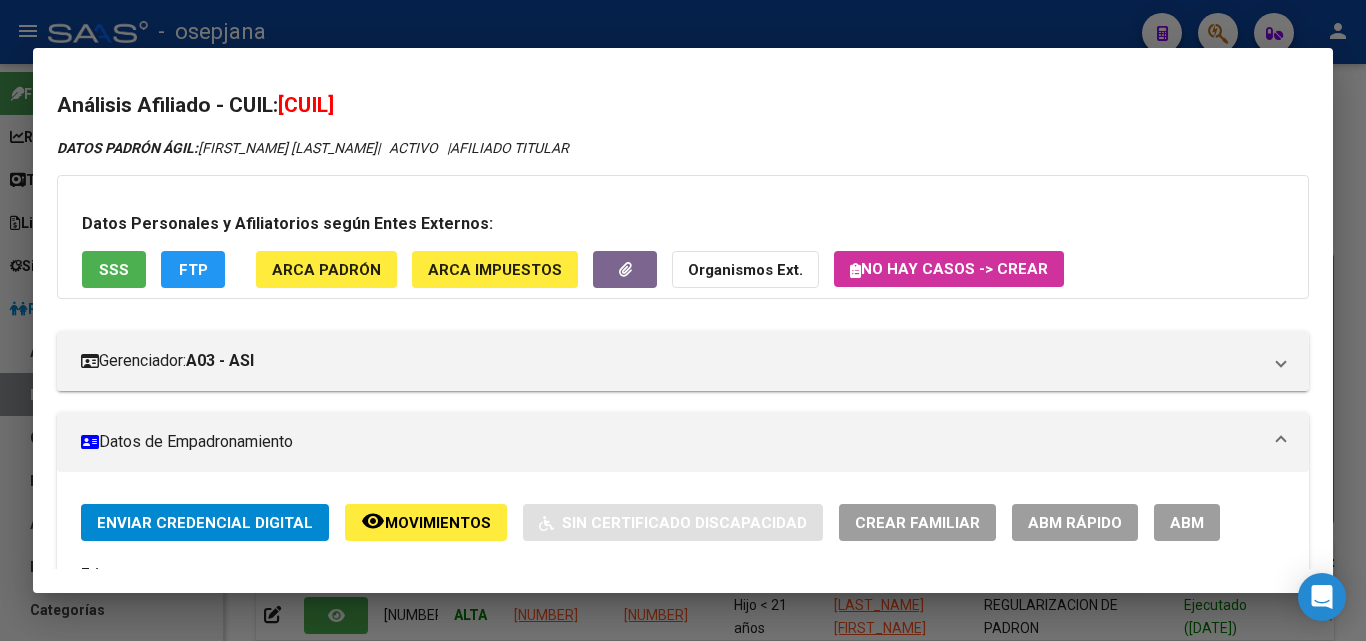 click on "ABM Rápido" 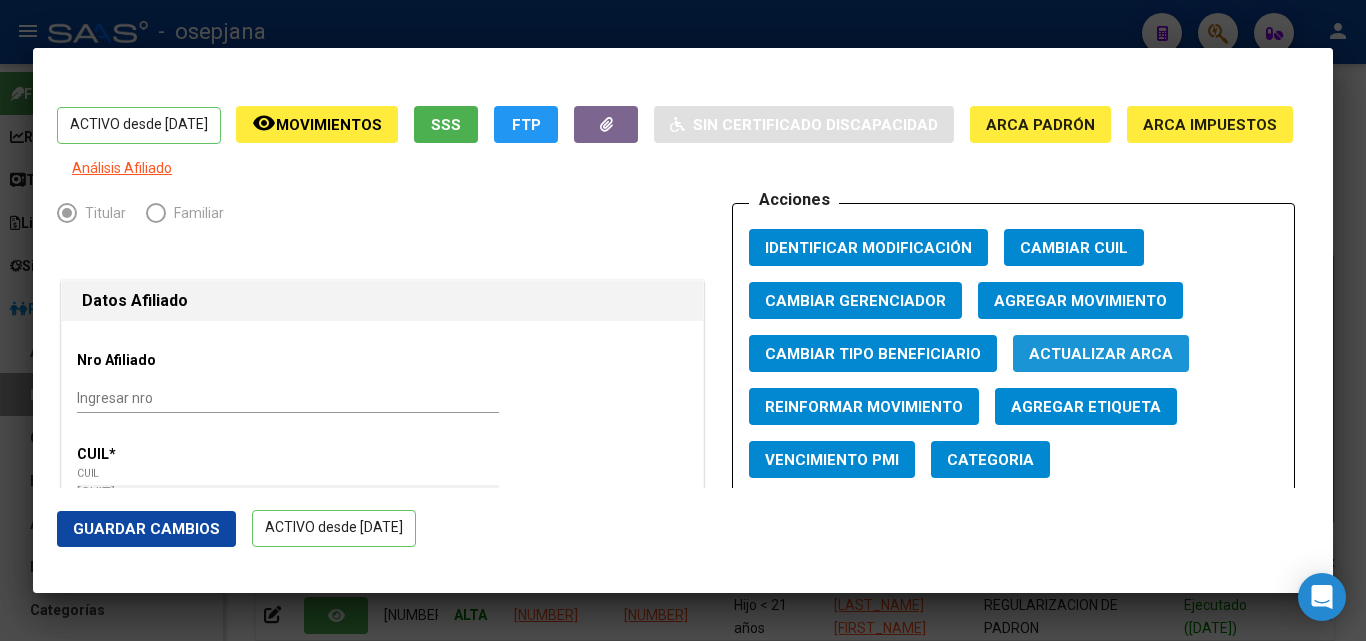click on "Actualizar ARCA" at bounding box center [1101, 354] 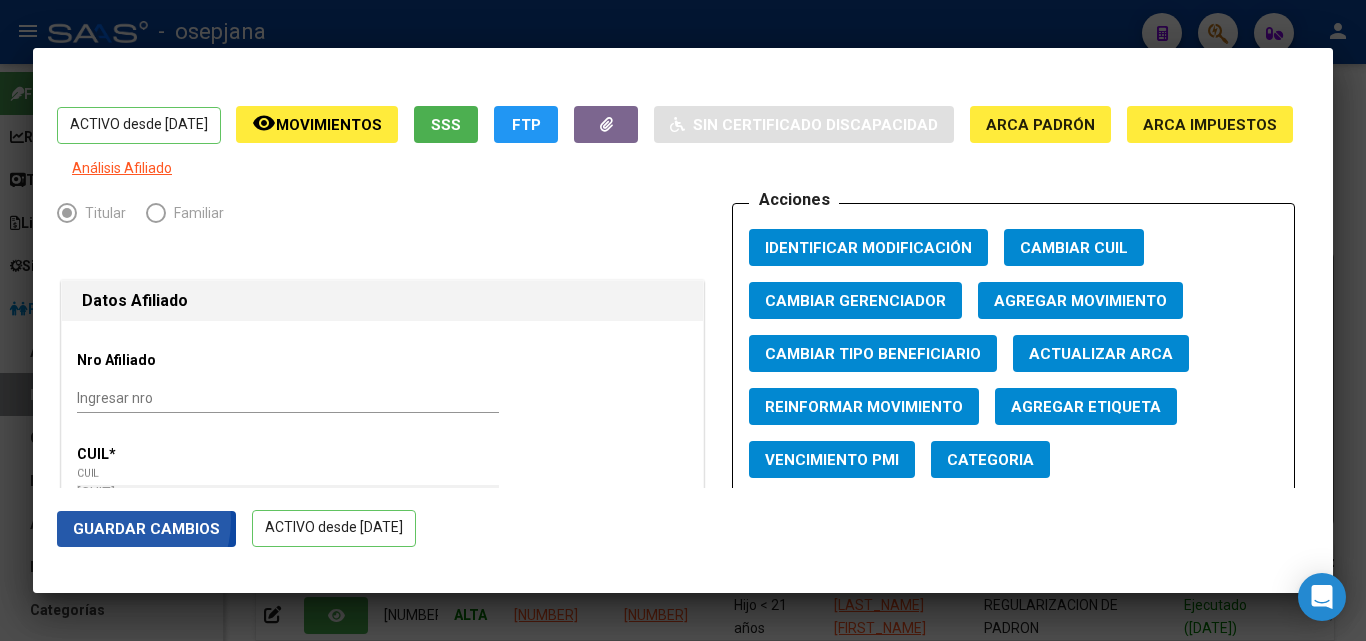 click on "Guardar Cambios" 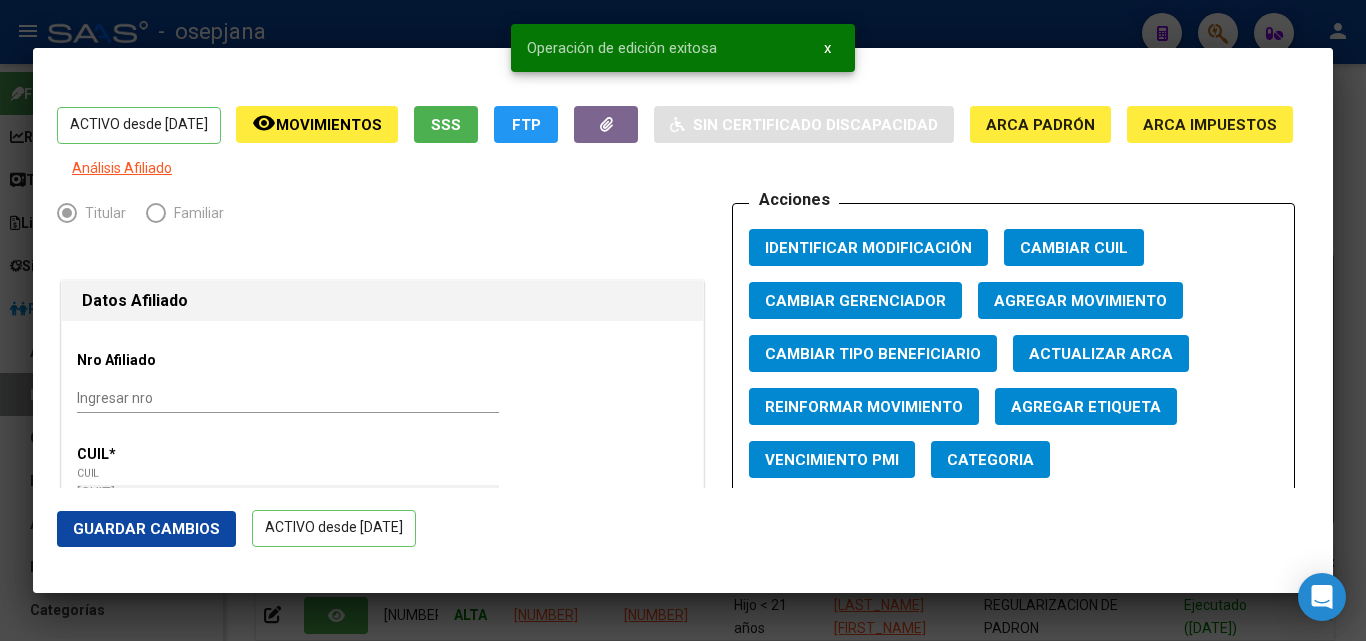 click at bounding box center (683, 320) 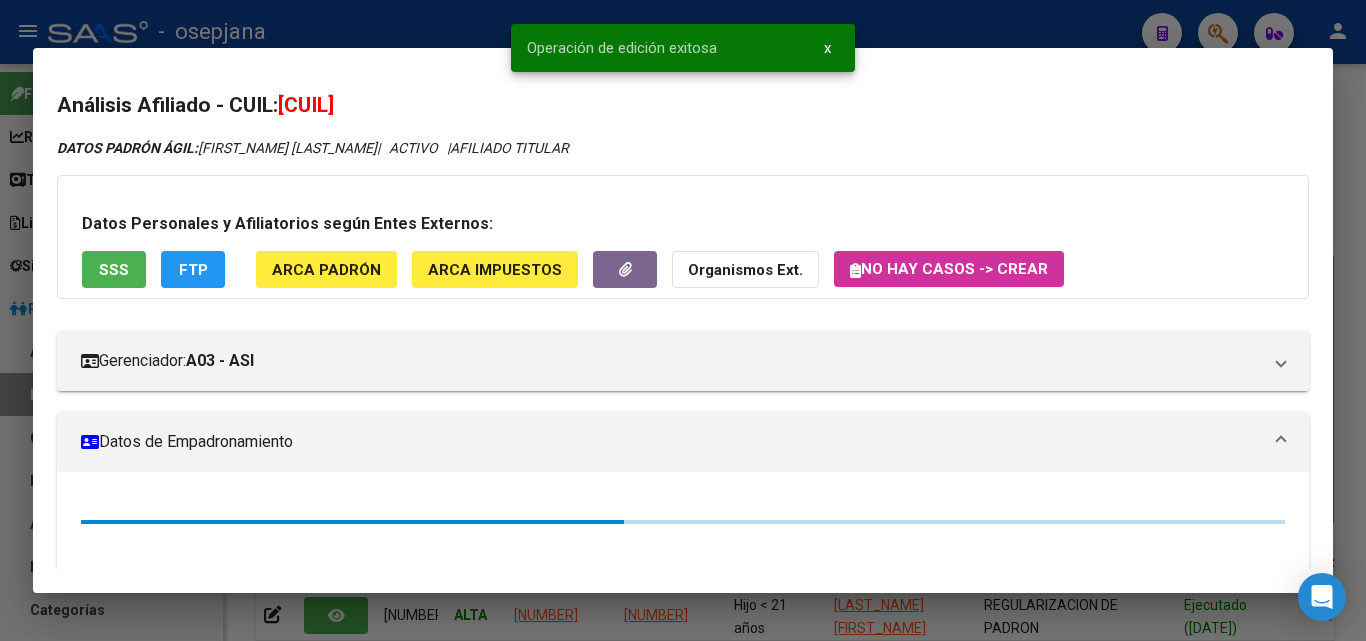 click at bounding box center (683, 320) 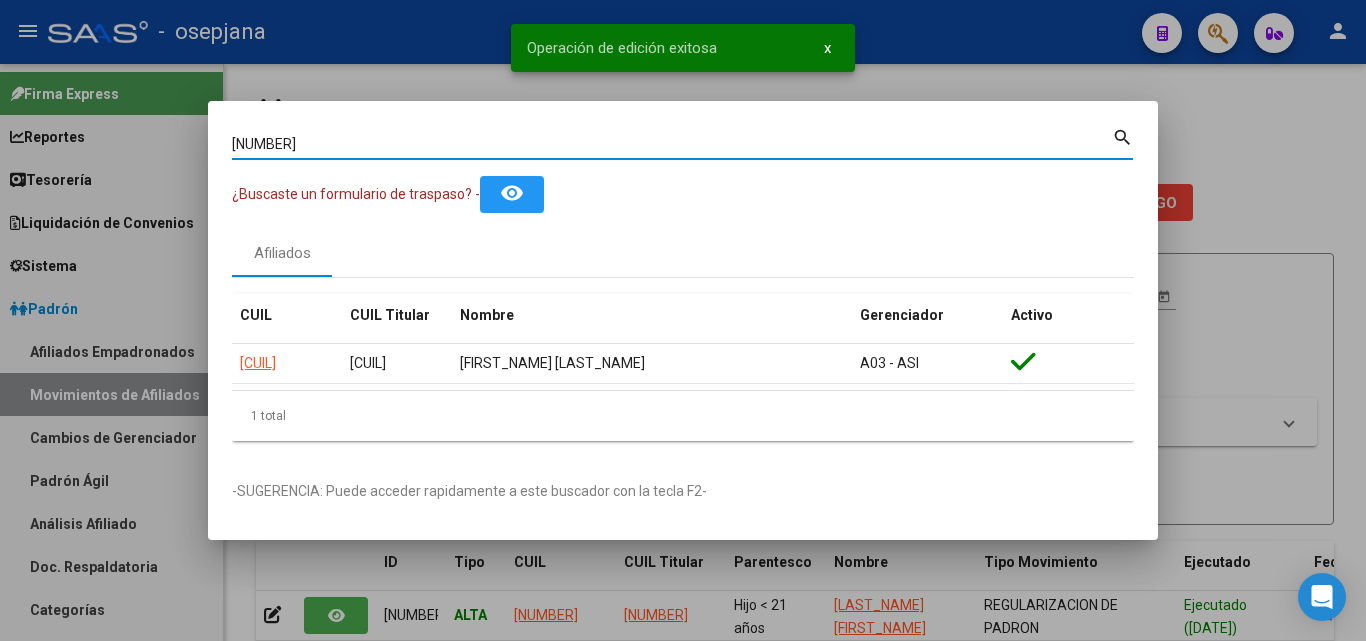 drag, startPoint x: 306, startPoint y: 142, endPoint x: 117, endPoint y: 141, distance: 189.00264 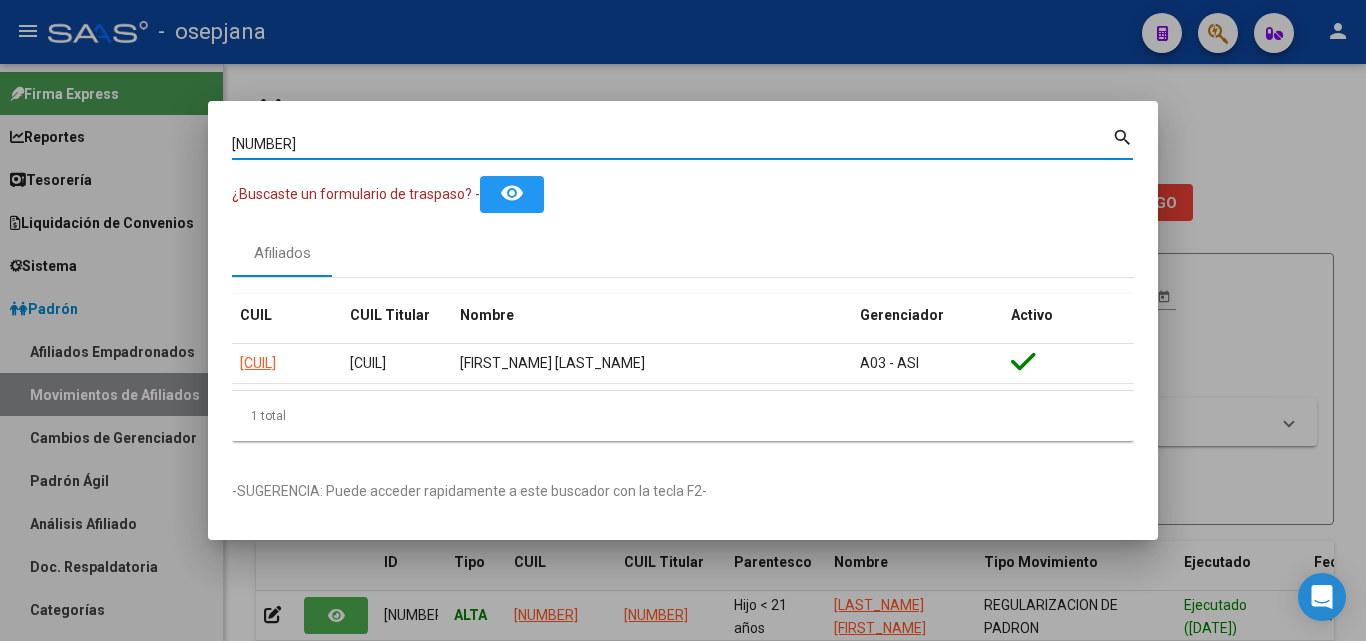 paste on "941787" 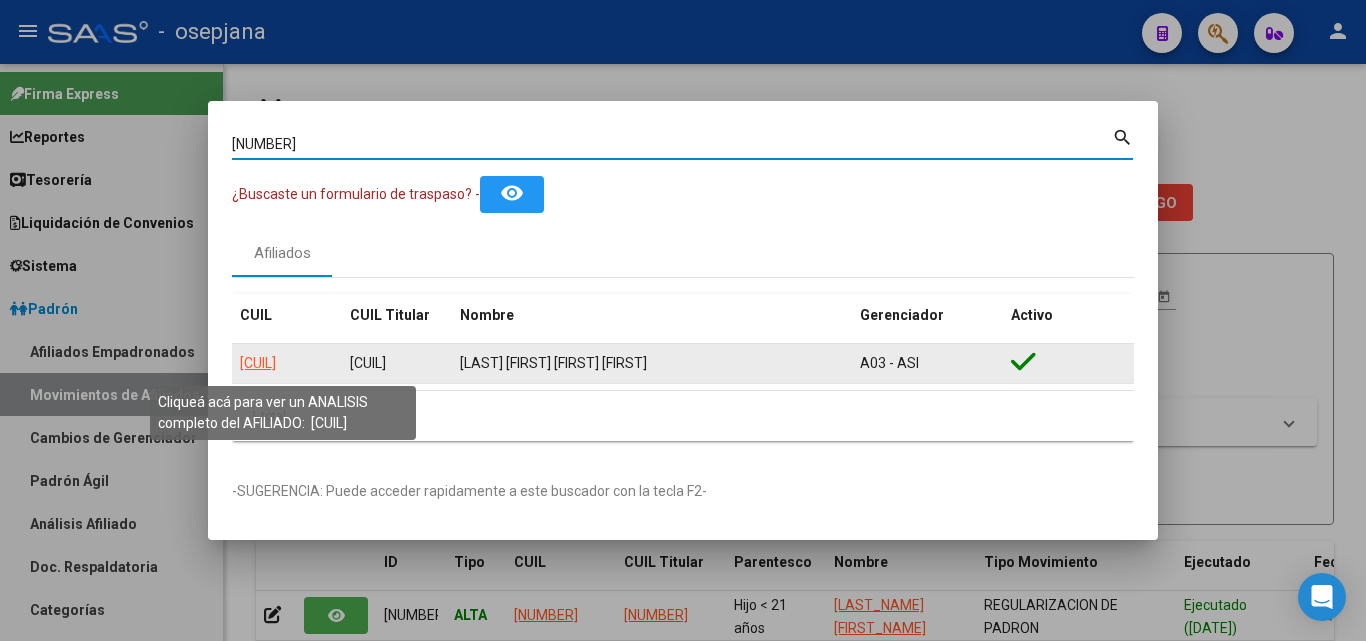 click on "23941787924" 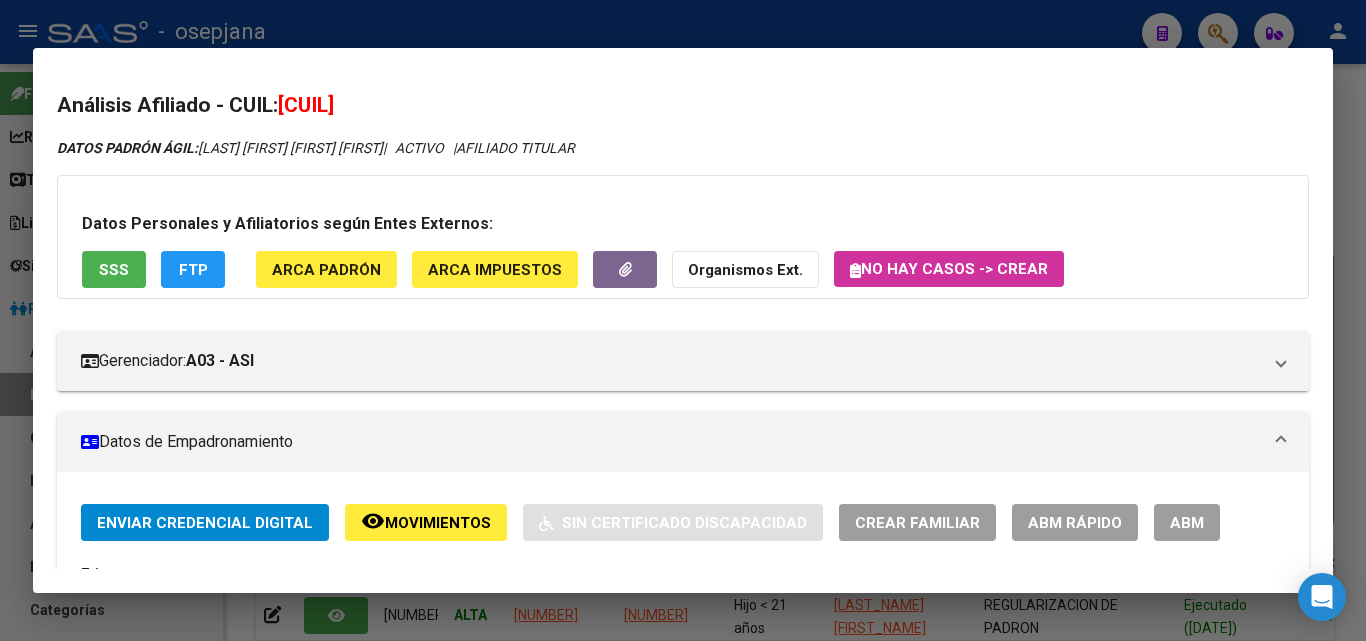 click on "ABM Rápido" 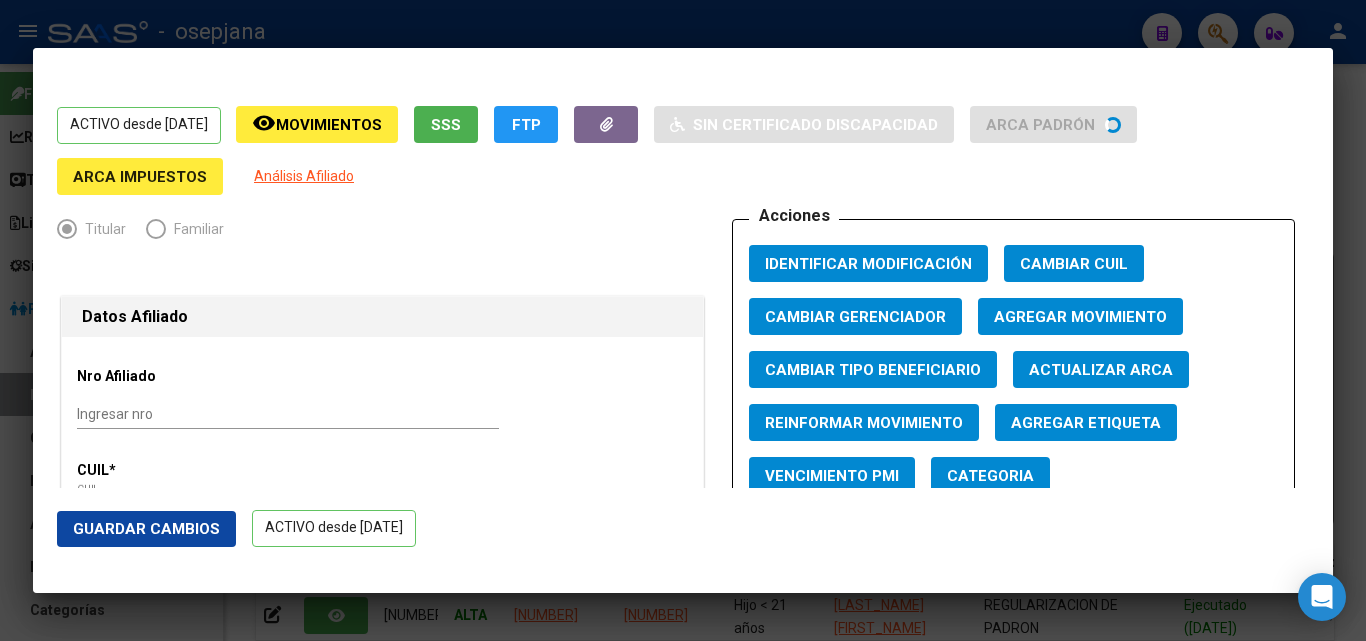 click on "Actualizar ARCA" at bounding box center [1101, 370] 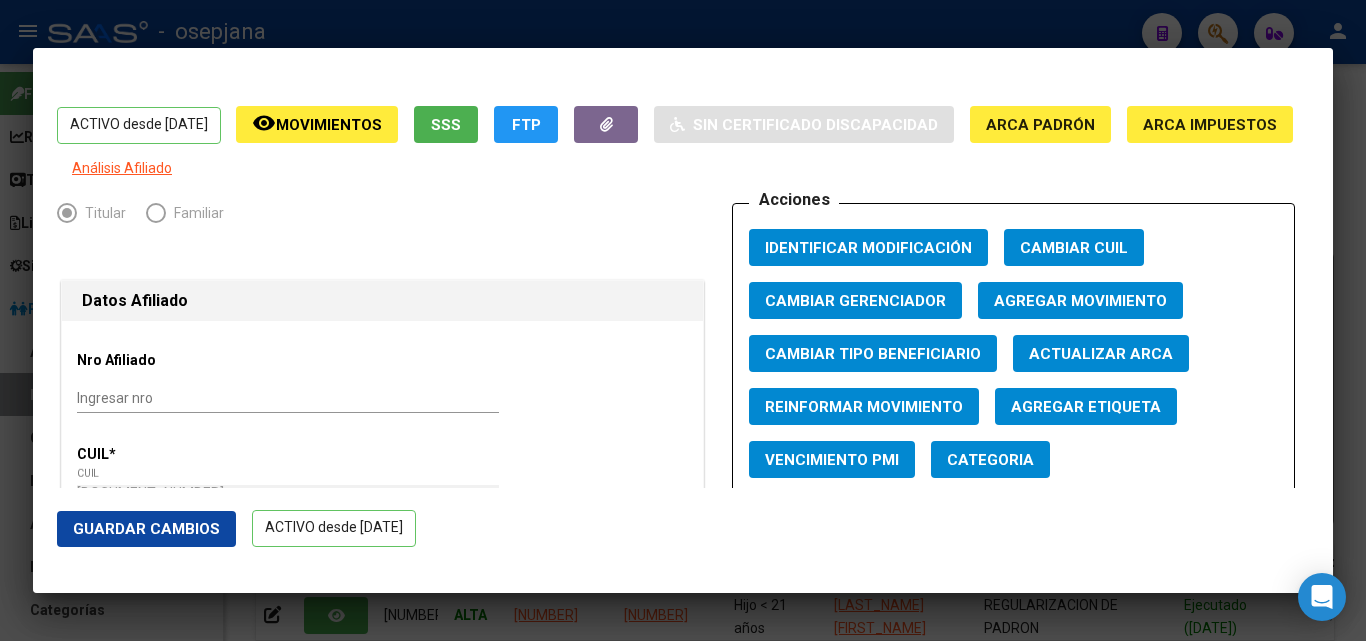 click on "Guardar Cambios" 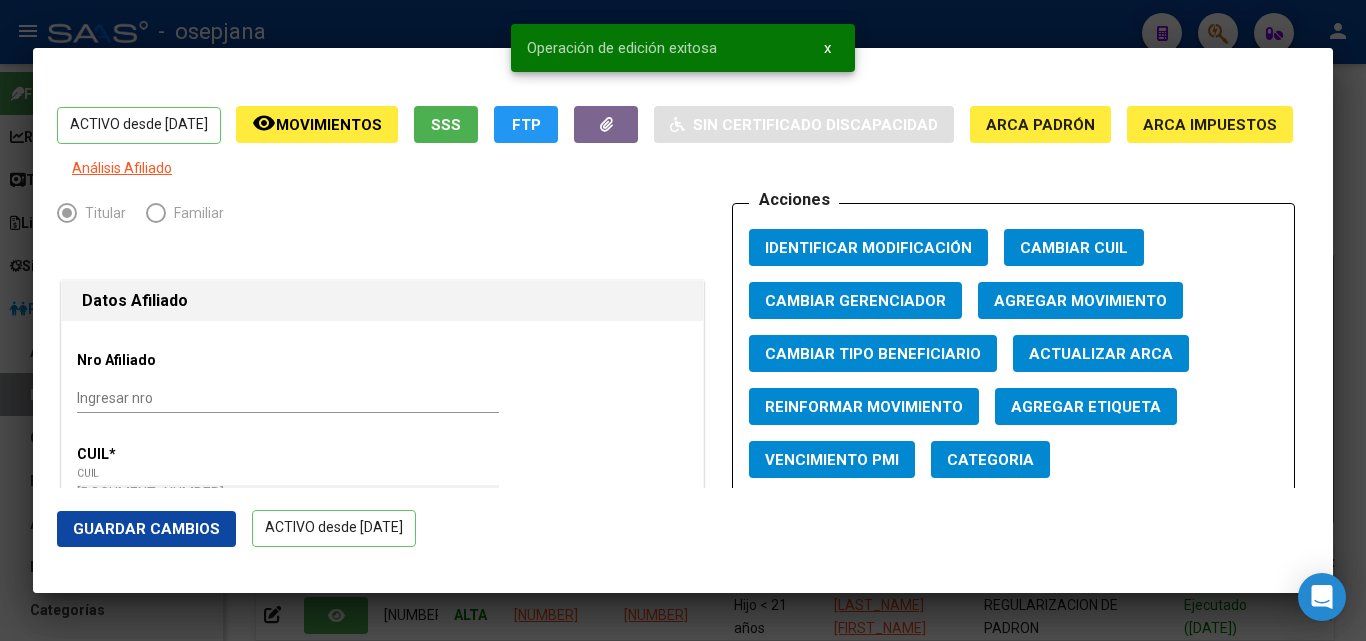 click at bounding box center (683, 320) 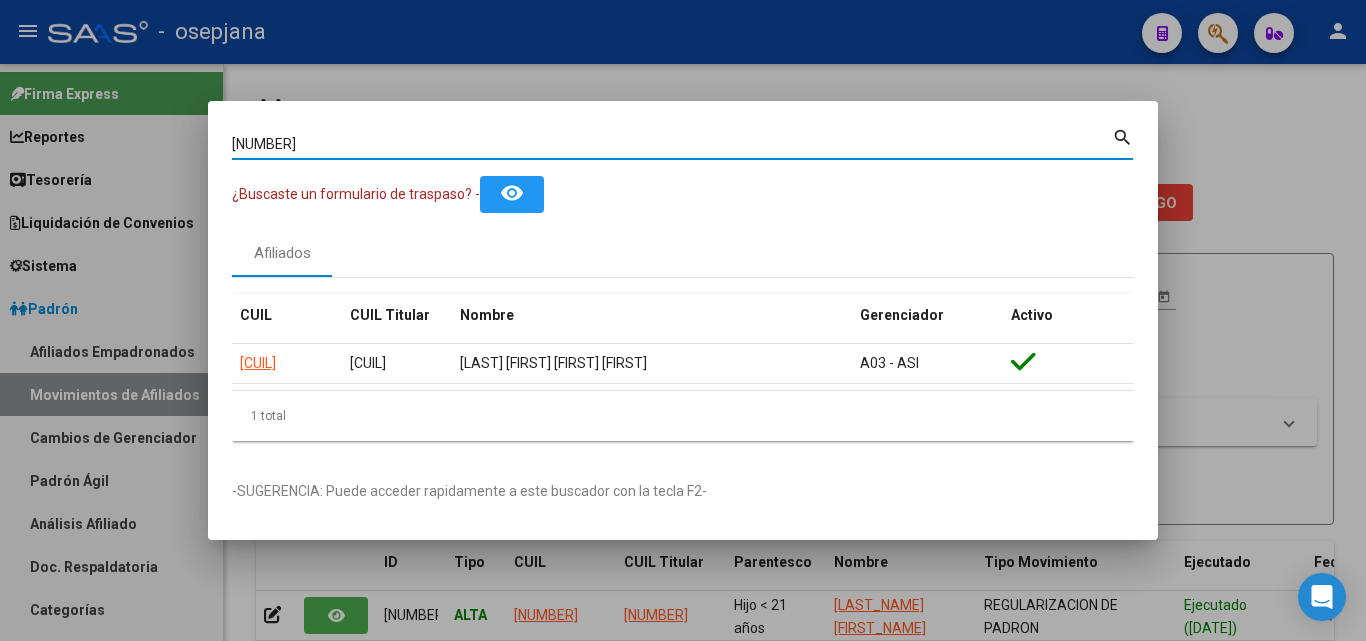 drag, startPoint x: 318, startPoint y: 150, endPoint x: 114, endPoint y: 130, distance: 204.97804 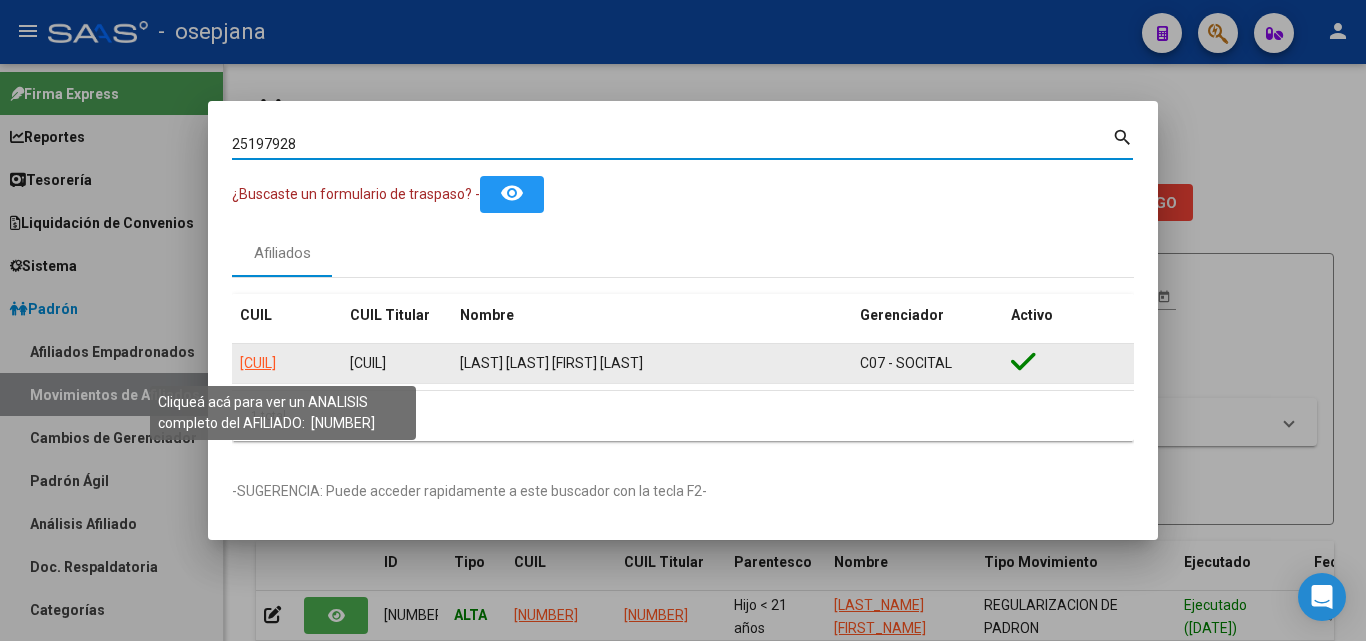 click on "27251979281" 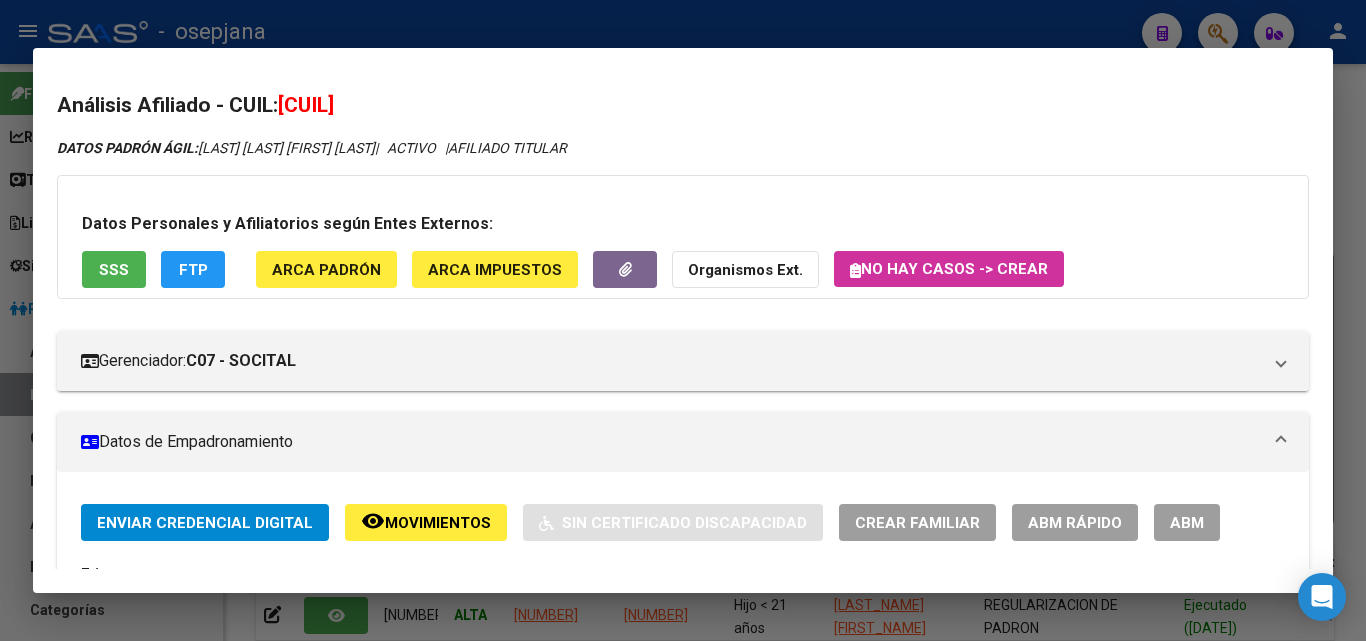 click on "ABM Rápido" 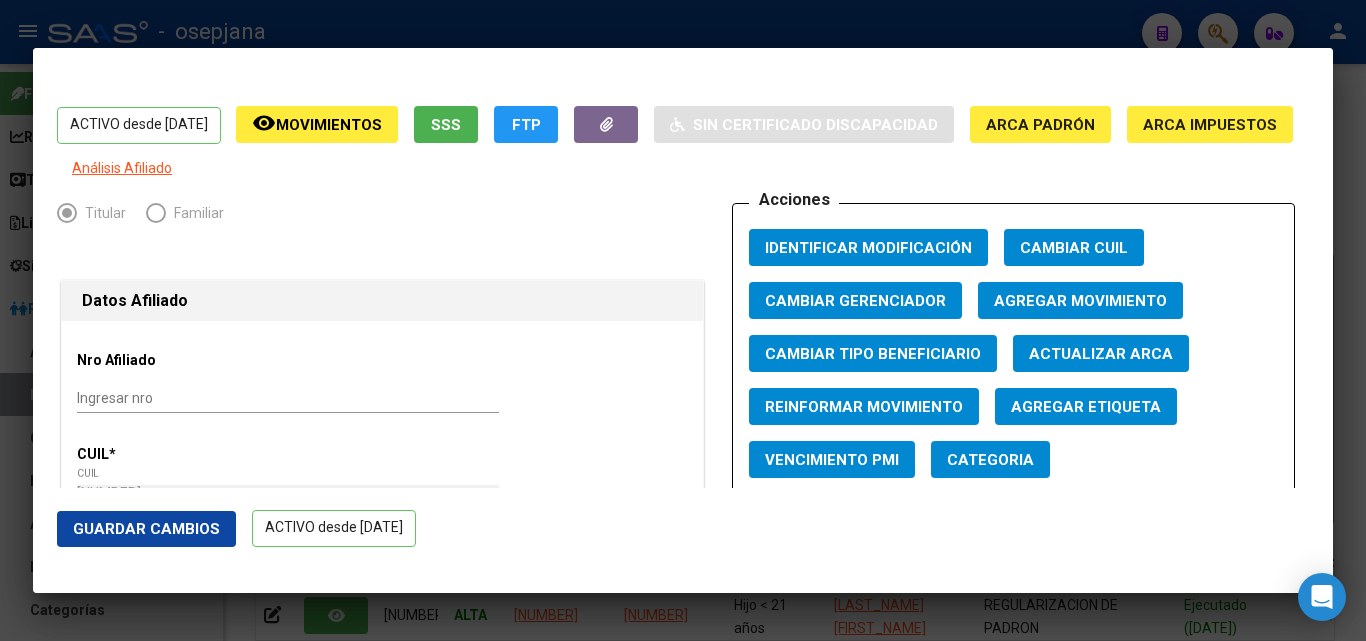 click on "Actualizar ARCA" at bounding box center [1101, 354] 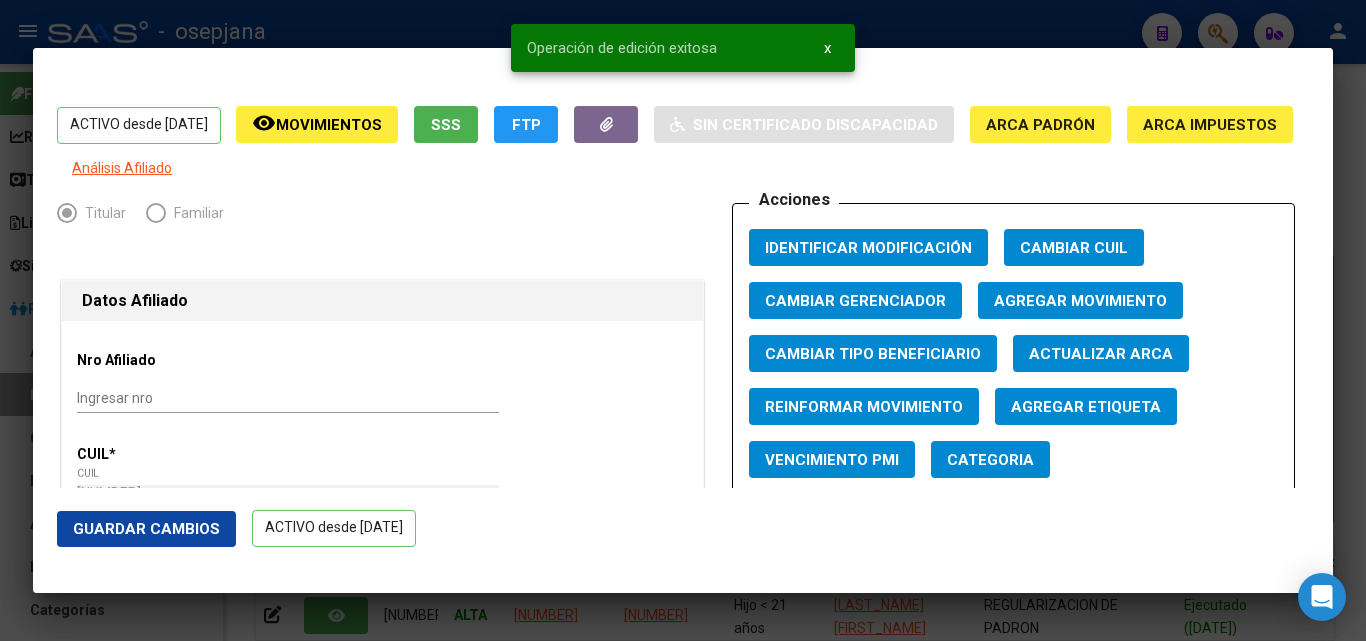 click at bounding box center [683, 320] 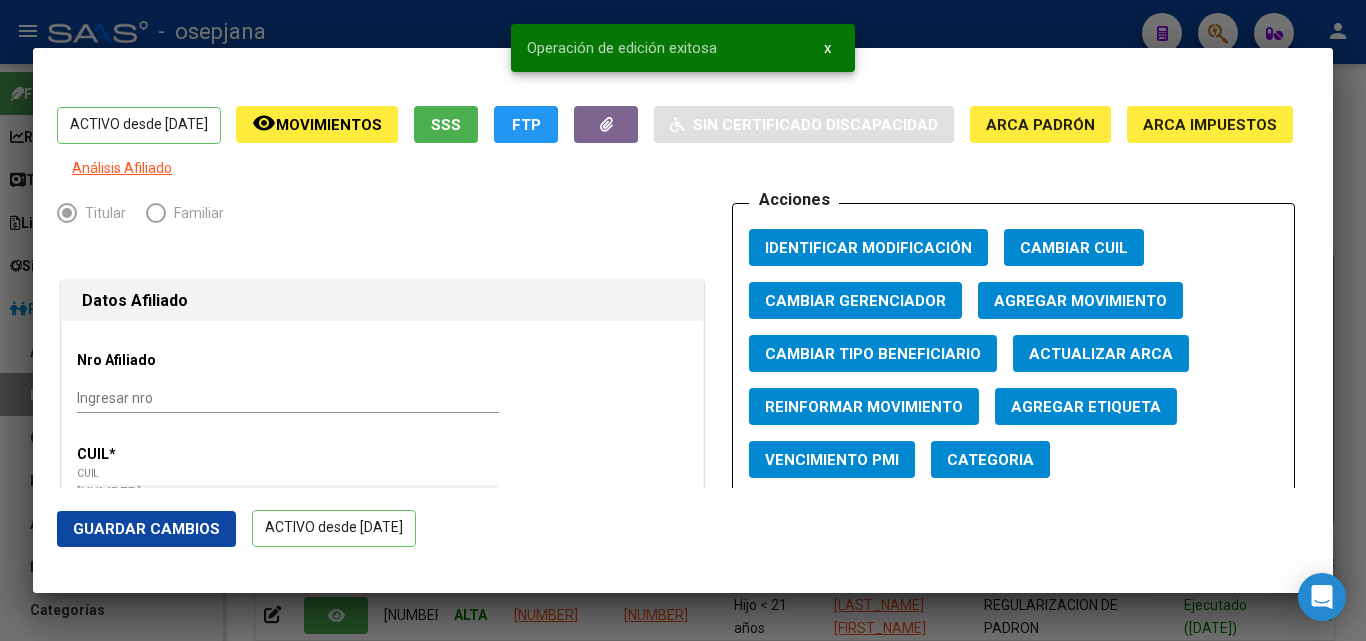 click at bounding box center (683, 320) 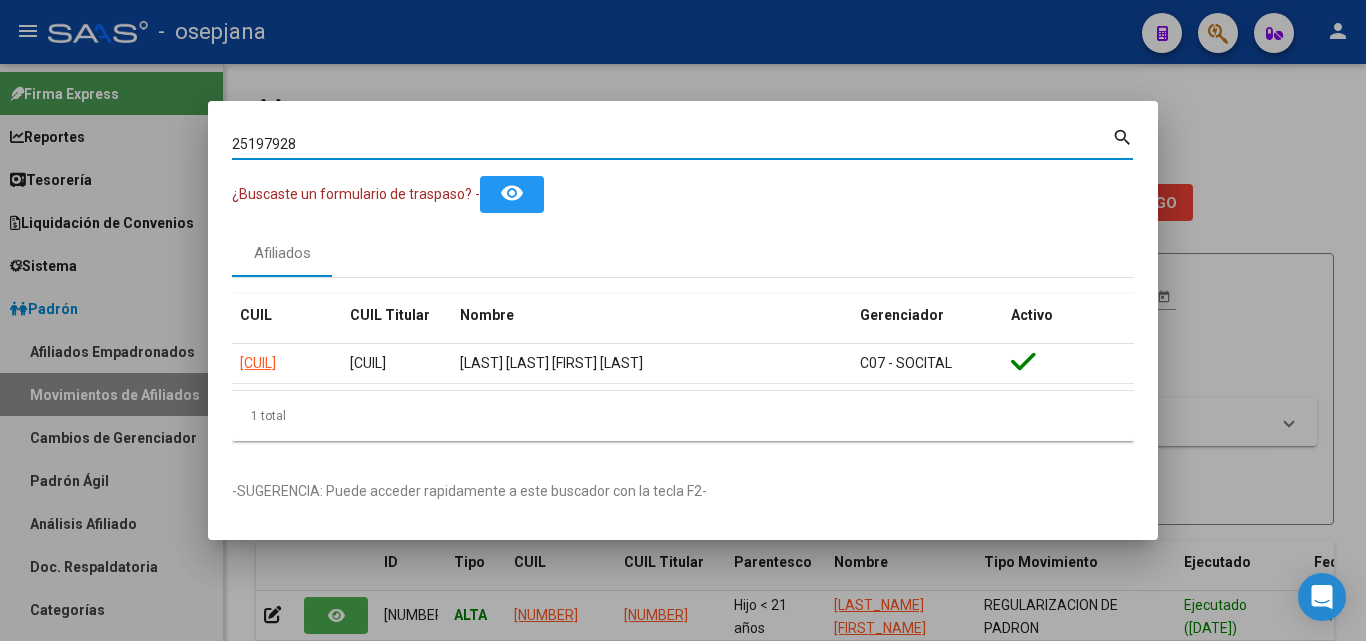 drag, startPoint x: 332, startPoint y: 141, endPoint x: 88, endPoint y: 127, distance: 244.4013 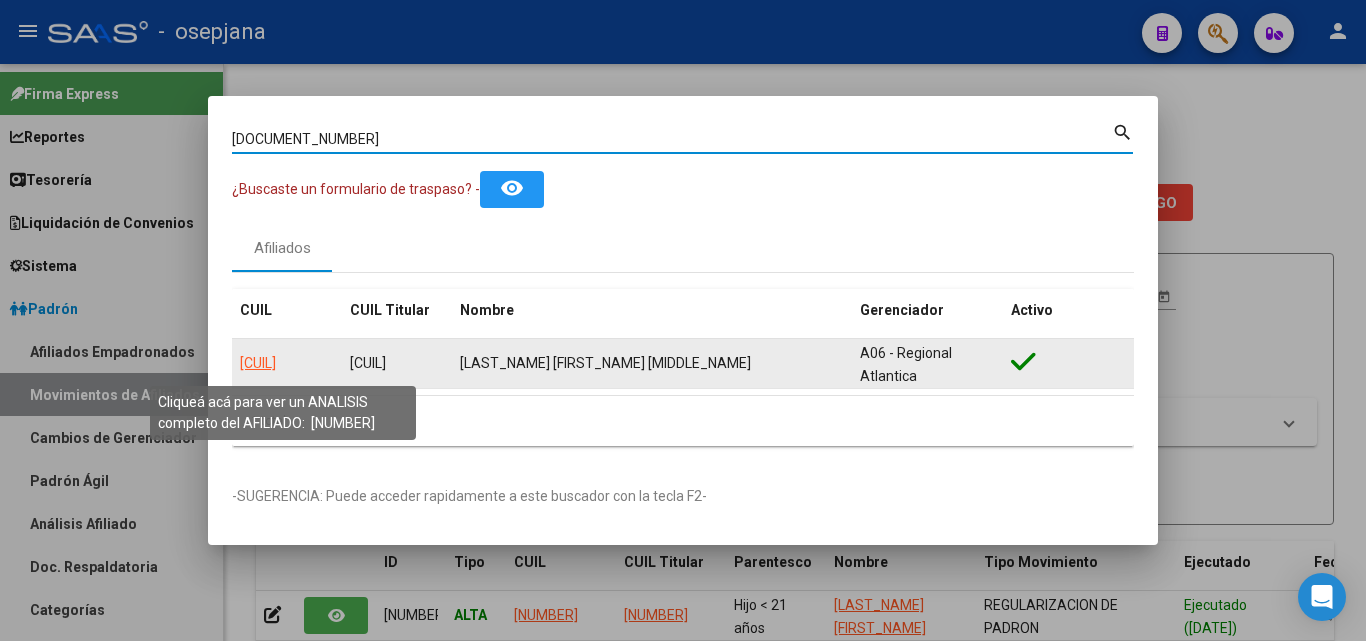 click on "23340379764" 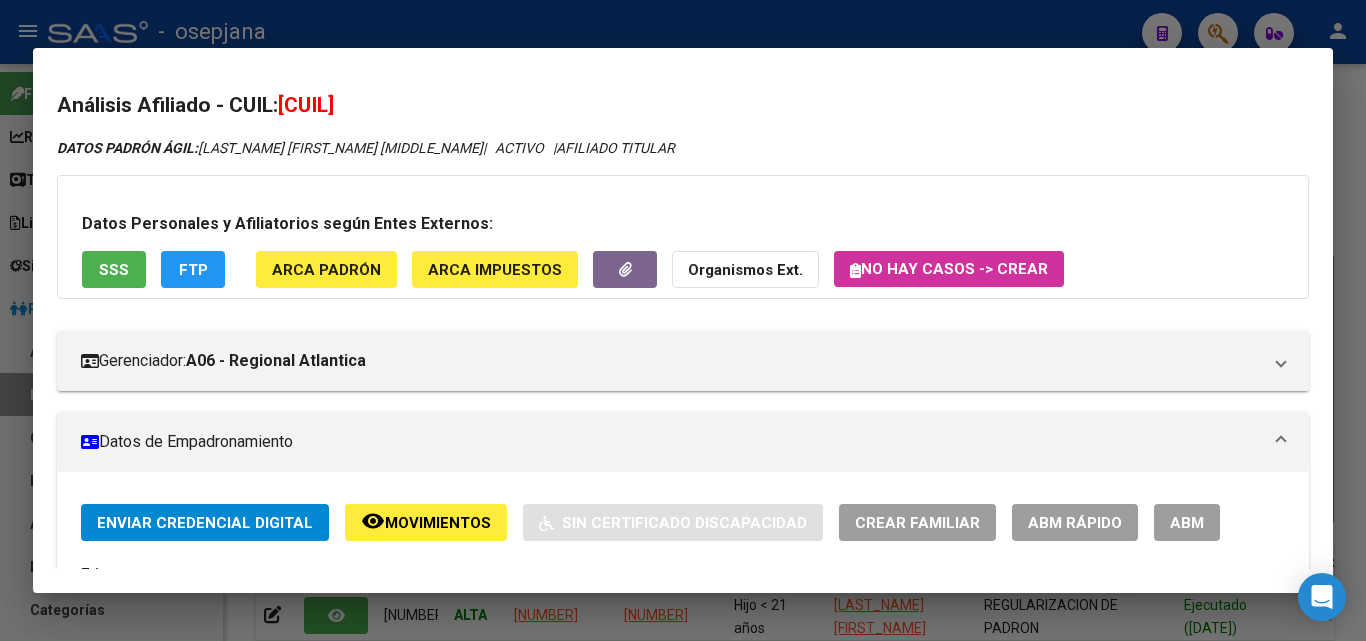 click on "ABM Rápido" 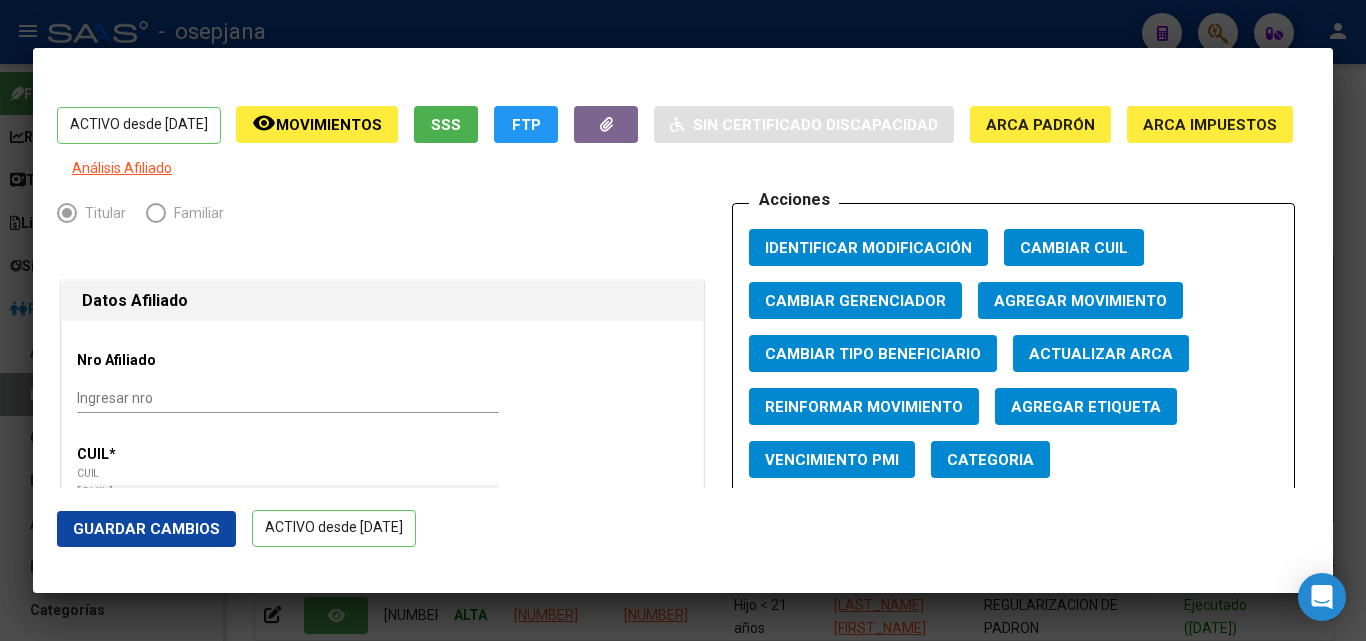 click on "Actualizar ARCA" at bounding box center (1101, 354) 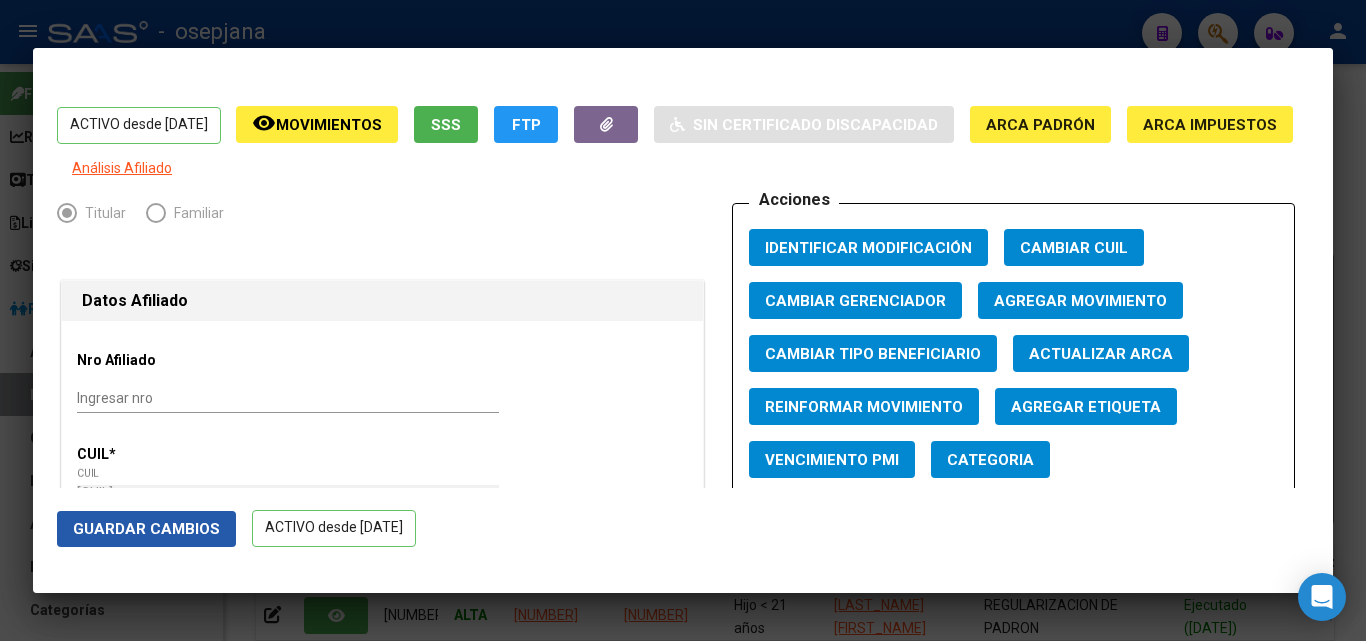 click on "Guardar Cambios" 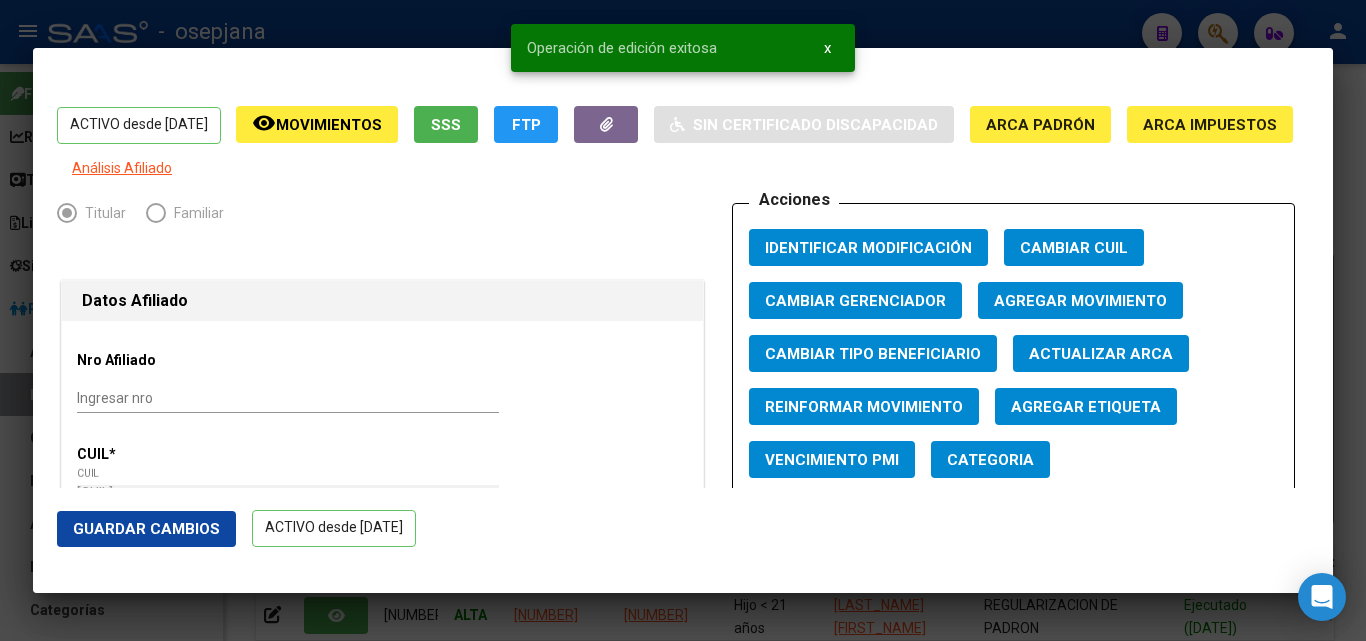 click at bounding box center [683, 320] 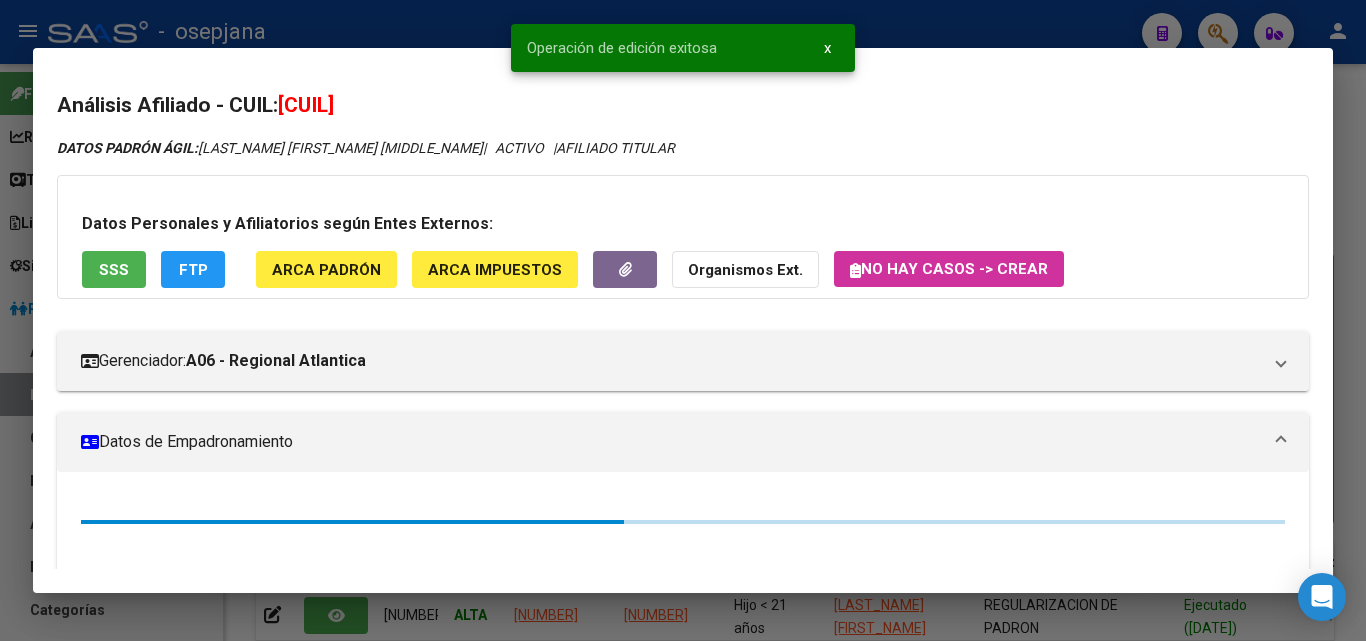 click at bounding box center (683, 320) 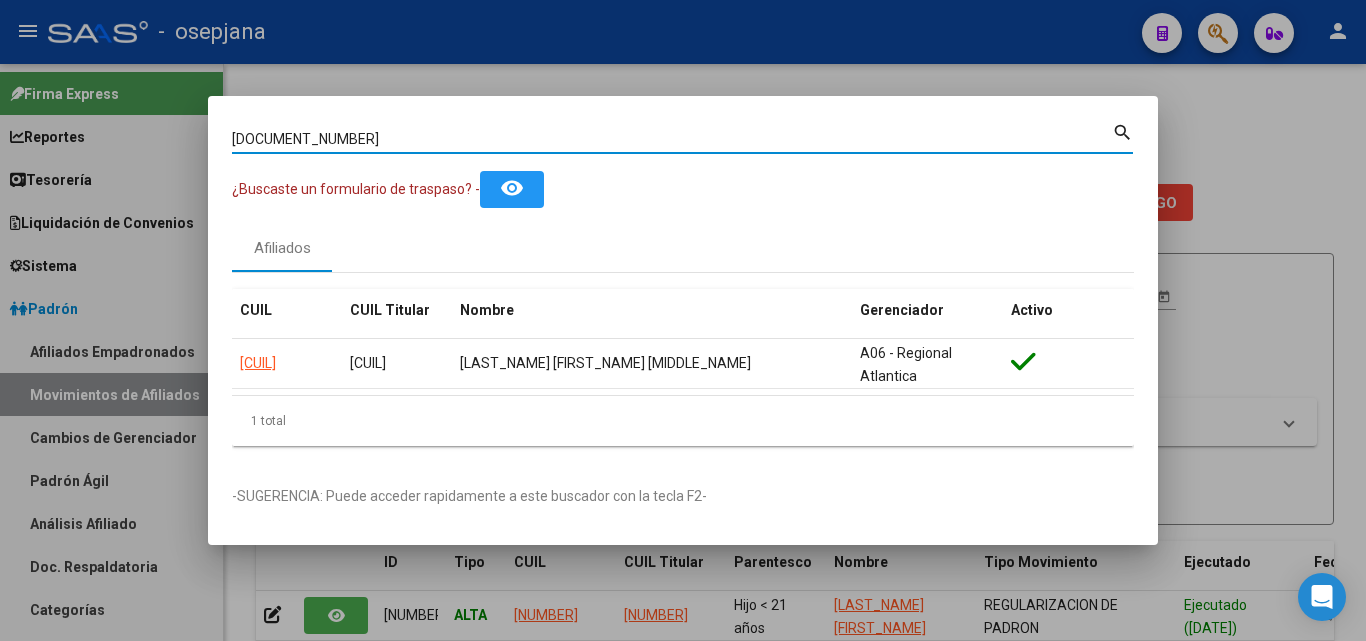drag, startPoint x: 354, startPoint y: 131, endPoint x: 153, endPoint y: 117, distance: 201.48697 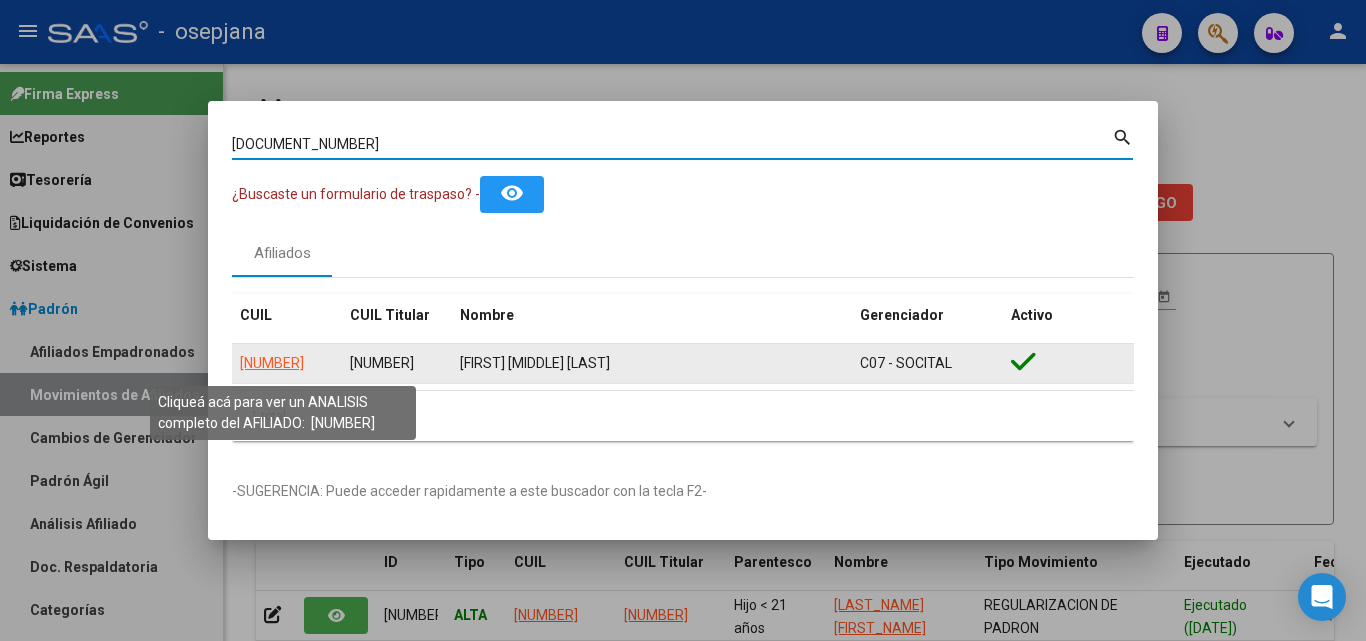 click on "27229443769" 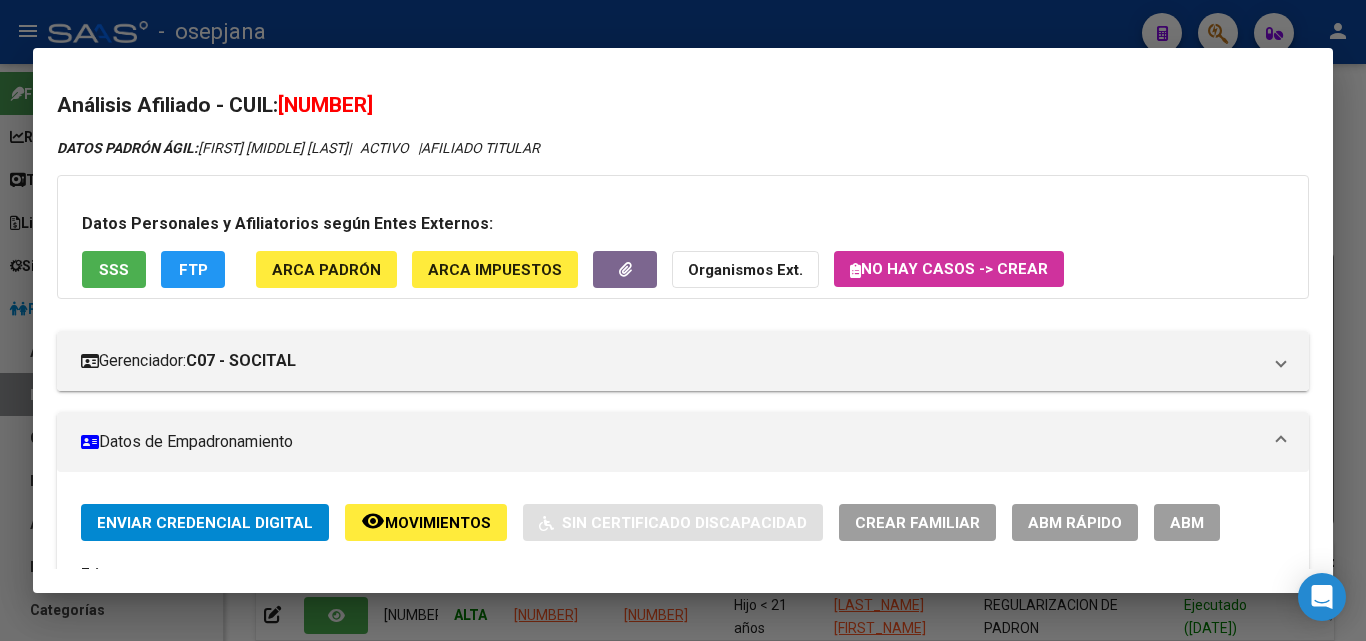 click on "ABM Rápido" 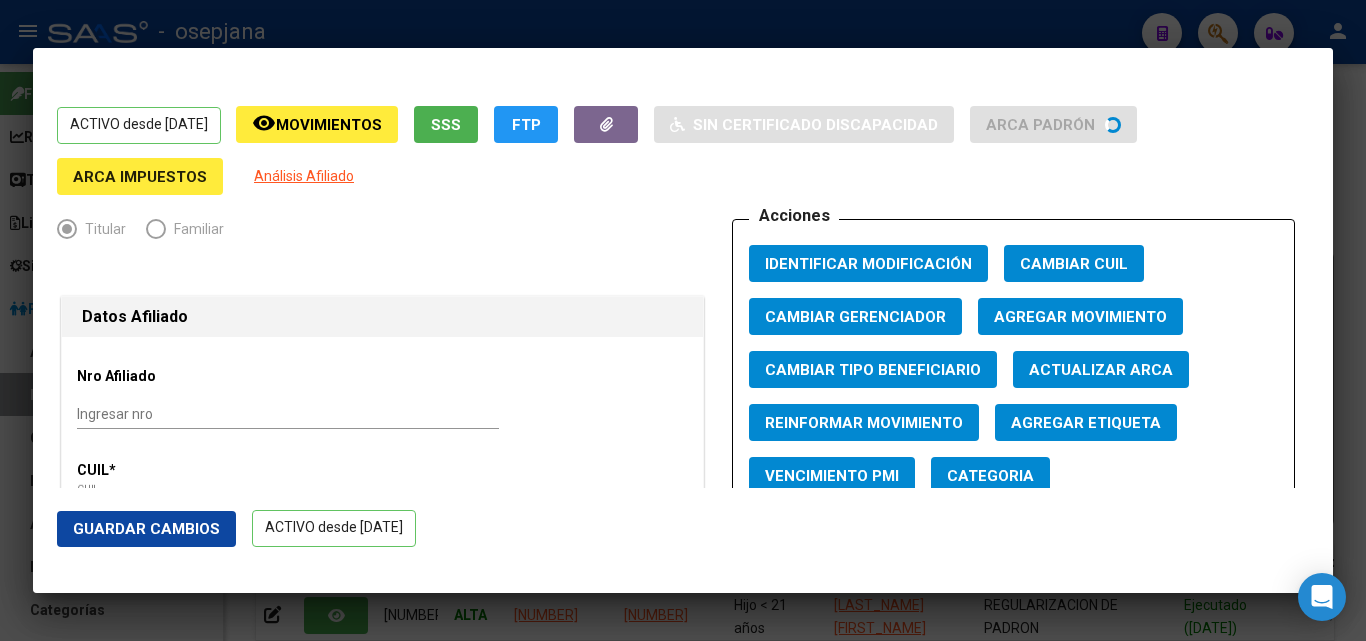 click on "Actualizar ARCA" at bounding box center [1101, 370] 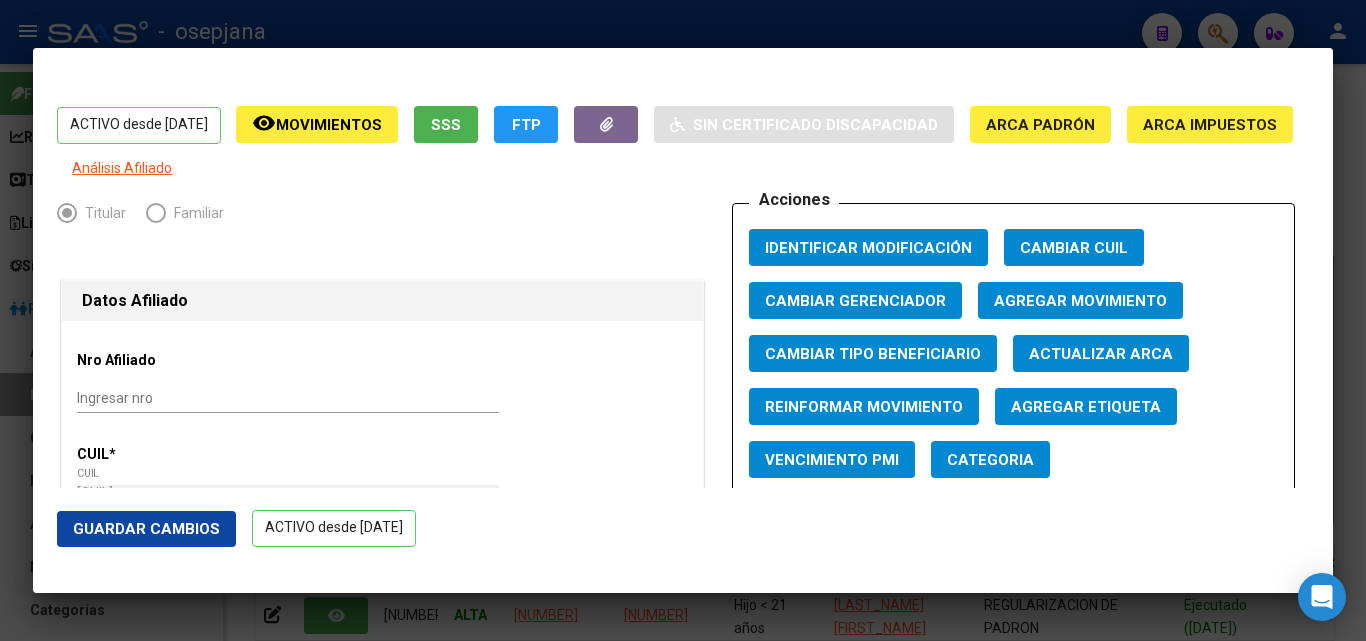 click on "Guardar Cambios" 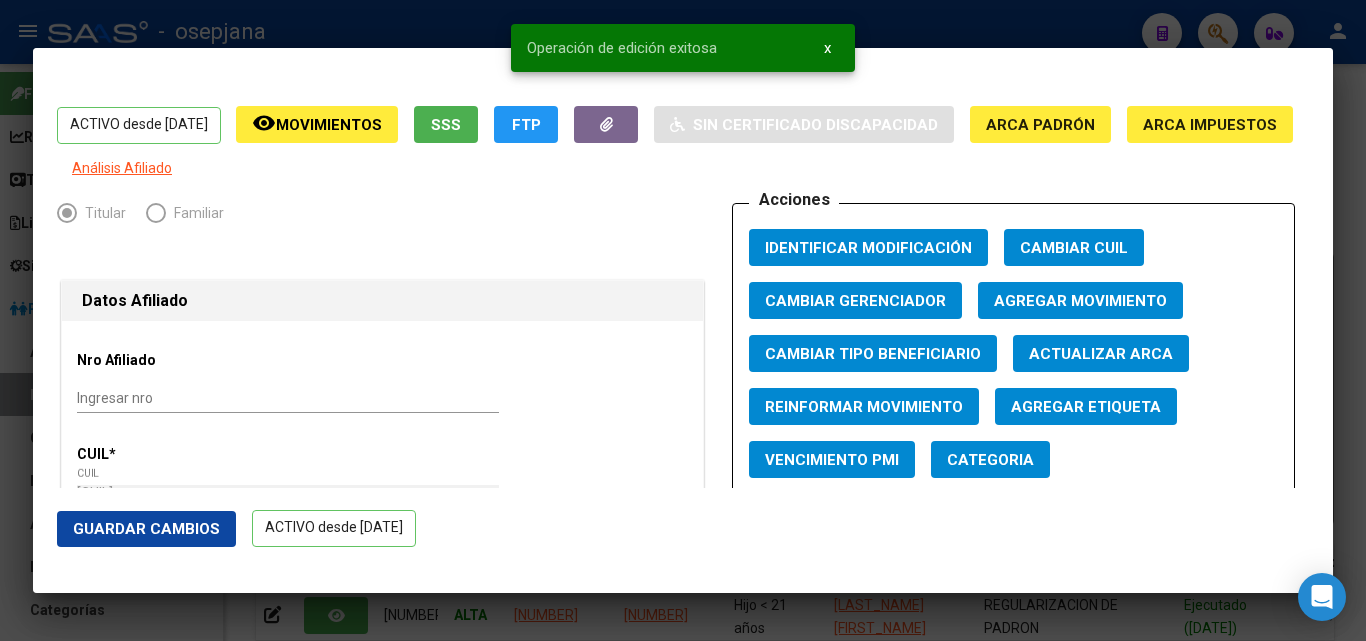 click at bounding box center [683, 320] 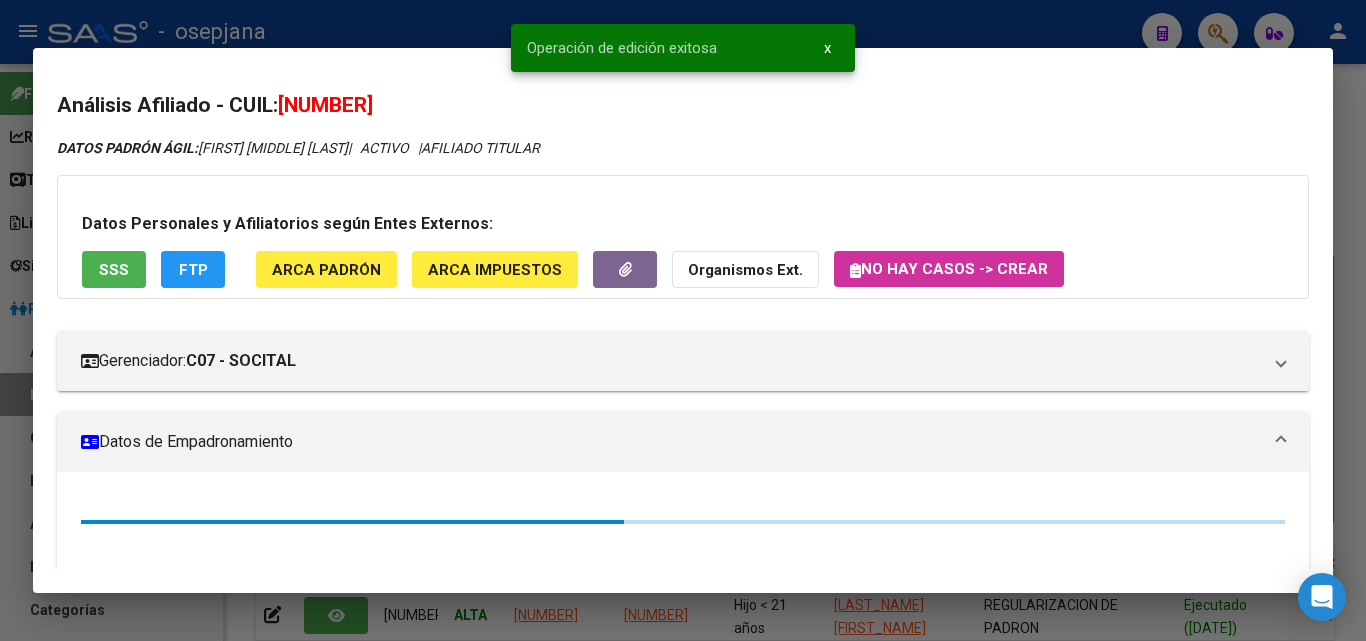 click at bounding box center (683, 320) 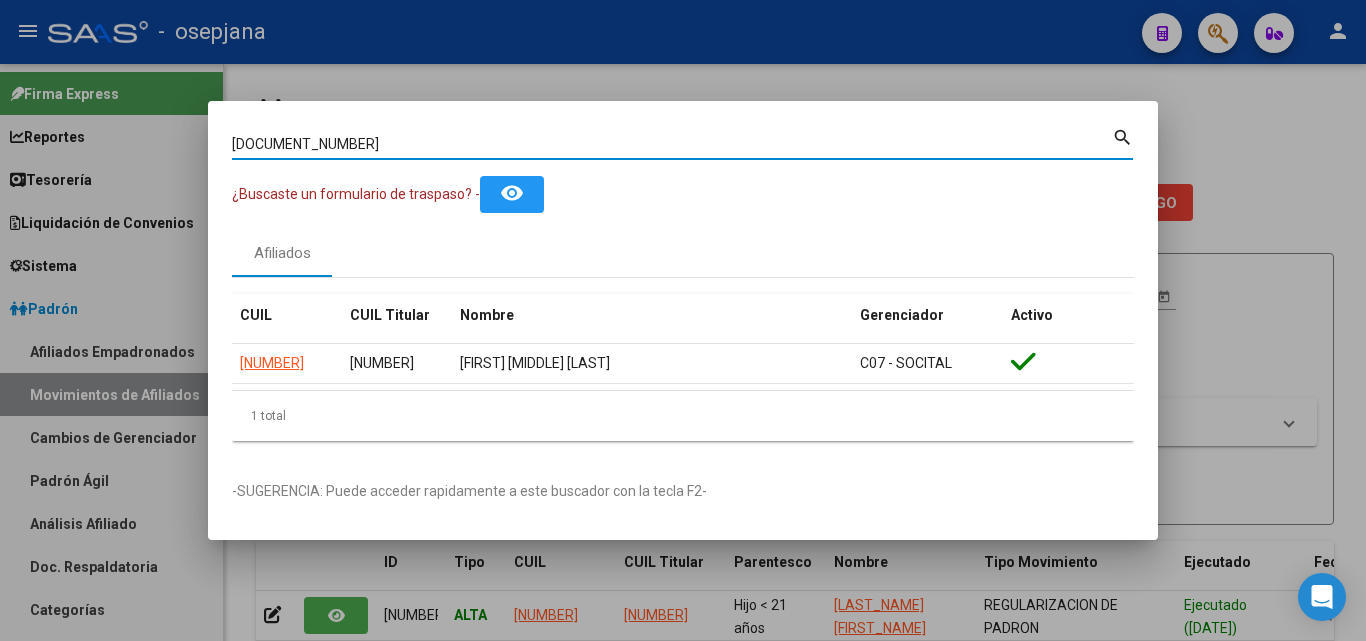 drag, startPoint x: 316, startPoint y: 147, endPoint x: 91, endPoint y: 116, distance: 227.12552 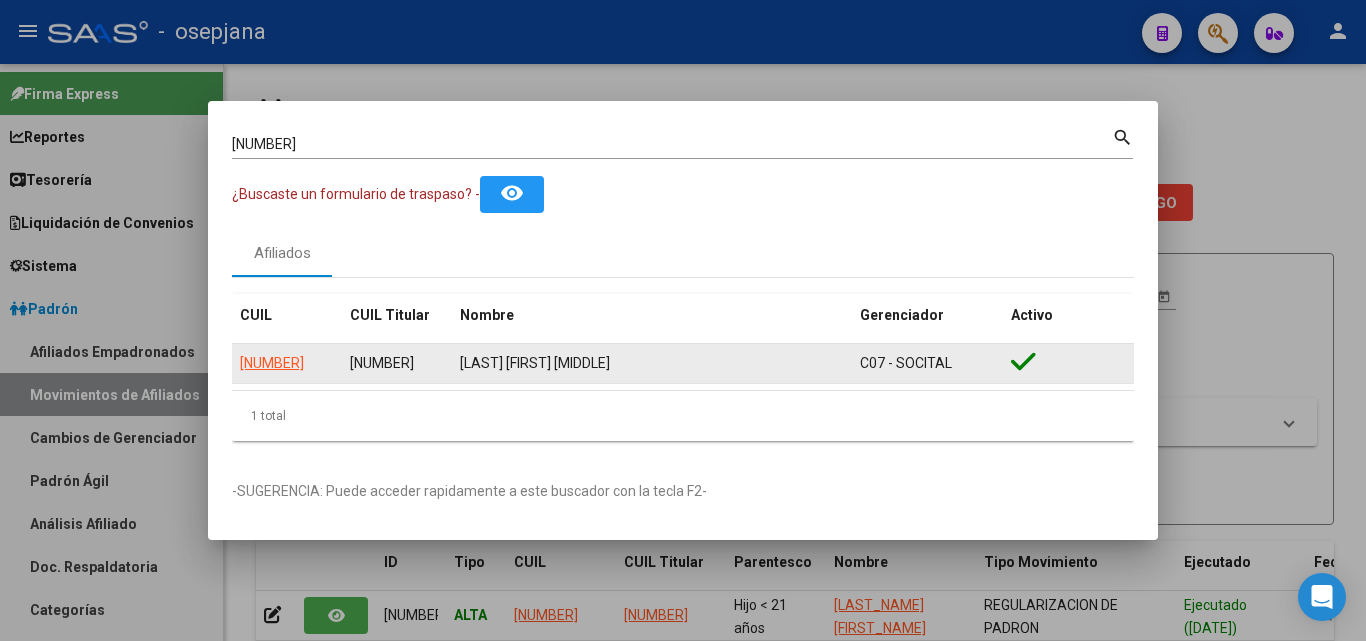 click on "27304232205" 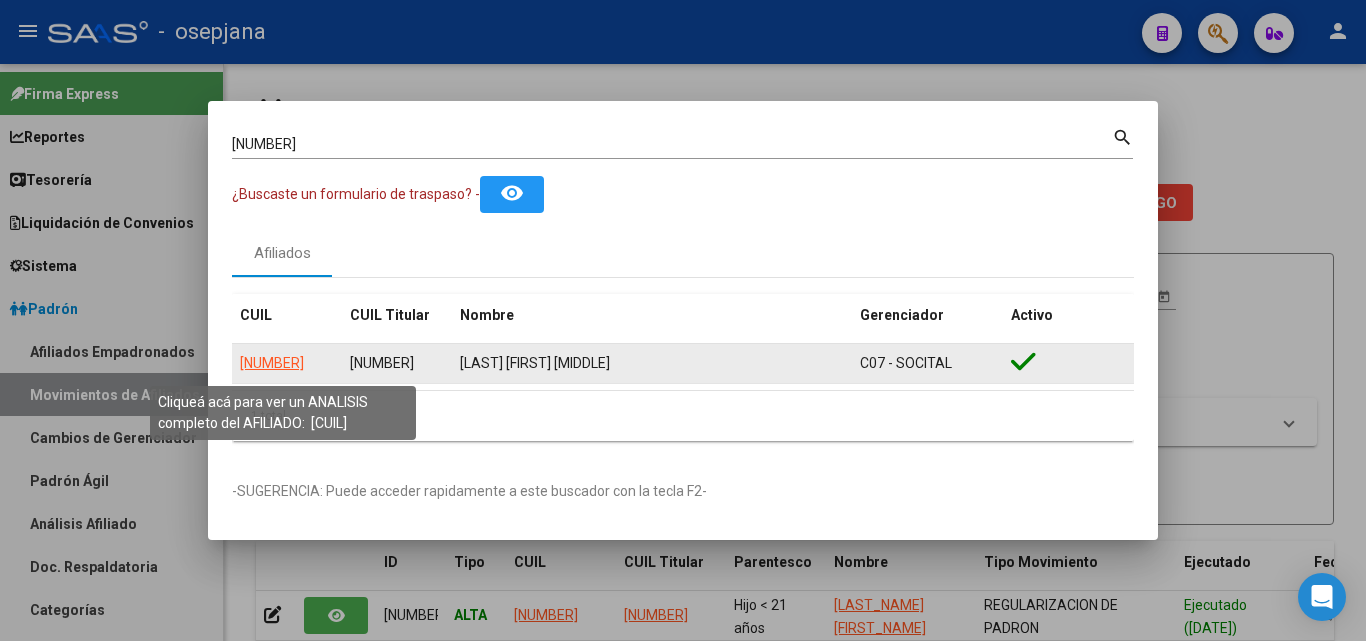 click on "27304232205" 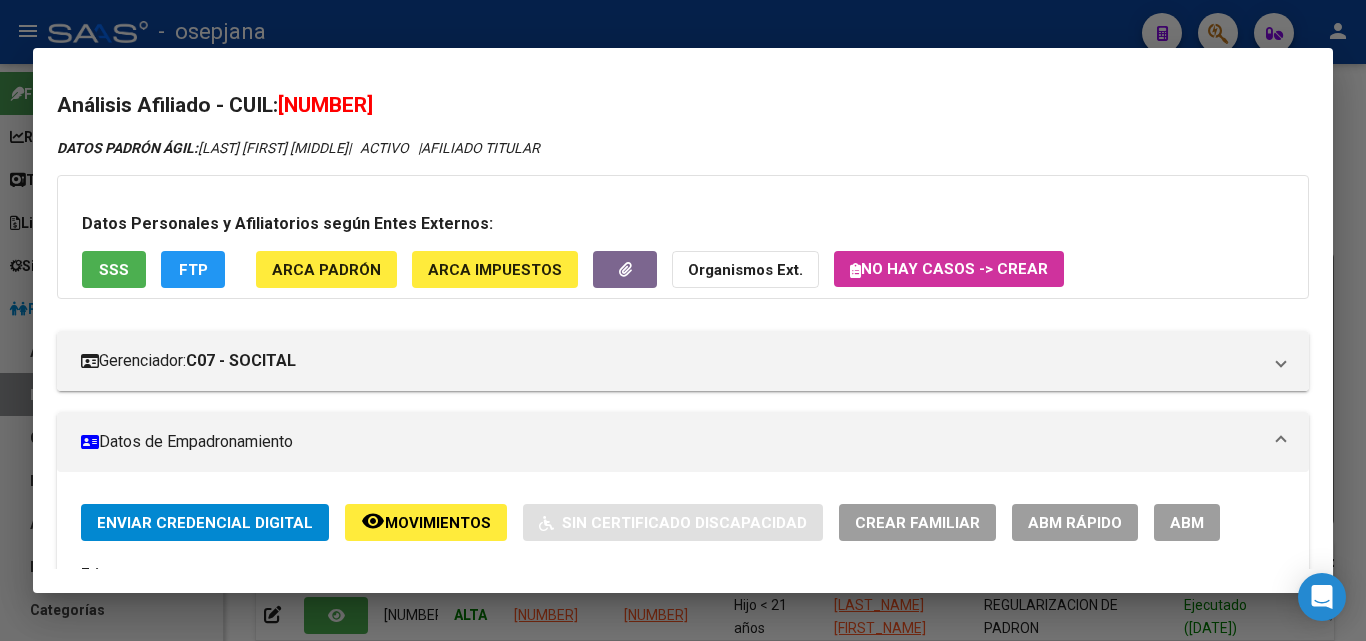 click on "ABM Rápido" 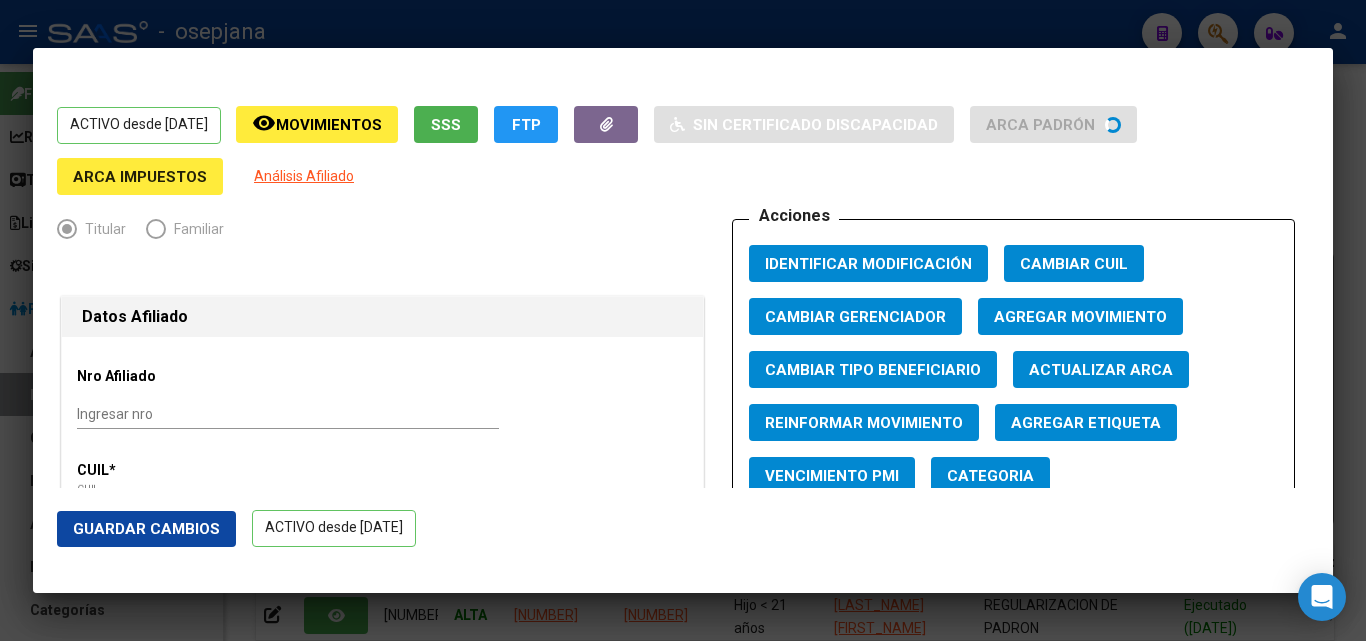 click on "Actualizar ARCA" at bounding box center [1101, 370] 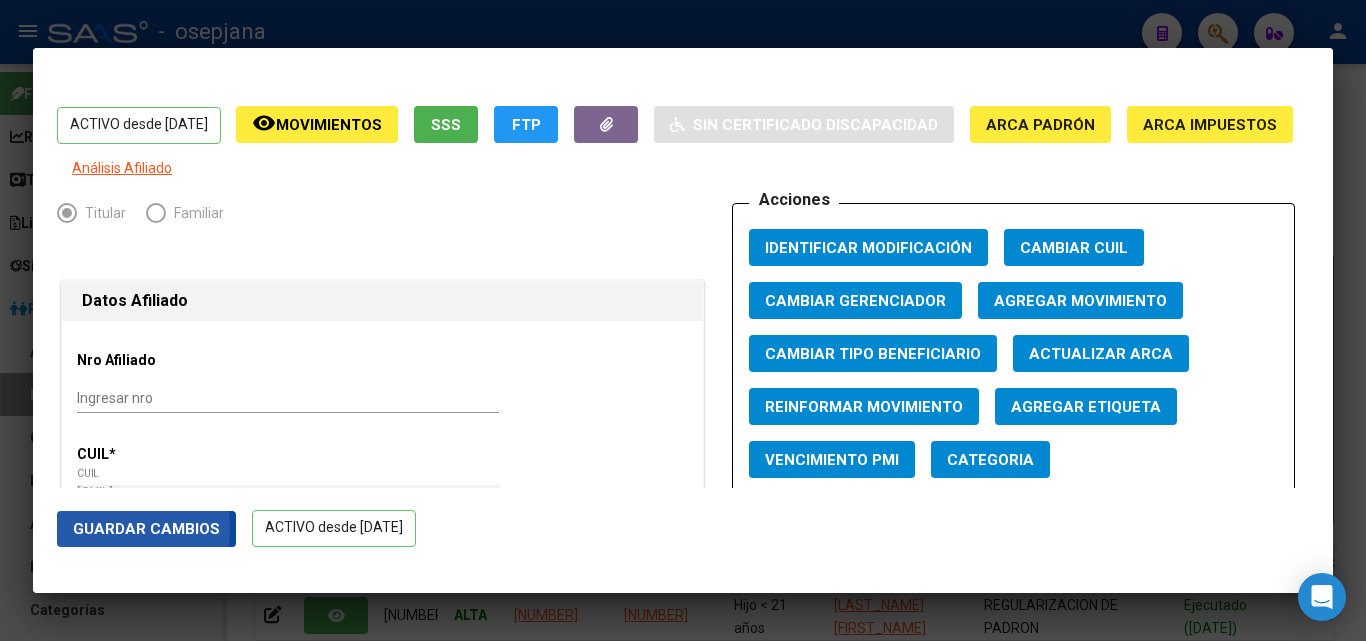 click on "Guardar Cambios" 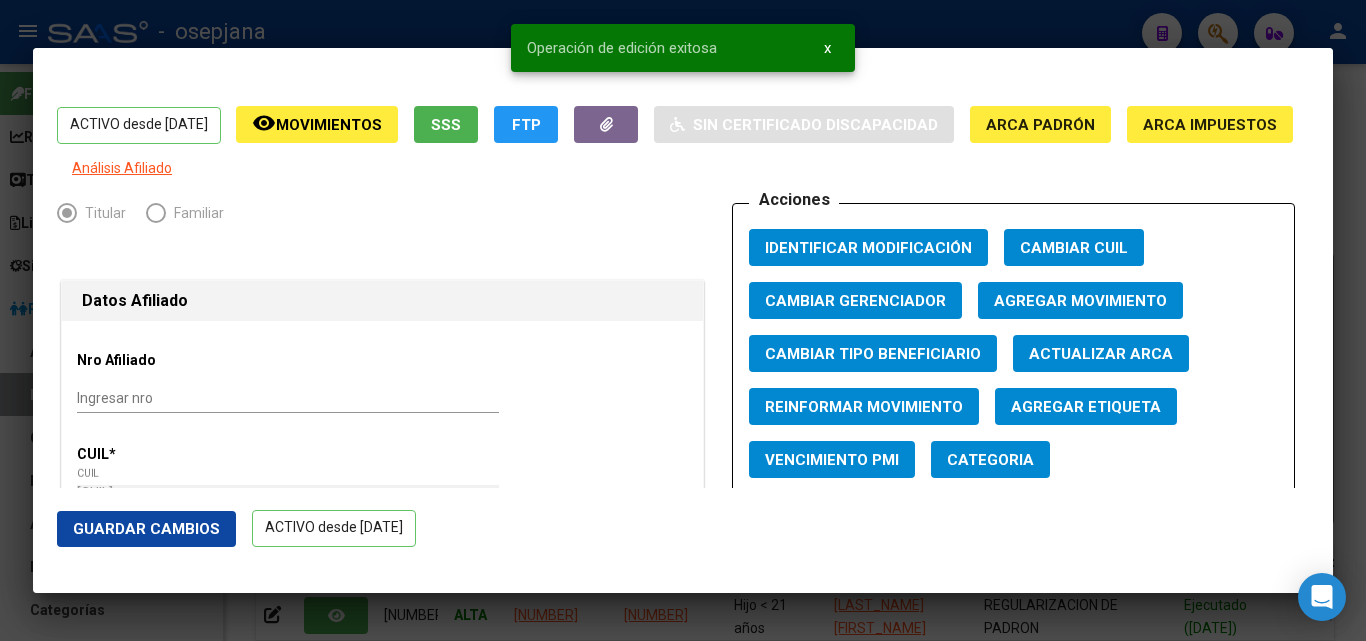 click at bounding box center [683, 320] 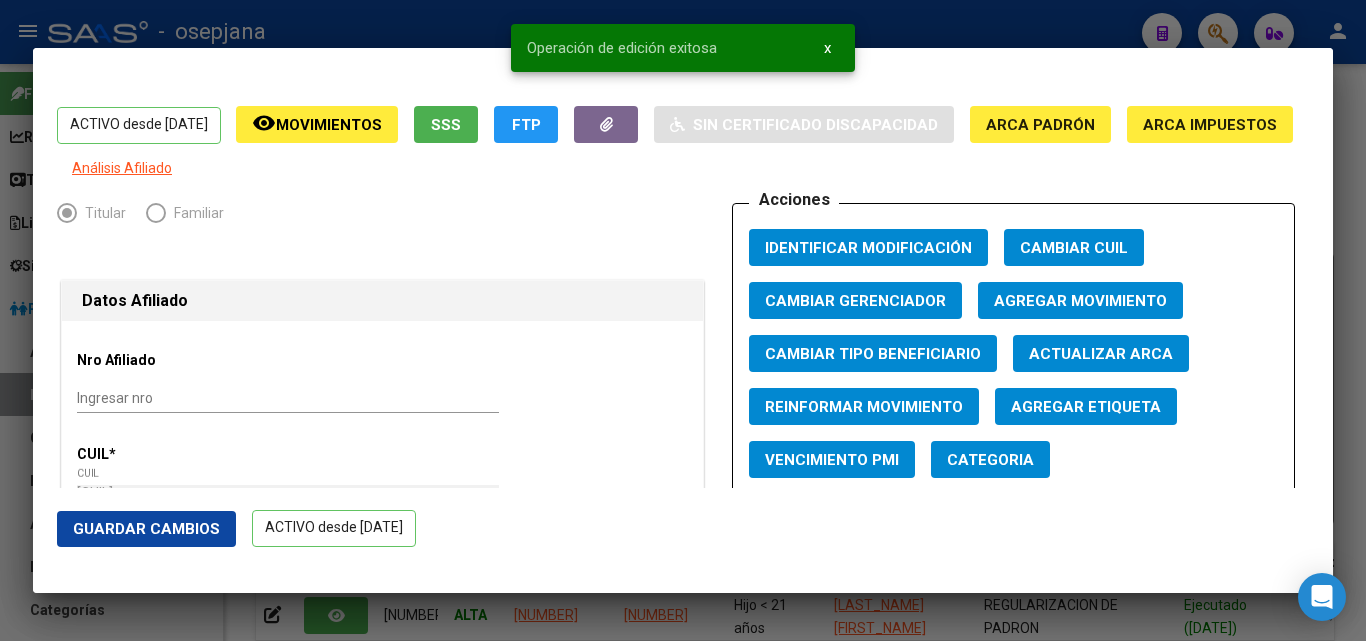 click at bounding box center (683, 320) 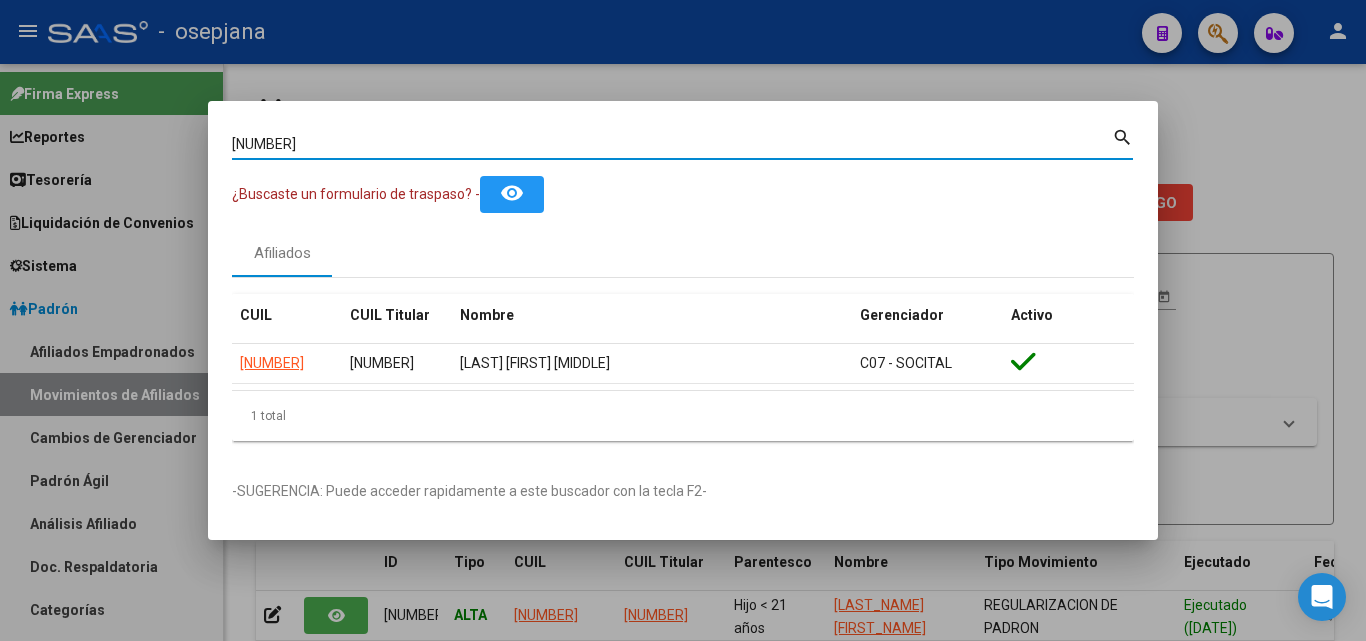 drag, startPoint x: 338, startPoint y: 152, endPoint x: 63, endPoint y: 111, distance: 278.03955 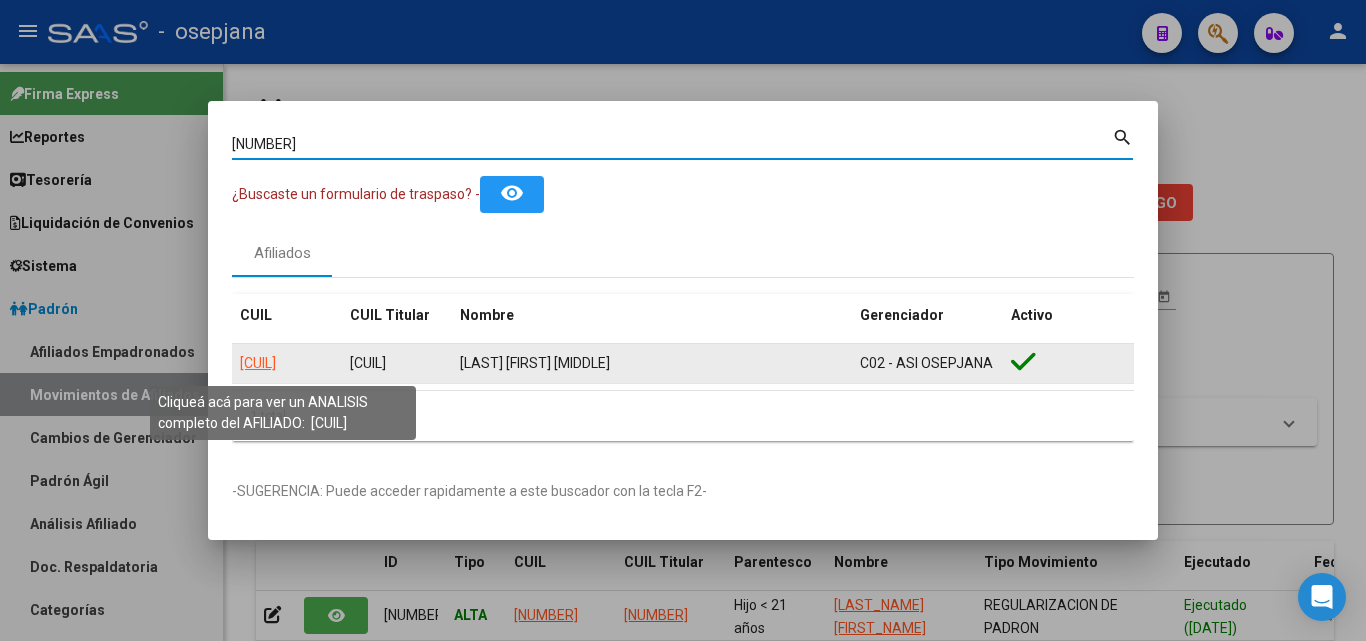 click on "27374830010" 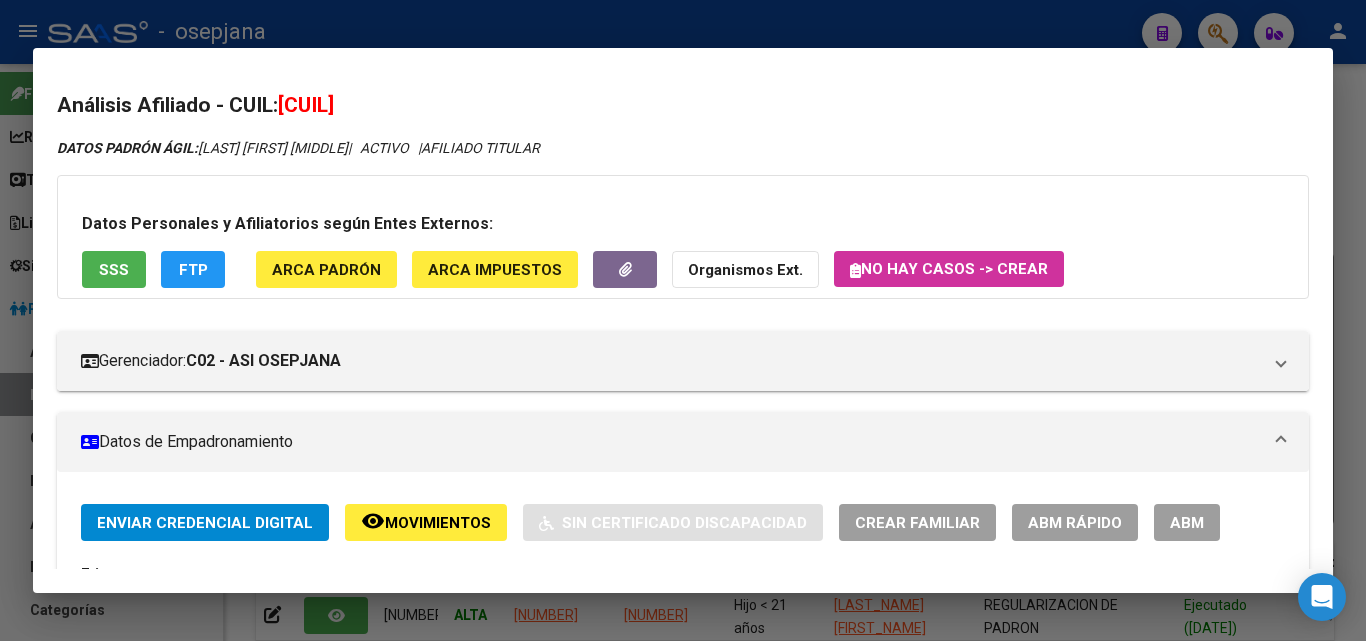click on "ABM Rápido" 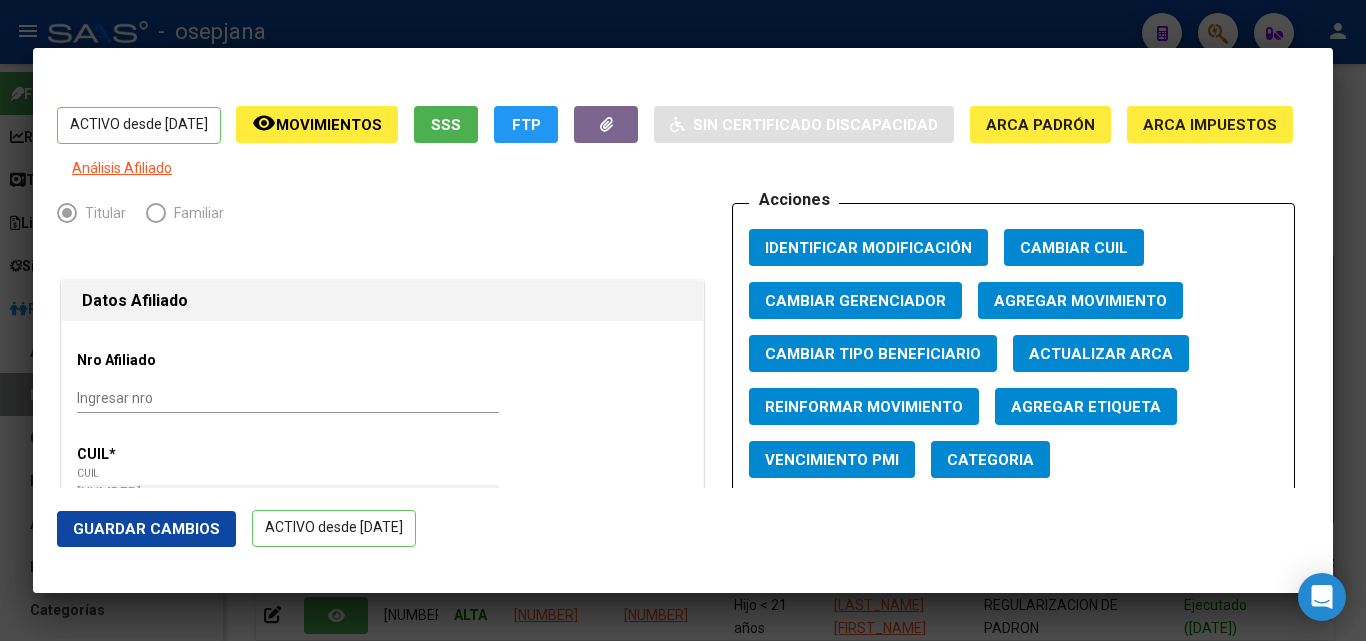 click on "Actualizar ARCA" at bounding box center [1101, 353] 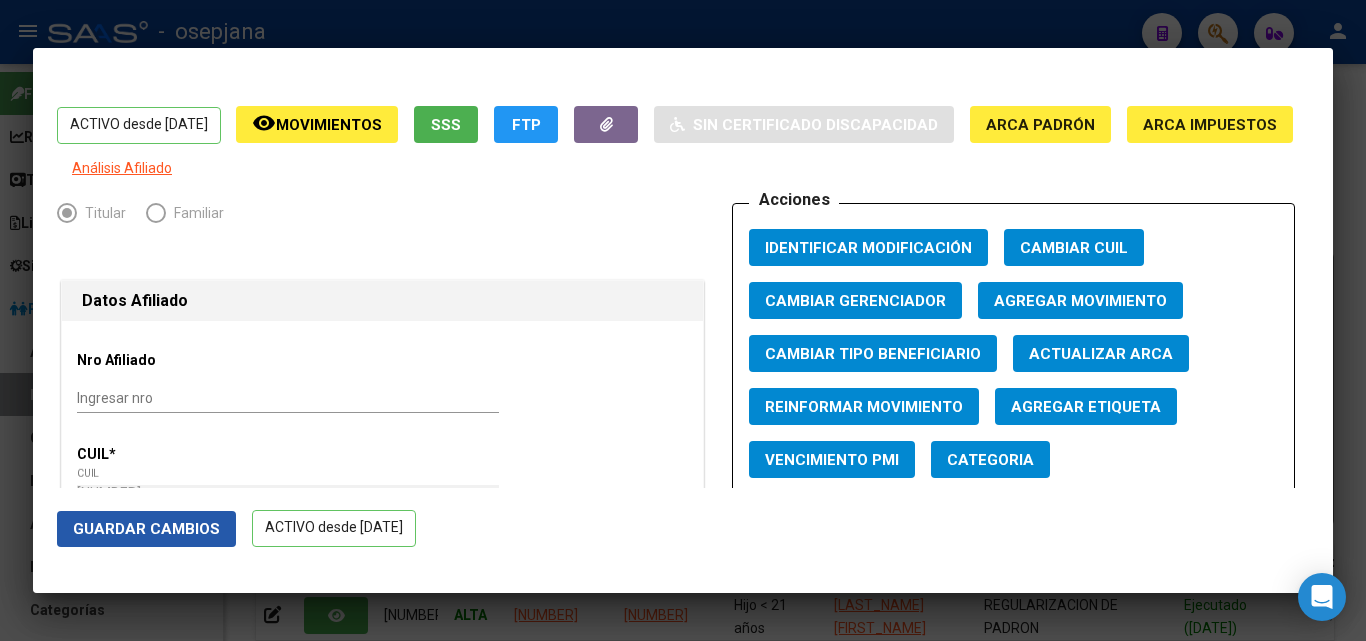click on "Guardar Cambios" 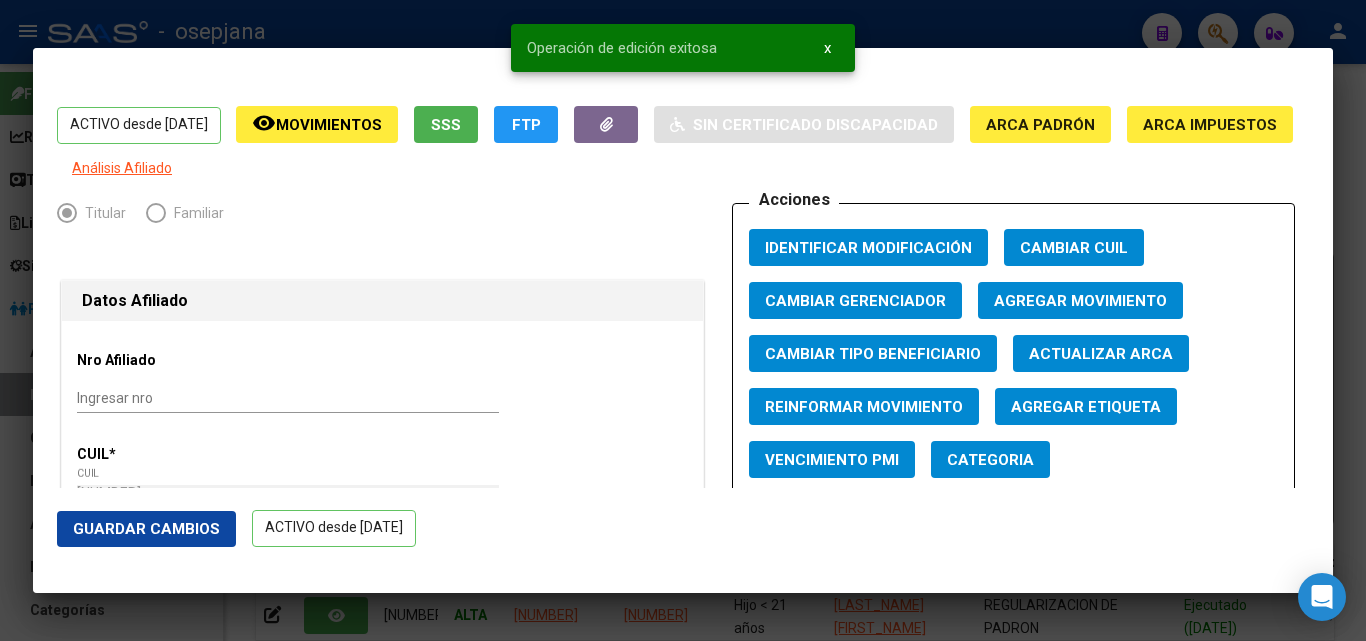 click at bounding box center (683, 320) 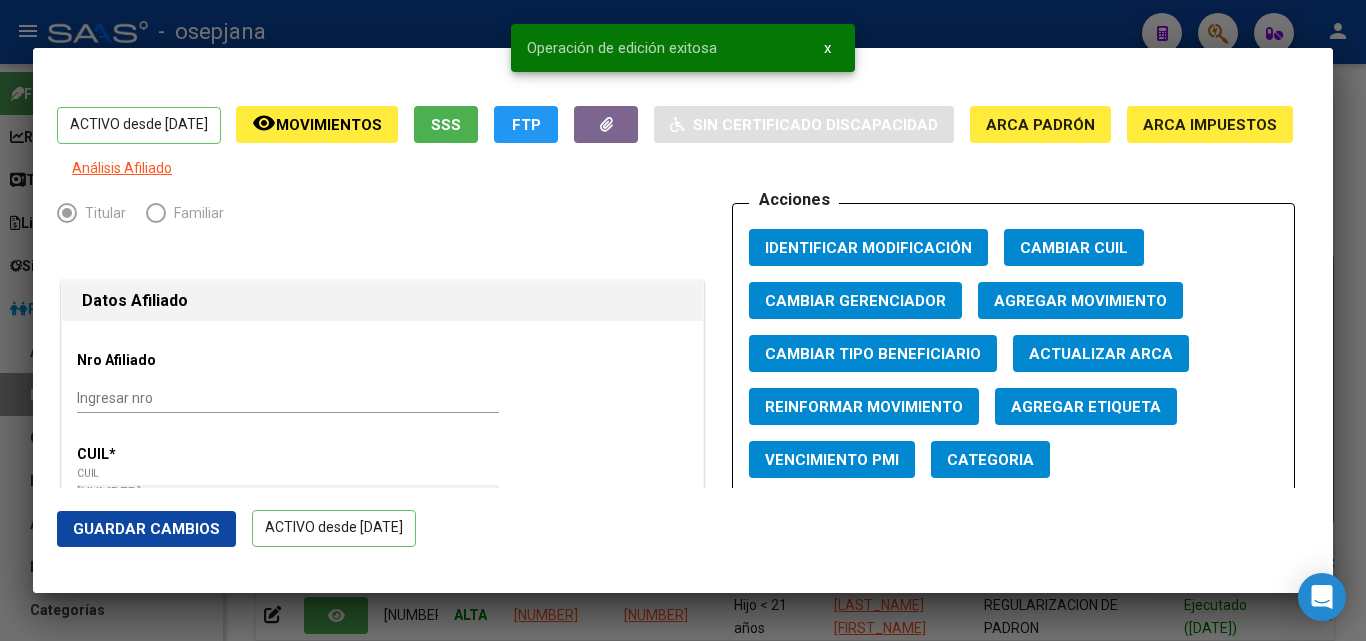 click at bounding box center (683, 320) 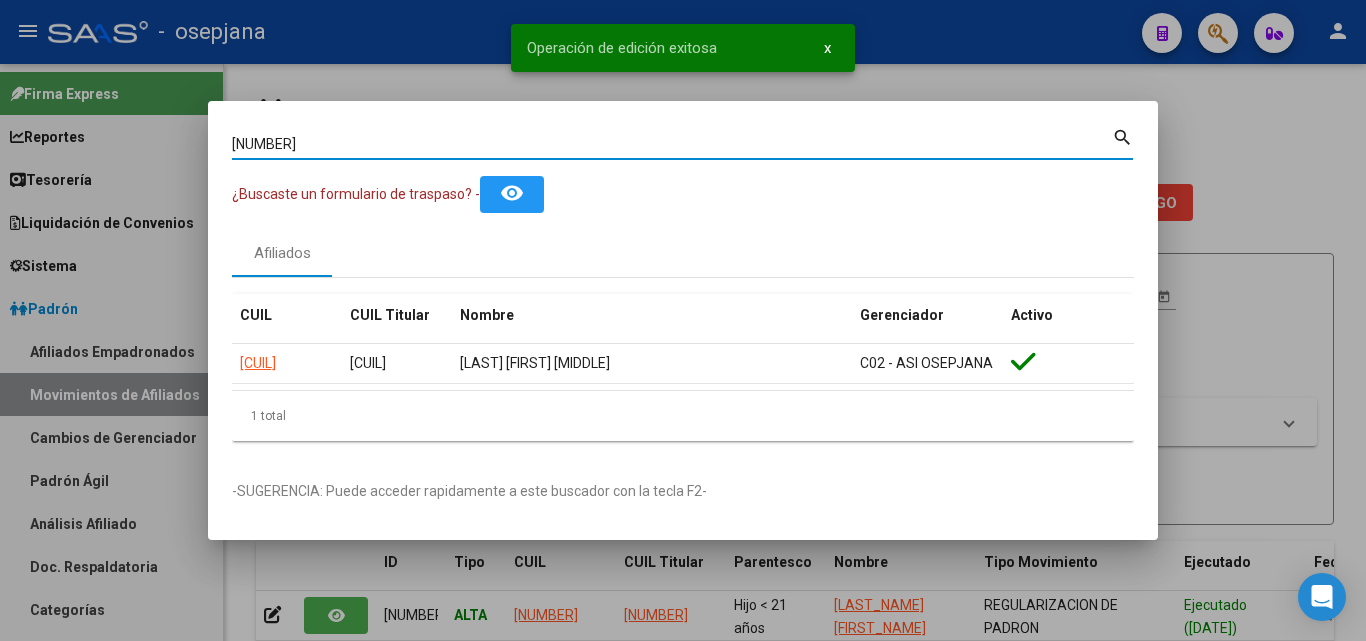 drag, startPoint x: 317, startPoint y: 146, endPoint x: 0, endPoint y: 75, distance: 324.85382 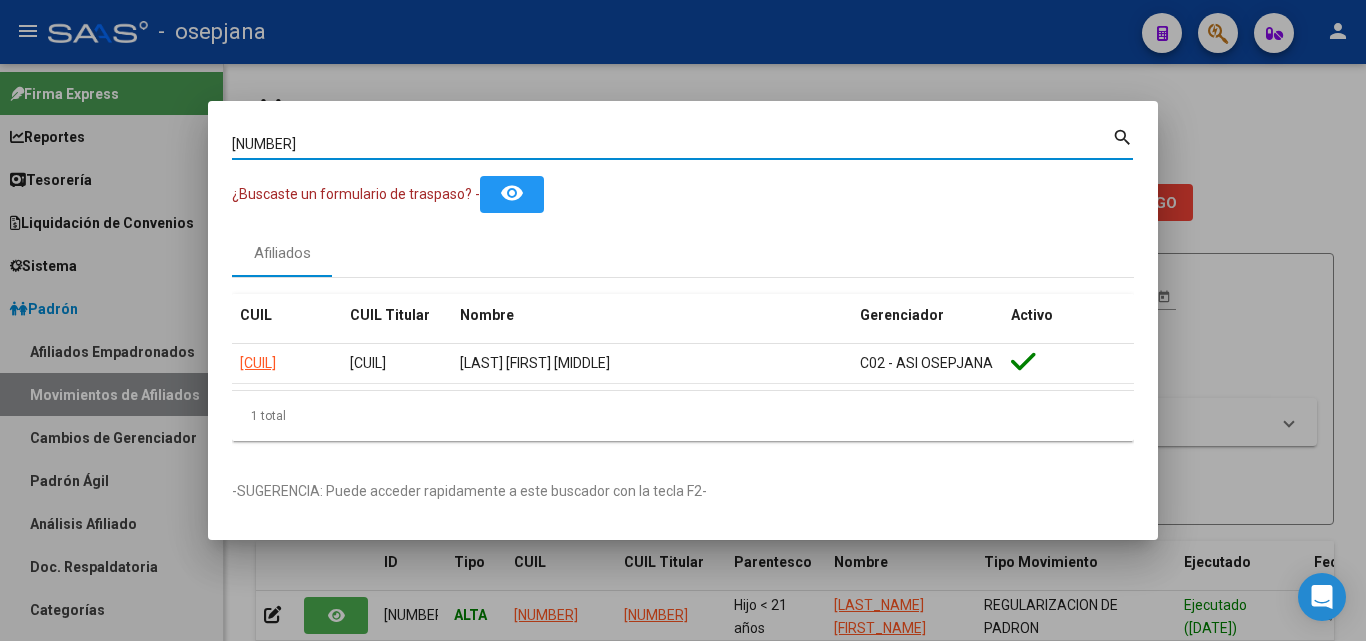 paste on "21448864" 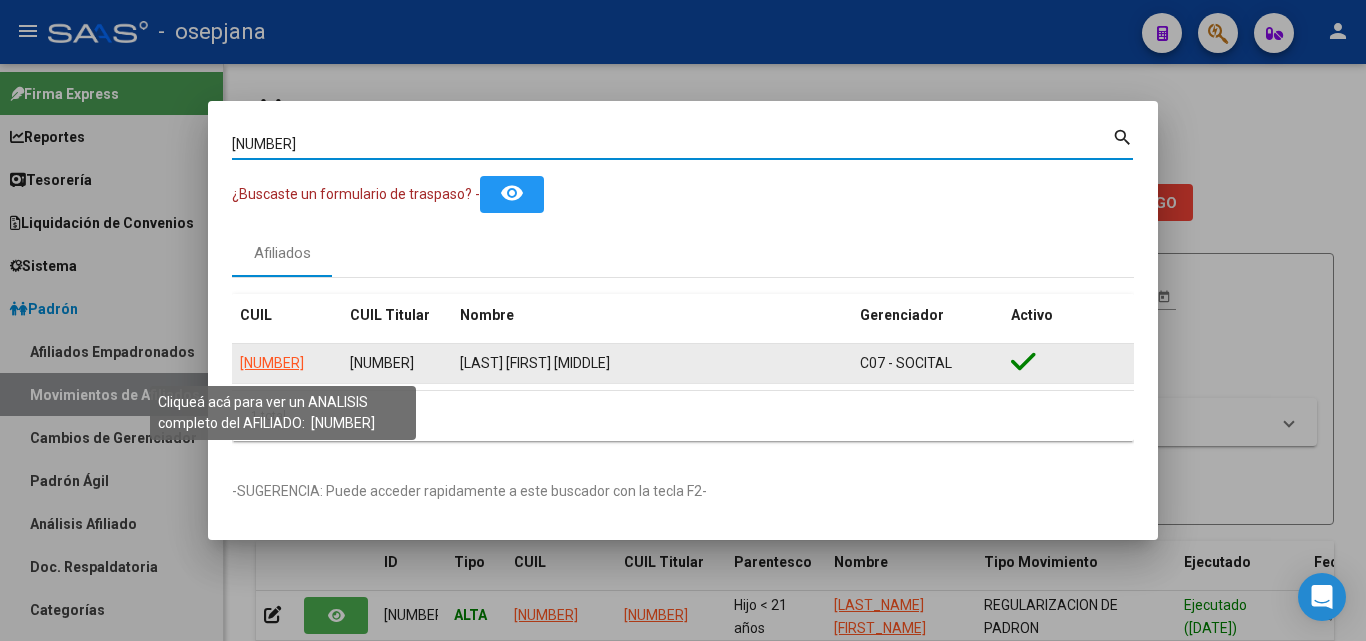 click on "27214488642" 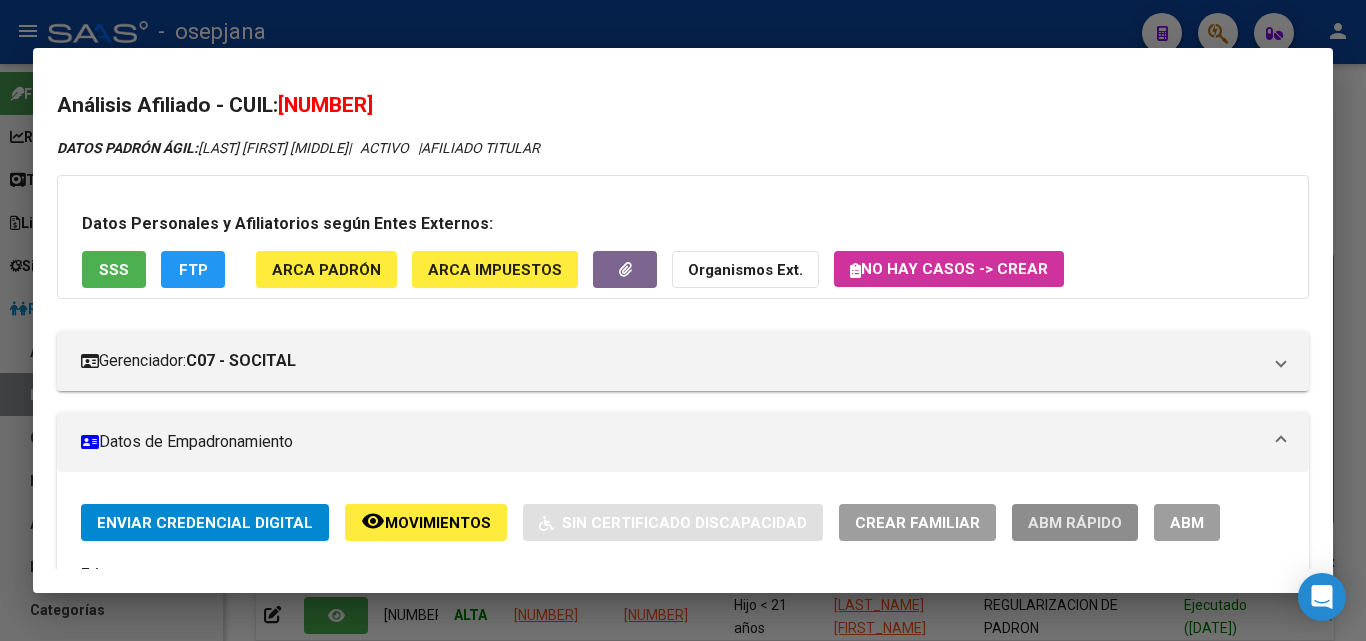 click on "ABM Rápido" 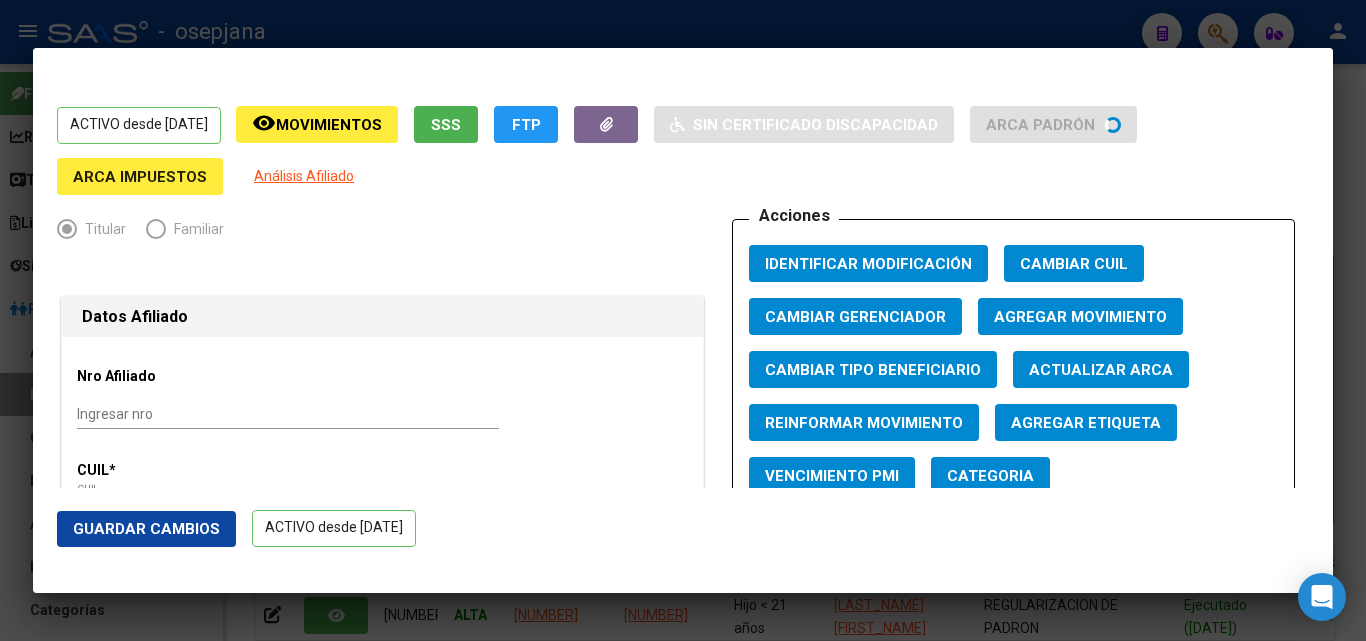 click on "Actualizar ARCA" at bounding box center [1101, 370] 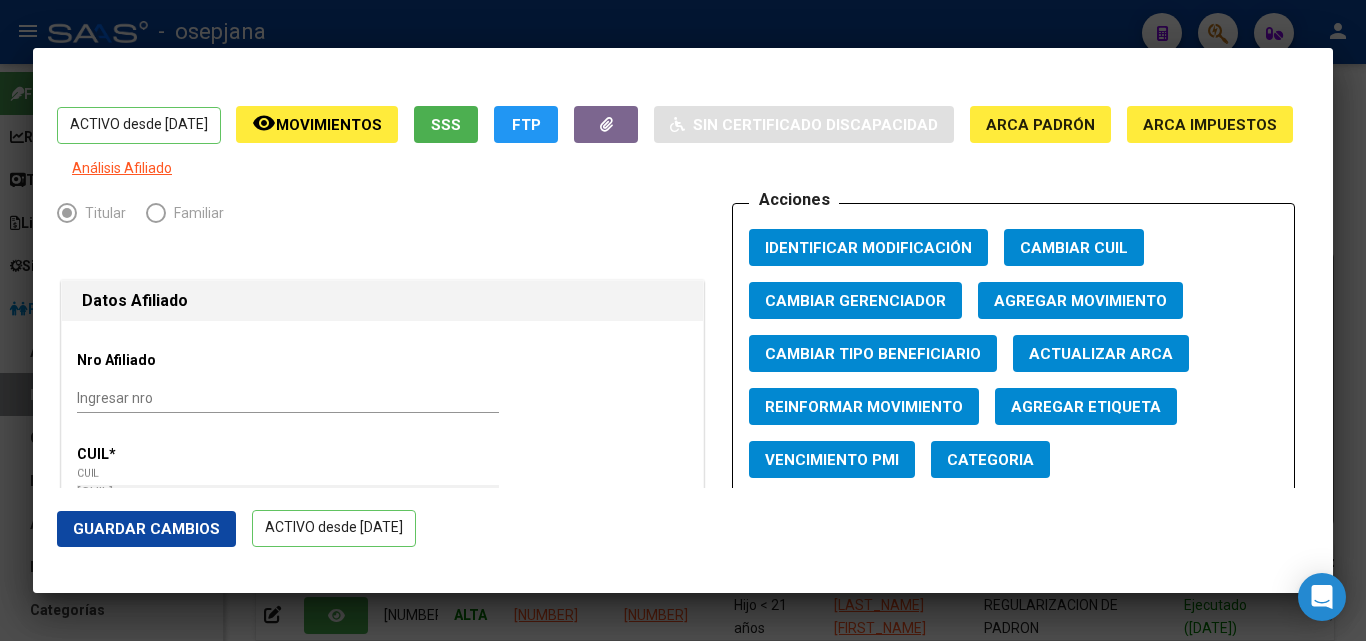 click on "Guardar Cambios" 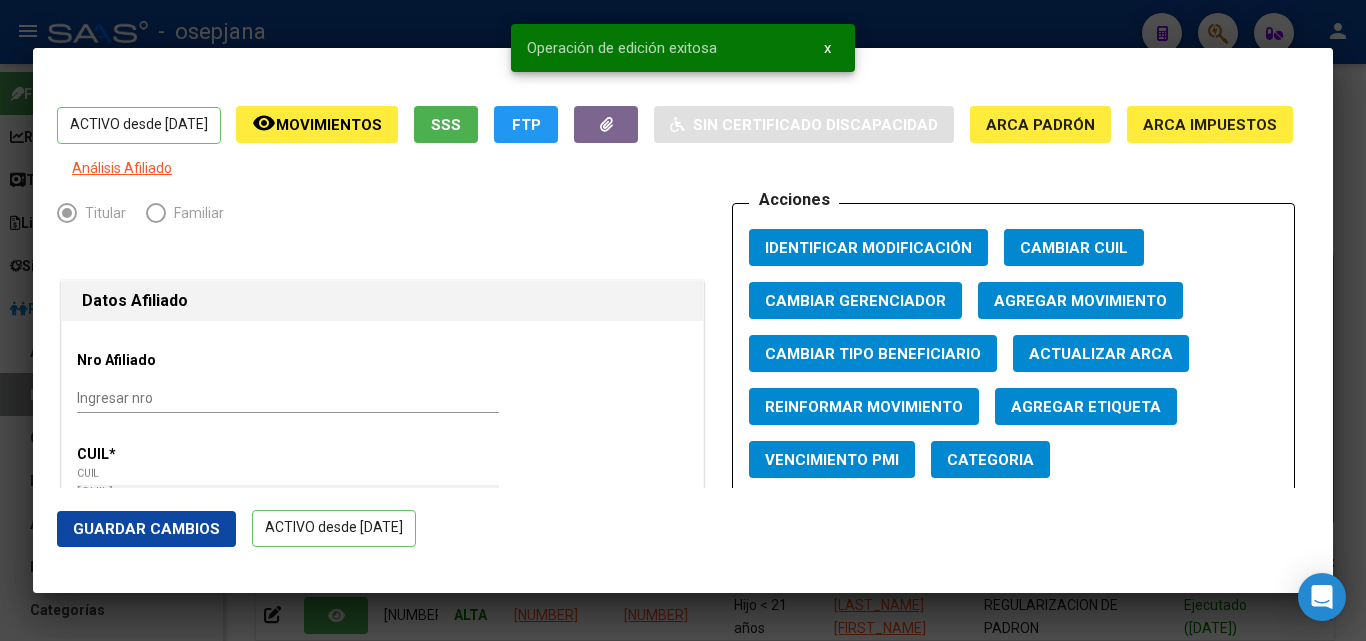 click at bounding box center (683, 320) 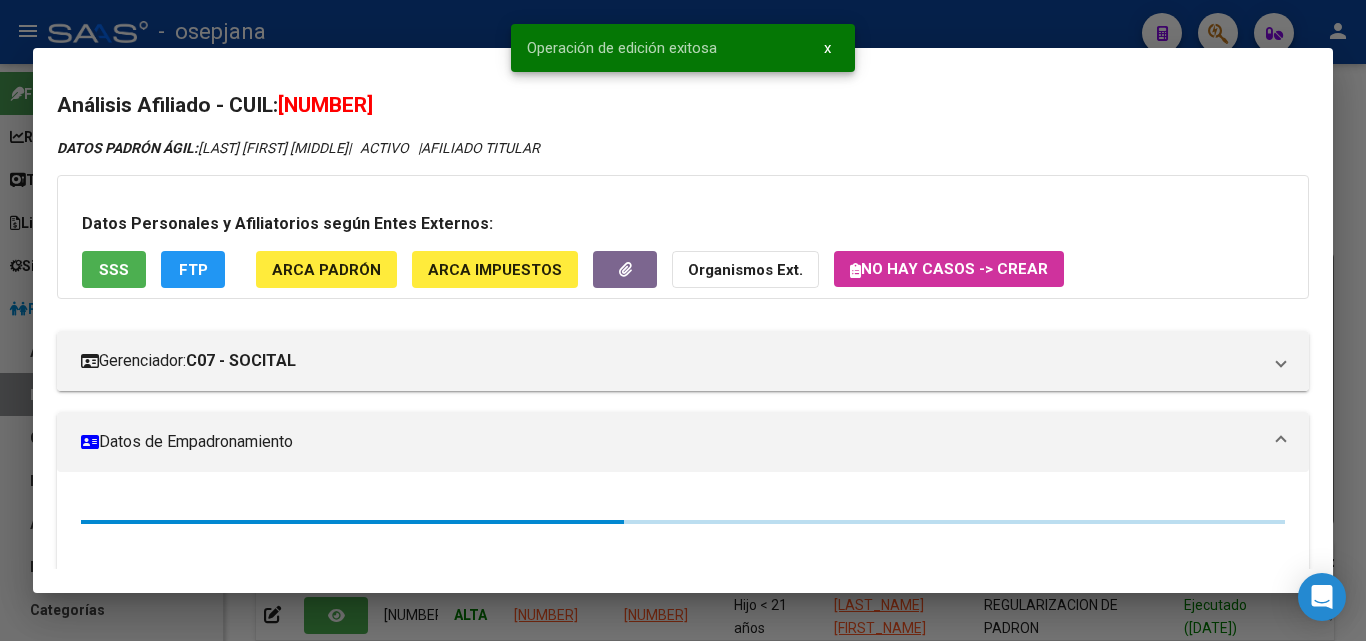 click at bounding box center (683, 320) 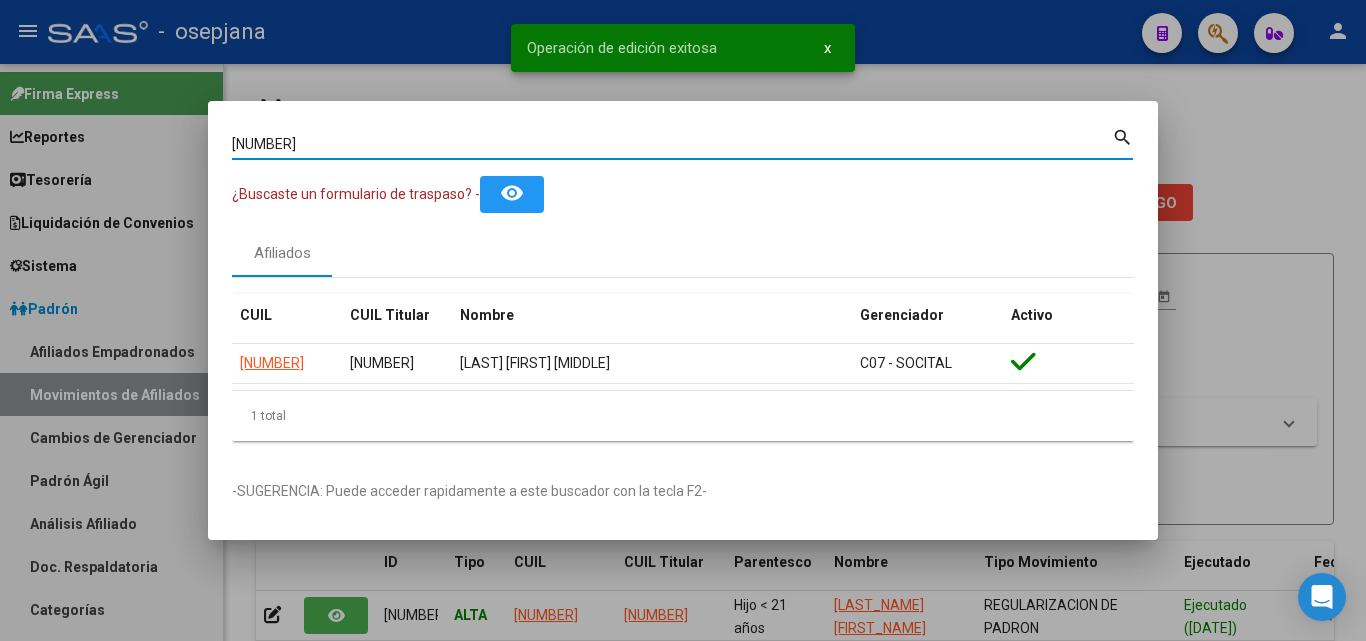drag, startPoint x: 340, startPoint y: 151, endPoint x: 10, endPoint y: 73, distance: 339.0929 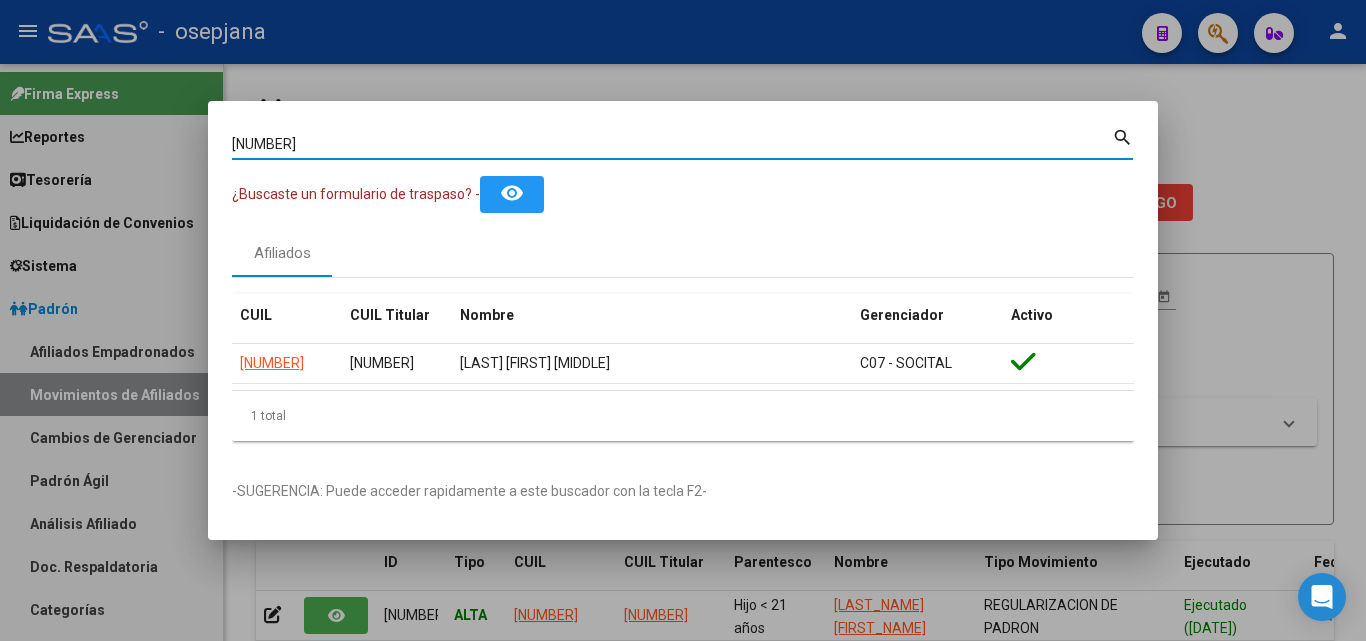 paste on "8676762" 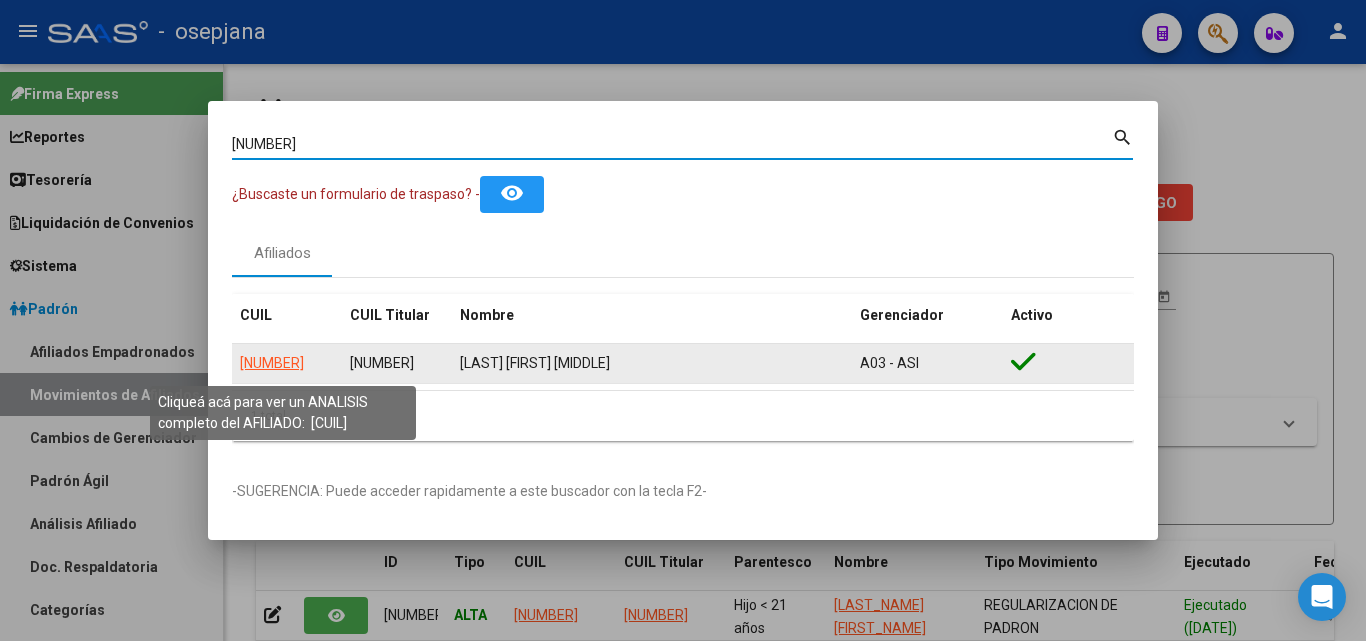 click on "20286767622" 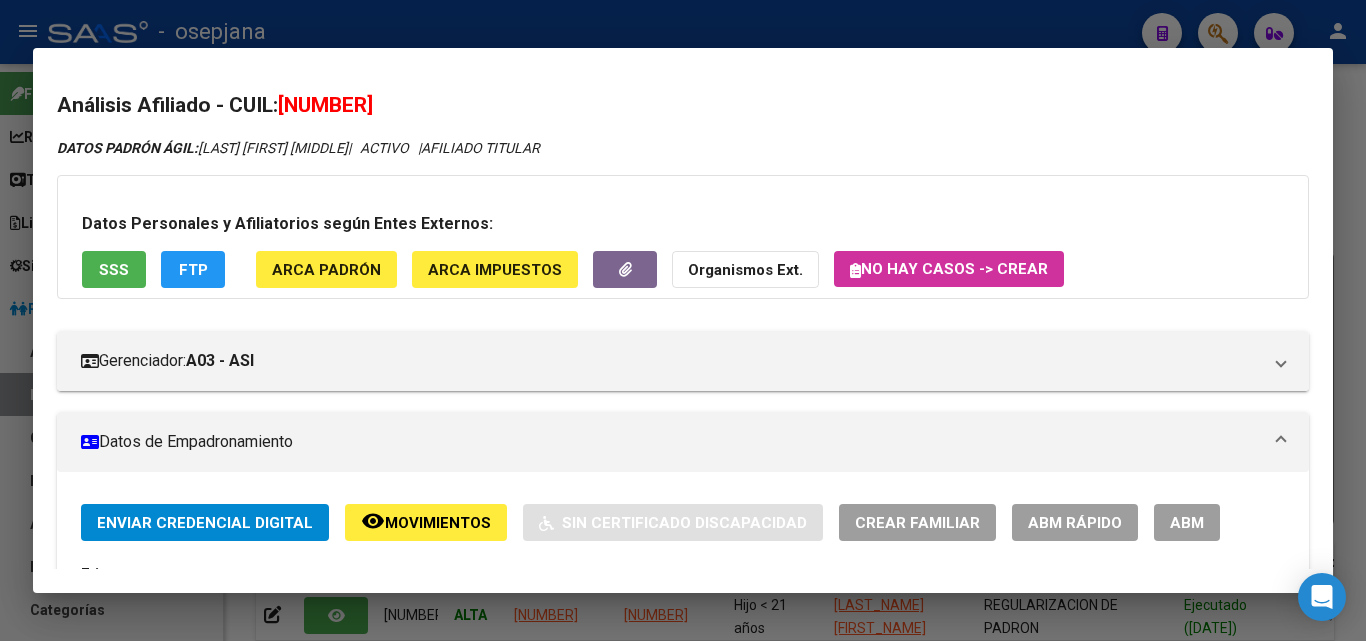 click on "ABM Rápido" 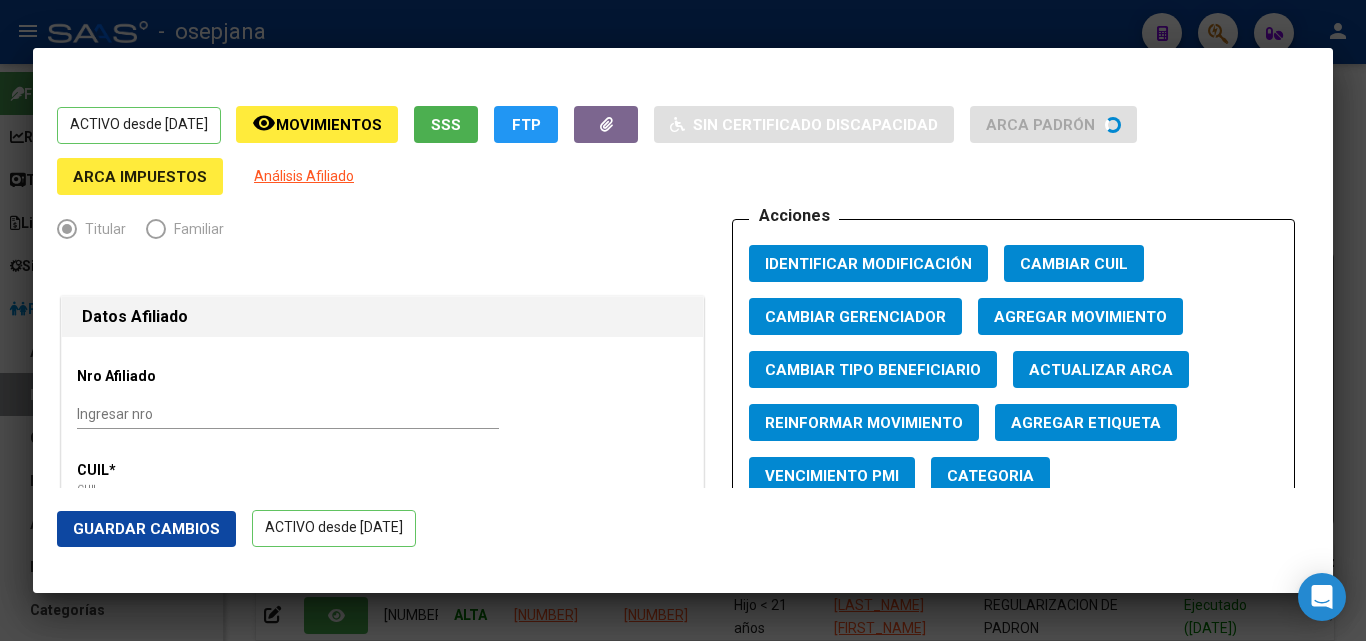 click on "Actualizar ARCA" at bounding box center (1101, 369) 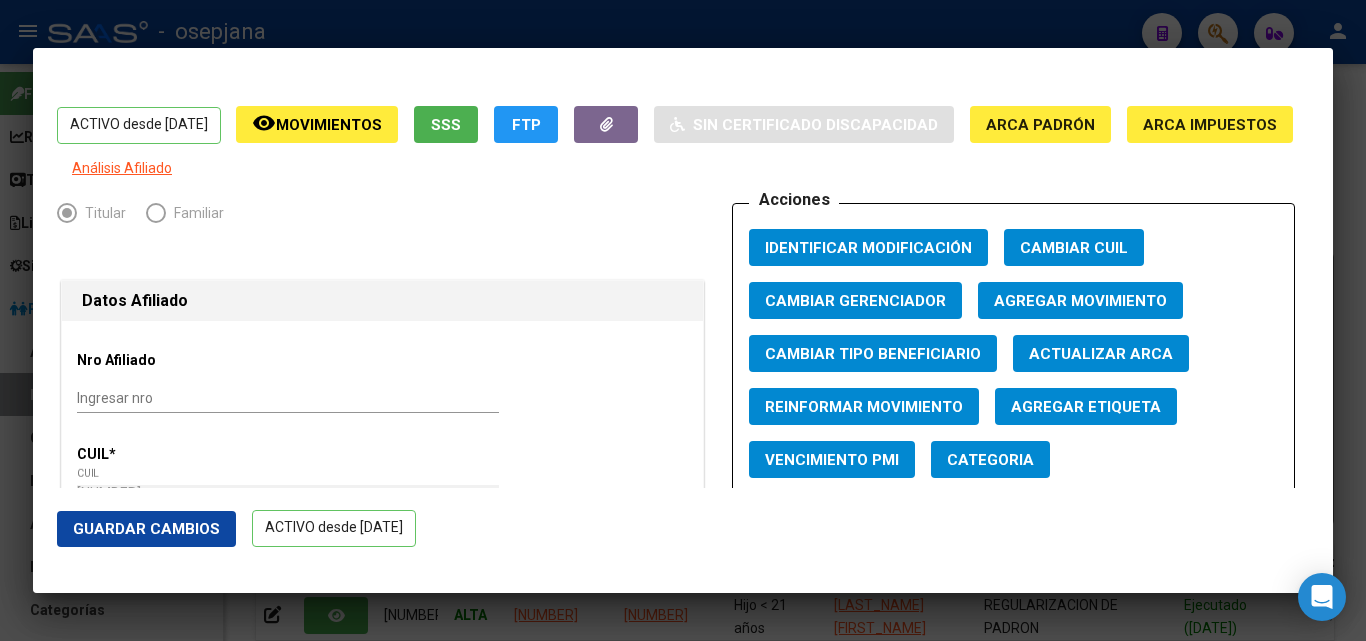 click on "Guardar Cambios" 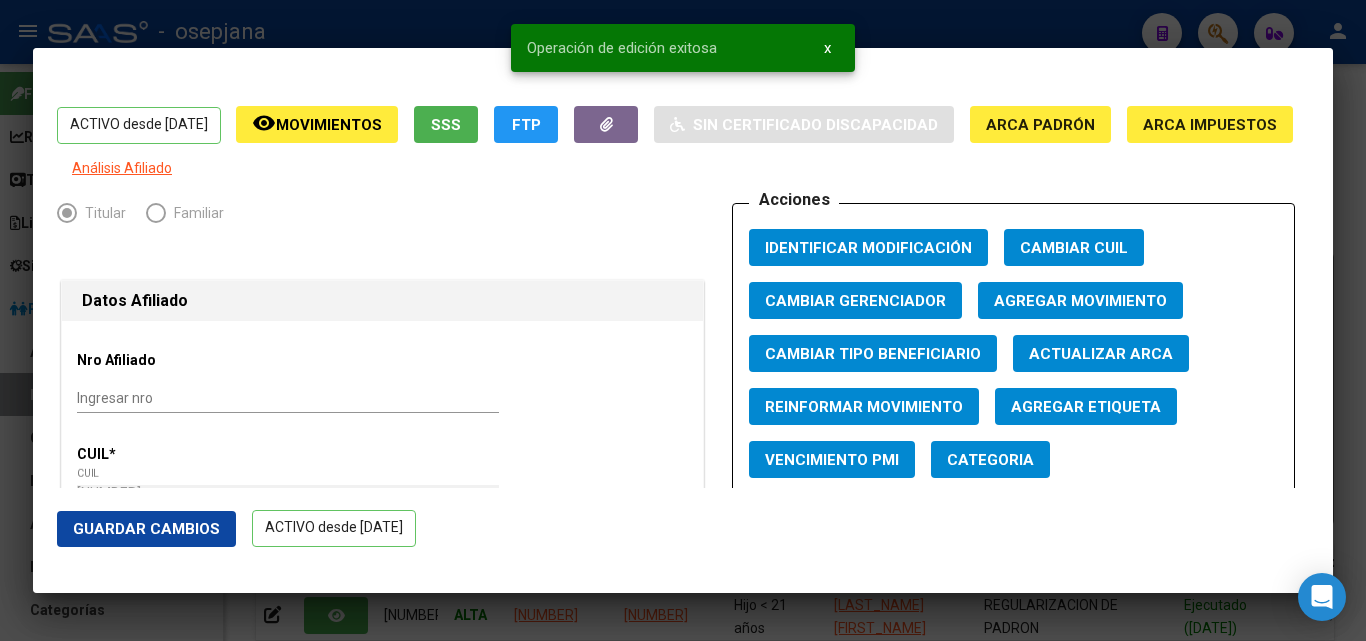click on "Operación de edición exitosa x" at bounding box center [683, 48] 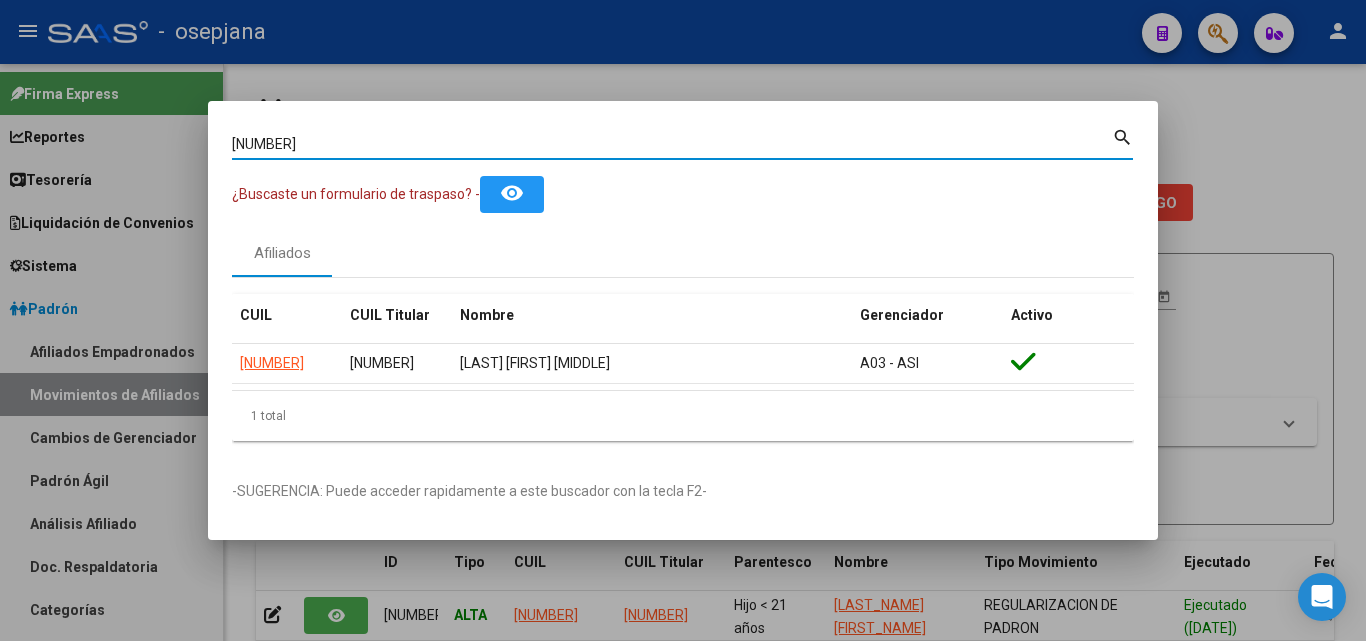 drag, startPoint x: 328, startPoint y: 139, endPoint x: 142, endPoint y: 109, distance: 188.40382 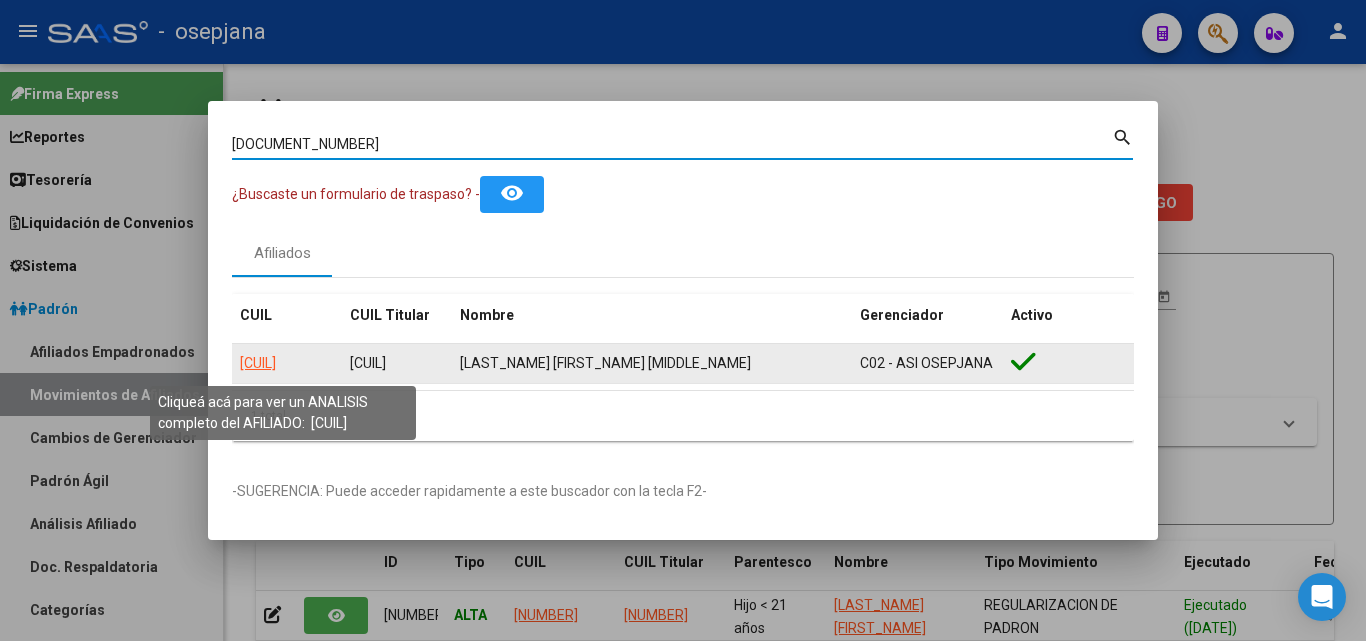 click on "23358010334" 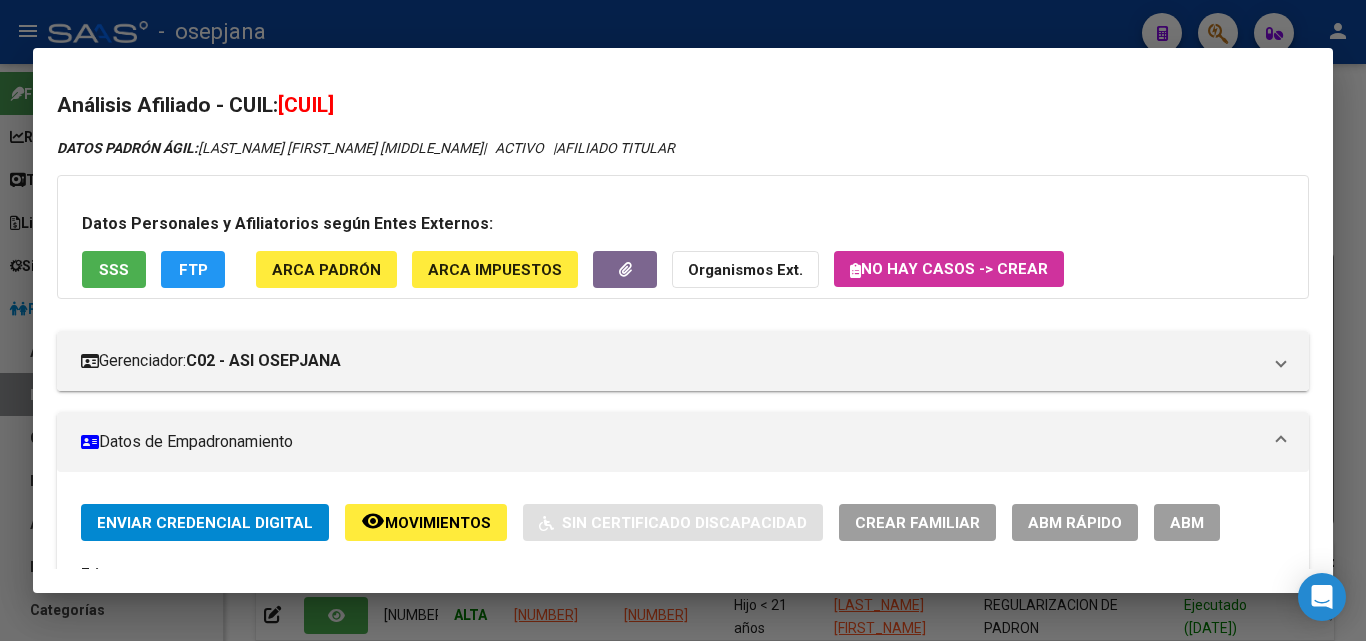 click on "ABM Rápido" 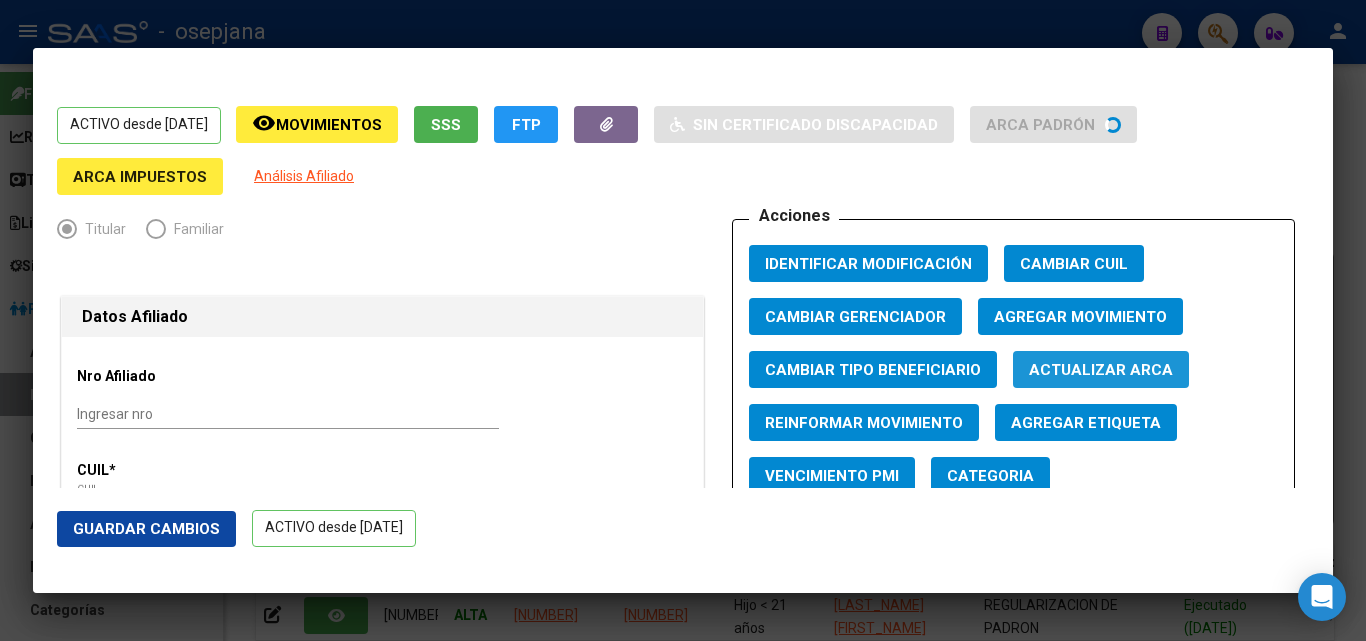 click on "Actualizar ARCA" at bounding box center (1101, 370) 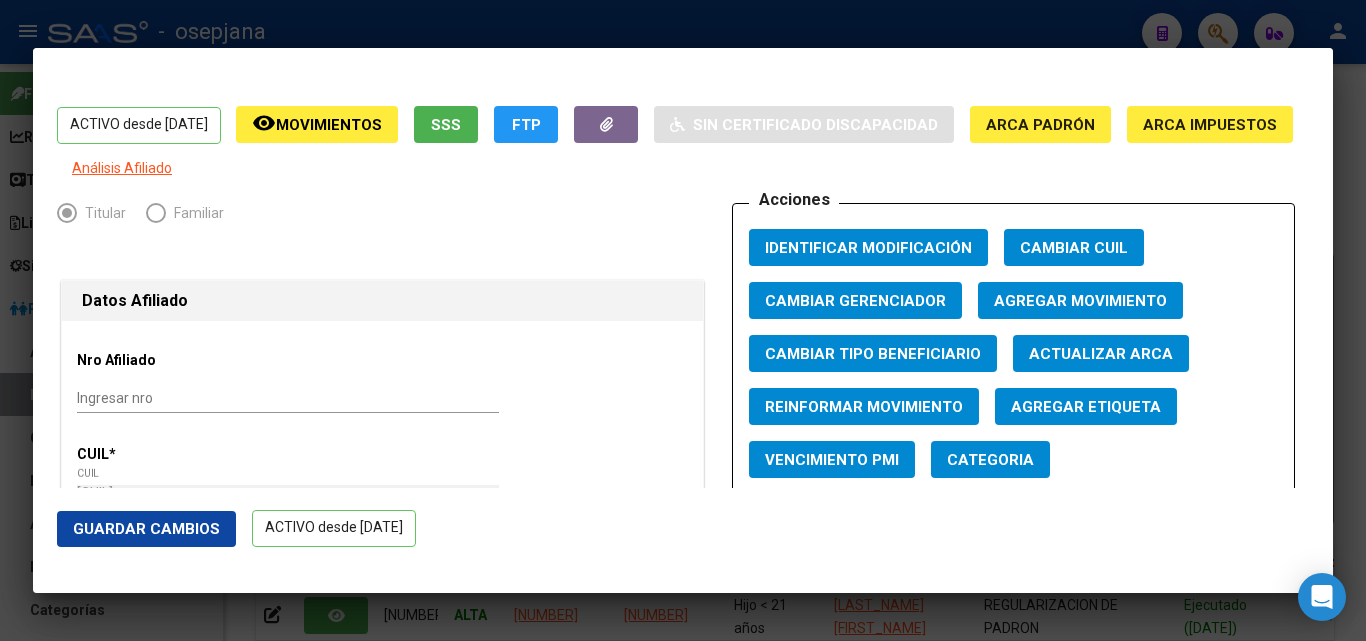 click on "Guardar Cambios" 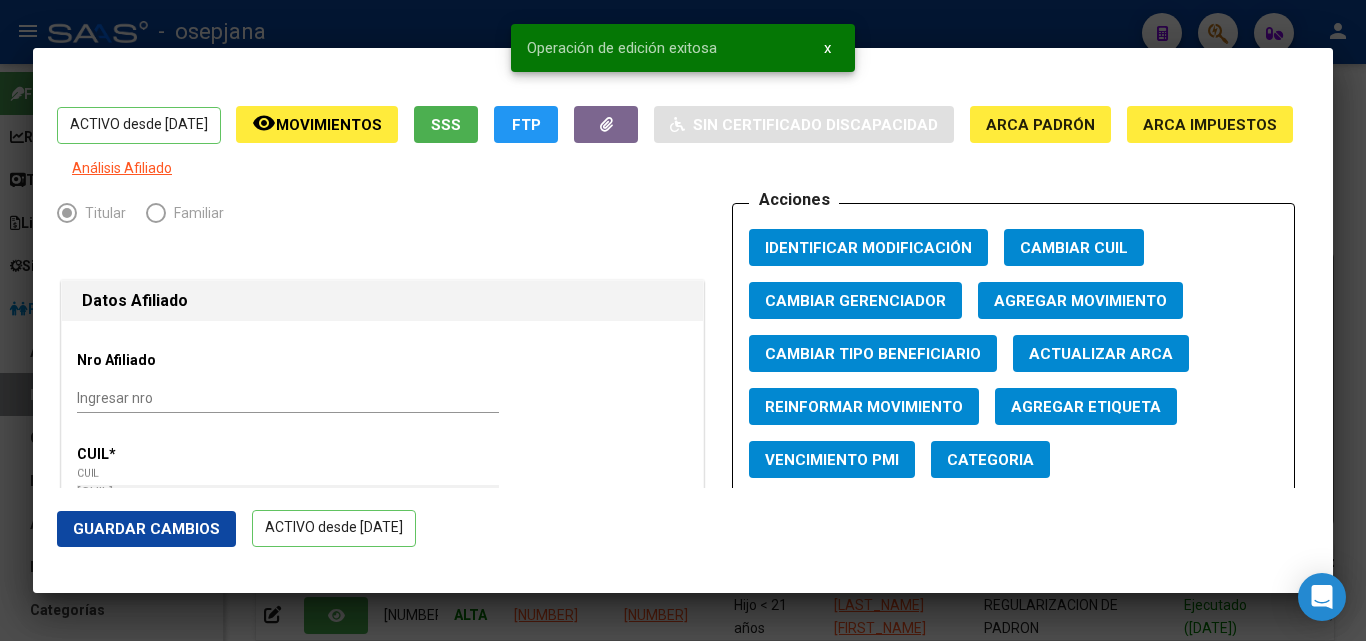 click at bounding box center (683, 320) 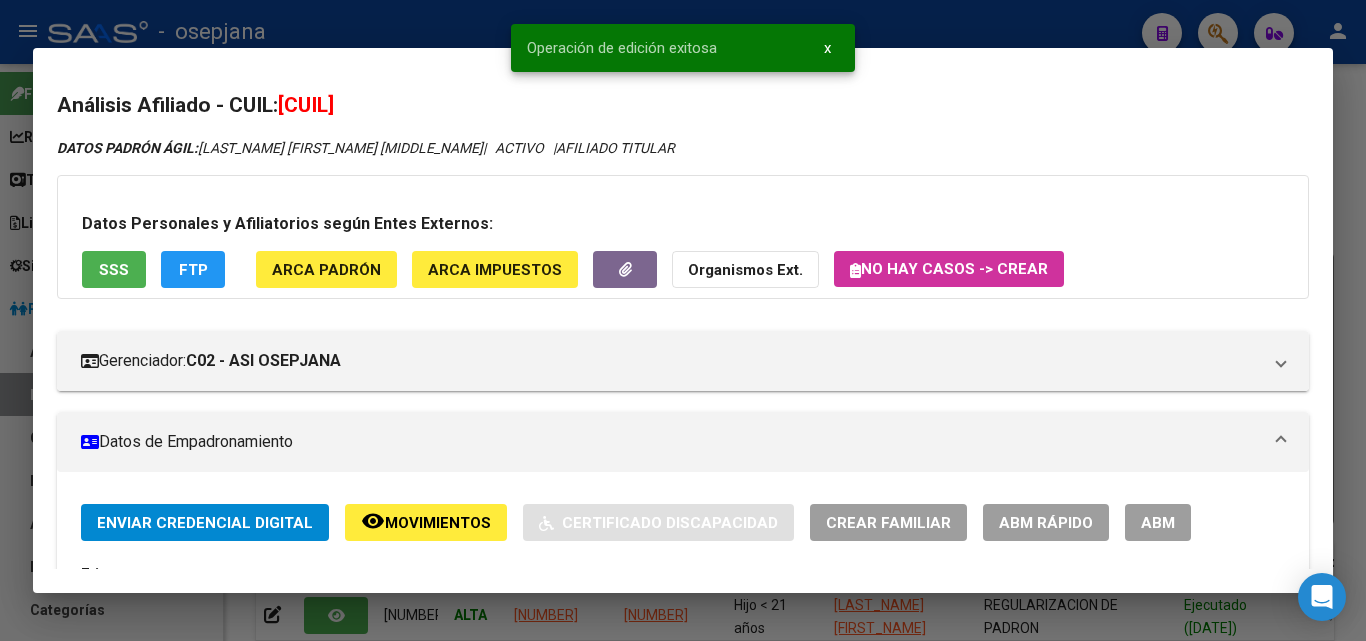 click at bounding box center [683, 320] 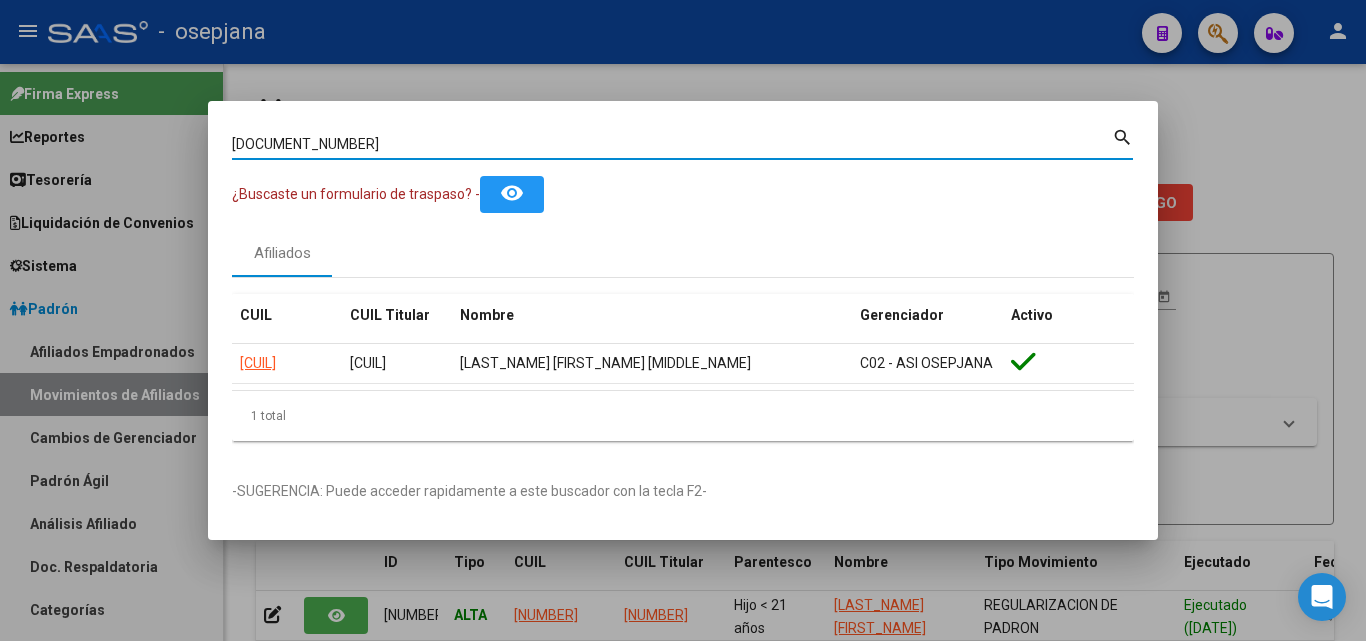 drag, startPoint x: 349, startPoint y: 147, endPoint x: 94, endPoint y: 131, distance: 255.50146 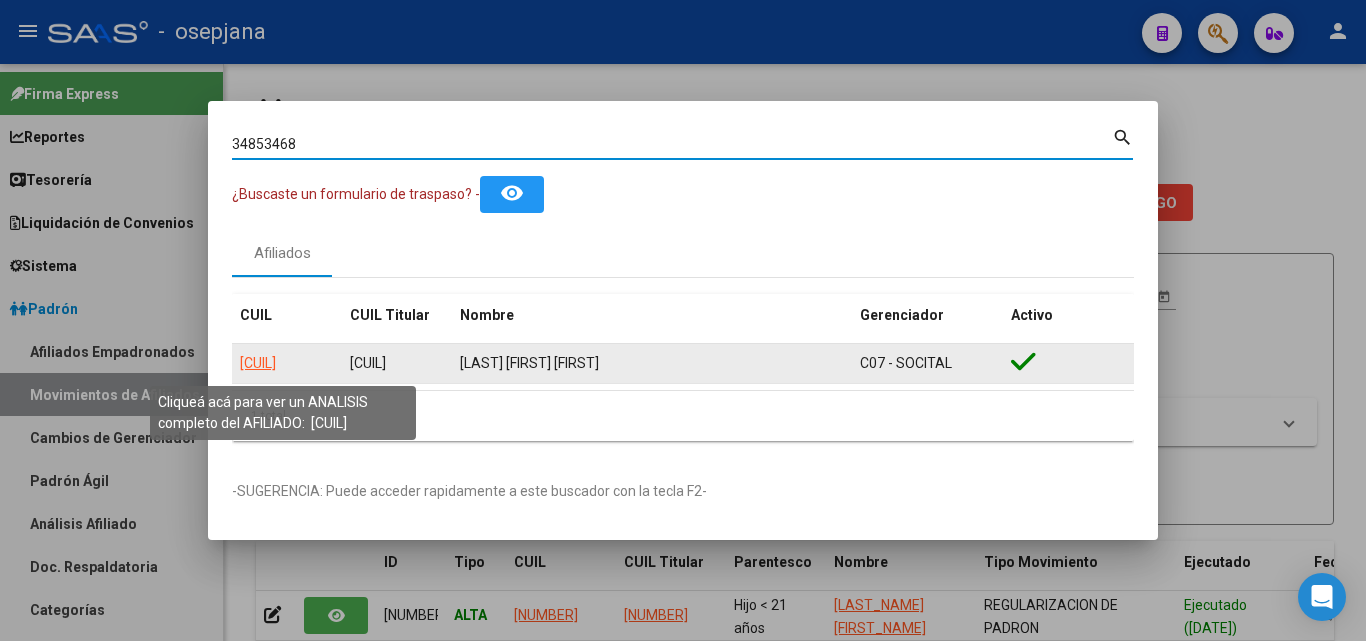 click on "27348534683" 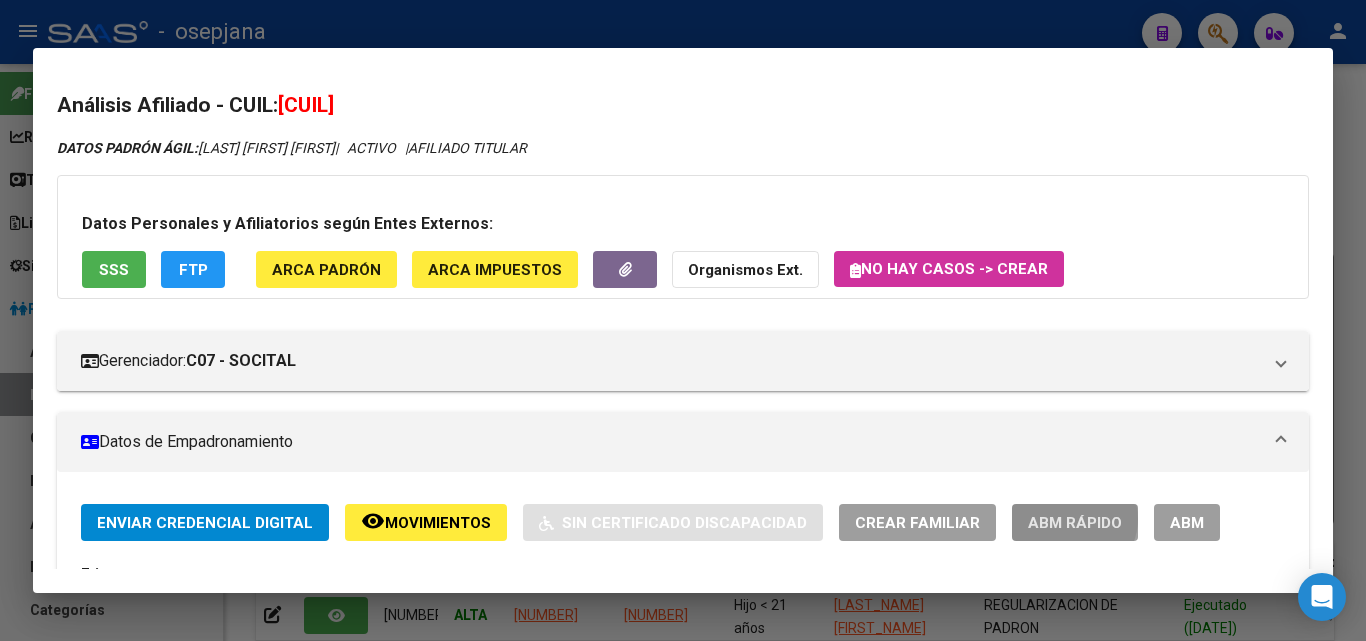 click on "ABM Rápido" 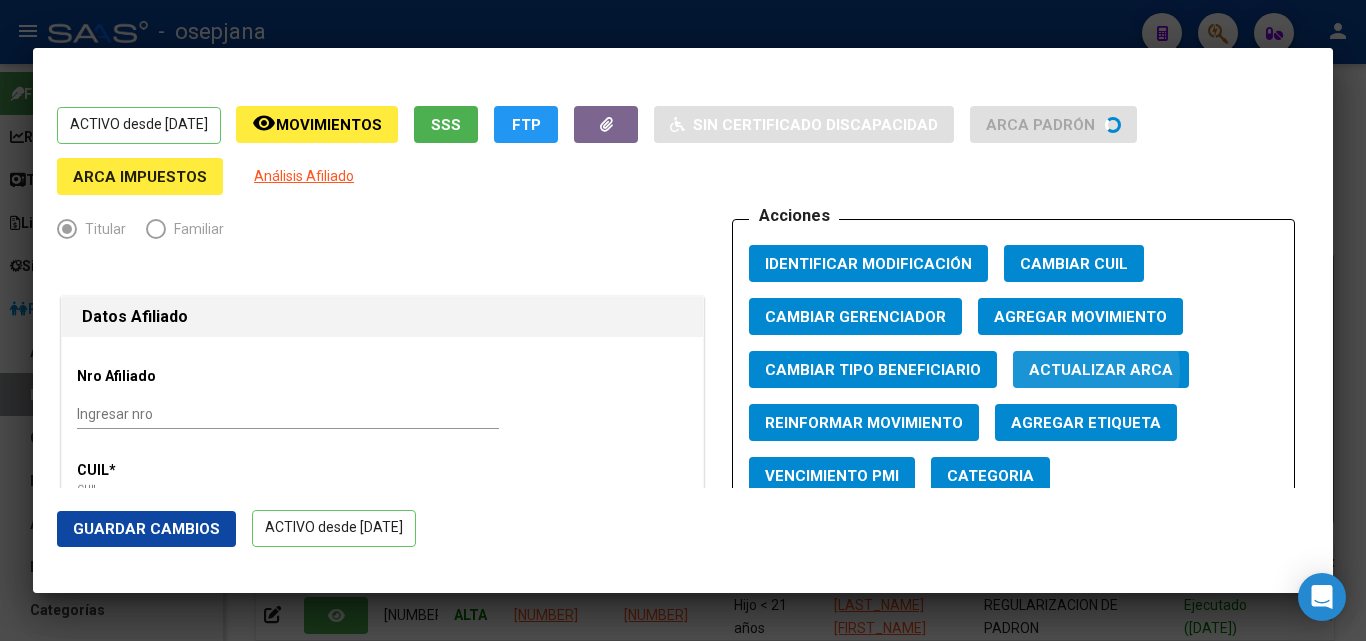 click on "Actualizar ARCA" at bounding box center [1101, 370] 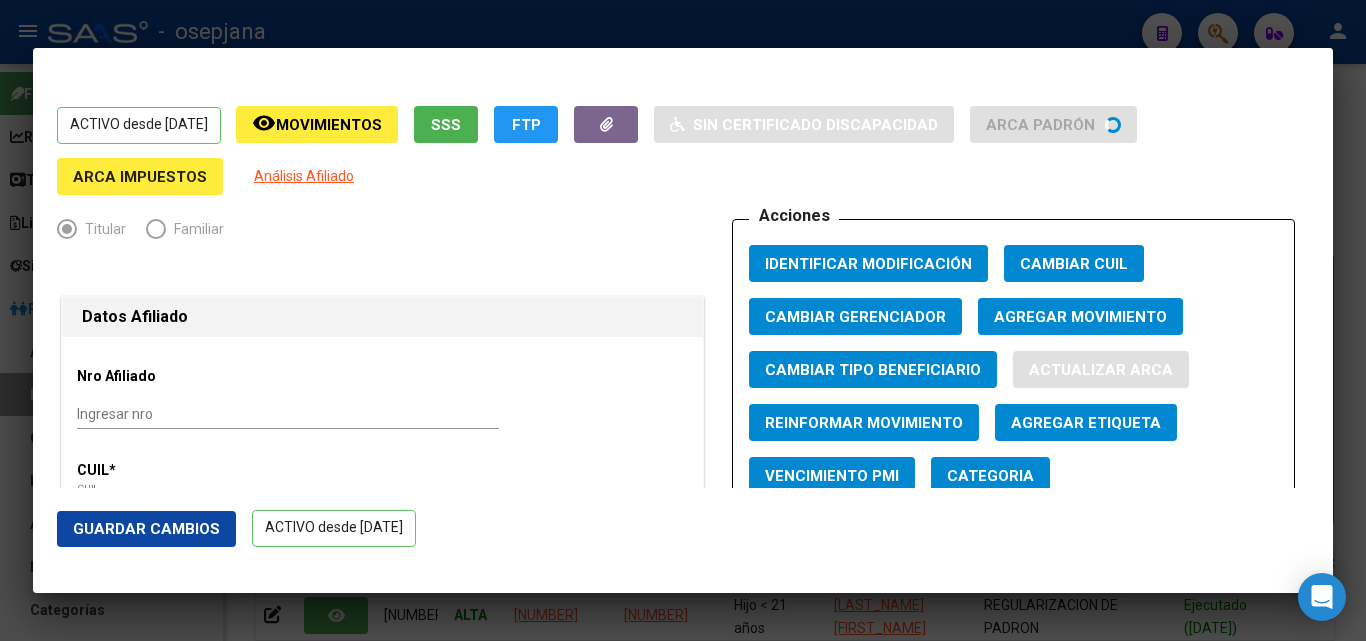 click on "Guardar Cambios" 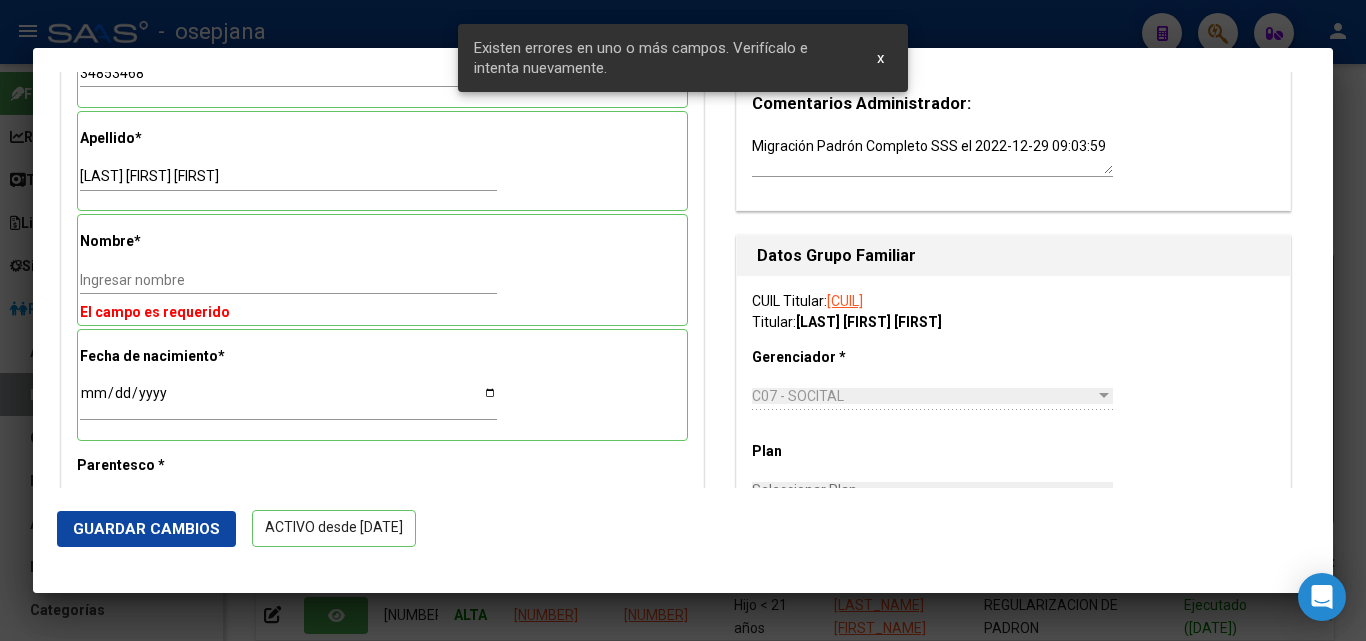 scroll, scrollTop: 700, scrollLeft: 0, axis: vertical 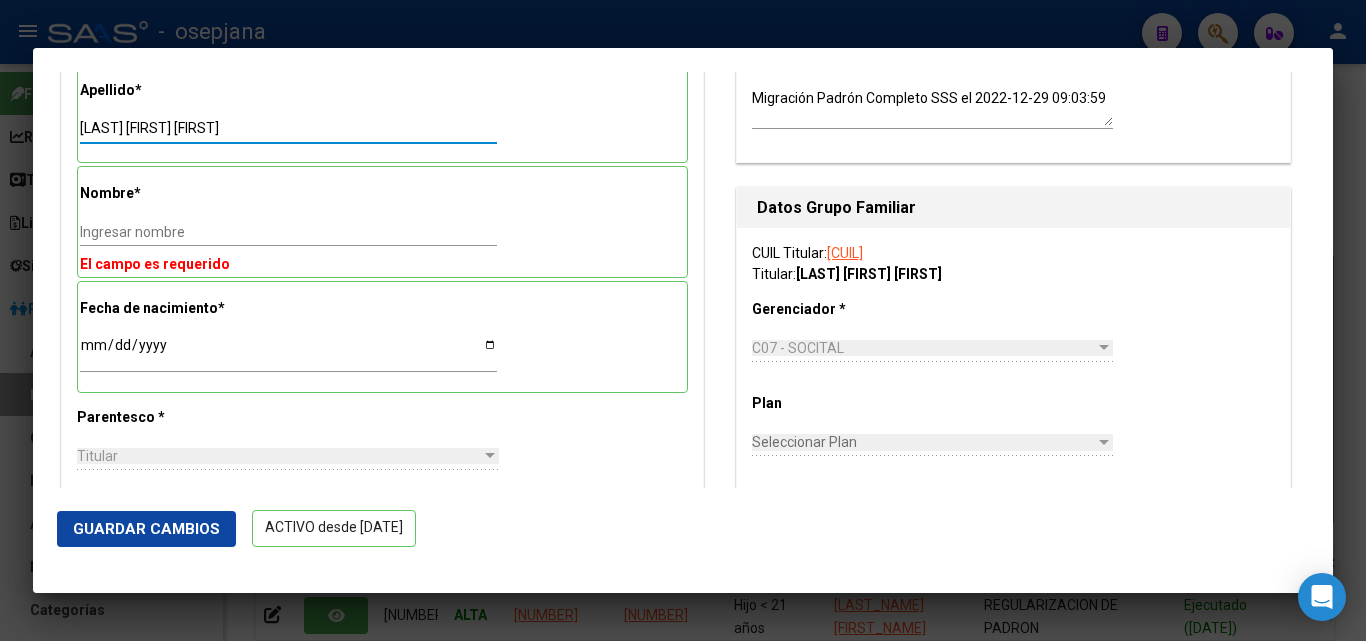 drag, startPoint x: 285, startPoint y: 121, endPoint x: 140, endPoint y: 123, distance: 145.0138 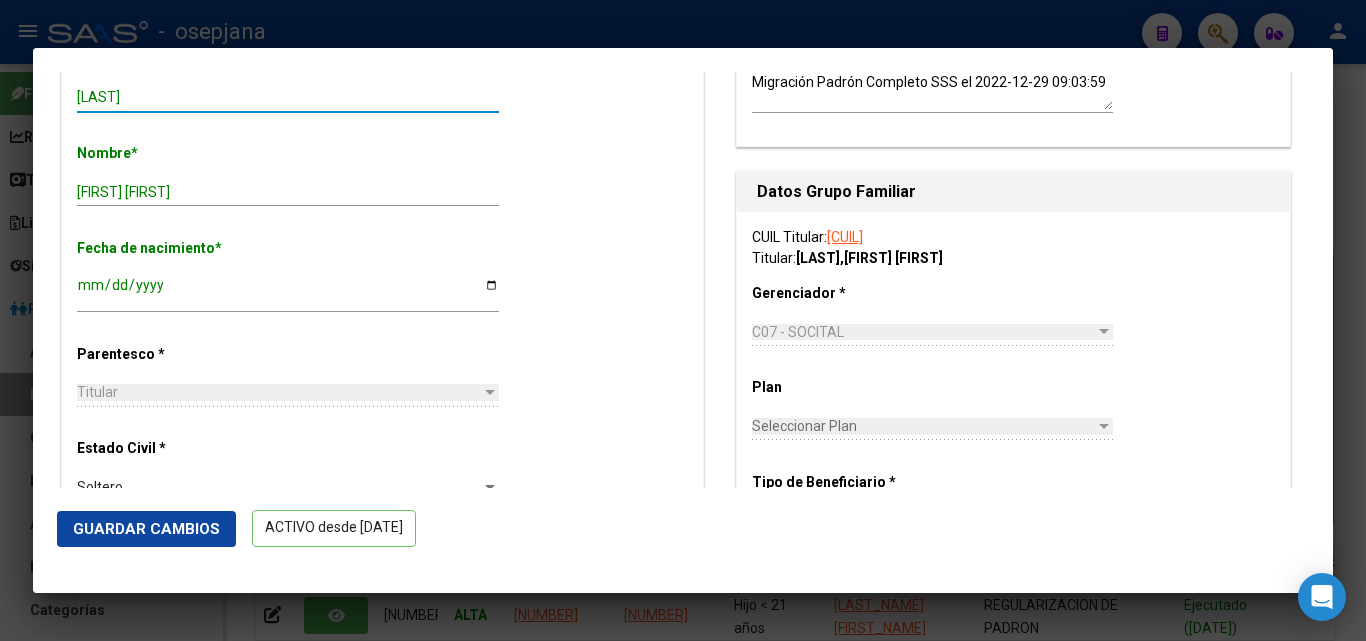 click on "Guardar Cambios" 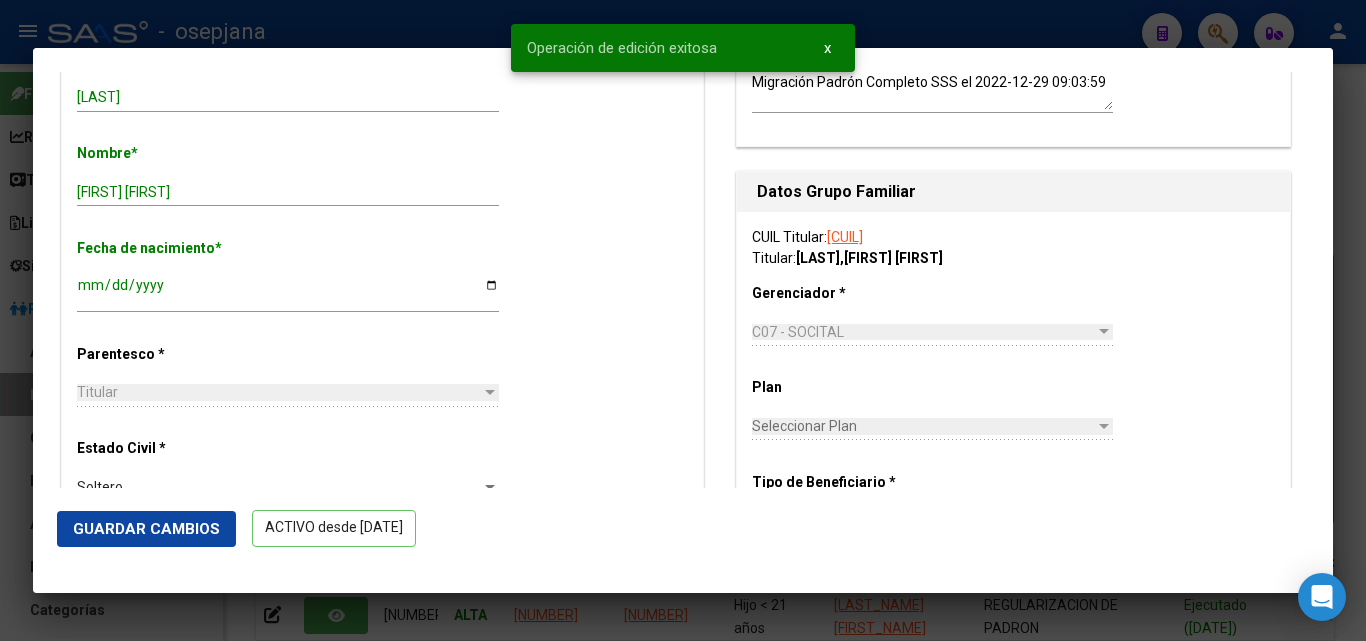 click on "Operación de edición exitosa x" at bounding box center (683, 48) 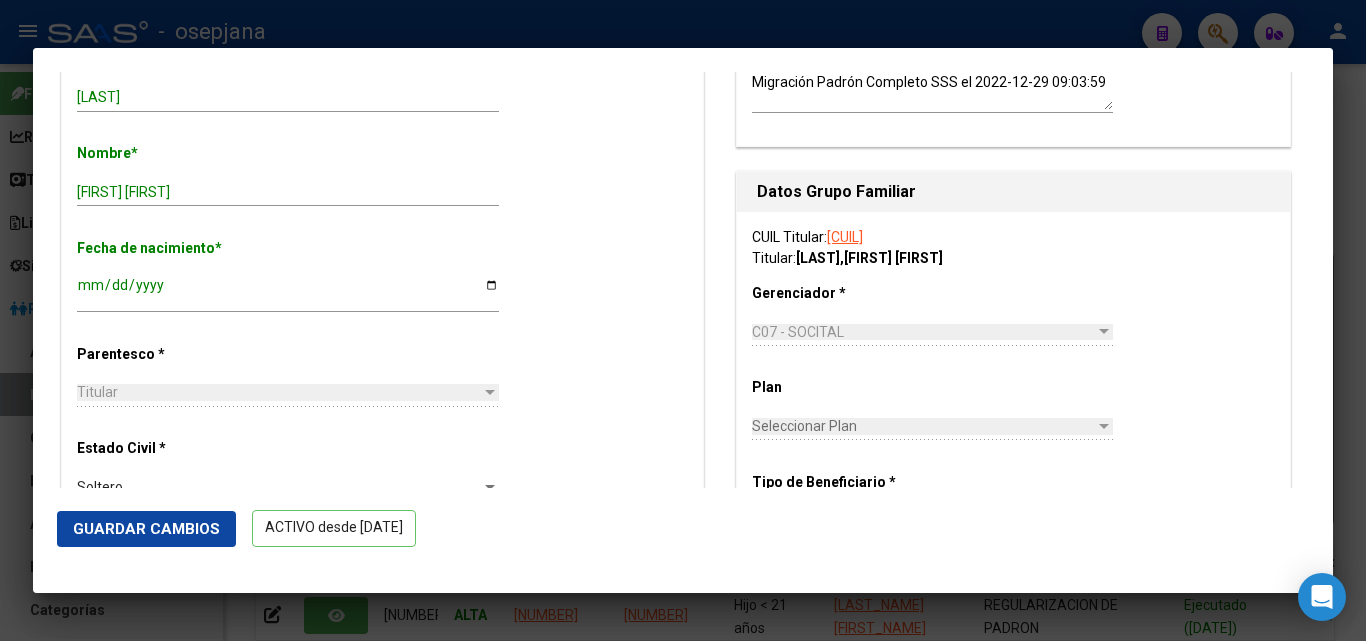click at bounding box center [683, 320] 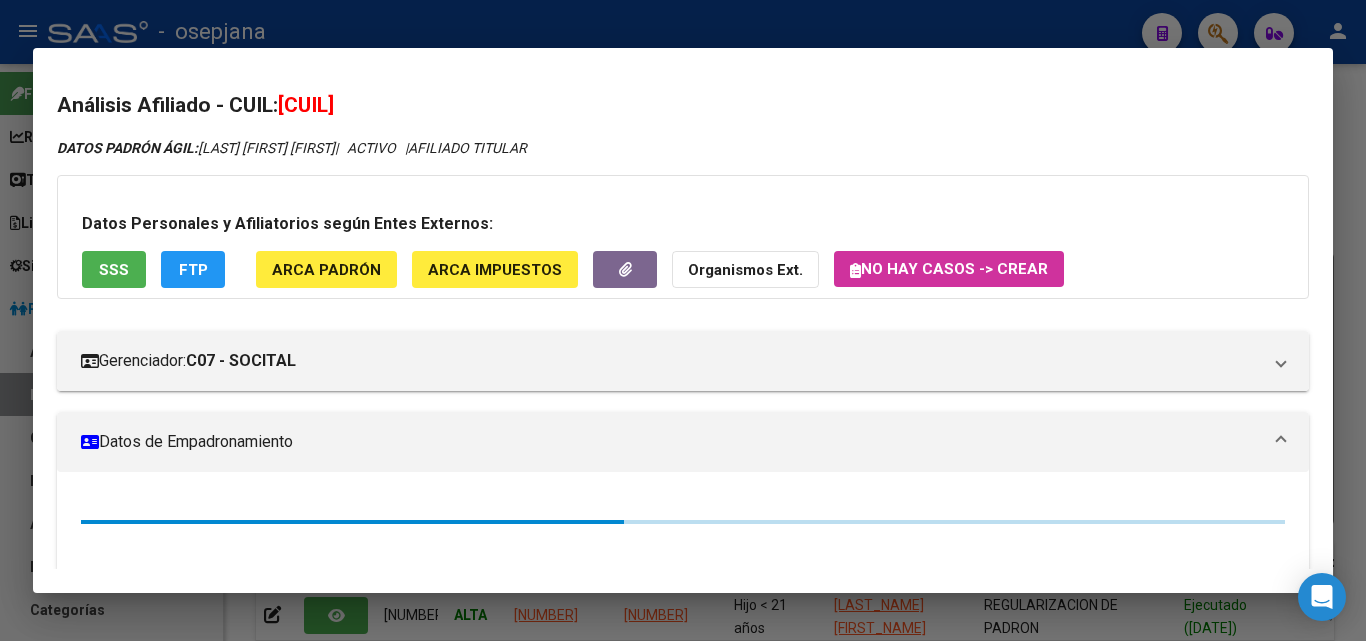 click at bounding box center (683, 320) 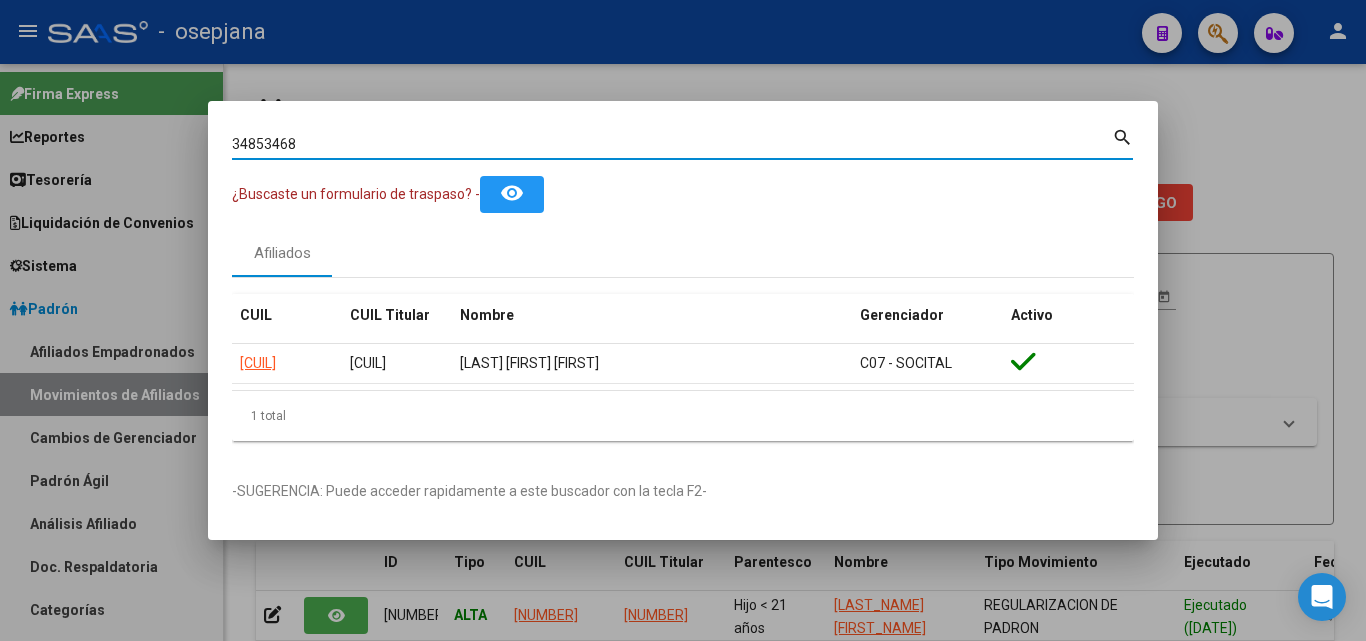 drag, startPoint x: 314, startPoint y: 148, endPoint x: 93, endPoint y: 110, distance: 224.24316 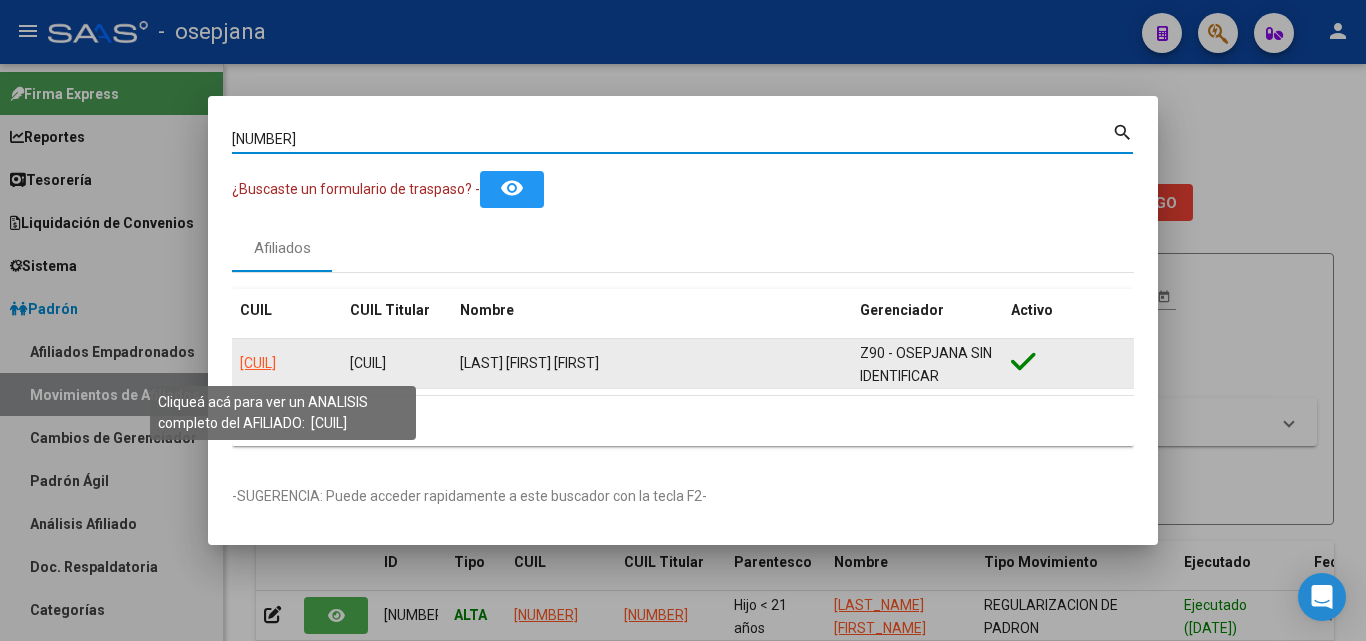 click on "20232655551" 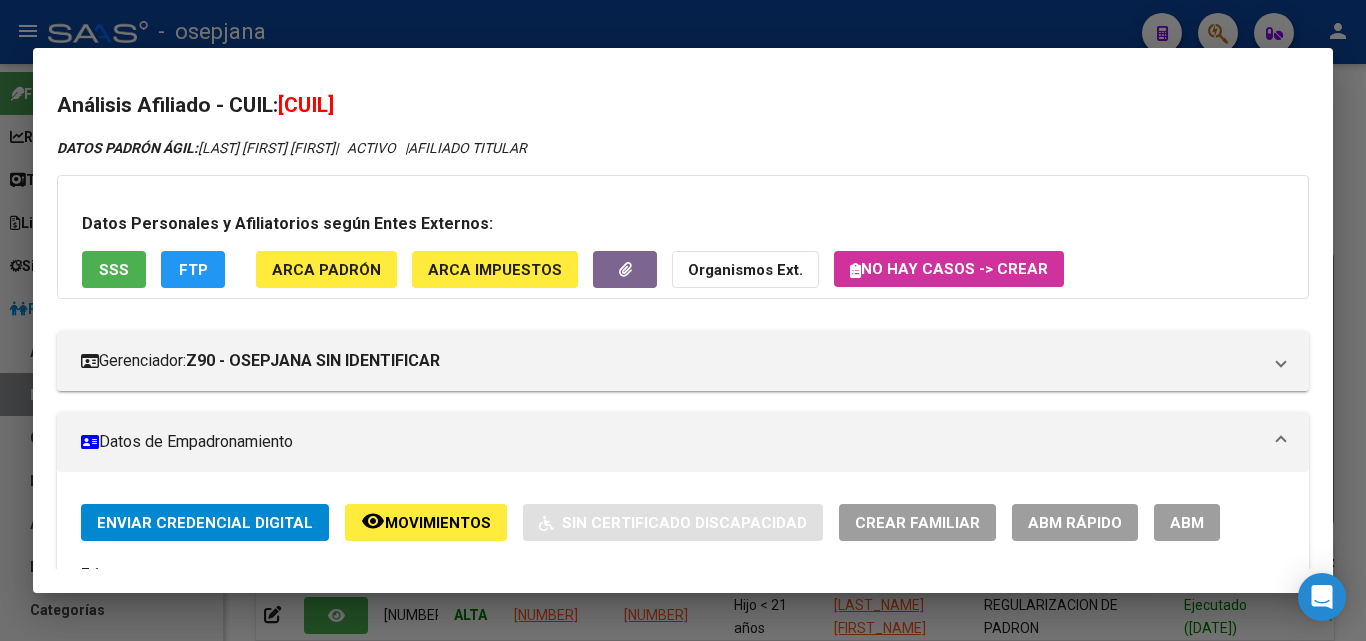 click on "ABM Rápido" 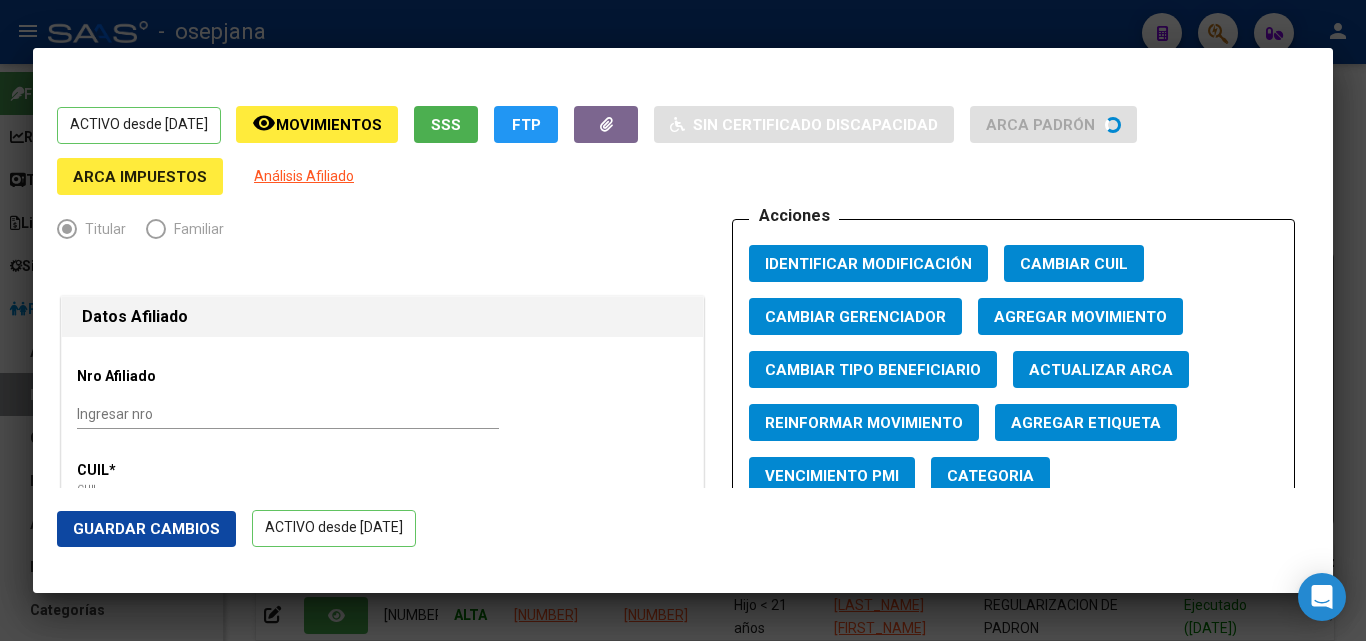 click on "Actualizar ARCA" at bounding box center [1101, 370] 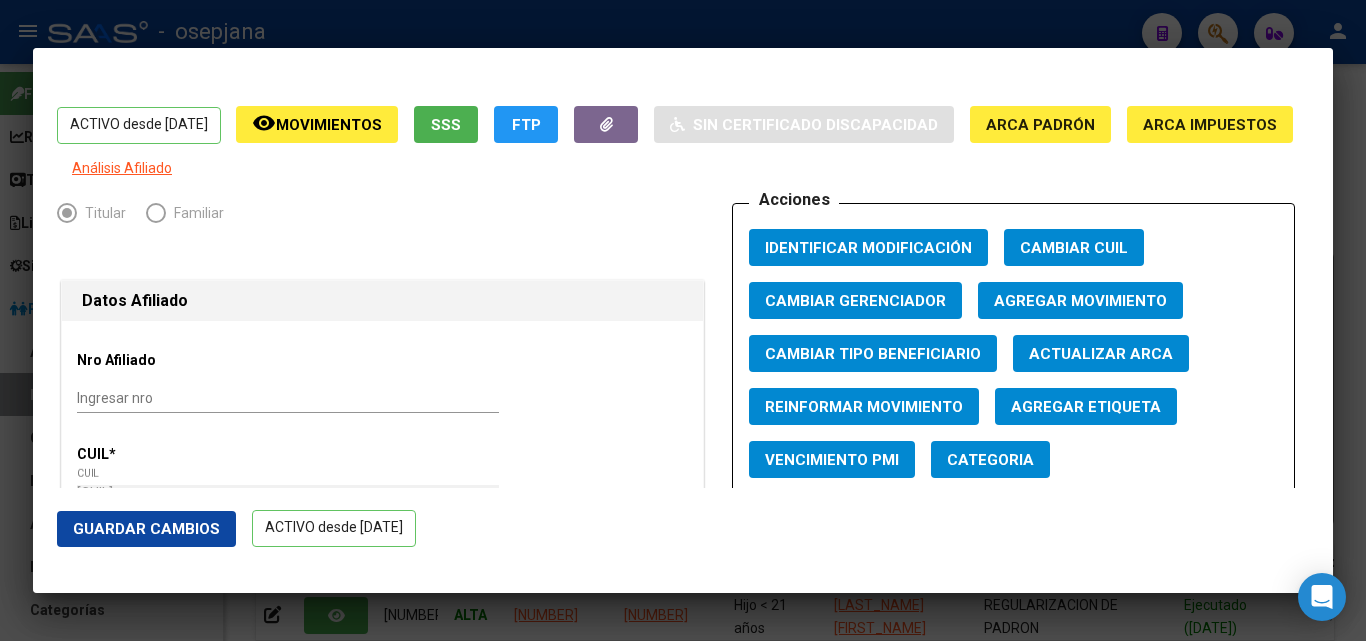 click on "Guardar Cambios" 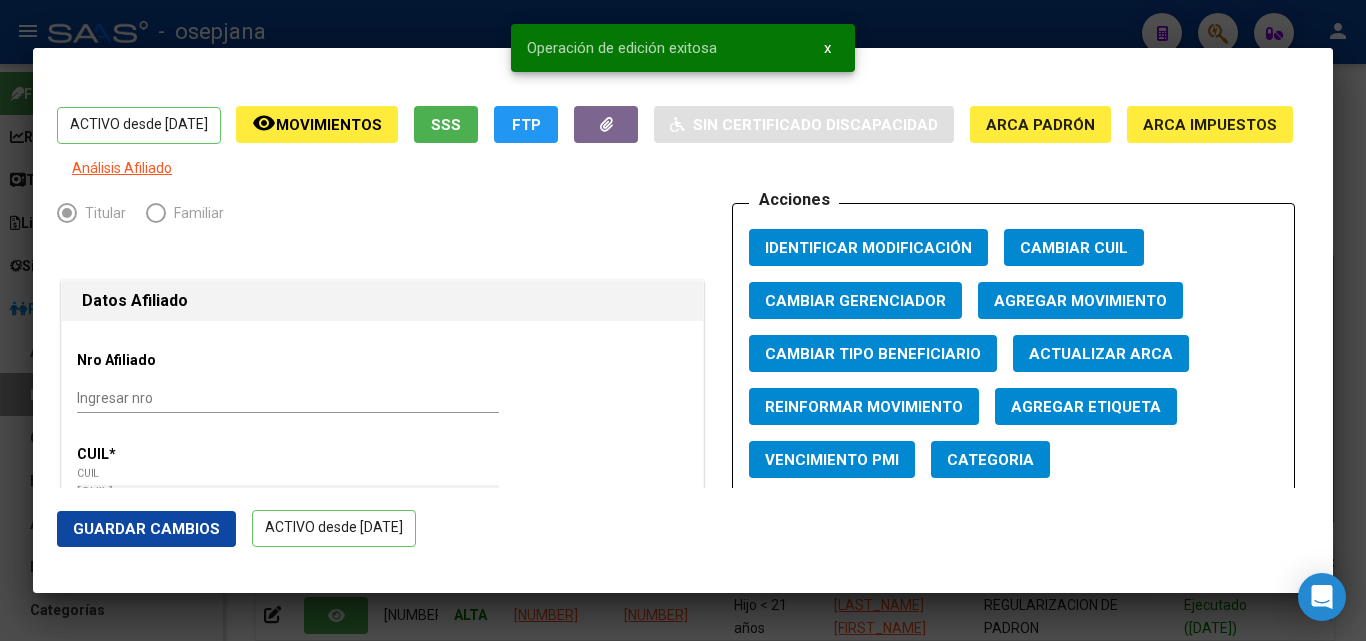 click at bounding box center [683, 320] 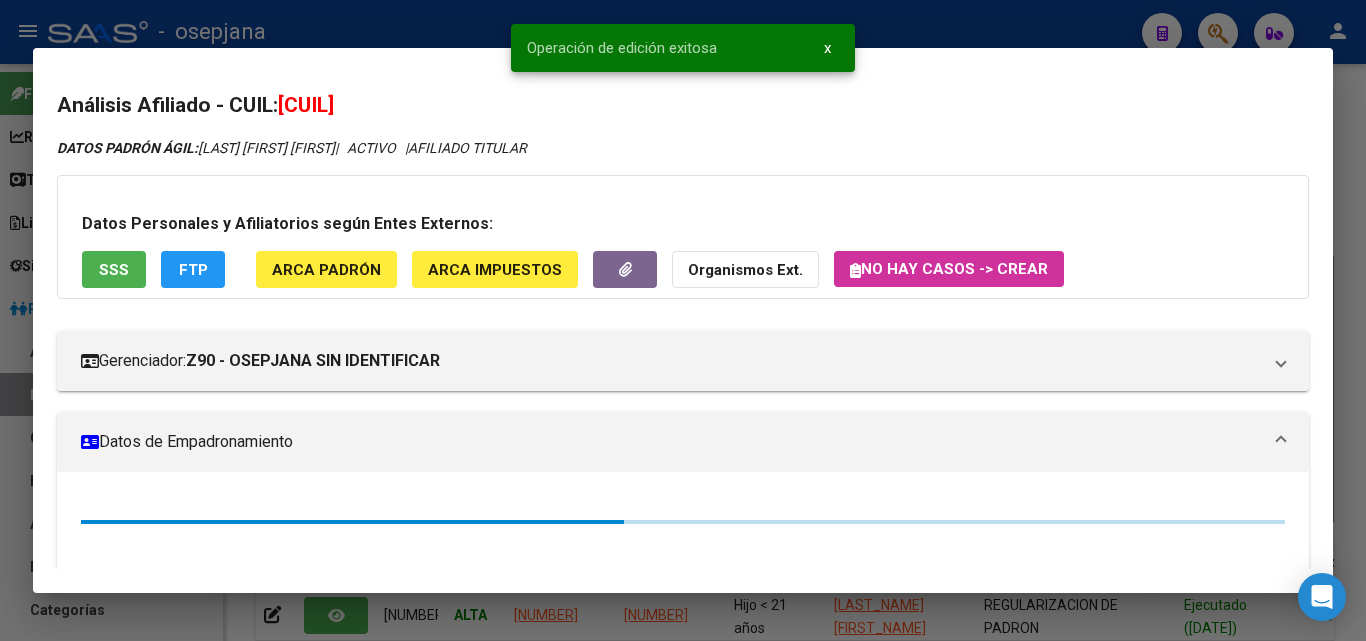 click at bounding box center (683, 320) 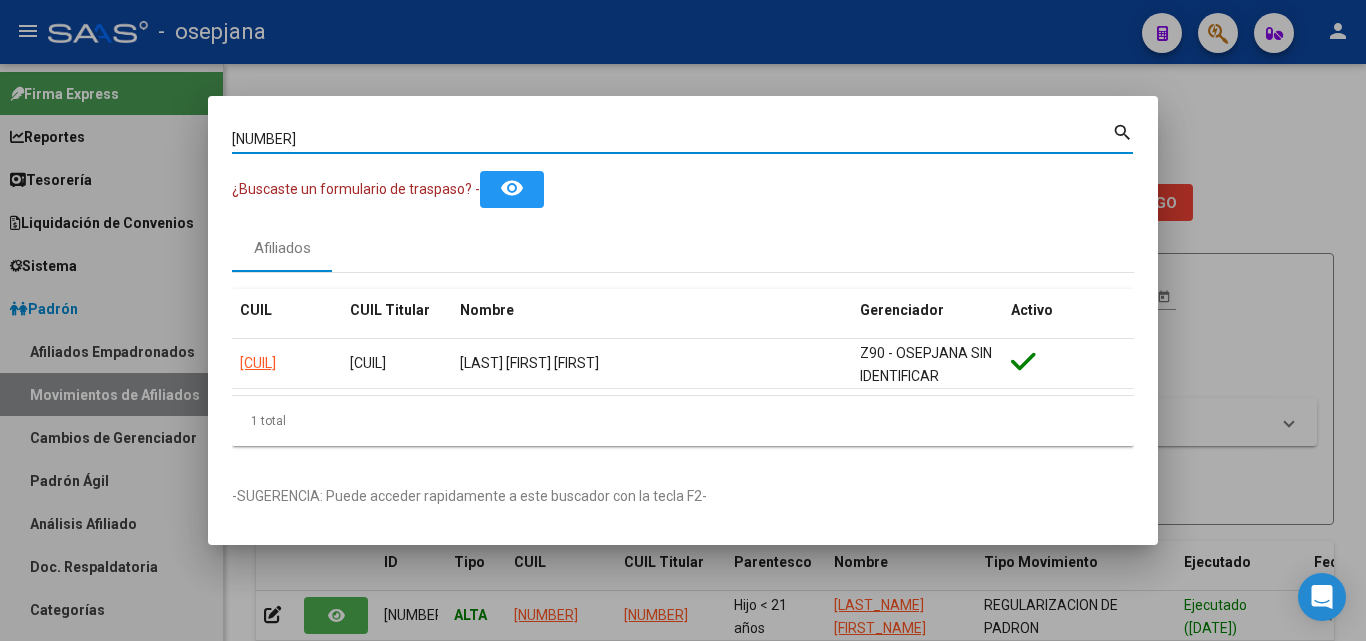 drag, startPoint x: 418, startPoint y: 132, endPoint x: 96, endPoint y: 127, distance: 322.03882 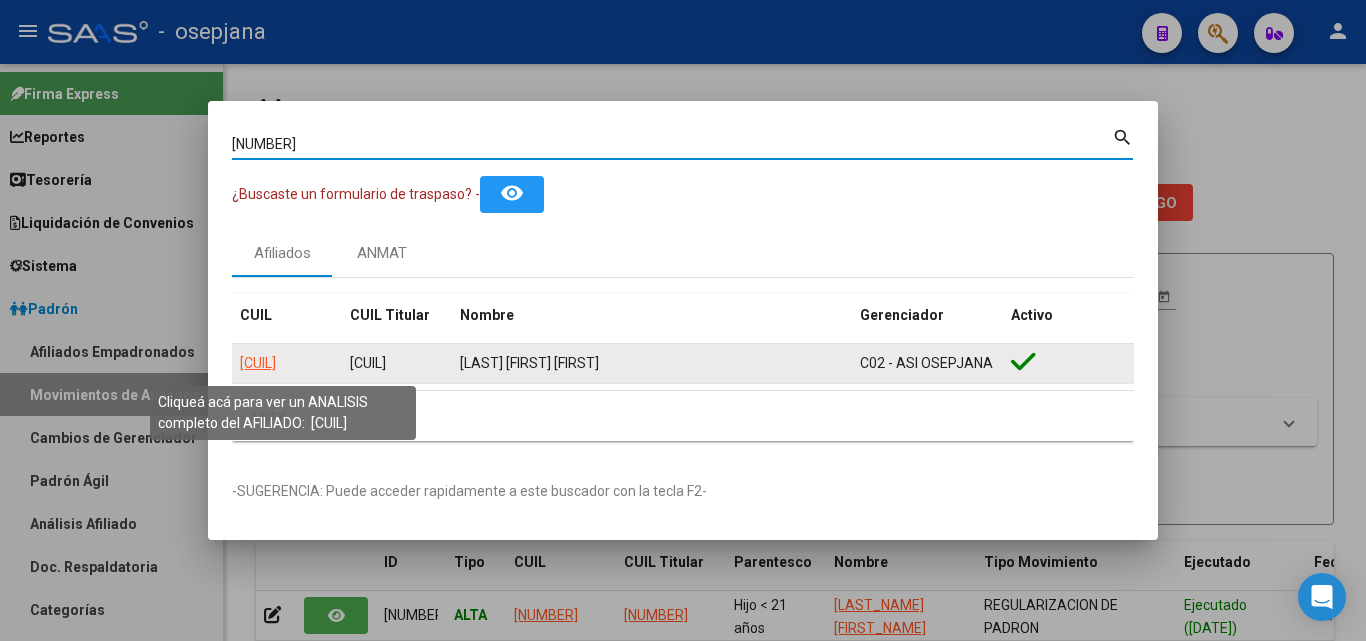 click on "27311475946" 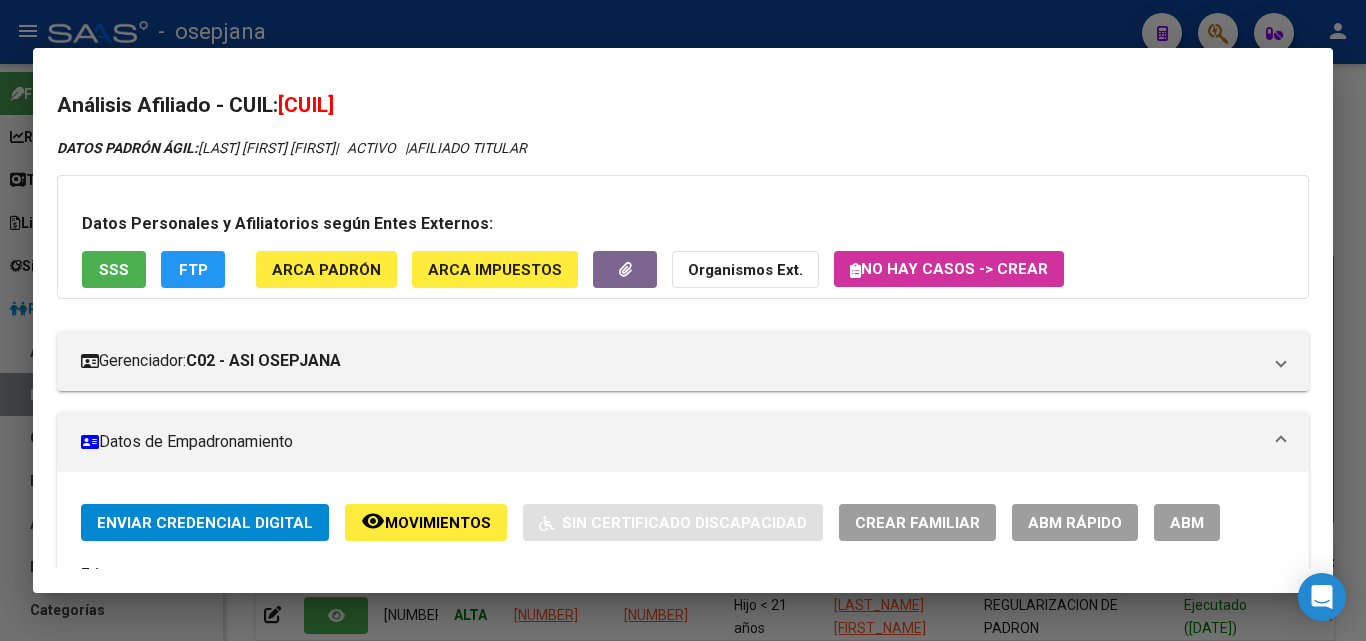 click on "ABM Rápido" 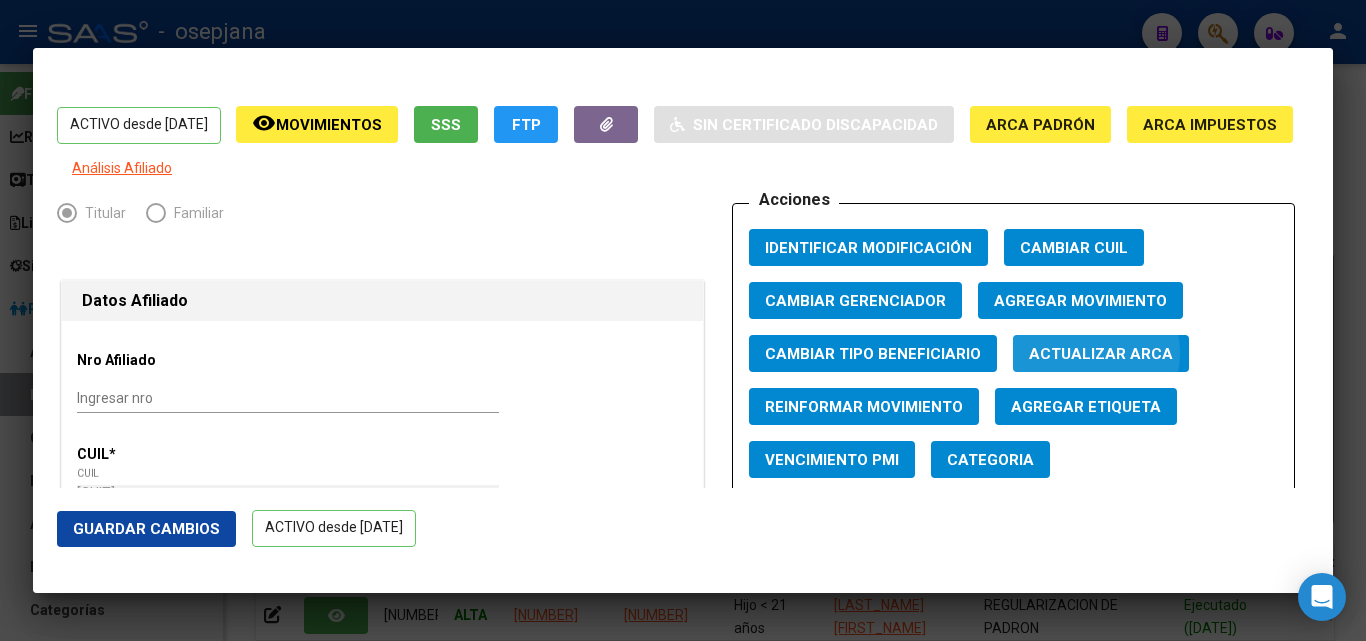 click on "Actualizar ARCA" at bounding box center [1101, 354] 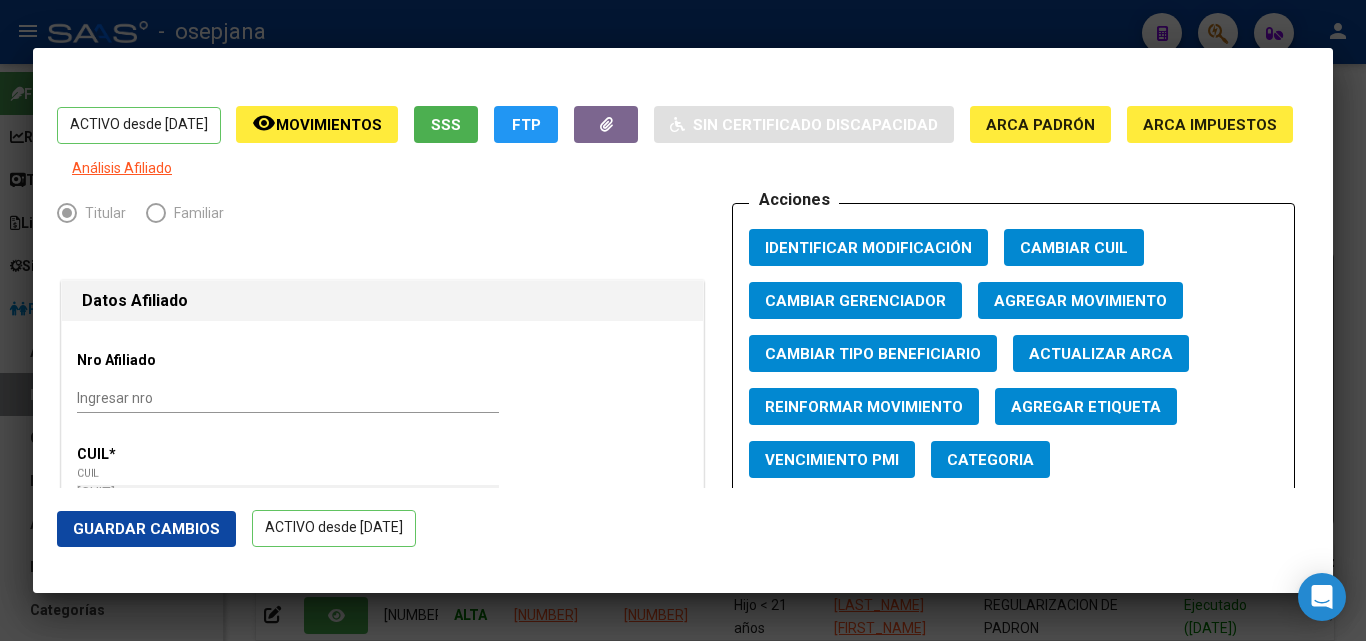 click on "Actualizar ARCA" at bounding box center (1101, 354) 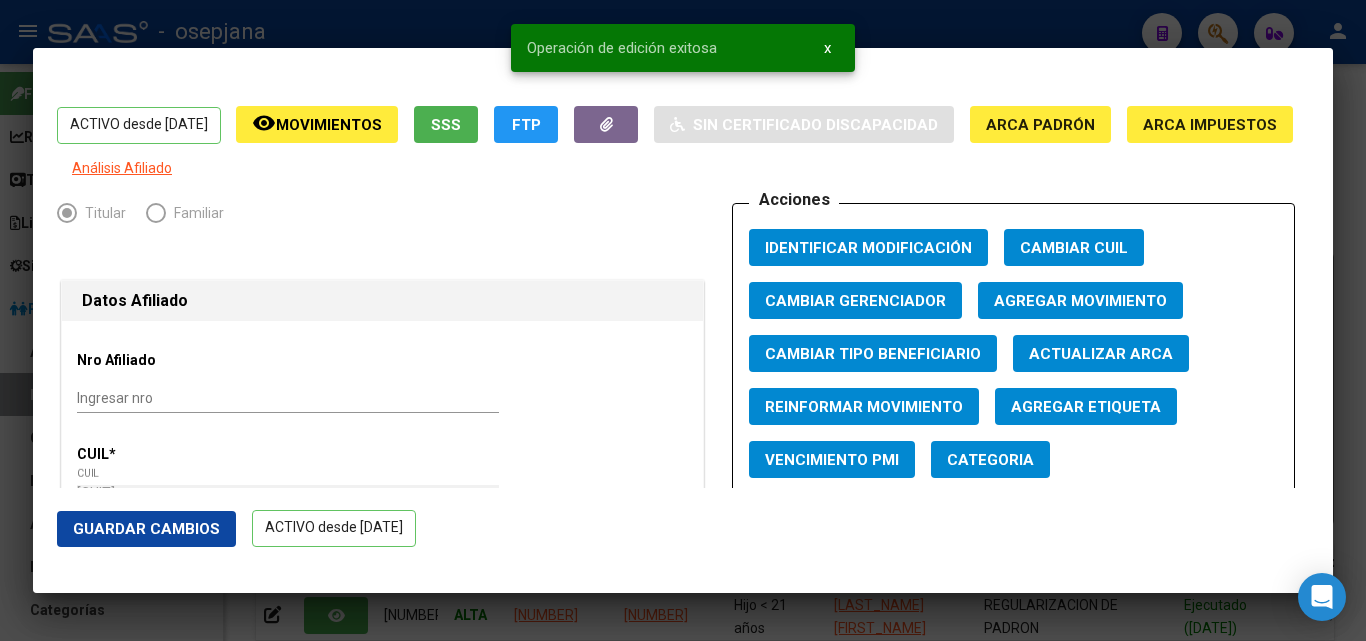 click at bounding box center (683, 320) 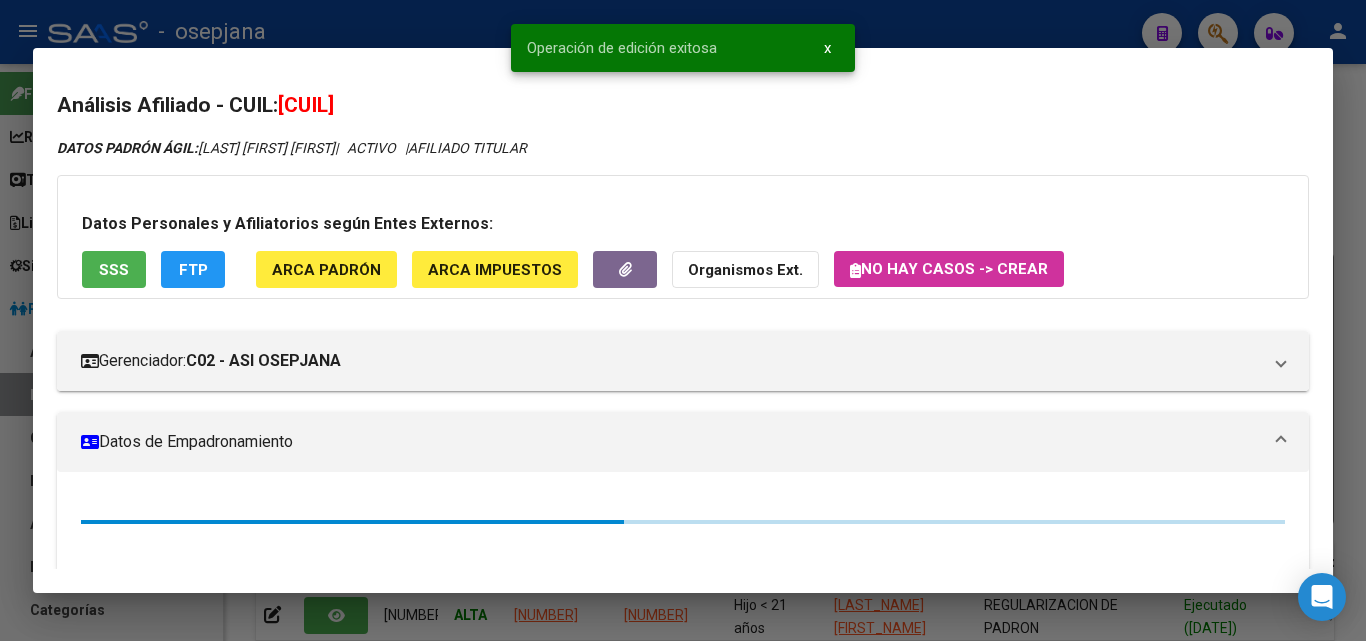 click at bounding box center [683, 320] 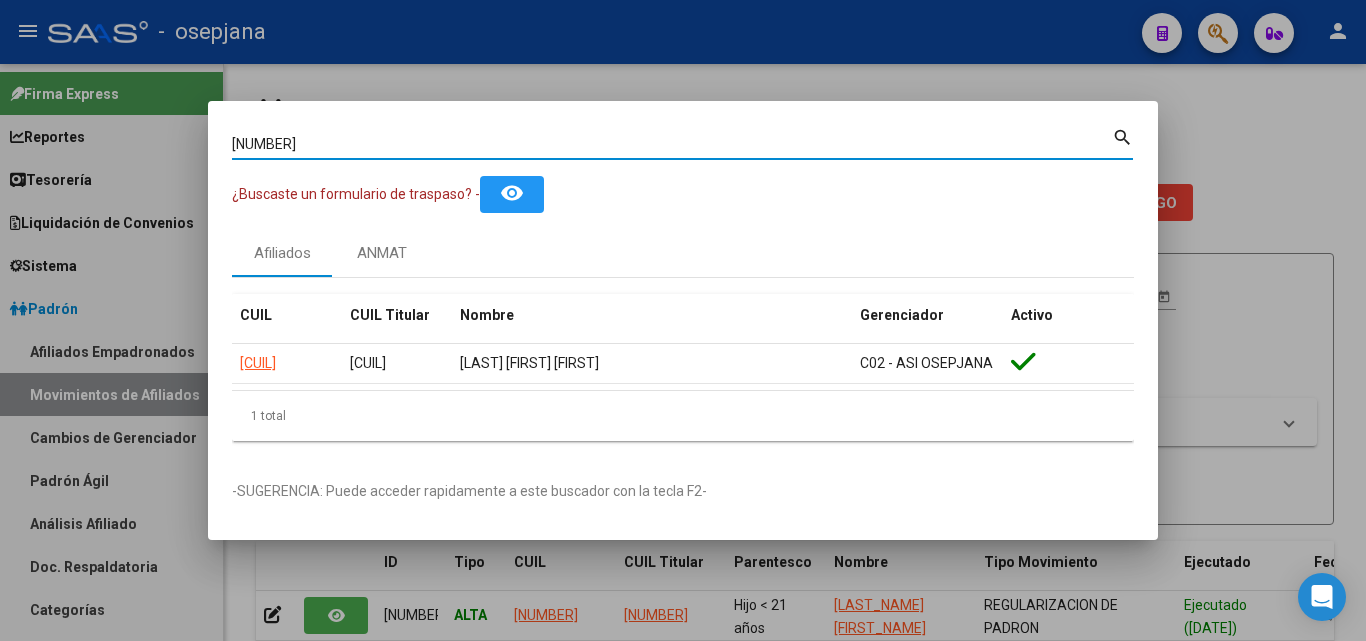 drag, startPoint x: 339, startPoint y: 147, endPoint x: 158, endPoint y: 126, distance: 182.21416 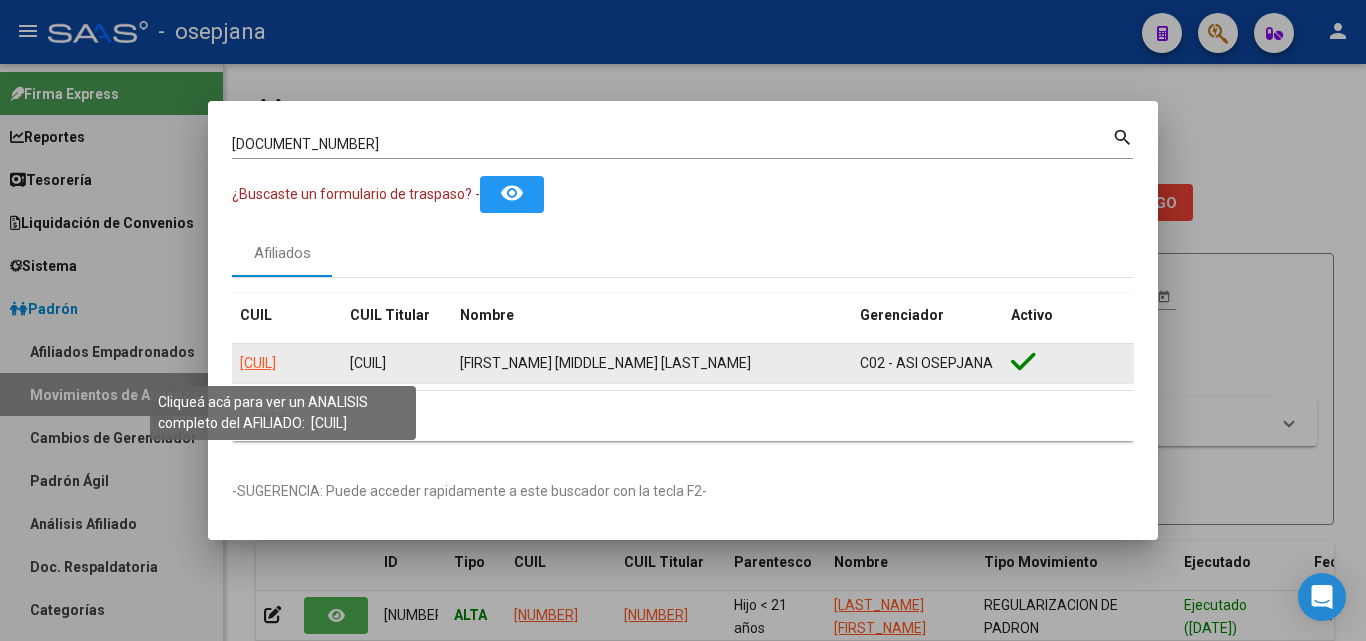 click on "20329118372" 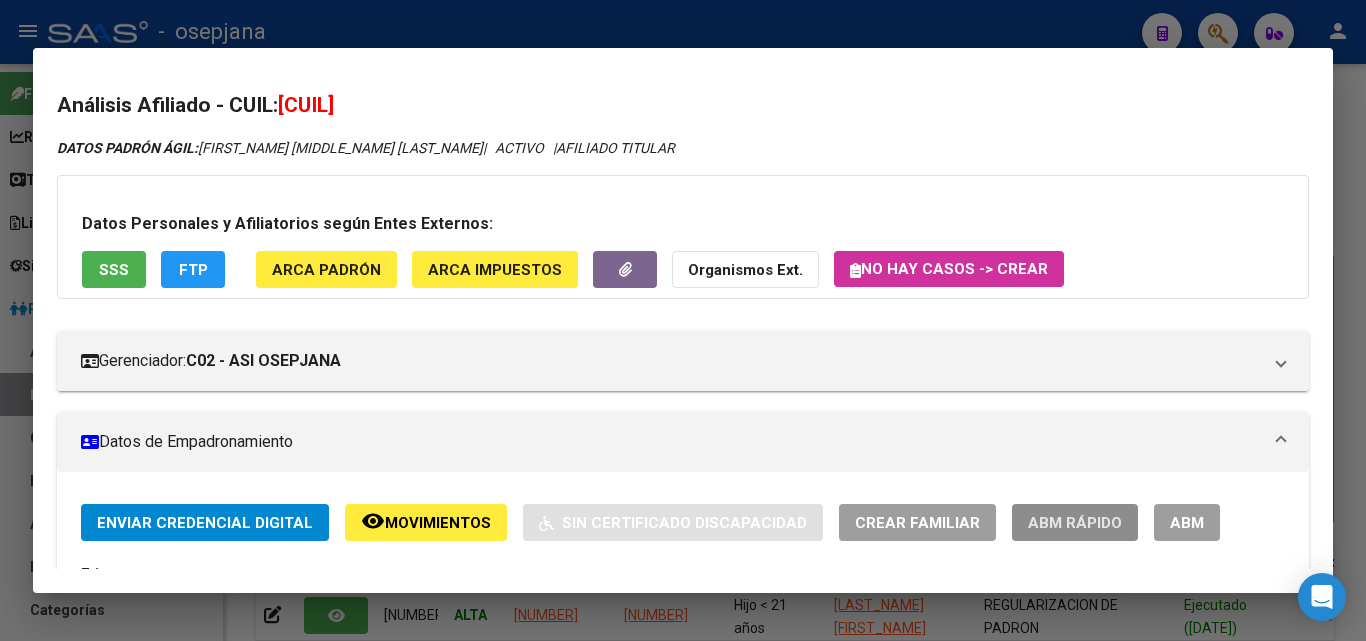 click on "ABM Rápido" 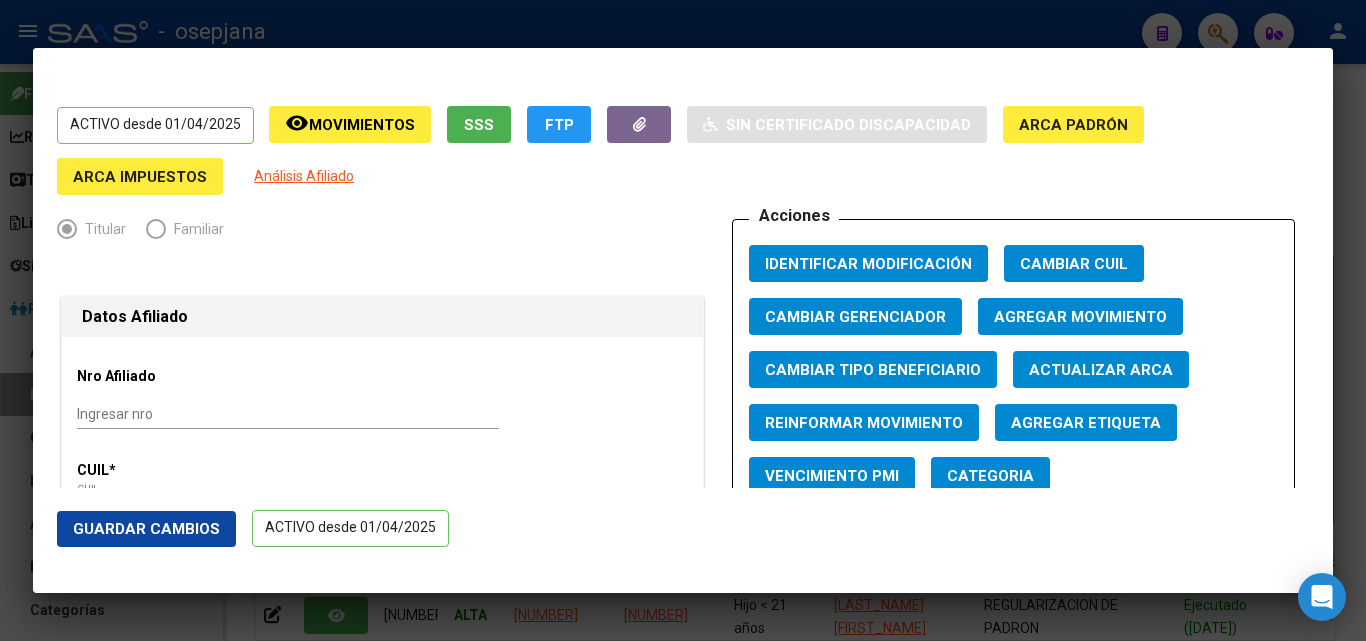 click on "Actualizar ARCA" at bounding box center [1101, 370] 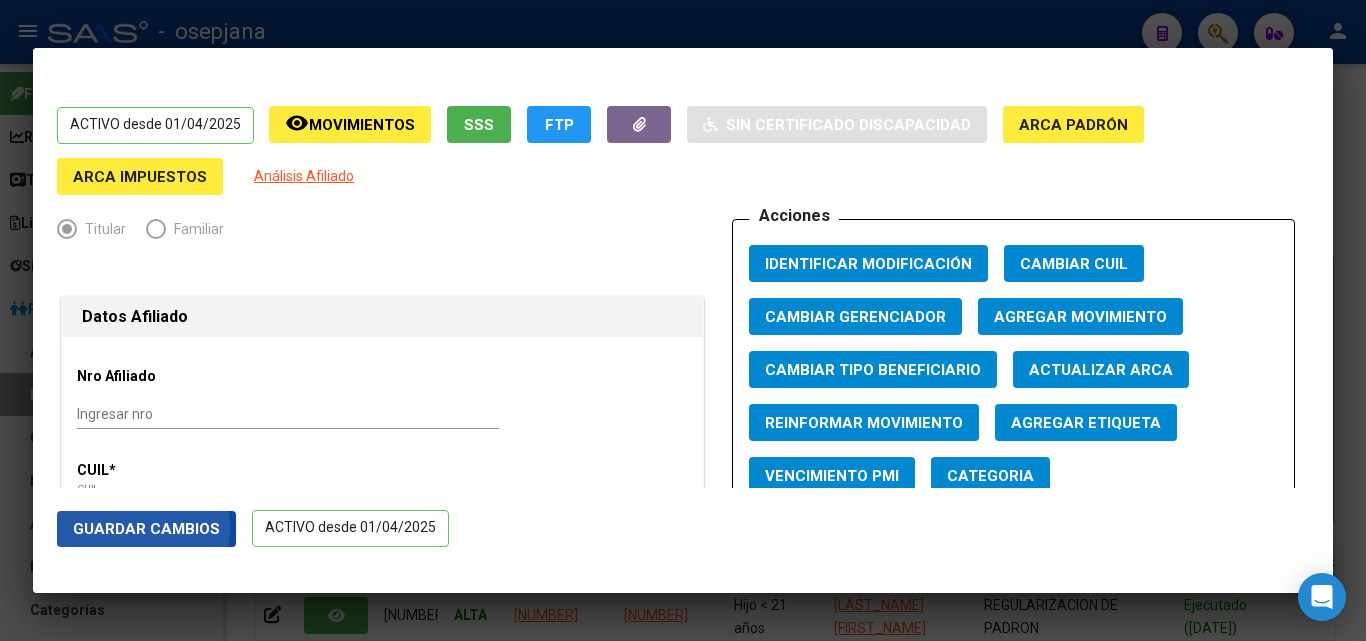 click on "Guardar Cambios" 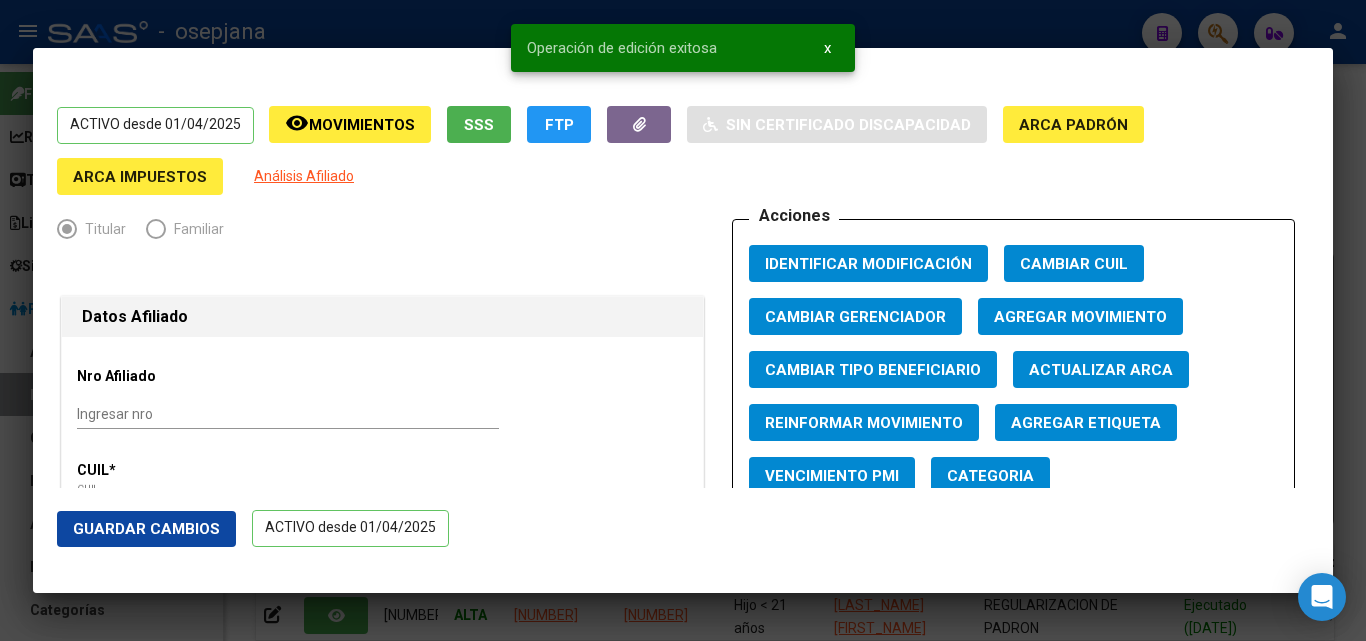 click at bounding box center [683, 320] 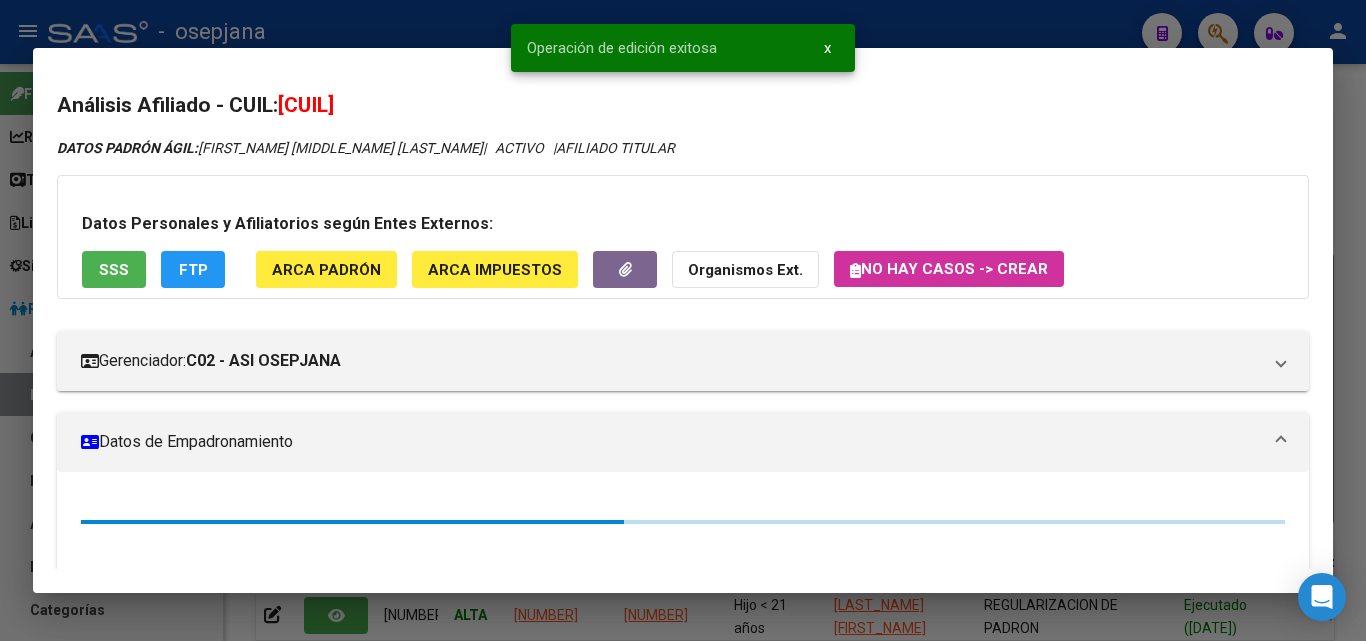 click at bounding box center [683, 320] 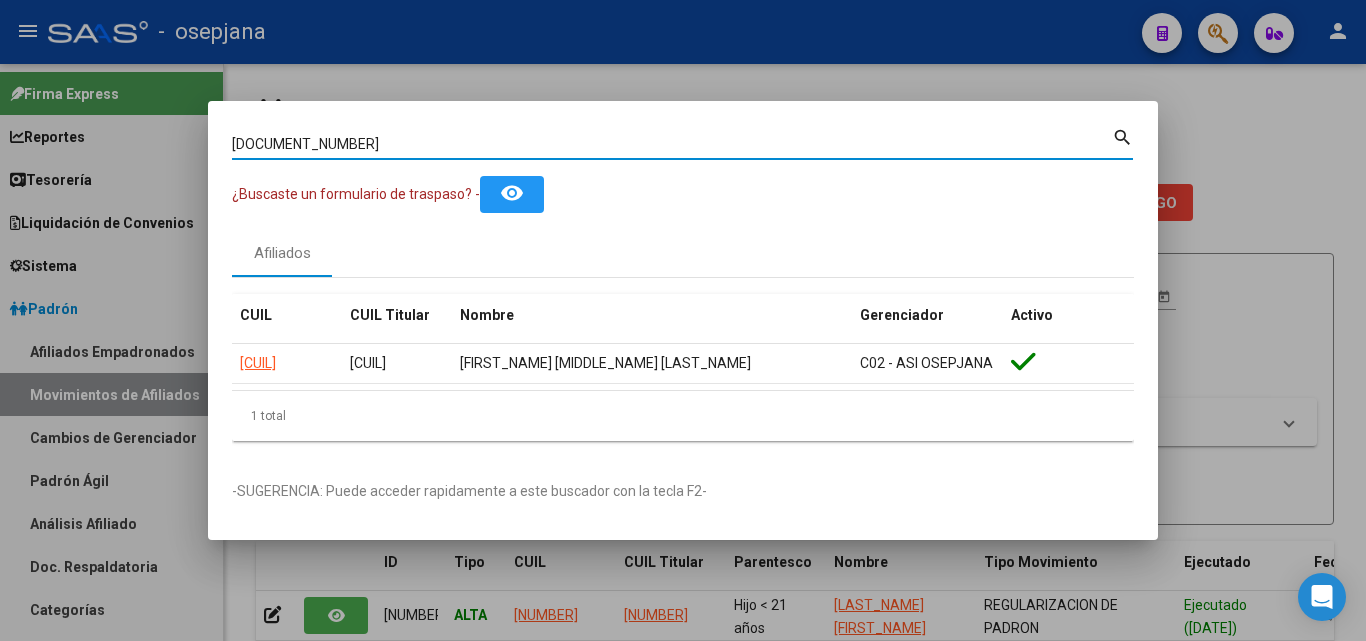 drag, startPoint x: 309, startPoint y: 137, endPoint x: 60, endPoint y: 79, distance: 255.6658 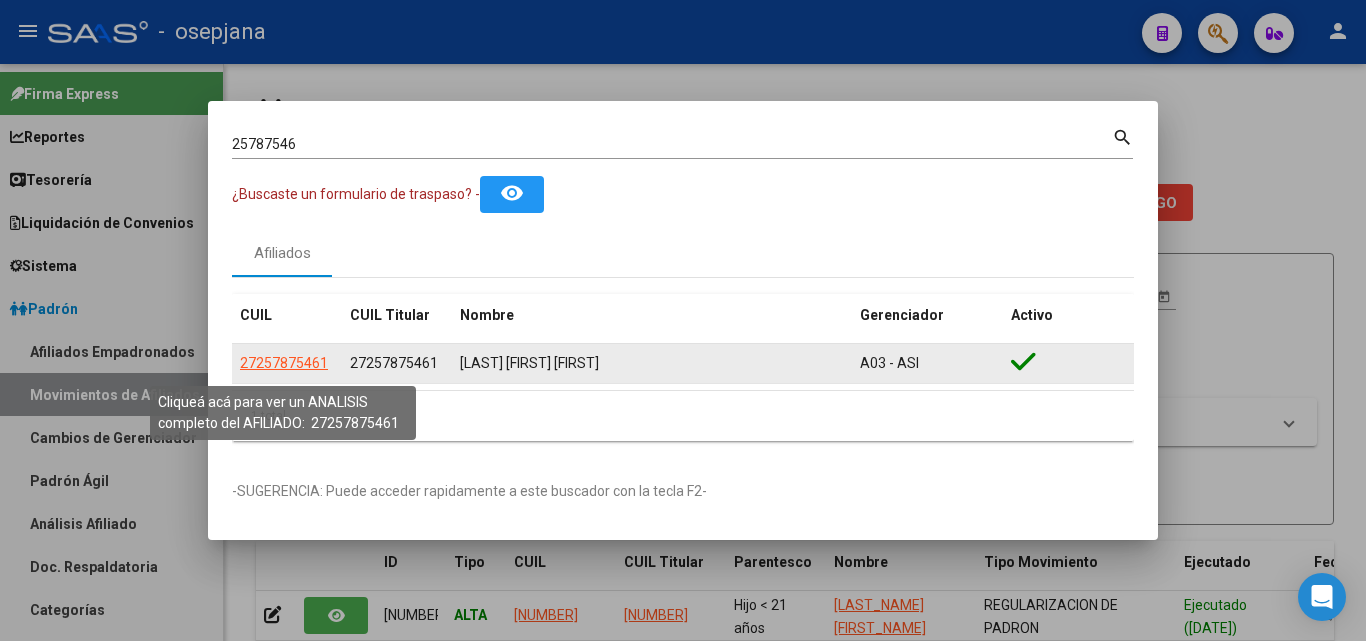 click on "27257875461" 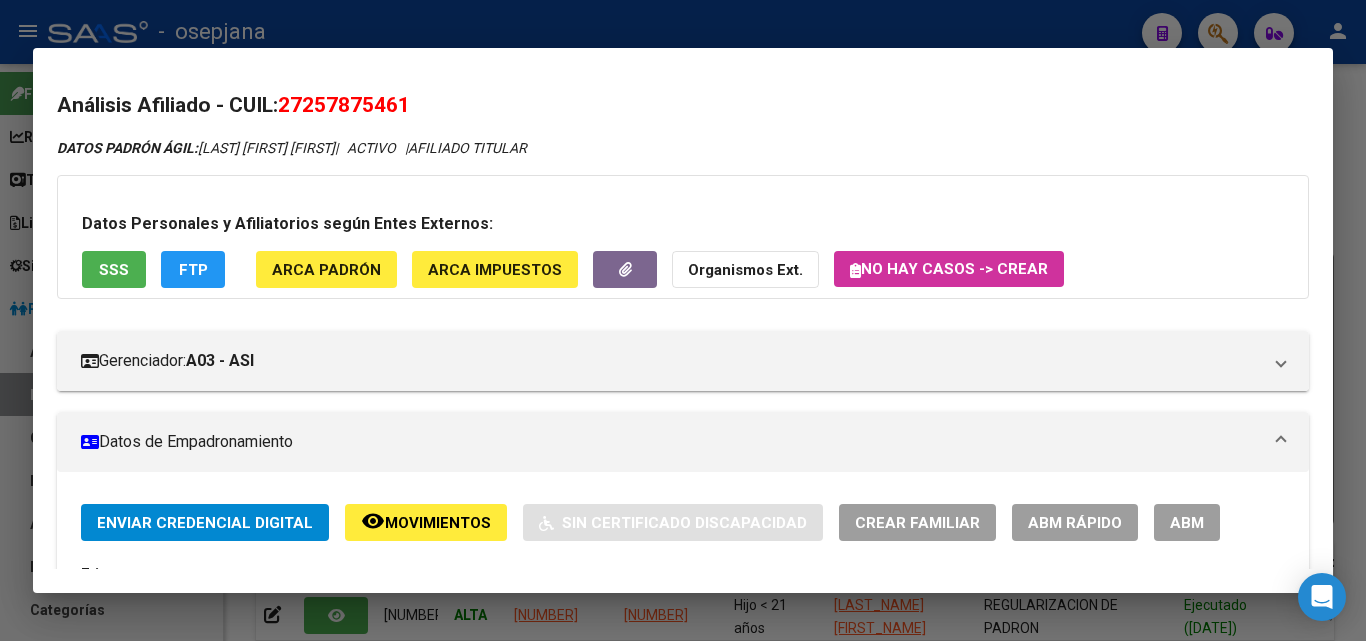 click on "ABM Rápido" 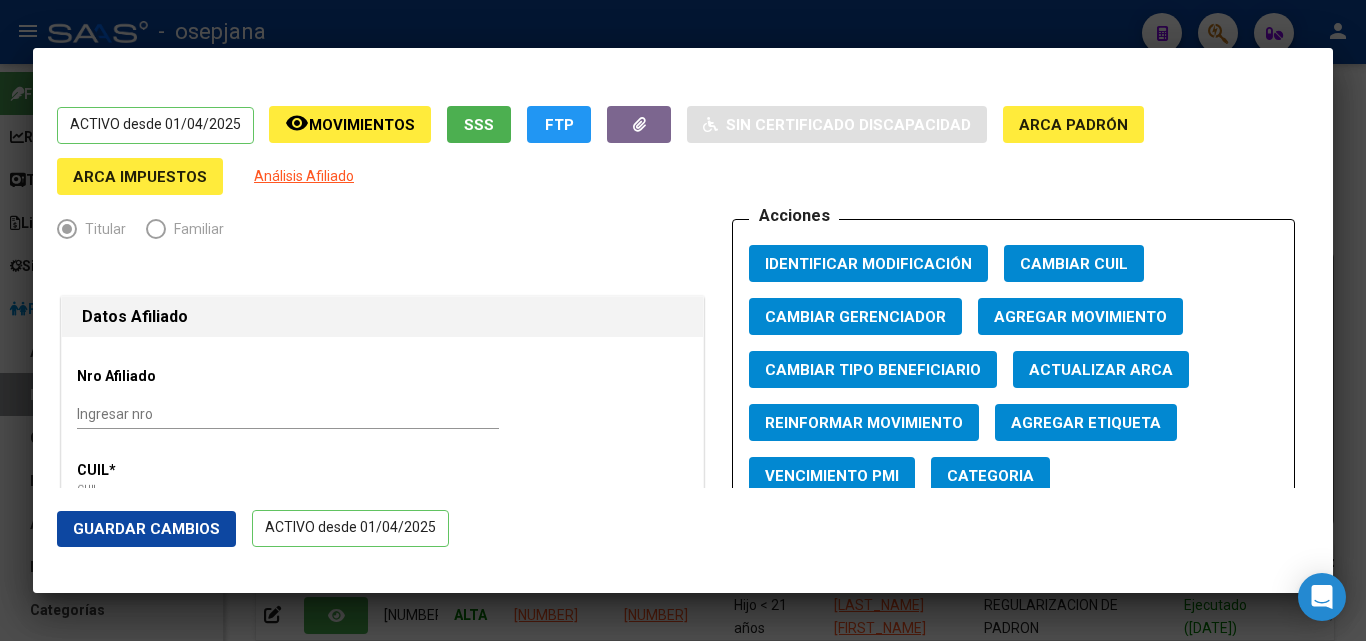 click on "Actualizar ARCA" at bounding box center [1101, 370] 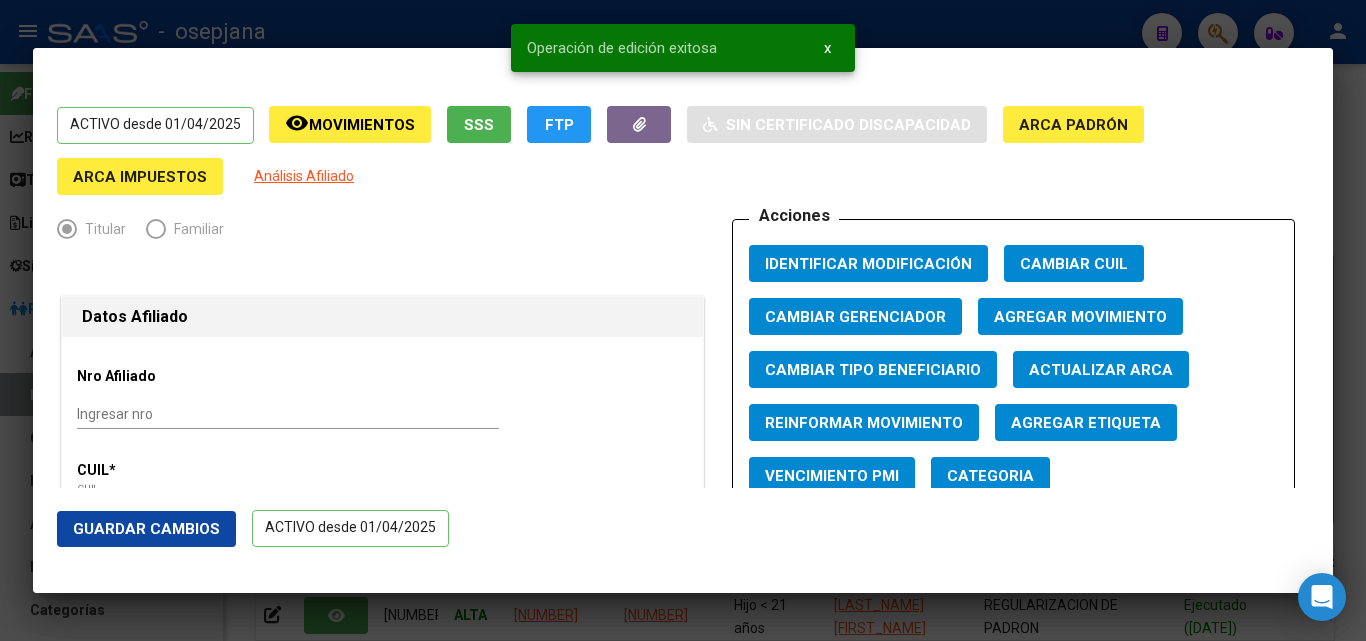 click at bounding box center (683, 320) 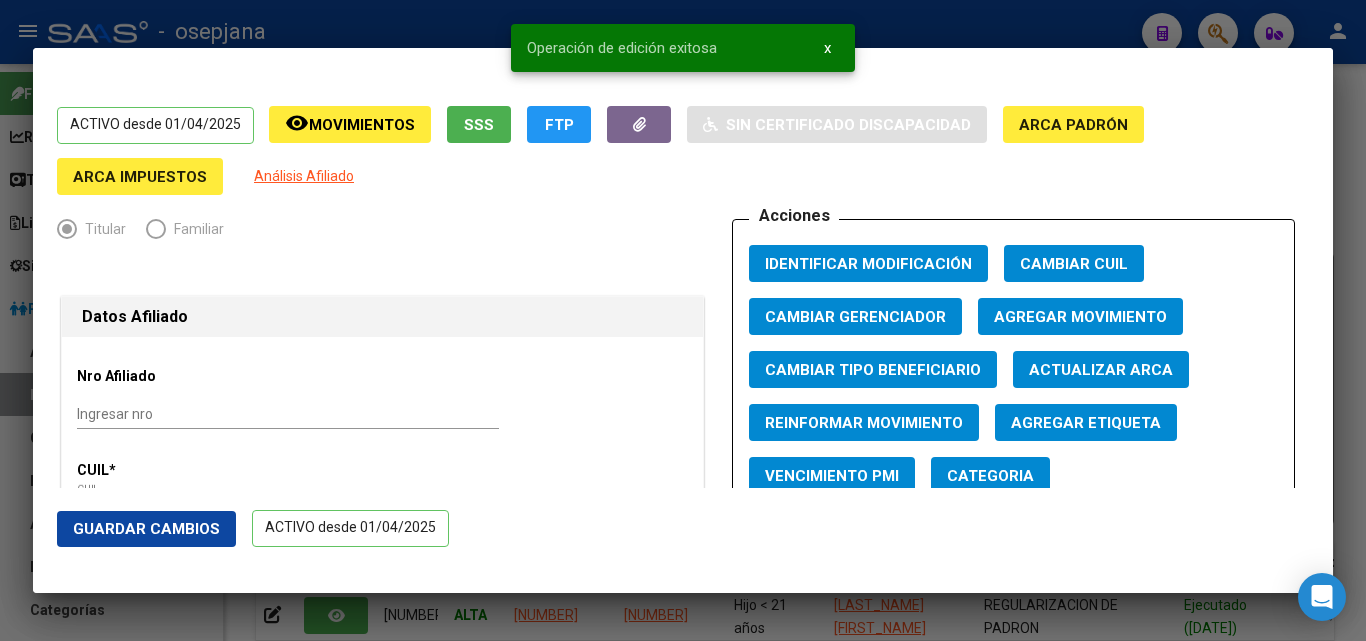 click at bounding box center (683, 320) 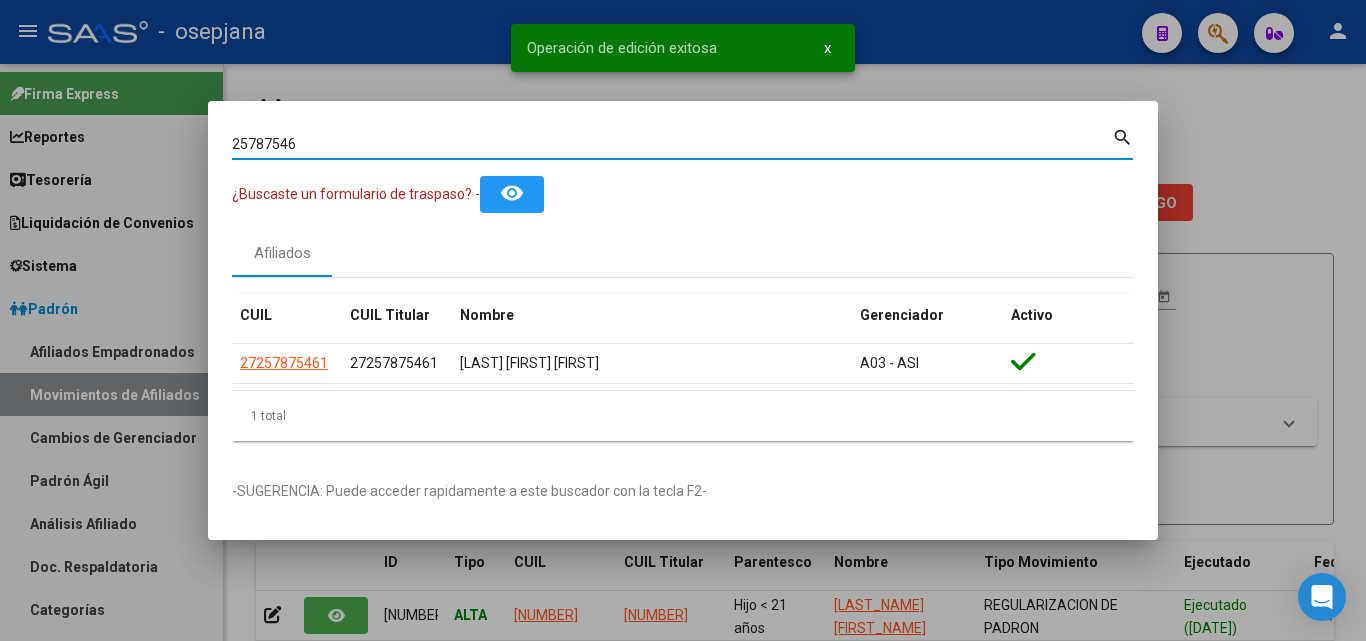 drag, startPoint x: 329, startPoint y: 141, endPoint x: 84, endPoint y: 96, distance: 249.09837 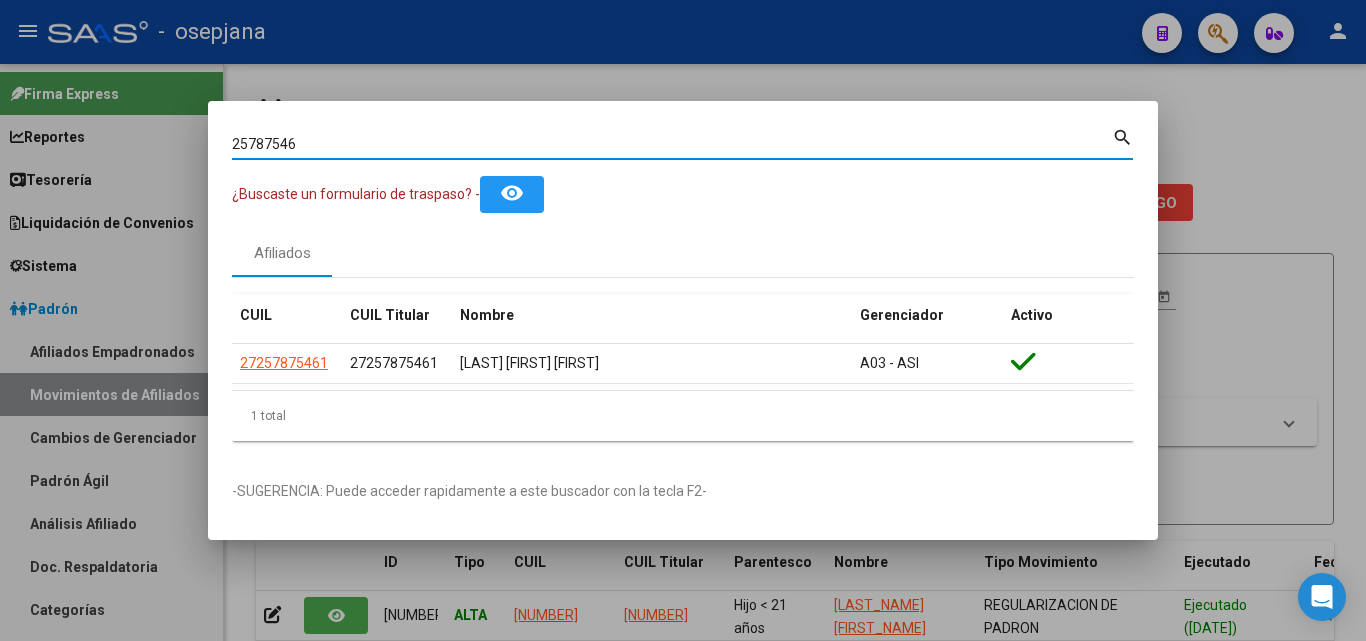 paste on "17602324" 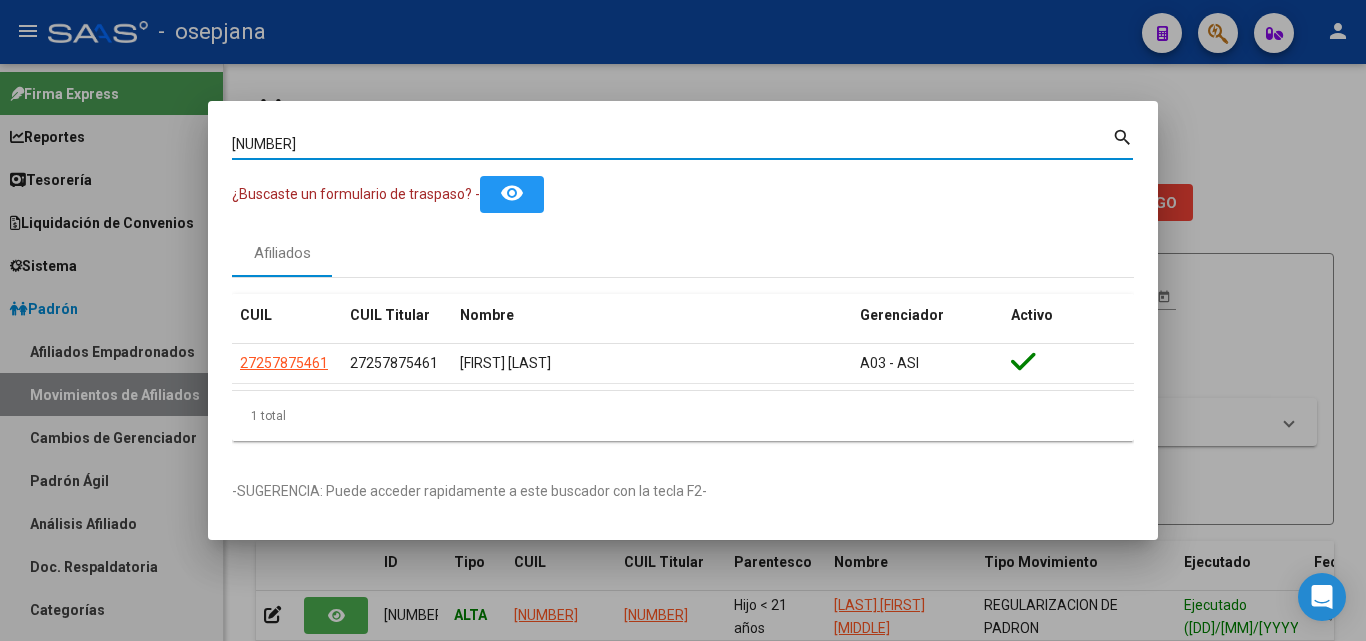scroll, scrollTop: 0, scrollLeft: 0, axis: both 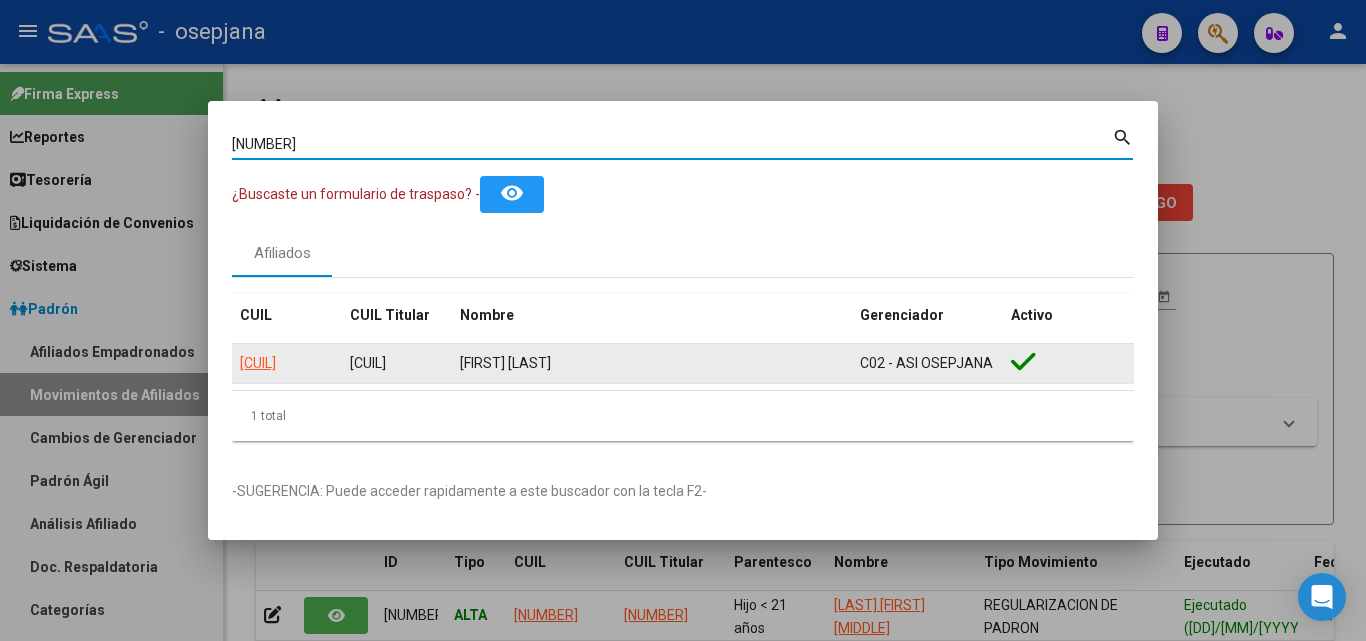 click on "[CUIL]" 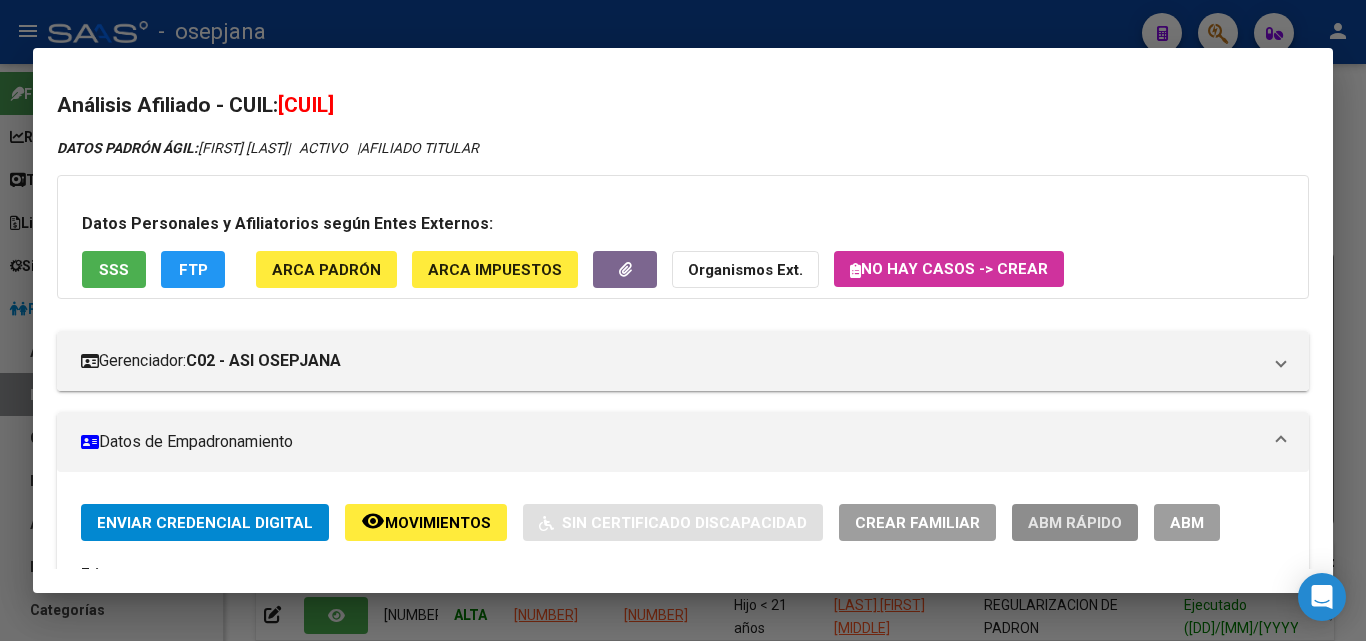click on "ABM Rápido" 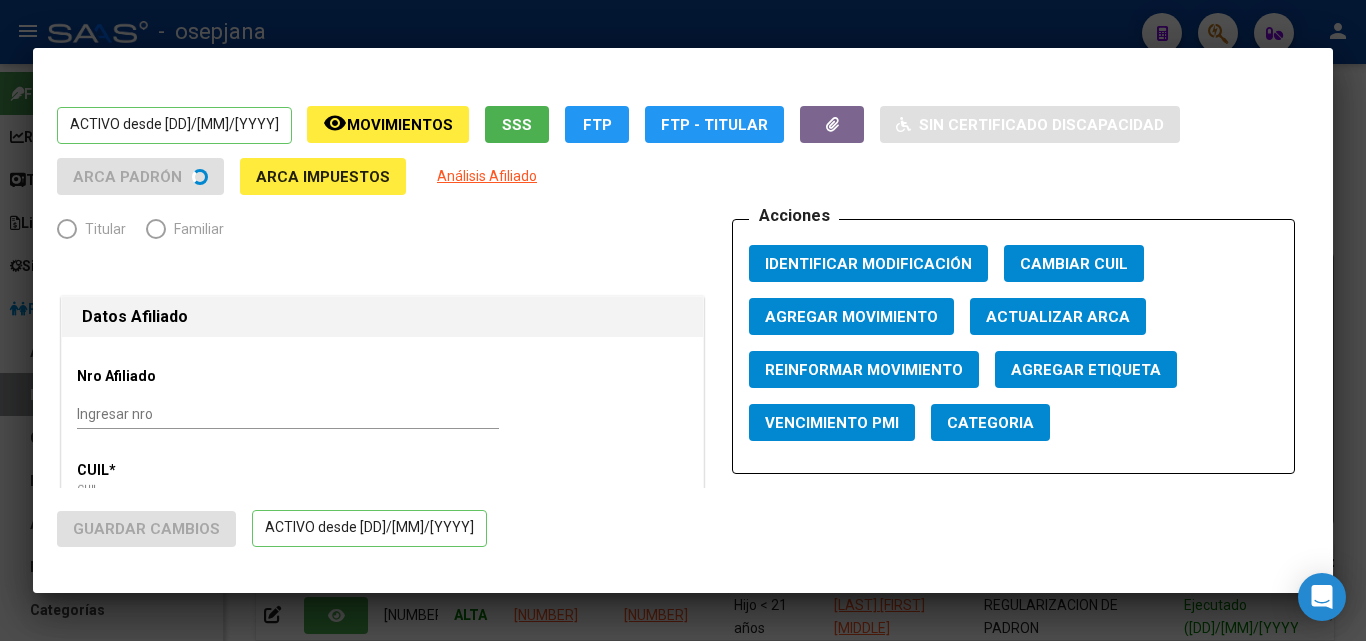 radio on "true" 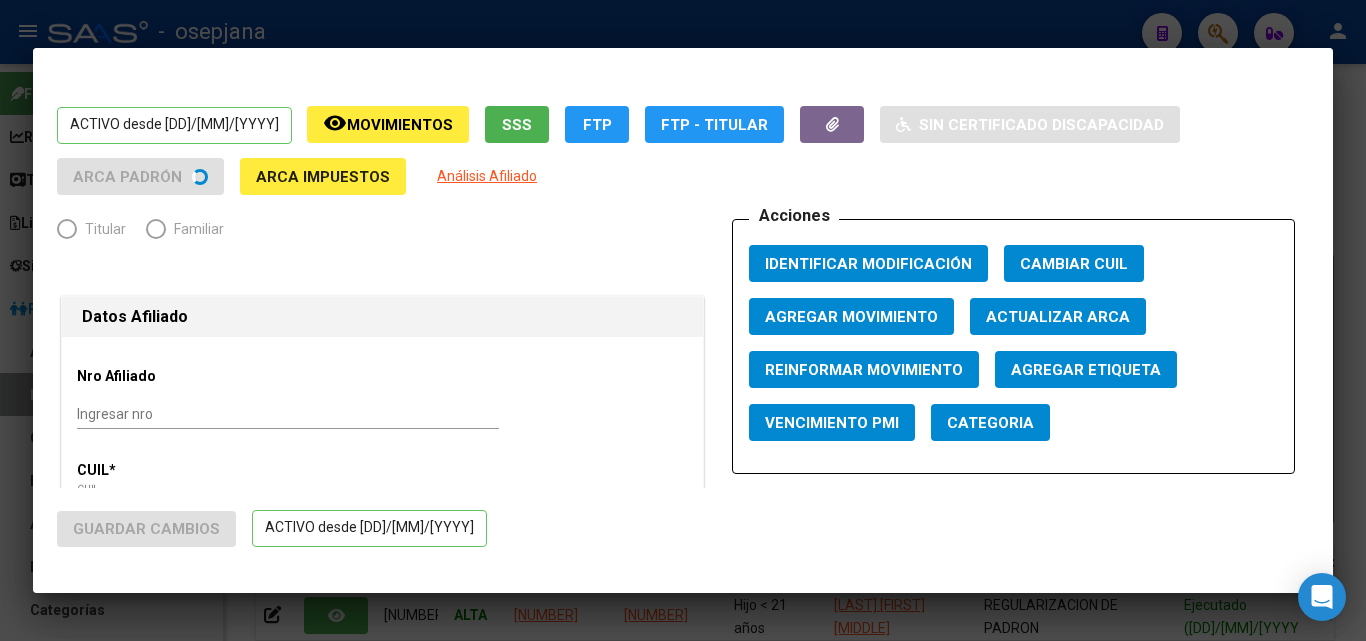 type on "[CUIL]" 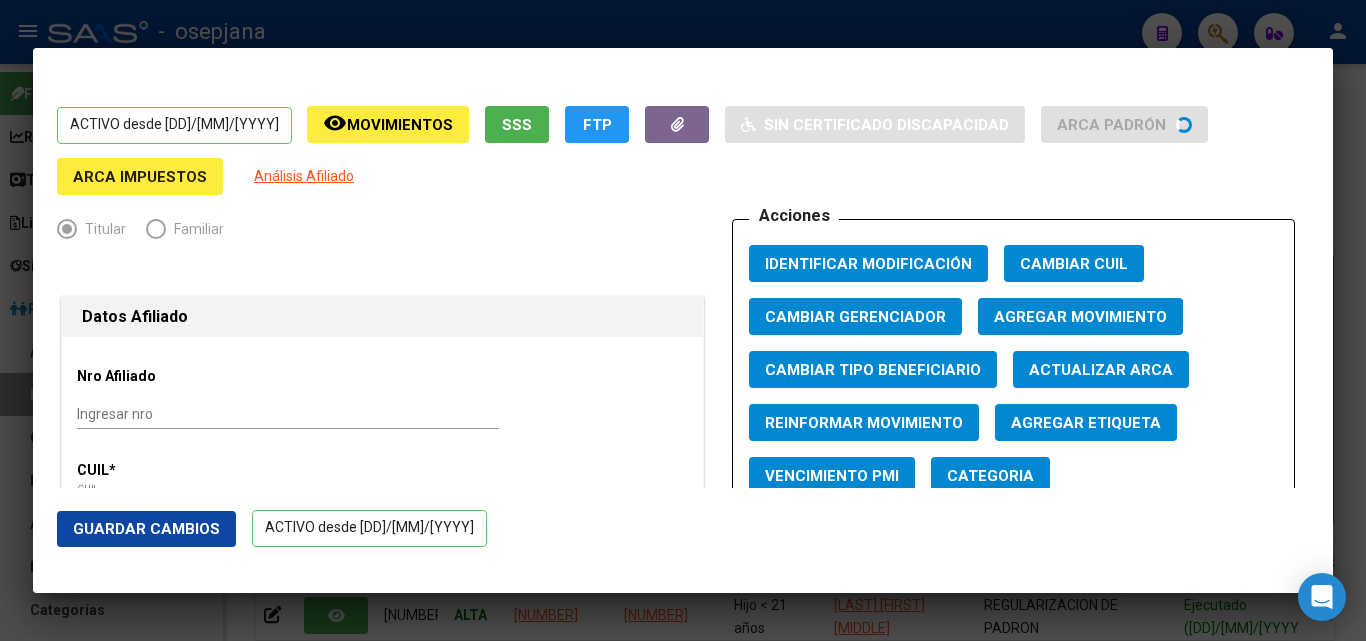 click on "Actualizar ARCA" at bounding box center [1101, 370] 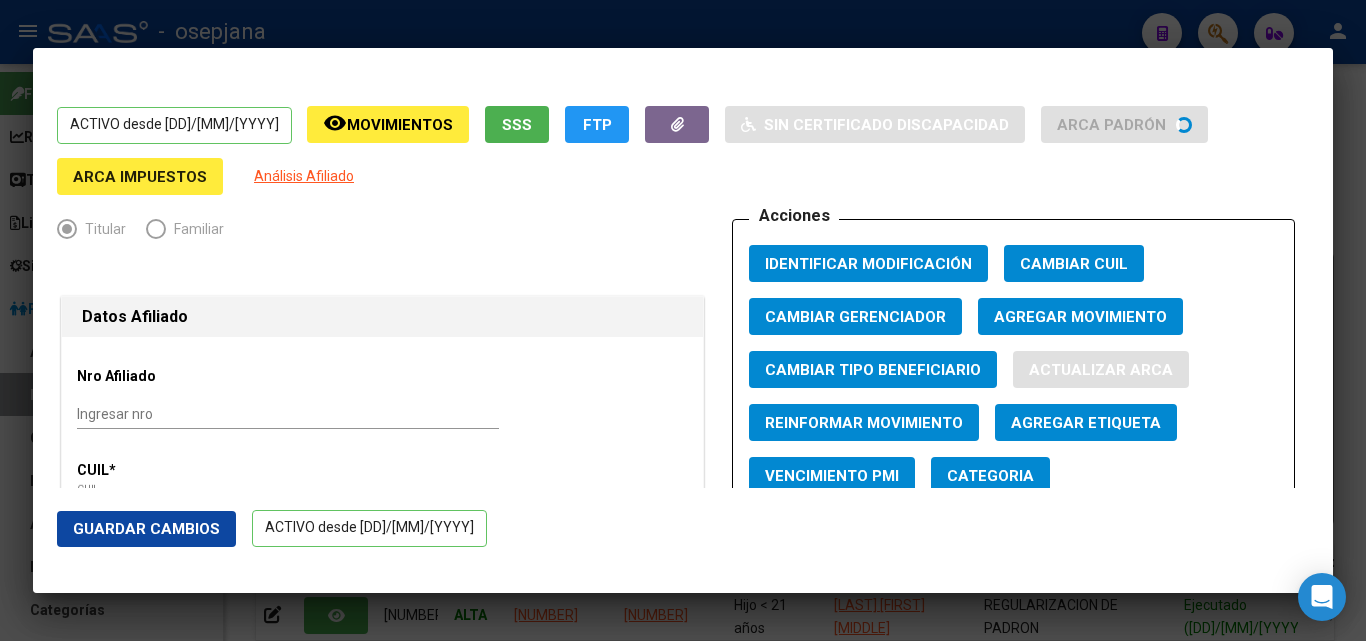 type on "MASTROBERTI" 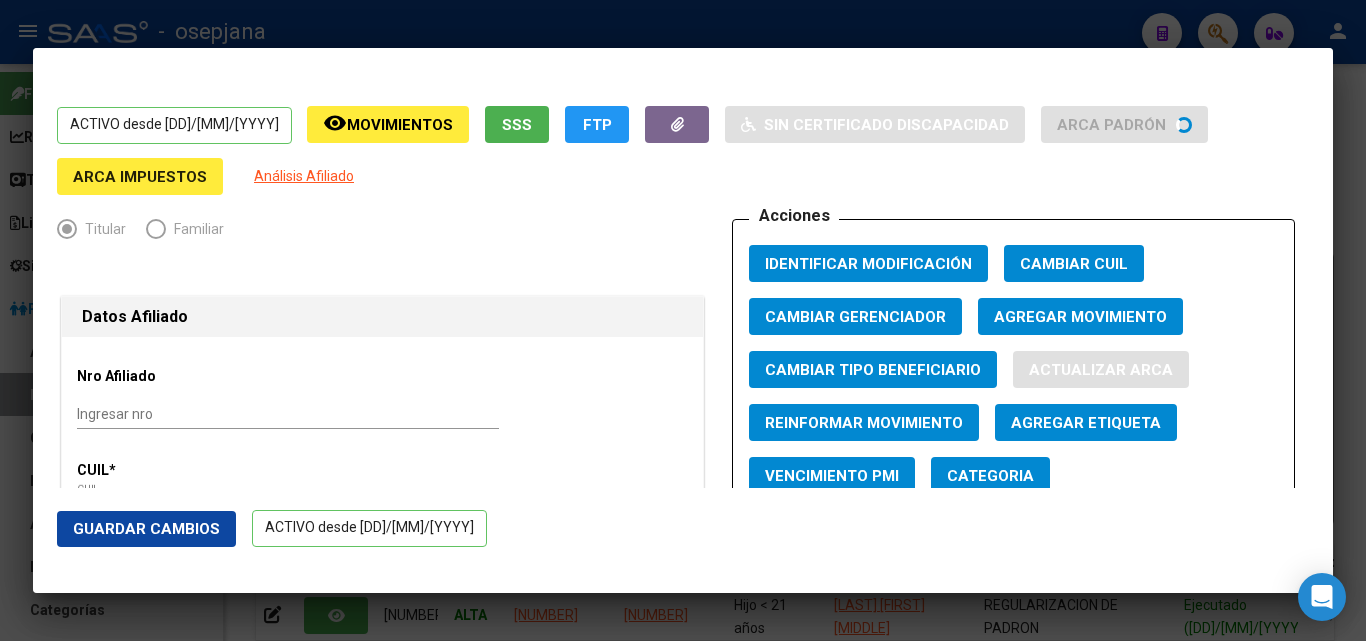 type on "VILLA BOSCH" 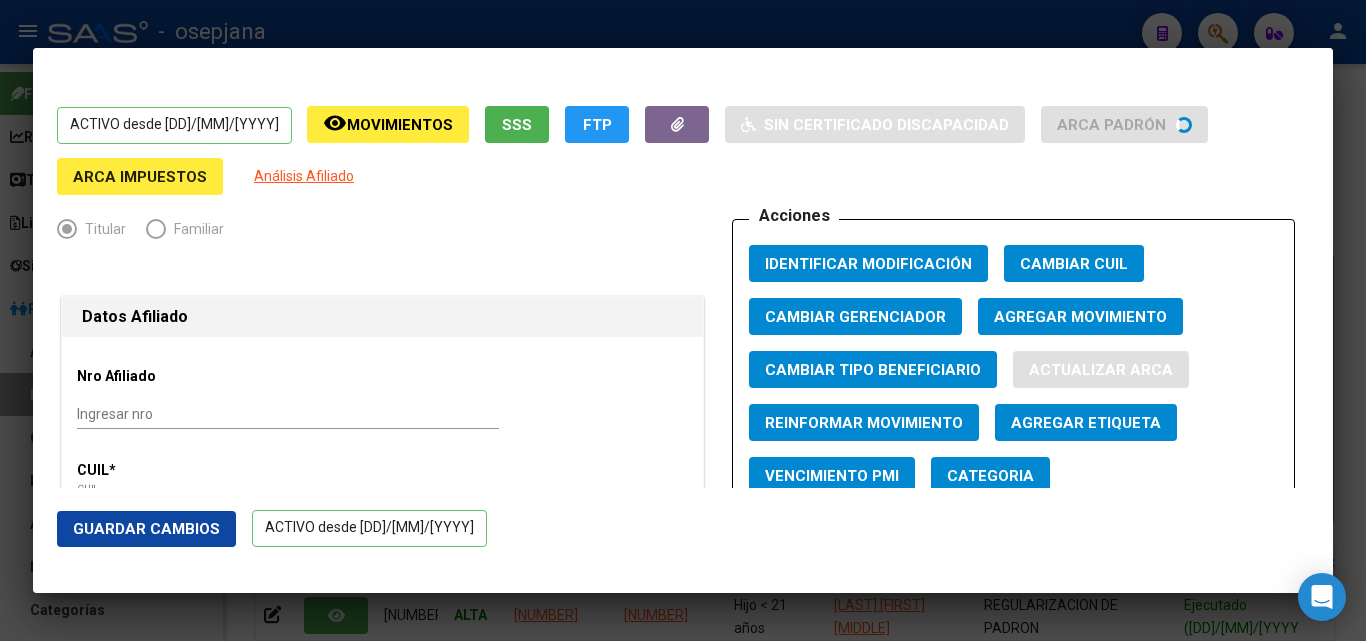 type on "MARTIN FIERRO" 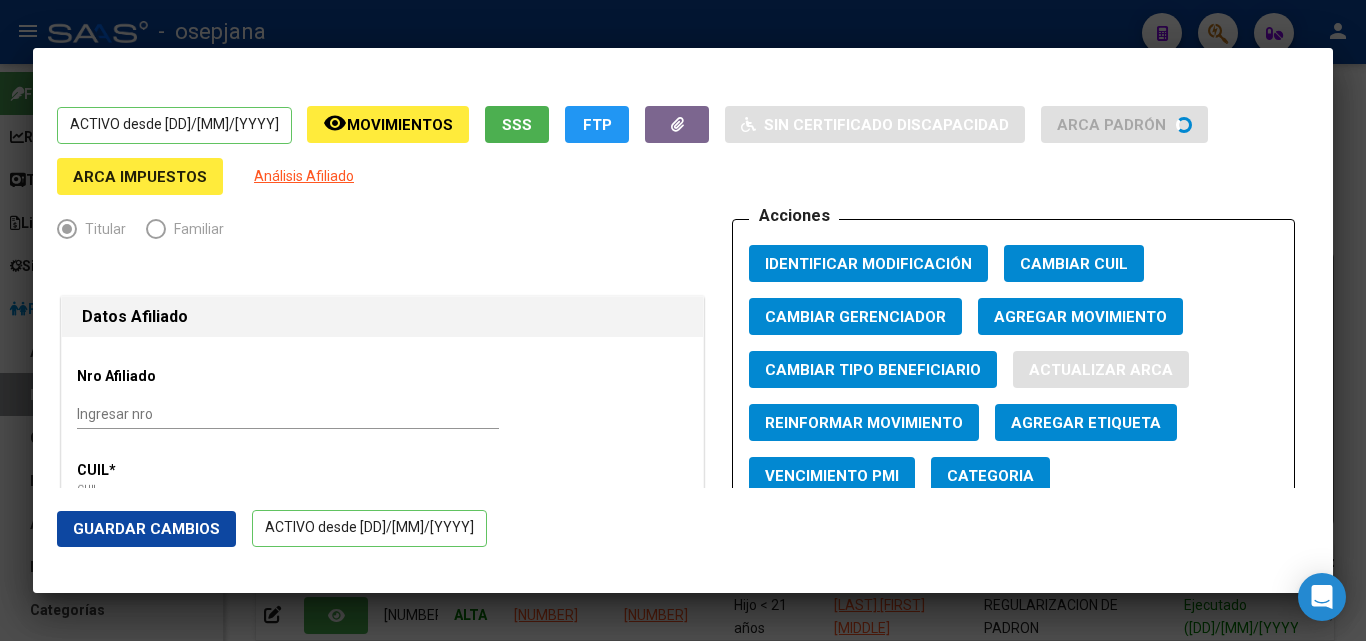 type on "7664" 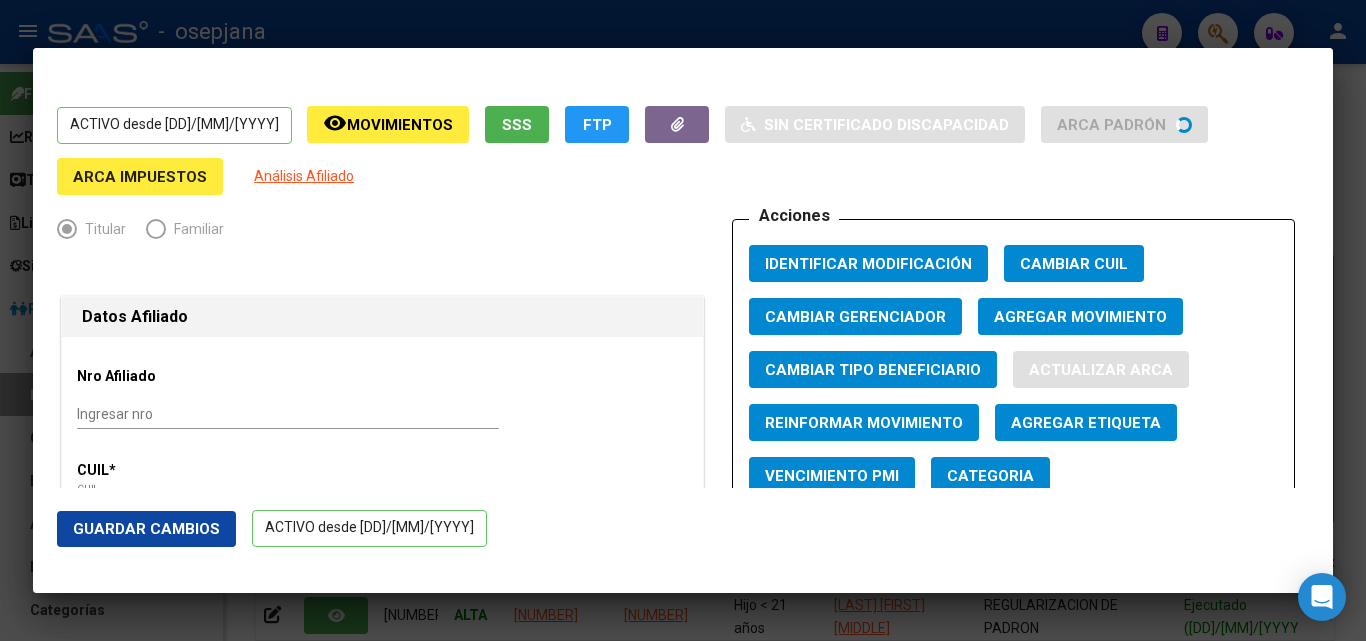 type 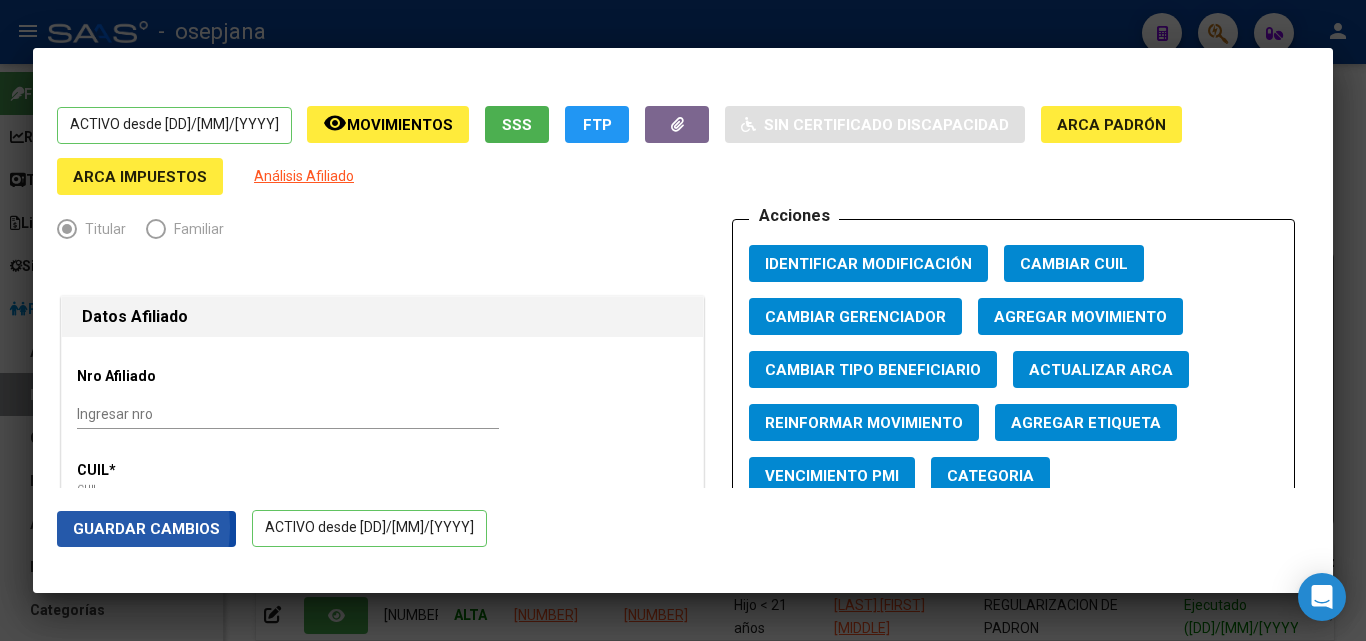 click on "Guardar Cambios" 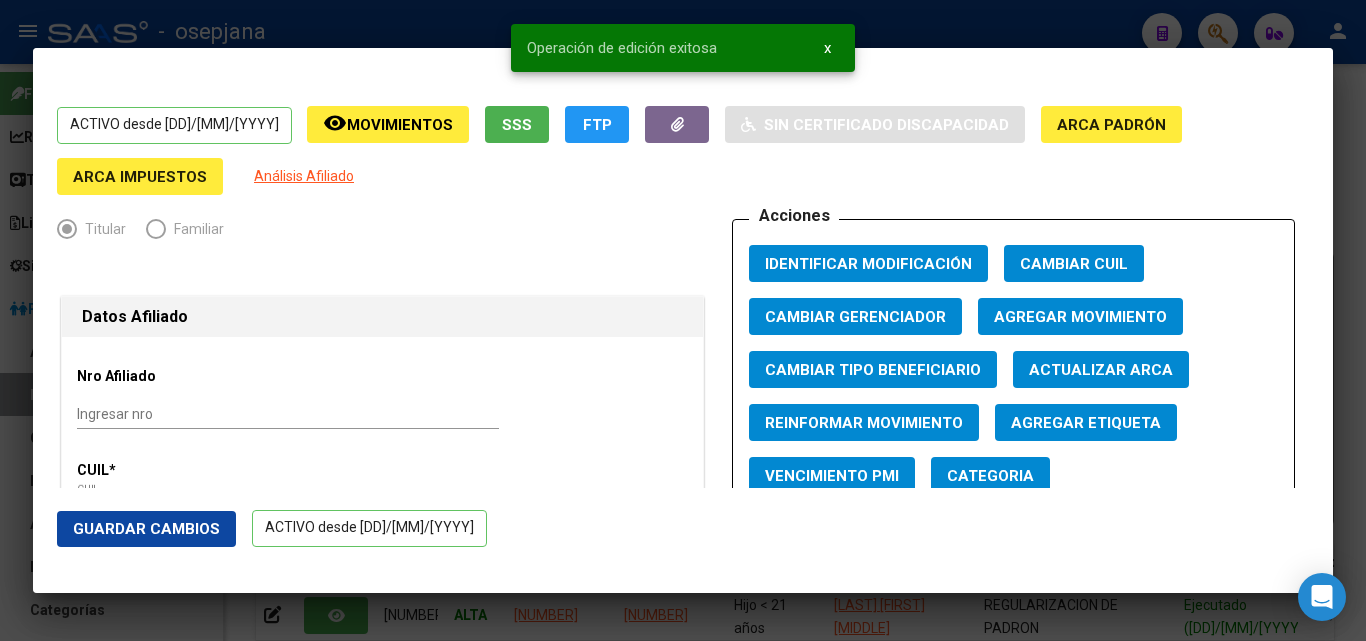 click at bounding box center (683, 320) 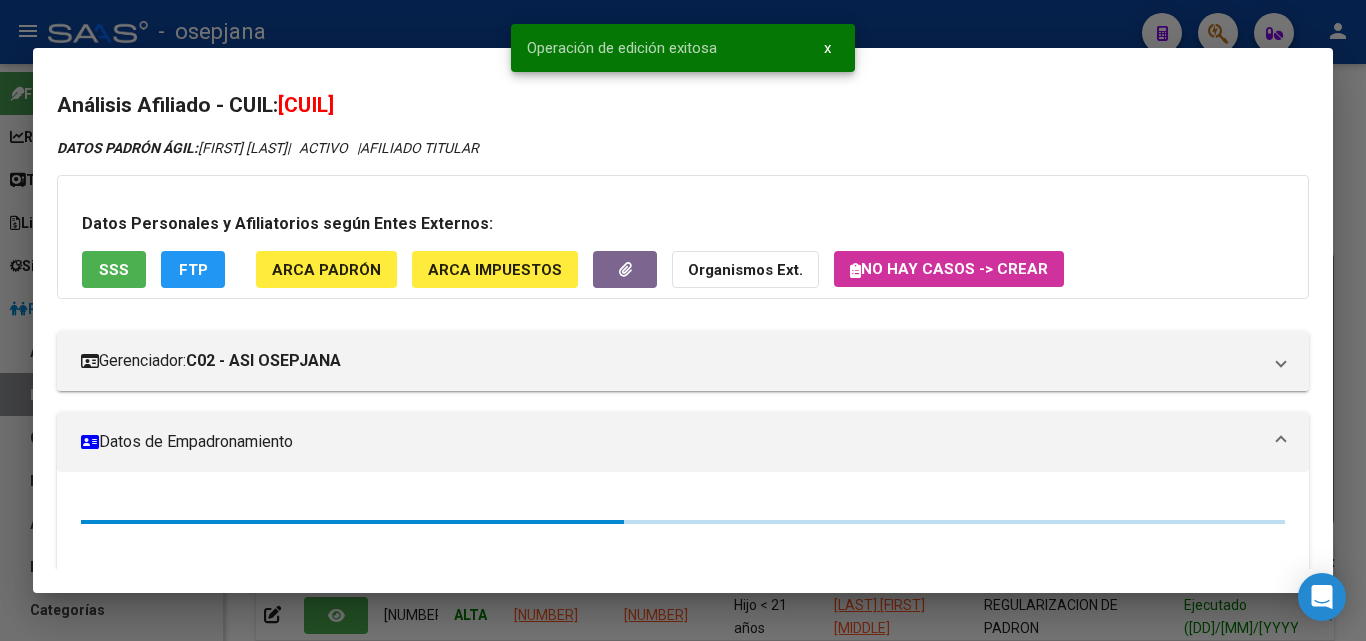 click at bounding box center (683, 320) 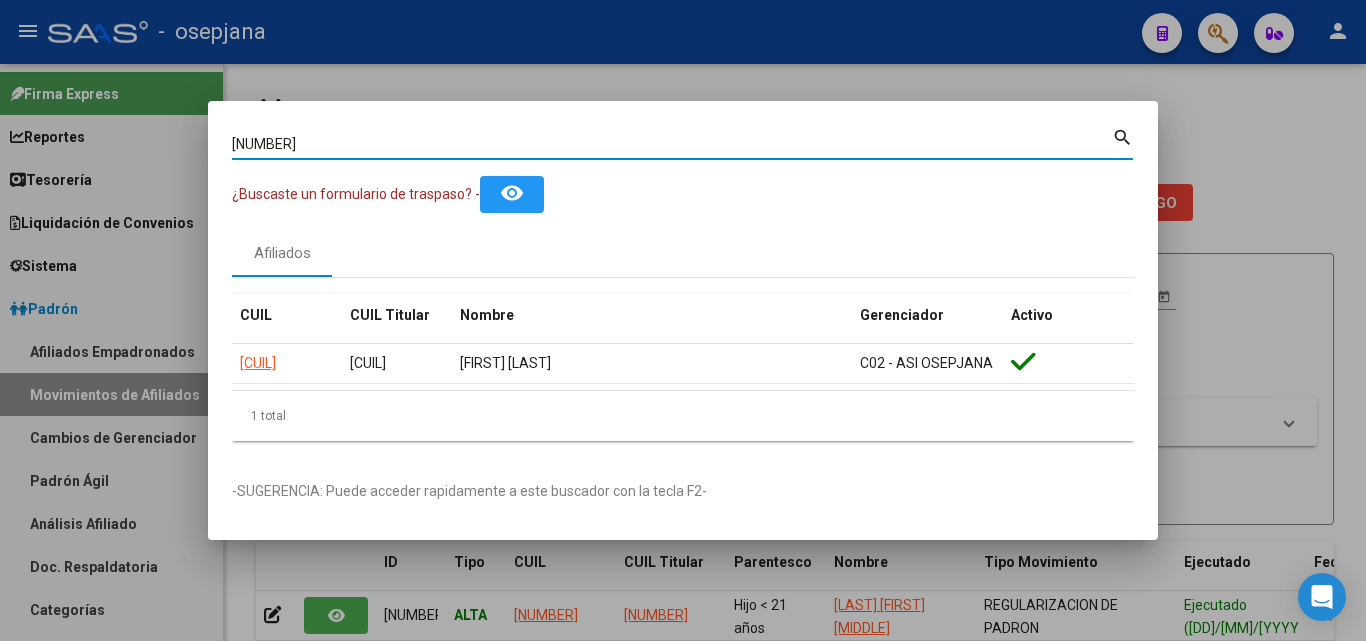 drag, startPoint x: 342, startPoint y: 144, endPoint x: 123, endPoint y: 108, distance: 221.93918 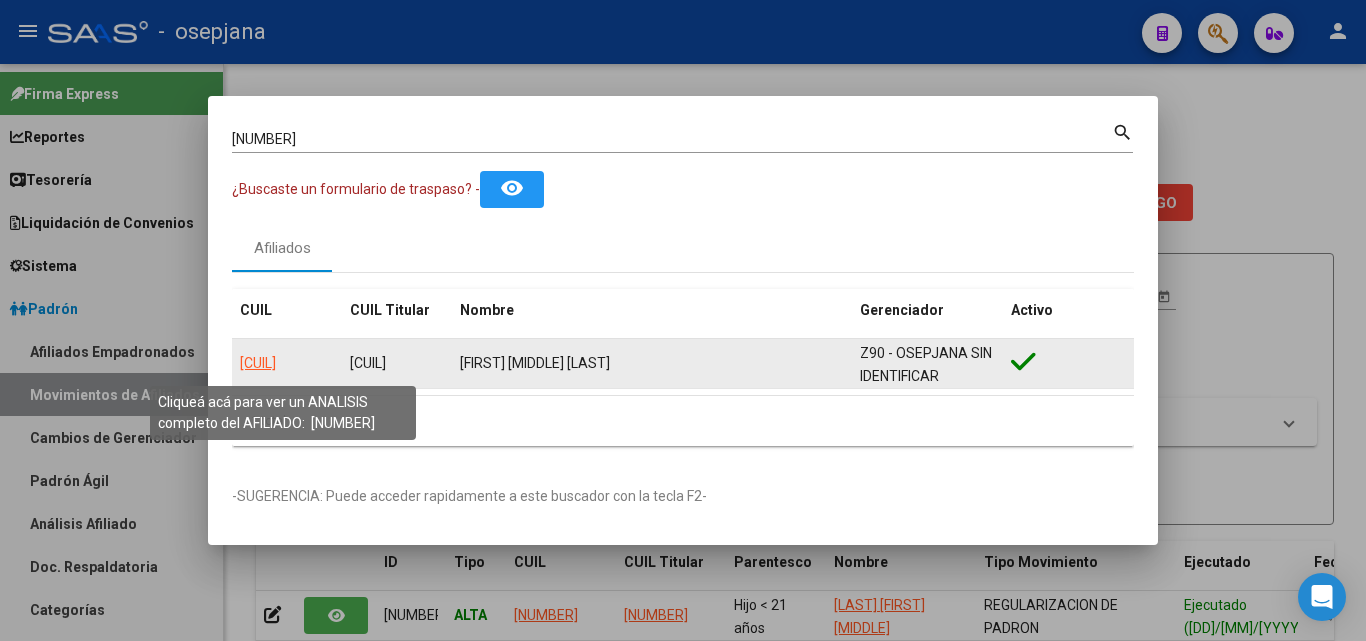 click on "20287673354" 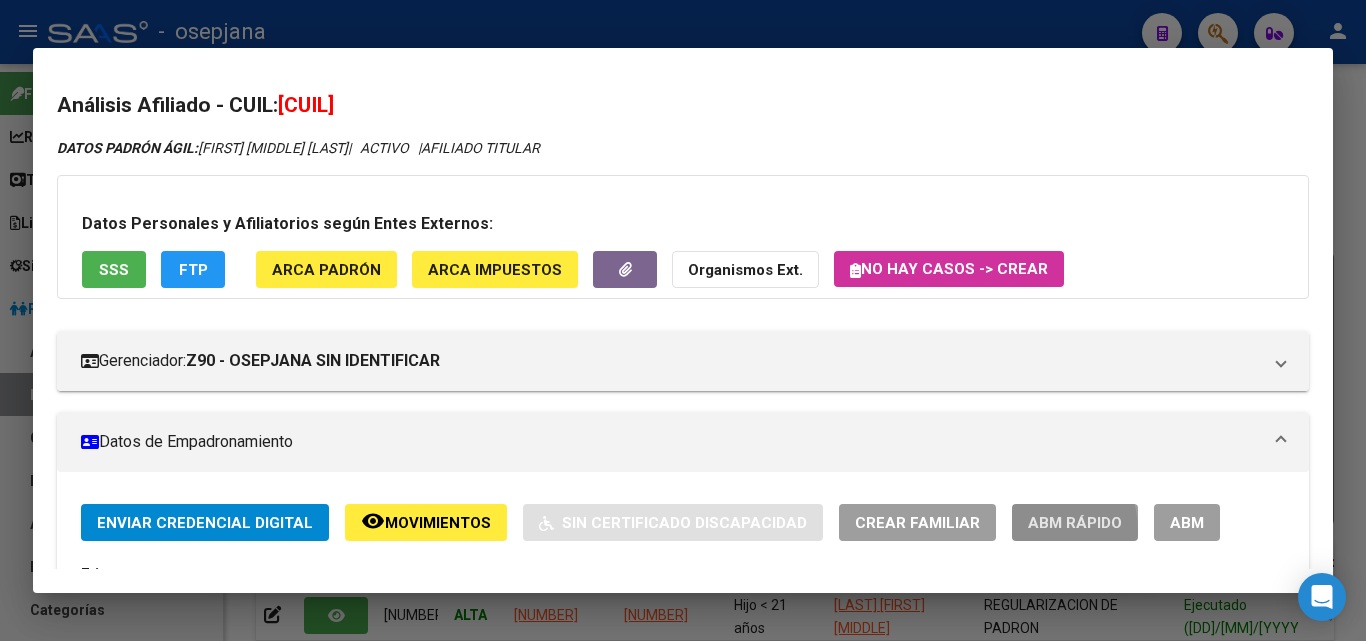 click on "ABM Rápido" 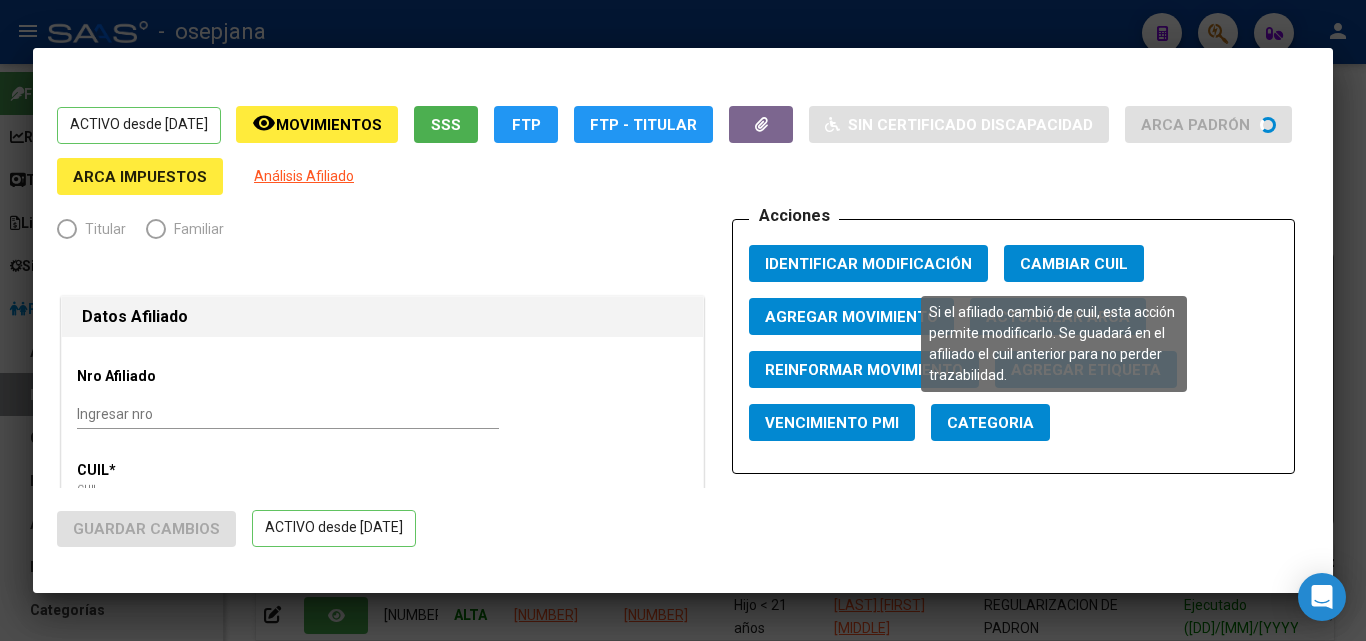 radio on "true" 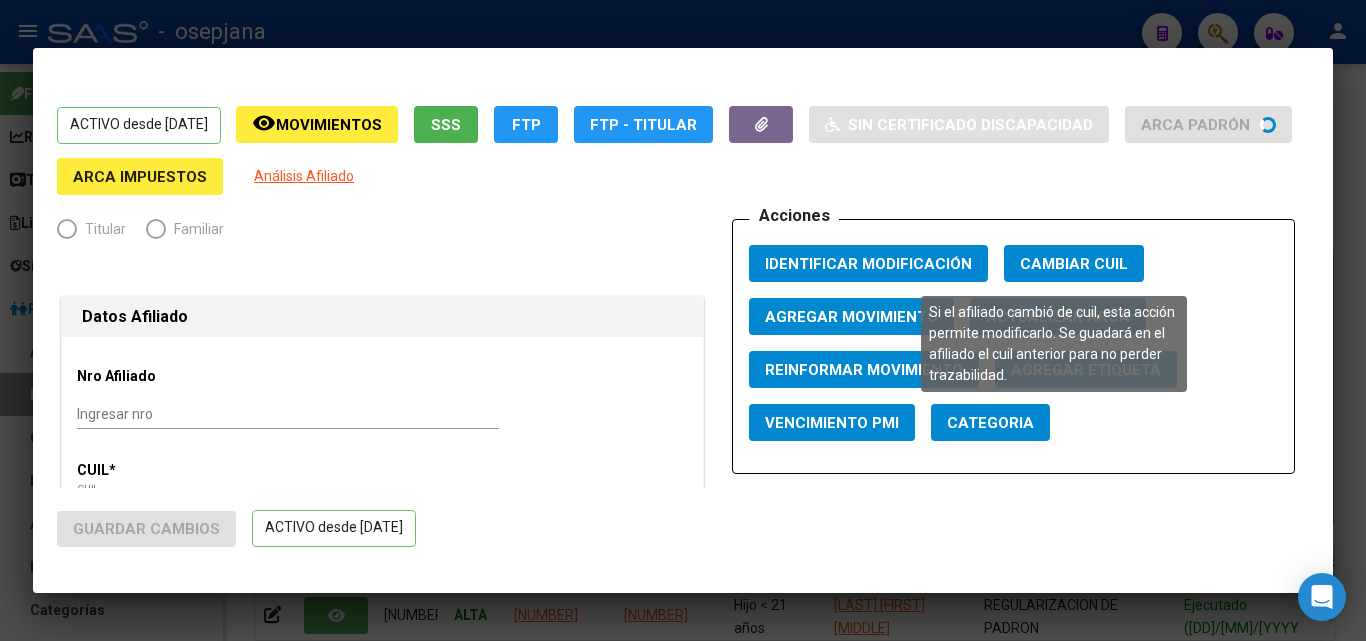 type on "20-28767335-4" 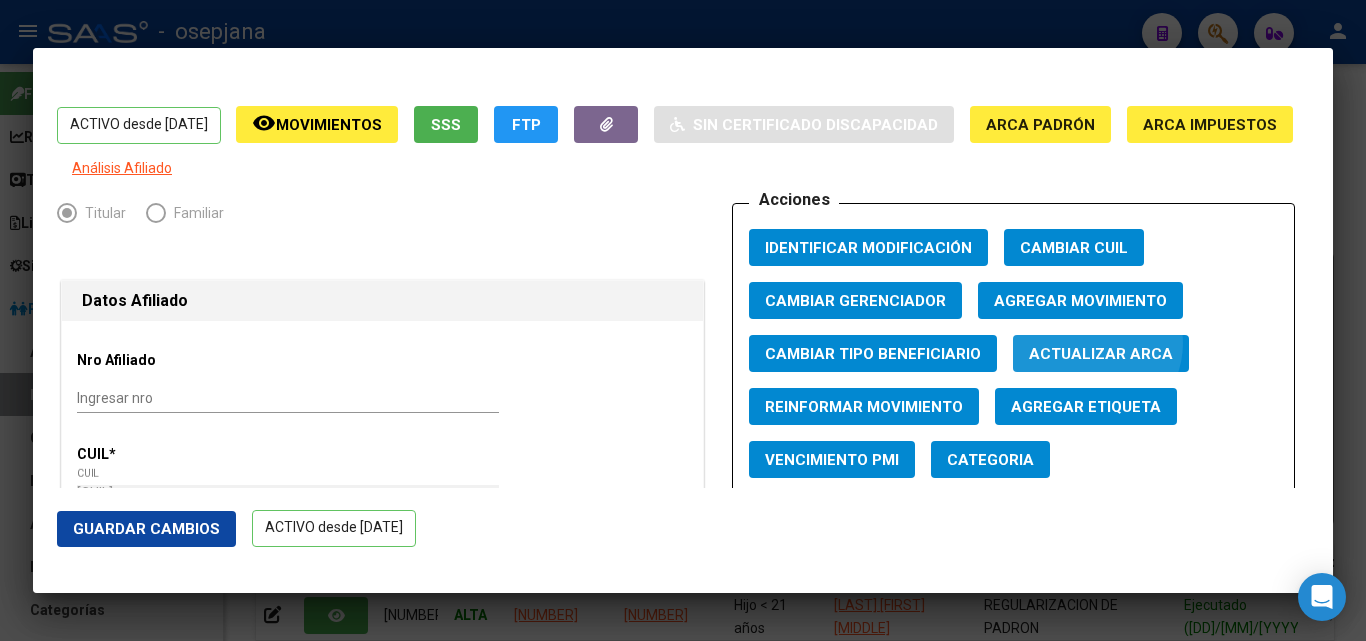 click on "Actualizar ARCA" at bounding box center (1101, 353) 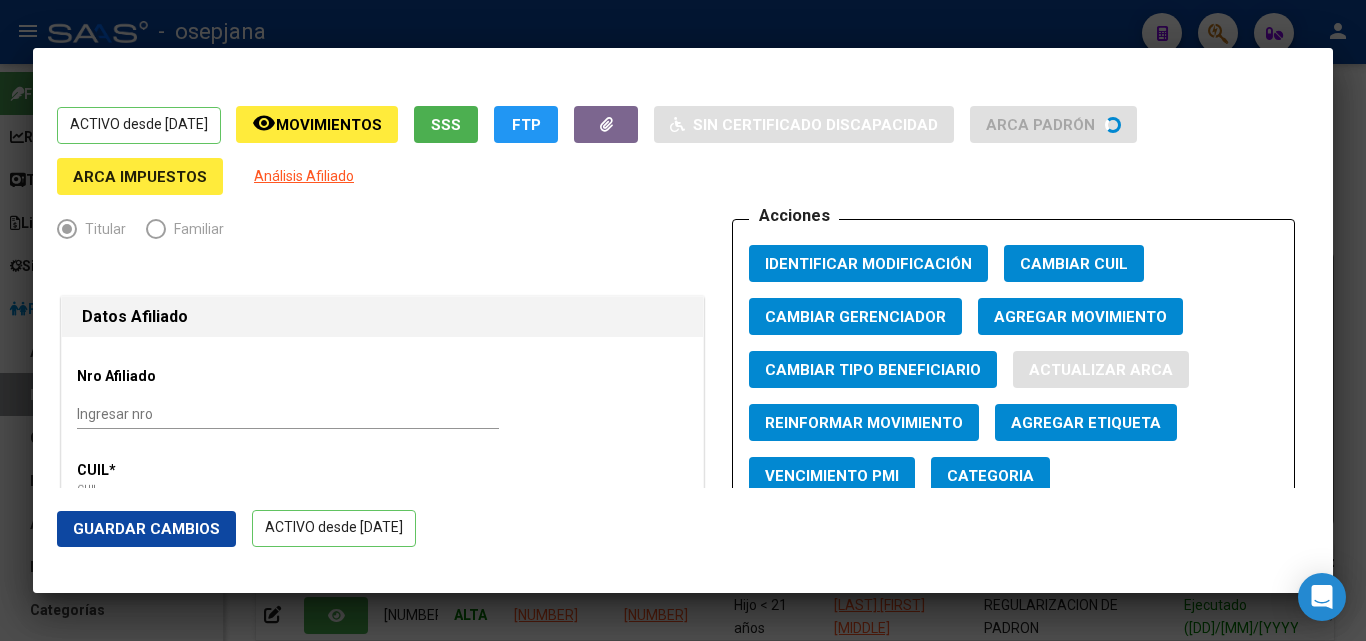 type on "ROY" 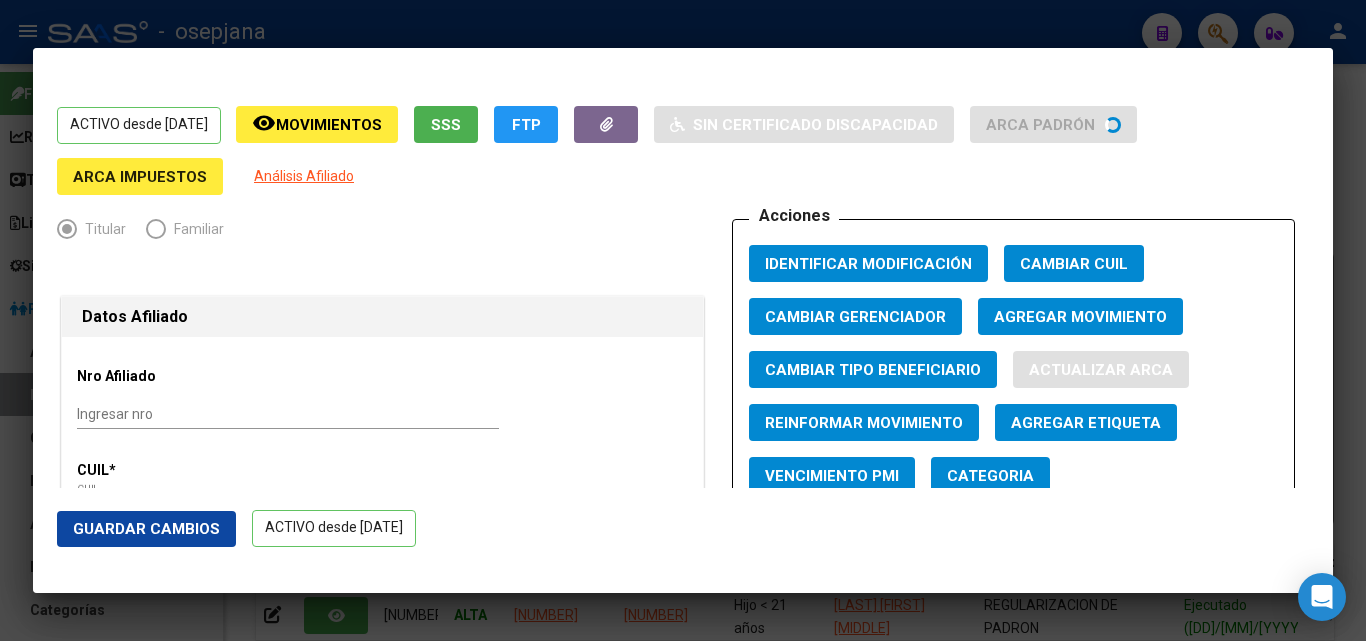 type on "SEBASTIAN ALEJANDRO" 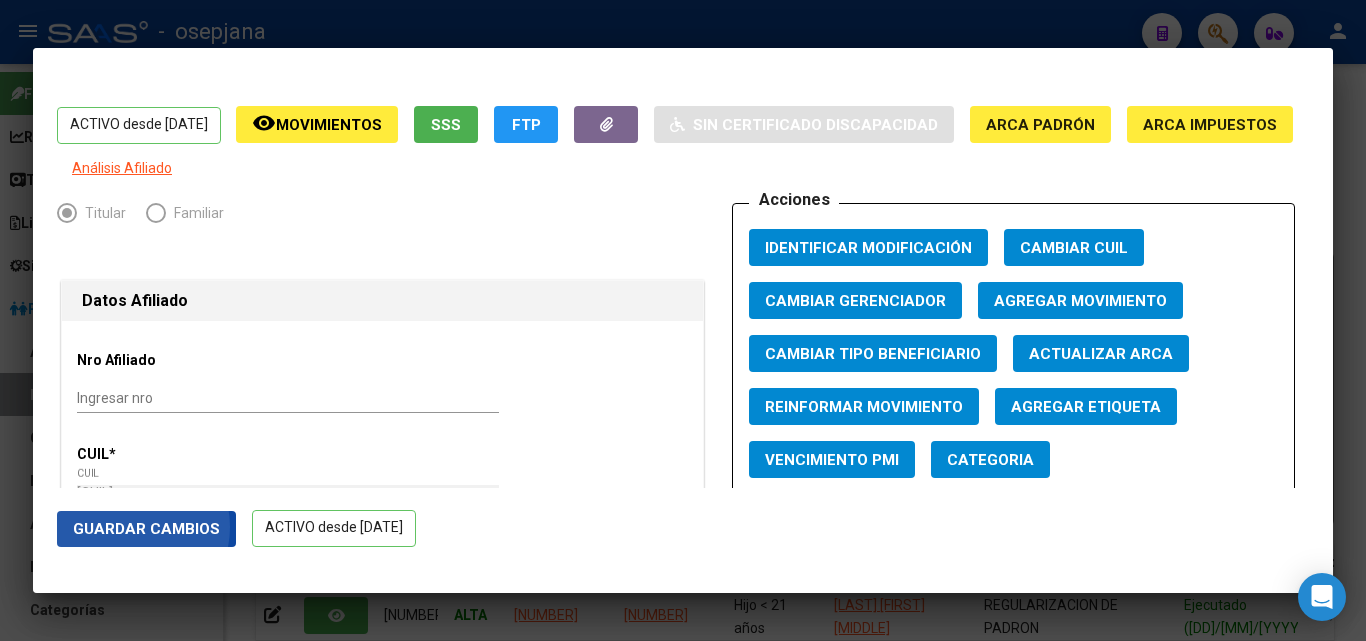 click on "Guardar Cambios" 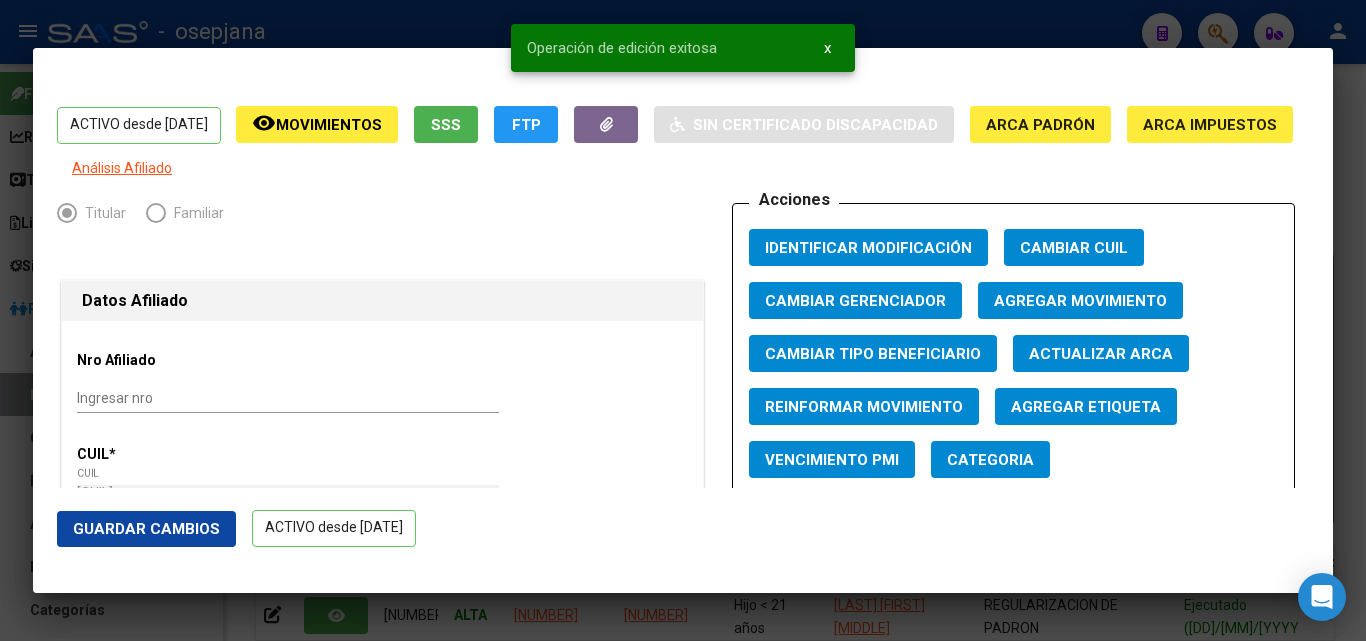 click at bounding box center [683, 320] 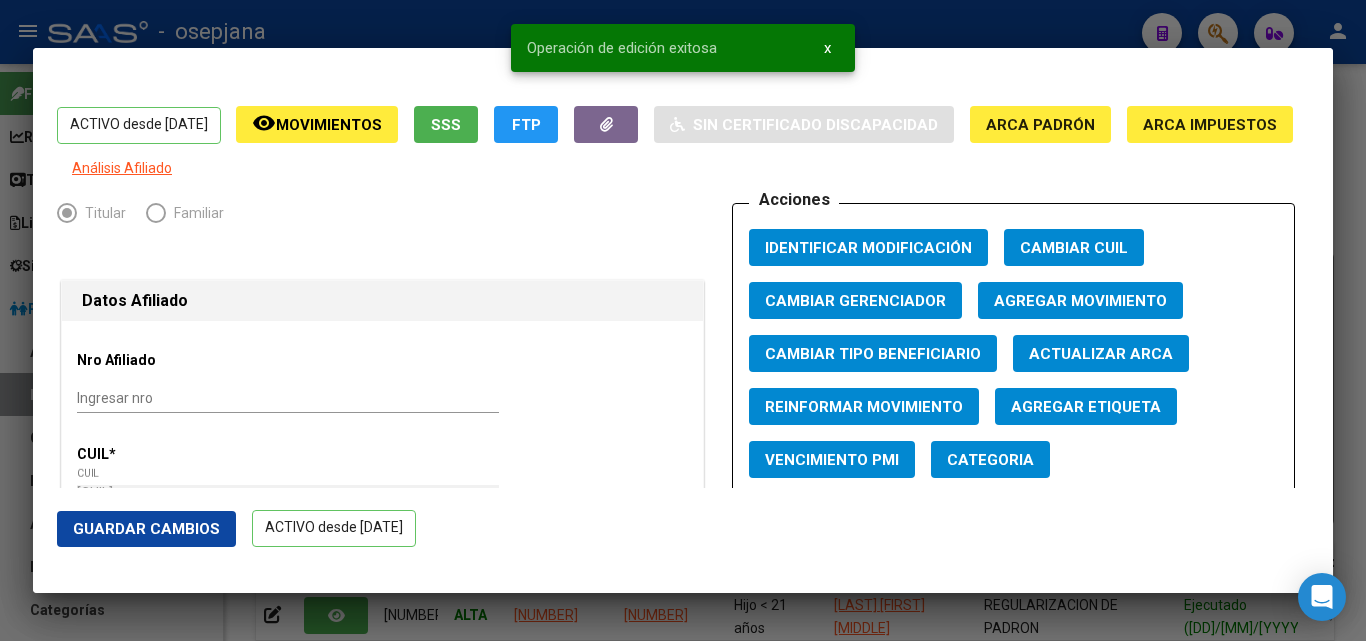 click at bounding box center [683, 320] 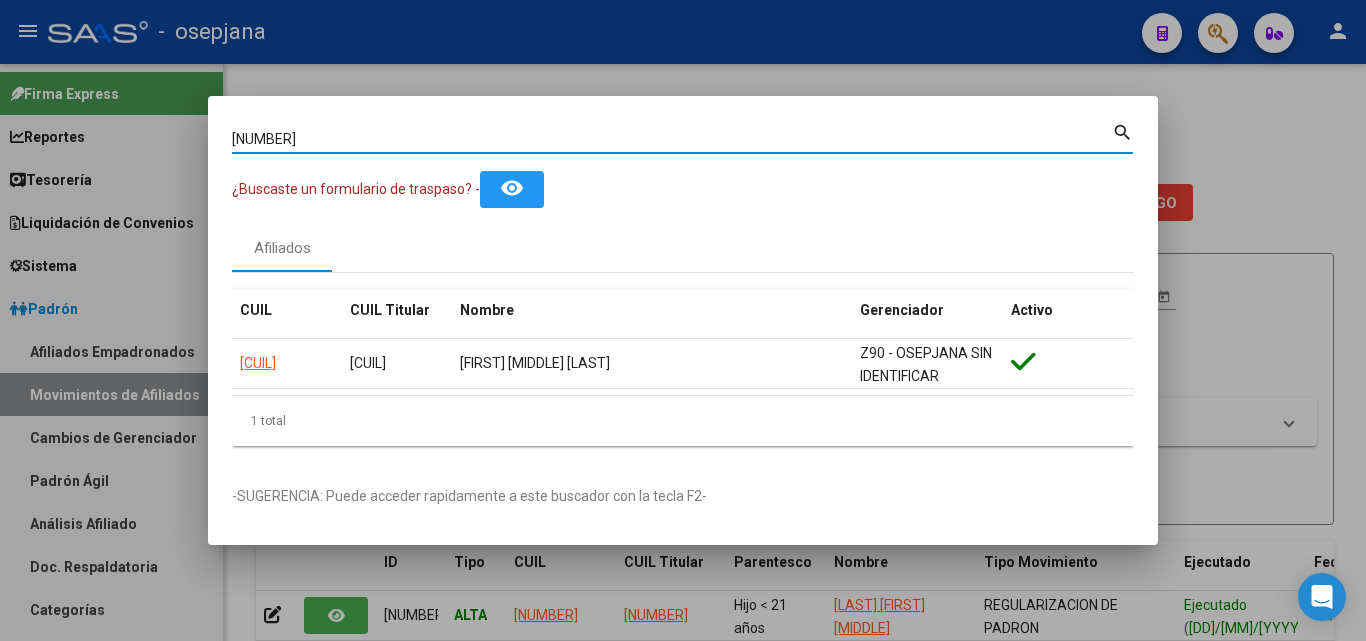 drag, startPoint x: 325, startPoint y: 148, endPoint x: 126, endPoint y: 130, distance: 199.81241 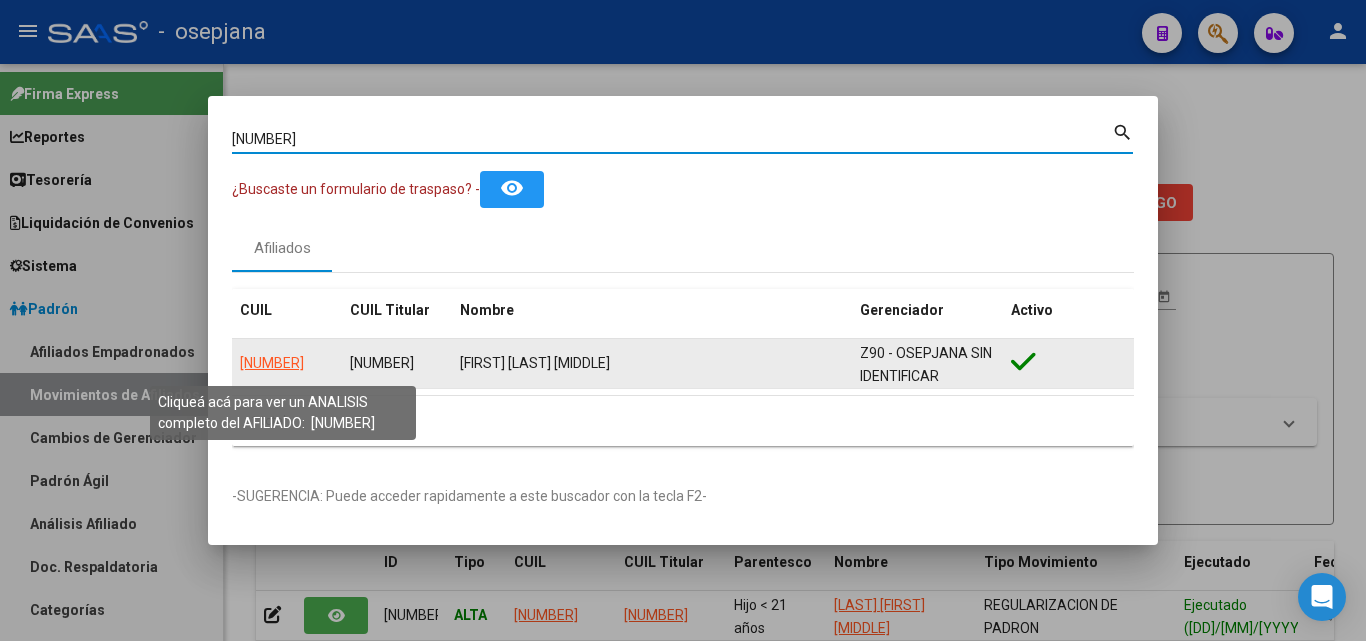 click on "20337531629" 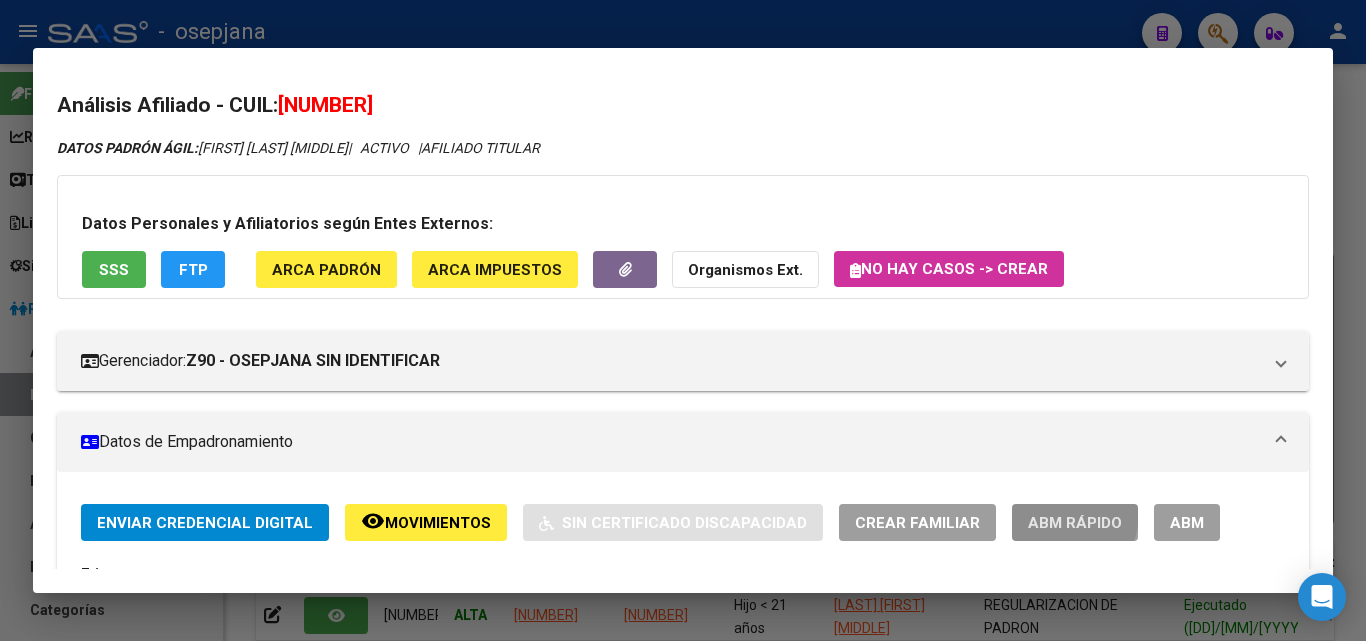 click on "ABM Rápido" 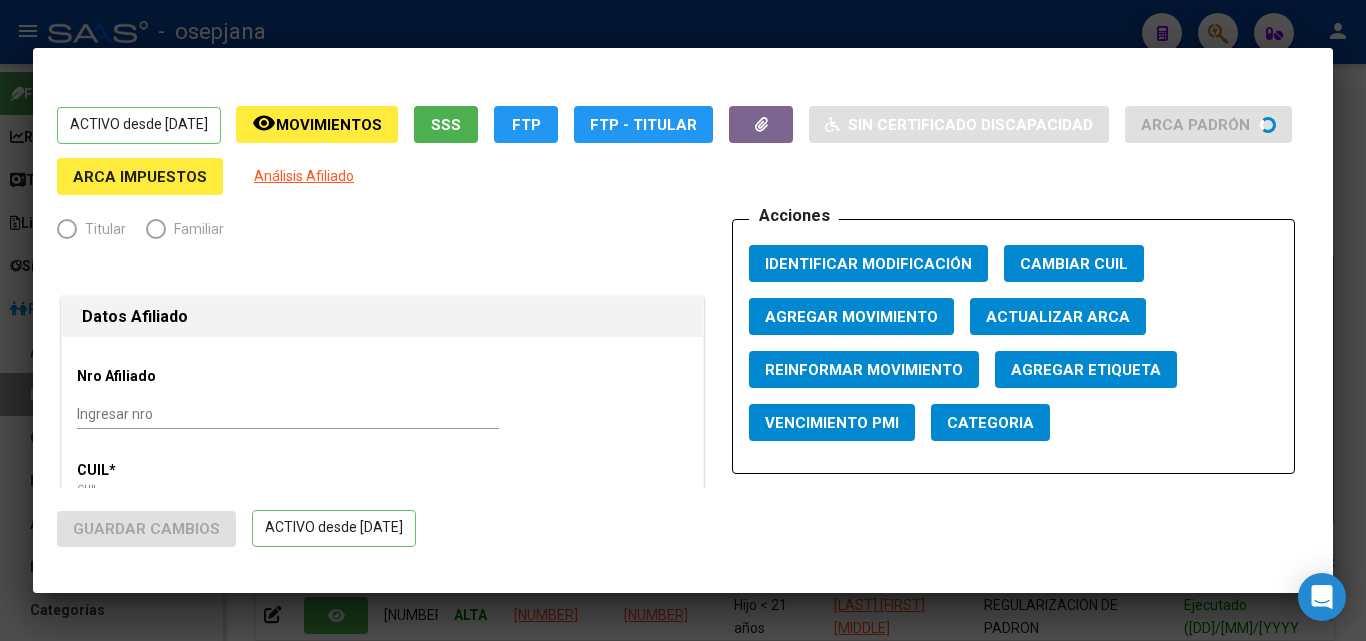 radio on "true" 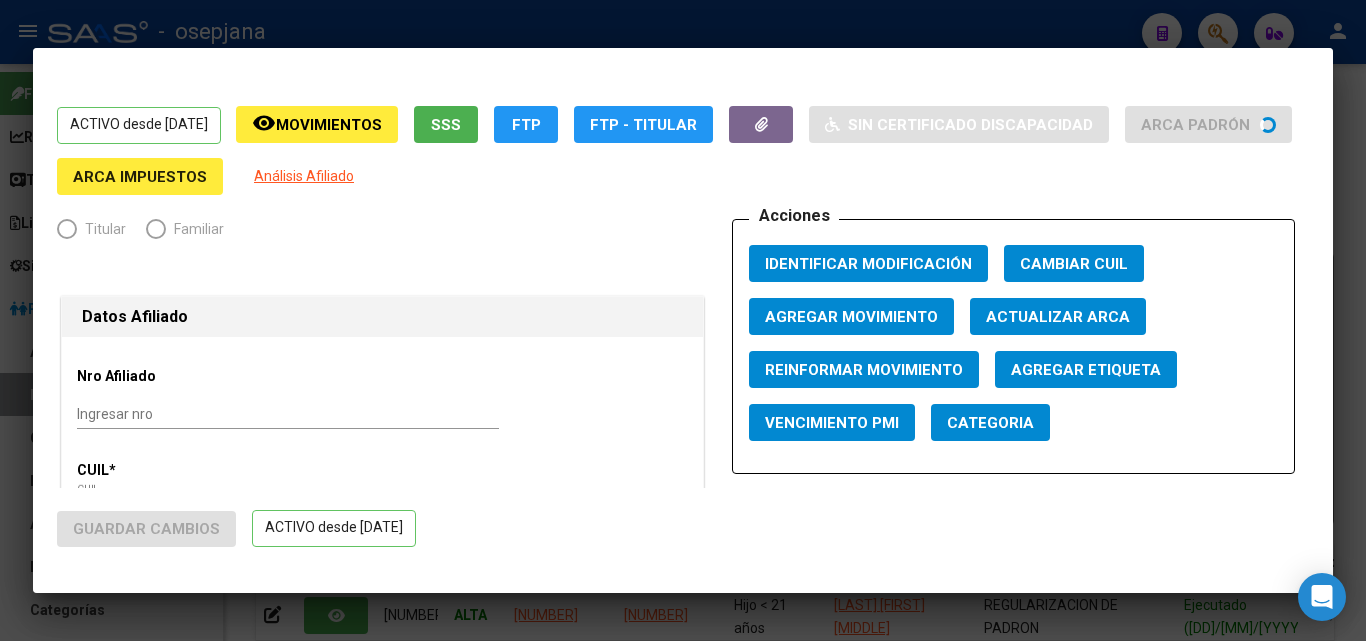type on "20-33753162-9" 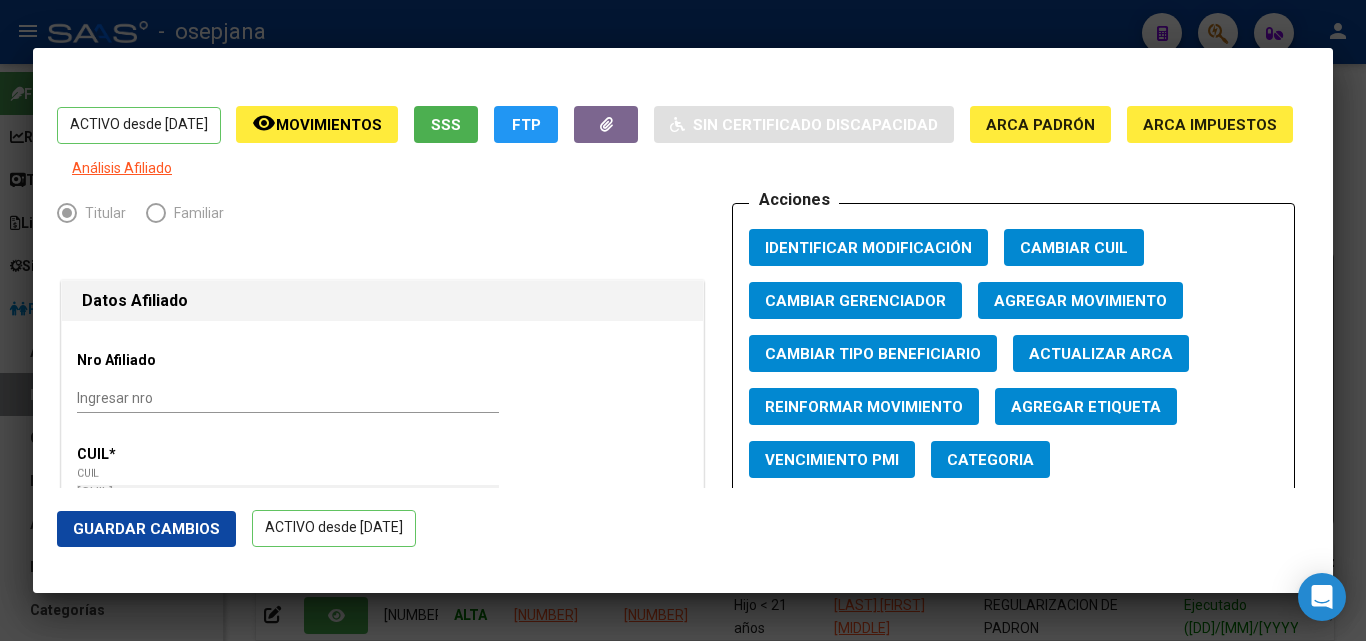 click on "Actualizar ARCA" at bounding box center [1101, 353] 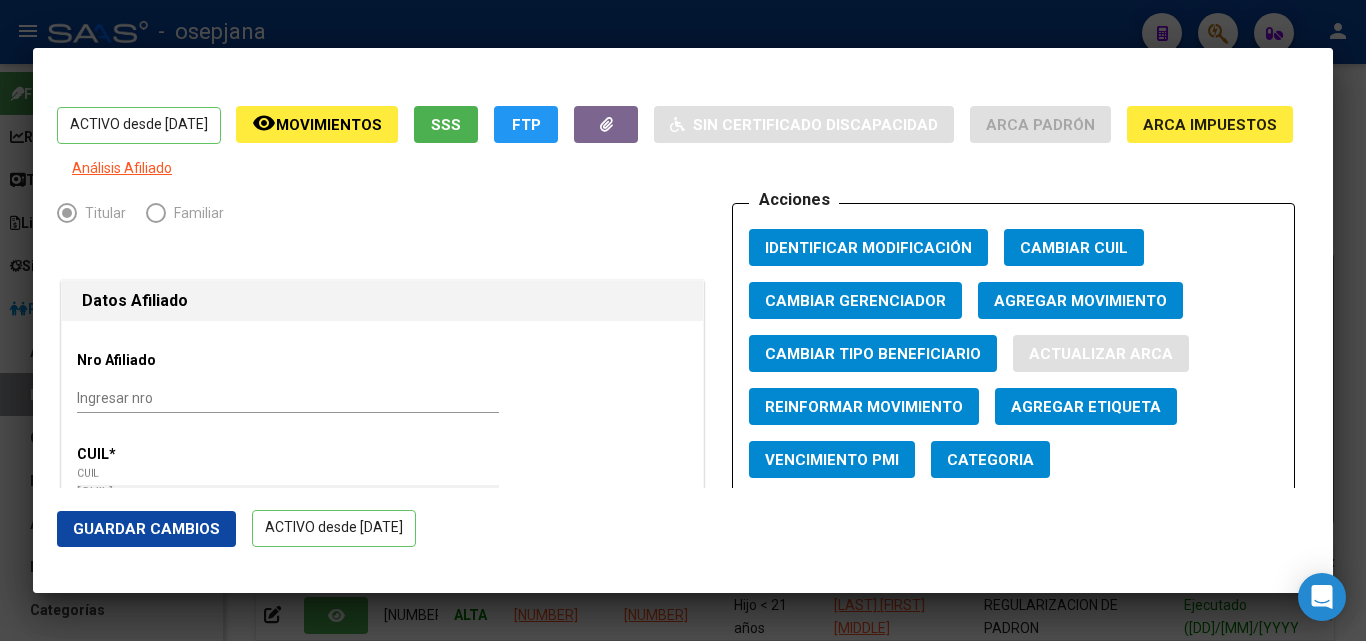 type on "FRANCO" 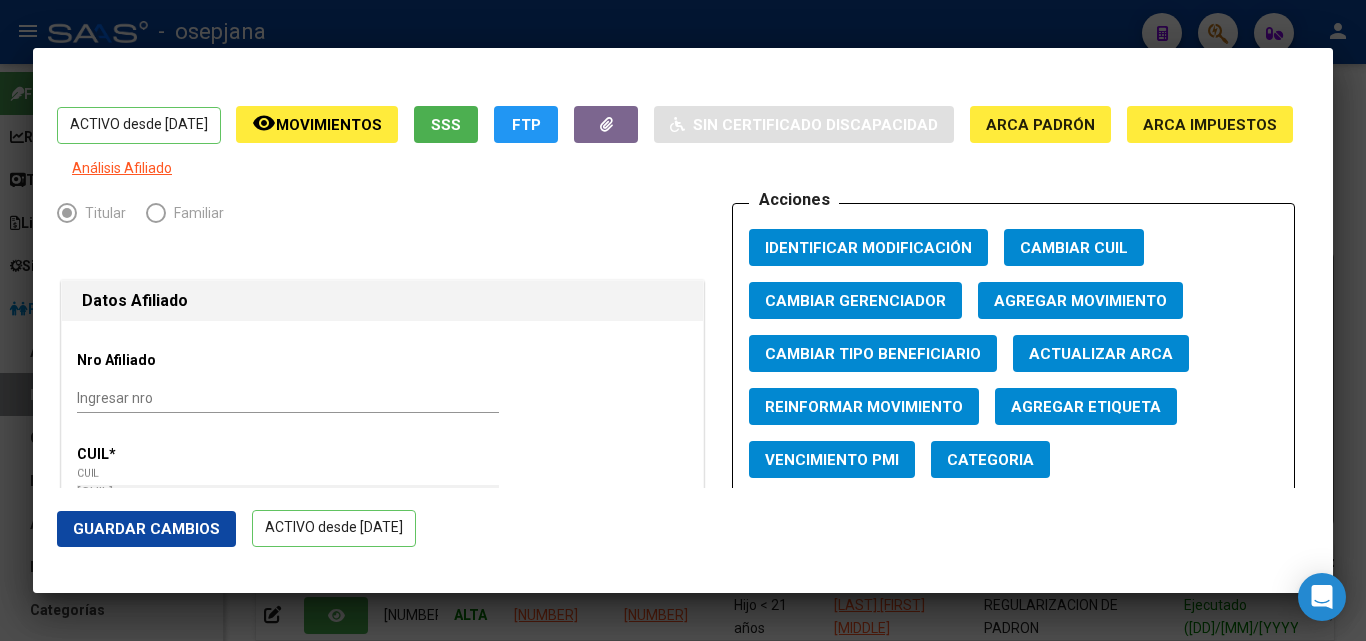 click on "Guardar Cambios" 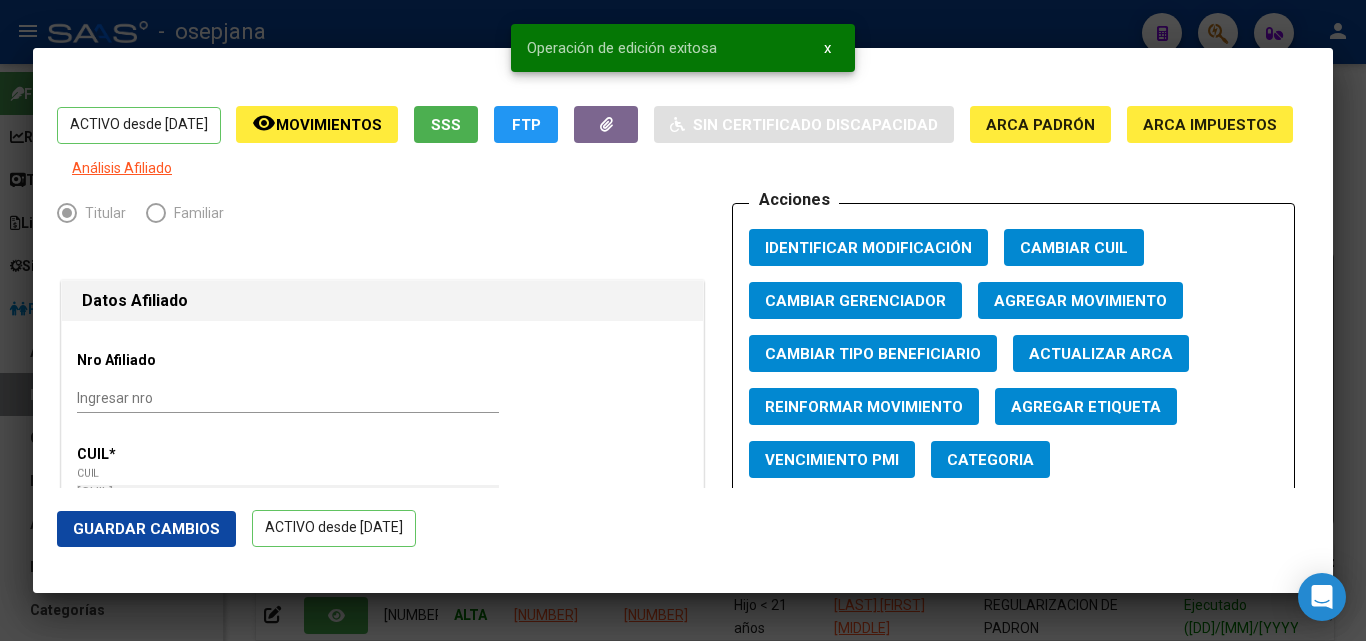 click at bounding box center (683, 320) 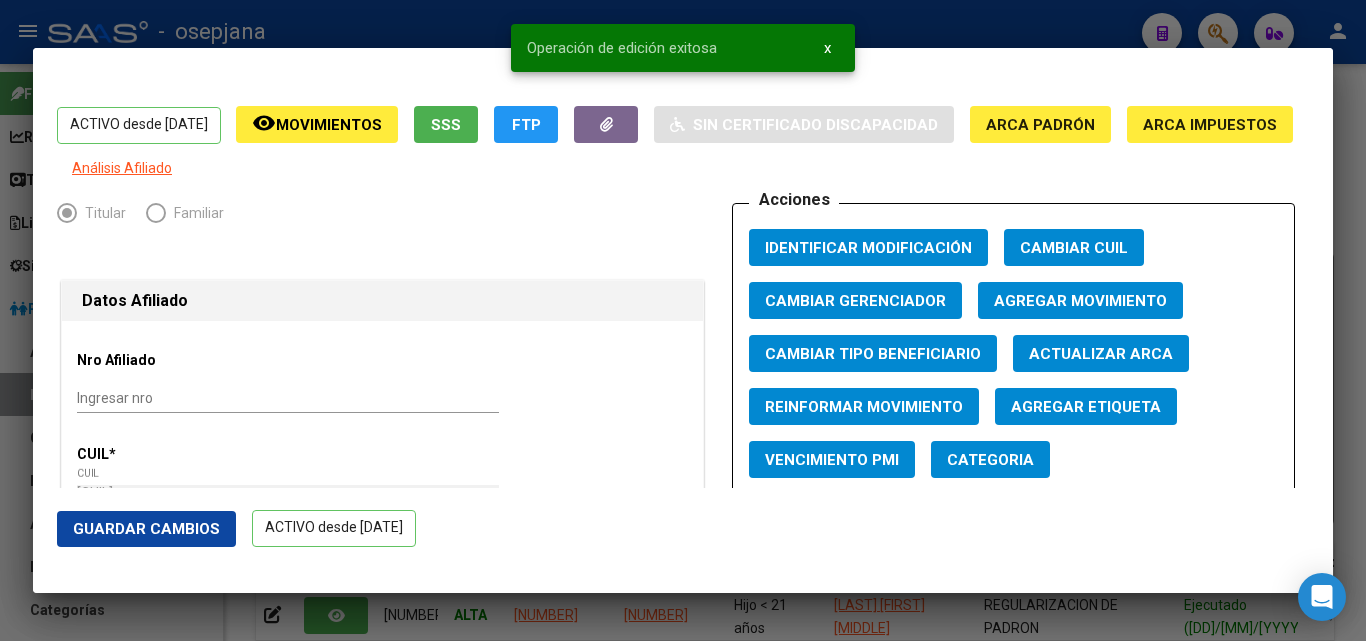 click at bounding box center (683, 320) 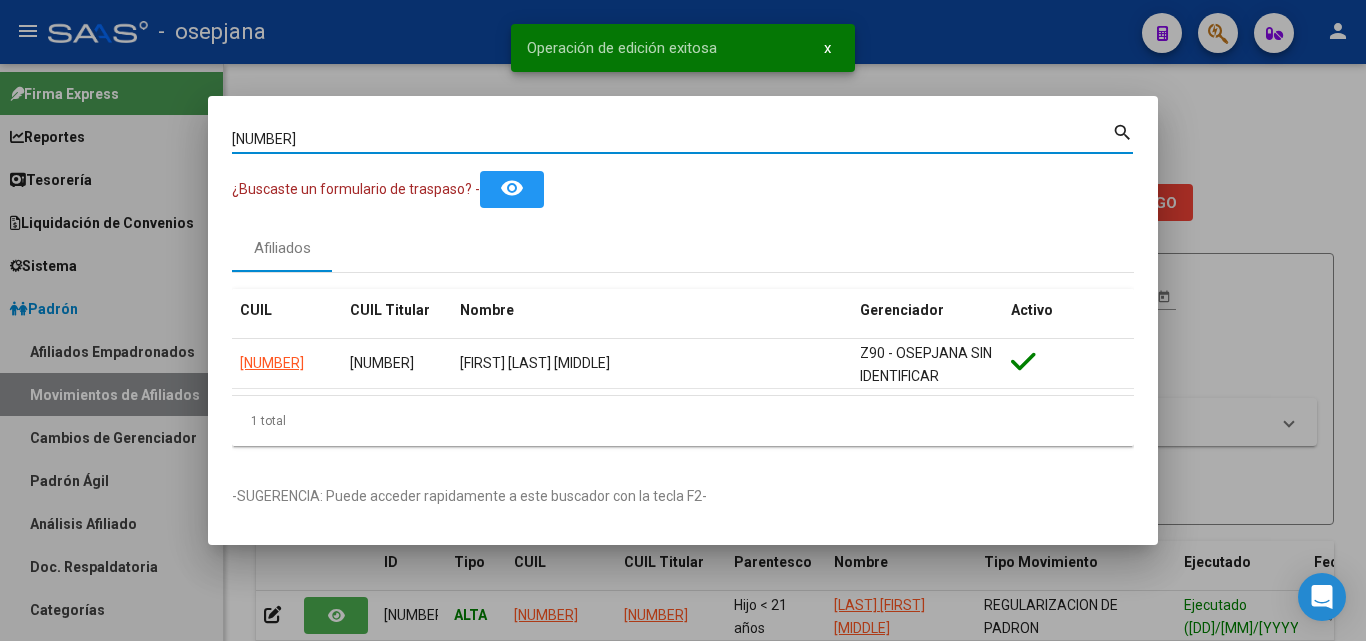 drag, startPoint x: 316, startPoint y: 139, endPoint x: 55, endPoint y: 92, distance: 265.19803 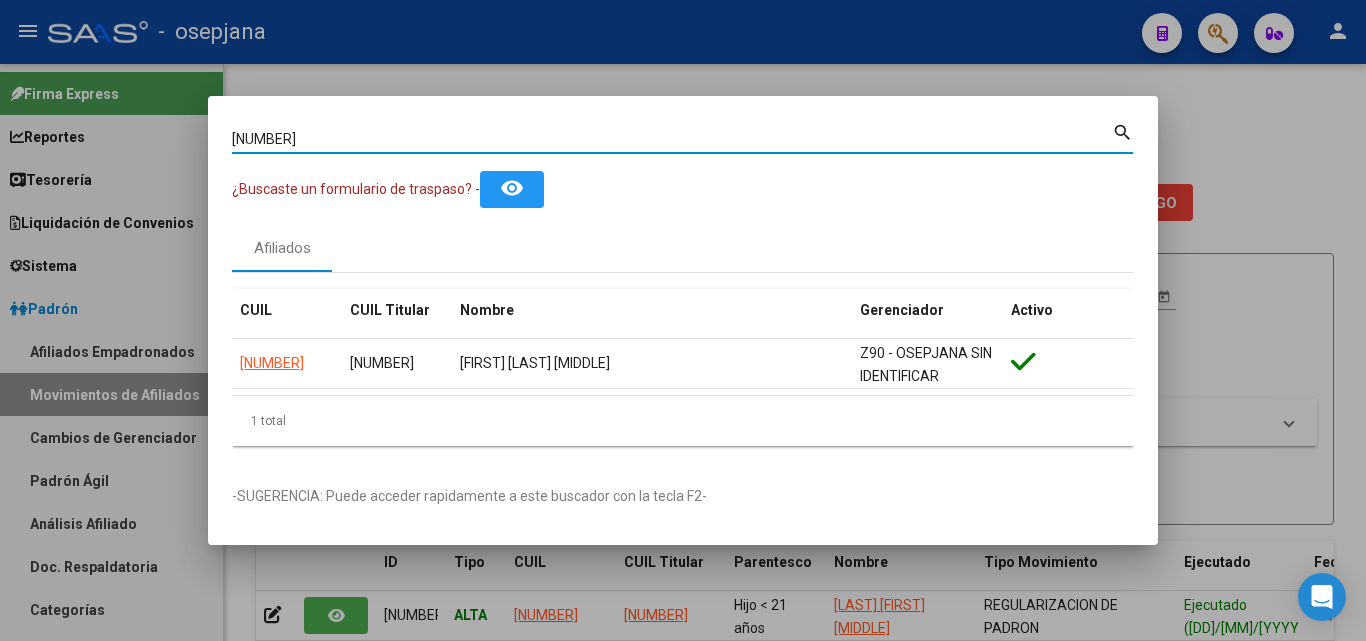 paste on "29154706" 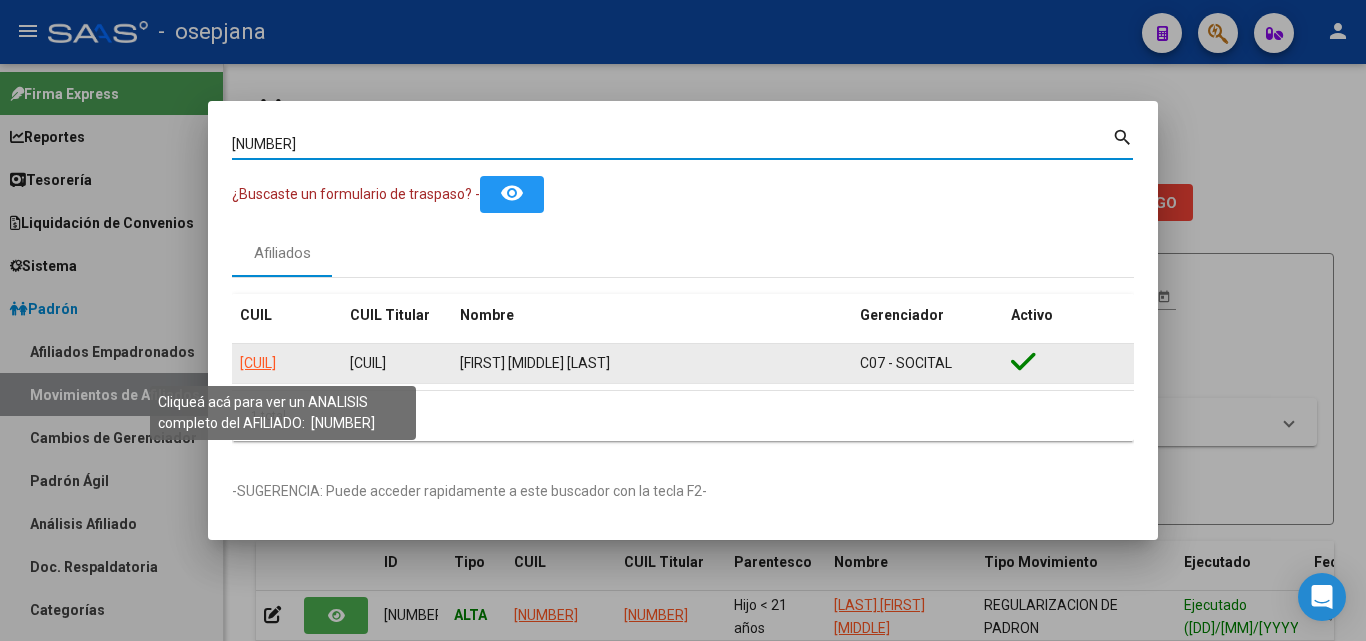 click on "20291547061" 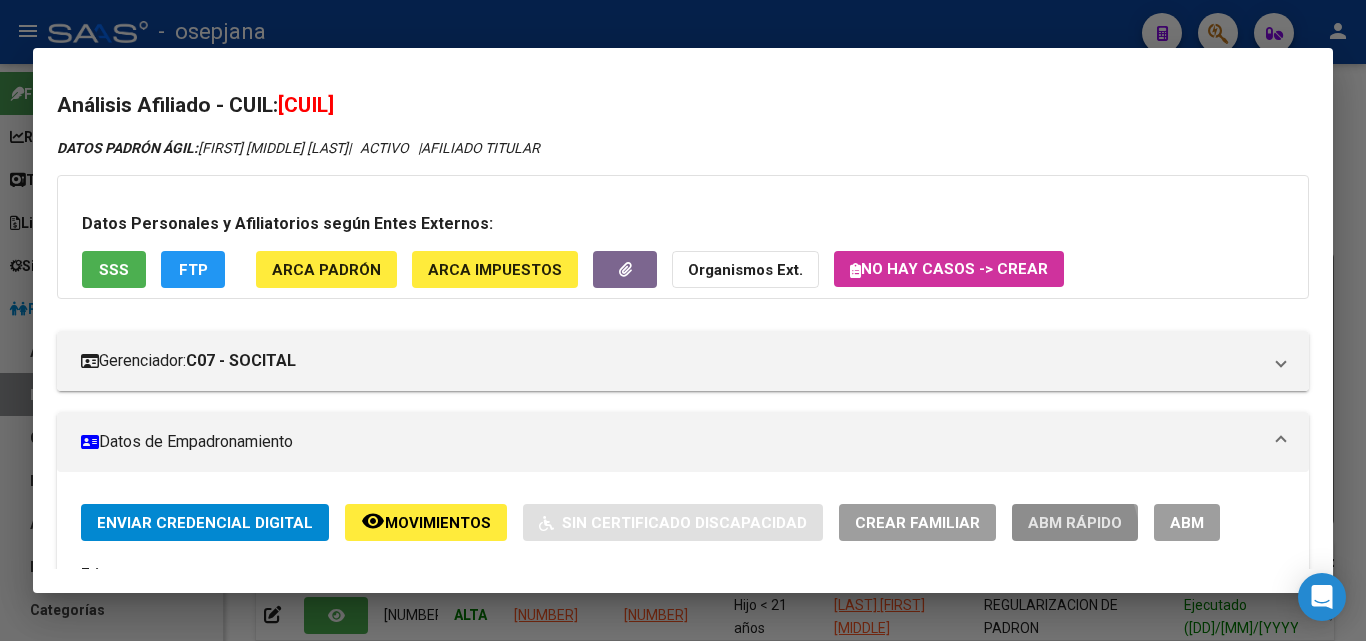 click on "ABM Rápido" 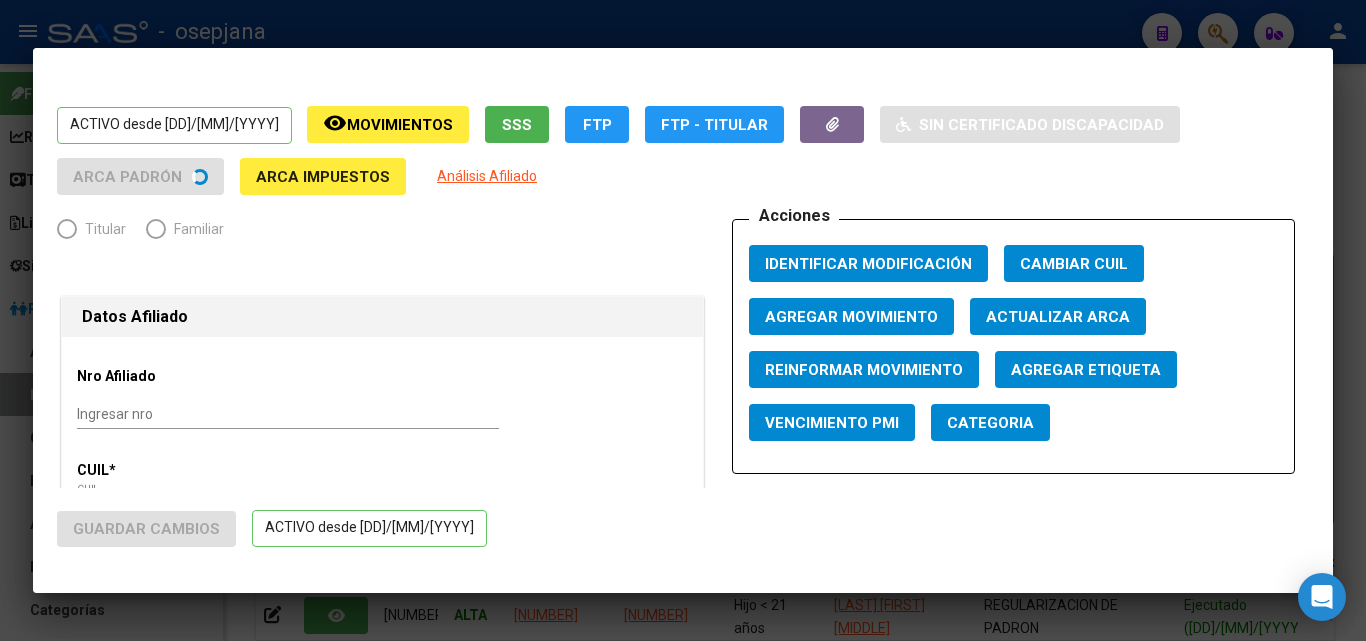 radio on "true" 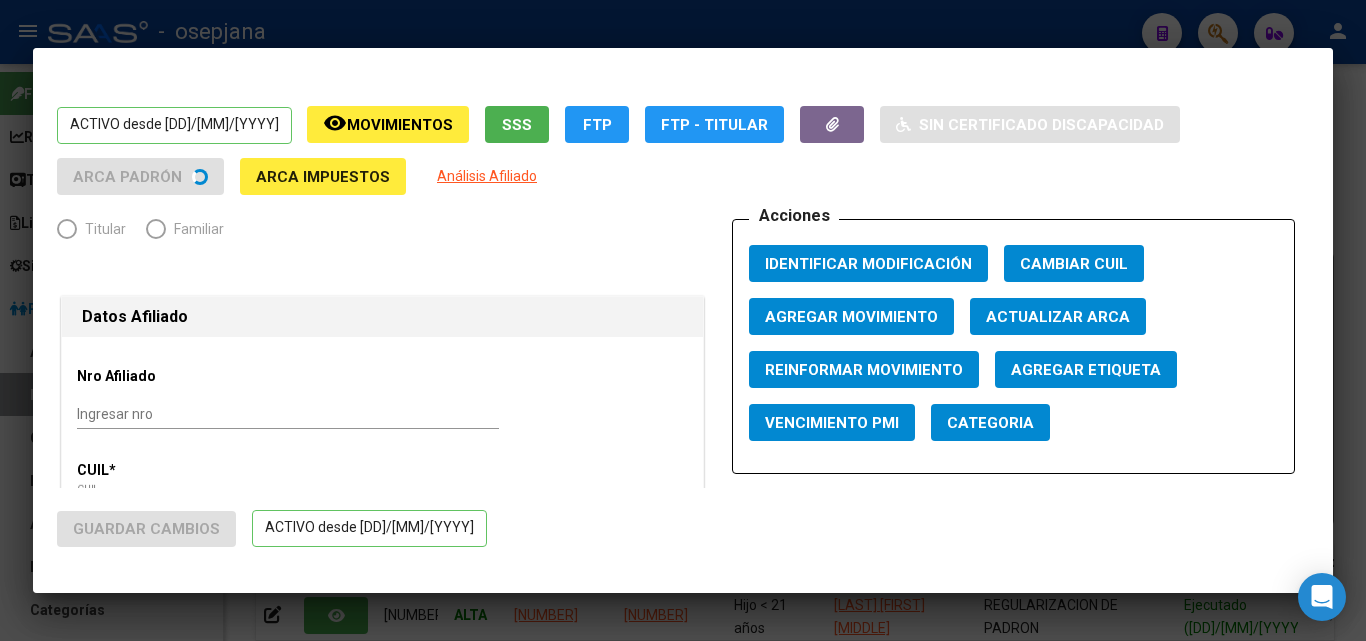 type on "20-29154706-1" 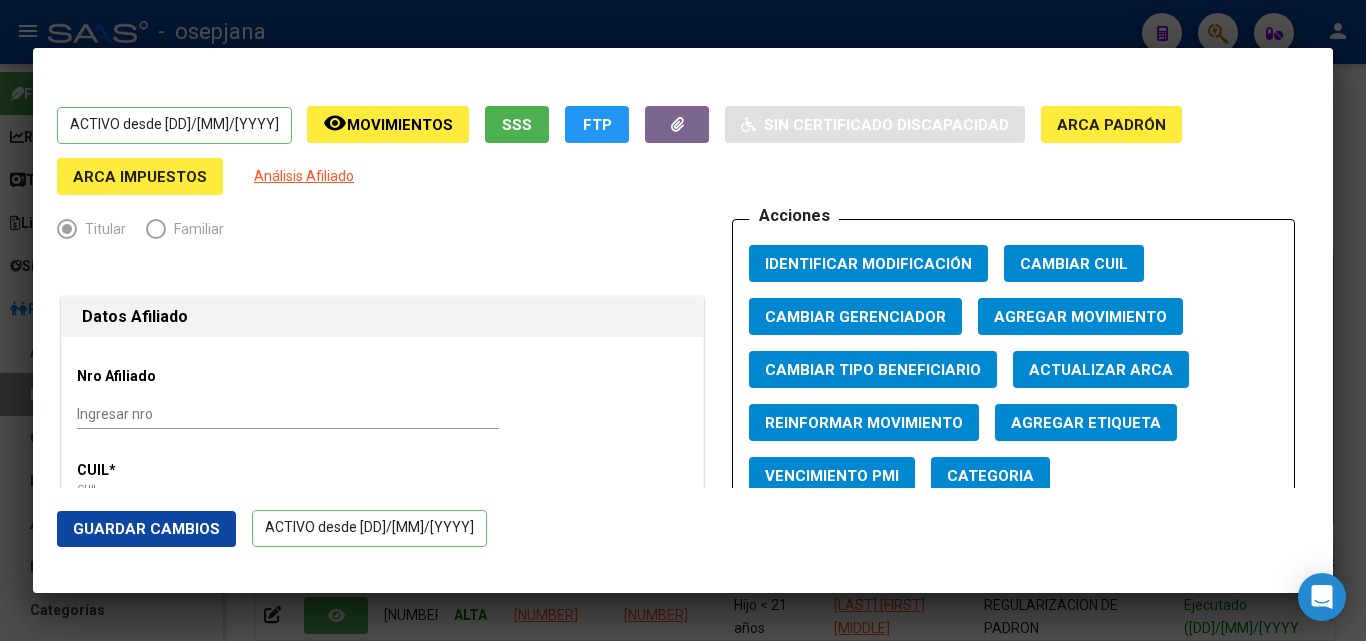 click on "Actualizar ARCA" at bounding box center (1101, 370) 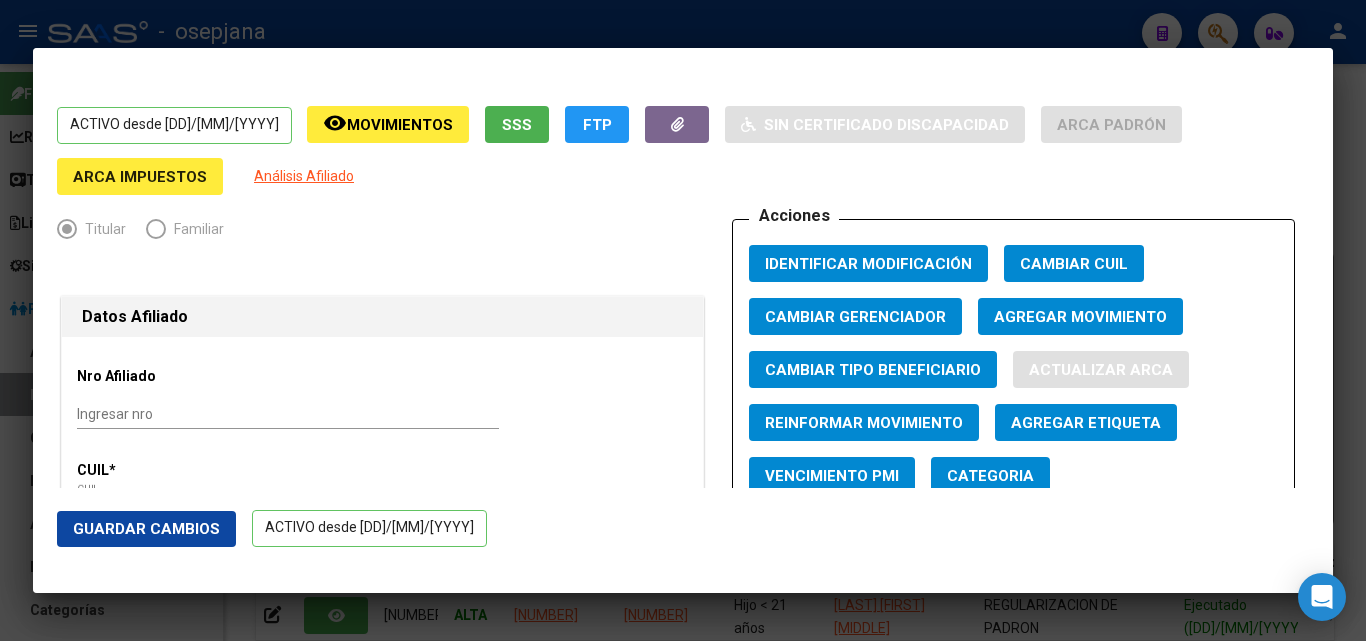 type on "SASSOU" 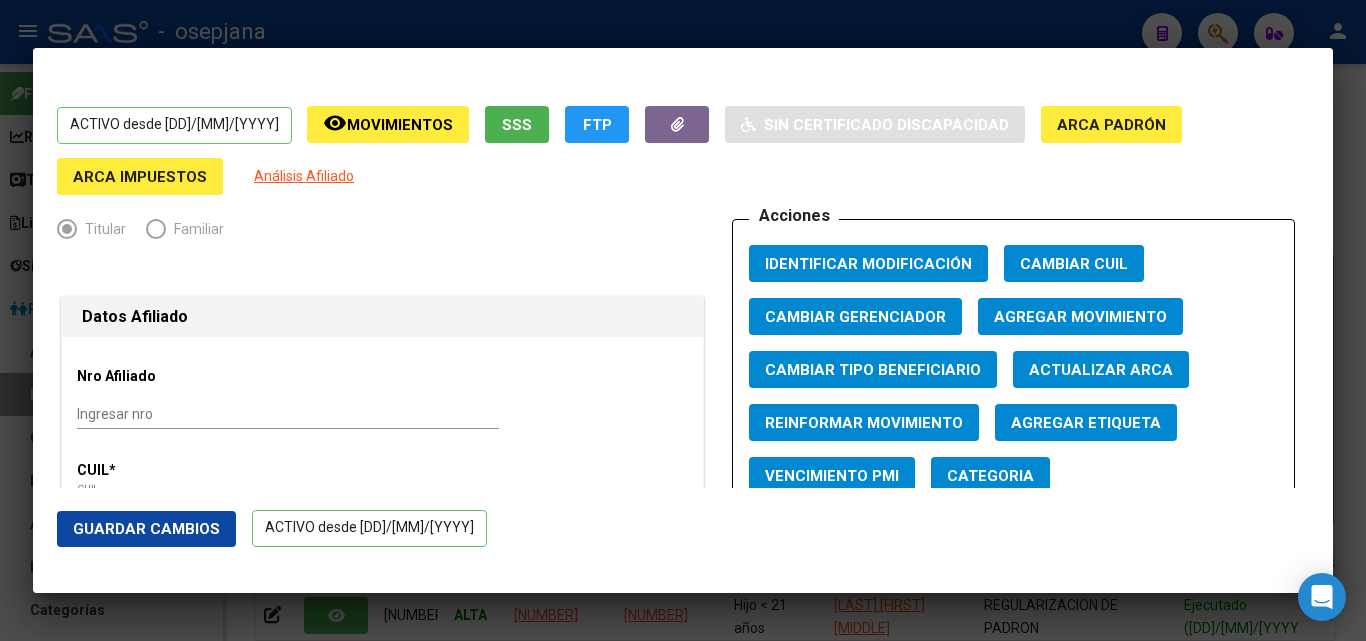 click on "Guardar Cambios" 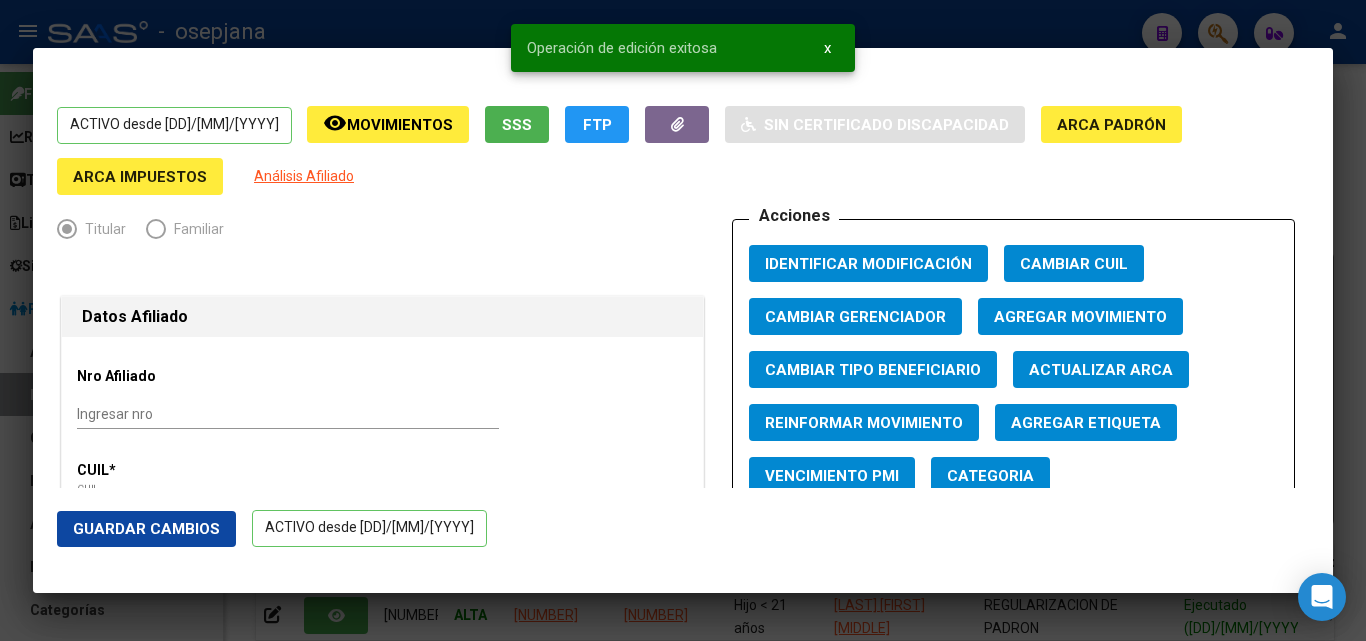 click at bounding box center (683, 320) 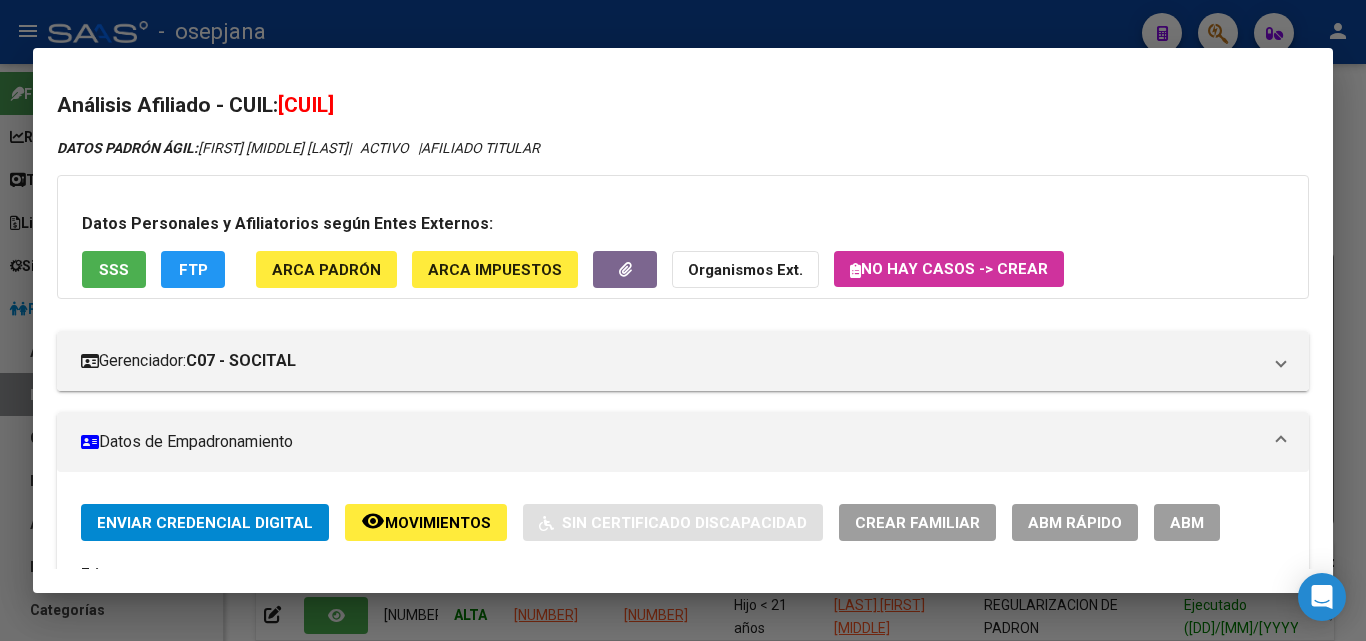 click at bounding box center [683, 320] 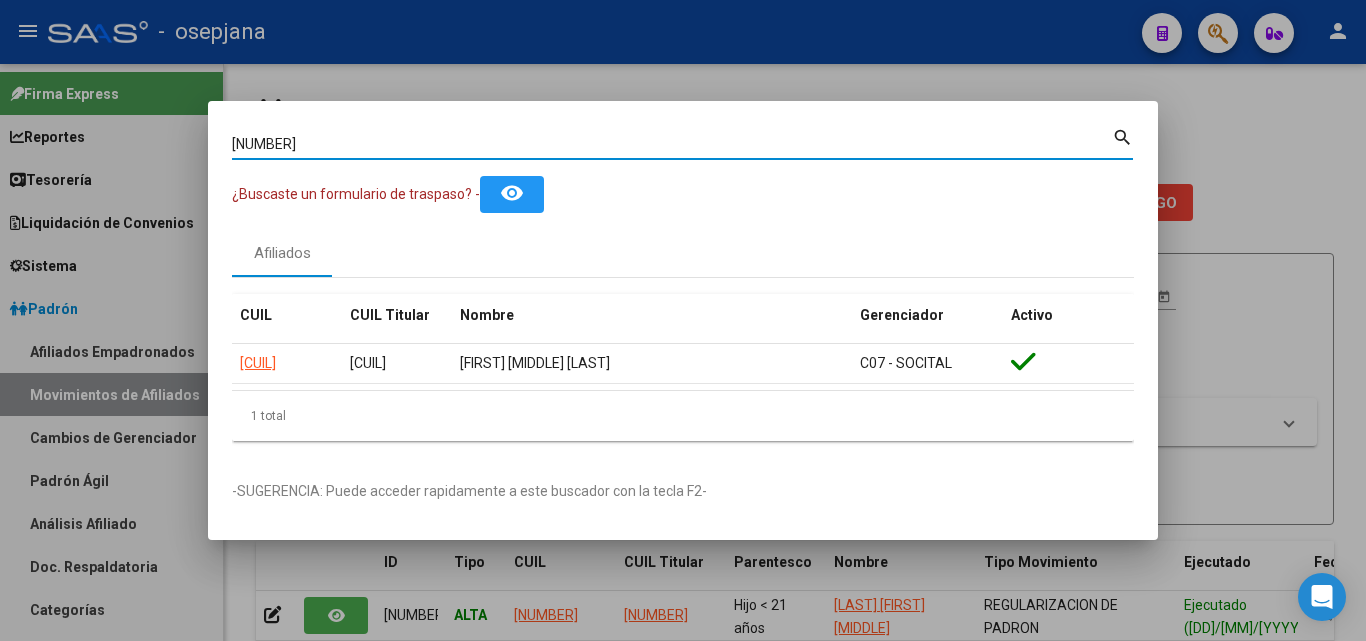 drag, startPoint x: 328, startPoint y: 137, endPoint x: 114, endPoint y: 91, distance: 218.88809 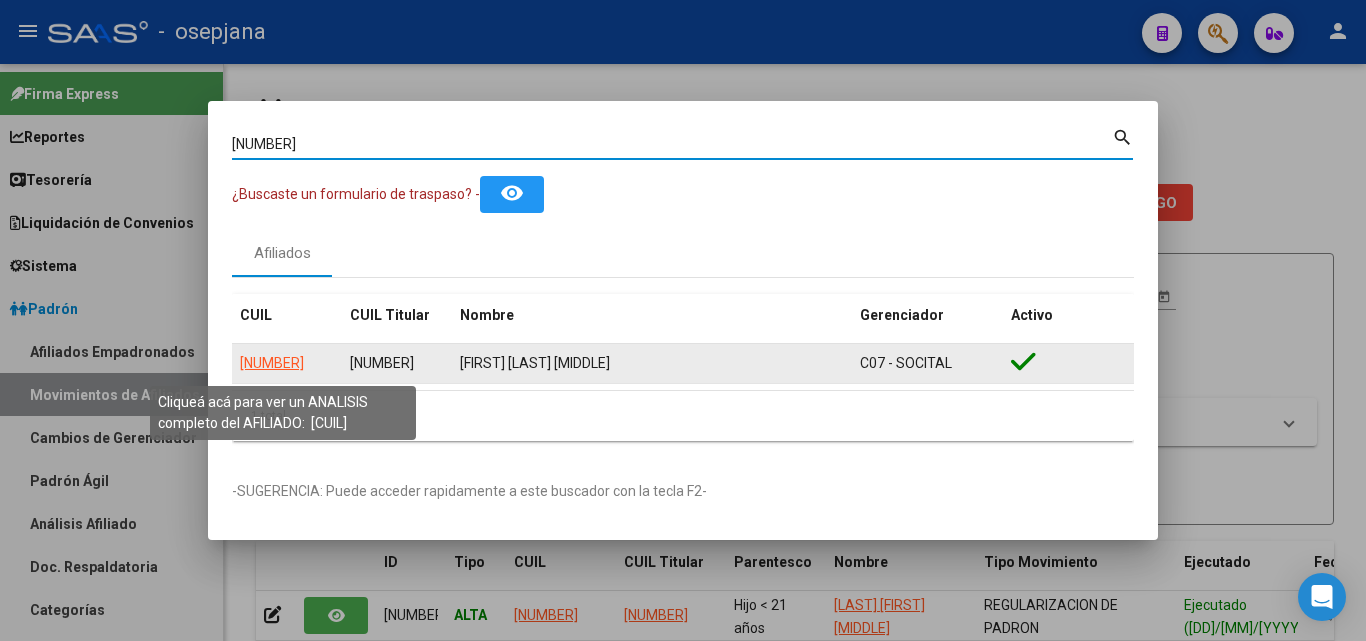 click on "20169245208" 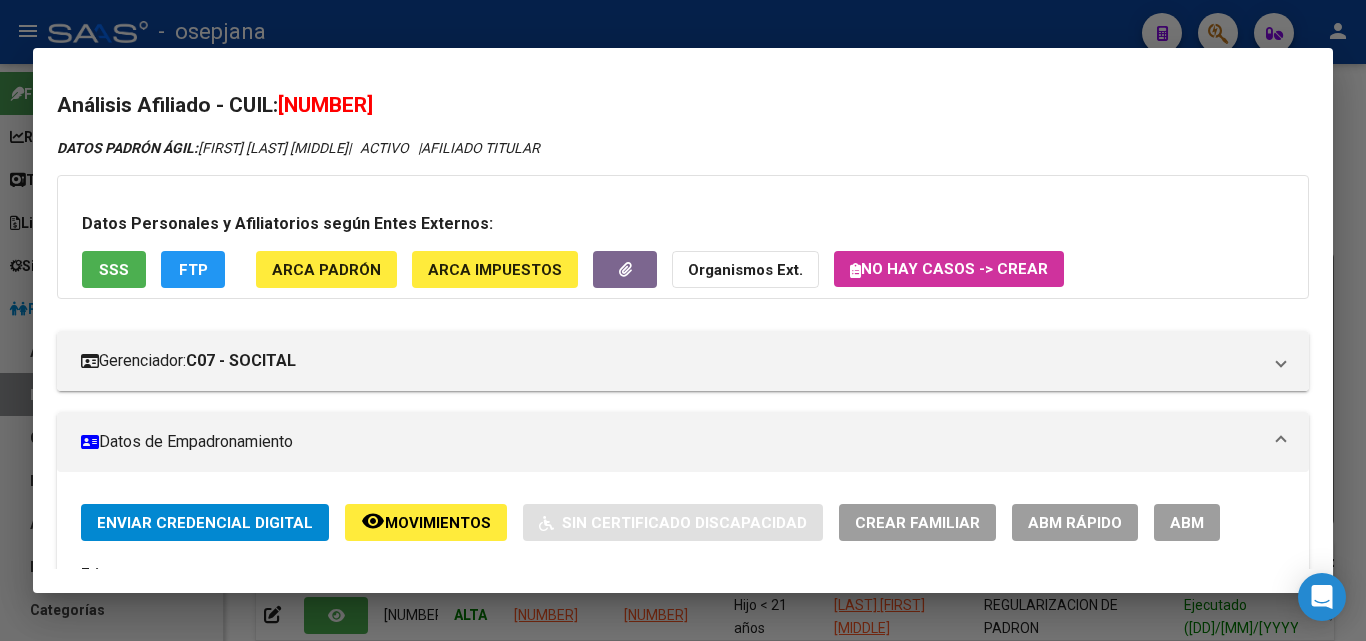 click on "ABM Rápido" 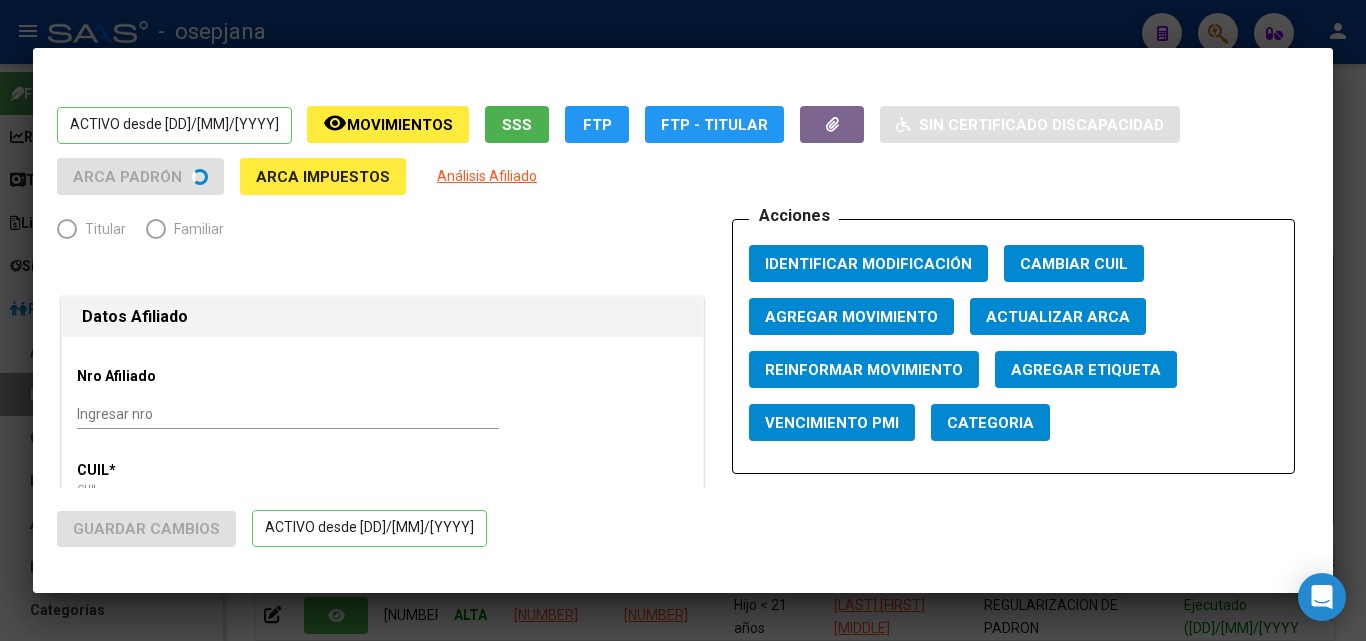 radio on "true" 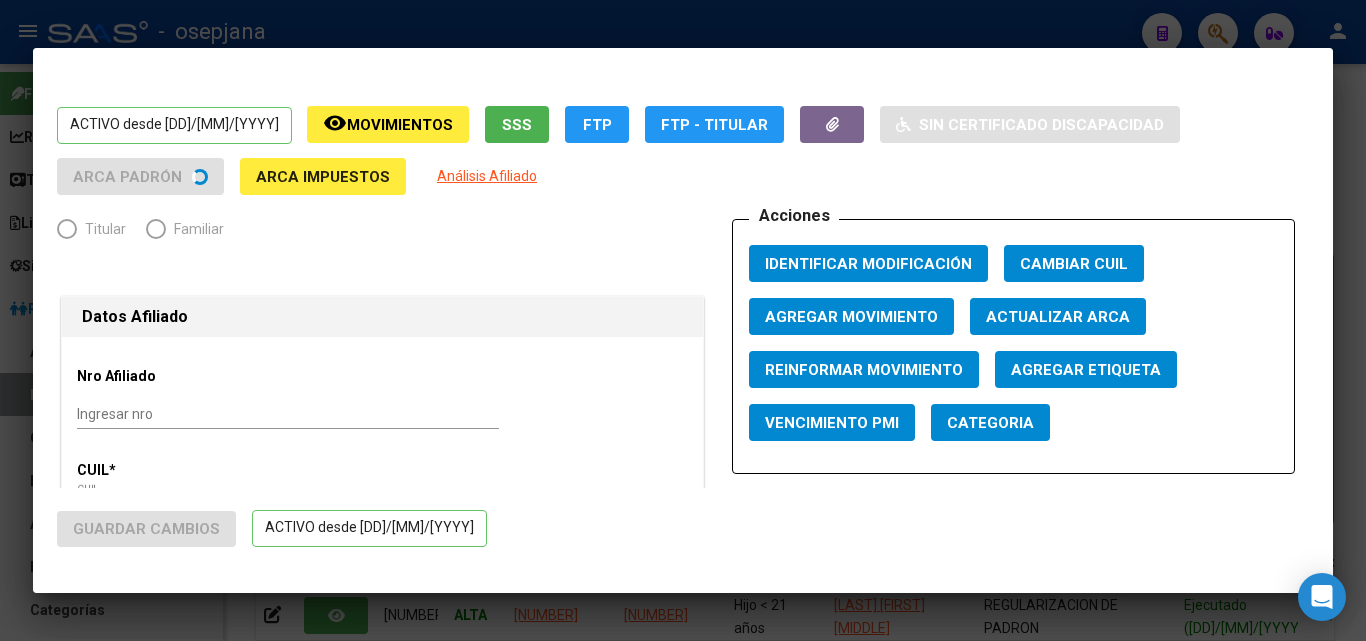 type on "20-16924520-8" 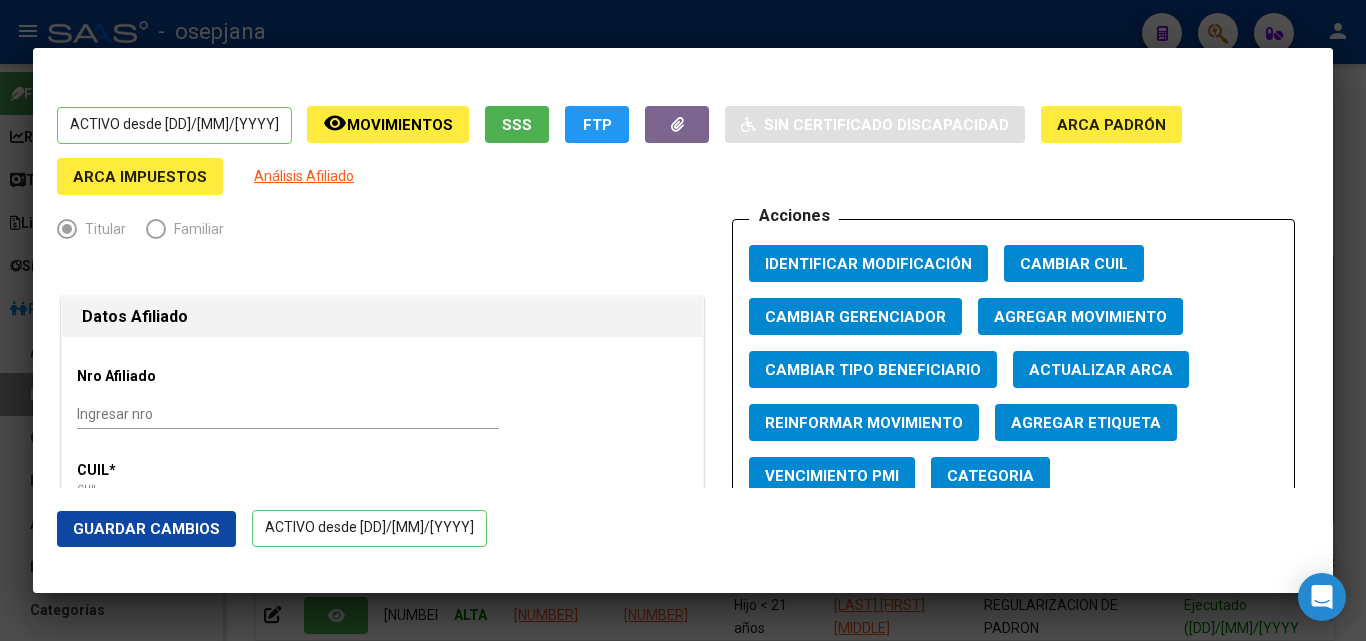 click on "Actualizar ARCA" at bounding box center [1101, 369] 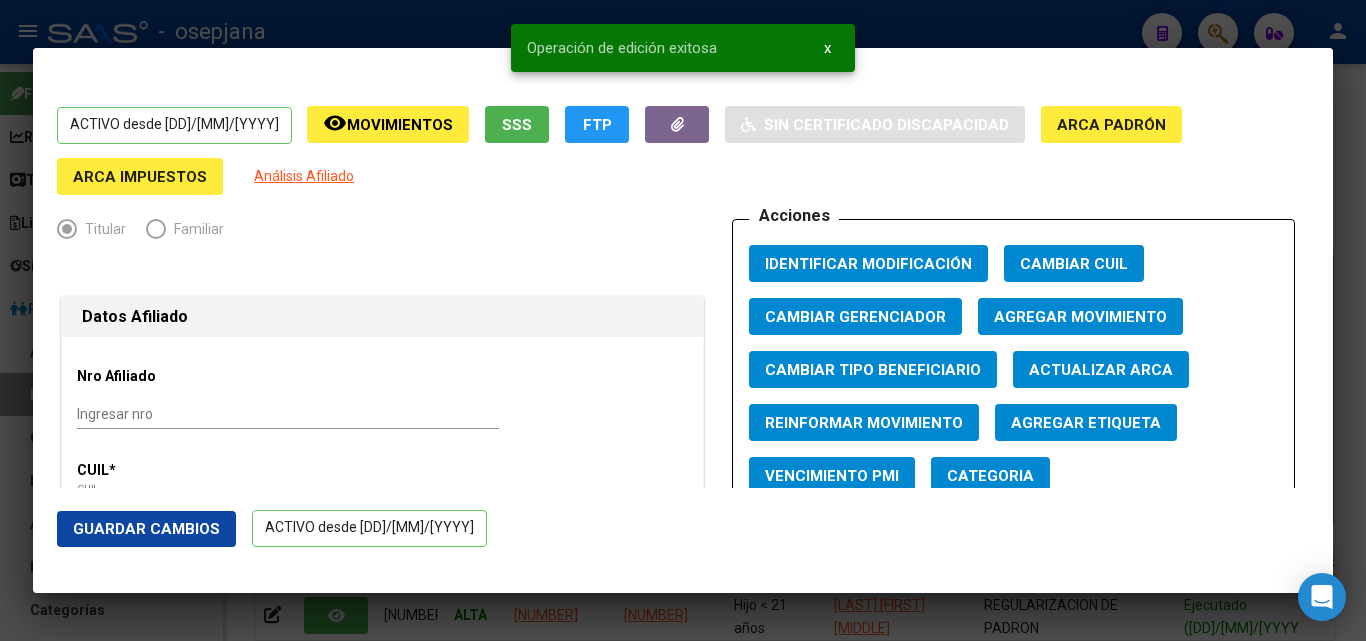 click at bounding box center (683, 320) 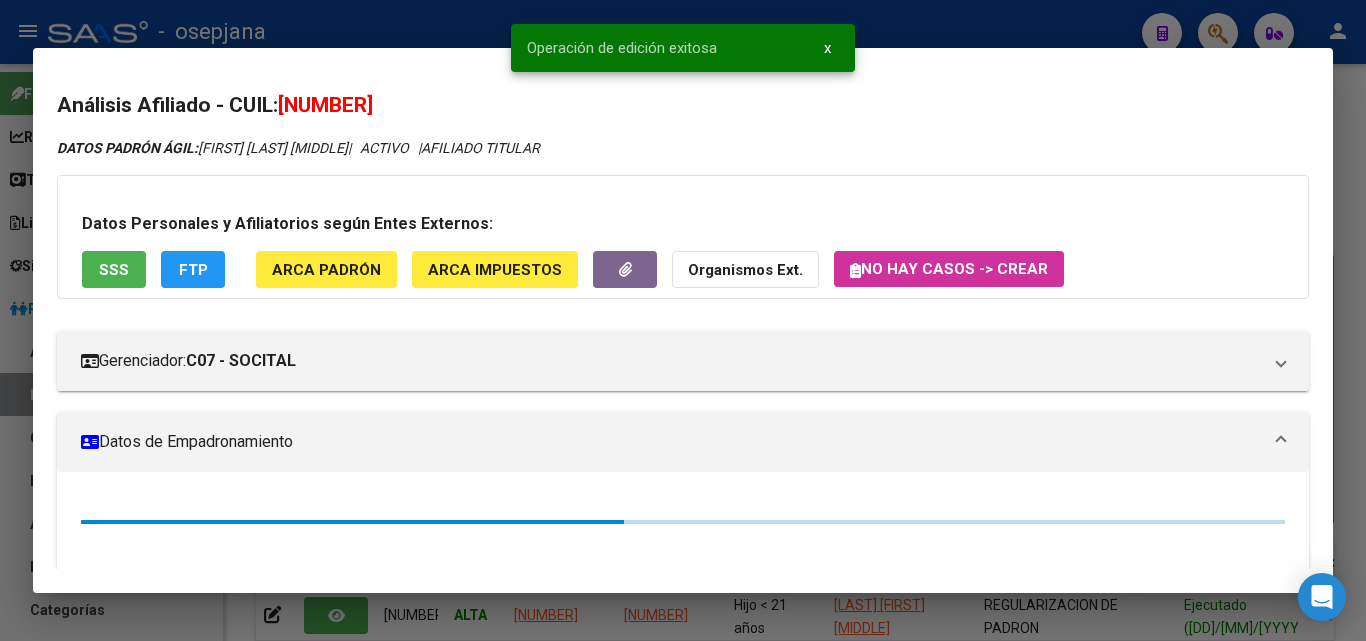 click at bounding box center (683, 320) 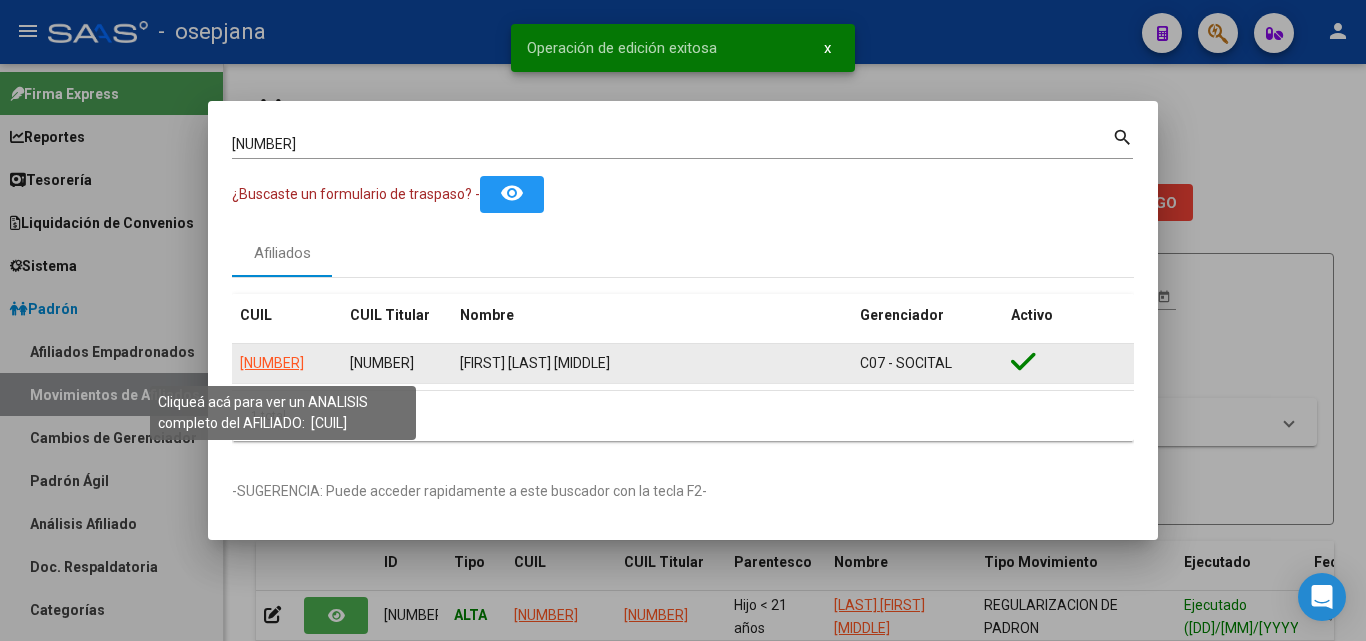 click on "20169245208" 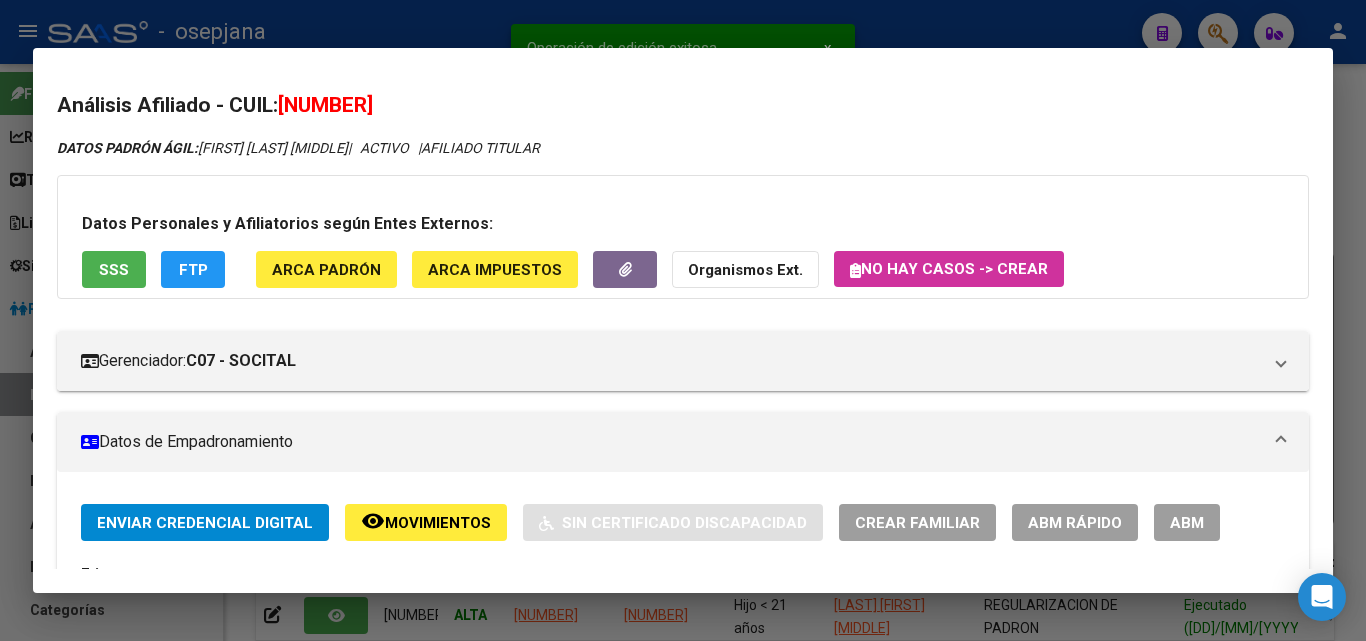 click on "remove_red_eye Movimientos" 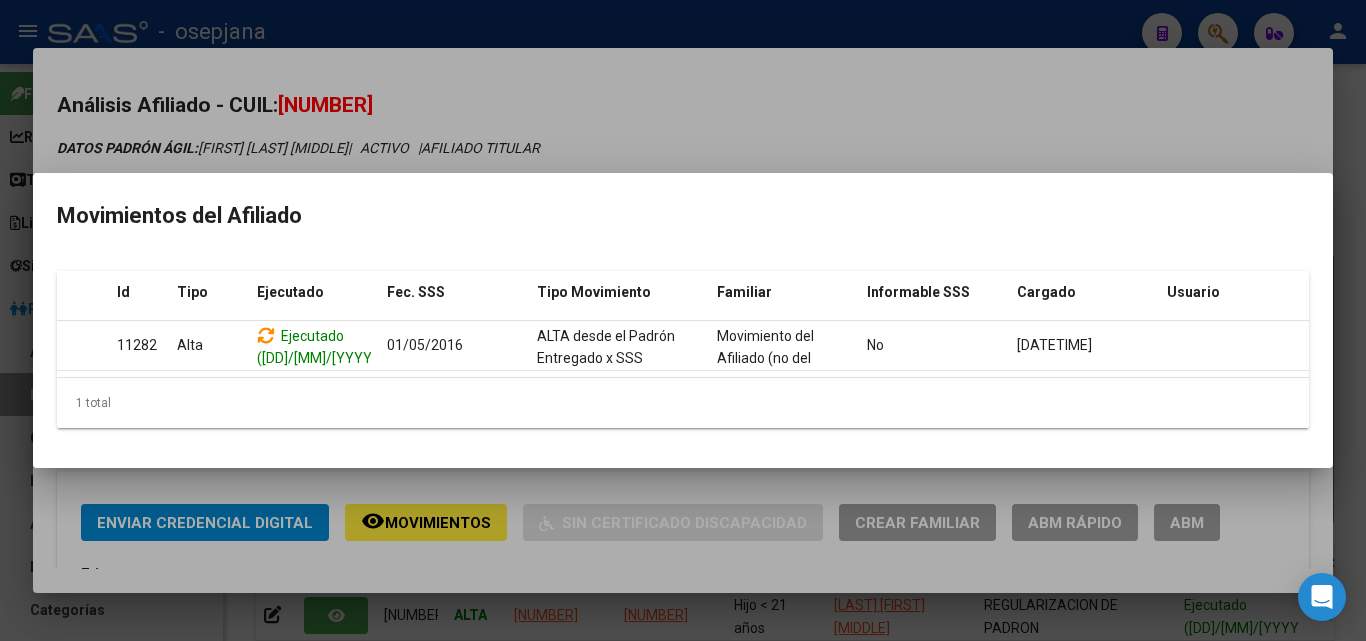 scroll, scrollTop: 0, scrollLeft: 0, axis: both 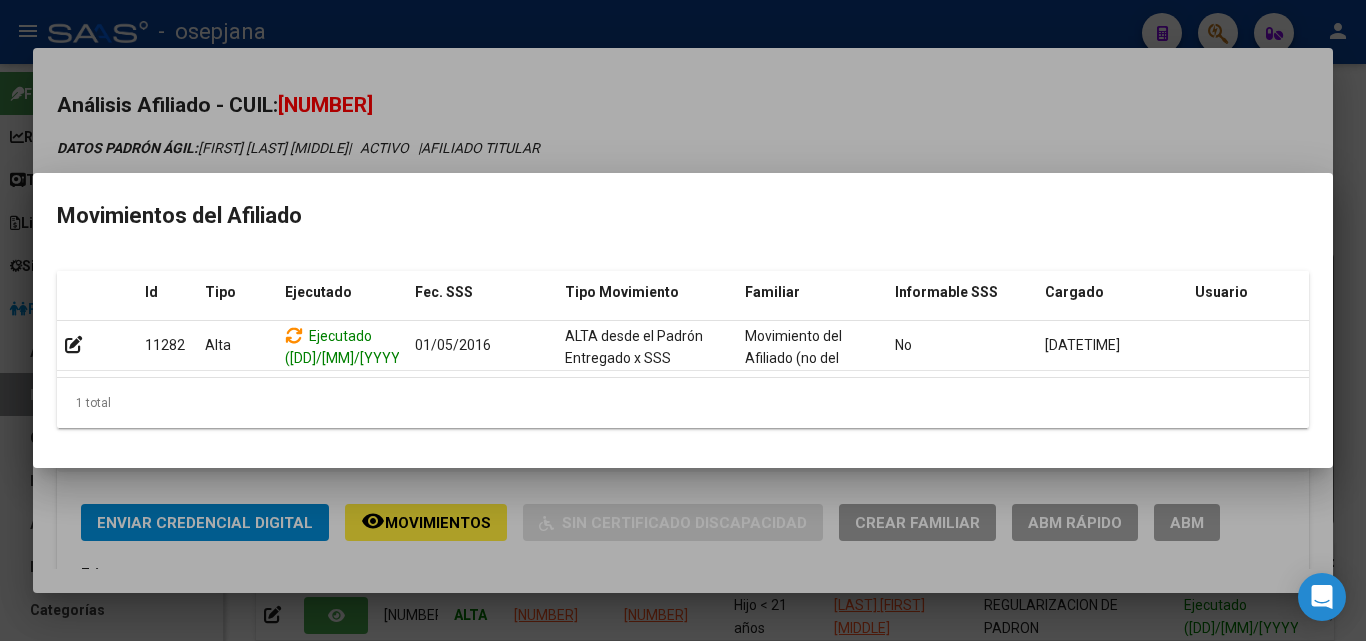 click at bounding box center (683, 320) 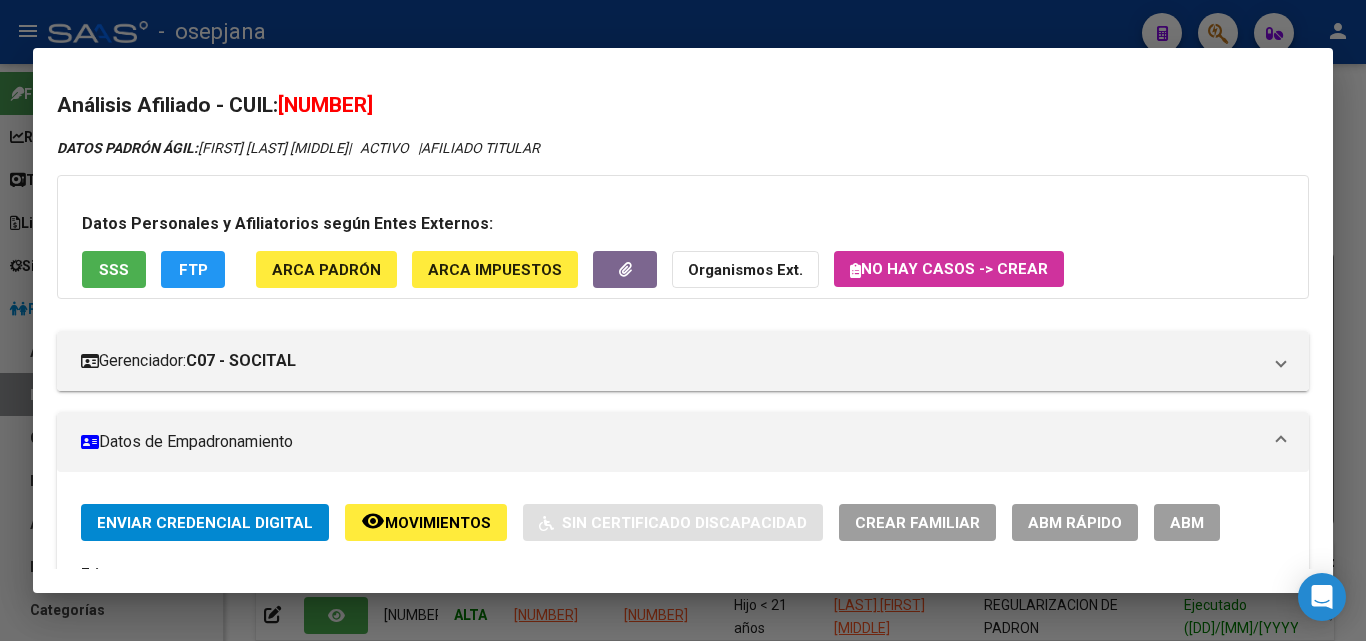 type 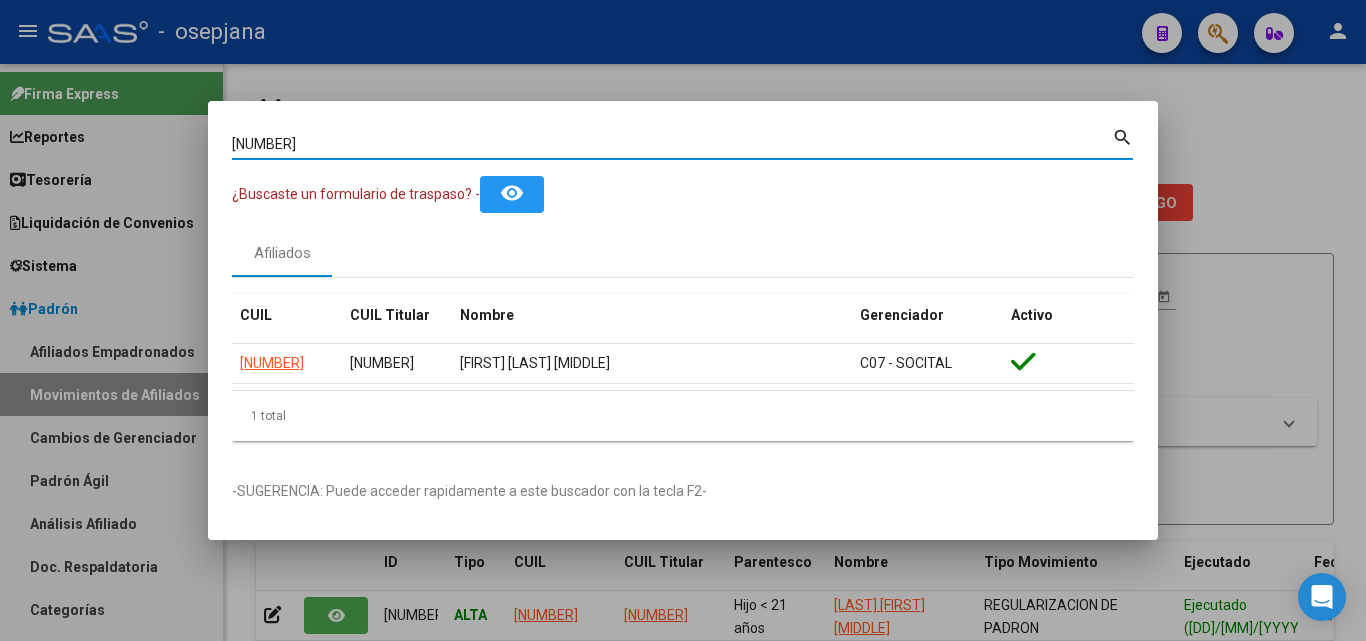 drag, startPoint x: 305, startPoint y: 140, endPoint x: 81, endPoint y: 120, distance: 224.89108 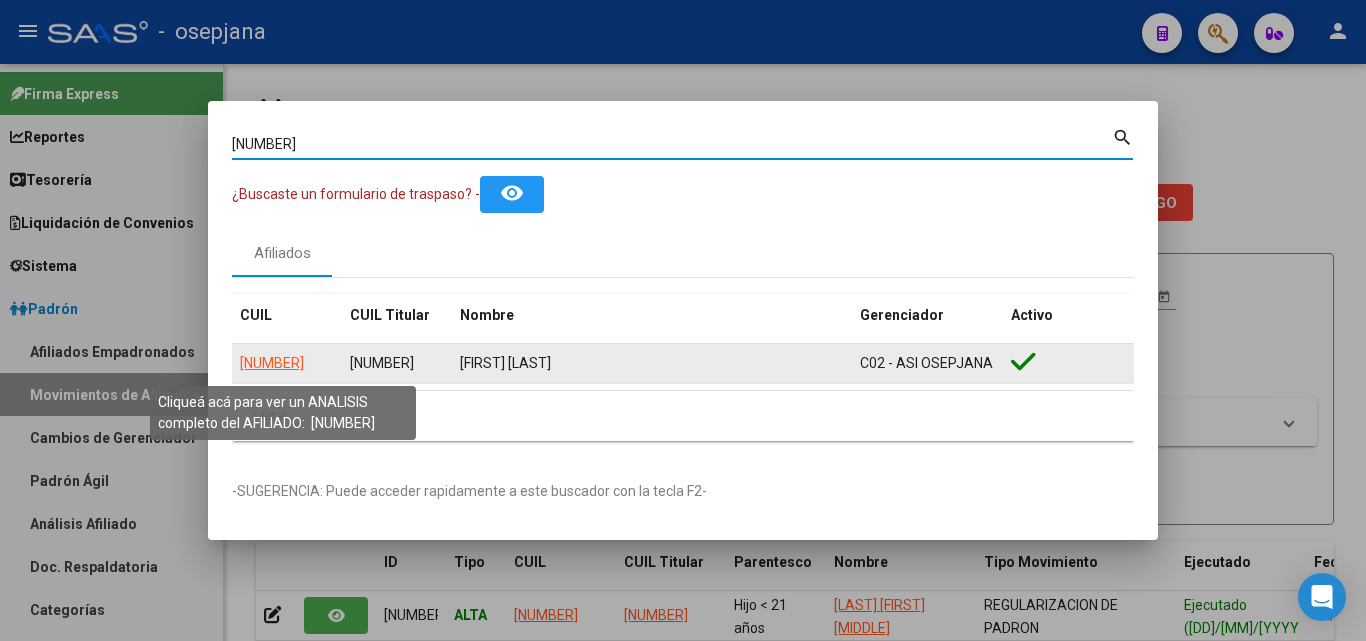 click on "20214526655" 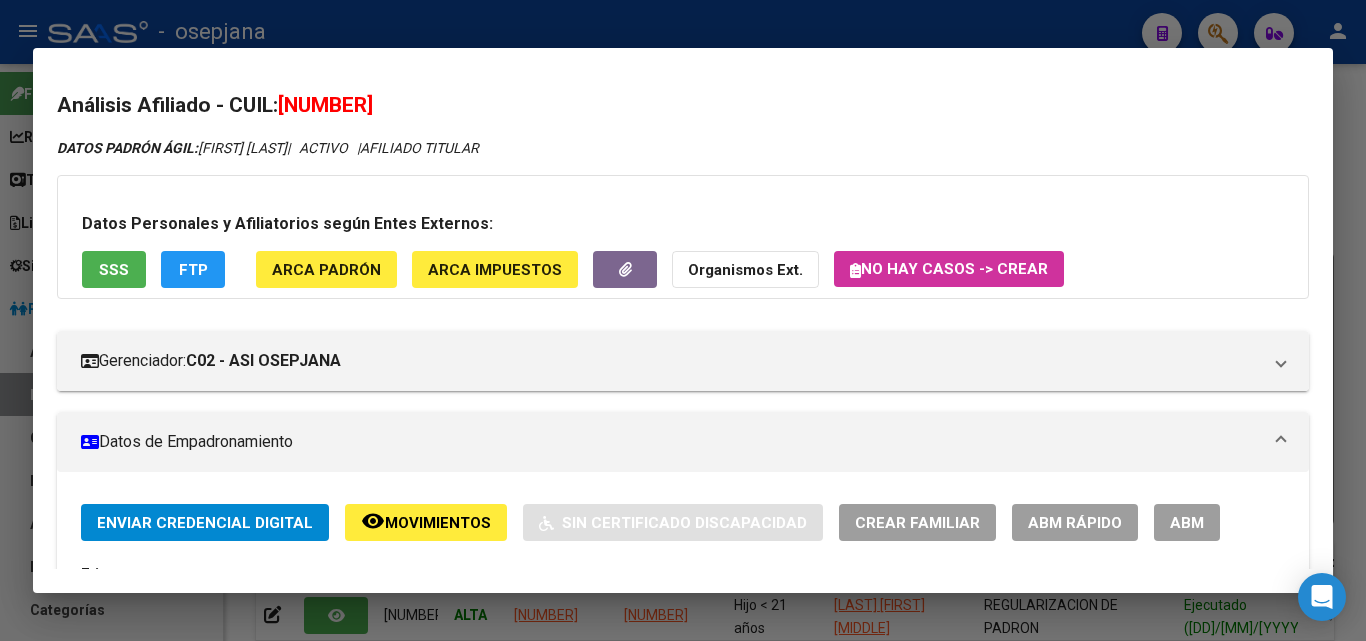 click on "ABM Rápido" 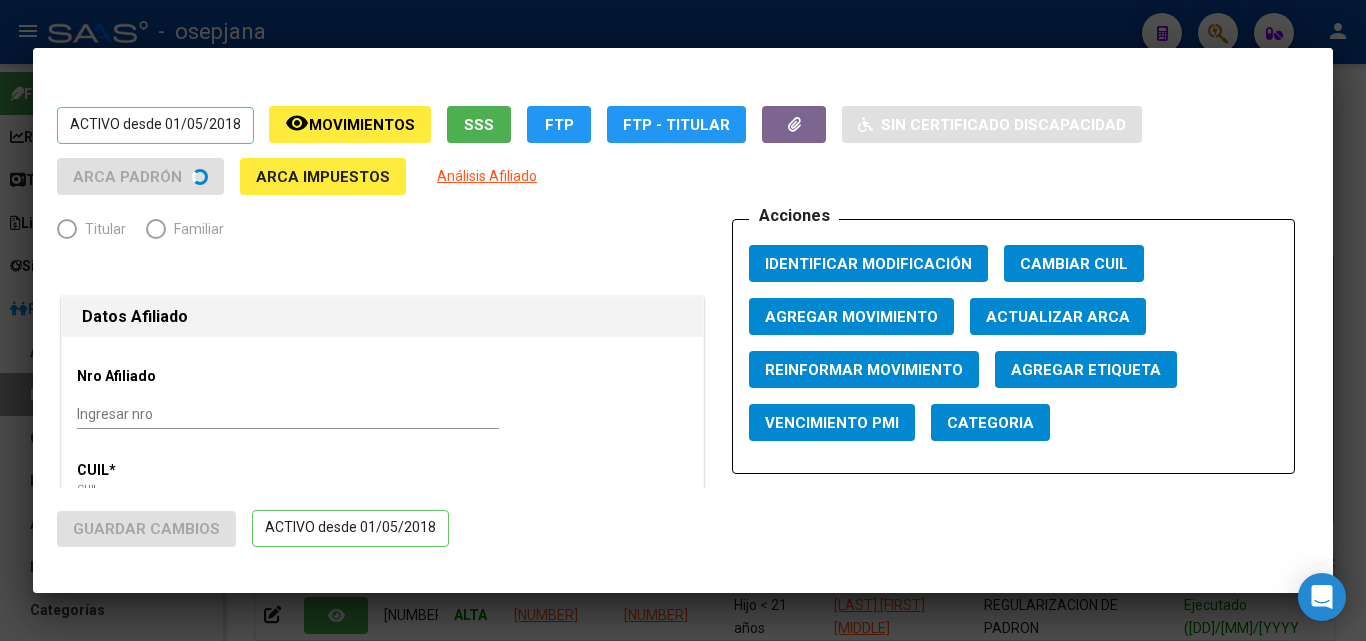 radio on "true" 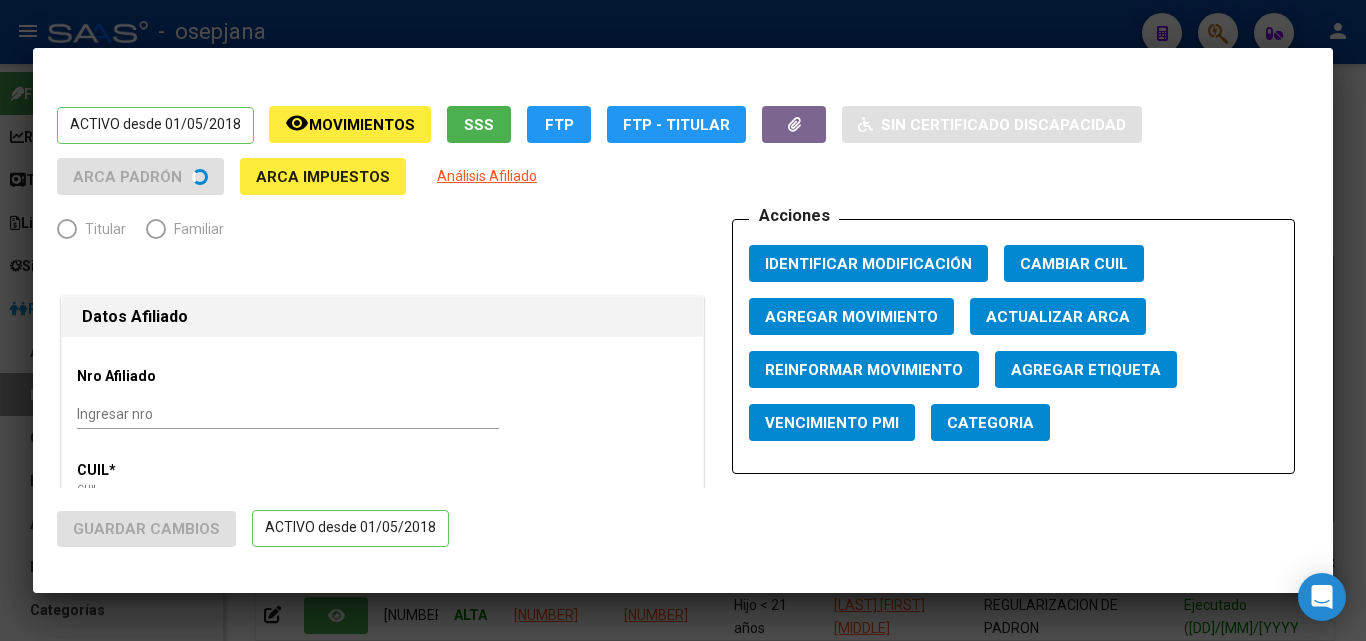 type on "20-21452665-5" 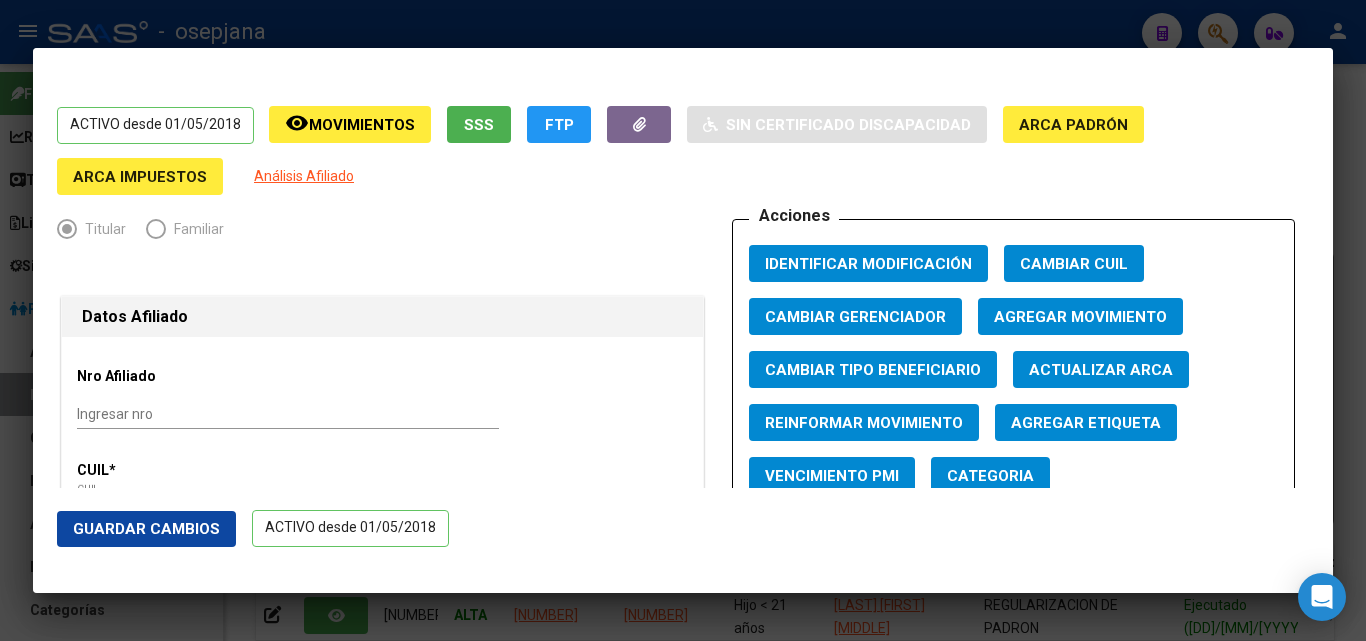click on "Actualizar ARCA" at bounding box center (1101, 370) 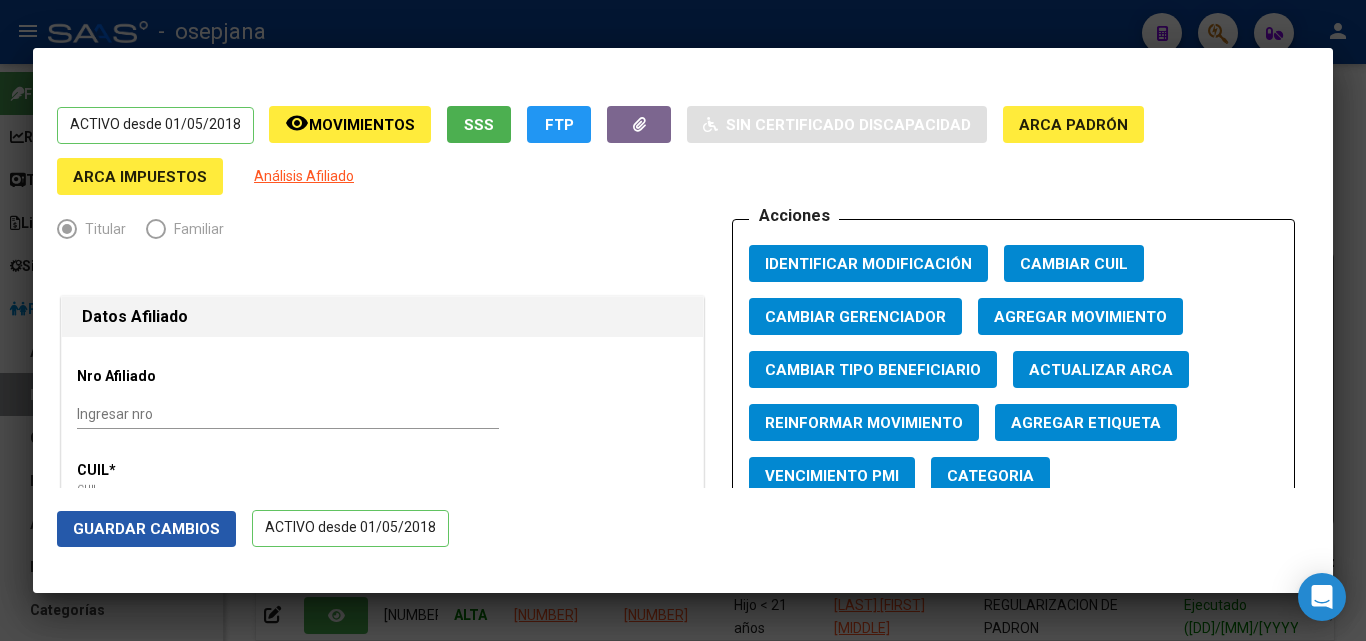 click on "Guardar Cambios" 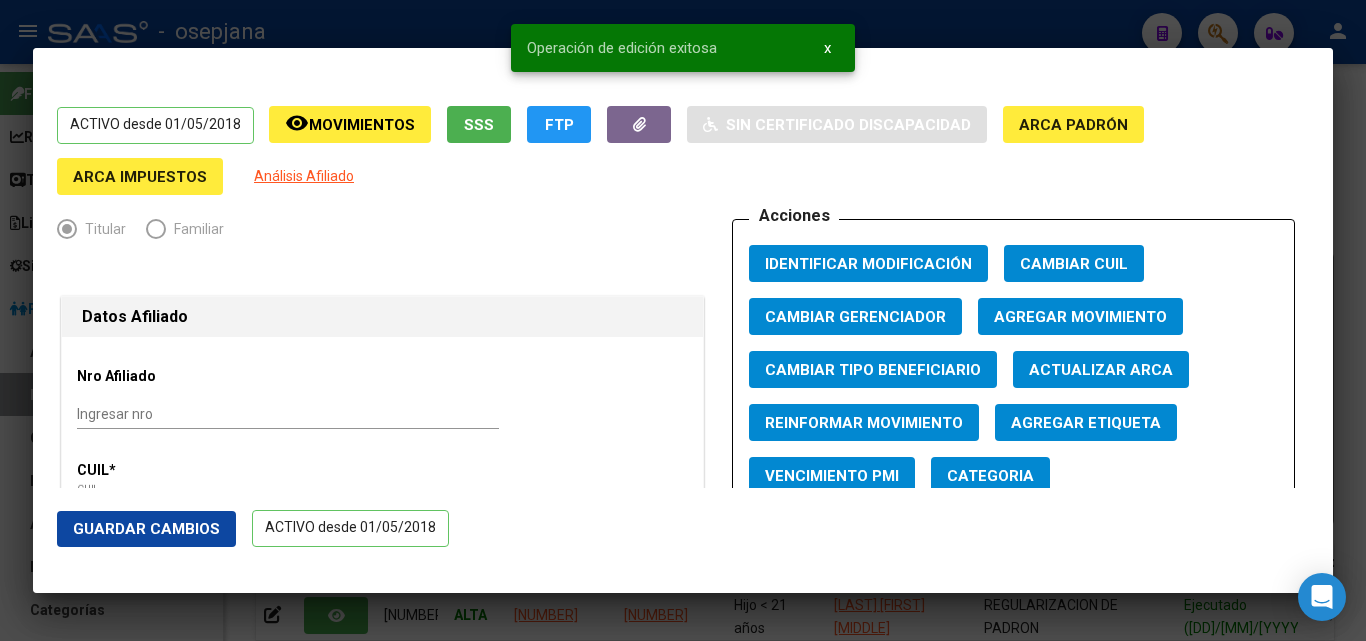 click at bounding box center [683, 320] 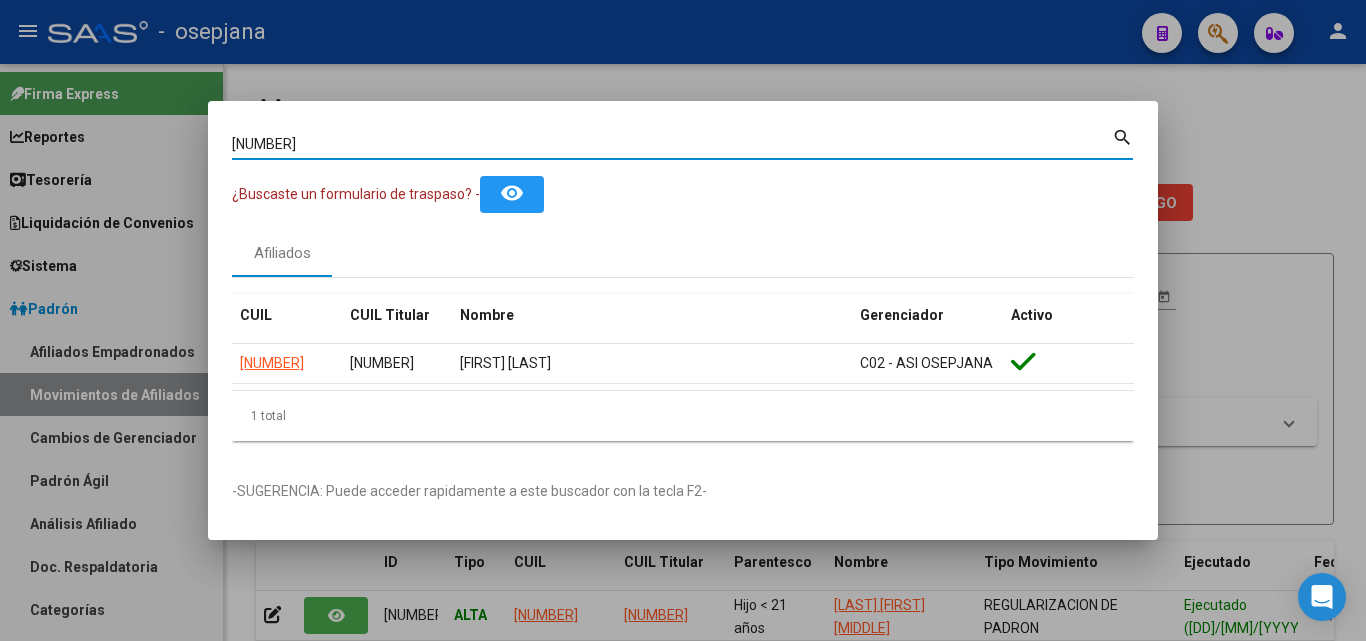 drag, startPoint x: 338, startPoint y: 148, endPoint x: 53, endPoint y: 139, distance: 285.14206 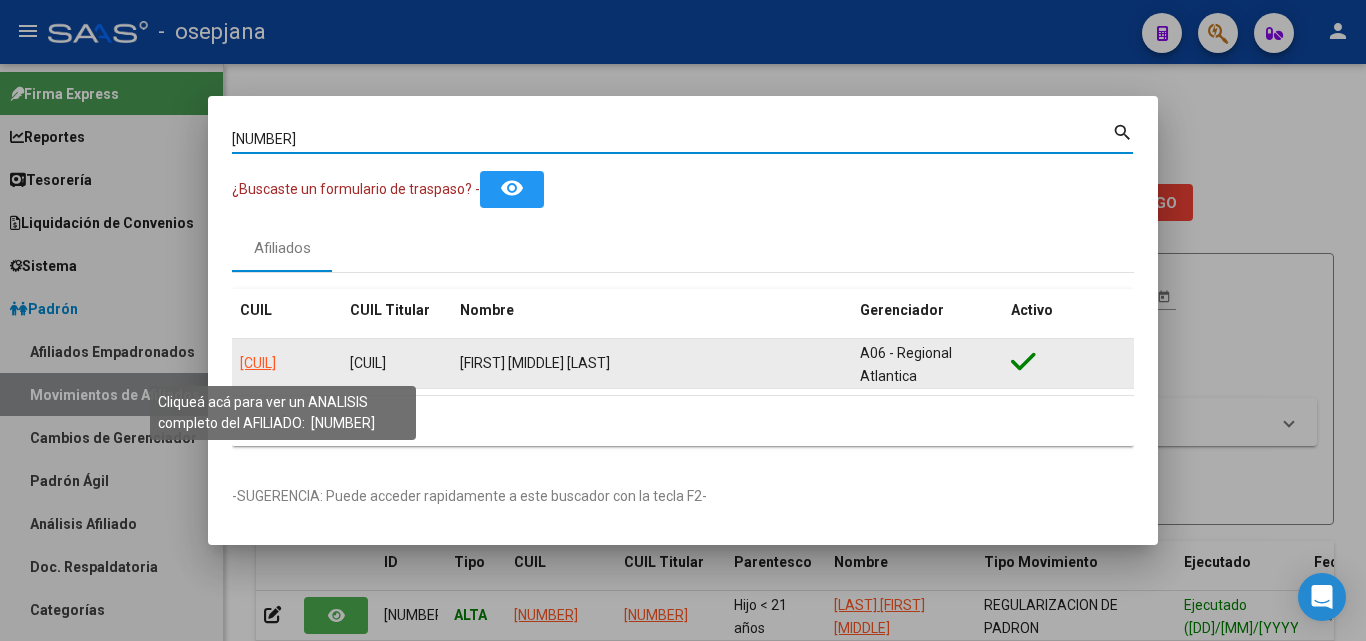 click on "27258991899" 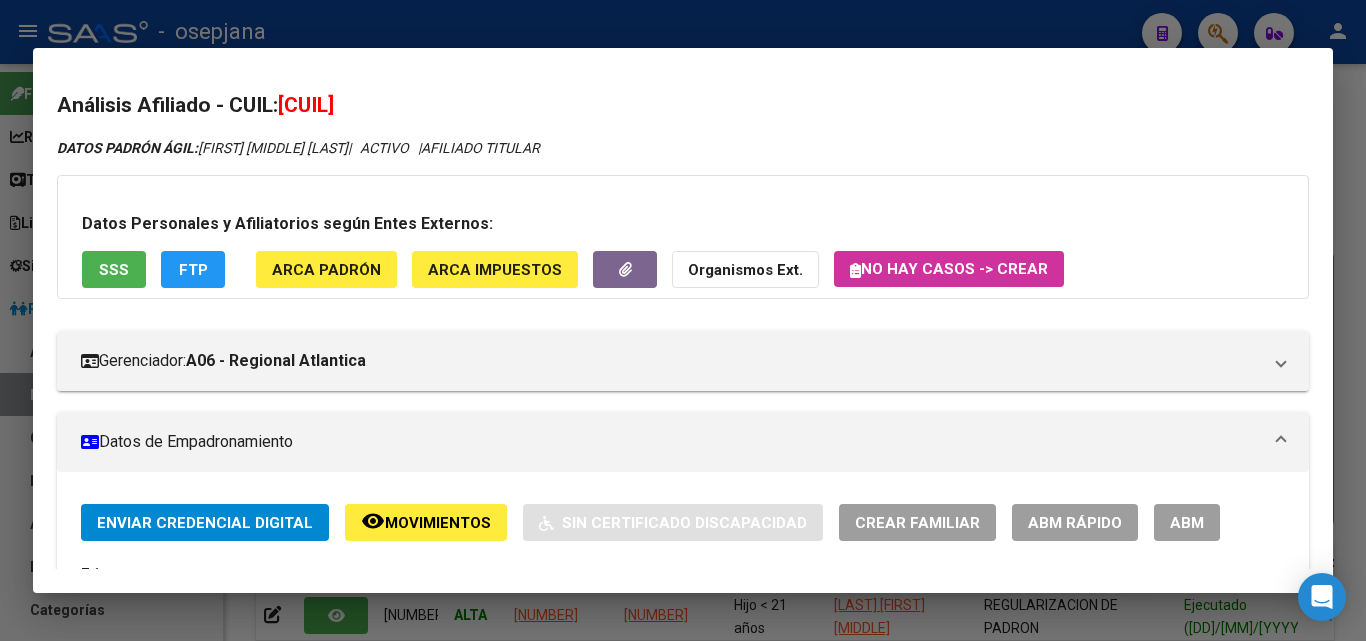 click on "ABM Rápido" 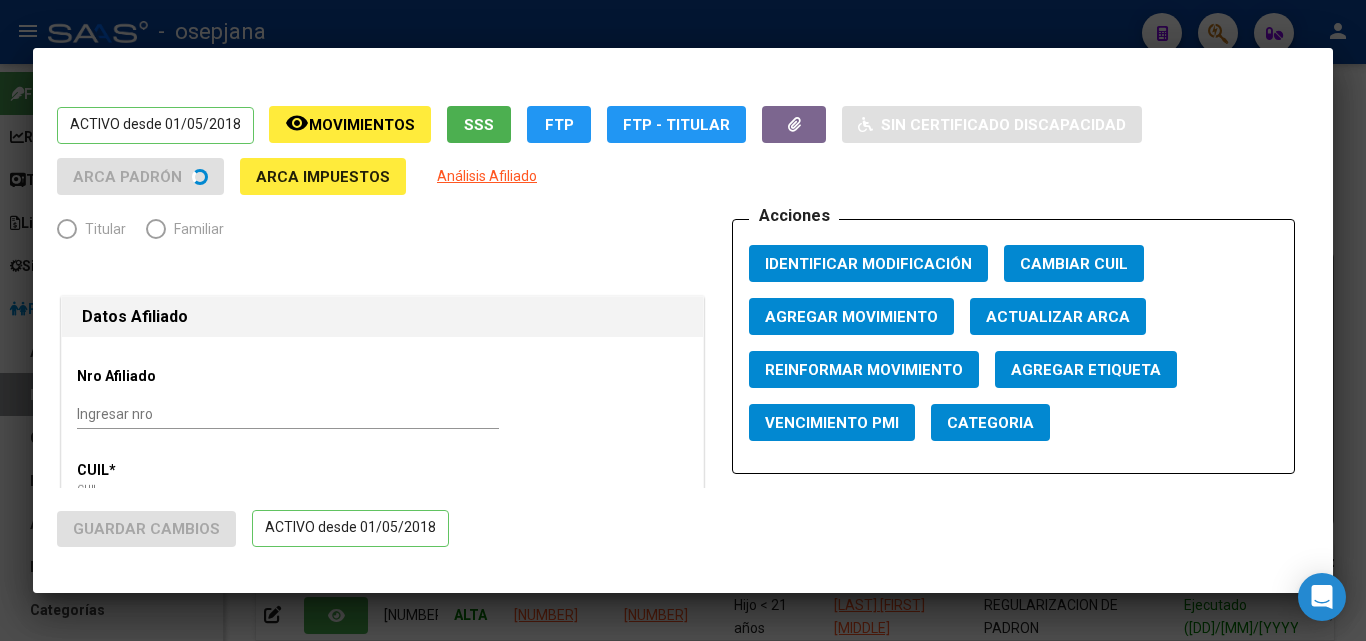 radio on "true" 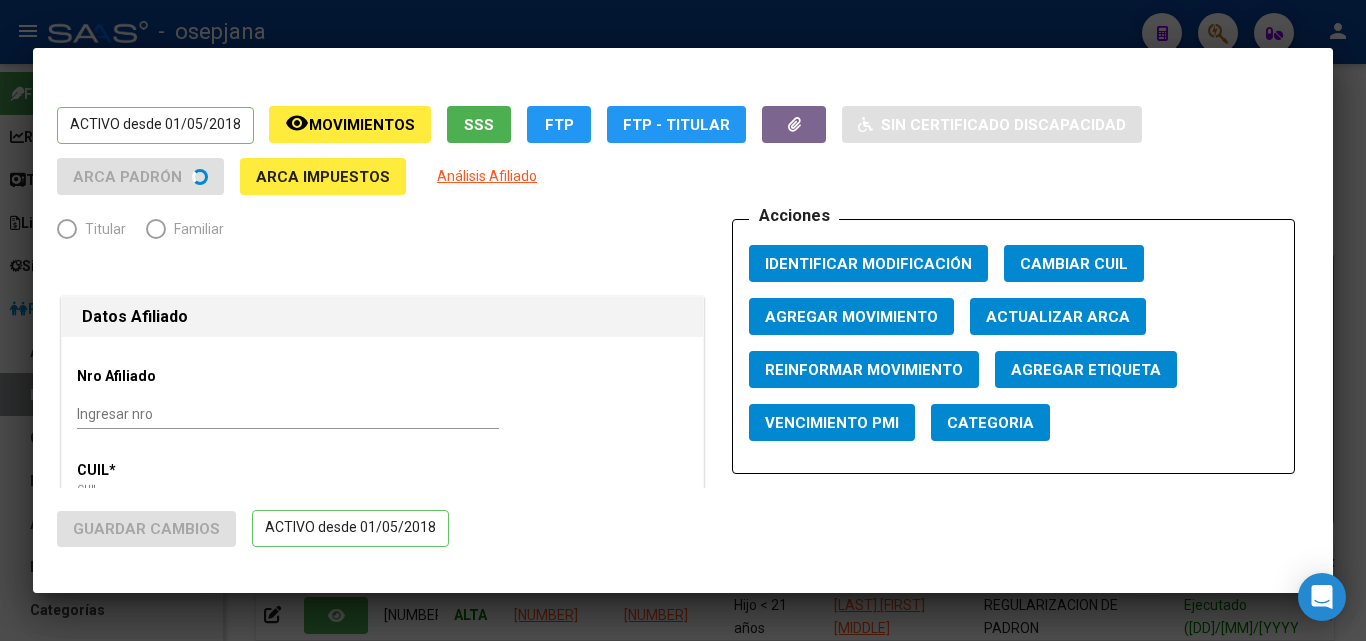 type on "27-25899189-9" 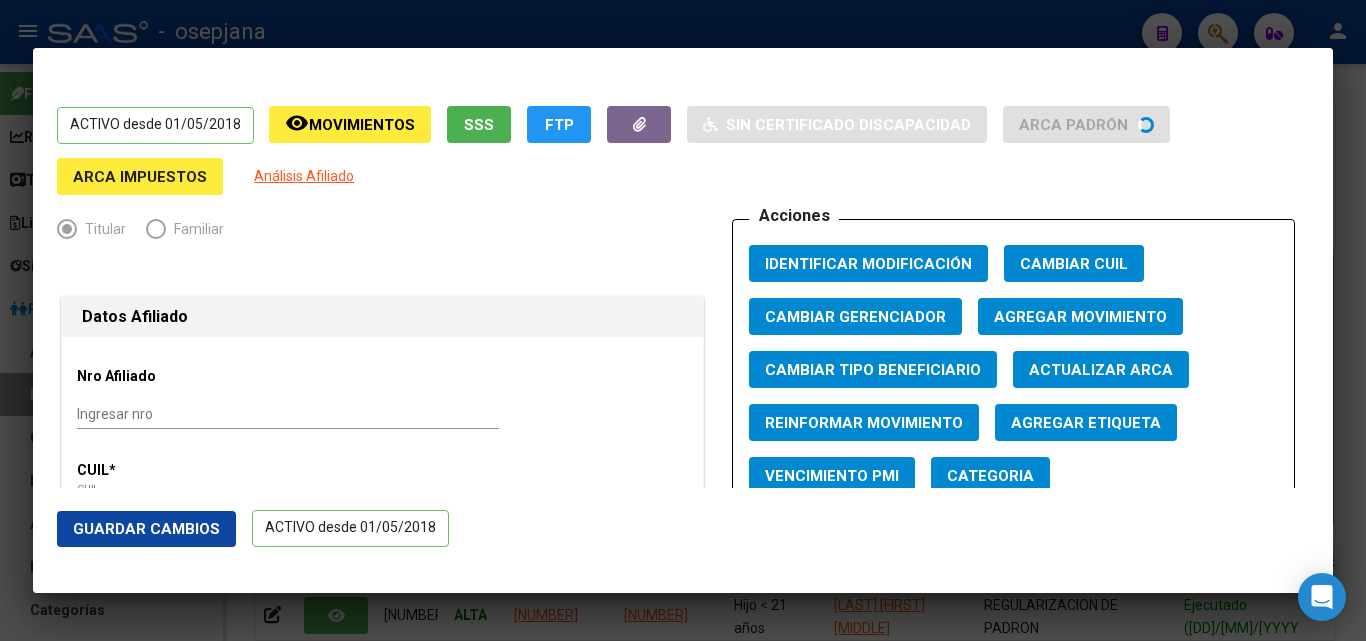 click on "Actualizar ARCA" at bounding box center [1101, 370] 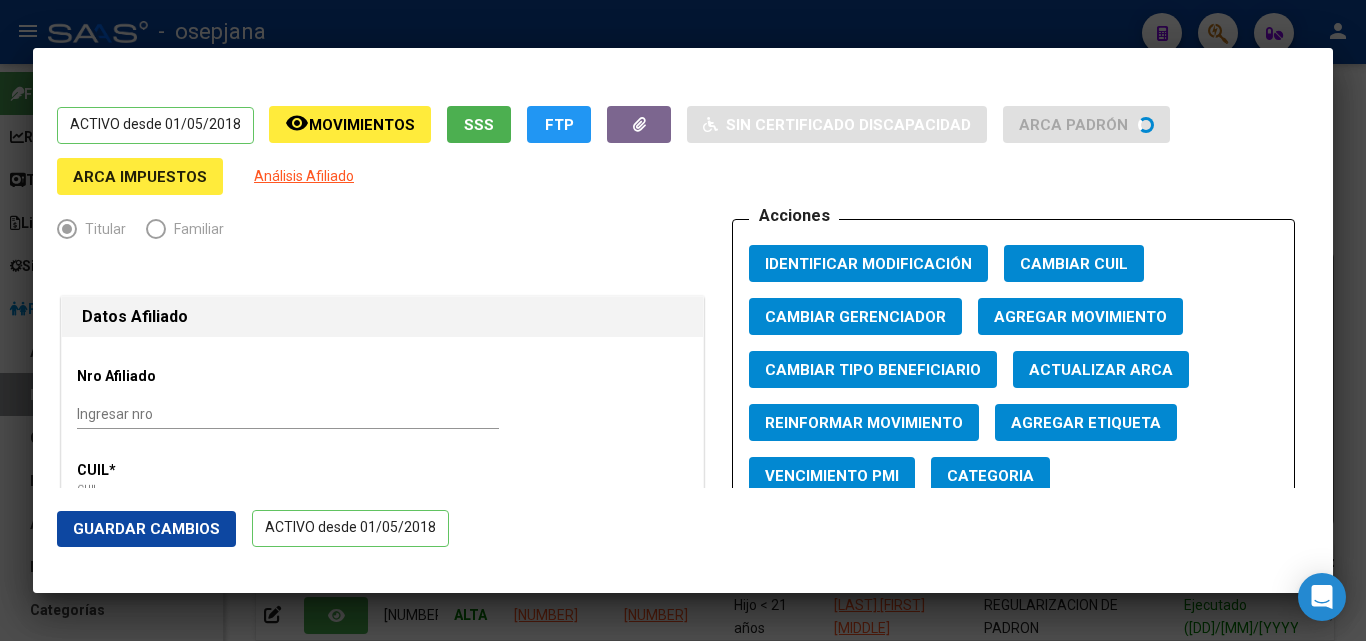 type on "GUILLAN" 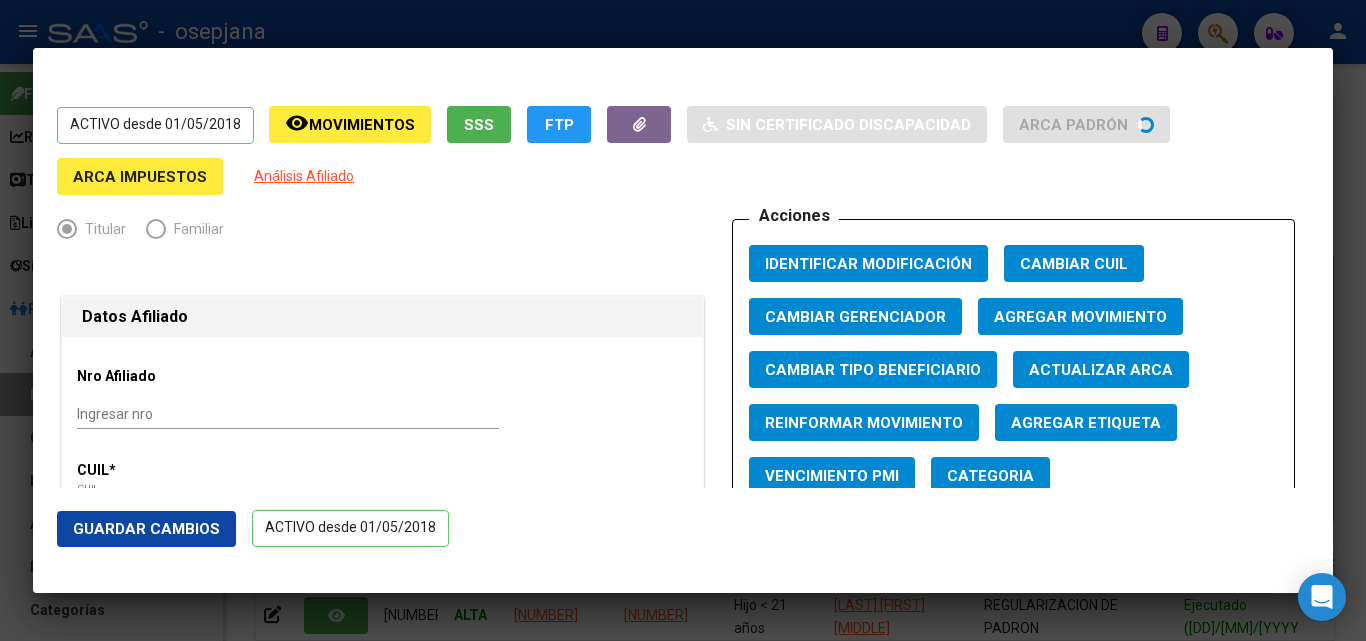 type on "SAN CLEMENTE DEL TUYU" 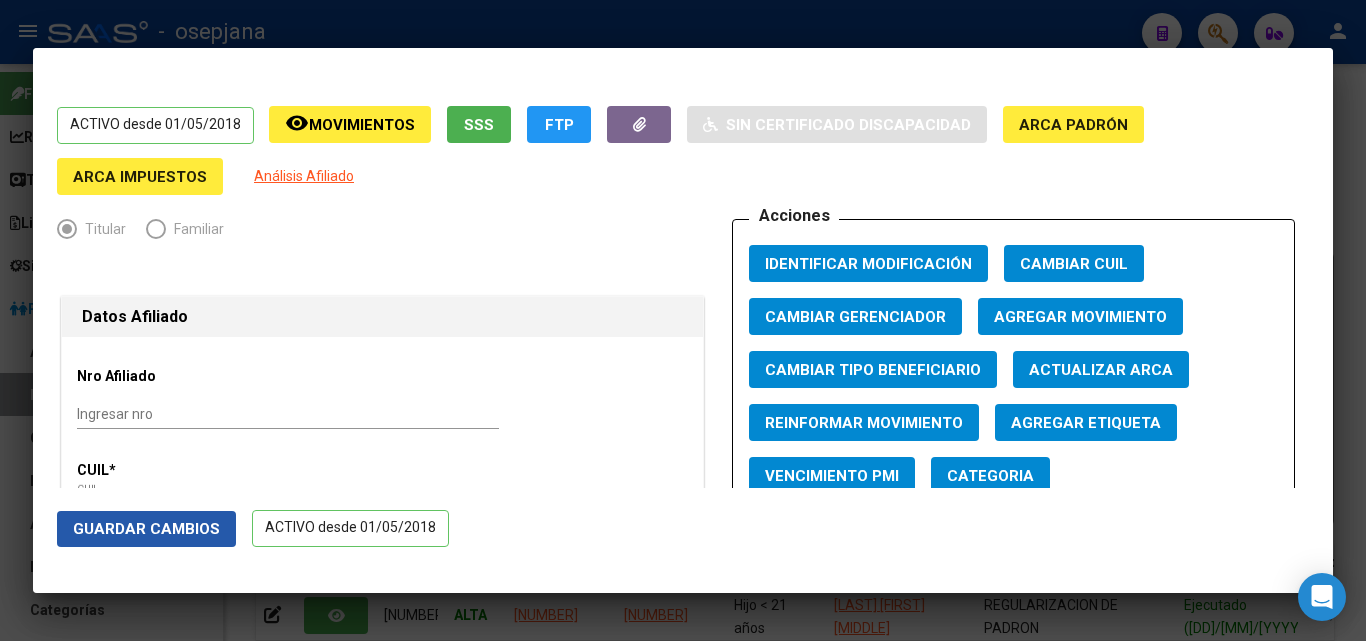 click on "Guardar Cambios" 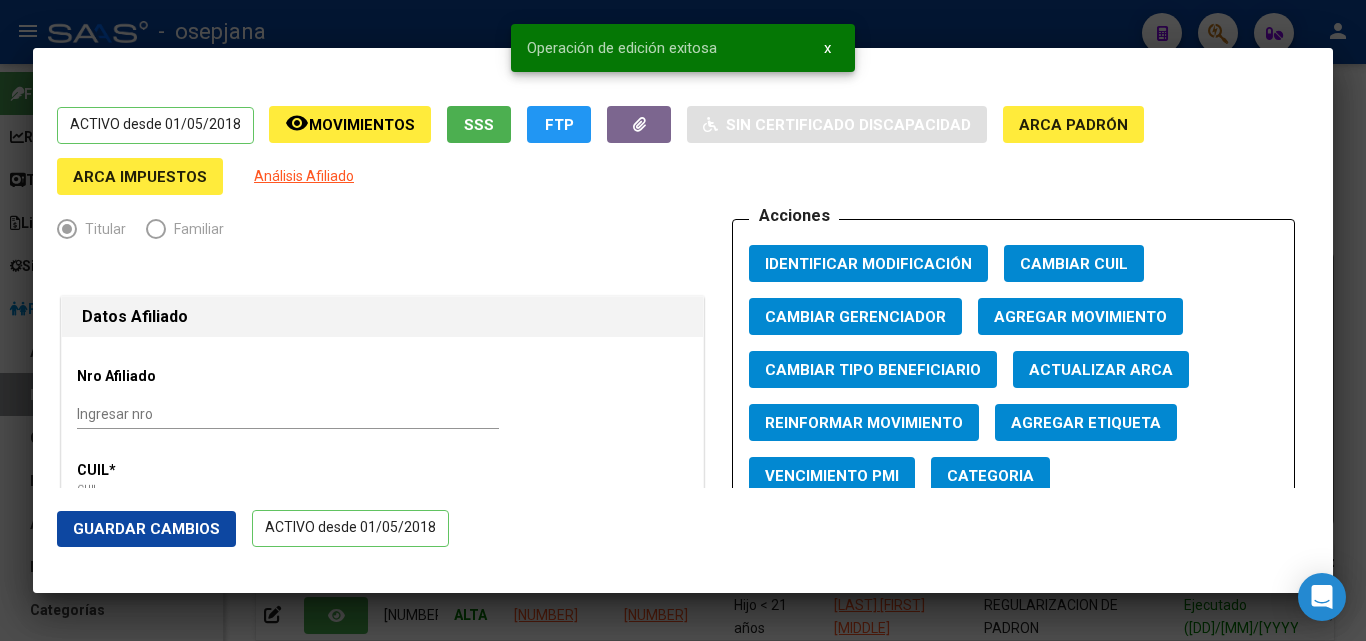 click at bounding box center (683, 320) 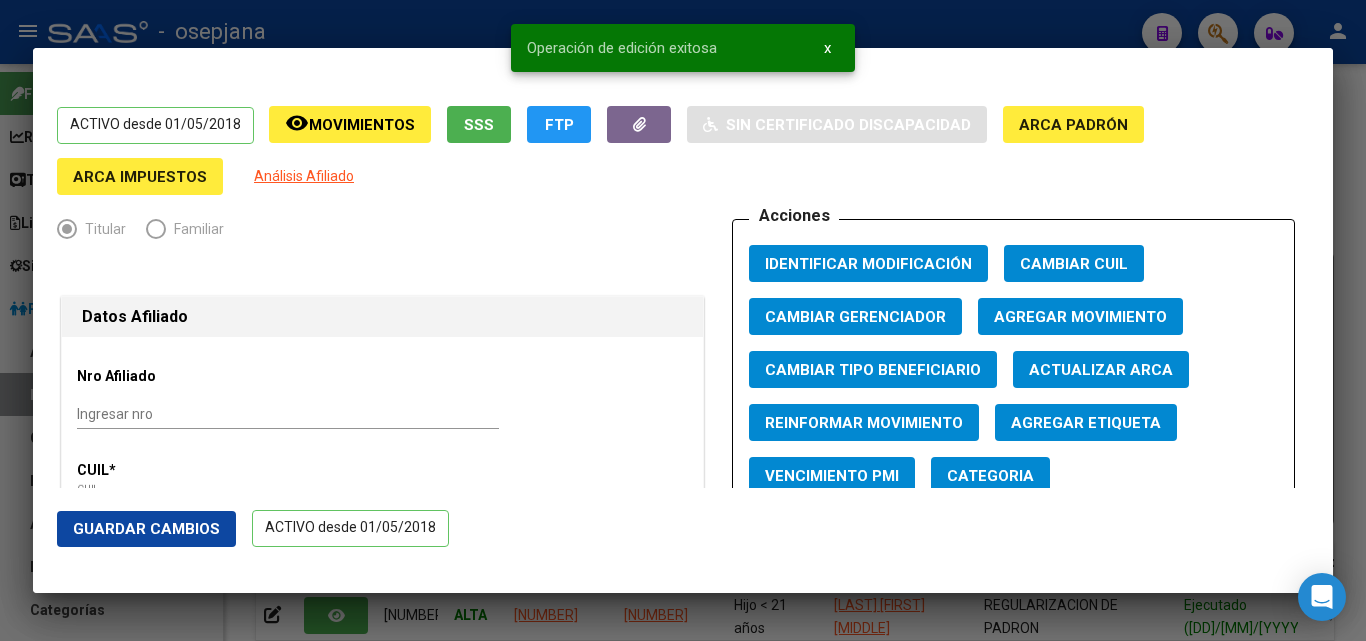 click at bounding box center [683, 320] 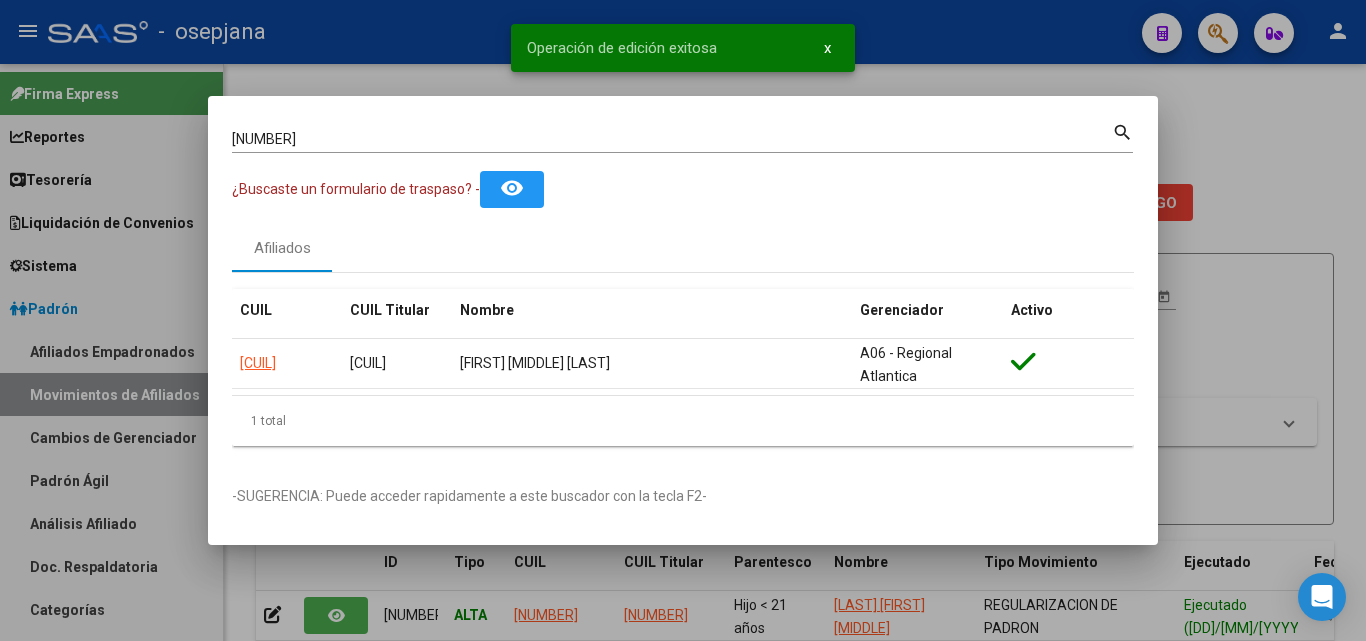 drag, startPoint x: 340, startPoint y: 129, endPoint x: 150, endPoint y: 116, distance: 190.44421 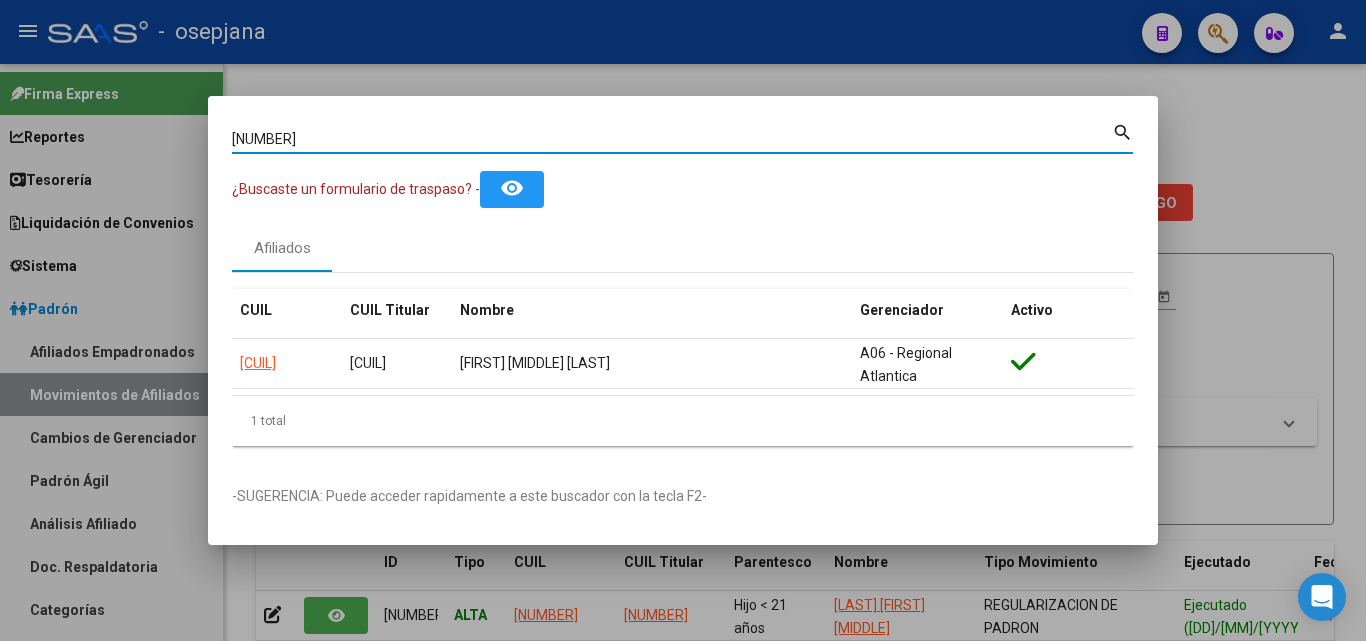 drag, startPoint x: 332, startPoint y: 146, endPoint x: 71, endPoint y: 113, distance: 263.07794 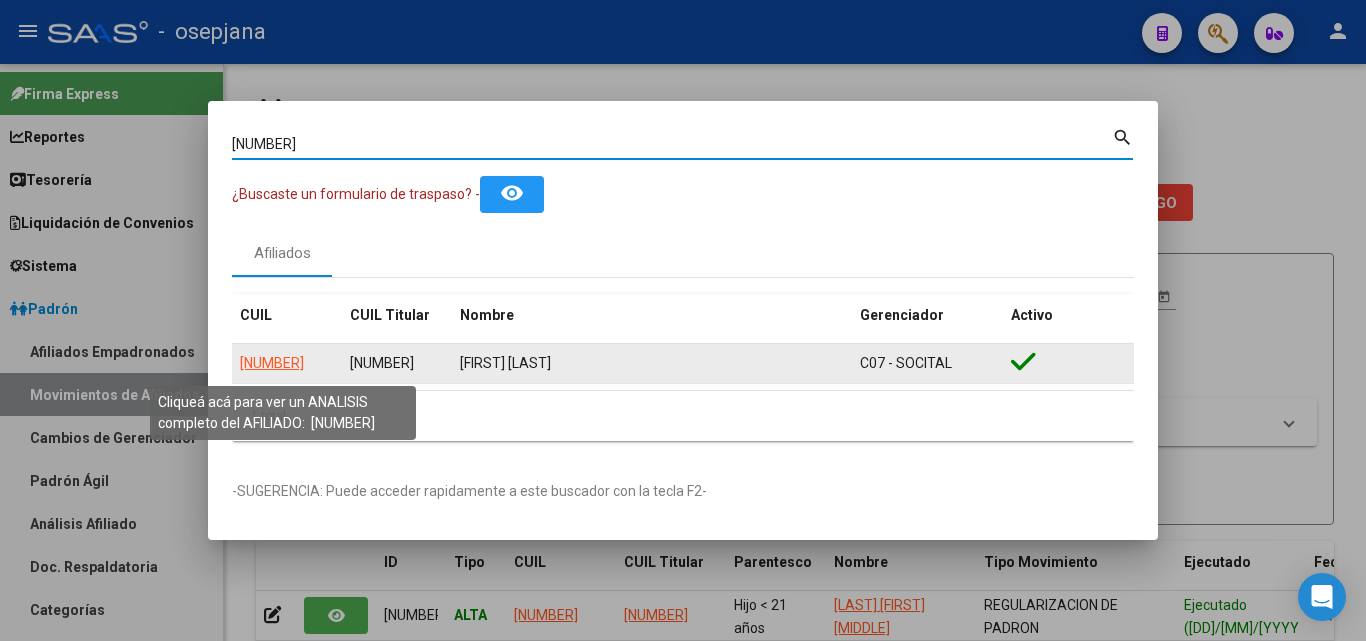 click on "20239975489" 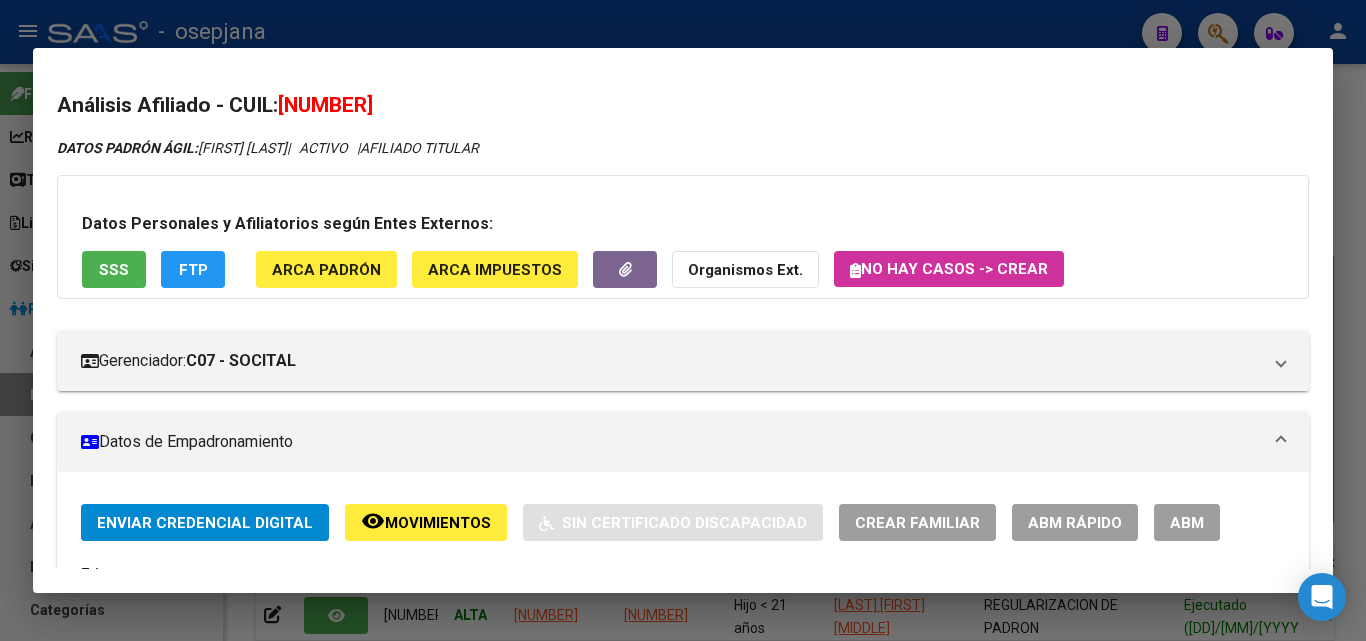 click on "ABM Rápido" 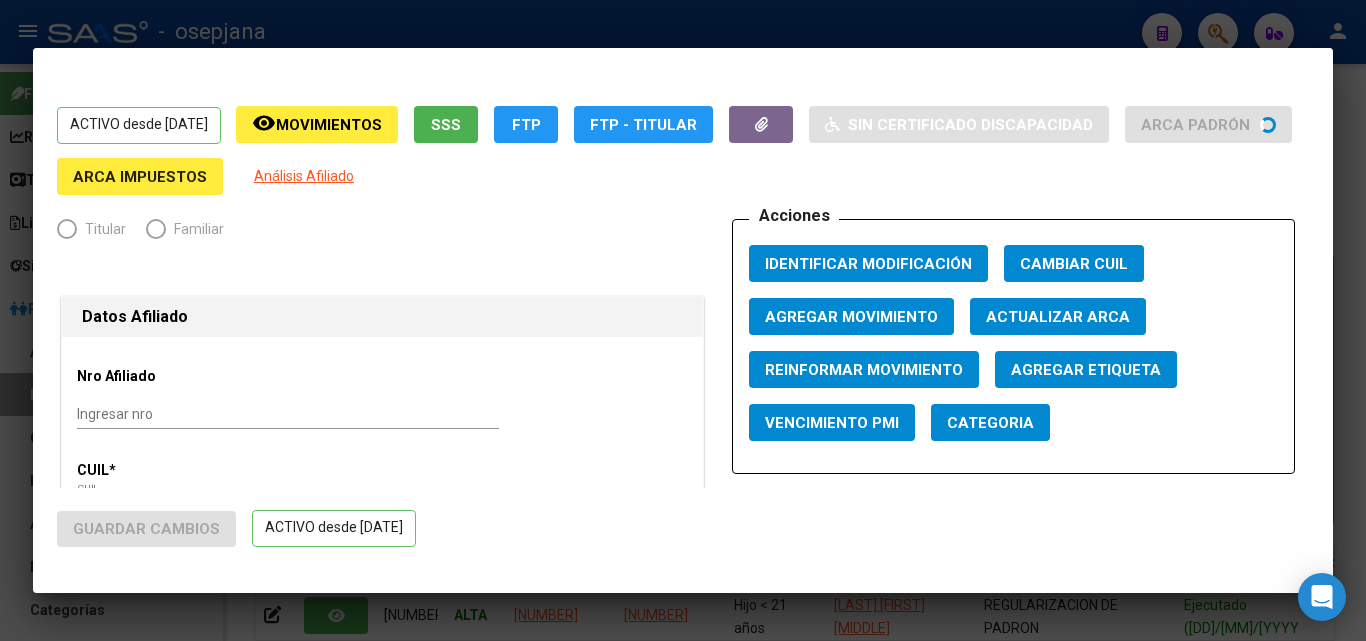radio on "true" 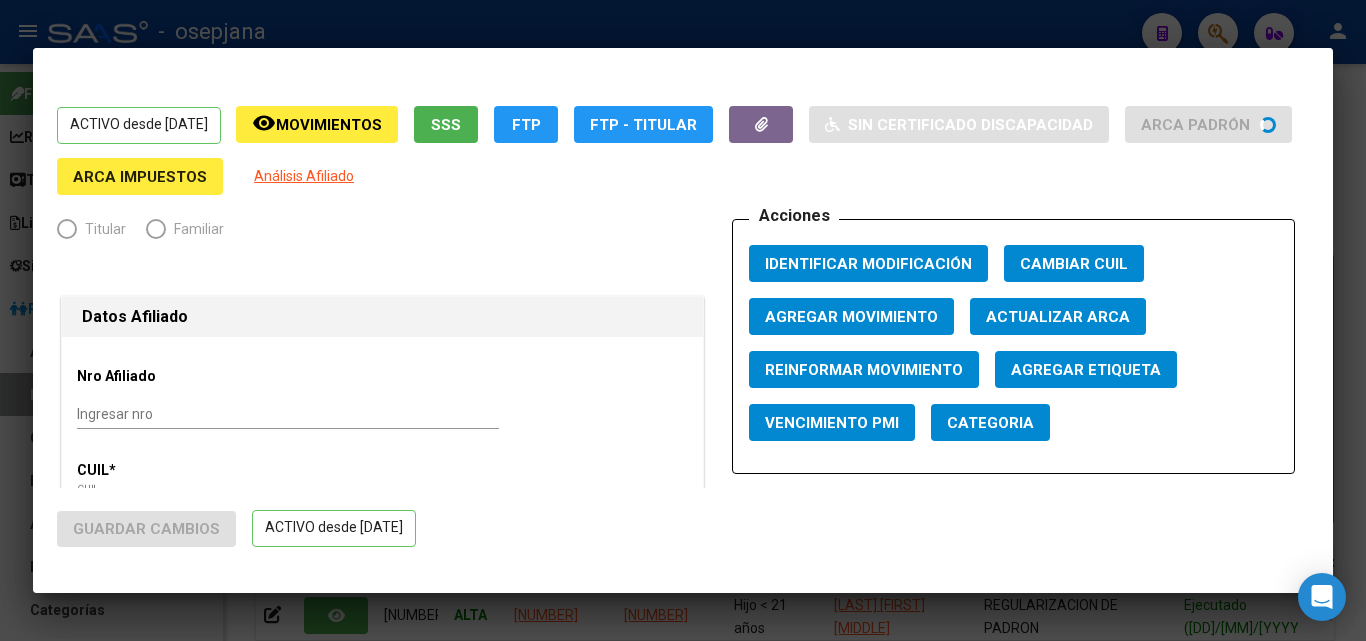 type on "20-23997548-9" 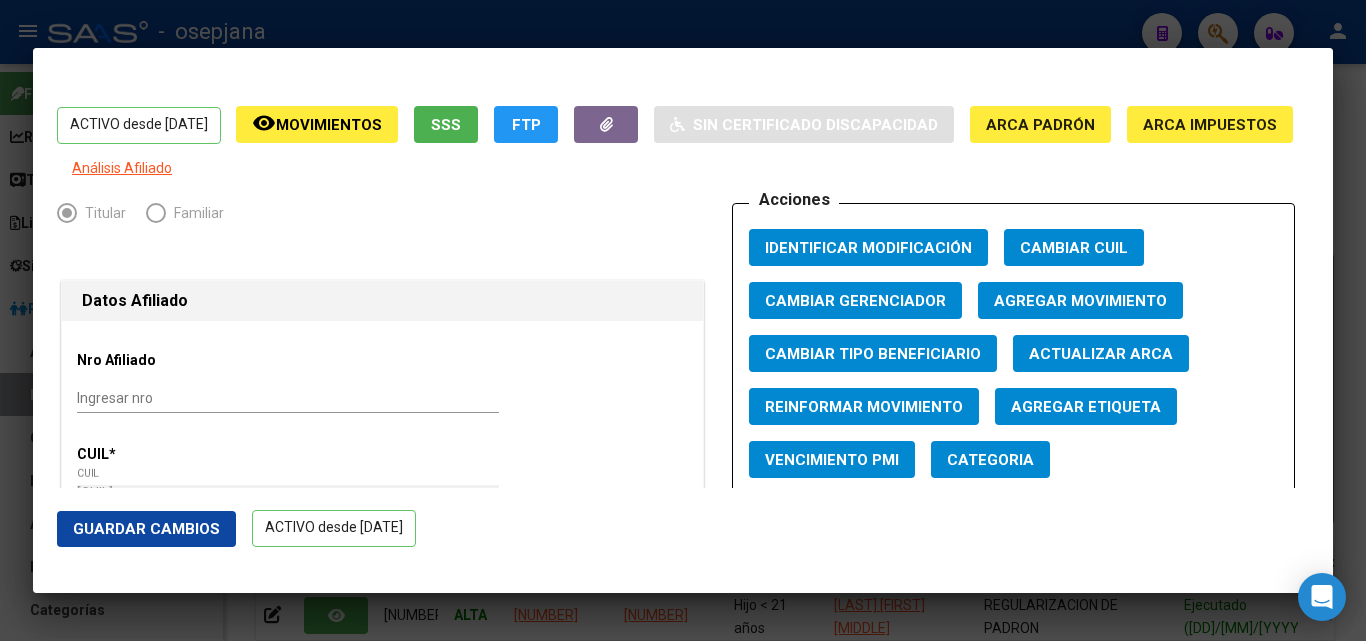 click on "Actualizar ARCA" at bounding box center (1101, 354) 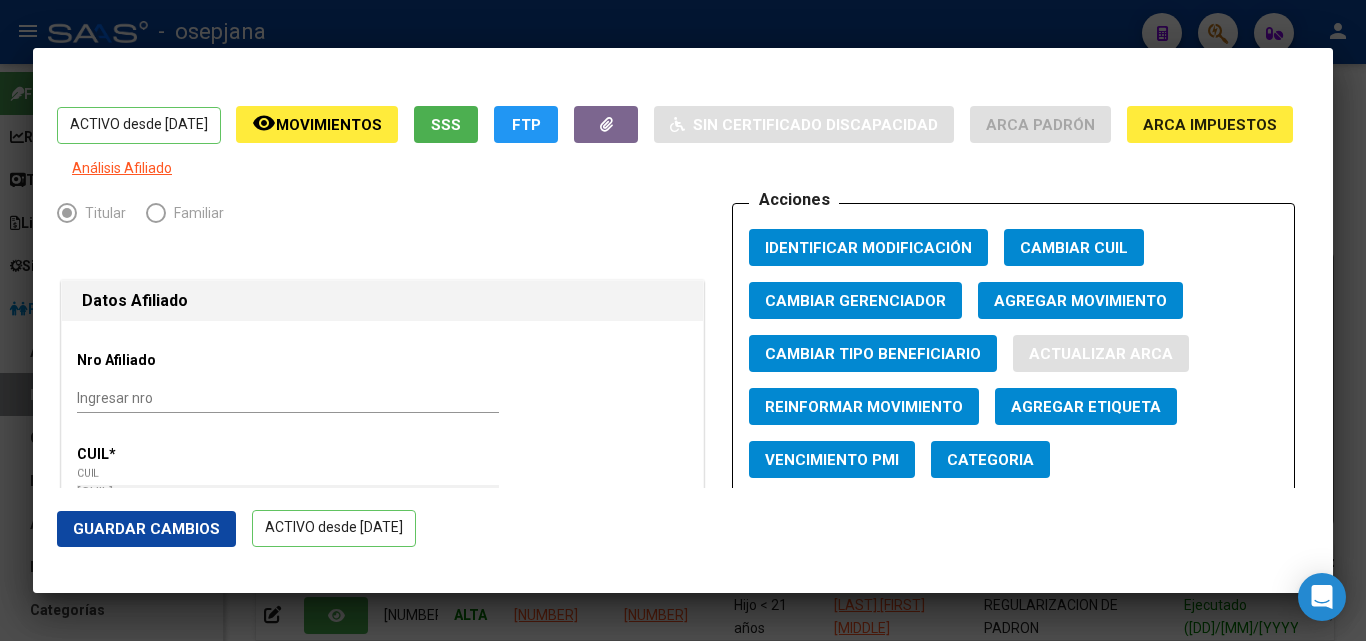 type on "DIAZ" 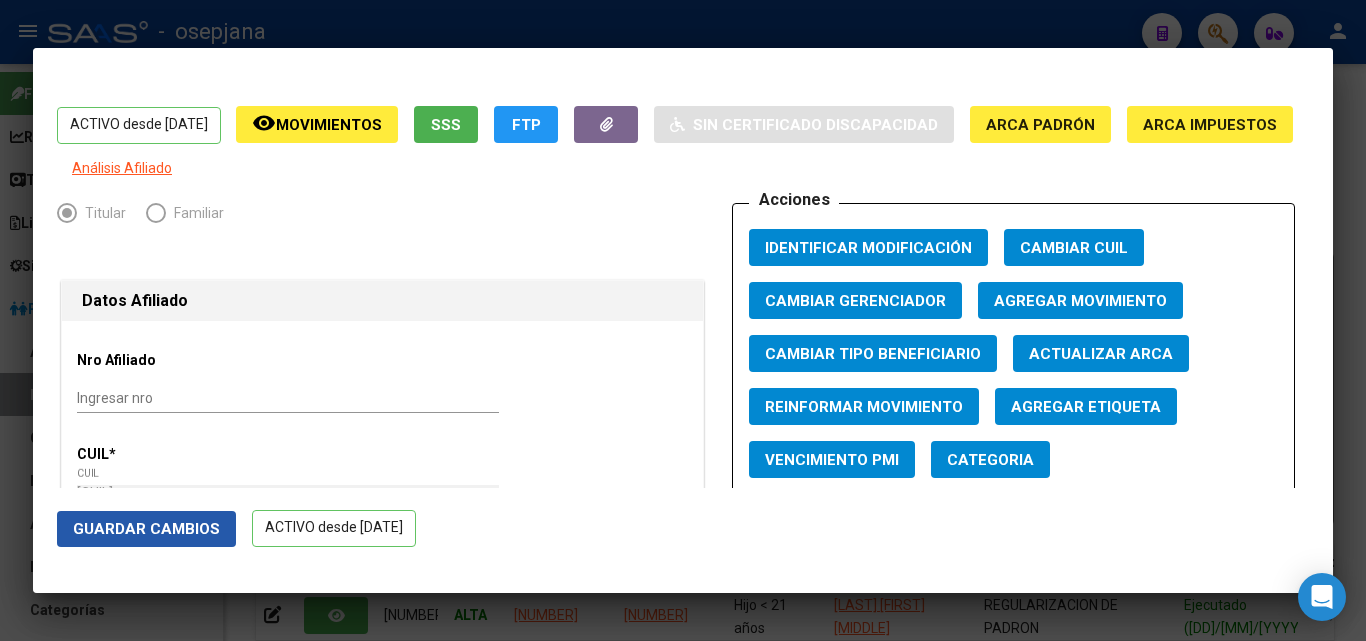 click on "Guardar Cambios" 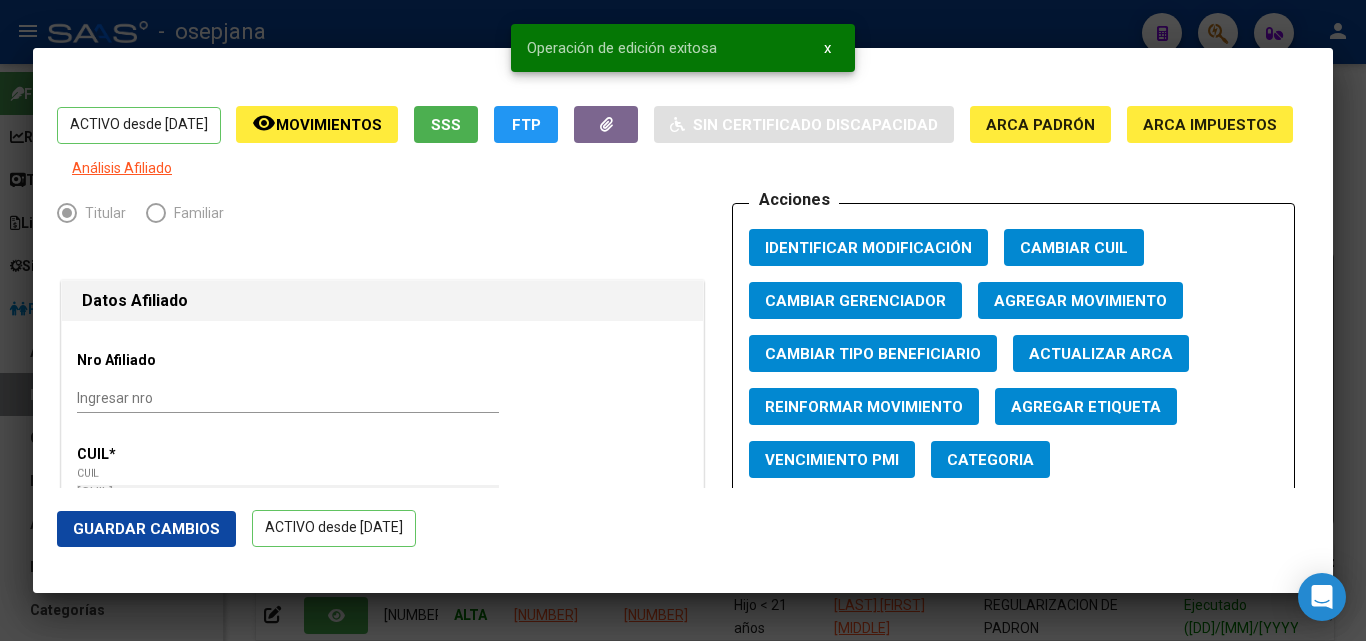click at bounding box center (683, 320) 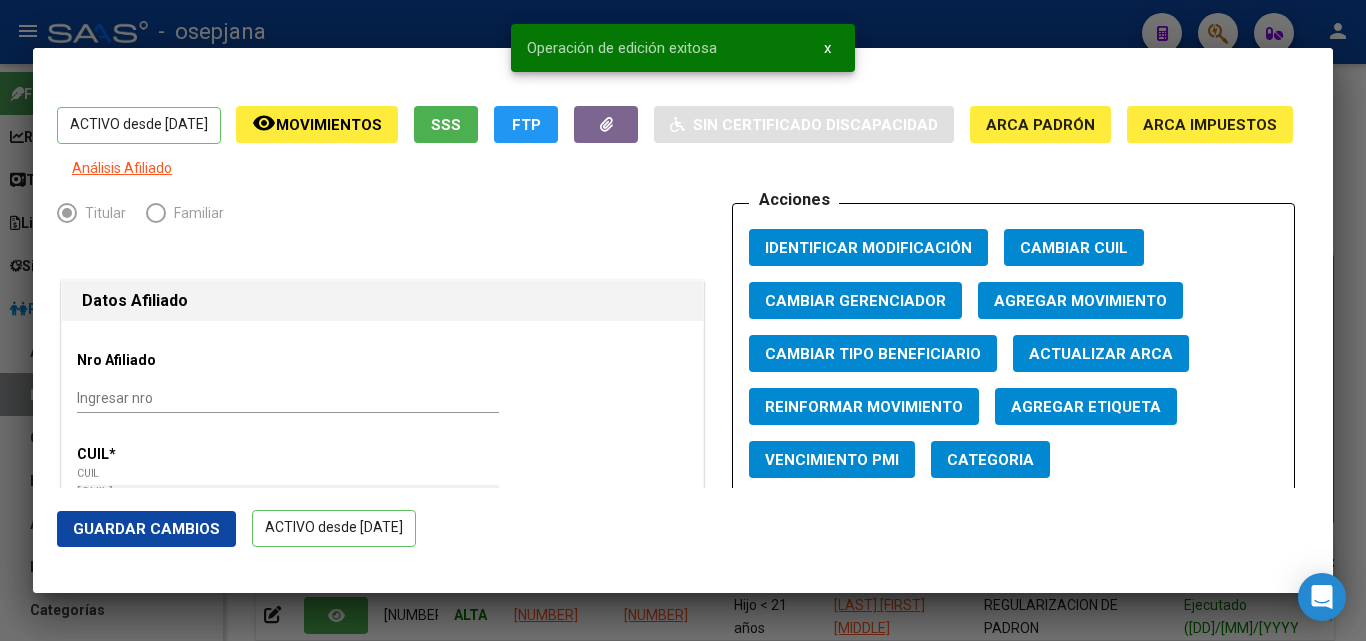 click at bounding box center [683, 320] 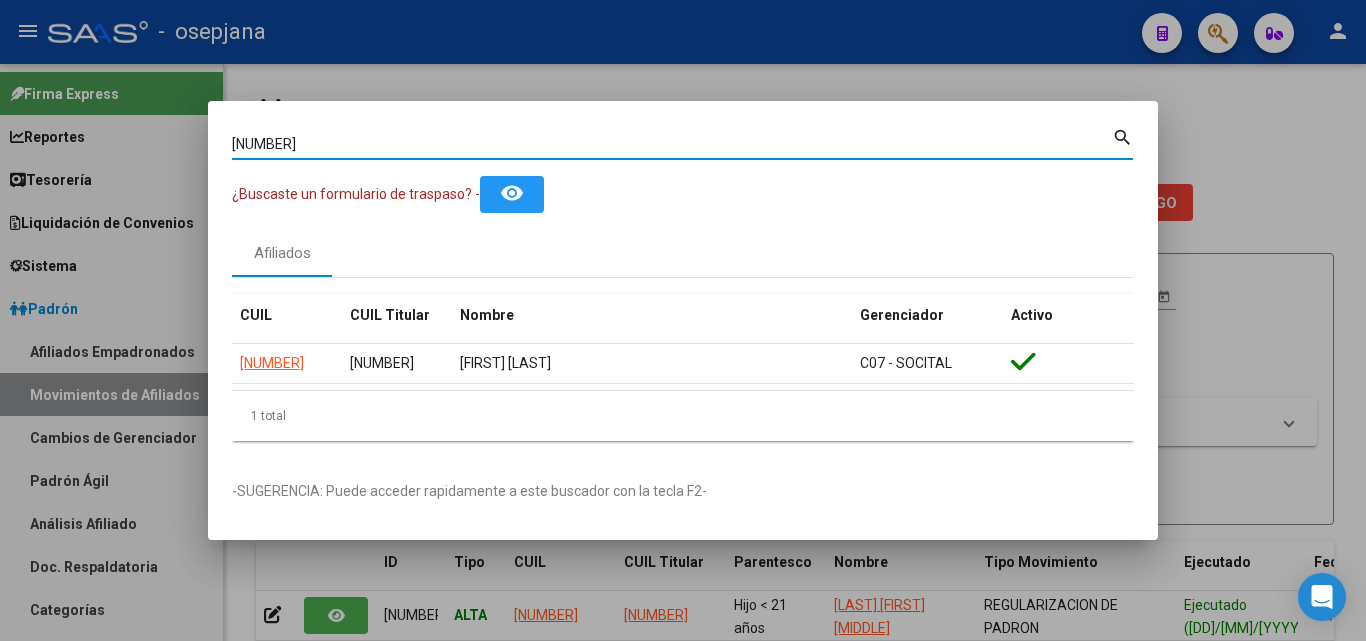 drag, startPoint x: 321, startPoint y: 150, endPoint x: 76, endPoint y: 125, distance: 246.2722 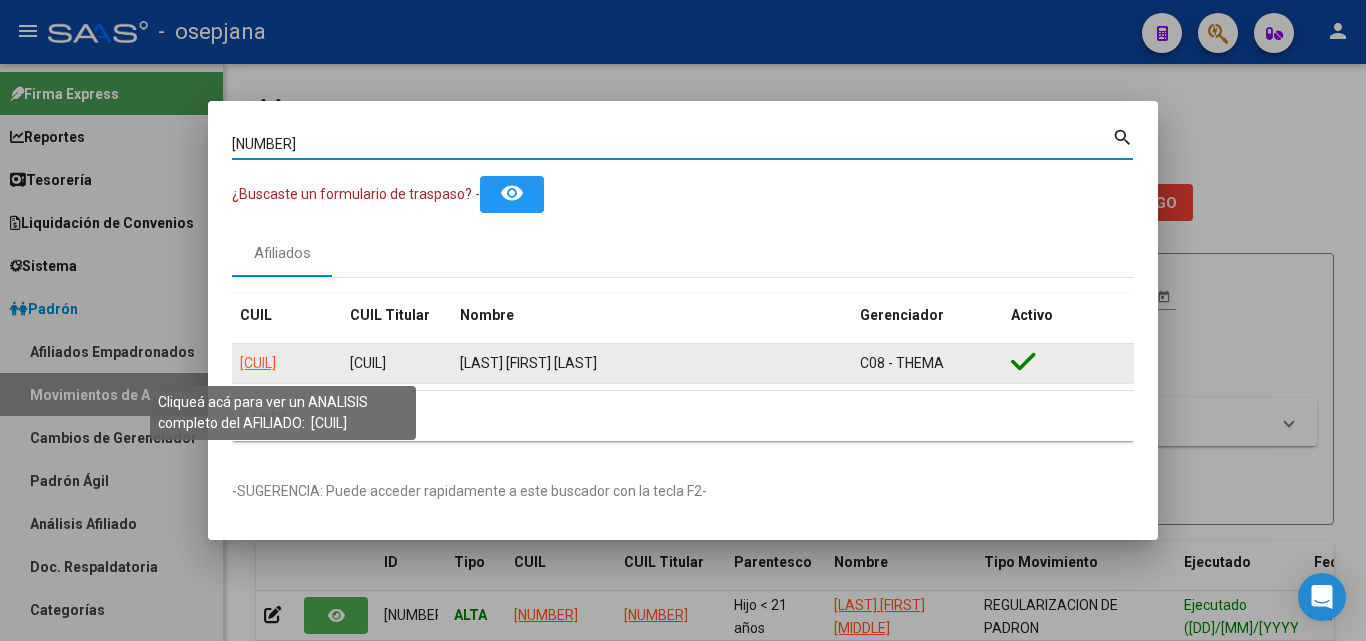 click on "20338448547" 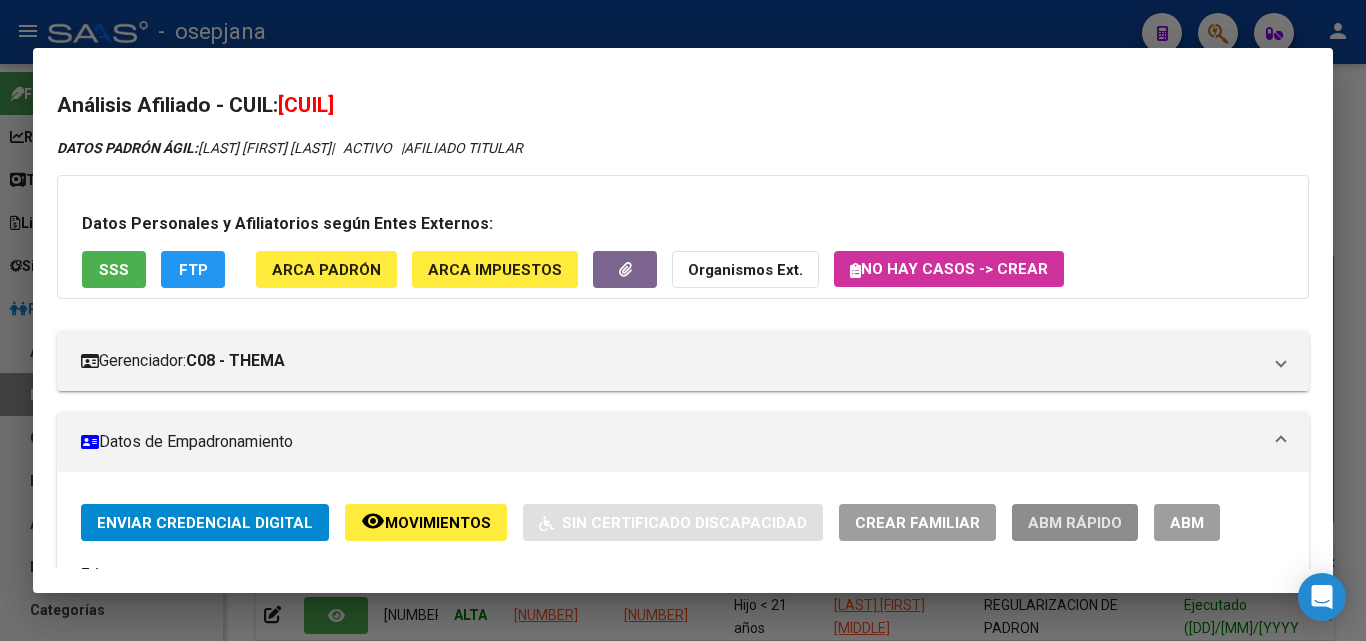 click on "ABM Rápido" 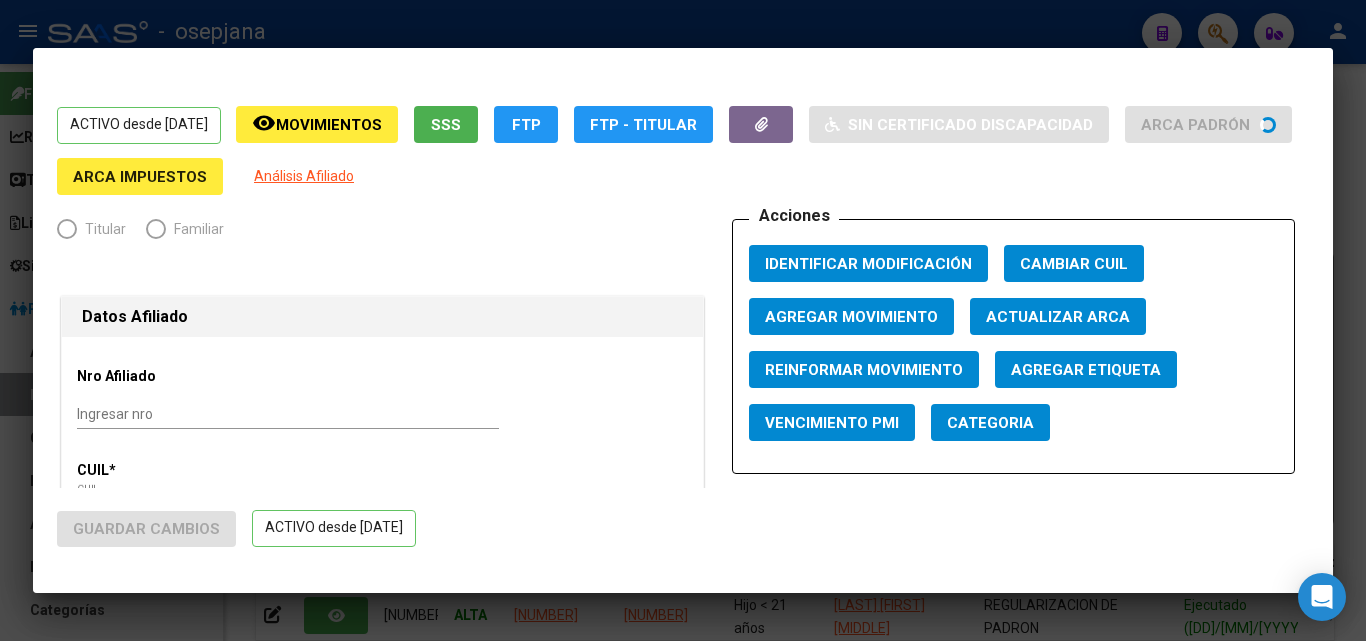 radio on "true" 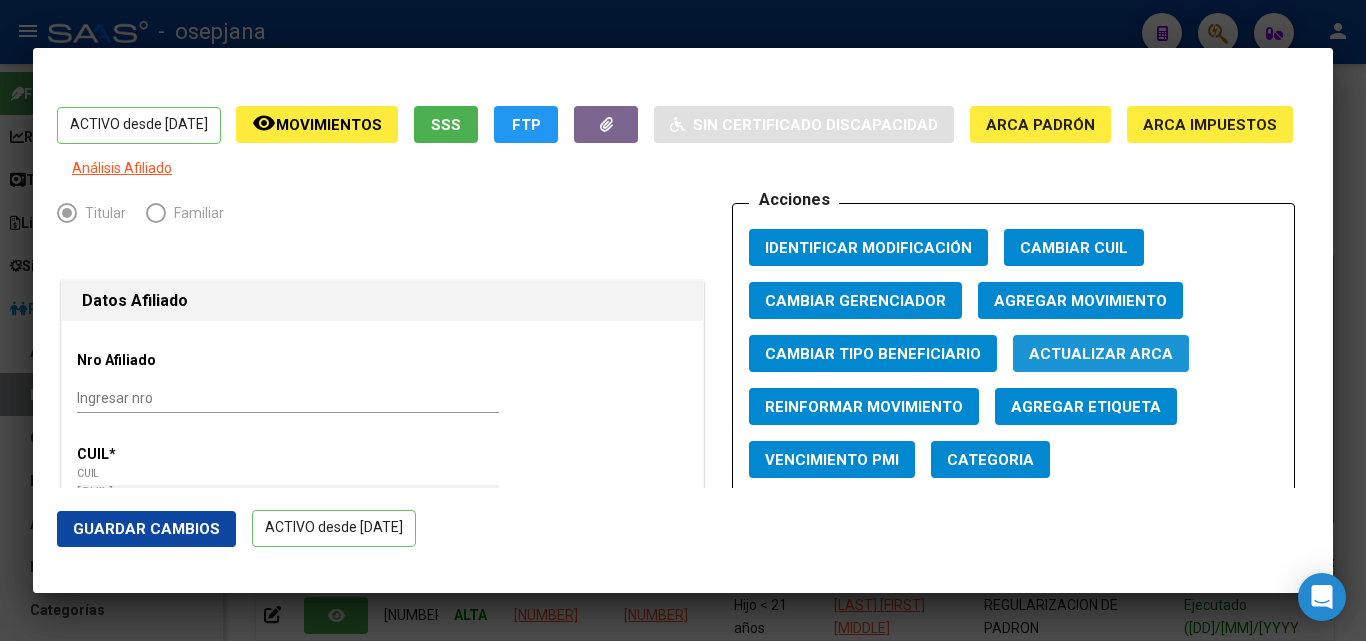 click on "Actualizar ARCA" at bounding box center (1101, 354) 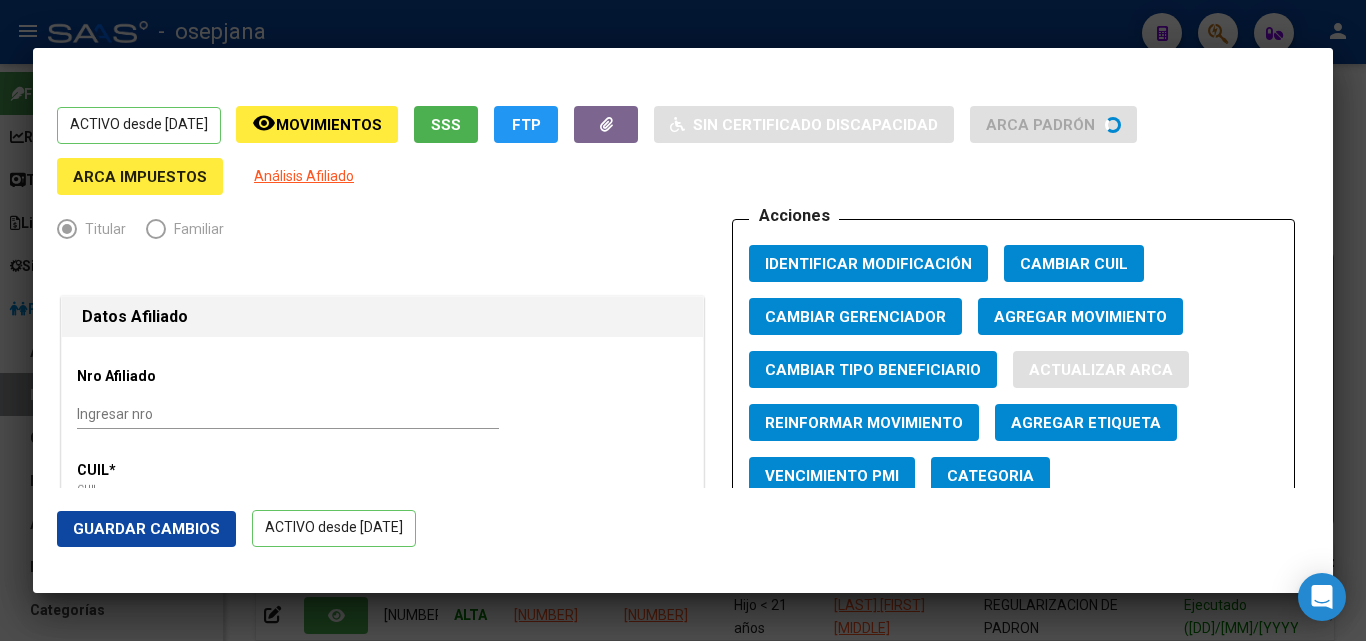 type on "ALEMAN" 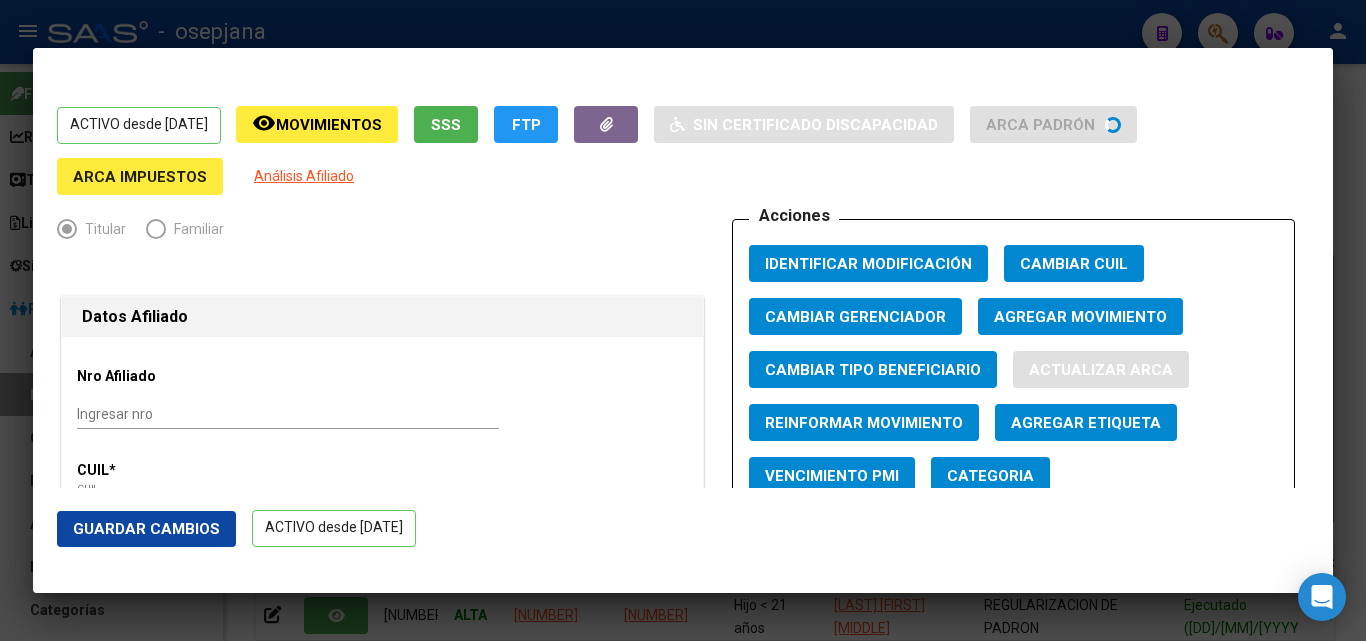 type on "BARRIO BATAN" 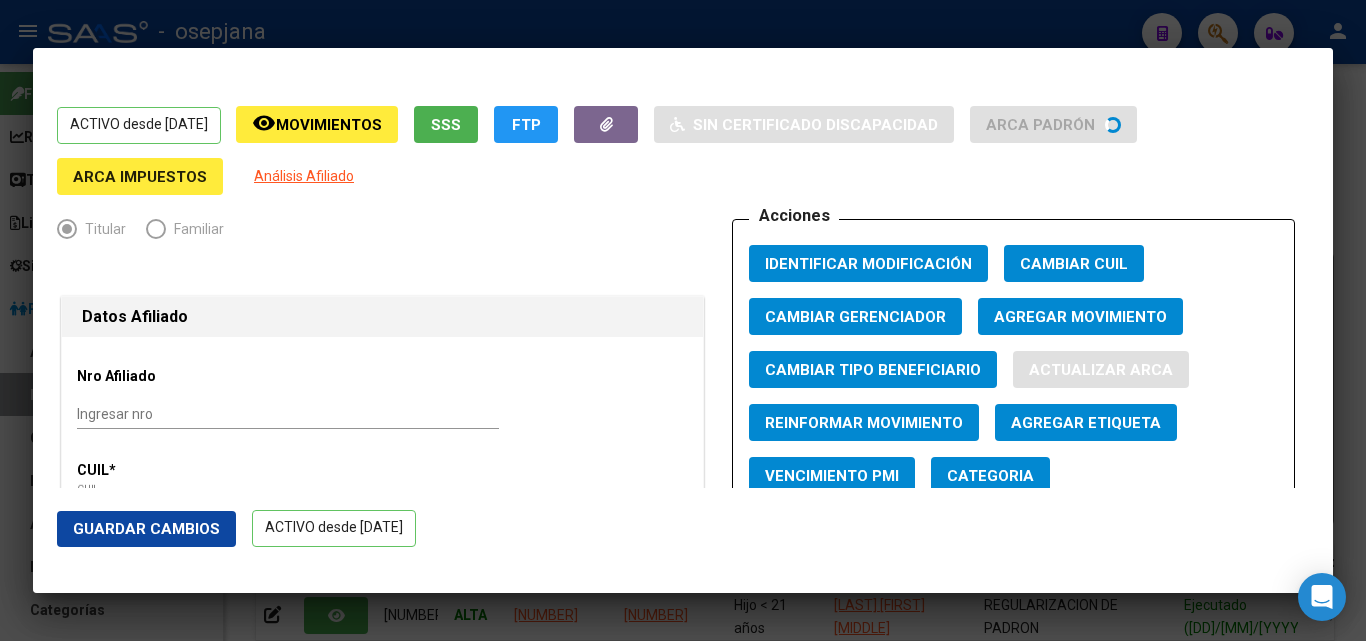 type on "JUAN JOSE PEREDA" 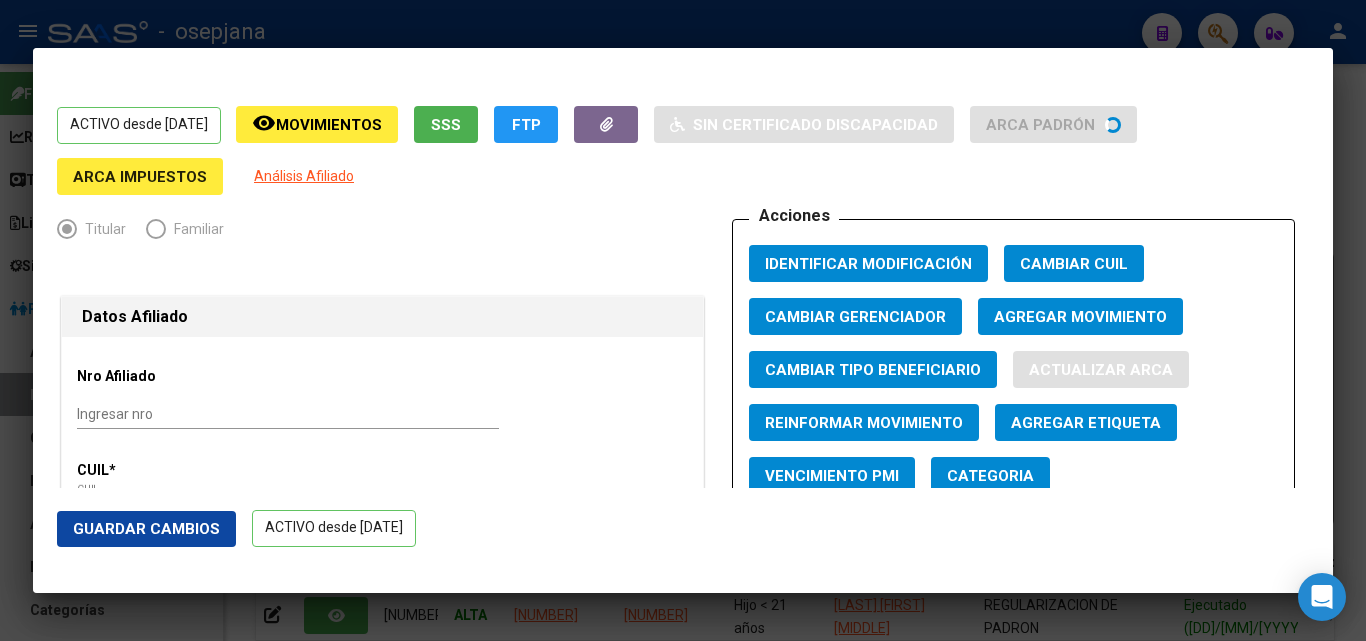 type 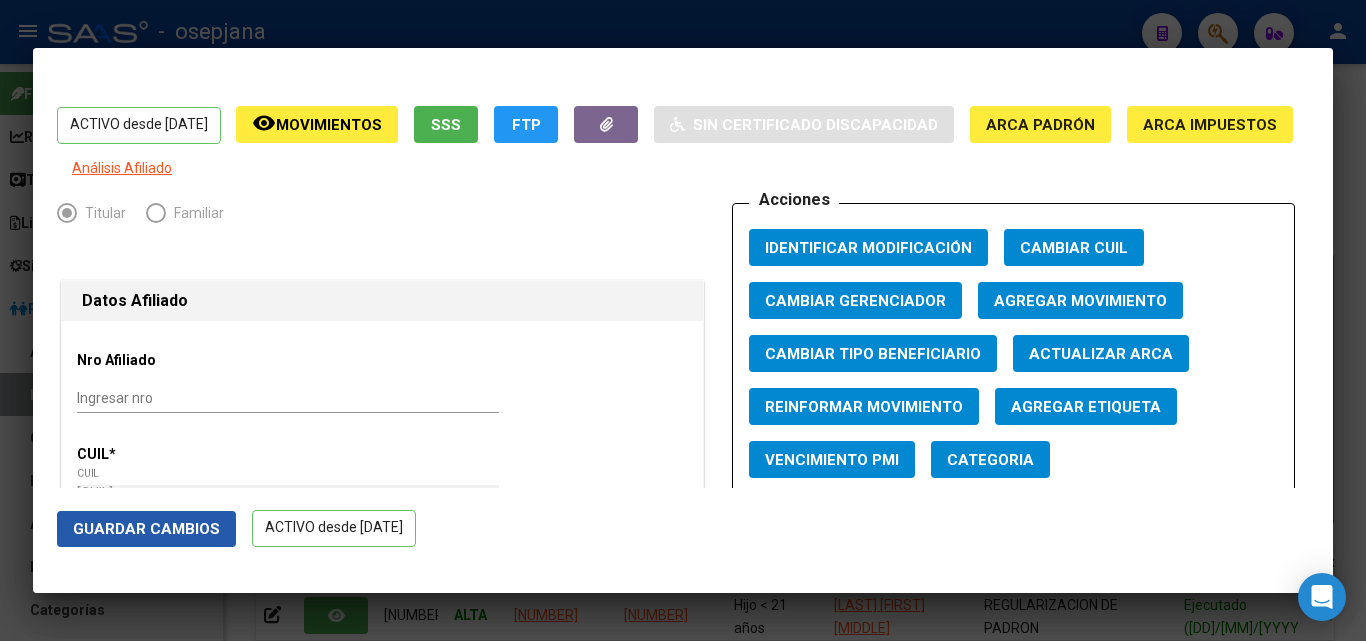 click on "Guardar Cambios" 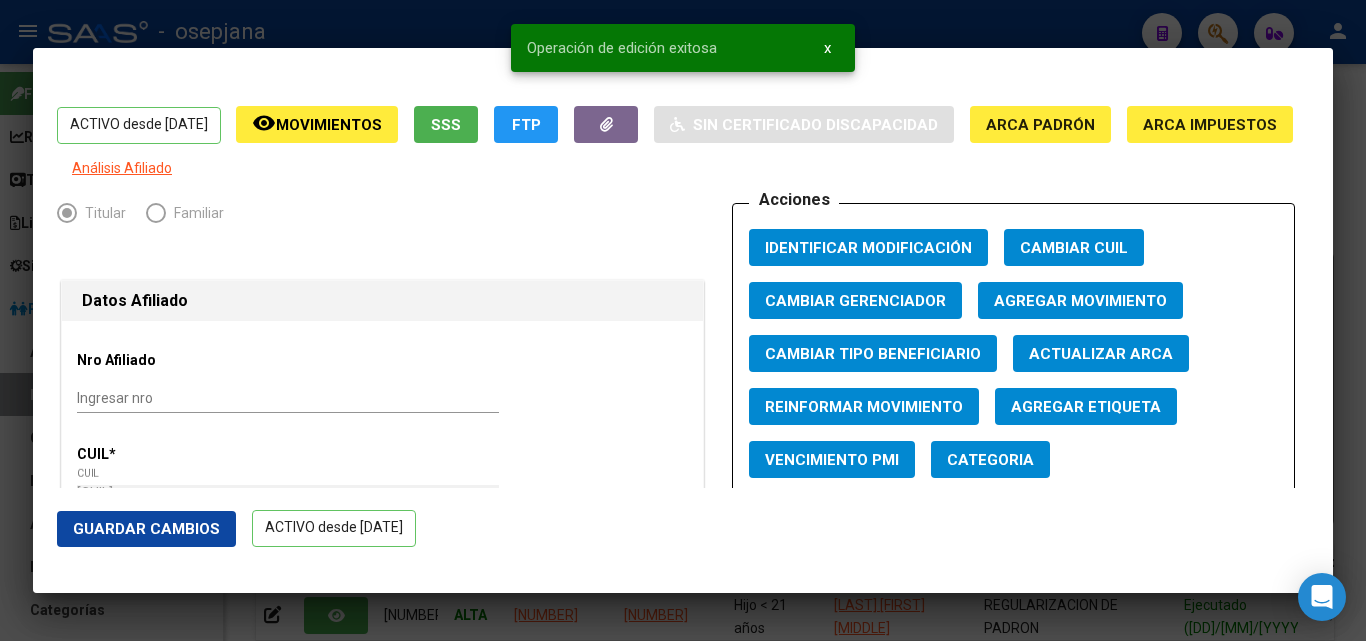 click at bounding box center (683, 320) 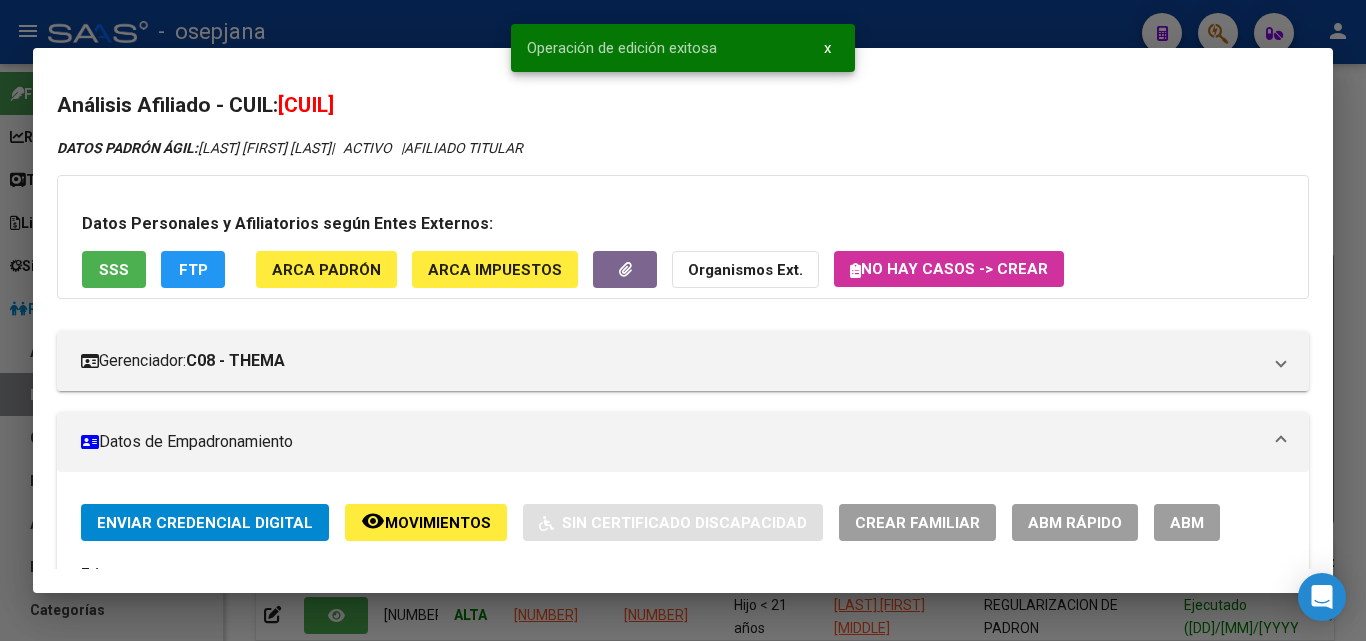 click at bounding box center [683, 320] 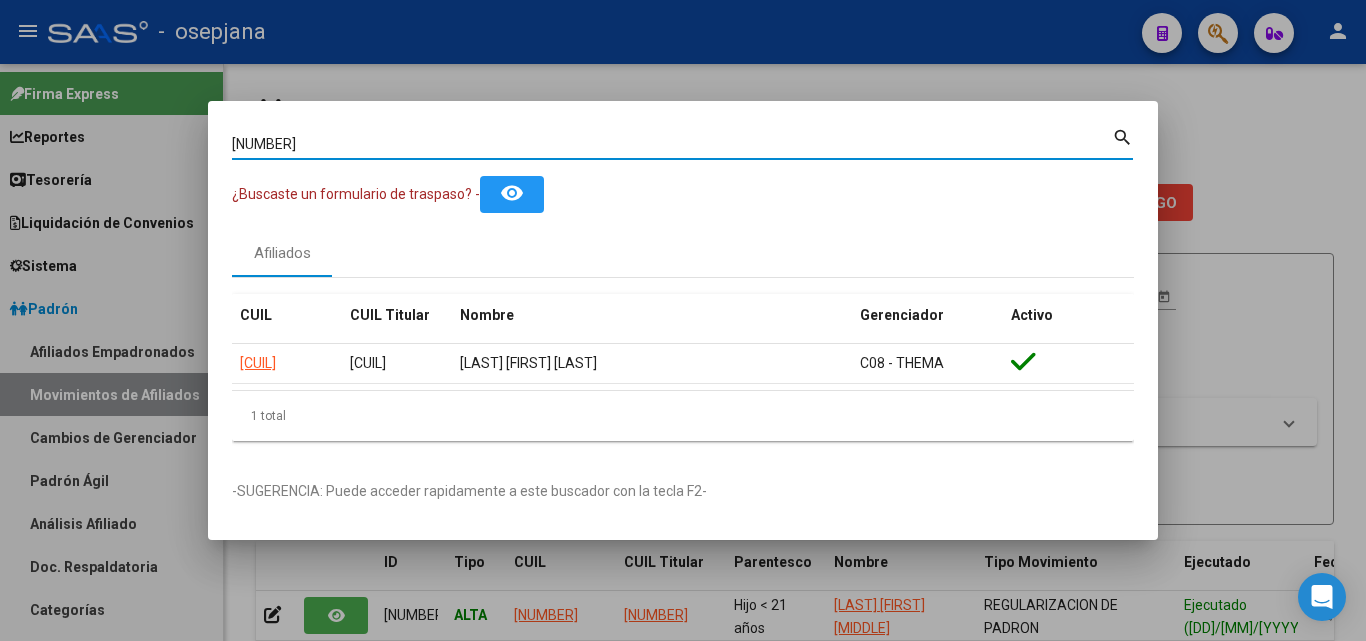 drag, startPoint x: 370, startPoint y: 142, endPoint x: 98, endPoint y: 140, distance: 272.00735 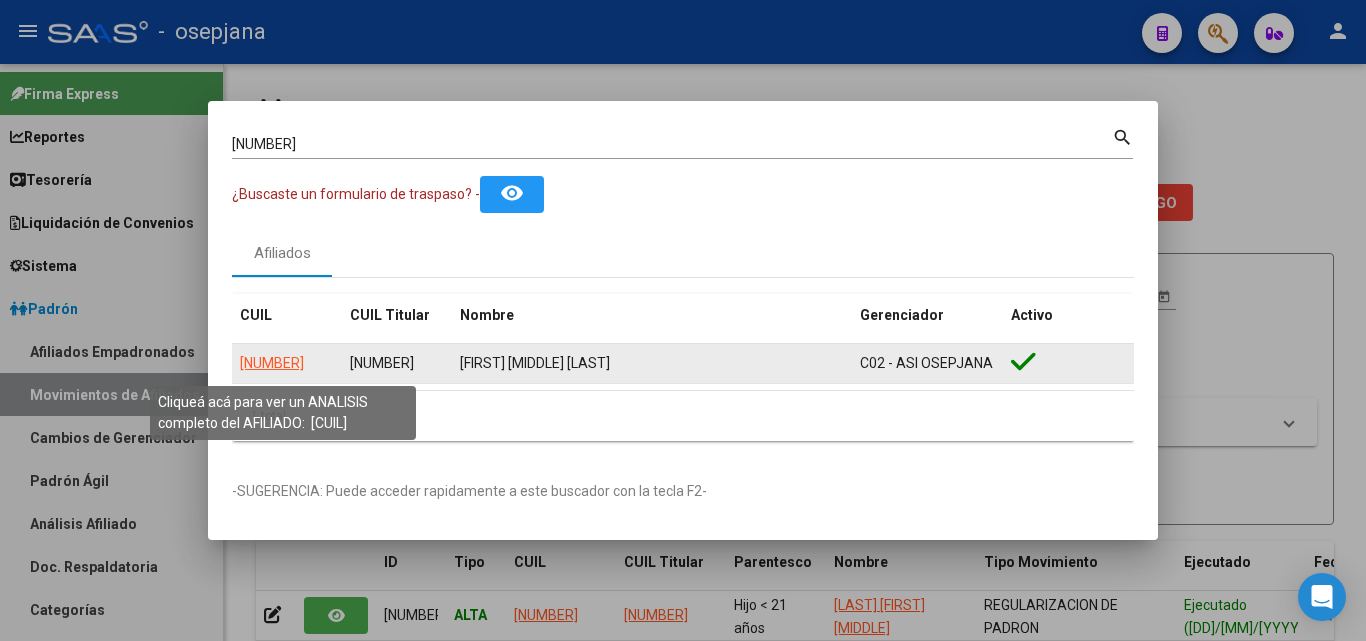 click on "27383075012" 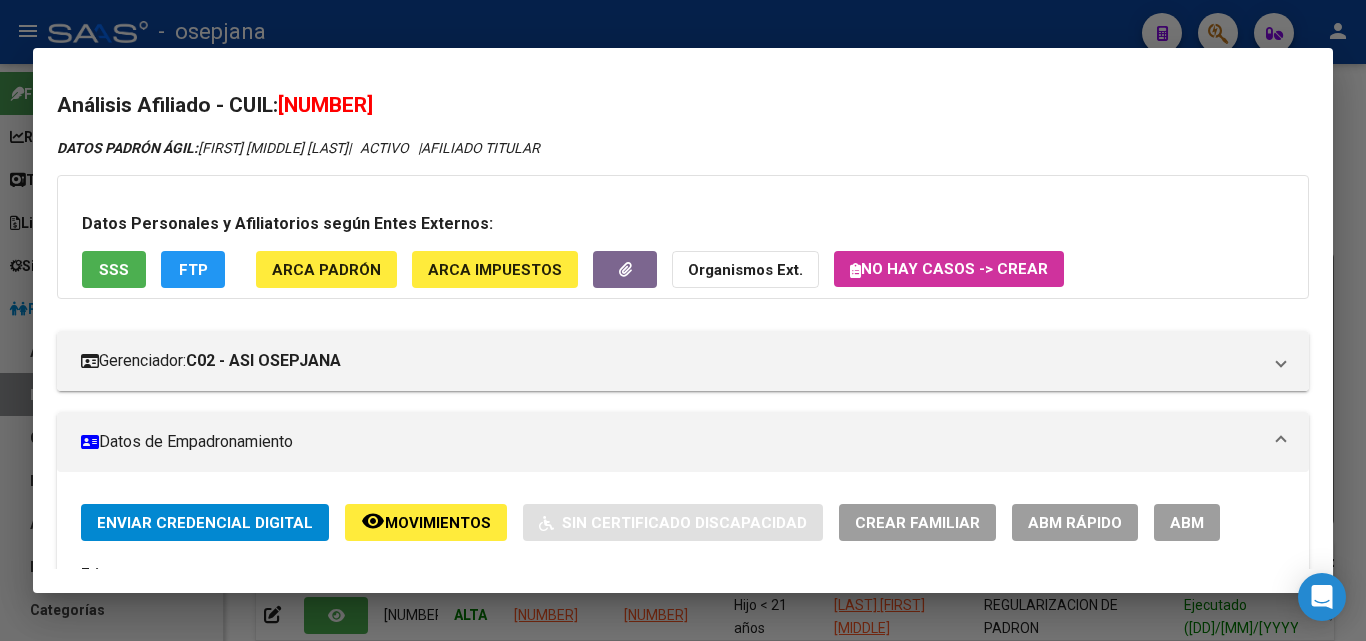 click on "ABM Rápido" 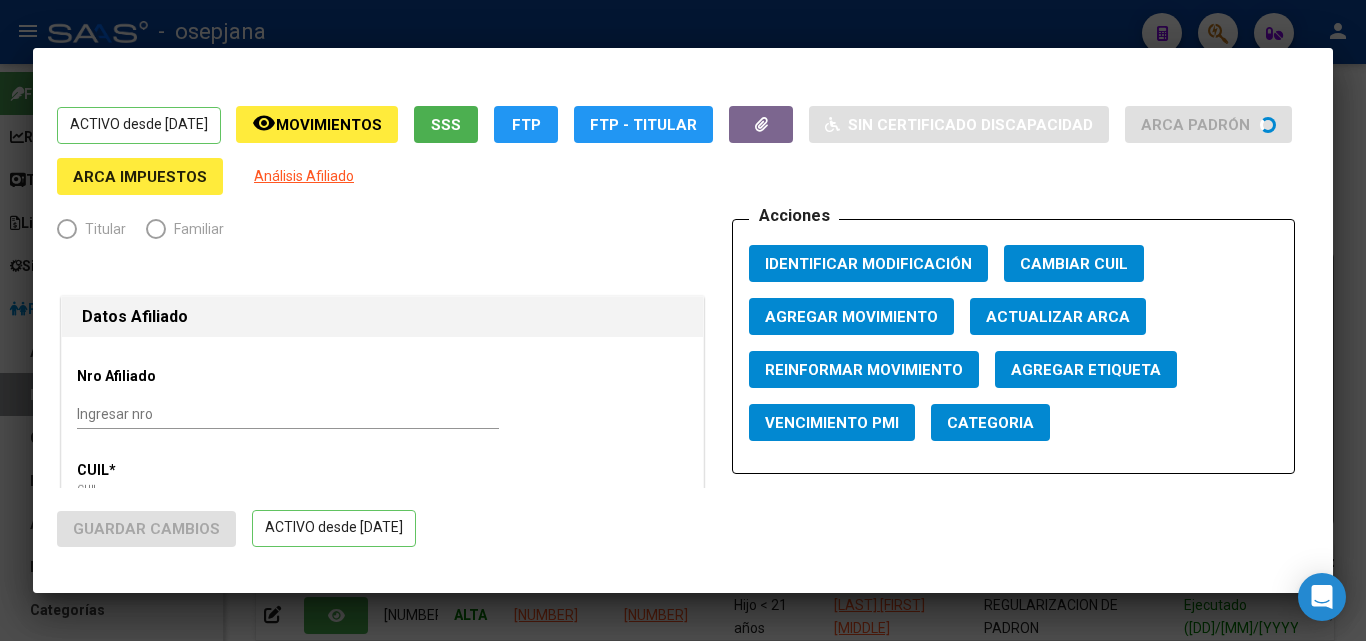radio on "true" 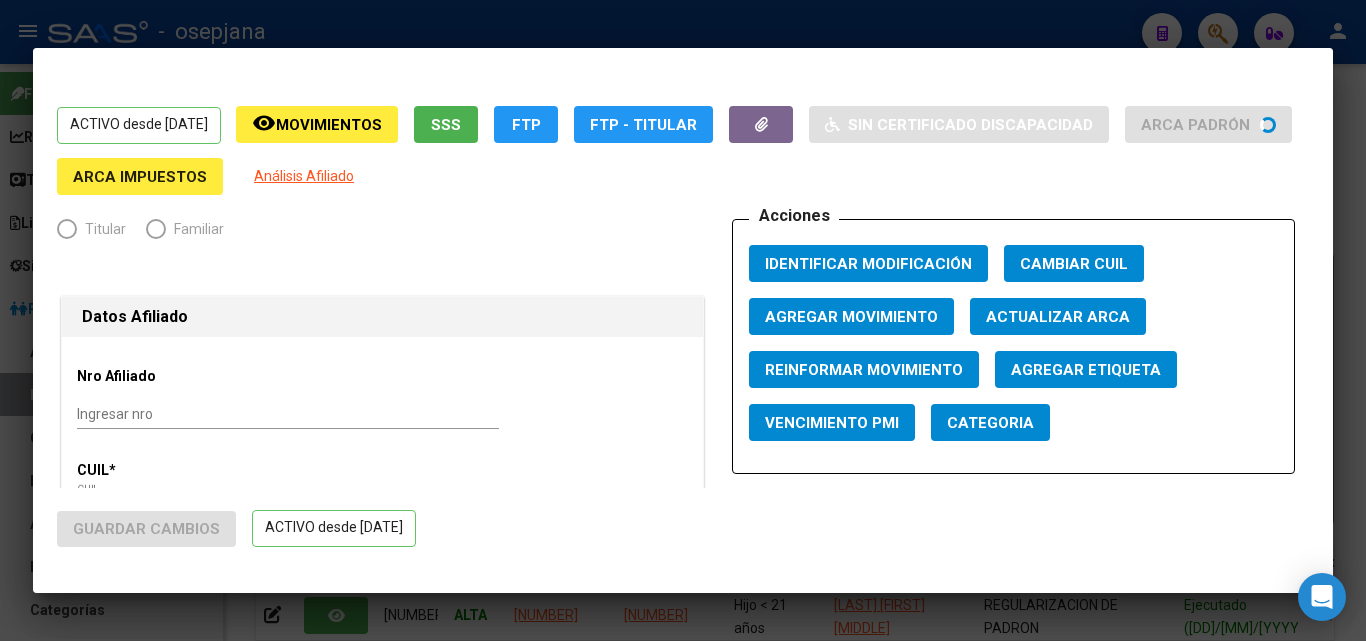 type on "27-38307501-2" 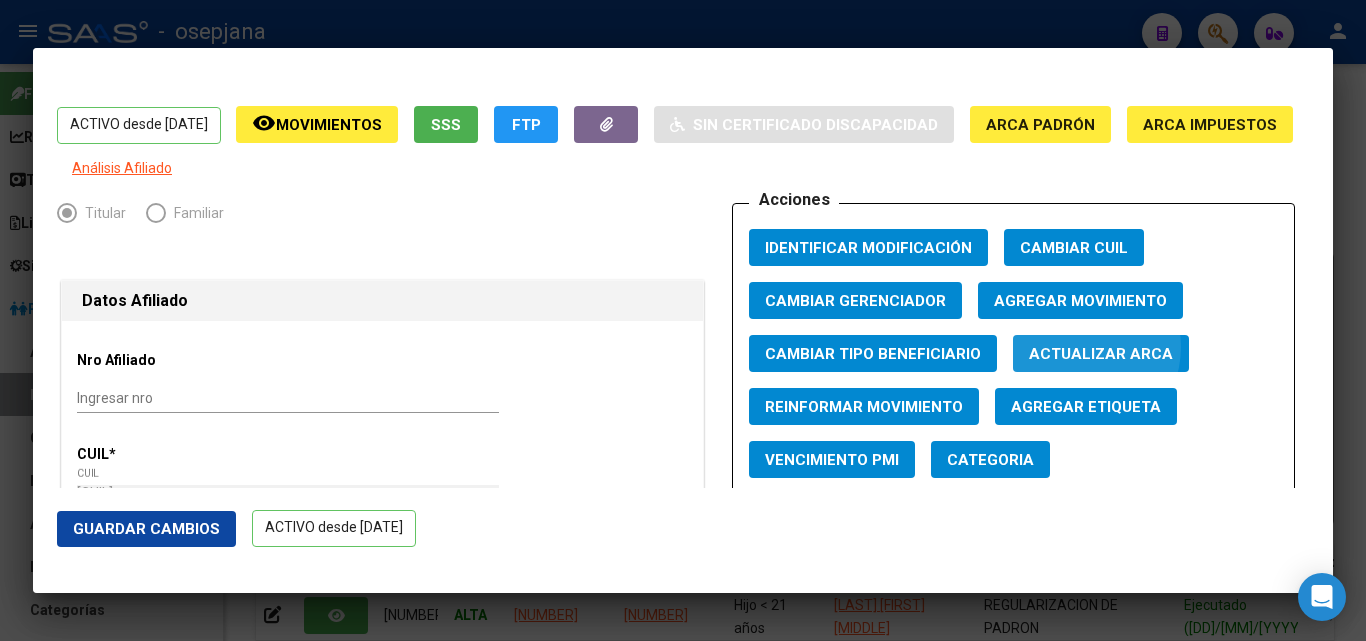 click on "Actualizar ARCA" at bounding box center (1101, 354) 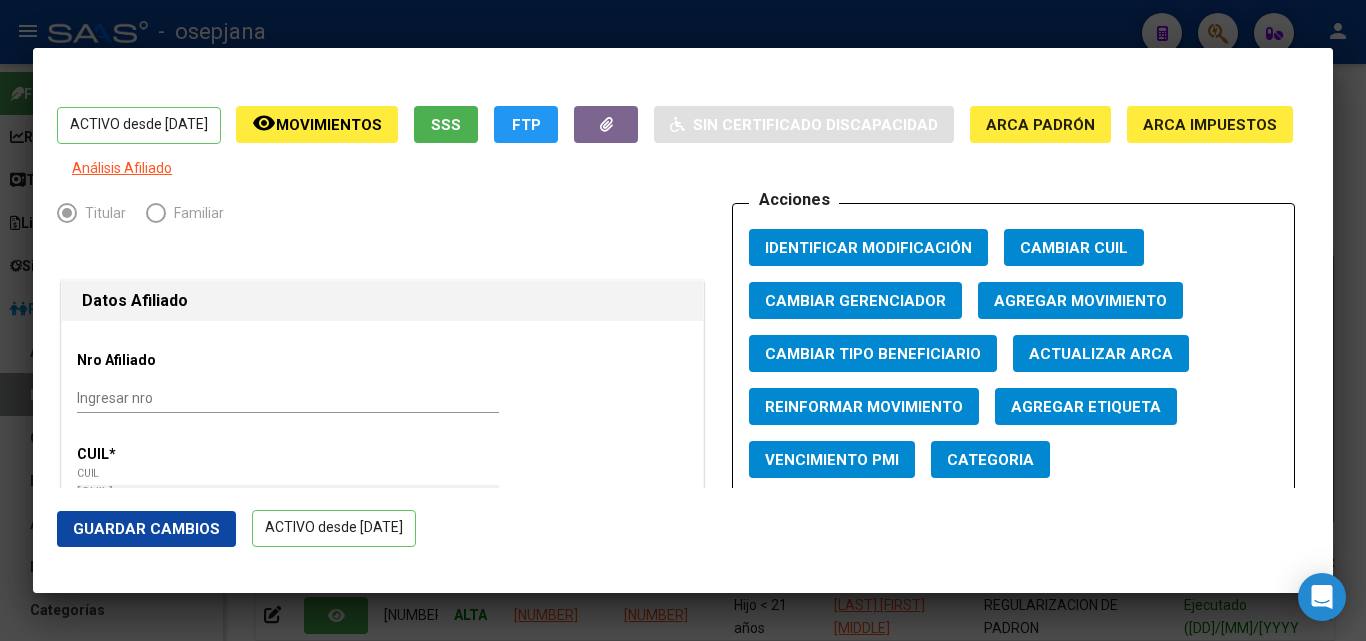 click on "Guardar Cambios" 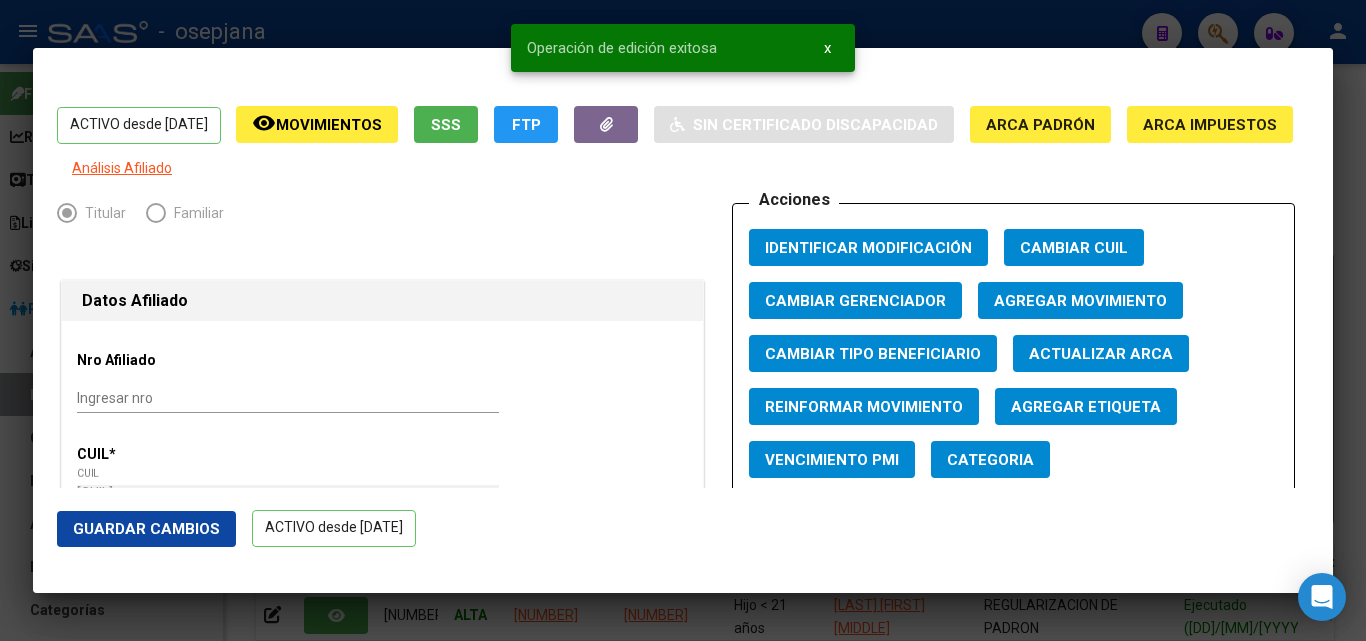 click at bounding box center [683, 320] 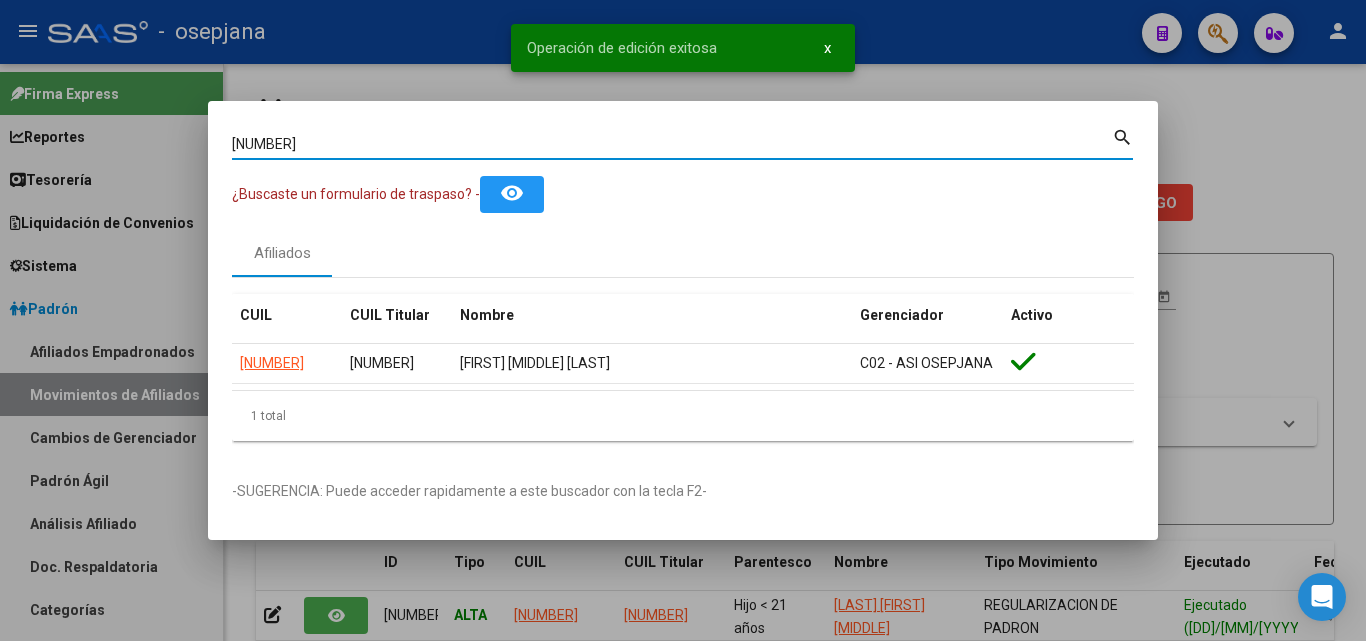 drag, startPoint x: 361, startPoint y: 145, endPoint x: 80, endPoint y: 114, distance: 282.7048 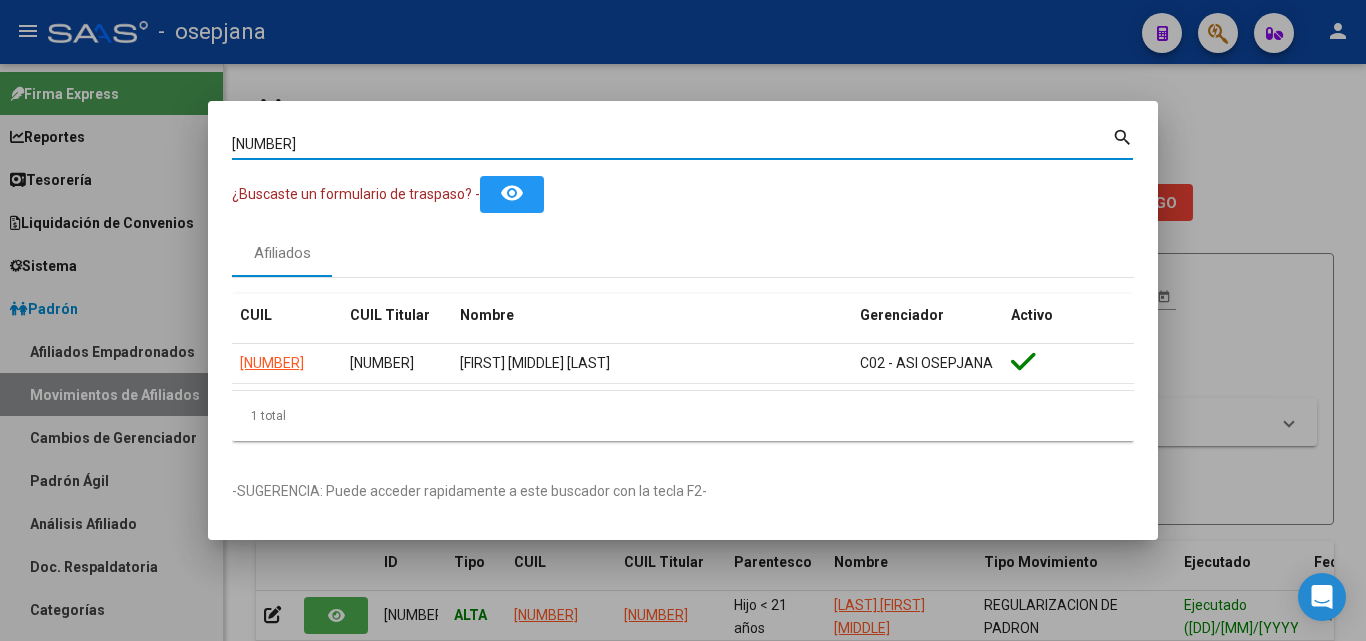 paste on "27930094" 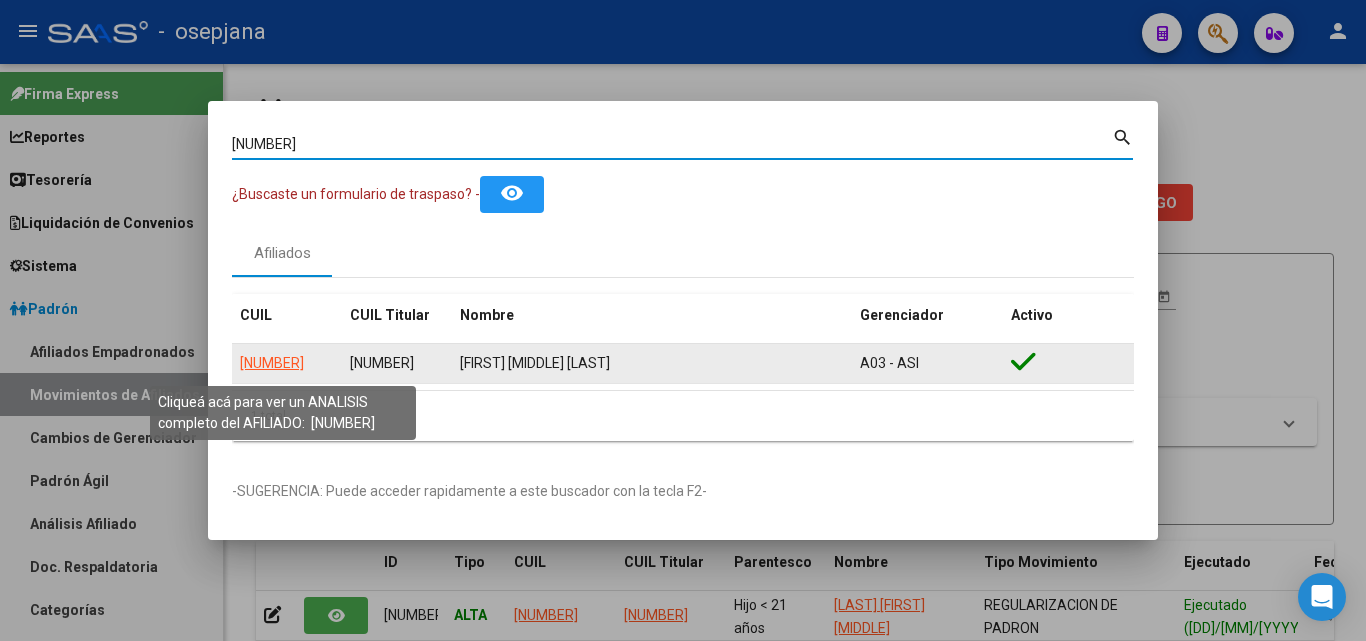 click on "20279300948" 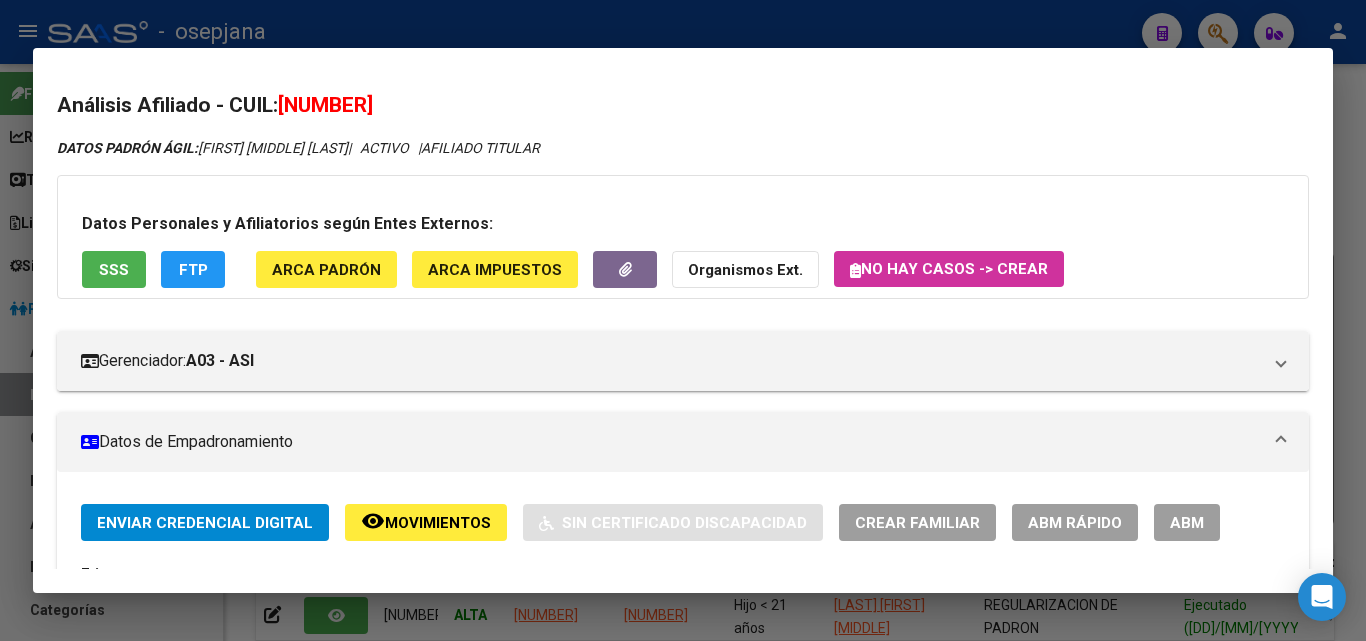 click on "ABM Rápido" 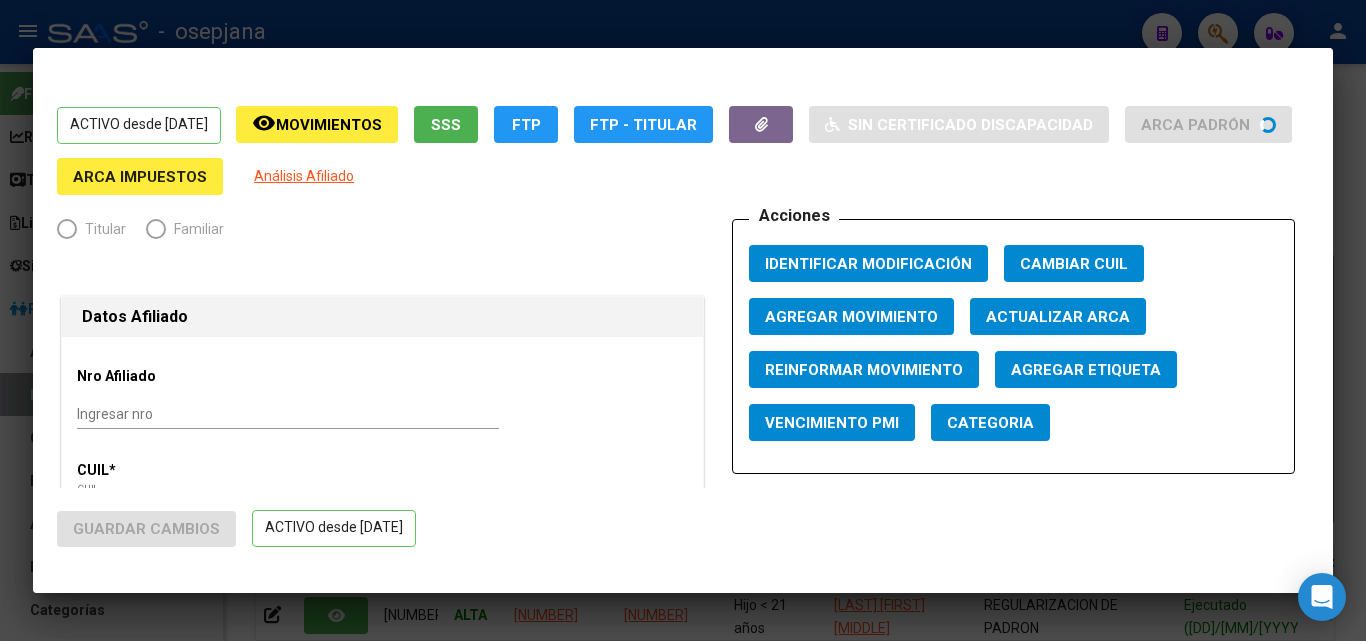 radio on "true" 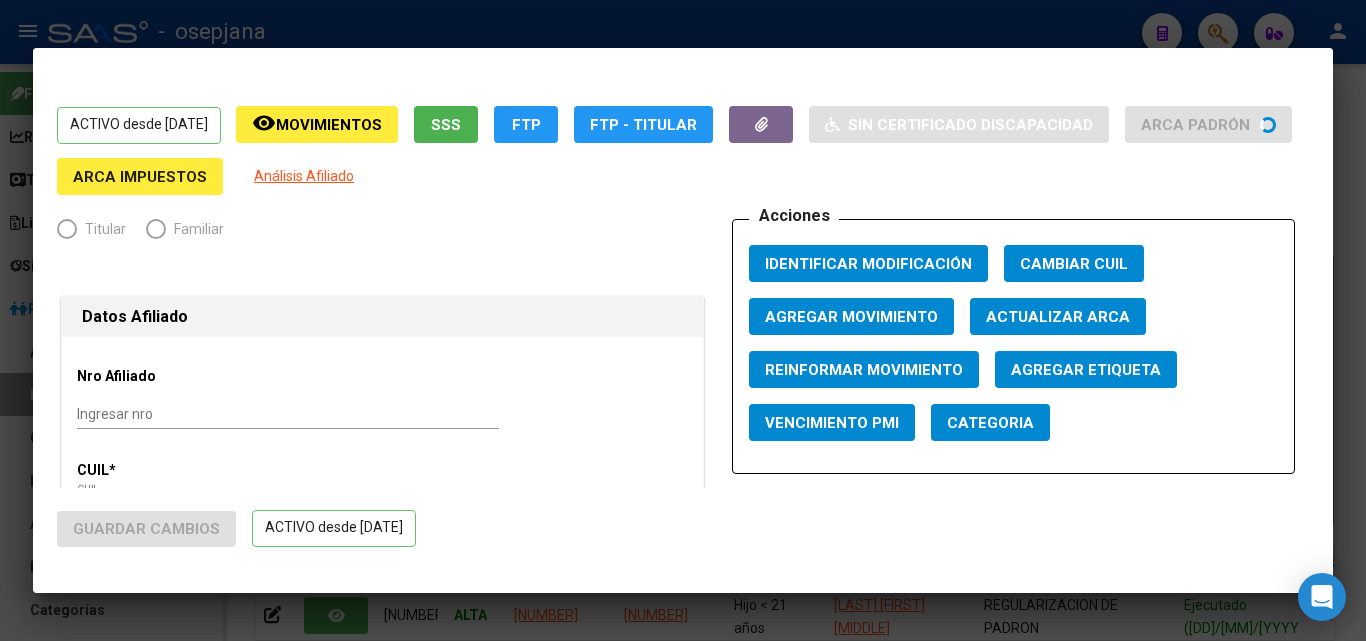 type on "20-27930094-8" 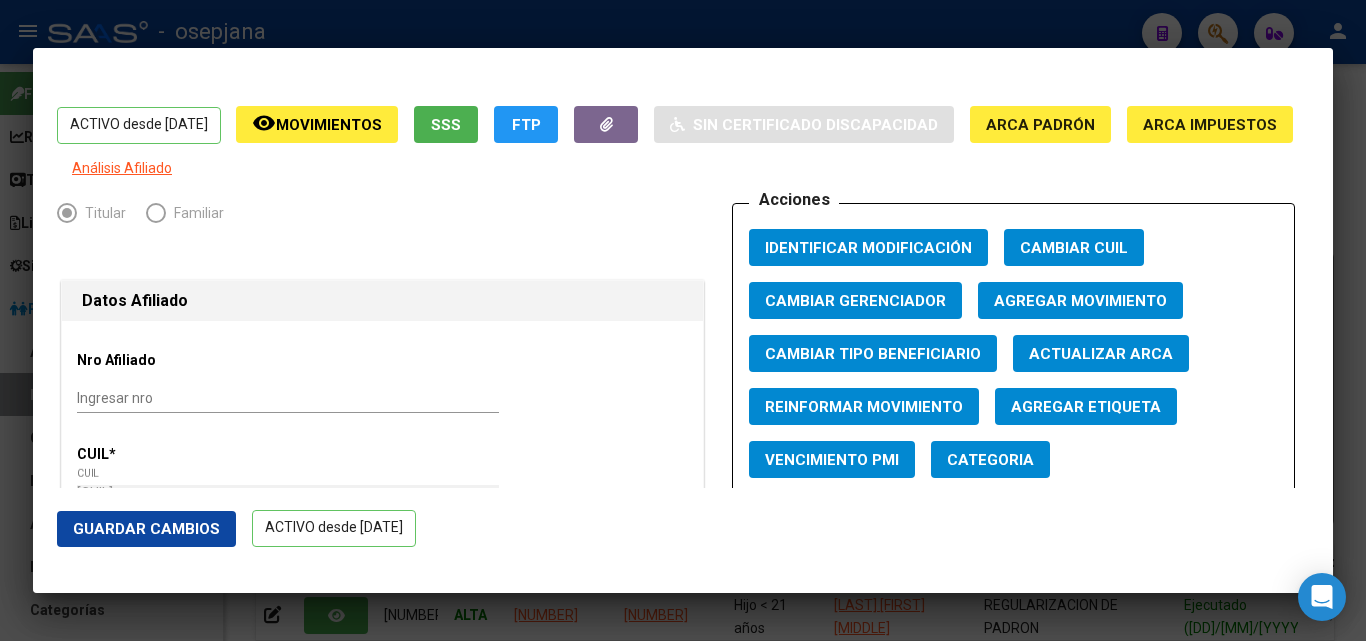 click on "Actualizar ARCA" at bounding box center (1101, 353) 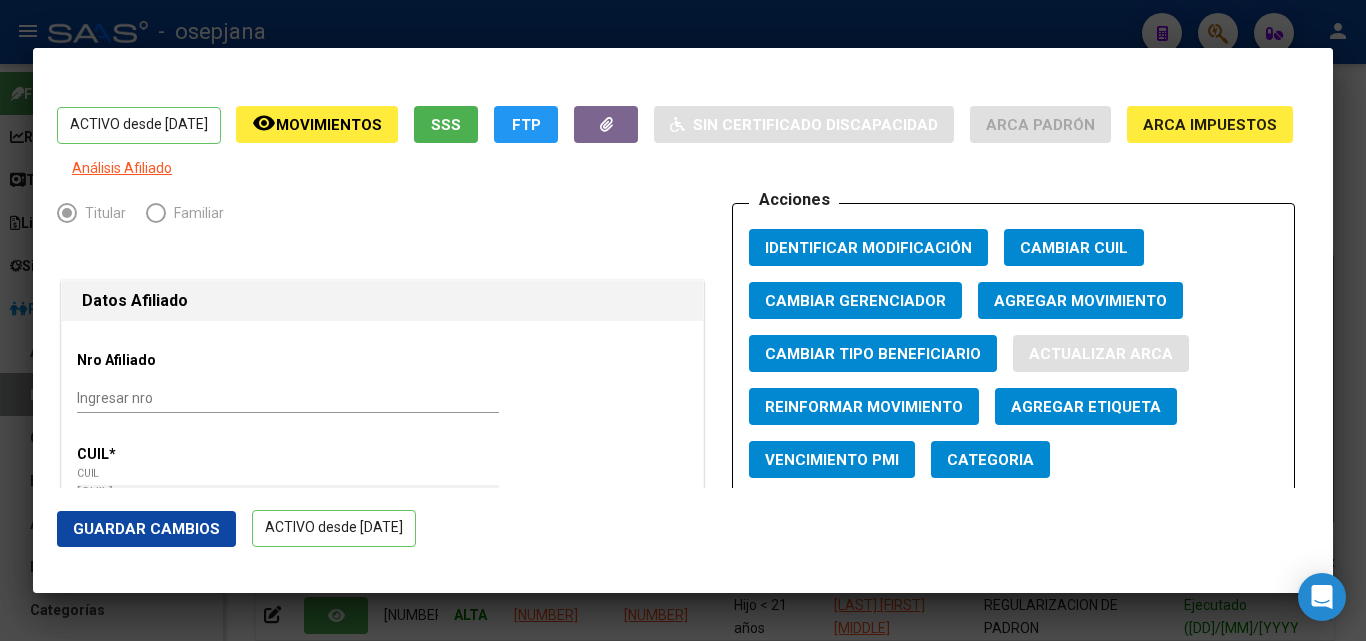 type on "IDIGORAS" 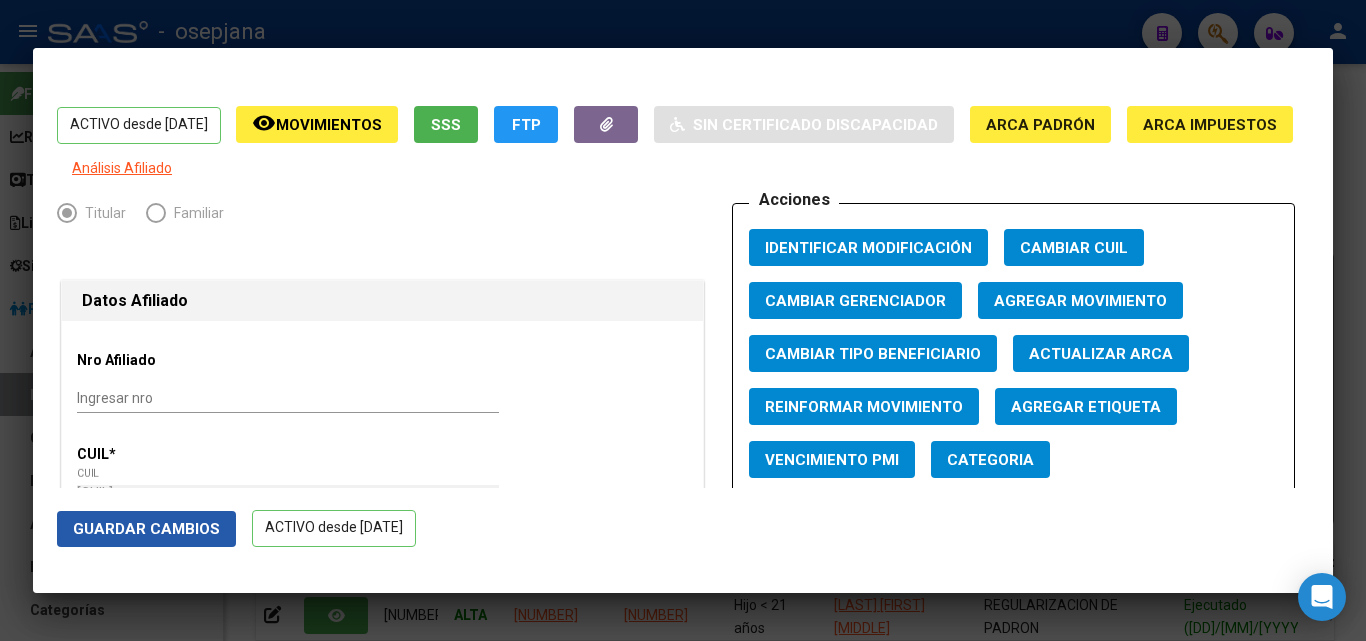 click on "Guardar Cambios" 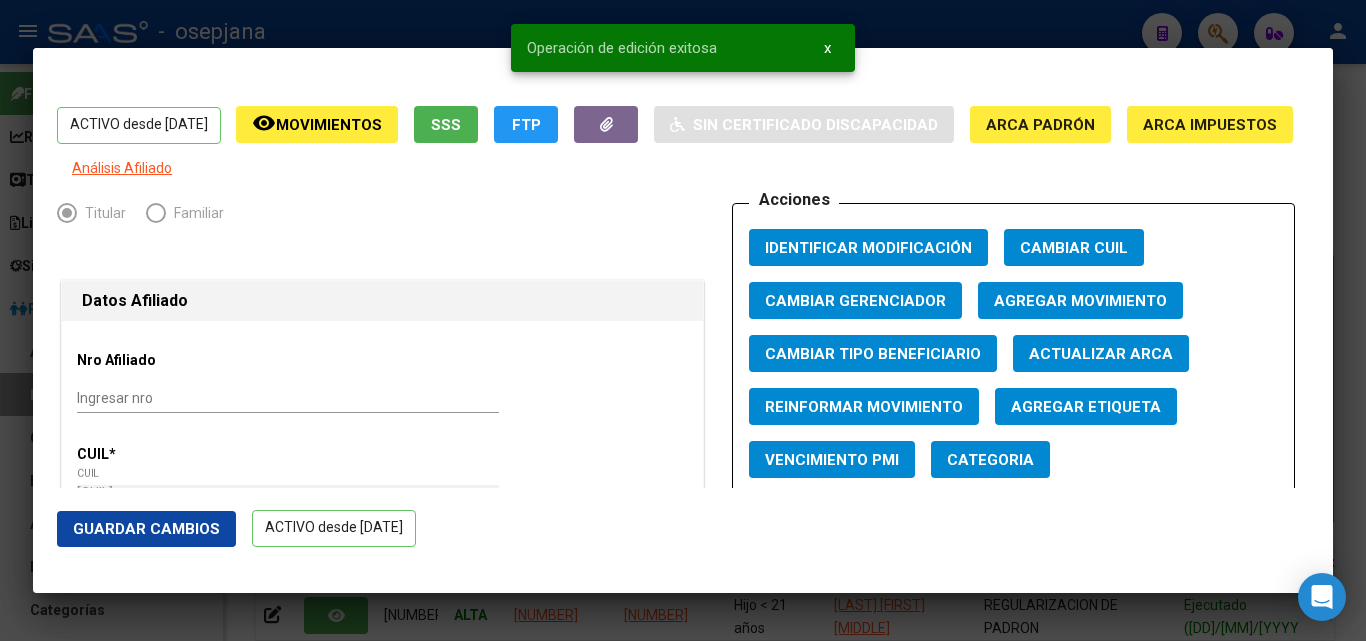 click at bounding box center (683, 320) 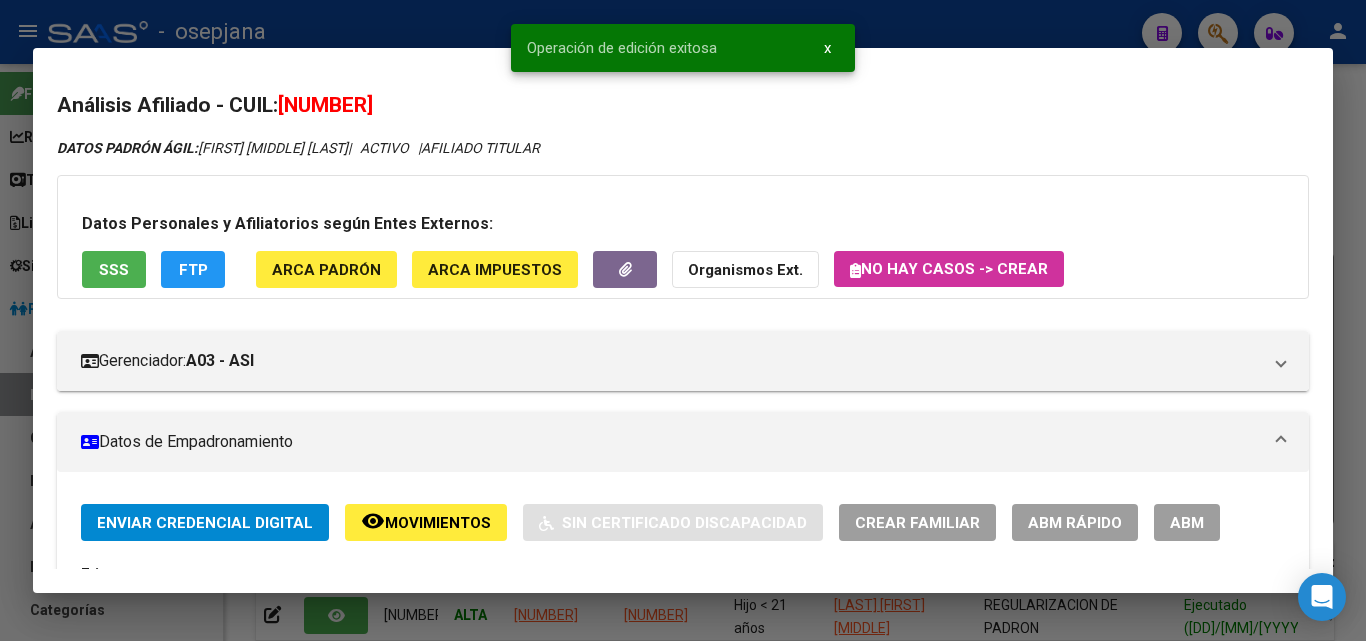 click at bounding box center [683, 320] 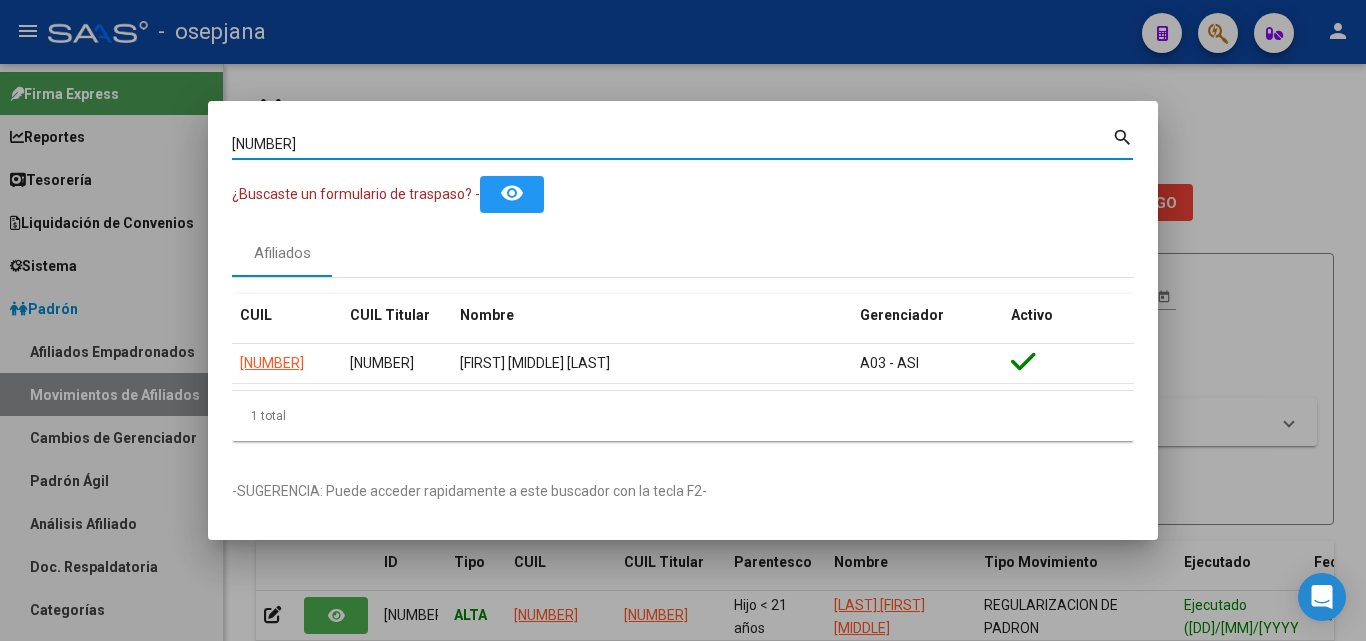 drag, startPoint x: 344, startPoint y: 140, endPoint x: 29, endPoint y: 126, distance: 315.31094 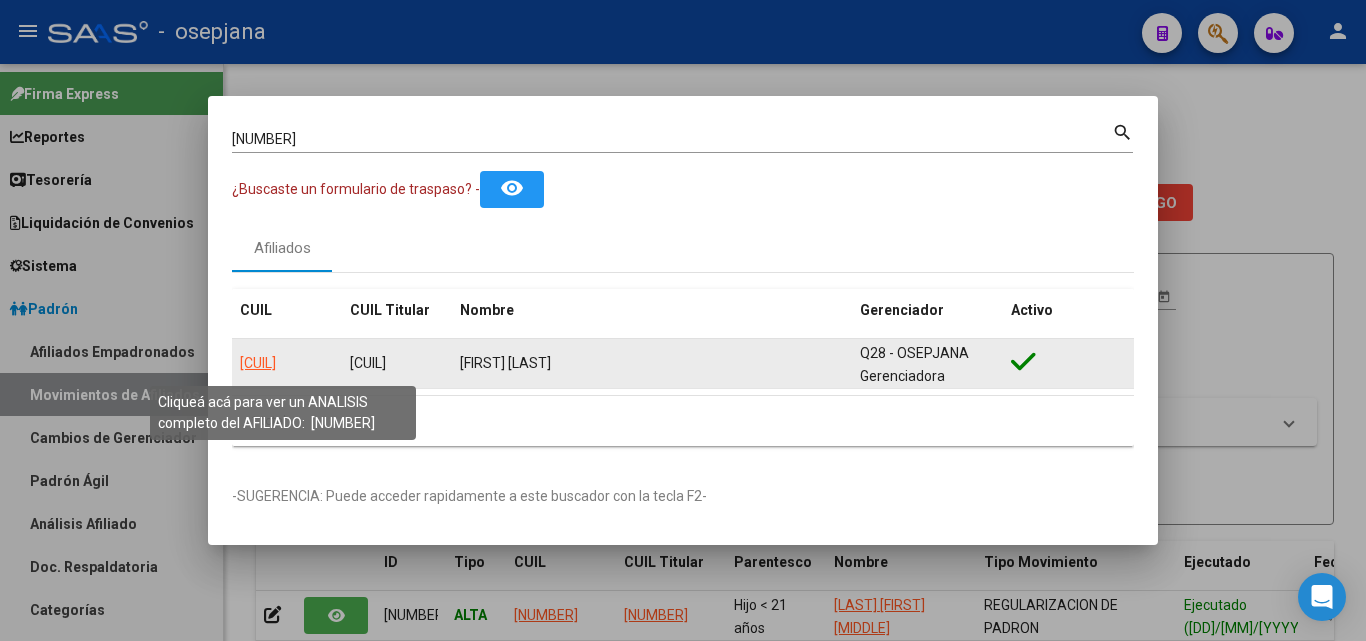 click on "20322510862" 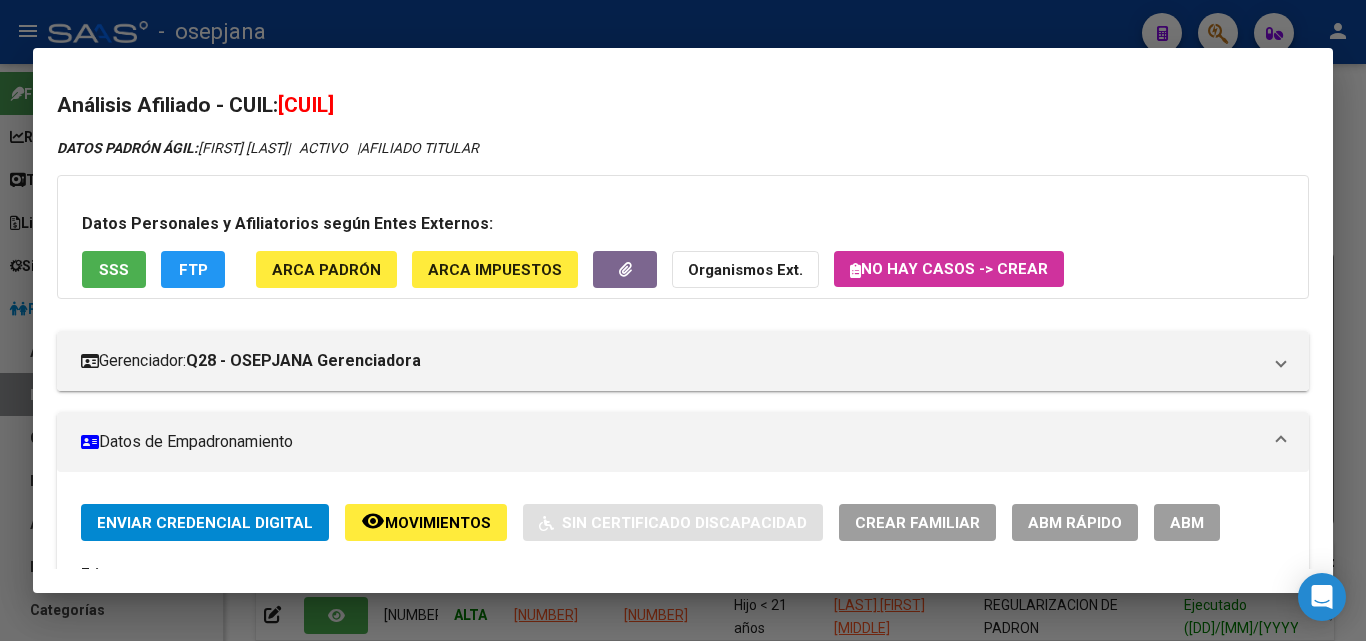 click on "ABM Rápido" 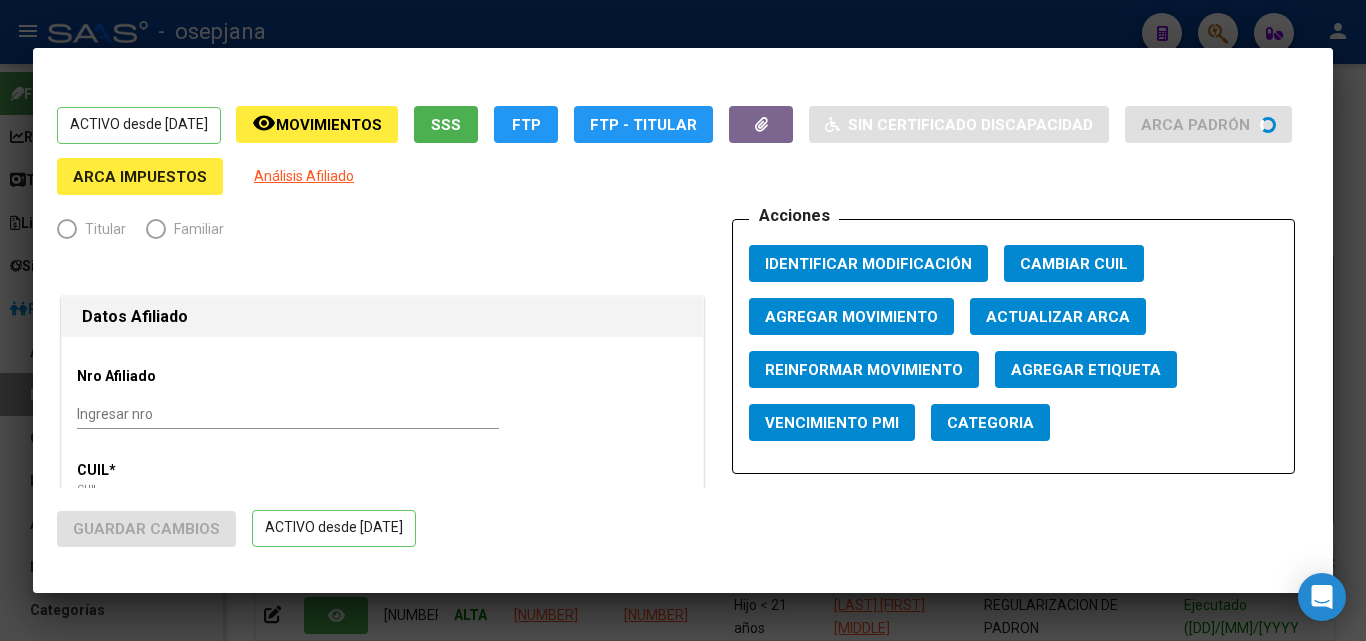 radio on "true" 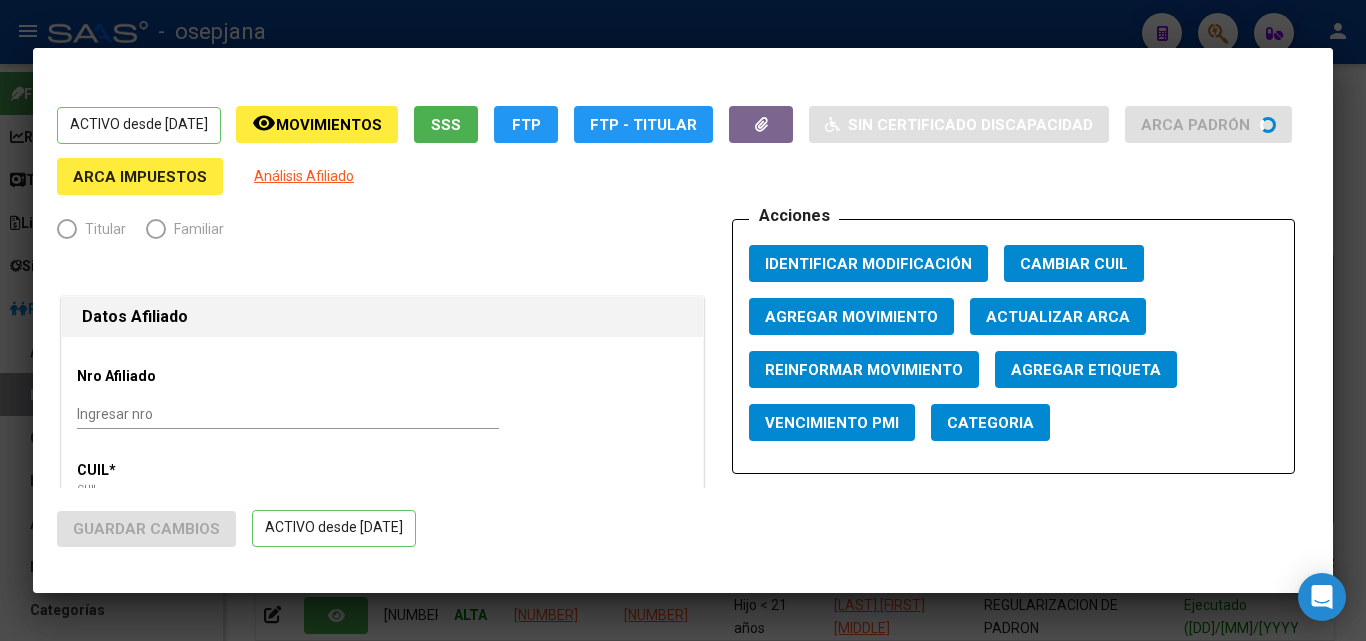 type on "20-32251086-2" 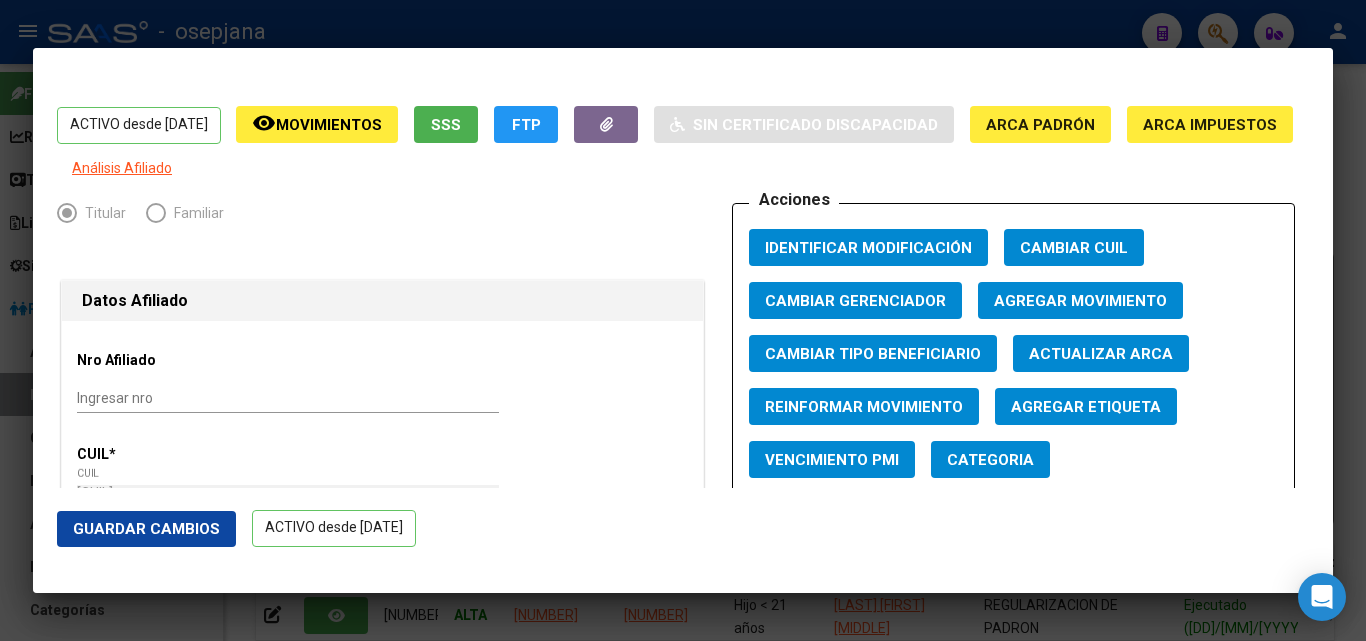 click on "Acciones Identificar Modificación Cambiar CUIL Cambiar Gerenciador Agregar Movimiento Cambiar Tipo Beneficiario Actualizar ARCA Reinformar Movimiento Agregar Etiqueta Vencimiento PMI Categoria" at bounding box center [1013, 357] 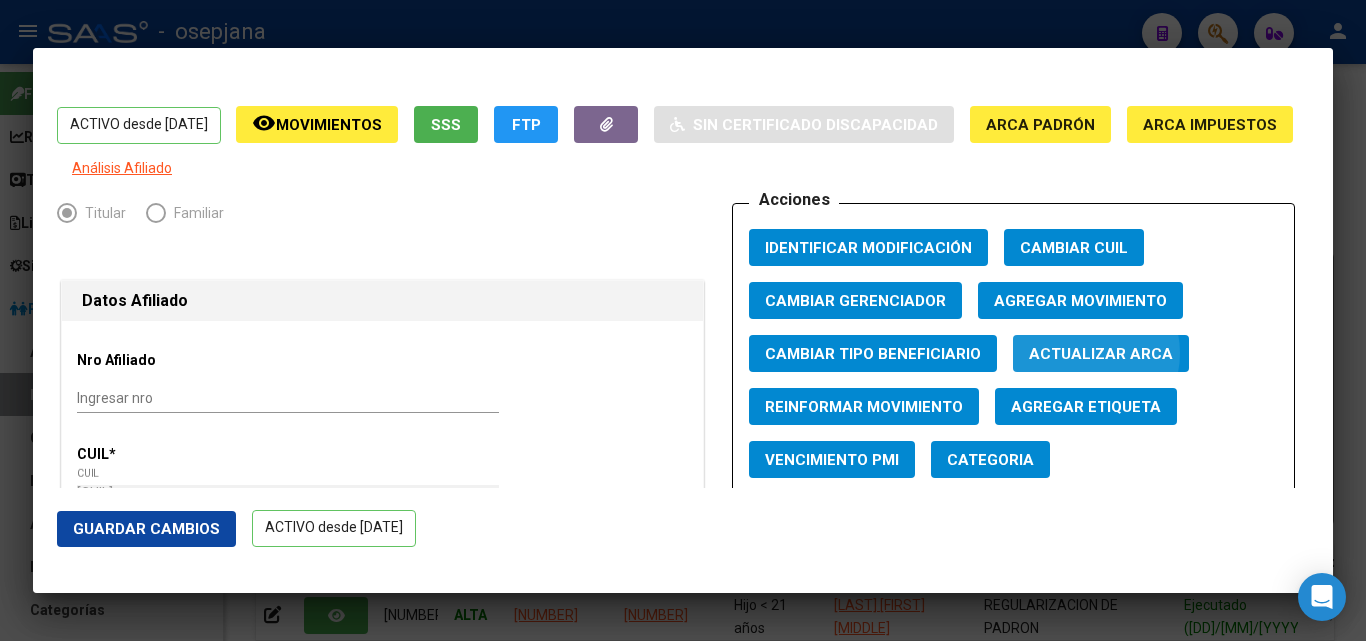 click on "Actualizar ARCA" at bounding box center (1101, 354) 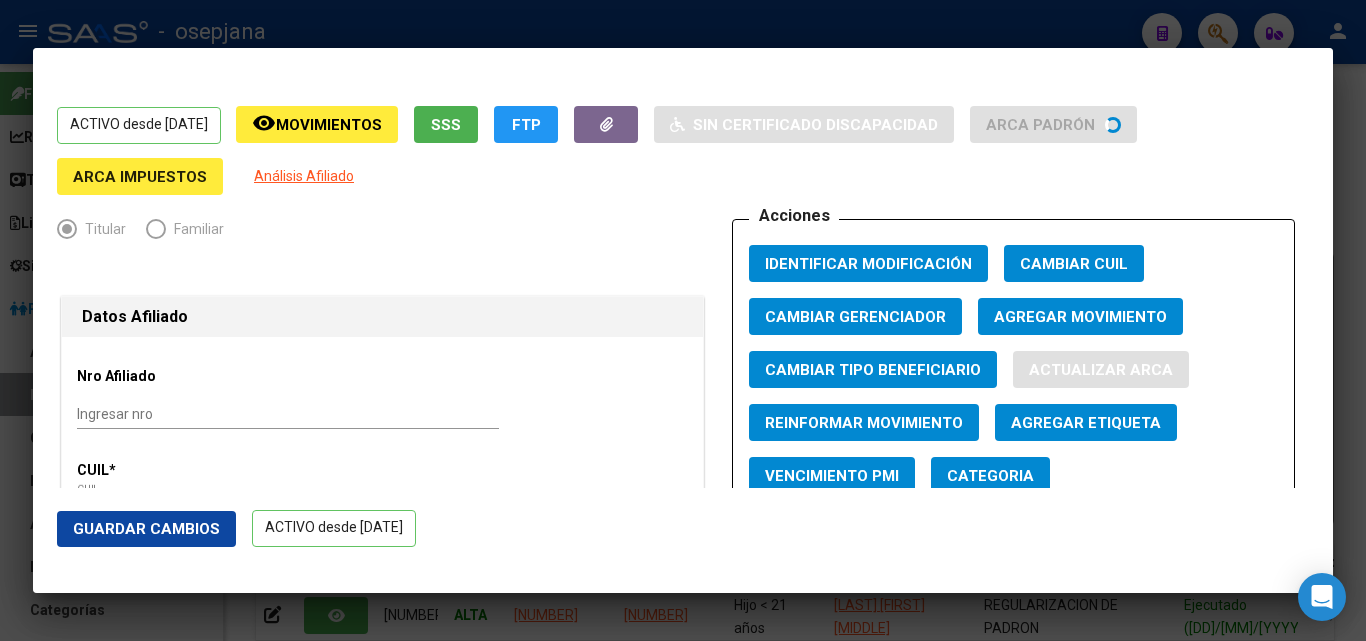 type on "PEREZ" 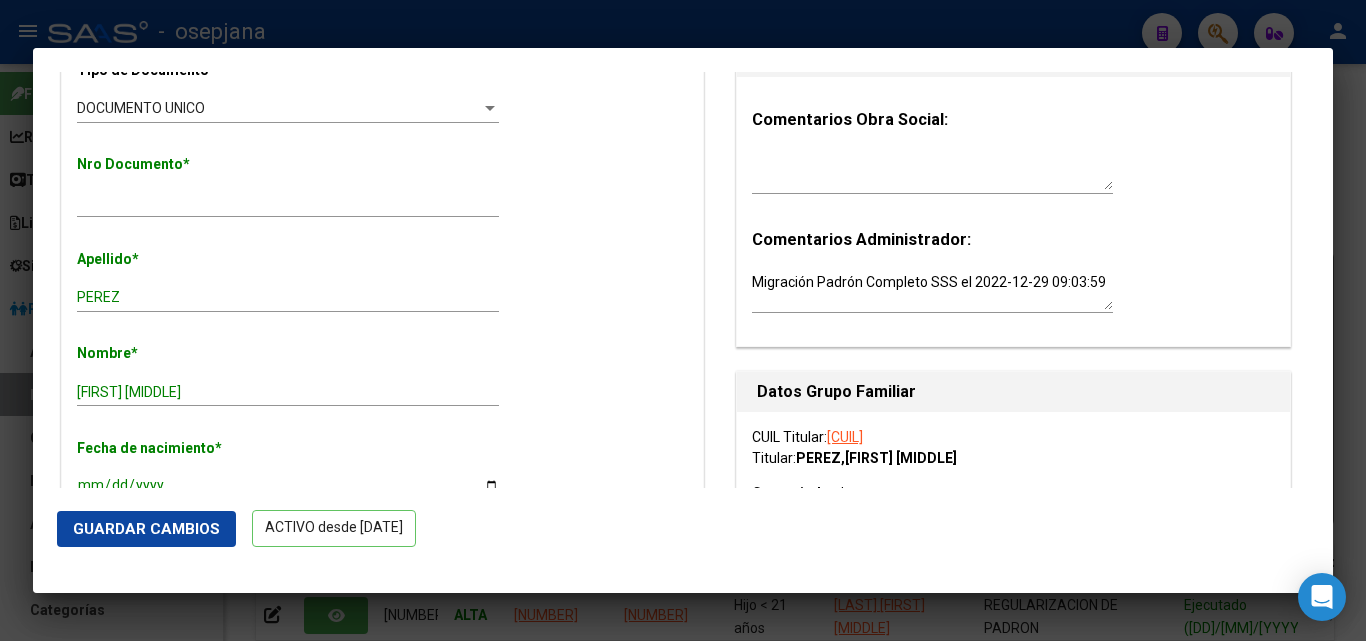 scroll, scrollTop: 600, scrollLeft: 0, axis: vertical 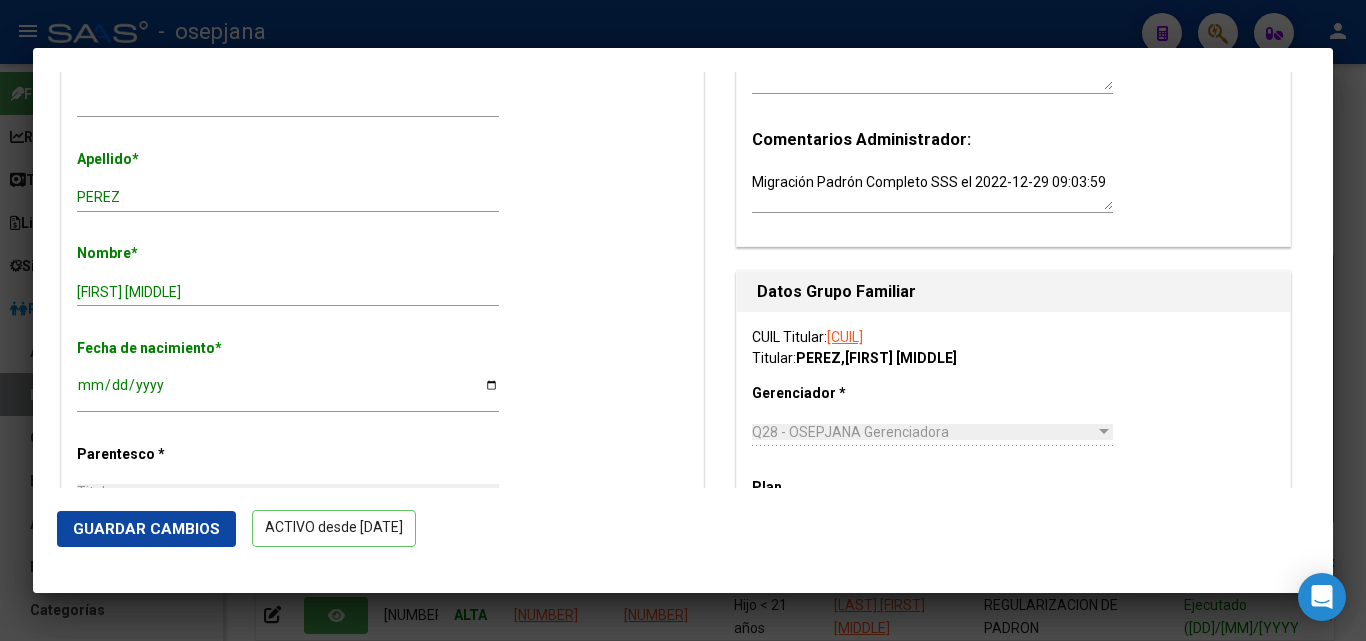 click at bounding box center (683, 320) 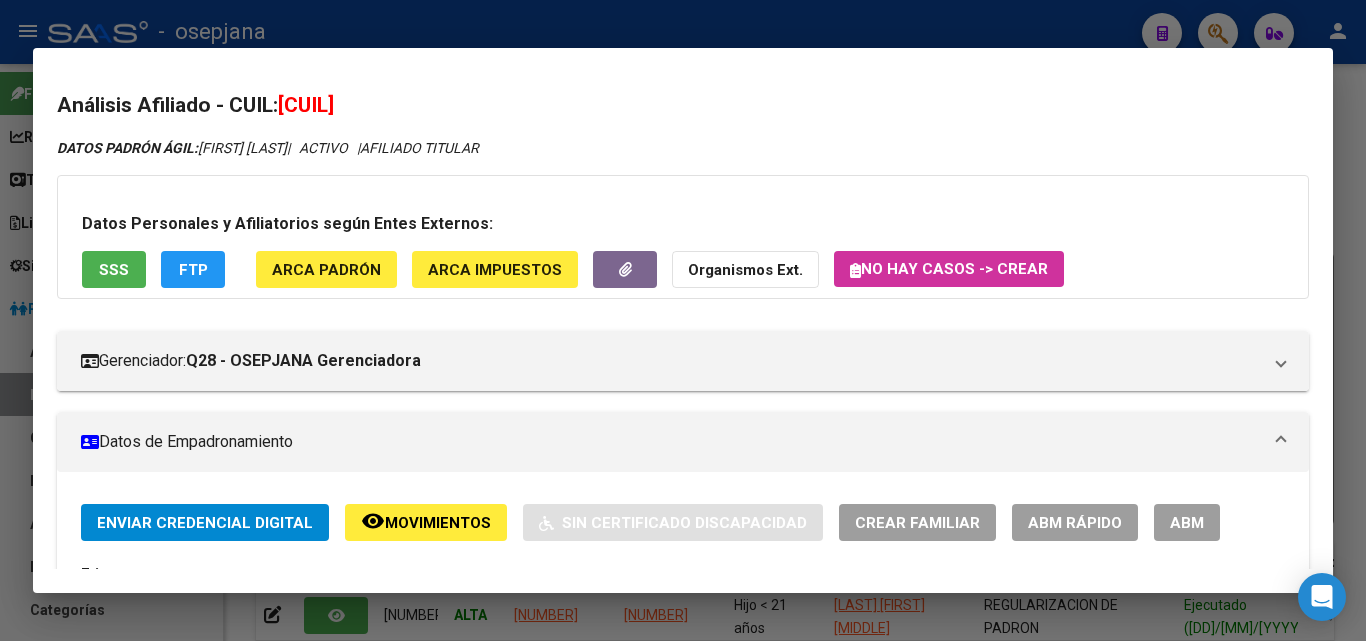 click at bounding box center [683, 320] 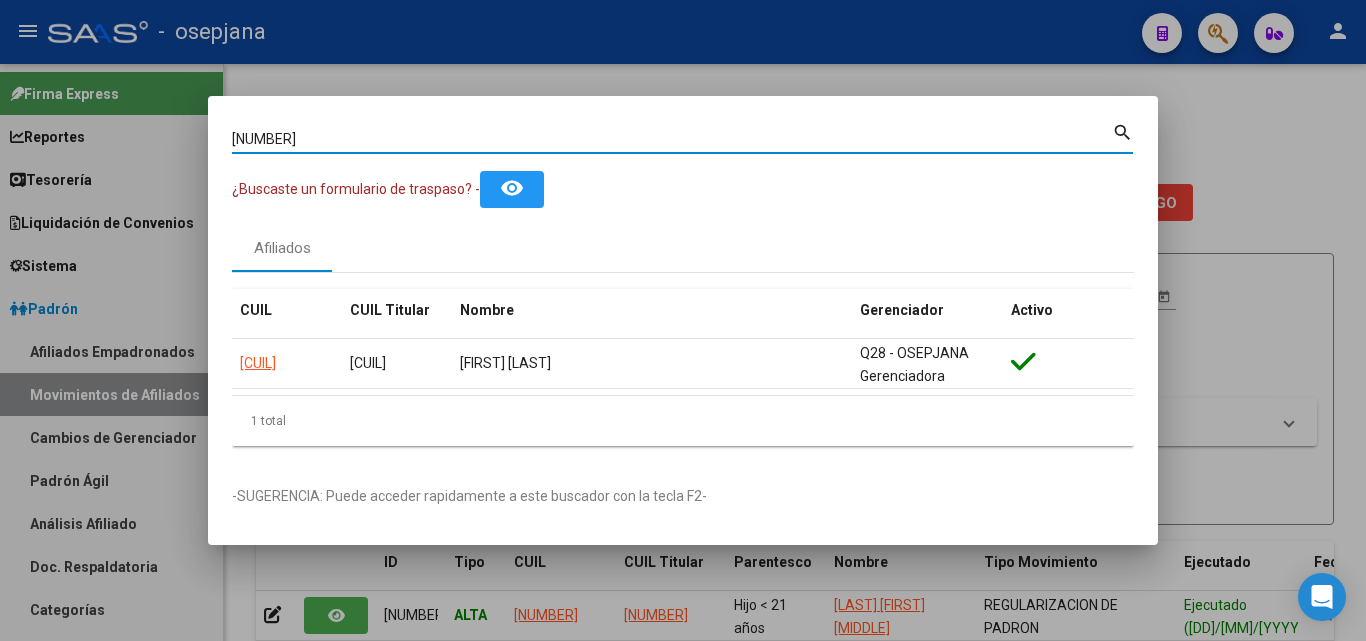 drag, startPoint x: 333, startPoint y: 141, endPoint x: 93, endPoint y: 116, distance: 241.29857 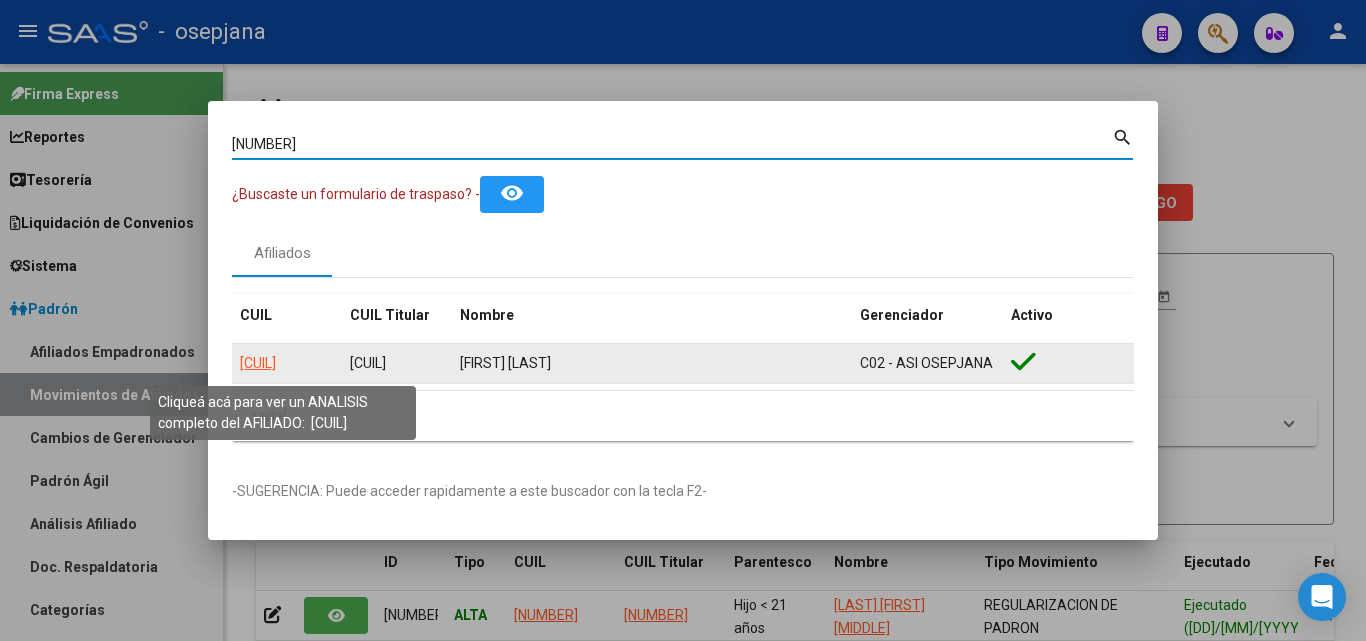 click on "27240374698" 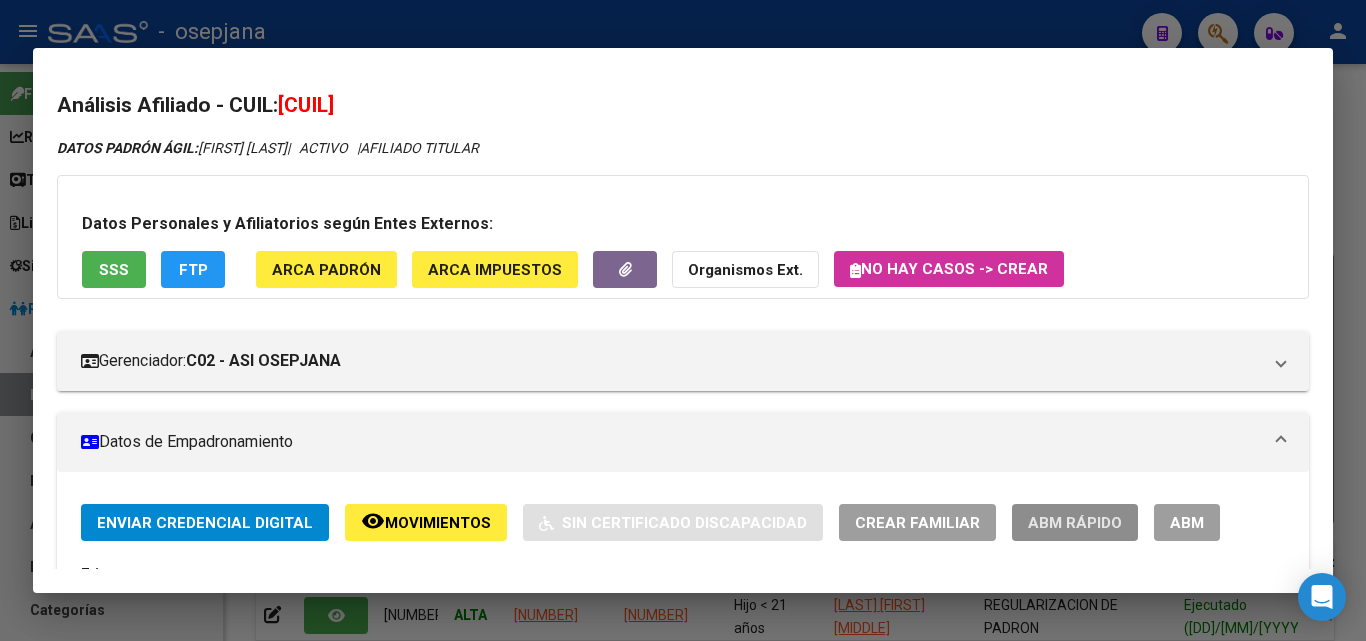 click on "ABM Rápido" 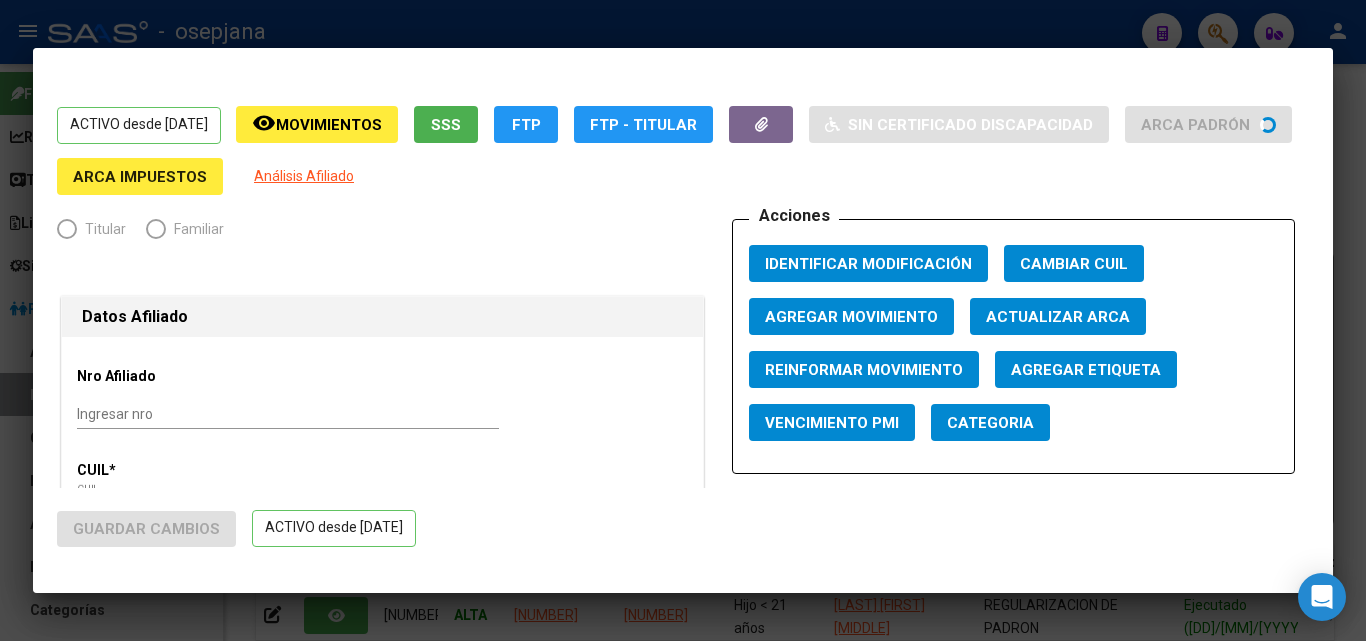 radio on "true" 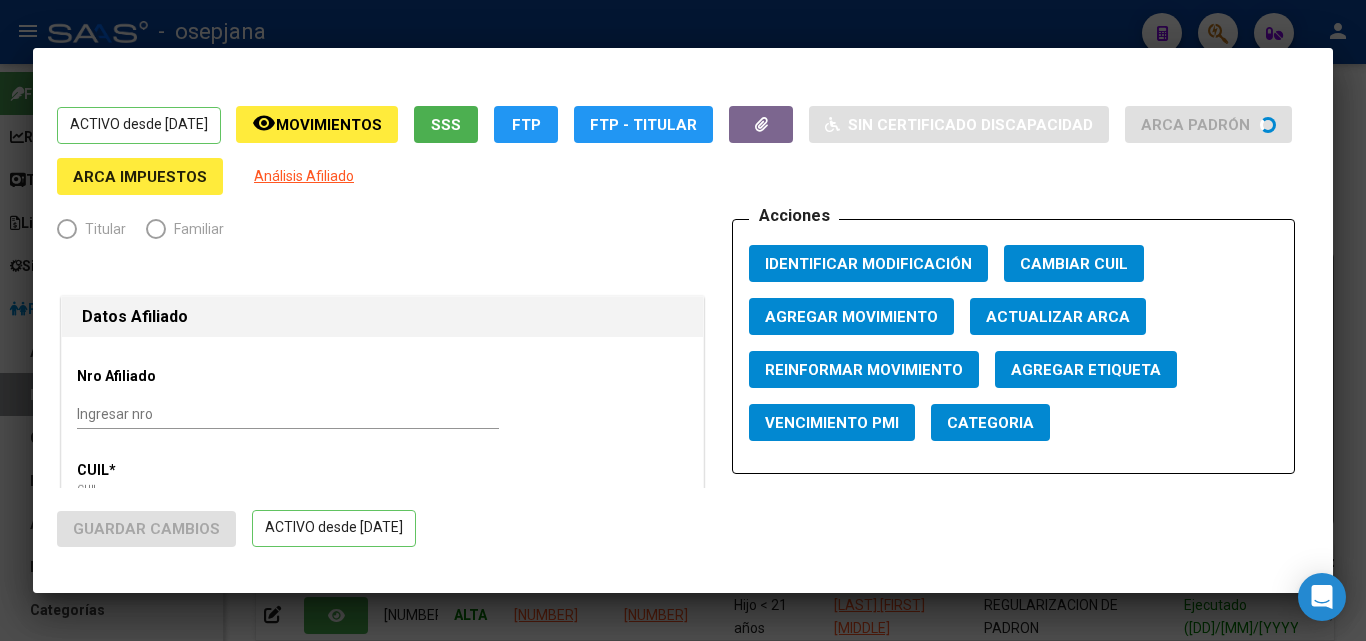 type on "27-24037469-8" 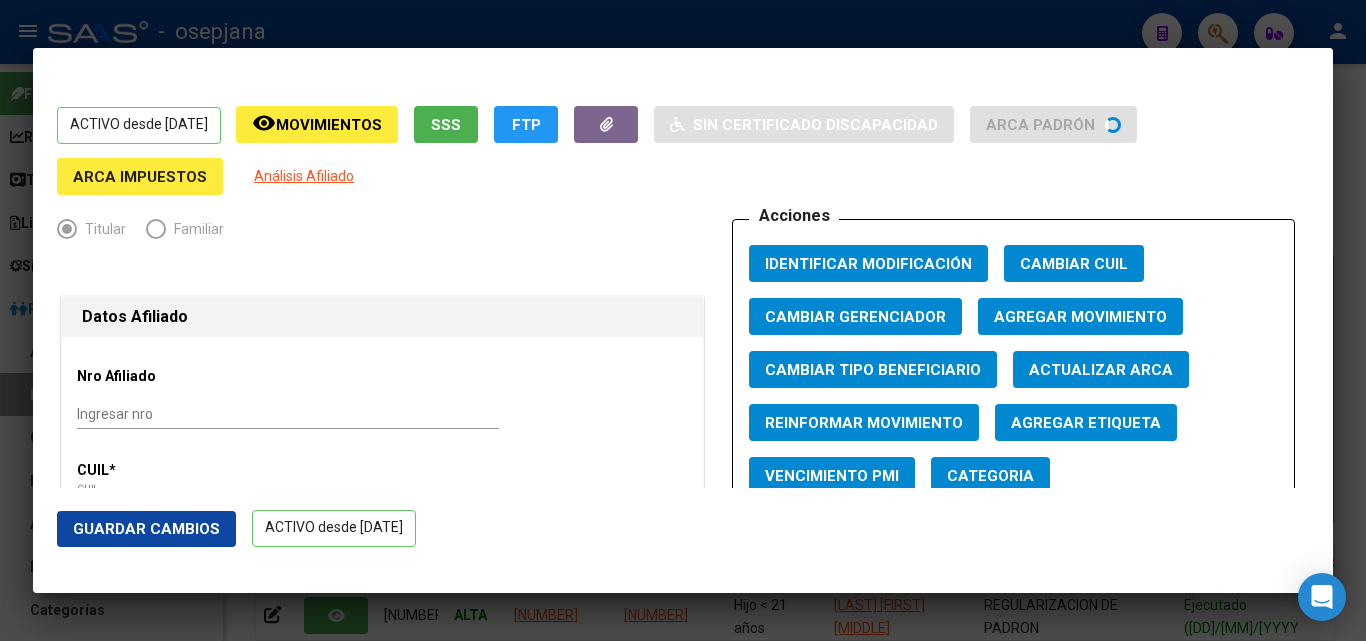 click on "Actualizar ARCA" at bounding box center (1101, 370) 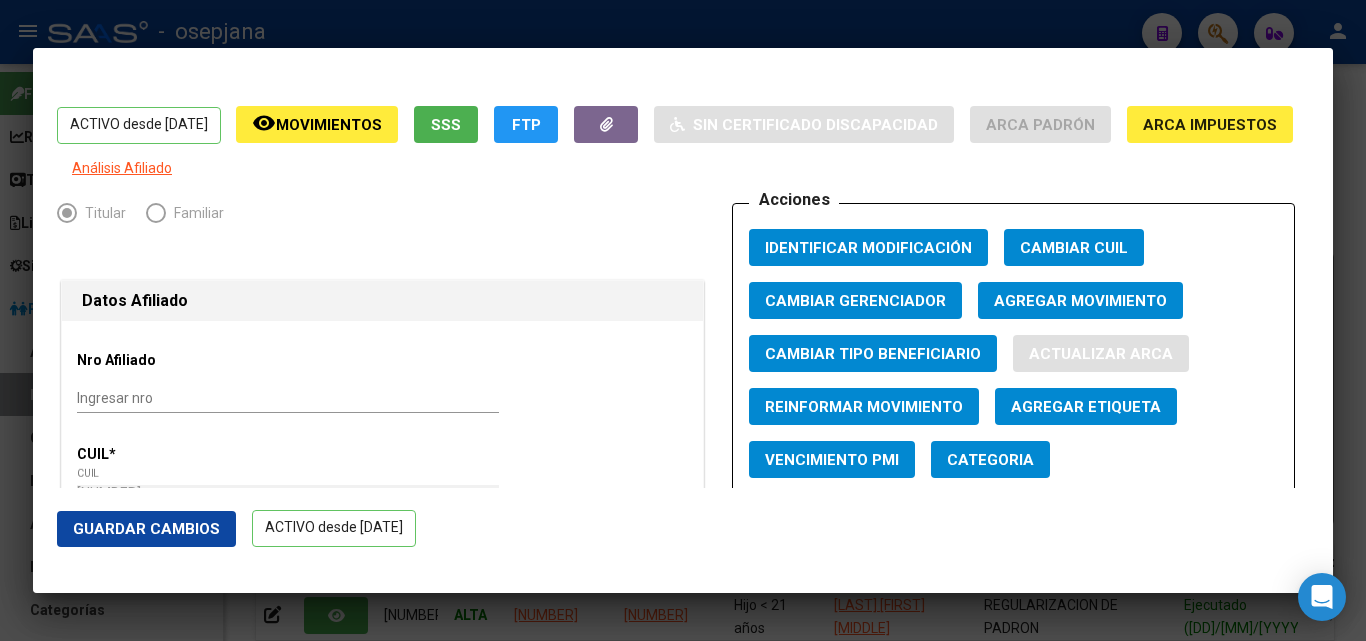type on "GONZALEZ" 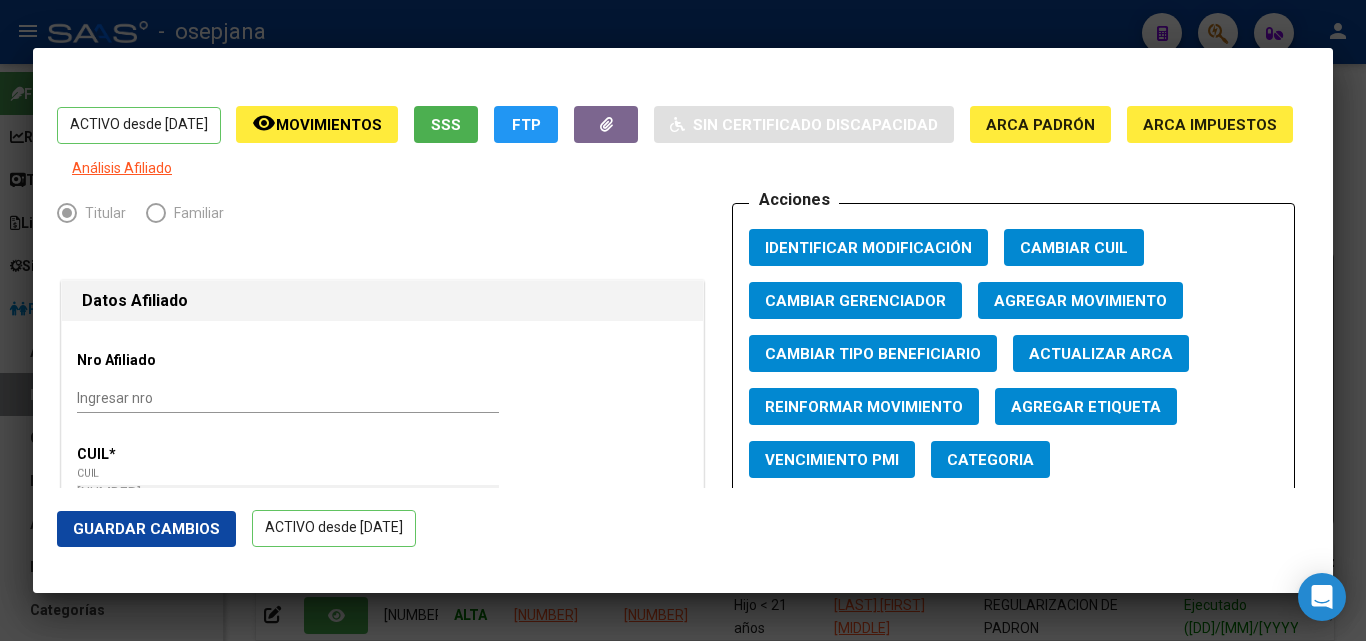 click on "Guardar Cambios" 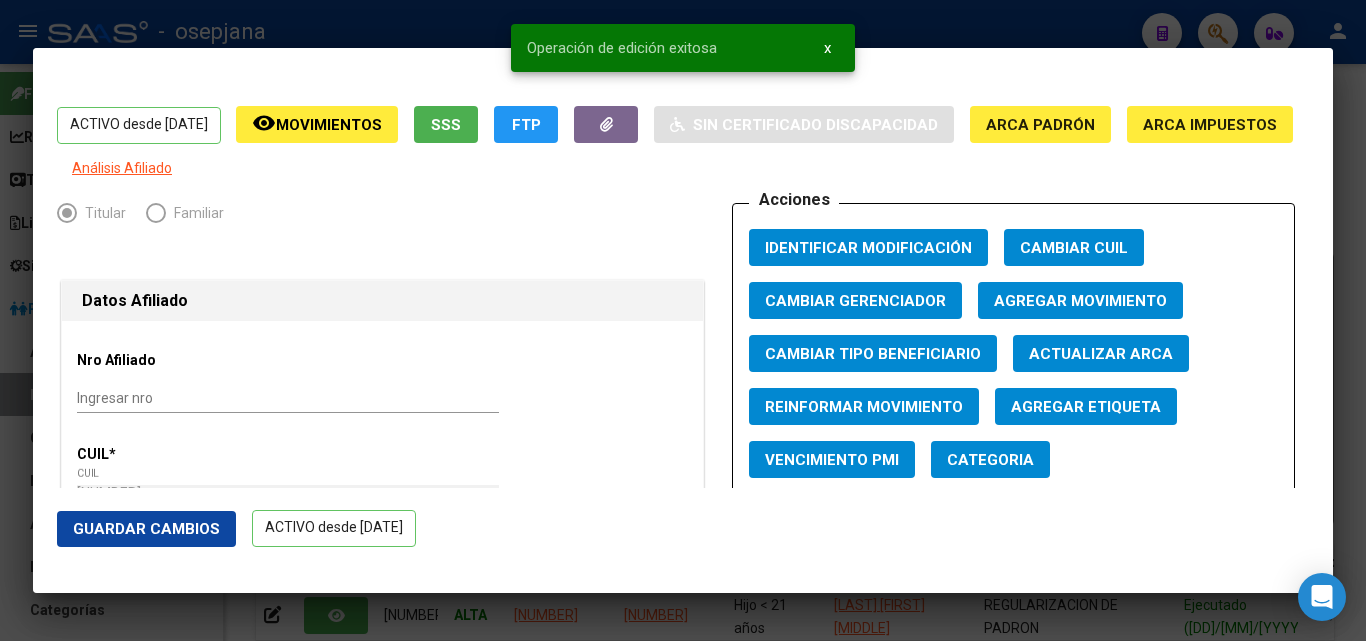 click at bounding box center [683, 320] 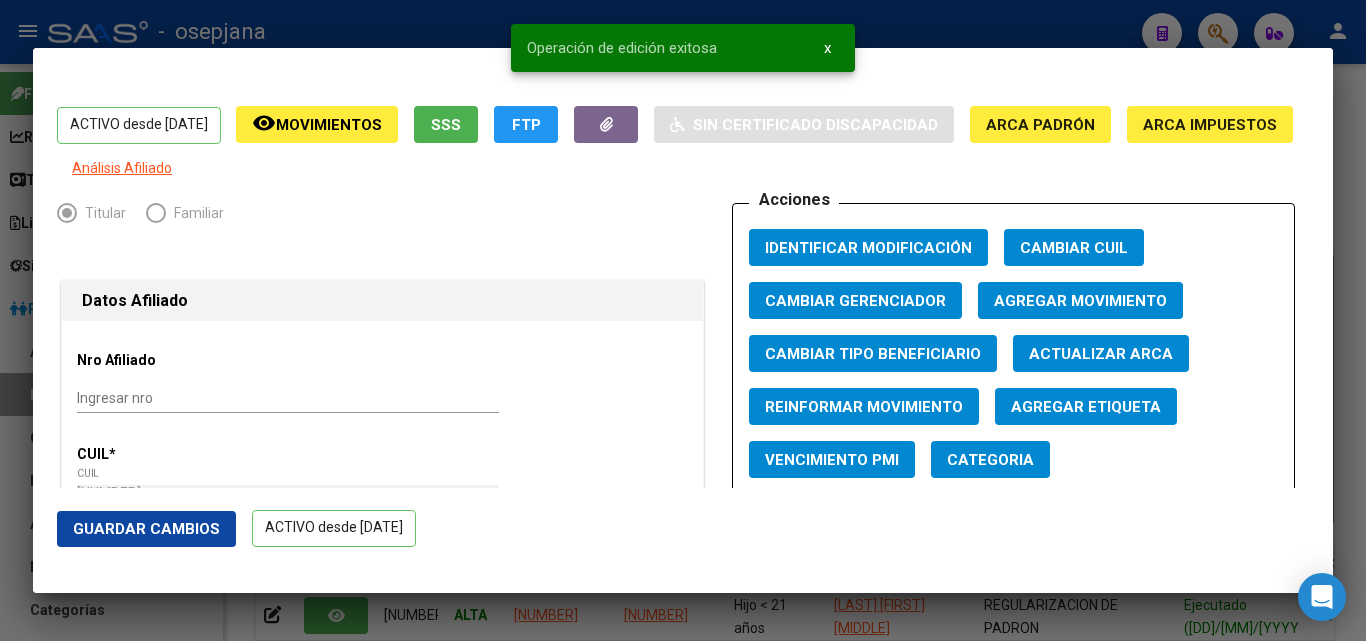 click at bounding box center [683, 320] 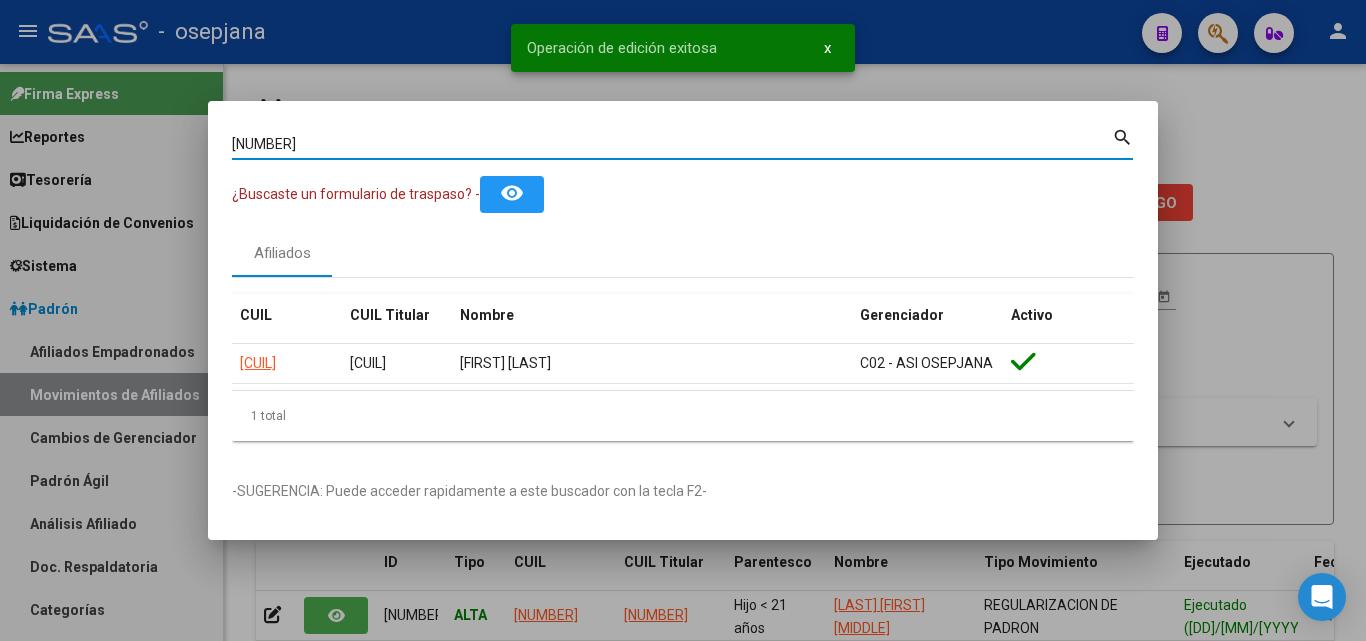 drag, startPoint x: 346, startPoint y: 145, endPoint x: 88, endPoint y: 129, distance: 258.49564 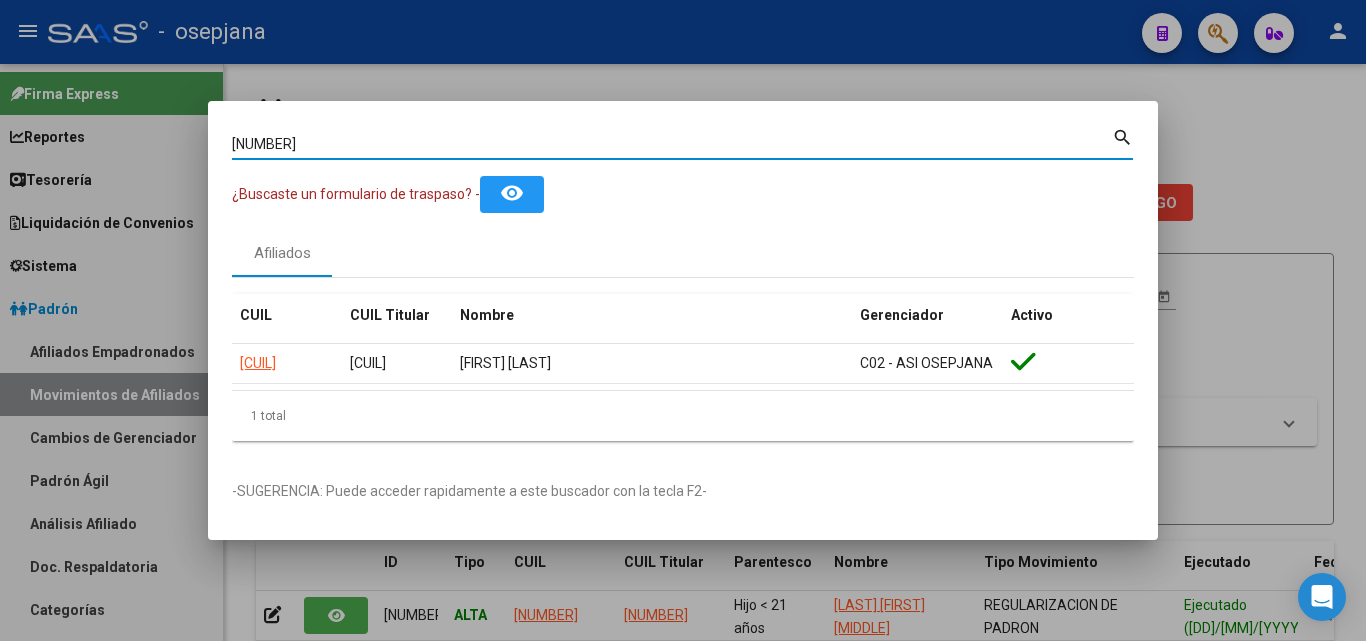 paste on "32068236" 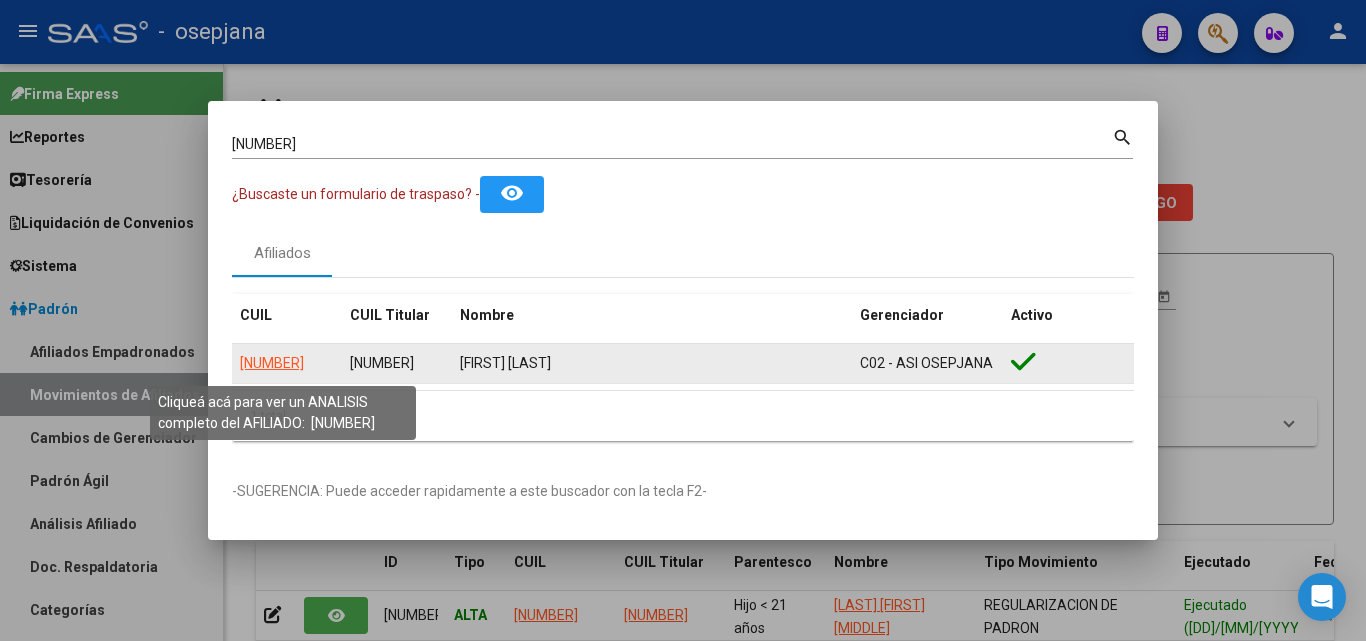 click on "27320682369" 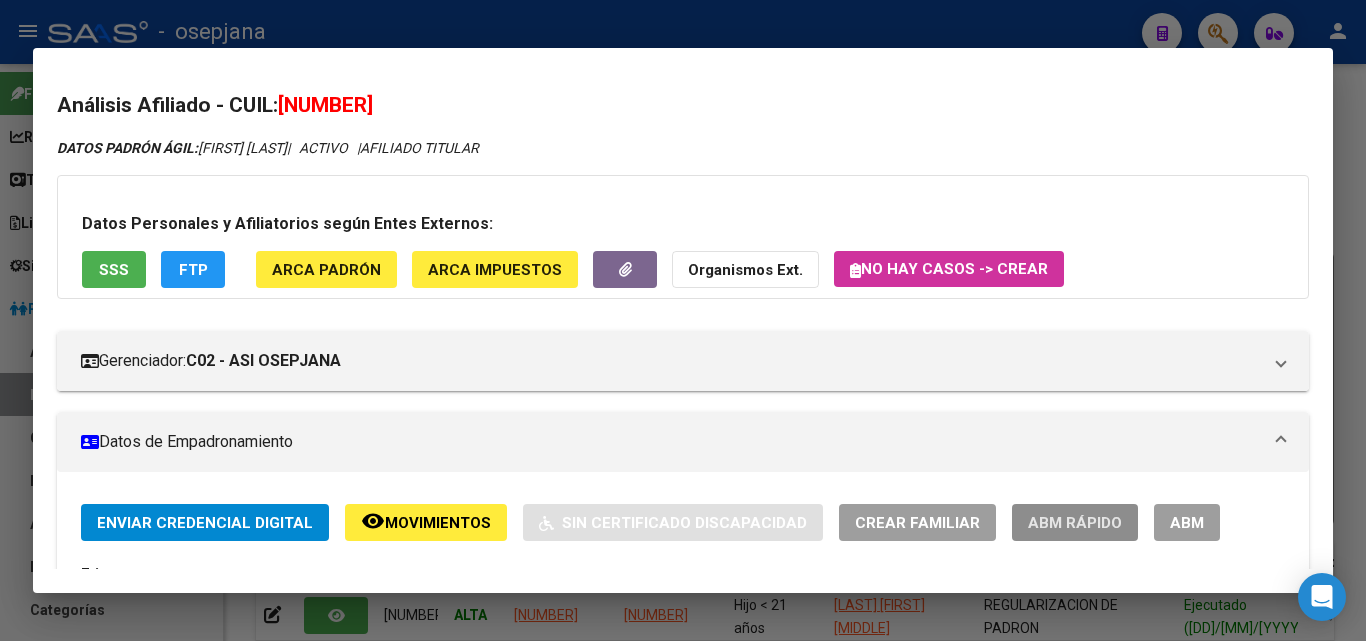 click on "ABM Rápido" 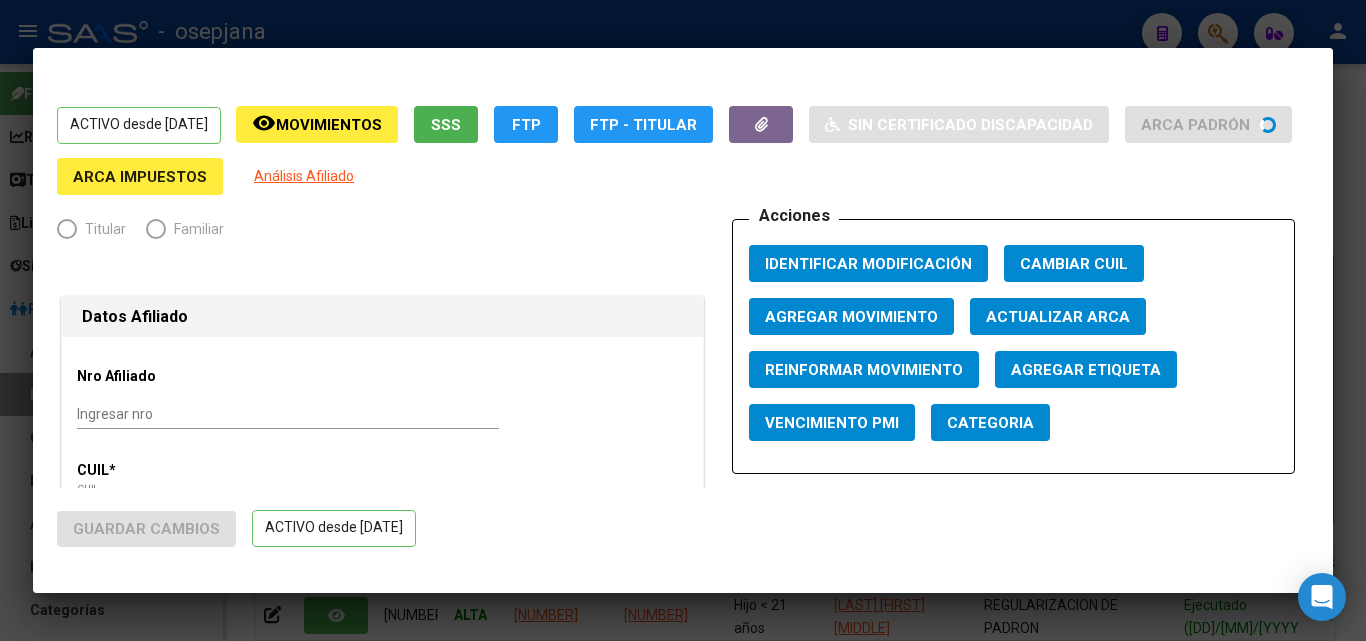 radio on "true" 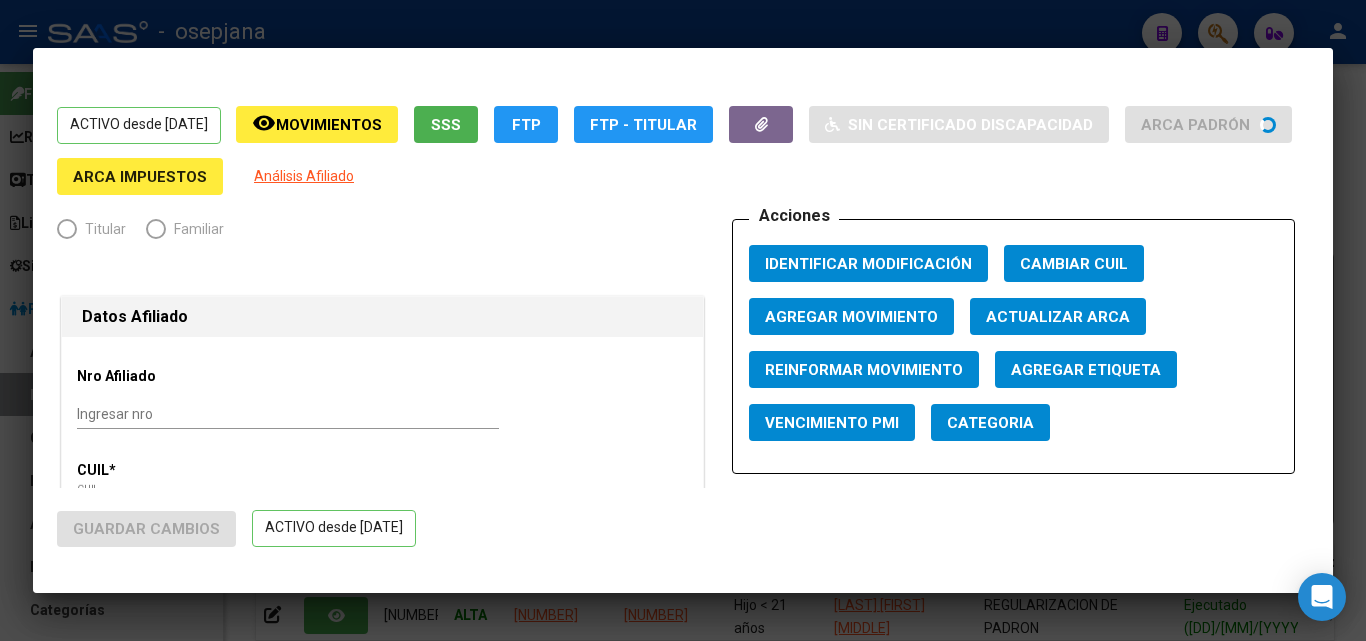 type on "27-32068236-9" 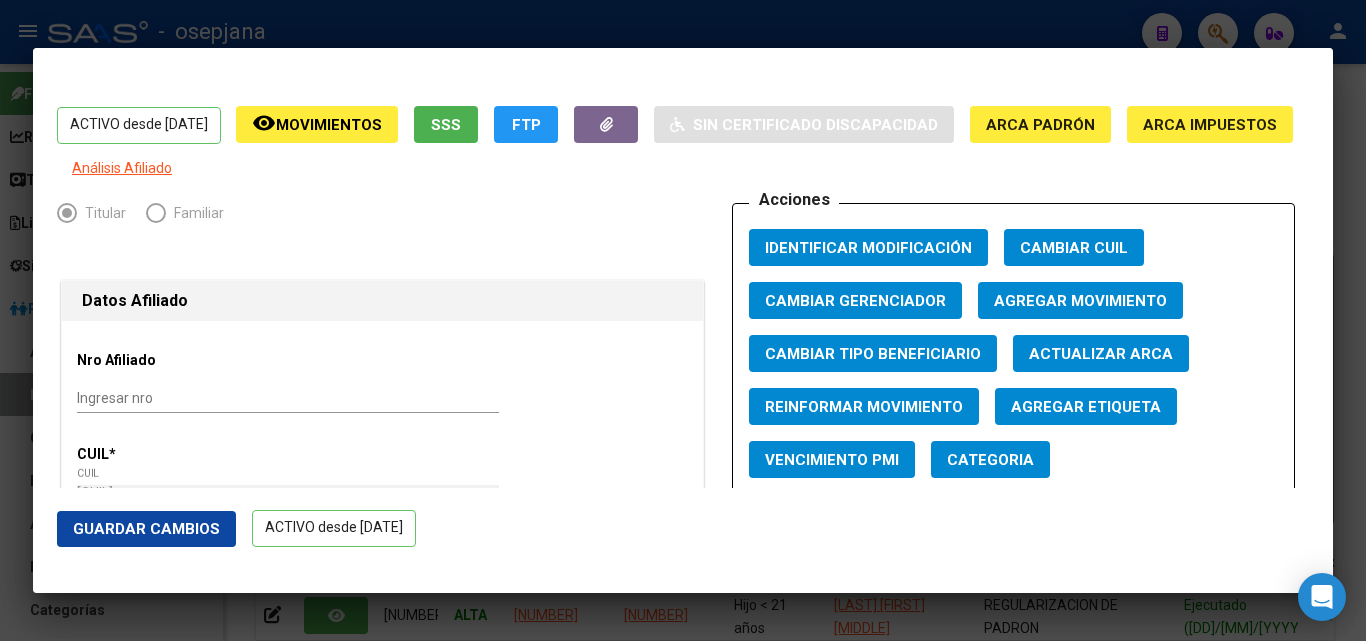 click on "Actualizar ARCA" at bounding box center [1101, 354] 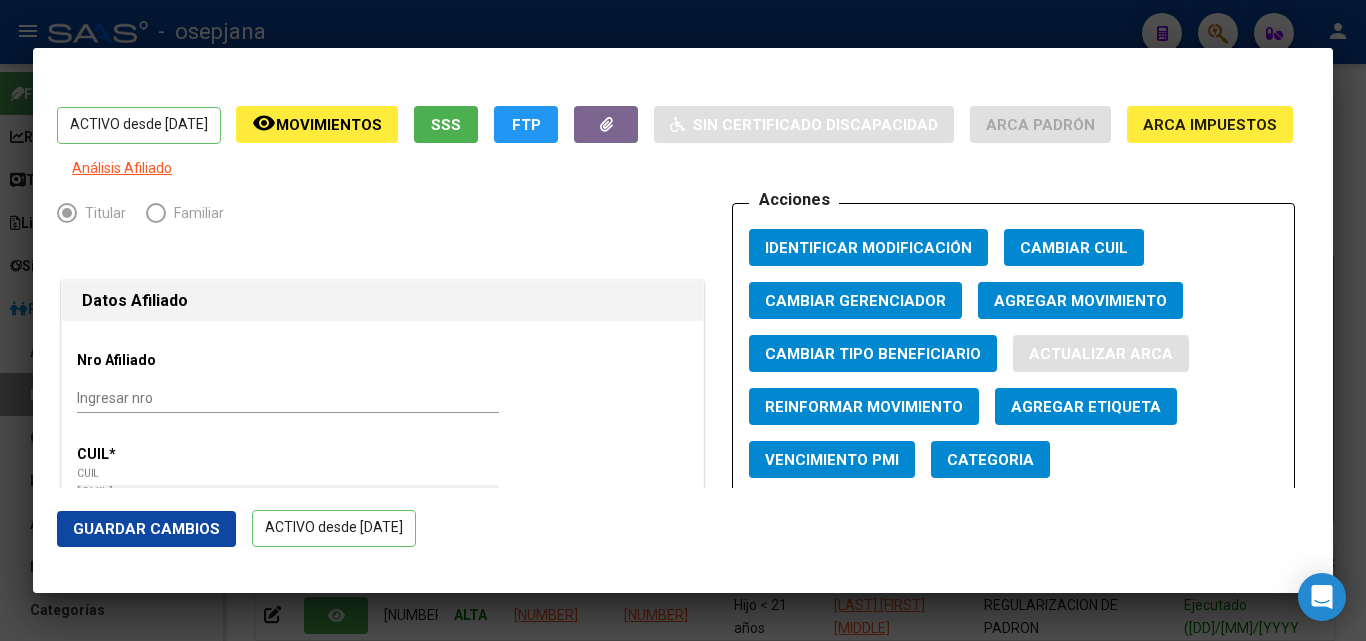 type on "ESPINOZA" 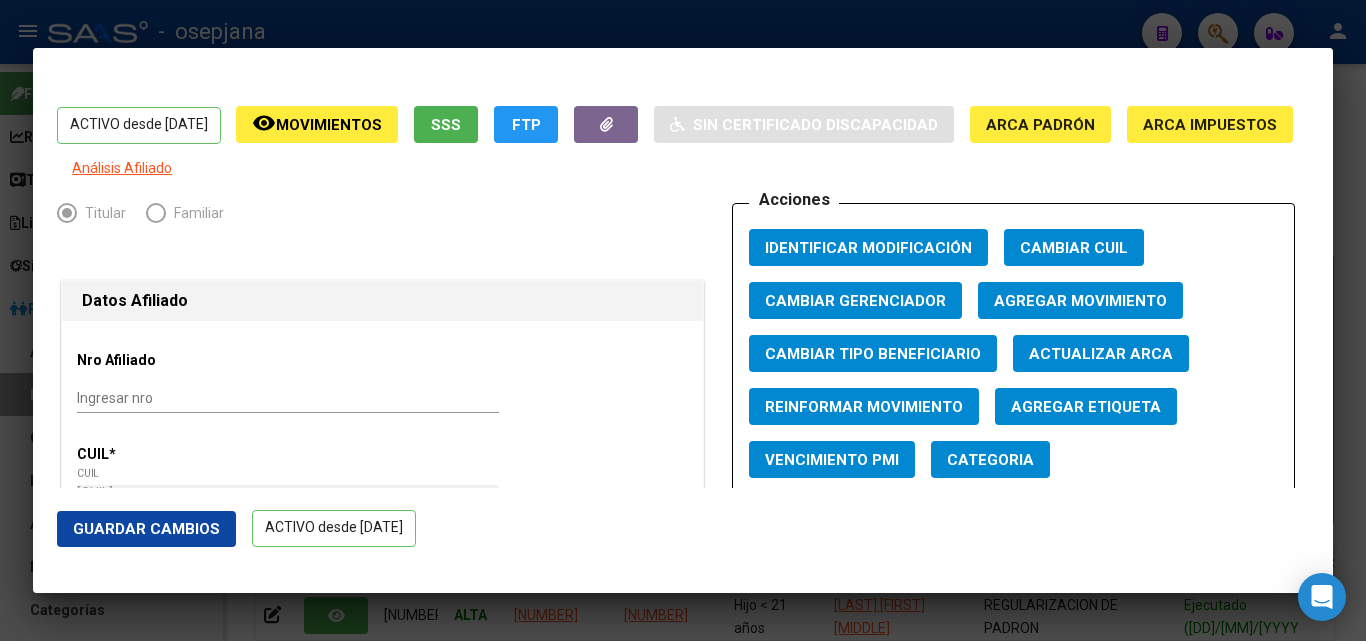 click at bounding box center (683, 320) 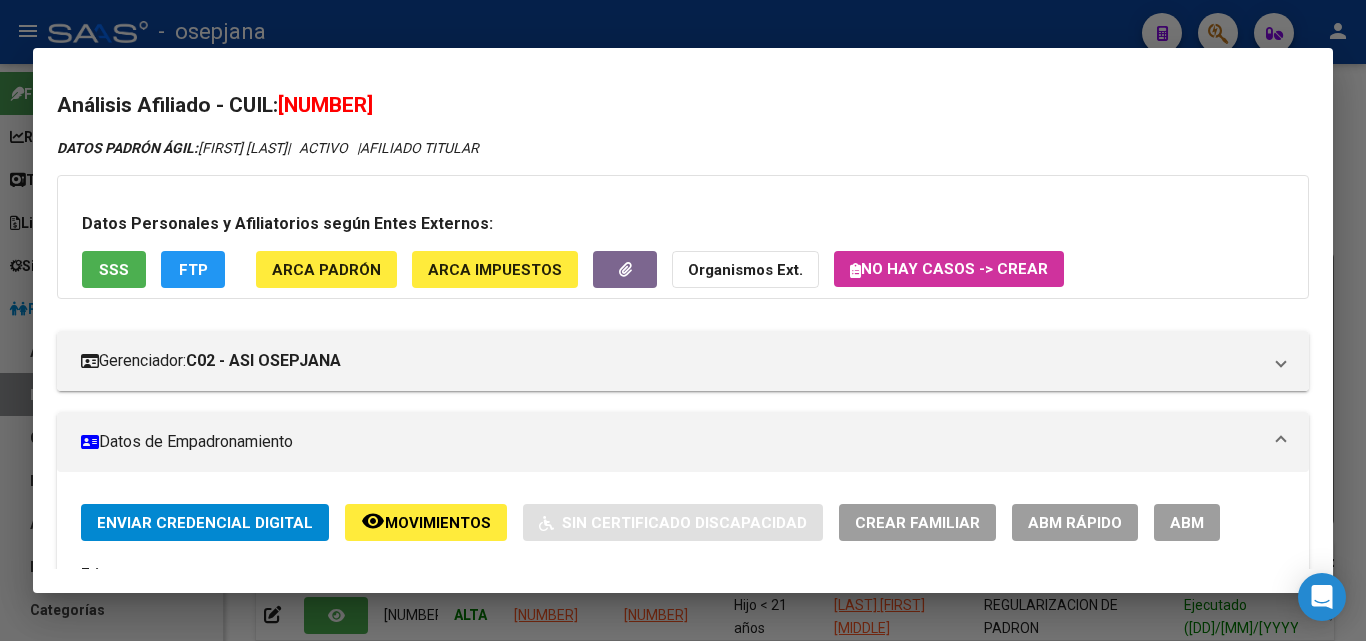 click on "Análisis Afiliado - CUIL:  27320682369 DATOS PADRÓN ÁGIL:  ESPINOZA NOELIA ANAHI     |   ACTIVO   |     AFILIADO TITULAR  Datos Personales y Afiliatorios según Entes Externos: SSS FTP ARCA Padrón ARCA Impuestos Organismos Ext.   No hay casos -> Crear
Gerenciador:      C02 - ASI OSEPJANA Atención telefónica: Atención emergencias: Otros Datos Útiles:    Datos de Empadronamiento  Enviar Credencial Digital remove_red_eye Movimientos    Sin Certificado Discapacidad Crear Familiar ABM Rápido ABM Etiquetas: Estado: ACTIVO Última Alta Formal:  01/05/2020 Ultimo Tipo Movimiento Alta:  ALTA desde el Padrón Entregado x SSS Comentario ADMIN:  Migración Padrón Completo SSS el 2022-12-29 09:03:59 DATOS DEL AFILIADO Apellido:   ESPINOZA NOELIA  ANAHI         CUIL:  27320682369 Documento:  DU - DOCUMENTO UNICO 32068236  Nacionalidad:  ARGENTINA Parentesco:  0 - Titular Estado Civil:  Soltero Discapacitado:    NO (00) Sexo:  F Nacimiento:  28/12/1985 Edad:  39  Teléfono Particular: Provincia:" at bounding box center [683, 320] 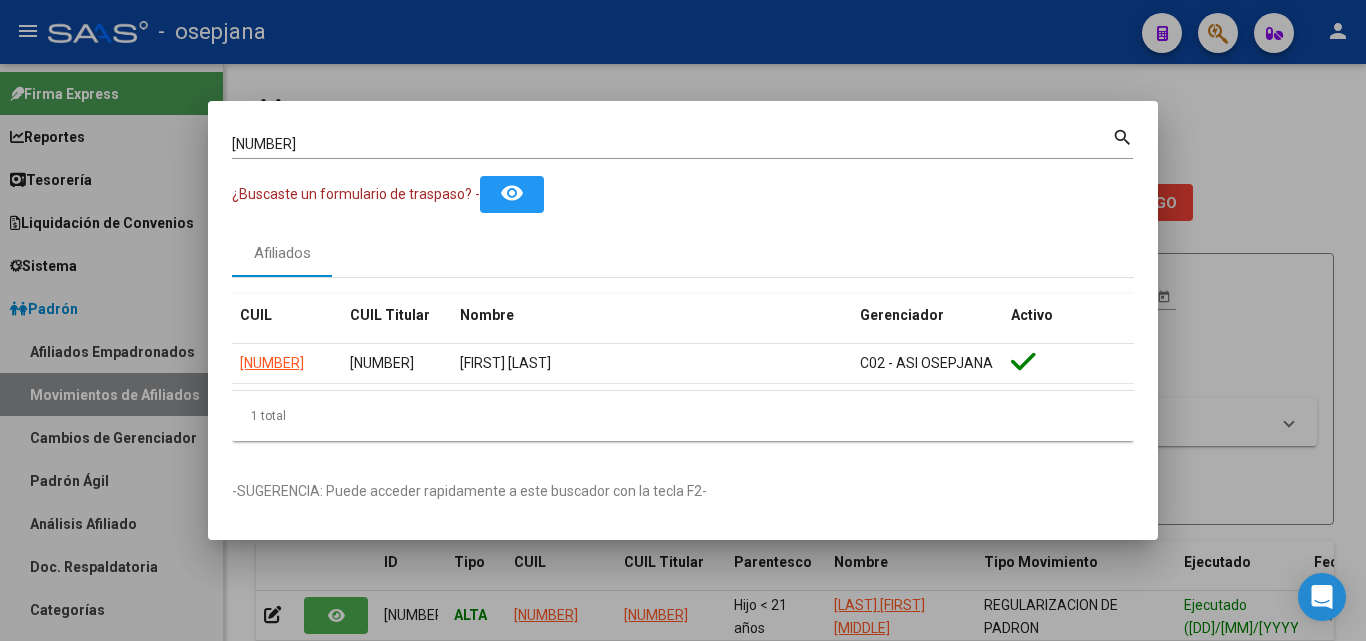 drag, startPoint x: 349, startPoint y: 154, endPoint x: 163, endPoint y: 113, distance: 190.46523 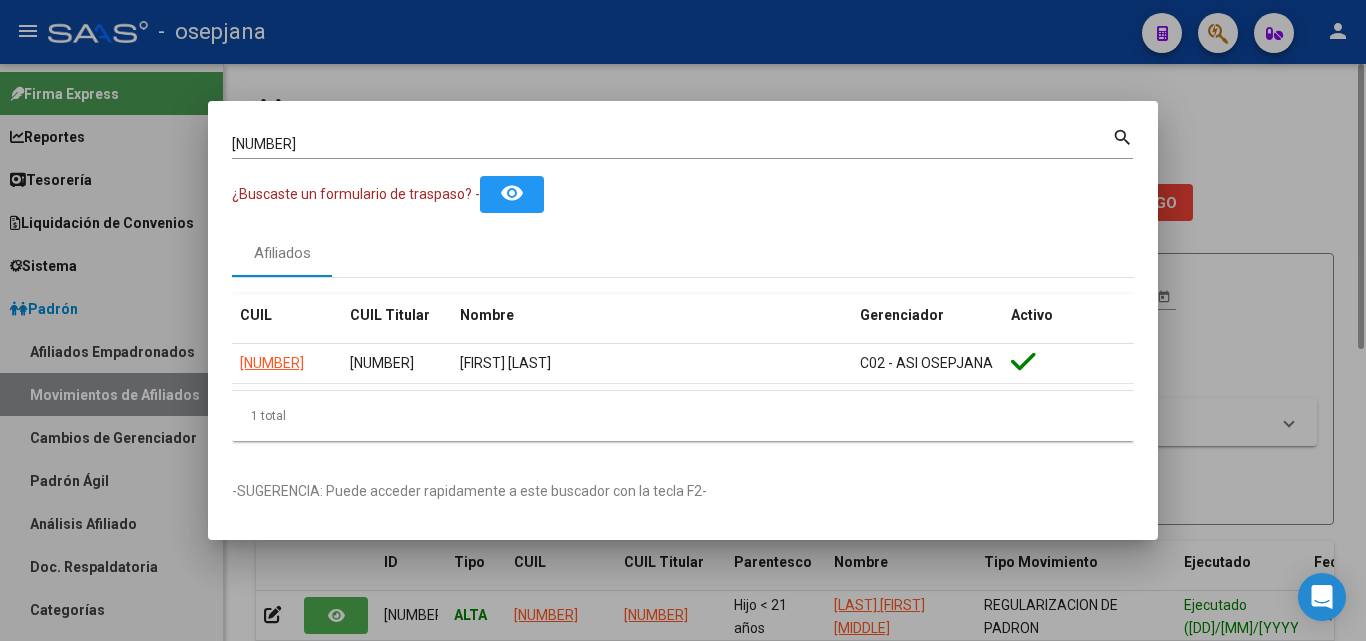 type 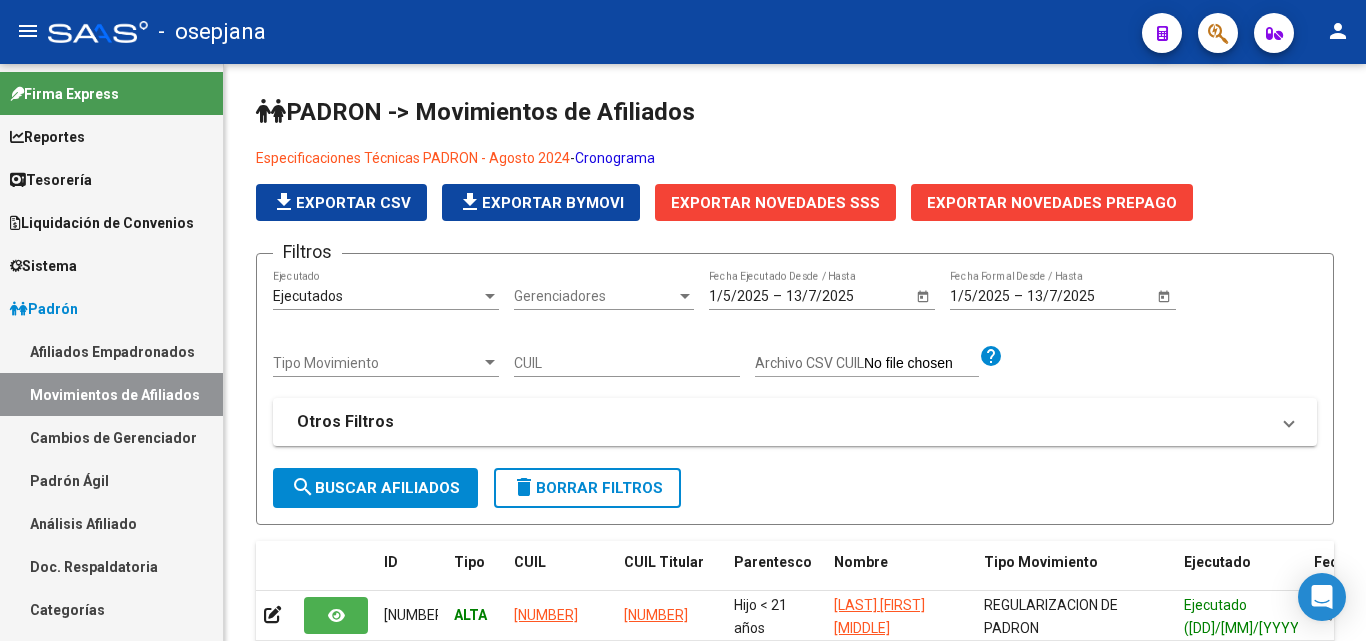 click 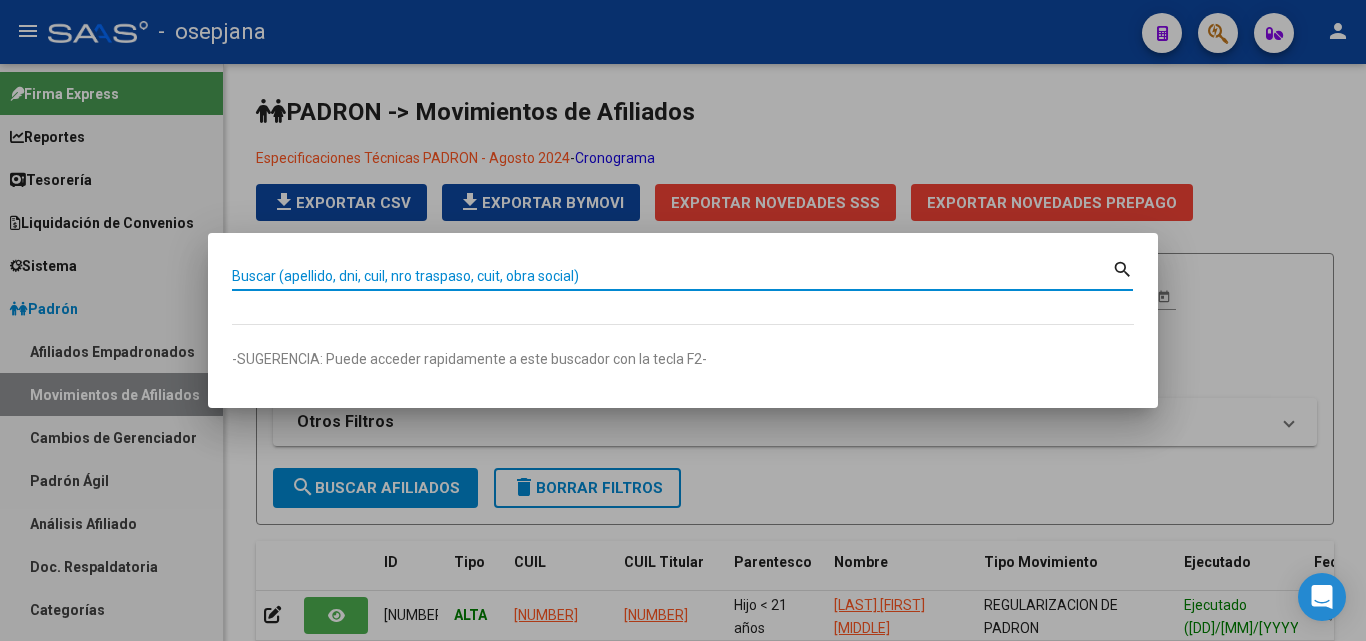 paste on "21680788" 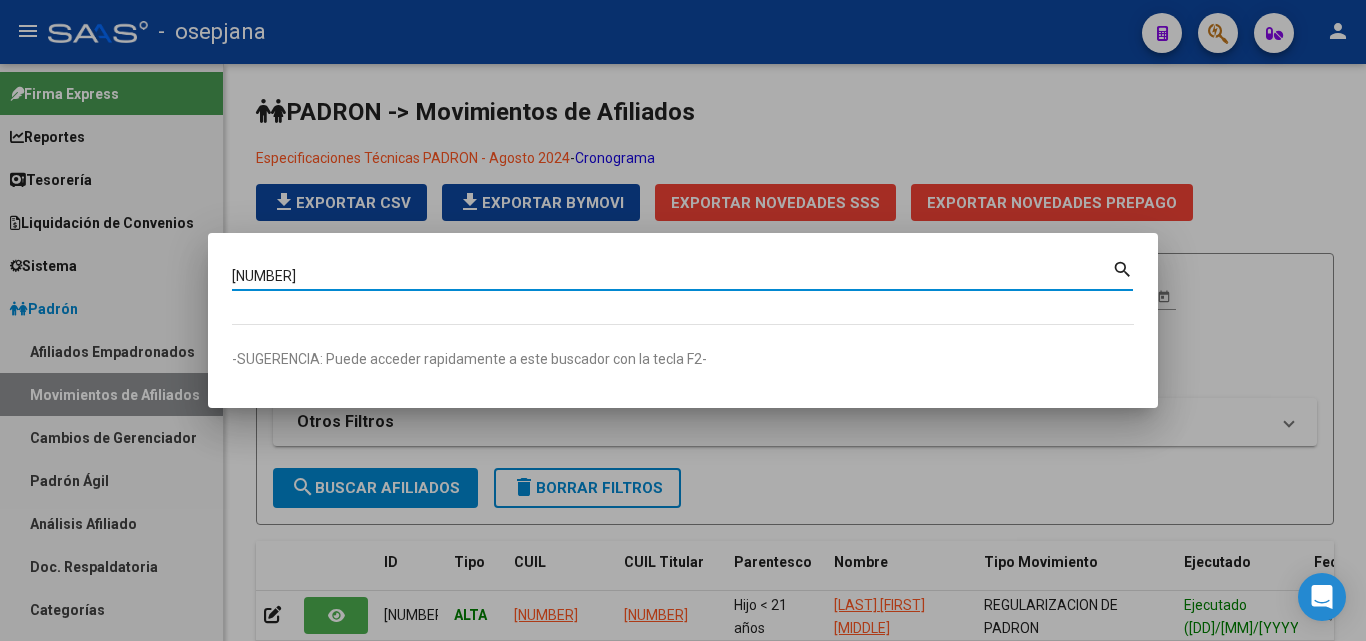 type on "21680788" 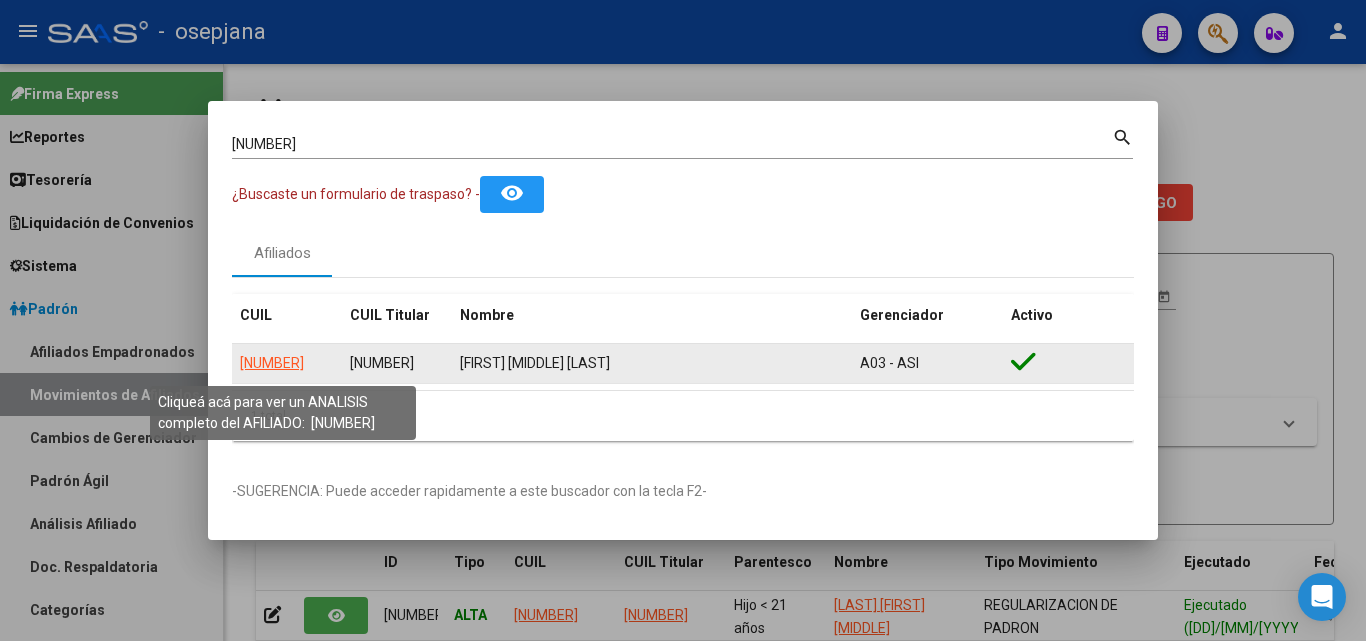 click on "20216807880" 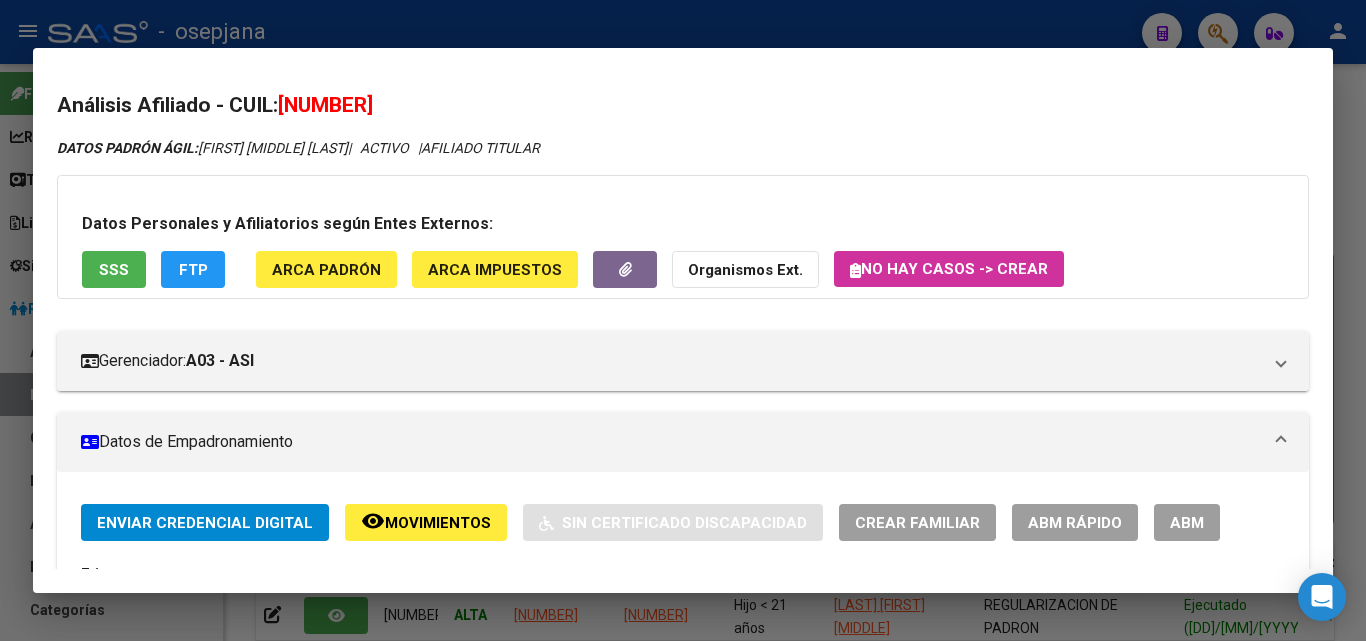 click on "ABM Rápido" 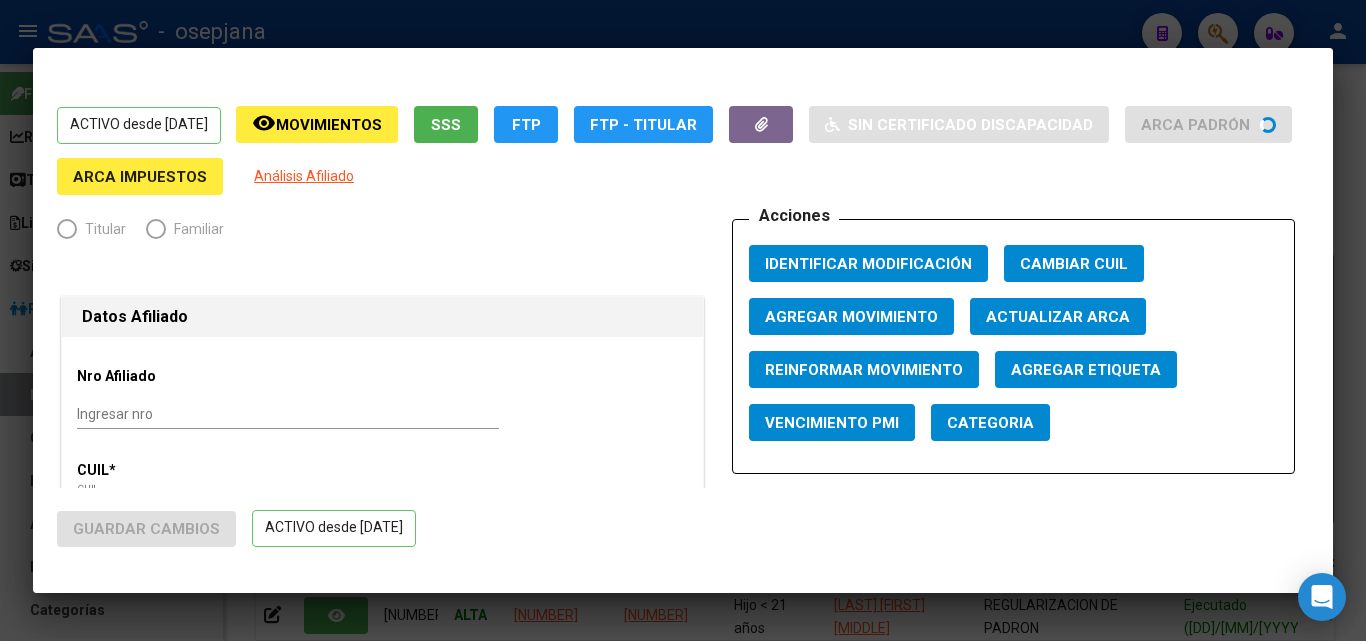 radio on "true" 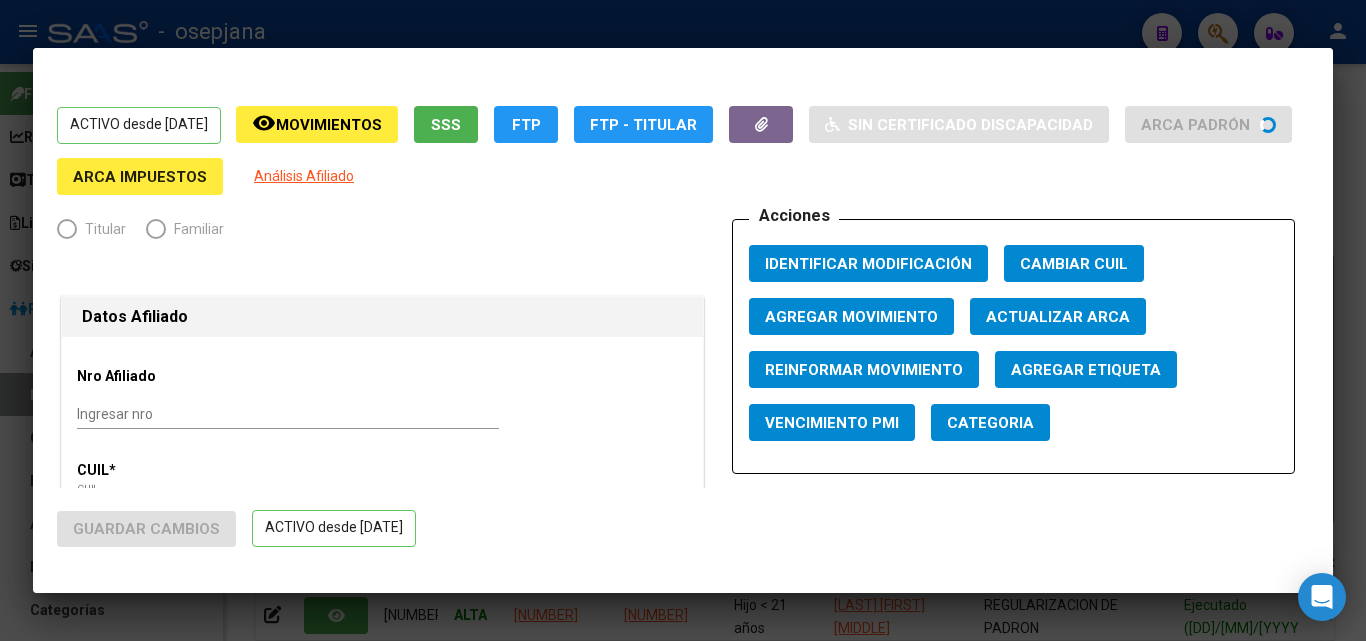 type on "20-21680788-0" 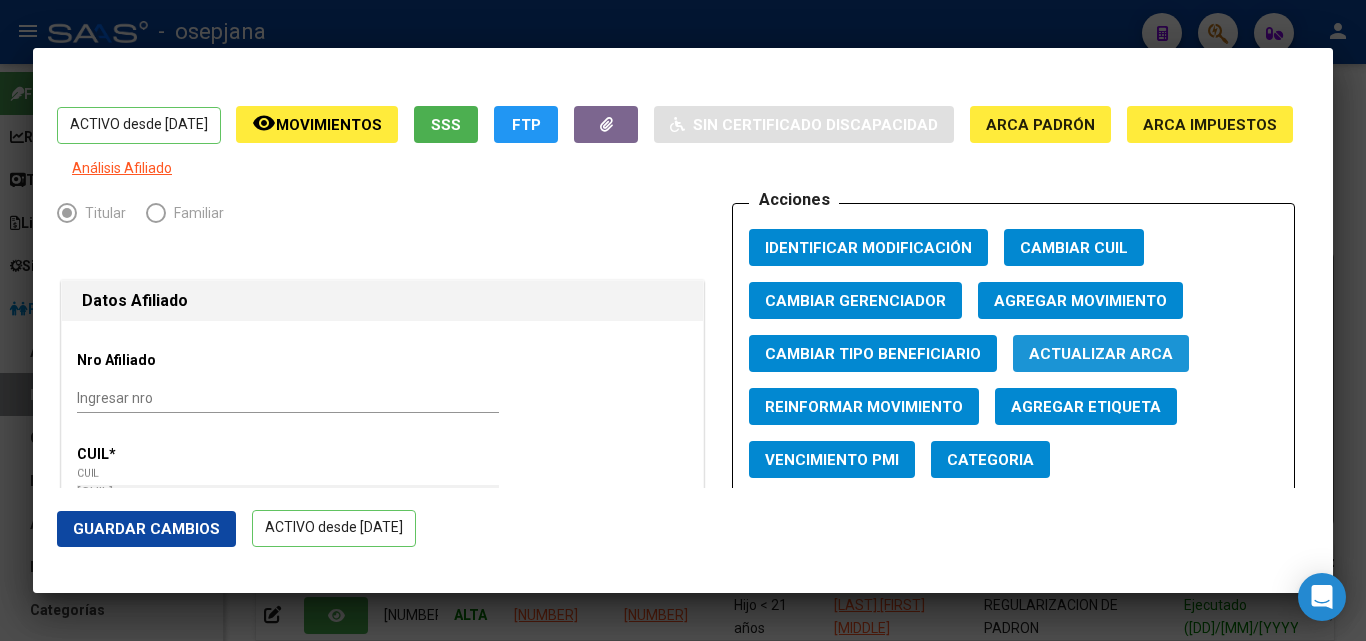 click on "Actualizar ARCA" at bounding box center (1101, 354) 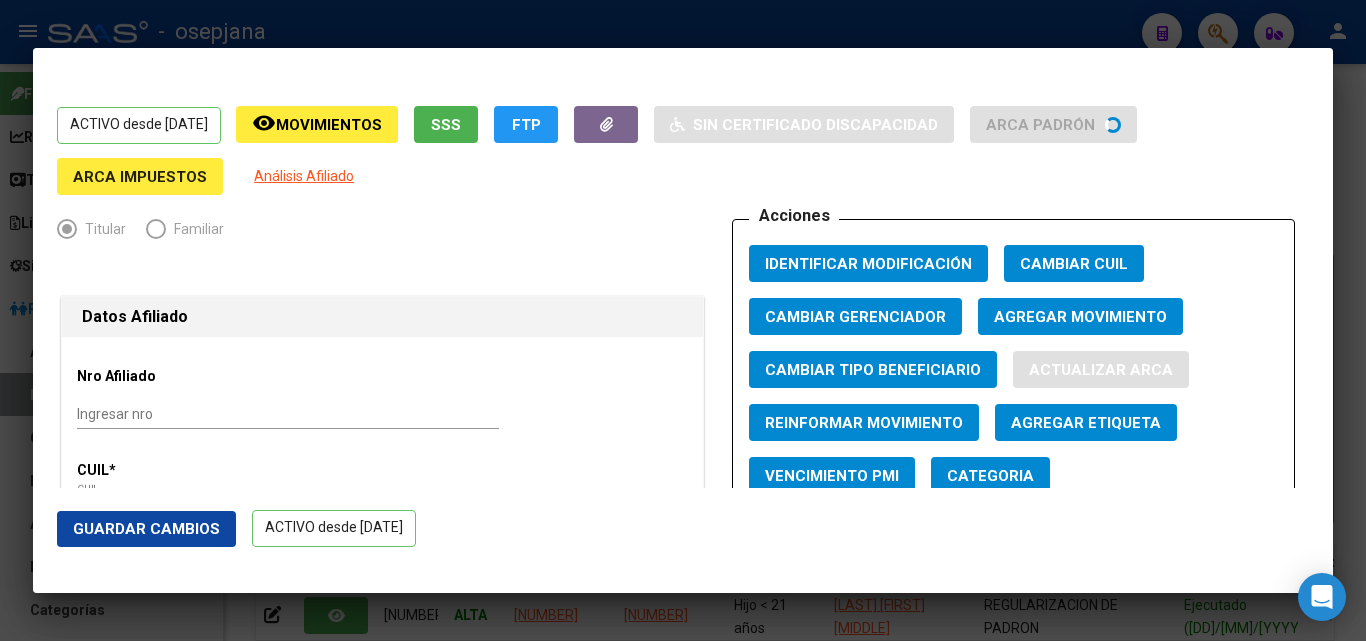 type on "OLIVA" 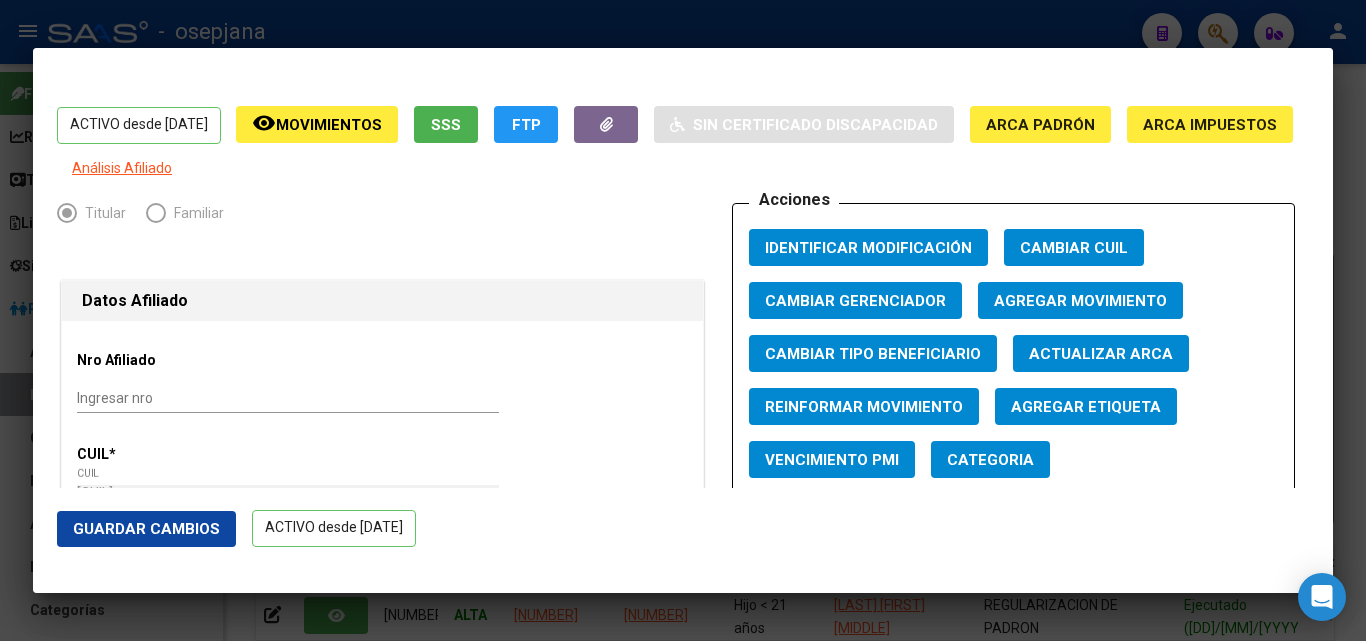 click at bounding box center [683, 320] 